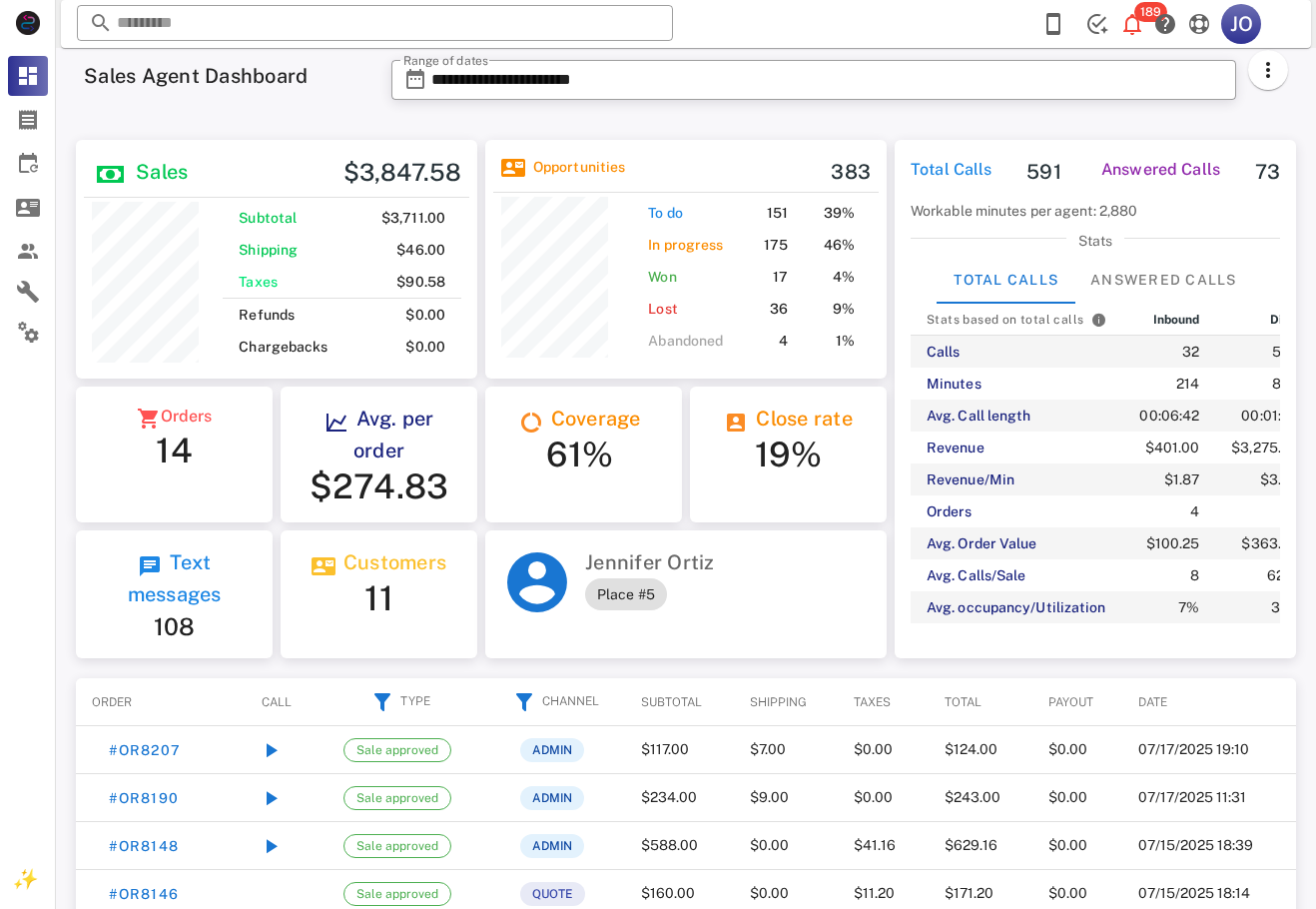 scroll, scrollTop: 0, scrollLeft: 0, axis: both 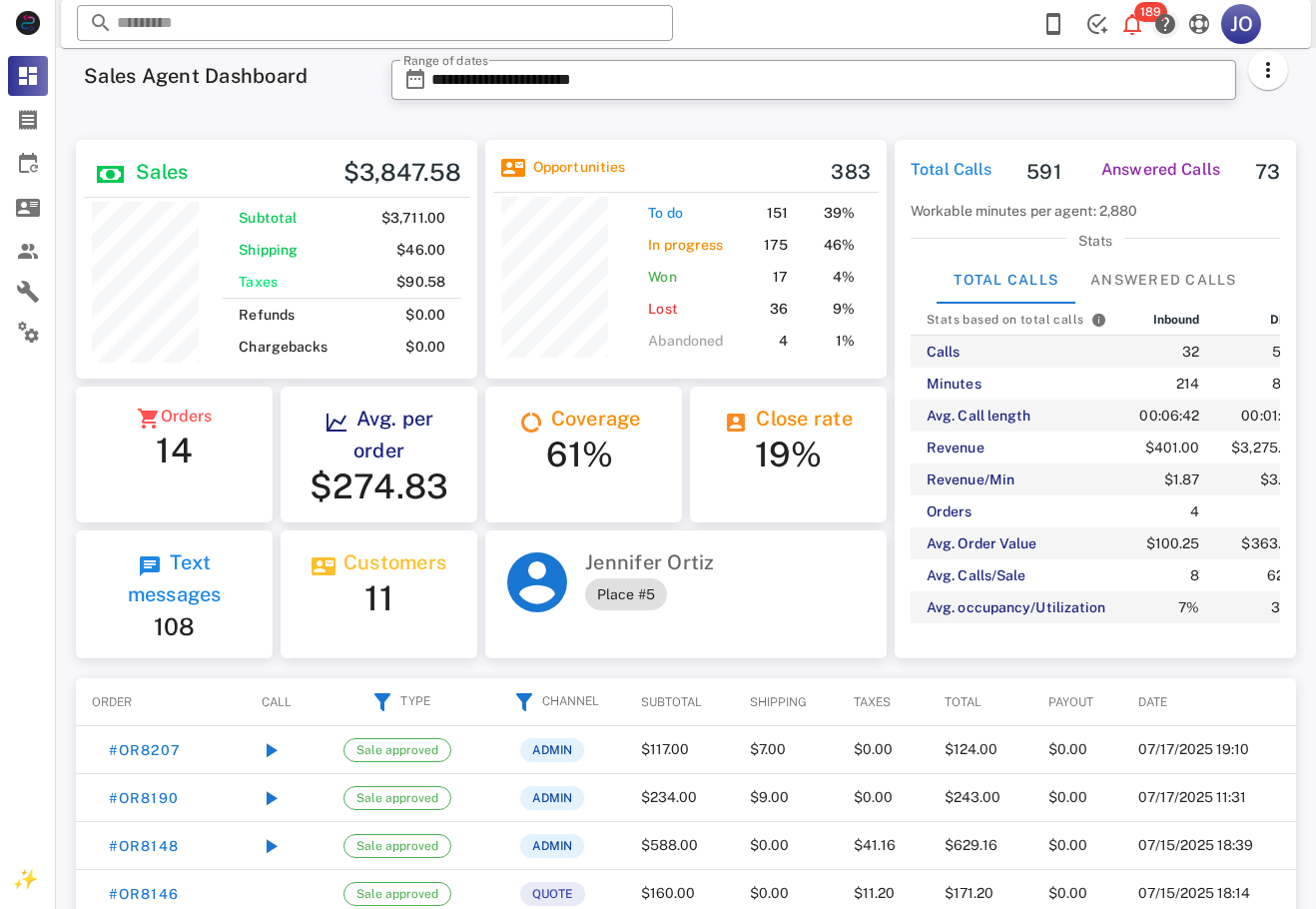 click on "**********" at bounding box center [686, 762] 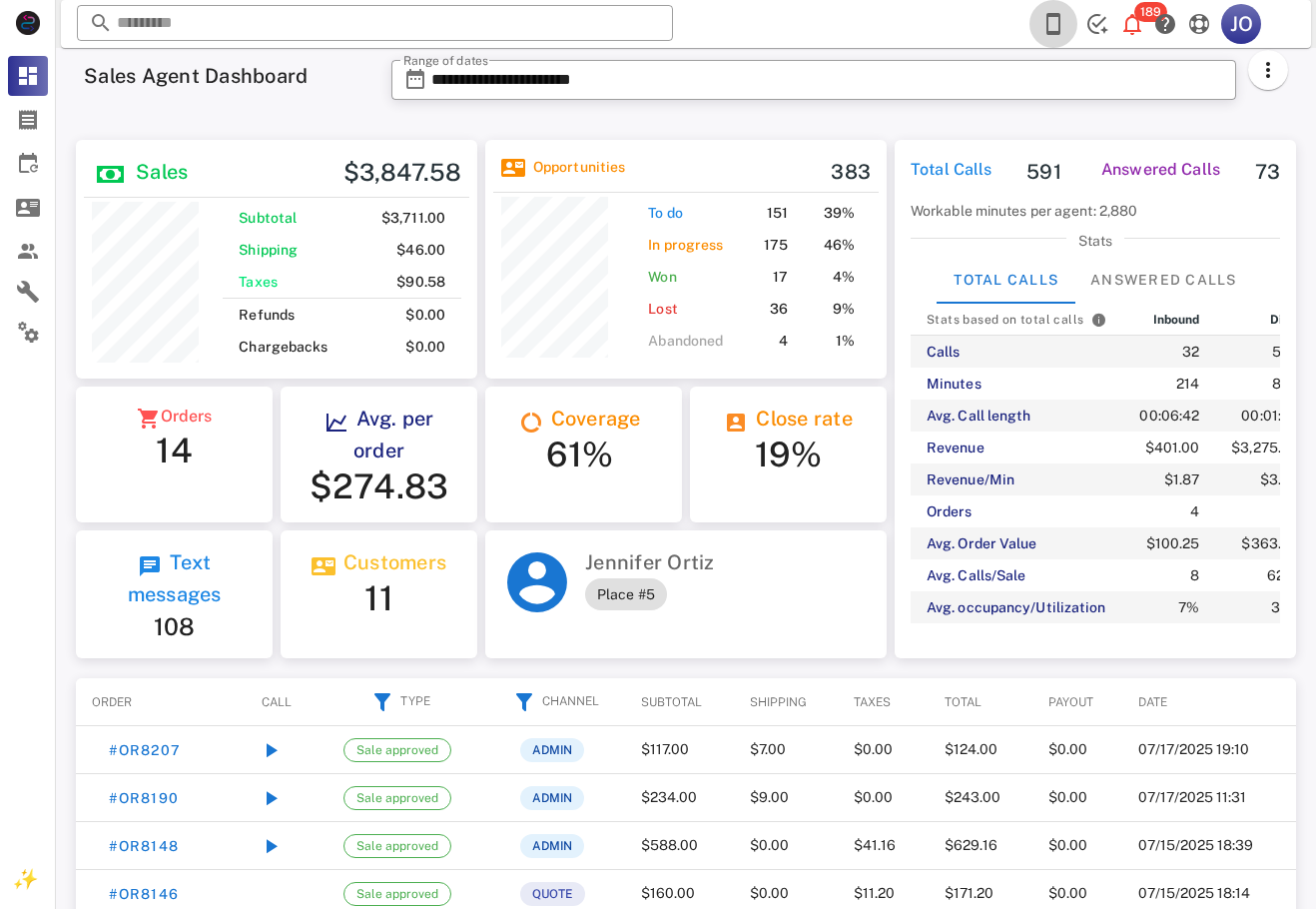 click at bounding box center [1053, 24] 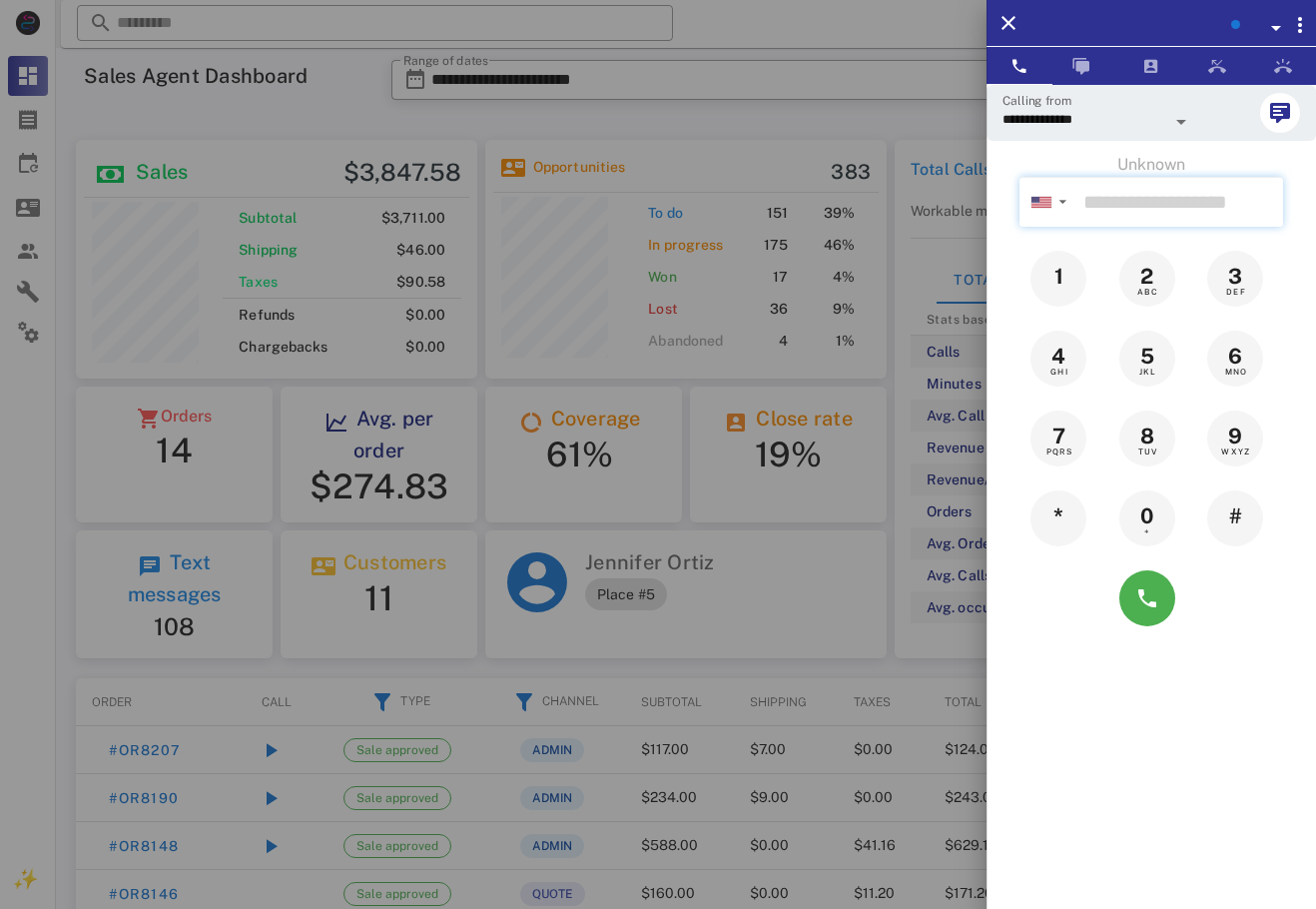 click at bounding box center (1179, 202) 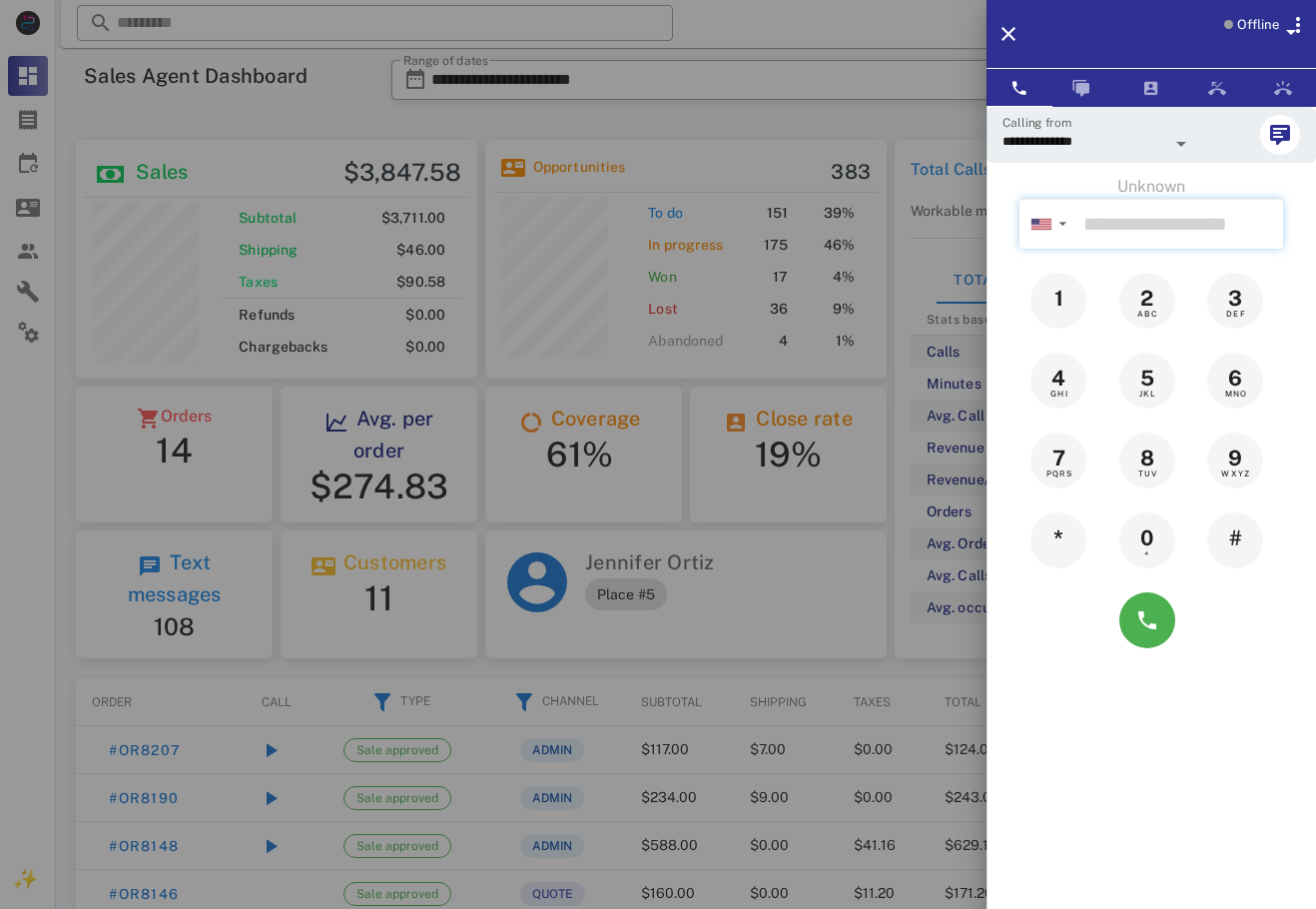 scroll, scrollTop: 998662, scrollLeft: 998081, axis: both 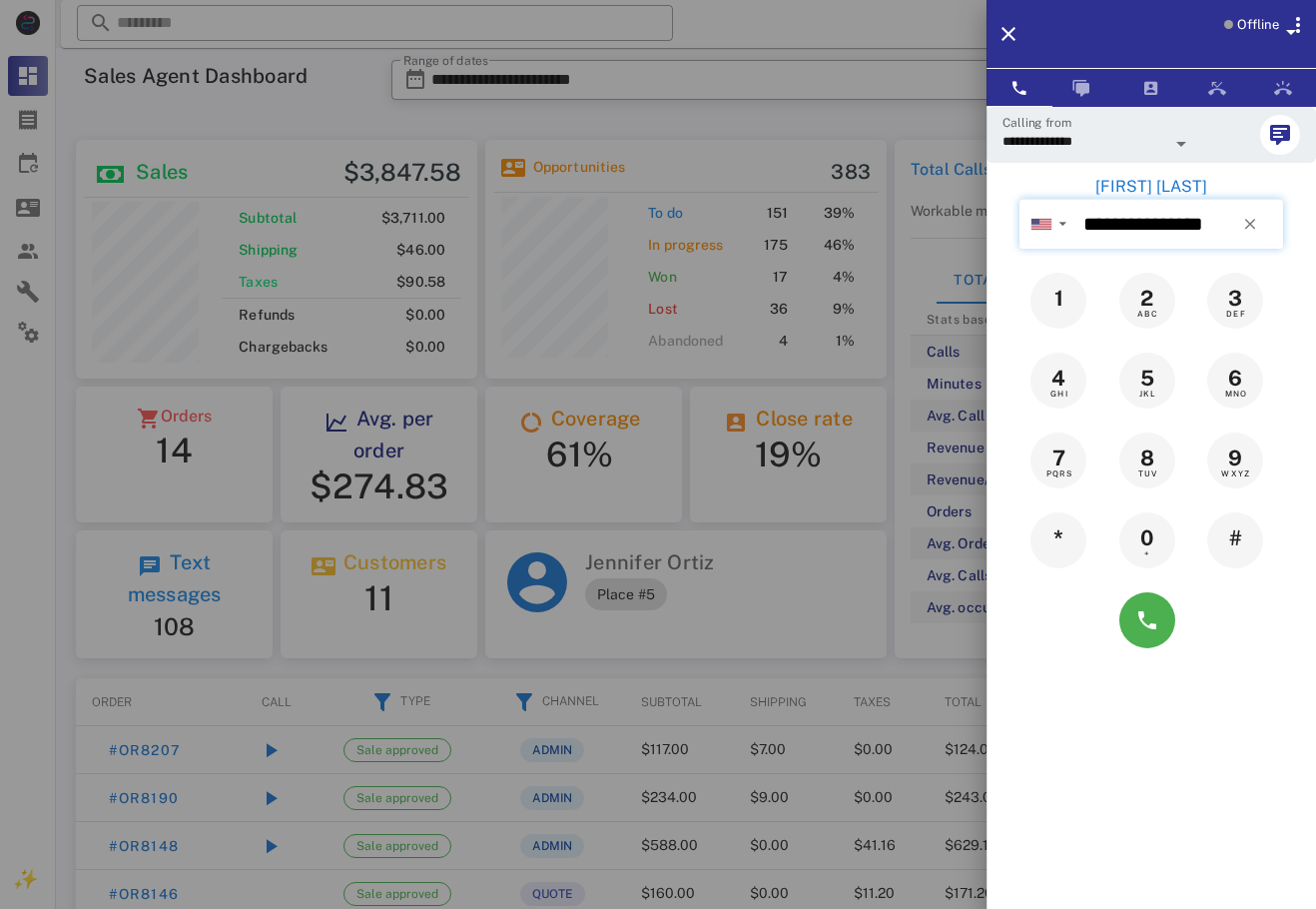 type on "**********" 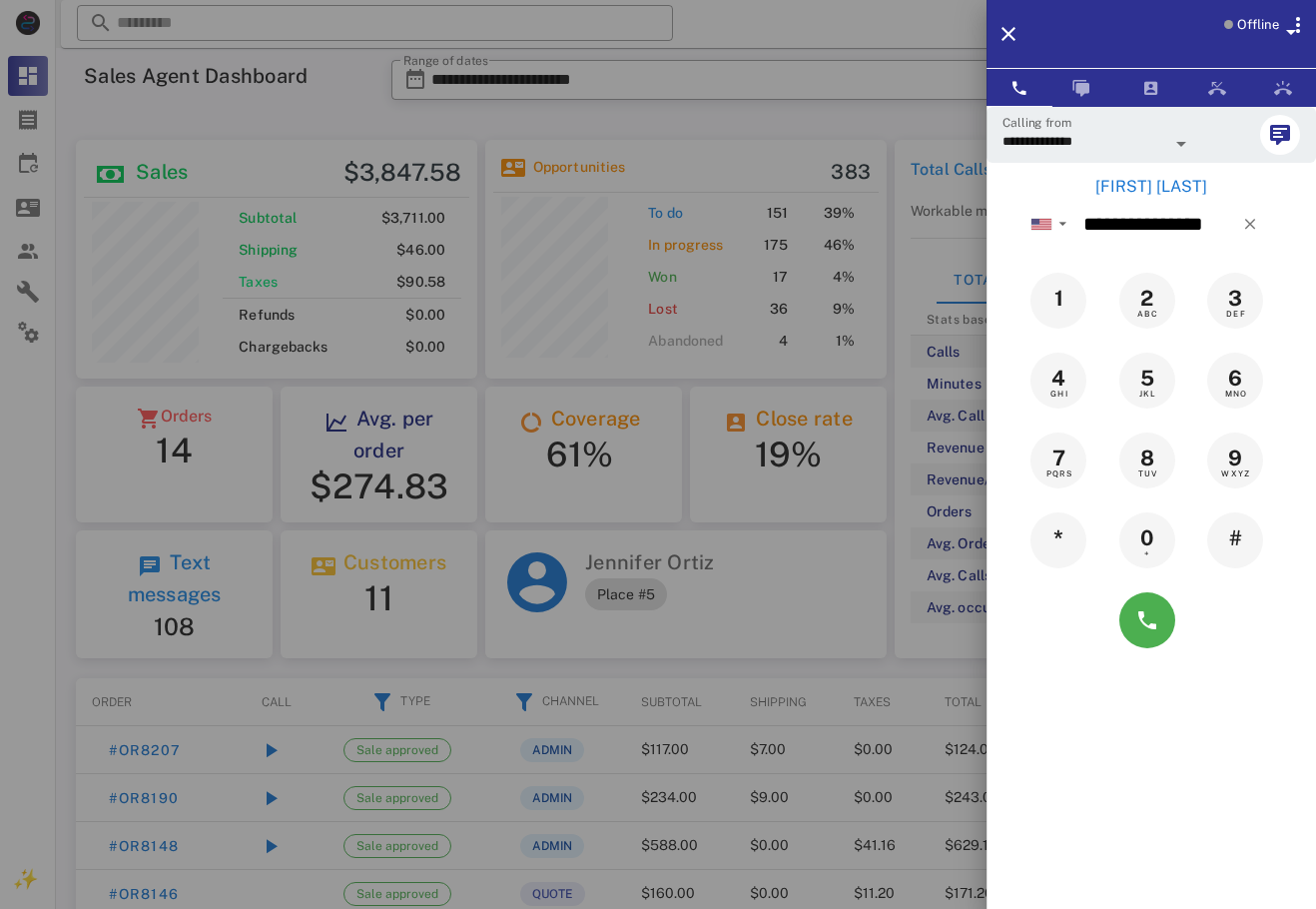 click on "Fidelia Garcia" at bounding box center [1151, 187] 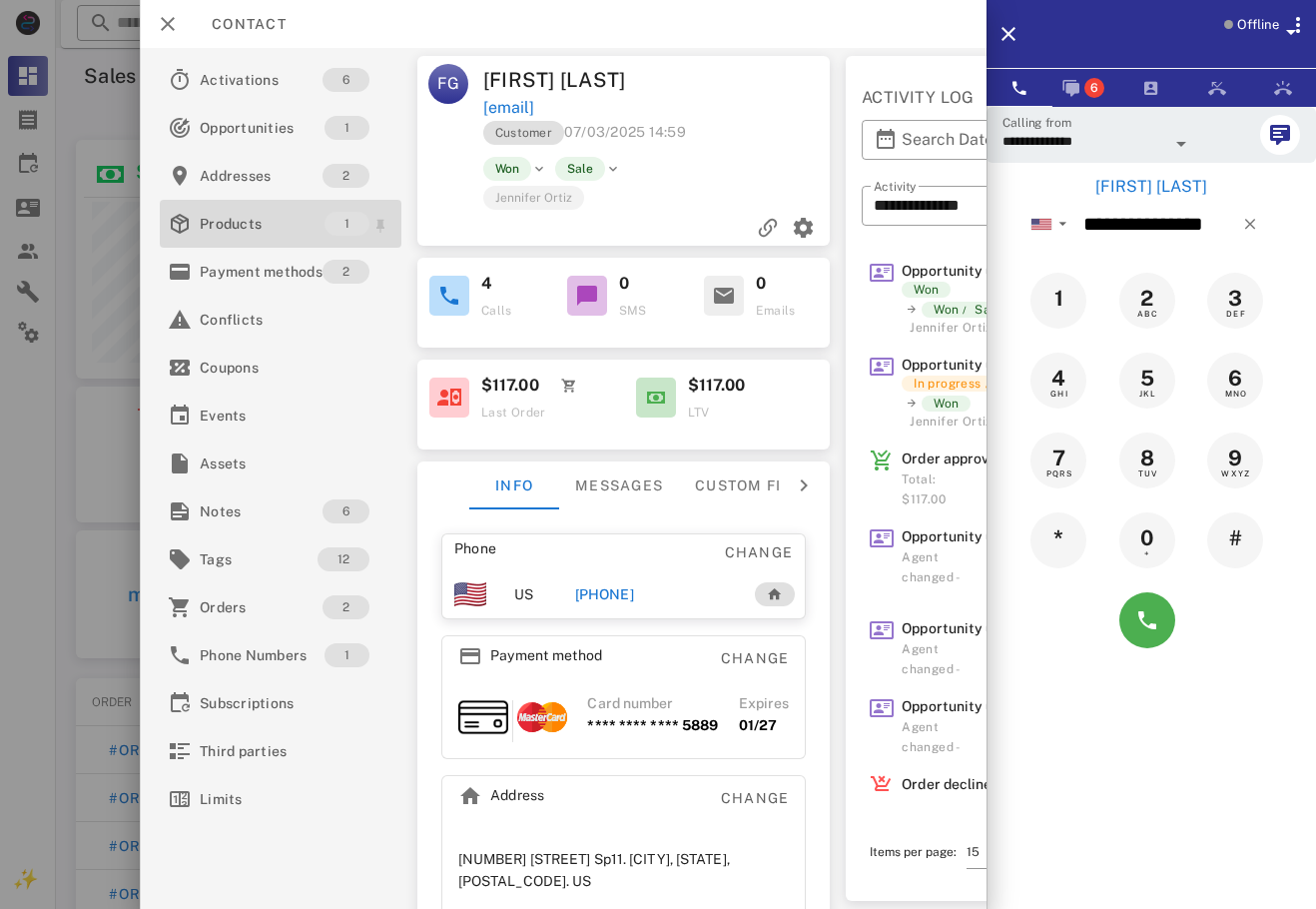 click on "Products" at bounding box center [262, 224] 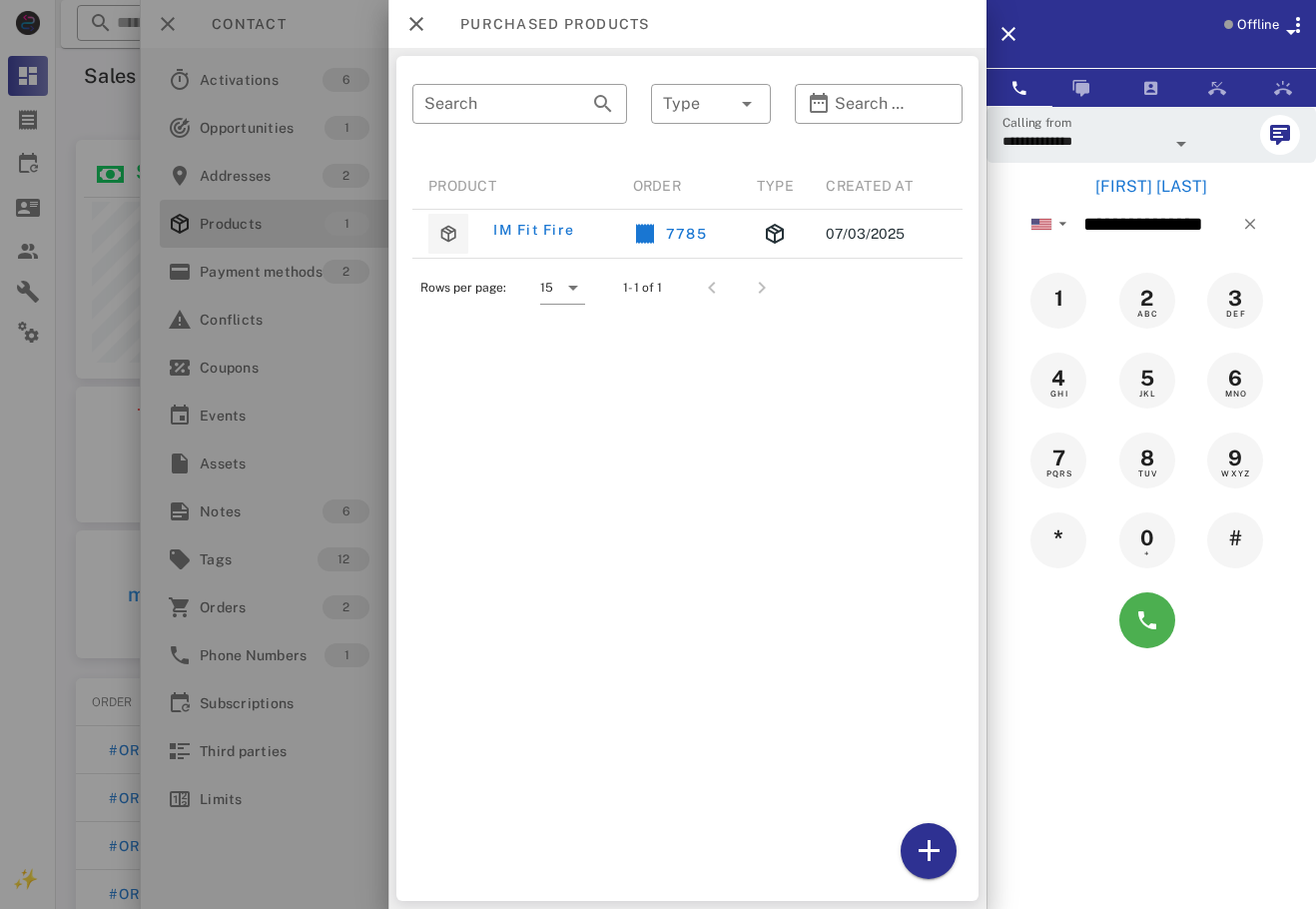 drag, startPoint x: 1261, startPoint y: 819, endPoint x: 1077, endPoint y: 719, distance: 209.41824 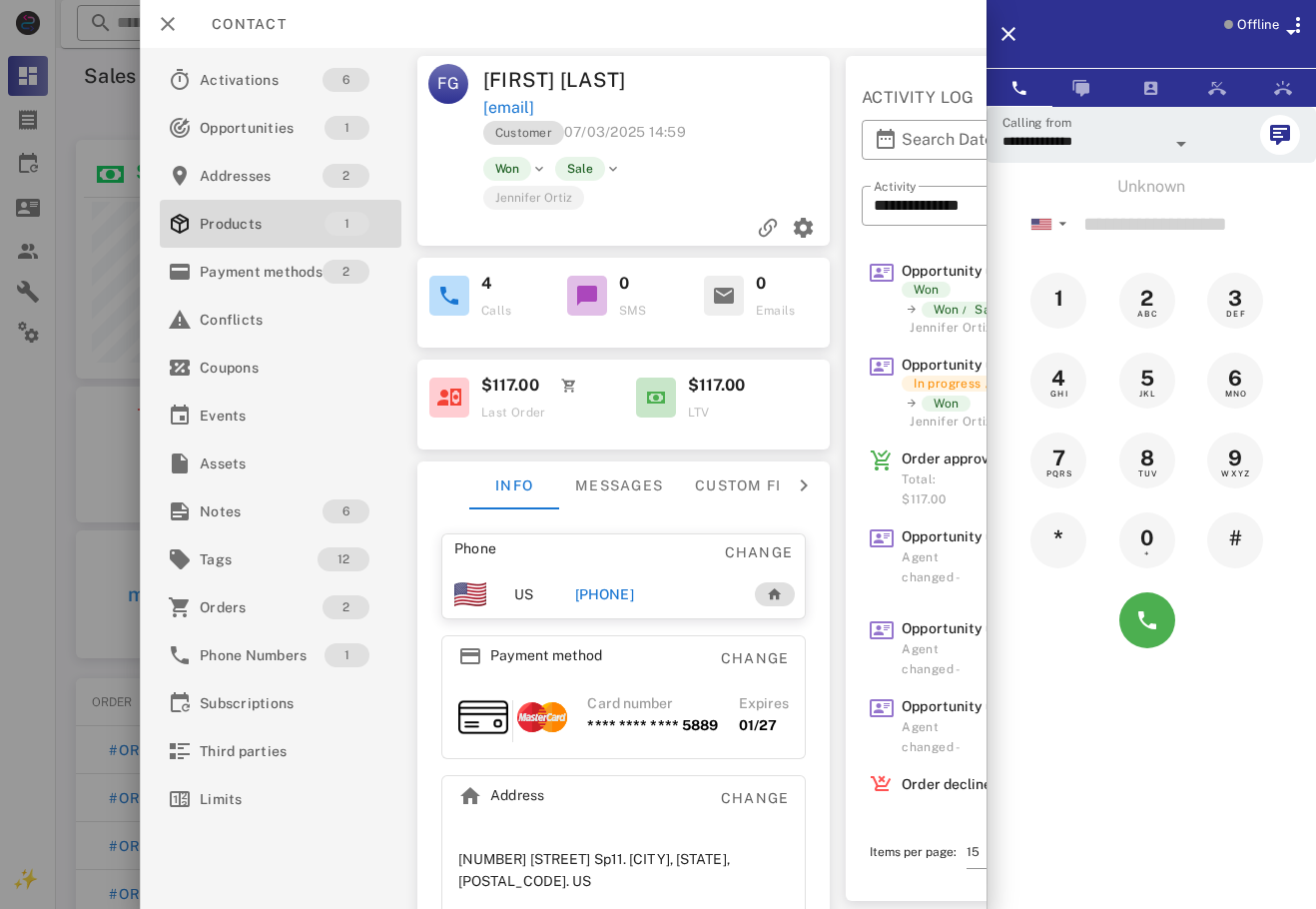 drag, startPoint x: 591, startPoint y: 103, endPoint x: 651, endPoint y: 113, distance: 60.827625 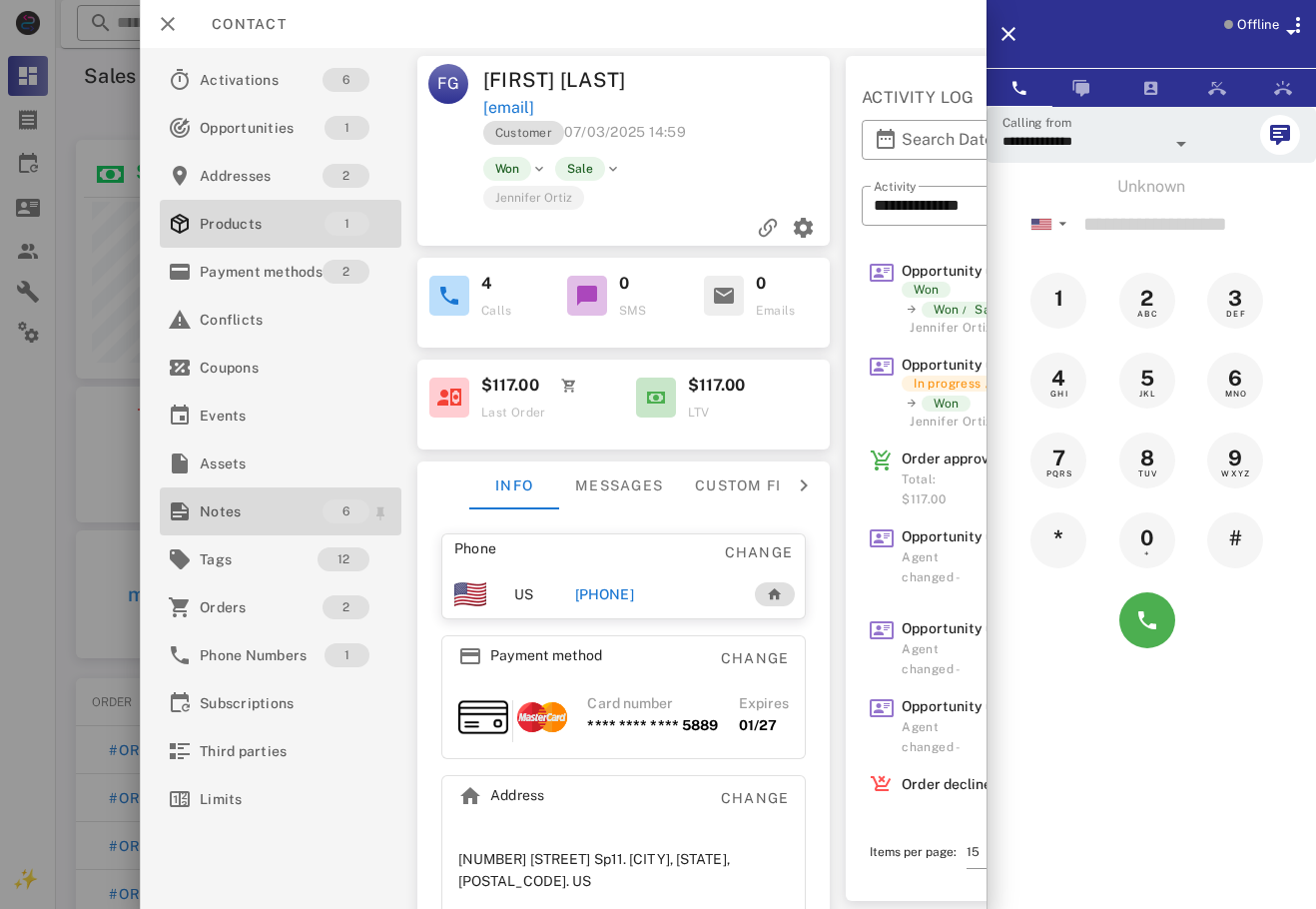 click on "Notes" at bounding box center [261, 511] 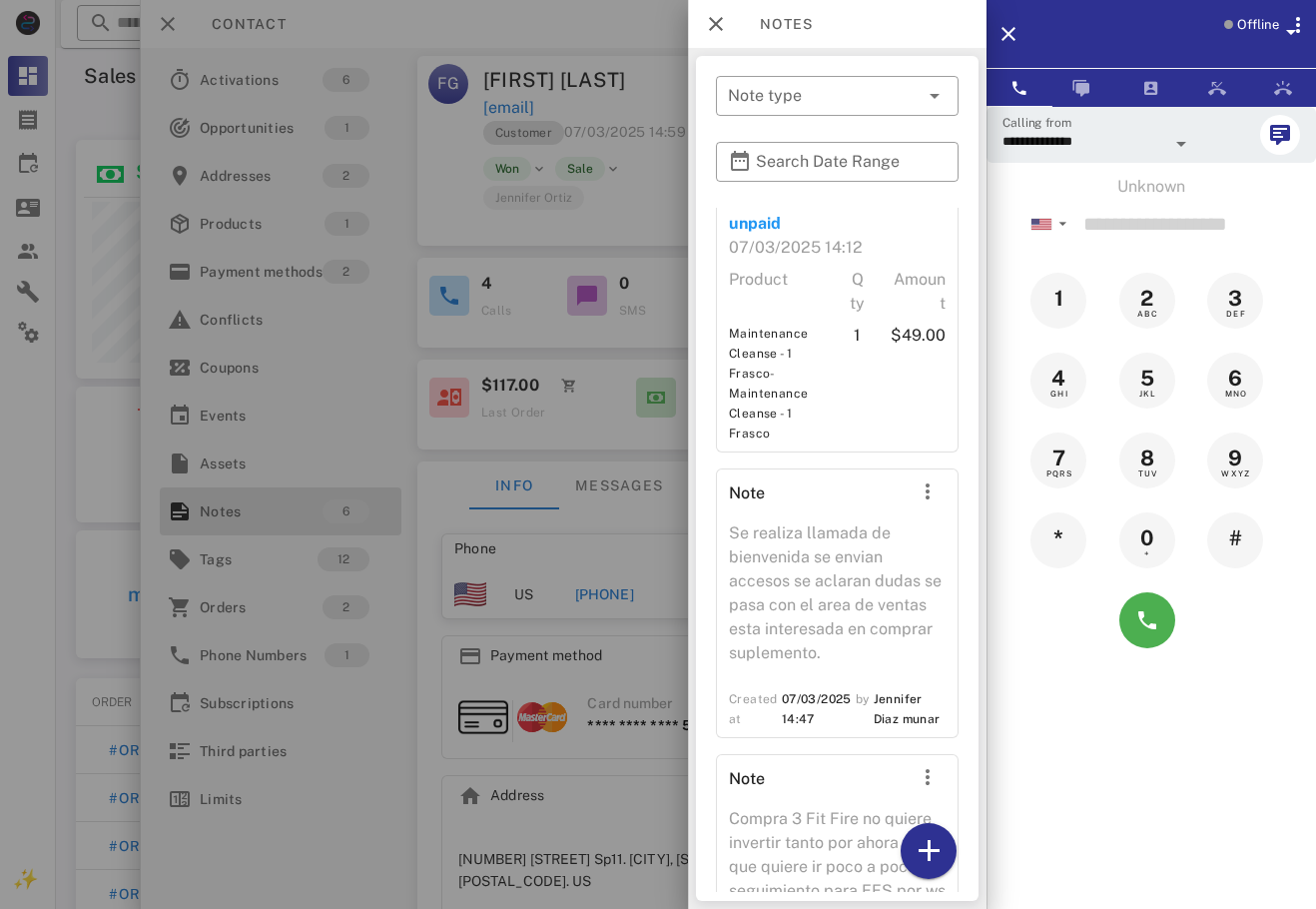 scroll, scrollTop: 1190, scrollLeft: 0, axis: vertical 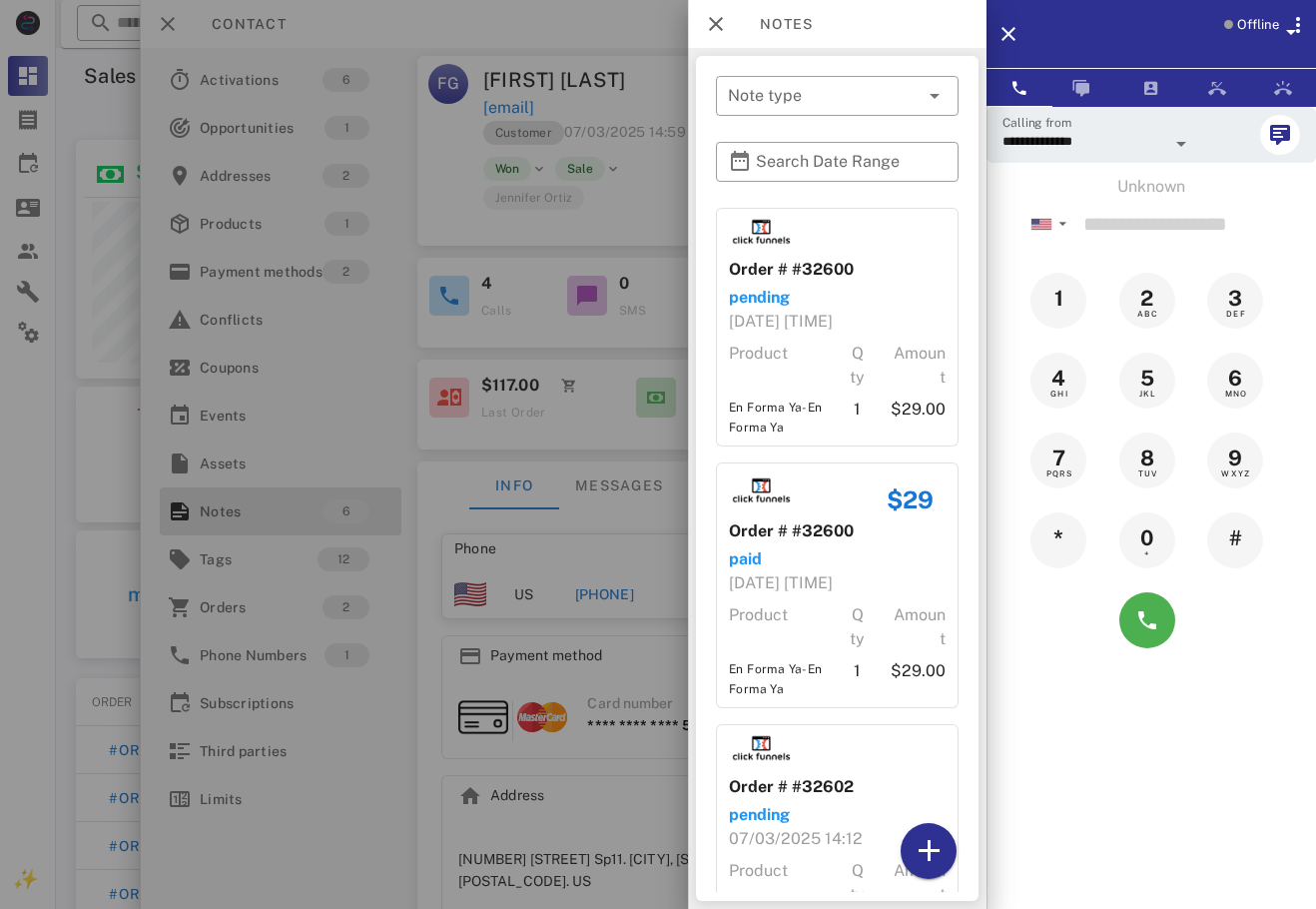 click on "Order # #32600   pending   07/03/2025 13:48   Product Qty Amount  En Forma Ya-En Forma Ya  1 $29.00  $29   Order # #32600   paid   07/03/2025 13:48   Product Qty Amount  En Forma Ya-En Forma Ya  1 $29.00  Order # #32602   pending   07/03/2025 14:12   Product Qty Amount  Maintenance Cleanse - 1 Frasco-Maintenance Cleanse - 1 Frasco  1 $49.00  Order # #32602   unpaid   07/03/2025 14:12   Product Qty Amount  Maintenance Cleanse - 1 Frasco-Maintenance Cleanse - 1 Frasco  1 $49.00  Note  Se realiza llamada de bienvenida se envian accesos se aclaran dudas se pasa con el area de ventas esta interesada en comprar suplemento.  Created at   07/03/2025 14:47   by   Jennifer Diaz munar   Note  Compra 3 Fit Fire no quiere invertir tanto por ahora por que quiere ir poco a poco, seguimiento para EFS por ws  Created at   07/03/2025 15:01   by   Jennifer Ortiz" at bounding box center (837, 1069) 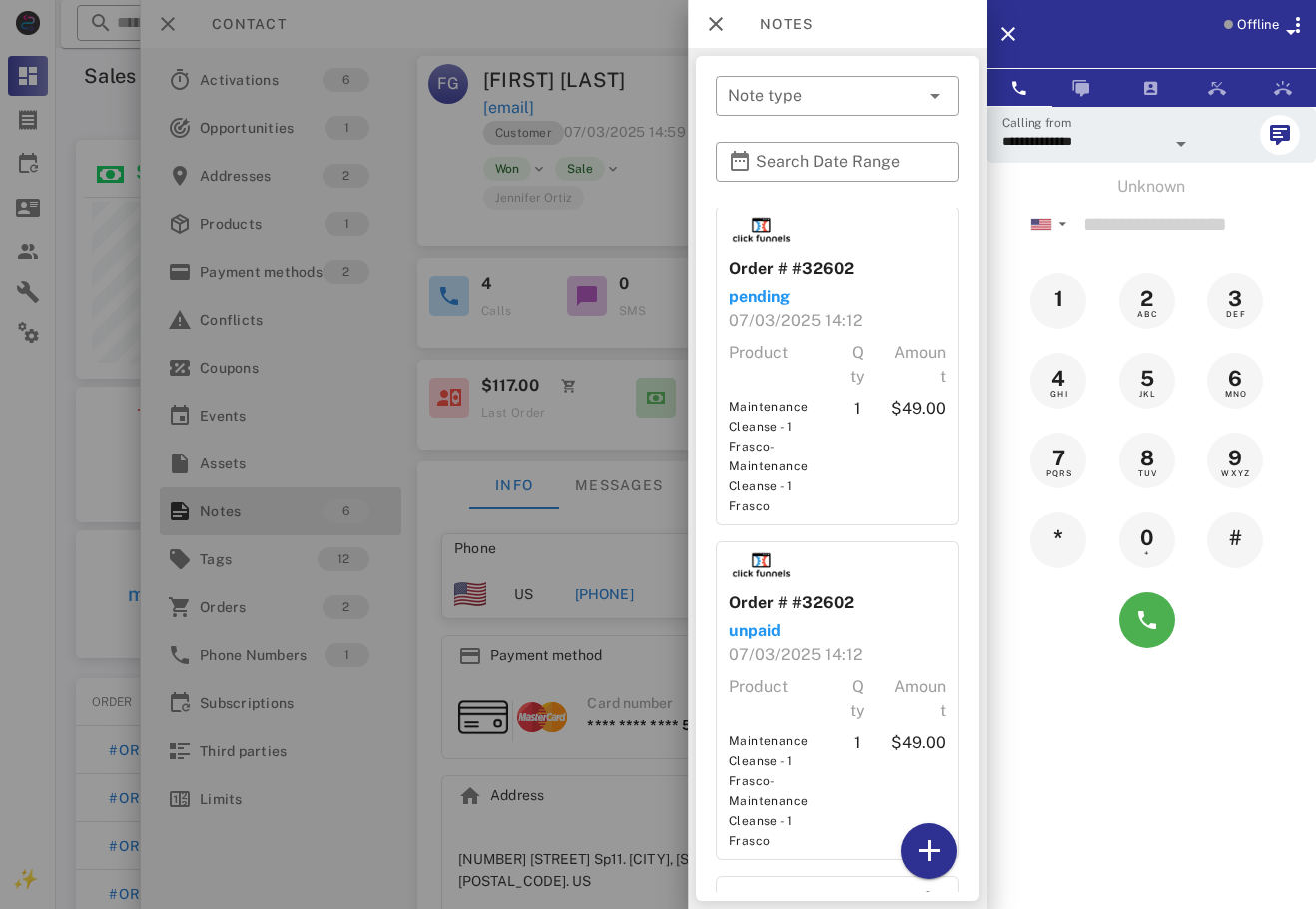 scroll, scrollTop: 1190, scrollLeft: 0, axis: vertical 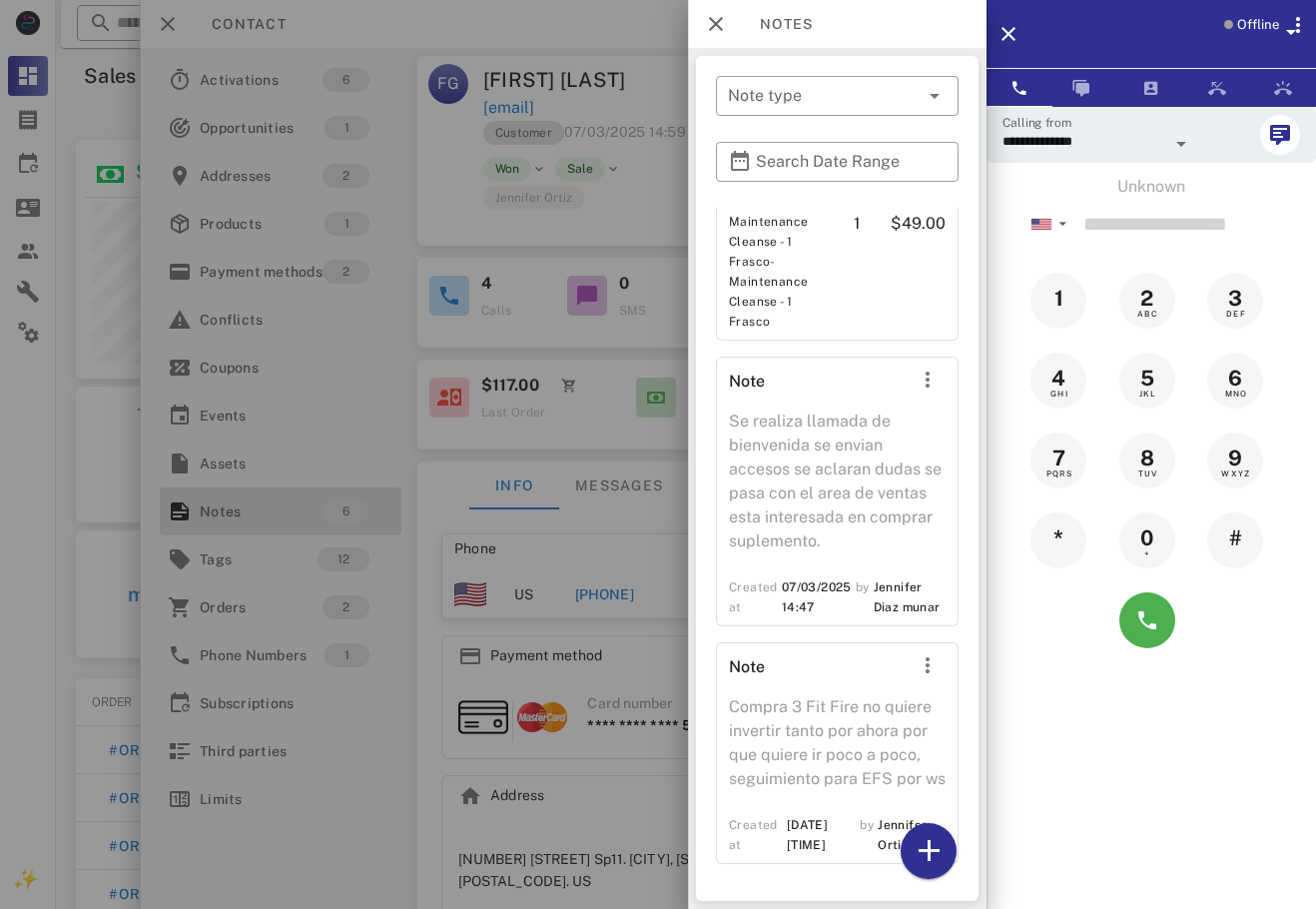 click at bounding box center (658, 454) 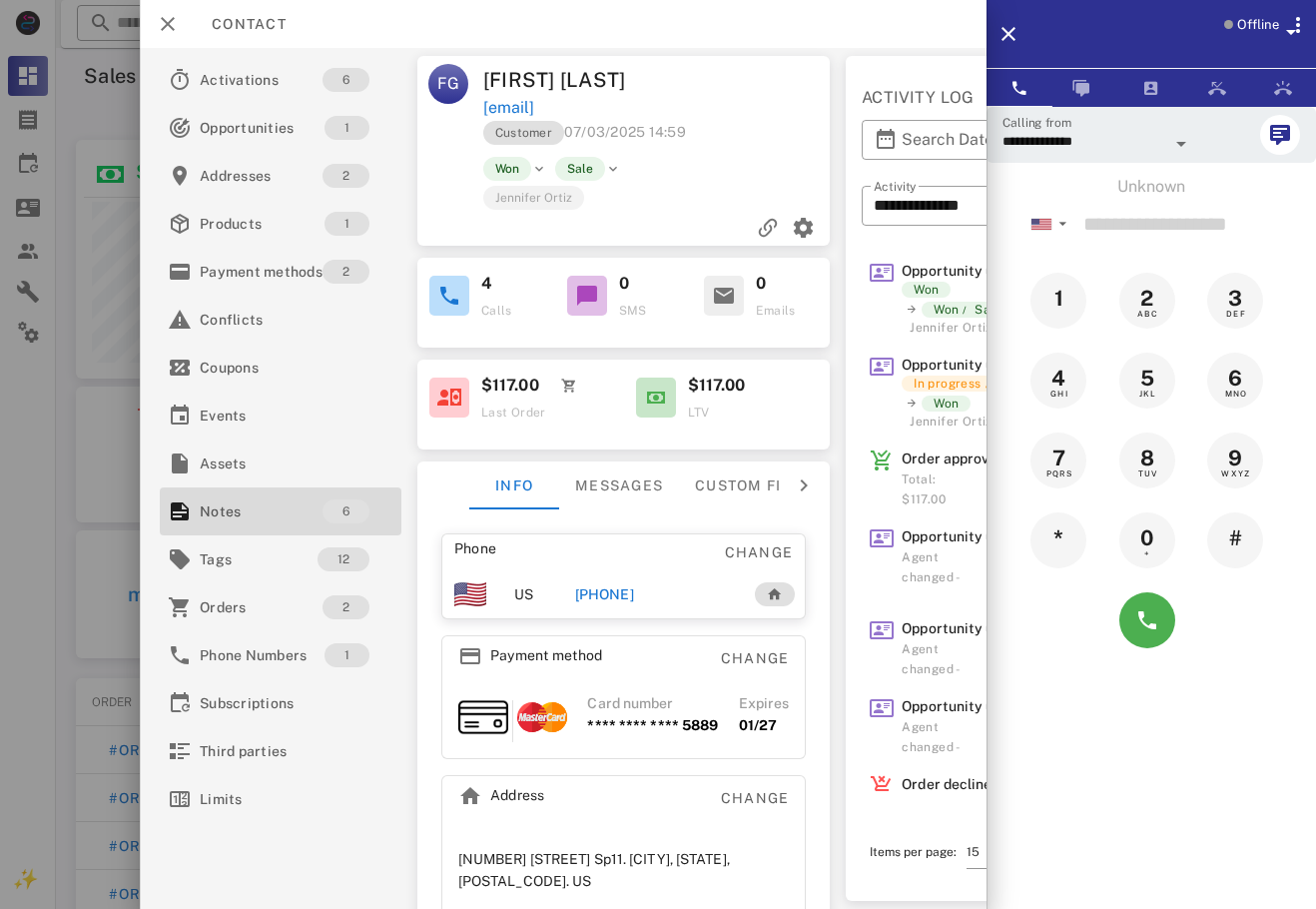 scroll, scrollTop: 0, scrollLeft: 255, axis: horizontal 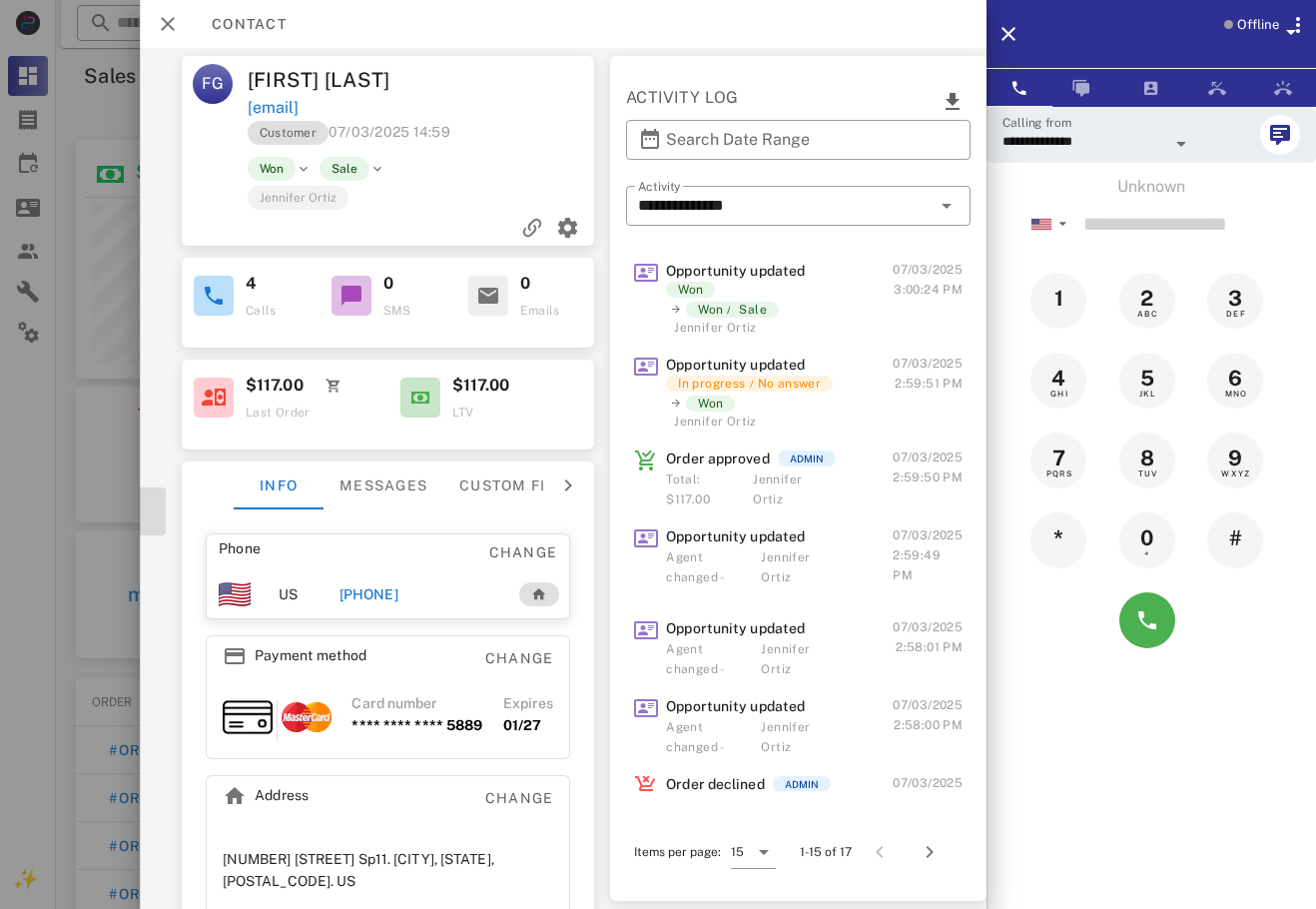 click on "**********" at bounding box center (1151, 560) 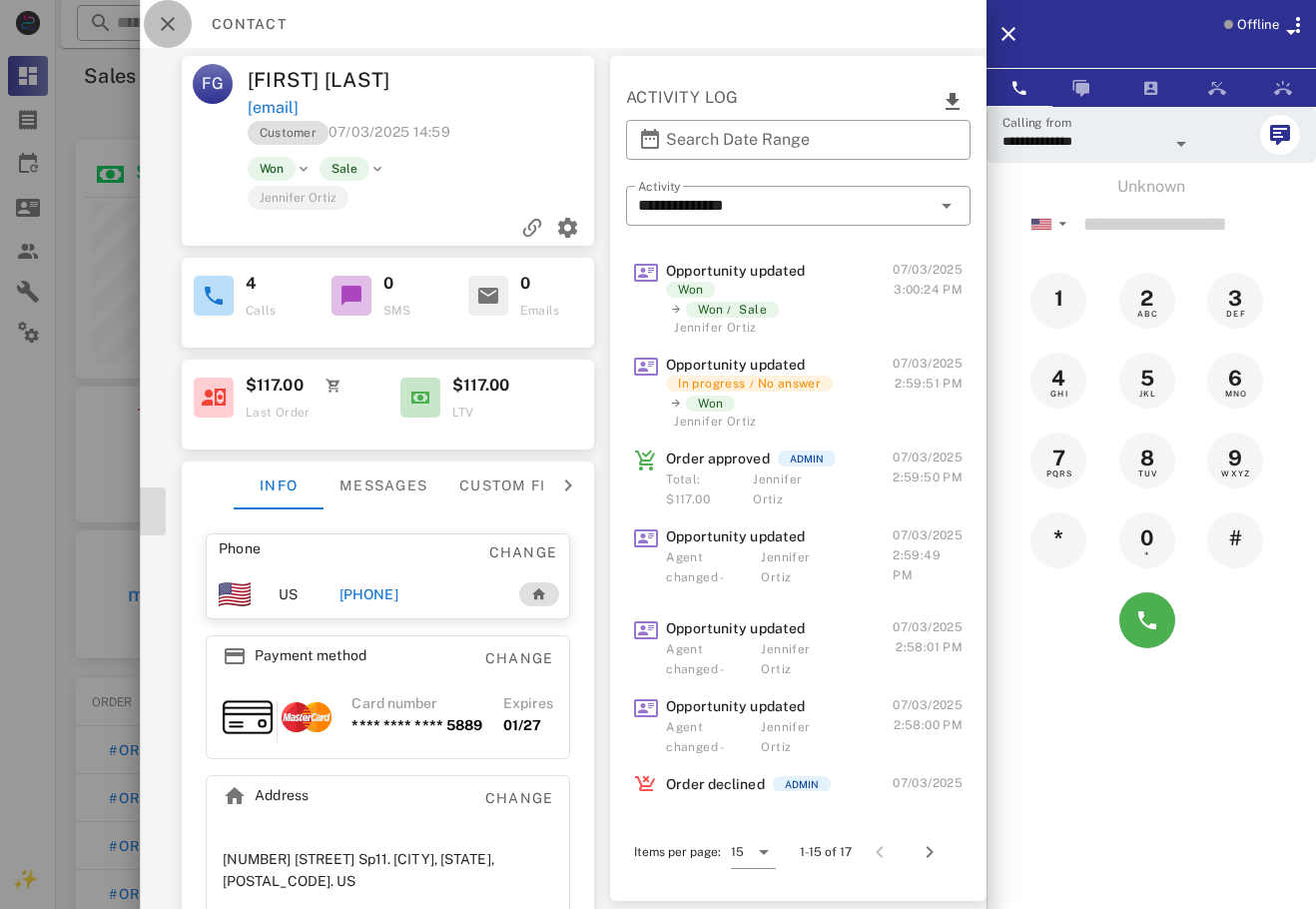 click at bounding box center [168, 24] 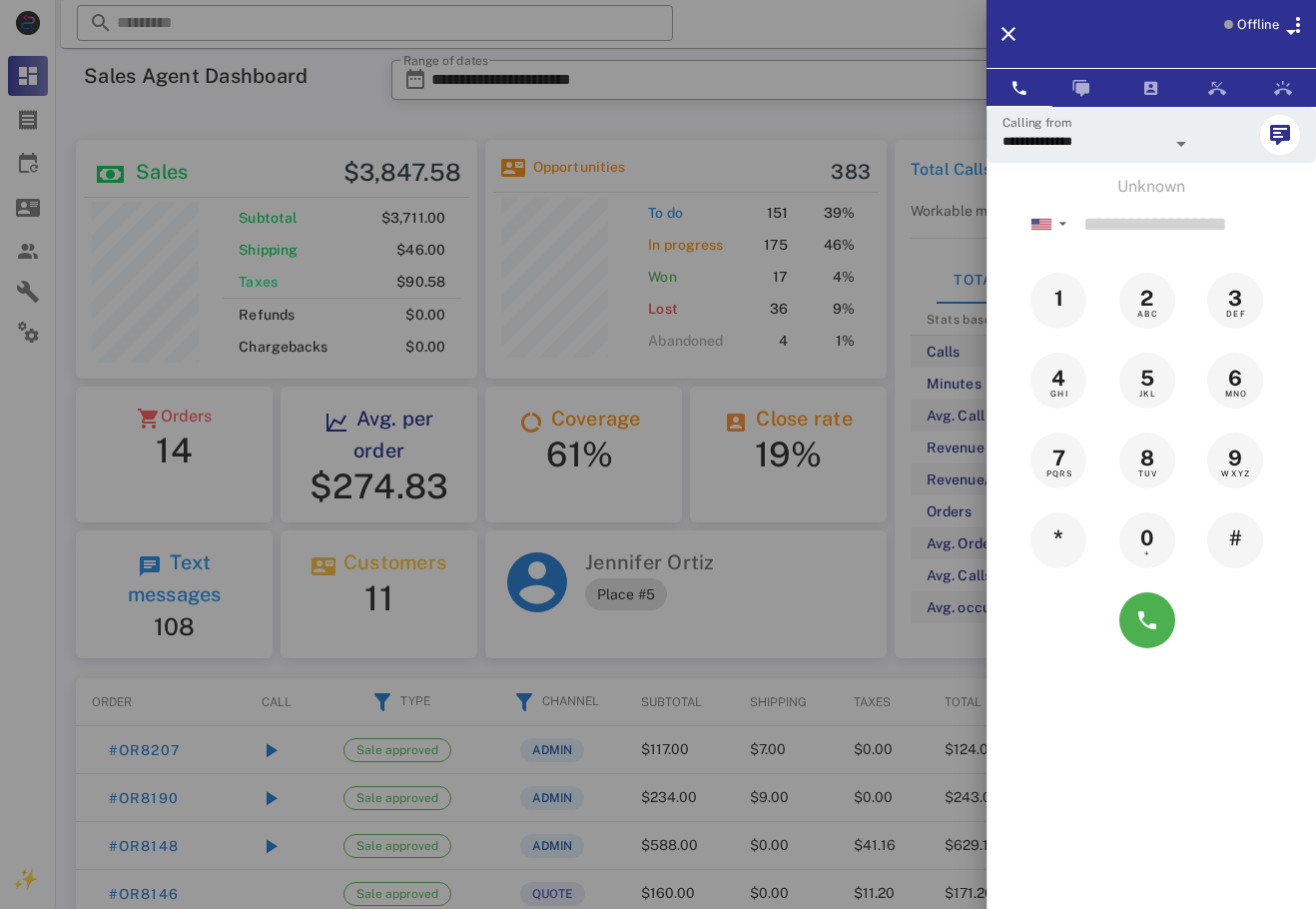 click at bounding box center (658, 454) 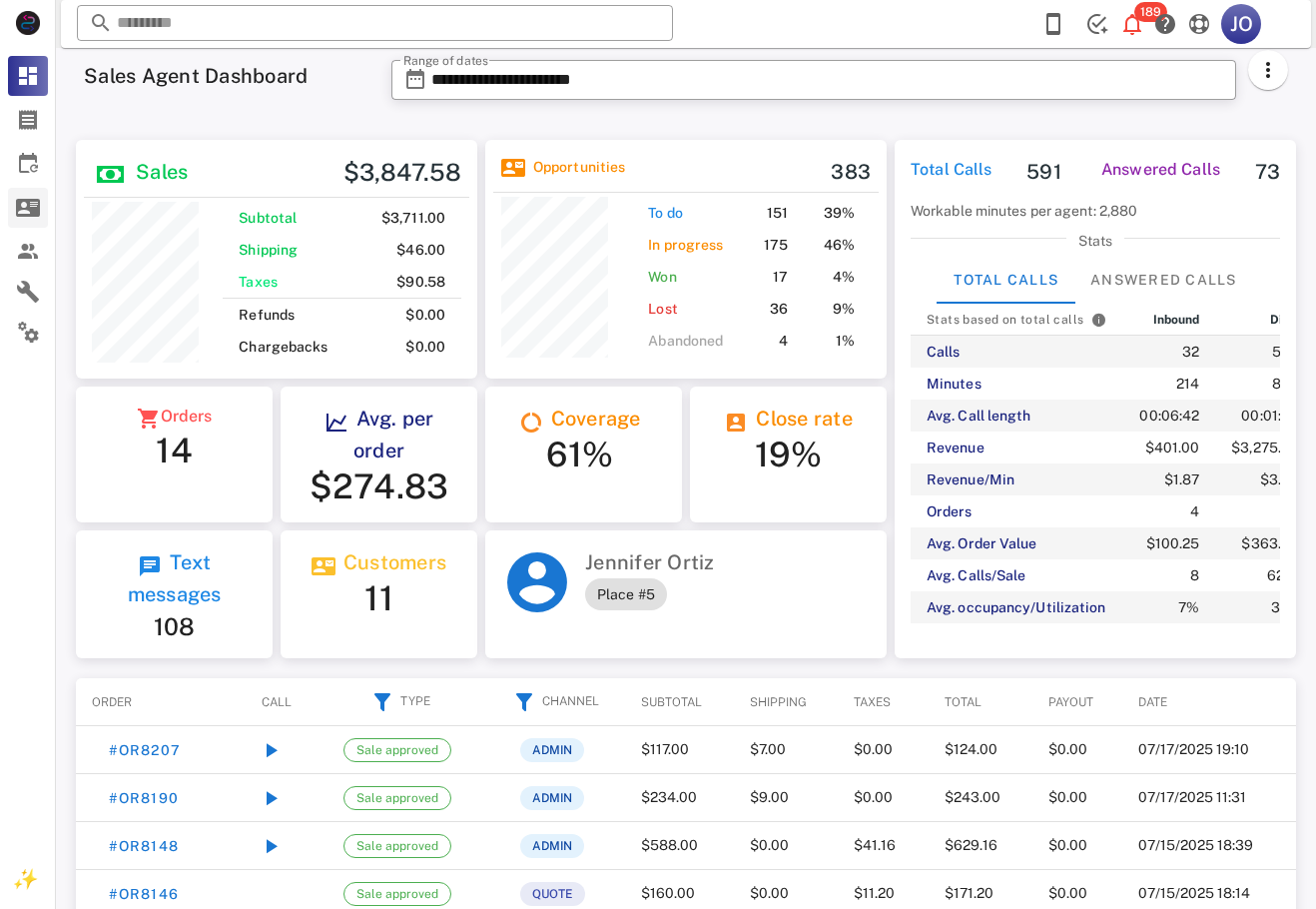 click at bounding box center [28, 208] 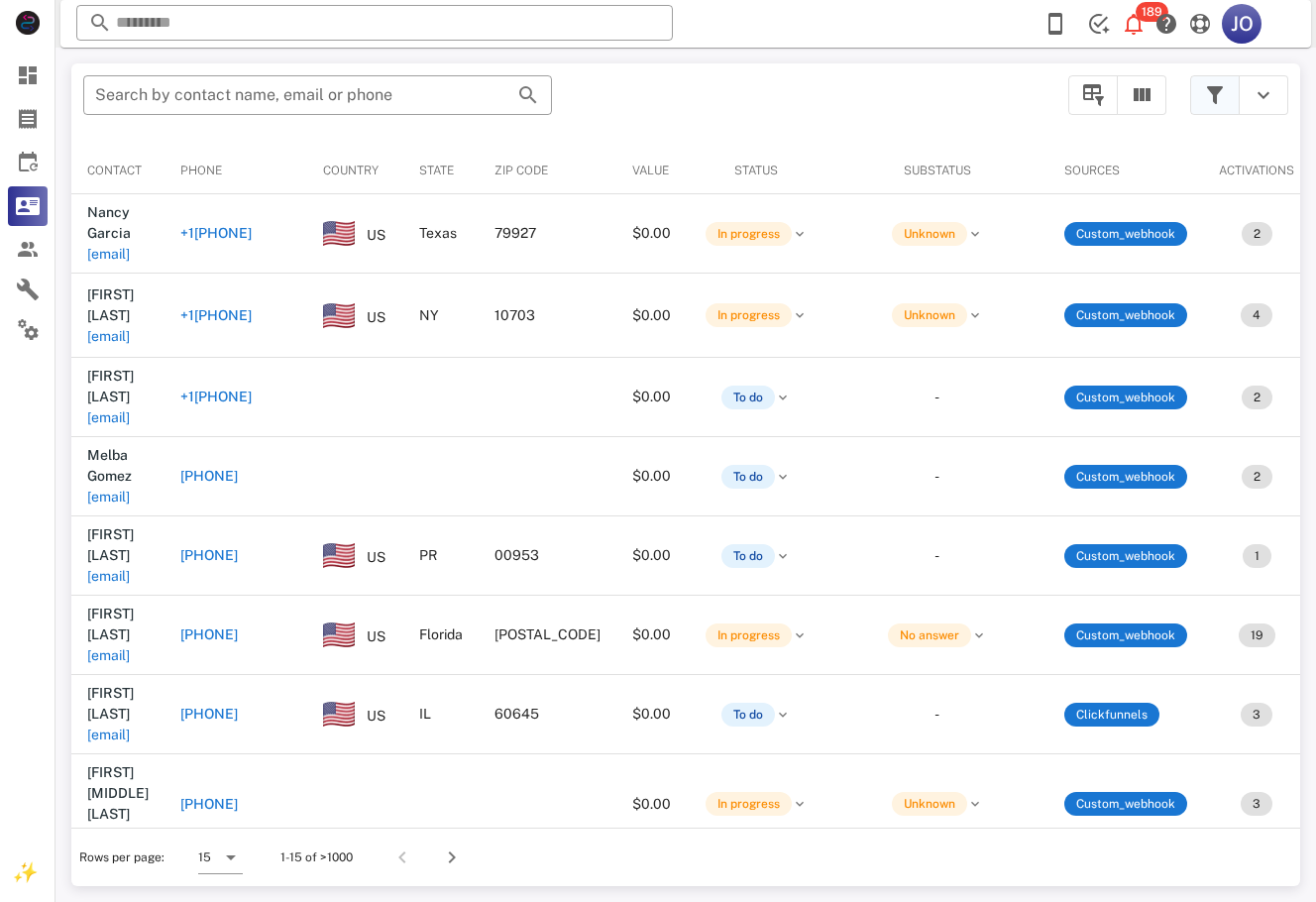 click at bounding box center [1215, 95] 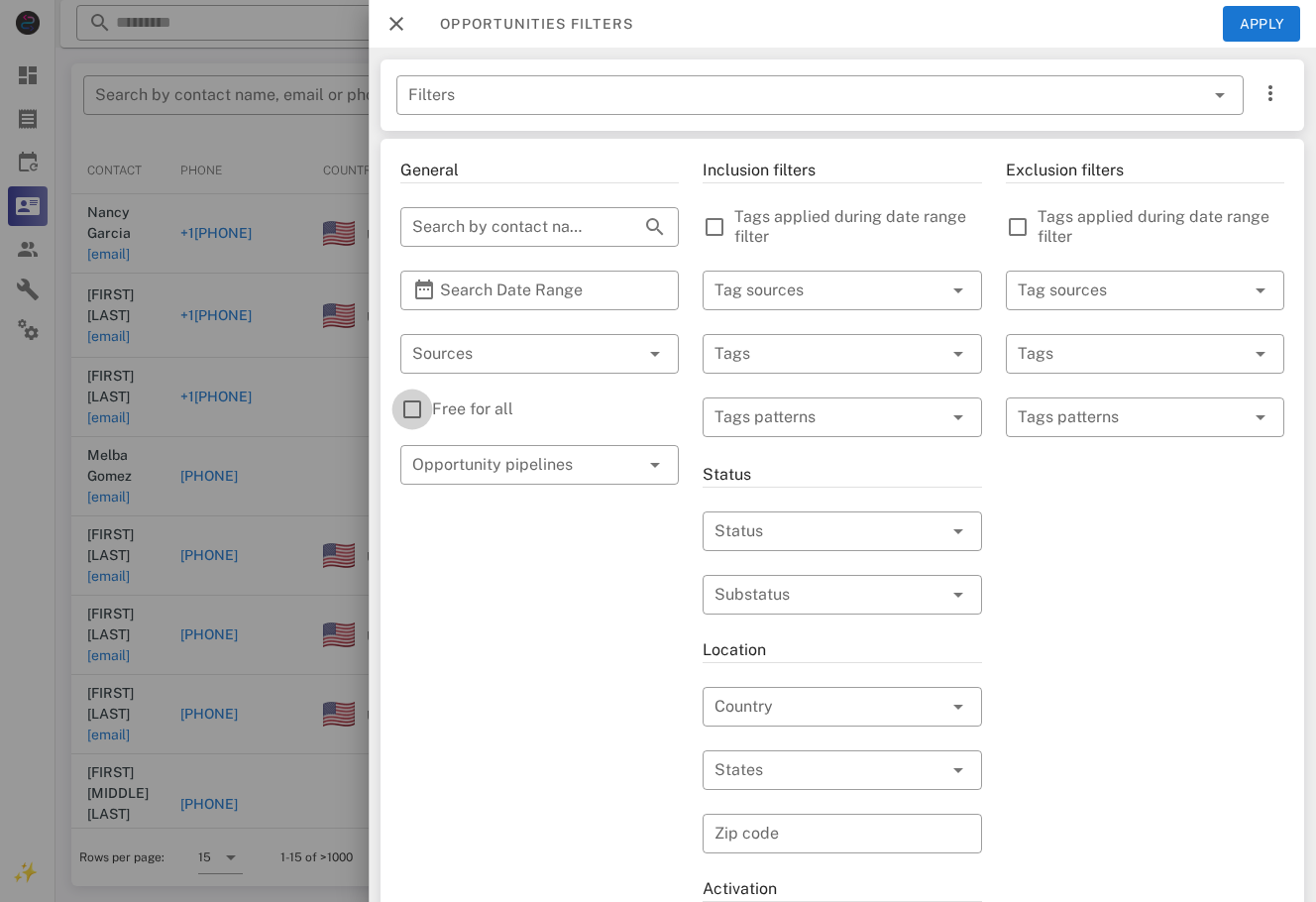 click at bounding box center [412, 409] 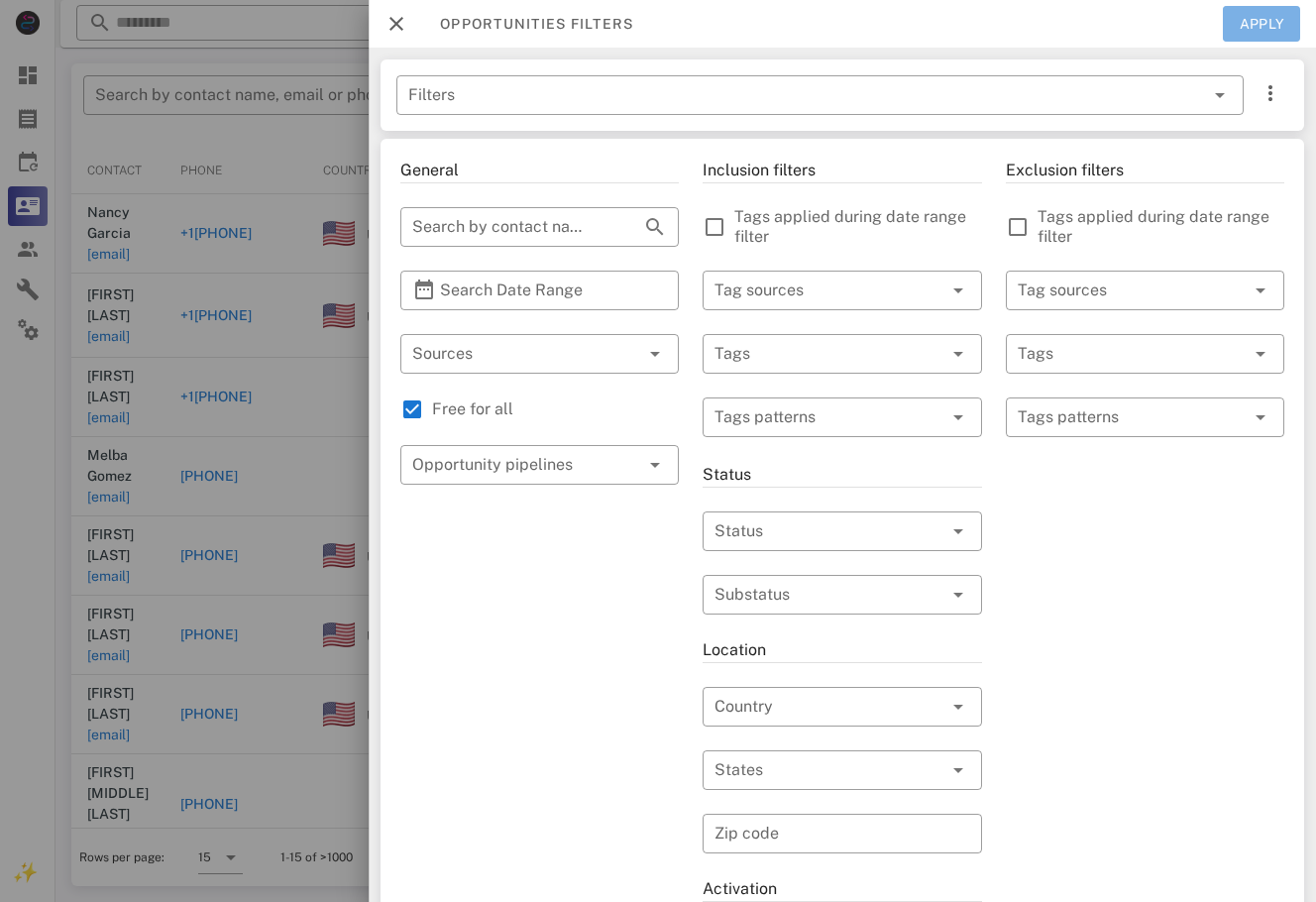 click on "Apply" at bounding box center [1261, 24] 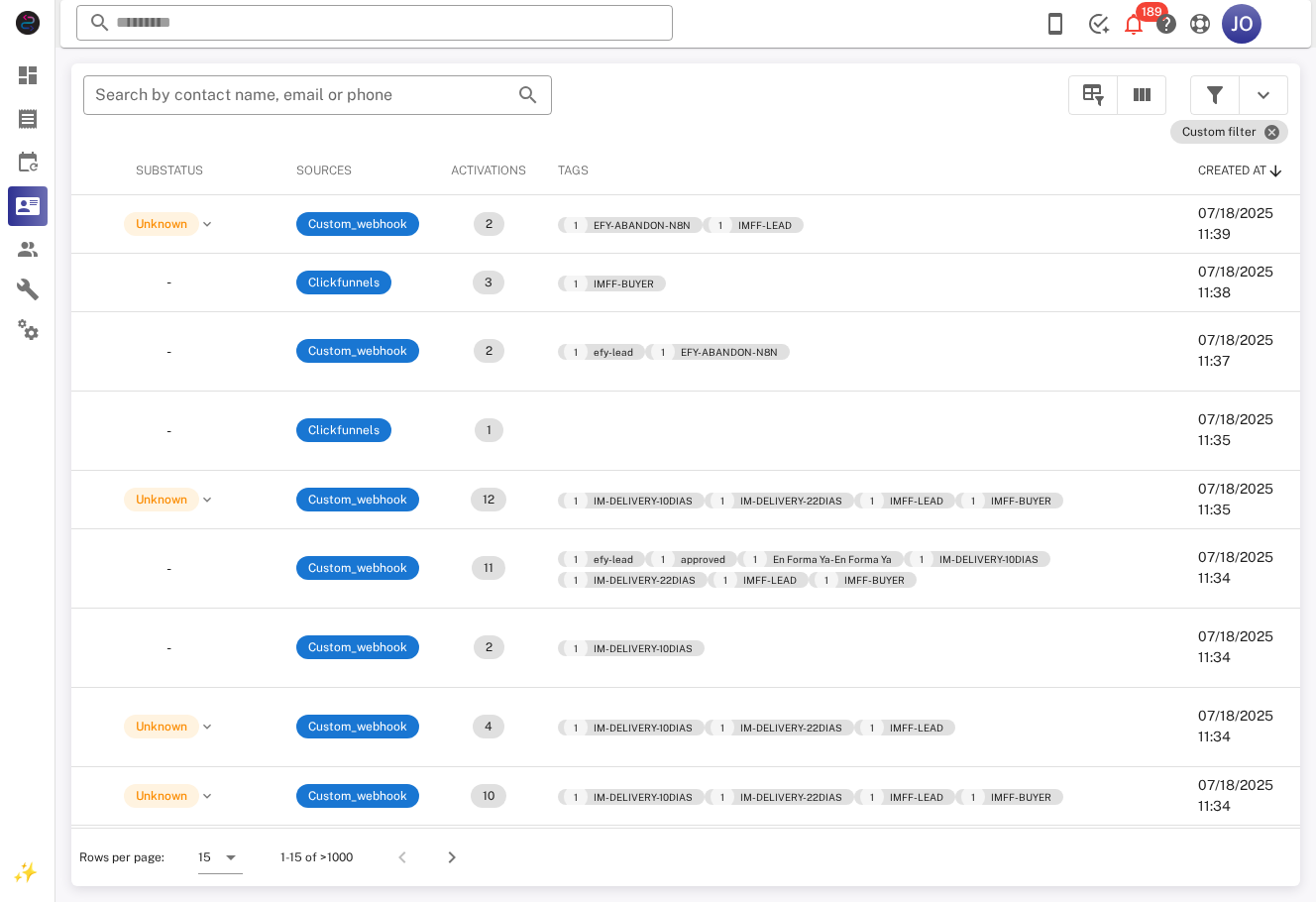 scroll, scrollTop: 0, scrollLeft: 913, axis: horizontal 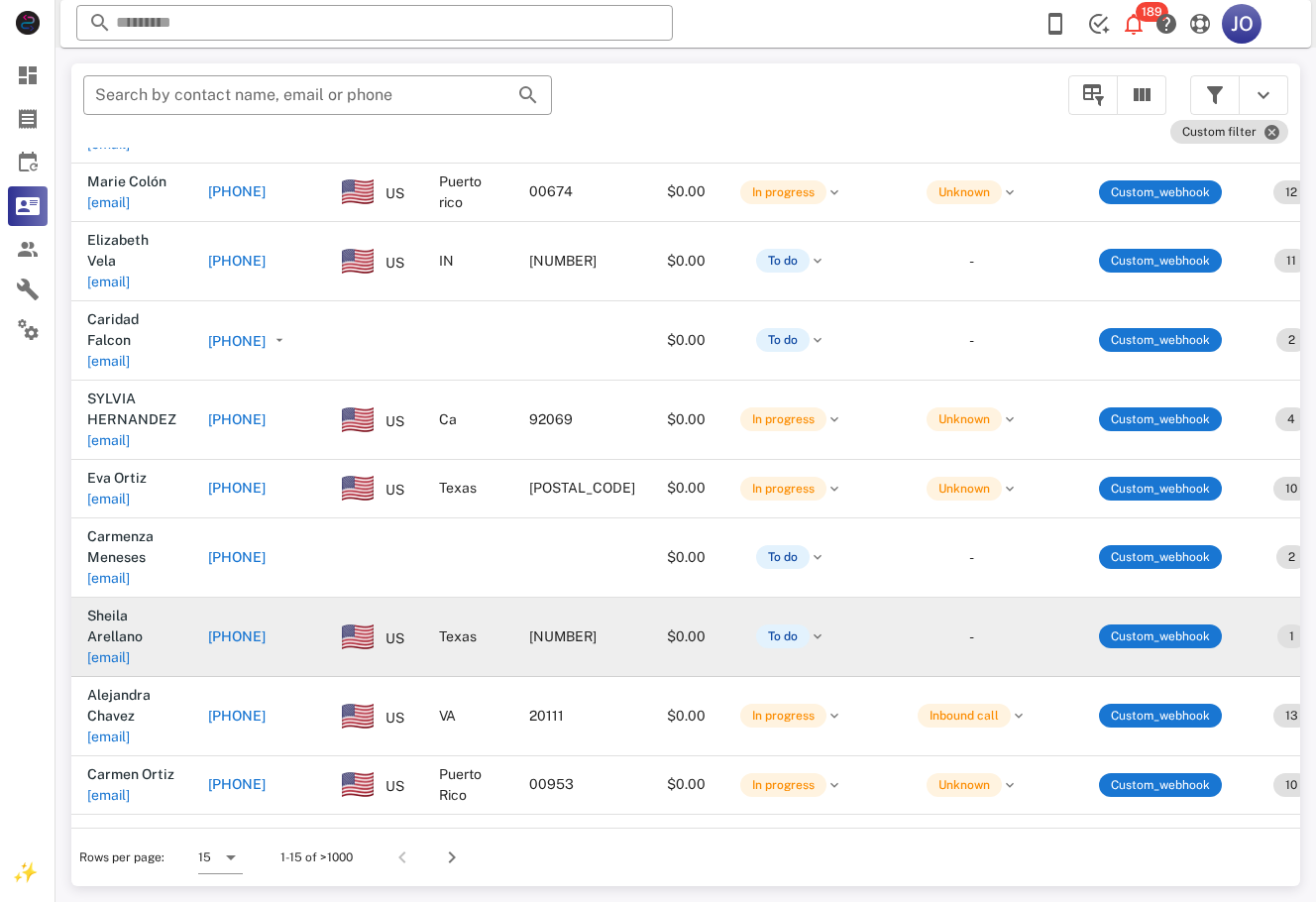 click on "sarellanoa21@gmail.com" at bounding box center [108, 657] 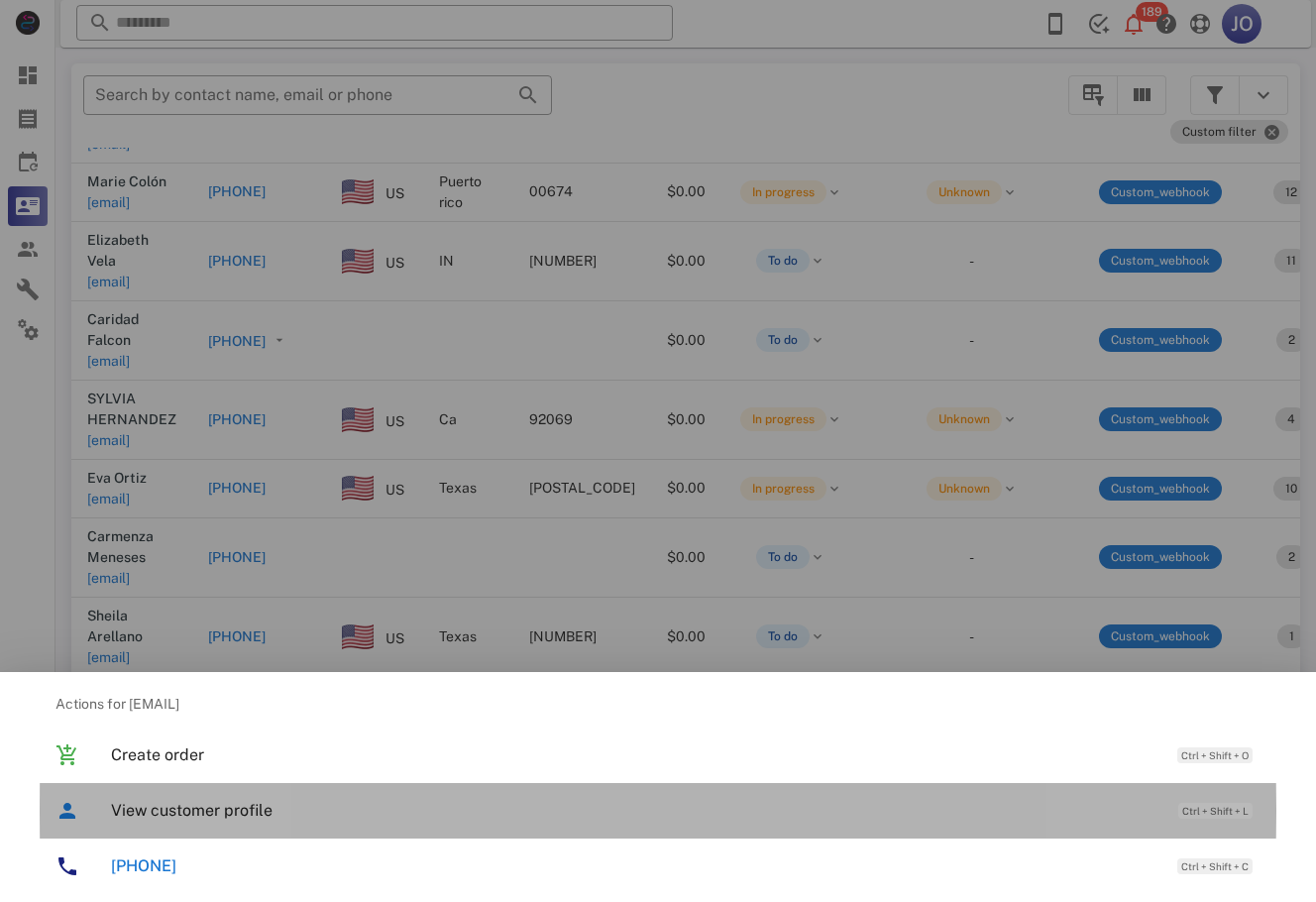 click on "View customer profile" at bounding box center [634, 810] 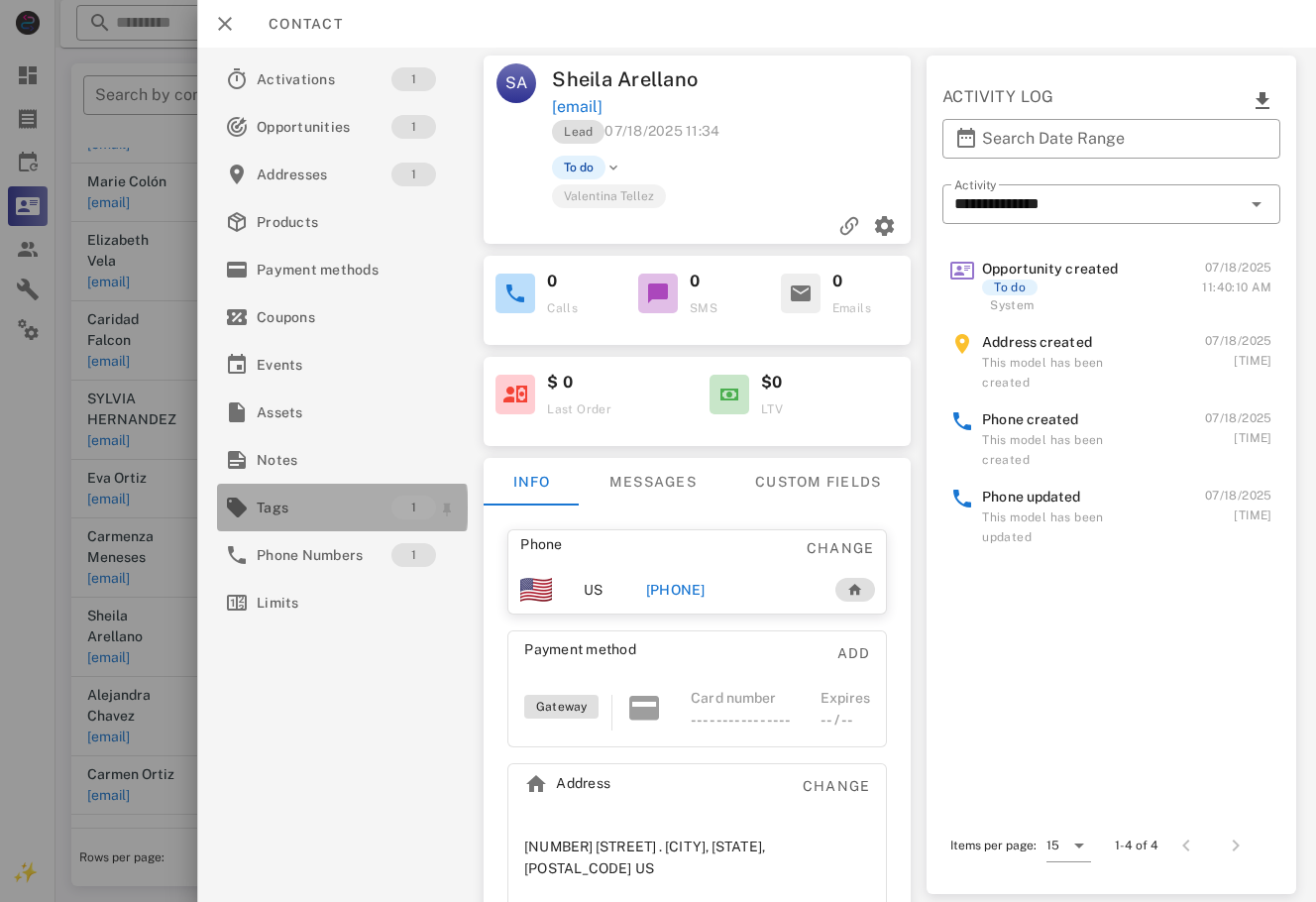 click on "Tags" at bounding box center [324, 507] 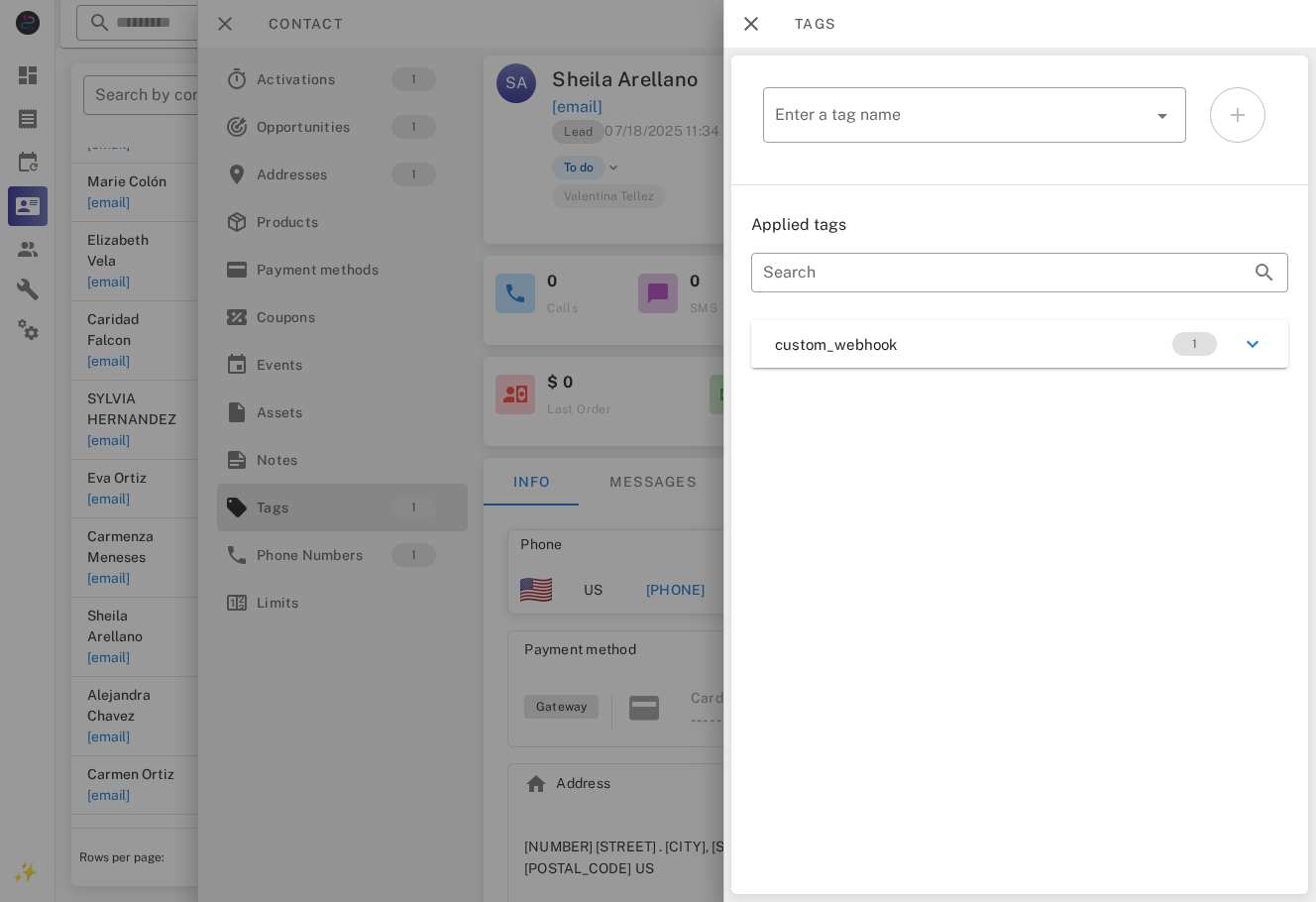 click on "custom_webhook  1" at bounding box center (1020, 344) 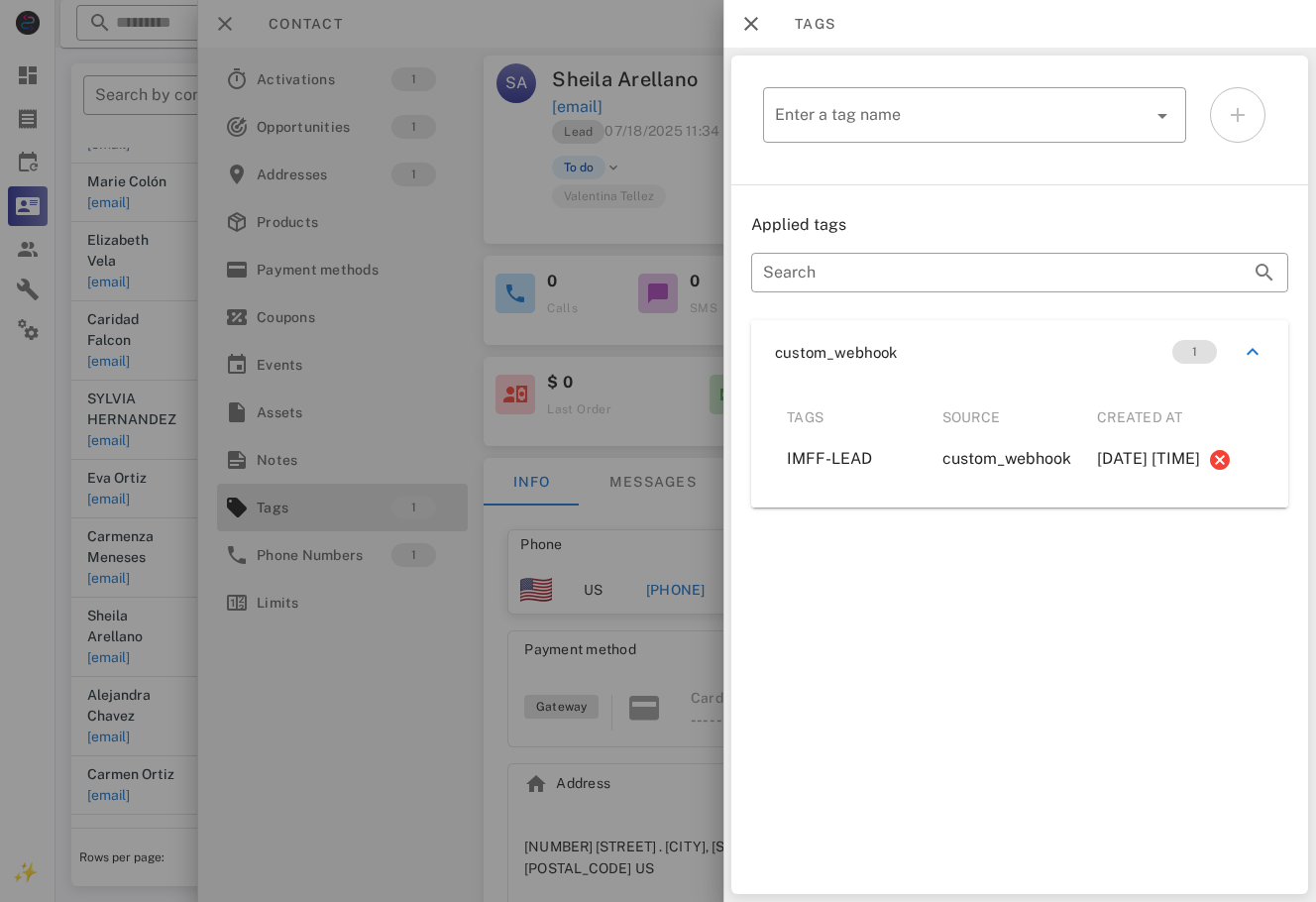 click on "​ Enter a tag name Applied tags ​ Search  custom_webhook  1  Tags   Source   Created at   IMFF-LEAD  custom_webhook   2025-07-18 11:34:07" at bounding box center (1020, 475) 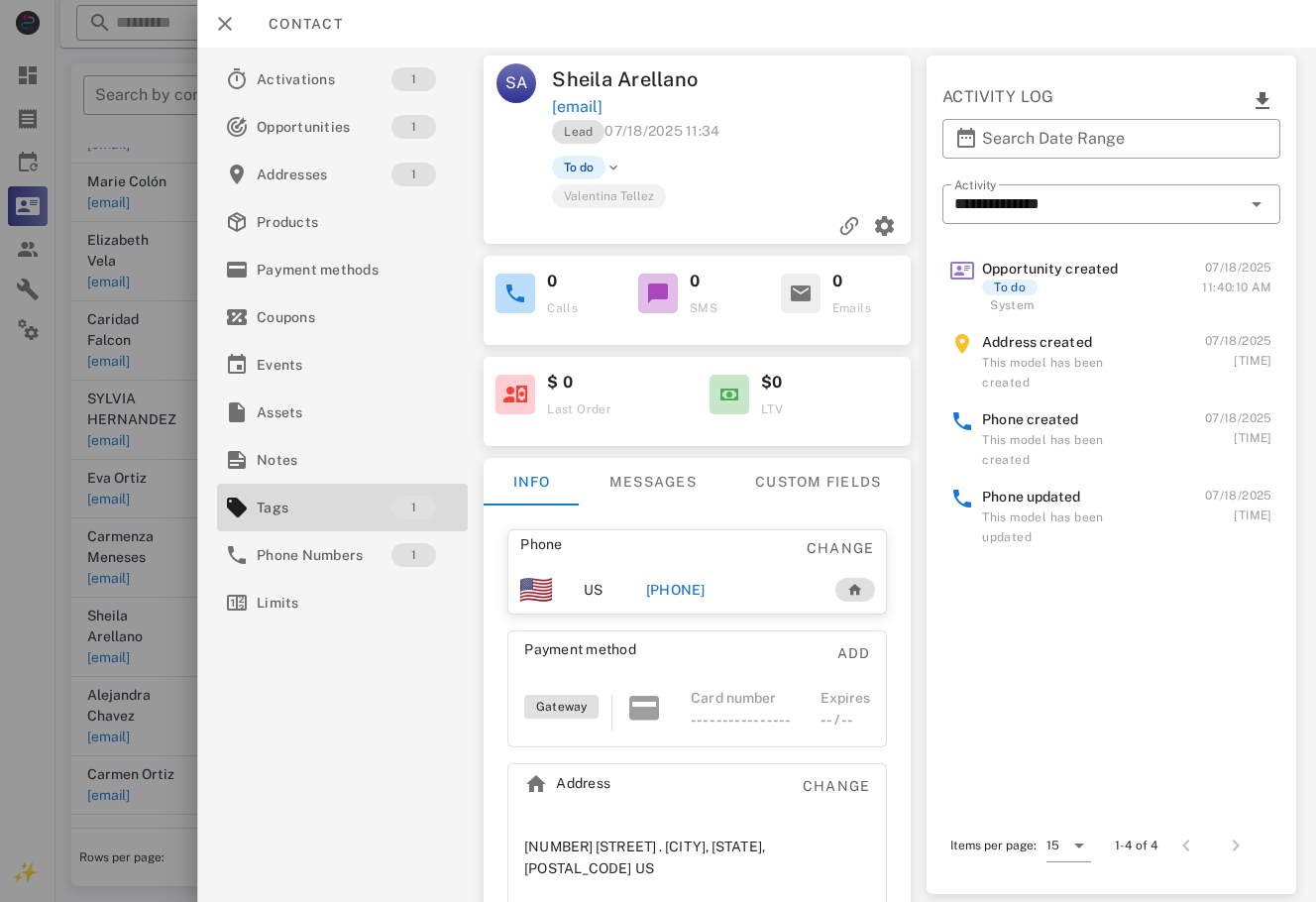 click on "+15125546847" at bounding box center [676, 590] 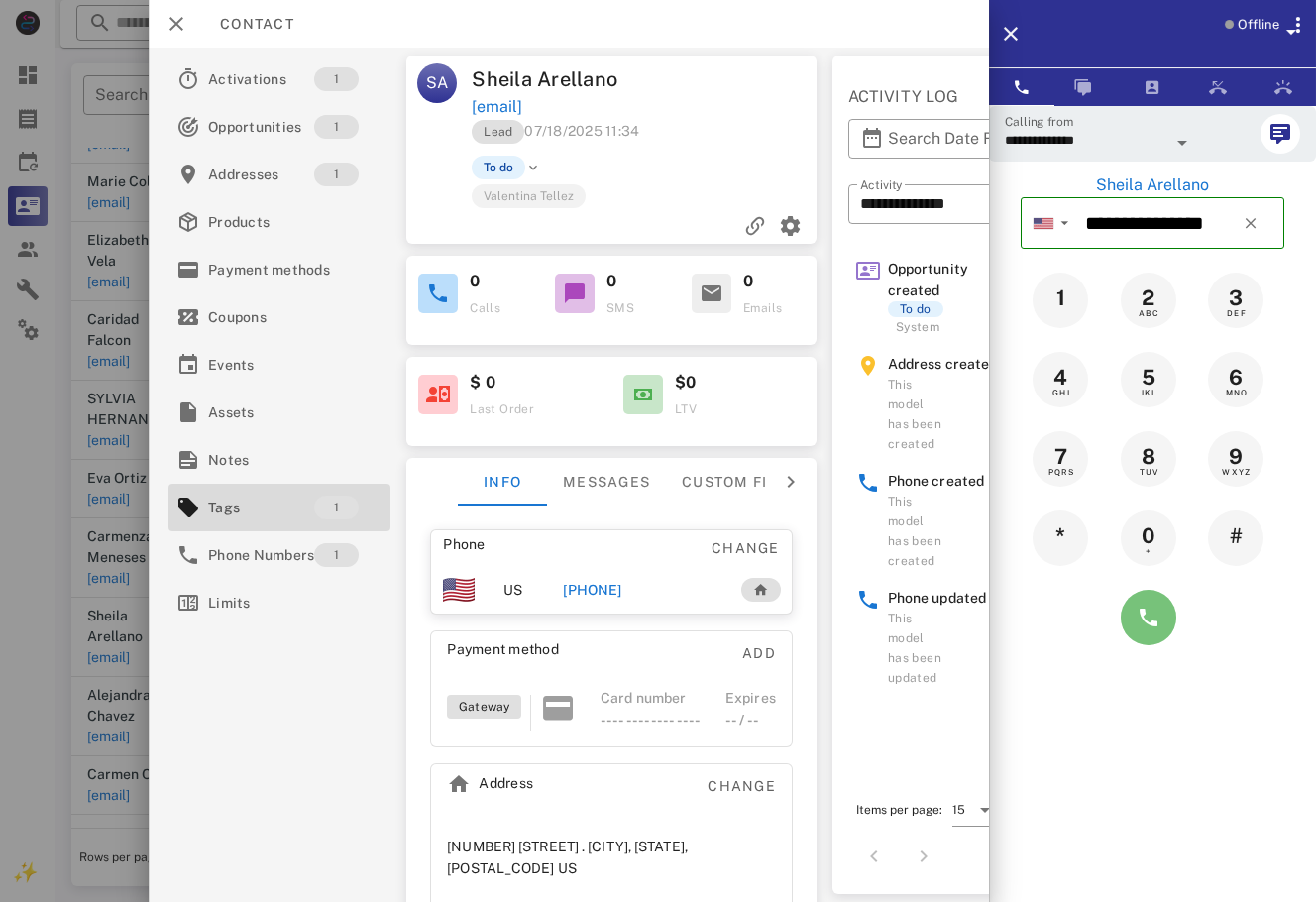 click at bounding box center (1149, 618) 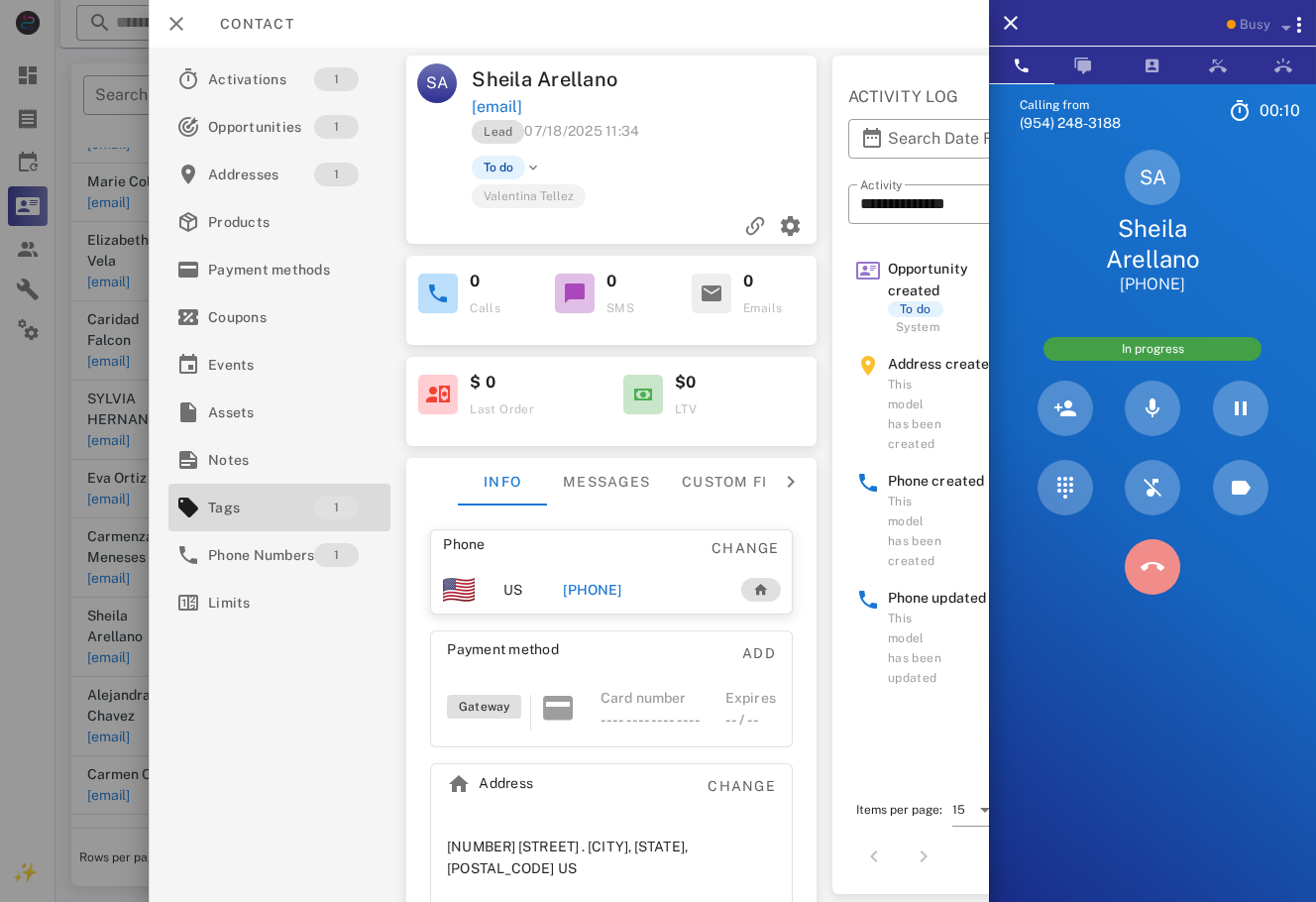 click at bounding box center [1152, 567] 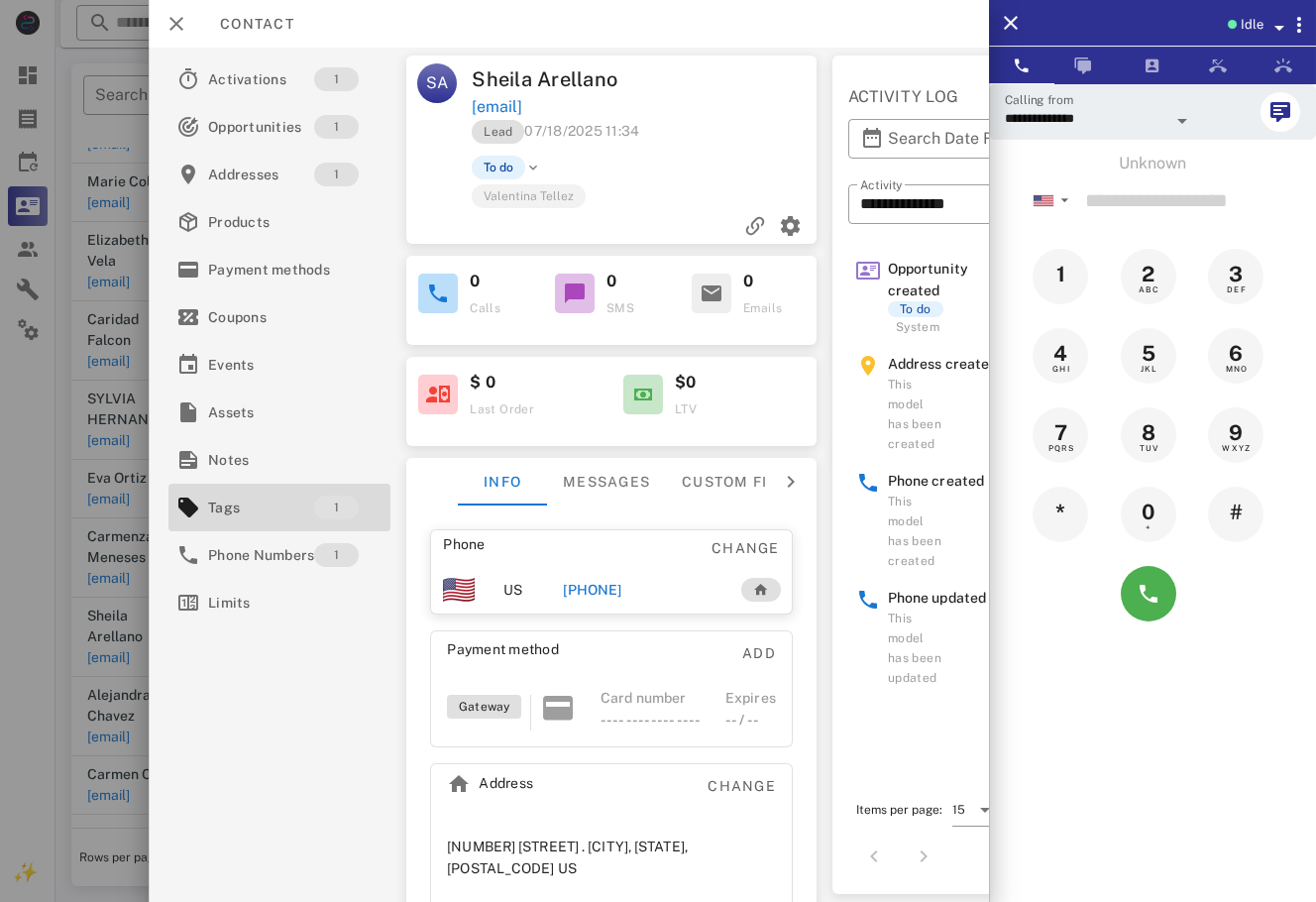 click on "+15125546847" at bounding box center (592, 590) 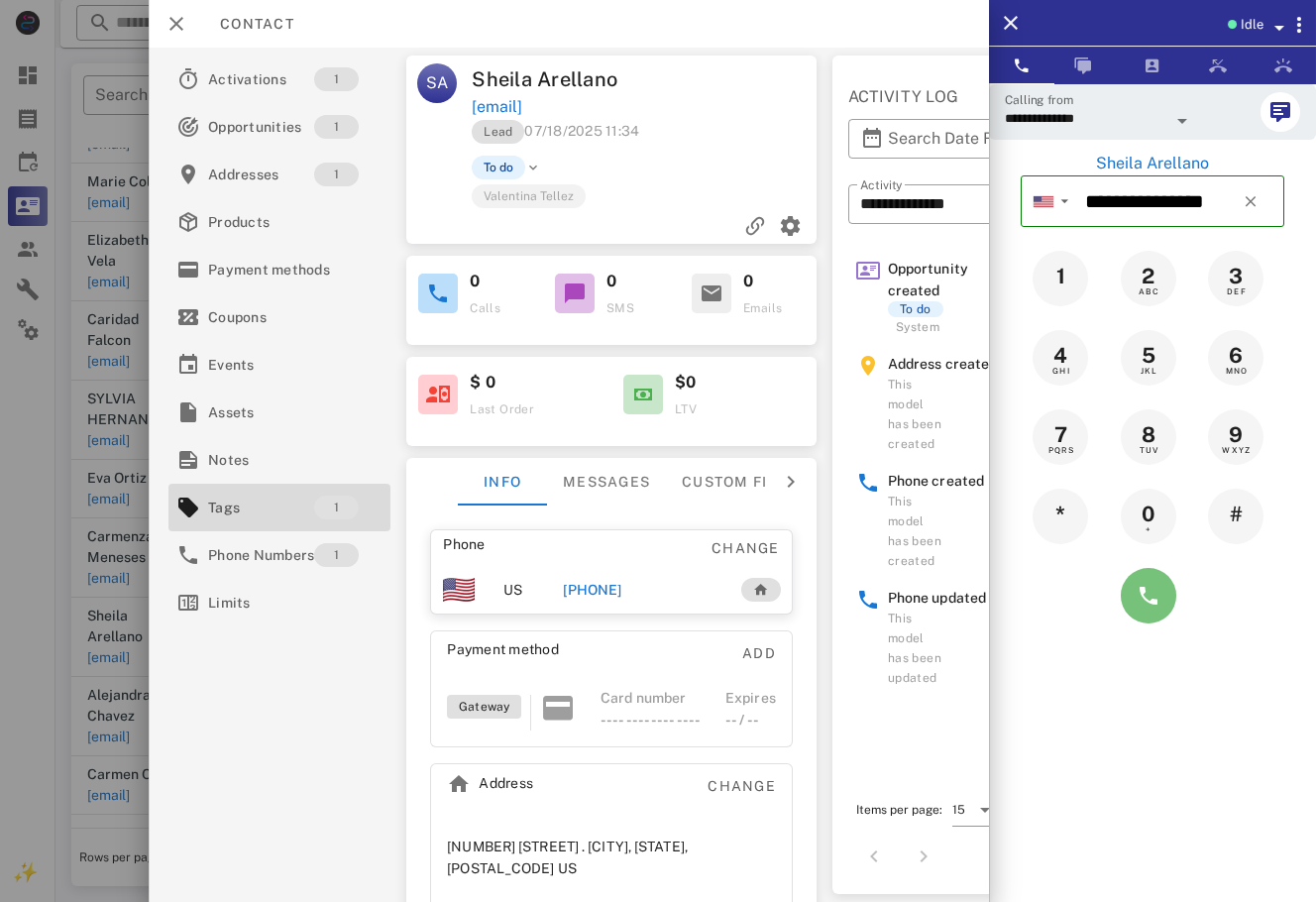 click at bounding box center [1149, 596] 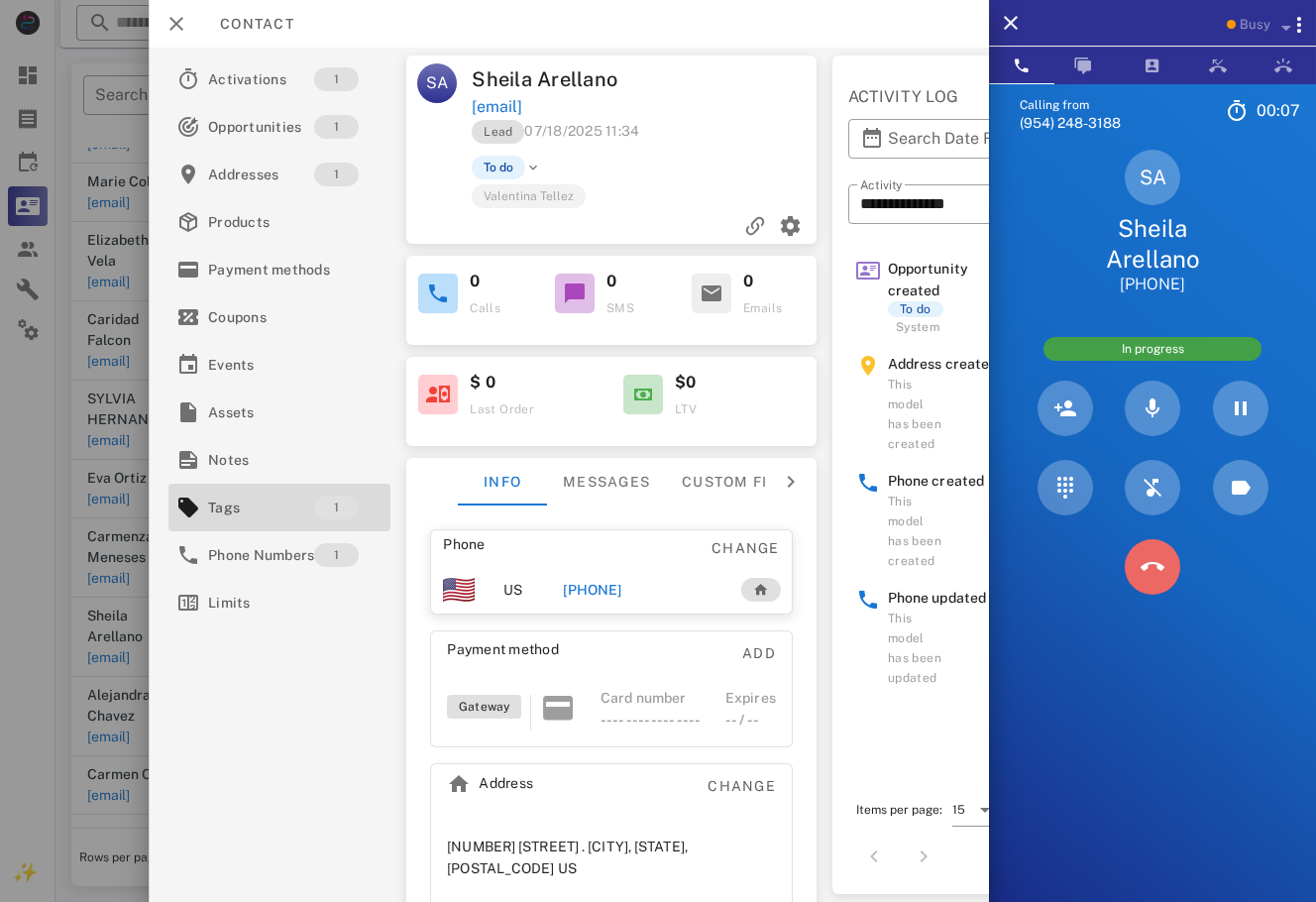 click at bounding box center (1152, 567) 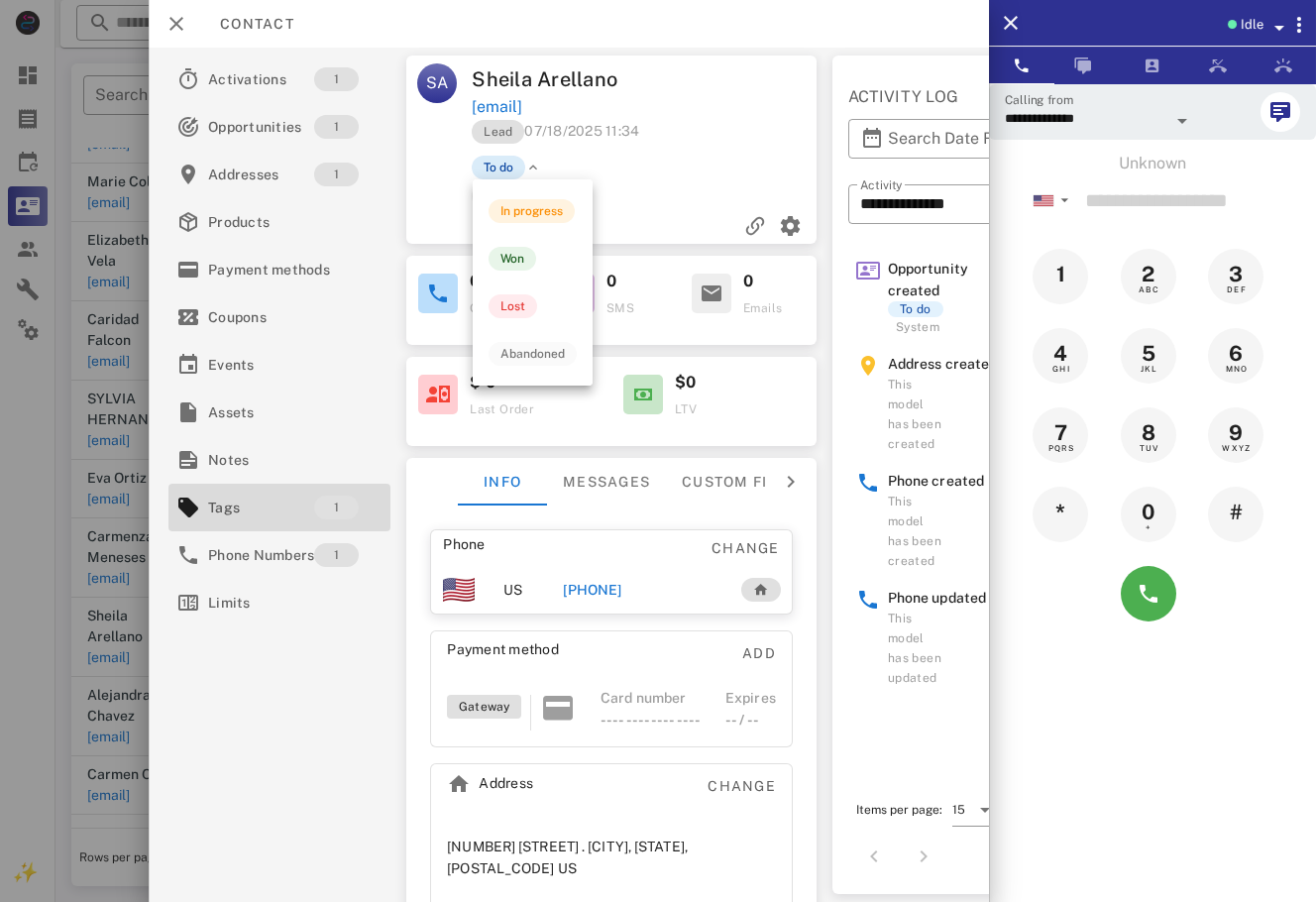 click on "To do" at bounding box center [498, 168] 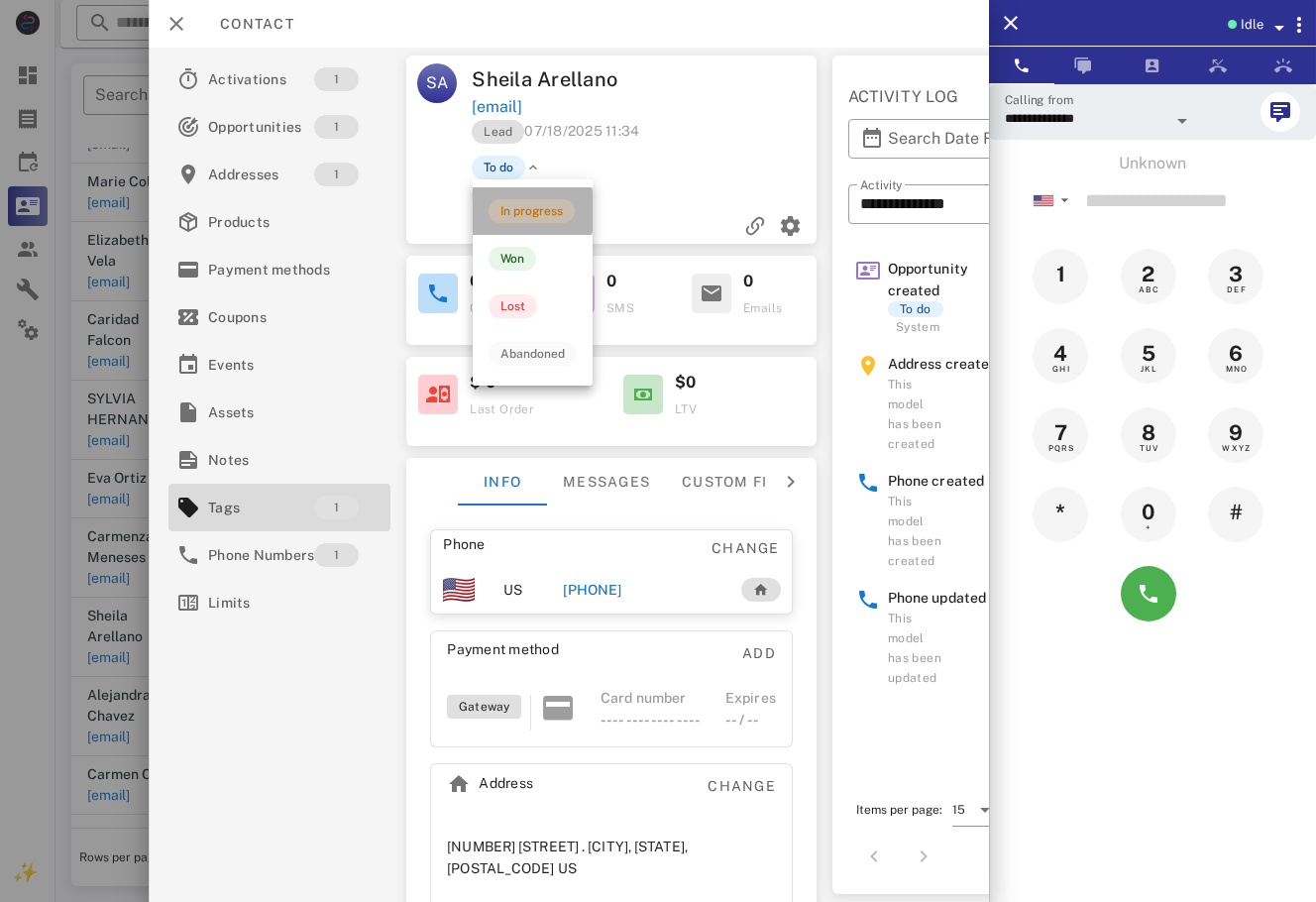 click on "In progress" at bounding box center [532, 211] 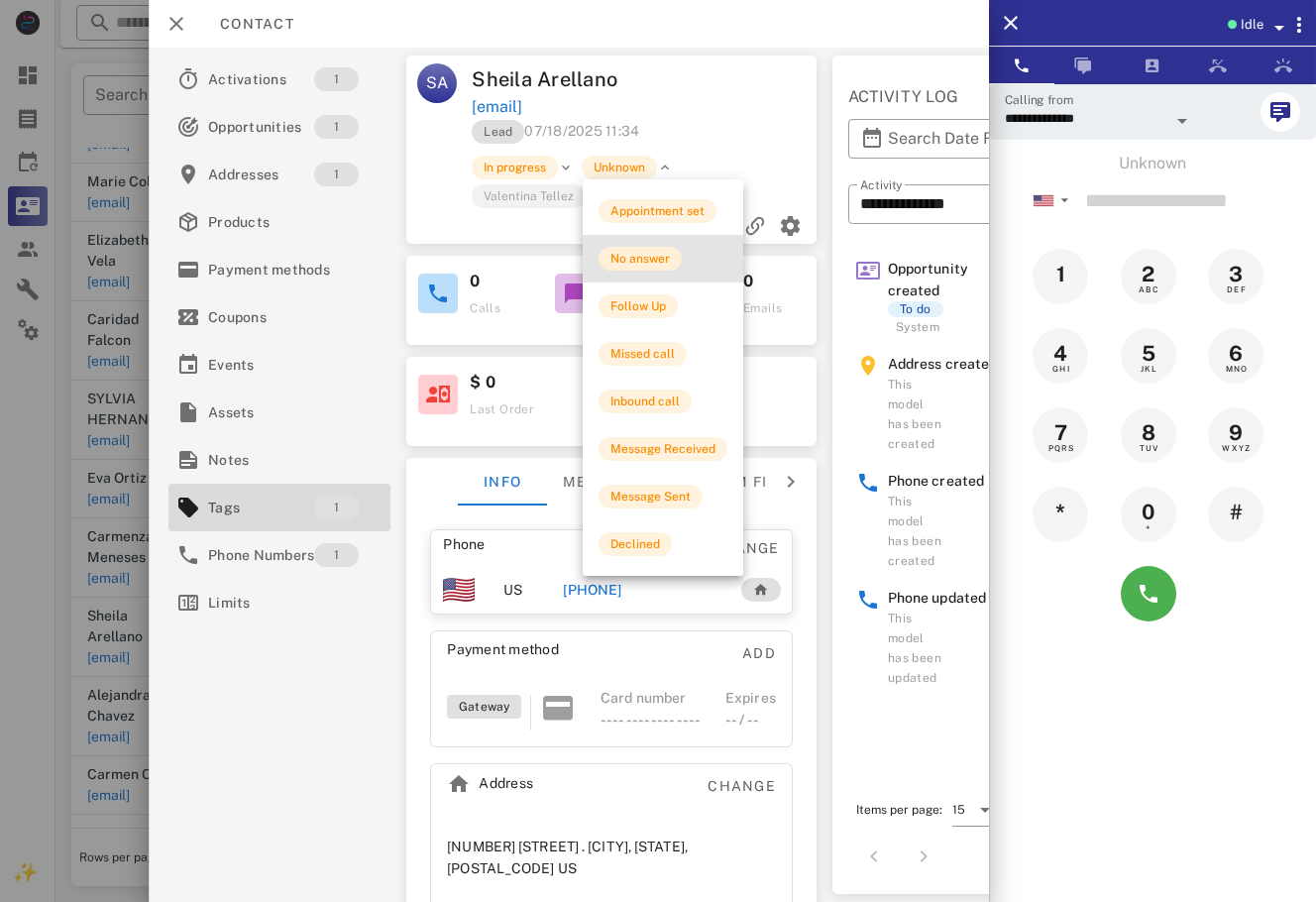 click on "No answer" at bounding box center [640, 259] 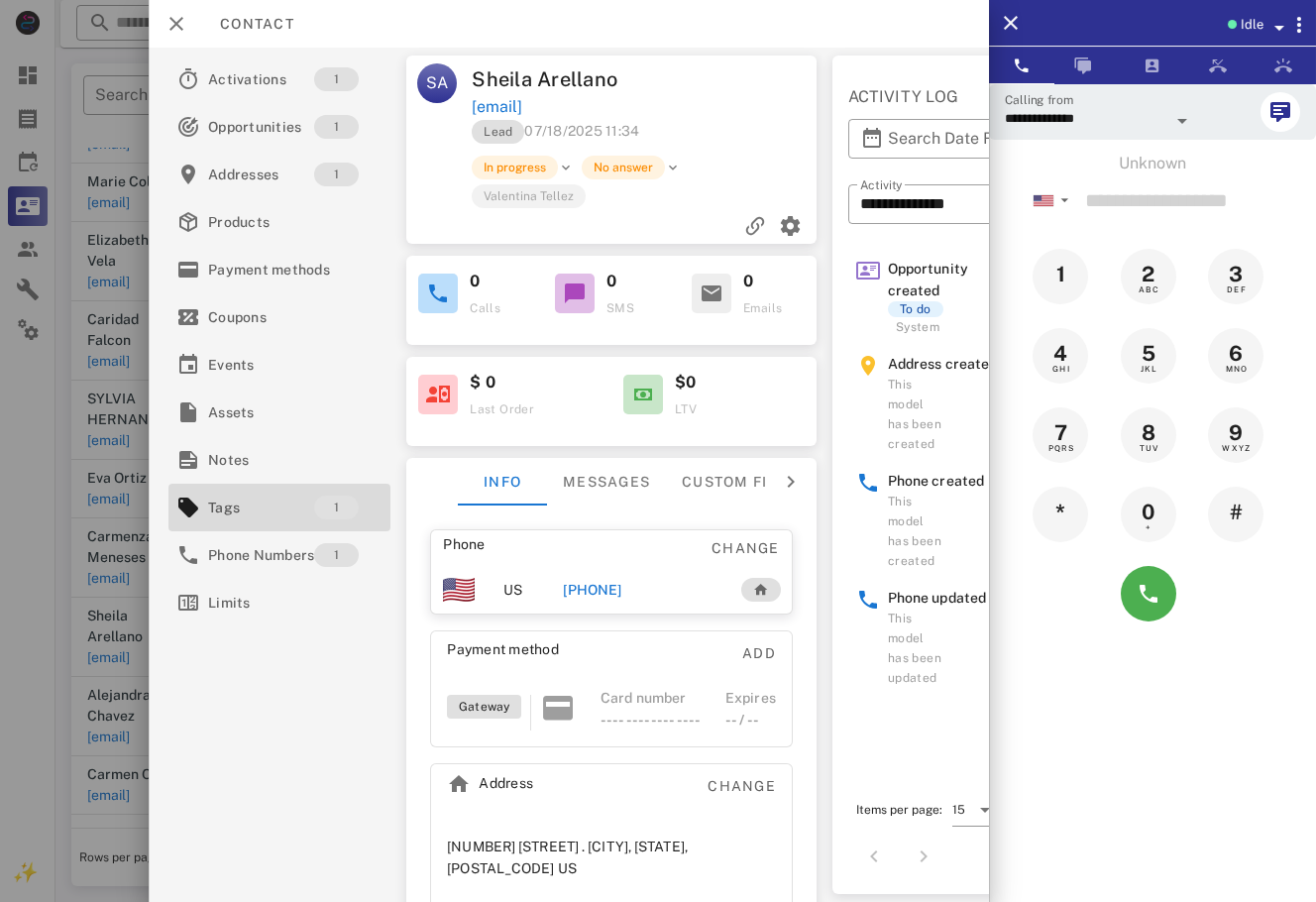click at bounding box center (658, 451) 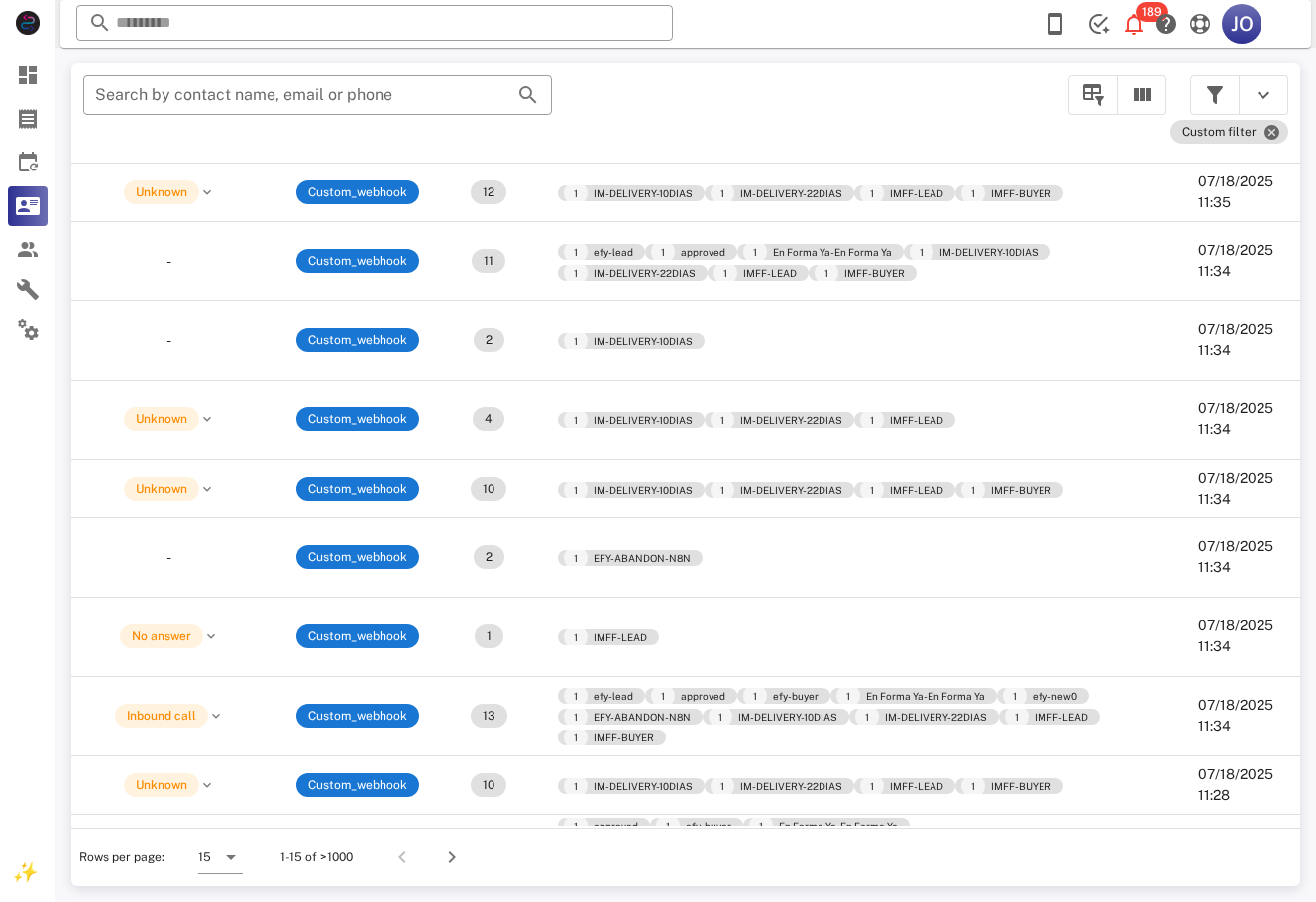 scroll, scrollTop: 307, scrollLeft: 0, axis: vertical 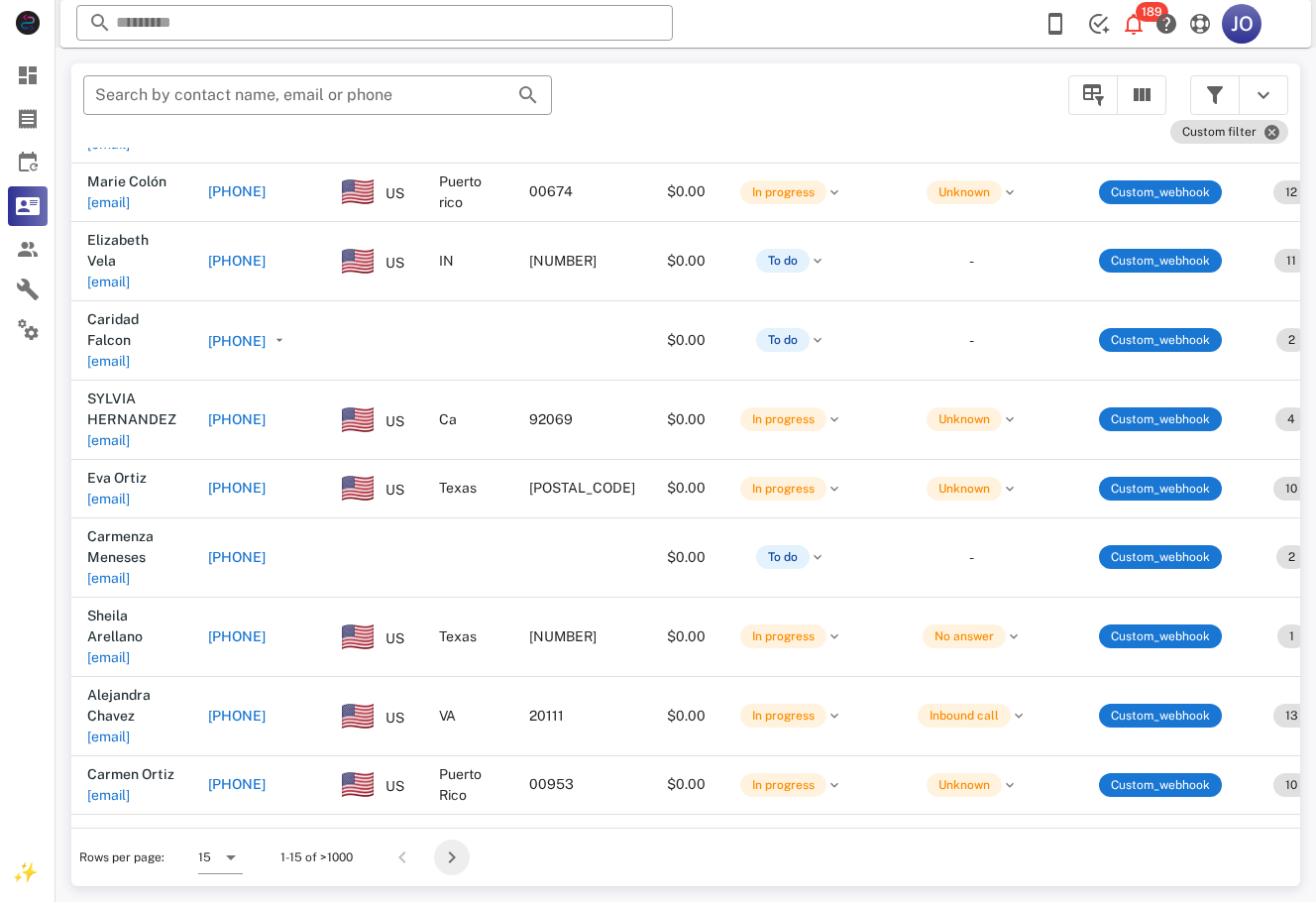 click at bounding box center (452, 857) 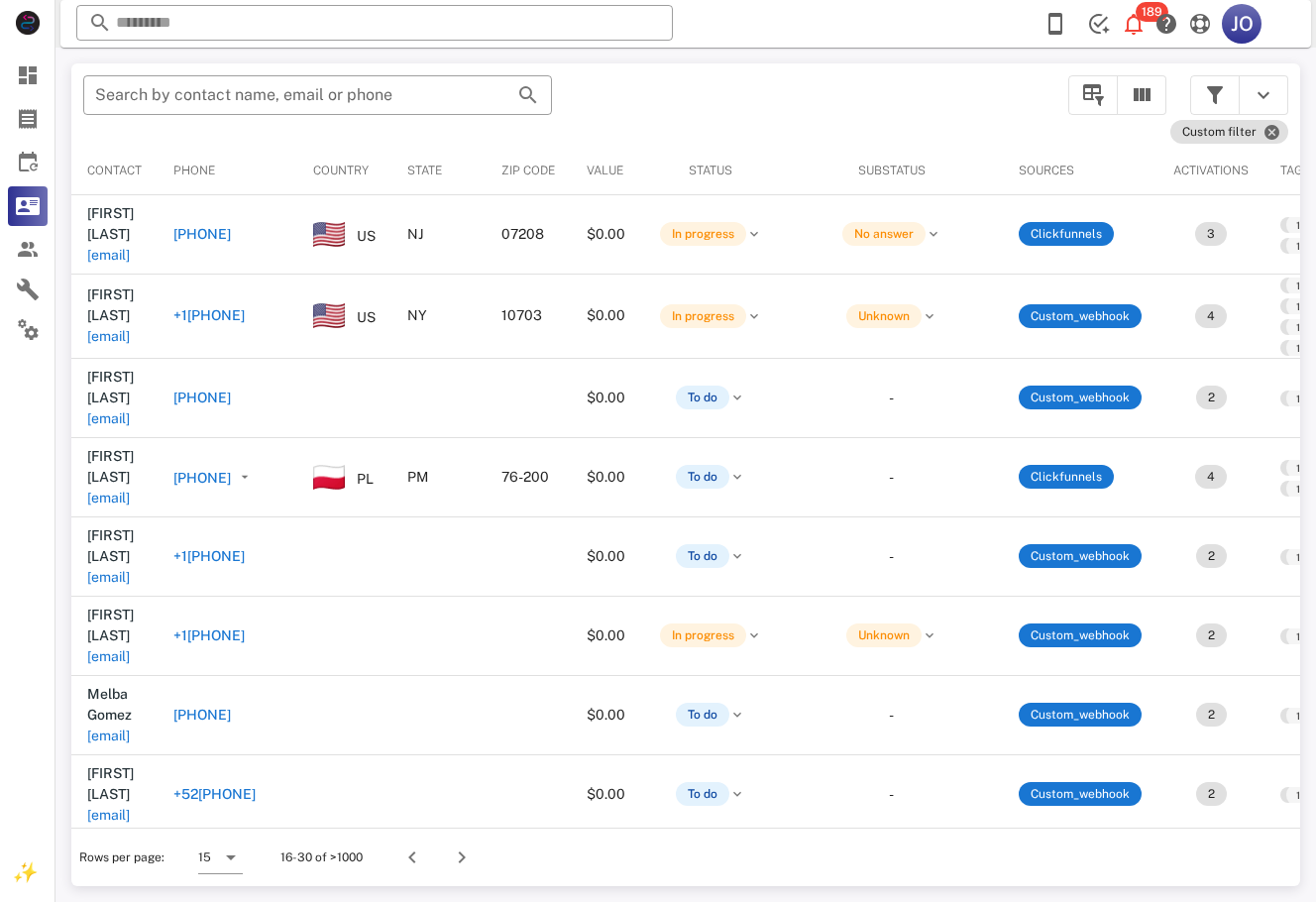 scroll, scrollTop: 0, scrollLeft: 649, axis: horizontal 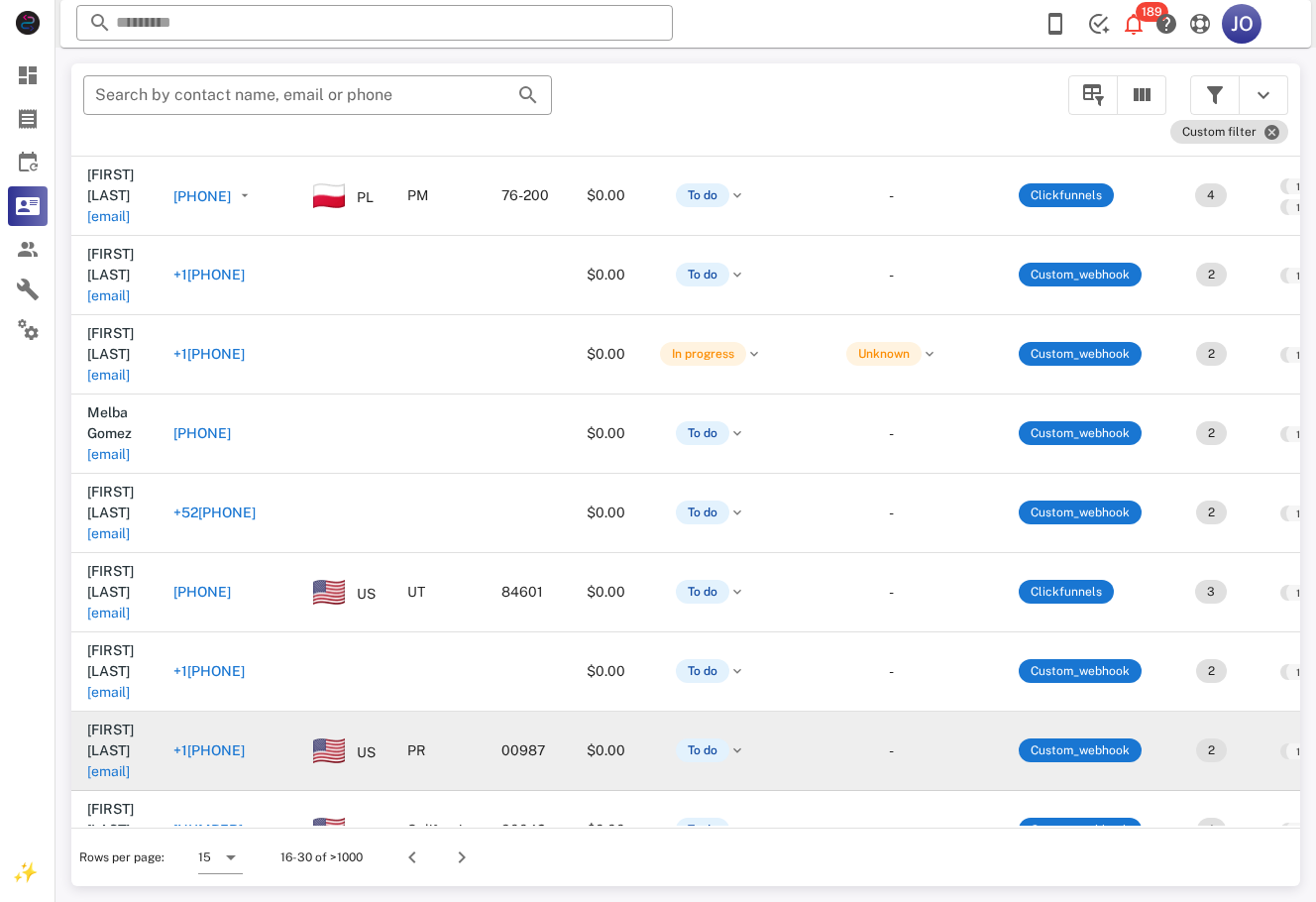 click on "tolentinodelia40@gmail.com" at bounding box center (108, 771) 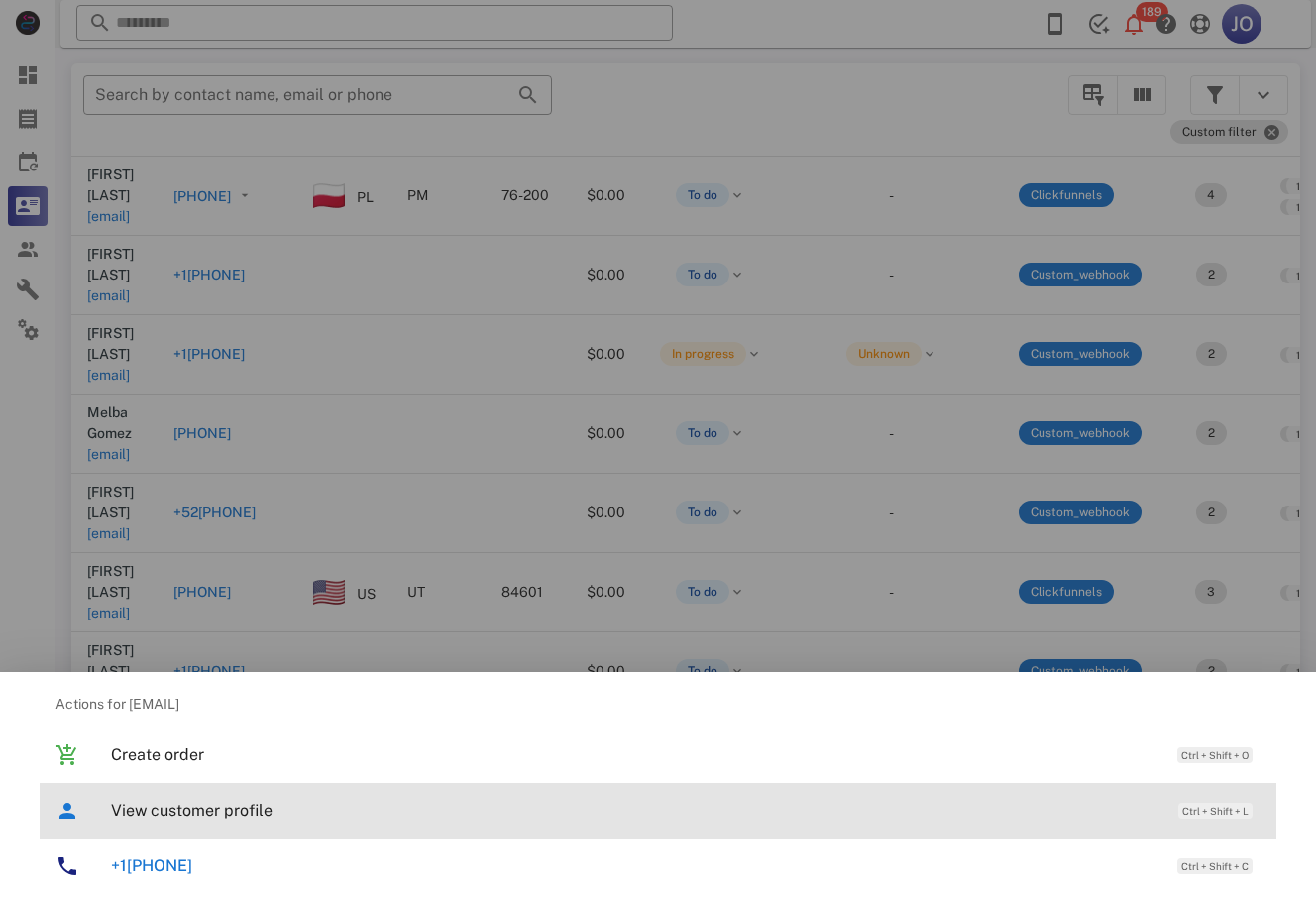 click on "View customer profile" at bounding box center [634, 810] 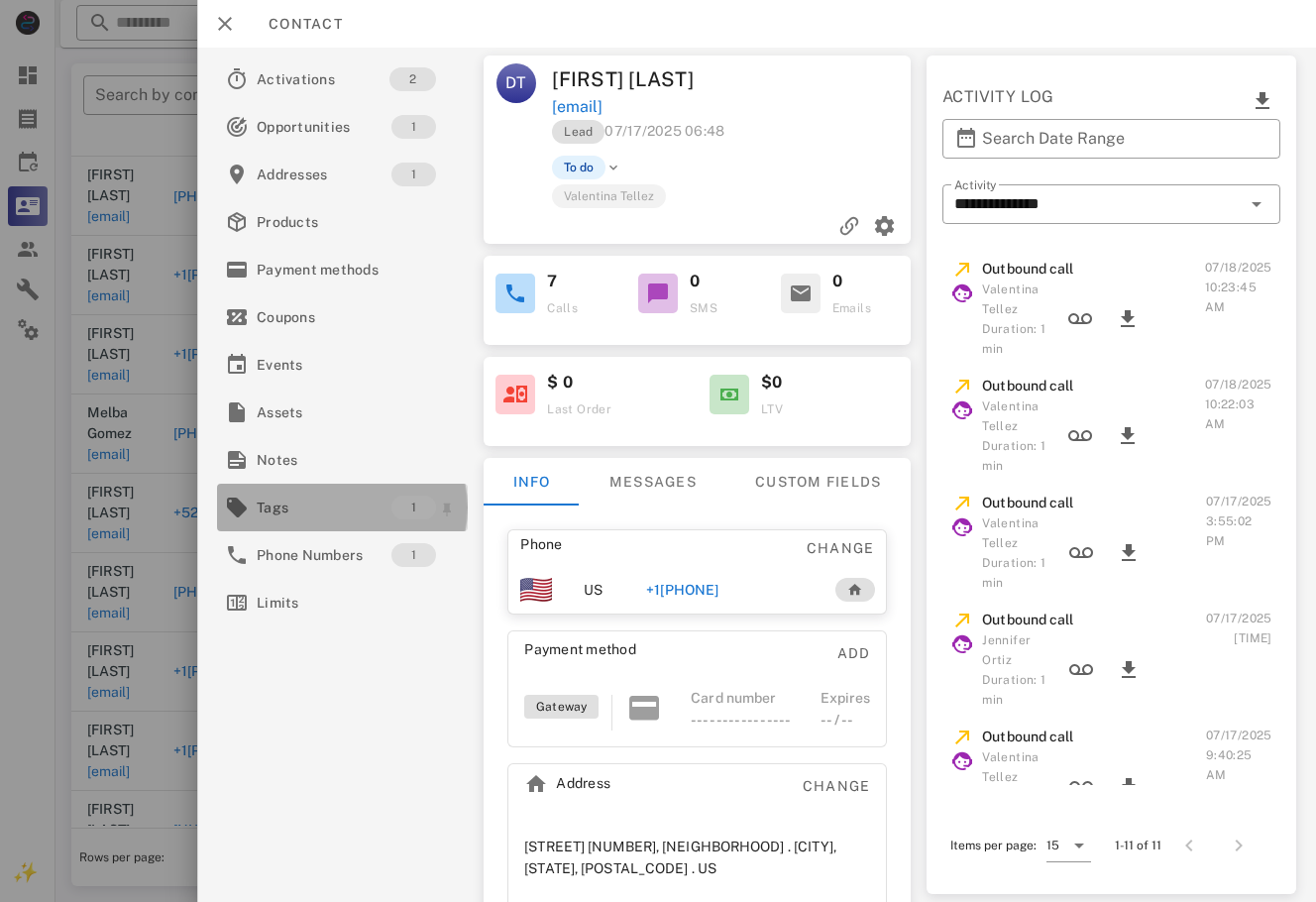 click on "Tags" at bounding box center (324, 507) 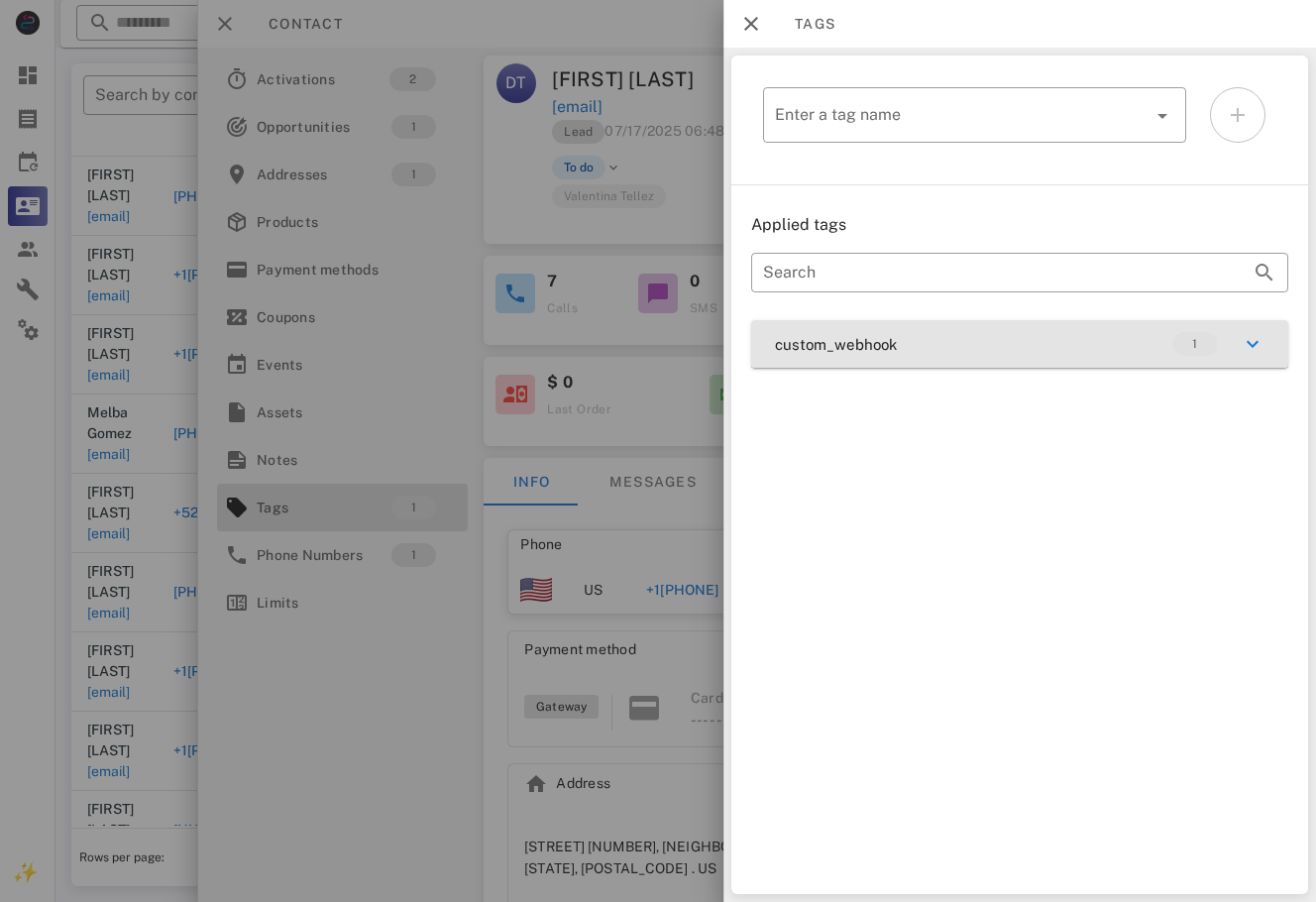 click on "custom_webhook  1" at bounding box center (1020, 344) 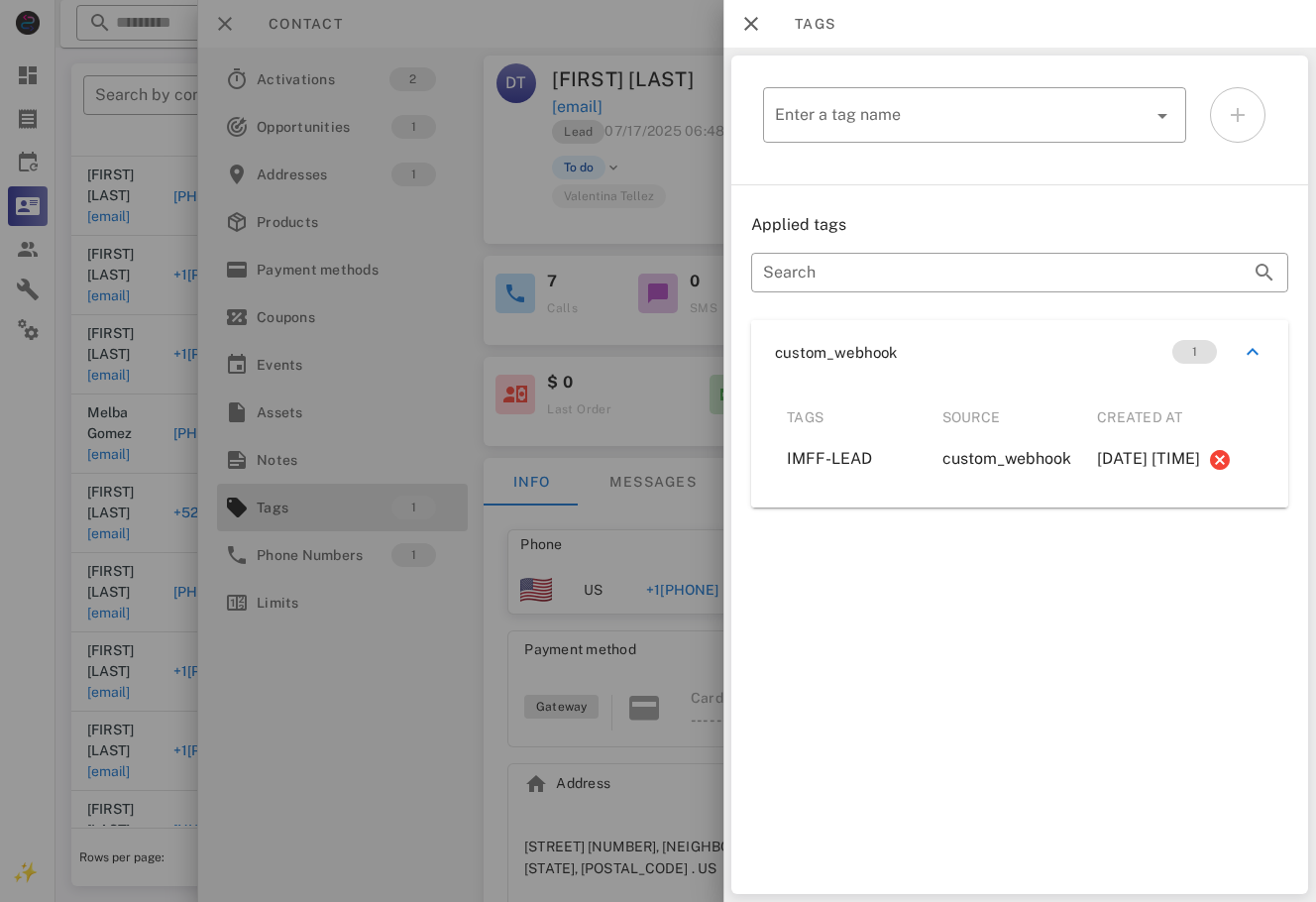 click at bounding box center [658, 451] 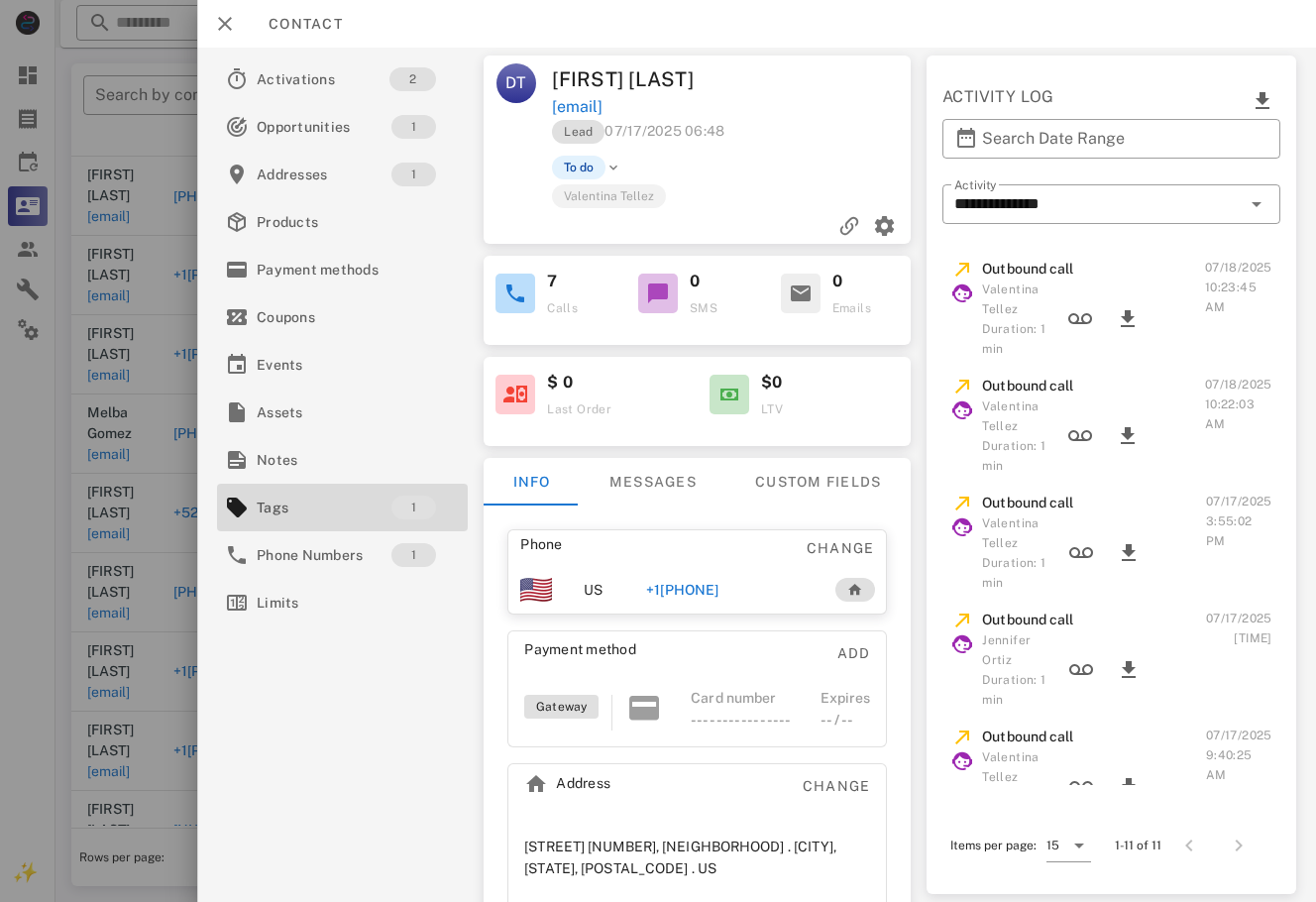 click on "+17879387494" at bounding box center [683, 590] 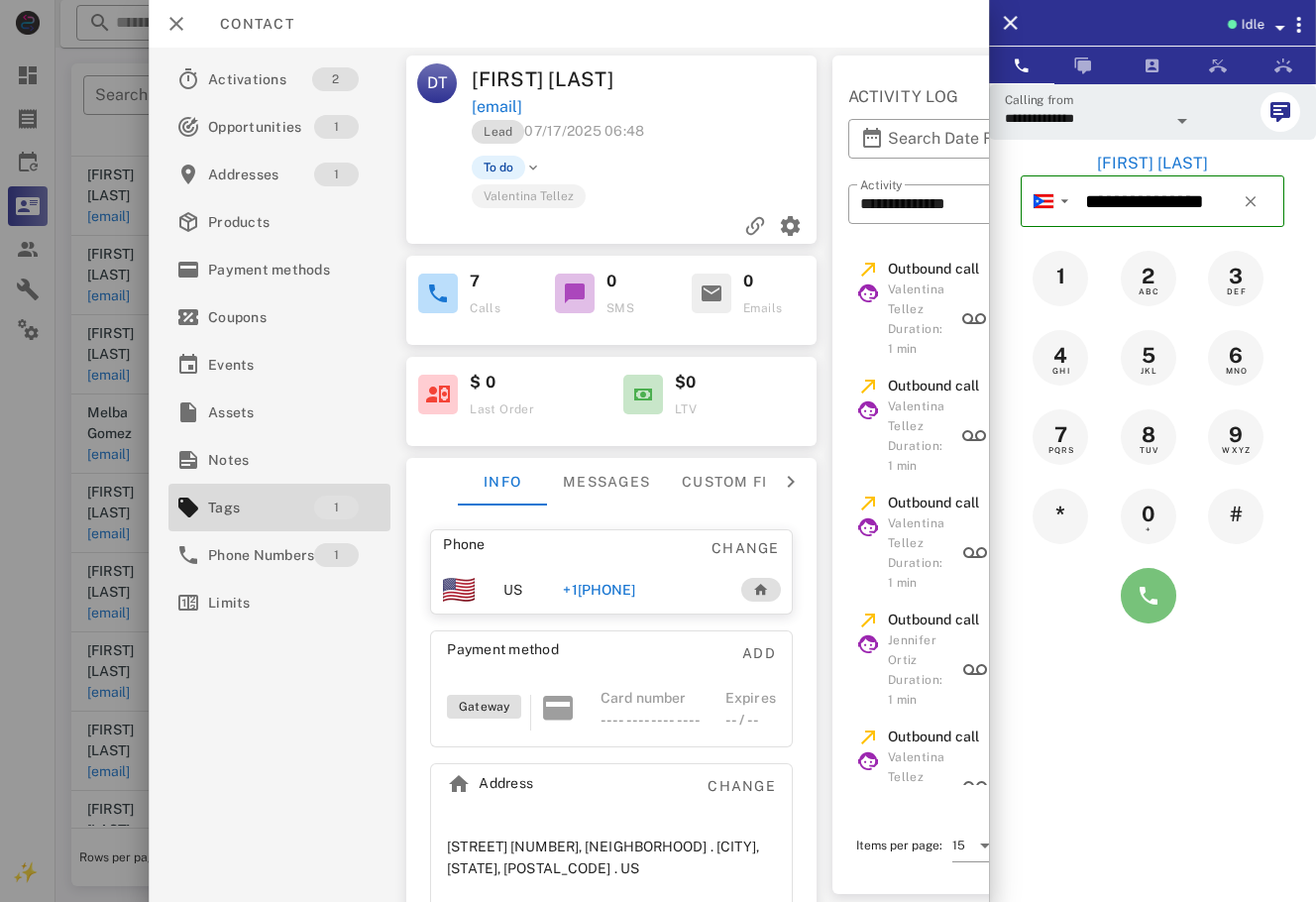 click at bounding box center [1149, 596] 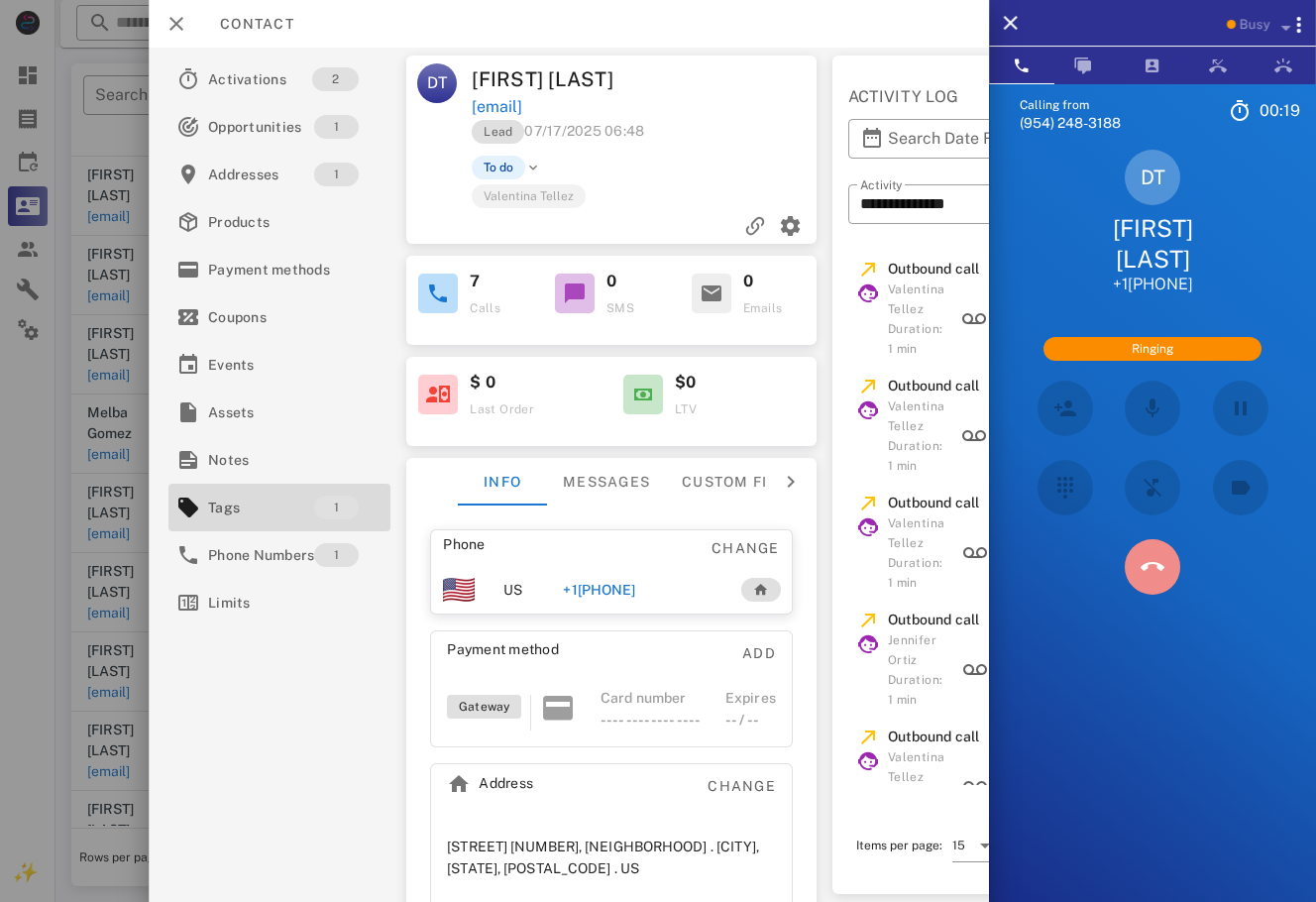 click at bounding box center [1152, 567] 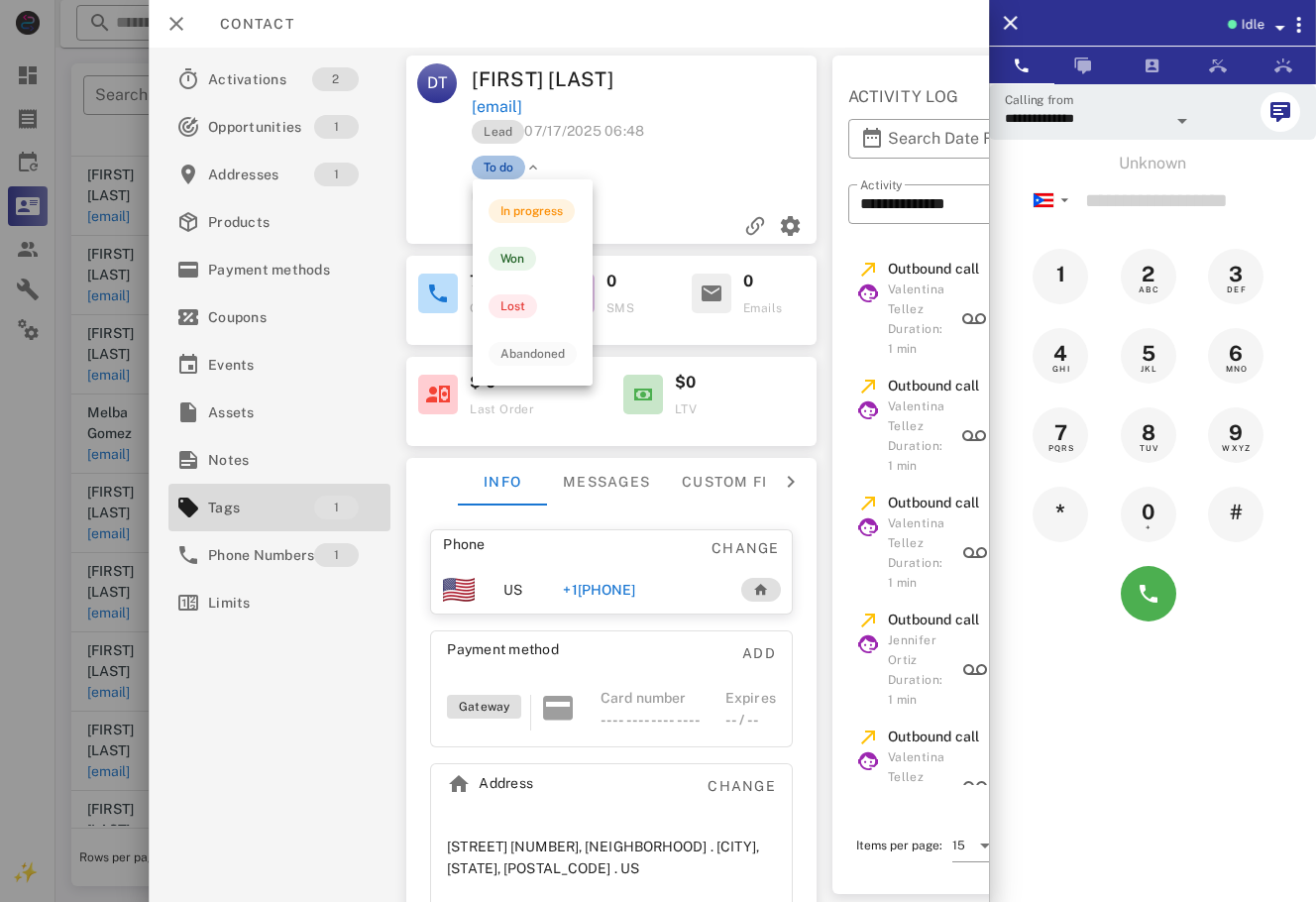 click on "To do" at bounding box center [498, 168] 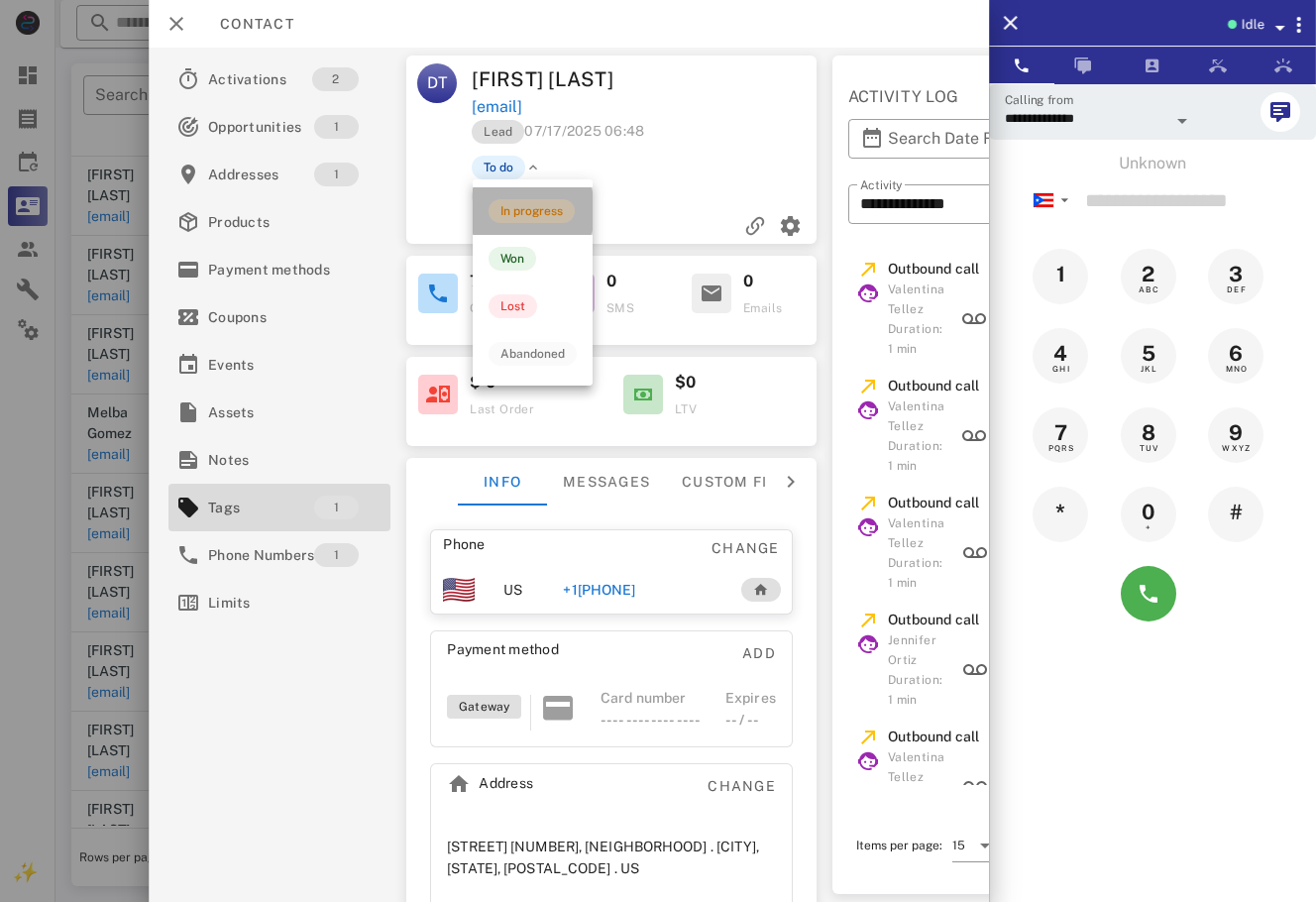 click on "In progress" at bounding box center [531, 211] 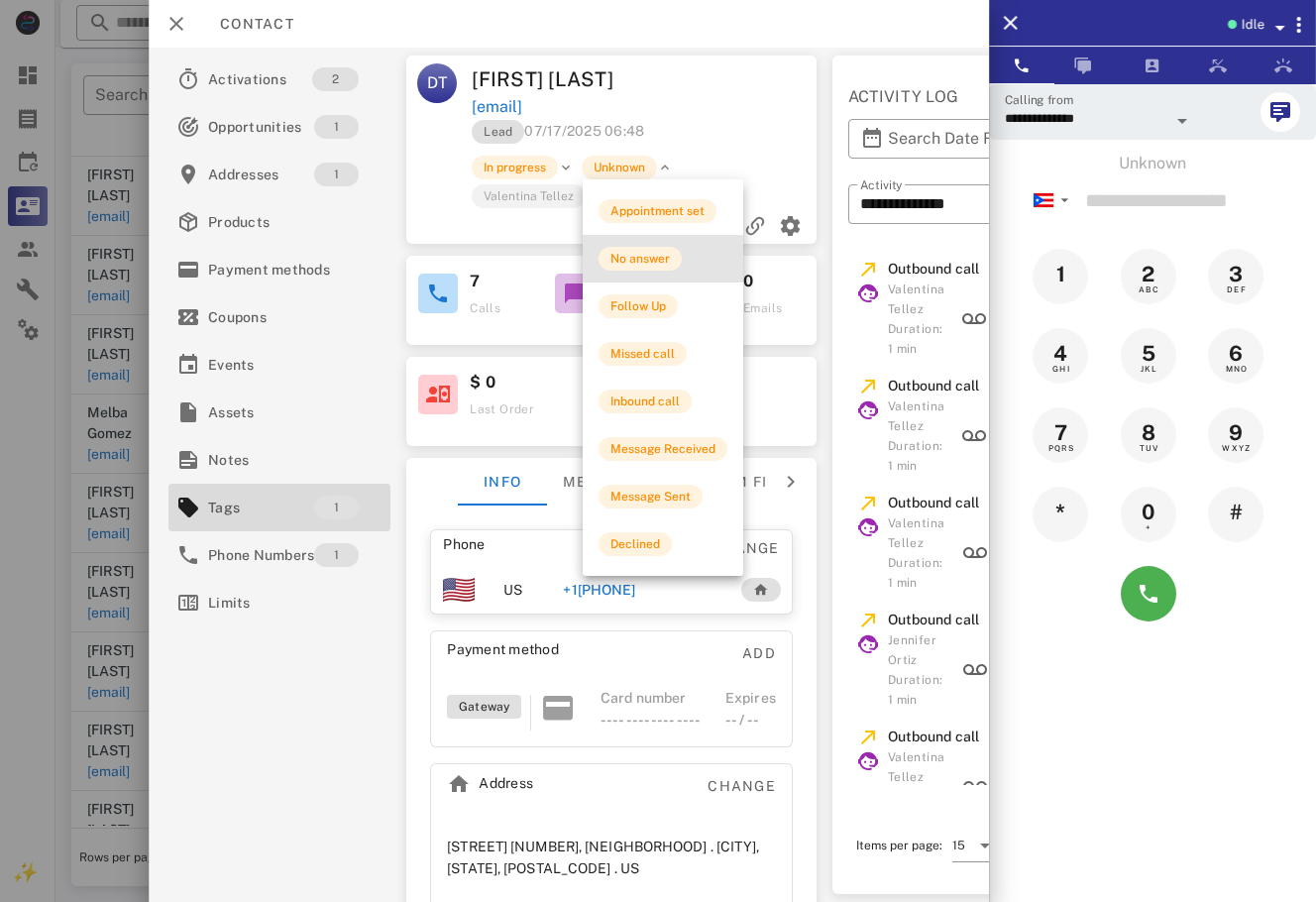 click on "No answer" at bounding box center [663, 259] 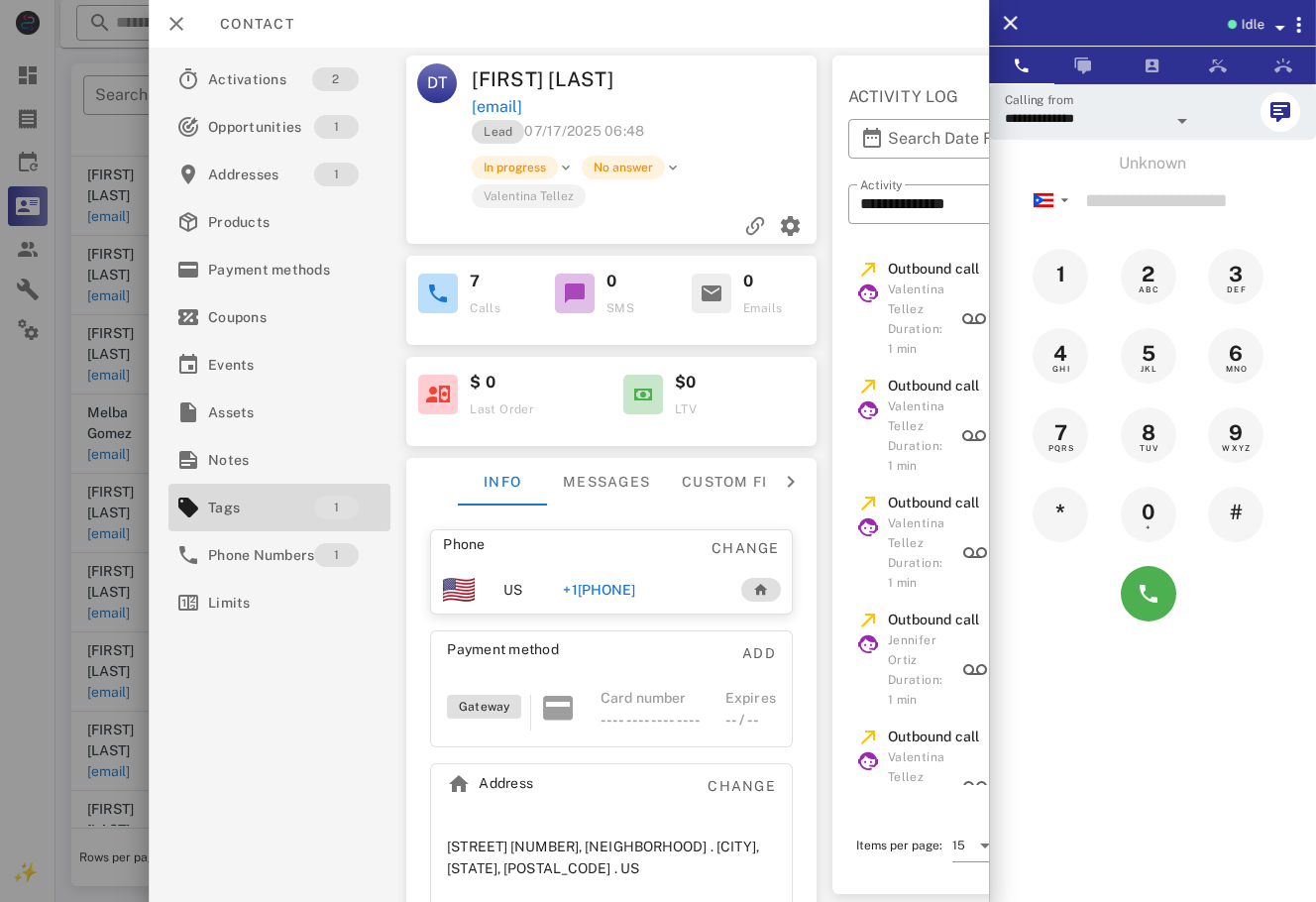 click at bounding box center (658, 451) 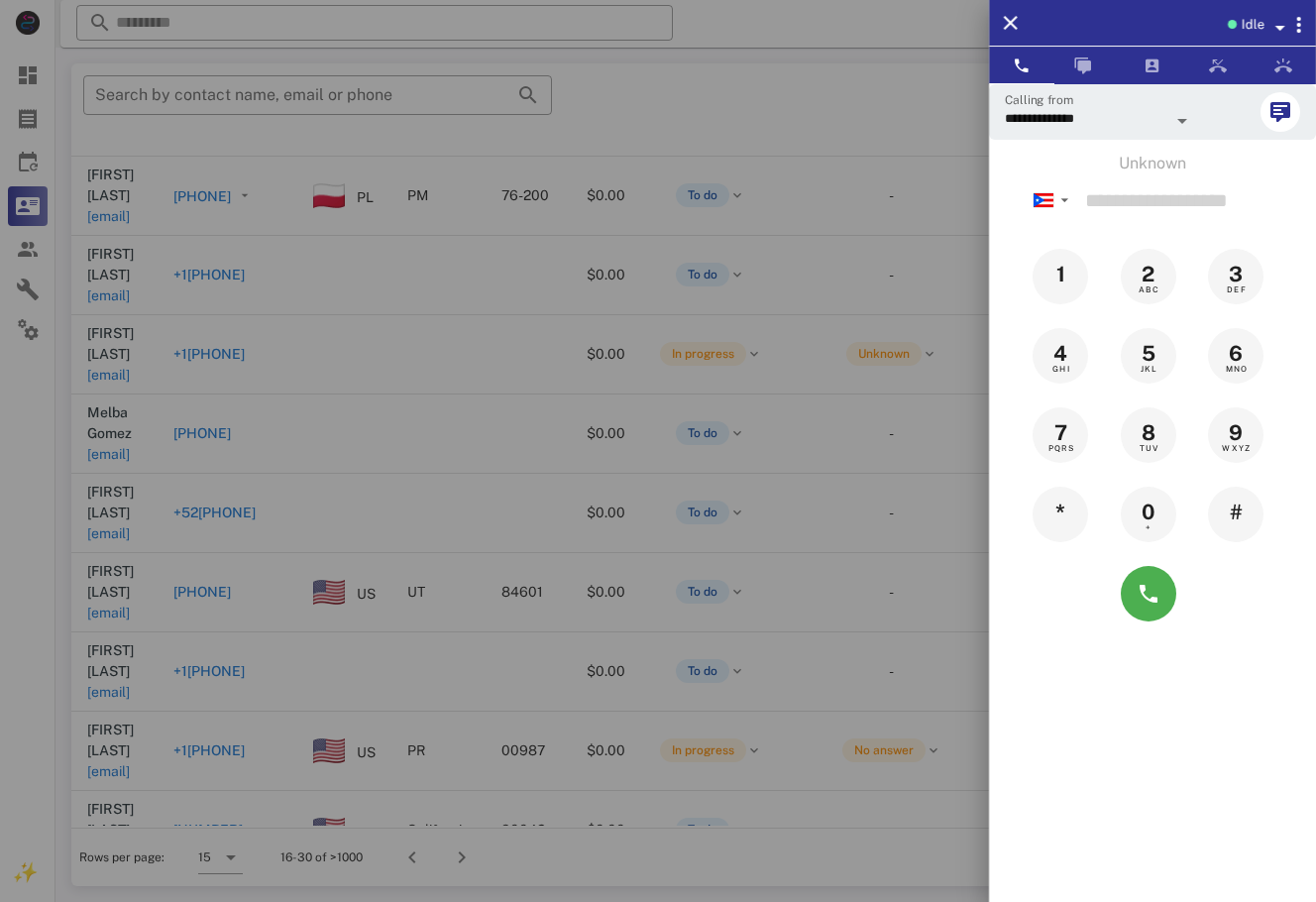drag, startPoint x: 611, startPoint y: 811, endPoint x: 615, endPoint y: 822, distance: 11.7046999 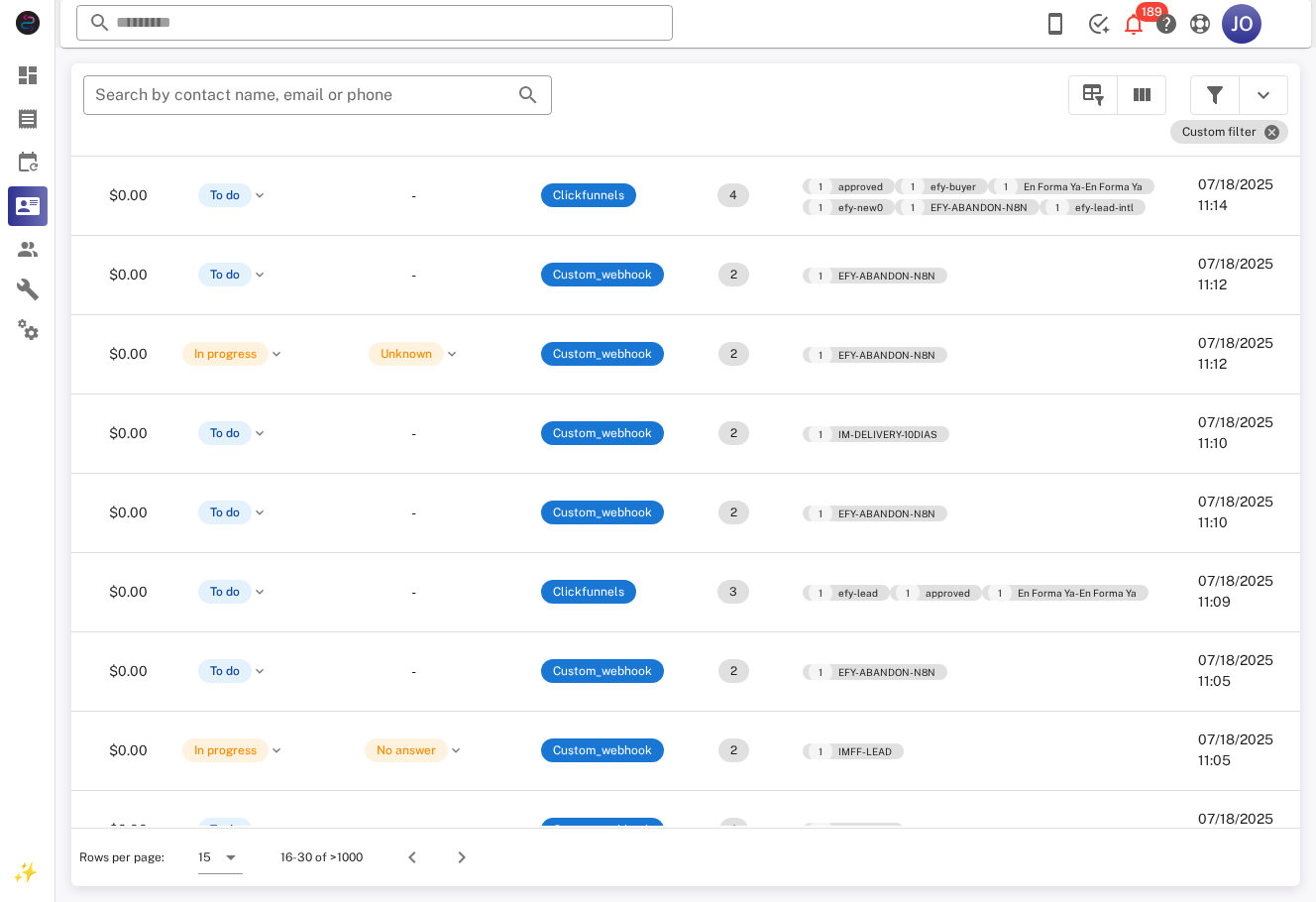 scroll, scrollTop: 282, scrollLeft: 0, axis: vertical 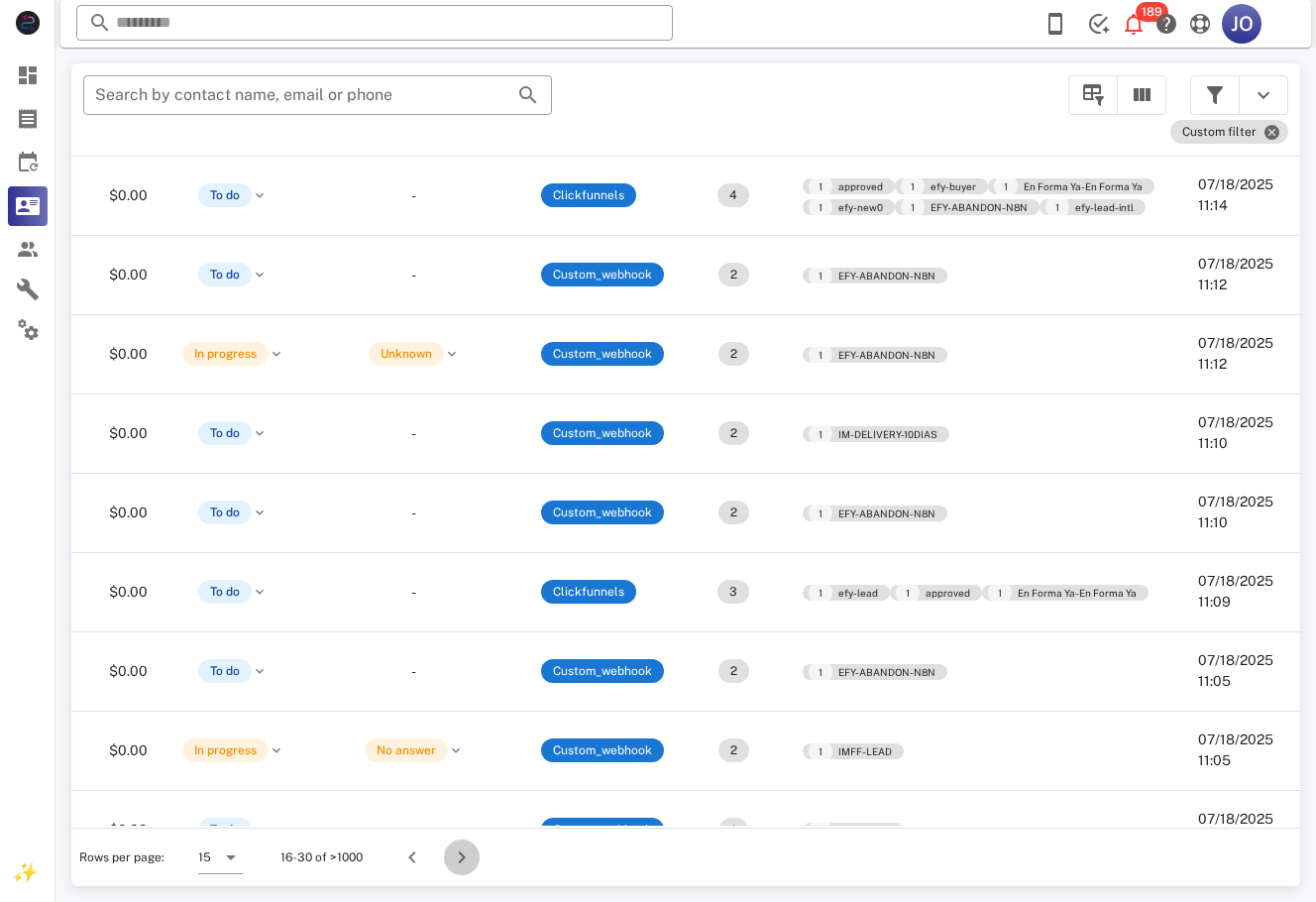 click at bounding box center [462, 857] 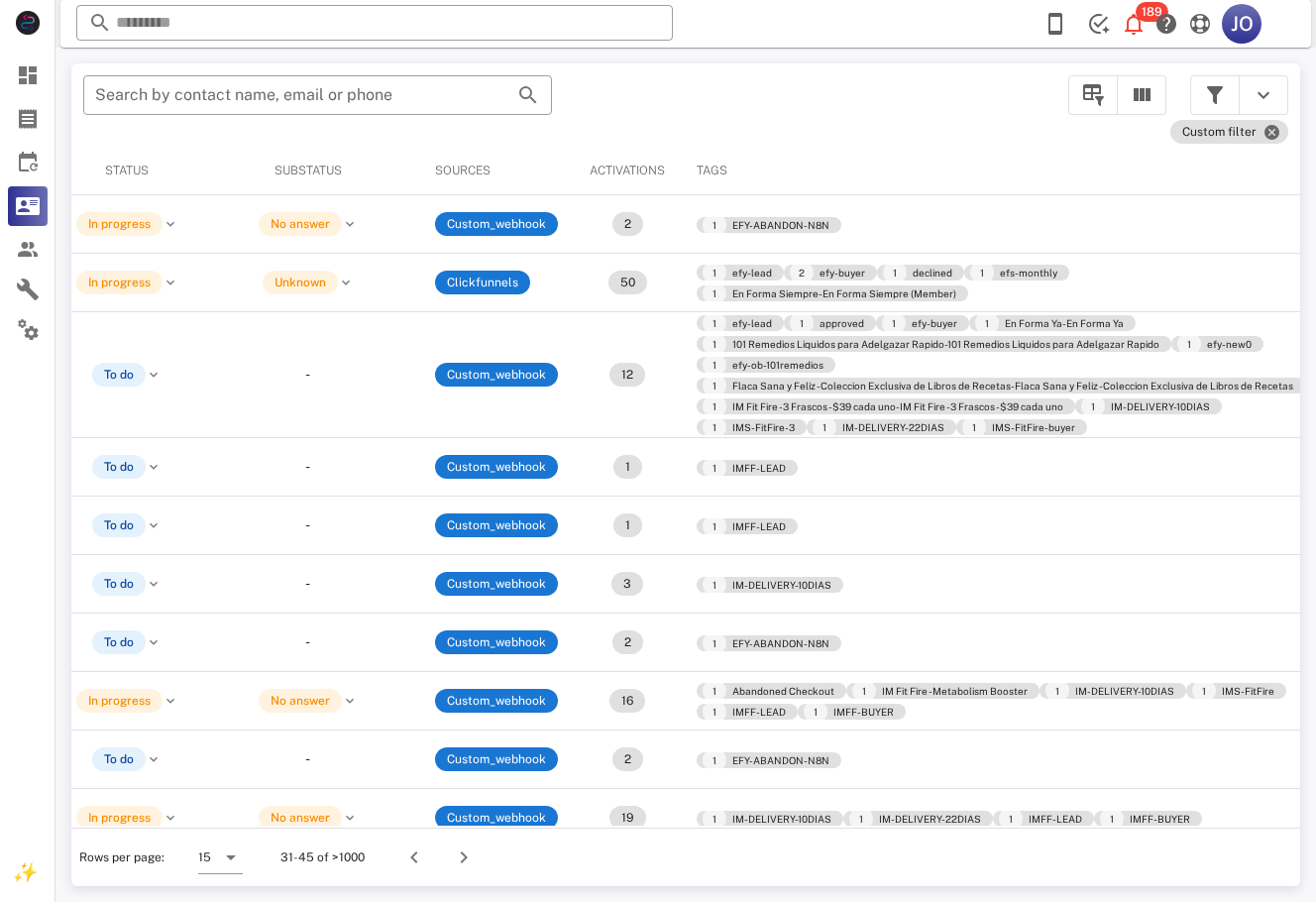 scroll, scrollTop: 0, scrollLeft: 0, axis: both 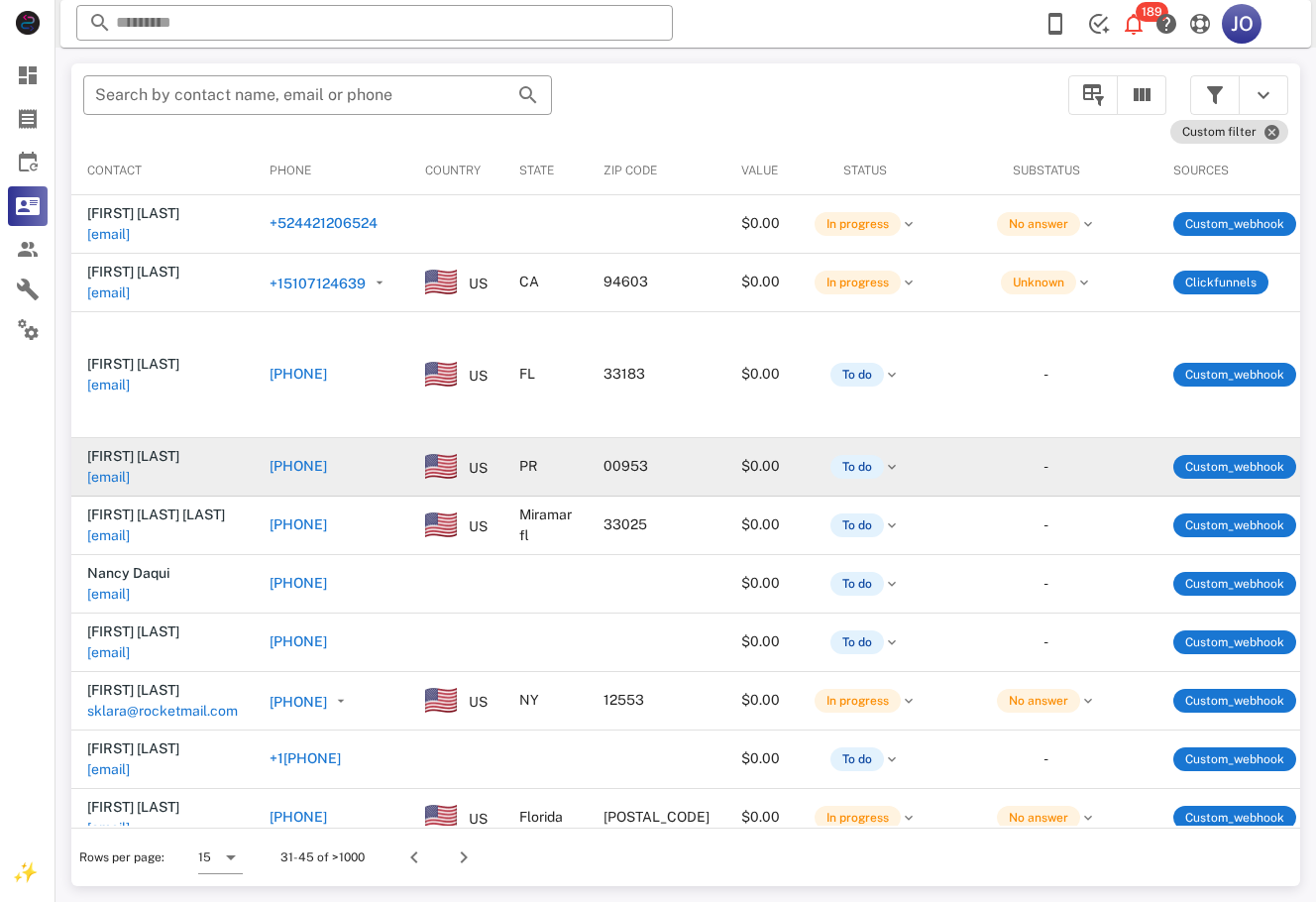 click on "[EMAIL]" at bounding box center [108, 477] 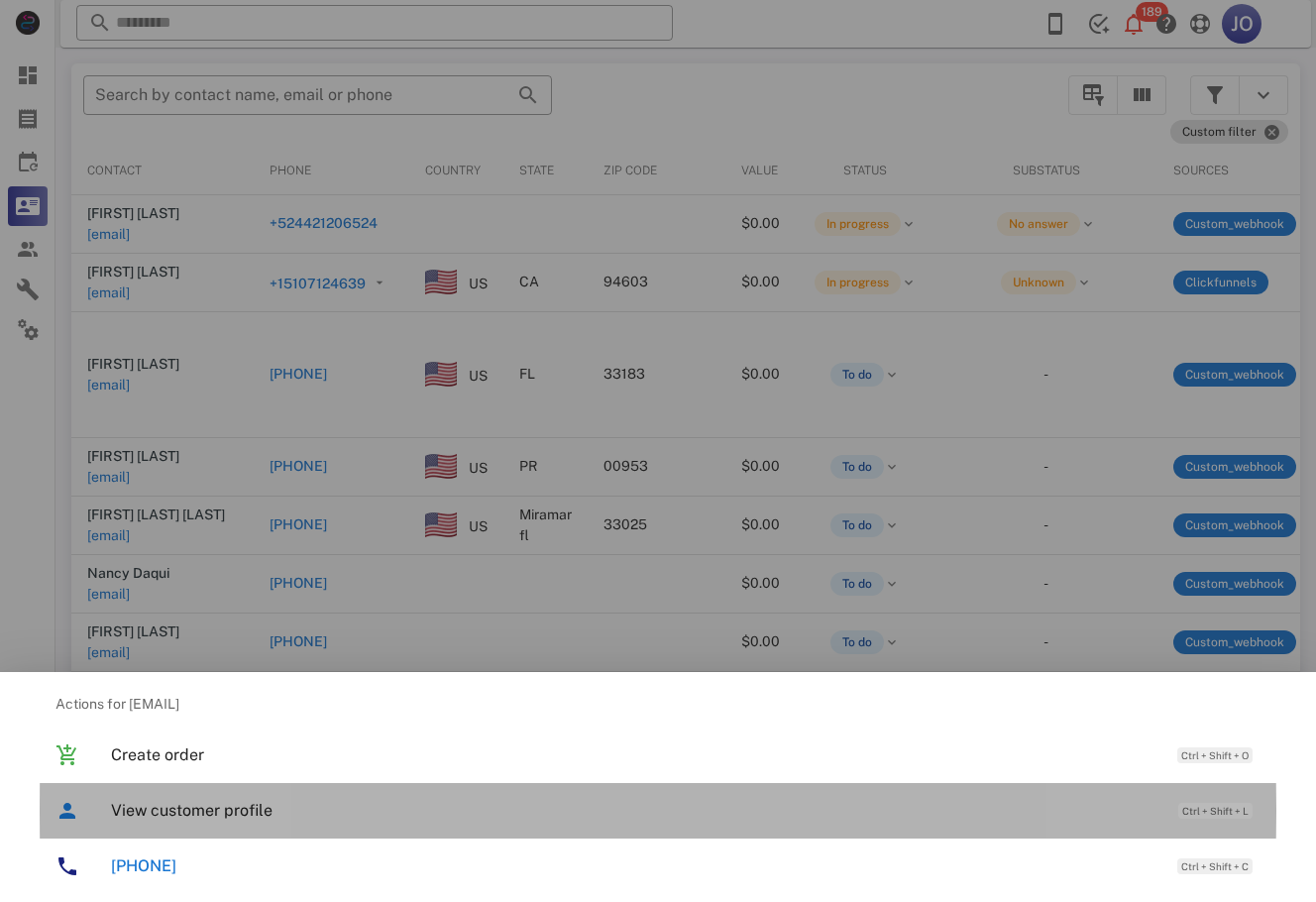 click on "View customer profile" at bounding box center [634, 810] 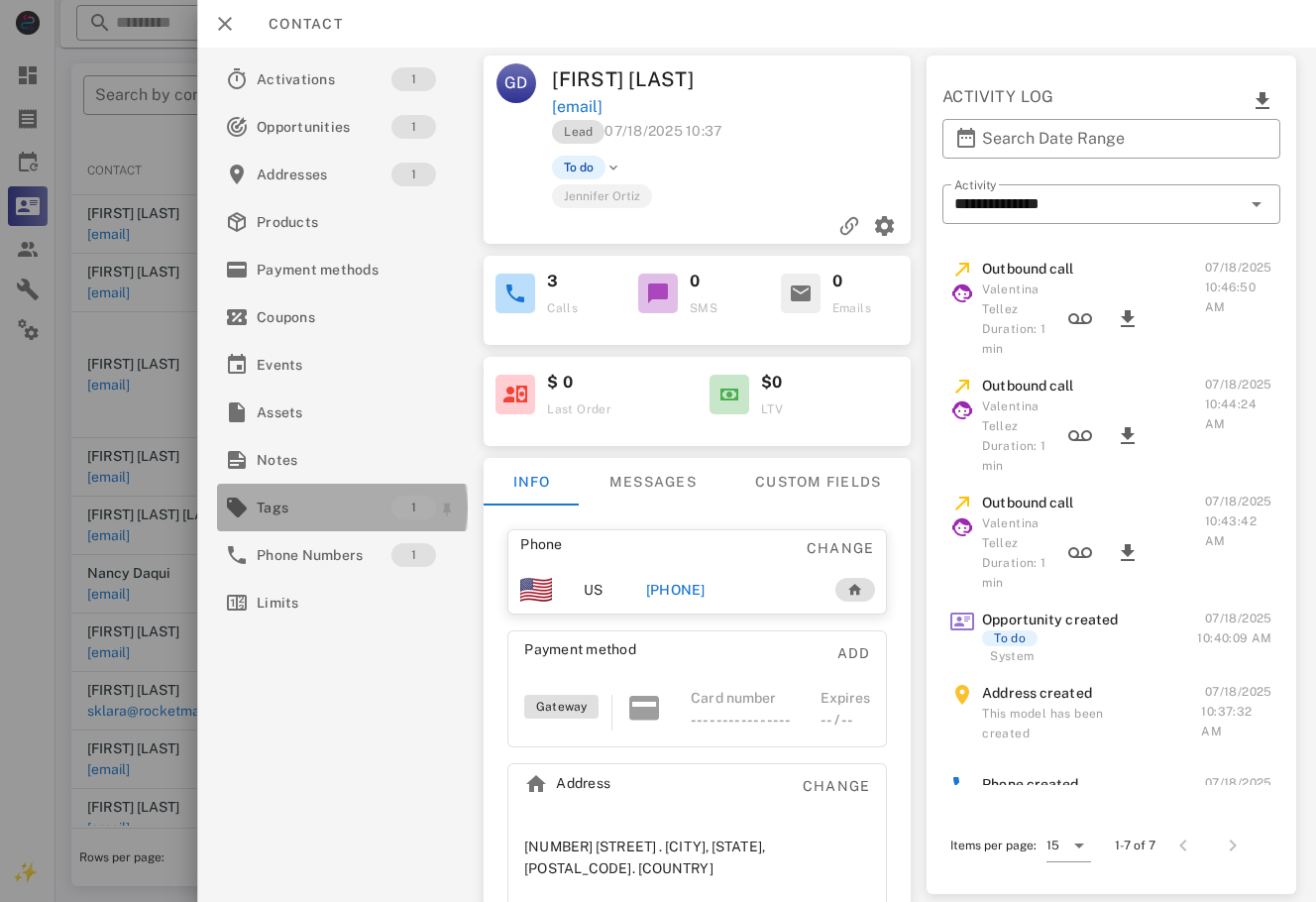 click on "Tags" at bounding box center (324, 507) 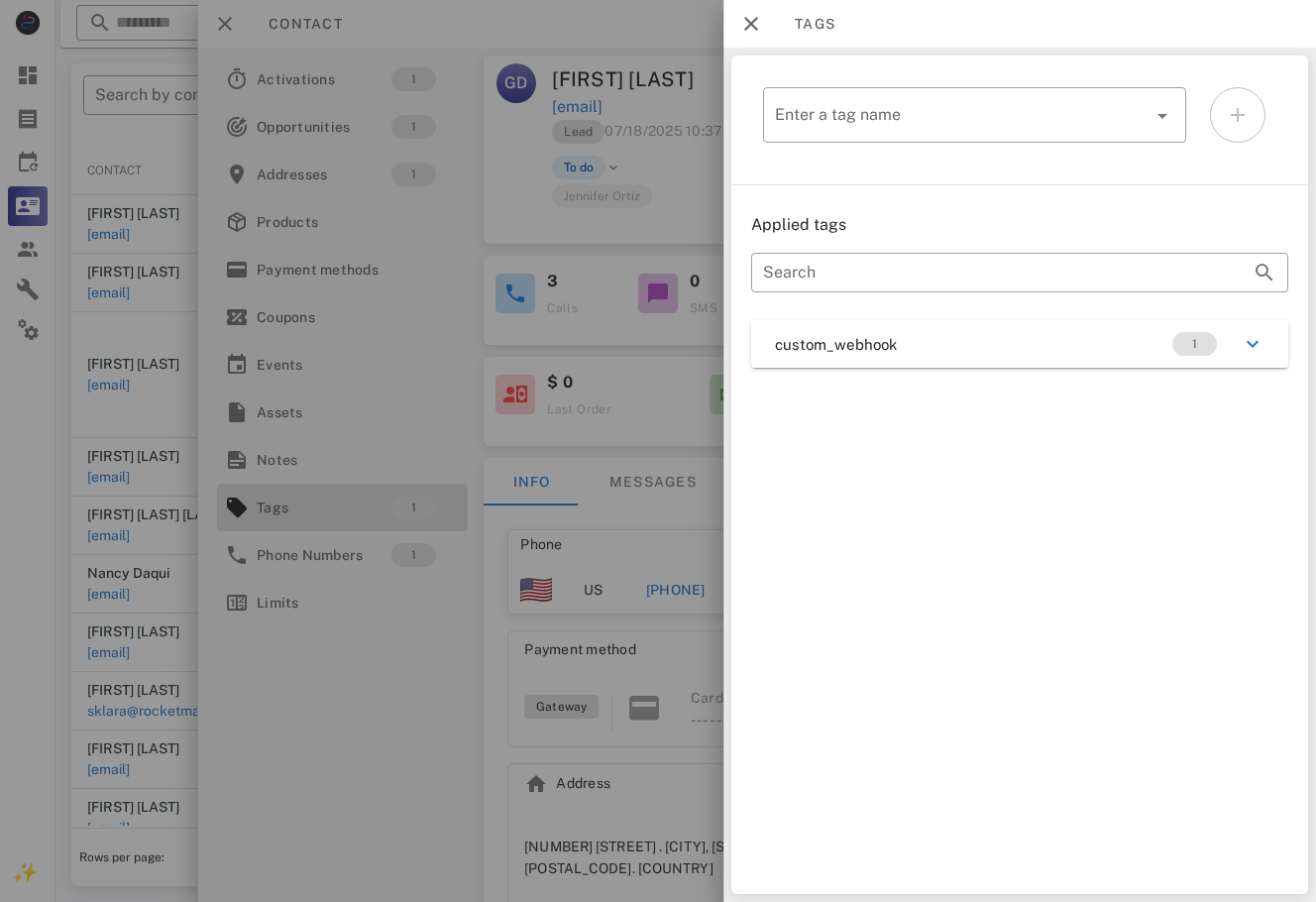 click on "​ Enter a tag name Applied tags ​ Search  custom_webhook  1" at bounding box center [1020, 475] 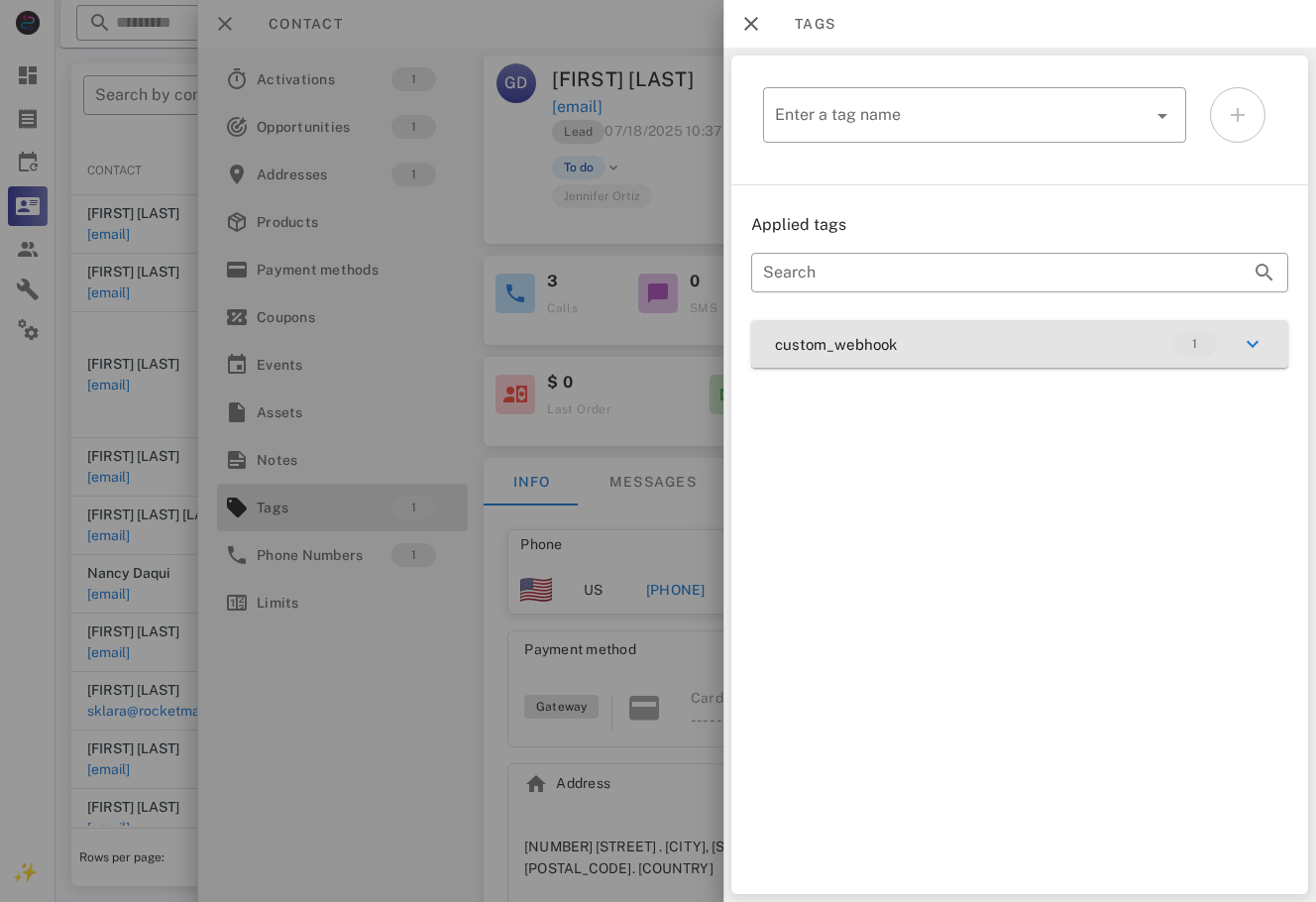 click on "custom_webhook  1" at bounding box center [1020, 344] 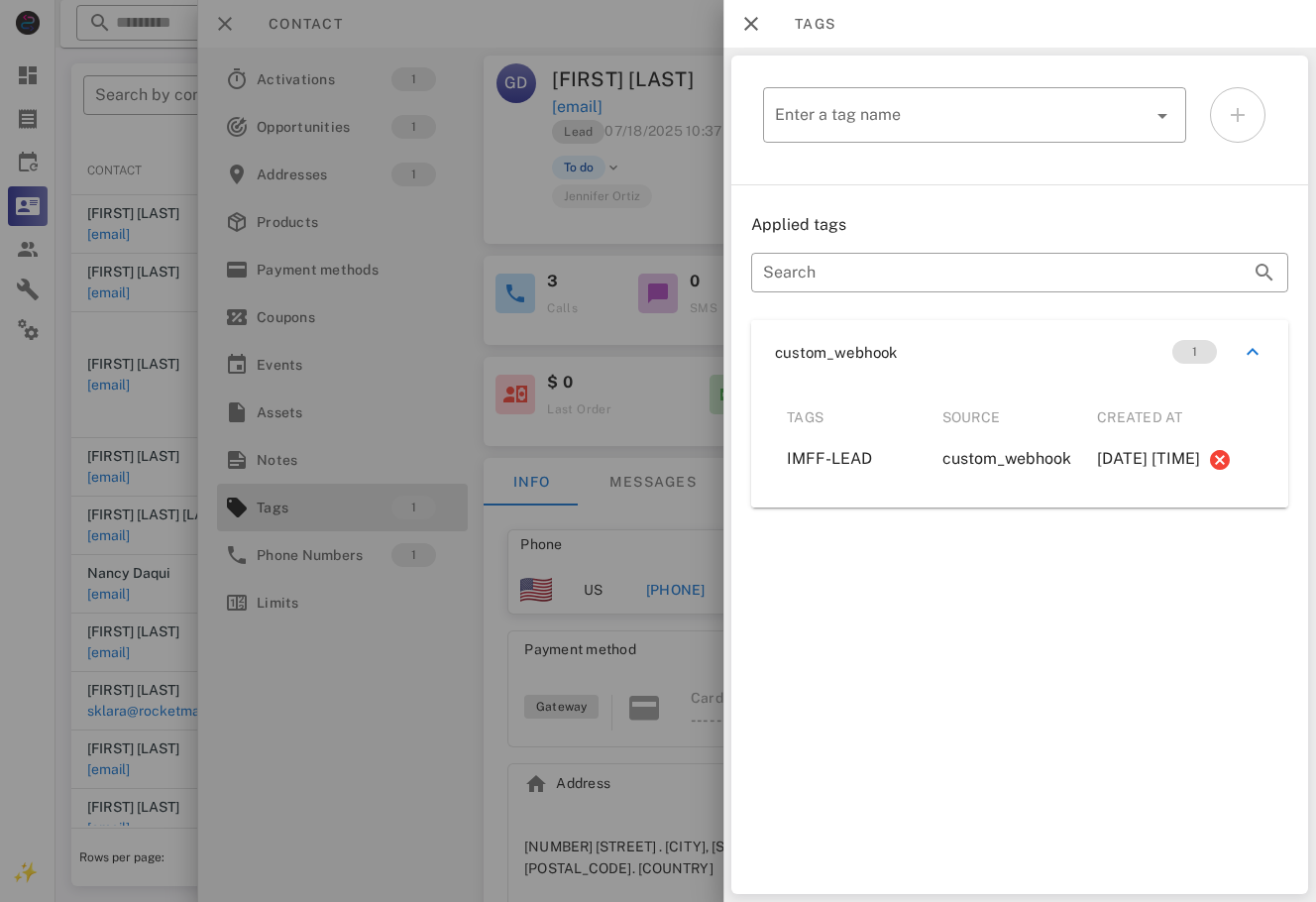 click at bounding box center (658, 451) 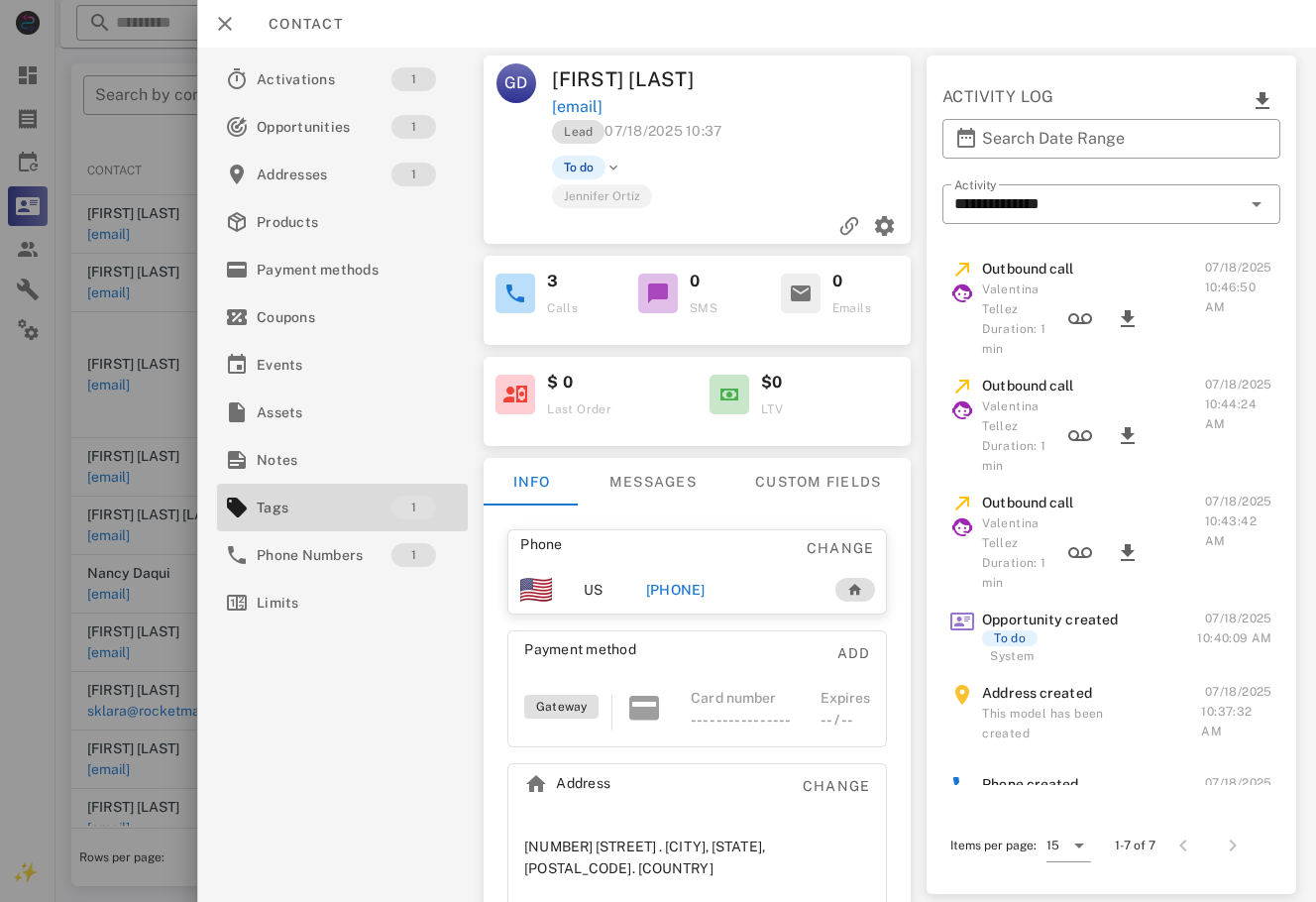 click on "[PHONE]" at bounding box center [676, 590] 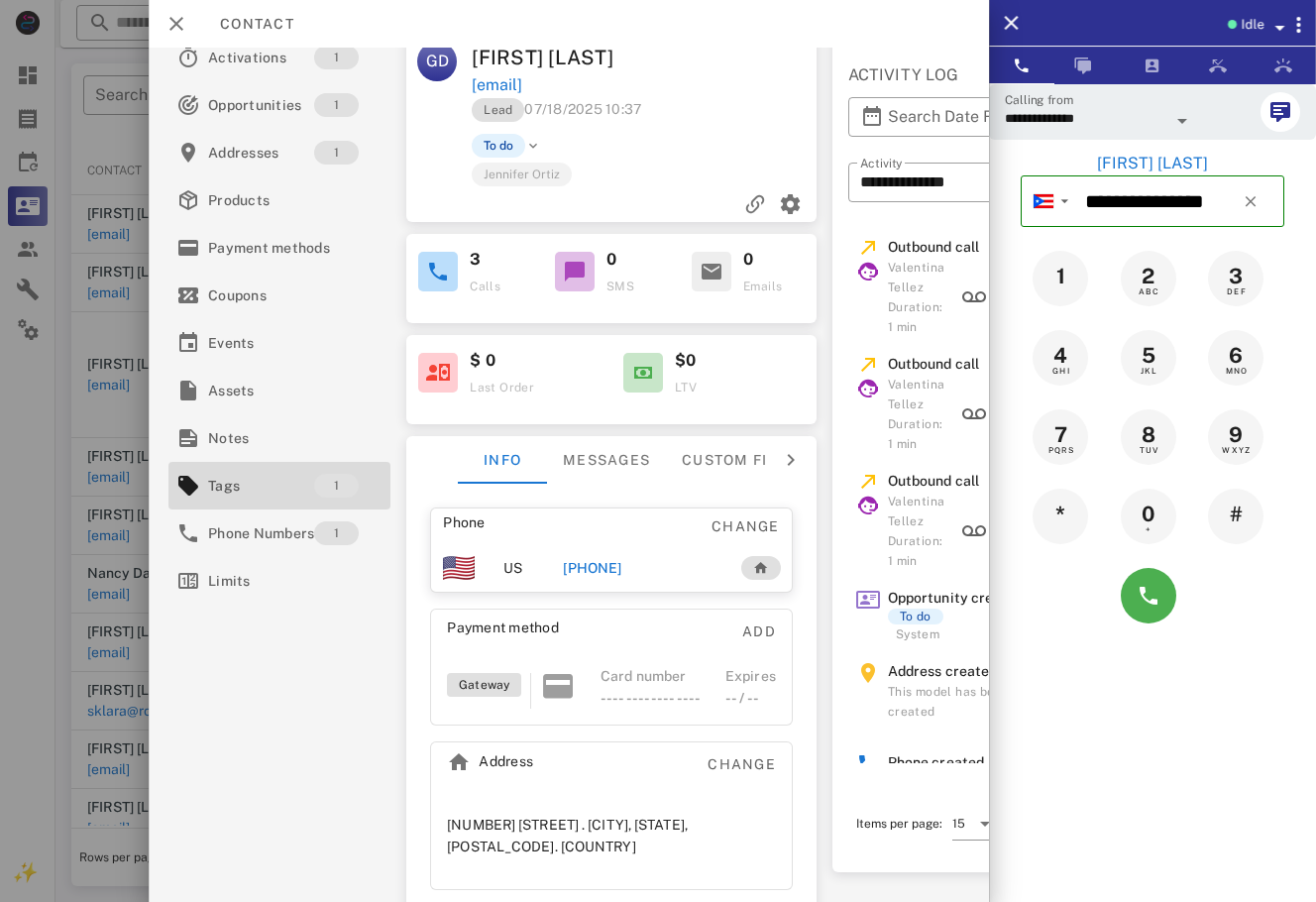 scroll, scrollTop: 0, scrollLeft: 0, axis: both 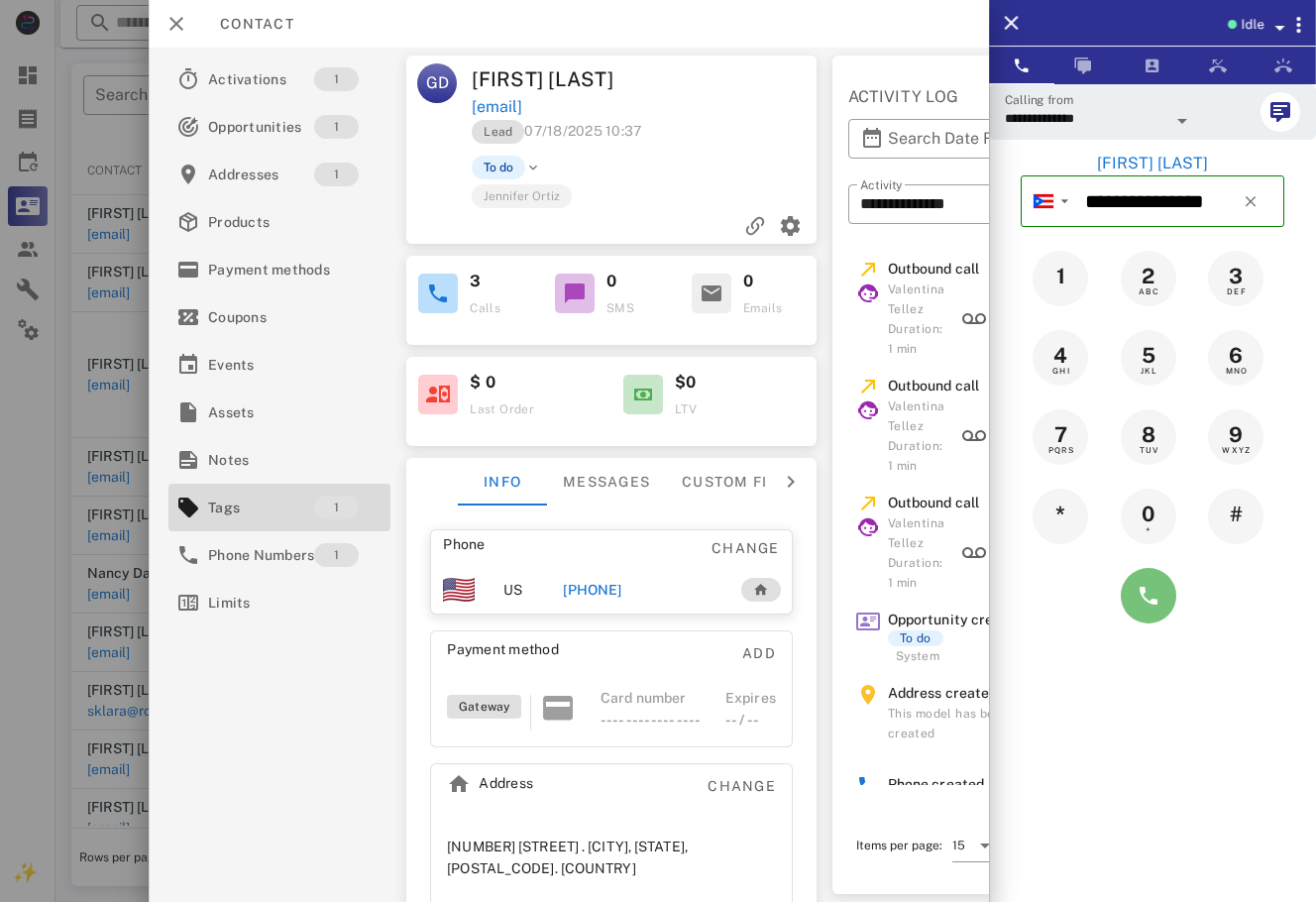 click at bounding box center [1149, 596] 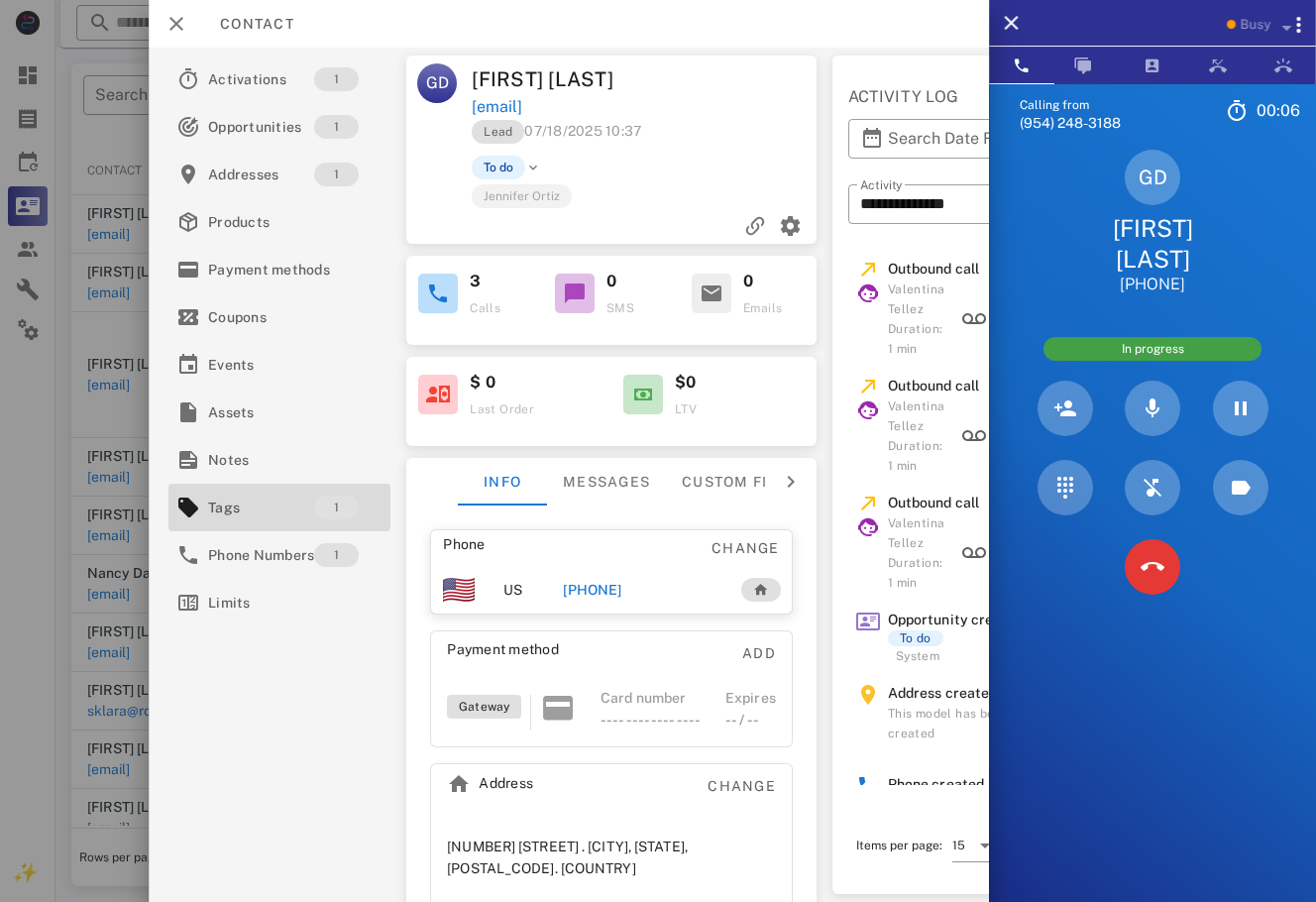 click on "Calling from (954) 248-3188 00: 06  Unknown      ▼     Andorra
+376
Argentina
+54
Aruba
+297
Australia
+61
Belgium (België)
+32
Bolivia
+591
Brazil (Brasil)
+55
Canada
+1
Chile
+56
Colombia
+57
Costa Rica
+506
Dominican Republic (República Dominicana)
+1
Ecuador
+593
El Salvador
+503
France
+33
Germany (Deutschland)
+49
Guadeloupe
+590
Guatemala
+502
Honduras
+504
Iceland (Ísland)
+354
India (भारत)
+91
Israel (‫ישראל‬‎)
+972
Italy (Italia)
+39" at bounding box center (1152, 534) 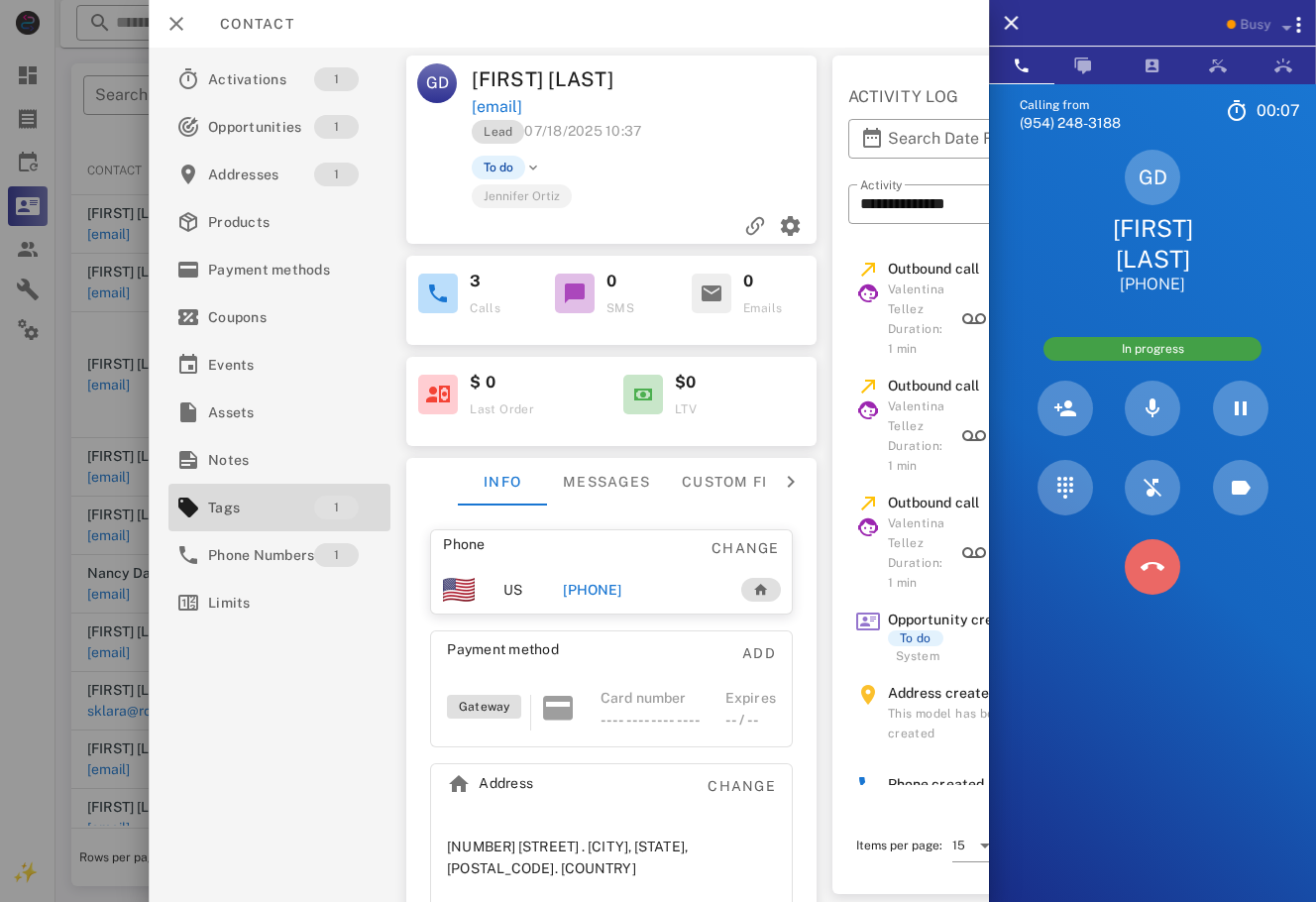 click at bounding box center [1152, 567] 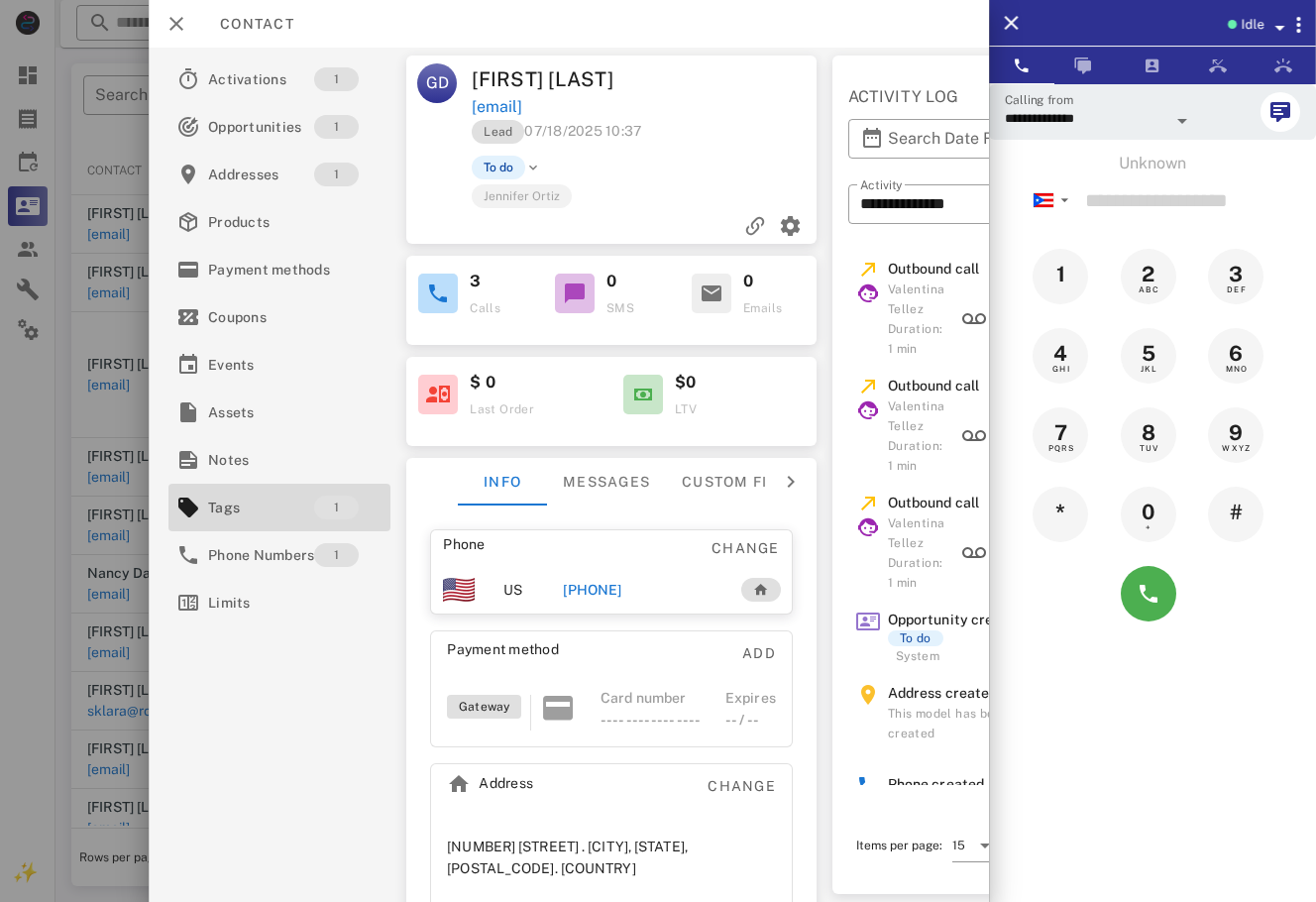 click on "[PHONE]" at bounding box center [592, 590] 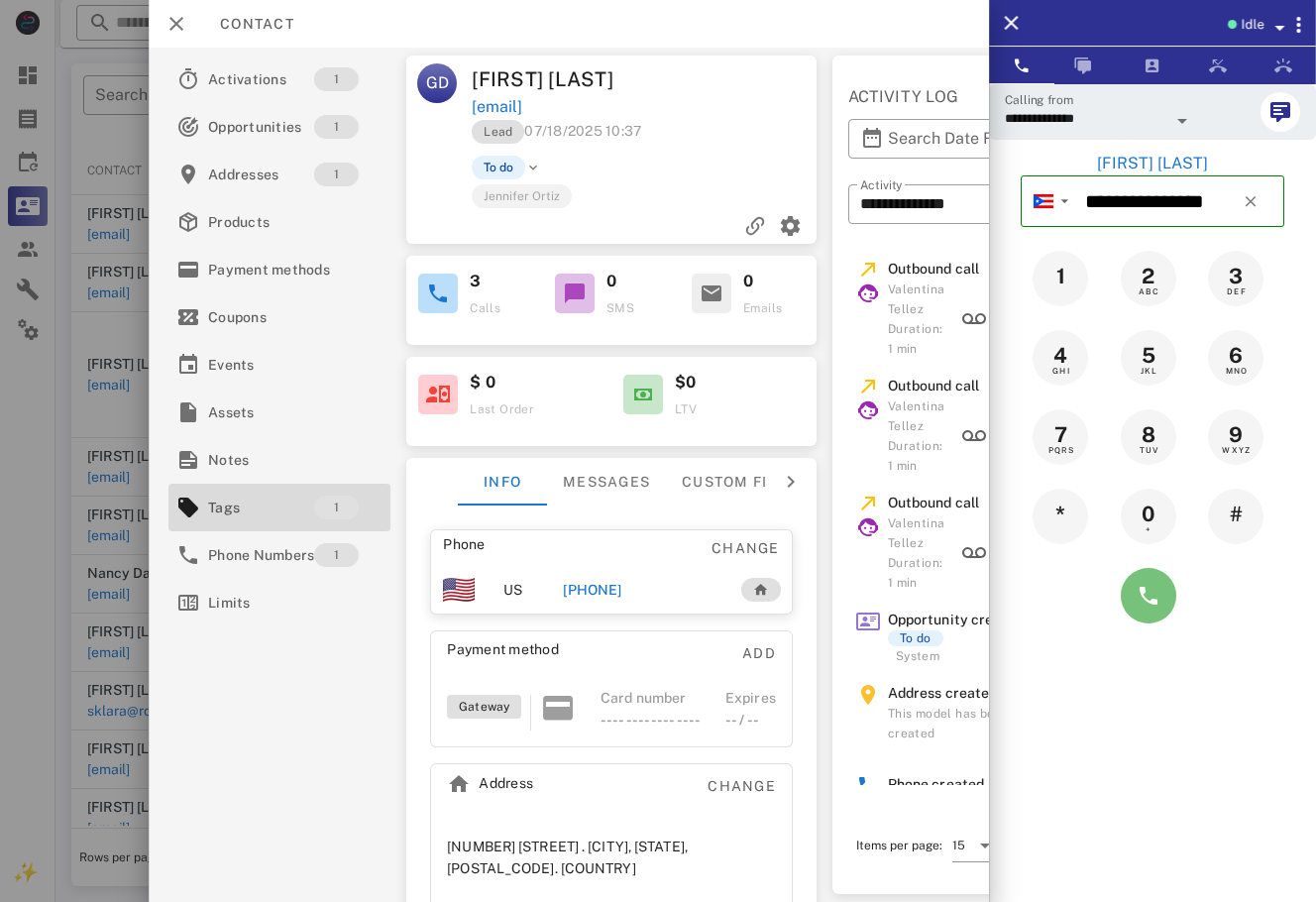 click at bounding box center [1149, 596] 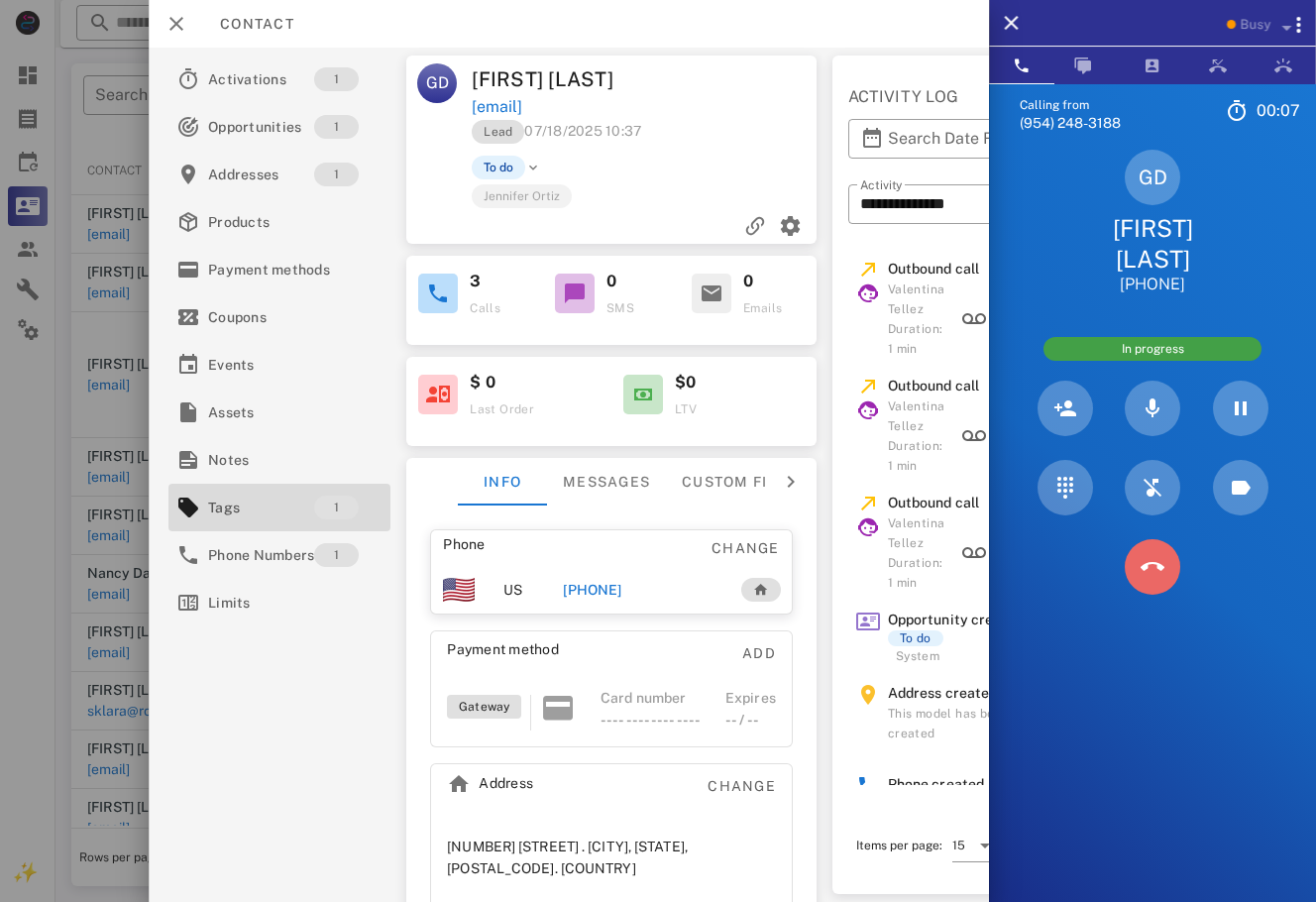 click at bounding box center (1152, 567) 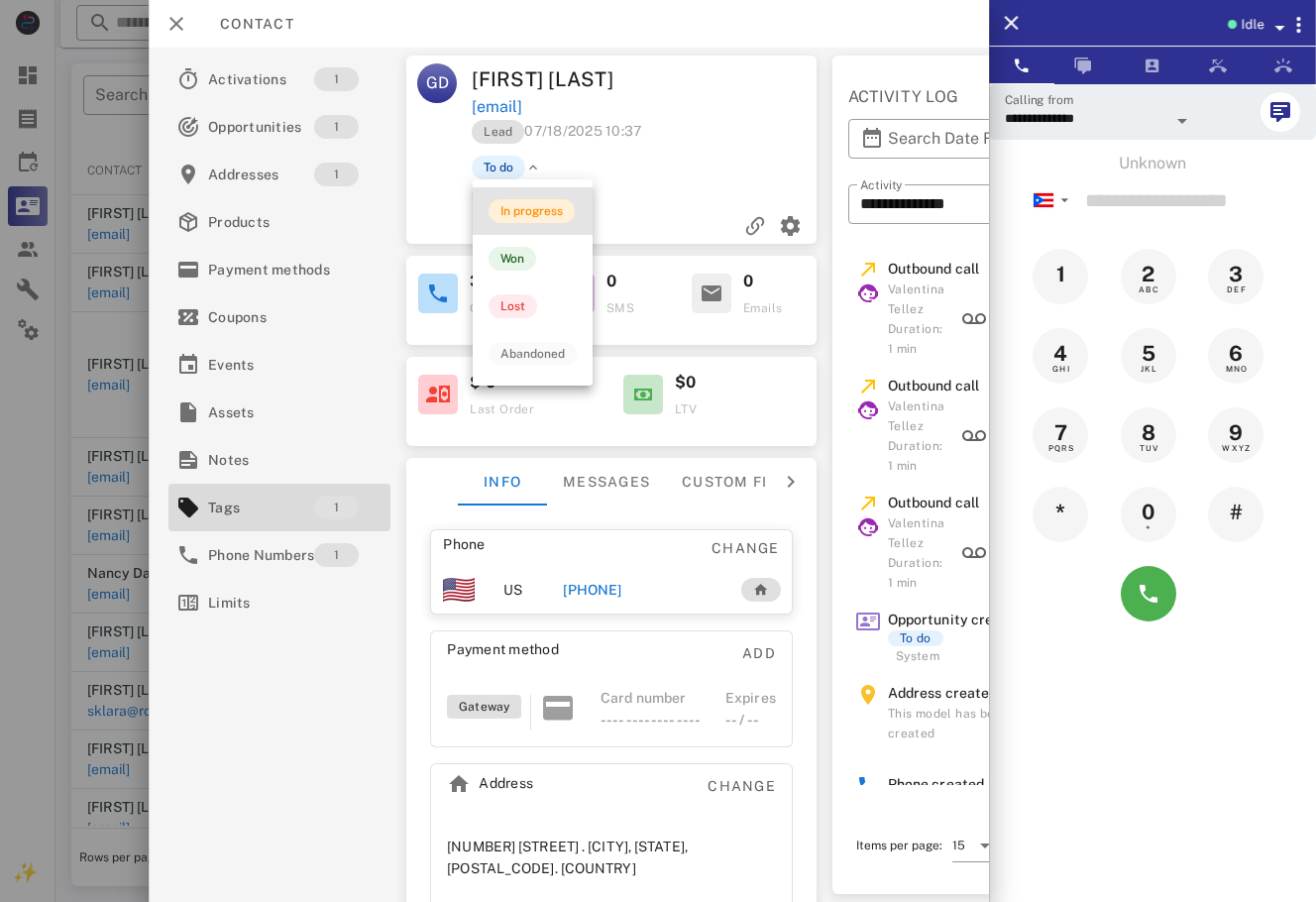 click on "In progress" at bounding box center (531, 211) 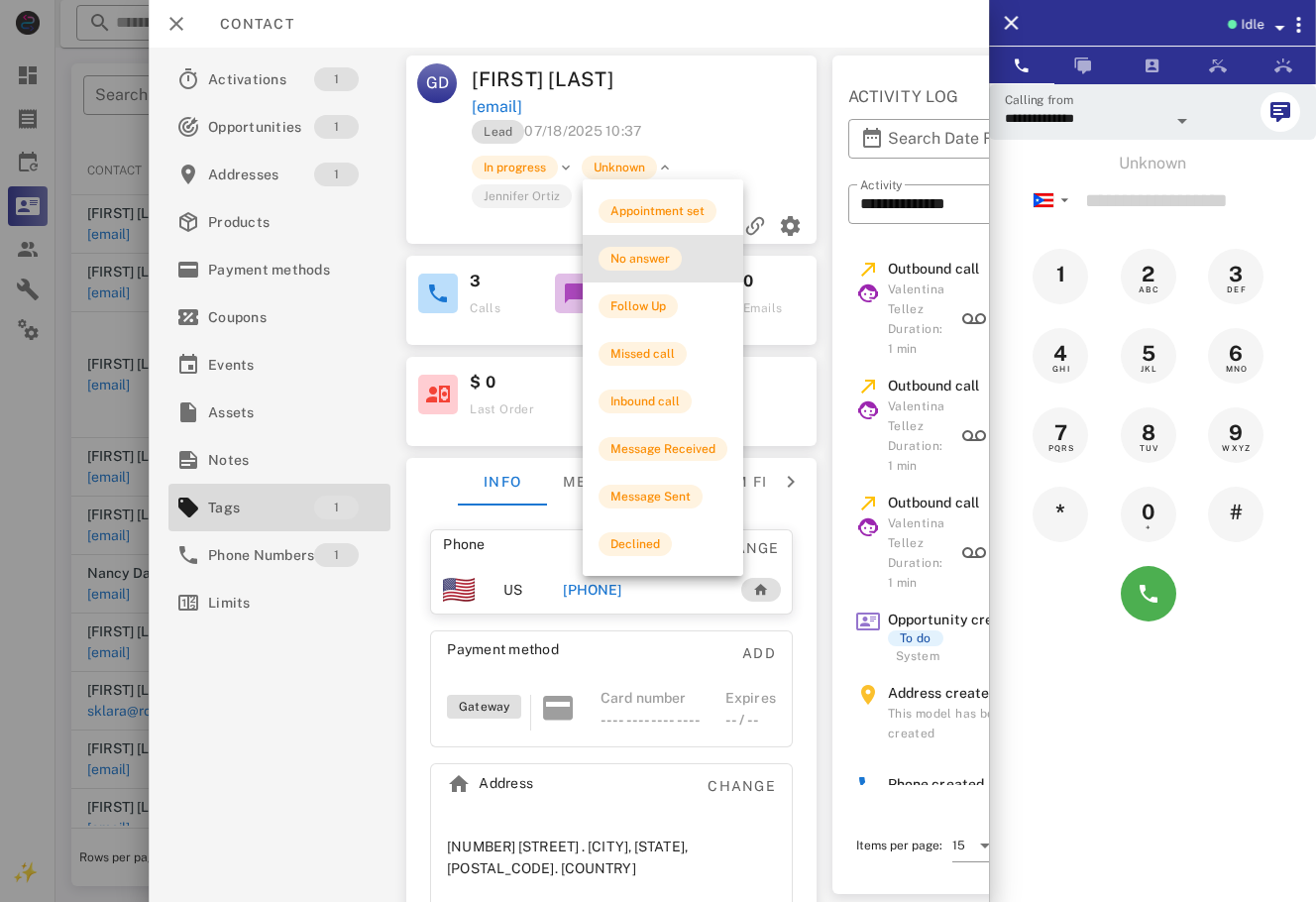 click on "No answer" at bounding box center (663, 259) 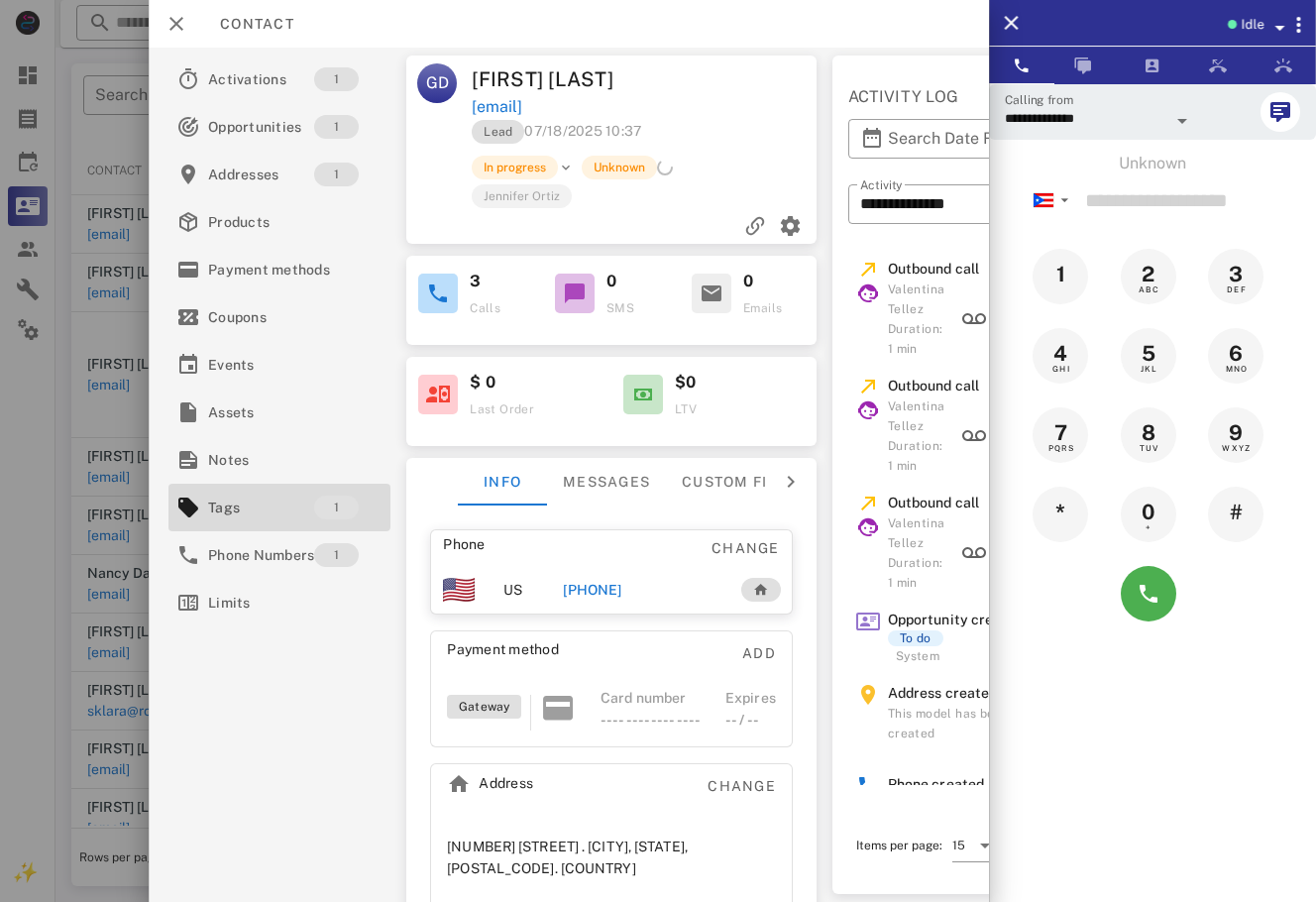 click at bounding box center (658, 451) 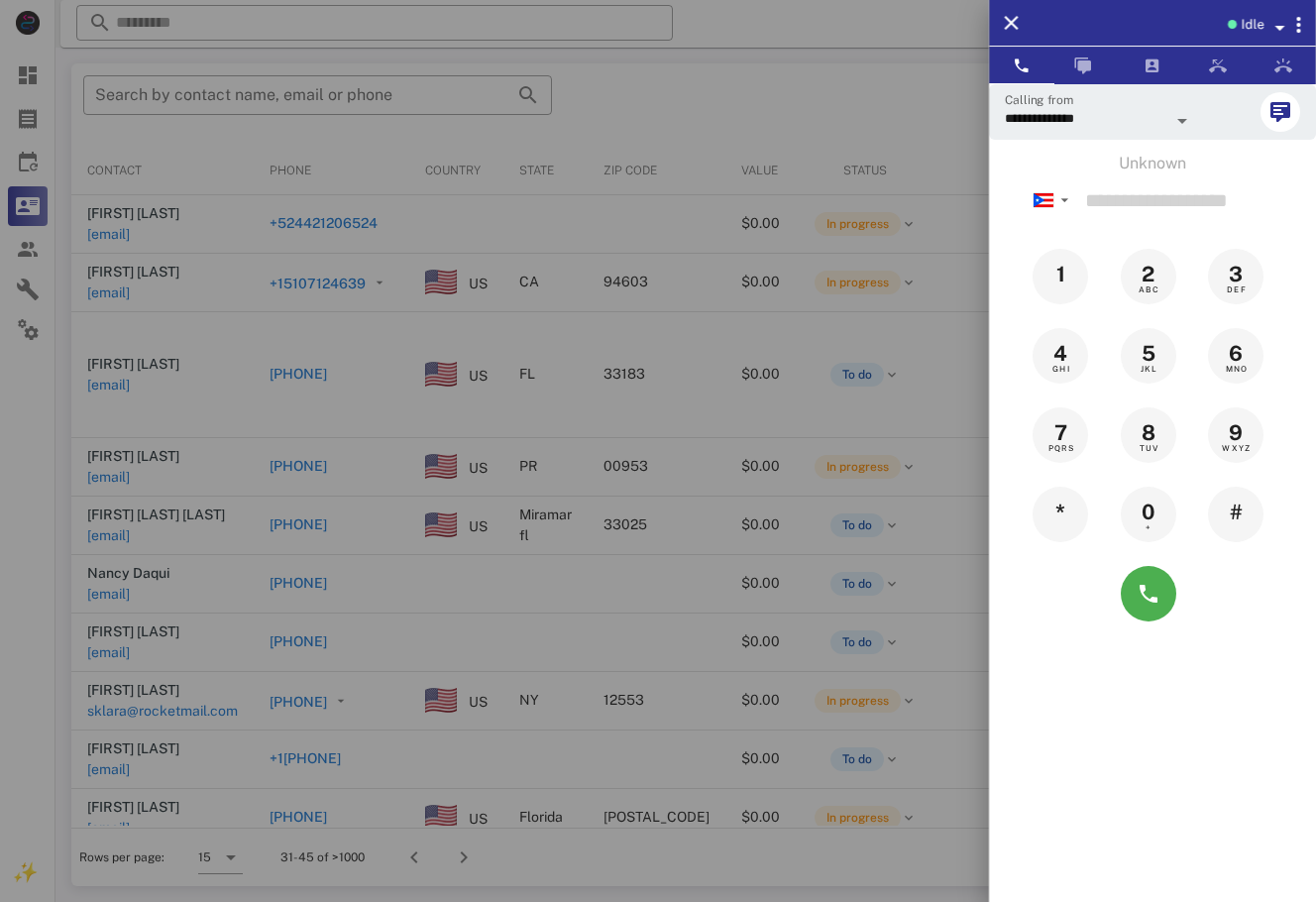click at bounding box center (658, 451) 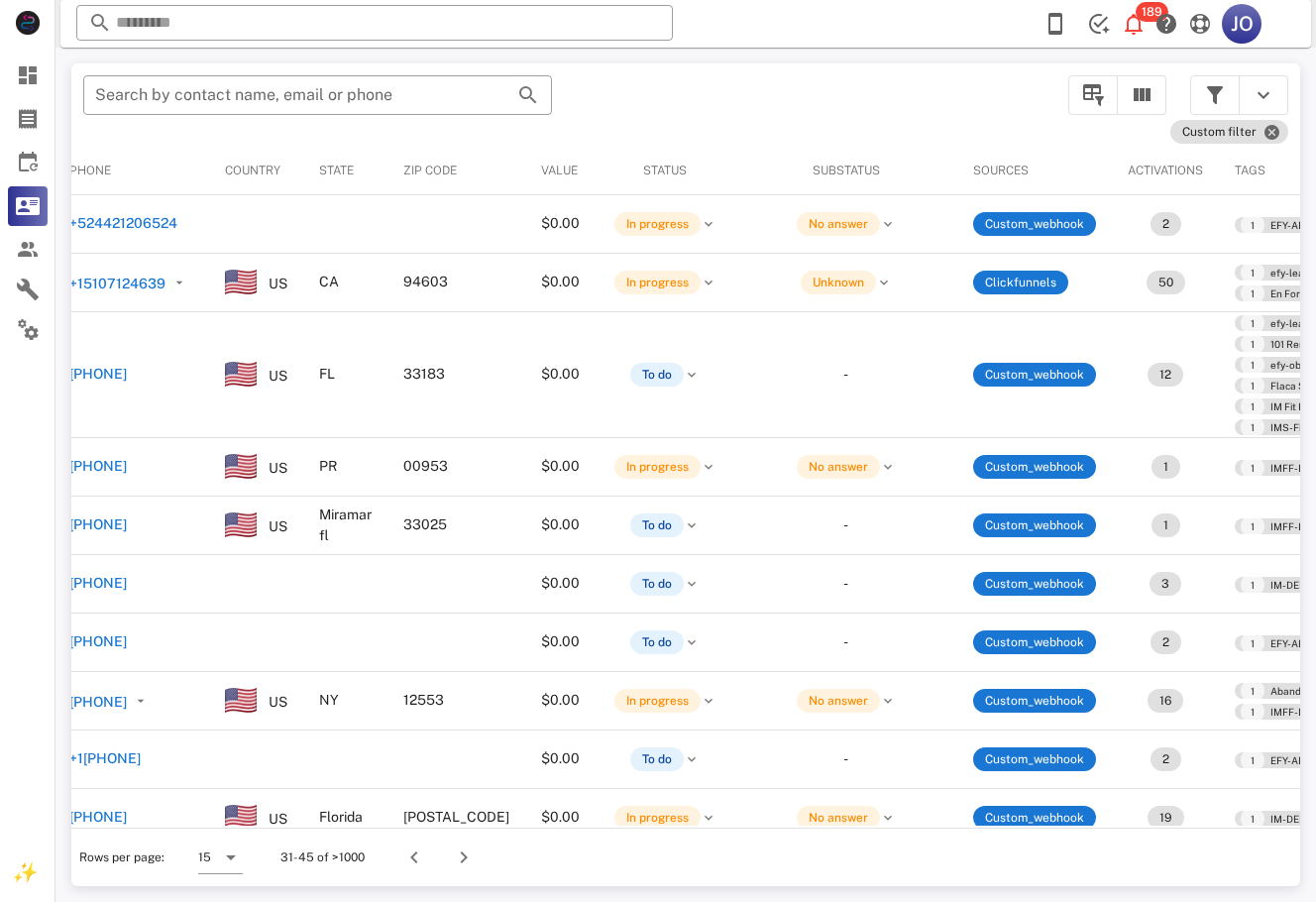 scroll, scrollTop: 0, scrollLeft: 0, axis: both 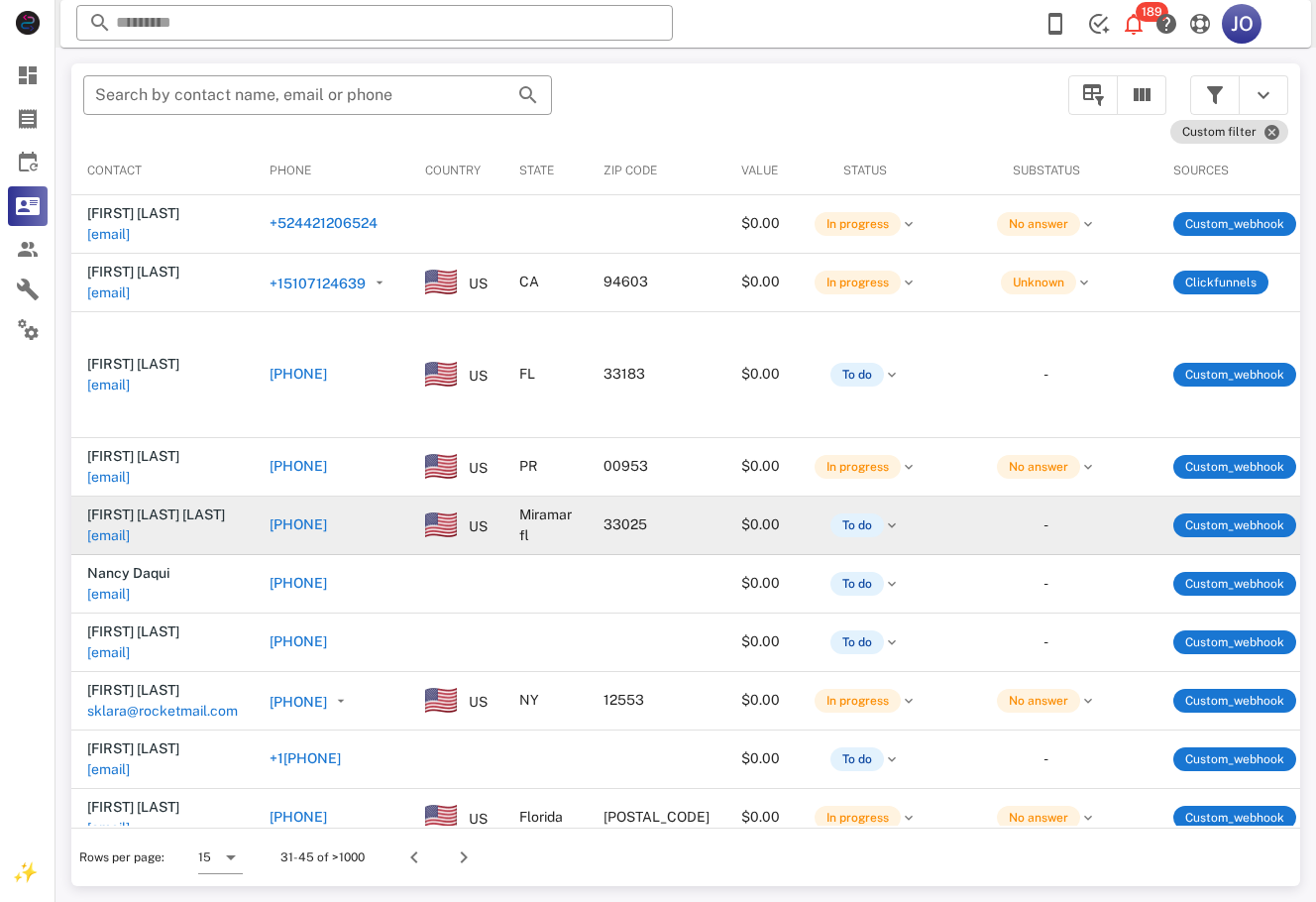 click on "emmalapaisita@hotmail.com" at bounding box center [108, 535] 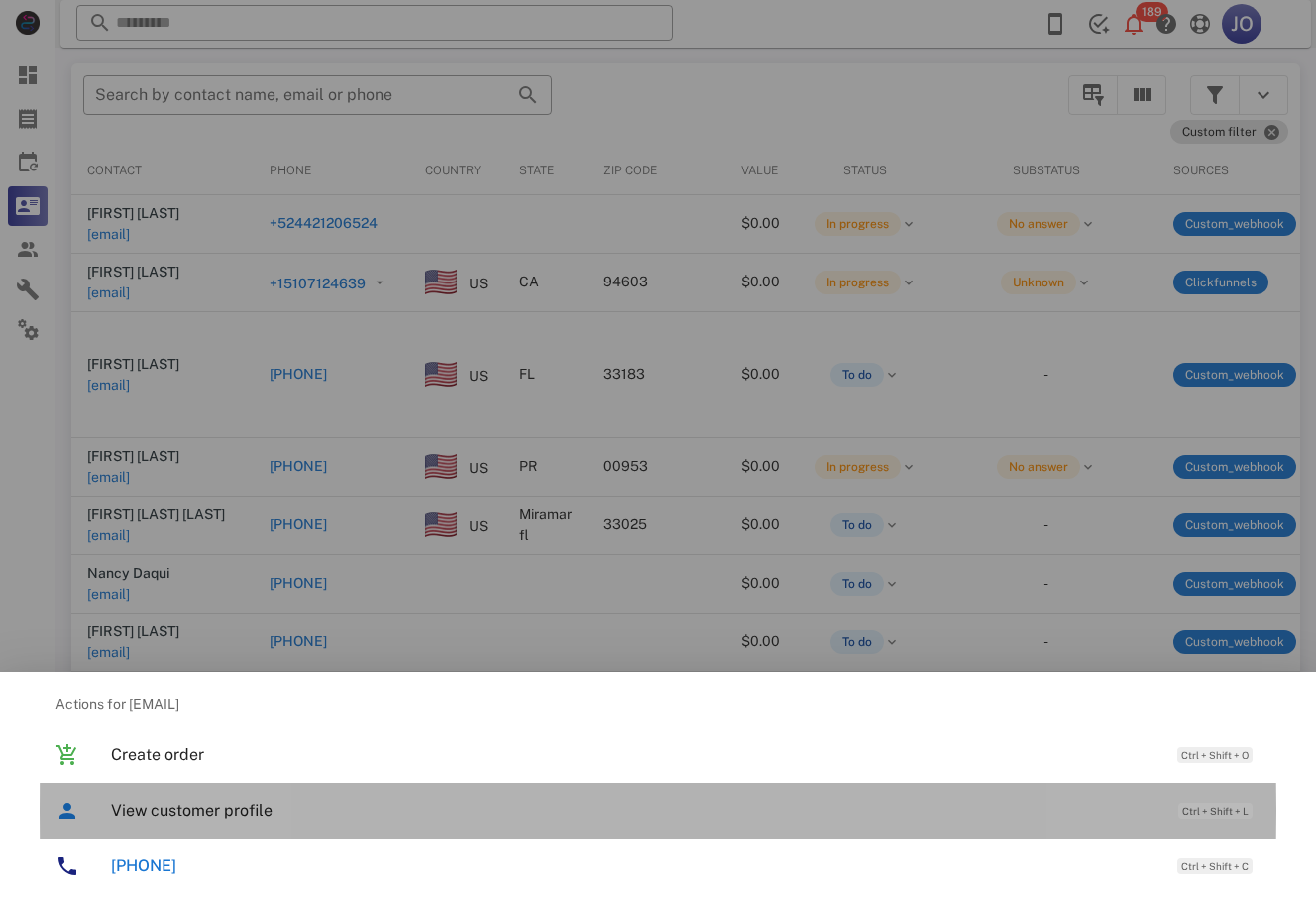 click on "View customer profile Ctrl + Shift + L" at bounding box center (686, 810) 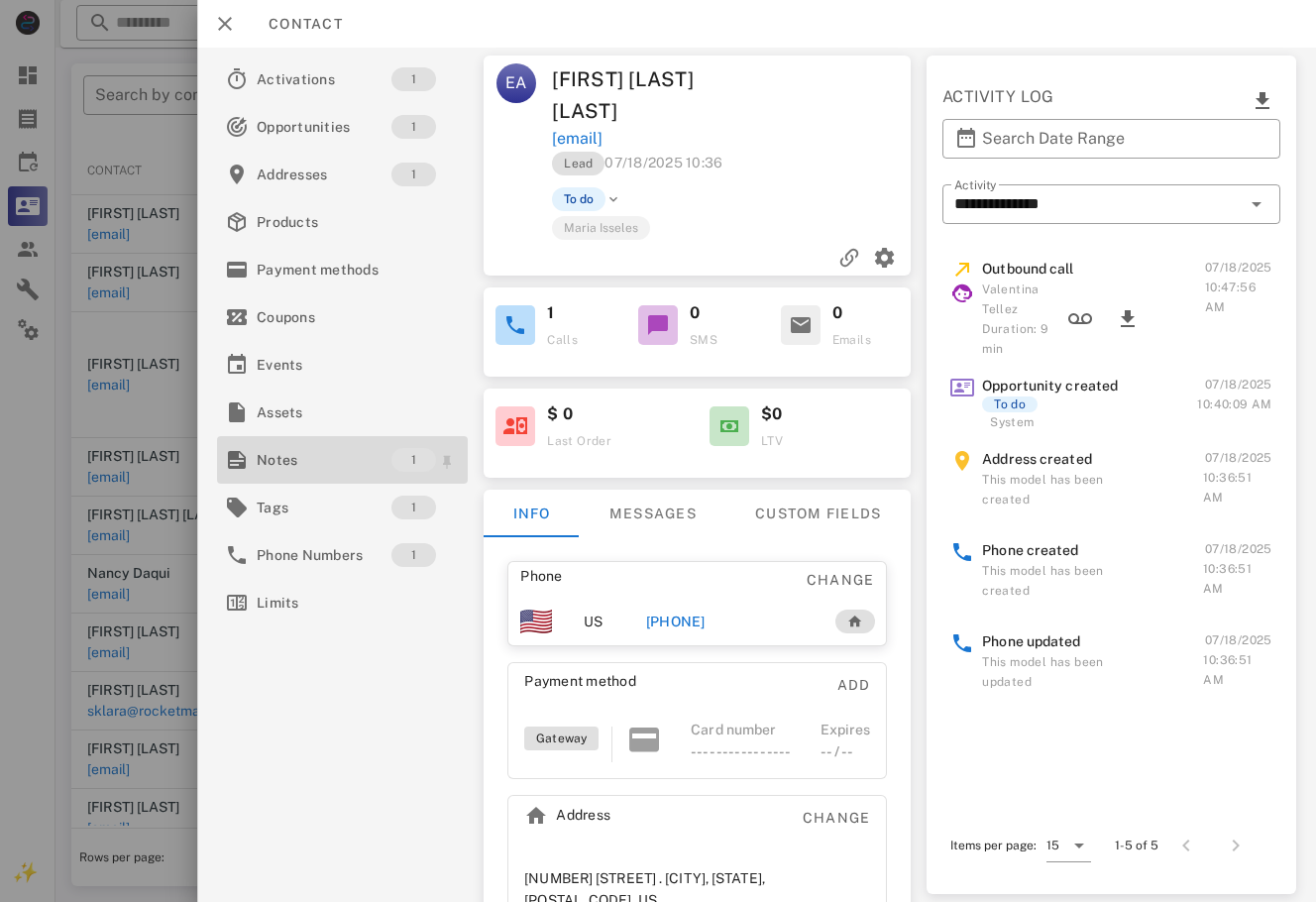click on "Notes" at bounding box center (324, 460) 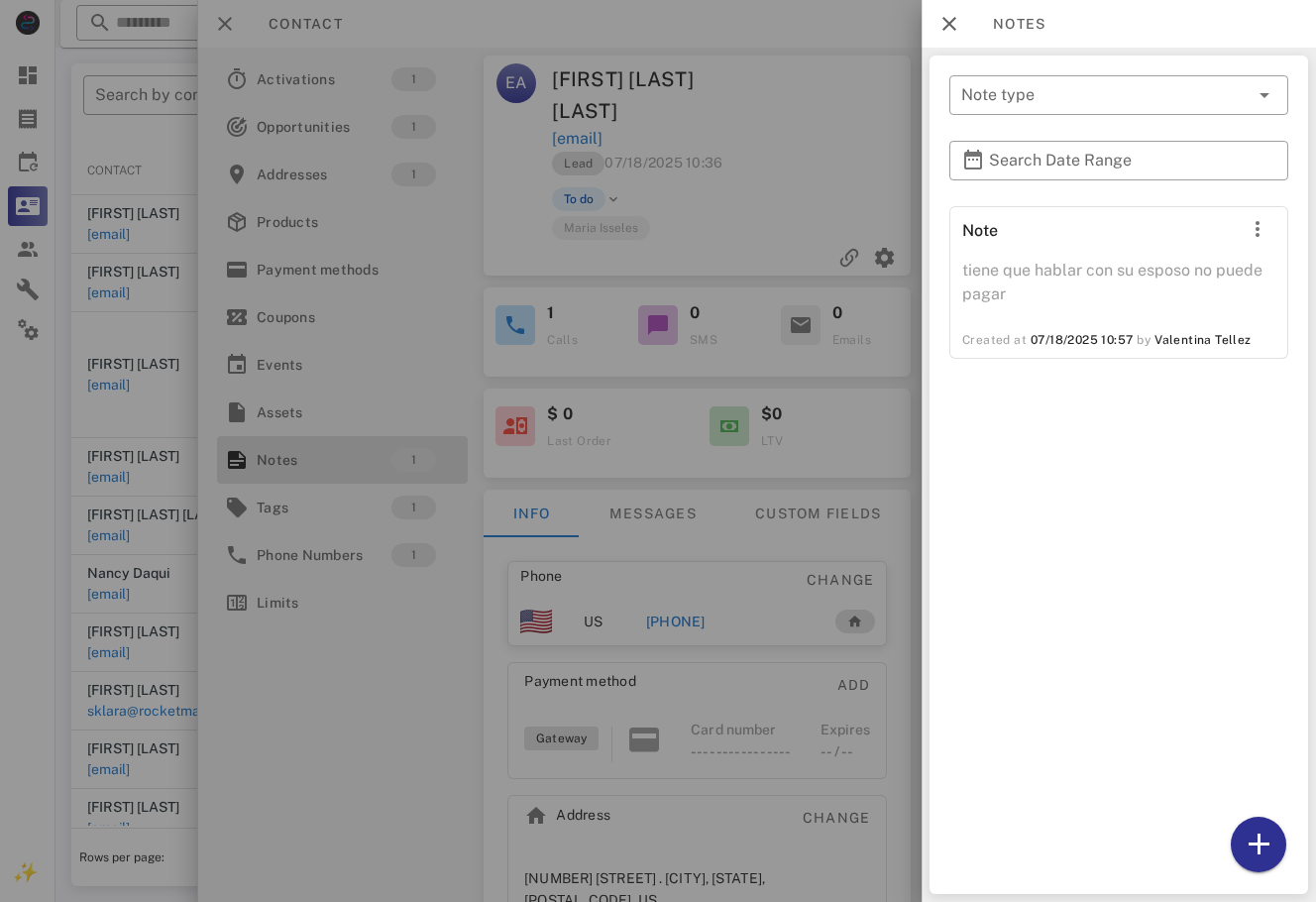 click at bounding box center [658, 451] 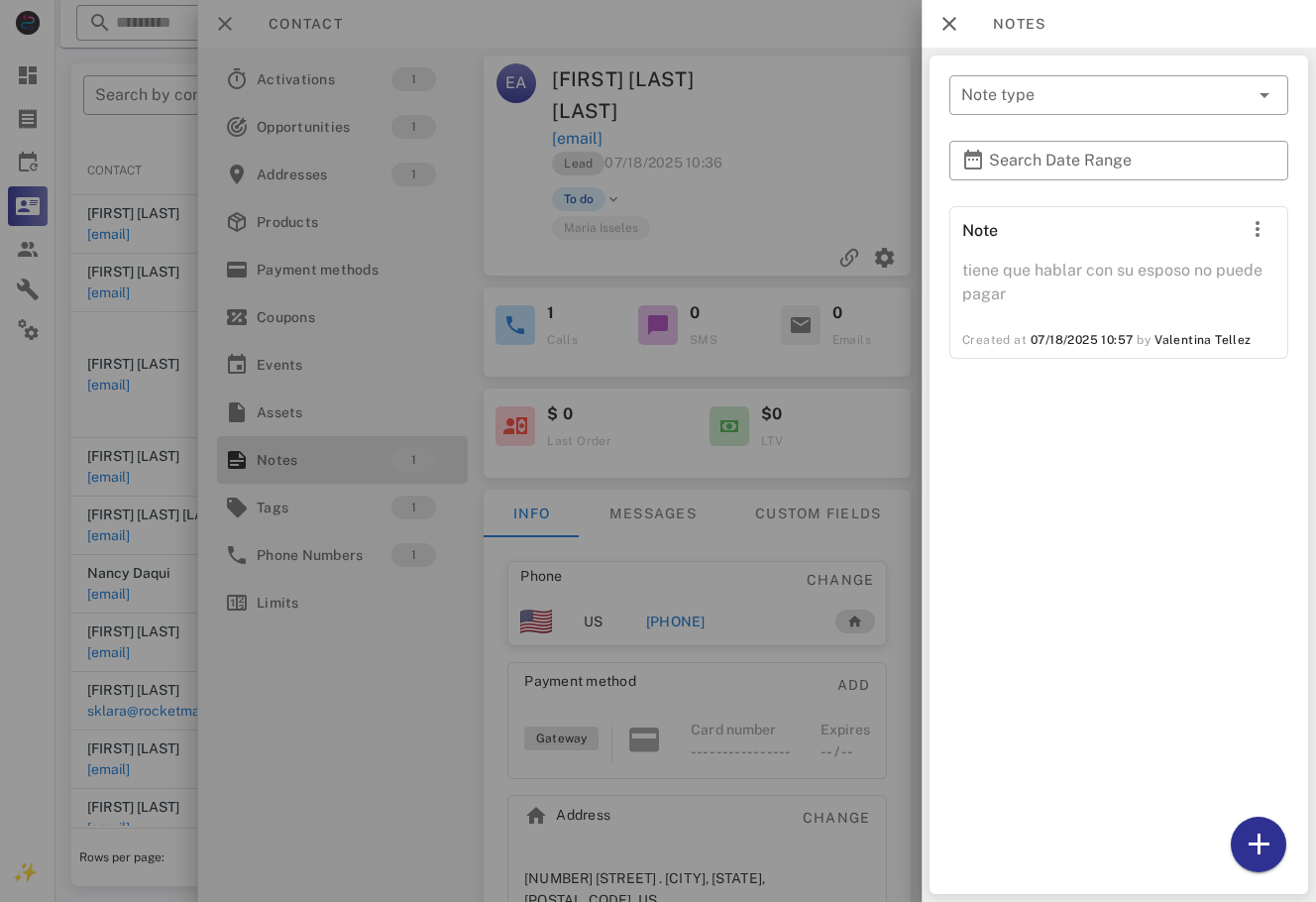click on "To do" at bounding box center [580, 199] 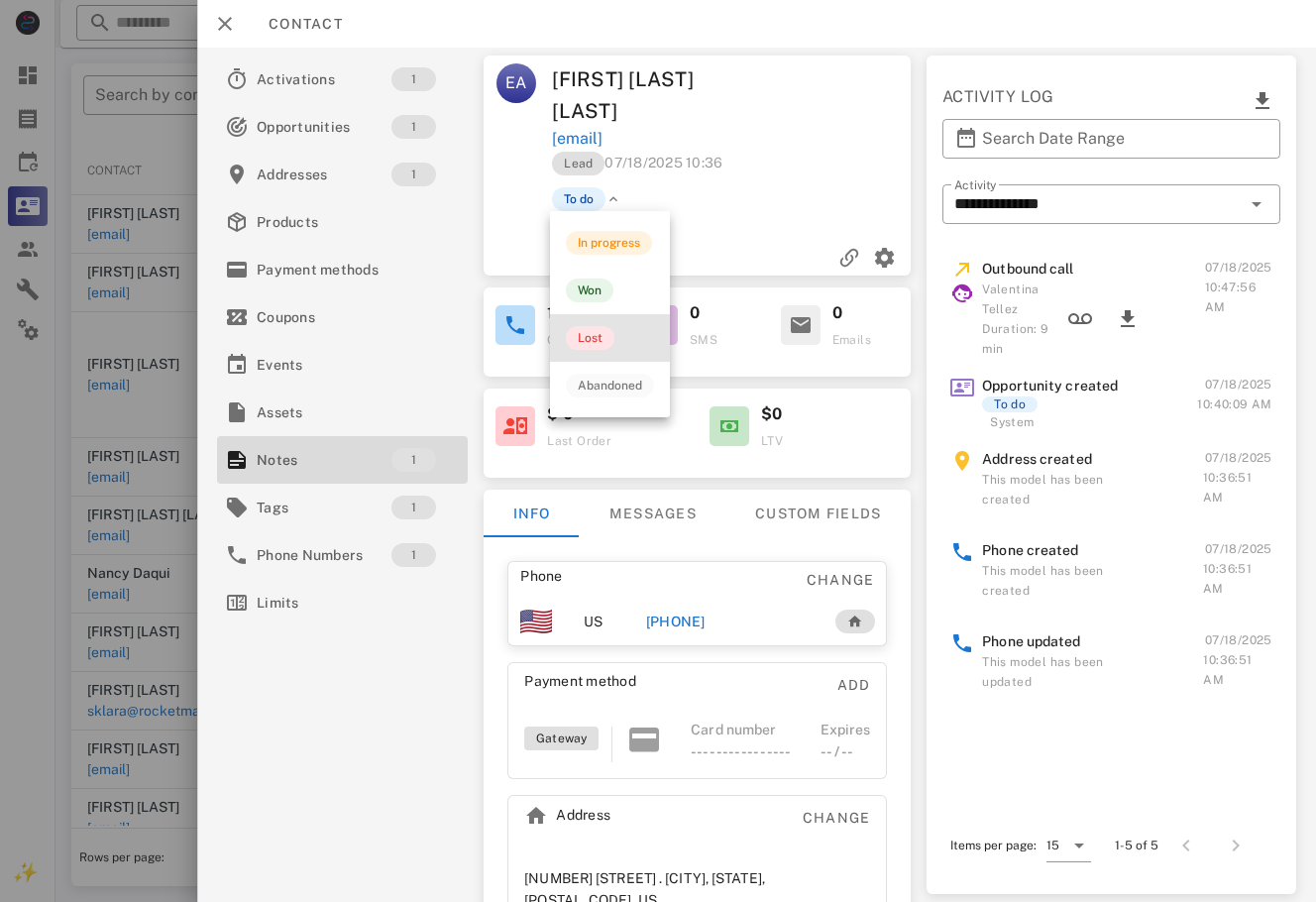 click on "Lost" at bounding box center (590, 338) 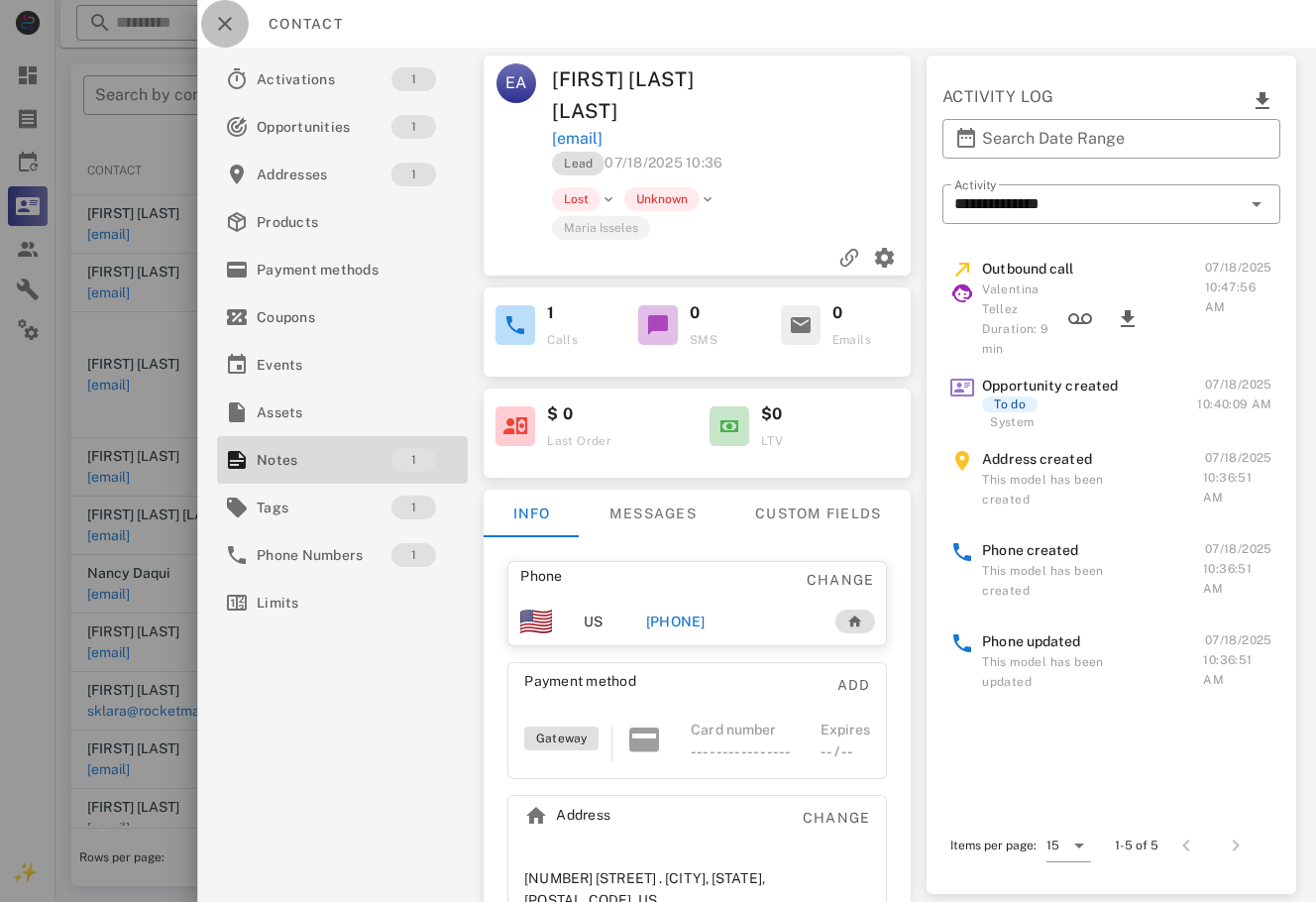 click at bounding box center (225, 24) 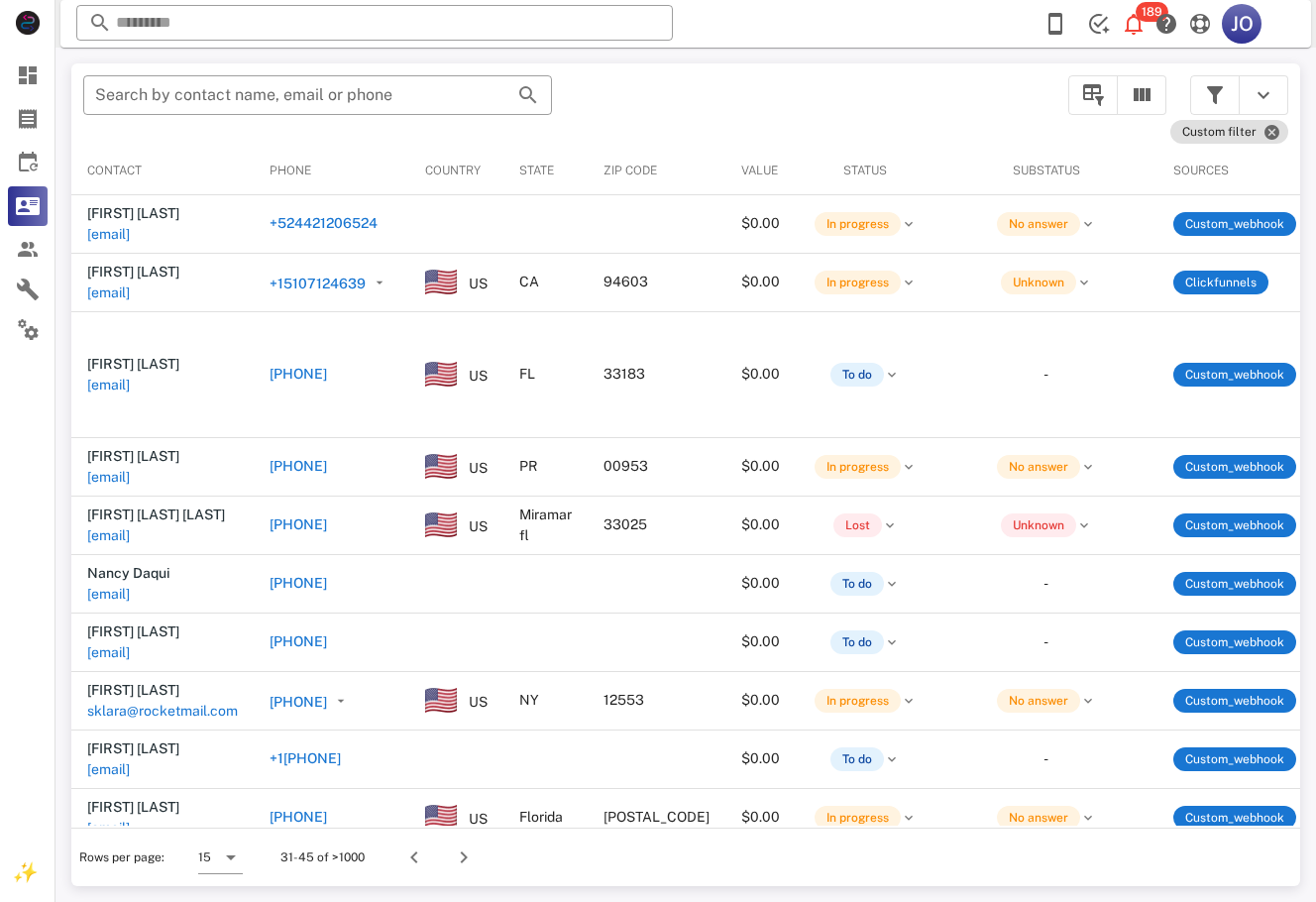 click on "​ Search by contact name, email or phone" at bounding box center (564, 105) 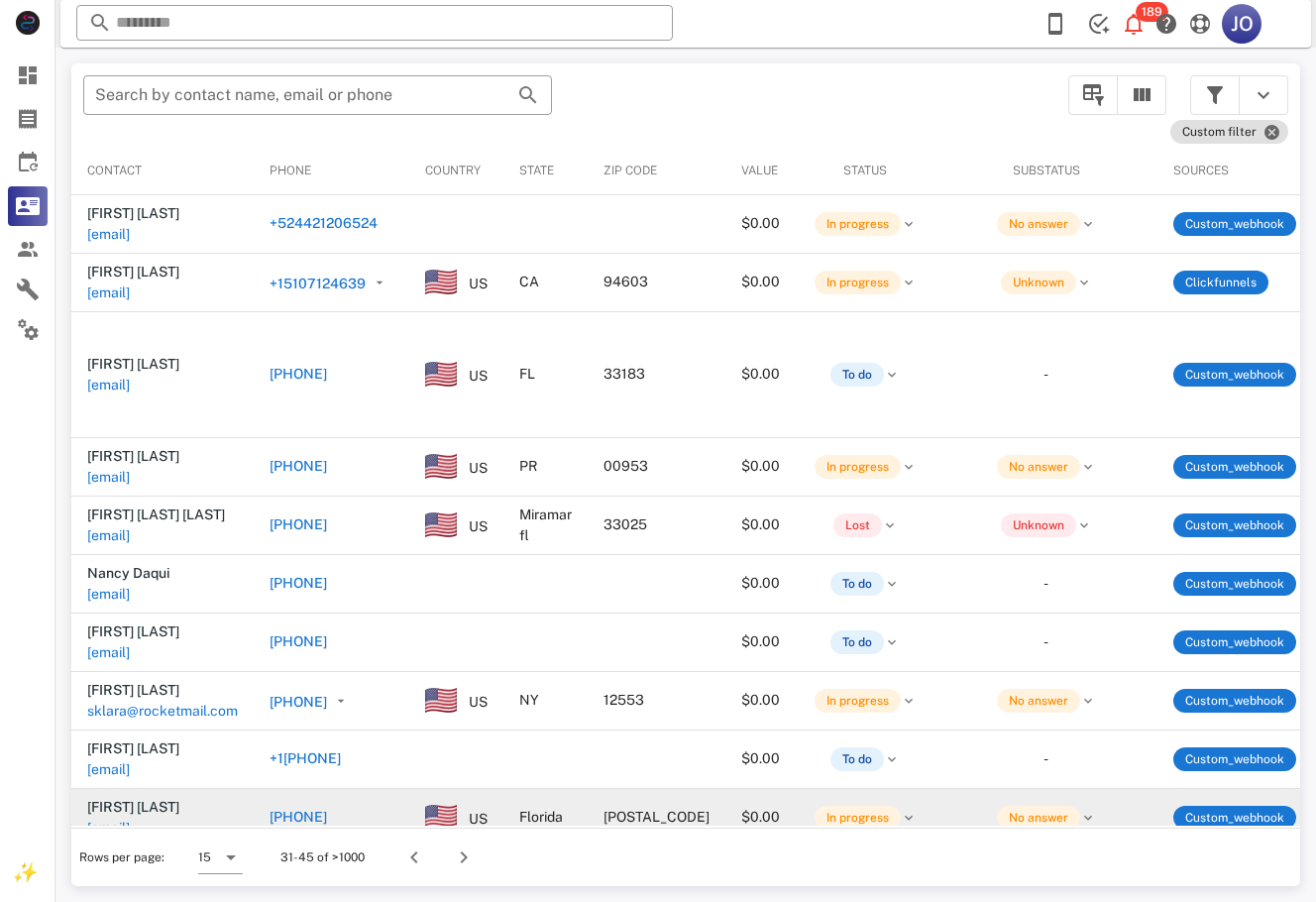 click on "[POSTAL_CODE]" at bounding box center [656, 818] 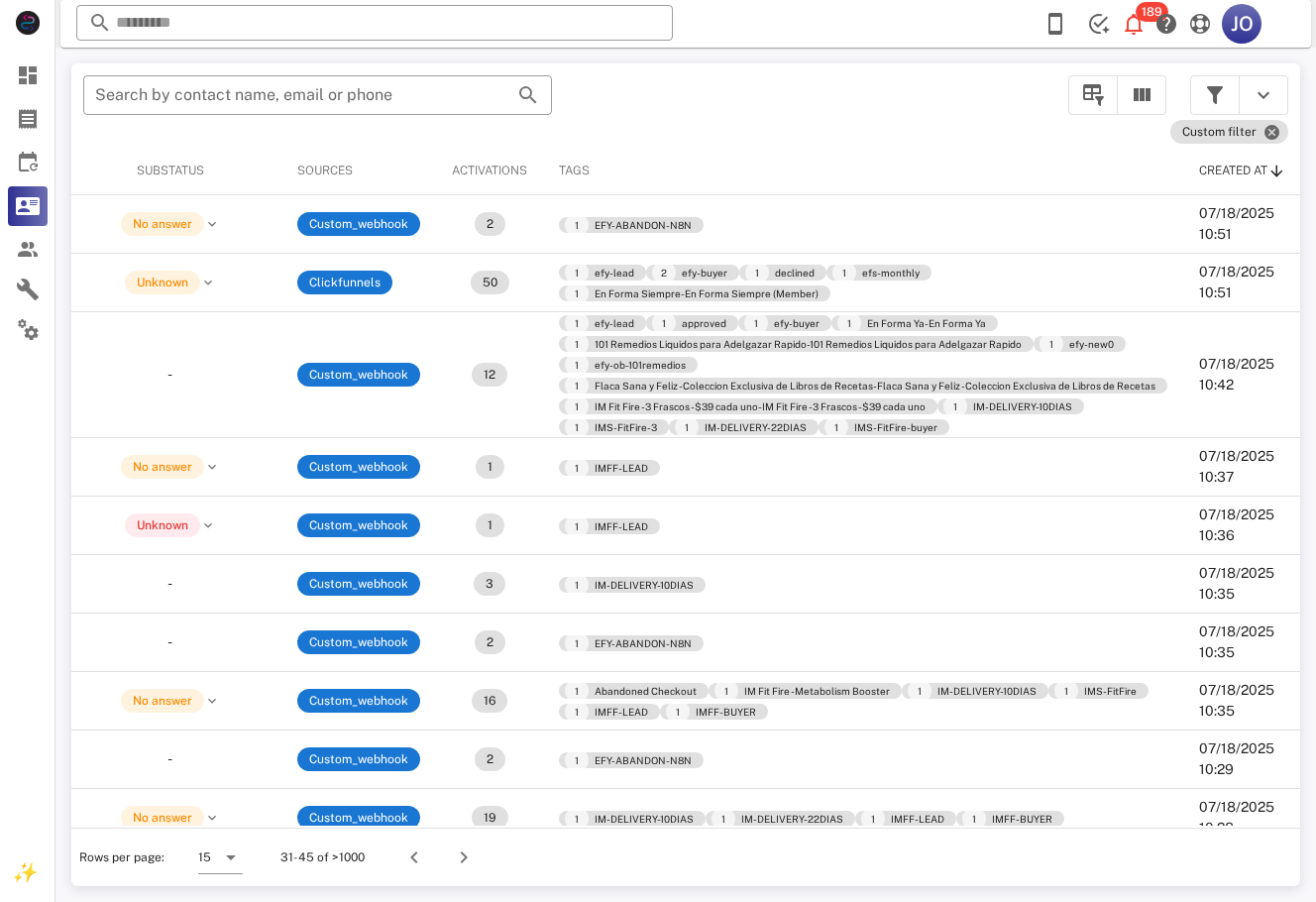 scroll, scrollTop: 359, scrollLeft: 876, axis: both 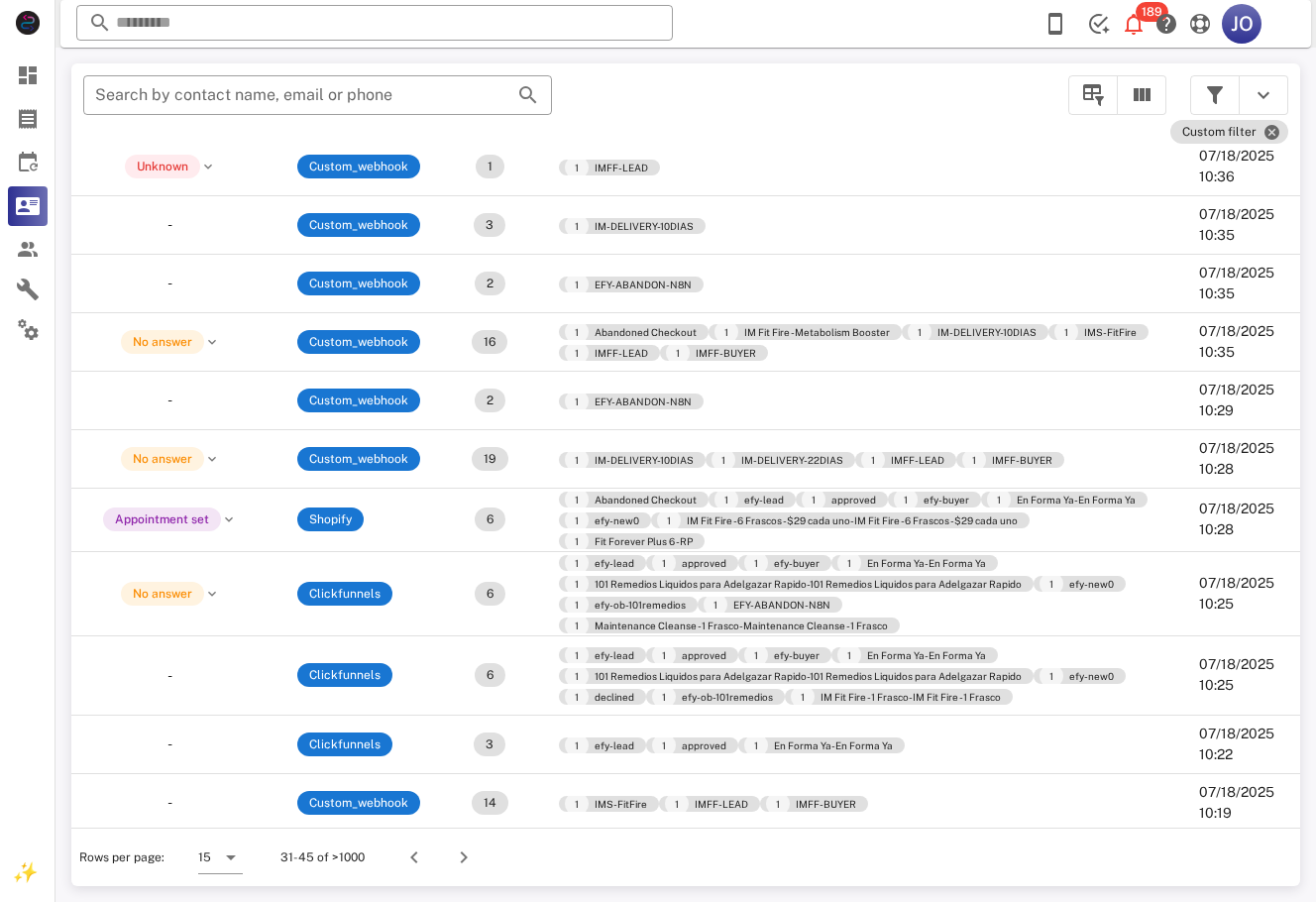 drag, startPoint x: 1290, startPoint y: 376, endPoint x: 27, endPoint y: 50, distance: 1304.3945 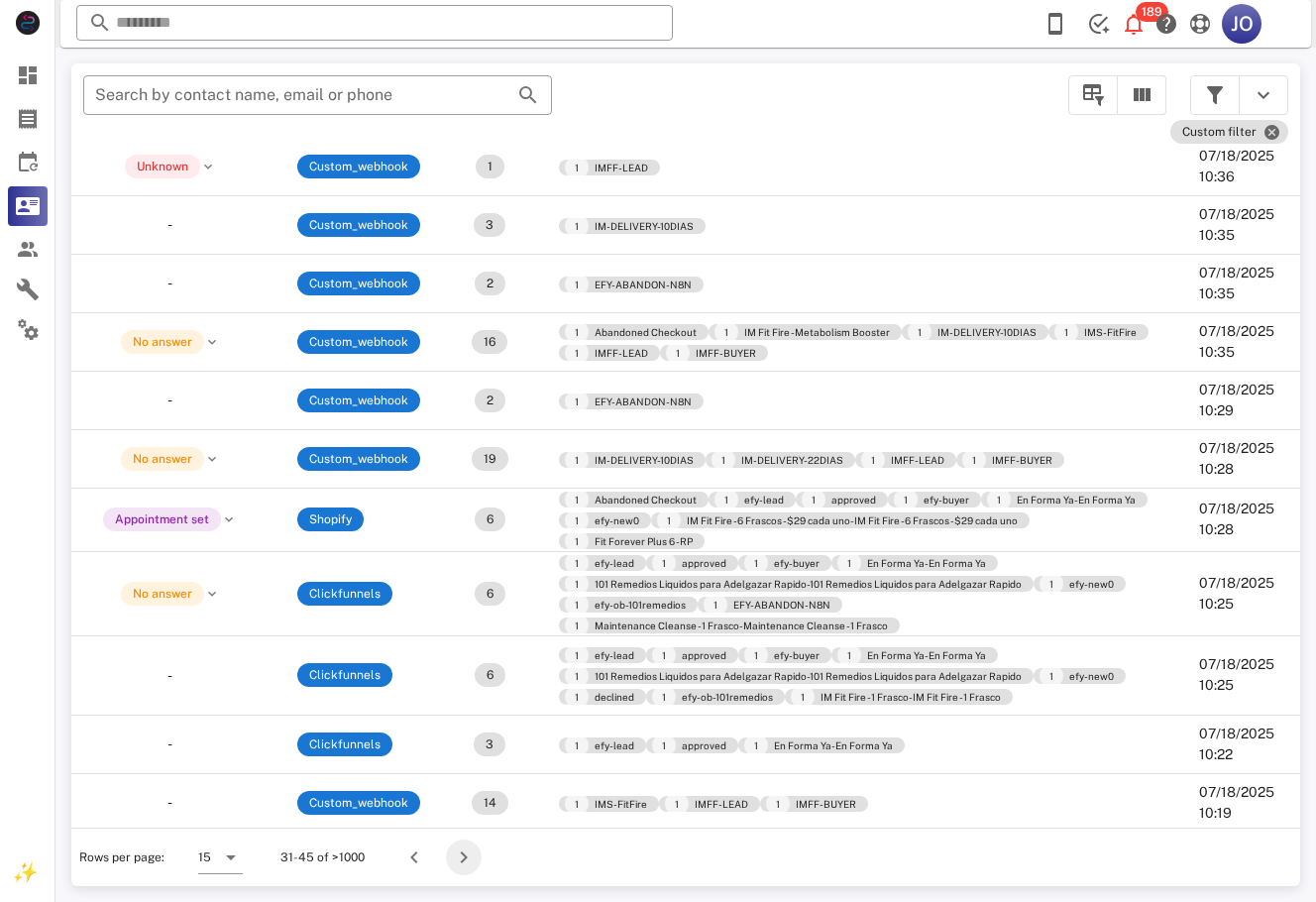 click at bounding box center (464, 857) 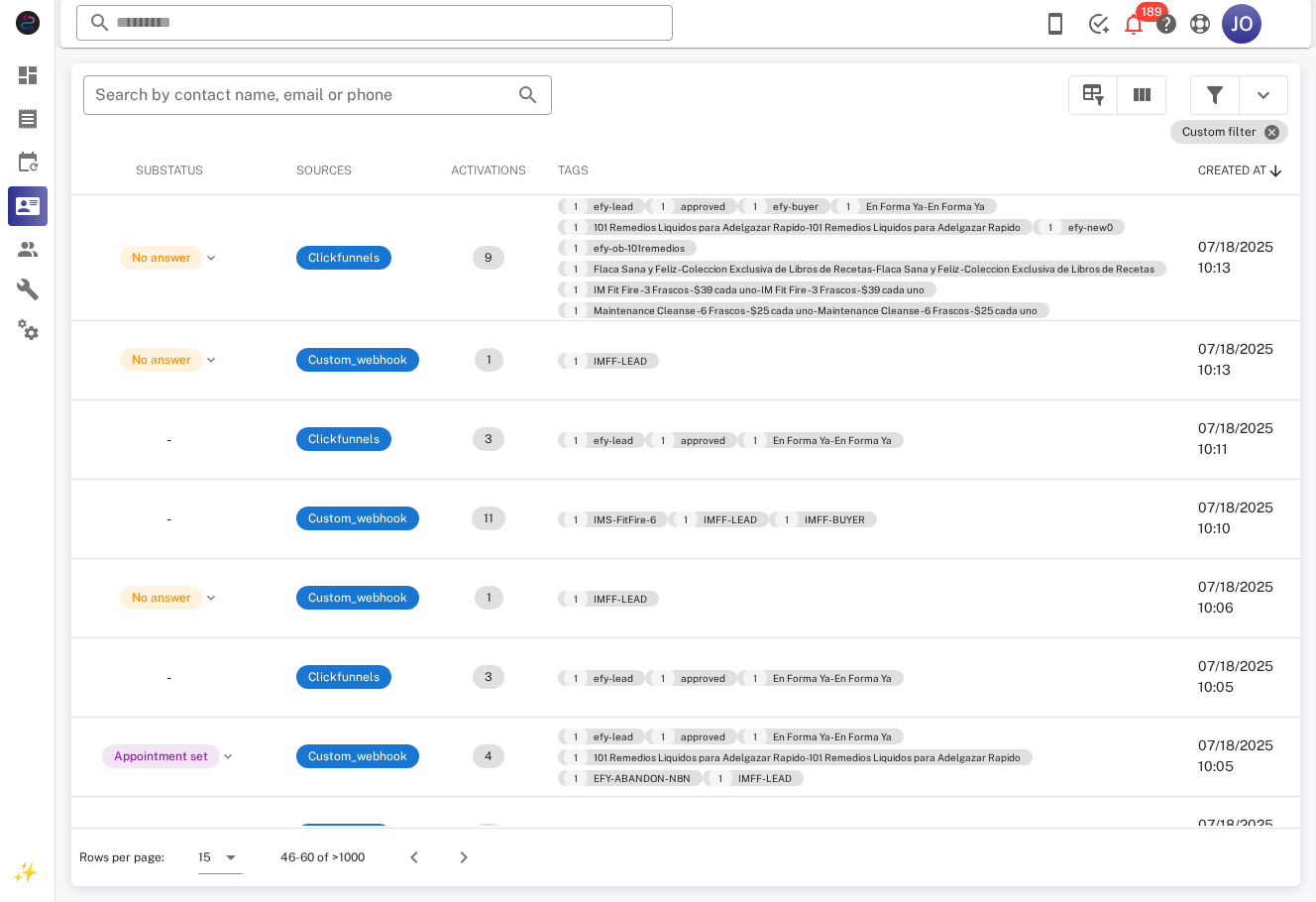 scroll, scrollTop: 0, scrollLeft: 0, axis: both 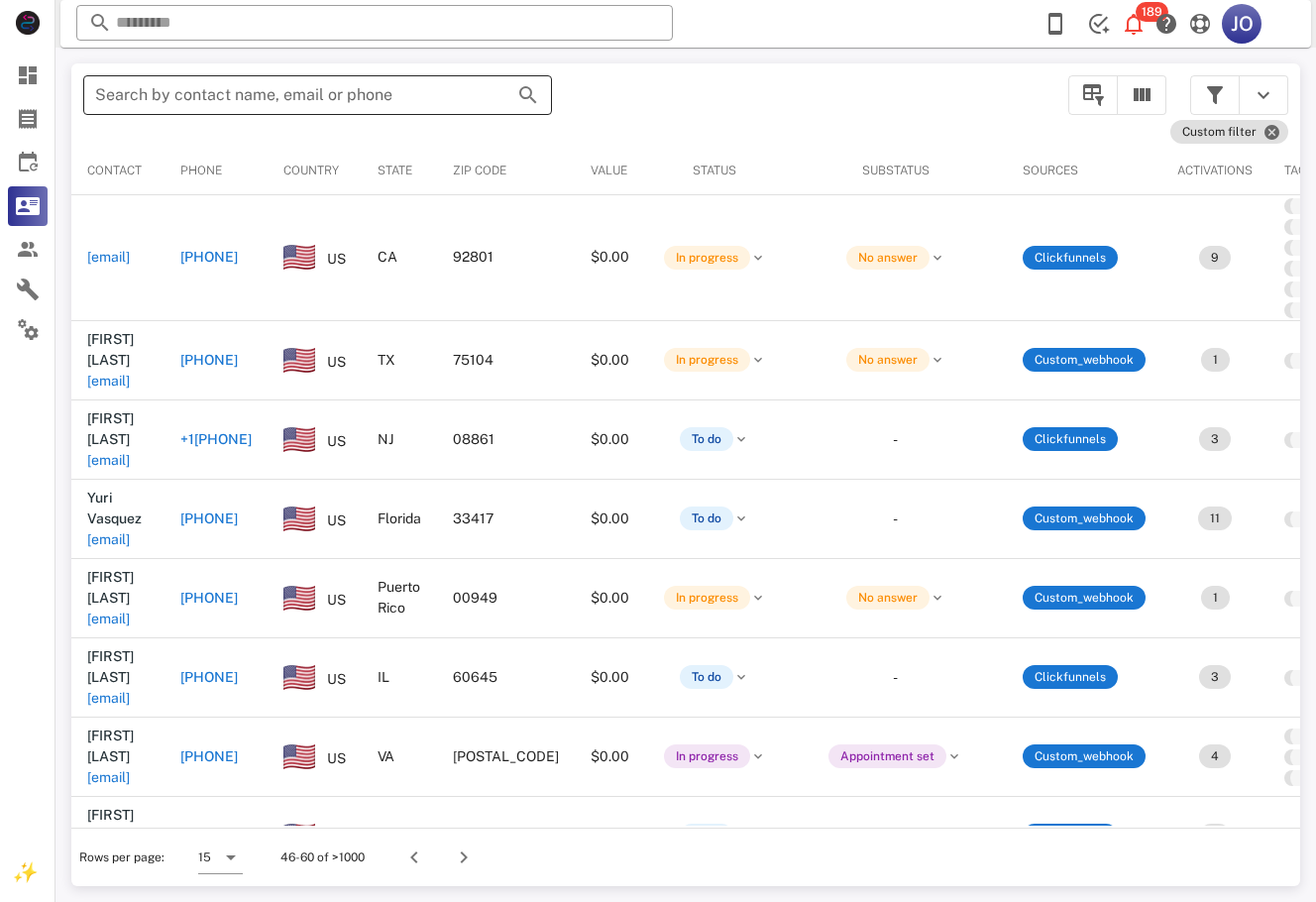 click on "Search by contact name, email or phone" at bounding box center (289, 95) 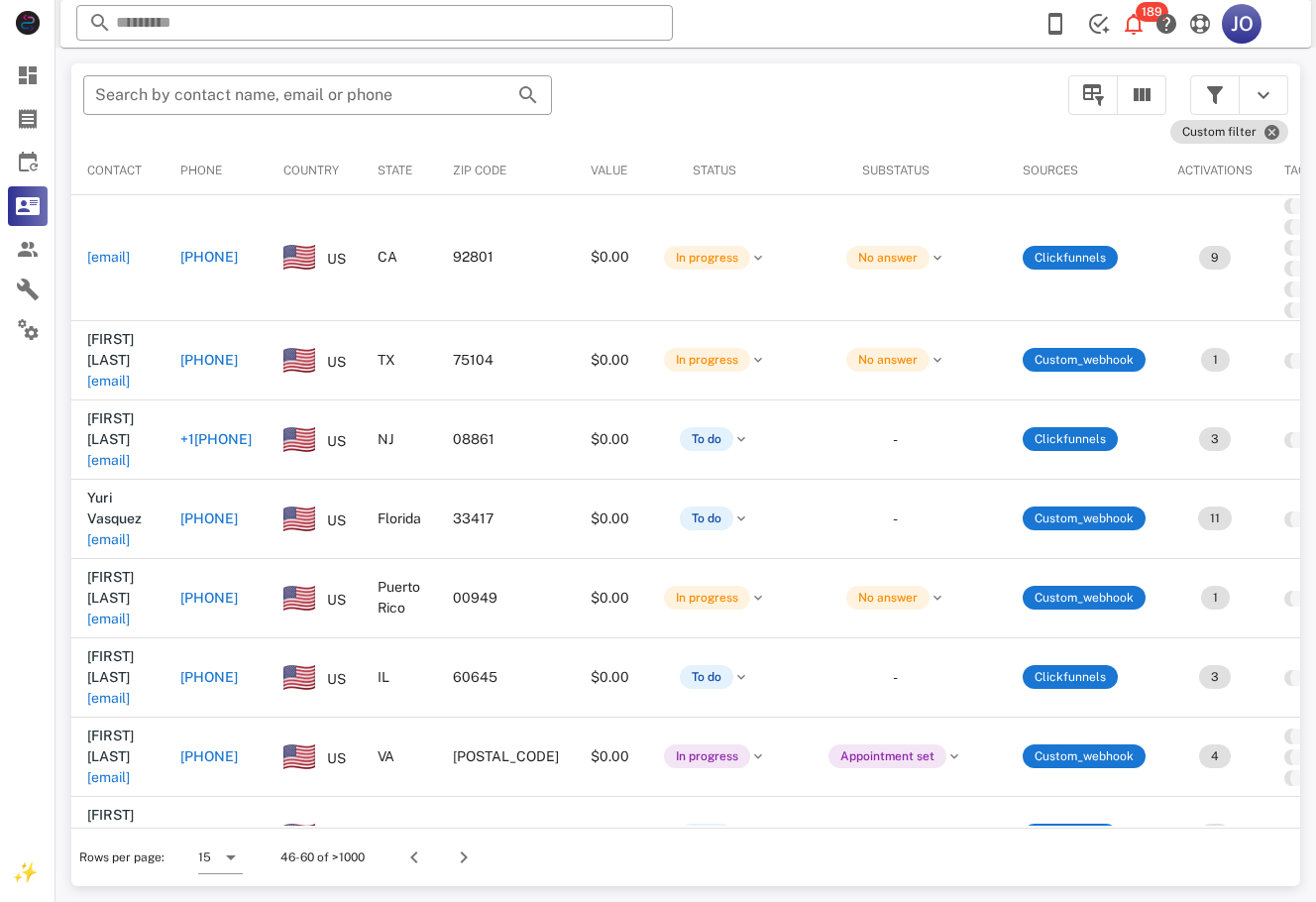 click on "​ Search by contact name, email or phone" at bounding box center (564, 105) 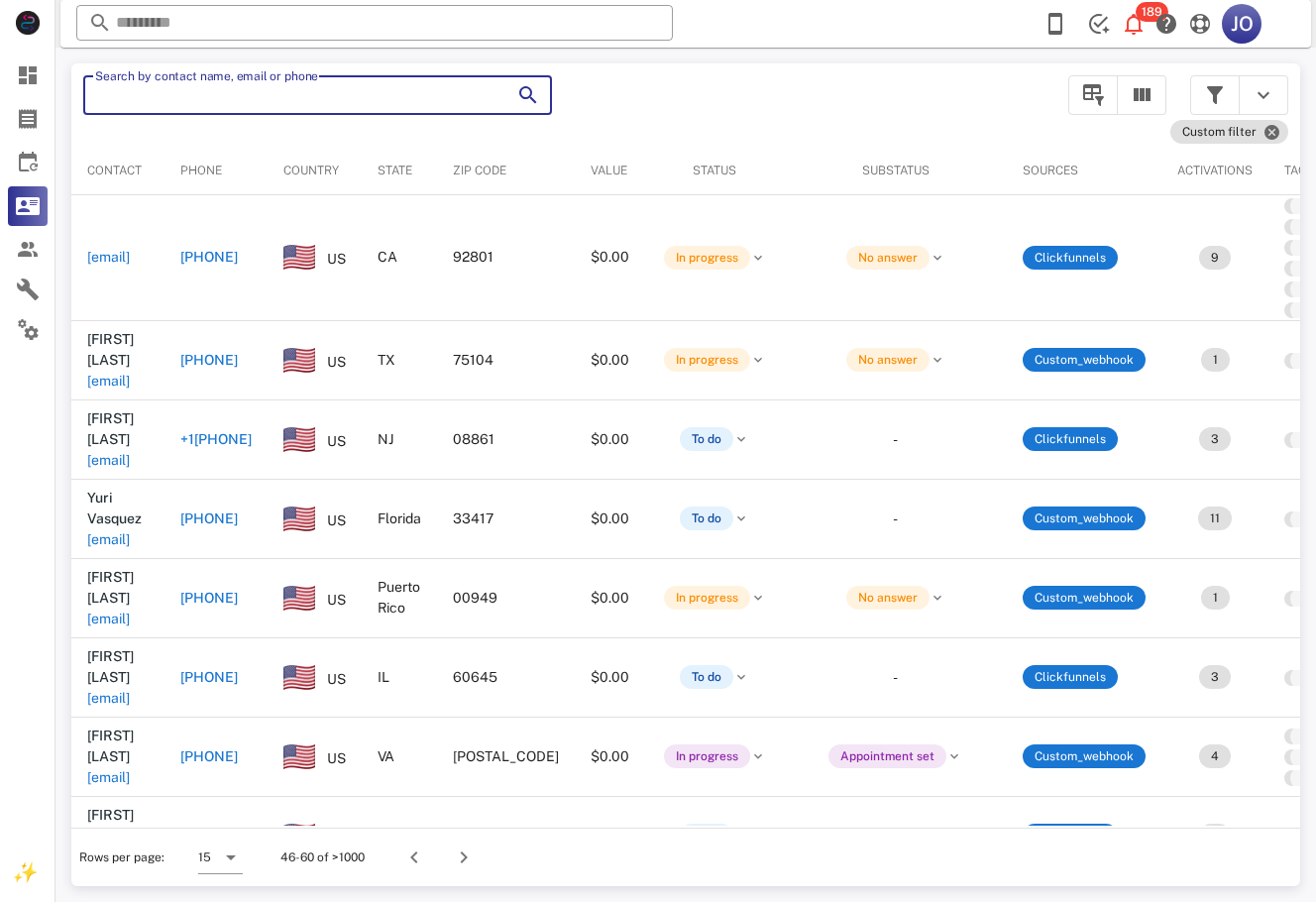 click on "Search by contact name, email or phone" at bounding box center (289, 95) 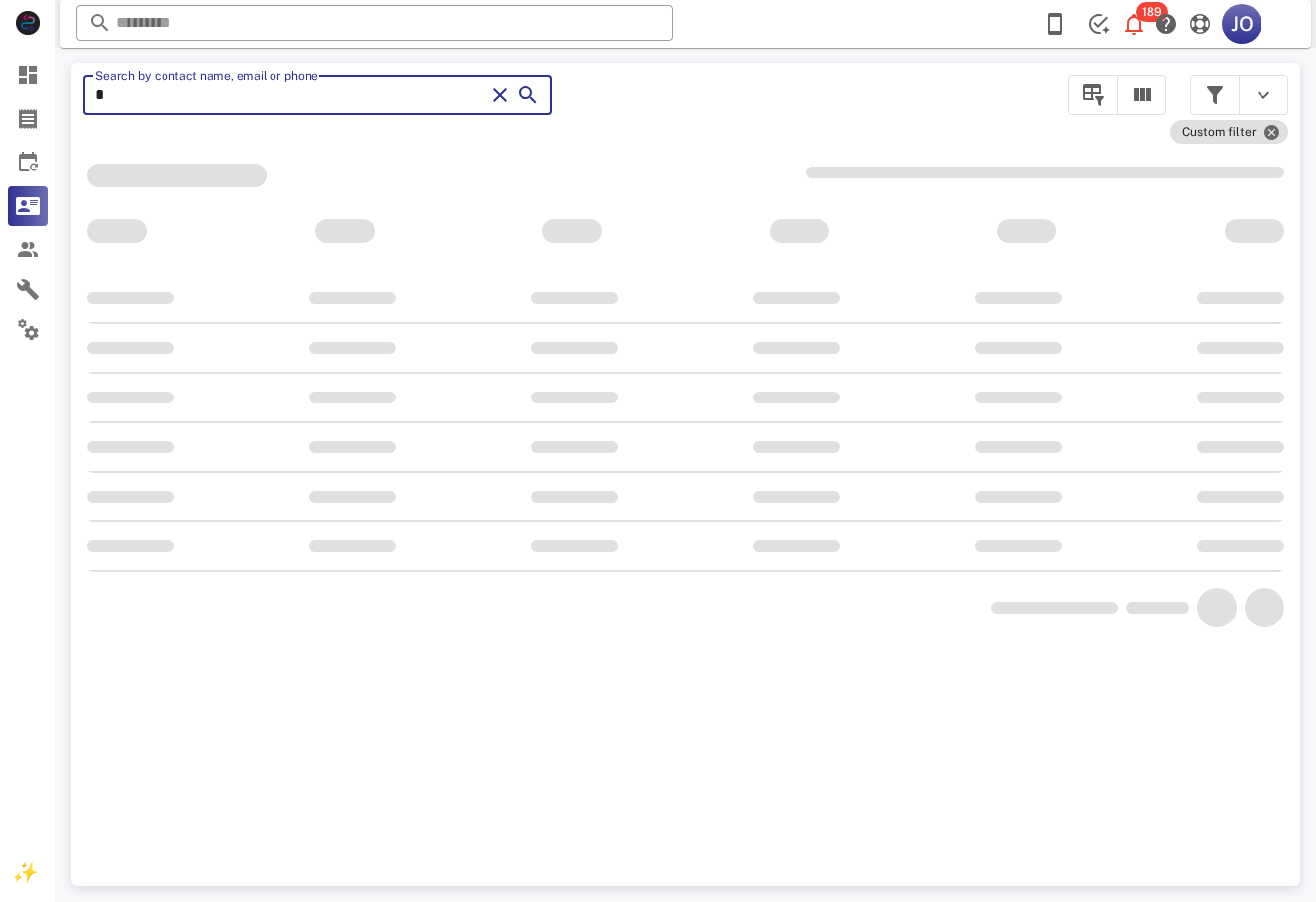 type on "*" 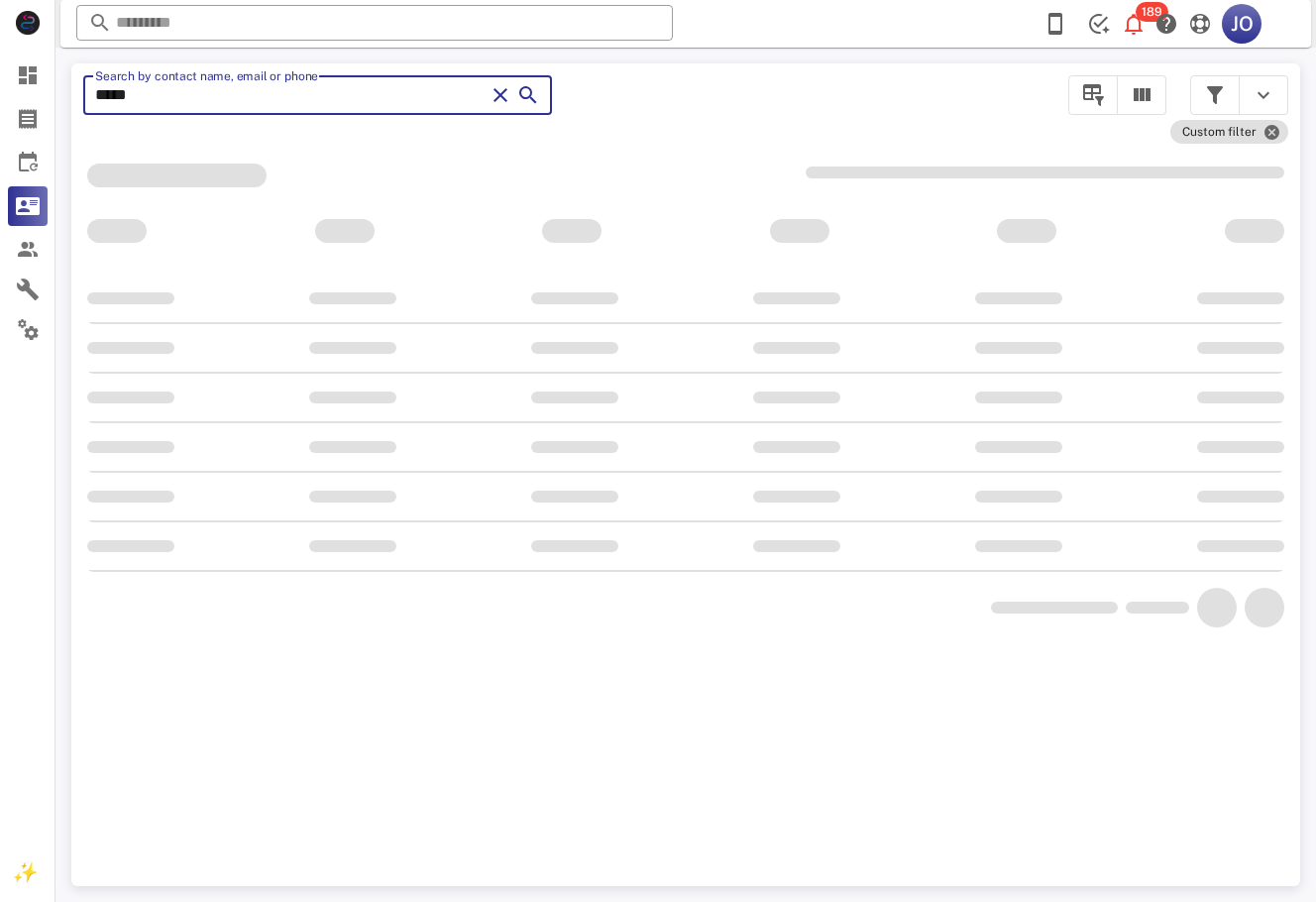 type on "******" 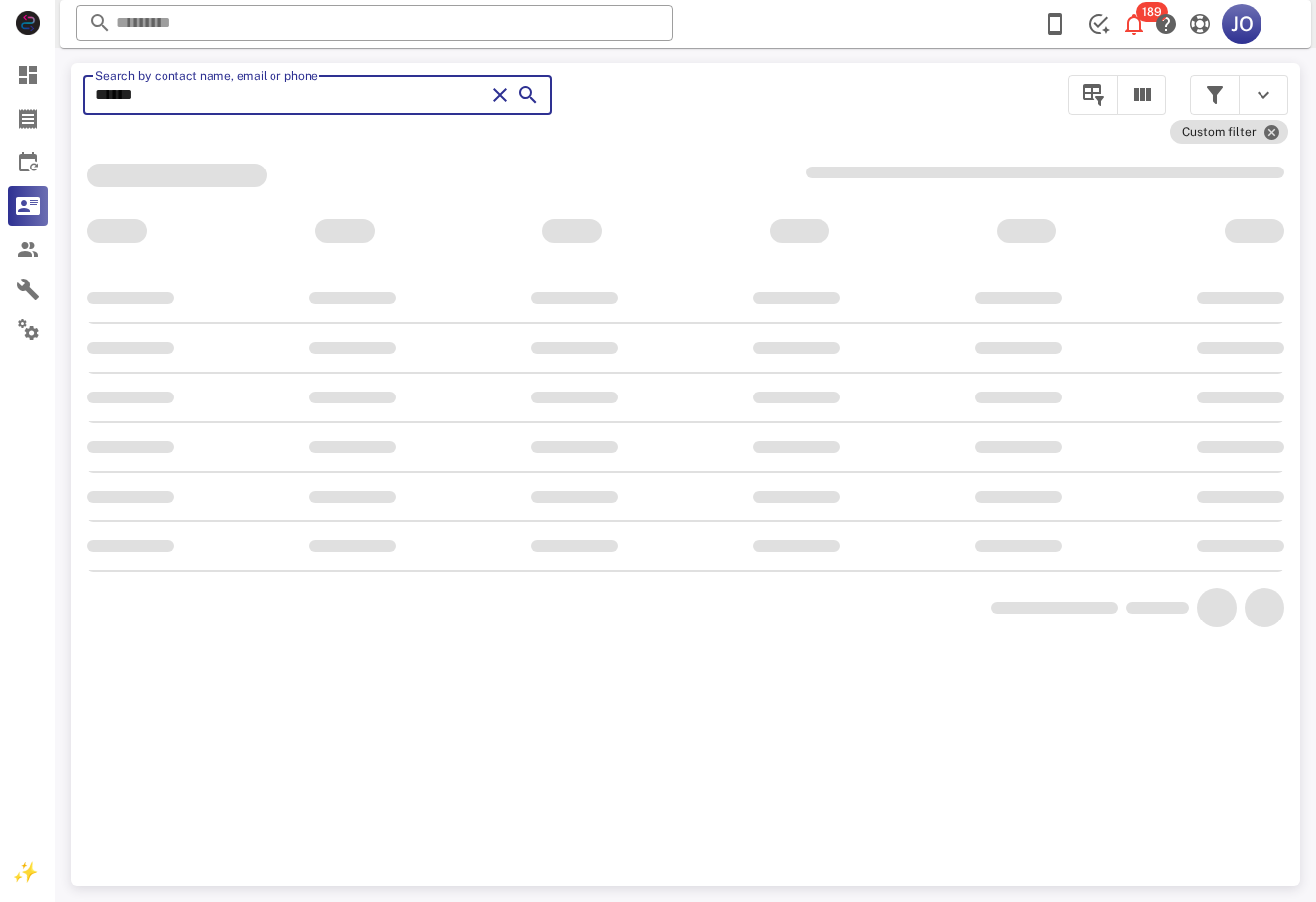 type on "******" 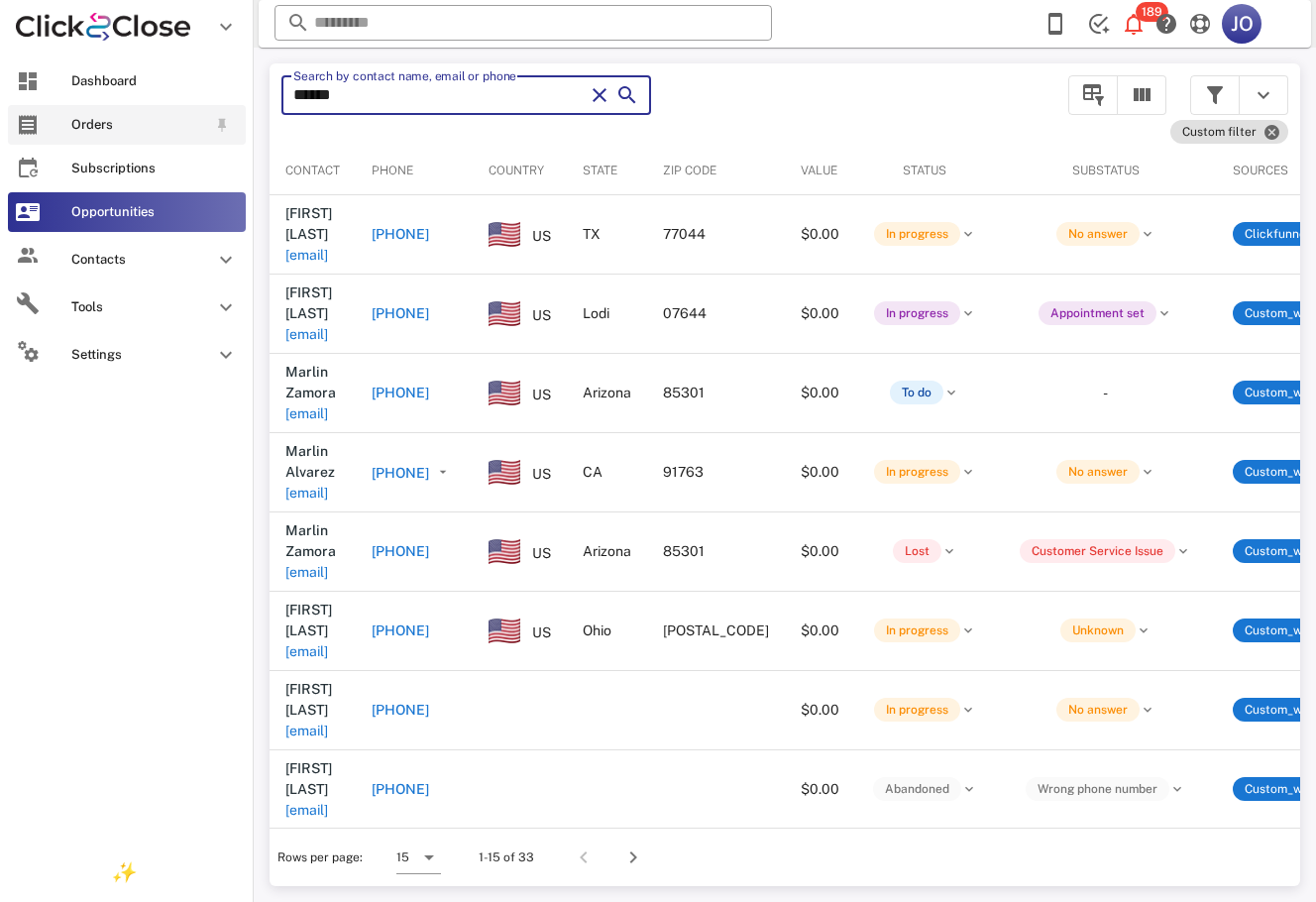 type on "******" 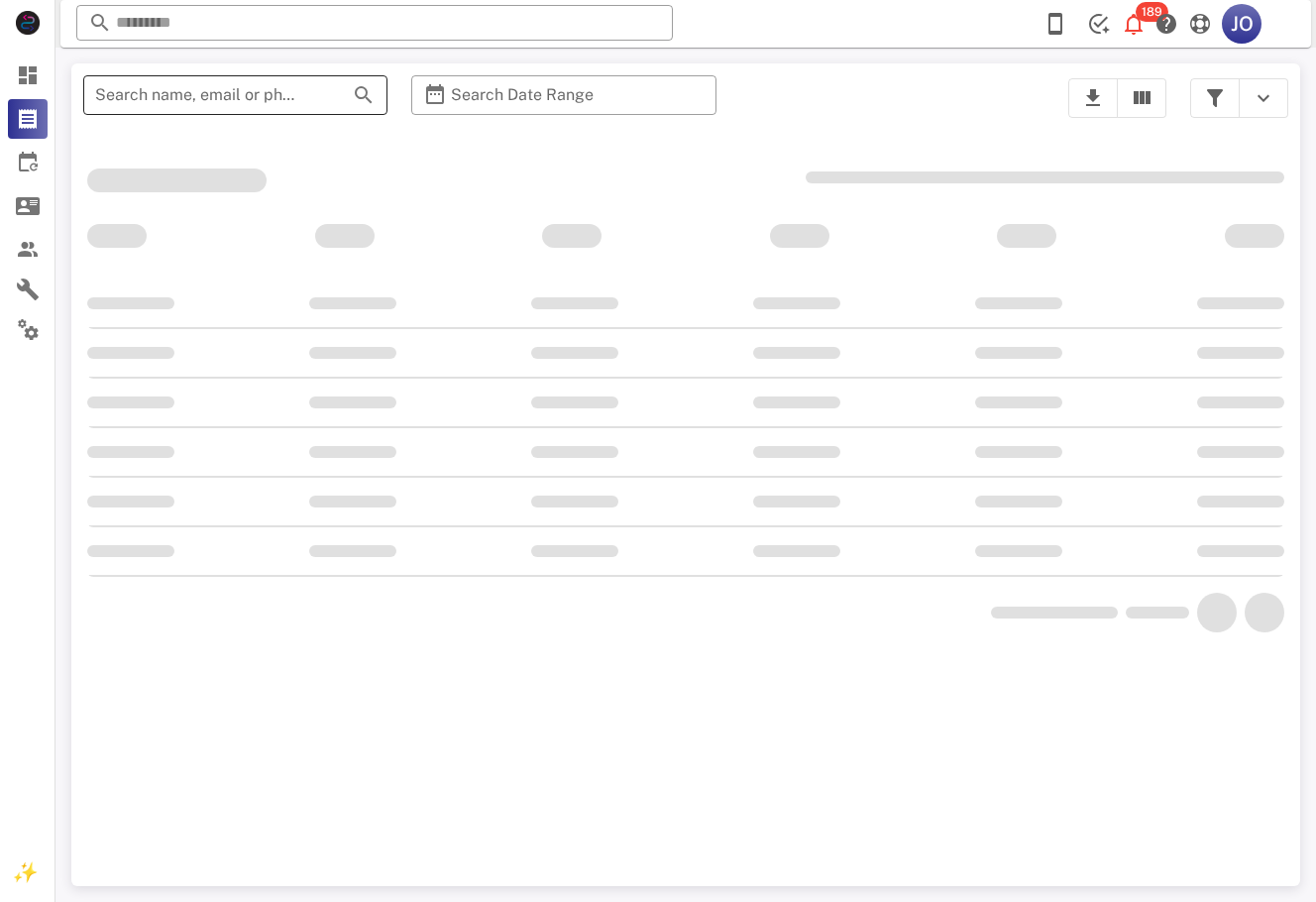 click on "Search name, email or phone" at bounding box center [207, 95] 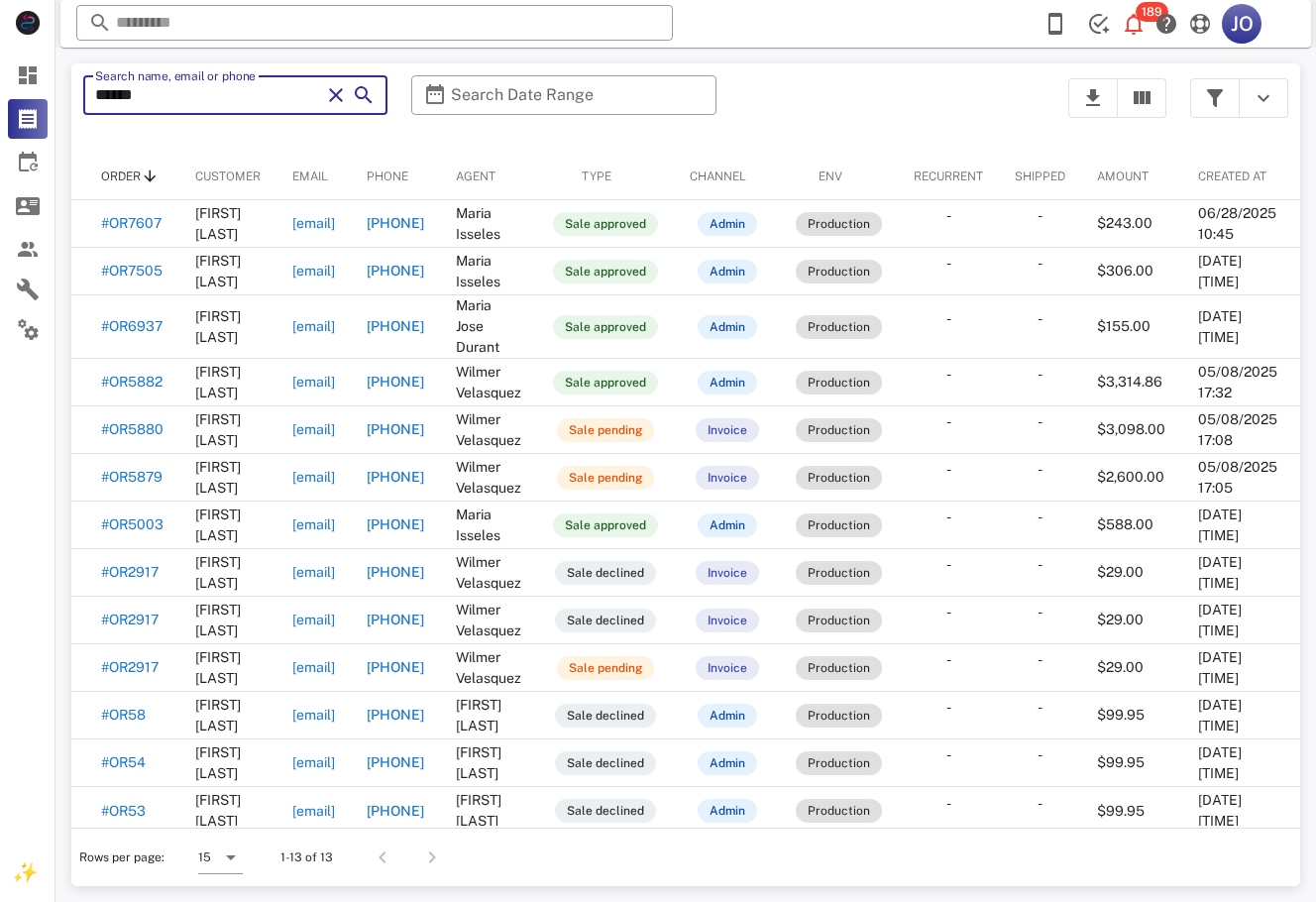 scroll, scrollTop: 0, scrollLeft: 0, axis: both 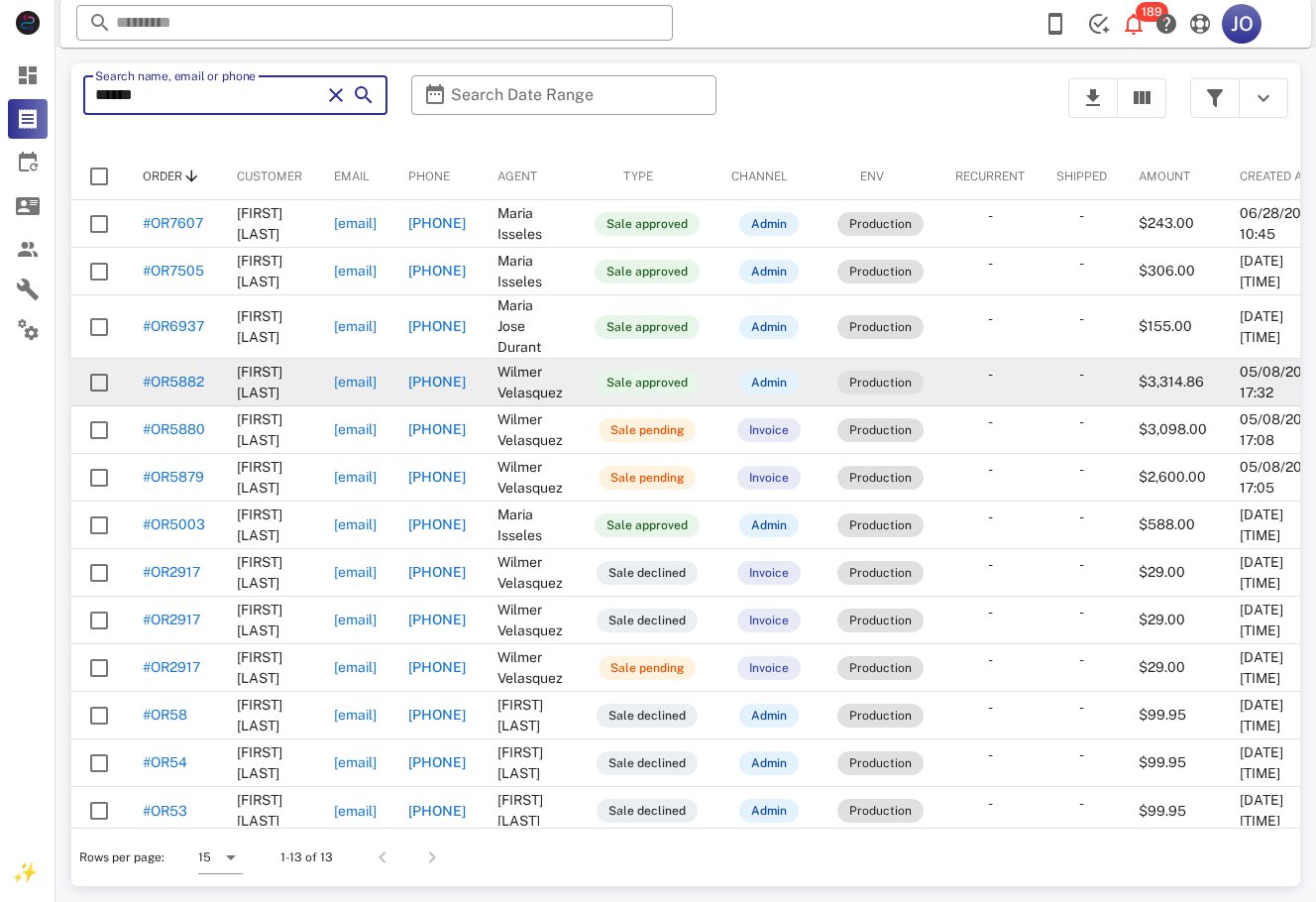 type on "******" 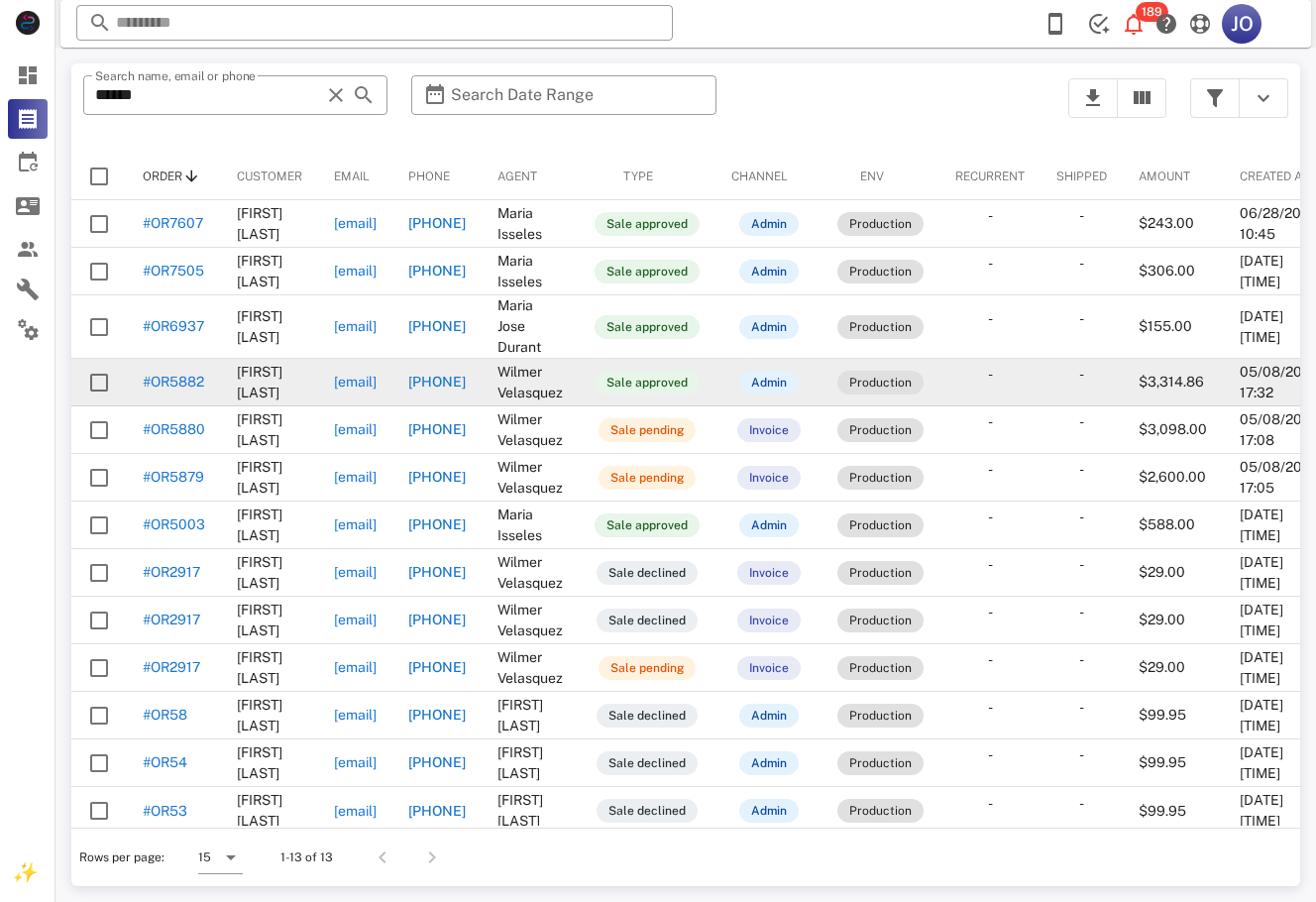 drag, startPoint x: 527, startPoint y: 385, endPoint x: 351, endPoint y: 384, distance: 176.0028 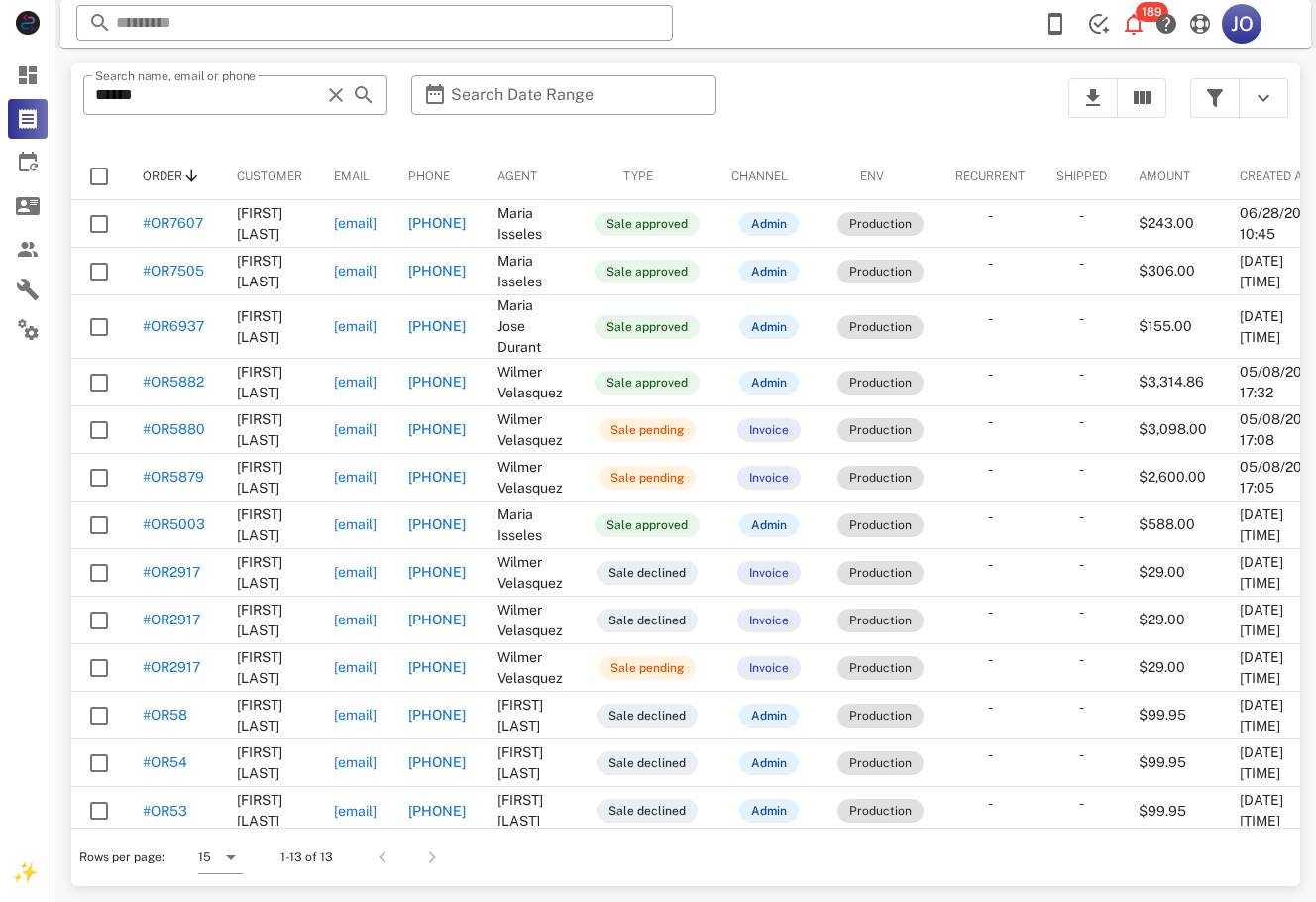 drag, startPoint x: 875, startPoint y: 855, endPoint x: 880, endPoint y: 842, distance: 13.928388 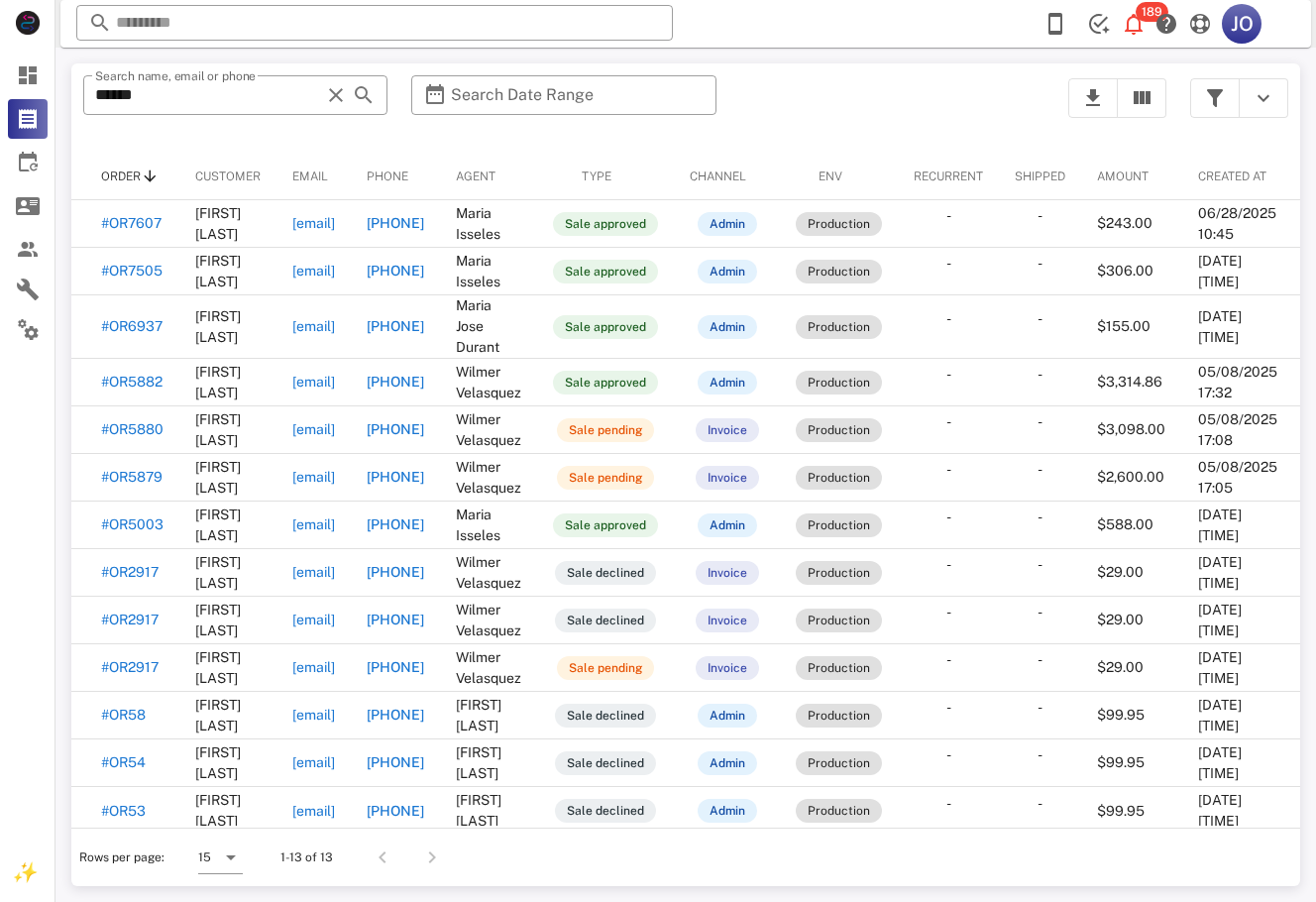 scroll, scrollTop: 0, scrollLeft: 0, axis: both 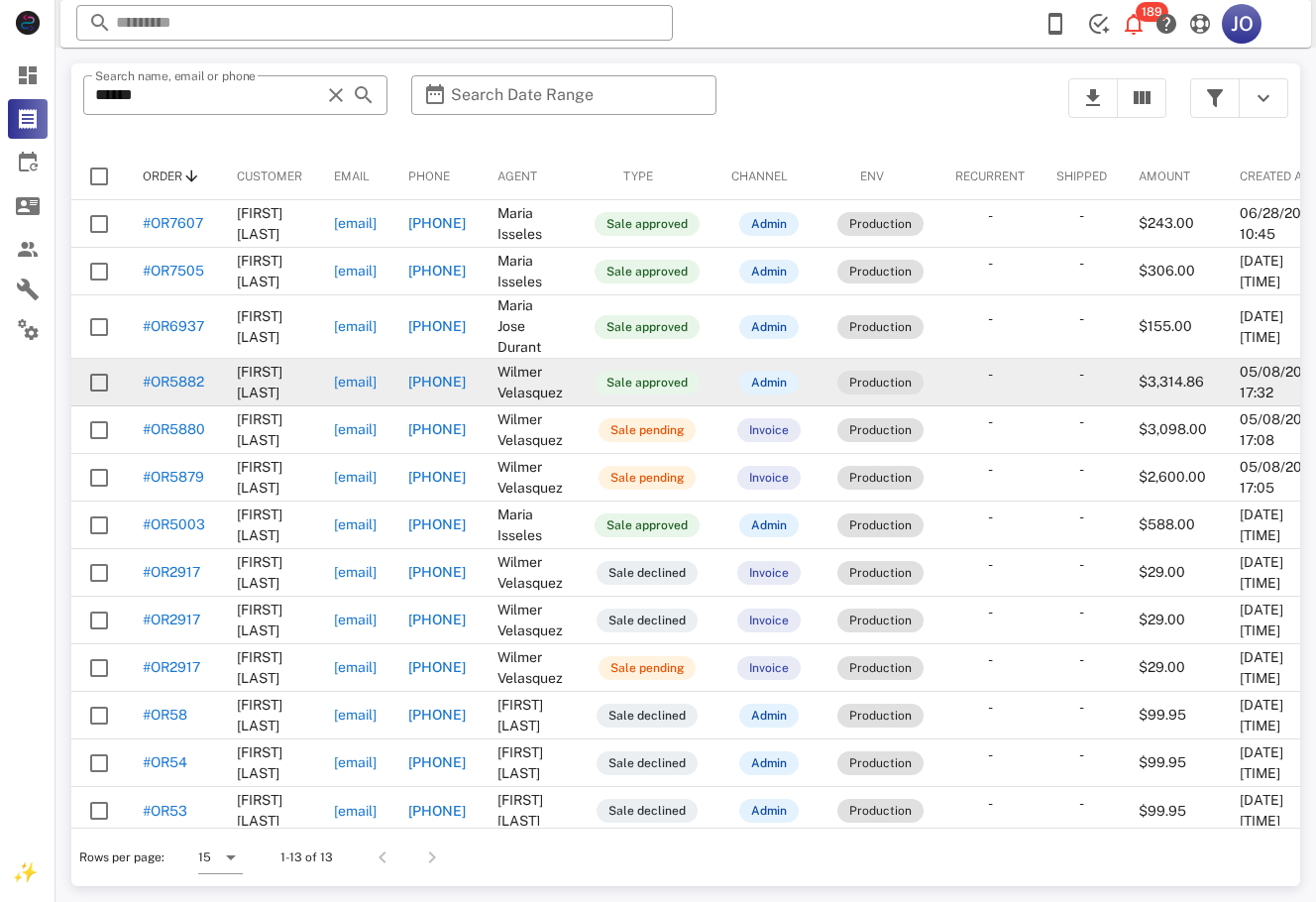 click on "marling_005@hotmail.com" at bounding box center [355, 383] 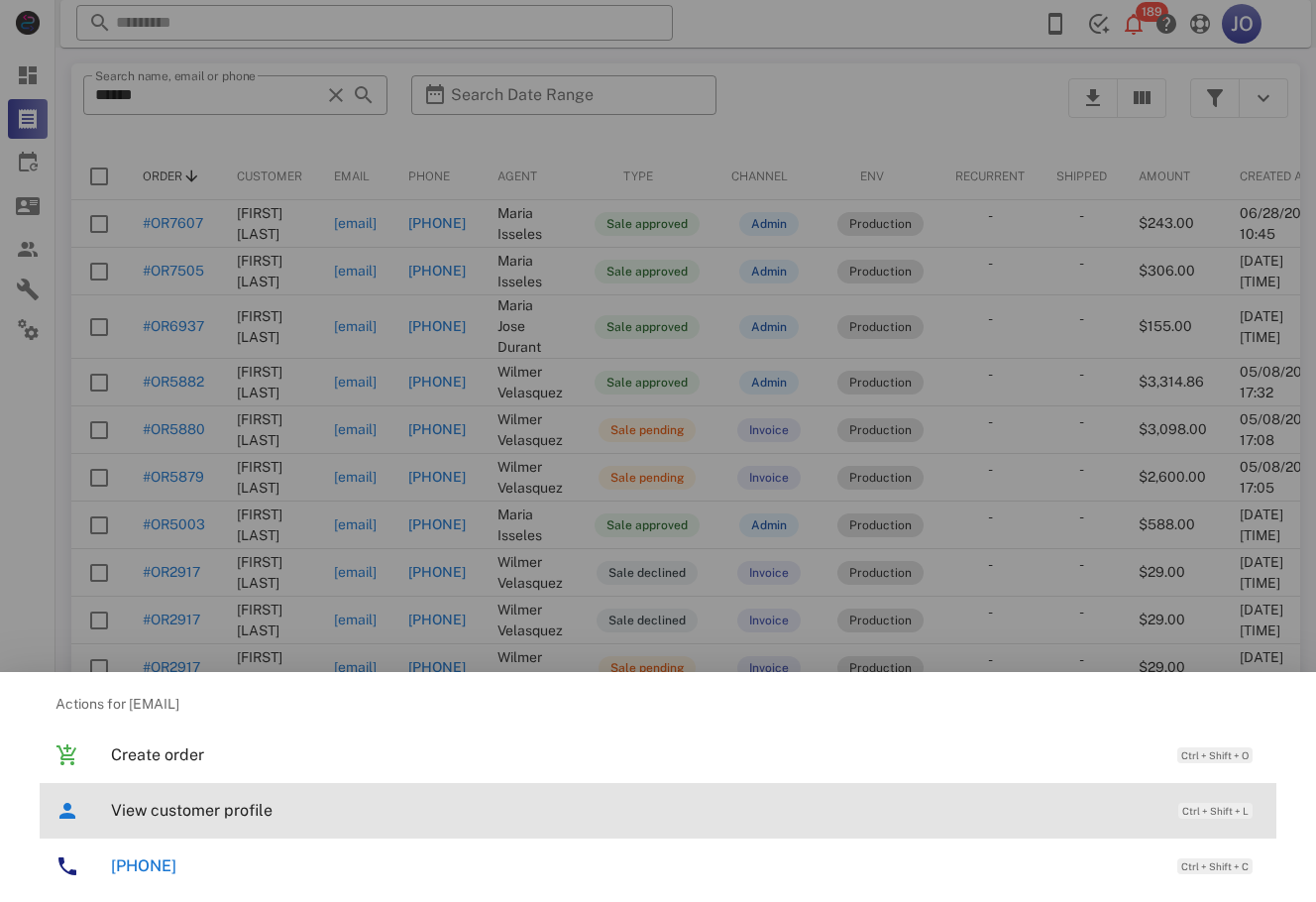 click on "View customer profile" at bounding box center (634, 810) 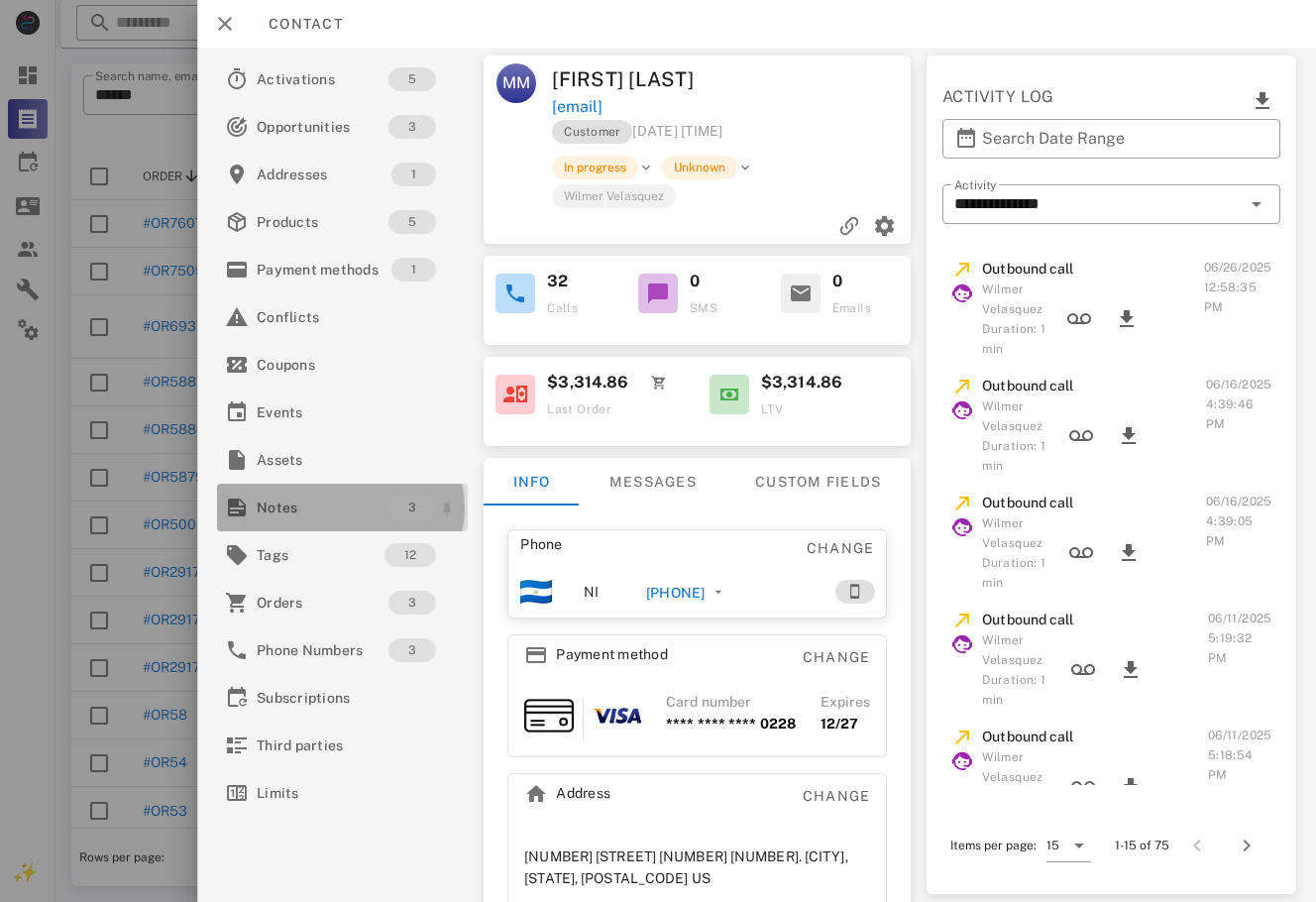 click on "Notes" at bounding box center [322, 507] 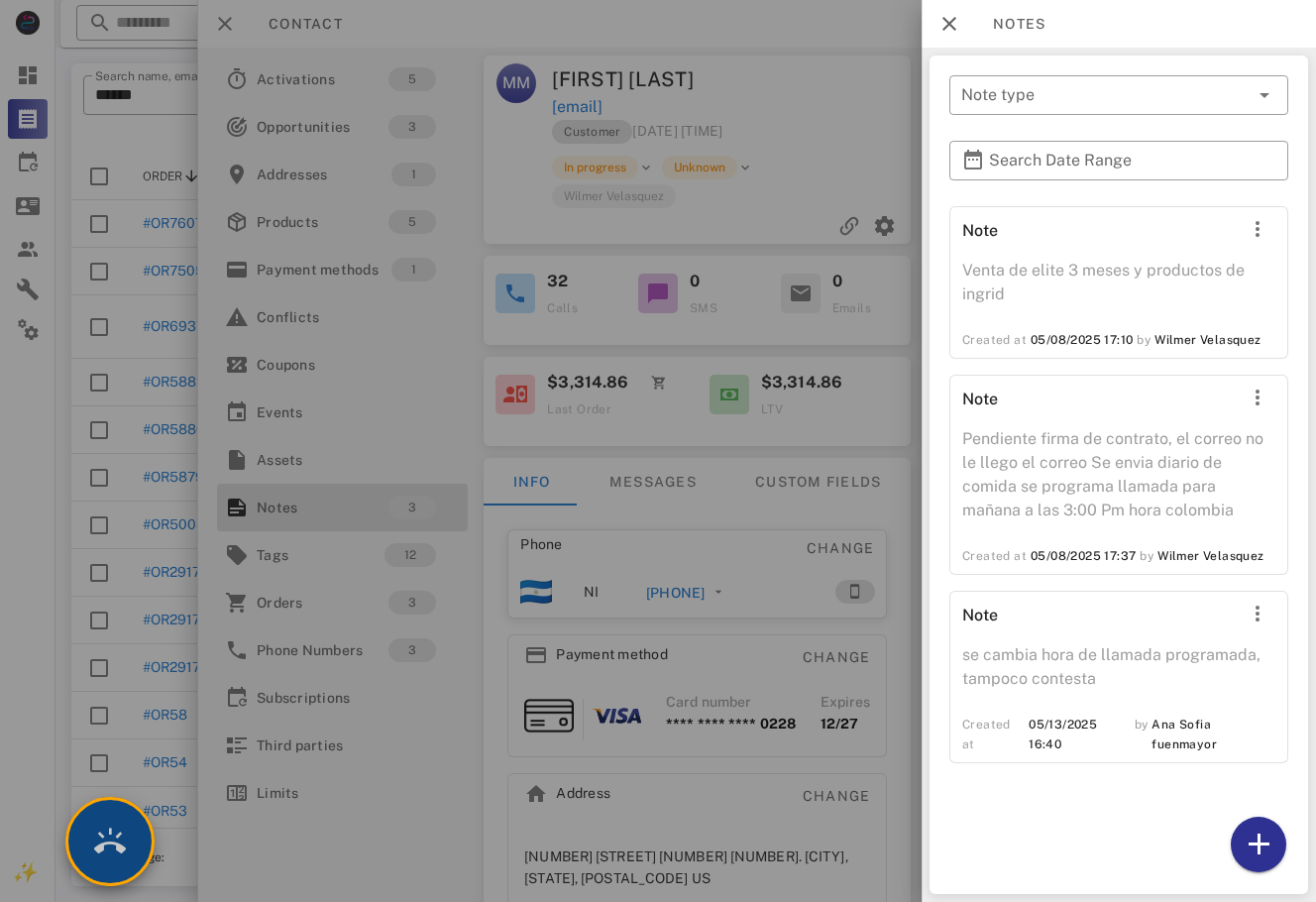 click at bounding box center [110, 842] 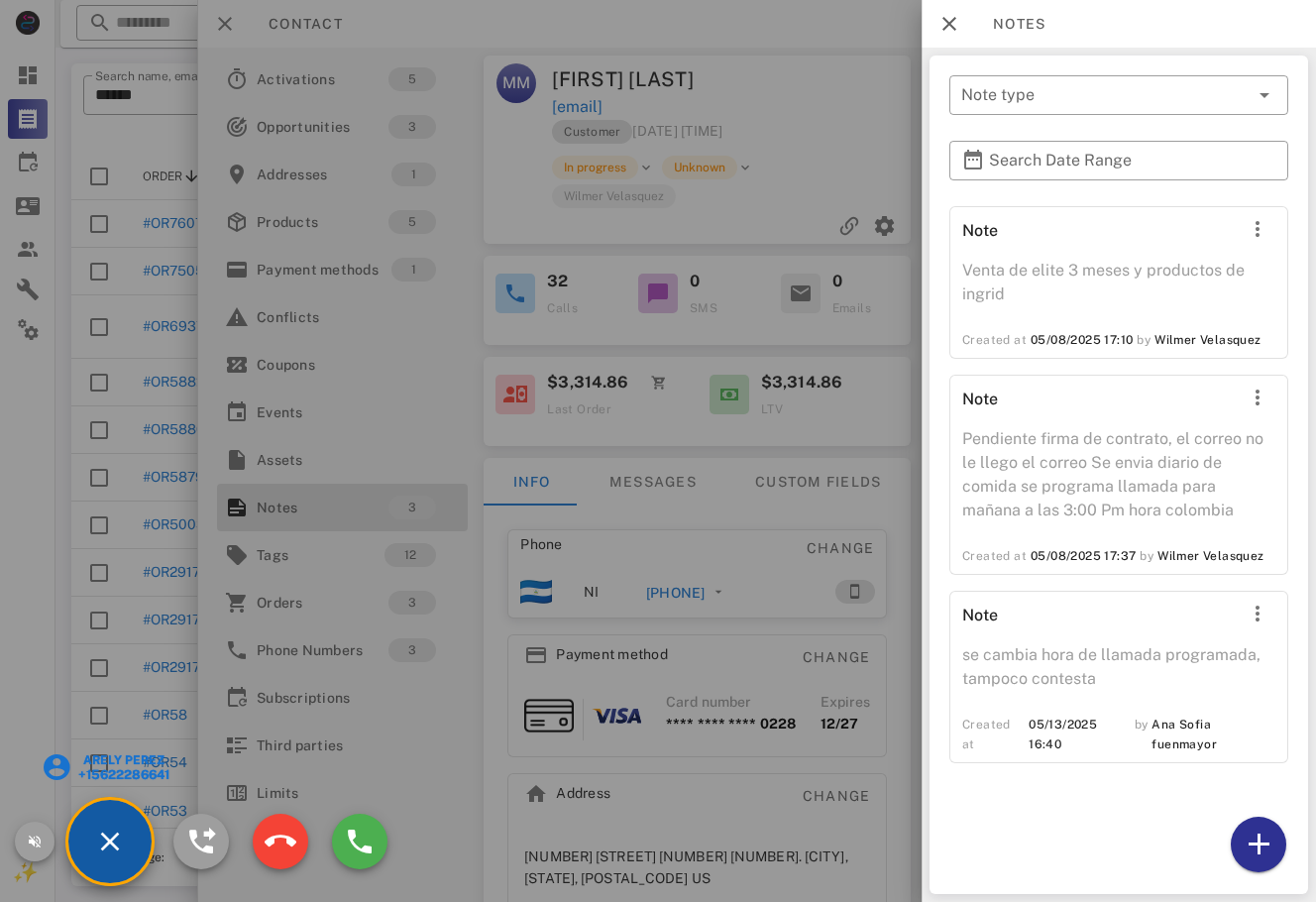 click on "Arely perez" at bounding box center (122, 760) 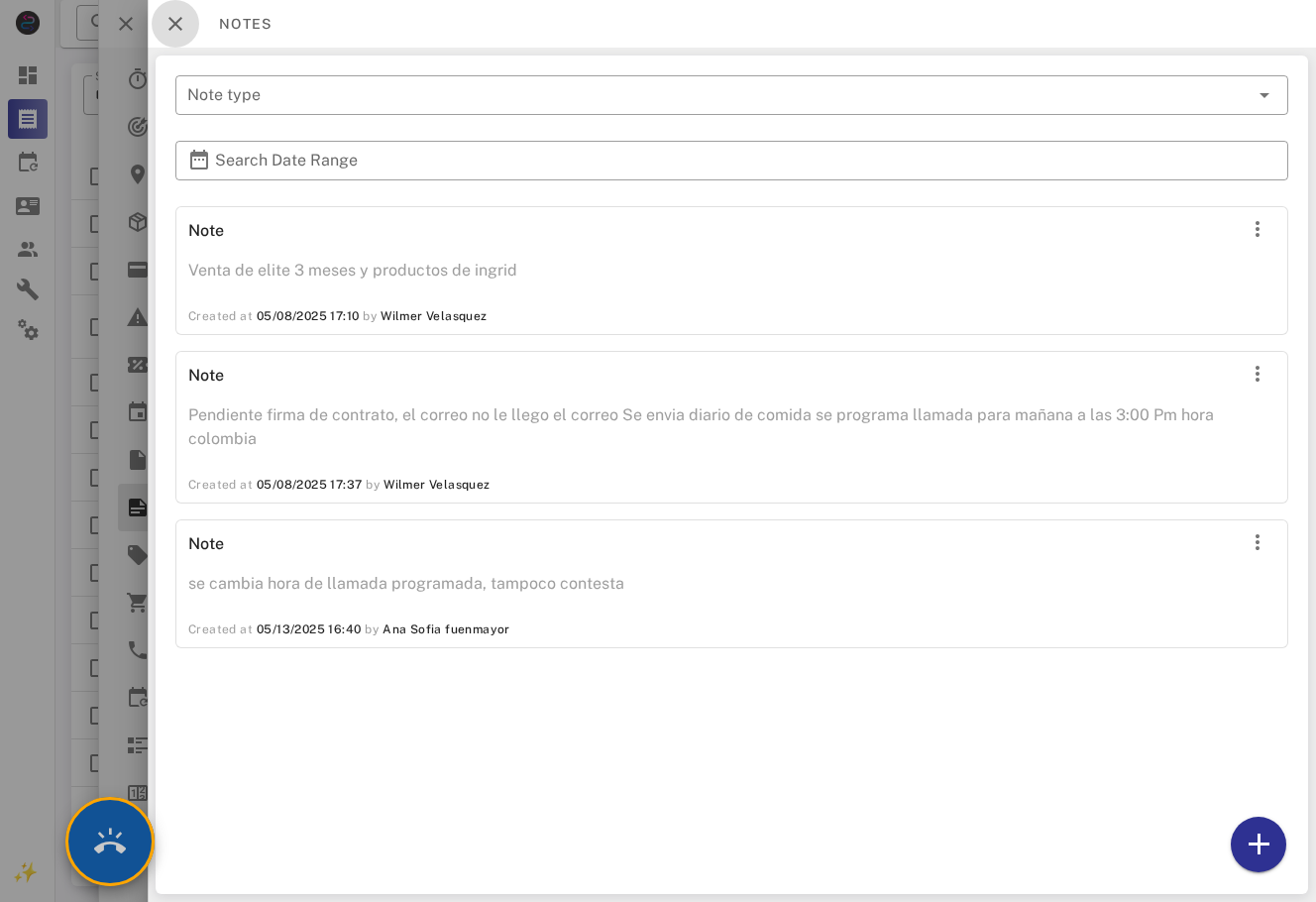 click on "Notes" at bounding box center (731, 24) 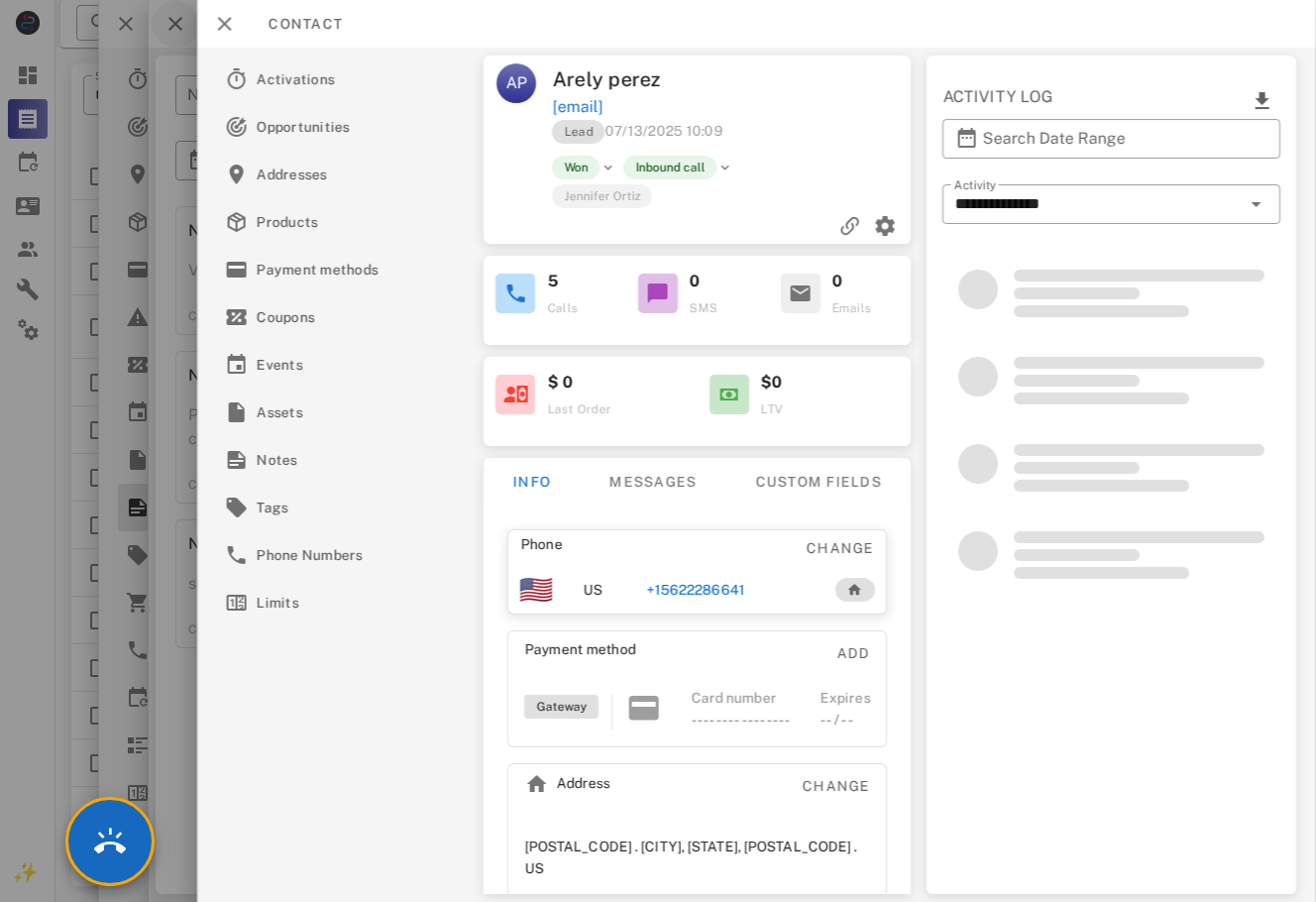 click at bounding box center (658, 451) 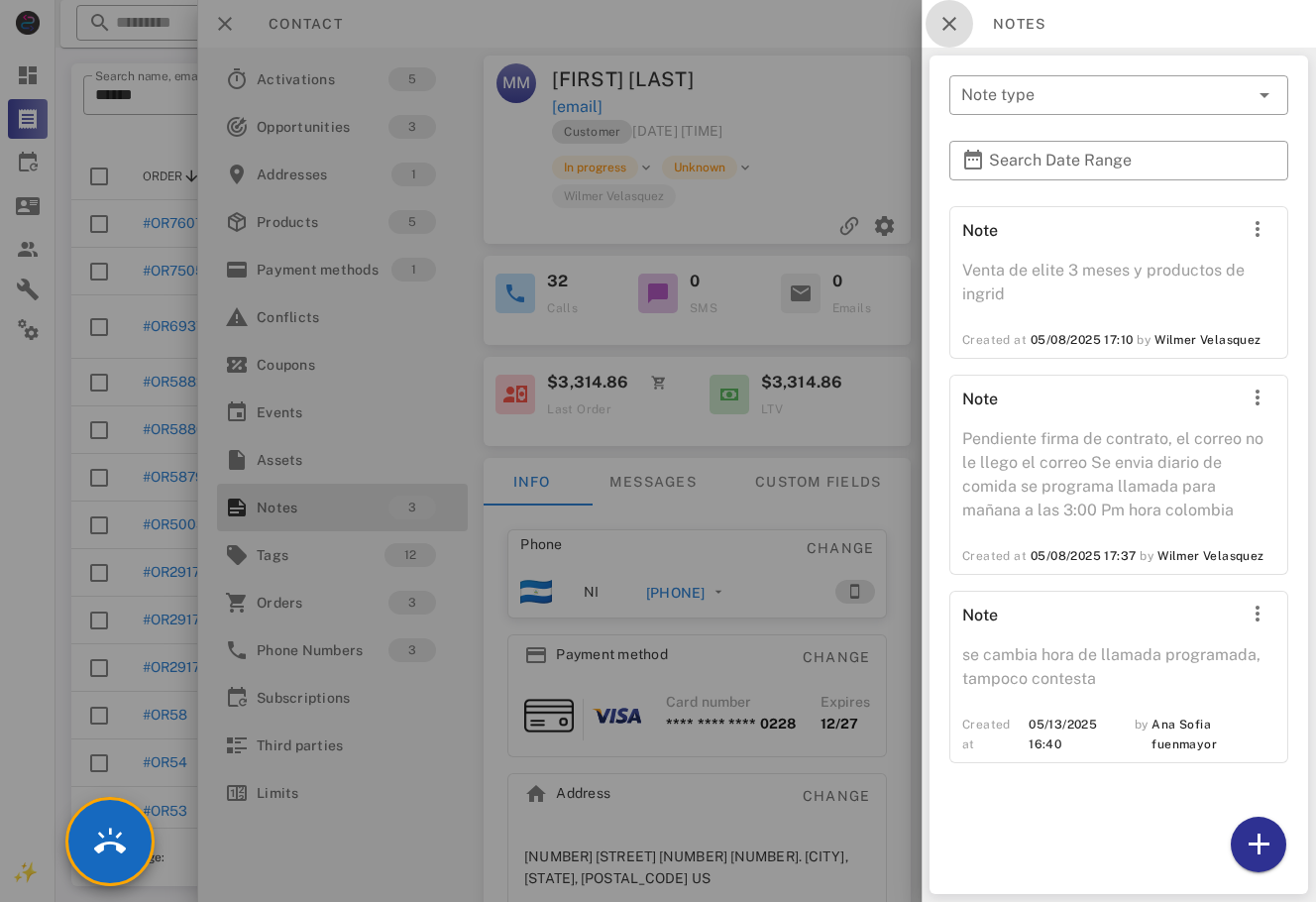 click on "**********" at bounding box center (686, 48) 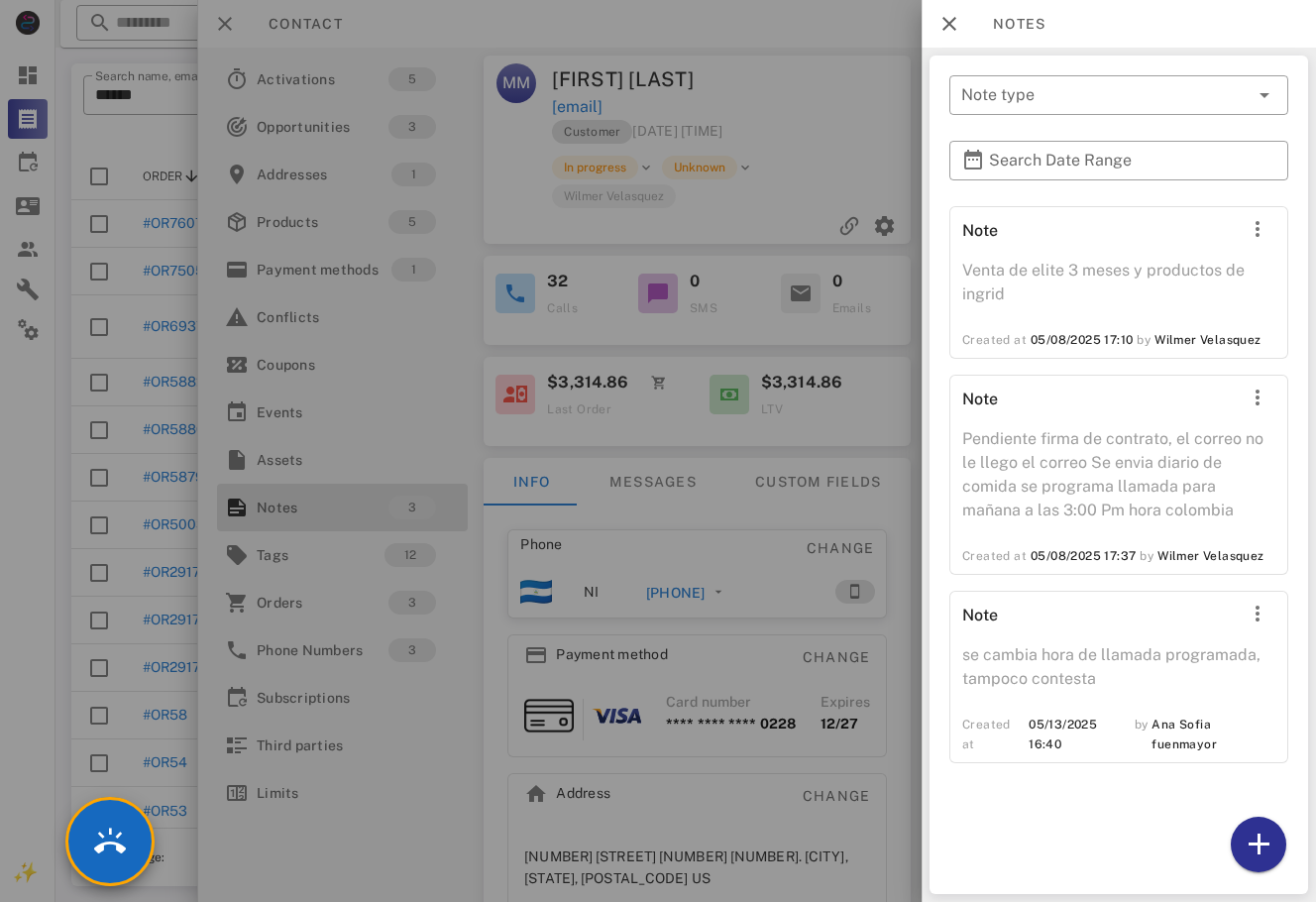 click at bounding box center [658, 451] 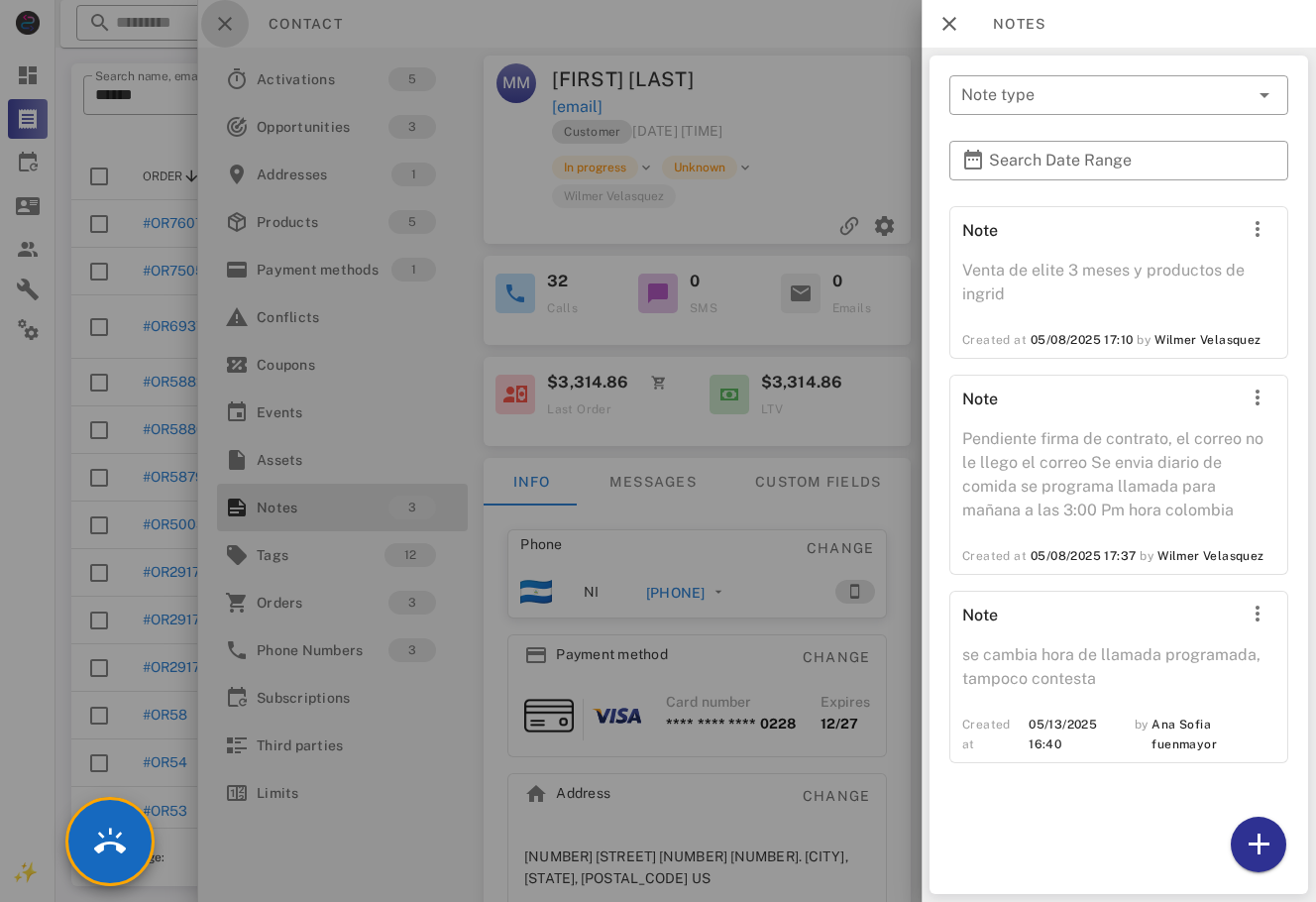 click at bounding box center [225, 24] 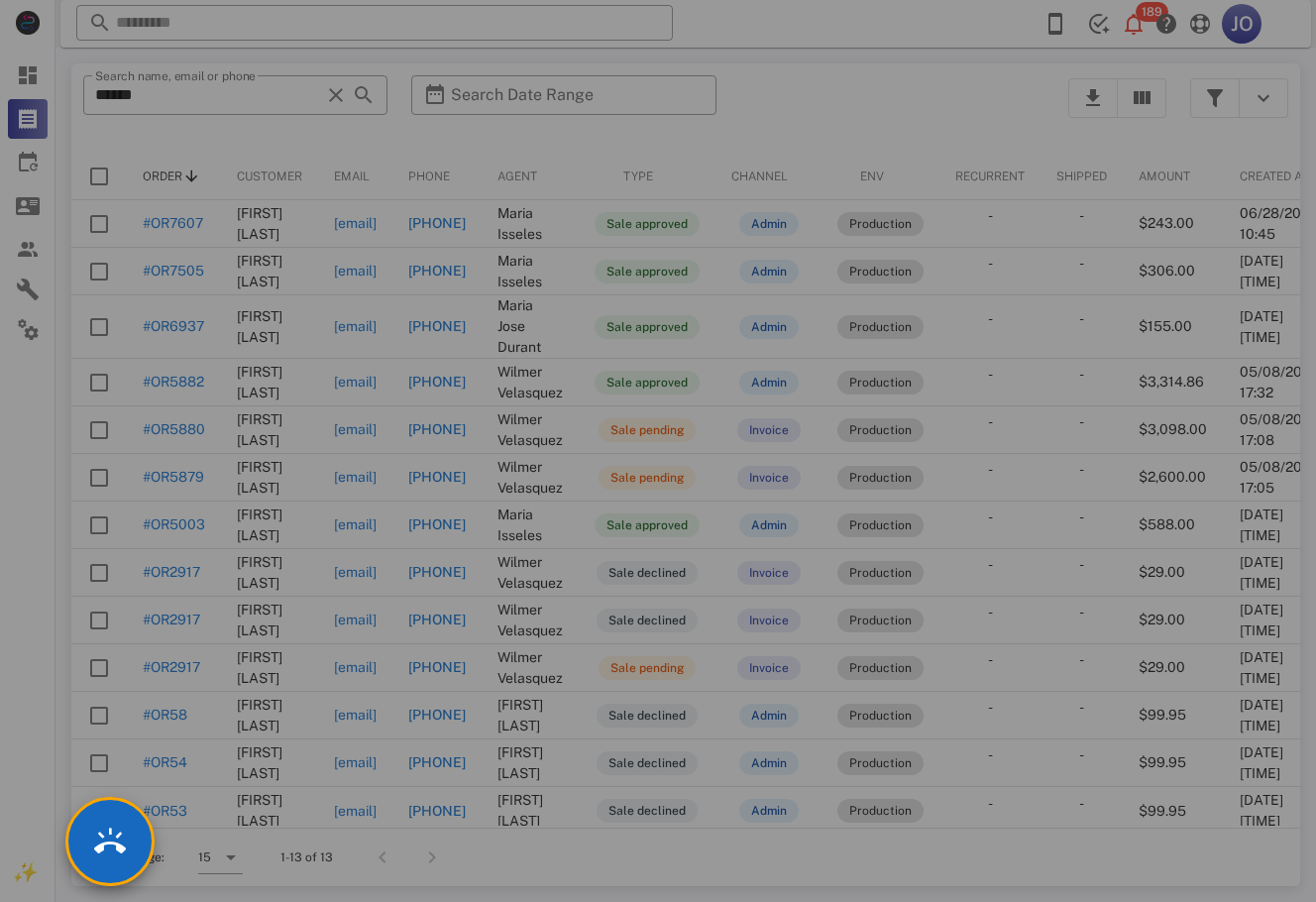 click at bounding box center [375, 23] 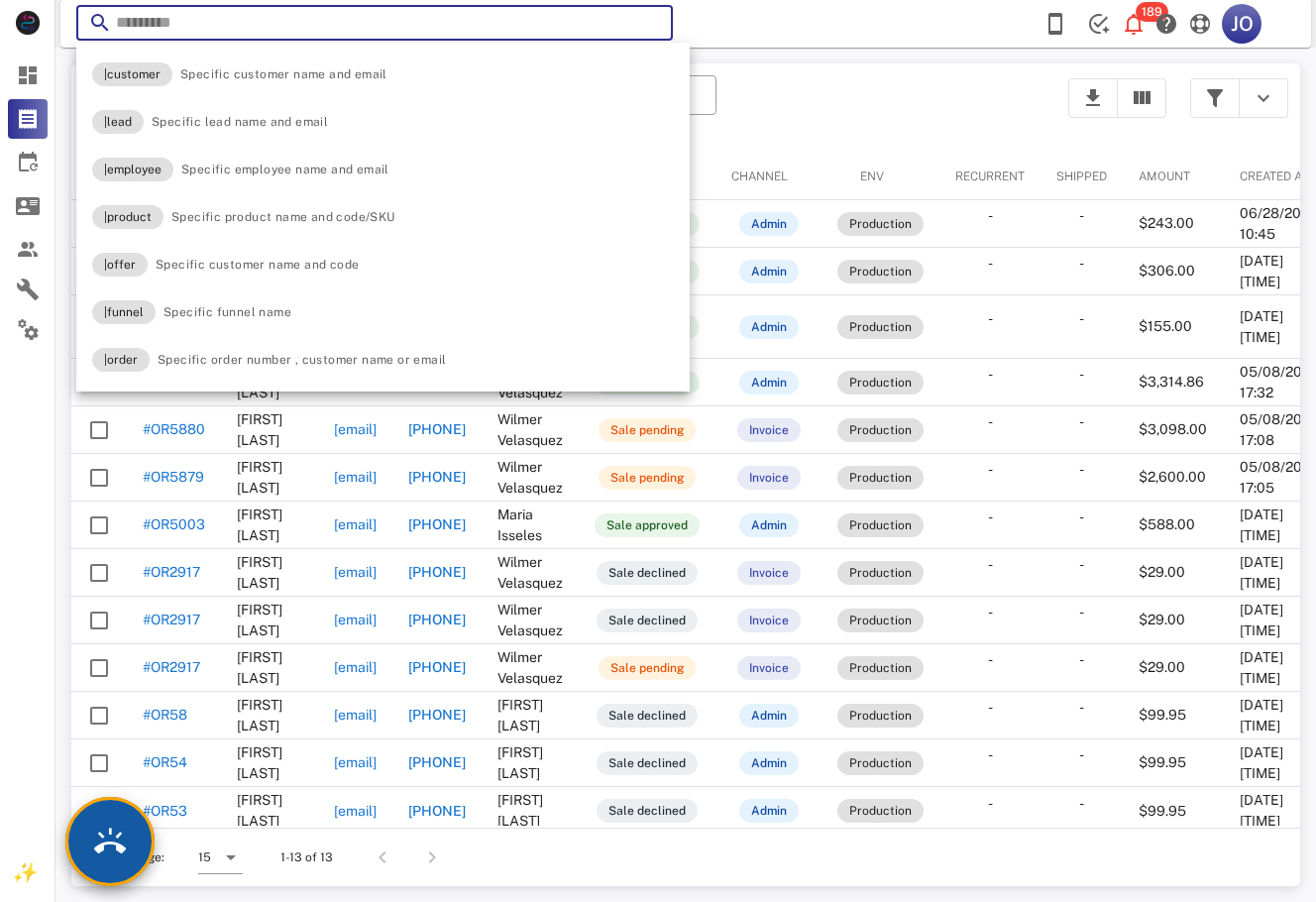 click at bounding box center (110, 842) 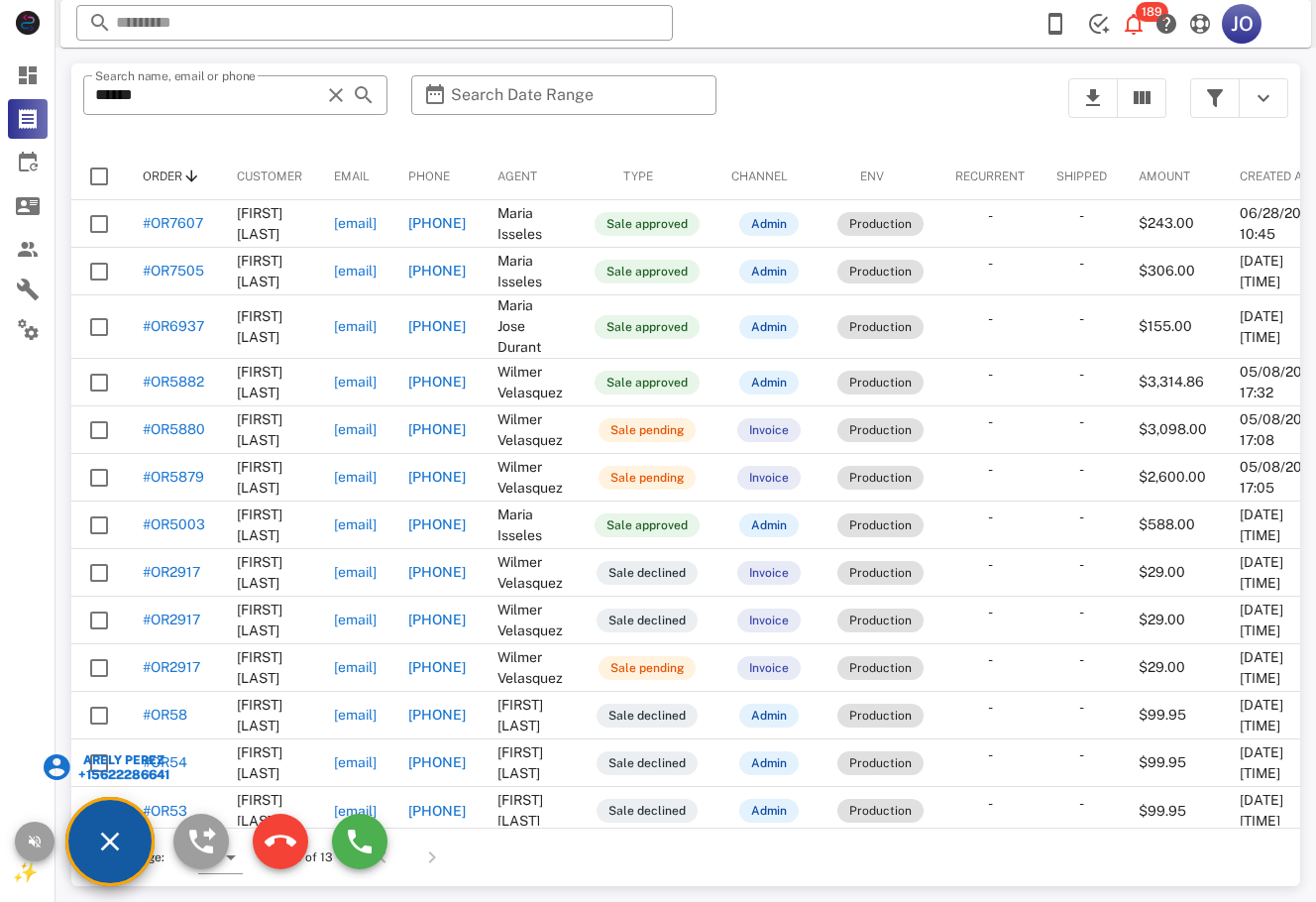 click on "Arely perez" at bounding box center (122, 760) 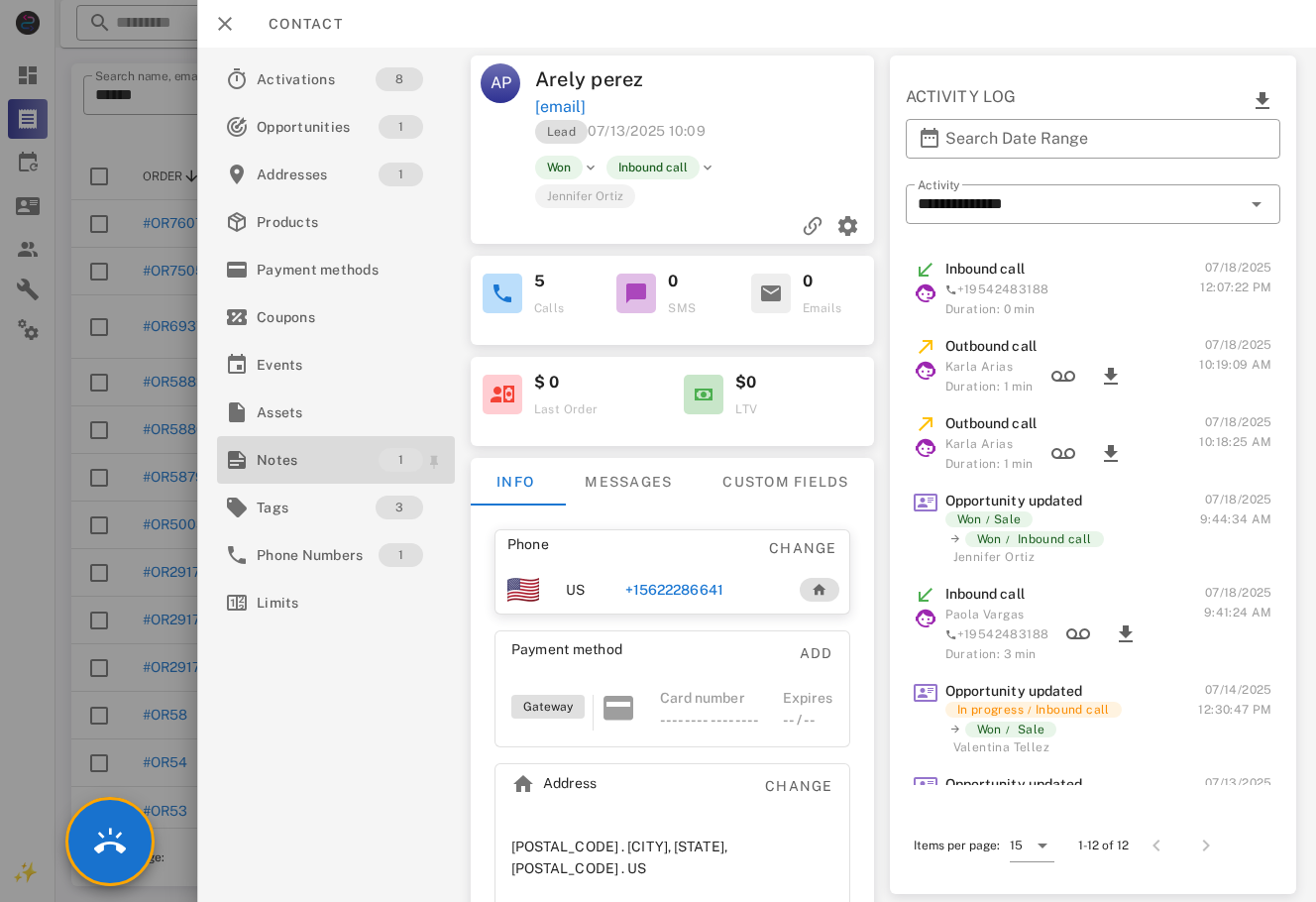 click on "Notes" at bounding box center (317, 460) 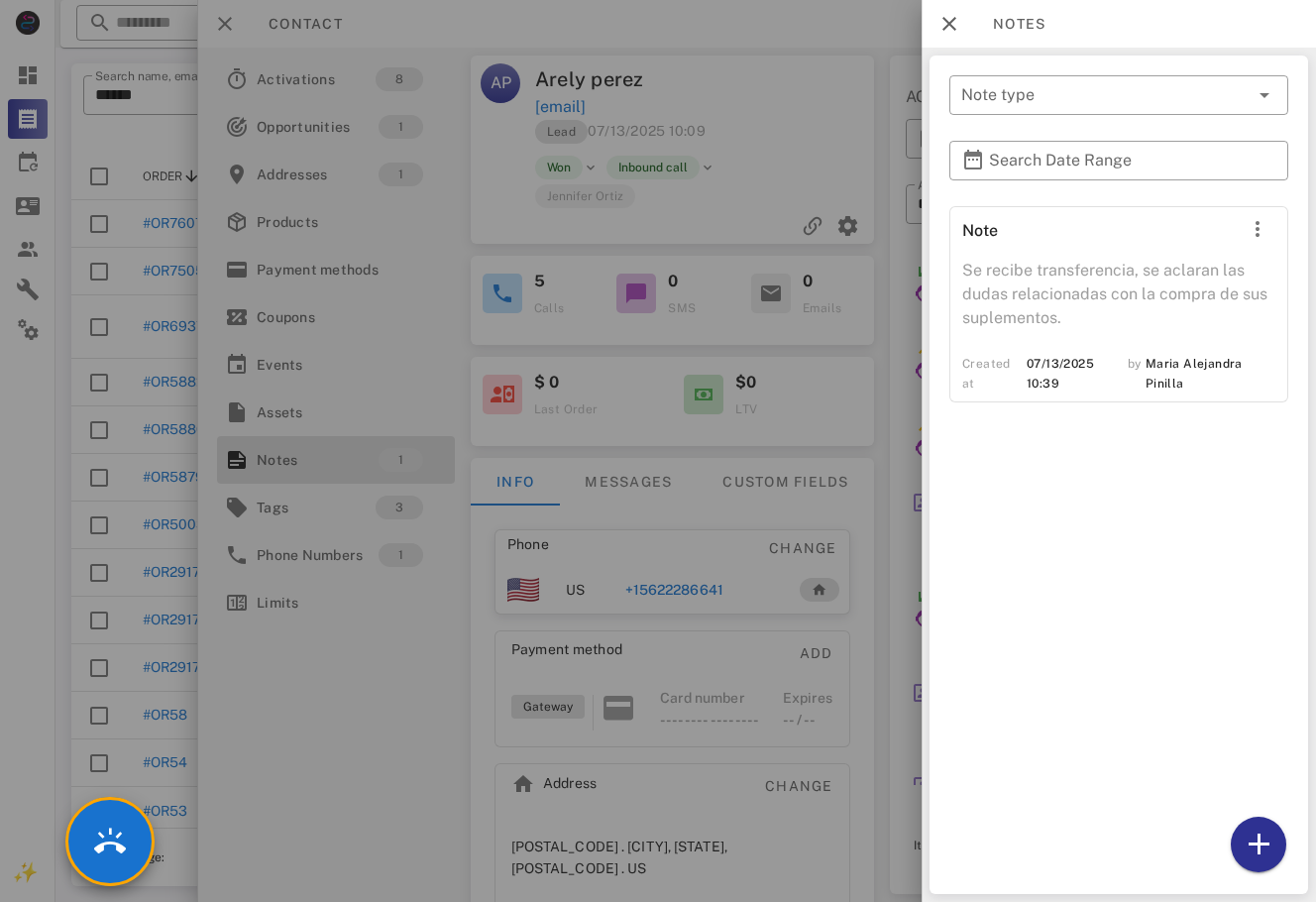 click at bounding box center [658, 451] 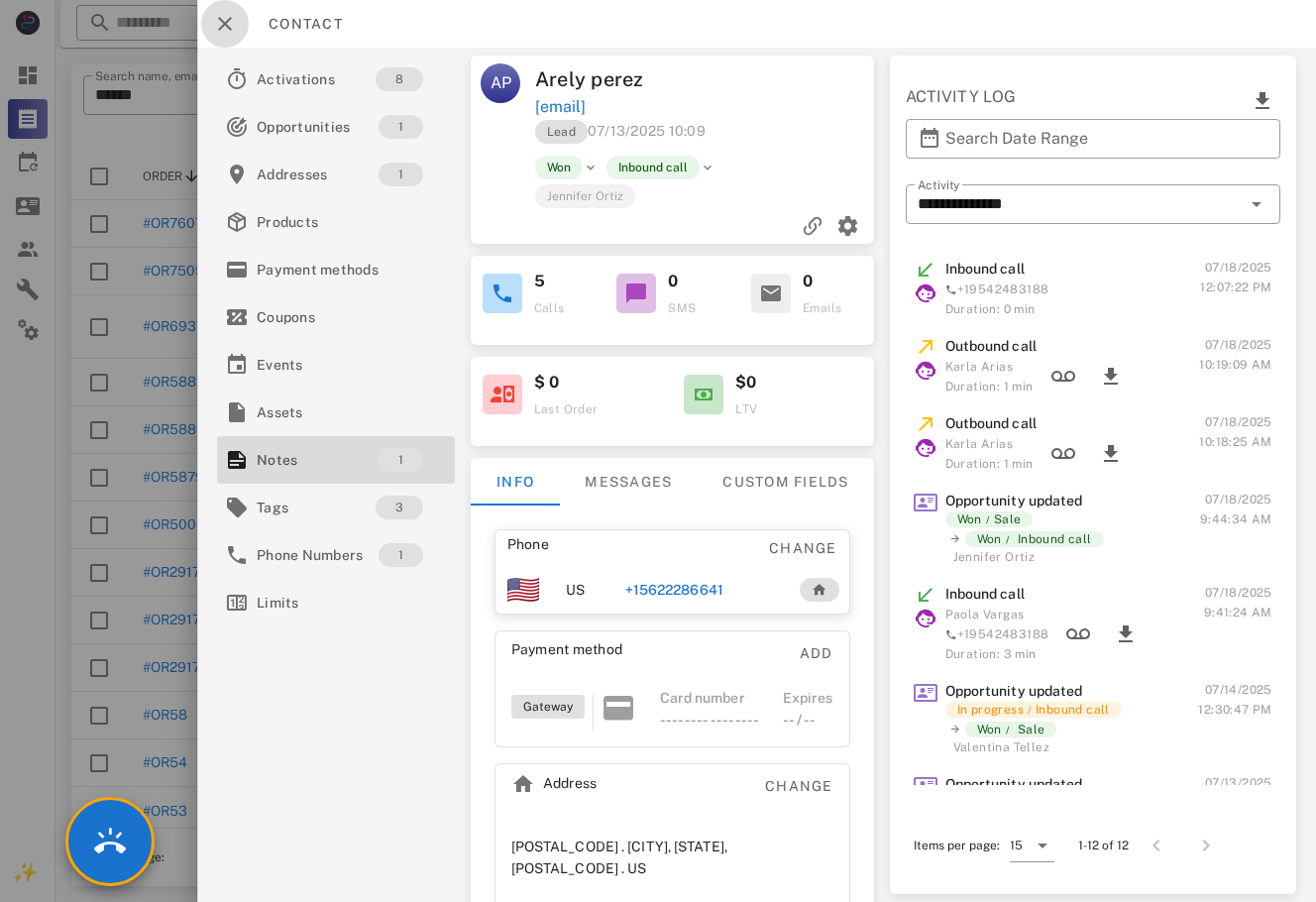 click at bounding box center (225, 24) 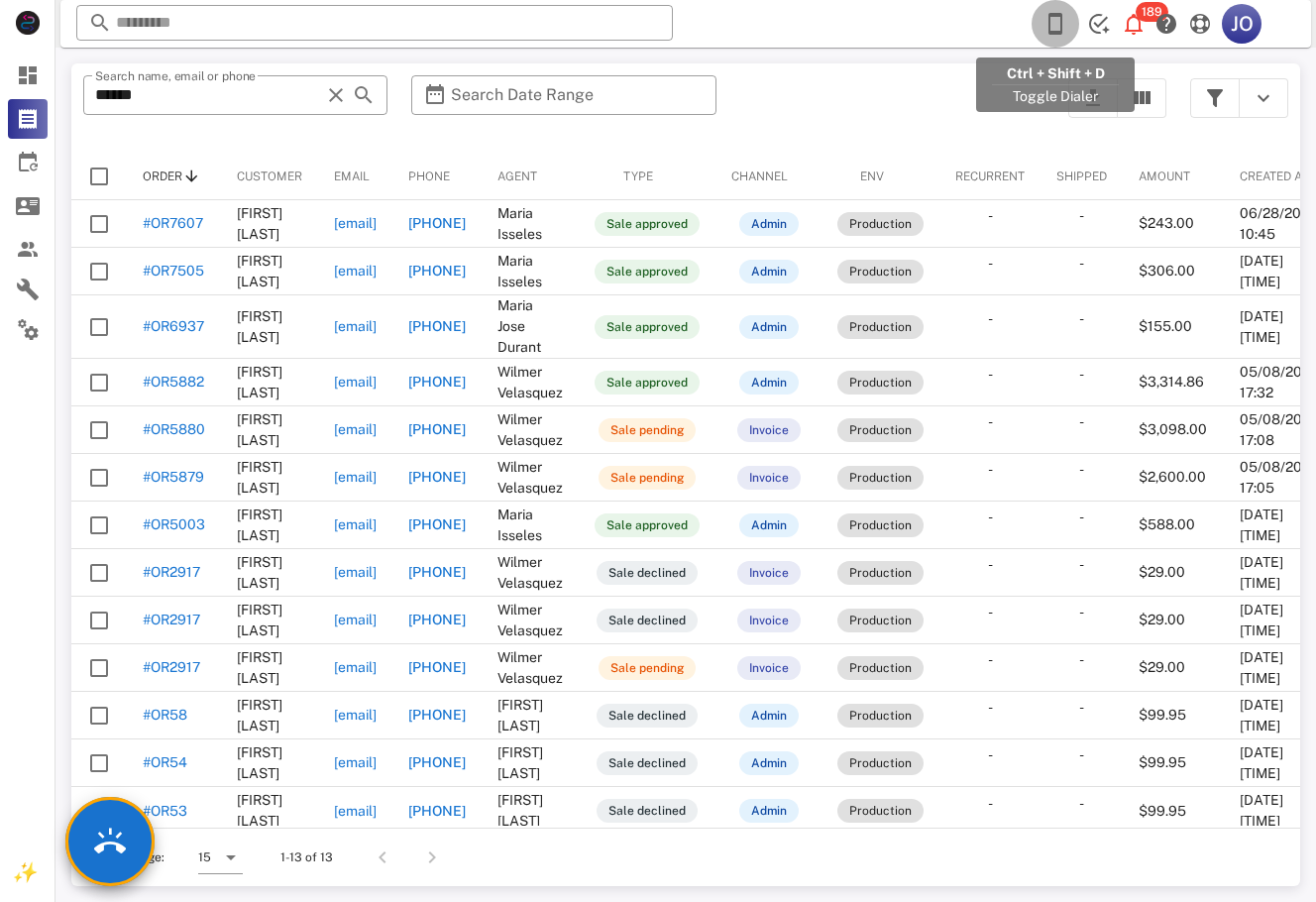 click at bounding box center (1055, 24) 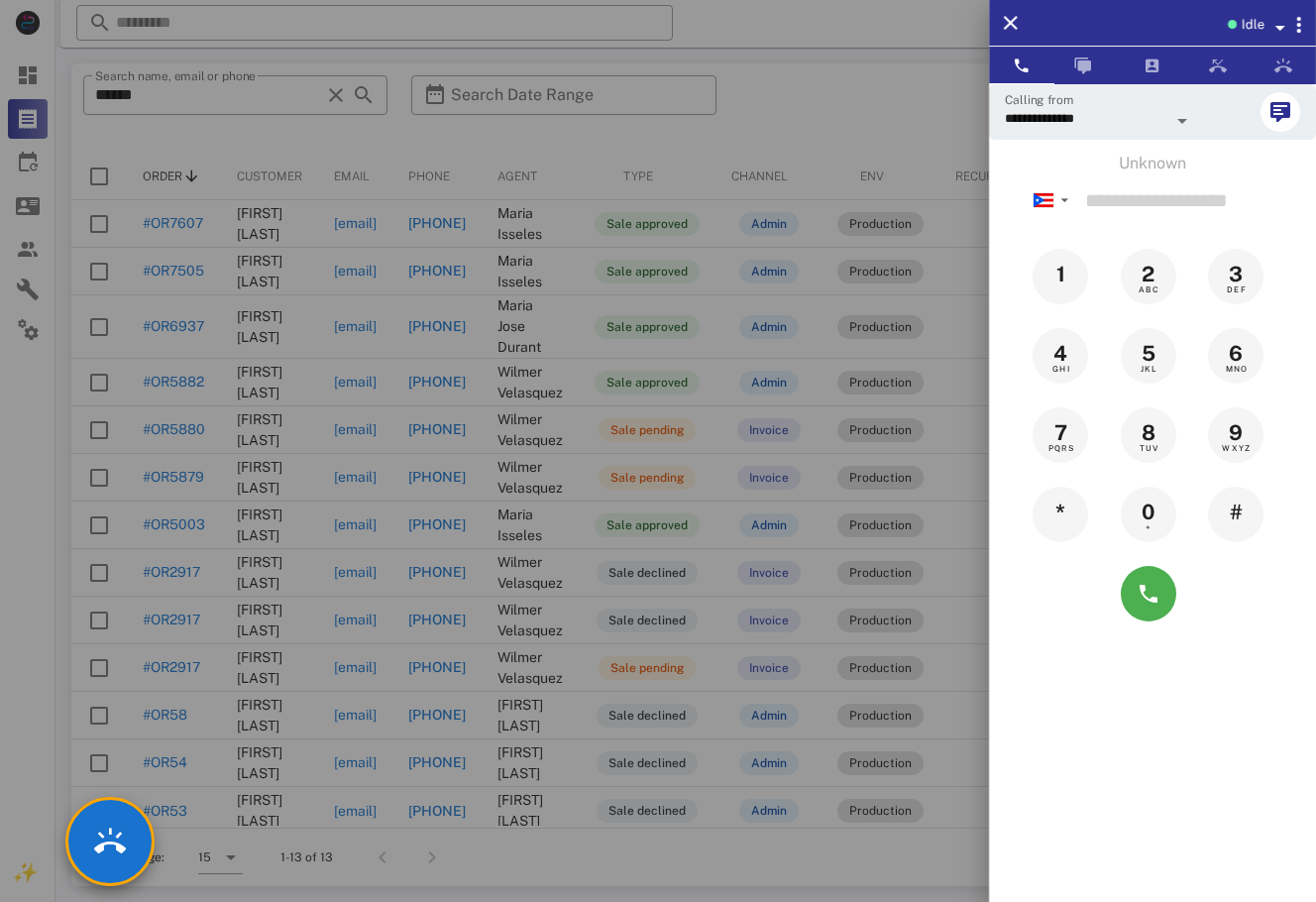 click on "Idle" at bounding box center [1252, 25] 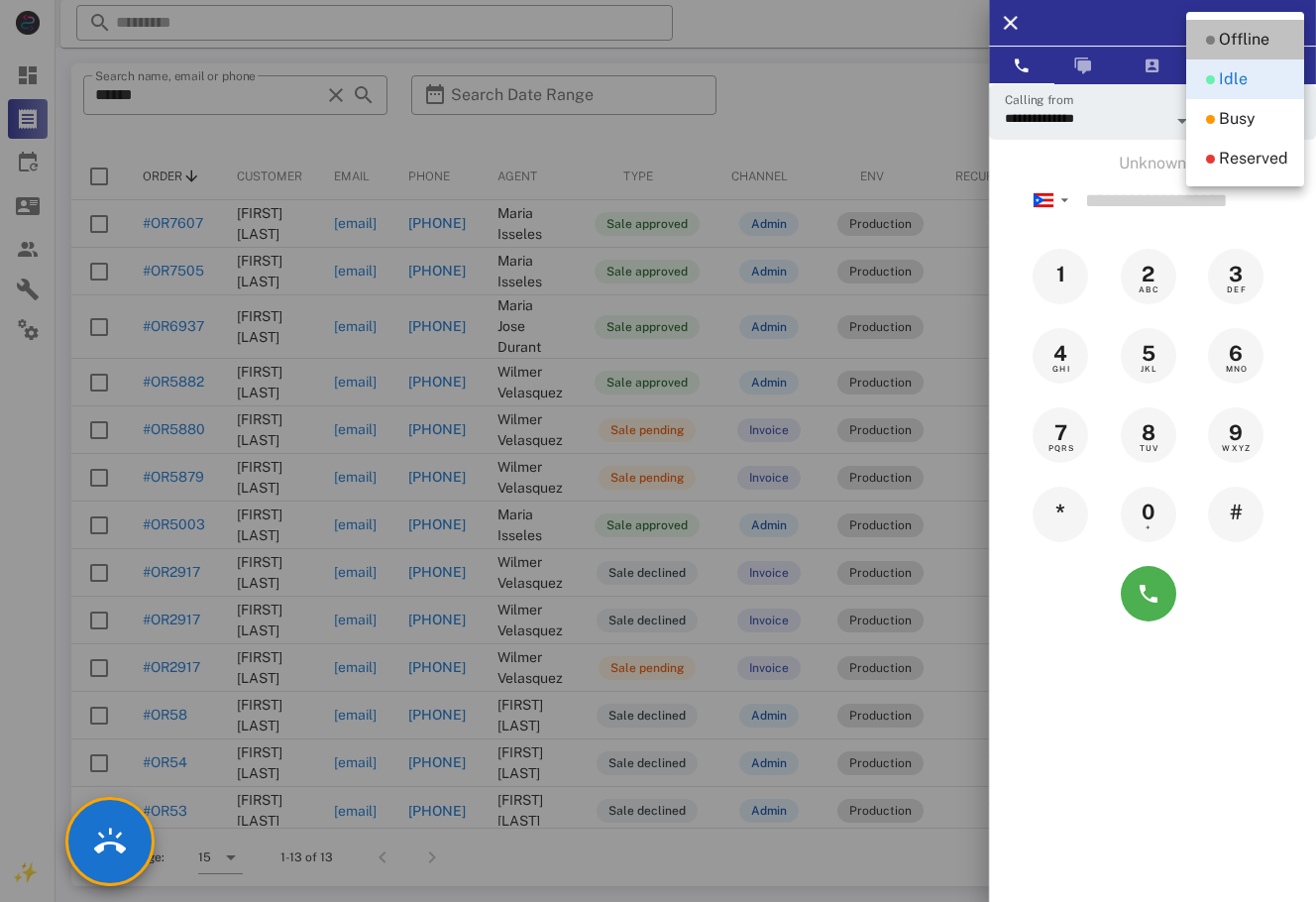 click on "Offline" at bounding box center (1244, 40) 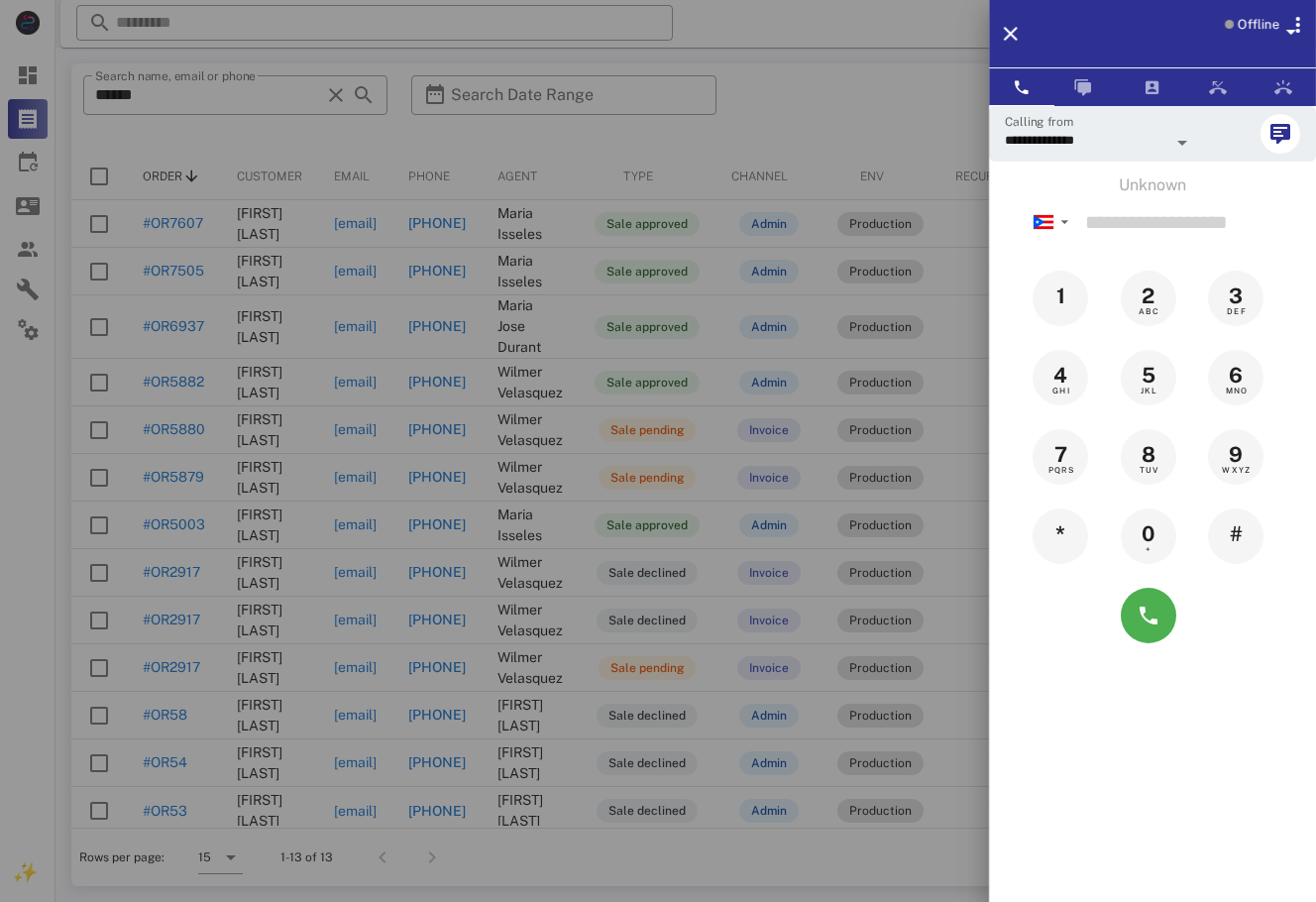 click on "Offline" at bounding box center (1259, 25) 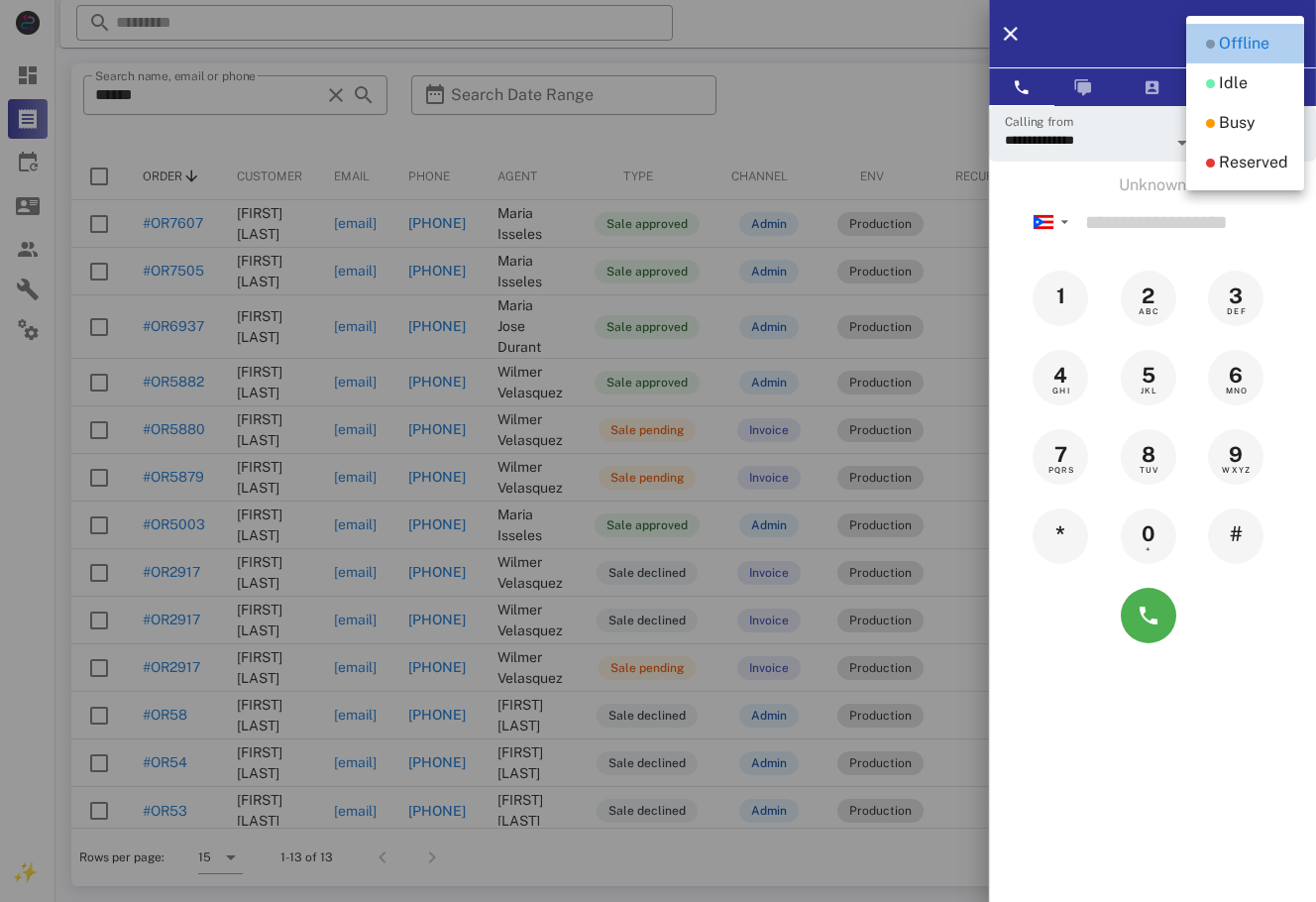 click on "Offline" at bounding box center [1244, 44] 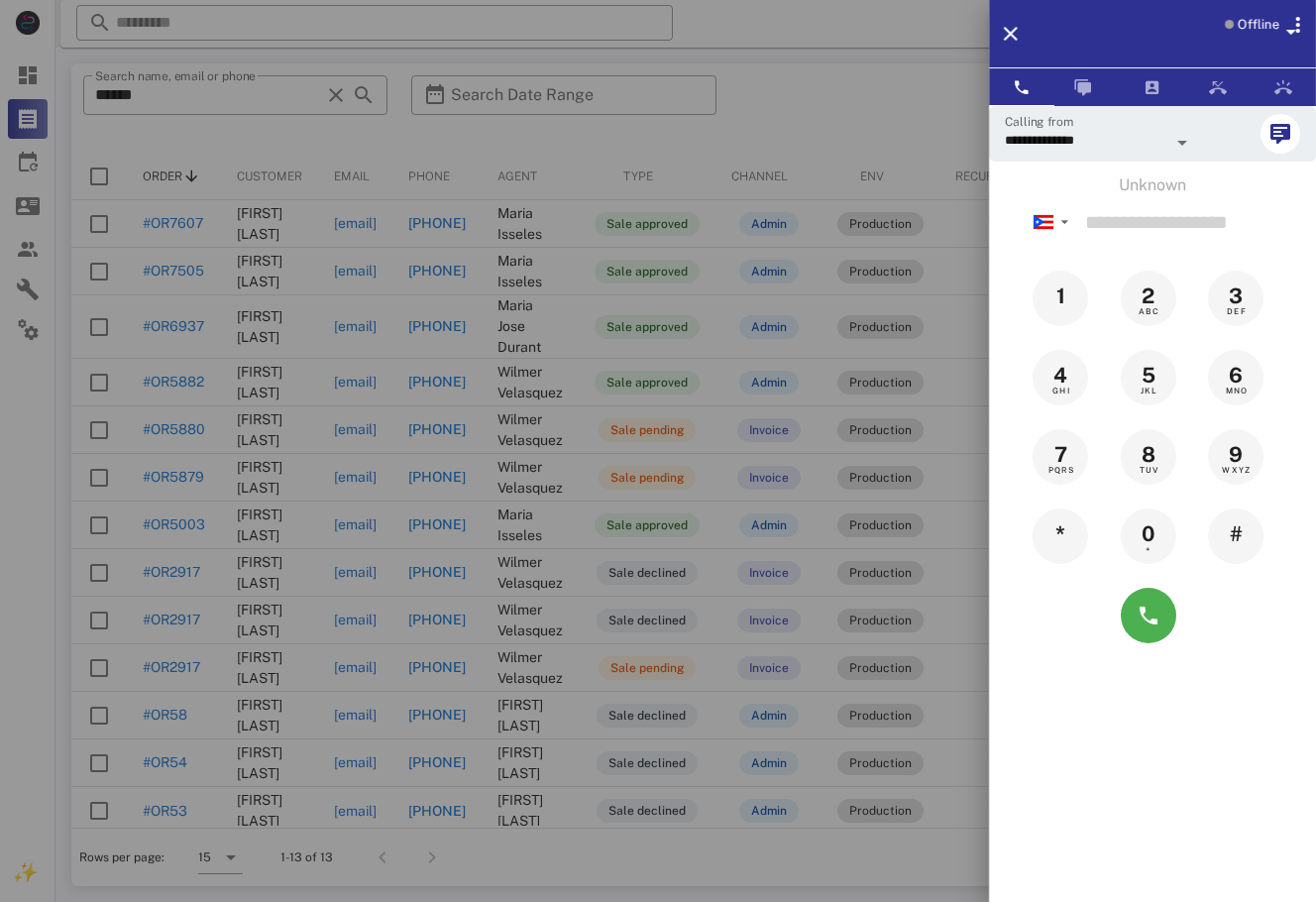 click on "Offline" at bounding box center [1259, 25] 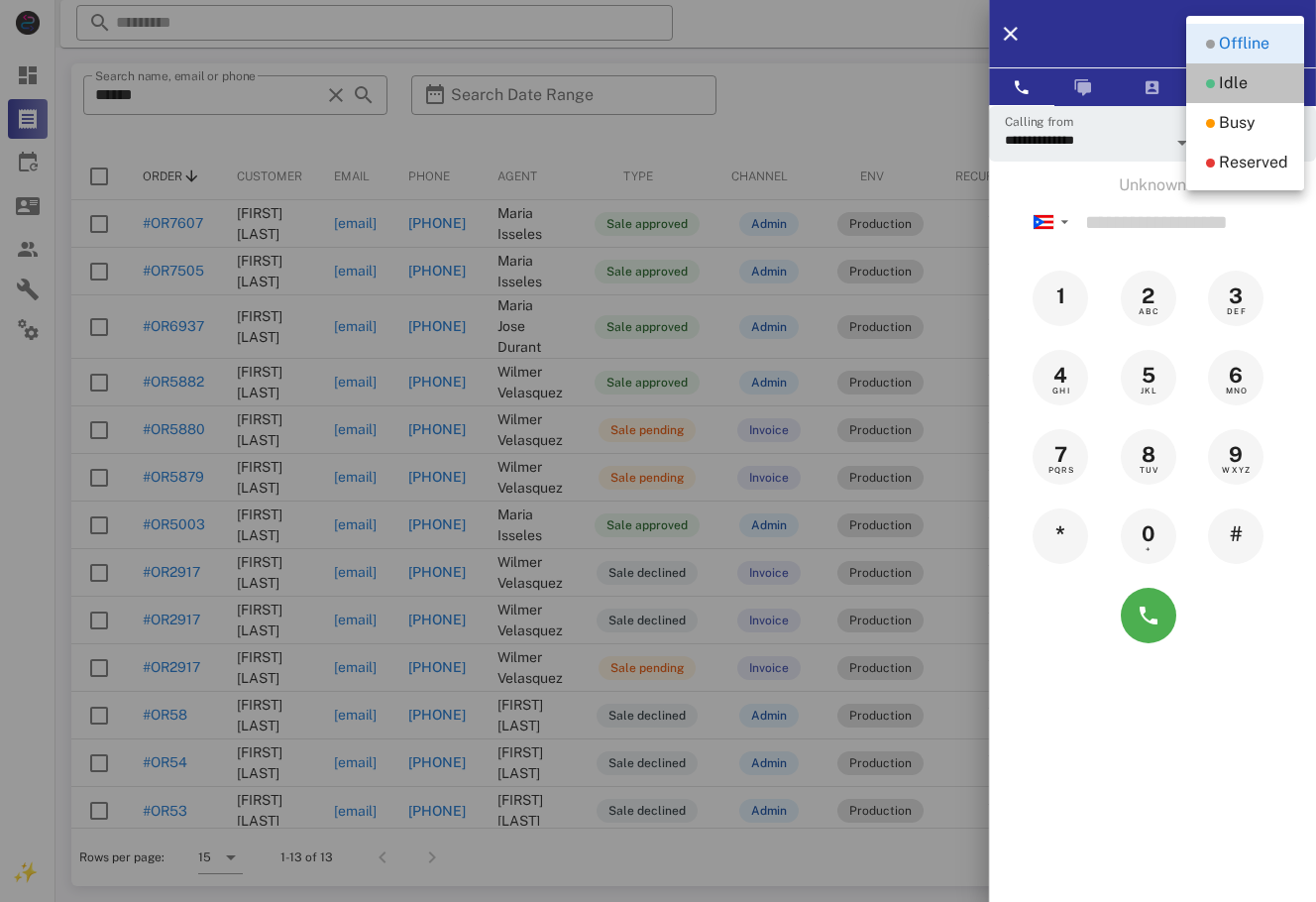 click on "Idle" at bounding box center (1233, 83) 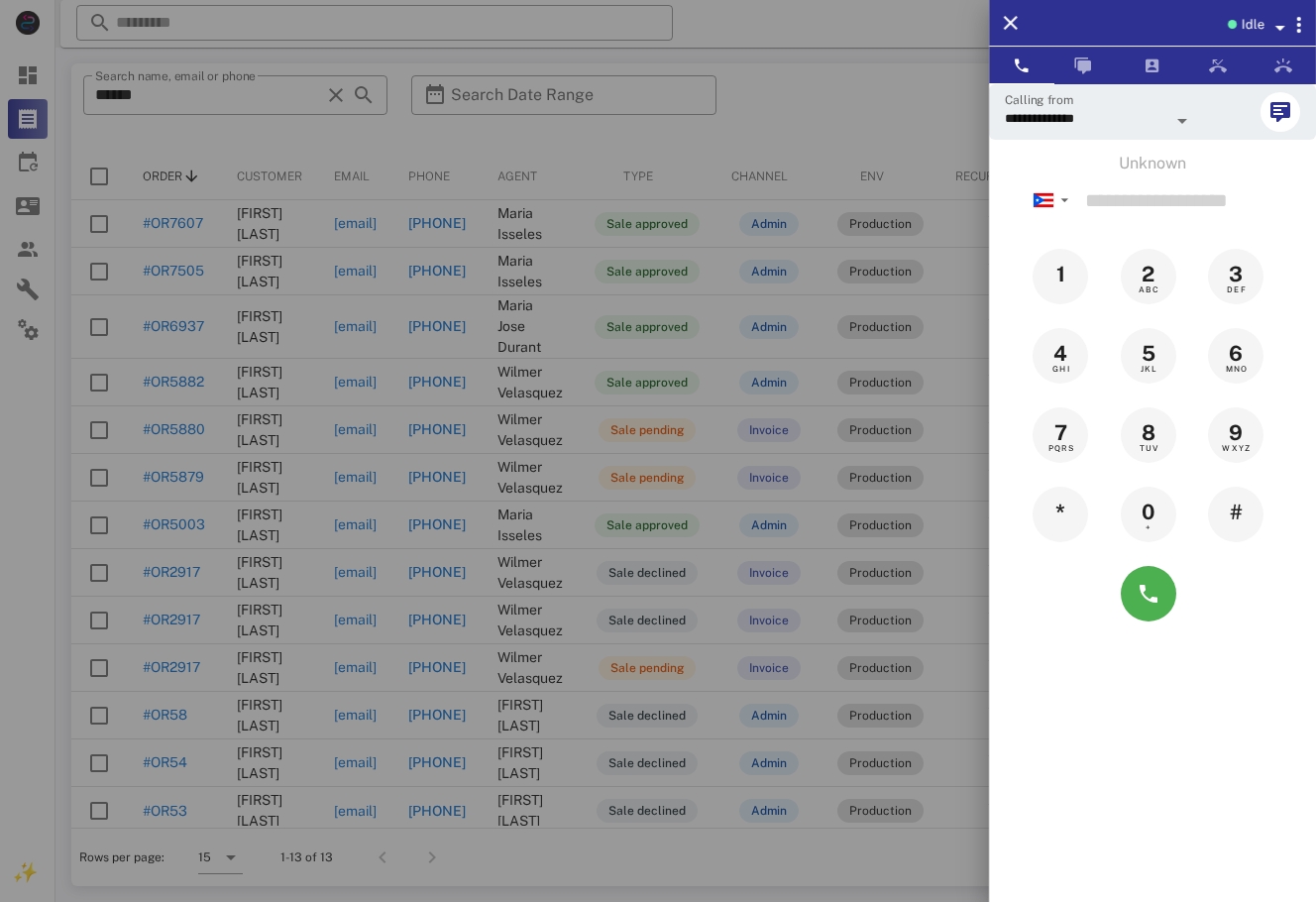 click at bounding box center (658, 451) 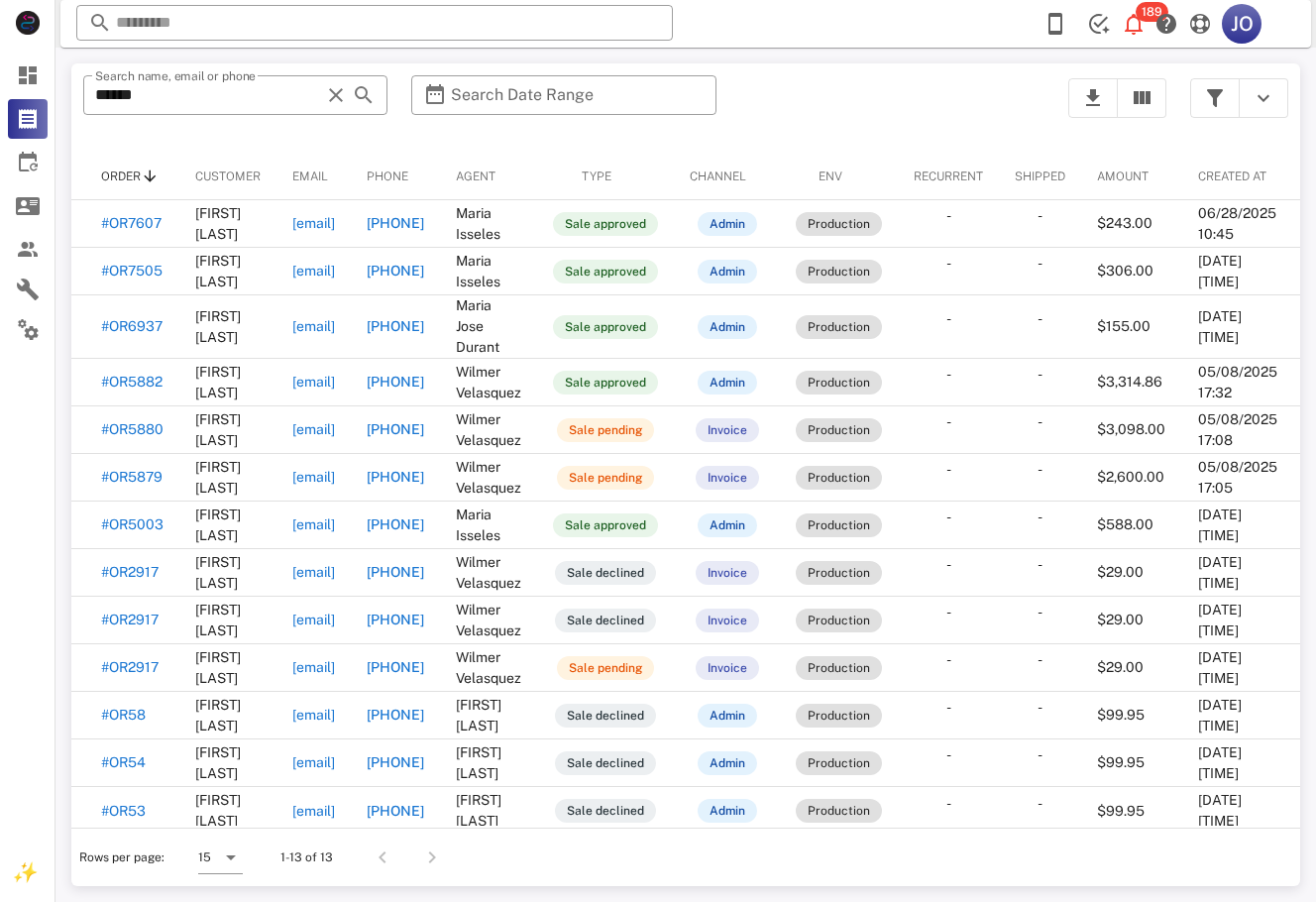 scroll, scrollTop: 0, scrollLeft: 0, axis: both 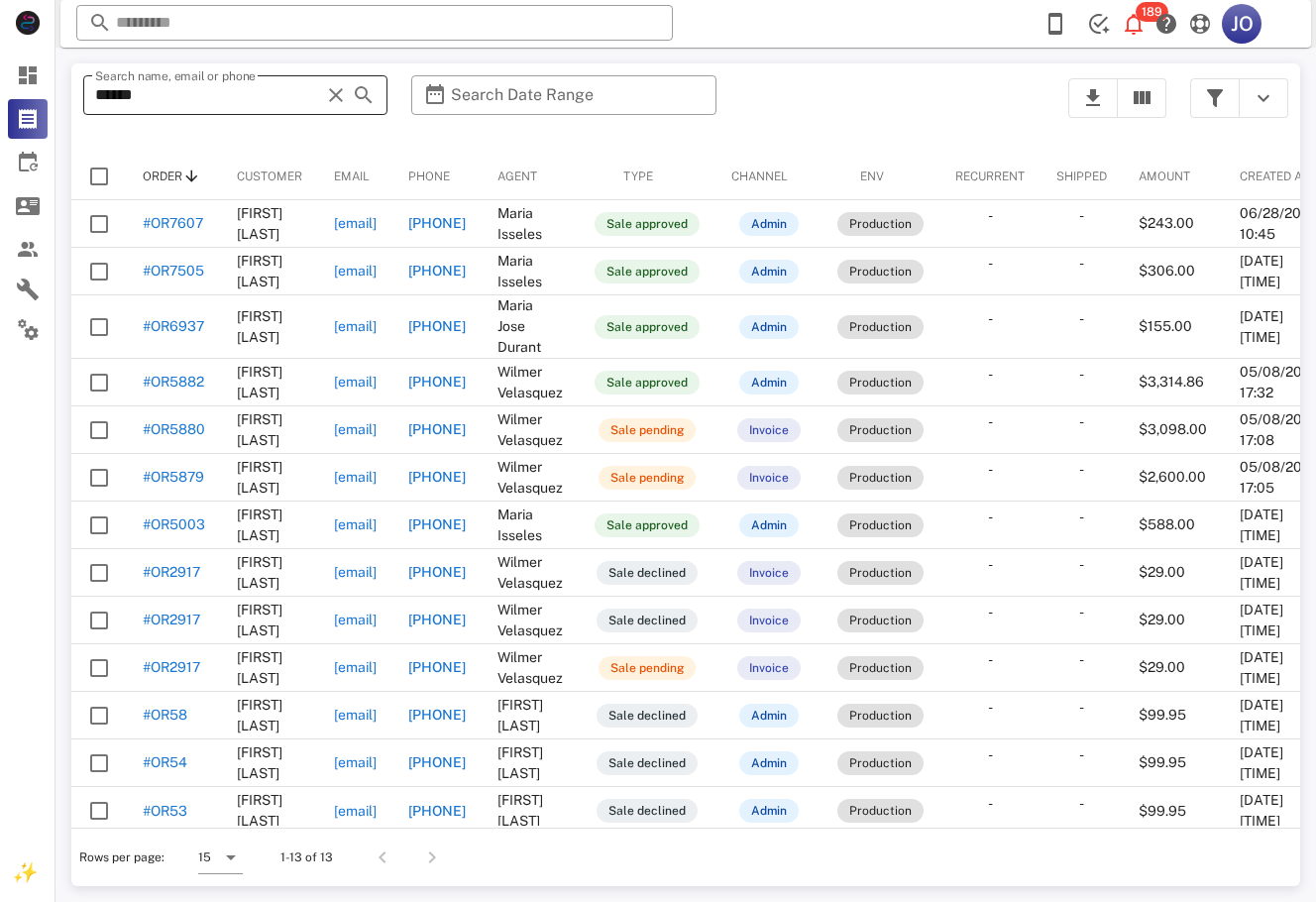 click at bounding box center (336, 95) 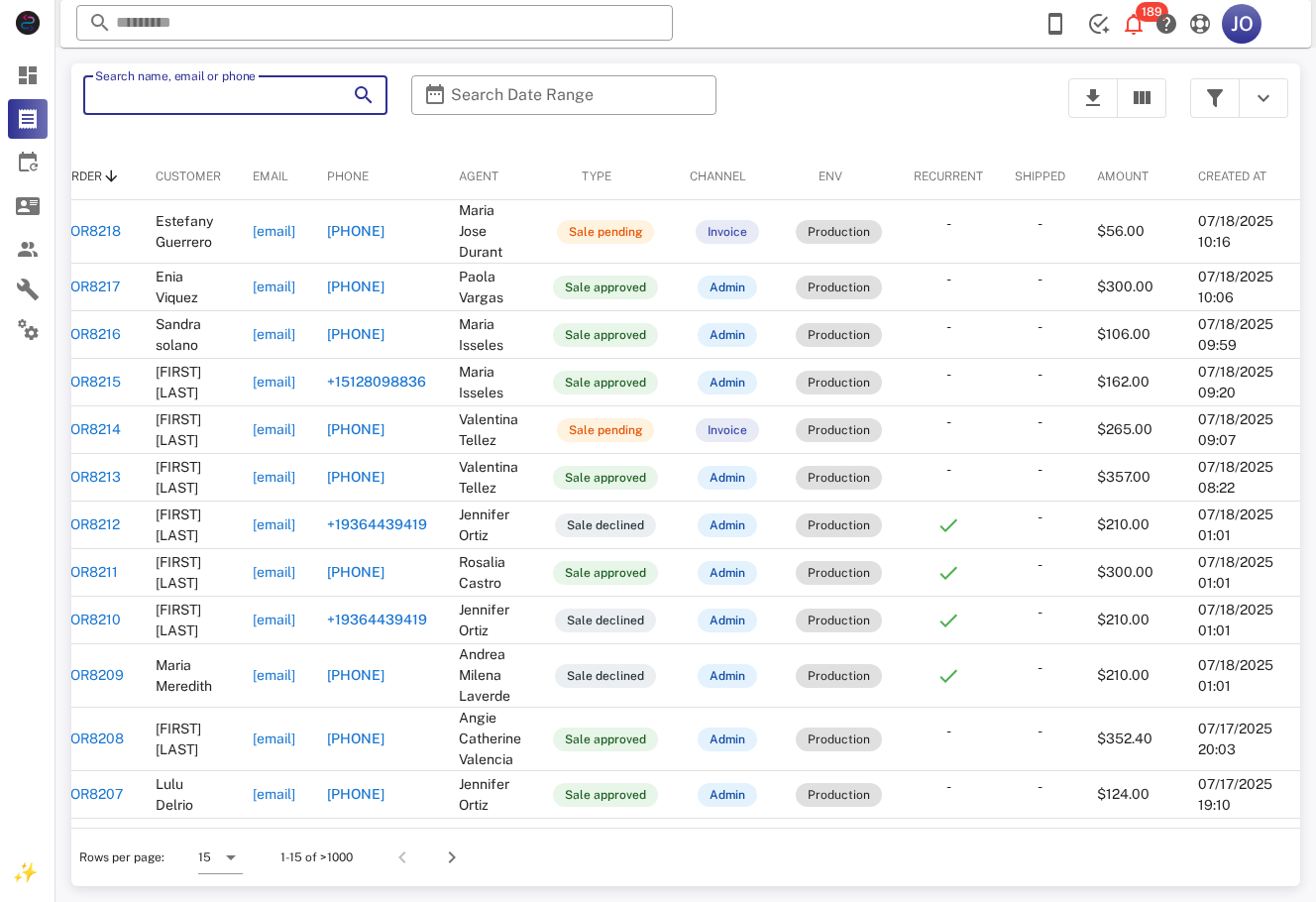scroll, scrollTop: 0, scrollLeft: 0, axis: both 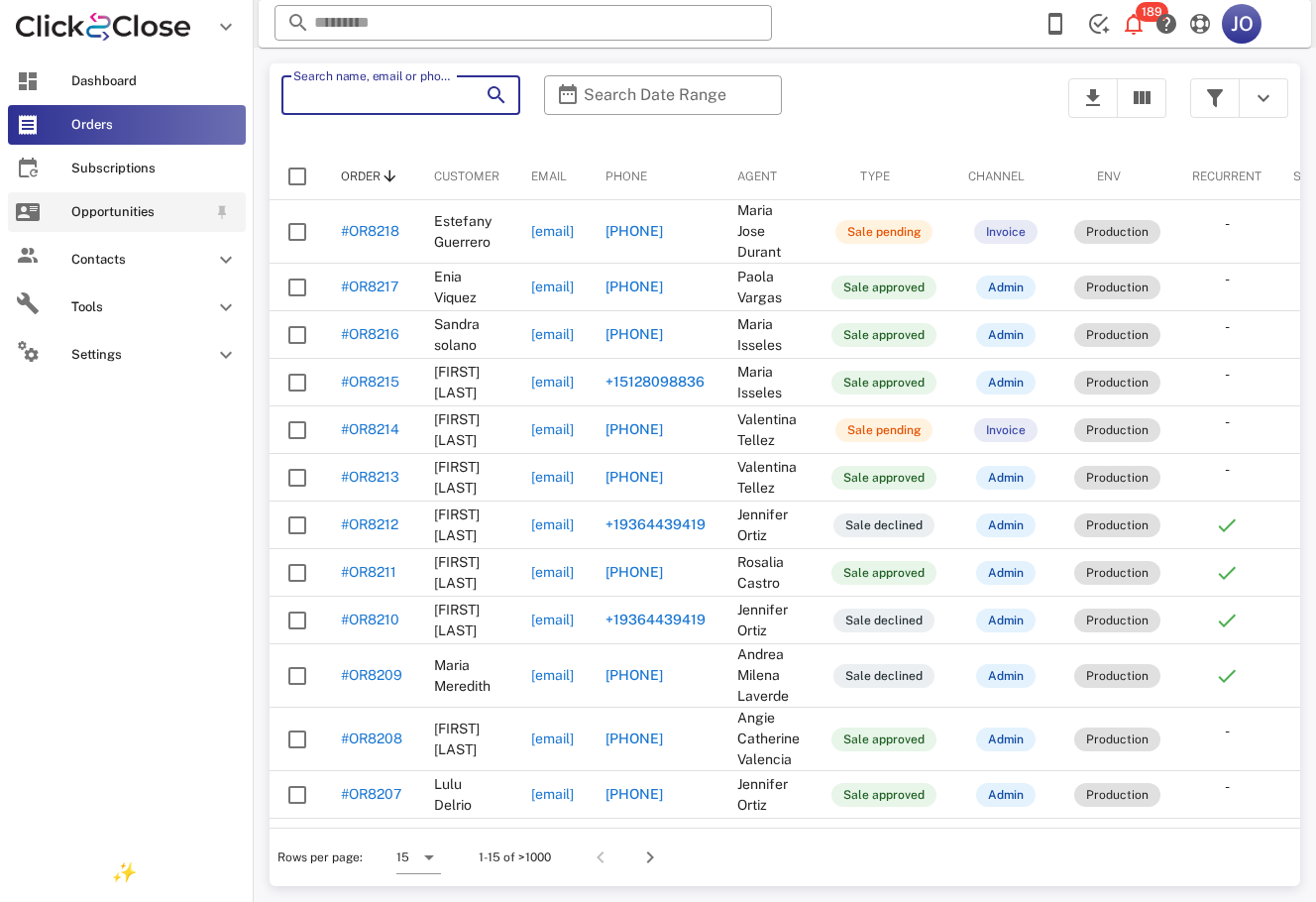 click on "Opportunities" at bounding box center [127, 212] 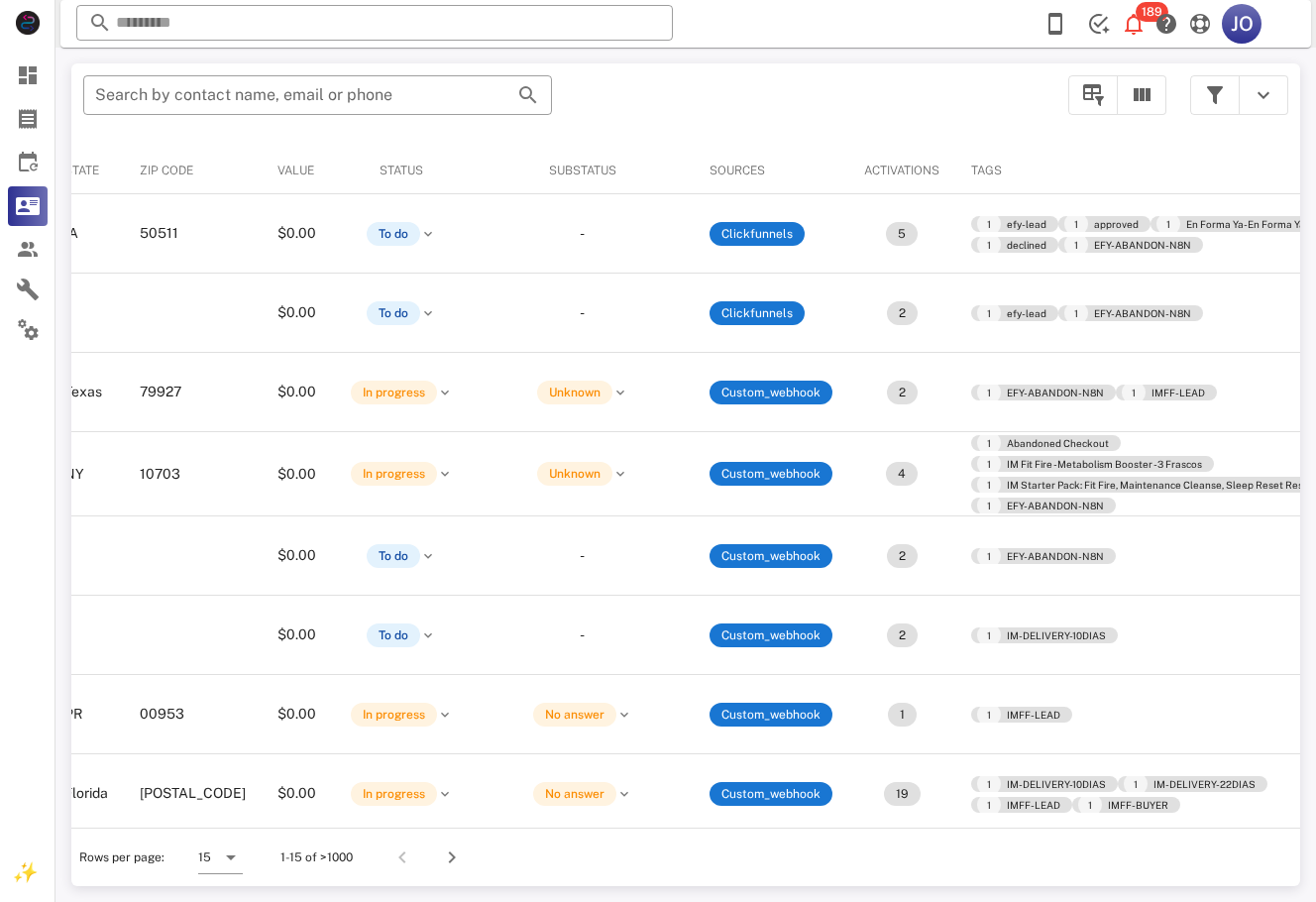 scroll, scrollTop: 0, scrollLeft: 632, axis: horizontal 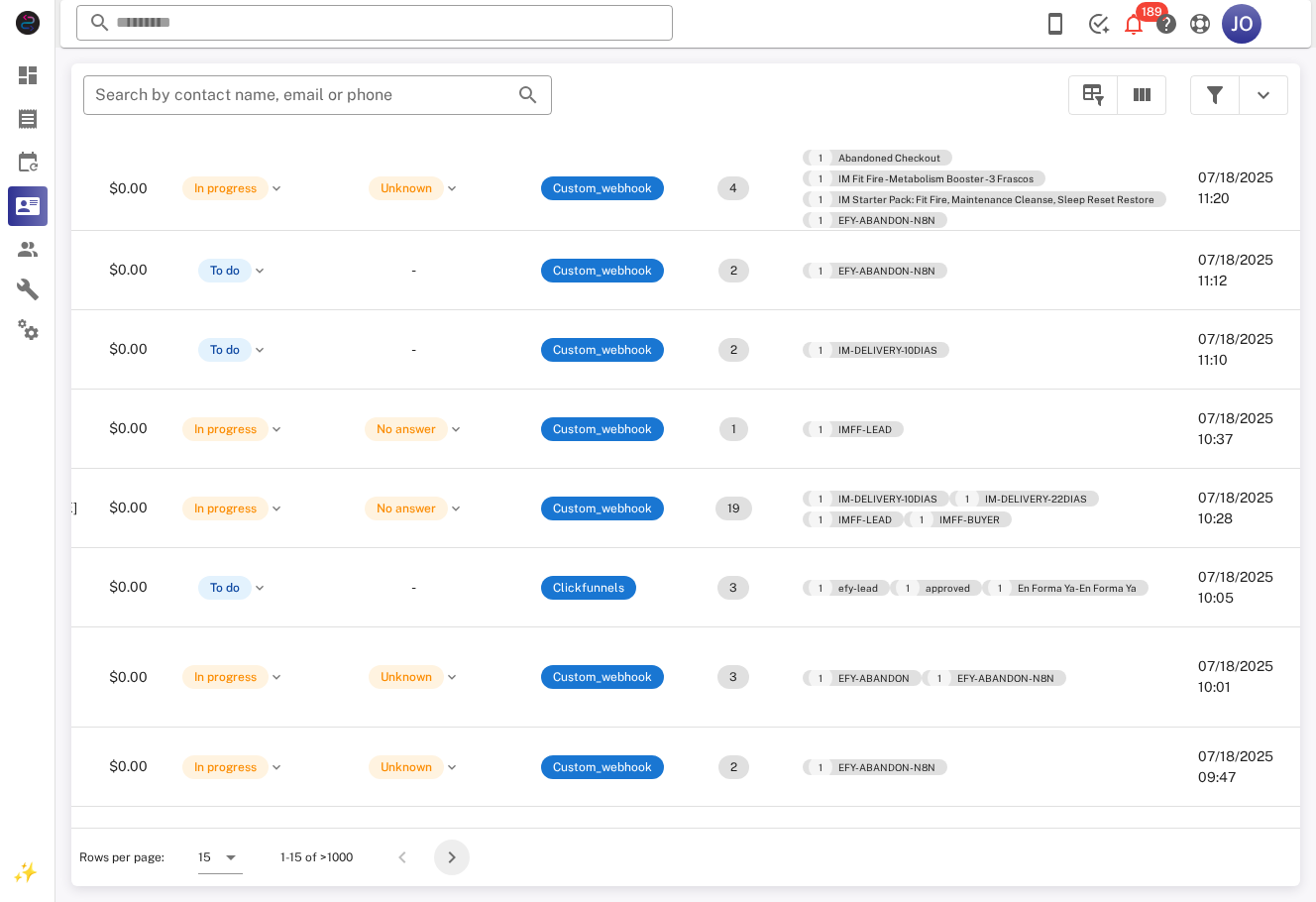 click at bounding box center [452, 857] 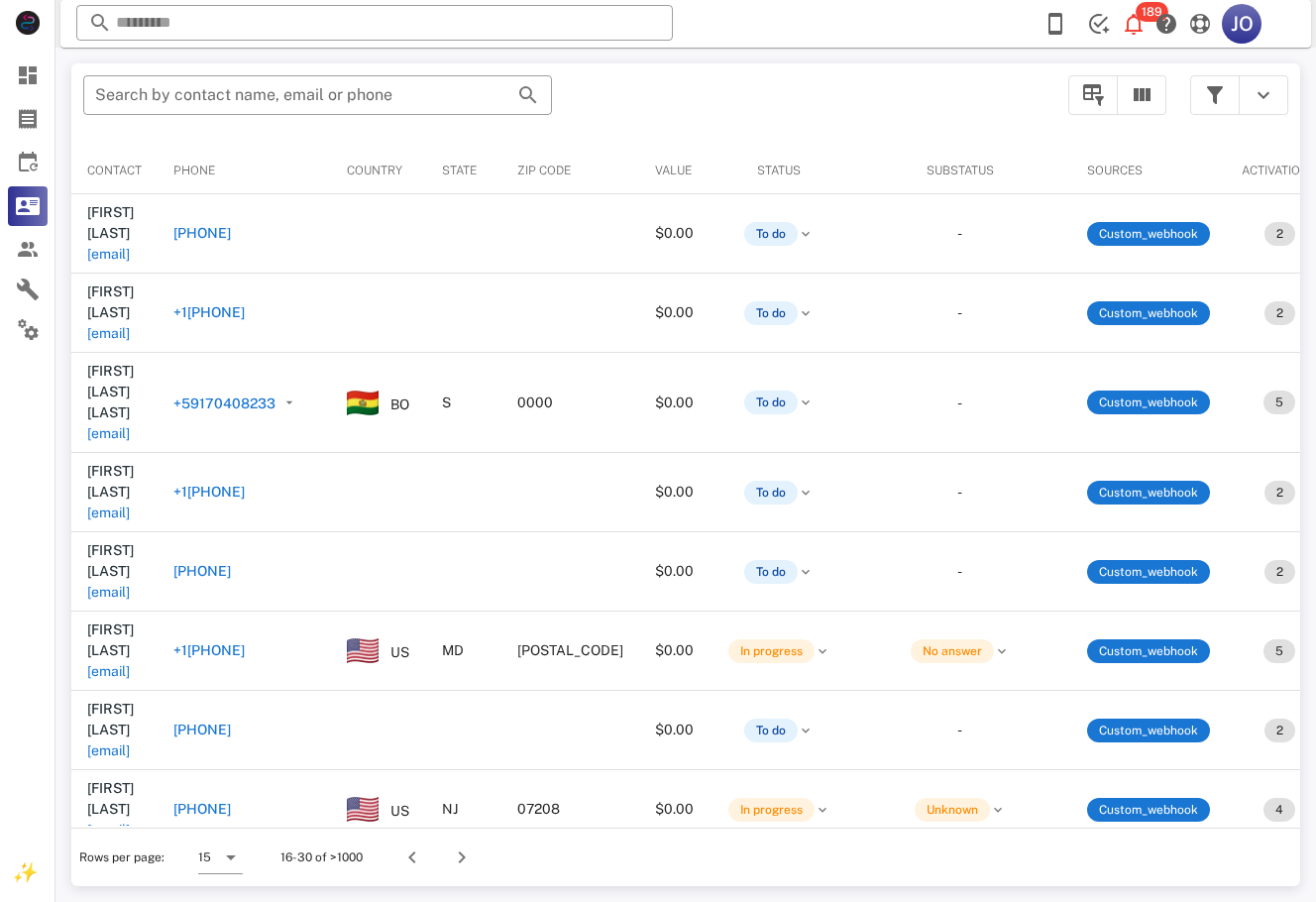 scroll, scrollTop: 0, scrollLeft: 804, axis: horizontal 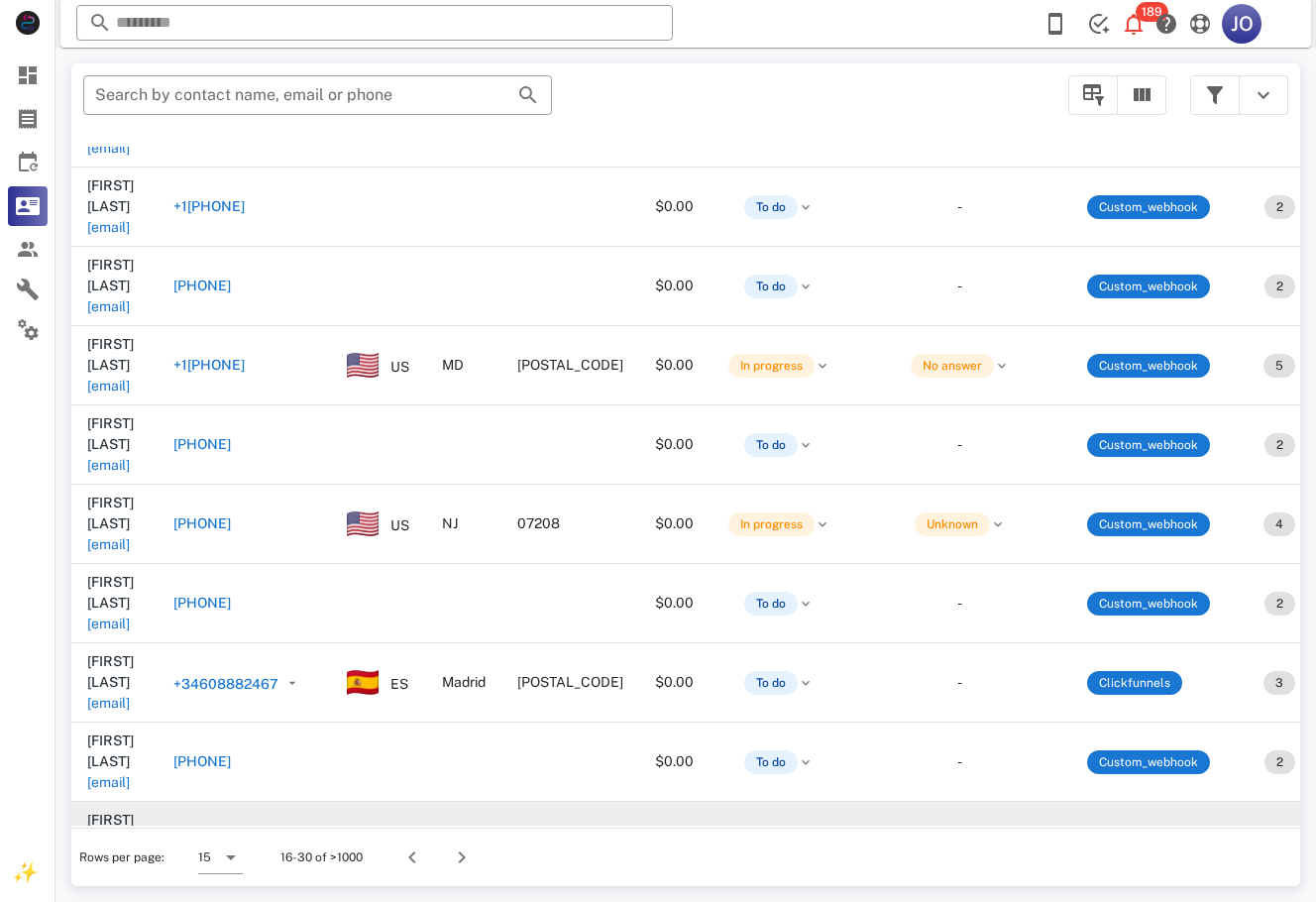 click on "anacastellon08@gmail.com" at bounding box center [108, 861] 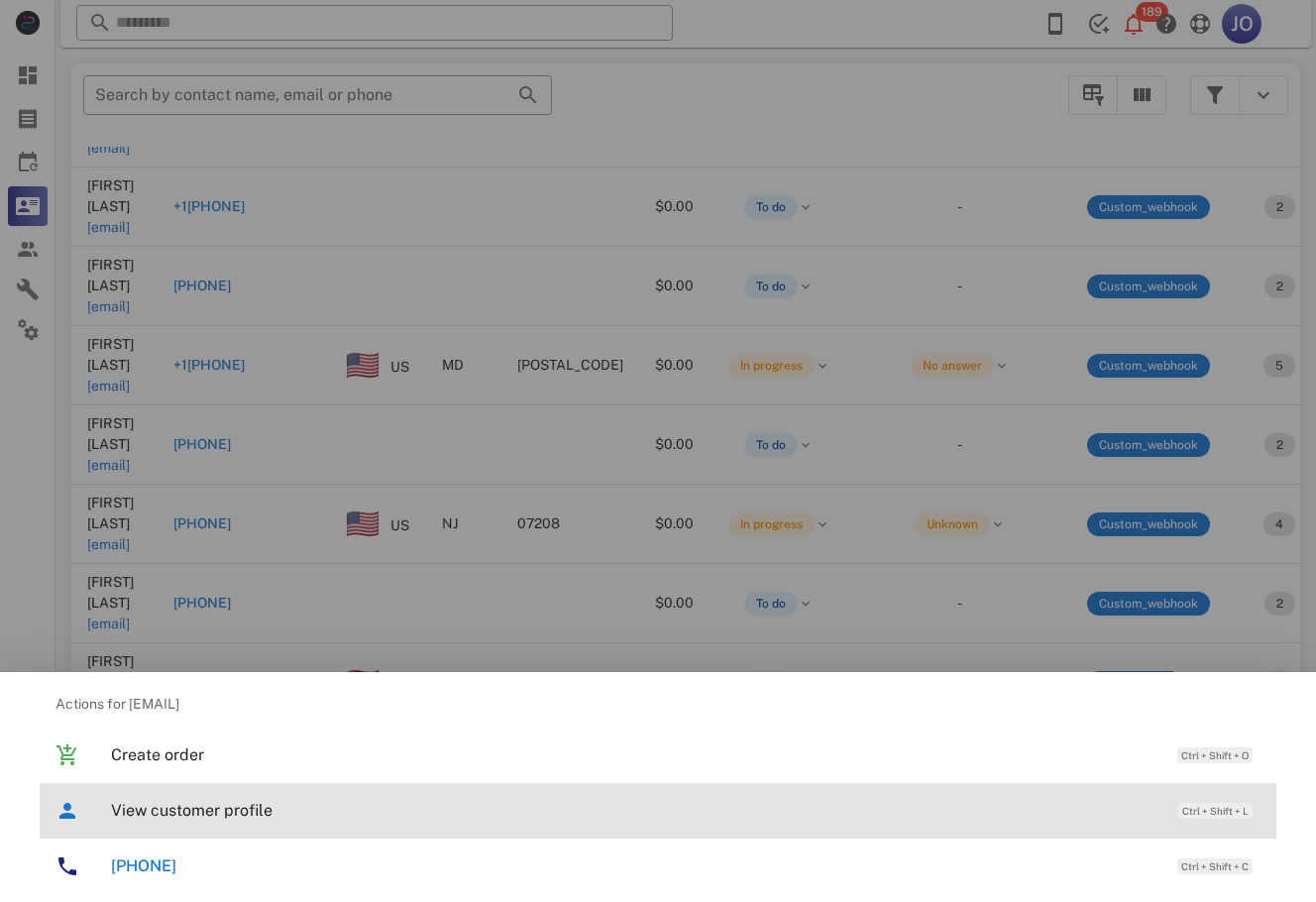 click on "View customer profile" at bounding box center (634, 810) 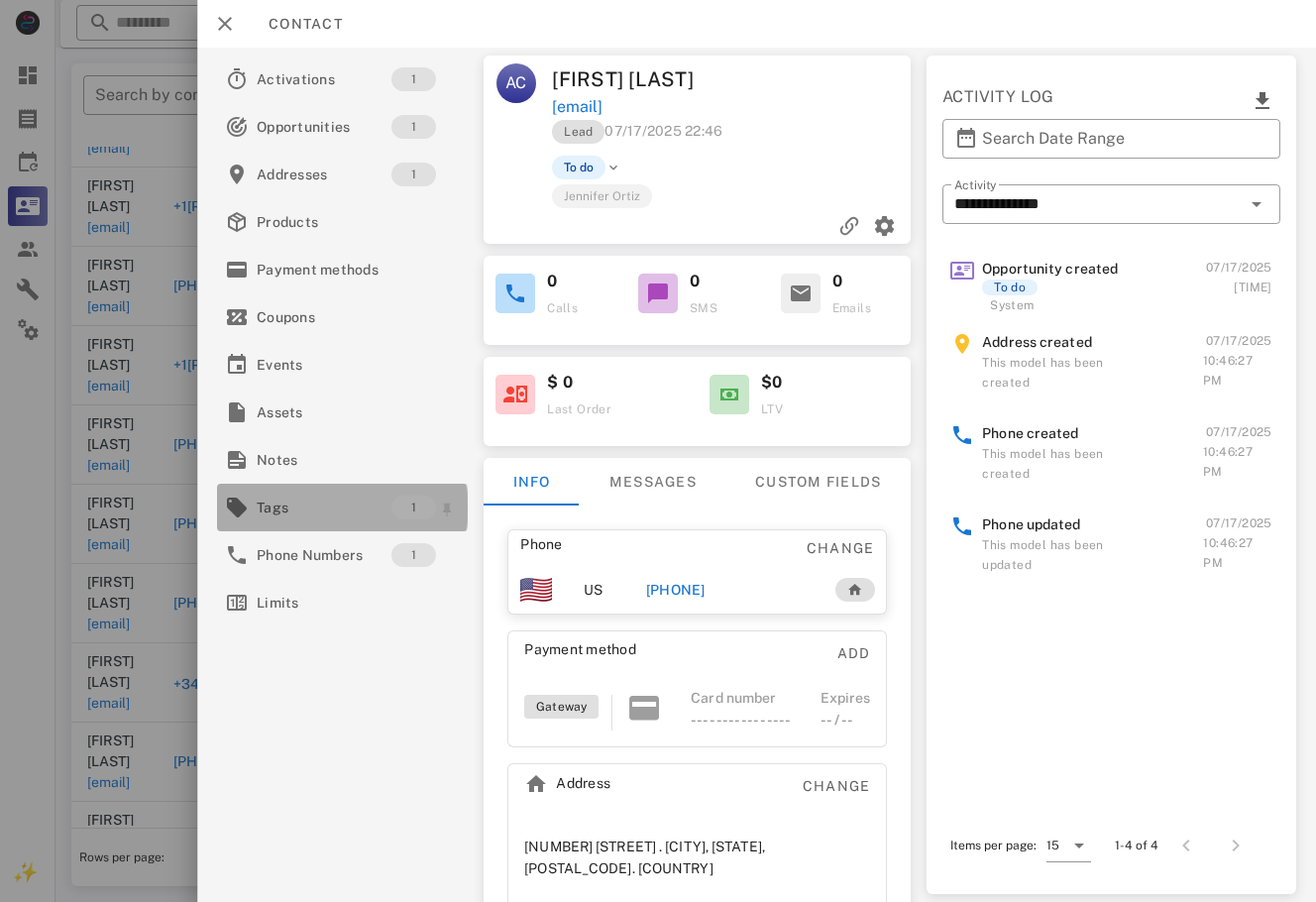click on "Tags" at bounding box center [324, 507] 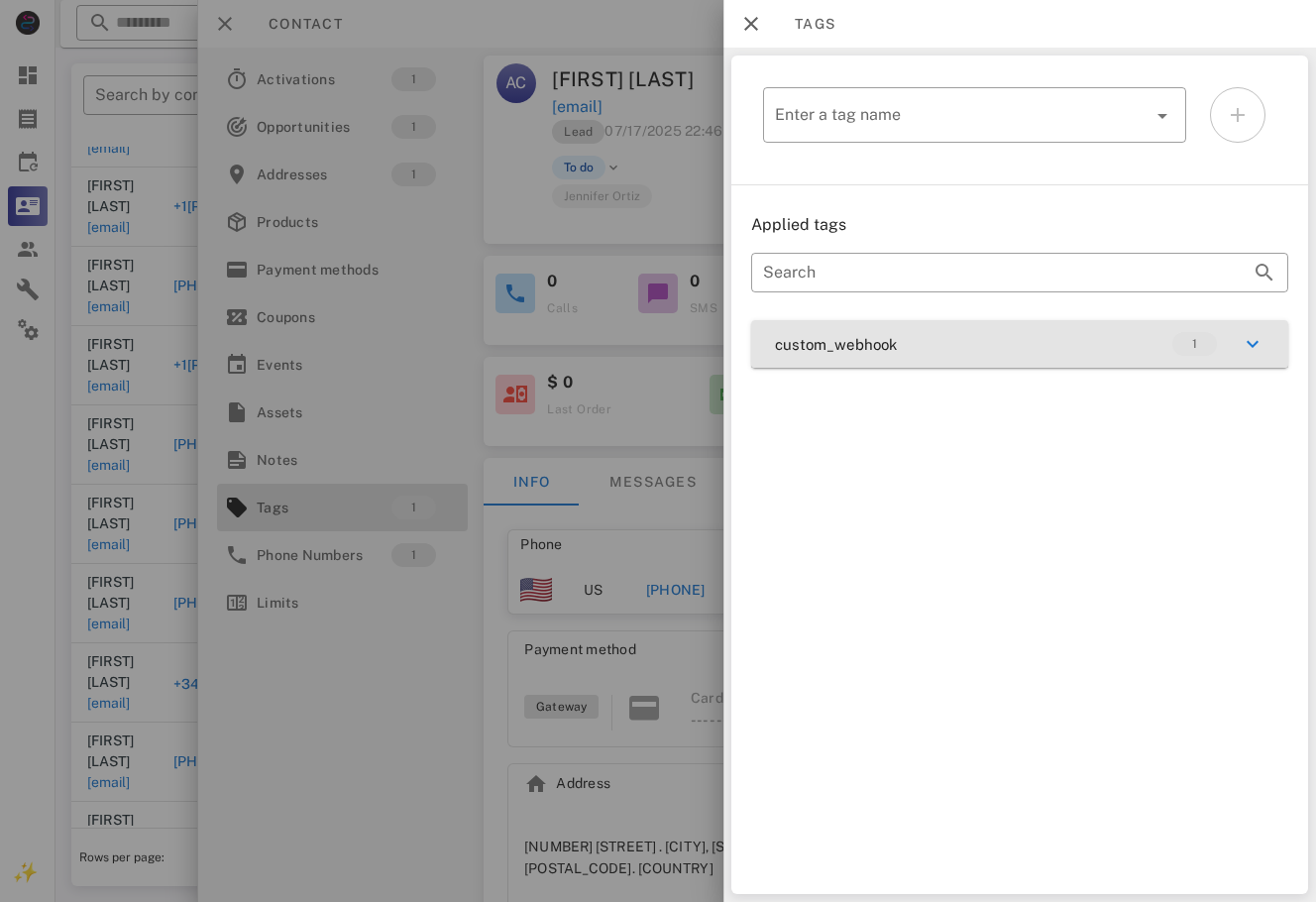 click on "custom_webhook  1" at bounding box center [1020, 344] 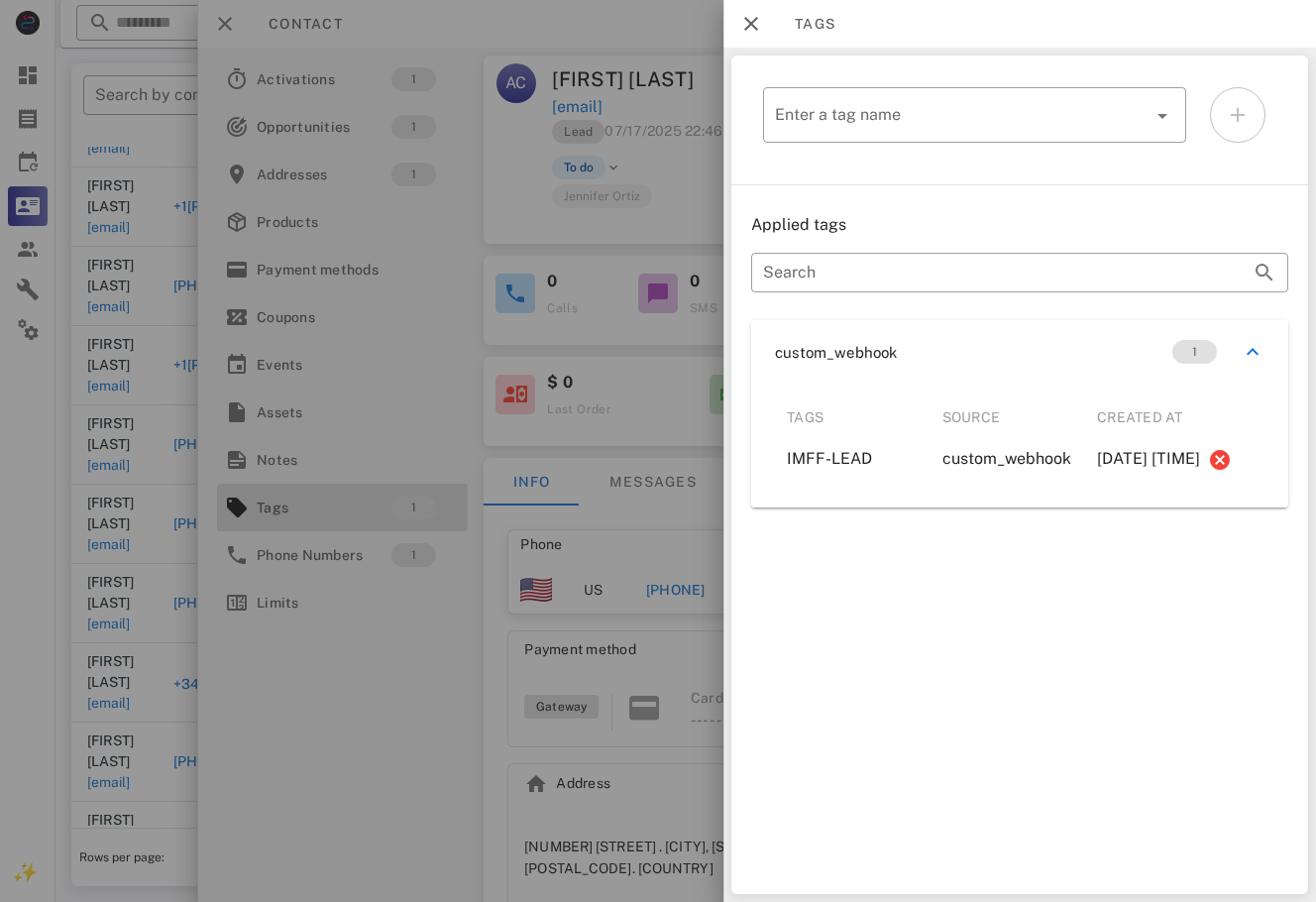 click at bounding box center (658, 451) 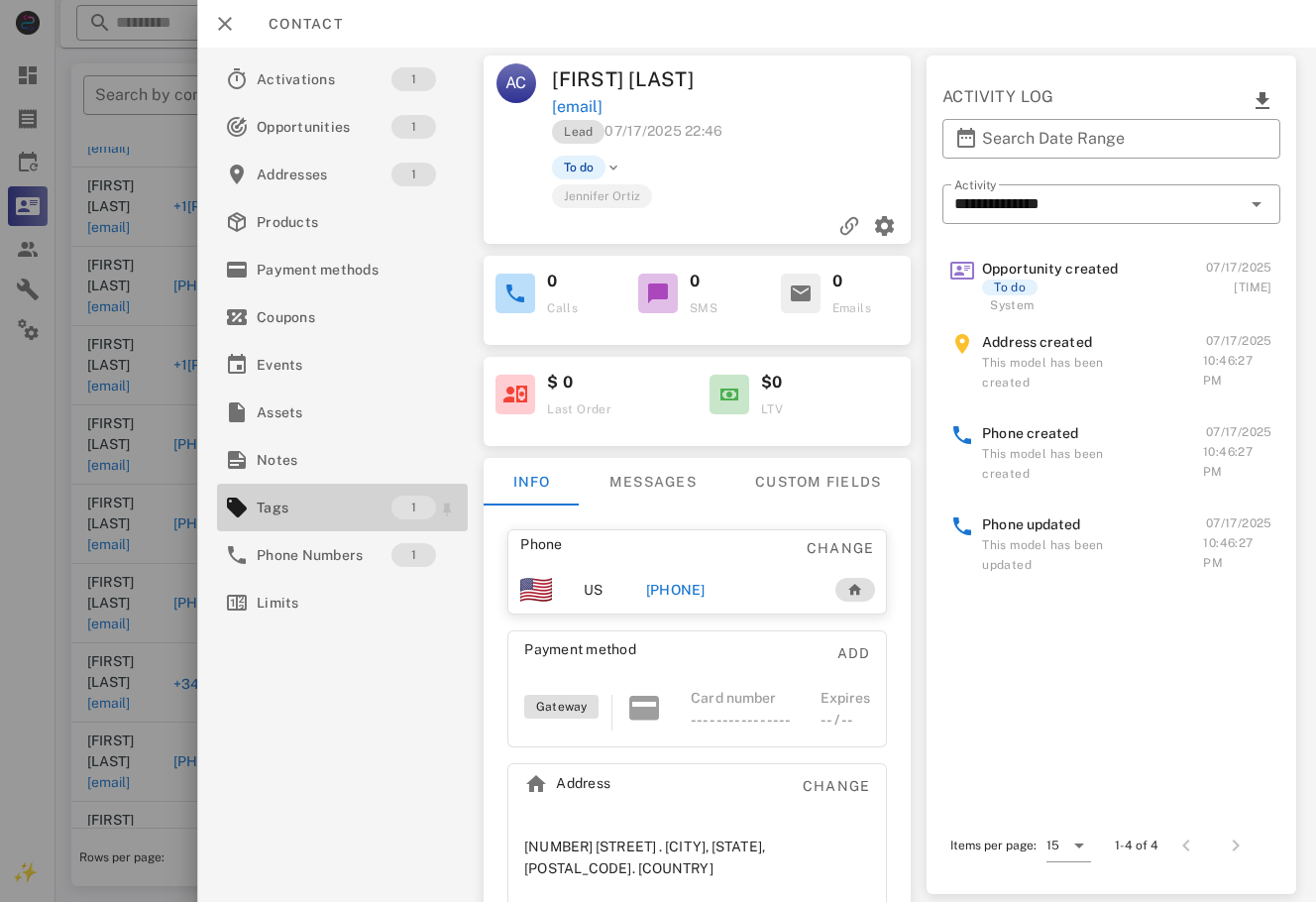 click on "Tags" at bounding box center [324, 507] 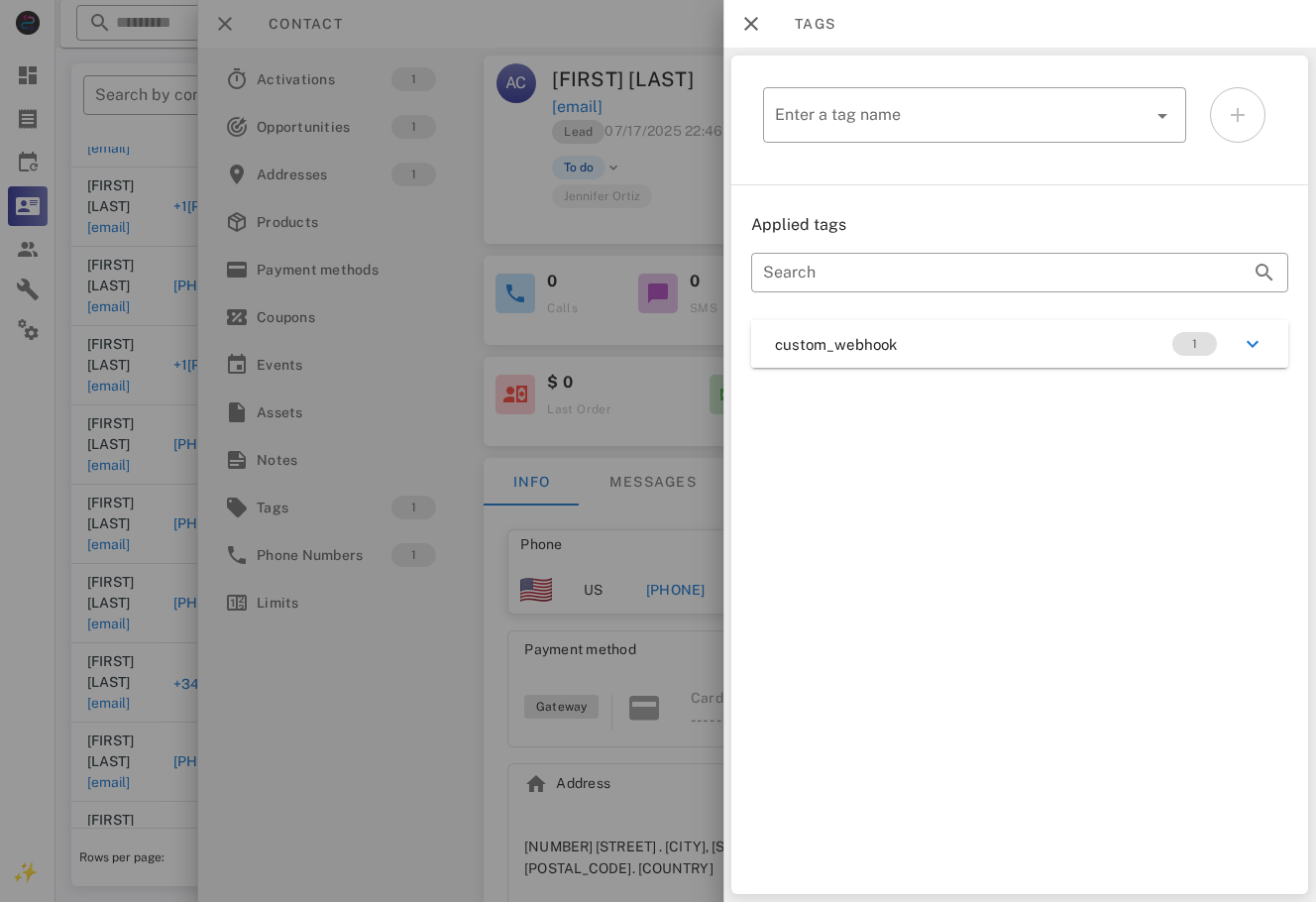 click on "​ Enter a tag name Applied tags ​ Search  custom_webhook  1" at bounding box center [1020, 475] 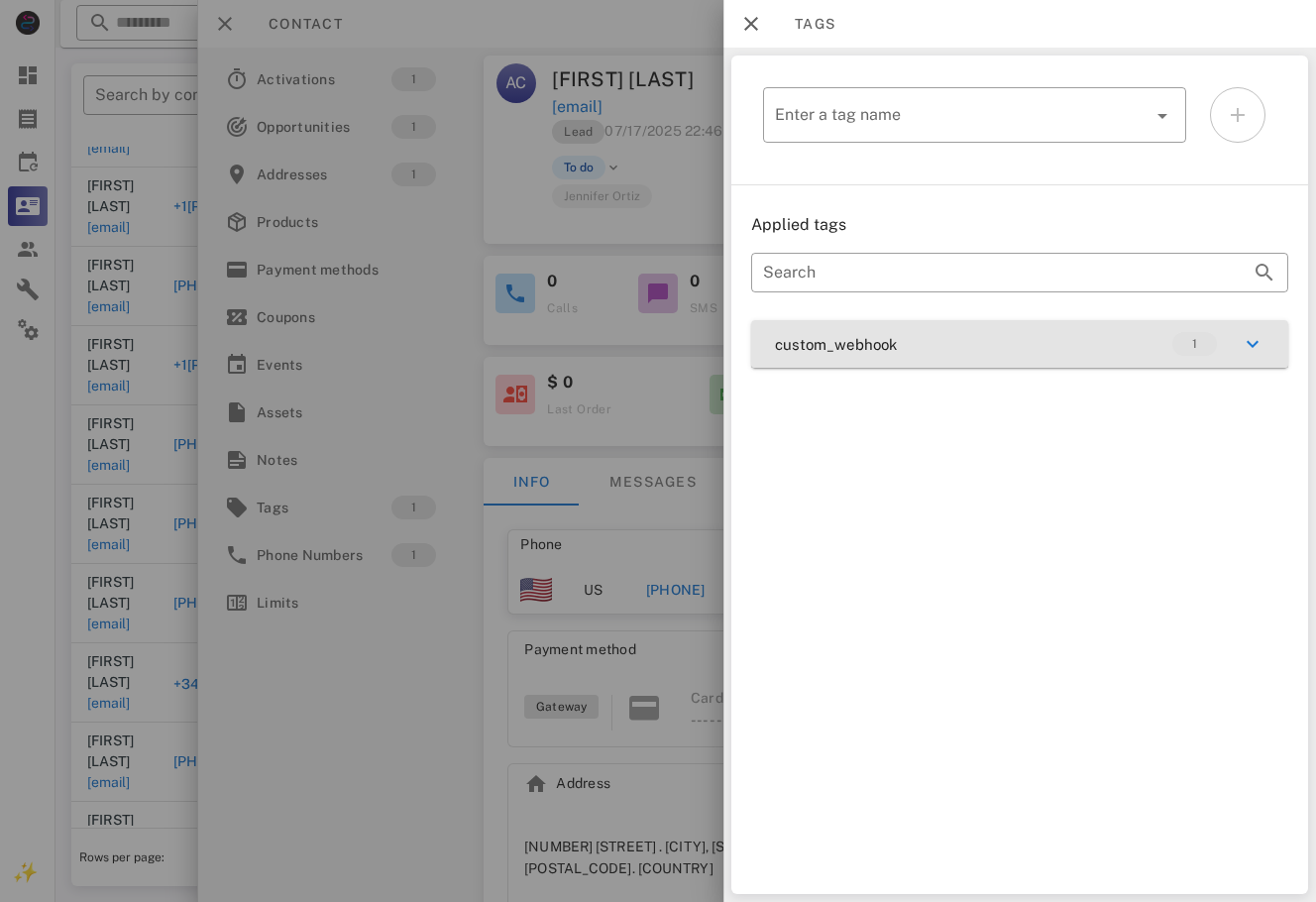 click on "custom_webhook  1" at bounding box center [1020, 344] 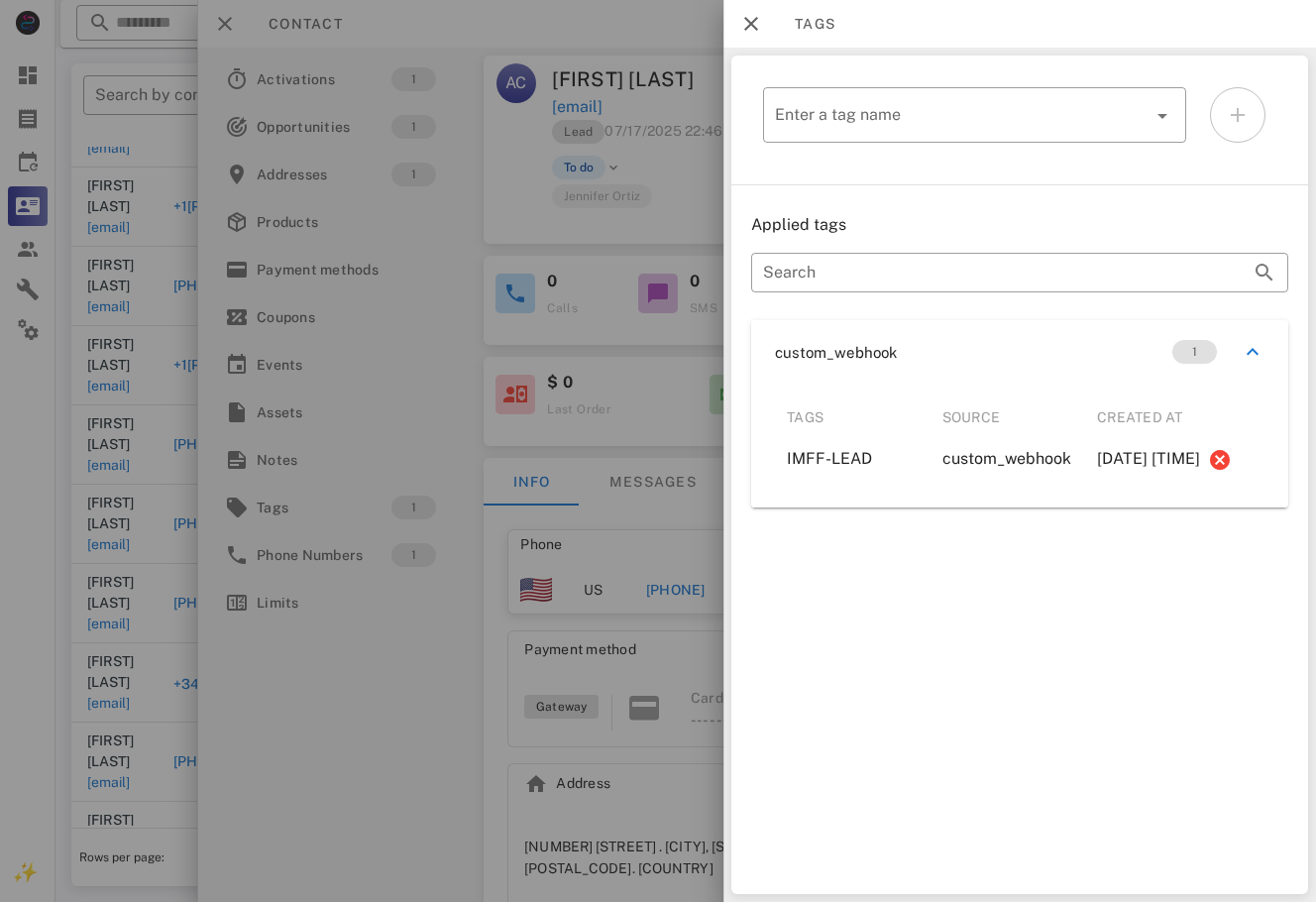 click at bounding box center [658, 451] 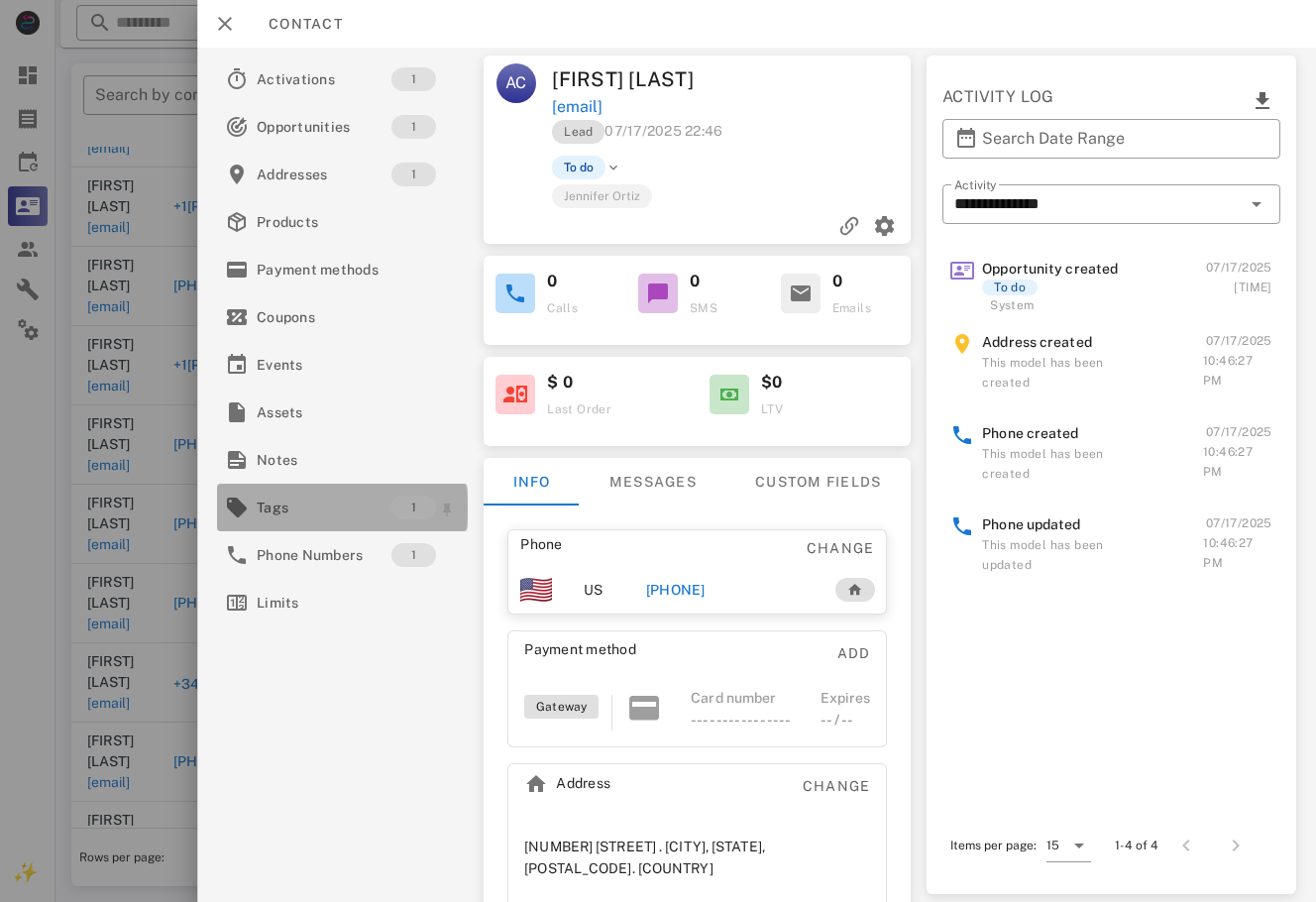 click on "Tags" at bounding box center (324, 507) 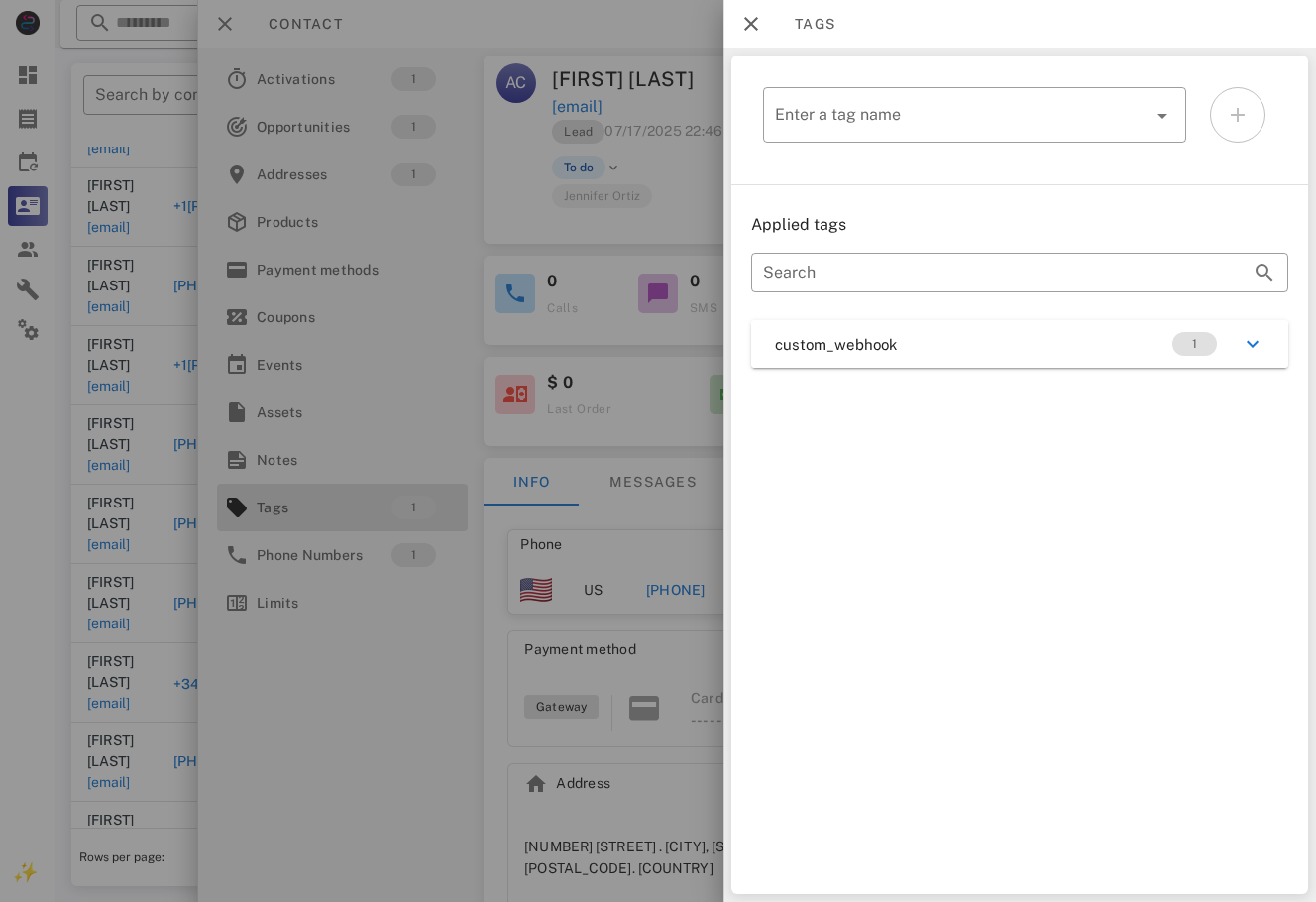 click on "Applied tags ​ Search  custom_webhook  1" at bounding box center (1020, 290) 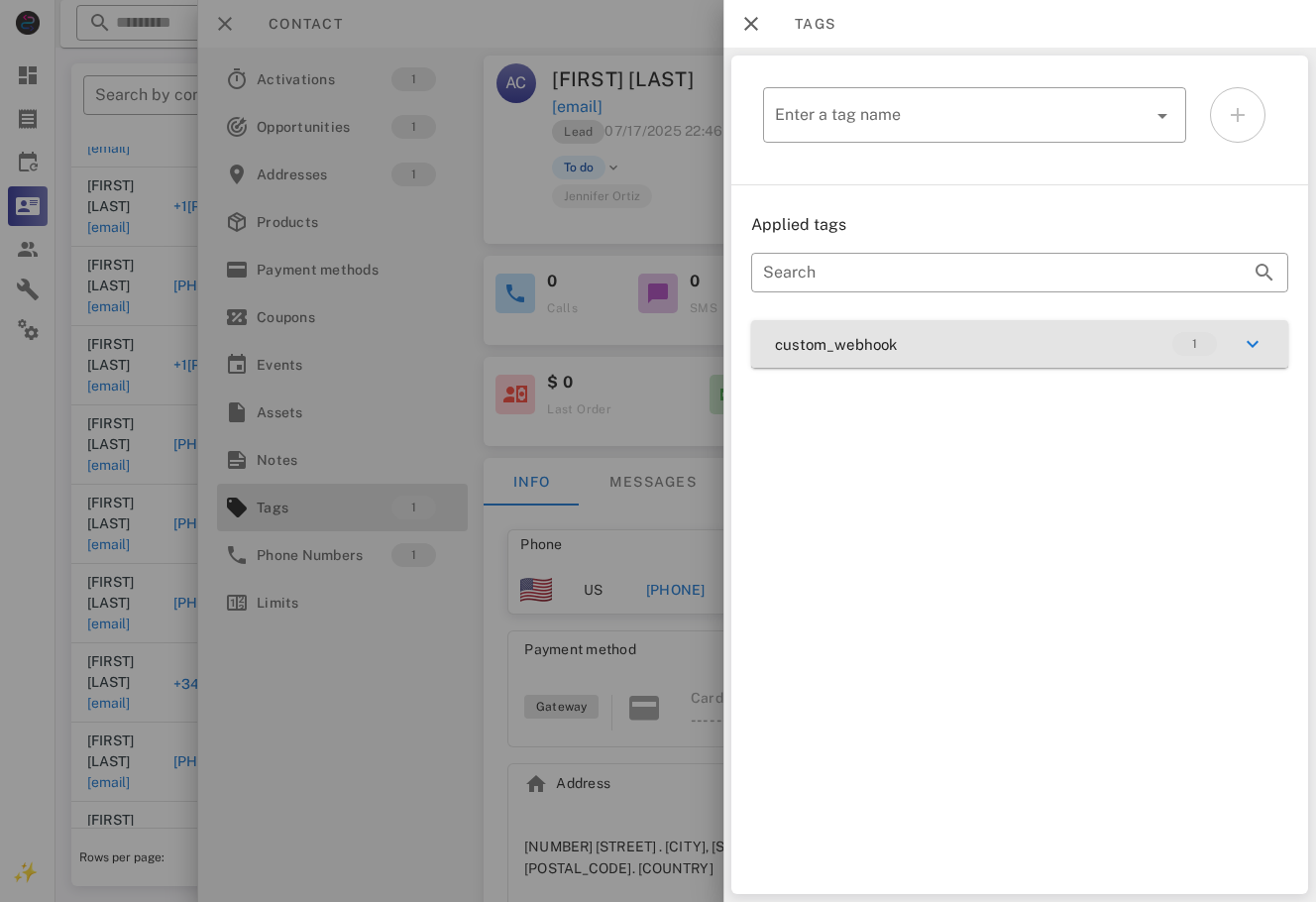 click on "custom_webhook  1" at bounding box center [1020, 344] 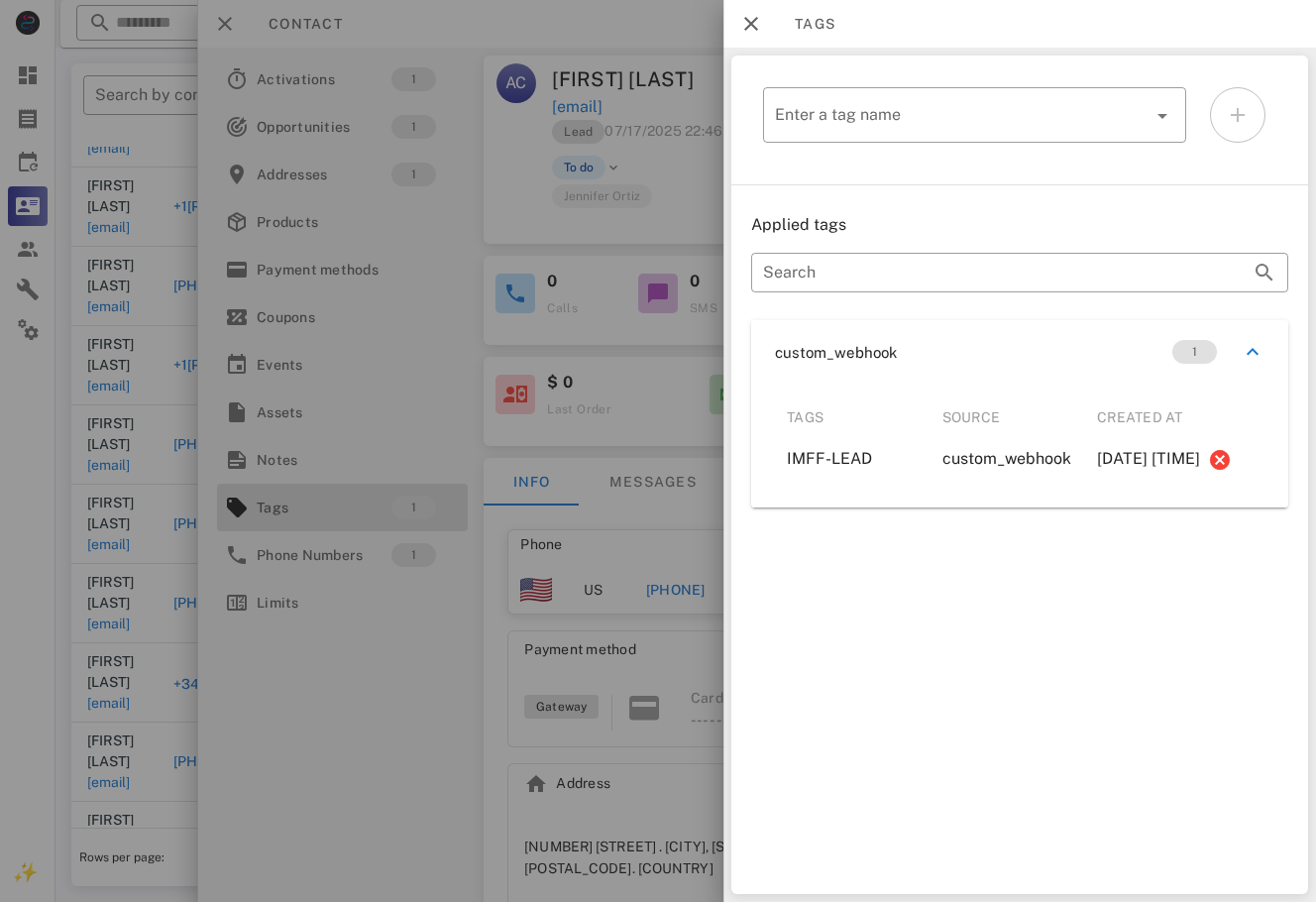 drag, startPoint x: 704, startPoint y: 615, endPoint x: 691, endPoint y: 566, distance: 50.695167 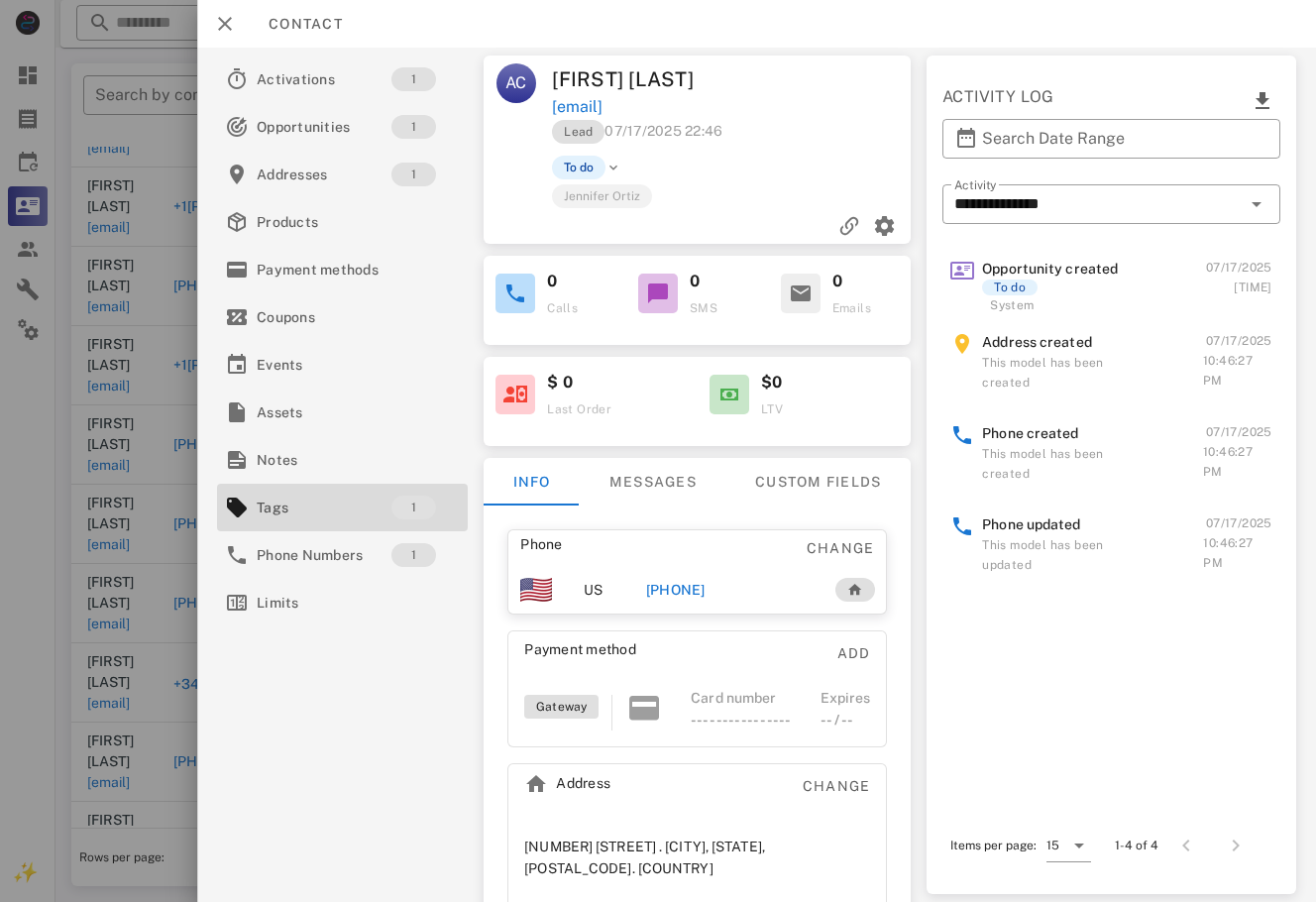click on "+16783587395" at bounding box center [676, 590] 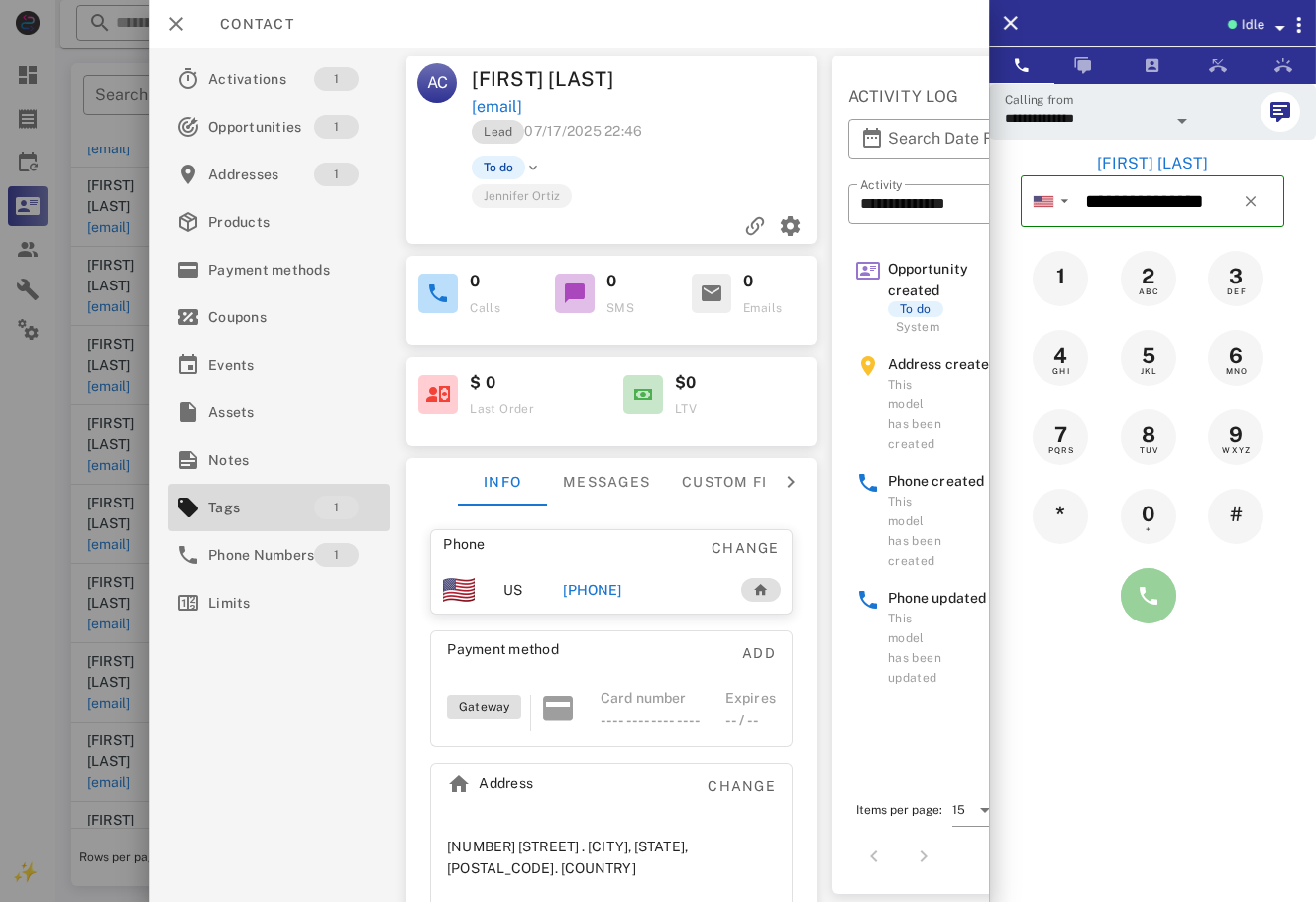 click at bounding box center (1149, 596) 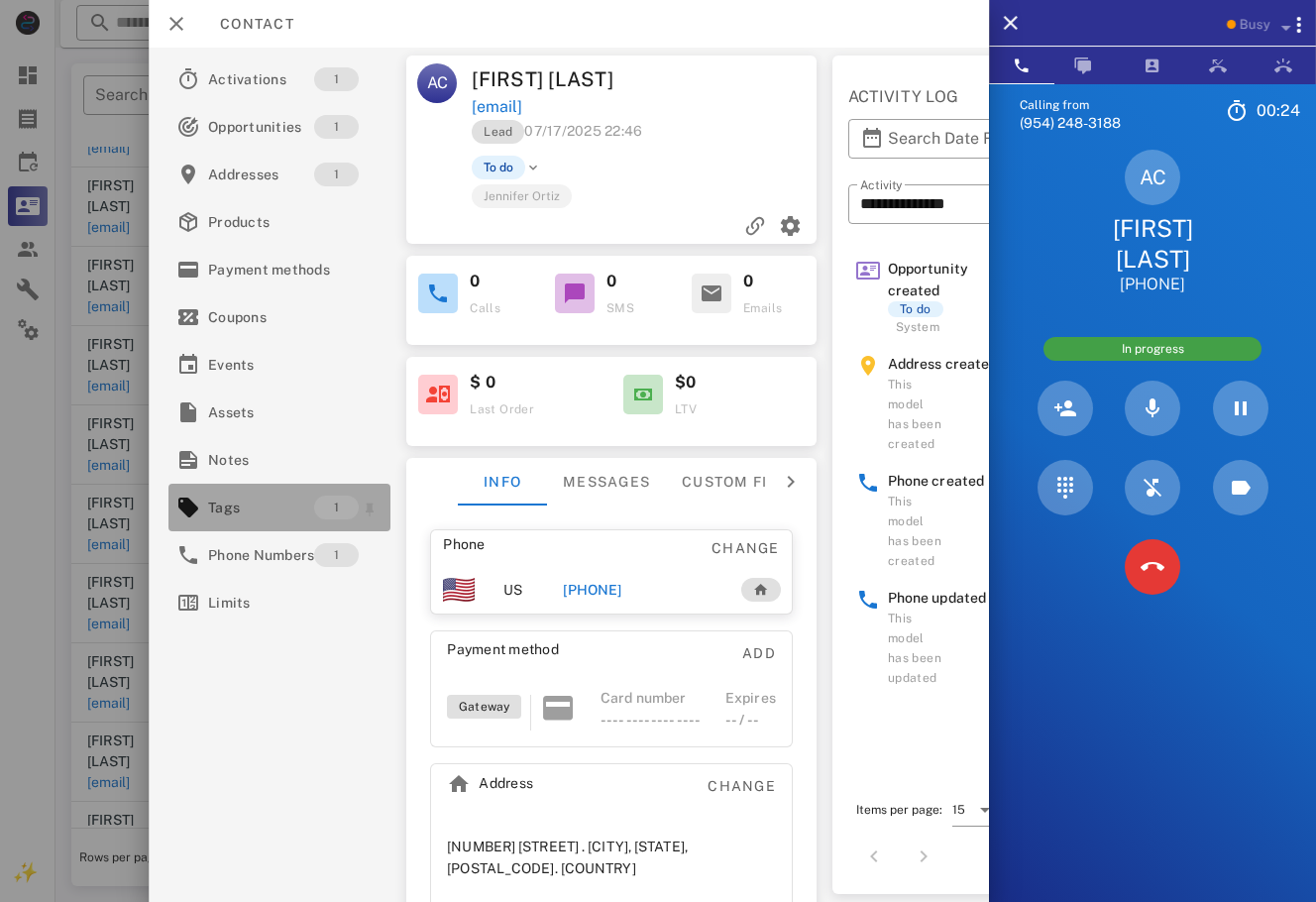 click on "Tags" at bounding box center [261, 507] 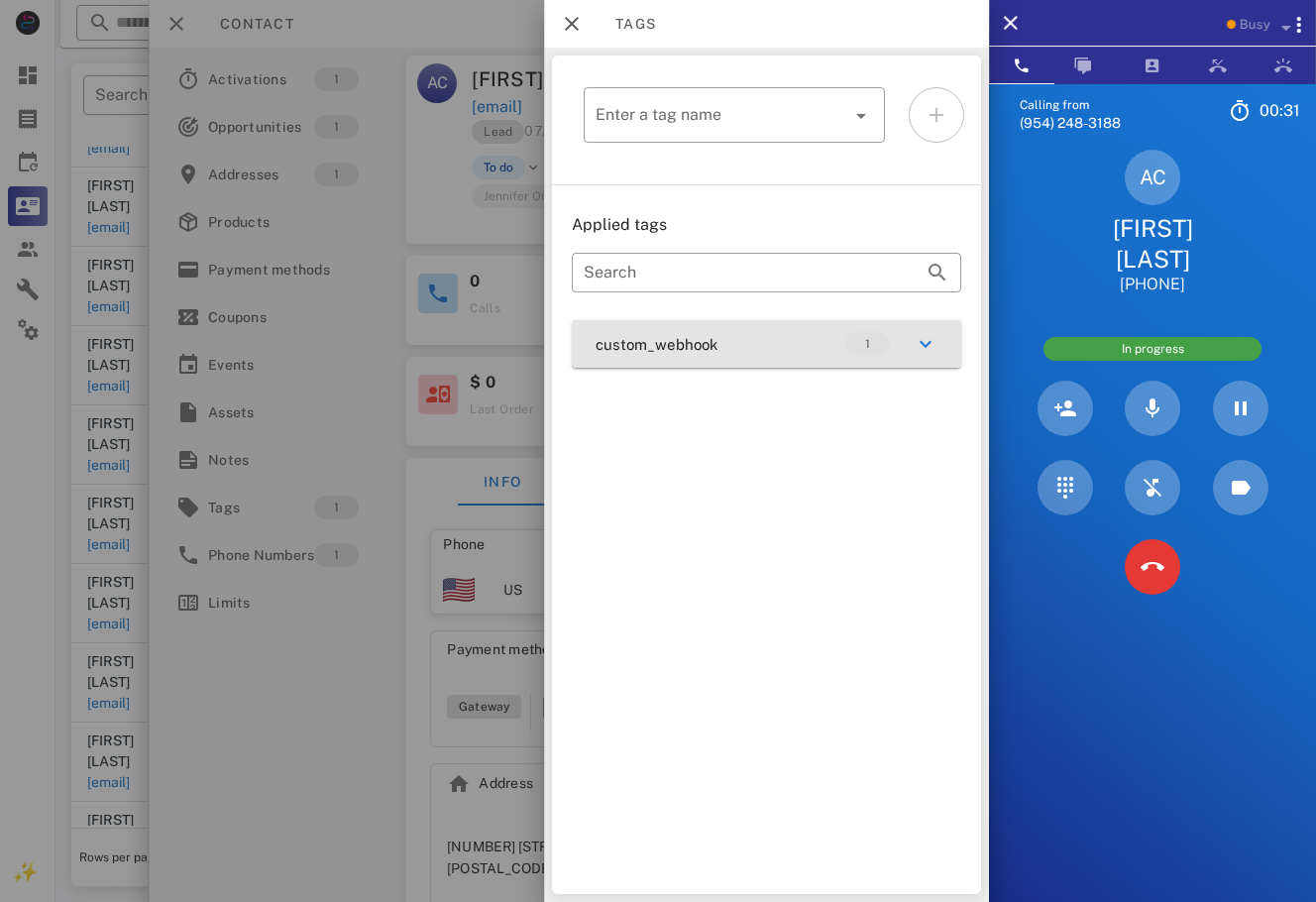 click on "custom_webhook  1" at bounding box center [766, 344] 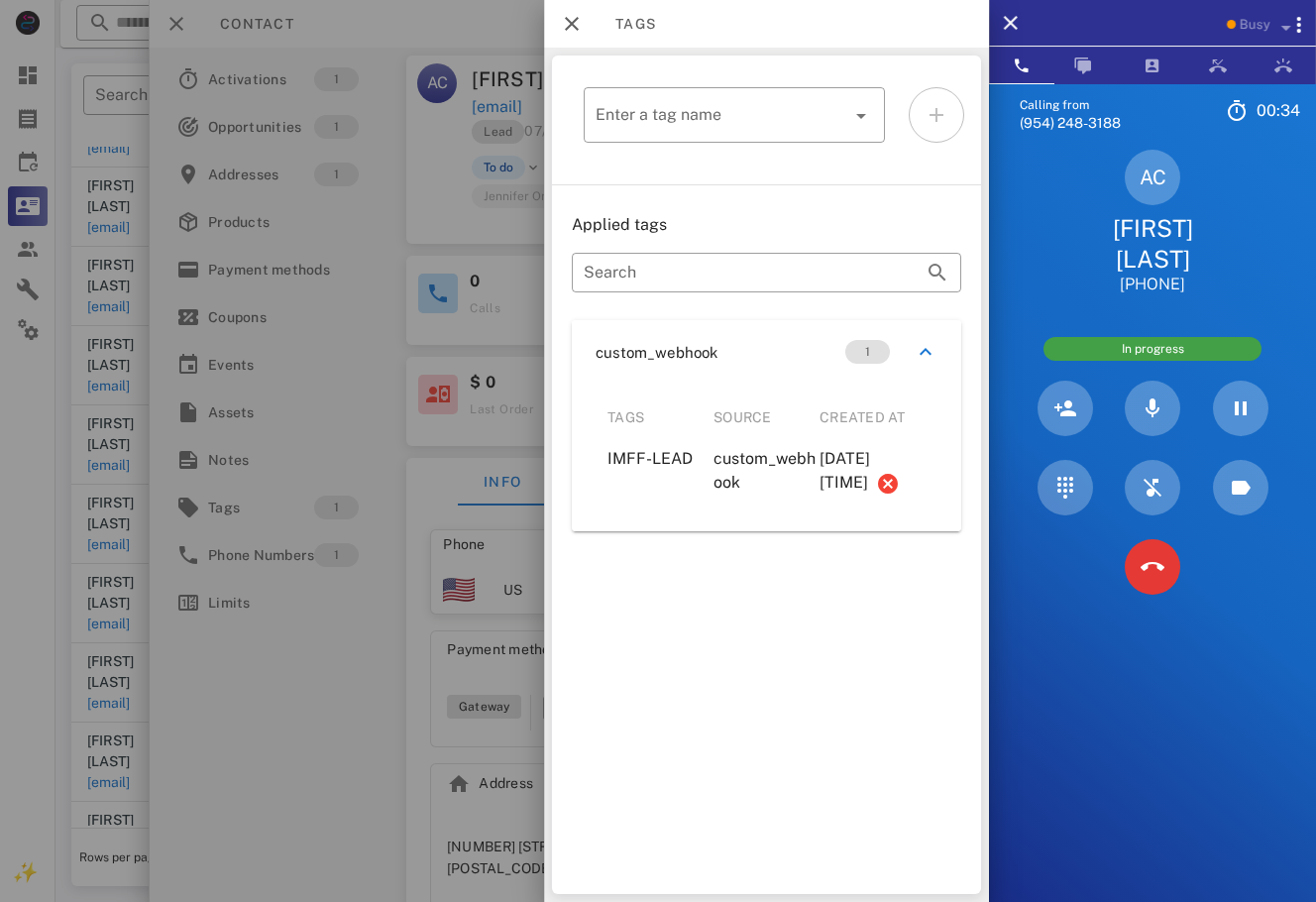 drag, startPoint x: 606, startPoint y: 459, endPoint x: 896, endPoint y: 481, distance: 290.8333 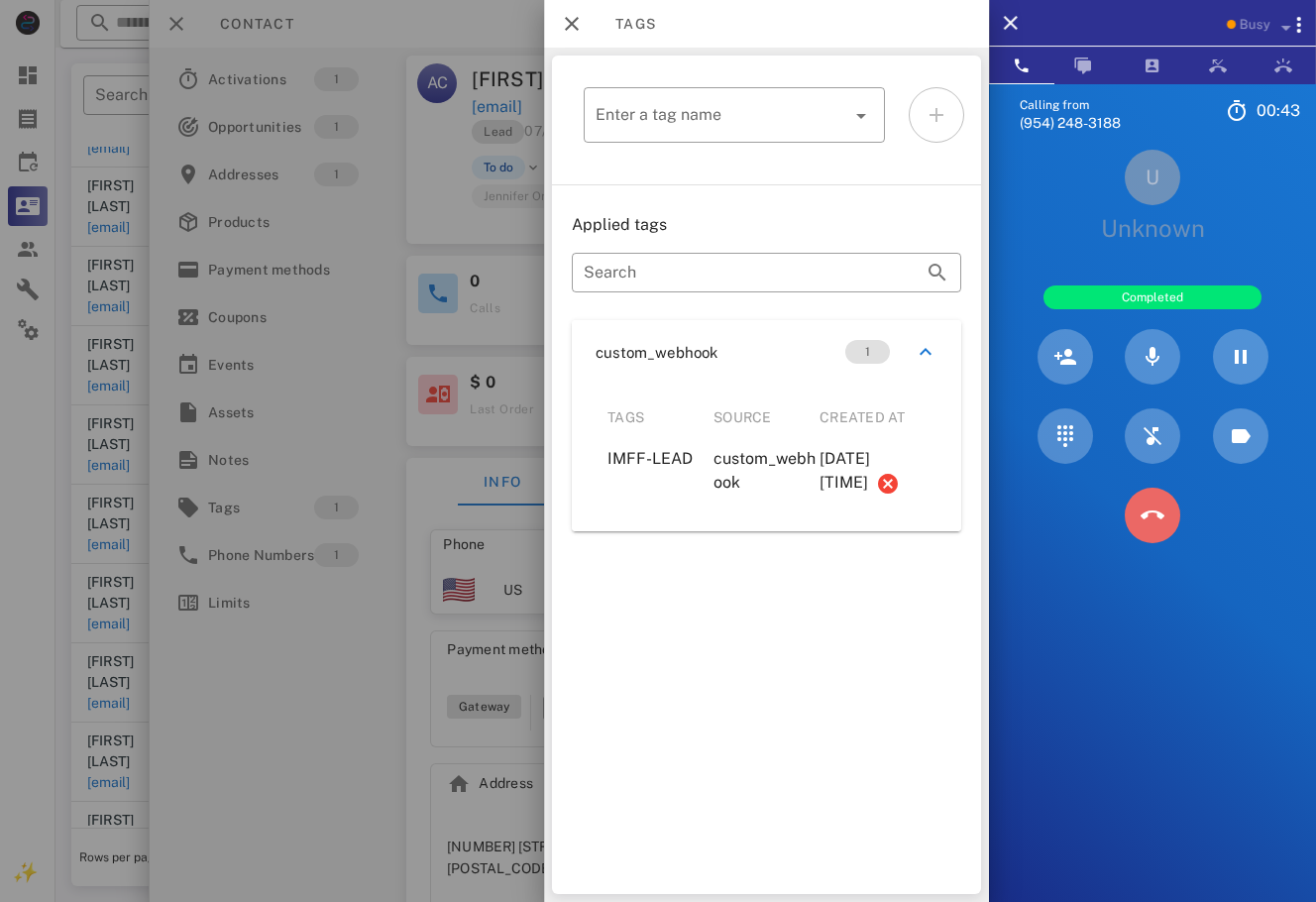 click at bounding box center [1152, 515] 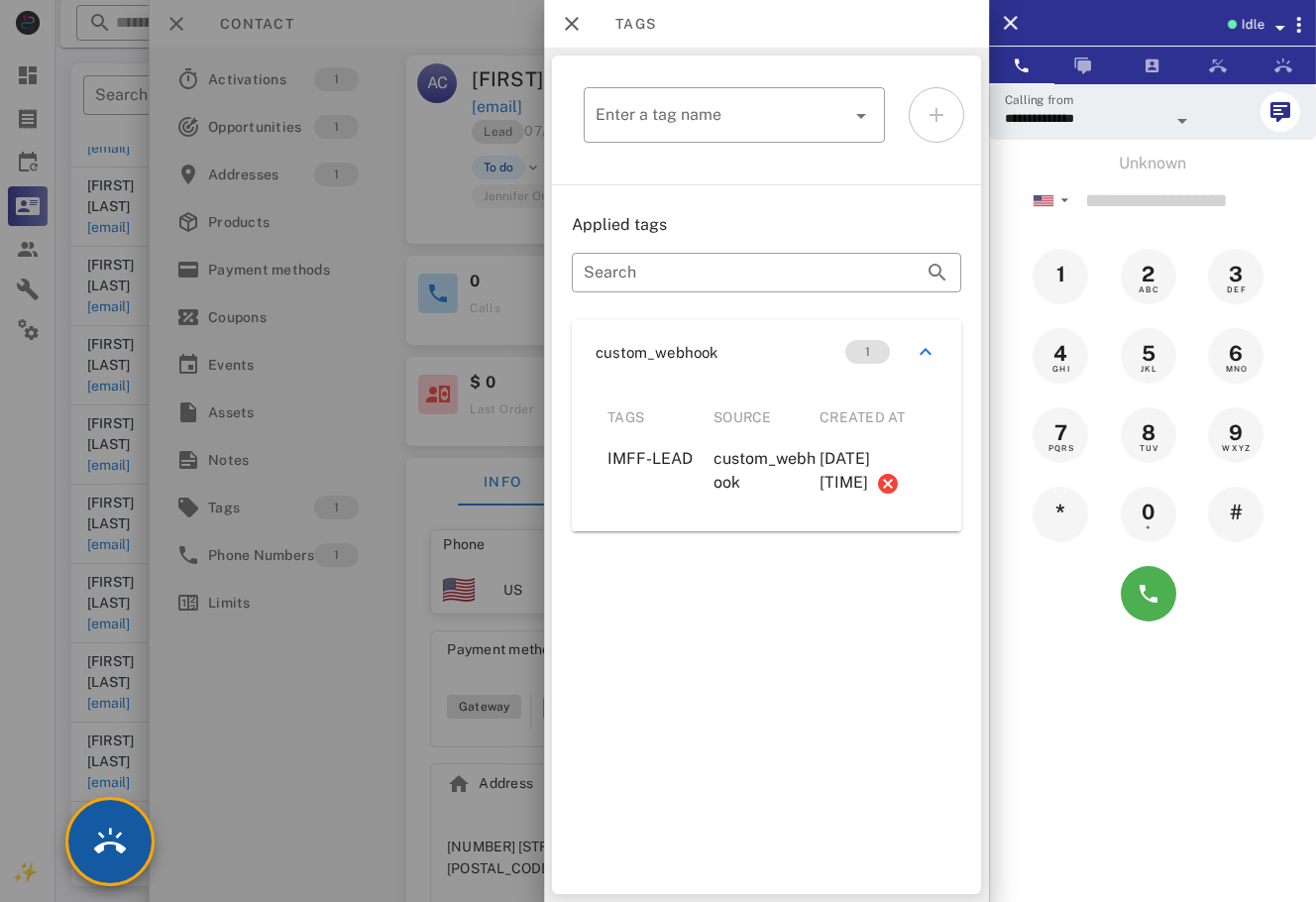 click at bounding box center (110, 842) 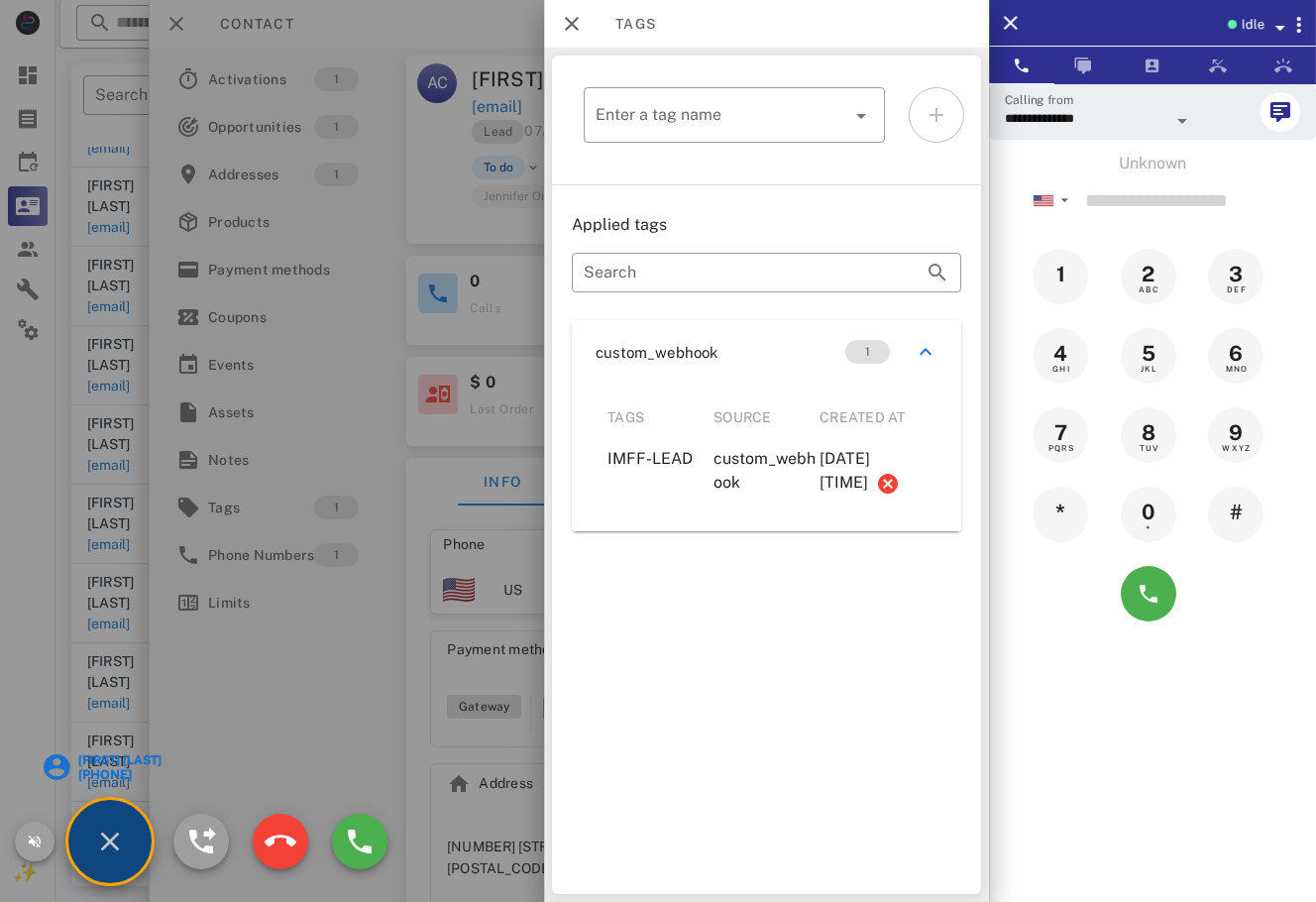 click on "Josefa Reyes" at bounding box center (118, 760) 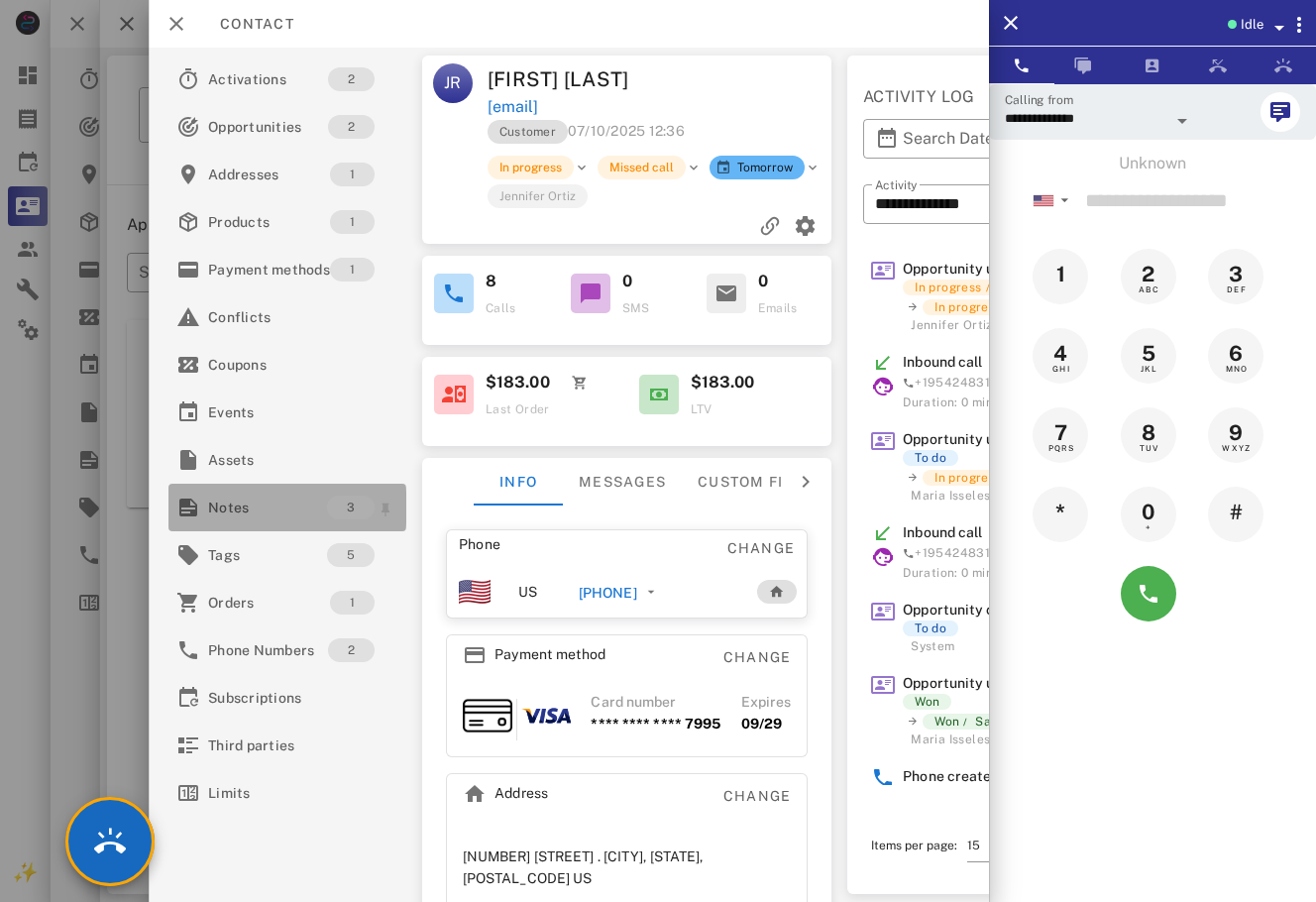 click on "Notes" at bounding box center (268, 507) 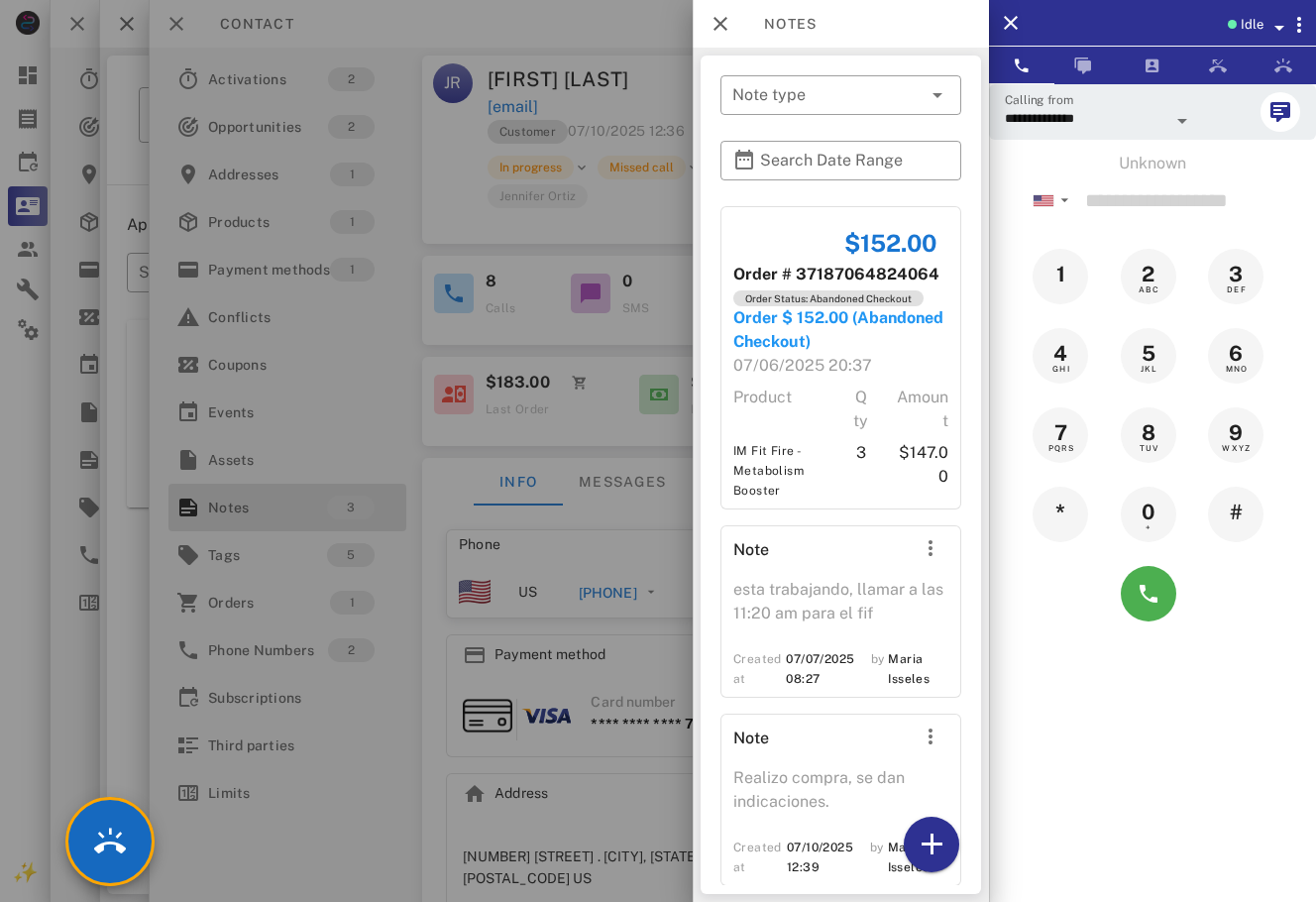 click on "$152.00   Order # 37187064824064   Order Status: Abandoned Checkout   Order $ 152.00 (Abandoned Checkout)   07/06/2025 20:37   Product Qty Amount  IM Fit Fire - Metabolism Booster  3 $147.00  Note  esta trabajando, llamar a las 11:20 am para el fif  Created at   07/07/2025 08:27   by   Maria Isseles   Note  Realizo compra, se dan indicaciones.  Created at   07/10/2025 12:39   by   Maria Isseles" at bounding box center [840, 545] 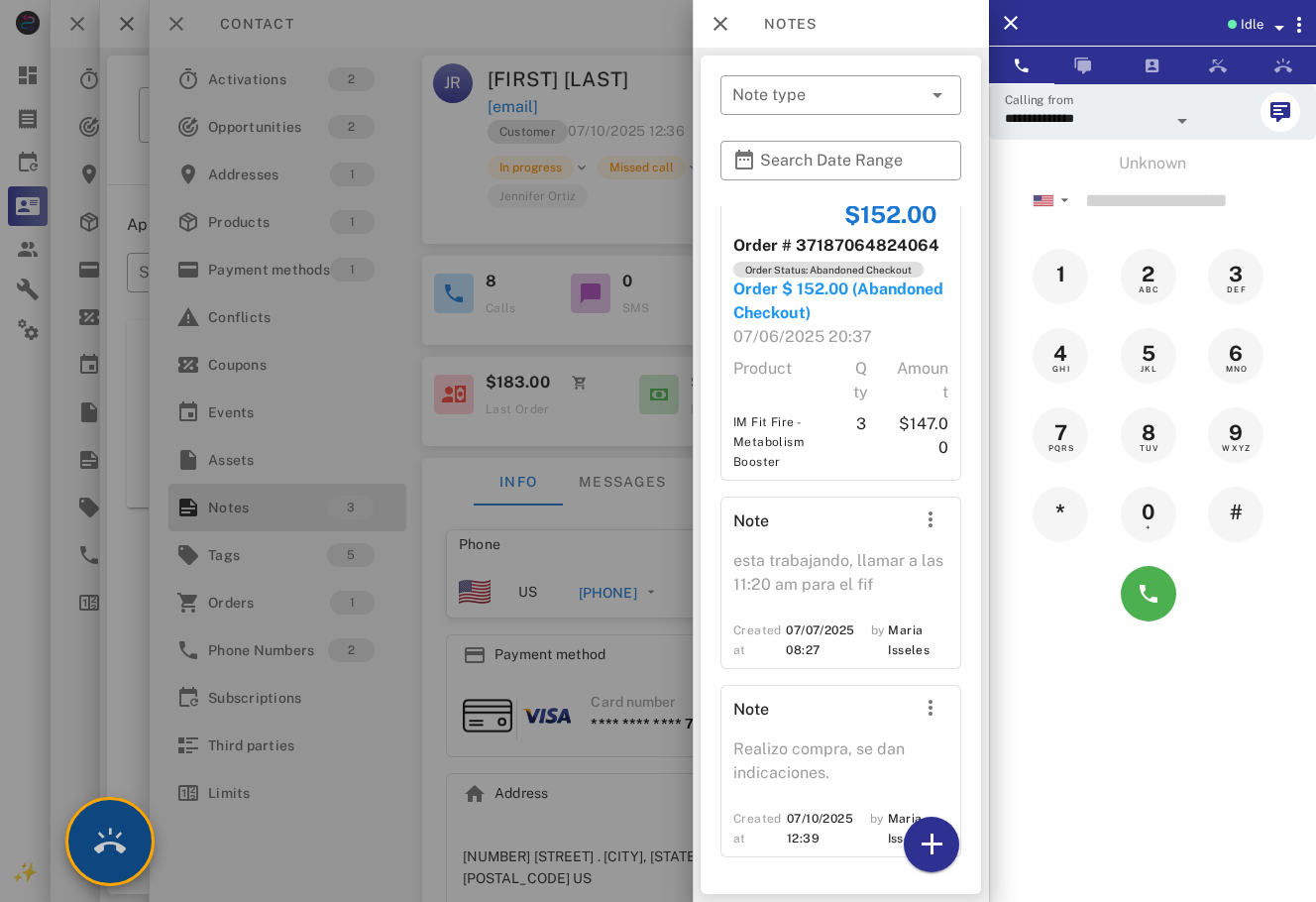 click at bounding box center [110, 842] 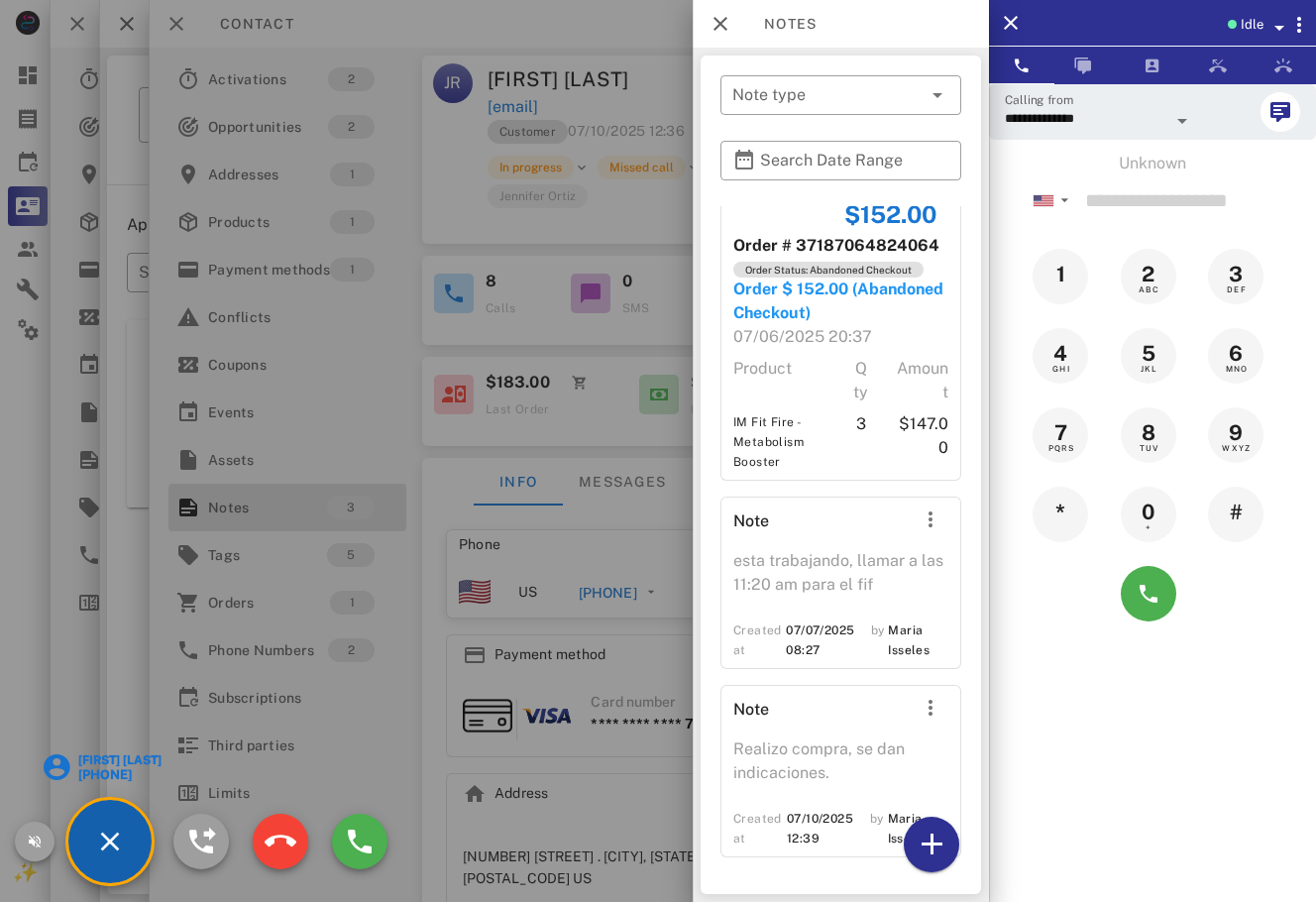 drag, startPoint x: 1264, startPoint y: 2, endPoint x: 1261, endPoint y: 27, distance: 25.179357 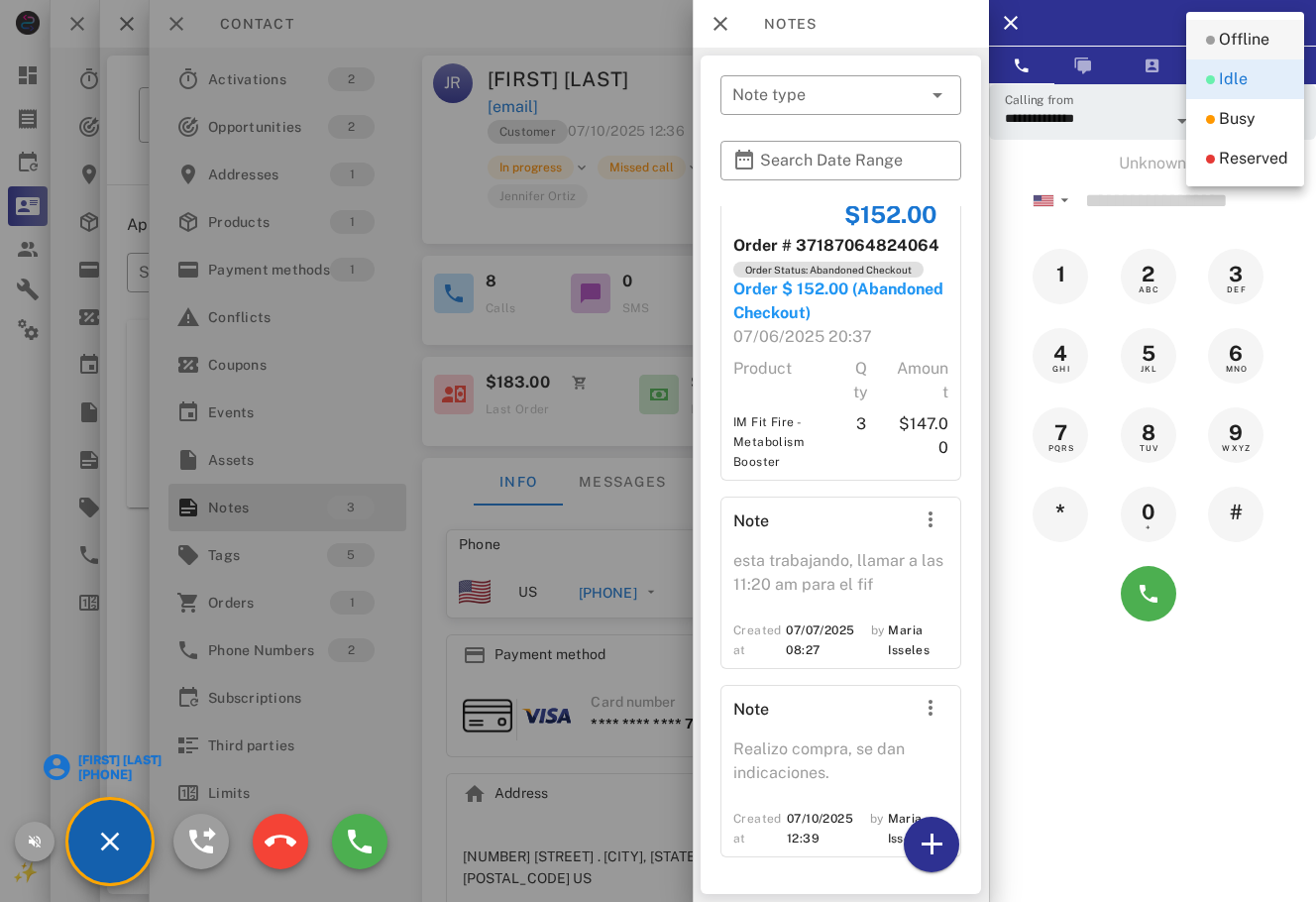 click on "Offline" at bounding box center [1244, 40] 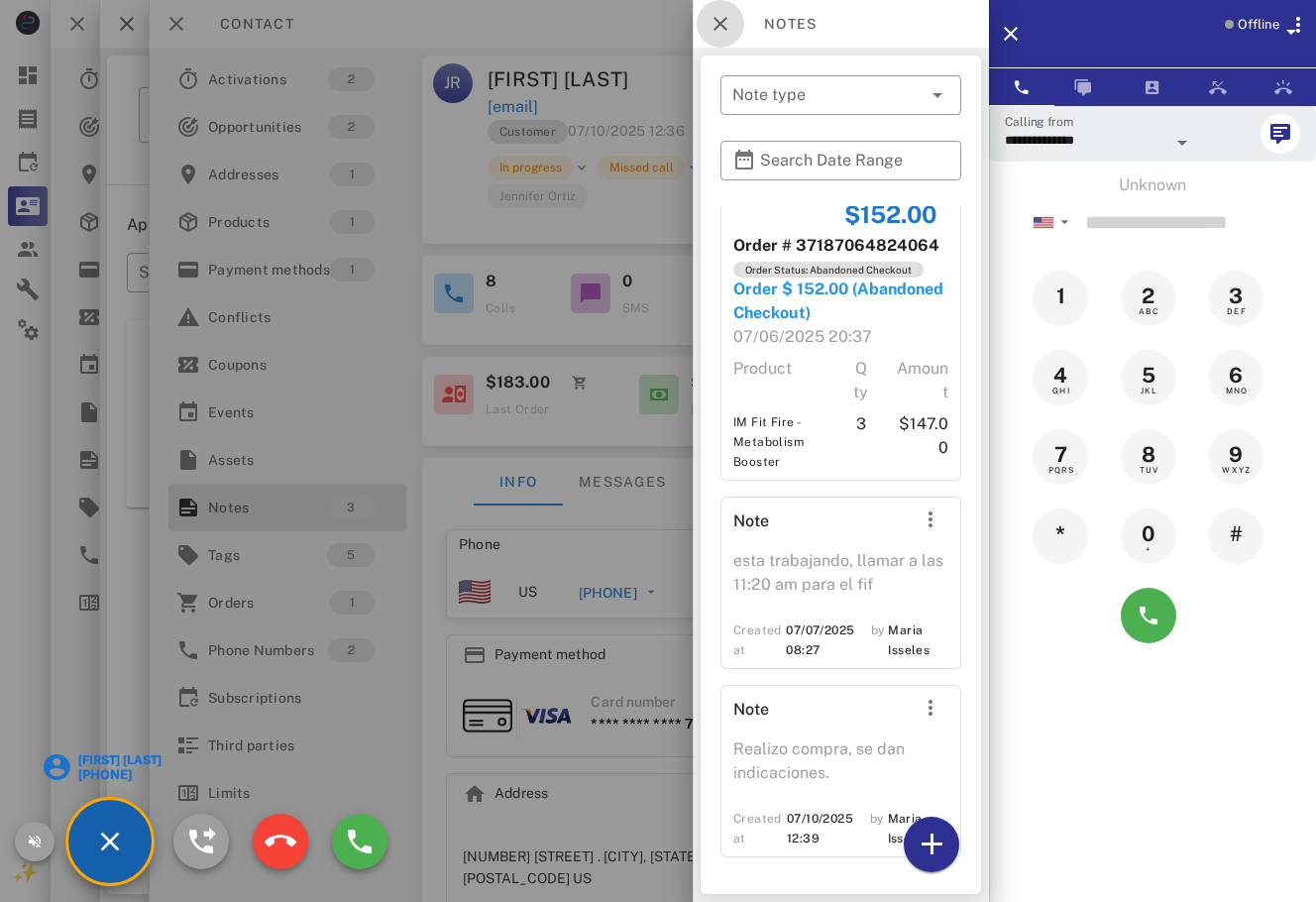 click at bounding box center [720, 24] 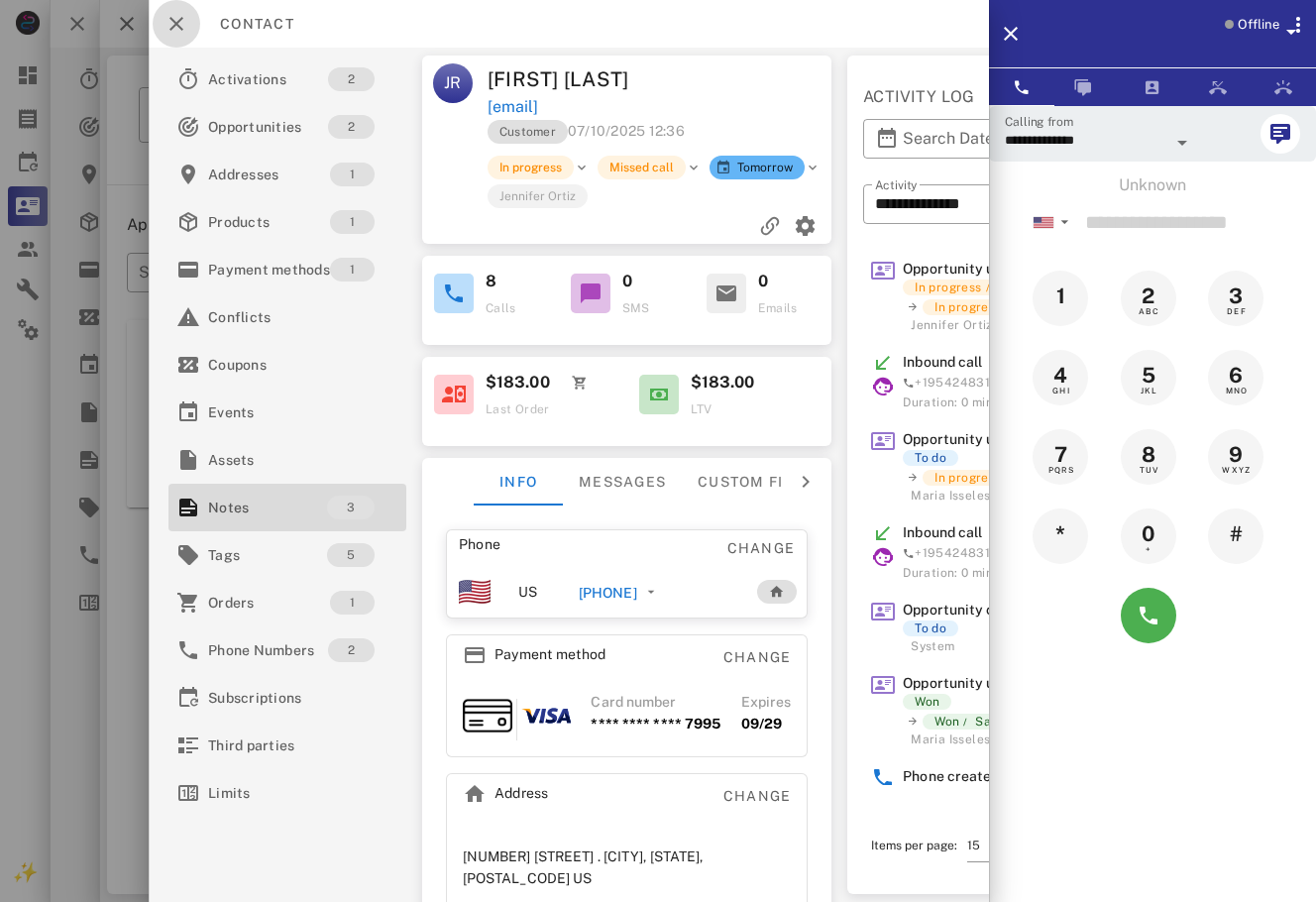click at bounding box center (176, 24) 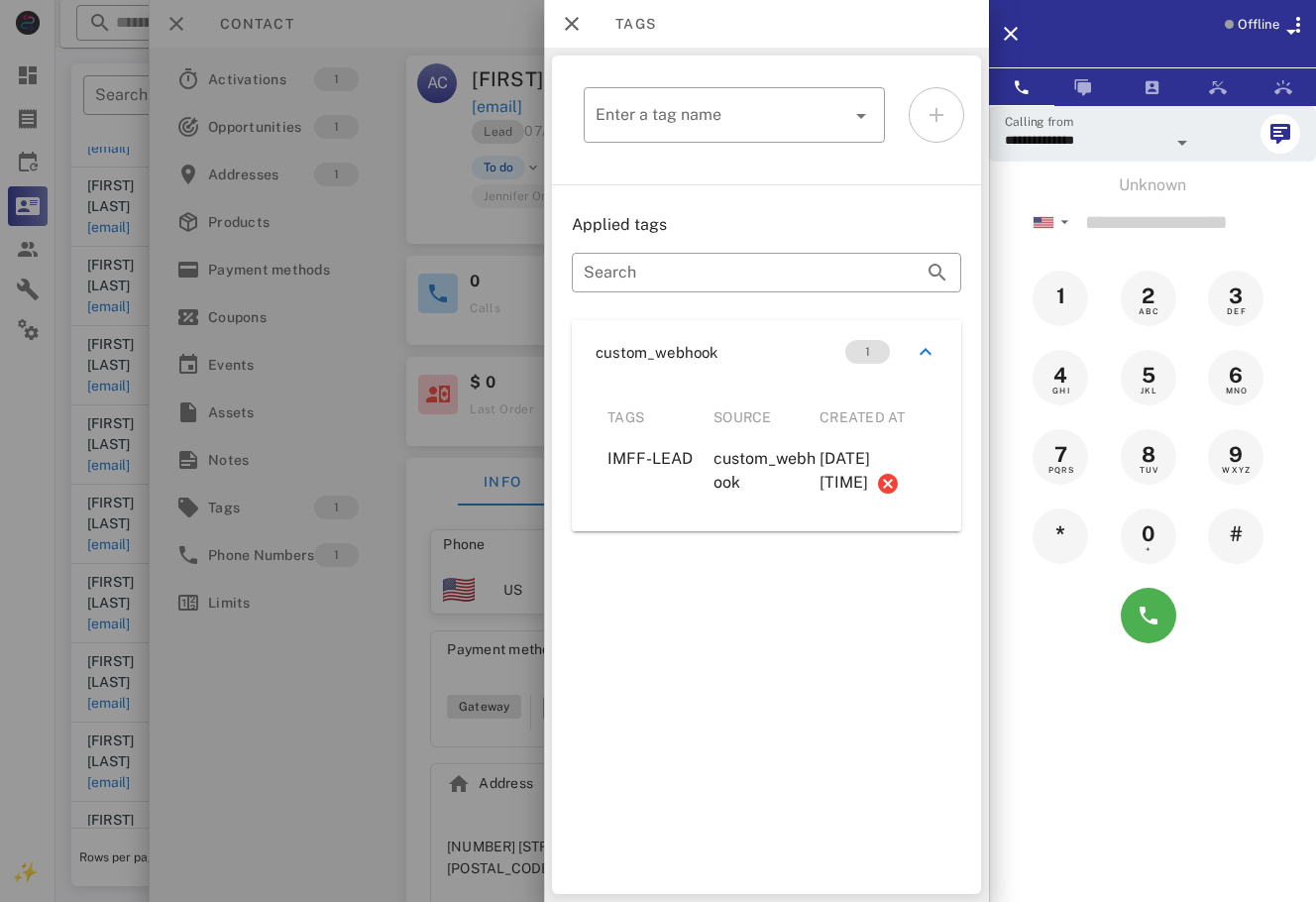 click at bounding box center (658, 451) 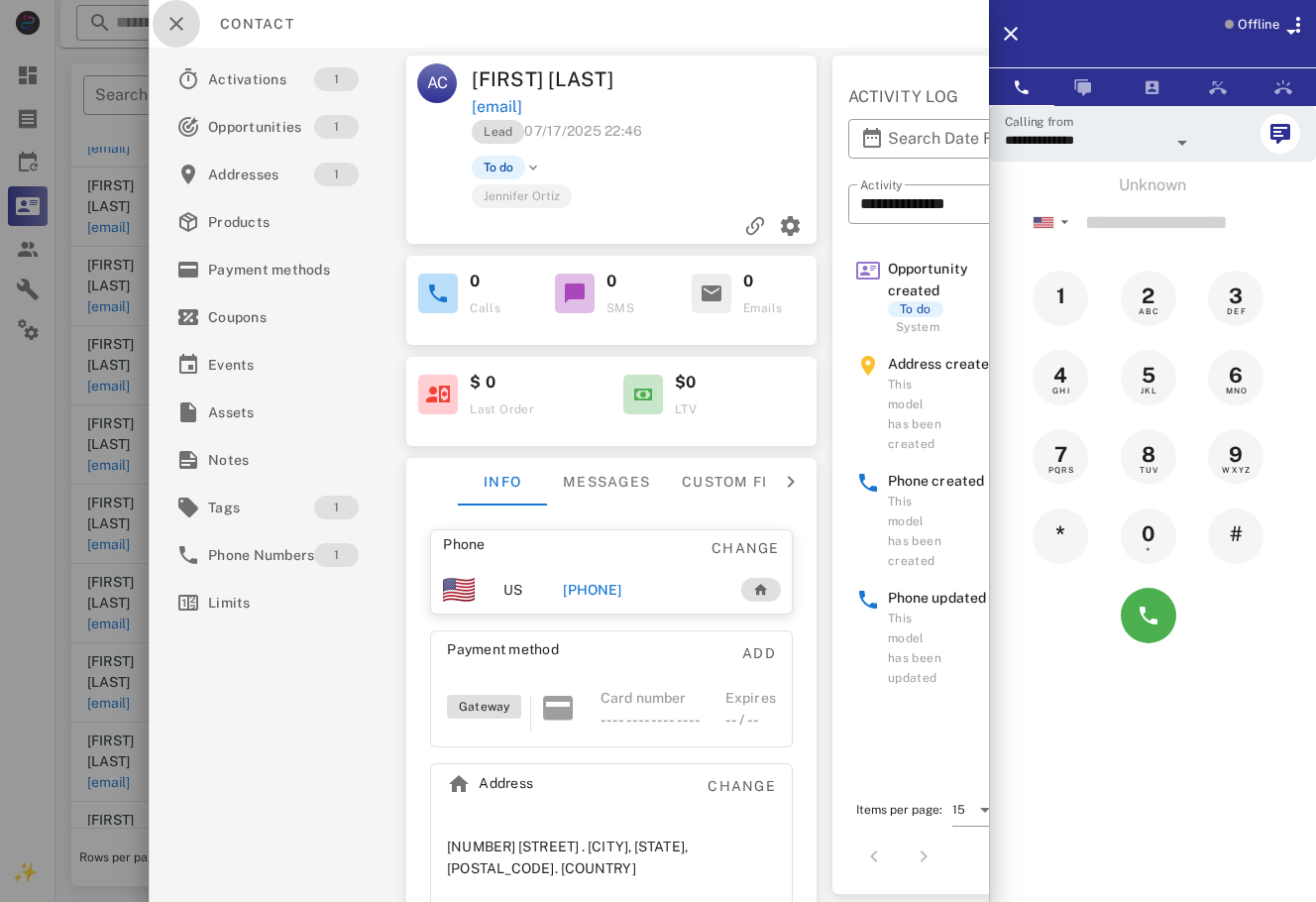 click at bounding box center [176, 24] 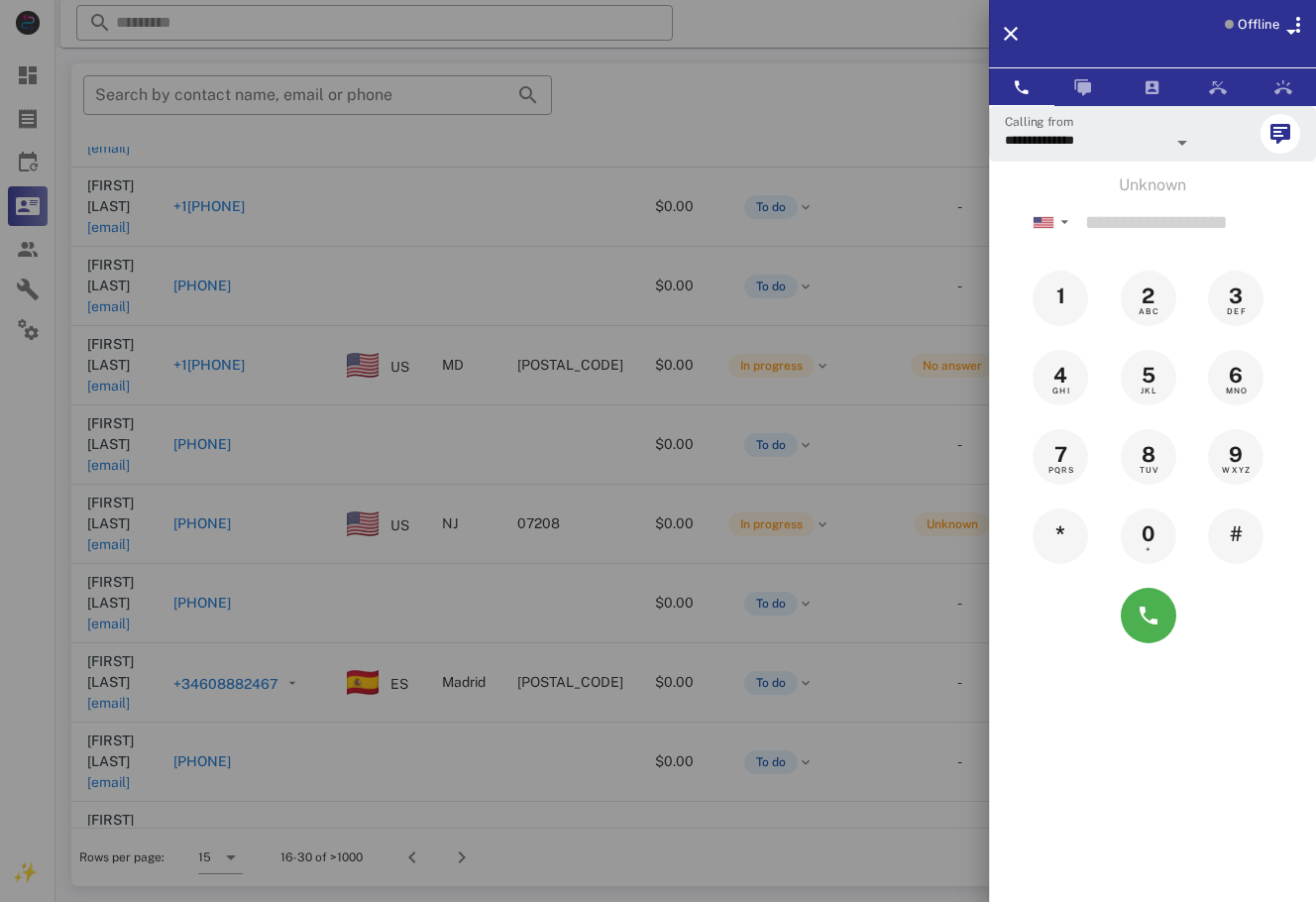 click at bounding box center [658, 451] 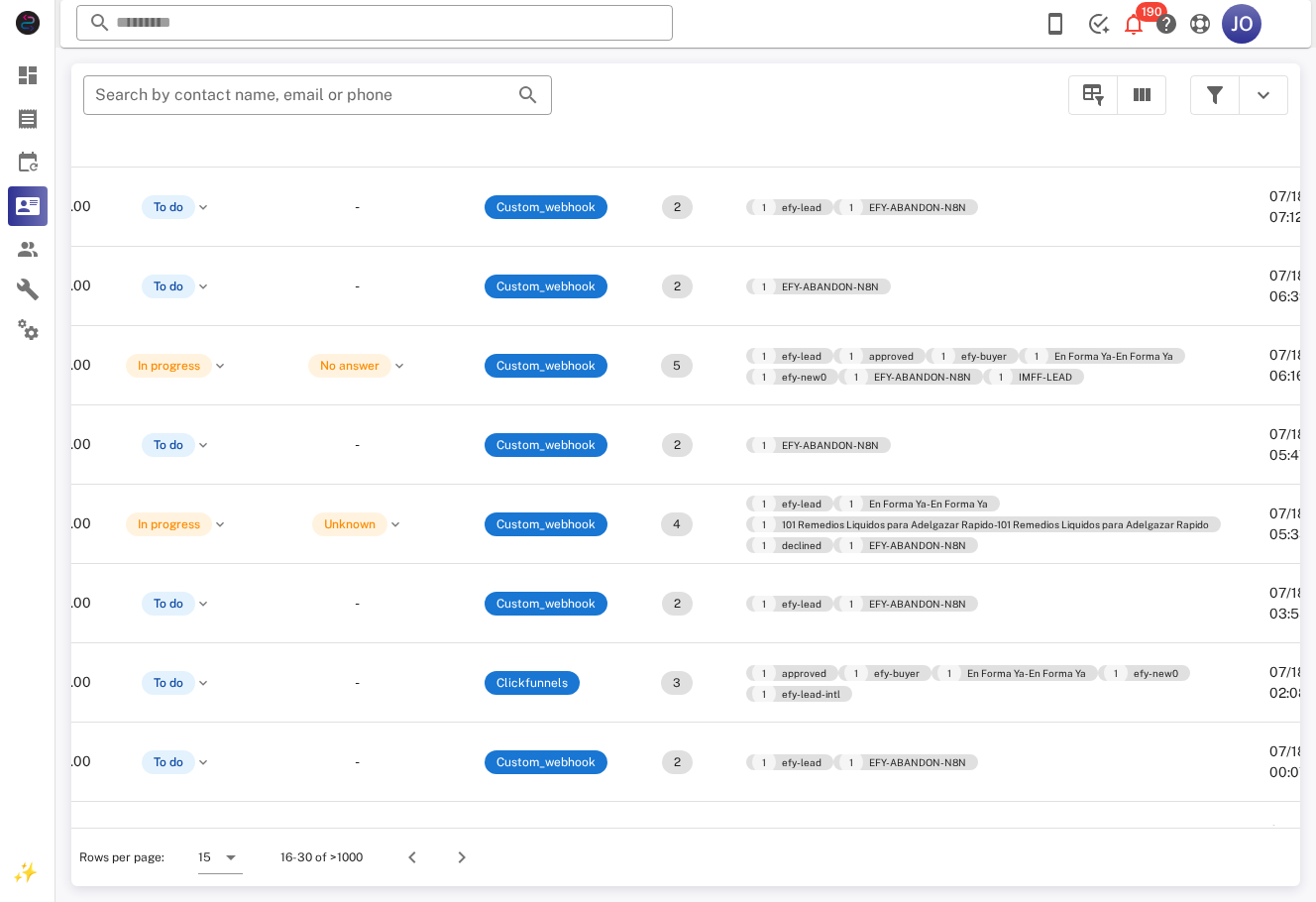 scroll, scrollTop: 285, scrollLeft: 804, axis: both 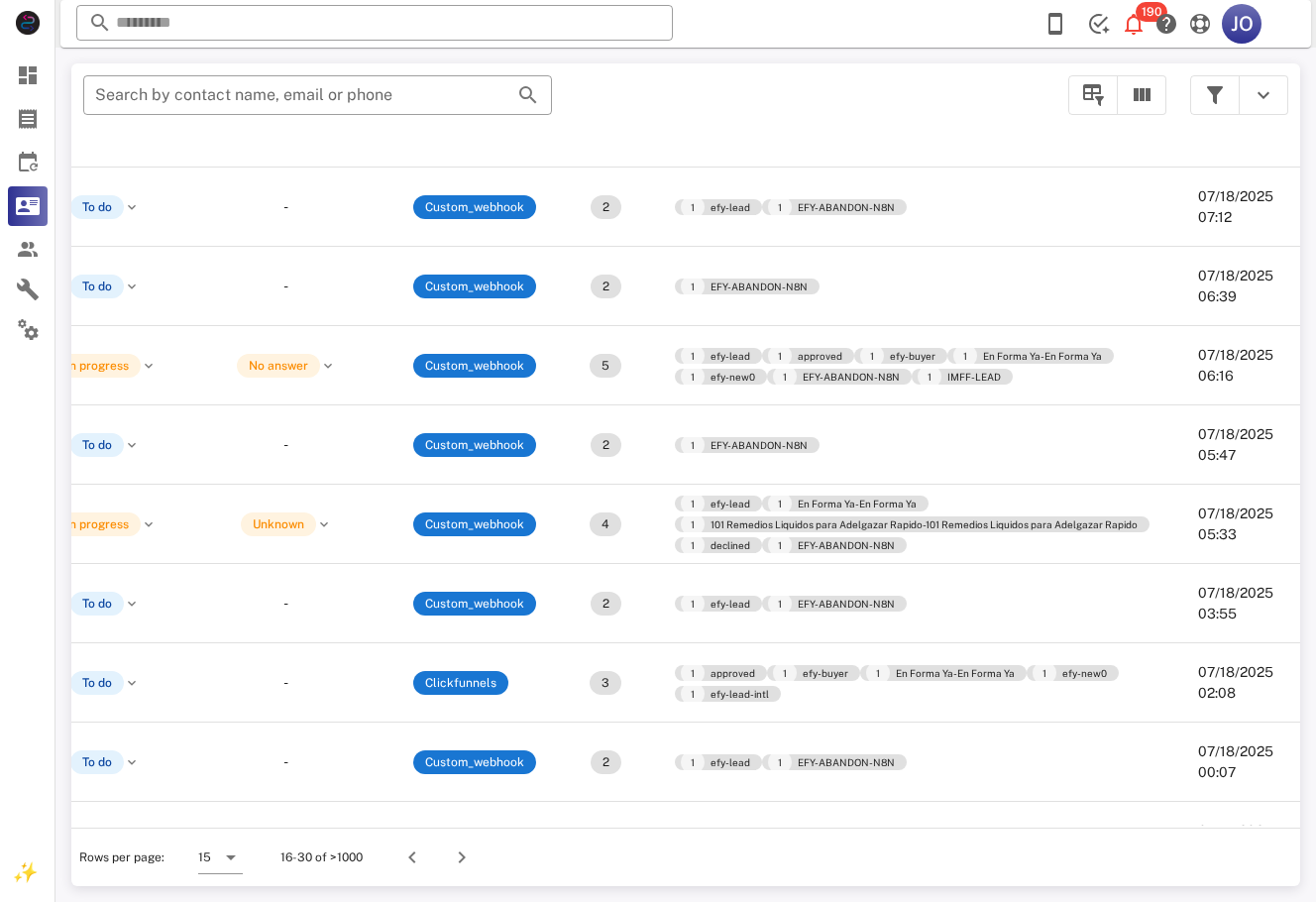 click on "​ Search by contact name, email or phone Contact Phone Country State Zip code Value Status Substatus Sources Activations Tags Created at Carla Pinto  carlaflying@yahoo.com   +19545516445   $0.00   To do  -  Custom_webhook  2 1  efy-lead  1  EFY-ABANDON-N8N   07/18/2025 08:10  Ericka Apellido  erickavargas2809@gmail.com   +50578811388   $0.00   To do  -  Custom_webhook  2 1  EFY-ABANDON-N8N  1  efy-lead-intl   07/18/2025 07:54  Susana Suarez Castedo  sumalae@hotmail.com   +59170408233   BO S 0000  $0.00   To do  -  Custom_webhook  5 1  En Forma Ya-En Forma Ya  1  declined  1  EFY-ABANDON-N8N  1  efy-lead-intl   07/18/2025 07:32  Teresa Esquivias  teresaewquivias99@gmail.com   +18179664829   $0.00   To do  -  Custom_webhook  2 1  efy-lead  1  EFY-ABANDON-N8N   07/18/2025 07:12  Iberca fernandez  ibercafernandez@gmail.com   +16462068720   $0.00   To do  -  Custom_webhook  2 1  EFY-ABANDON-N8N   07/18/2025 06:39  Veronica Marroquin  veronica11osorto@gmail.com   +13013886781   US MD 20763  $0.00   In progress  5" at bounding box center (686, 475) 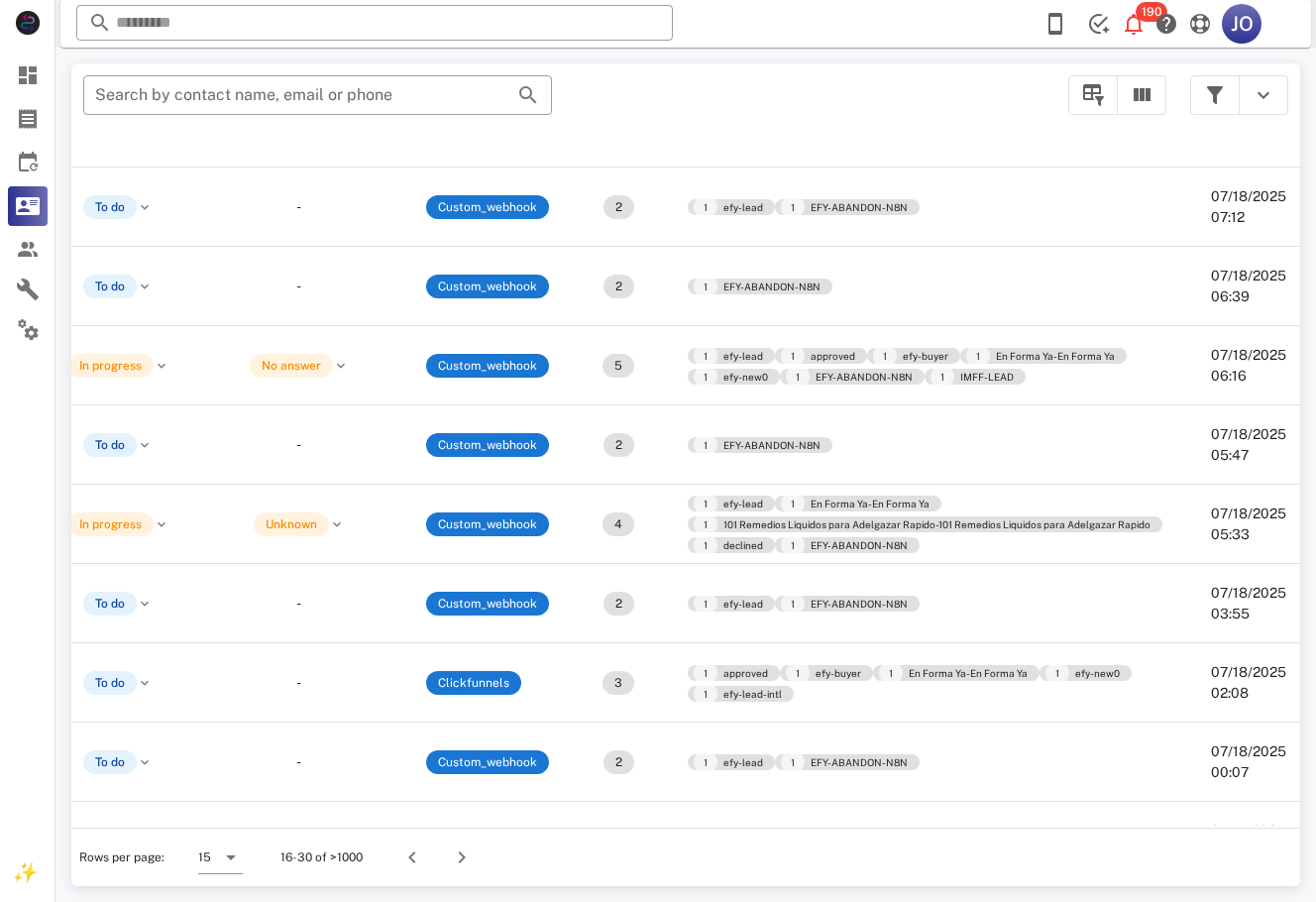 scroll, scrollTop: 285, scrollLeft: 663, axis: both 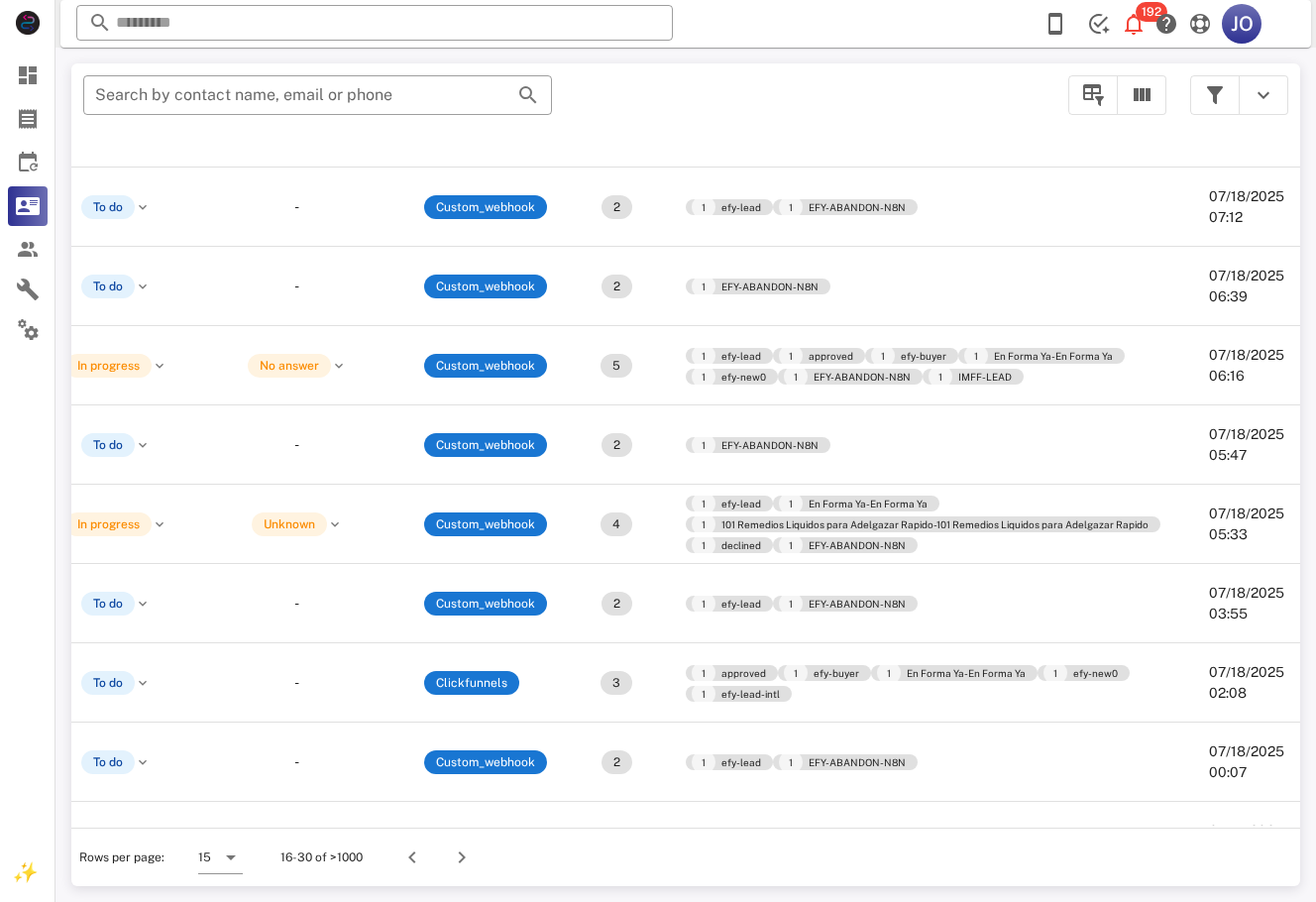 click on "Rows per page: 15  16-30 of >1000" at bounding box center (686, 856) 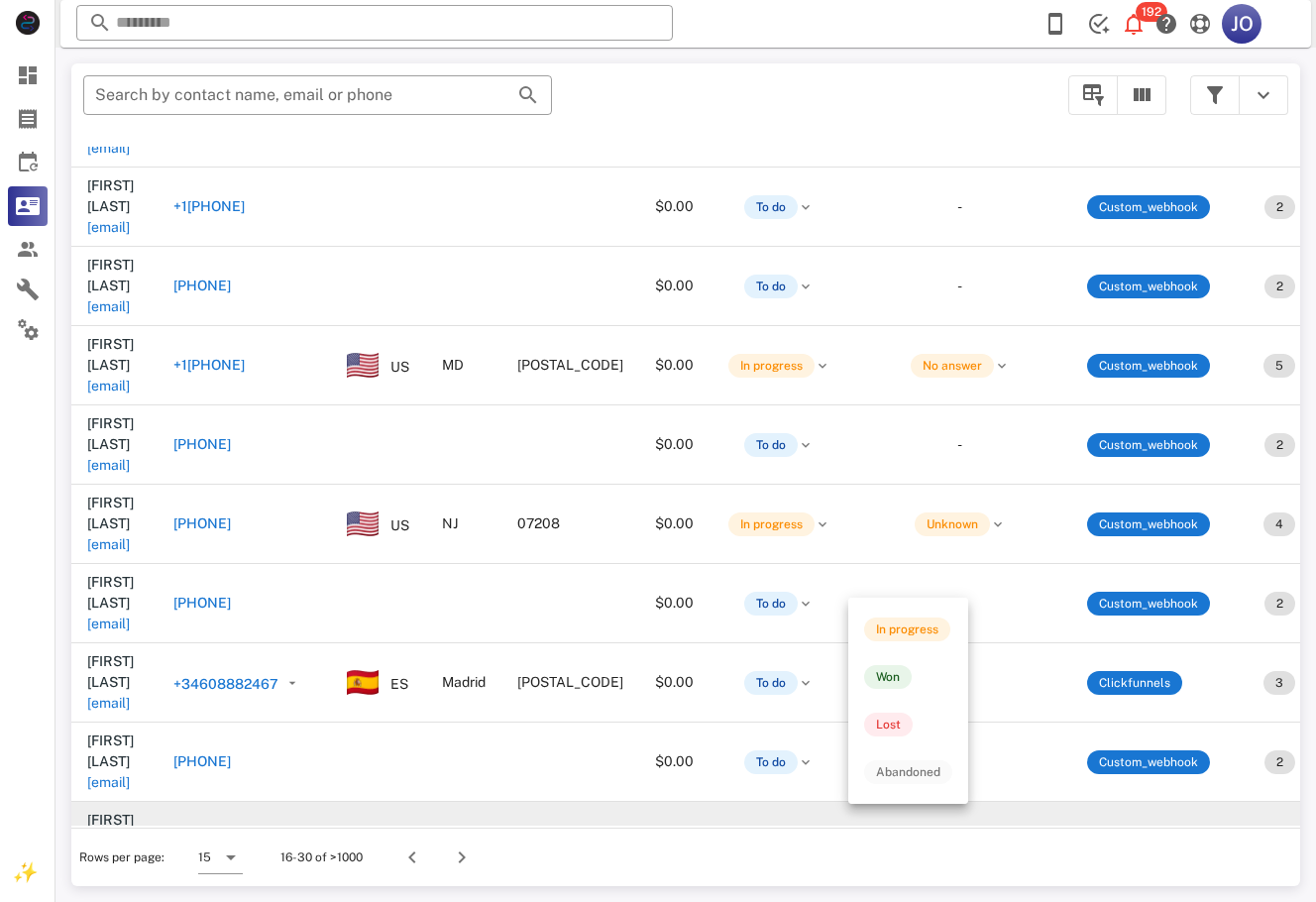 click on "To do" at bounding box center [771, 842] 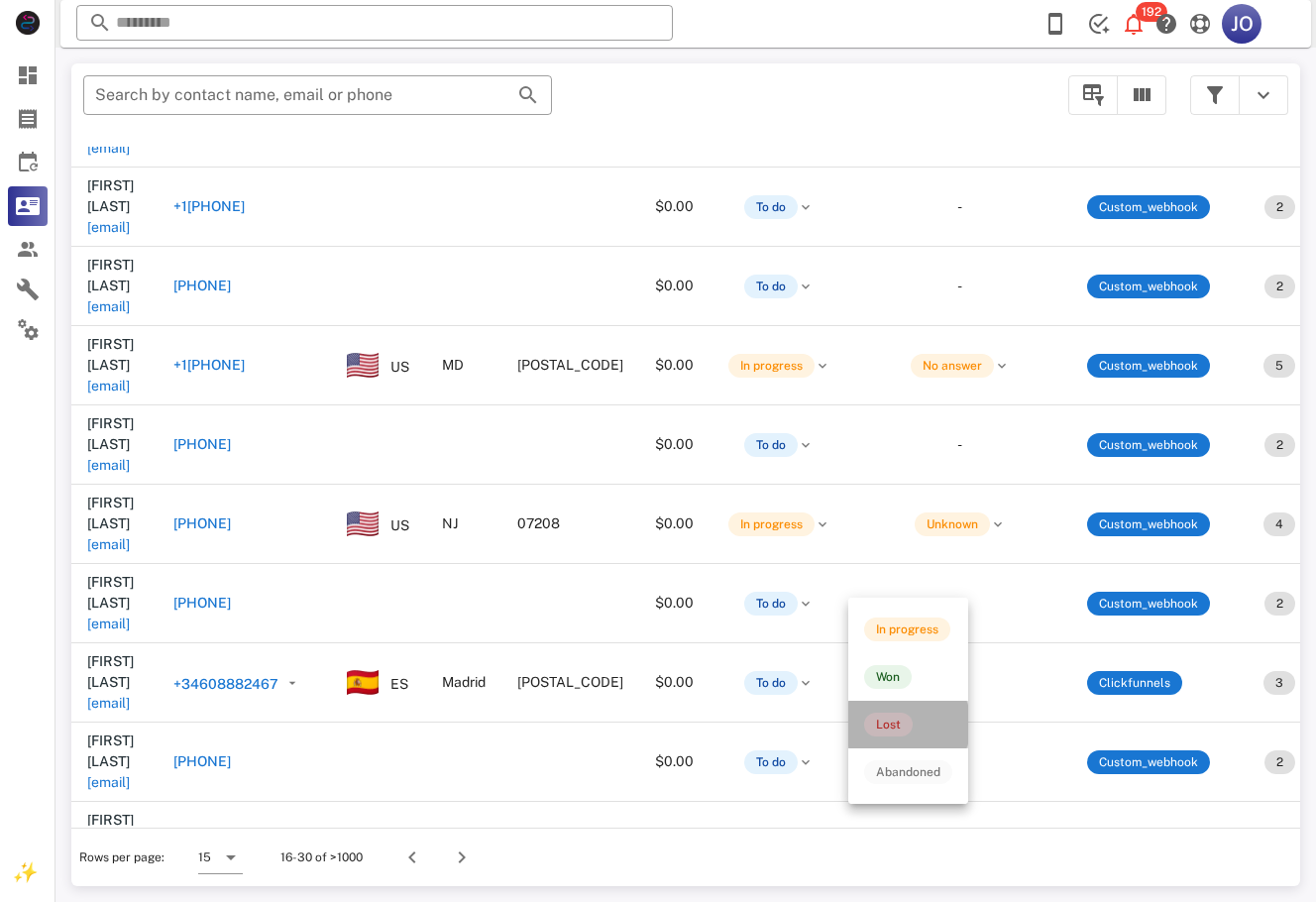 click on "Lost" at bounding box center (908, 725) 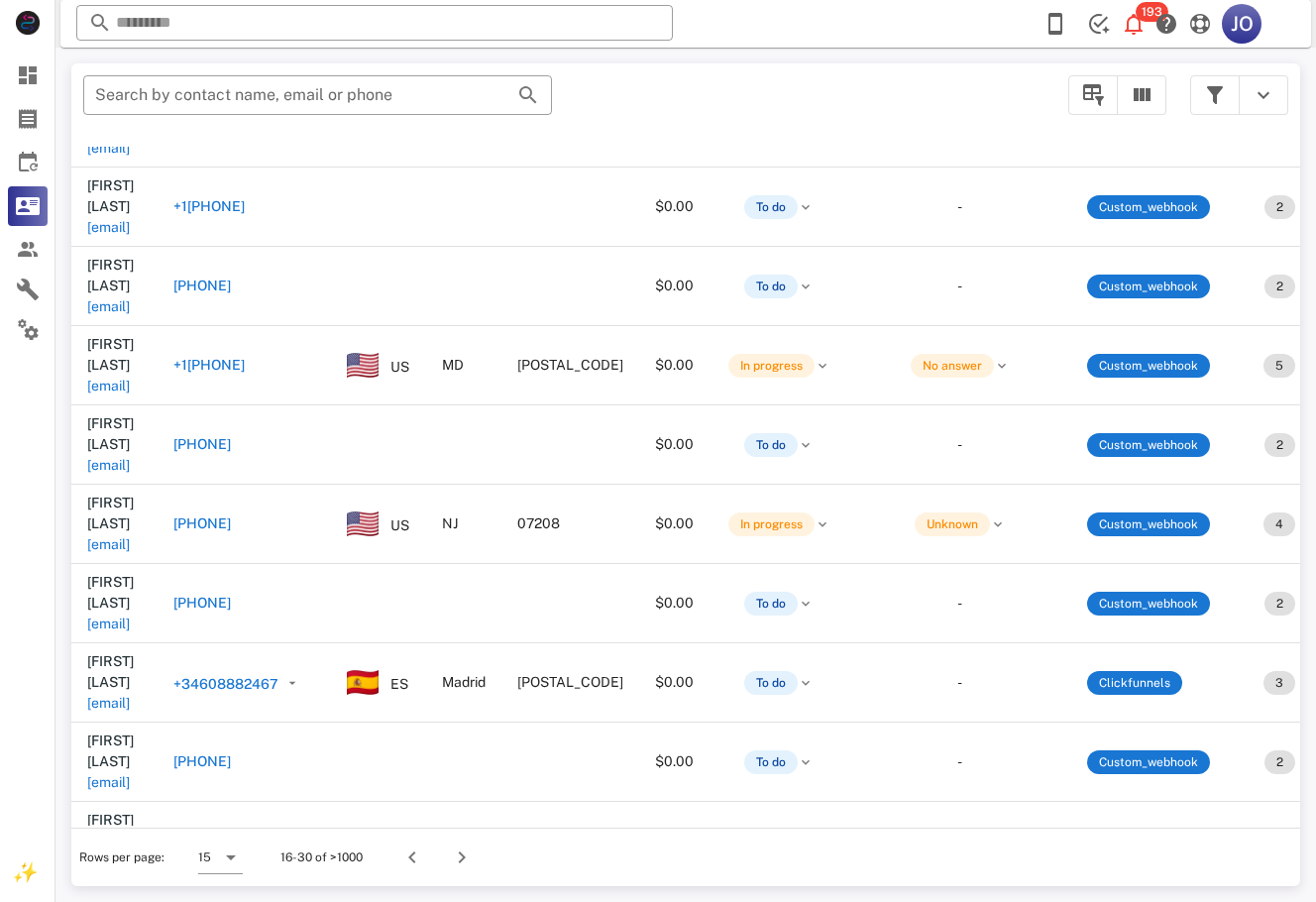 click on "​ Search by contact name, email or phone Contact Phone Country State Zip code Value Status Substatus Sources Activations Tags Created at Carla Pinto  carlaflying@yahoo.com   +19545516445   $0.00   To do  -  Custom_webhook  2 1  efy-lead  1  EFY-ABANDON-N8N   07/18/2025 08:10  Ericka Apellido  erickavargas2809@gmail.com   +50578811388   $0.00   To do  -  Custom_webhook  2 1  EFY-ABANDON-N8N  1  efy-lead-intl   07/18/2025 07:54  Susana Suarez Castedo  sumalae@hotmail.com   +59170408233   BO S 0000  $0.00   To do  -  Custom_webhook  5 1  En Forma Ya-En Forma Ya  1  declined  1  EFY-ABANDON-N8N  1  efy-lead-intl   07/18/2025 07:32  Teresa Esquivias  teresaewquivias99@gmail.com   +18179664829   $0.00   To do  -  Custom_webhook  2 1  efy-lead  1  EFY-ABANDON-N8N   07/18/2025 07:12  Iberca fernandez  ibercafernandez@gmail.com   +16462068720   $0.00   To do  -  Custom_webhook  2 1  EFY-ABANDON-N8N   07/18/2025 06:39  Veronica Marroquin  veronica11osorto@gmail.com   +13013886781   US MD 20763  $0.00   In progress  5" at bounding box center [686, 475] 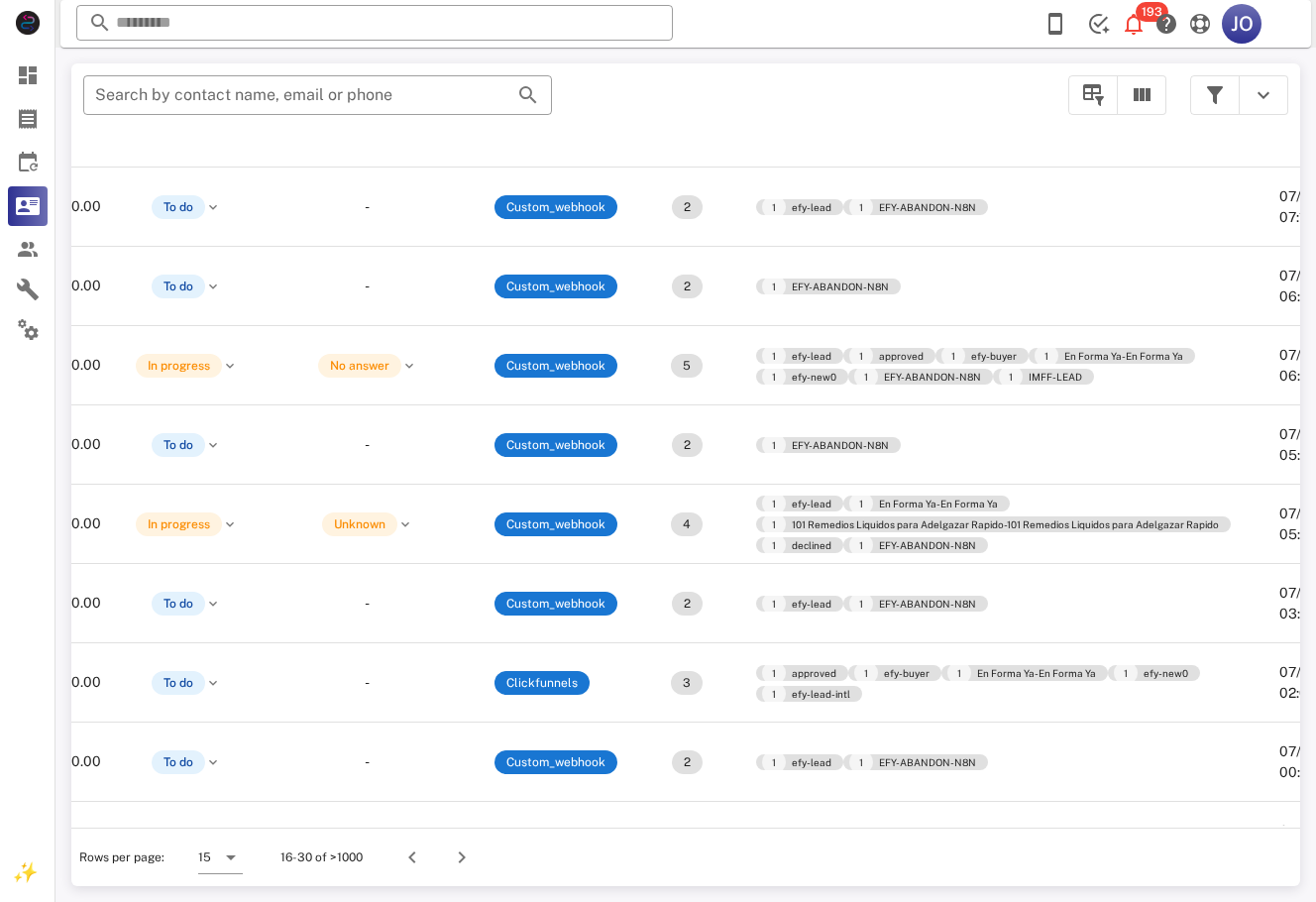 scroll, scrollTop: 285, scrollLeft: 0, axis: vertical 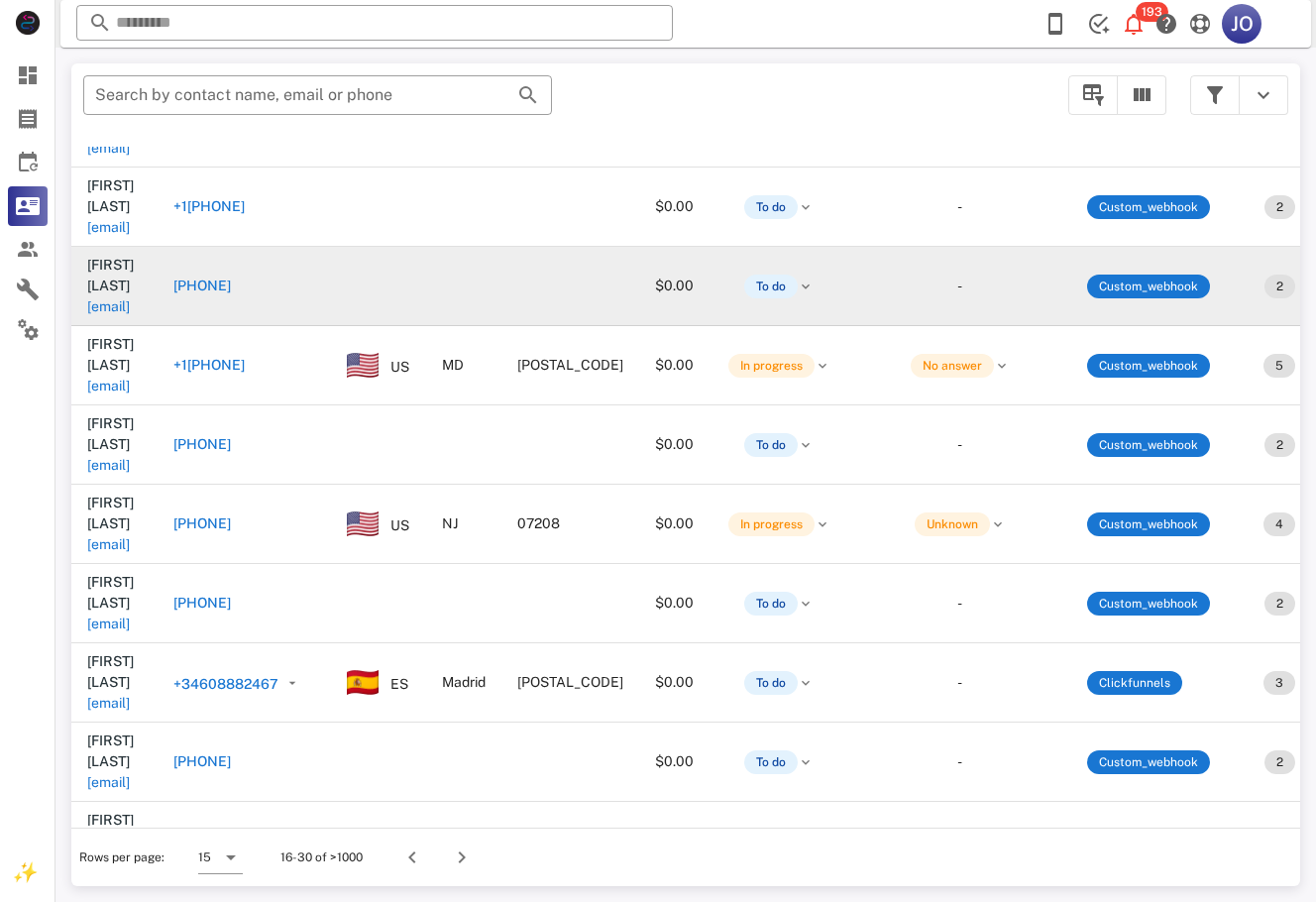 click on "ibercafernandez@gmail.com" at bounding box center [108, 306] 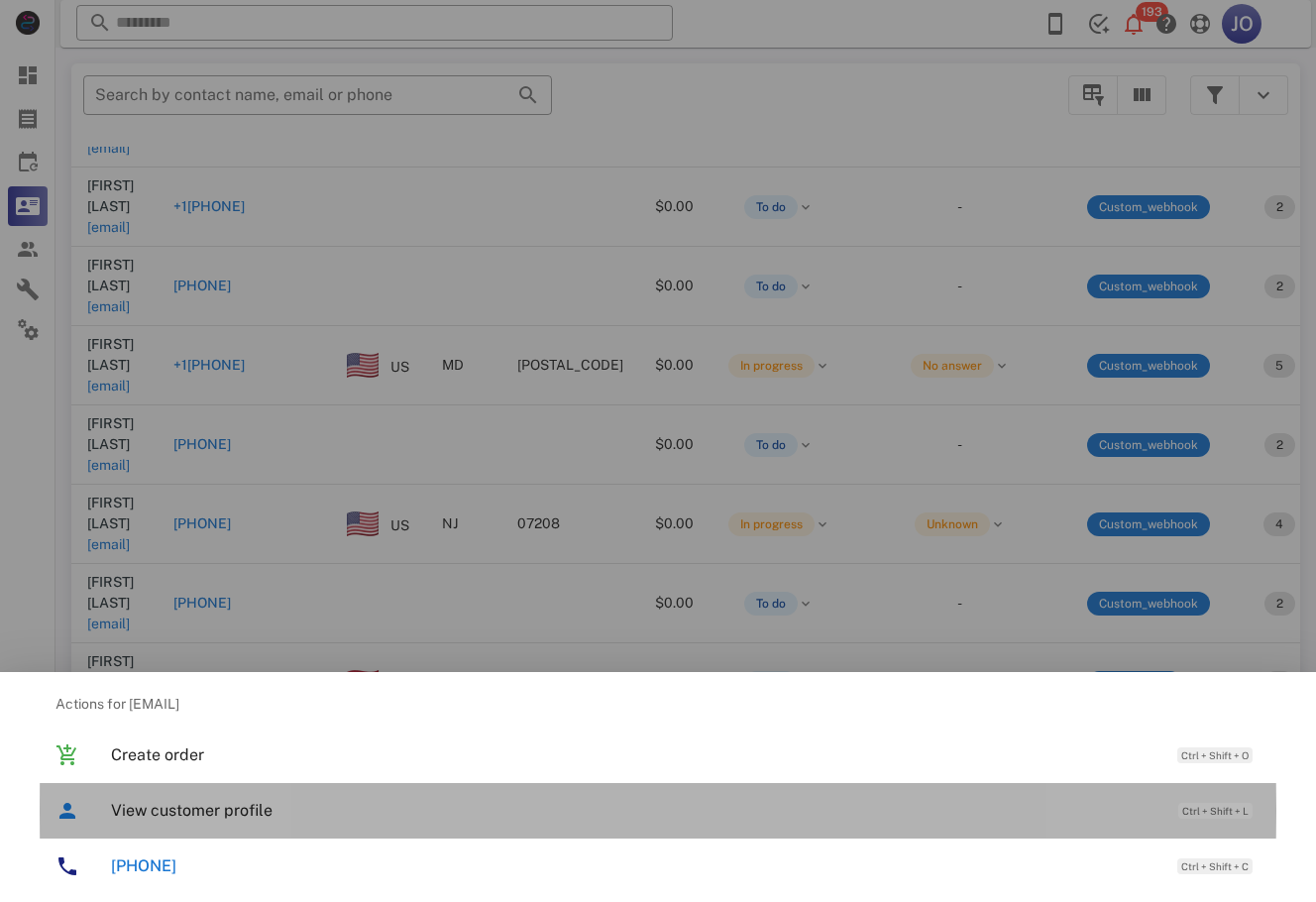 click on "View customer profile Ctrl + Shift + L" at bounding box center (686, 810) 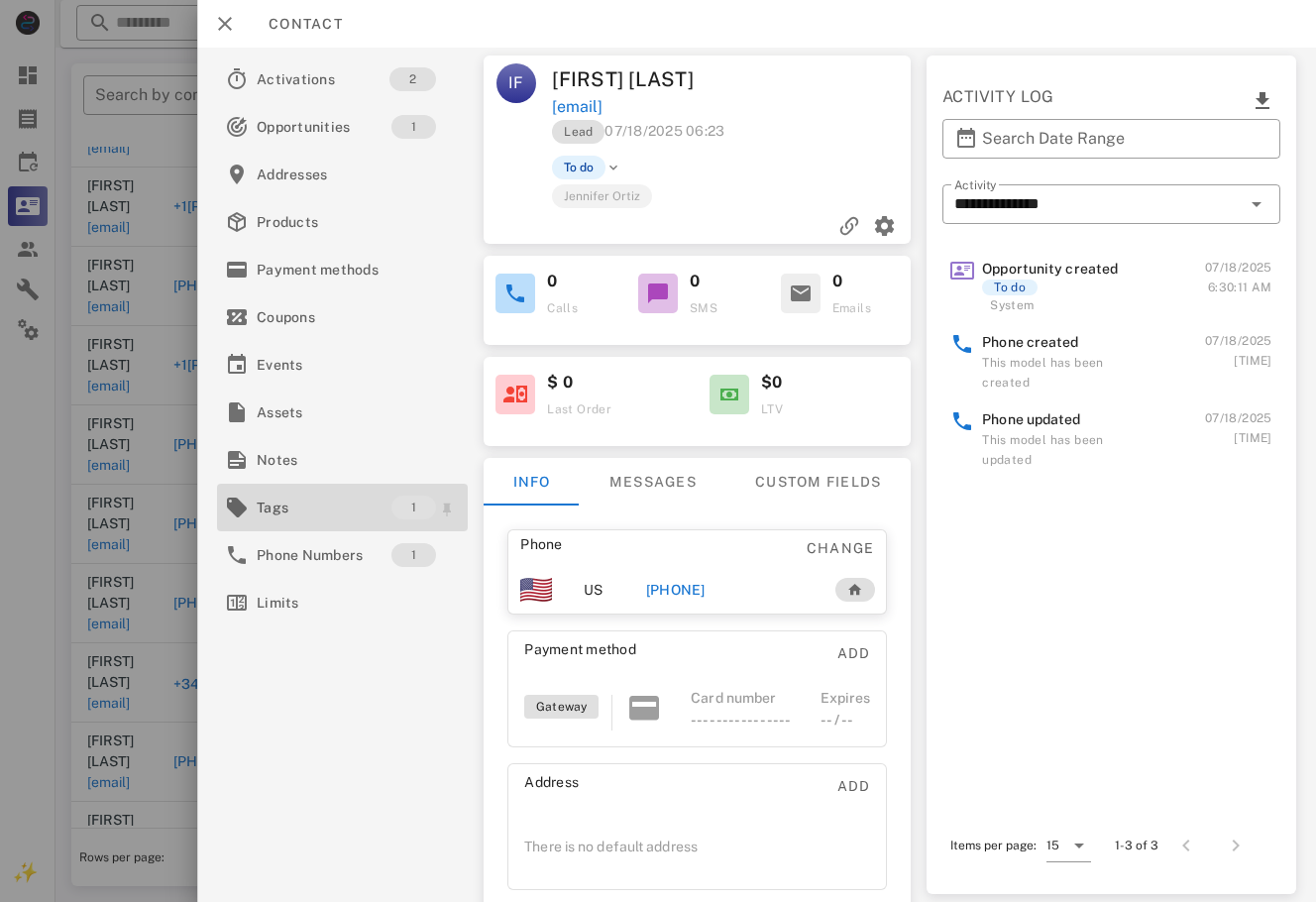 click on "Tags" at bounding box center [324, 507] 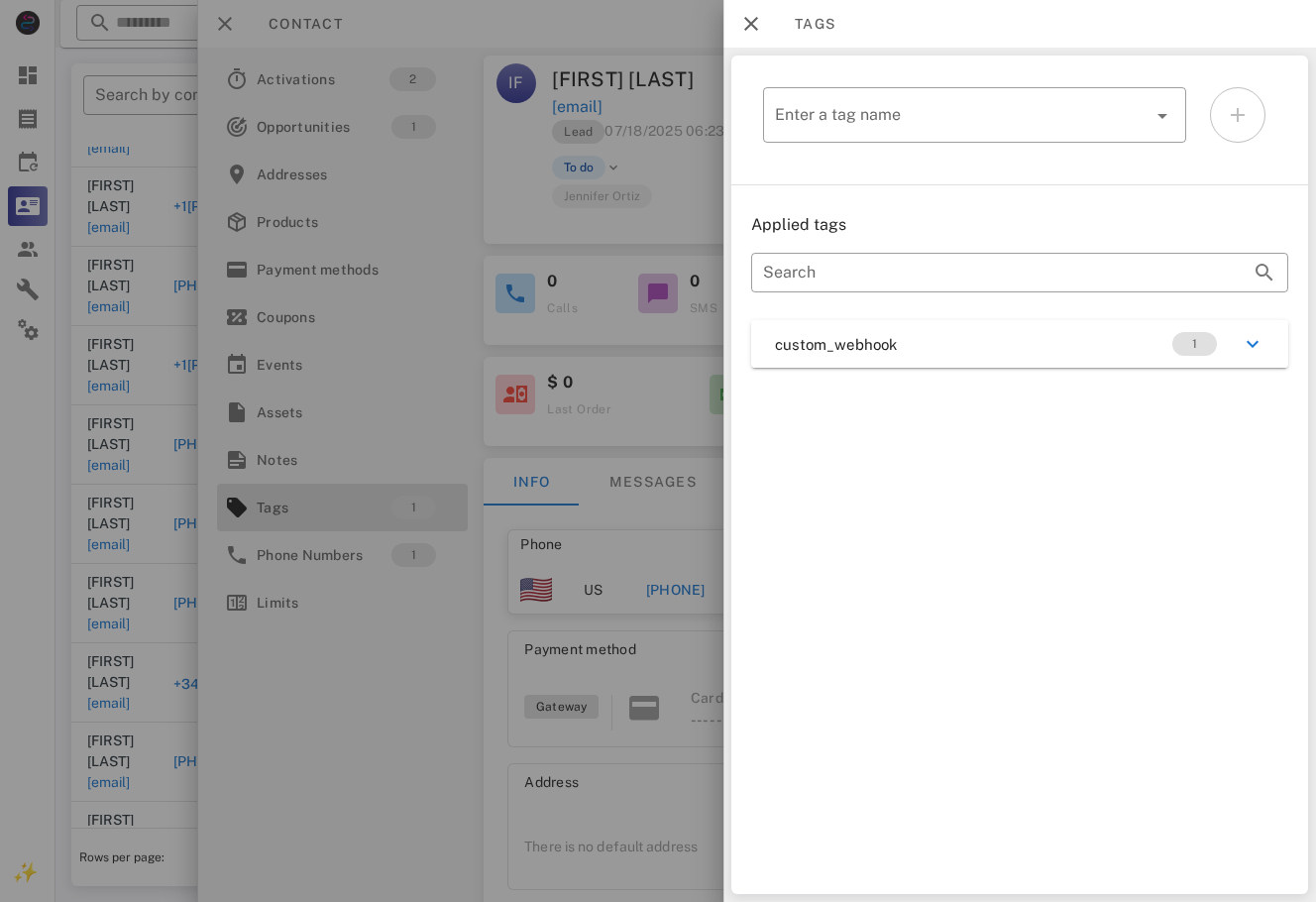 click on "​ Enter a tag name Applied tags ​ Search  custom_webhook  1" at bounding box center (1020, 475) 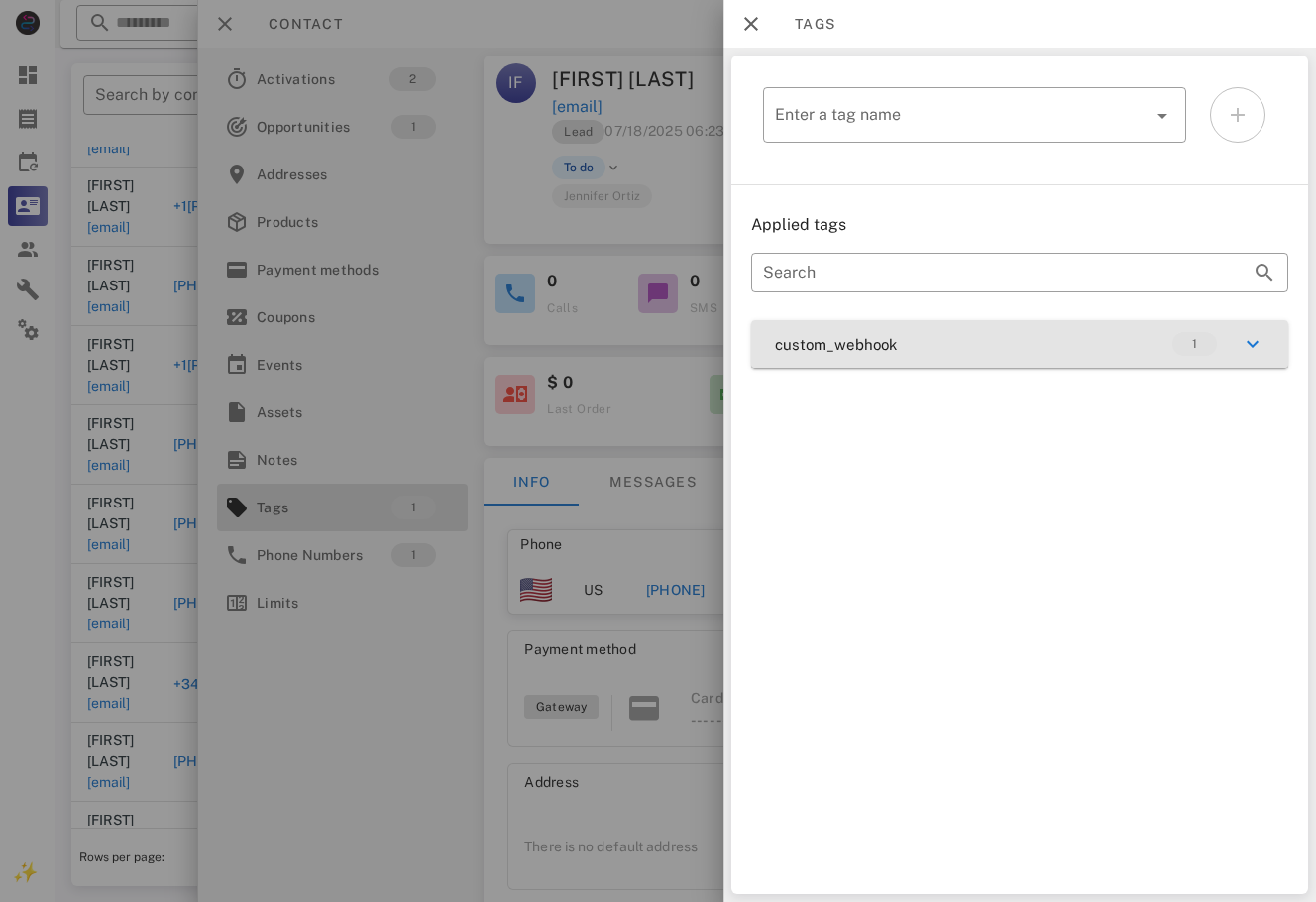 click on "custom_webhook  1" at bounding box center [1020, 344] 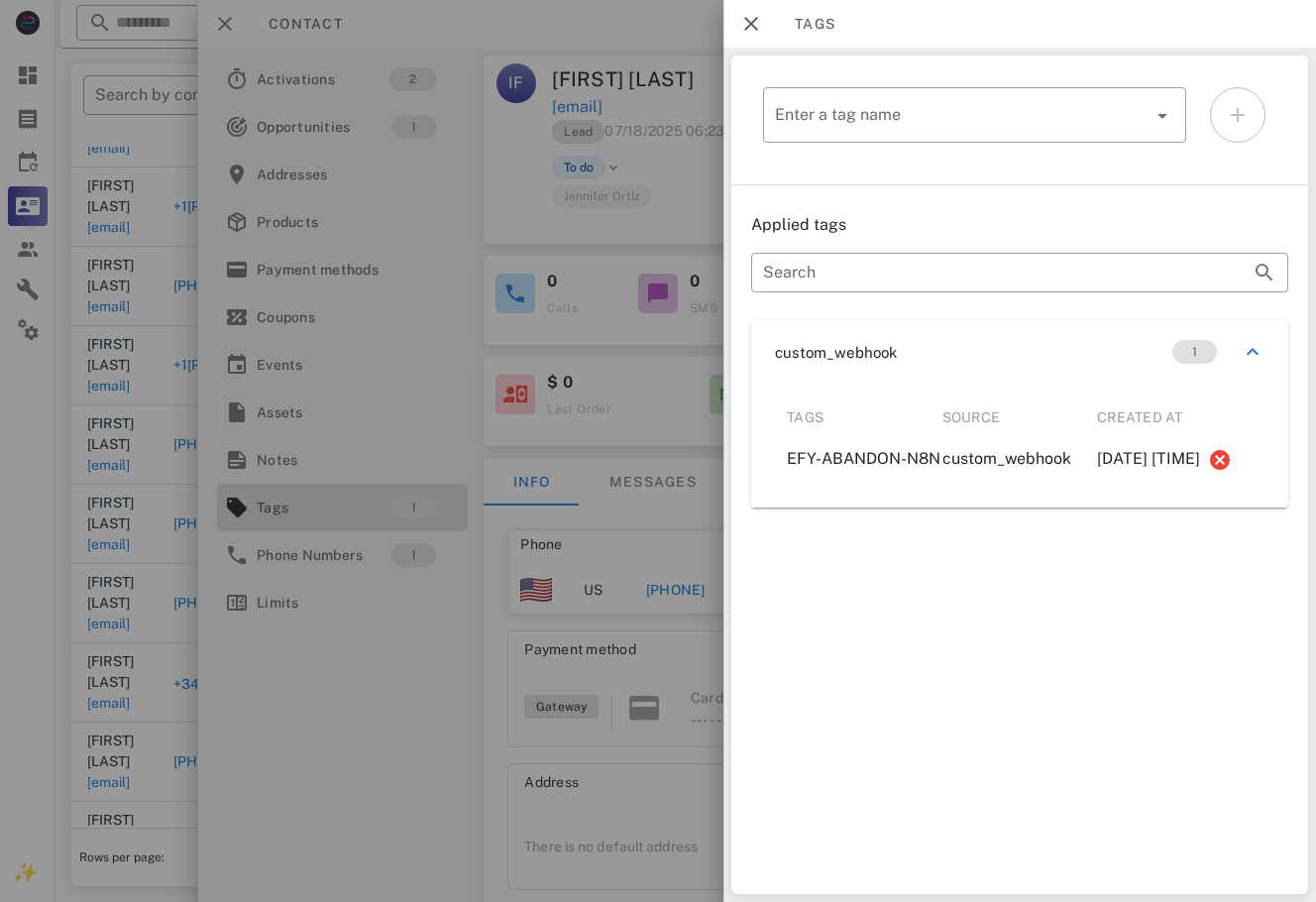 click at bounding box center (658, 451) 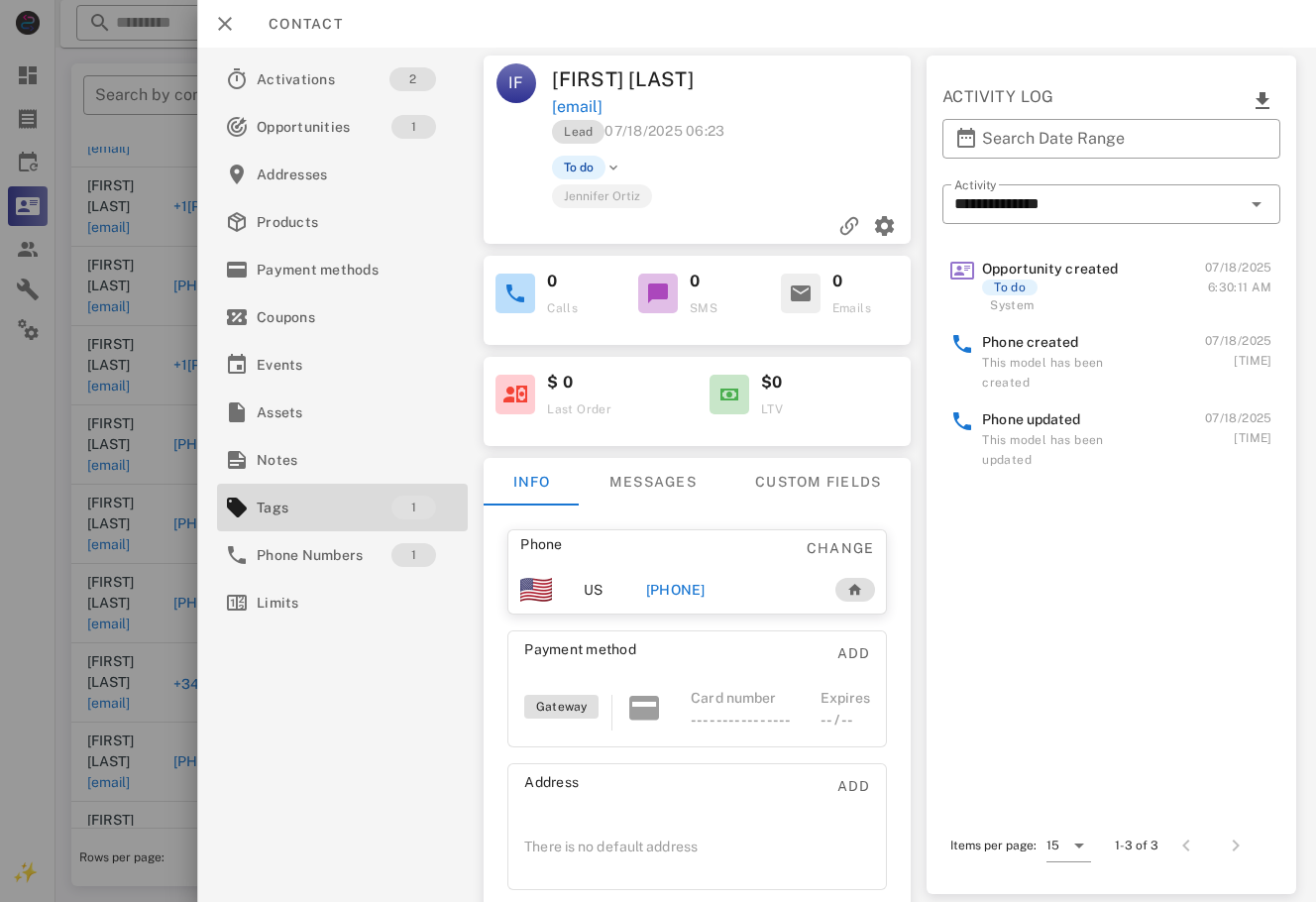 click on "+16462068720" at bounding box center [676, 590] 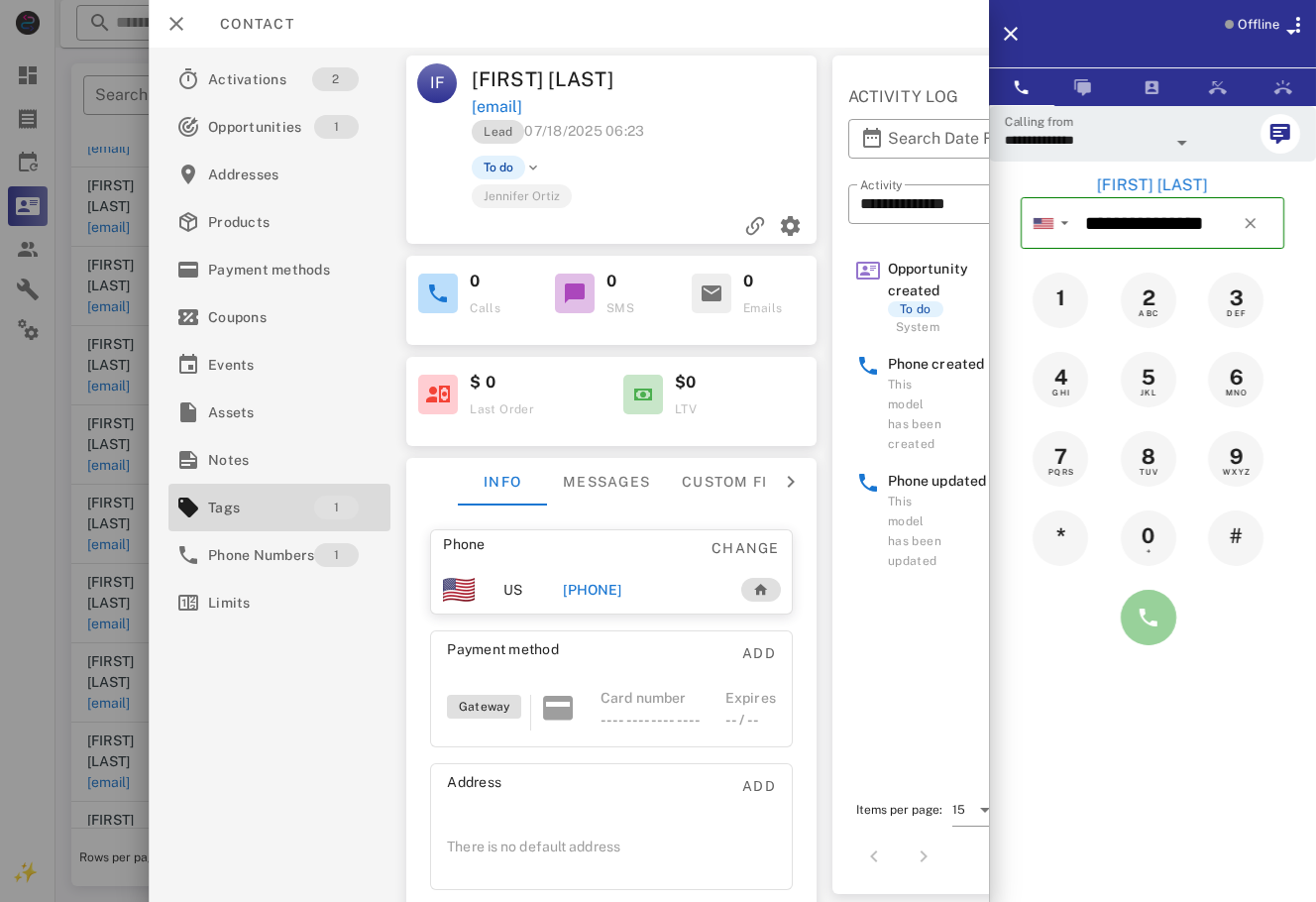 click at bounding box center [1149, 618] 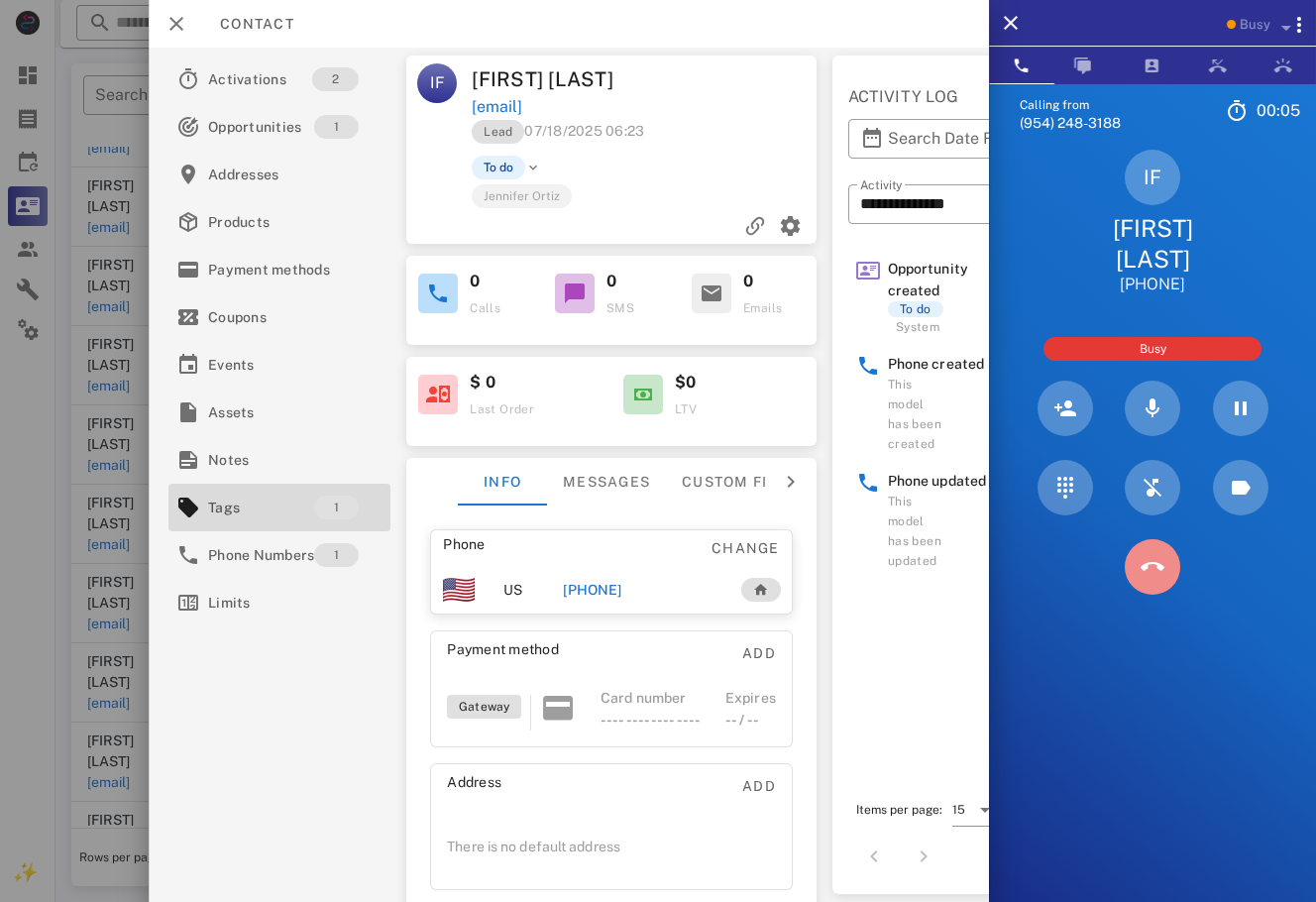 click at bounding box center [1152, 567] 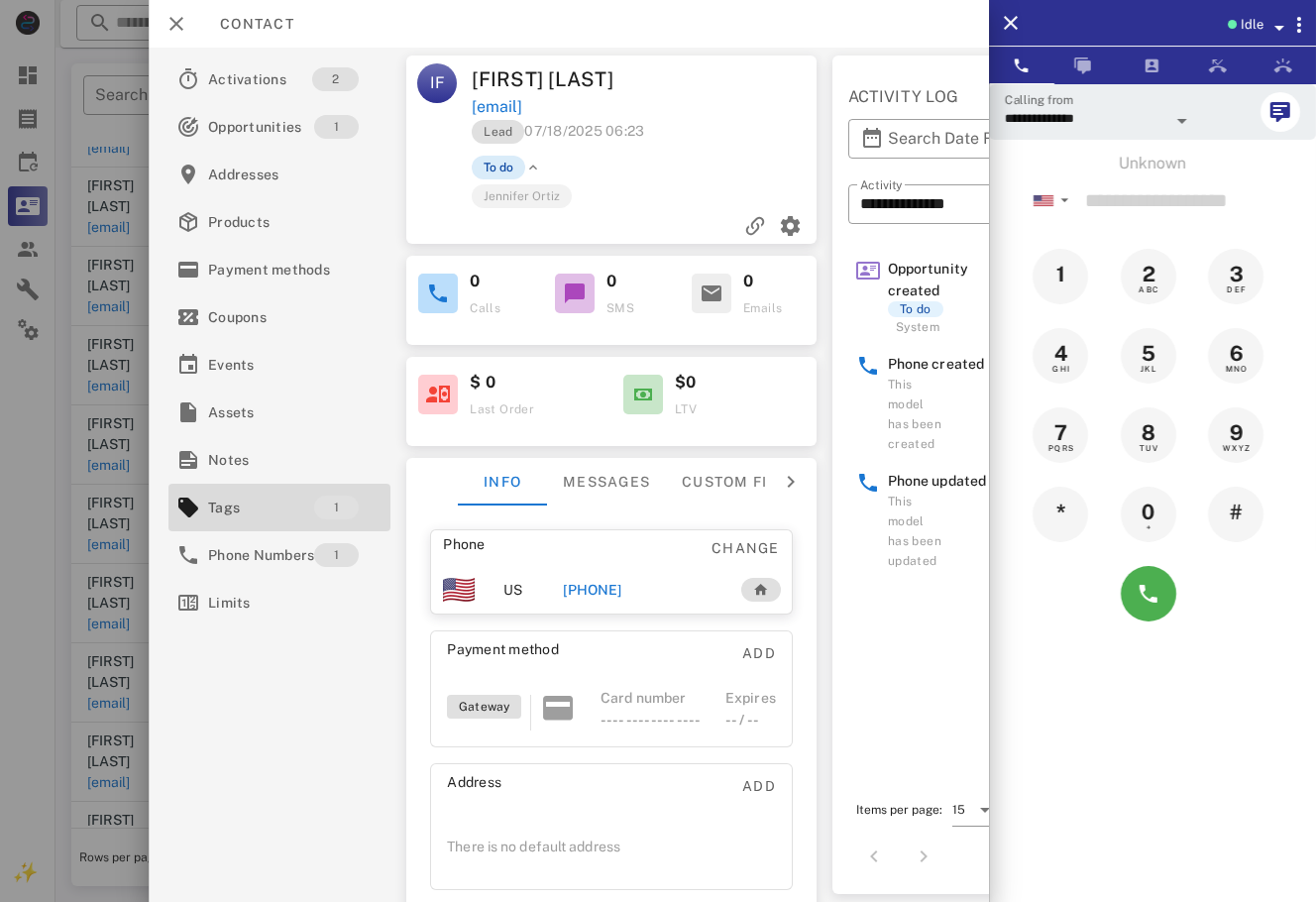 click on "To do" at bounding box center (498, 168) 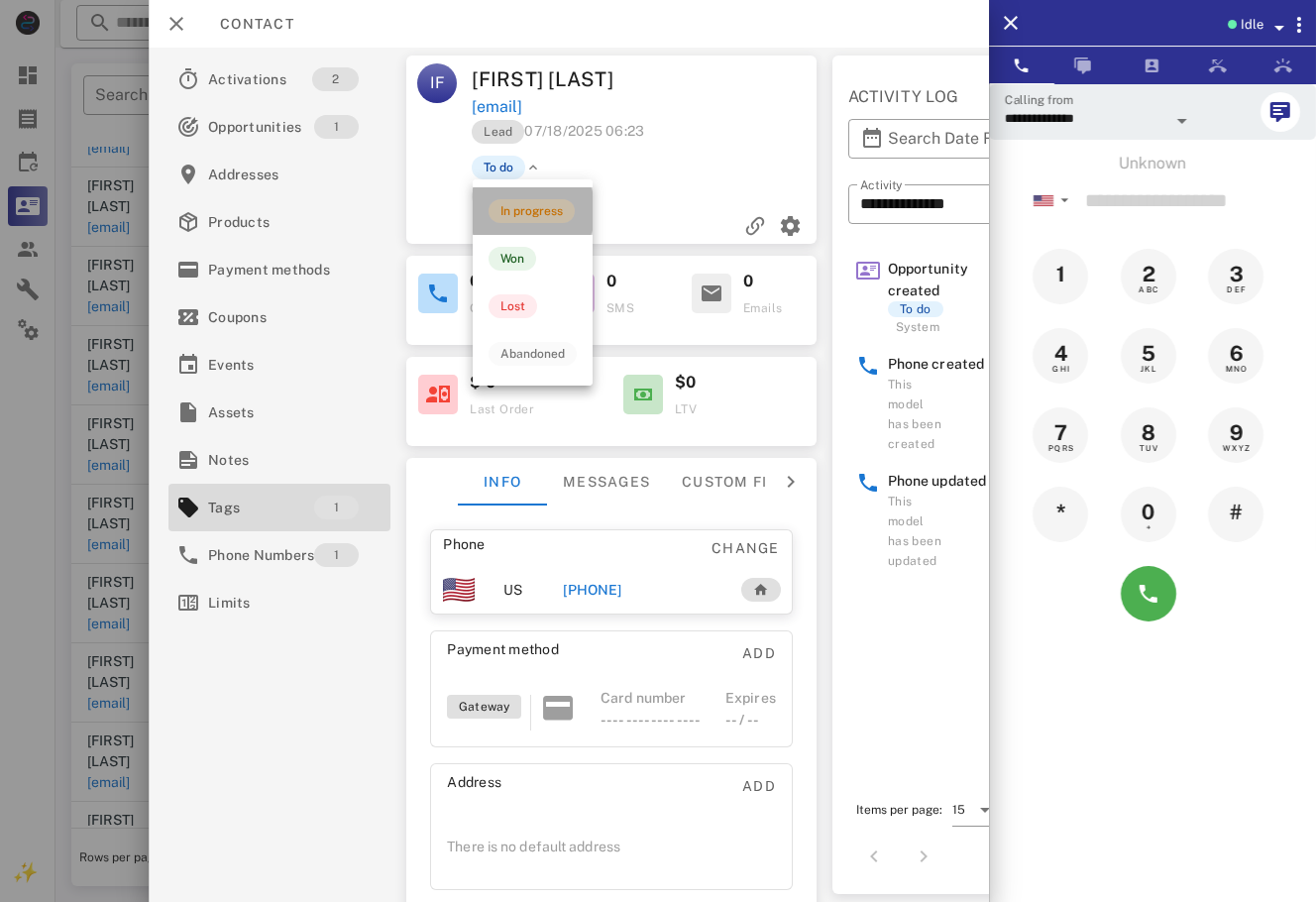 click on "In progress" at bounding box center [531, 211] 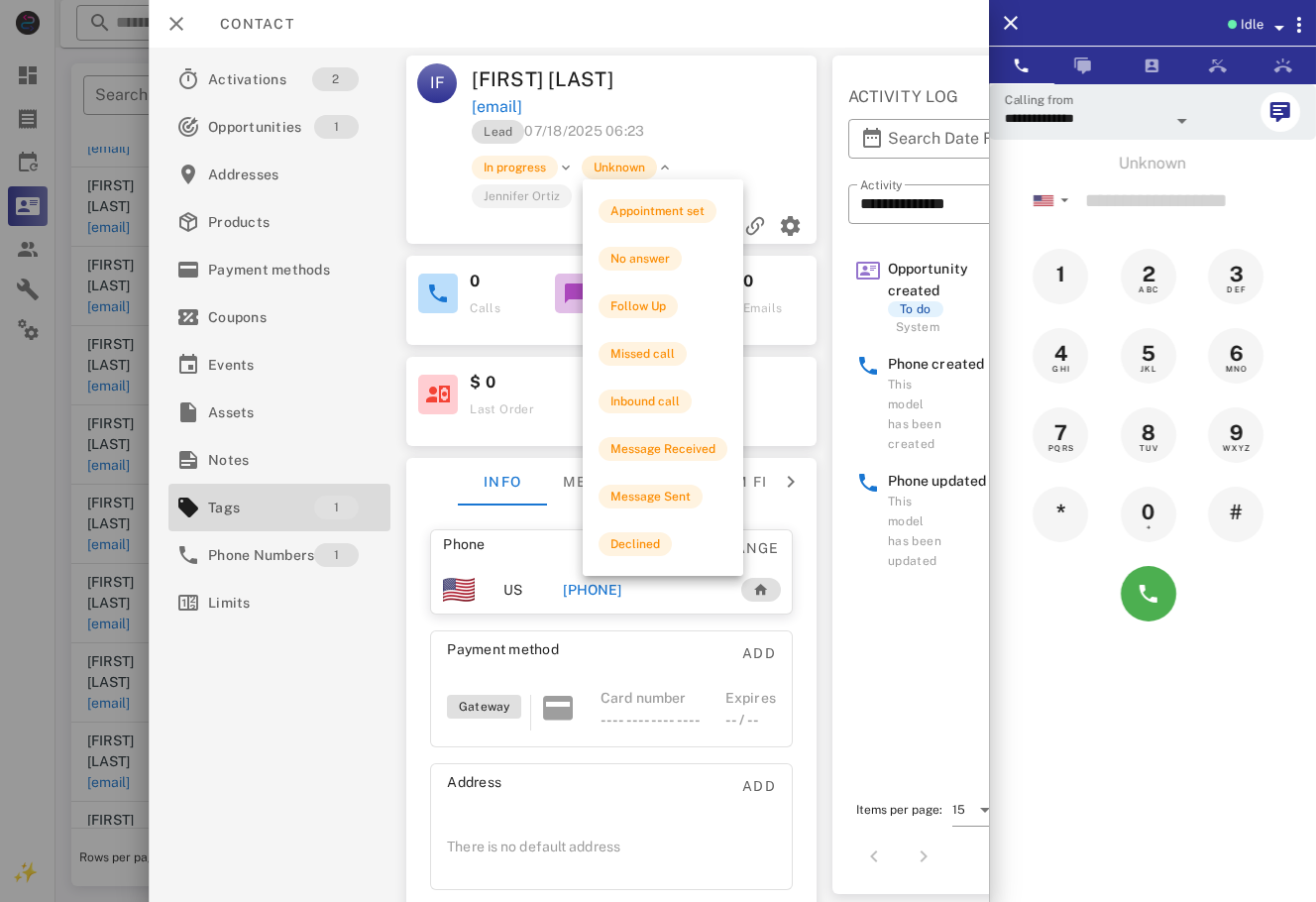 click on "Unknown" at bounding box center (619, 168) 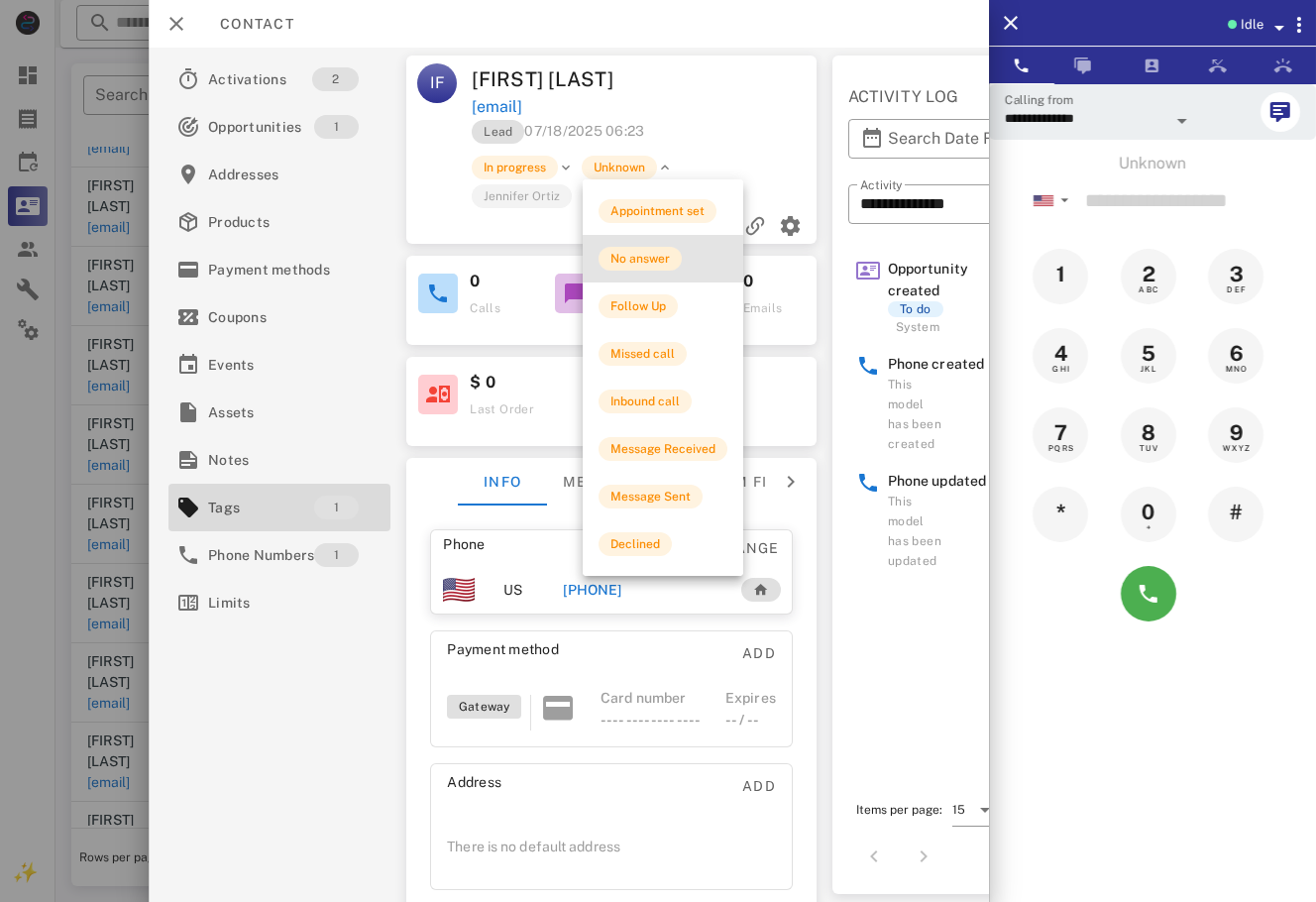 click on "No answer" at bounding box center [640, 259] 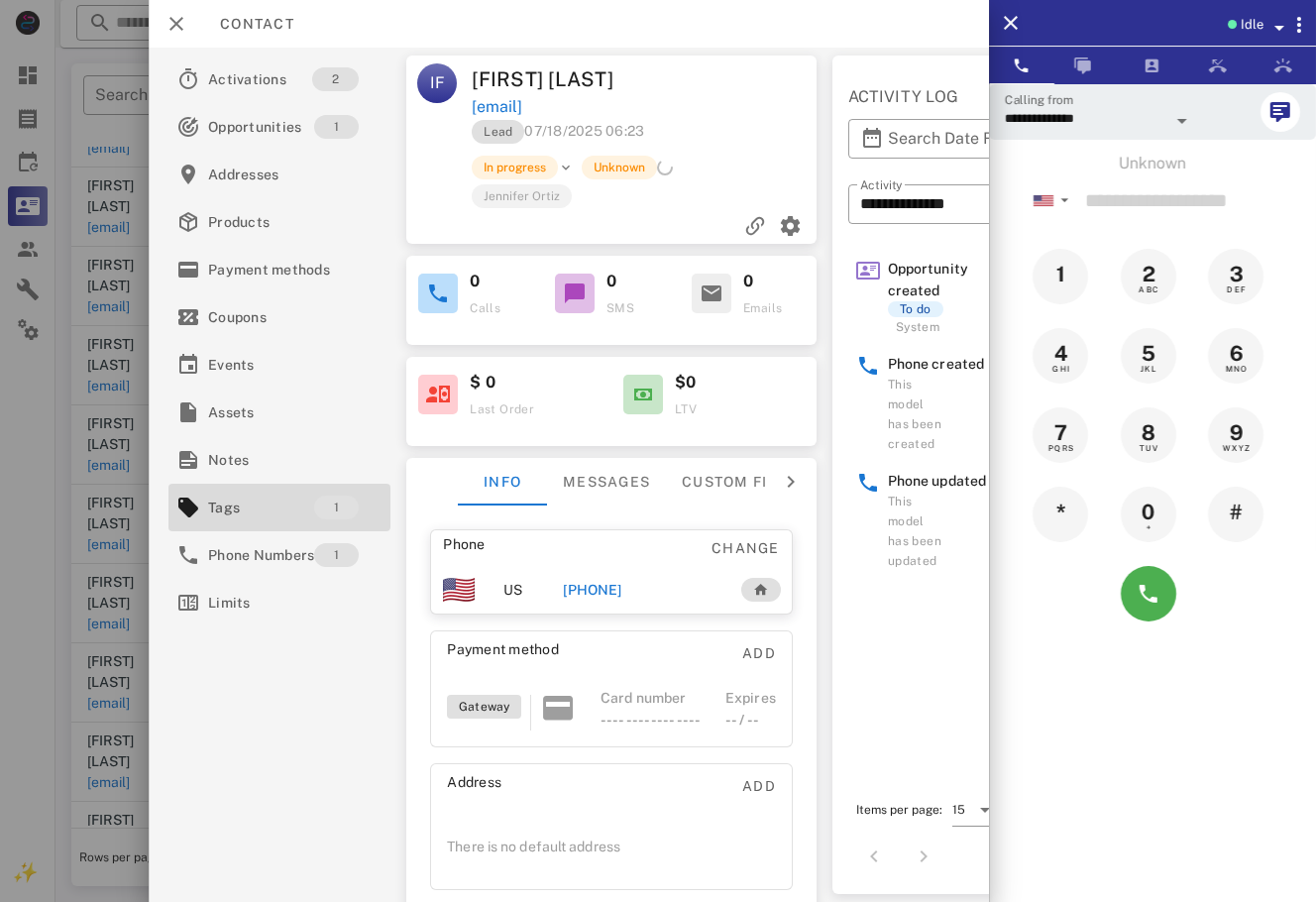 click at bounding box center (658, 451) 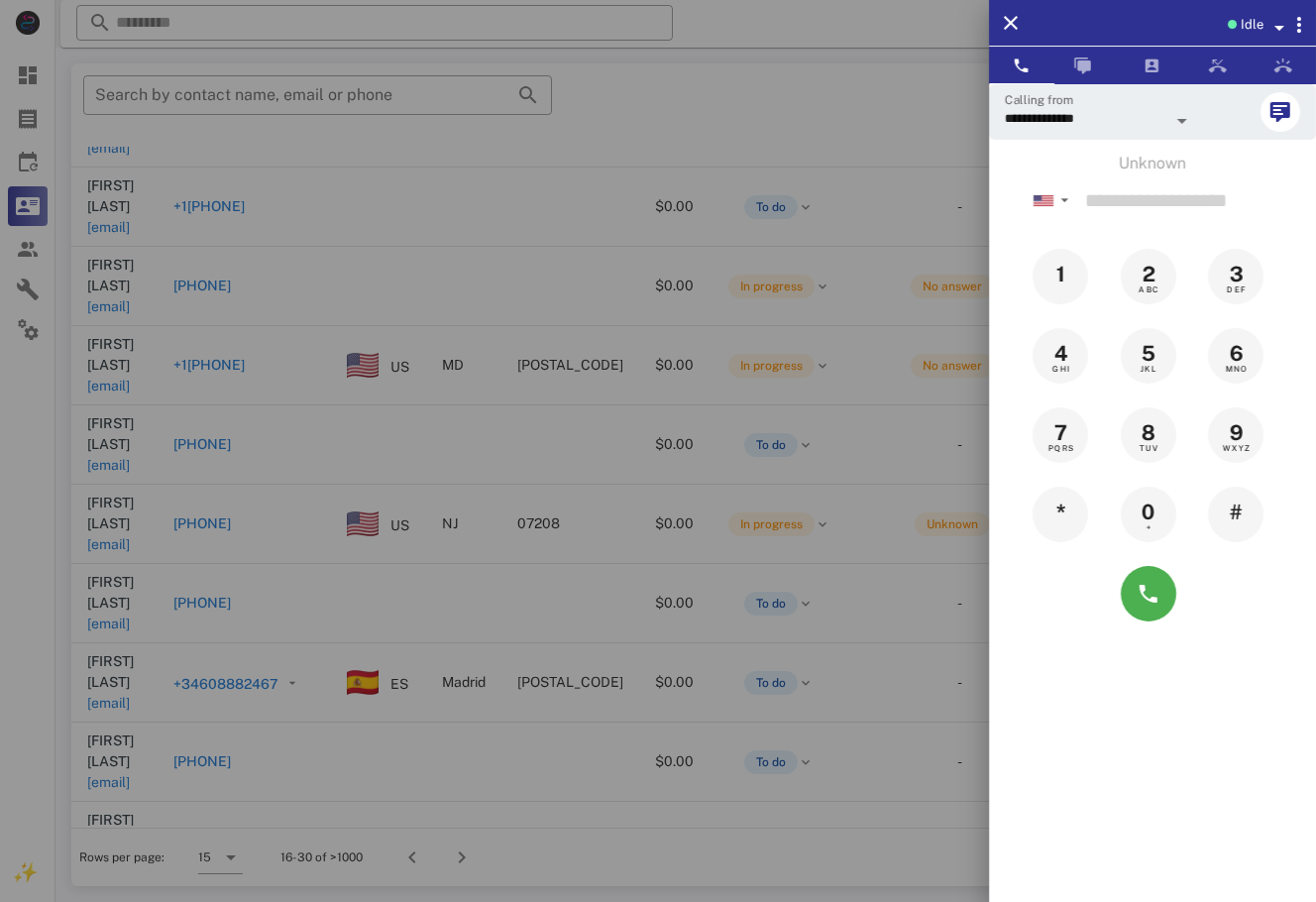 click at bounding box center (658, 451) 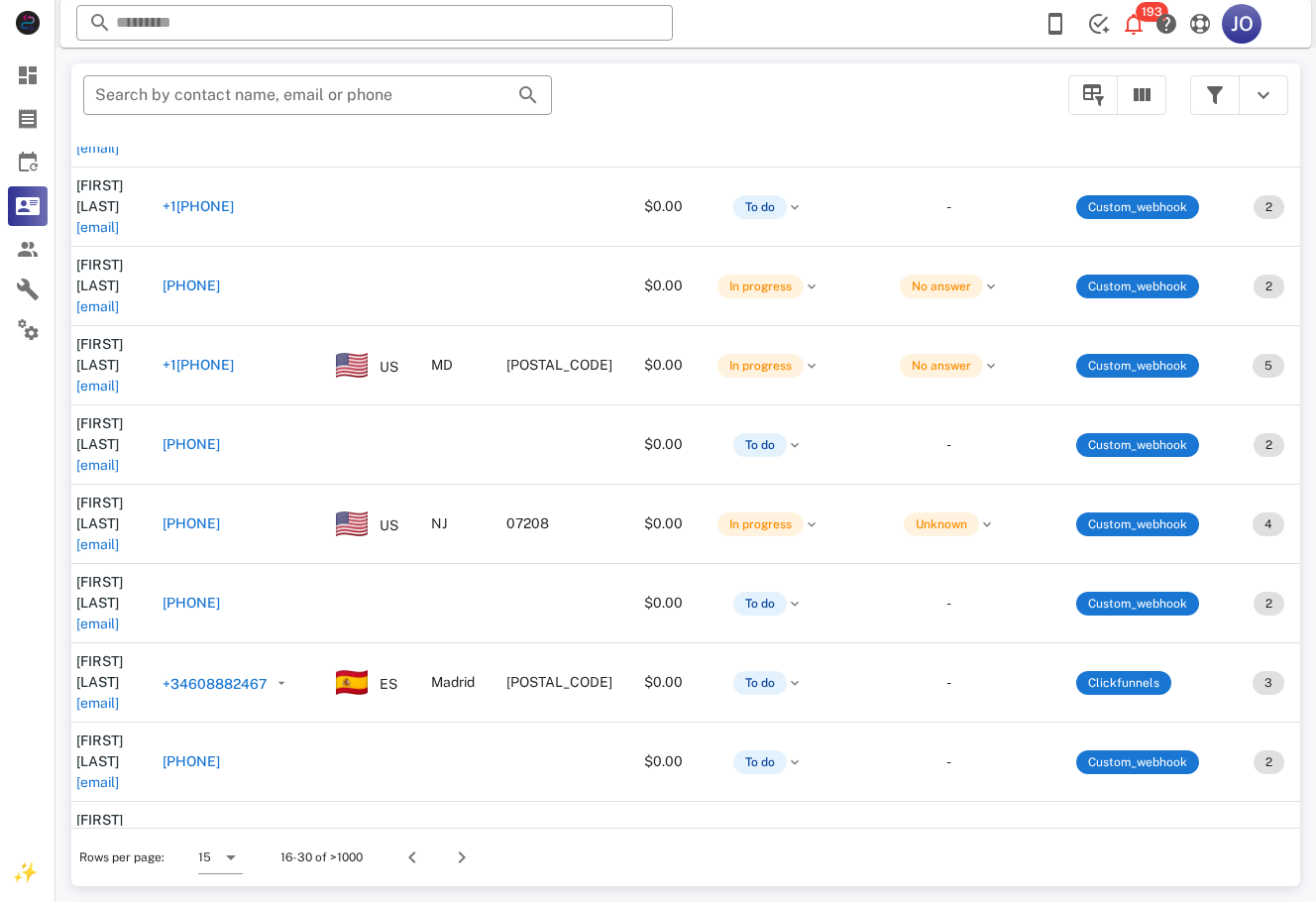 scroll, scrollTop: 285, scrollLeft: 804, axis: both 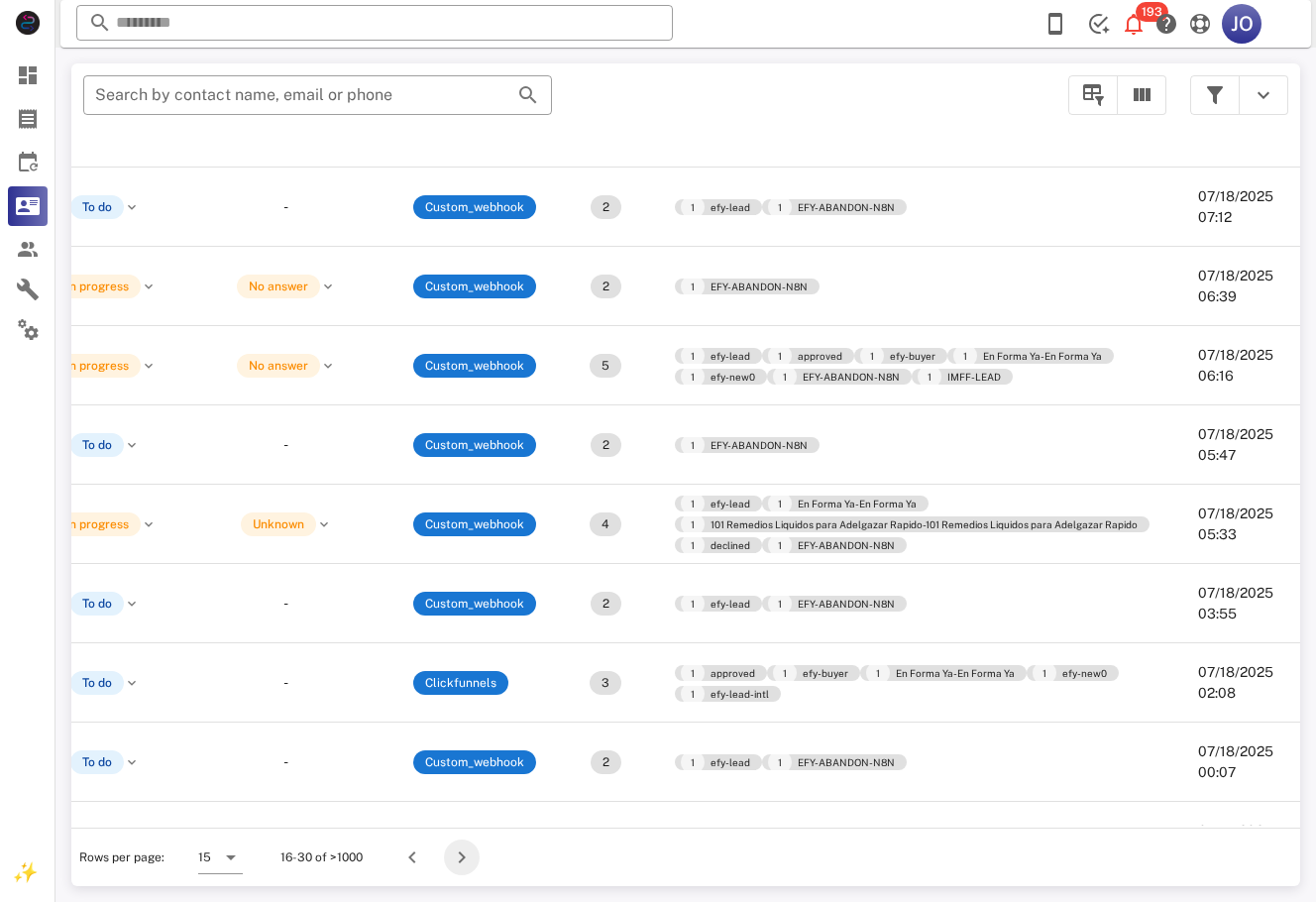 click at bounding box center [462, 857] 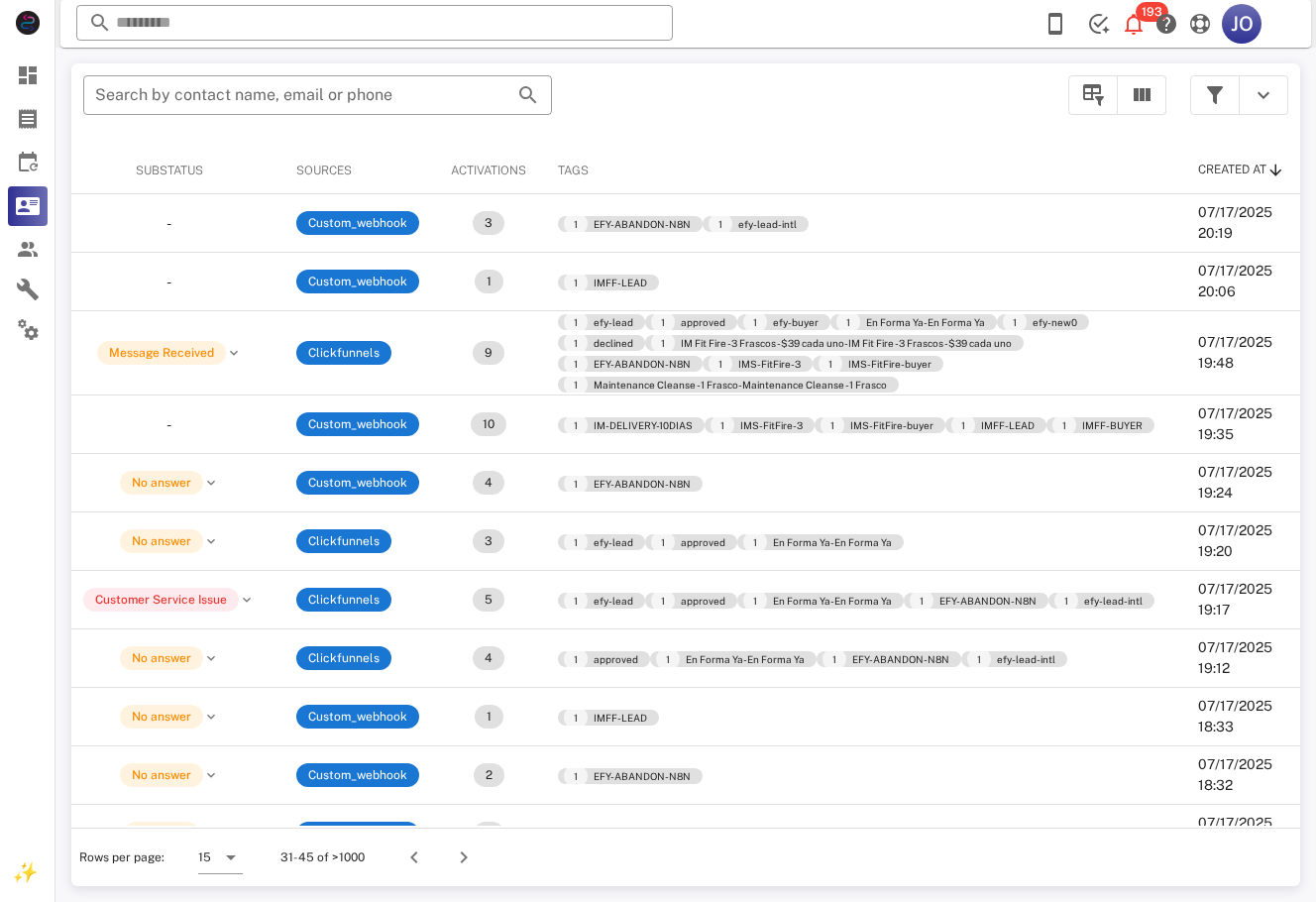 scroll, scrollTop: 0, scrollLeft: 0, axis: both 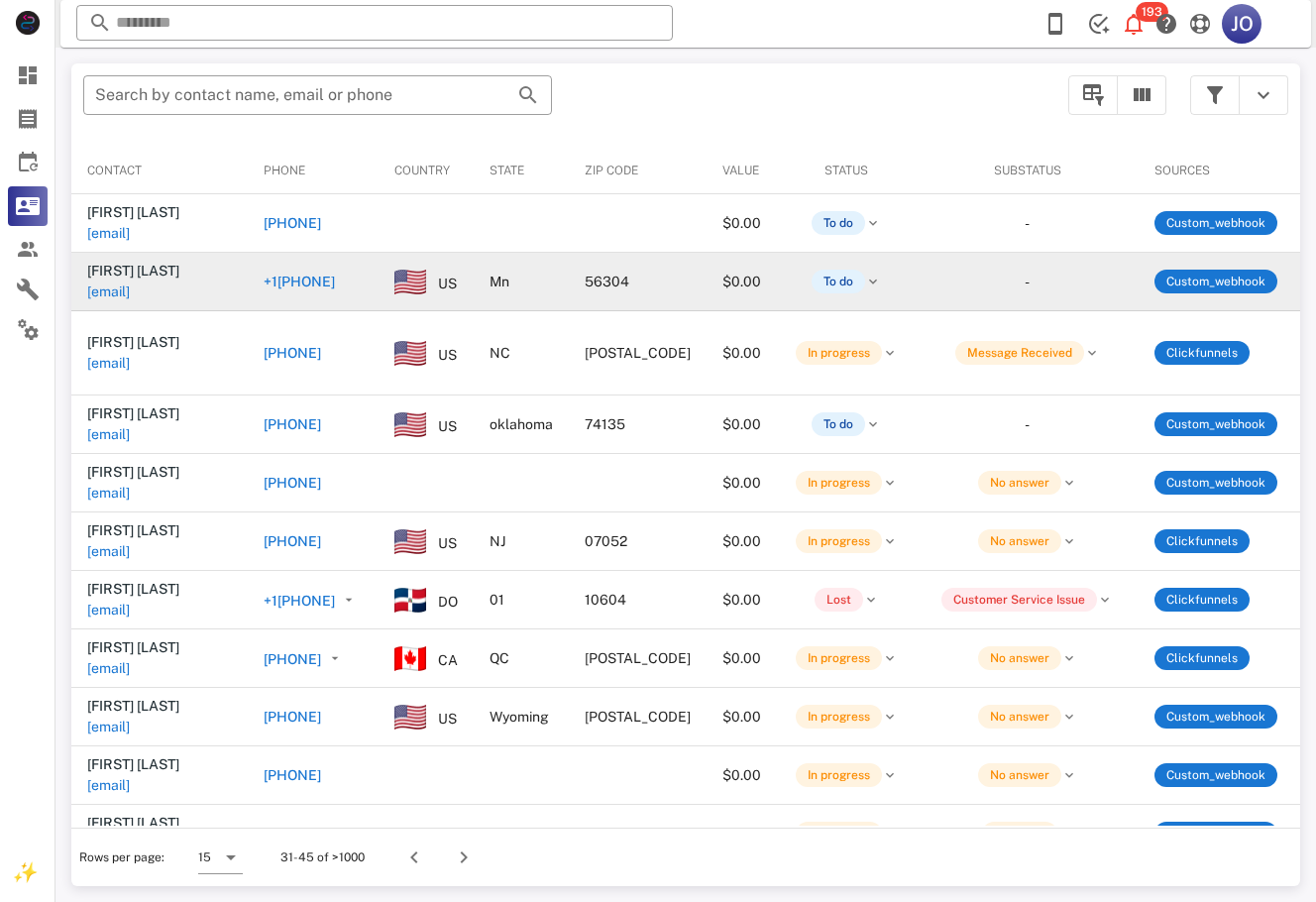 click on "Claudia Melendez  claudmelendez3@gmail.com" at bounding box center [160, 282] 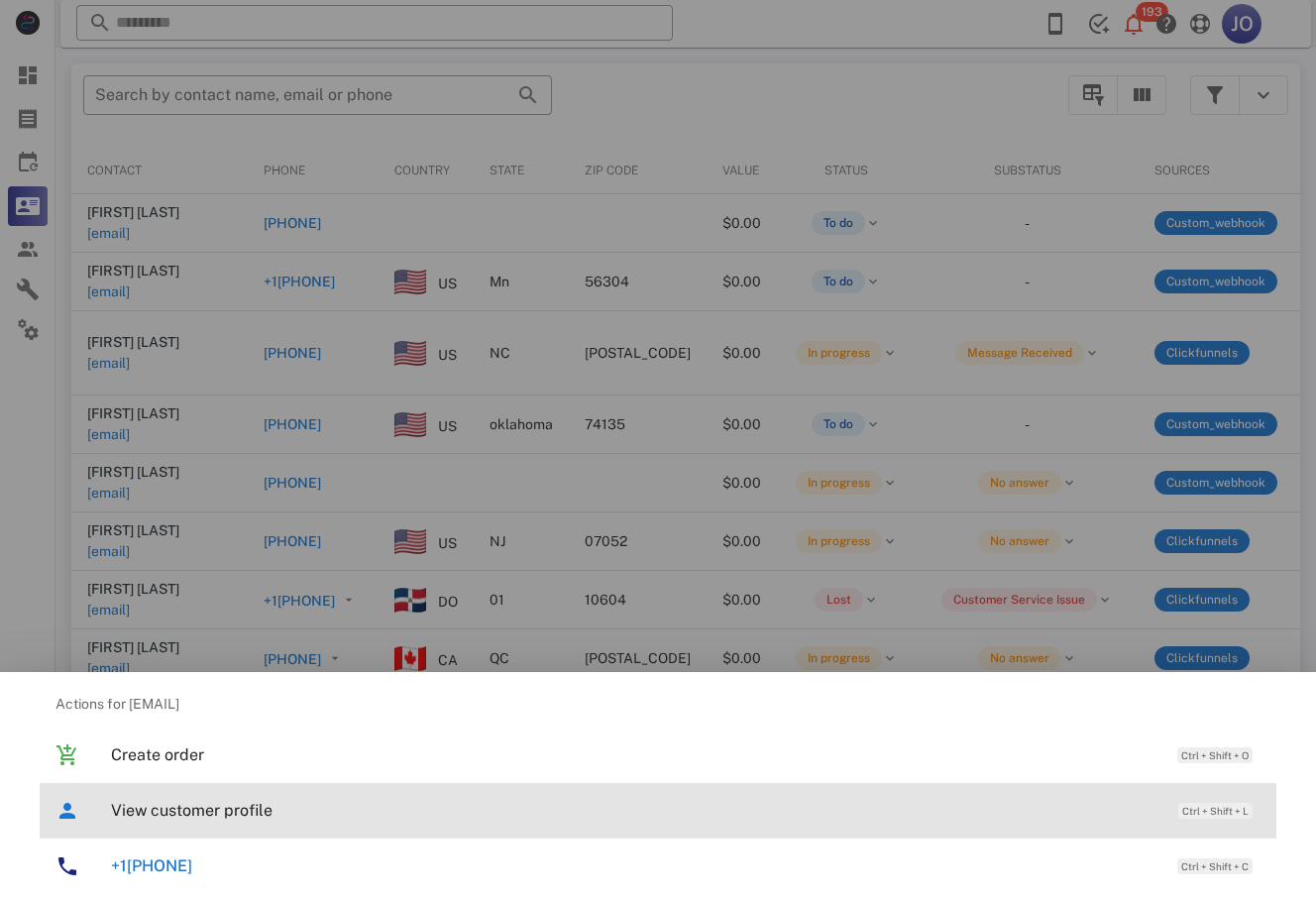 click on "View customer profile" at bounding box center (634, 810) 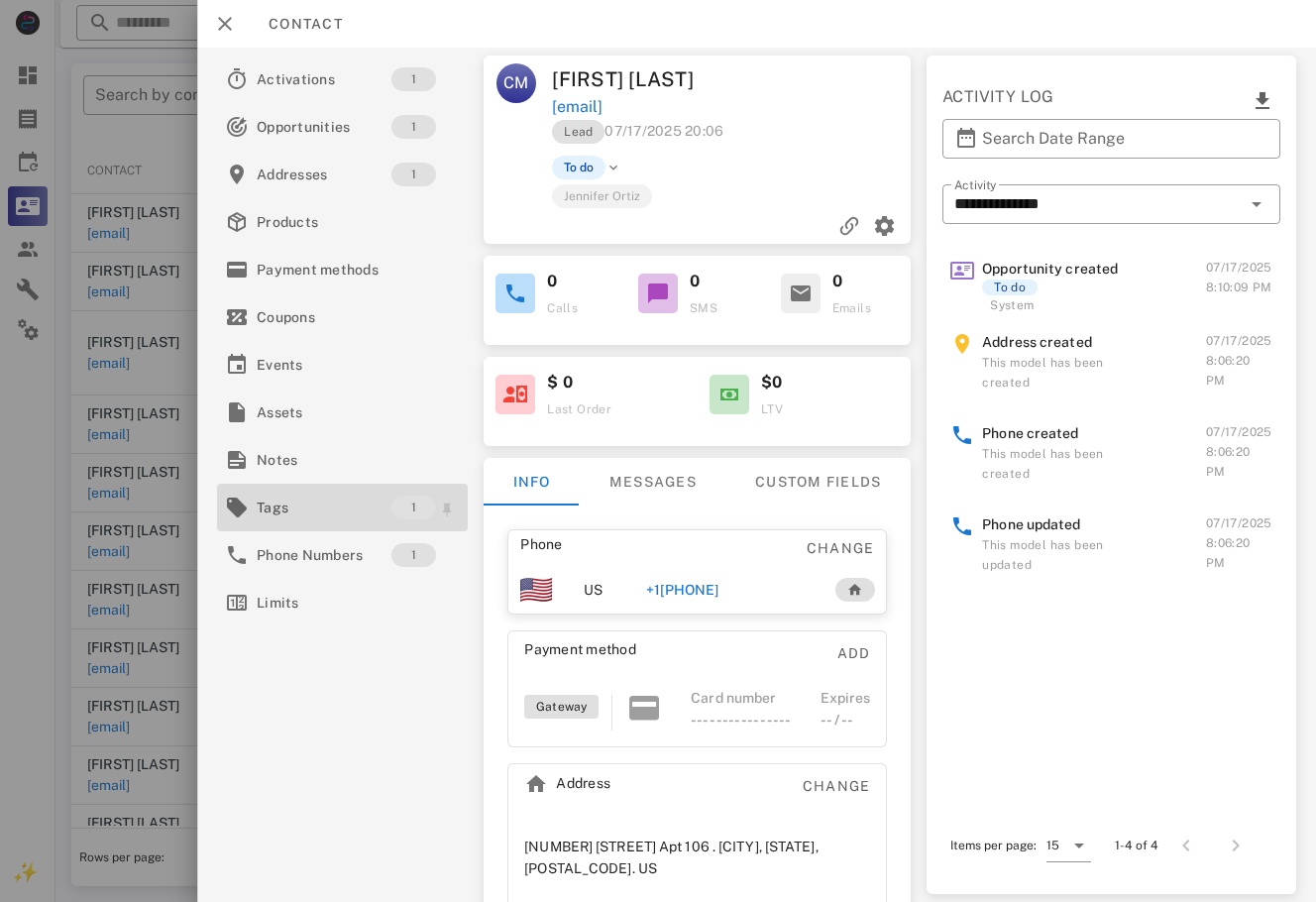 click on "Tags" at bounding box center (324, 507) 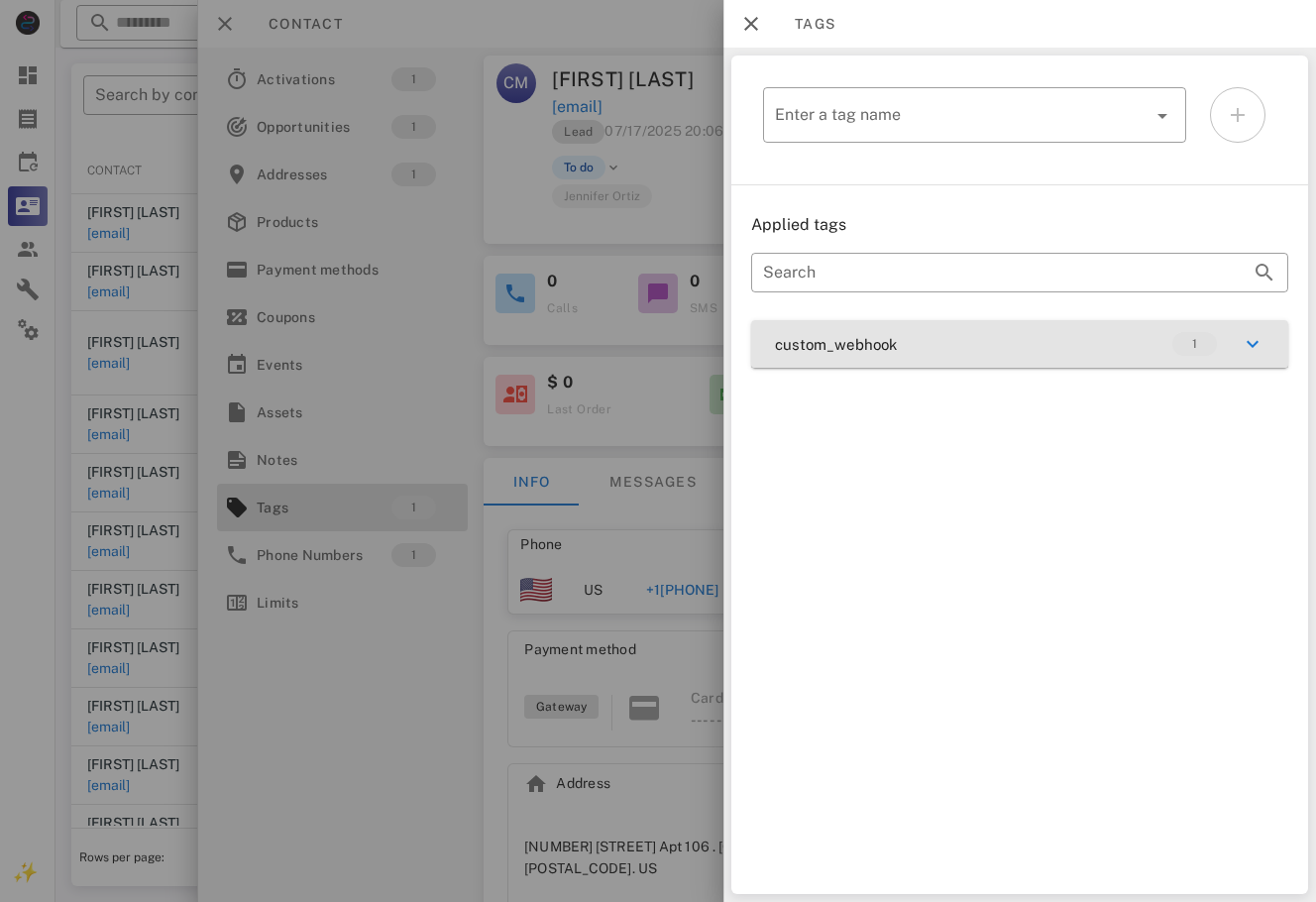 click on "custom_webhook  1" at bounding box center [1020, 344] 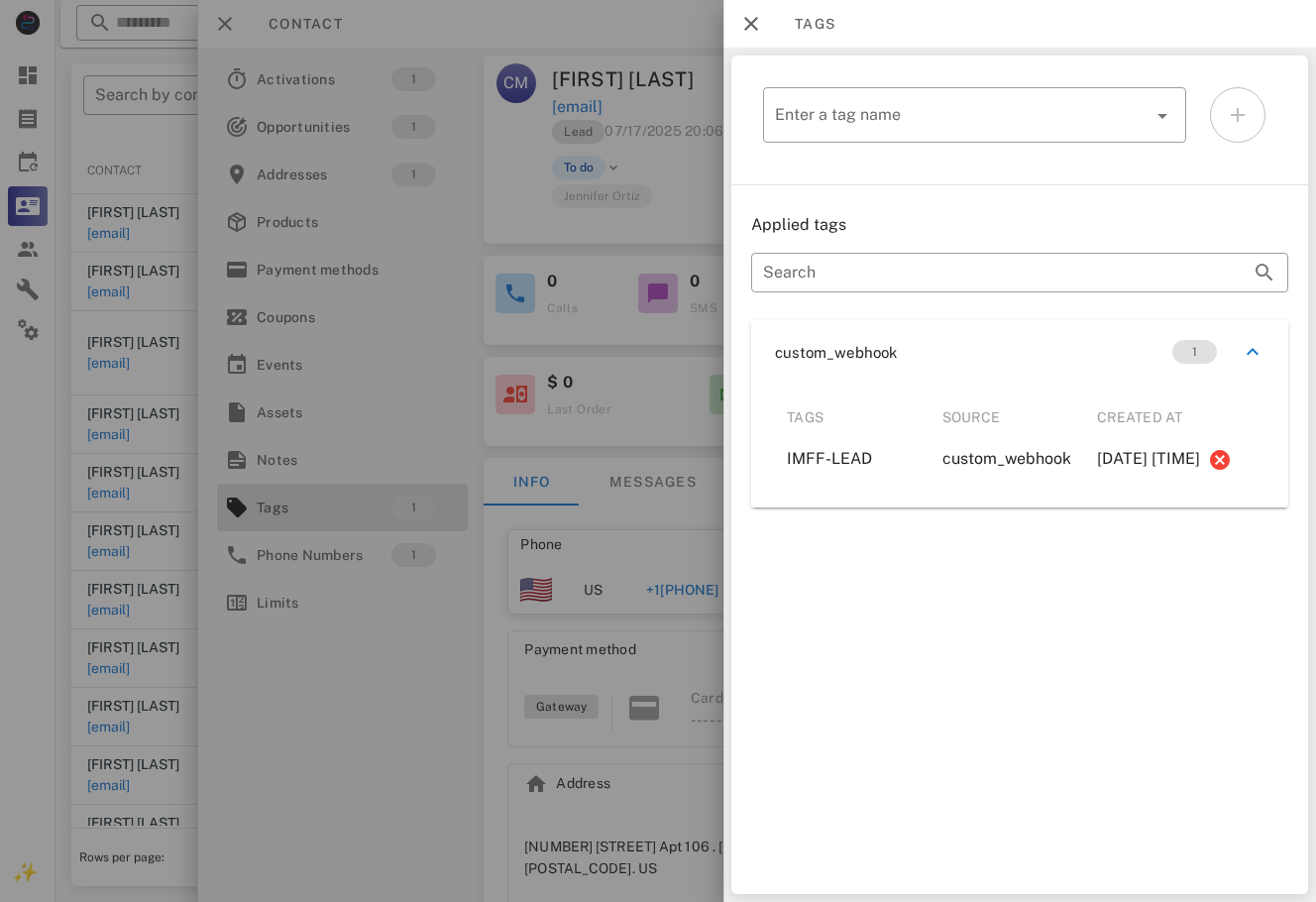 click at bounding box center [658, 451] 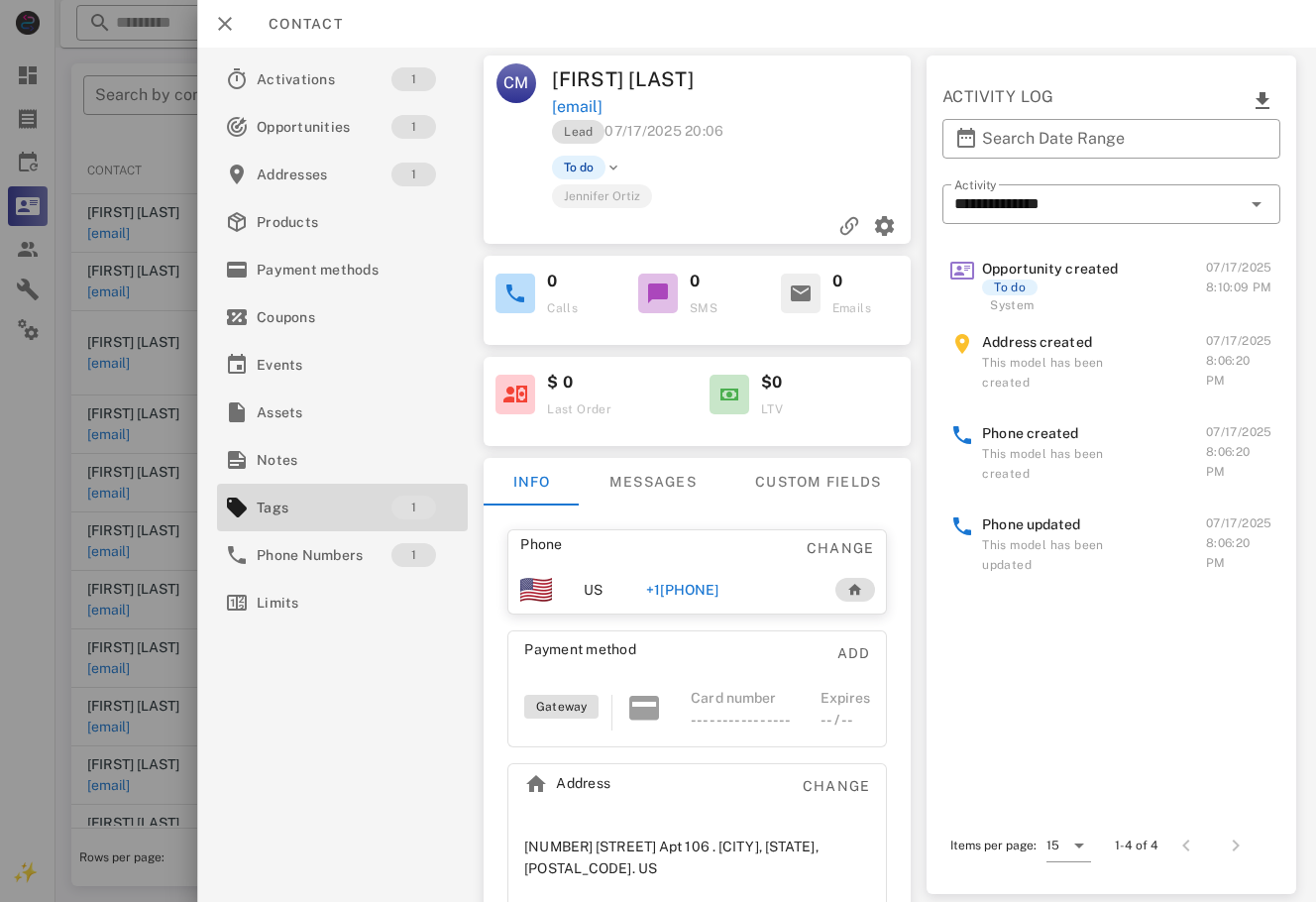 click on "+13203101070" at bounding box center [683, 590] 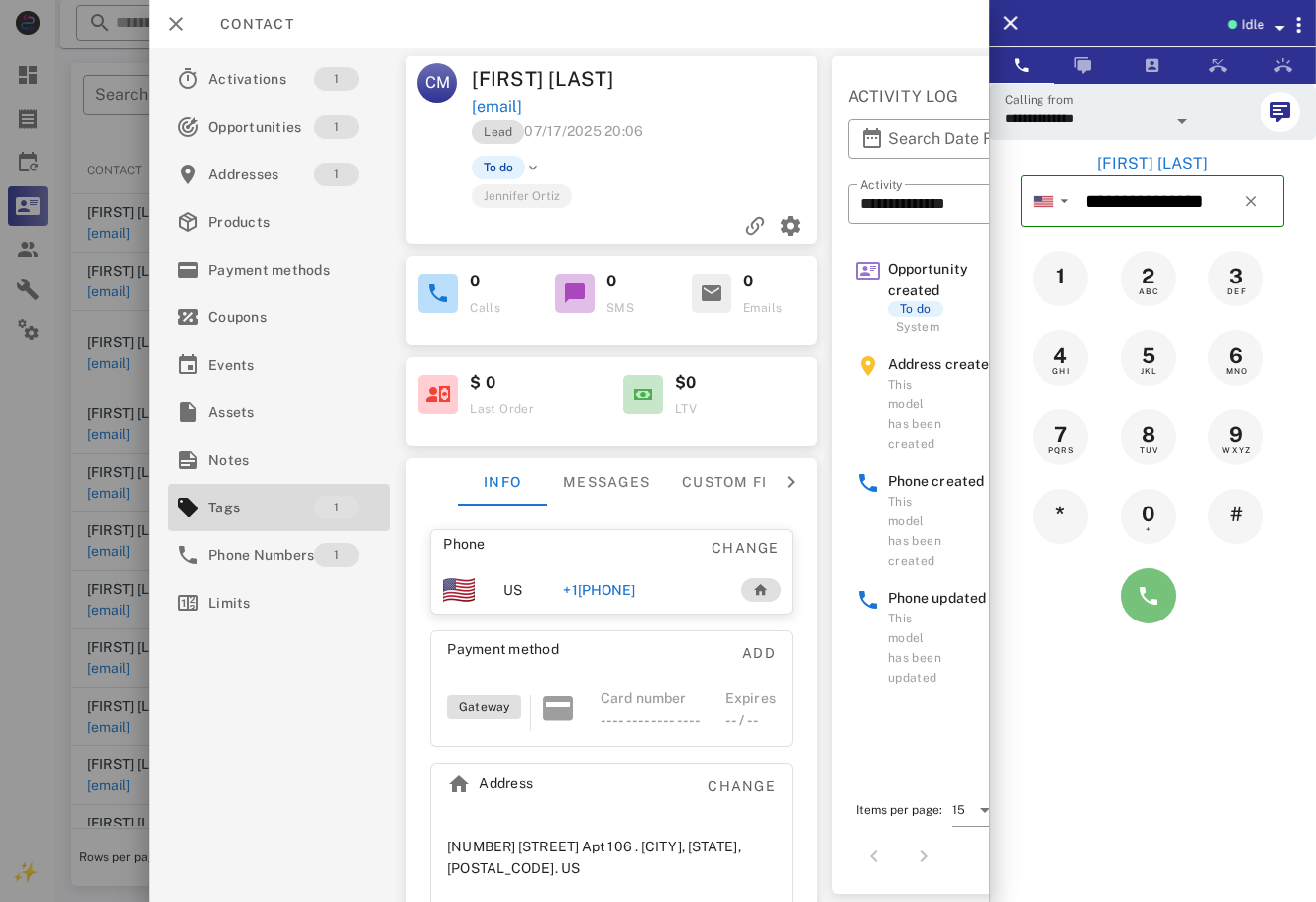 click at bounding box center (1149, 596) 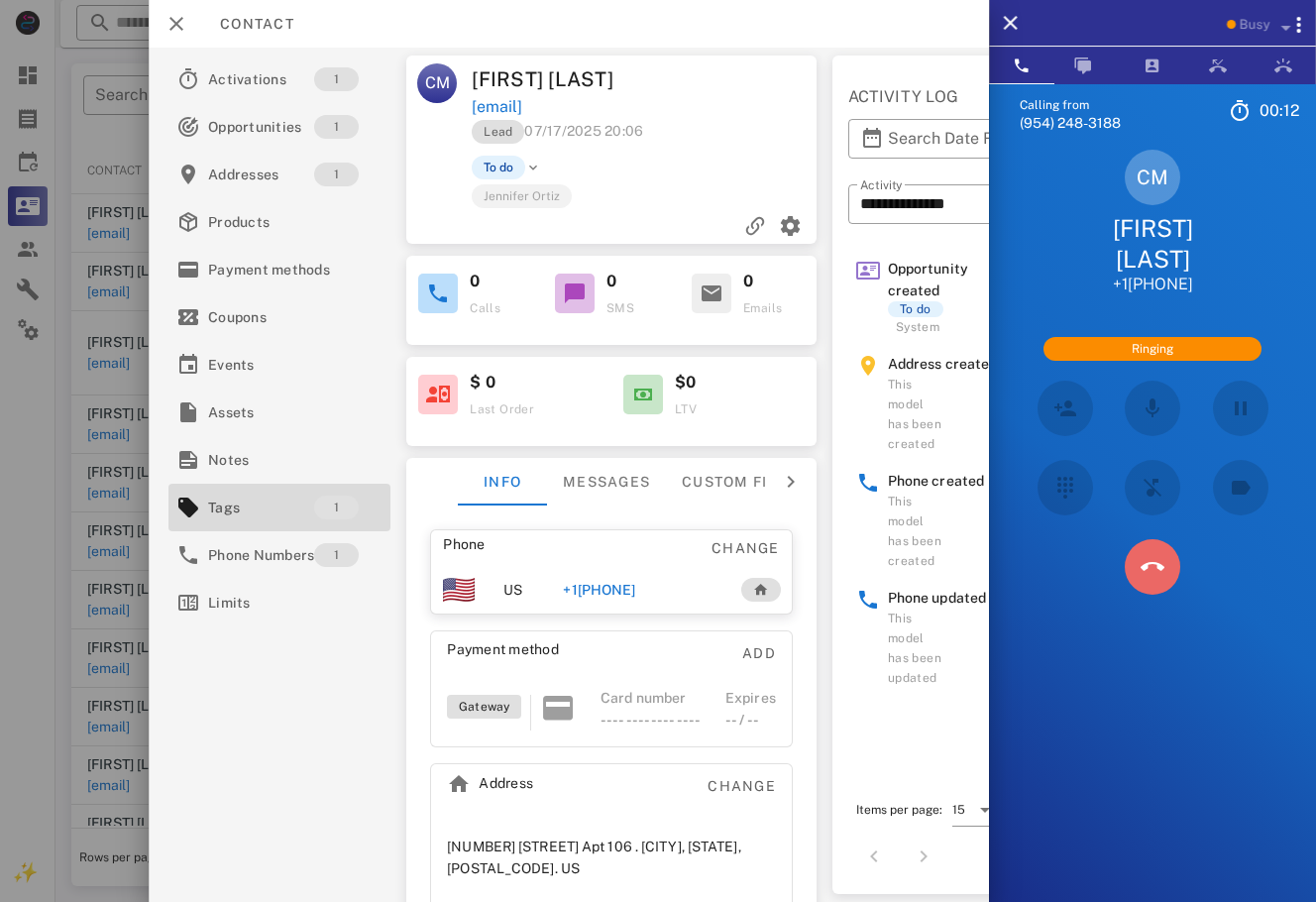 click at bounding box center [1152, 567] 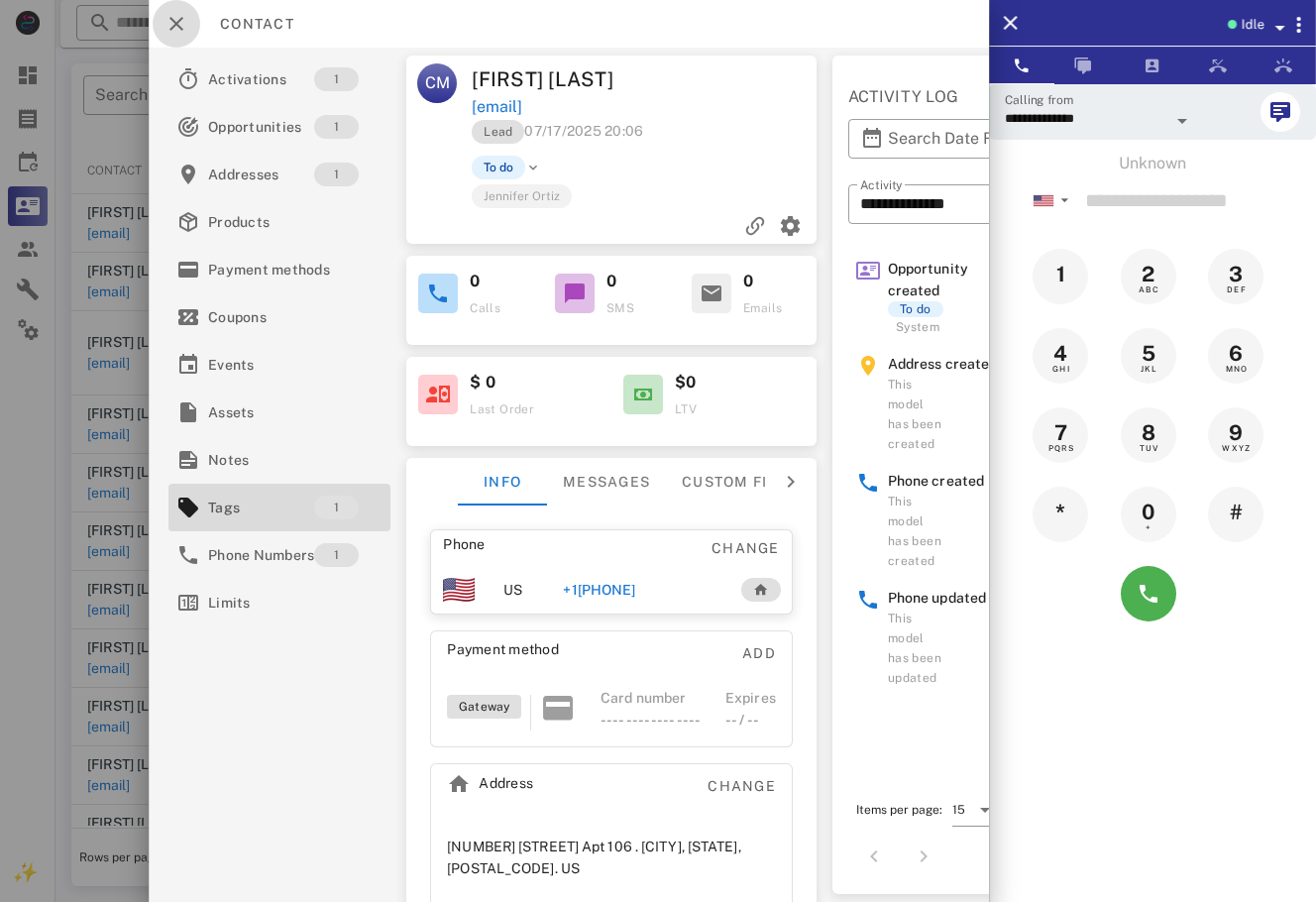 click at bounding box center [176, 24] 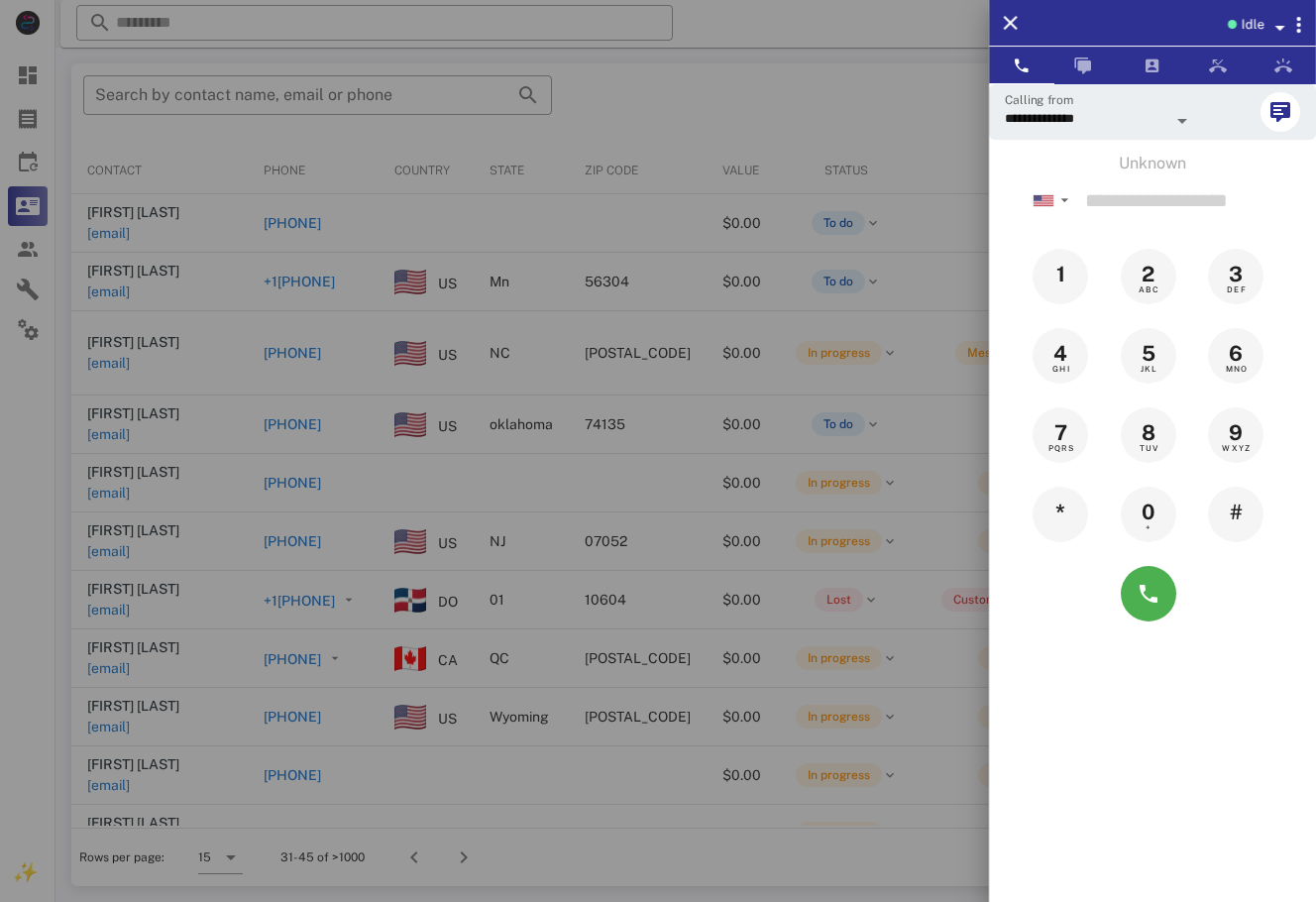 click at bounding box center [658, 451] 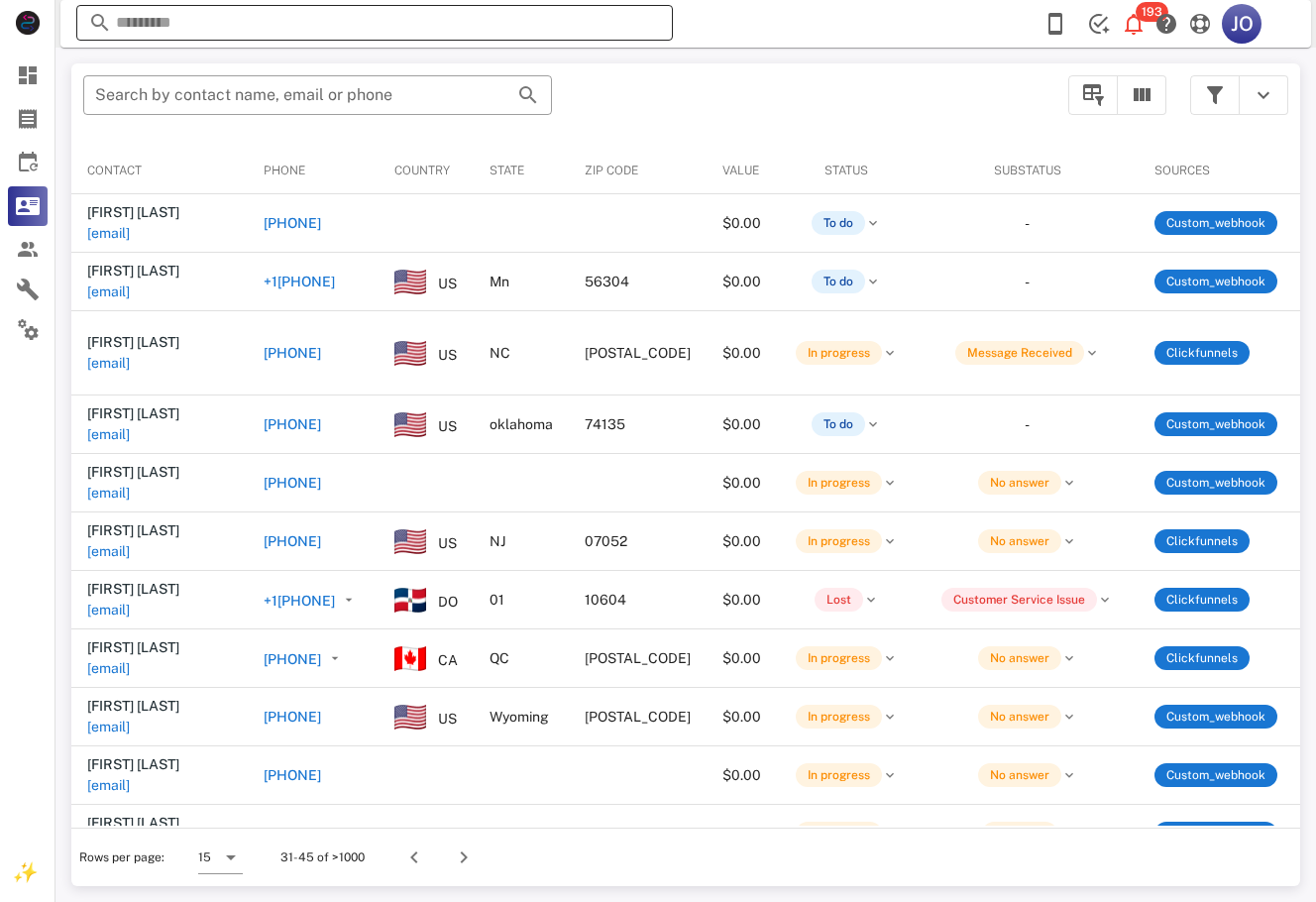 click at bounding box center (375, 23) 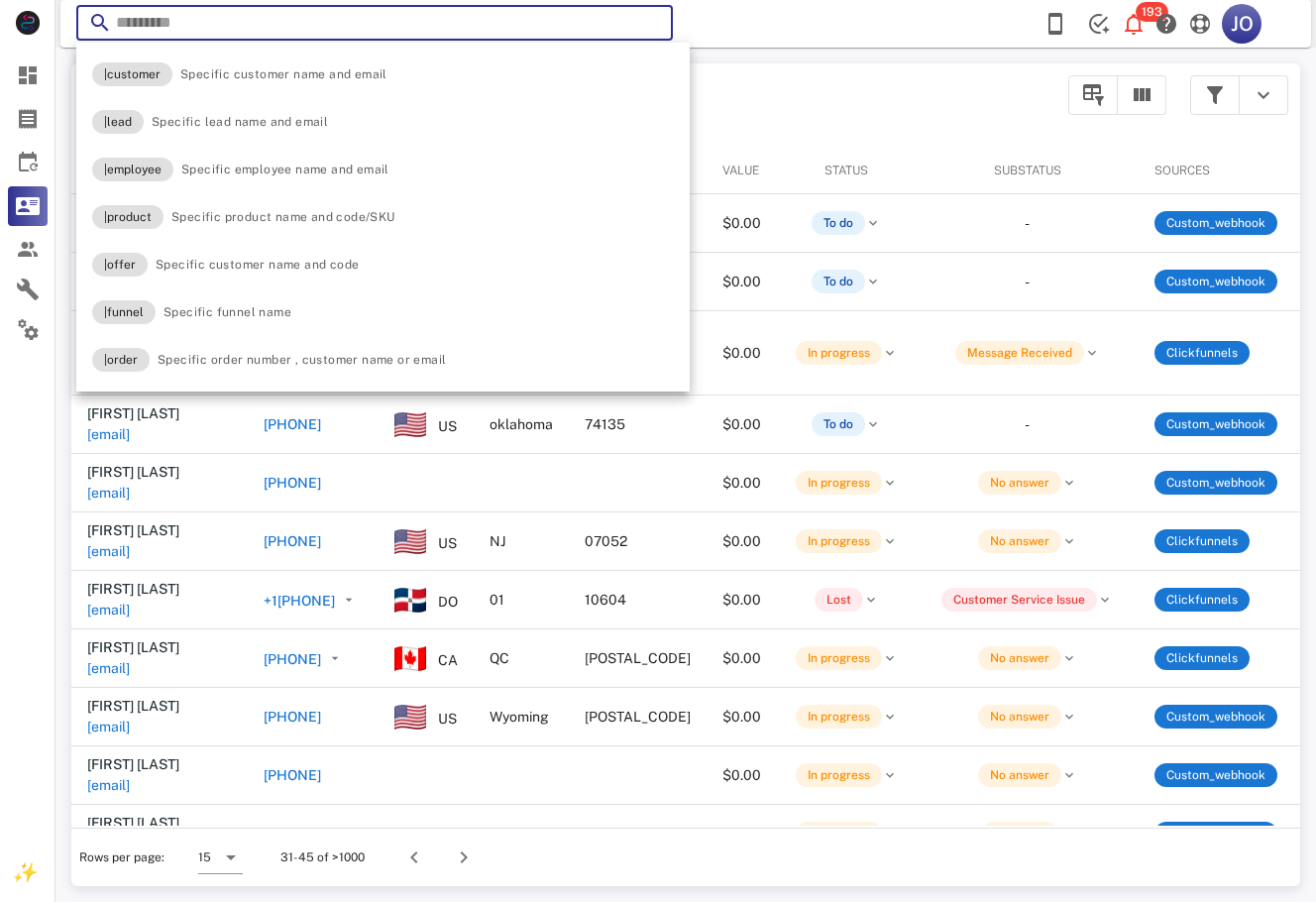 paste on "**********" 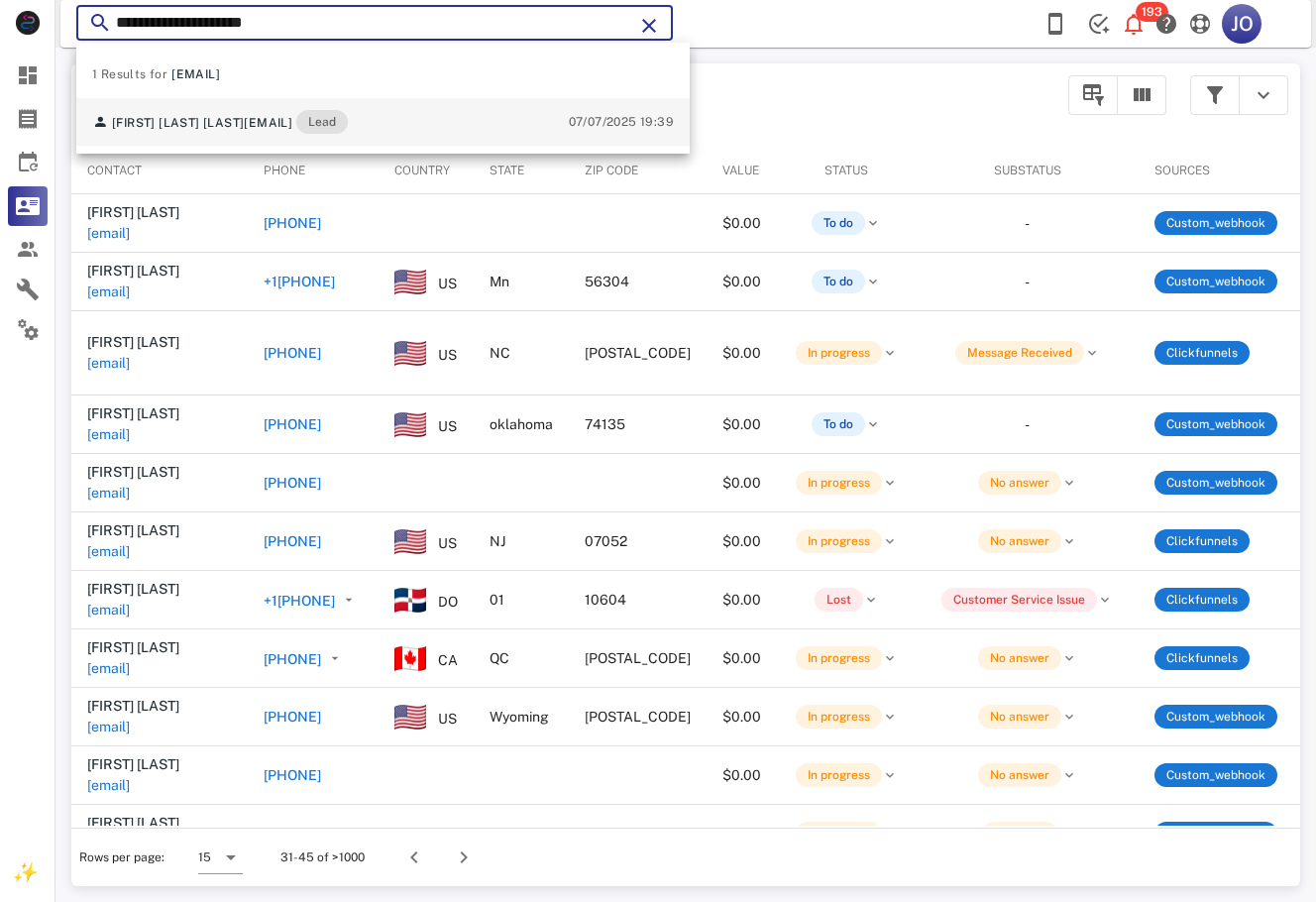 type on "**********" 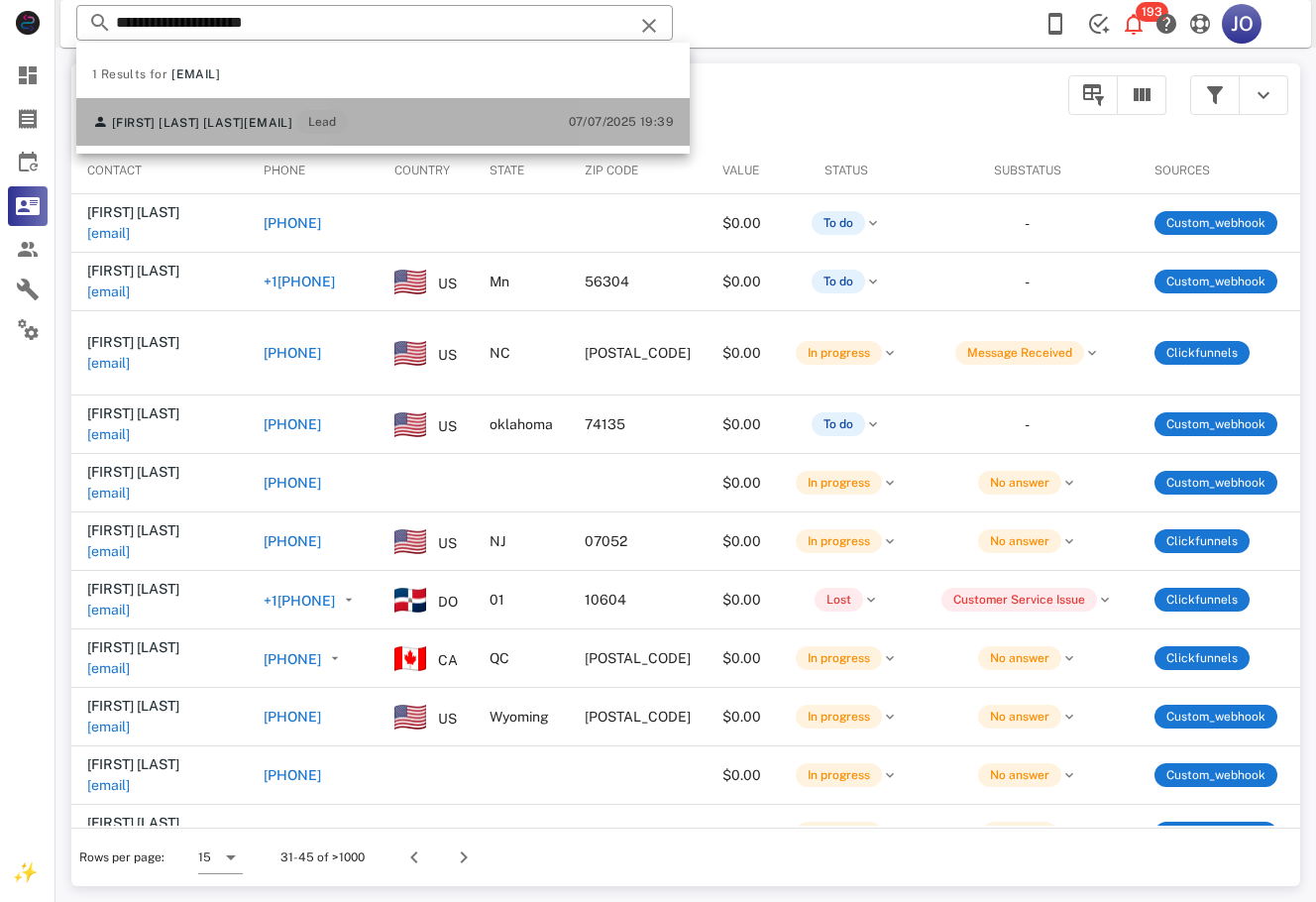 click on "willynayach@gmail.com" at bounding box center (268, 123) 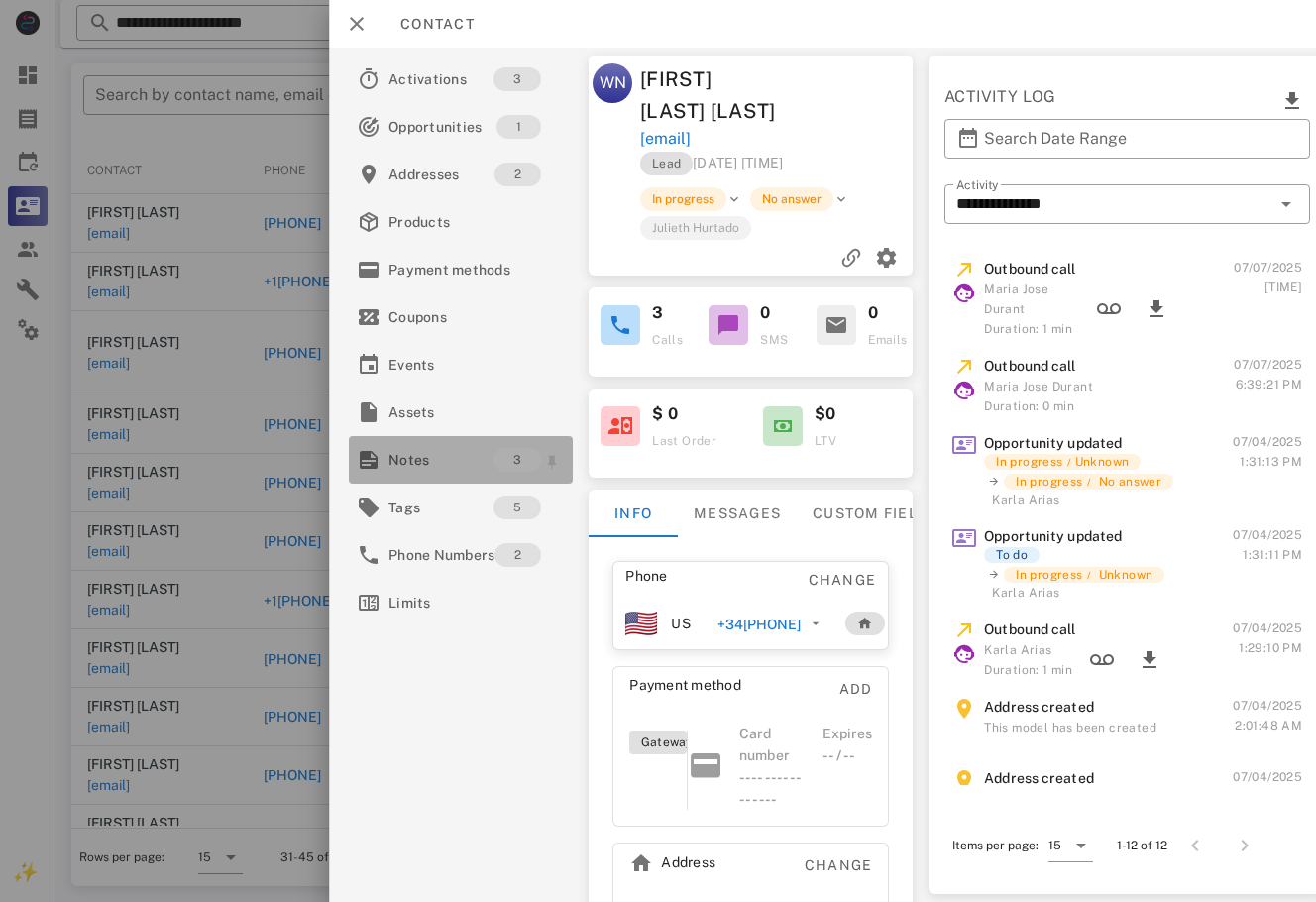 click on "Notes" at bounding box center [441, 460] 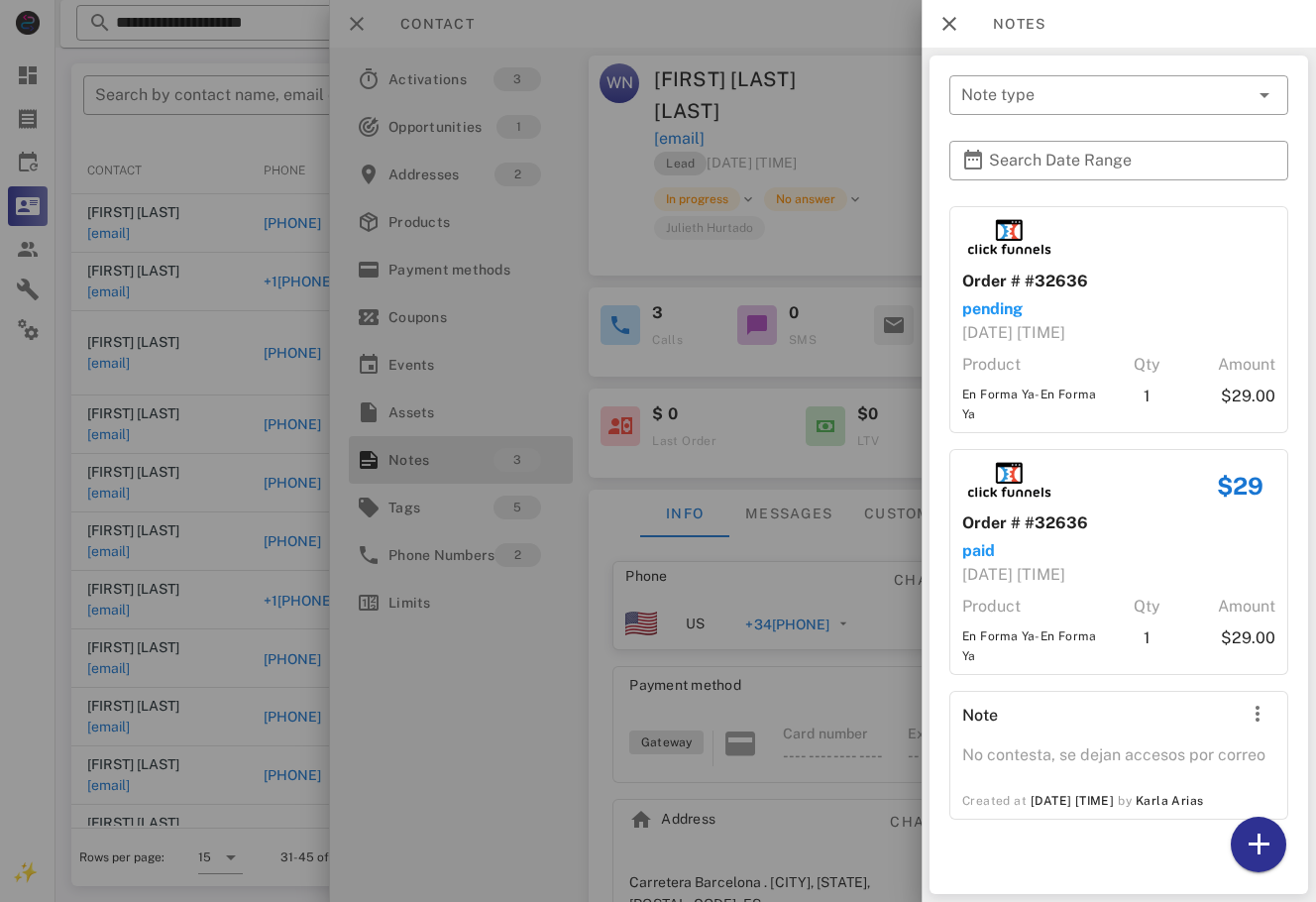 click at bounding box center [658, 451] 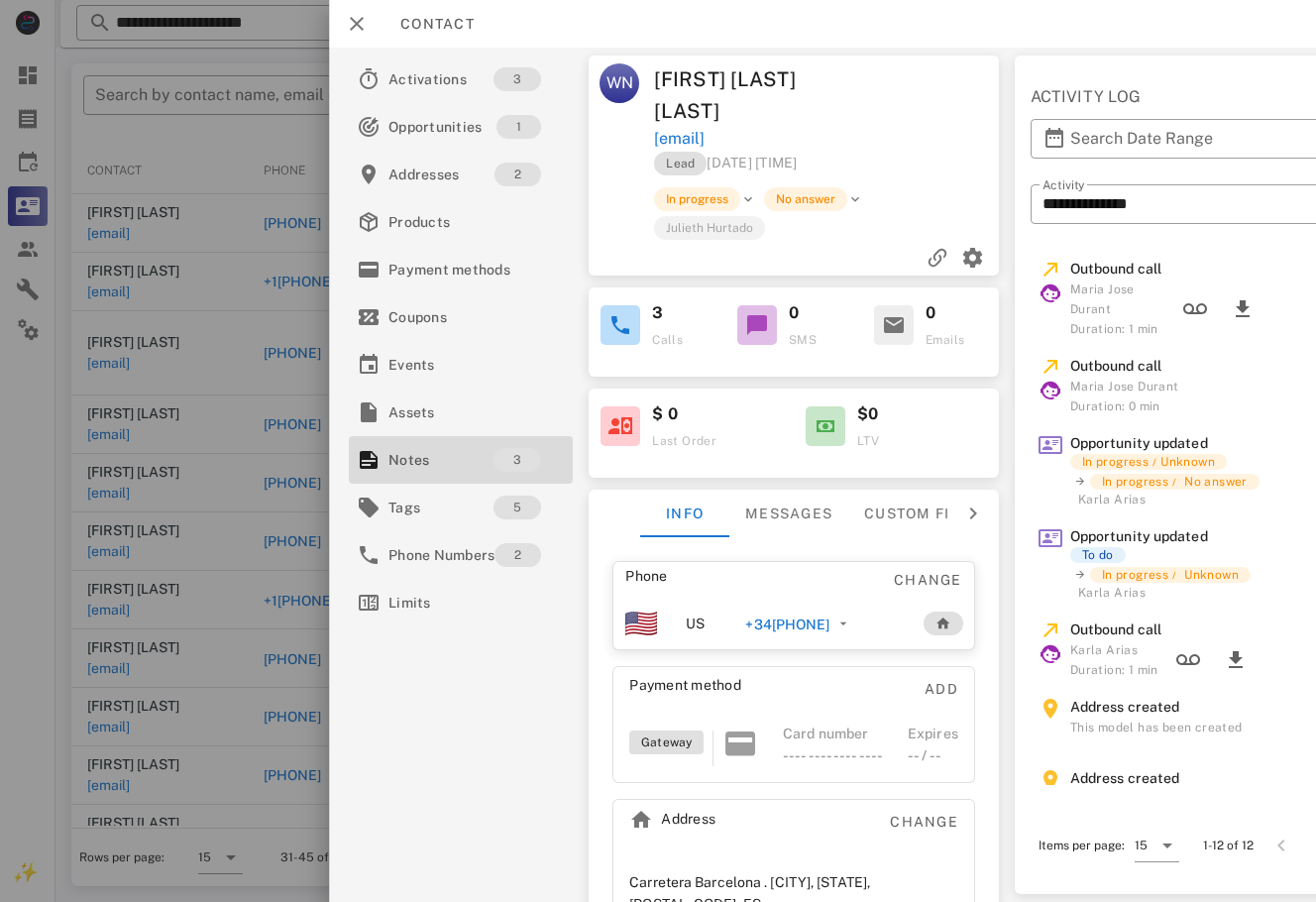 click on "+34676577043" at bounding box center [787, 624] 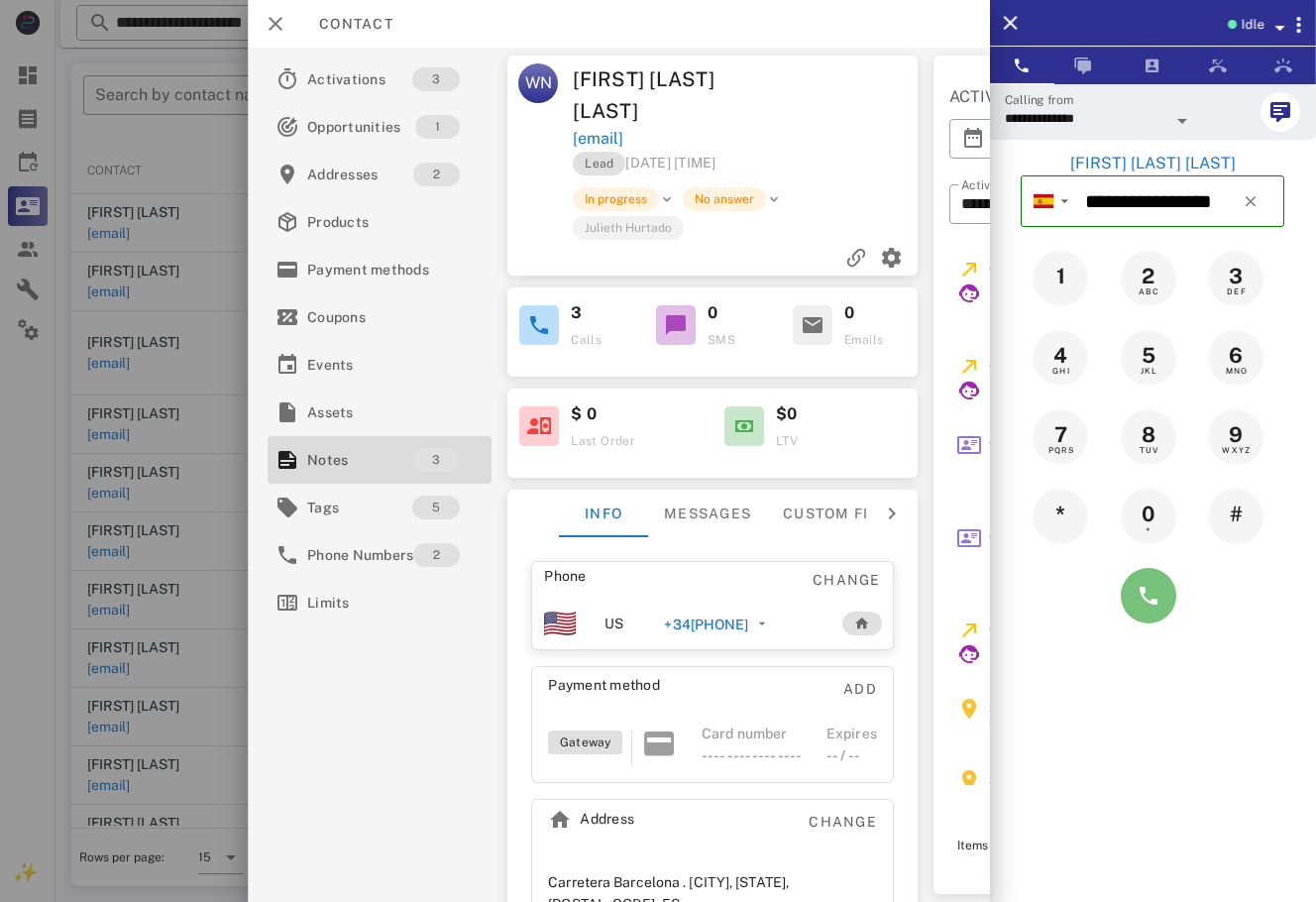 click at bounding box center (1149, 596) 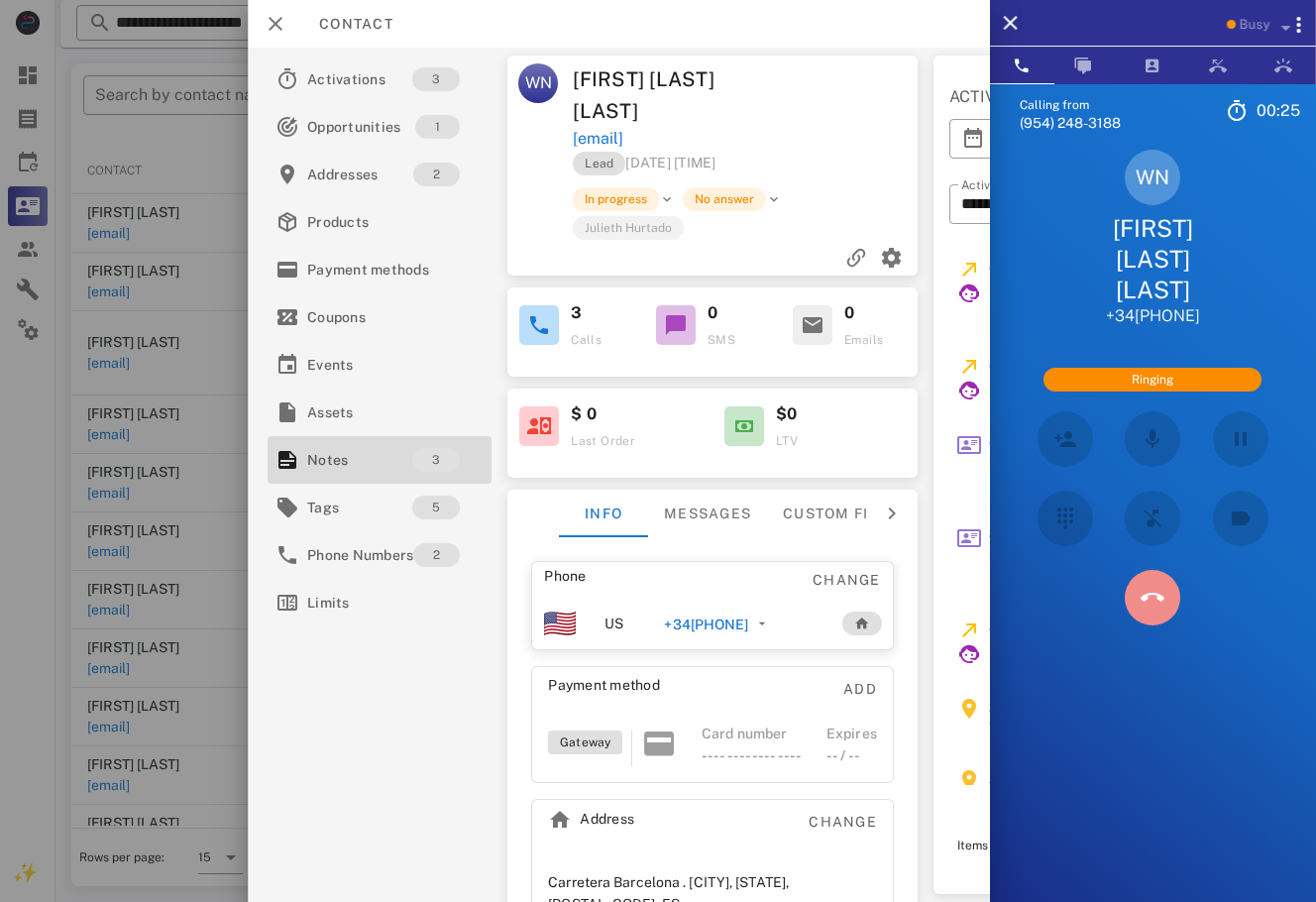 click at bounding box center (1152, 598) 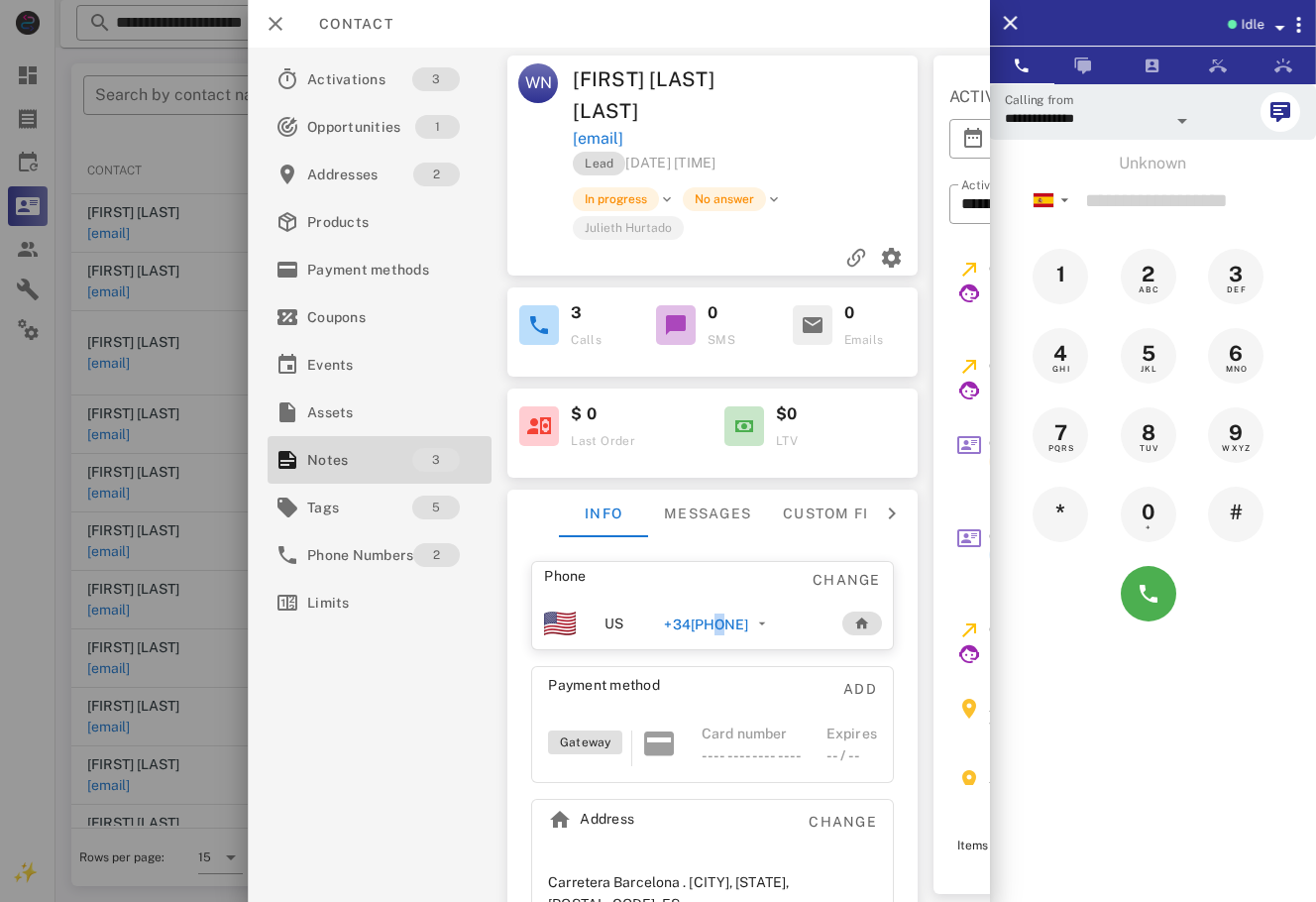 click on "+34676577043" at bounding box center [706, 624] 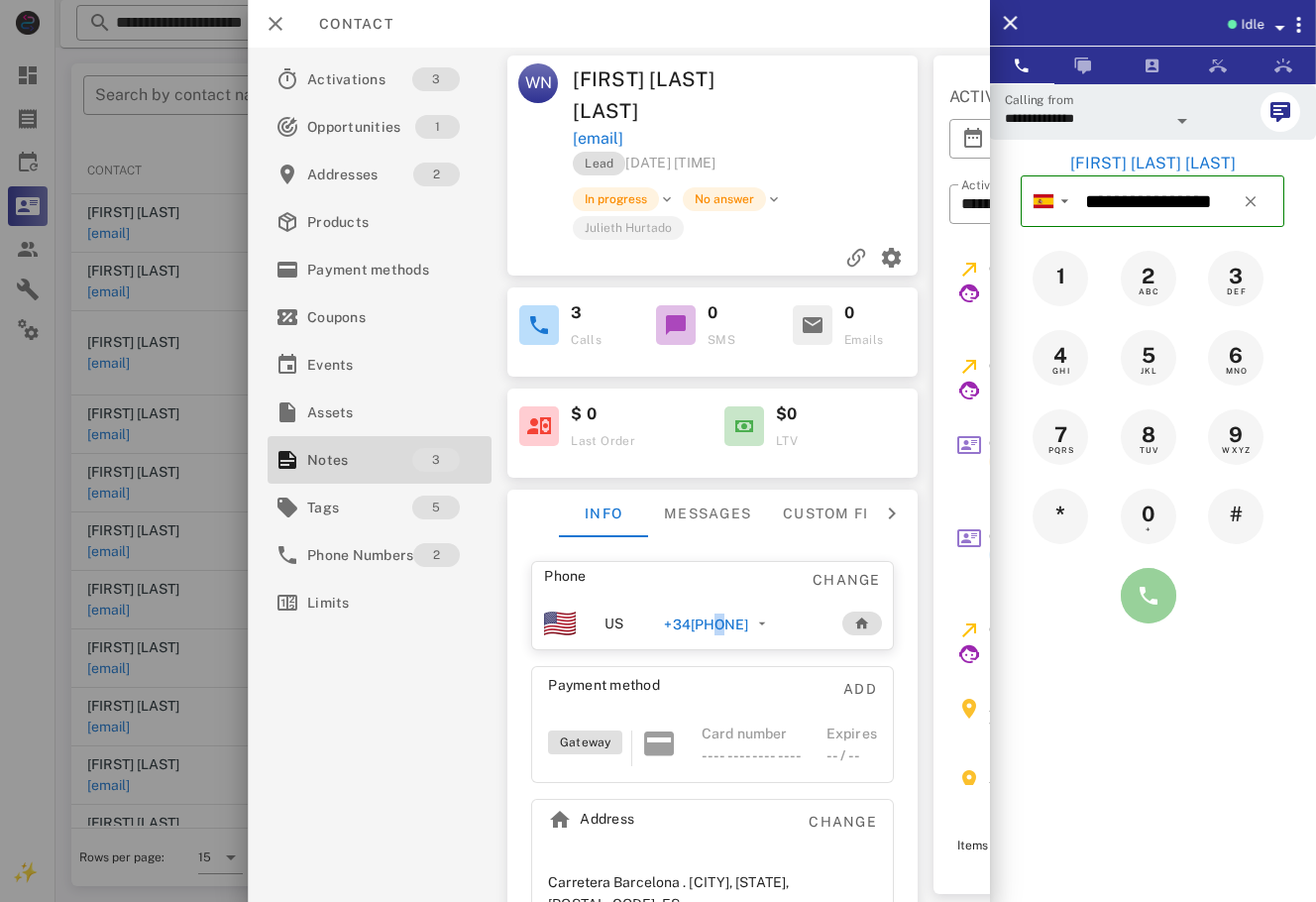 click at bounding box center [1149, 596] 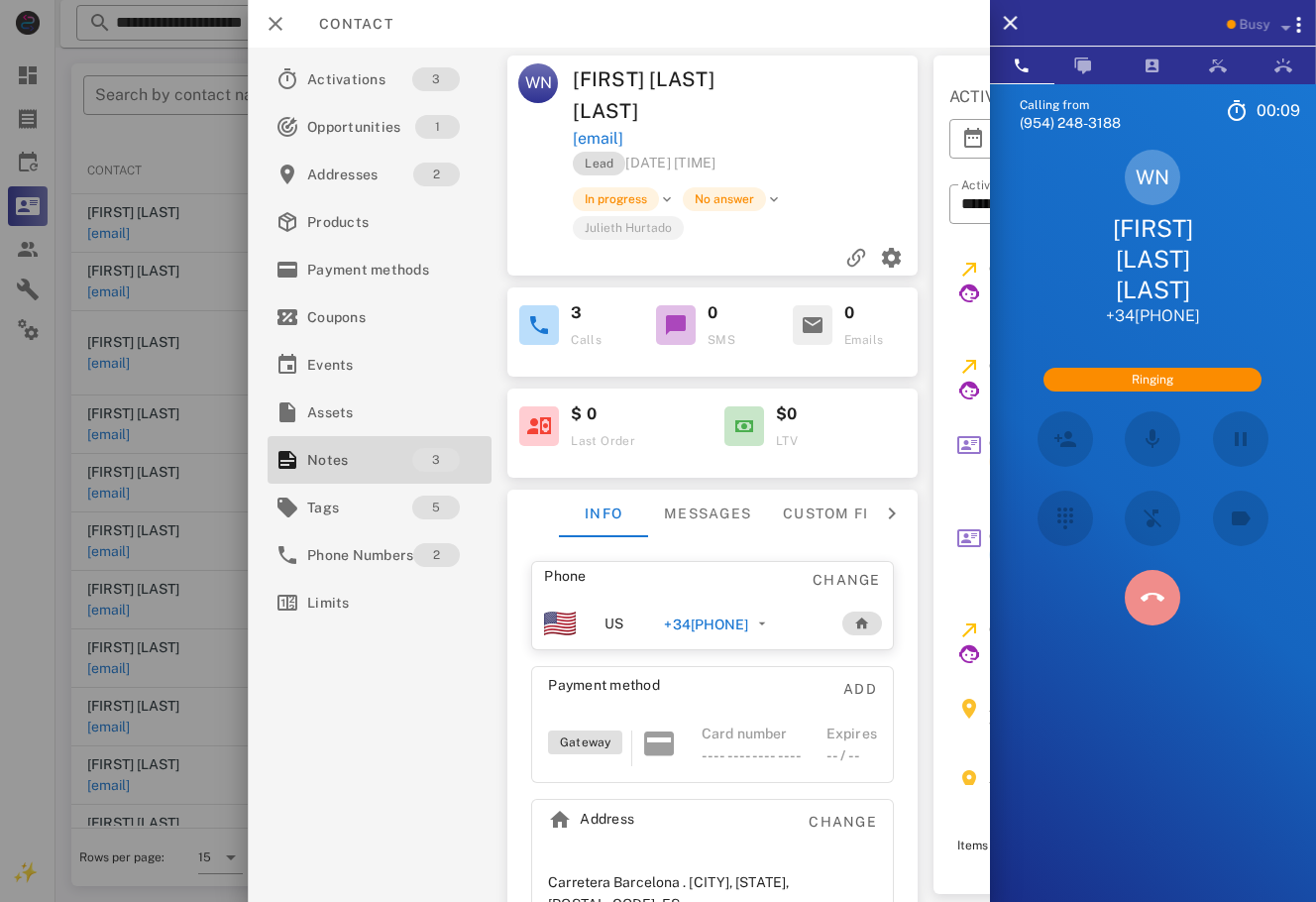 click at bounding box center [1152, 598] 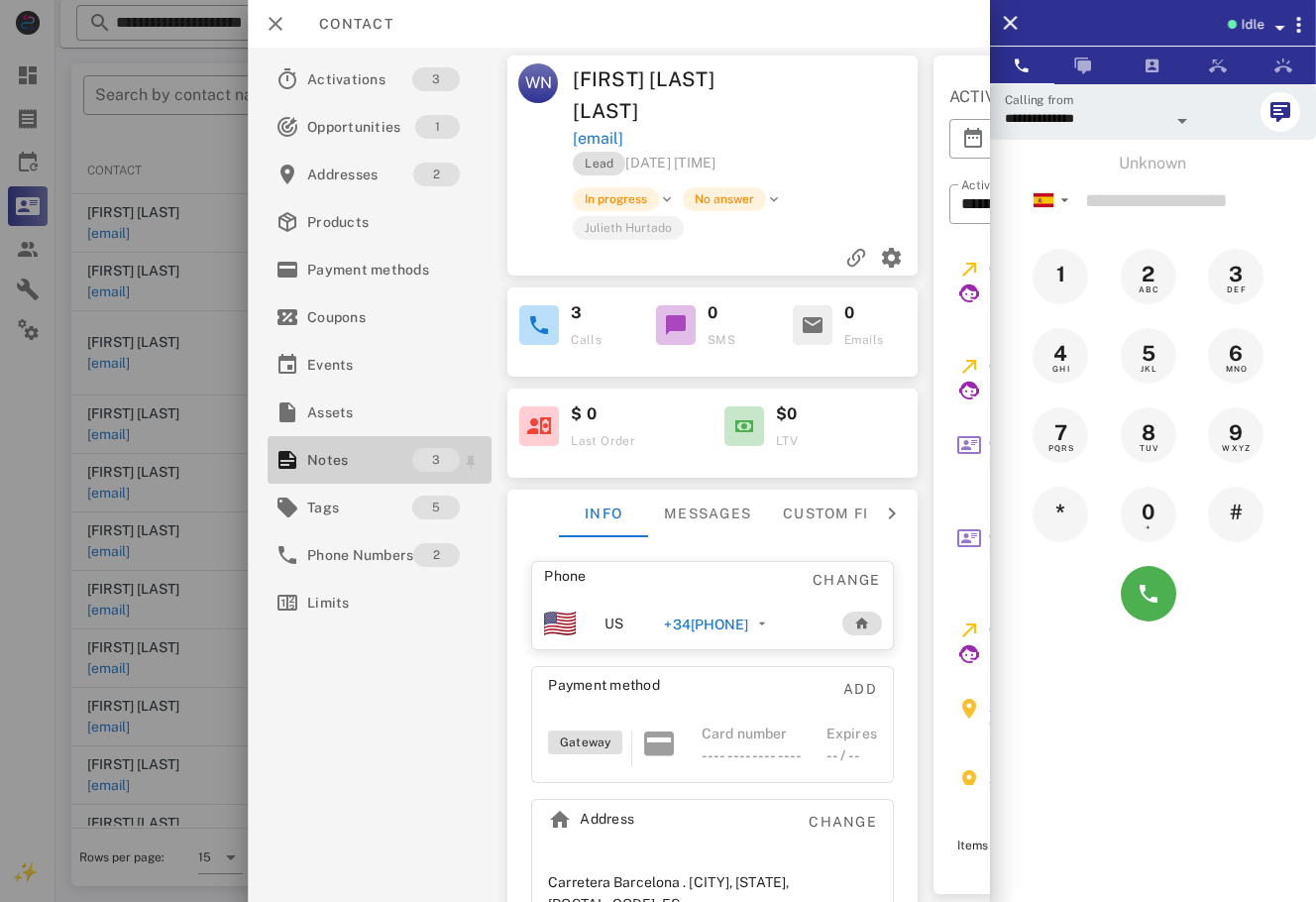 click on "Notes  3" at bounding box center [380, 460] 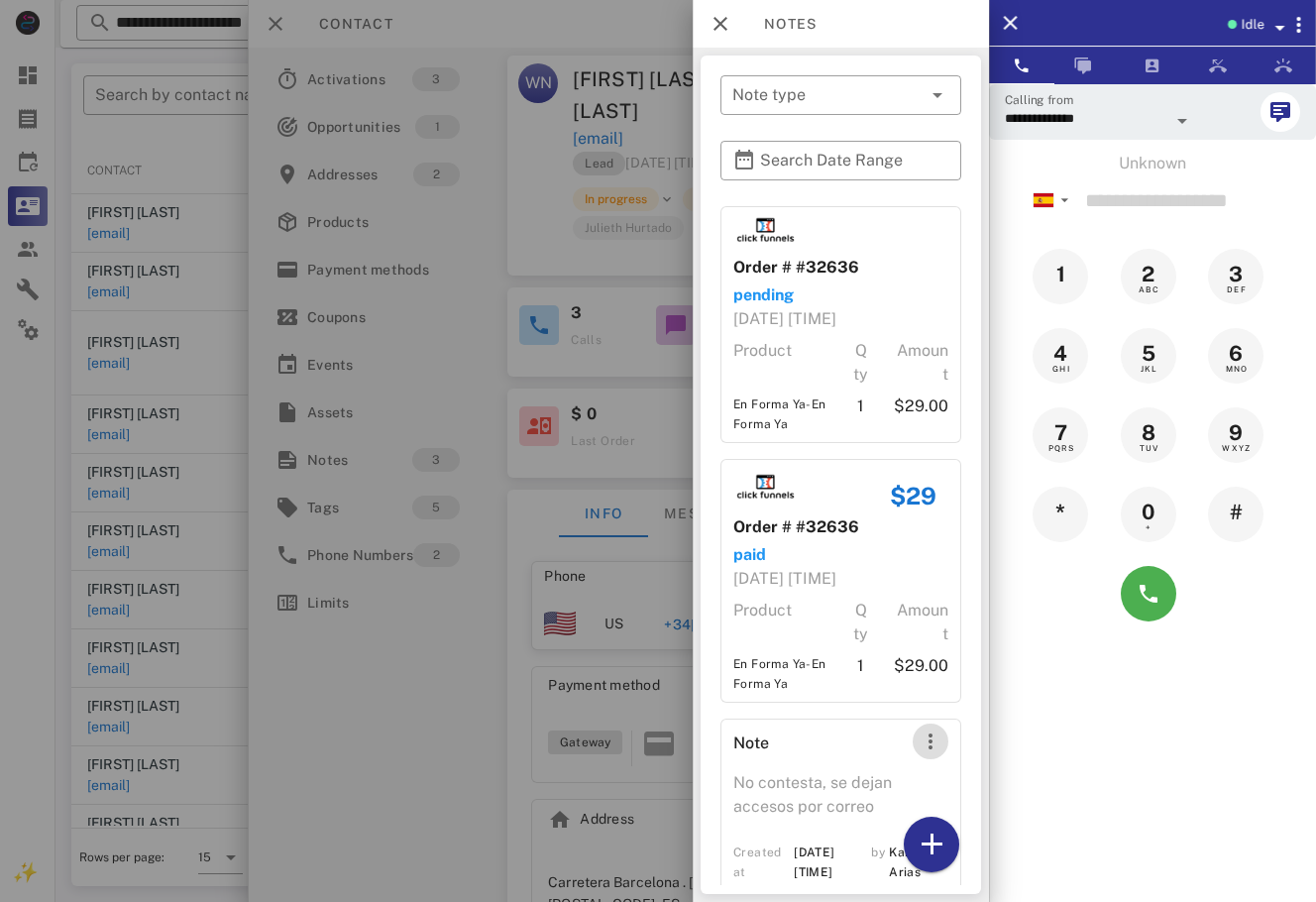 click at bounding box center [931, 741] 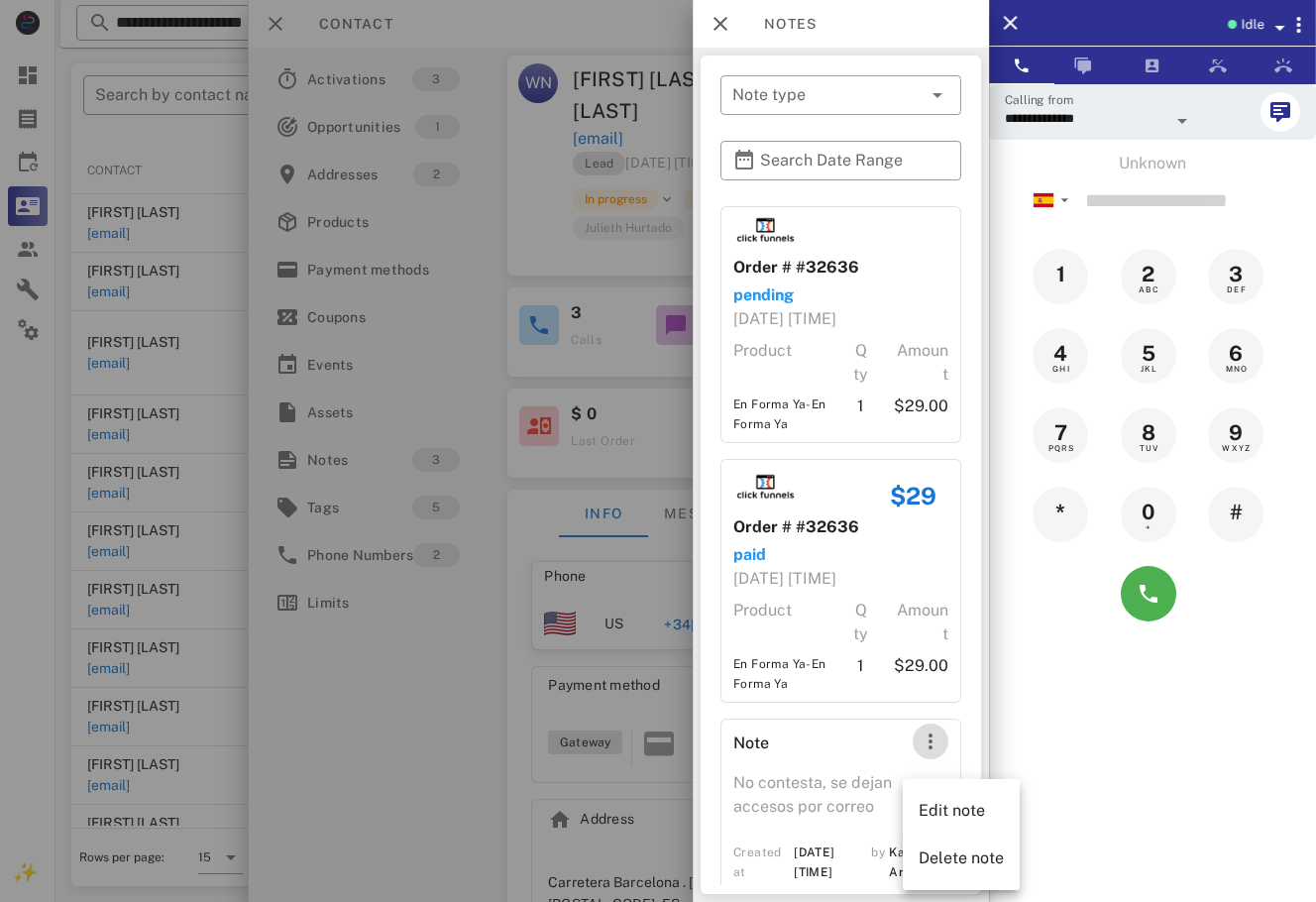 click on "$29" at bounding box center (913, 486) 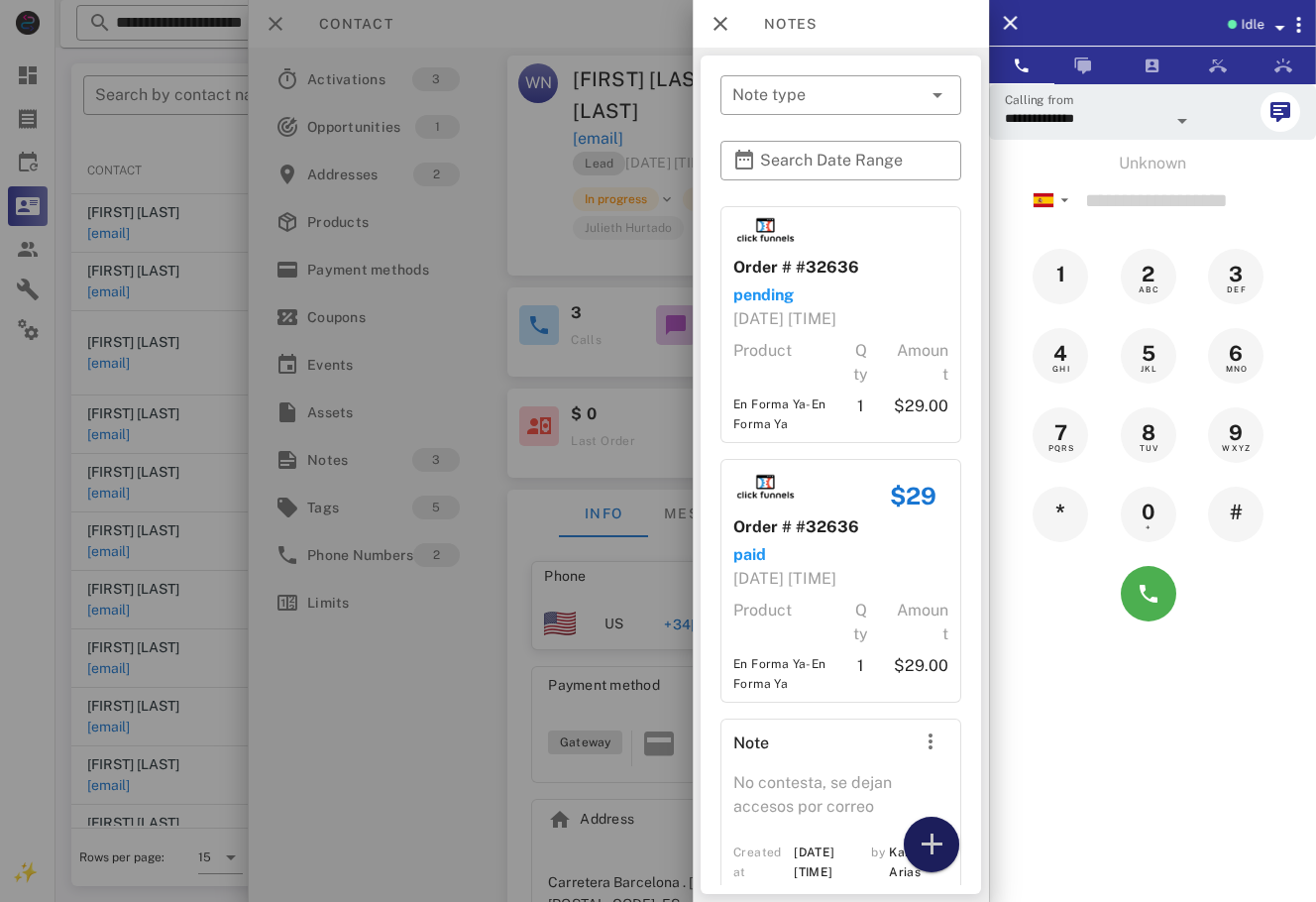 click at bounding box center (932, 845) 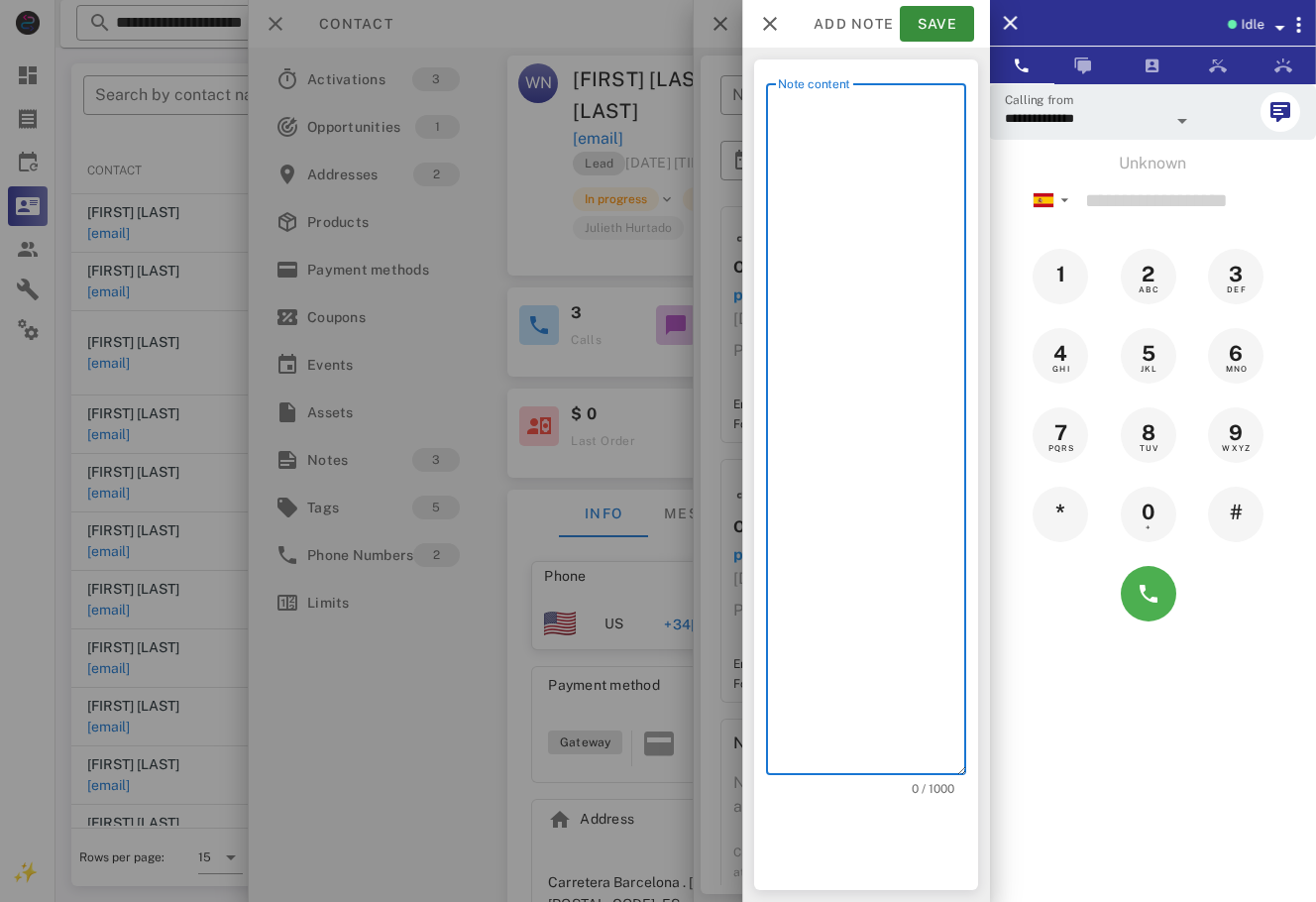 click on "Note content" at bounding box center (872, 434) 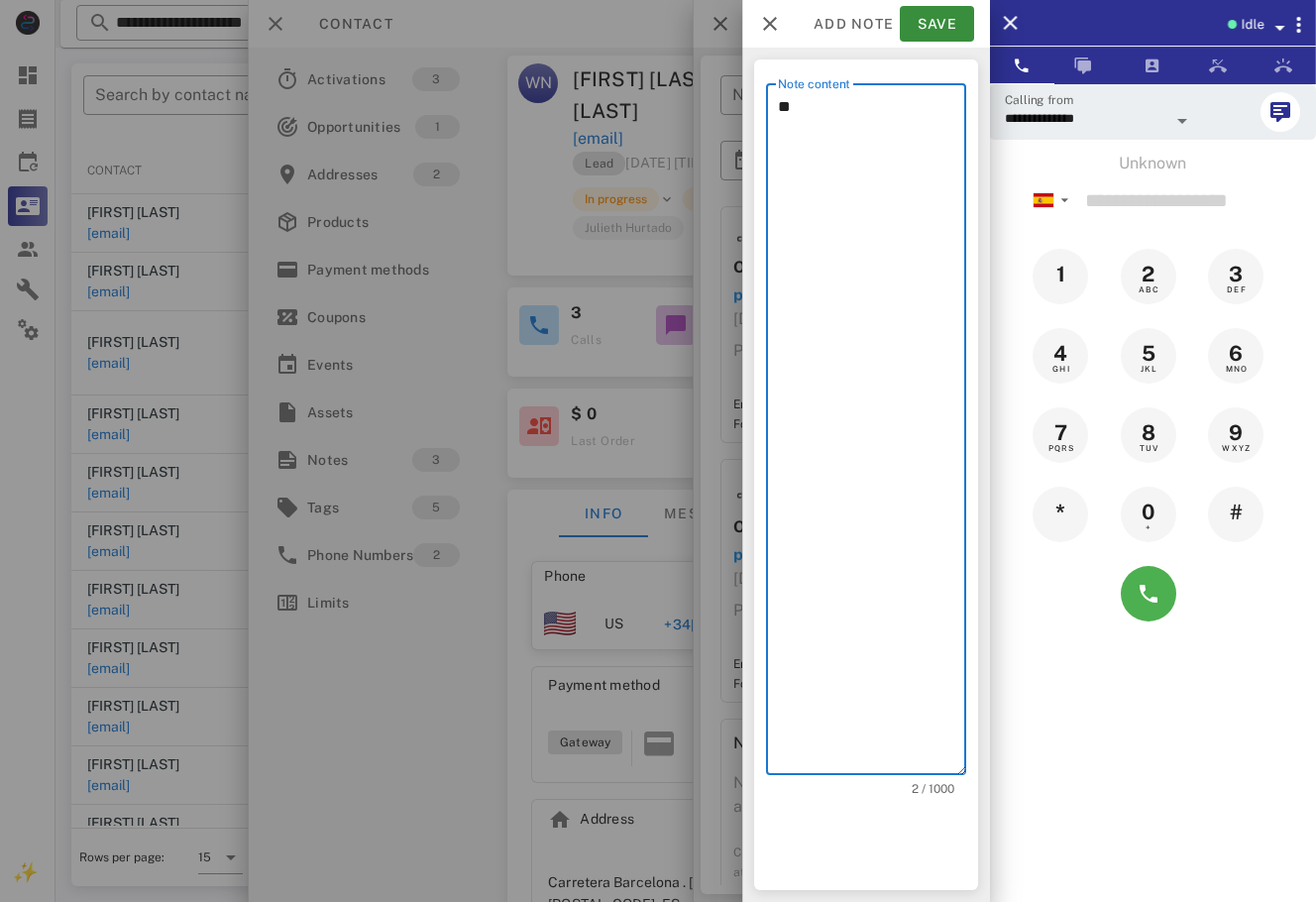type on "*" 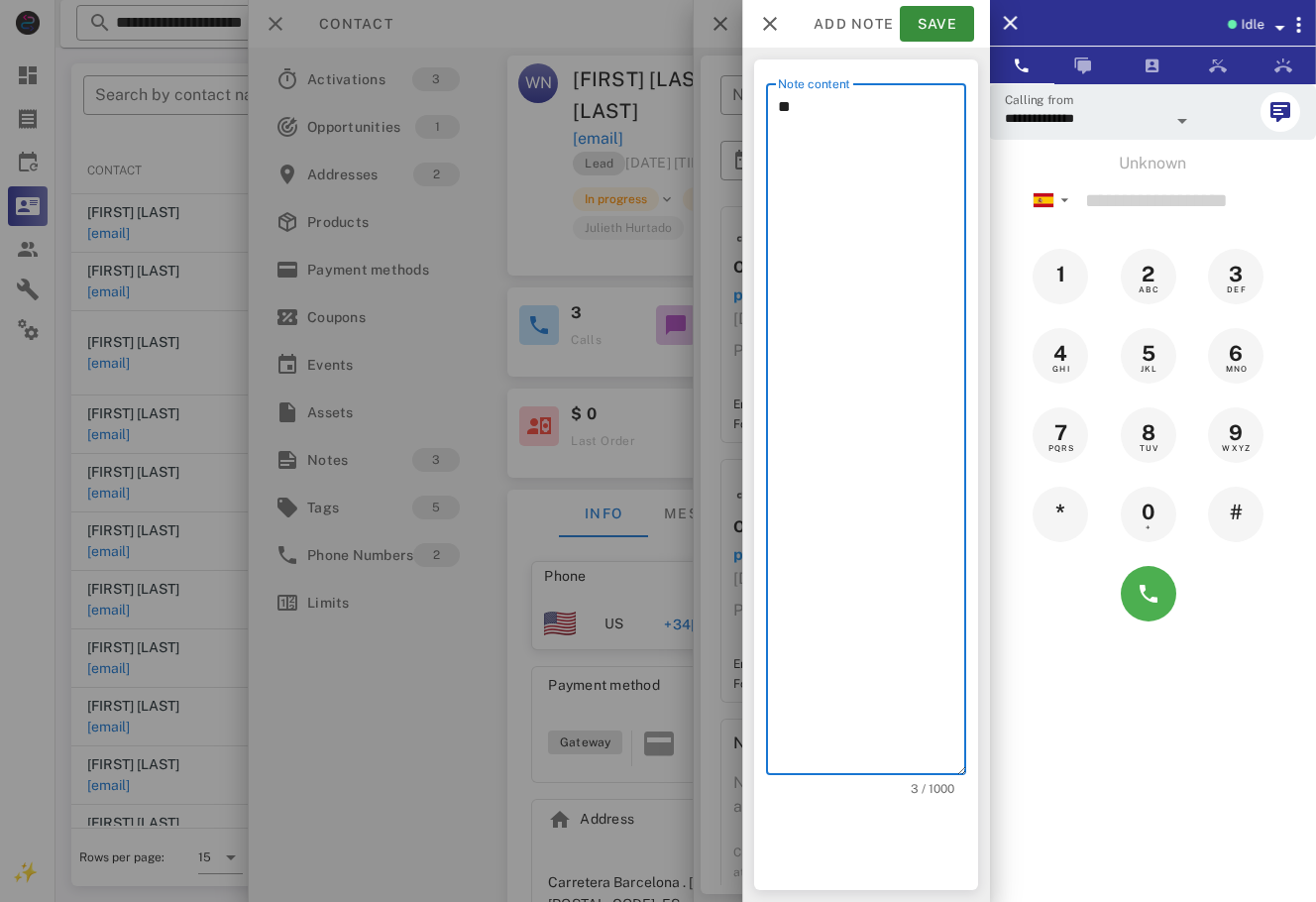 type on "*" 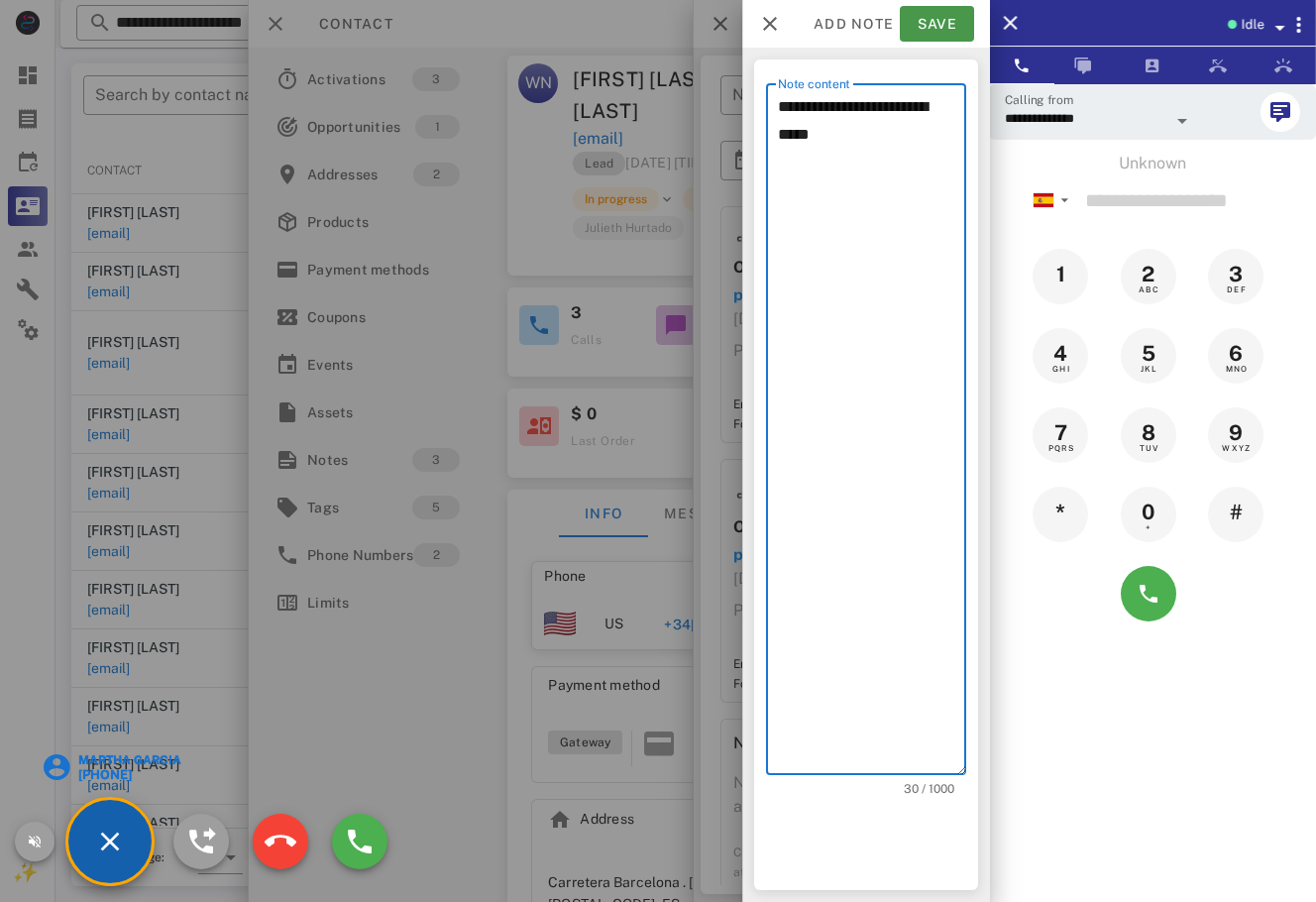 type on "**********" 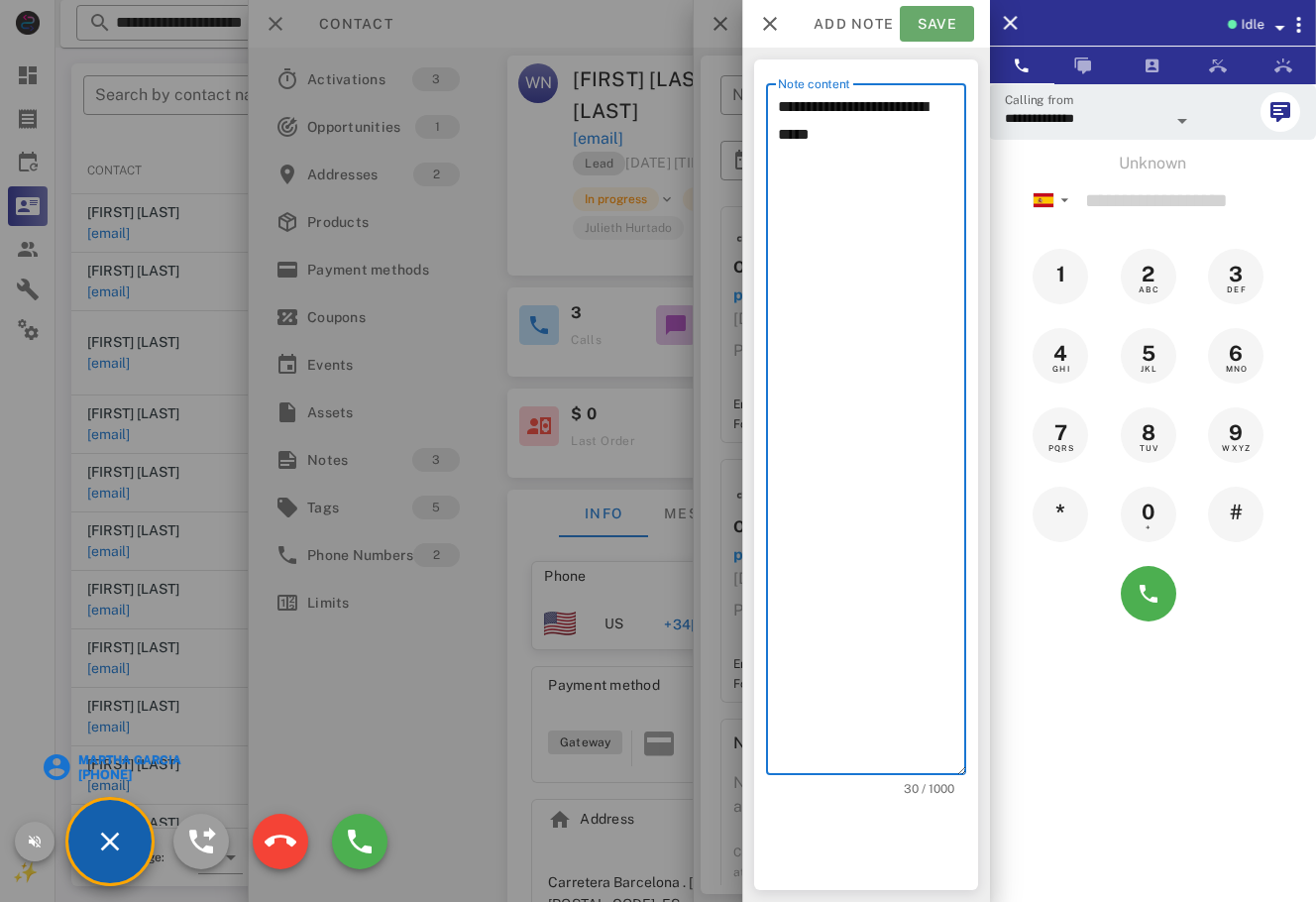 click on "Save" at bounding box center [936, 24] 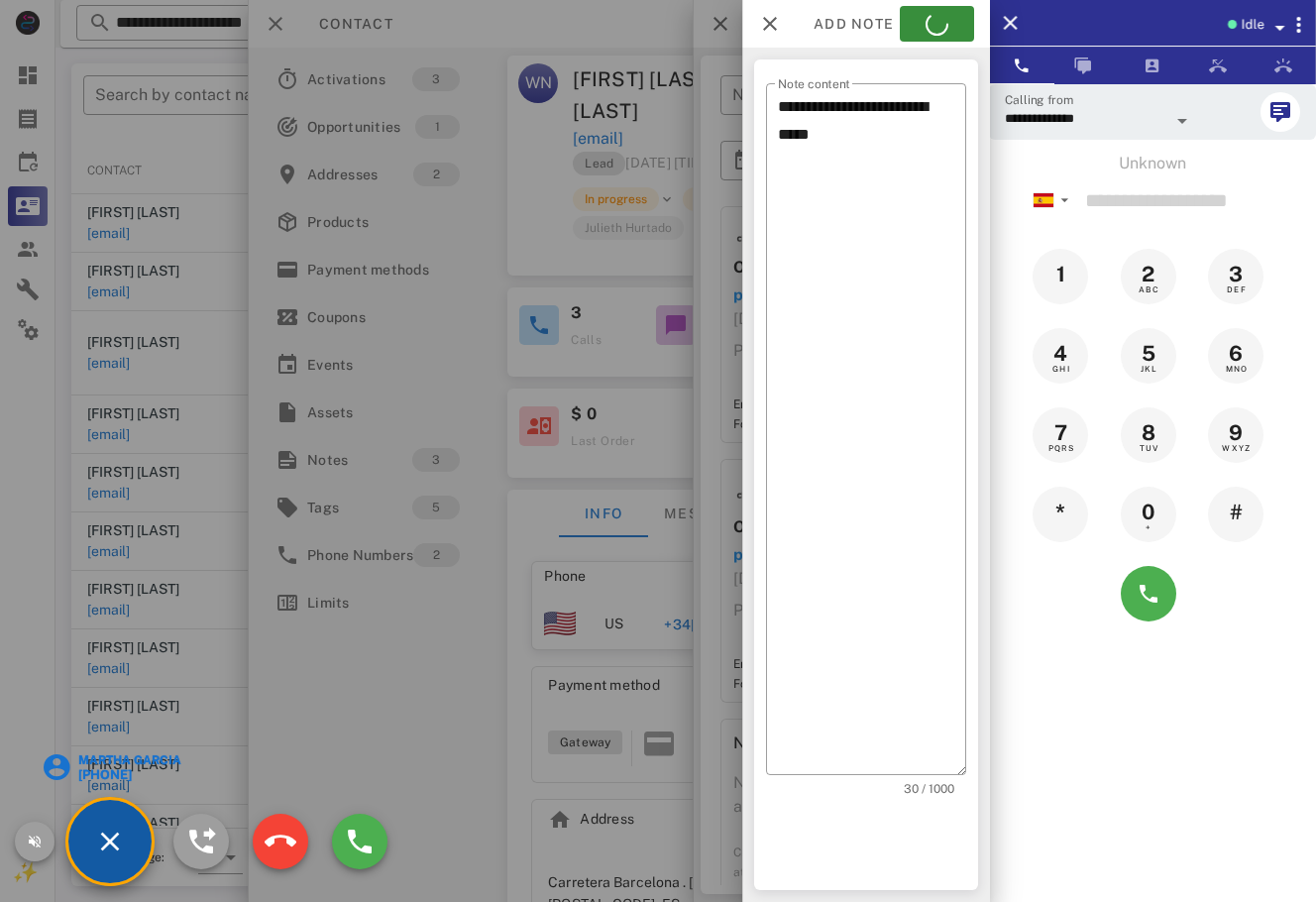 click on "Martha Garcia" at bounding box center (128, 760) 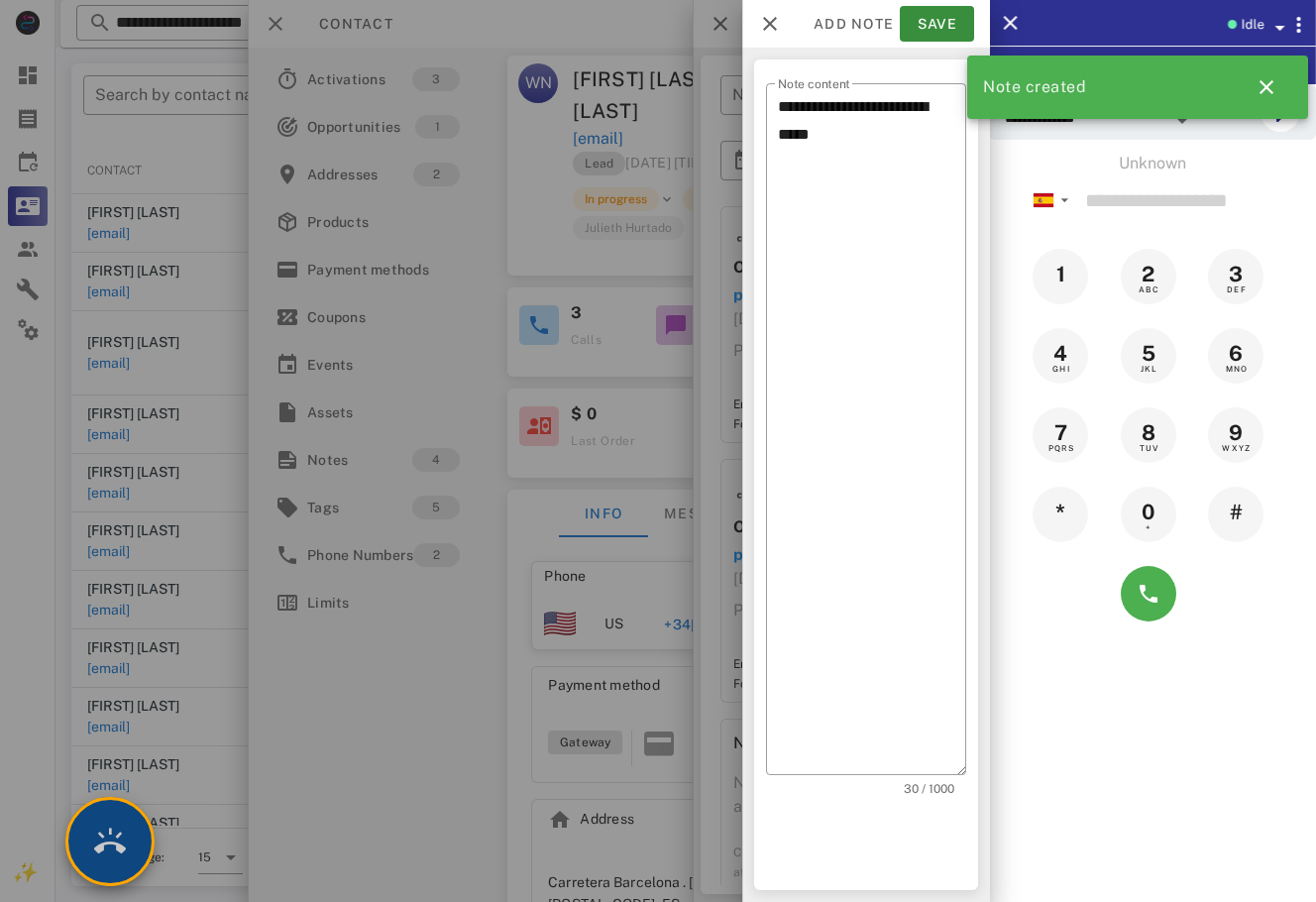 click at bounding box center (110, 842) 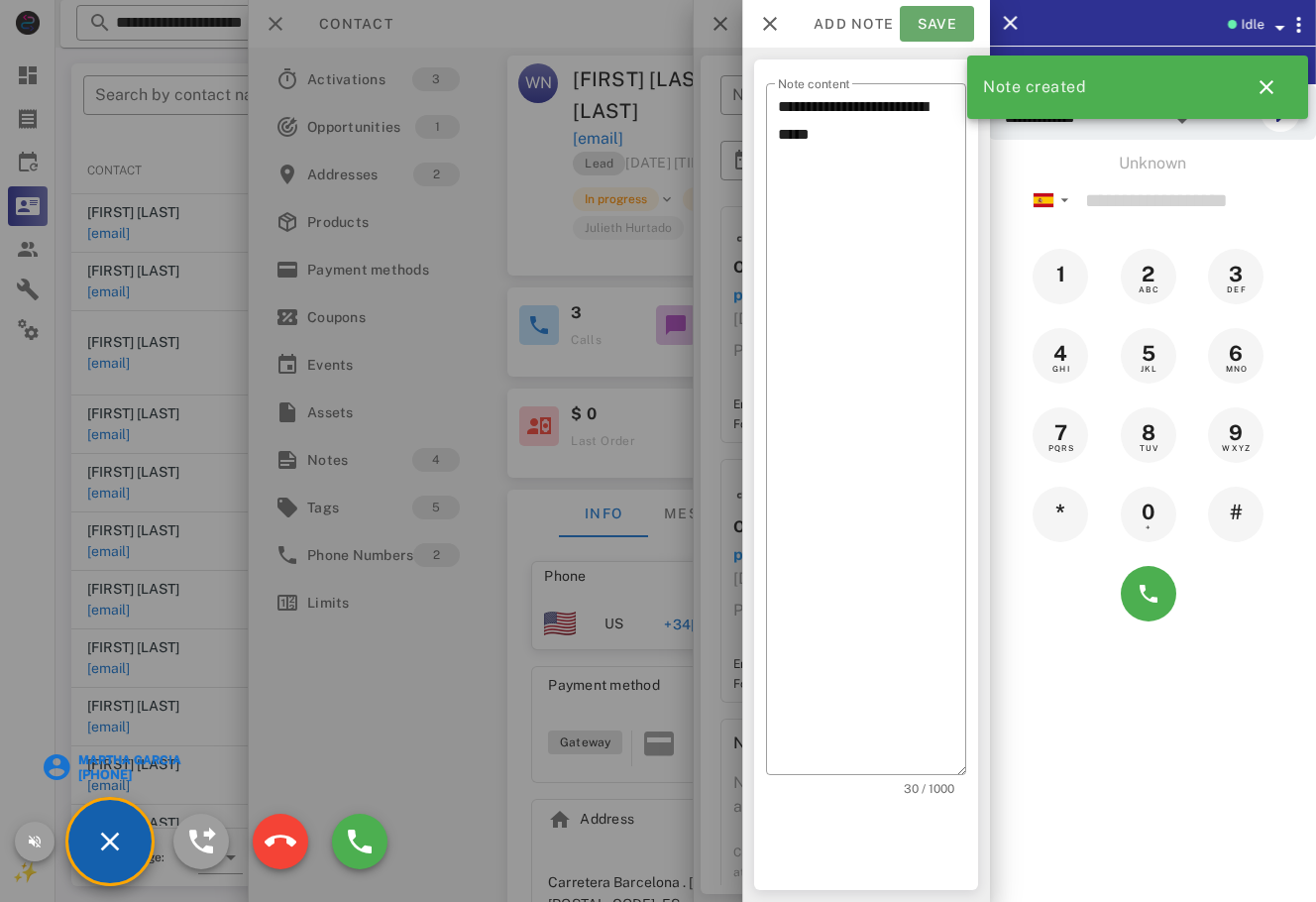 drag, startPoint x: 959, startPoint y: 16, endPoint x: 937, endPoint y: 32, distance: 27.202941 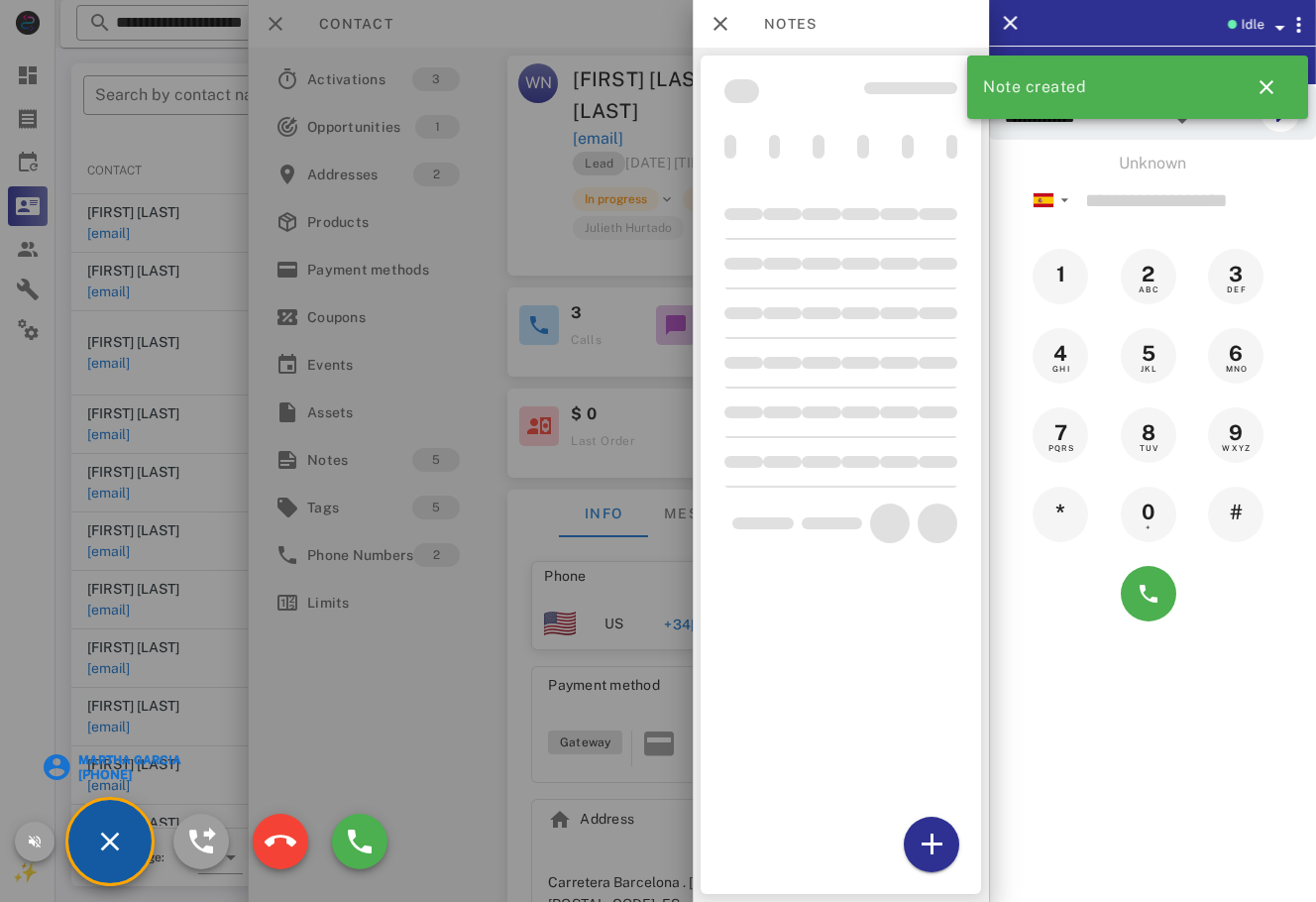 click on "[PHONE]" at bounding box center [128, 774] 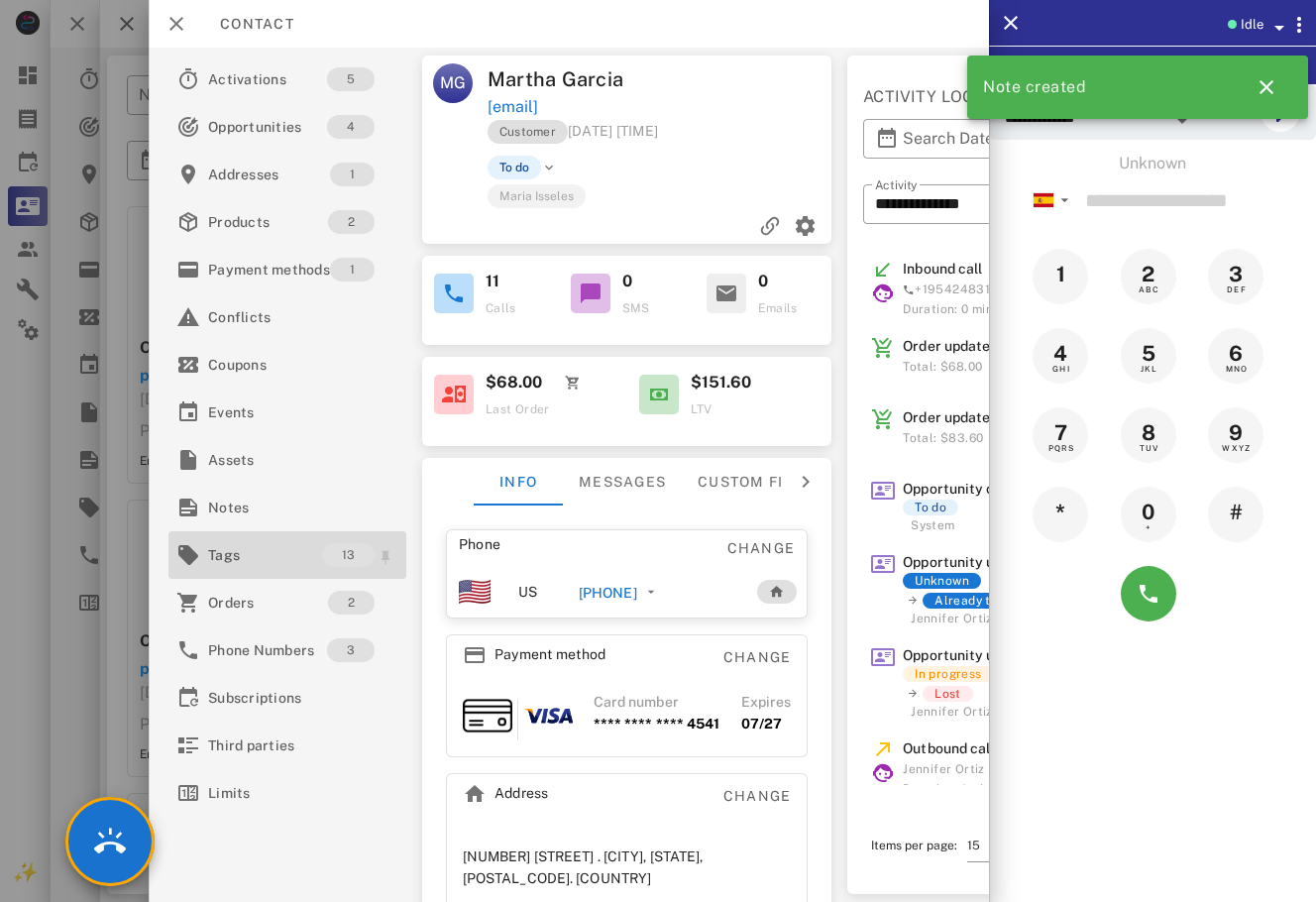 click on "Tags" at bounding box center (265, 555) 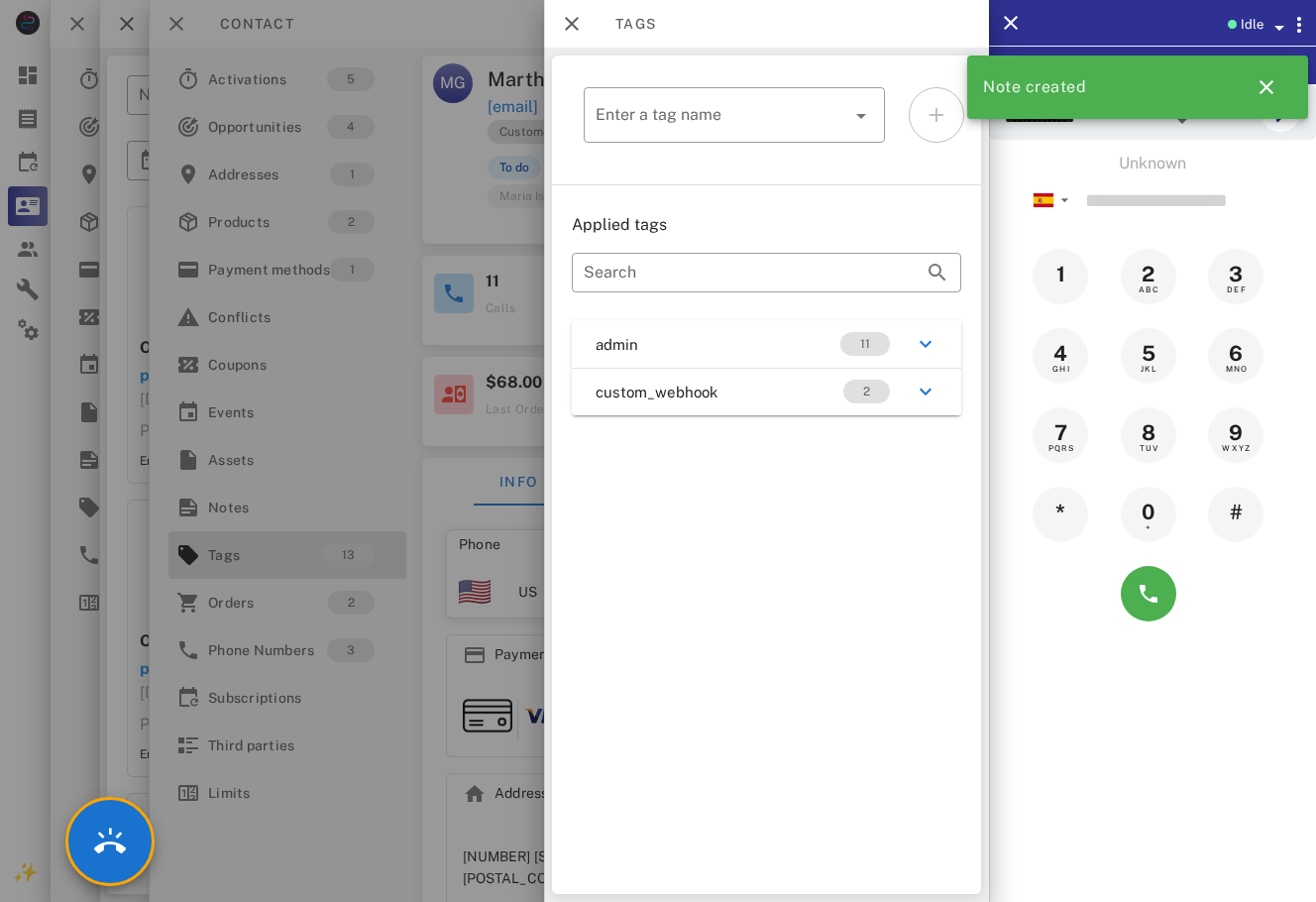 click at bounding box center (658, 451) 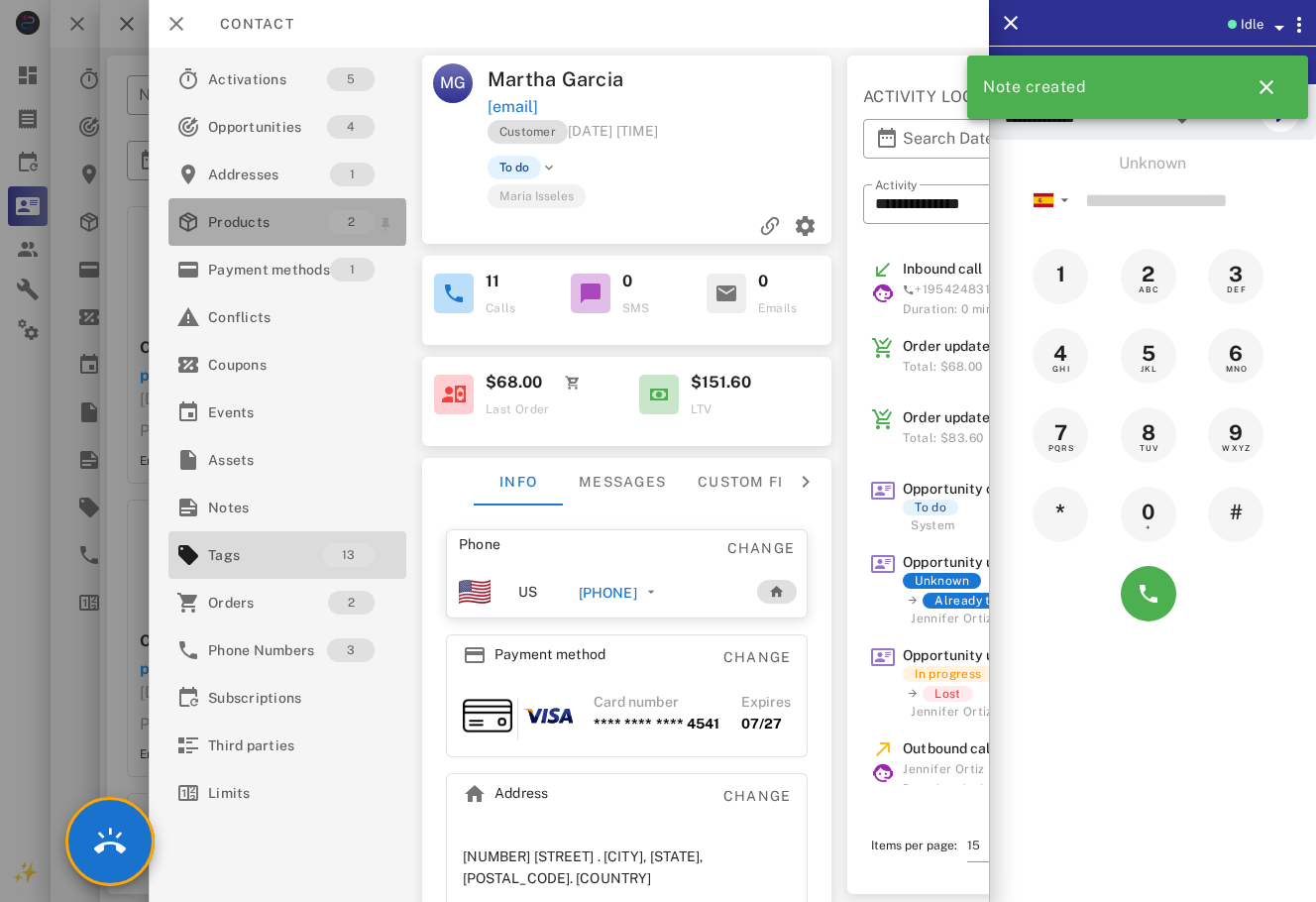 click on "Products" at bounding box center [268, 222] 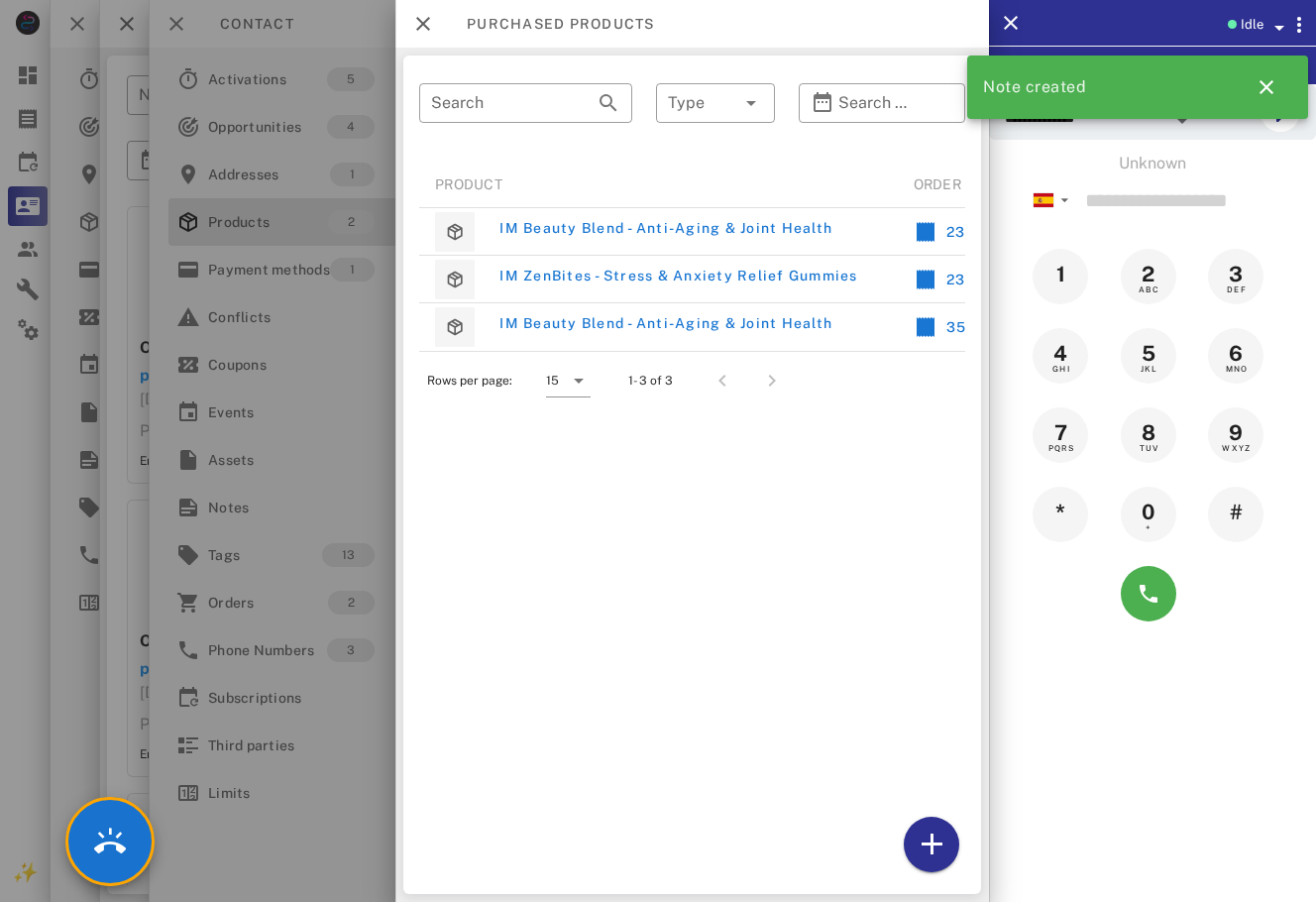 scroll, scrollTop: 0, scrollLeft: 268, axis: horizontal 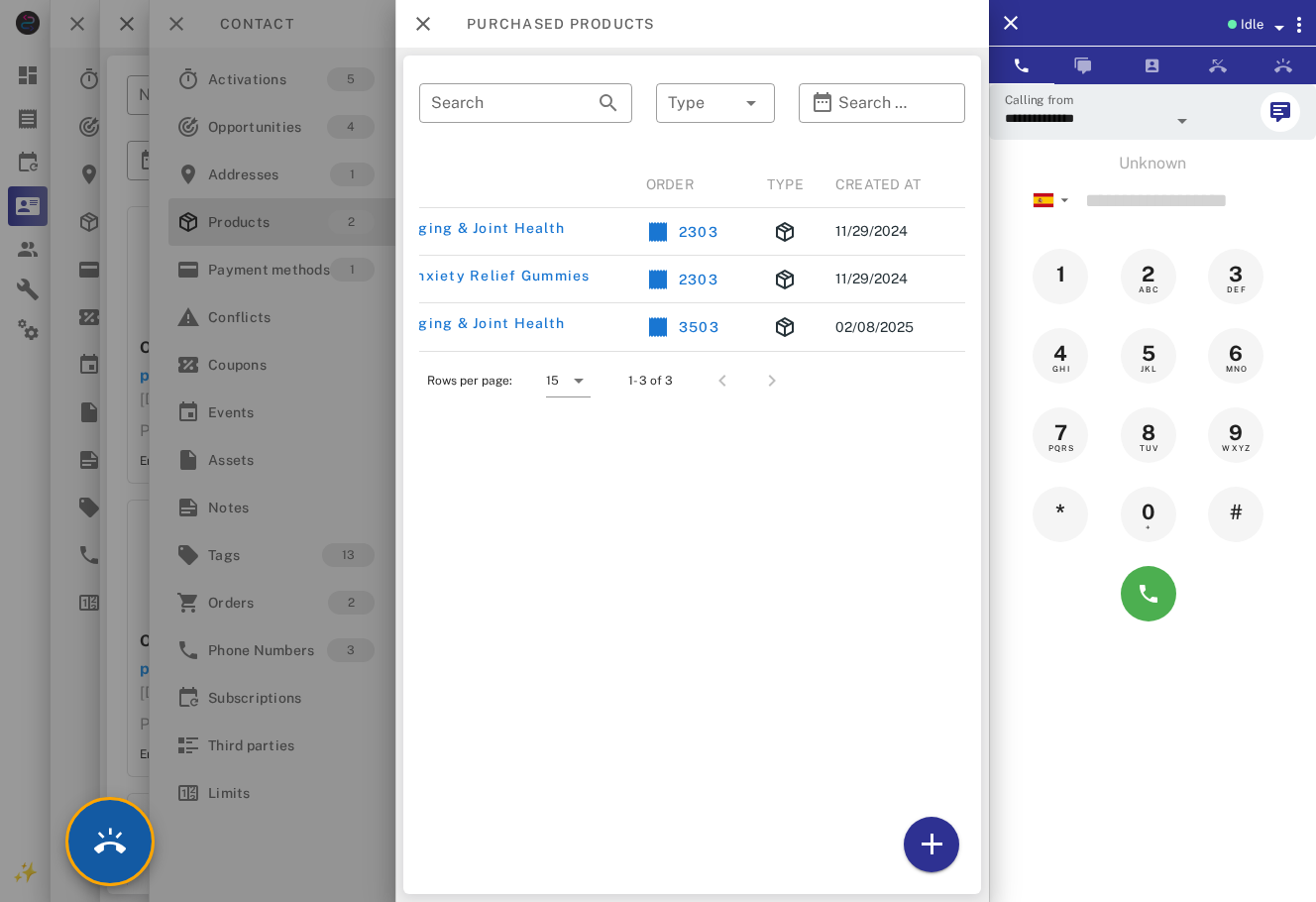 click at bounding box center [110, 842] 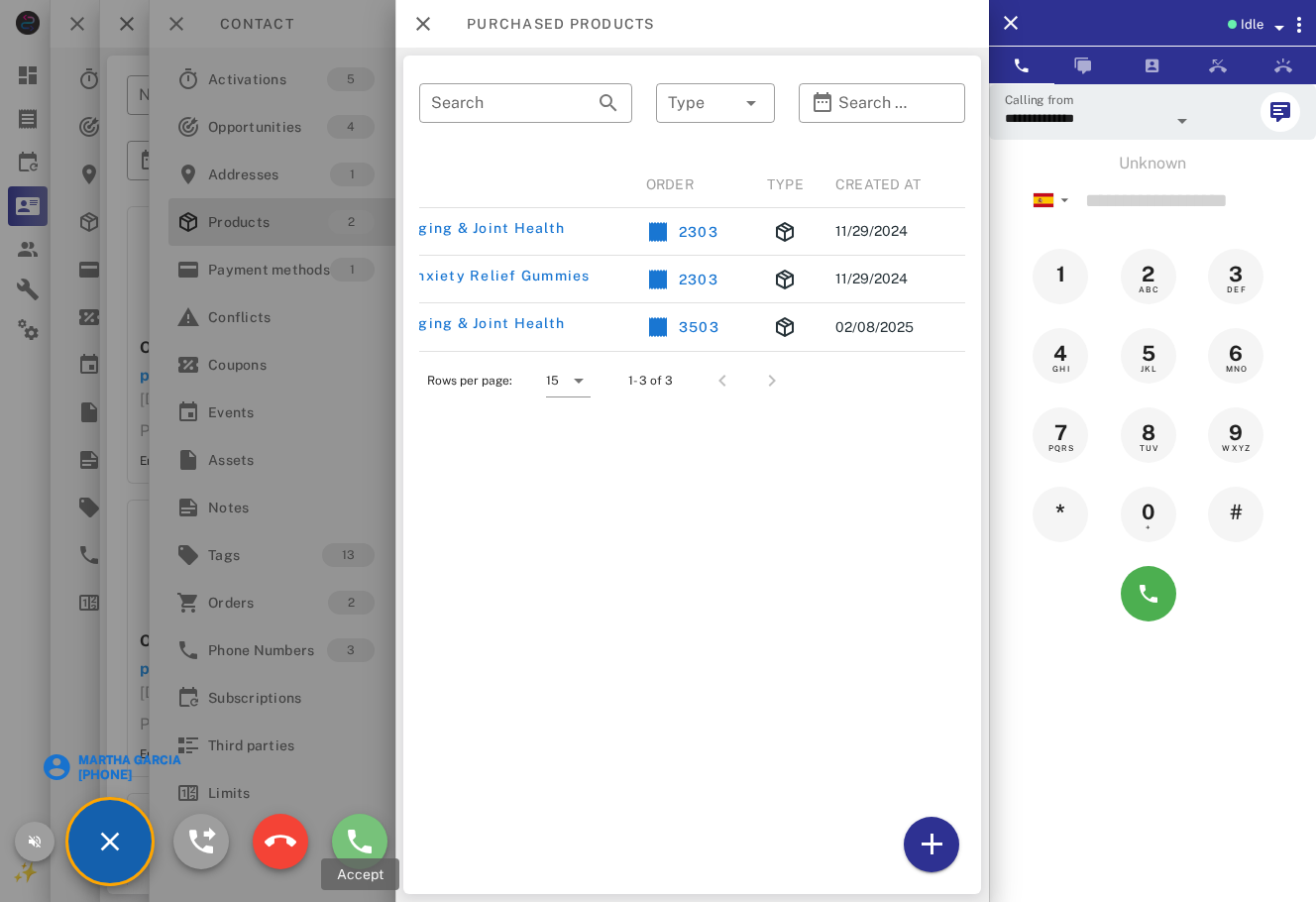 click at bounding box center (360, 842) 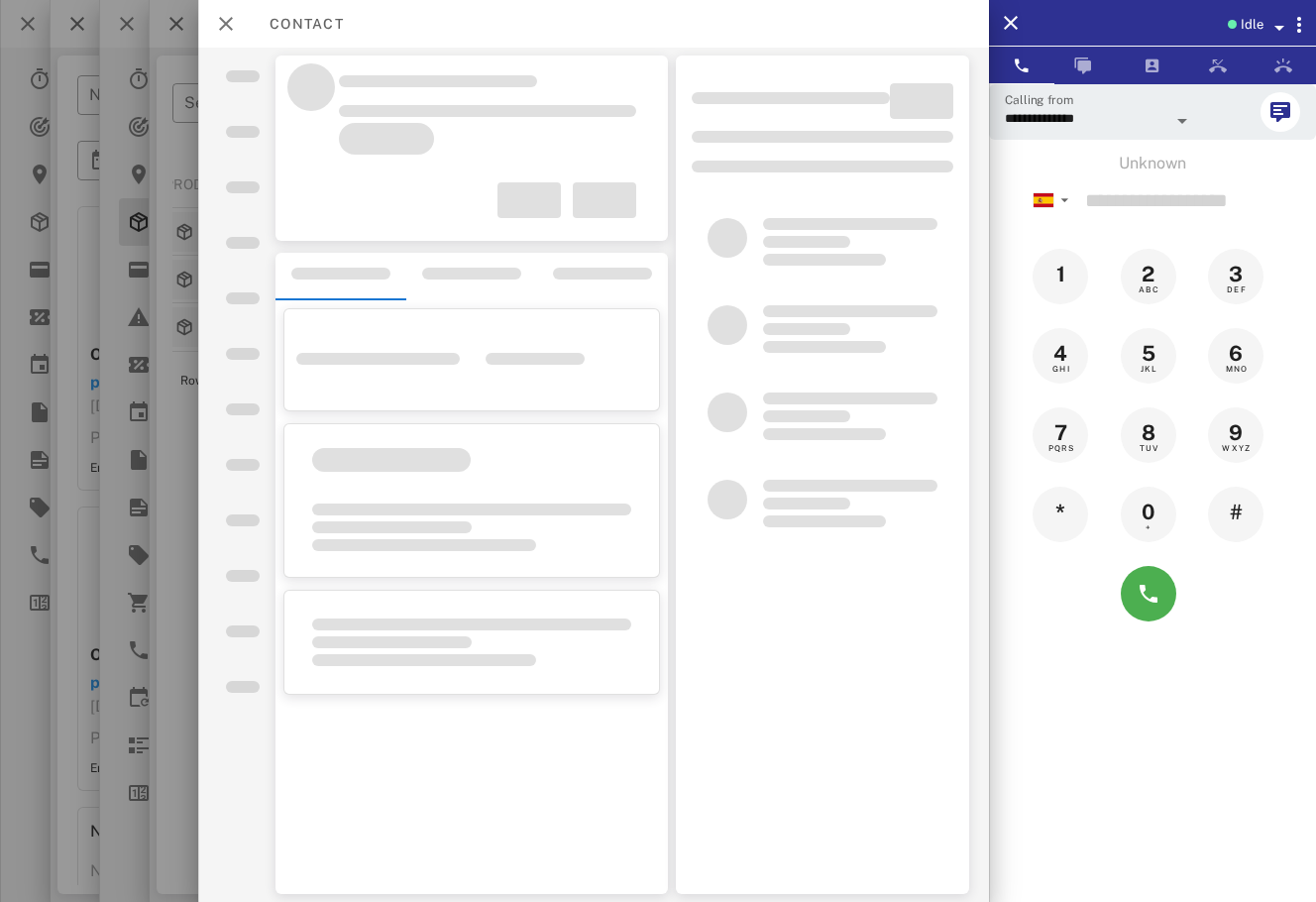 scroll, scrollTop: 0, scrollLeft: 21, axis: horizontal 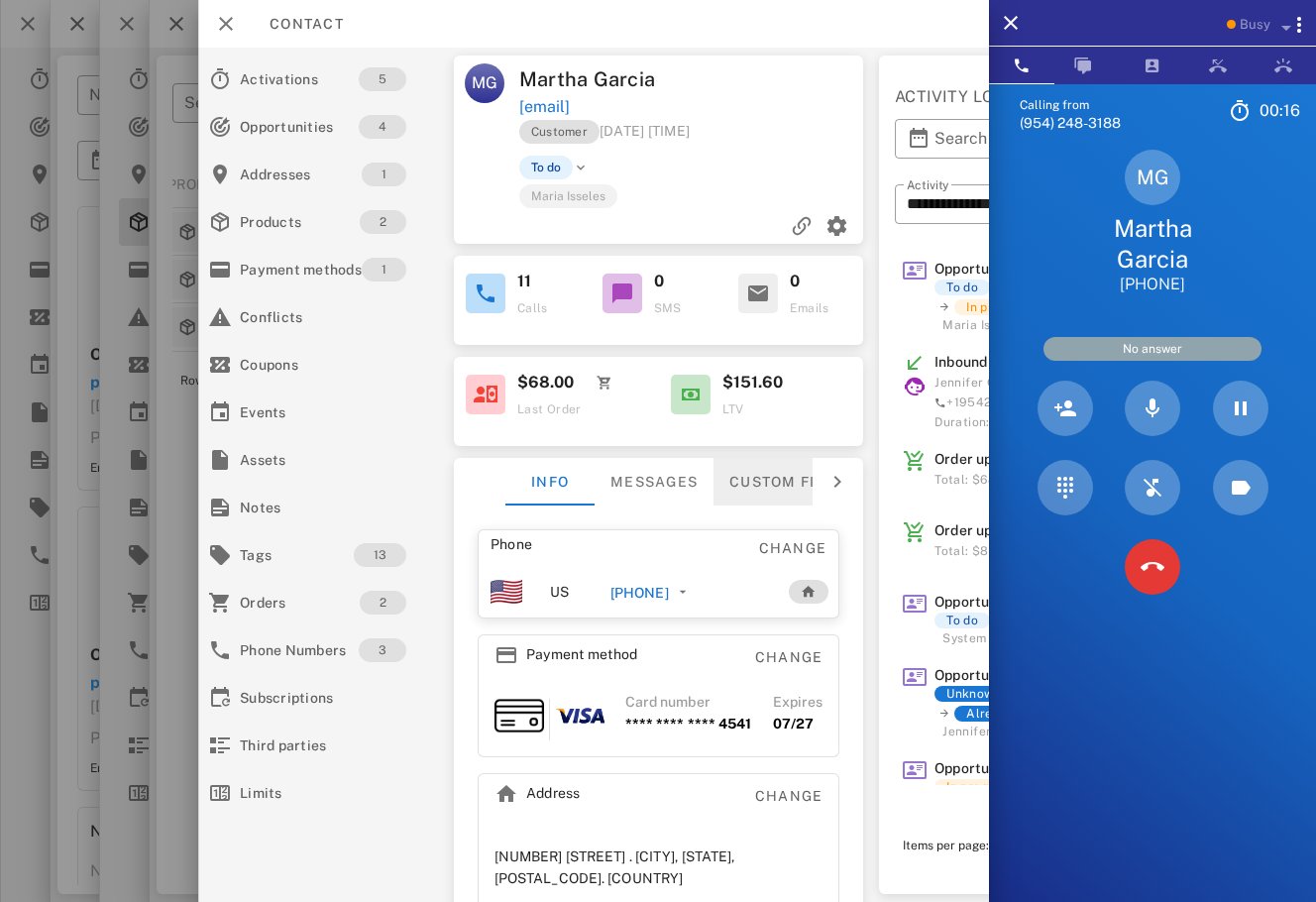 click on "Custom fields" at bounding box center [791, 482] 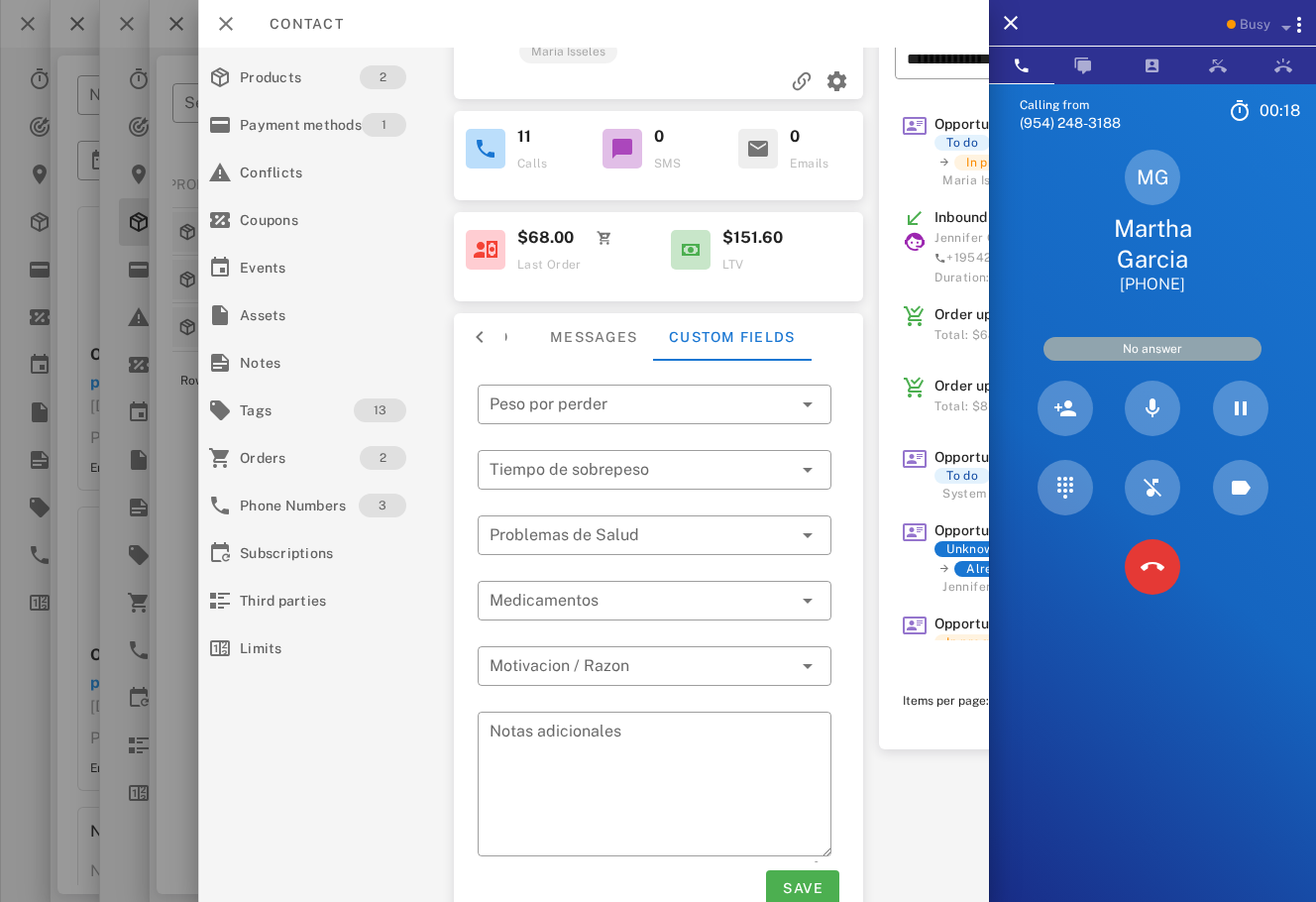 scroll, scrollTop: 164, scrollLeft: 18, axis: both 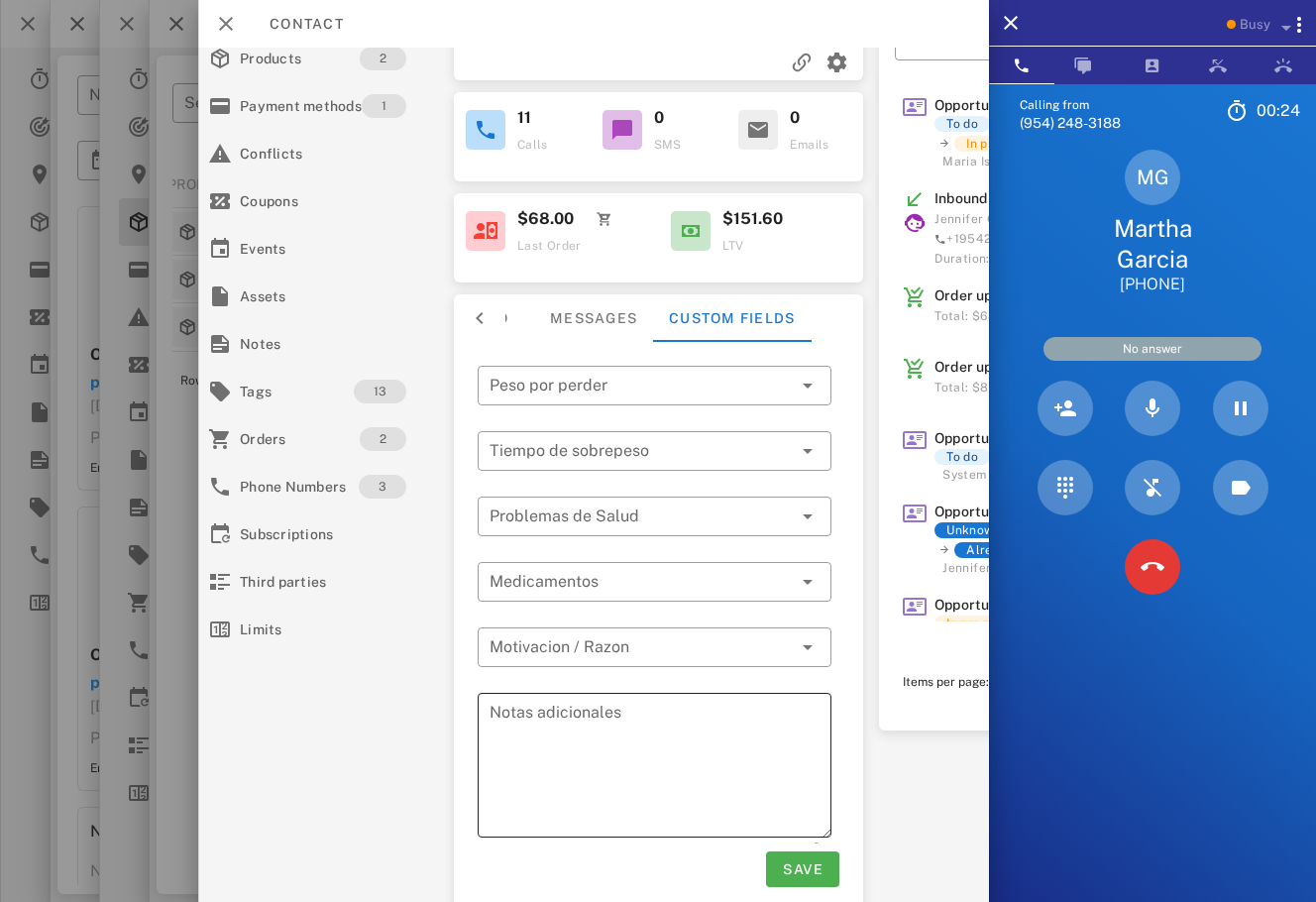 click on "Notas adicionales" at bounding box center [660, 768] 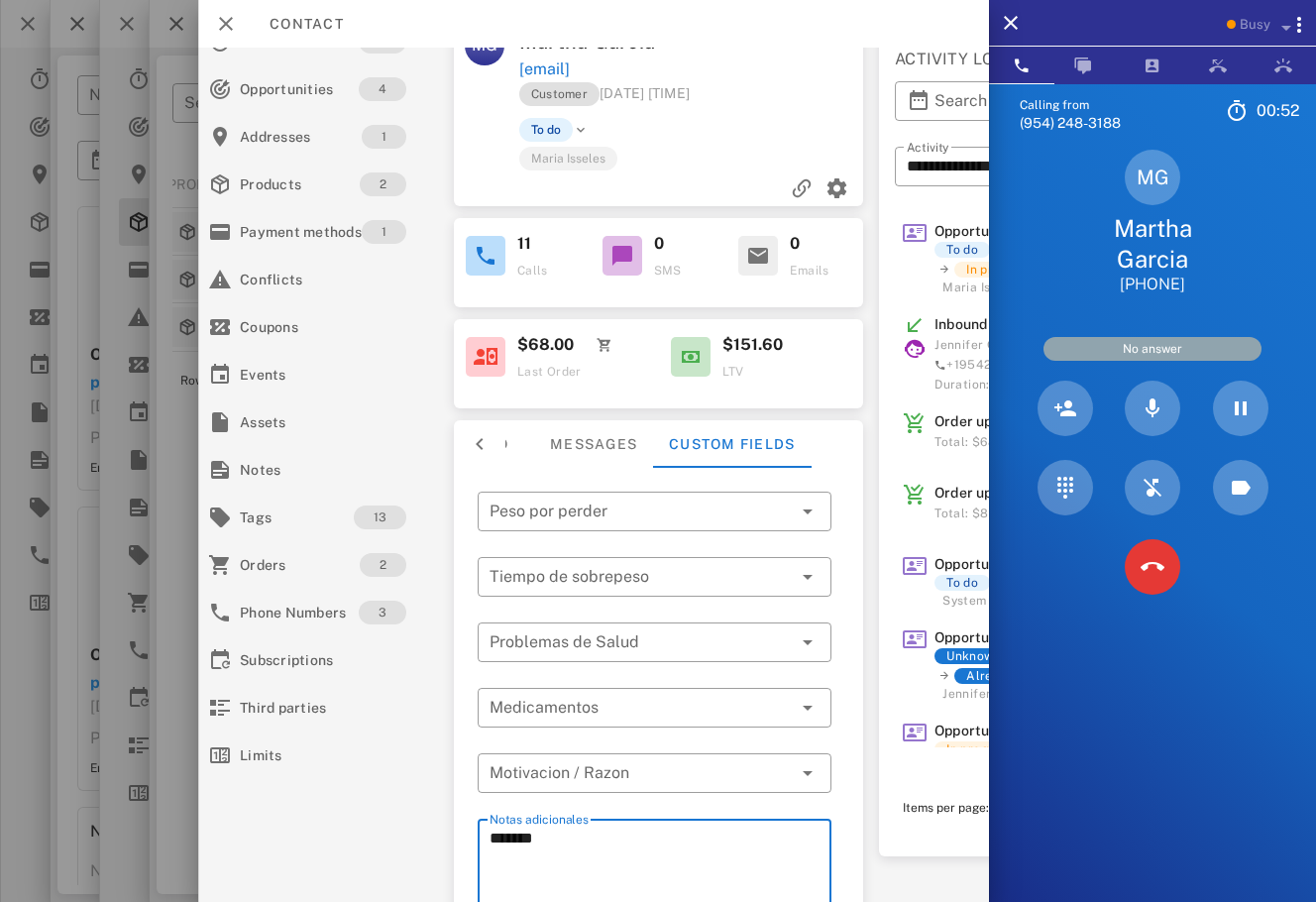 scroll, scrollTop: 164, scrollLeft: 18, axis: both 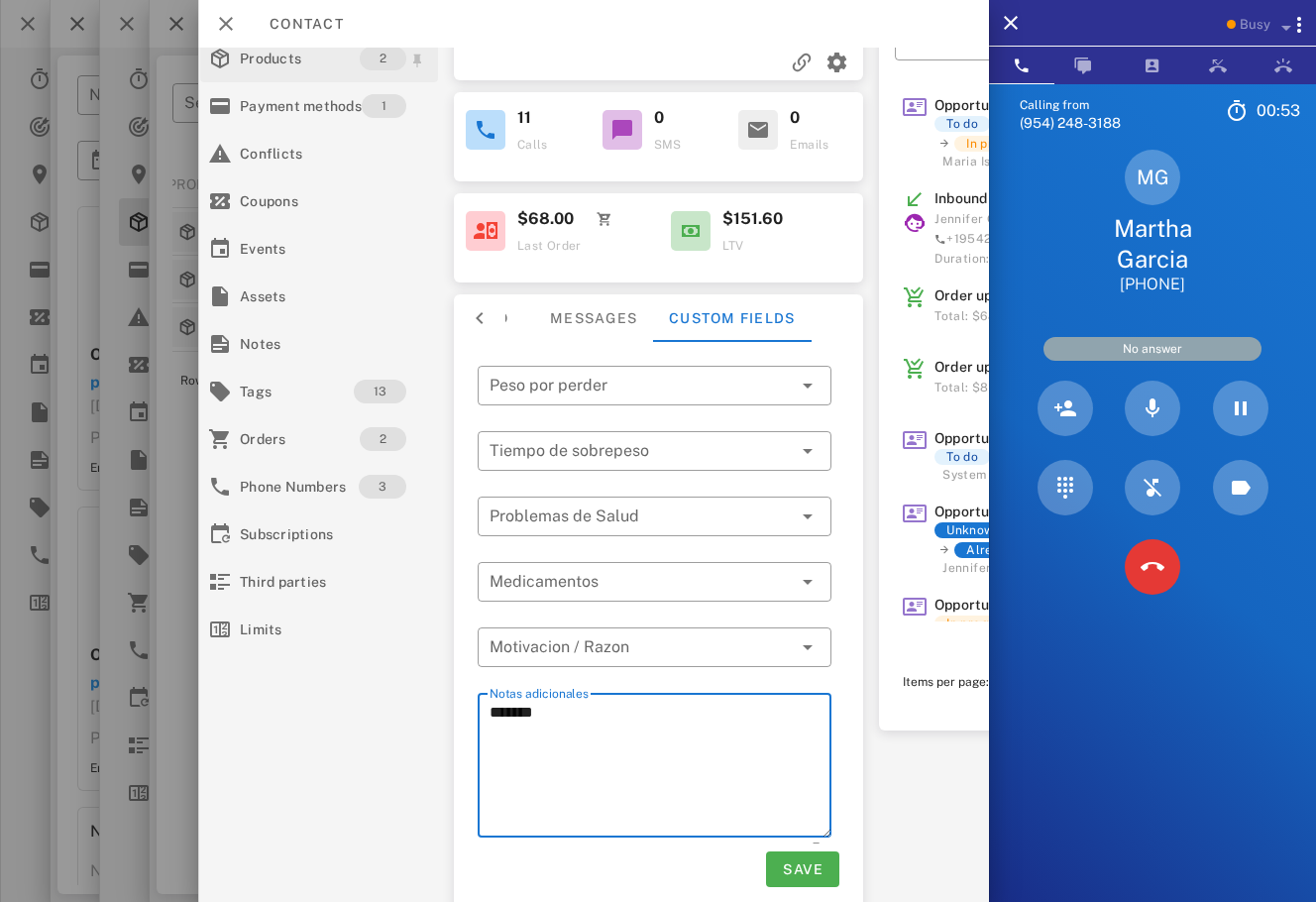 type on "******" 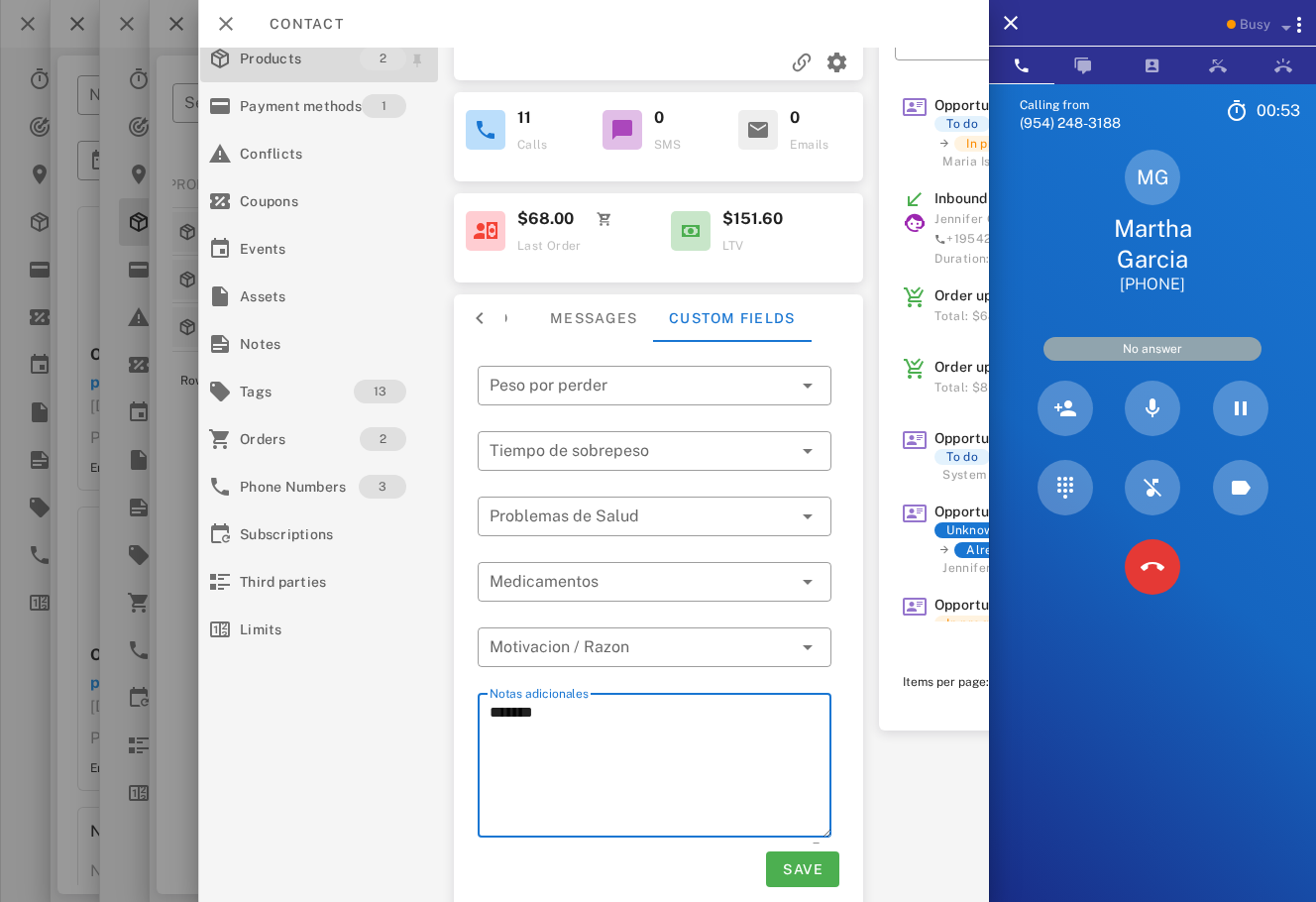 click on "Products" at bounding box center [299, 58] 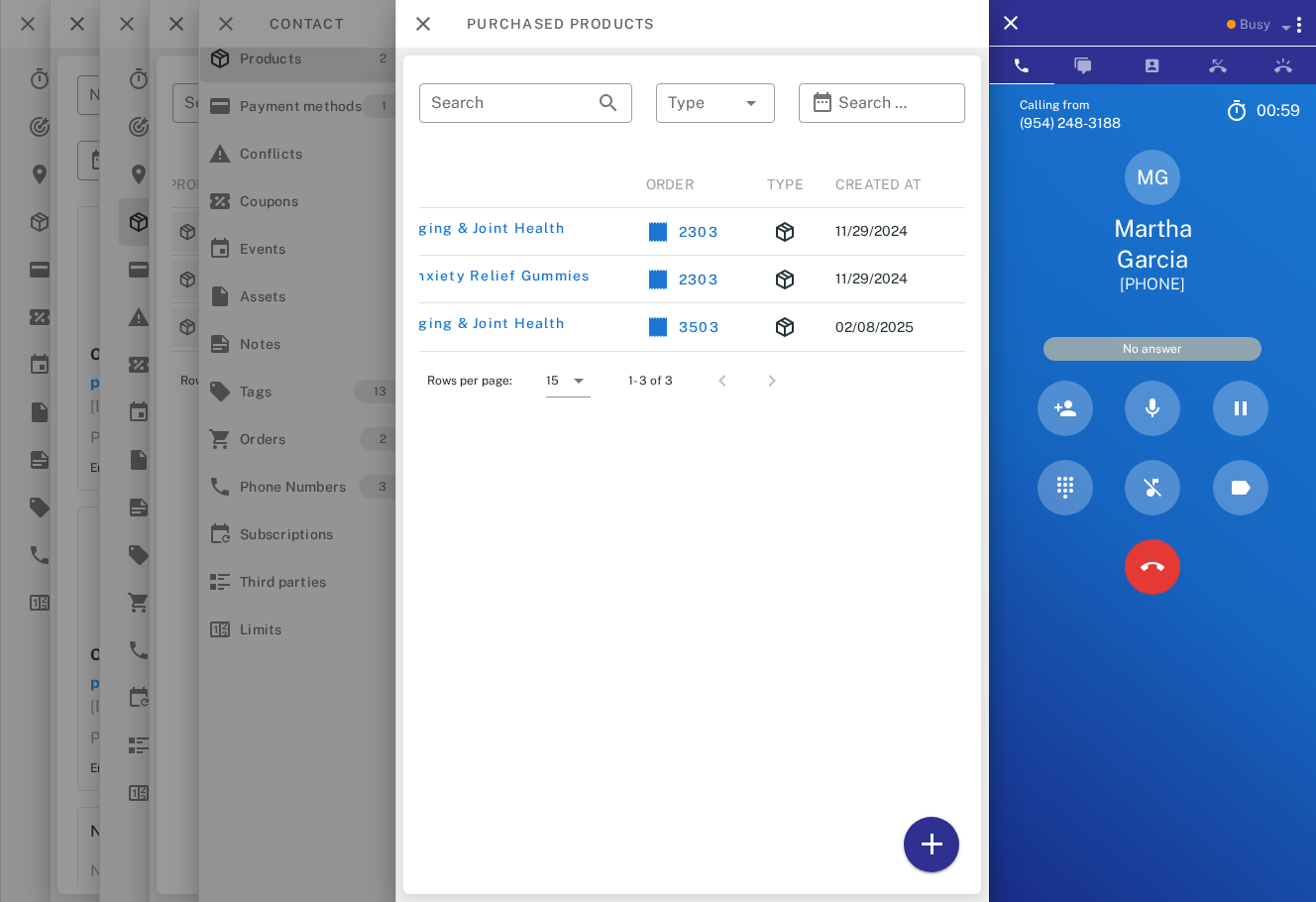scroll, scrollTop: 0, scrollLeft: 0, axis: both 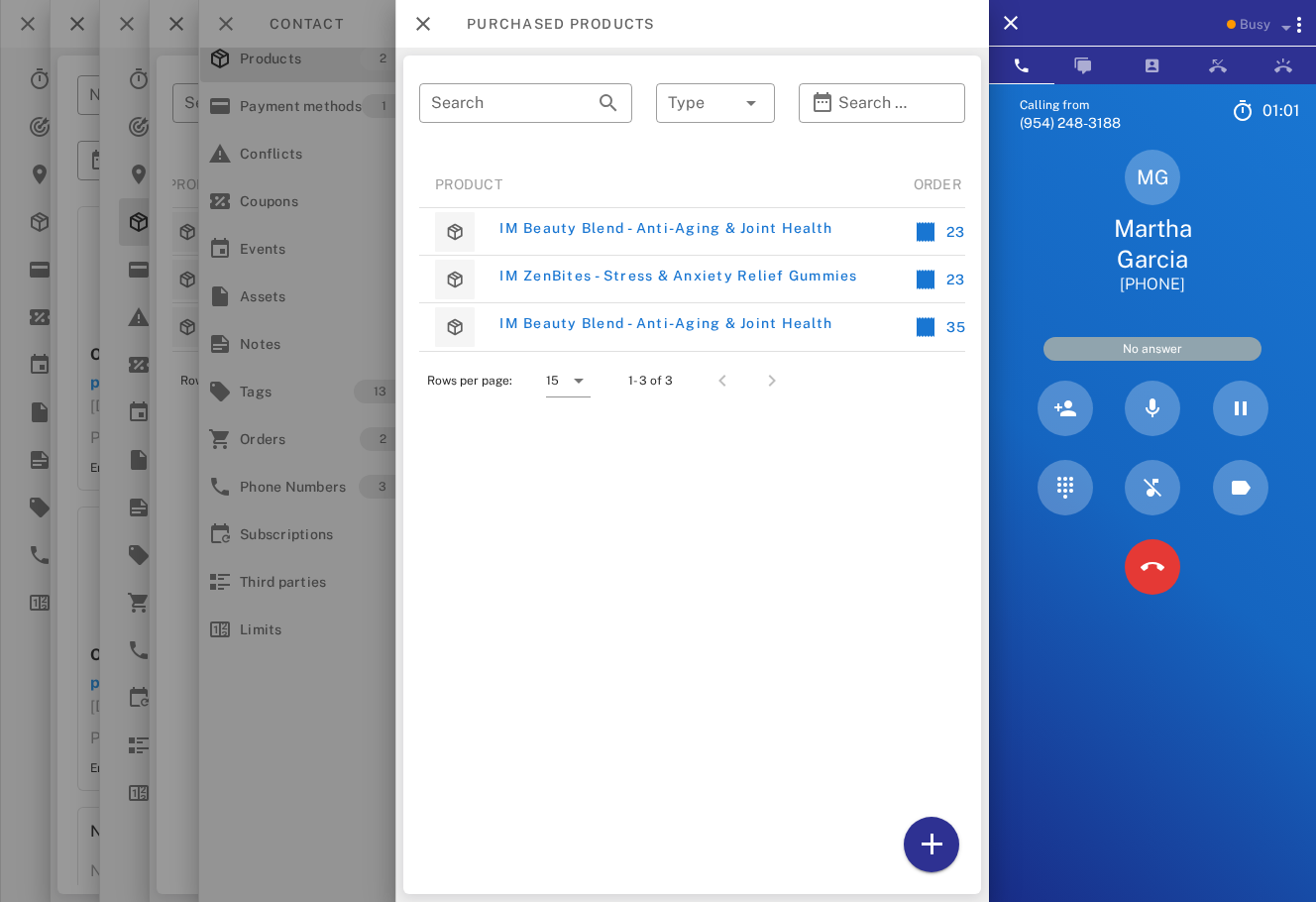 click at bounding box center [658, 451] 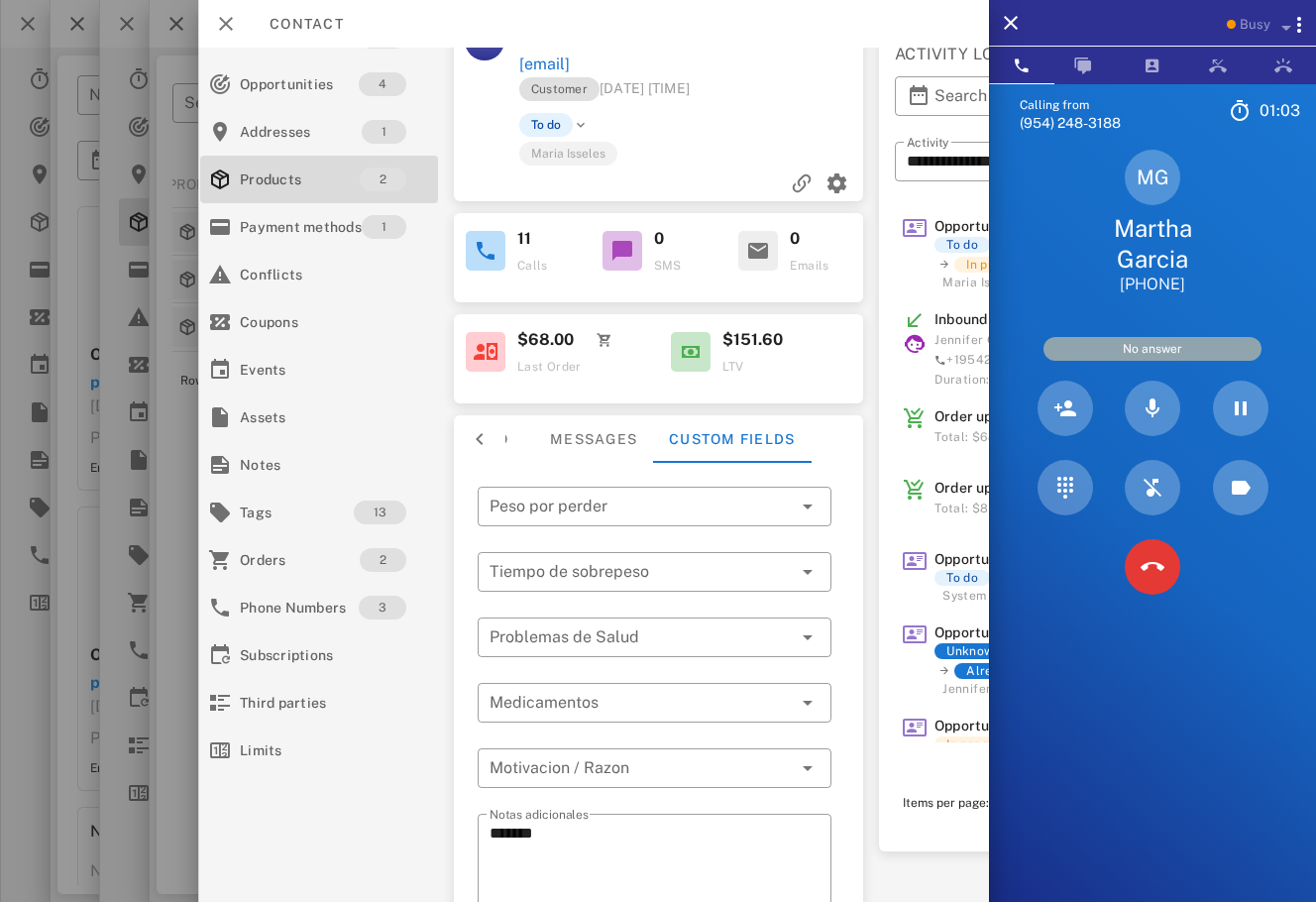 scroll, scrollTop: 0, scrollLeft: 18, axis: horizontal 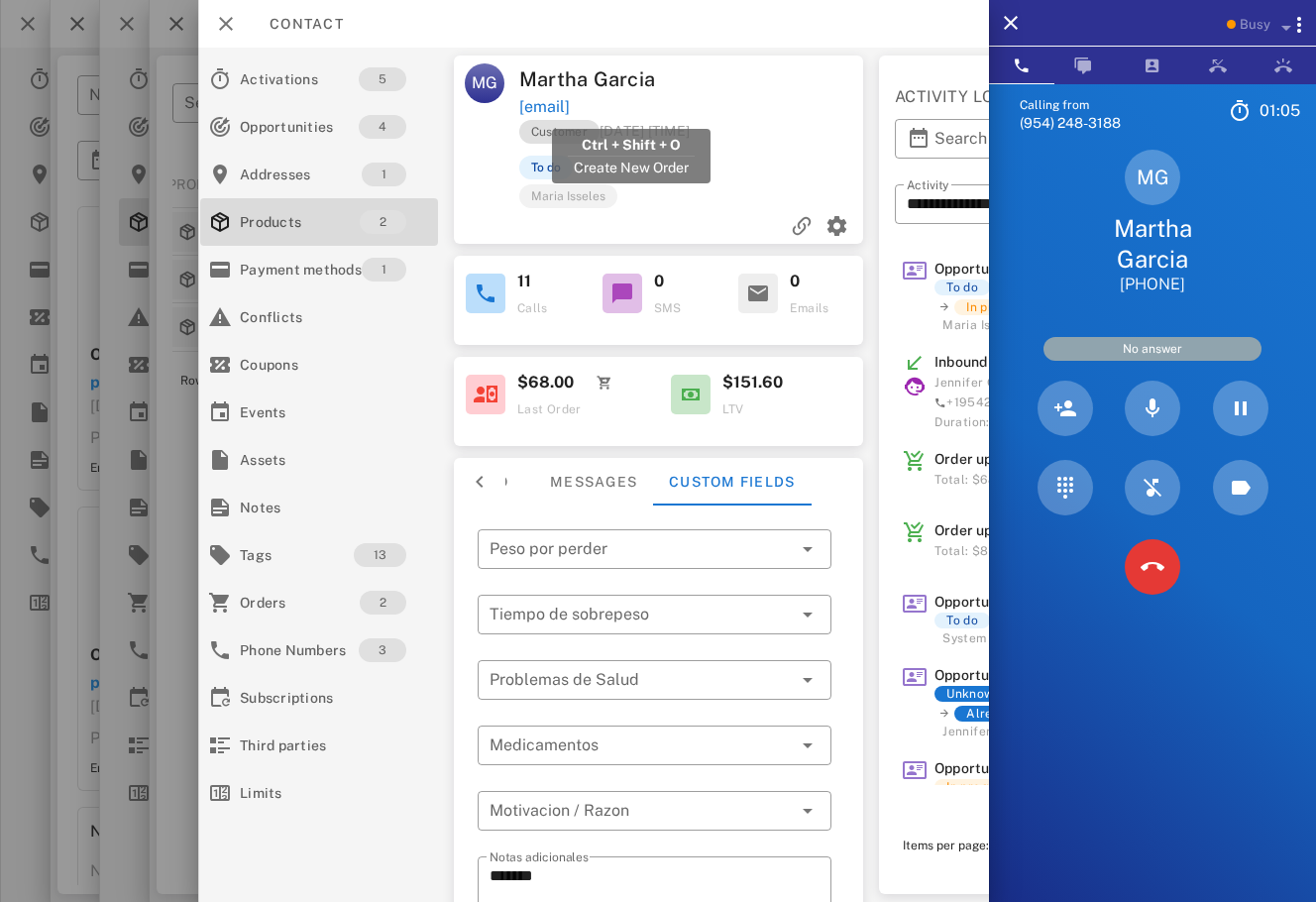 click on "[EMAIL]" at bounding box center (544, 107) 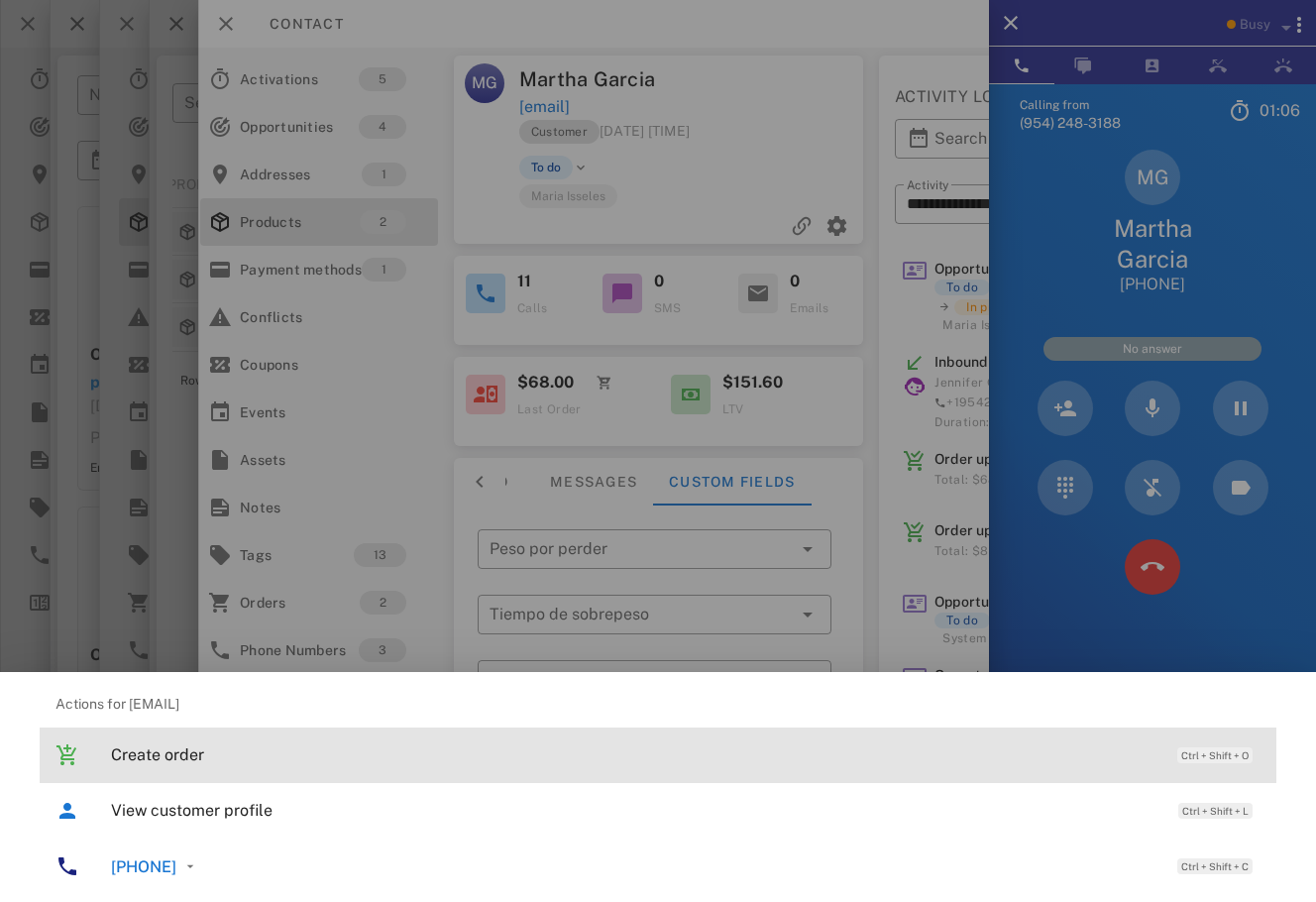 click on "Create order" at bounding box center [634, 754] 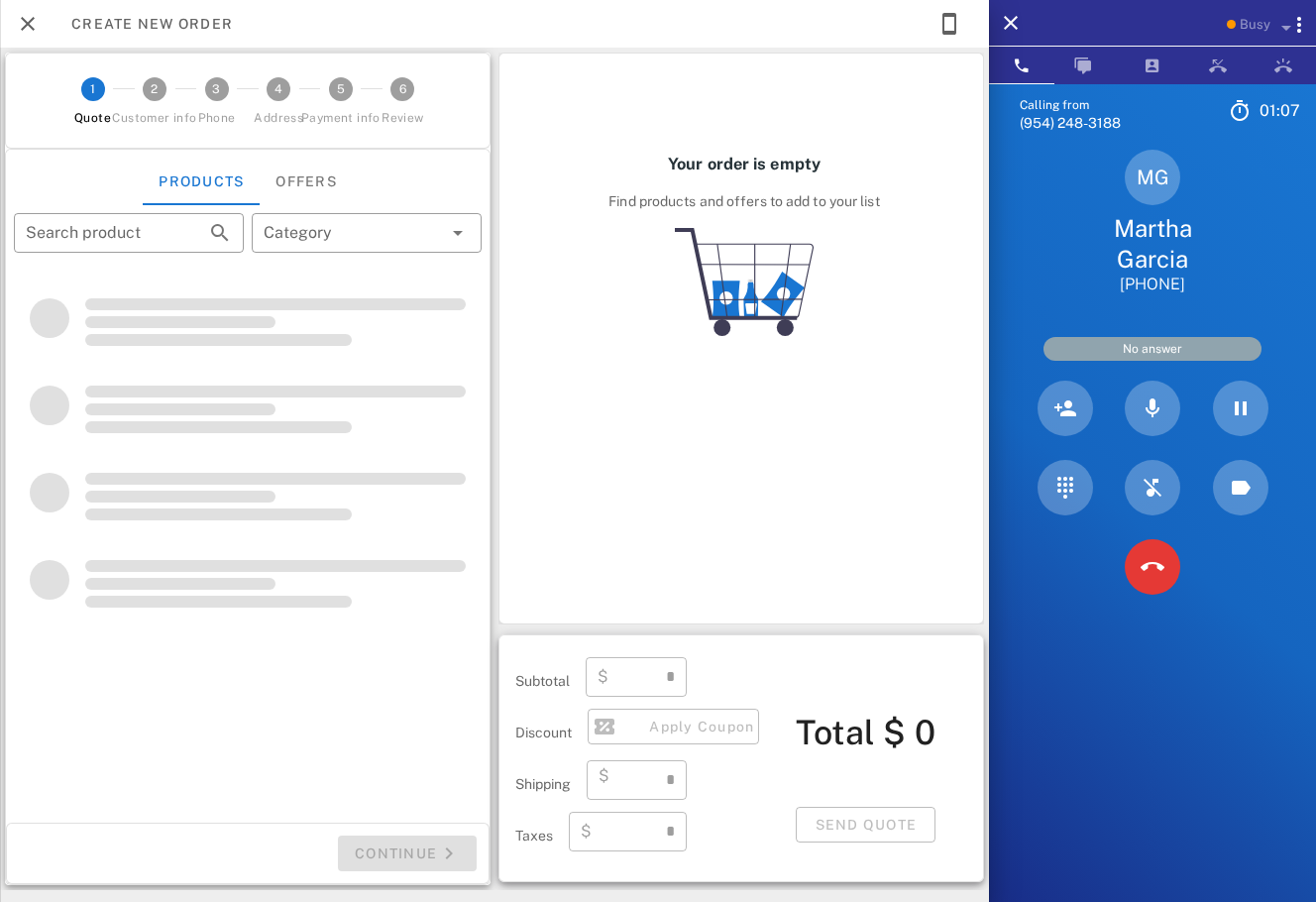 type on "**********" 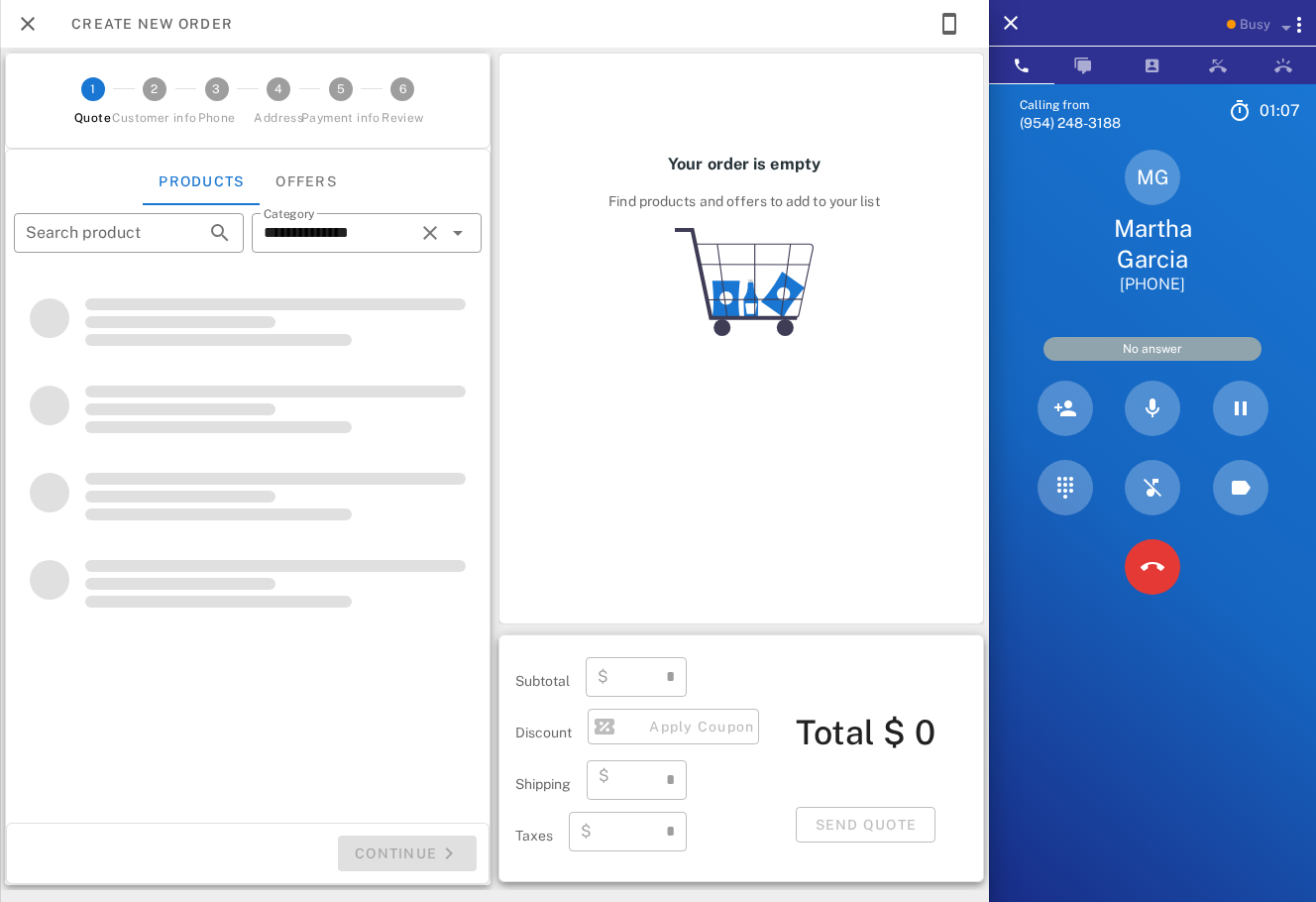 scroll, scrollTop: 0, scrollLeft: 0, axis: both 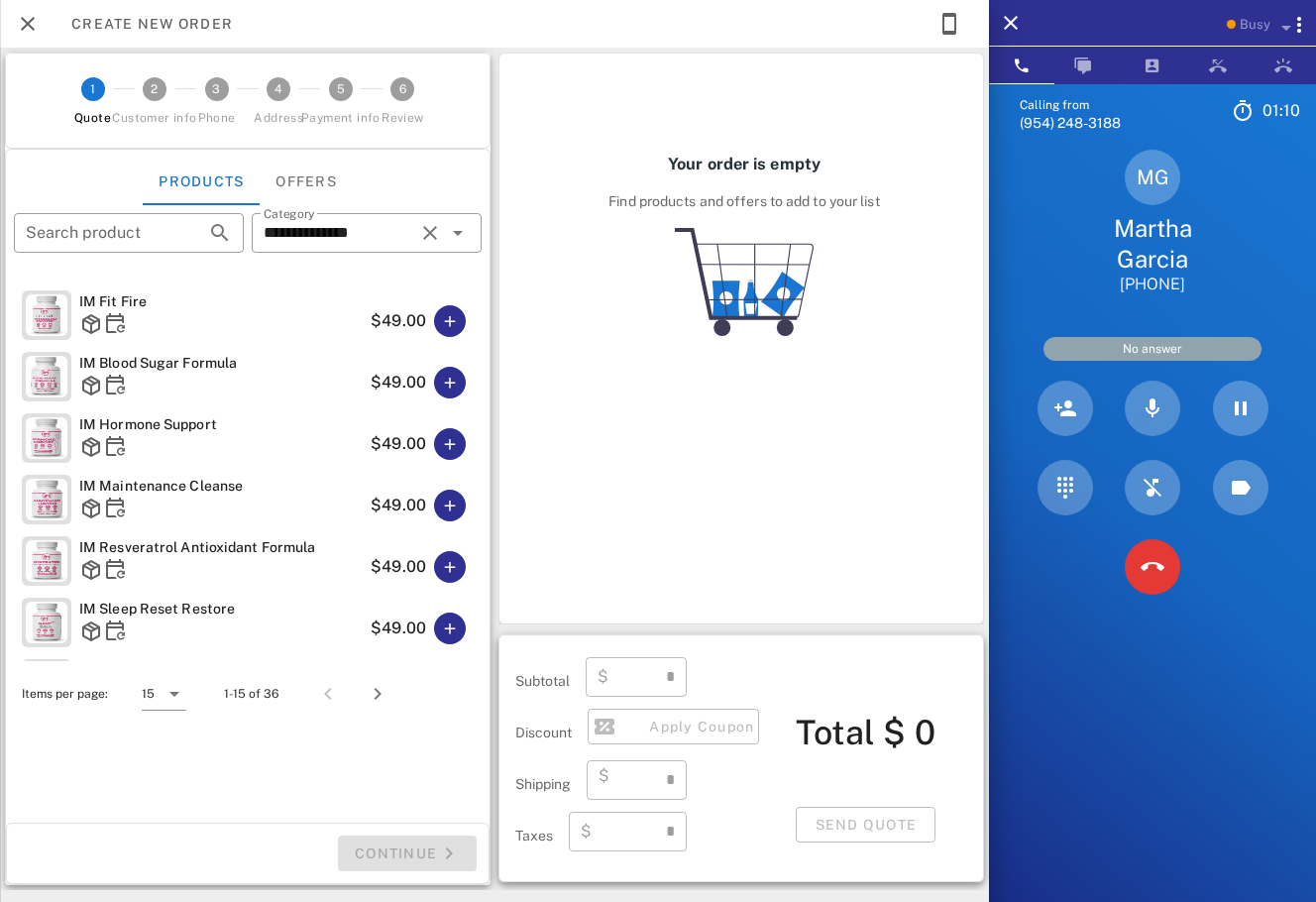 type on "****" 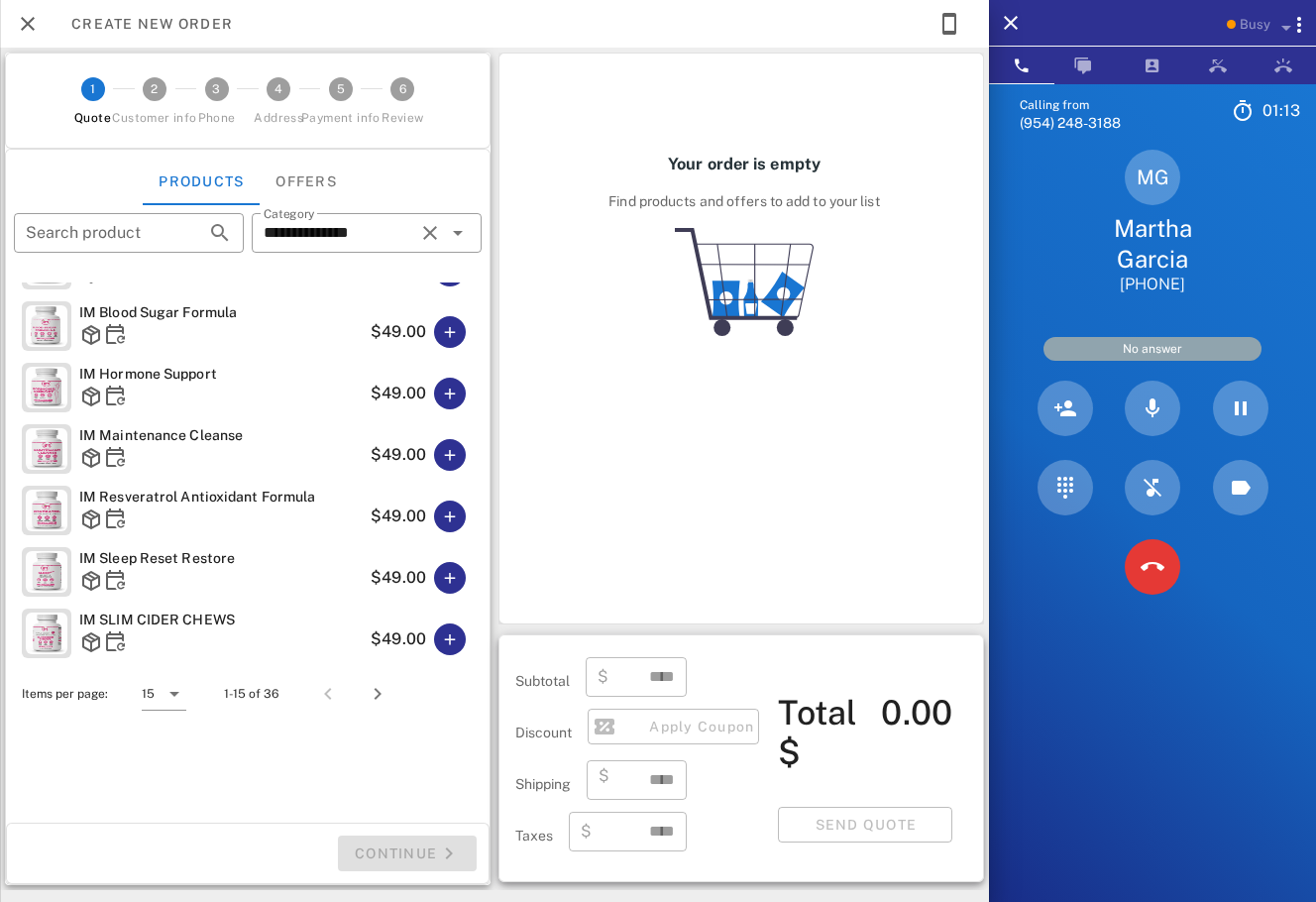 scroll, scrollTop: 0, scrollLeft: 0, axis: both 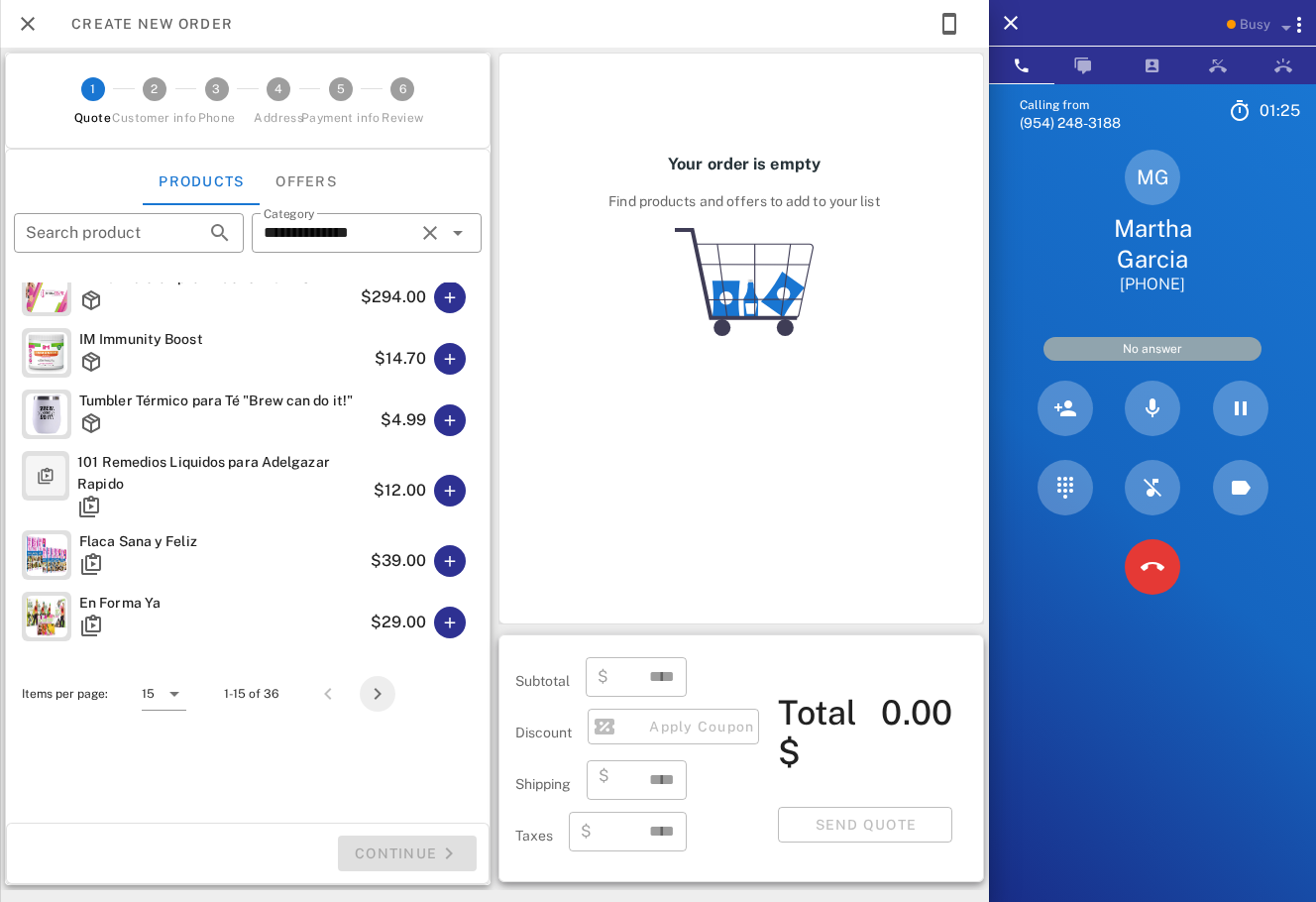 click at bounding box center [378, 694] 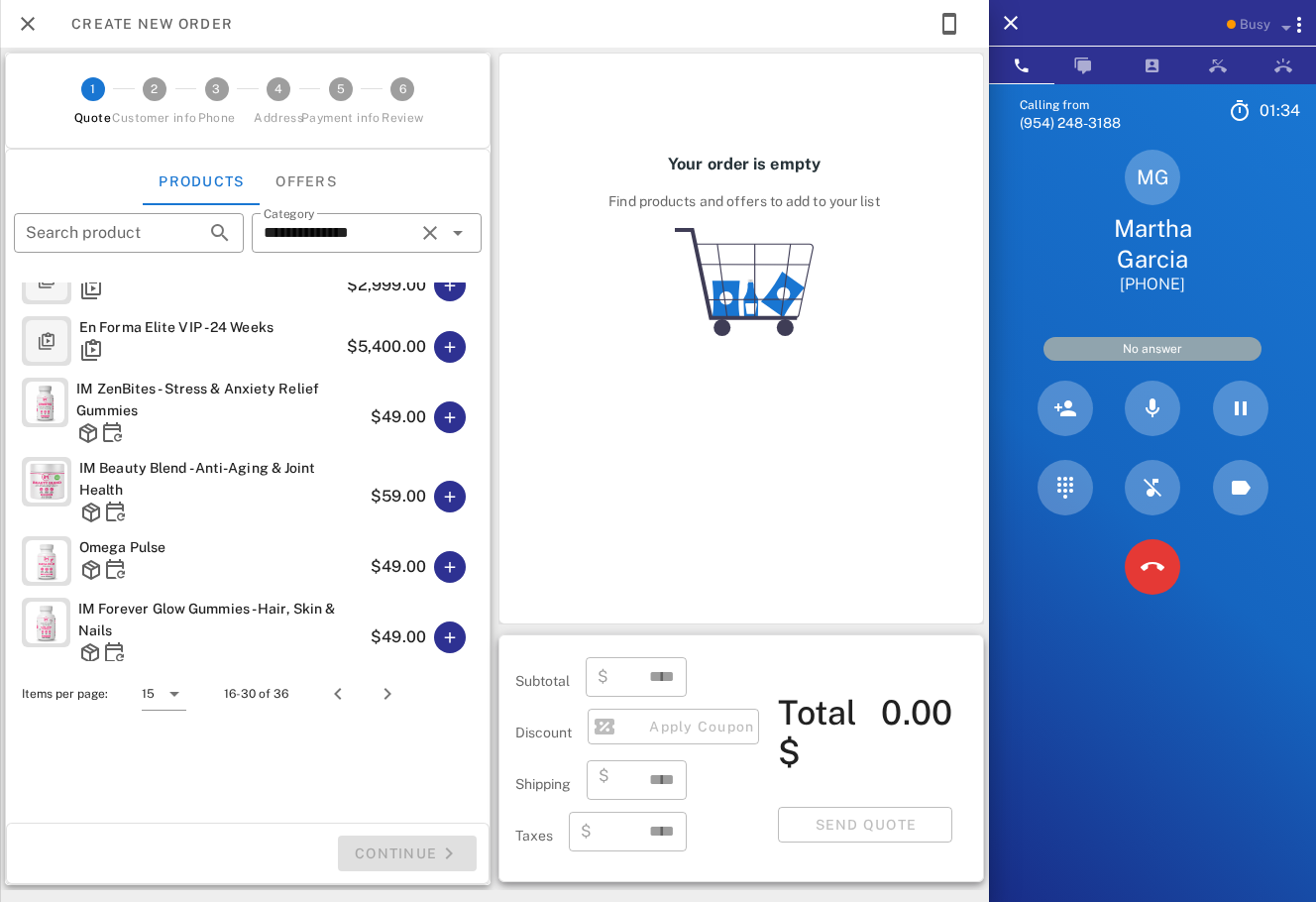 scroll, scrollTop: 0, scrollLeft: 0, axis: both 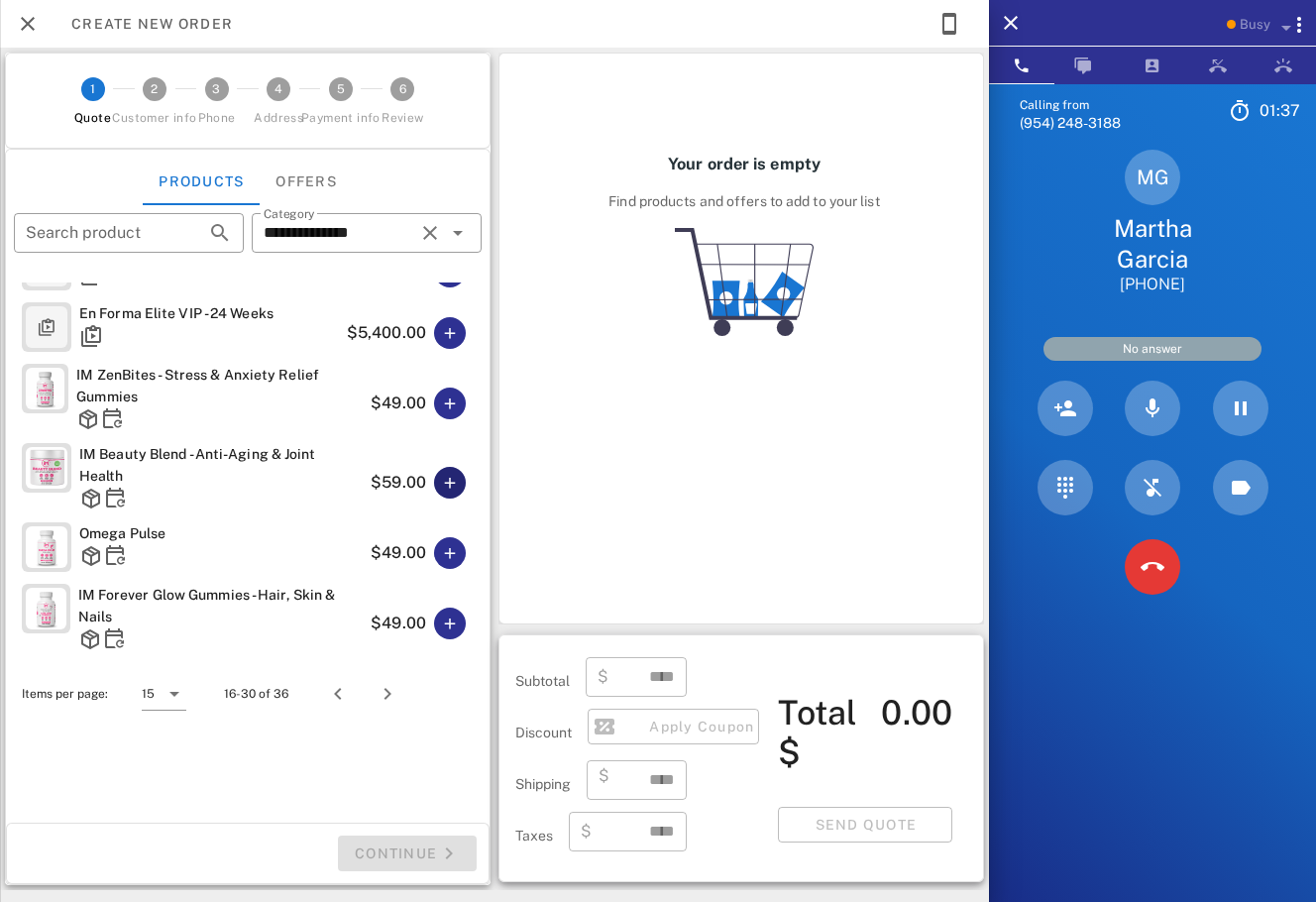 click at bounding box center [450, 483] 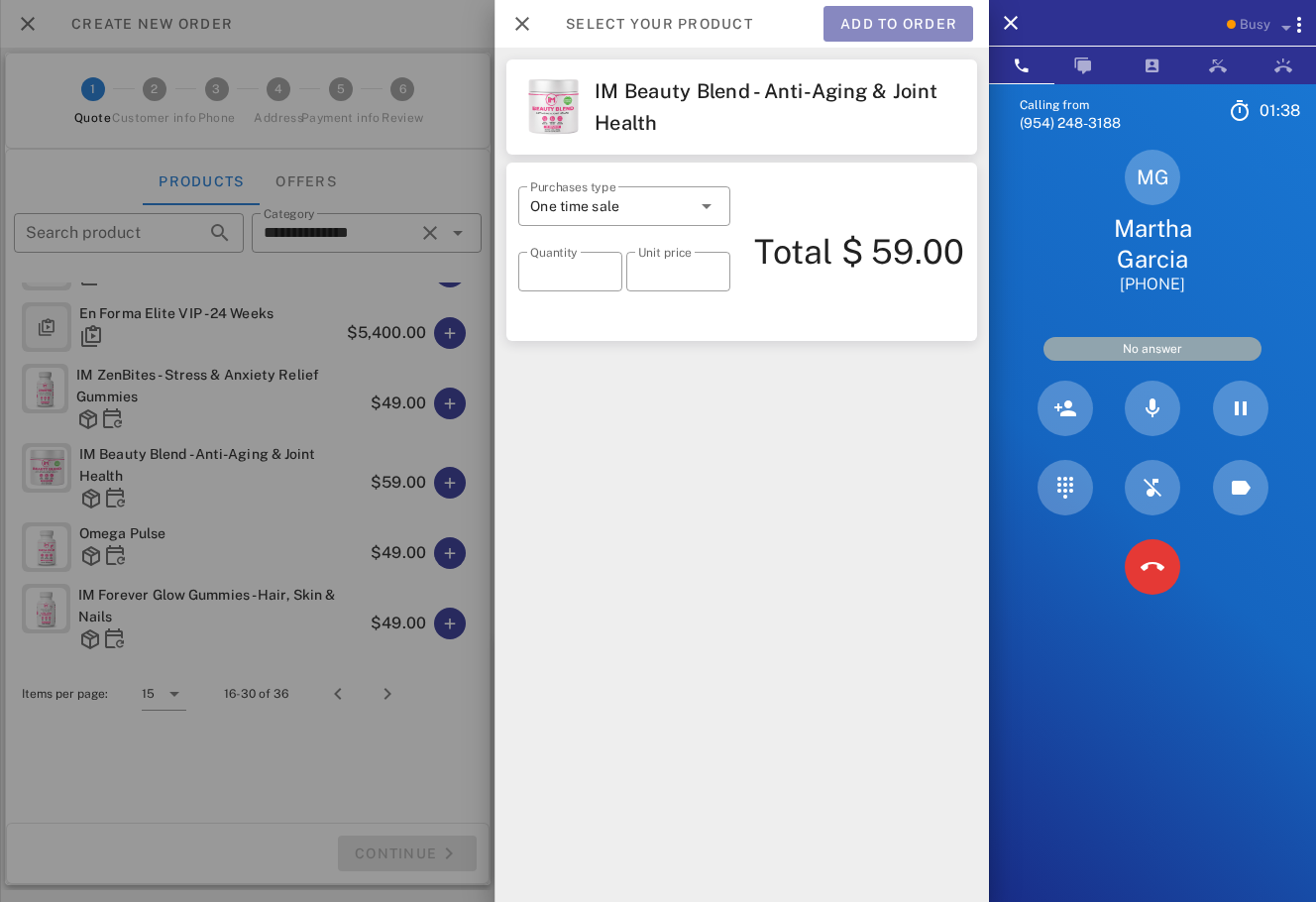 click on "Add to order" at bounding box center (898, 24) 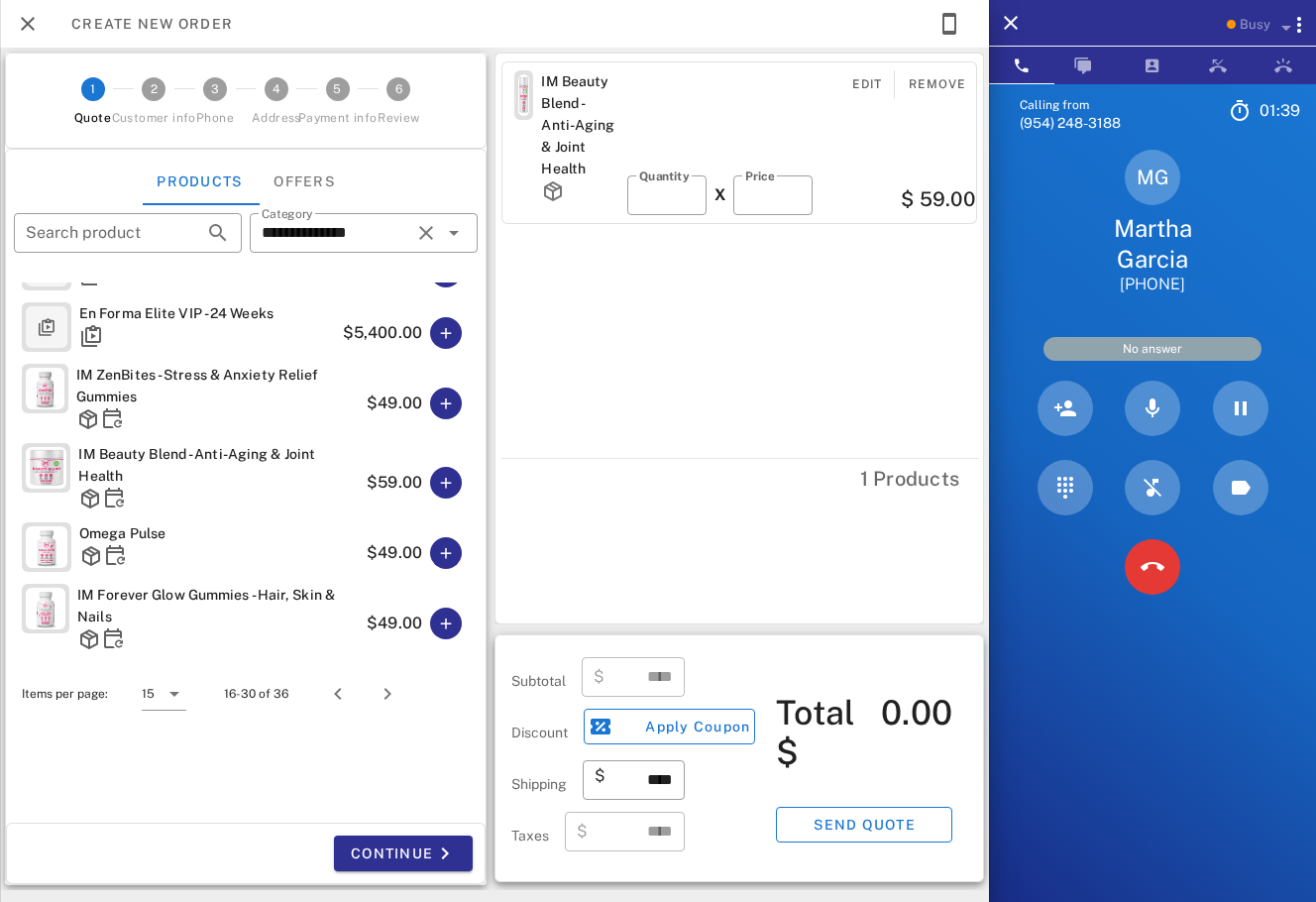 type on "*****" 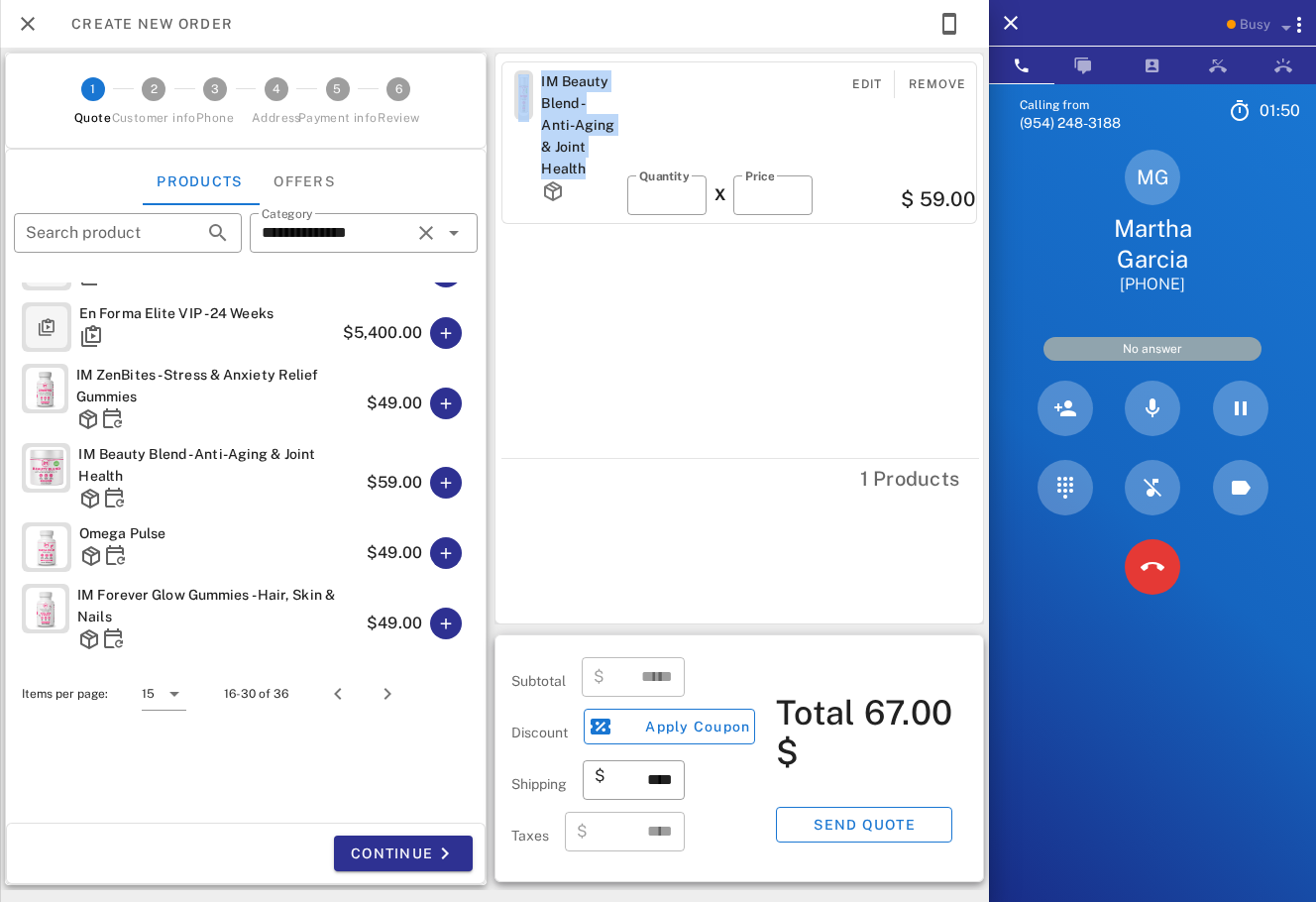 drag, startPoint x: 585, startPoint y: 166, endPoint x: 524, endPoint y: 84, distance: 102.20078 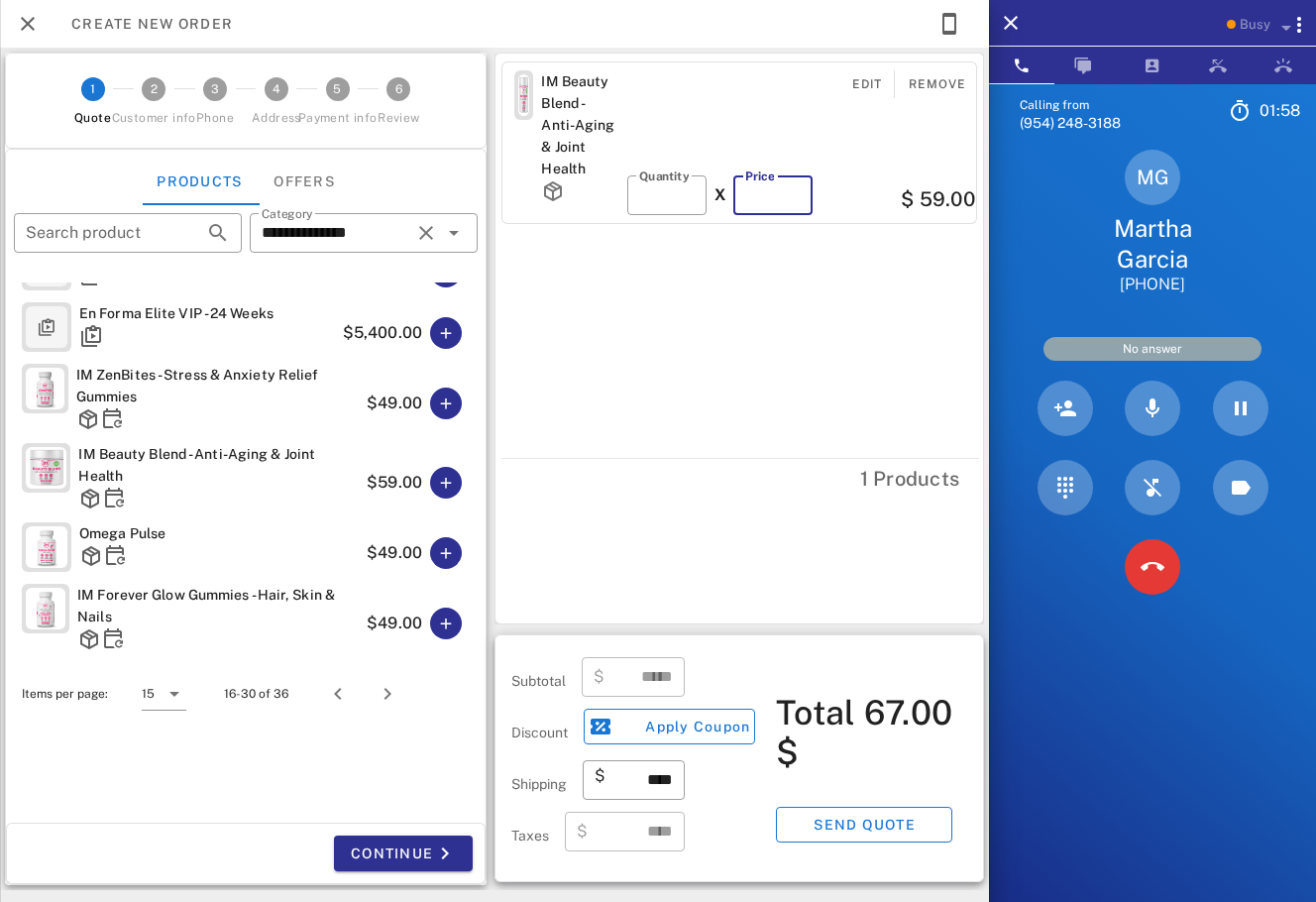 drag, startPoint x: 761, startPoint y: 200, endPoint x: 748, endPoint y: 201, distance: 13.038405 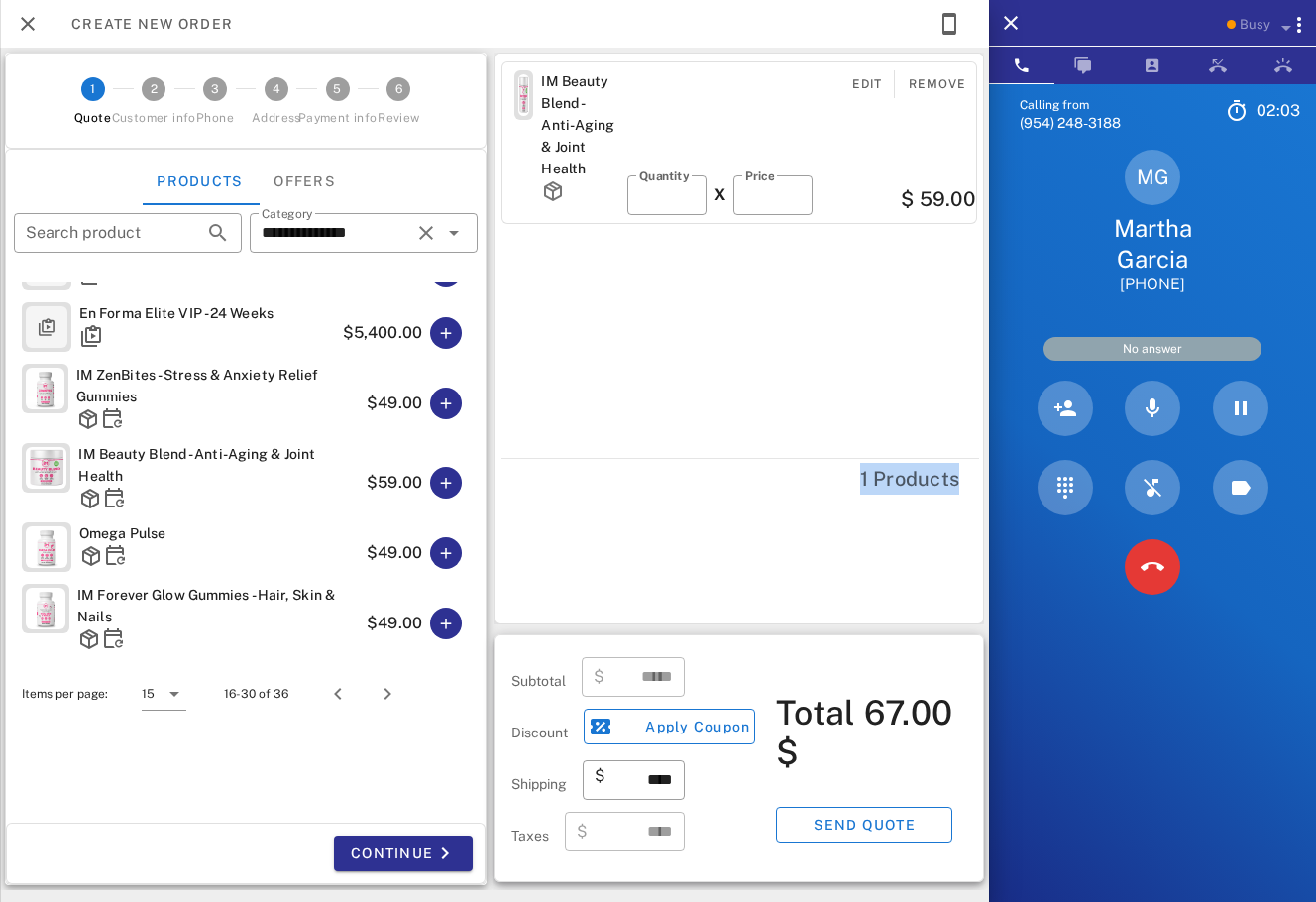 drag, startPoint x: 855, startPoint y: 478, endPoint x: 971, endPoint y: 471, distance: 116.21101 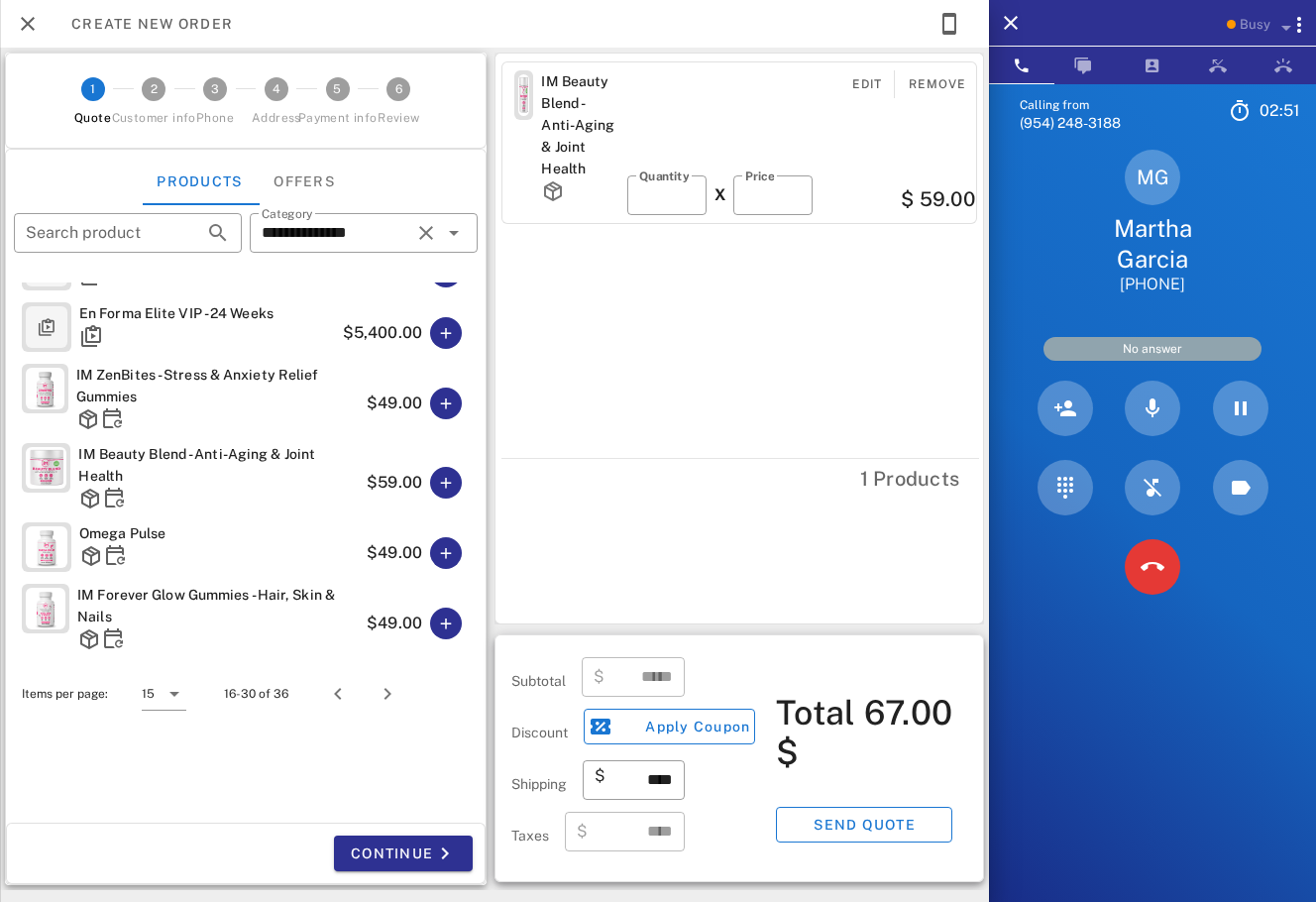 click on "IM Beauty Blend - Anti-Aging & Joint Health  Edit   Remove  ​ Quantity * X ​ Price *****  $ 59.00" at bounding box center [742, 256] 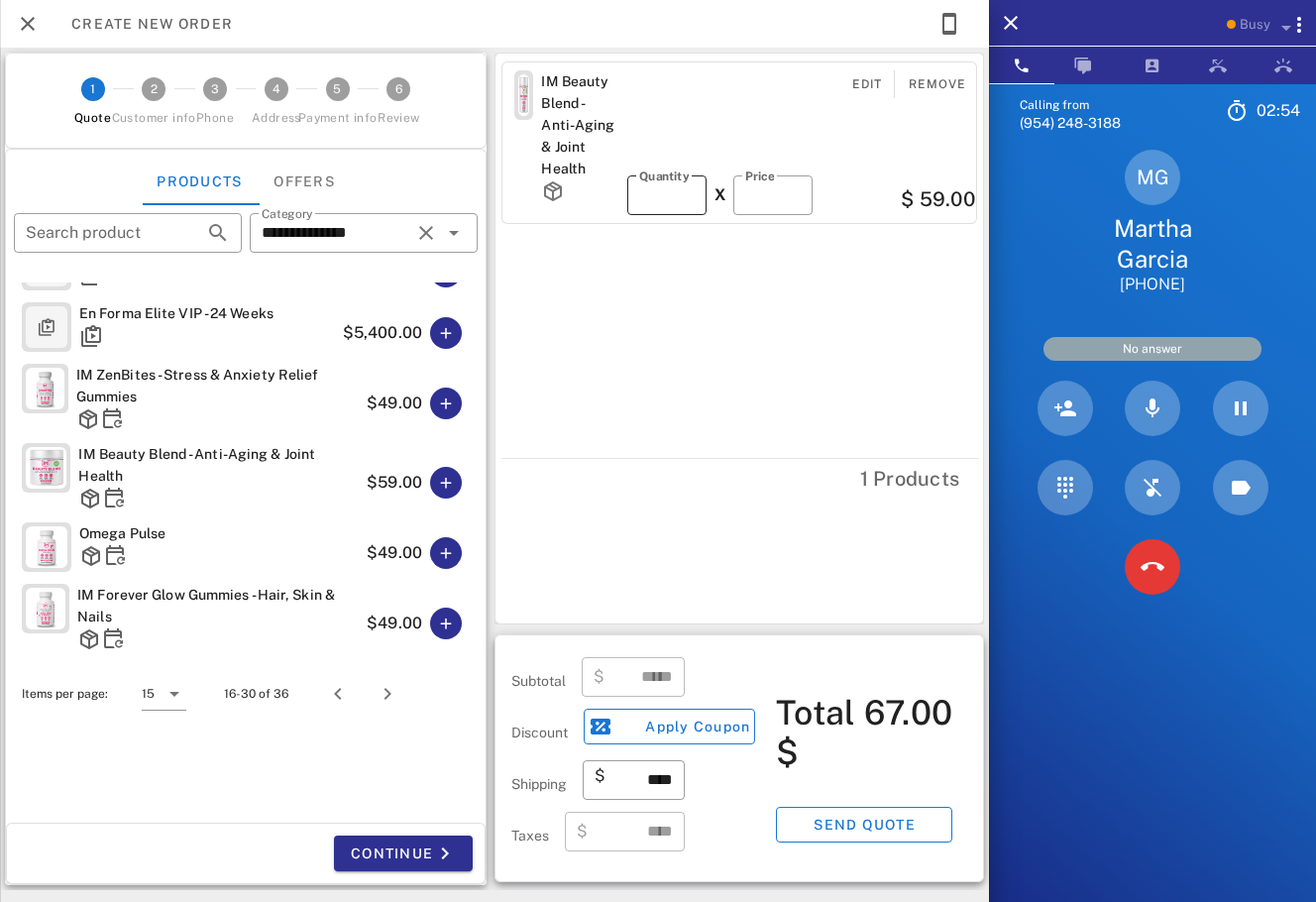click on "*" at bounding box center [667, 195] 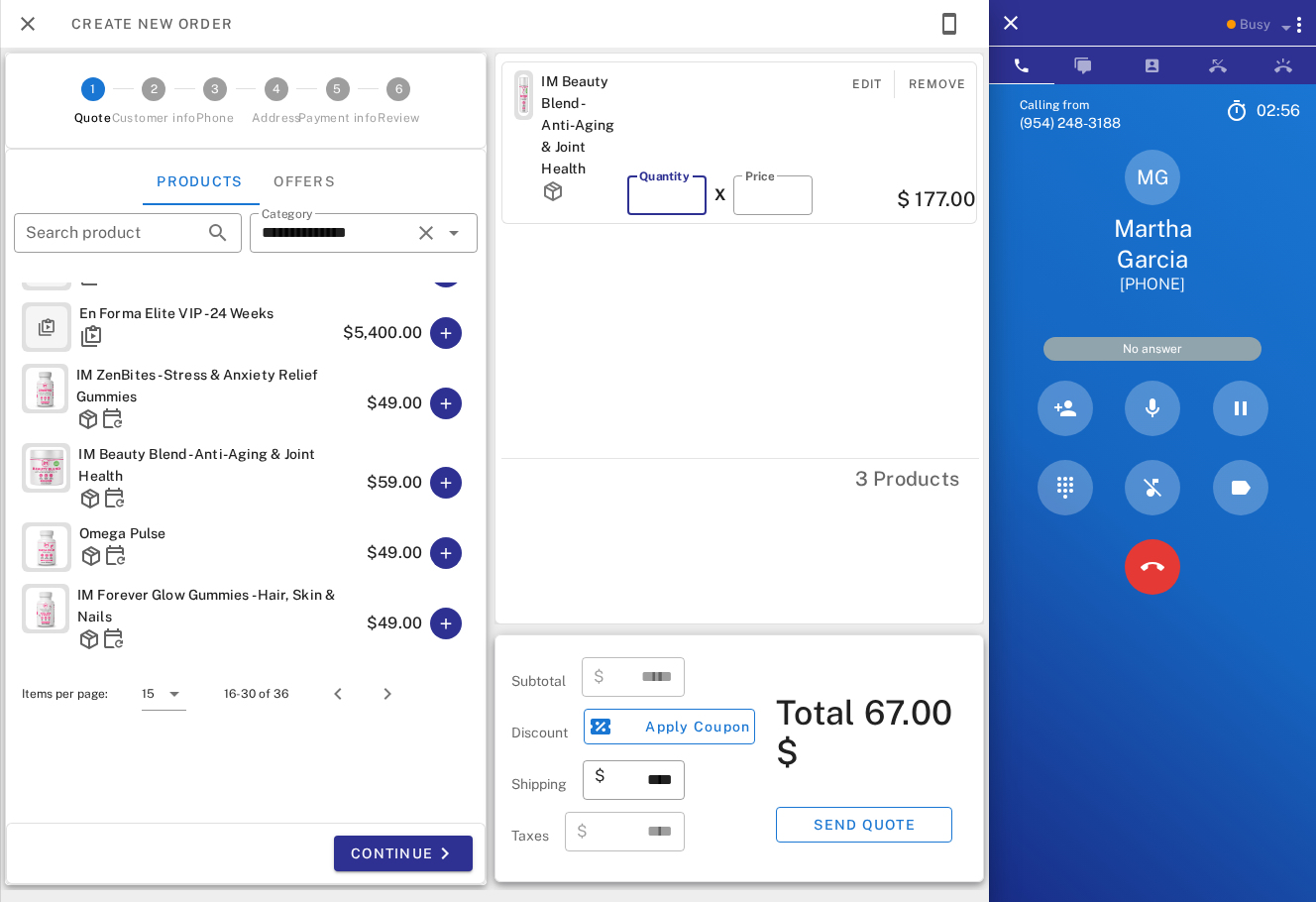 type on "*" 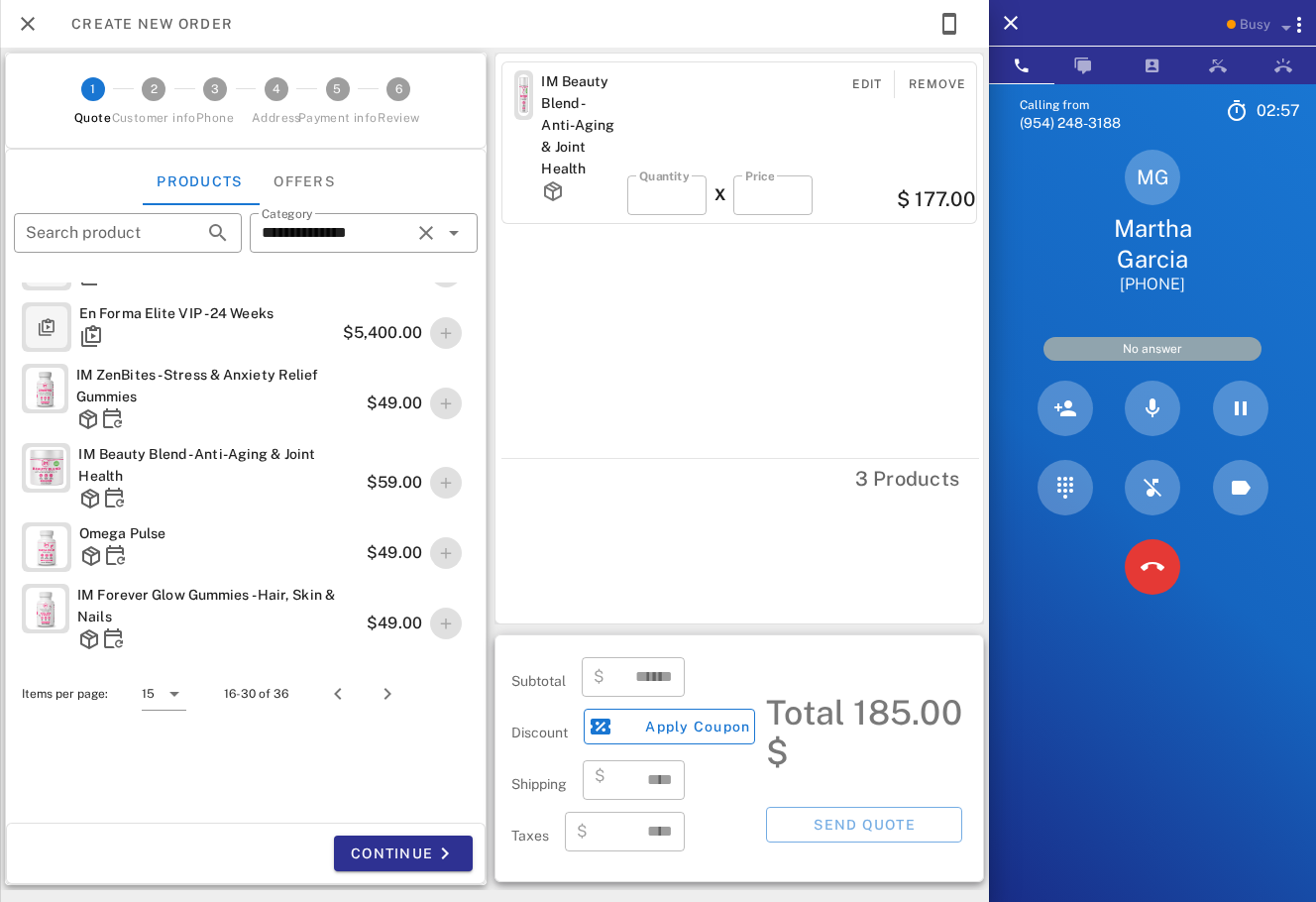 type on "*****" 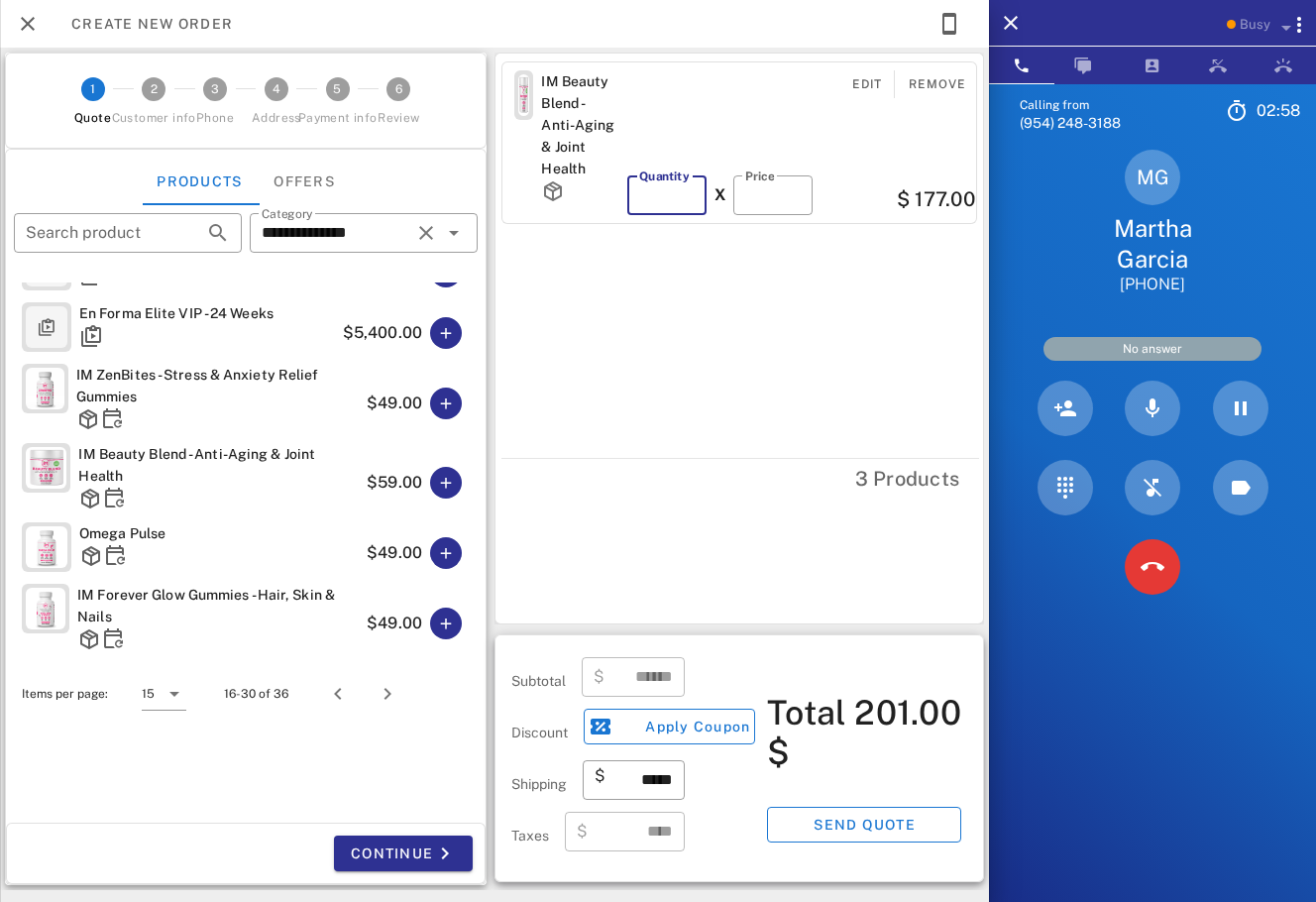 drag, startPoint x: 651, startPoint y: 197, endPoint x: 636, endPoint y: 199, distance: 15.132746 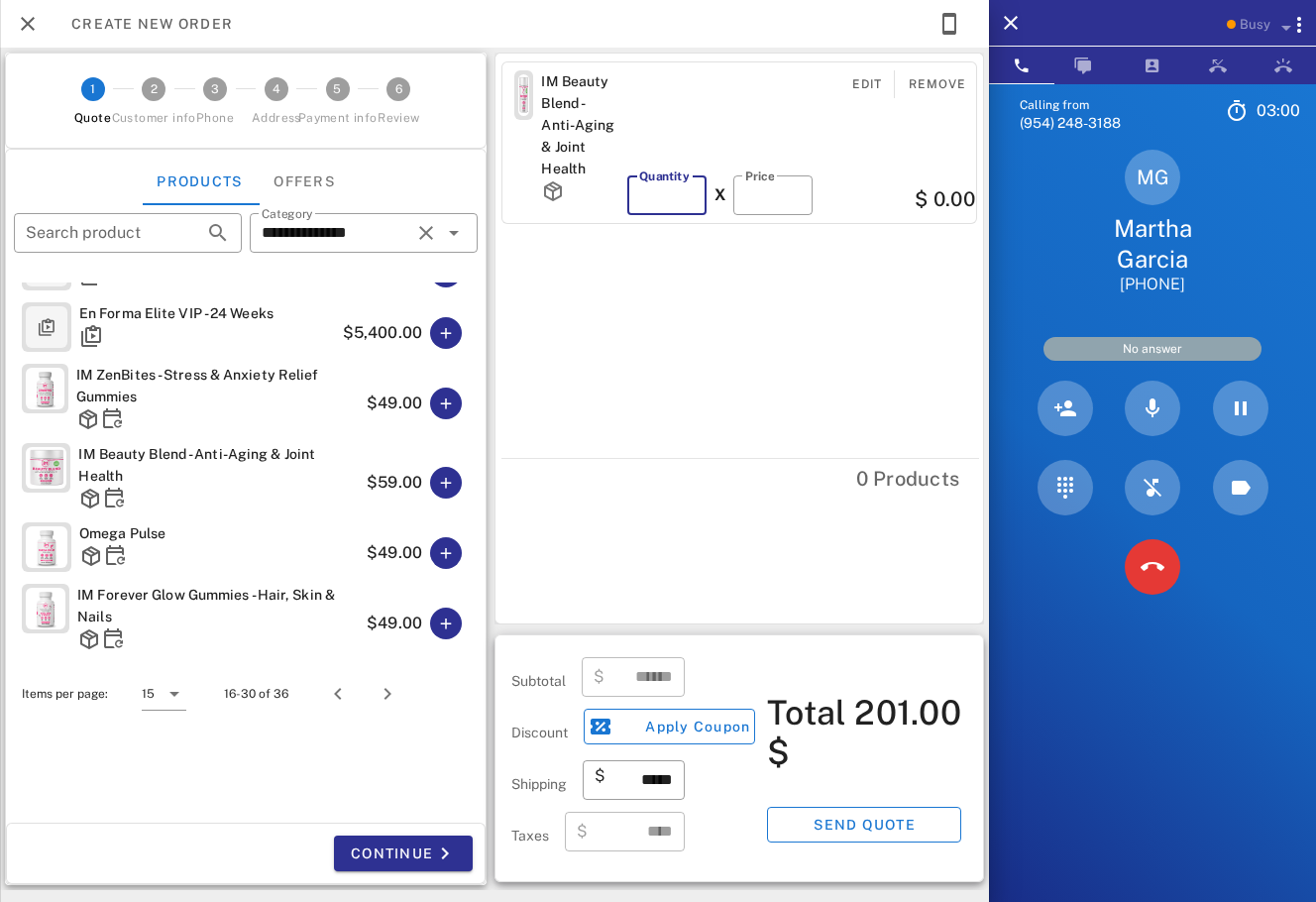 type 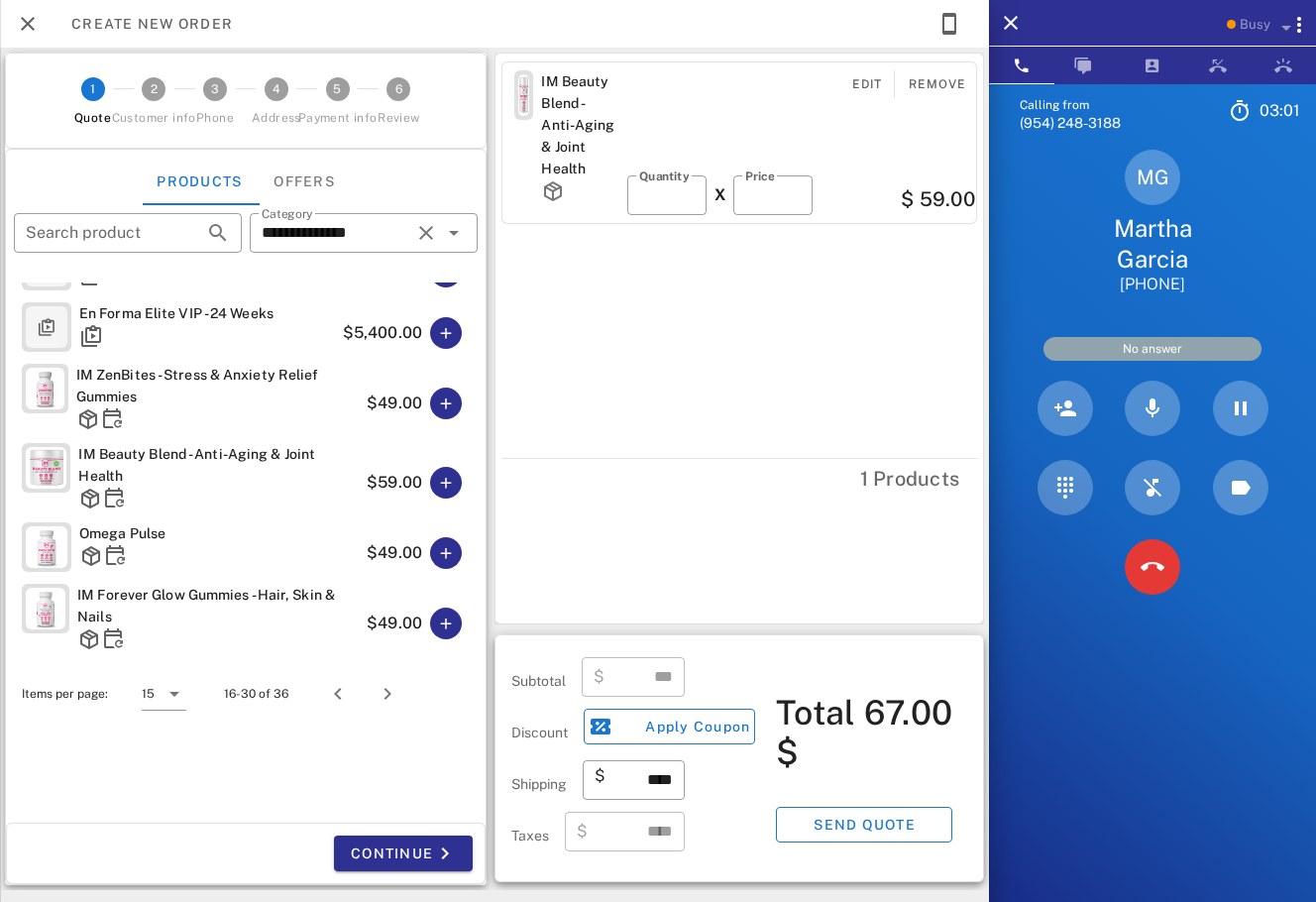 type on "*****" 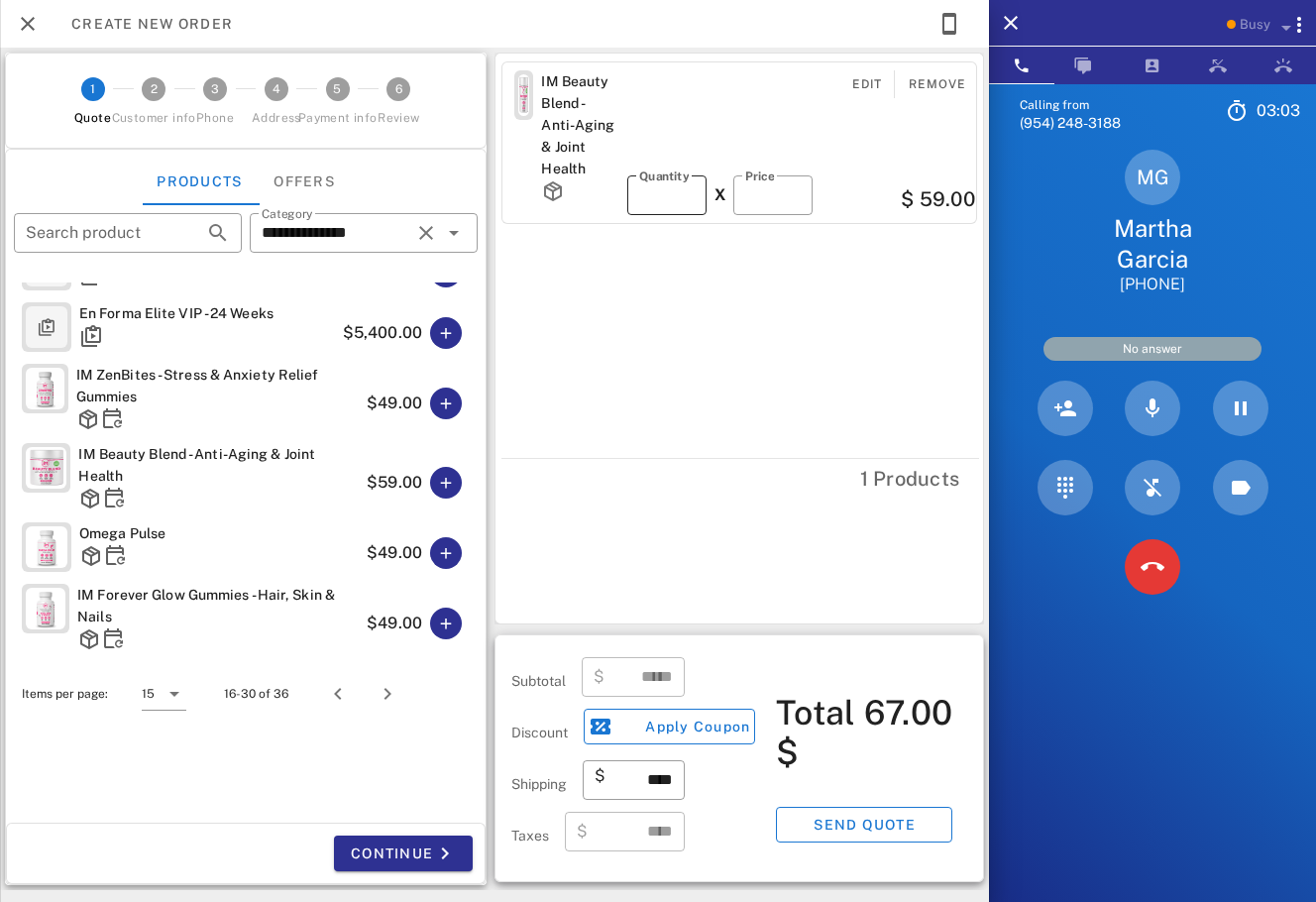 click on "*" at bounding box center (667, 195) 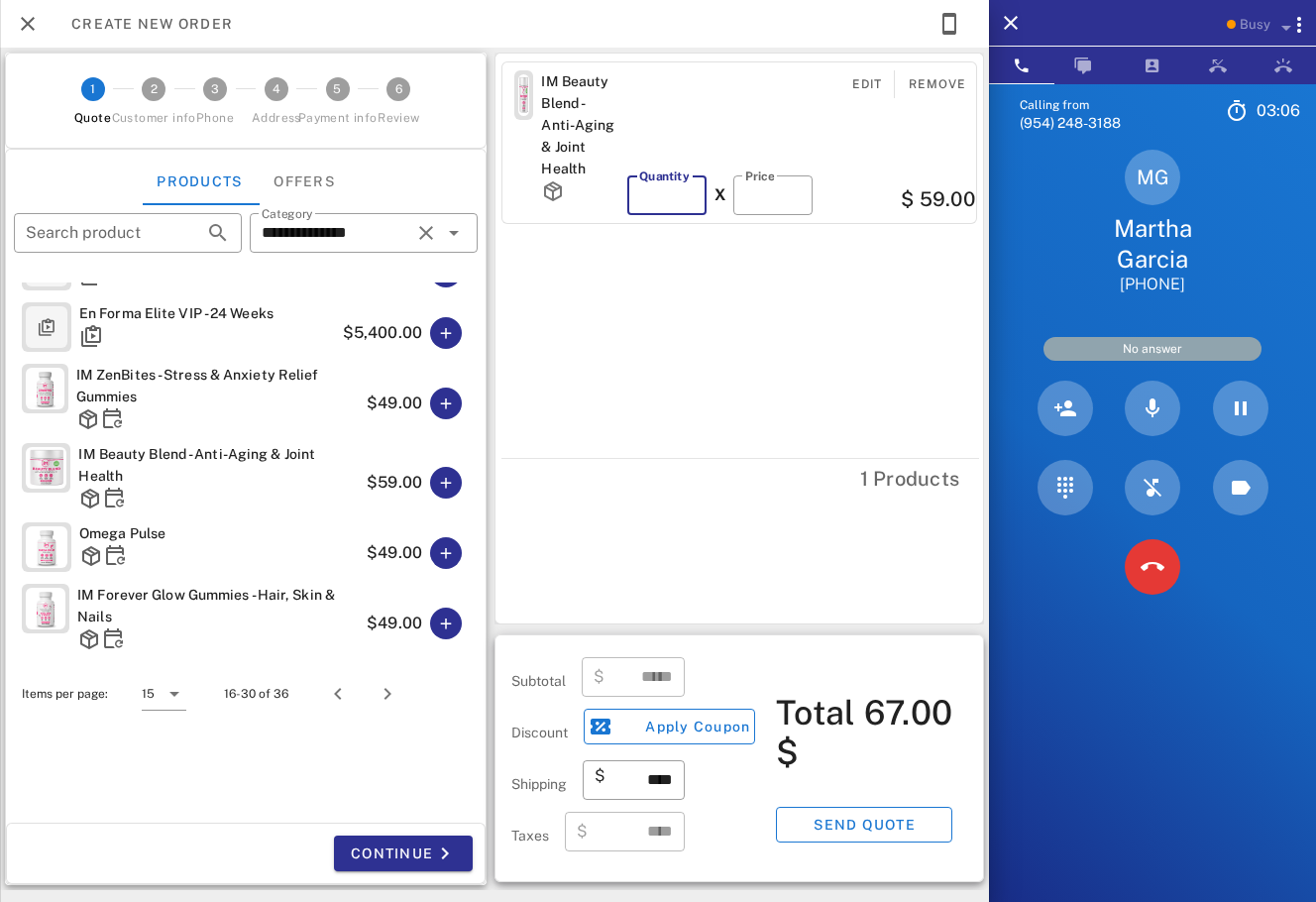 click on "IM Beauty Blend - Anti-Aging & Joint Health  Edit   Remove  ​ Quantity * X ​ Price *****  $ 59.00  1 Products" at bounding box center [739, 338] 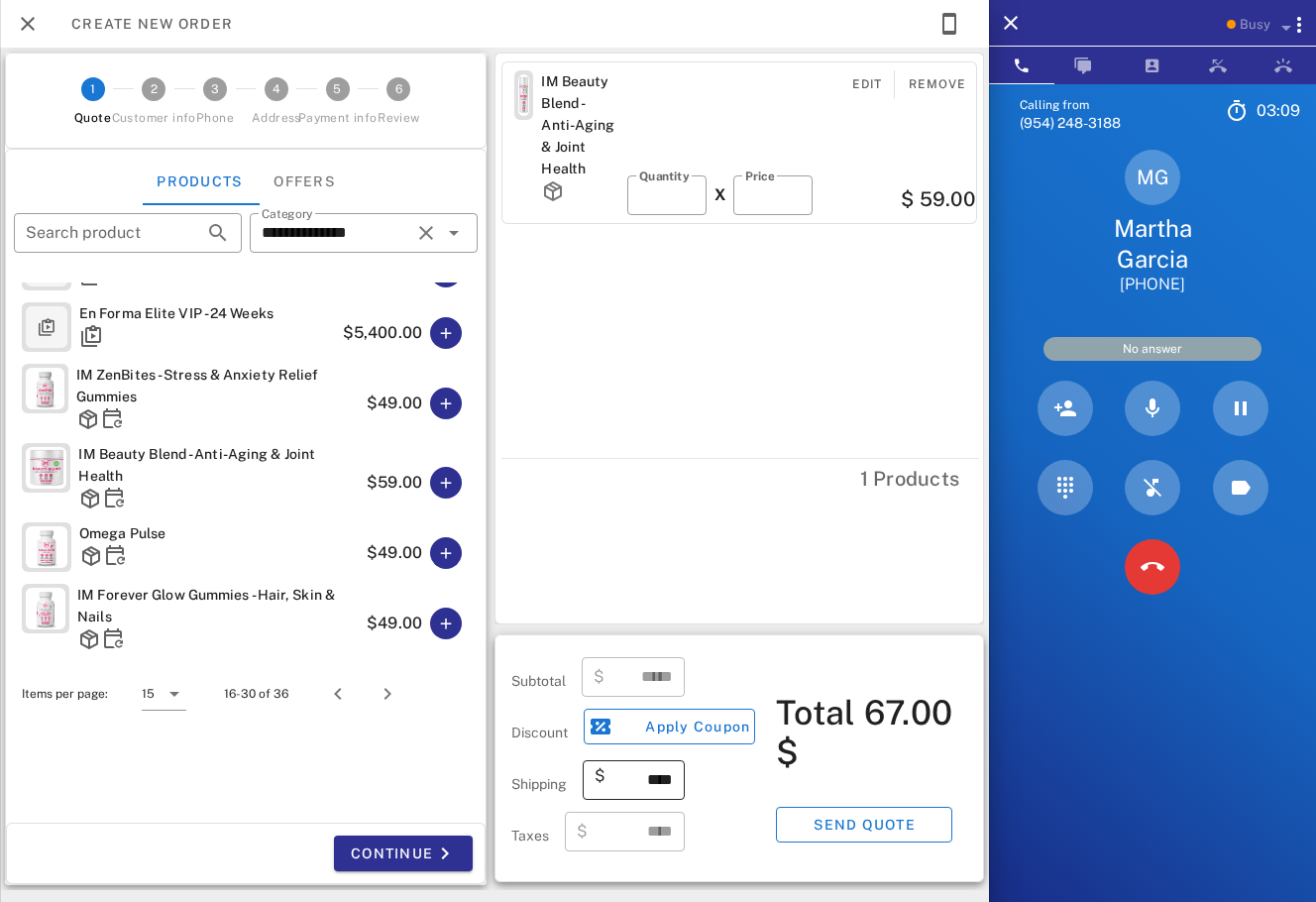 click on "****" at bounding box center [641, 780] 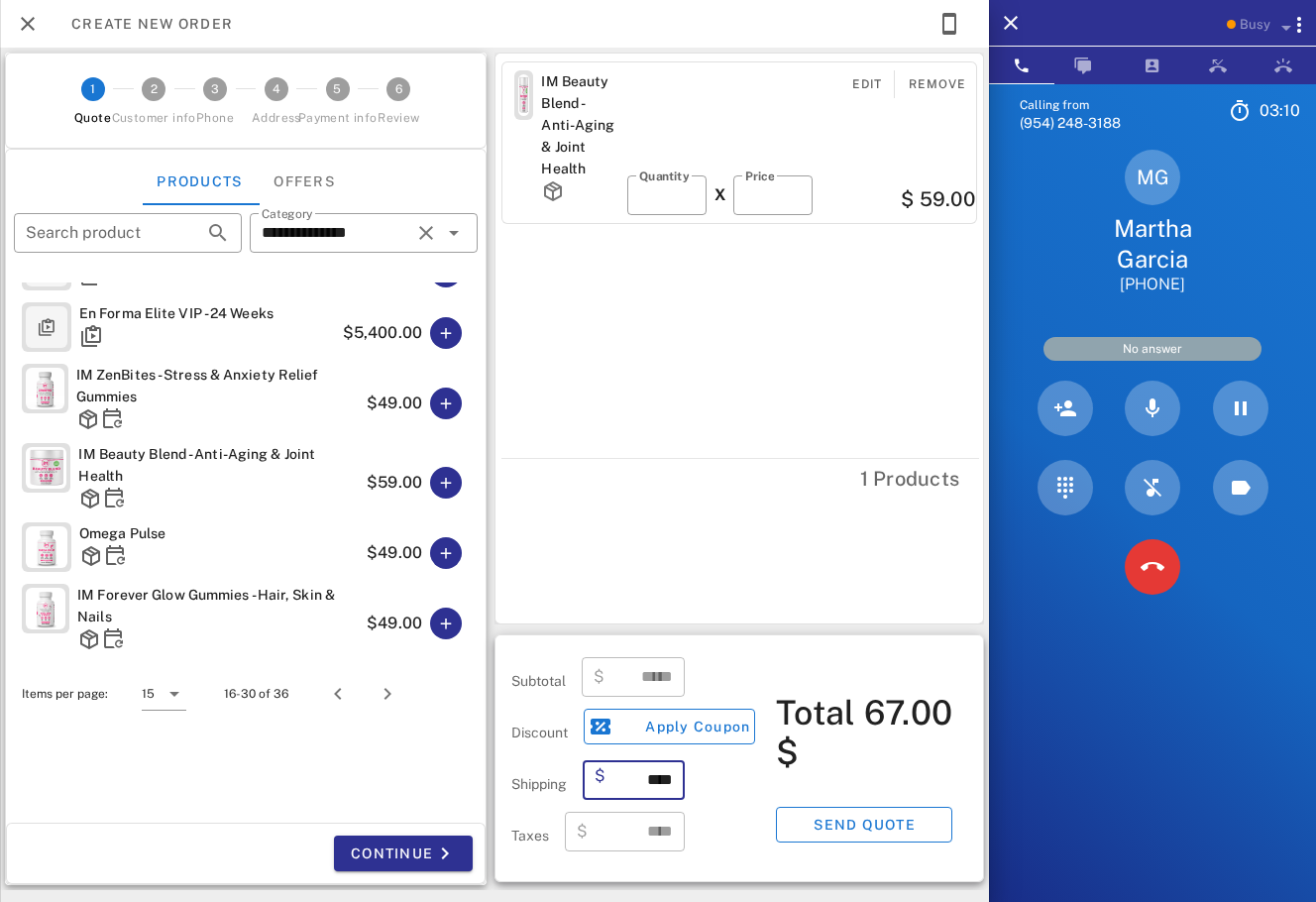type on "****" 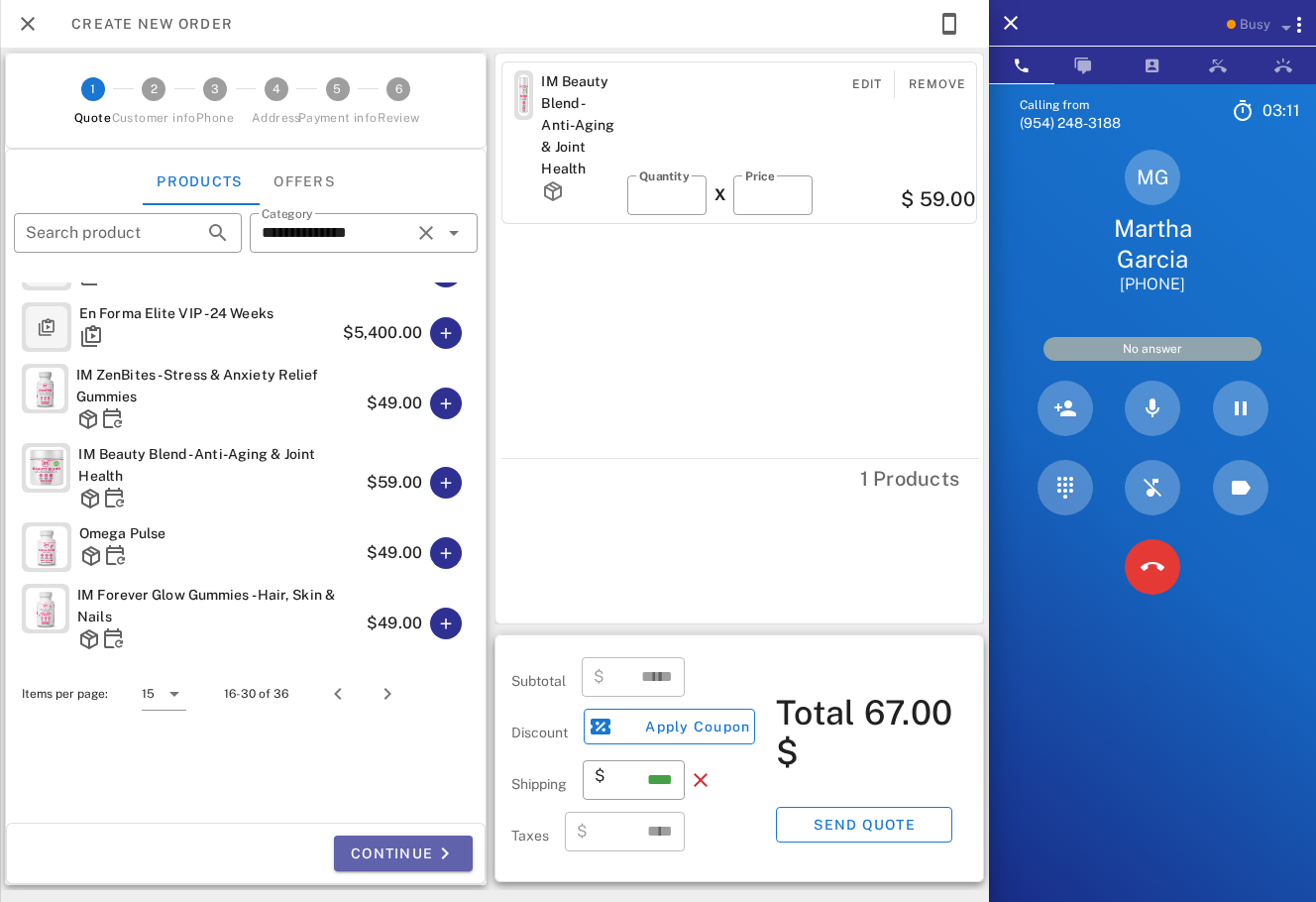 click on "Continue" at bounding box center (403, 853) 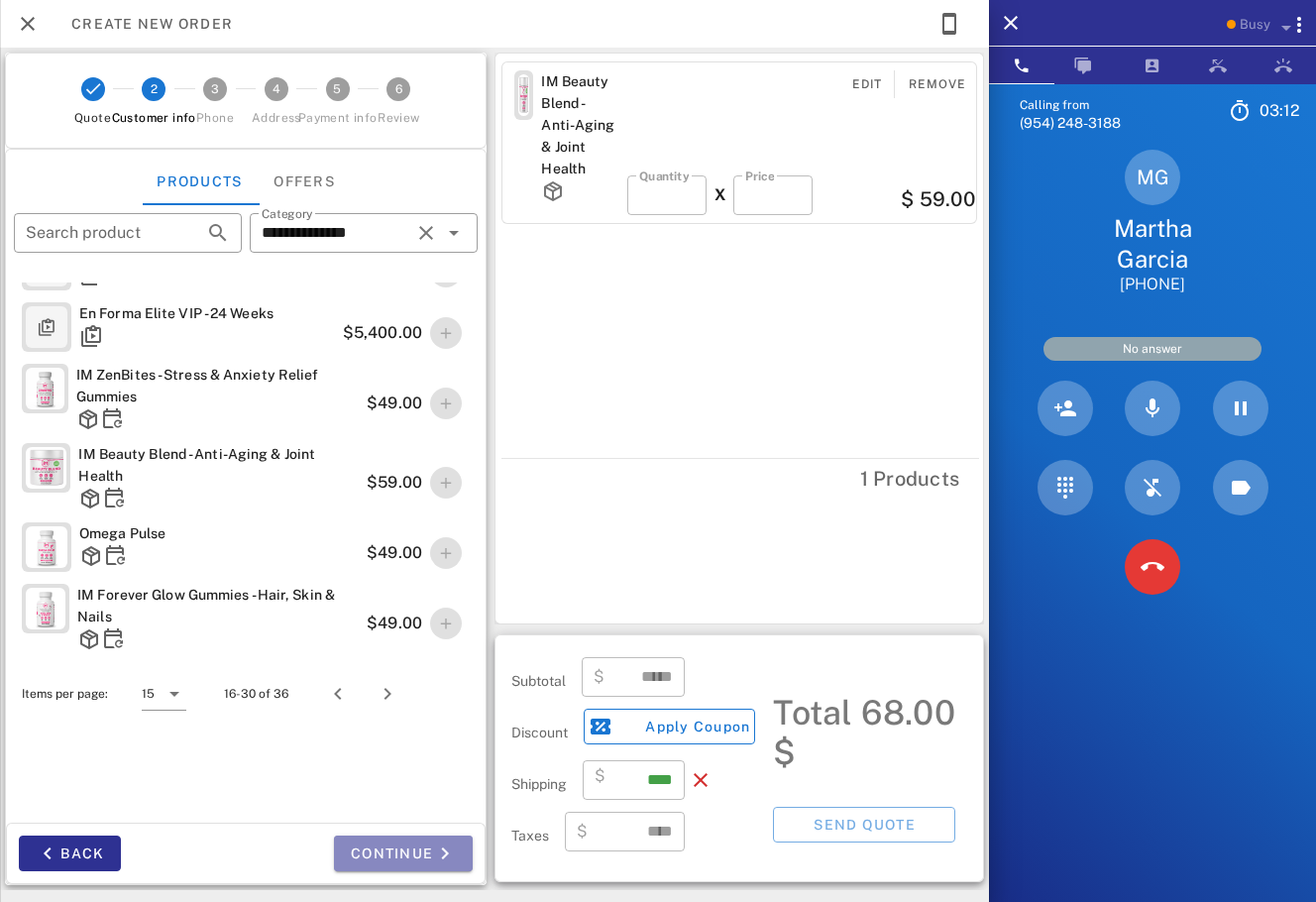 click on "Continue" at bounding box center [403, 853] 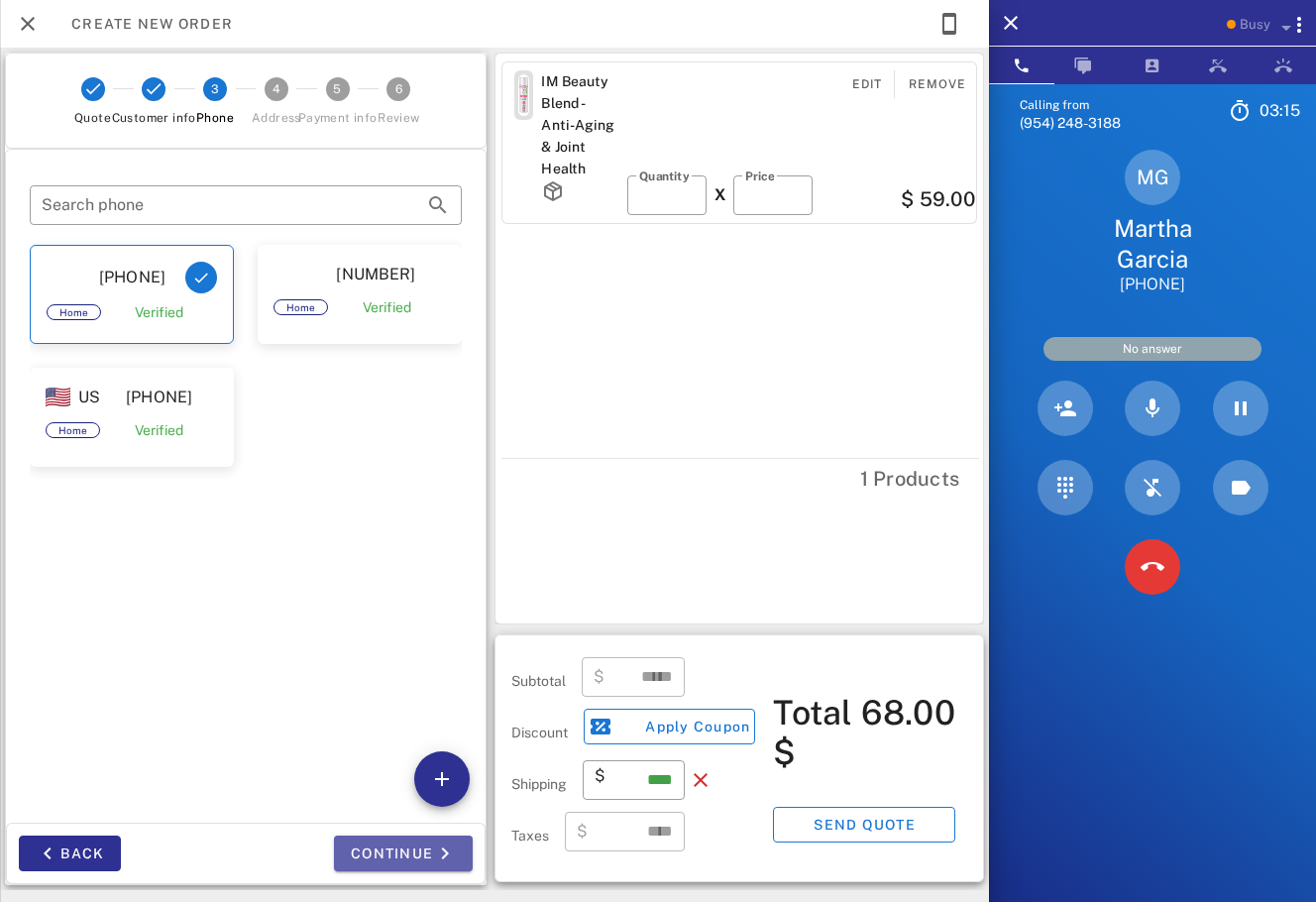 click on "Continue" at bounding box center (403, 853) 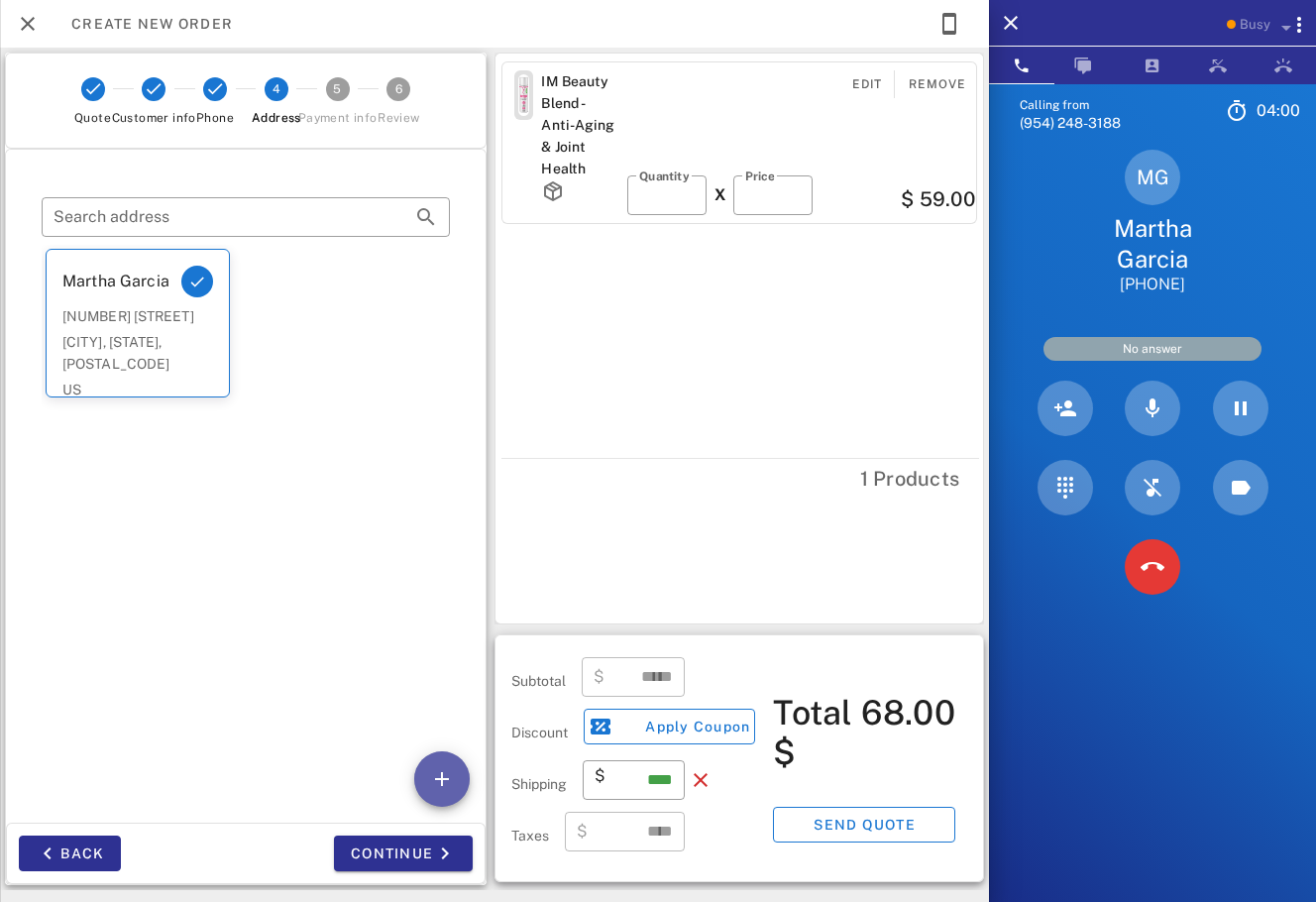 click at bounding box center (442, 779) 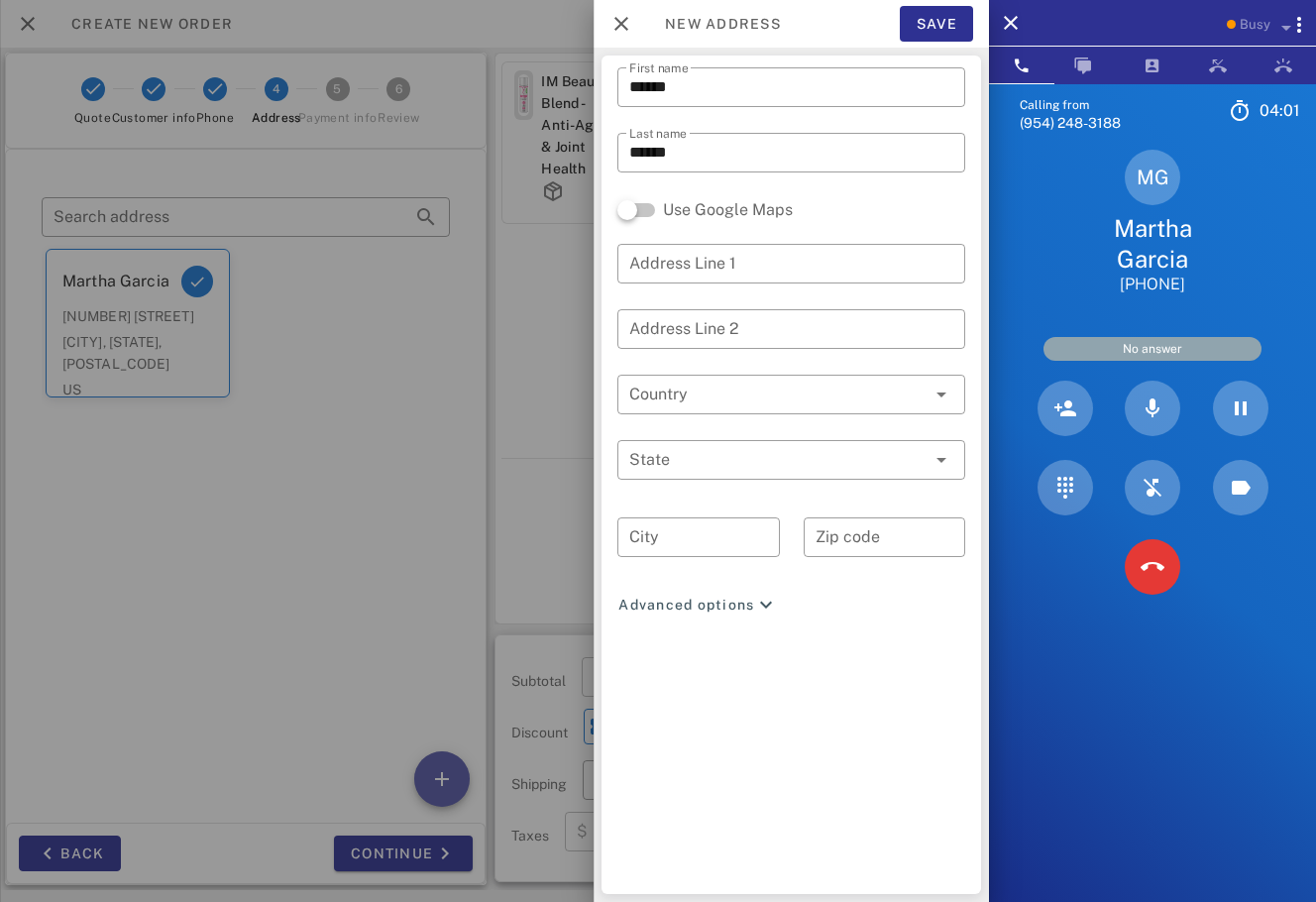 click at bounding box center [705, 237] 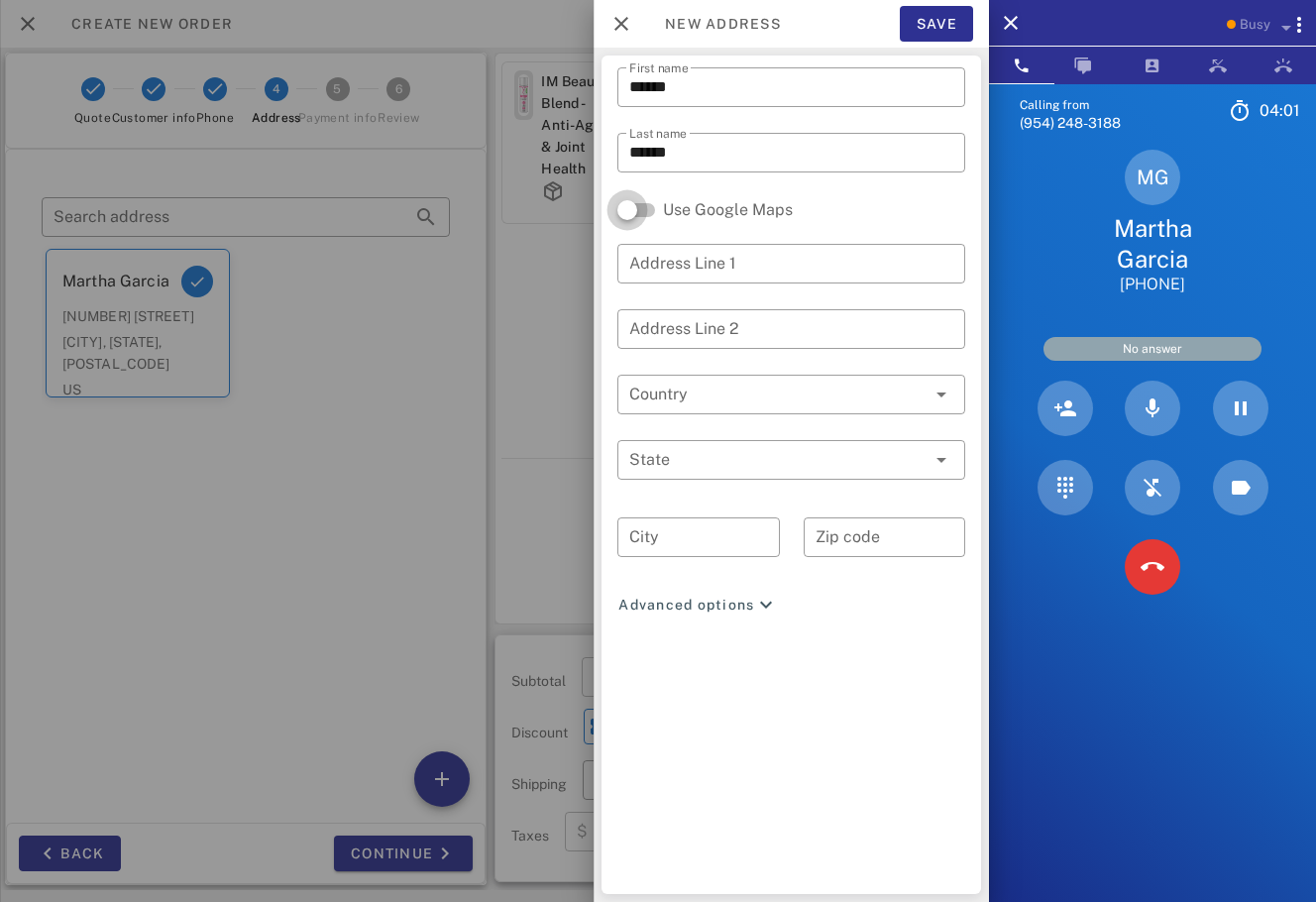 click at bounding box center [627, 210] 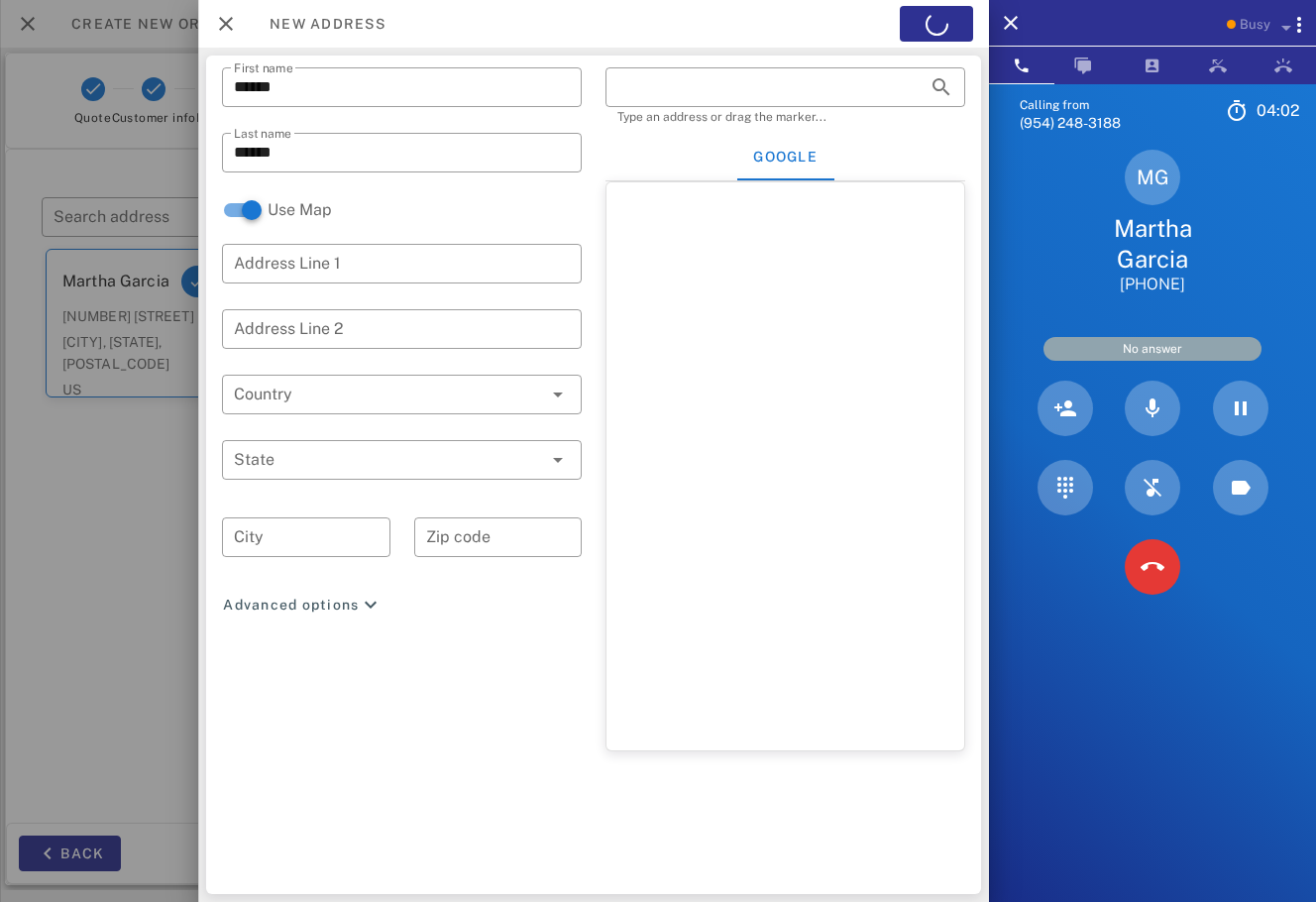 click on "Type an address or drag the marker..." at bounding box center [785, 117] 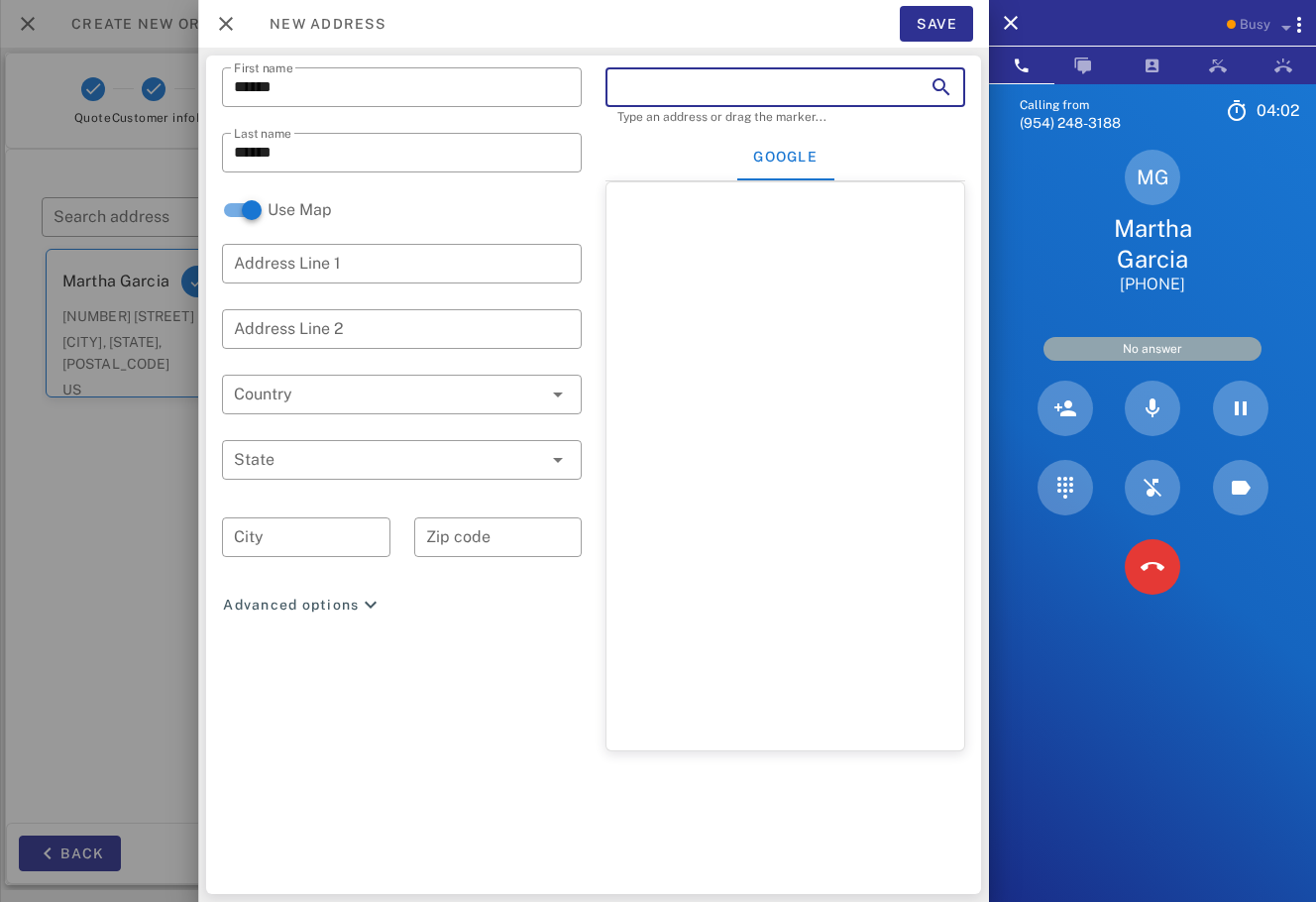 paste on "**********" 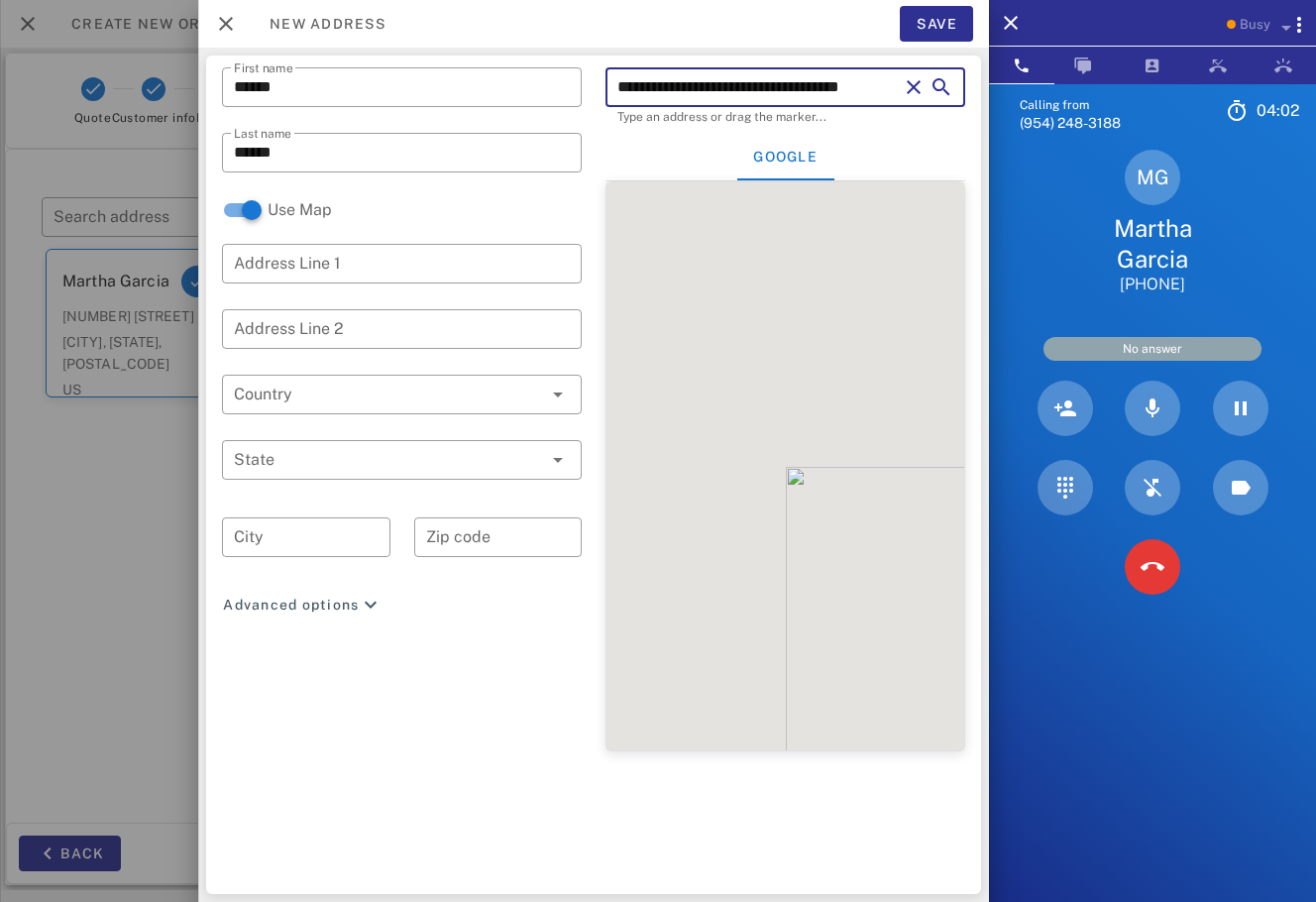 scroll, scrollTop: 0, scrollLeft: 13, axis: horizontal 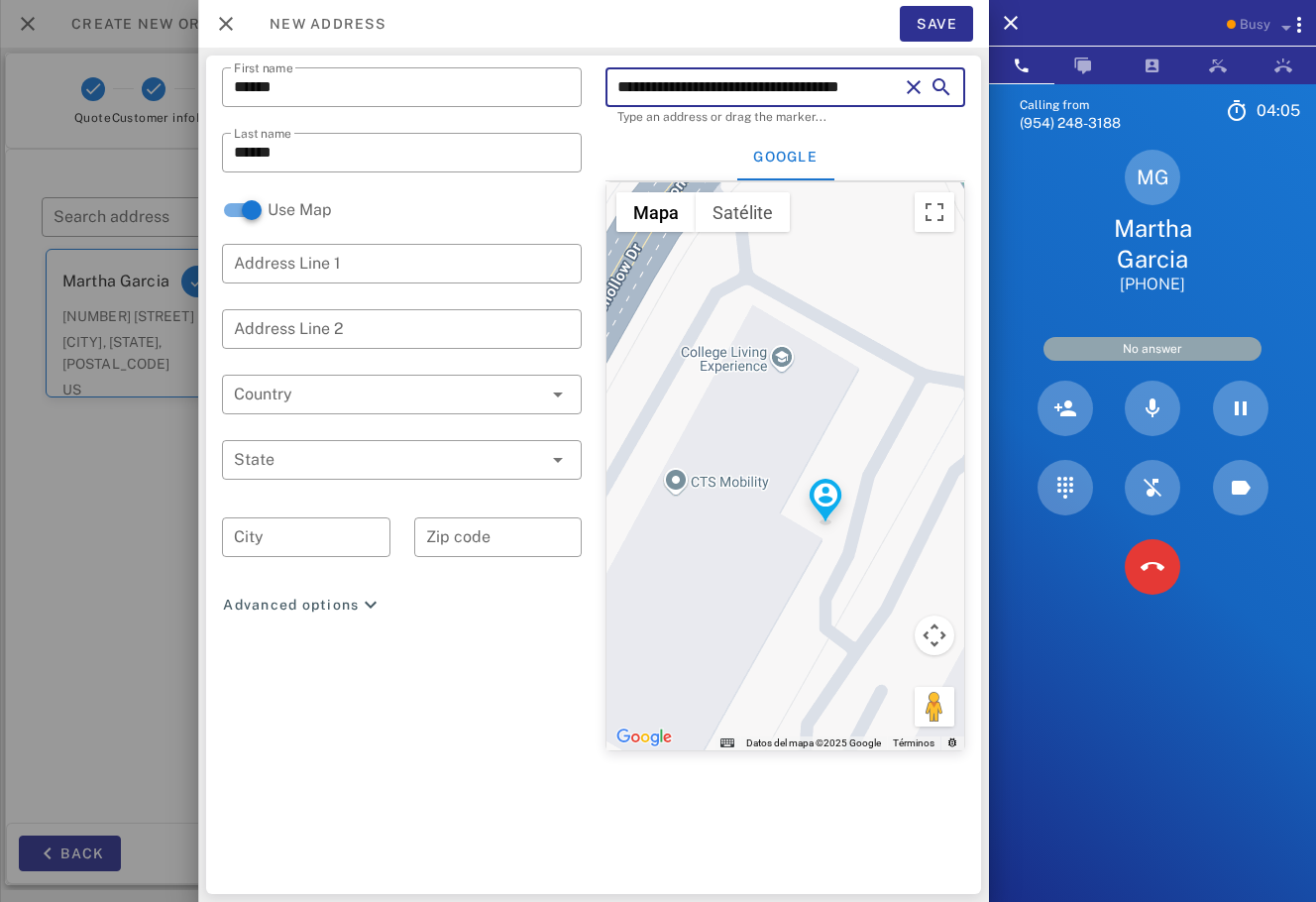 click on "**********" at bounding box center [757, 87] 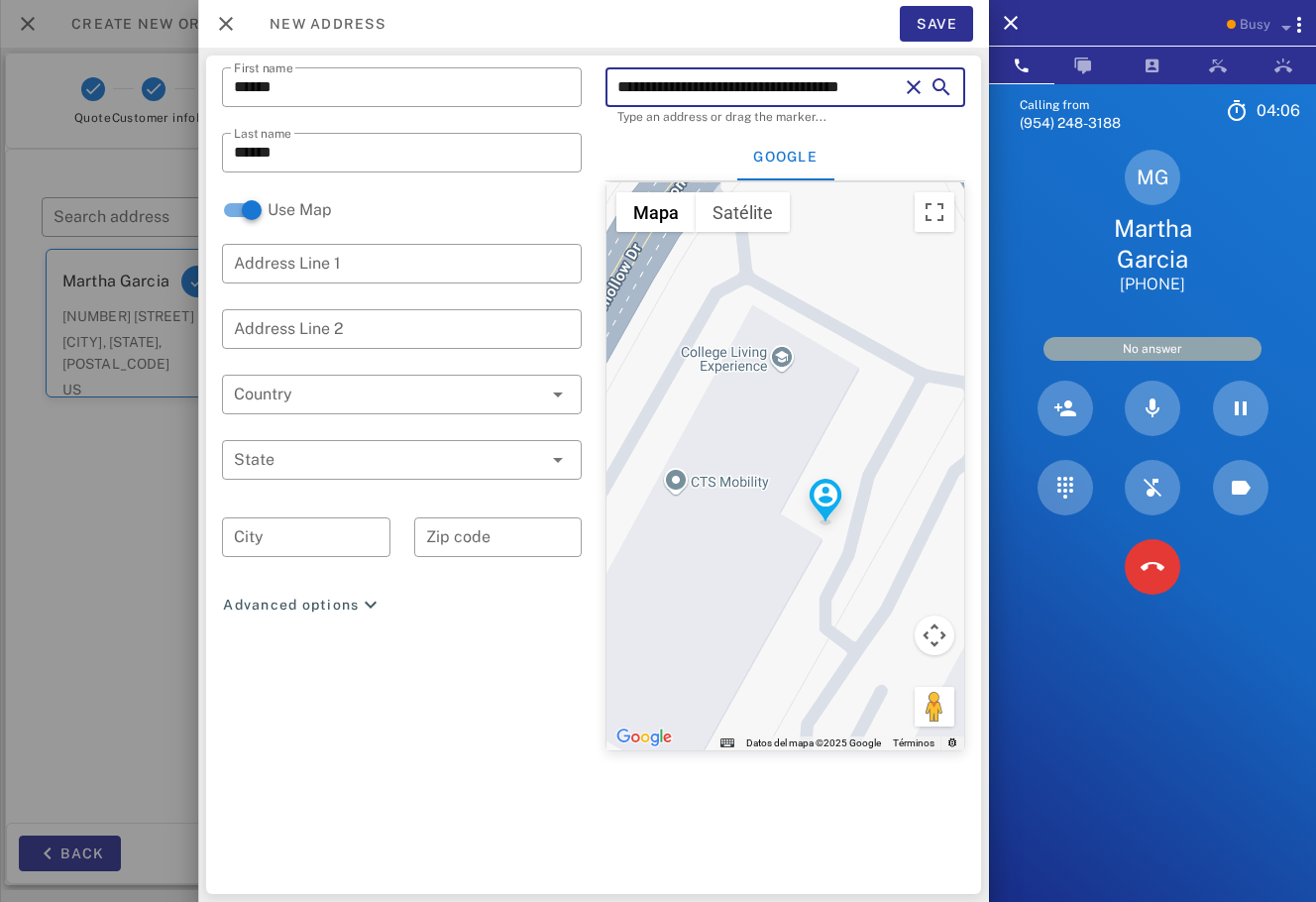 click on "**********" at bounding box center (757, 87) 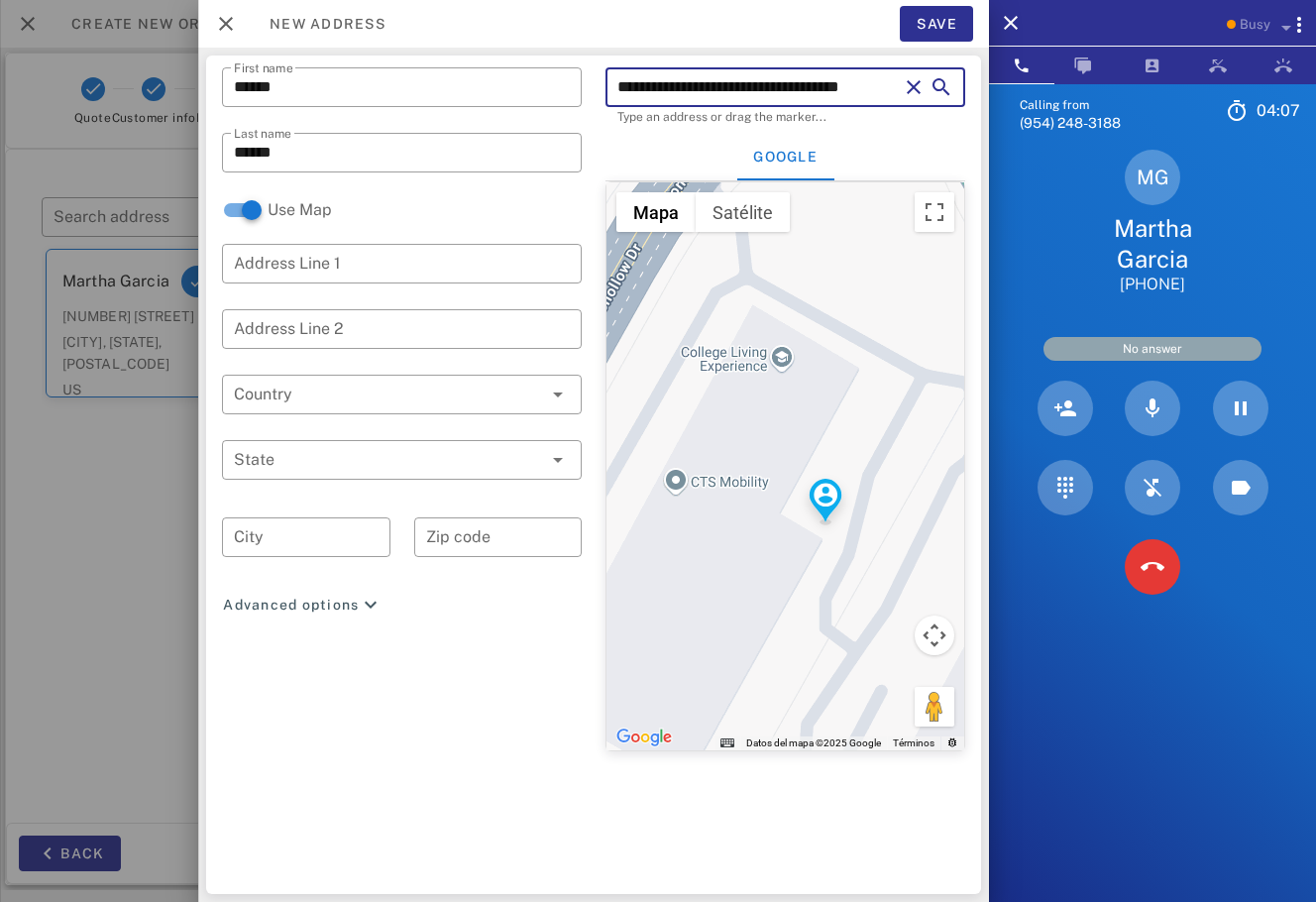 click on "**********" at bounding box center [757, 87] 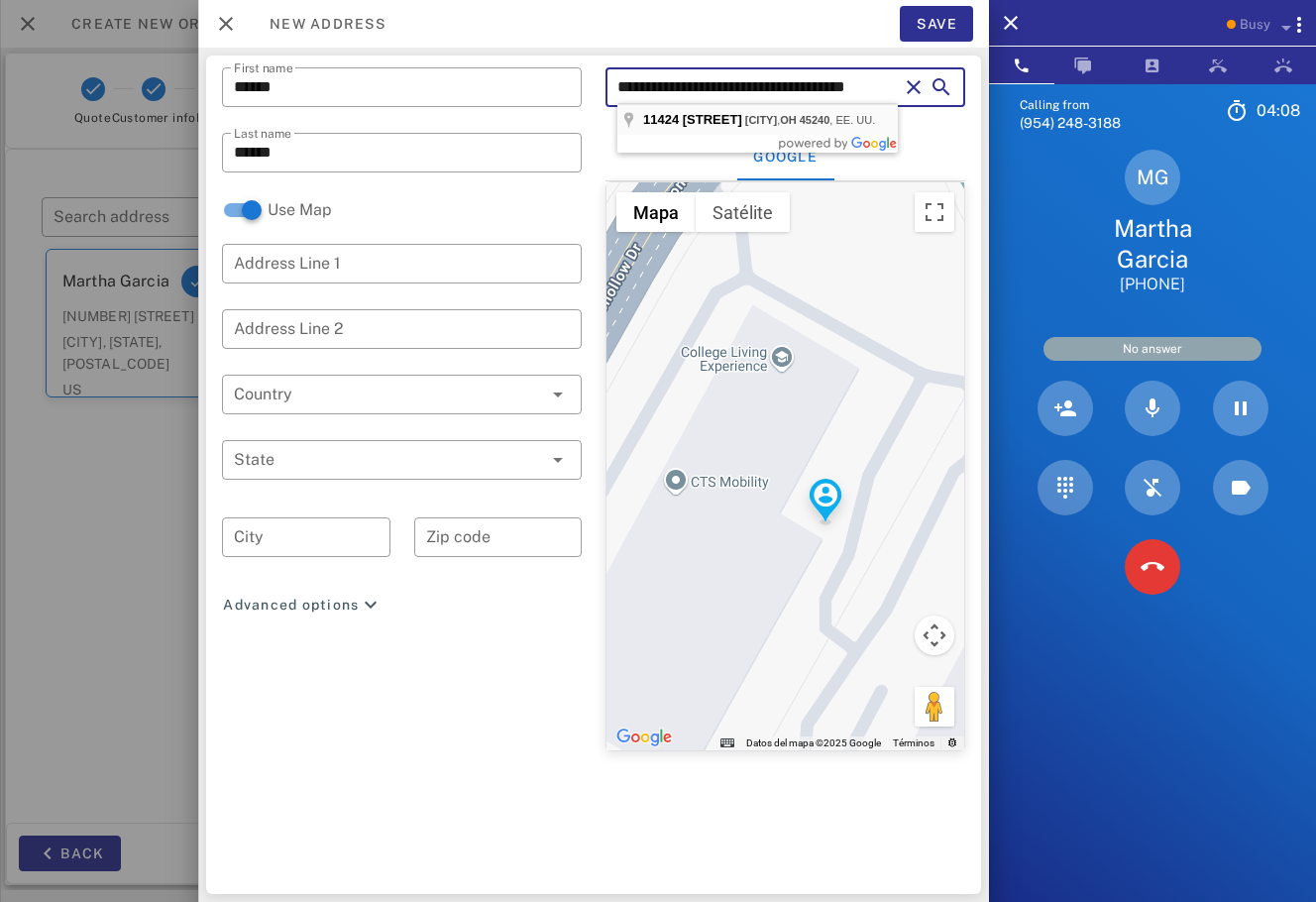 type on "**********" 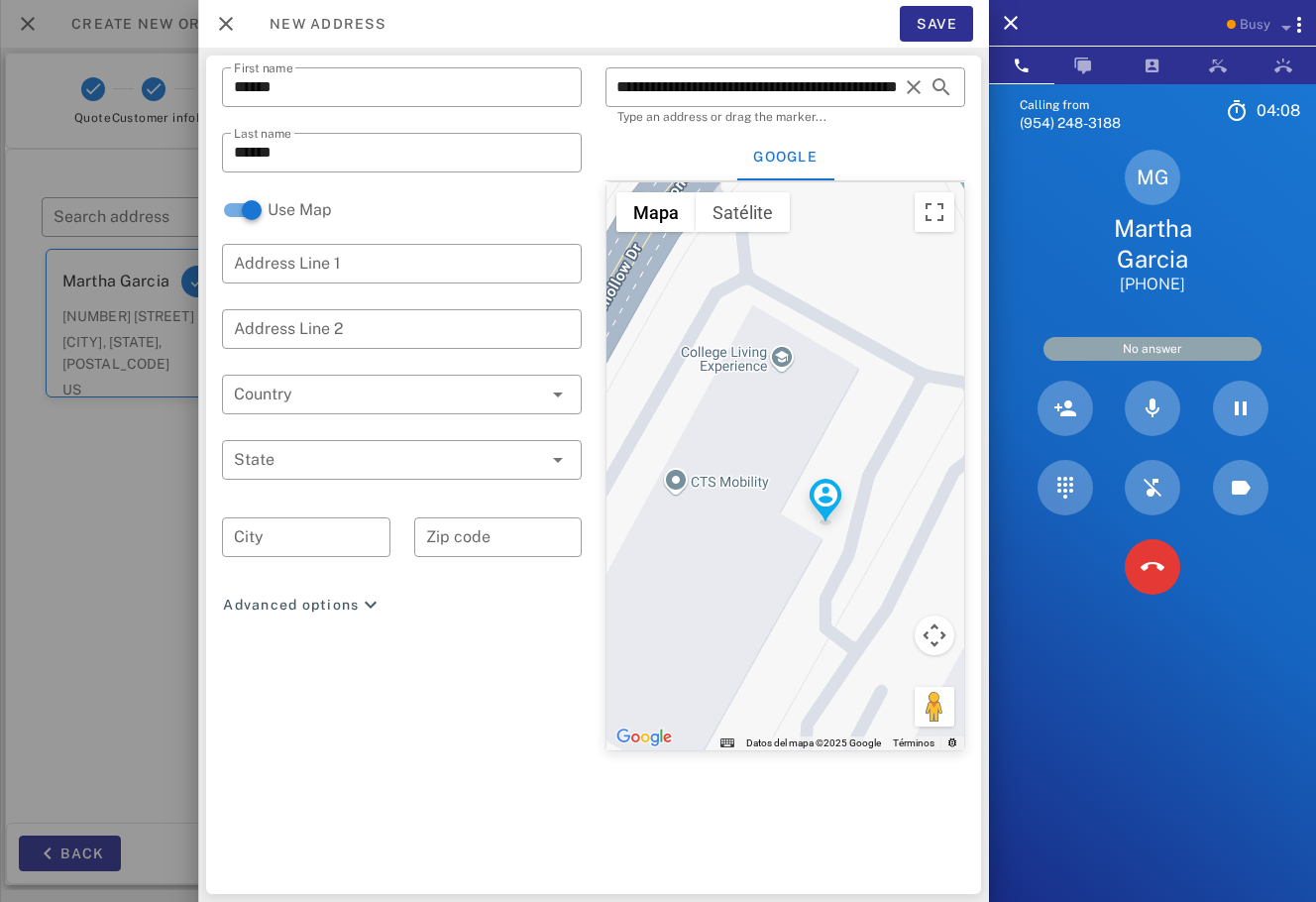 scroll, scrollTop: 0, scrollLeft: 0, axis: both 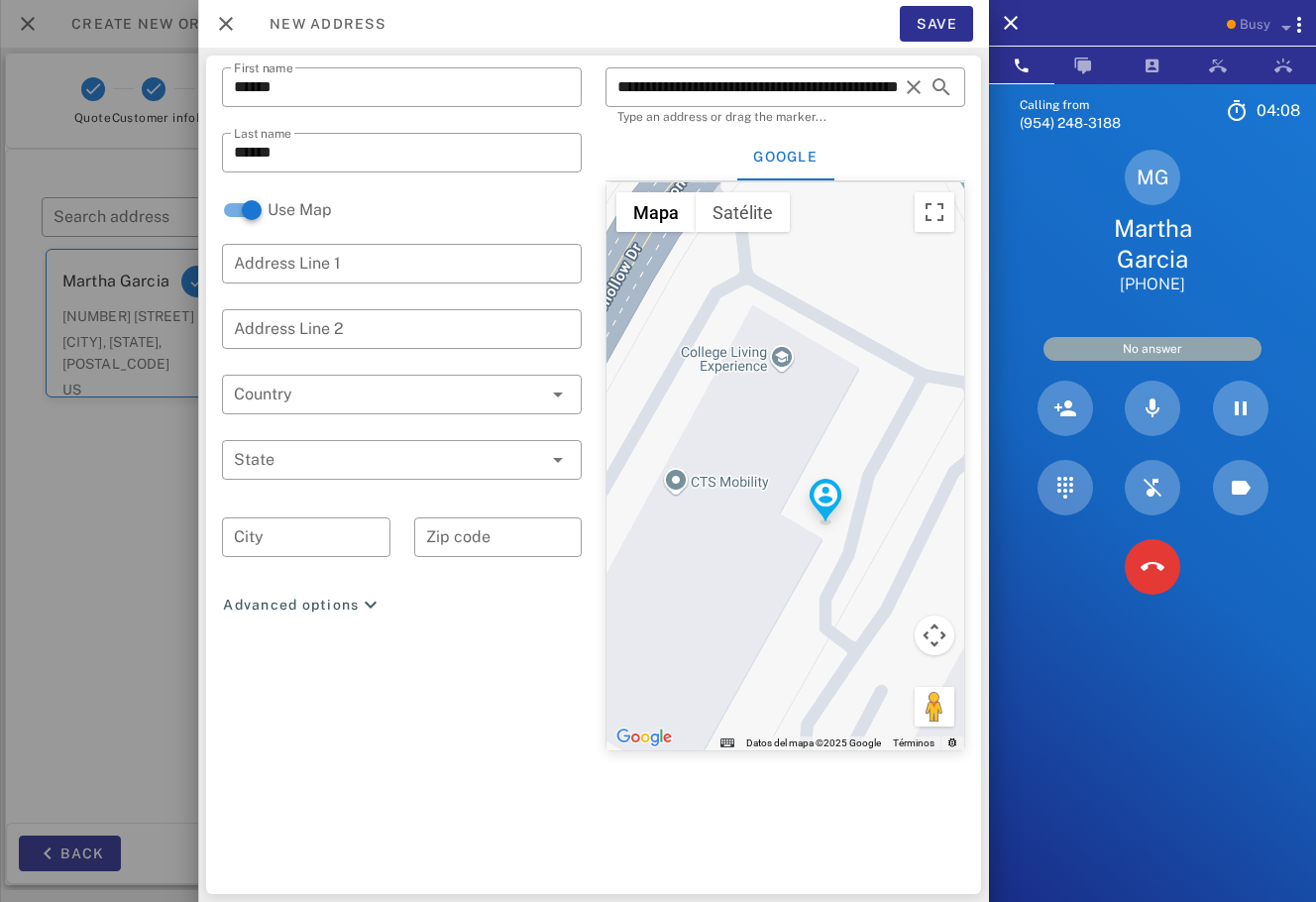 type on "**********" 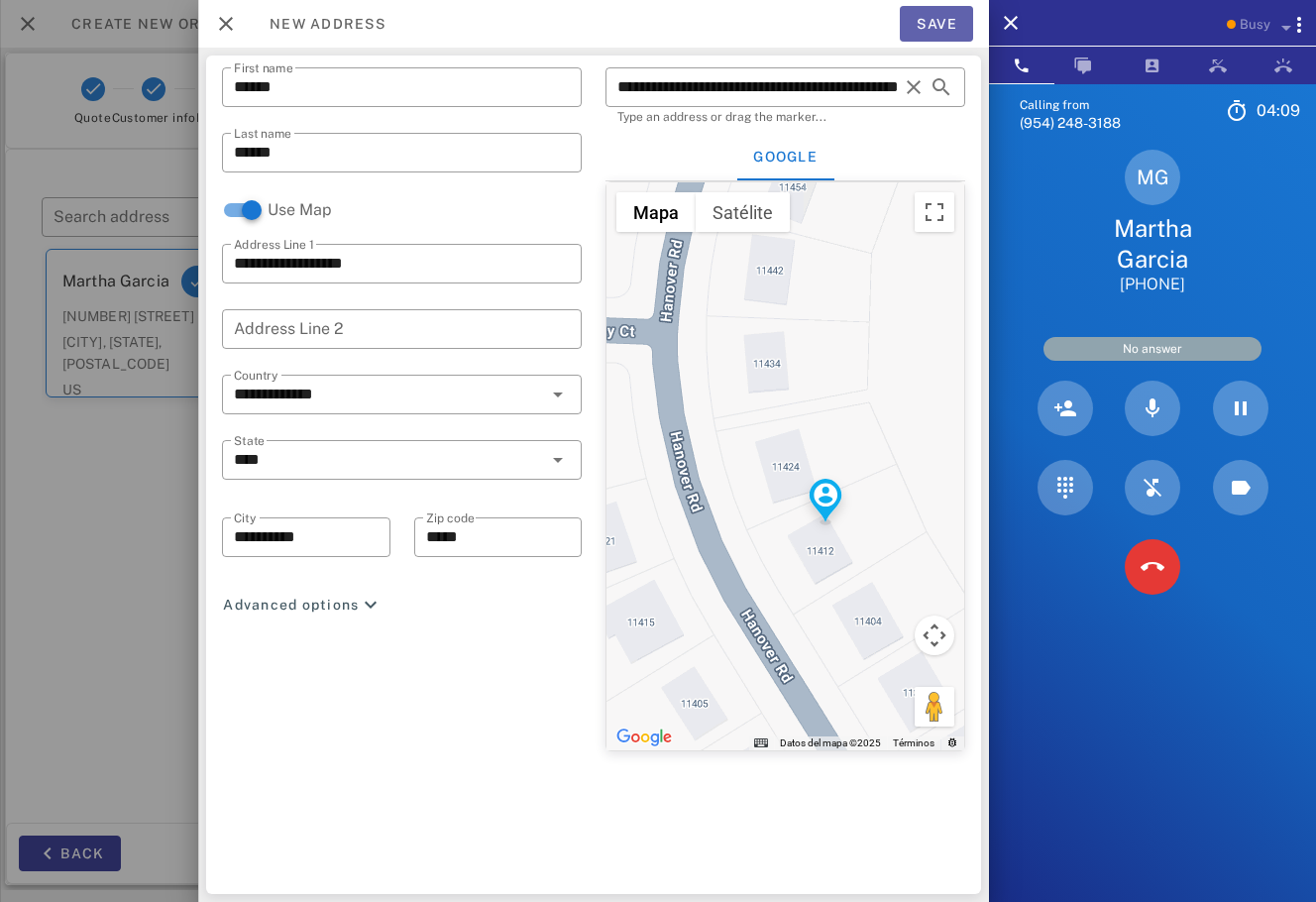 click on "Save" at bounding box center (936, 24) 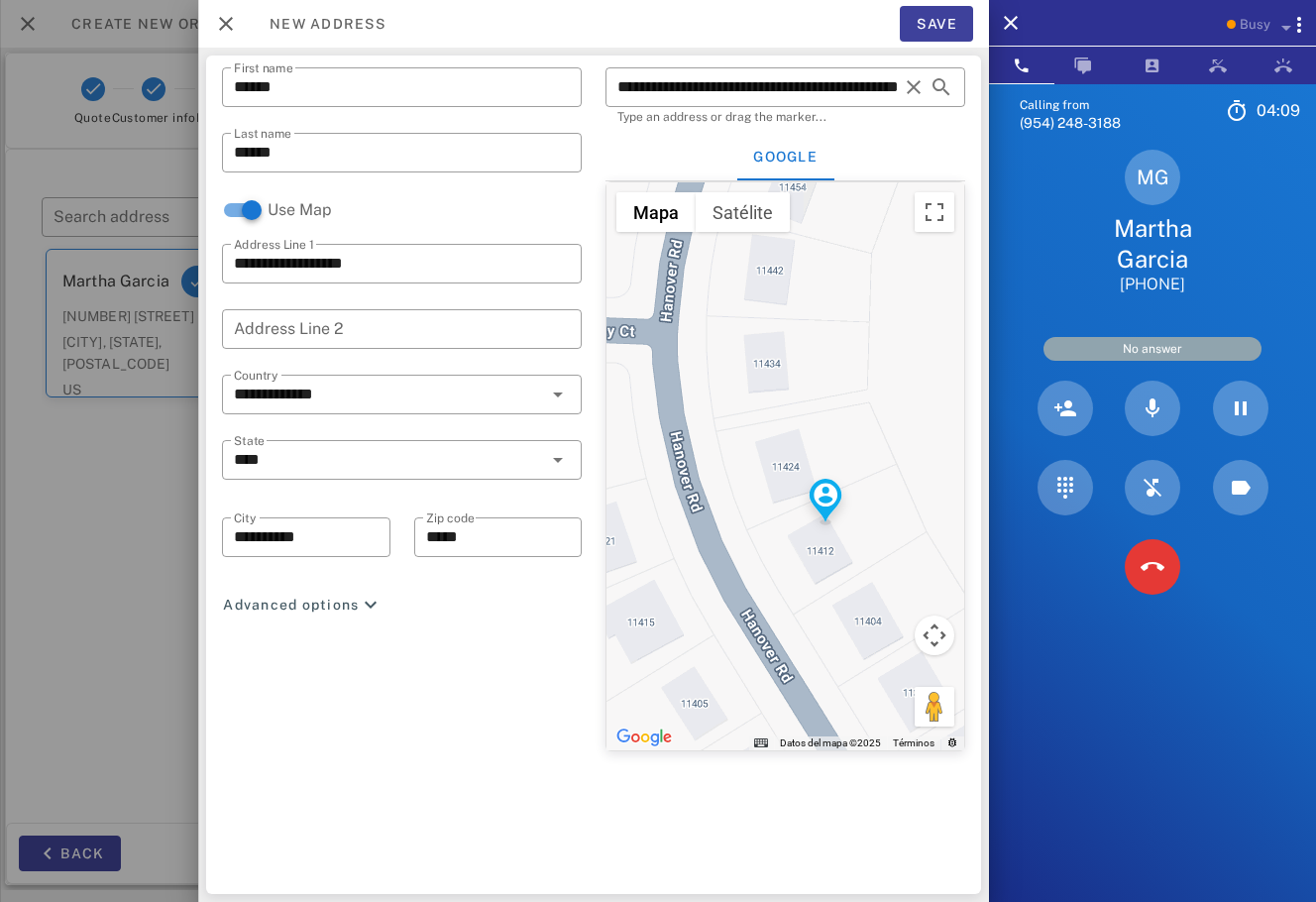 type on "**********" 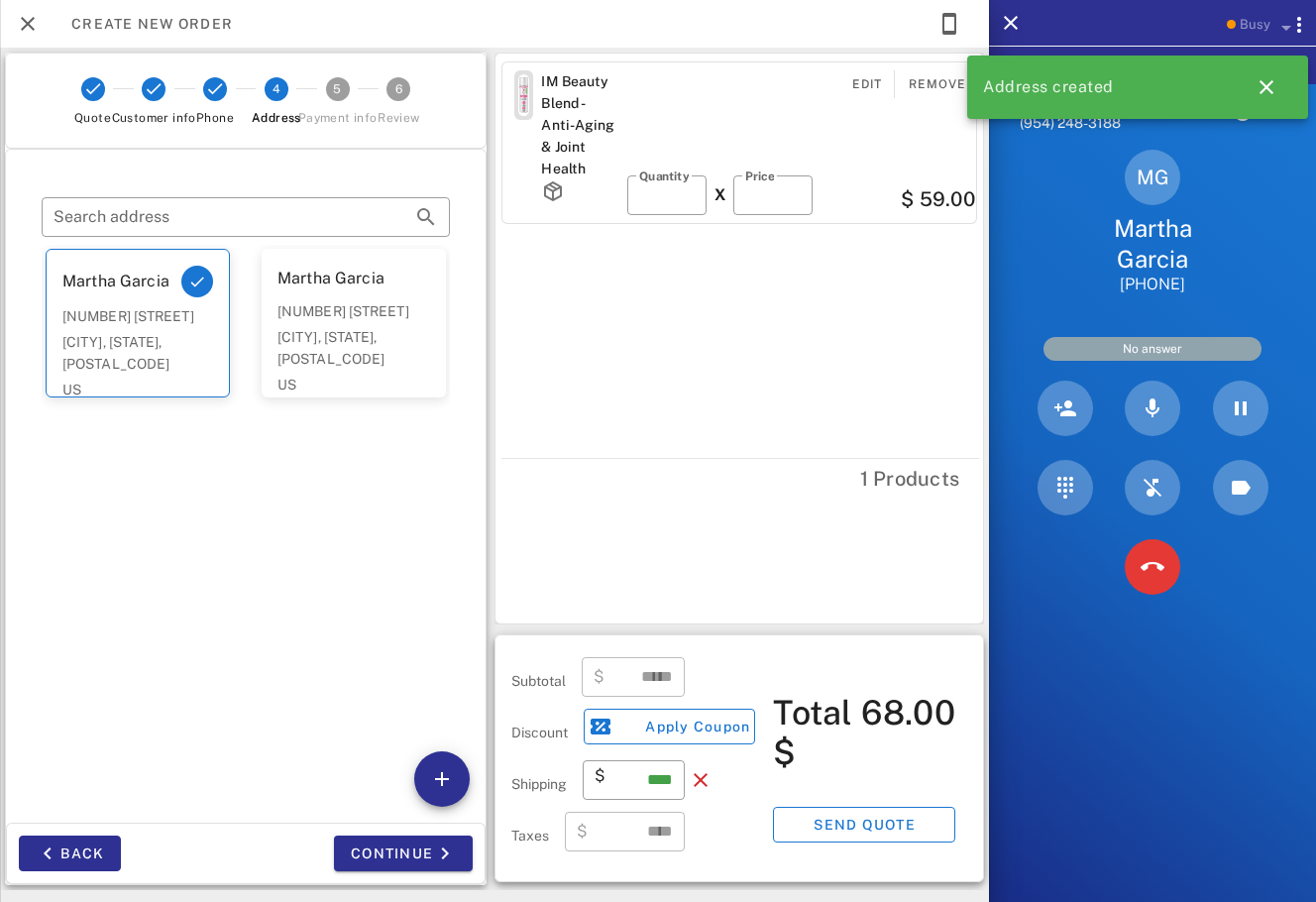 click on "Continue" at bounding box center (365, 853) 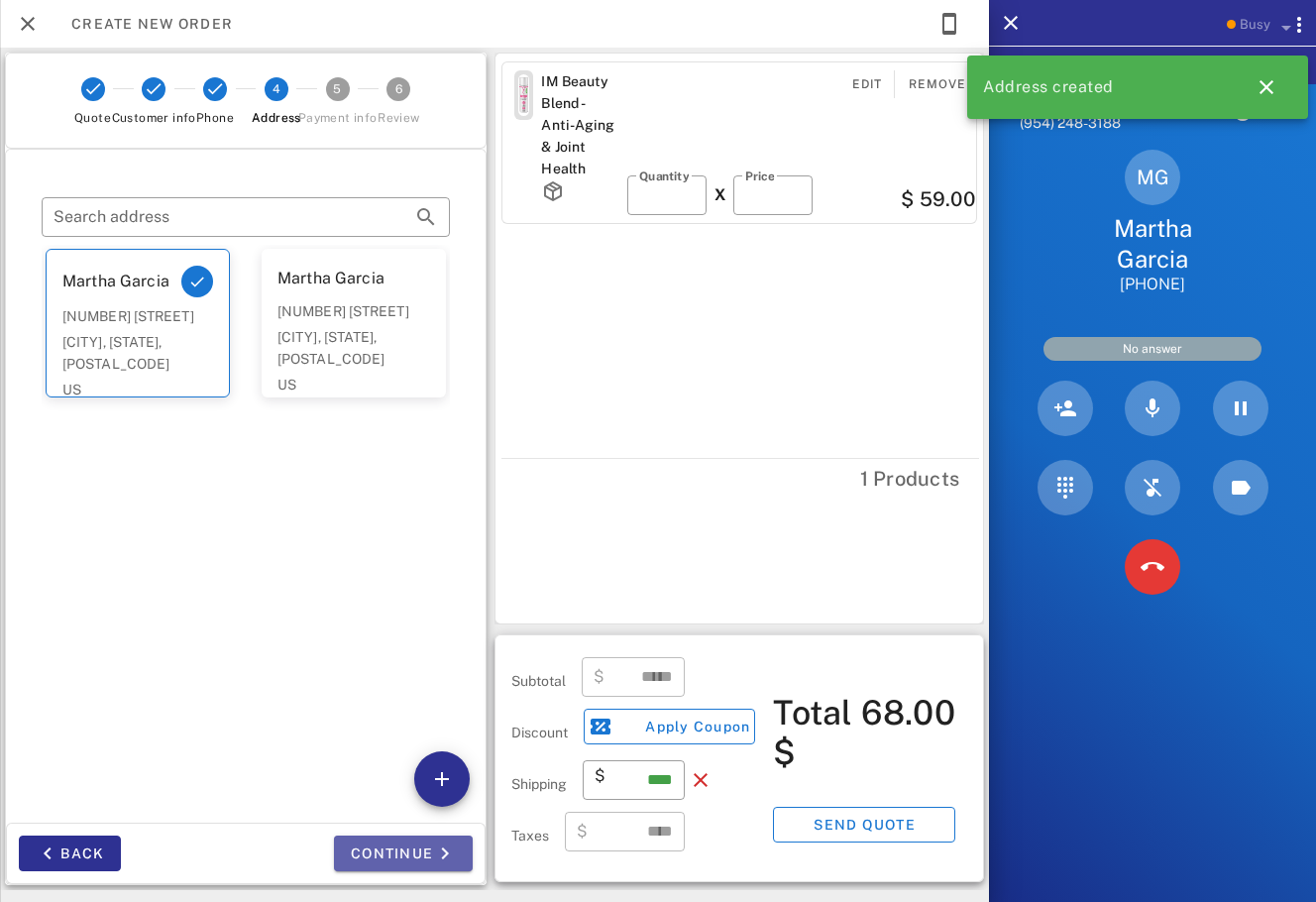 click on "Continue" at bounding box center [403, 853] 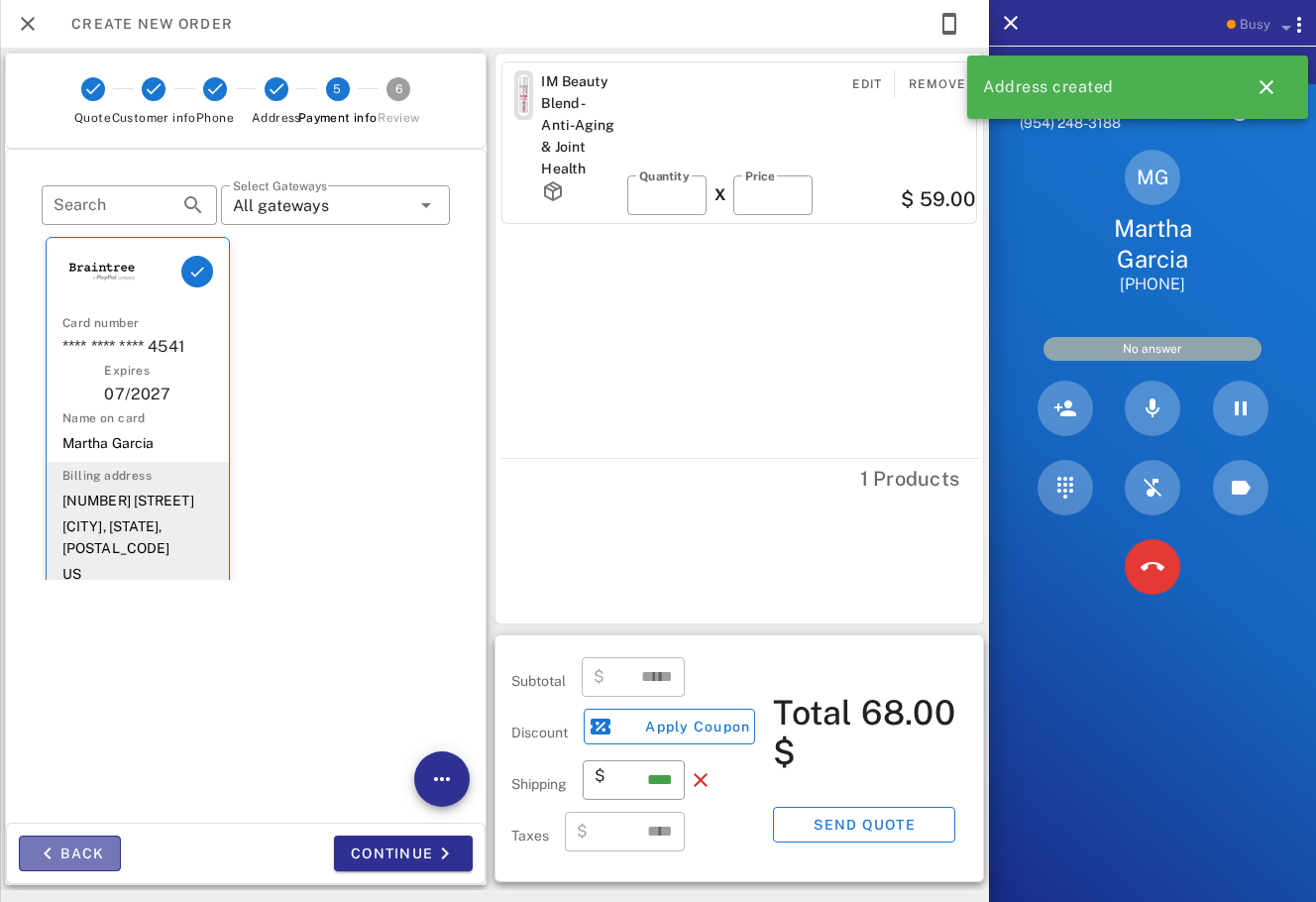 click on "Back" at bounding box center [69, 853] 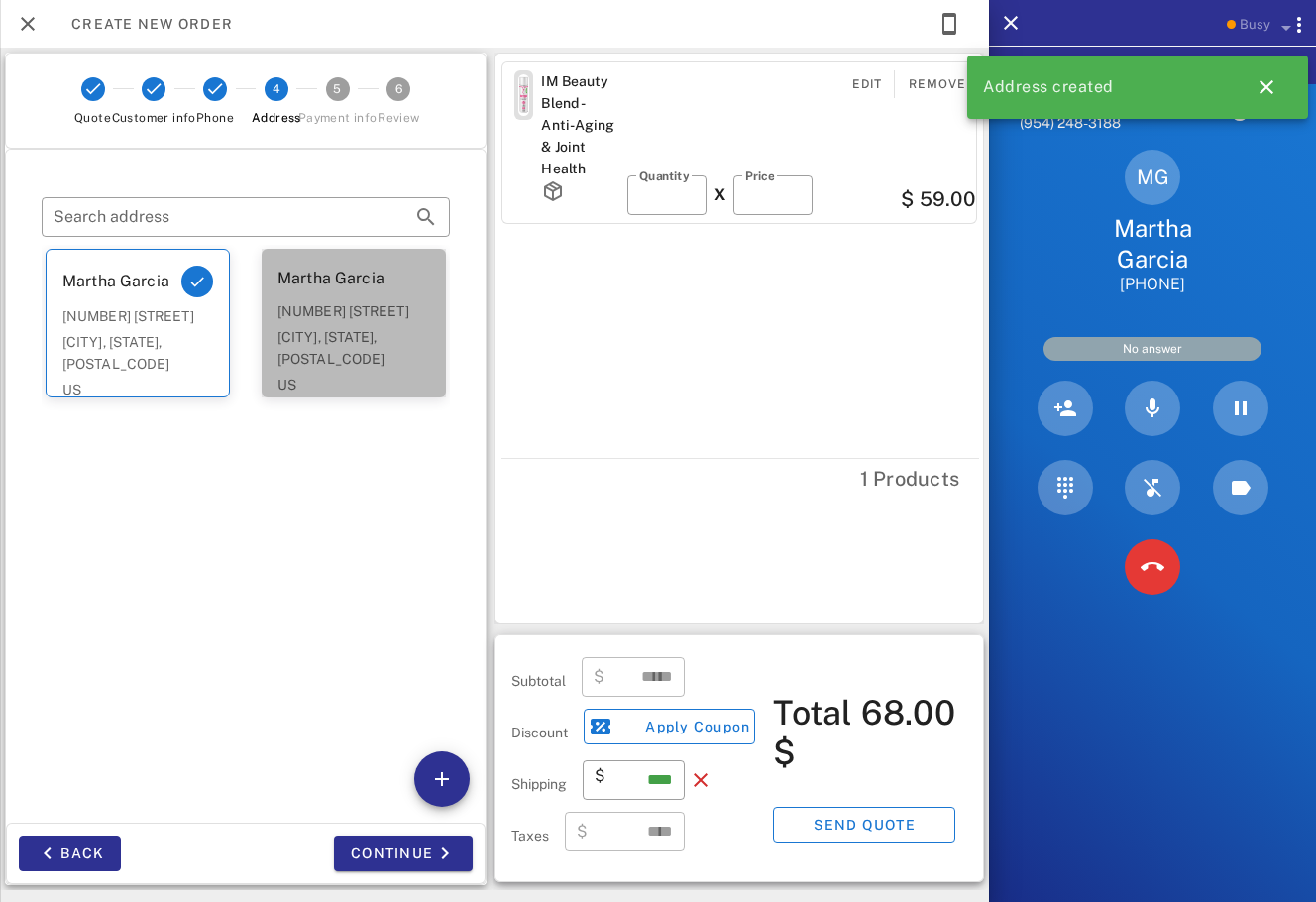 click on "US" at bounding box center [354, 385] 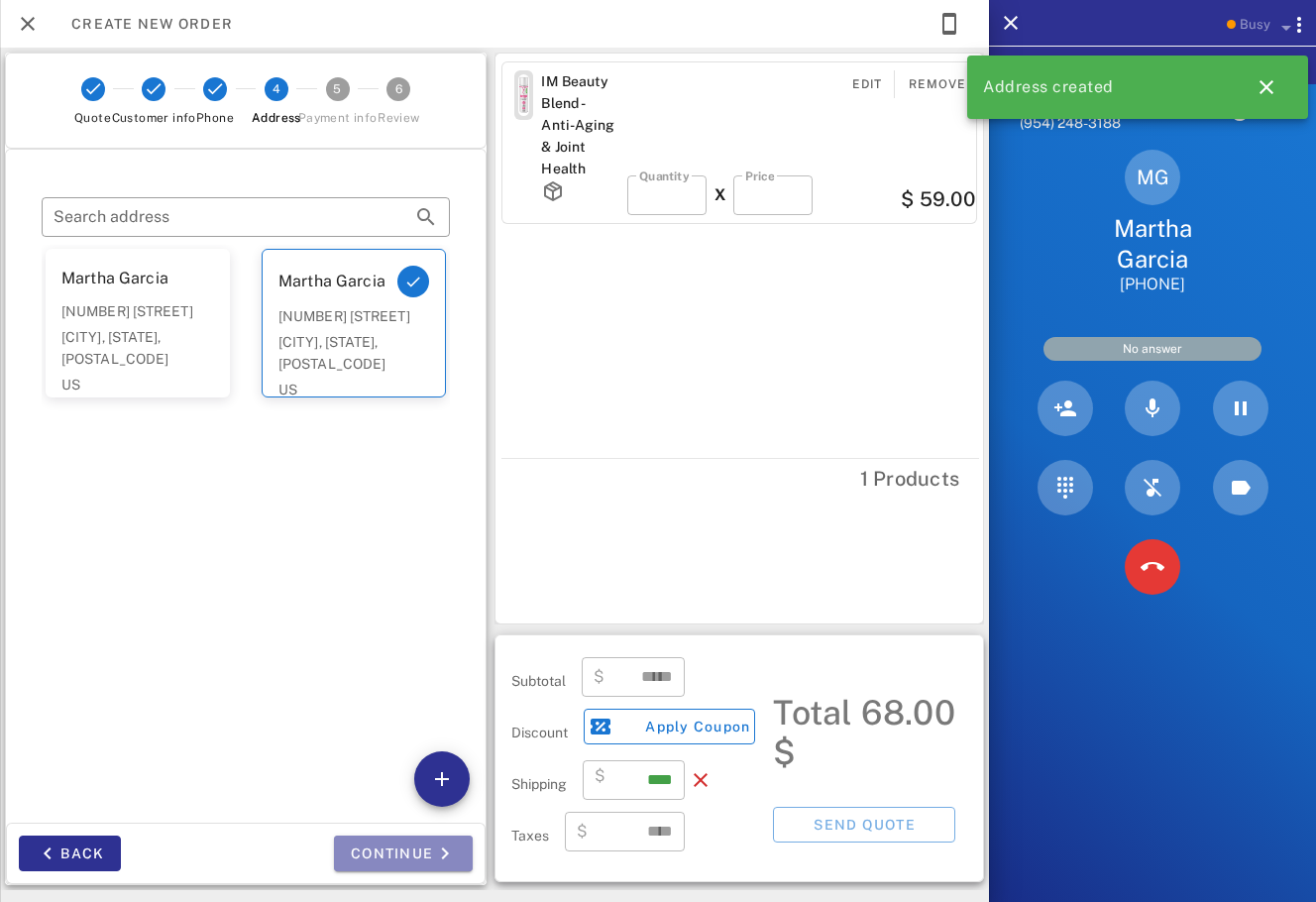 click on "Continue" at bounding box center [403, 853] 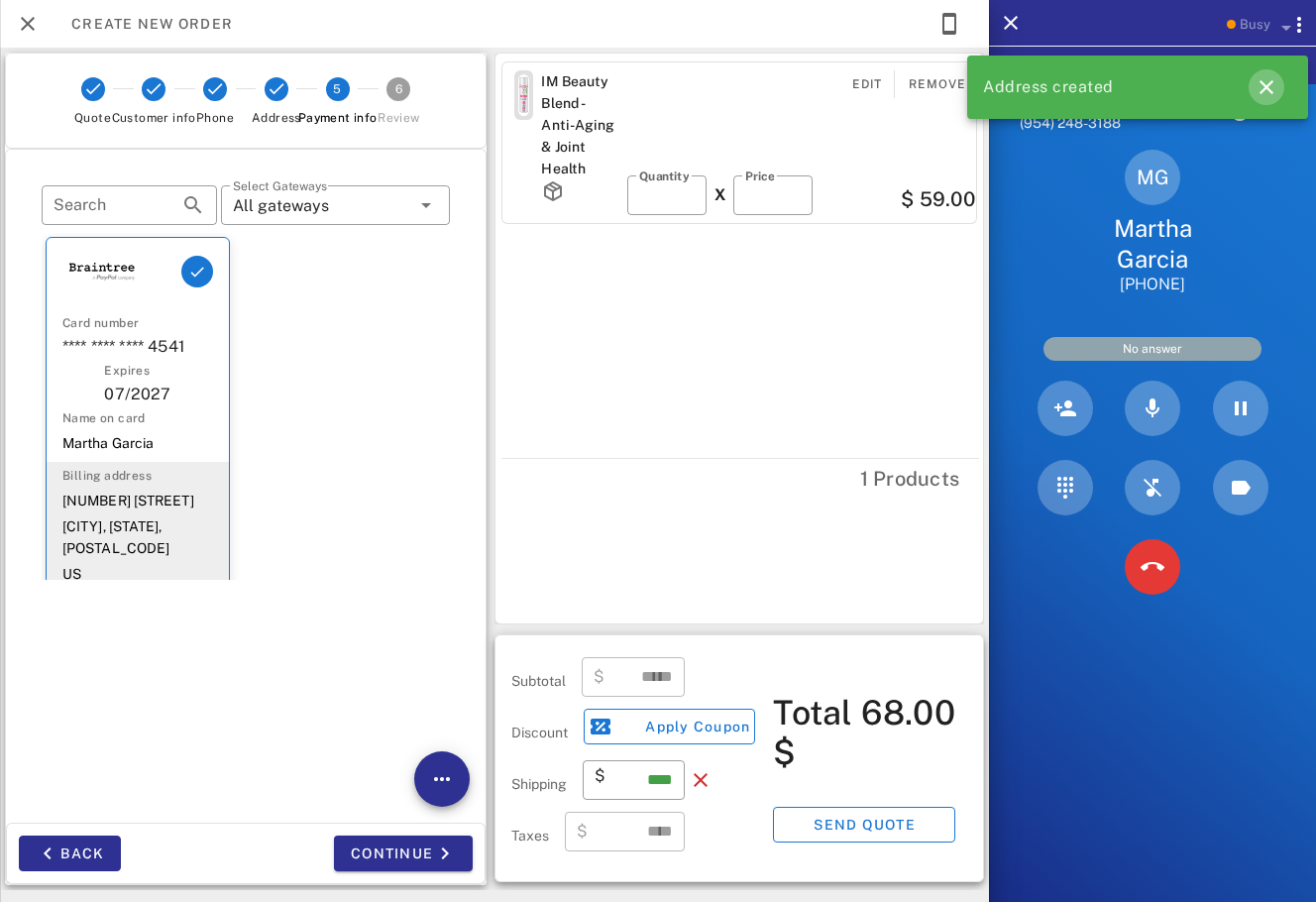 click at bounding box center [1266, 87] 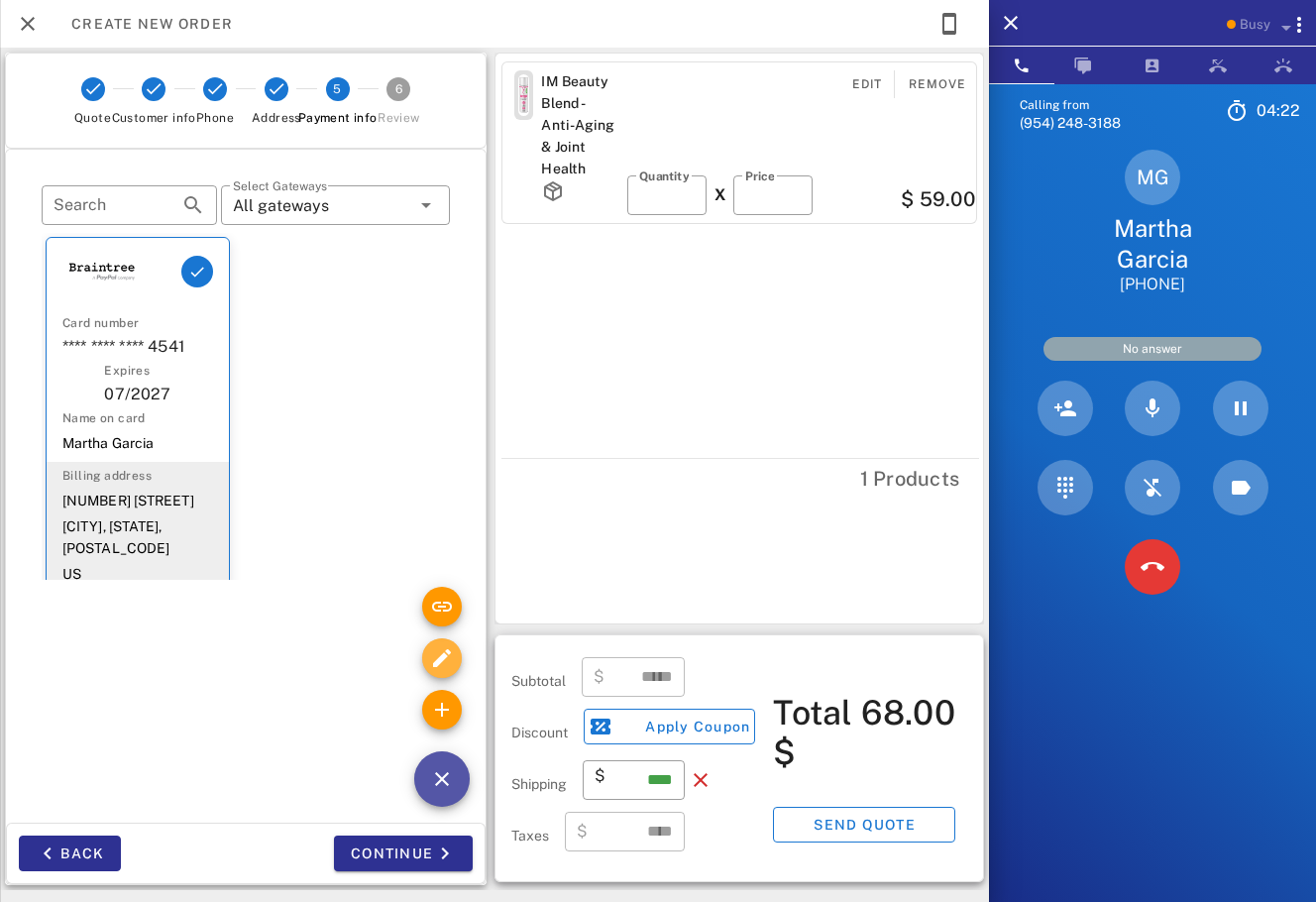 click at bounding box center (442, 658) 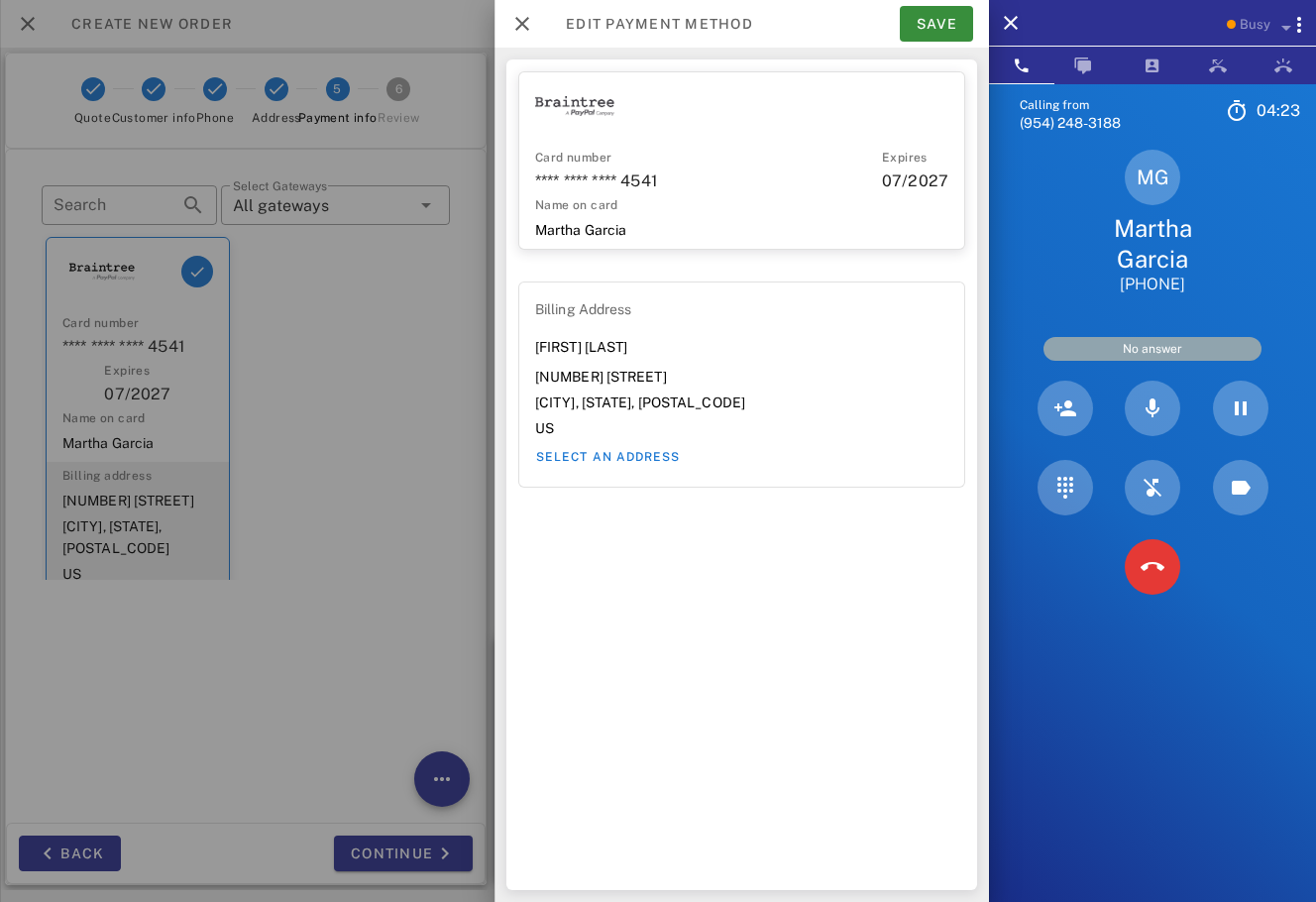 click at bounding box center (658, 451) 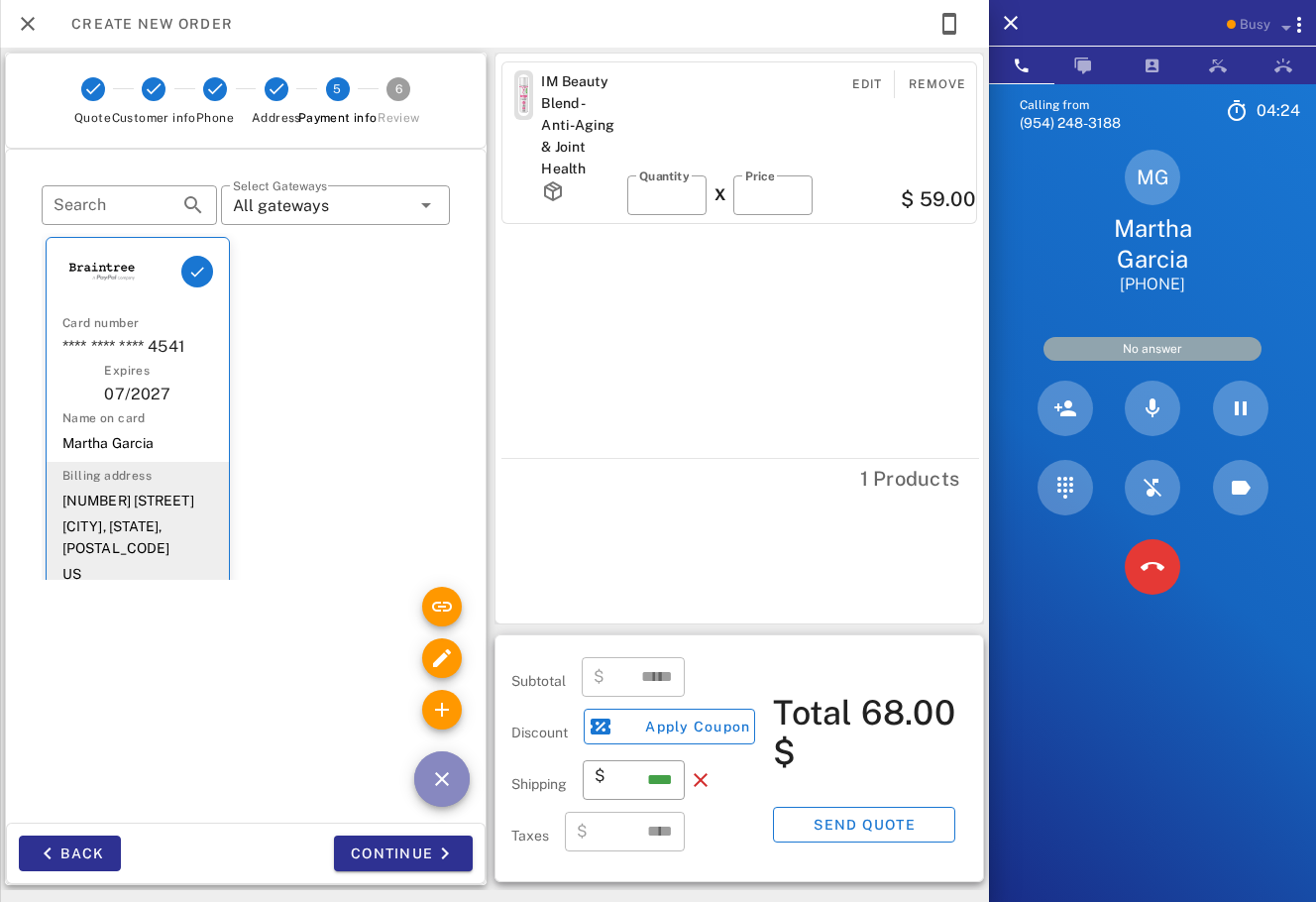 click at bounding box center [442, 779] 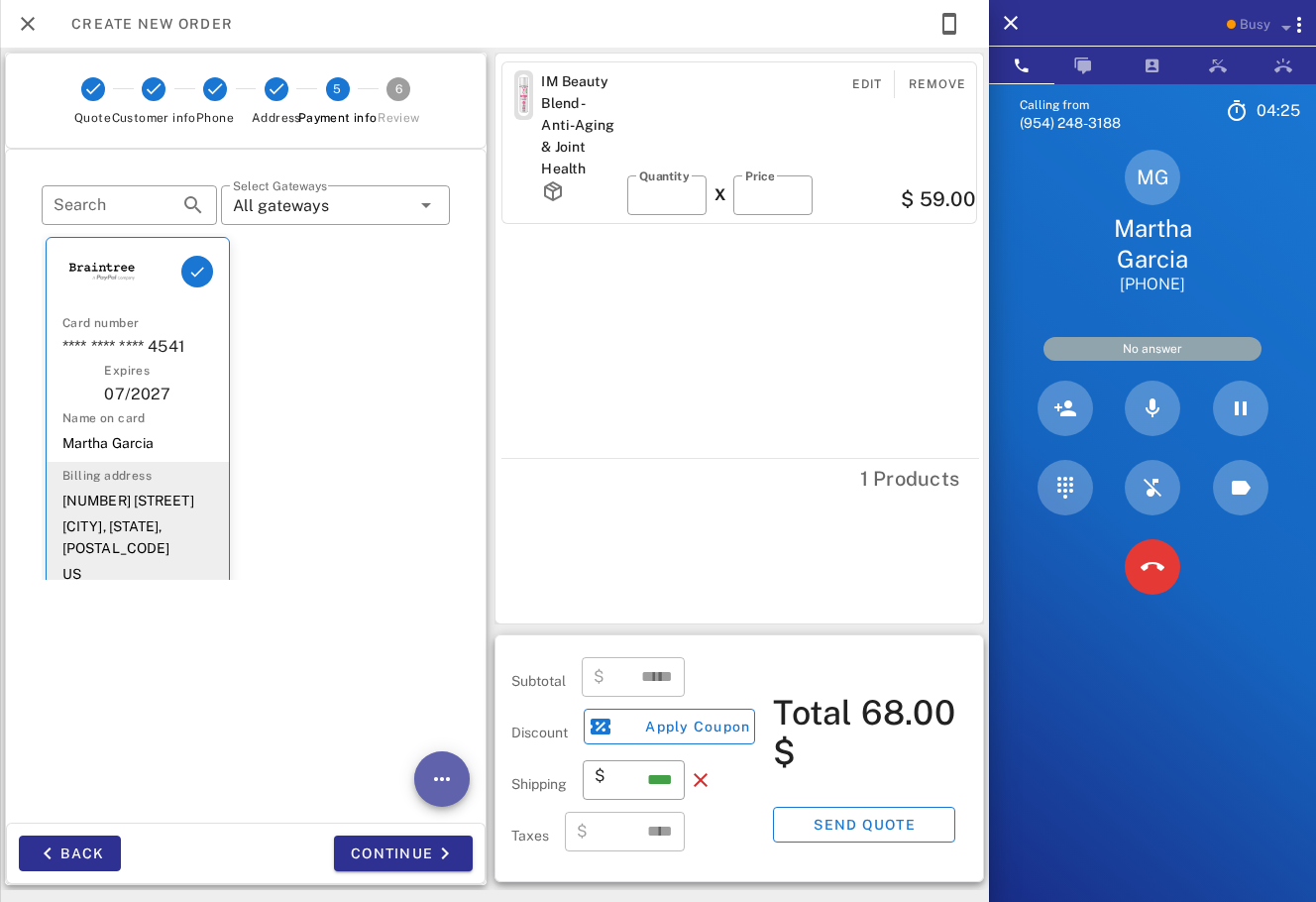 click at bounding box center [442, 779] 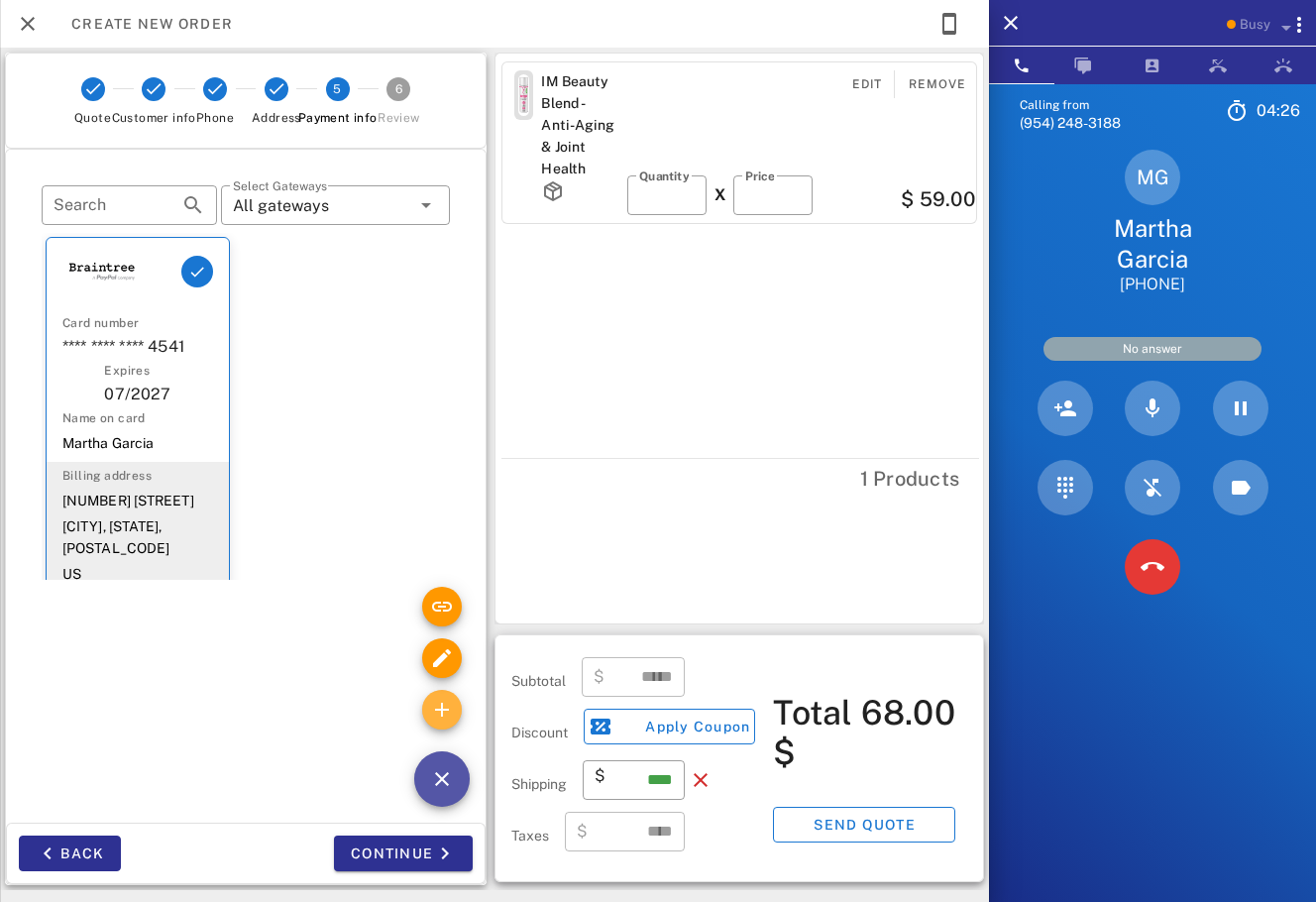 click at bounding box center (442, 710) 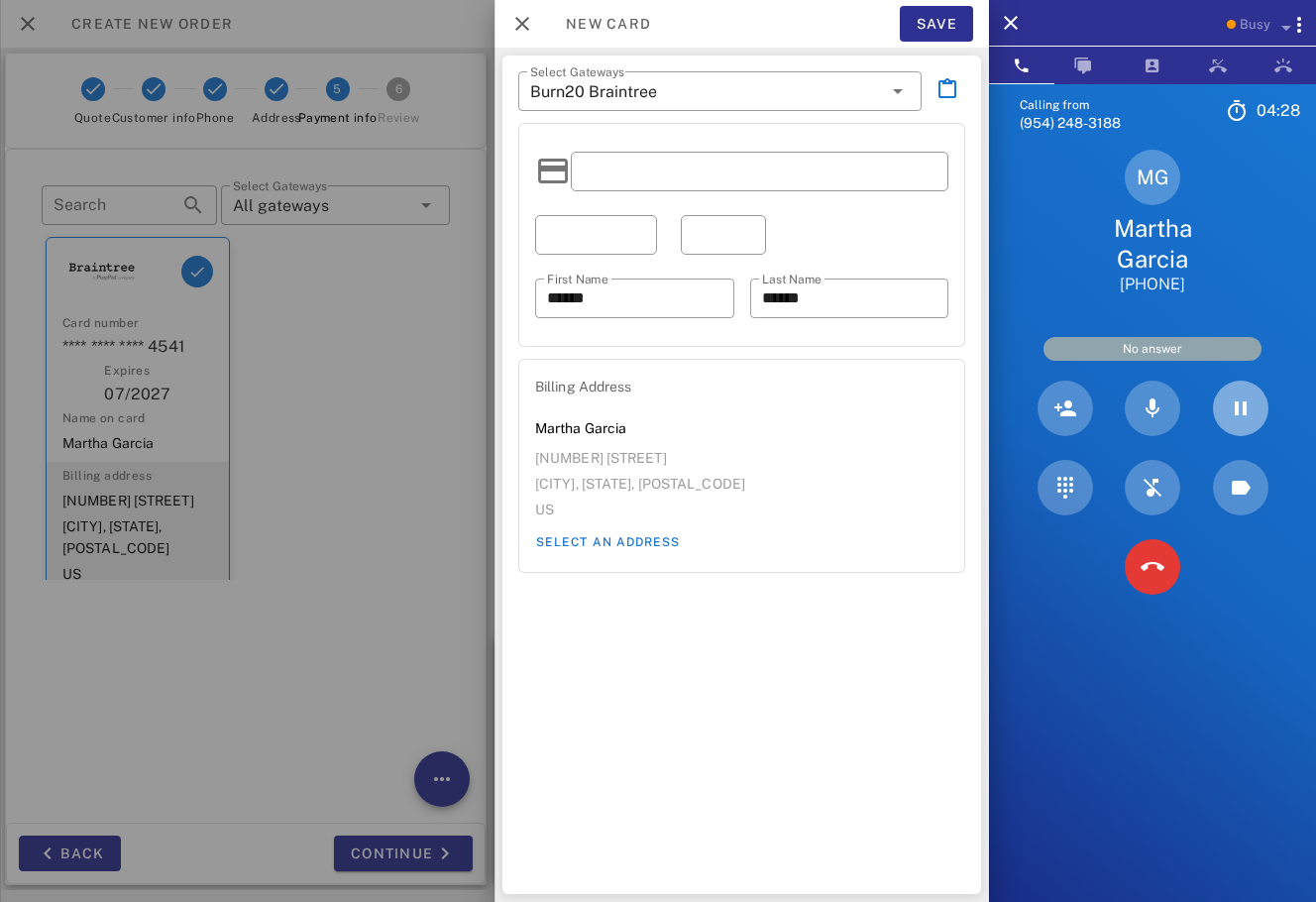 click at bounding box center [1241, 408] 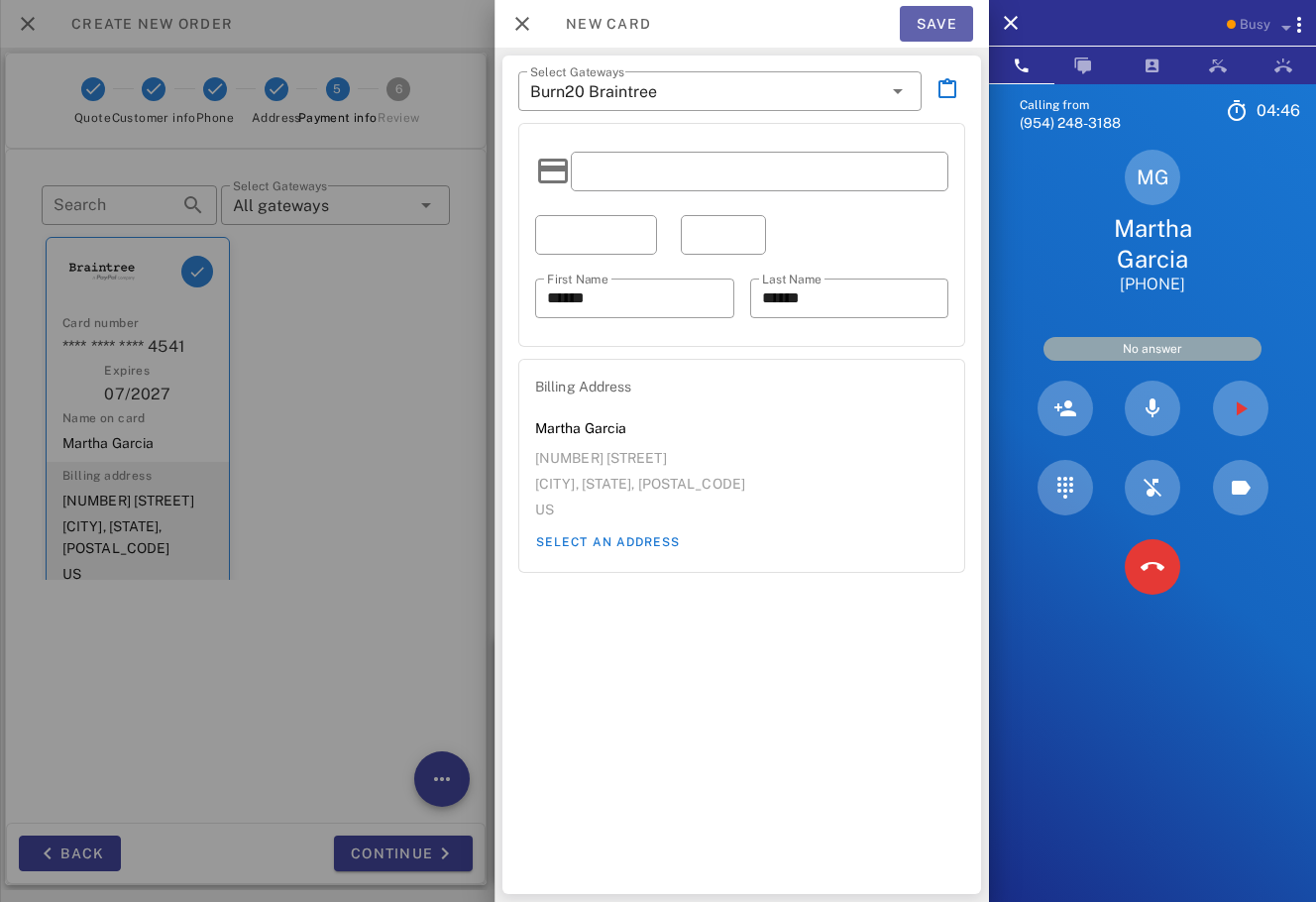 click on "Save" at bounding box center (936, 24) 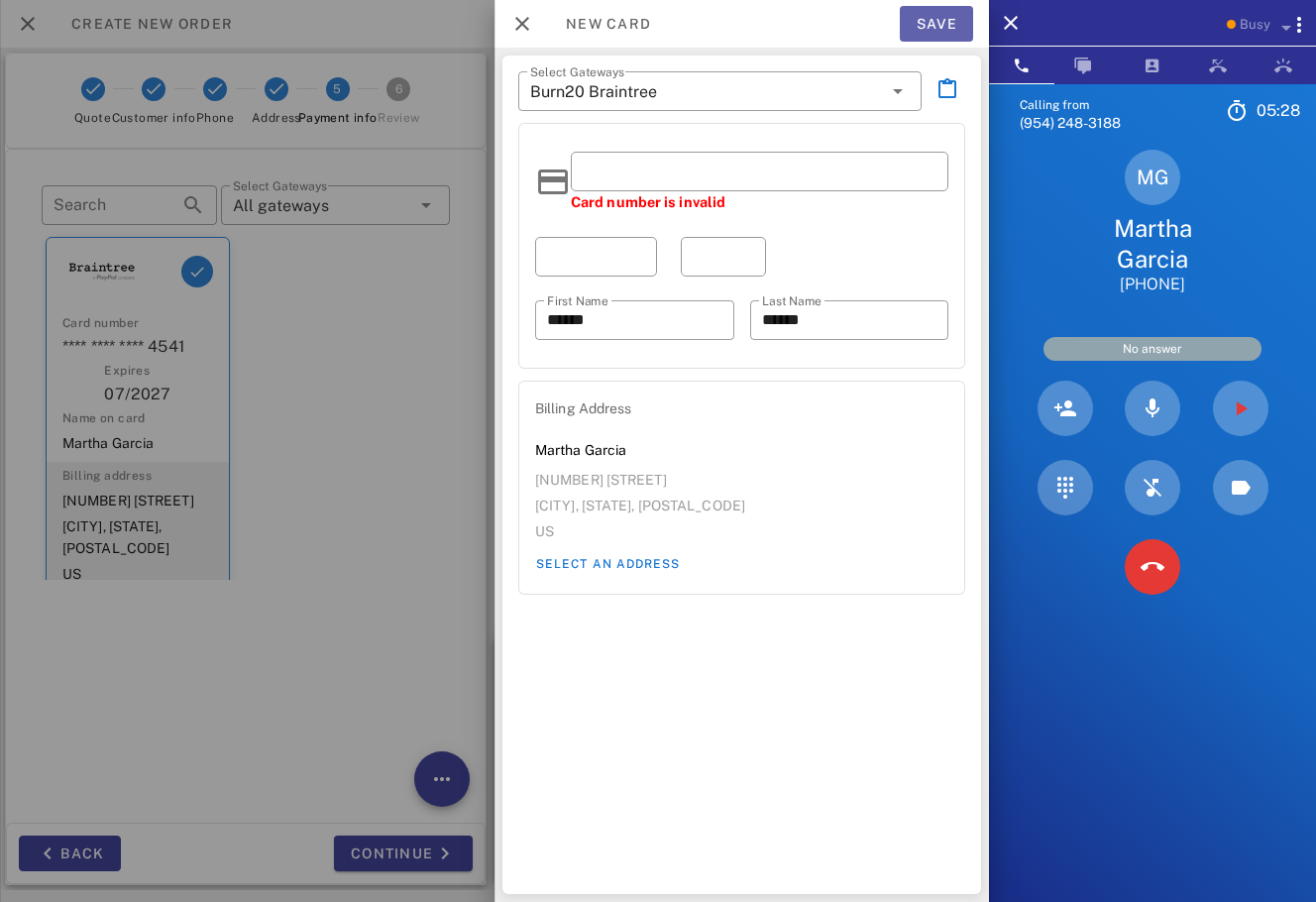 click on "Save" at bounding box center [936, 24] 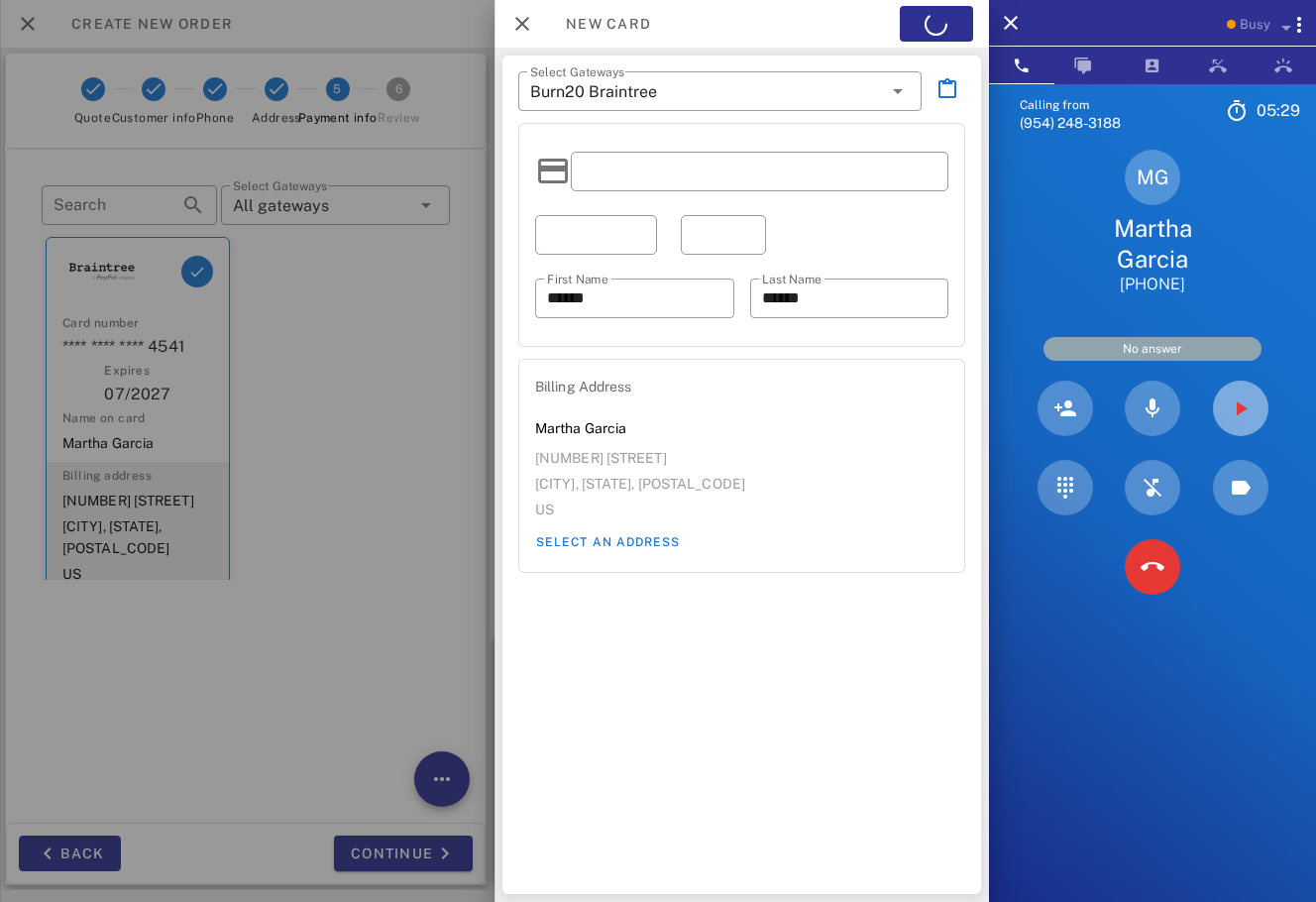 click at bounding box center (1241, 408) 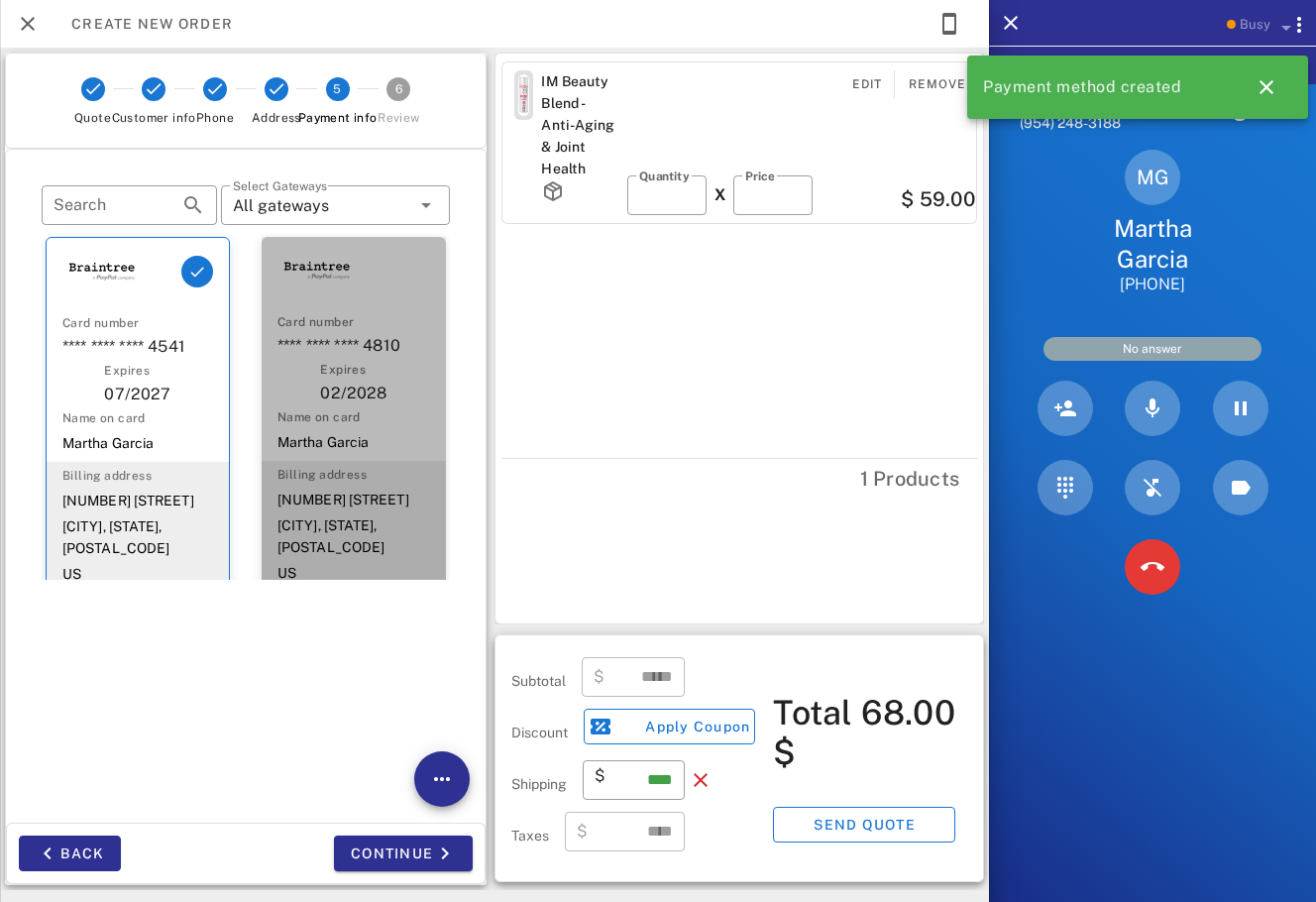 click on "Name on card  Martha Garcia" at bounding box center [354, 430] 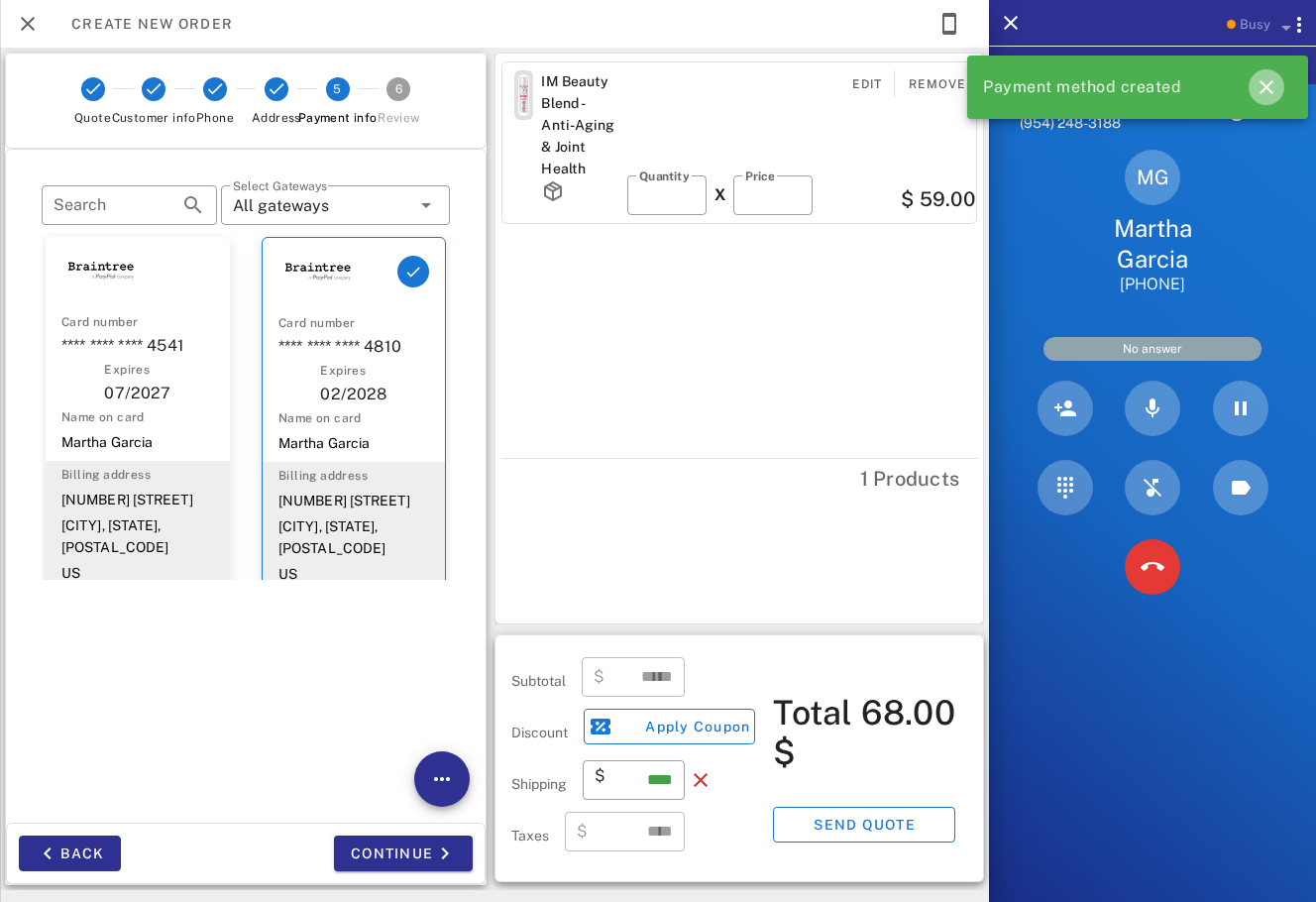 click at bounding box center (1266, 87) 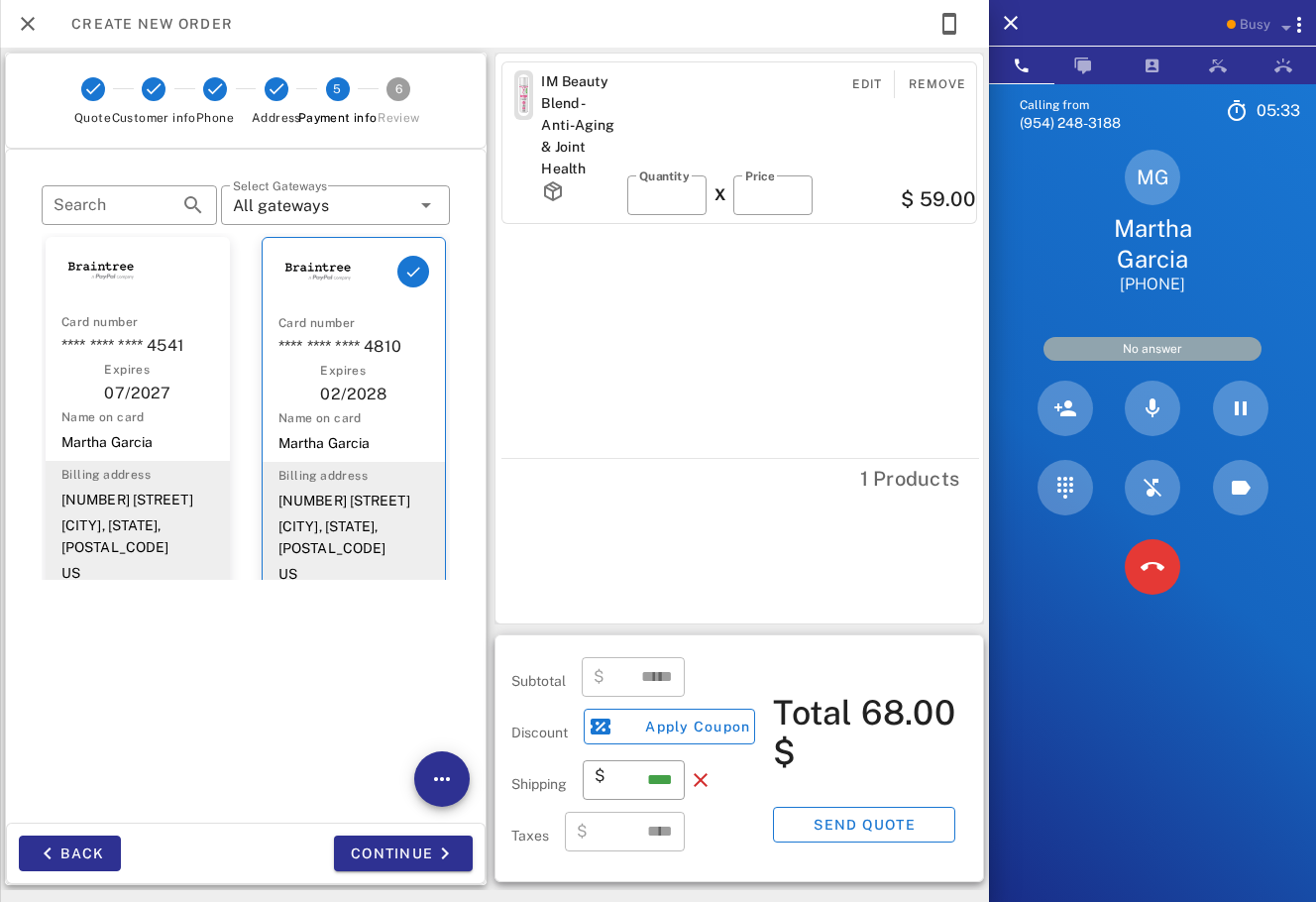 click on "IM Beauty Blend - Anti-Aging & Joint Health  Edit   Remove  ​ Quantity * X ​ Price *****  $ 59.00" at bounding box center (742, 256) 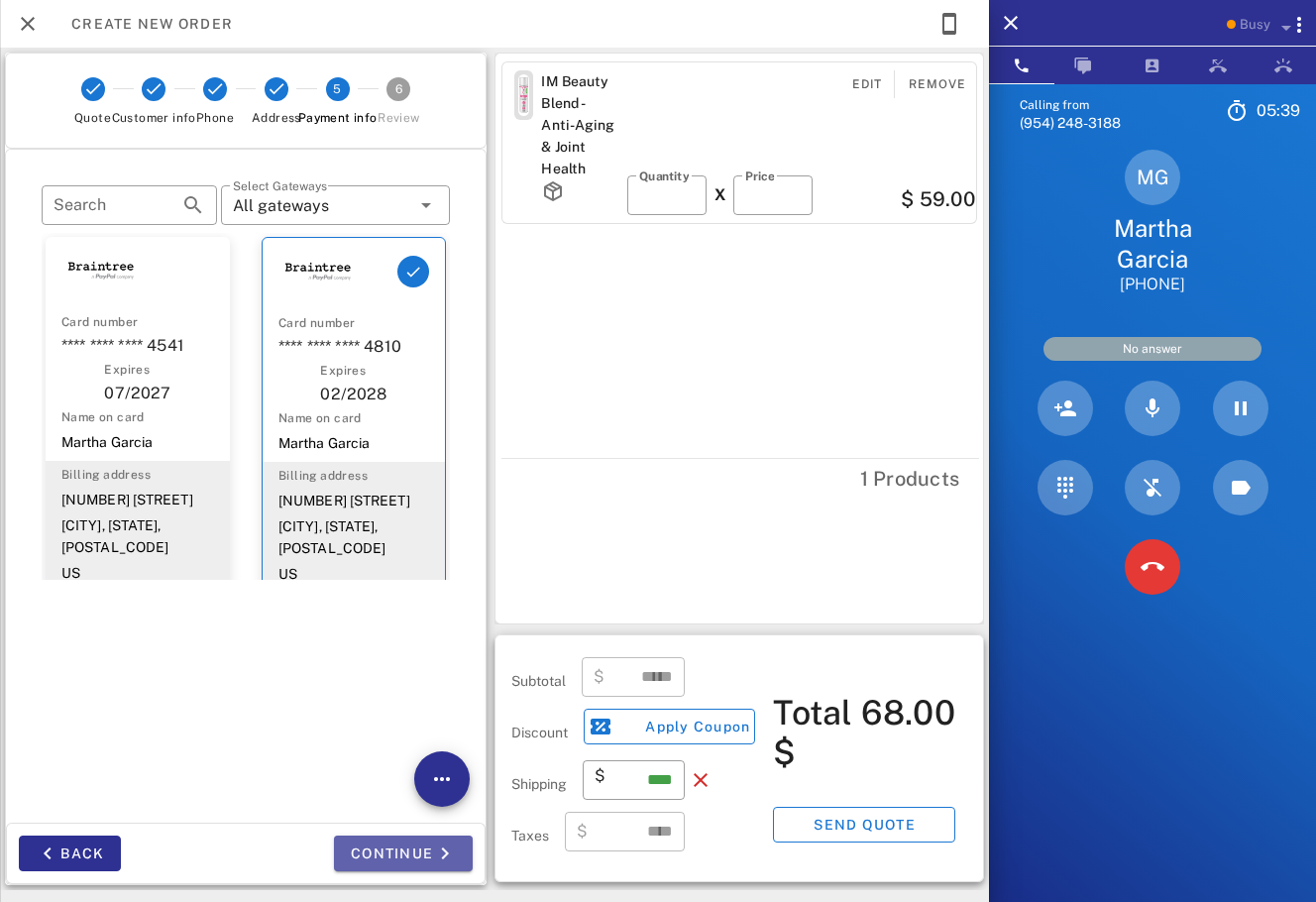 click on "Continue" at bounding box center (403, 853) 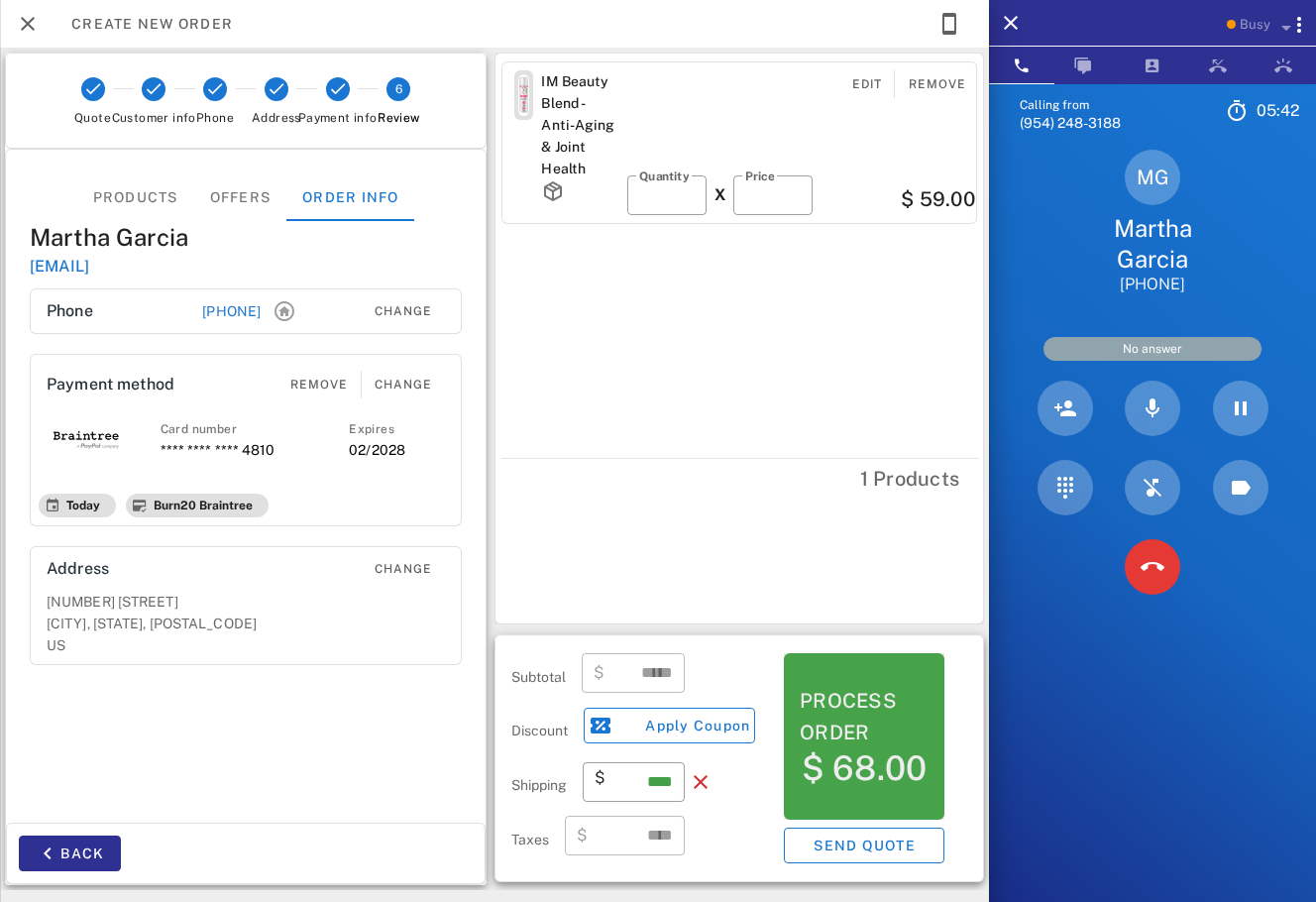 click on "Process order" at bounding box center [864, 717] 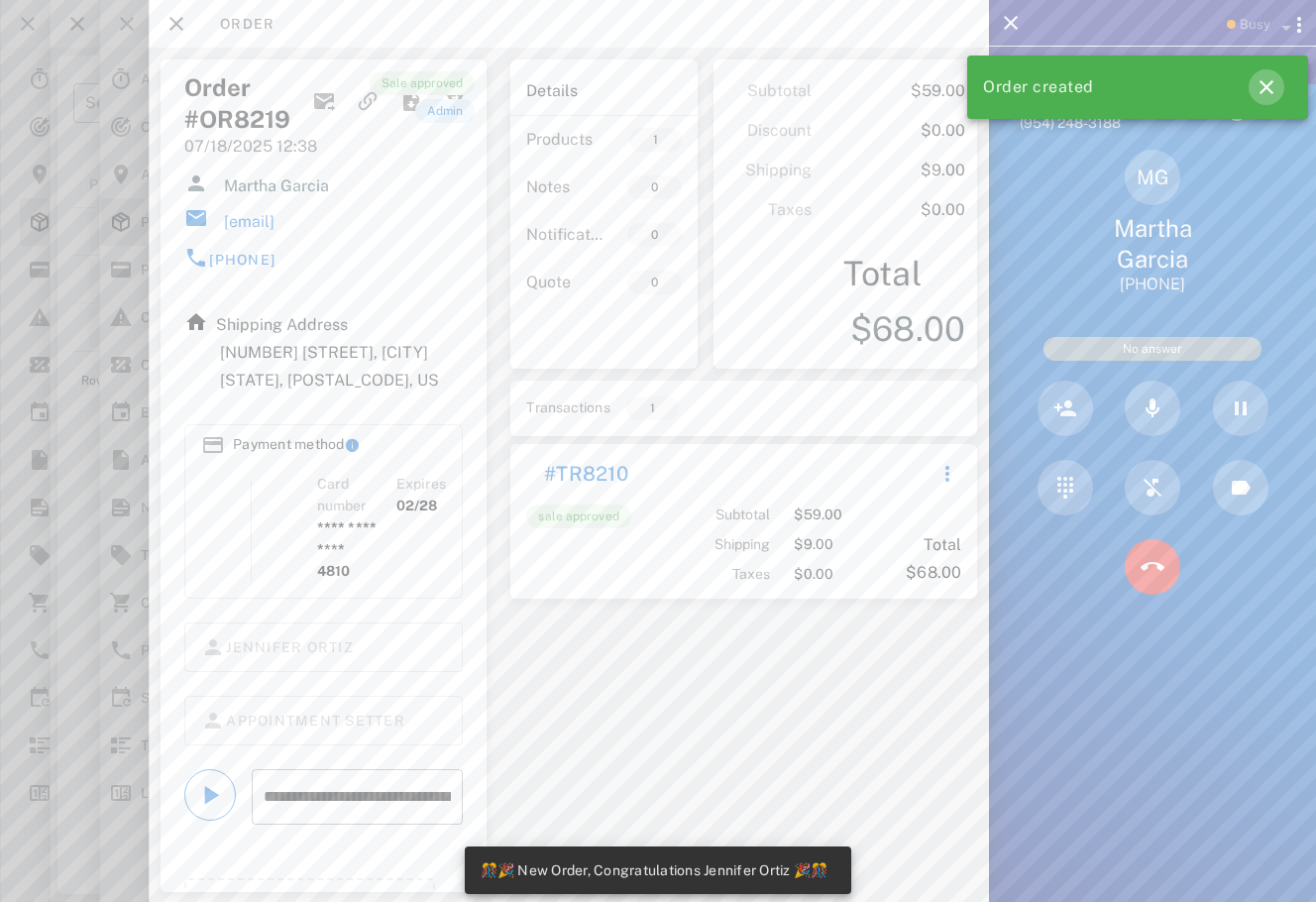 click at bounding box center [1266, 87] 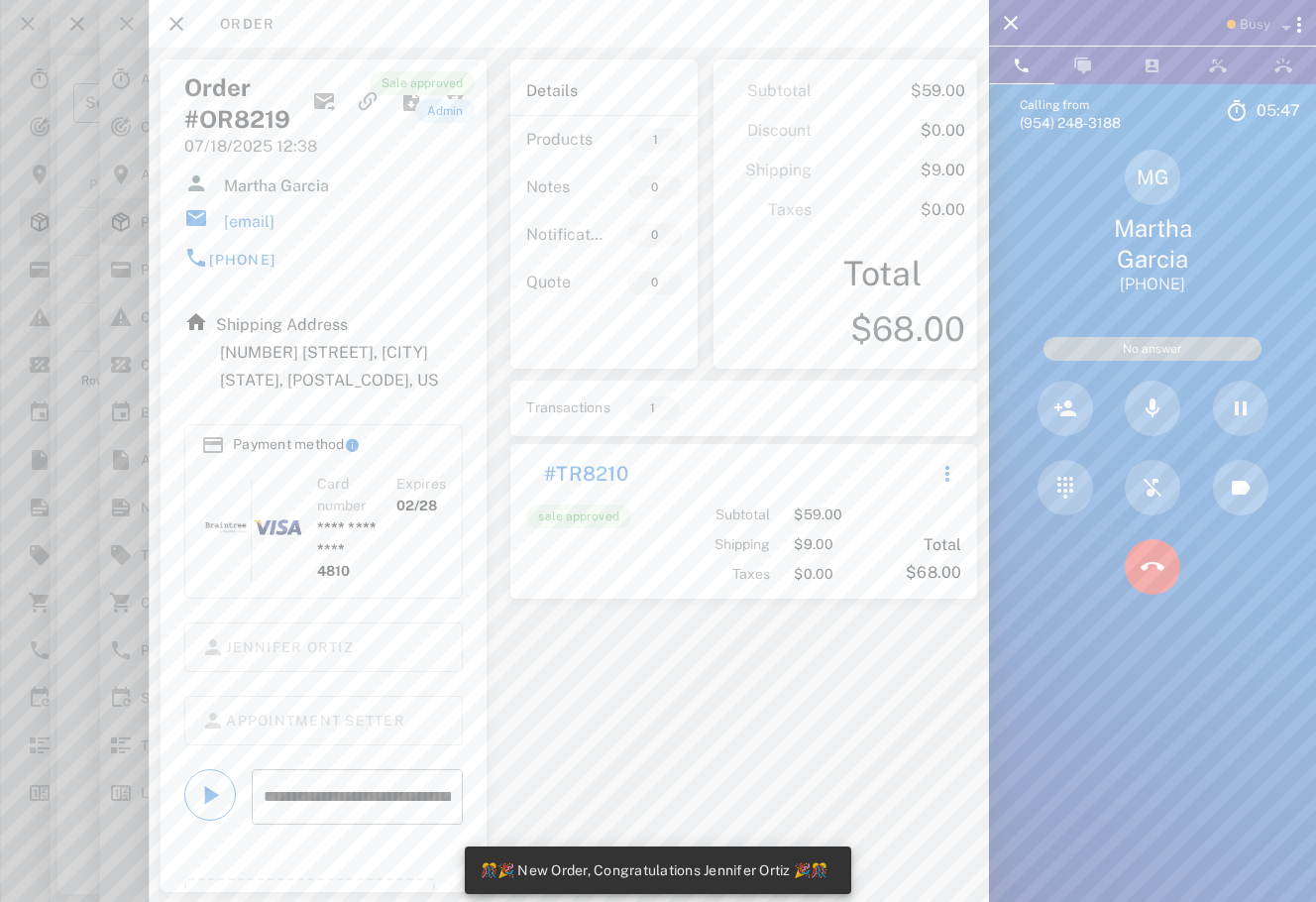 click on "MG   Martha Garcia  +15136165811" at bounding box center (1152, 222) 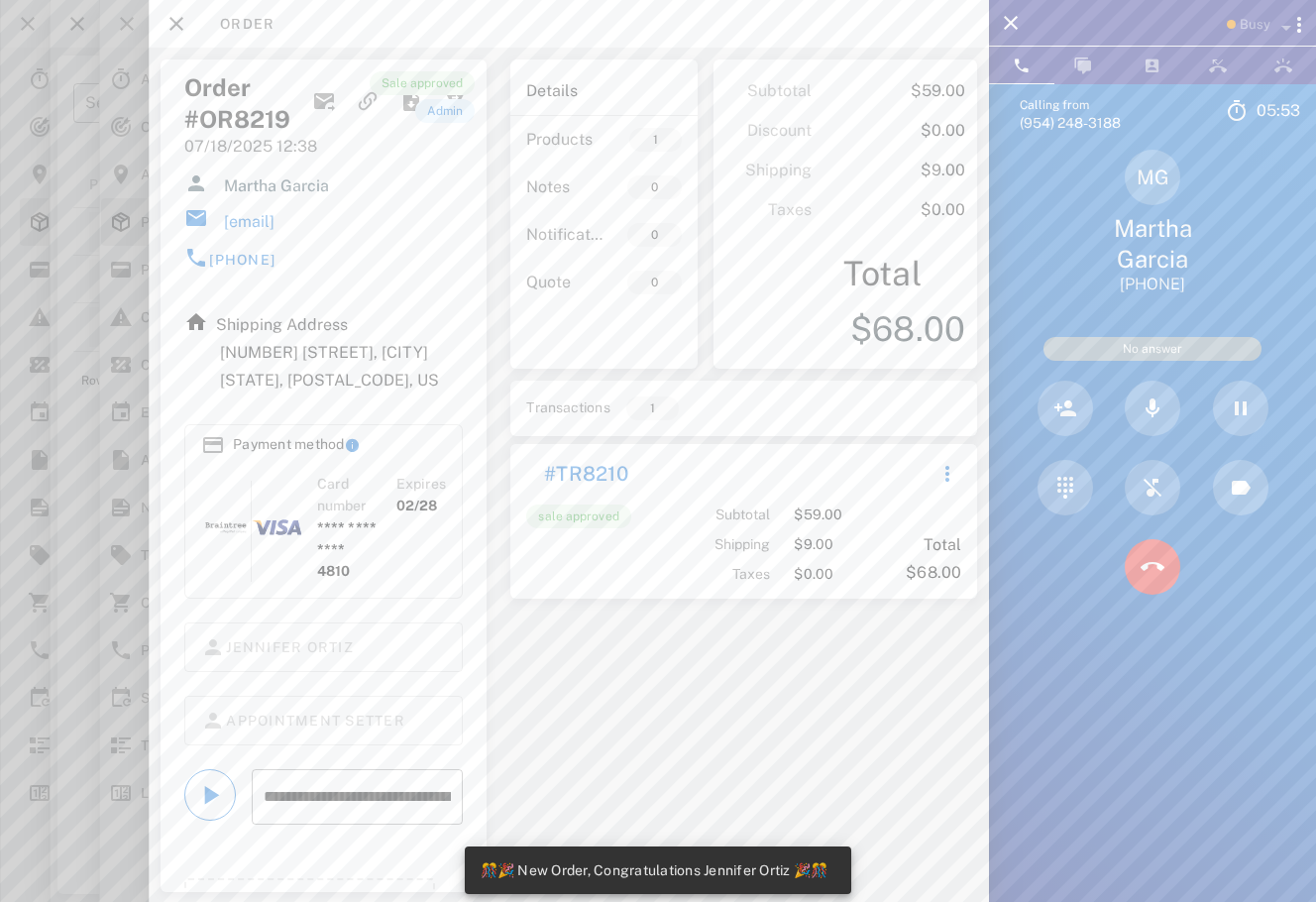 drag, startPoint x: 227, startPoint y: 224, endPoint x: 369, endPoint y: 230, distance: 142.1267 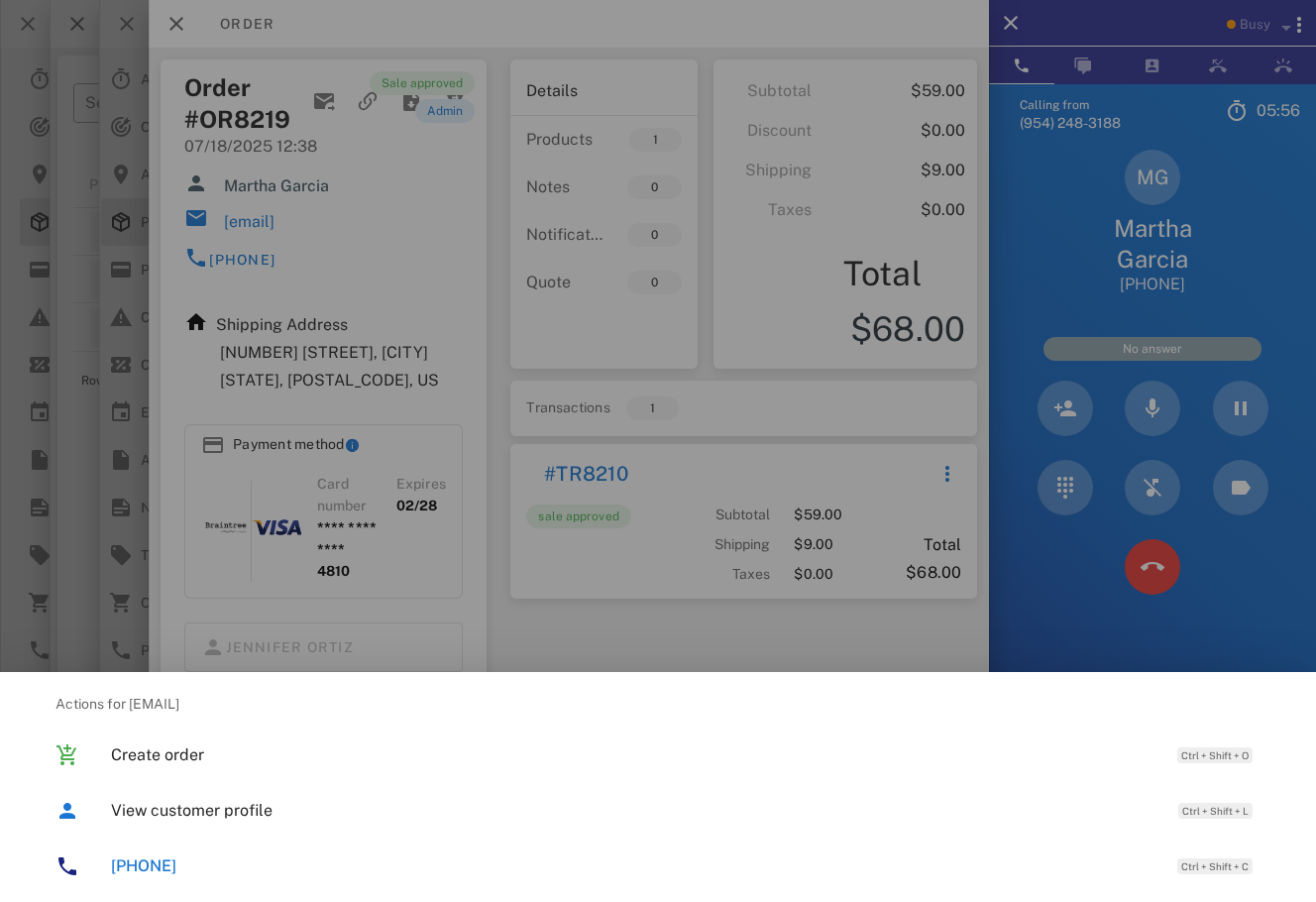 click at bounding box center (658, 451) 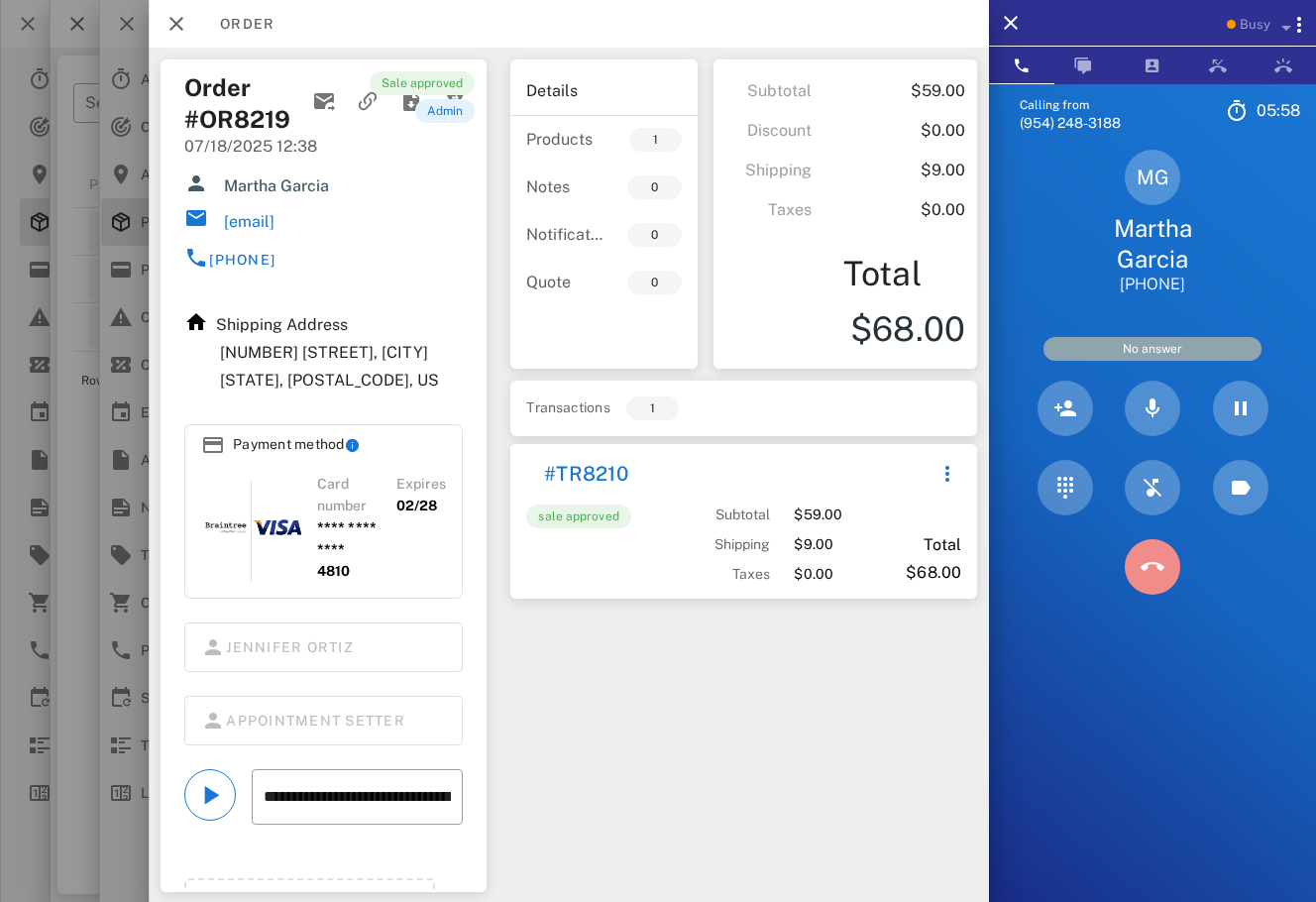 click at bounding box center (1152, 567) 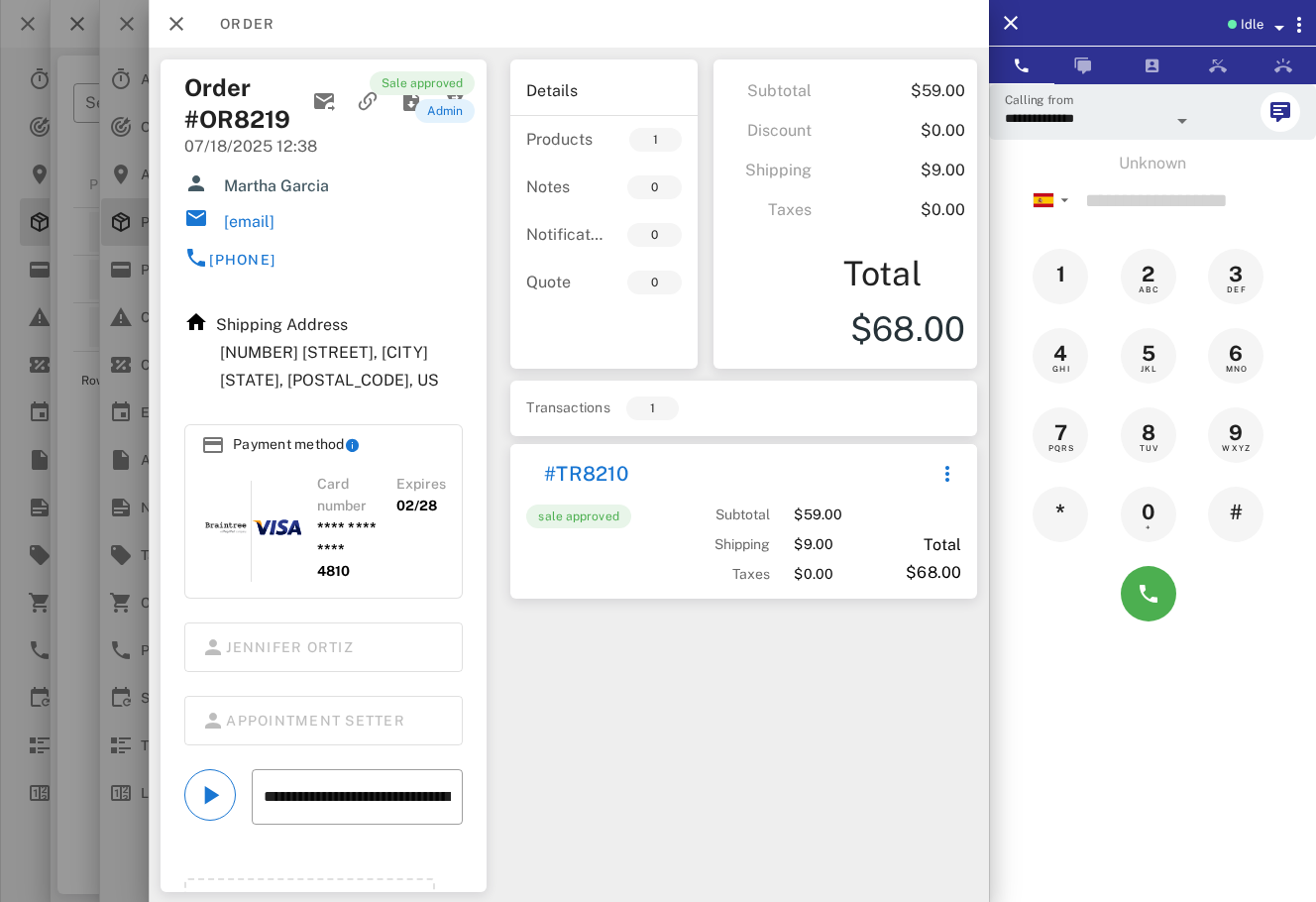 drag, startPoint x: 248, startPoint y: 121, endPoint x: 188, endPoint y: 121, distance: 60 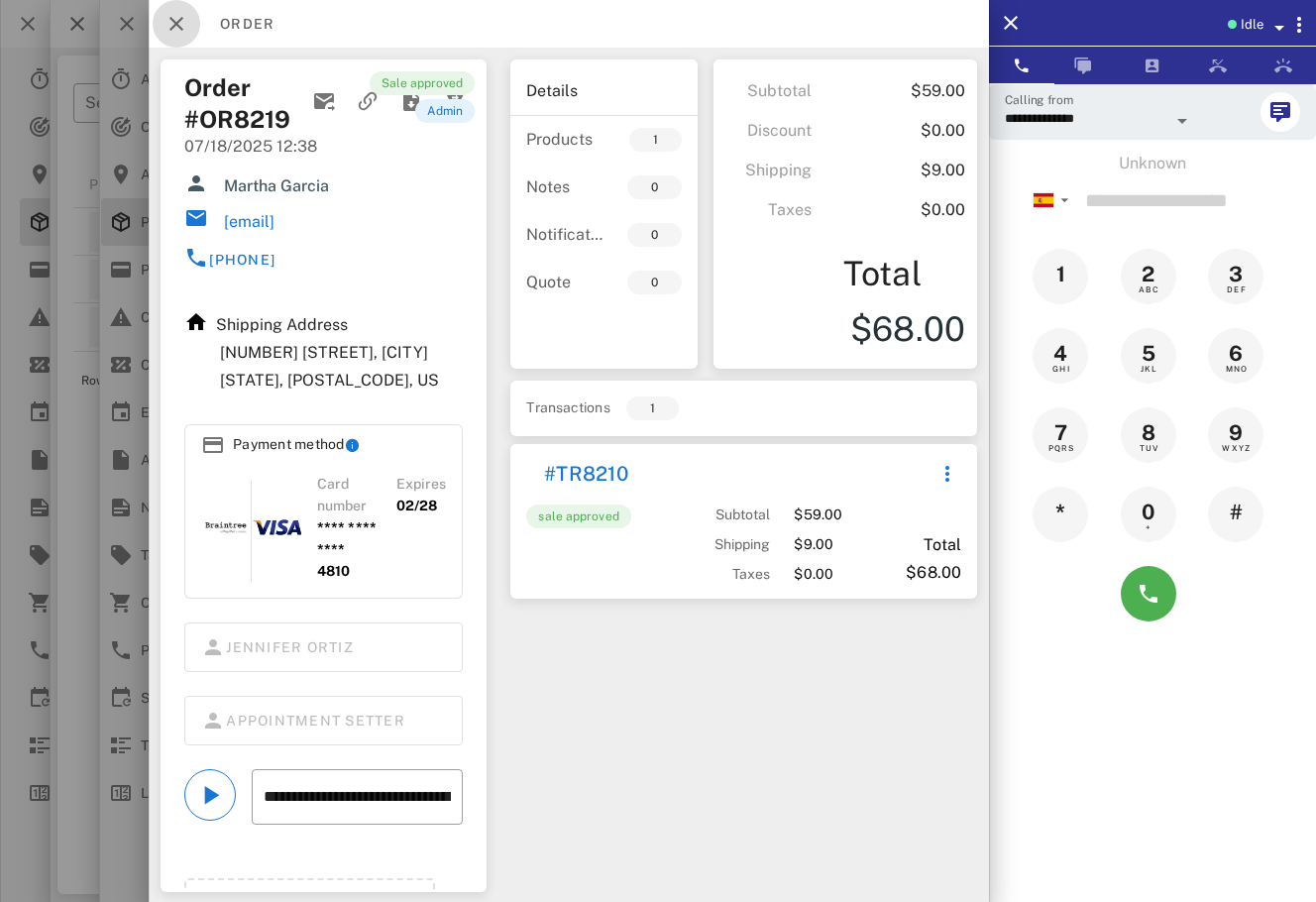 click at bounding box center [176, 24] 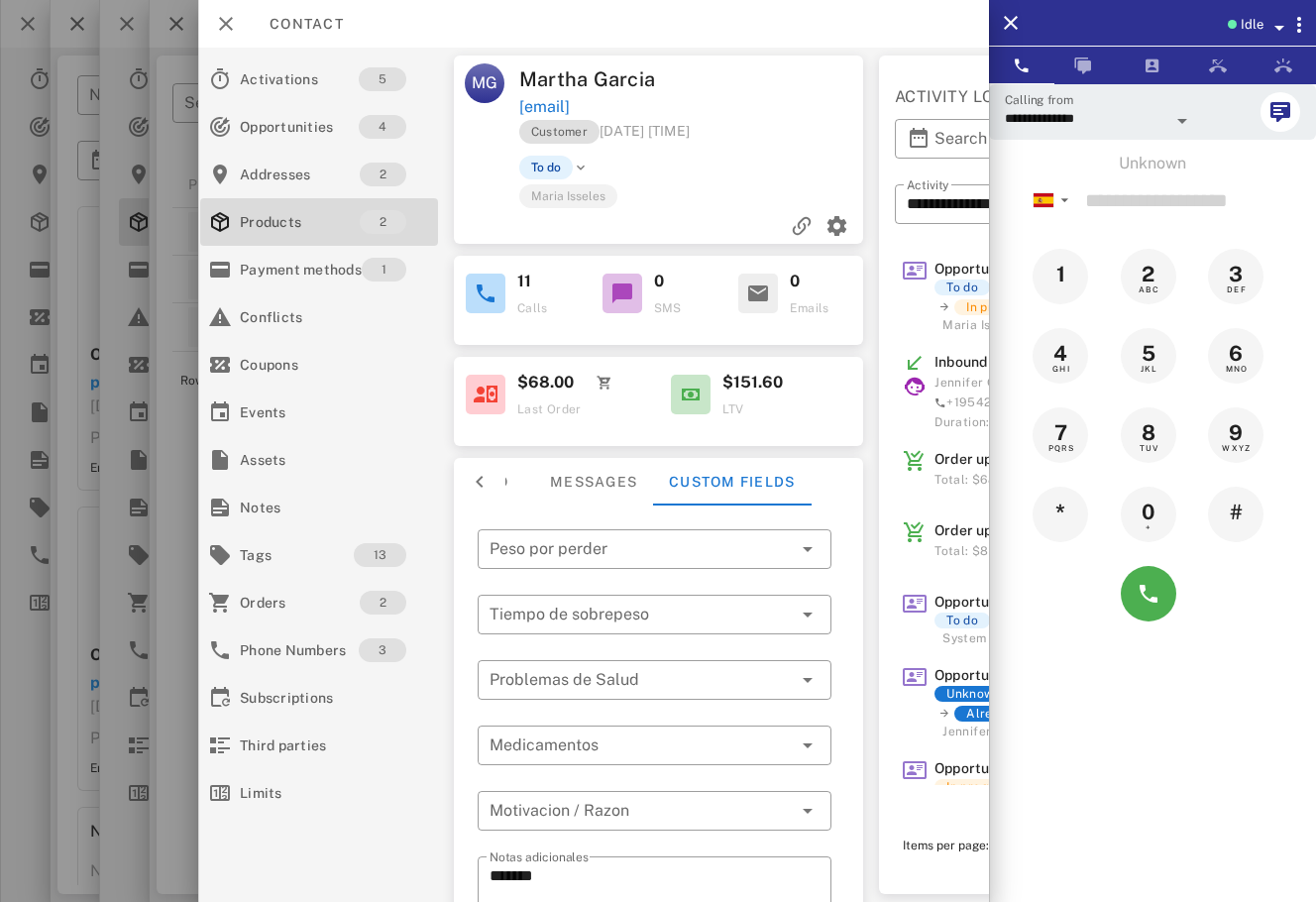 click at bounding box center (658, 451) 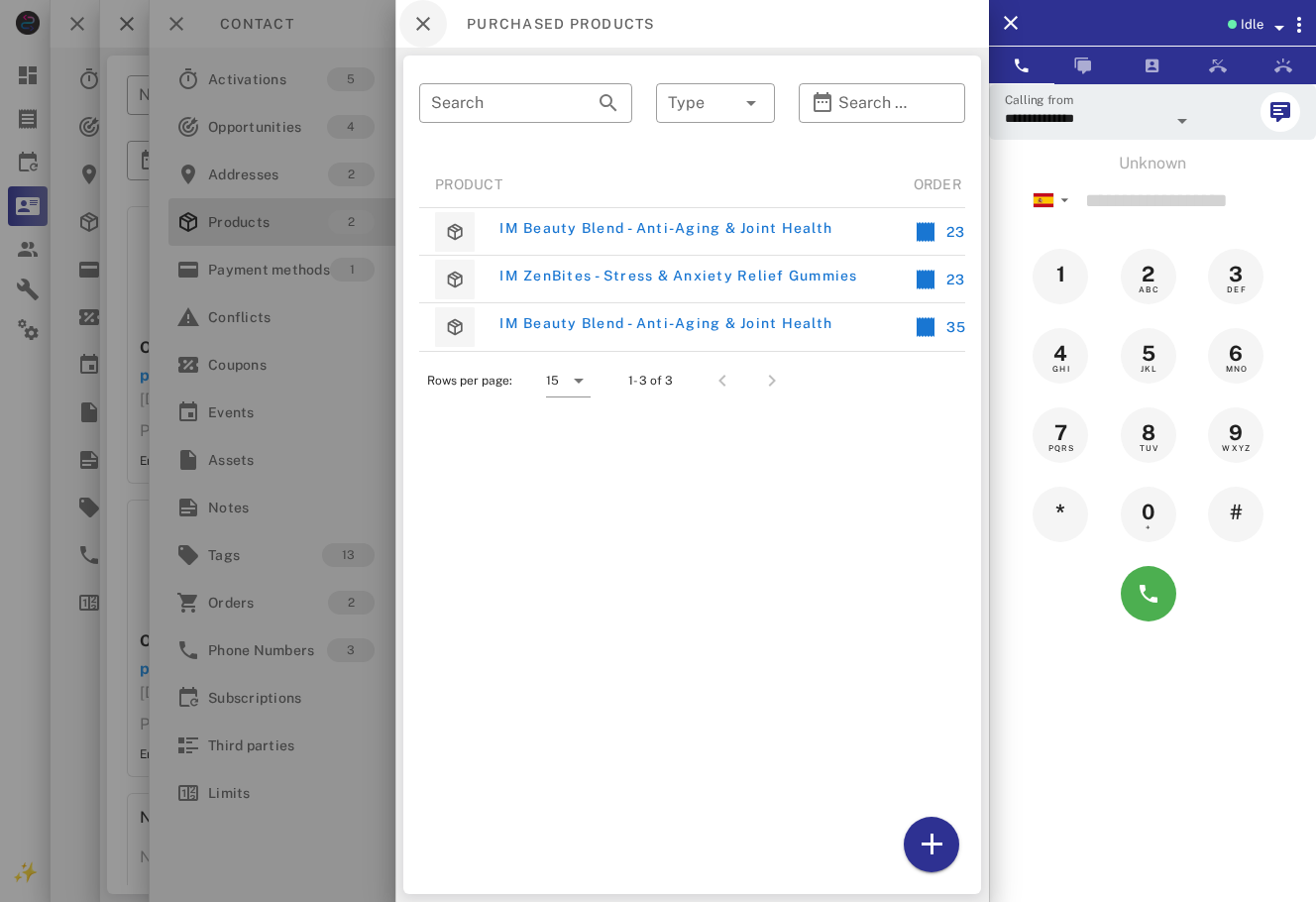 click at bounding box center (658, 451) 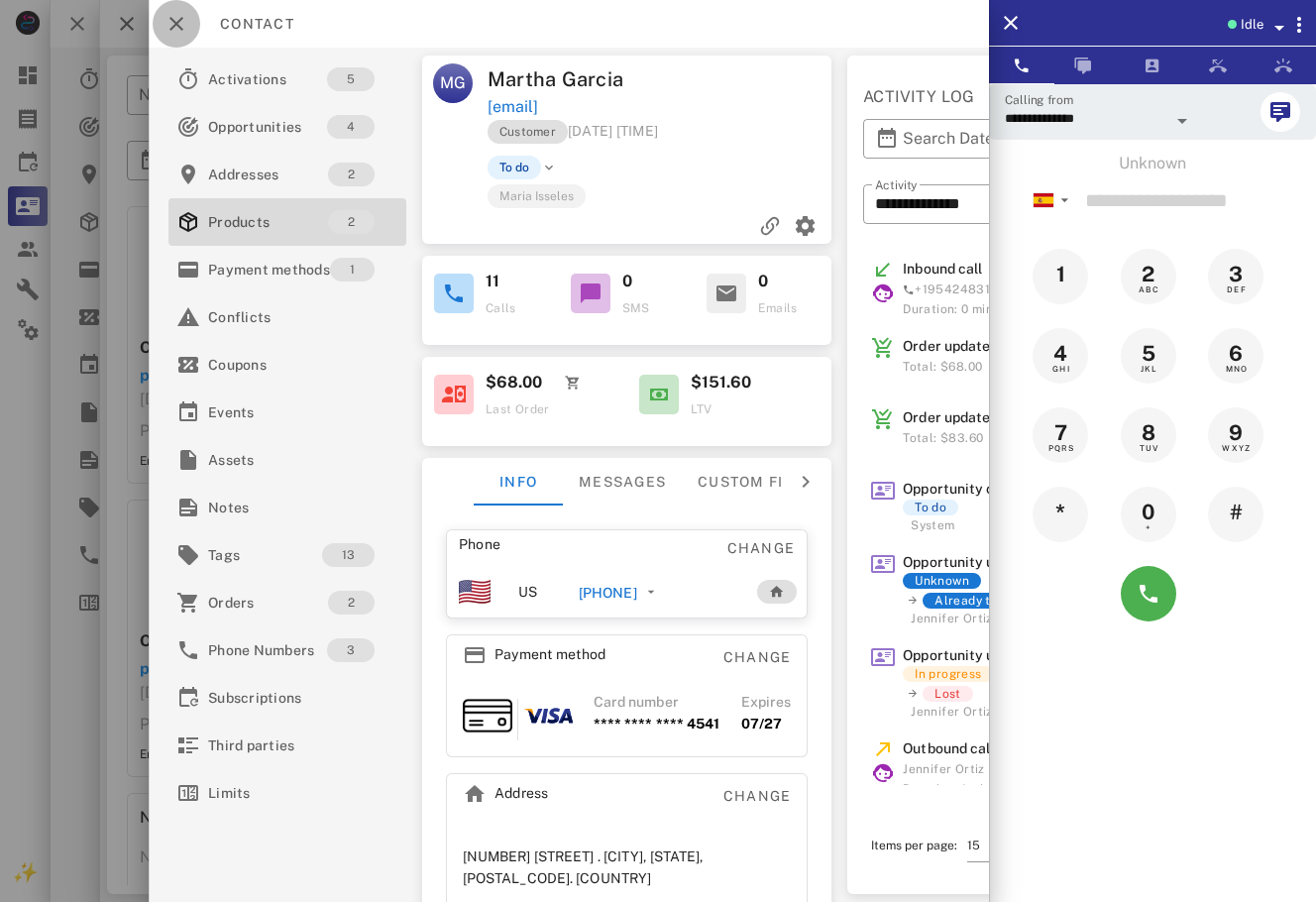 click at bounding box center (176, 24) 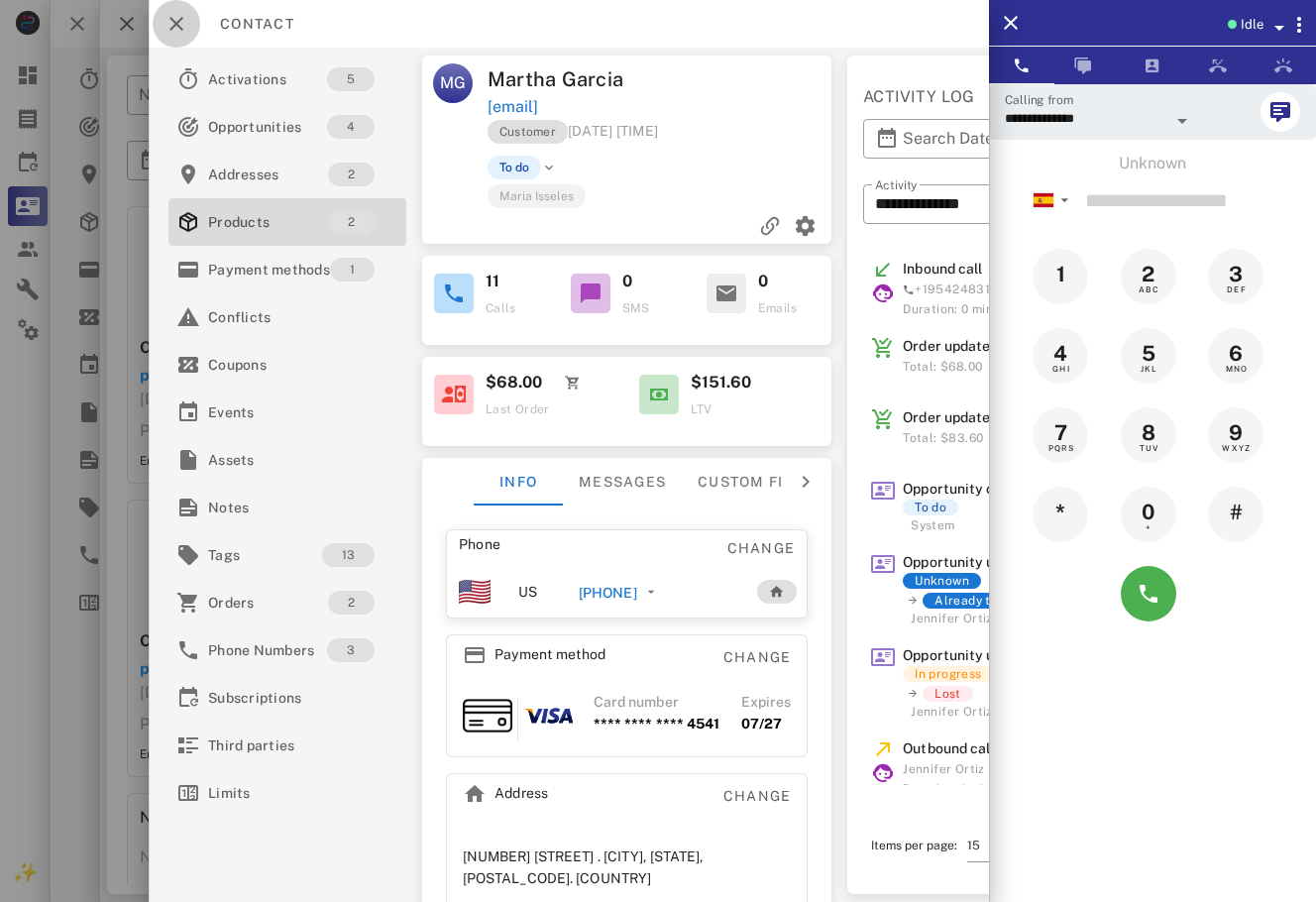 click at bounding box center (658, 451) 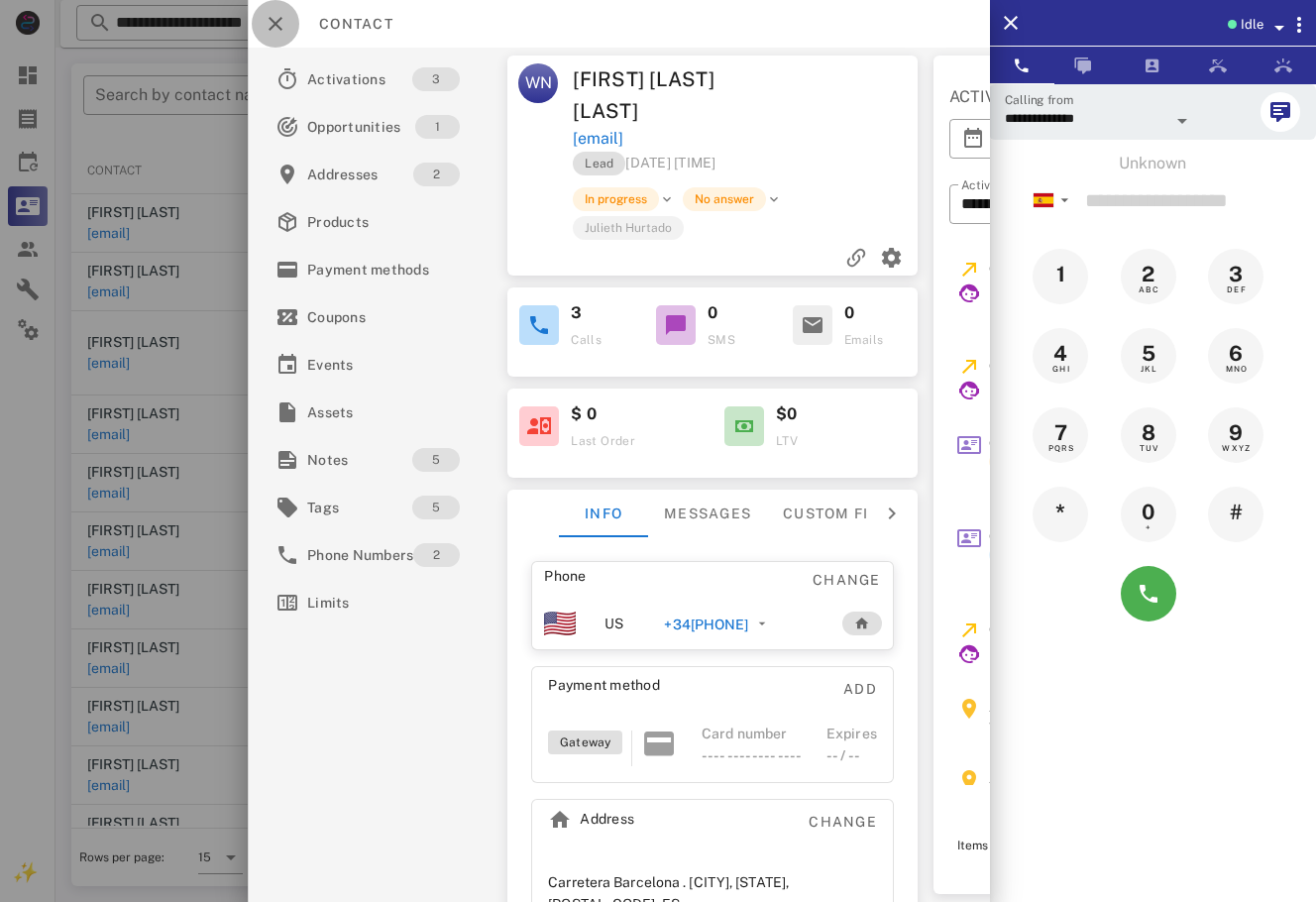 click at bounding box center [275, 24] 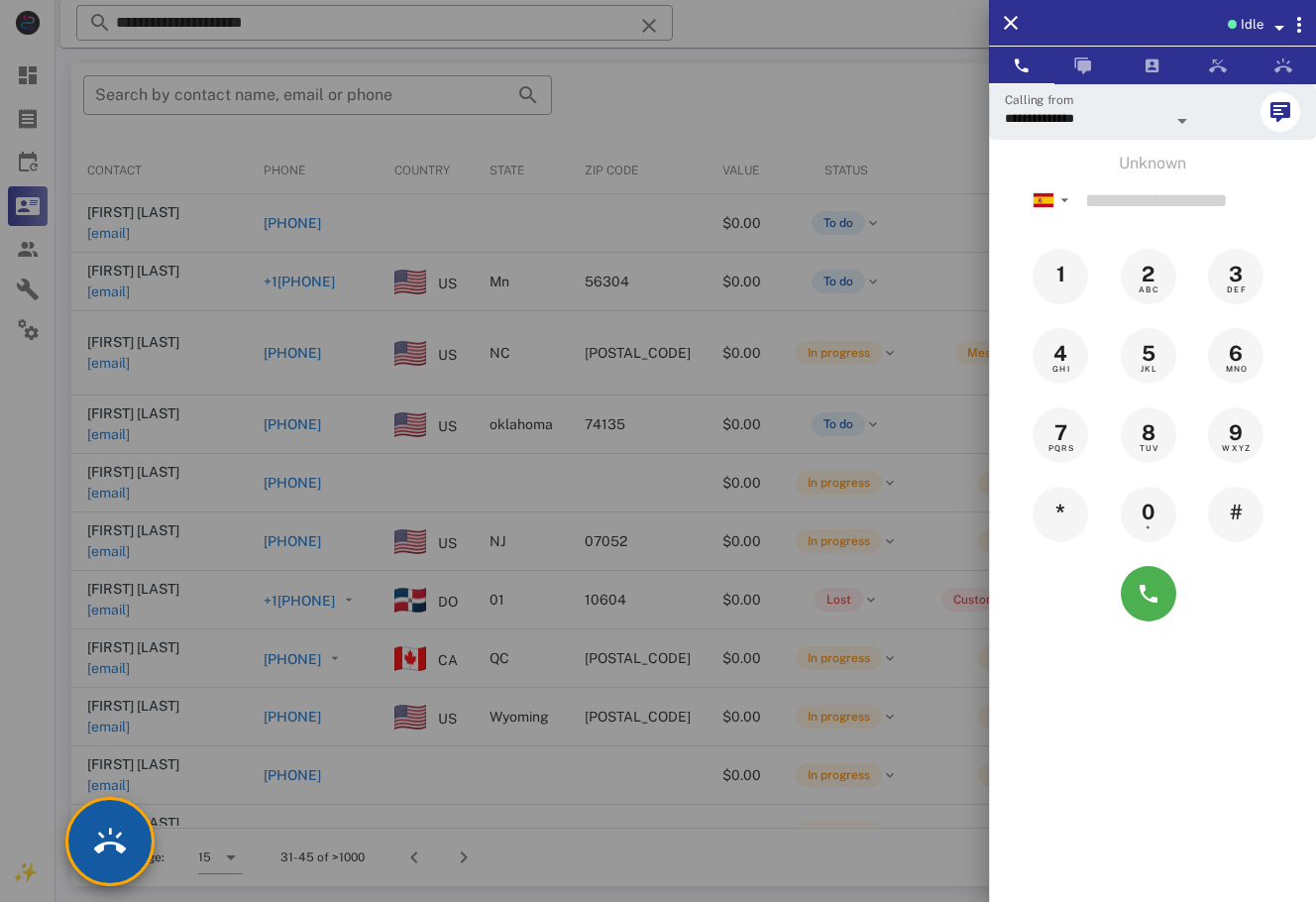 click at bounding box center [110, 842] 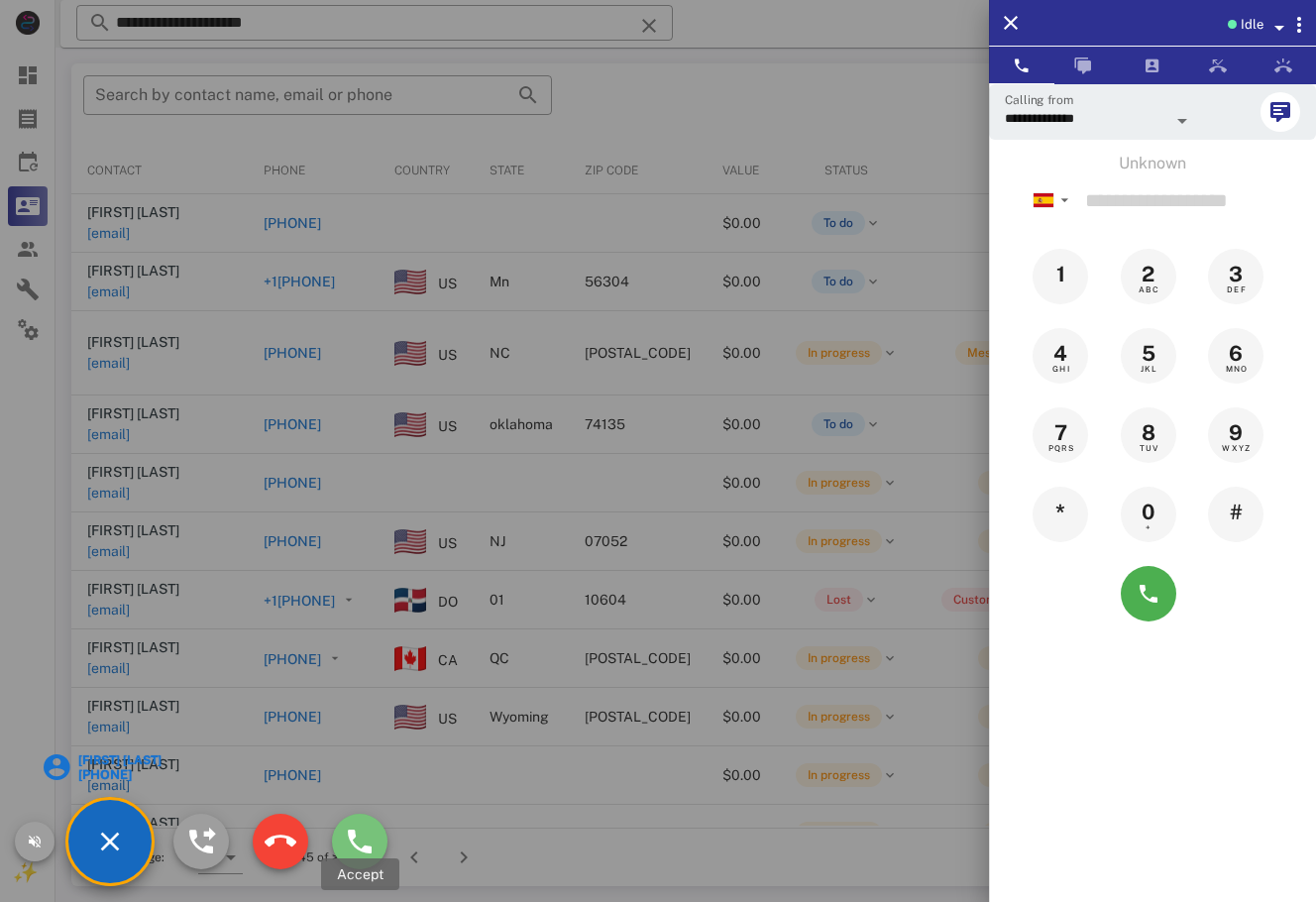 click at bounding box center (360, 842) 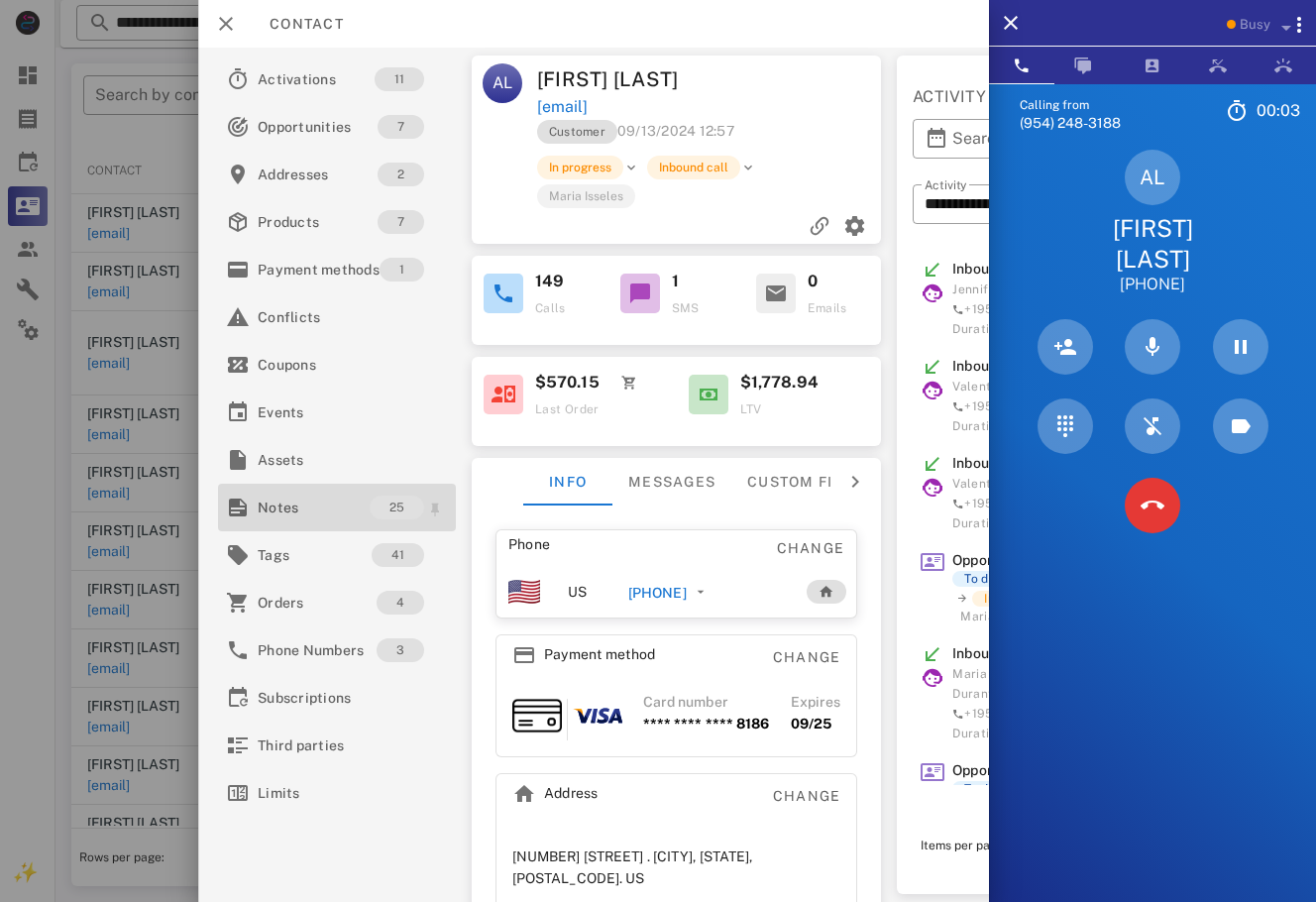 click on "Notes" at bounding box center (313, 507) 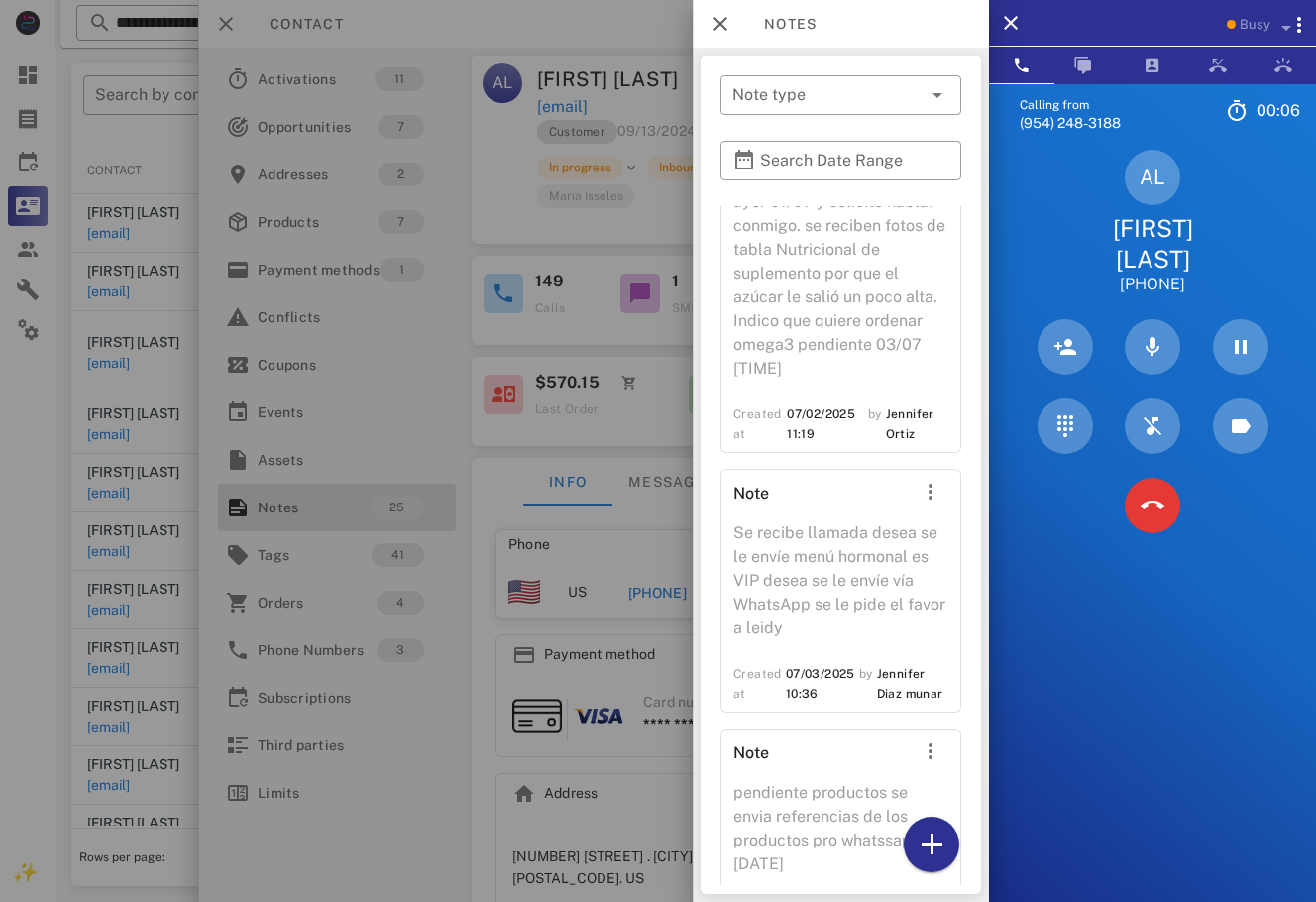 scroll, scrollTop: 5465, scrollLeft: 0, axis: vertical 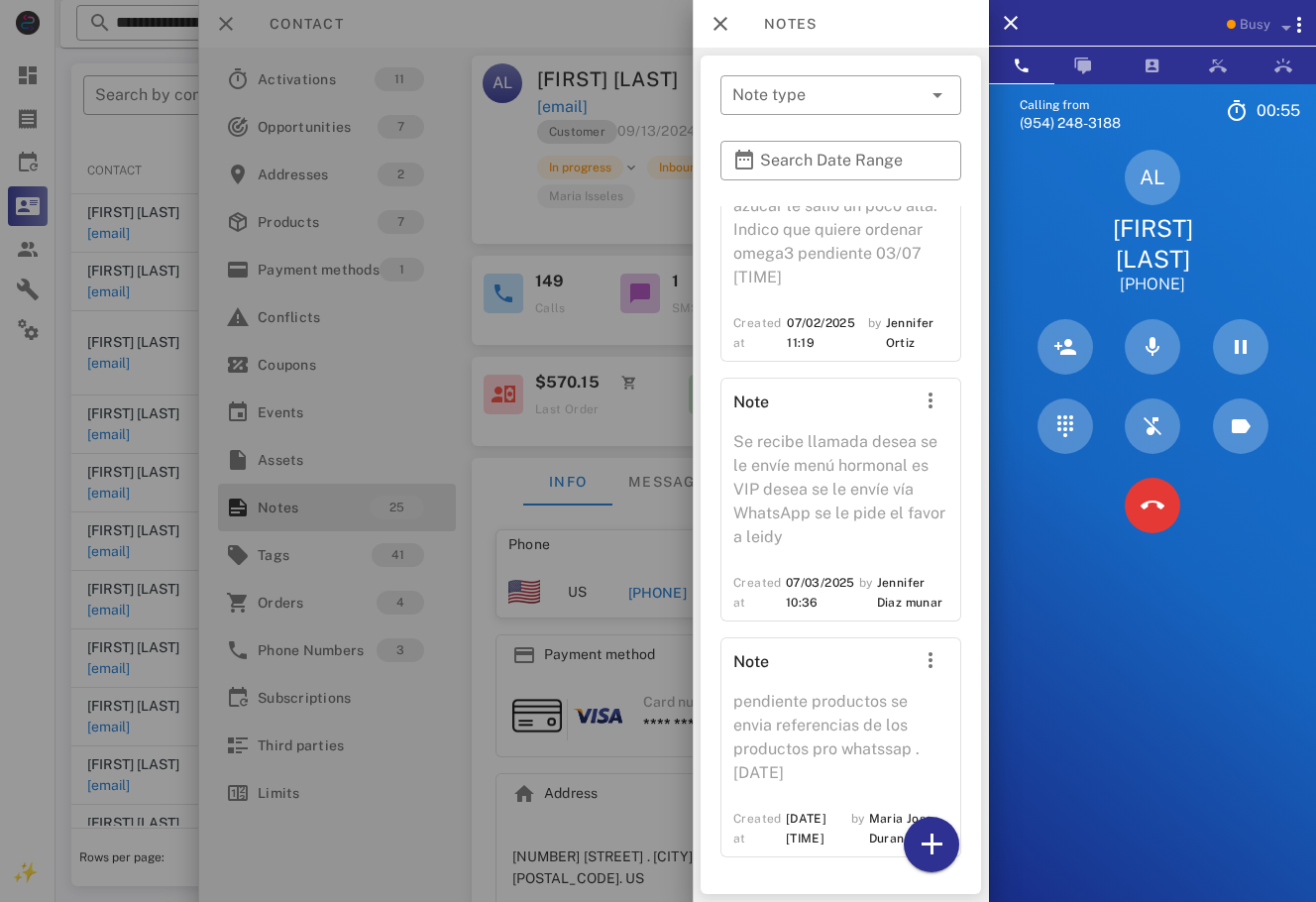 click on "Calling from (954) 248-3188 00: 55  Unknown      ▼     Andorra
+376
Argentina
+54
Aruba
+297
Australia
+61
Belgium (België)
+32
Bolivia
+591
Brazil (Brasil)
+55
Canada
+1
Chile
+56
Colombia
+57
Costa Rica
+506
Dominican Republic (República Dominicana)
+1
Ecuador
+593
El Salvador
+503
France
+33
Germany (Deutschland)
+49
Guadeloupe
+590
Guatemala
+502
Honduras
+504
Iceland (Ísland)
+354
India (भारत)
+91
Israel (‫ישראל‬‎)
+972
Italy (Italia)
+39" at bounding box center (1152, 534) 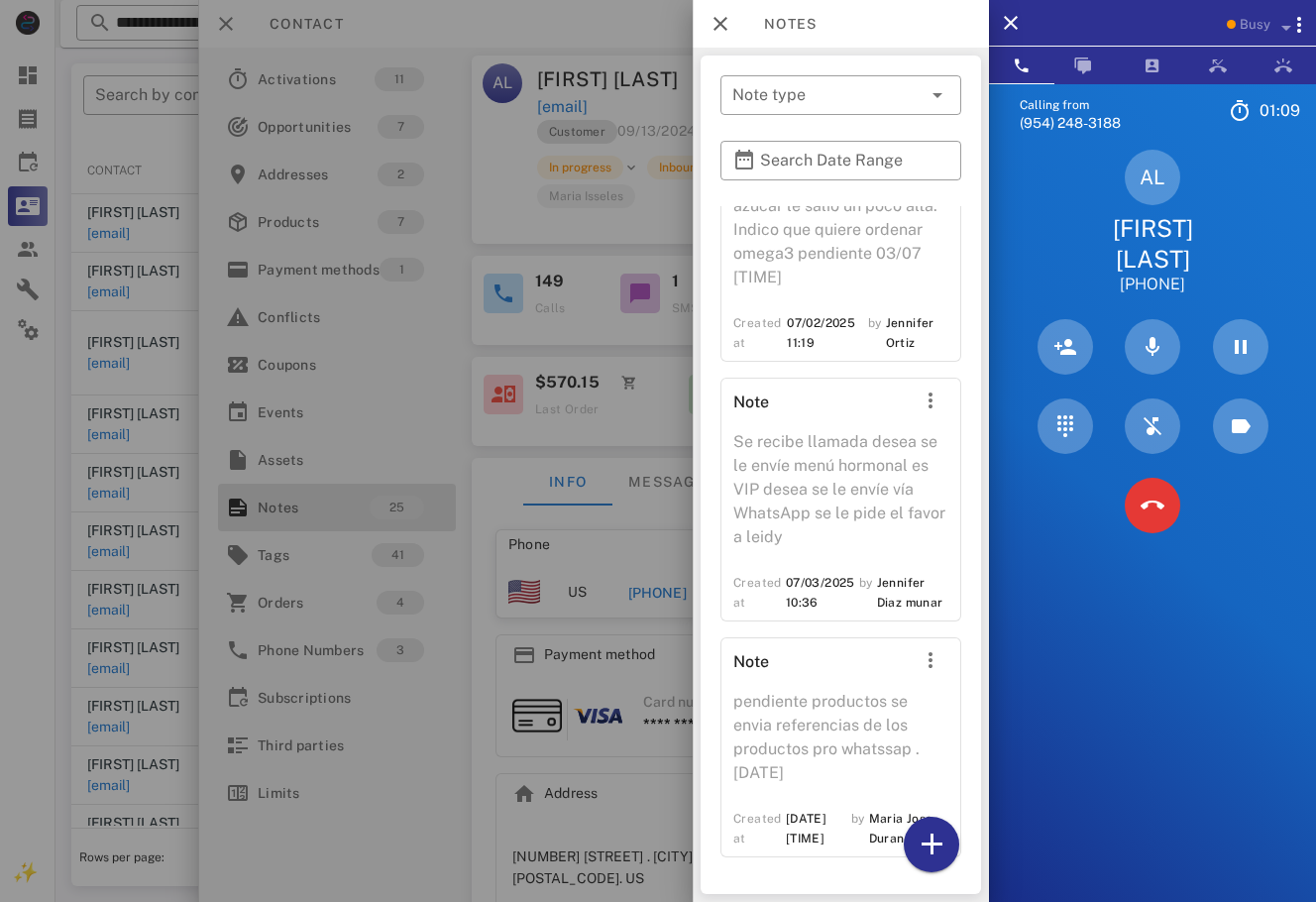 click at bounding box center [658, 451] 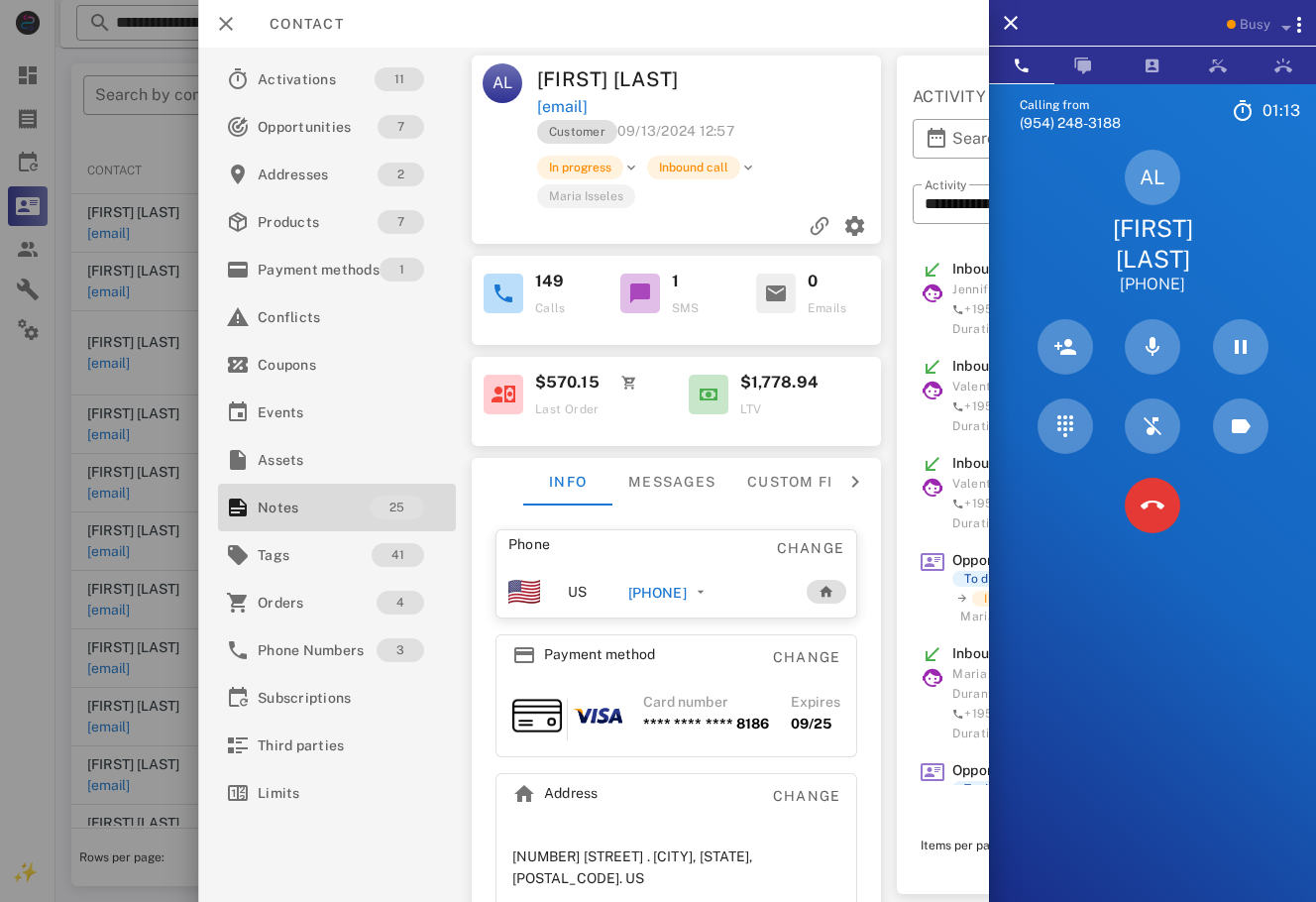 scroll, scrollTop: 0, scrollLeft: 334, axis: horizontal 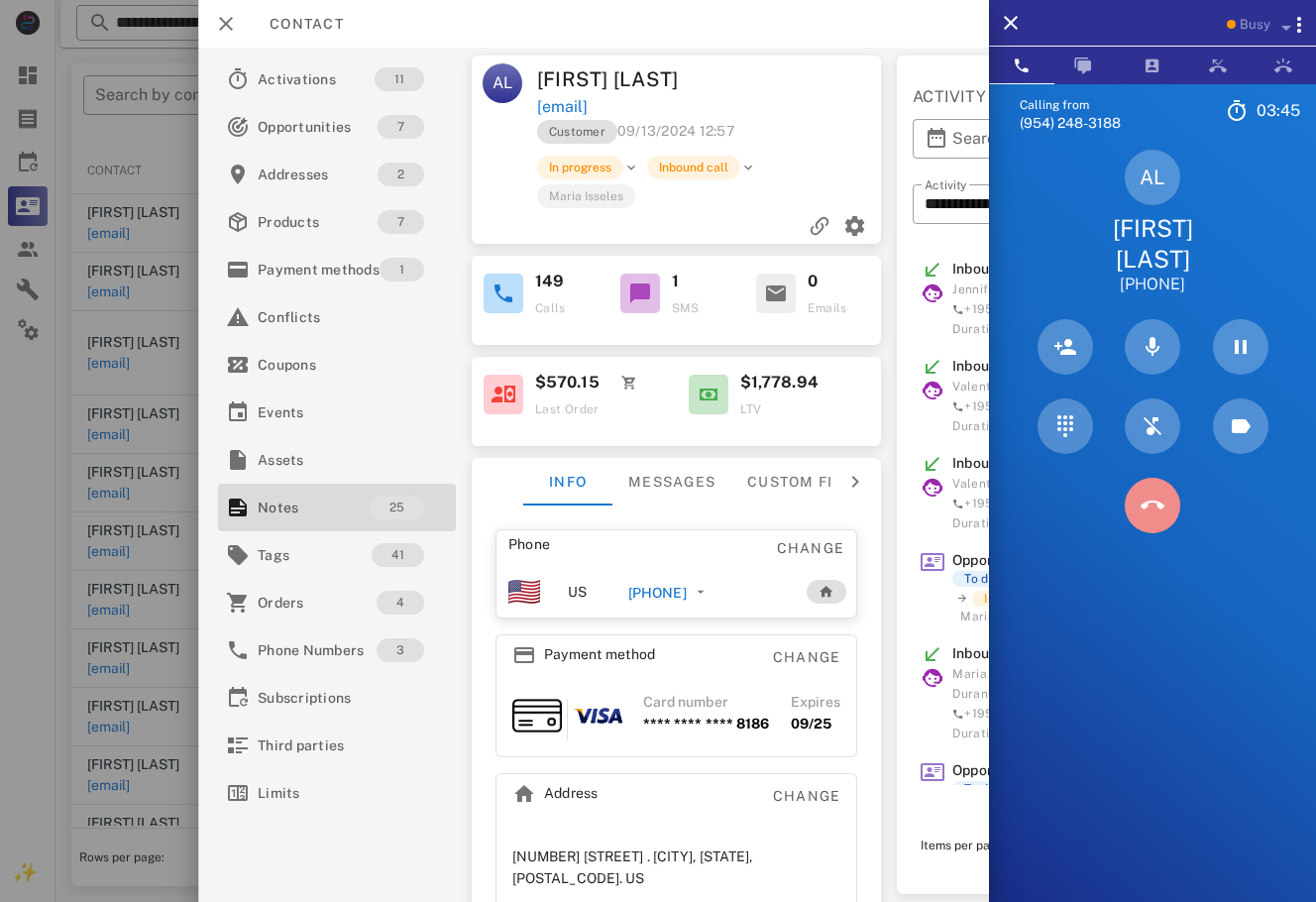 click at bounding box center (1152, 506) 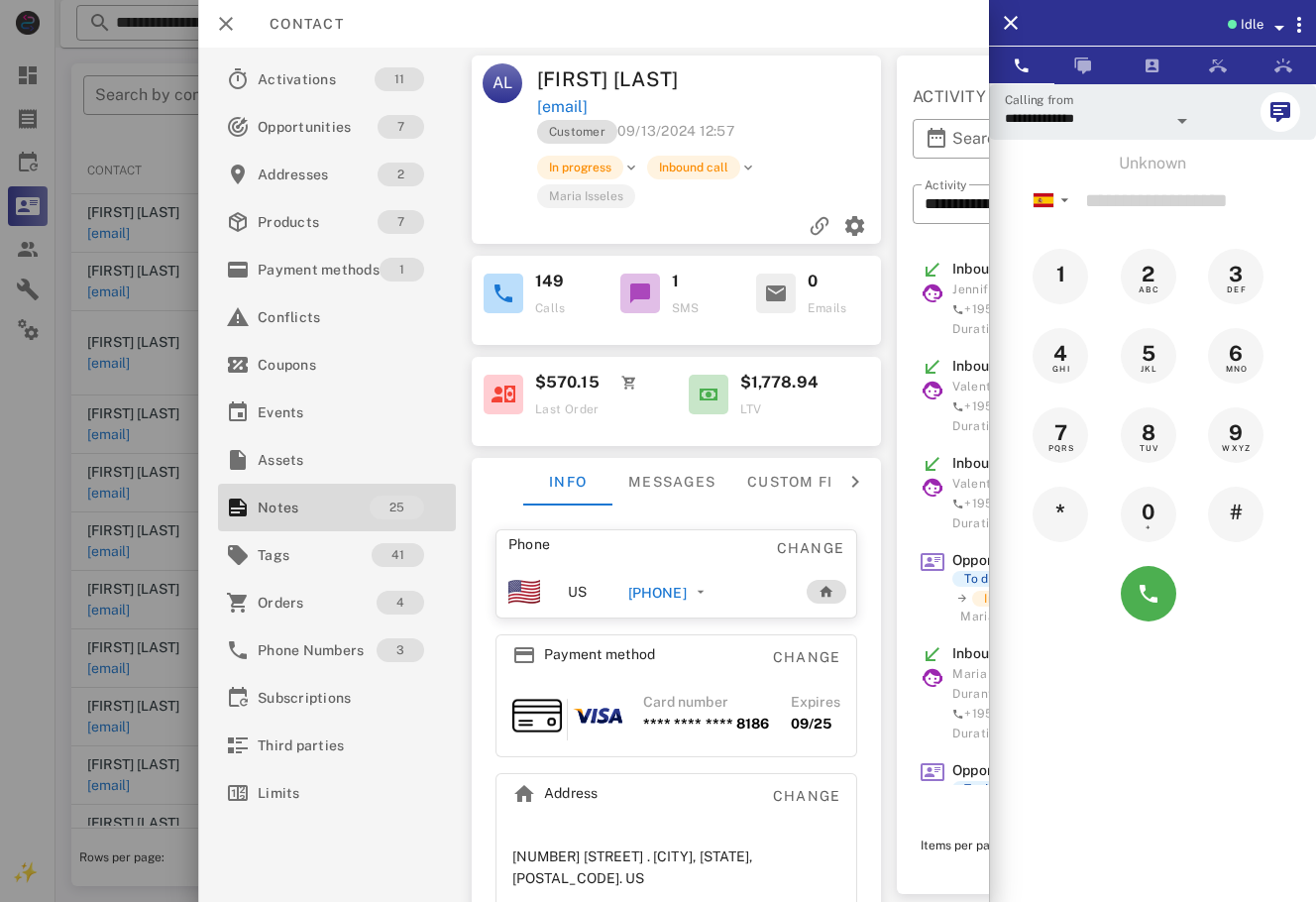 click on "**********" at bounding box center (1152, 534) 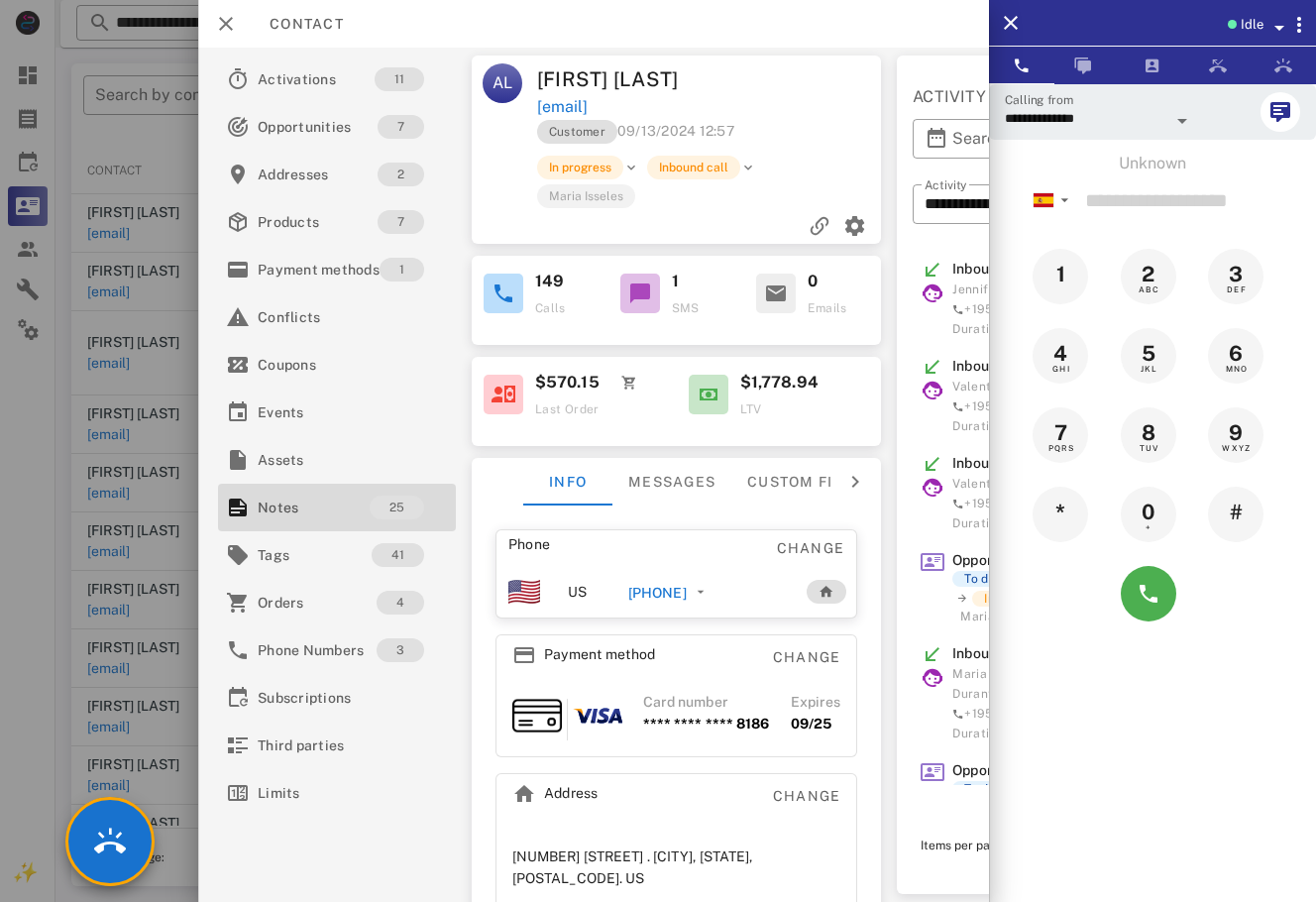 drag, startPoint x: 1233, startPoint y: 702, endPoint x: 1220, endPoint y: 706, distance: 13.601471 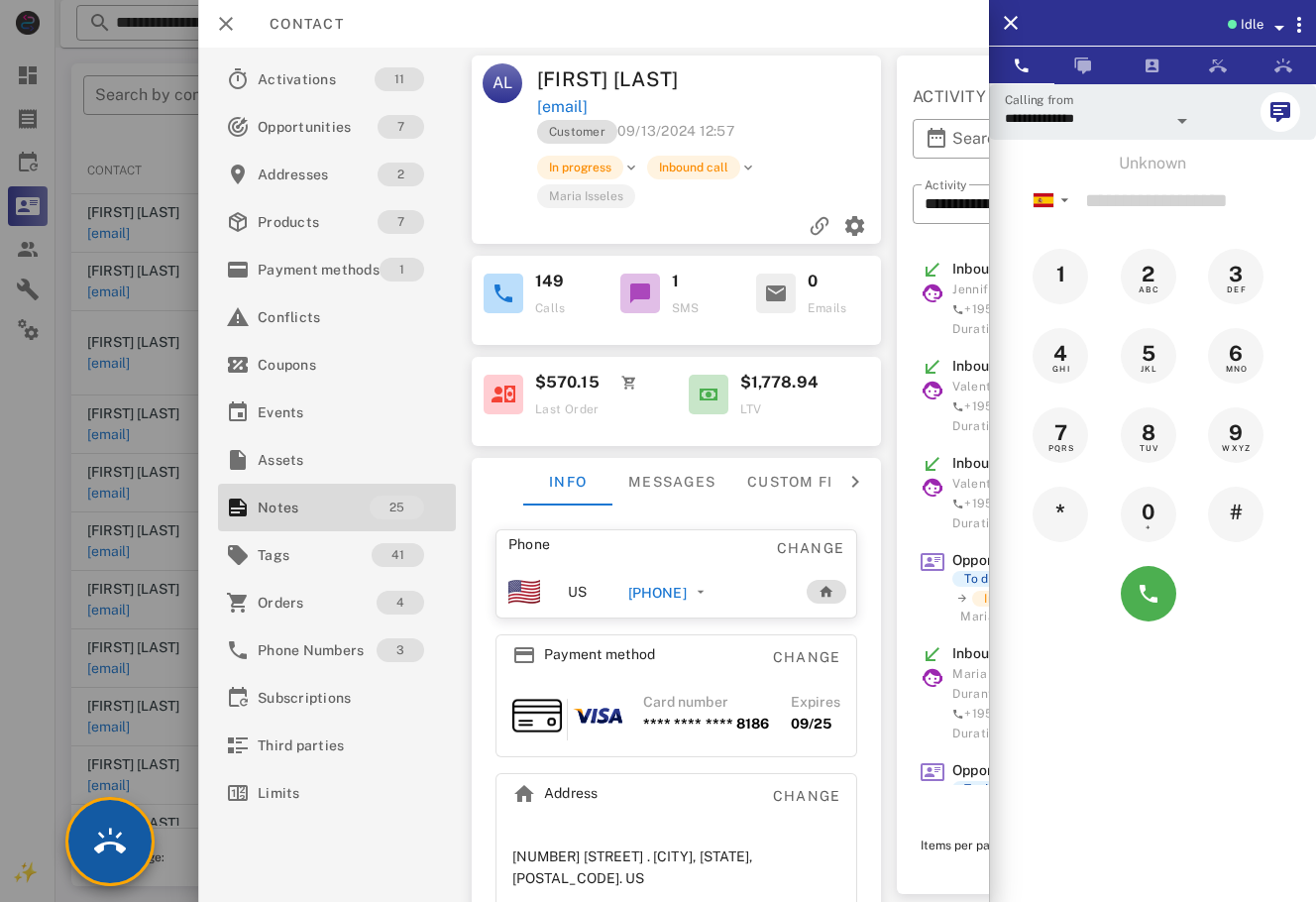 click at bounding box center [110, 842] 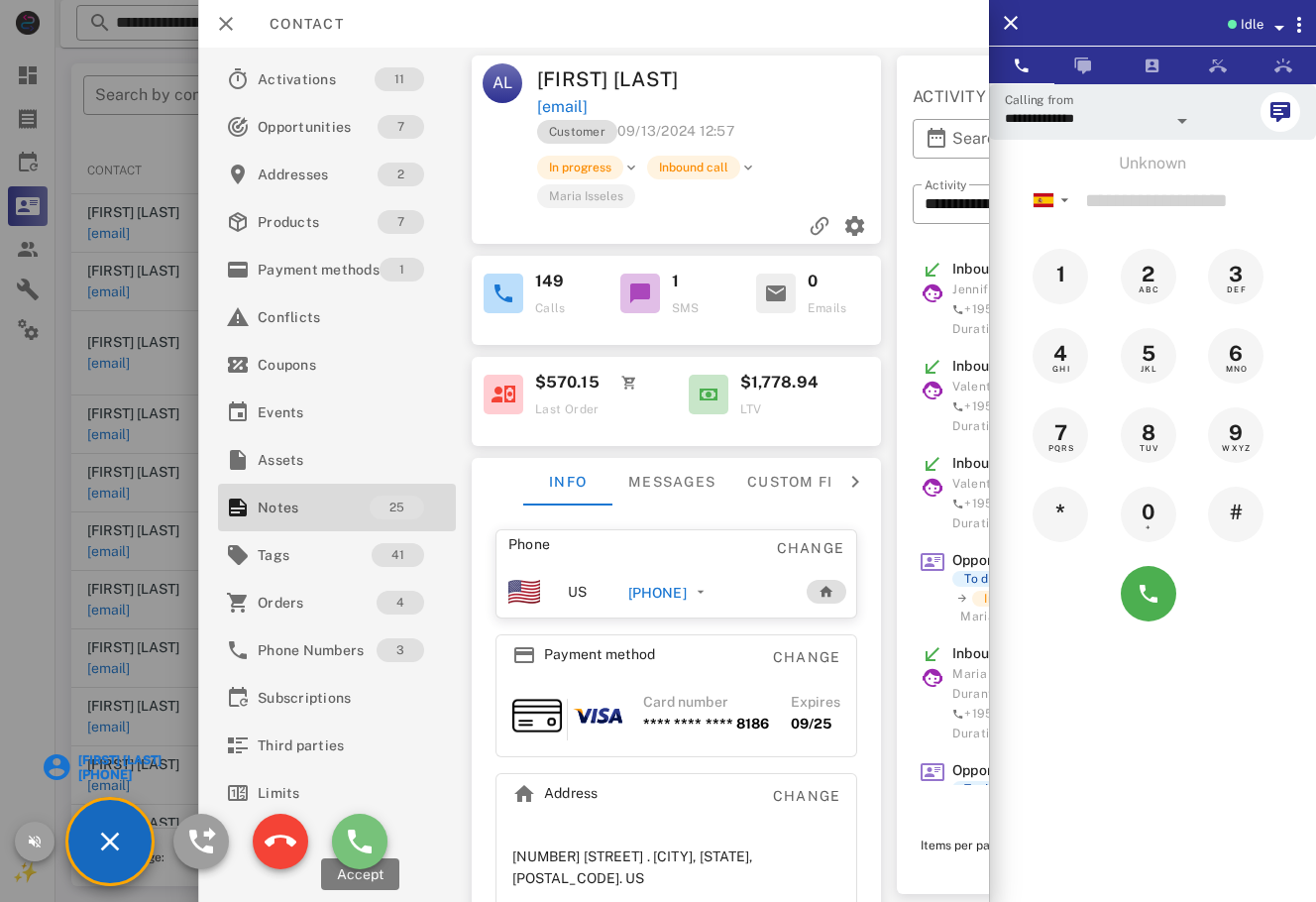 click at bounding box center (360, 842) 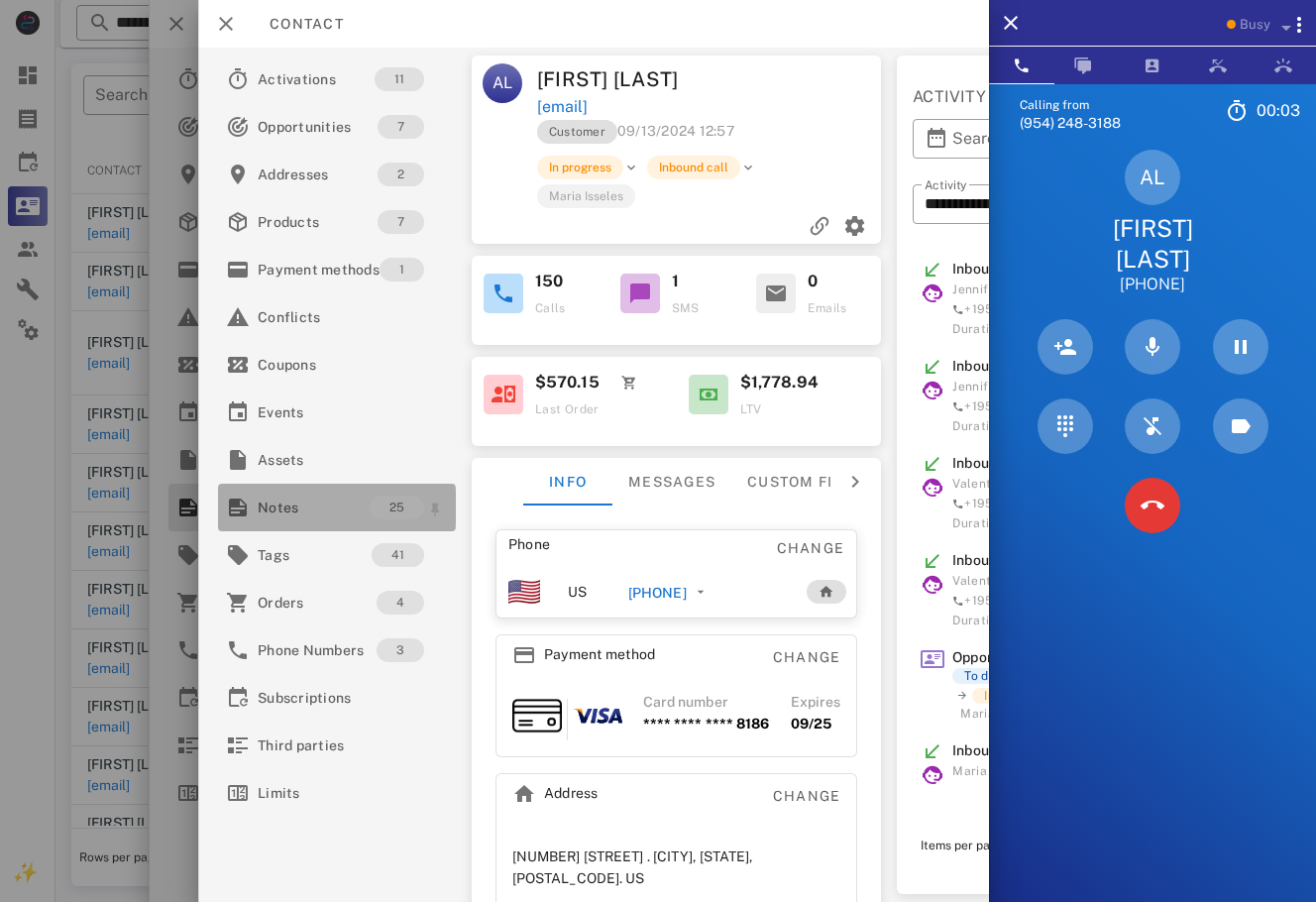 click on "Notes" at bounding box center [313, 507] 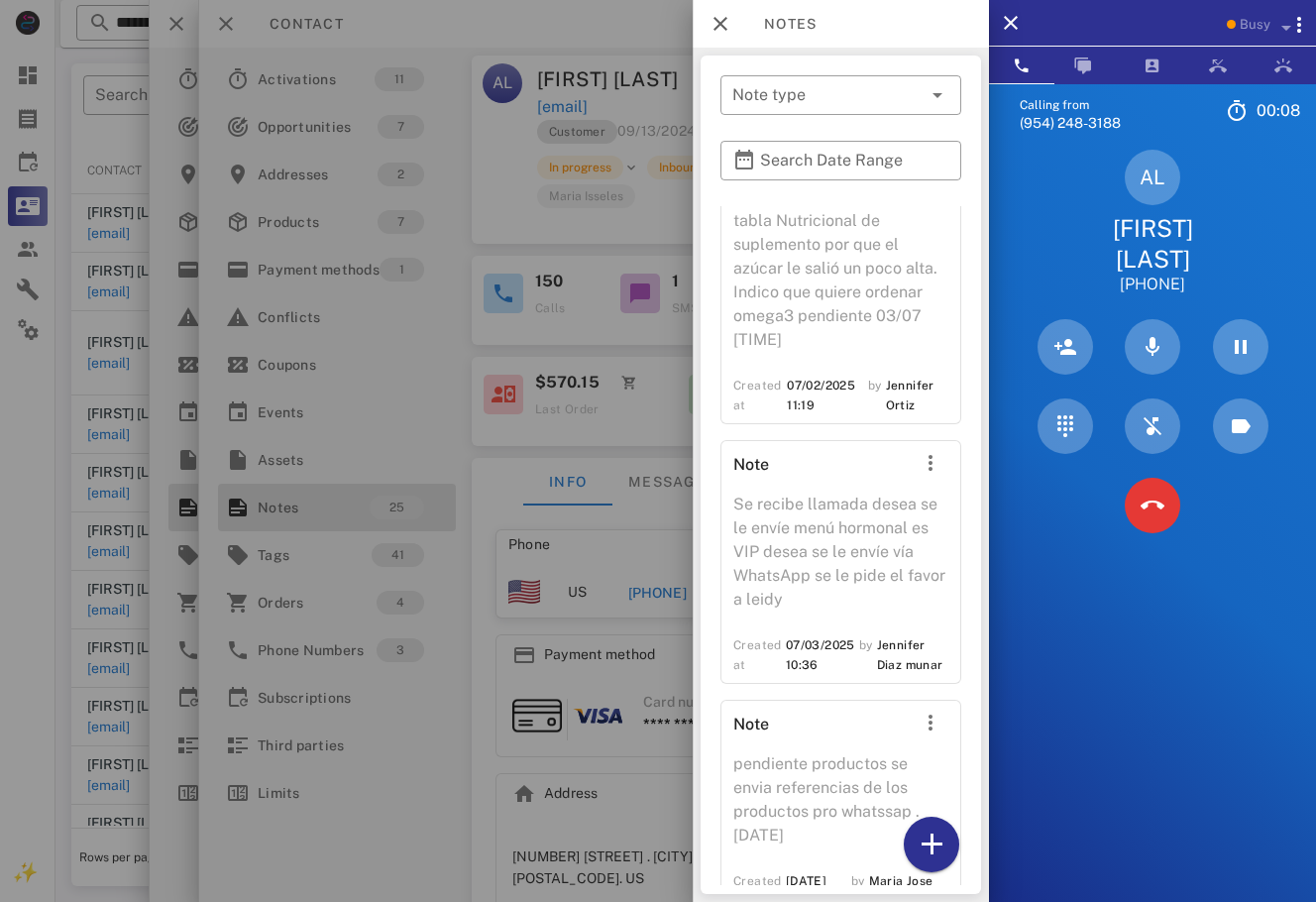 scroll, scrollTop: 0, scrollLeft: 0, axis: both 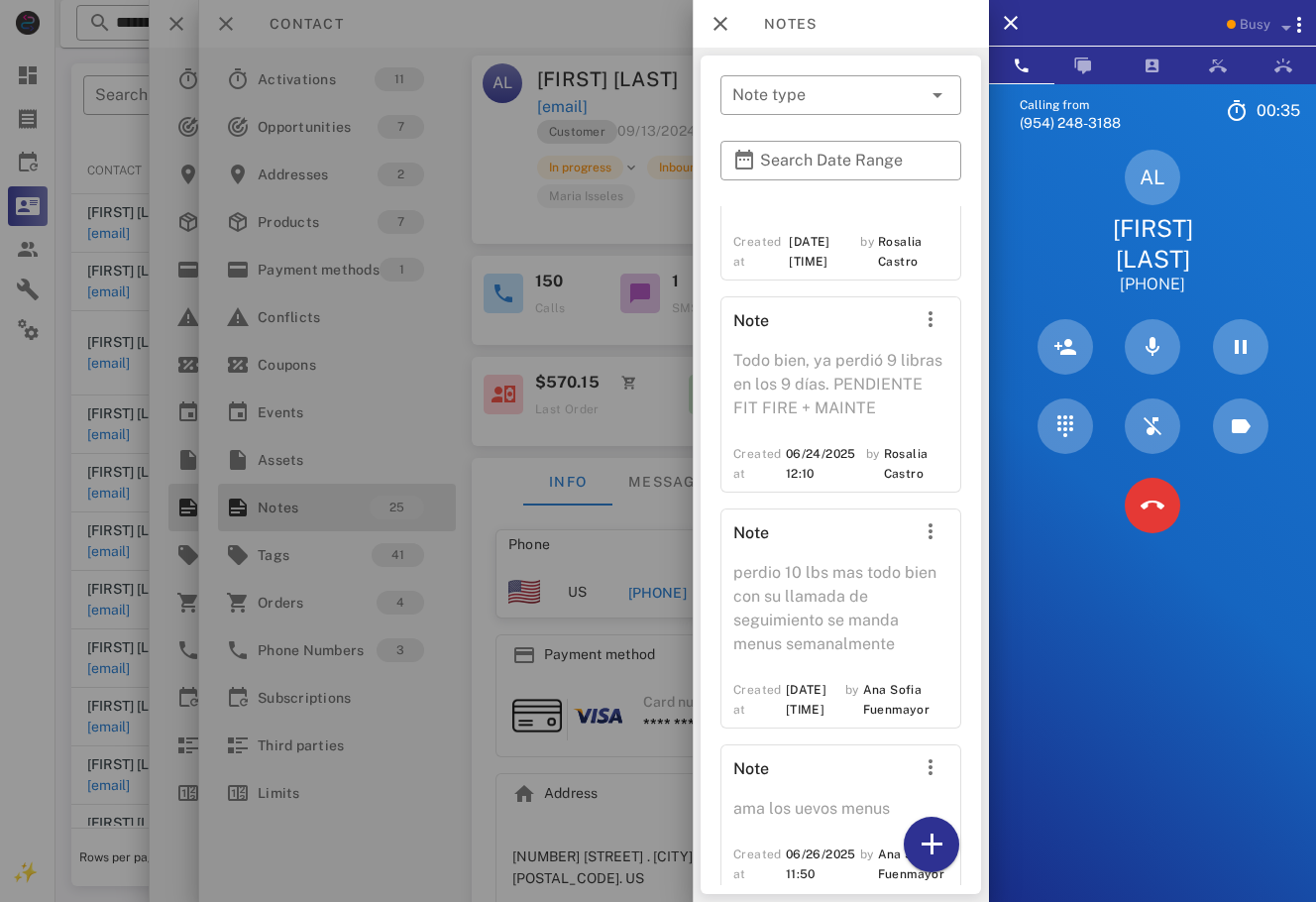 click at bounding box center [658, 451] 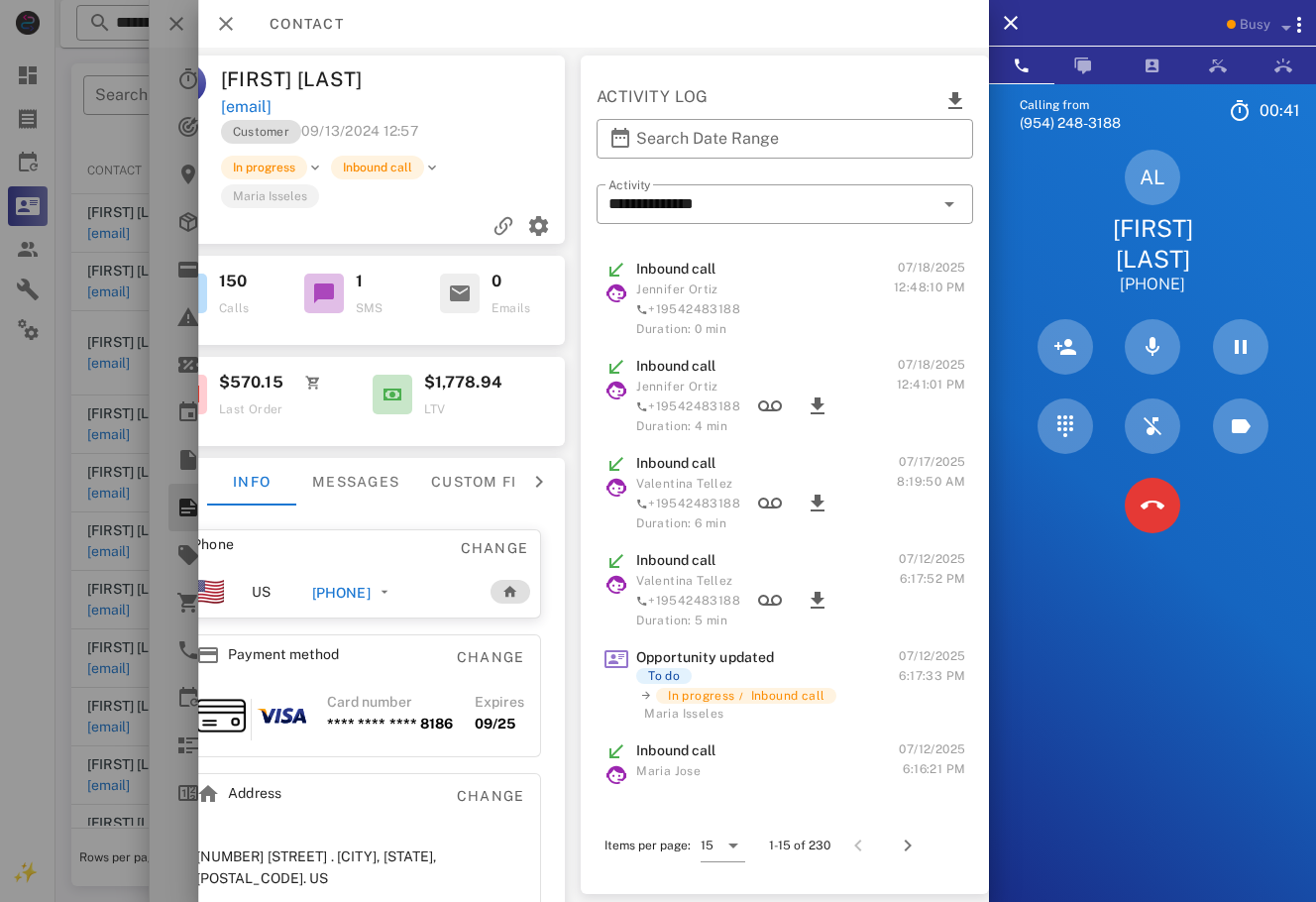 scroll, scrollTop: 0, scrollLeft: 0, axis: both 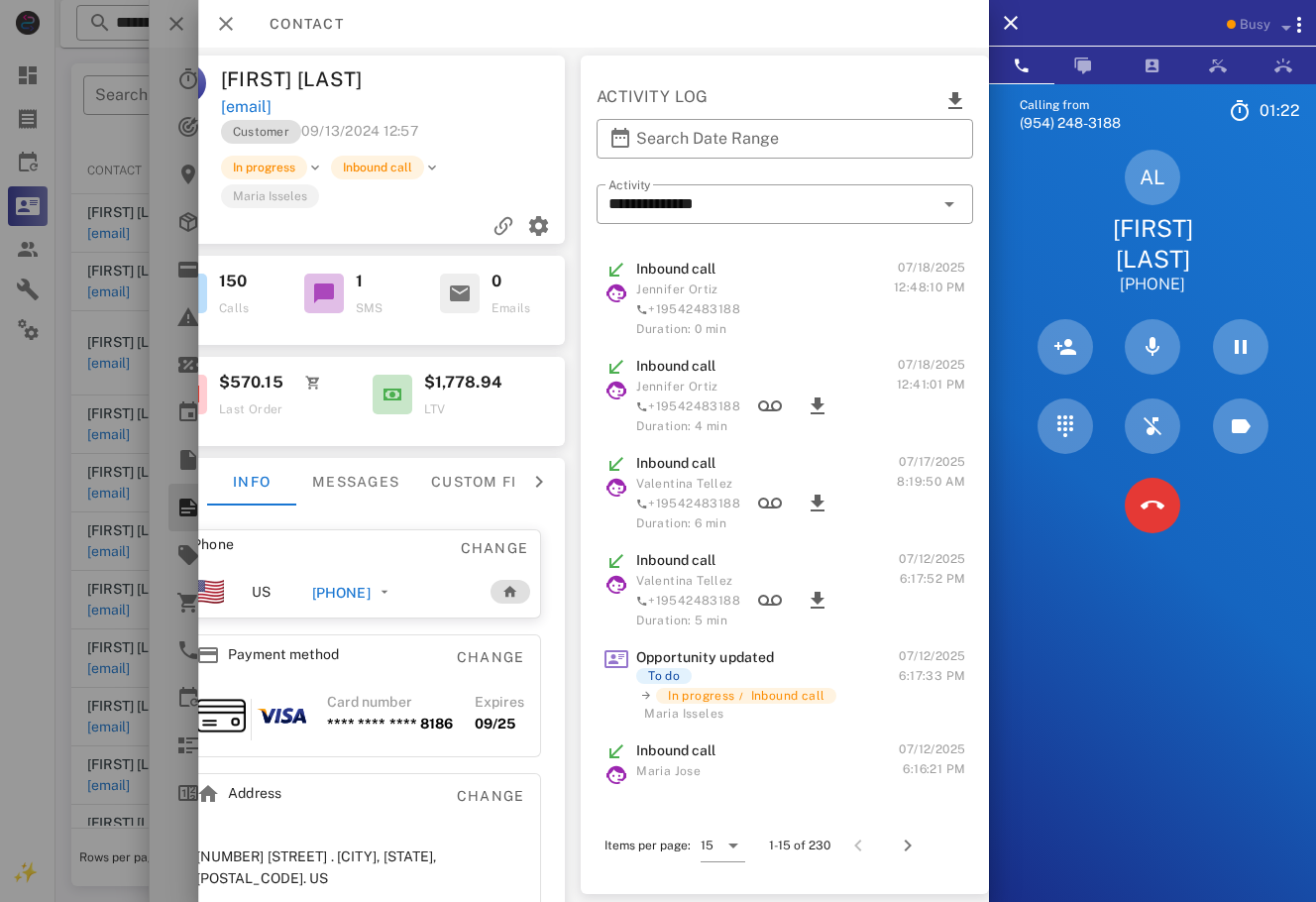 drag, startPoint x: 1133, startPoint y: 278, endPoint x: 1054, endPoint y: 199, distance: 111.72287 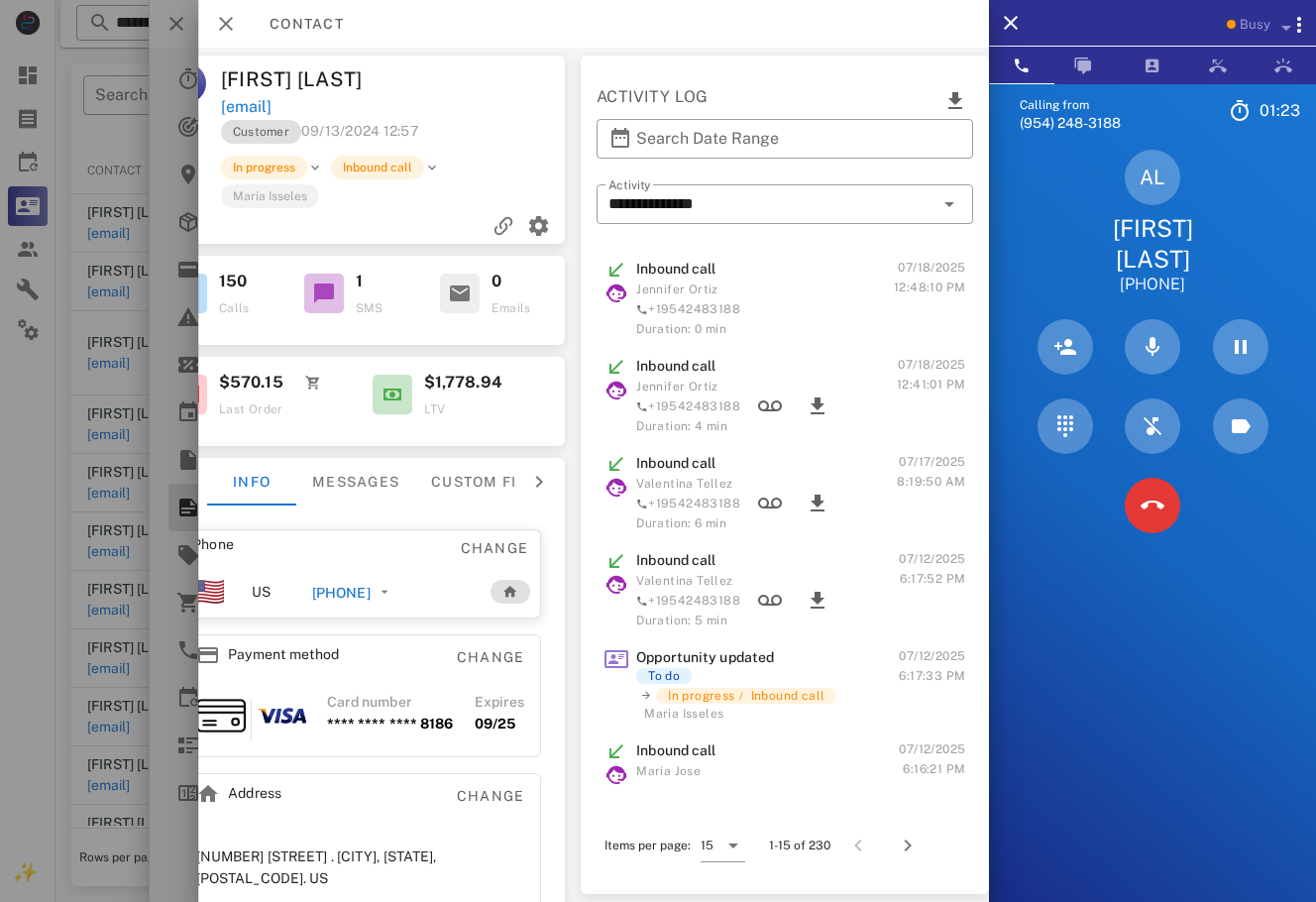 click on "AL   Ana Lopez  +15618765709" at bounding box center (1152, 222) 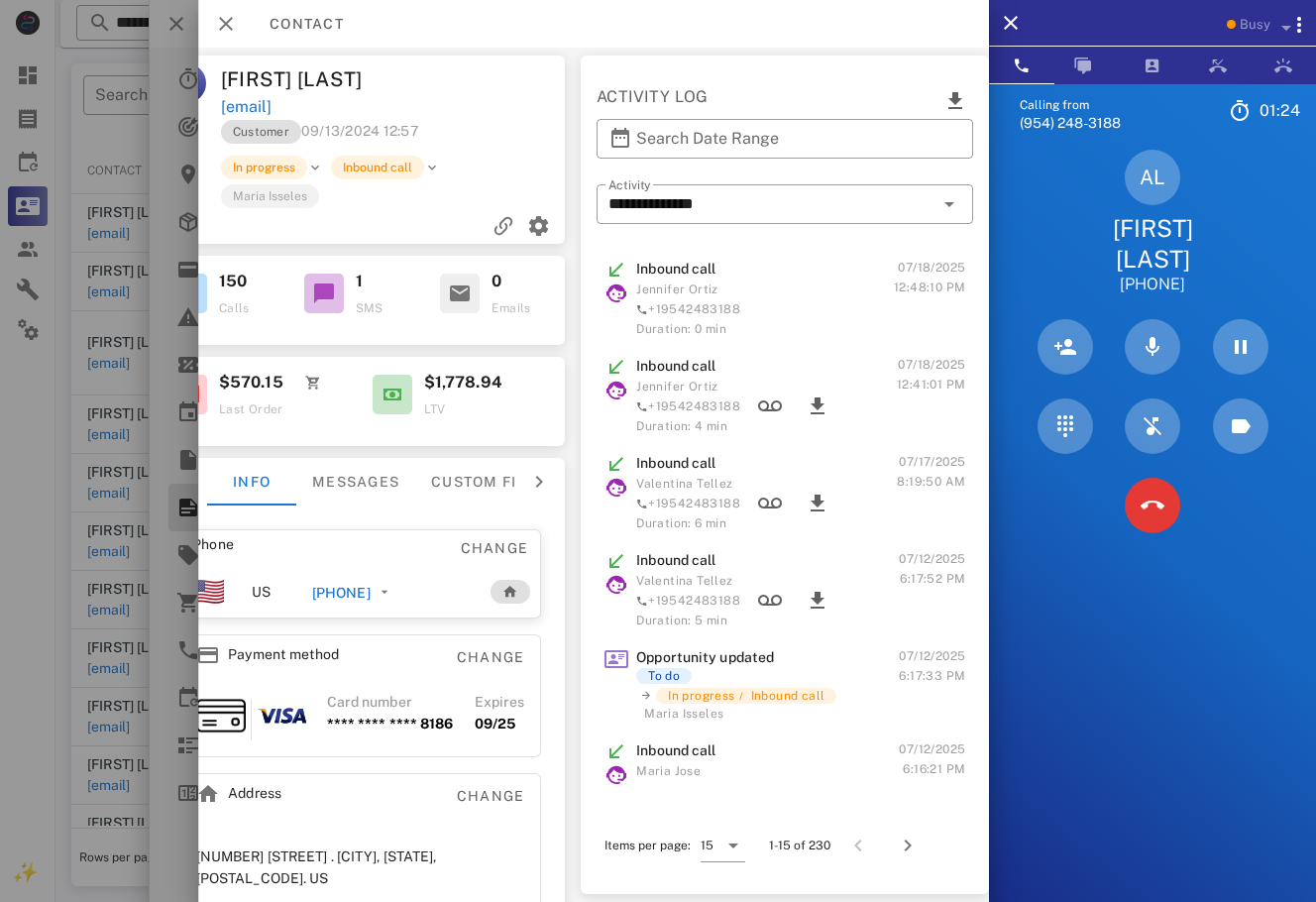 click on "Calling from (954) 248-3188 01: 24  Unknown      ▼     Andorra
+376
Argentina
+54
Aruba
+297
Australia
+61
Belgium (België)
+32
Bolivia
+591
Brazil (Brasil)
+55
Canada
+1
Chile
+56
Colombia
+57
Costa Rica
+506
Dominican Republic (República Dominicana)
+1
Ecuador
+593
El Salvador
+503
France
+33
Germany (Deutschland)
+49
Guadeloupe
+590
Guatemala
+502
Honduras
+504
Iceland (Ísland)
+354
India (भारत)
+91
Israel (‫ישראל‬‎)
+972
Italy (Italia)
+39" at bounding box center [1152, 534] 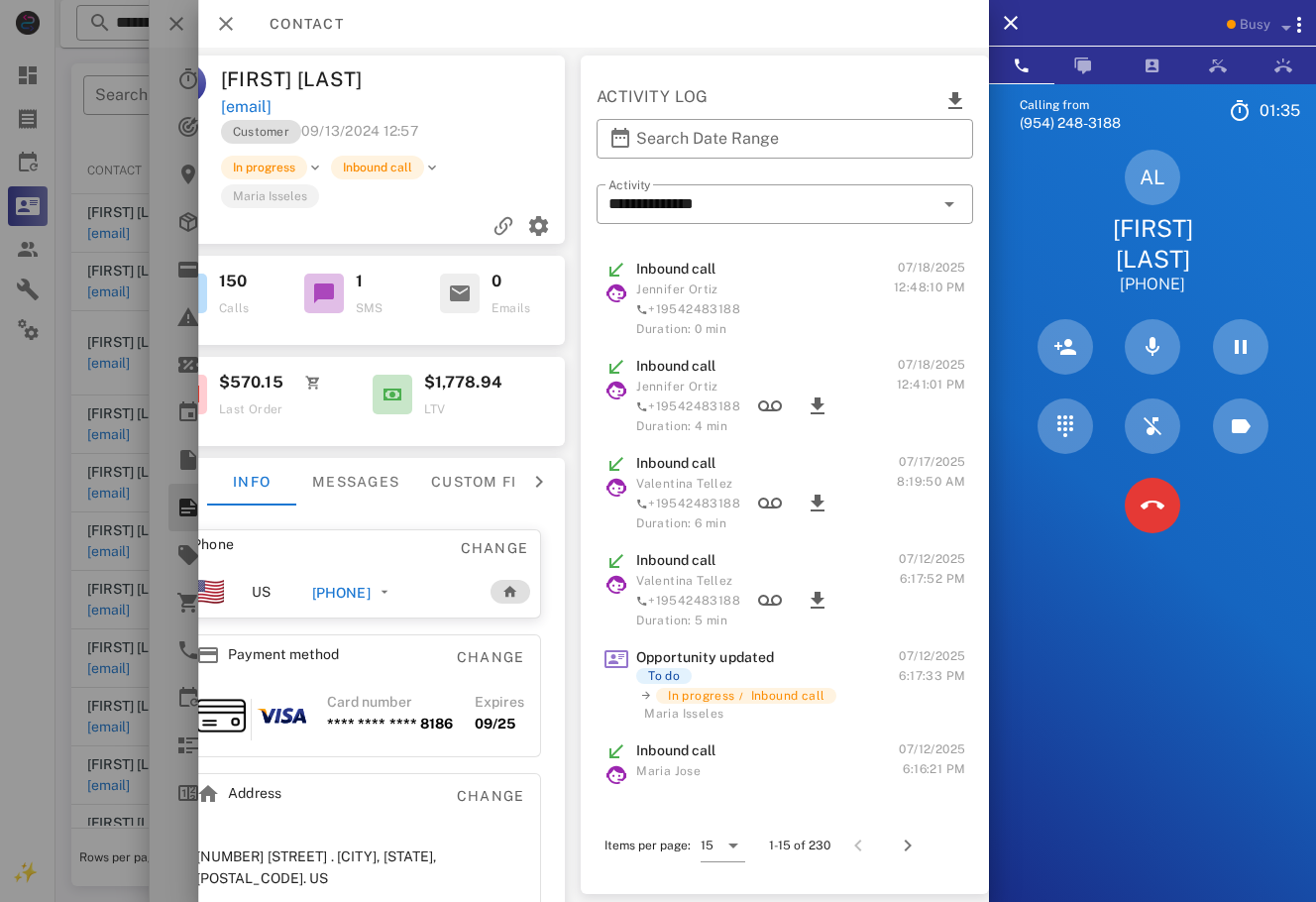 click on "Calling from (954) 248-3188 01: 35  Unknown      ▼     Andorra
+376
Argentina
+54
Aruba
+297
Australia
+61
Belgium (België)
+32
Bolivia
+591
Brazil (Brasil)
+55
Canada
+1
Chile
+56
Colombia
+57
Costa Rica
+506
Dominican Republic (República Dominicana)
+1
Ecuador
+593
El Salvador
+503
France
+33
Germany (Deutschland)
+49
Guadeloupe
+590
Guatemala
+502
Honduras
+504
Iceland (Ísland)
+354
India (भारत)
+91
Israel (‫ישראל‬‎)
+972
Italy (Italia)
+39" at bounding box center (1152, 534) 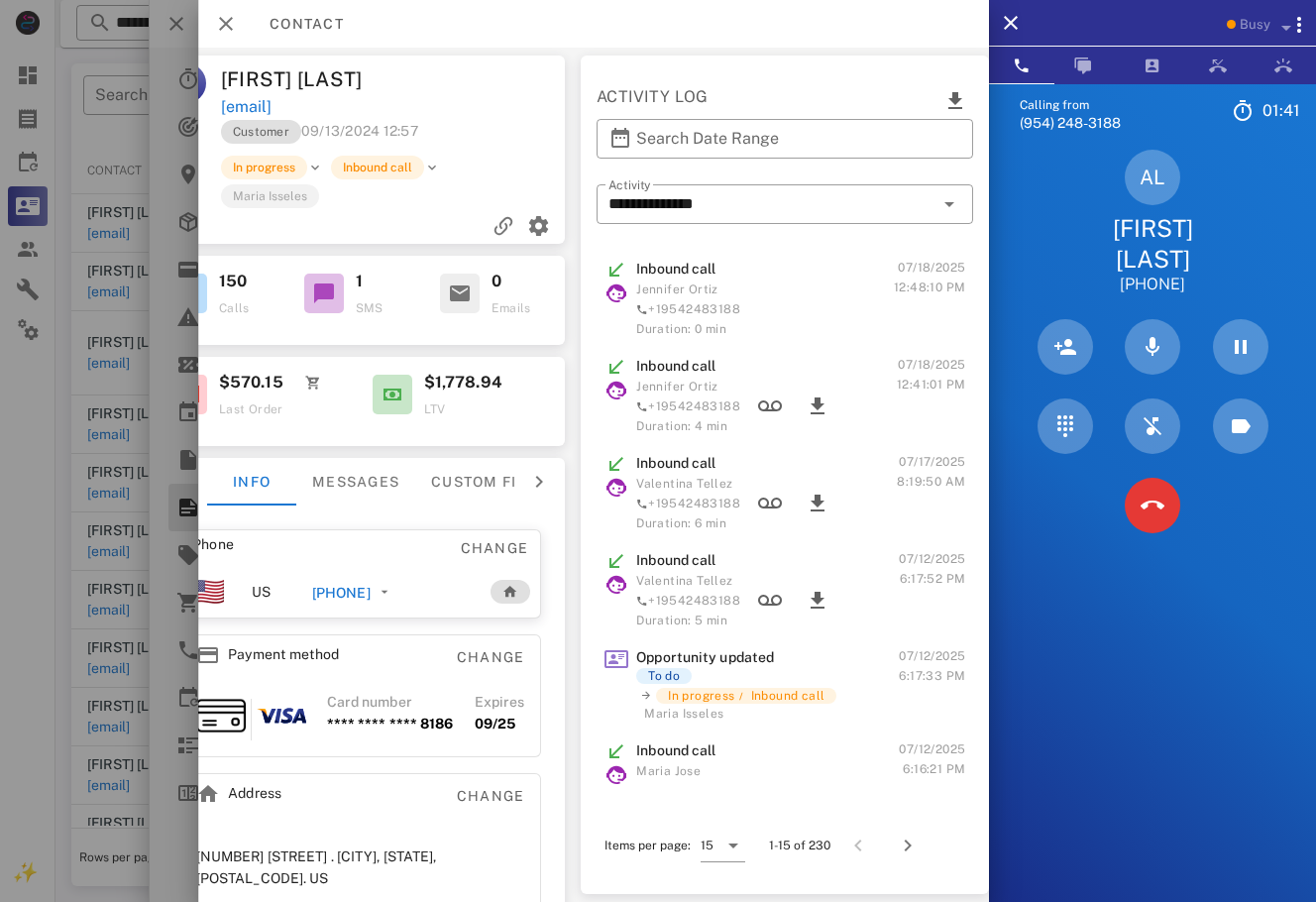 click on "Calling from (954) 248-3188 01: 41  Unknown      ▼     Andorra
+376
Argentina
+54
Aruba
+297
Australia
+61
Belgium (België)
+32
Bolivia
+591
Brazil (Brasil)
+55
Canada
+1
Chile
+56
Colombia
+57
Costa Rica
+506
Dominican Republic (República Dominicana)
+1
Ecuador
+593
El Salvador
+503
France
+33
Germany (Deutschland)
+49
Guadeloupe
+590
Guatemala
+502
Honduras
+504
Iceland (Ísland)
+354
India (भारत)
+91
Israel (‫ישראל‬‎)
+972
Italy (Italia)
+39" at bounding box center [1152, 534] 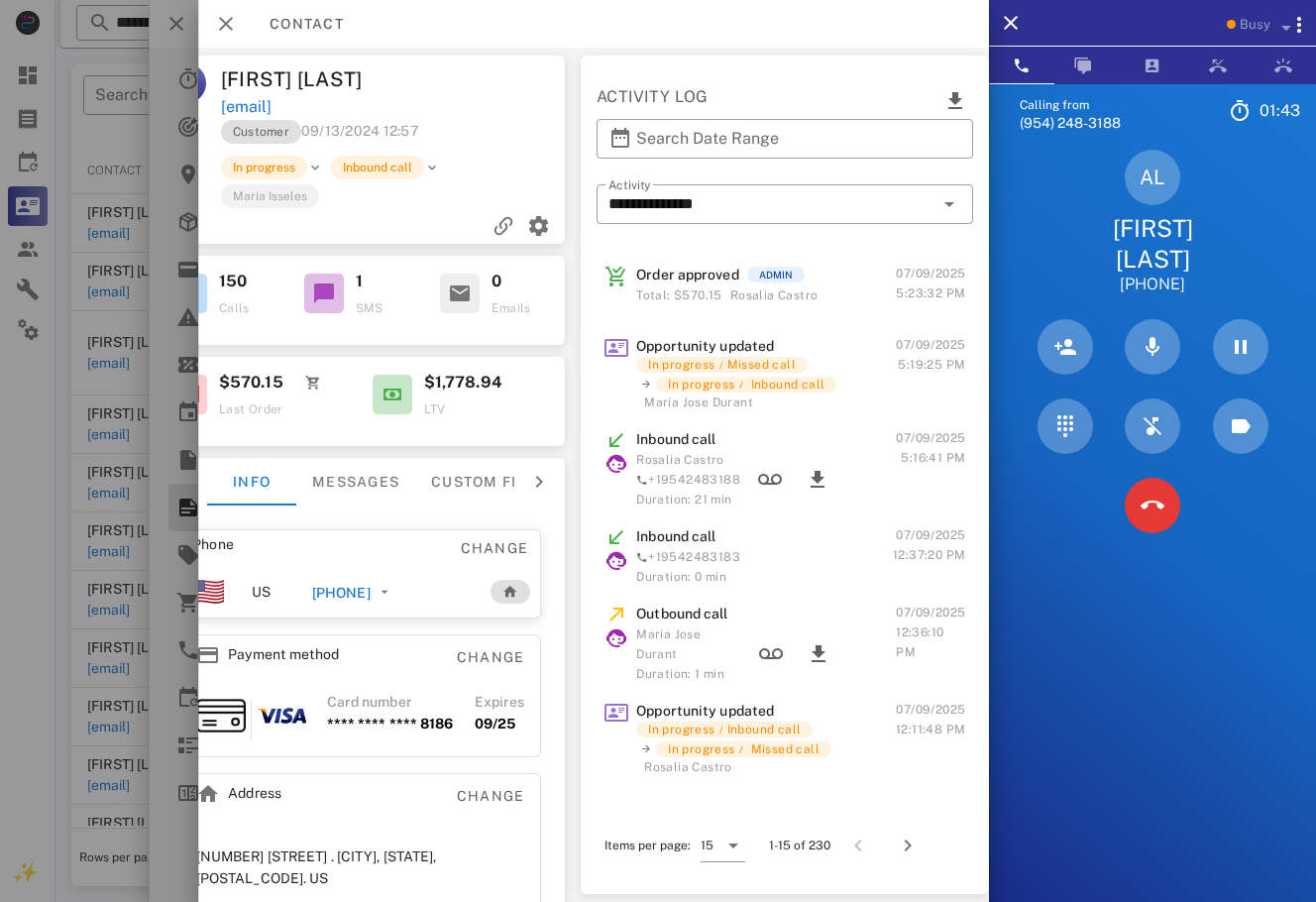 scroll, scrollTop: 735, scrollLeft: 0, axis: vertical 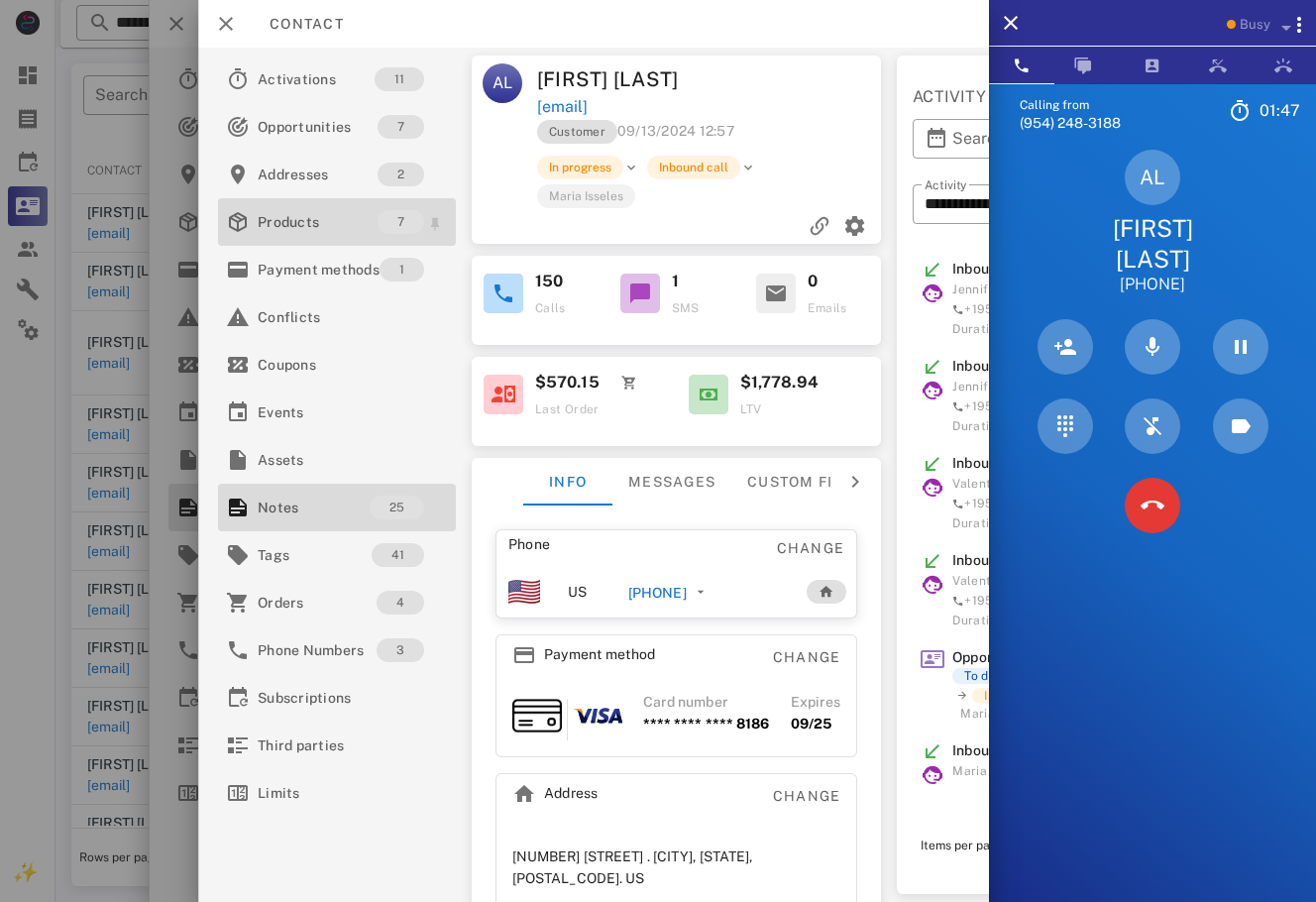 click on "Products" at bounding box center (317, 222) 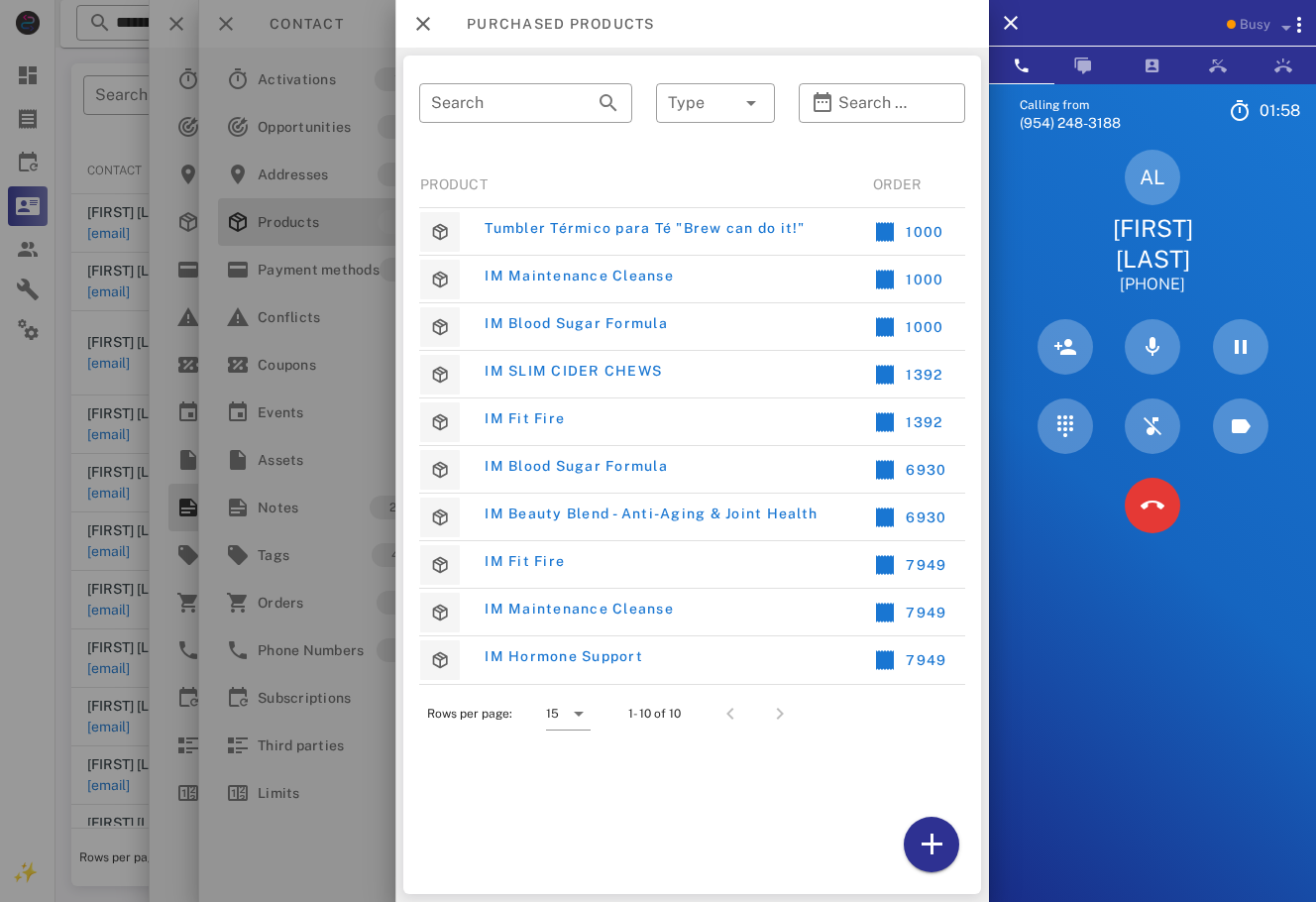 scroll, scrollTop: 0, scrollLeft: 0, axis: both 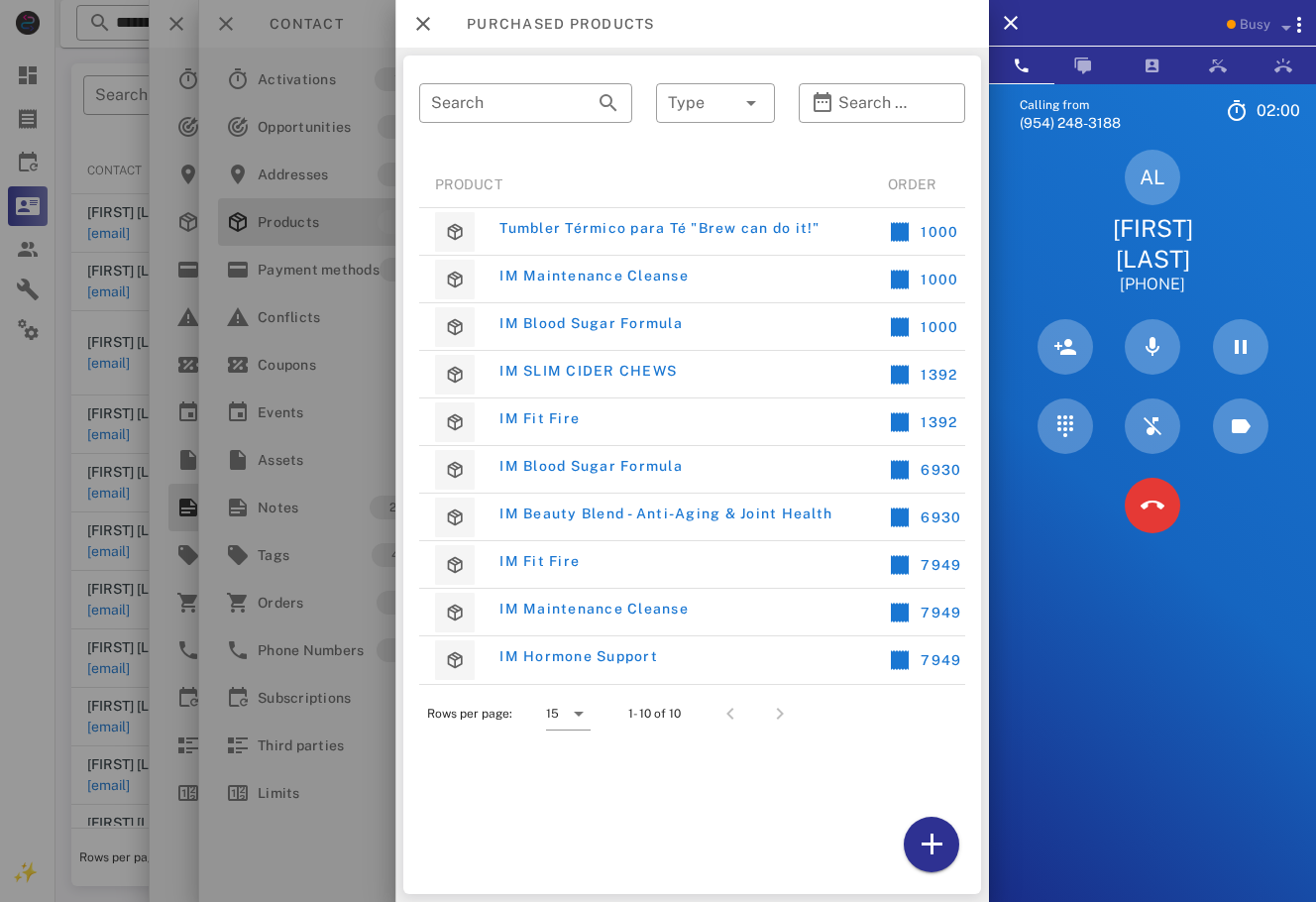 click at bounding box center (658, 451) 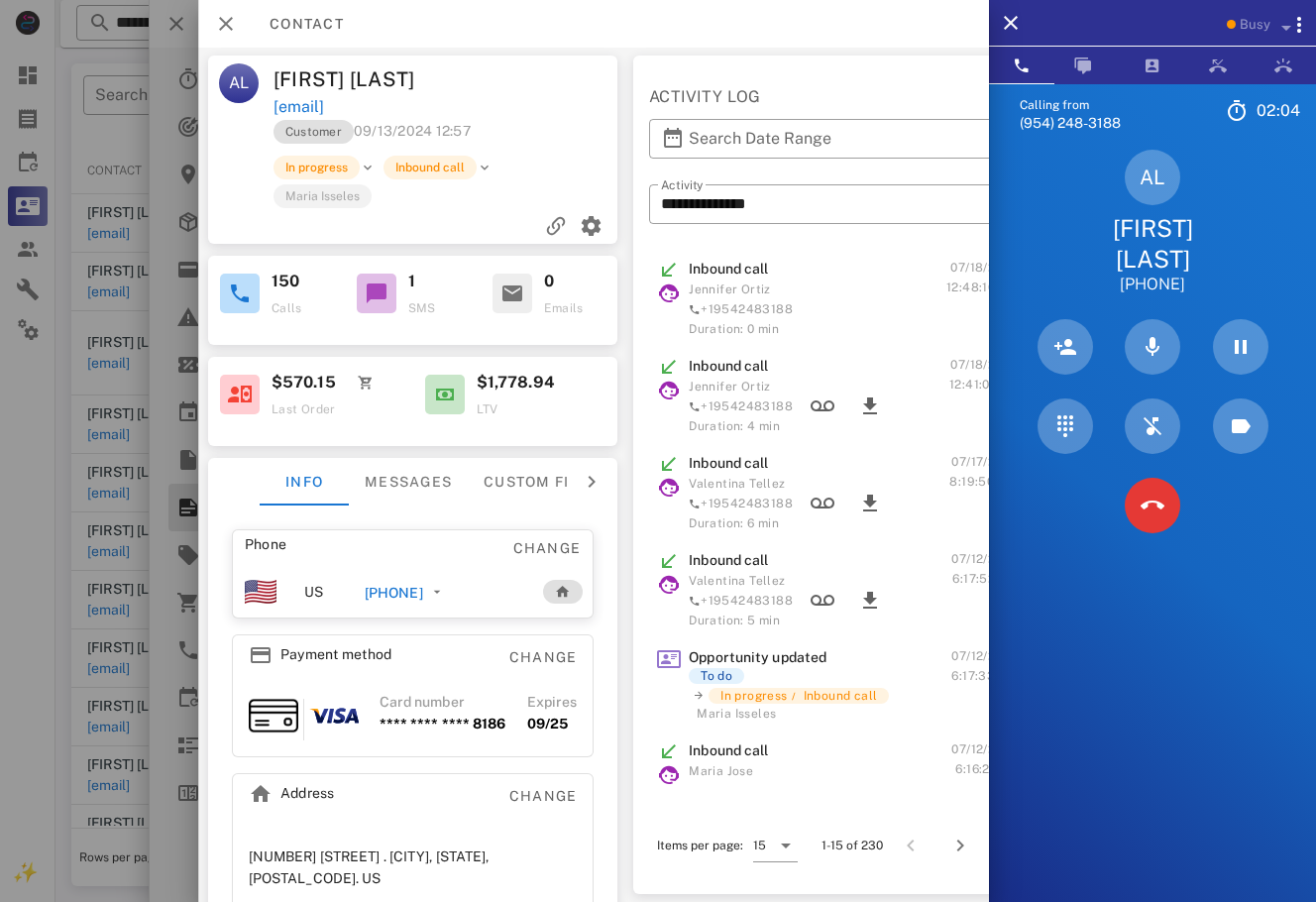 scroll, scrollTop: 0, scrollLeft: 0, axis: both 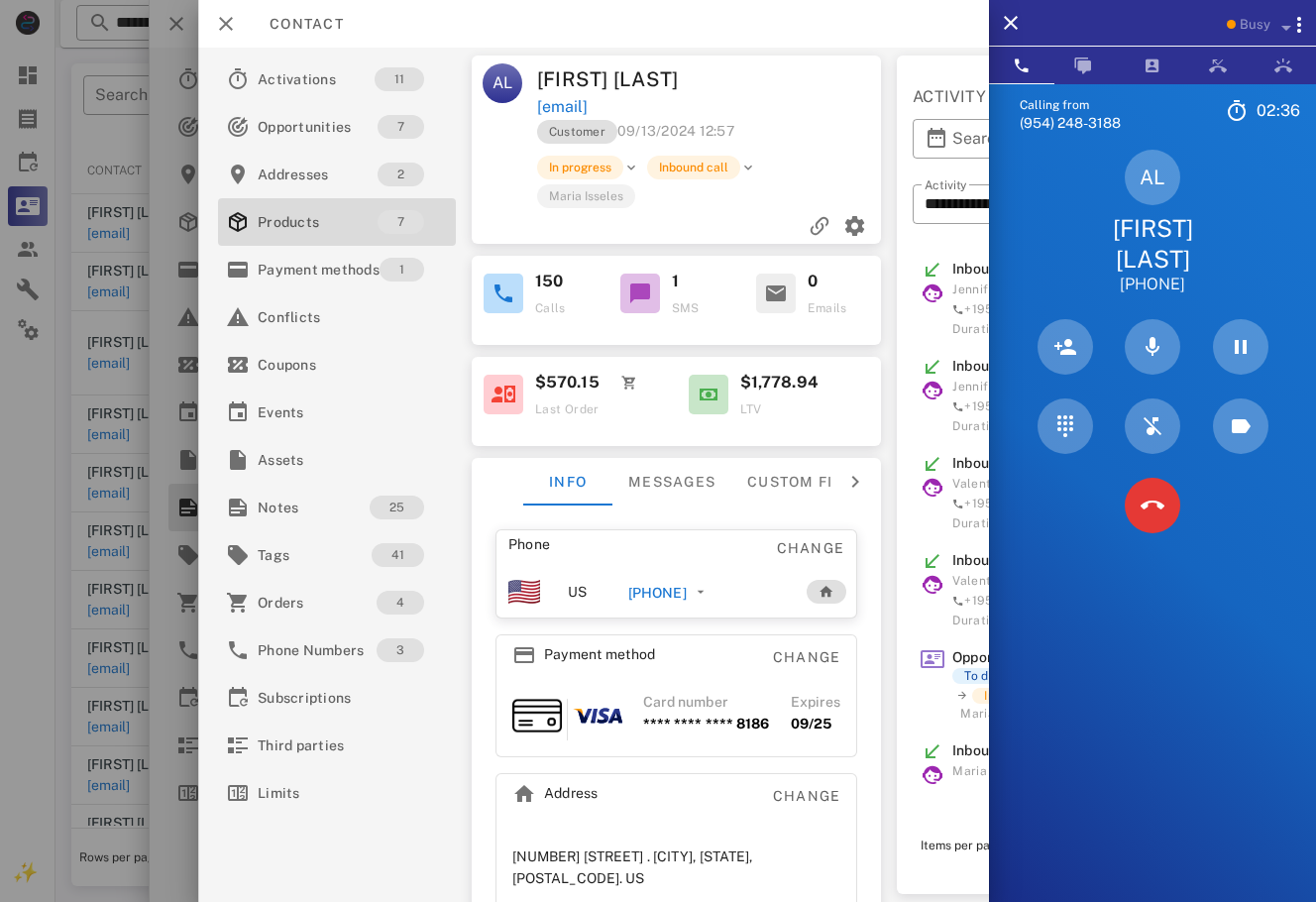 click on "Calling from (954) 248-3188 02: 36  Unknown      ▼     Andorra
+376
Argentina
+54
Aruba
+297
Australia
+61
Belgium (België)
+32
Bolivia
+591
Brazil (Brasil)
+55
Canada
+1
Chile
+56
Colombia
+57
Costa Rica
+506
Dominican Republic (República Dominicana)
+1
Ecuador
+593
El Salvador
+503
France
+33
Germany (Deutschland)
+49
Guadeloupe
+590
Guatemala
+502
Honduras
+504
Iceland (Ísland)
+354
India (भारत)
+91
Israel (‫ישראל‬‎)
+972
Italy (Italia)
+39" at bounding box center [1152, 534] 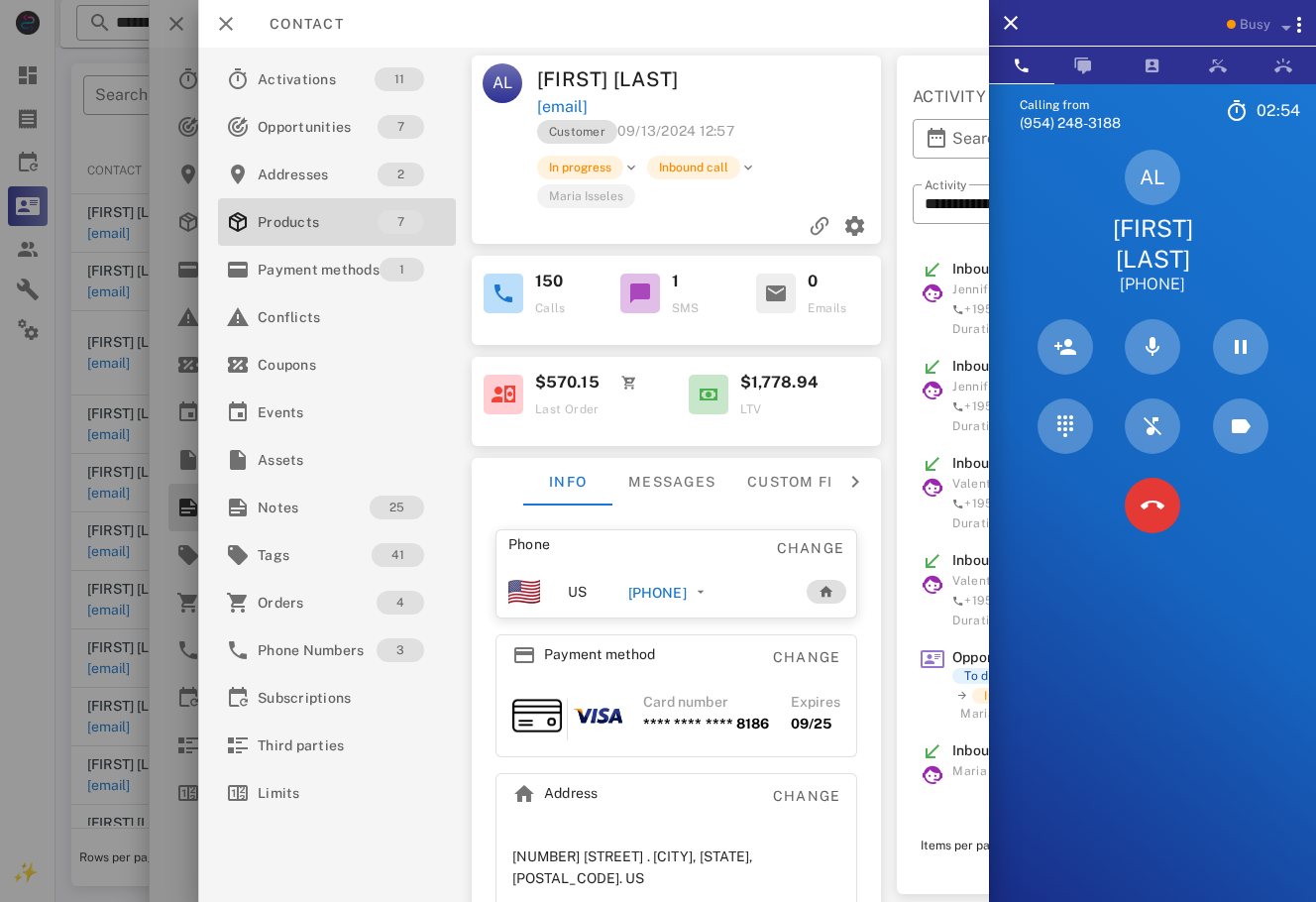 click on "Calling from (954) 248-3188 02: 54  Unknown      ▼     Andorra
+376
Argentina
+54
Aruba
+297
Australia
+61
Belgium (België)
+32
Bolivia
+591
Brazil (Brasil)
+55
Canada
+1
Chile
+56
Colombia
+57
Costa Rica
+506
Dominican Republic (República Dominicana)
+1
Ecuador
+593
El Salvador
+503
France
+33
Germany (Deutschland)
+49
Guadeloupe
+590
Guatemala
+502
Honduras
+504
Iceland (Ísland)
+354
India (भारत)
+91
Israel (‫ישראל‬‎)
+972
Italy (Italia)
+39" at bounding box center (1152, 534) 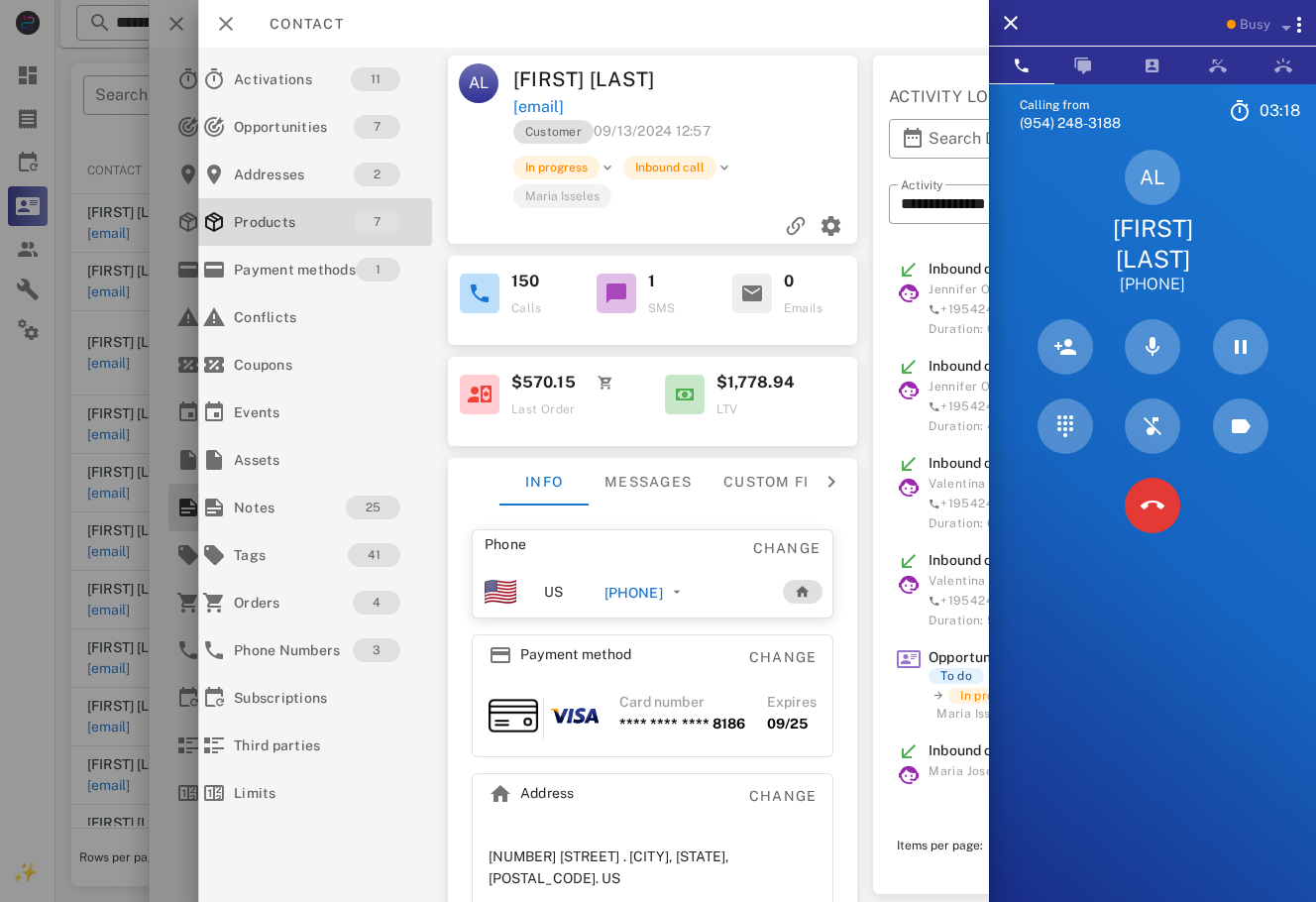 scroll, scrollTop: 0, scrollLeft: 0, axis: both 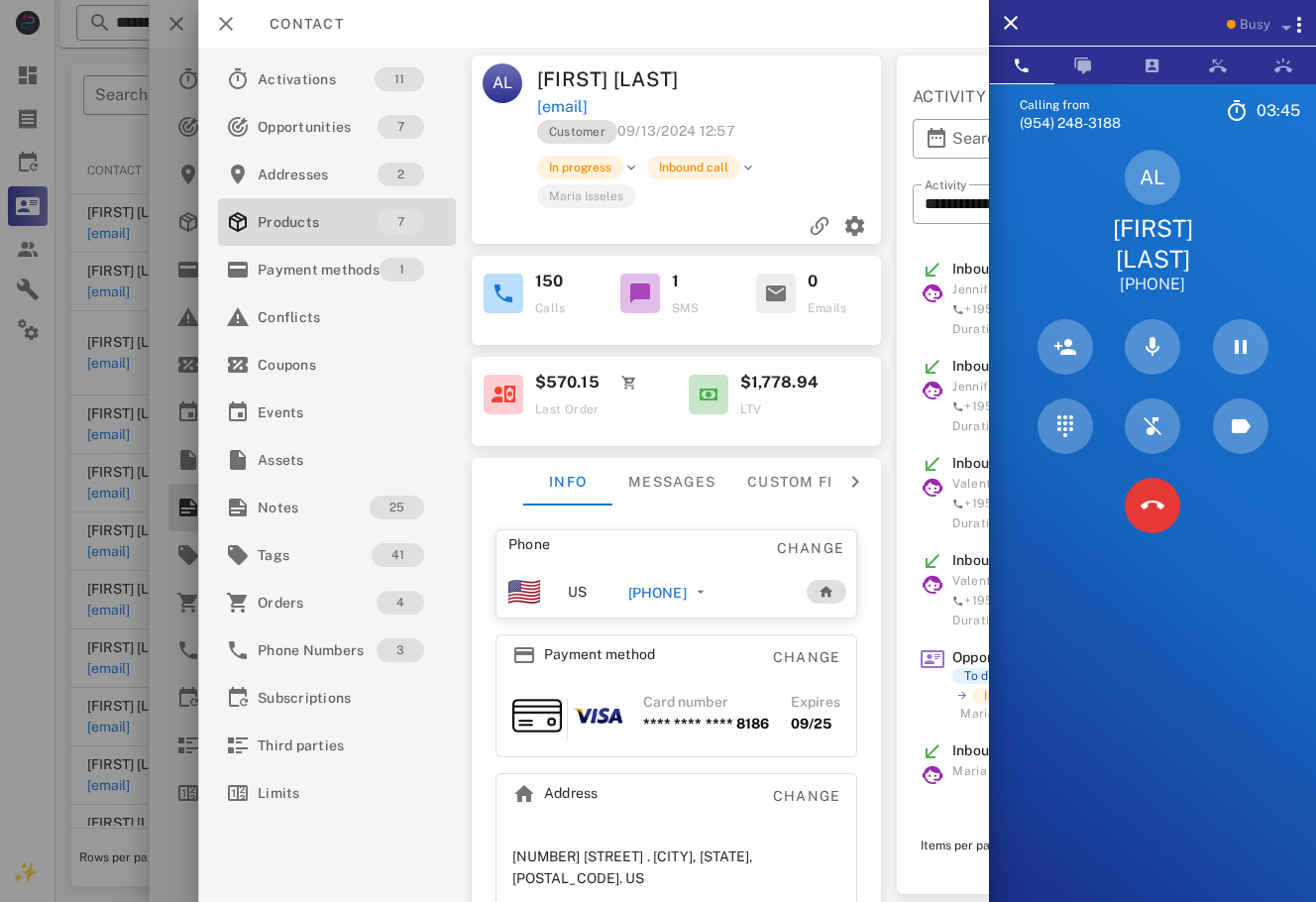 click on "Calling from (954) 248-3188 03: 45  Unknown      ▼     Andorra
+376
Argentina
+54
Aruba
+297
Australia
+61
Belgium (België)
+32
Bolivia
+591
Brazil (Brasil)
+55
Canada
+1
Chile
+56
Colombia
+57
Costa Rica
+506
Dominican Republic (República Dominicana)
+1
Ecuador
+593
El Salvador
+503
France
+33
Germany (Deutschland)
+49
Guadeloupe
+590
Guatemala
+502
Honduras
+504
Iceland (Ísland)
+354
India (भारत)
+91
Israel (‫ישראל‬‎)
+972
Italy (Italia)
+39" at bounding box center [1152, 534] 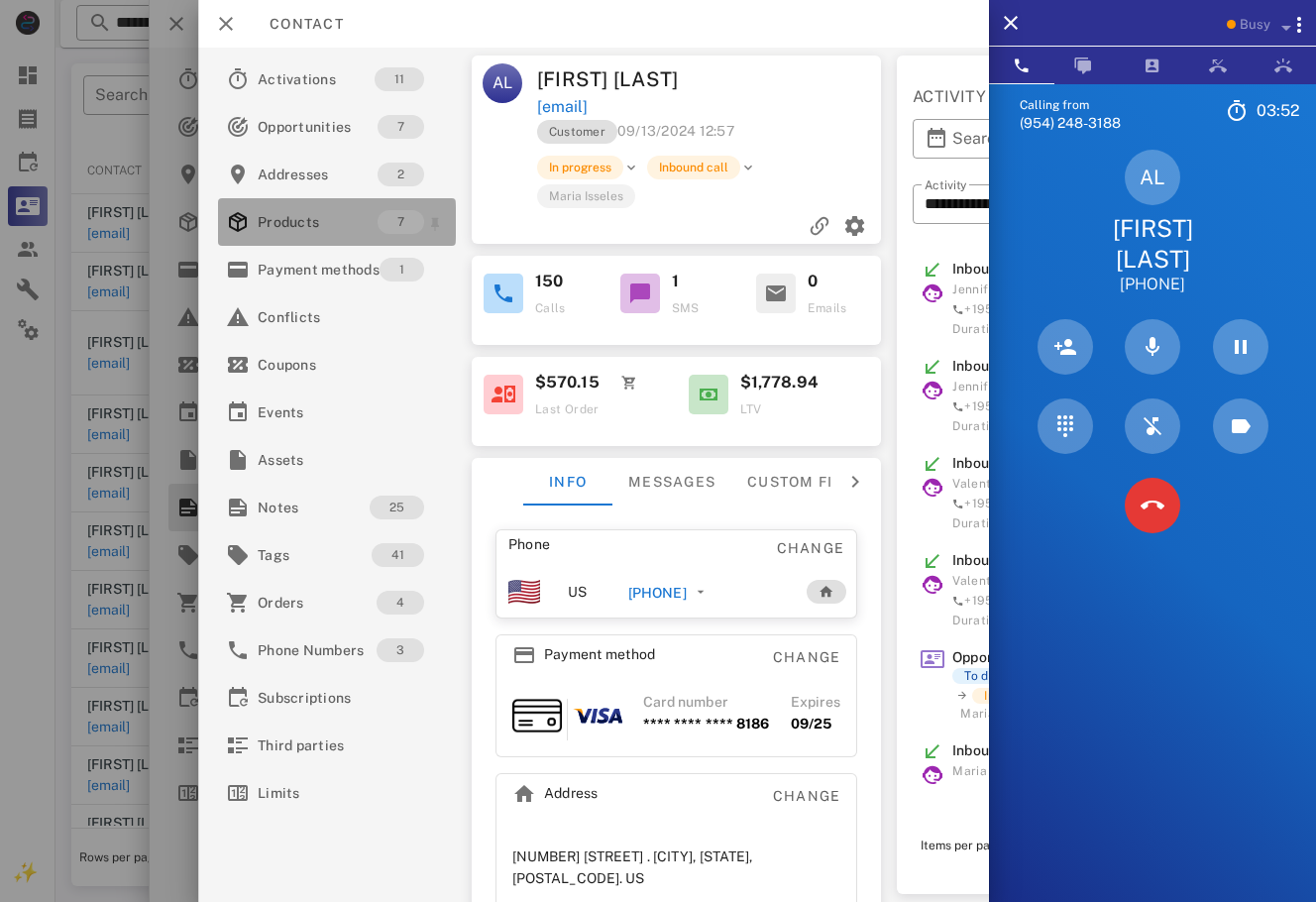 click on "Products" at bounding box center [317, 222] 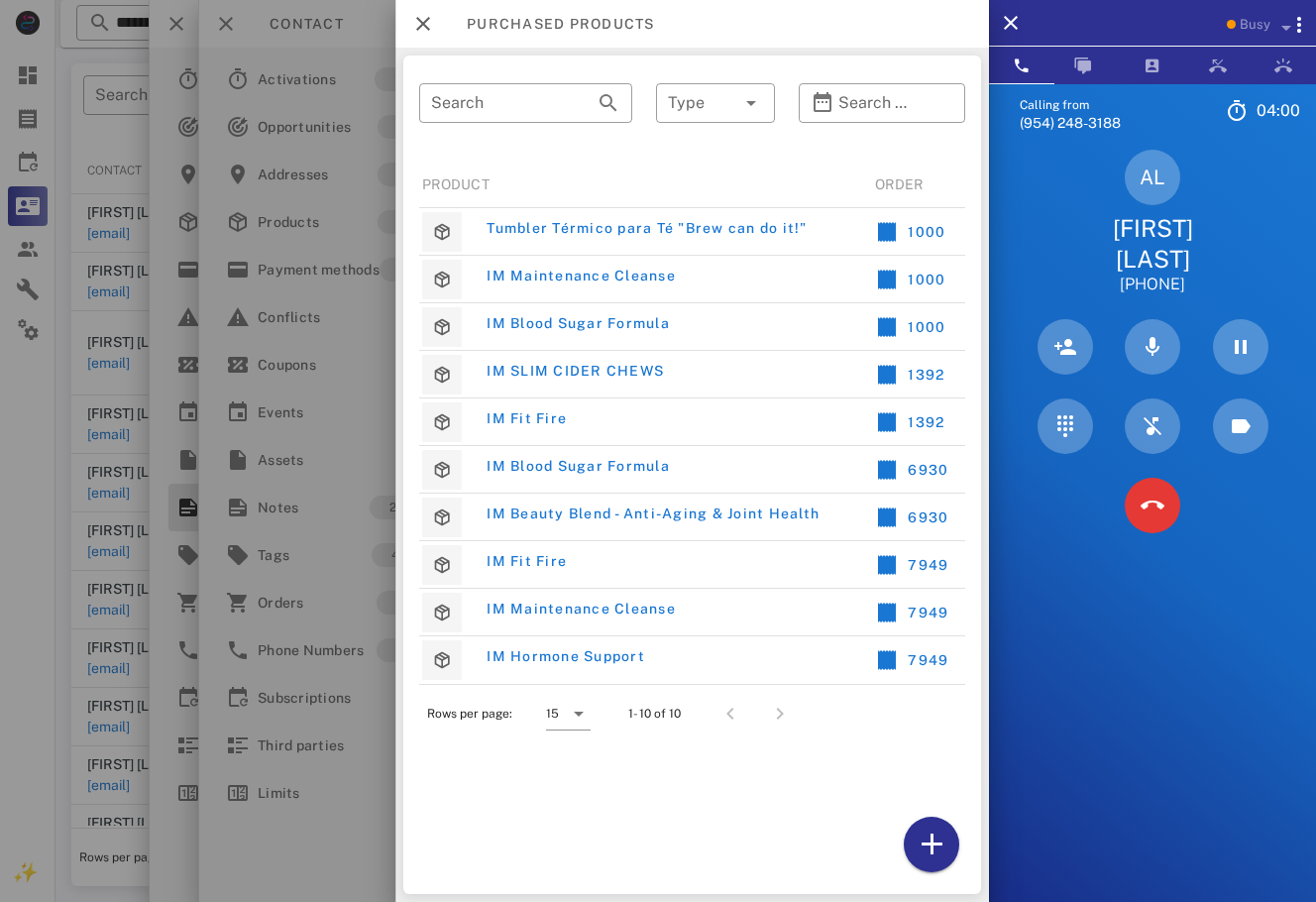 scroll, scrollTop: 0, scrollLeft: 0, axis: both 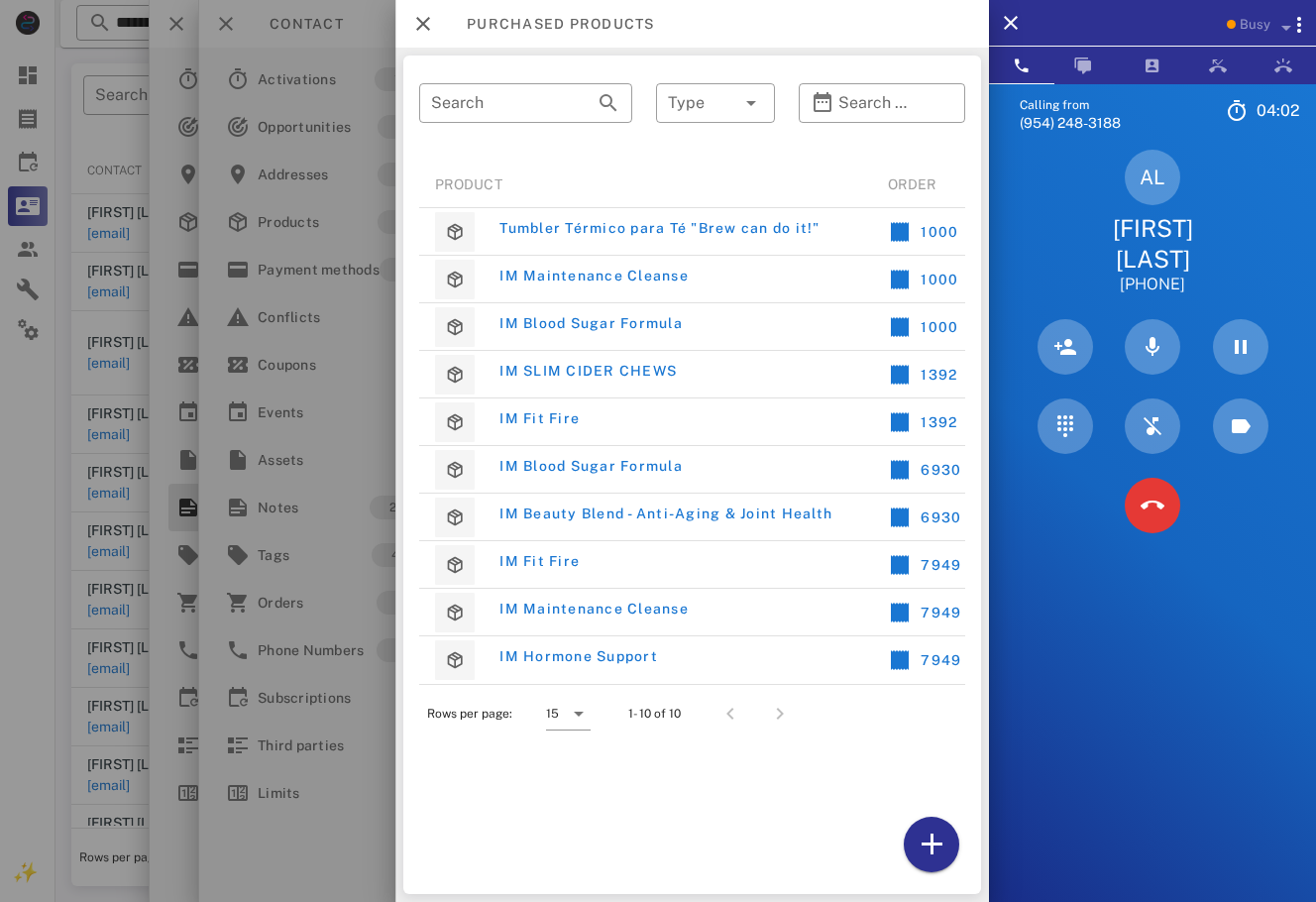 click at bounding box center [658, 451] 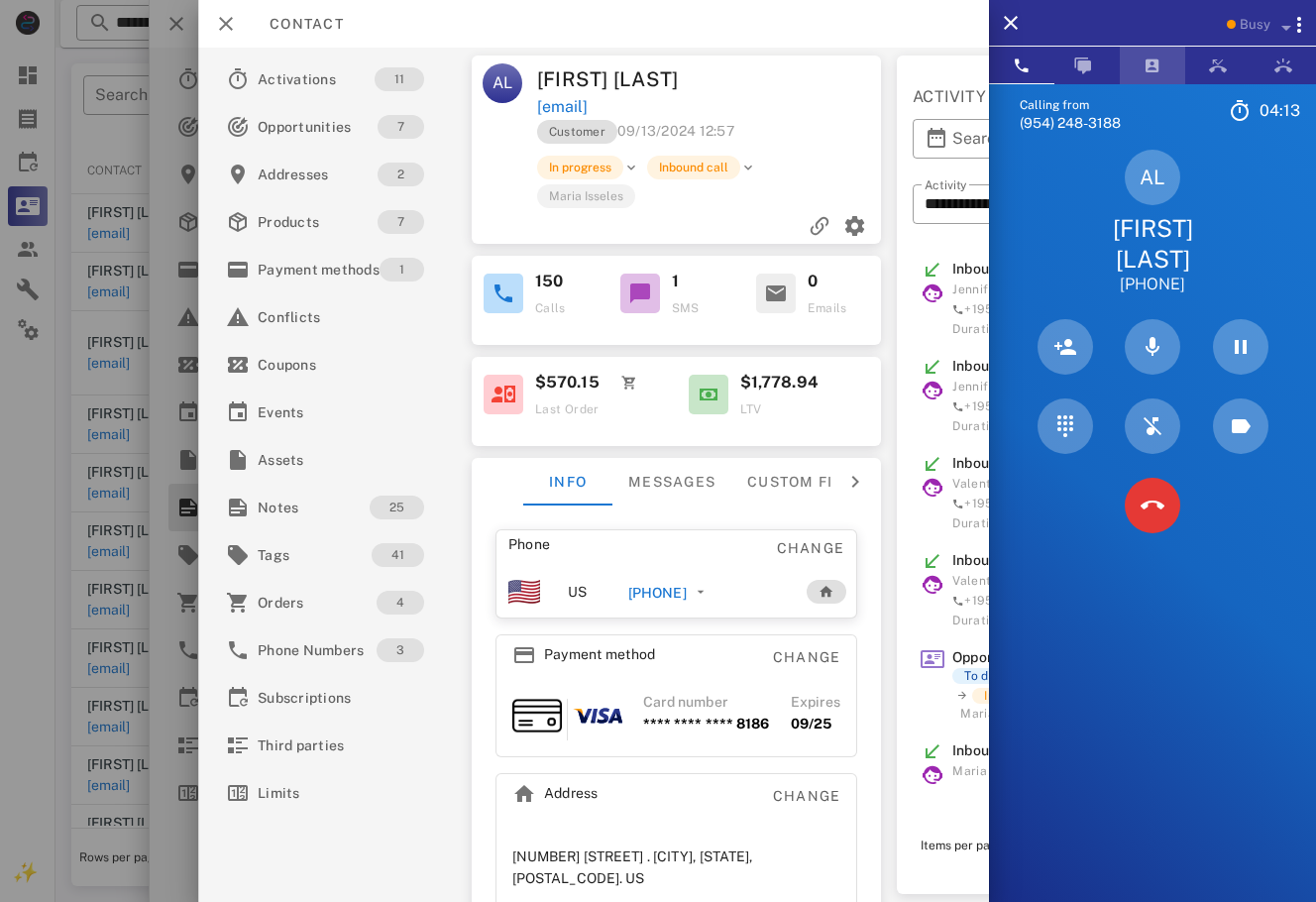 click at bounding box center (1152, 65) 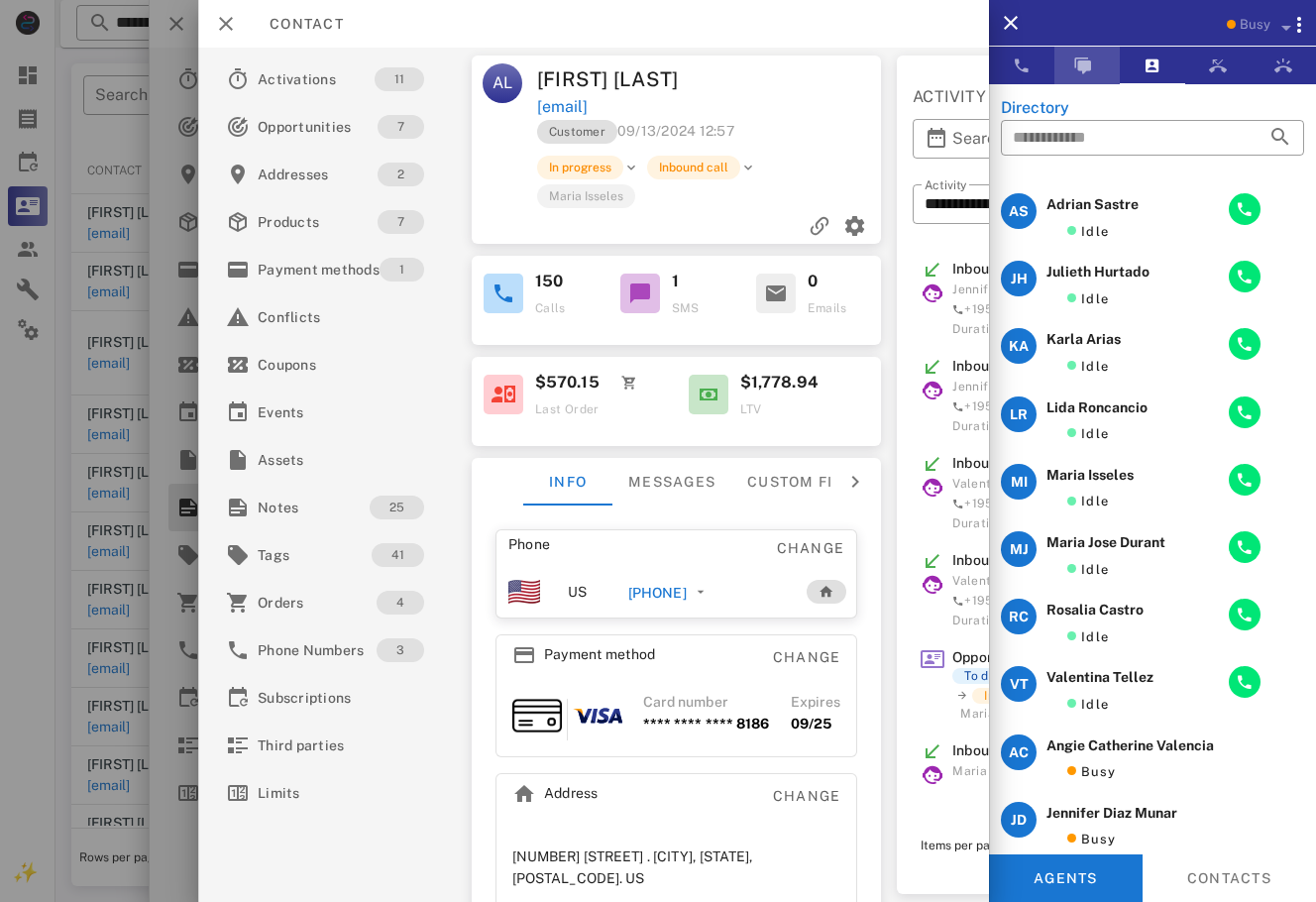 click at bounding box center (1083, 65) 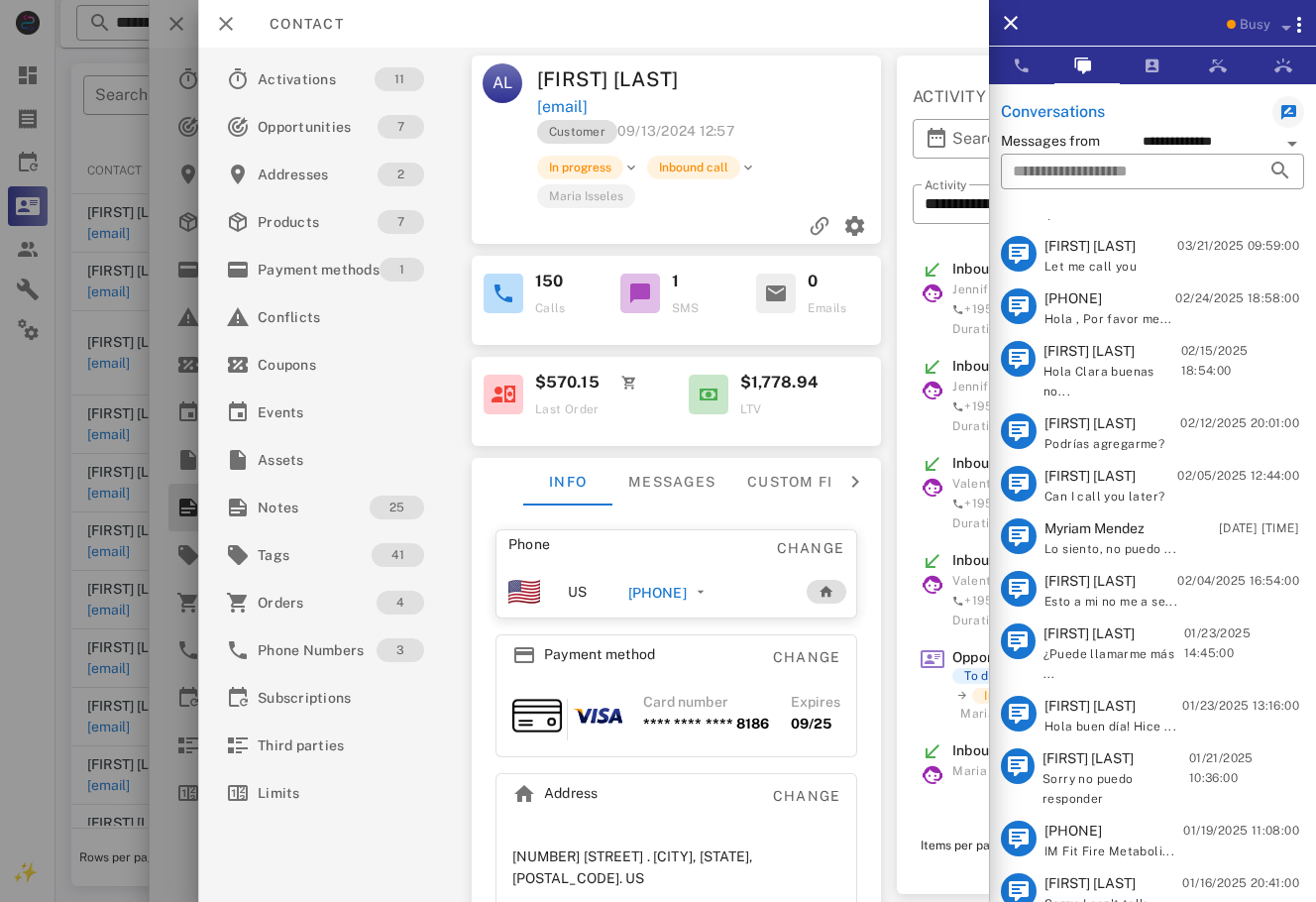 scroll, scrollTop: 0, scrollLeft: 0, axis: both 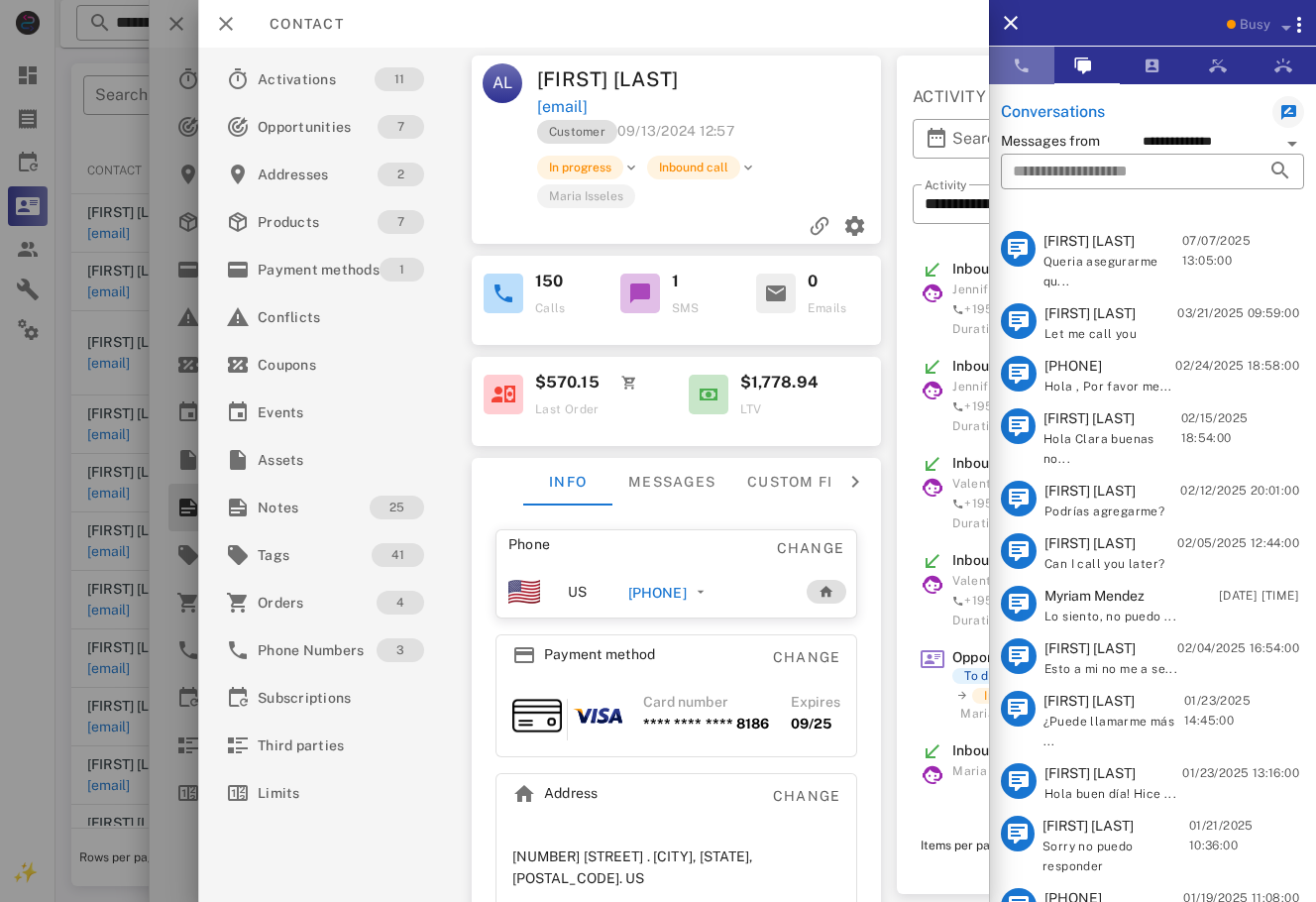 click at bounding box center [1022, 65] 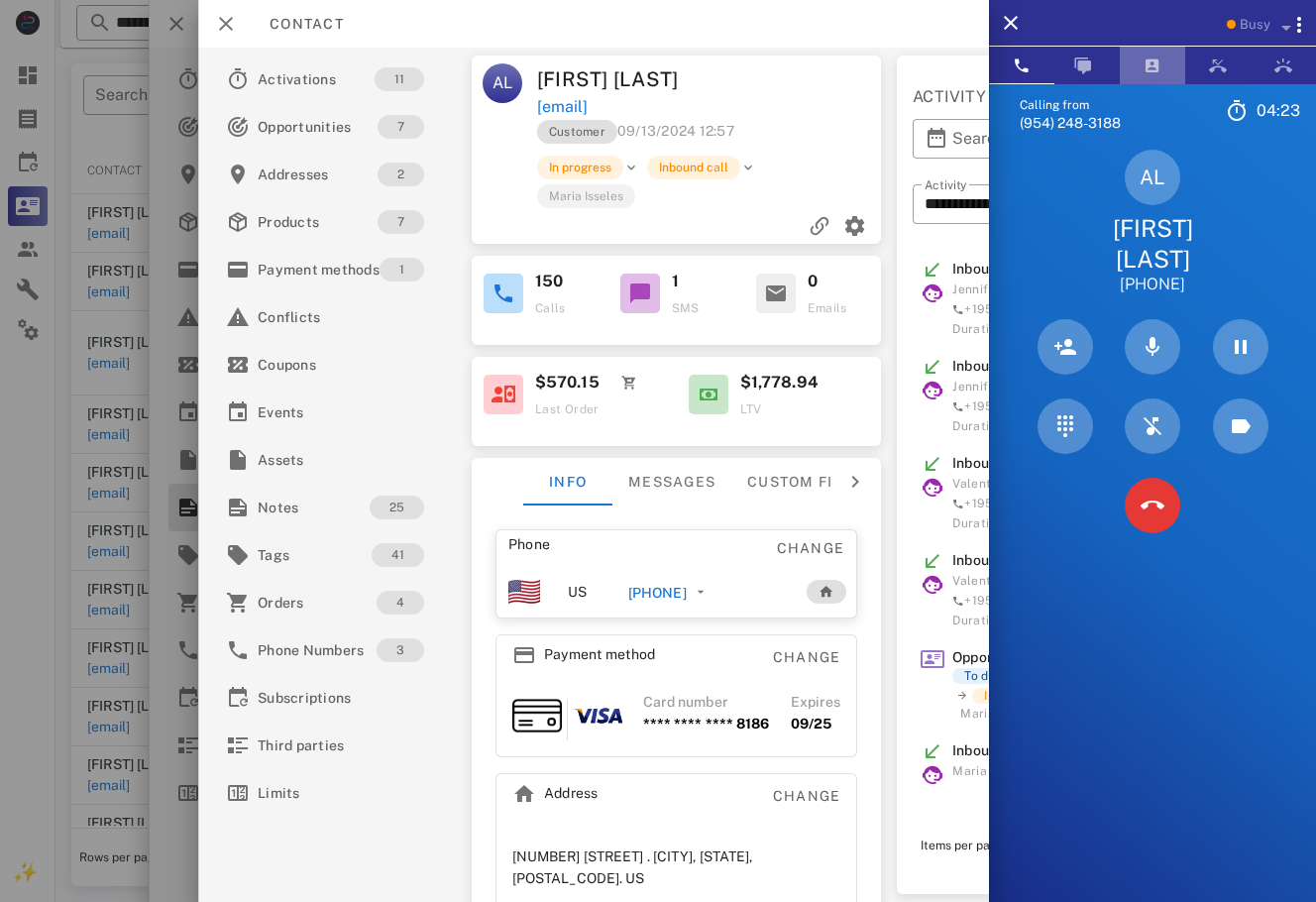 click at bounding box center [1152, 65] 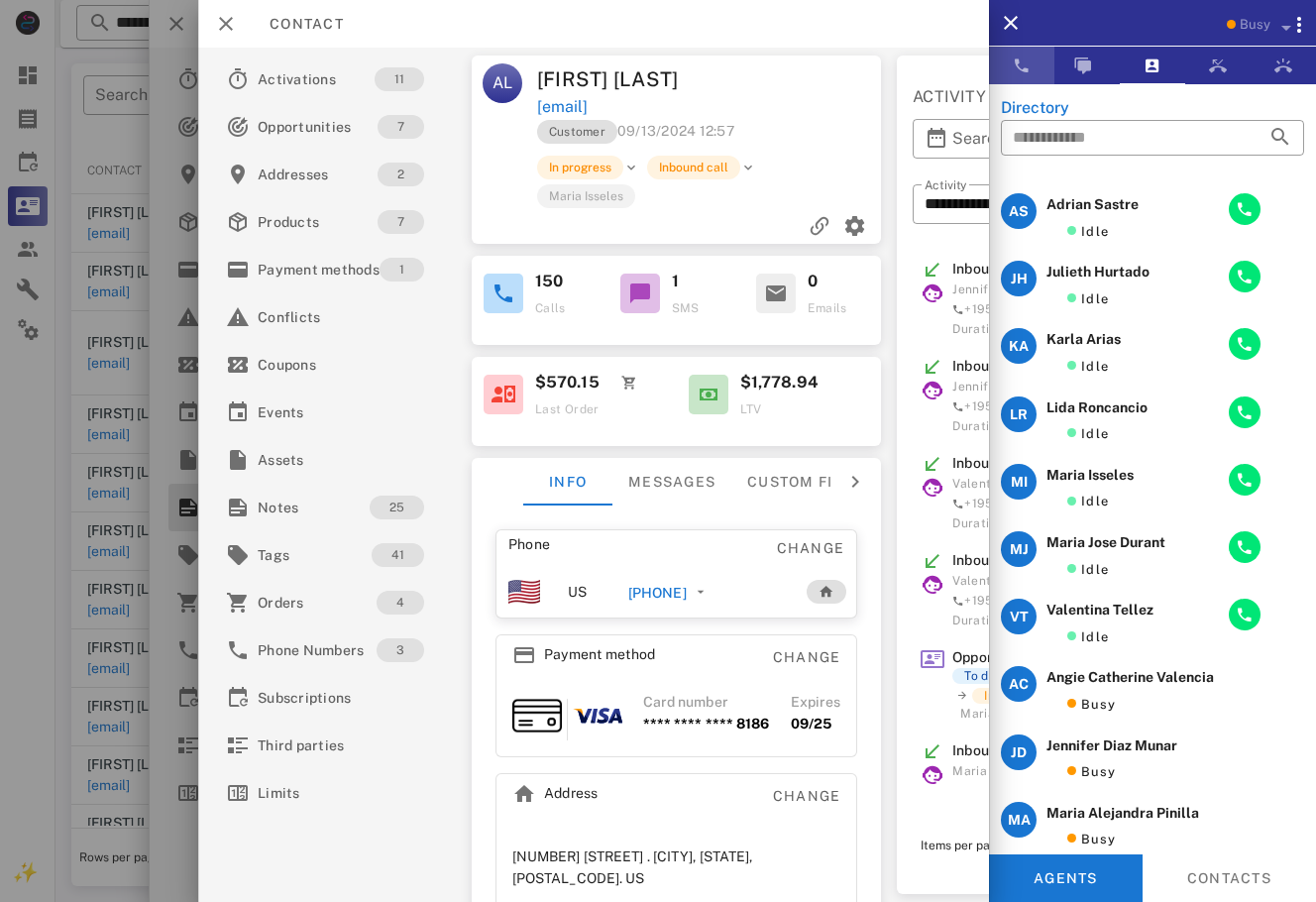 click at bounding box center [1022, 65] 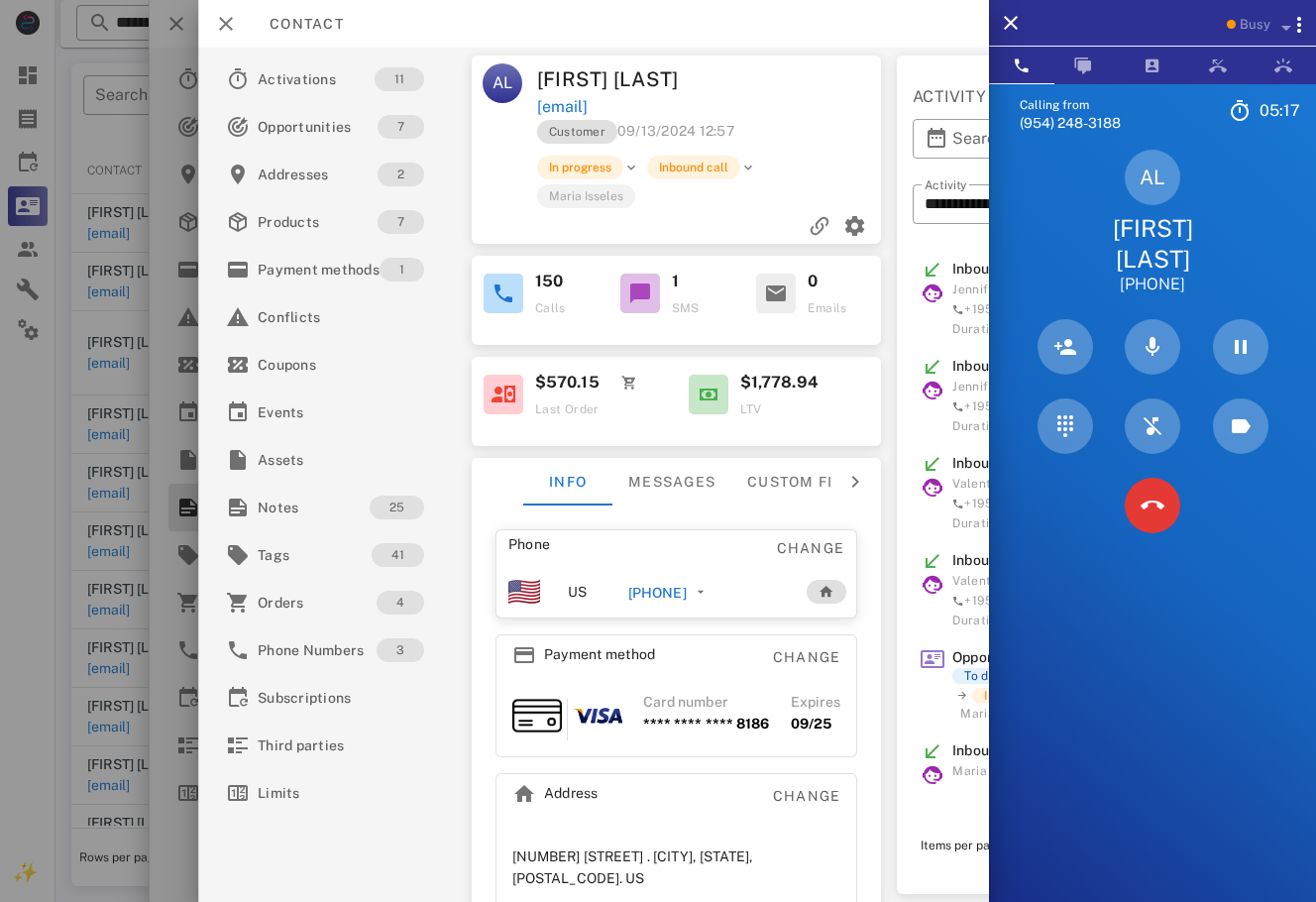 click at bounding box center [798, 79] 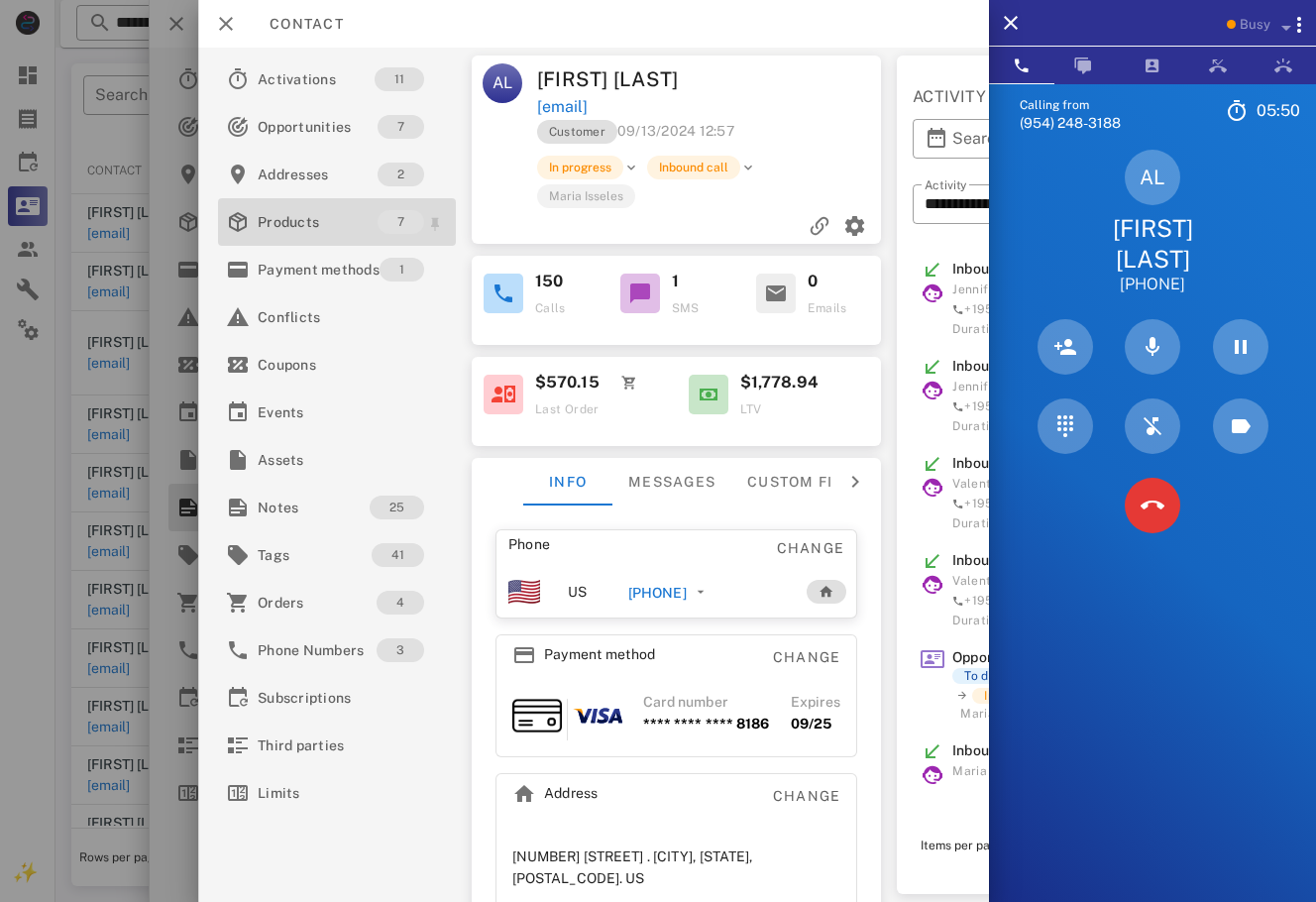 click on "Products" at bounding box center [317, 222] 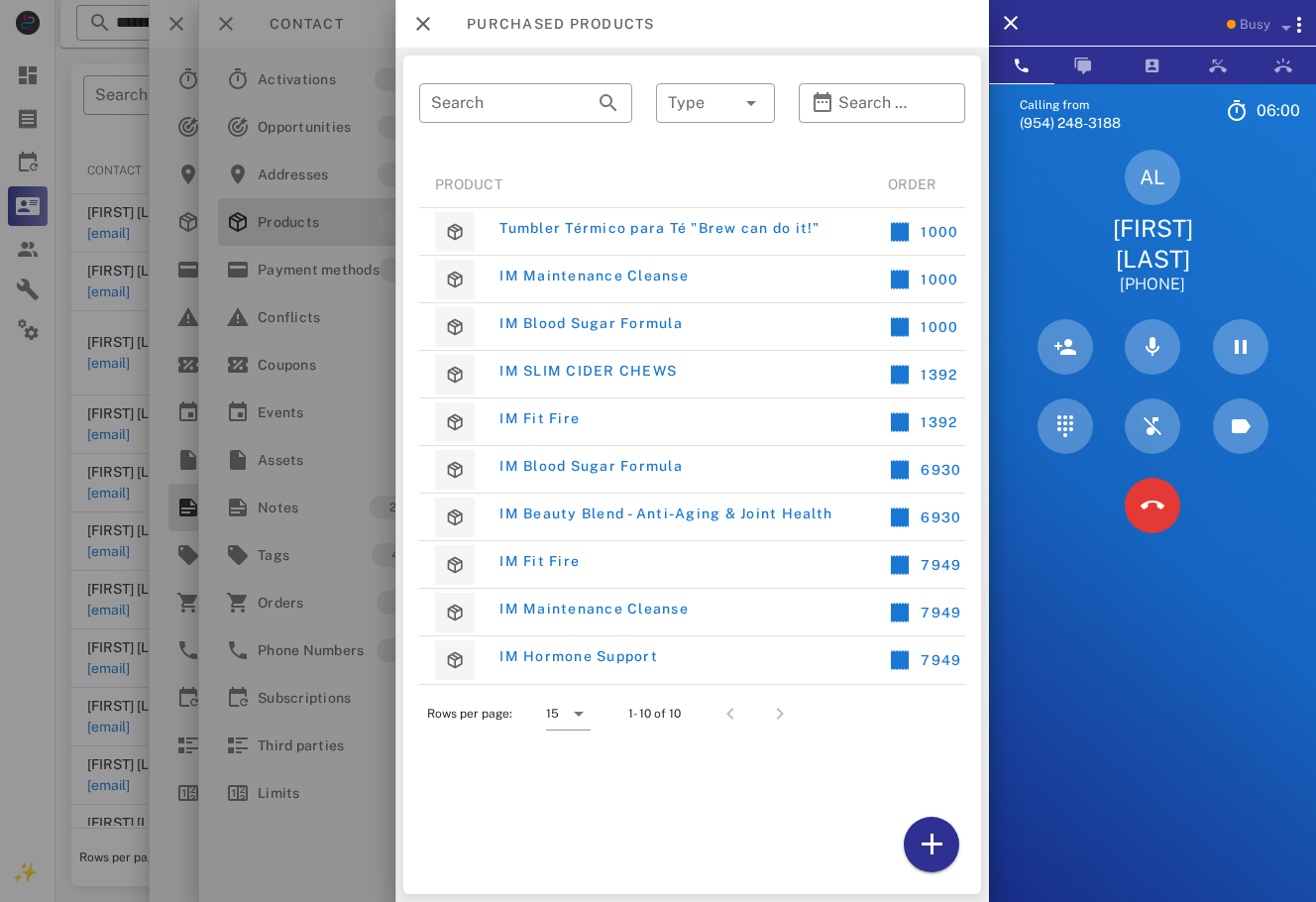 scroll, scrollTop: 0, scrollLeft: 243, axis: horizontal 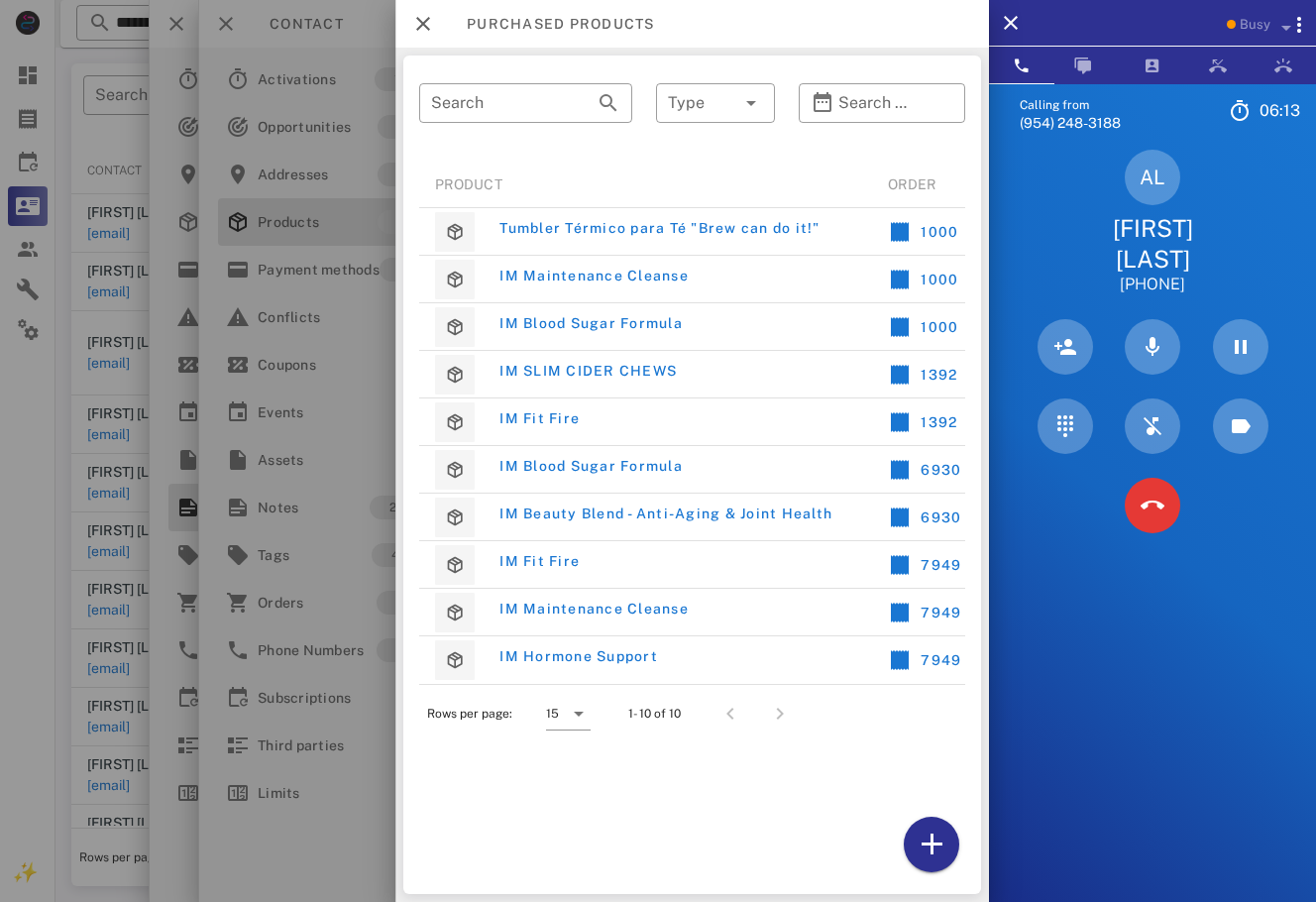 click at bounding box center (658, 451) 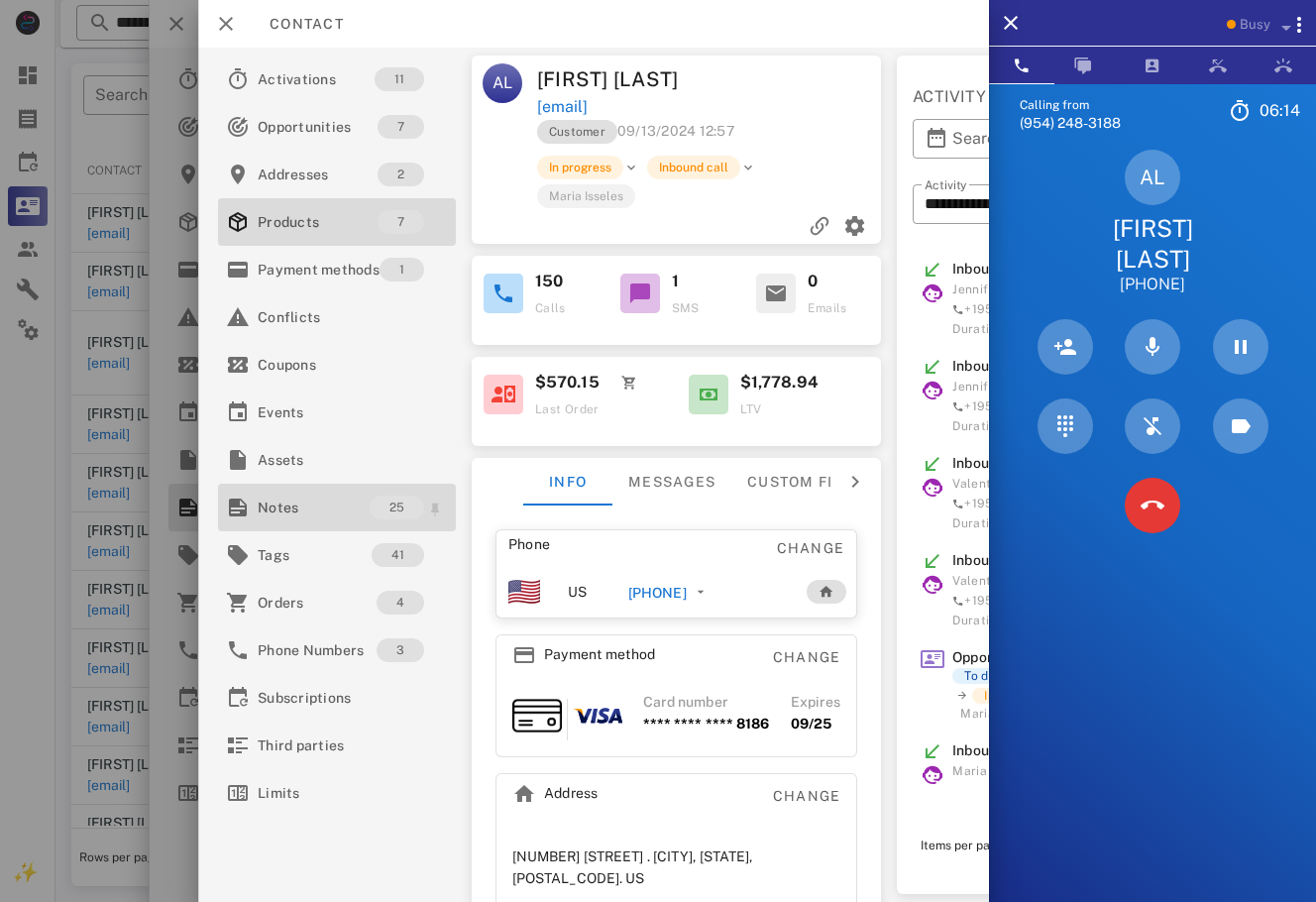 click on "Notes" at bounding box center (313, 507) 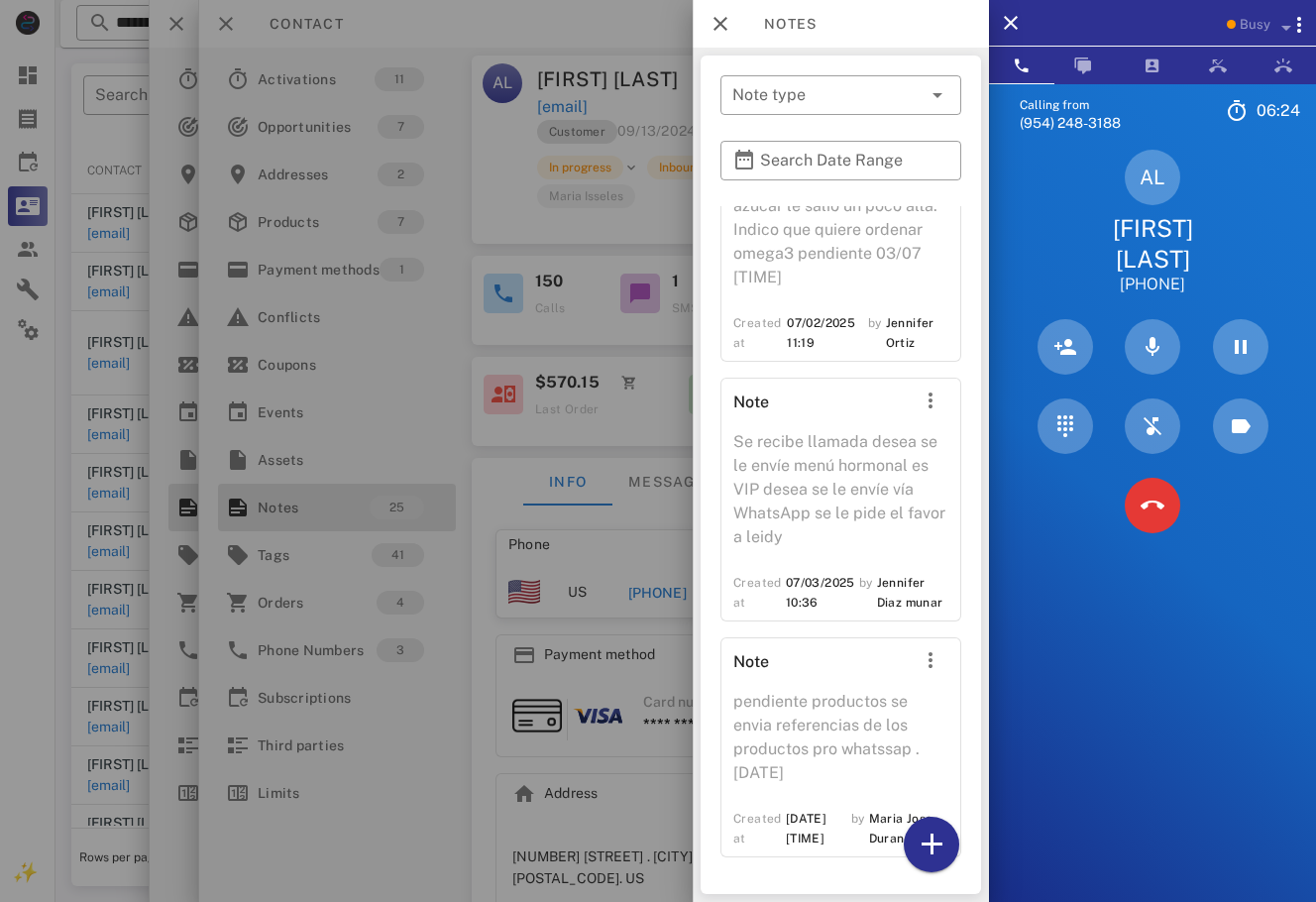 scroll, scrollTop: 5465, scrollLeft: 0, axis: vertical 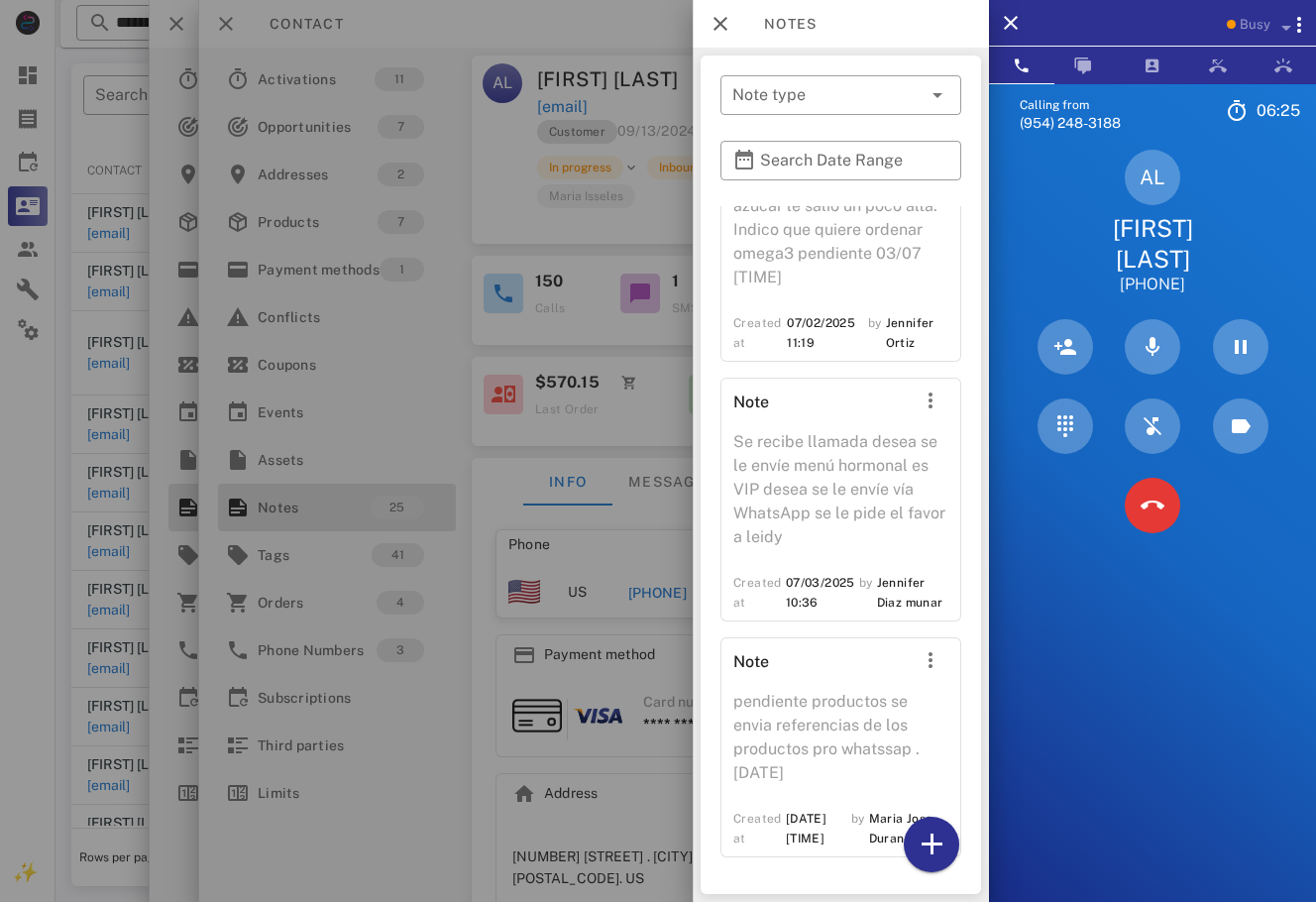 click at bounding box center [658, 451] 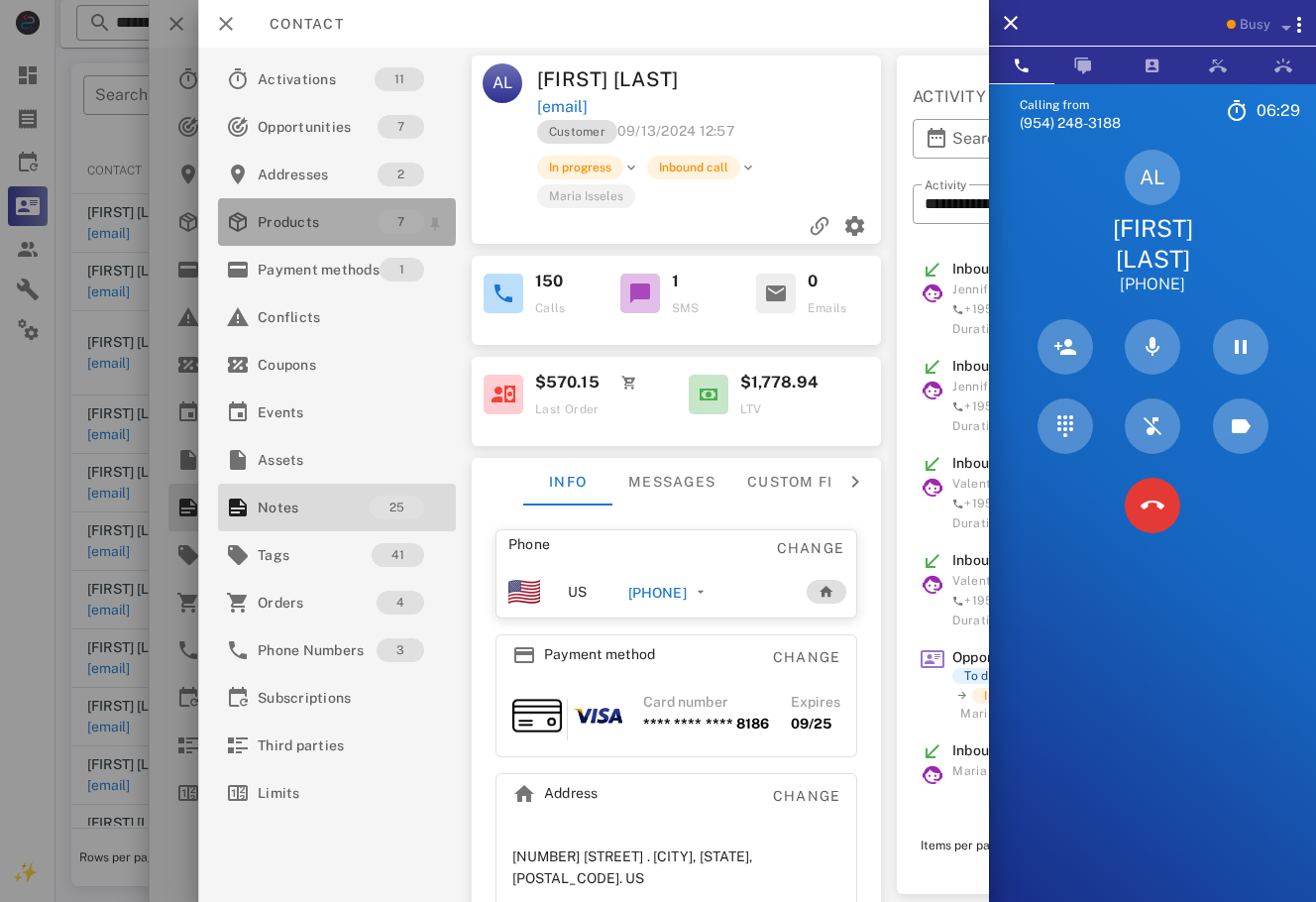 click on "Products" at bounding box center (317, 222) 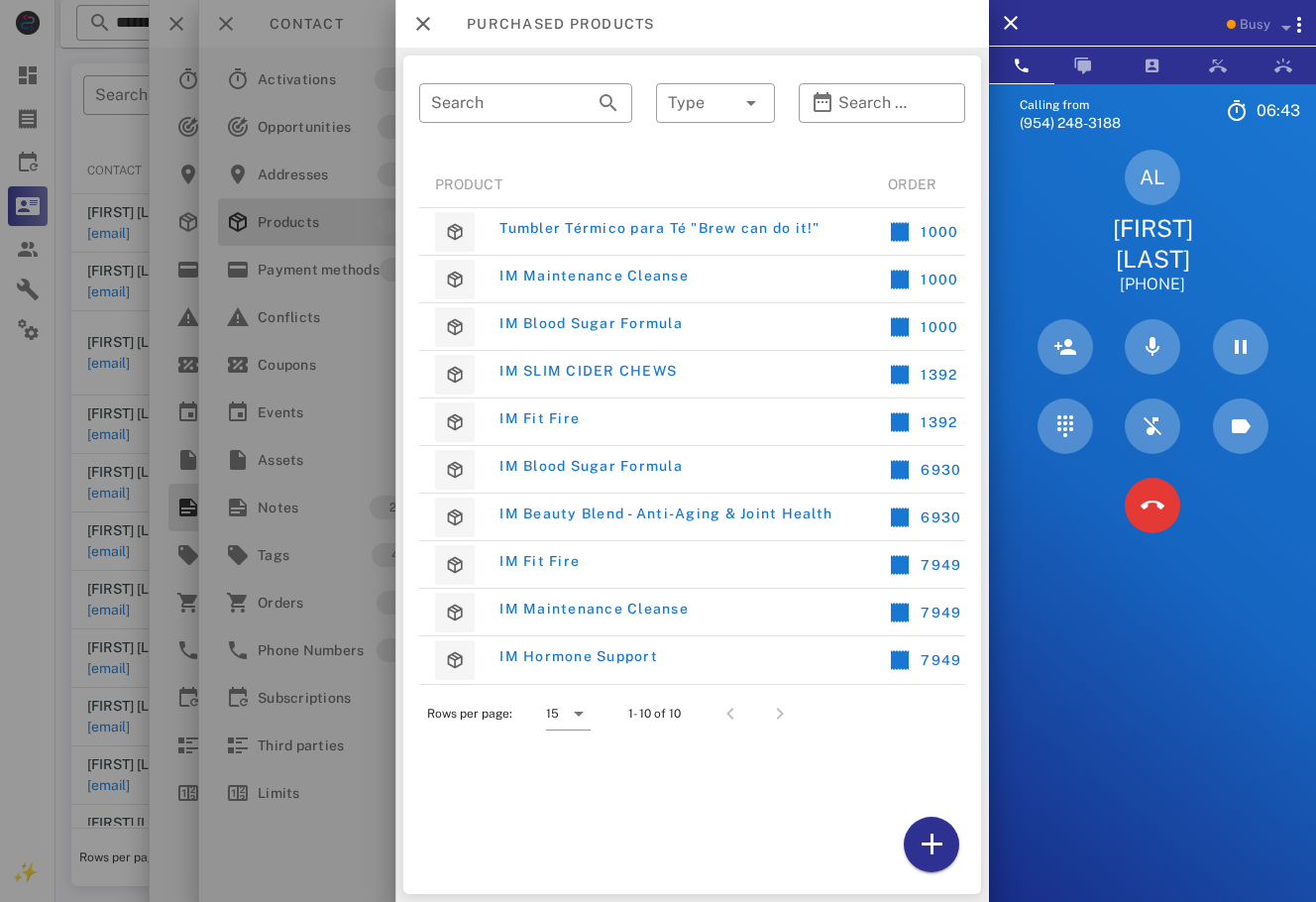 scroll, scrollTop: 0, scrollLeft: 243, axis: horizontal 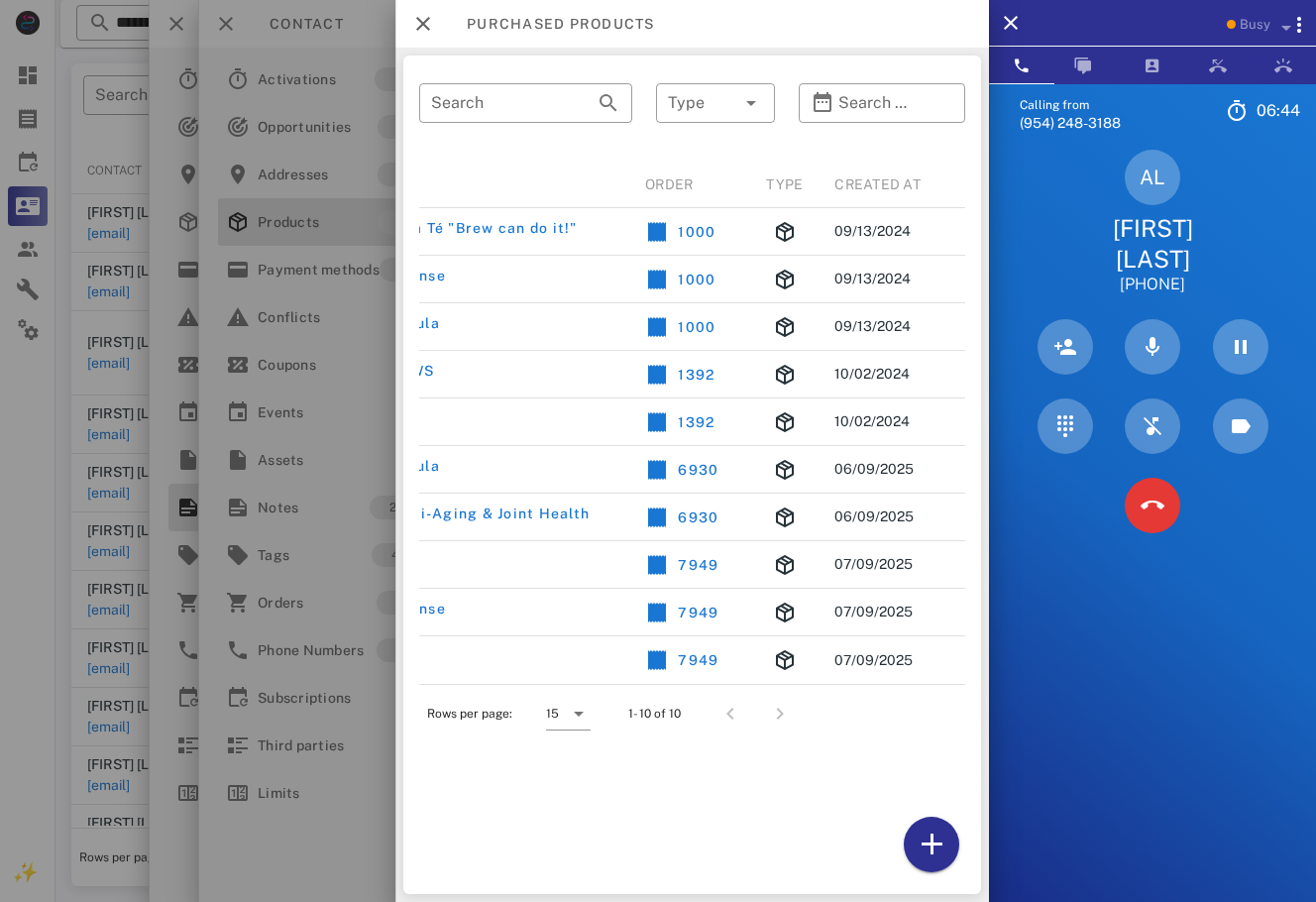 click at bounding box center [658, 451] 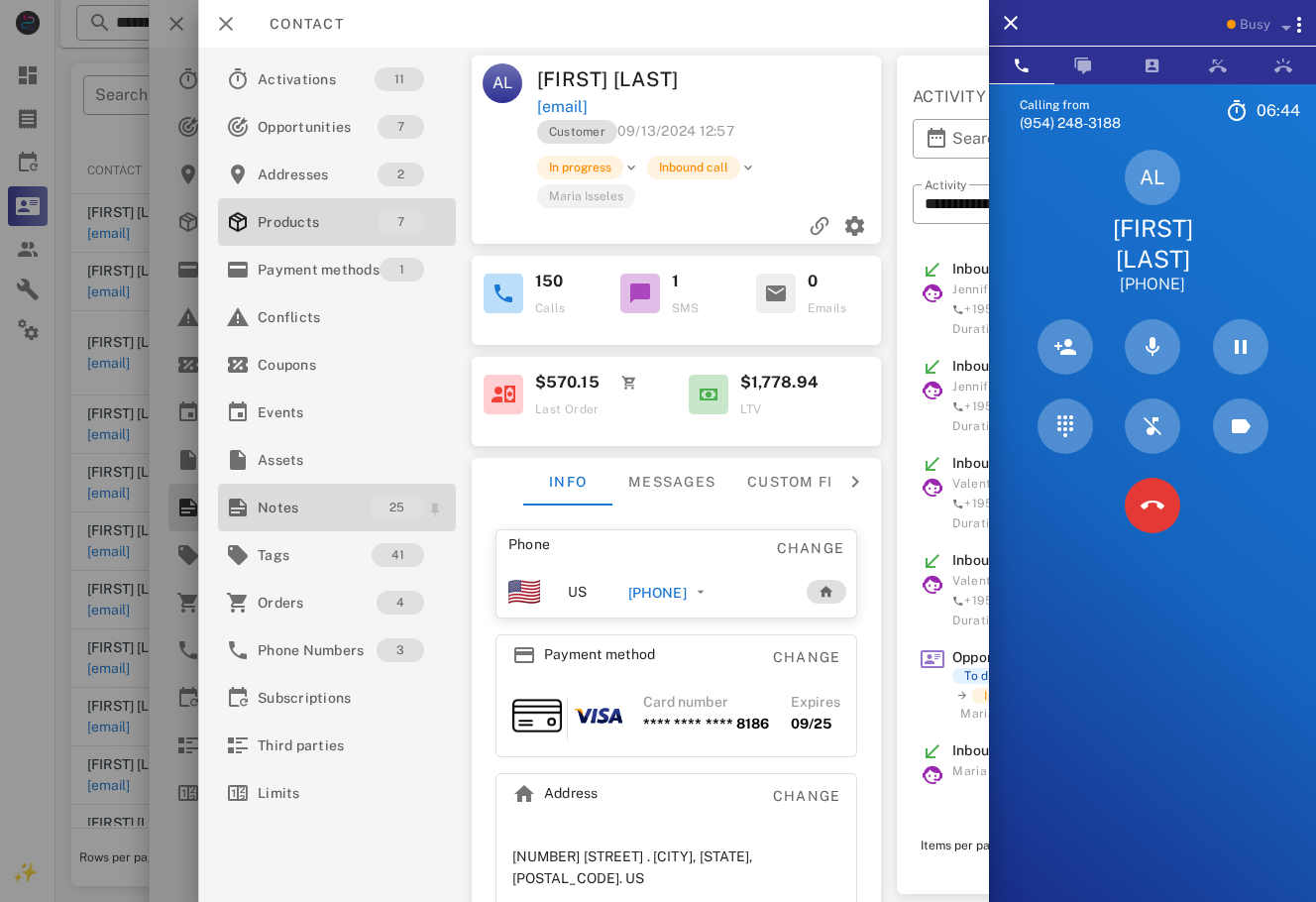 click on "Notes" at bounding box center (313, 507) 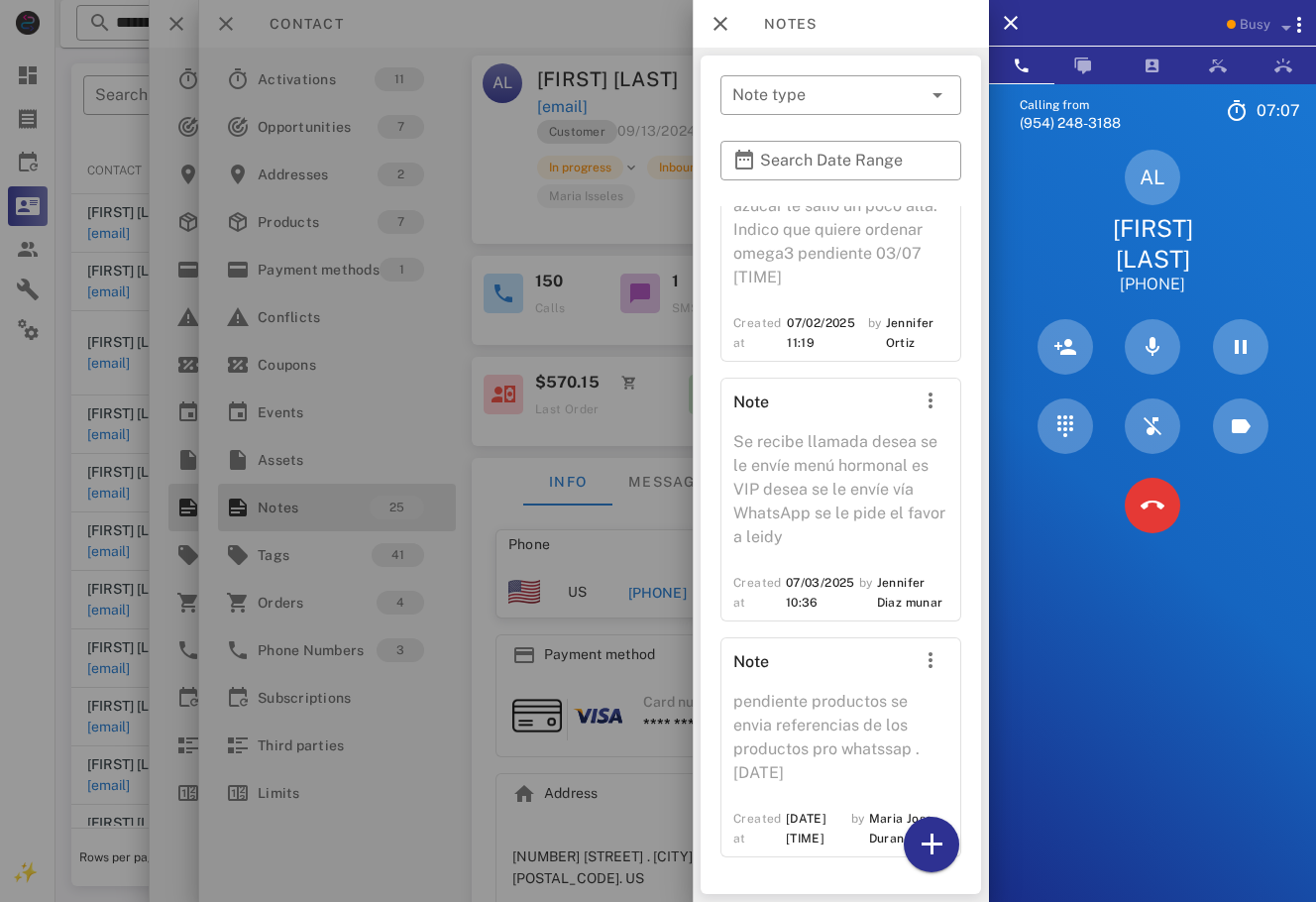 scroll, scrollTop: 5362, scrollLeft: 0, axis: vertical 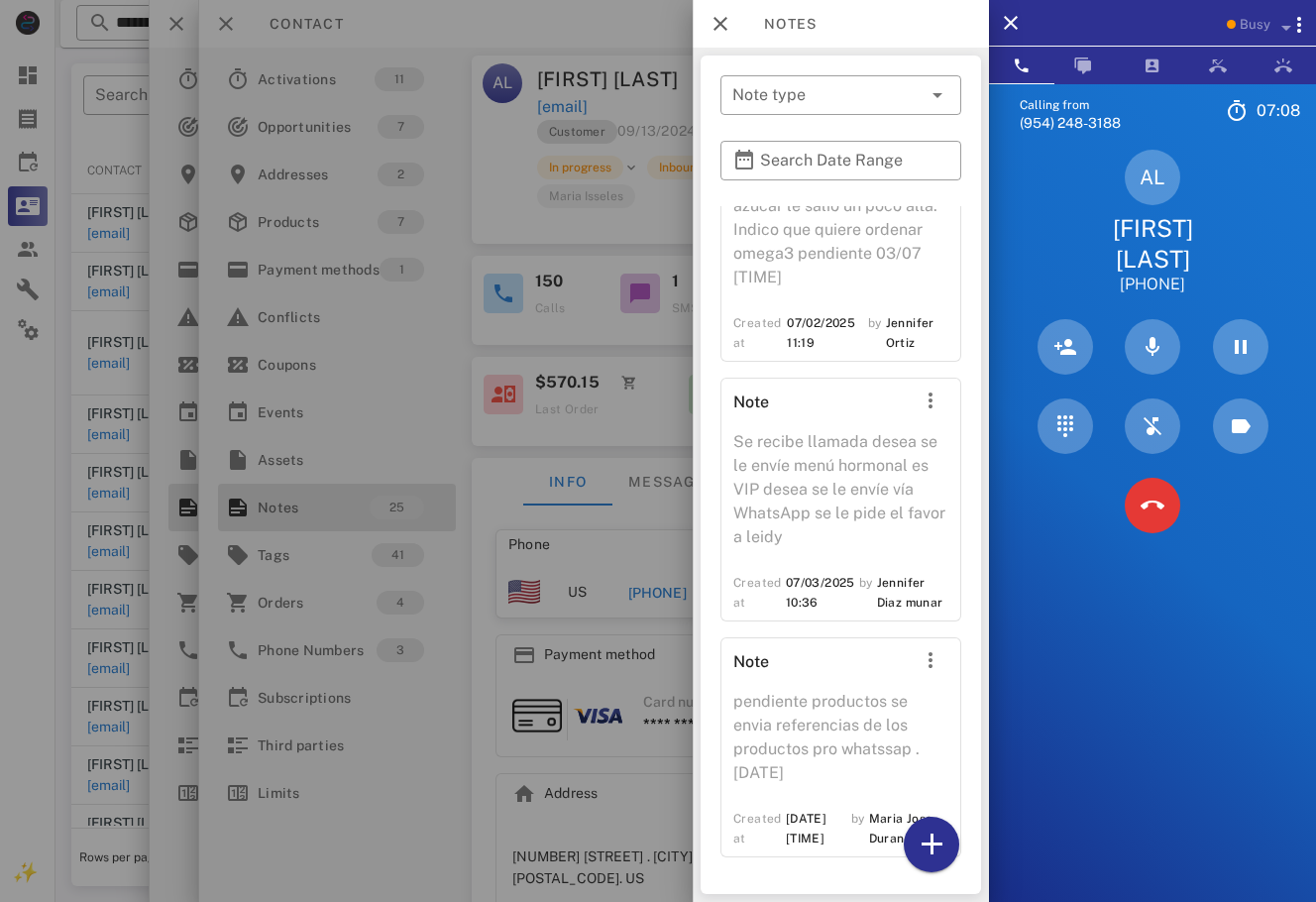 click at bounding box center [658, 451] 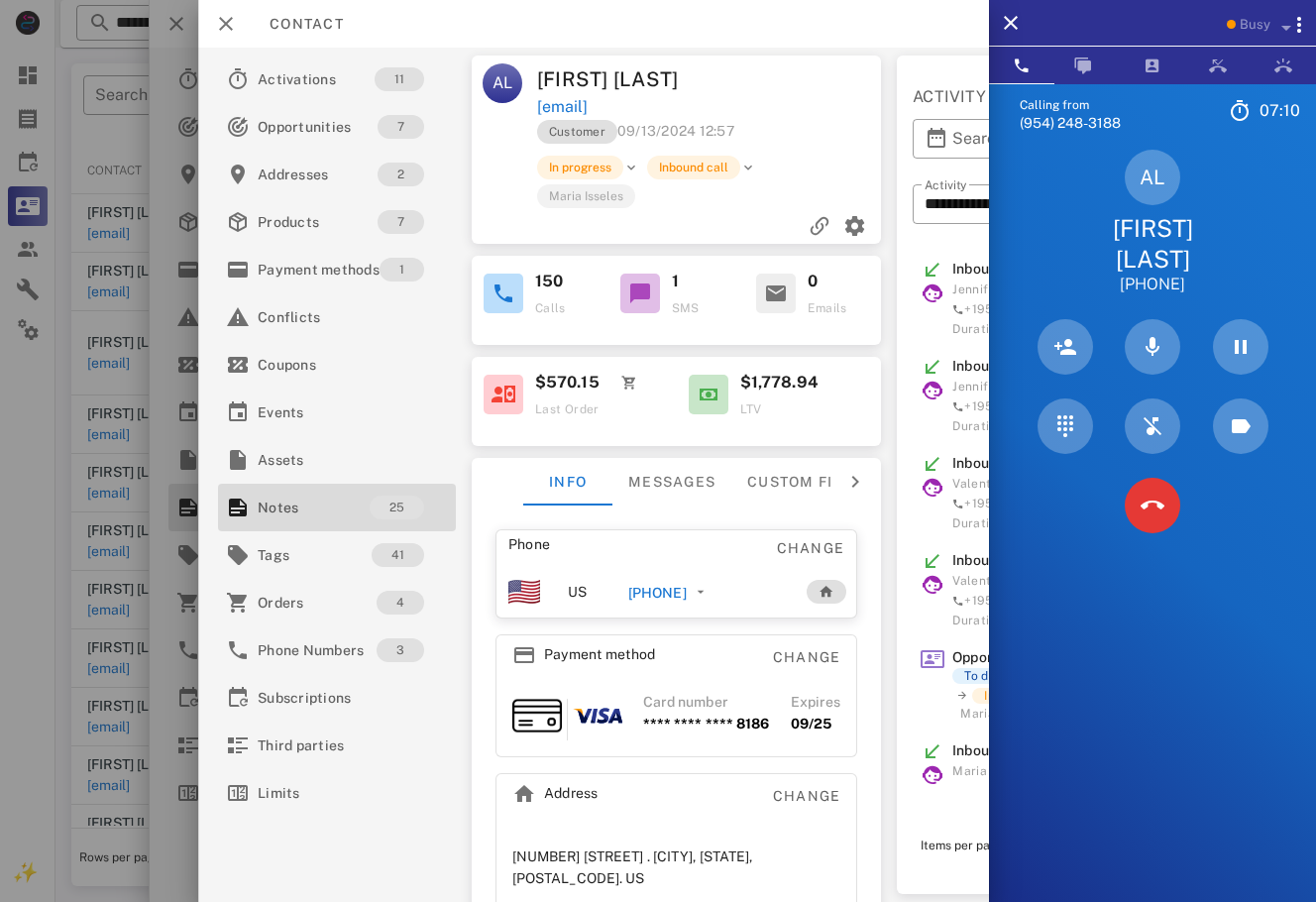 scroll, scrollTop: 0, scrollLeft: 334, axis: horizontal 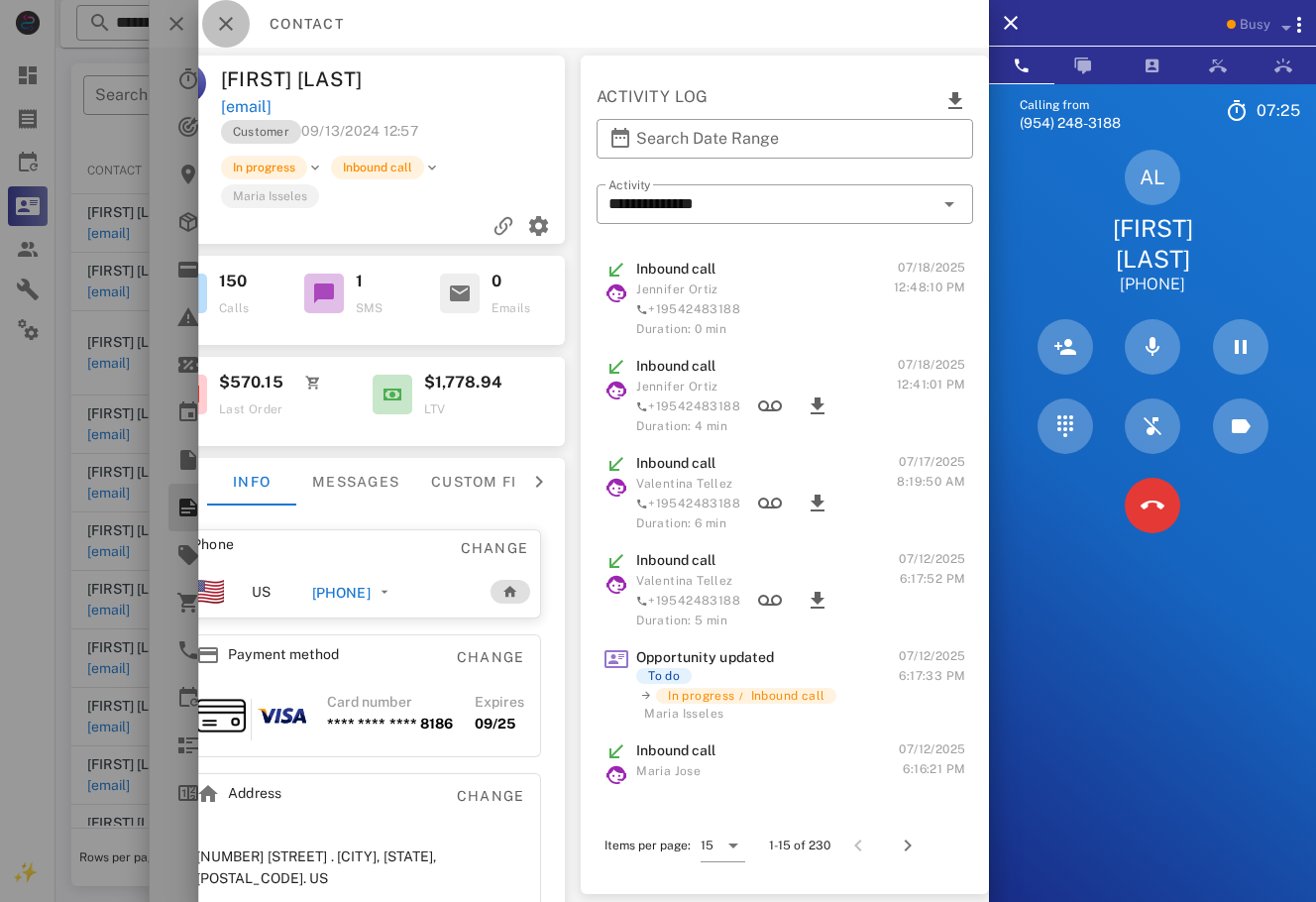 click at bounding box center [226, 24] 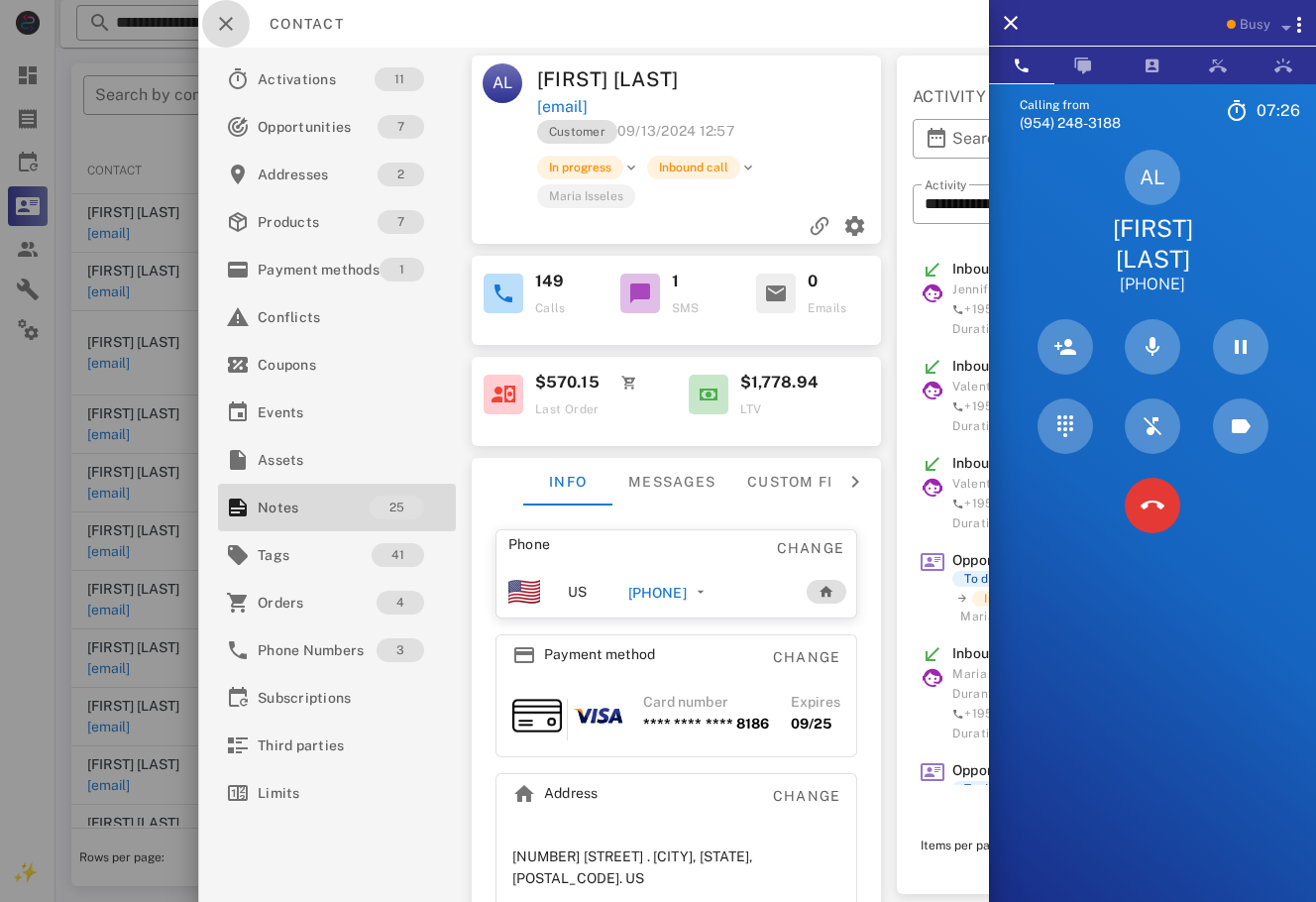 click at bounding box center [226, 24] 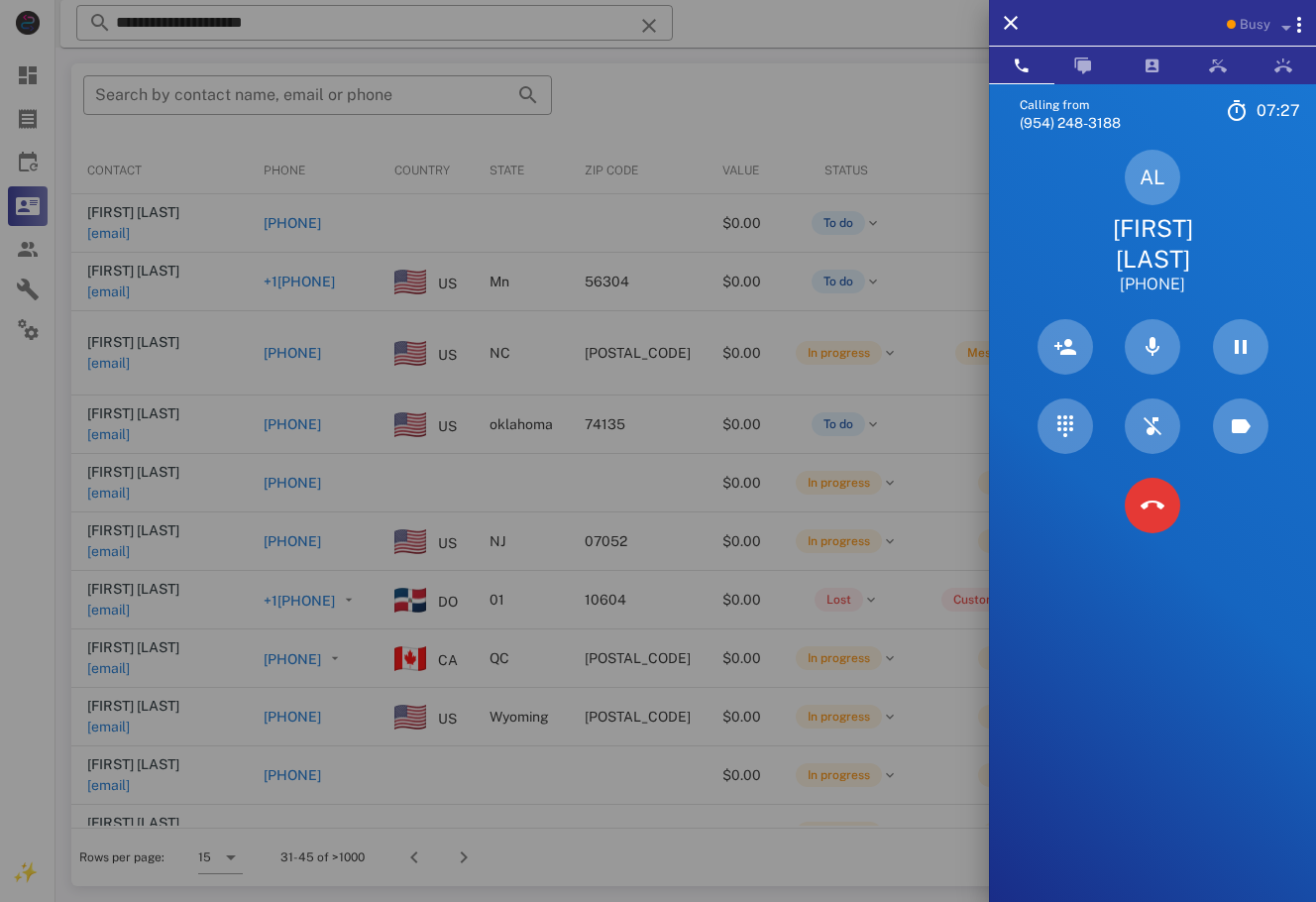 click at bounding box center (658, 451) 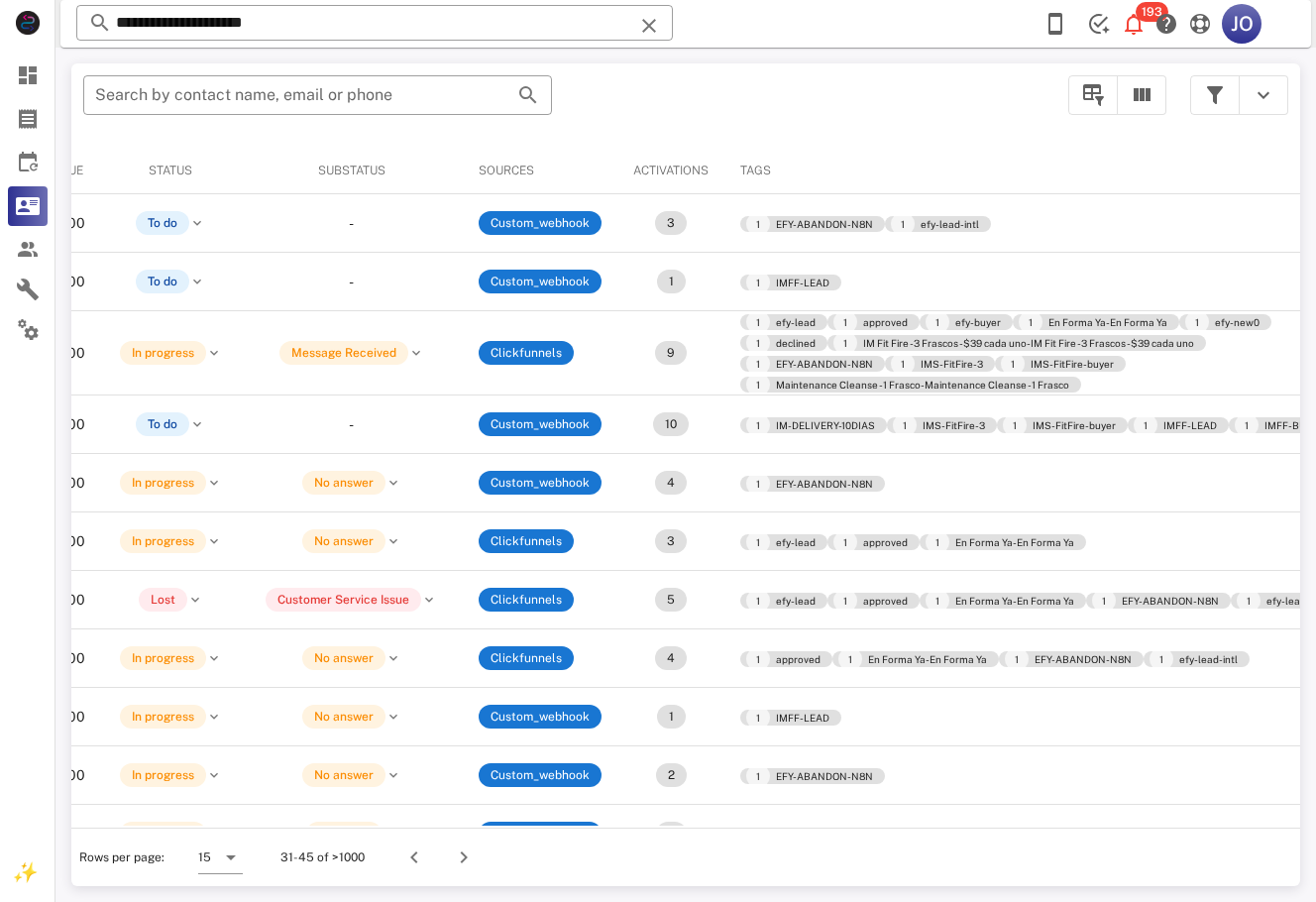 scroll, scrollTop: 0, scrollLeft: 0, axis: both 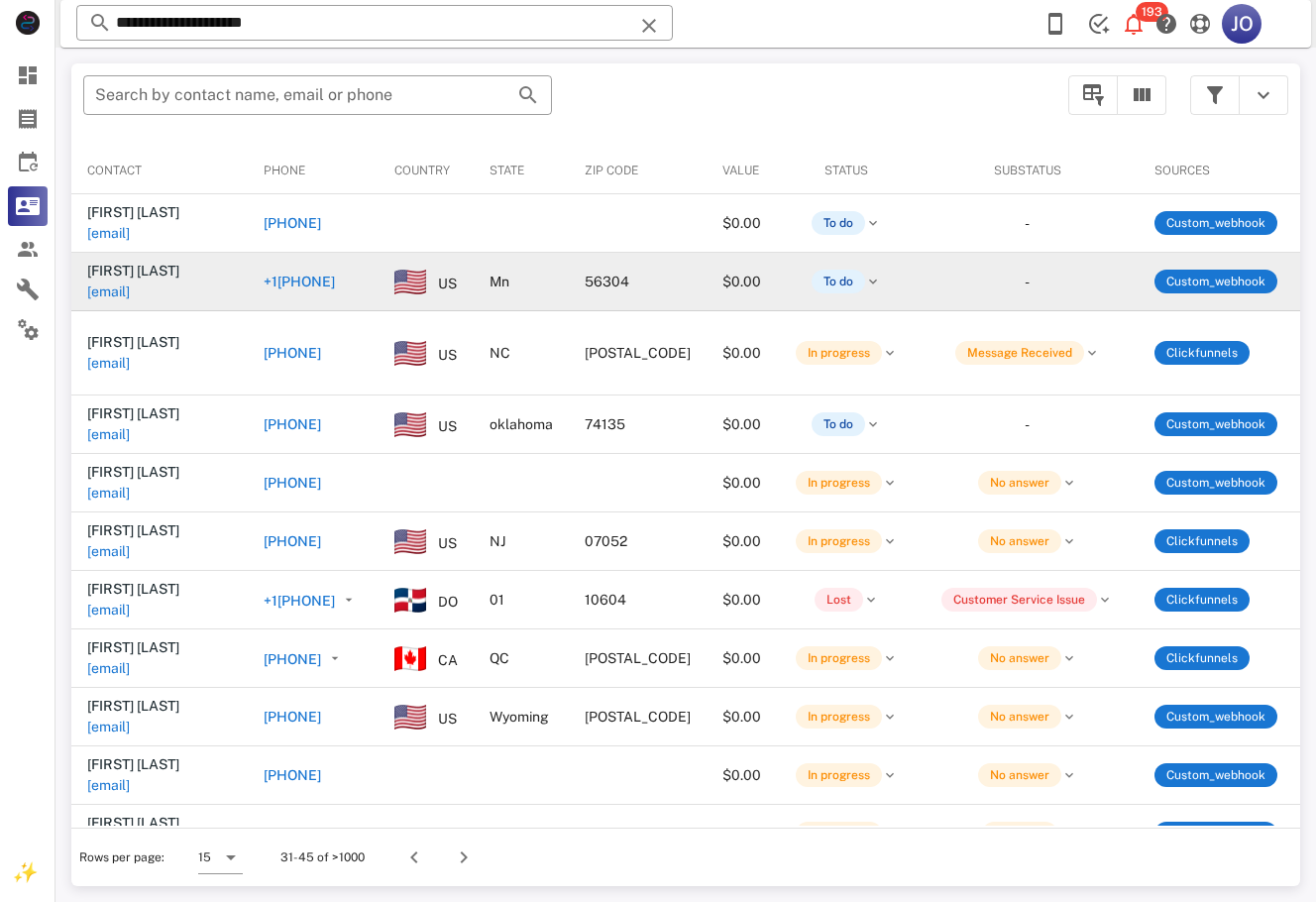 click on "claudmelendez3@gmail.com" at bounding box center [108, 291] 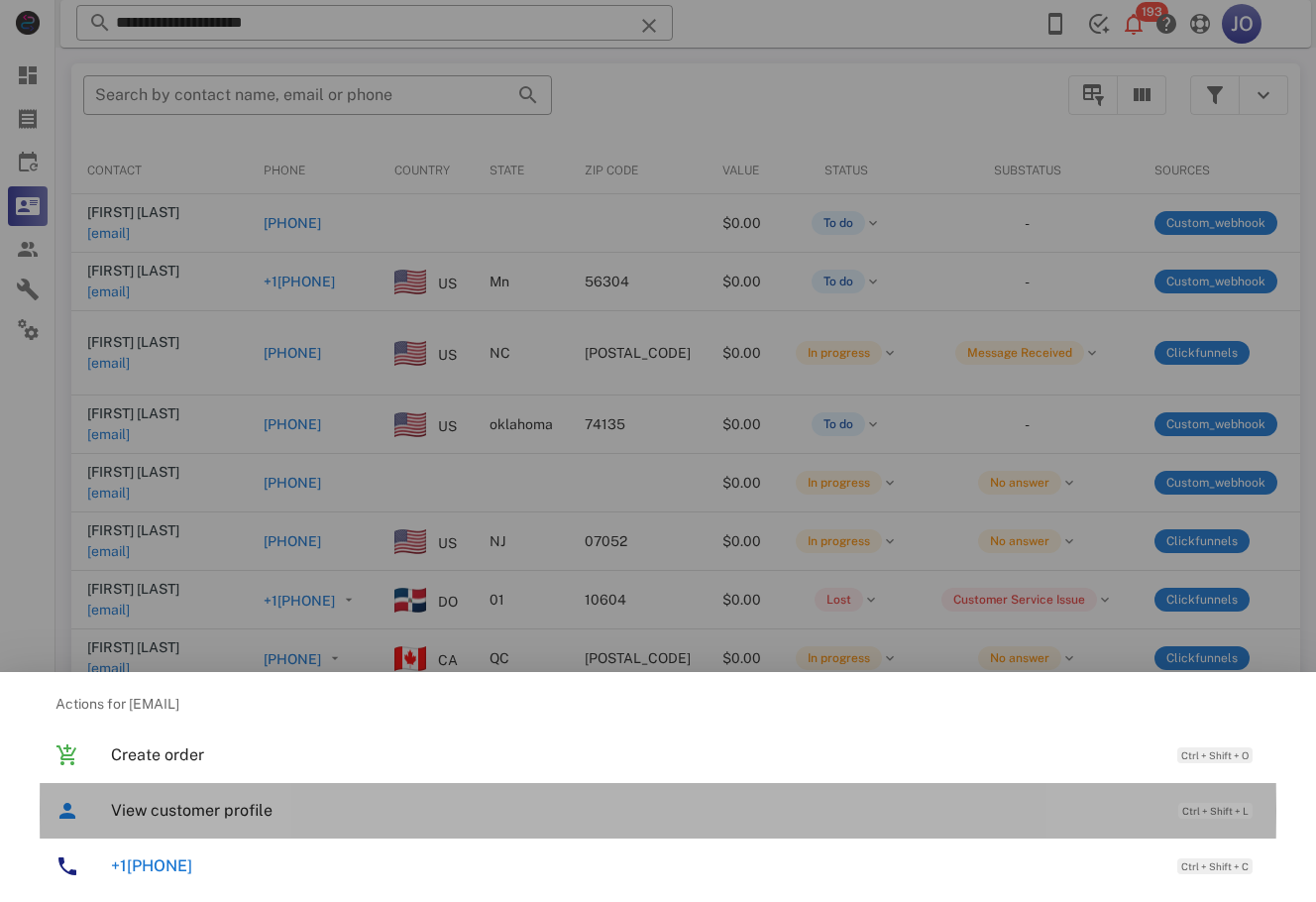 click on "View customer profile Ctrl + Shift + L" at bounding box center [686, 810] 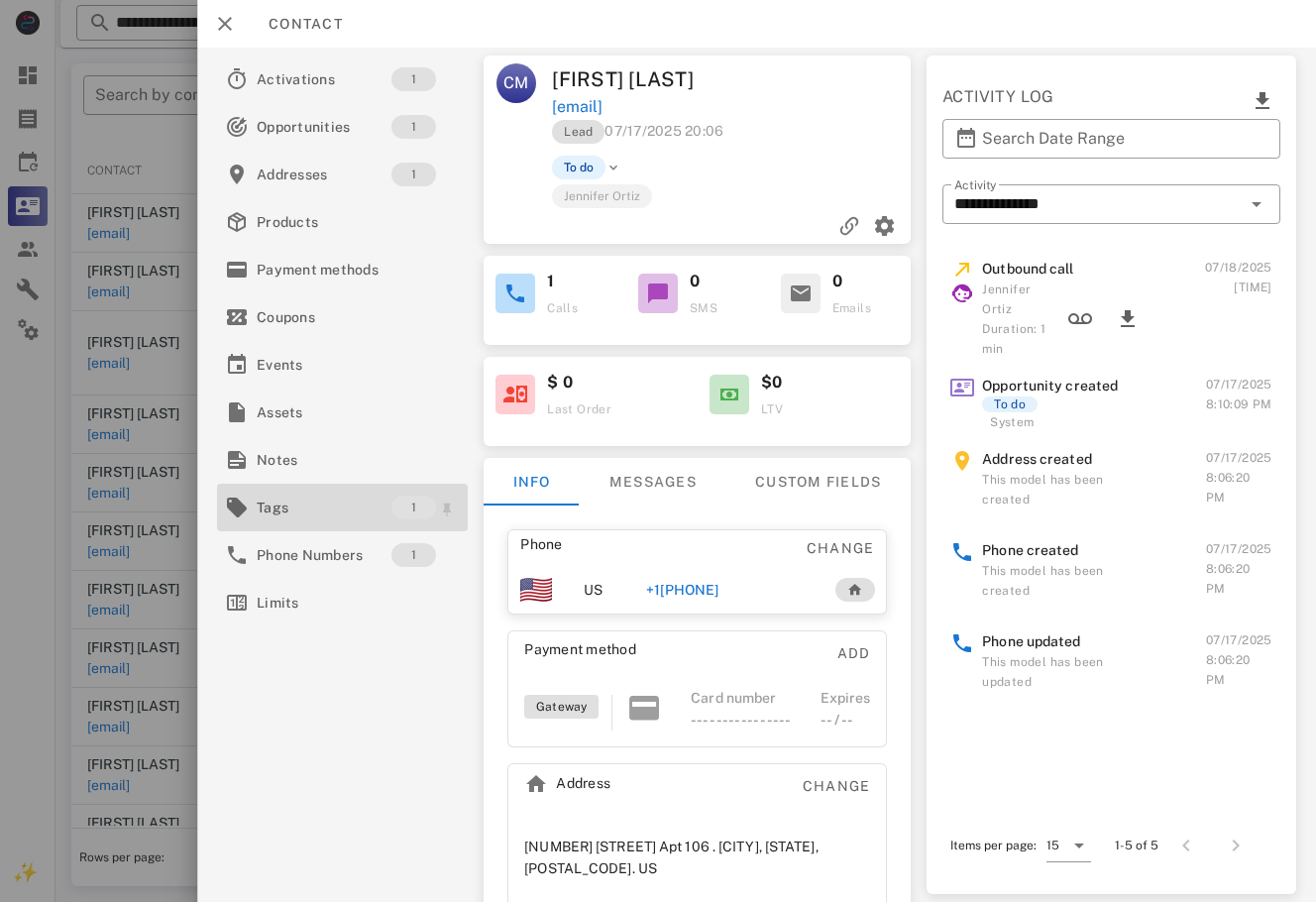 click on "Tags" at bounding box center [324, 507] 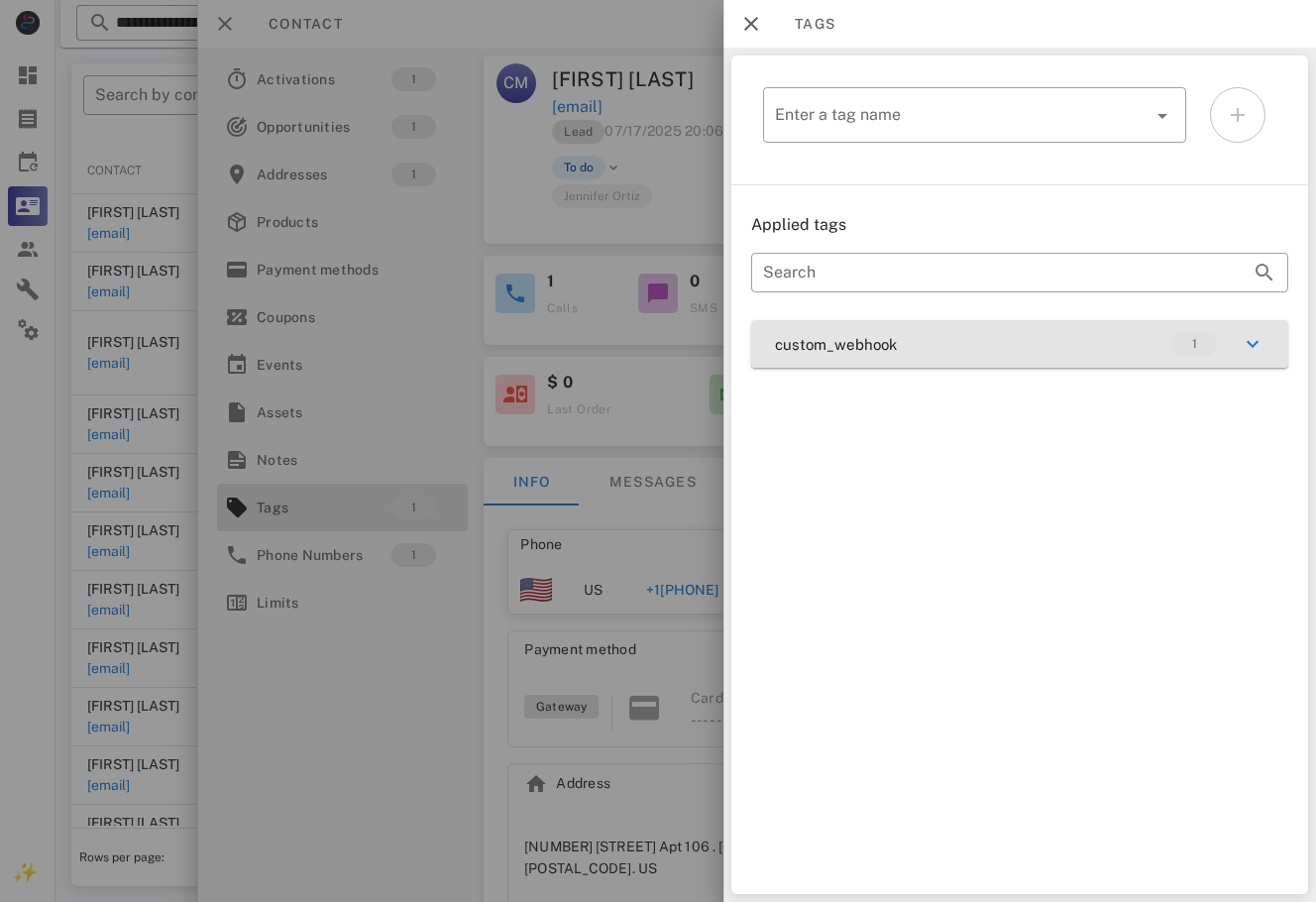 click on "custom_webhook  1" at bounding box center (1020, 344) 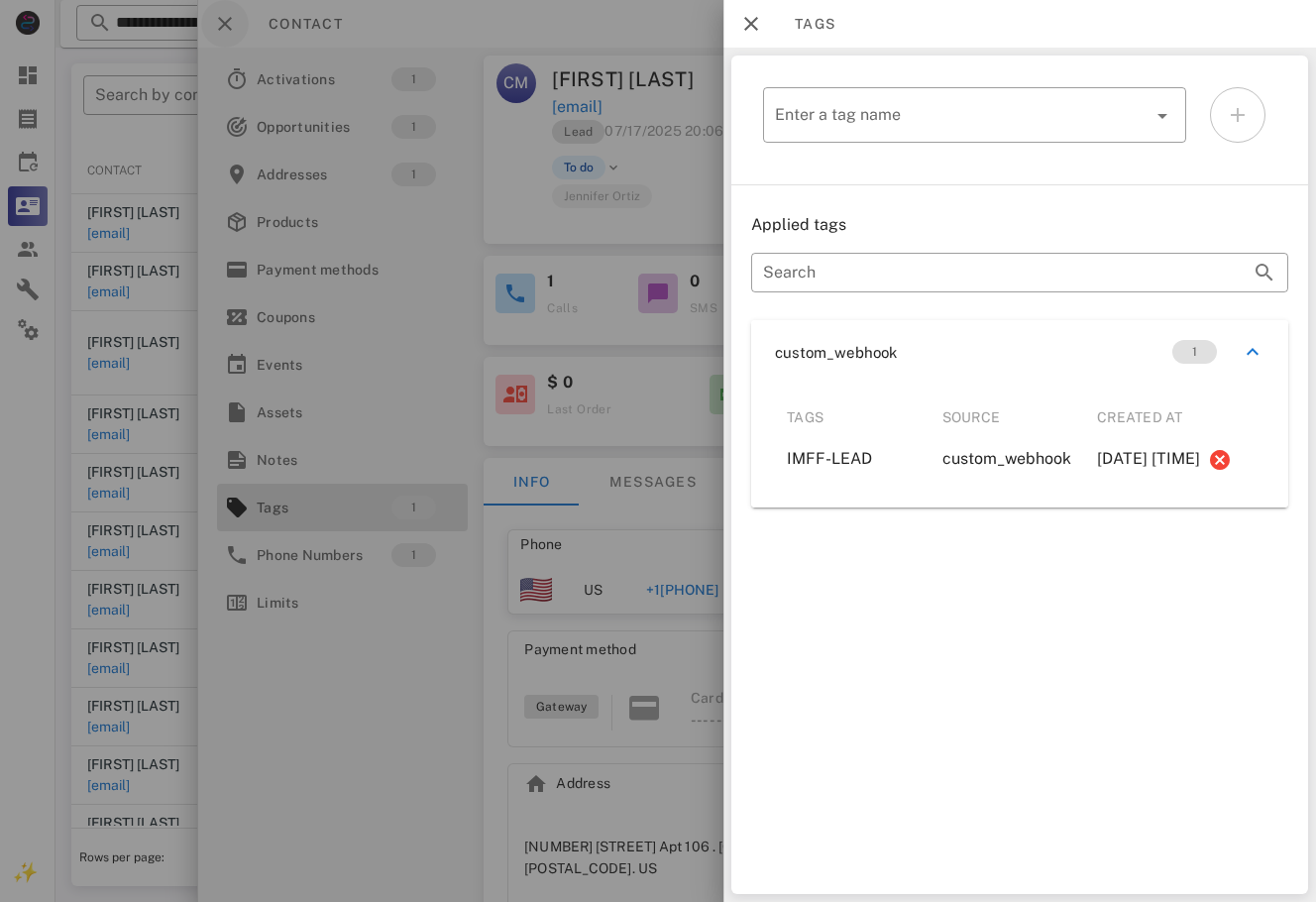 click at bounding box center (658, 451) 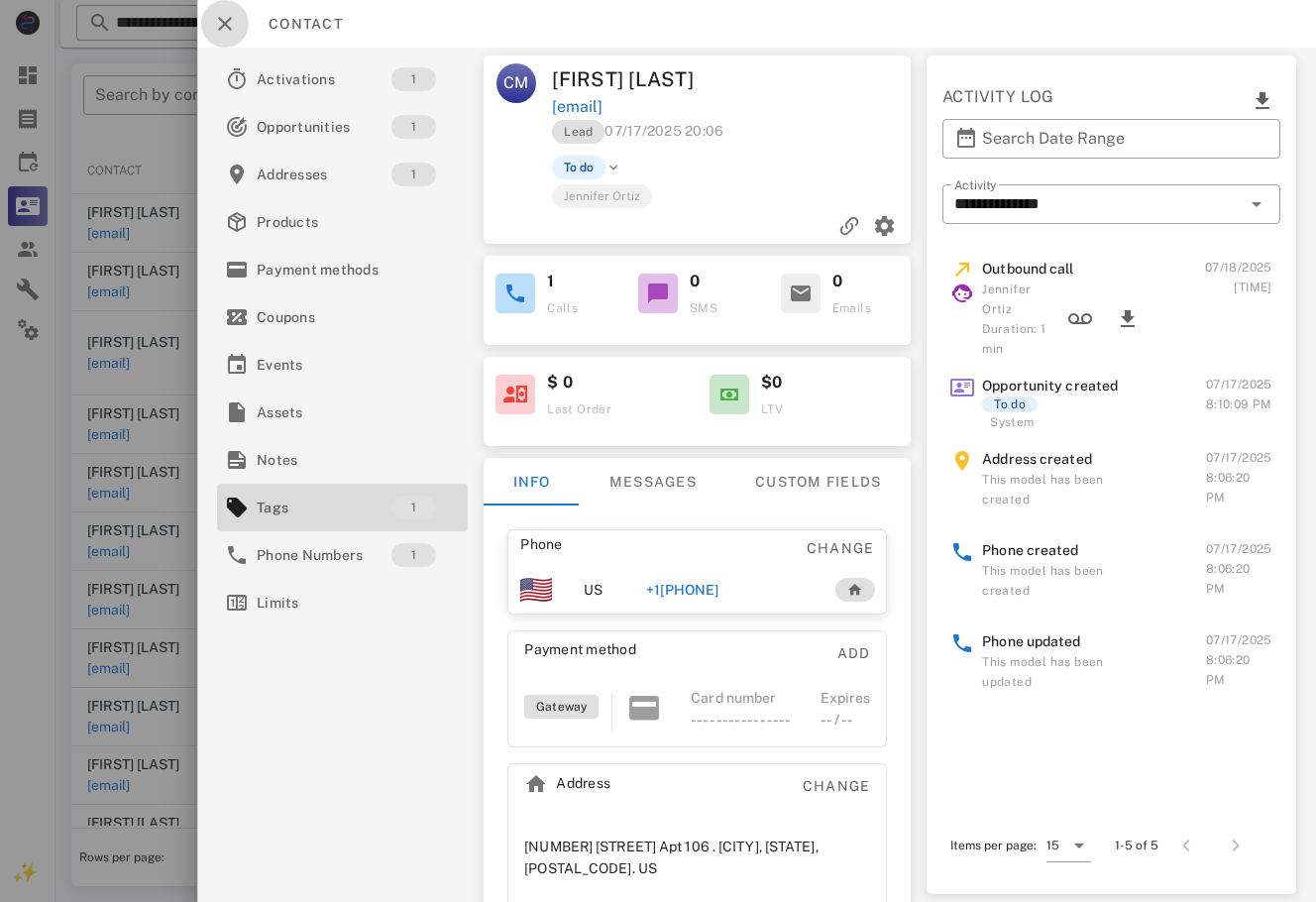click at bounding box center [225, 24] 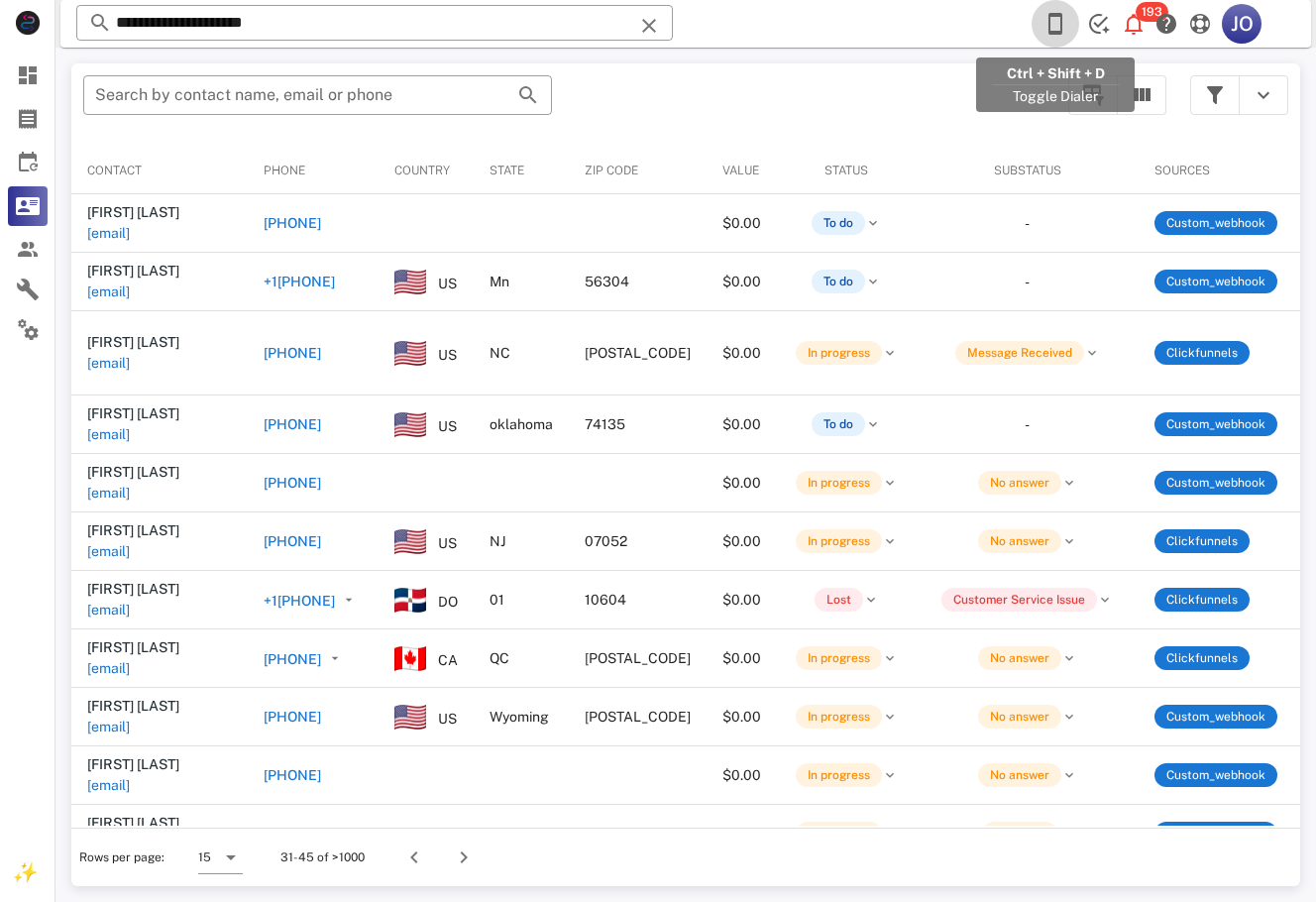 click at bounding box center [1055, 24] 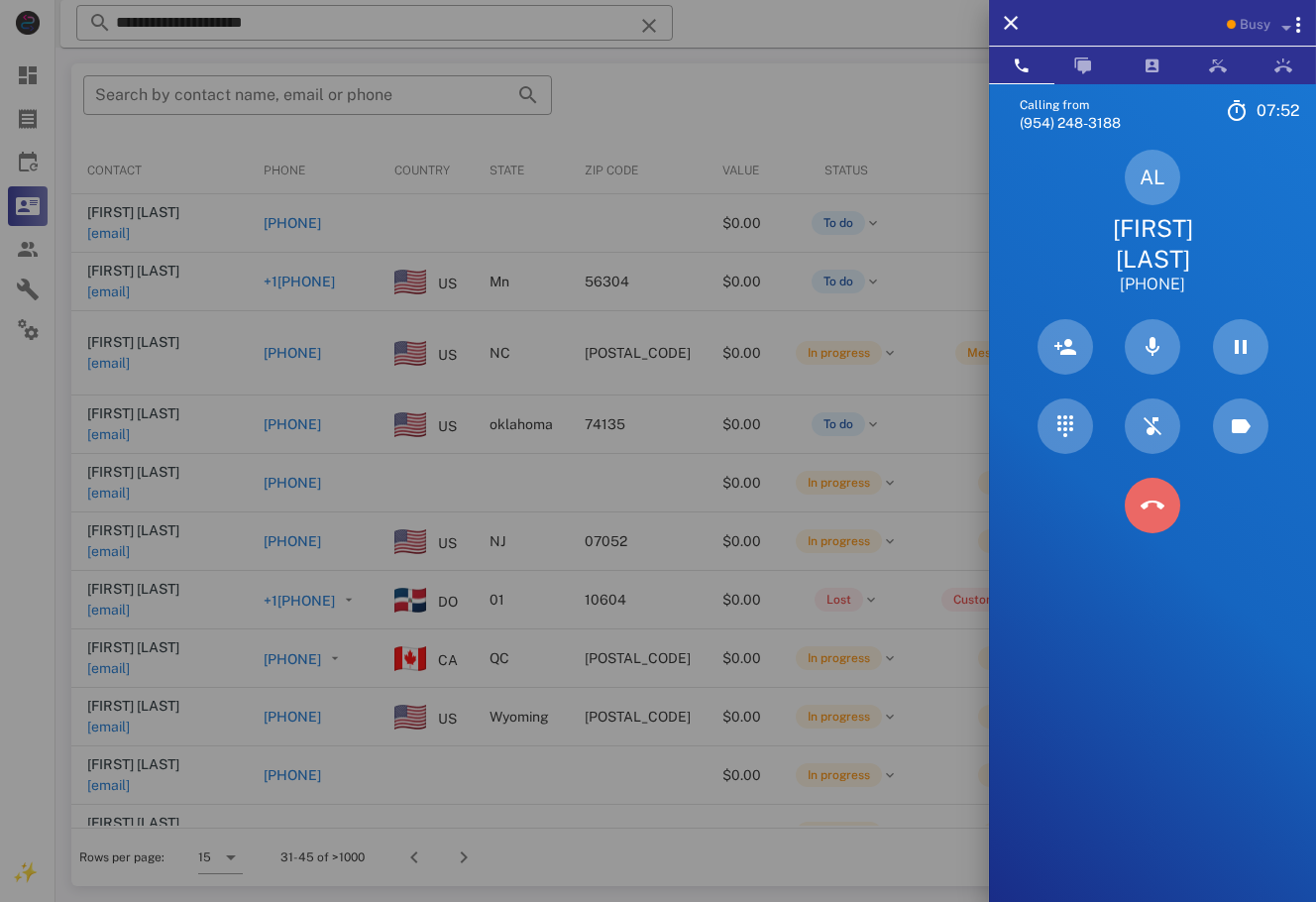 click at bounding box center (1152, 506) 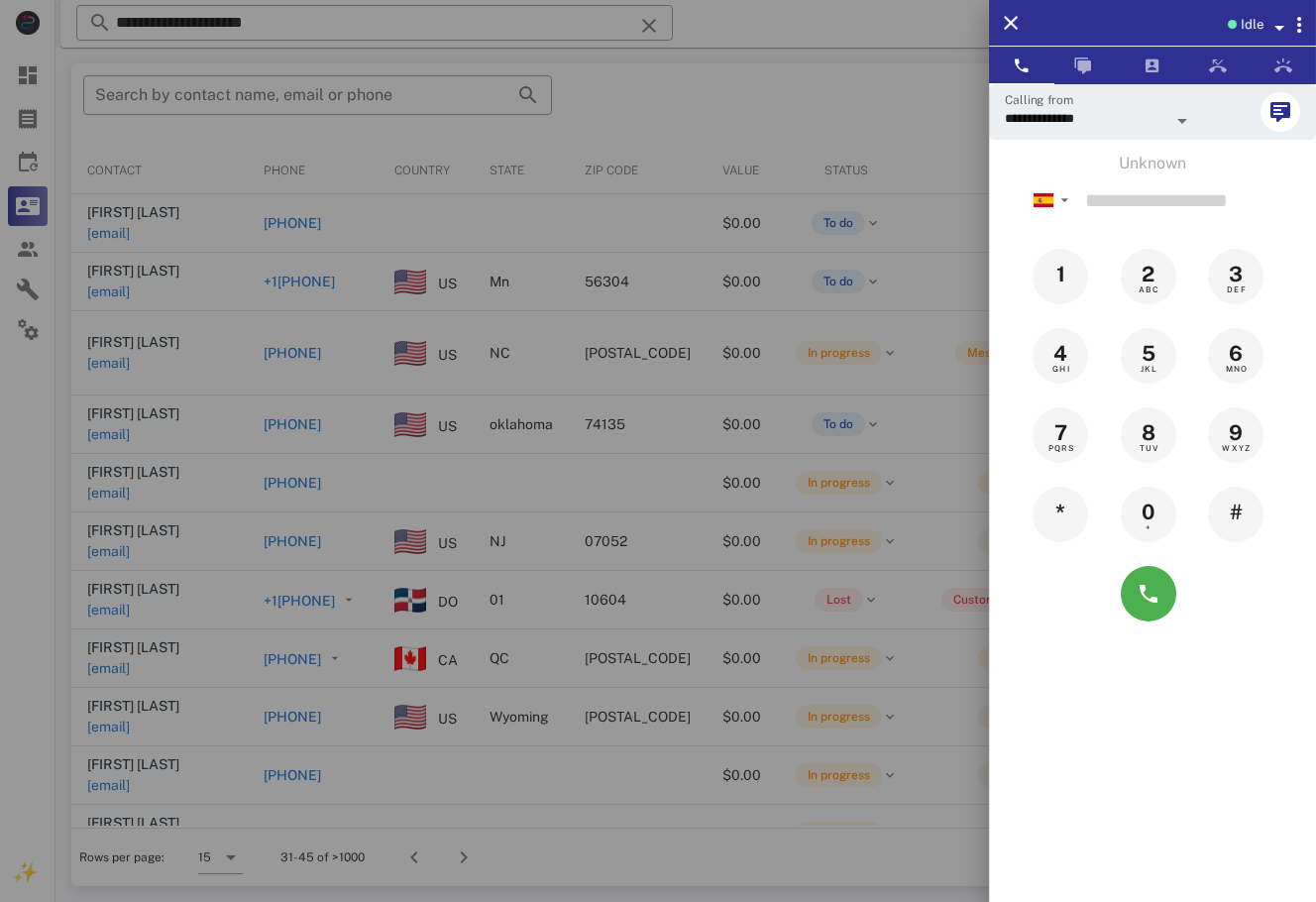 click at bounding box center [658, 451] 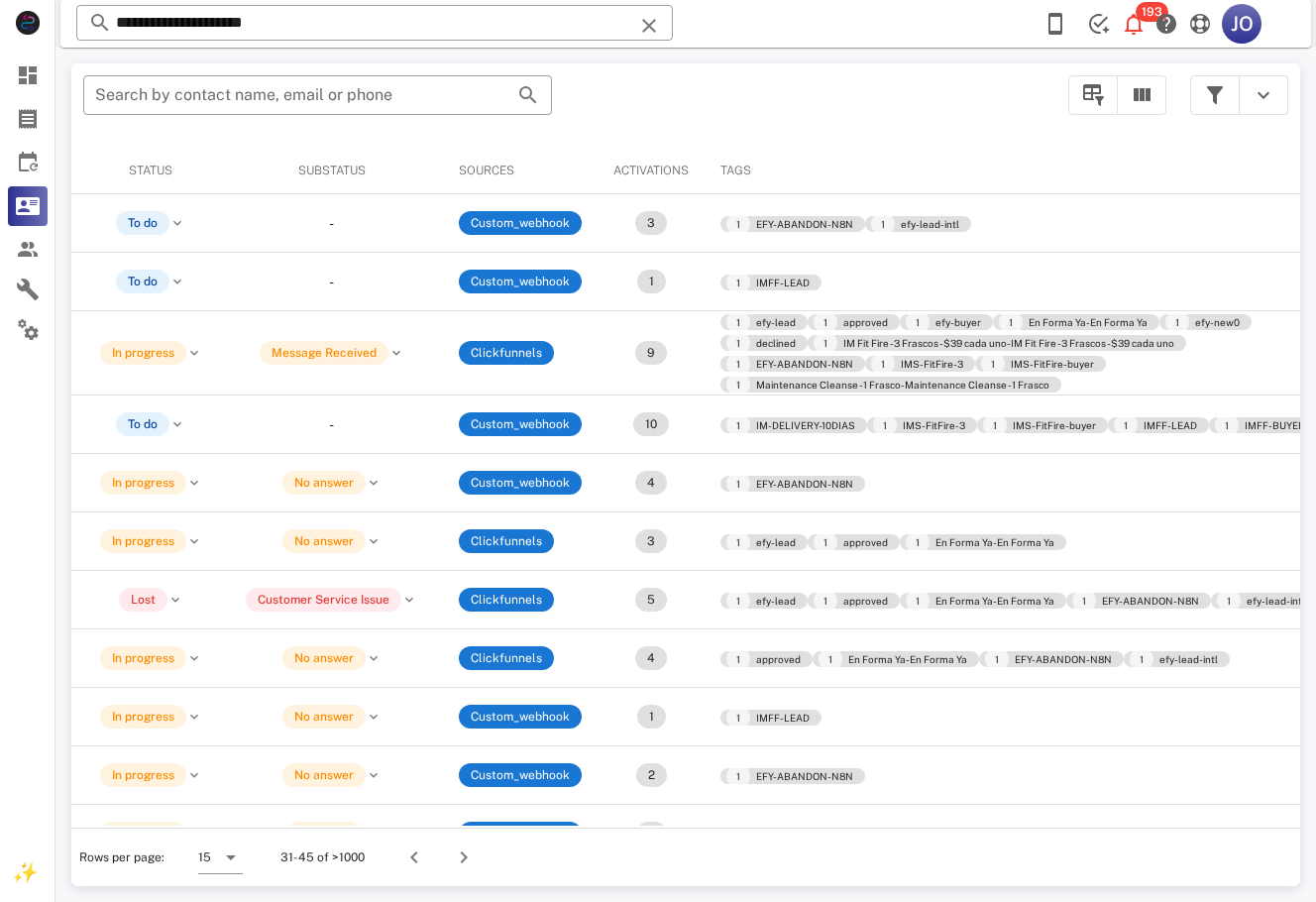 scroll, scrollTop: 0, scrollLeft: 0, axis: both 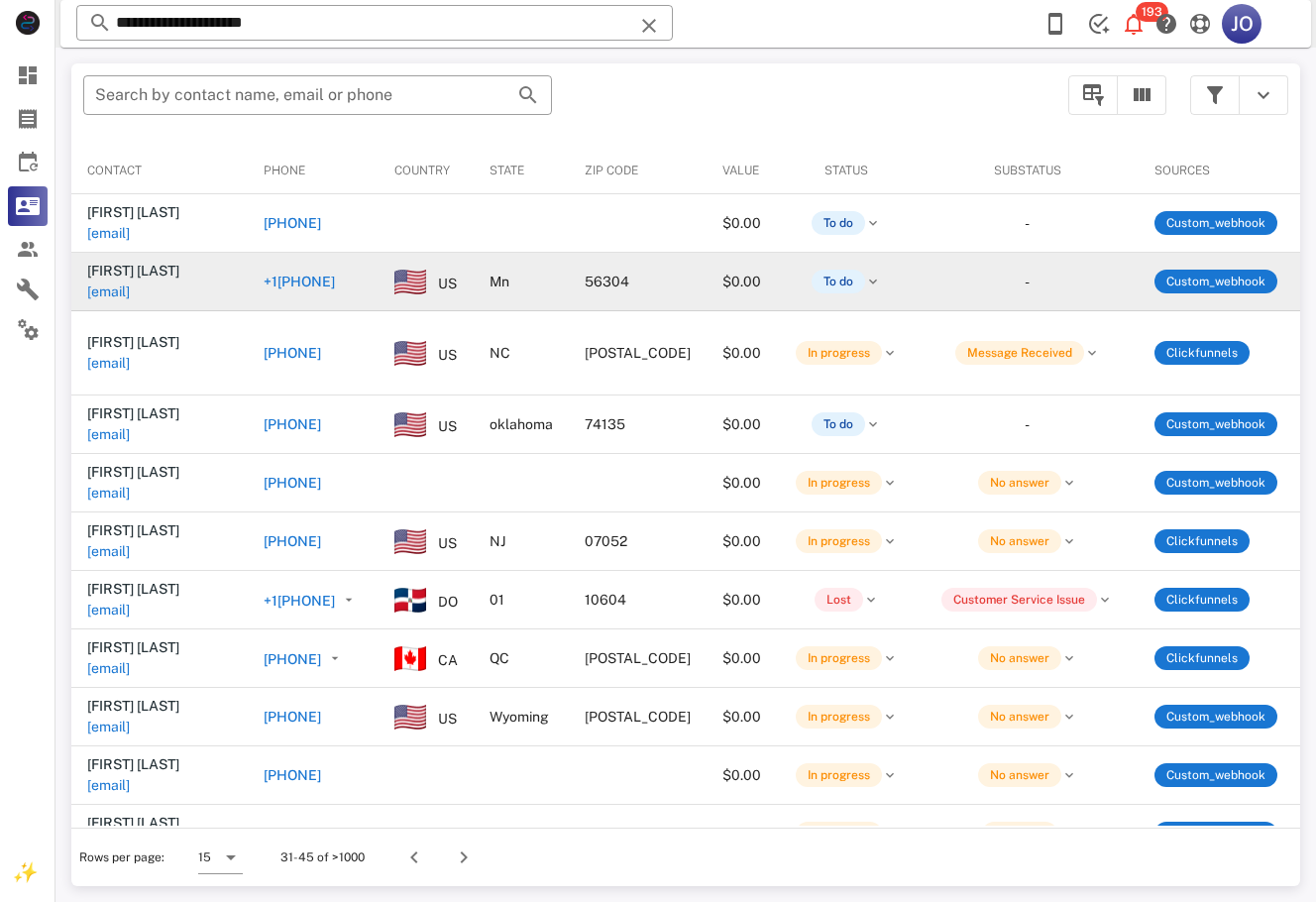 click on "claudmelendez3@gmail.com" at bounding box center (108, 291) 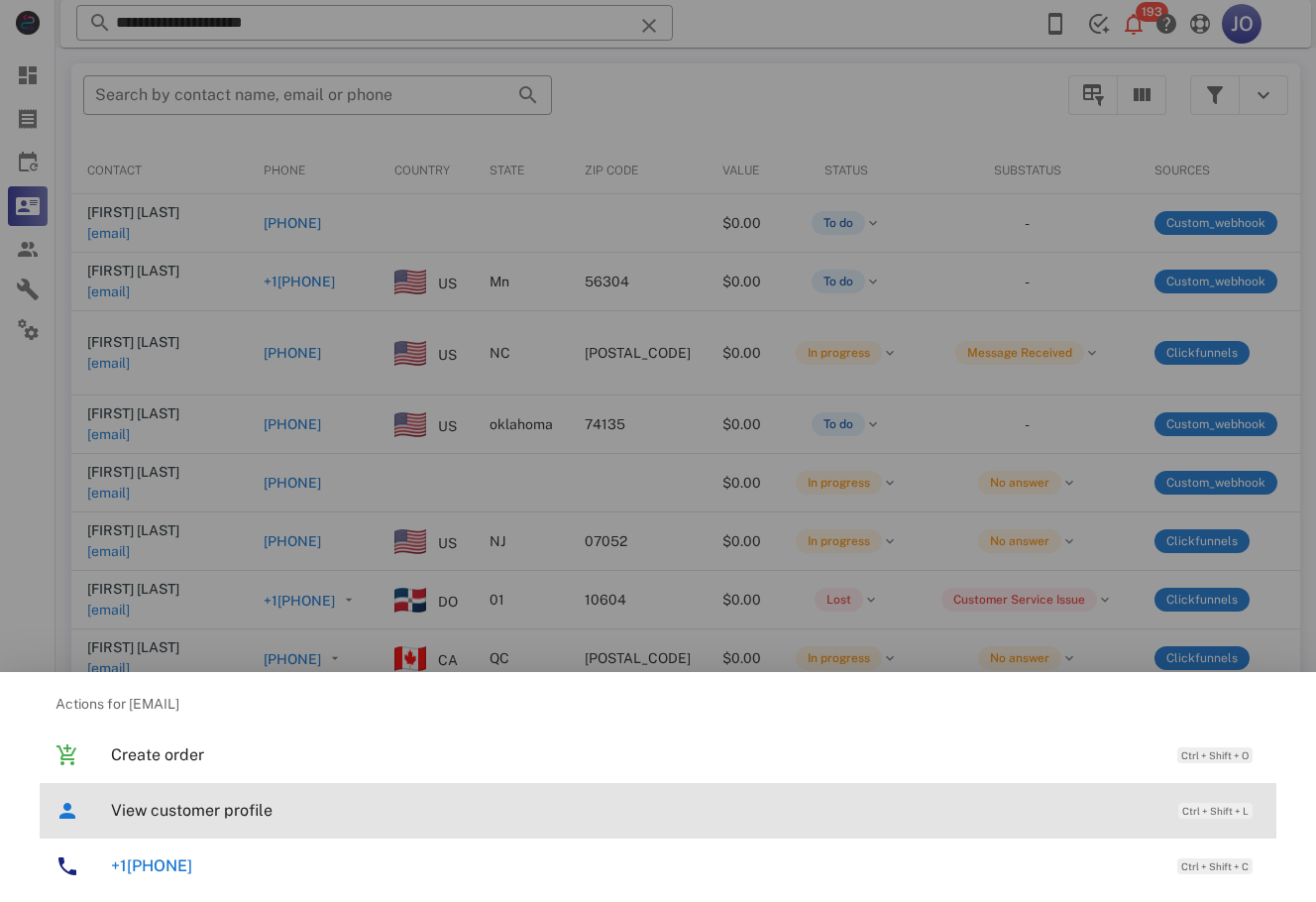 click on "View customer profile Ctrl + Shift + L" at bounding box center (686, 810) 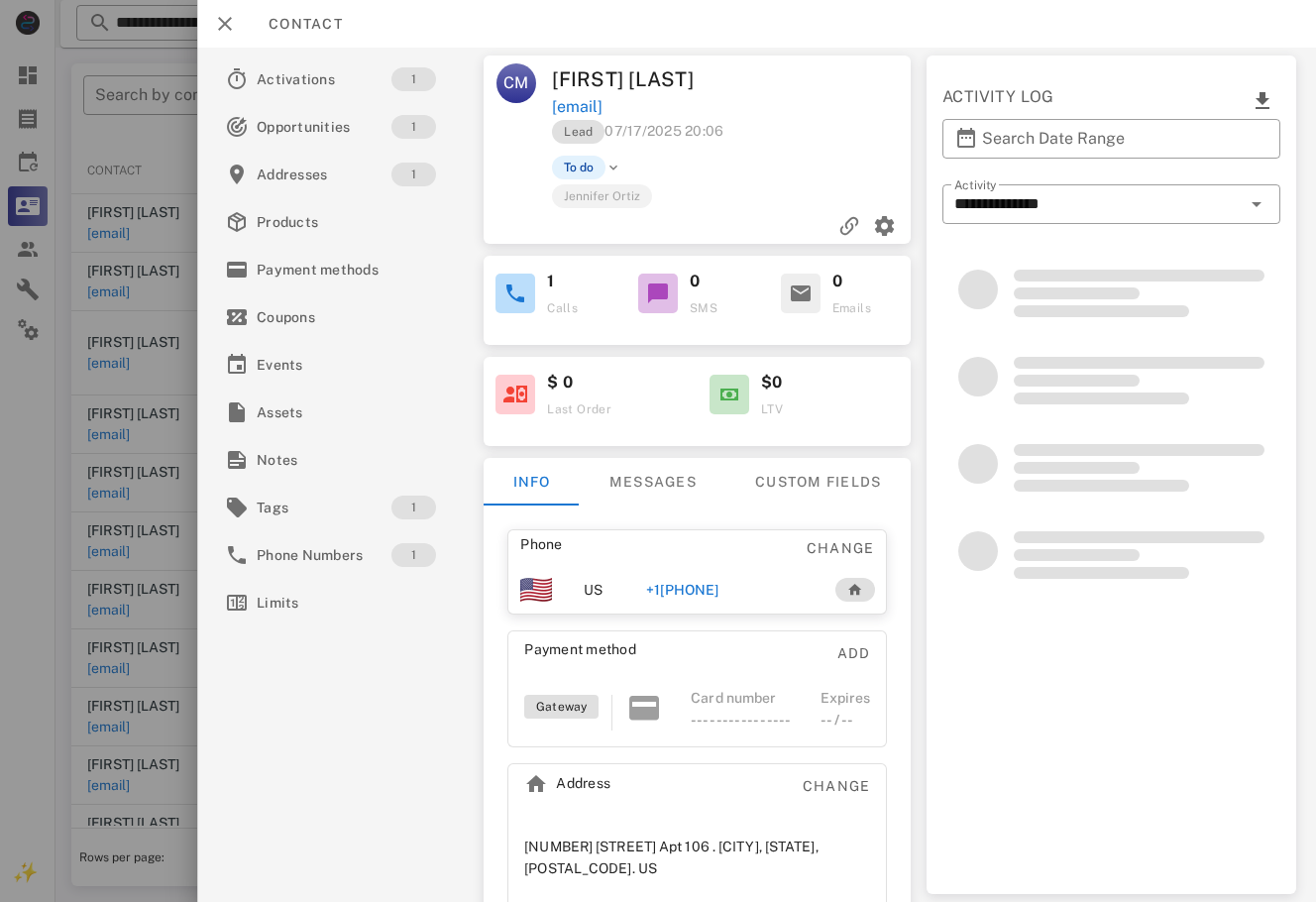 click on "+13203101070" at bounding box center (683, 590) 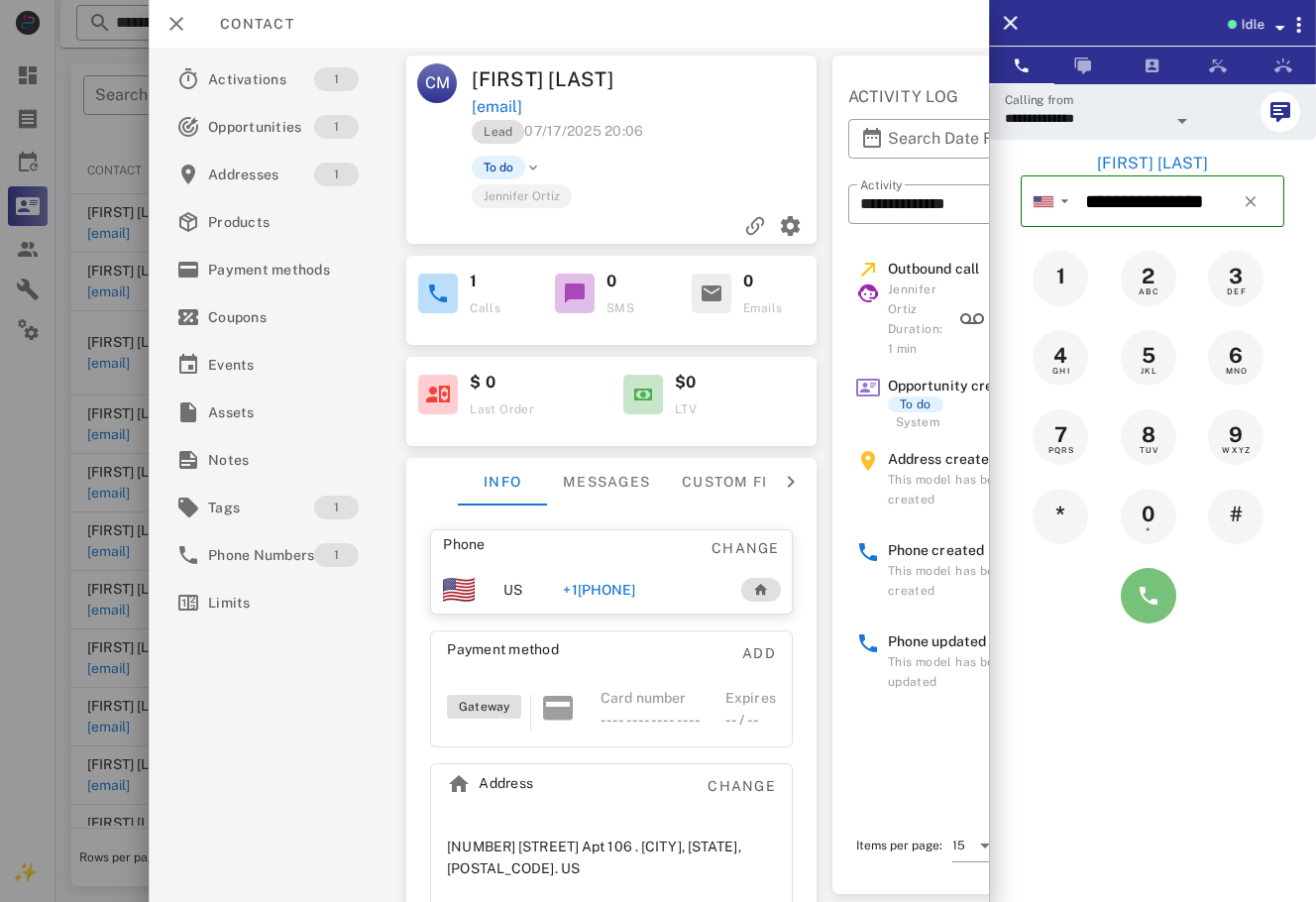 click at bounding box center [1149, 596] 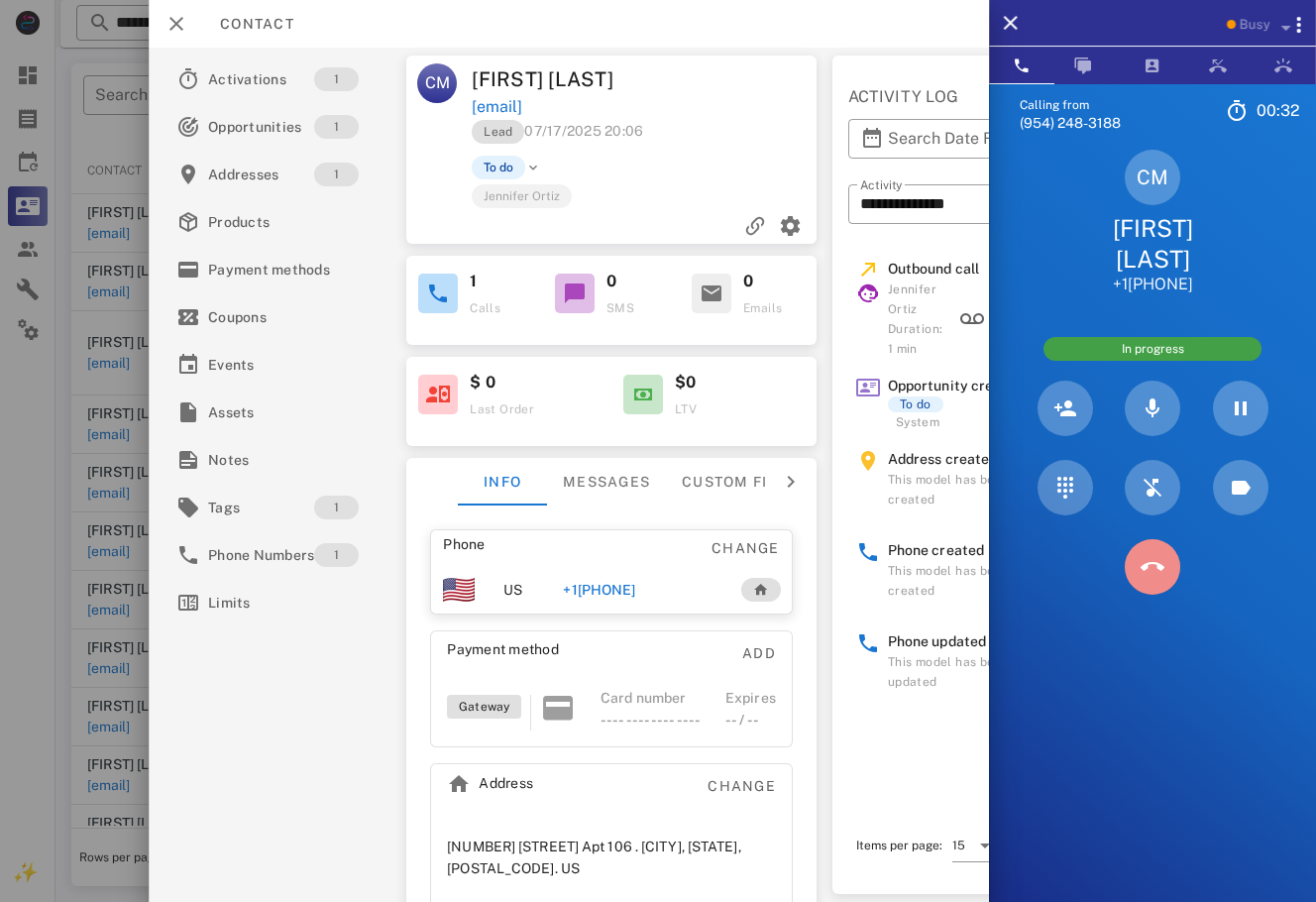 click at bounding box center [1152, 567] 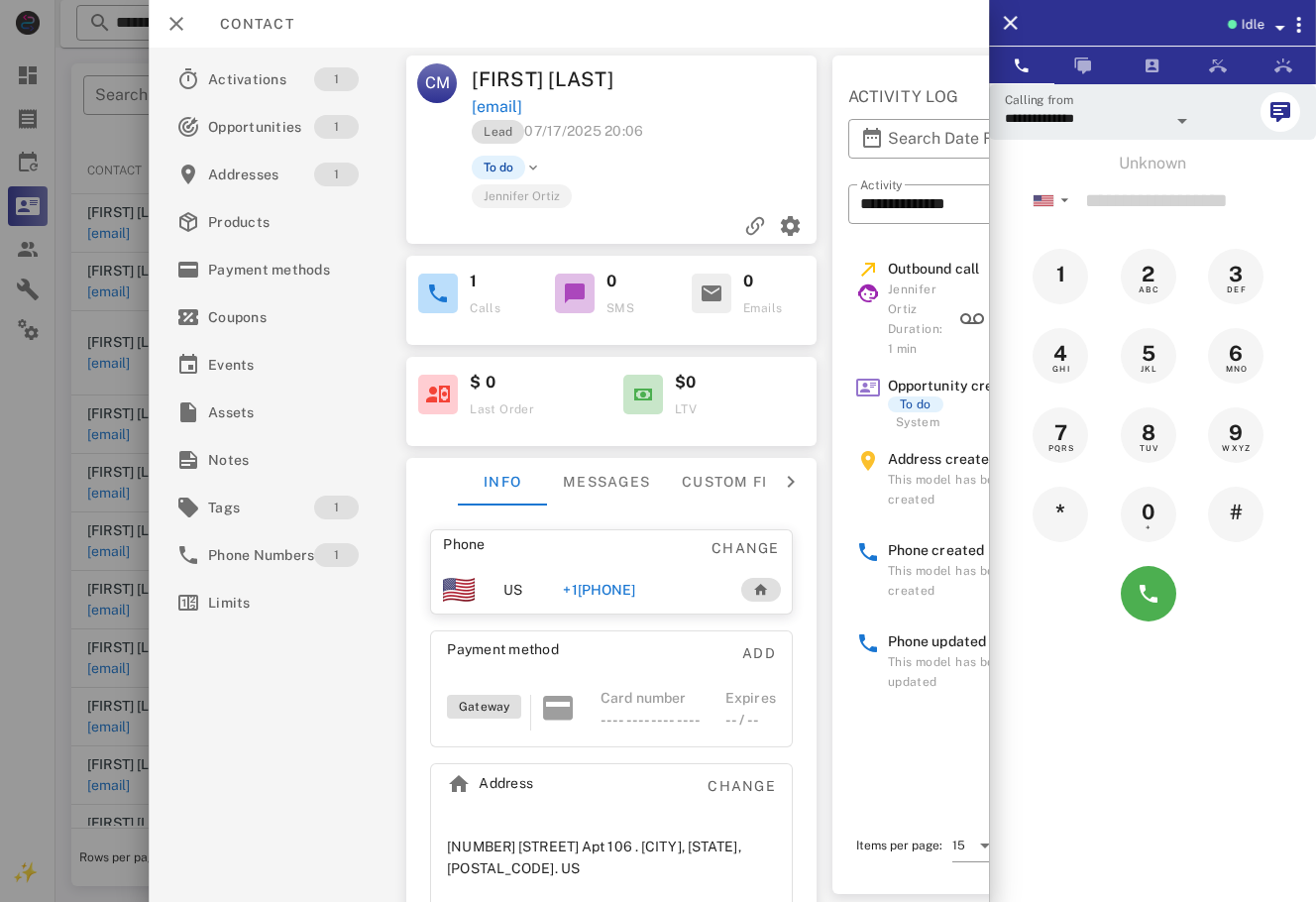 click on "+13203101070" at bounding box center [641, 590] 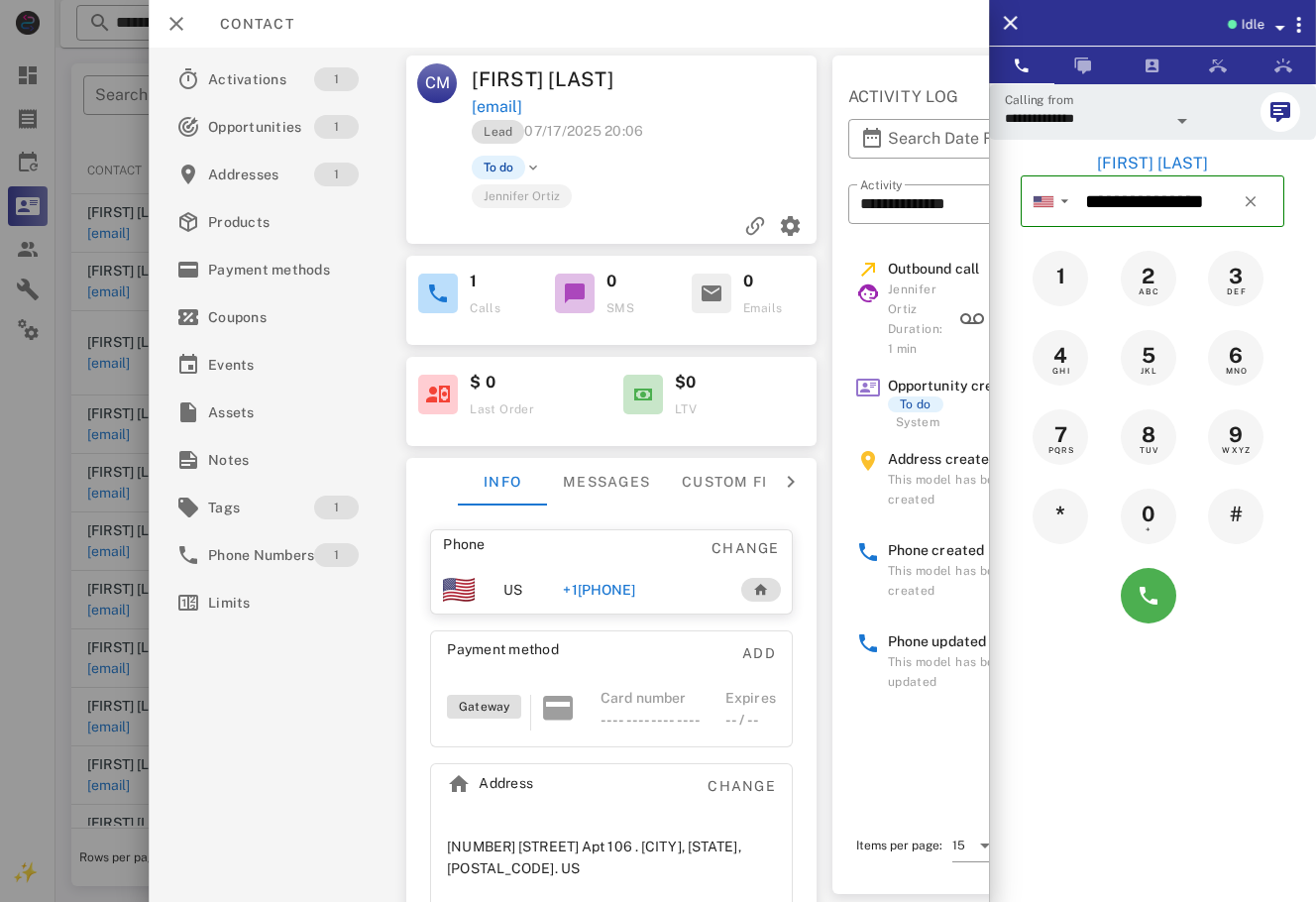 click at bounding box center (1152, 596) 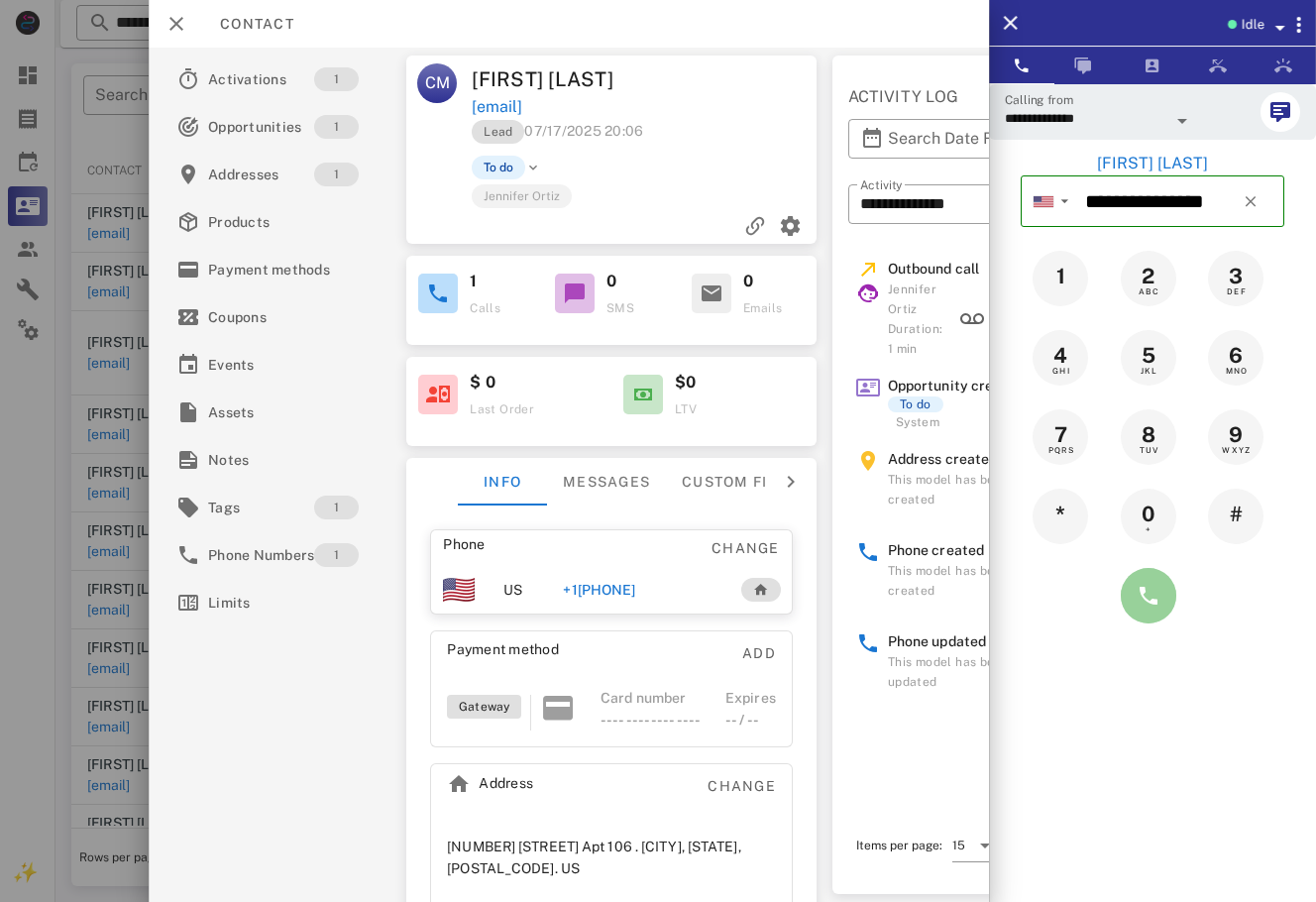 click at bounding box center [1149, 596] 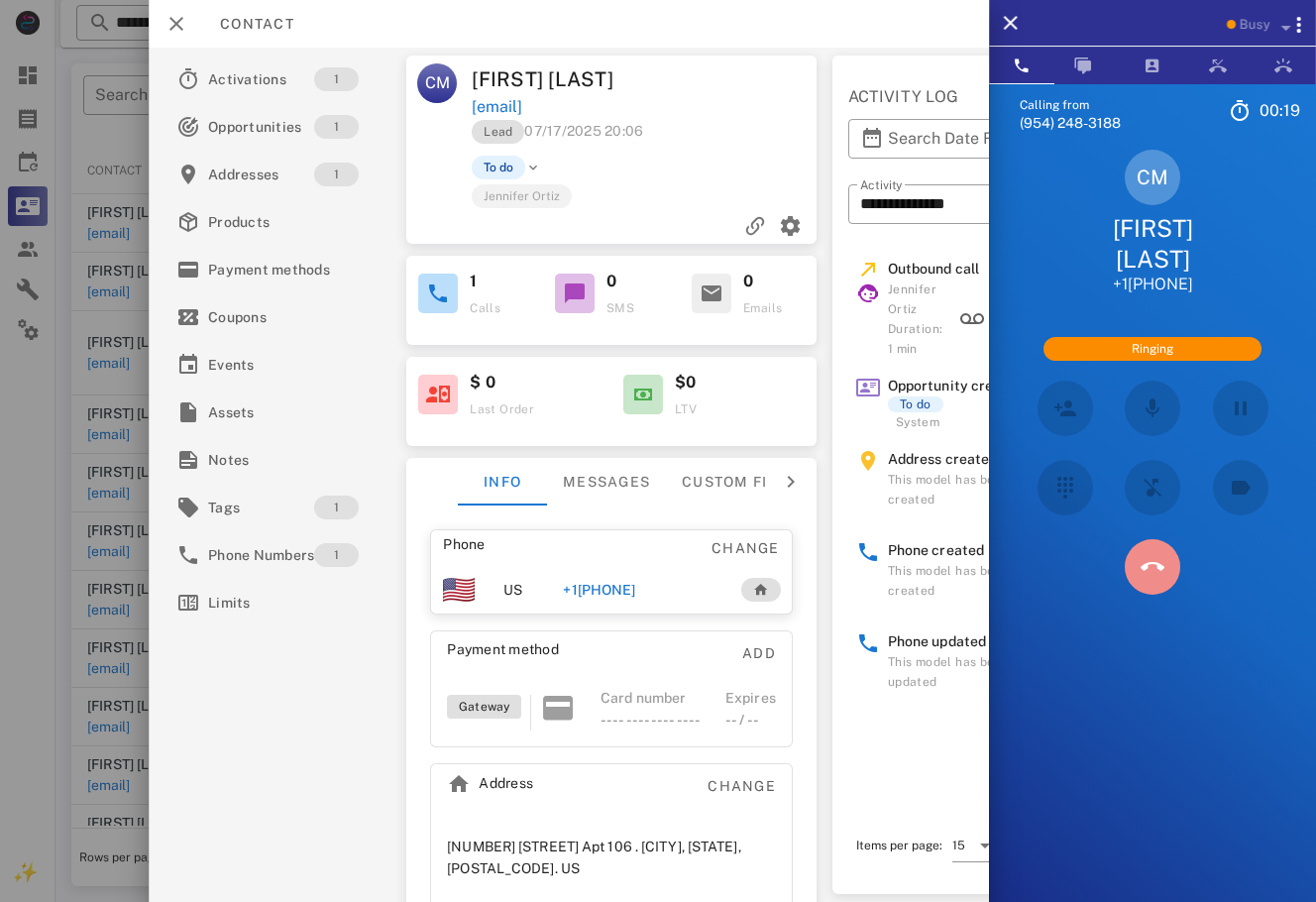click at bounding box center [1152, 567] 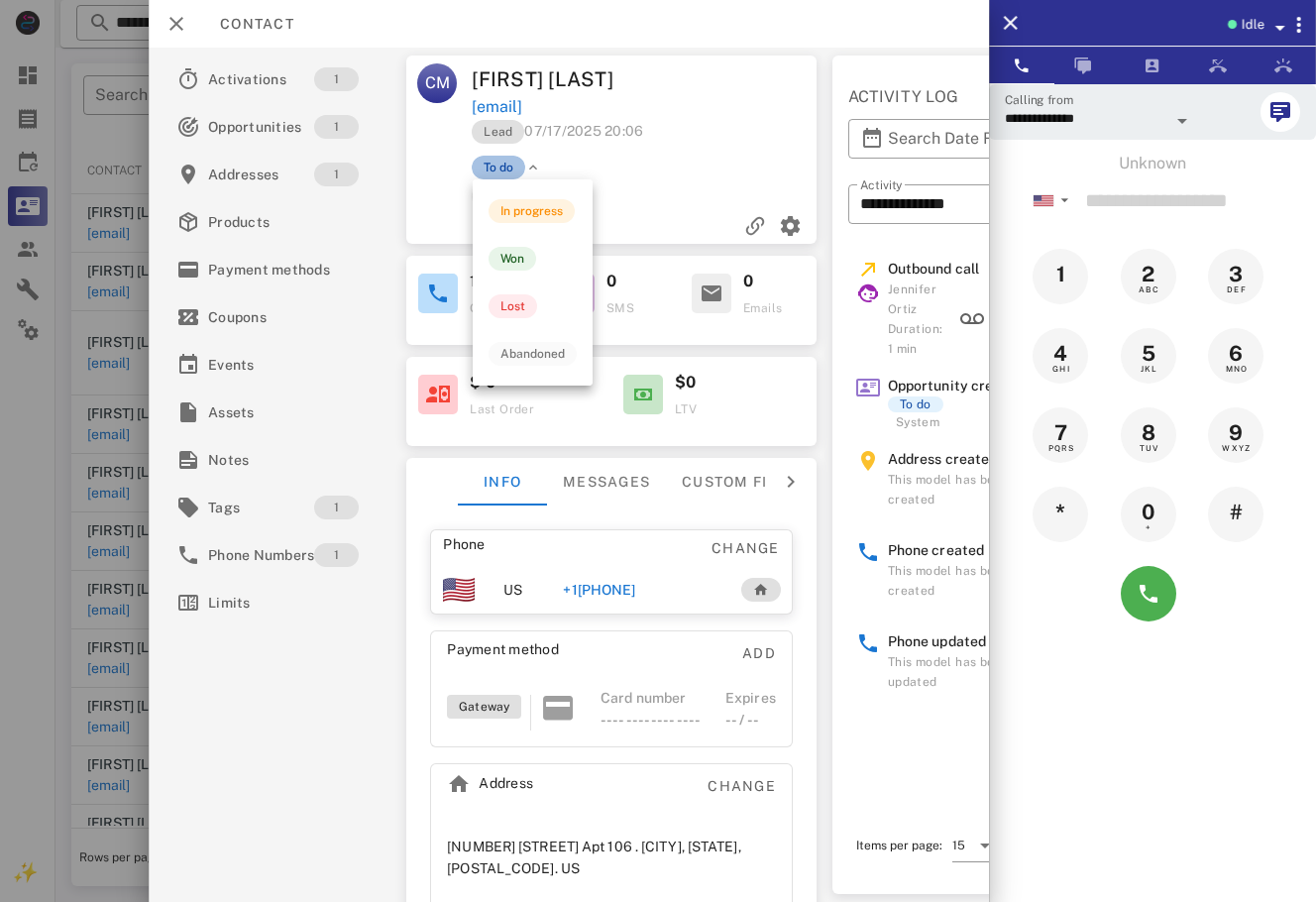 click on "To do" at bounding box center (498, 168) 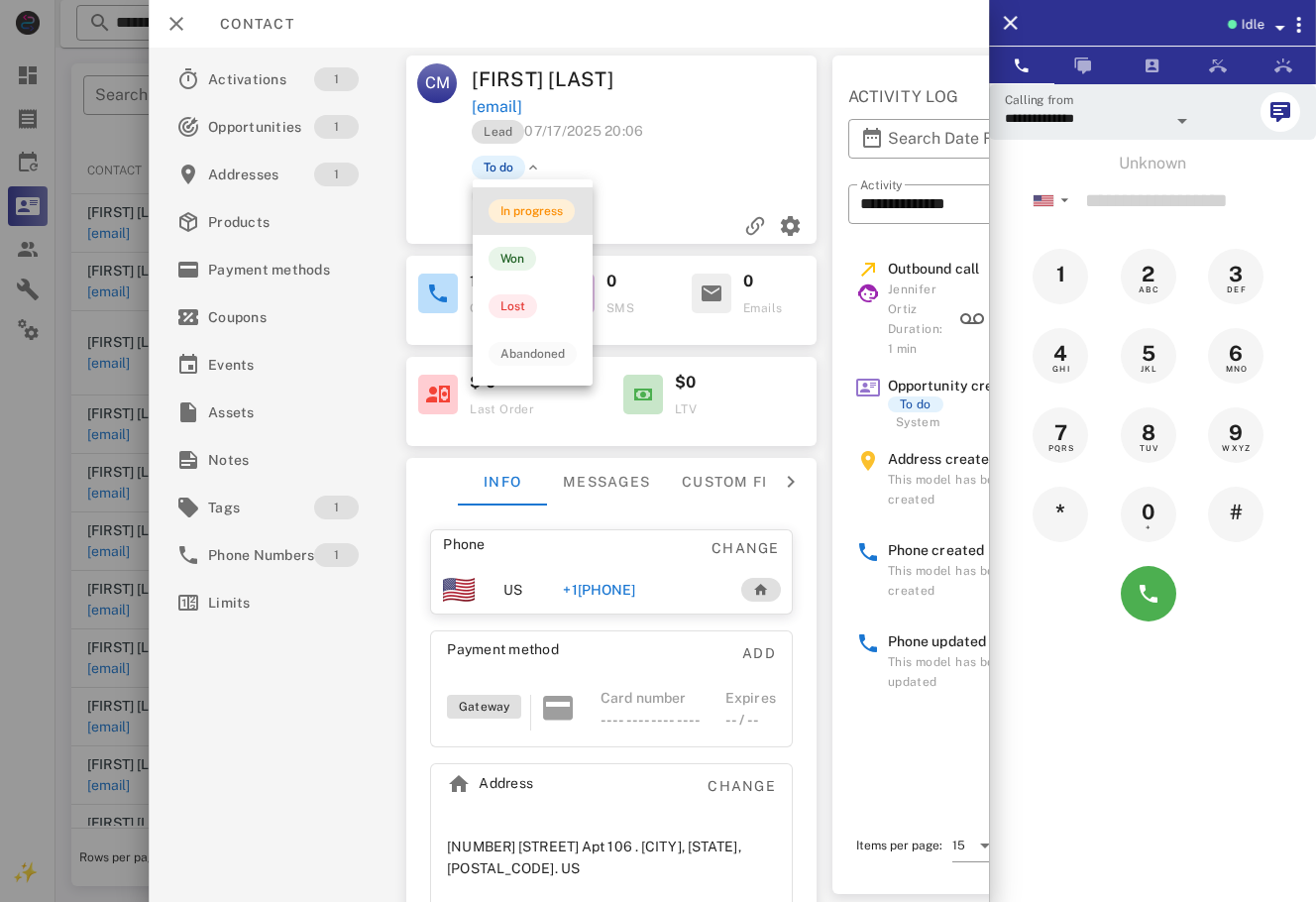 click on "In progress" at bounding box center [531, 211] 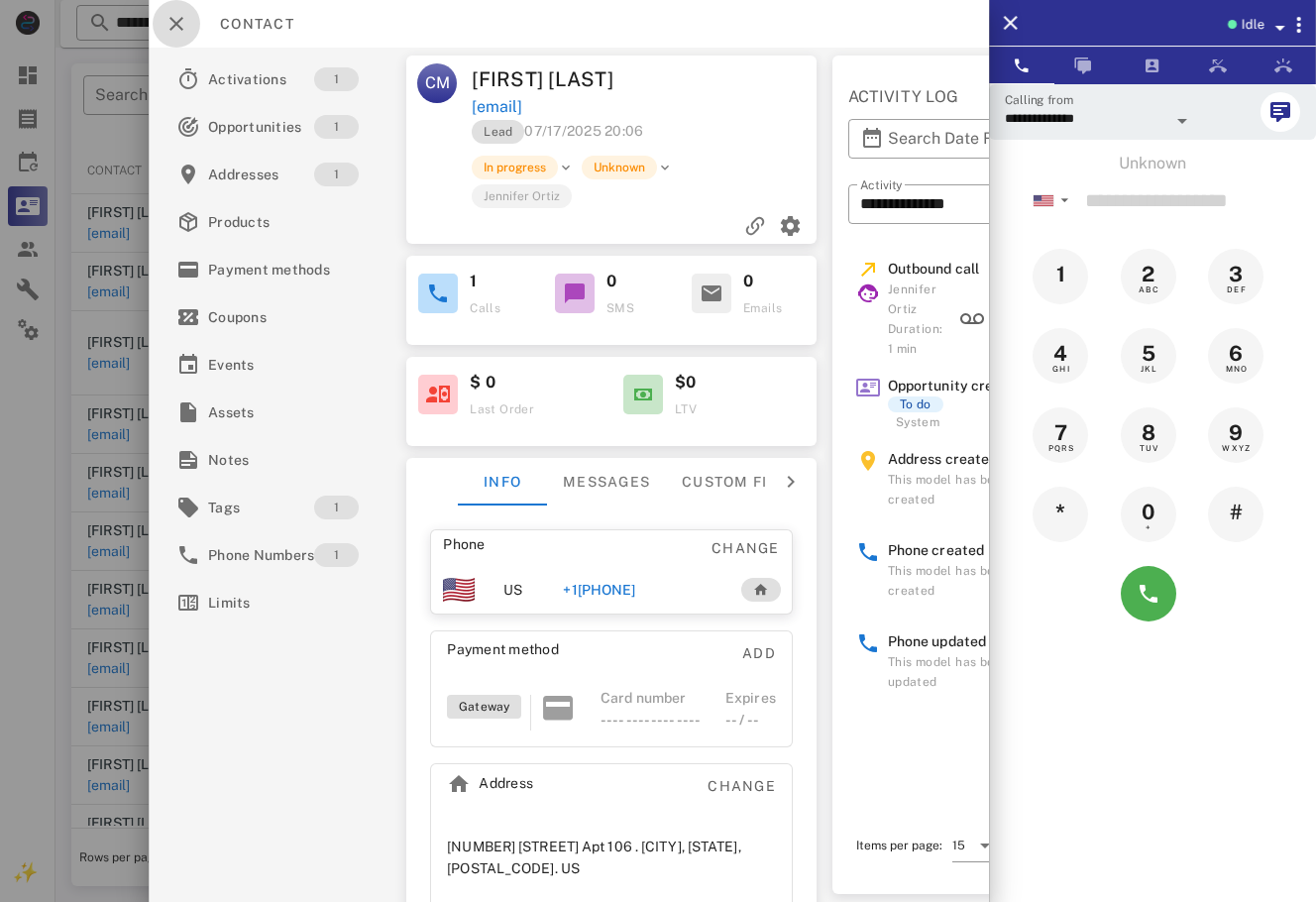 click at bounding box center (176, 24) 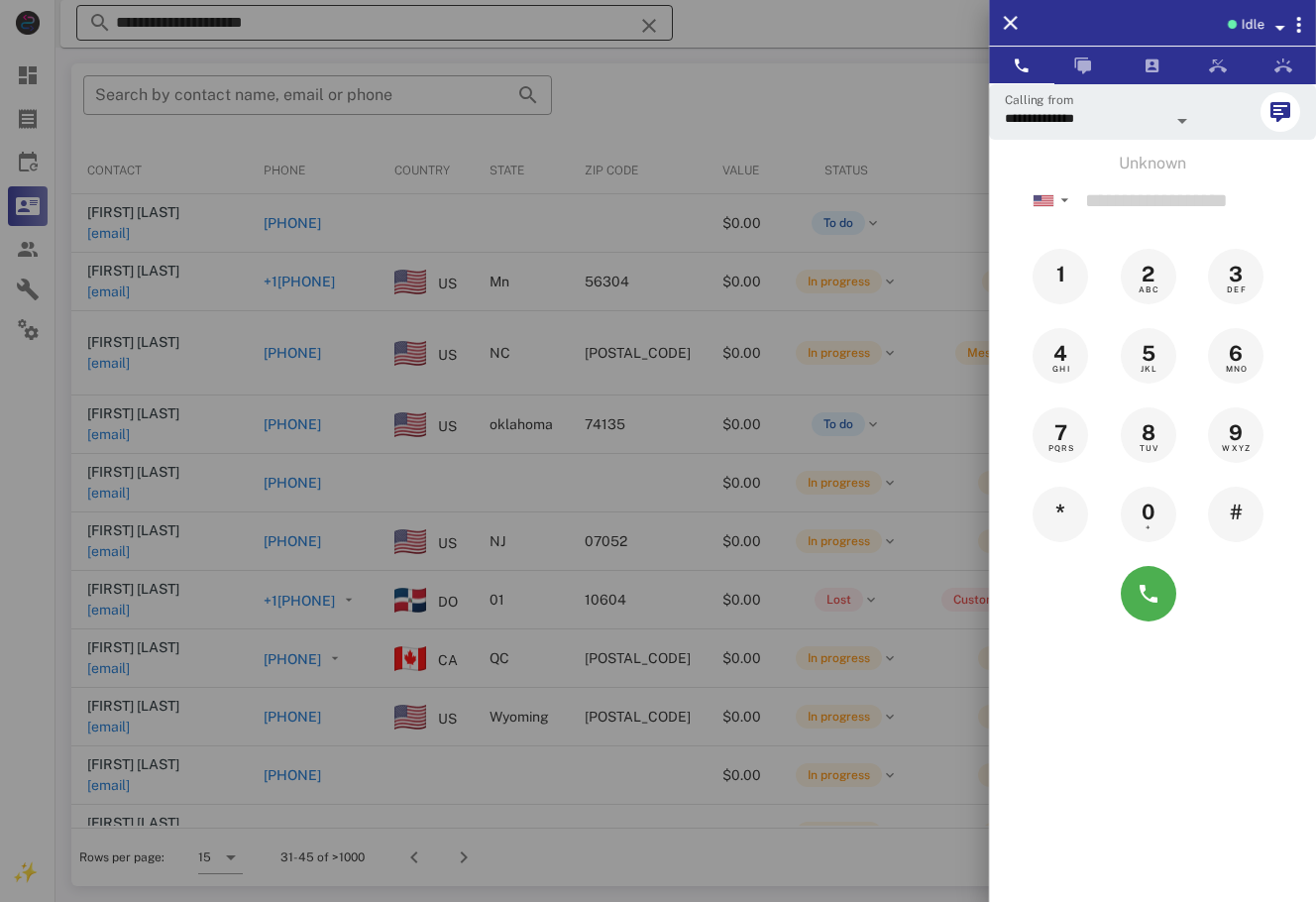 drag, startPoint x: 239, startPoint y: 23, endPoint x: 346, endPoint y: 25, distance: 107.01869 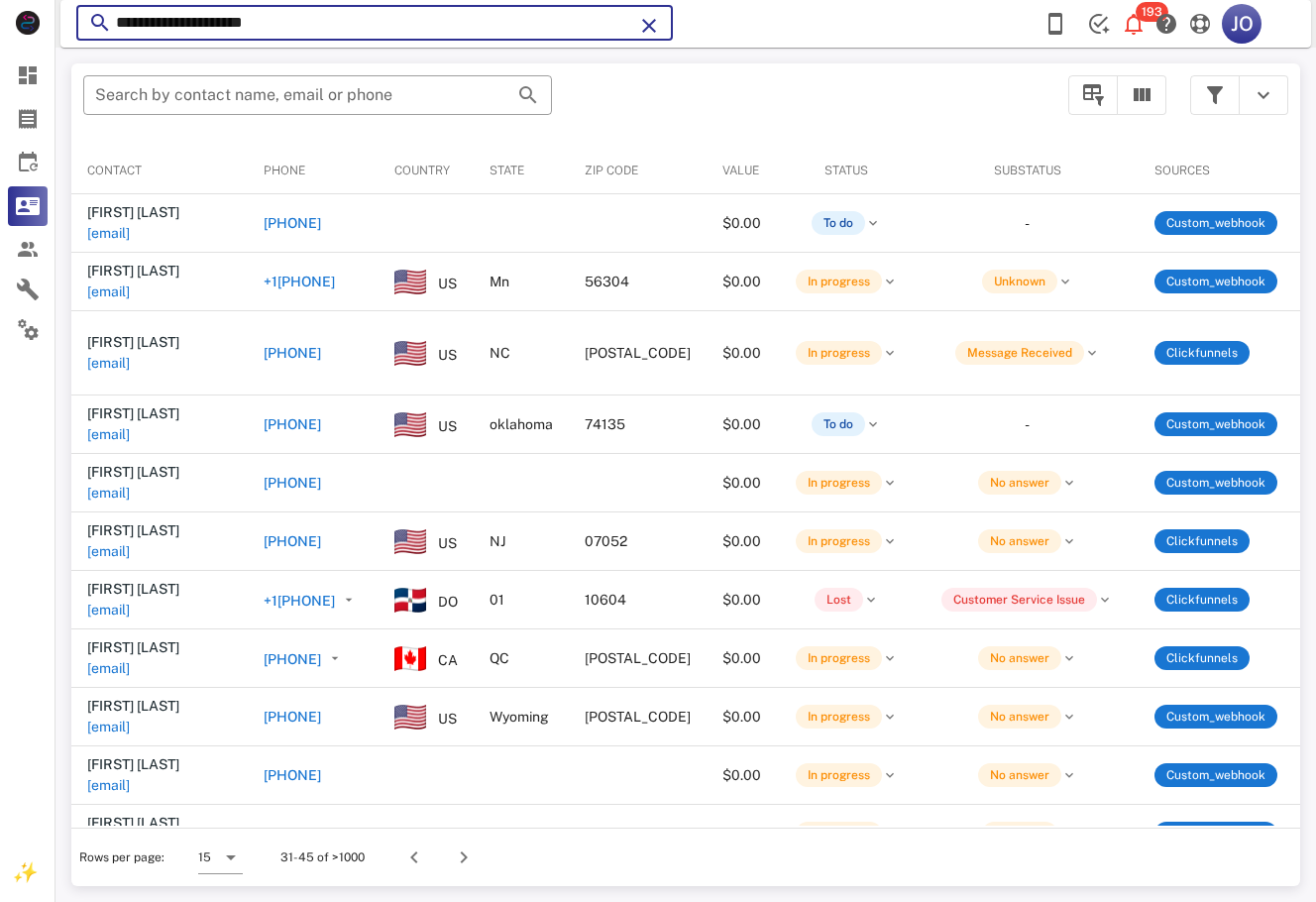 drag, startPoint x: 346, startPoint y: 25, endPoint x: 164, endPoint y: 19, distance: 182.09887 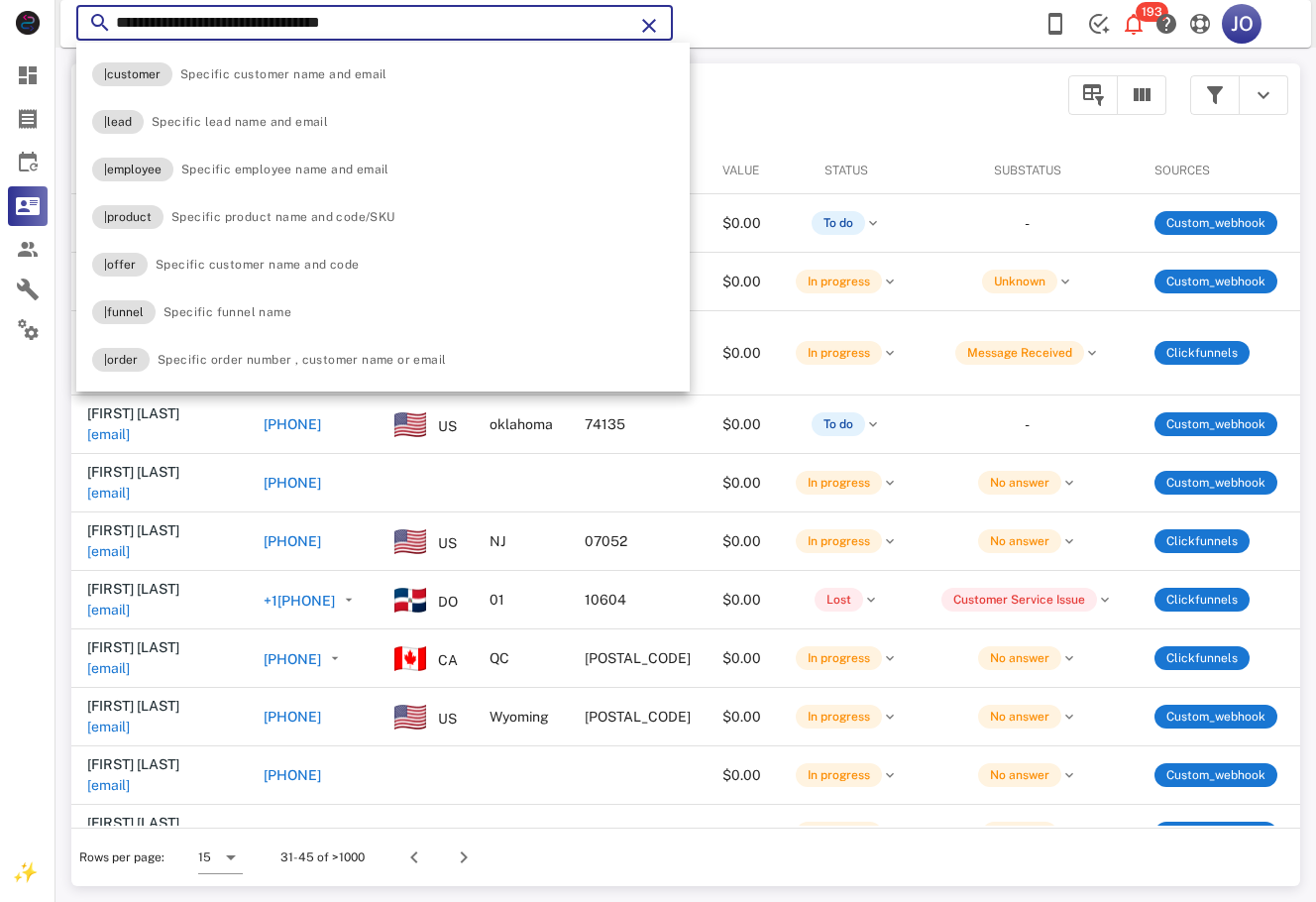 click on "**********" at bounding box center (375, 23) 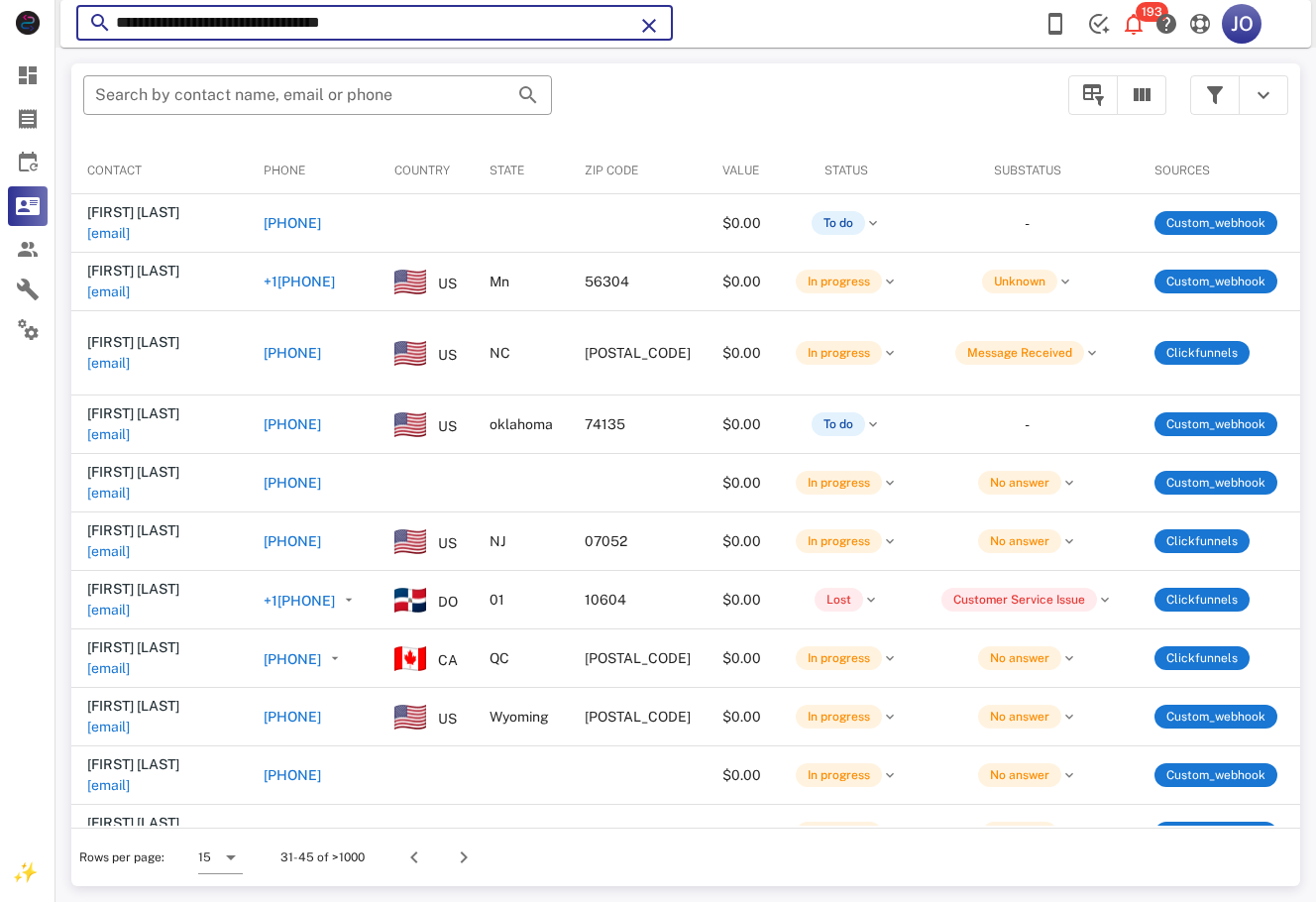 click on "**********" at bounding box center (375, 23) 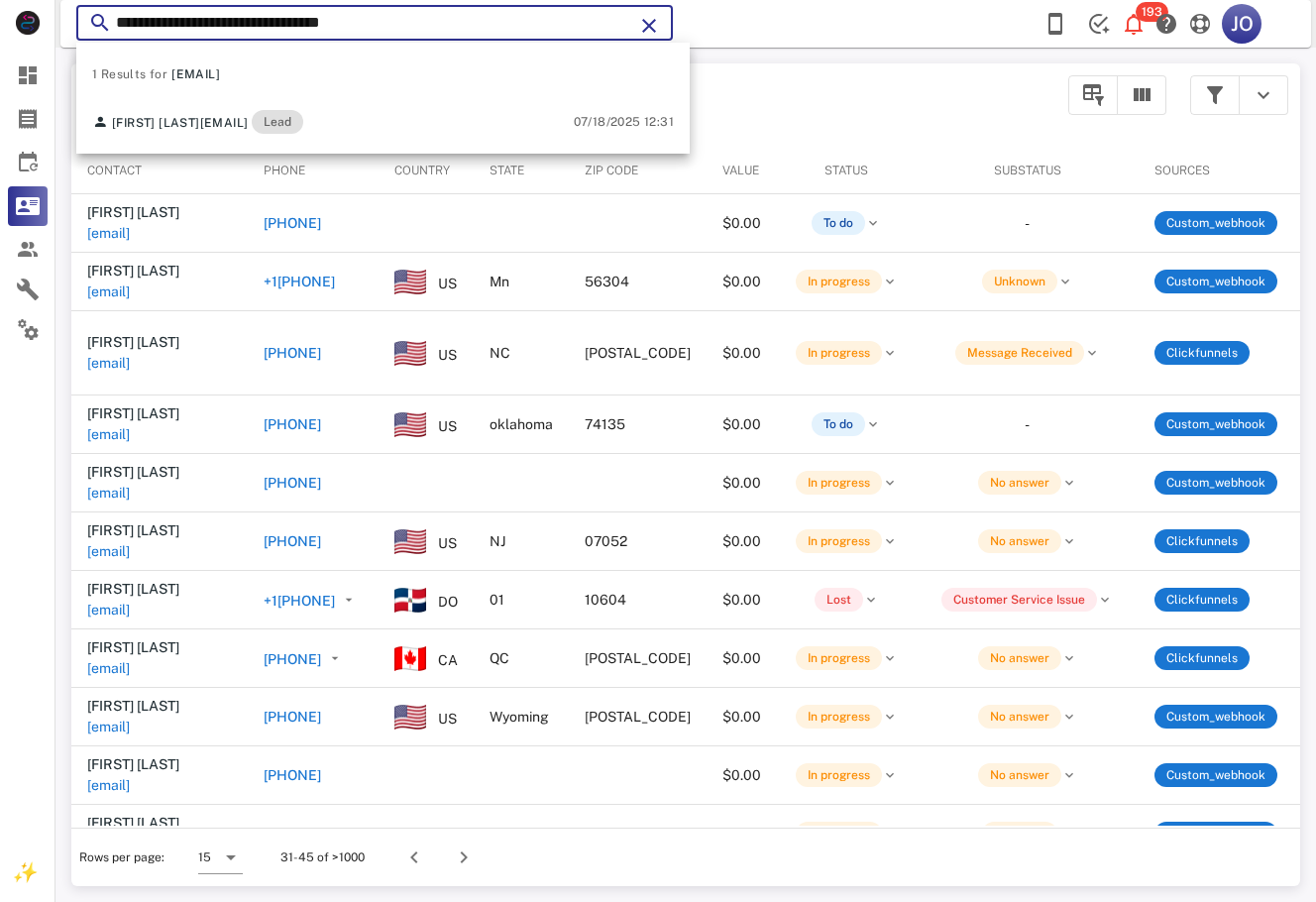 type on "**********" 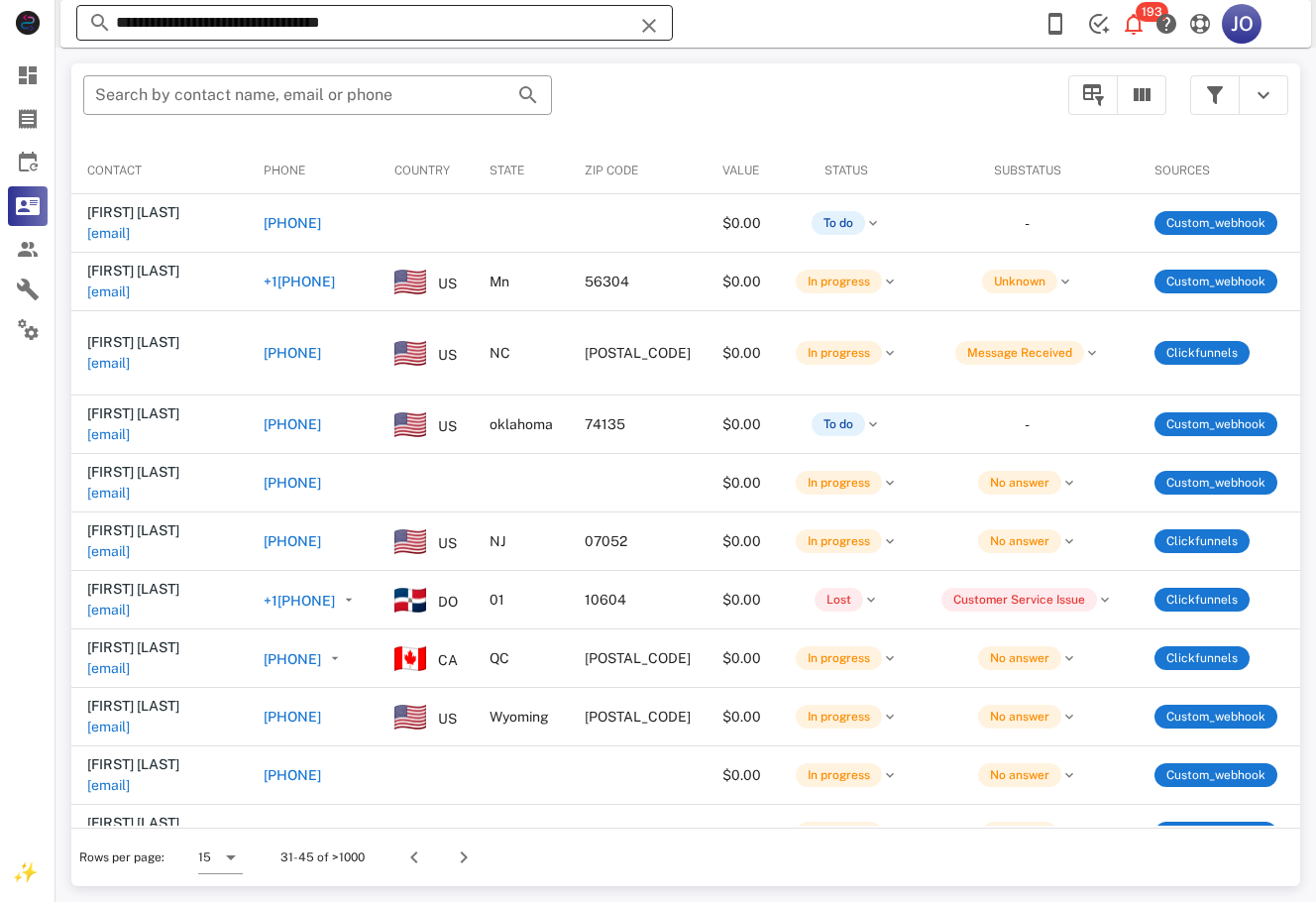 click on "**********" at bounding box center (375, 23) 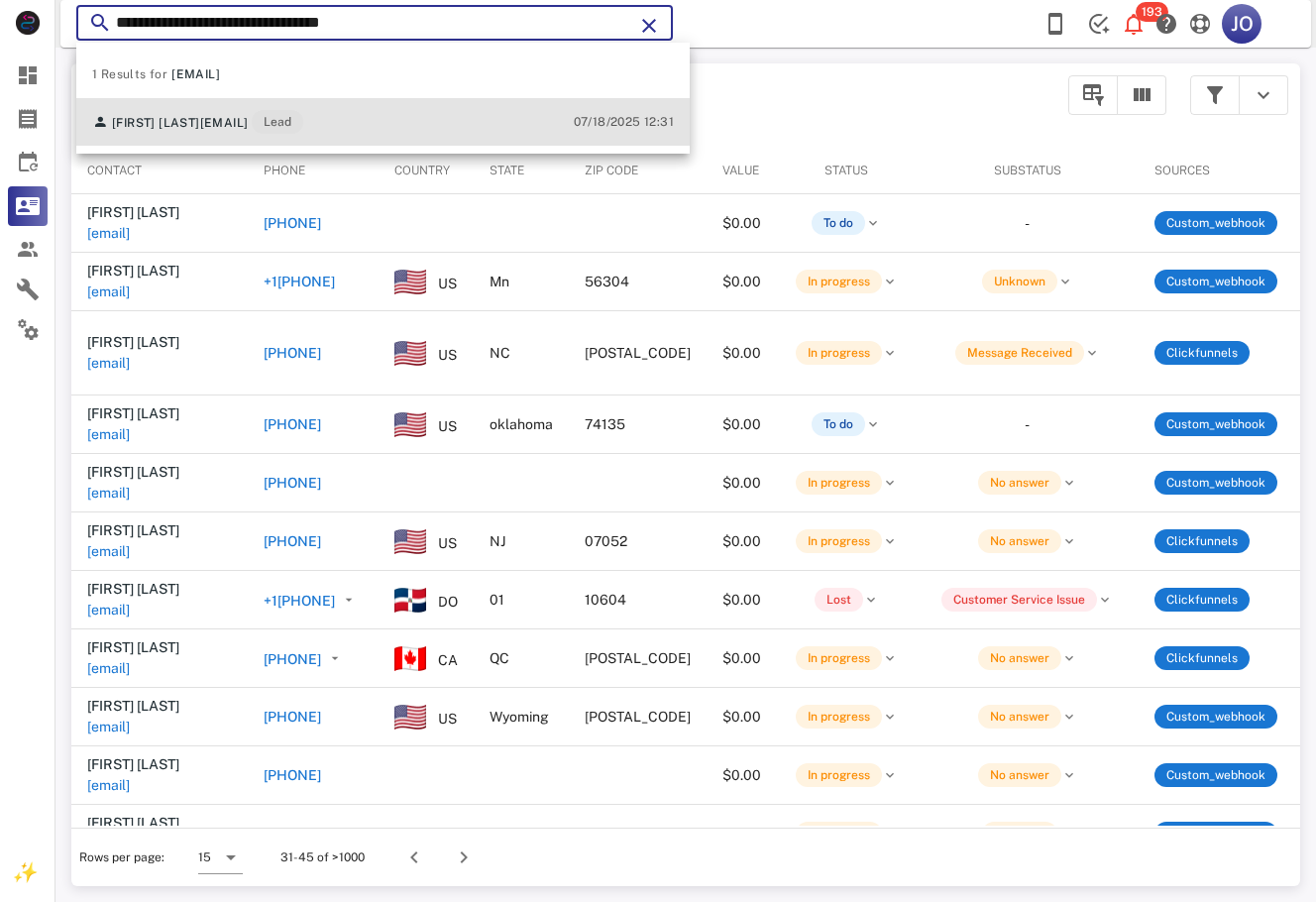 click on "Patricia Jimenez   monetizaingresosglobales@gmail.com   Lead" at bounding box center (197, 122) 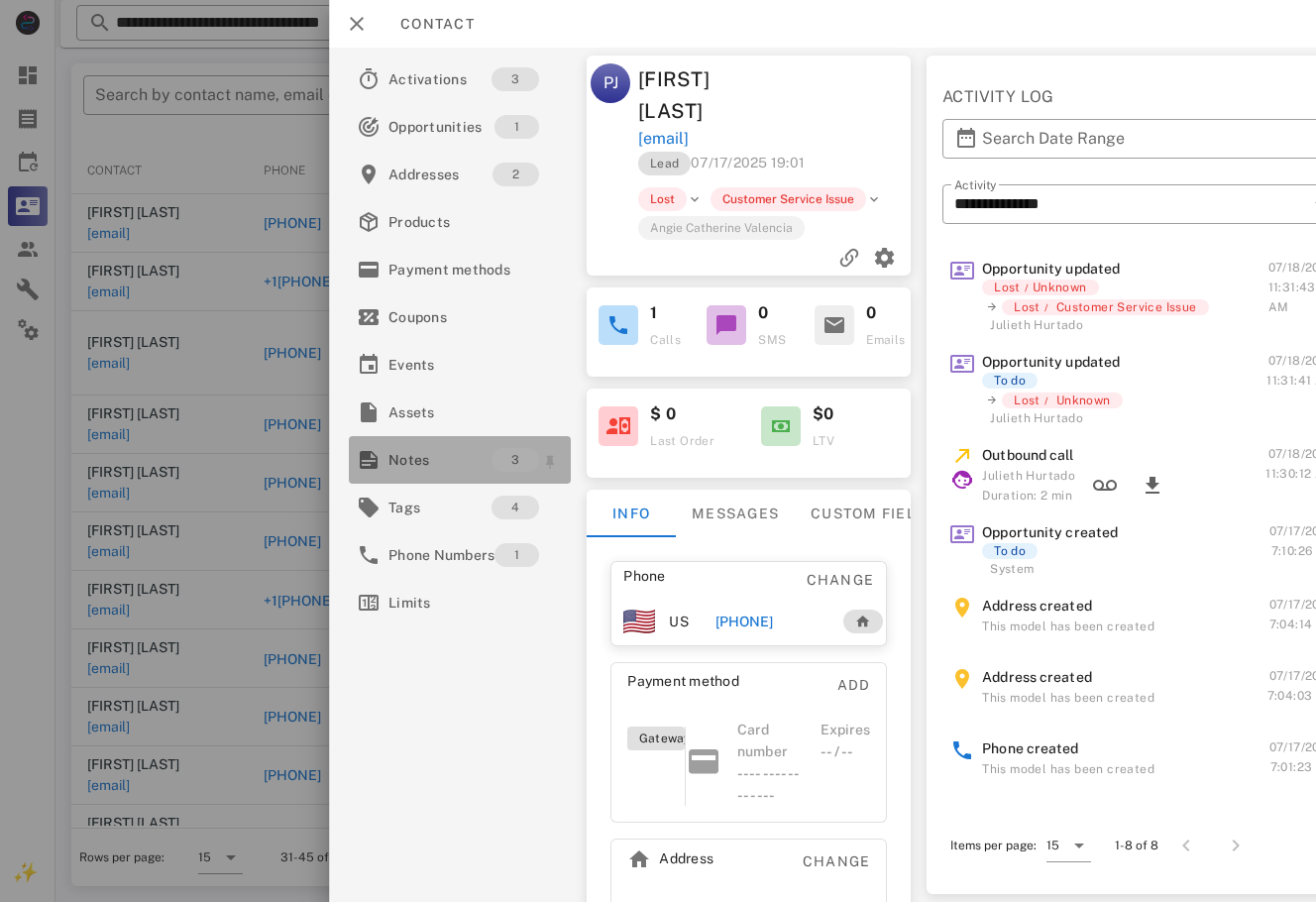 click on "Notes  3" at bounding box center (460, 460) 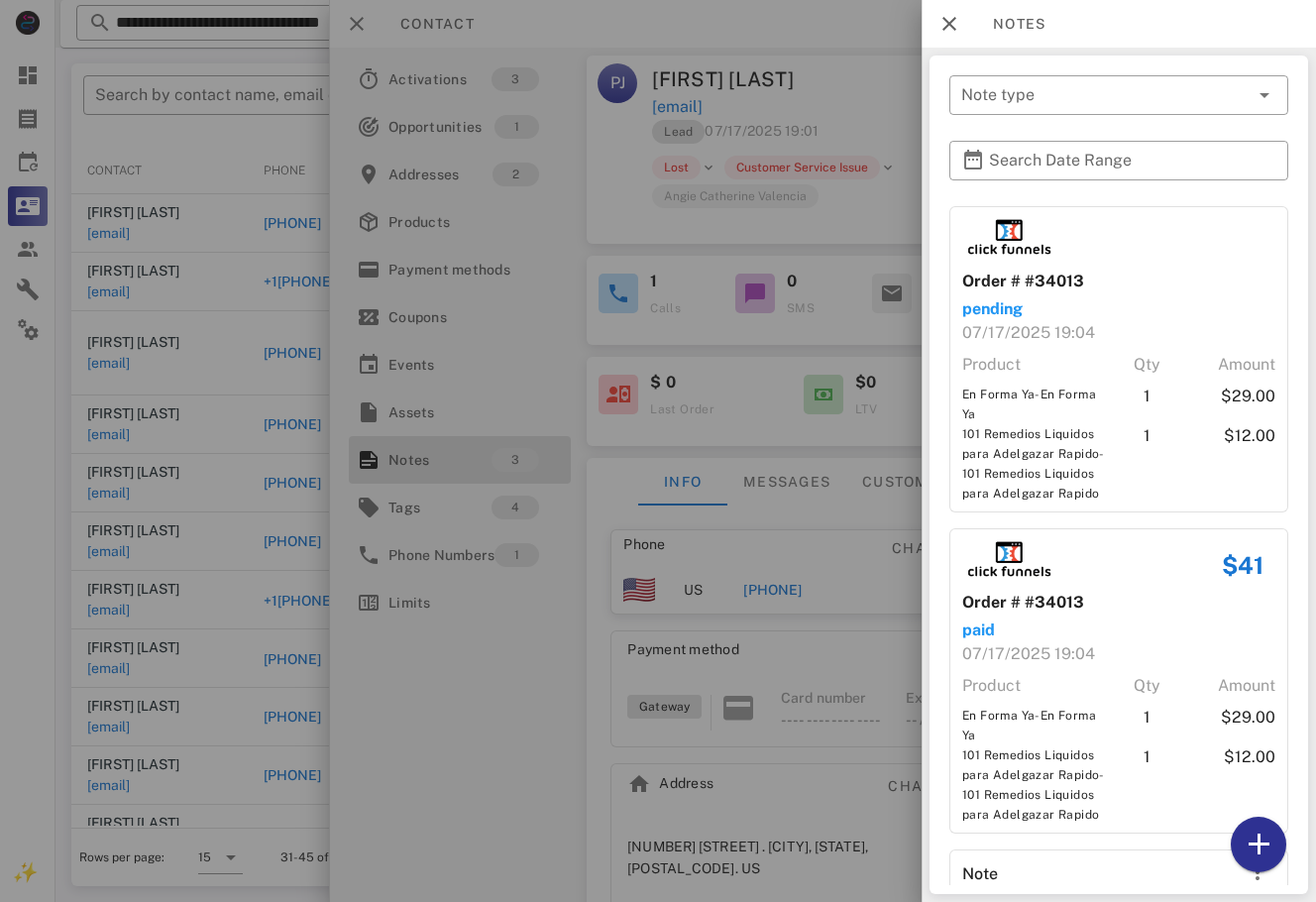 scroll, scrollTop: 119, scrollLeft: 0, axis: vertical 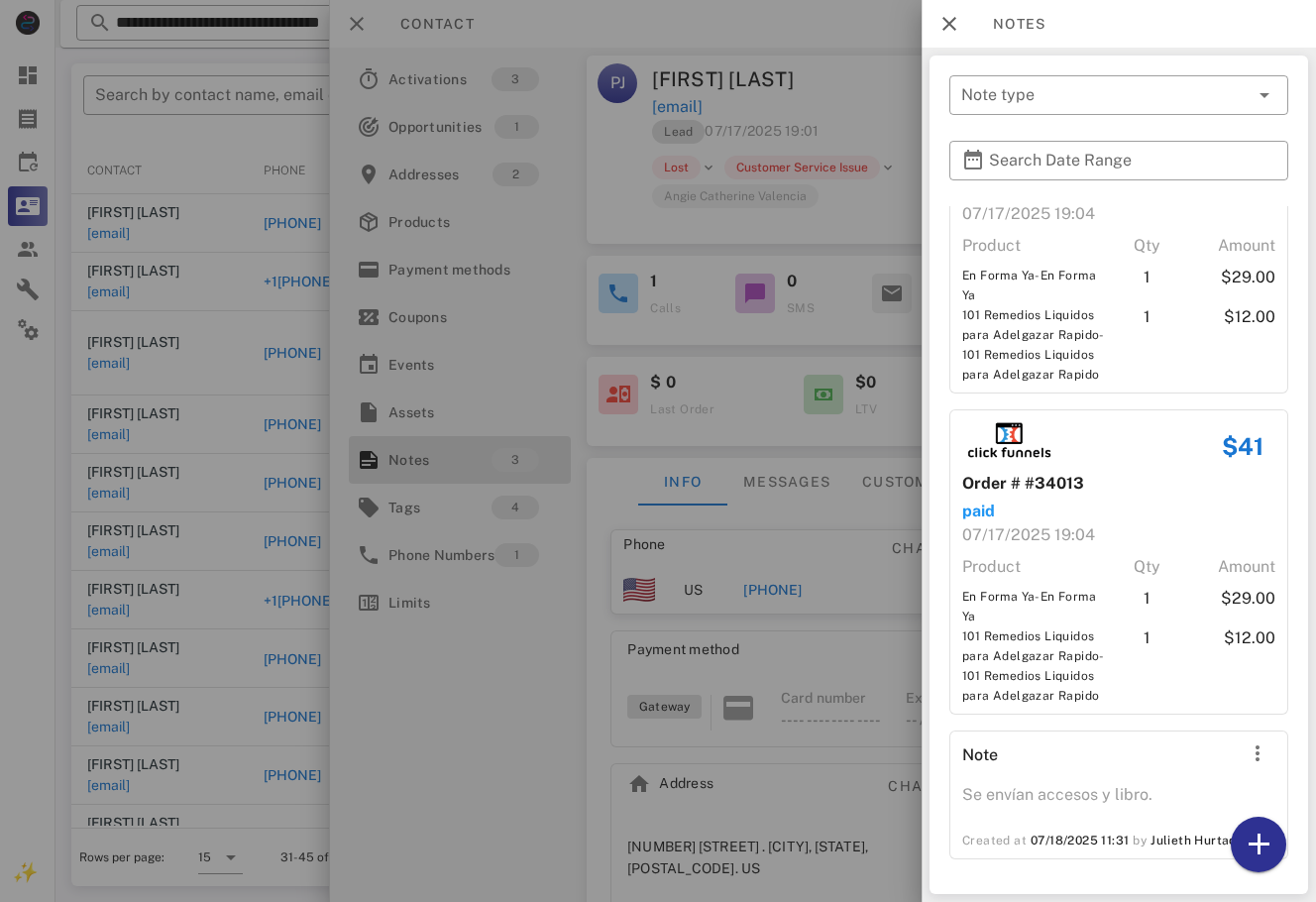 click at bounding box center (658, 451) 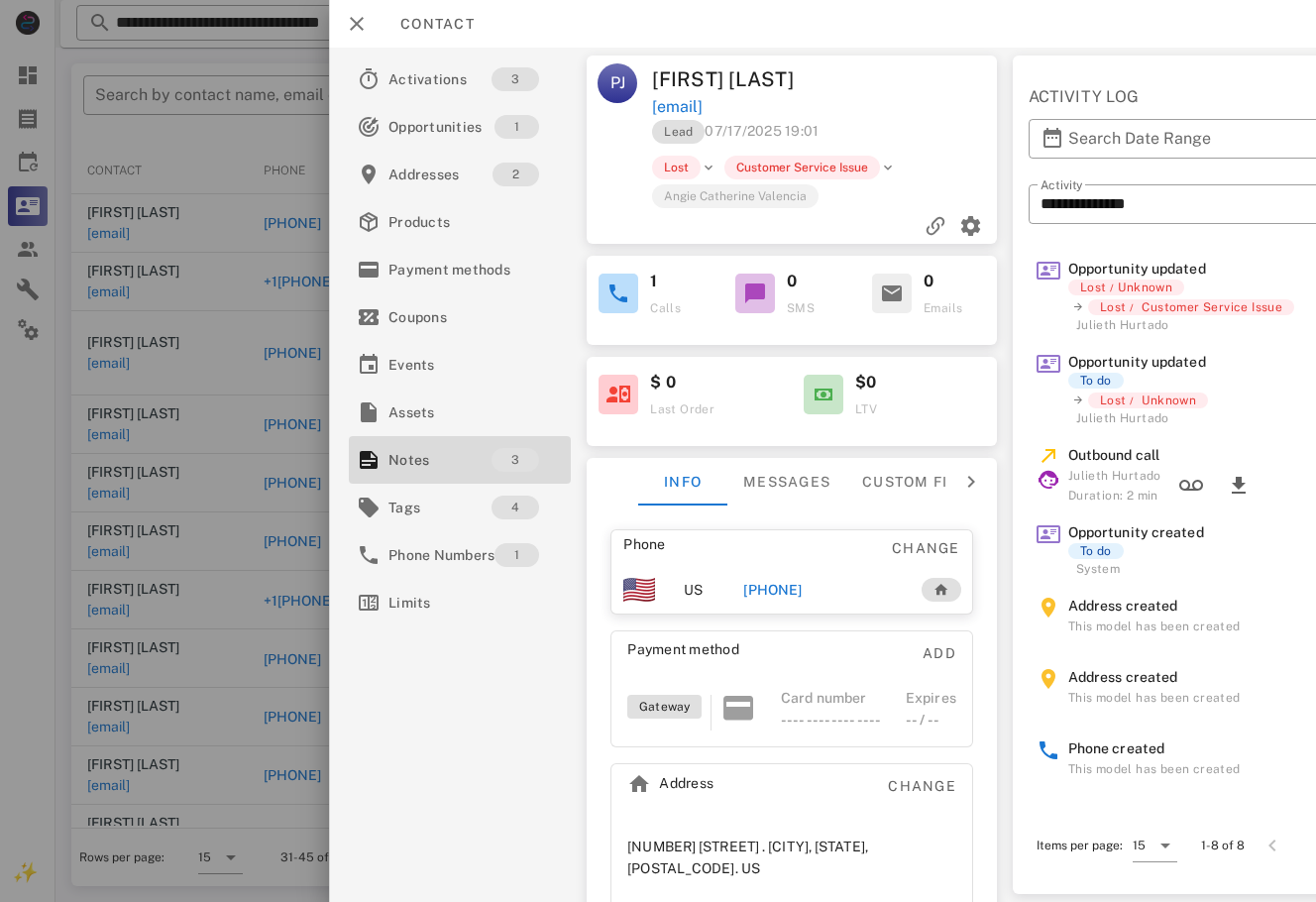 click on "+17139669833" at bounding box center [772, 590] 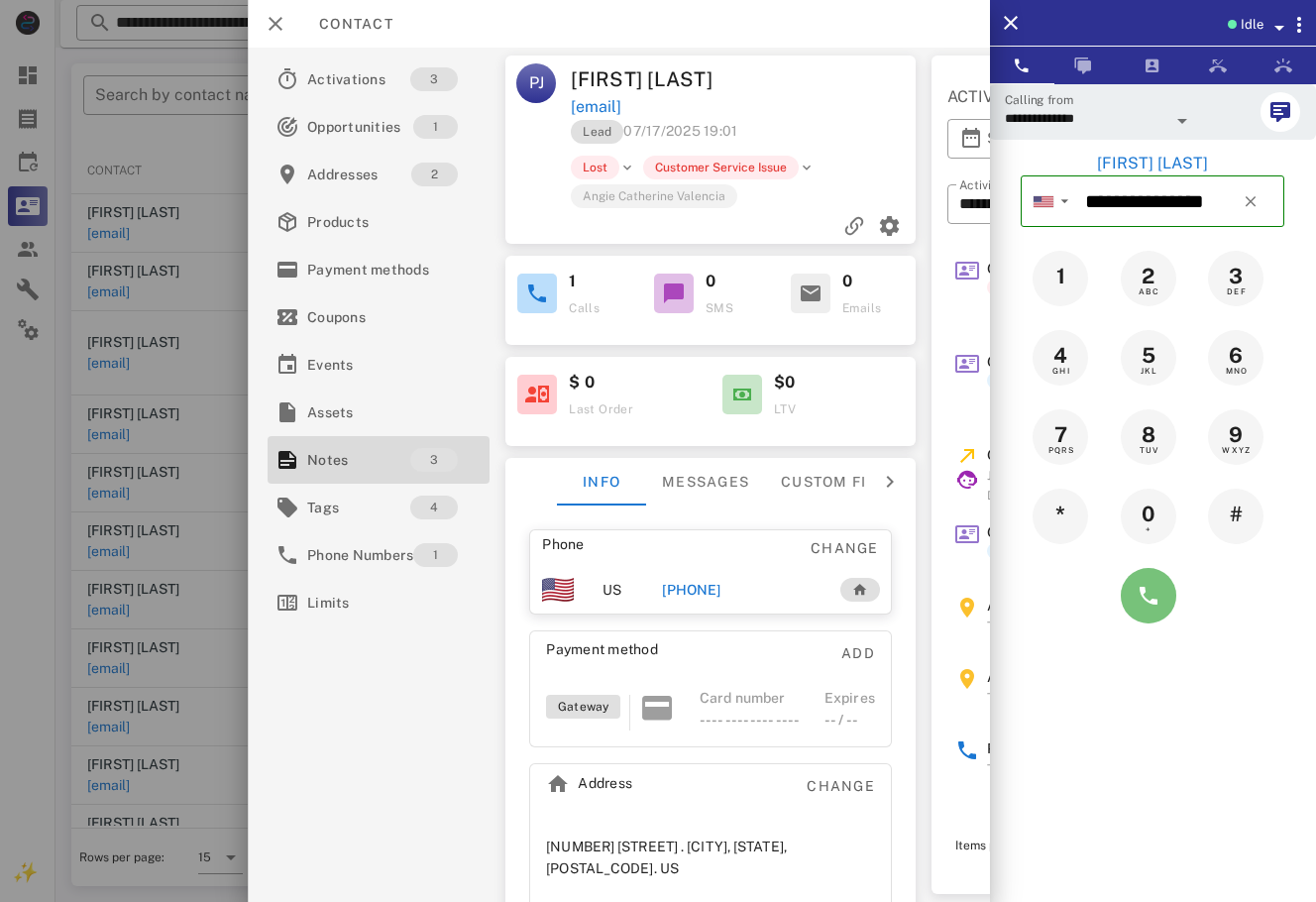 click at bounding box center [1149, 596] 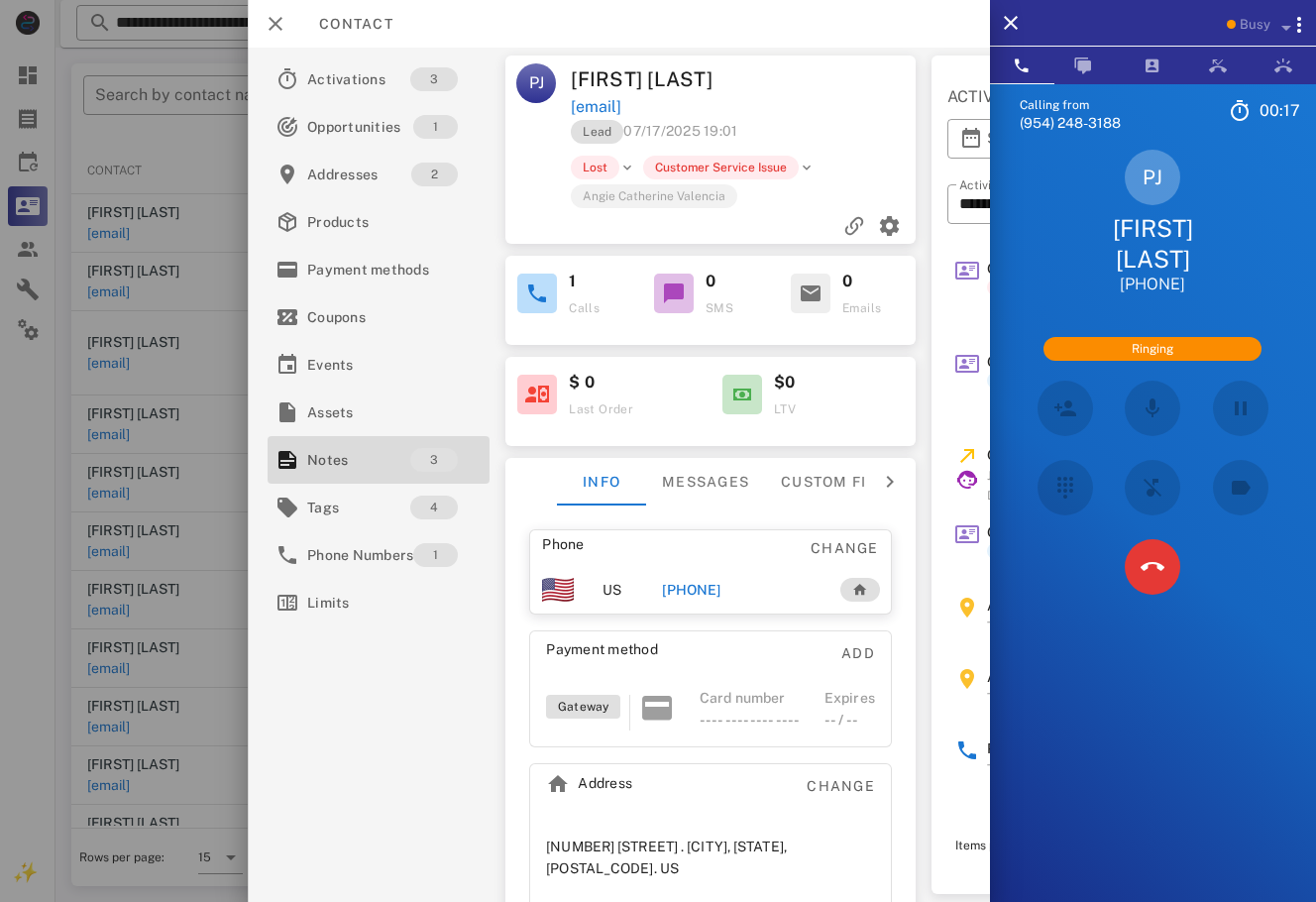 click on "Calling from (954) 248-3188 00: 17  Unknown      ▼     Andorra
+376
Argentina
+54
Aruba
+297
Australia
+61
Belgium (België)
+32
Bolivia
+591
Brazil (Brasil)
+55
Canada
+1
Chile
+56
Colombia
+57
Costa Rica
+506
Dominican Republic (República Dominicana)
+1
Ecuador
+593
El Salvador
+503
France
+33
Germany (Deutschland)
+49
Guadeloupe
+590
Guatemala
+502
Honduras
+504
Iceland (Ísland)
+354
India (भारत)
+91
Israel (‫ישראל‬‎)
+972
Italy (Italia)
+39" at bounding box center [1152, 534] 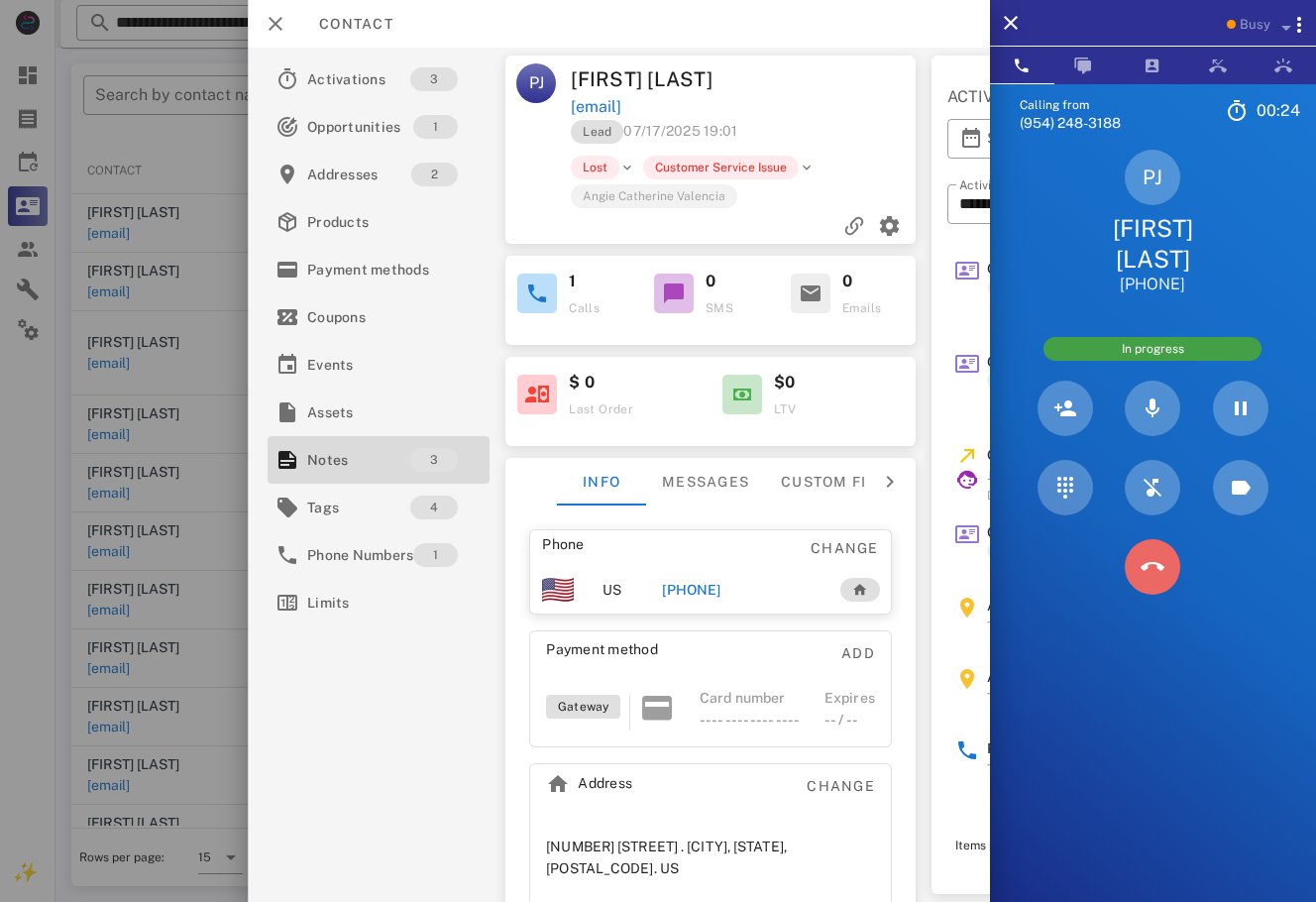 click at bounding box center [1152, 567] 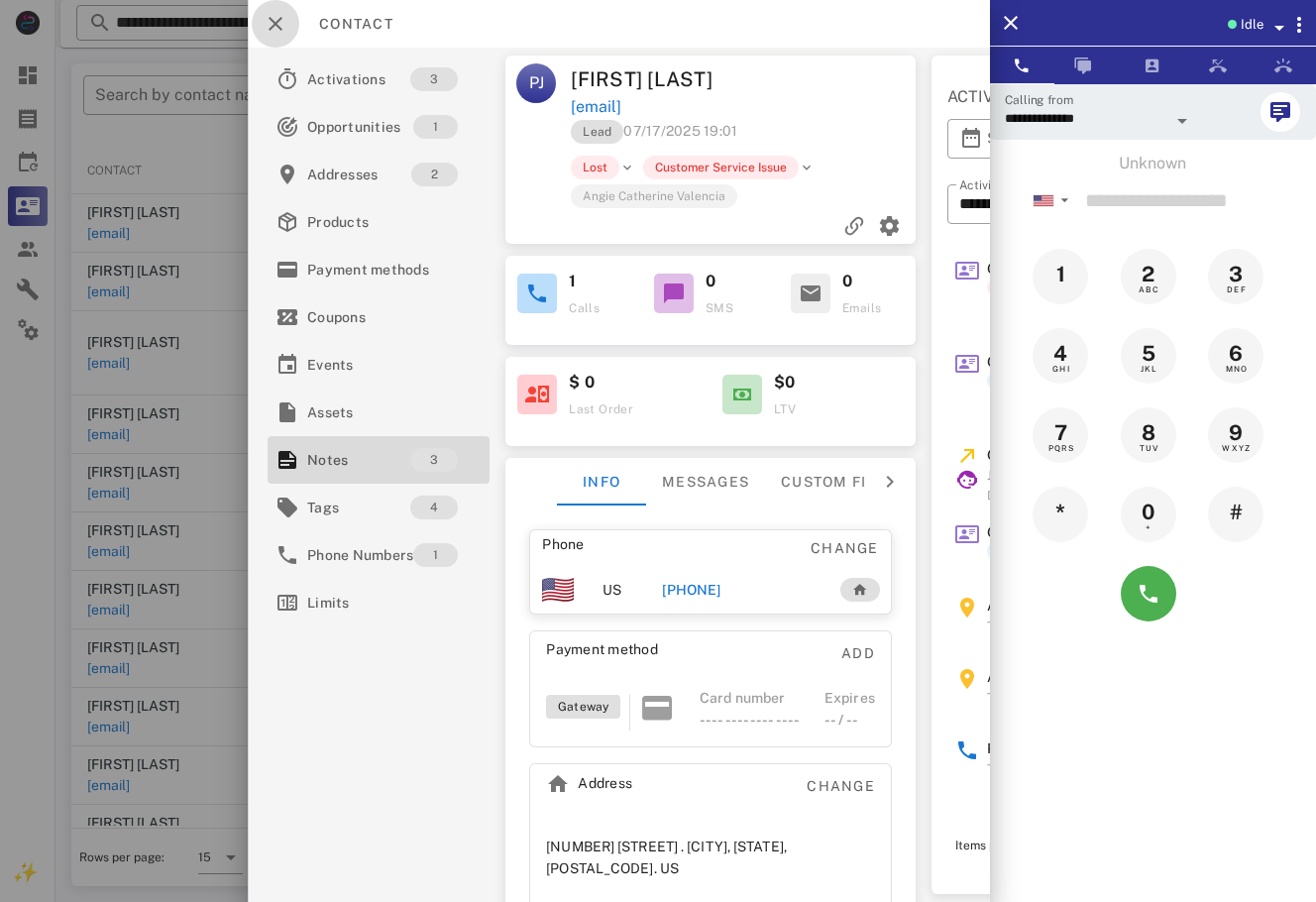 click at bounding box center [275, 24] 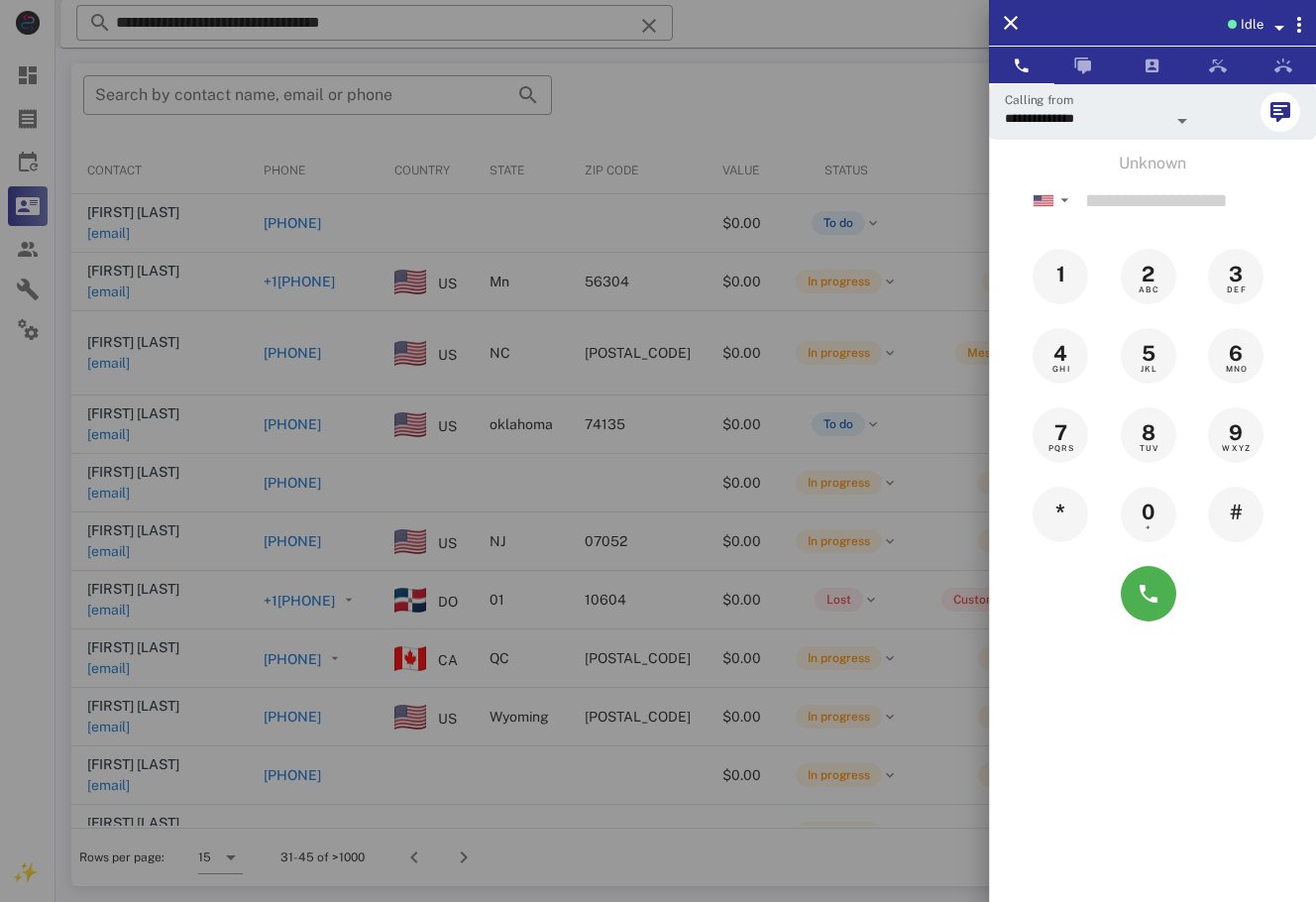 click at bounding box center (658, 451) 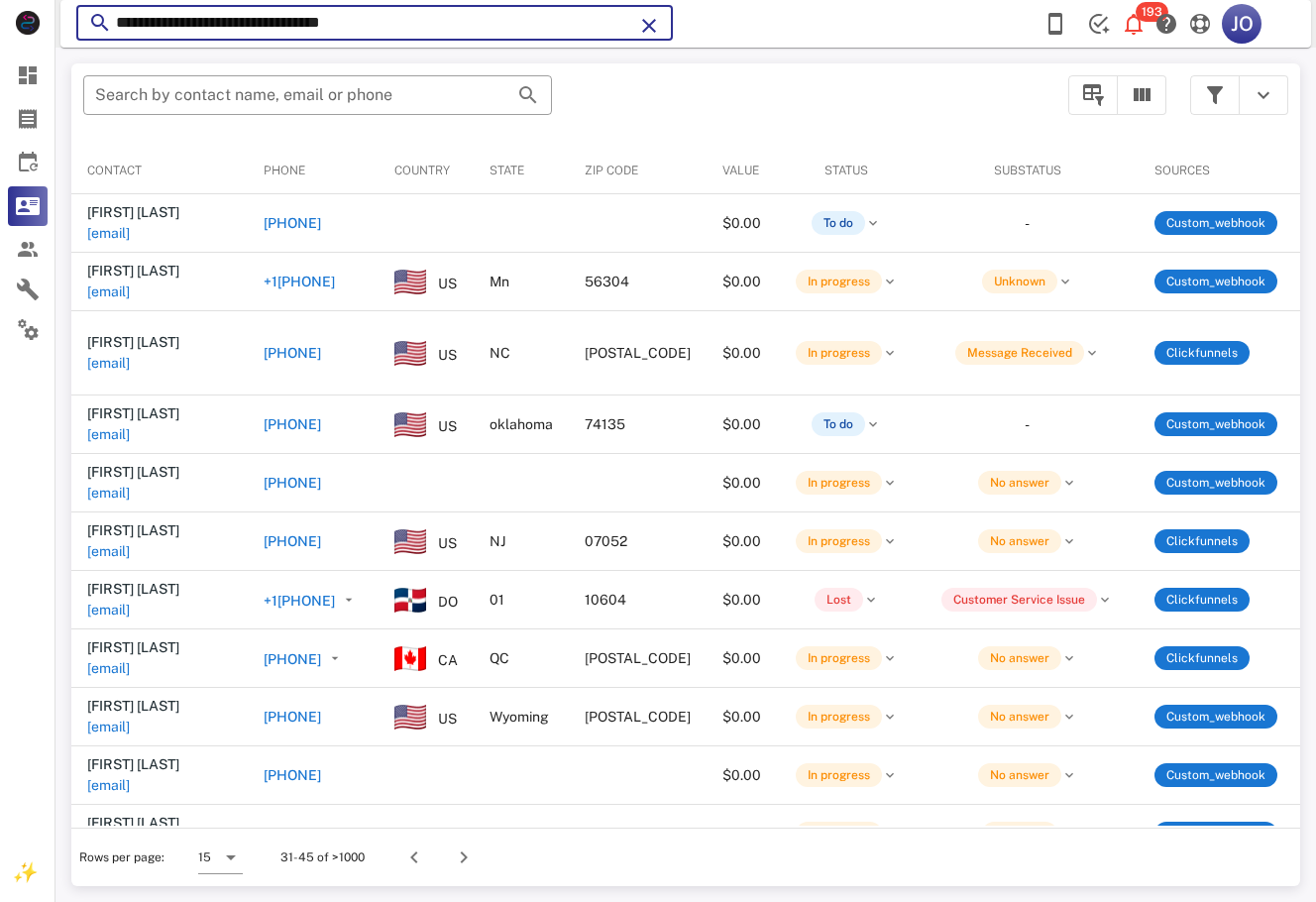 drag, startPoint x: 390, startPoint y: 14, endPoint x: 101, endPoint y: 4, distance: 289.17296 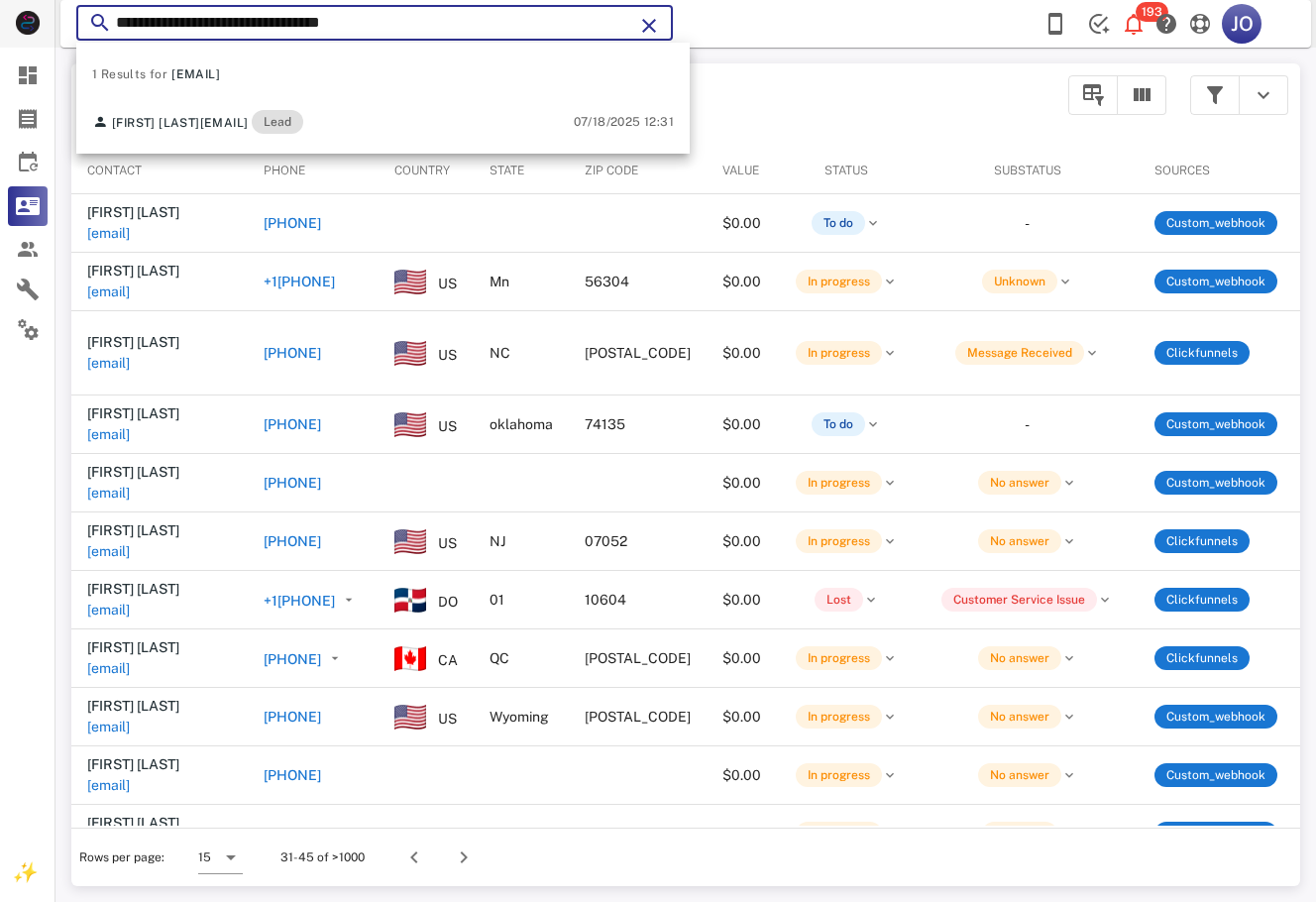 drag, startPoint x: 452, startPoint y: 10, endPoint x: 52, endPoint y: 30, distance: 400.49969 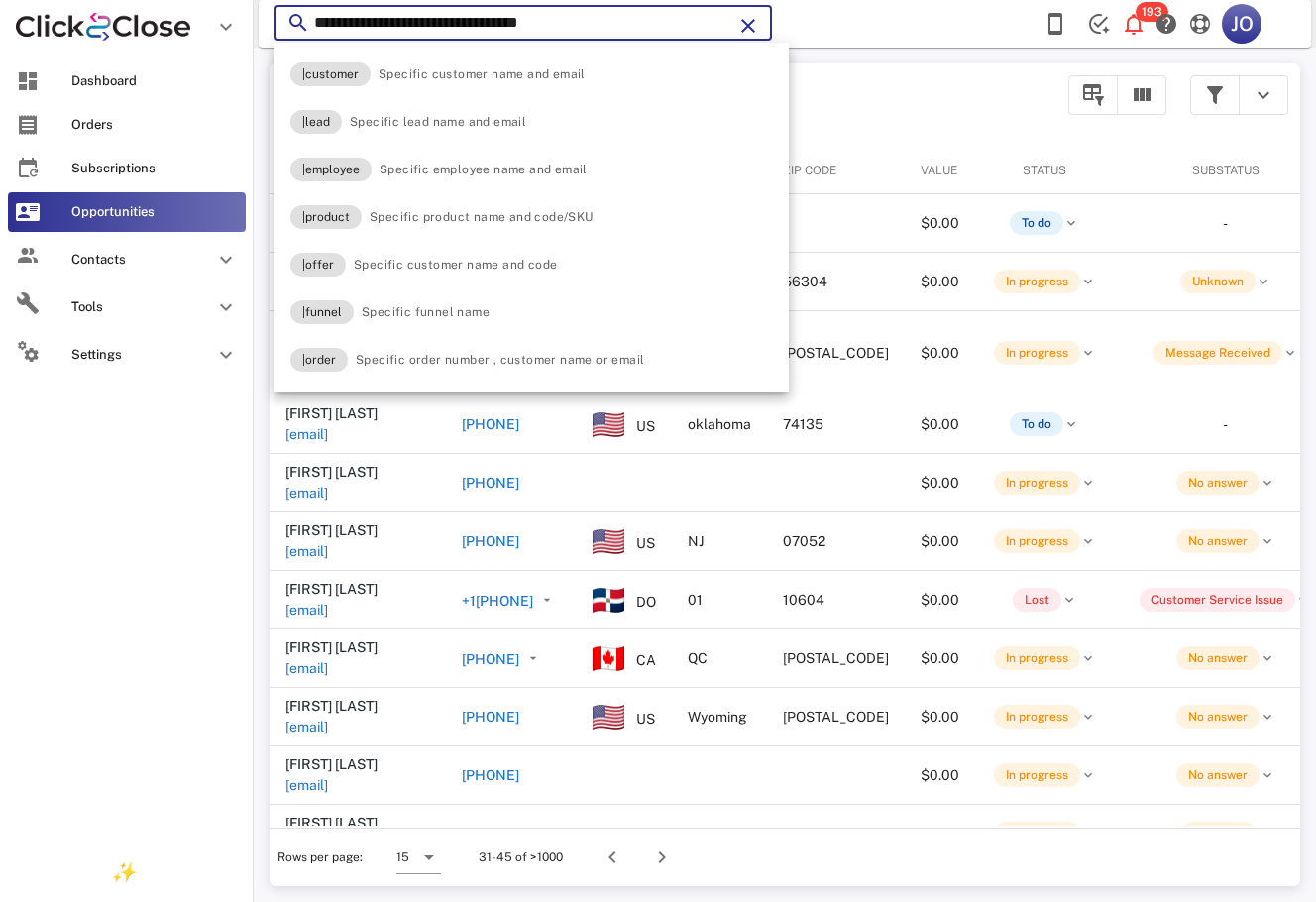 paste 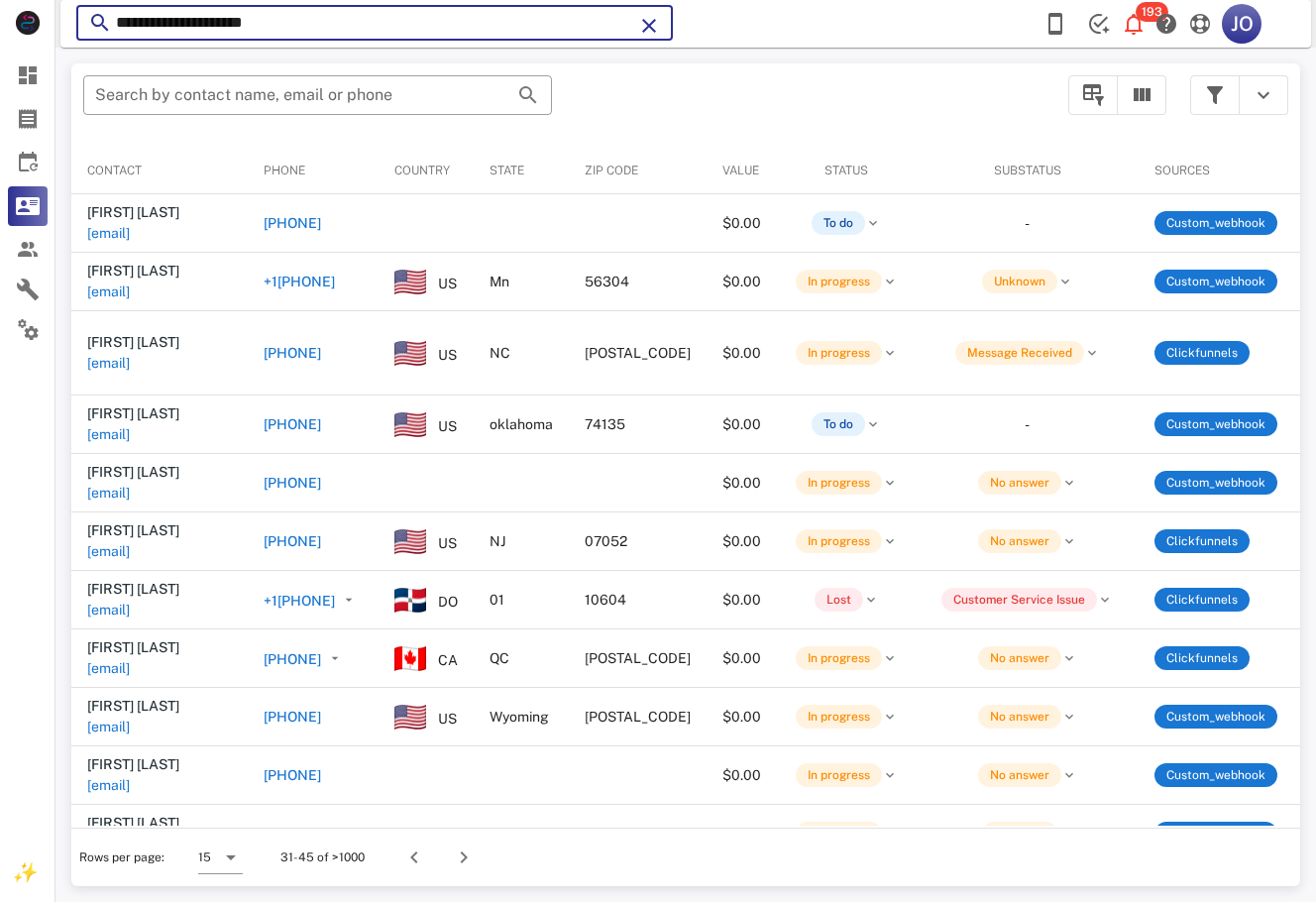 click on "**********" at bounding box center (375, 23) 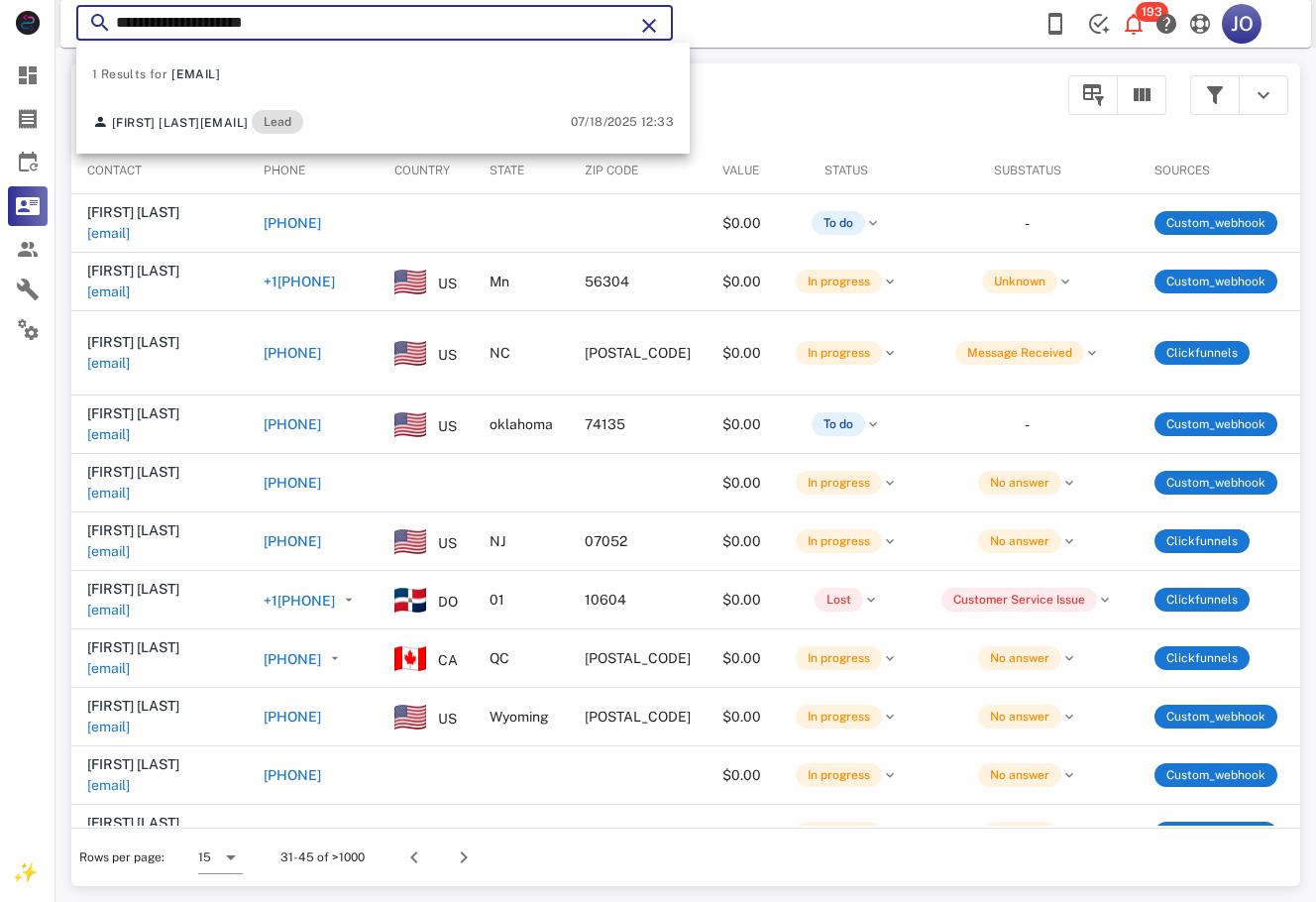 click on "**********" at bounding box center [375, 23] 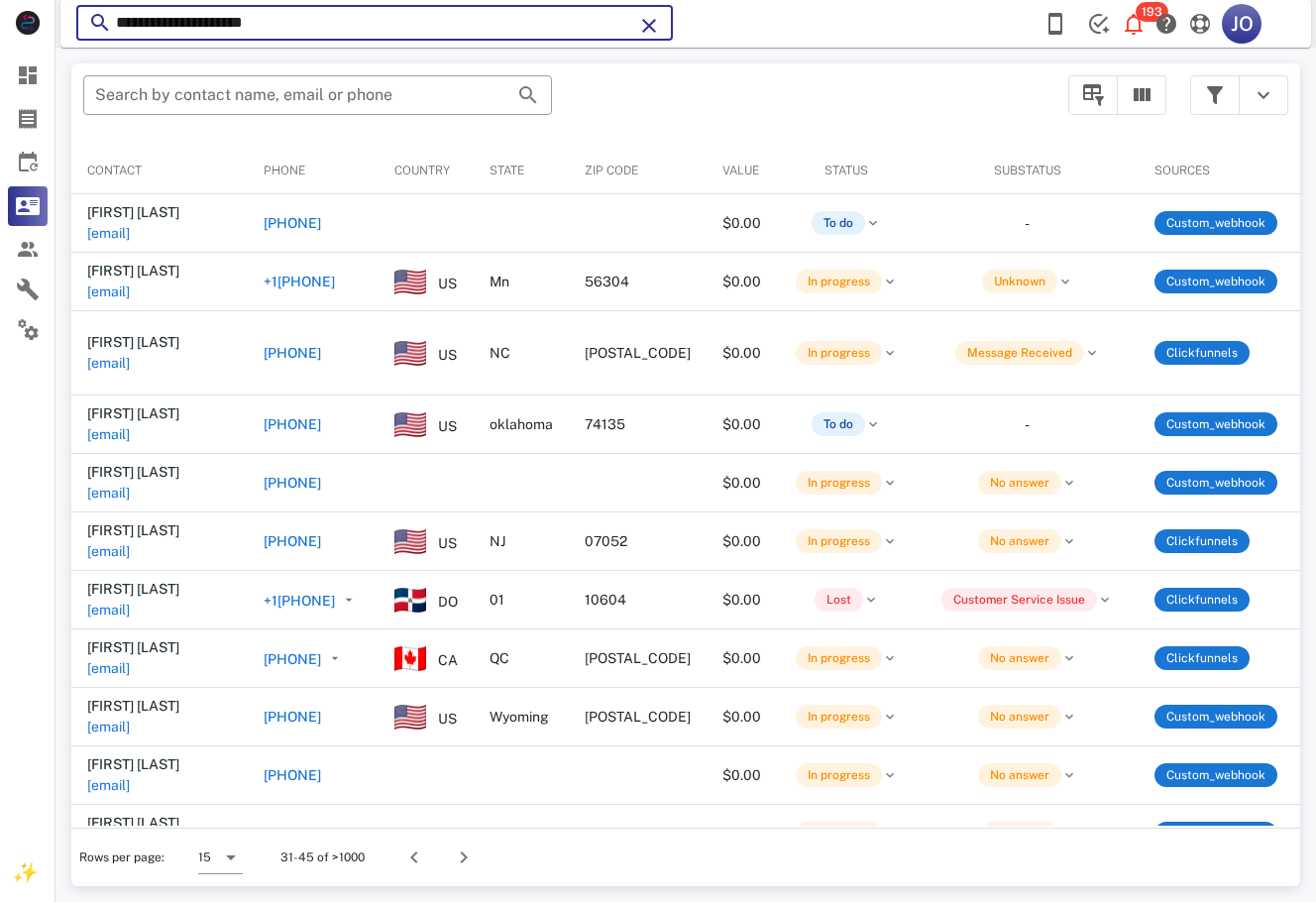 click on "**********" at bounding box center (375, 23) 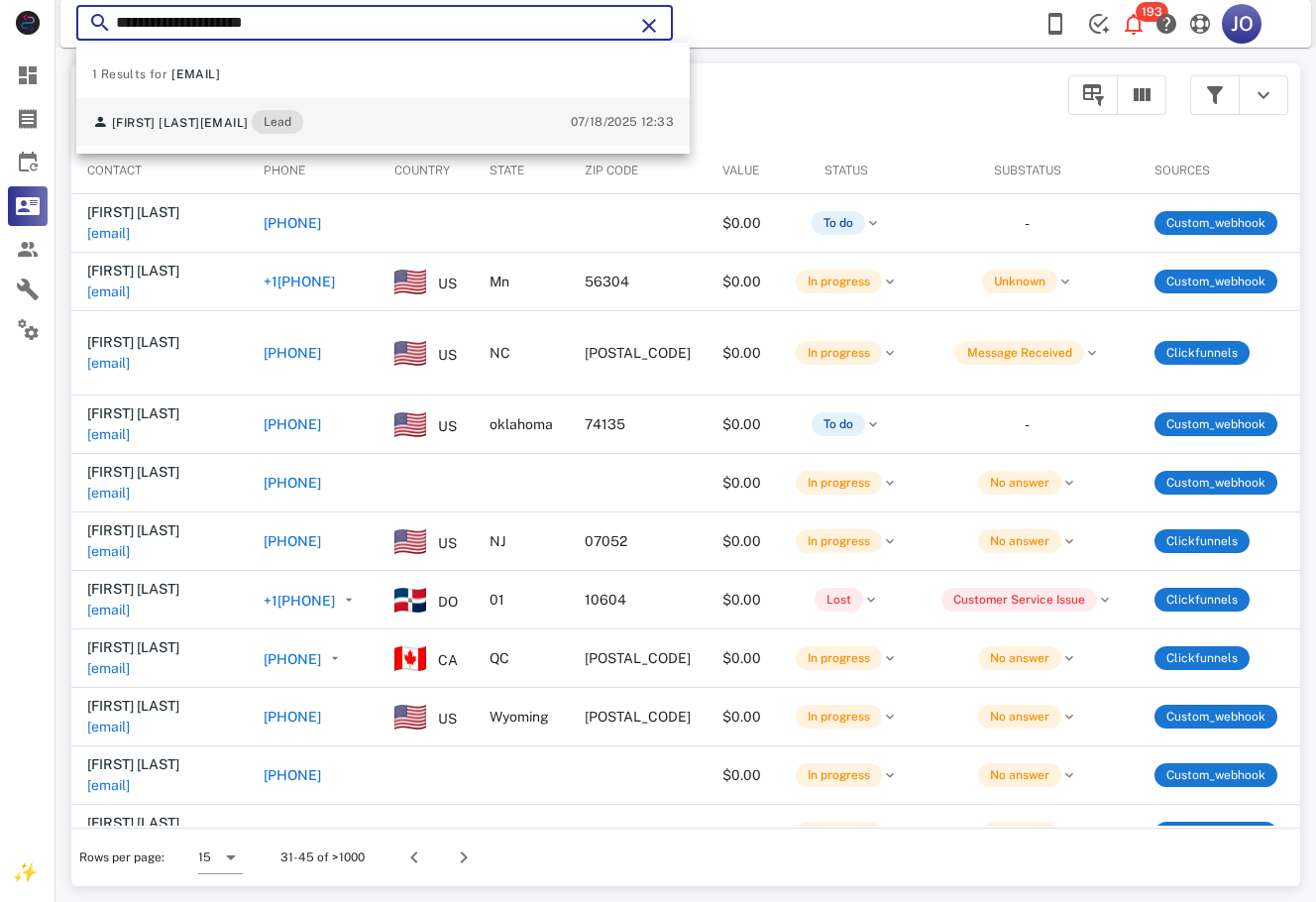 type on "**********" 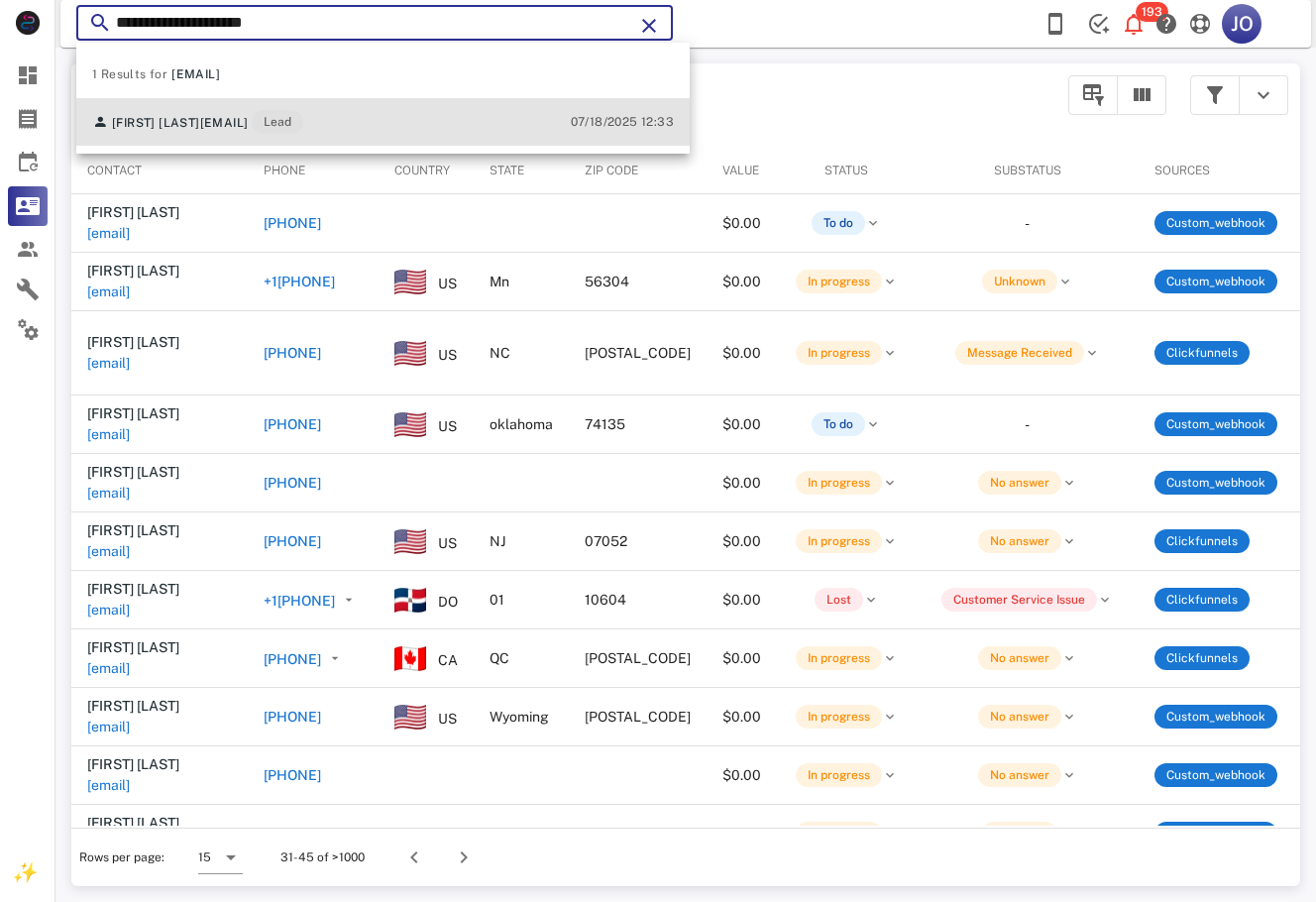 click on "Maria Baizabal   ma2102_06@outlook.com   Lead" at bounding box center (197, 122) 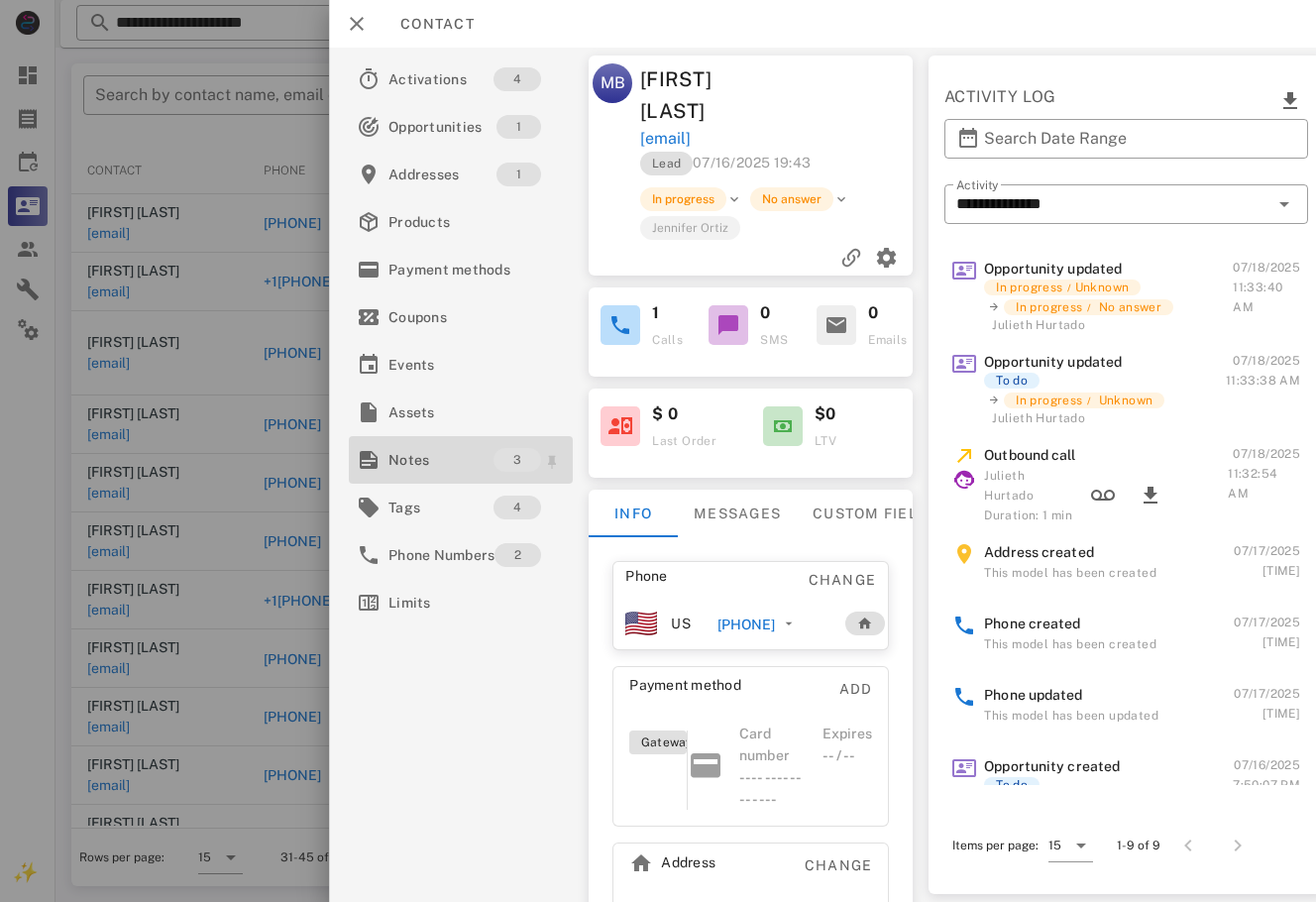 click on "Notes" at bounding box center (441, 460) 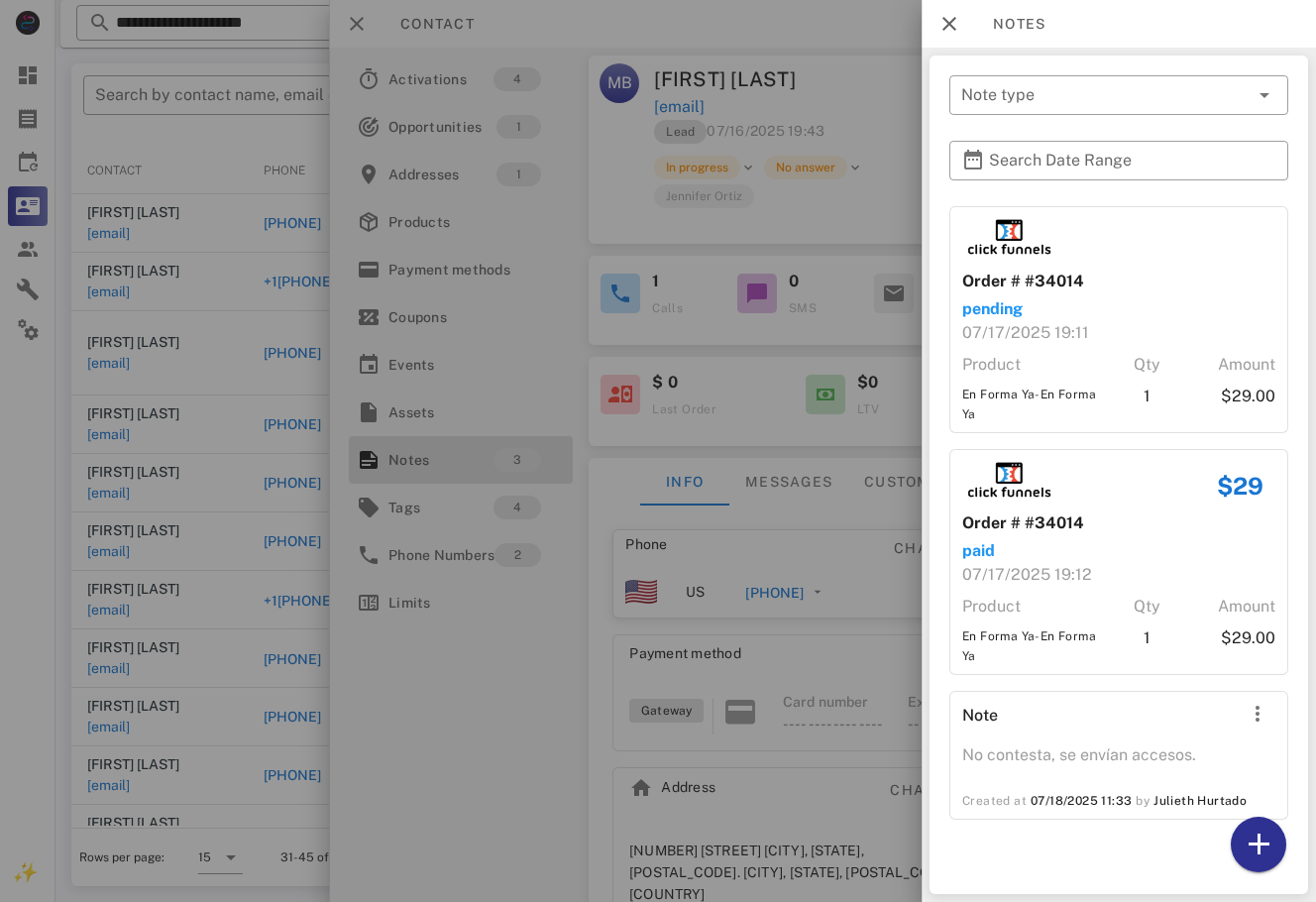 click at bounding box center (658, 451) 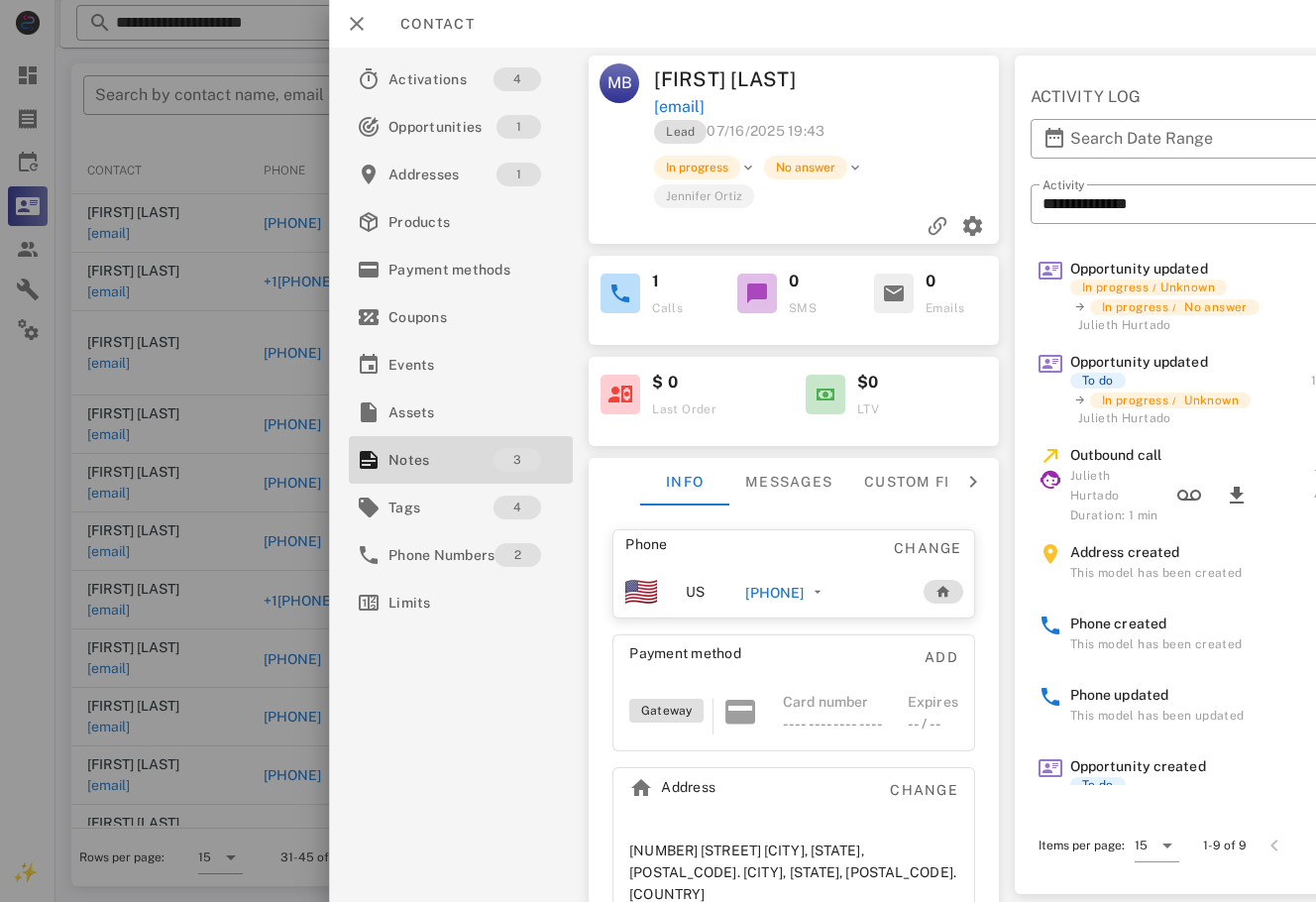 click on "+15142908156" at bounding box center (774, 593) 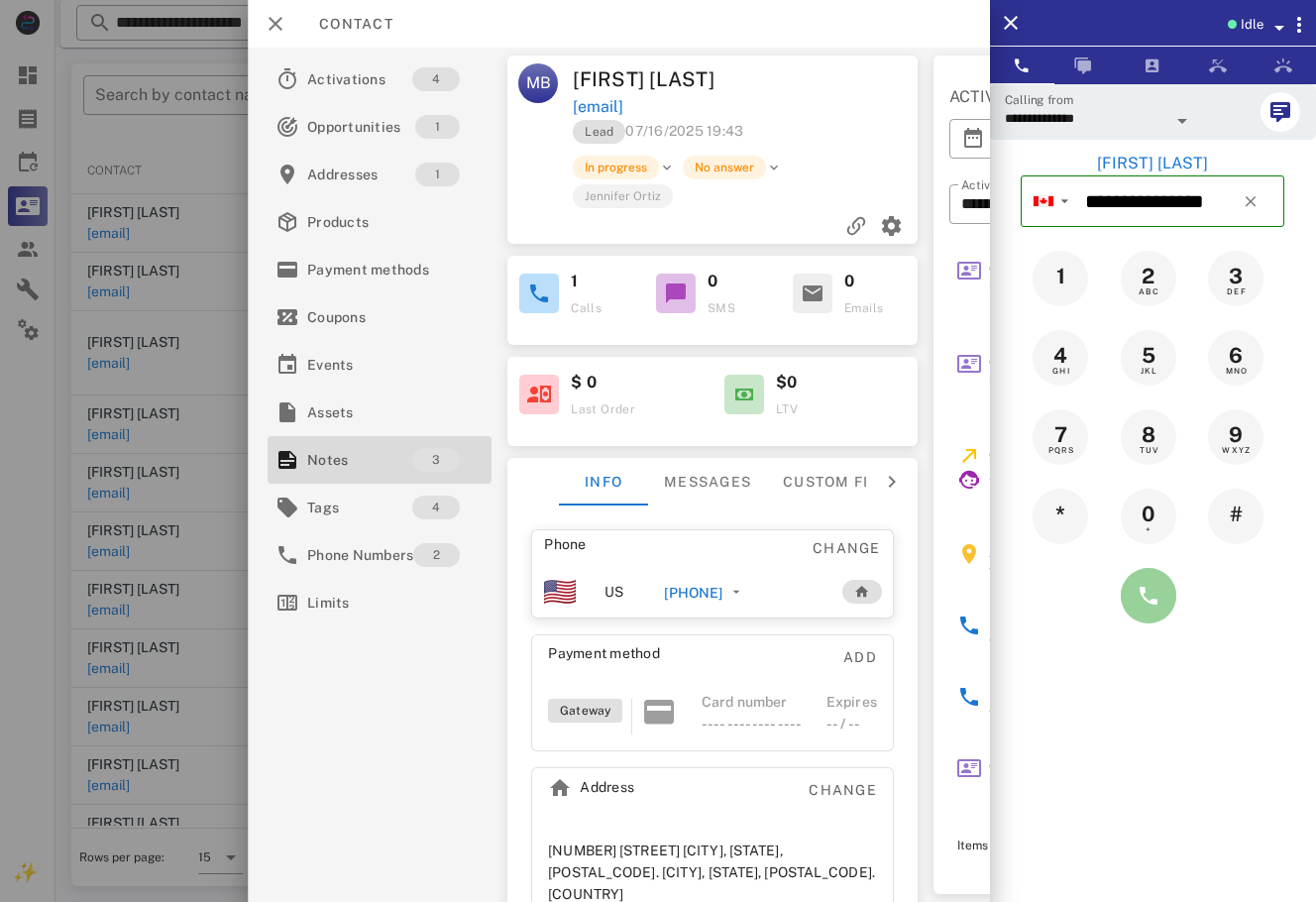 click at bounding box center [1149, 596] 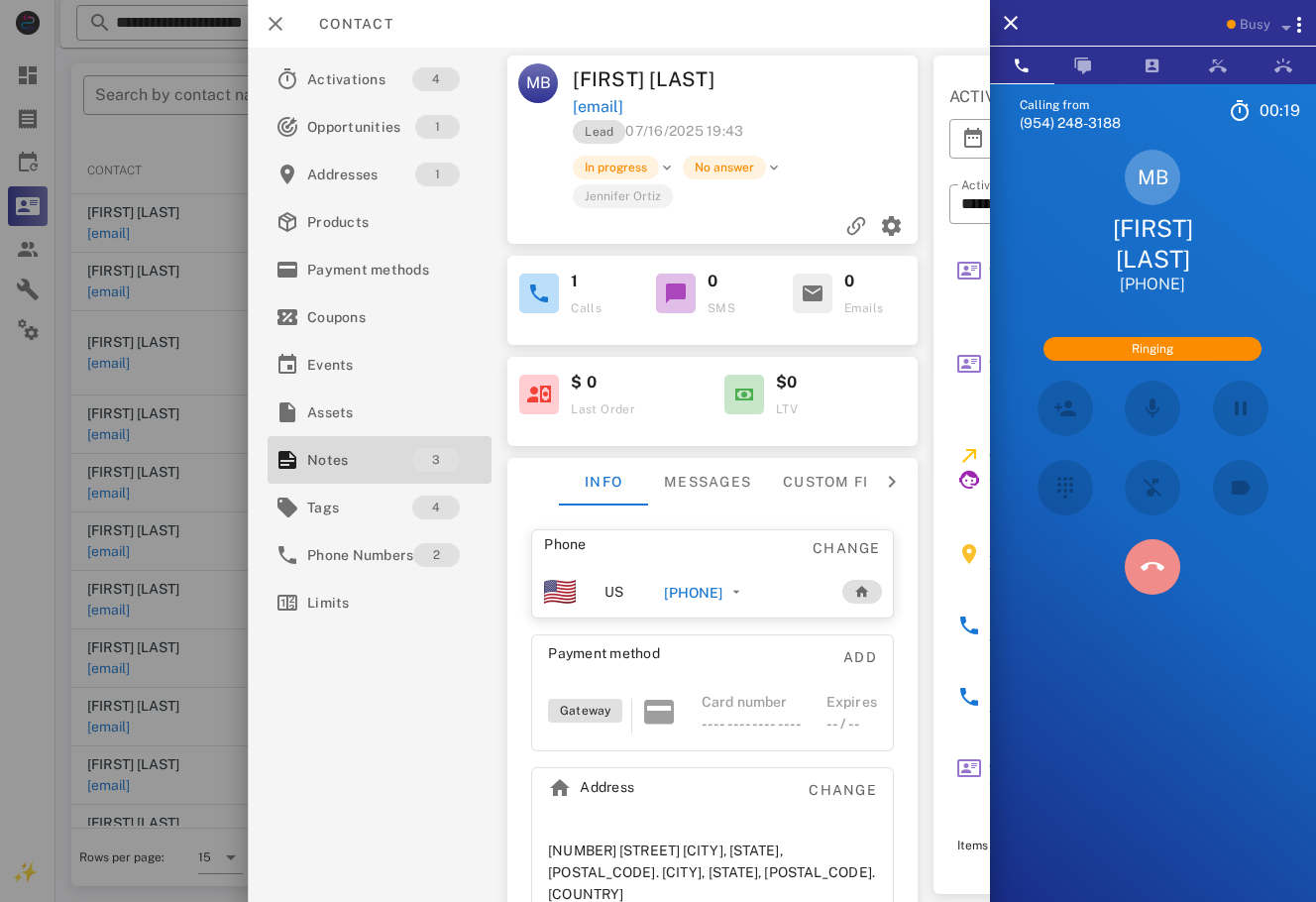 click at bounding box center [1152, 567] 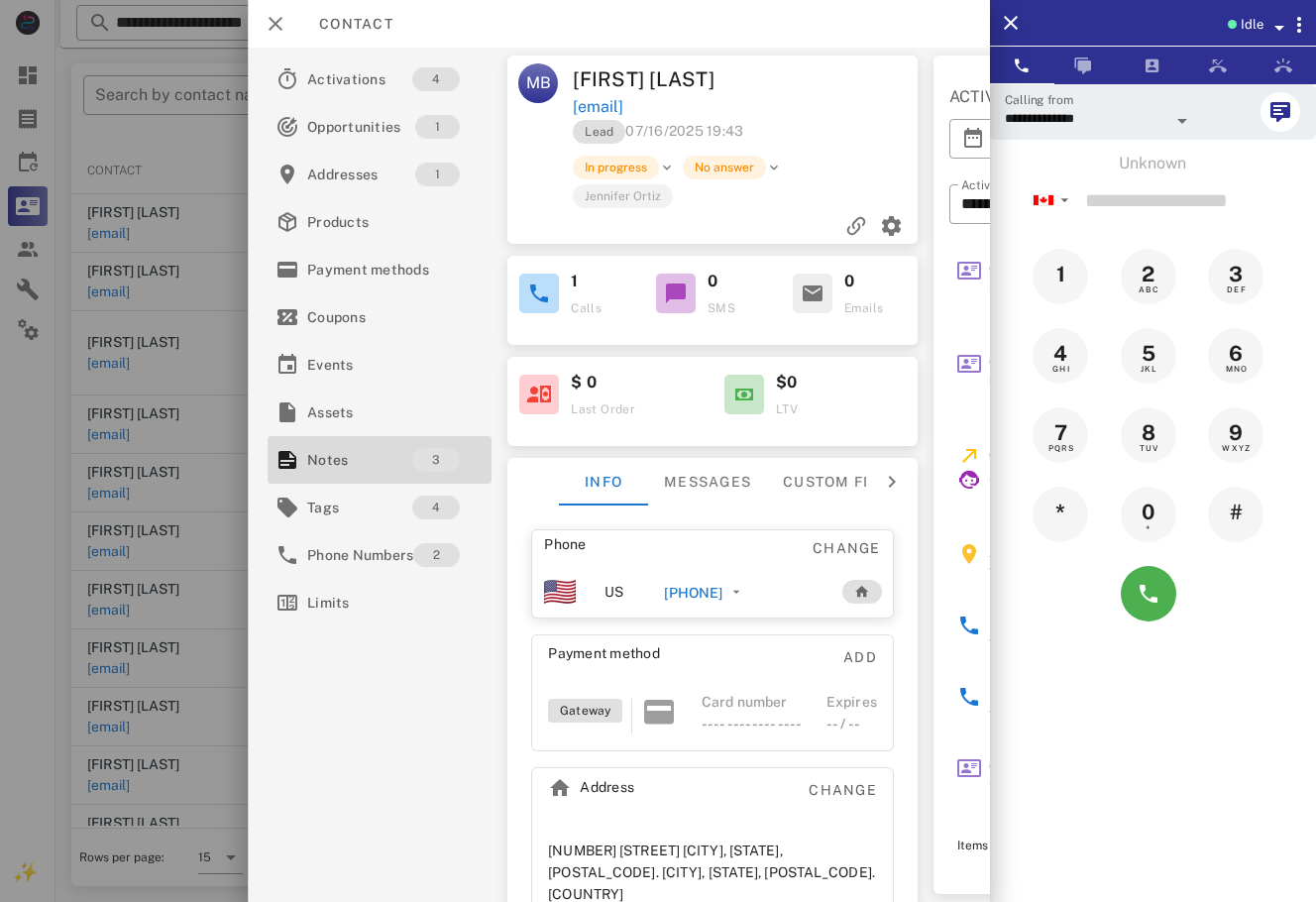 click on "Contact" at bounding box center (346, 24) 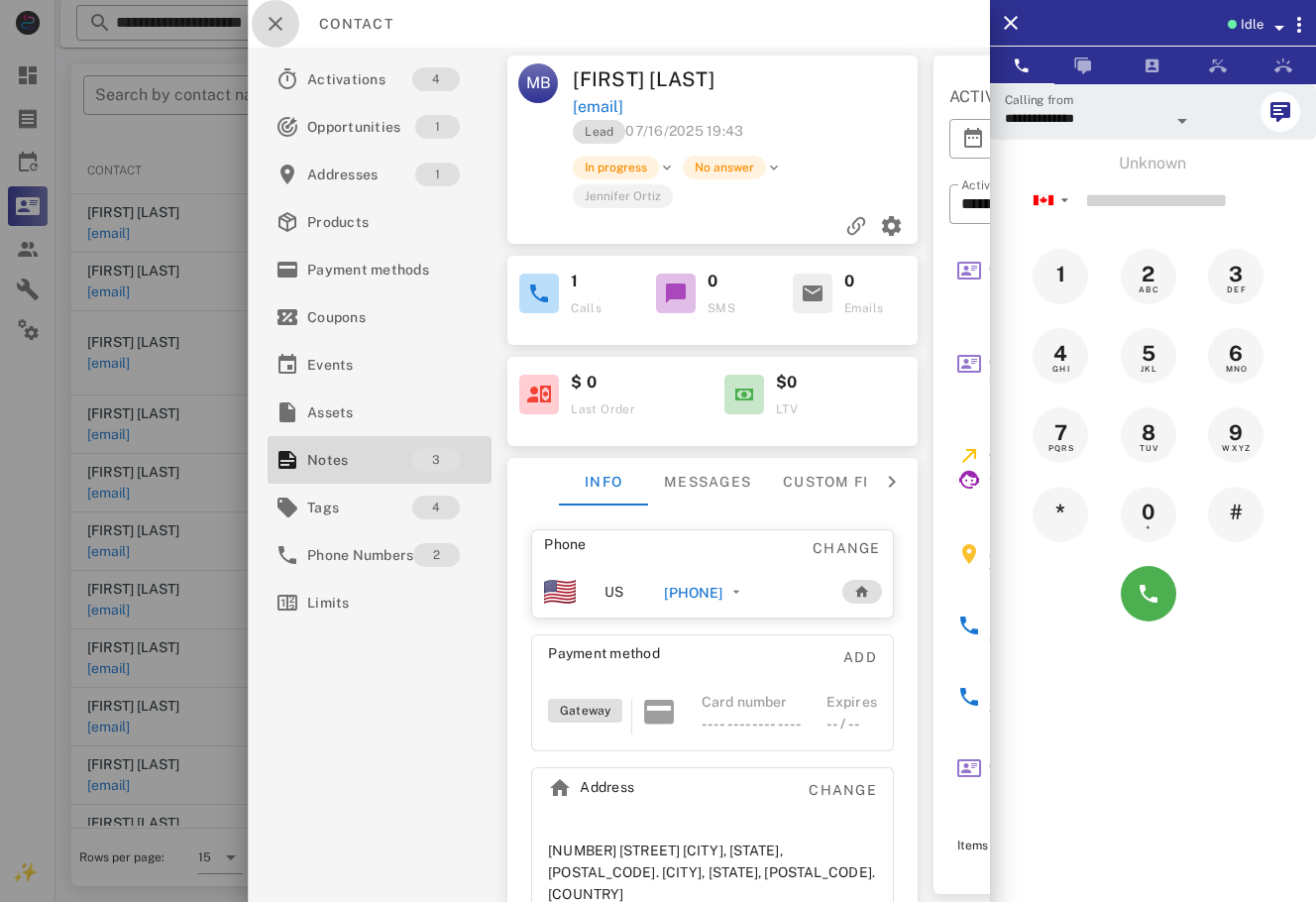 click at bounding box center [275, 24] 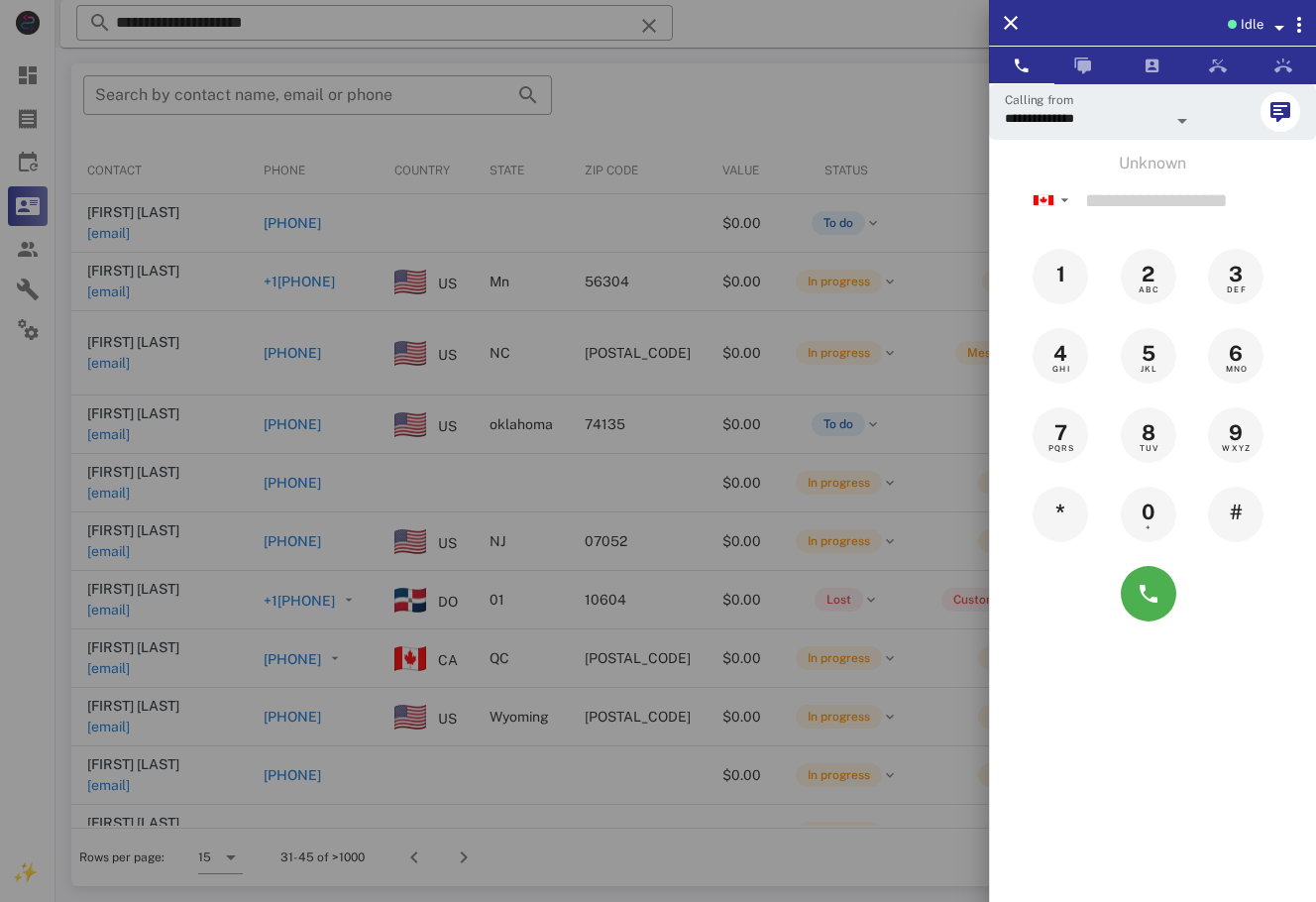 click at bounding box center [658, 451] 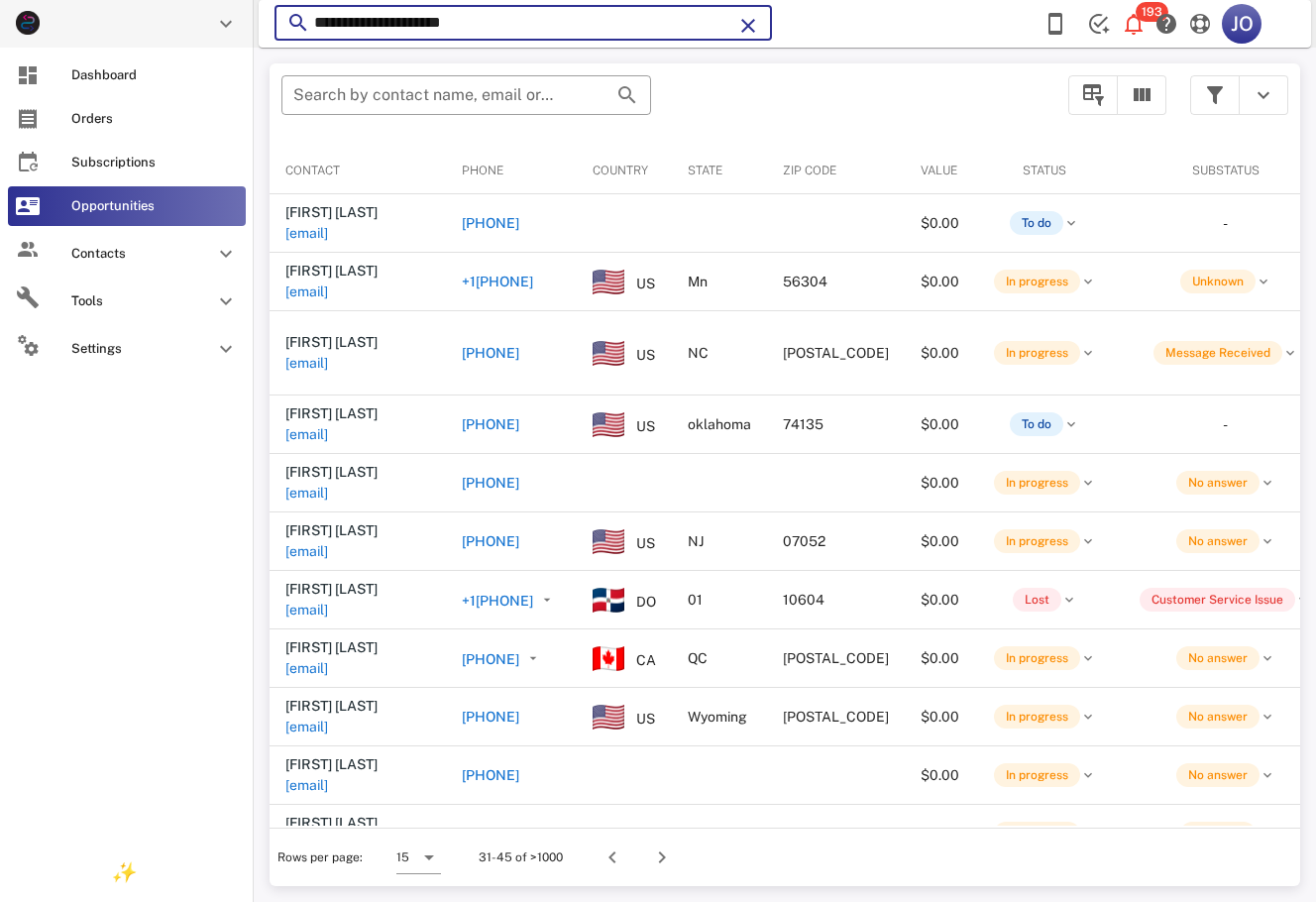 drag, startPoint x: 358, startPoint y: 25, endPoint x: 52, endPoint y: 46, distance: 306.71974 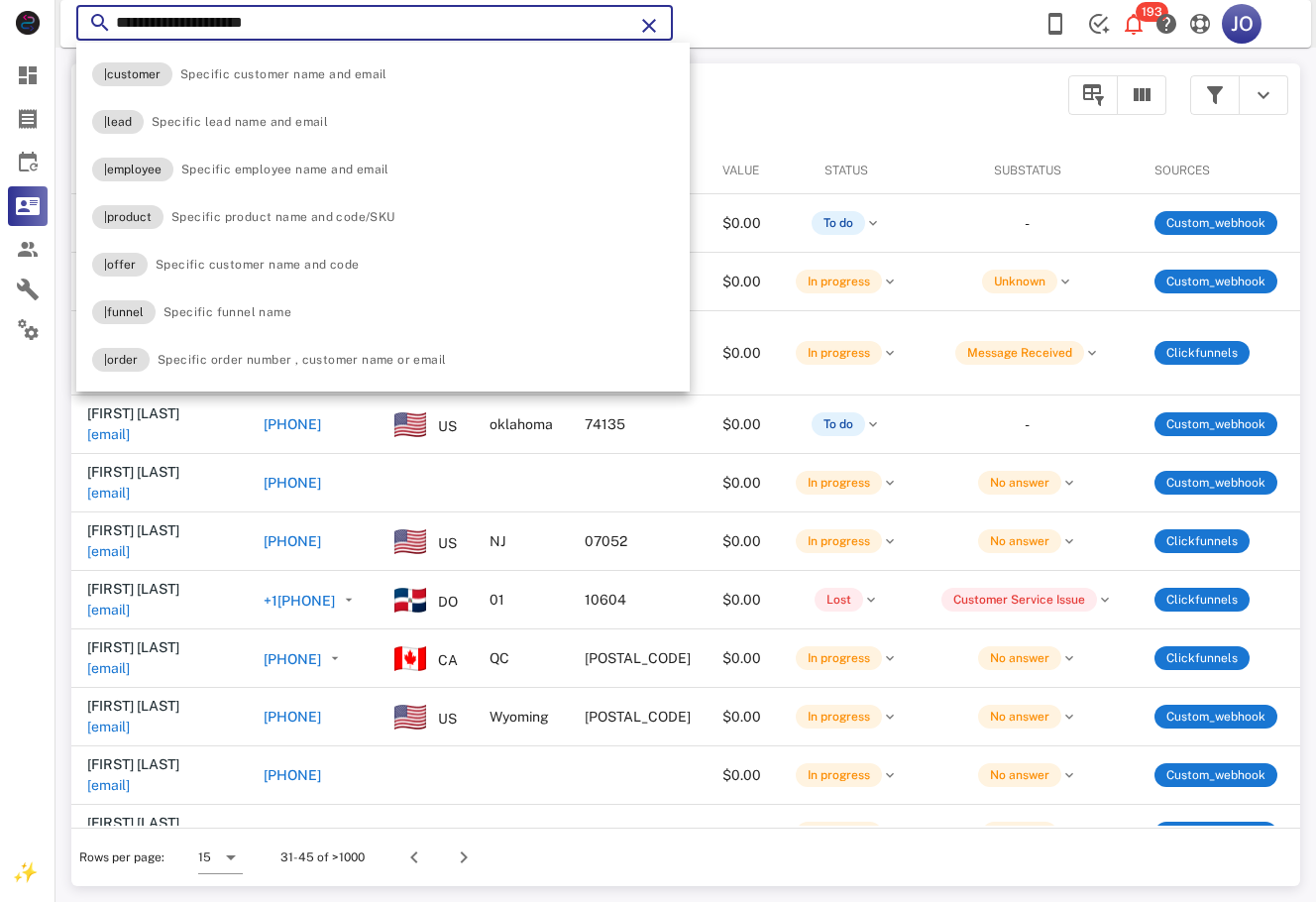 paste on "**********" 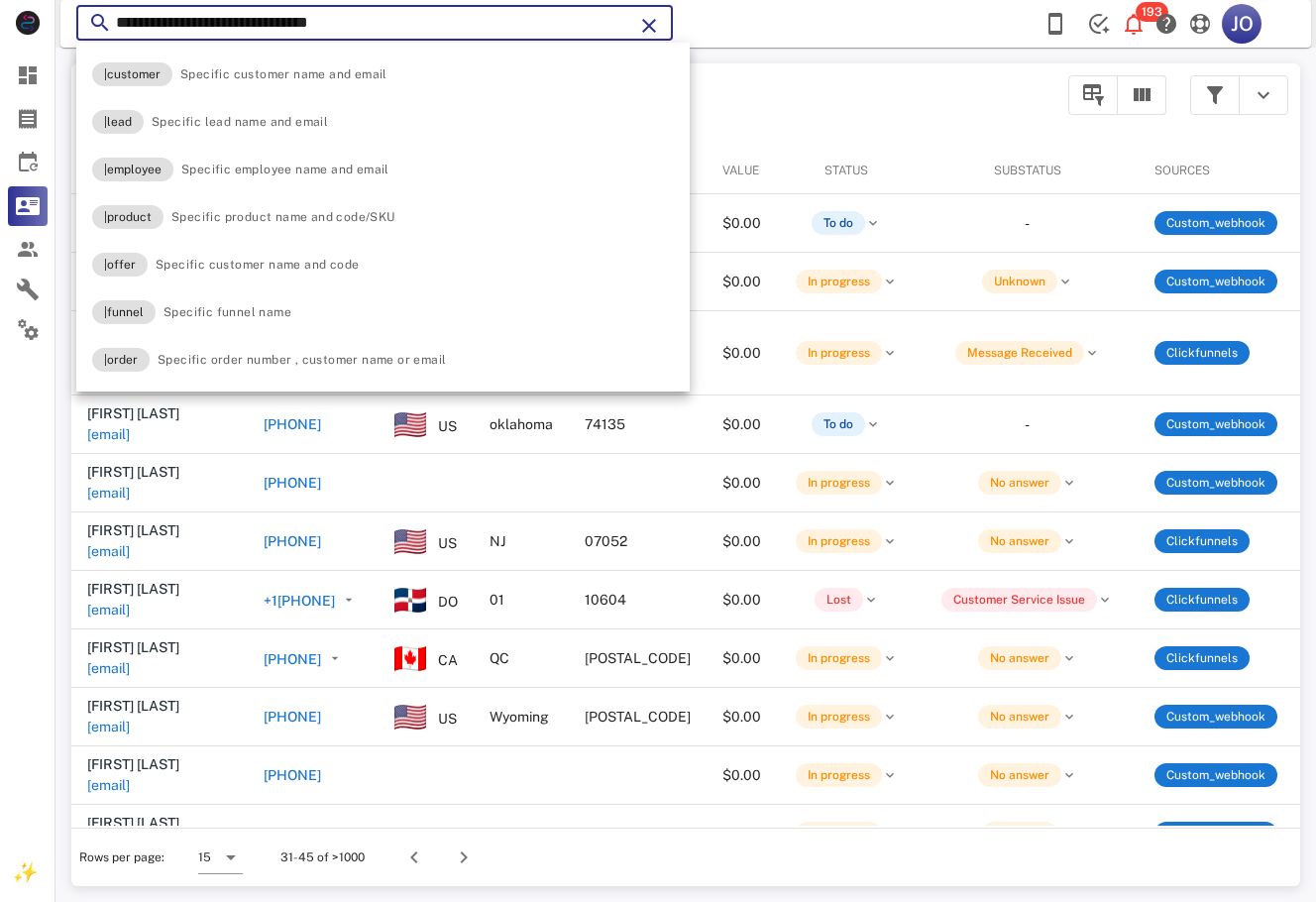 click on "**********" at bounding box center (375, 23) 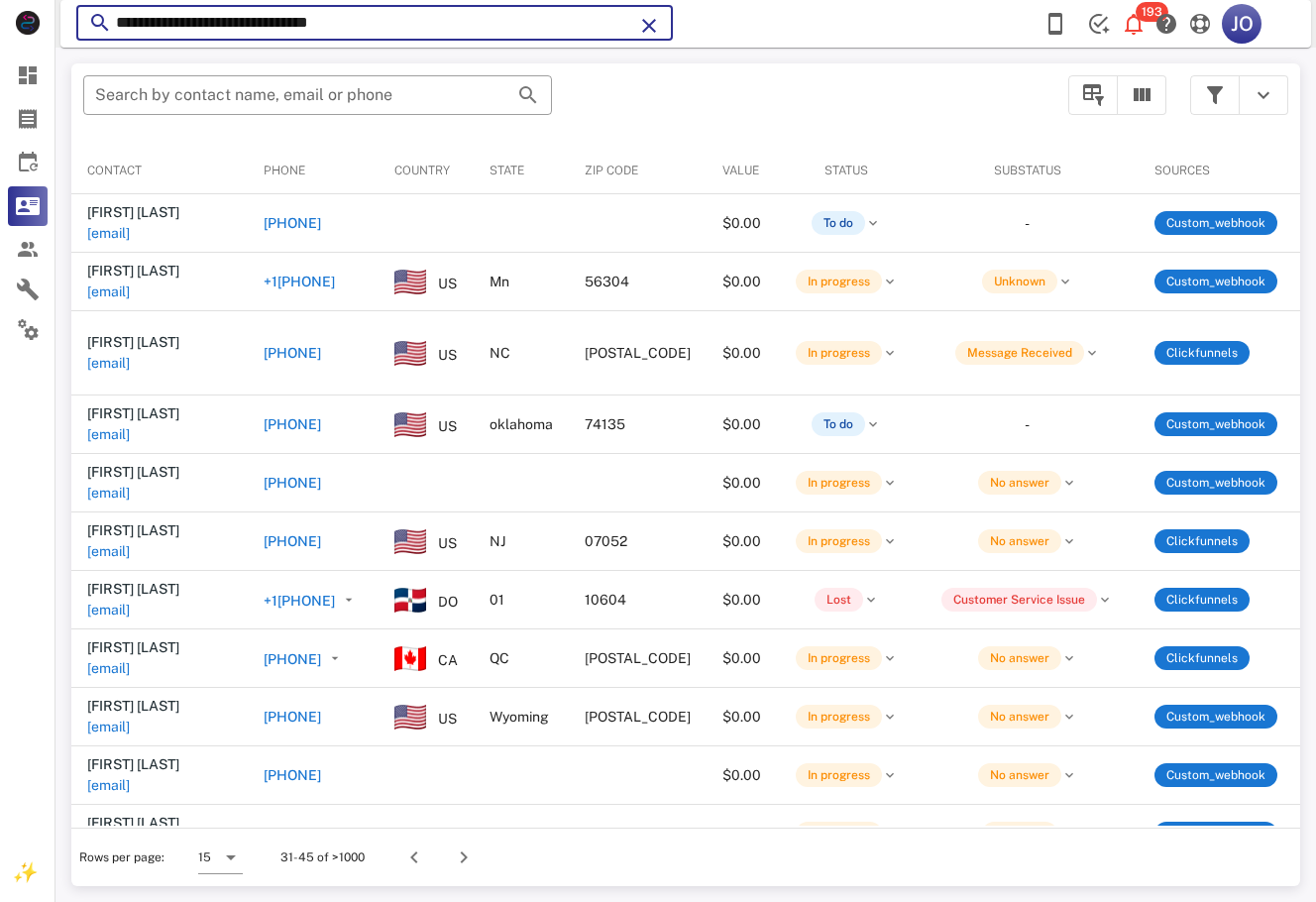 click on "**********" at bounding box center [375, 23] 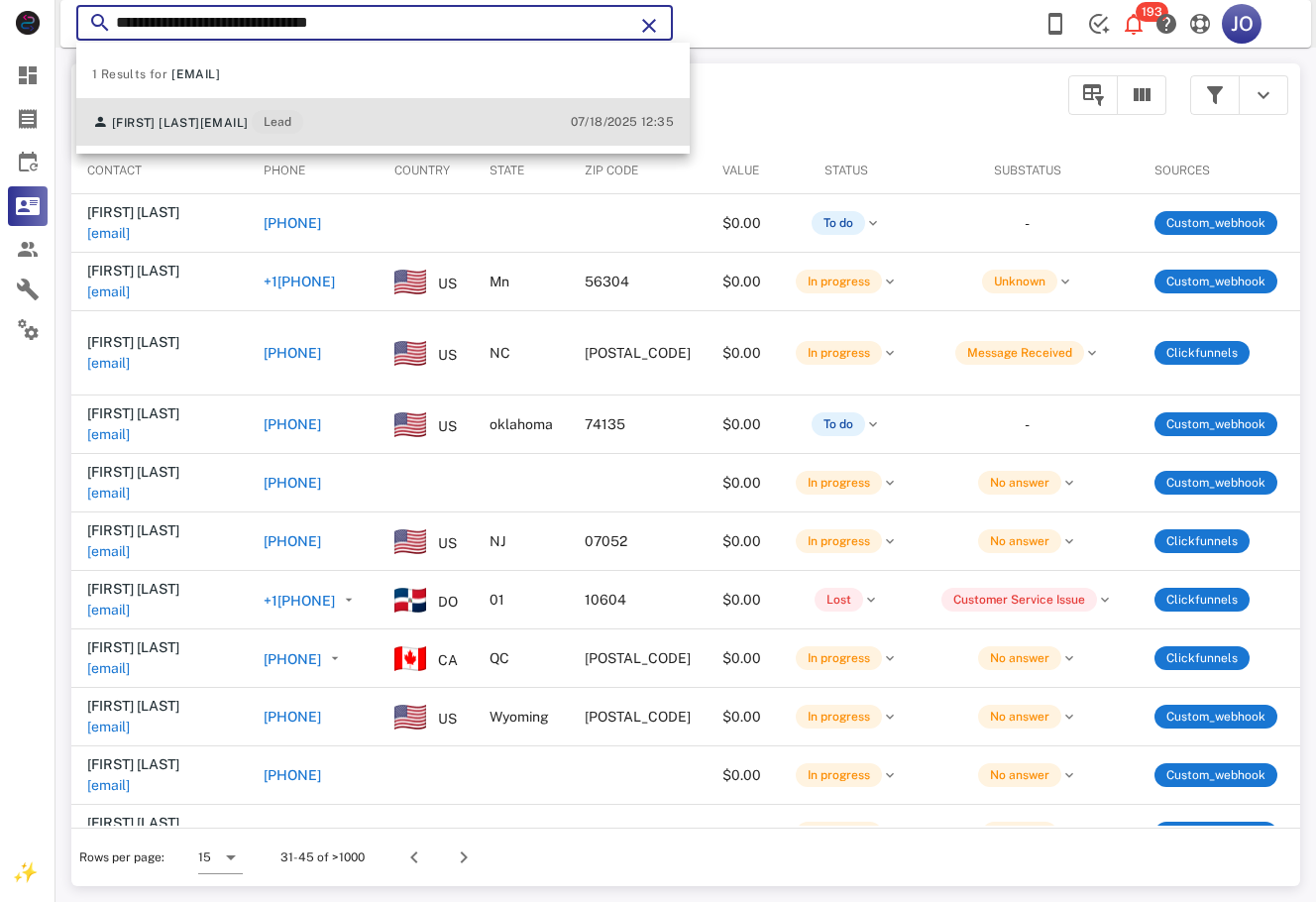 click on "Claudia Guerra   claudiaguerragutierrez@gmail.com   Lead" at bounding box center [197, 122] 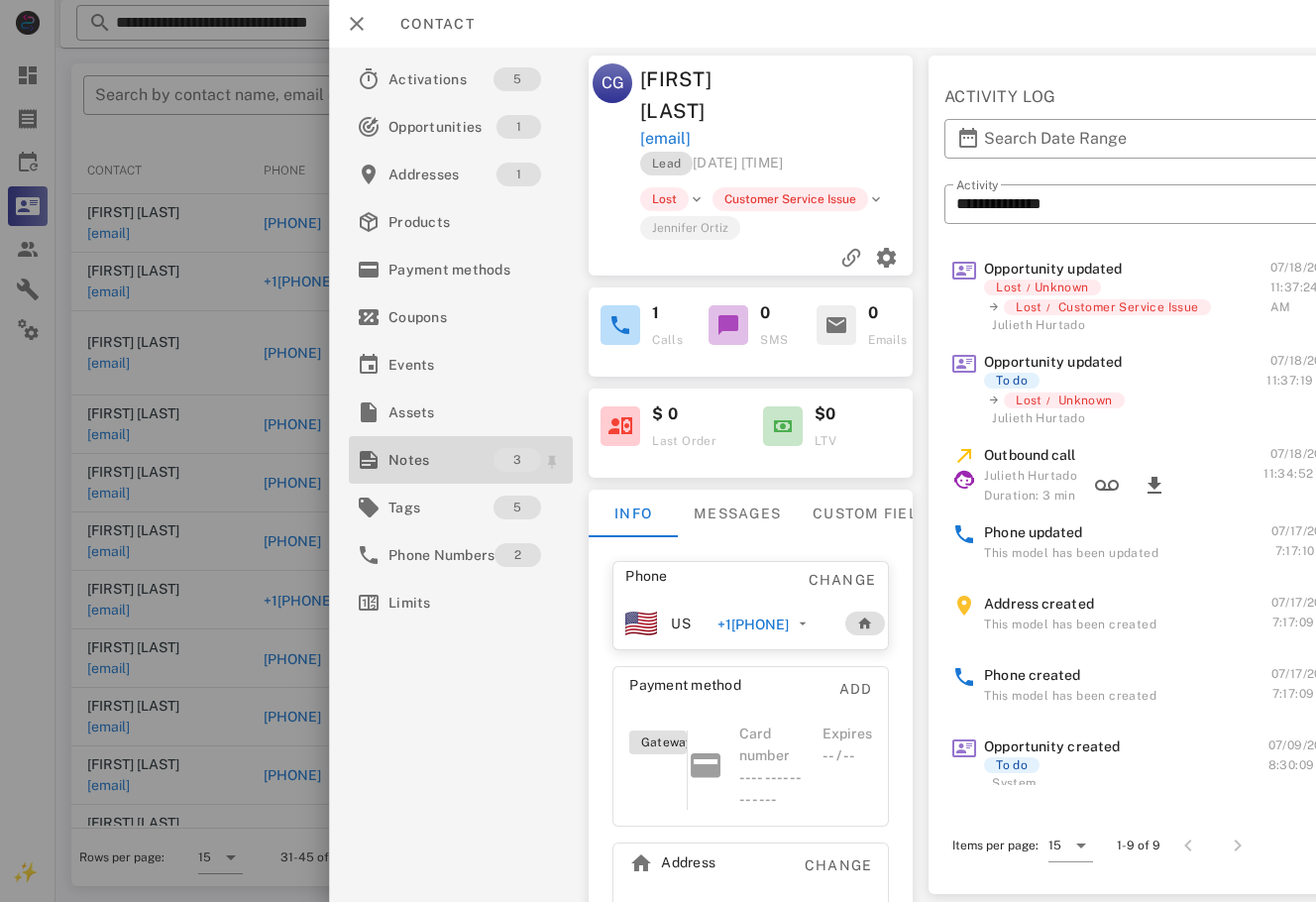 click on "Notes" at bounding box center (441, 460) 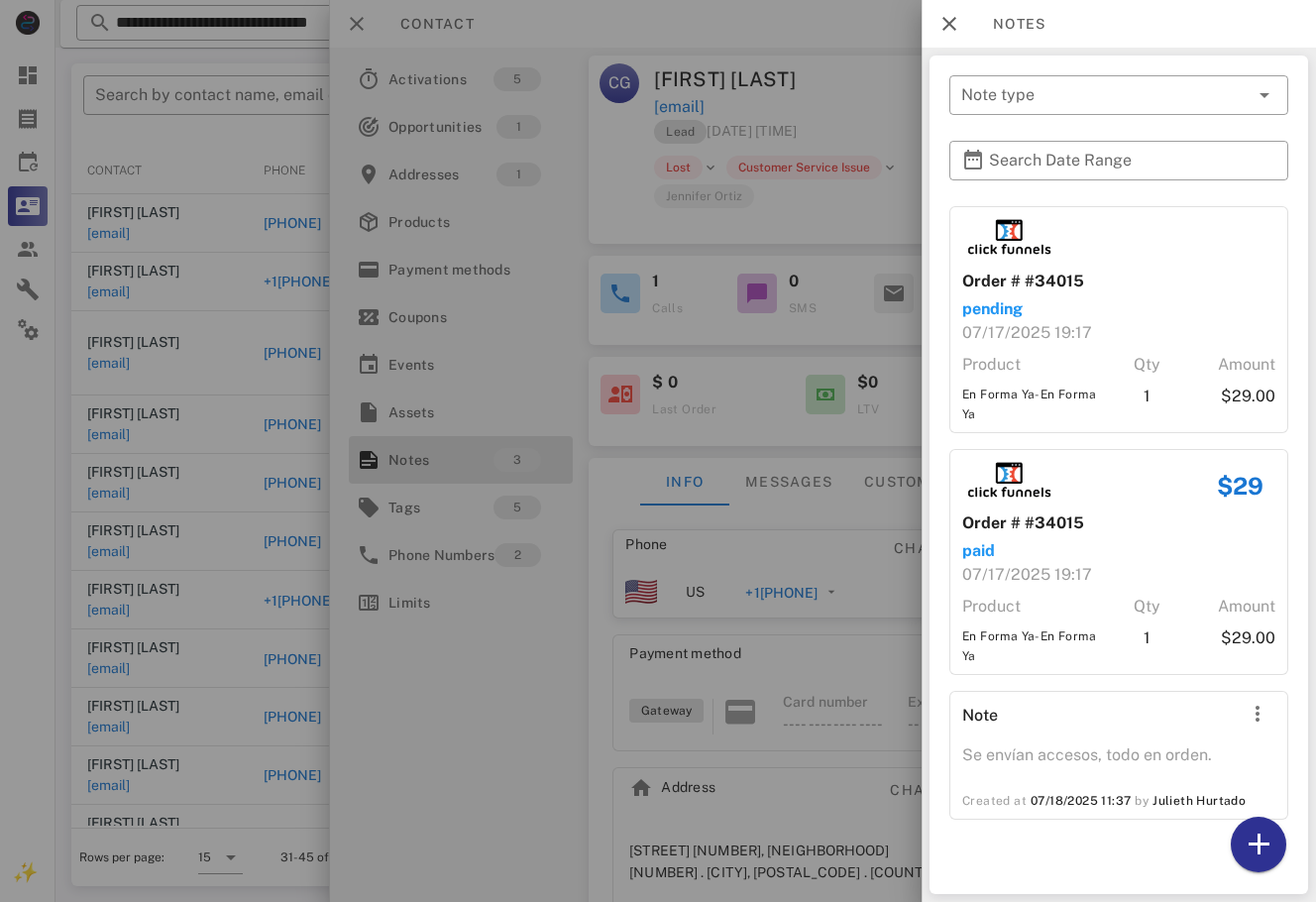 click at bounding box center [658, 451] 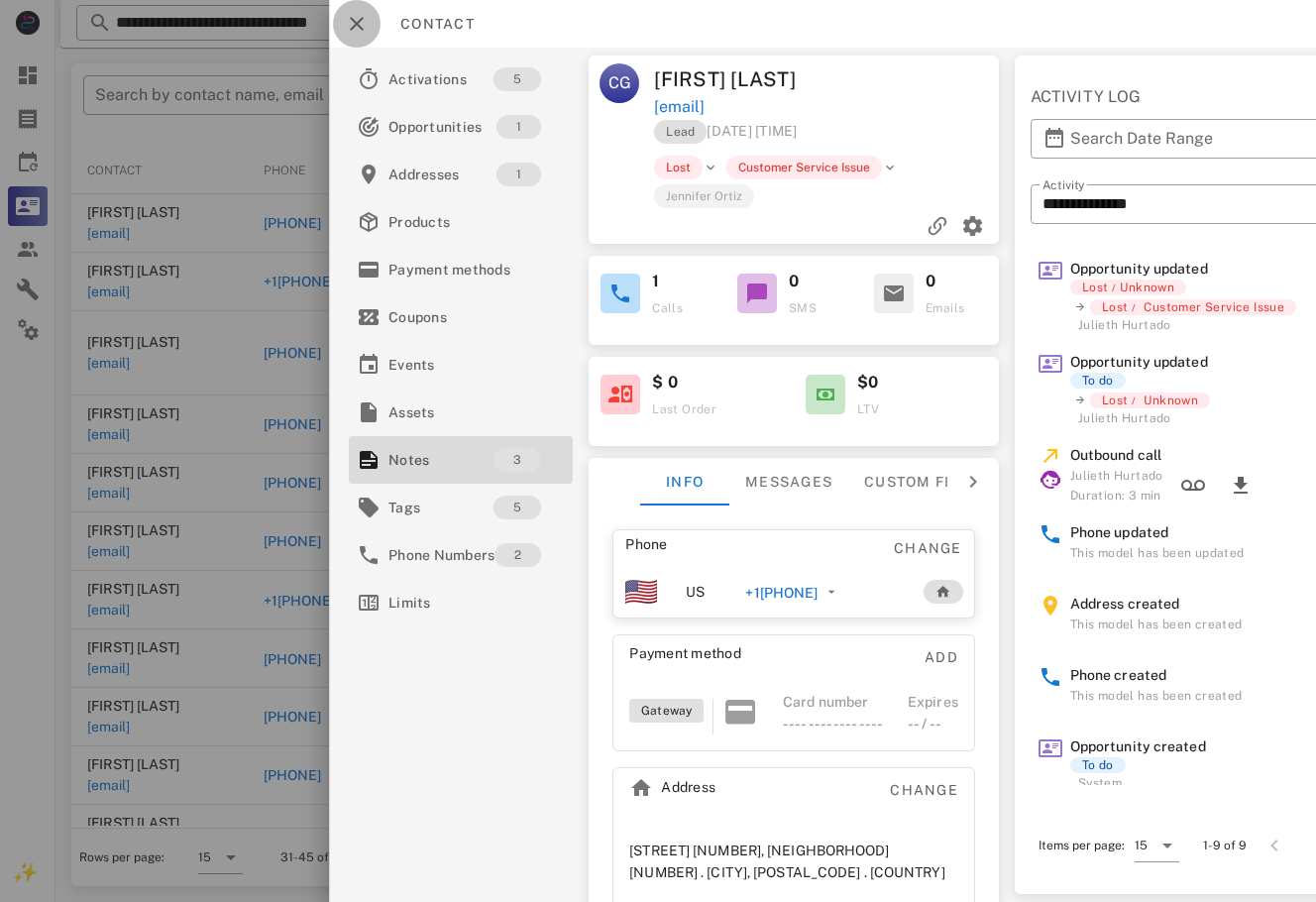 click at bounding box center (357, 24) 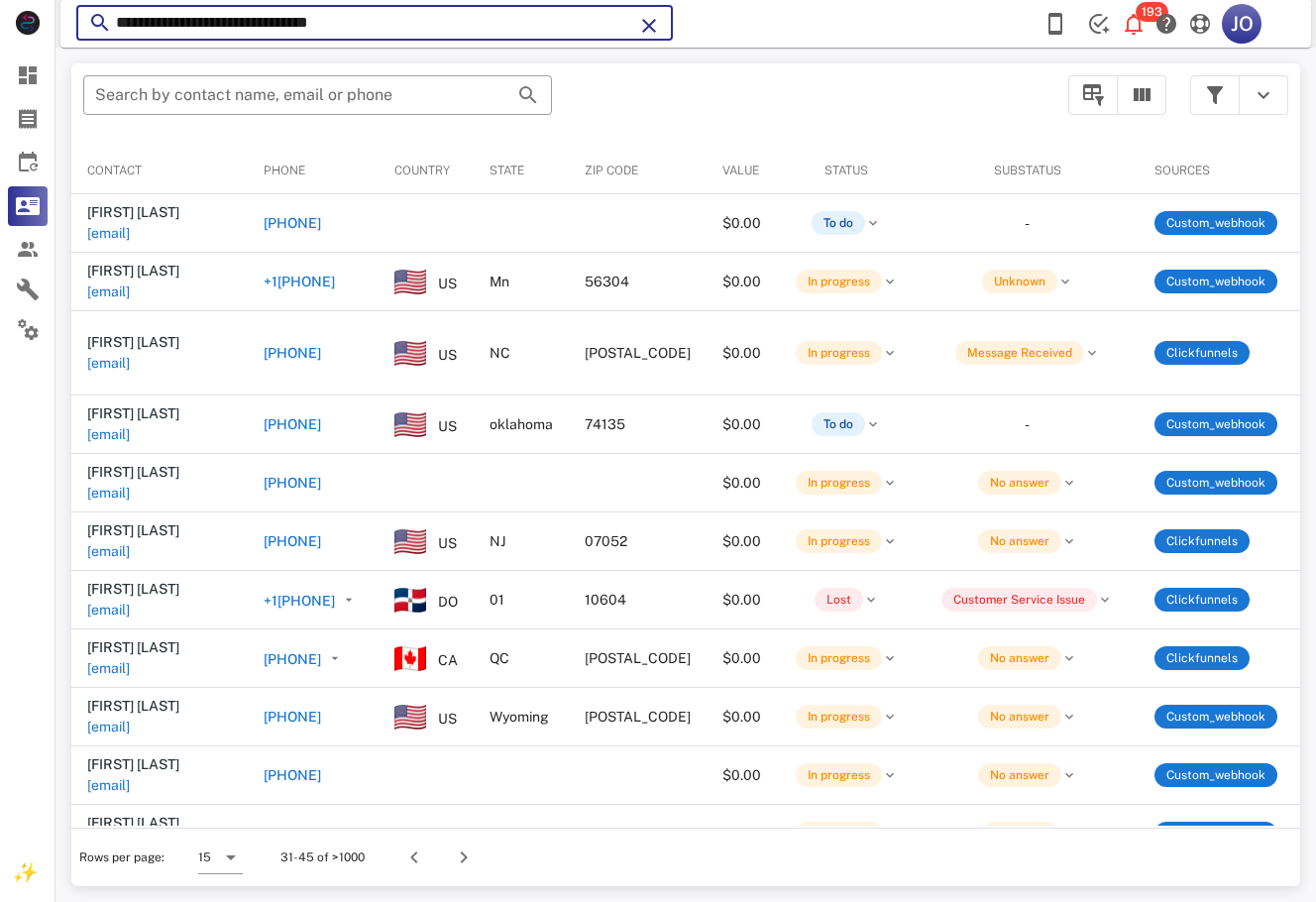 click on "**********" at bounding box center [375, 23] 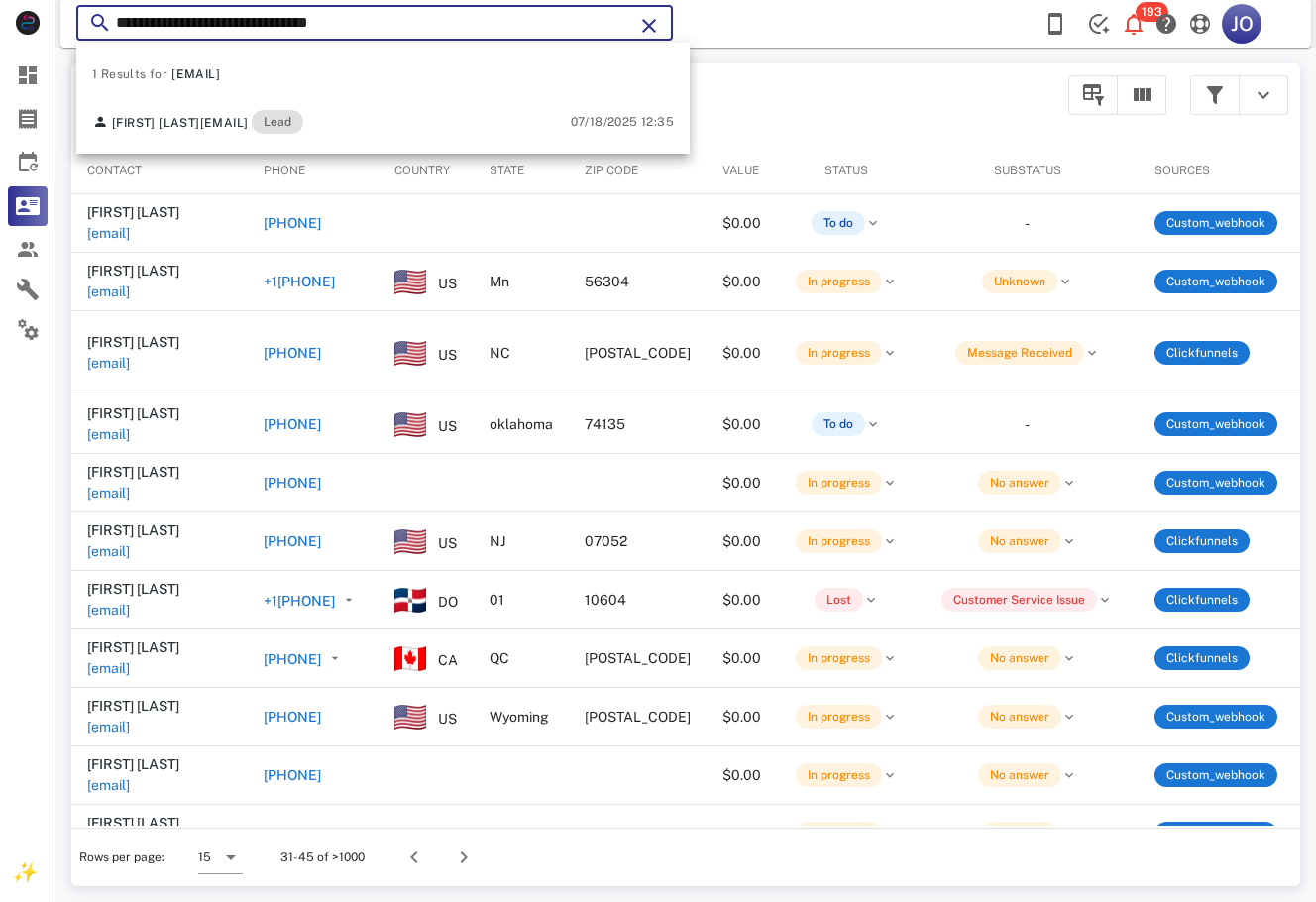 drag, startPoint x: 453, startPoint y: 27, endPoint x: -6, endPoint y: 98, distance: 464.45882 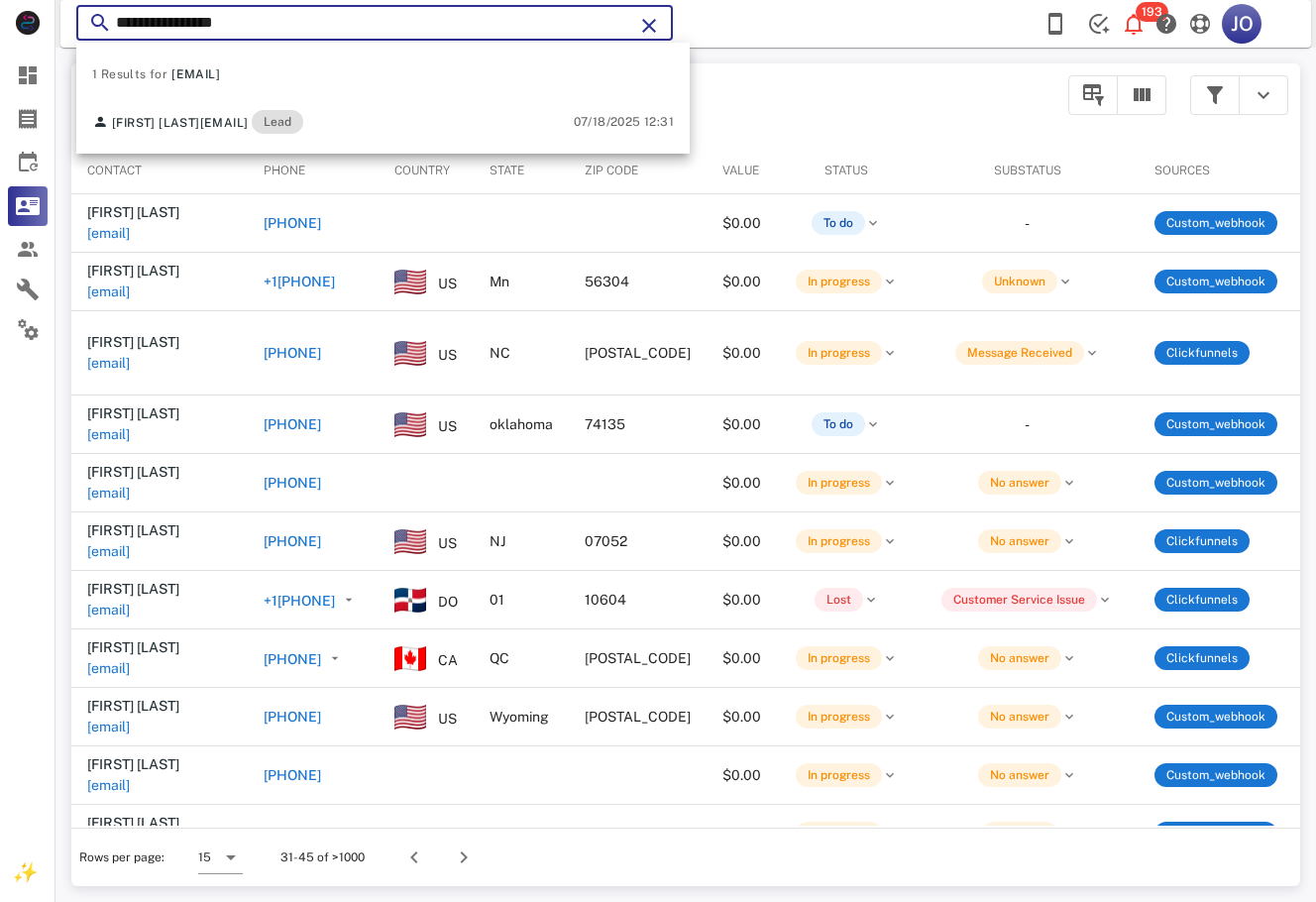 type on "**********" 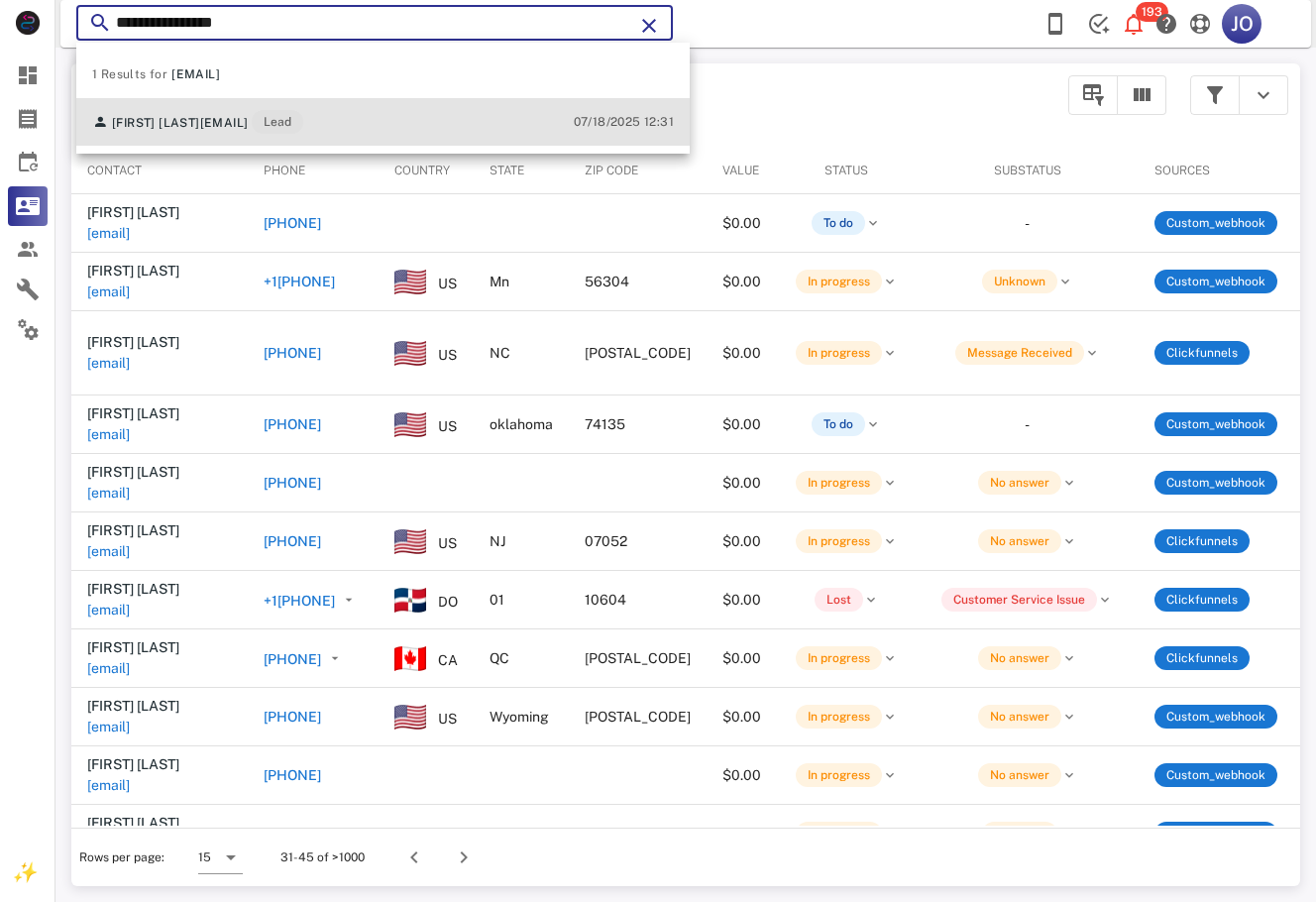 click on "Jennifer Perez   jpjennyj@aol.com   Lead   07/18/2025 12:31" at bounding box center [383, 122] 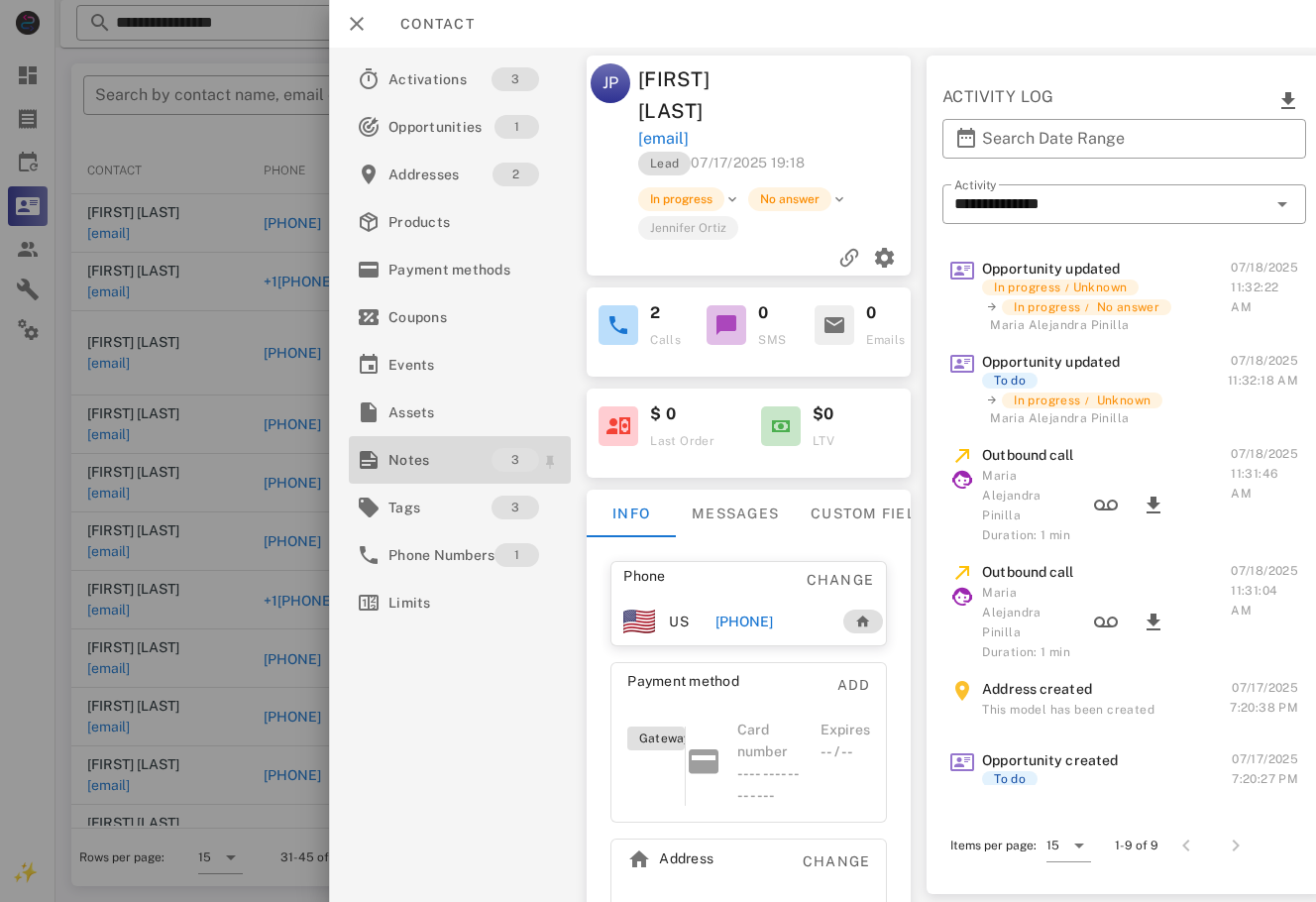click on "Notes" at bounding box center [440, 460] 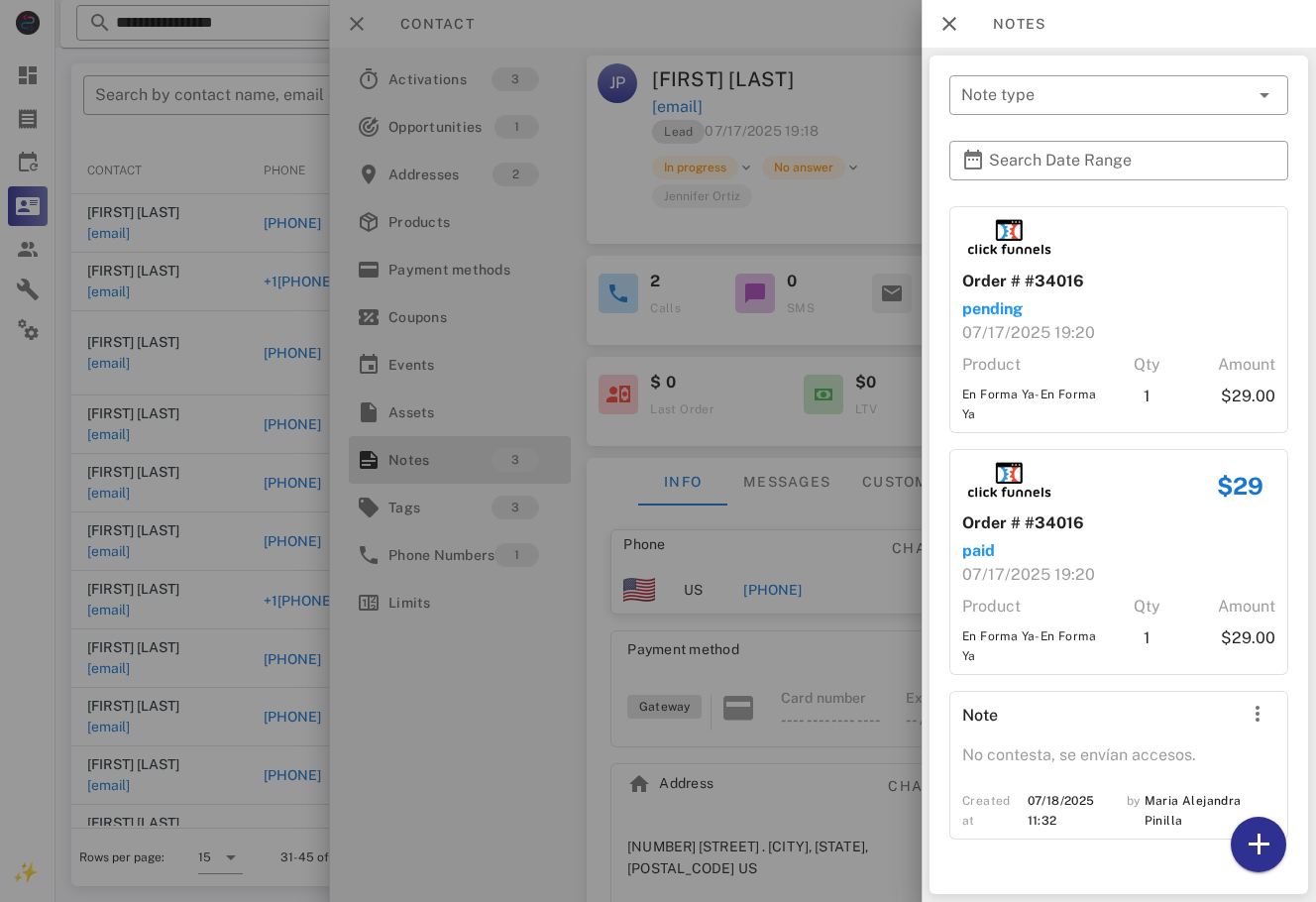 click at bounding box center (658, 451) 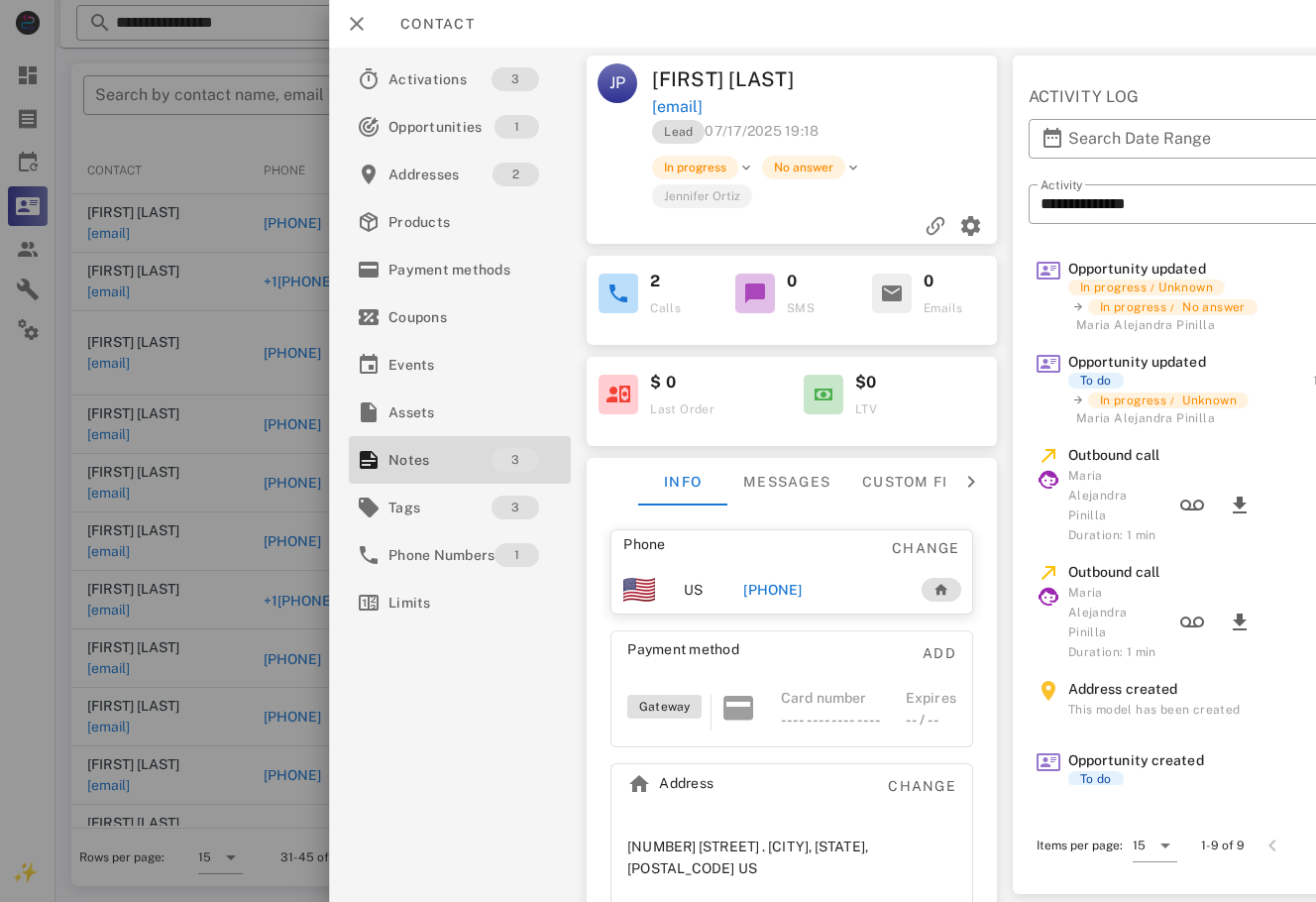 click on "+13475469846" at bounding box center [772, 590] 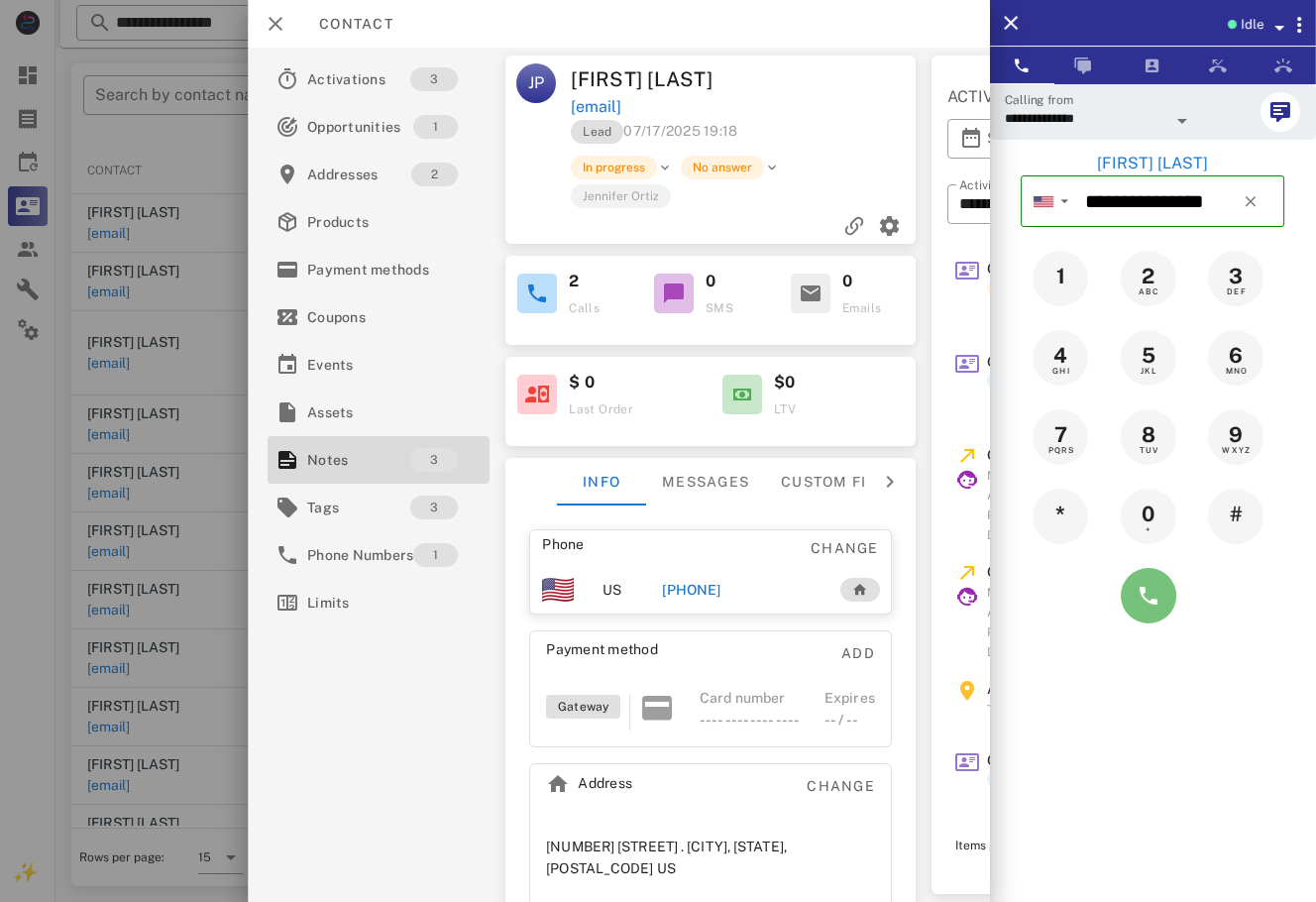 click at bounding box center (1149, 596) 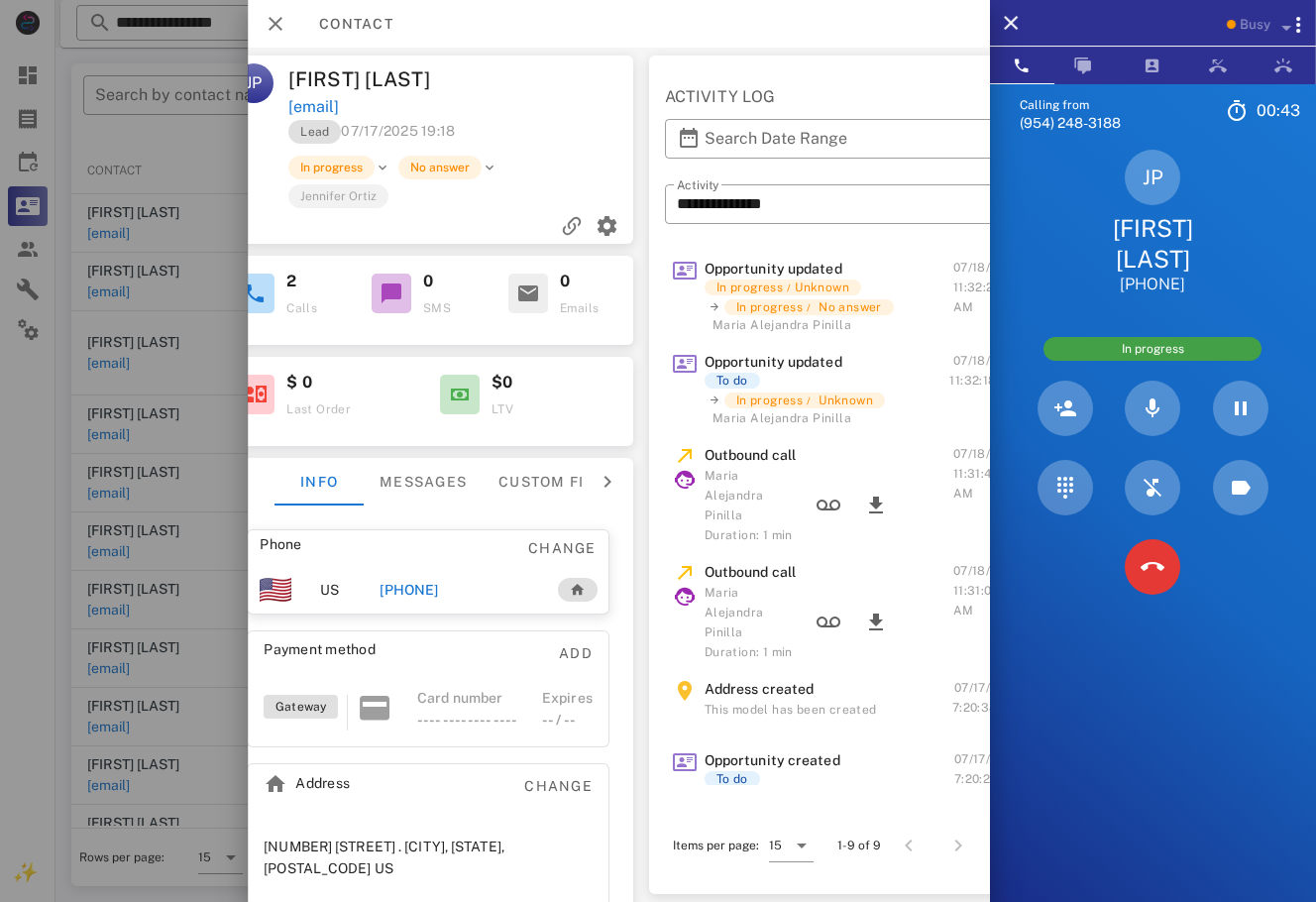 scroll, scrollTop: 0, scrollLeft: 357, axis: horizontal 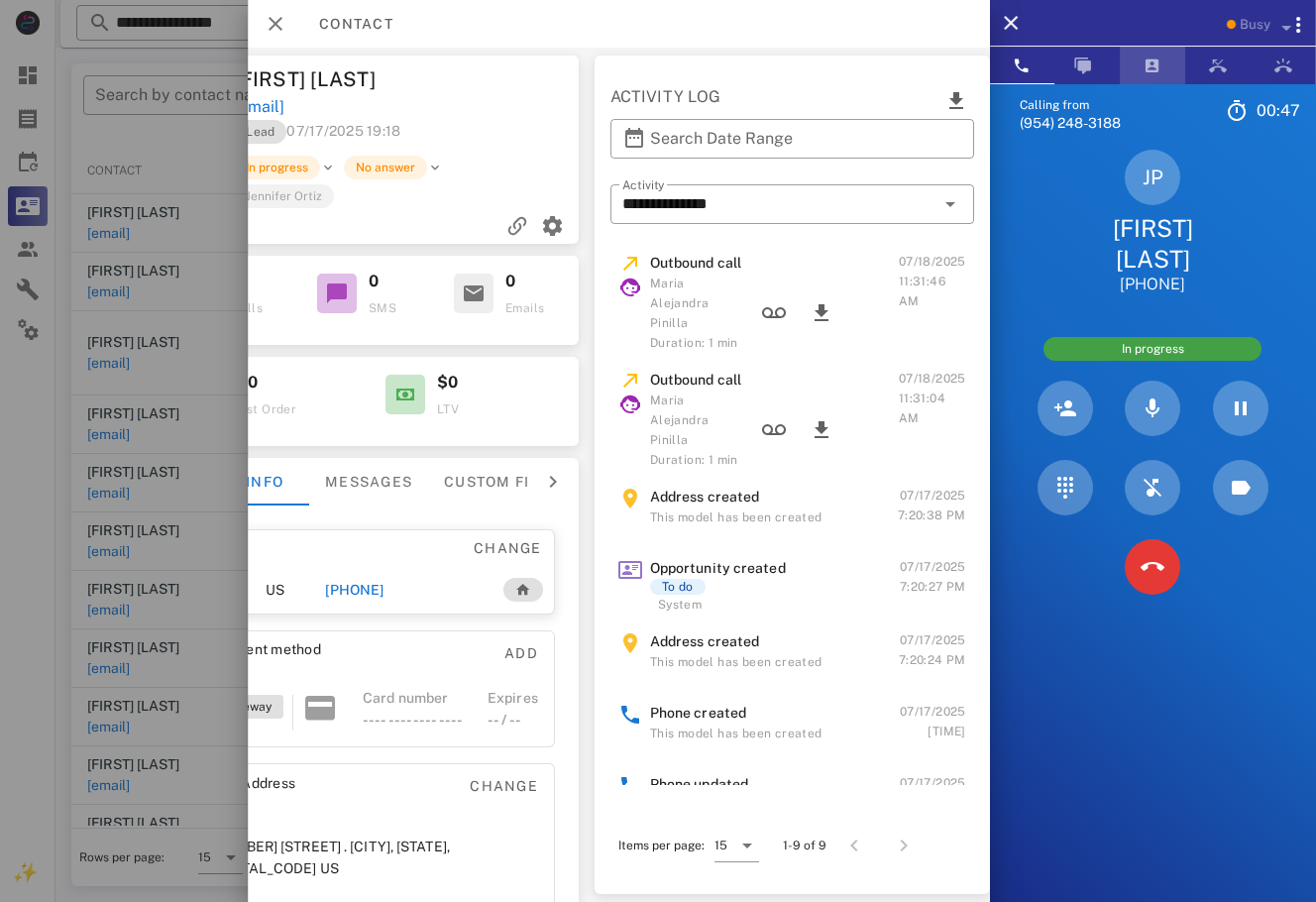 click at bounding box center (1152, 65) 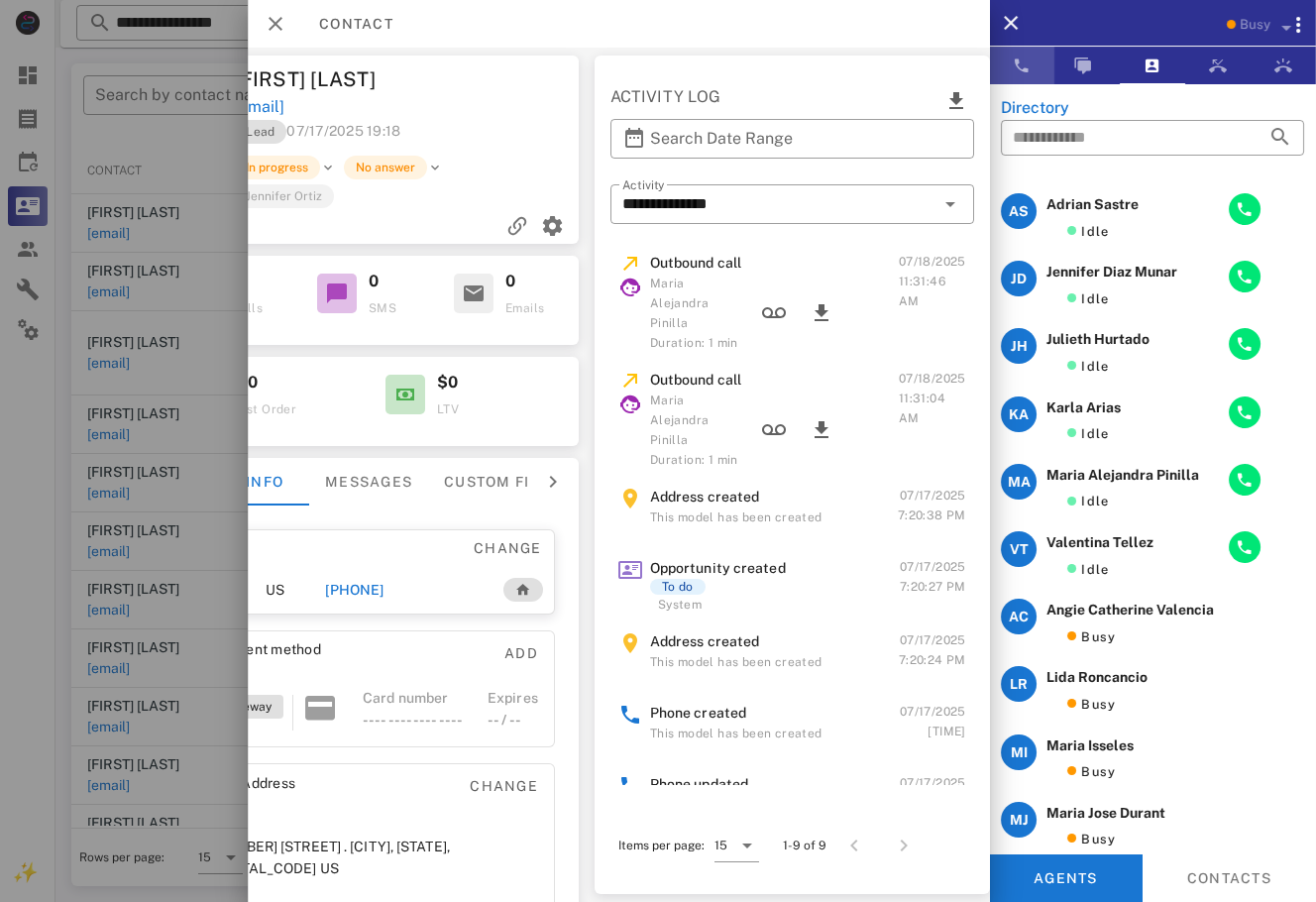click at bounding box center (1022, 65) 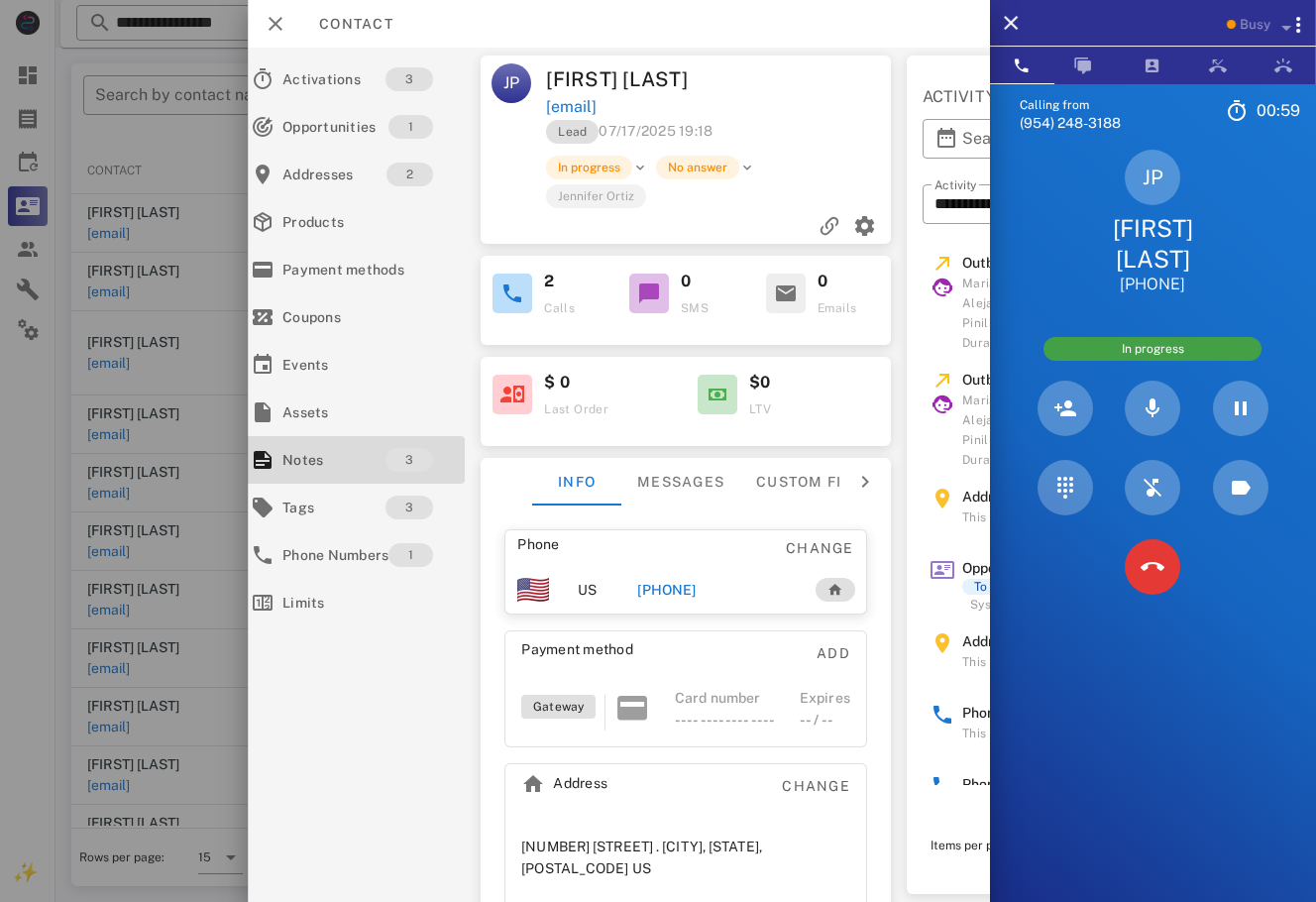 scroll, scrollTop: 0, scrollLeft: 0, axis: both 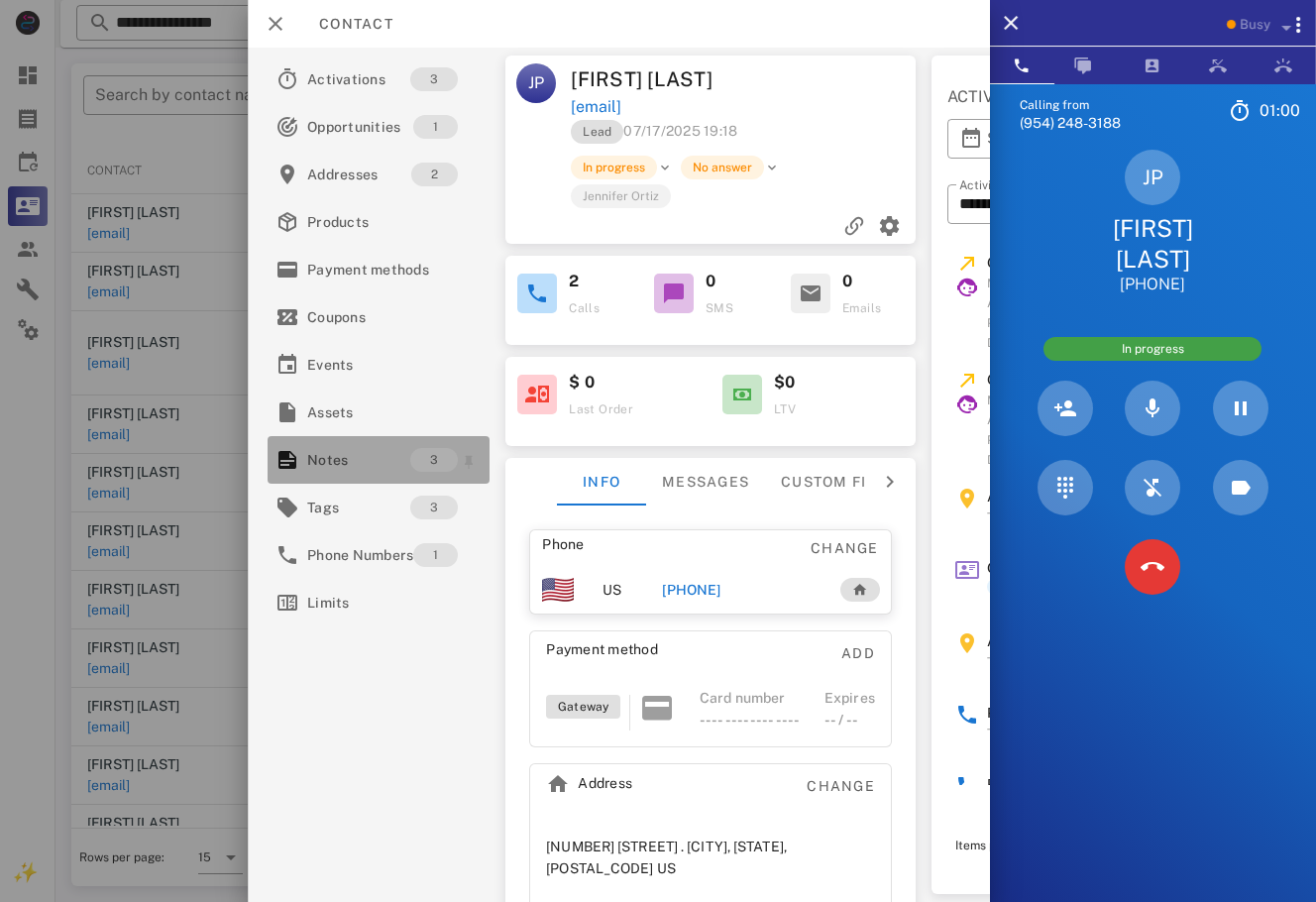 click on "Notes" at bounding box center (359, 460) 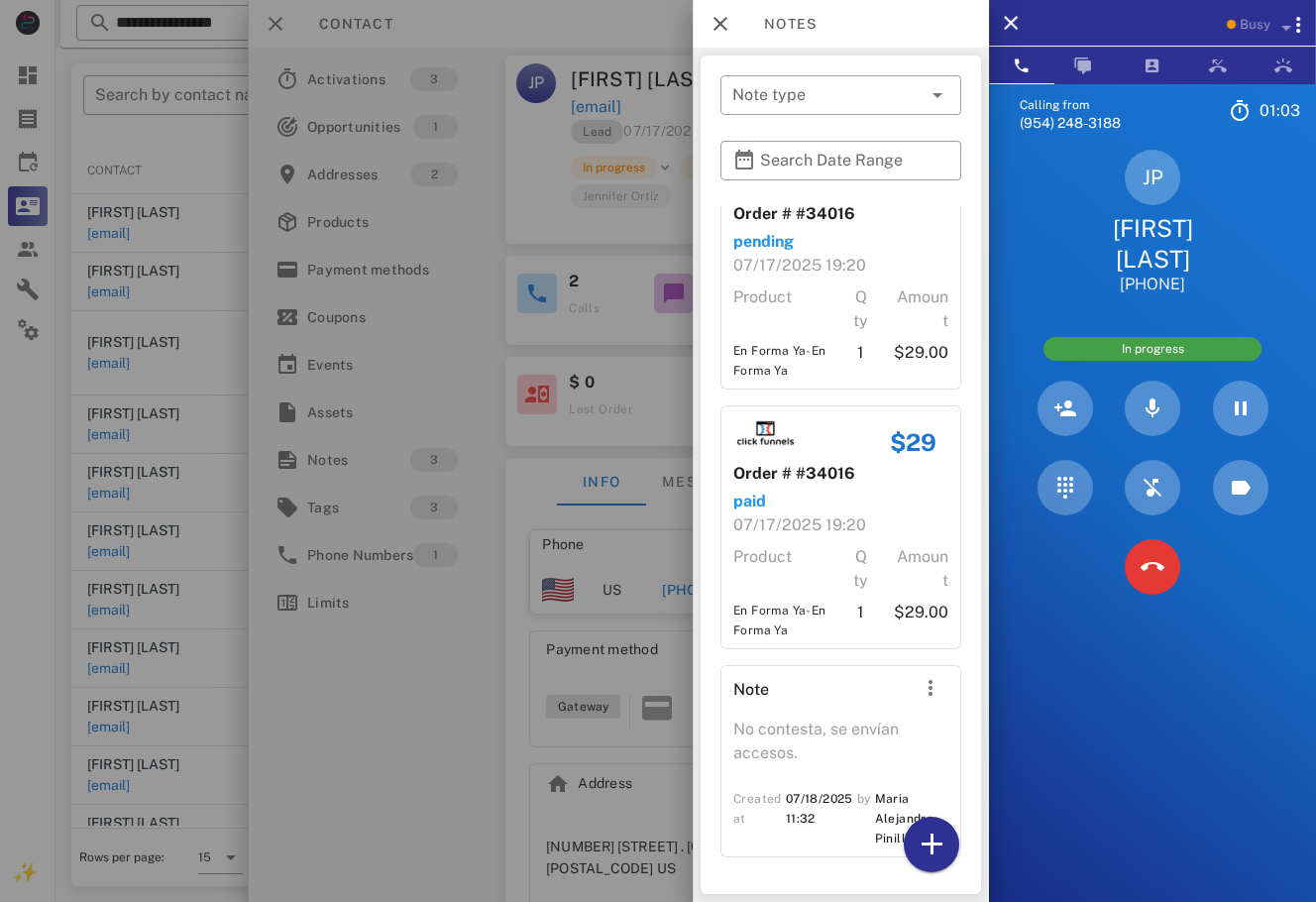 scroll, scrollTop: 83, scrollLeft: 0, axis: vertical 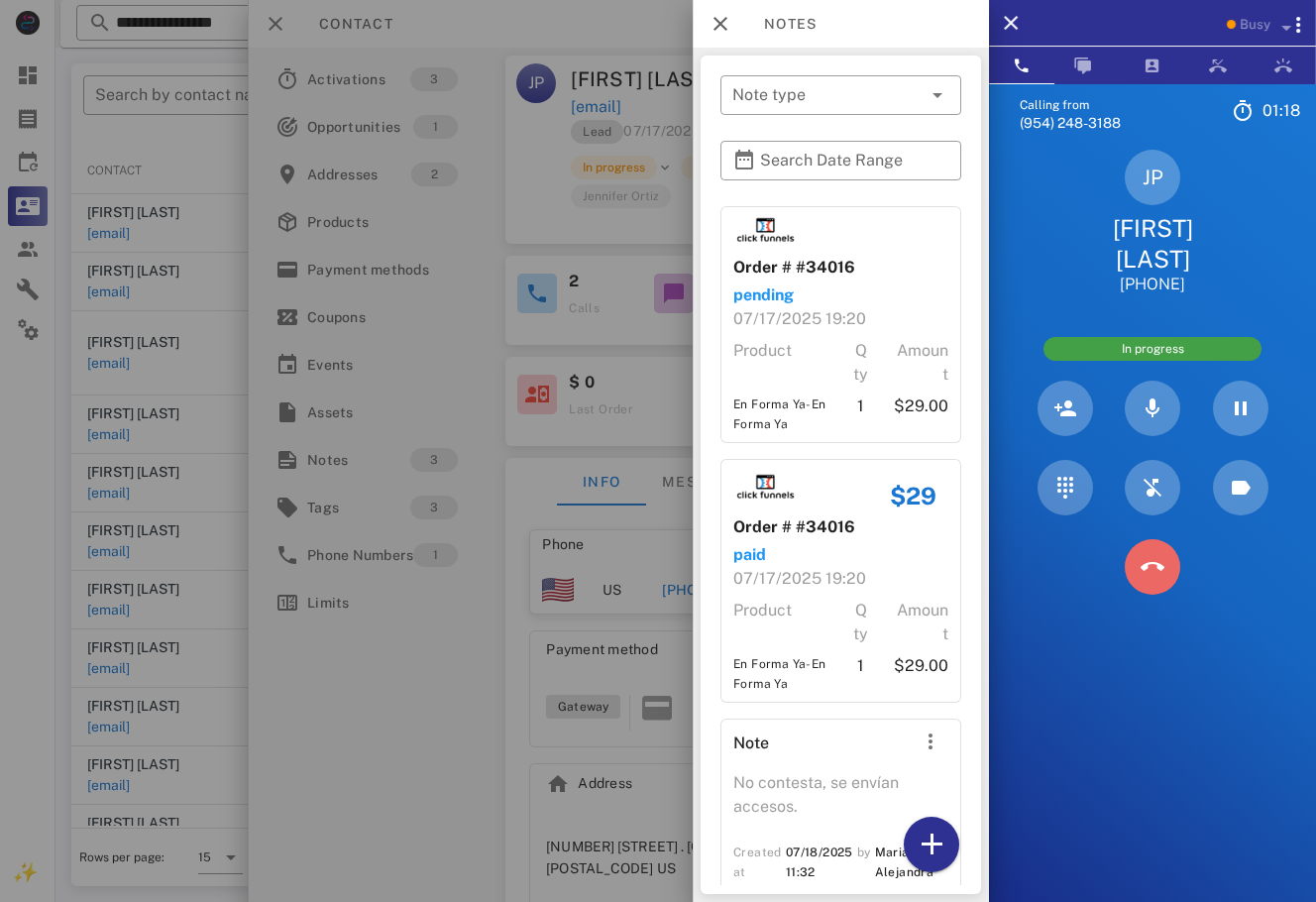 click at bounding box center (1152, 567) 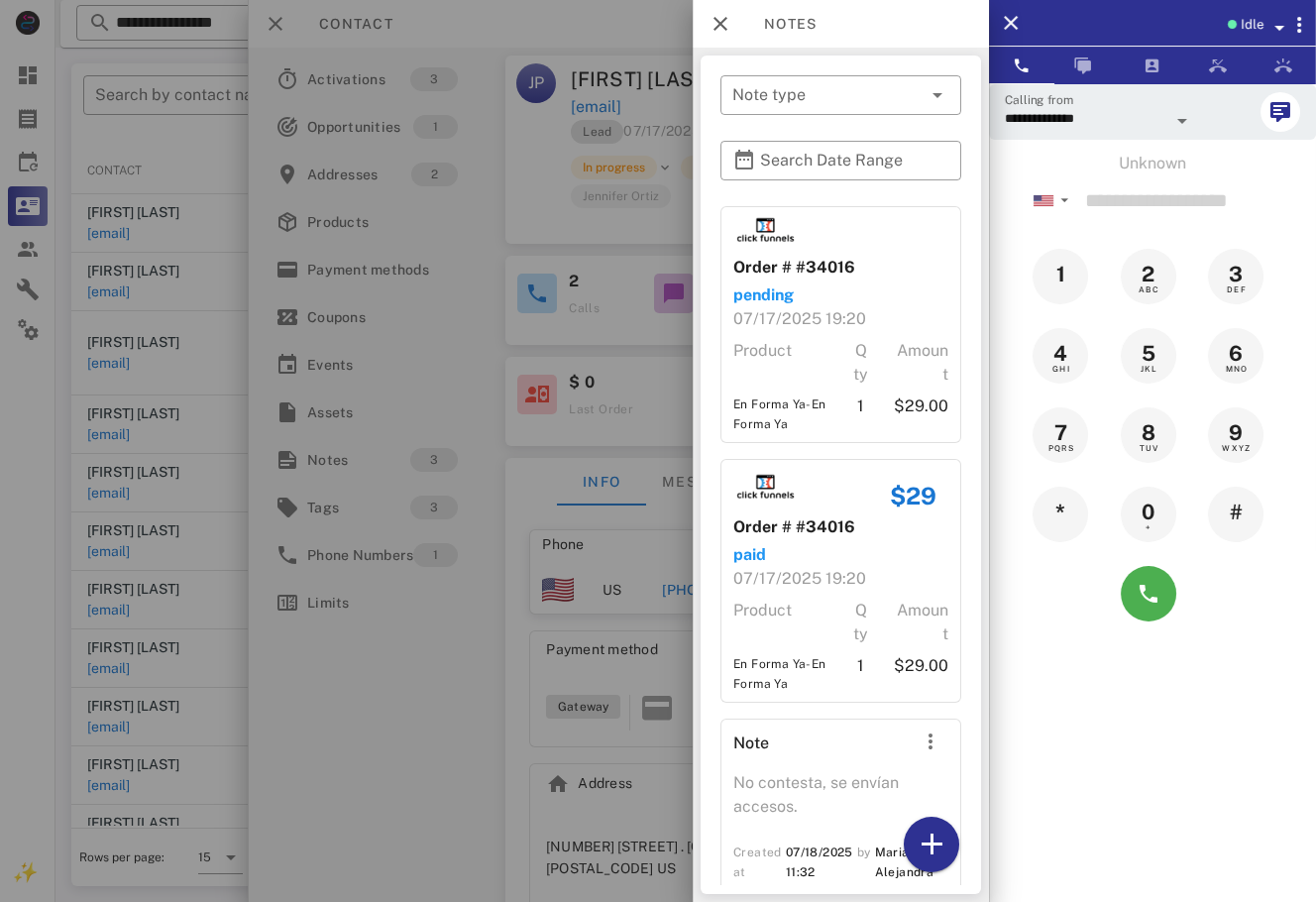 click at bounding box center (658, 451) 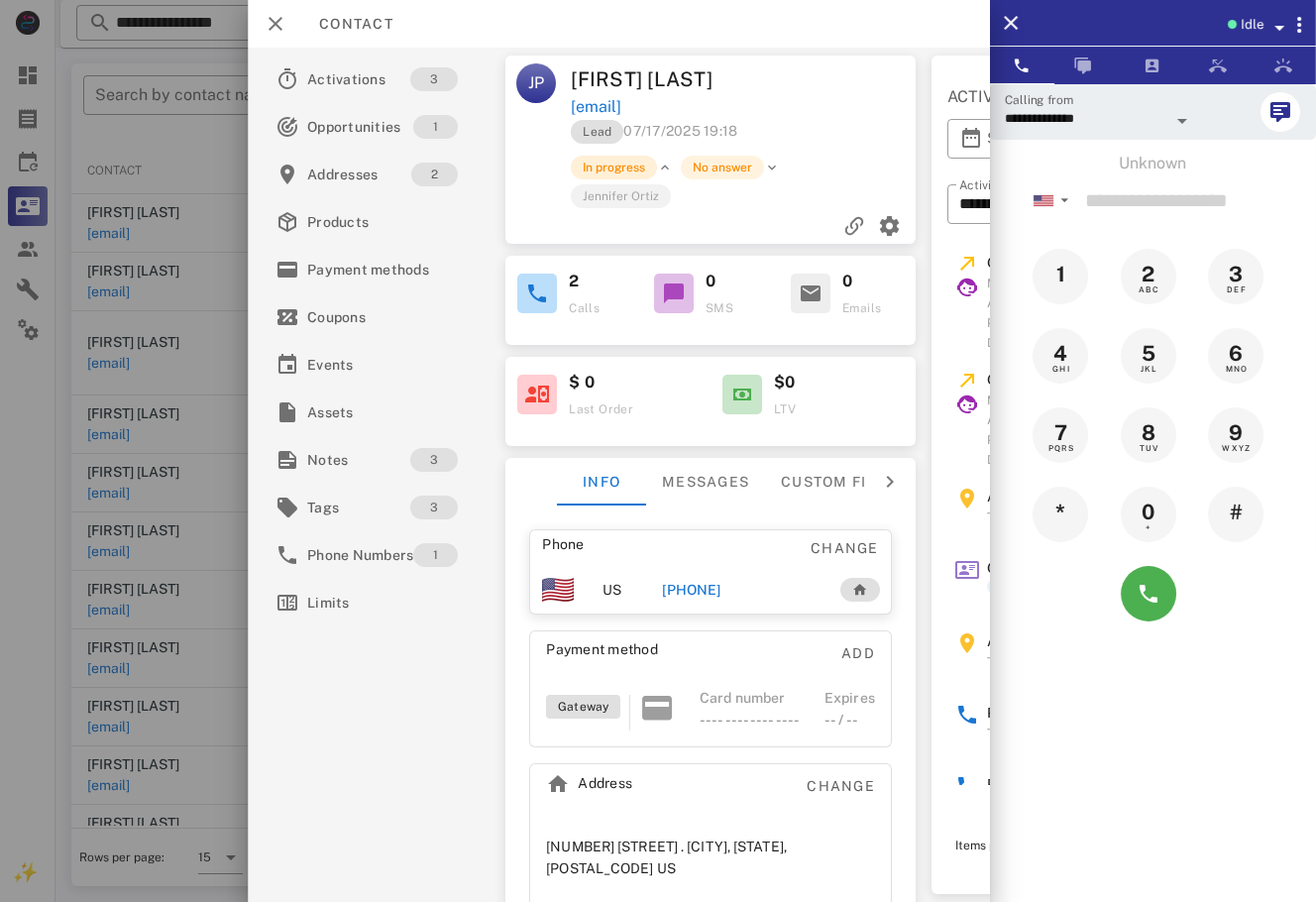 click on "In progress" at bounding box center (613, 168) 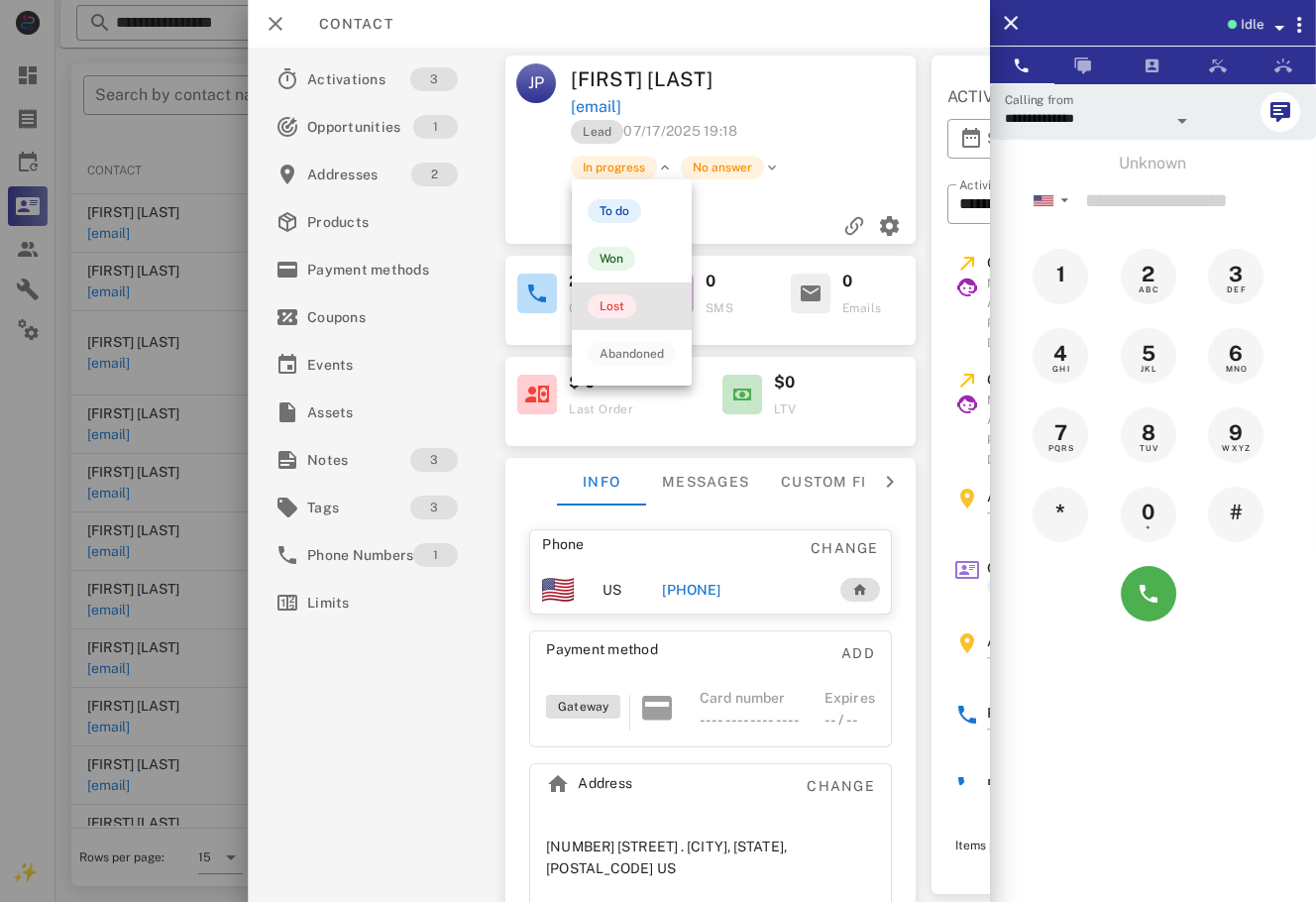 click on "Lost" at bounding box center [631, 306] 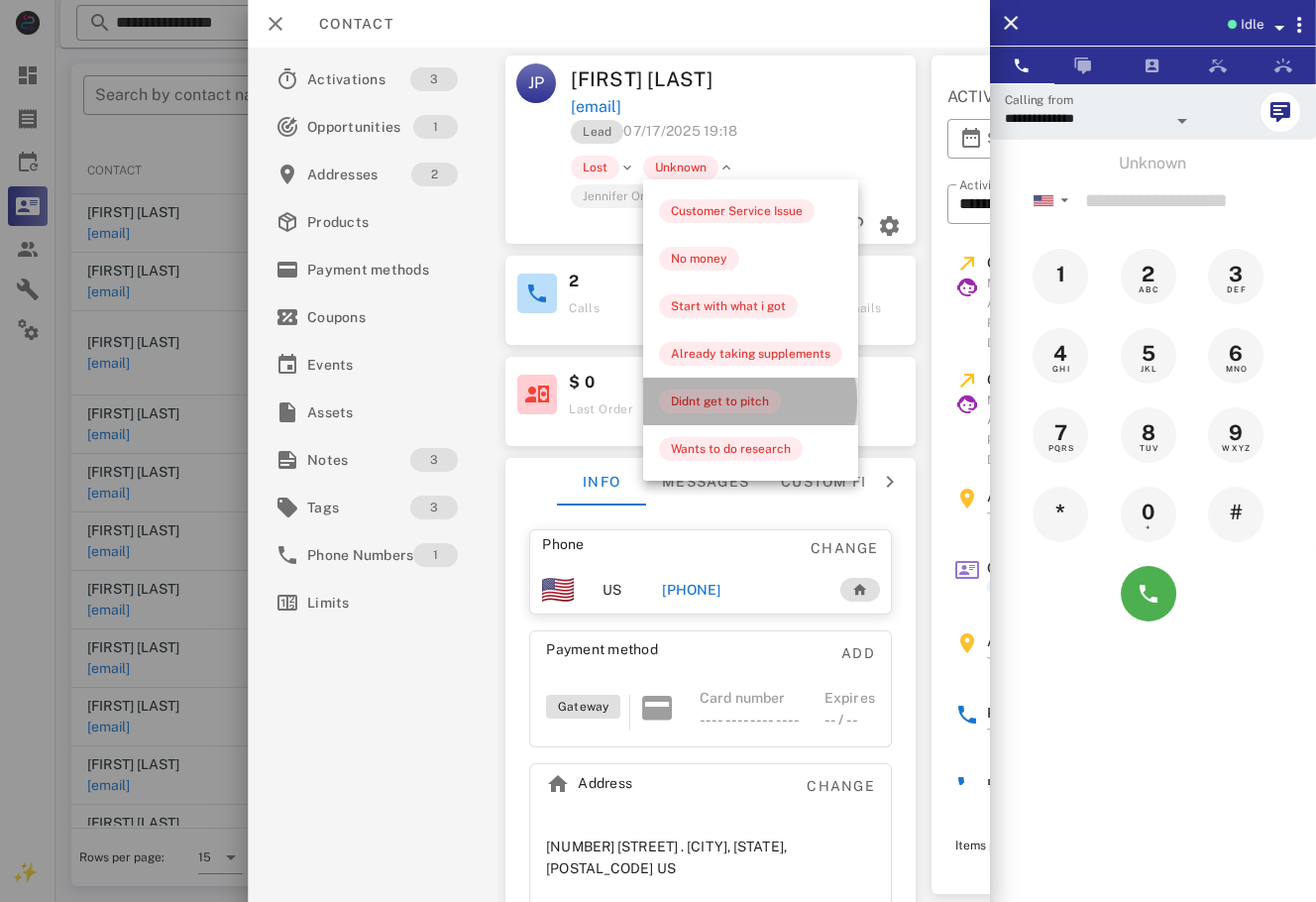 click on "Didnt get to pitch" at bounding box center (719, 401) 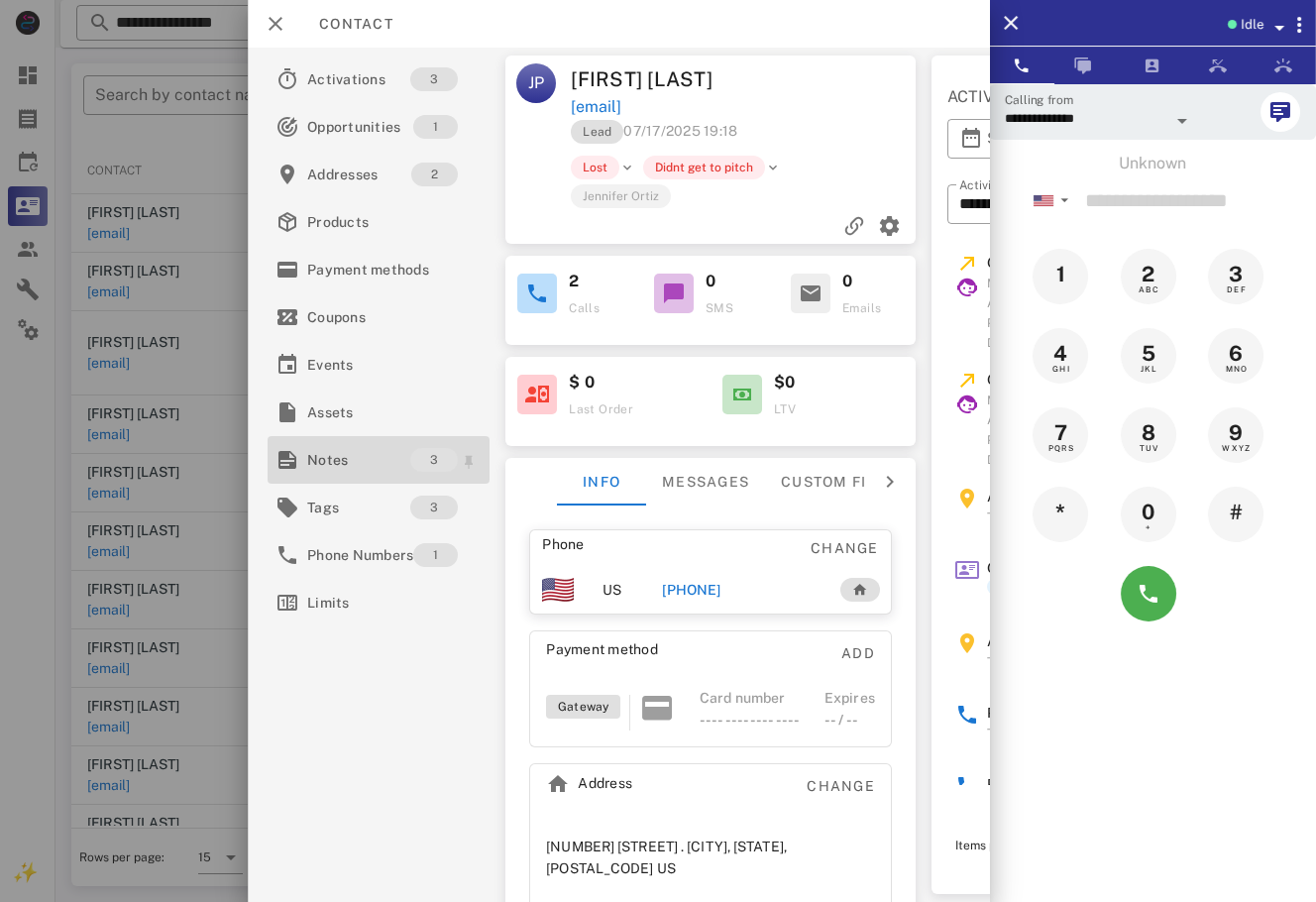 click on "Notes" at bounding box center [359, 460] 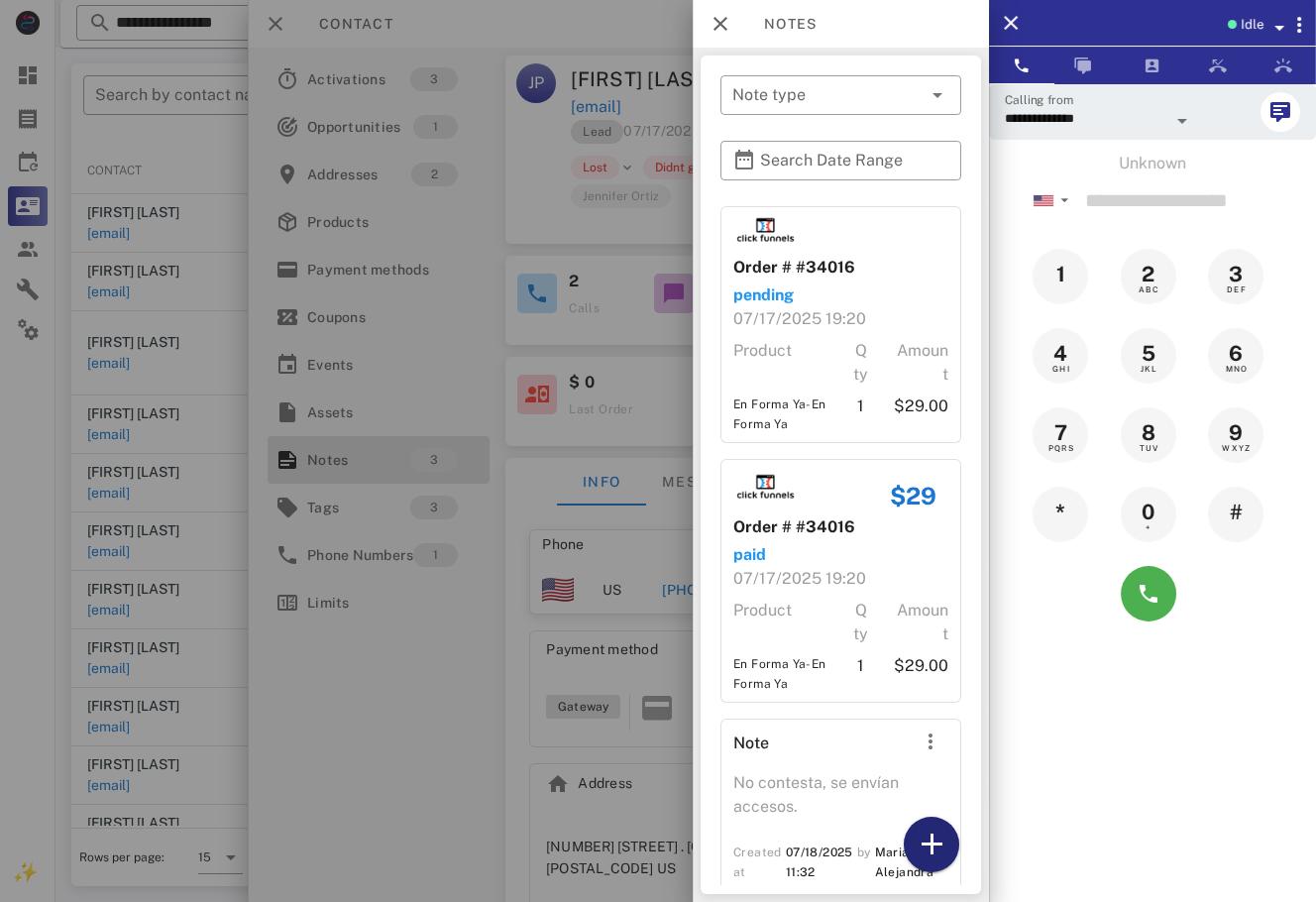 click at bounding box center [932, 845] 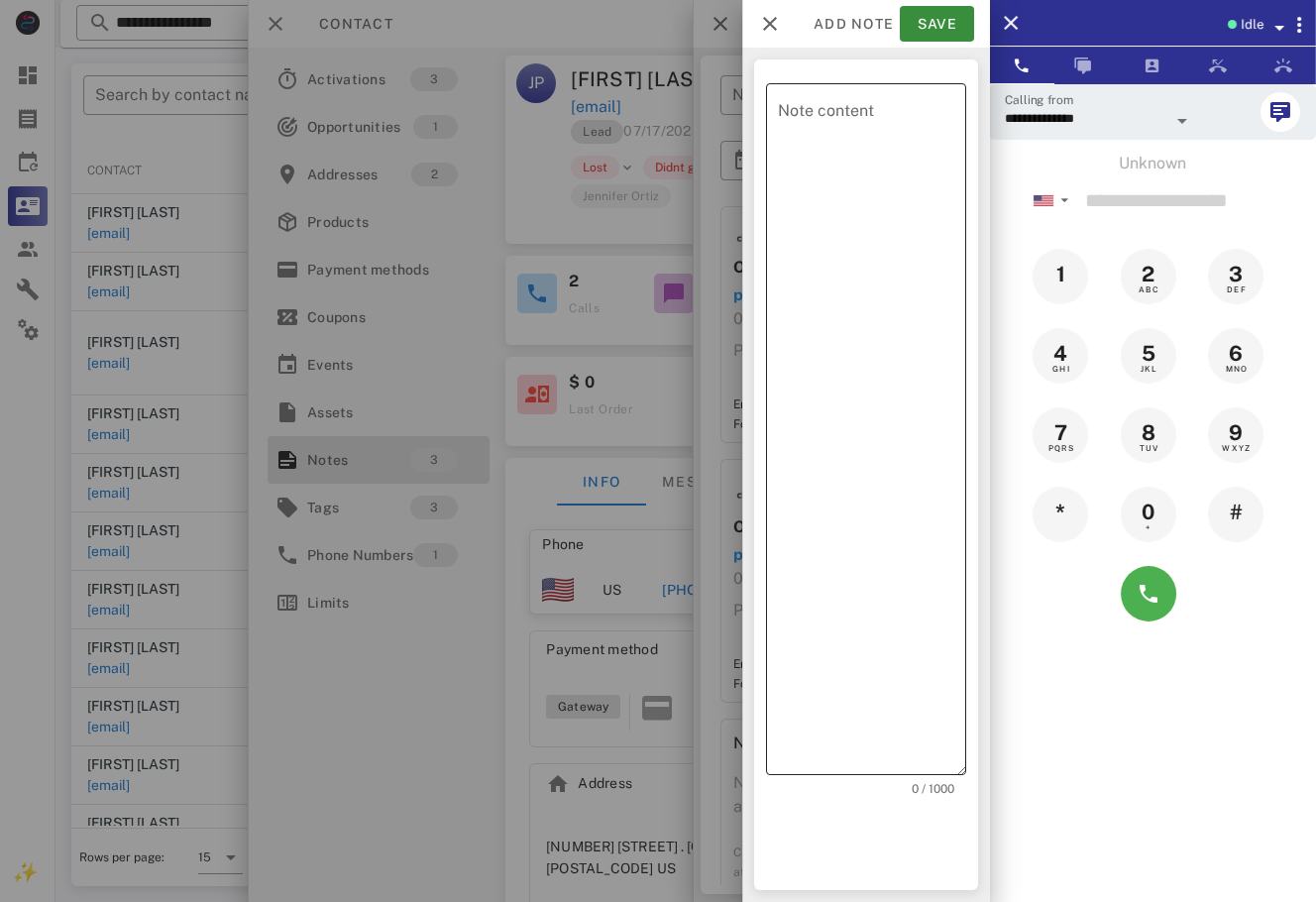 click on "Note content" at bounding box center [872, 434] 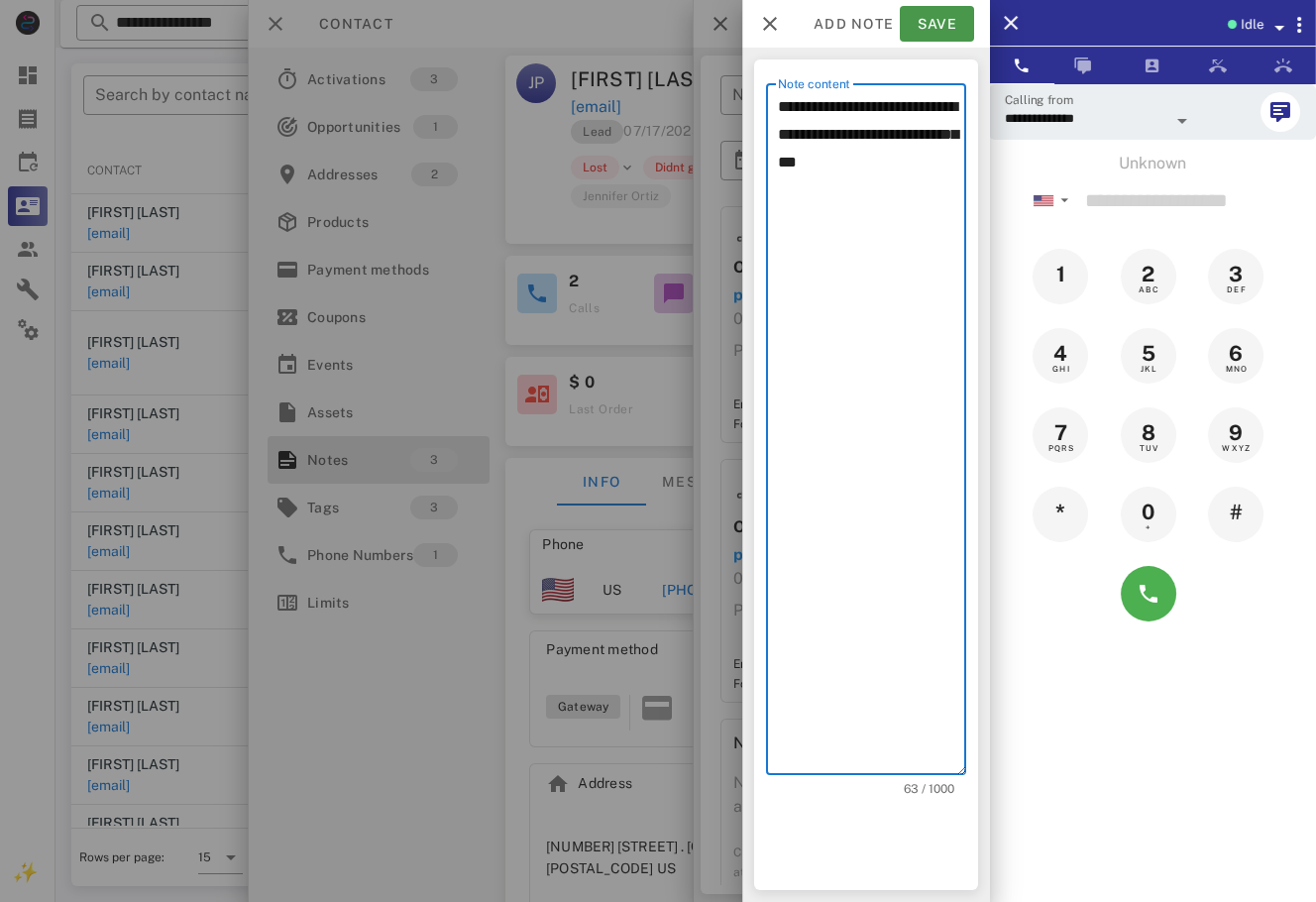 type on "**********" 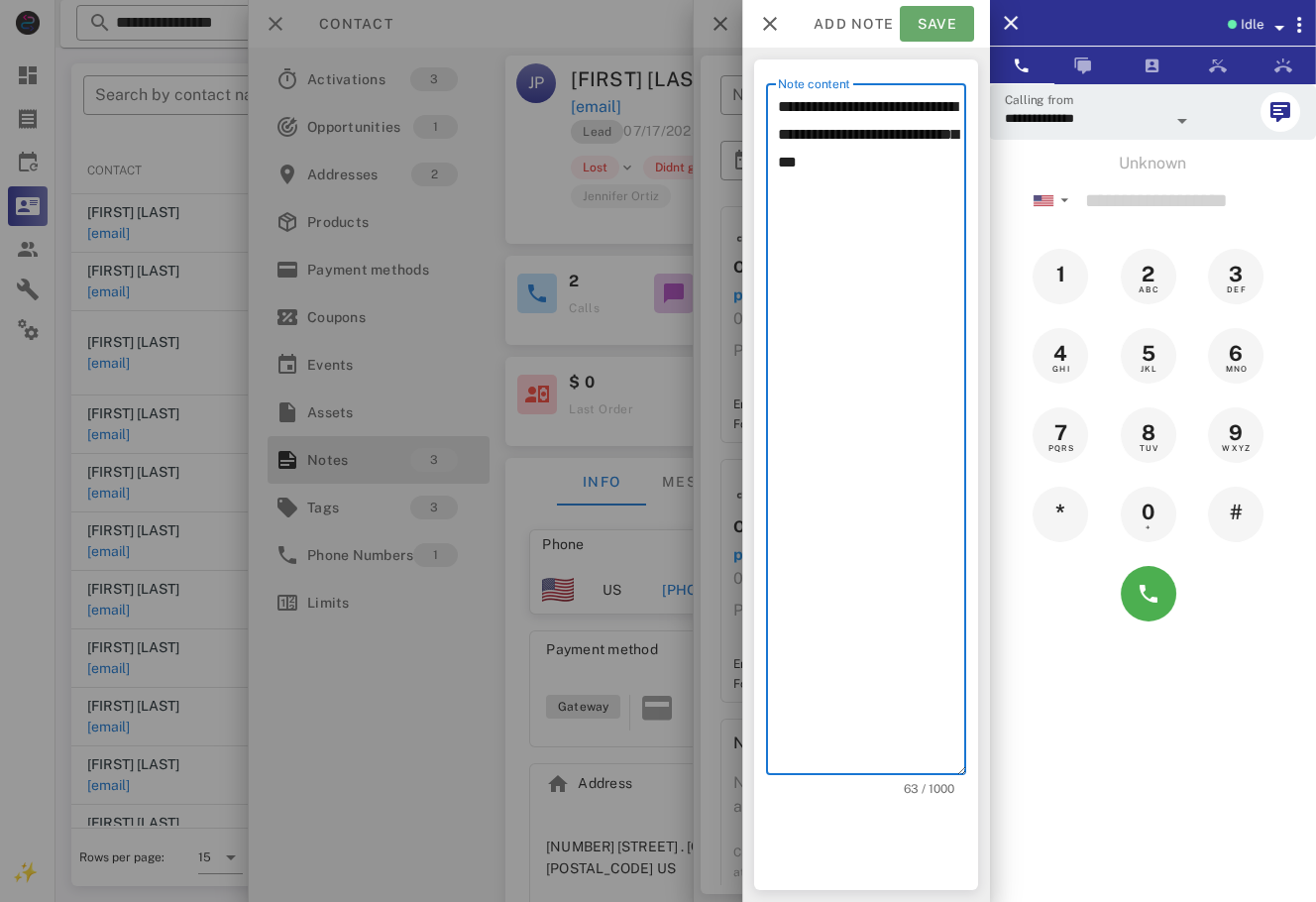 click on "Save" at bounding box center [936, 24] 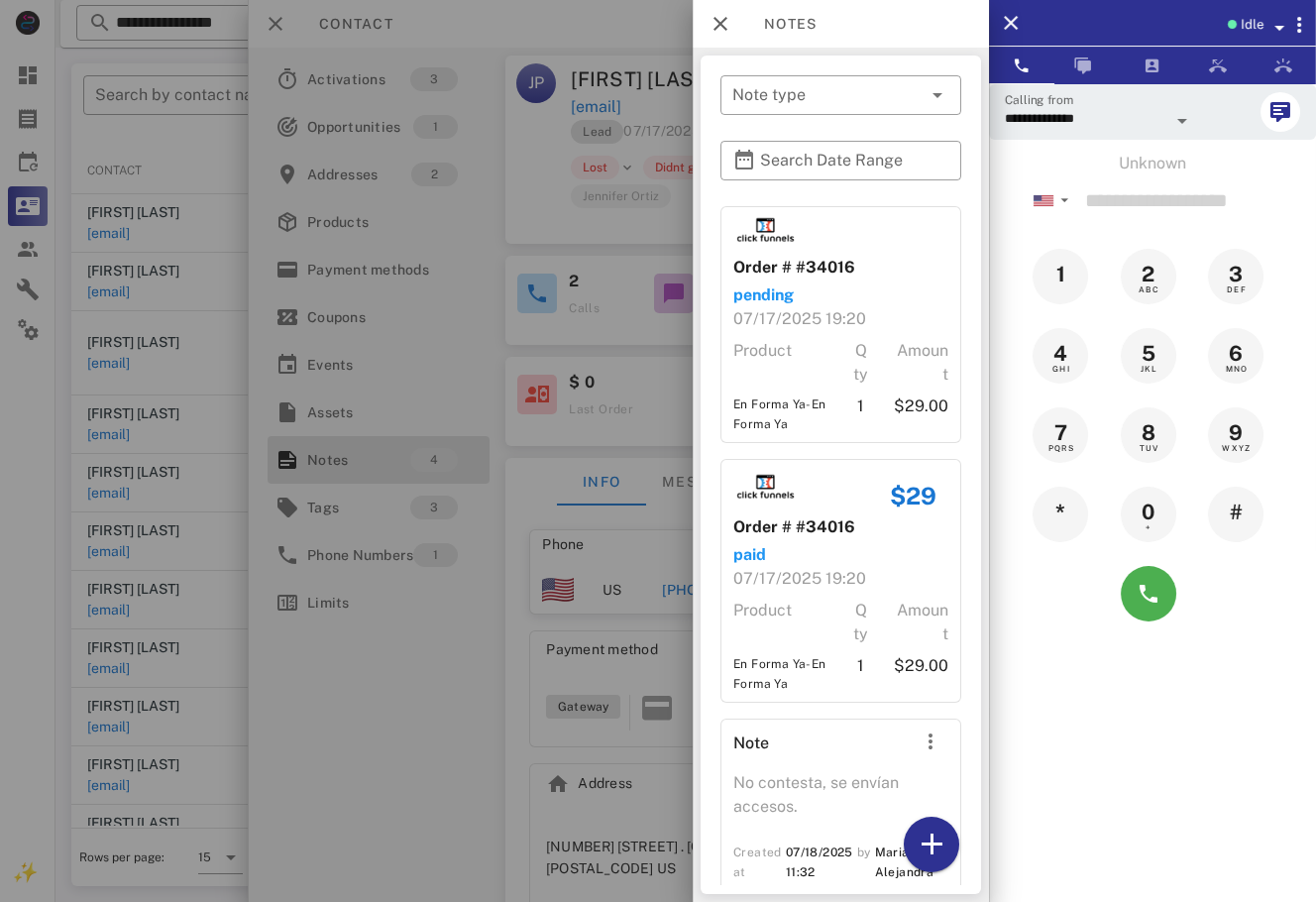 click at bounding box center (658, 451) 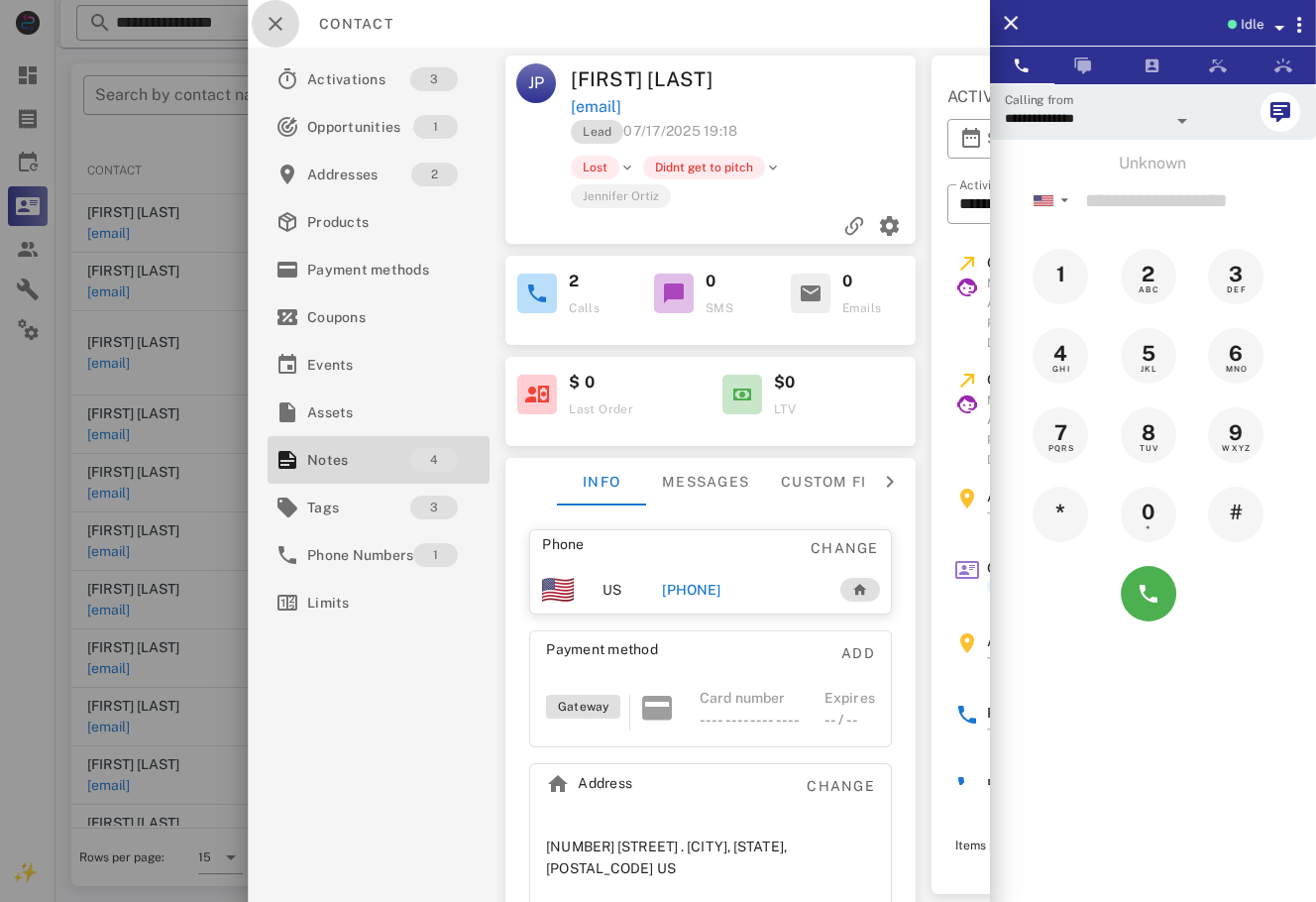 click at bounding box center [275, 24] 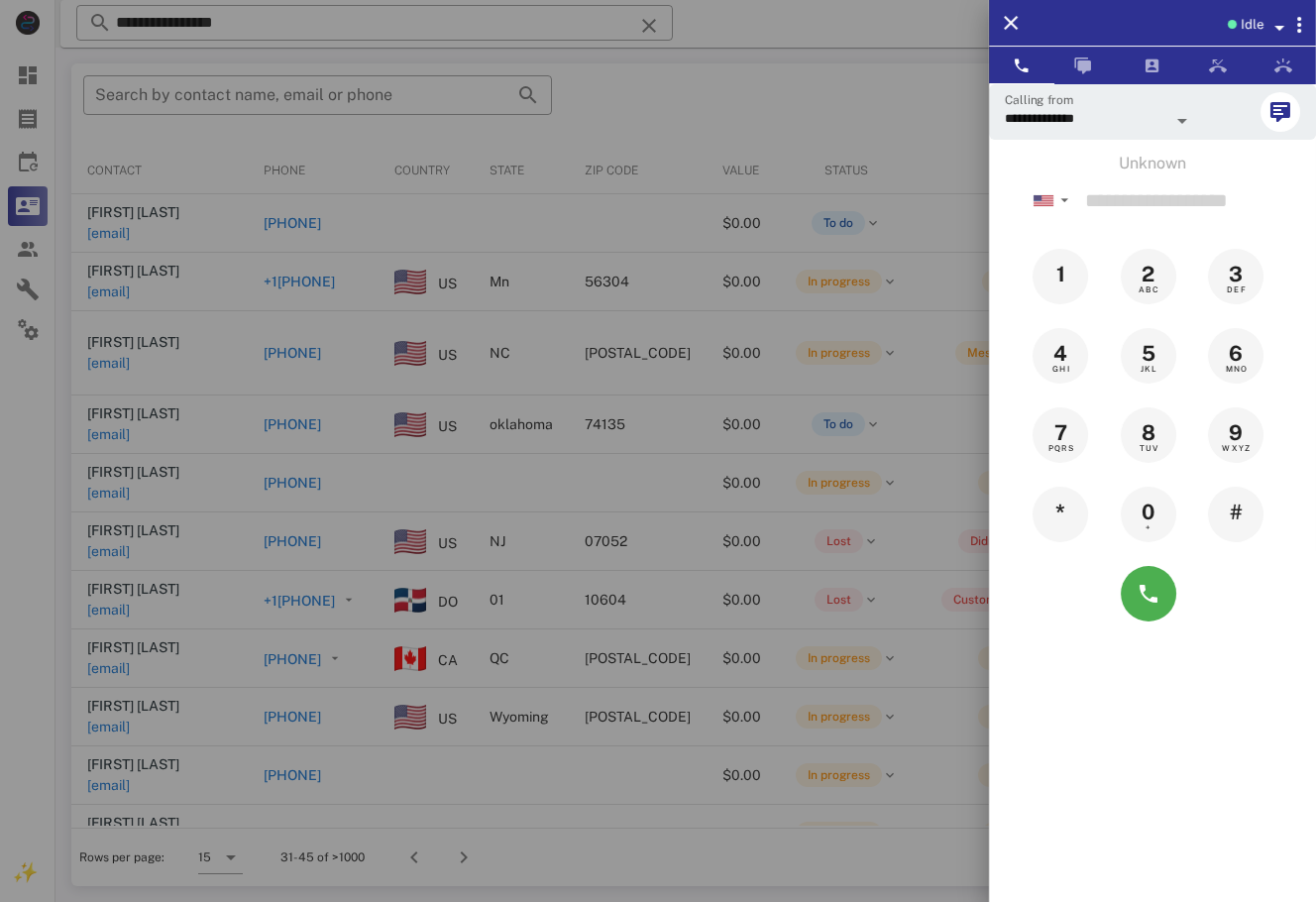 click at bounding box center (658, 451) 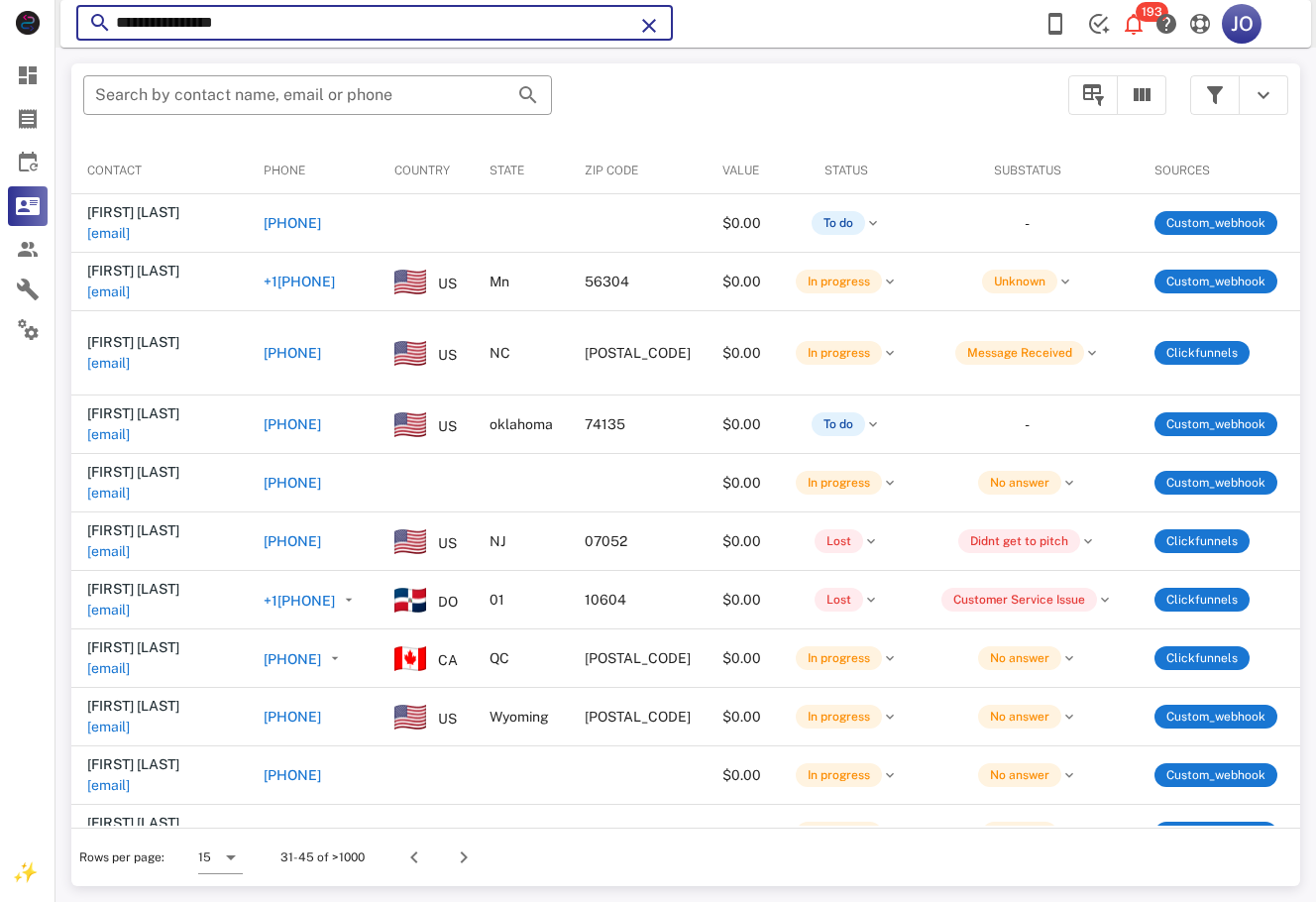 drag, startPoint x: 292, startPoint y: 26, endPoint x: -6, endPoint y: 22, distance: 298.02684 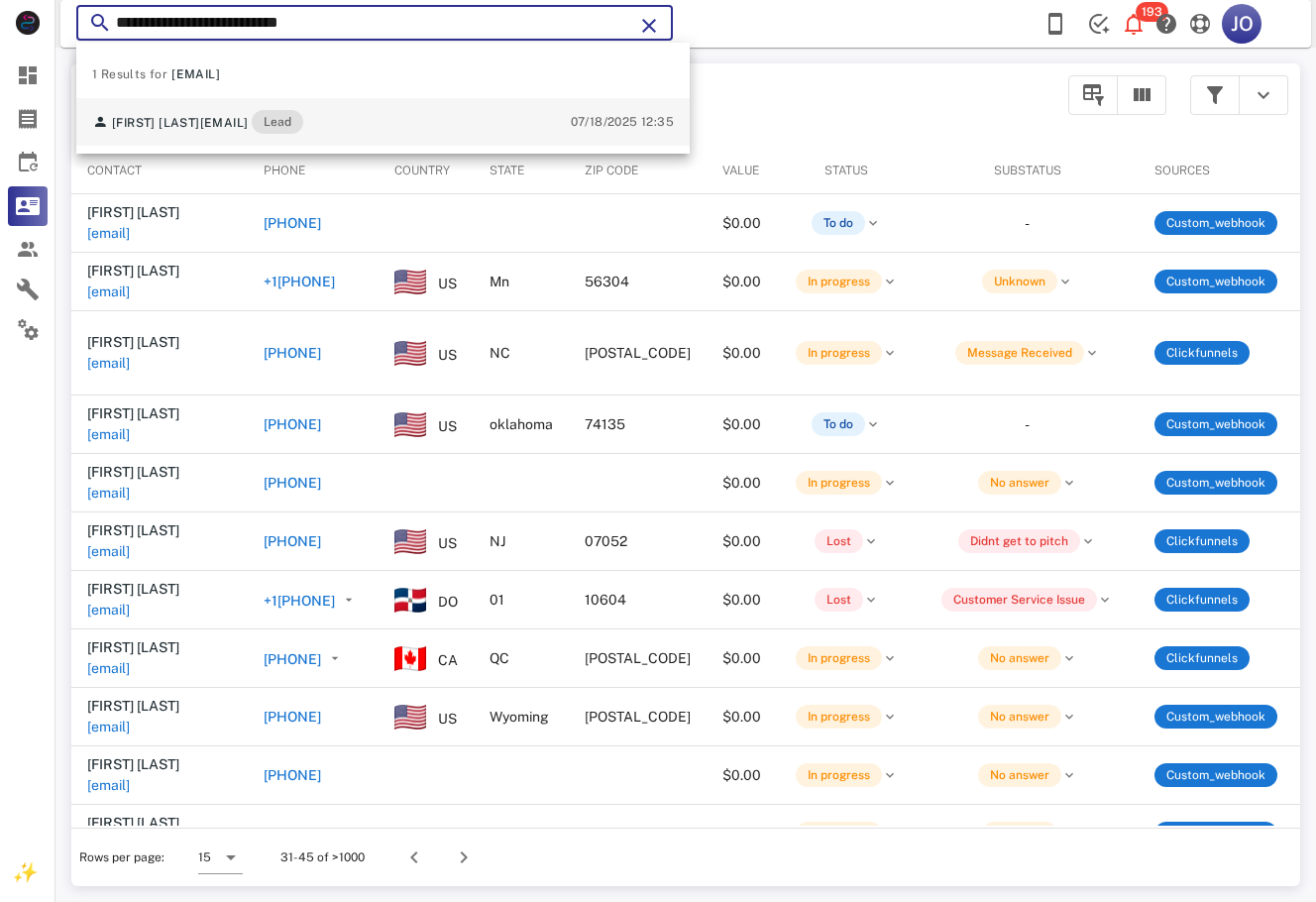 type on "**********" 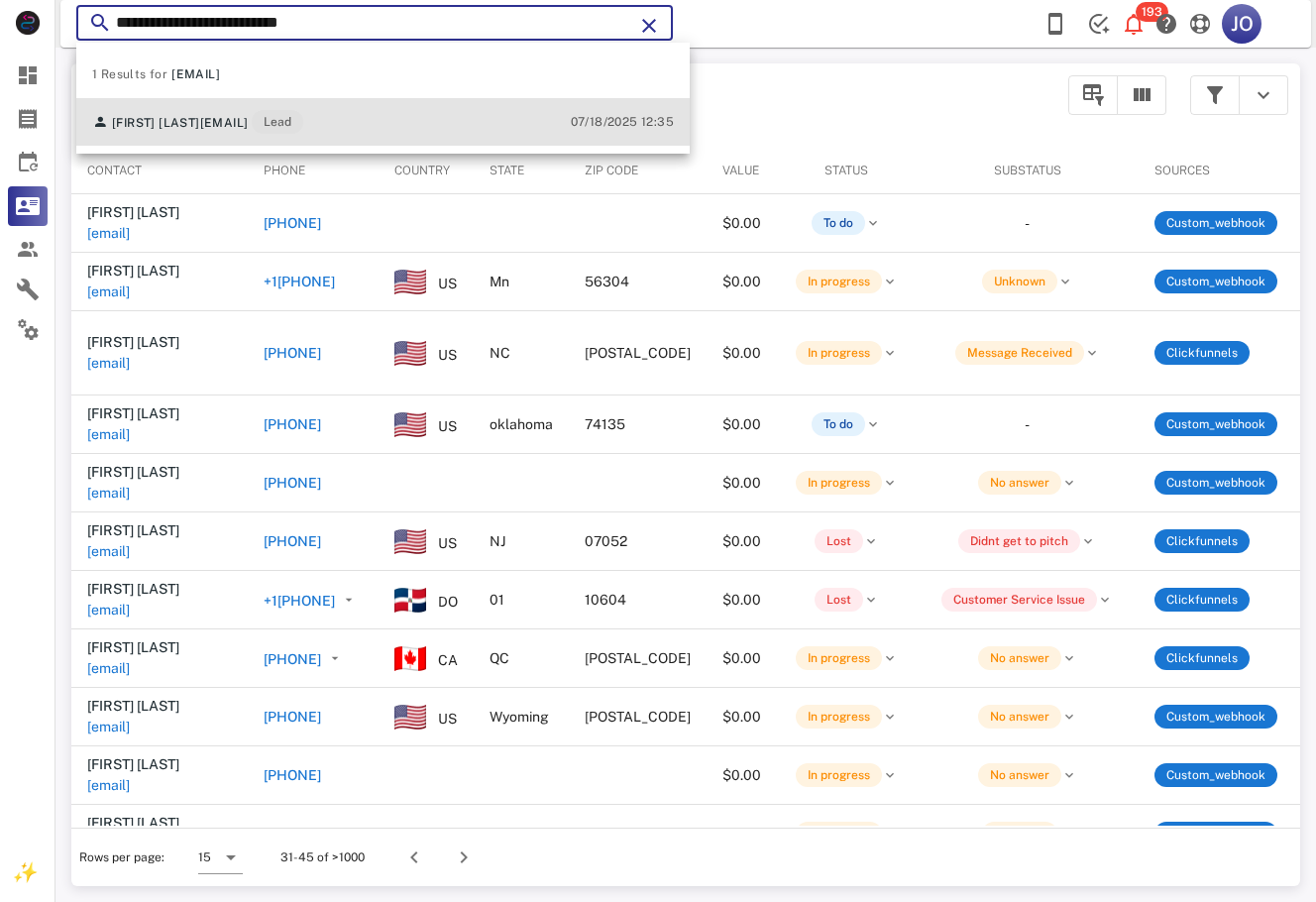 click on "Alicia Chavez   aliciabolanos1983@gmail.com   Lead   07/18/2025 12:35" at bounding box center (383, 122) 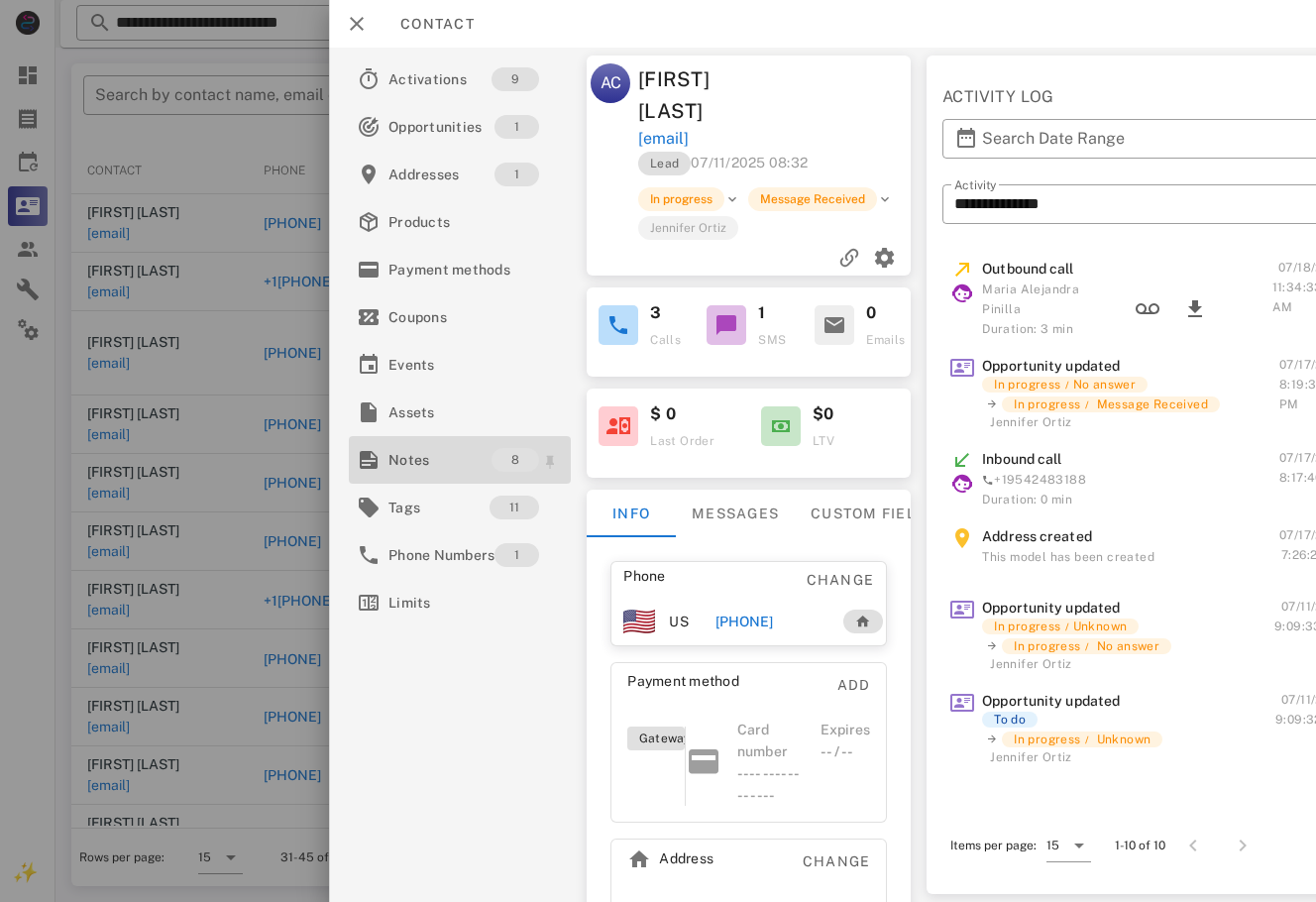 click on "Notes" at bounding box center [440, 460] 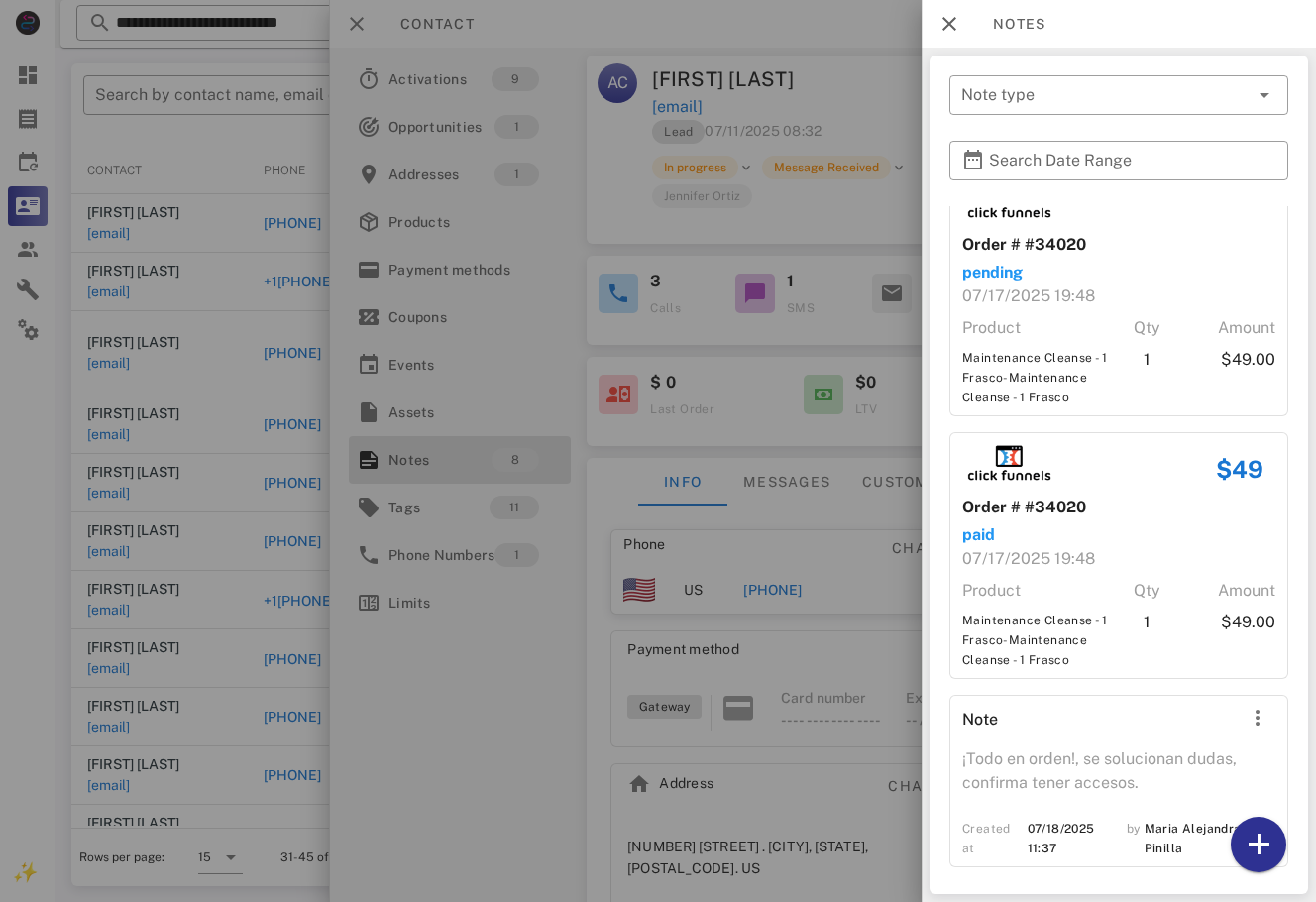 scroll, scrollTop: 0, scrollLeft: 0, axis: both 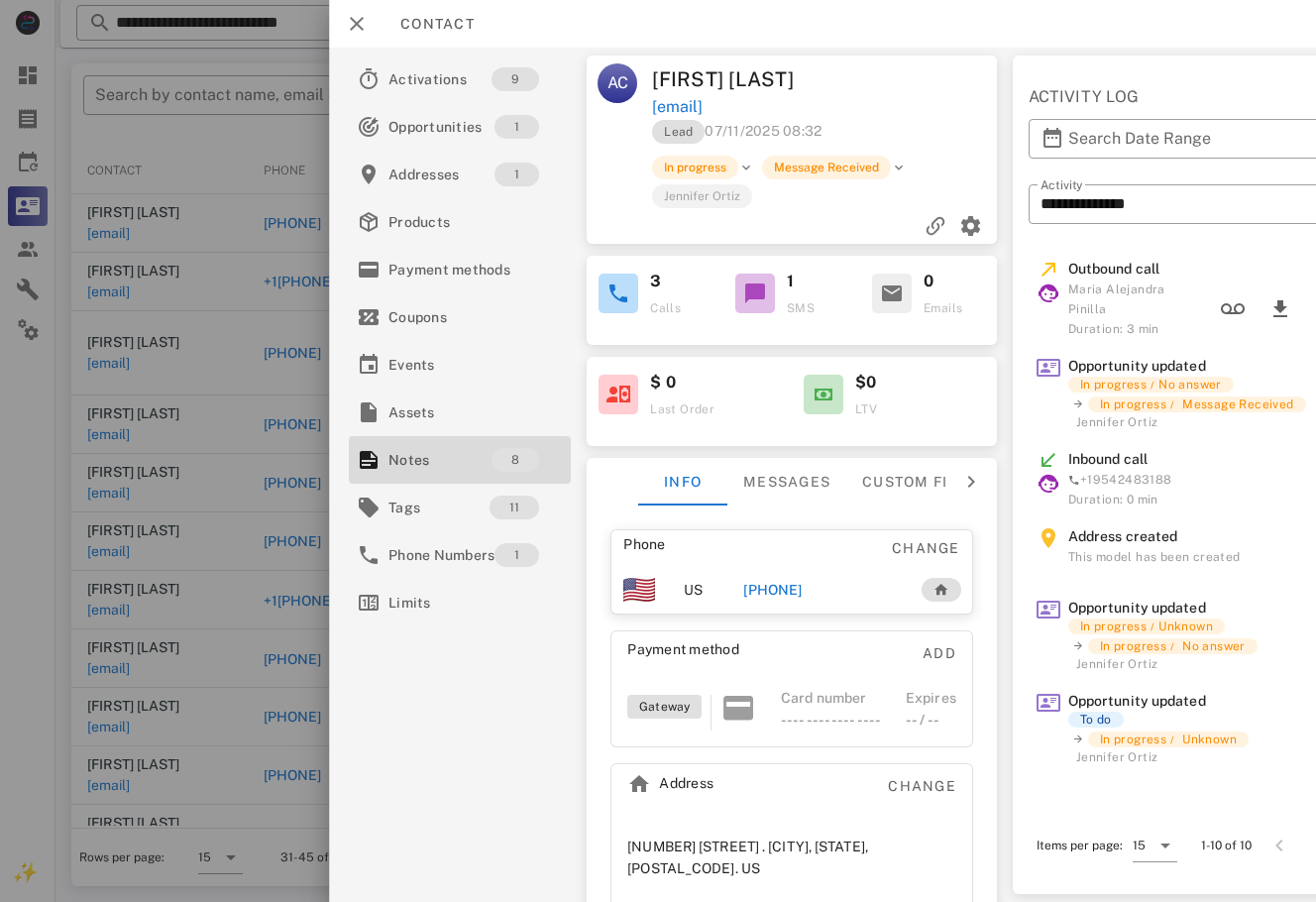 click on "+18282918037" at bounding box center (772, 590) 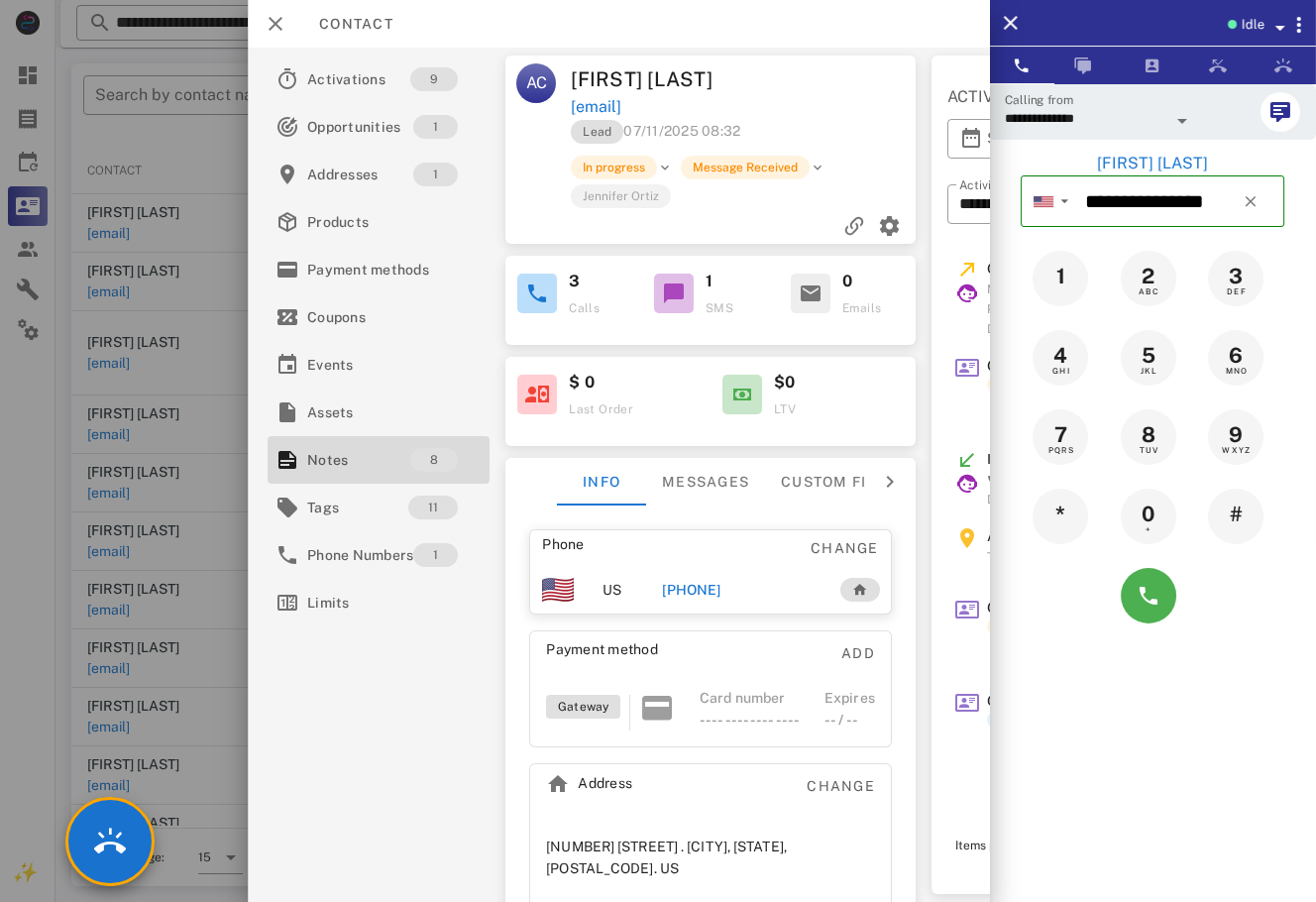click on "**********" at bounding box center (1152, 534) 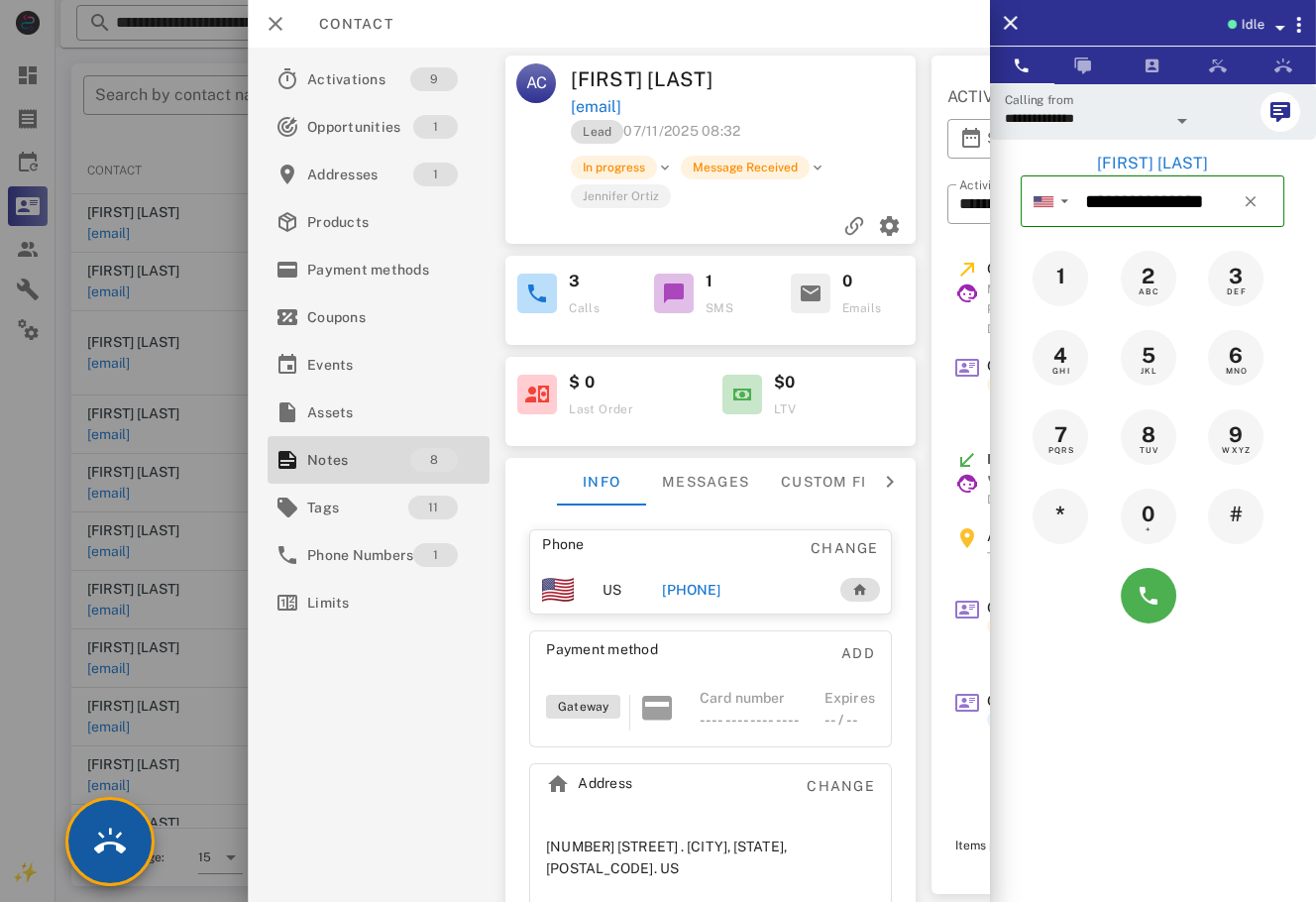 click at bounding box center (110, 842) 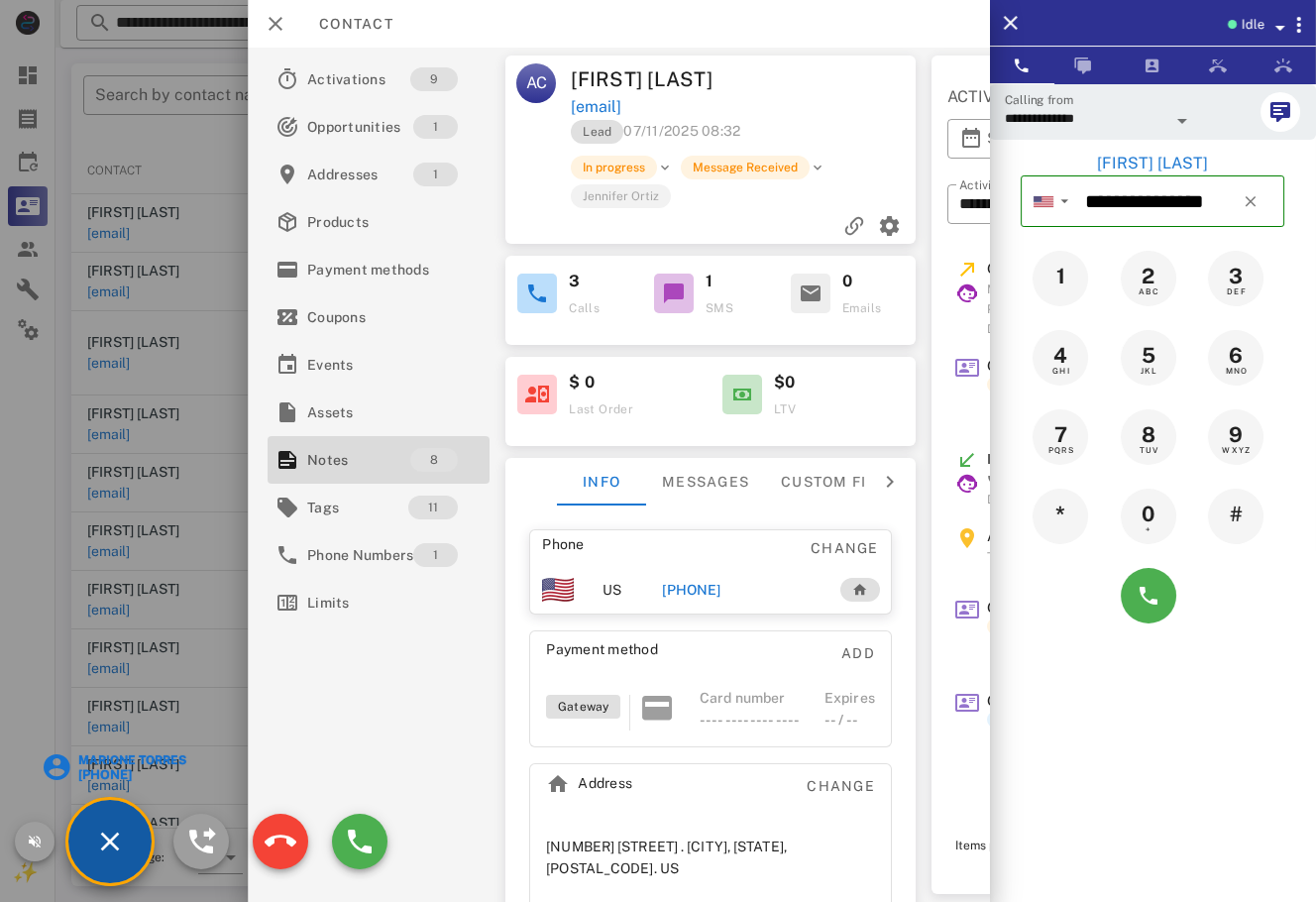 click on "Marione Torres" at bounding box center [131, 760] 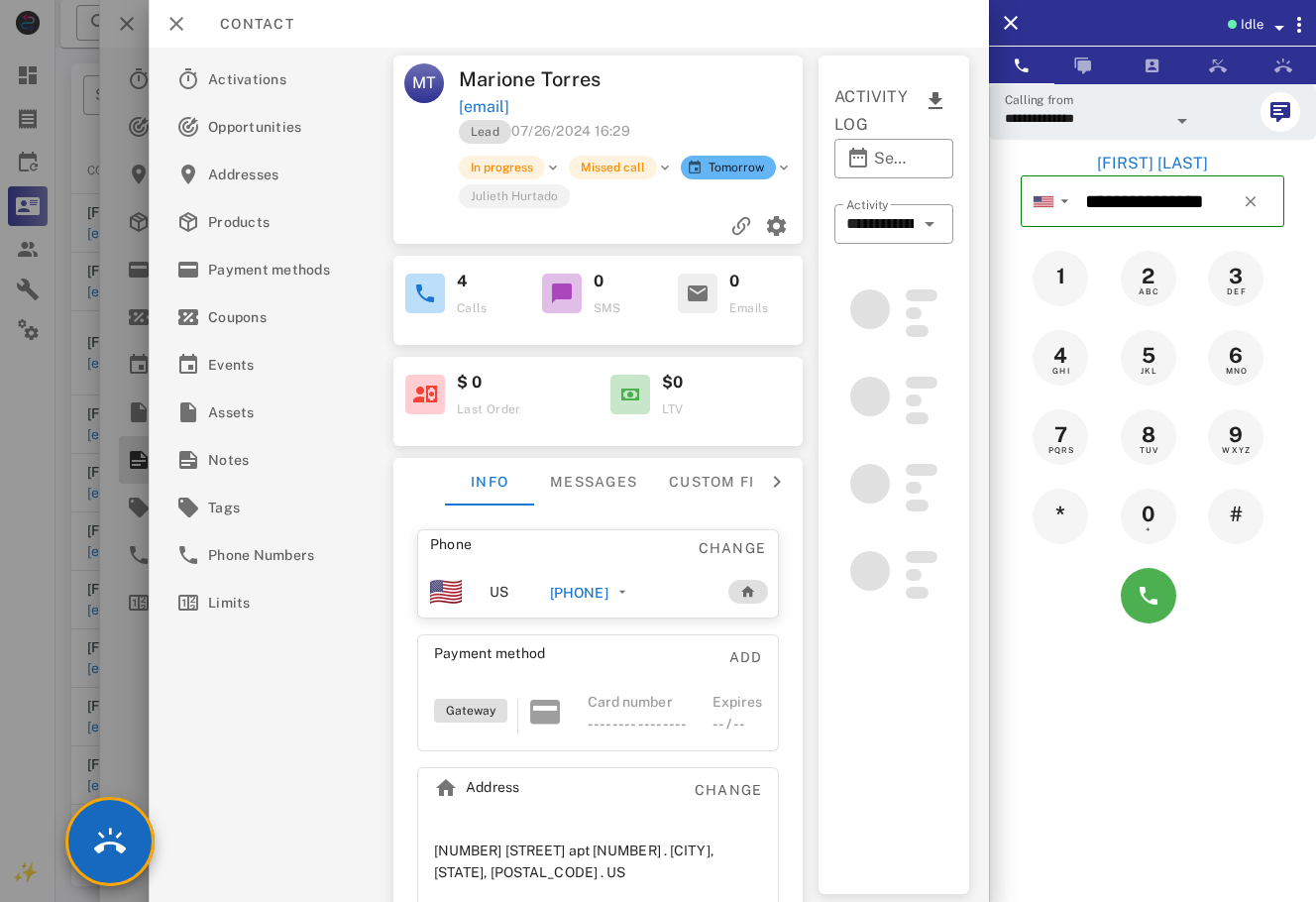 click on "**********" at bounding box center (1152, 534) 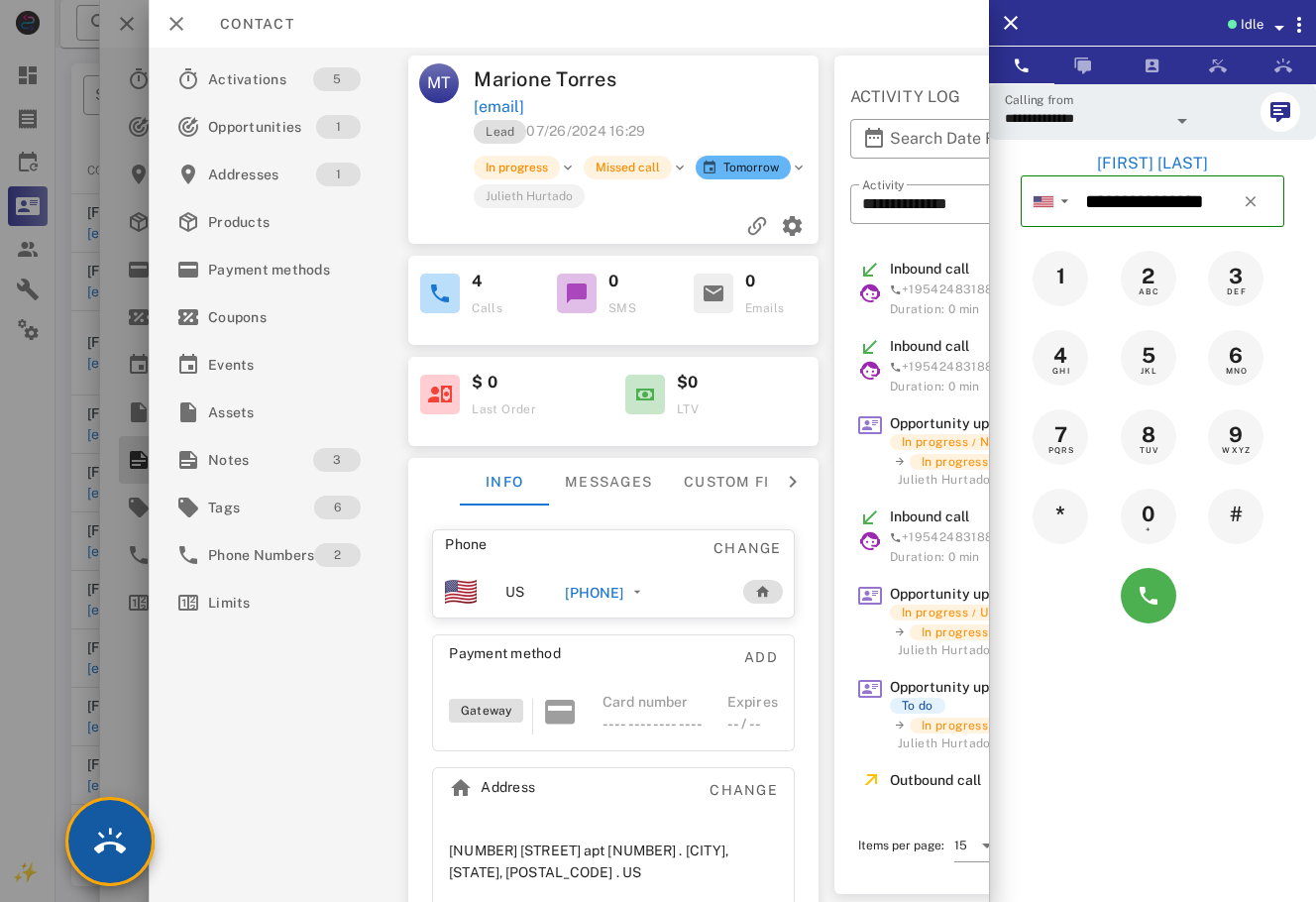 click at bounding box center [110, 842] 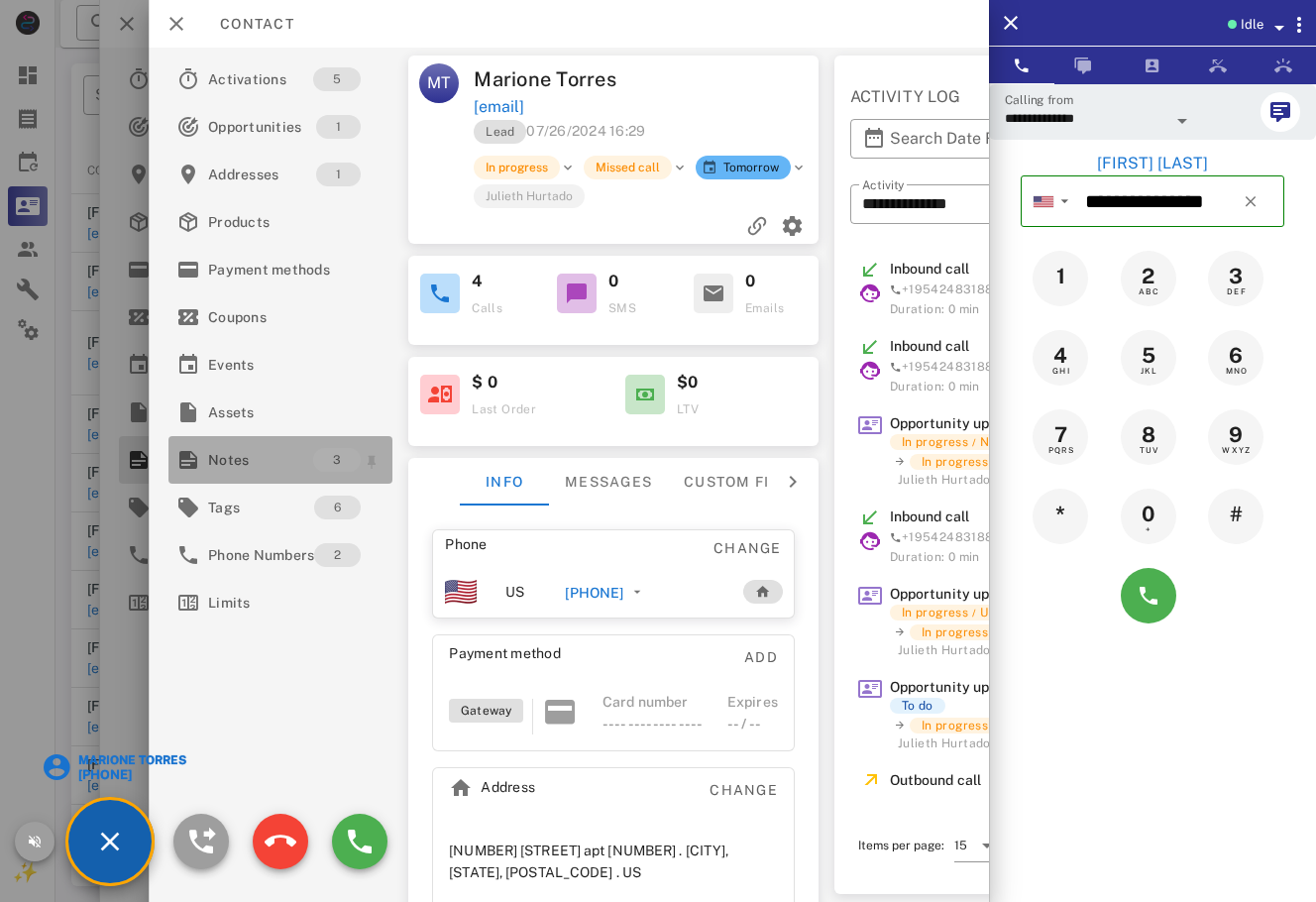 click on "Notes" at bounding box center [261, 460] 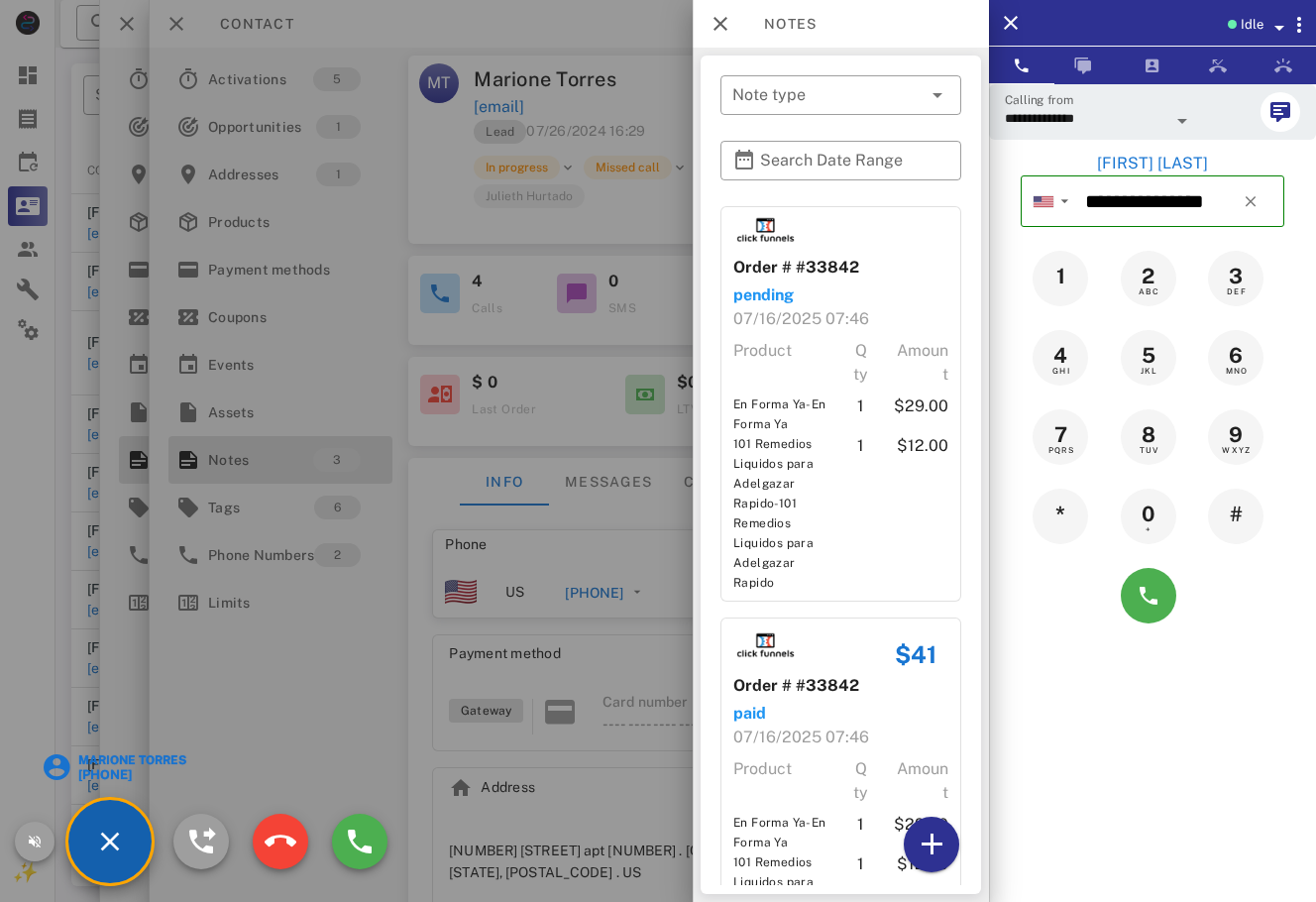 scroll, scrollTop: 413, scrollLeft: 0, axis: vertical 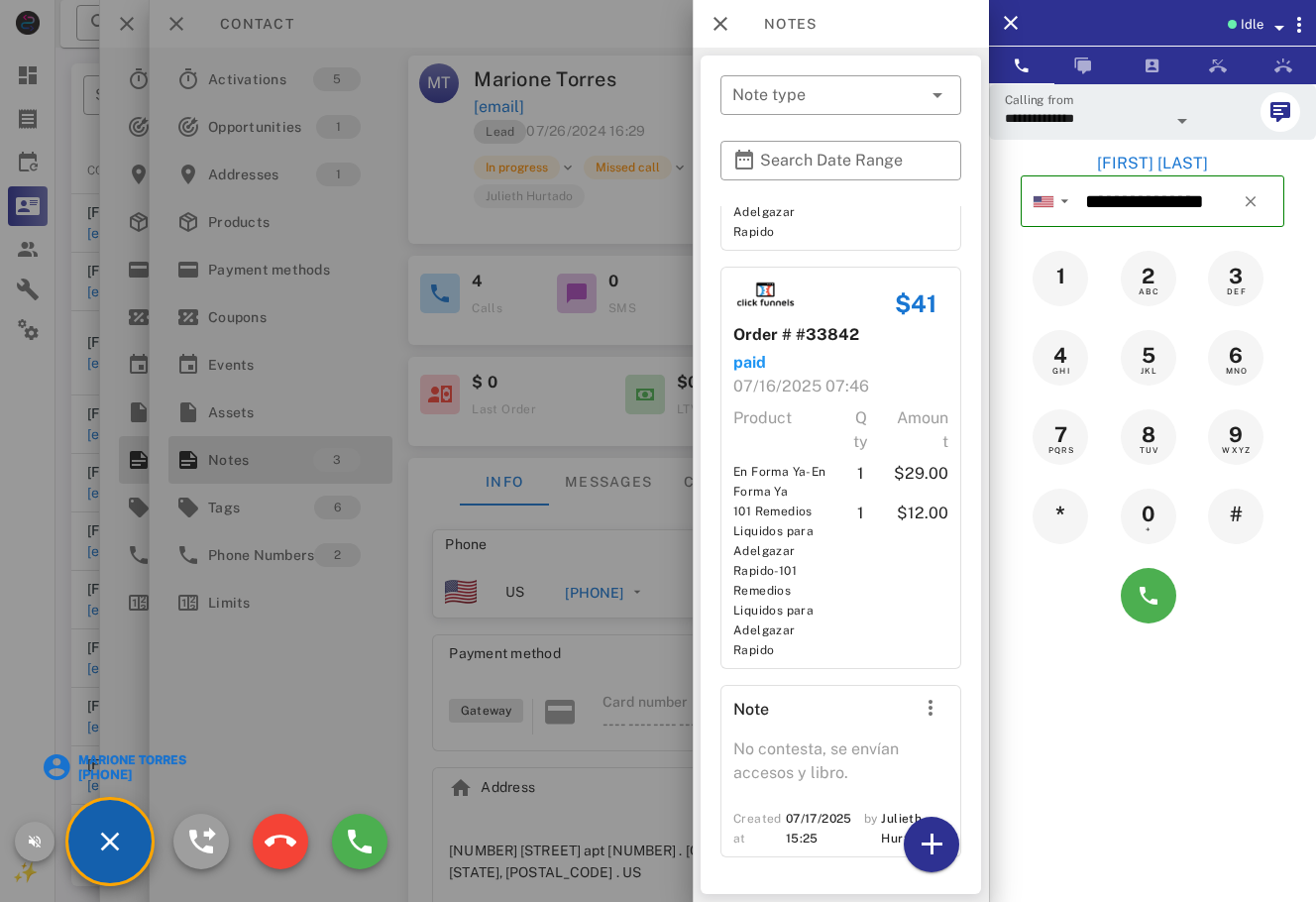 click at bounding box center (658, 451) 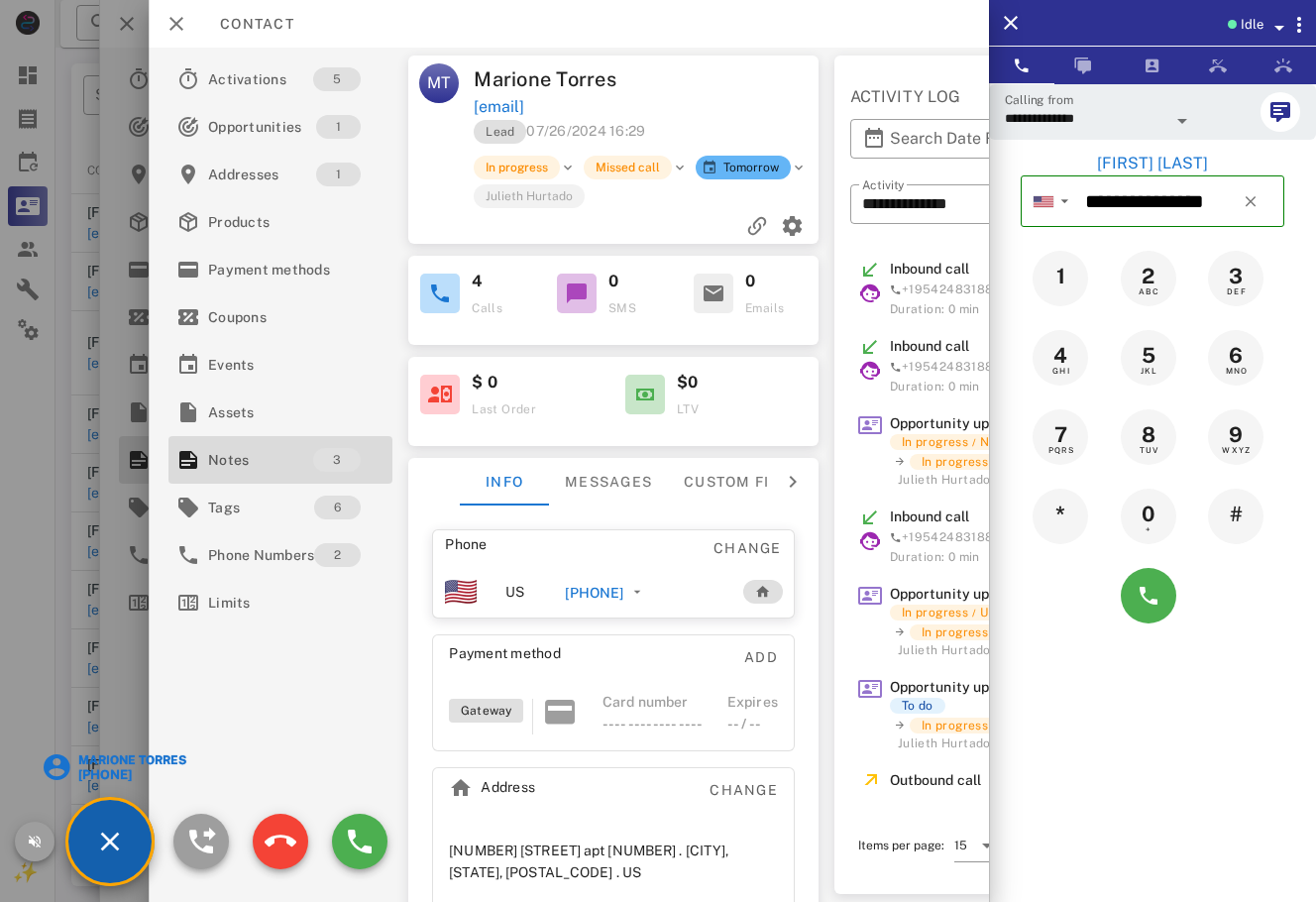 click at bounding box center [1232, 24] 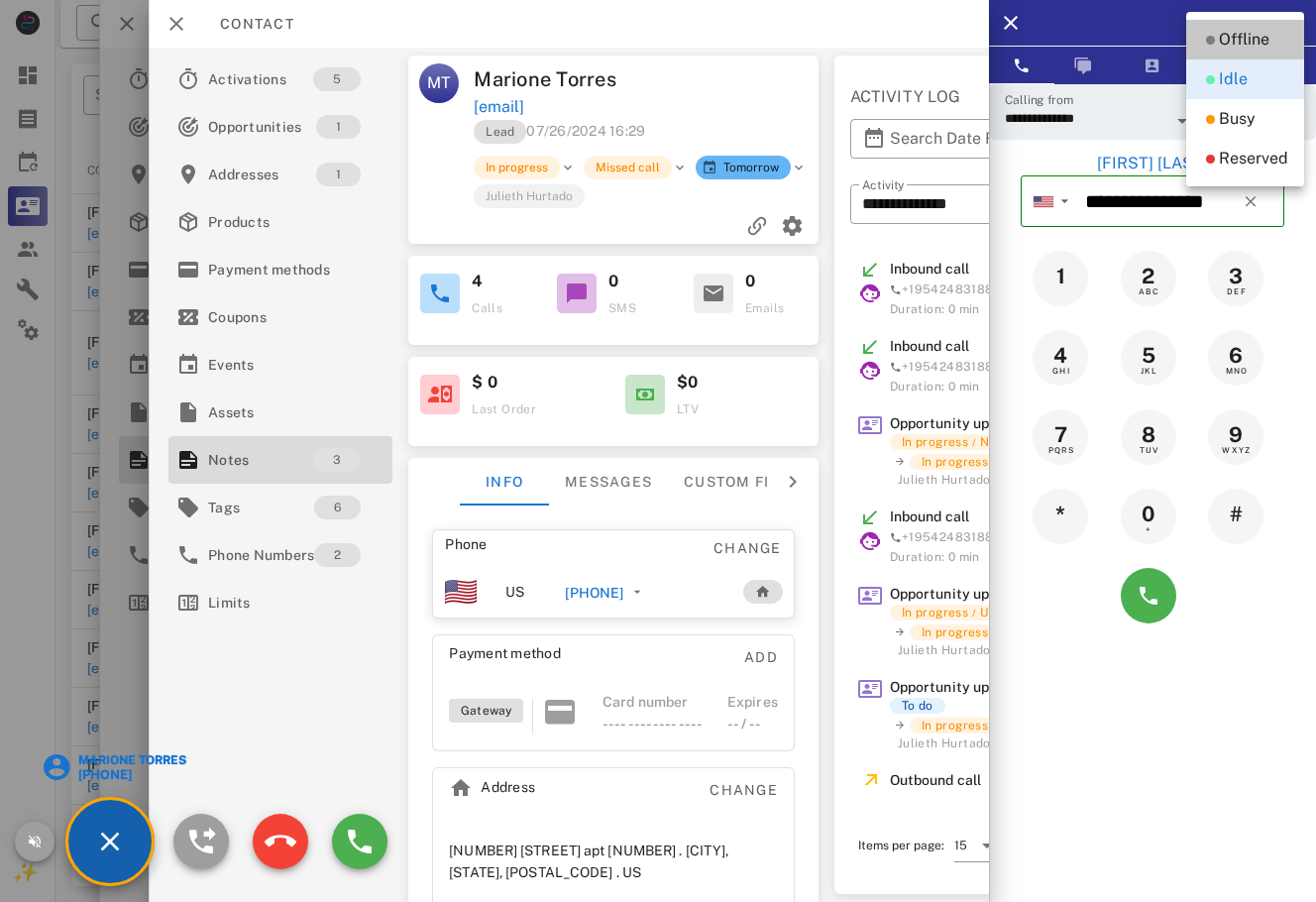 click on "Offline" at bounding box center (1245, 40) 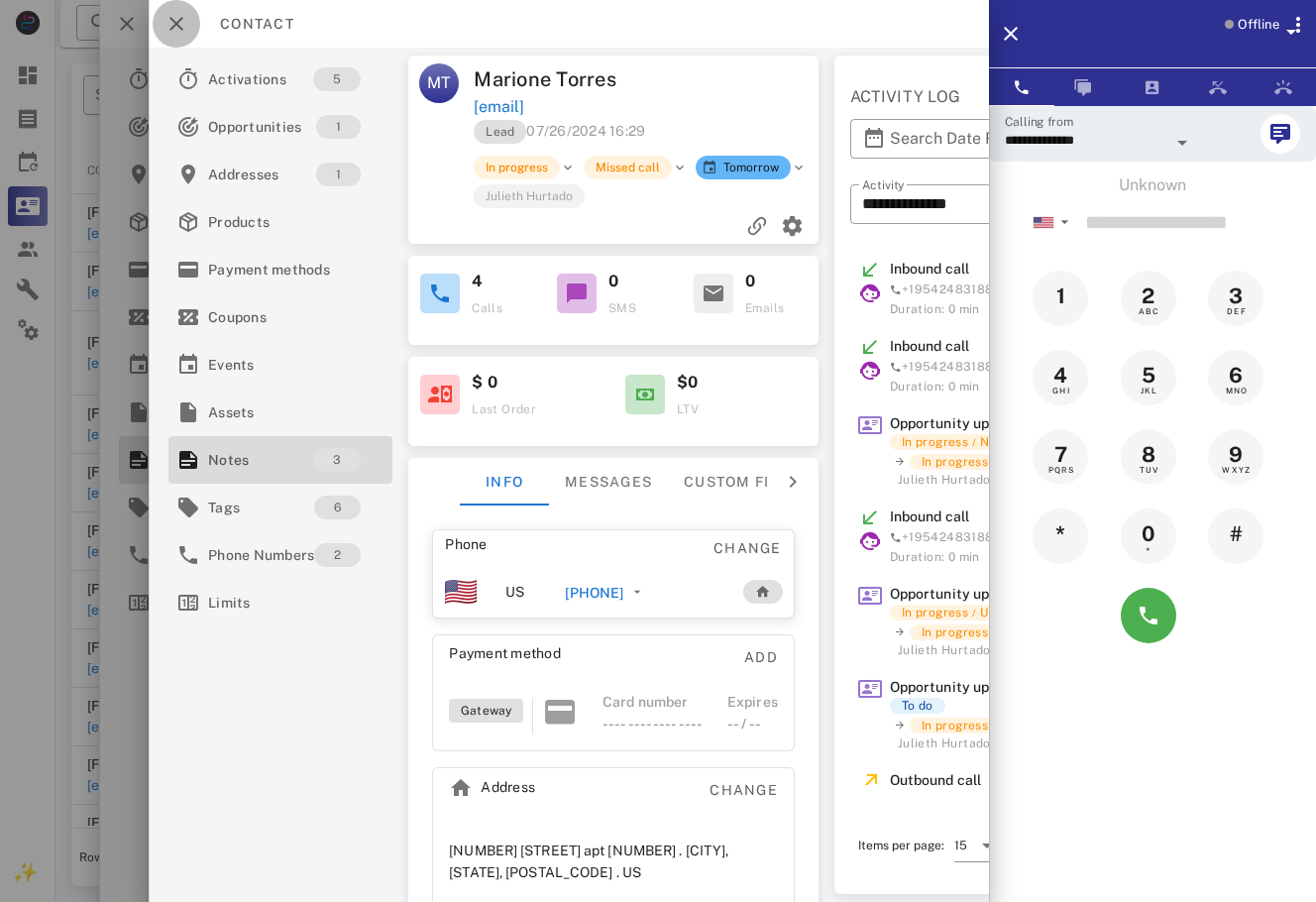 click at bounding box center [176, 24] 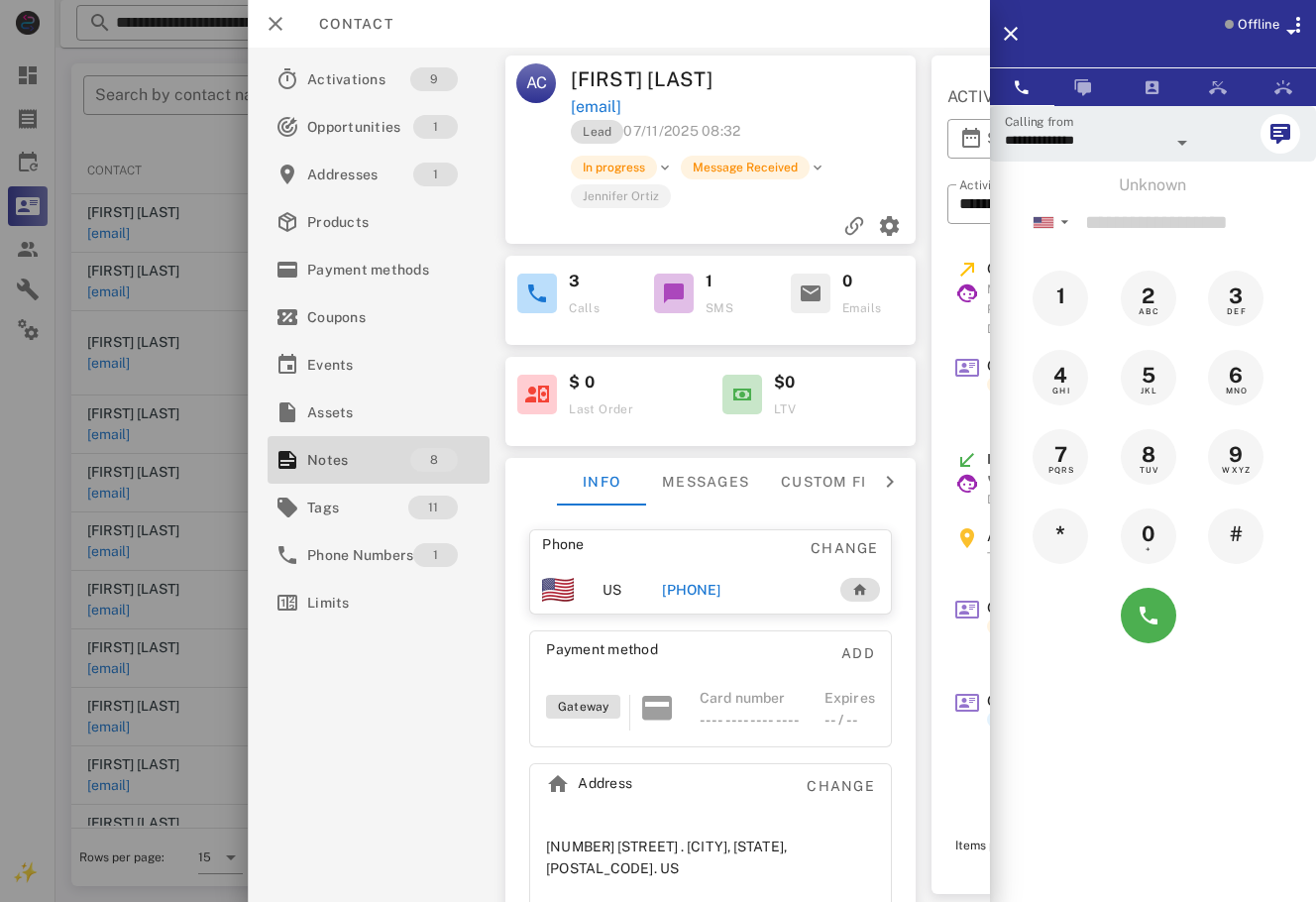 click at bounding box center (658, 451) 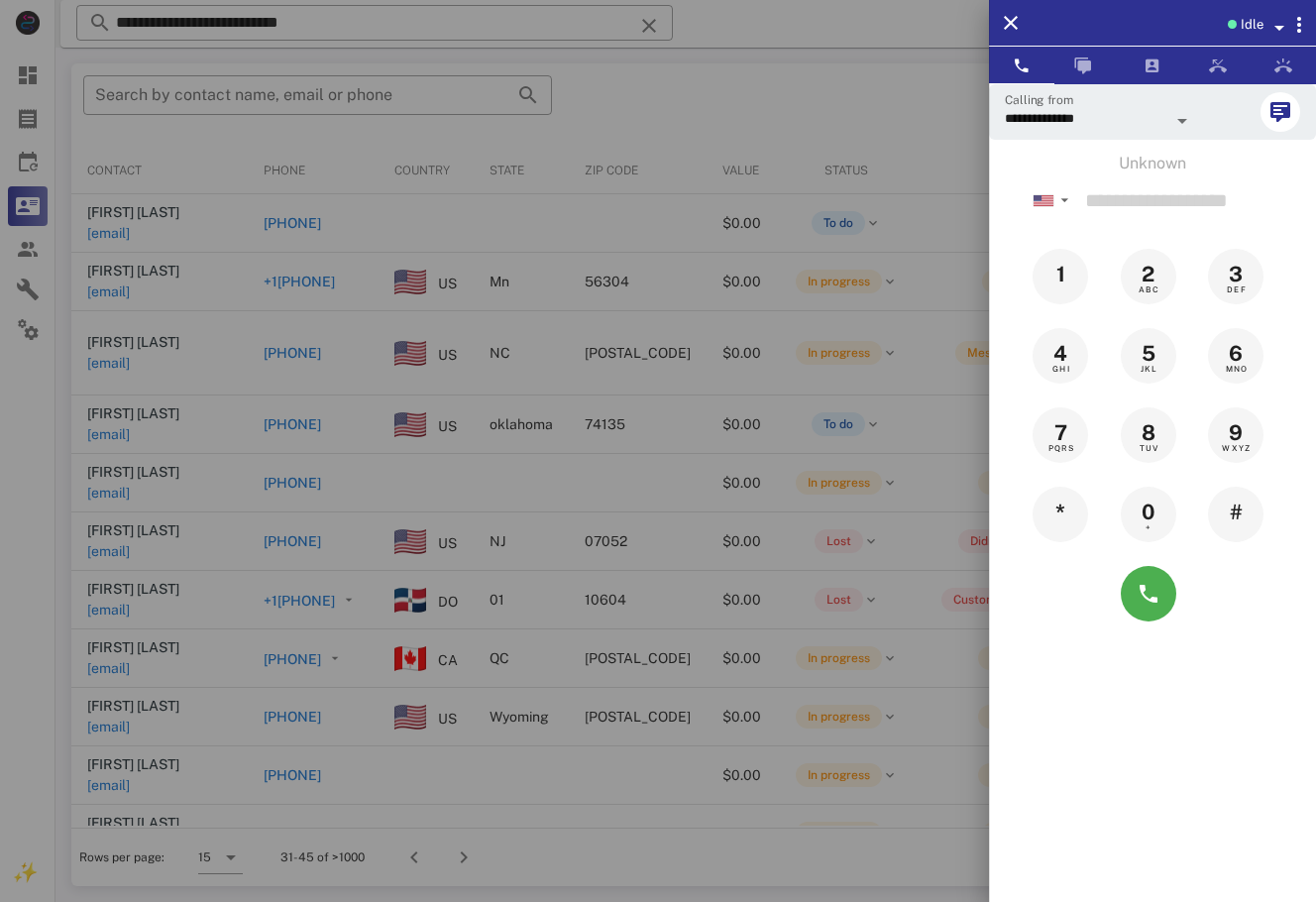 drag, startPoint x: 1258, startPoint y: 171, endPoint x: 1237, endPoint y: 198, distance: 34.20526 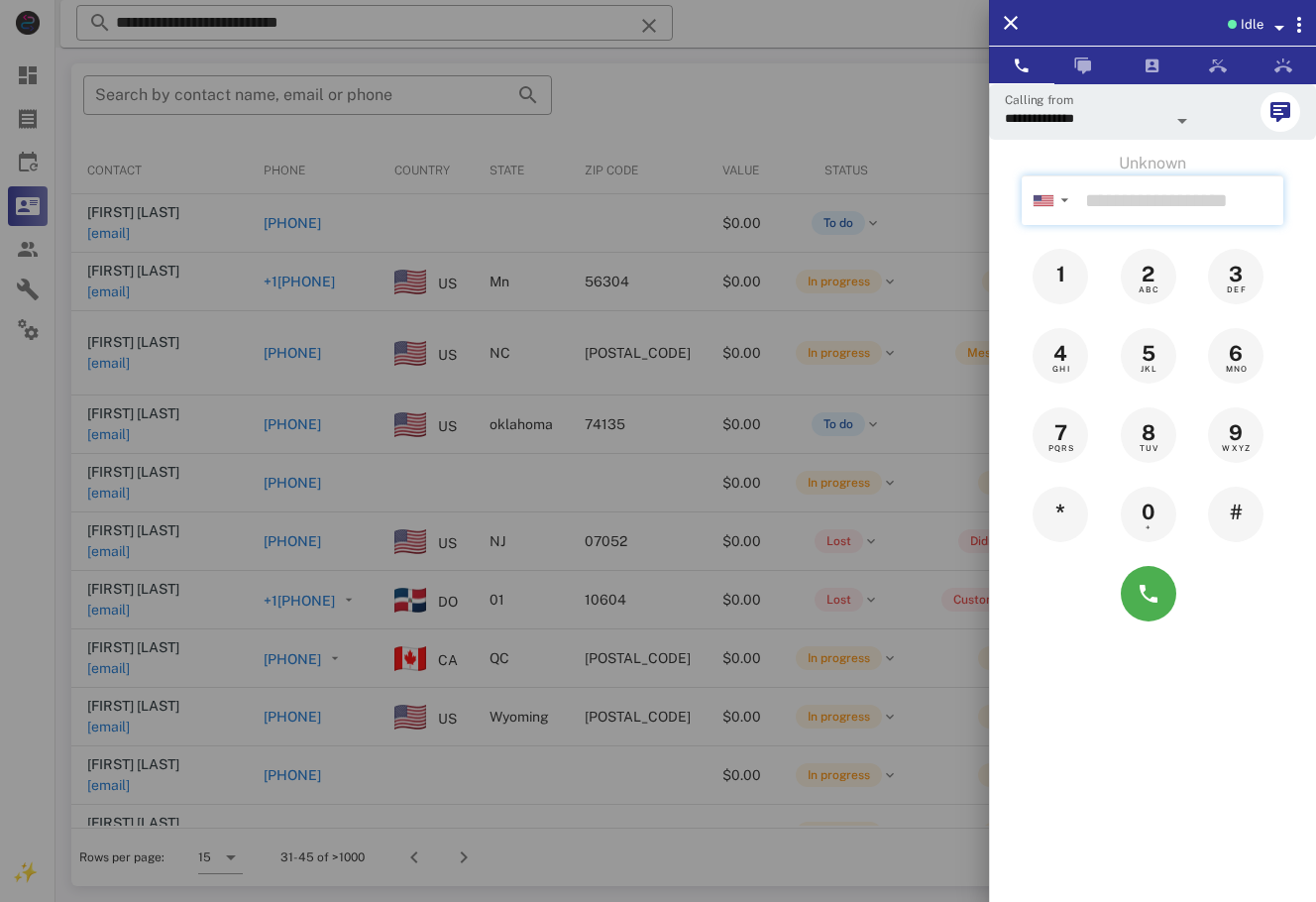 click at bounding box center [1180, 200] 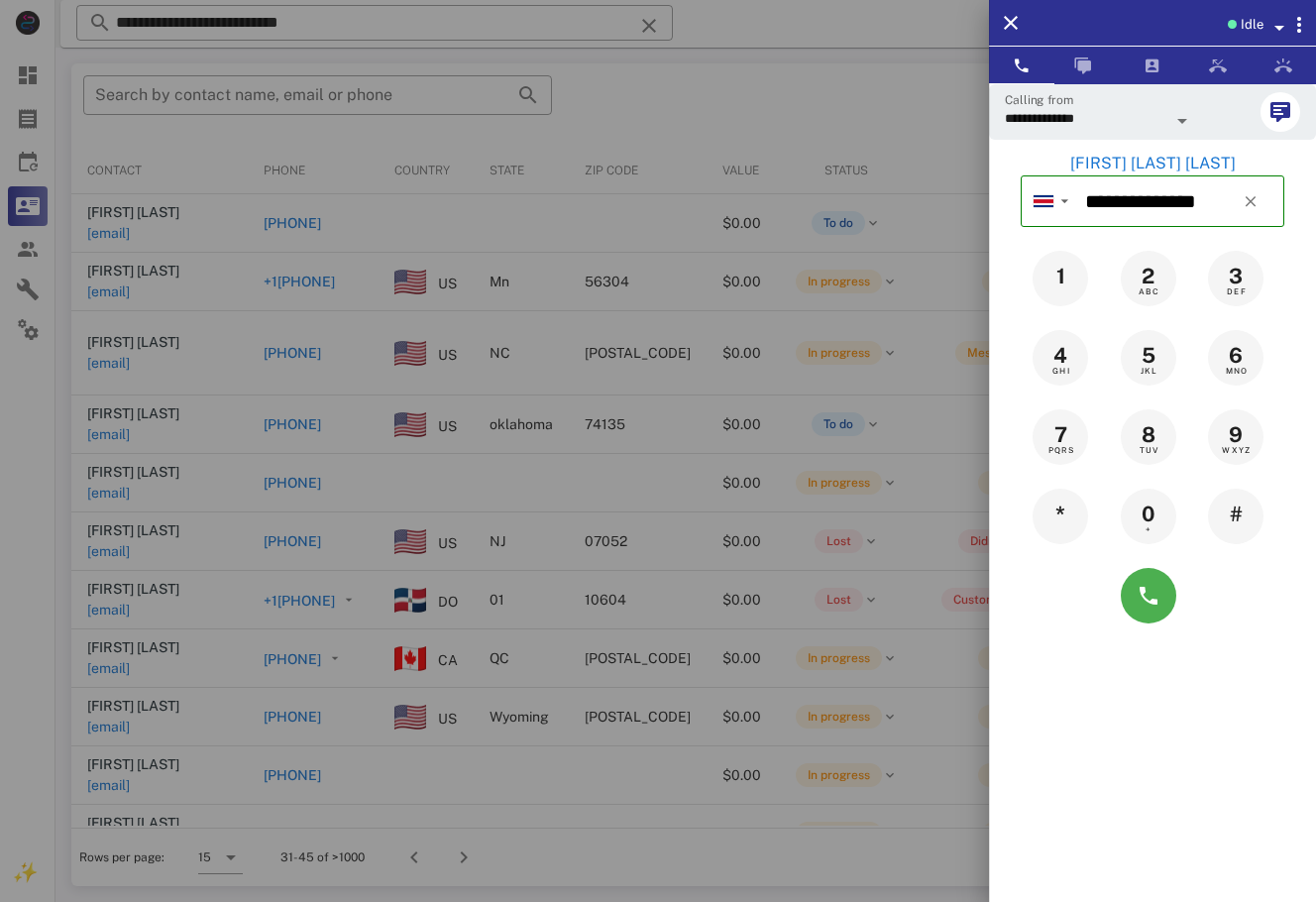 click on "Blanca Nieves sanchez" at bounding box center (1152, 164) 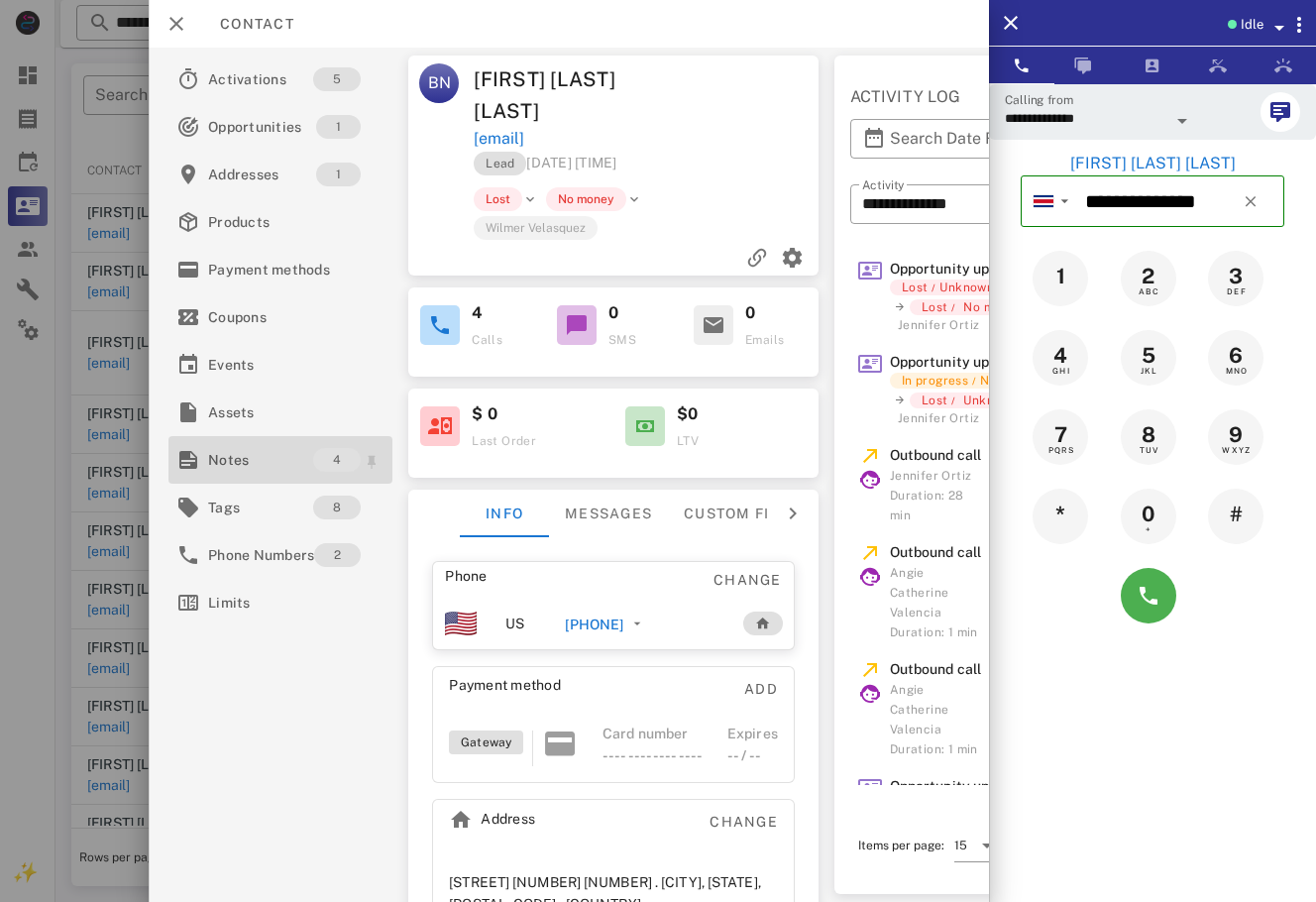 click on "Notes" at bounding box center (261, 460) 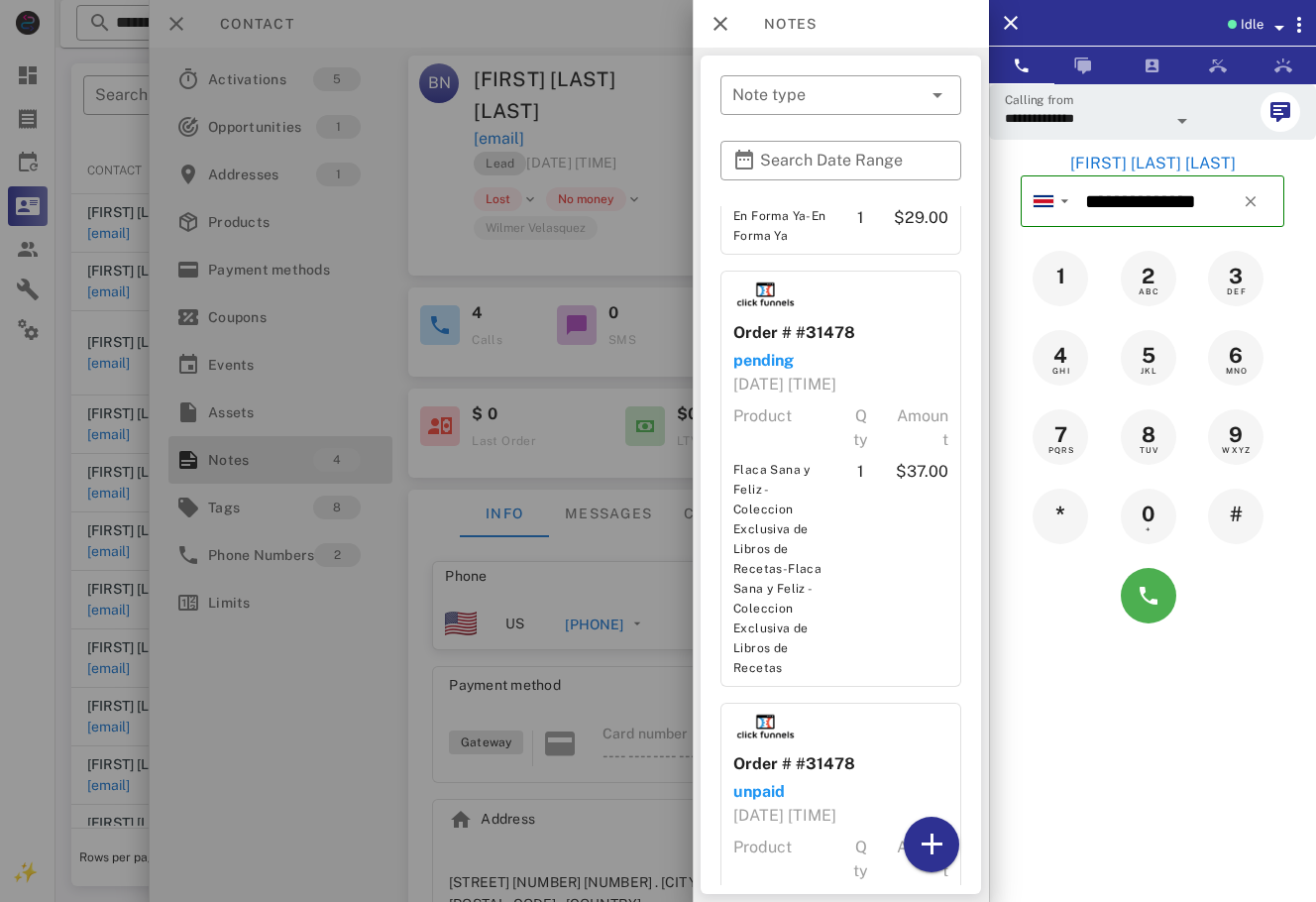 scroll, scrollTop: 816, scrollLeft: 0, axis: vertical 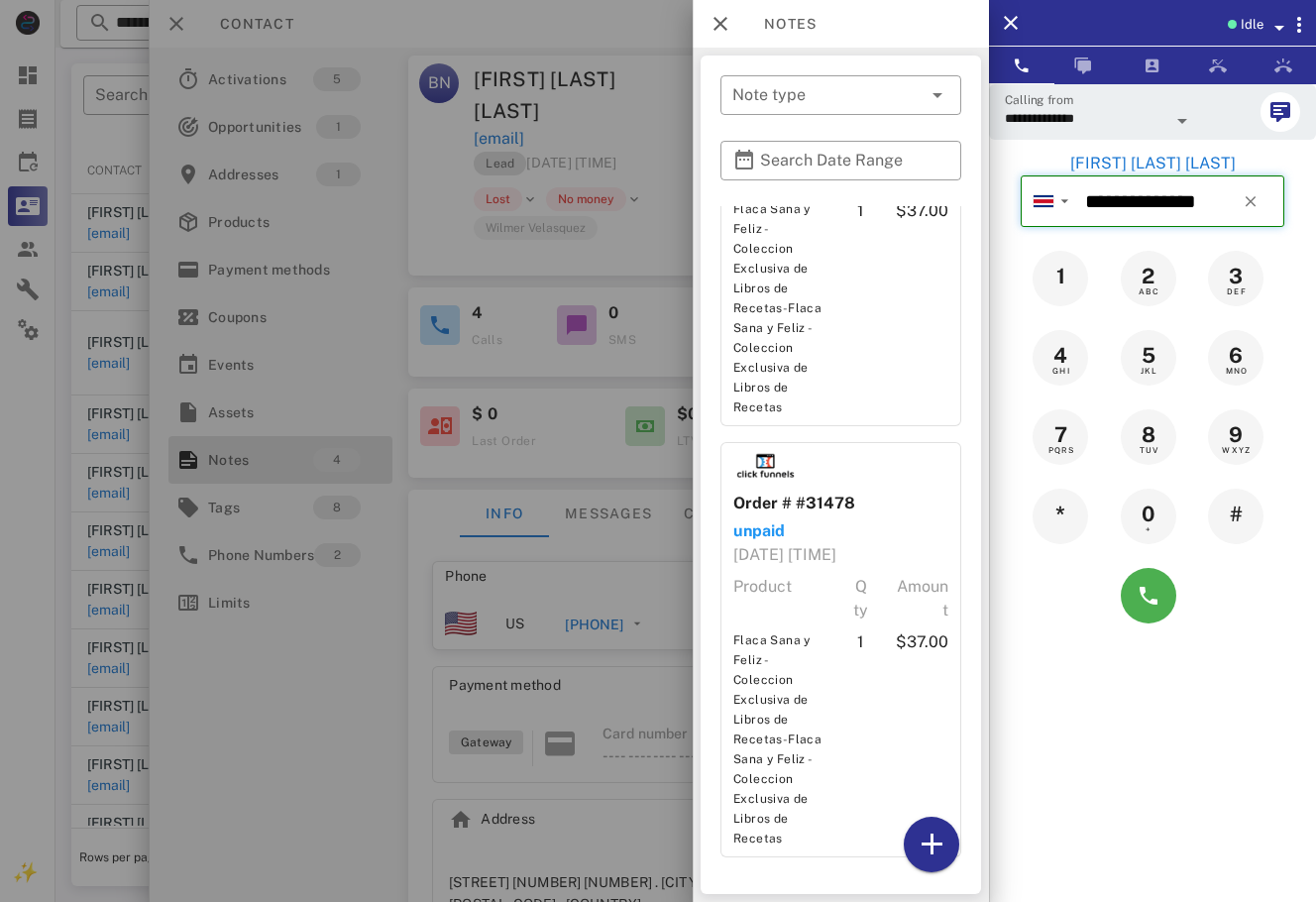 click on "**********" at bounding box center (1180, 201) 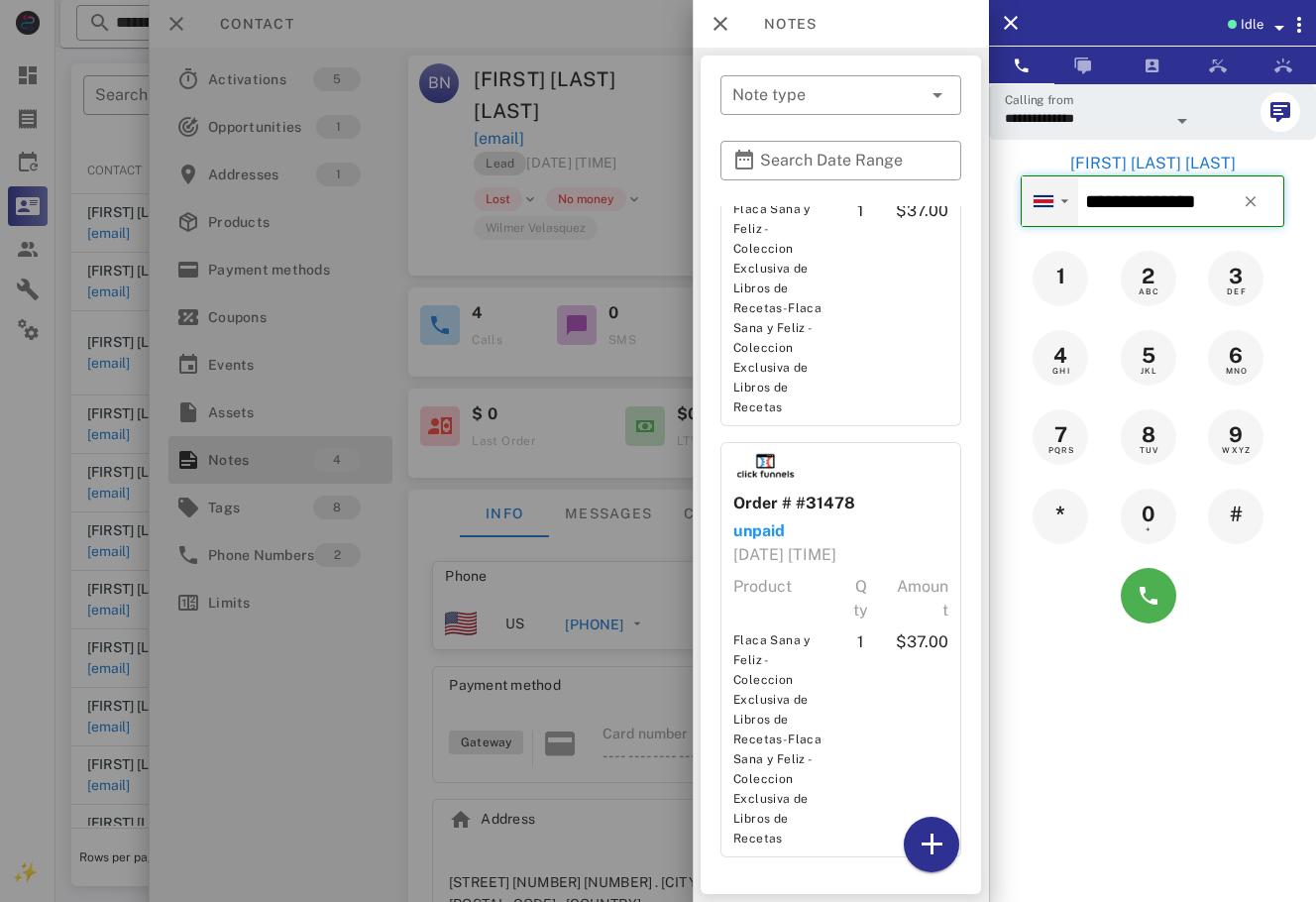 drag, startPoint x: 1230, startPoint y: 202, endPoint x: 1038, endPoint y: 202, distance: 192 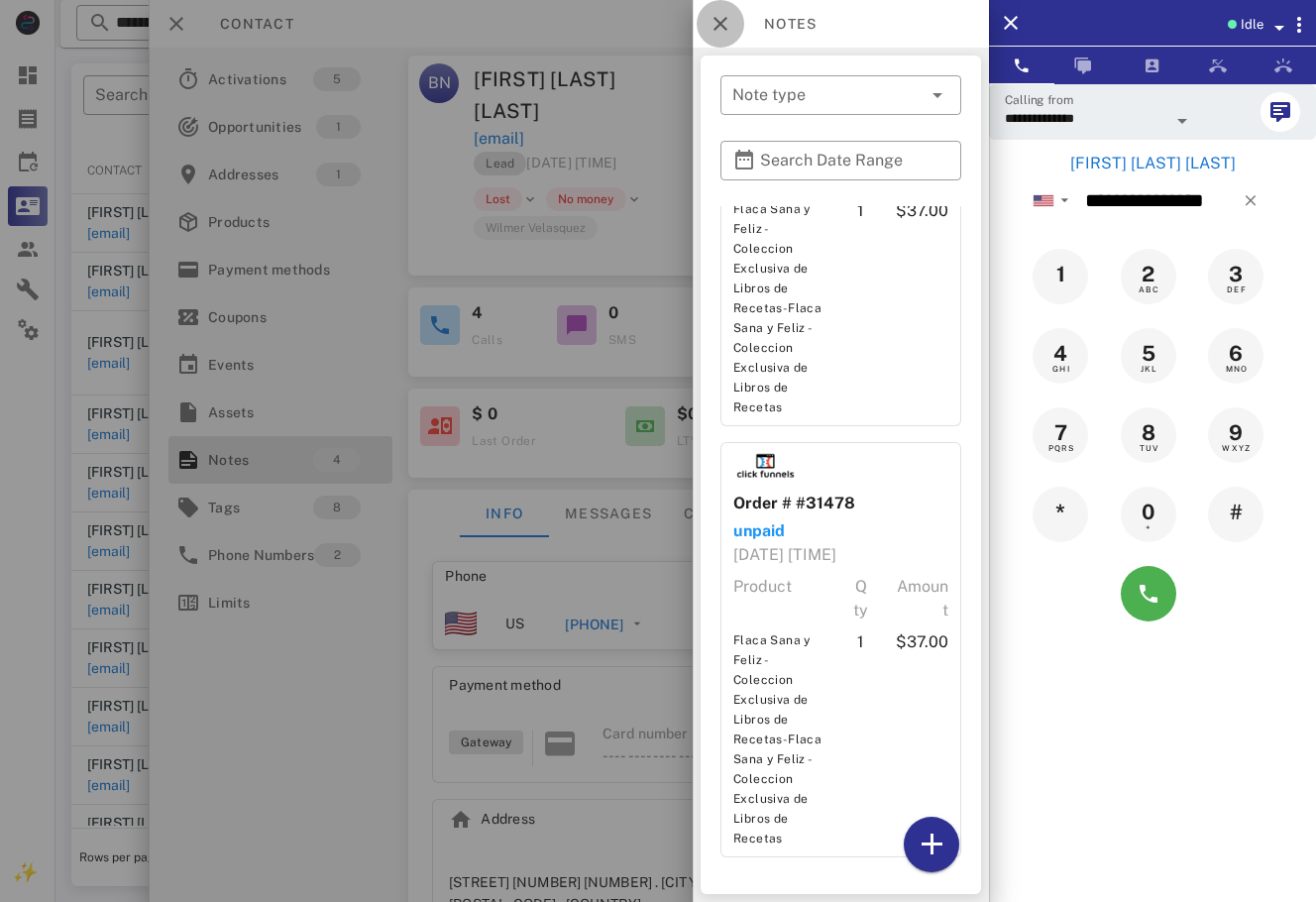 click at bounding box center [720, 24] 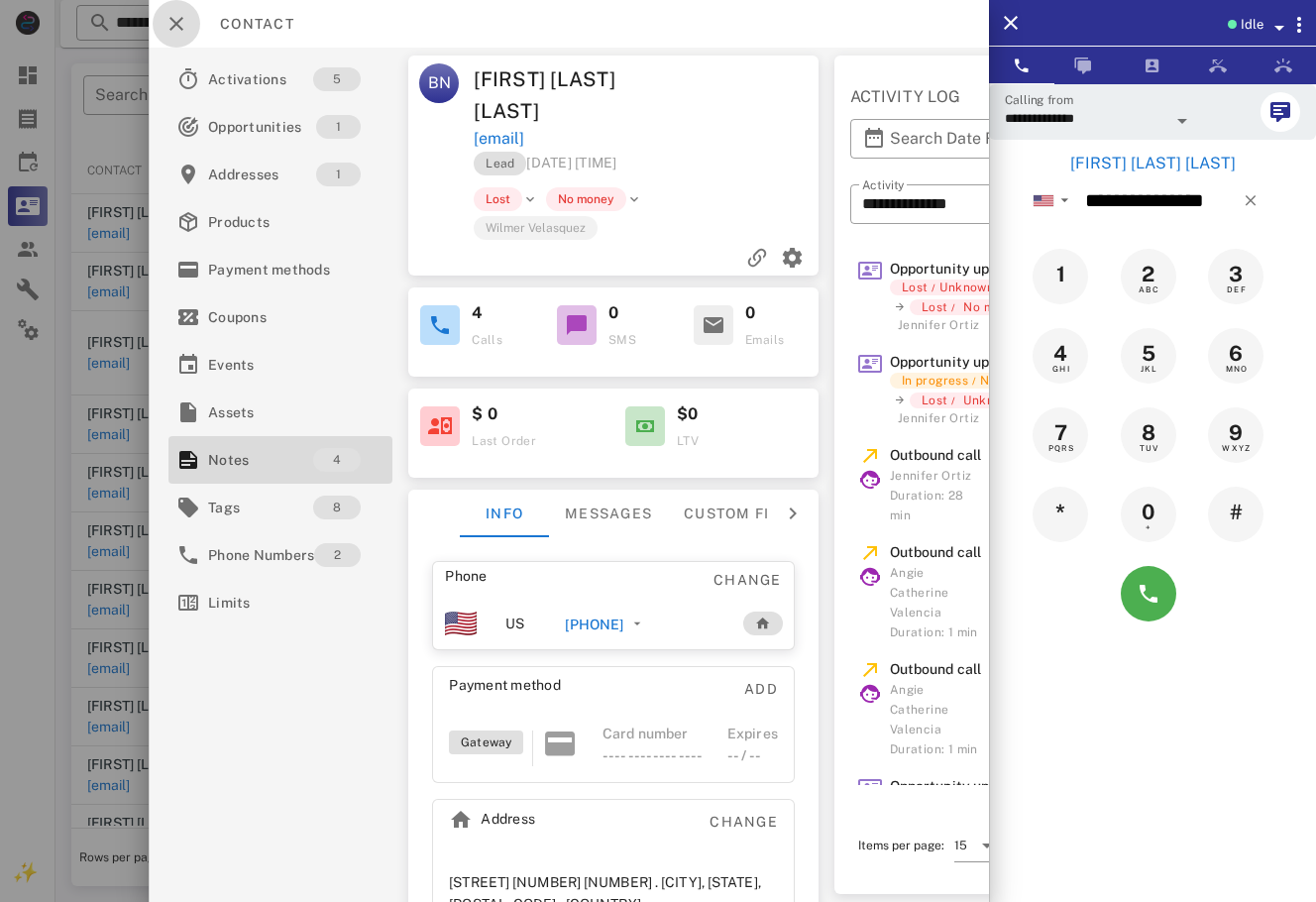 click at bounding box center [176, 24] 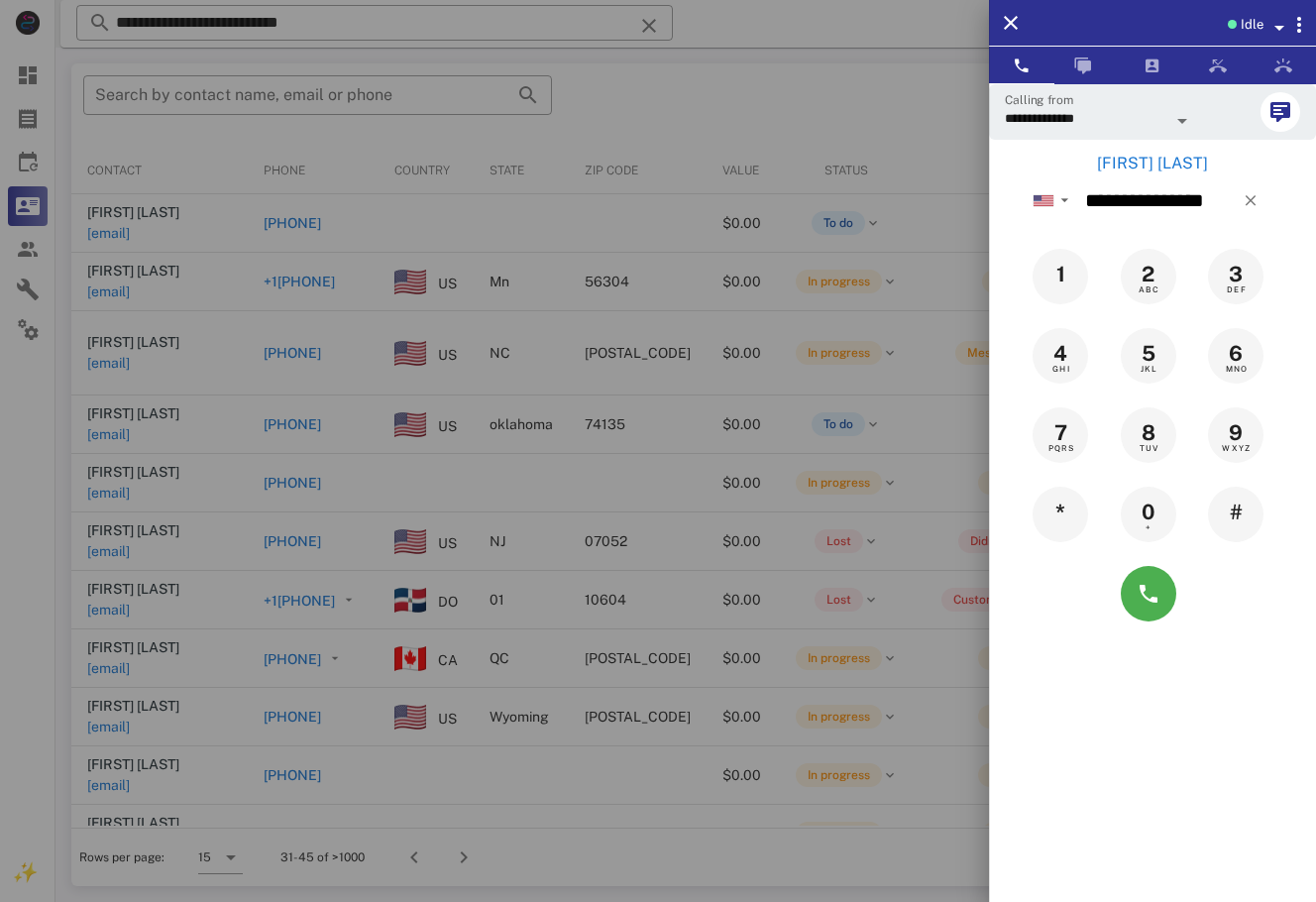 click on "Jennifer Fernandez" at bounding box center [1152, 164] 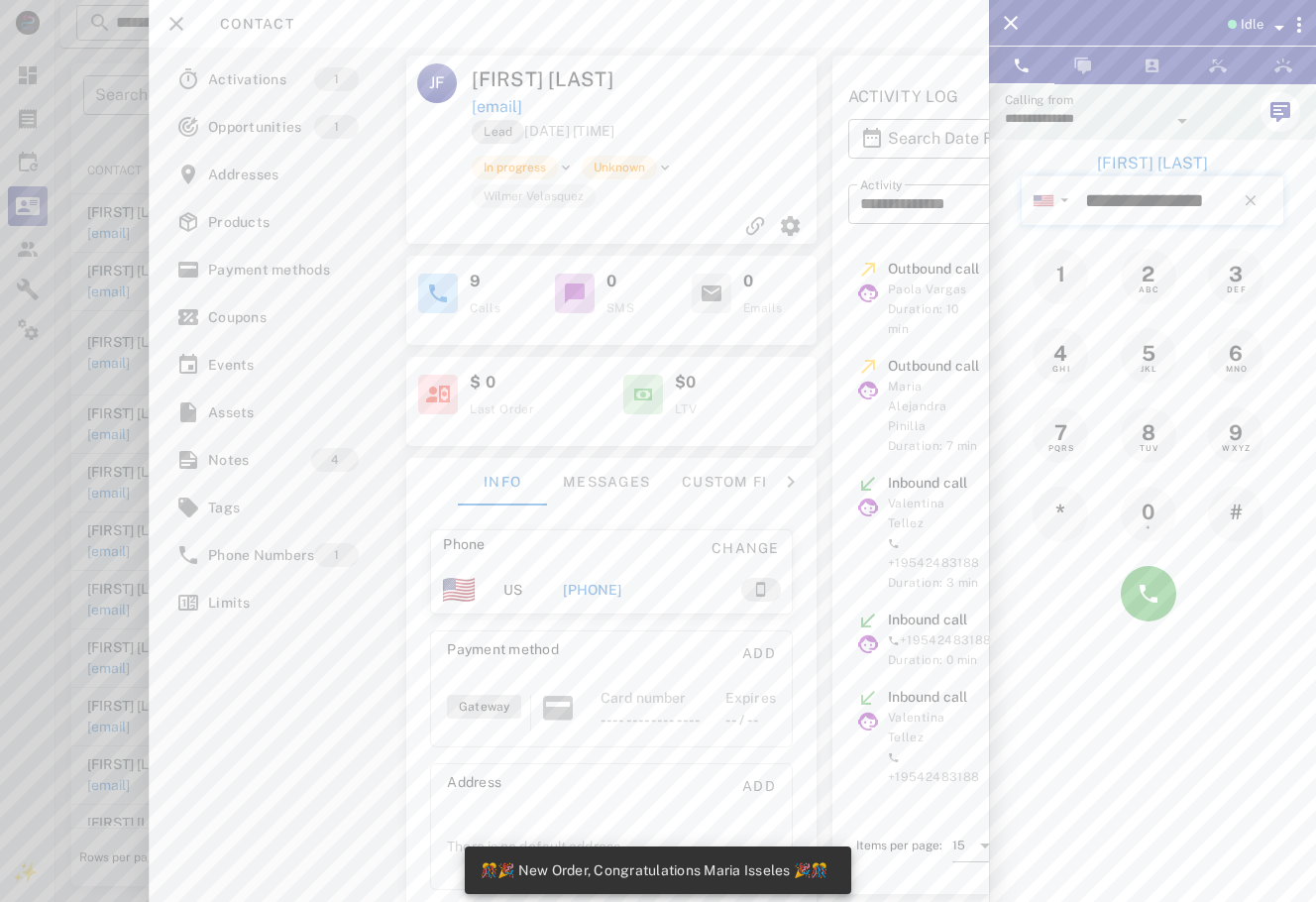 click on "**********" at bounding box center [1180, 200] 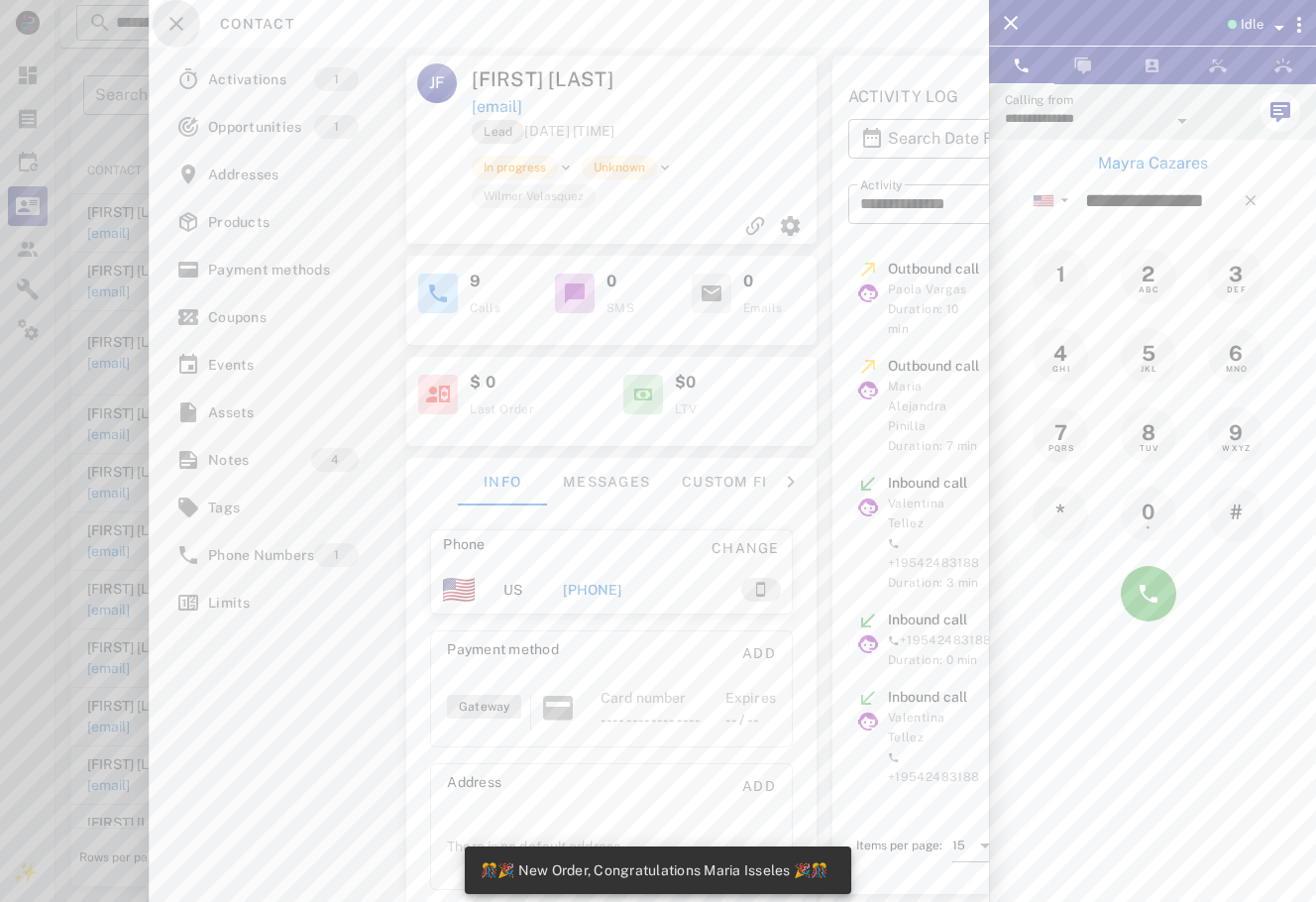 drag, startPoint x: 172, startPoint y: 20, endPoint x: 193, endPoint y: 18, distance: 21.095023 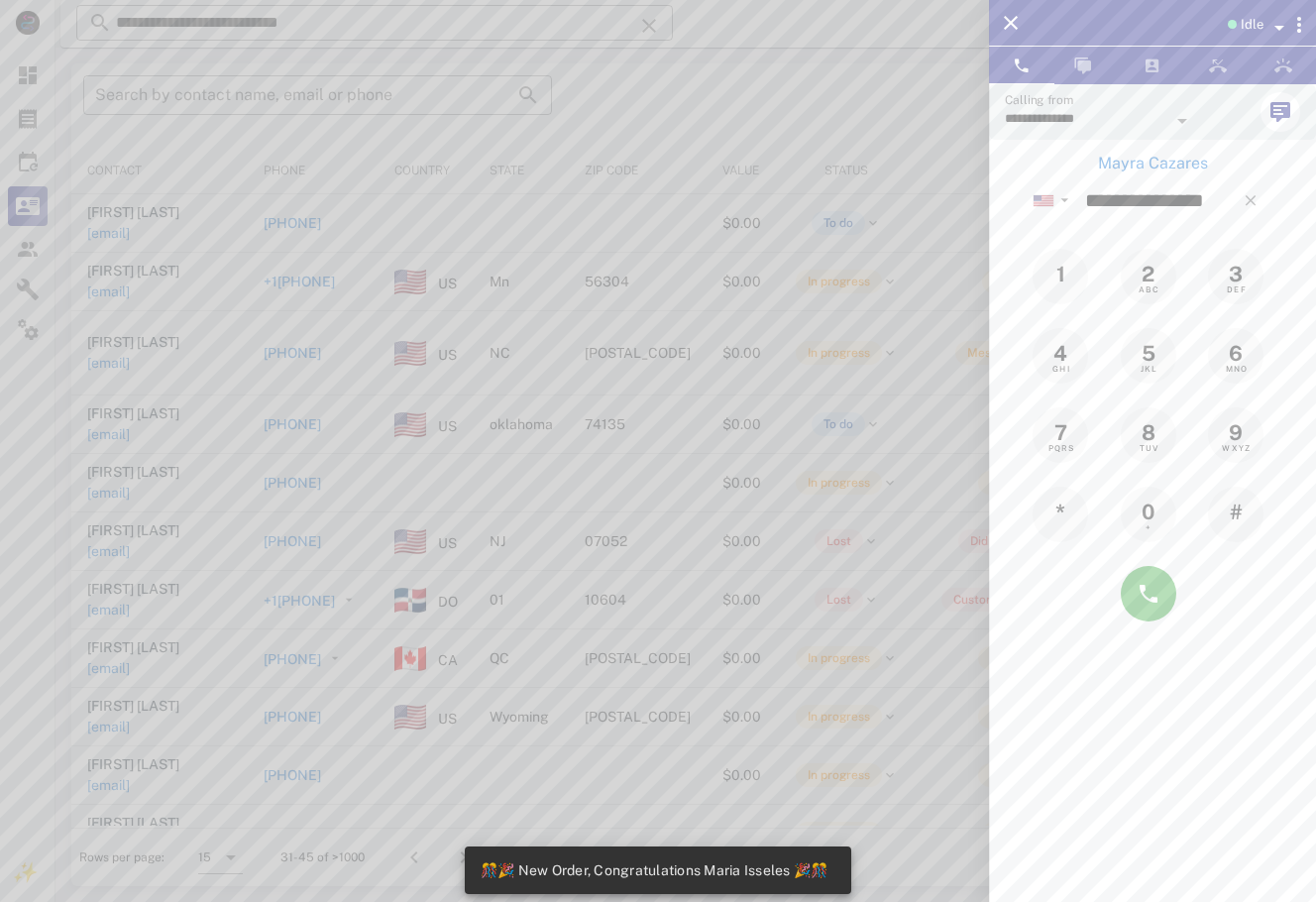 click on "Mayra Cazares" at bounding box center (1152, 164) 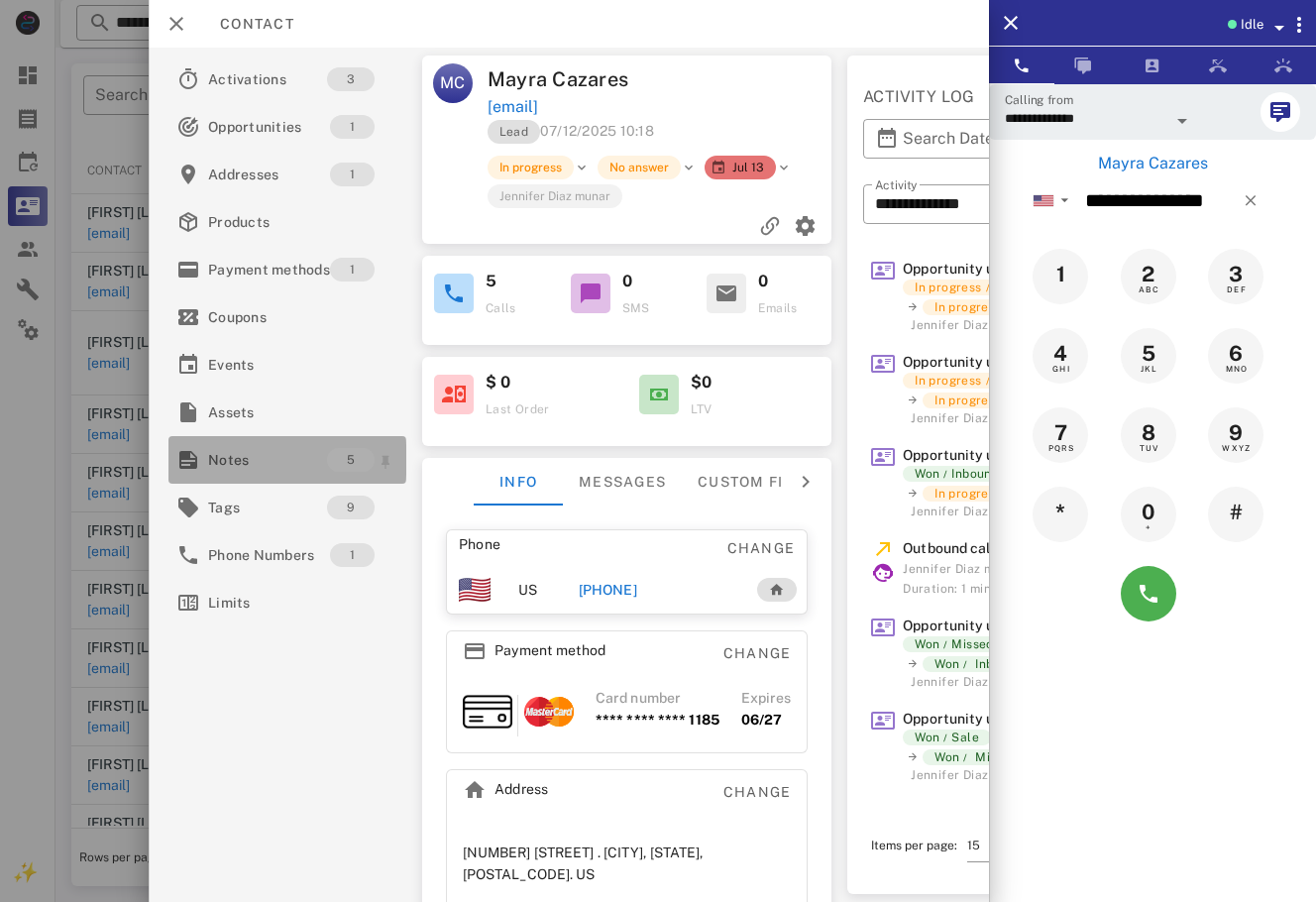 click on "Notes" at bounding box center (268, 460) 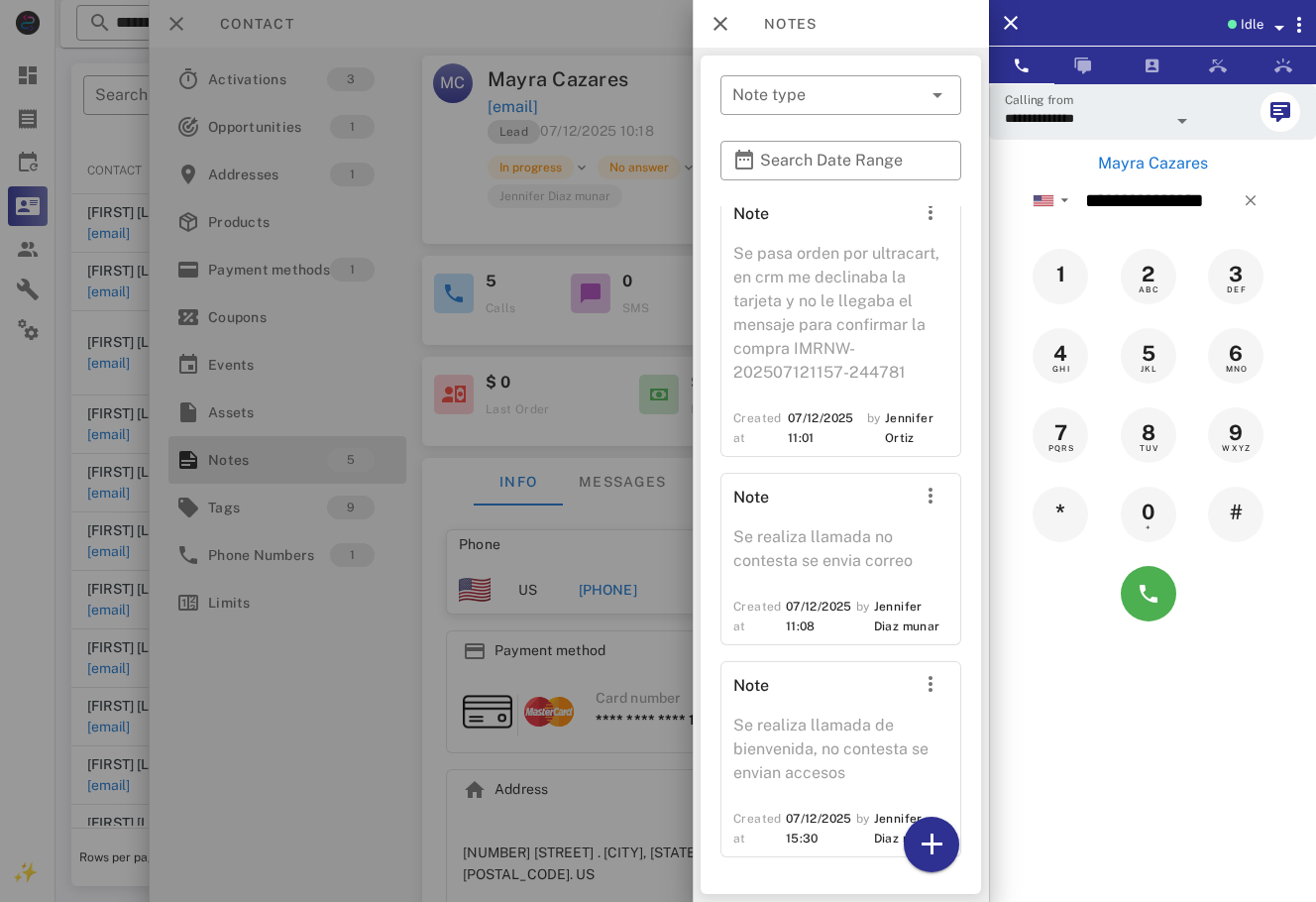scroll, scrollTop: 867, scrollLeft: 0, axis: vertical 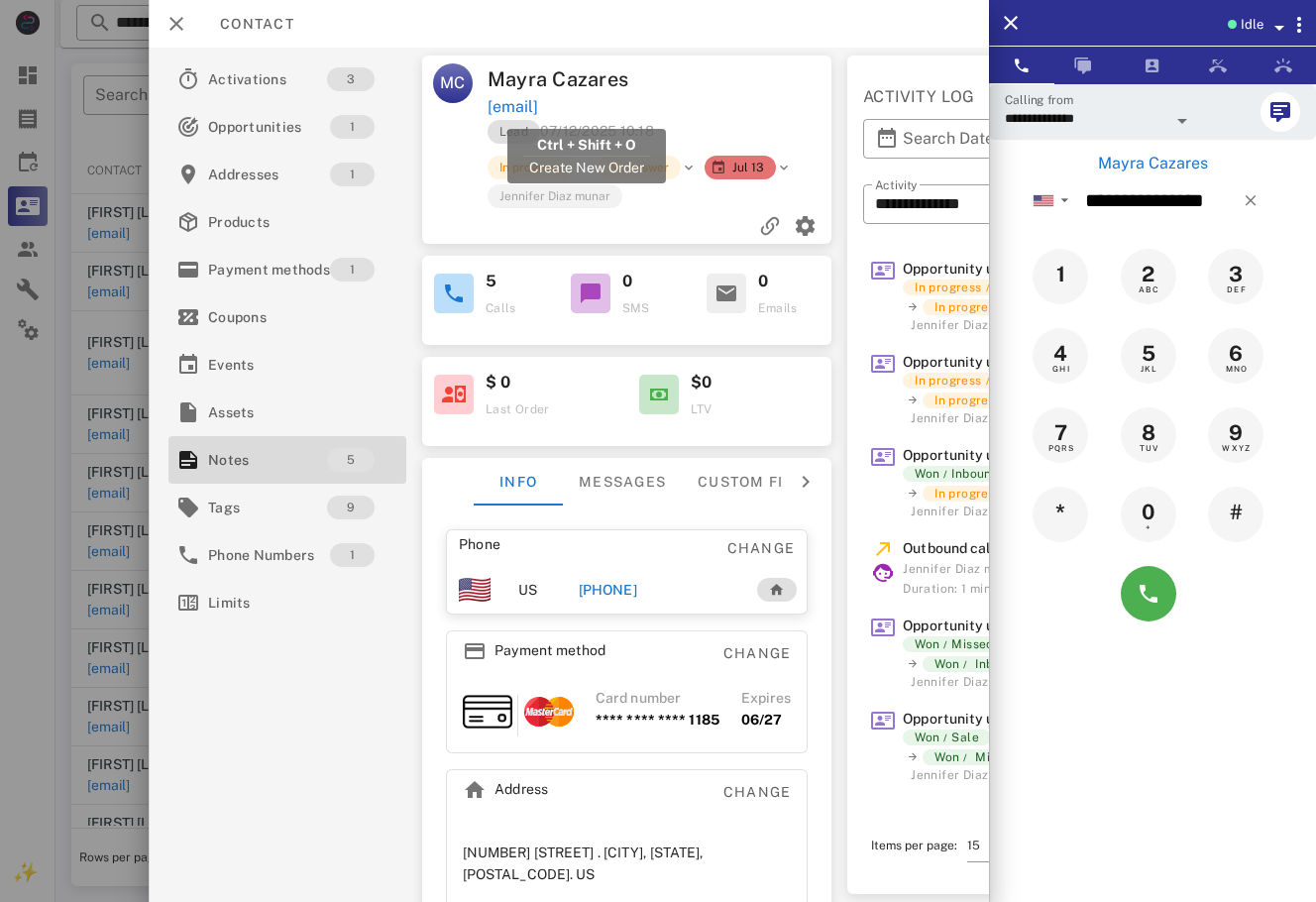 drag, startPoint x: 697, startPoint y: 109, endPoint x: 489, endPoint y: 115, distance: 208.0865 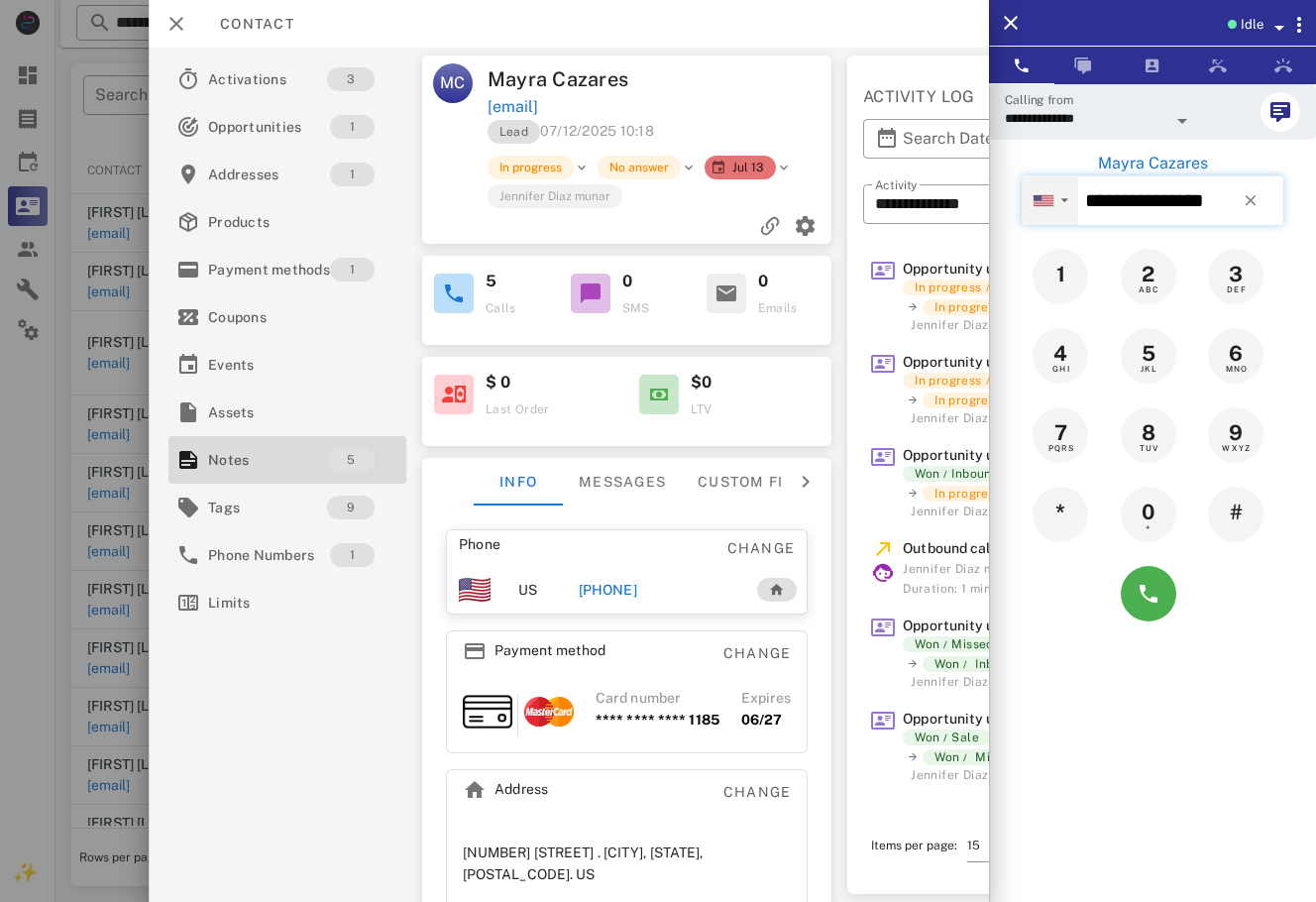 drag, startPoint x: 1208, startPoint y: 195, endPoint x: 1040, endPoint y: 204, distance: 168.2409 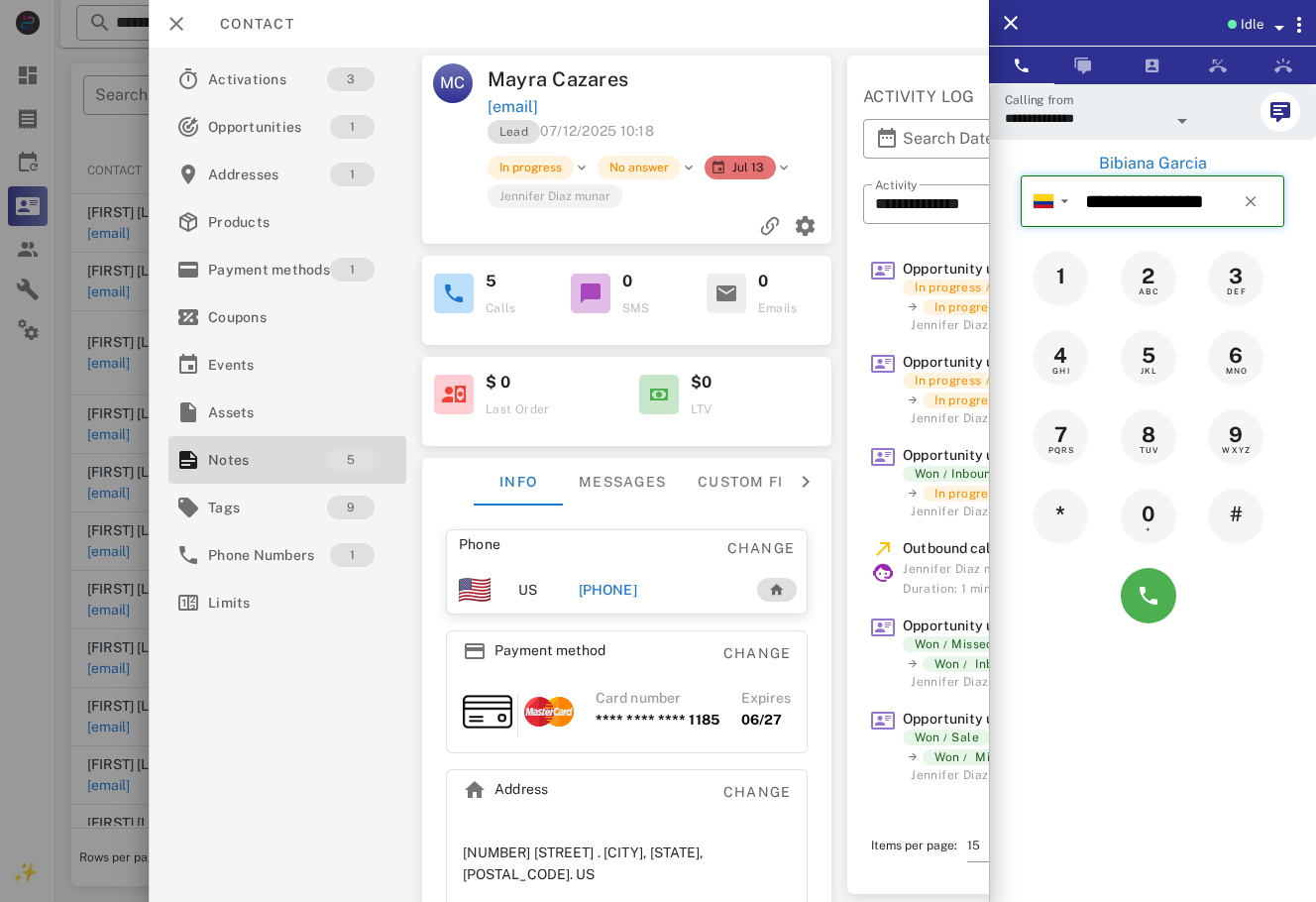 type on "**********" 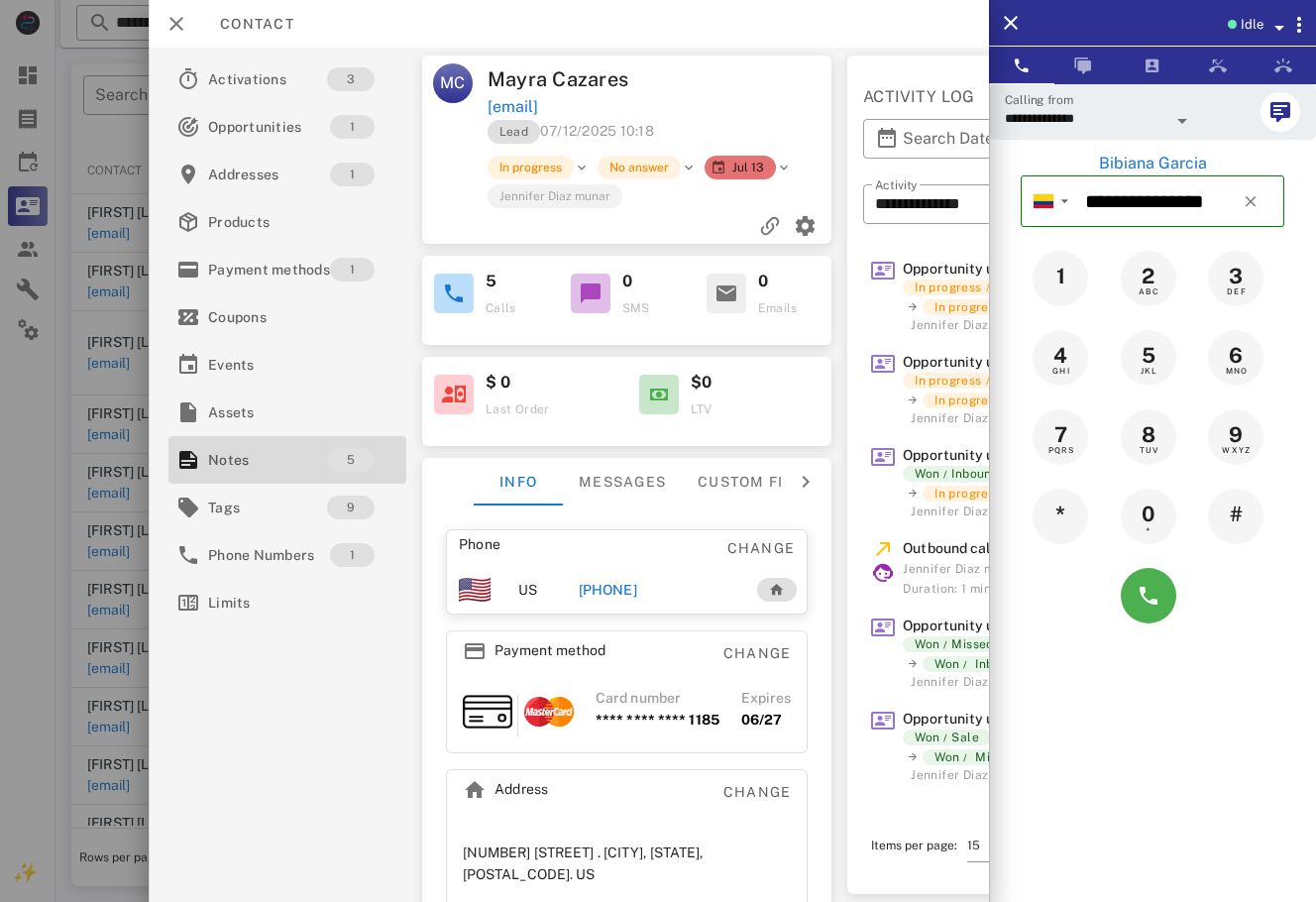 click on "Bibiana Garcia" at bounding box center (1152, 164) 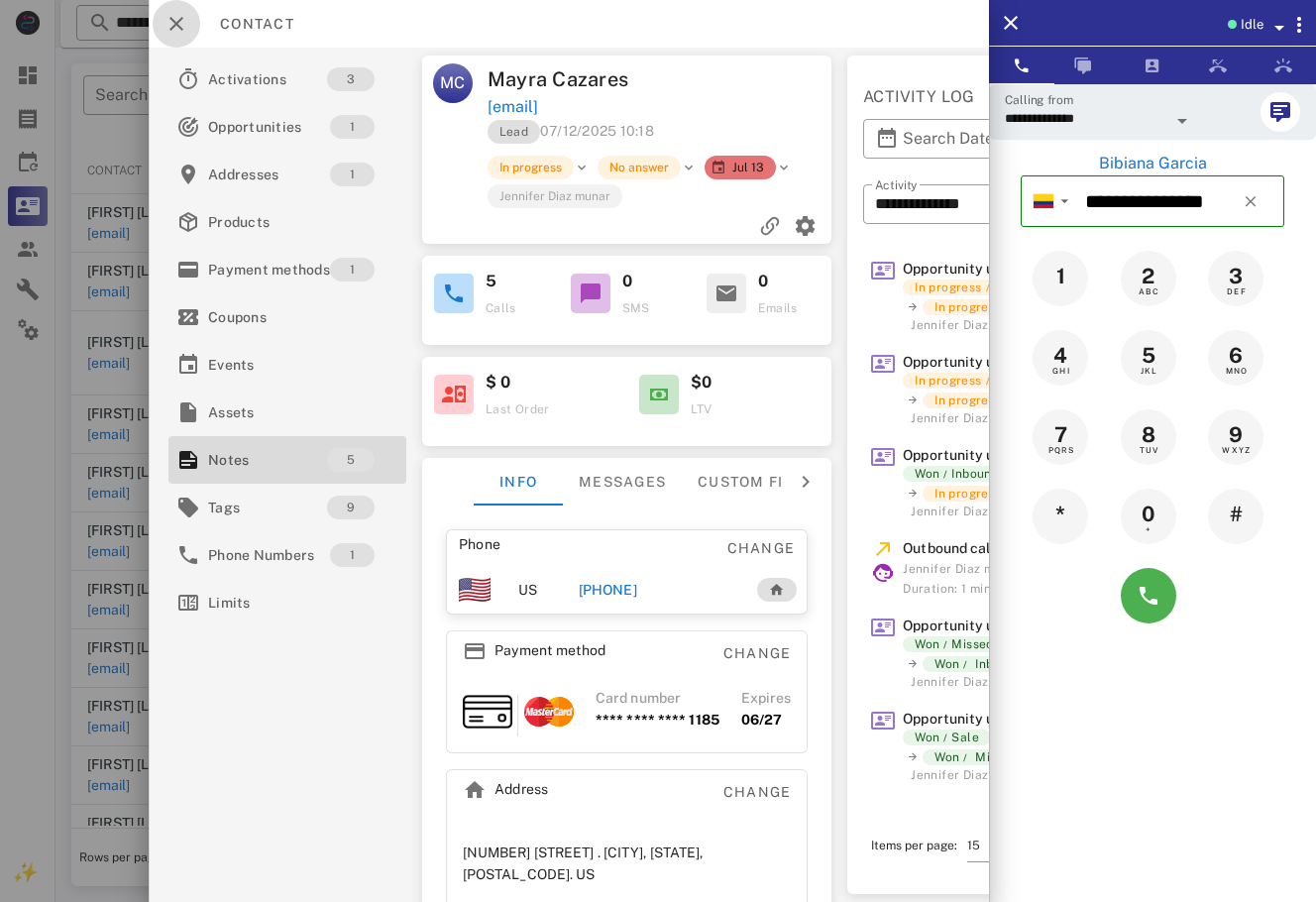 click at bounding box center [176, 24] 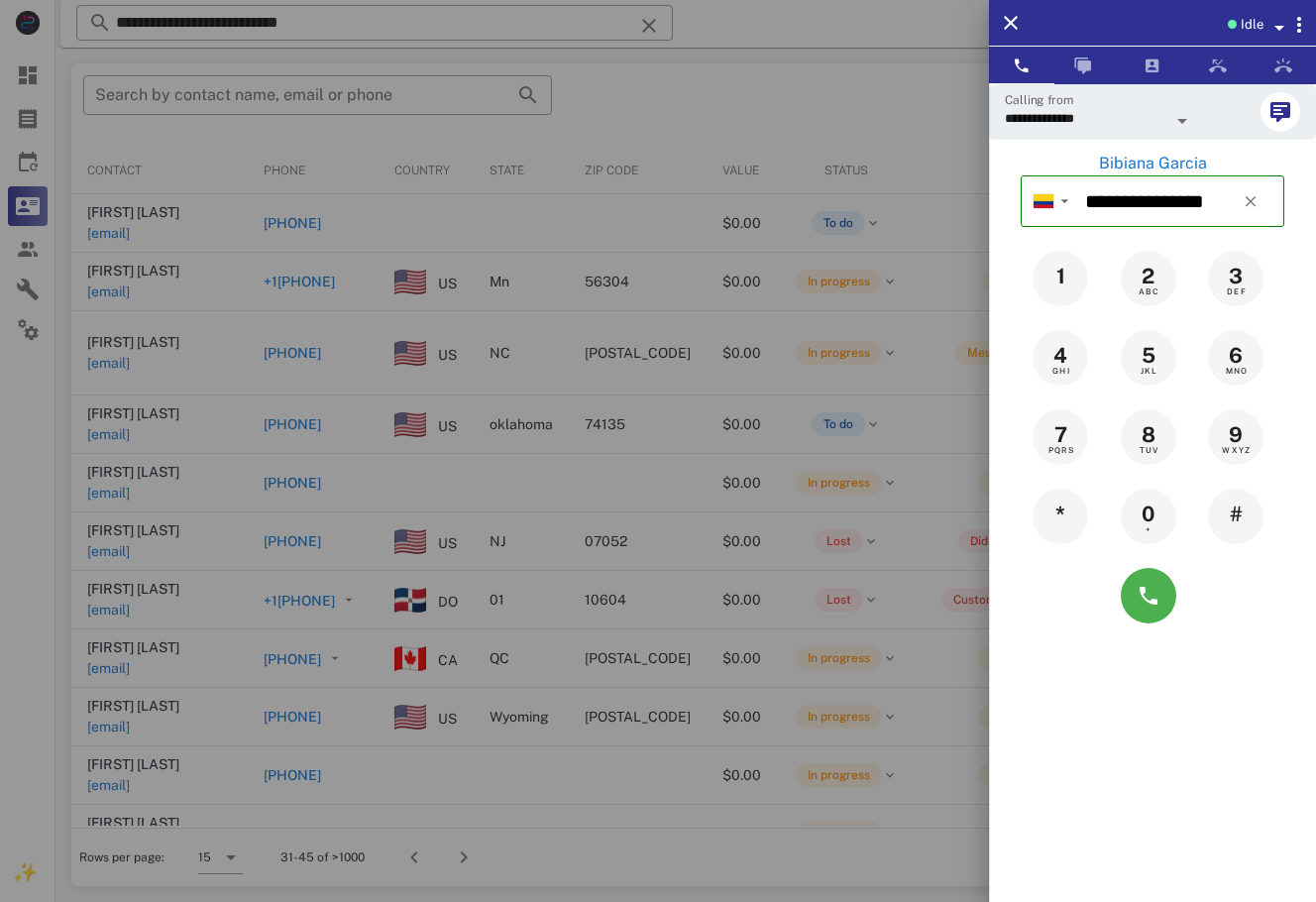 click on "Bibiana Garcia" at bounding box center (1152, 164) 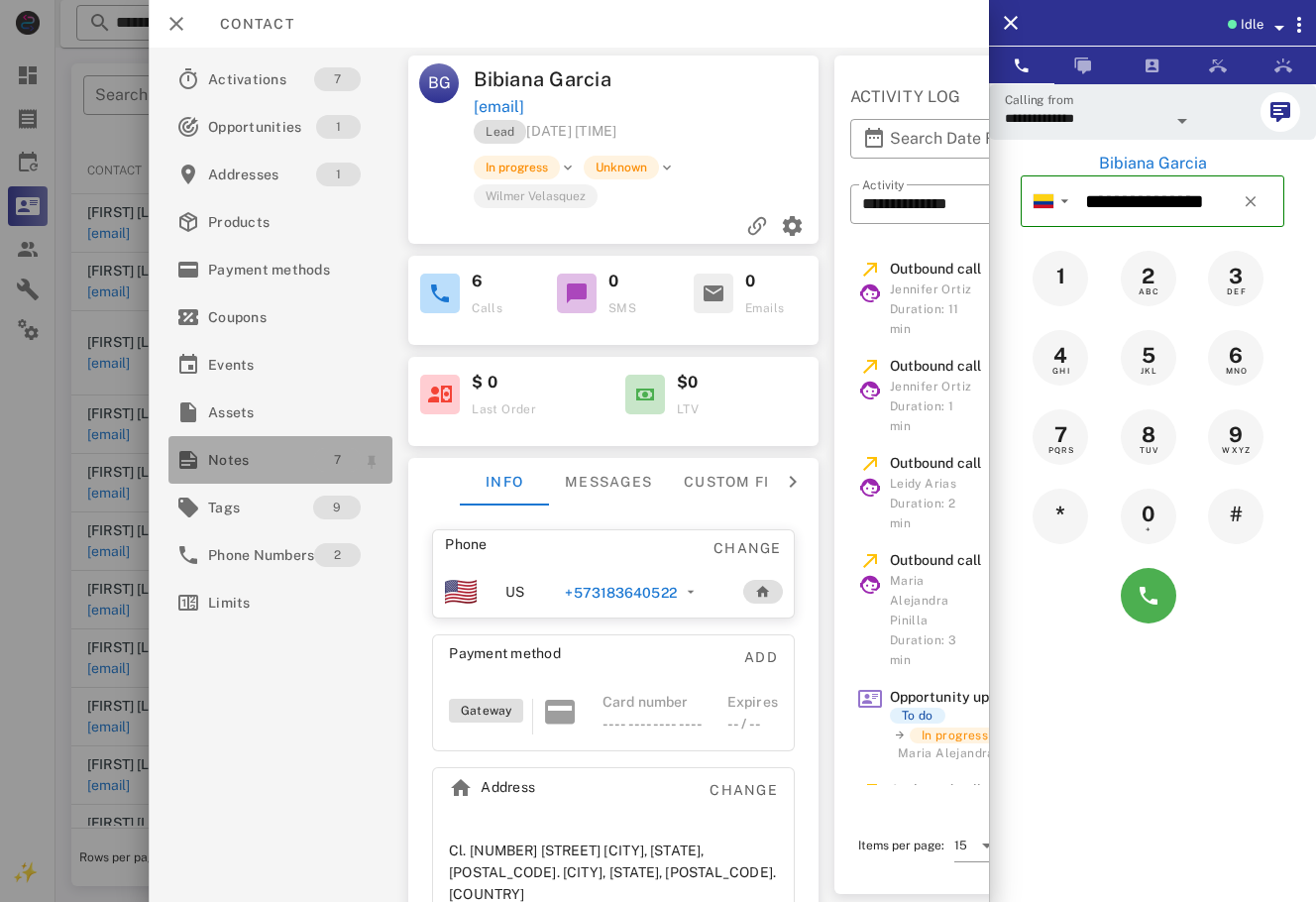 click on "7" at bounding box center [337, 460] 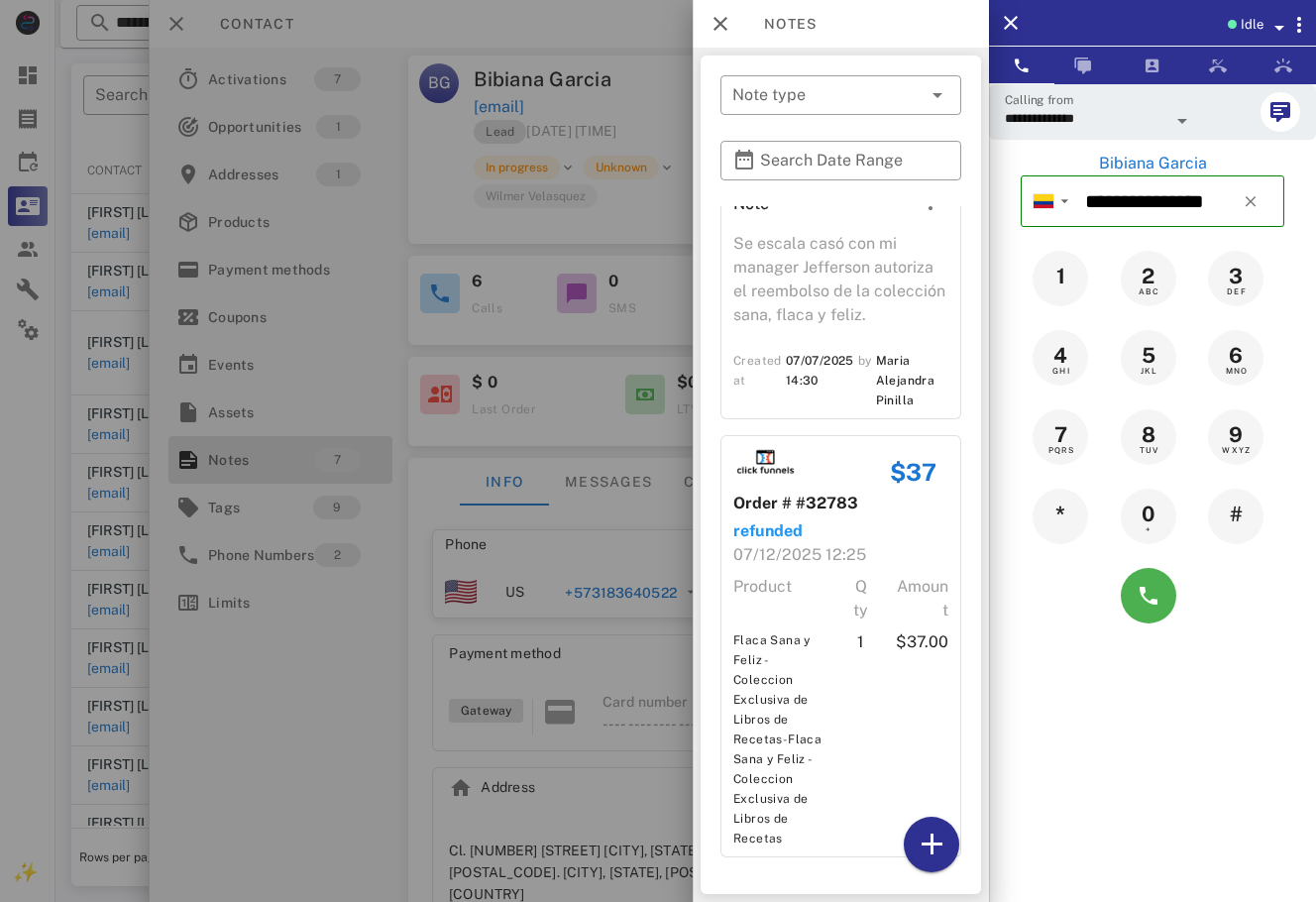 scroll, scrollTop: 1749, scrollLeft: 0, axis: vertical 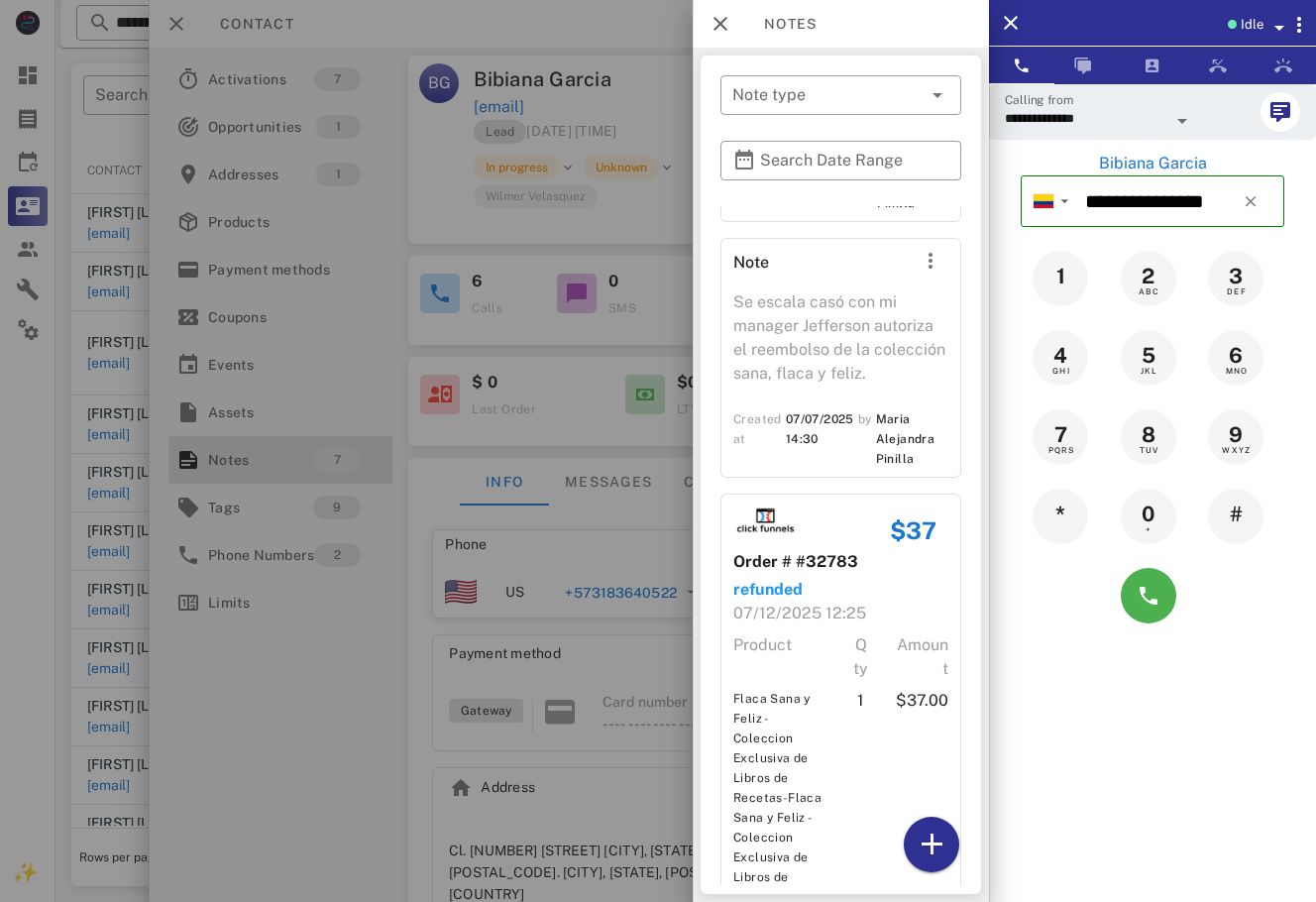 click on "**********" at bounding box center [1152, 534] 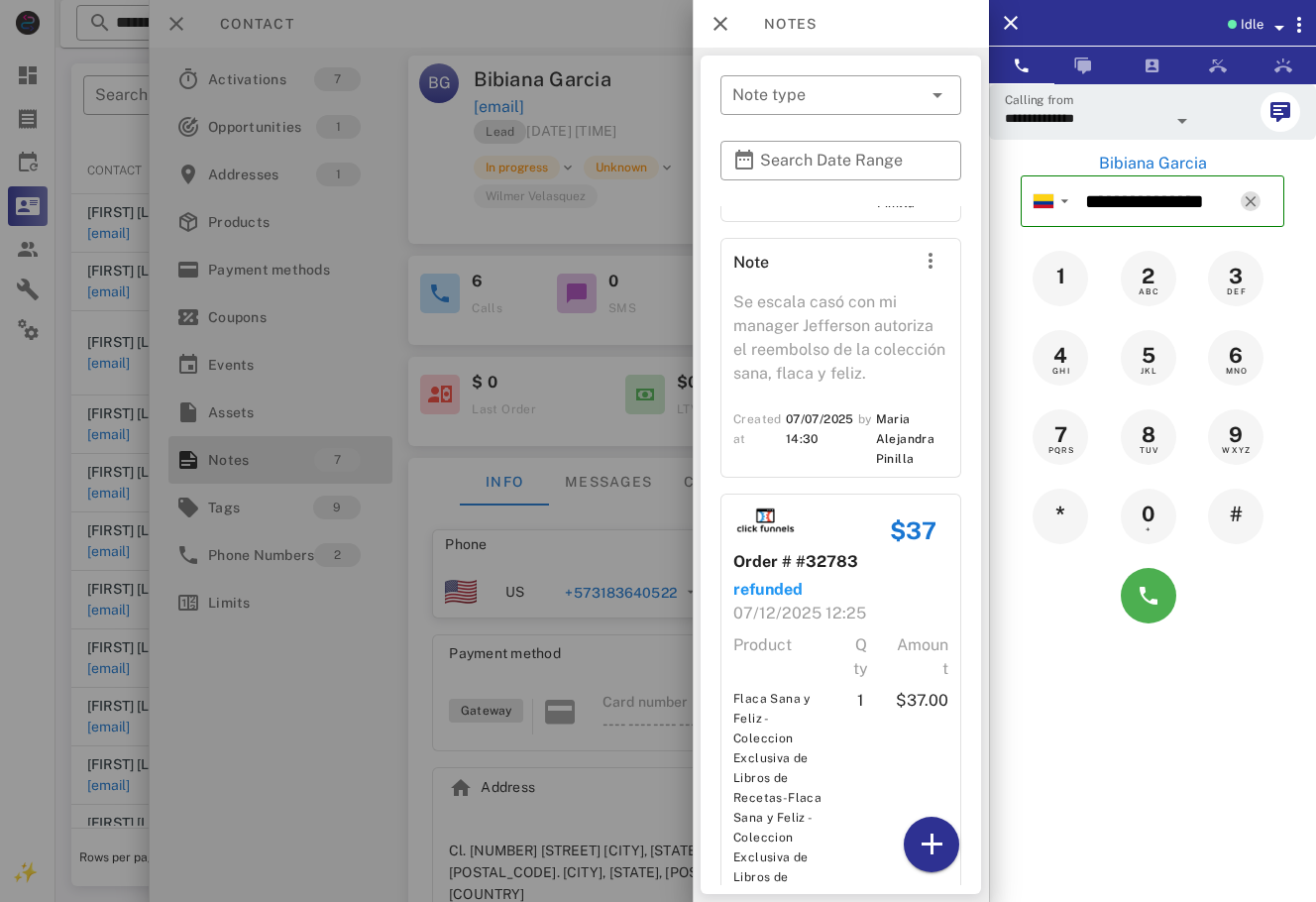 click at bounding box center [1251, 201] 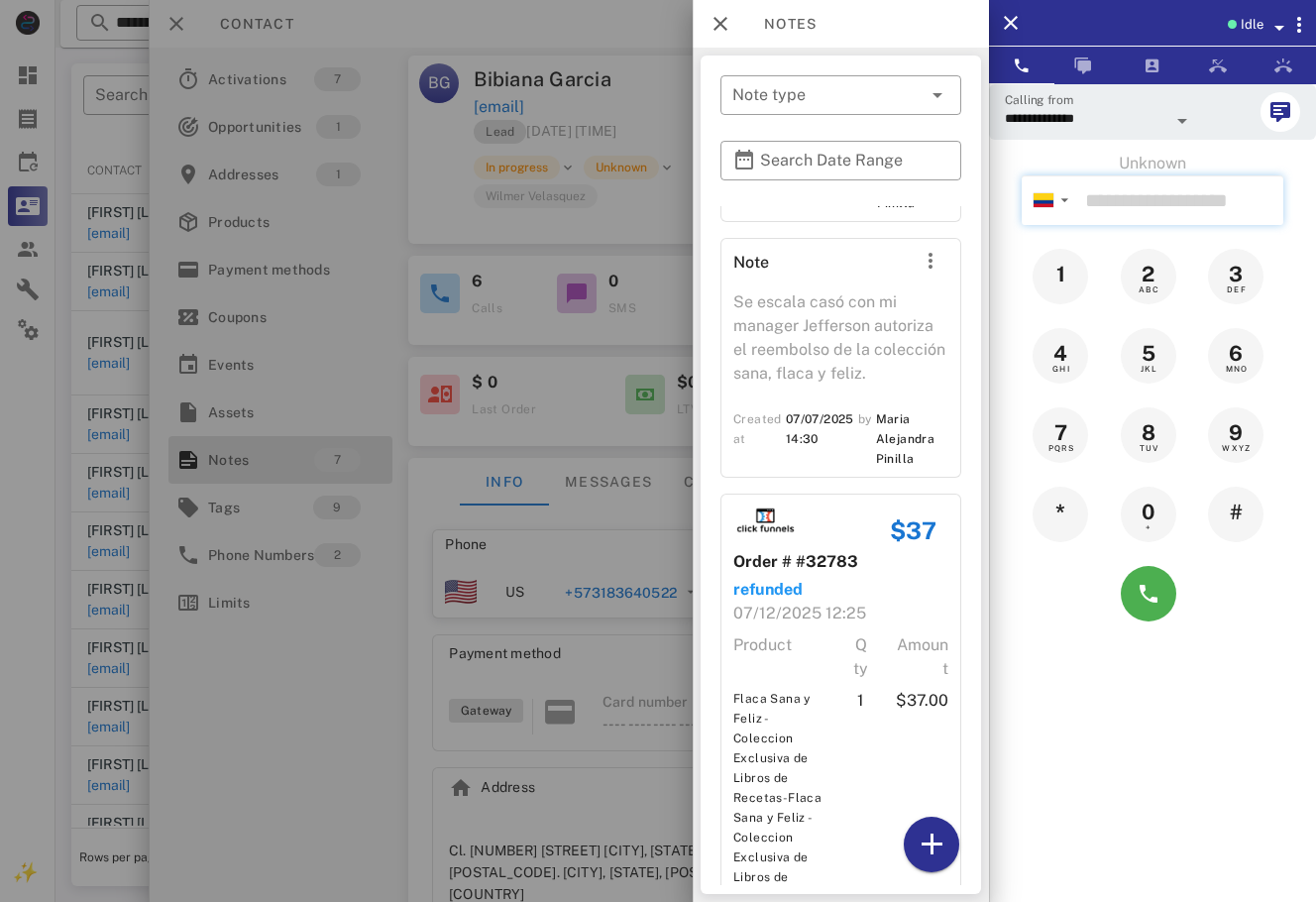 click at bounding box center [1180, 200] 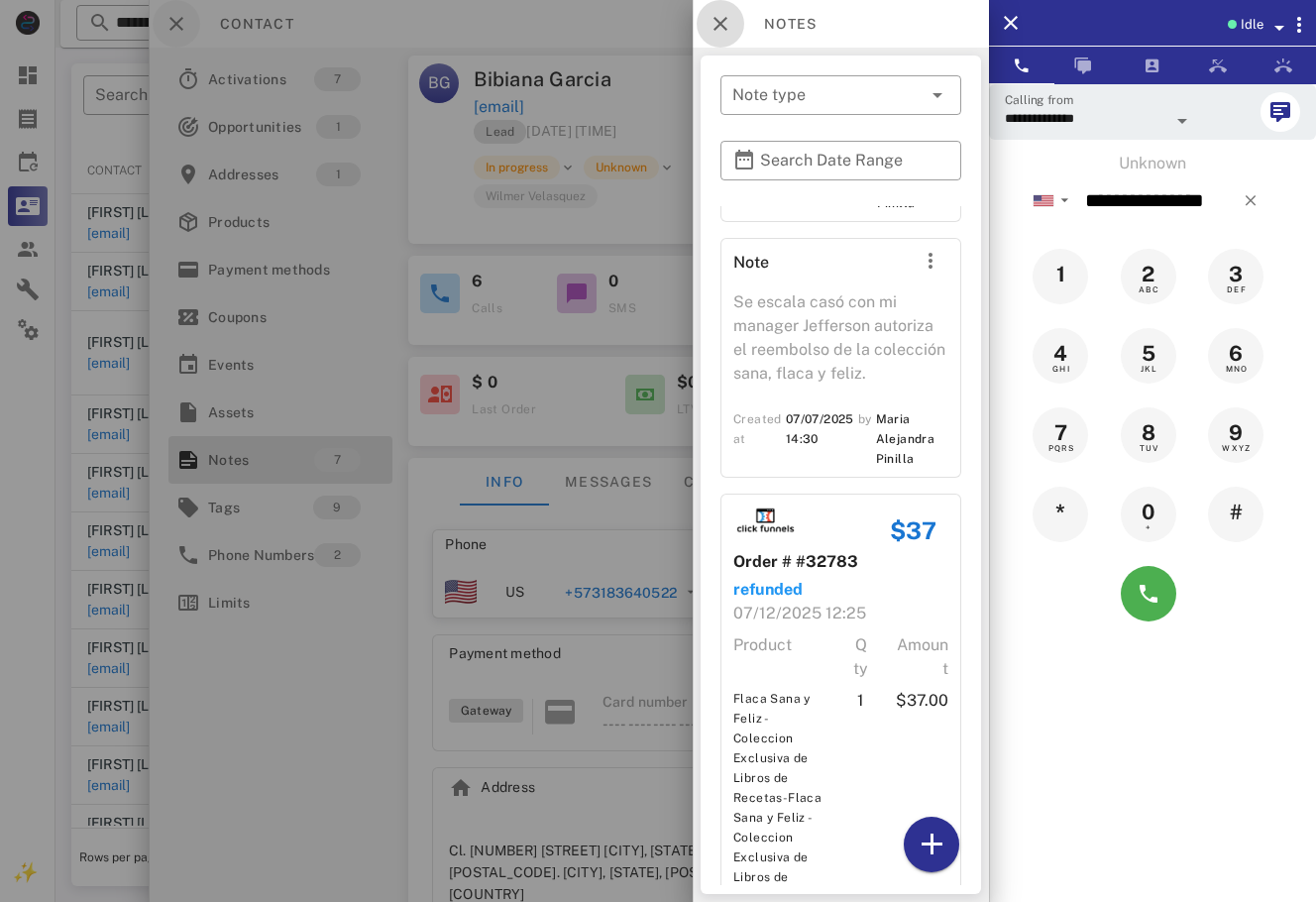 drag, startPoint x: 719, startPoint y: 17, endPoint x: 186, endPoint y: 44, distance: 533.68343 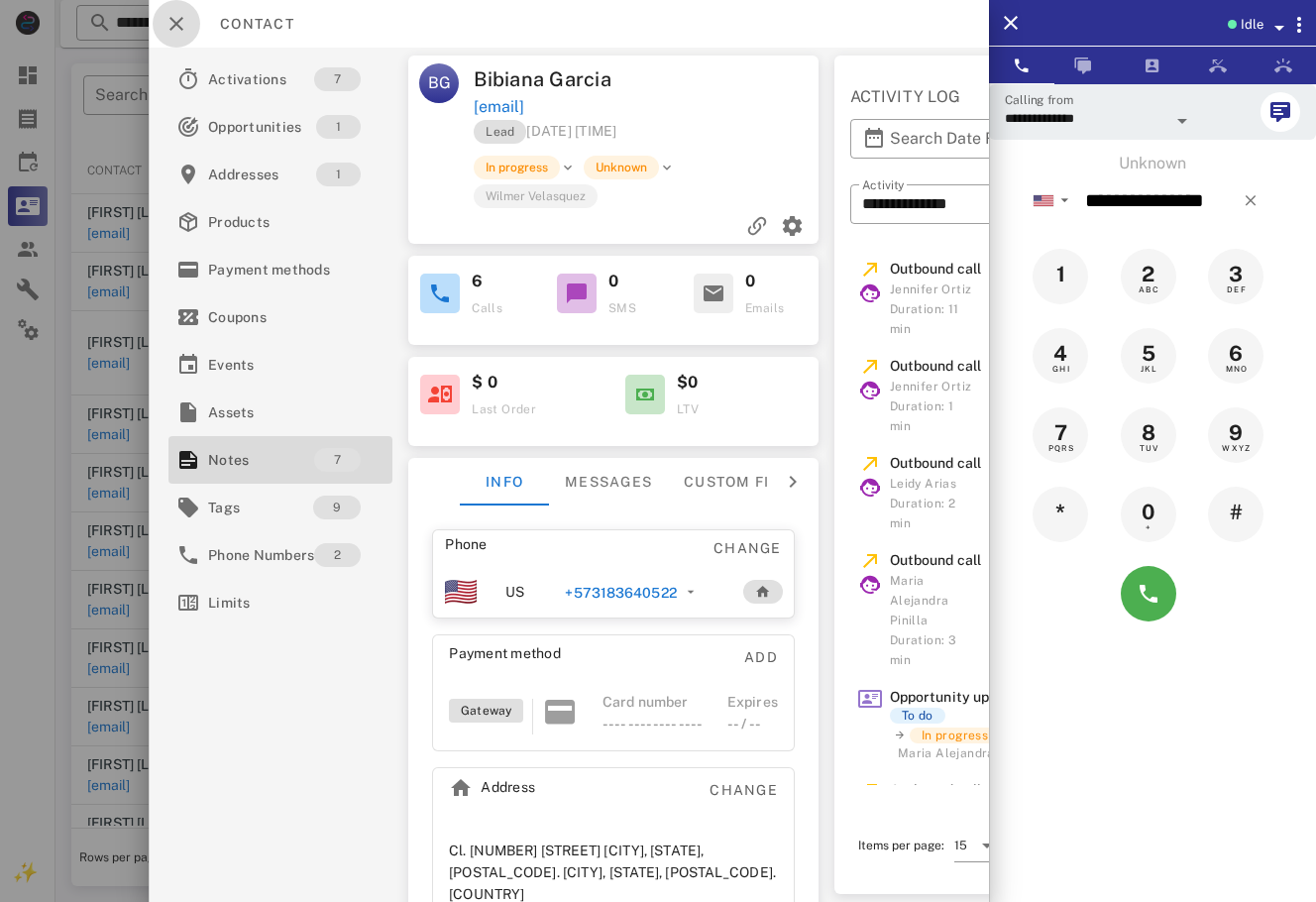 click at bounding box center [176, 24] 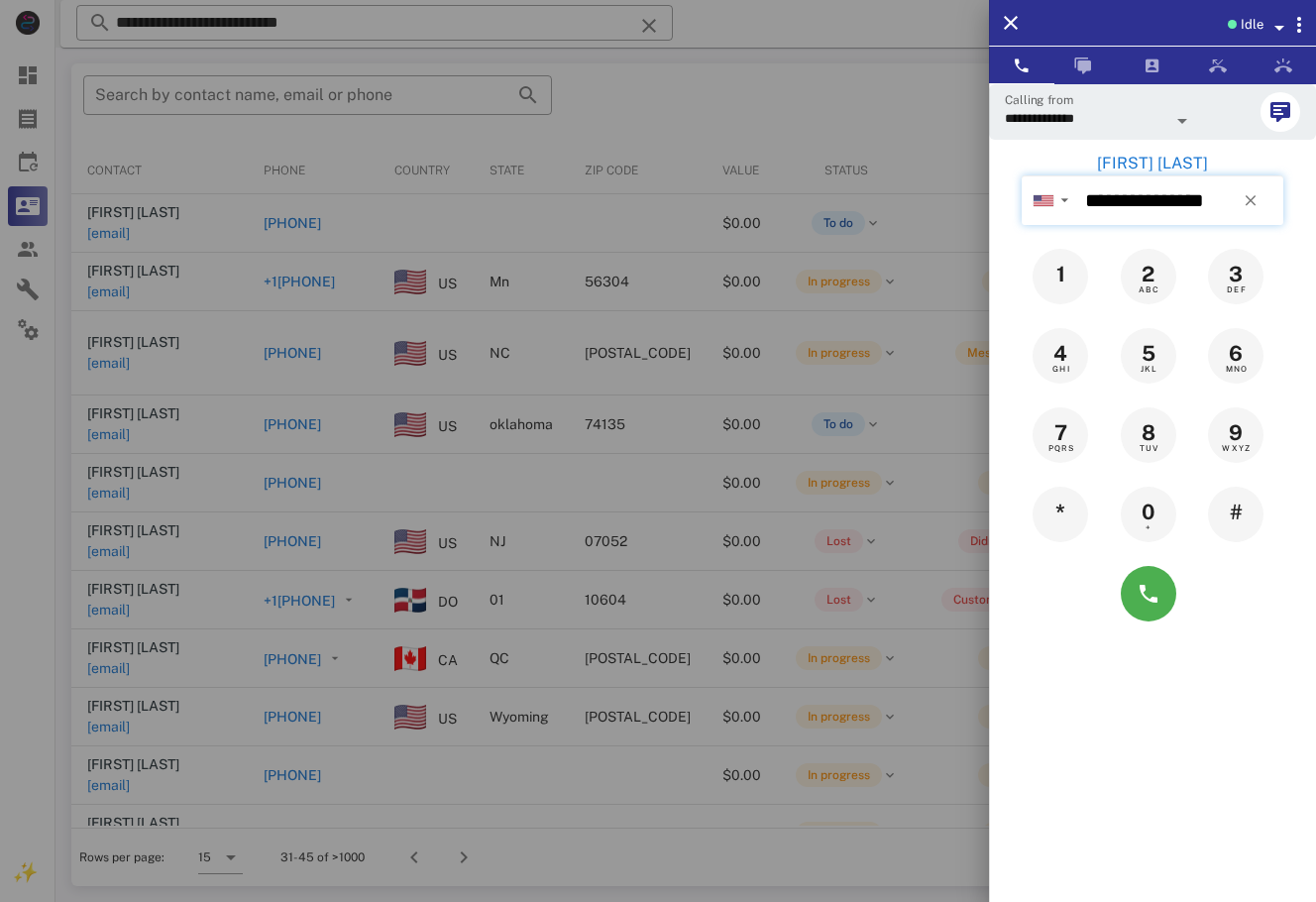 click on "**********" at bounding box center (1180, 200) 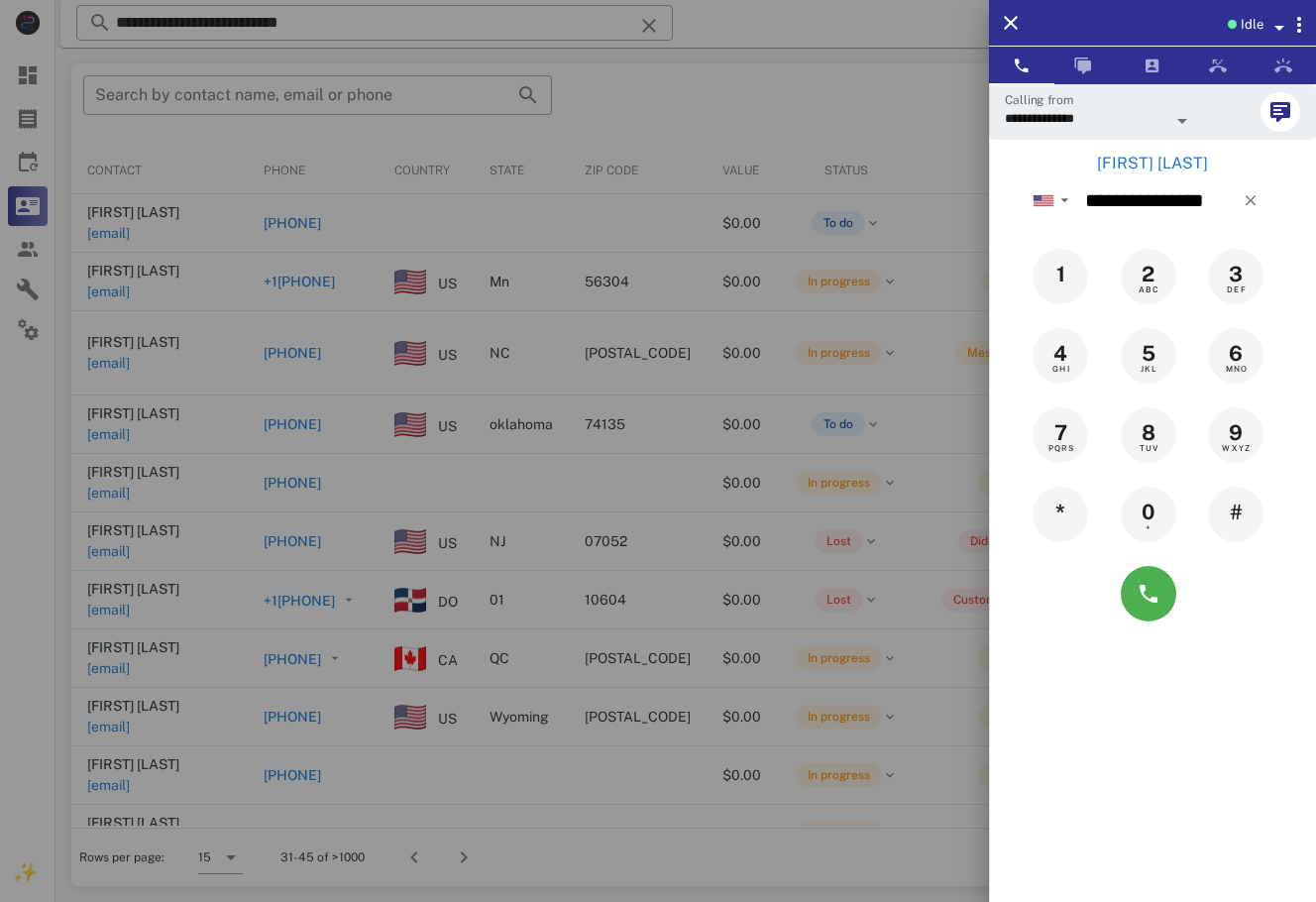 click on "Elidia Doane" at bounding box center [1152, 164] 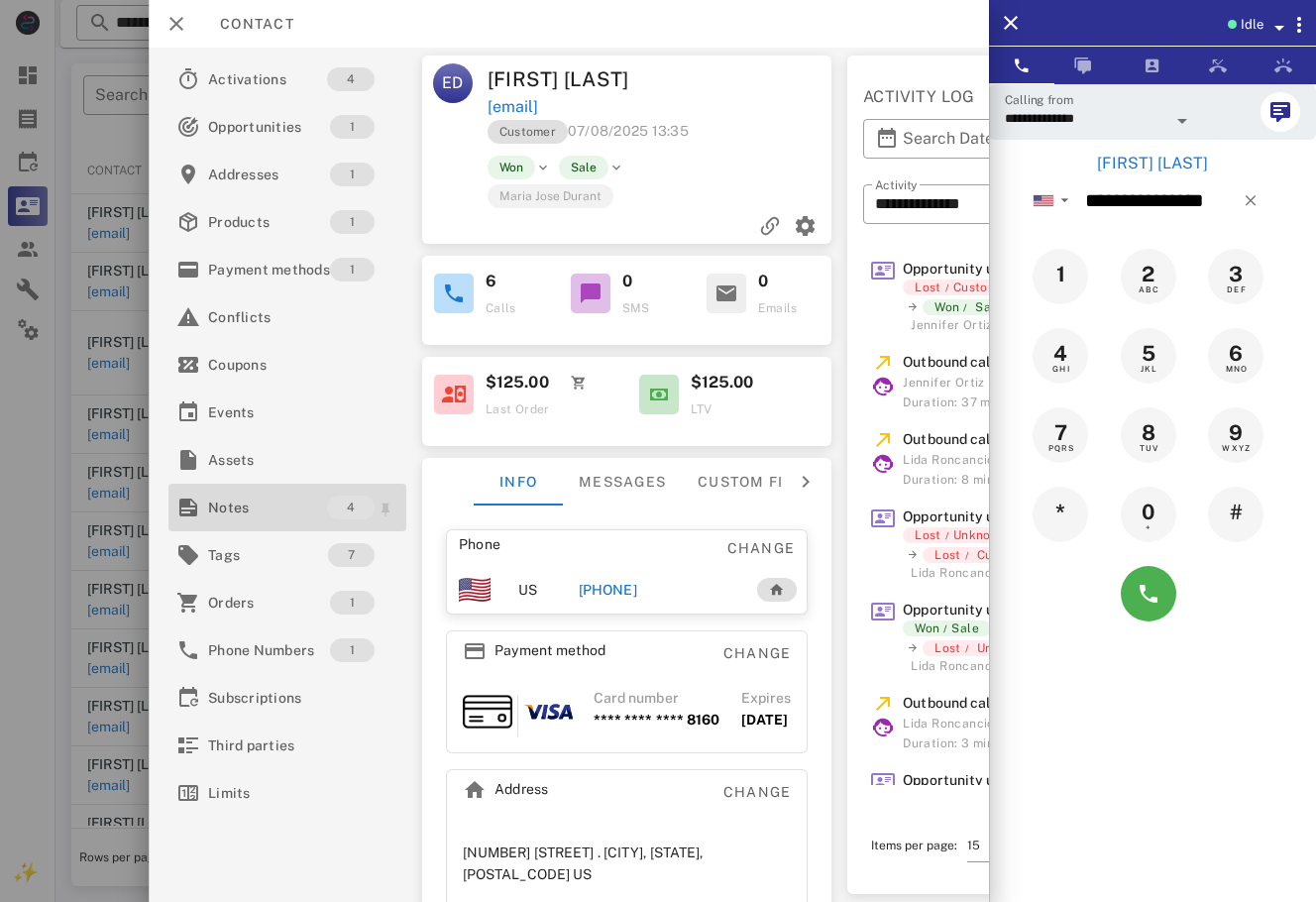 click on "Notes" at bounding box center [268, 507] 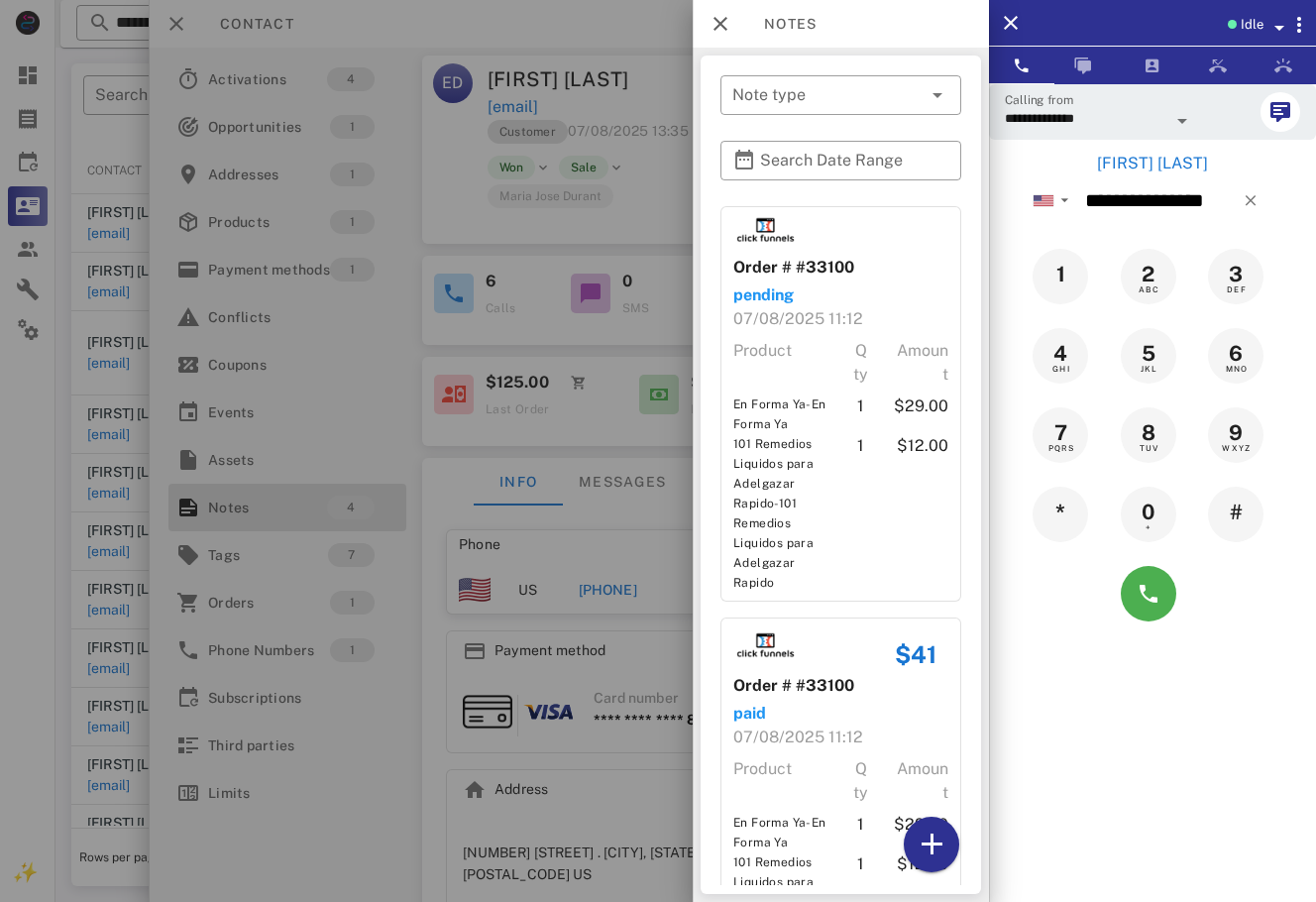 drag, startPoint x: 974, startPoint y: 280, endPoint x: 970, endPoint y: 322, distance: 42.190046 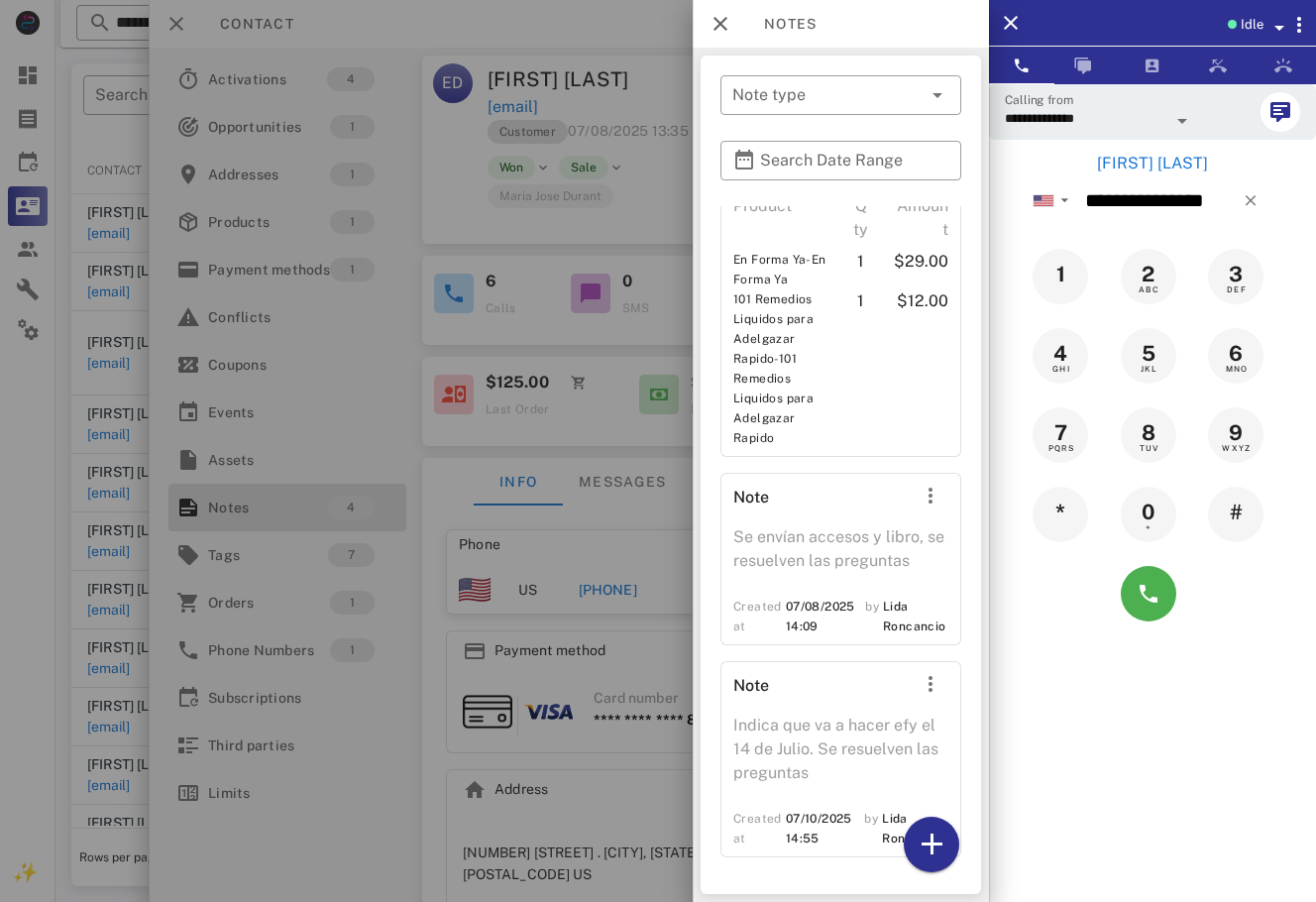 click at bounding box center (658, 451) 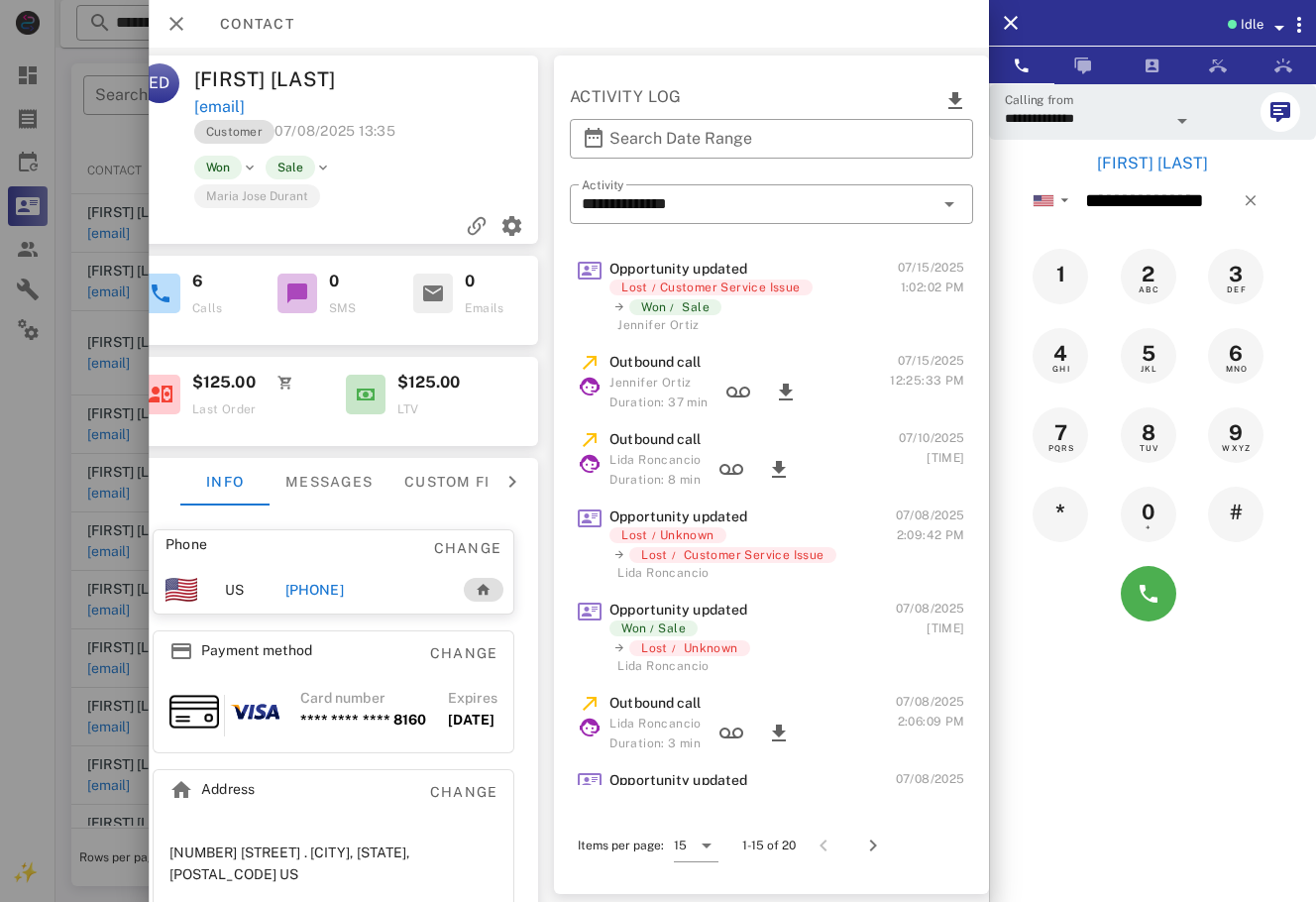 scroll, scrollTop: 0, scrollLeft: 0, axis: both 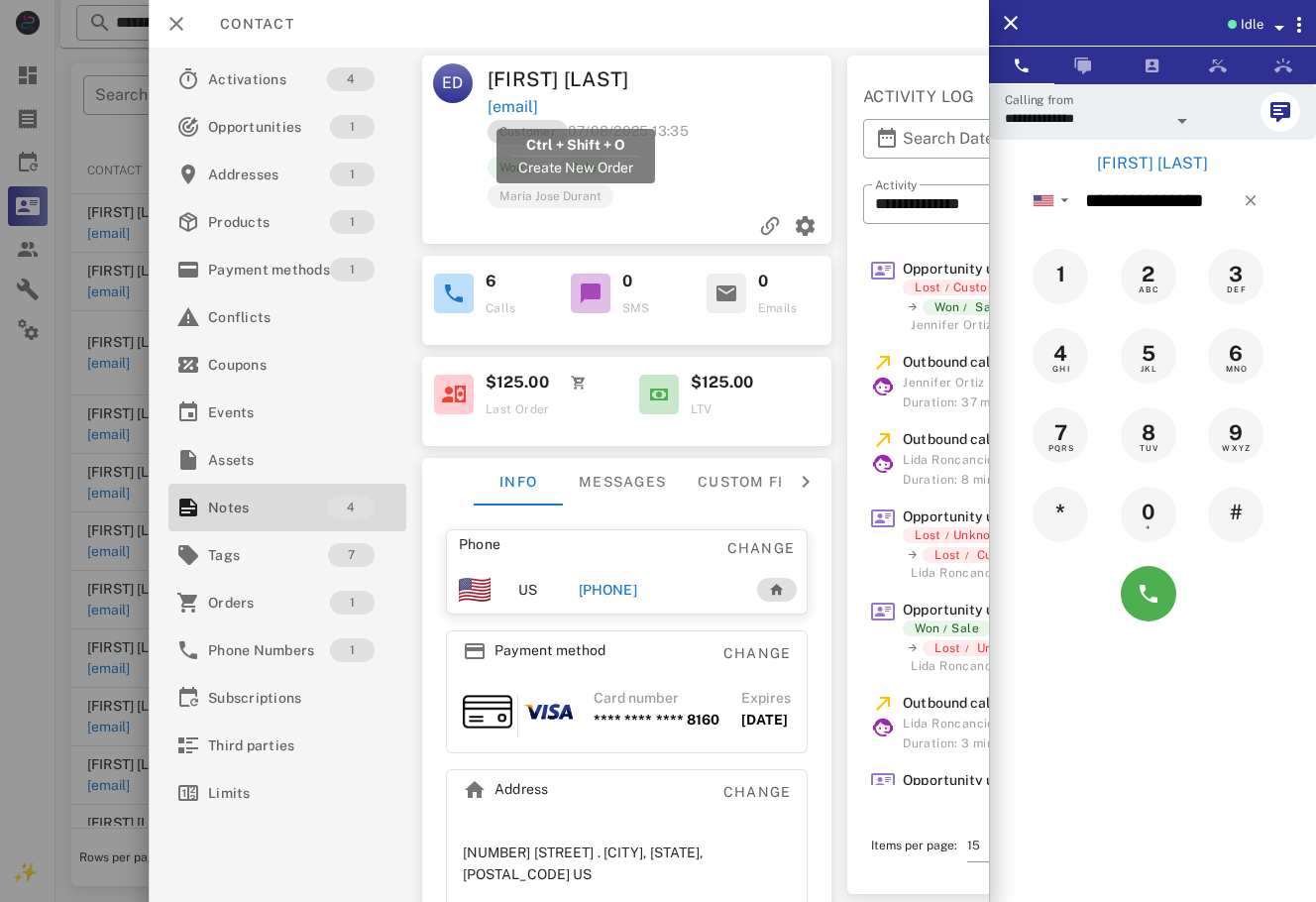 drag, startPoint x: 681, startPoint y: 106, endPoint x: 488, endPoint y: 112, distance: 193.09324 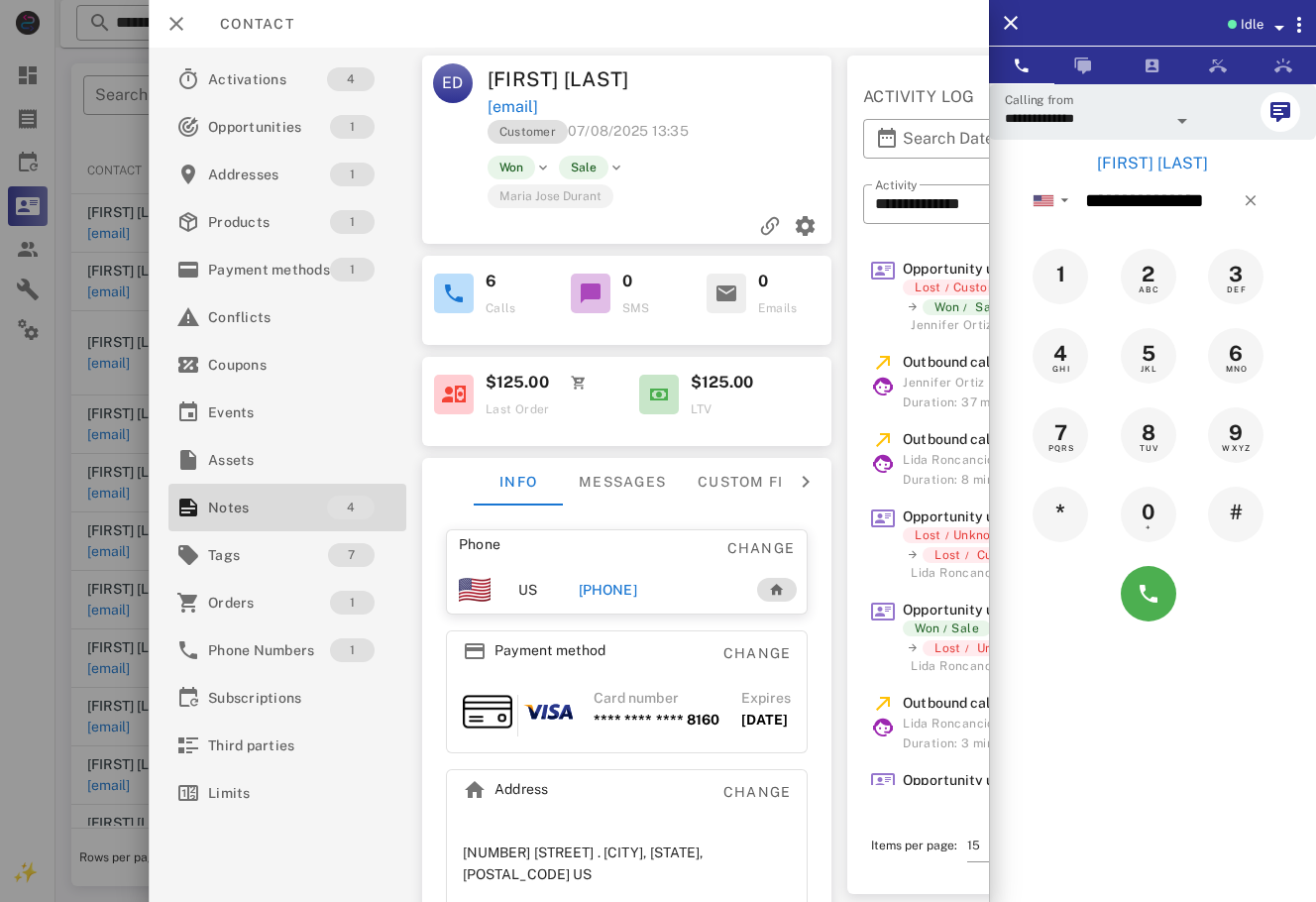 copy on "elidiadoane@yahoo.com" 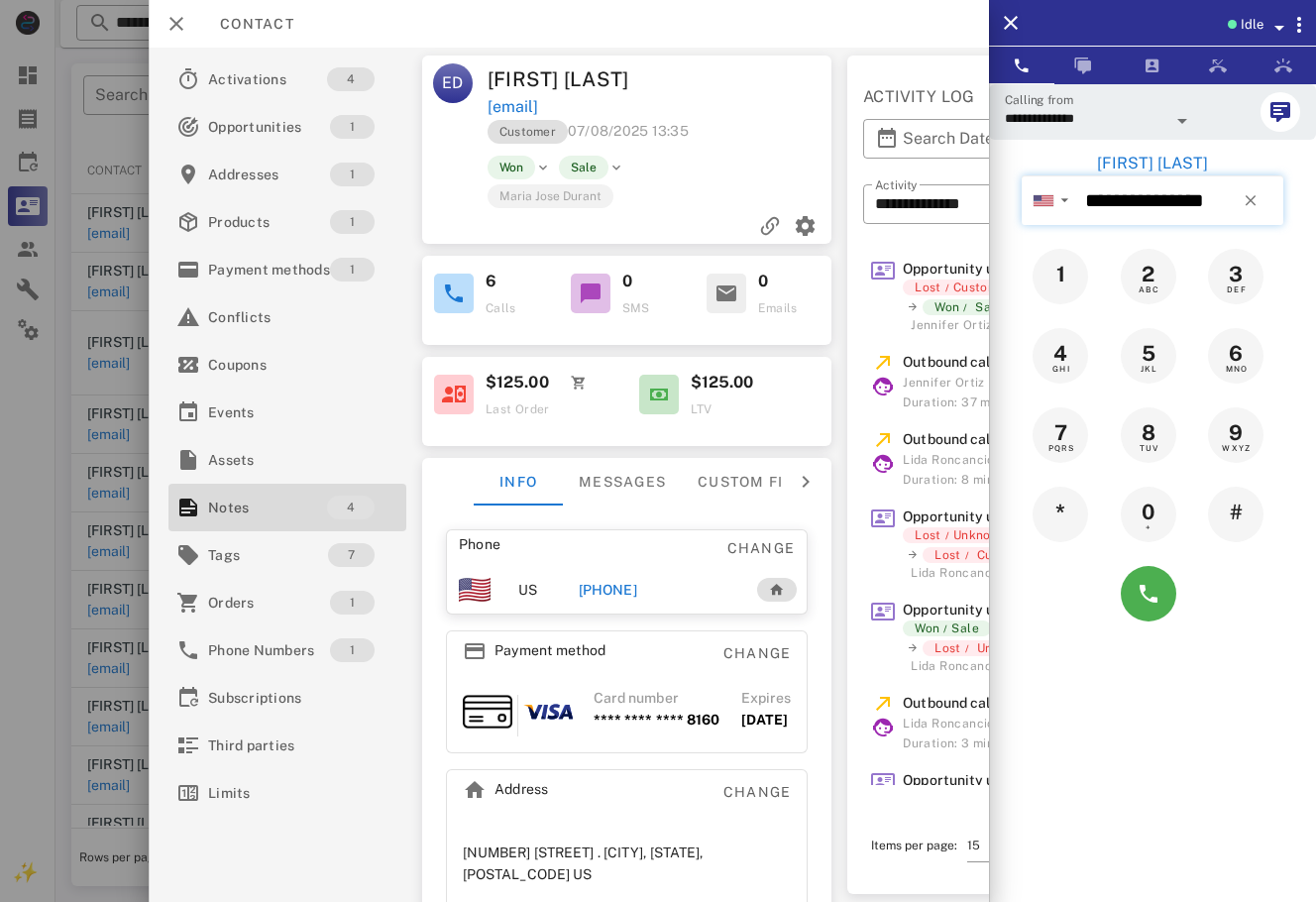 drag, startPoint x: 1204, startPoint y: 202, endPoint x: 932, endPoint y: 169, distance: 273.99453 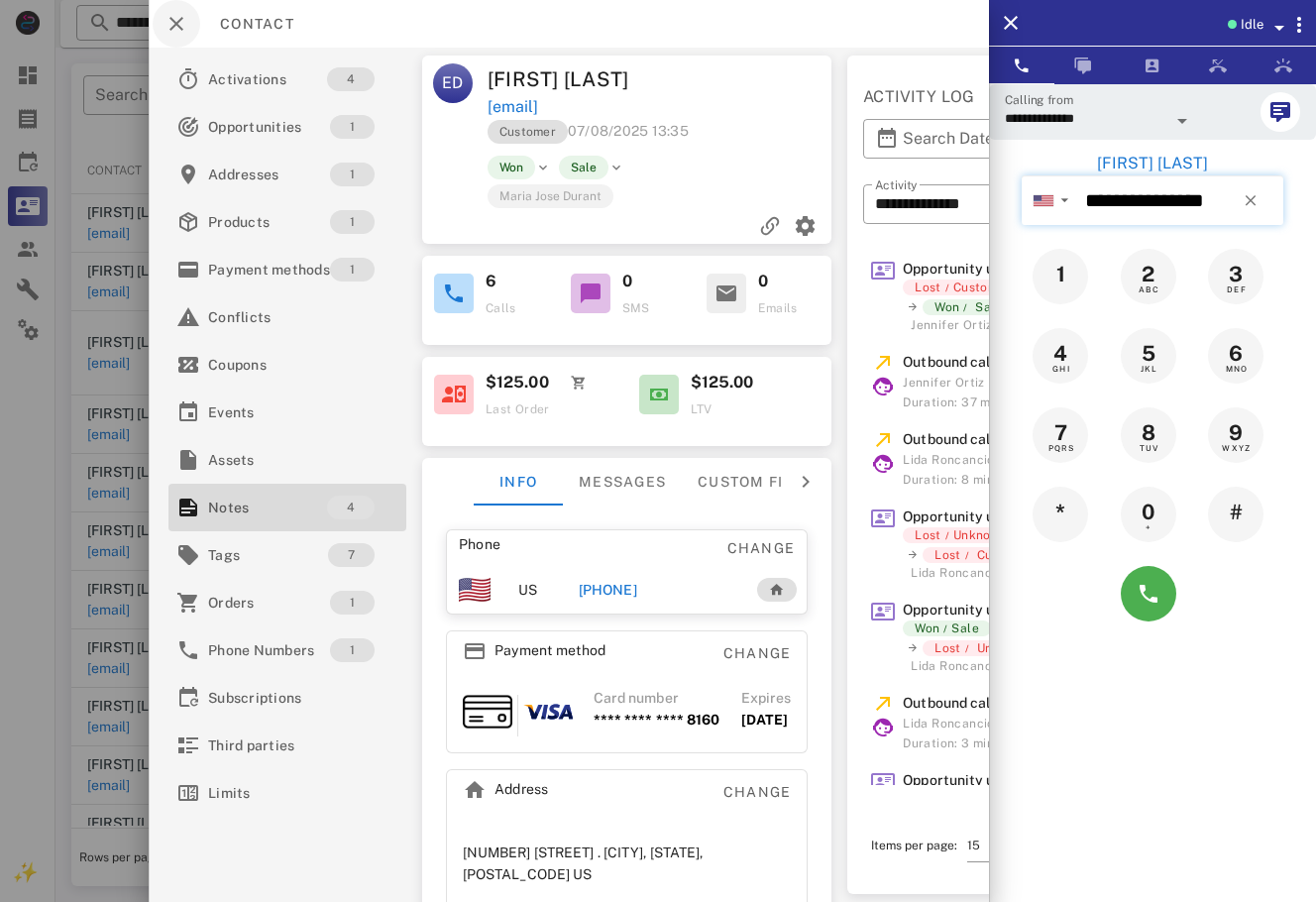 type on "**********" 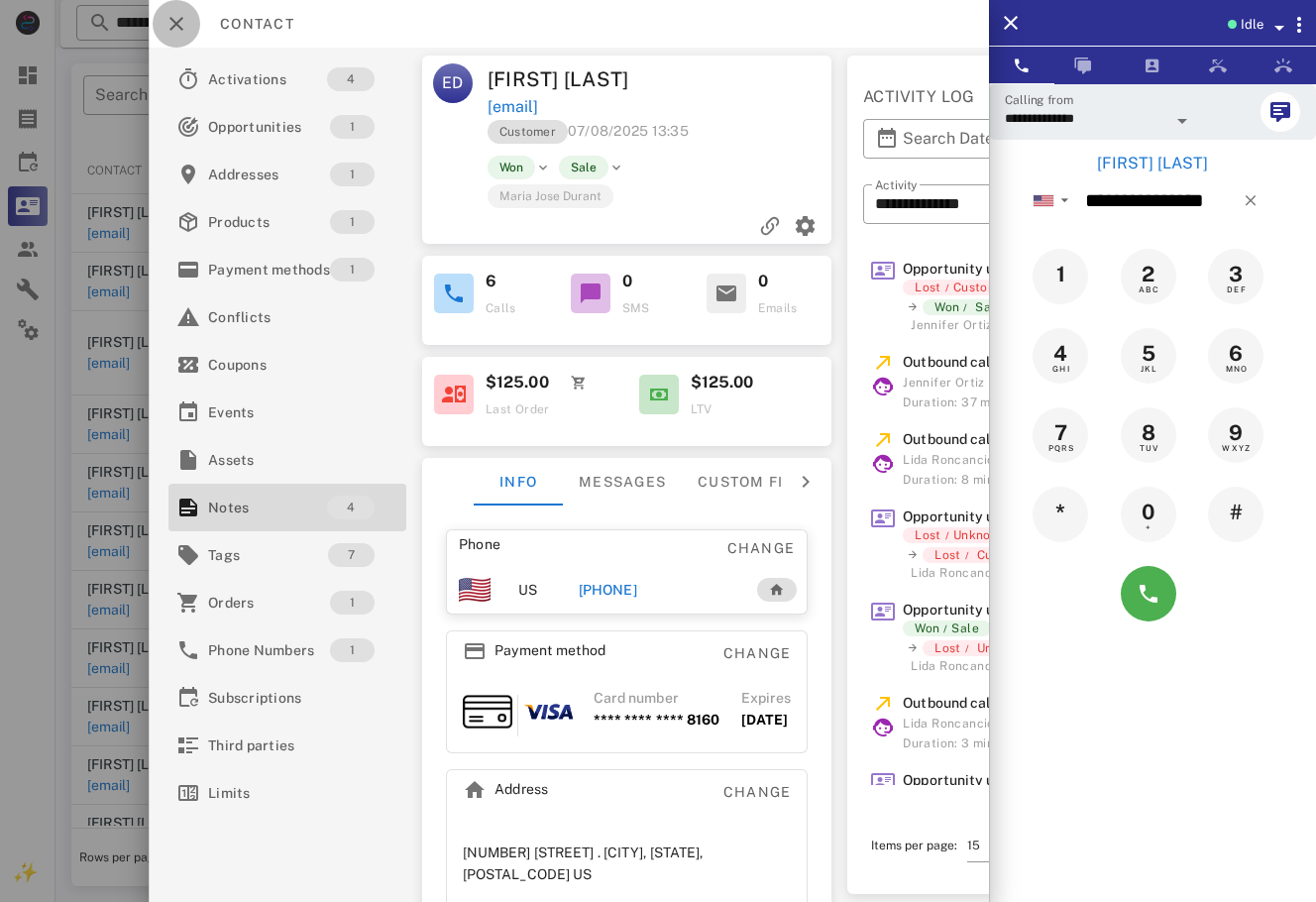 click at bounding box center (176, 24) 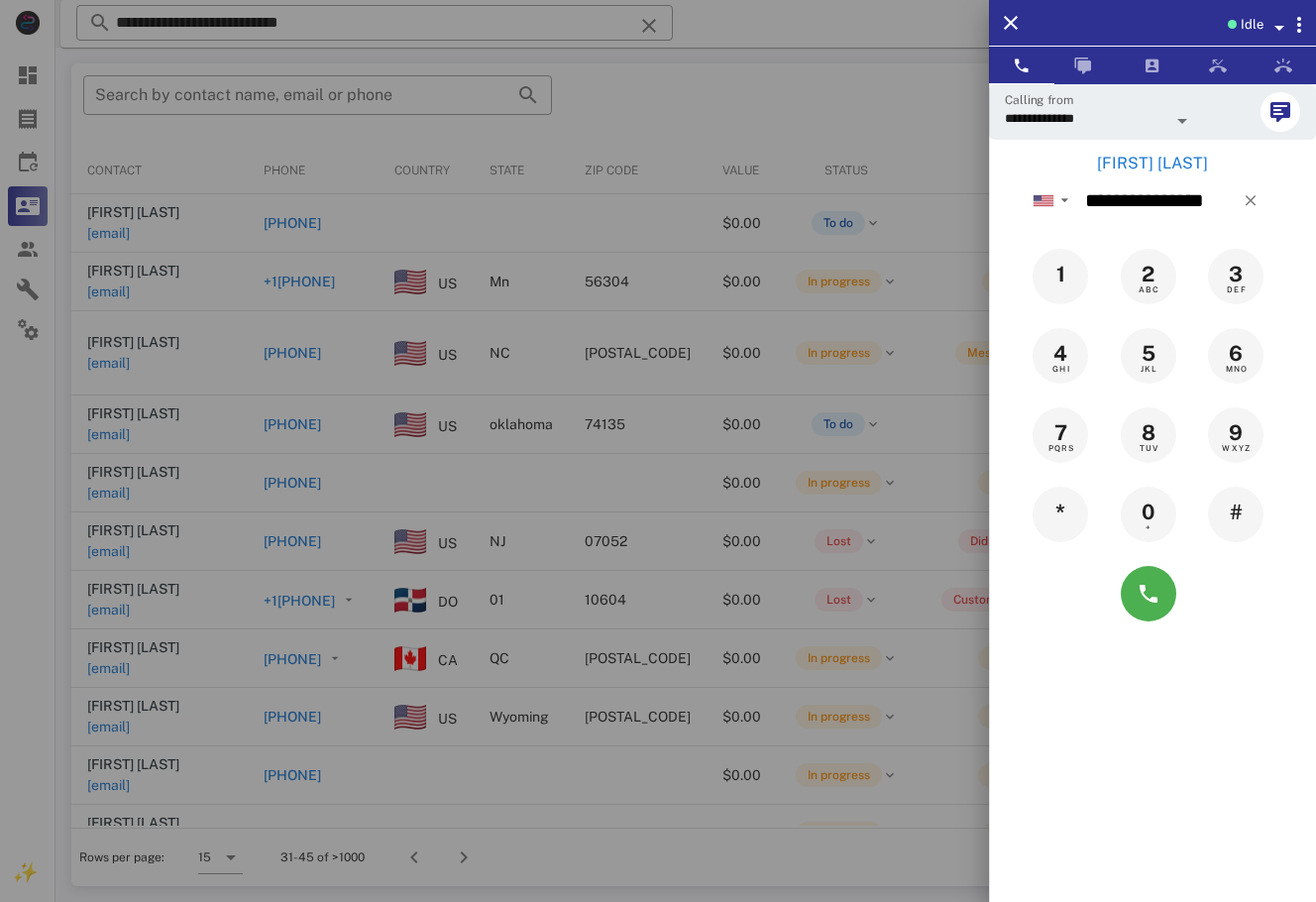 click on "**********" at bounding box center (1152, 359) 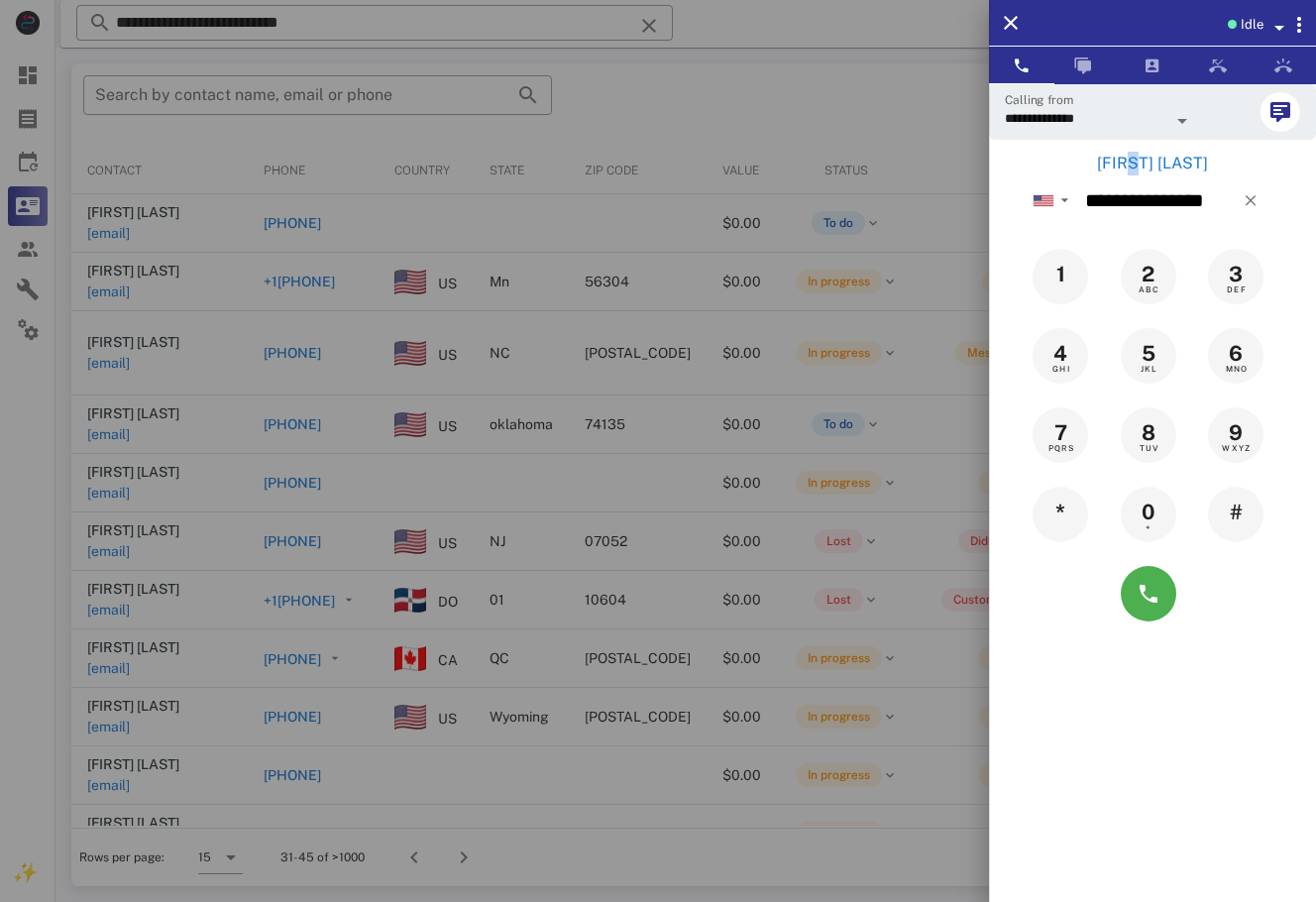 click on "candy garcia" at bounding box center [1152, 164] 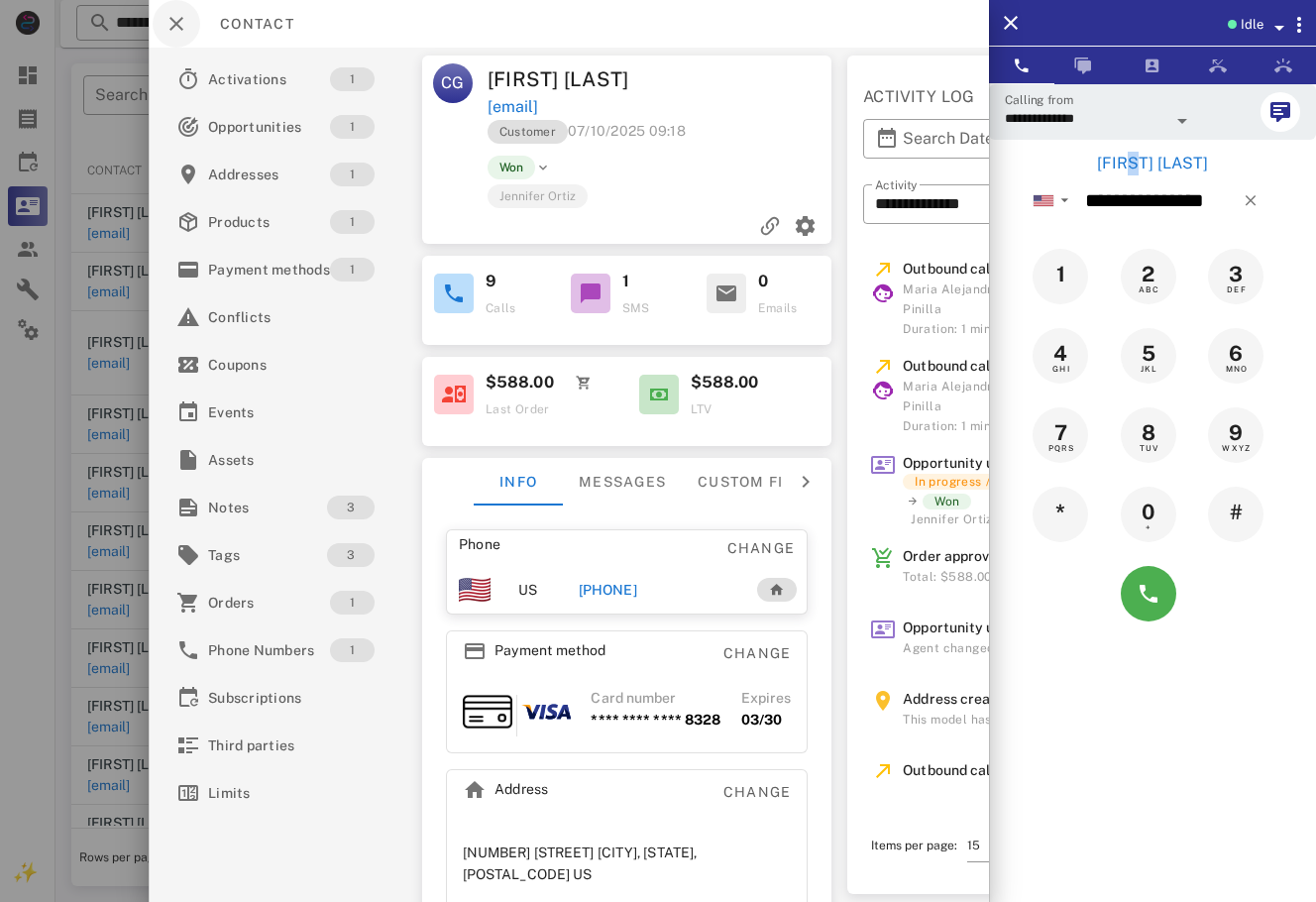 click on "Won" at bounding box center [697, 168] 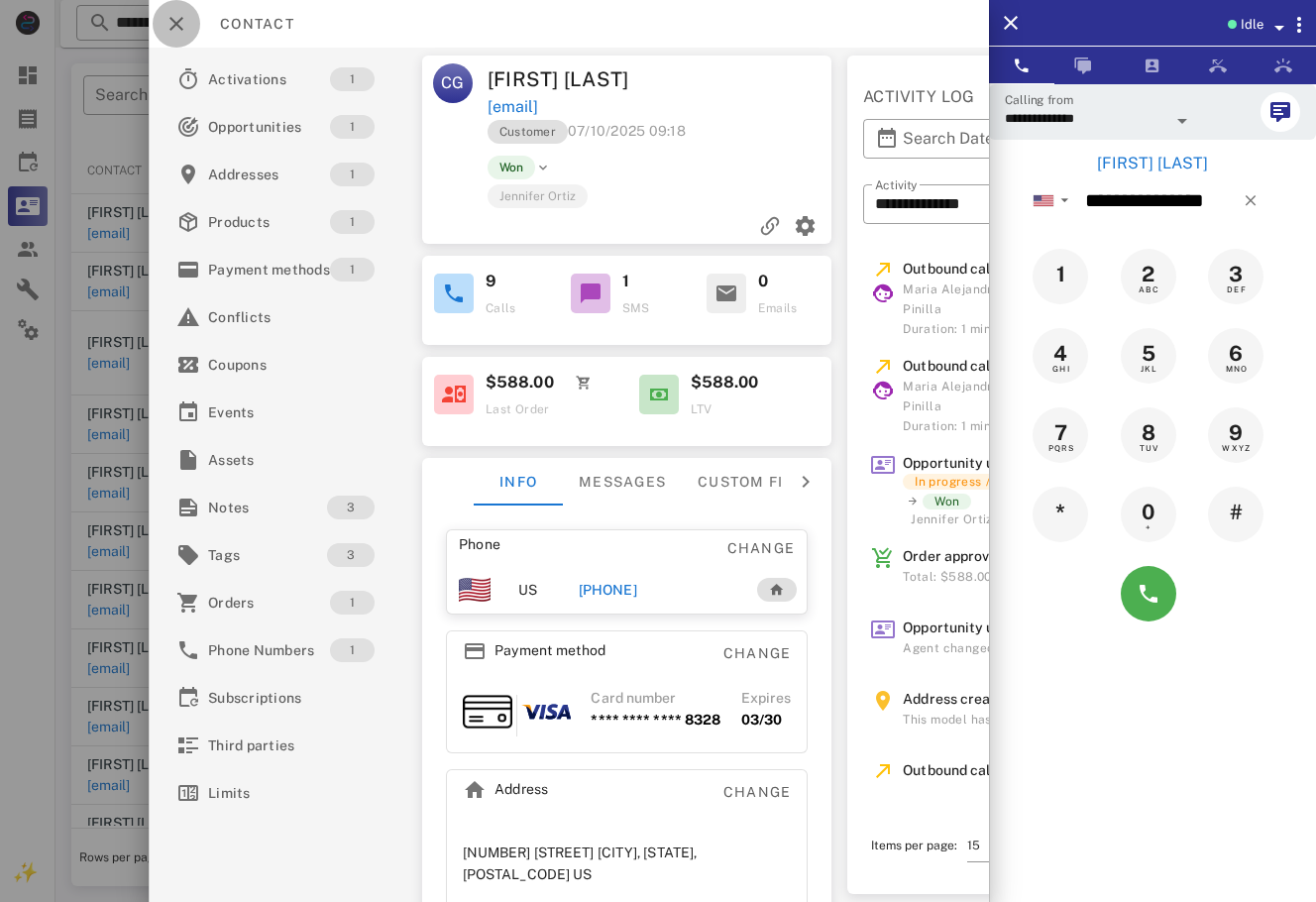 click at bounding box center [176, 24] 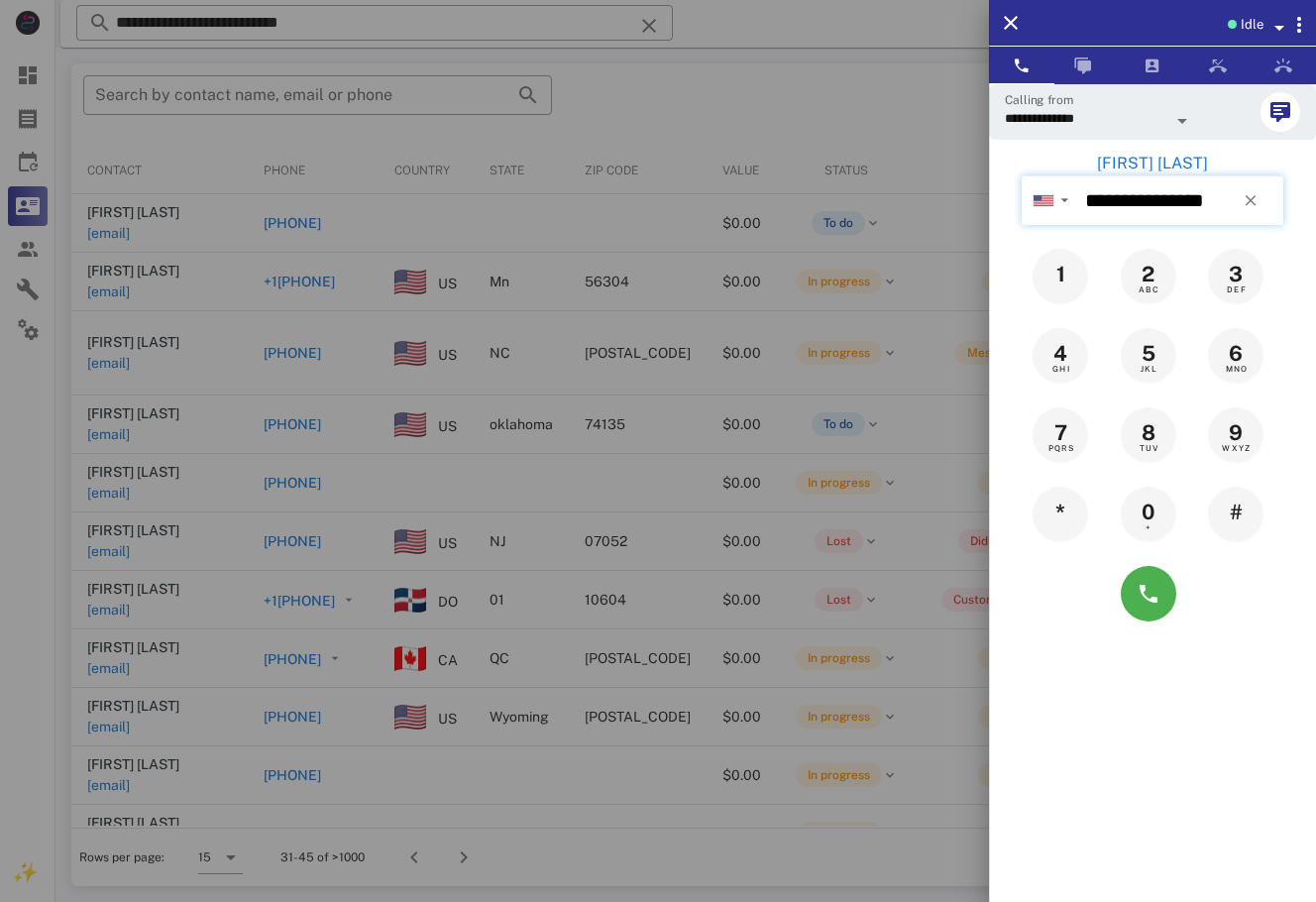 click on "**********" at bounding box center [1180, 200] 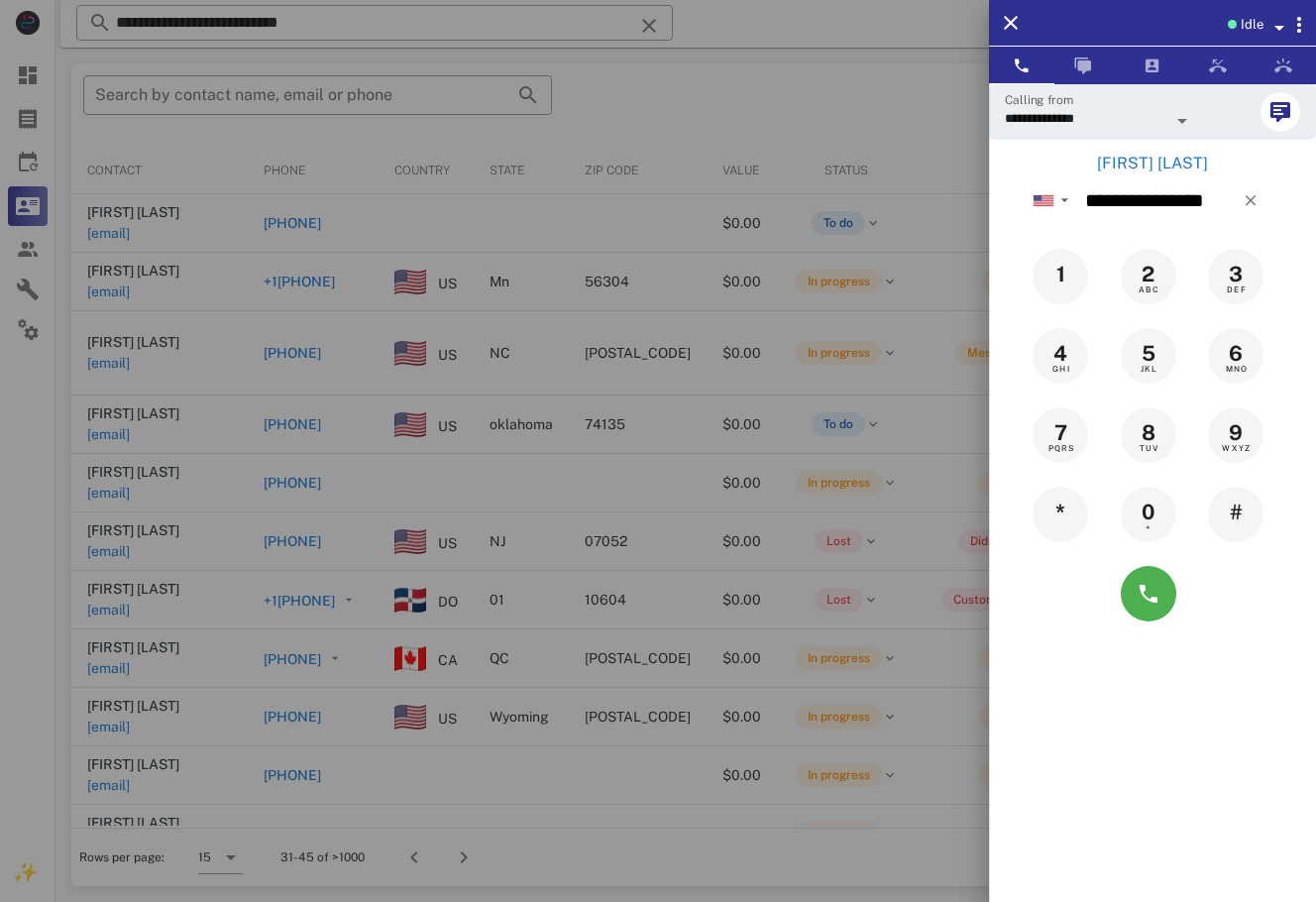 click on "candy garcia" at bounding box center [1152, 164] 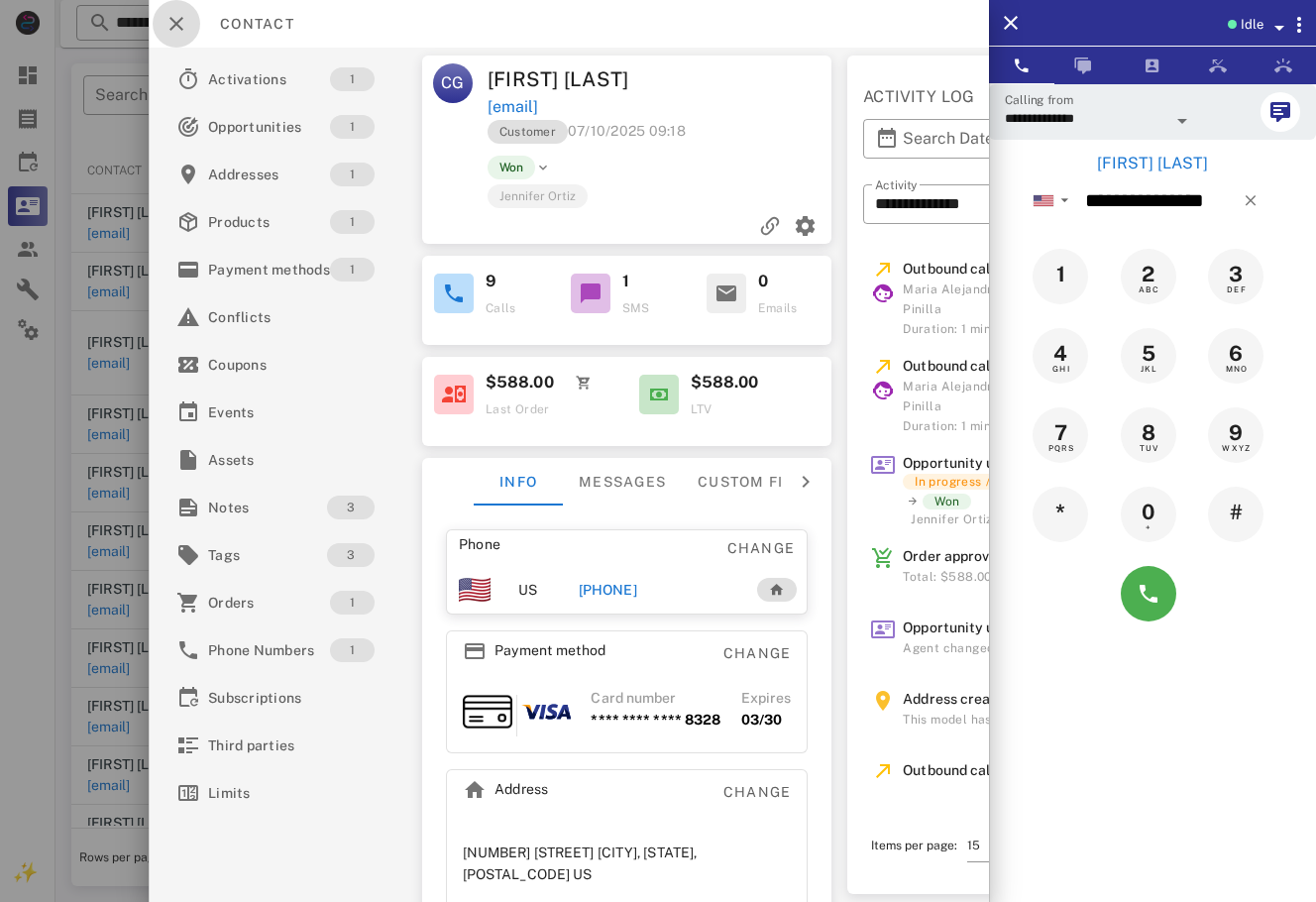 drag, startPoint x: 198, startPoint y: 30, endPoint x: 215, endPoint y: 11, distance: 25.495098 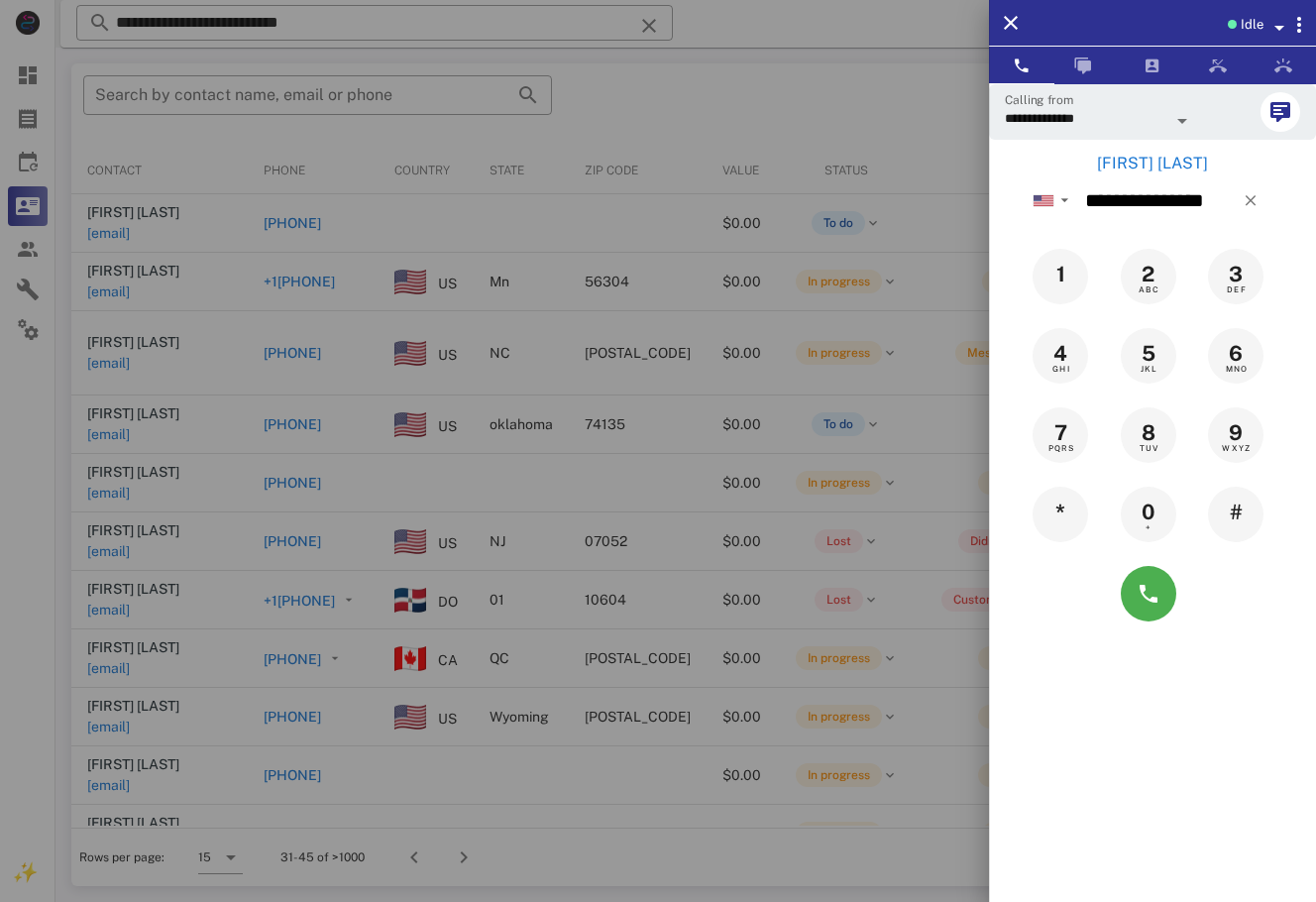 click at bounding box center [658, 451] 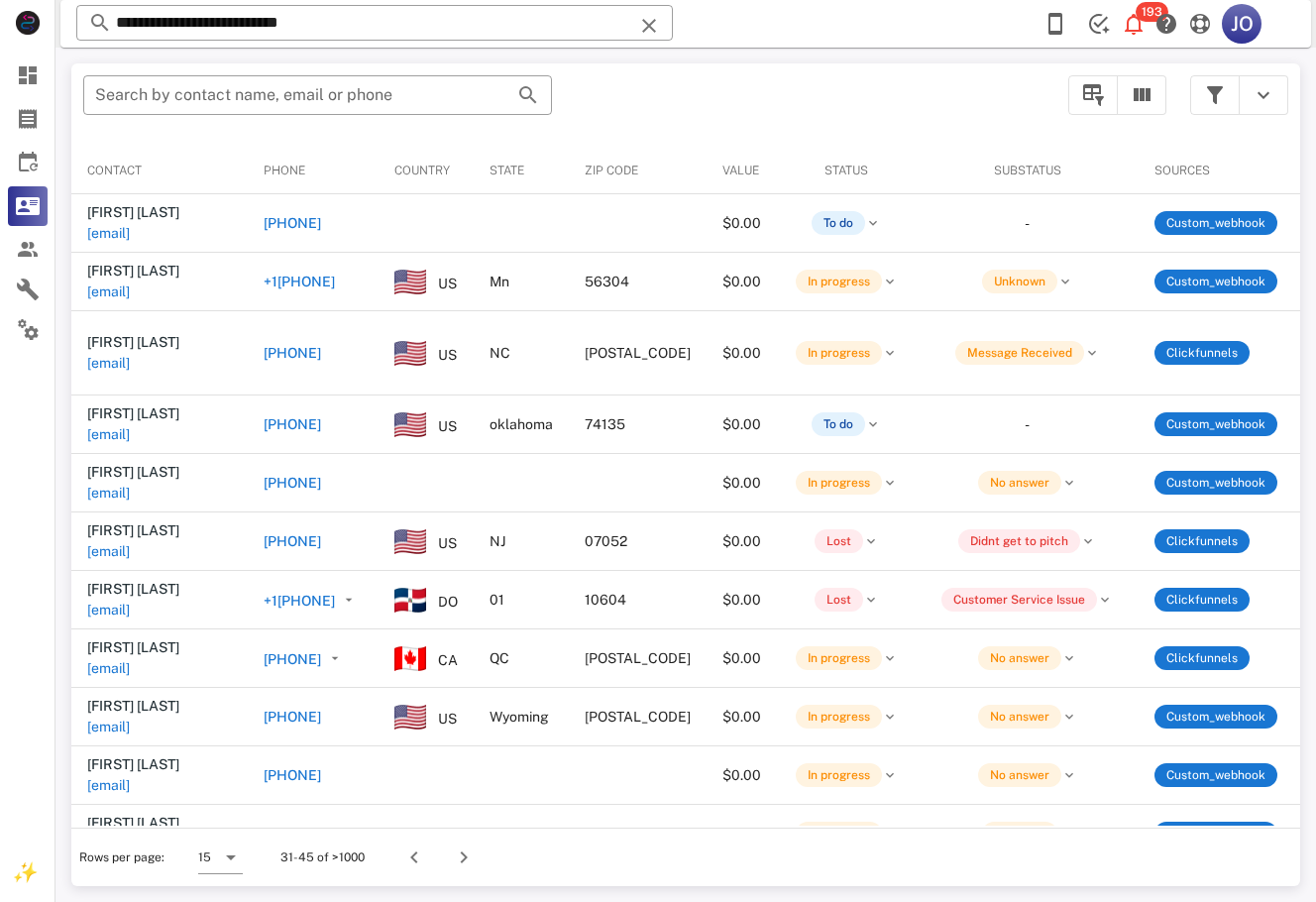 click on "​ Search by contact name, email or phone" at bounding box center [564, 105] 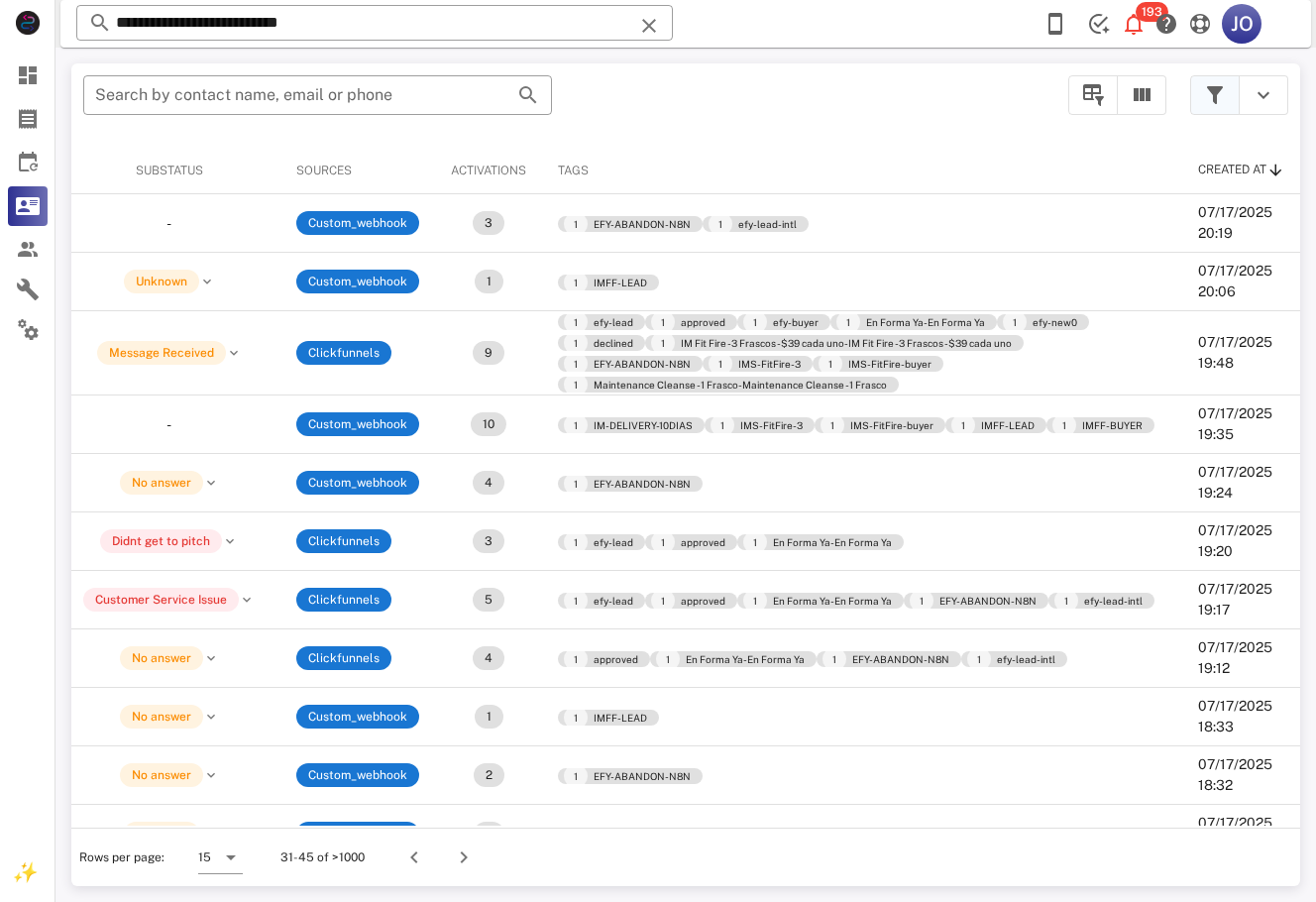 click at bounding box center [1215, 95] 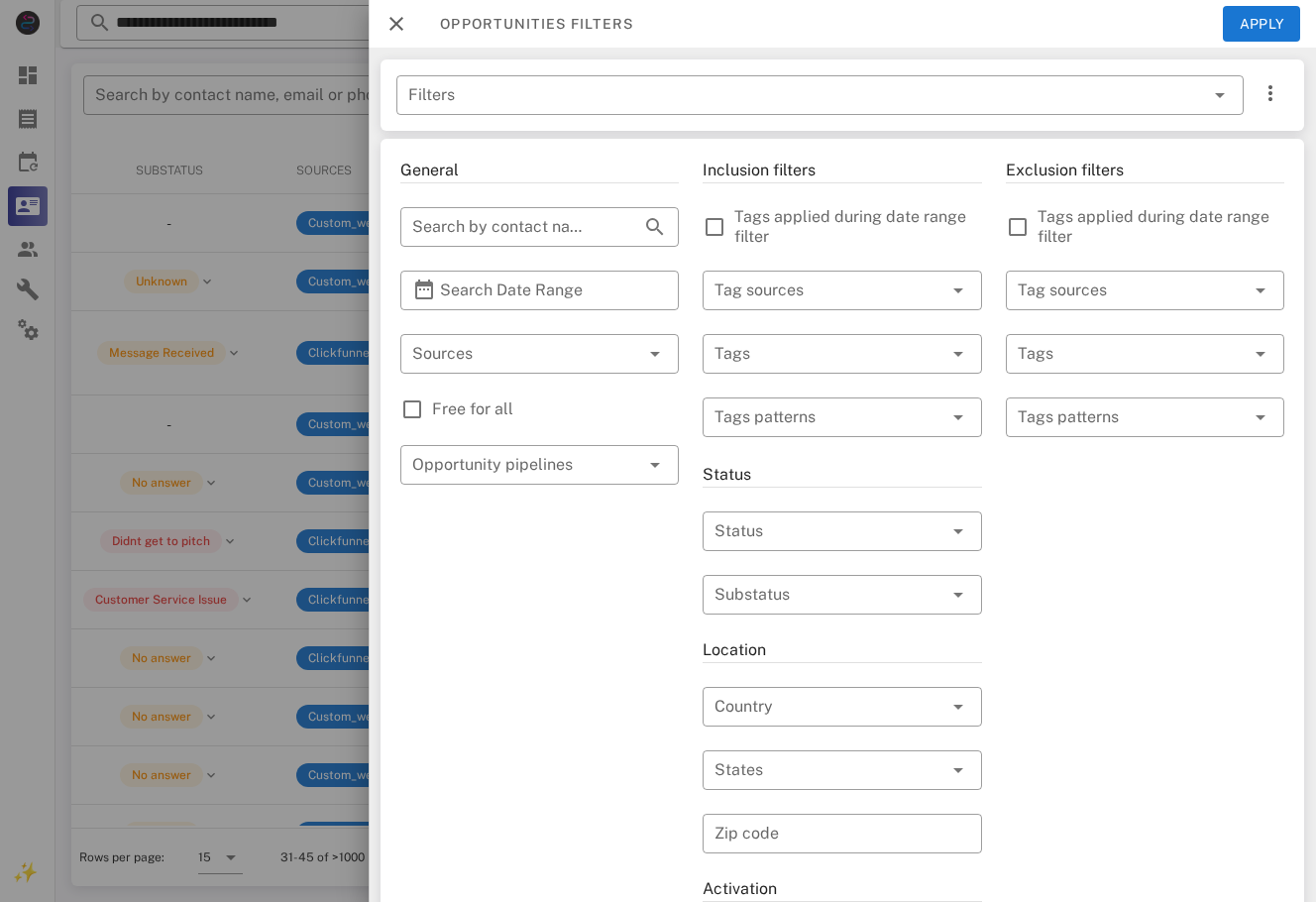 drag, startPoint x: 1240, startPoint y: 623, endPoint x: 1189, endPoint y: 592, distance: 59.682493 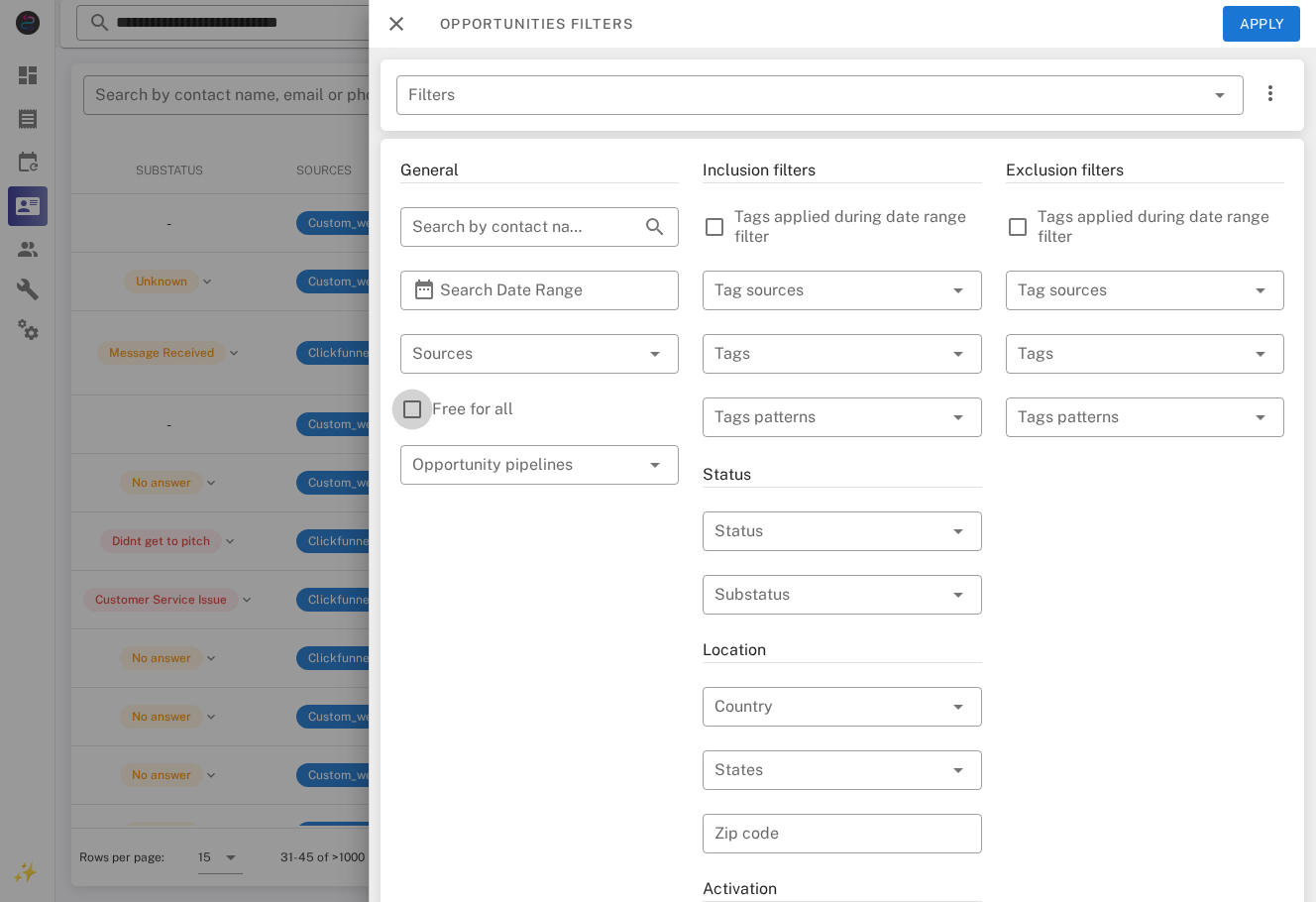 click at bounding box center (412, 409) 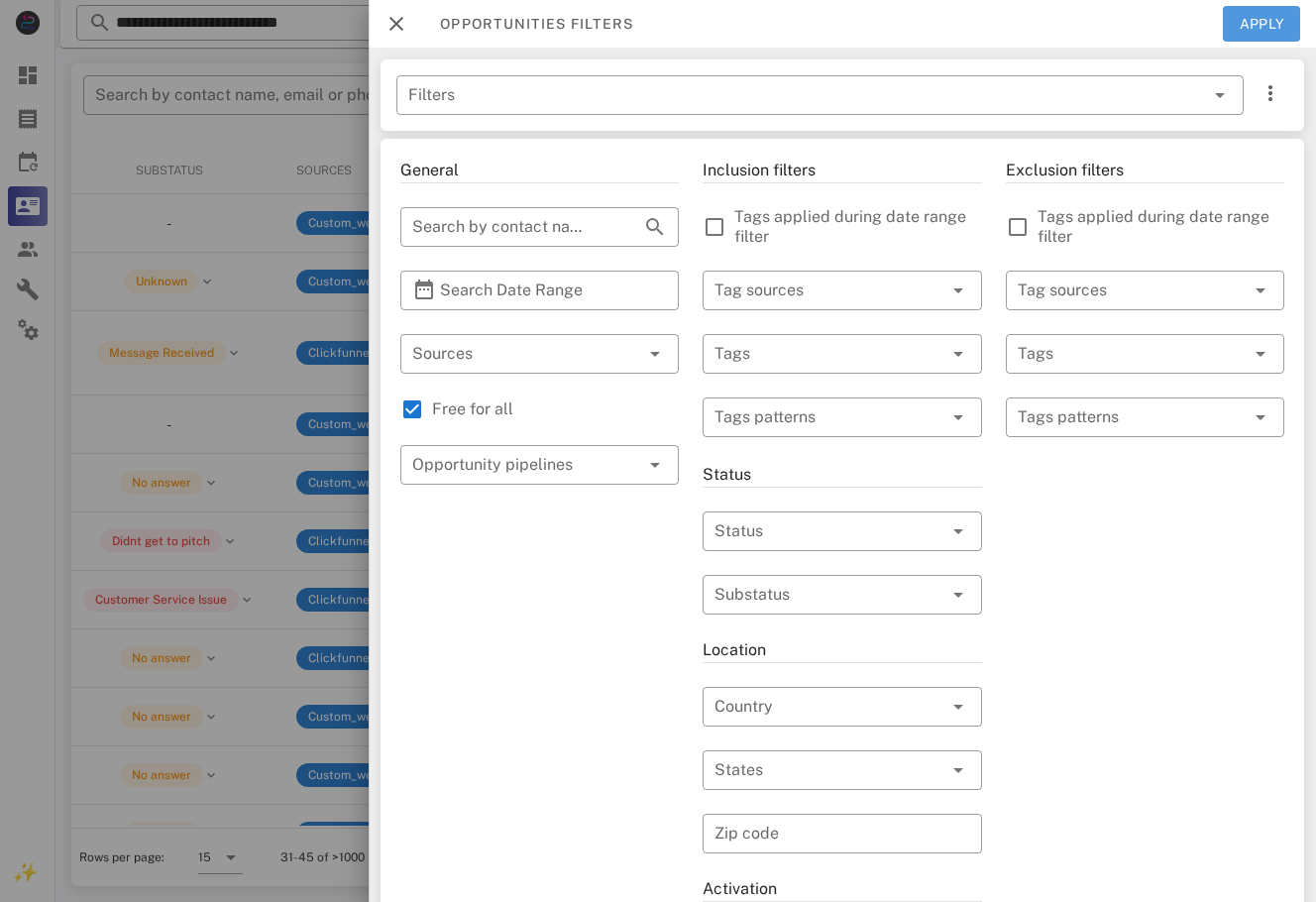 click on "Apply" at bounding box center (1261, 24) 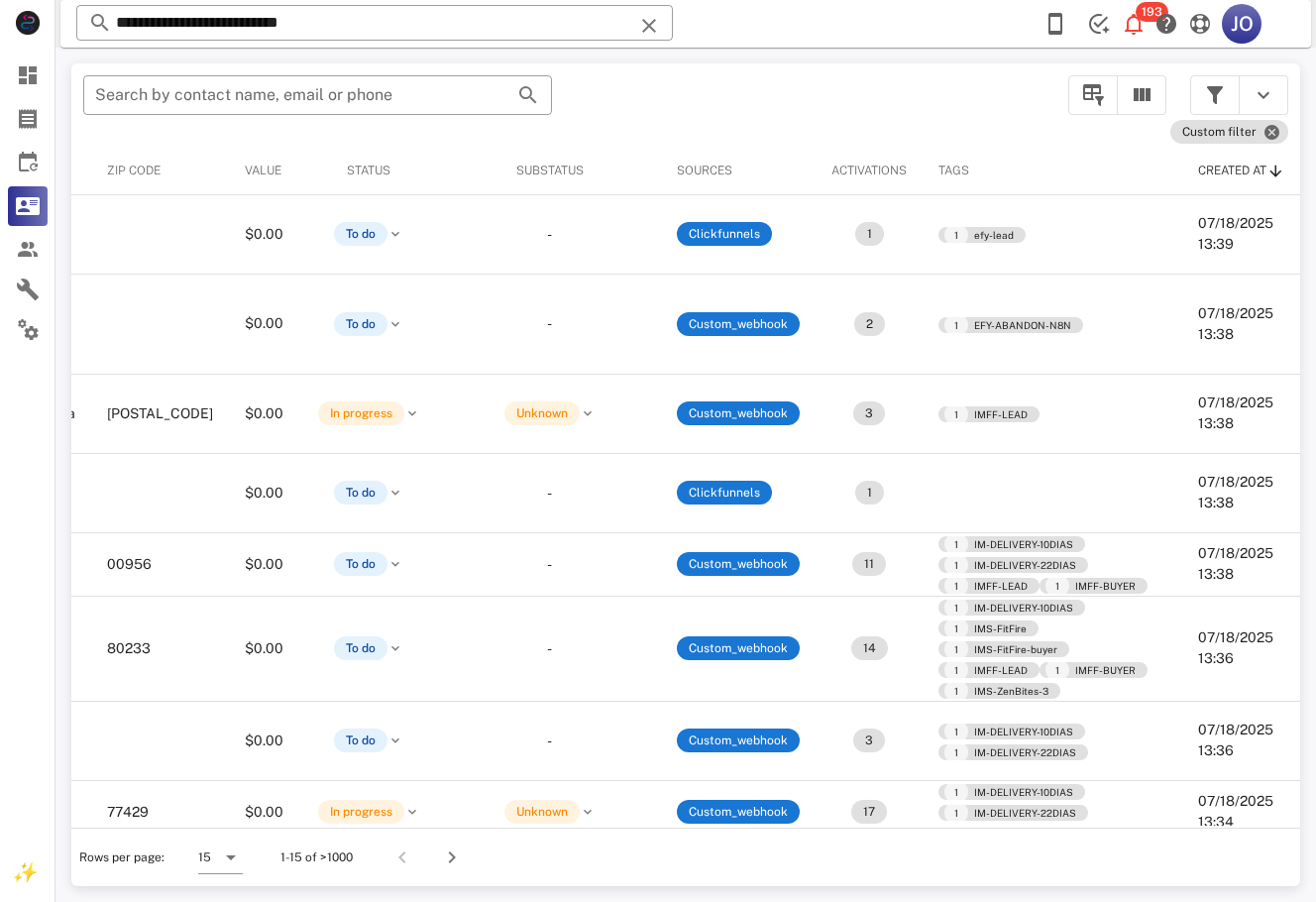 scroll, scrollTop: 0, scrollLeft: 0, axis: both 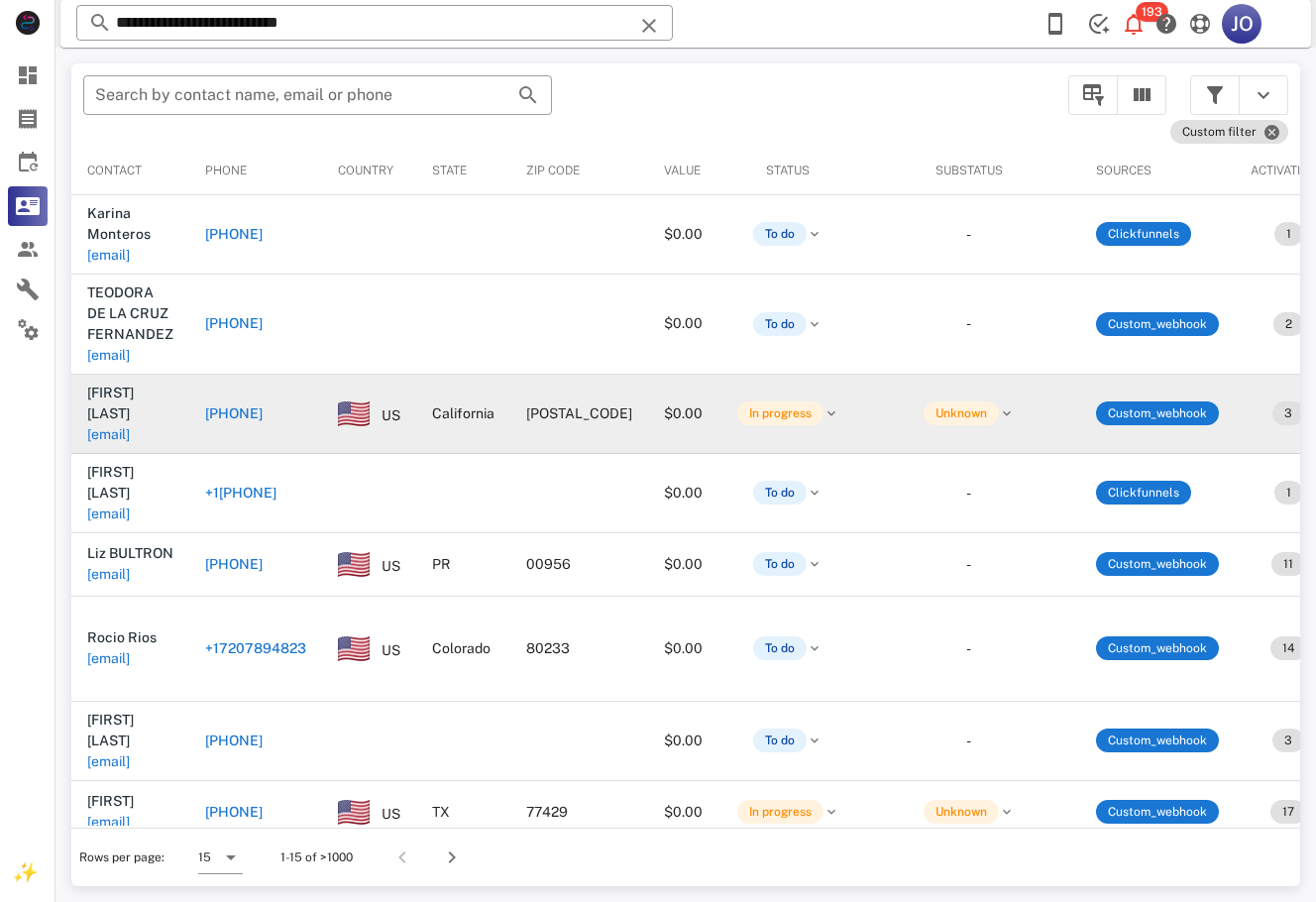 click on "jfigueroaj@riohondo.edu" at bounding box center (108, 434) 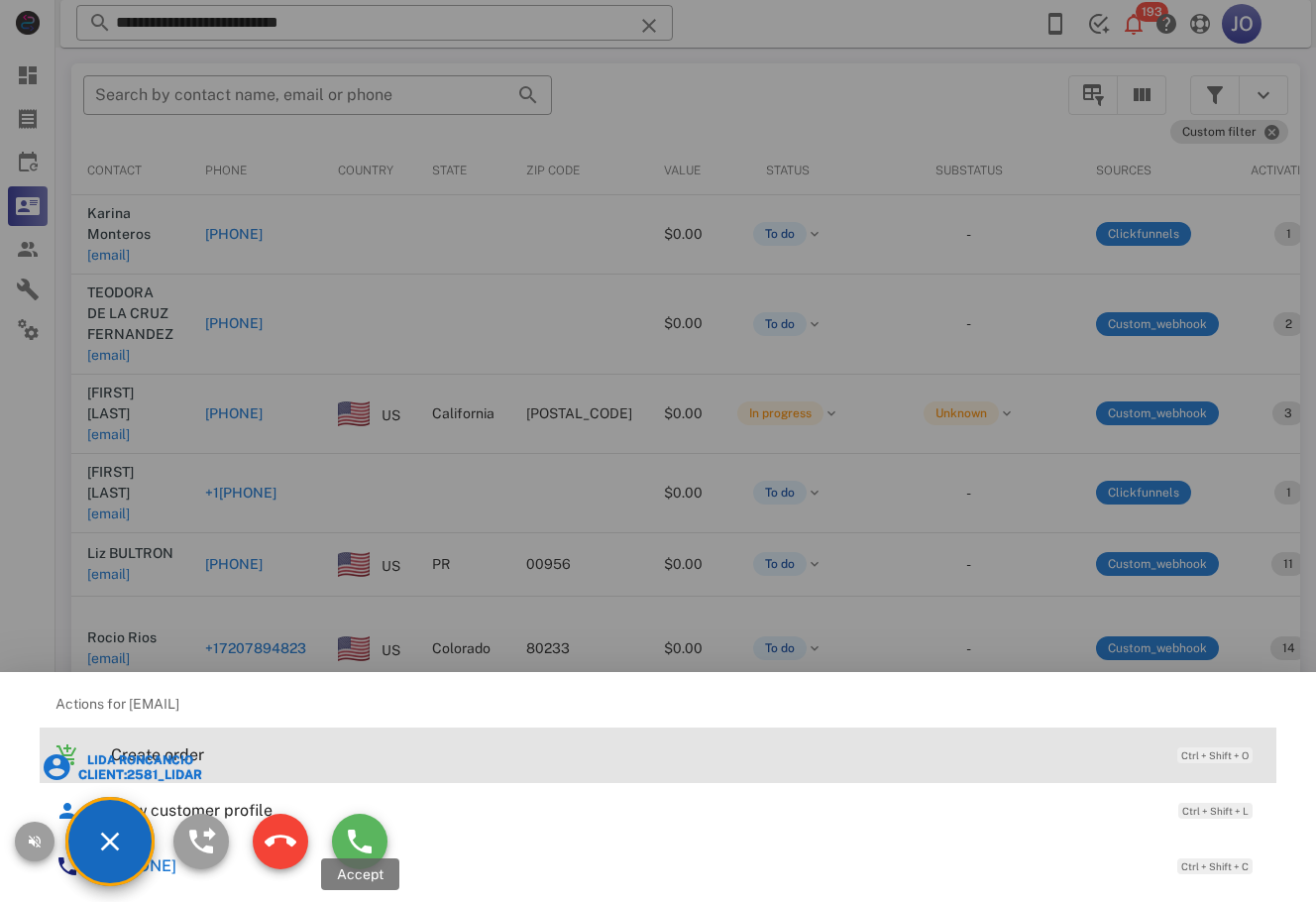 click at bounding box center (360, 842) 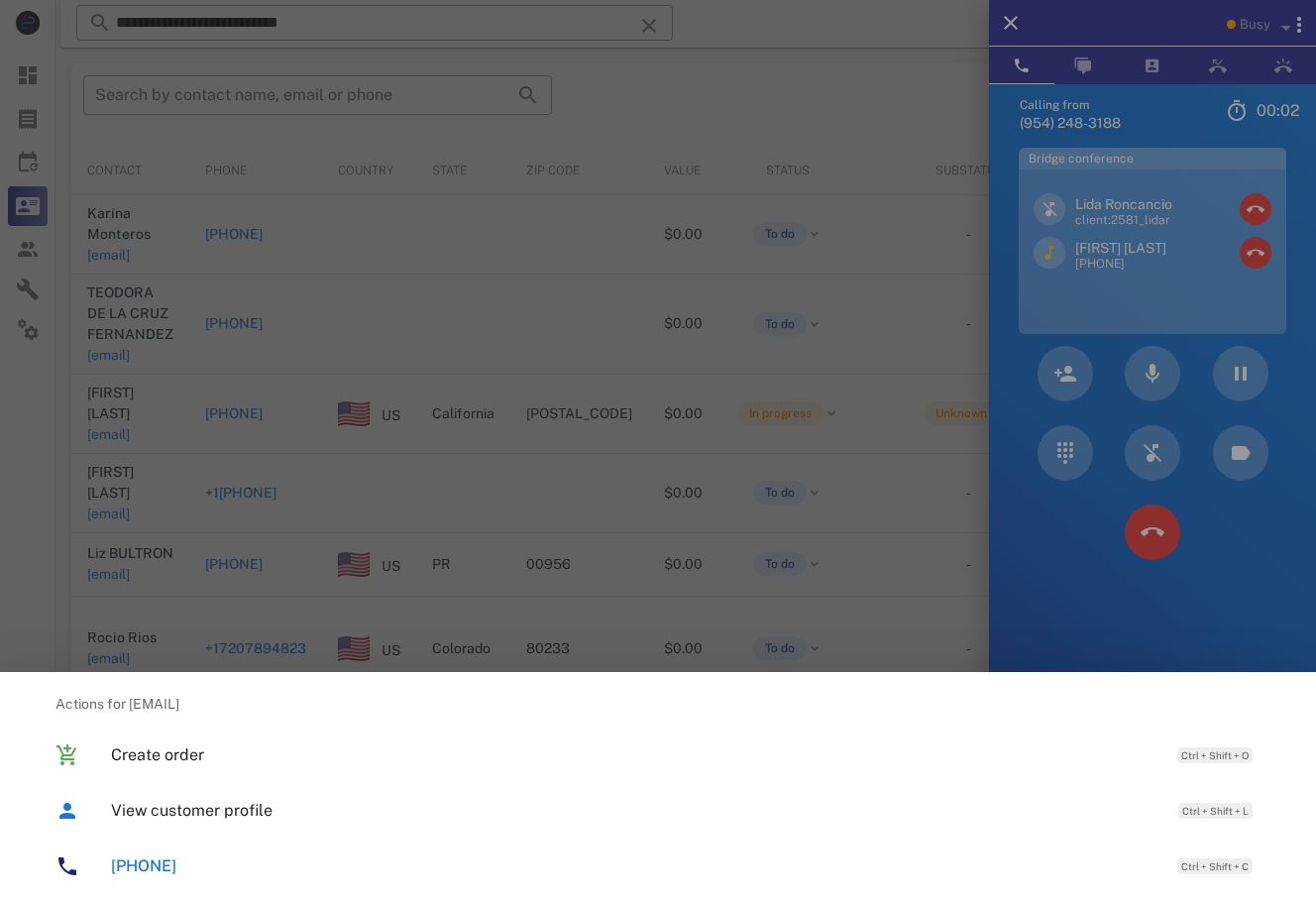 click at bounding box center [658, 451] 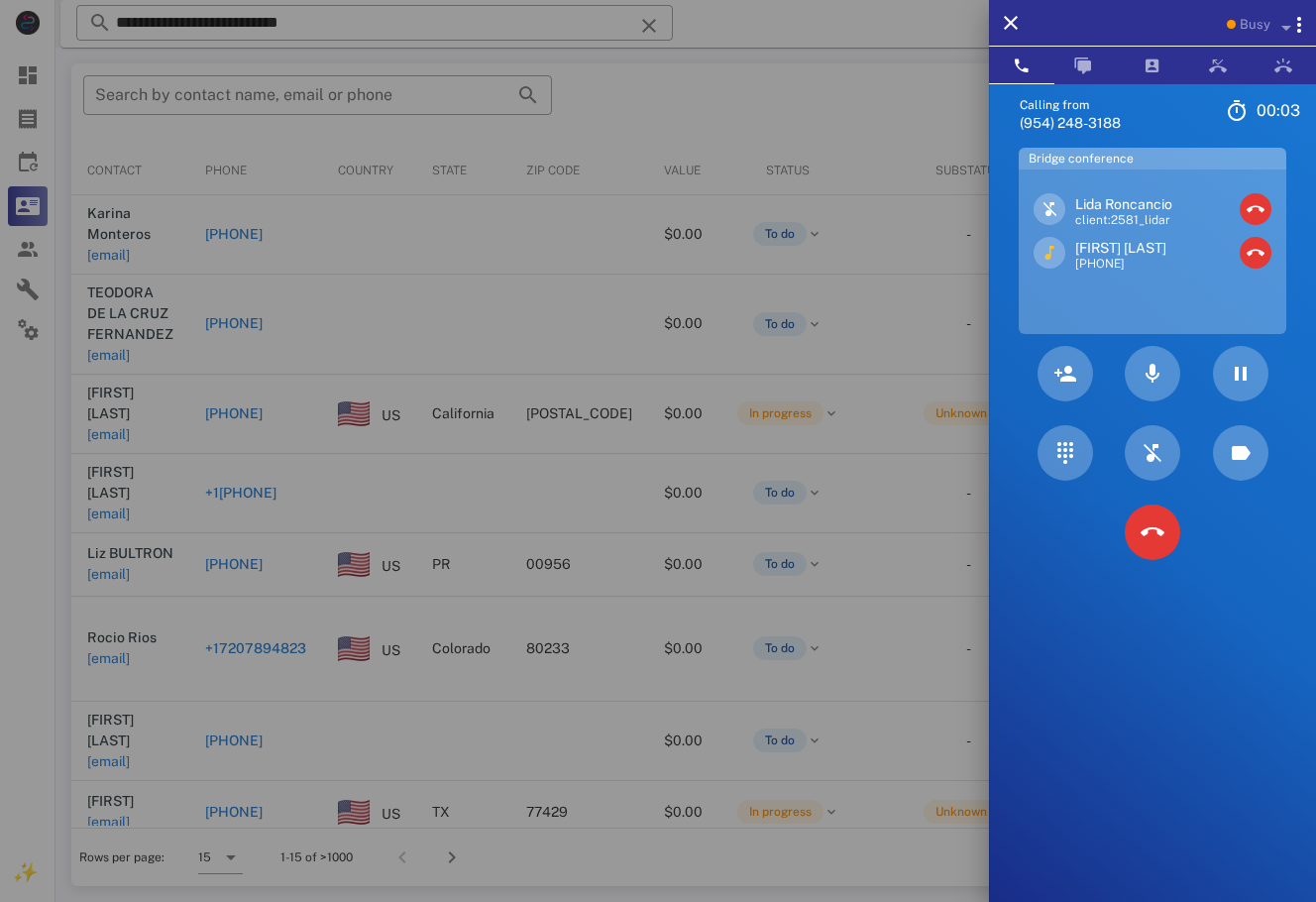 click on "Migdalia Mendez" at bounding box center [1121, 248] 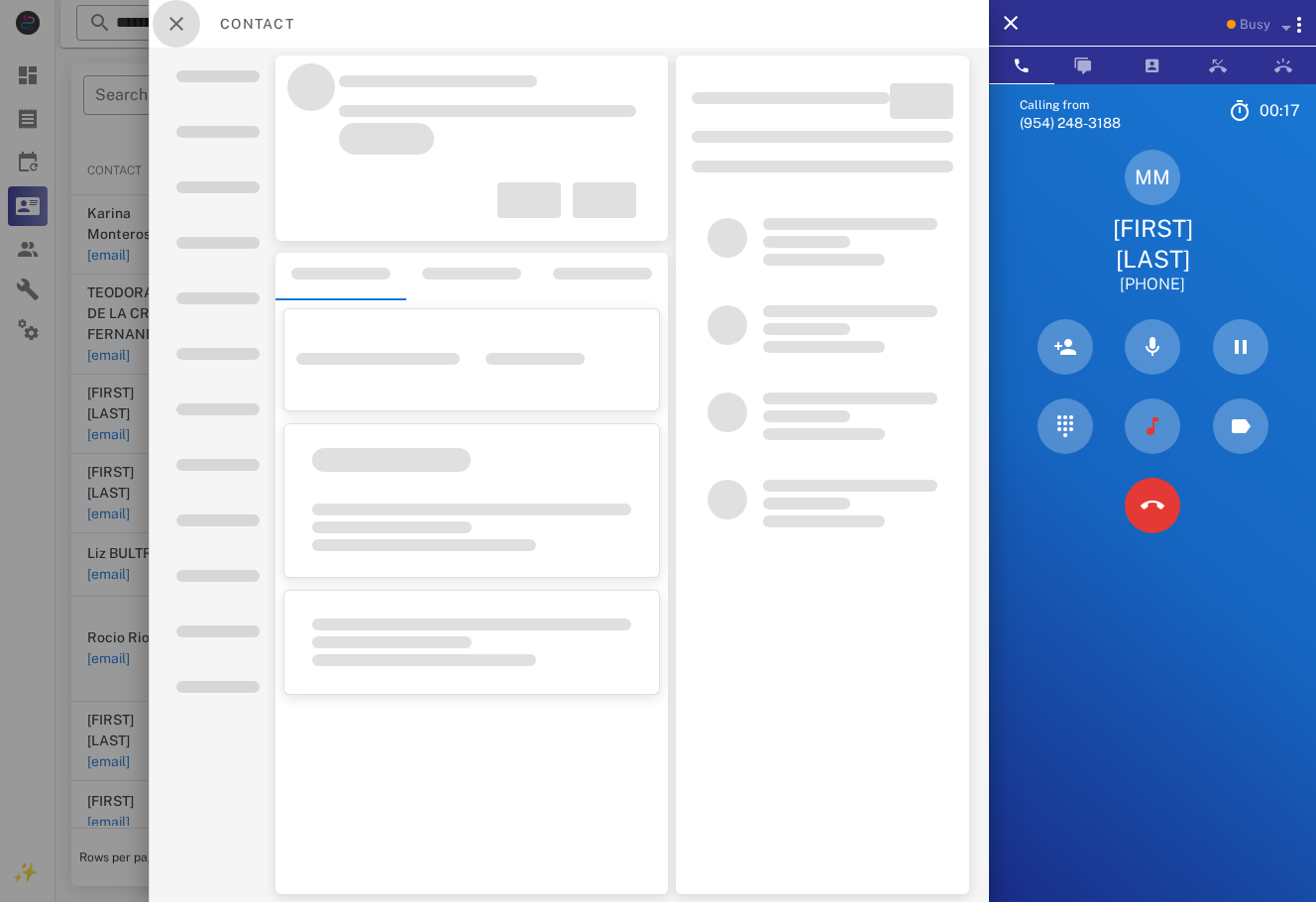 click at bounding box center [176, 24] 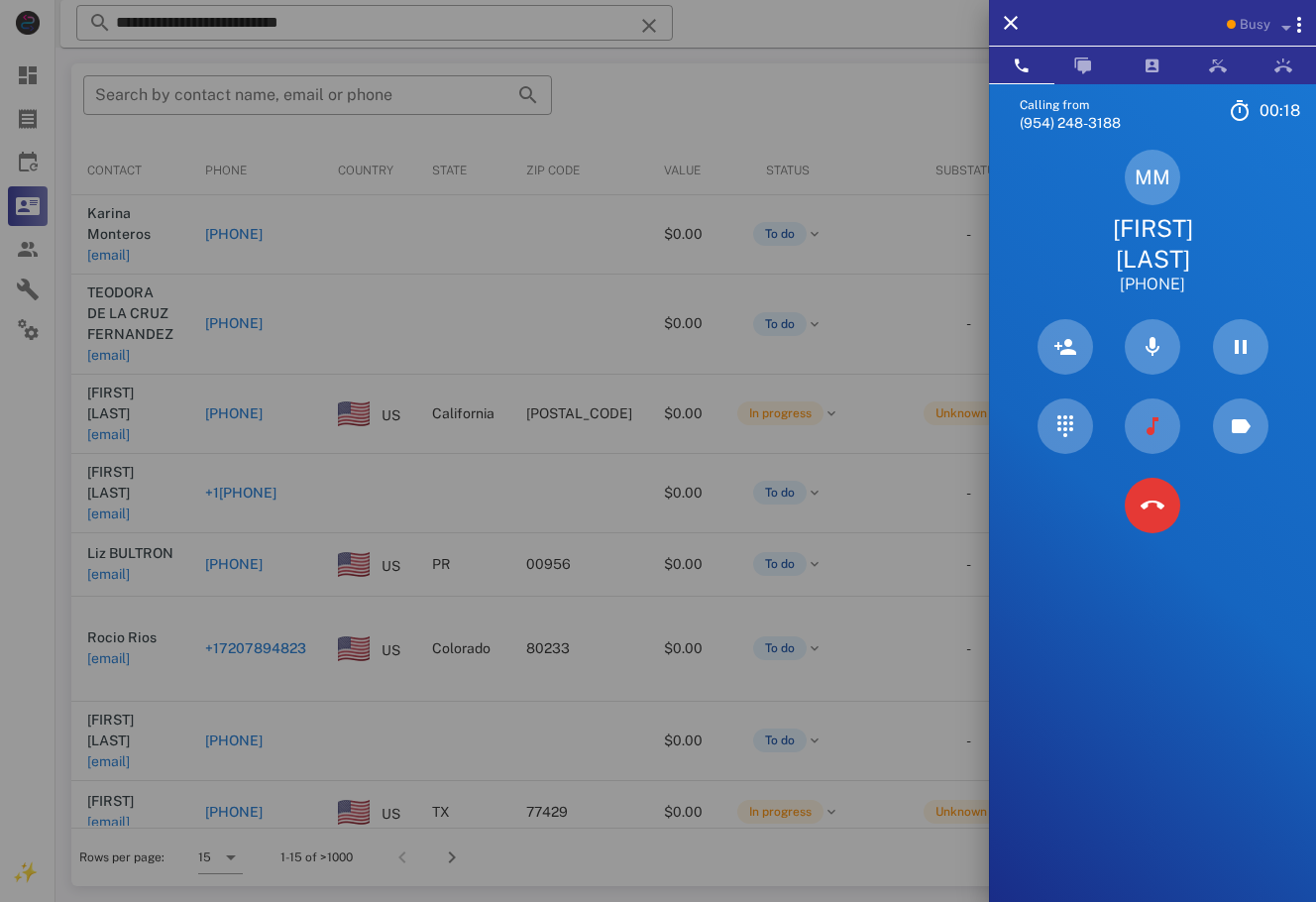 click on "Migdalia Mendez" at bounding box center (1152, 244) 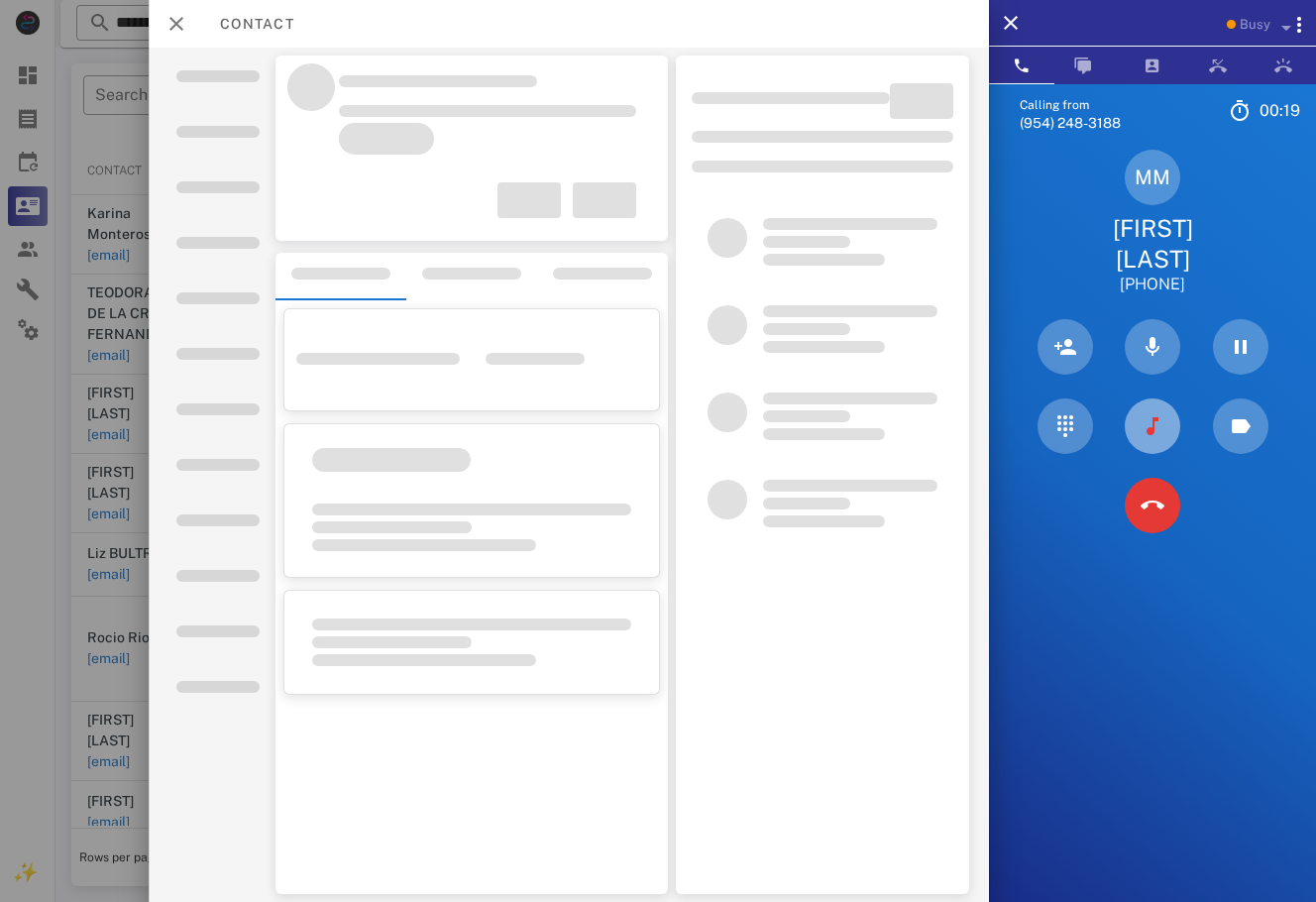 click at bounding box center (1152, 426) 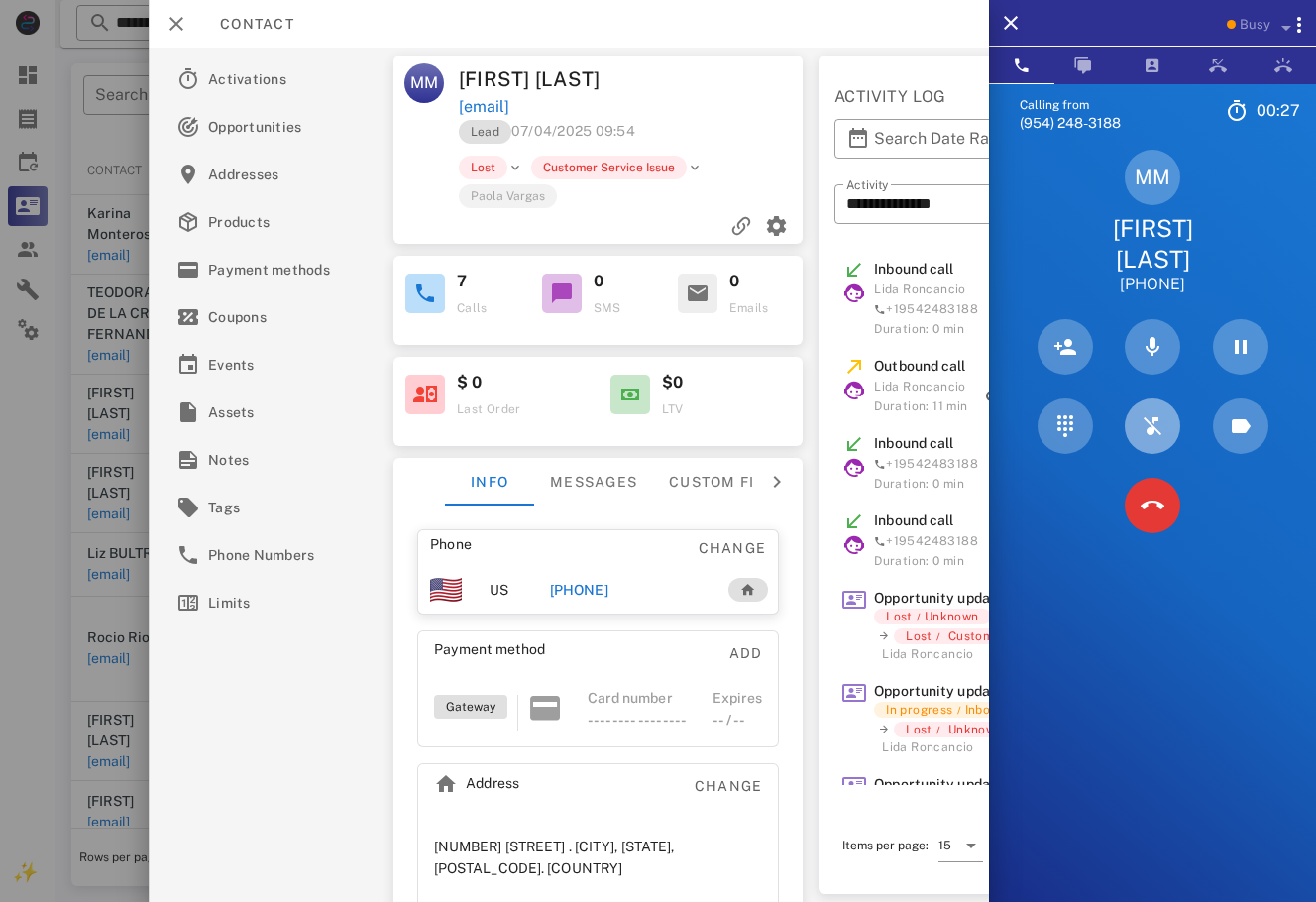 scroll, scrollTop: 22, scrollLeft: 0, axis: vertical 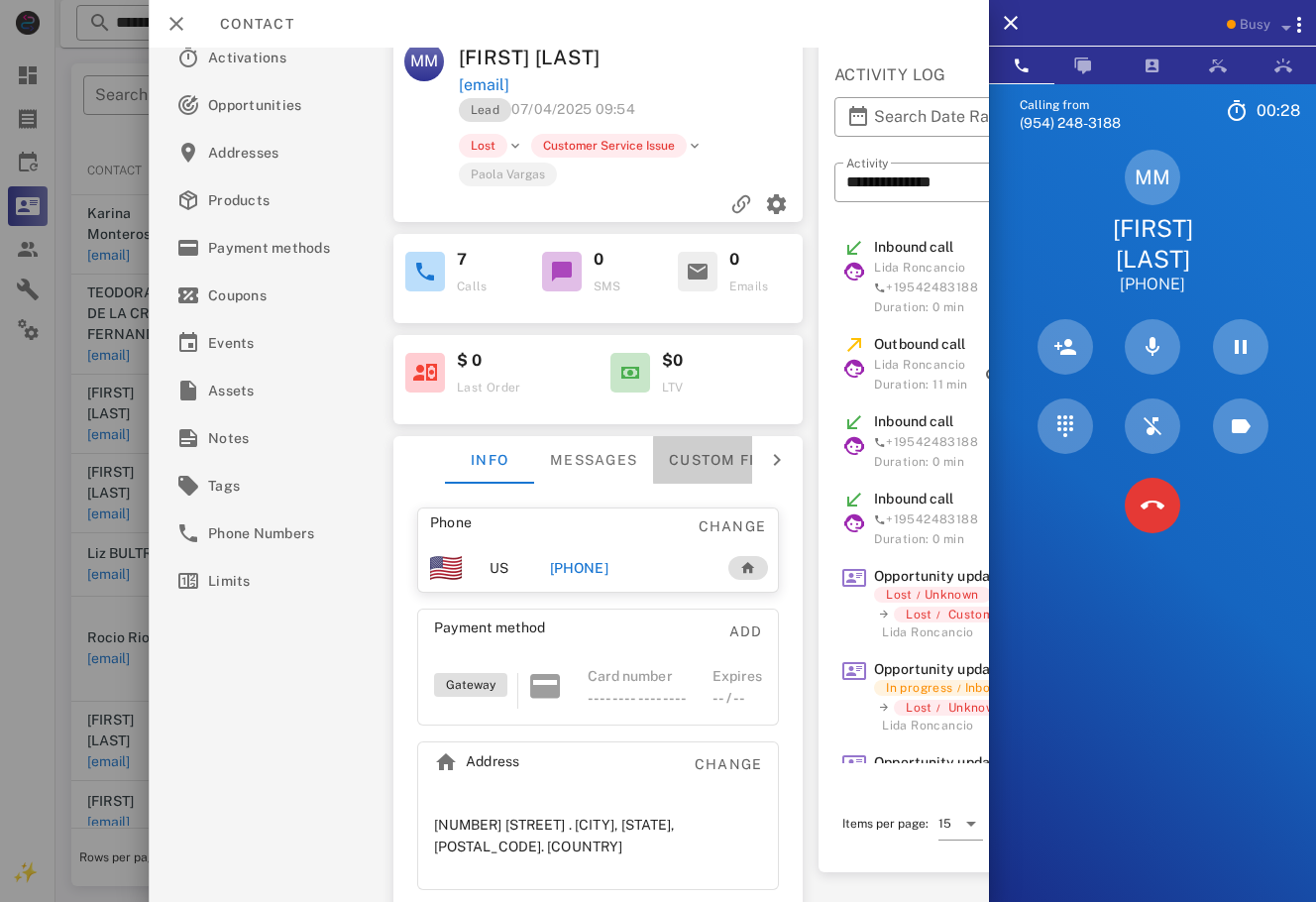 click on "Custom fields" at bounding box center (730, 460) 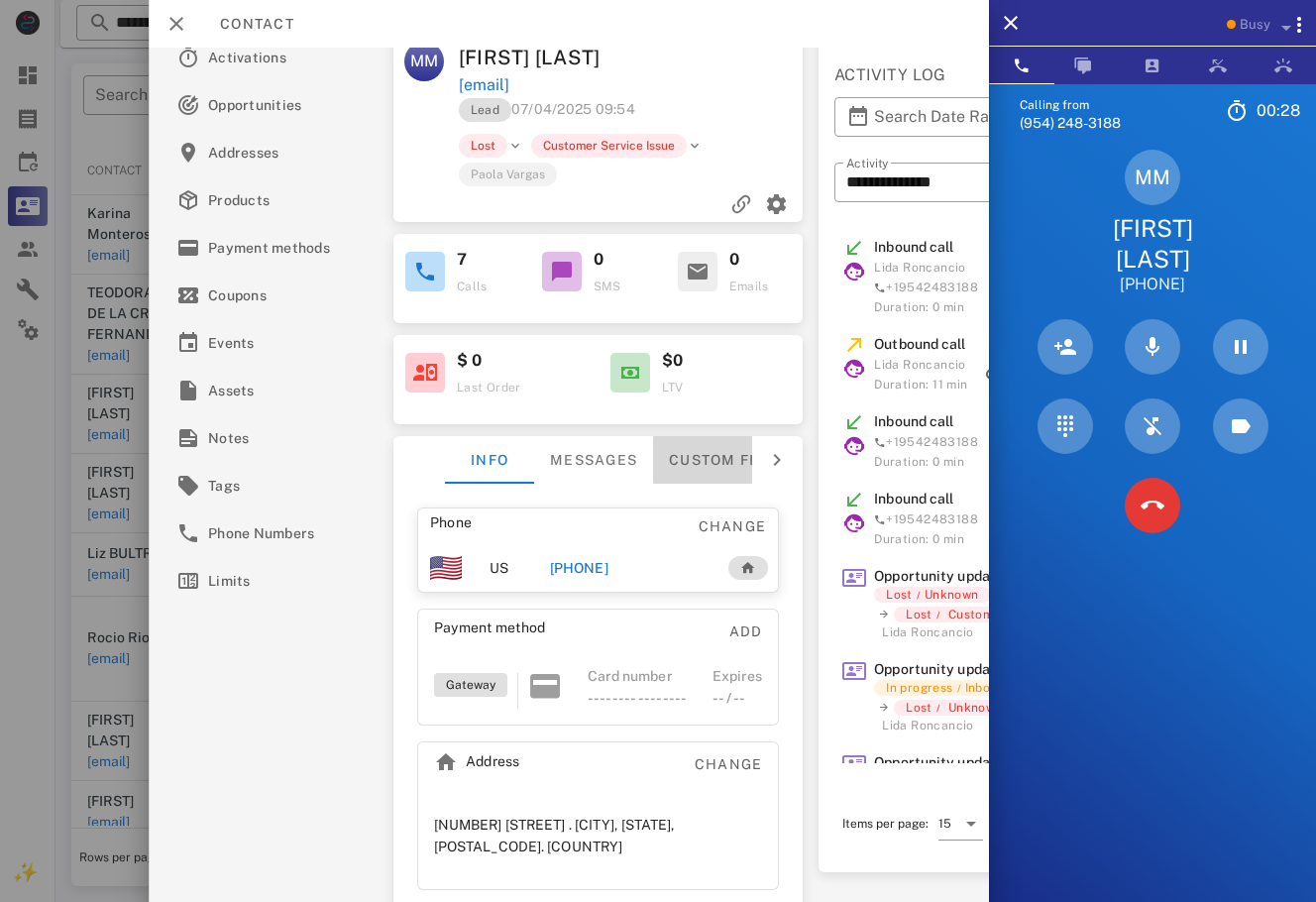 scroll, scrollTop: 0, scrollLeft: 0, axis: both 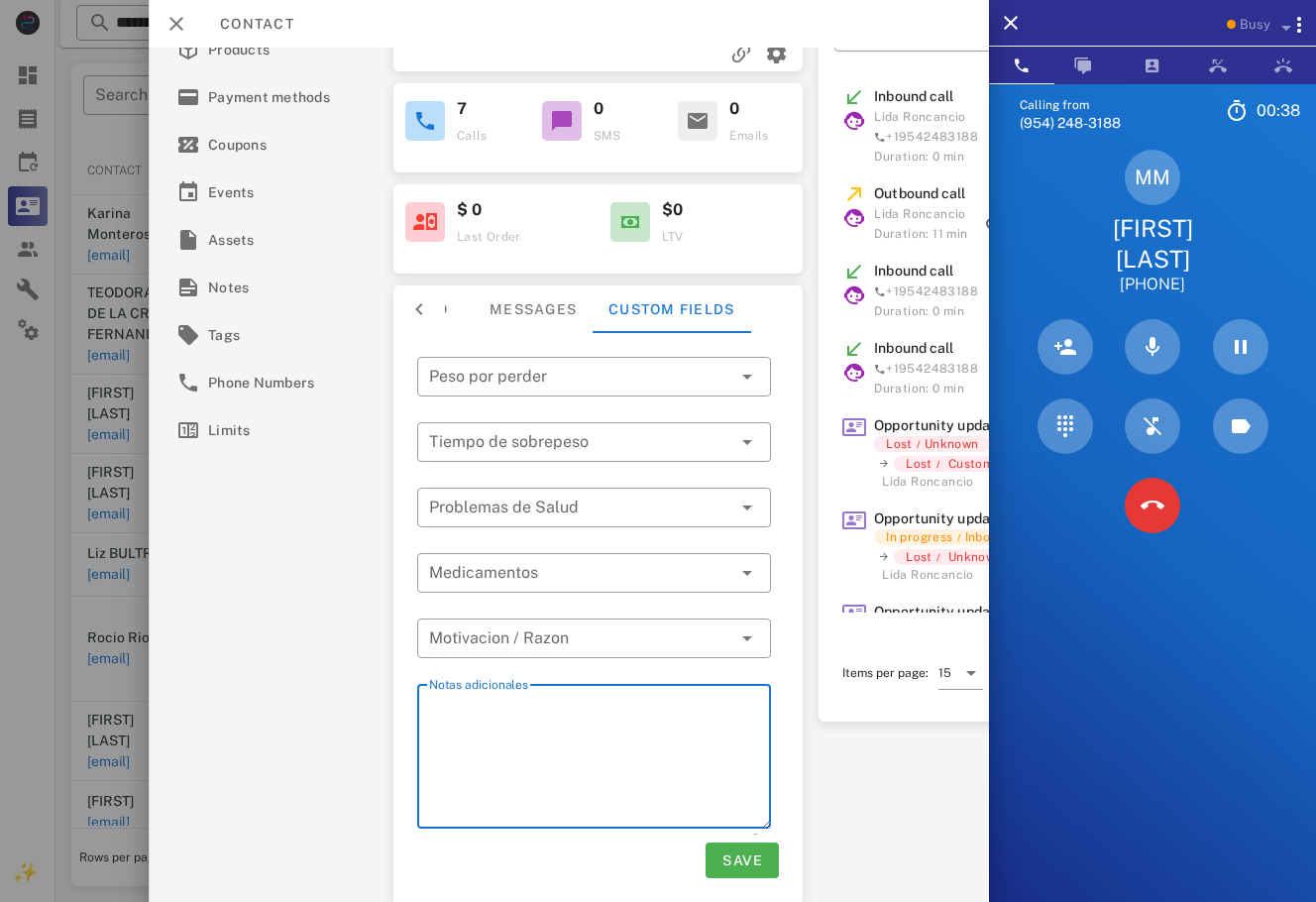 click on "Notas adicionales" at bounding box center (600, 759) 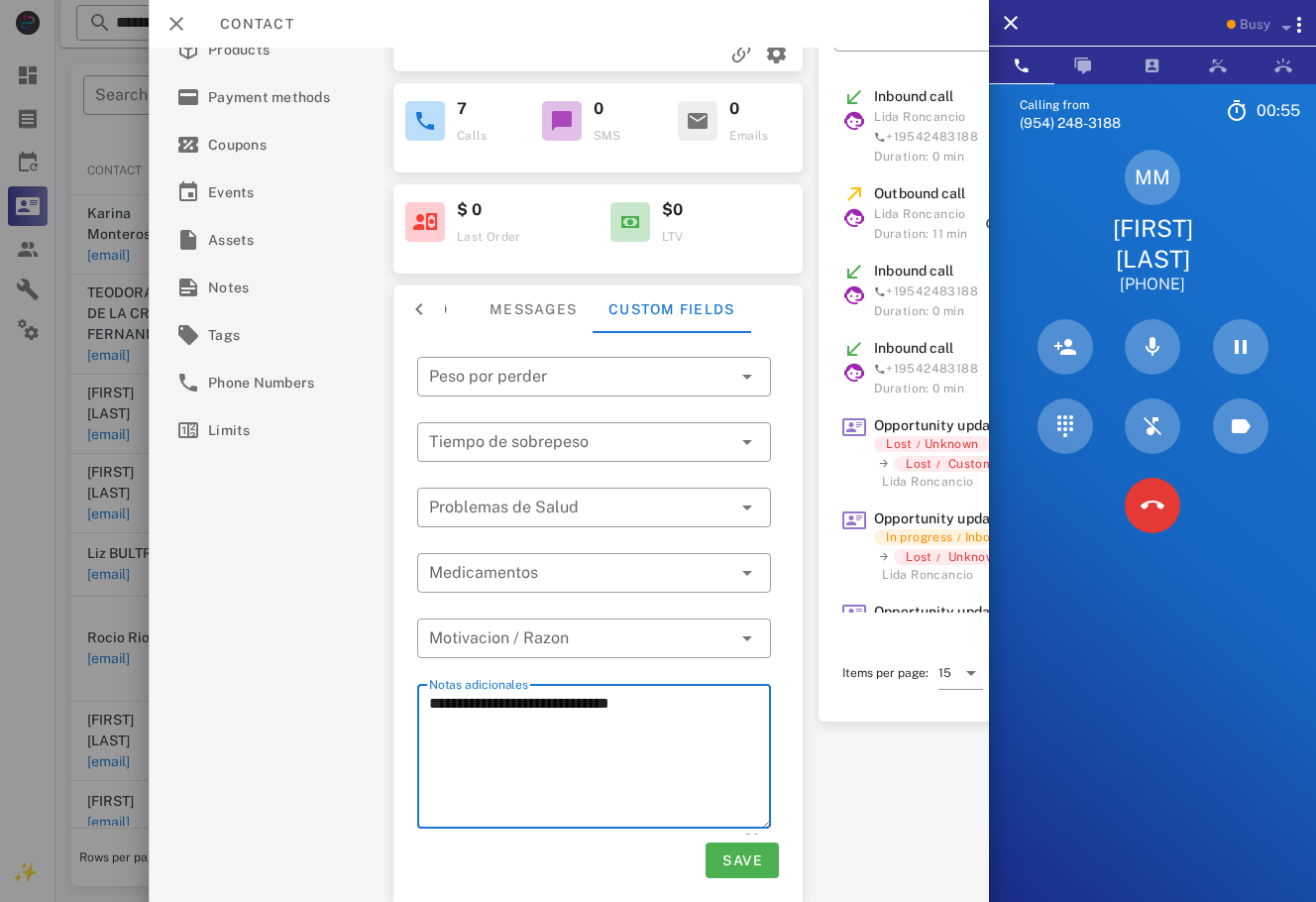 click on "**********" at bounding box center (600, 759) 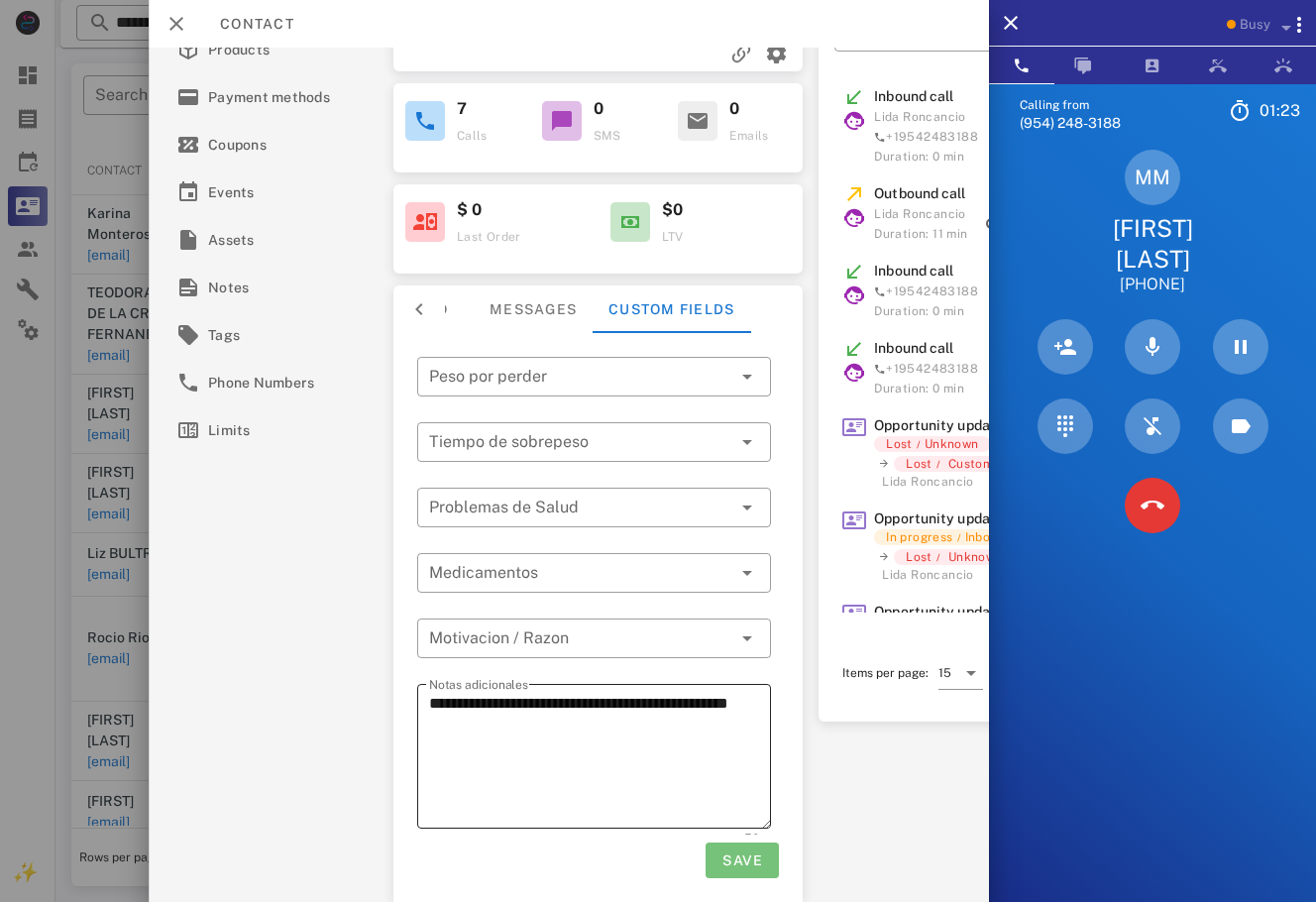 drag, startPoint x: 711, startPoint y: 836, endPoint x: 711, endPoint y: 819, distance: 17 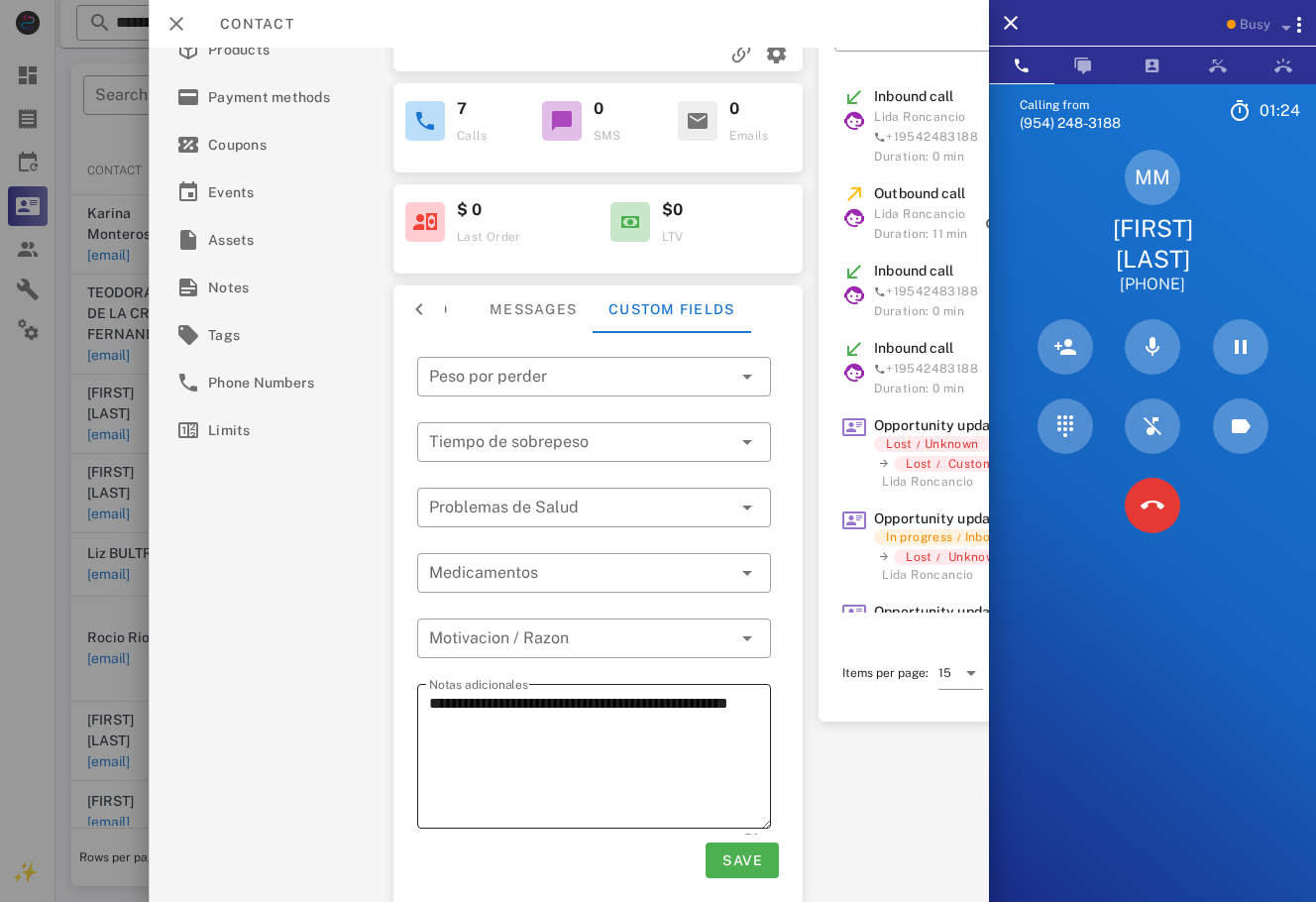 click on "**********" at bounding box center [600, 759] 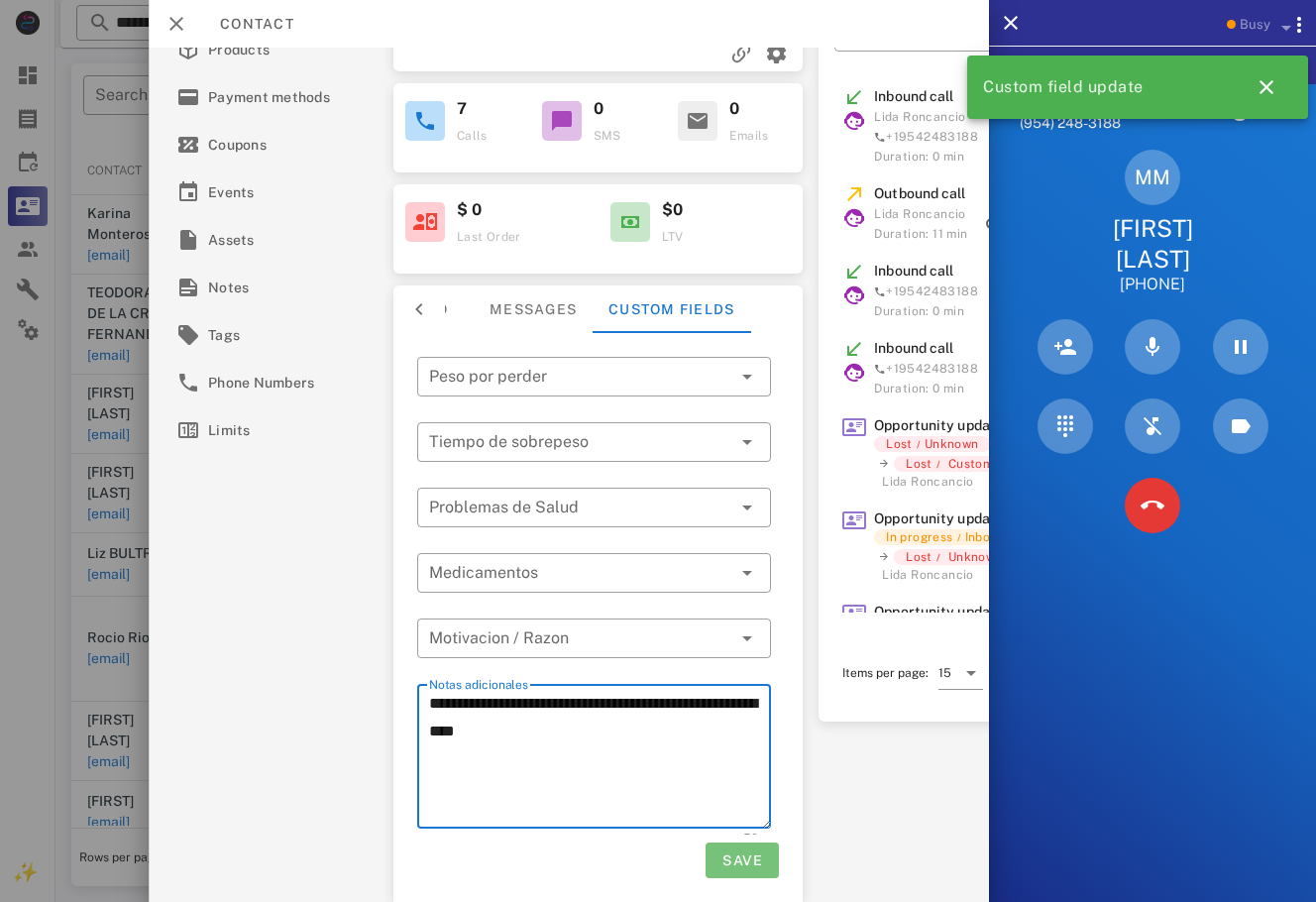 click on "Save" at bounding box center (742, 860) 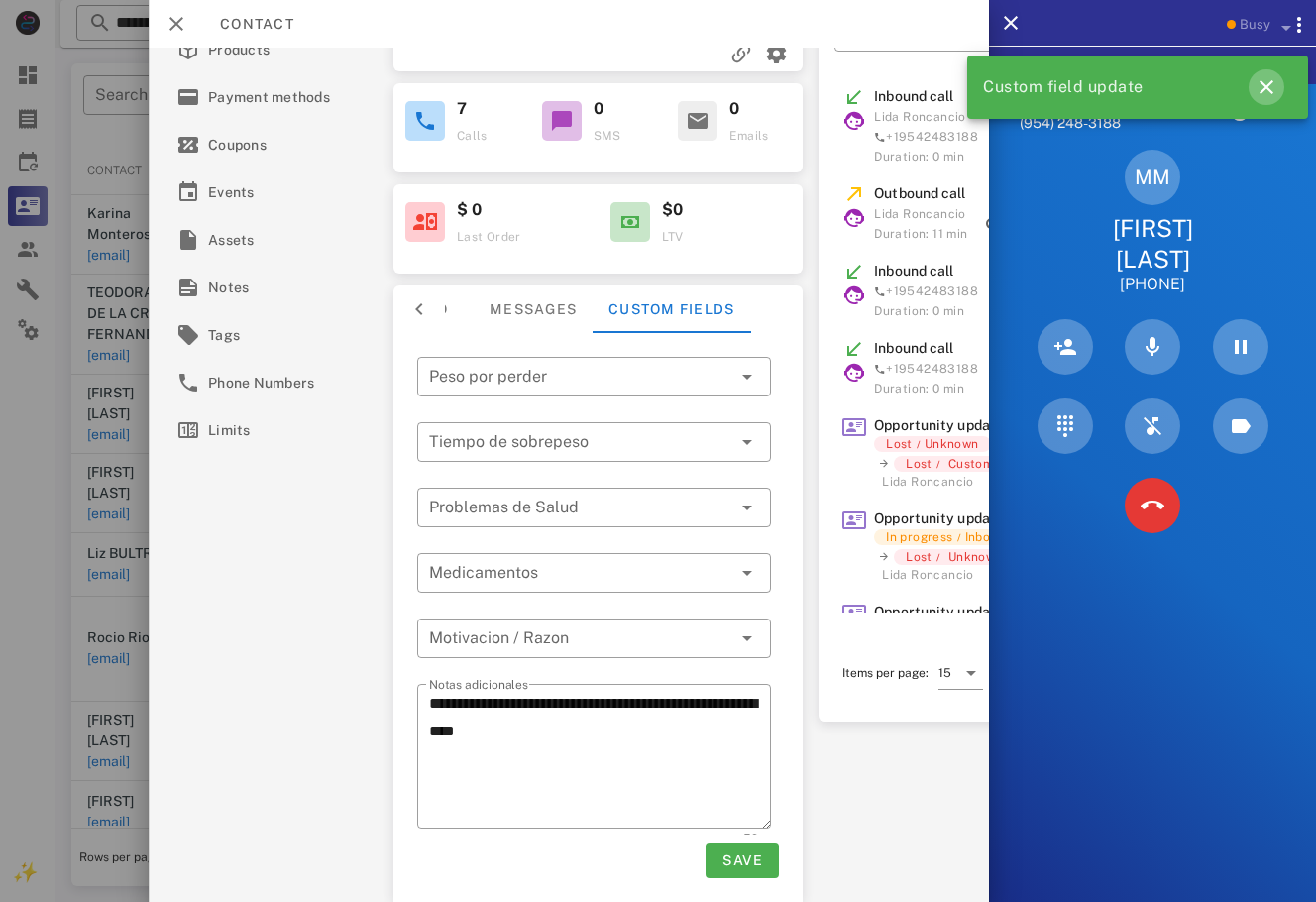 click at bounding box center (1266, 87) 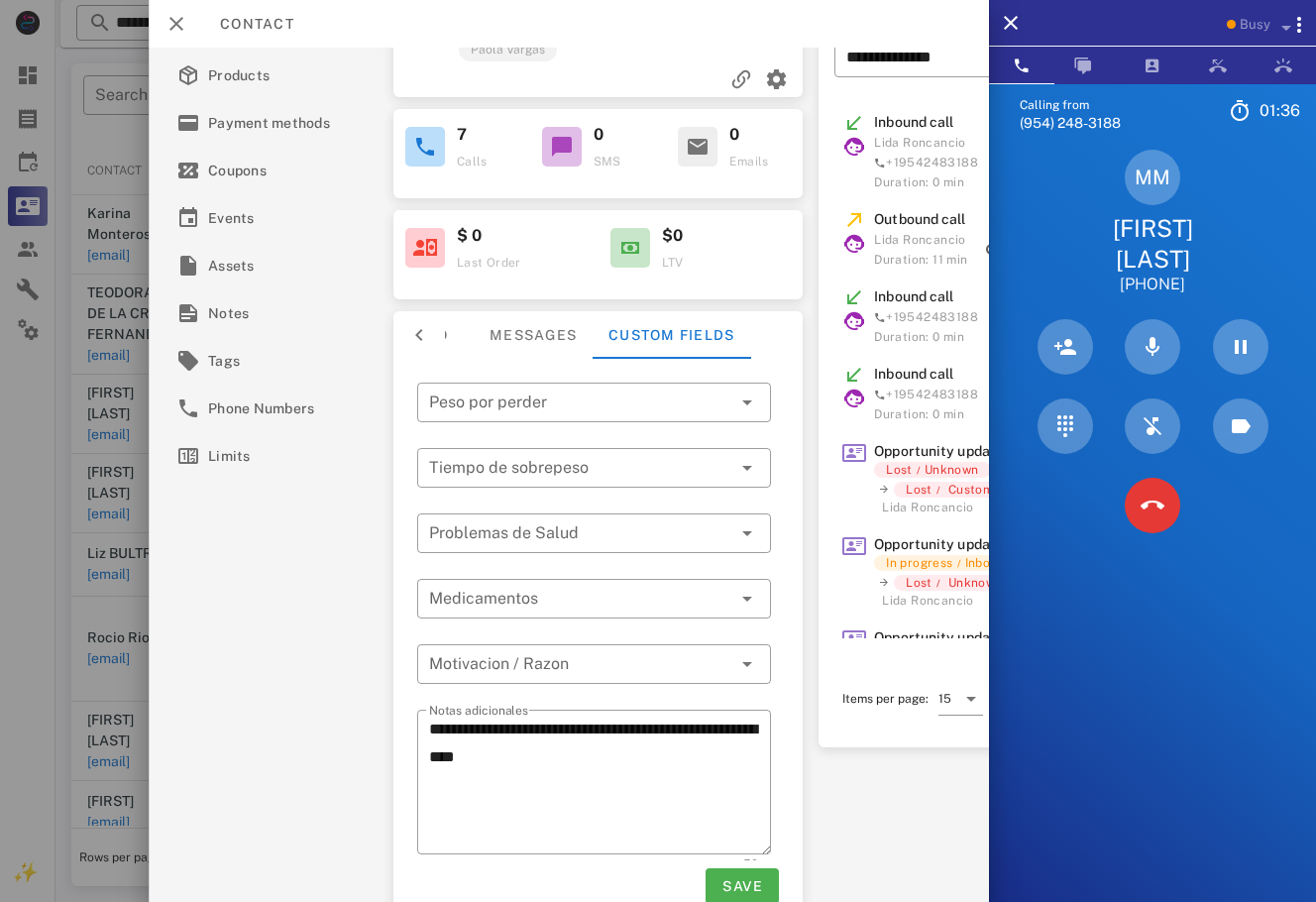 scroll, scrollTop: 182, scrollLeft: 0, axis: vertical 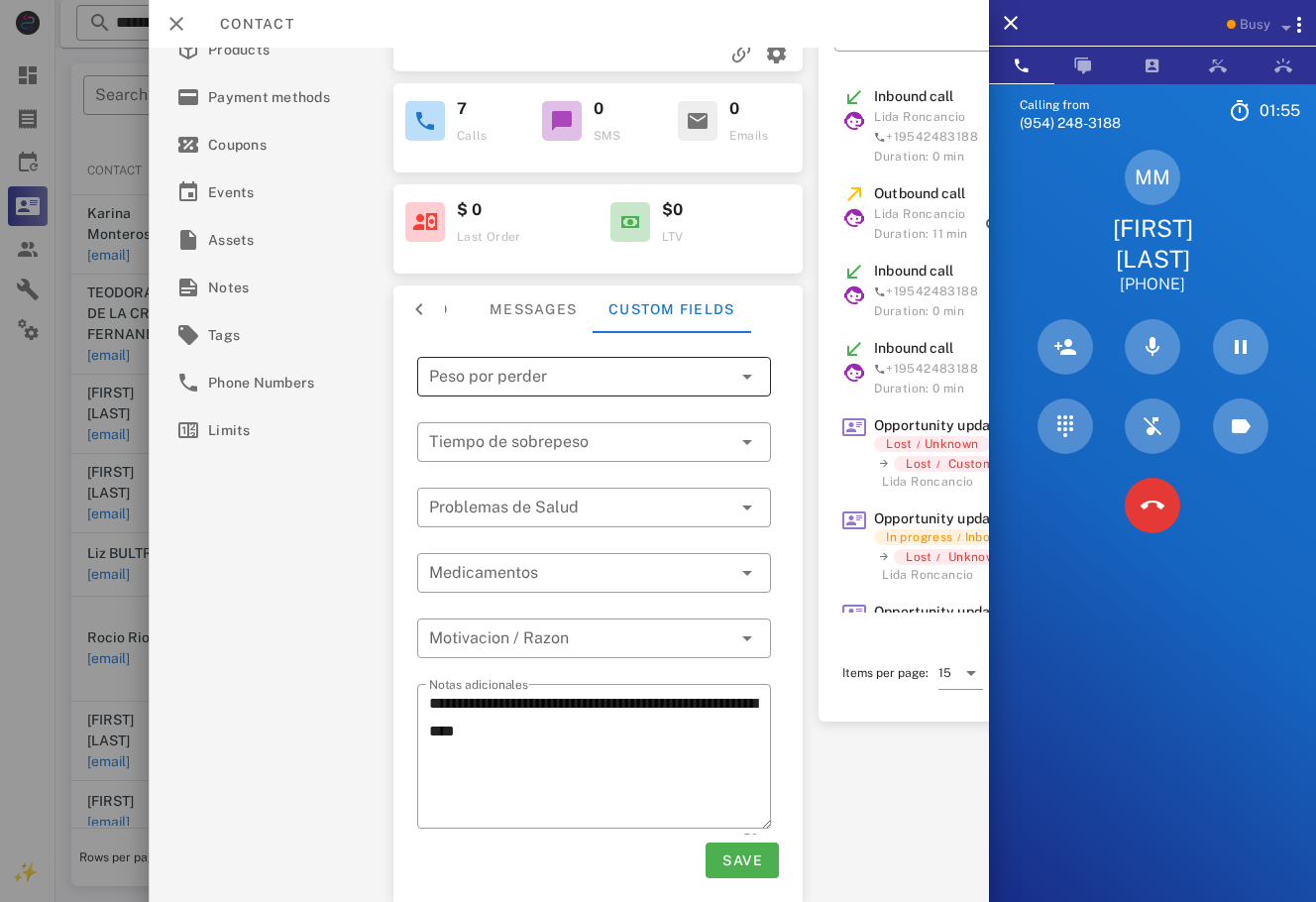 click at bounding box center (580, 377) 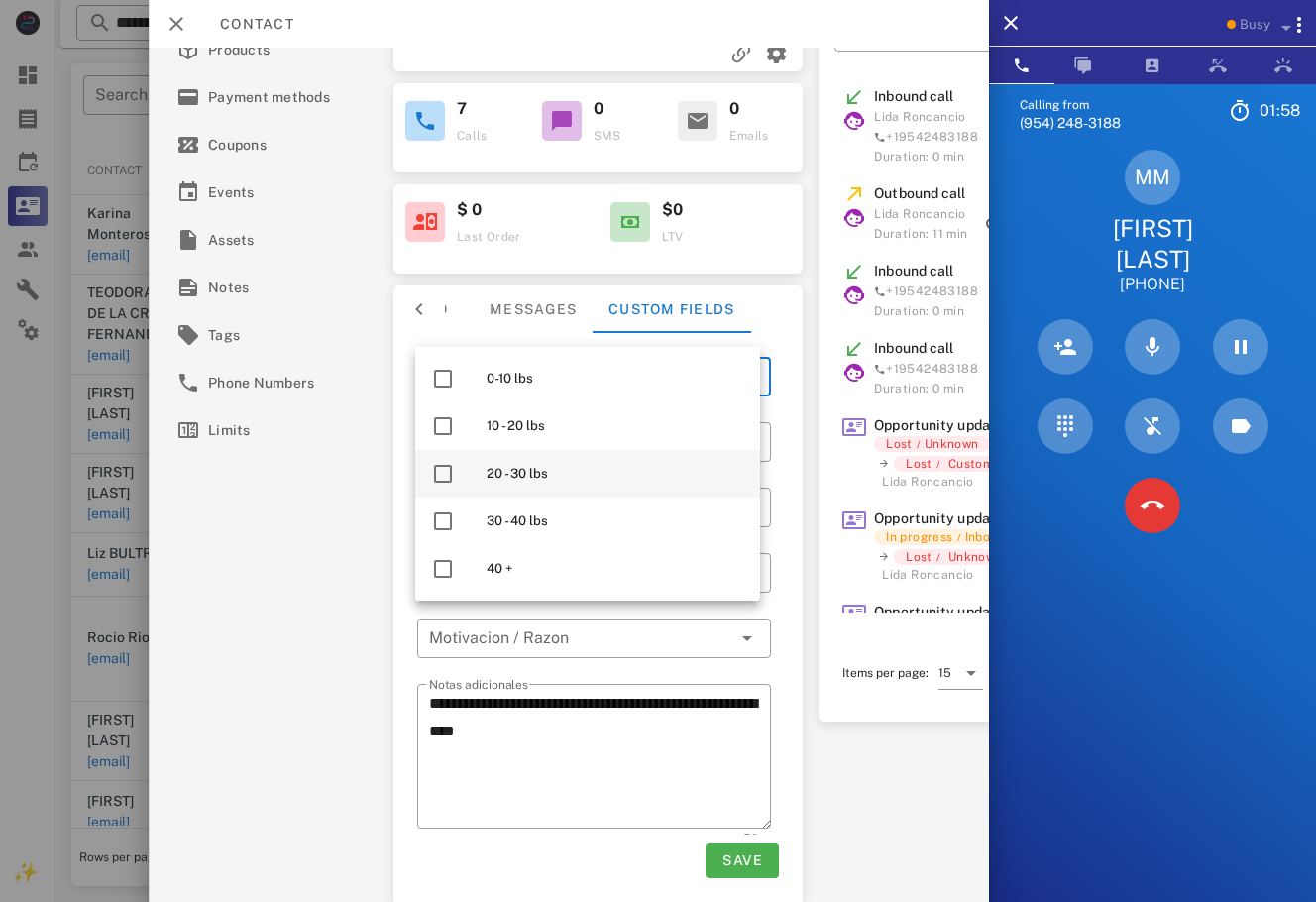 click on "20 - 30 lbs" at bounding box center (615, 474) 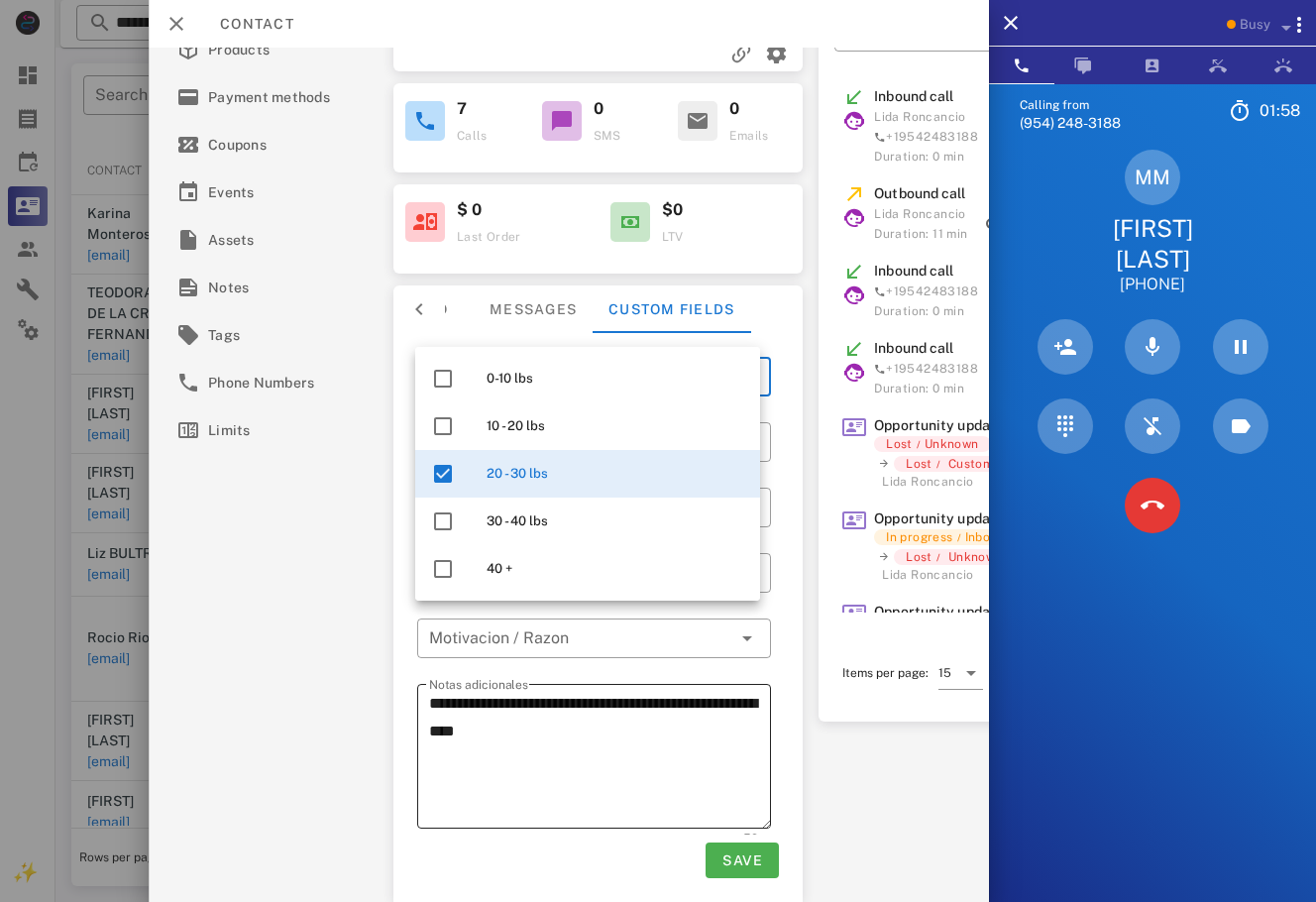 click on "**********" at bounding box center [600, 759] 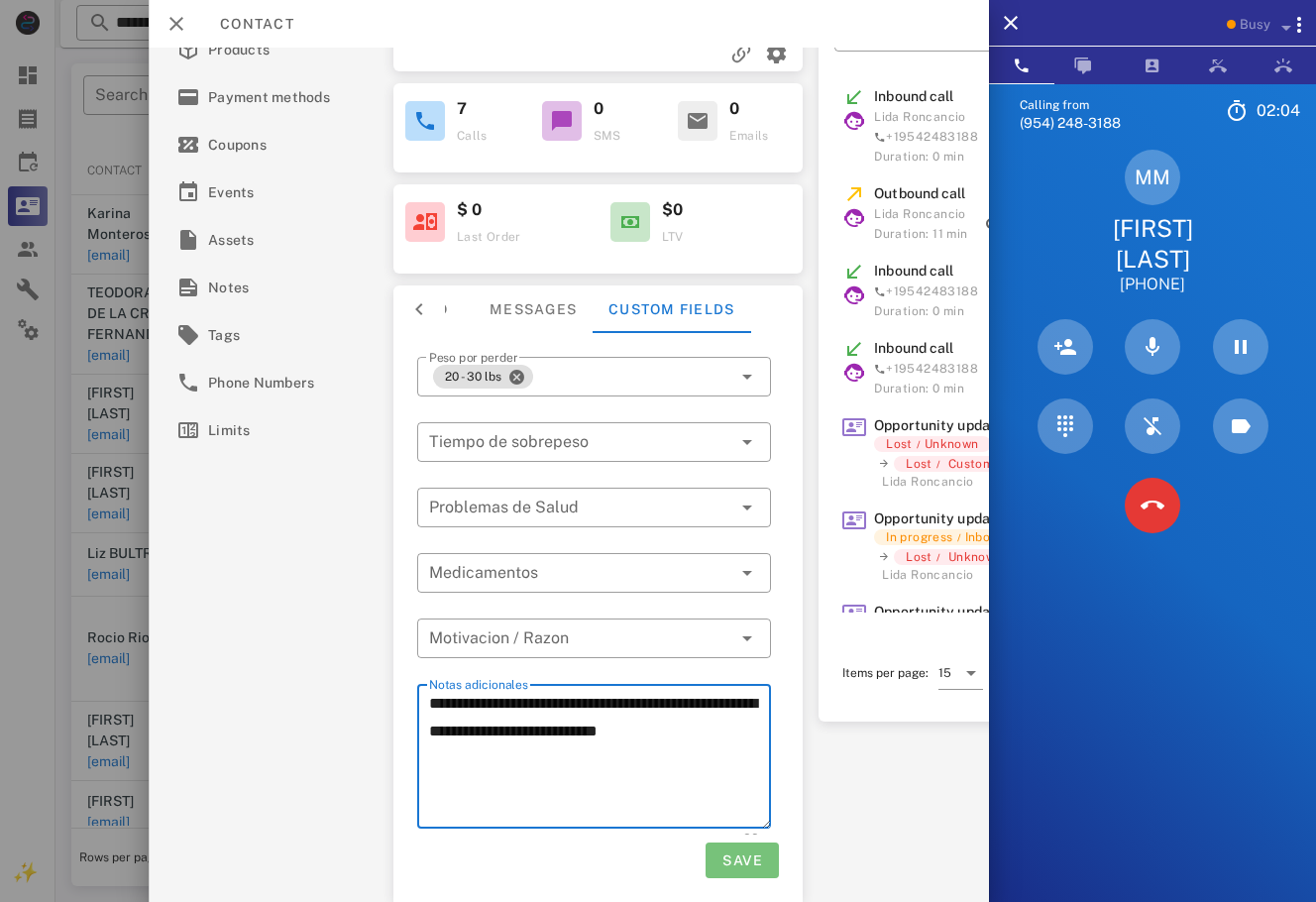 click on "Save" at bounding box center (742, 860) 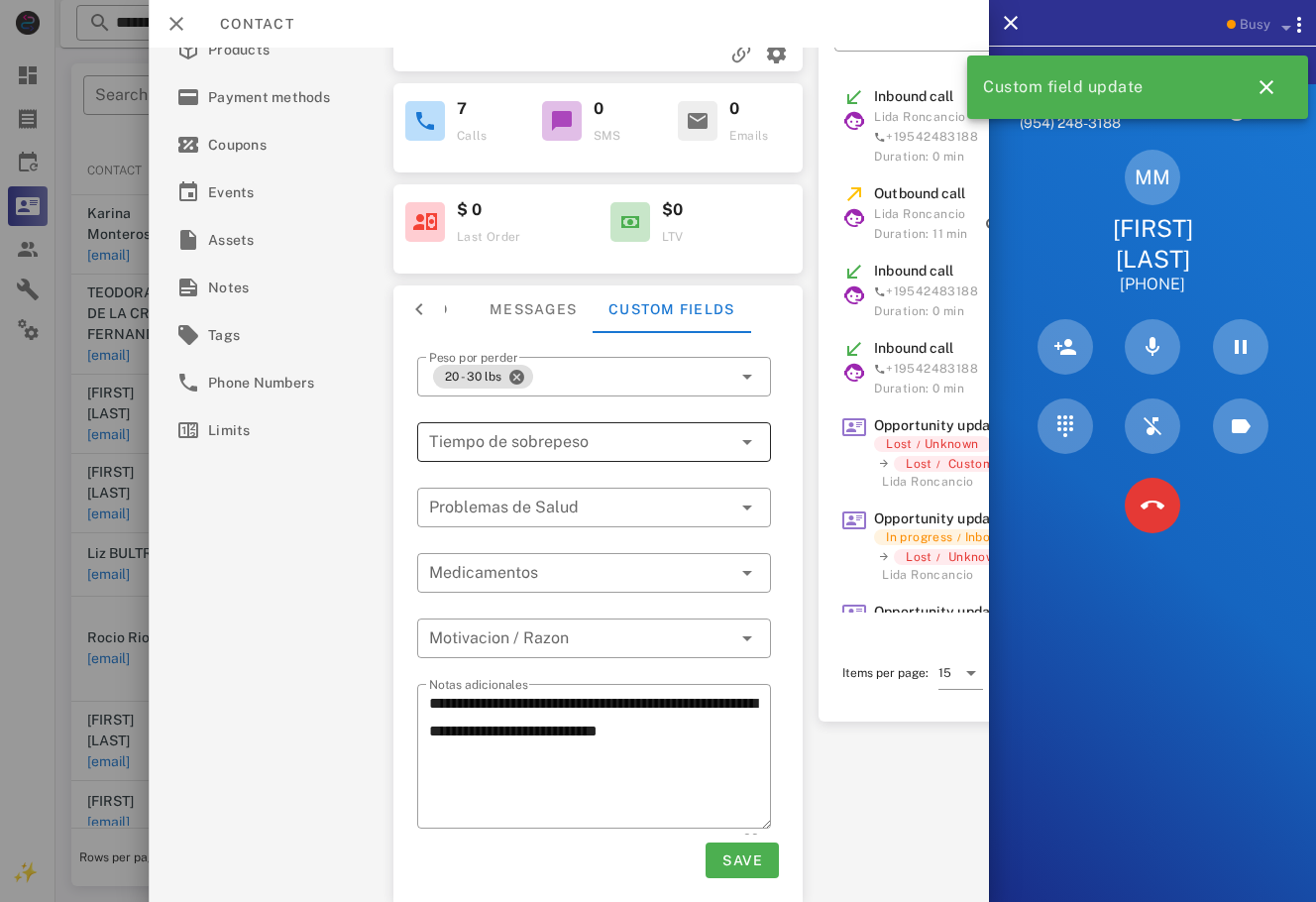 click at bounding box center [566, 442] 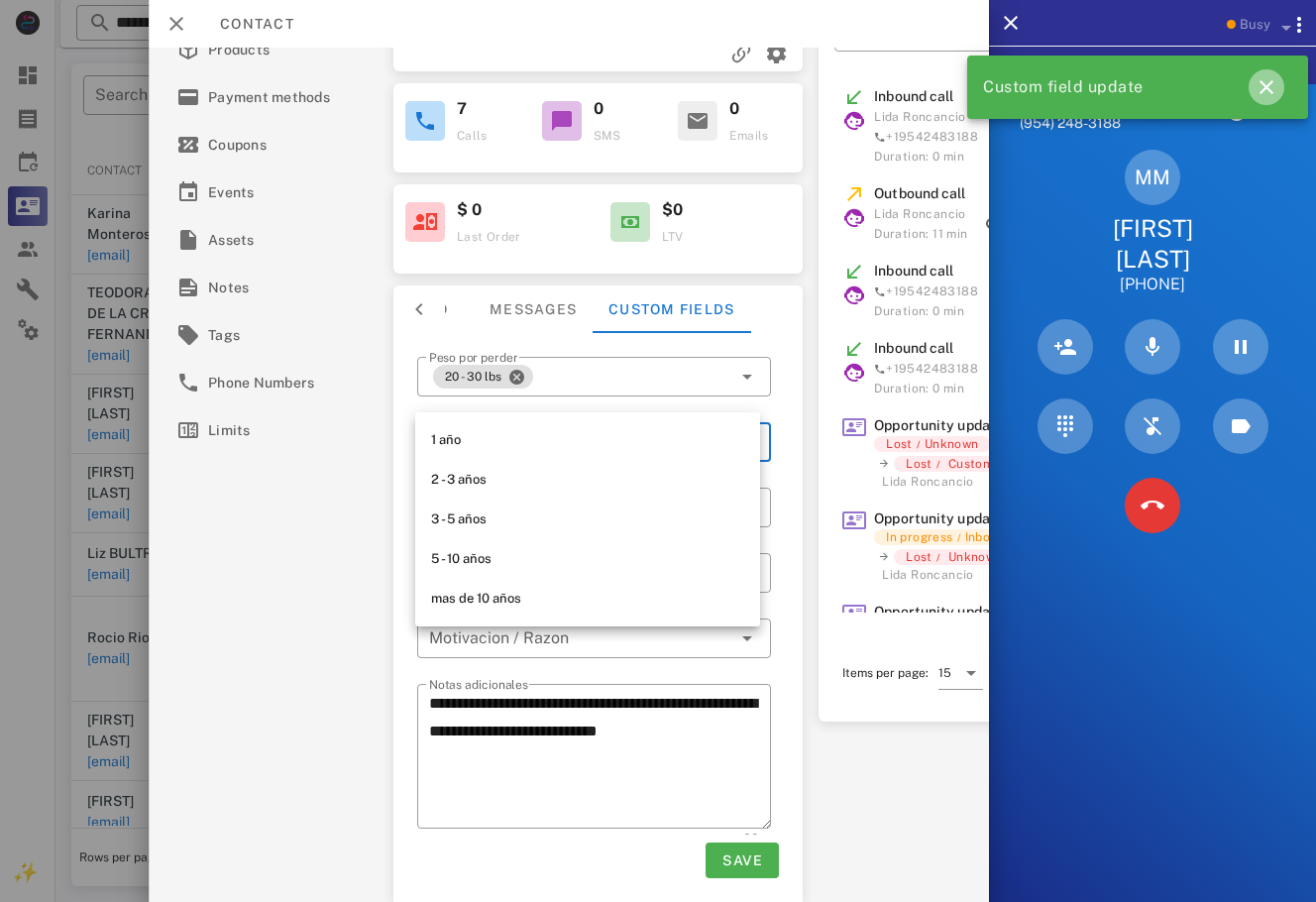 click at bounding box center [1266, 87] 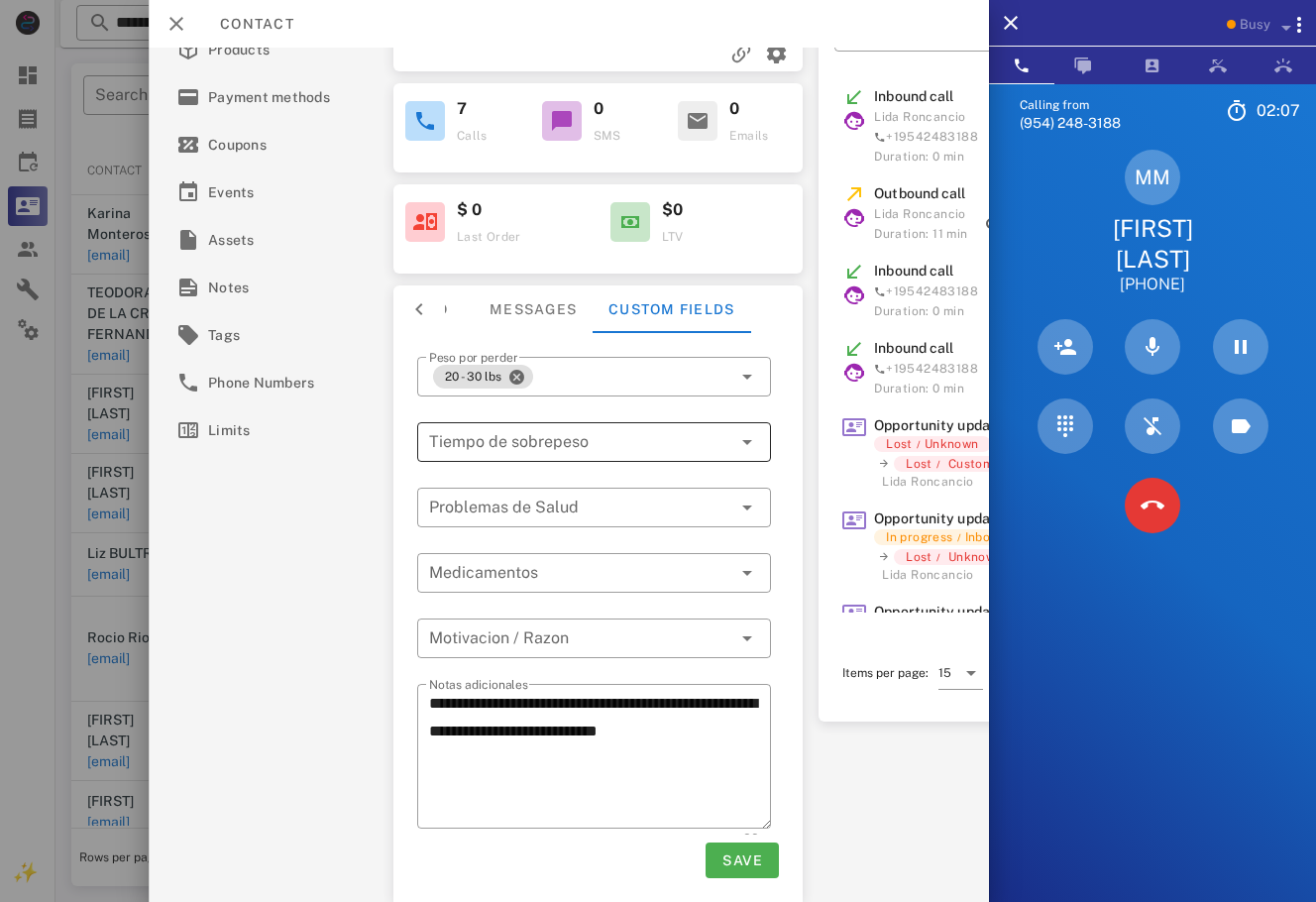 click at bounding box center (566, 442) 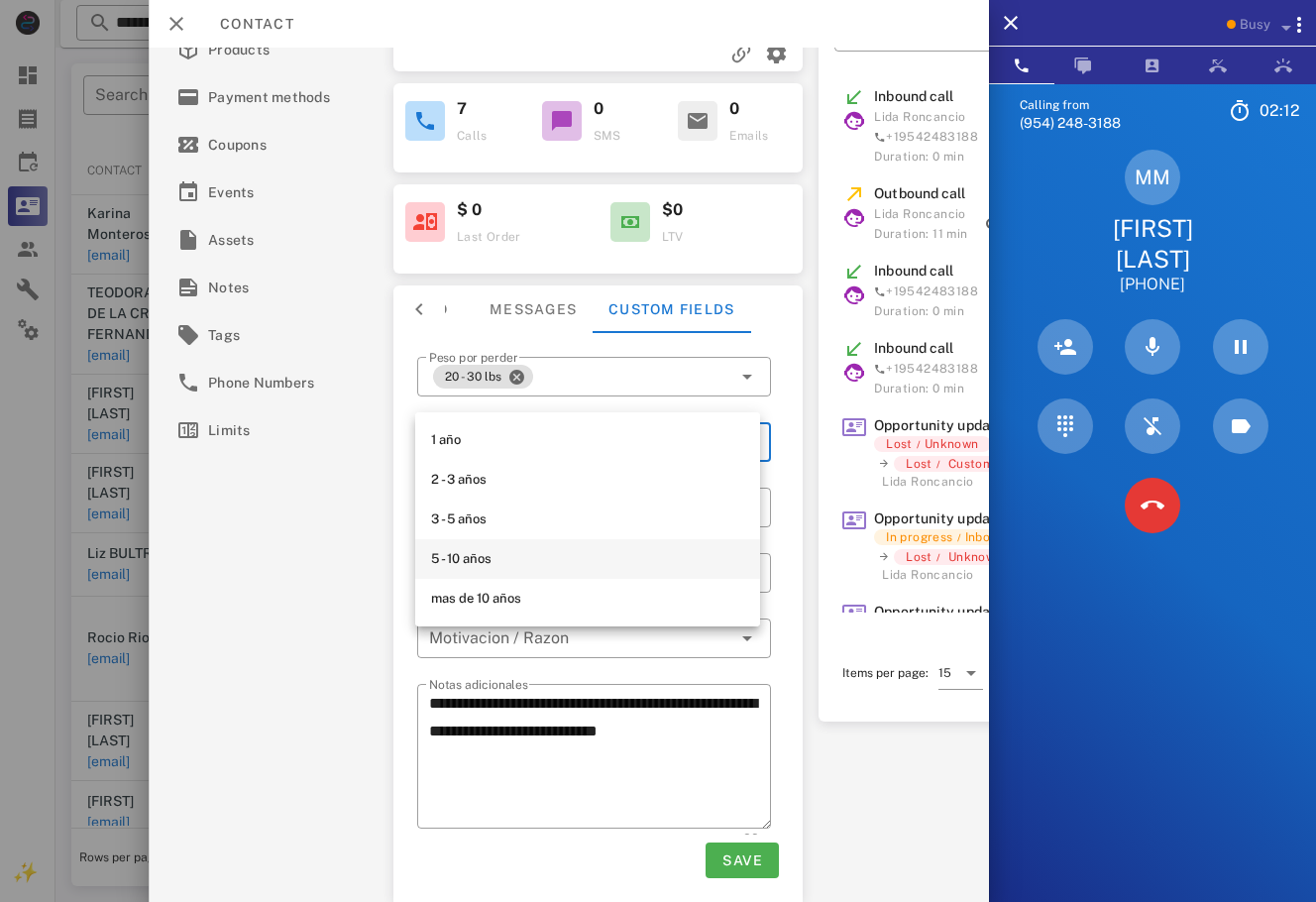 click on "5 - 10 años" at bounding box center (588, 559) 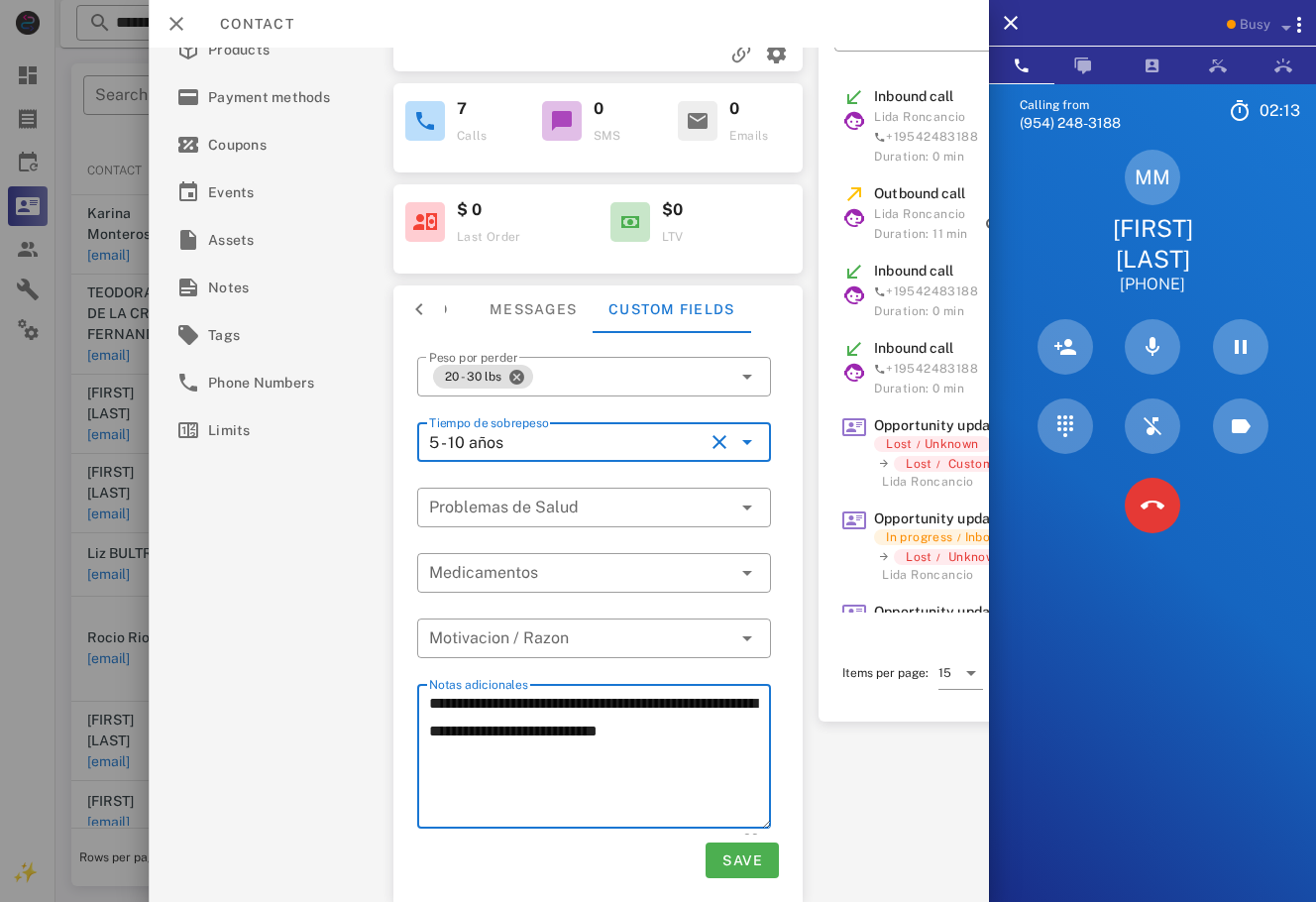 click on "**********" at bounding box center (600, 759) 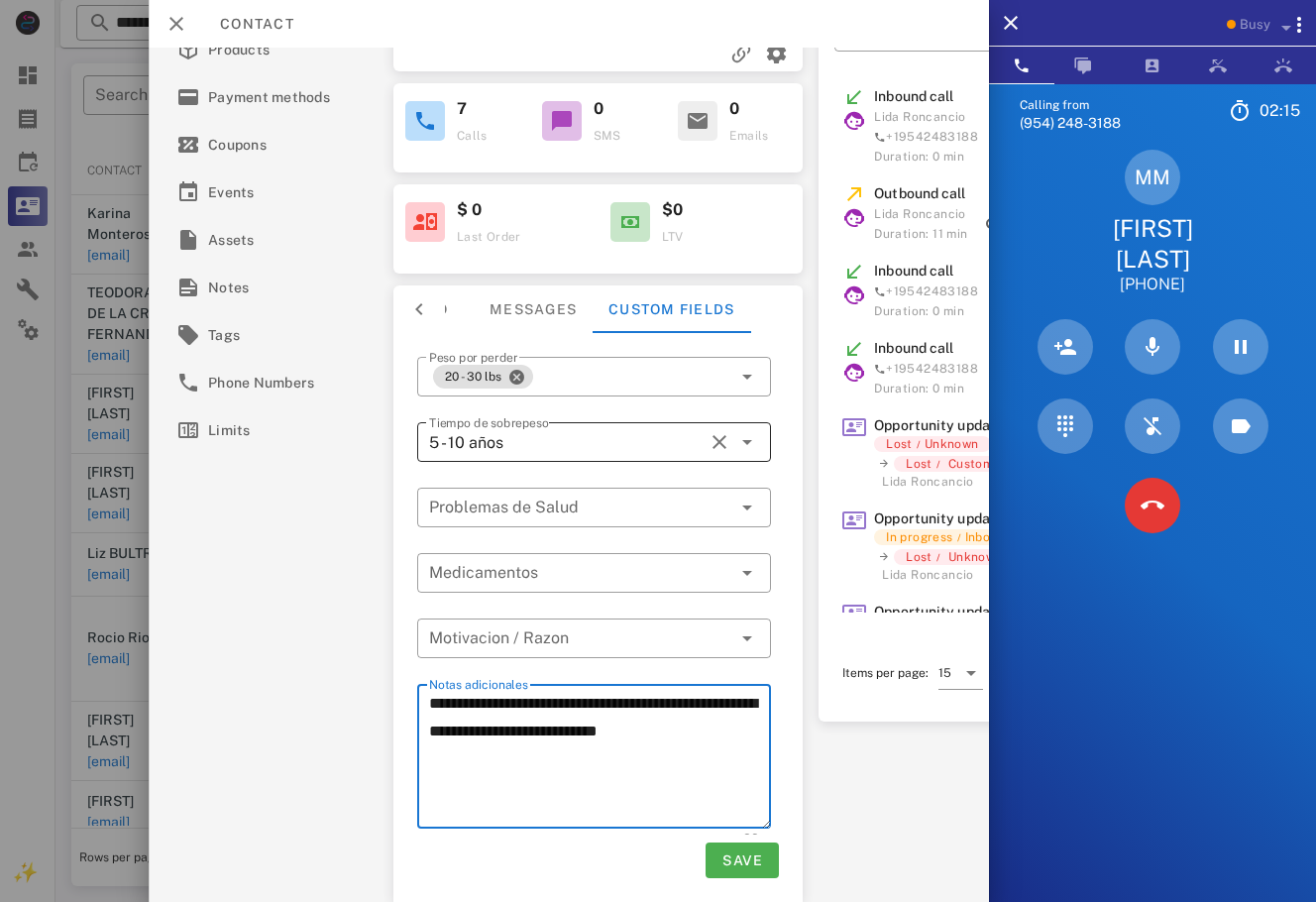 drag, startPoint x: 691, startPoint y: 433, endPoint x: 716, endPoint y: 439, distance: 25.70992 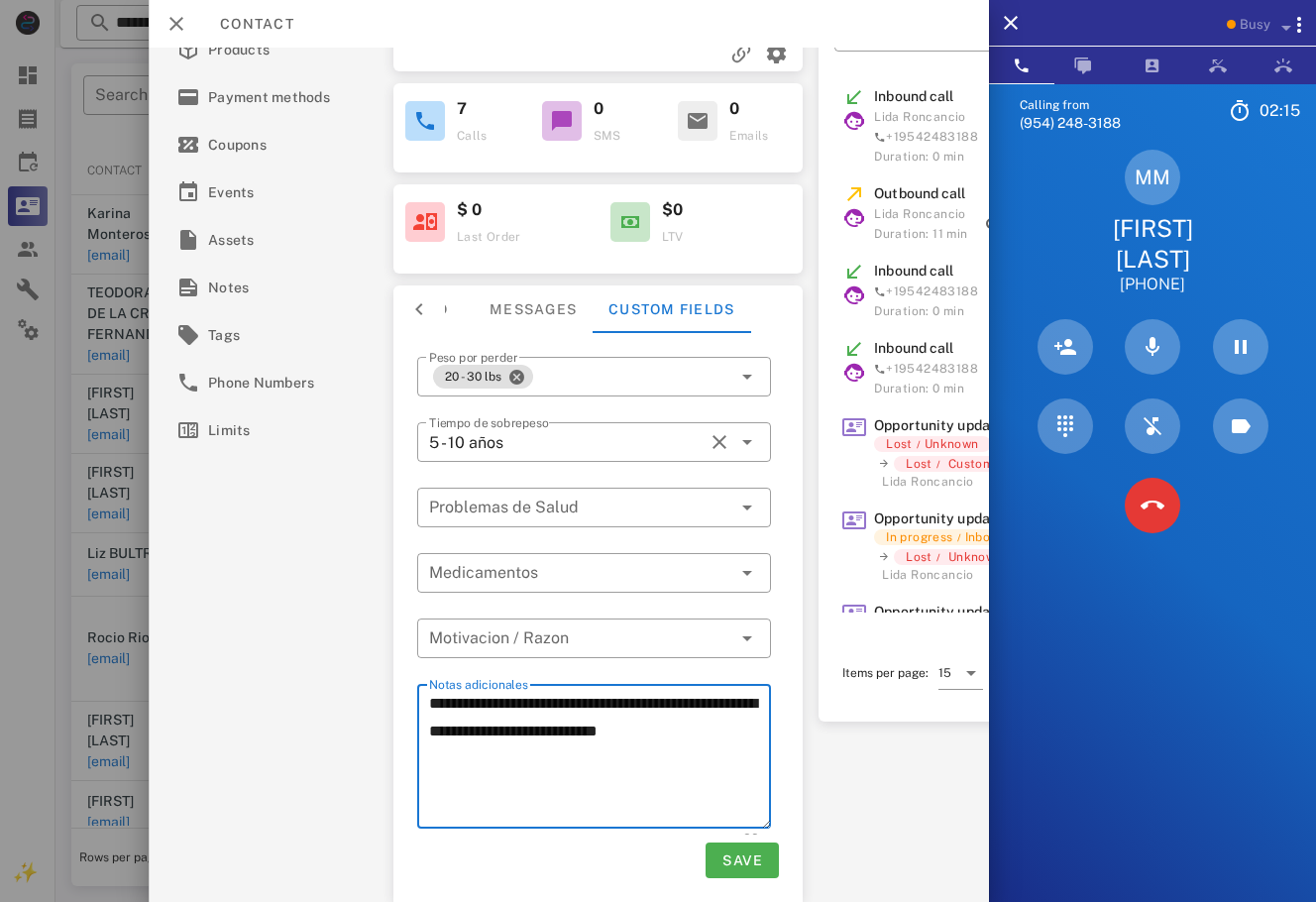 click on "Tiempo de sobrepeso 5 - 10 años" at bounding box center (594, 442) 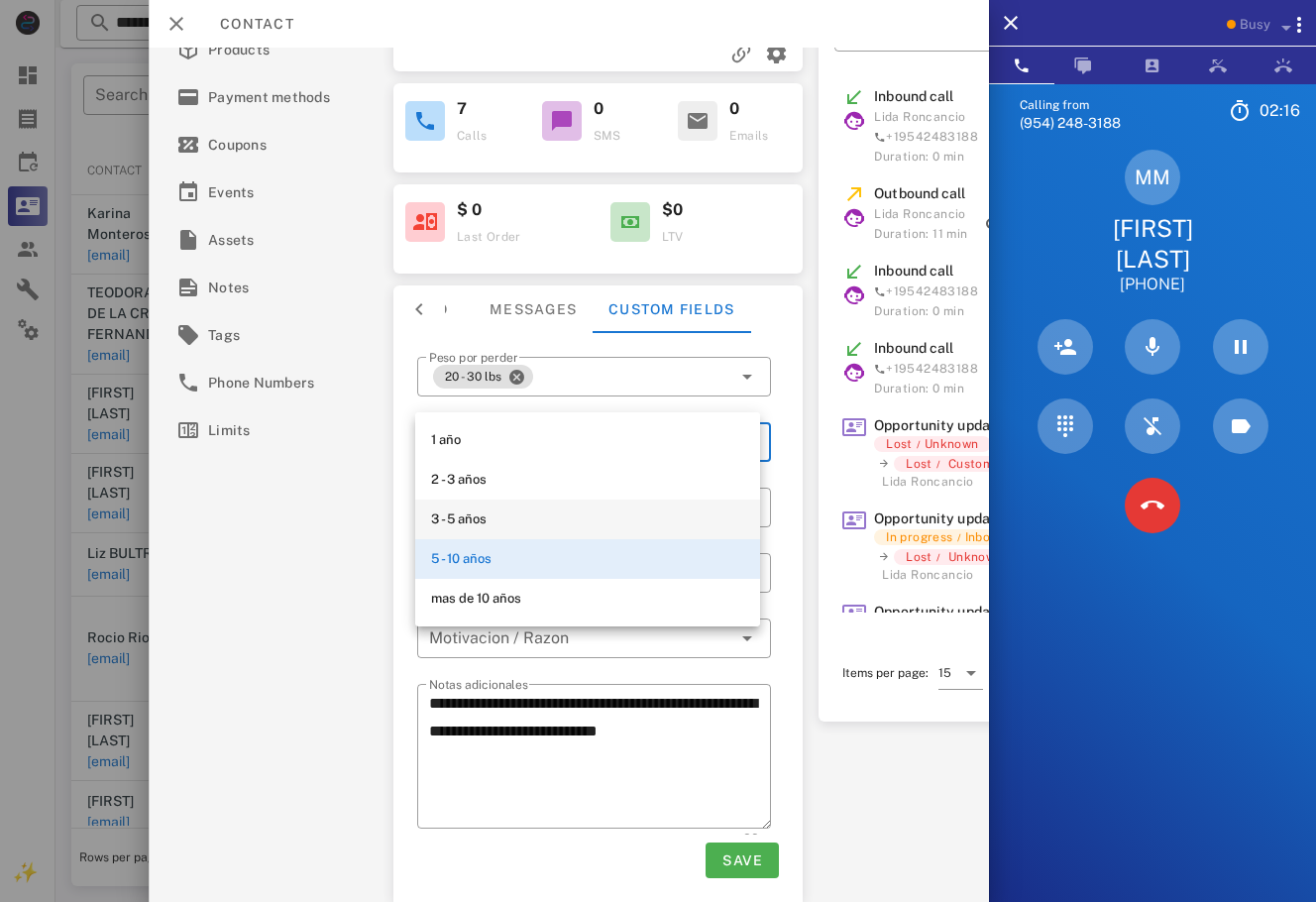 click on "3 - 5 años" at bounding box center [588, 519] 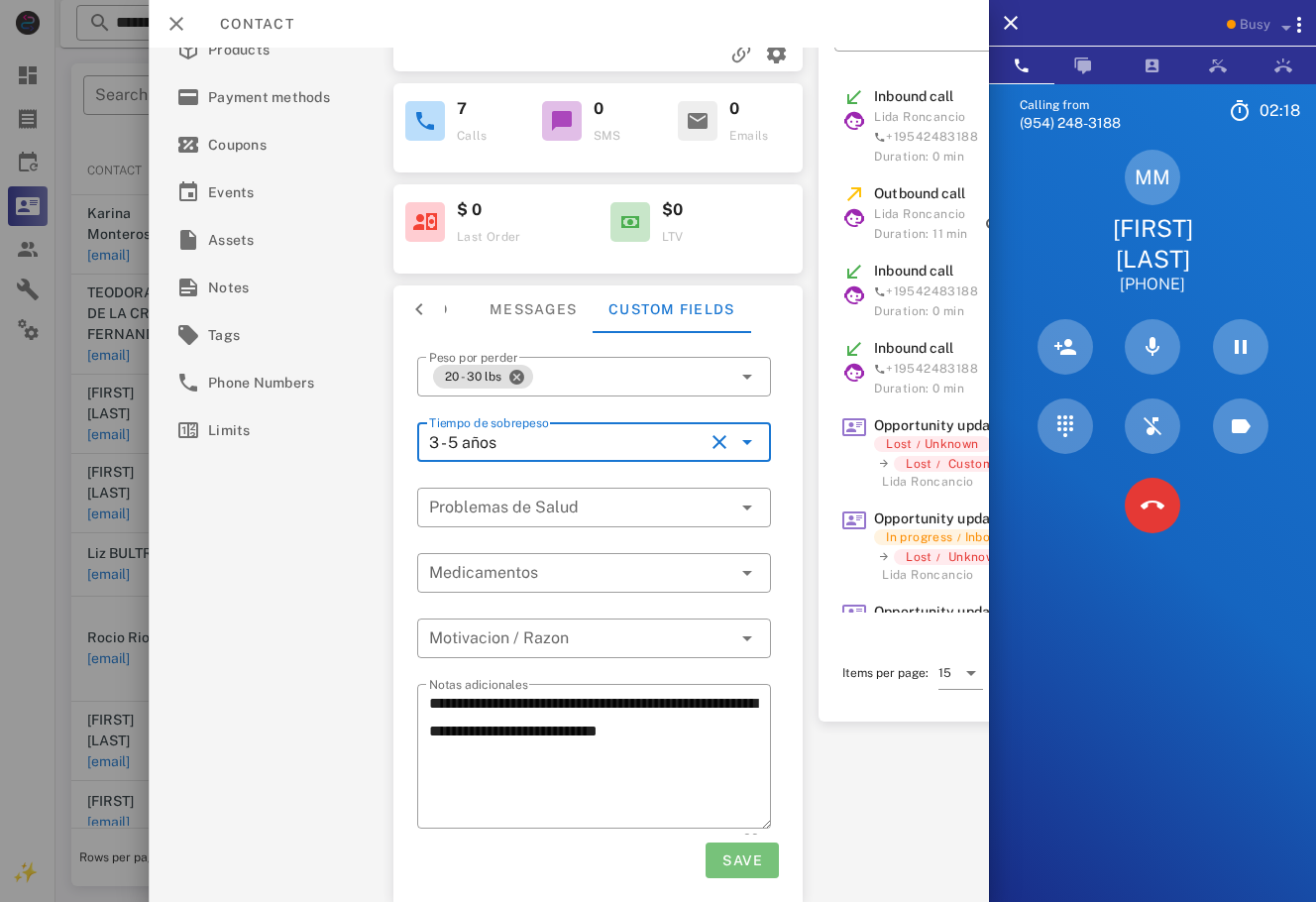 click on "Save" at bounding box center (742, 860) 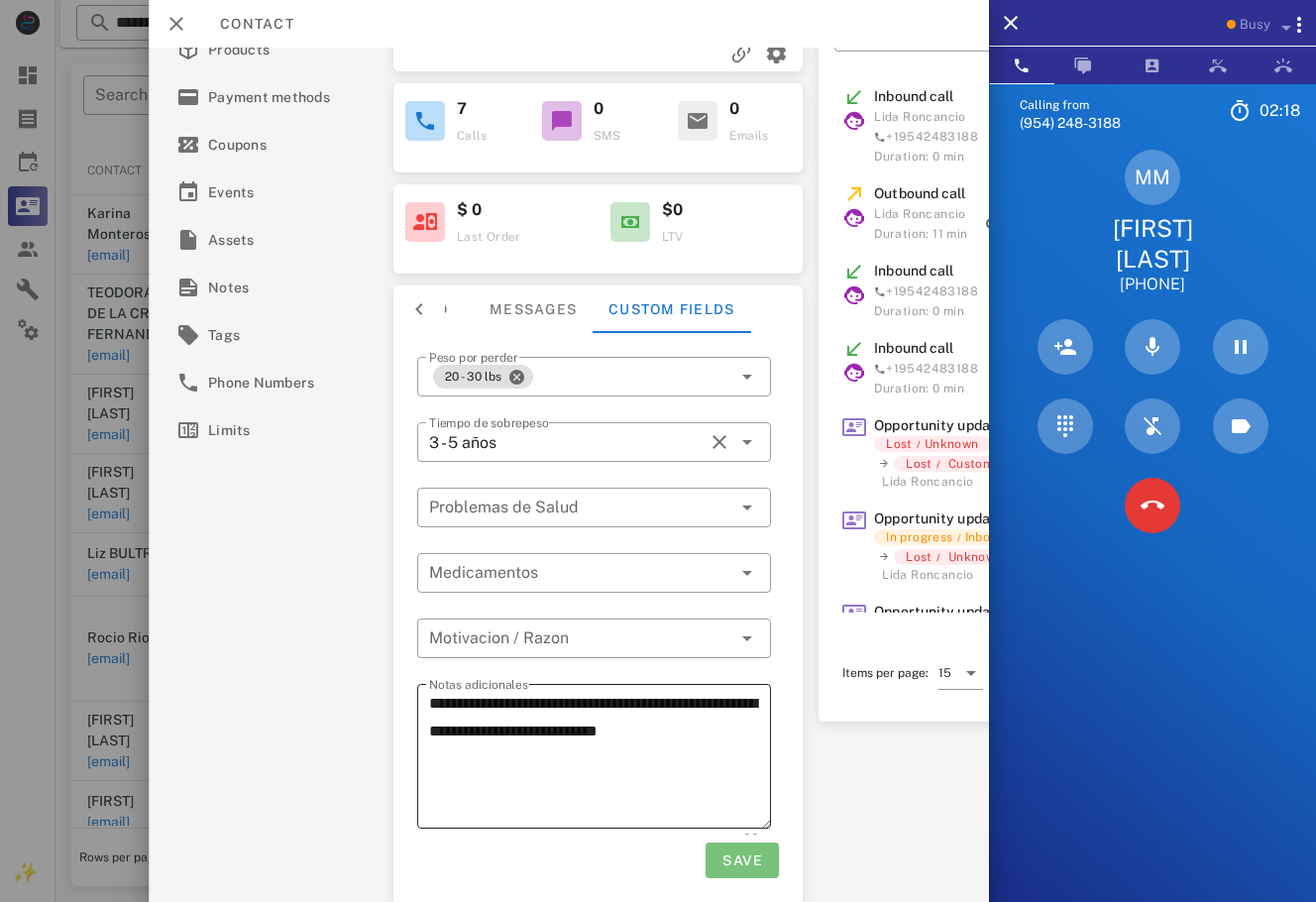 click on "**********" at bounding box center (600, 759) 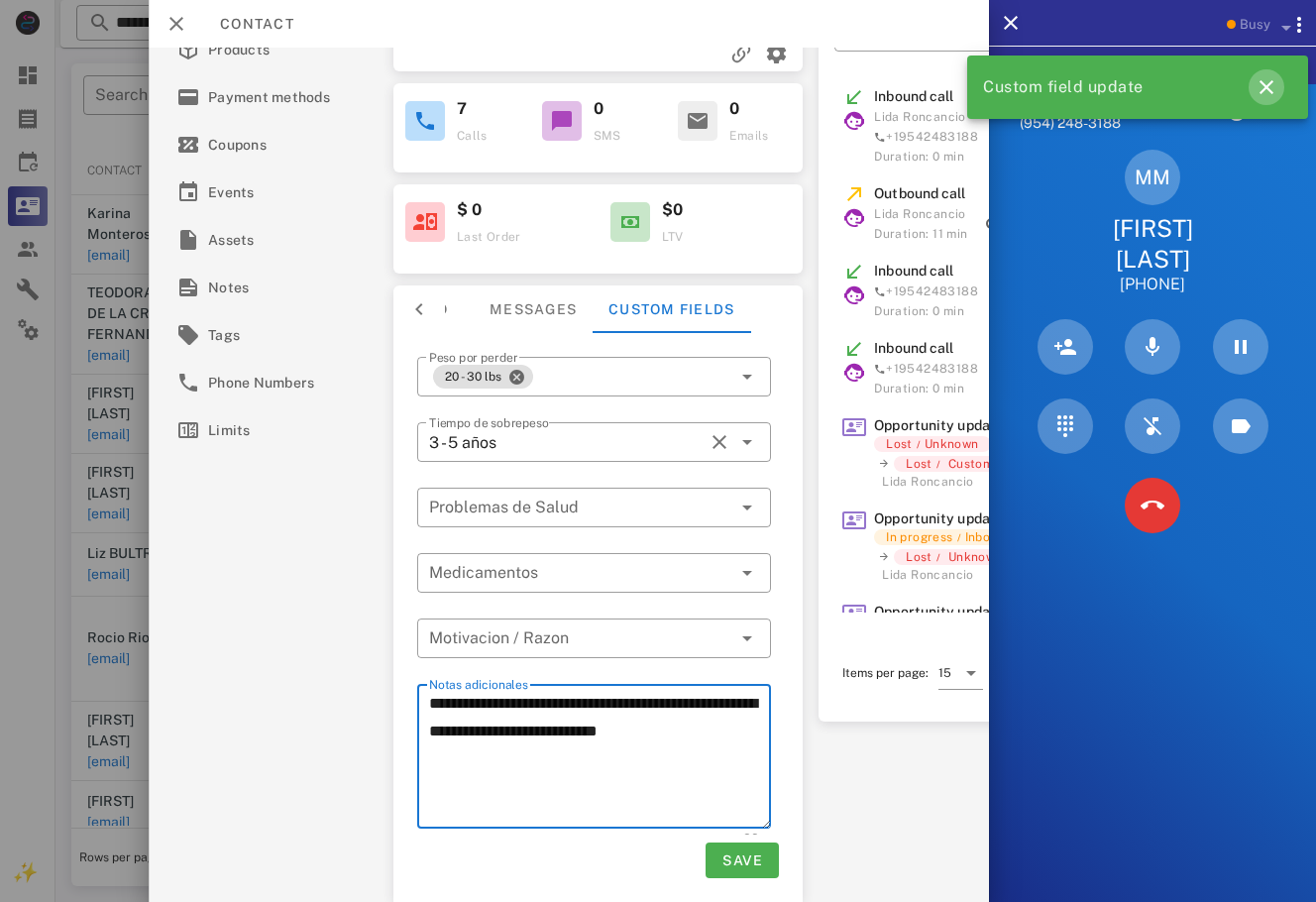 click at bounding box center (1266, 87) 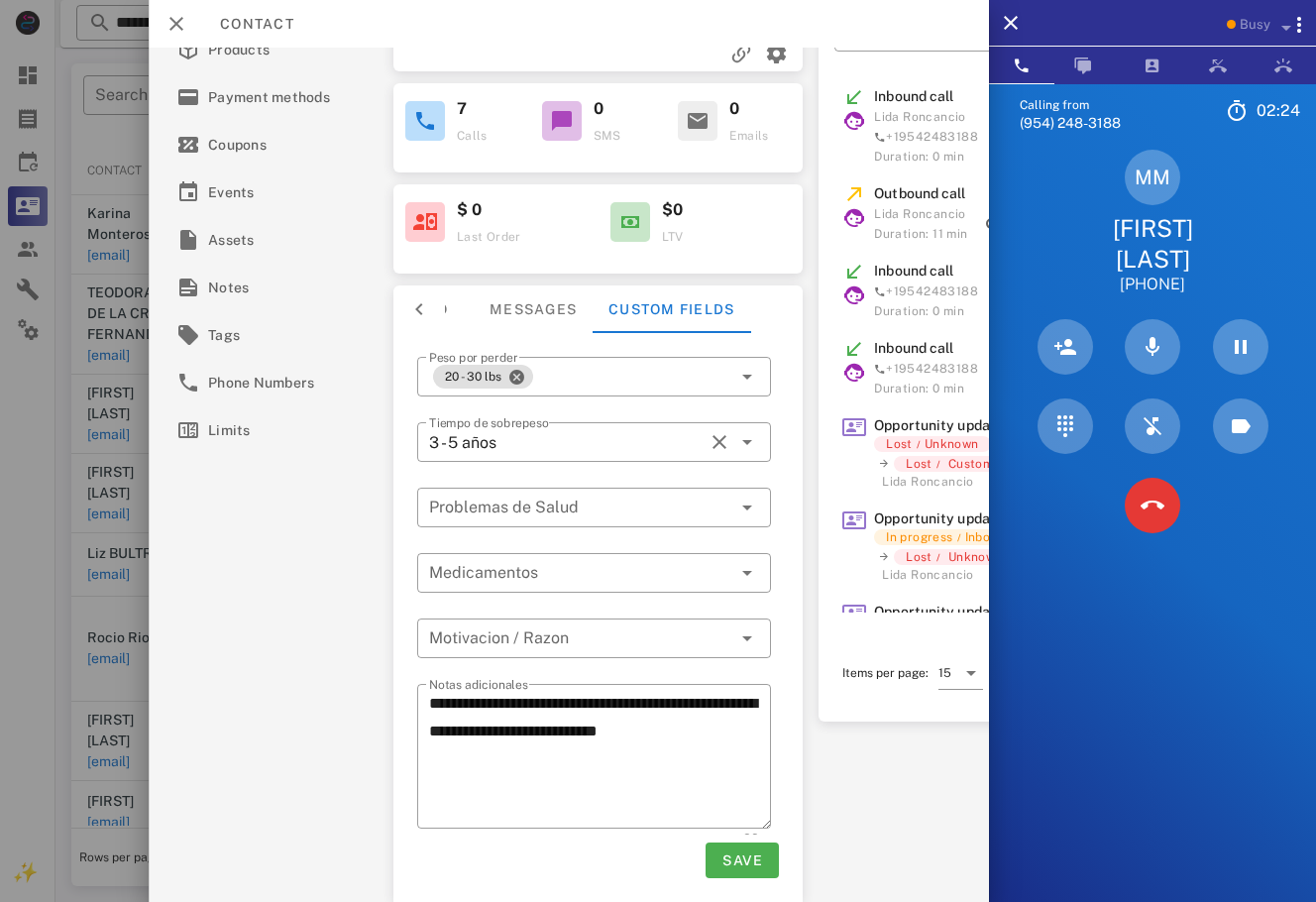 scroll, scrollTop: 179, scrollLeft: 0, axis: vertical 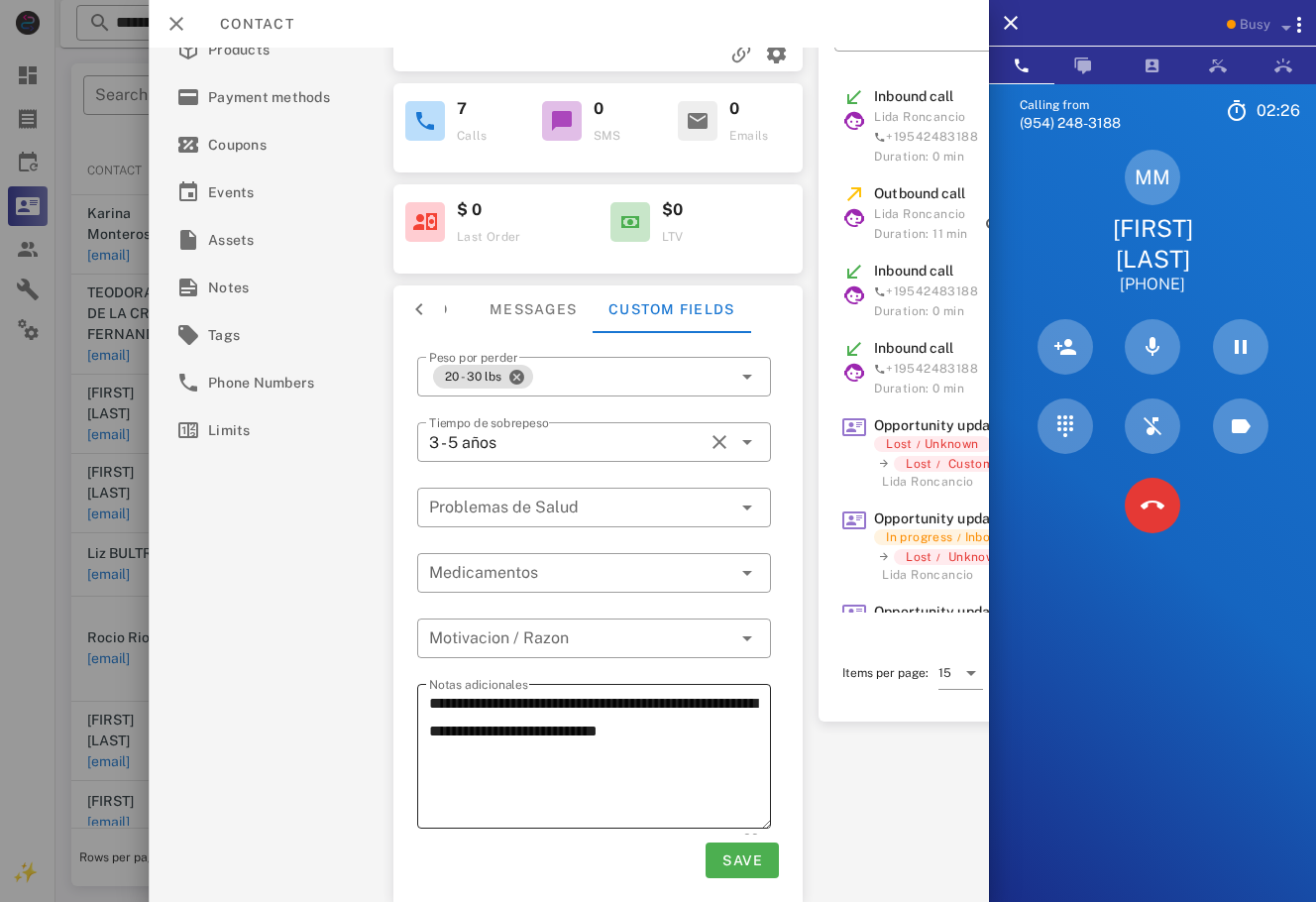 click on "**********" at bounding box center (600, 759) 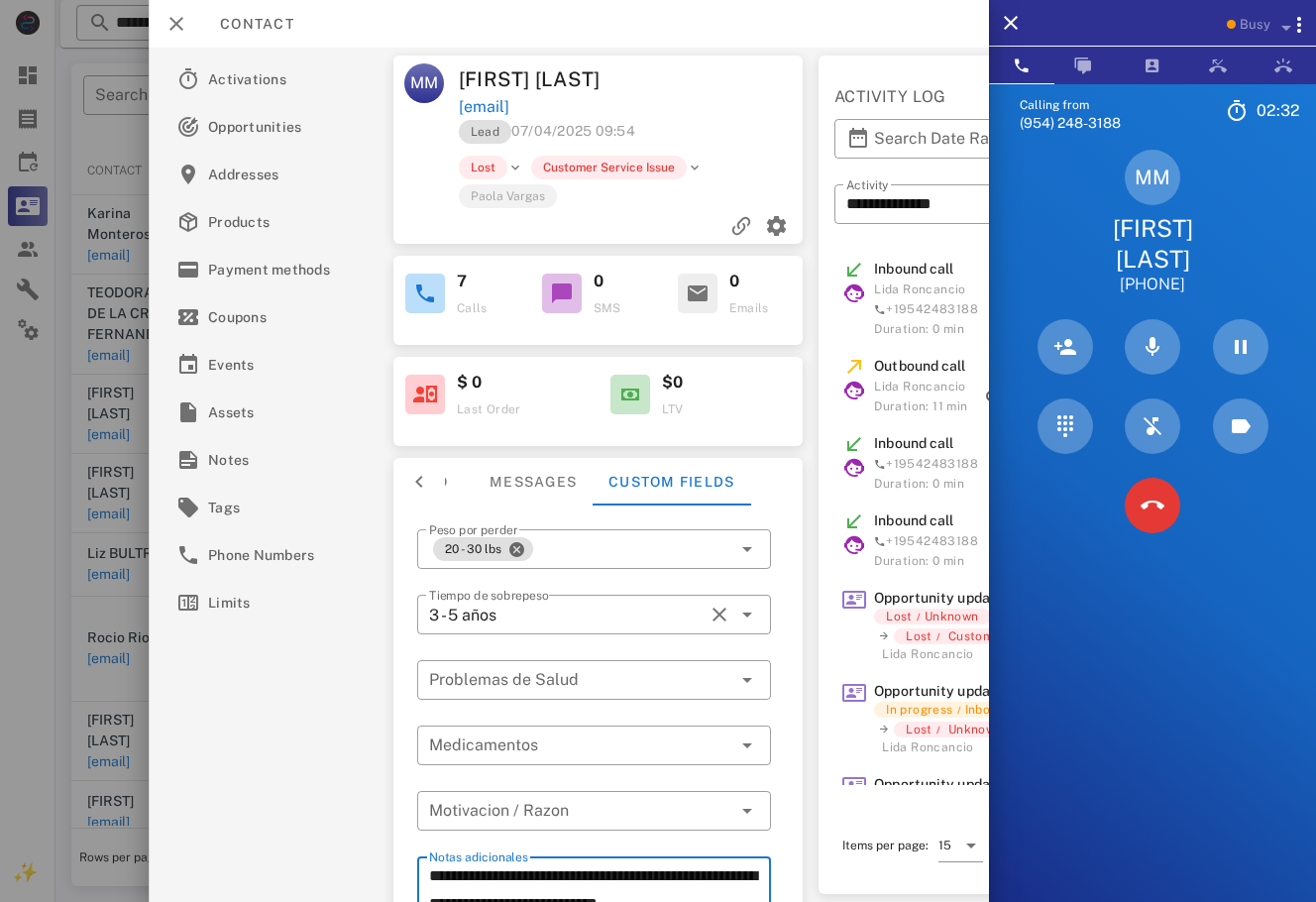 scroll, scrollTop: 182, scrollLeft: 0, axis: vertical 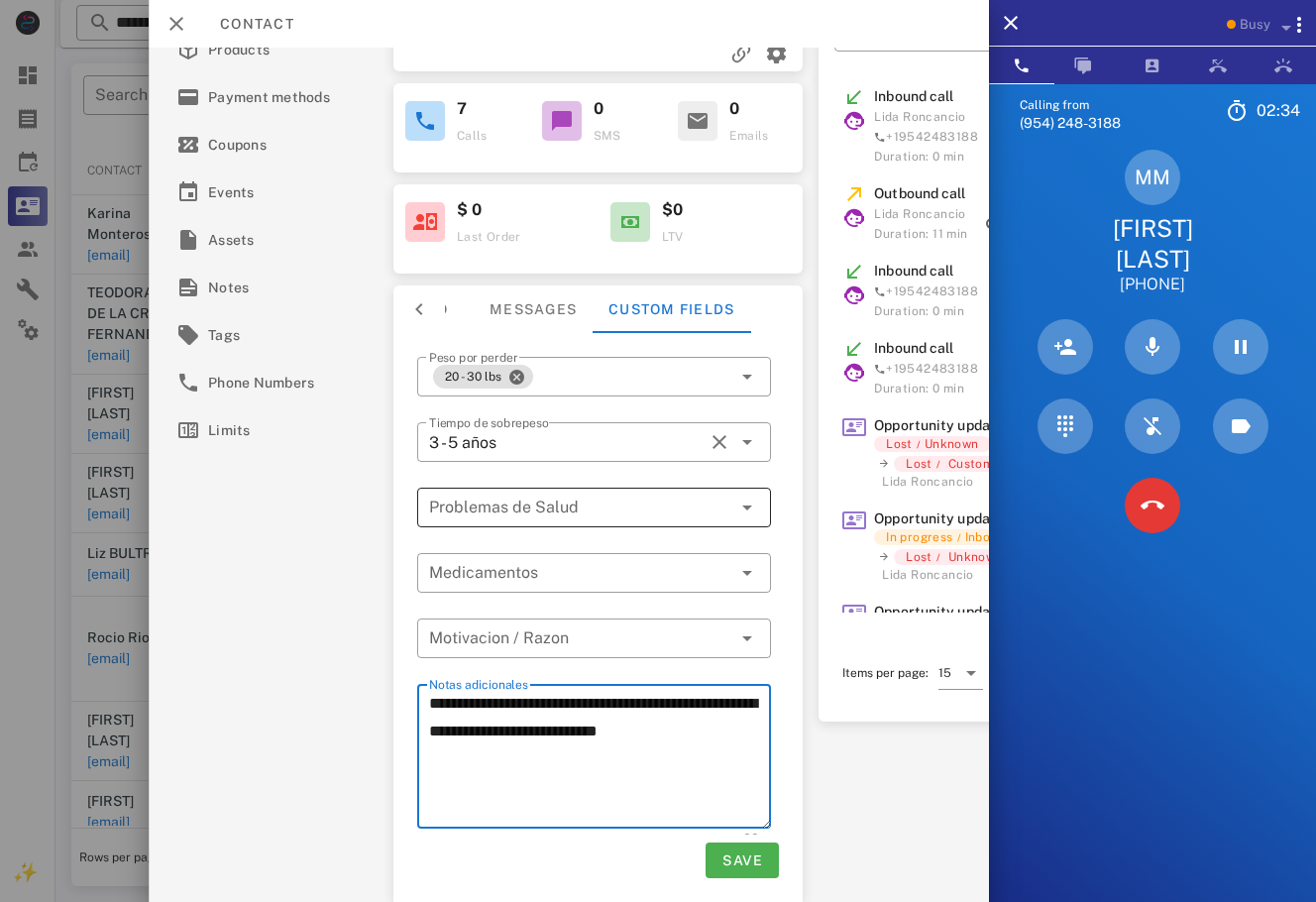 click at bounding box center [580, 507] 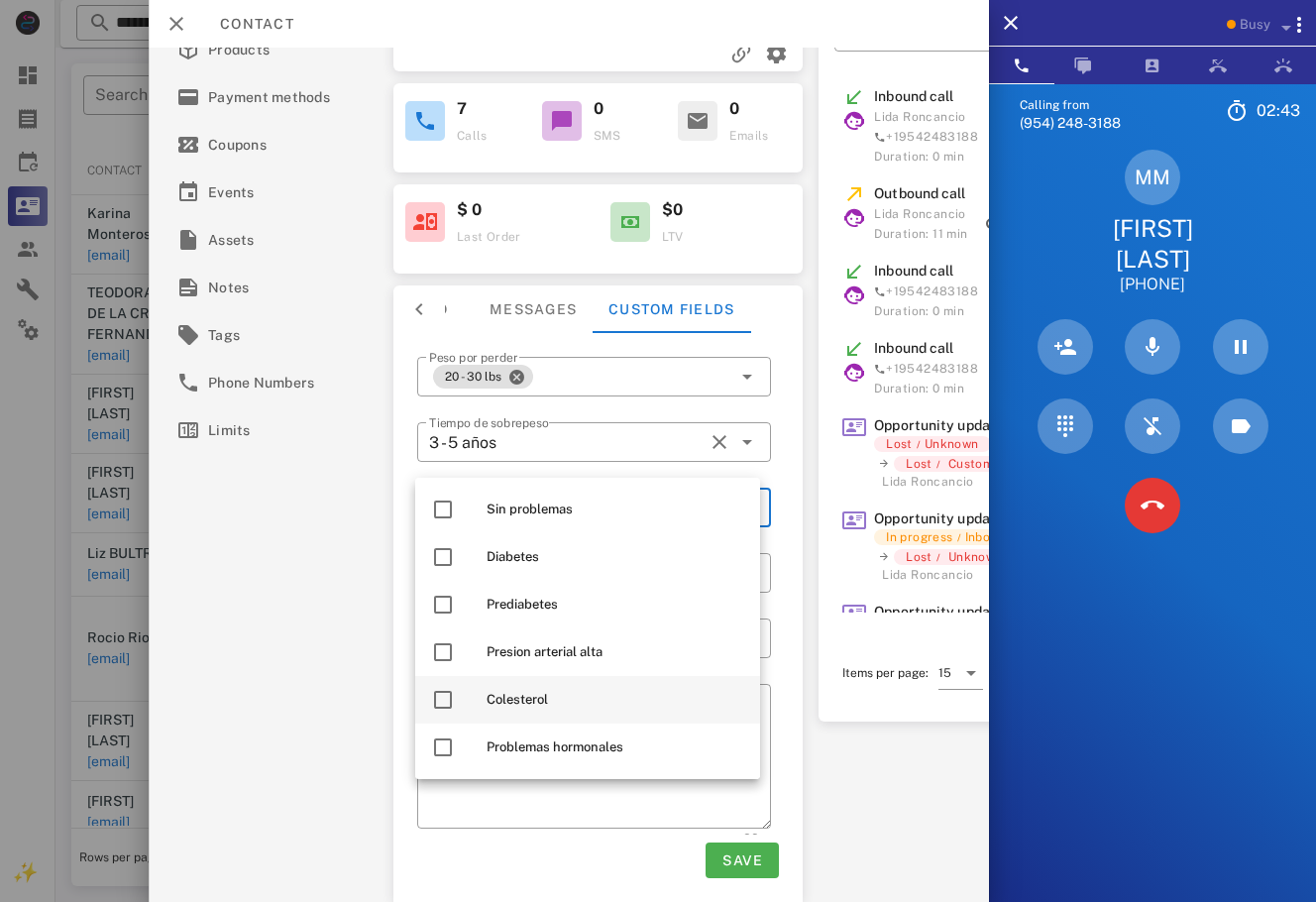 click on "Colesterol" at bounding box center [615, 700] 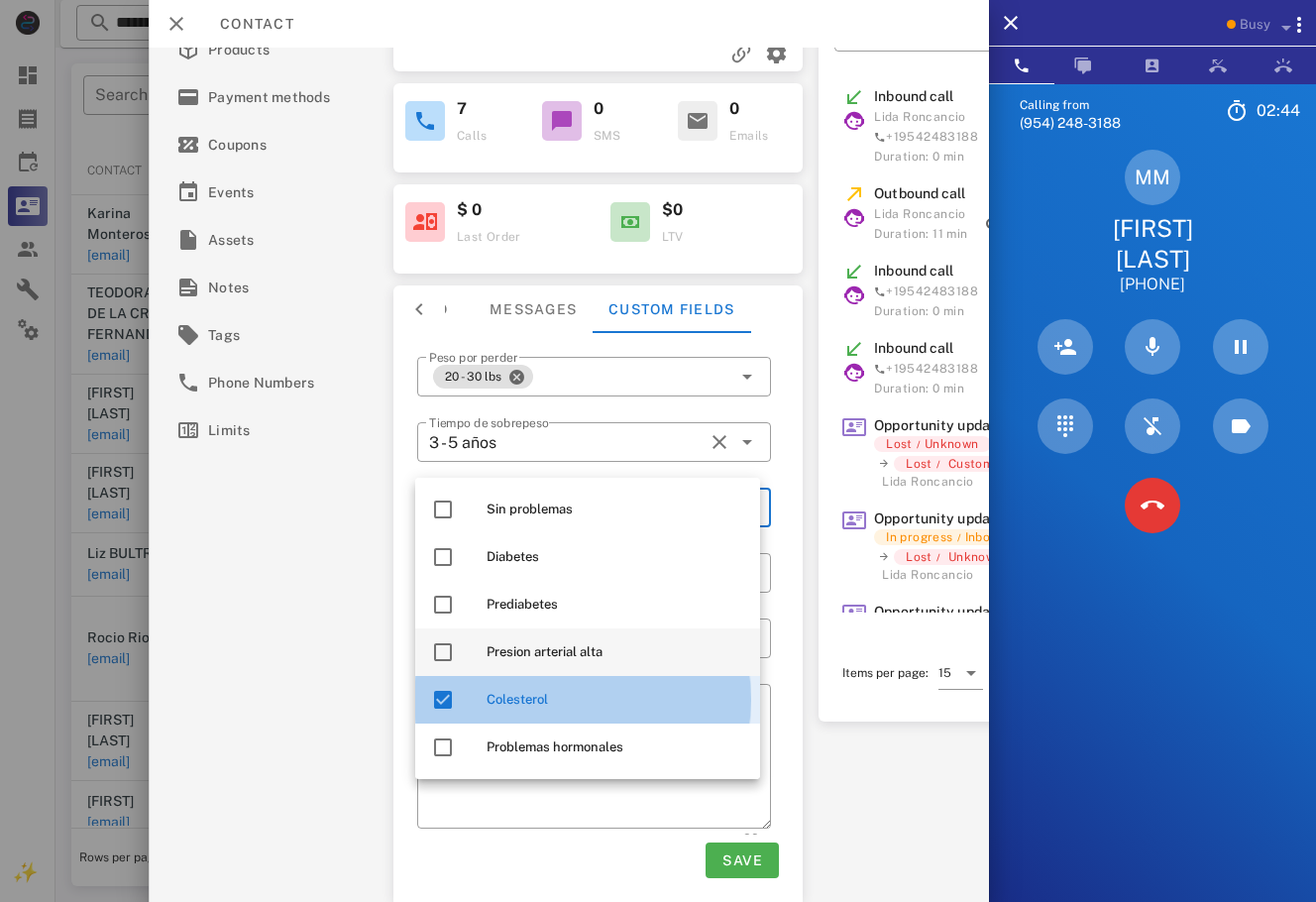 click on "Presion arterial alta" at bounding box center (615, 652) 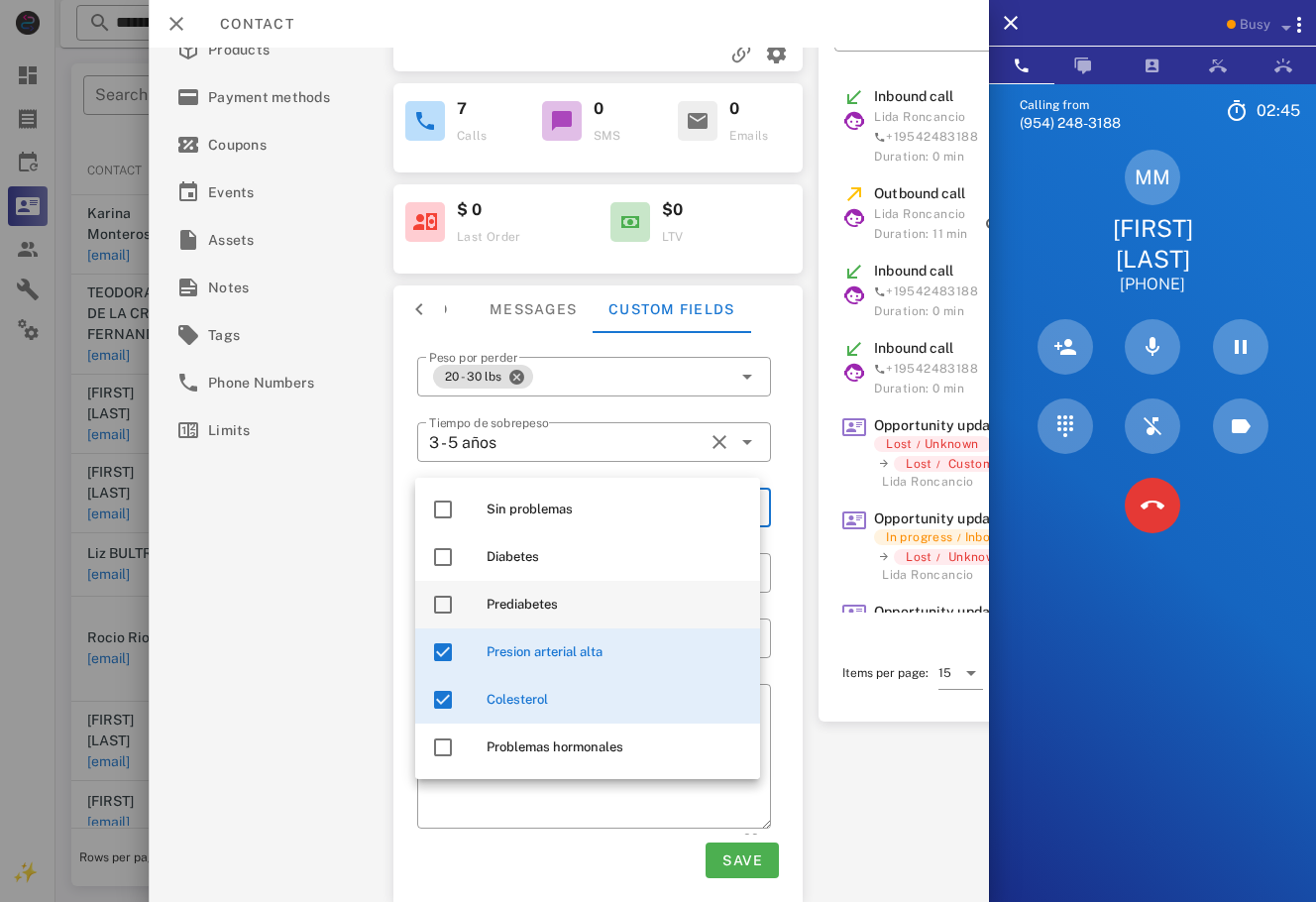 click on "Prediabetes" at bounding box center [615, 605] 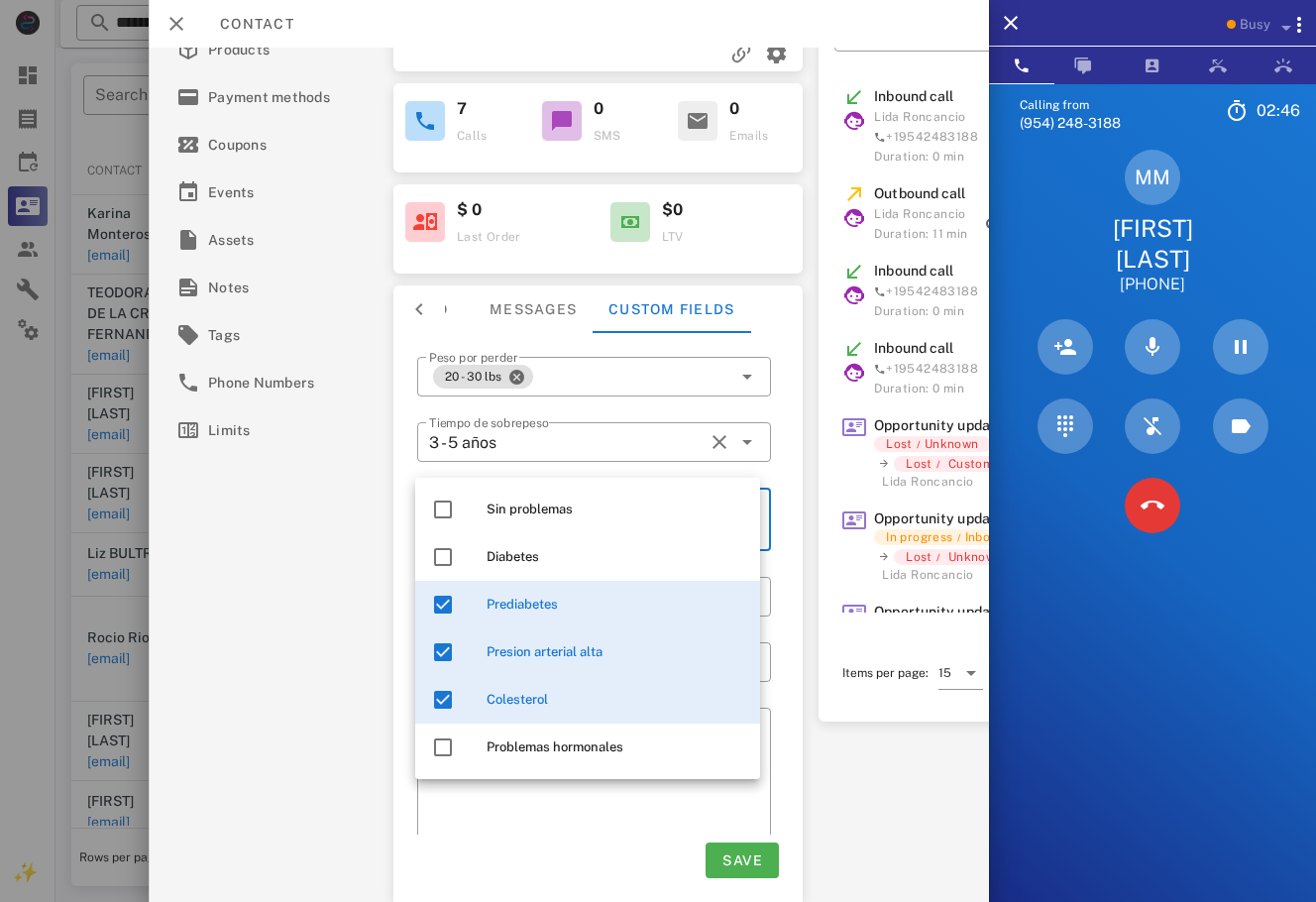 click on "Save" at bounding box center (598, 860) 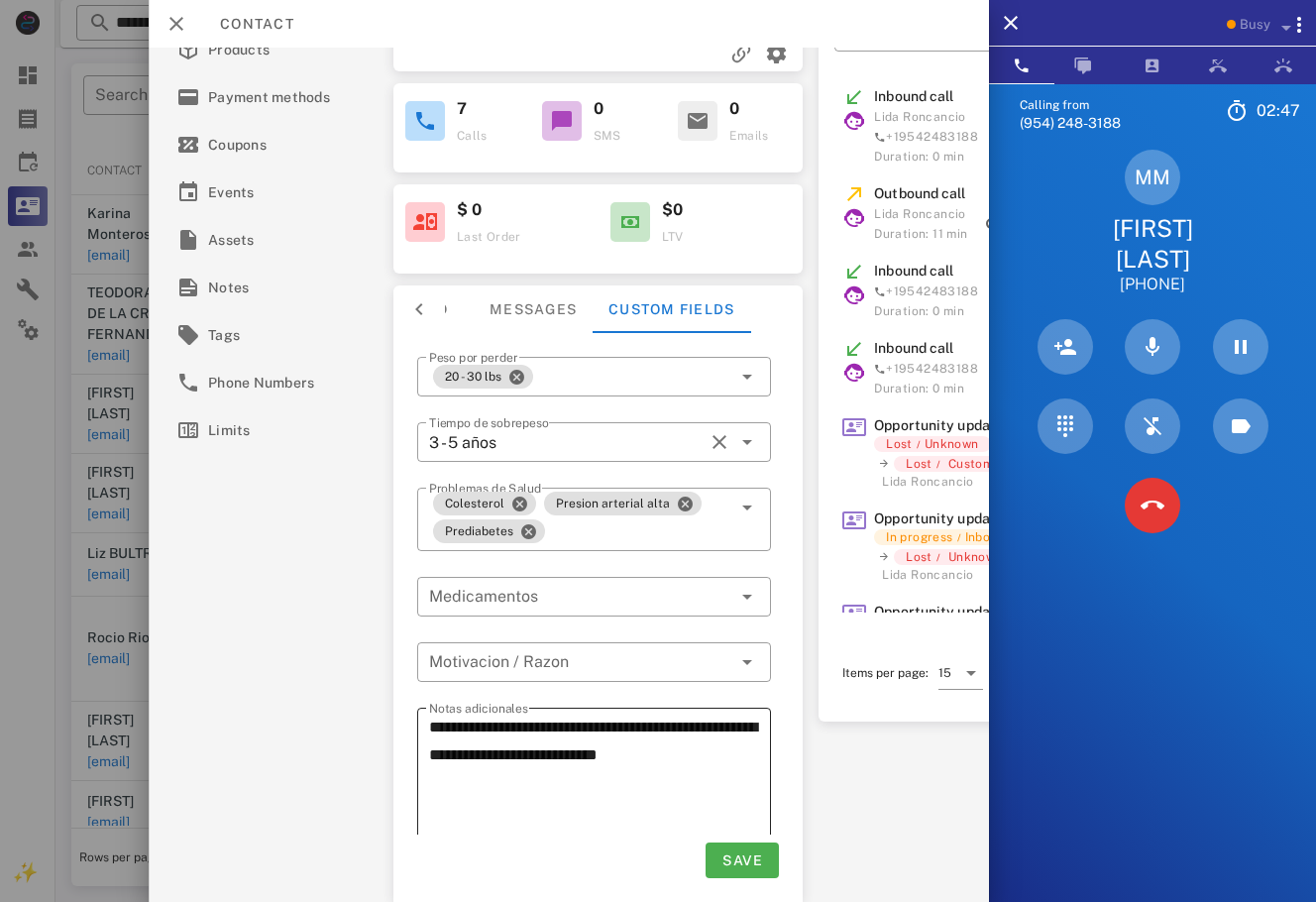 click on "**********" at bounding box center [600, 783] 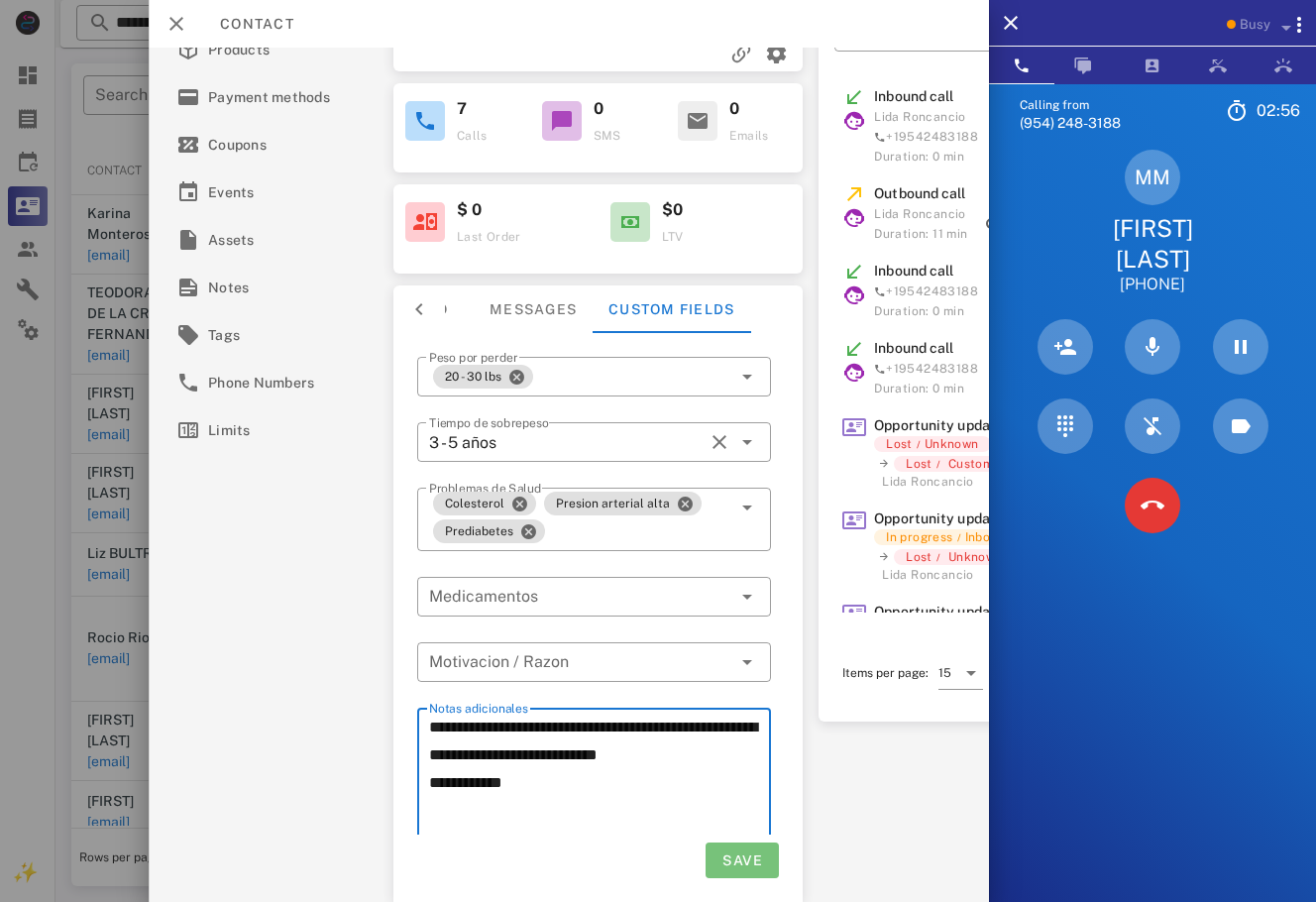 click on "Save" at bounding box center [742, 860] 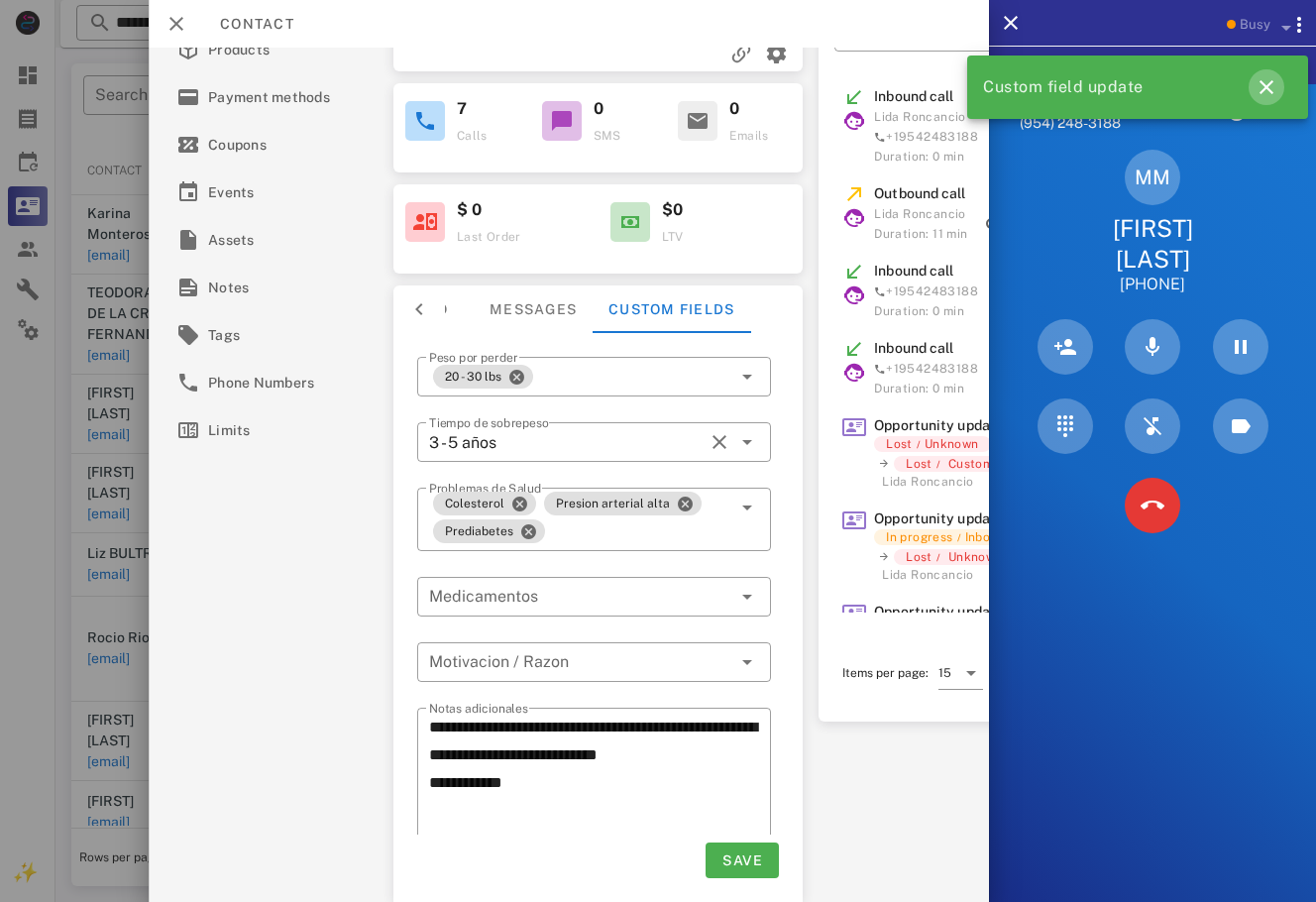 click at bounding box center [1266, 87] 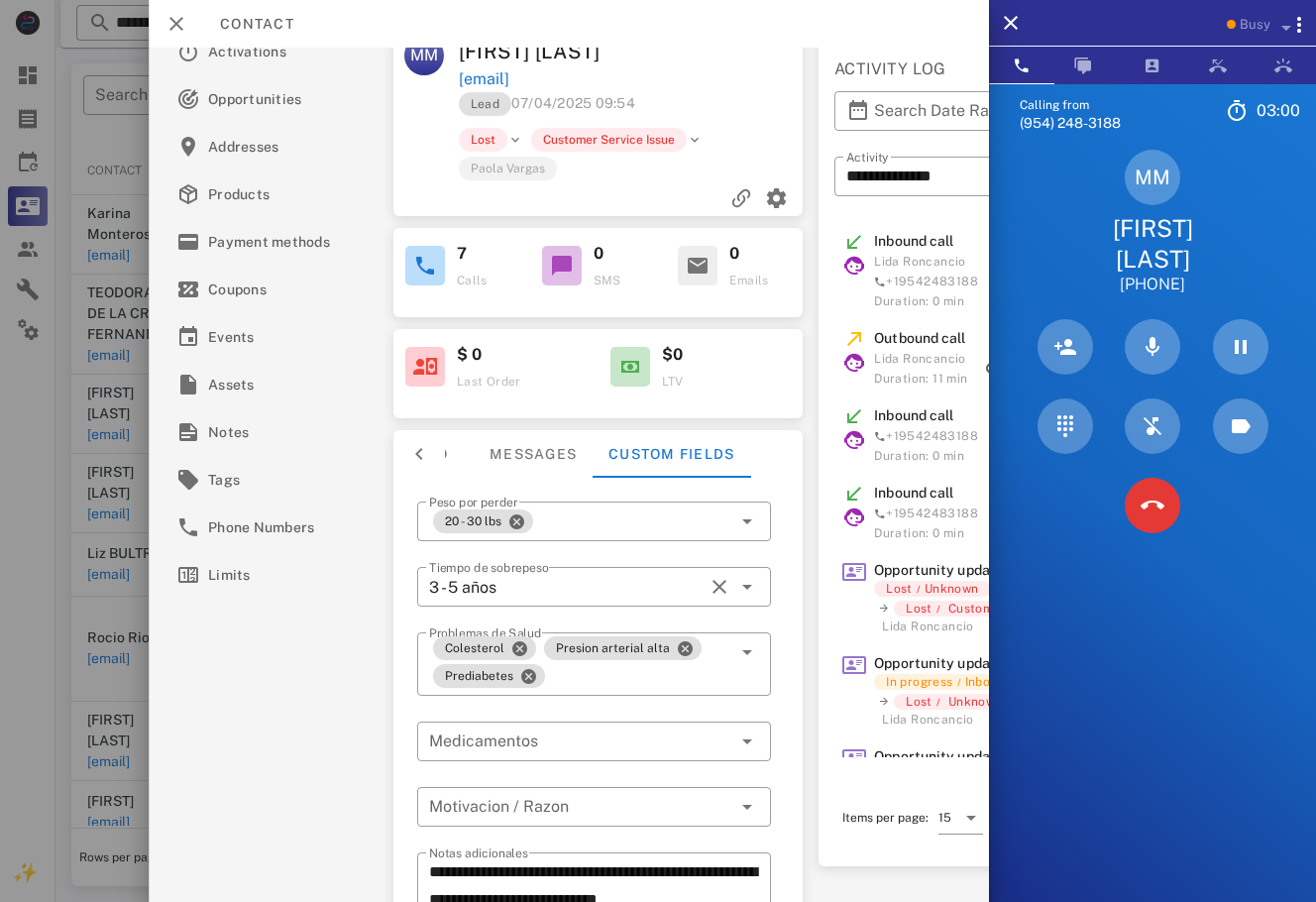 scroll, scrollTop: 182, scrollLeft: 0, axis: vertical 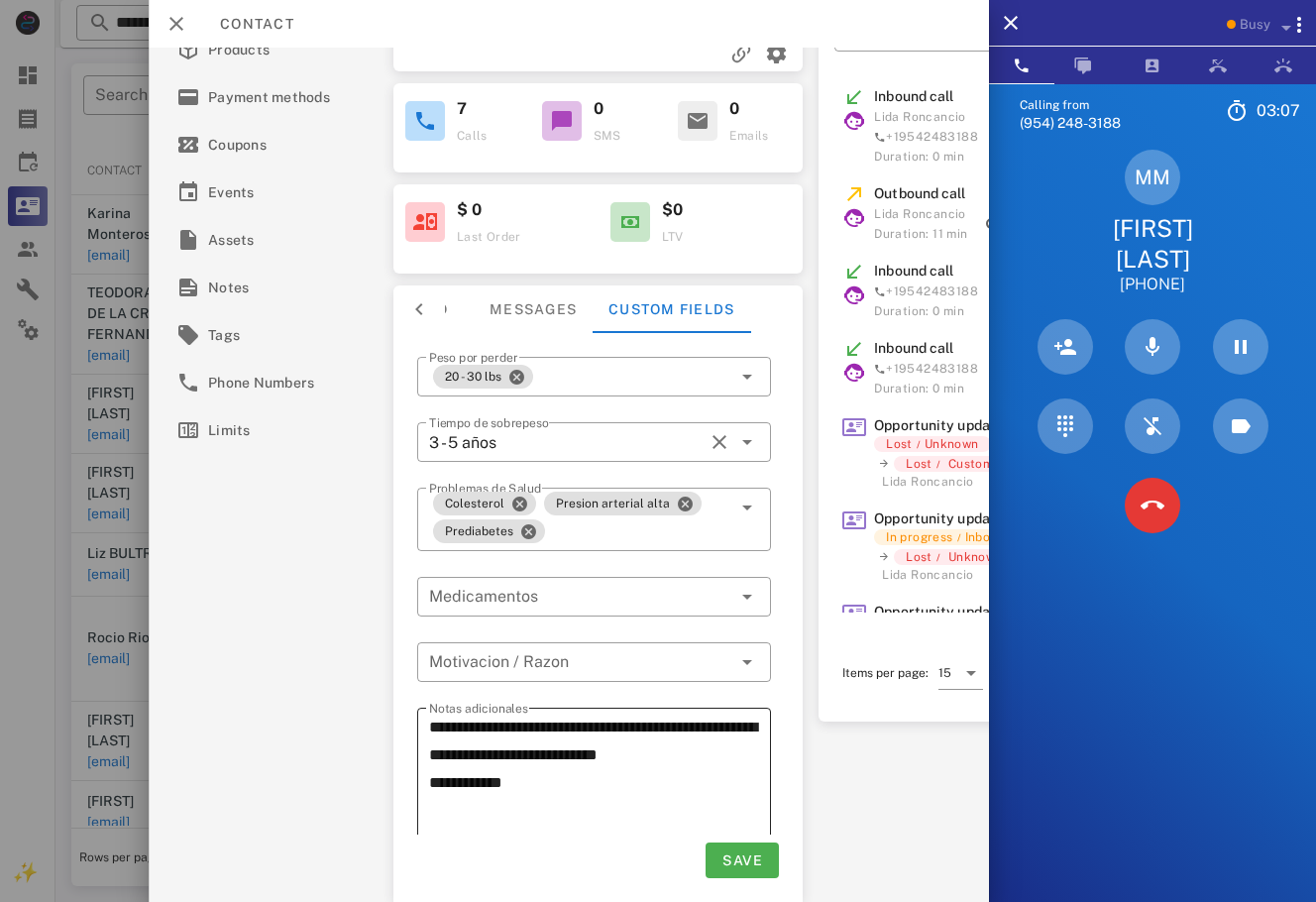 click on "**********" at bounding box center (600, 783) 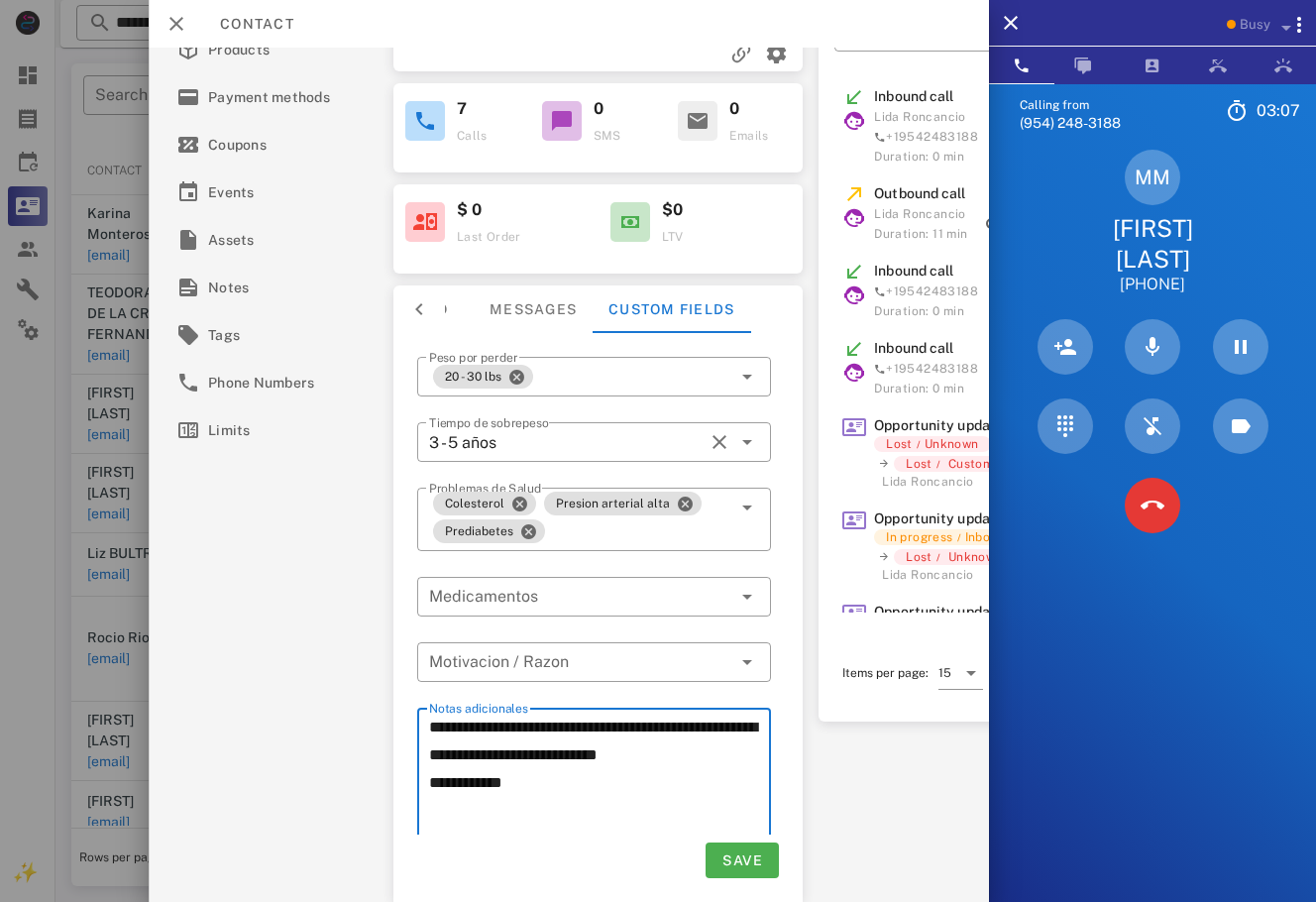 click on "**********" at bounding box center (600, 783) 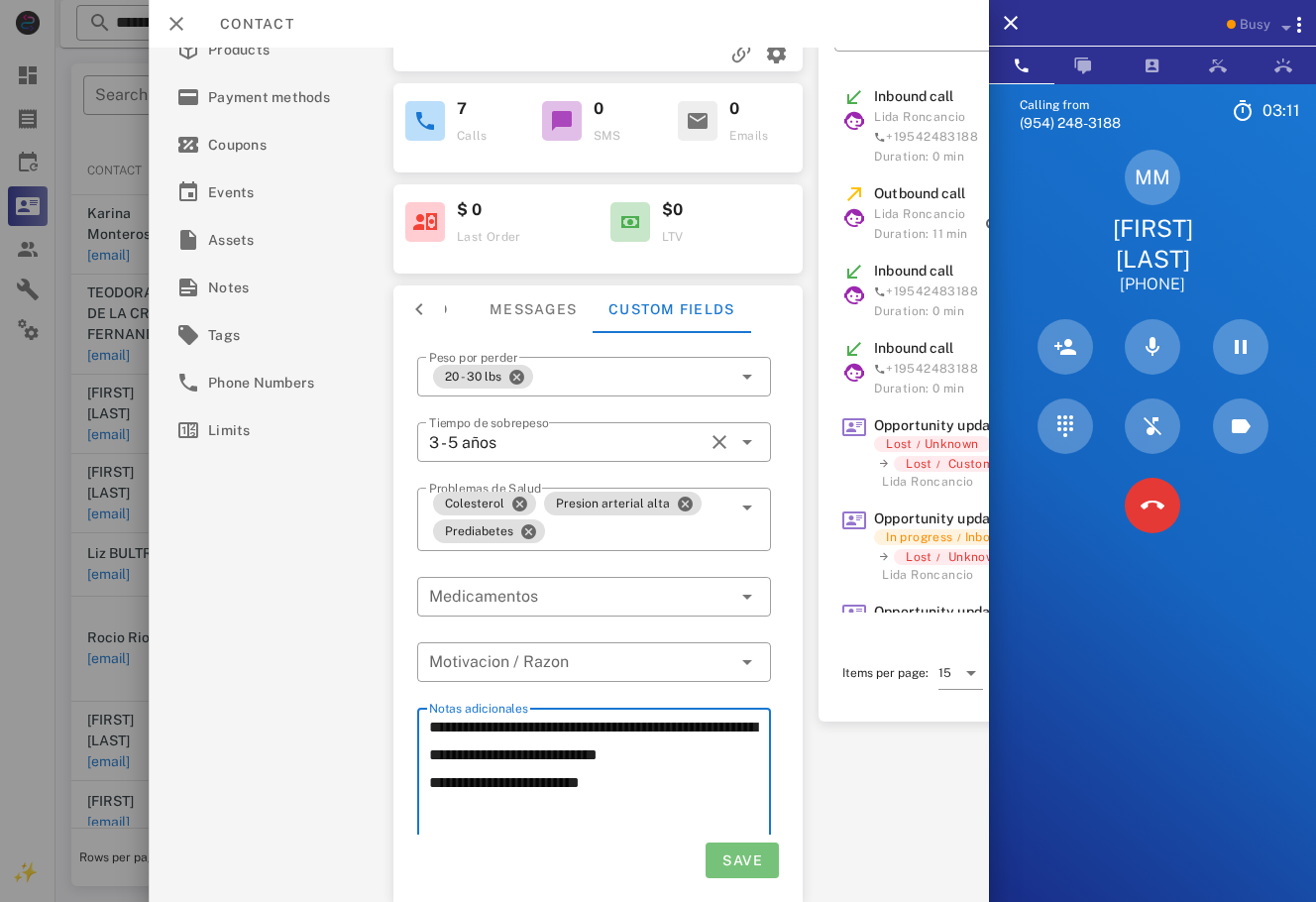 click on "Save" at bounding box center (742, 860) 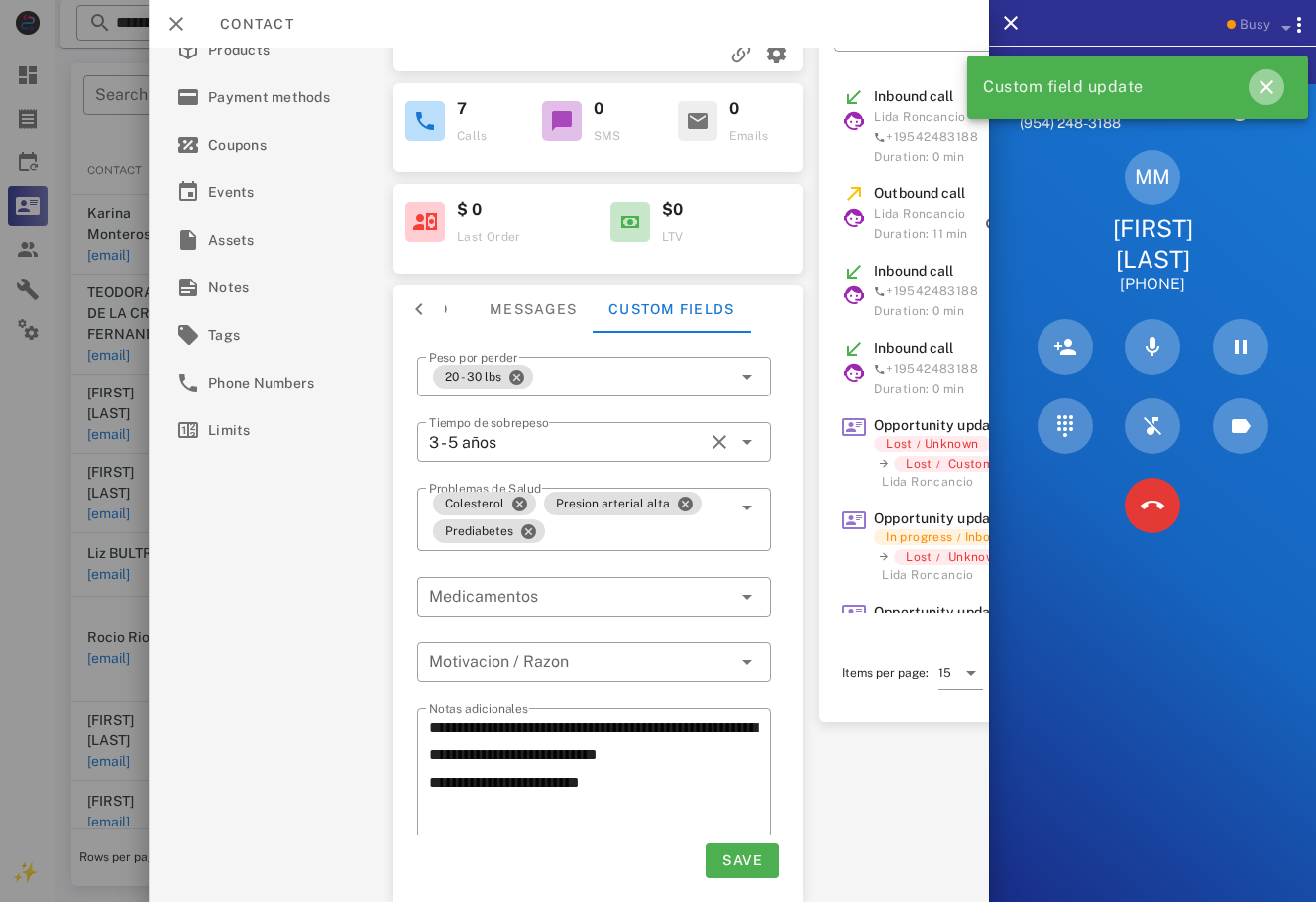 click at bounding box center (1266, 87) 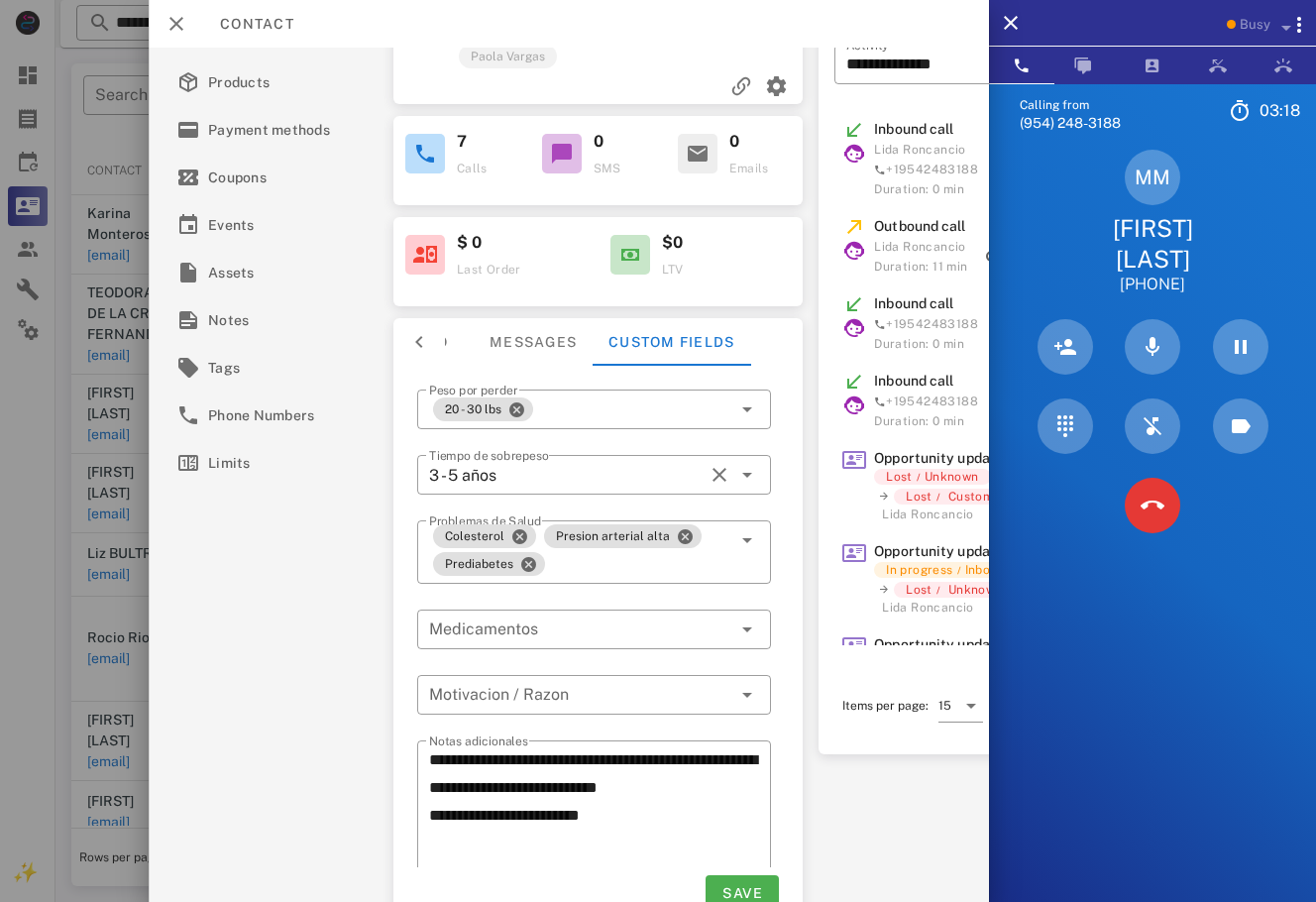 scroll, scrollTop: 182, scrollLeft: 0, axis: vertical 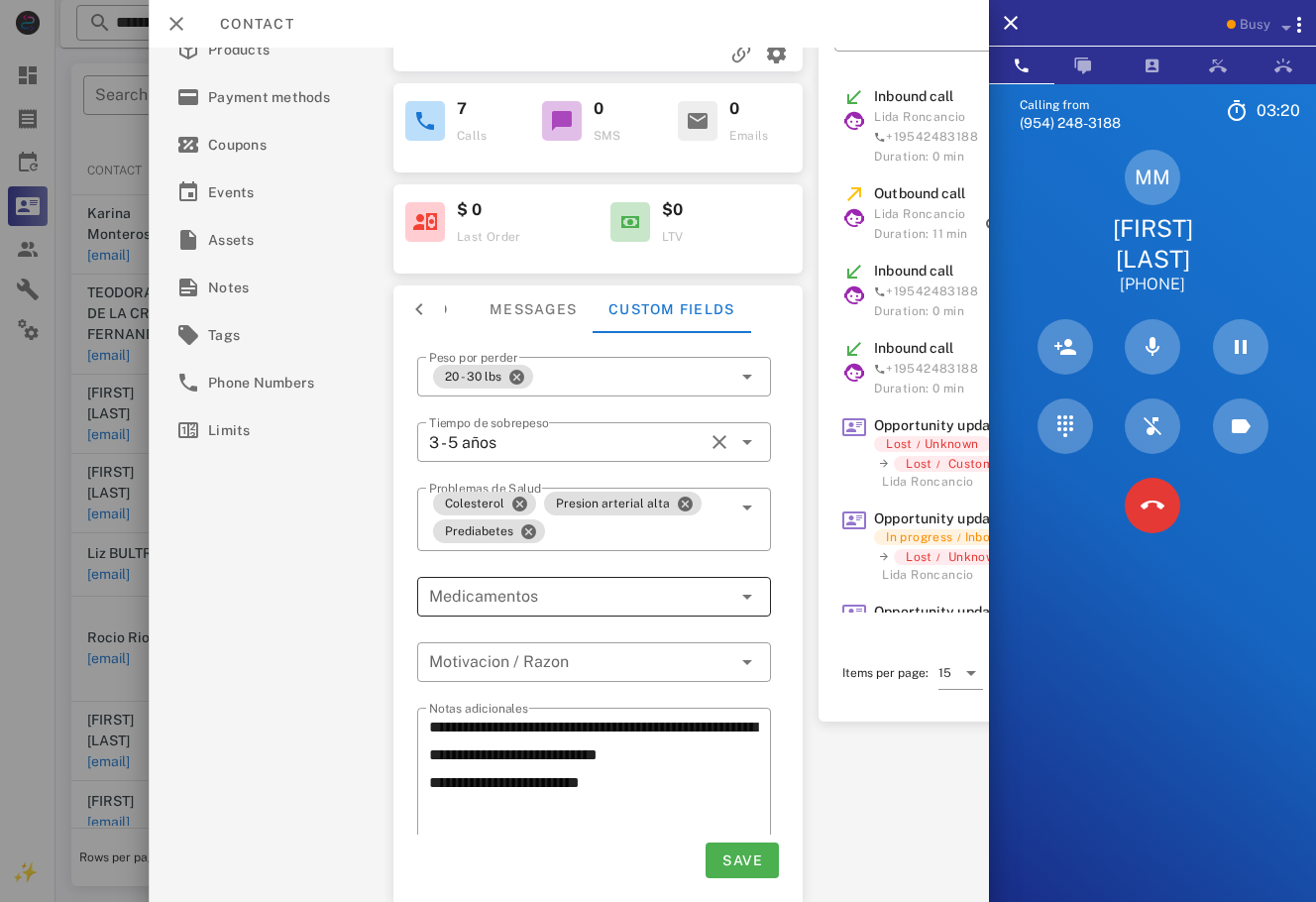 click at bounding box center (580, 597) 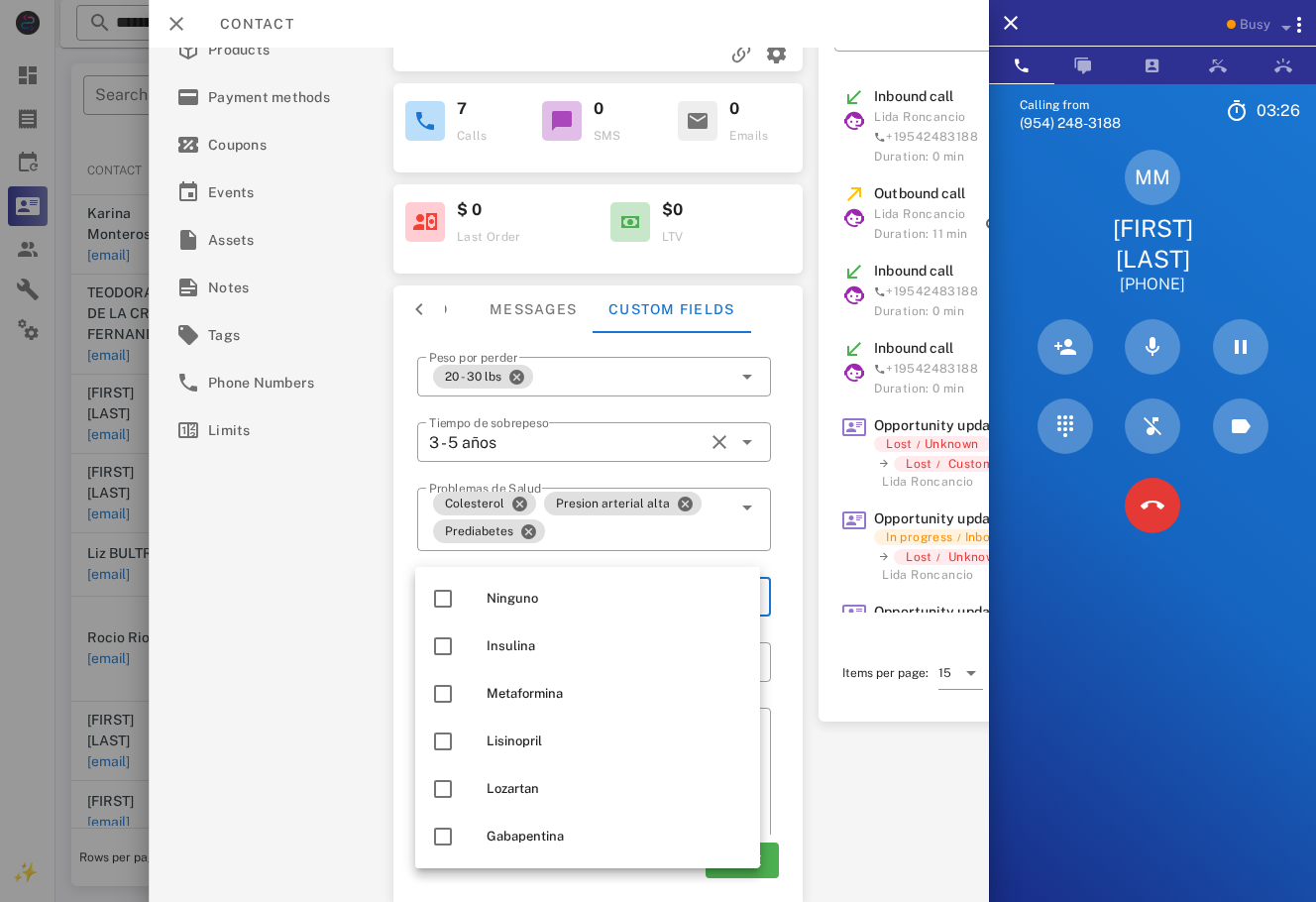 click on "**********" at bounding box center [598, 618] 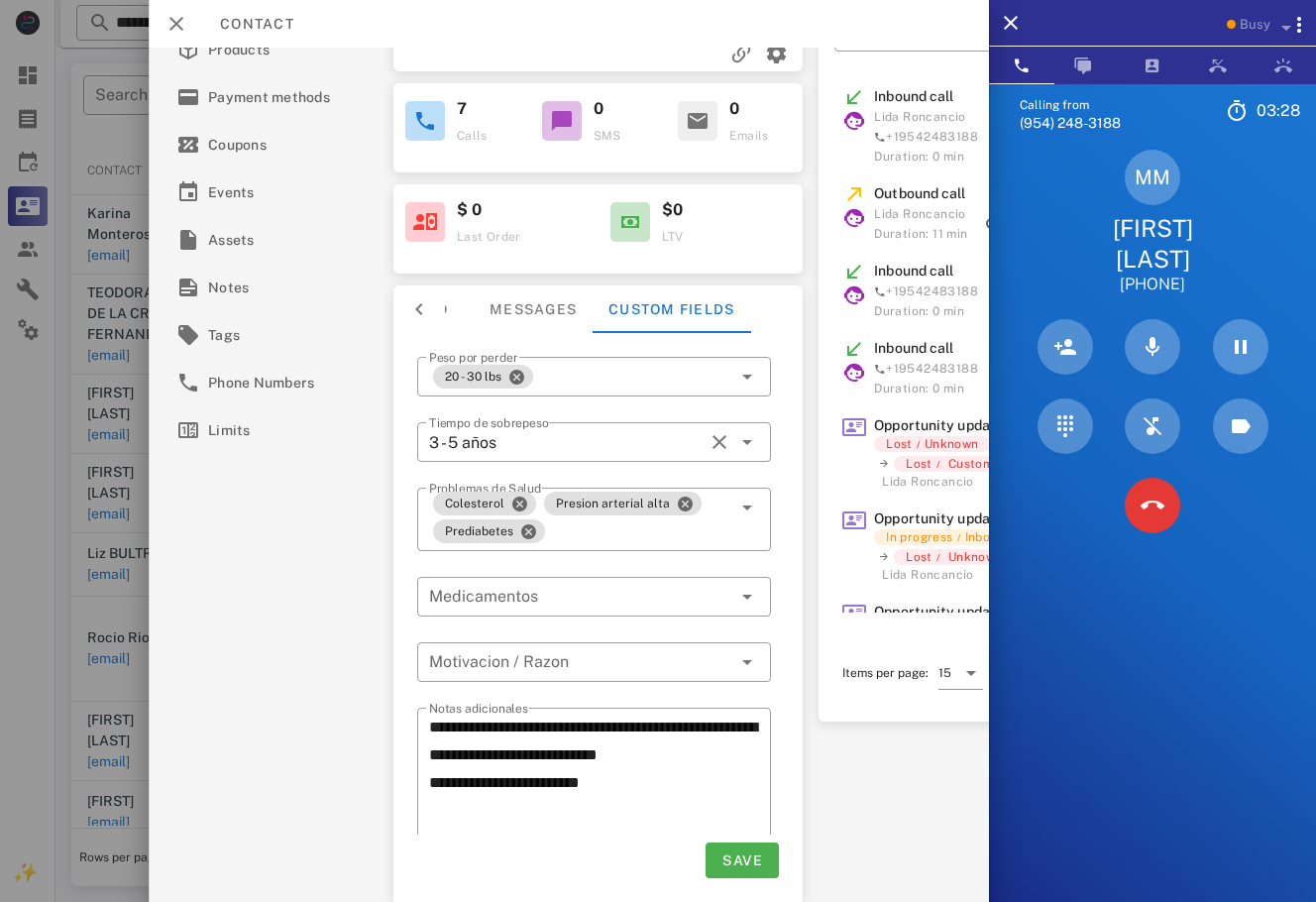 drag, startPoint x: 520, startPoint y: 604, endPoint x: 514, endPoint y: 614, distance: 11.661904 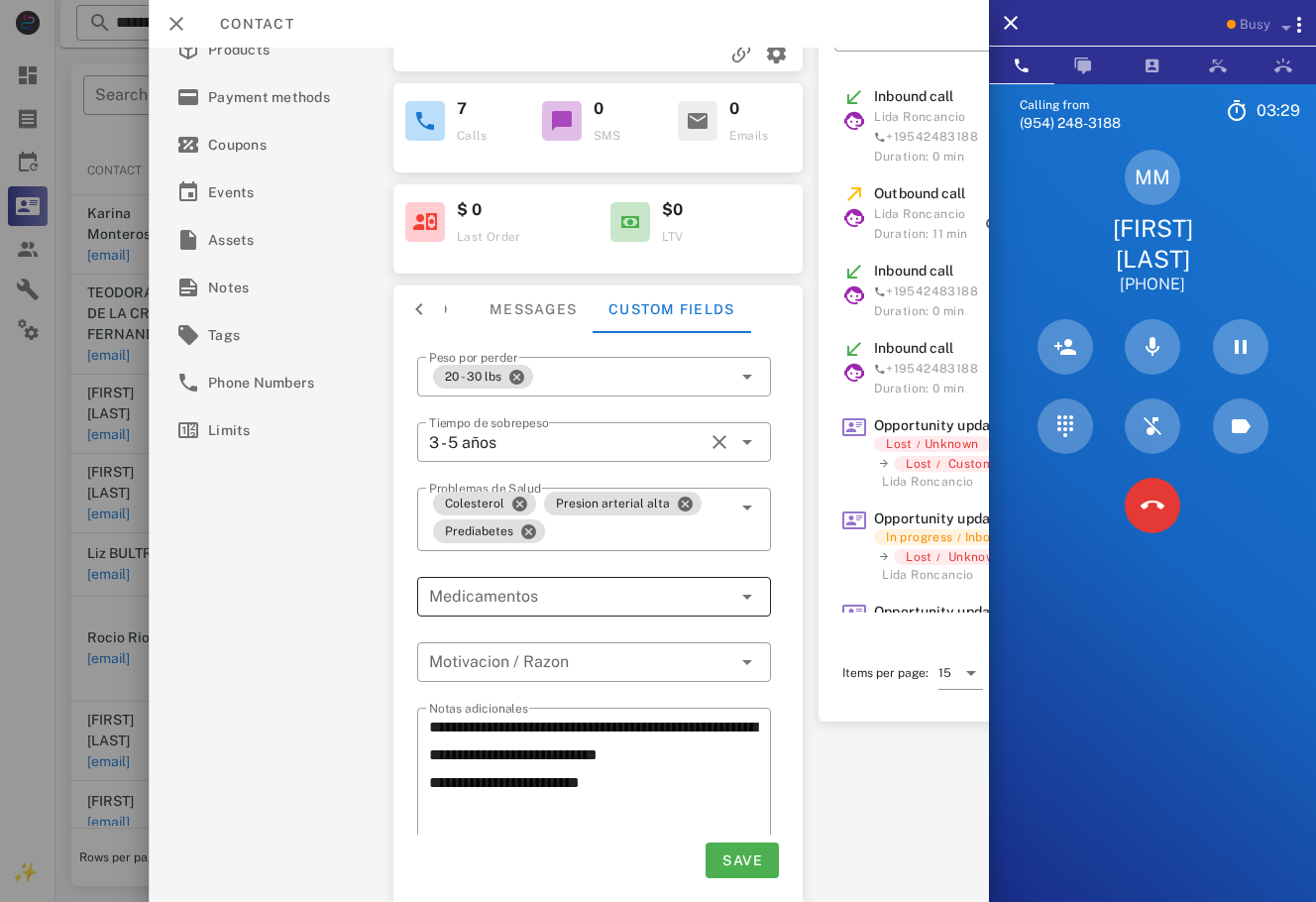 click at bounding box center (580, 597) 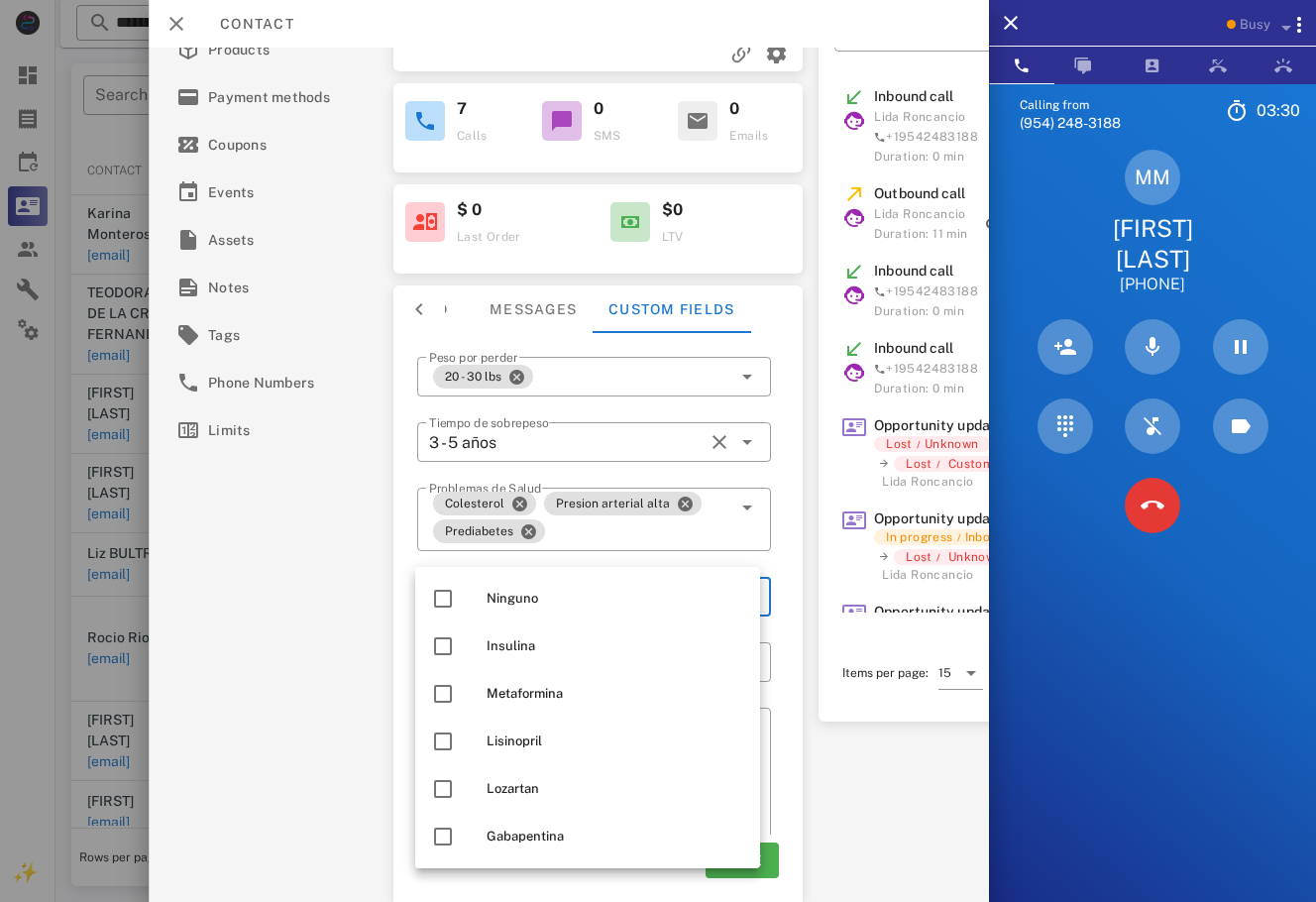 scroll, scrollTop: 48, scrollLeft: 0, axis: vertical 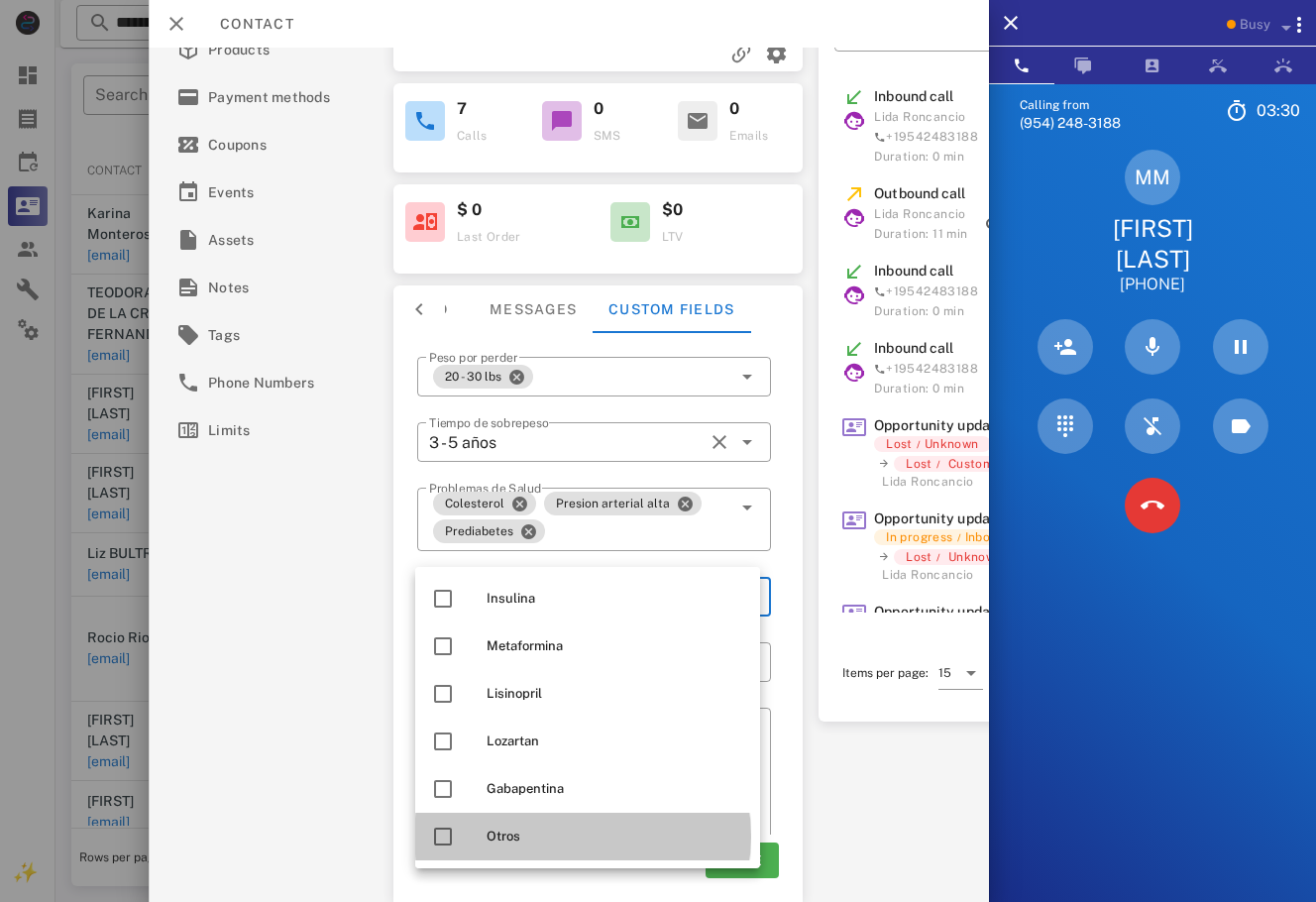 drag, startPoint x: 515, startPoint y: 844, endPoint x: 311, endPoint y: 797, distance: 209.34421 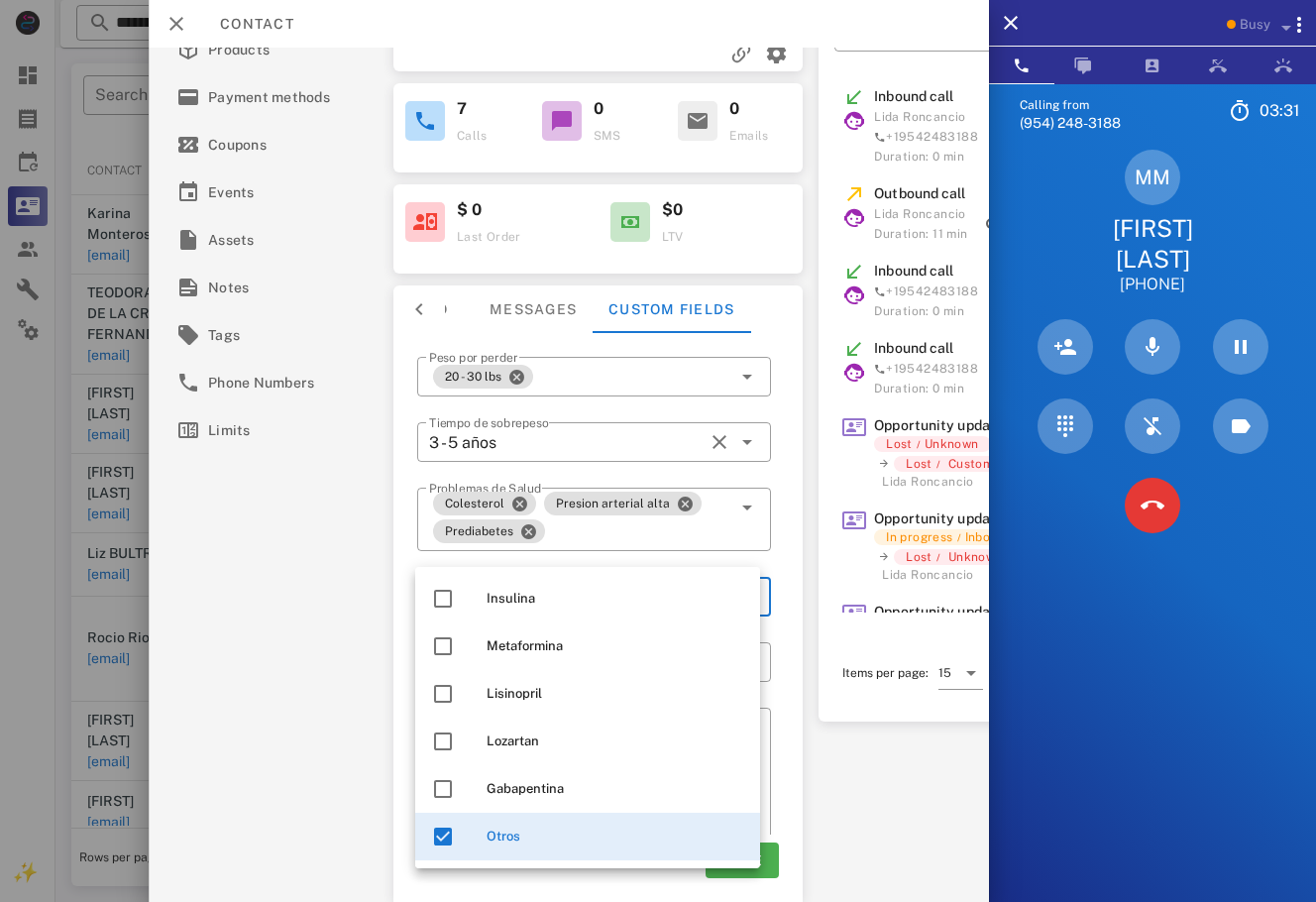 click on "**********" at bounding box center (569, 475) 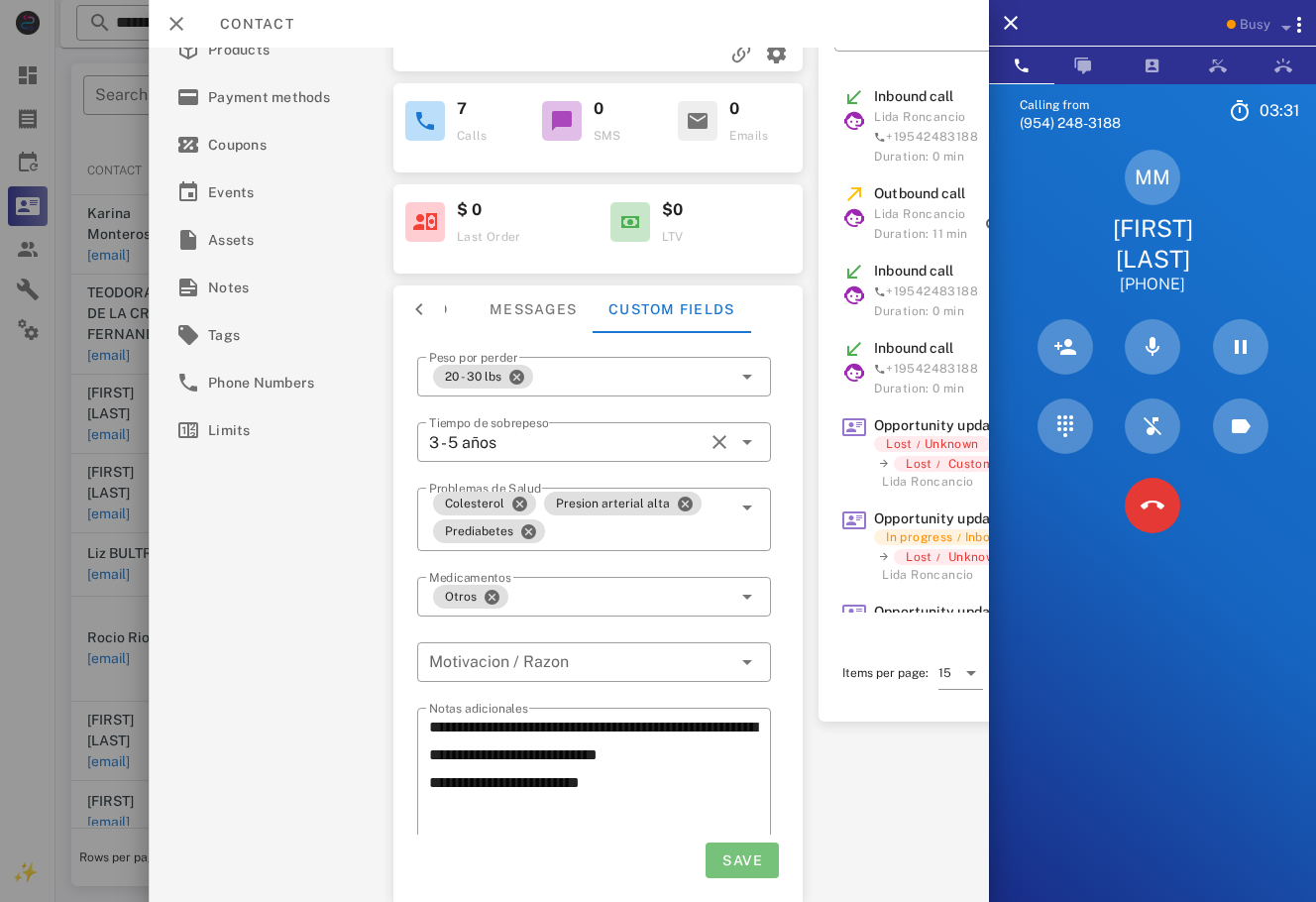 click on "Save" at bounding box center (742, 860) 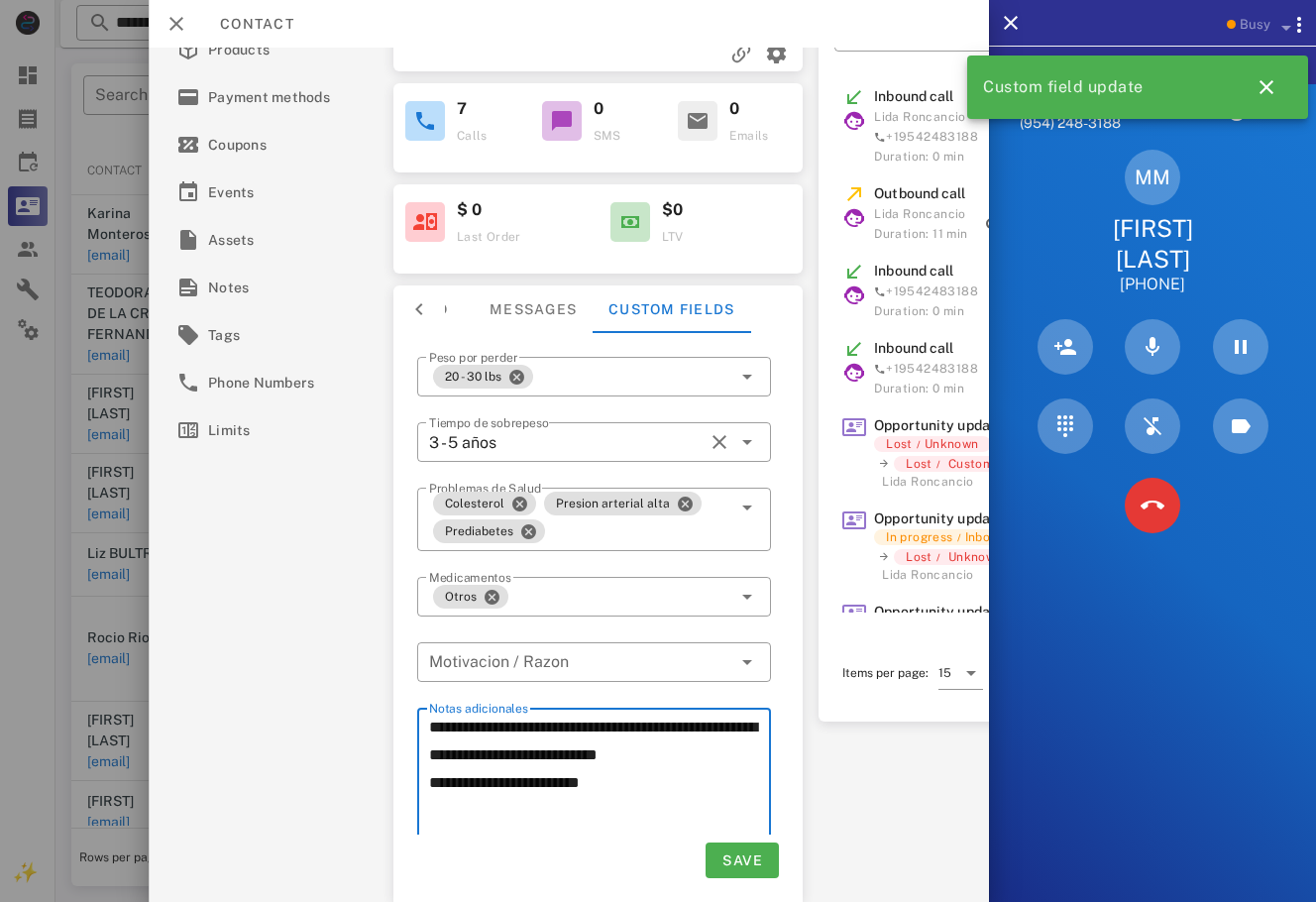 drag, startPoint x: 428, startPoint y: 774, endPoint x: 624, endPoint y: 785, distance: 196.30843 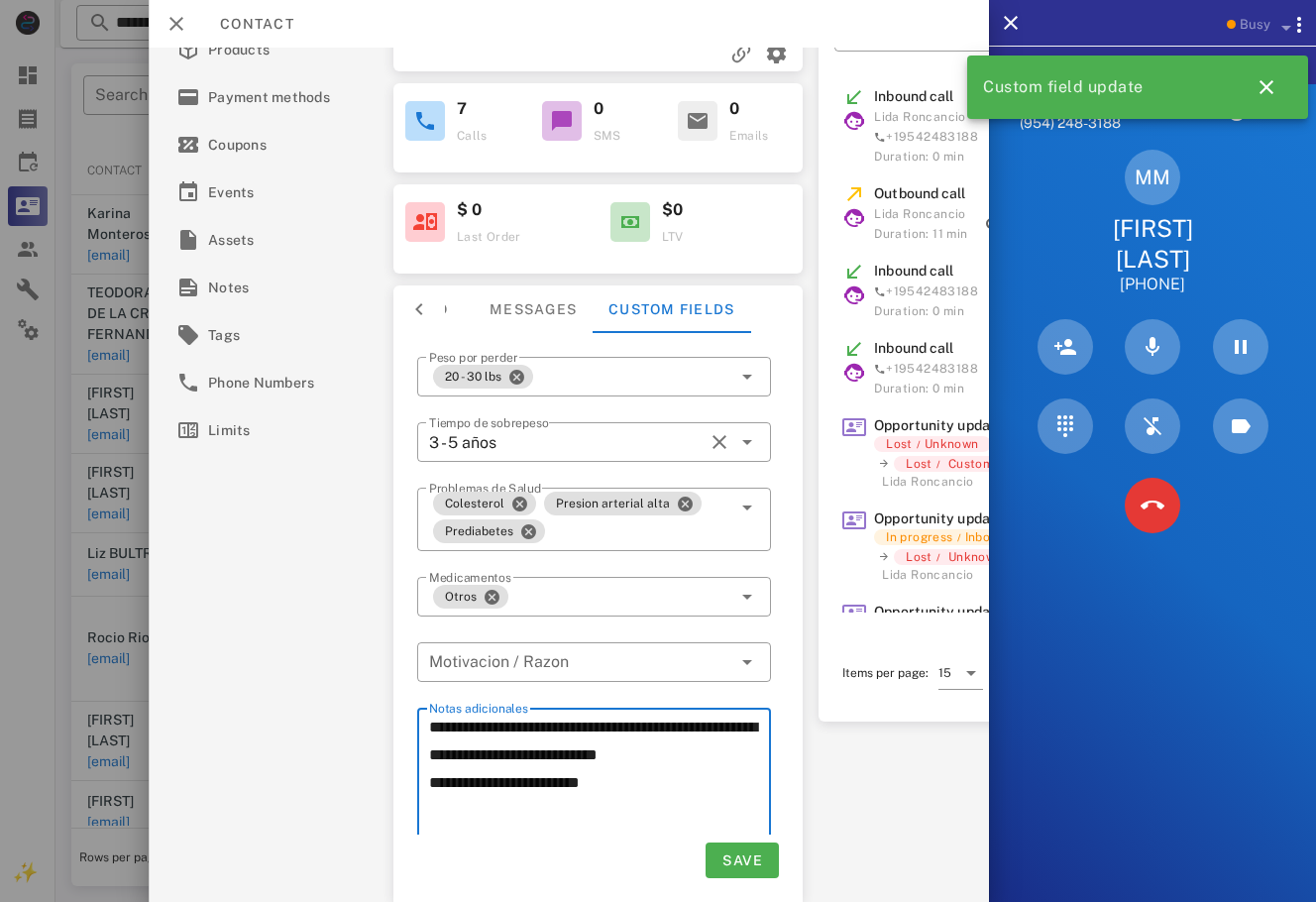 click on "**********" at bounding box center (600, 783) 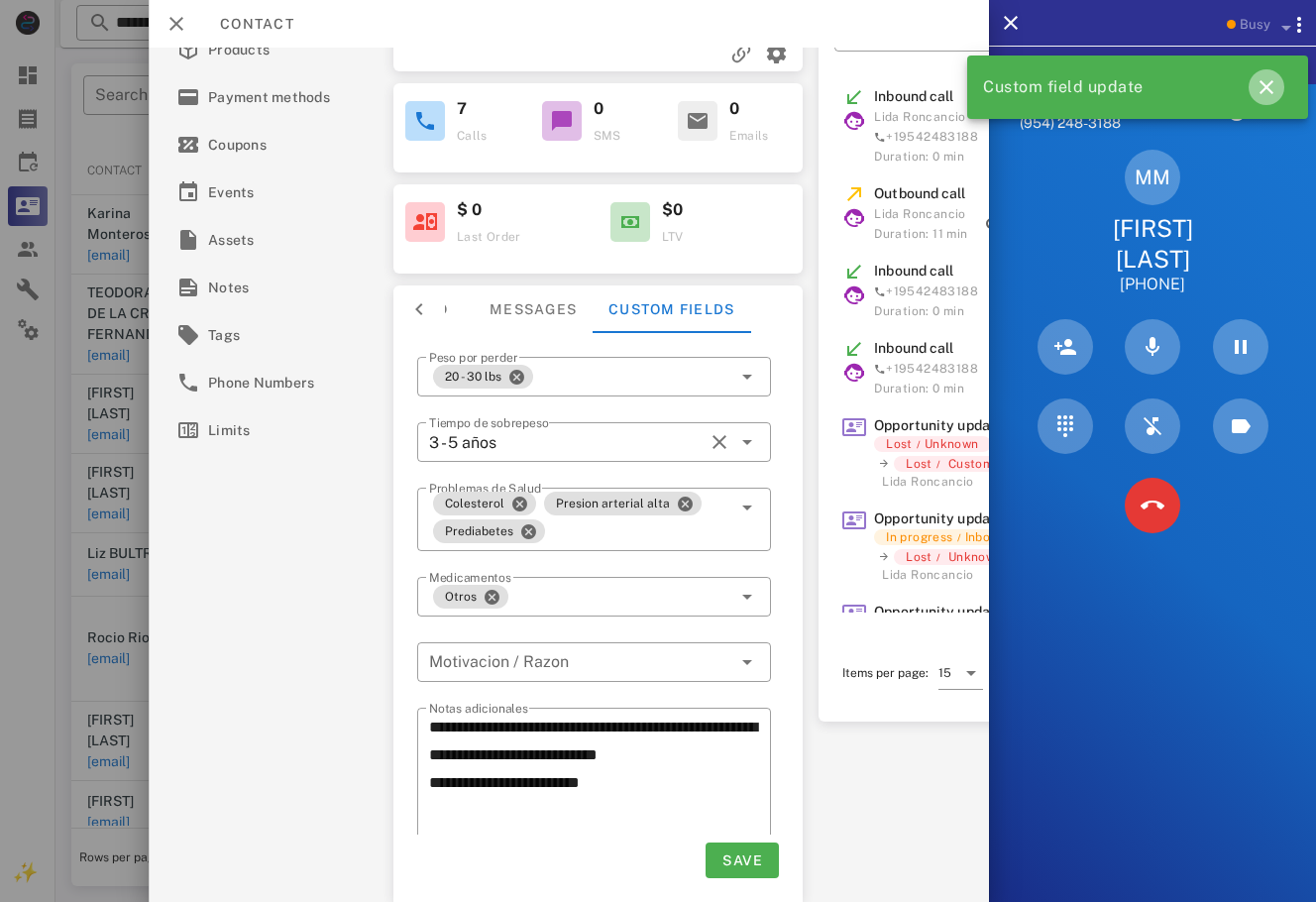 click at bounding box center [1266, 87] 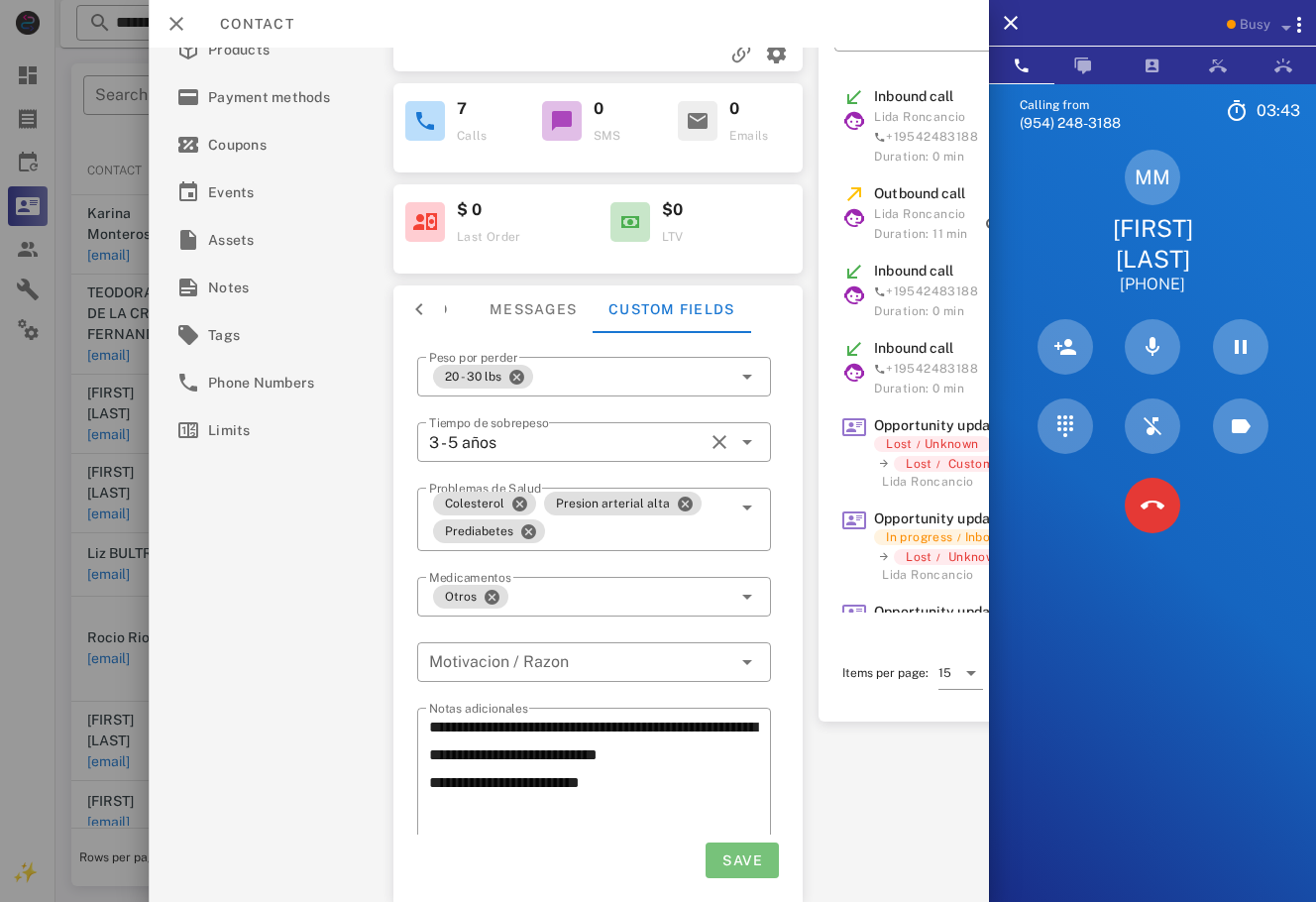 click on "Save" at bounding box center [742, 860] 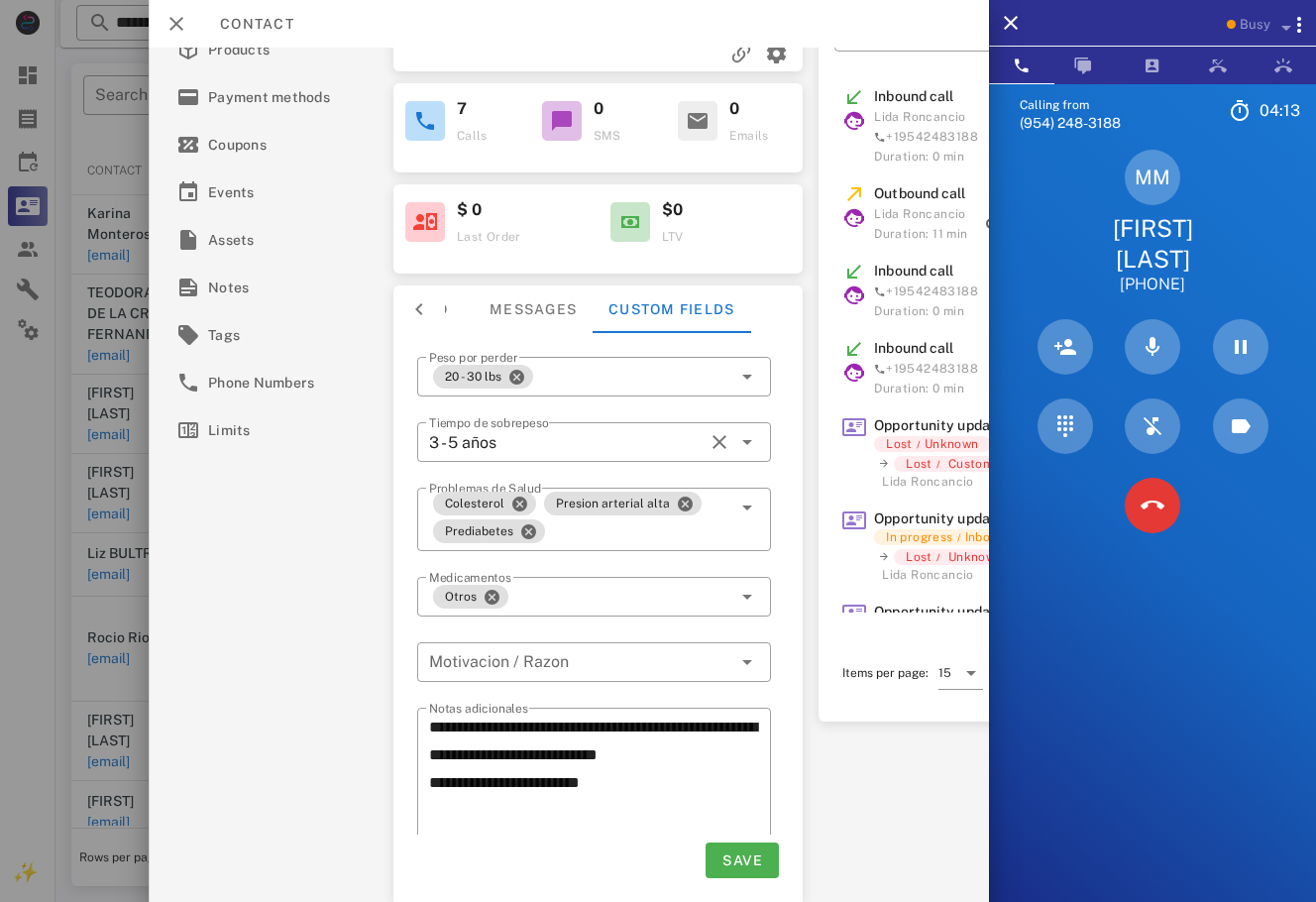 click at bounding box center [418, 309] 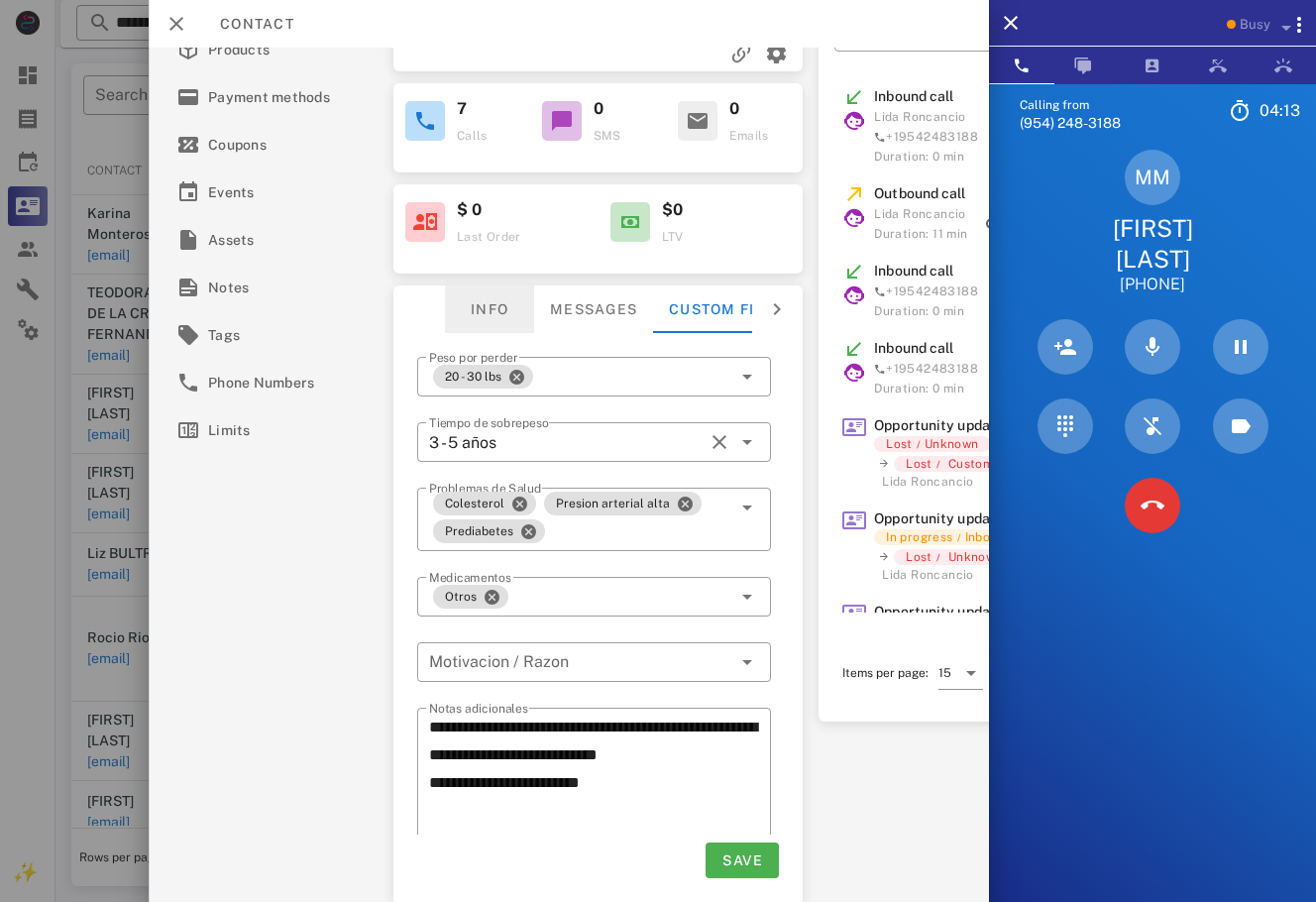 click on "Info" at bounding box center (489, 309) 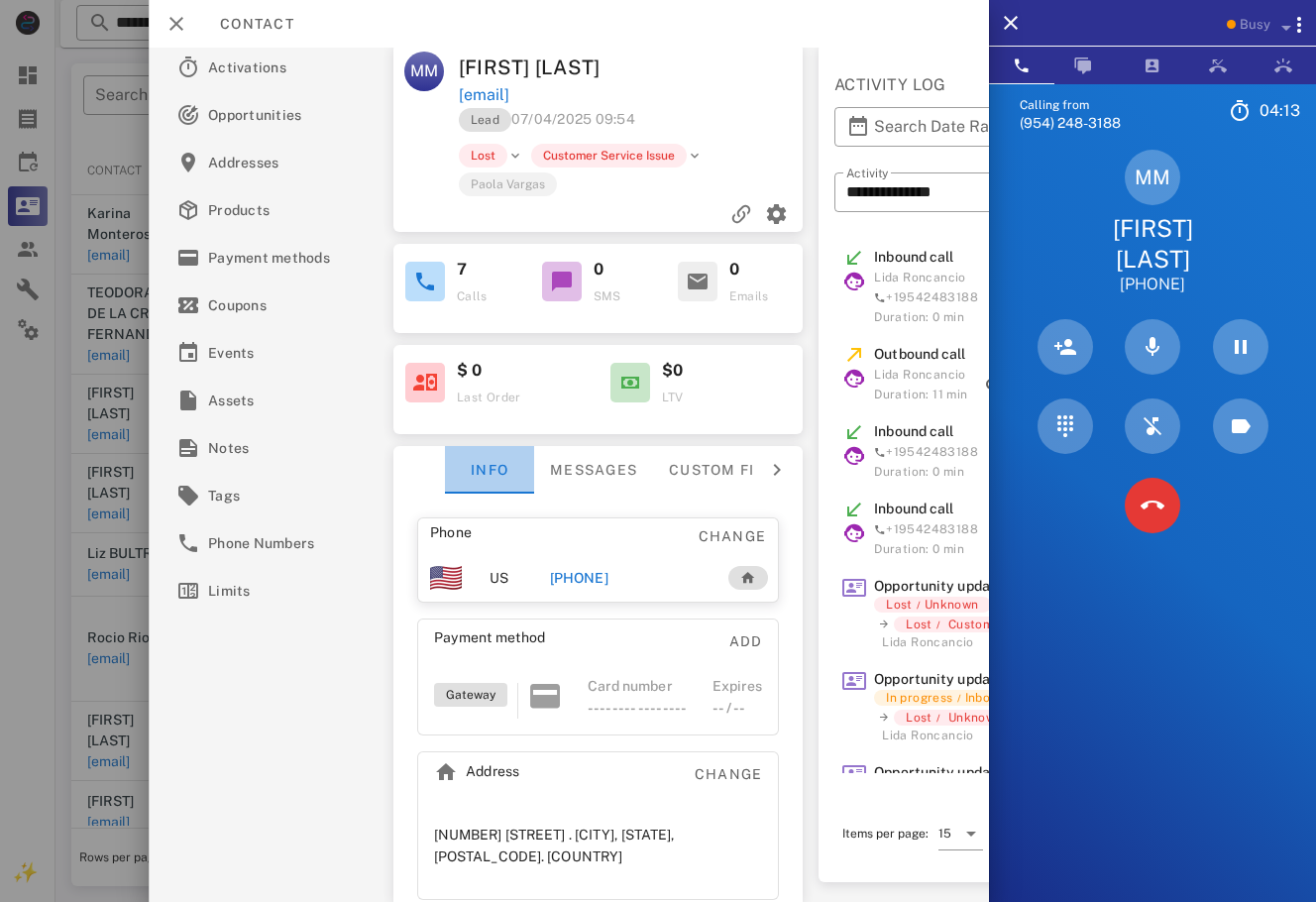 scroll, scrollTop: 22, scrollLeft: 0, axis: vertical 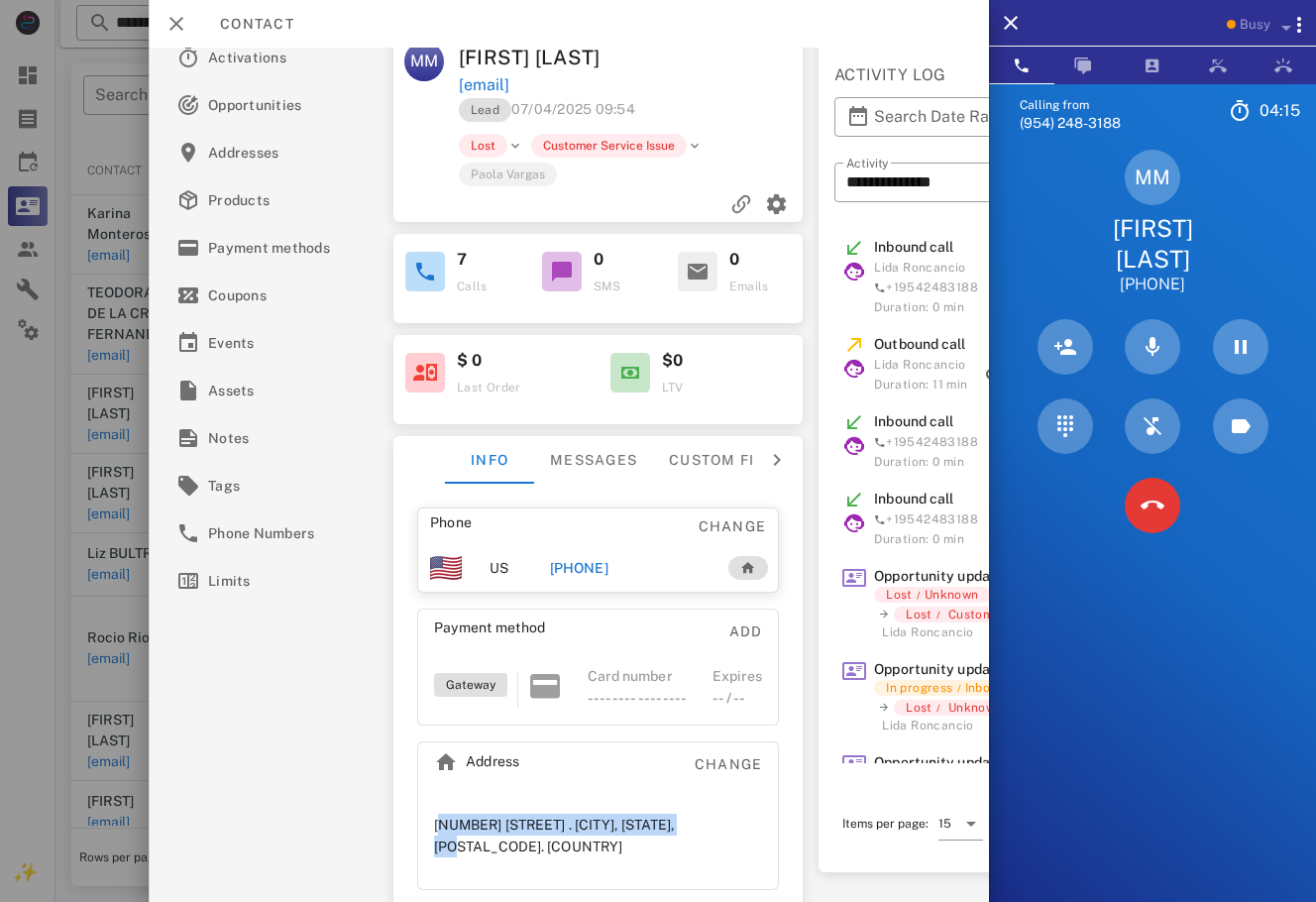 drag, startPoint x: 690, startPoint y: 833, endPoint x: 413, endPoint y: 817, distance: 277.4617 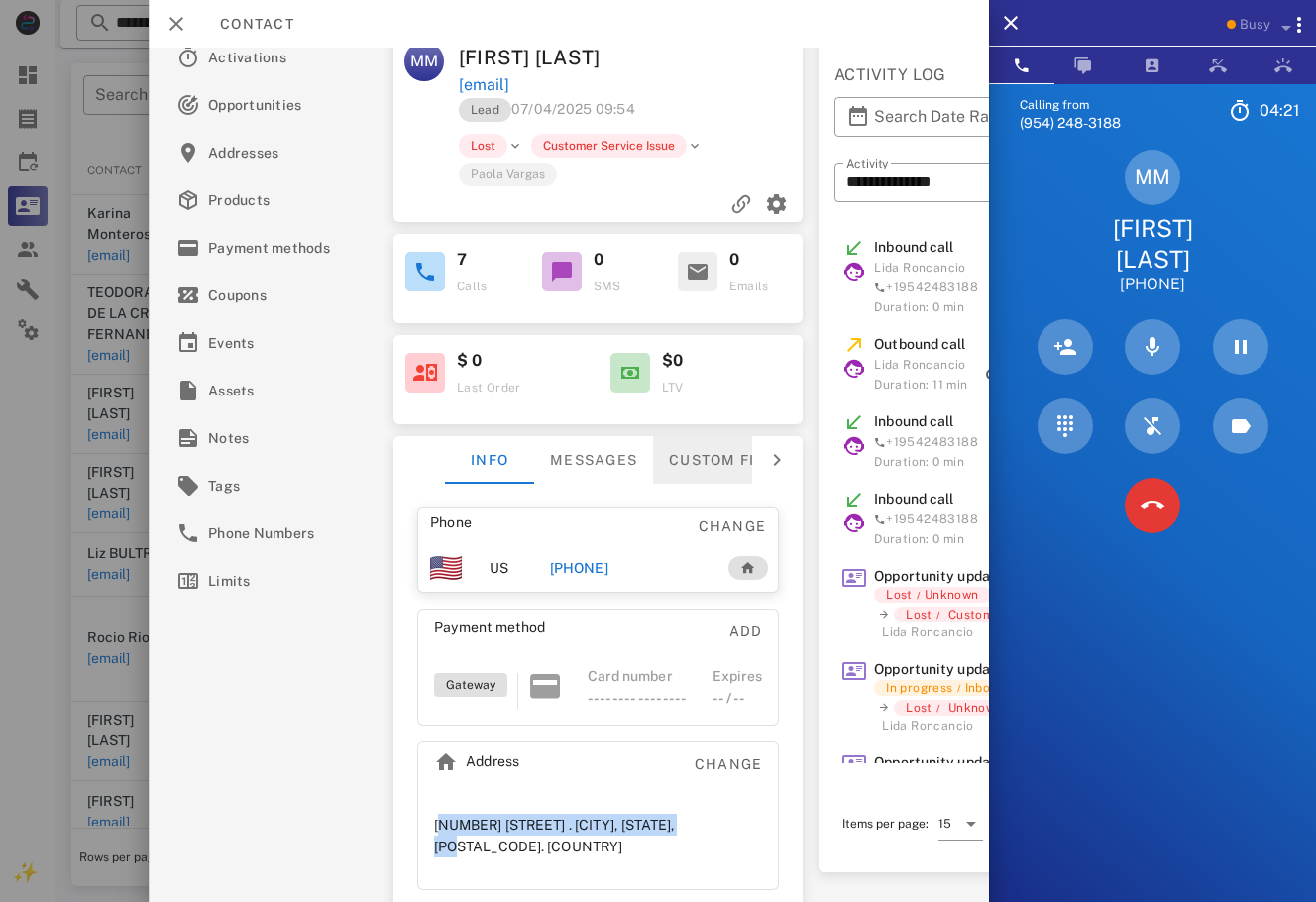 click on "Custom fields" at bounding box center [730, 460] 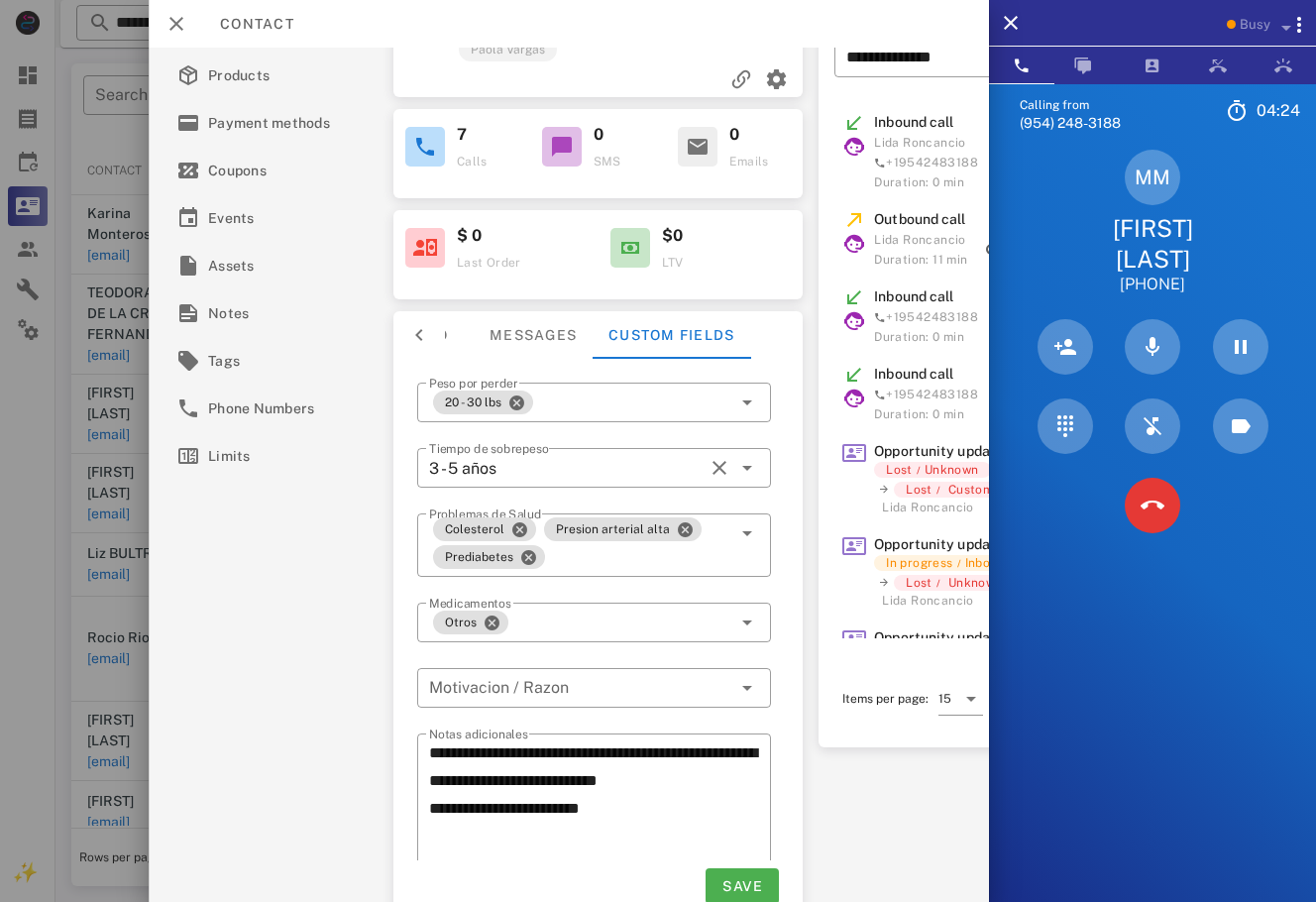 scroll, scrollTop: 159, scrollLeft: 0, axis: vertical 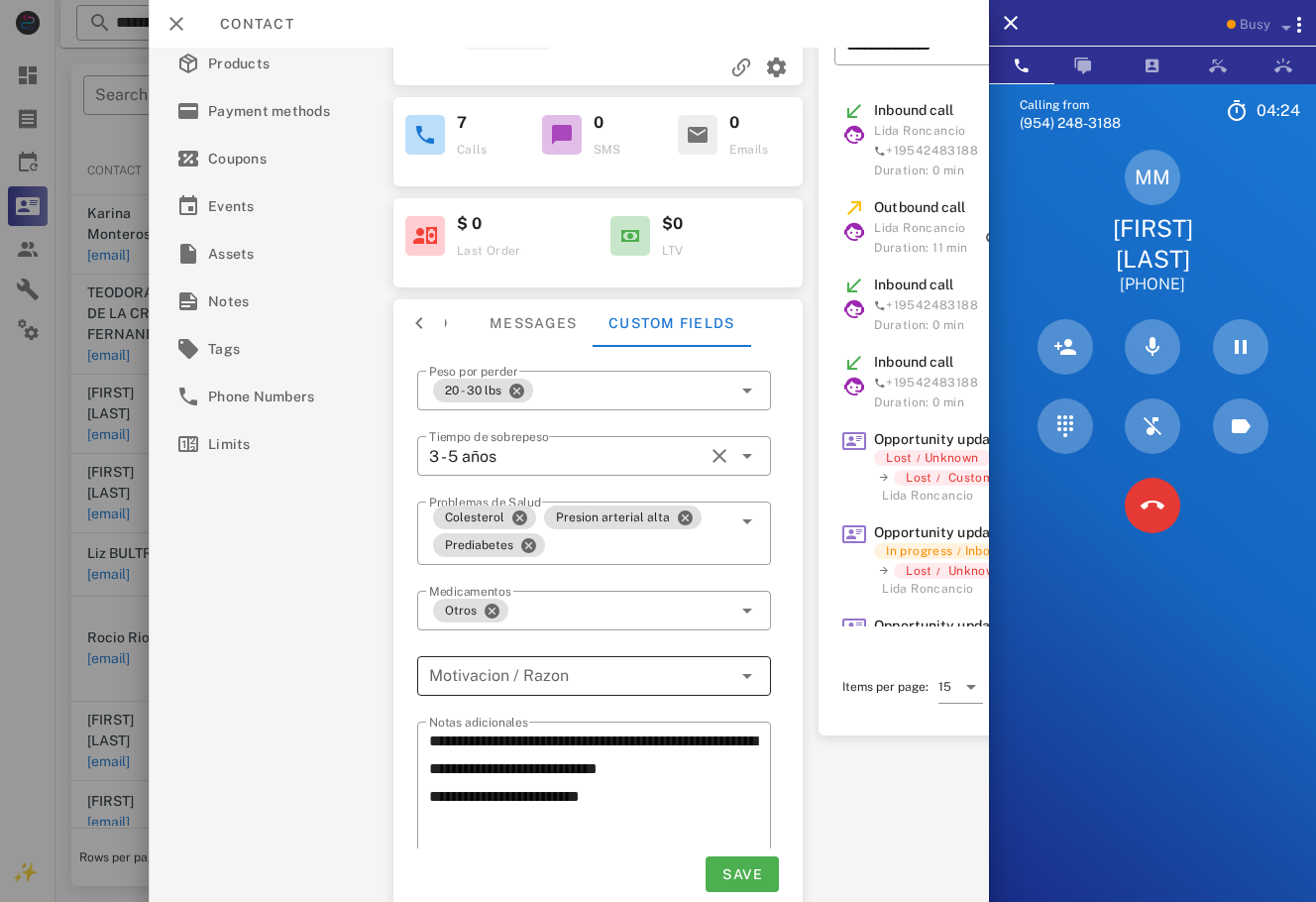 click at bounding box center [580, 676] 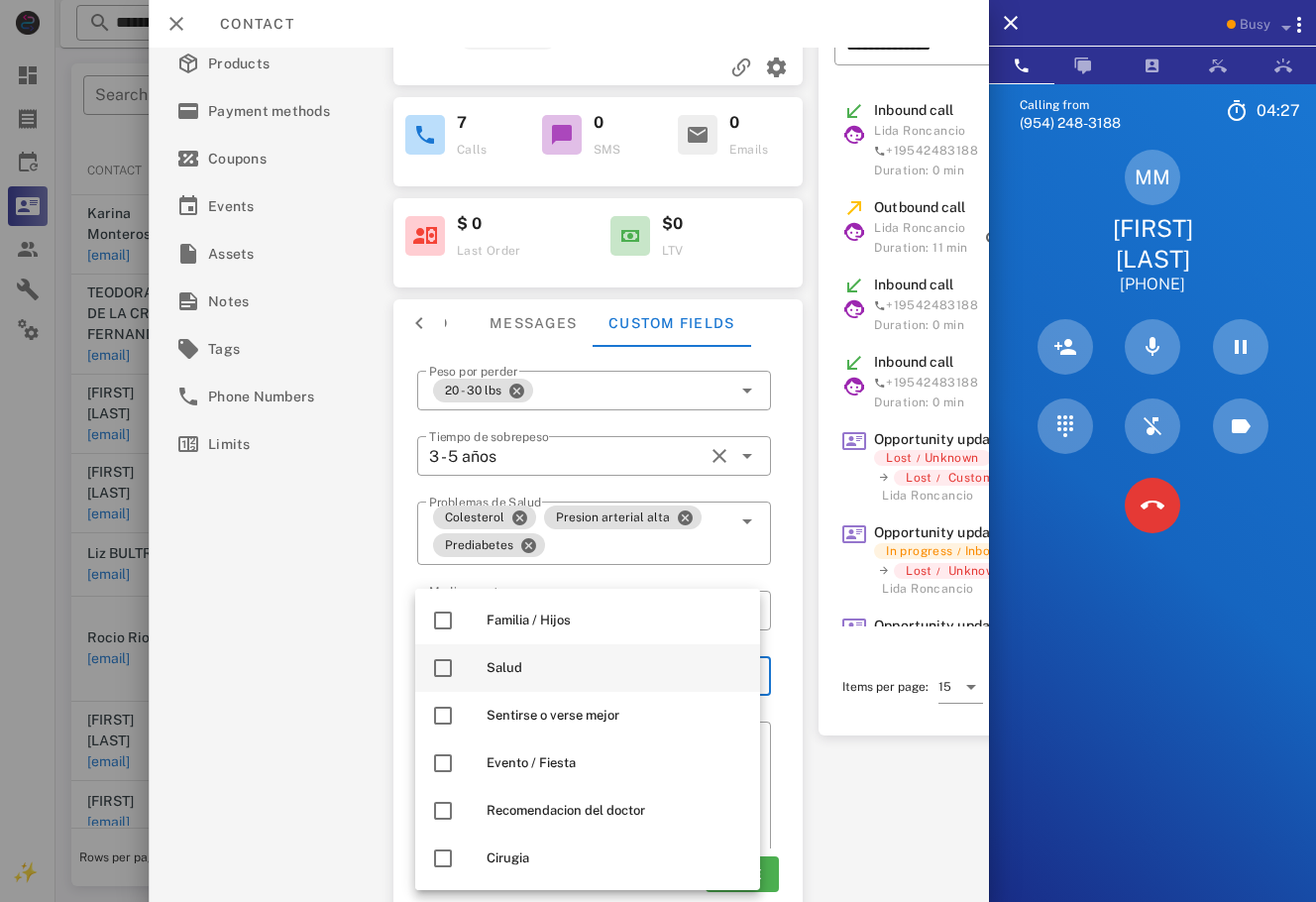 click on "Salud" at bounding box center (588, 668) 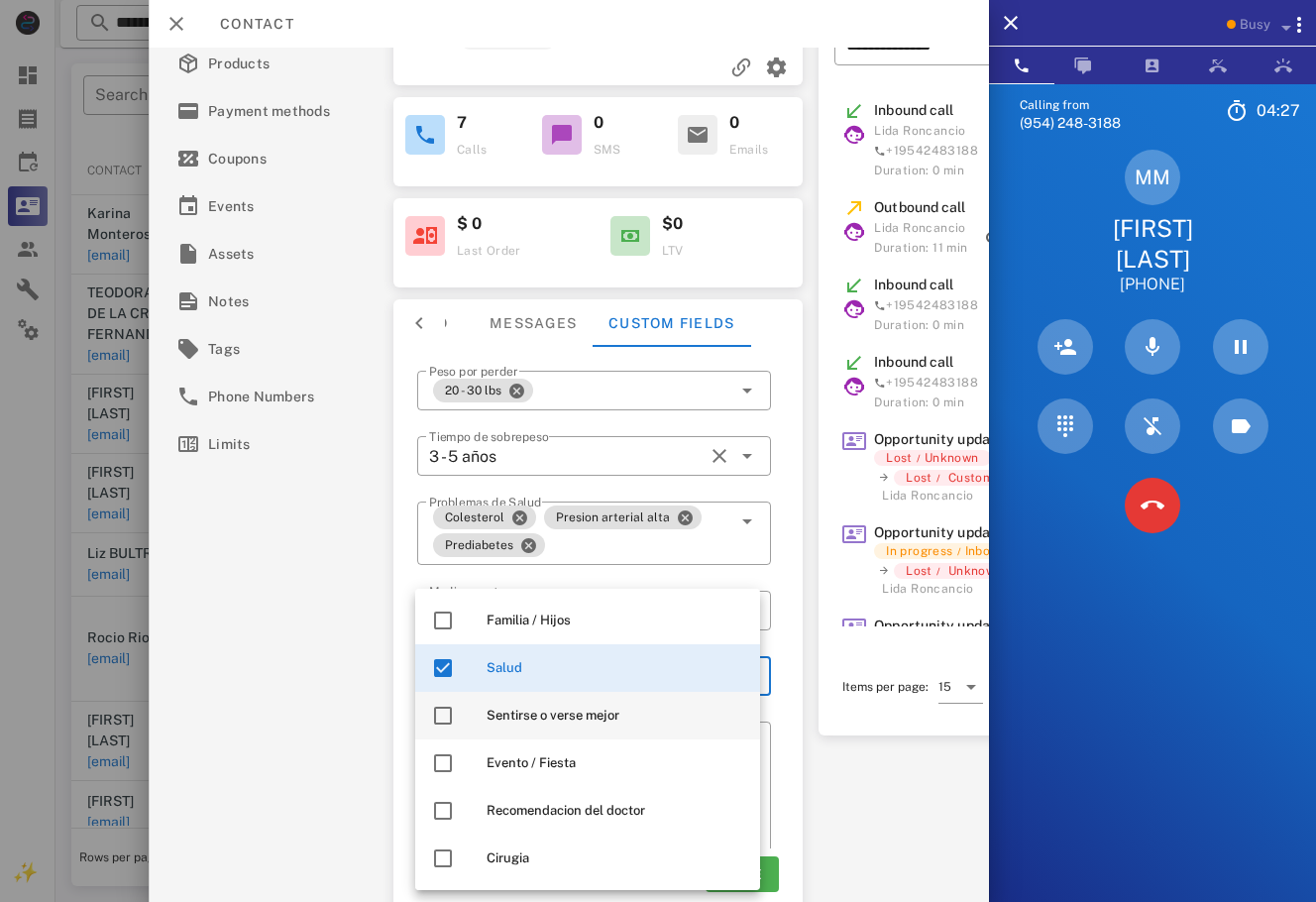 click on "Sentirse o verse mejor" at bounding box center [615, 716] 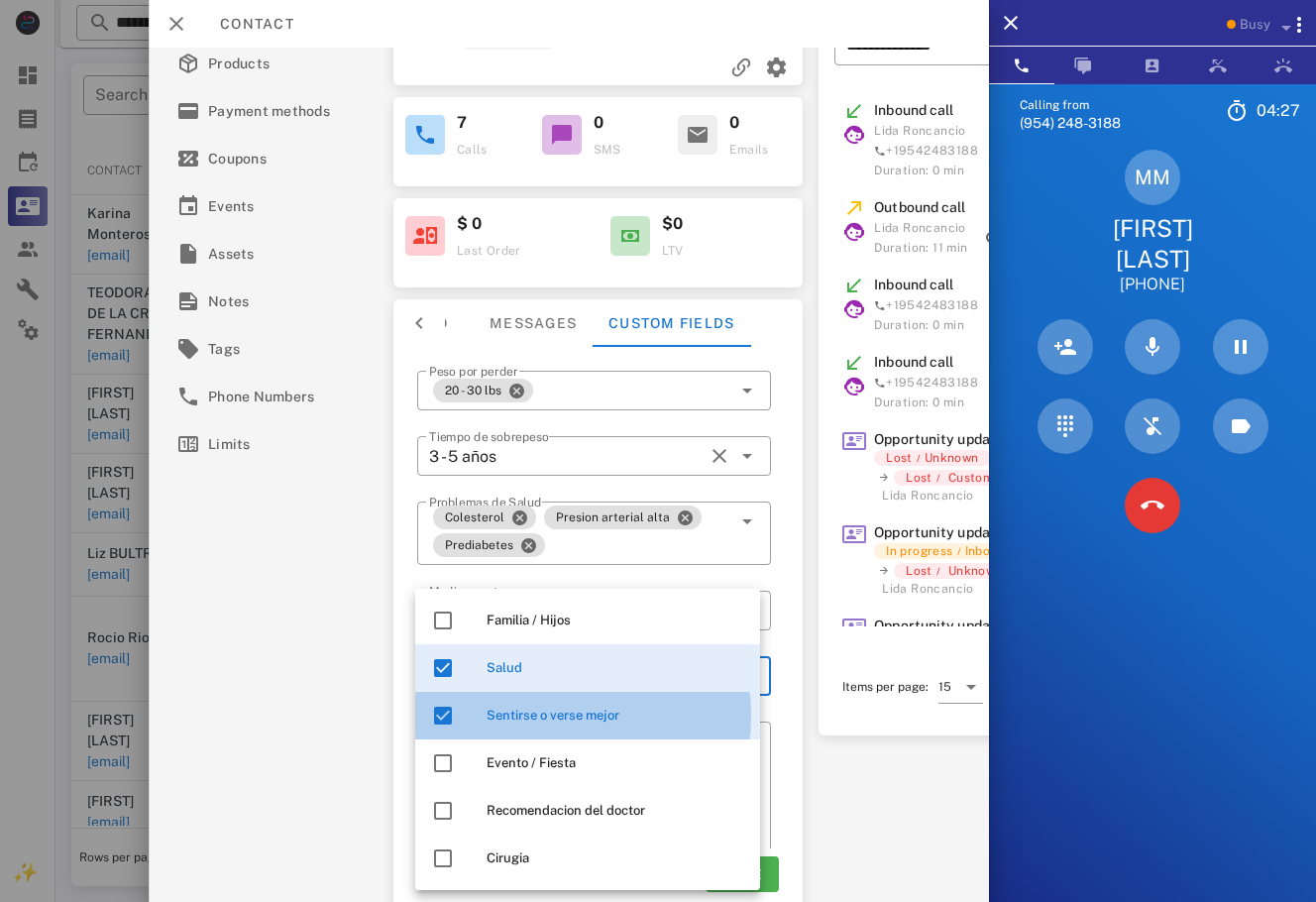 click on "**********" at bounding box center [598, 631] 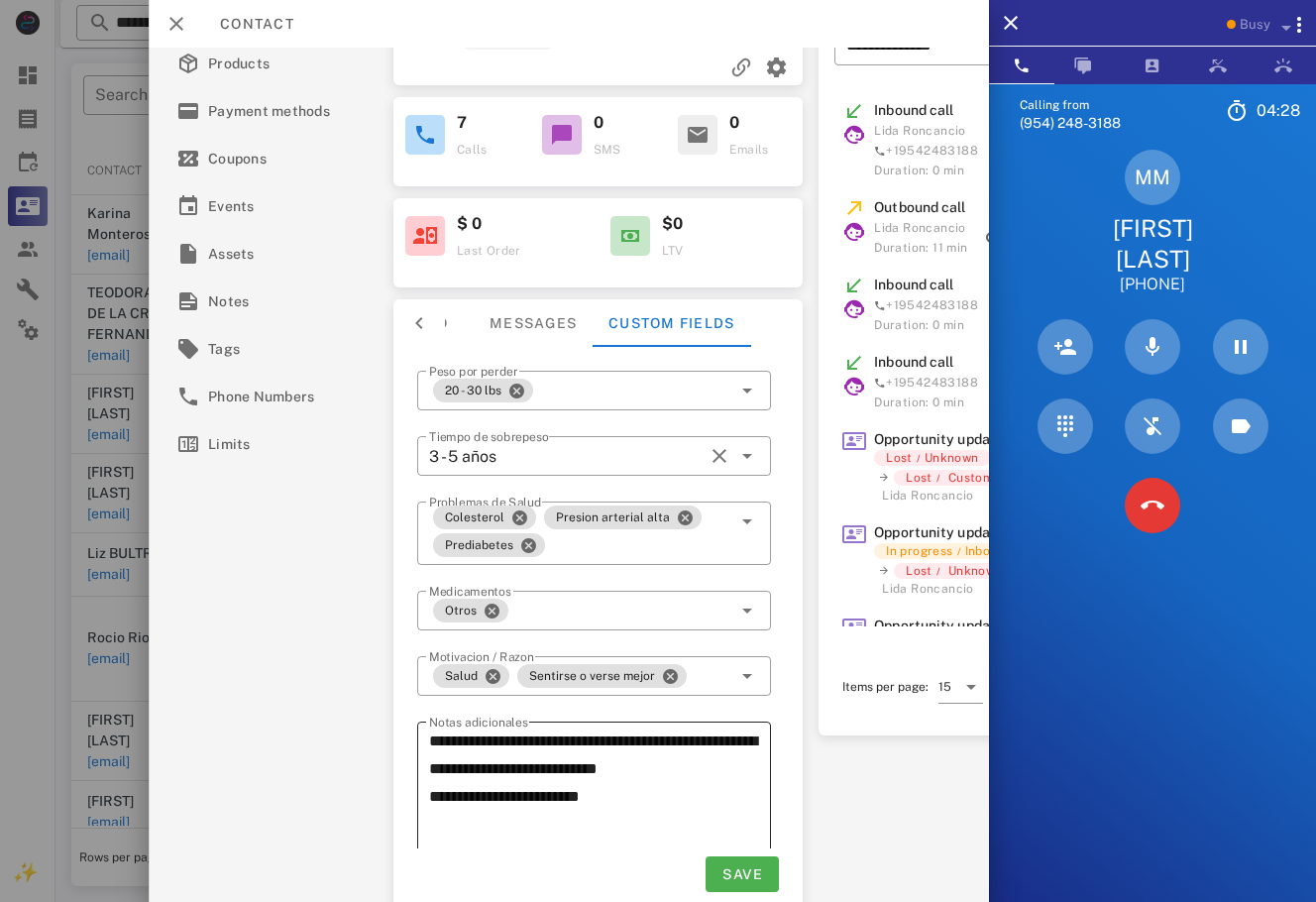 click on "**********" at bounding box center (600, 797) 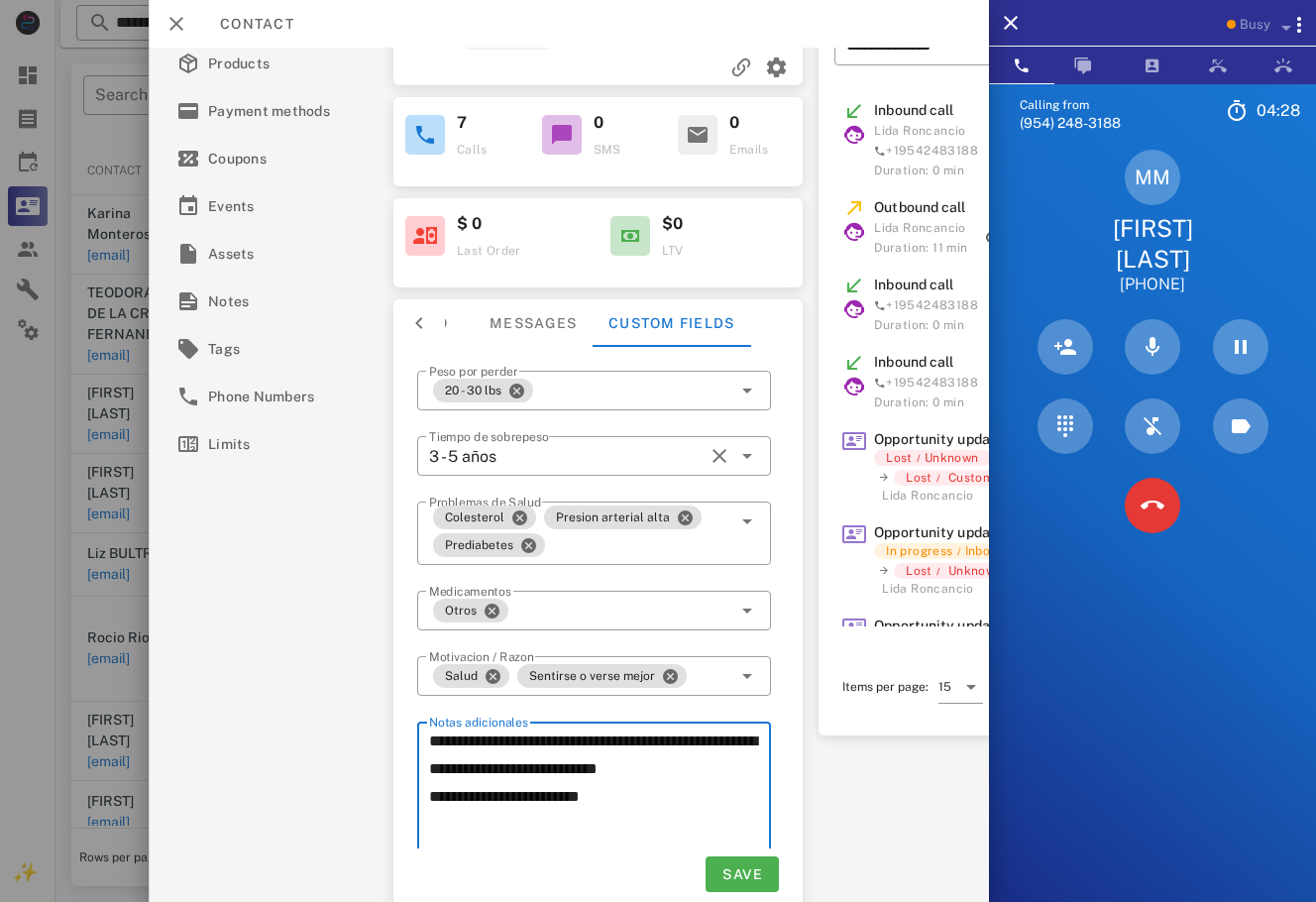 click on "**********" at bounding box center (600, 797) 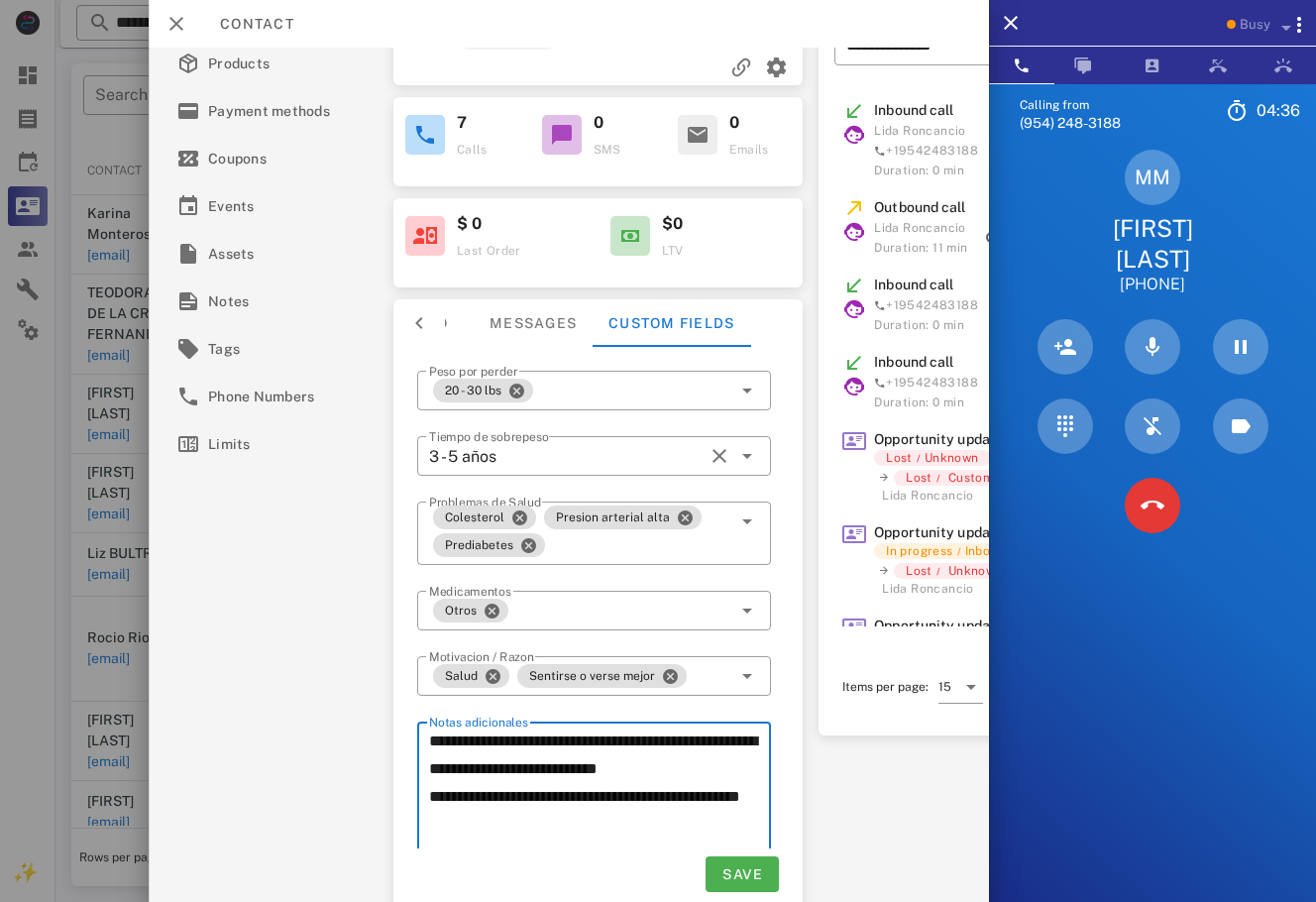 drag, startPoint x: 475, startPoint y: 825, endPoint x: 486, endPoint y: 829, distance: 11.7046999 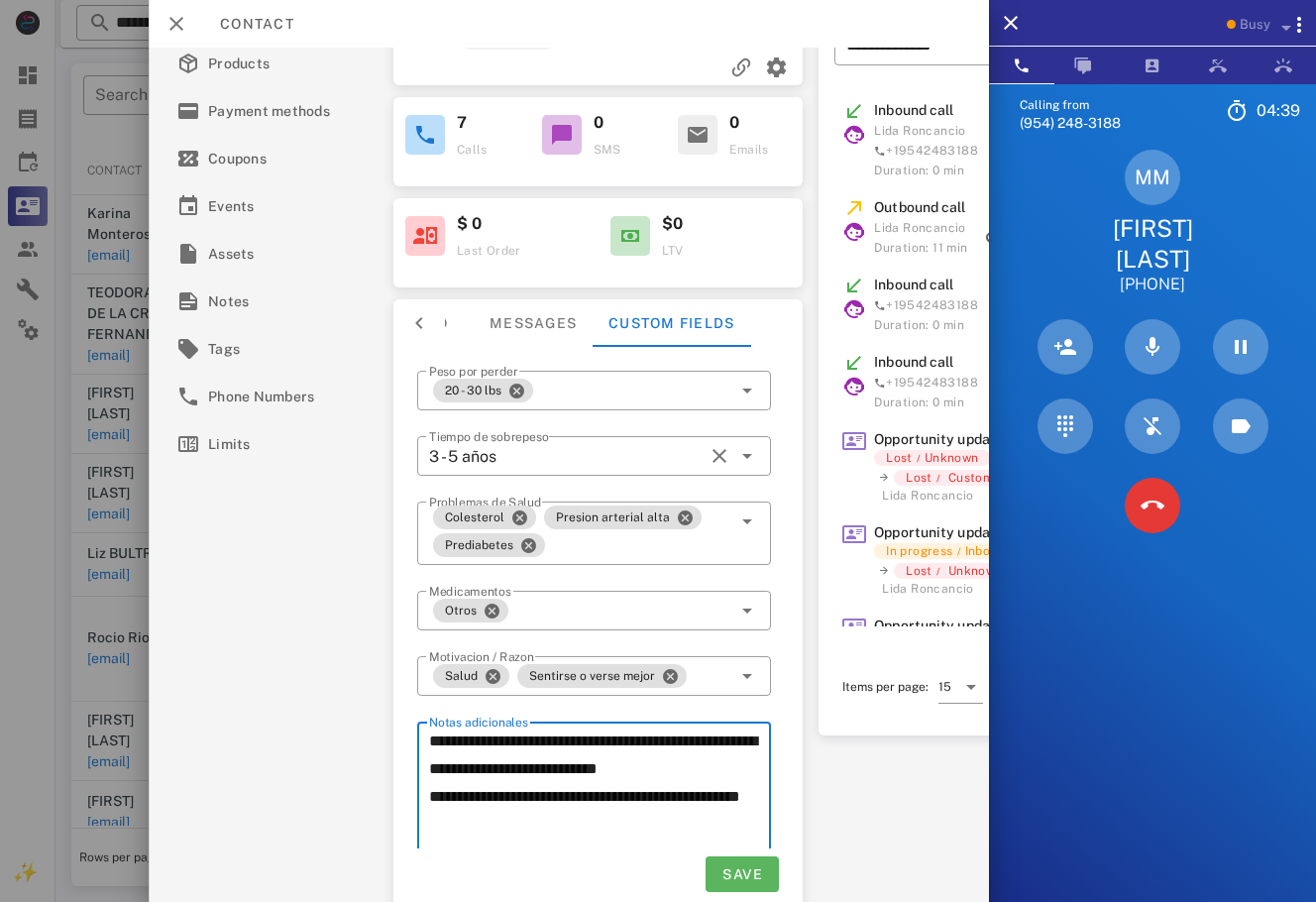 type on "**********" 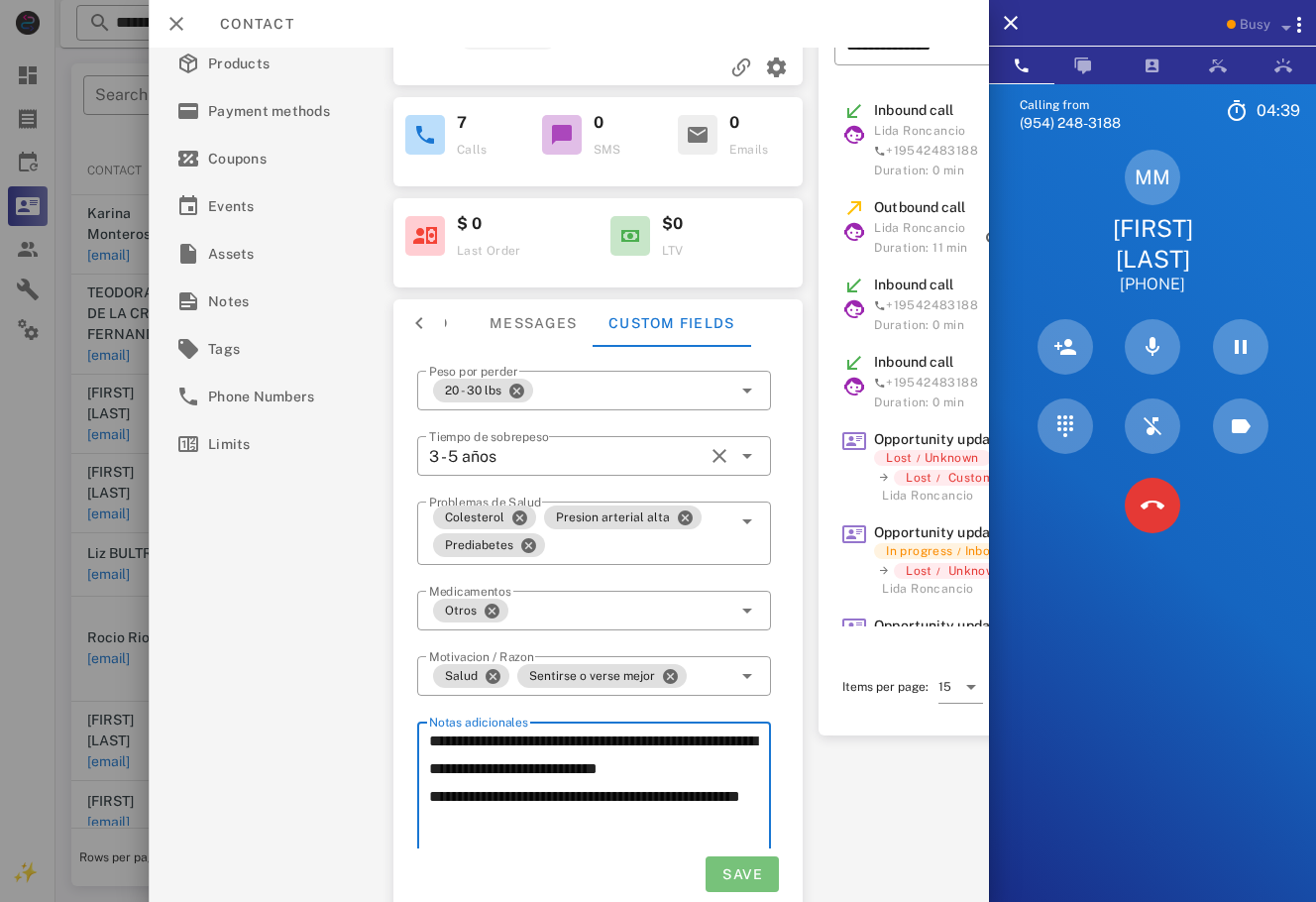 click on "Save" at bounding box center [742, 874] 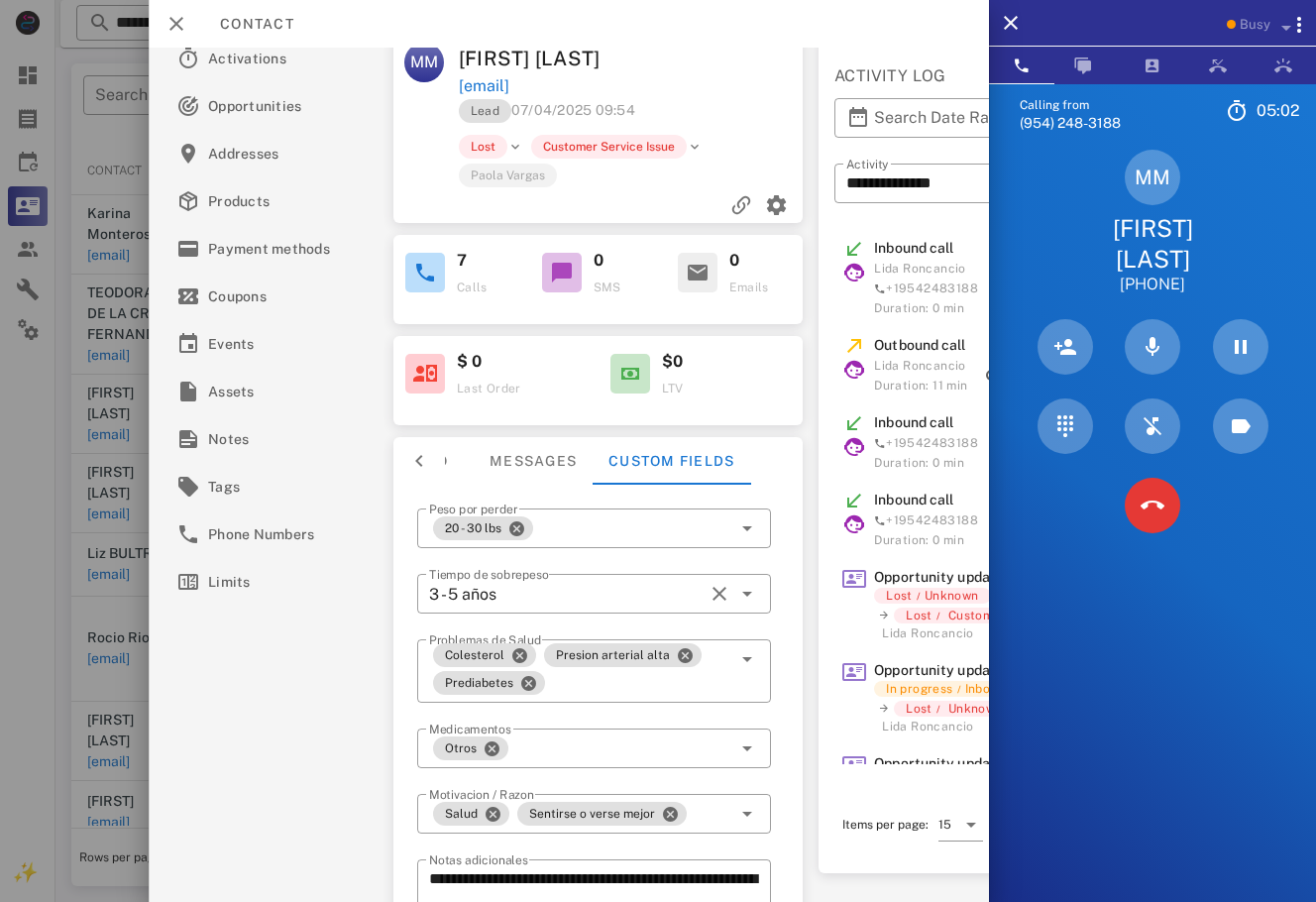 scroll, scrollTop: 0, scrollLeft: 0, axis: both 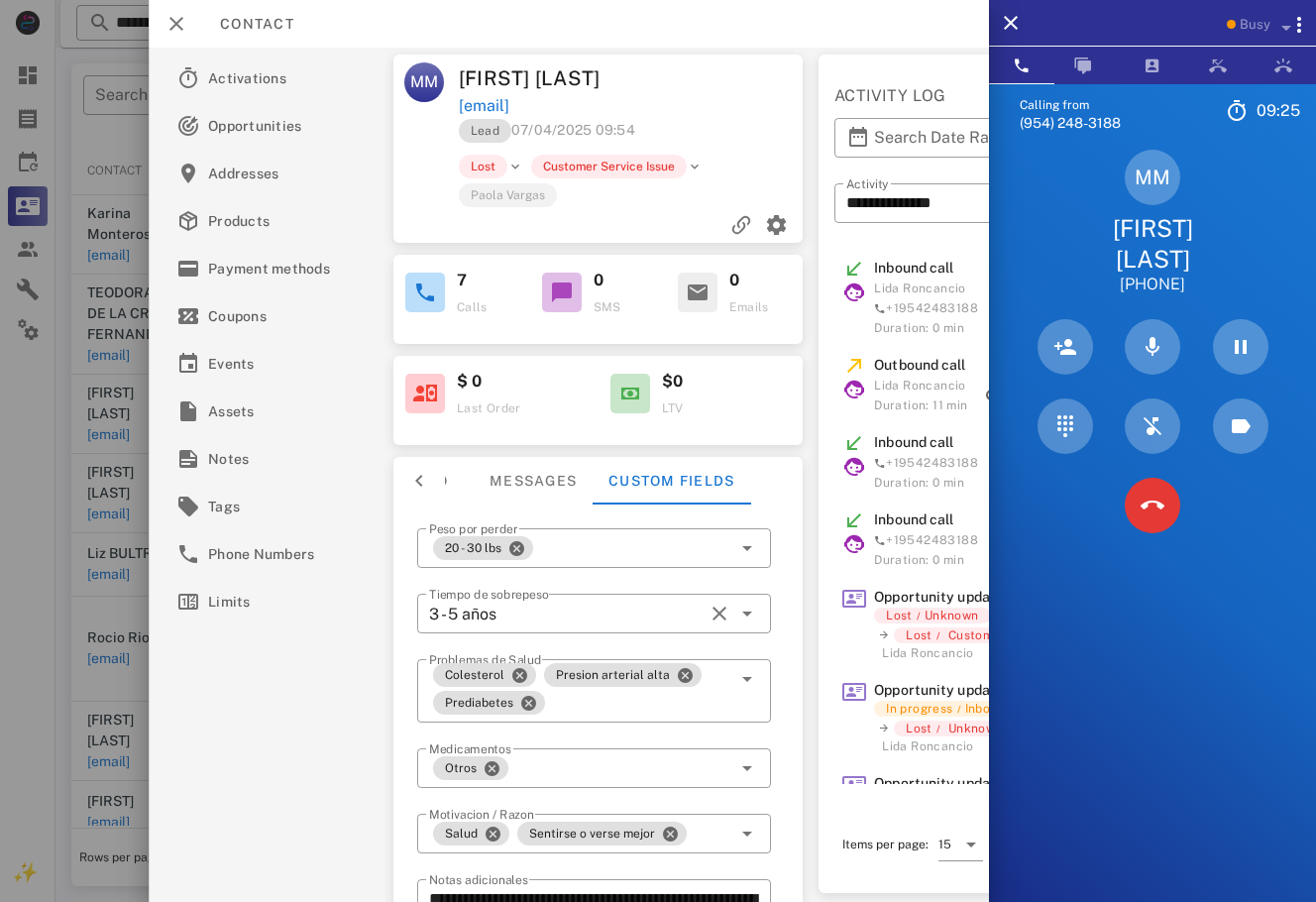 click on "mig1954@icloud.com" at bounding box center [632, 106] 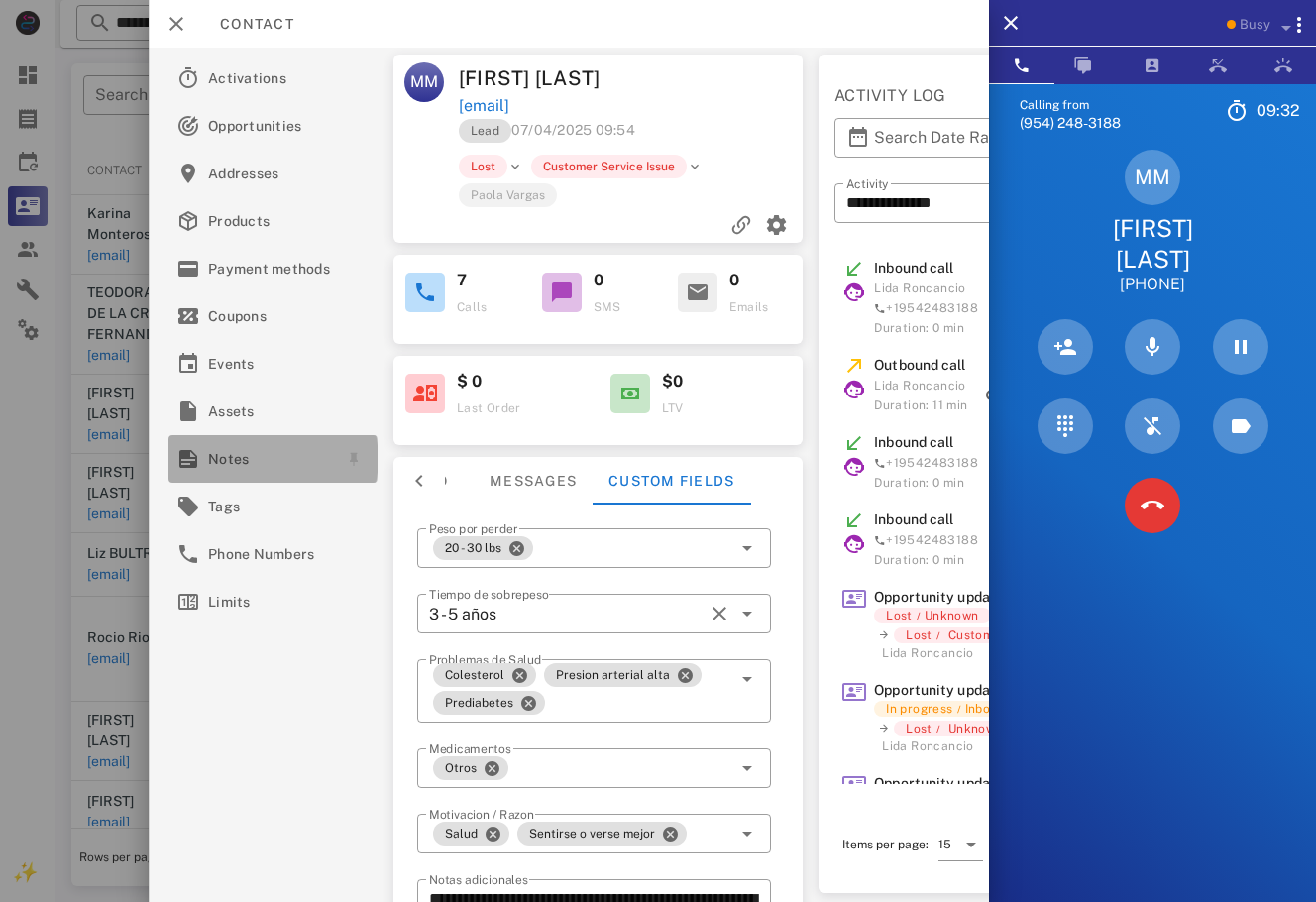click on "Notes" at bounding box center [269, 459] 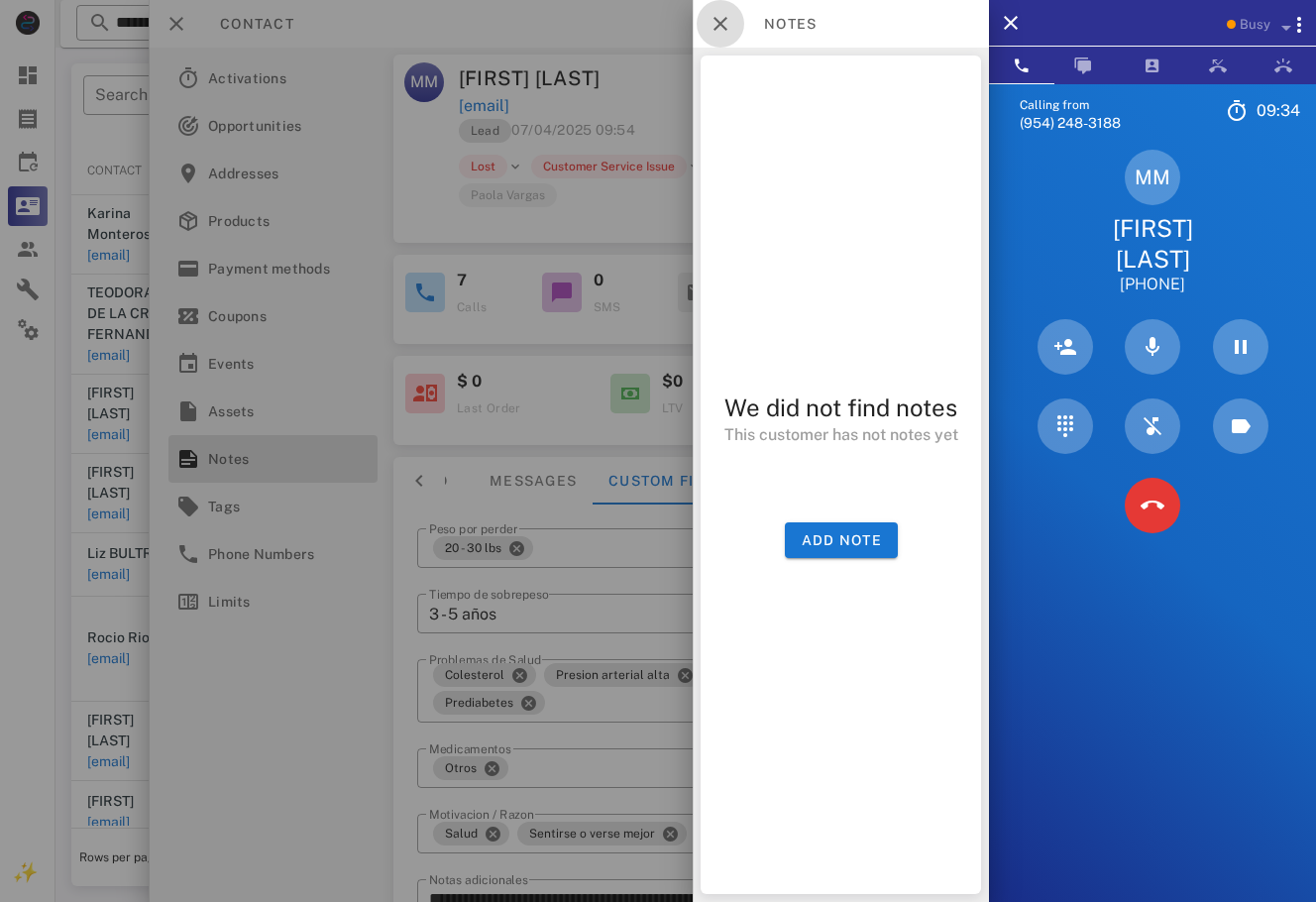 click at bounding box center [720, 24] 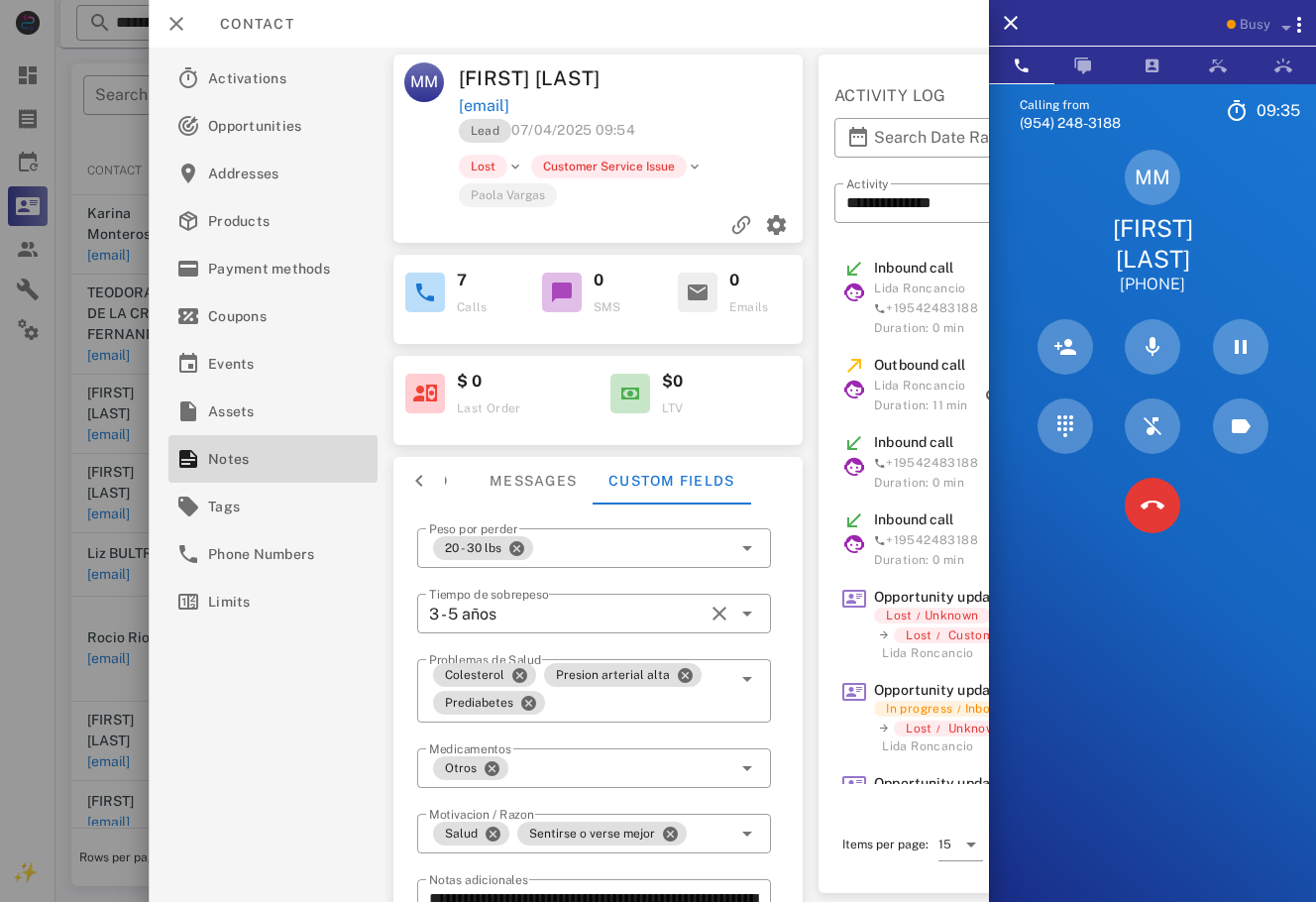 click on "Lead   07/04/2025 09:54" at bounding box center (632, 136) 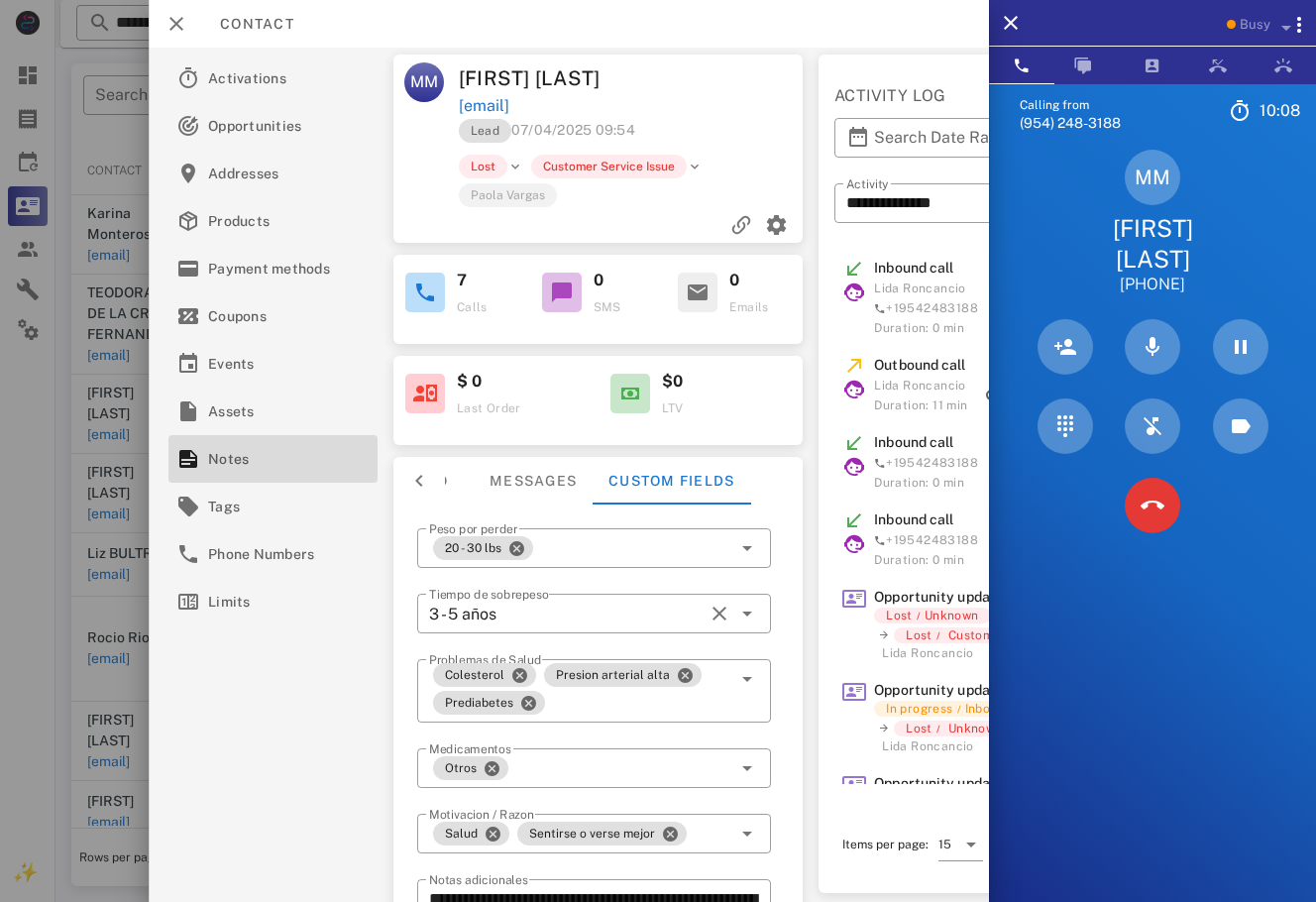 click at bounding box center [418, 481] 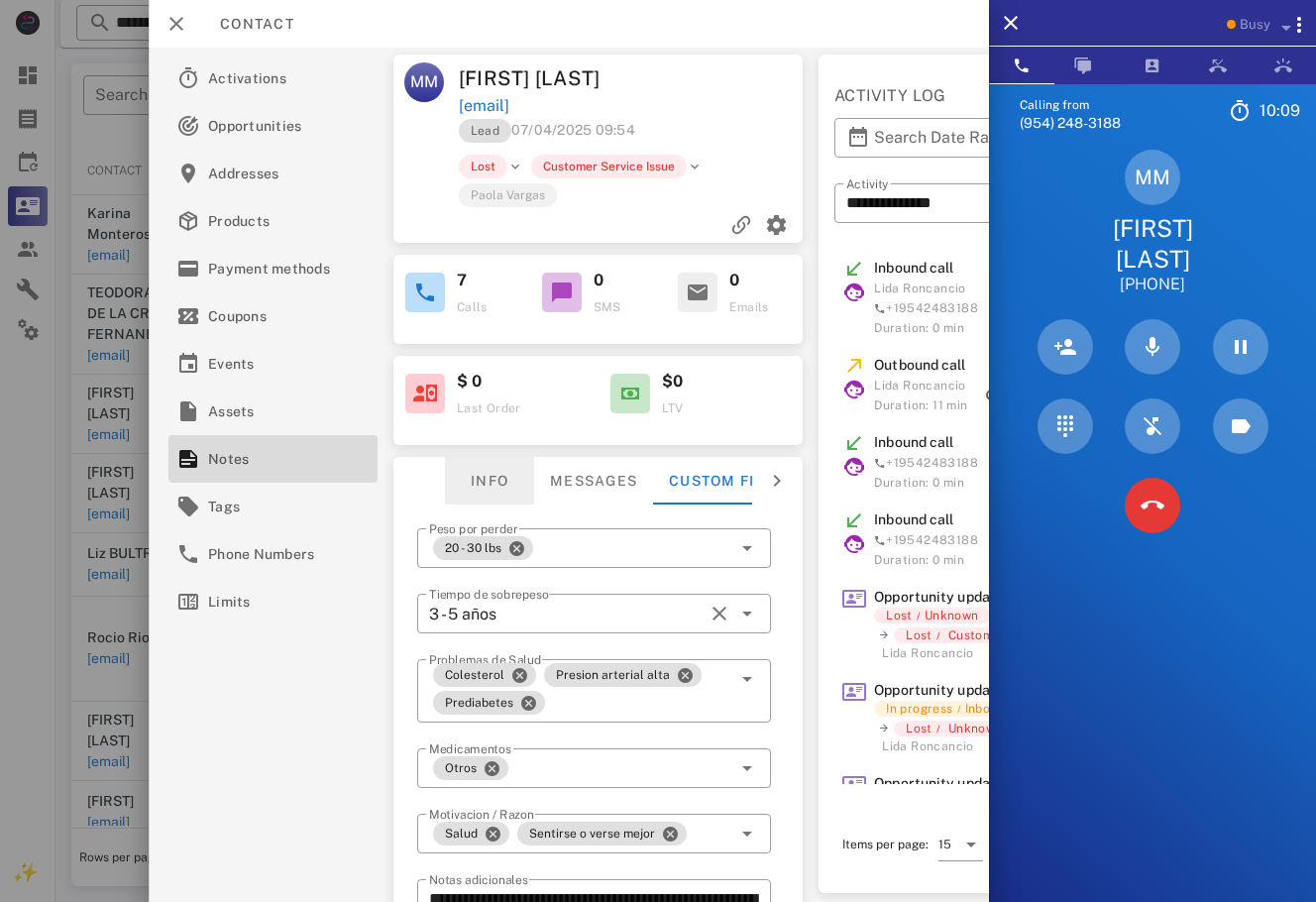 click on "Info" at bounding box center [489, 481] 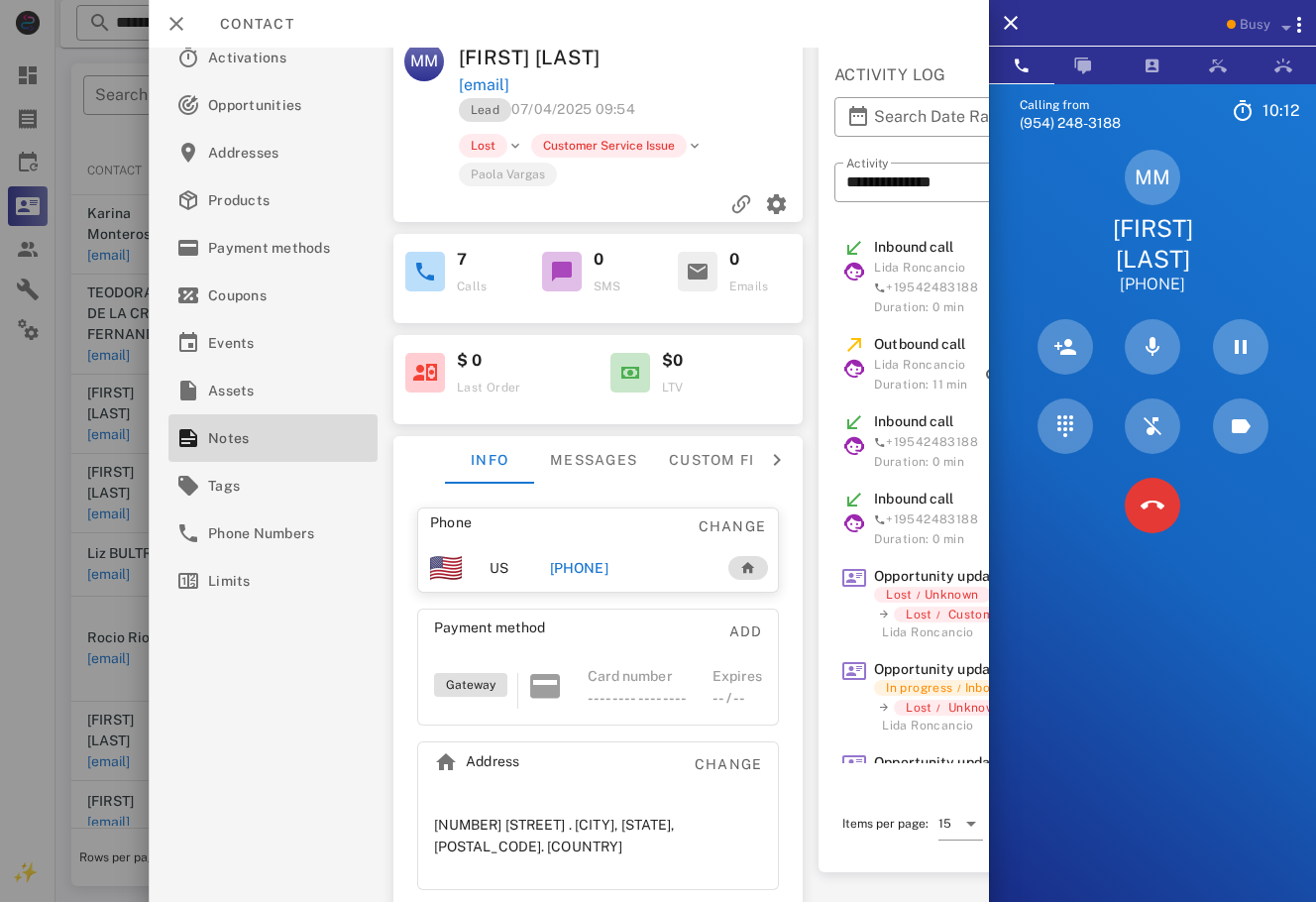 scroll, scrollTop: 0, scrollLeft: 0, axis: both 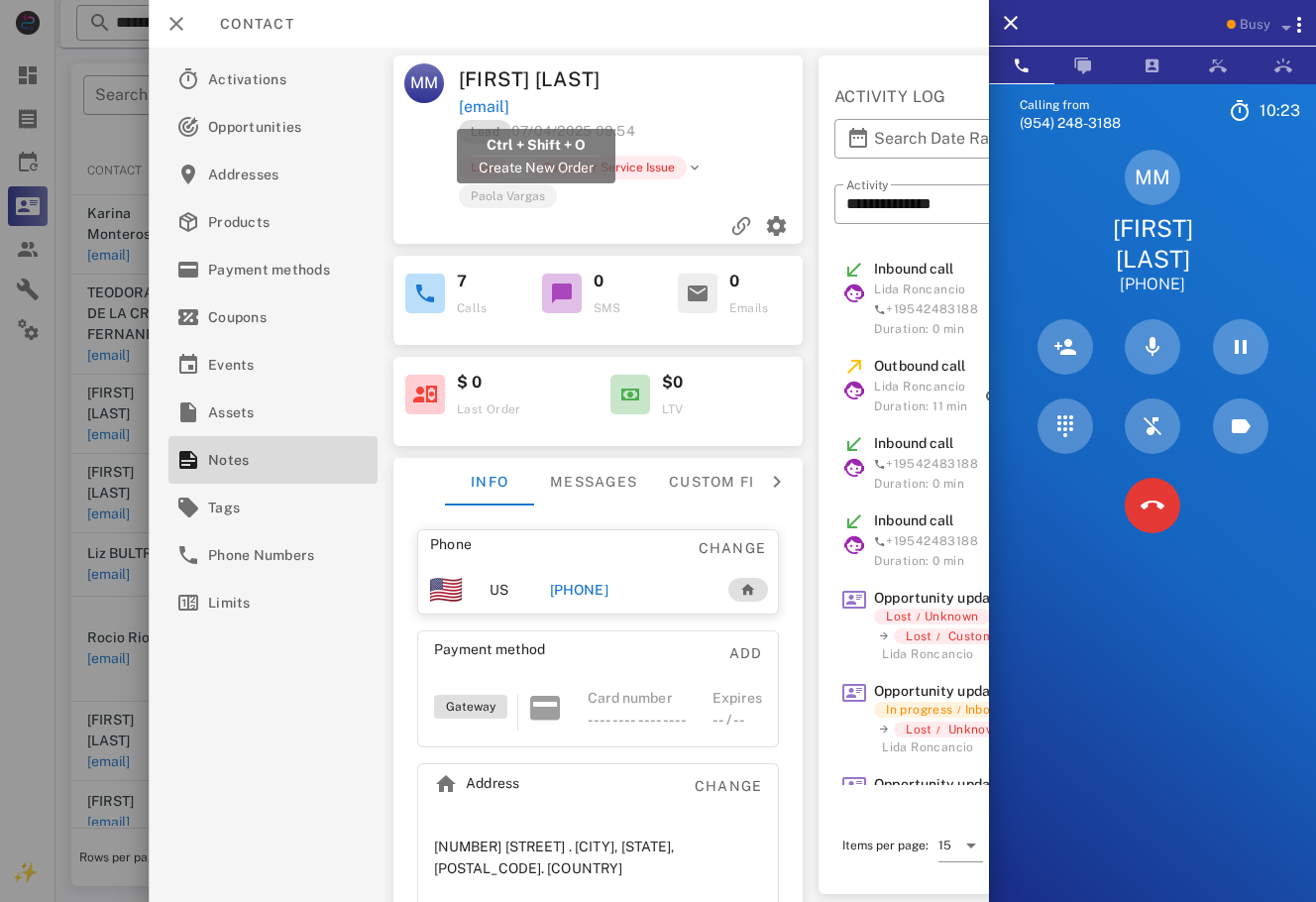 drag, startPoint x: 701, startPoint y: 118, endPoint x: 458, endPoint y: 112, distance: 243.07406 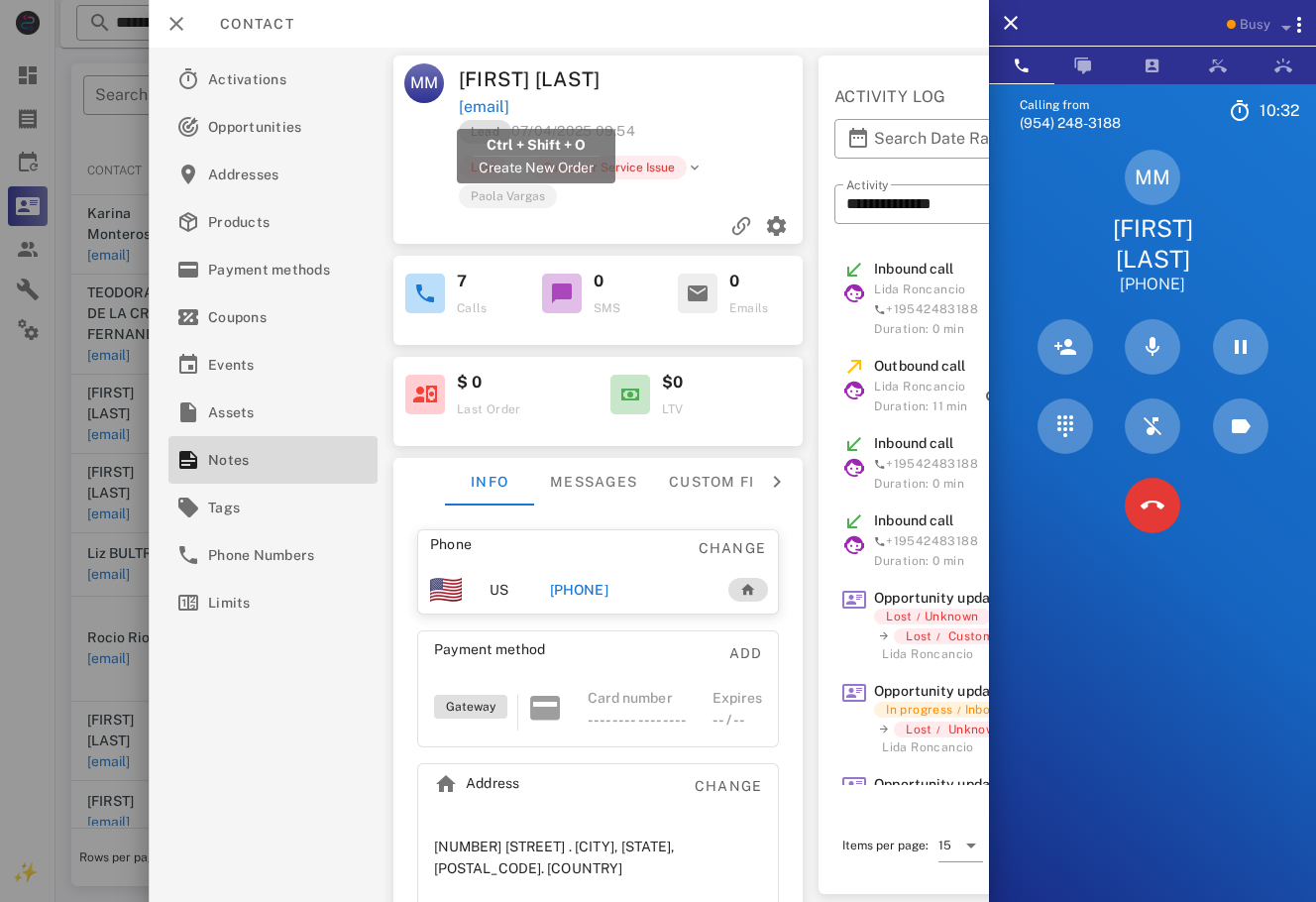 copy on "mig1954@icloud.com" 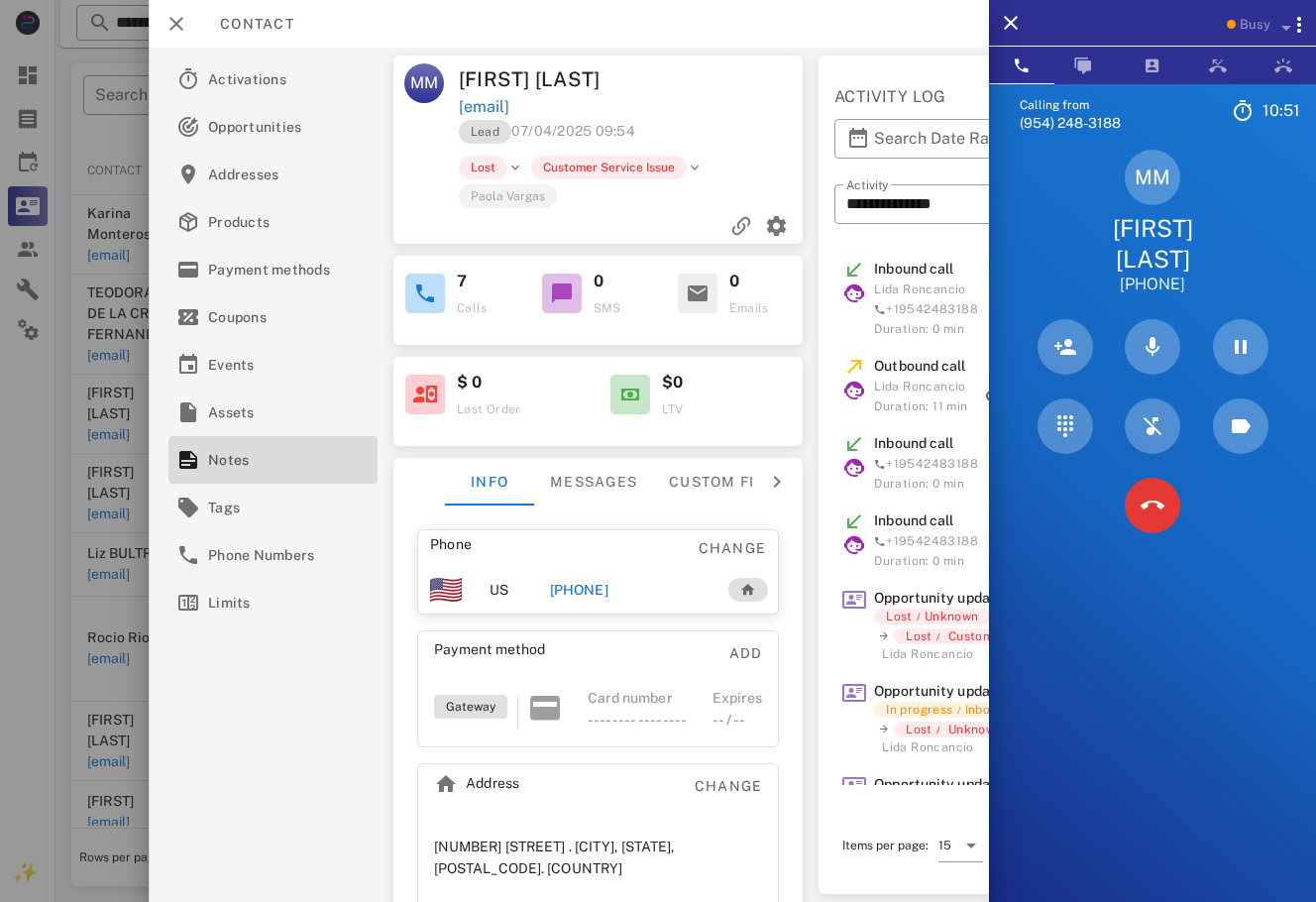click on "Lead   07/04/2025 09:54" at bounding box center [632, 137] 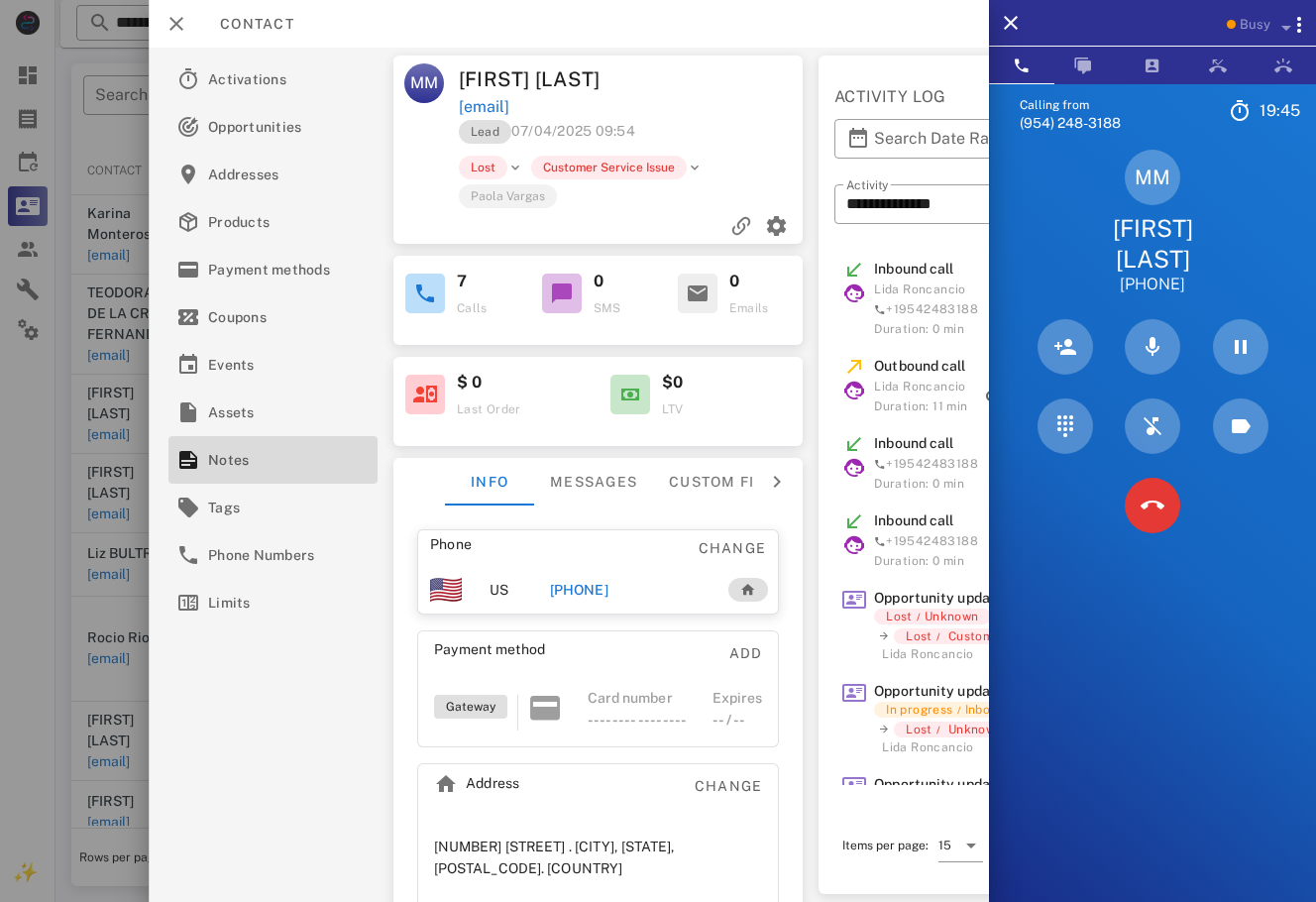 click on "Calling from (954) 248-3188 19: 45  Unknown      ▼     Andorra
+376
Argentina
+54
Aruba
+297
Australia
+61
Belgium (België)
+32
Bolivia
+591
Brazil (Brasil)
+55
Canada
+1
Chile
+56
Colombia
+57
Costa Rica
+506
Dominican Republic (República Dominicana)
+1
Ecuador
+593
El Salvador
+503
France
+33
Germany (Deutschland)
+49
Guadeloupe
+590
Guatemala
+502
Honduras
+504
Iceland (Ísland)
+354
India (भारत)
+91
Israel (‫ישראל‬‎)
+972
Italy (Italia)
+39" at bounding box center [1152, 534] 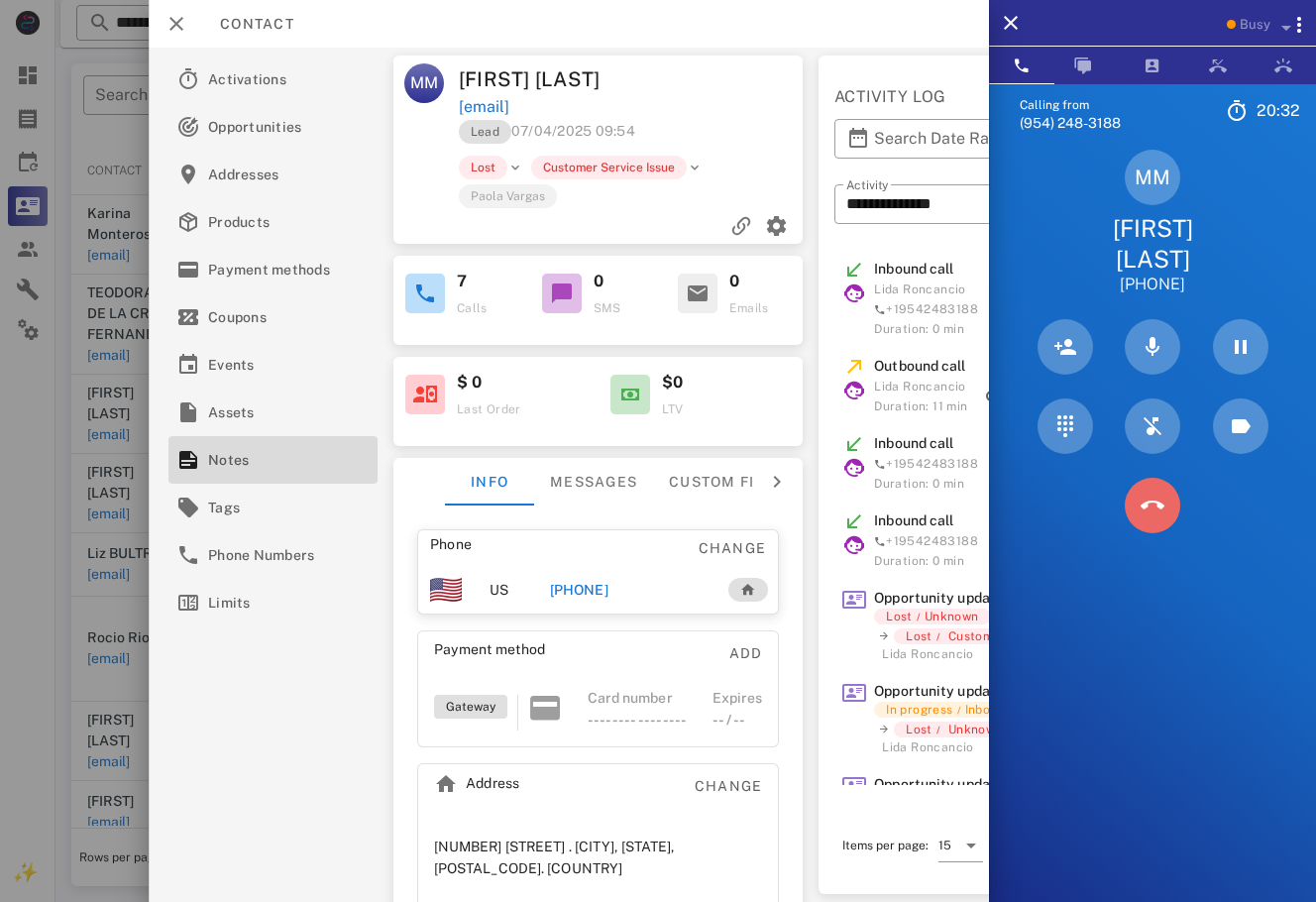 click at bounding box center (1152, 506) 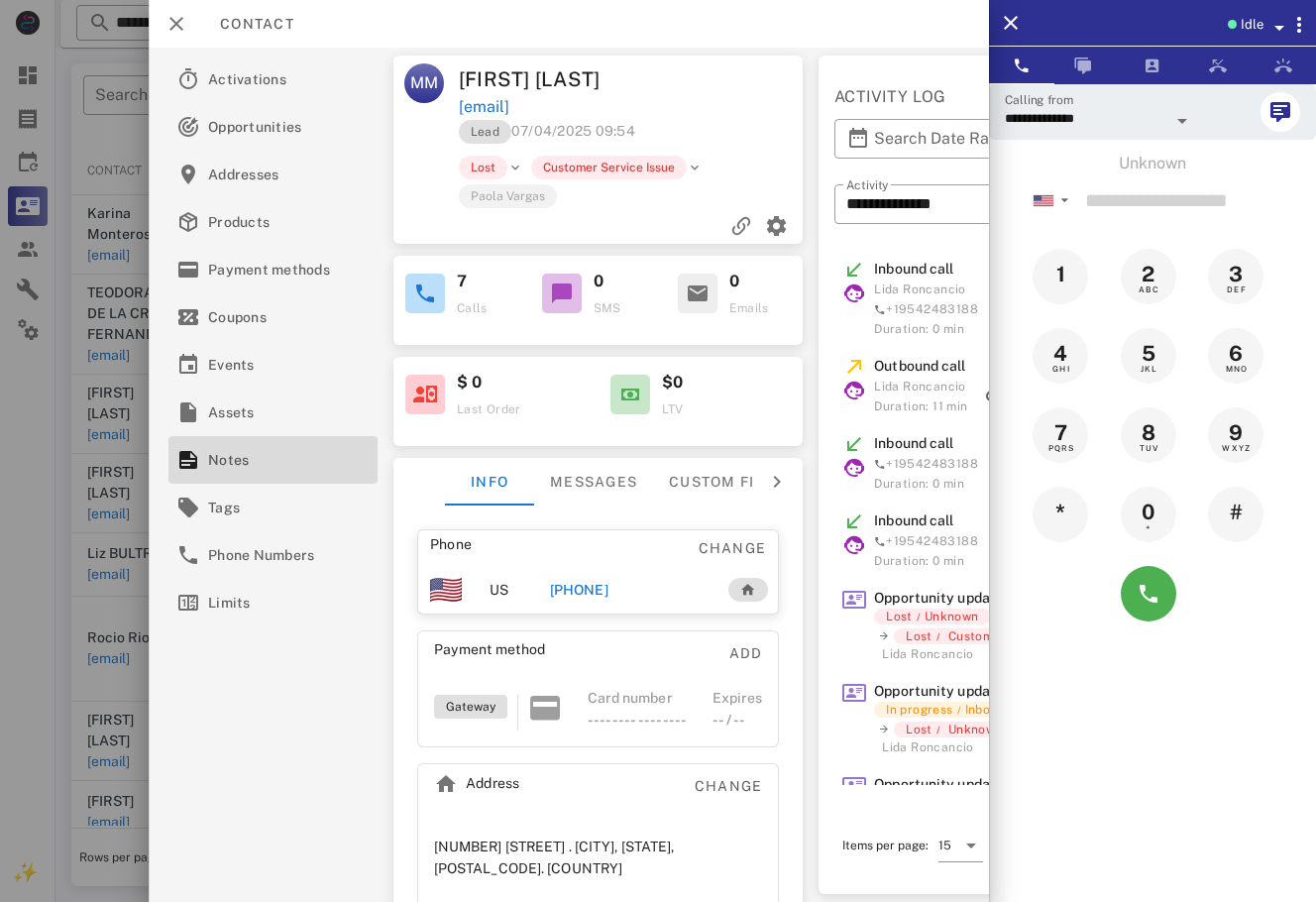 drag, startPoint x: 1280, startPoint y: 792, endPoint x: 1062, endPoint y: 779, distance: 218.38727 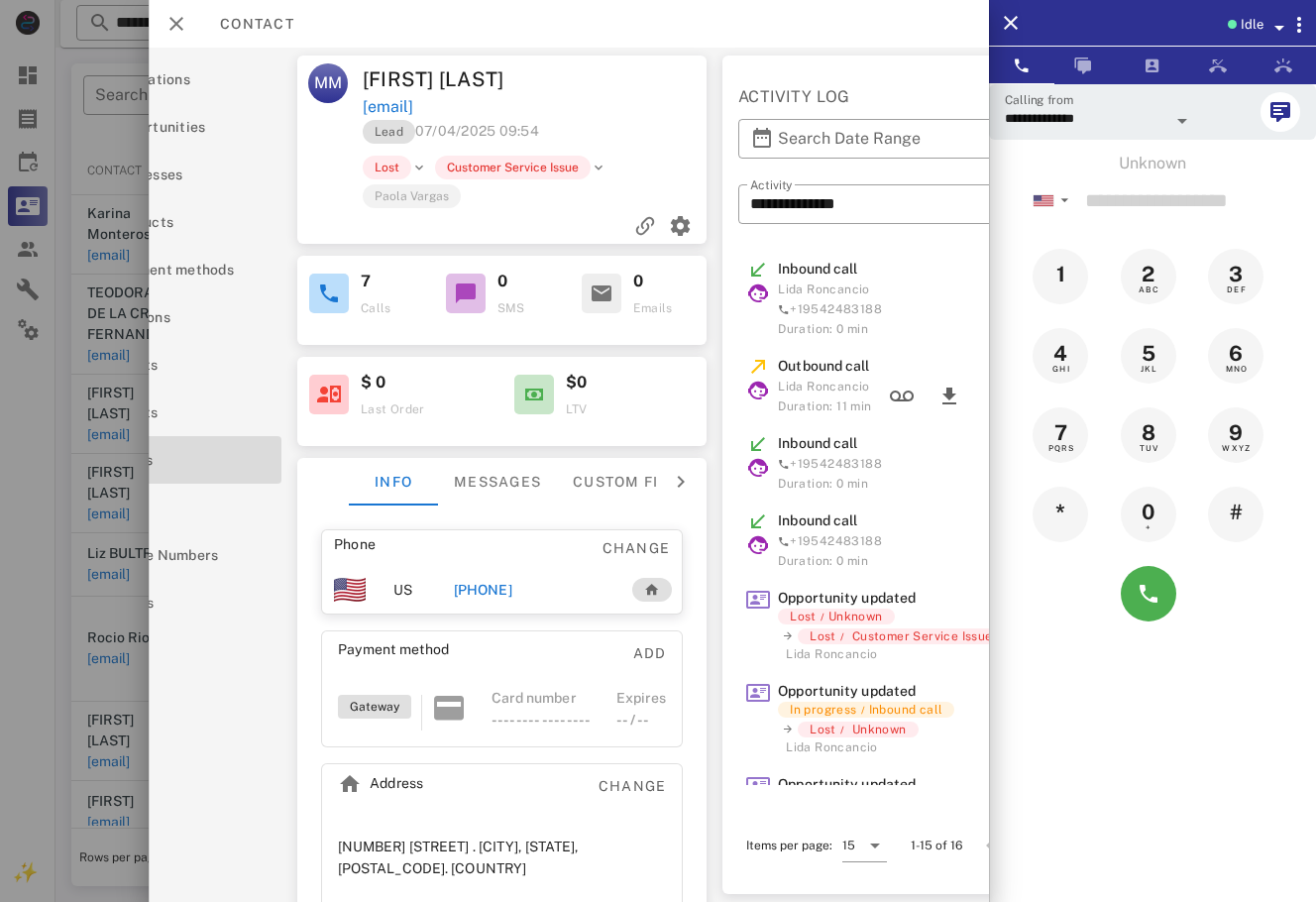 scroll, scrollTop: 0, scrollLeft: 0, axis: both 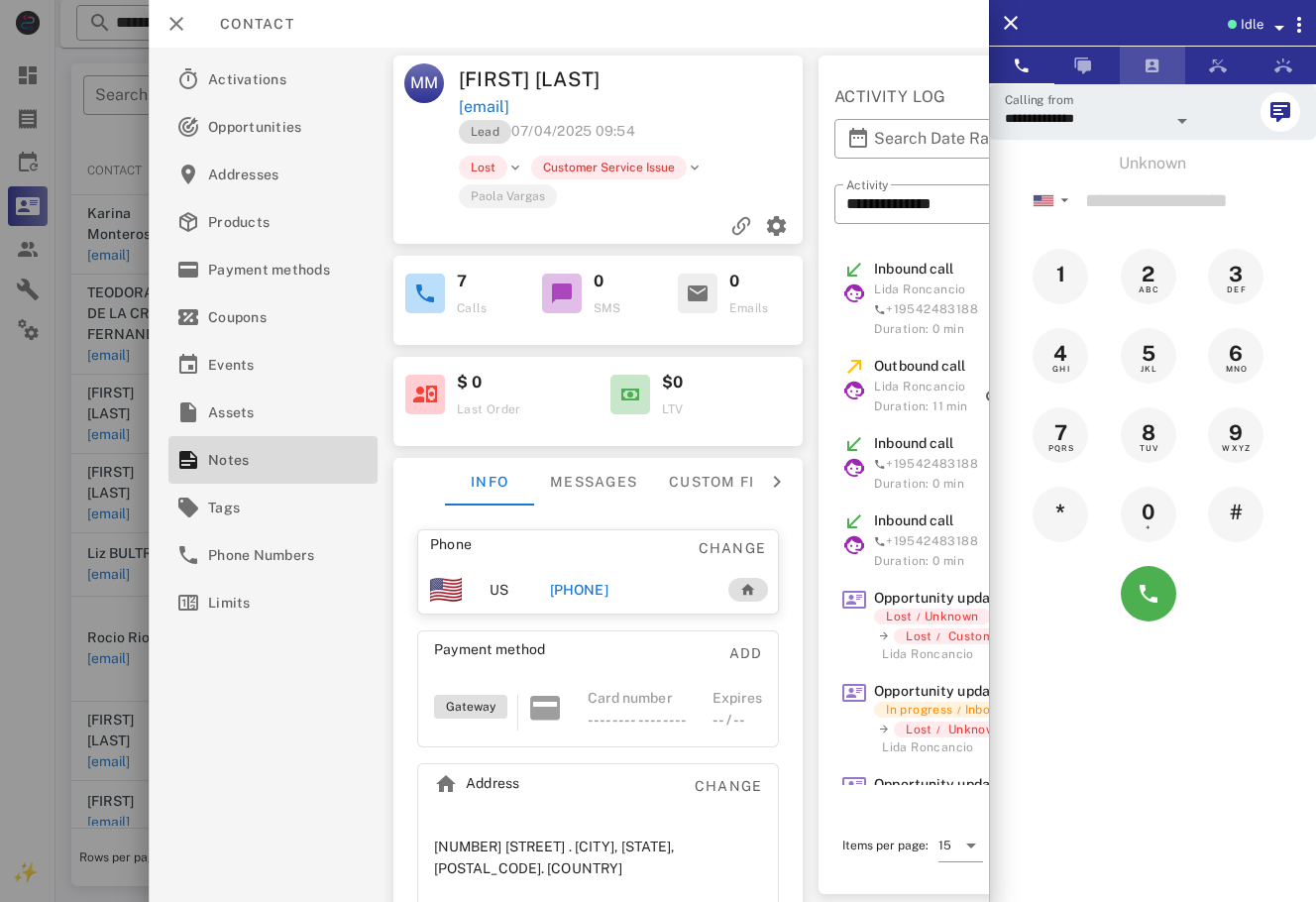 click at bounding box center [1152, 65] 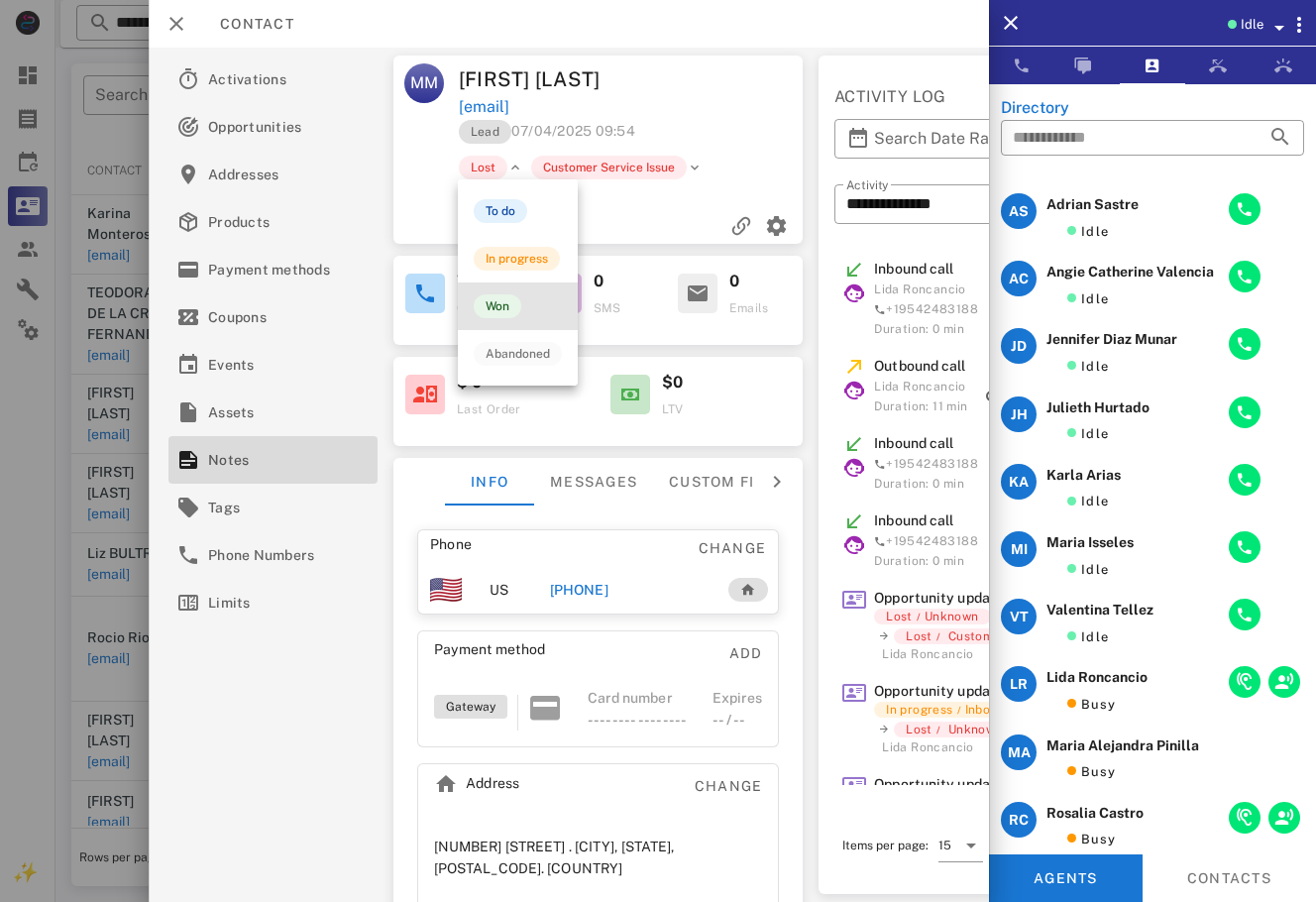 drag, startPoint x: 504, startPoint y: 314, endPoint x: 542, endPoint y: 267, distance: 60.440053 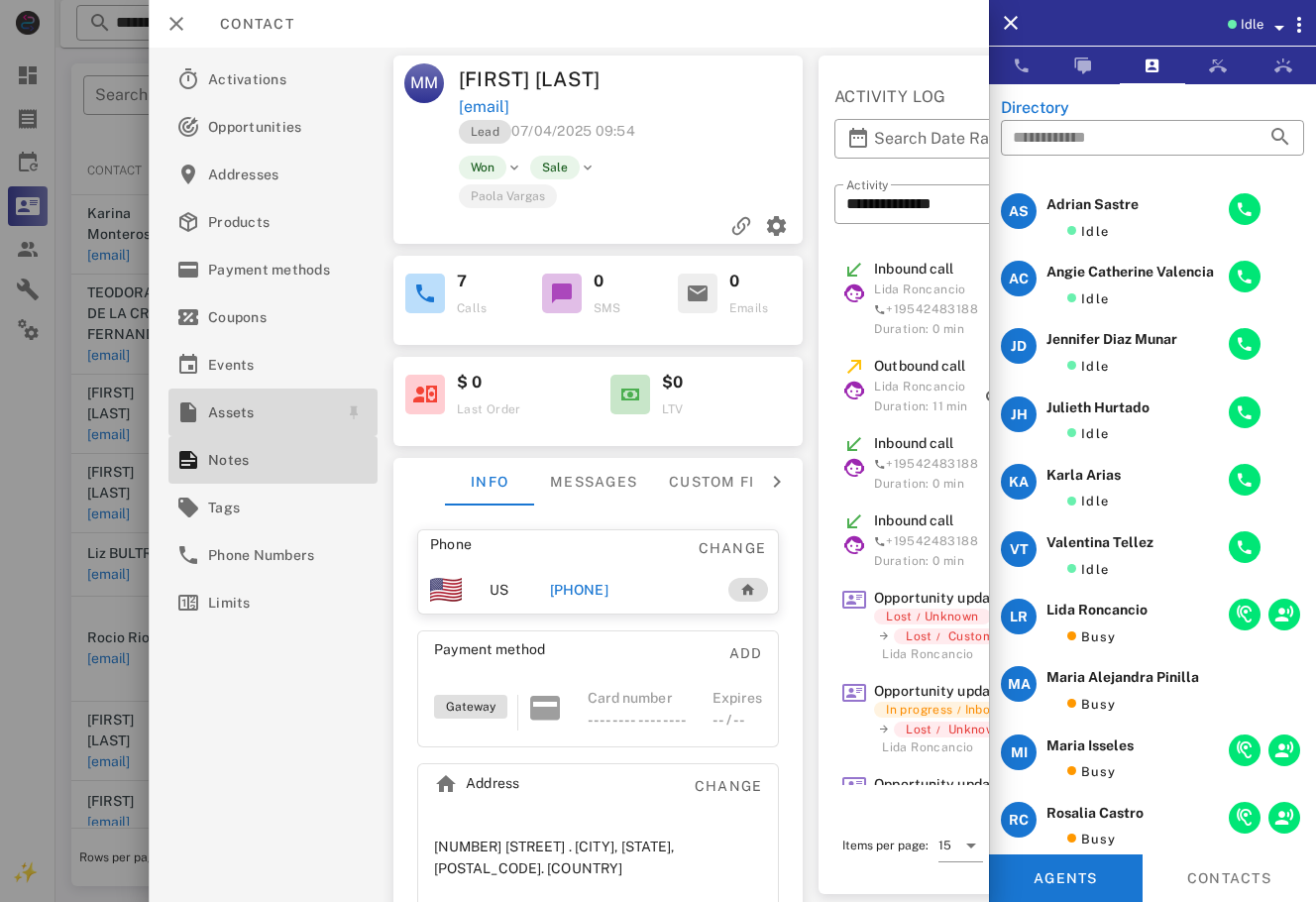 click on "Assets" at bounding box center (269, 412) 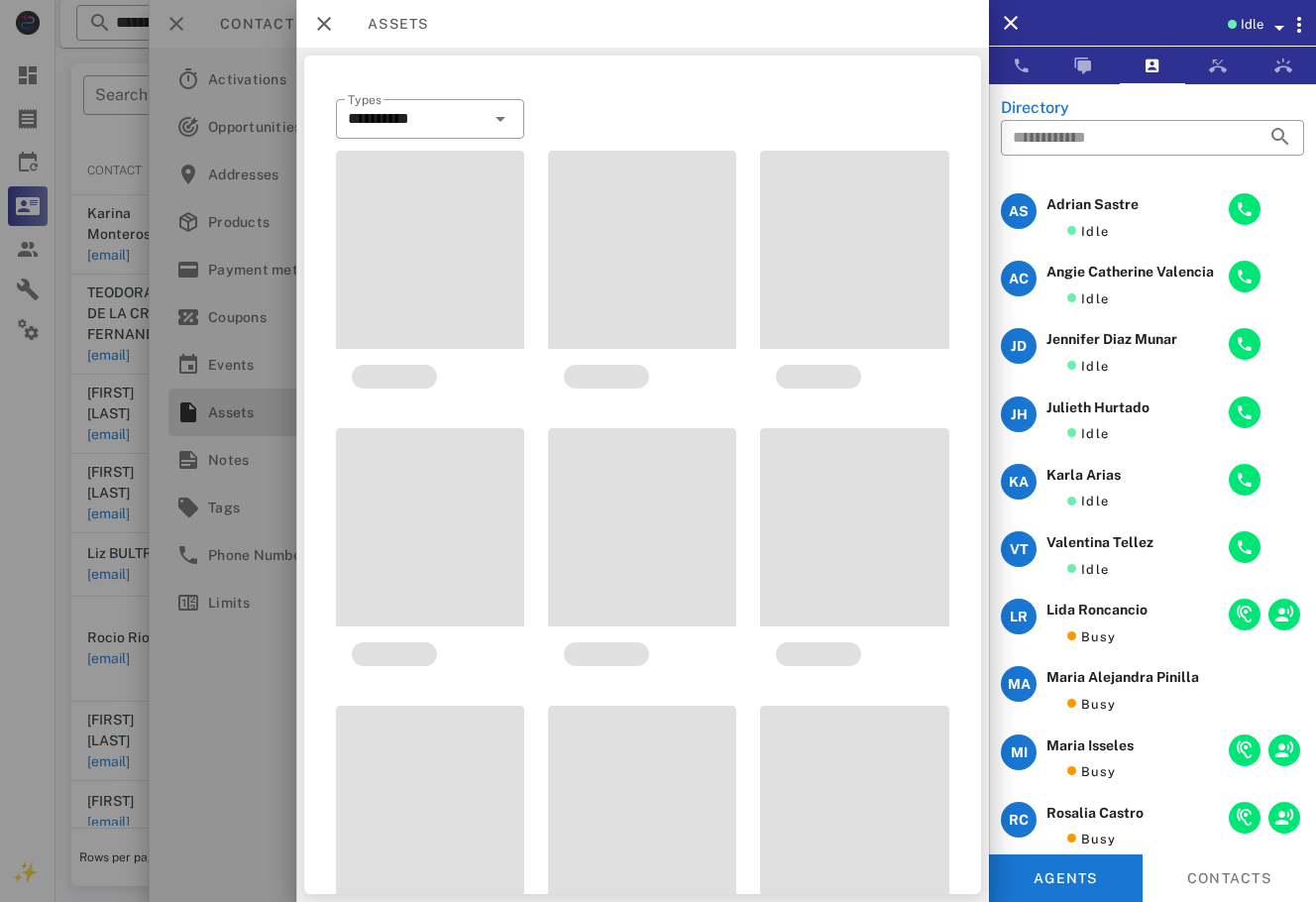 click at bounding box center (658, 451) 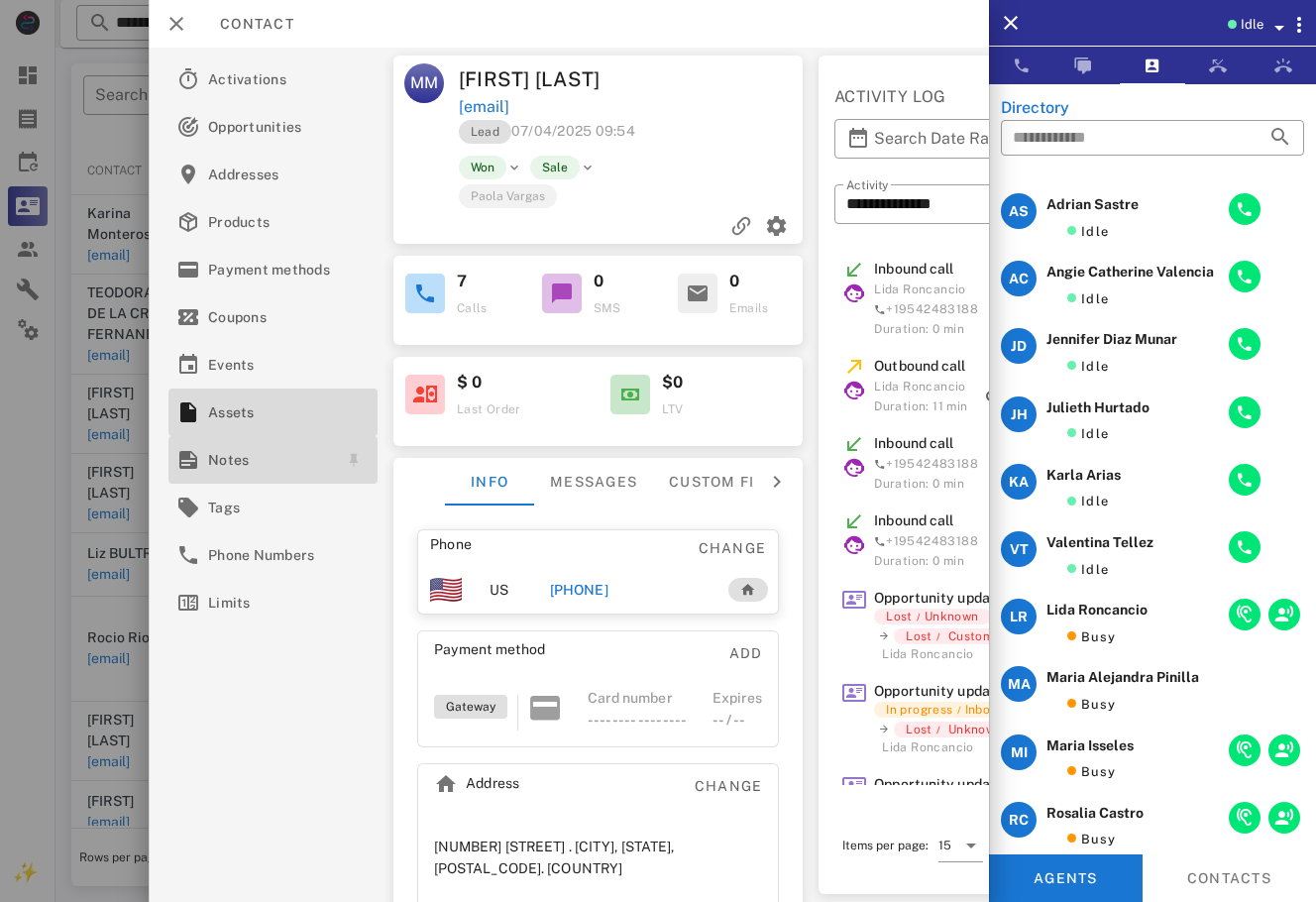 click on "Notes" at bounding box center (269, 460) 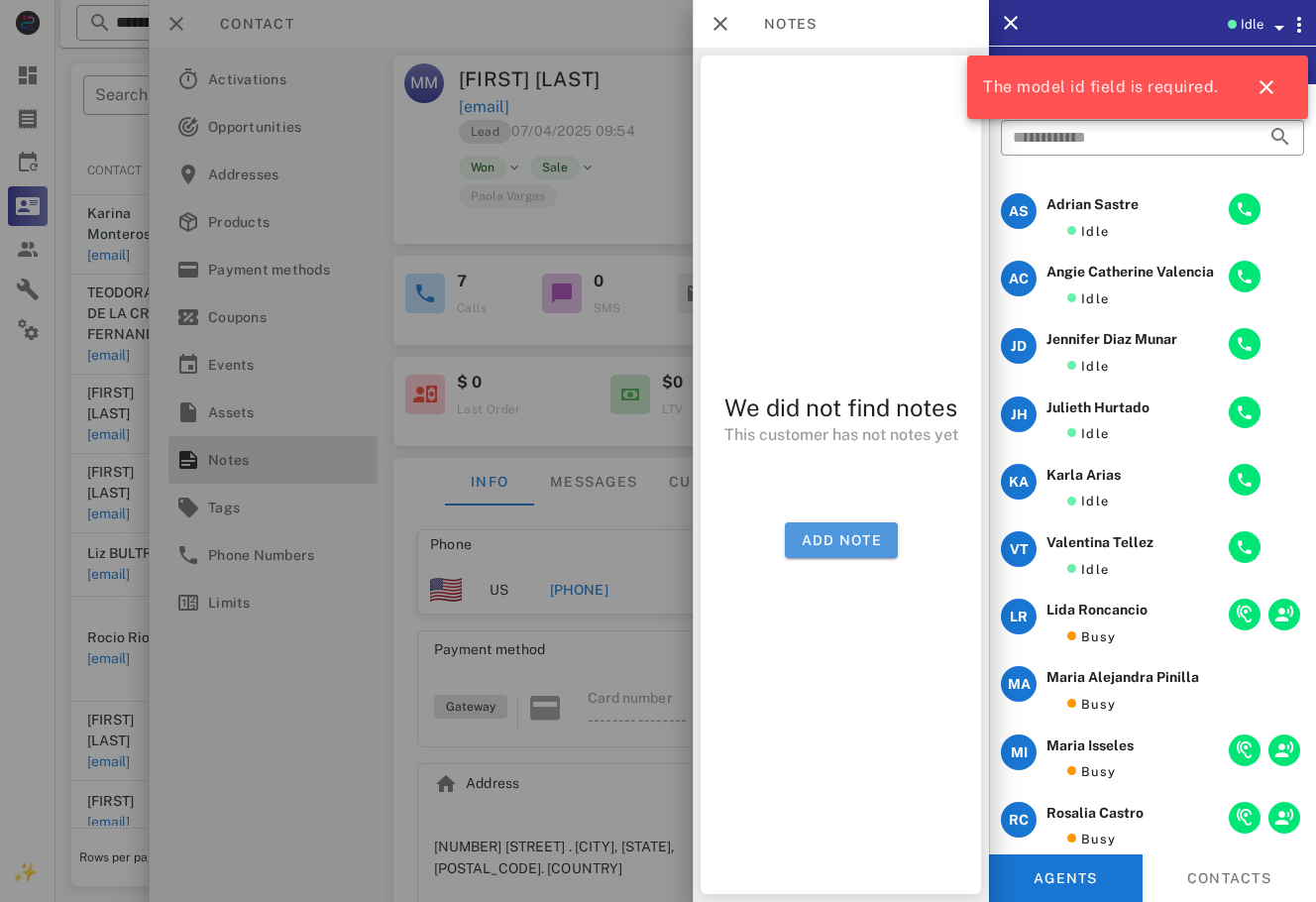 click on "Add note" at bounding box center [840, 540] 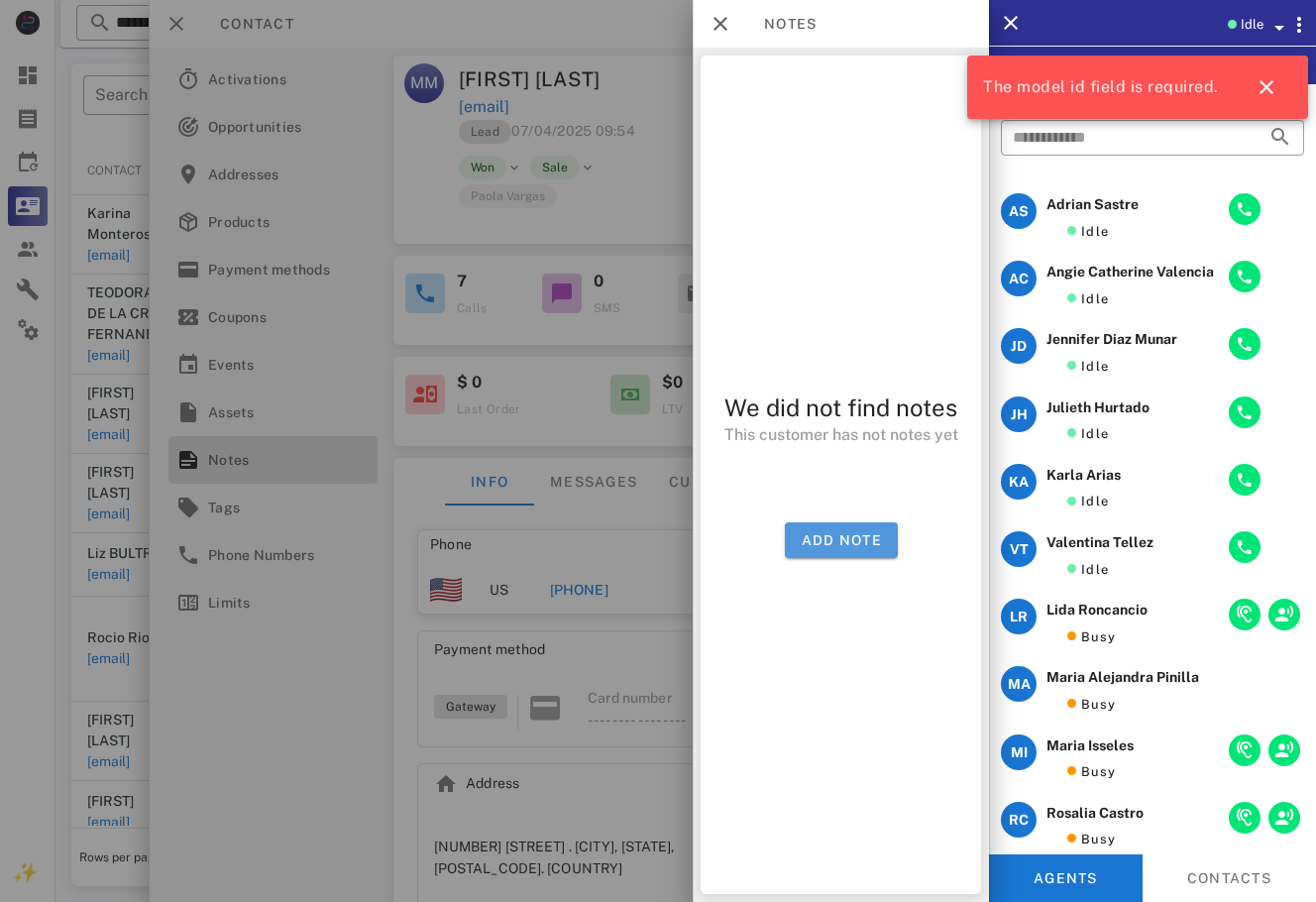 click at bounding box center [658, 451] 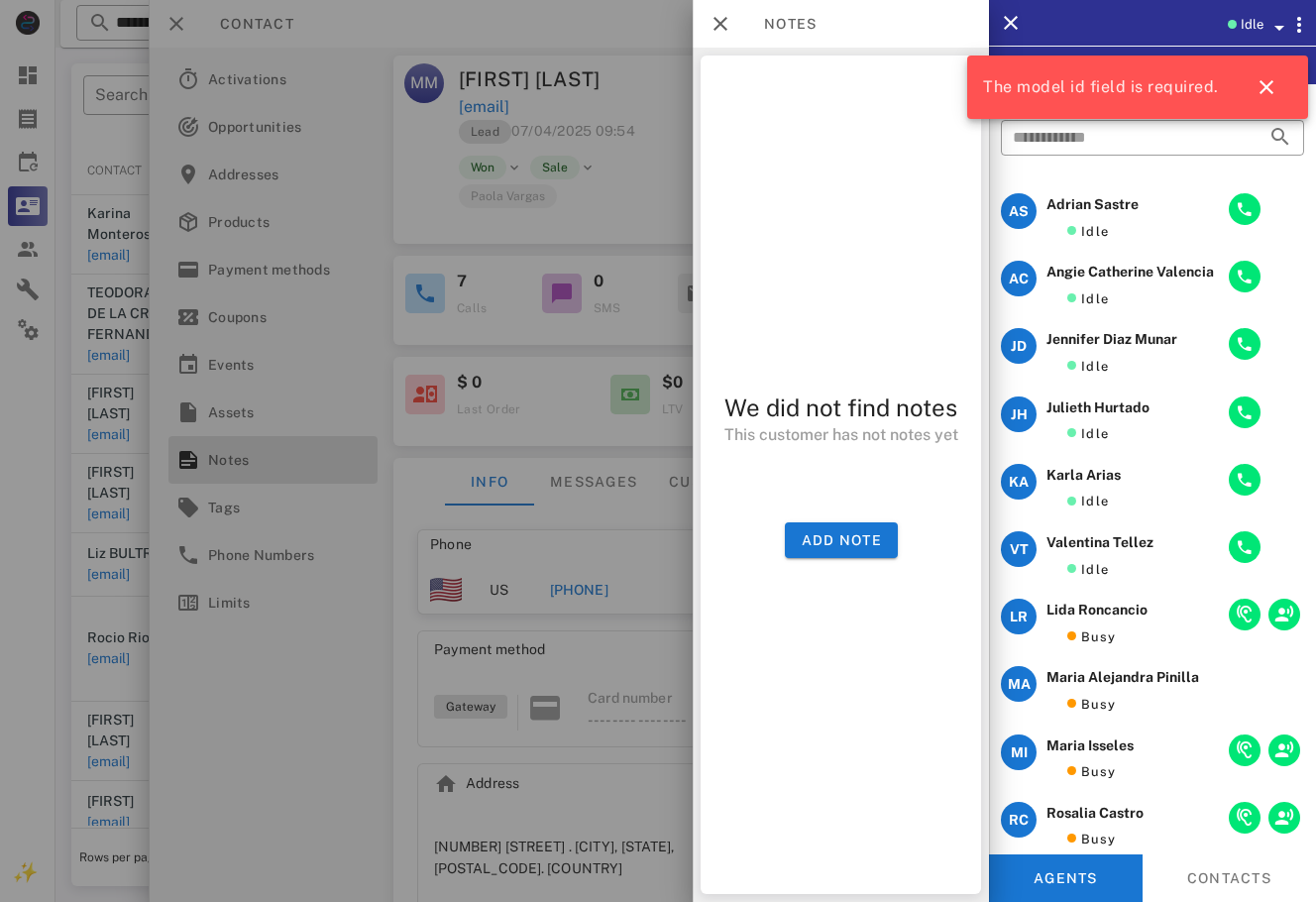click on "We did not find notes This customer has not notes yet Add note" at bounding box center [840, 475] 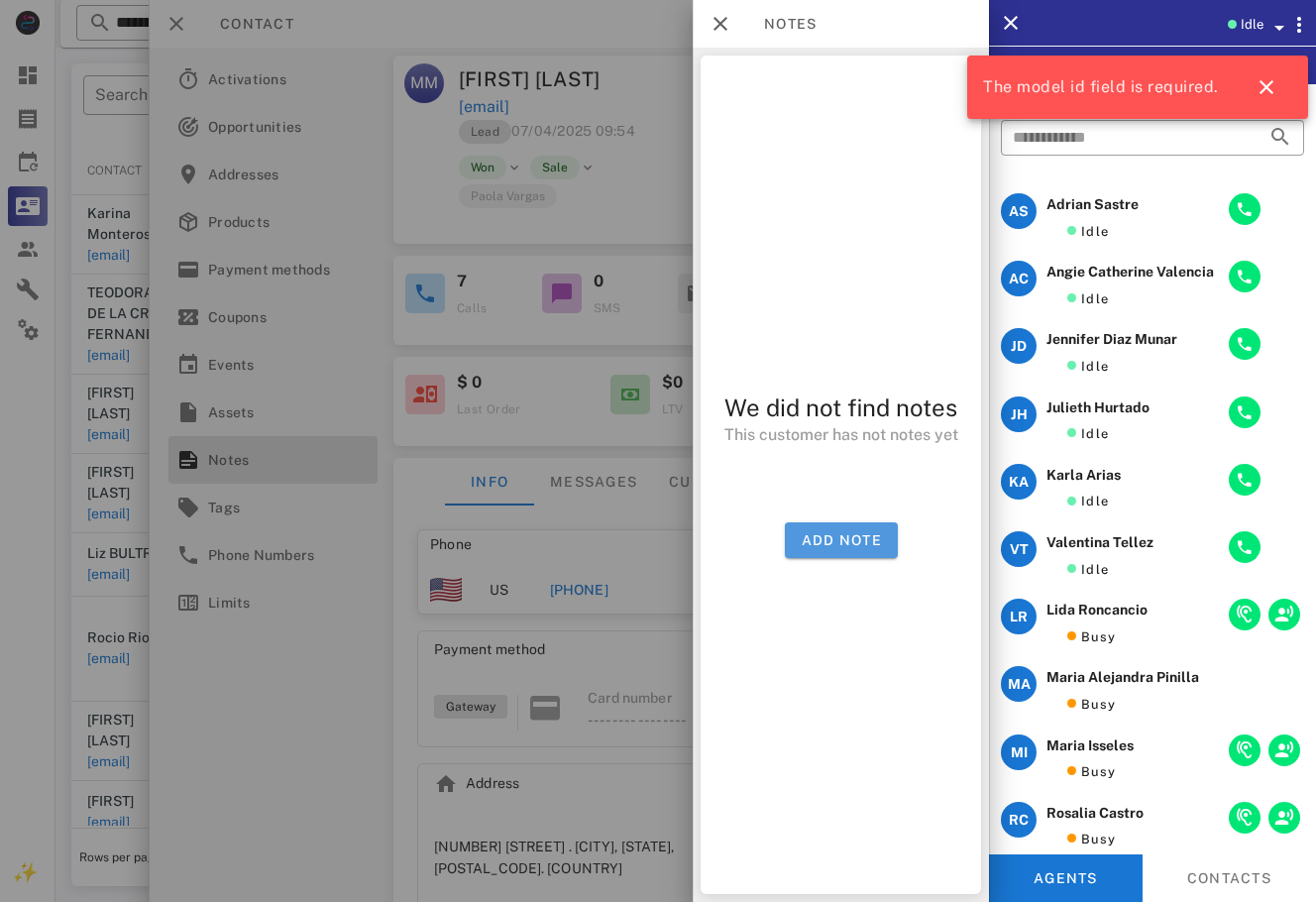 click on "Add note" at bounding box center (840, 540) 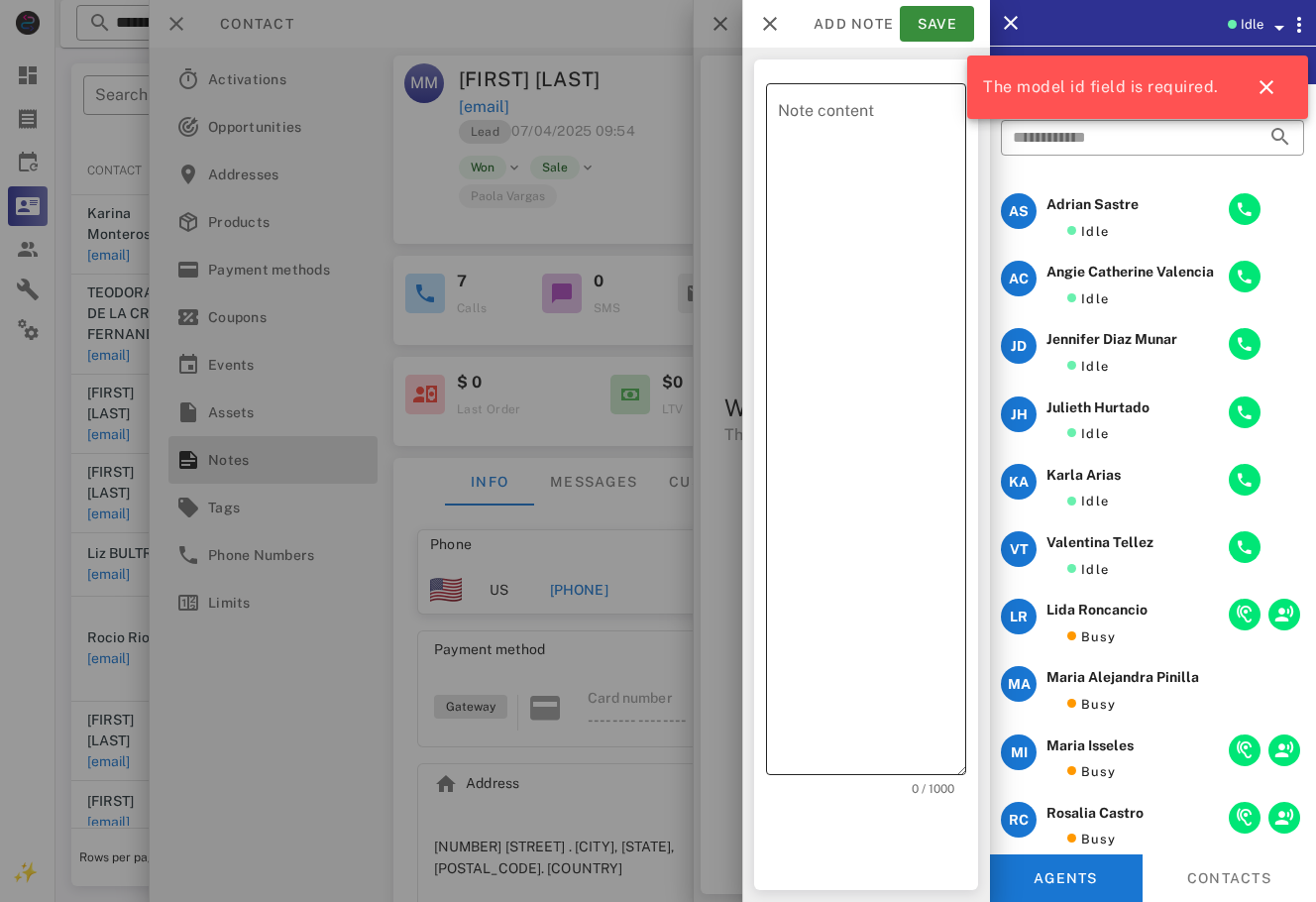 click on "Note content" at bounding box center (872, 434) 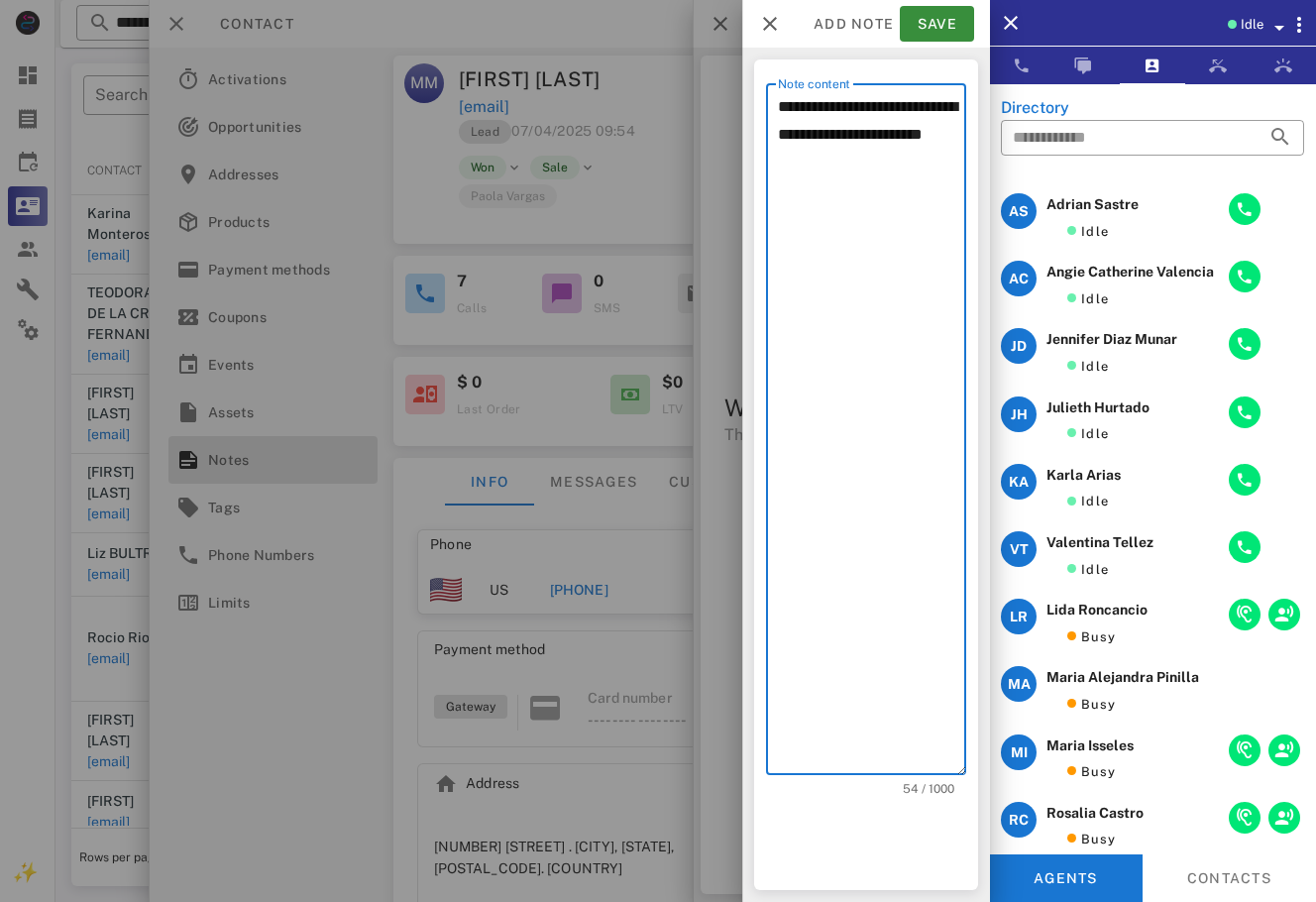 drag, startPoint x: 889, startPoint y: 143, endPoint x: 866, endPoint y: 185, distance: 47.88528 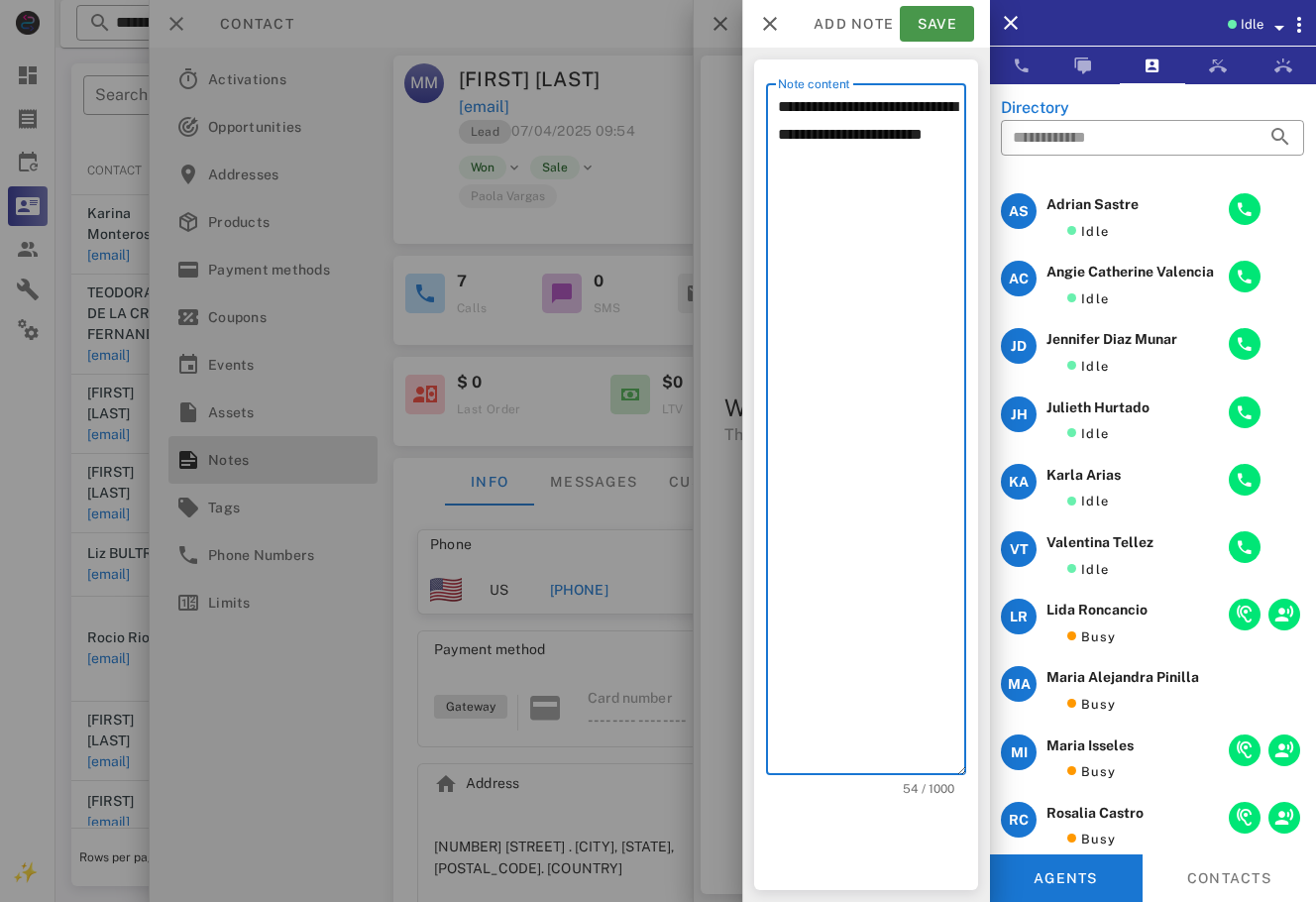 type on "**********" 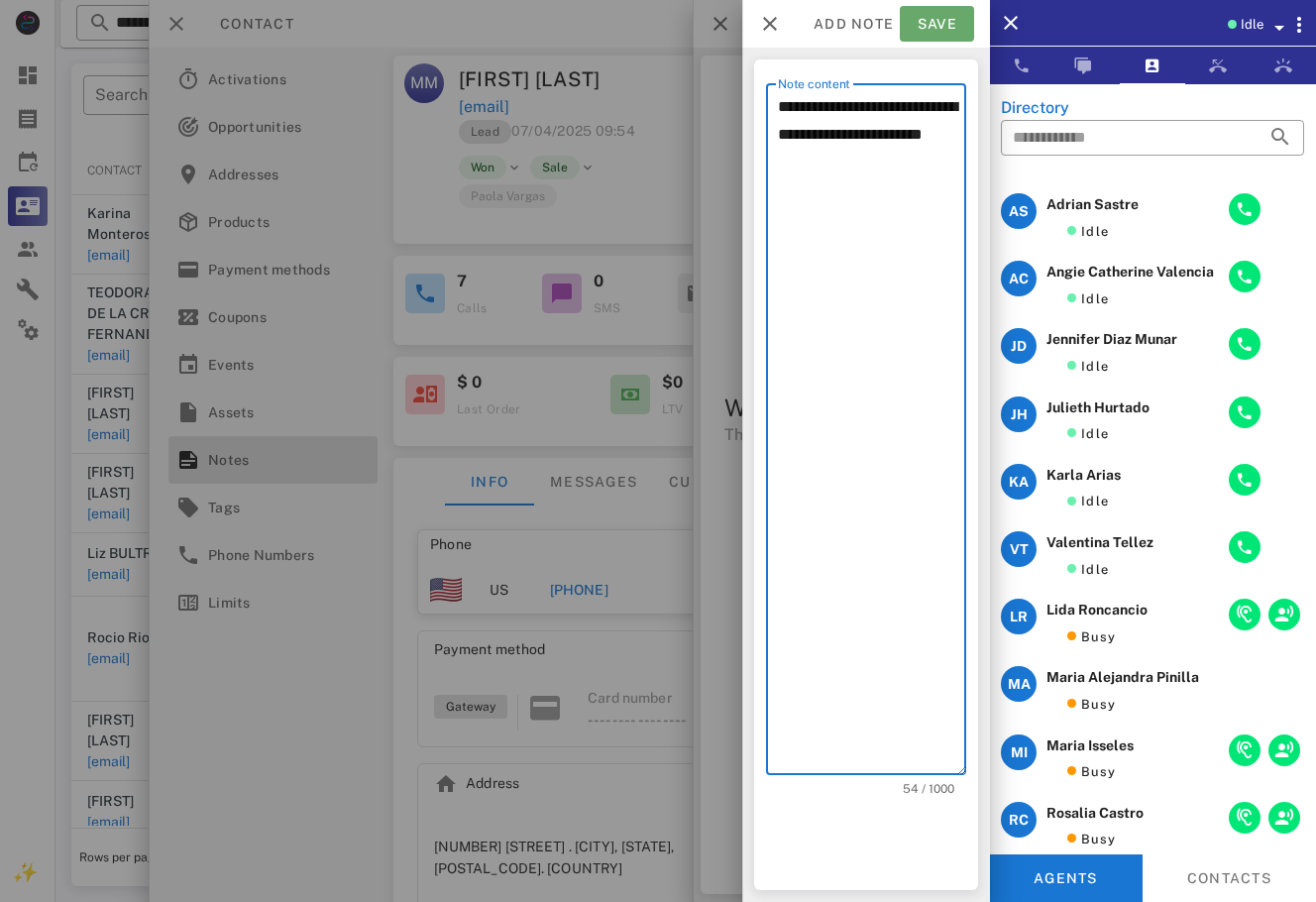 click on "Save" at bounding box center (936, 24) 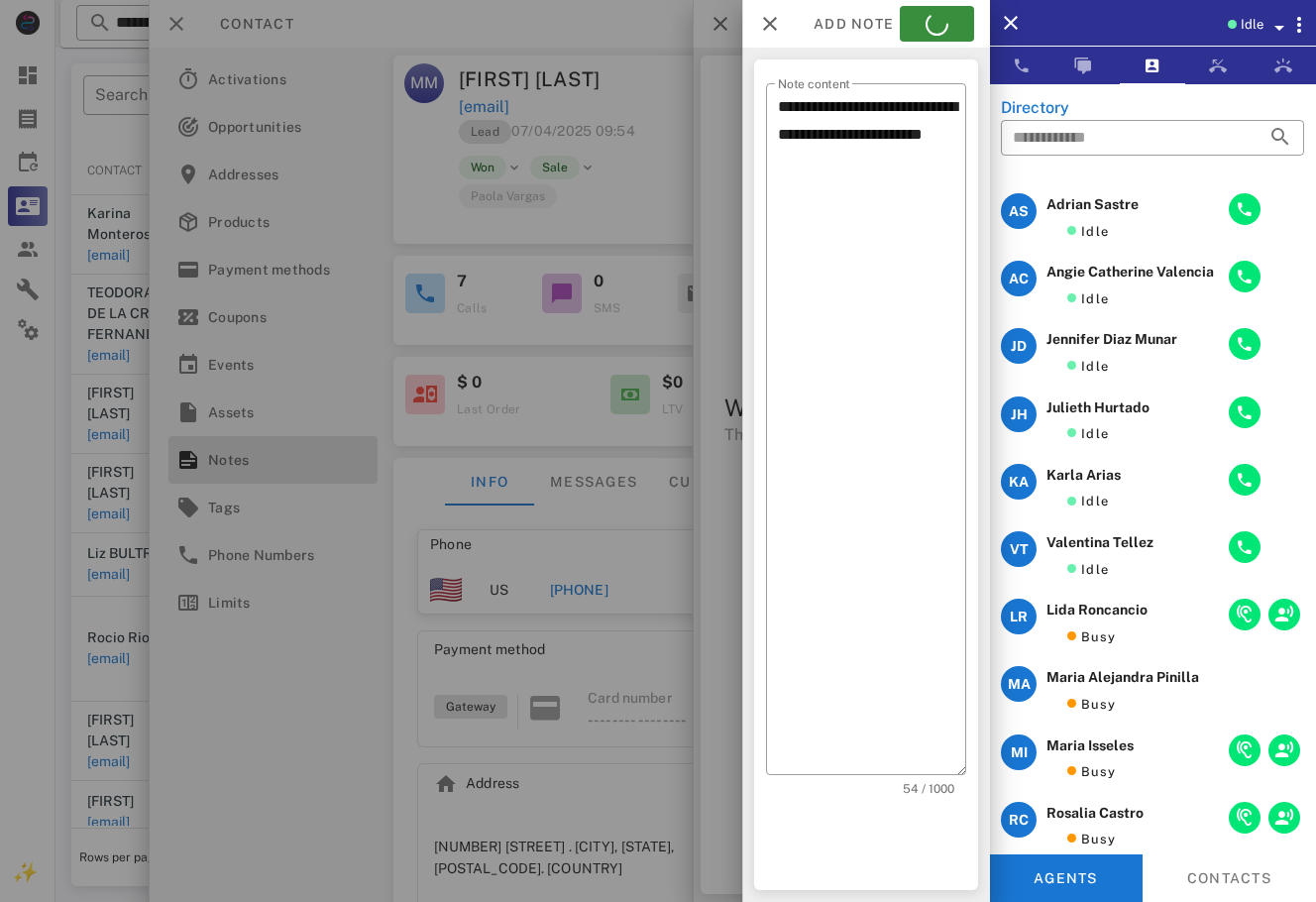 click at bounding box center (658, 451) 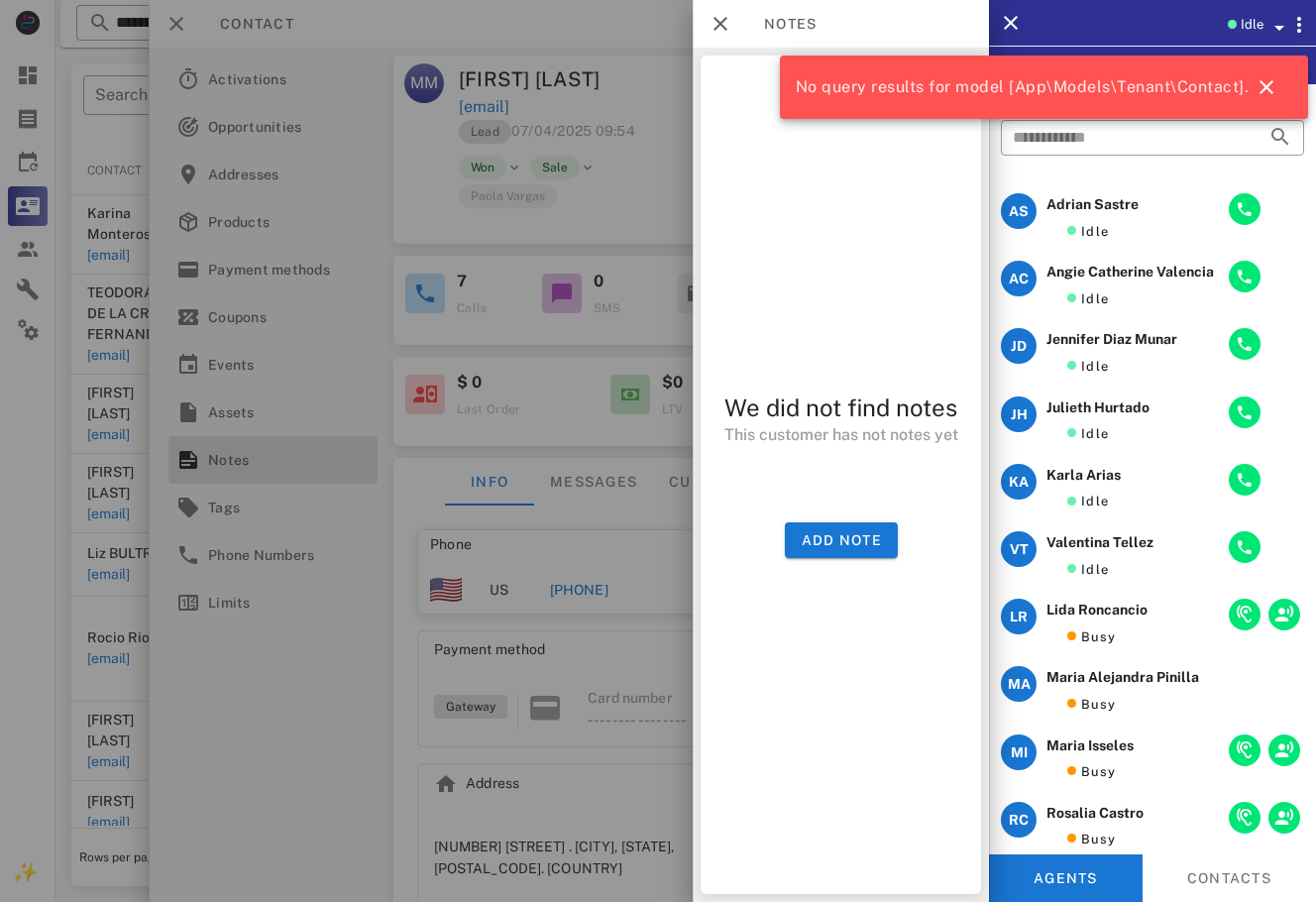 click at bounding box center [658, 451] 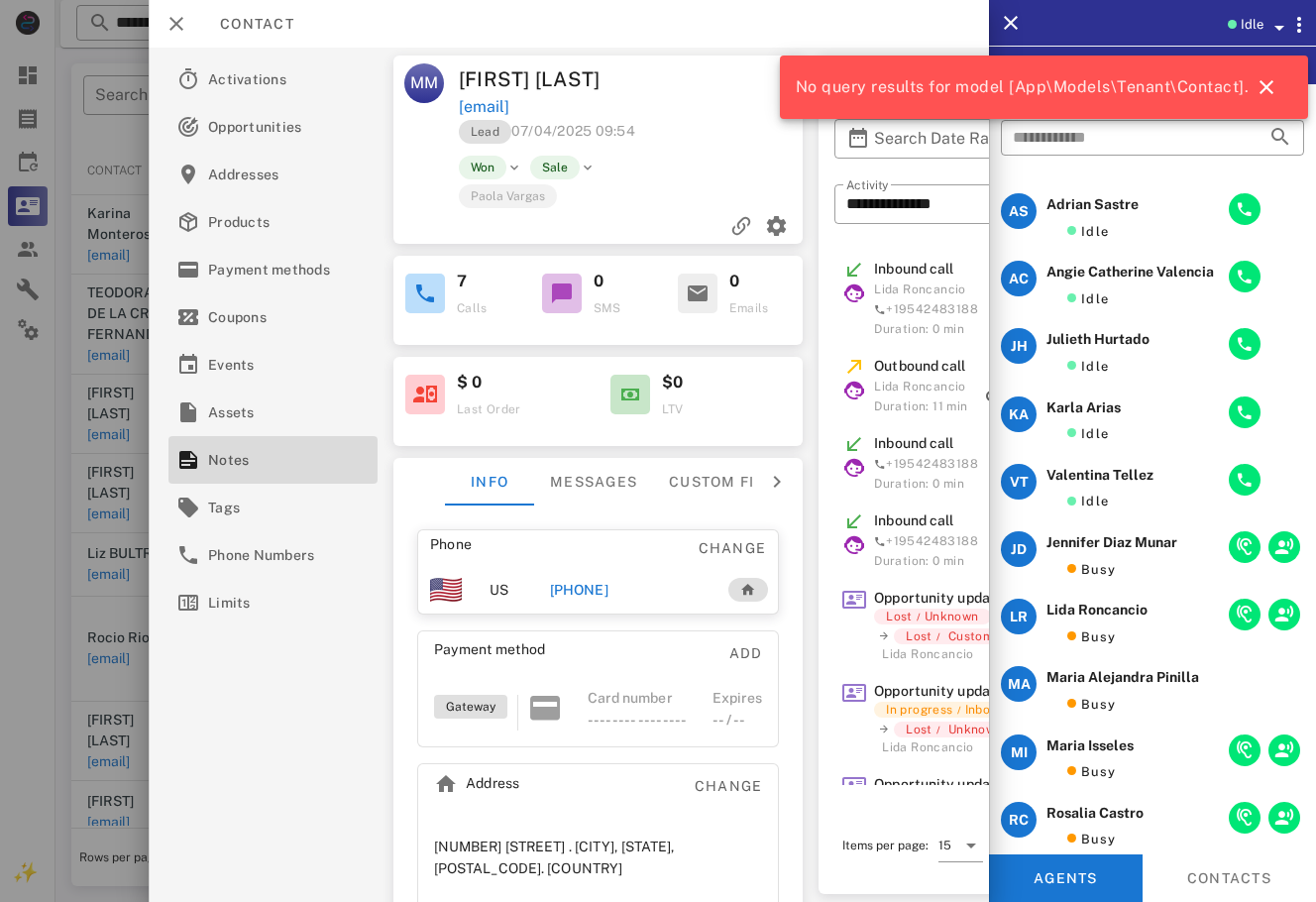 click on "Lead   07/04/2025 09:54" at bounding box center [632, 137] 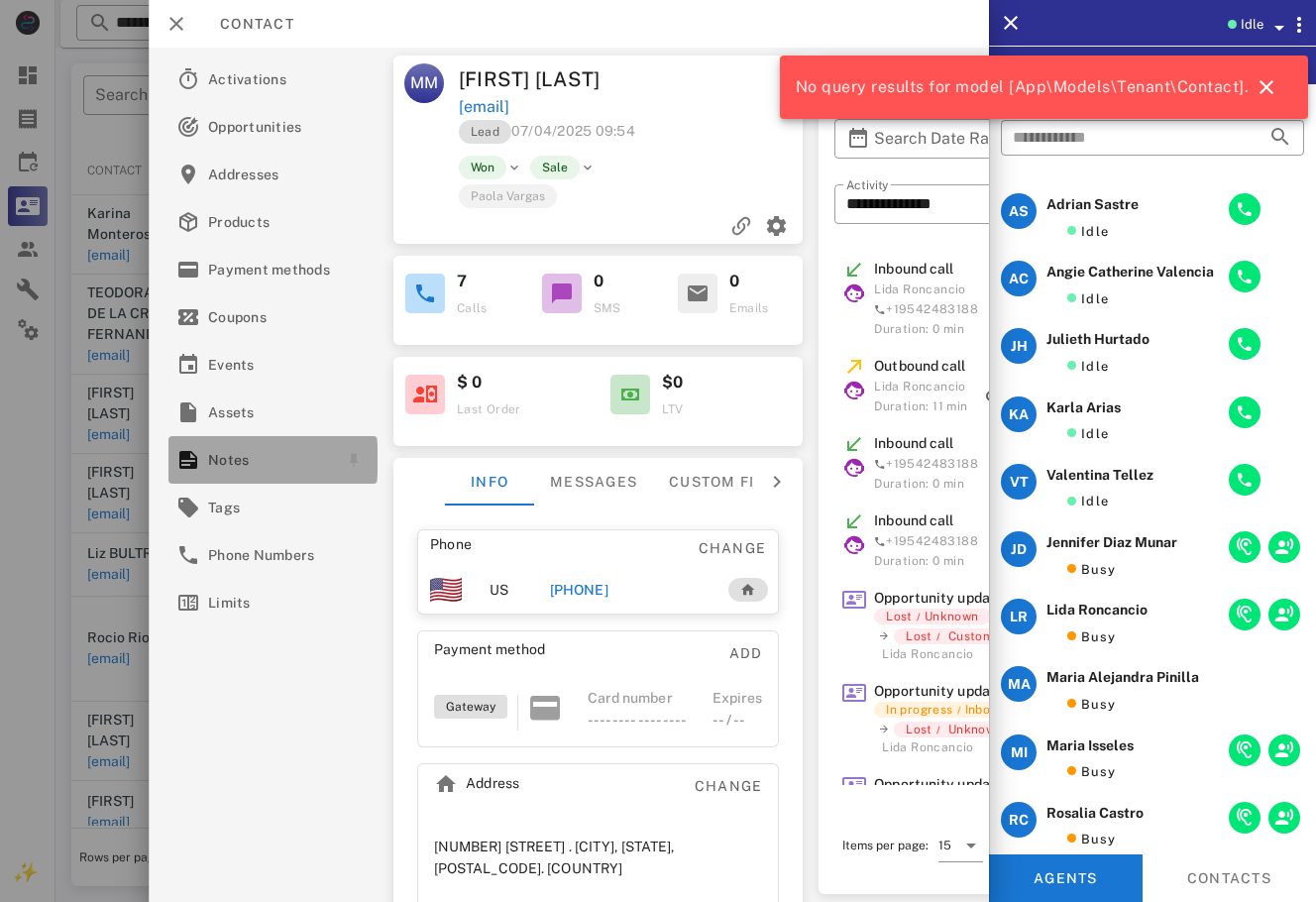 click on "Notes" at bounding box center (269, 460) 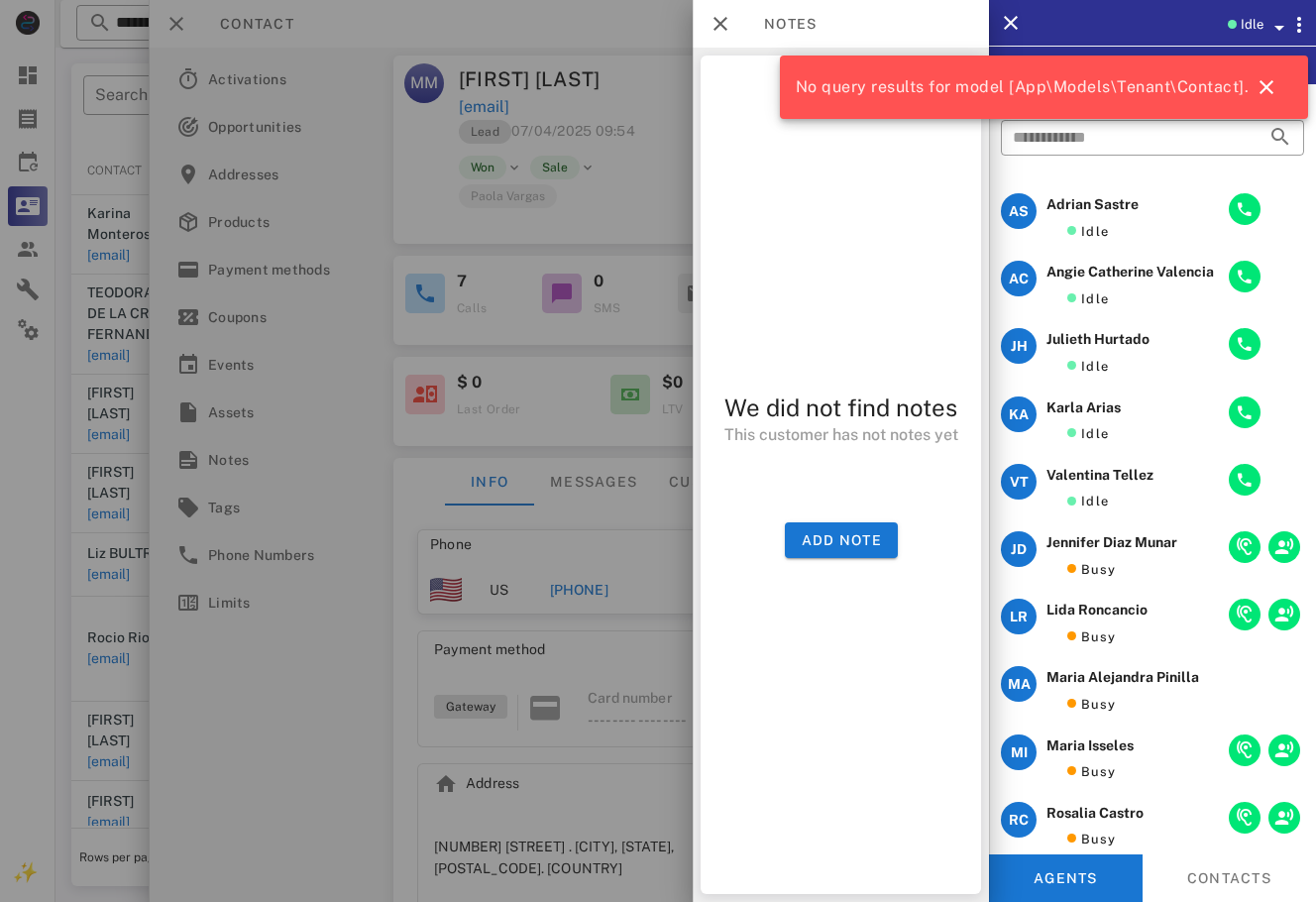 click at bounding box center (658, 451) 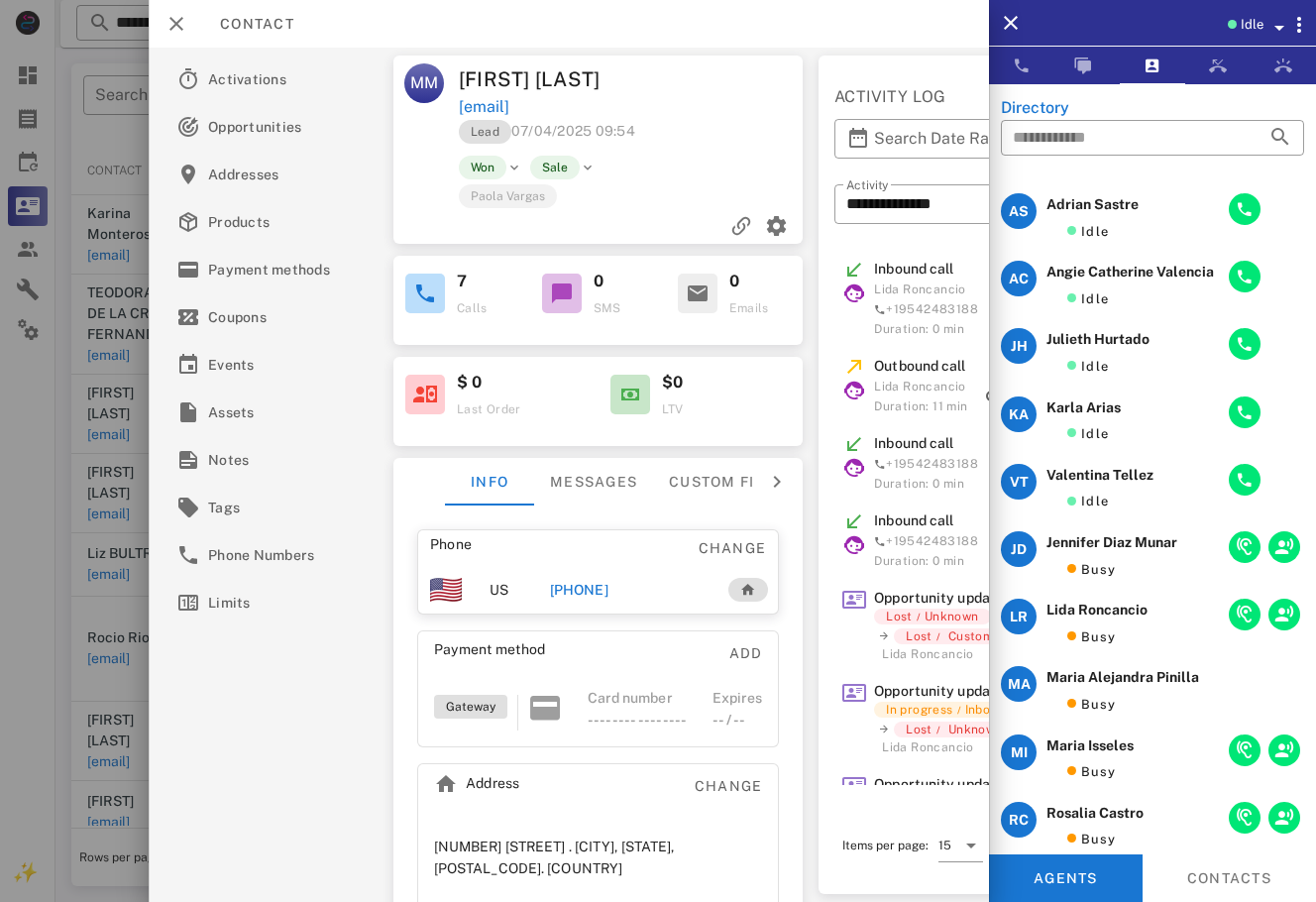 drag, startPoint x: 622, startPoint y: 110, endPoint x: 465, endPoint y: 115, distance: 157.0796 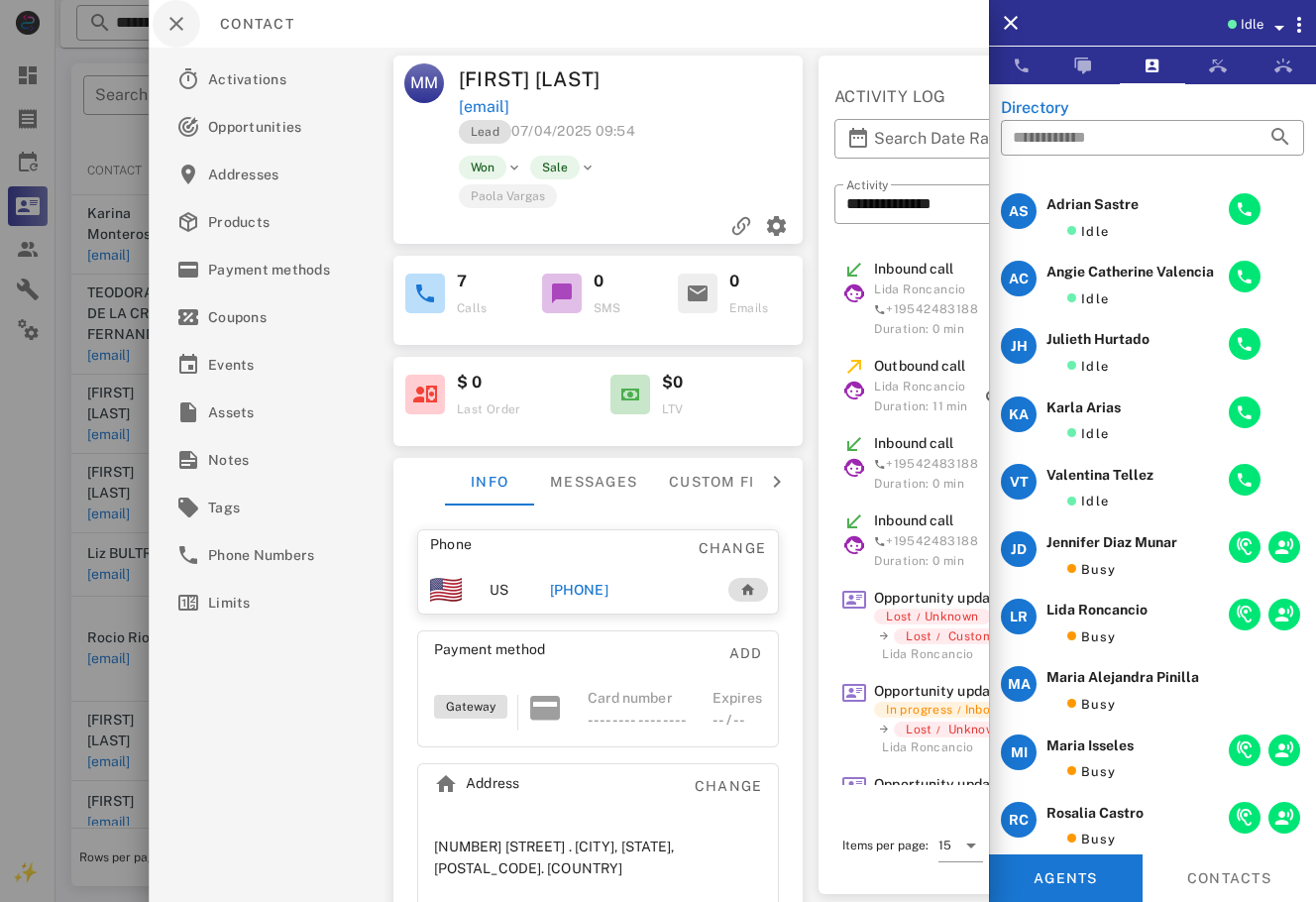 copy on "Migdalia Mendez  mig1954@icloud.com" 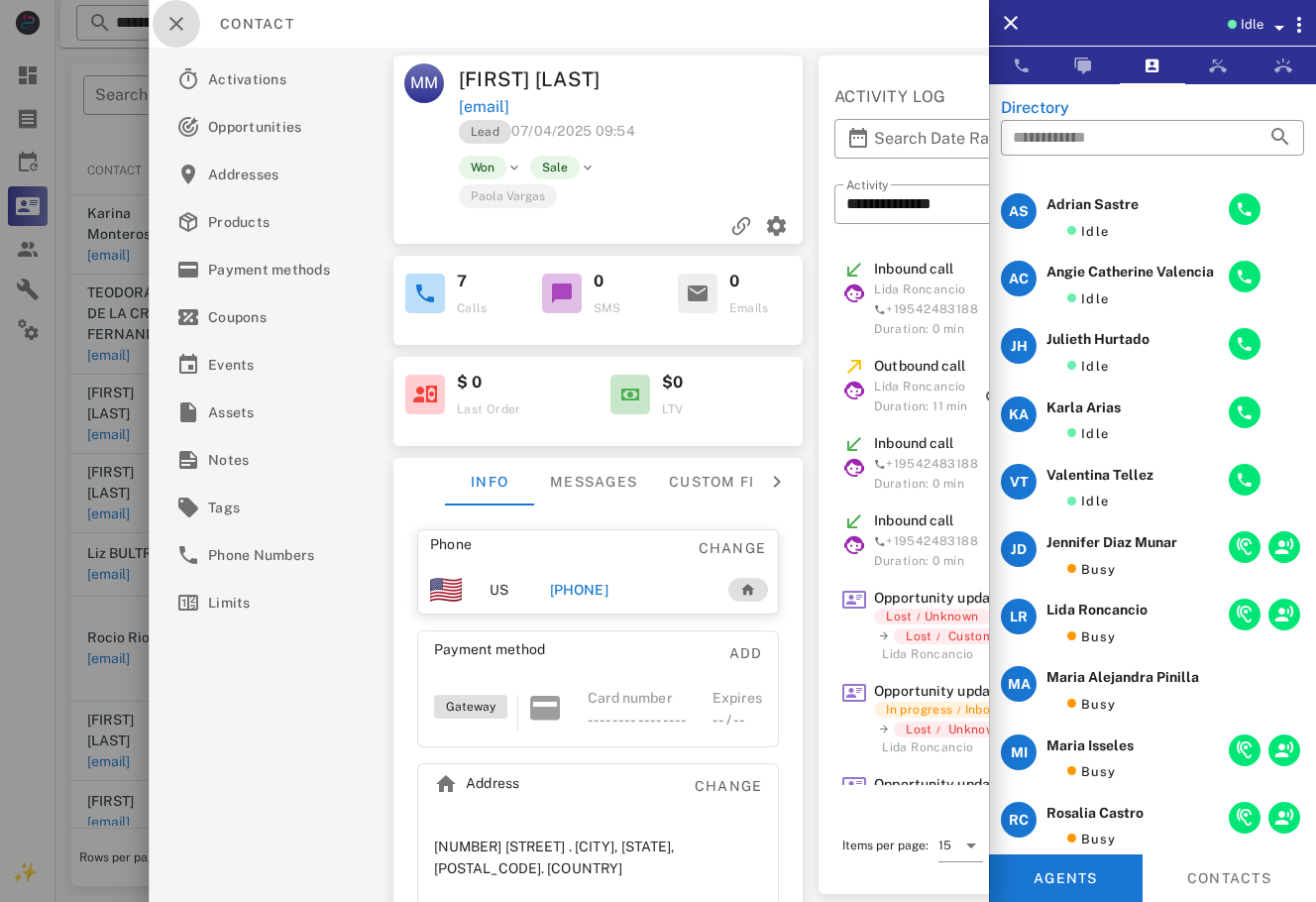 click at bounding box center [176, 24] 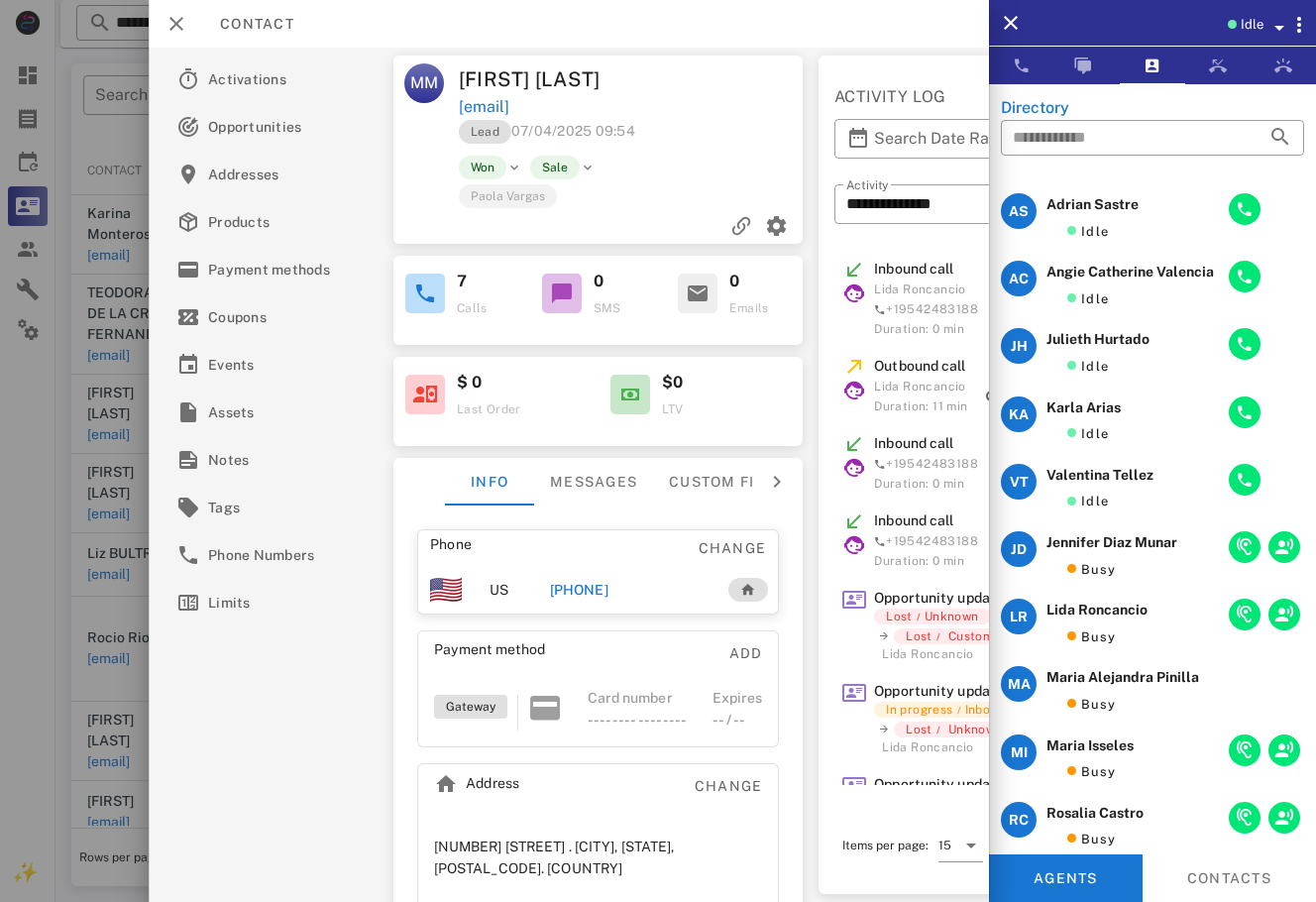 click at bounding box center [658, 451] 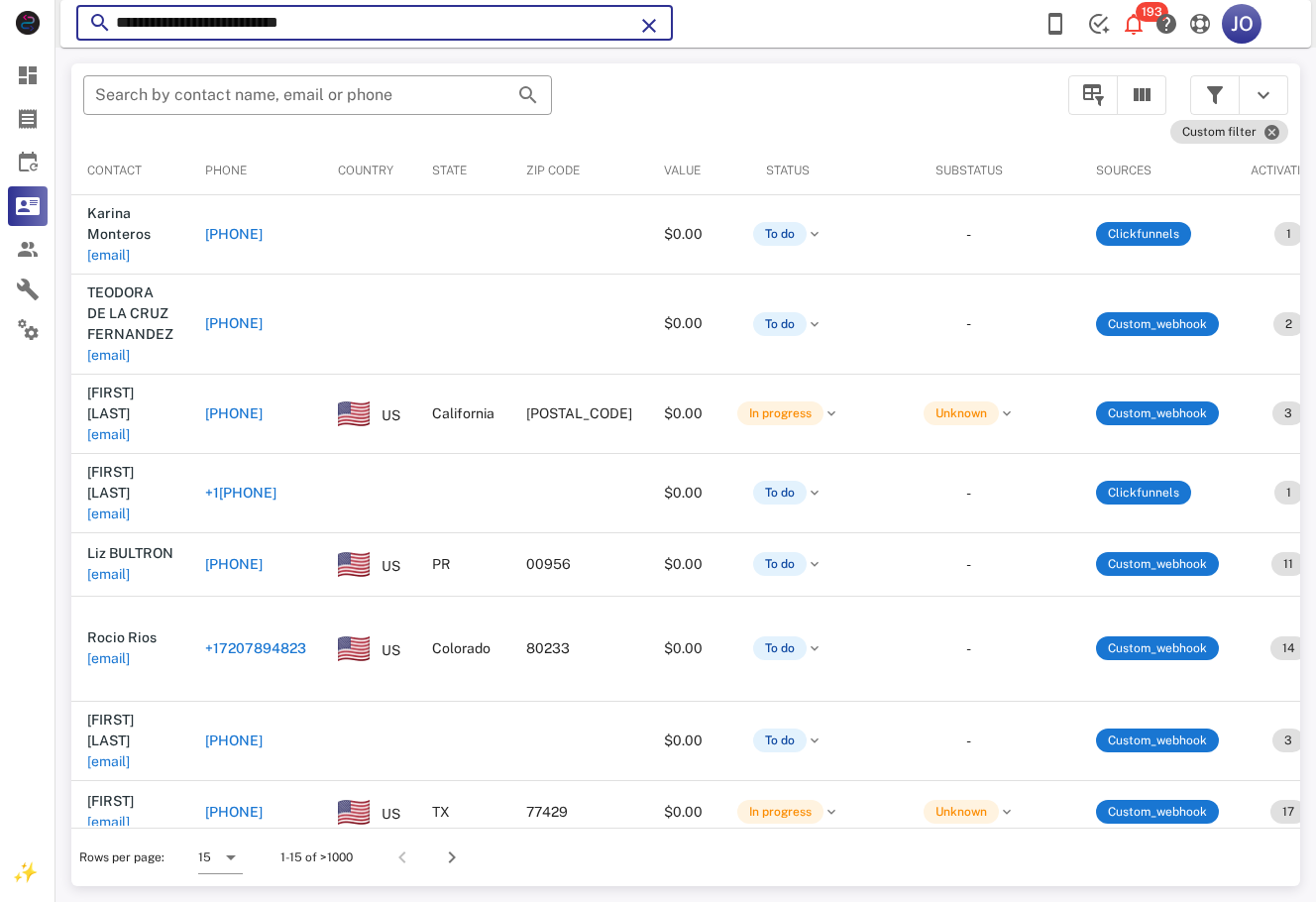 drag, startPoint x: 246, startPoint y: 26, endPoint x: -6, endPoint y: 26, distance: 252 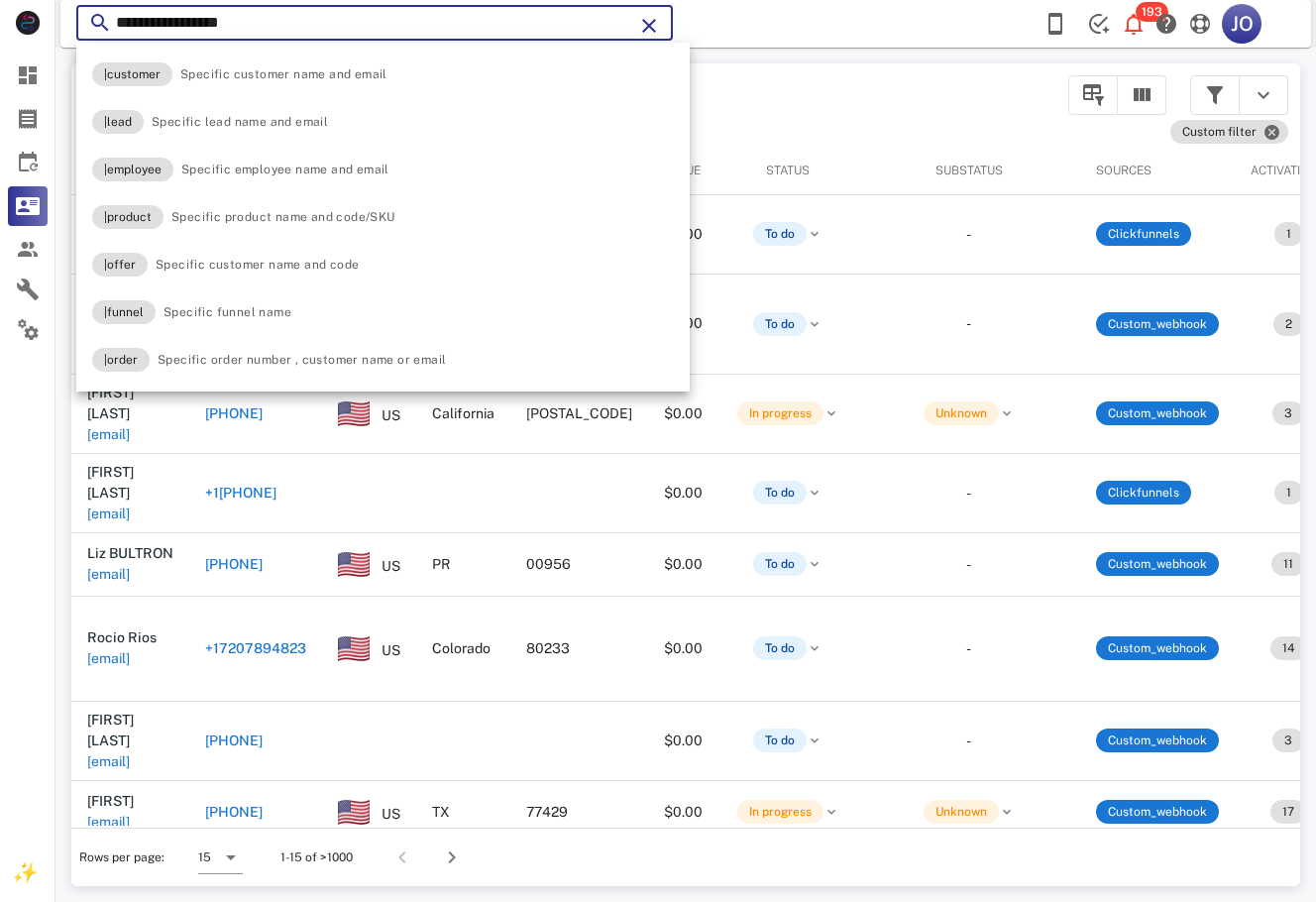click on "**********" at bounding box center [375, 23] 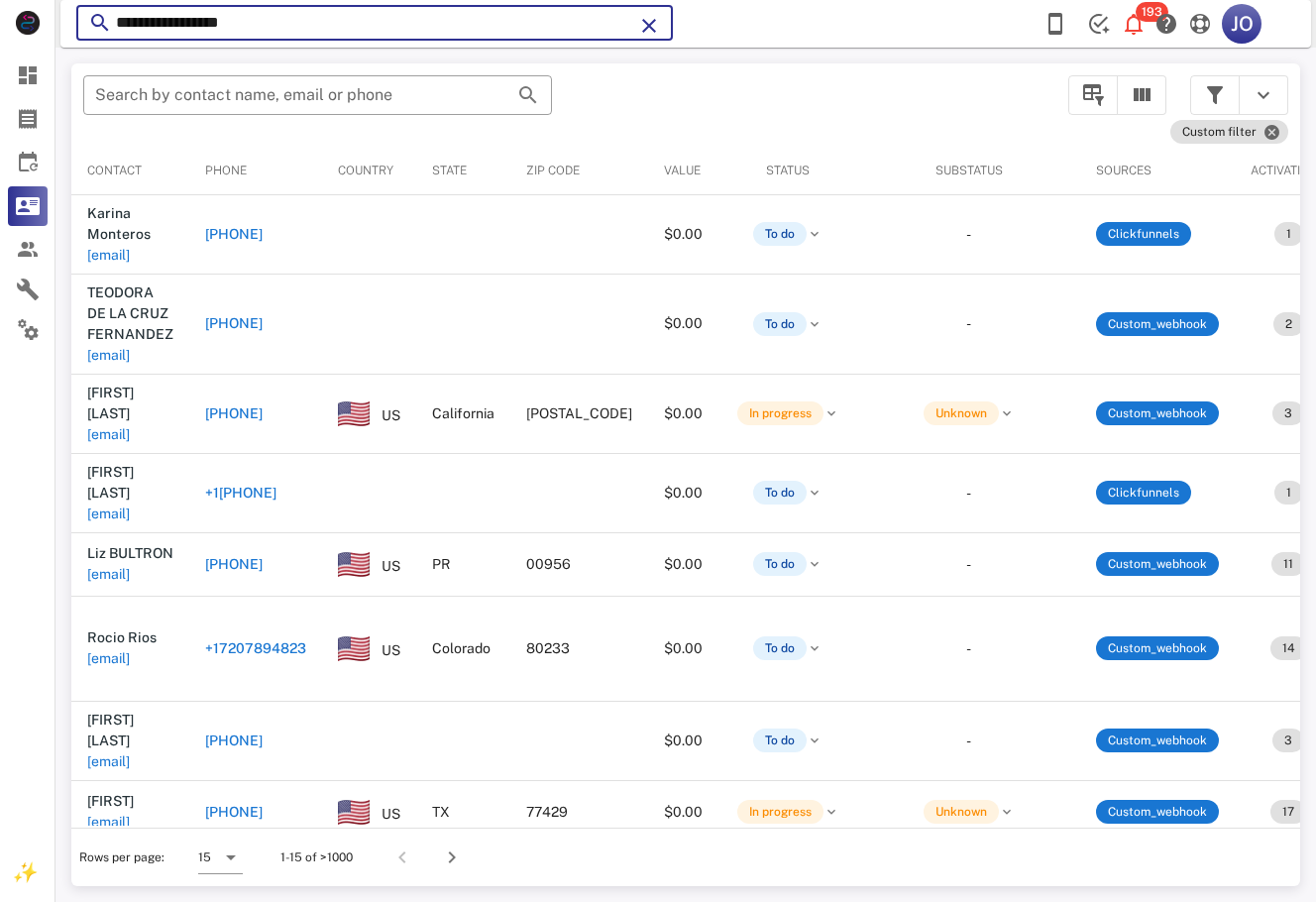 click on "**********" at bounding box center (375, 23) 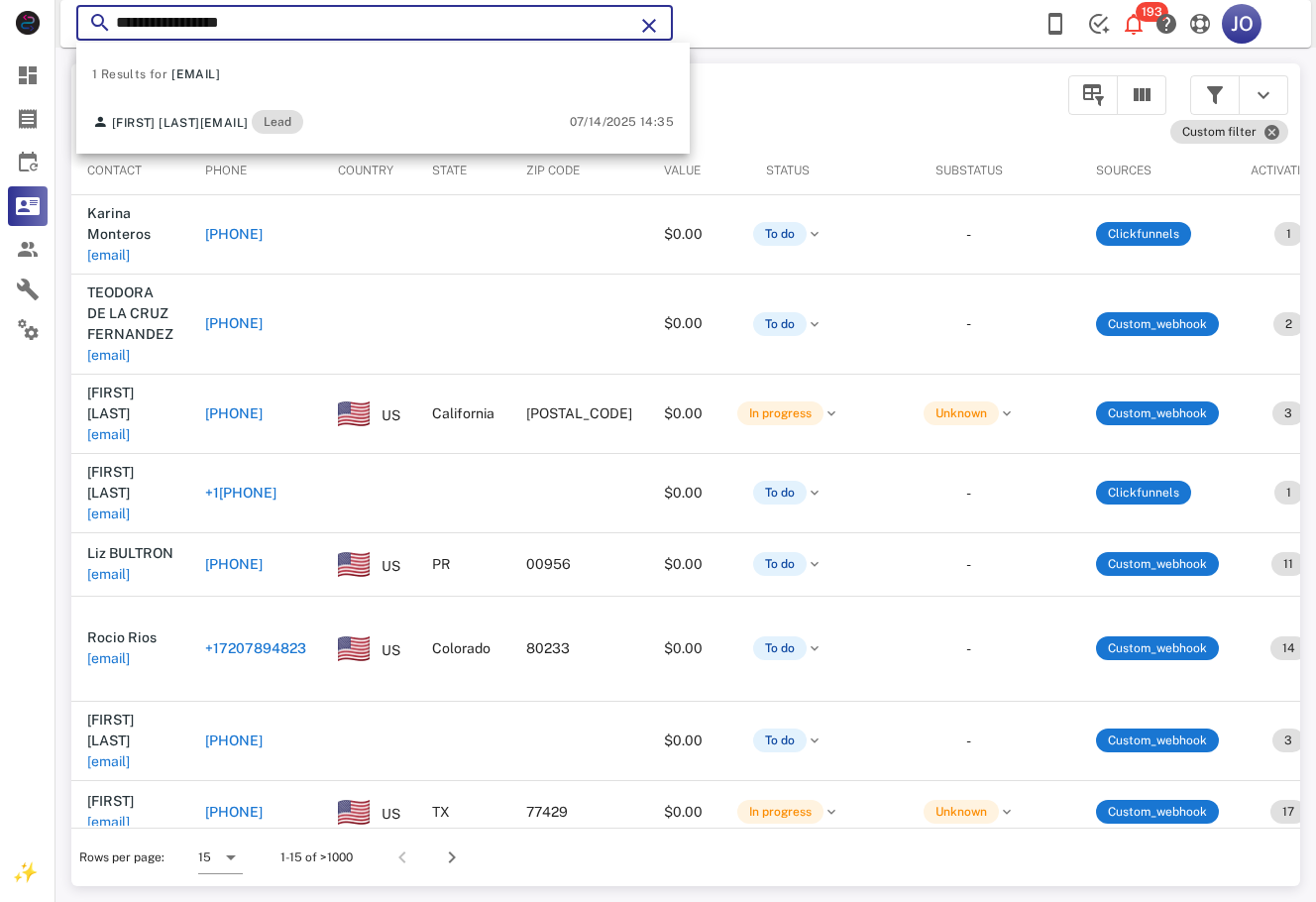 type on "**********" 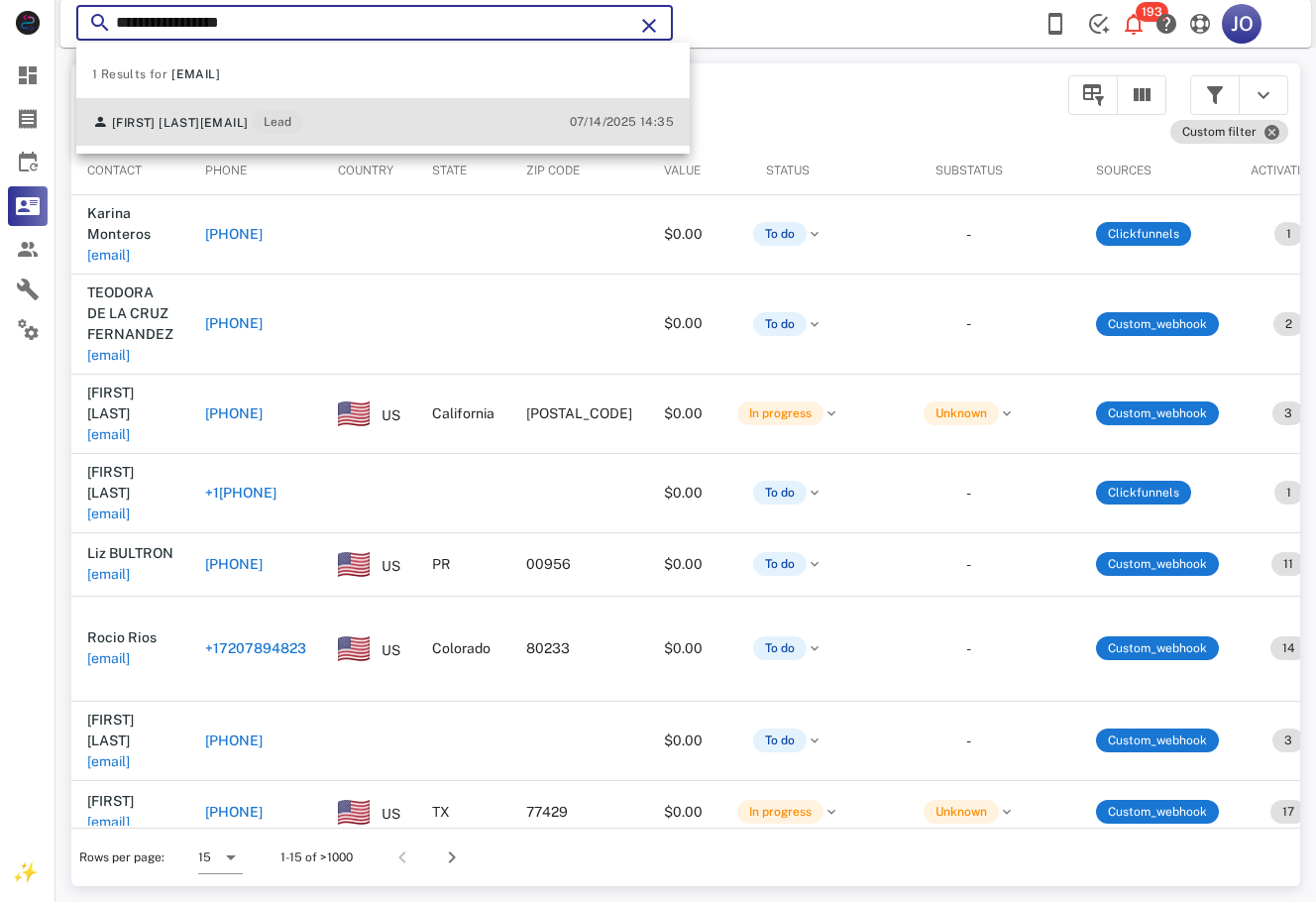 click on "Migdalia Mendez   mig1954@icloud.com   Lead" at bounding box center [197, 122] 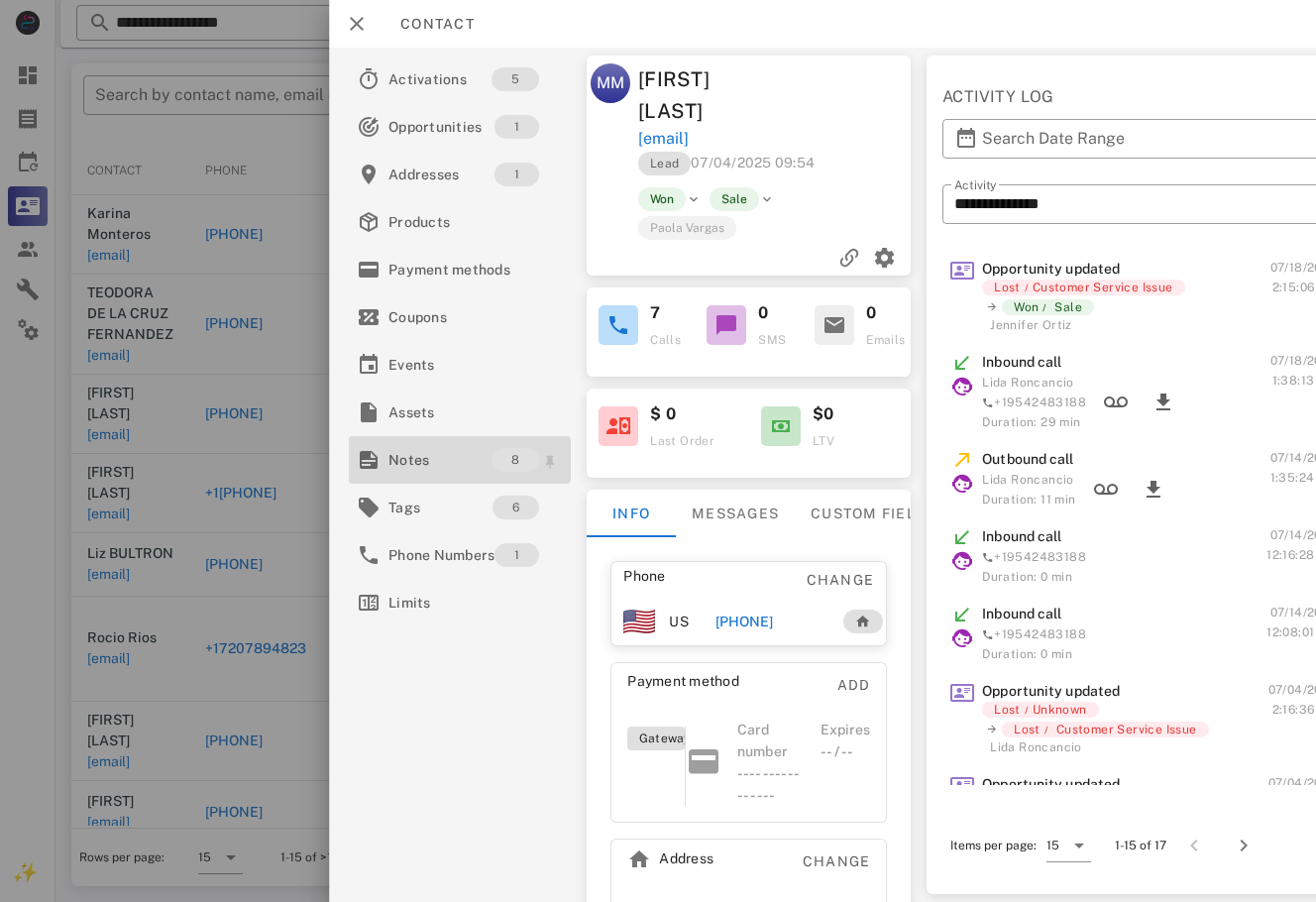 click on "Notes" at bounding box center (440, 460) 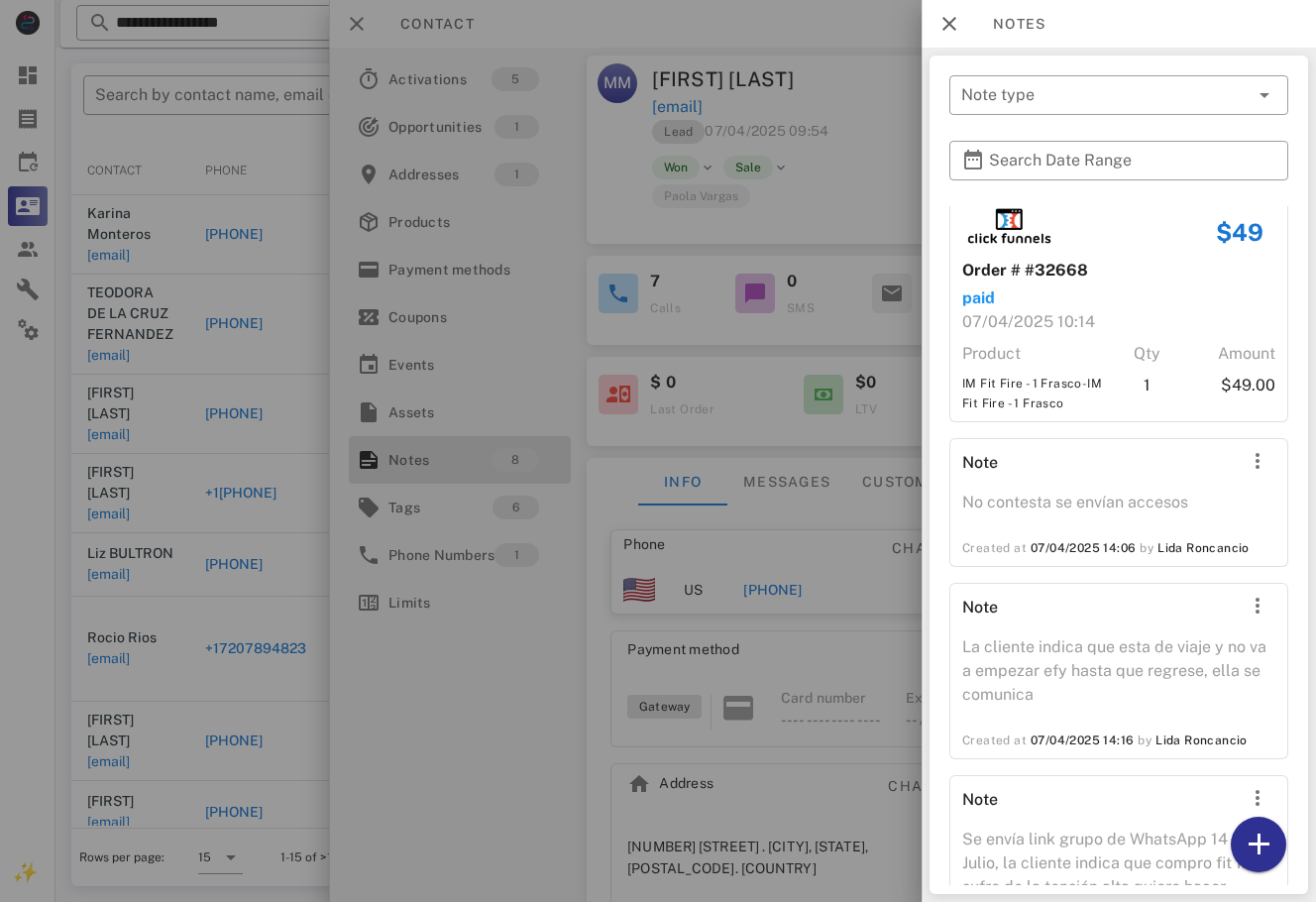 scroll, scrollTop: 1257, scrollLeft: 0, axis: vertical 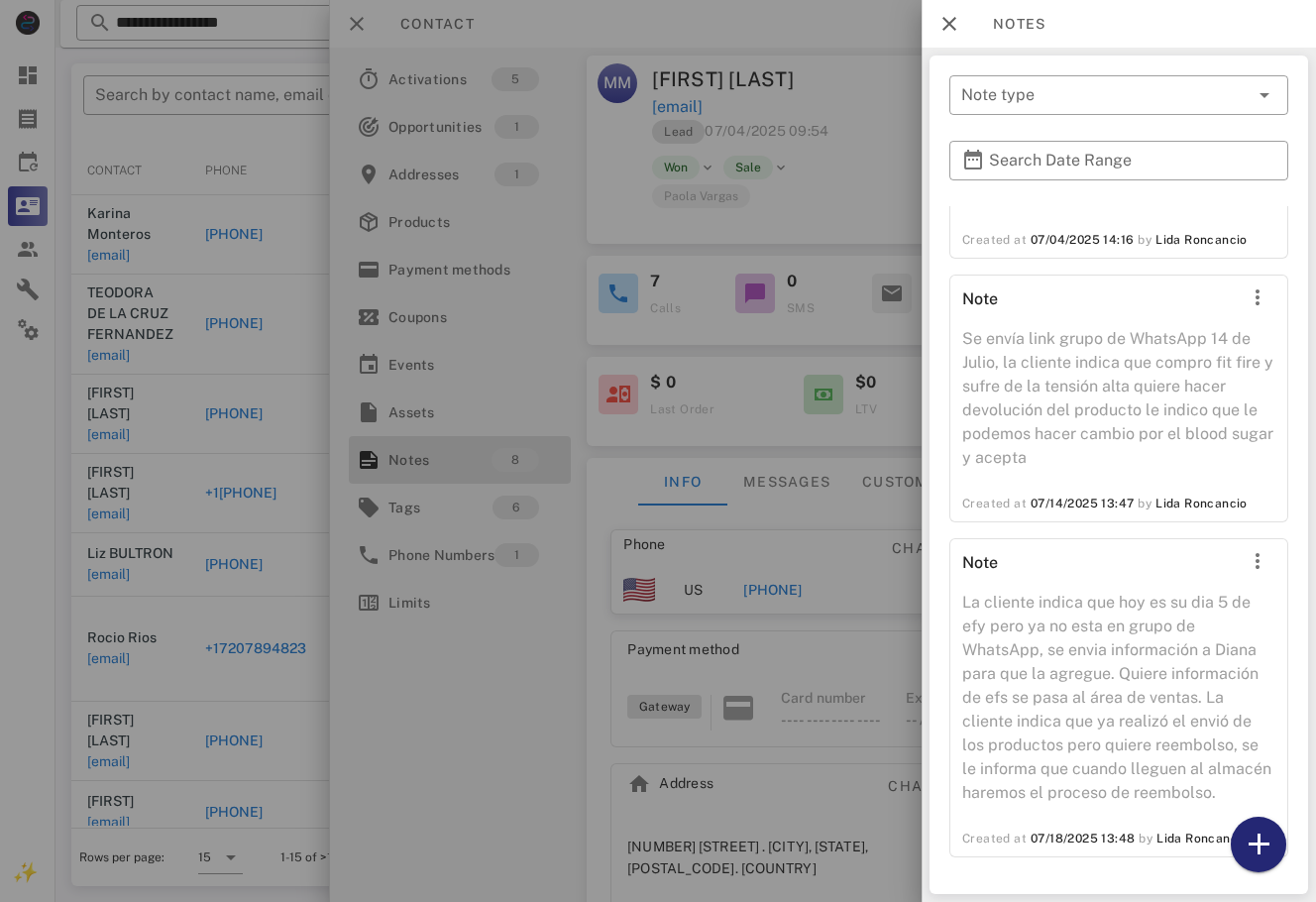 click at bounding box center (1259, 845) 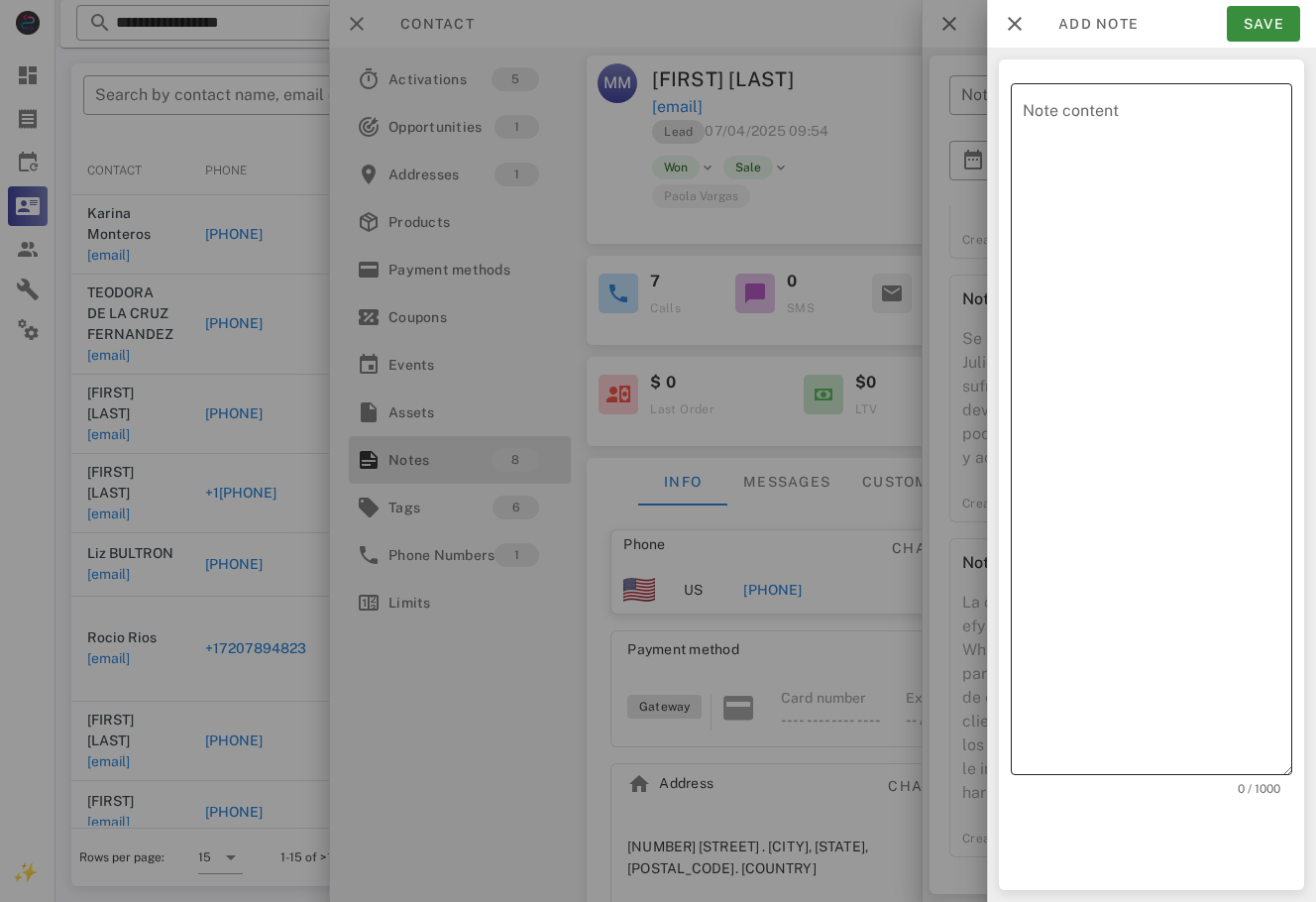 click on "Note content" at bounding box center [1157, 434] 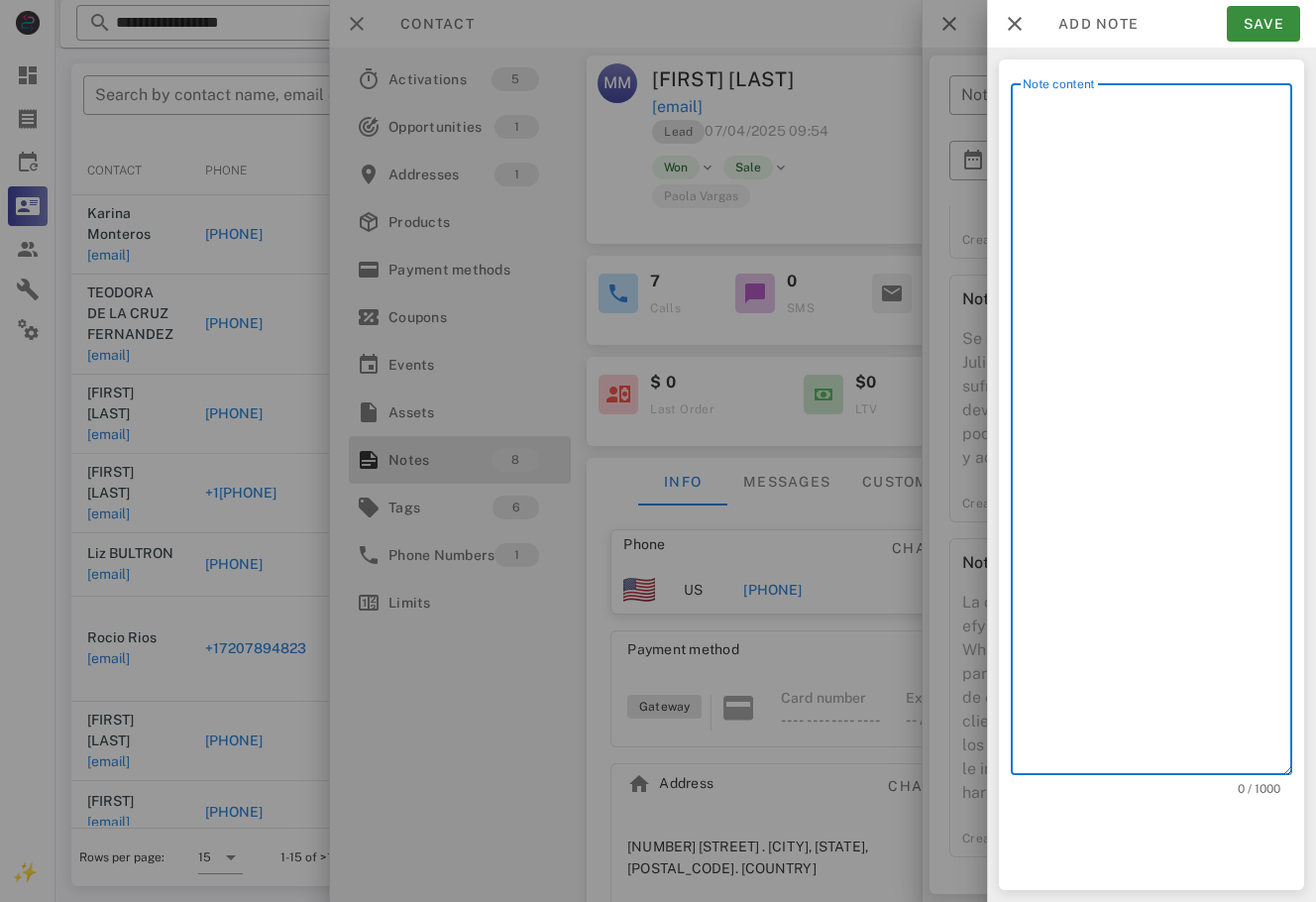 click on "Note content" at bounding box center [1157, 434] 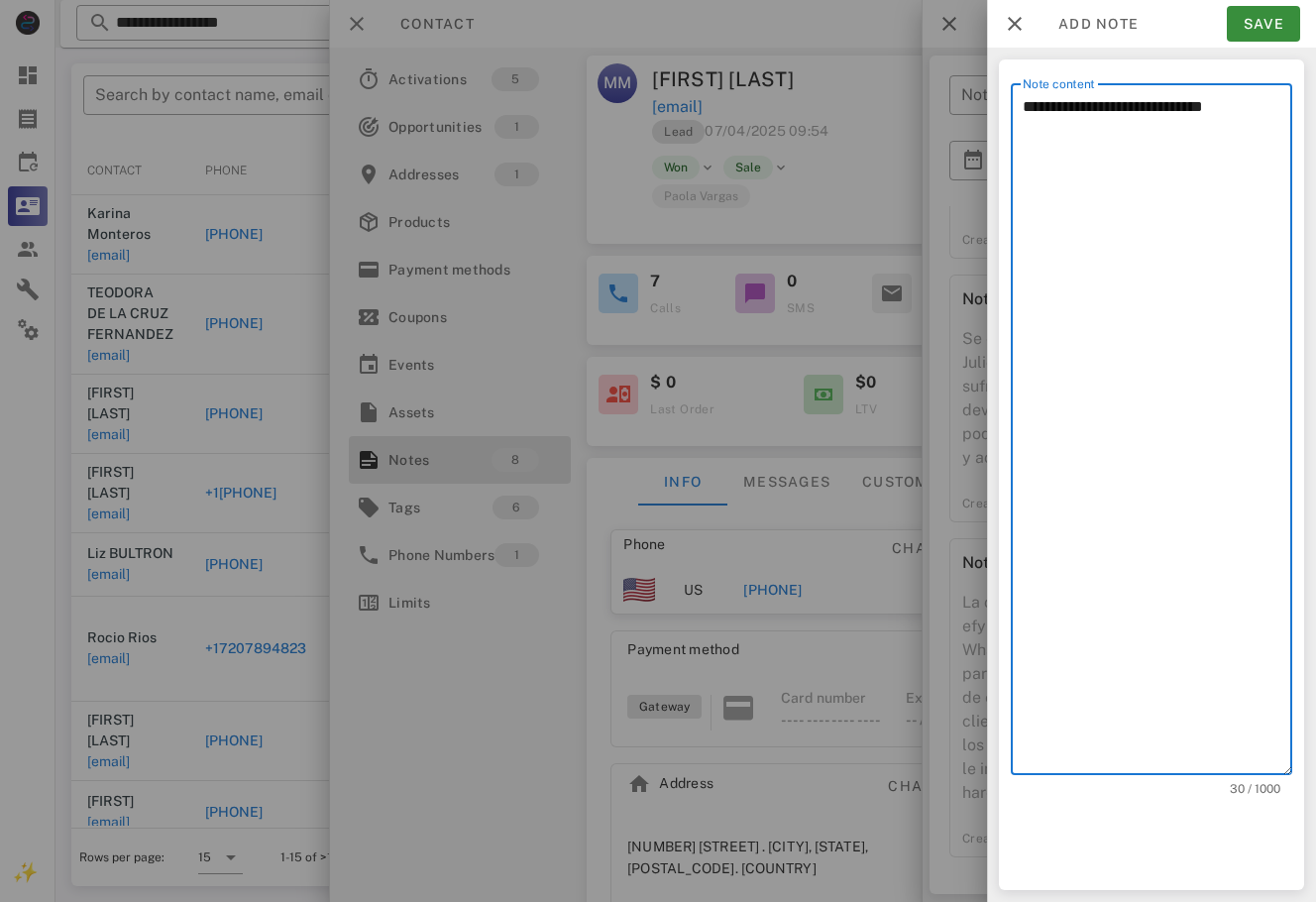 click on "**********" at bounding box center (1157, 434) 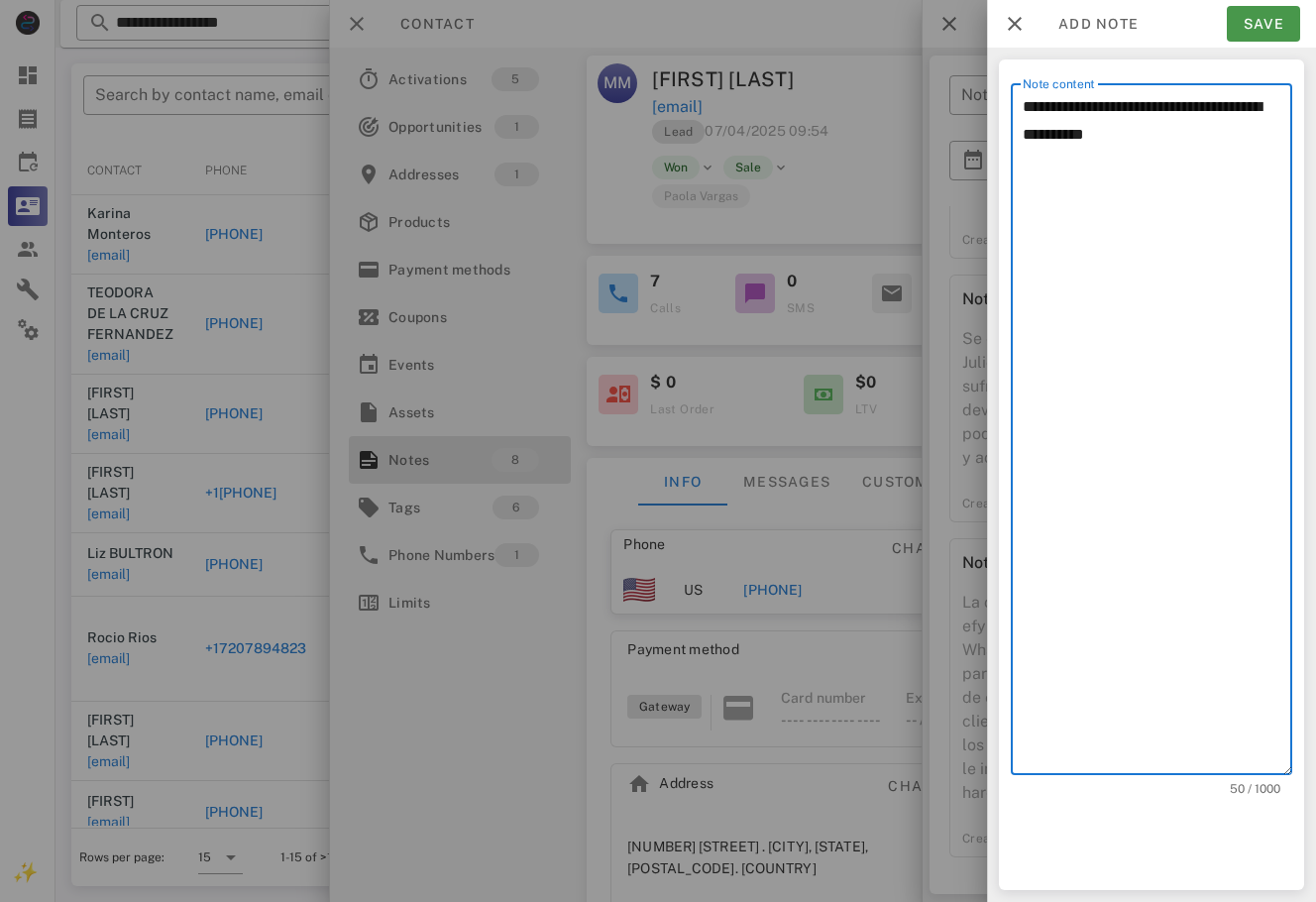 type on "**********" 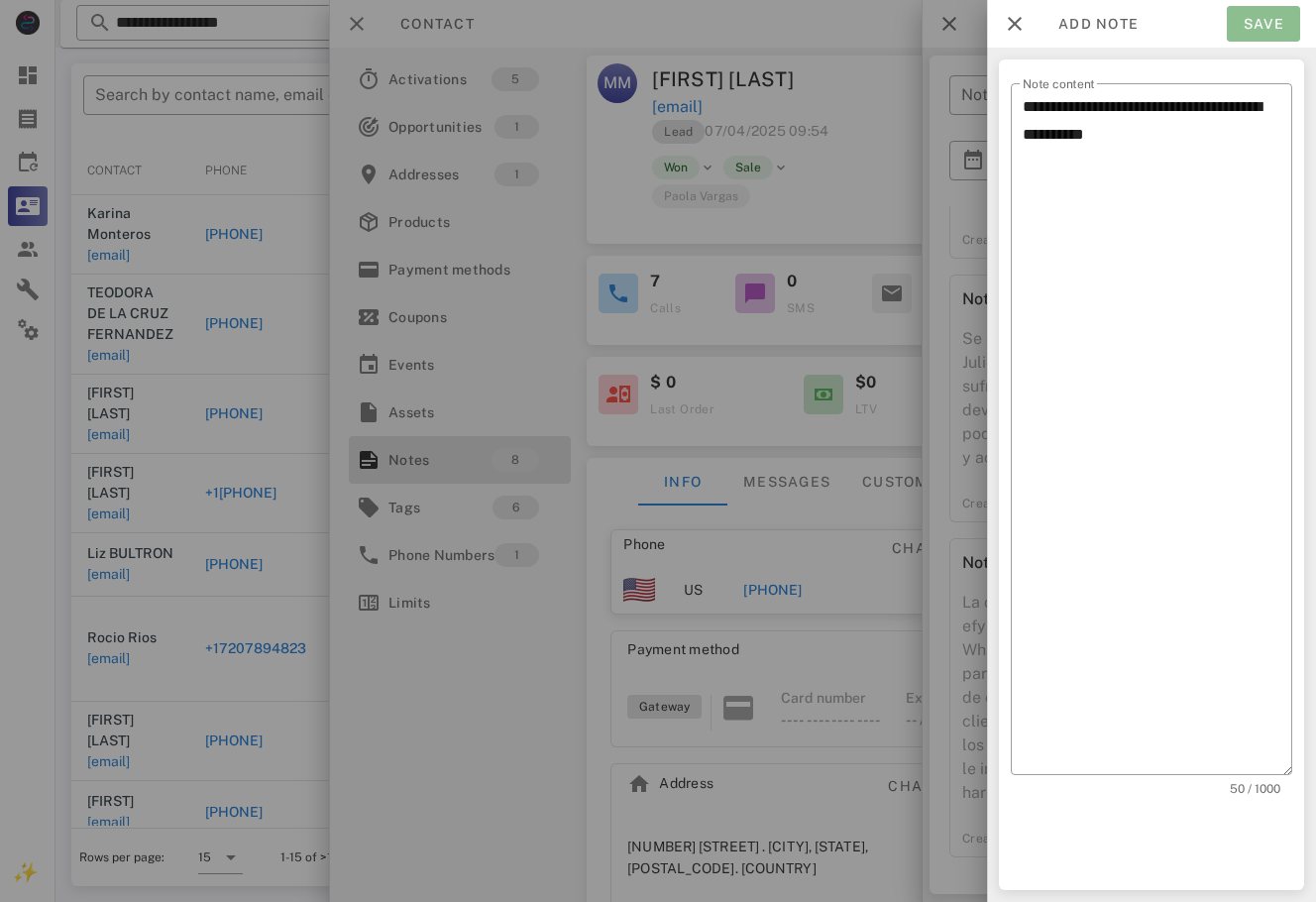 click on "Save" at bounding box center (1263, 24) 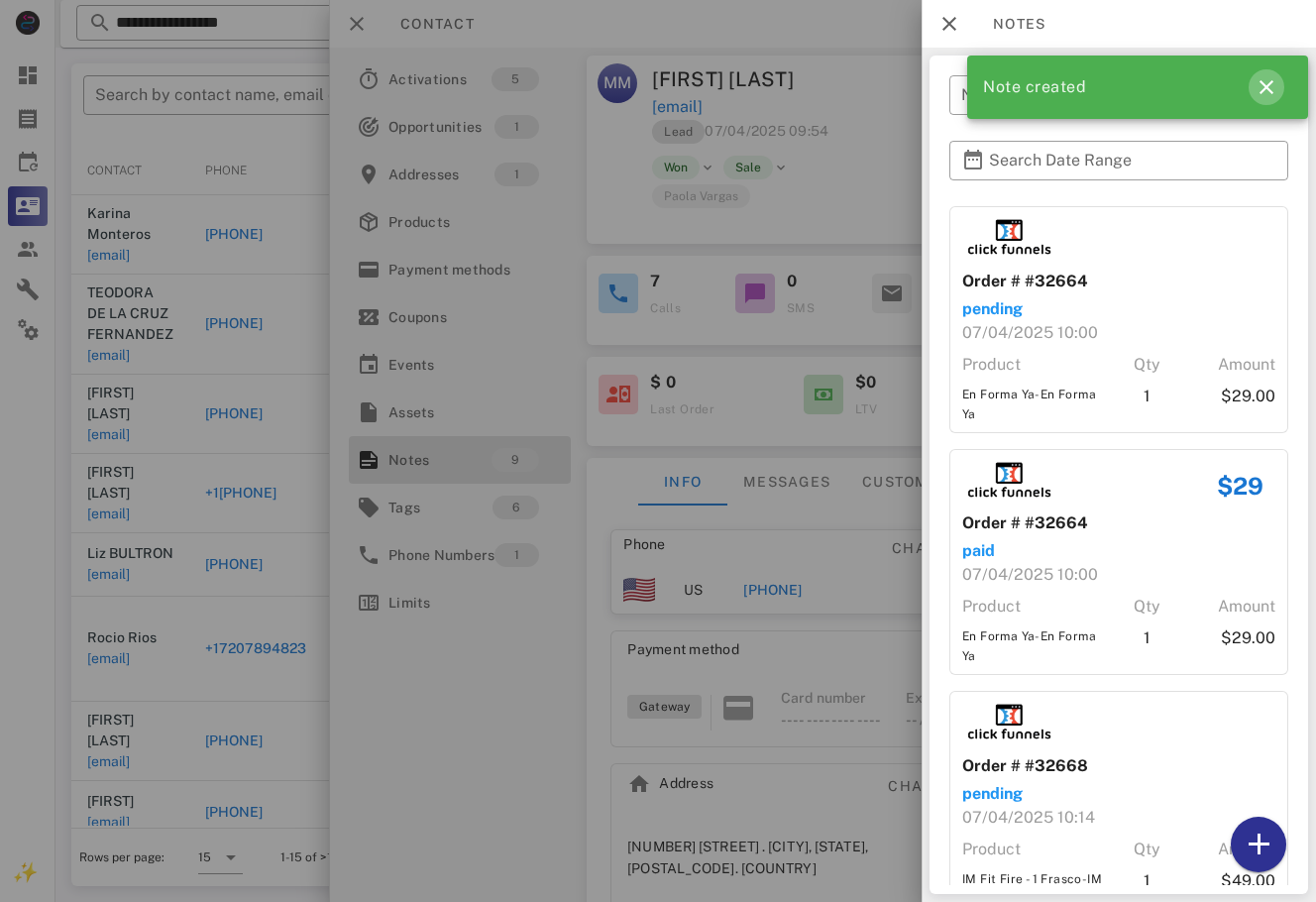 click at bounding box center (1266, 87) 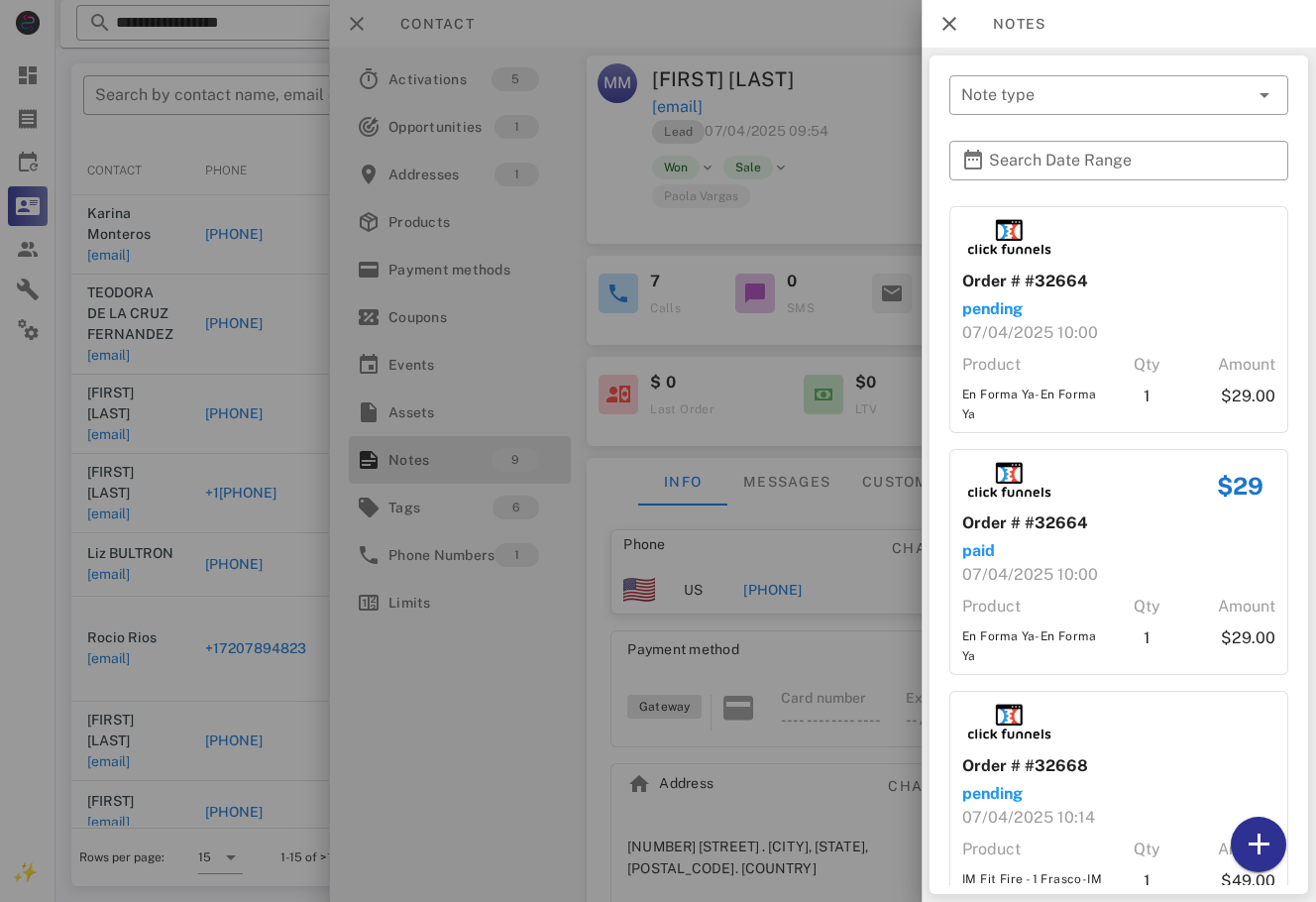 click at bounding box center [658, 451] 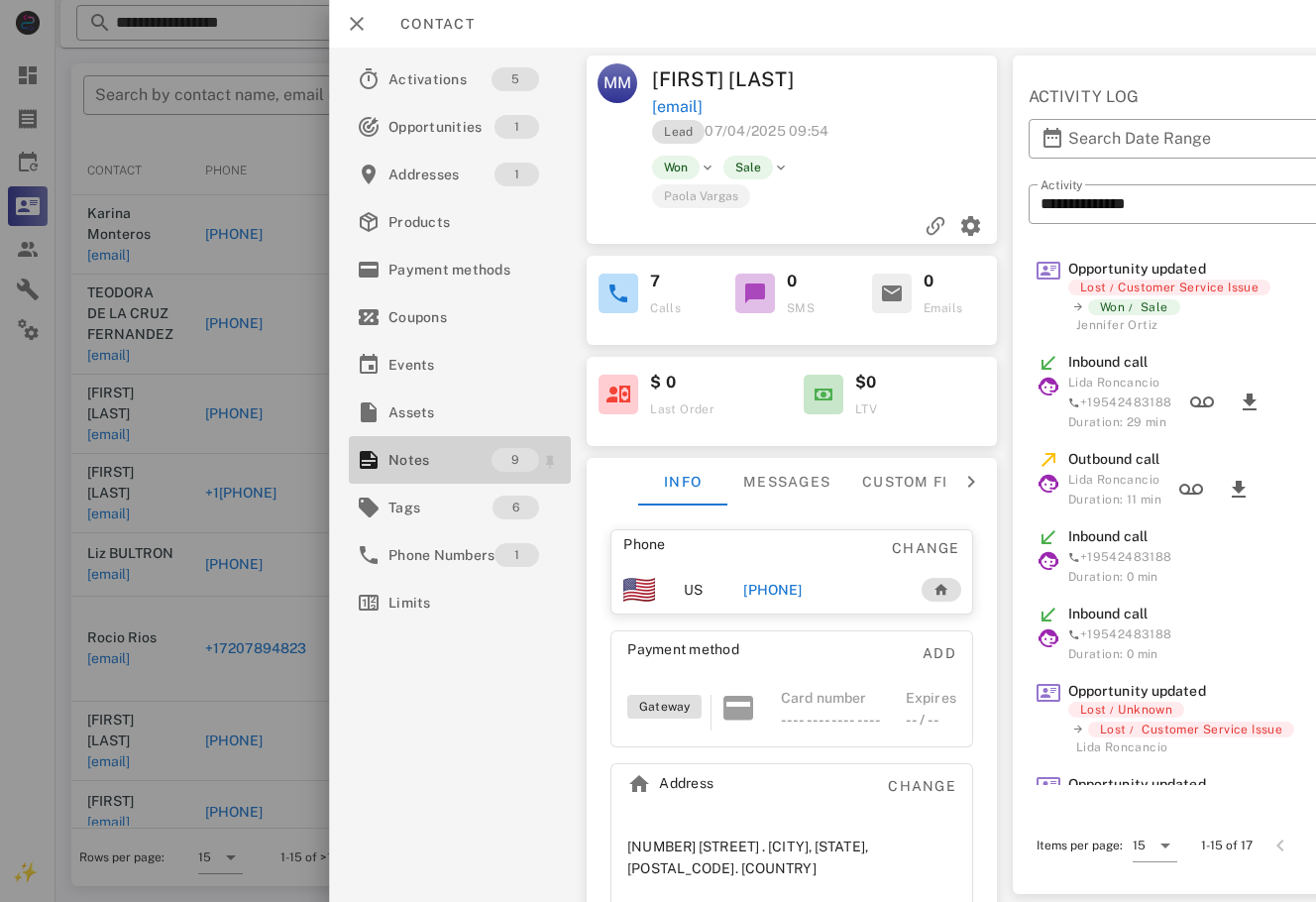 click on "Notes" at bounding box center (440, 460) 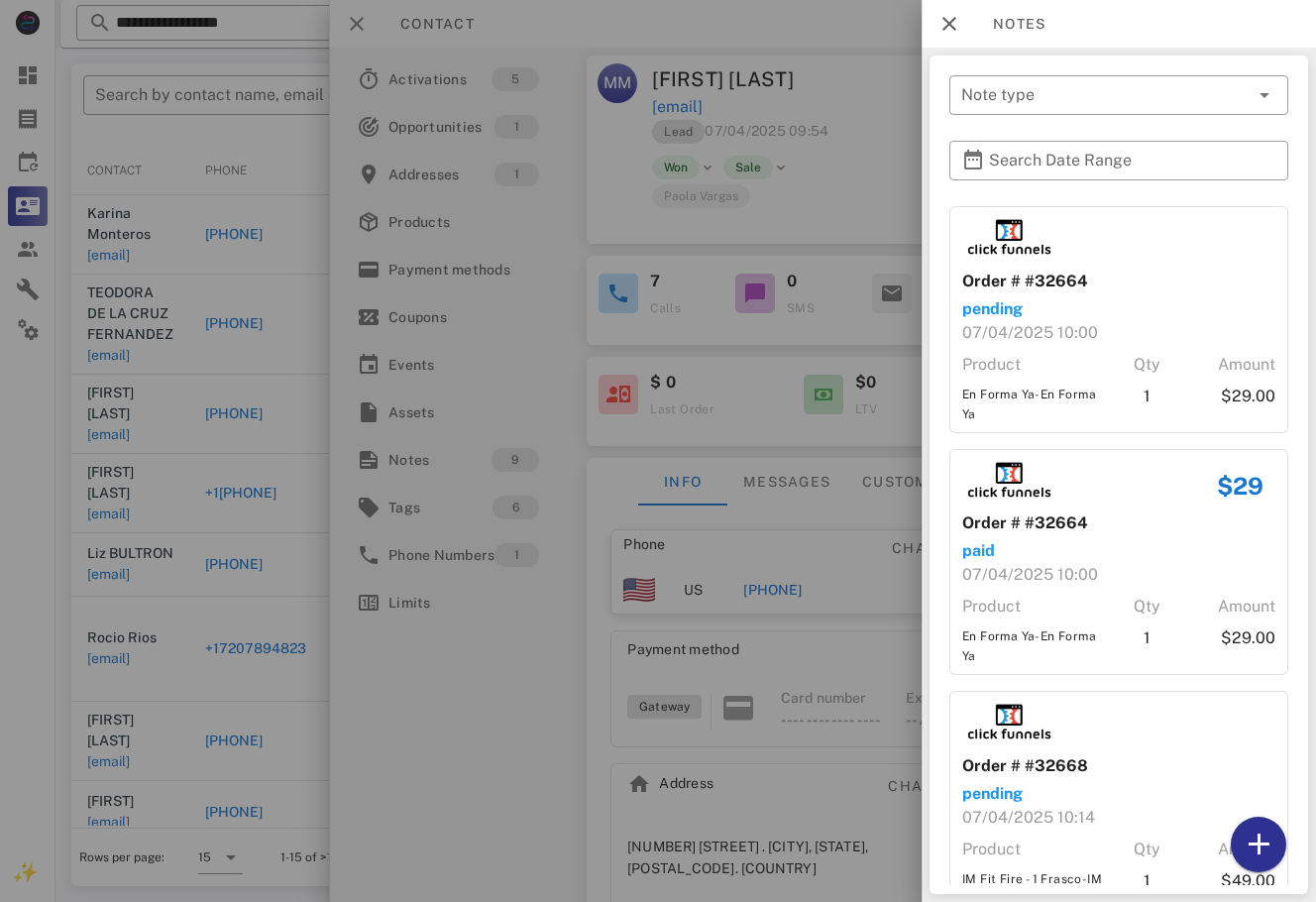 drag, startPoint x: 1288, startPoint y: 236, endPoint x: 1297, endPoint y: 289, distance: 53.75872 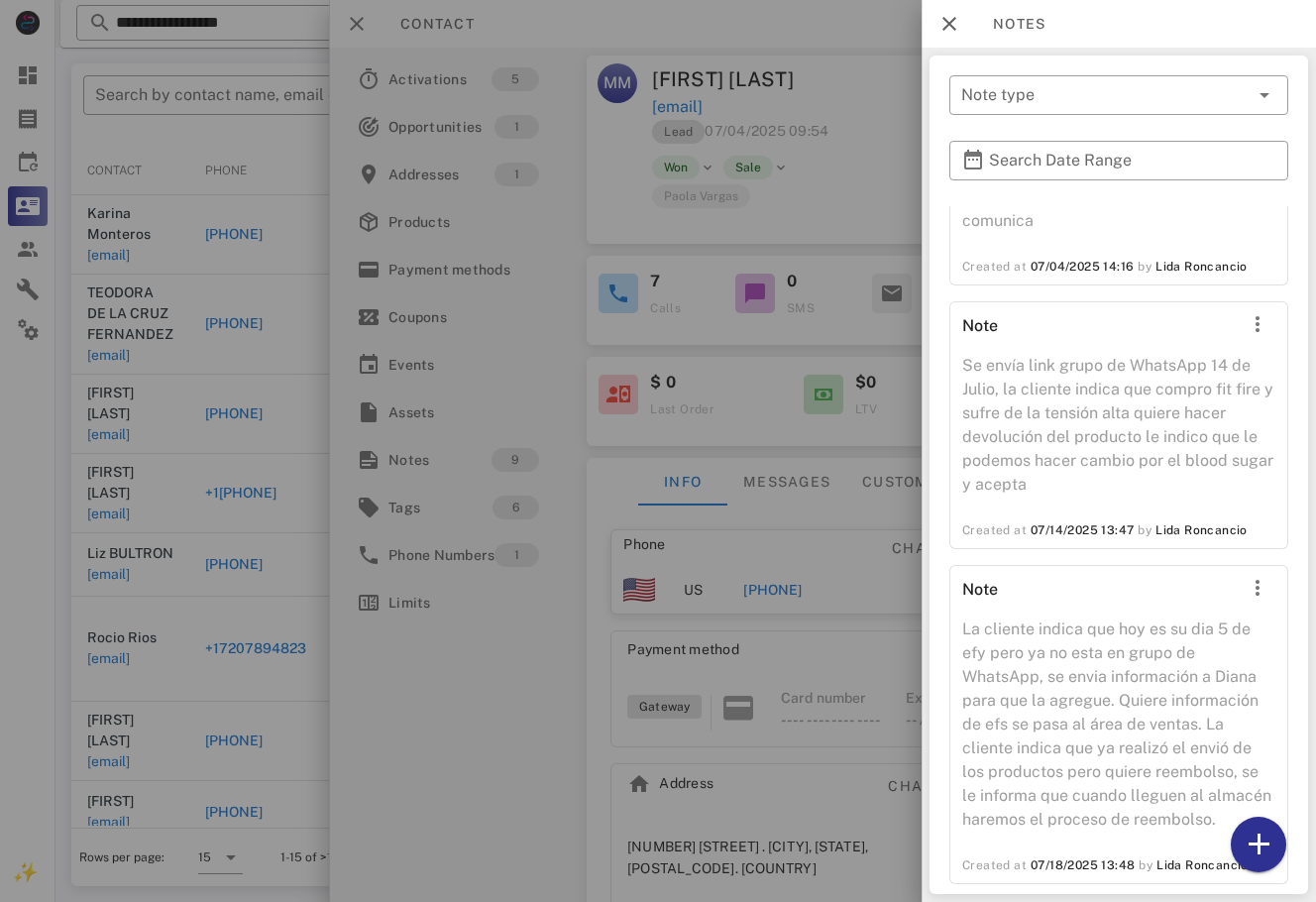 scroll, scrollTop: 1425, scrollLeft: 0, axis: vertical 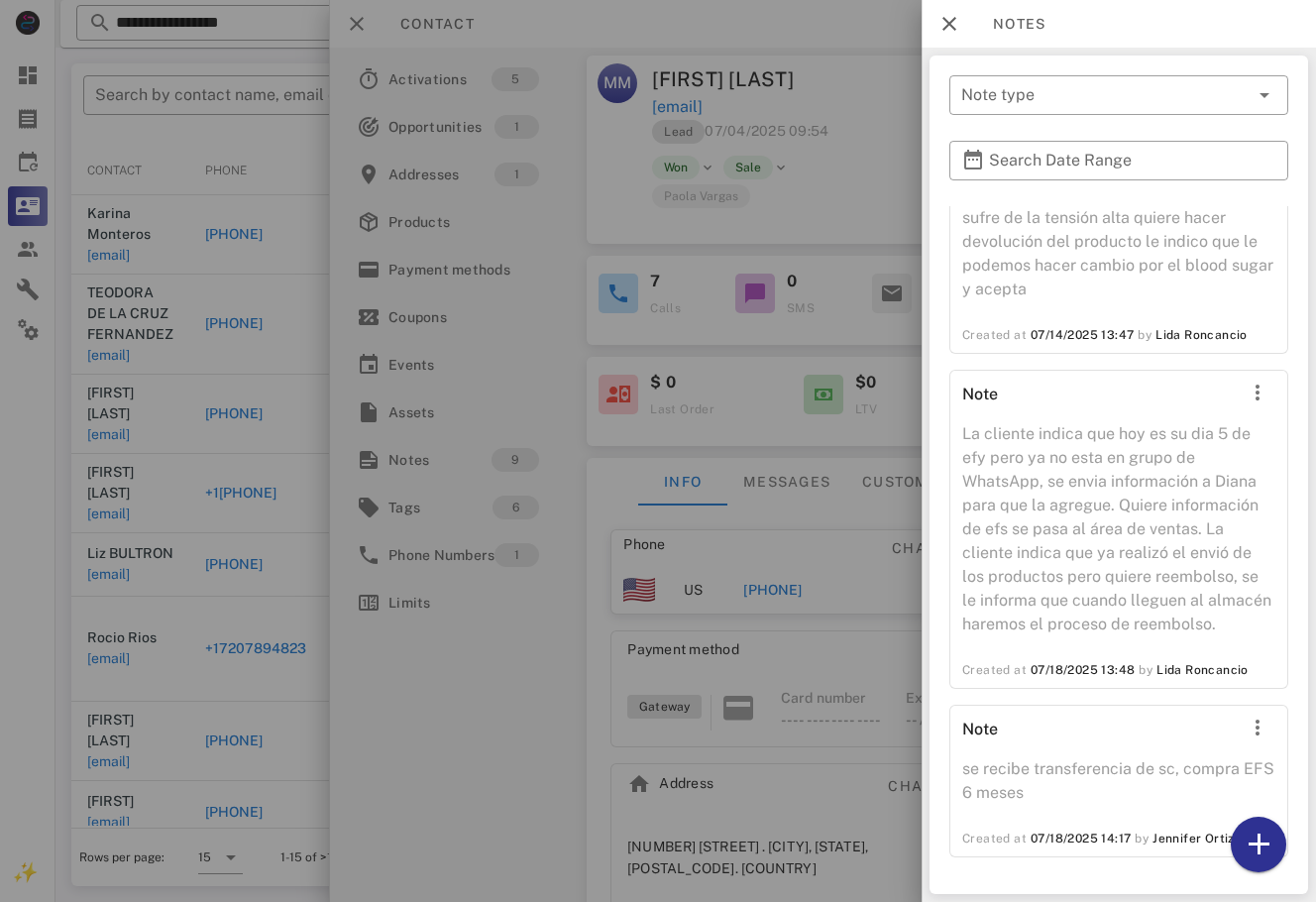 click at bounding box center [658, 451] 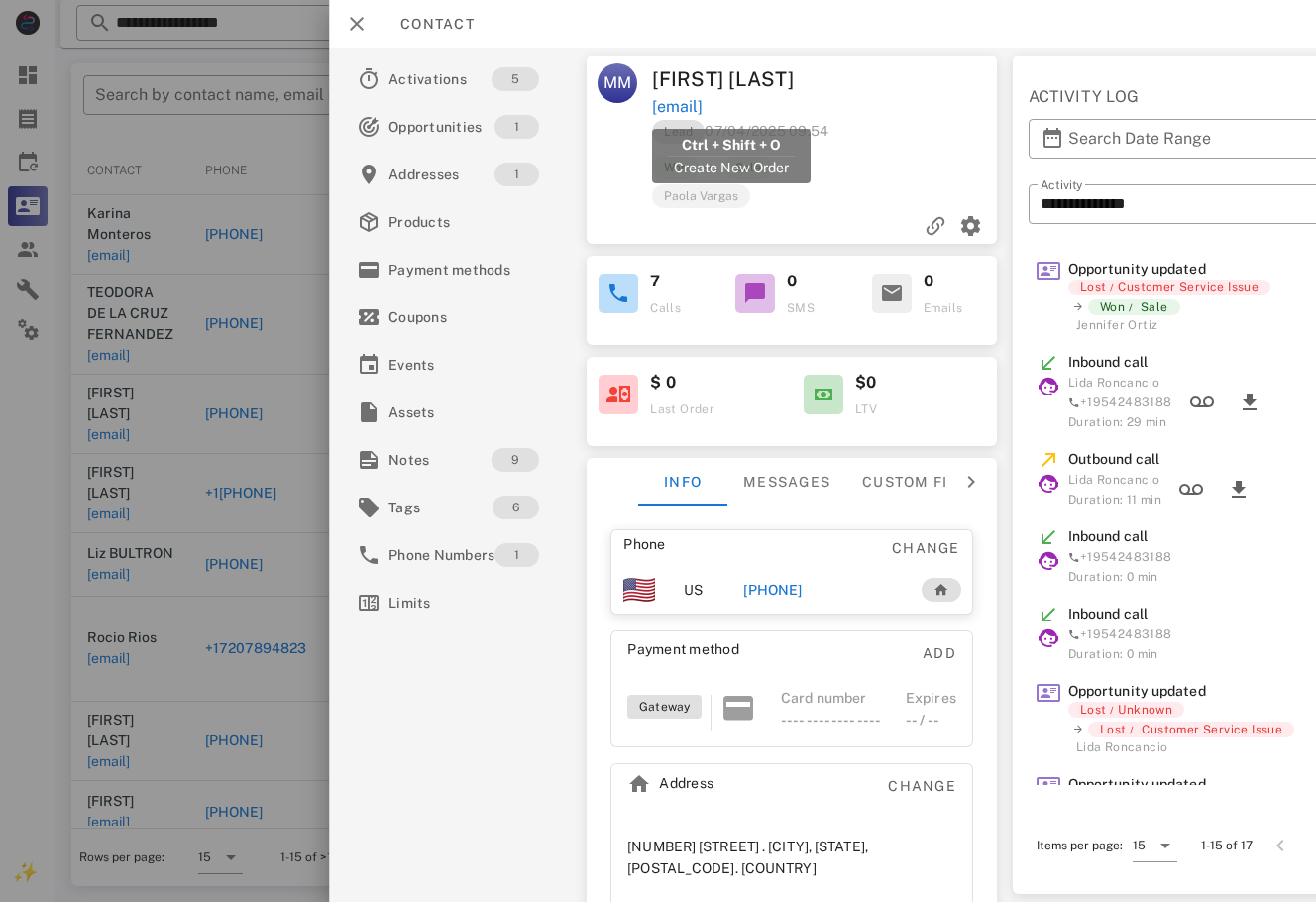 drag, startPoint x: 835, startPoint y: 110, endPoint x: 659, endPoint y: 114, distance: 176.04545 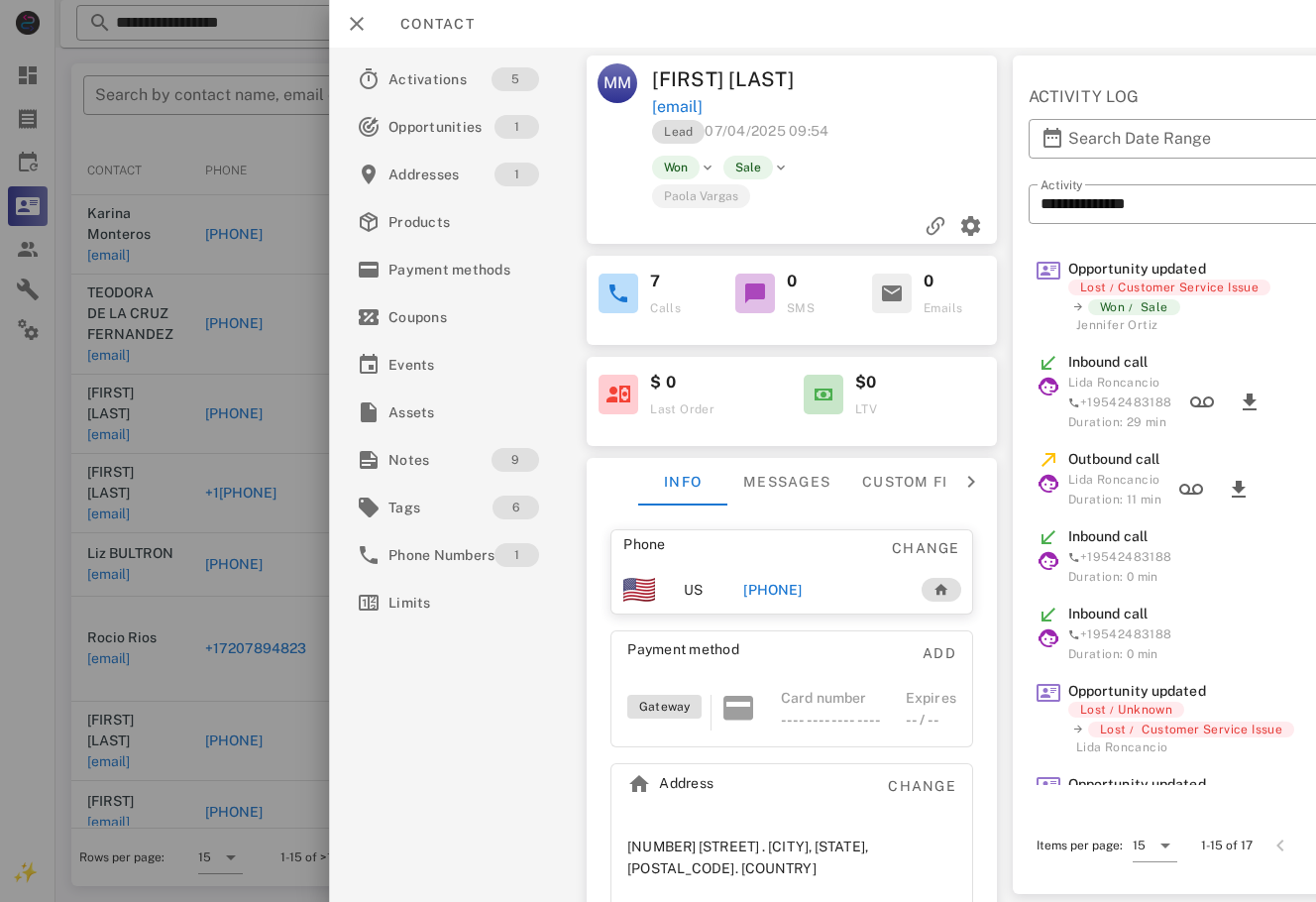 click at bounding box center [658, 451] 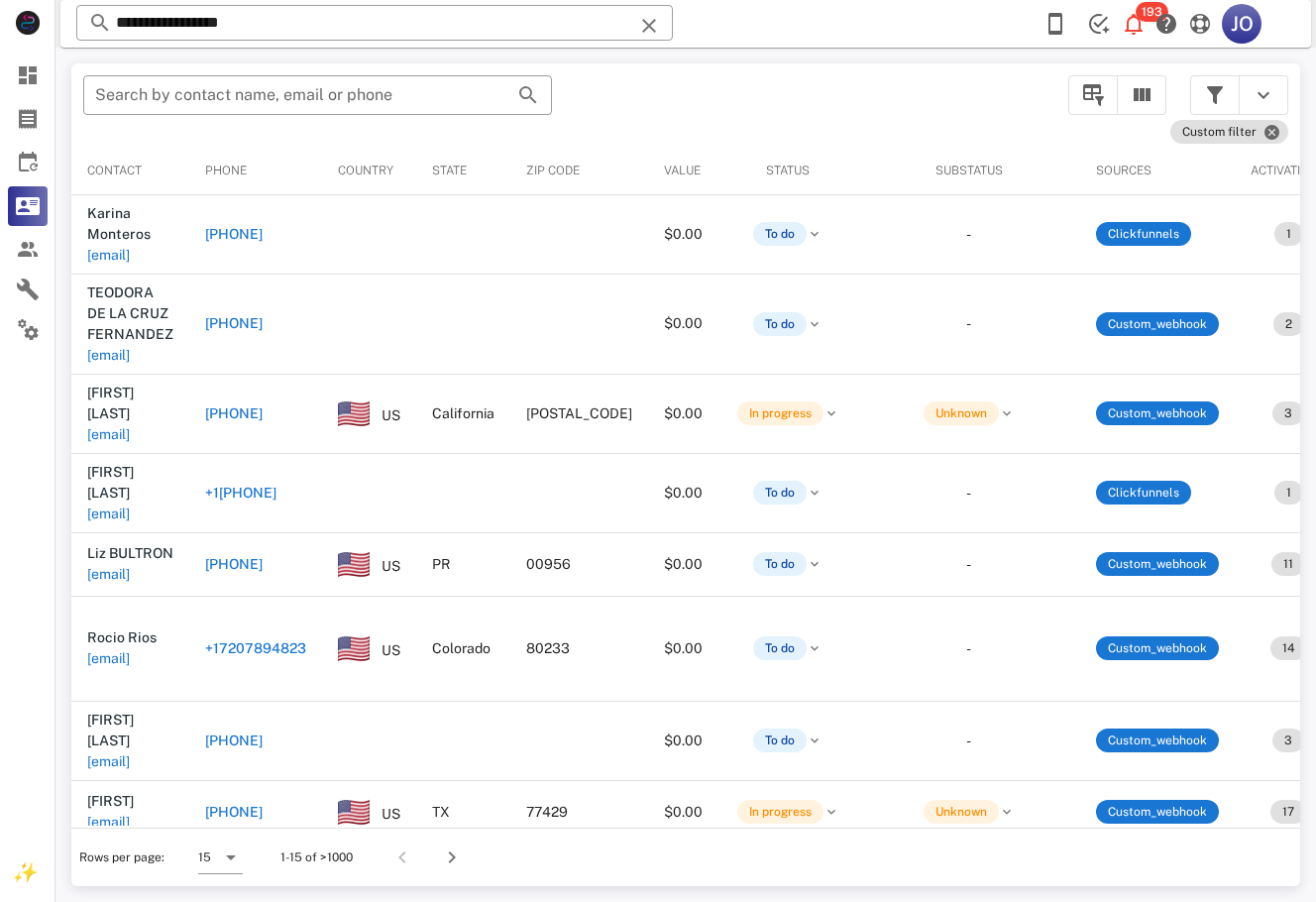 click on "​ Search by contact name, email or phone" at bounding box center [564, 105] 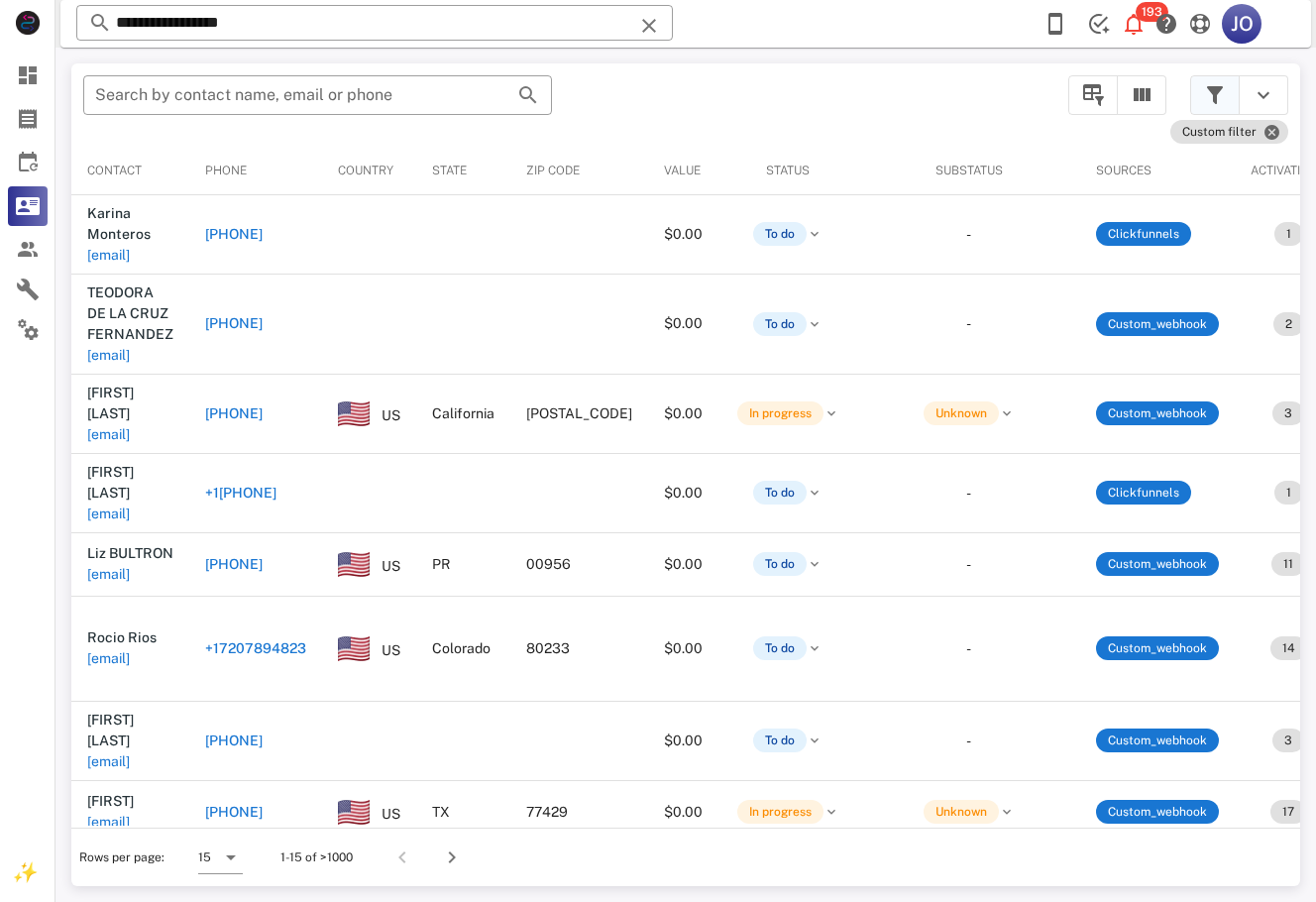 click at bounding box center (1215, 95) 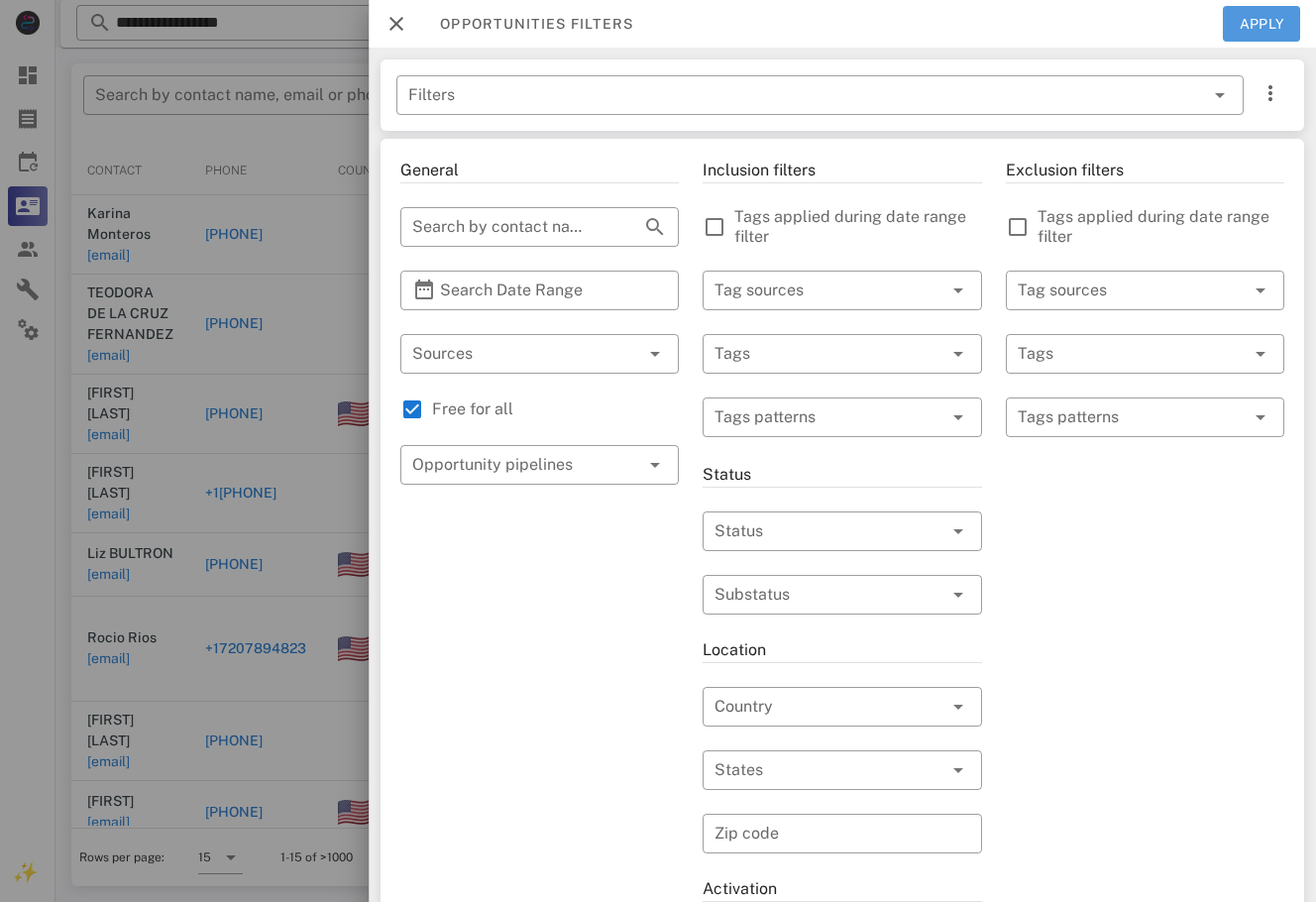 click on "Apply" at bounding box center [1261, 24] 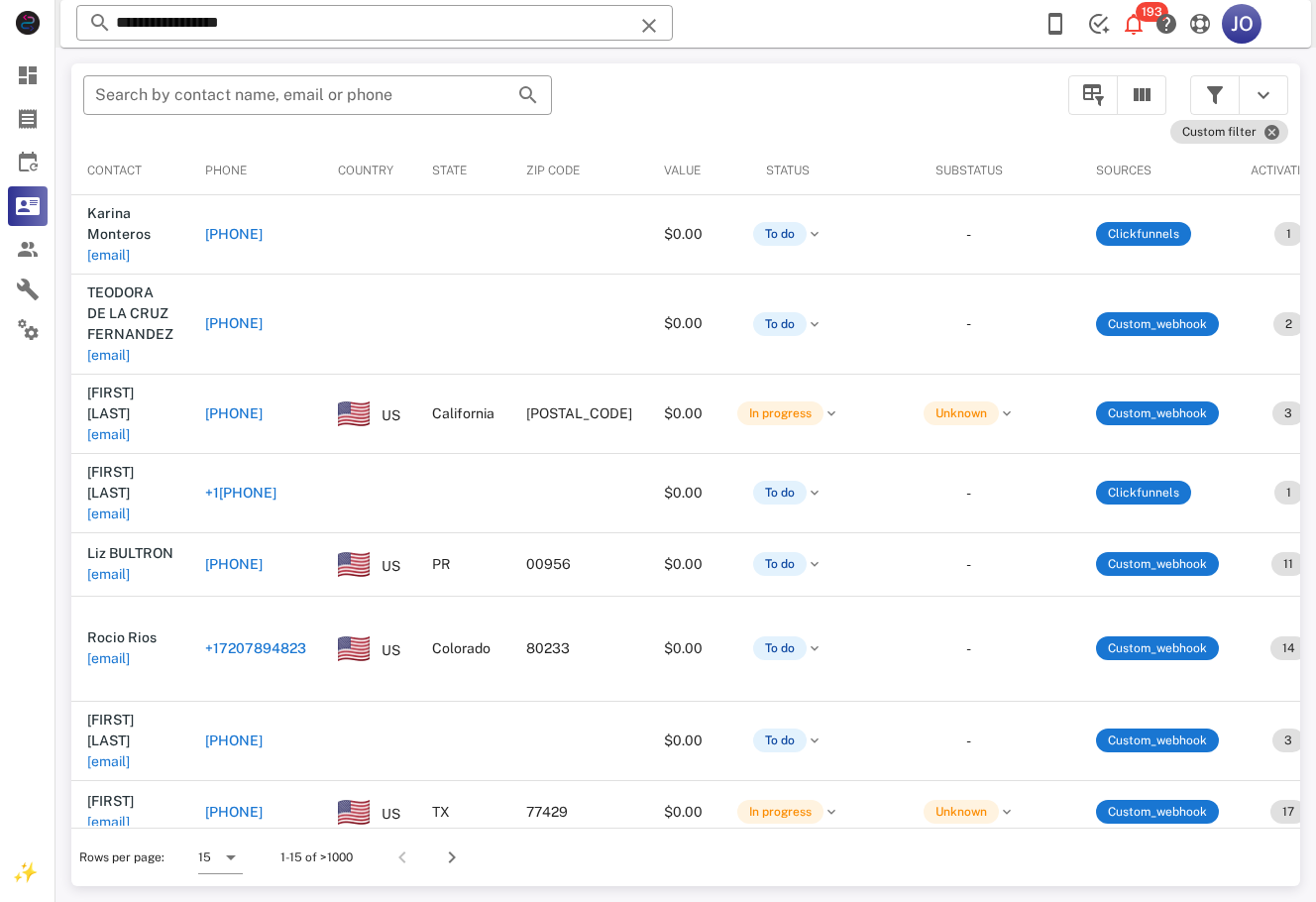 scroll, scrollTop: 0, scrollLeft: 527, axis: horizontal 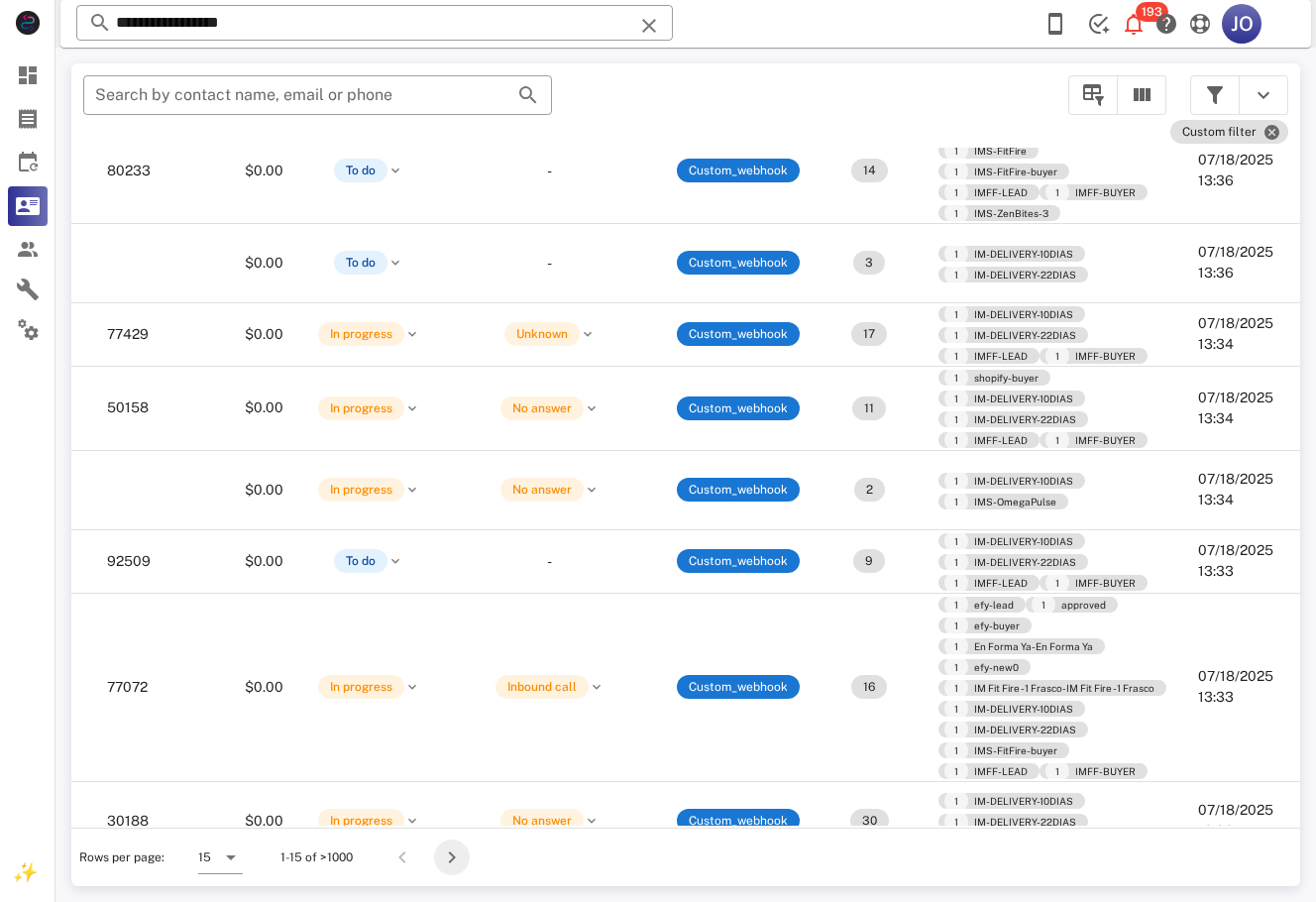 click at bounding box center [452, 857] 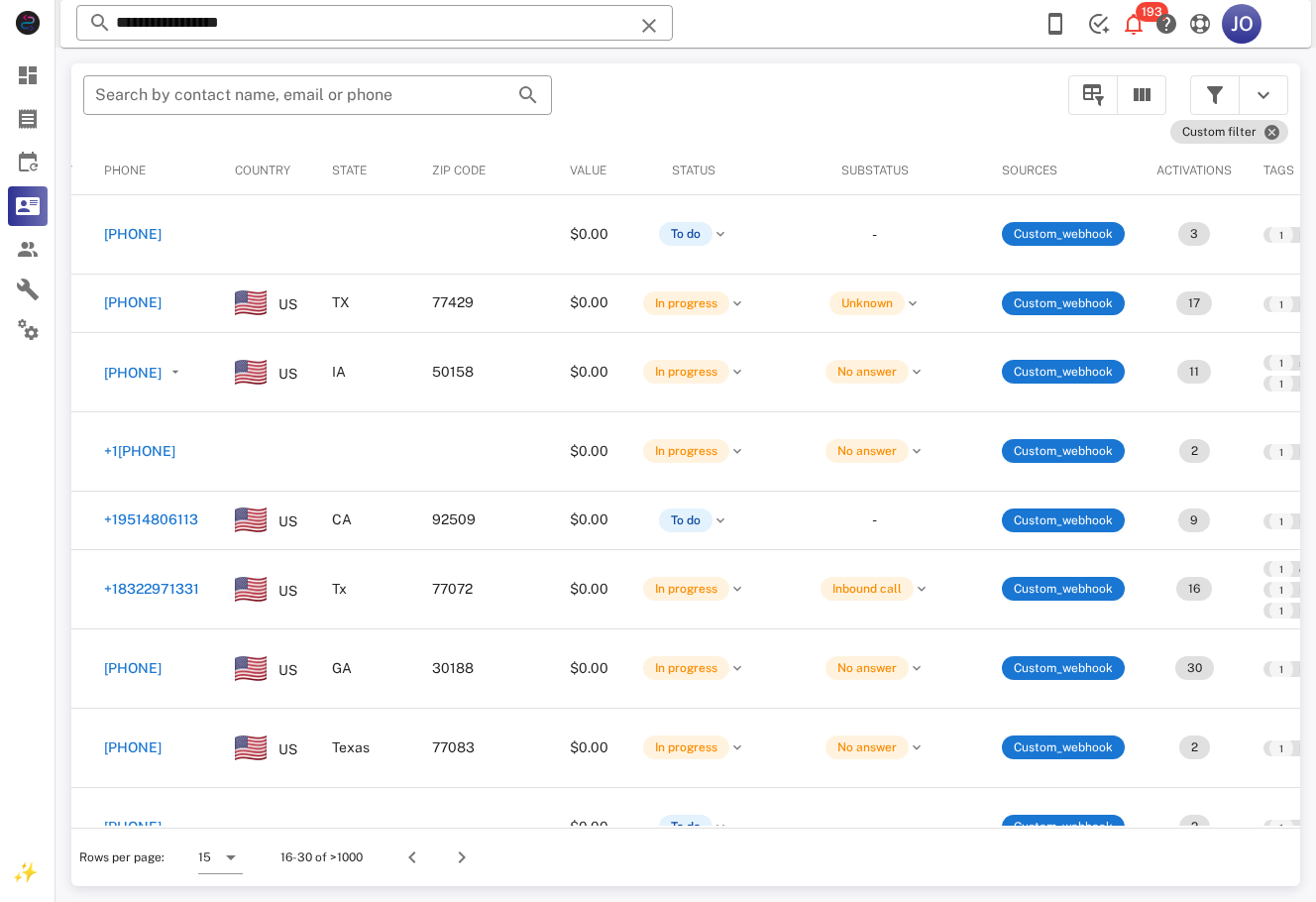 scroll, scrollTop: 0, scrollLeft: 0, axis: both 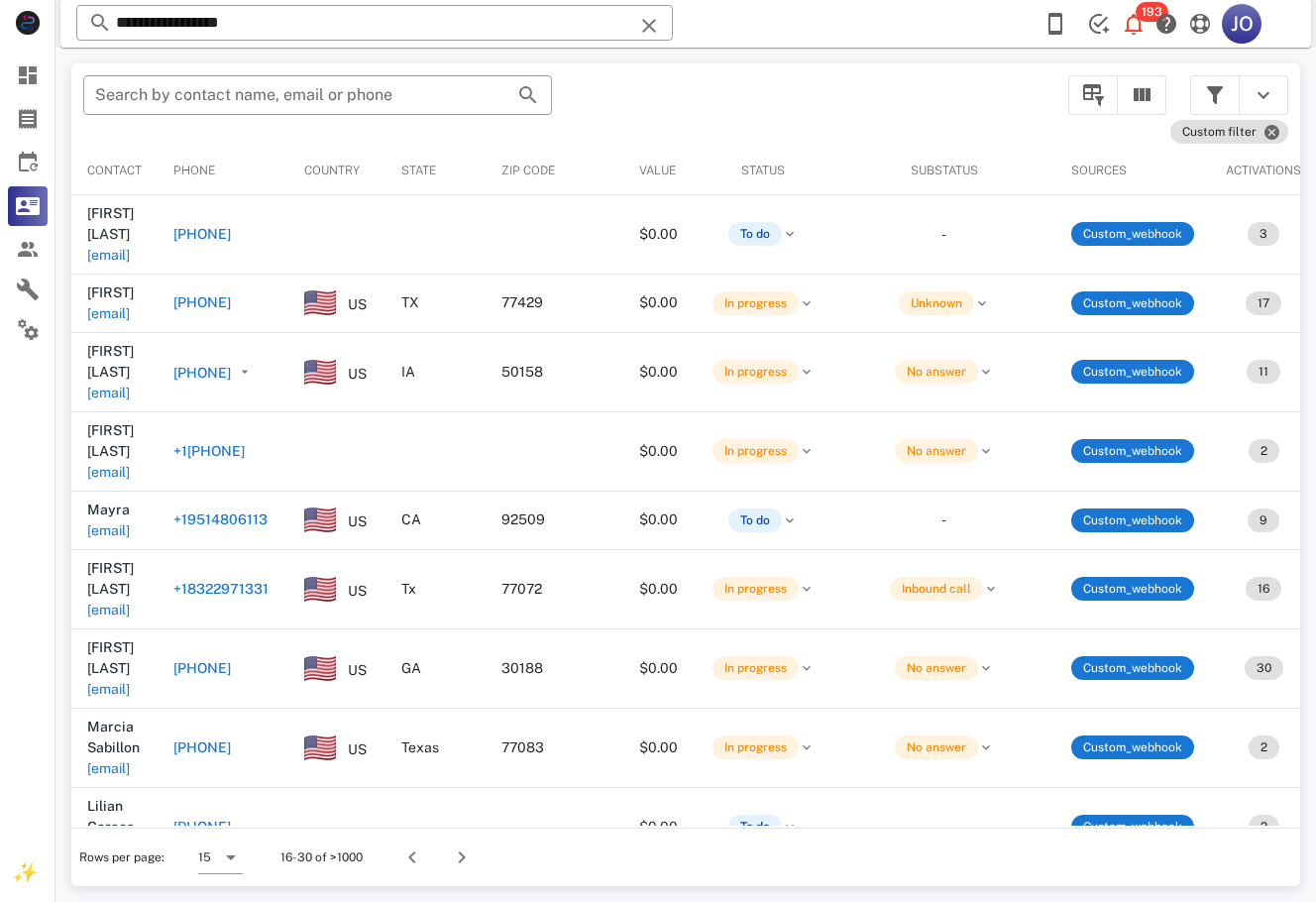 click on "[EMAIL]" at bounding box center (108, 927) 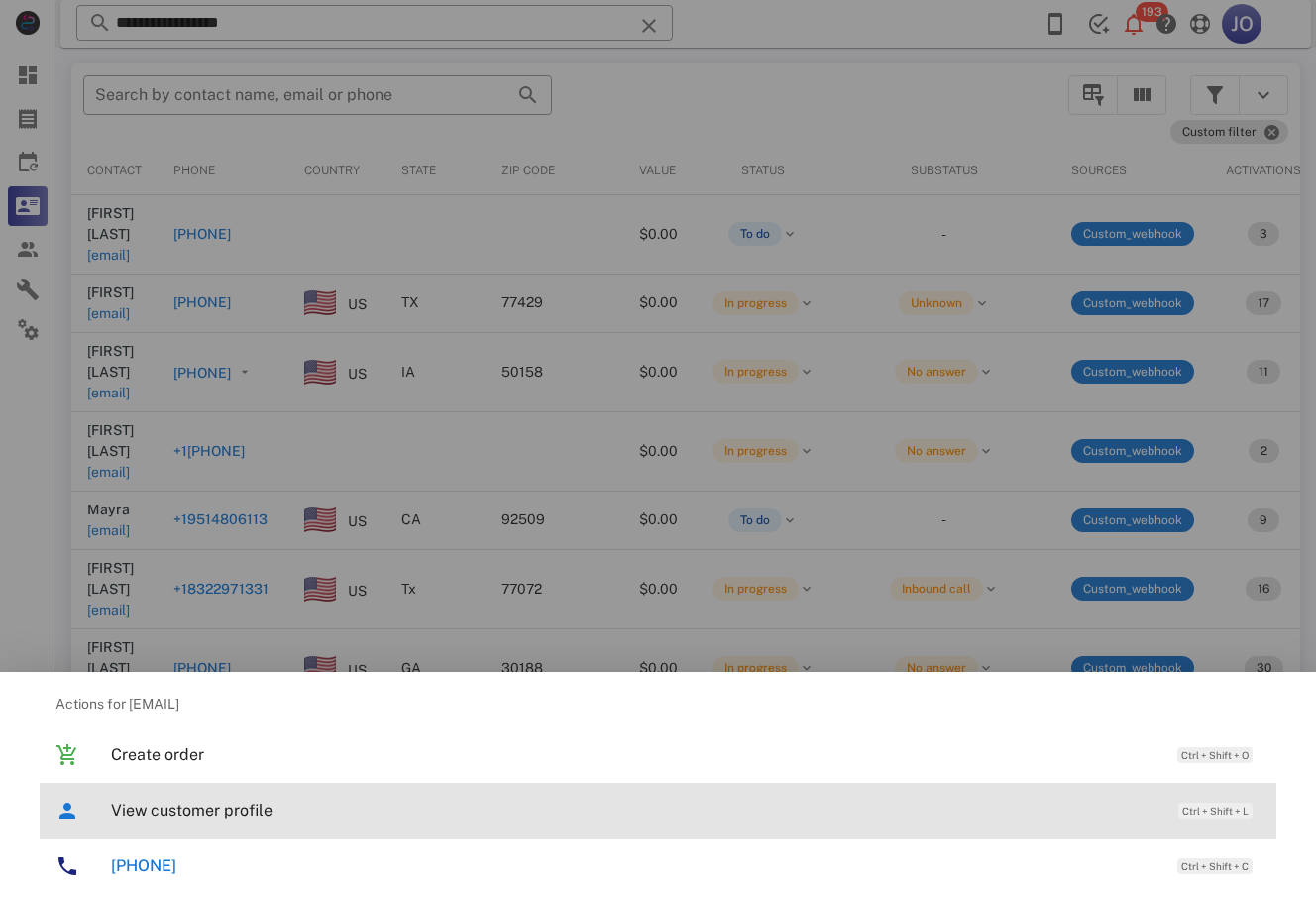 click on "View customer profile Ctrl + Shift + L" at bounding box center [686, 810] 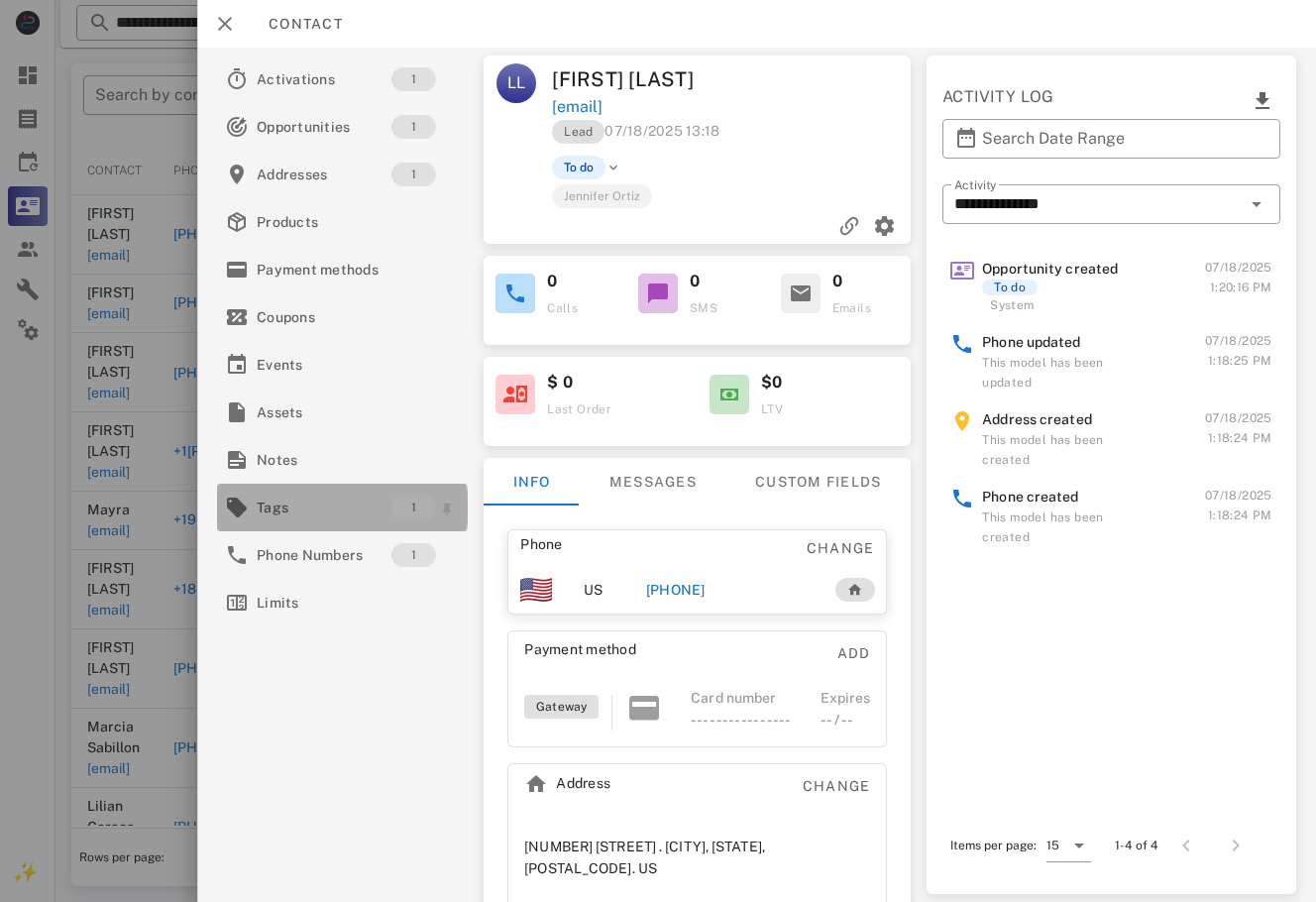 click on "Tags" at bounding box center (324, 507) 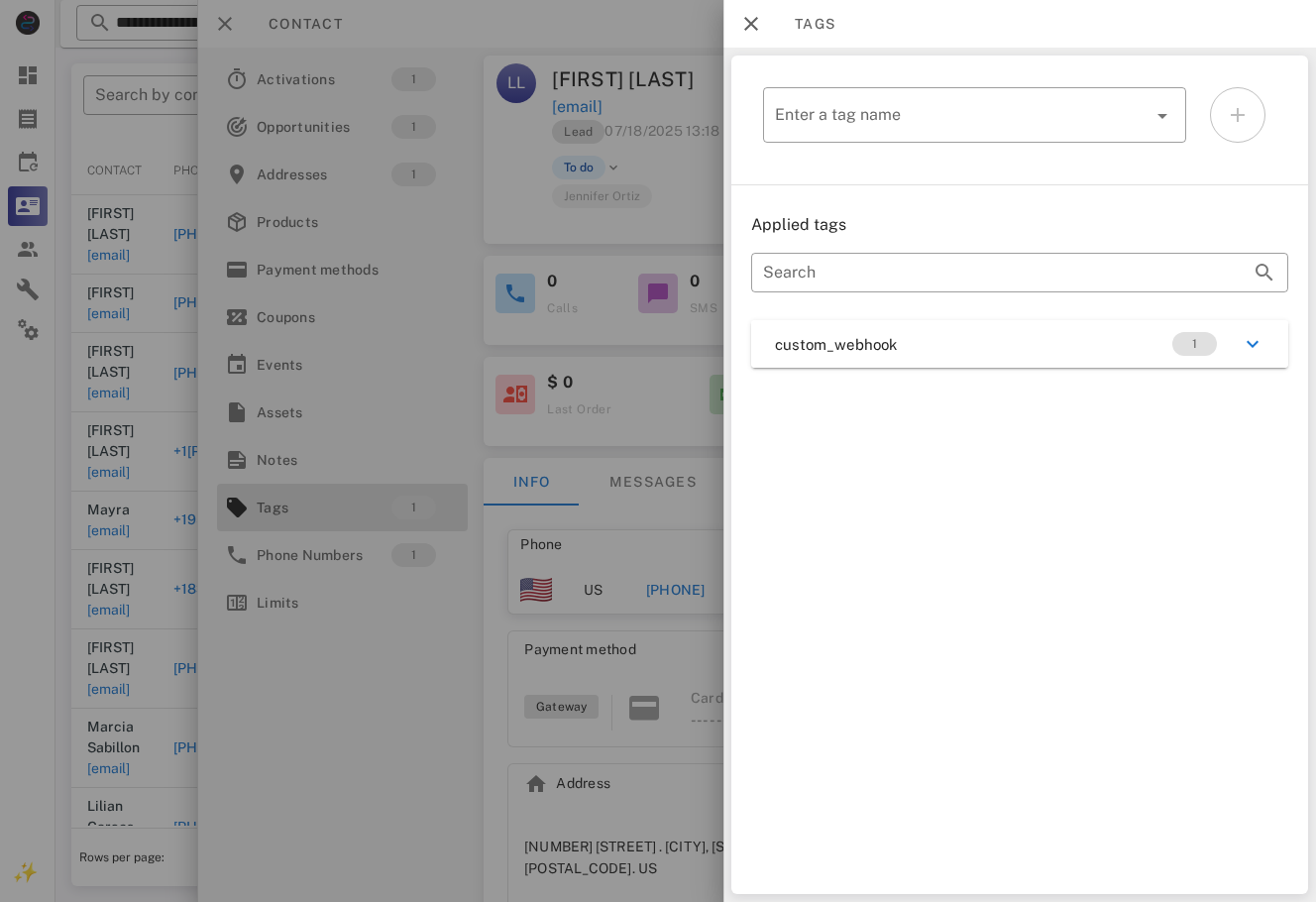 click at bounding box center [658, 451] 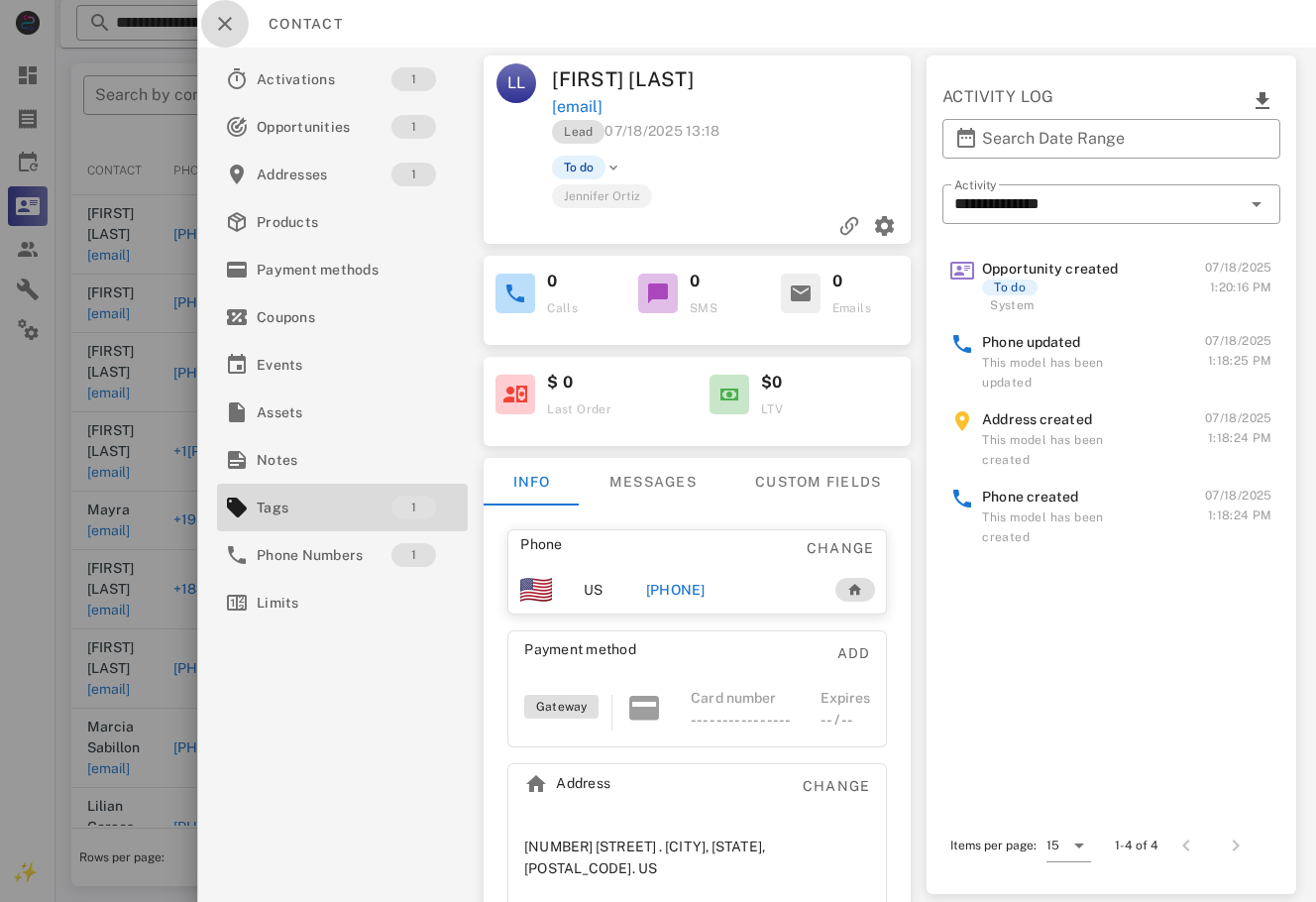 click at bounding box center [225, 24] 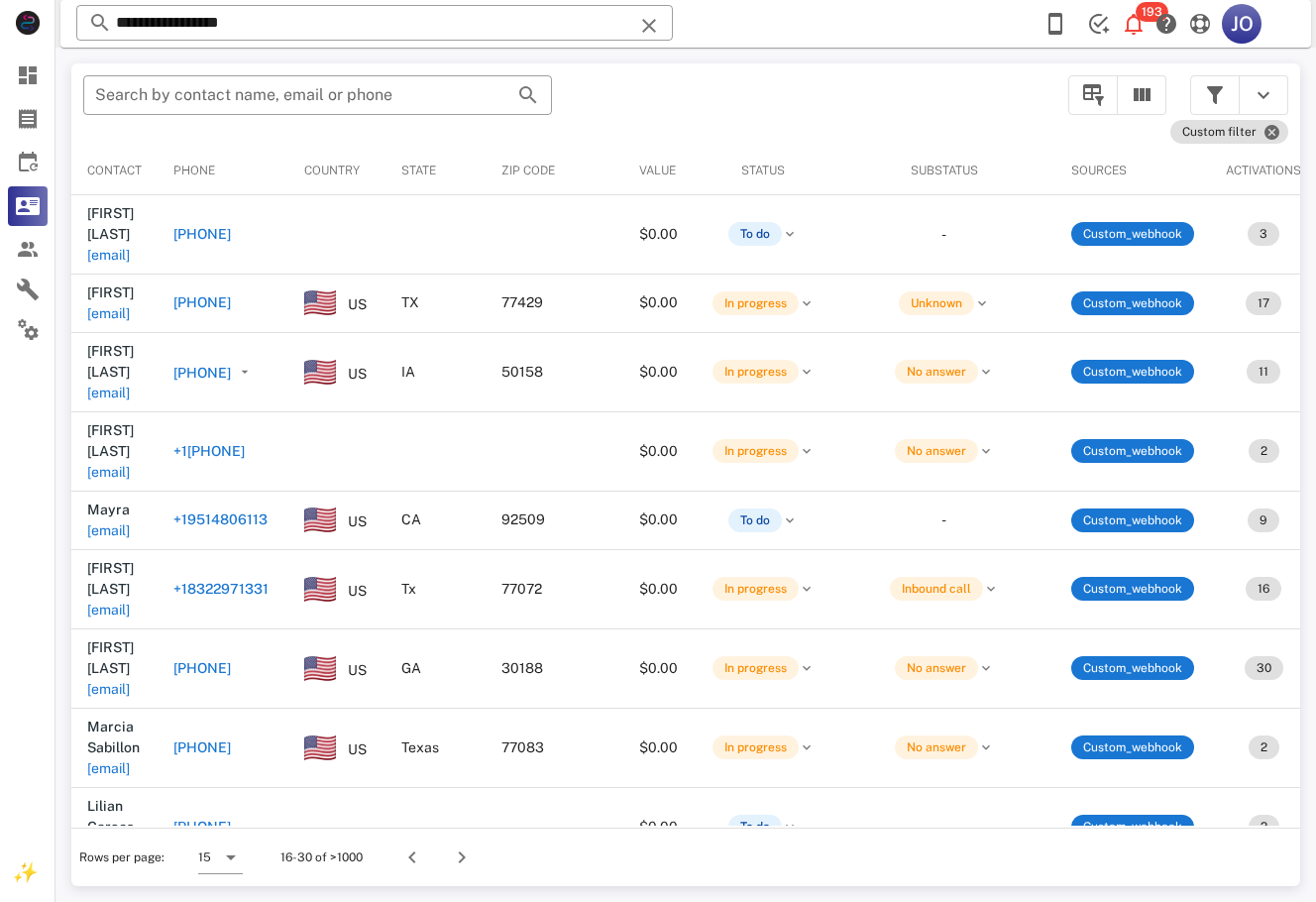 click on "​ Search by contact name, email or phone" at bounding box center [564, 105] 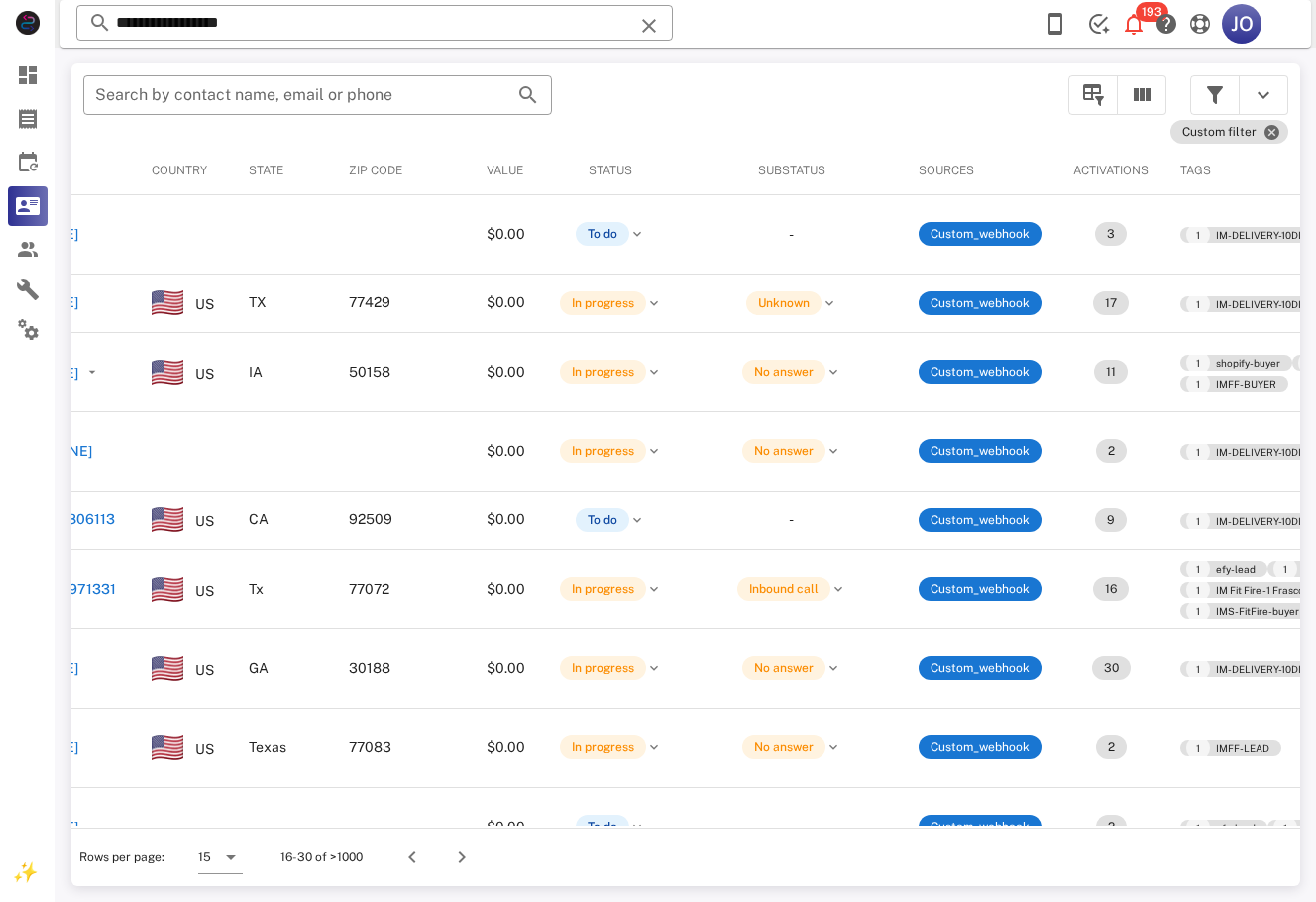 scroll, scrollTop: 0, scrollLeft: 73, axis: horizontal 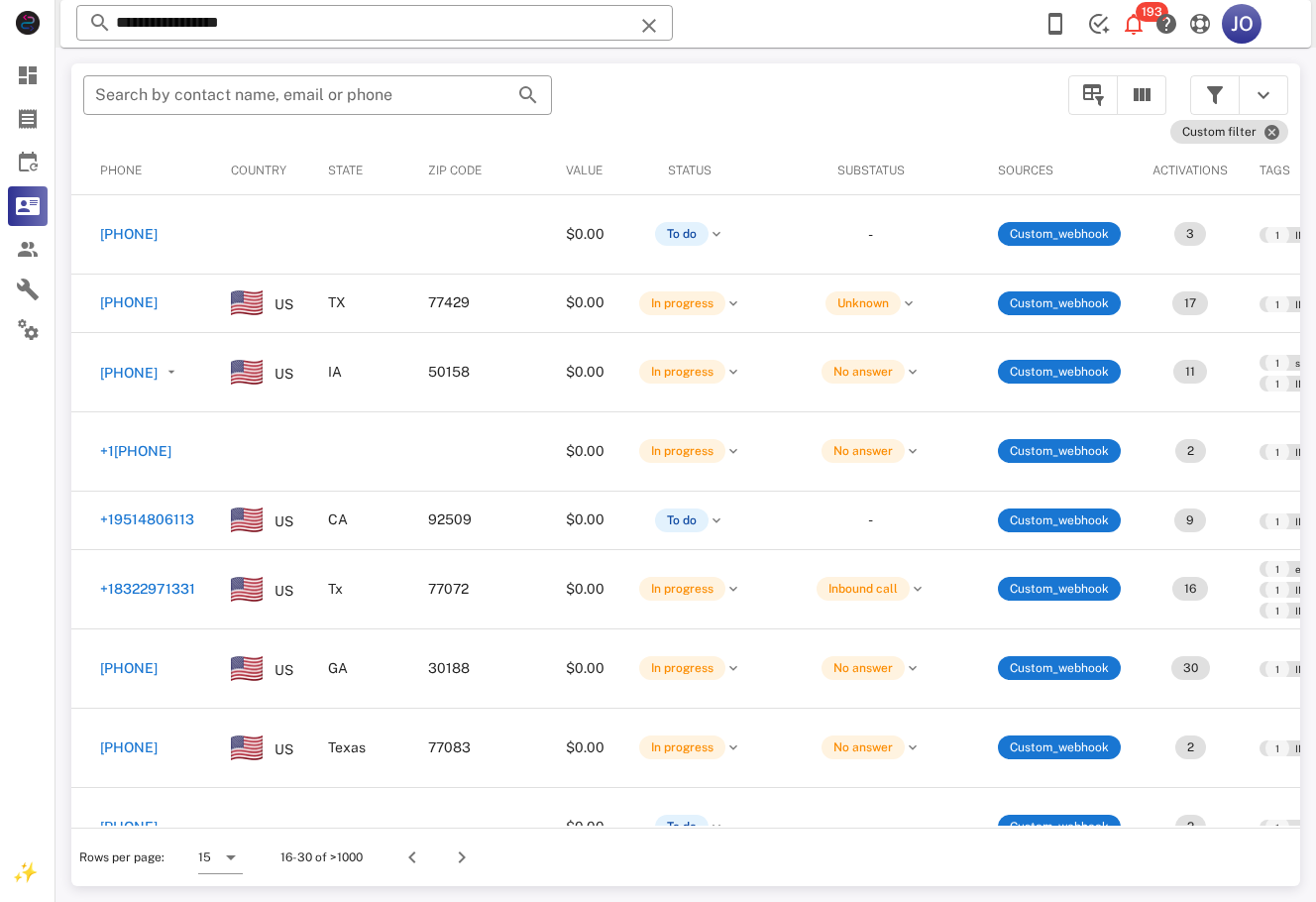 click on "​ Search by contact name, email or phone" at bounding box center (564, 105) 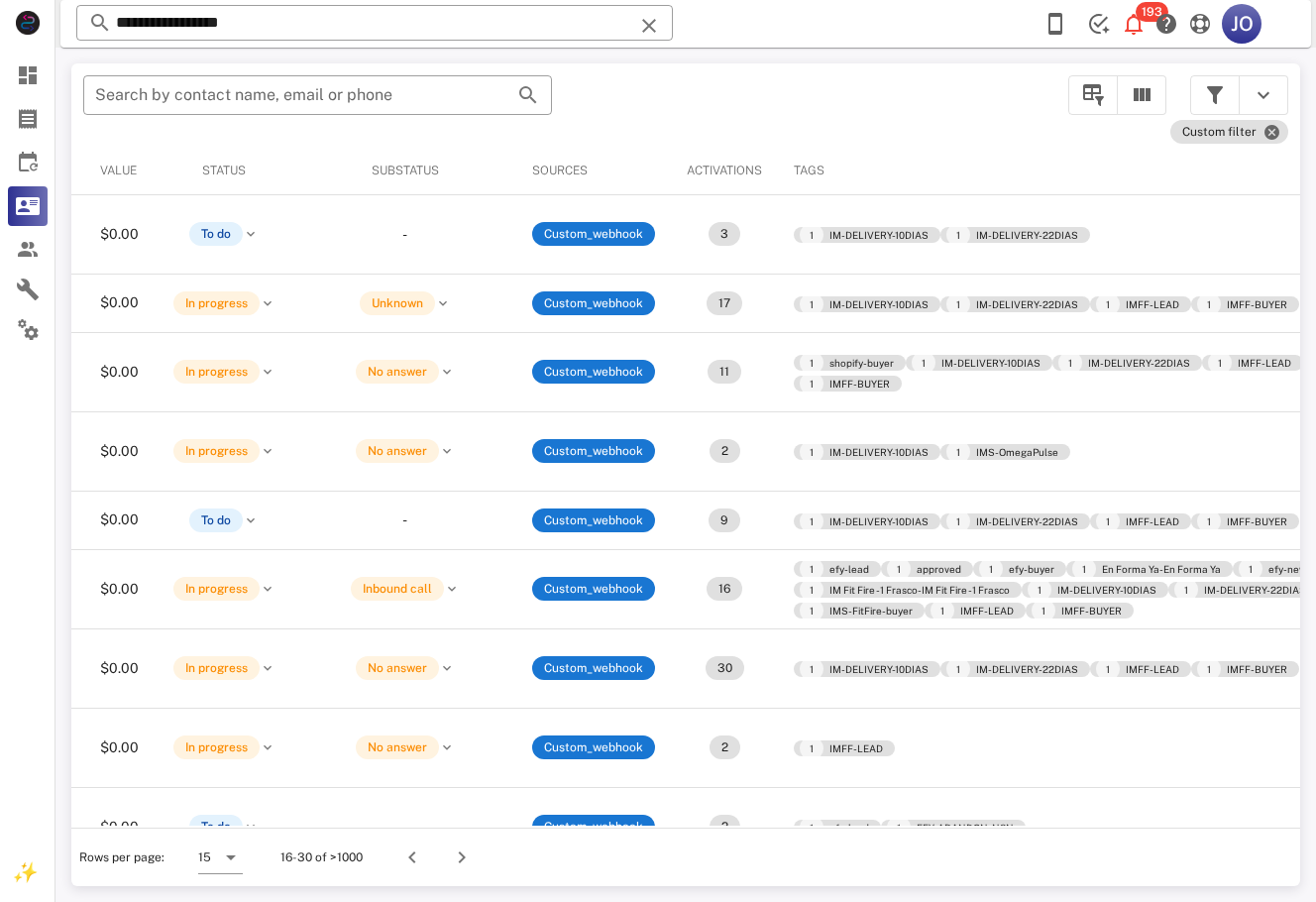 scroll, scrollTop: 0, scrollLeft: 0, axis: both 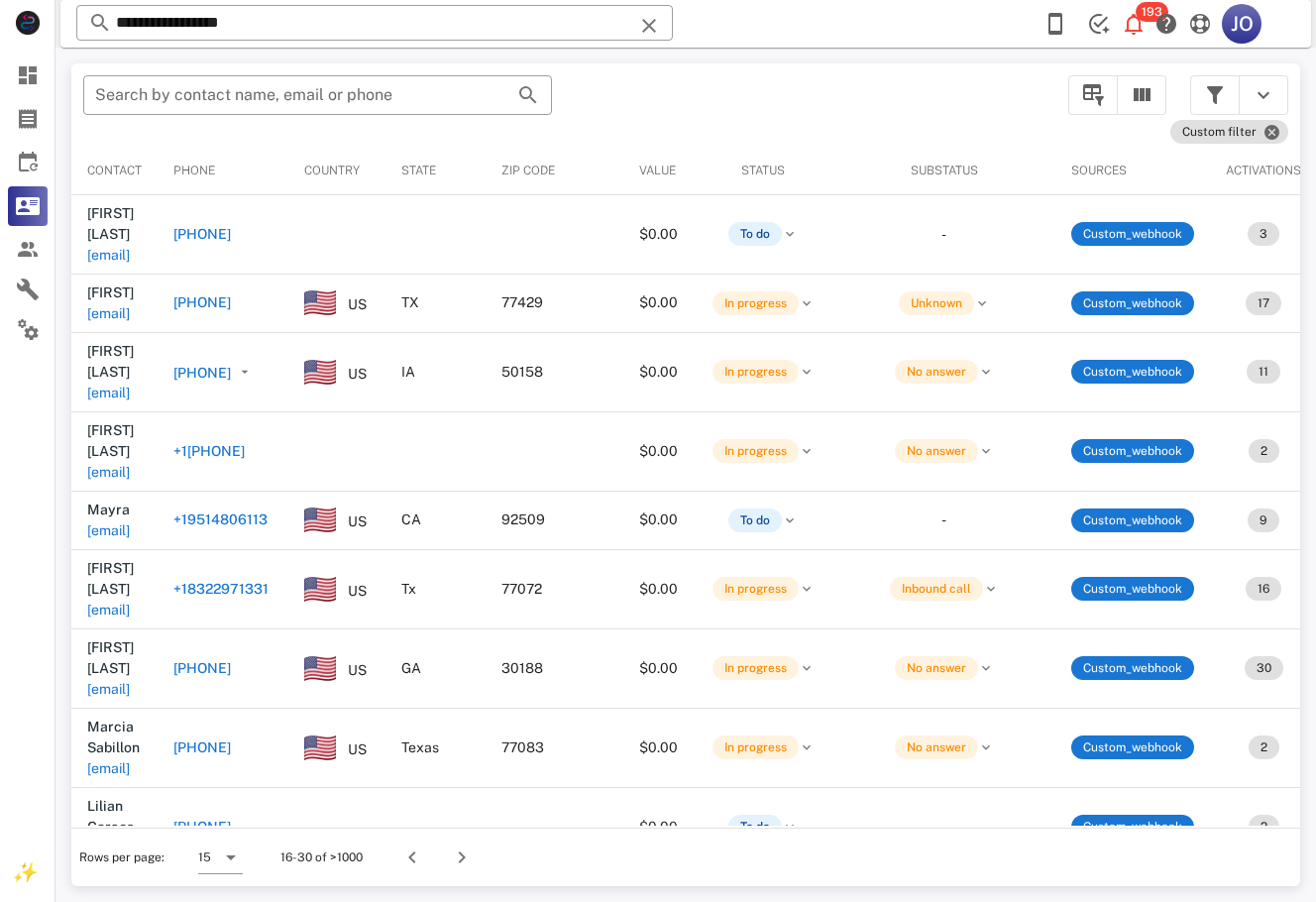 click on "[EMAIL]" at bounding box center (108, 927) 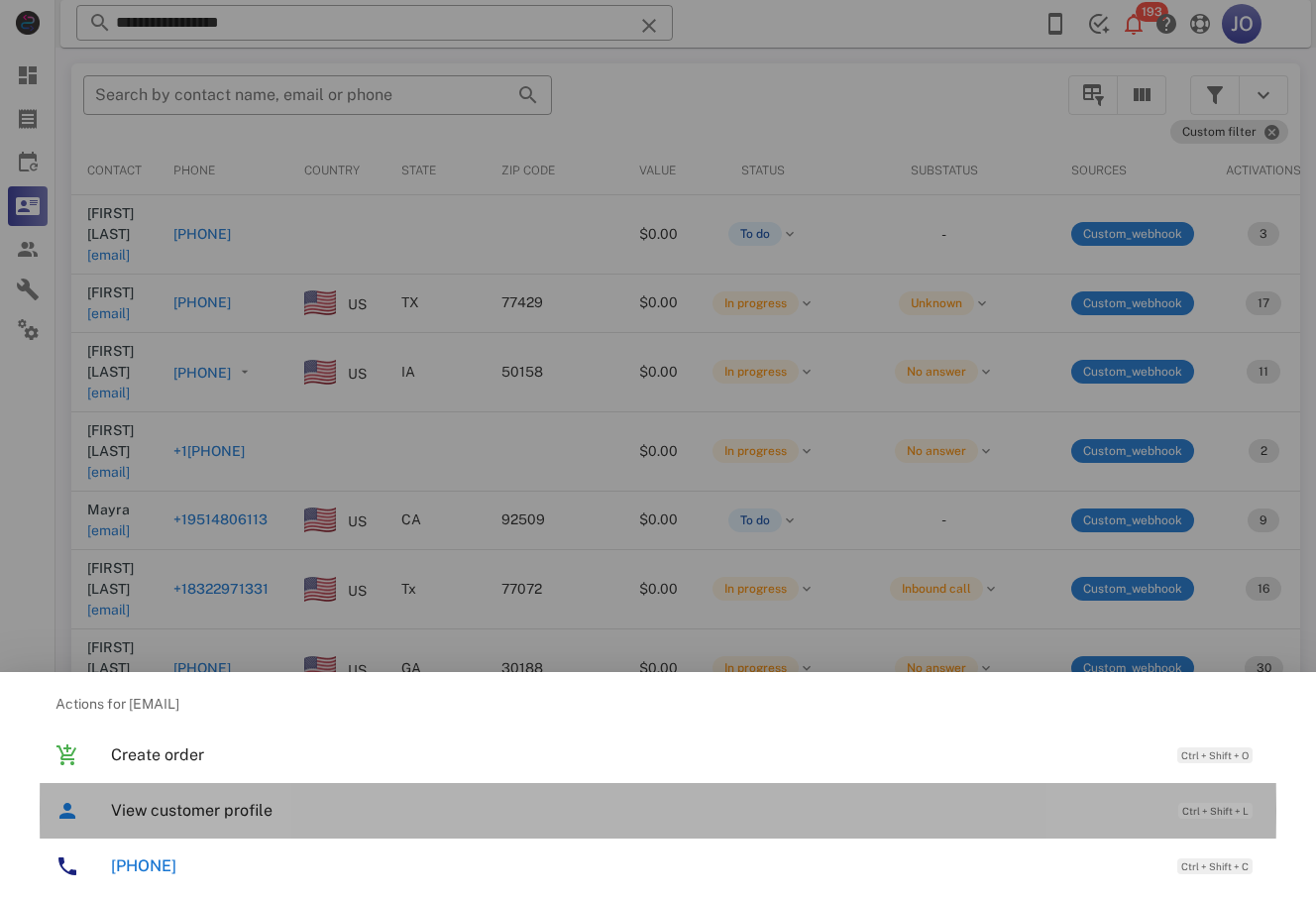 click on "View customer profile" at bounding box center (634, 810) 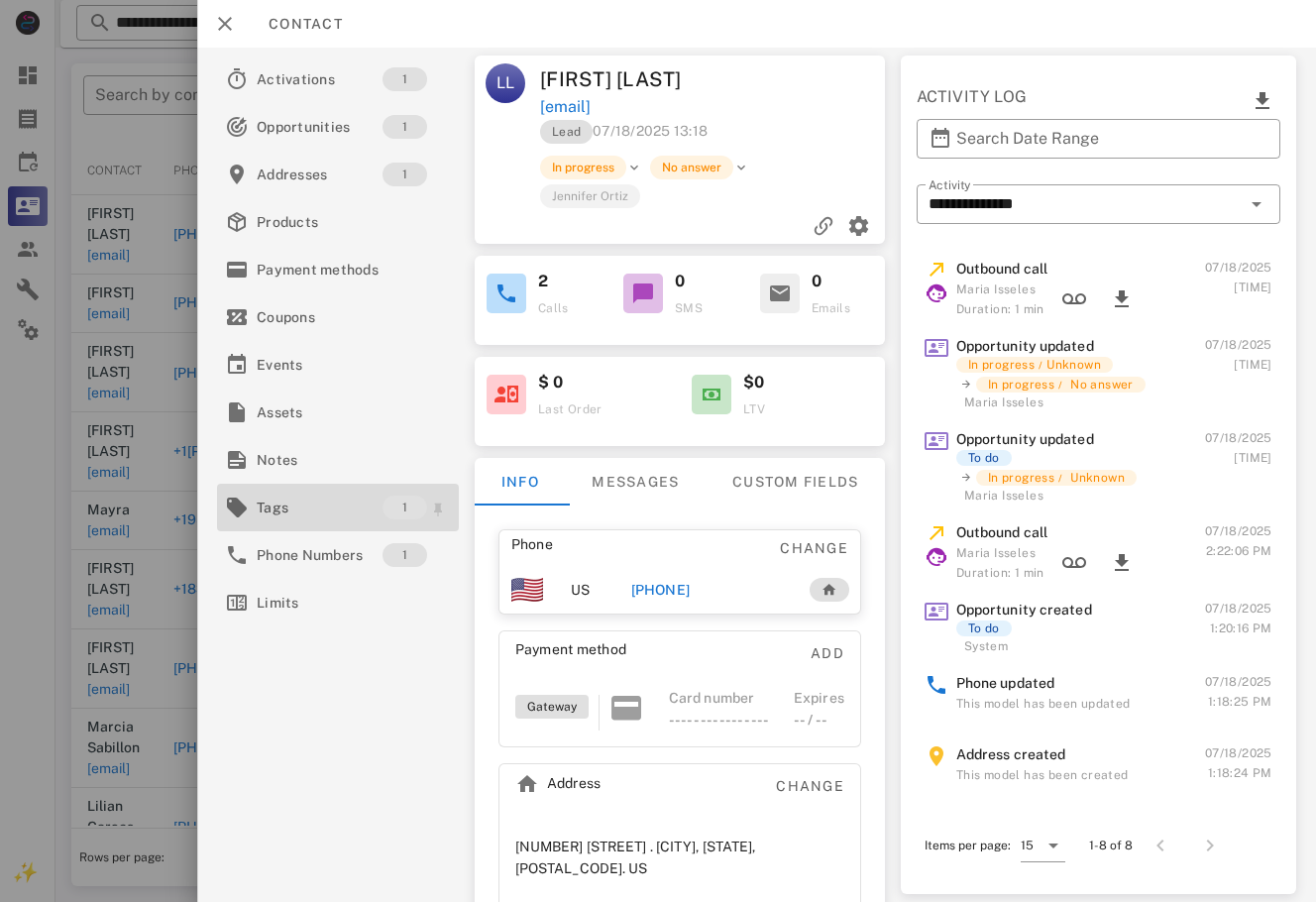 click on "Tags" at bounding box center [319, 507] 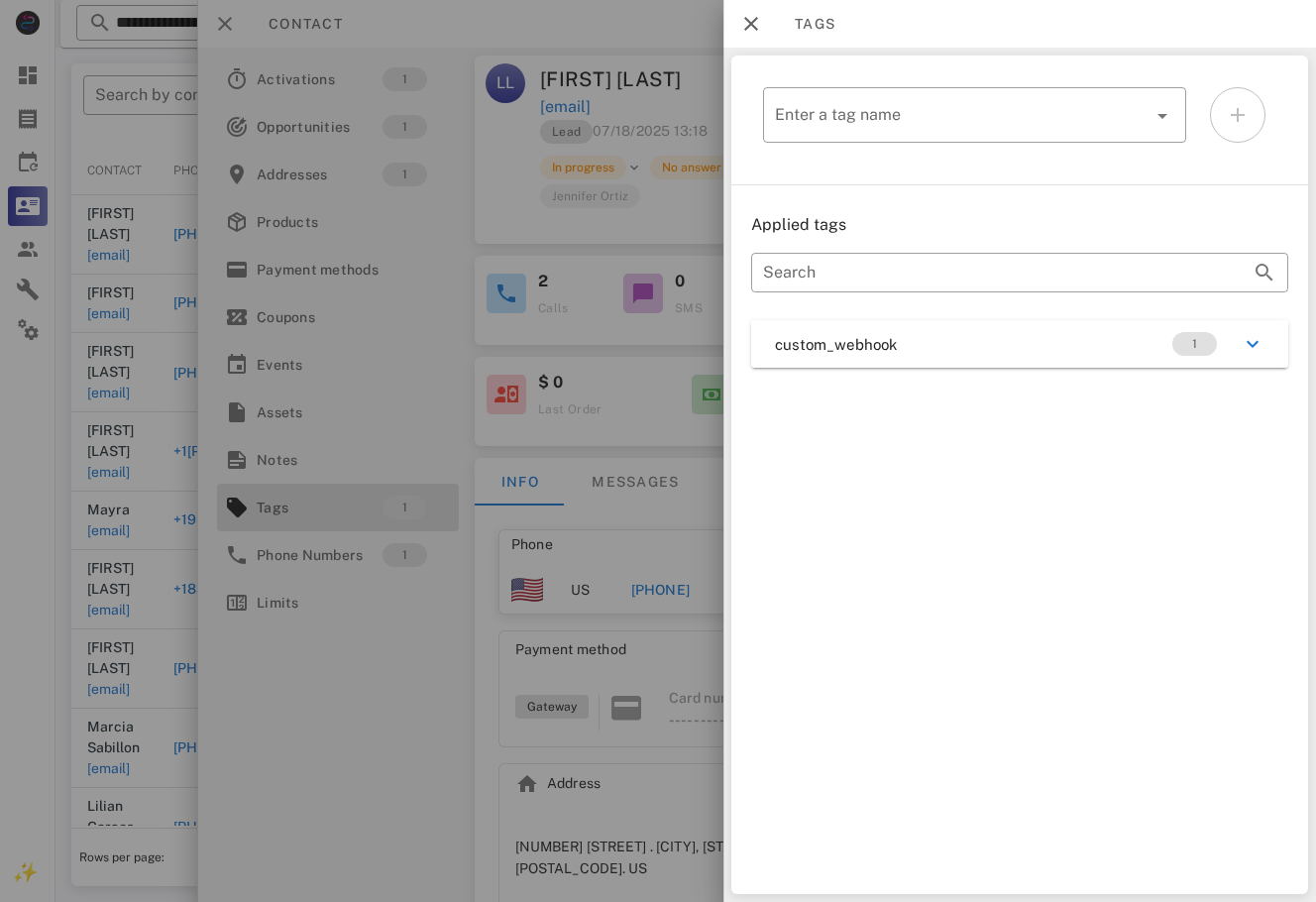 click on "custom_webhook  1" at bounding box center [1020, 344] 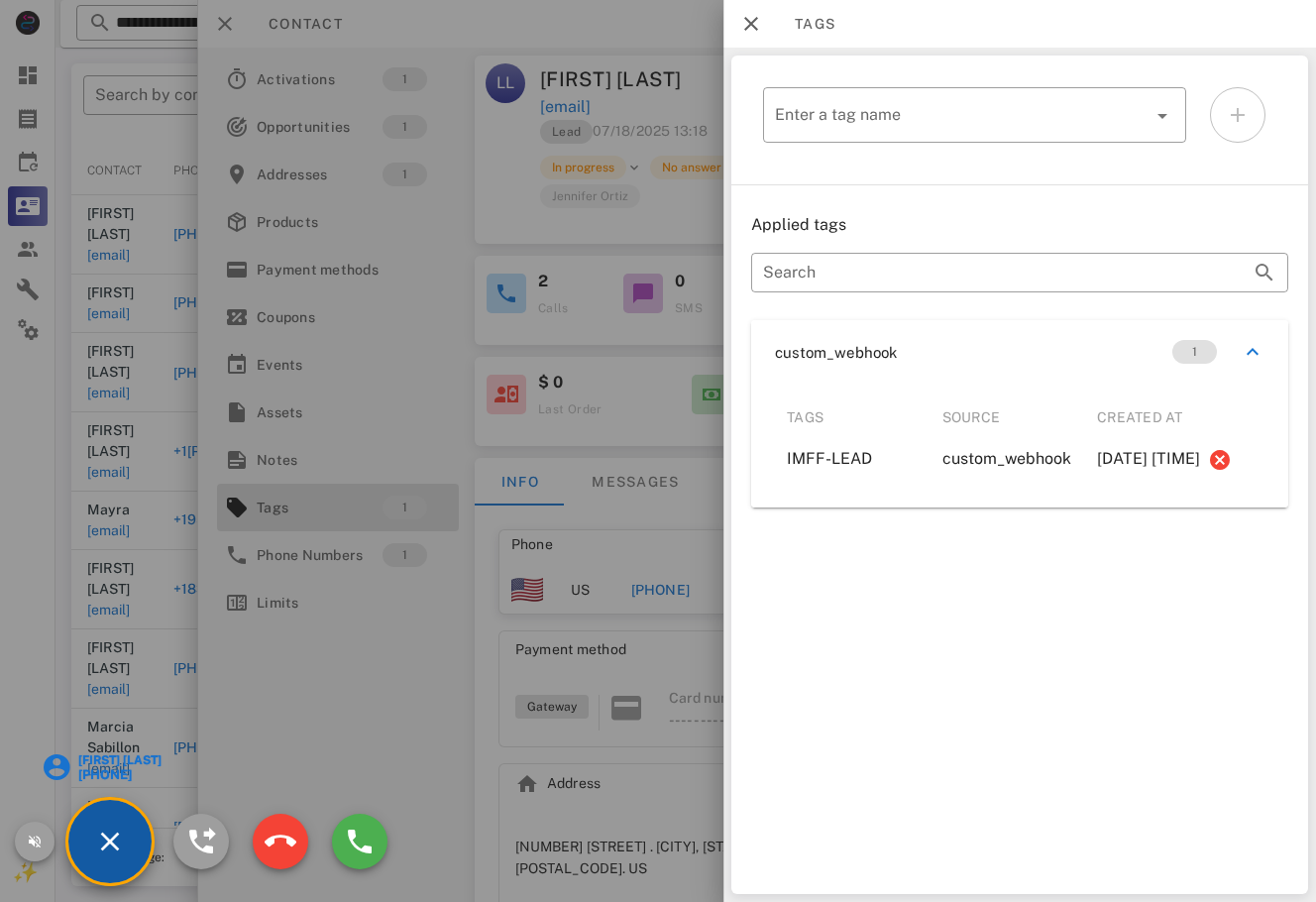 click on "JC Capó" at bounding box center [118, 760] 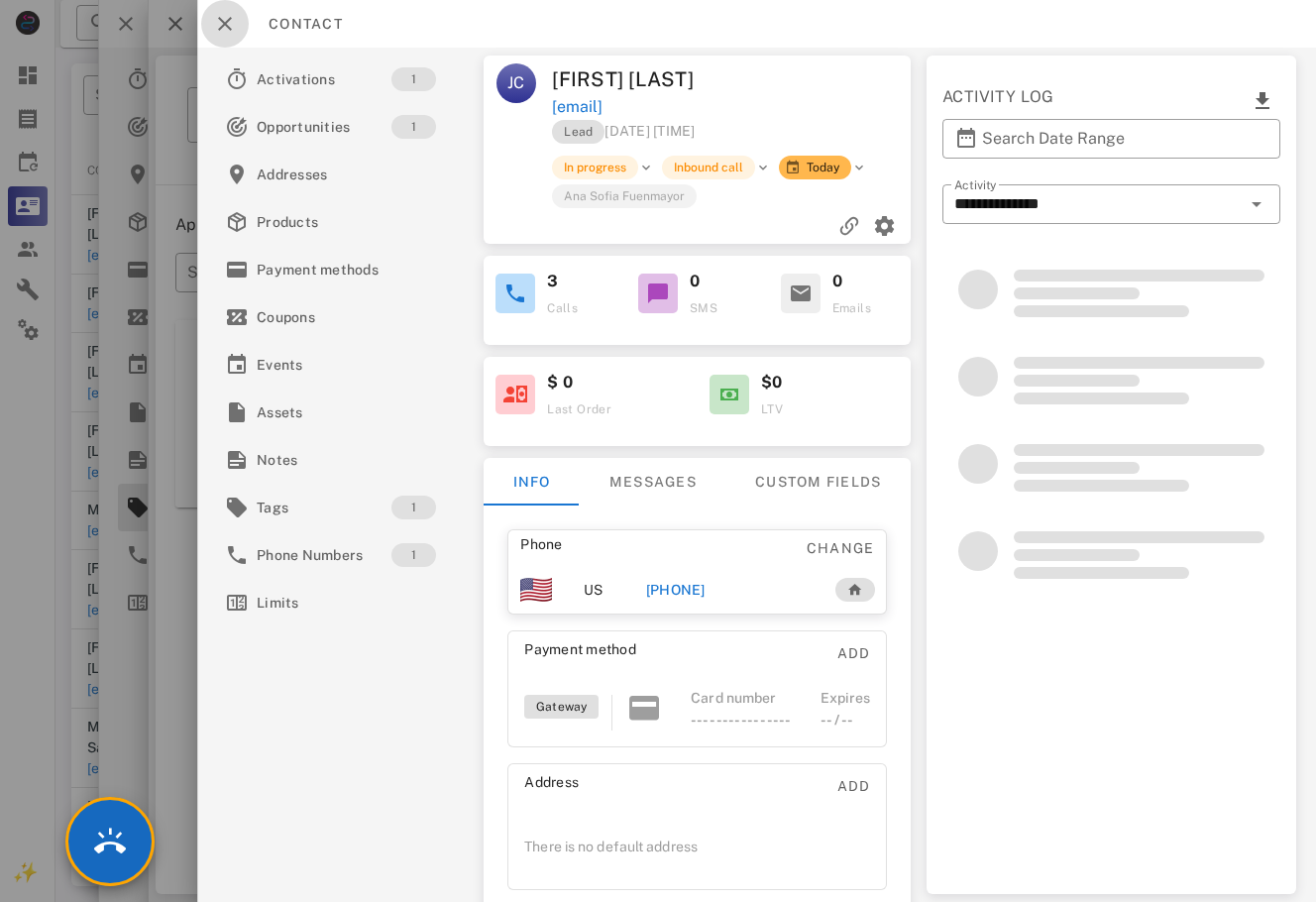 click at bounding box center (225, 24) 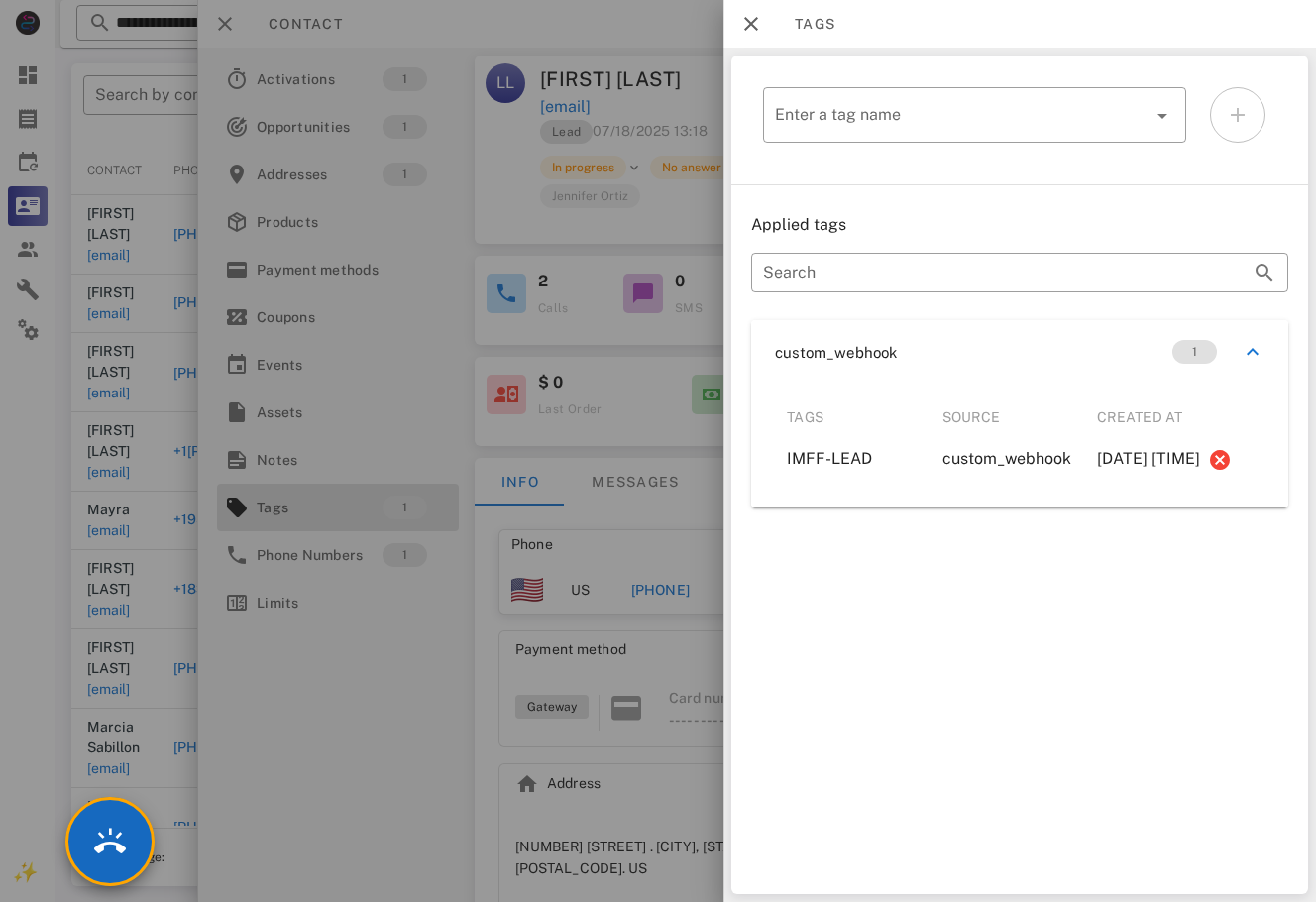 click at bounding box center (658, 451) 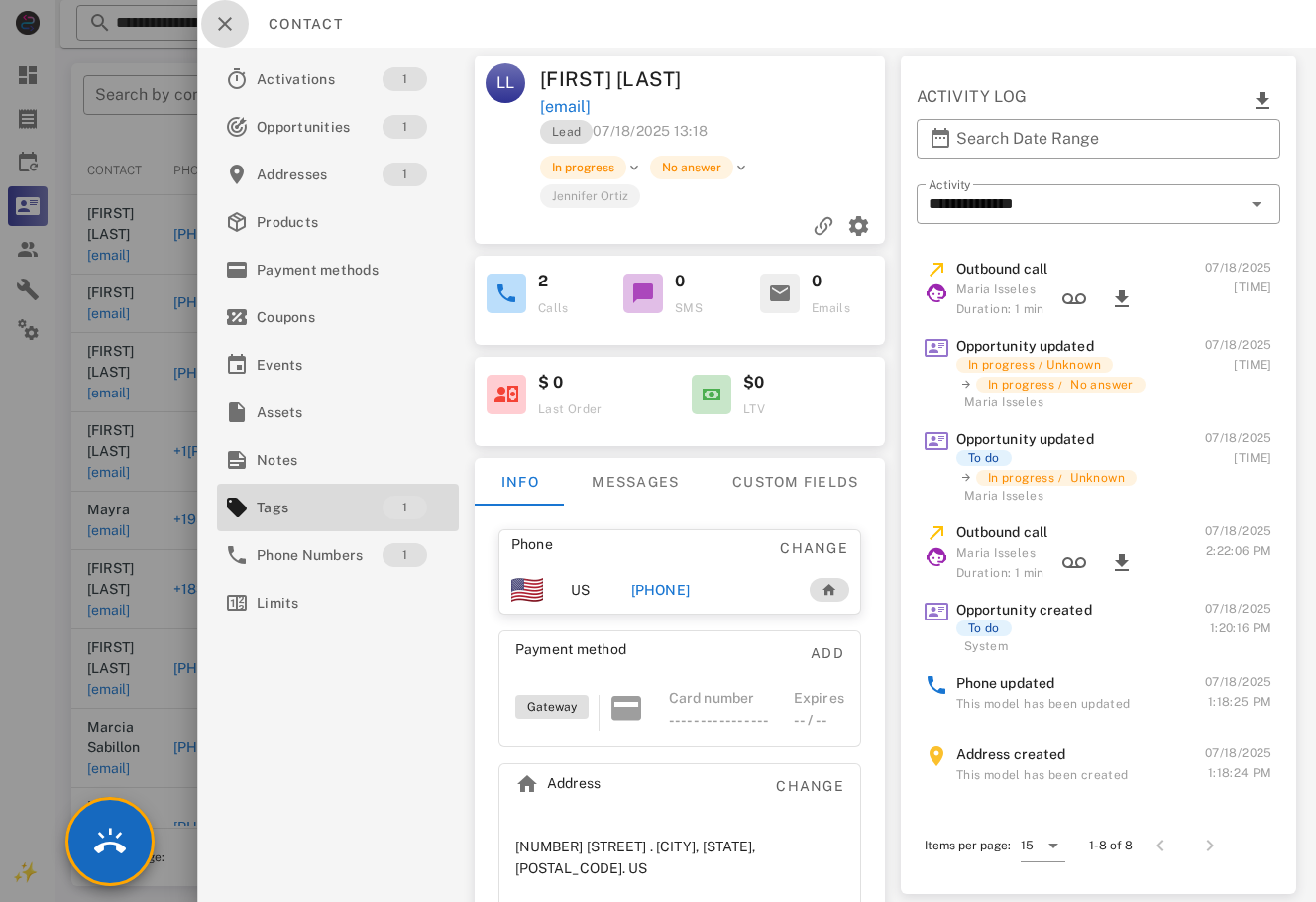 click at bounding box center (225, 24) 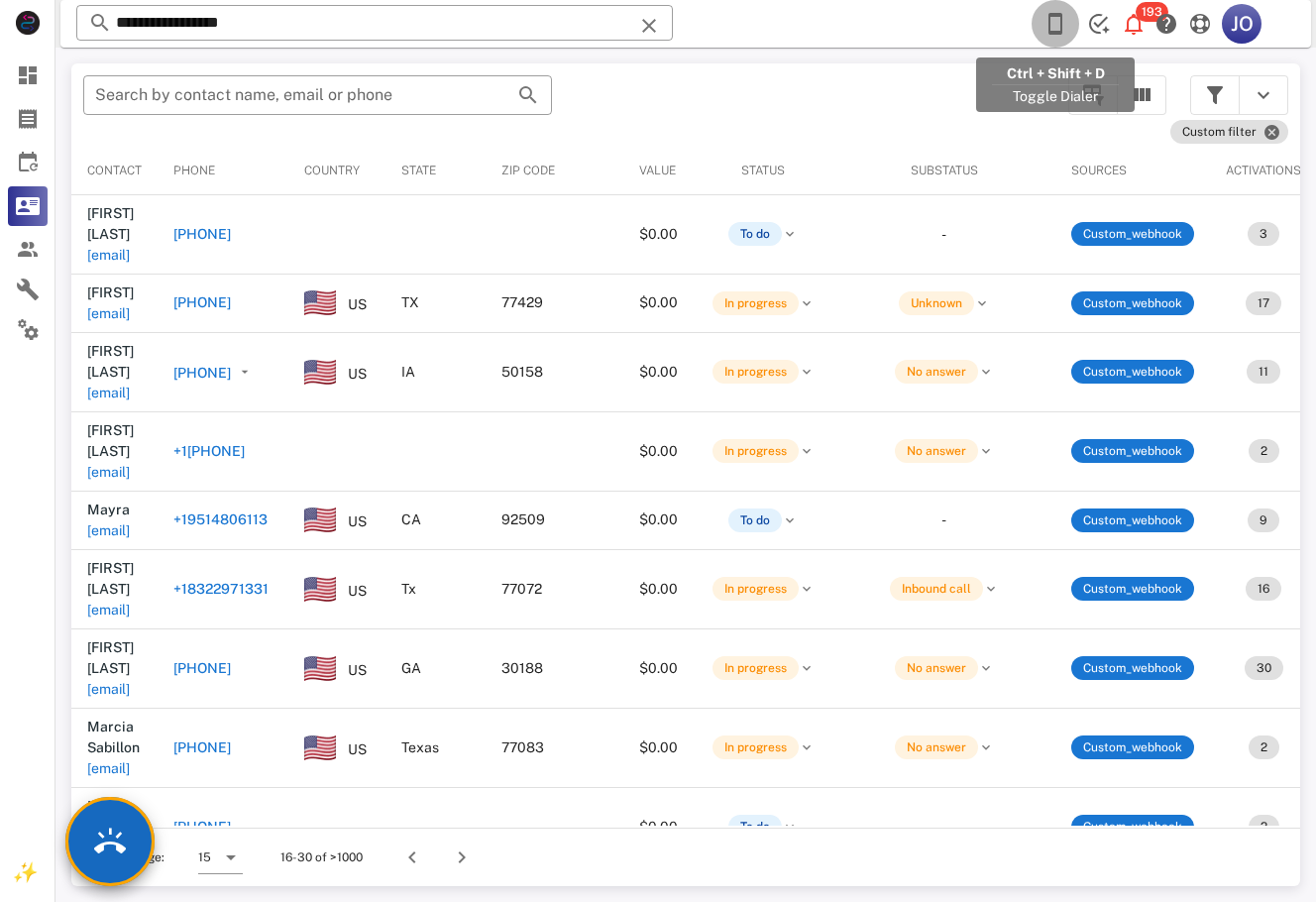 click at bounding box center (1055, 24) 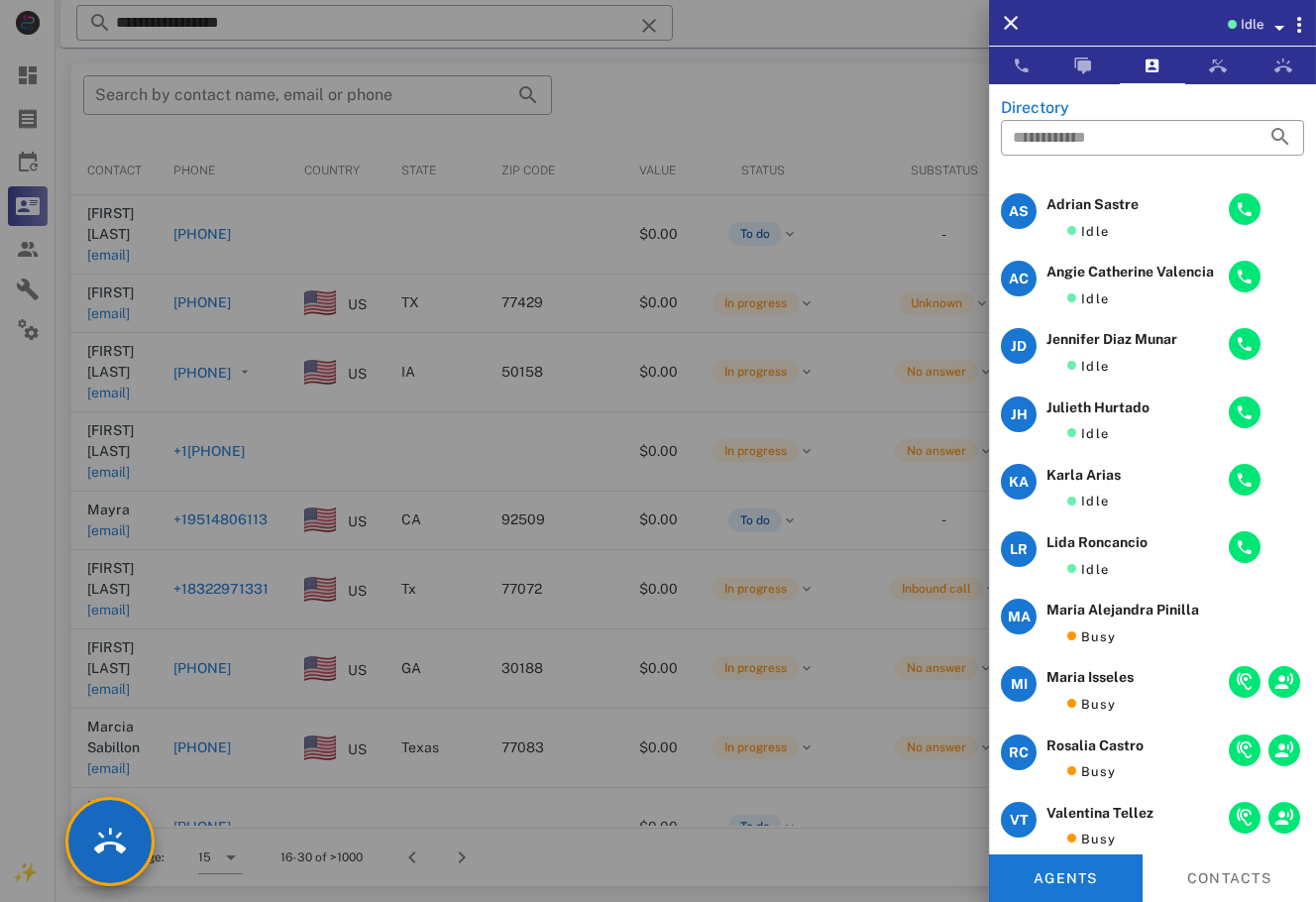 click on "Idle" at bounding box center (1256, 25) 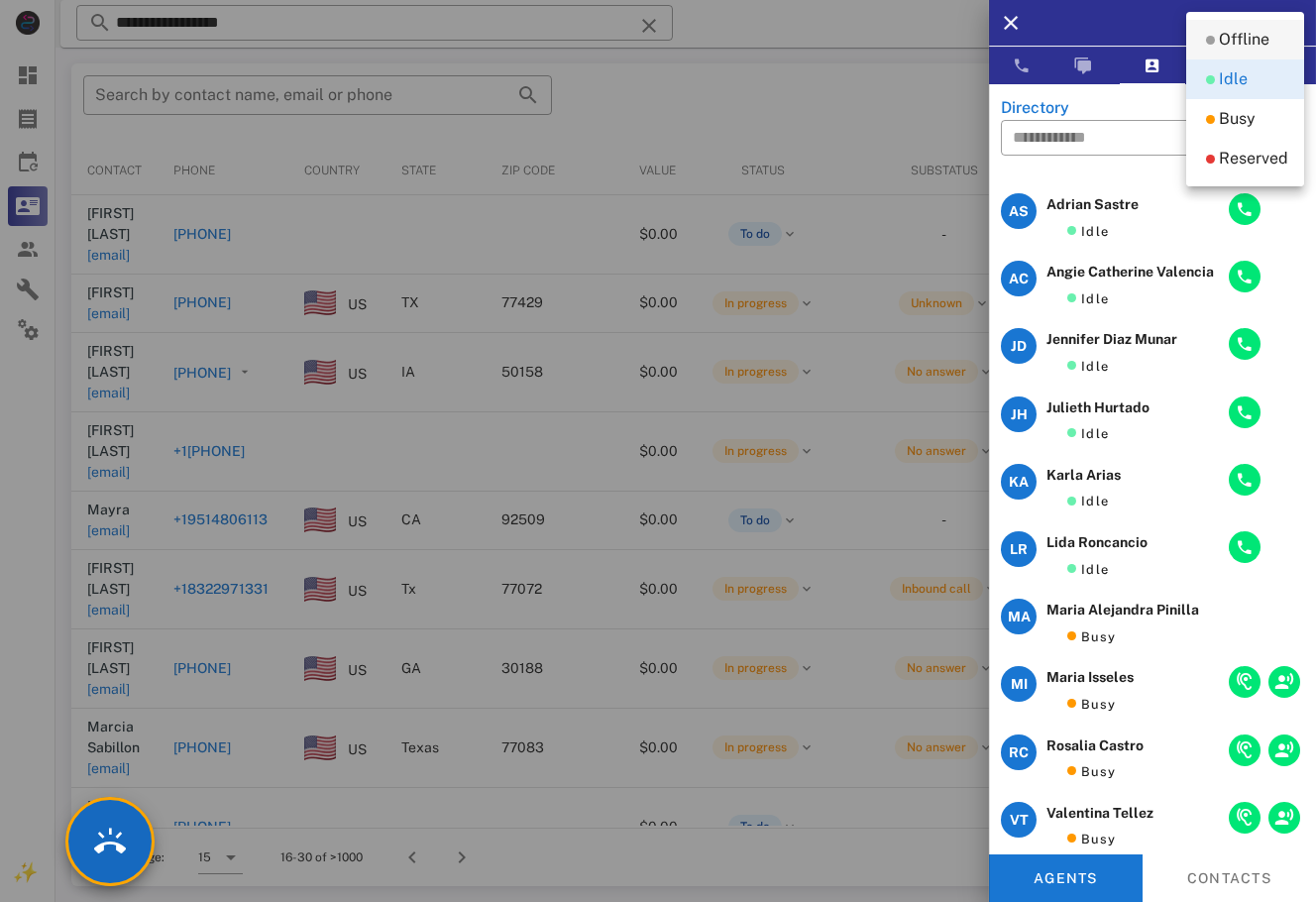 click on "Offline" at bounding box center [1244, 40] 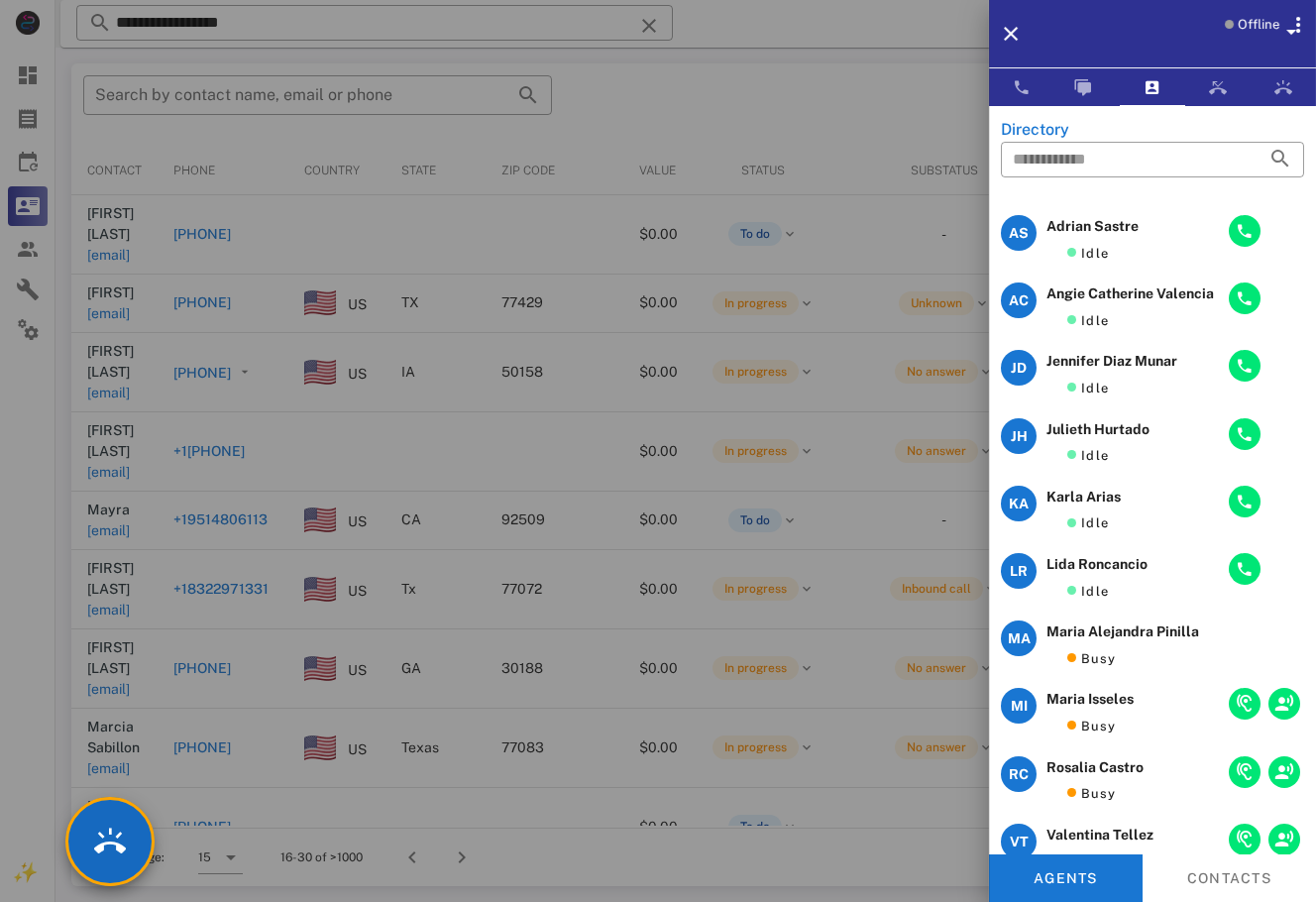click at bounding box center (658, 451) 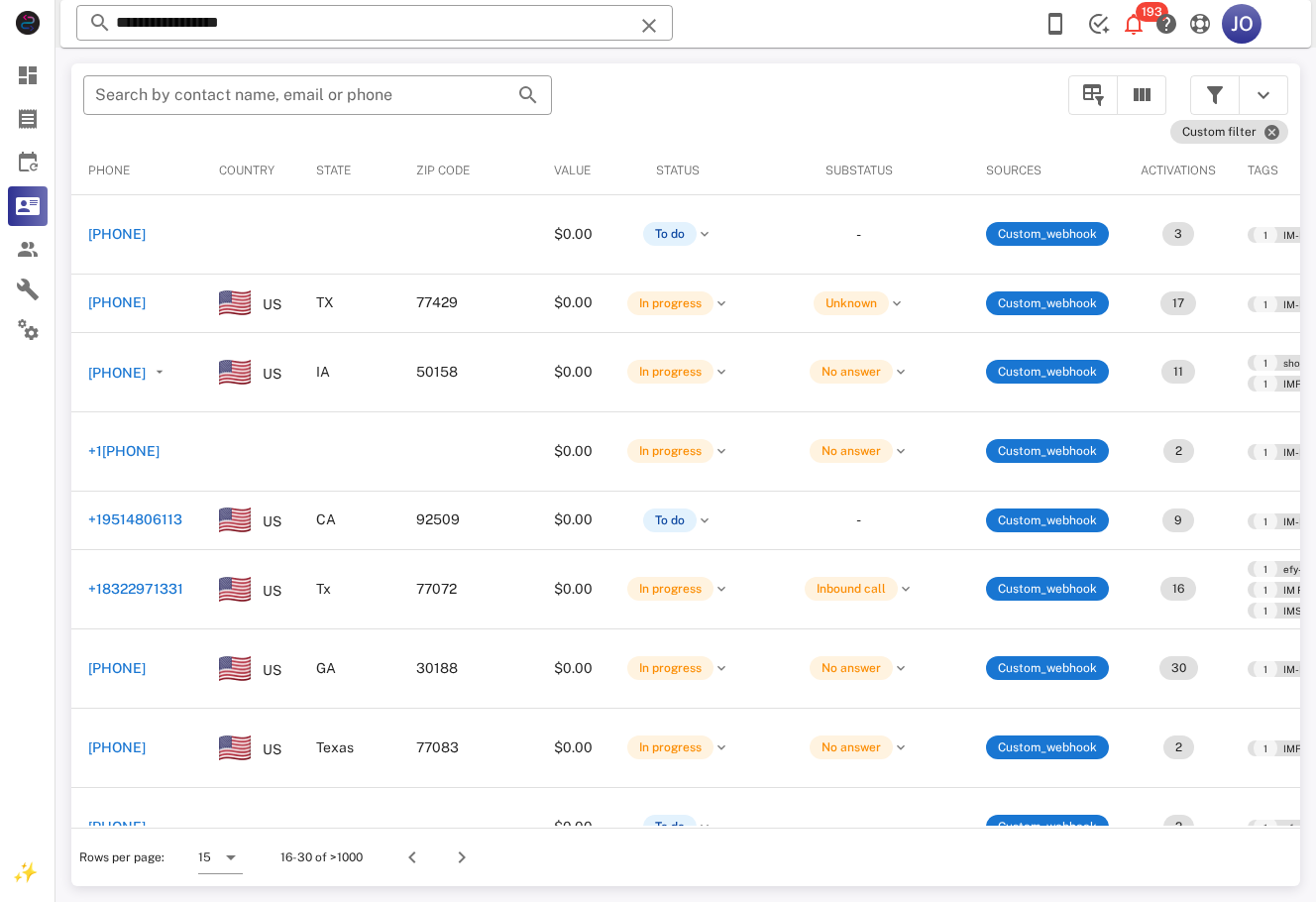 scroll, scrollTop: 0, scrollLeft: 0, axis: both 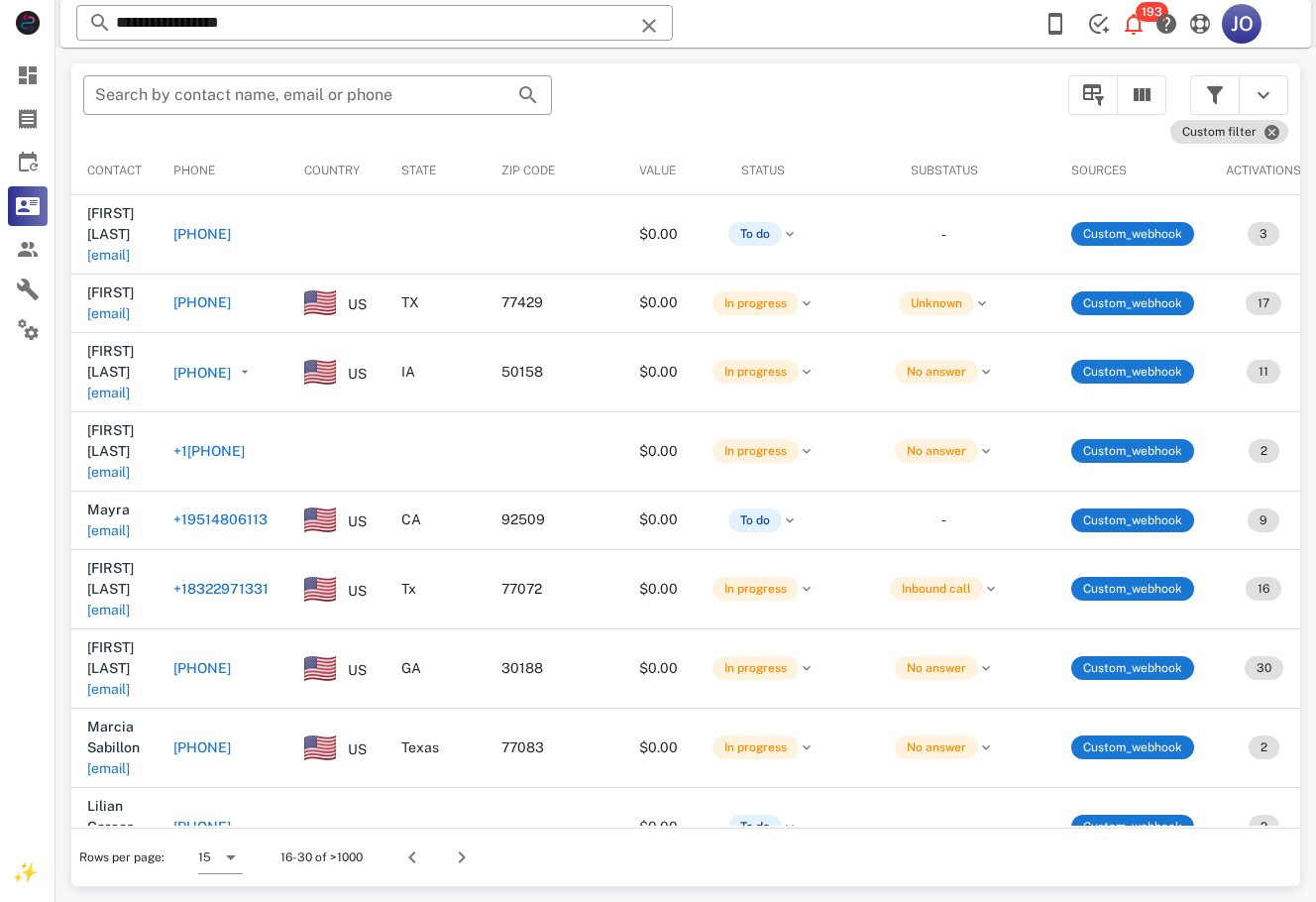 click on "[EMAIL]" at bounding box center [108, 927] 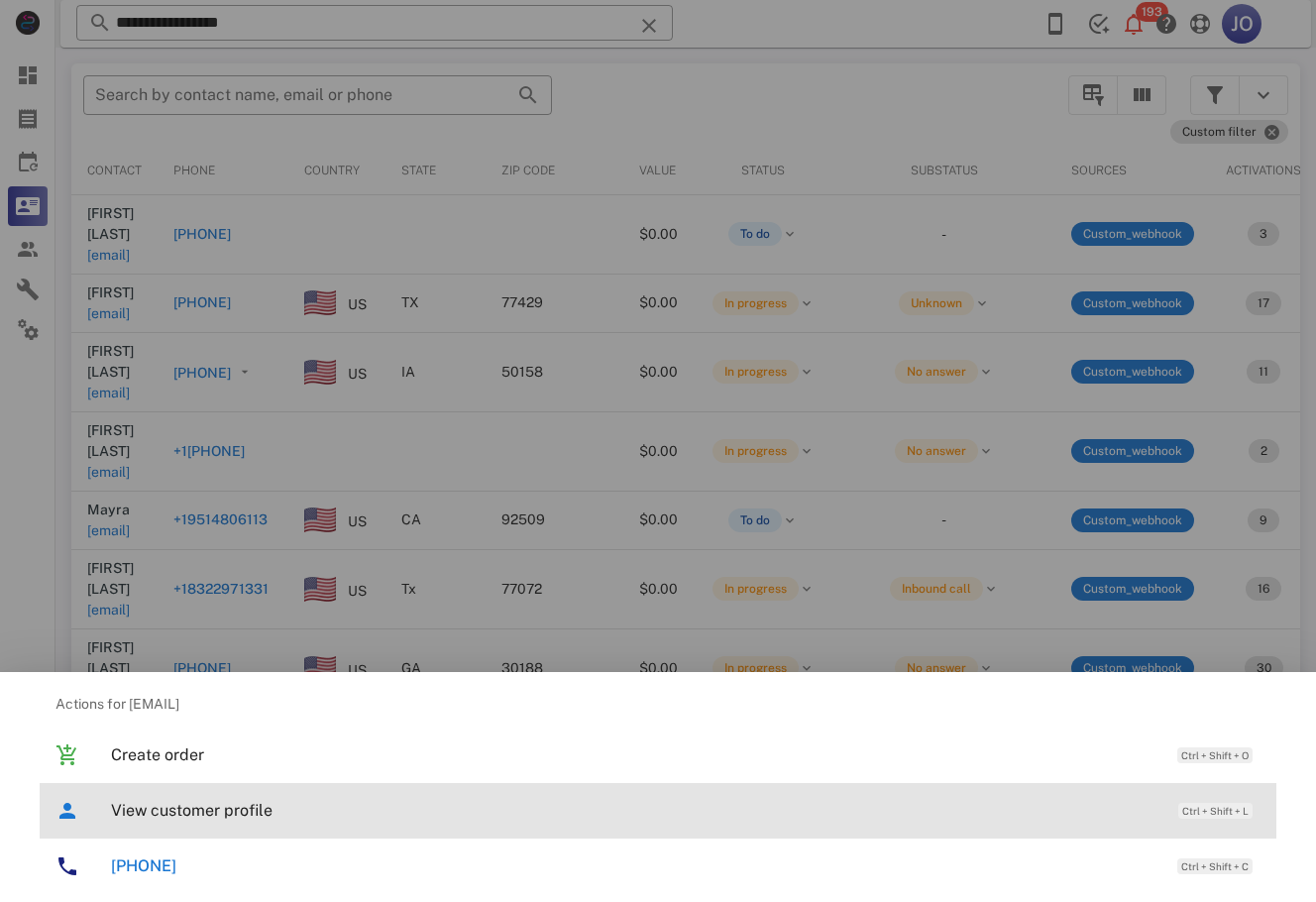 click on "View customer profile Ctrl + Shift + L" at bounding box center (658, 811) 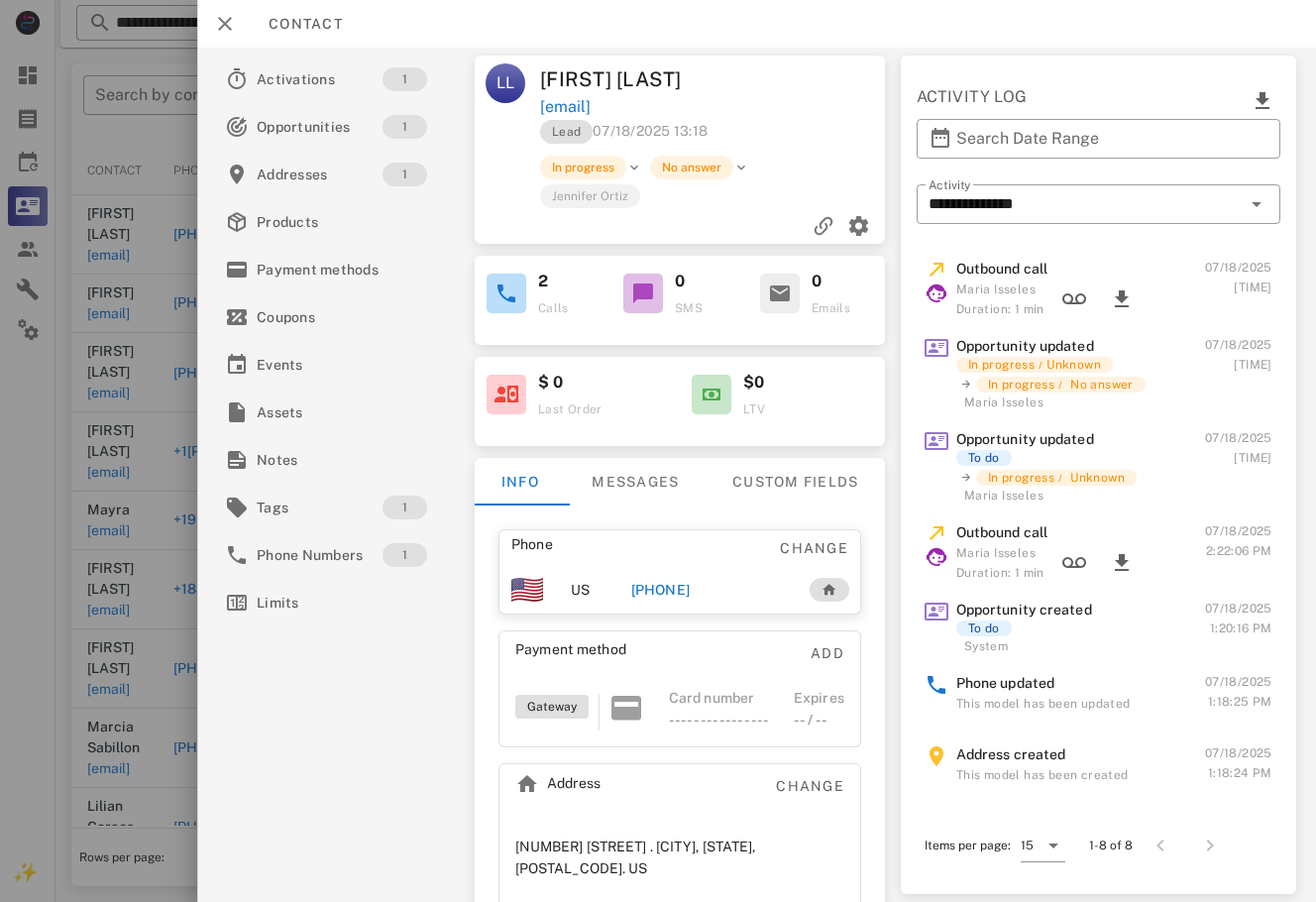 scroll, scrollTop: 103, scrollLeft: 0, axis: vertical 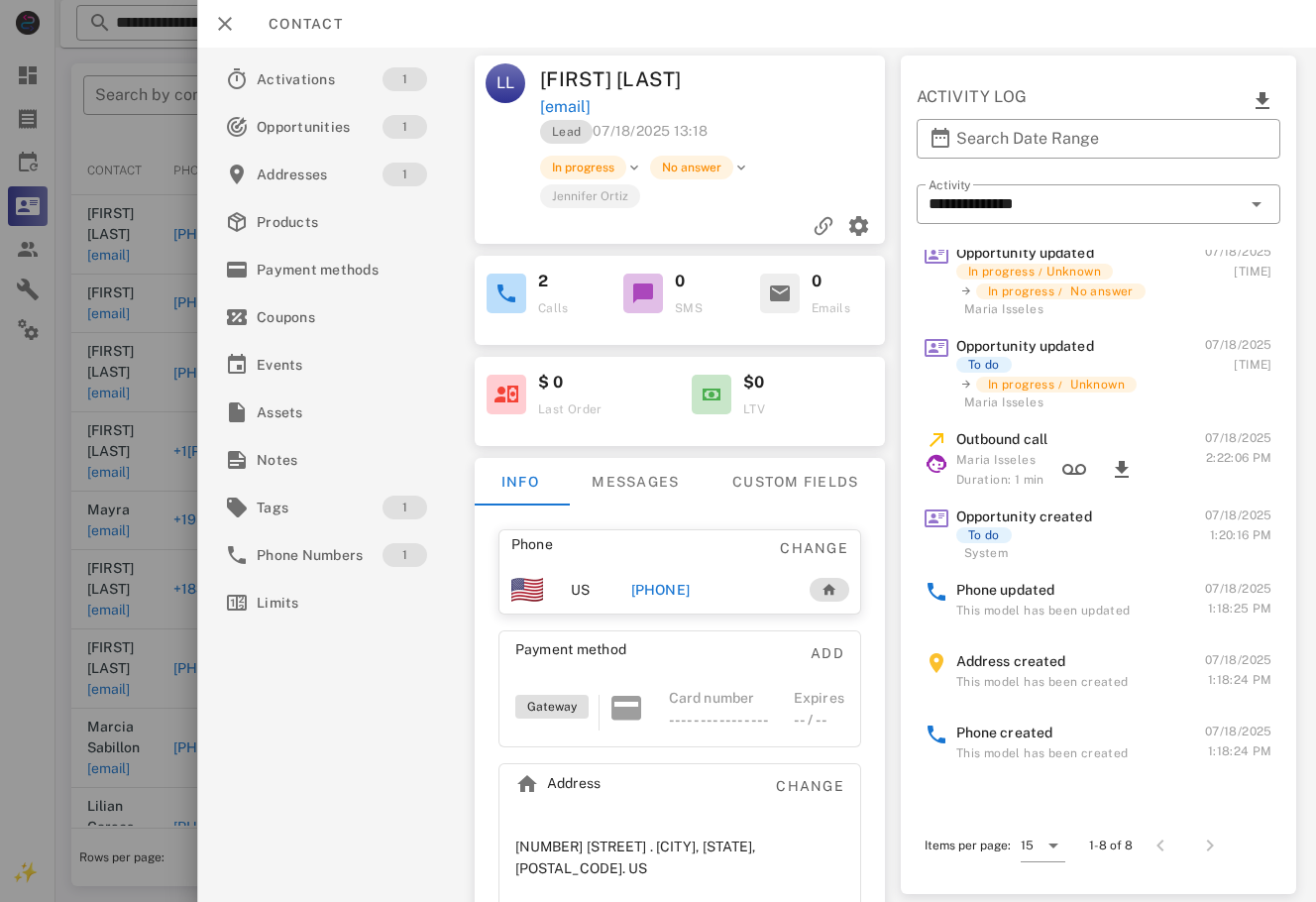drag, startPoint x: 758, startPoint y: 99, endPoint x: 755, endPoint y: 117, distance: 18.248288 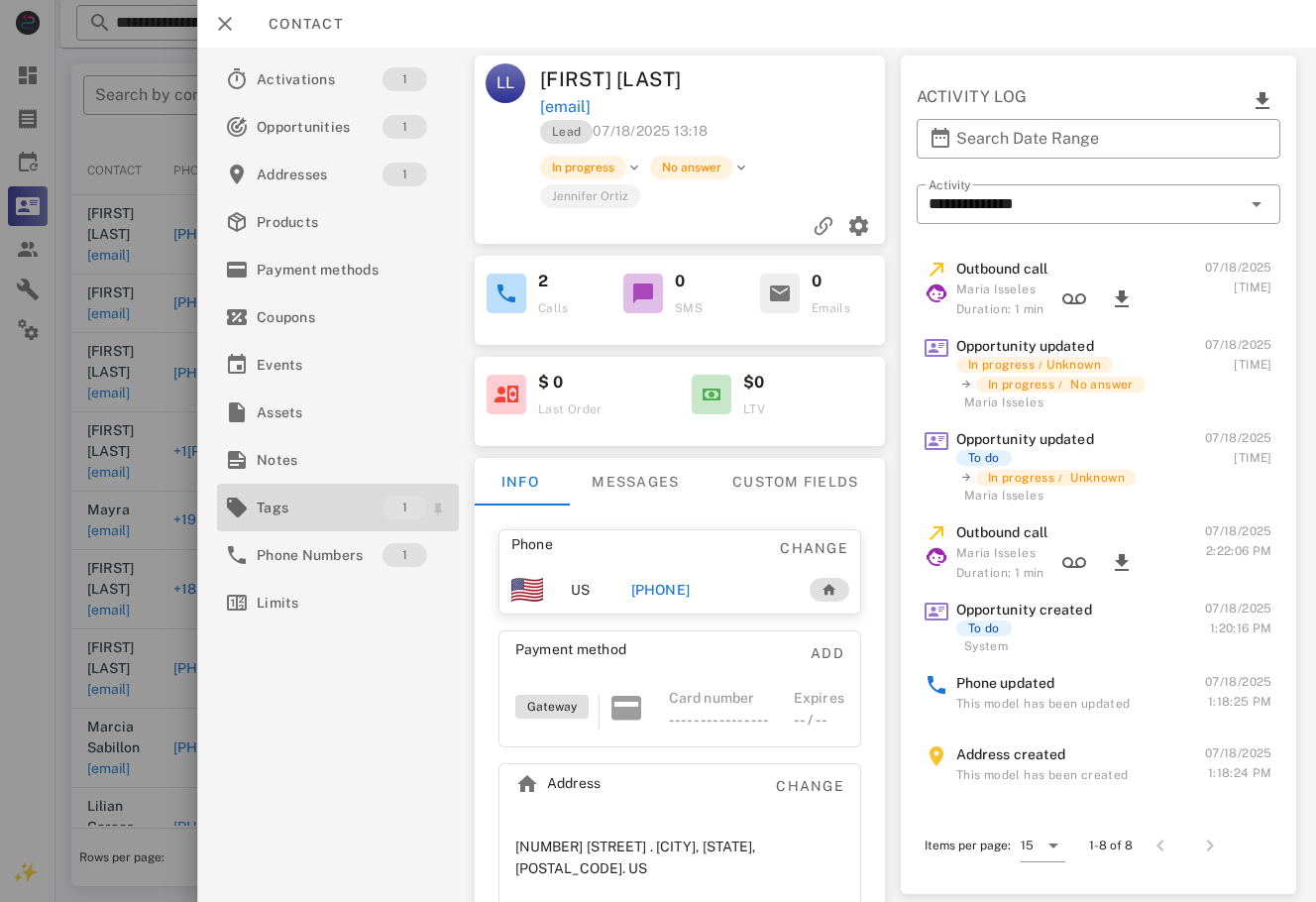 click on "Tags" at bounding box center (319, 507) 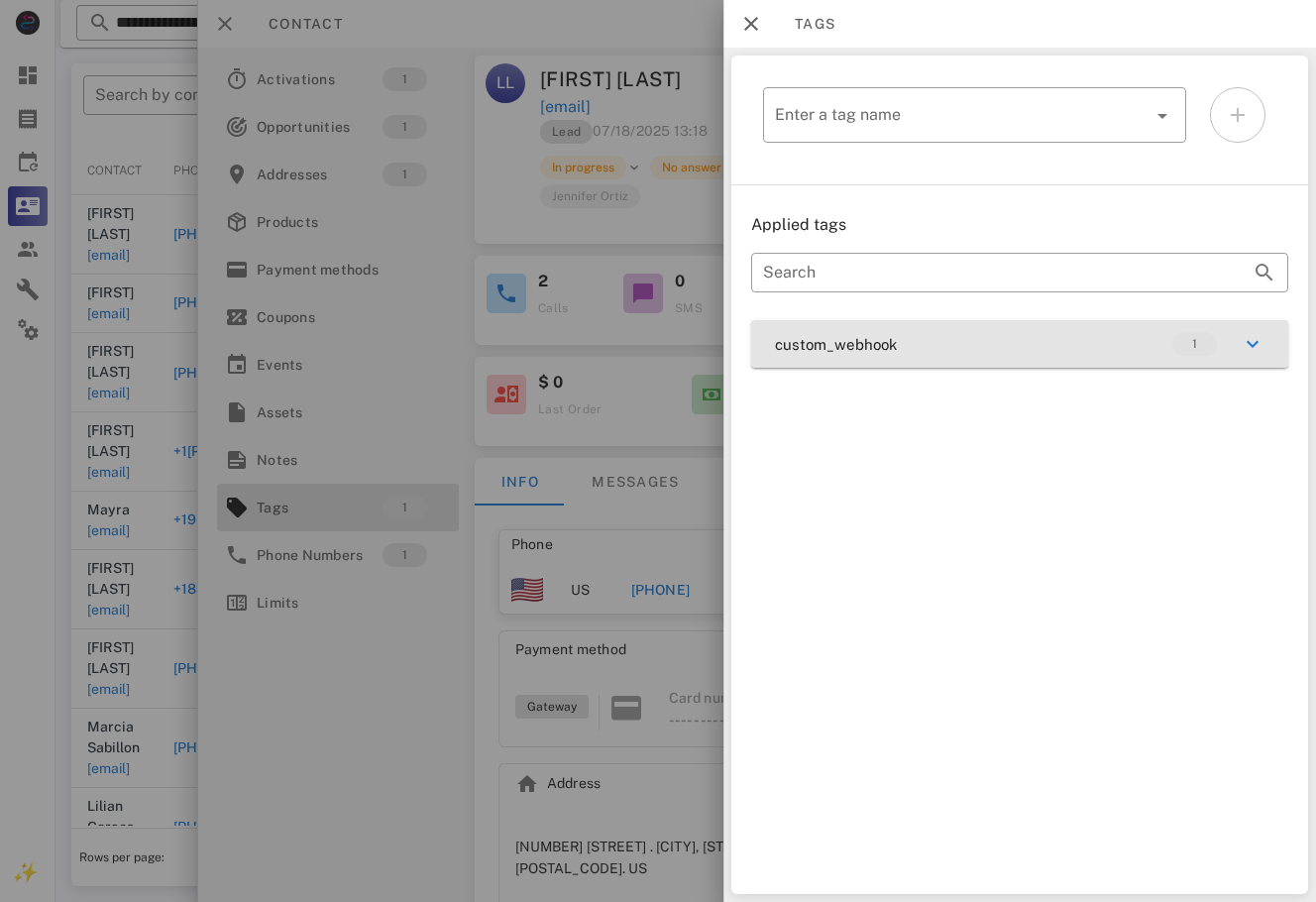 click on "custom_webhook  1" at bounding box center (1020, 344) 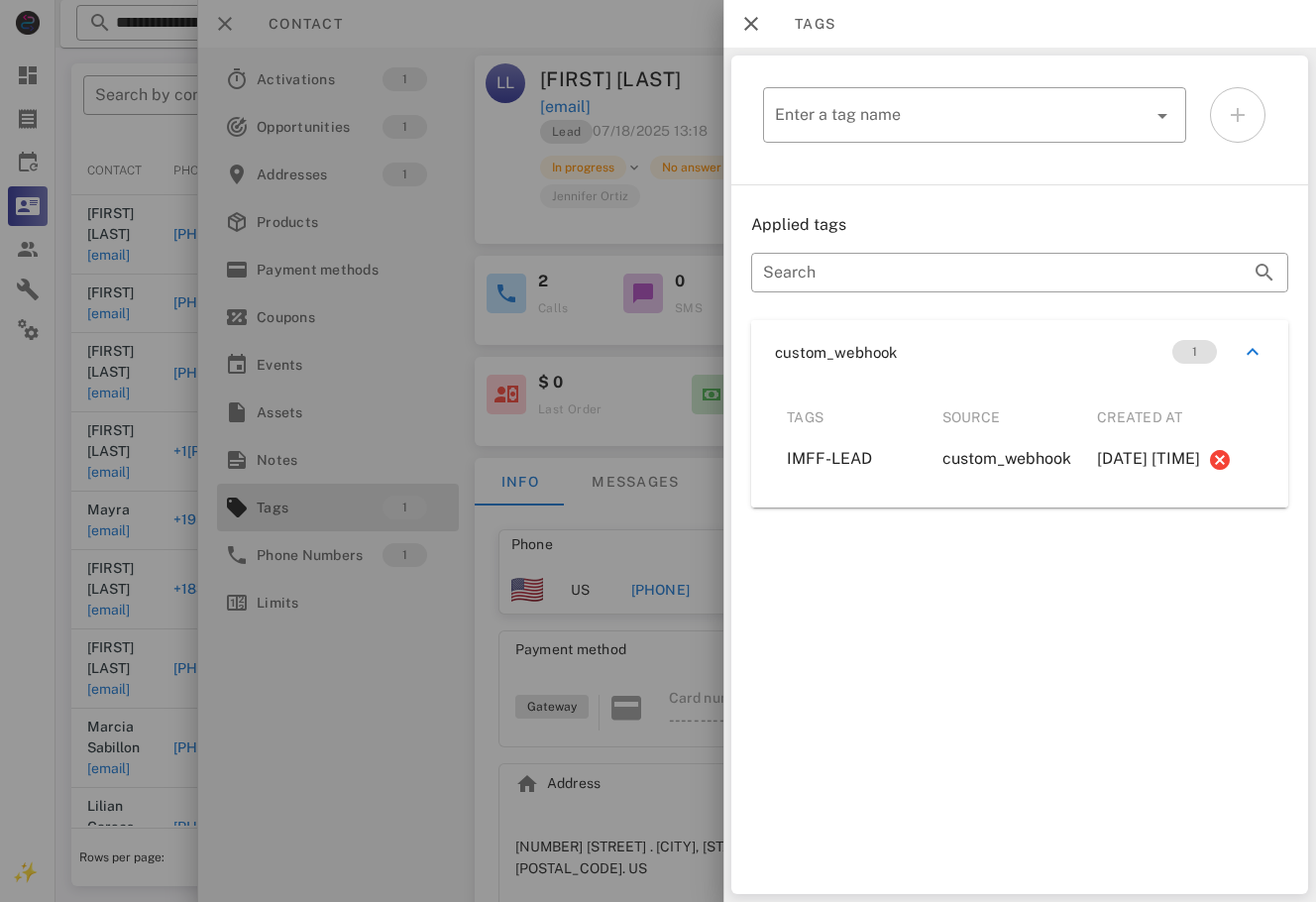click at bounding box center (658, 451) 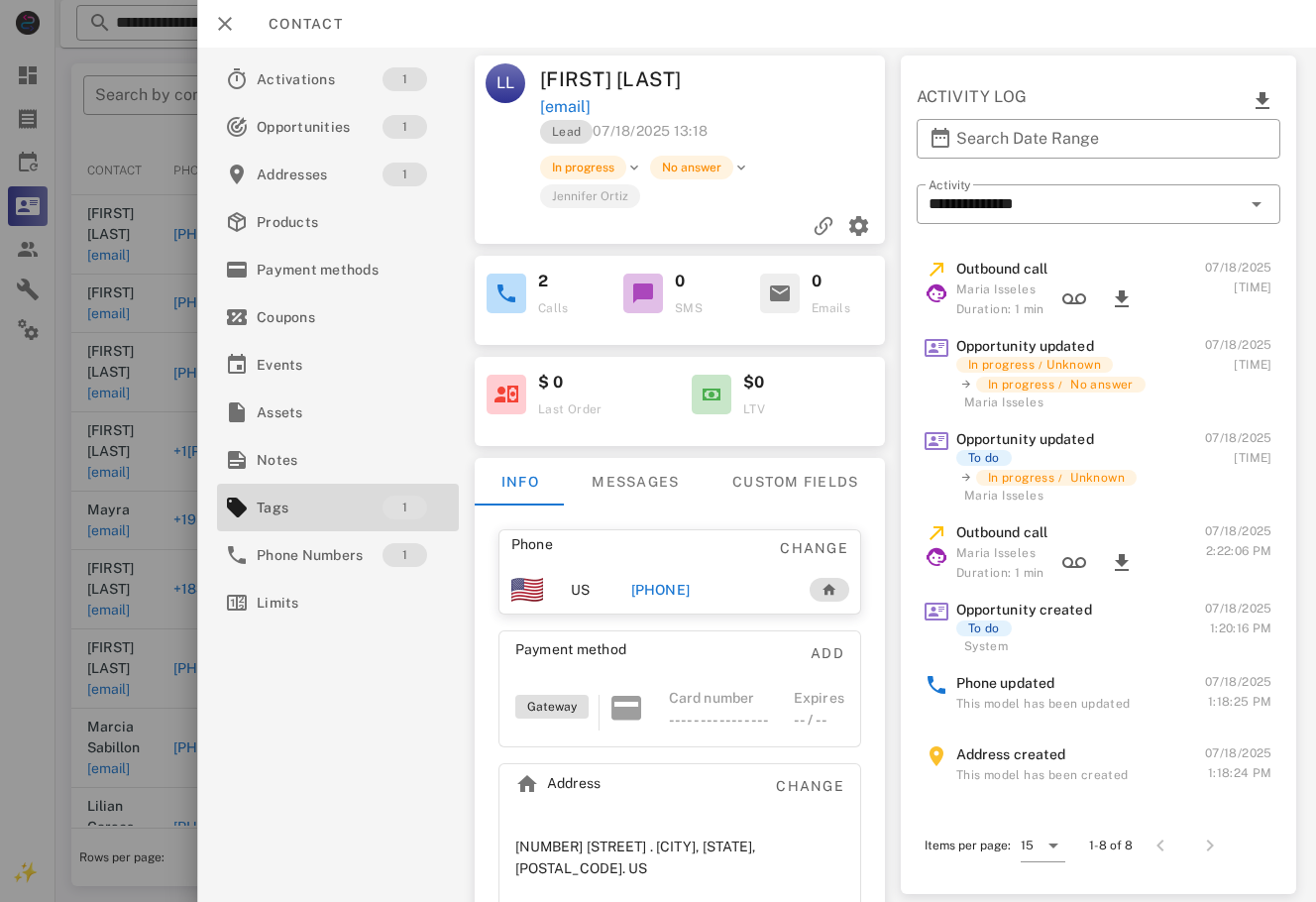 click on "[PHONE]" at bounding box center (660, 590) 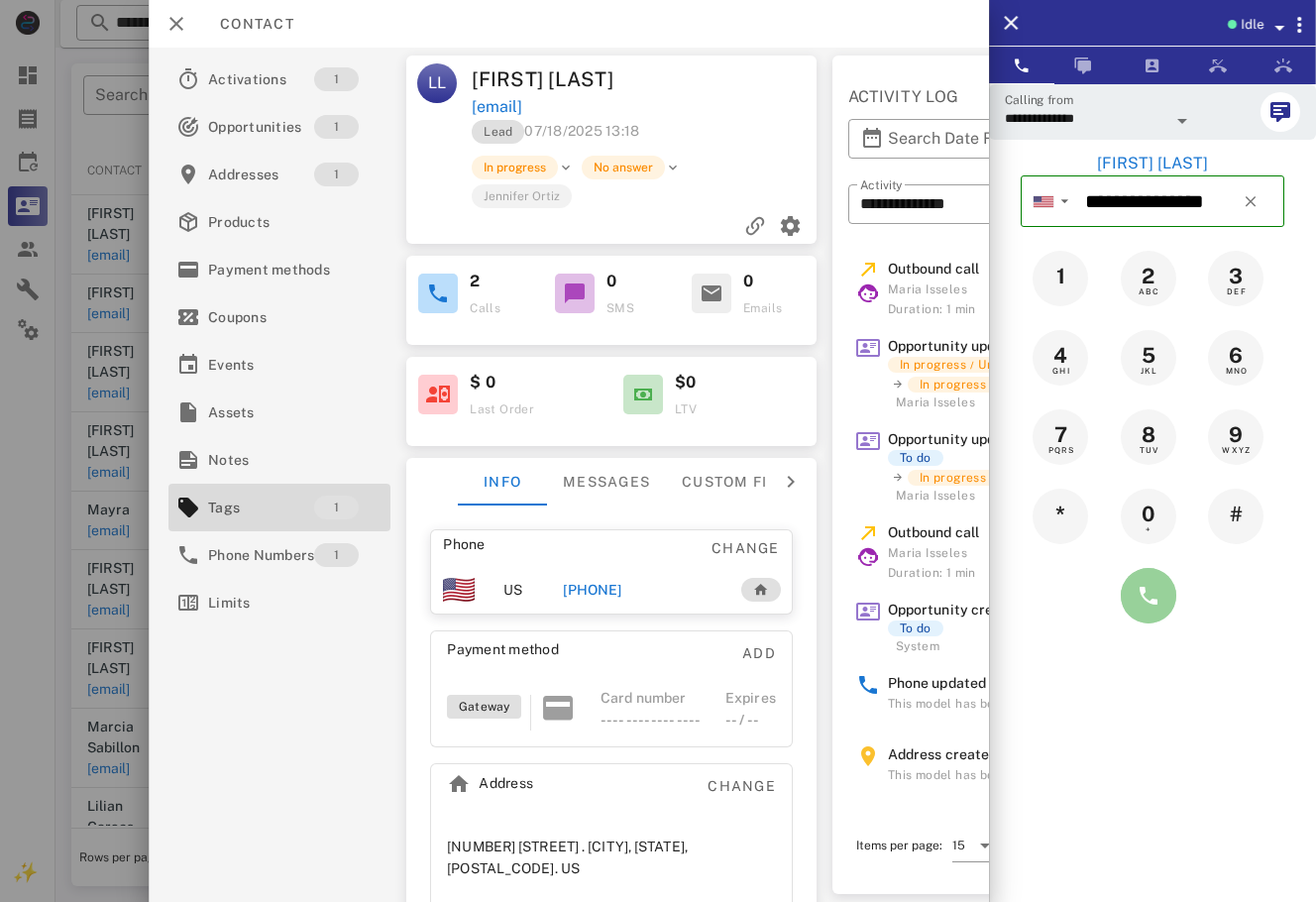 click at bounding box center [1149, 596] 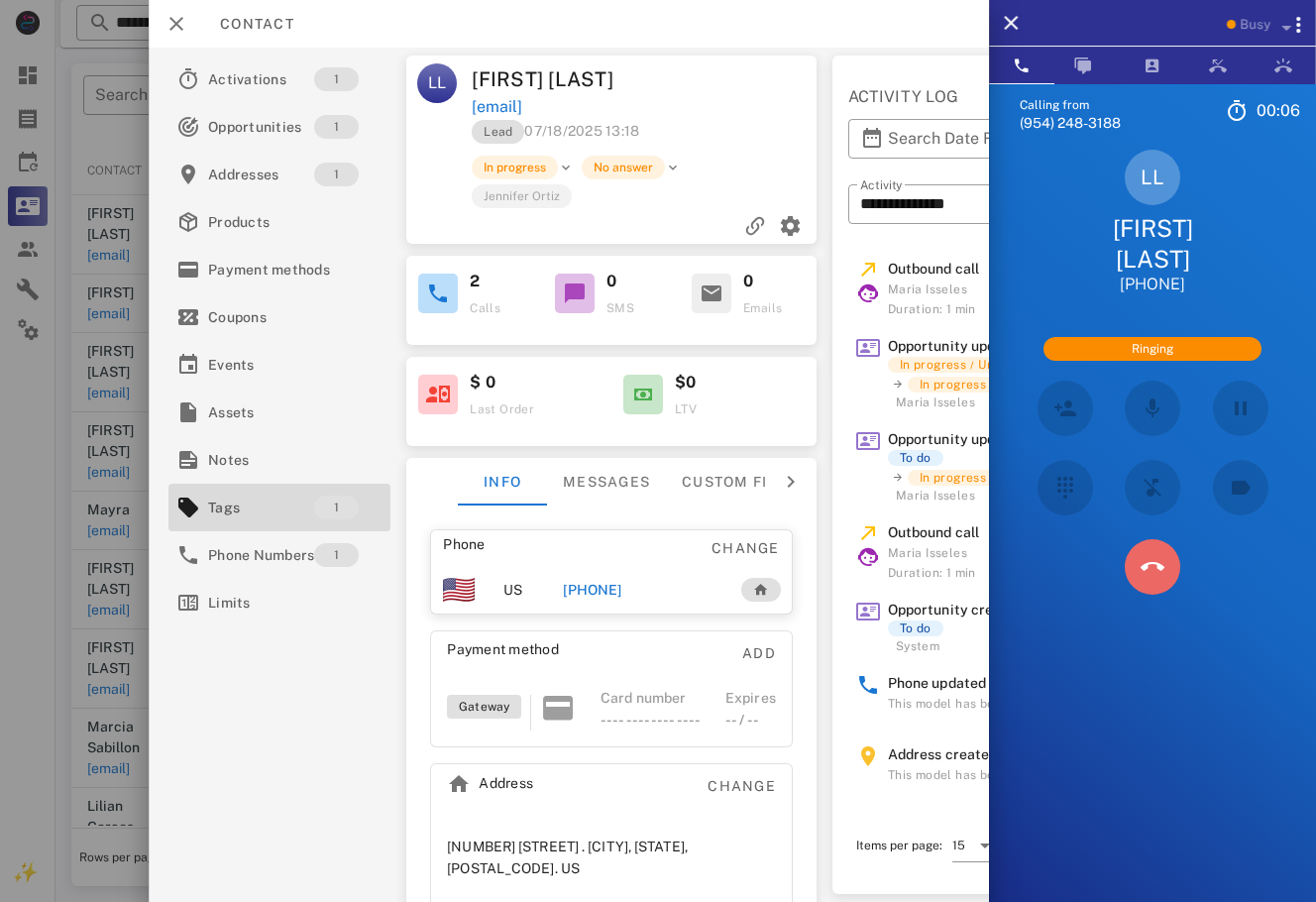 click at bounding box center (1152, 567) 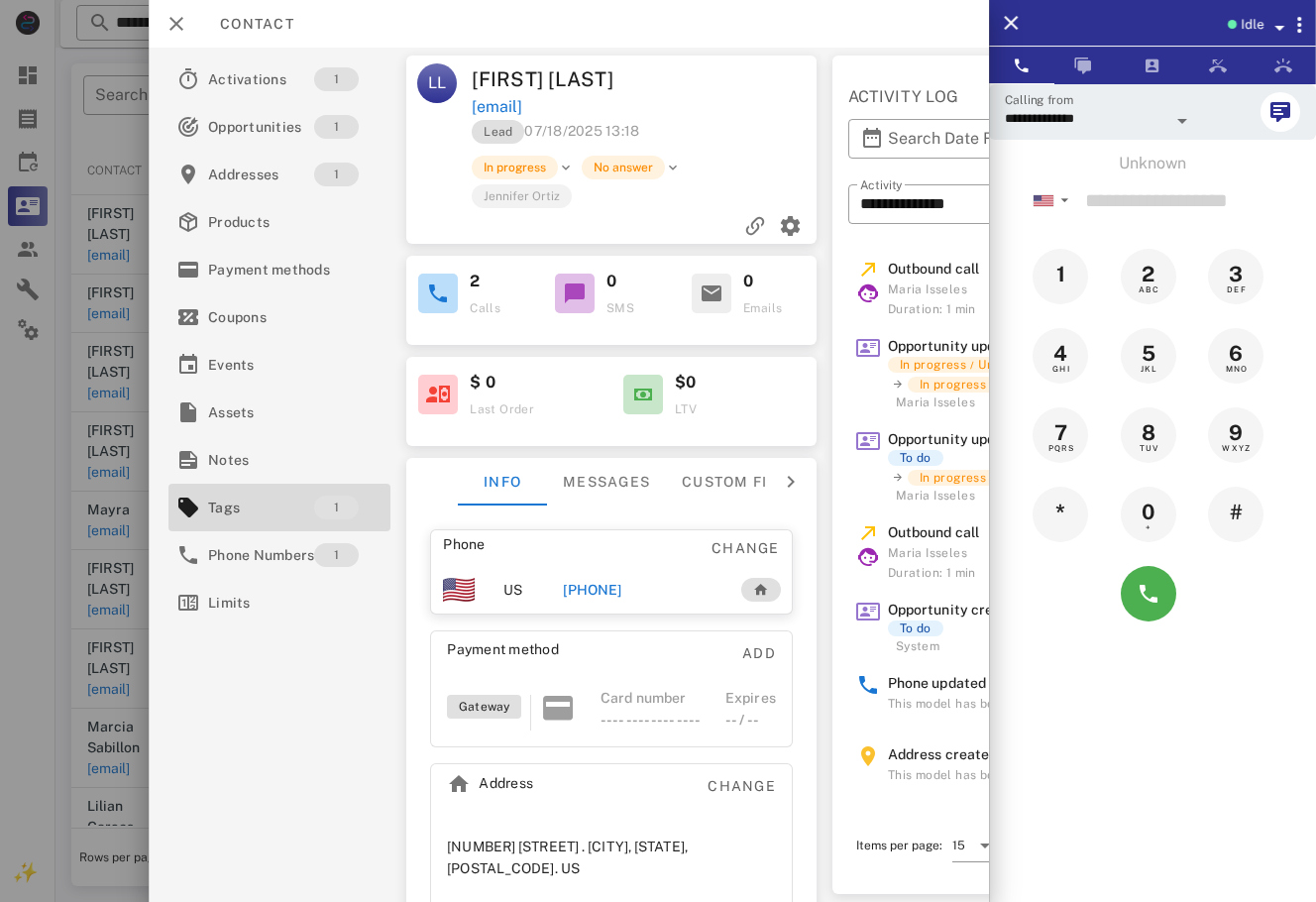 click at bounding box center (658, 451) 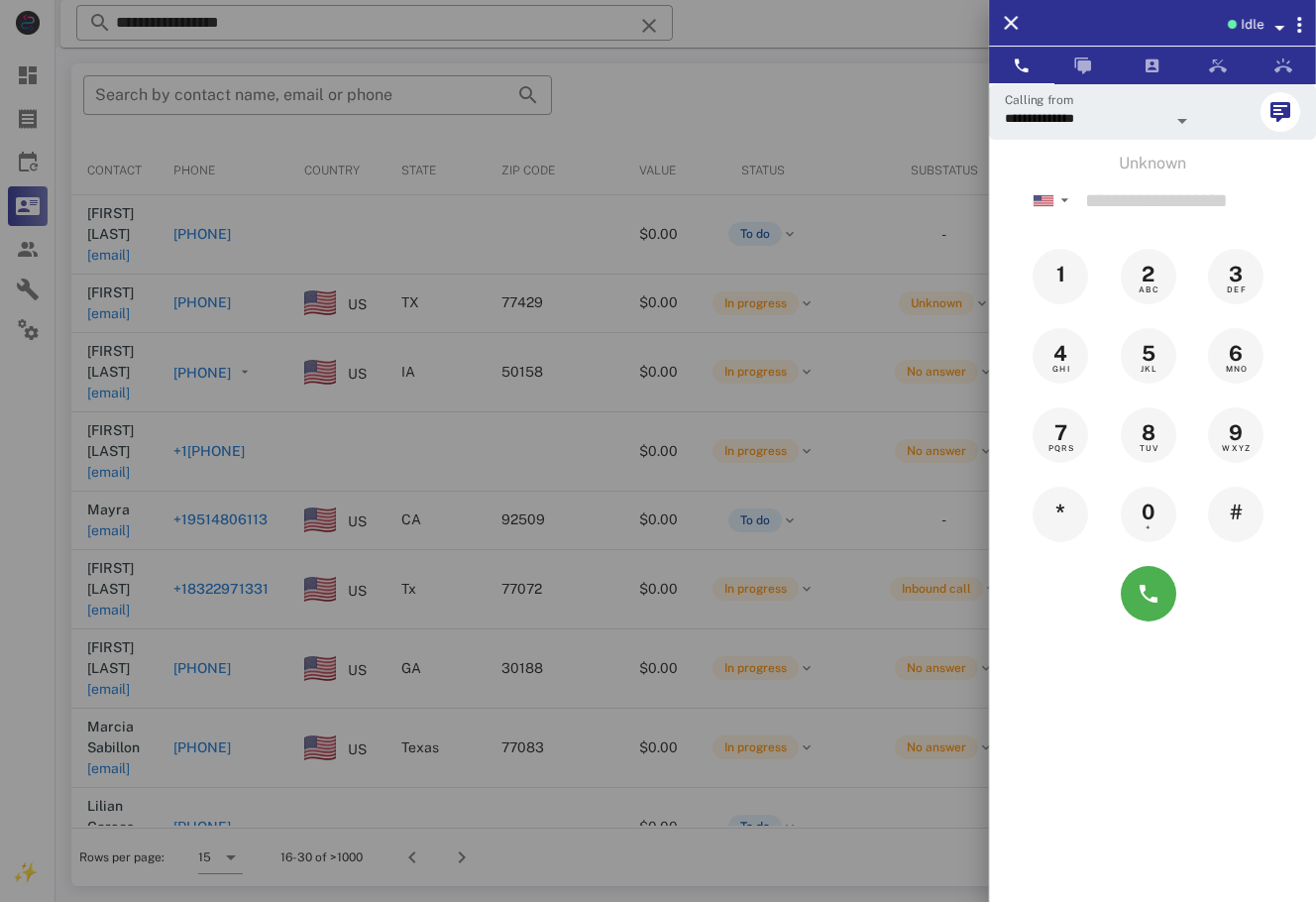 click at bounding box center (658, 451) 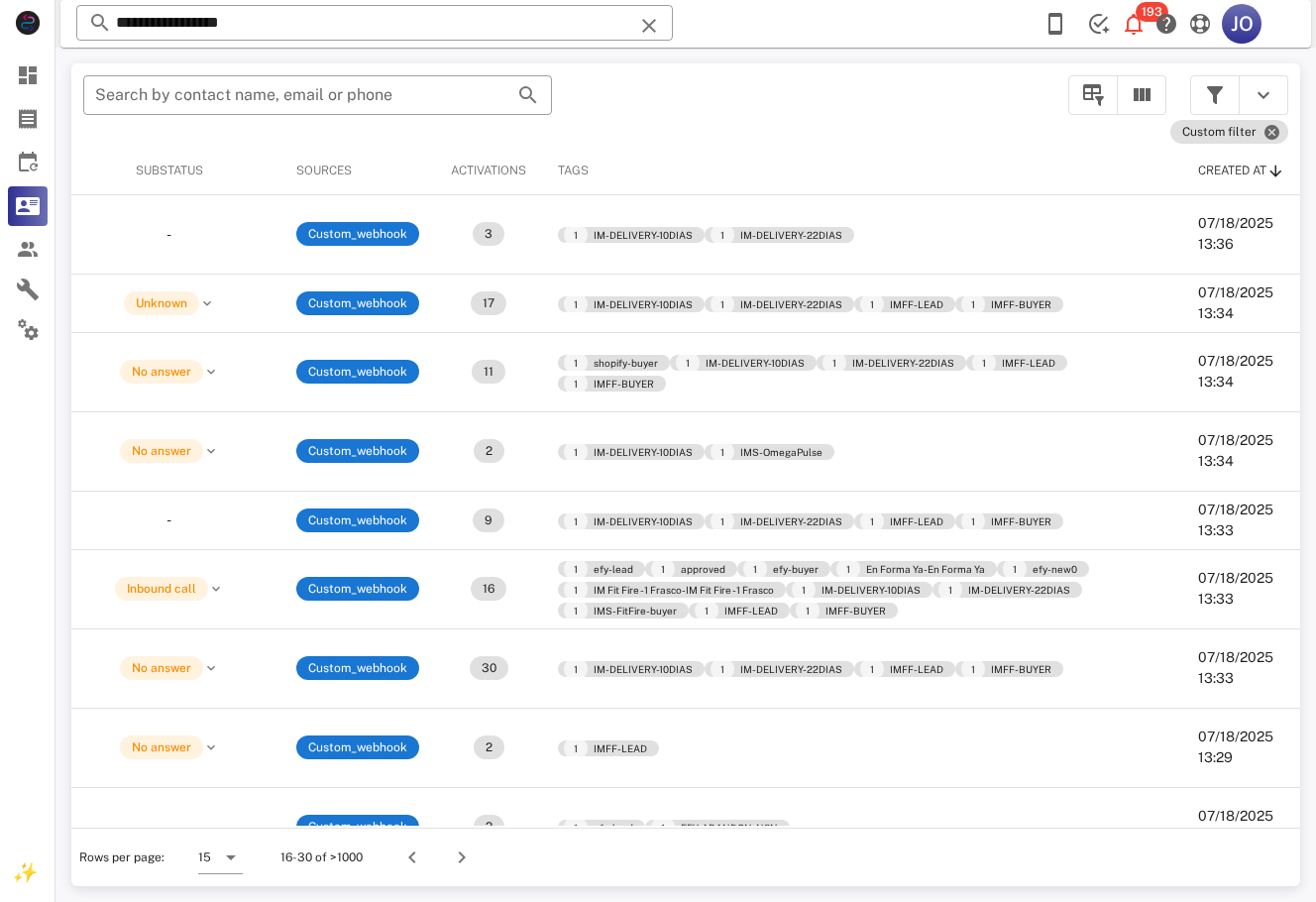 scroll, scrollTop: 0, scrollLeft: 0, axis: both 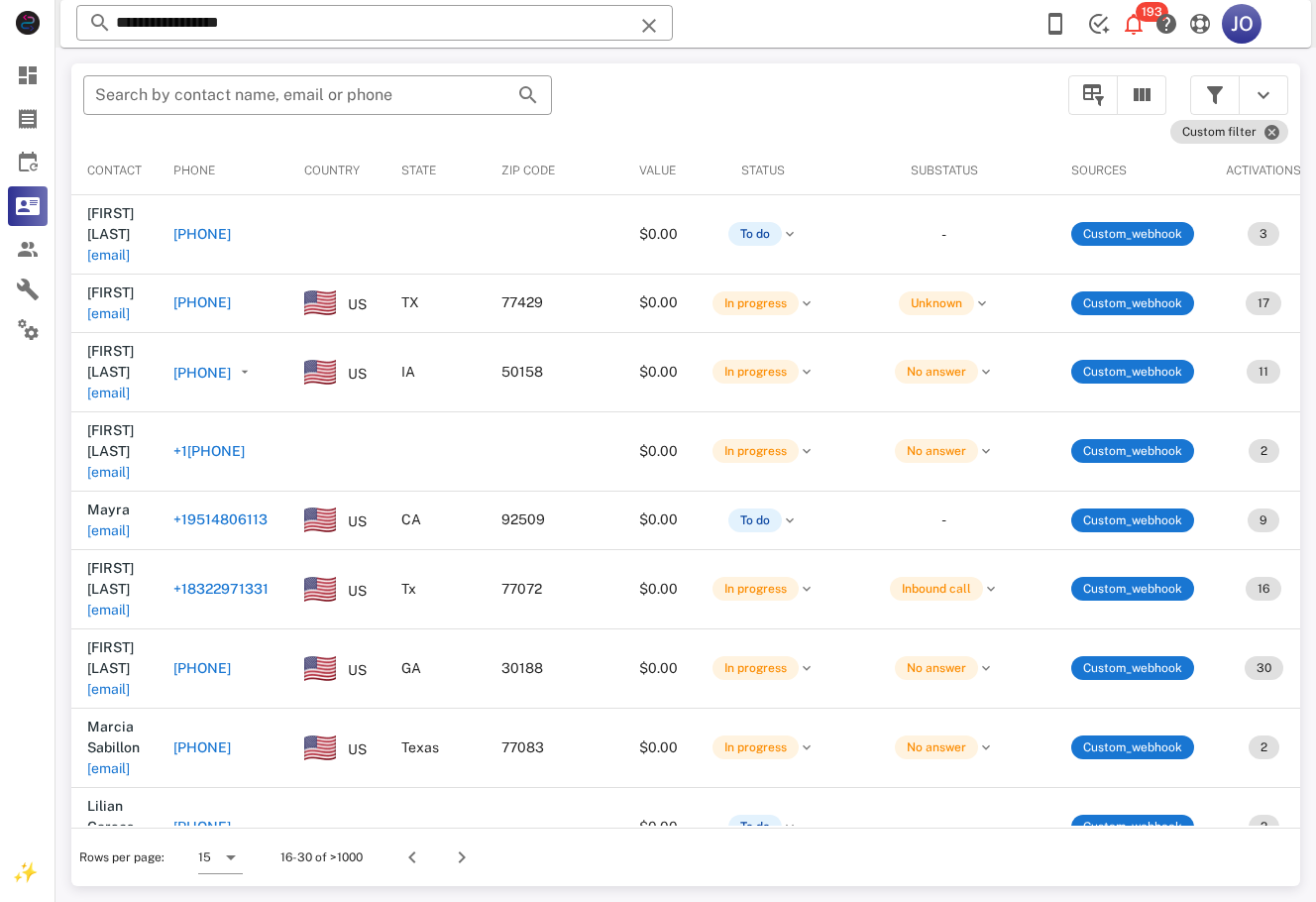 click on "[EMAIL]" at bounding box center (108, 927) 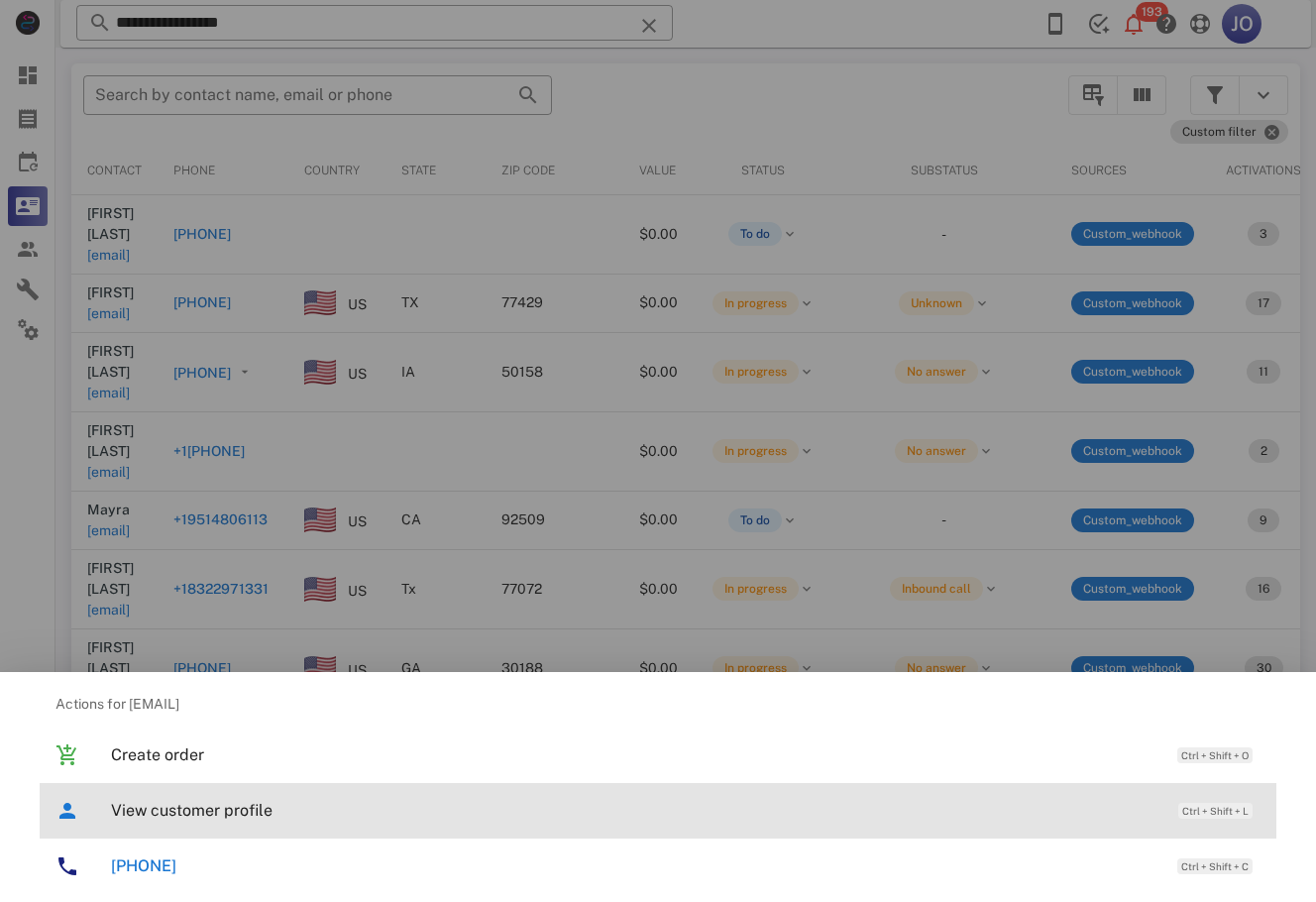 click on "View customer profile" at bounding box center (634, 810) 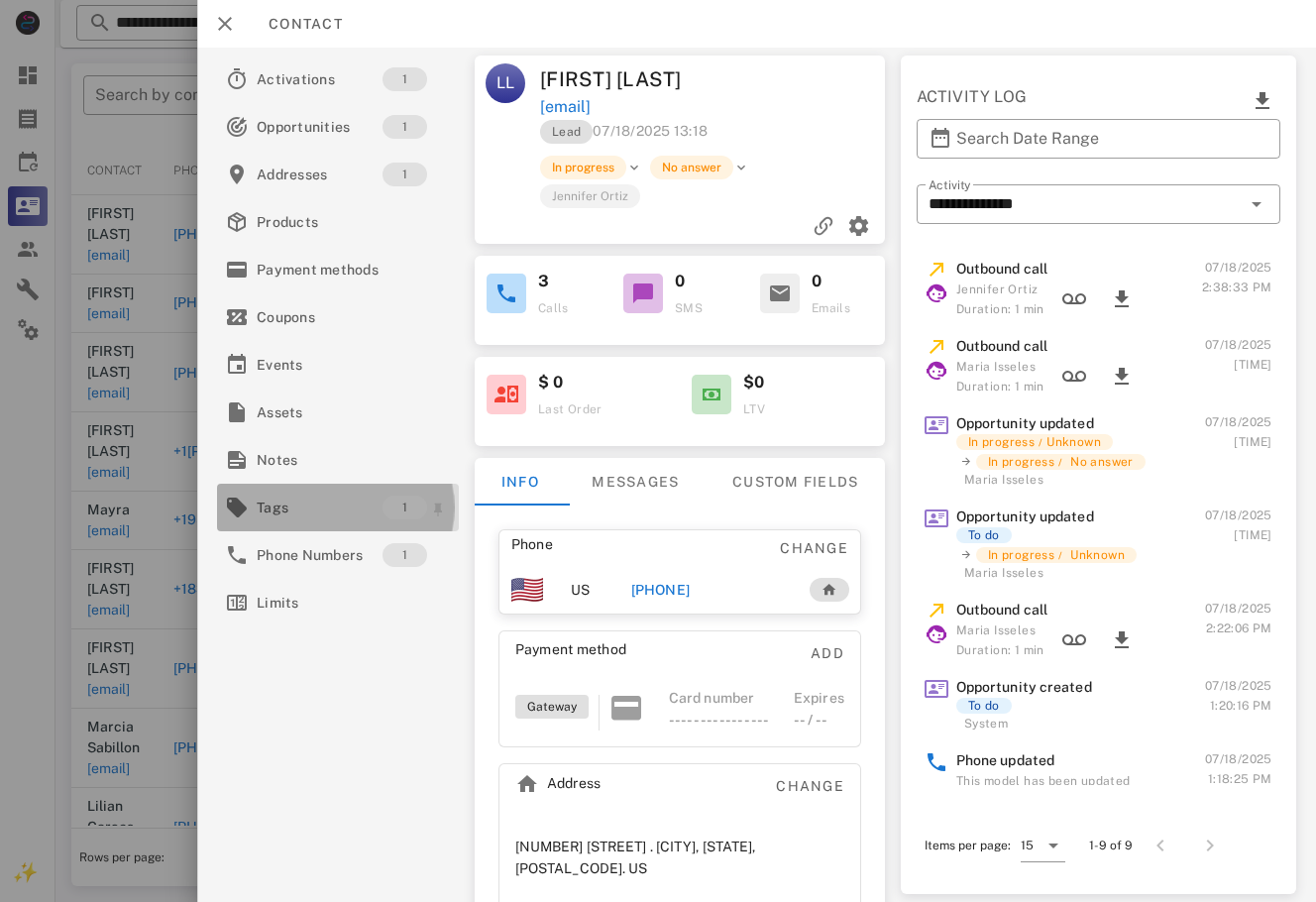 click on "Tags" at bounding box center [319, 507] 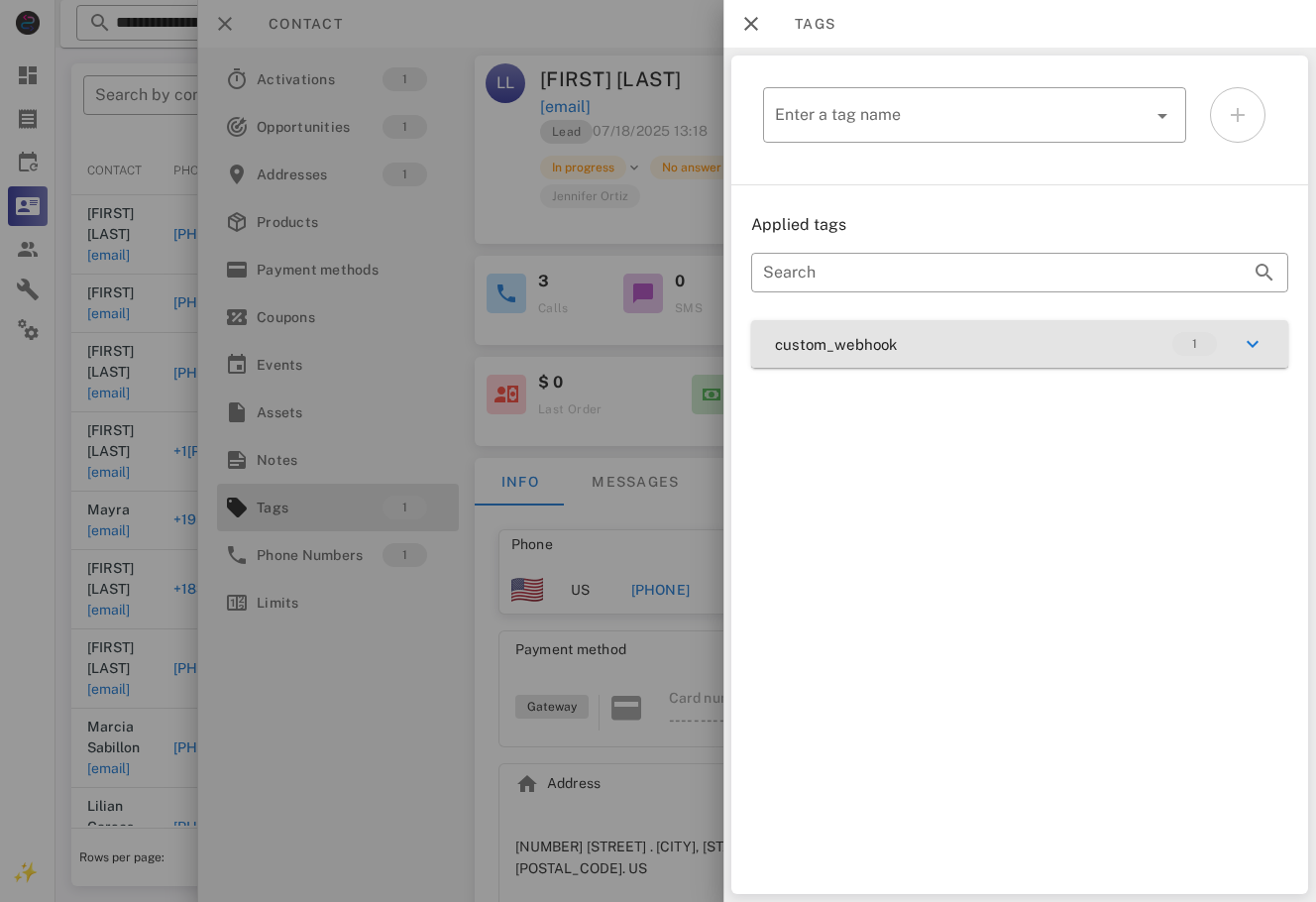 click on "custom_webhook  1" at bounding box center [1020, 344] 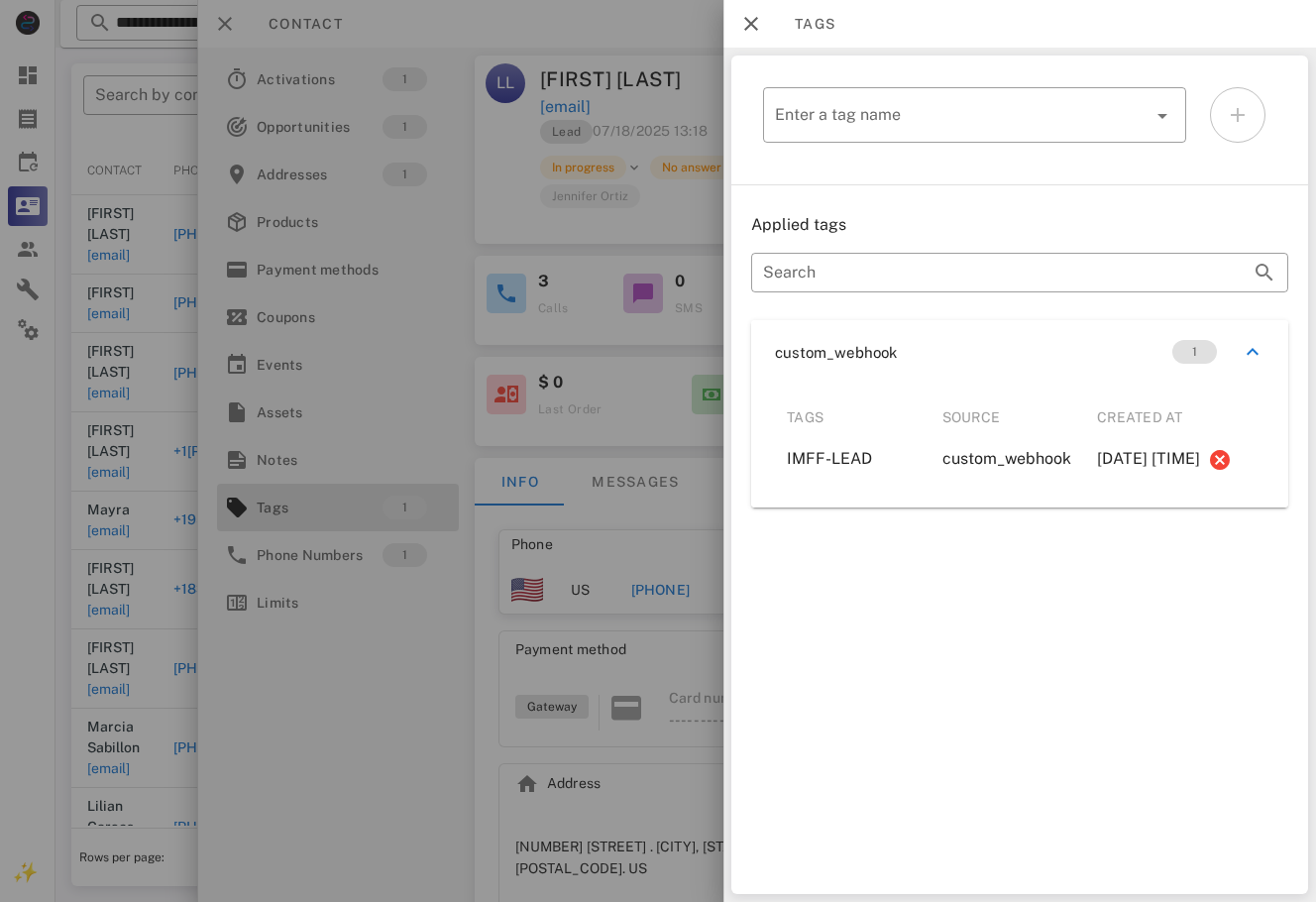 click at bounding box center [658, 451] 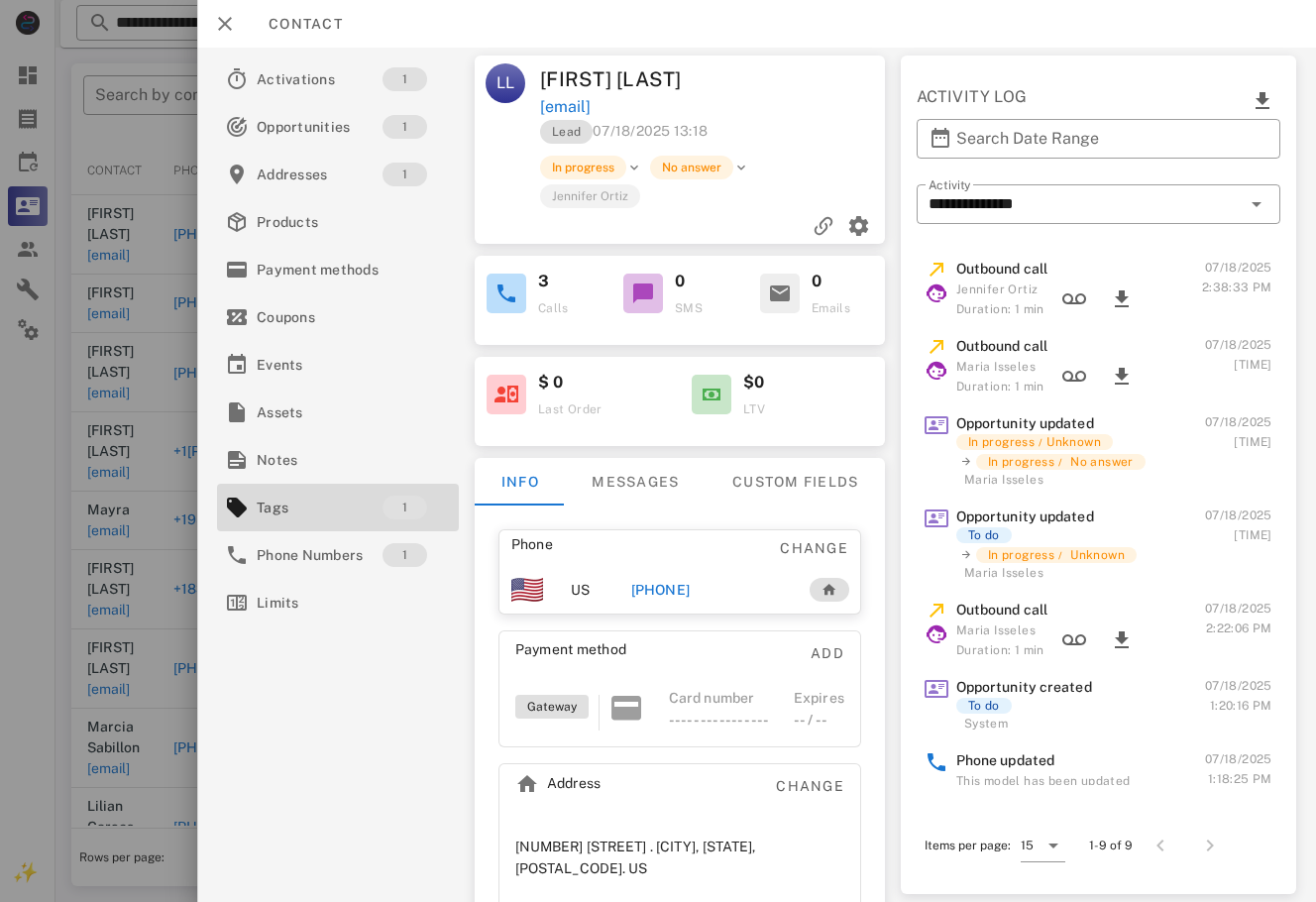click on "[PHONE]" at bounding box center (660, 590) 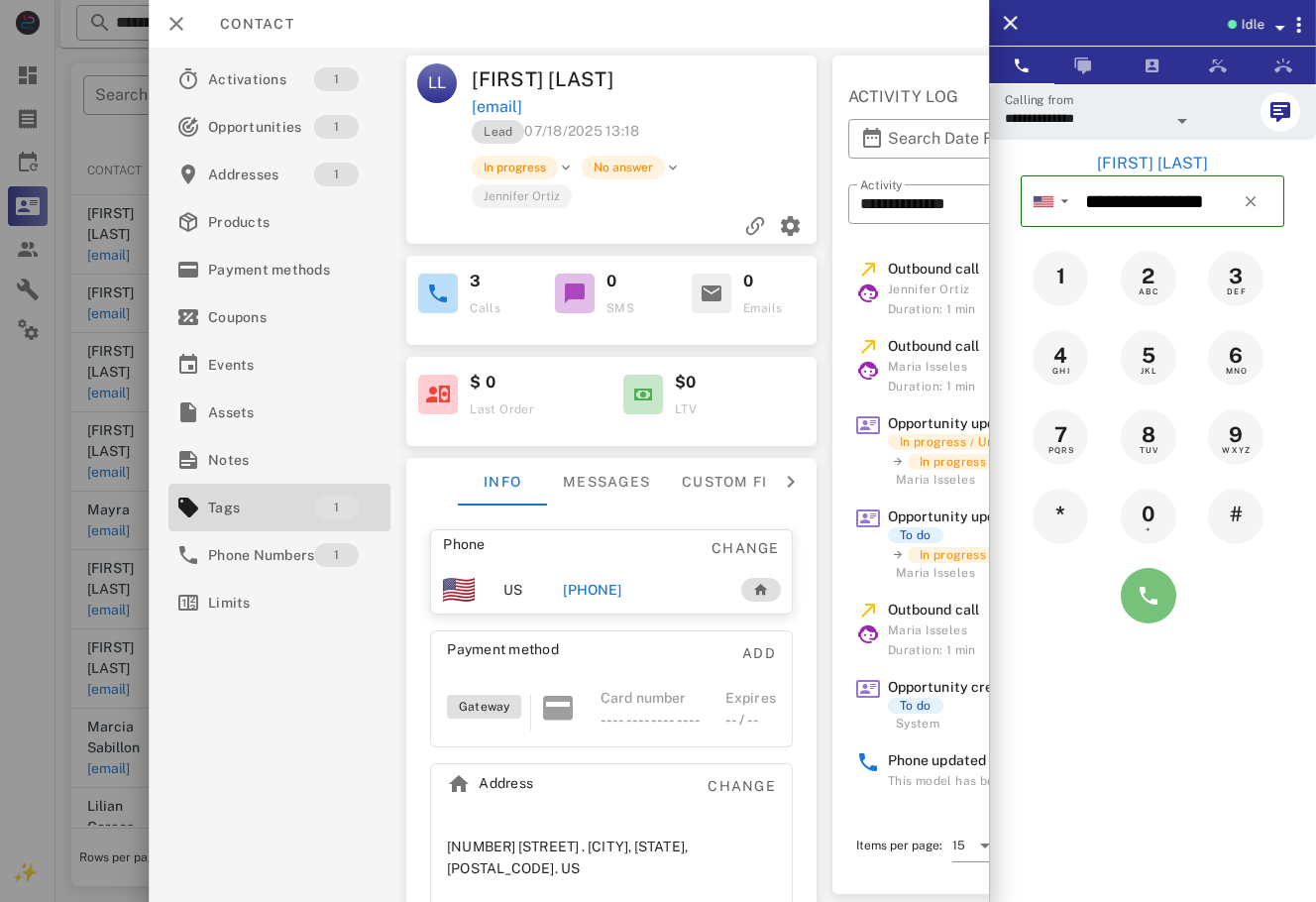click at bounding box center [1149, 596] 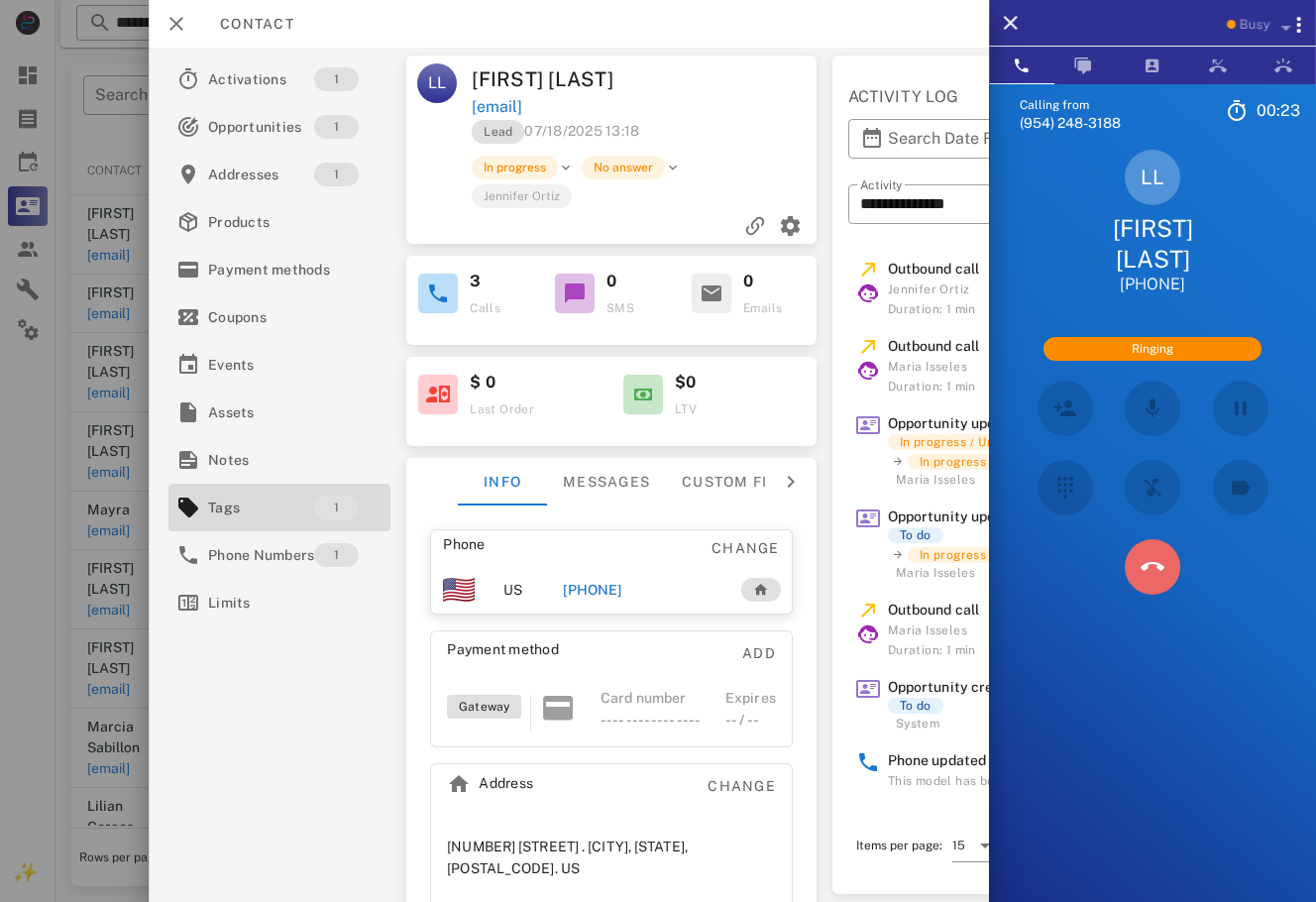 click at bounding box center [1152, 567] 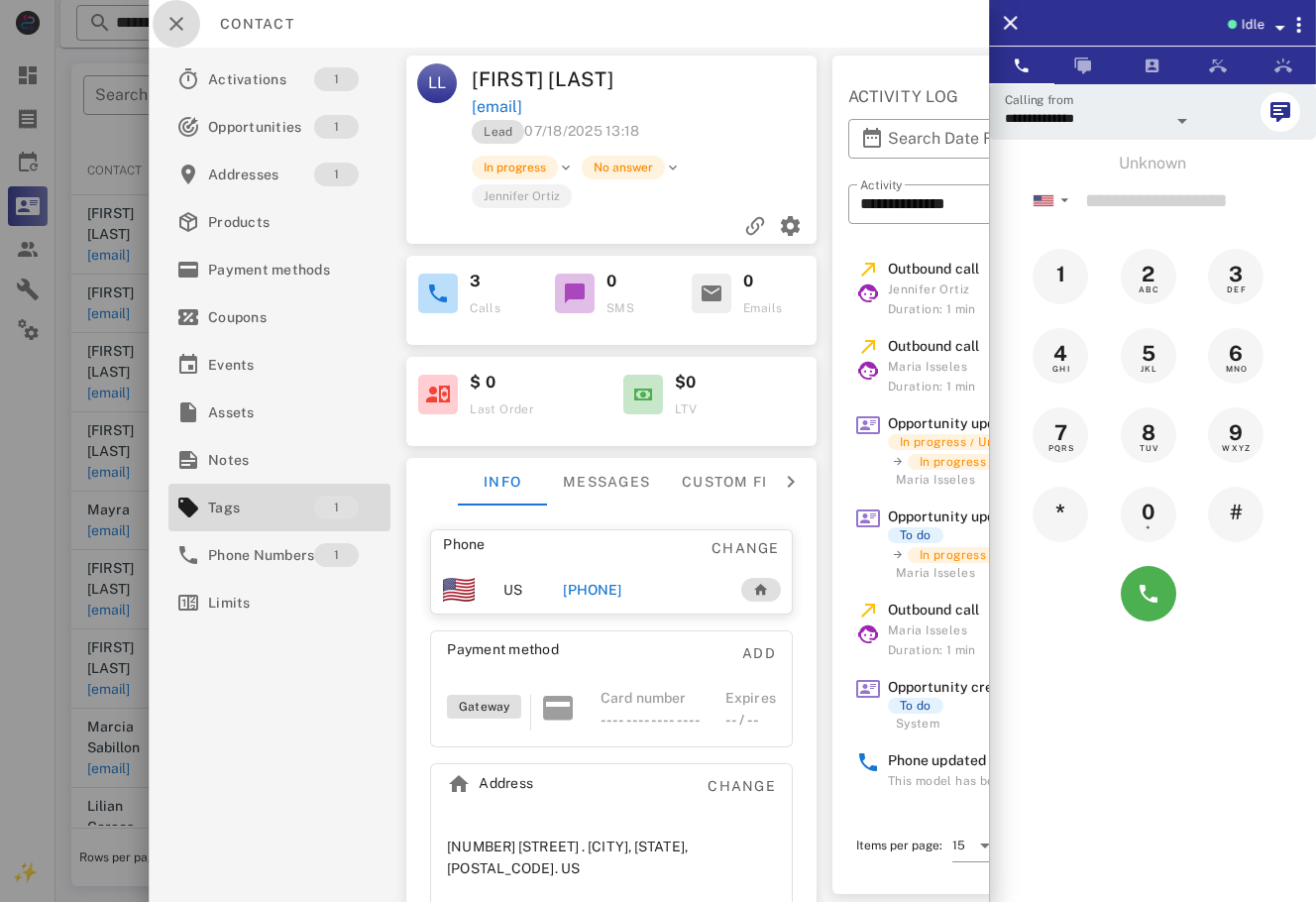 click at bounding box center [176, 24] 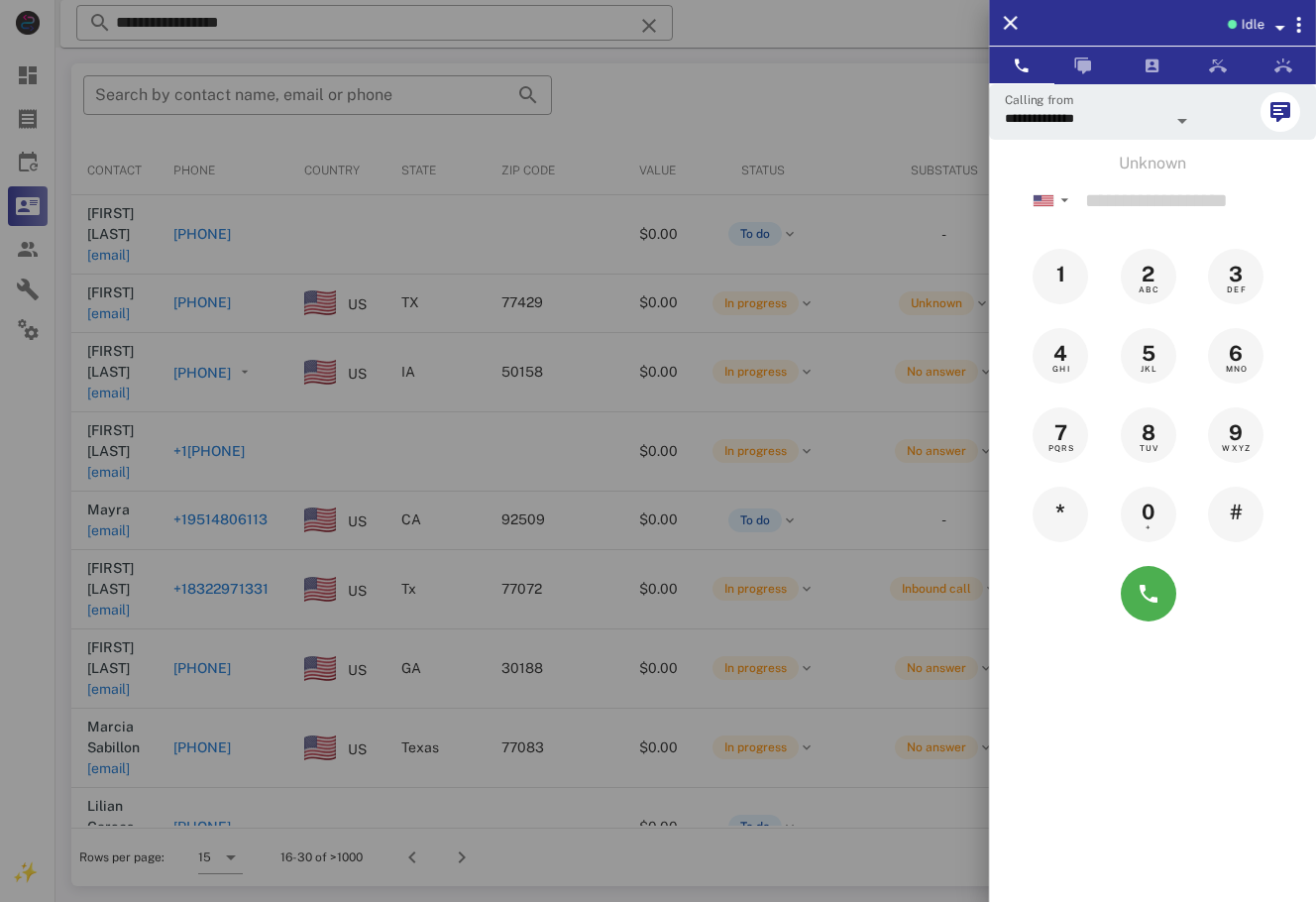 click at bounding box center [658, 451] 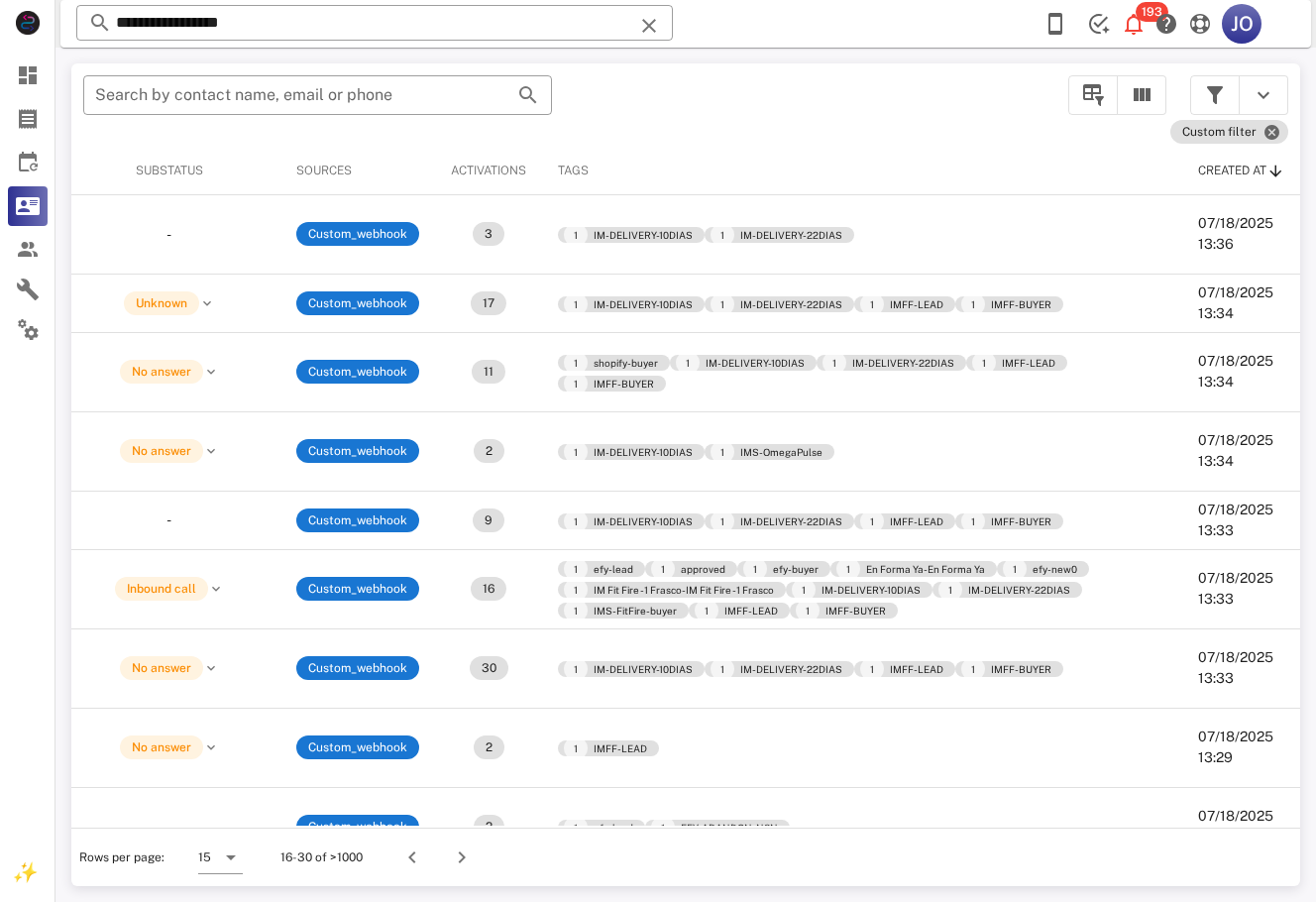 scroll, scrollTop: 0, scrollLeft: 0, axis: both 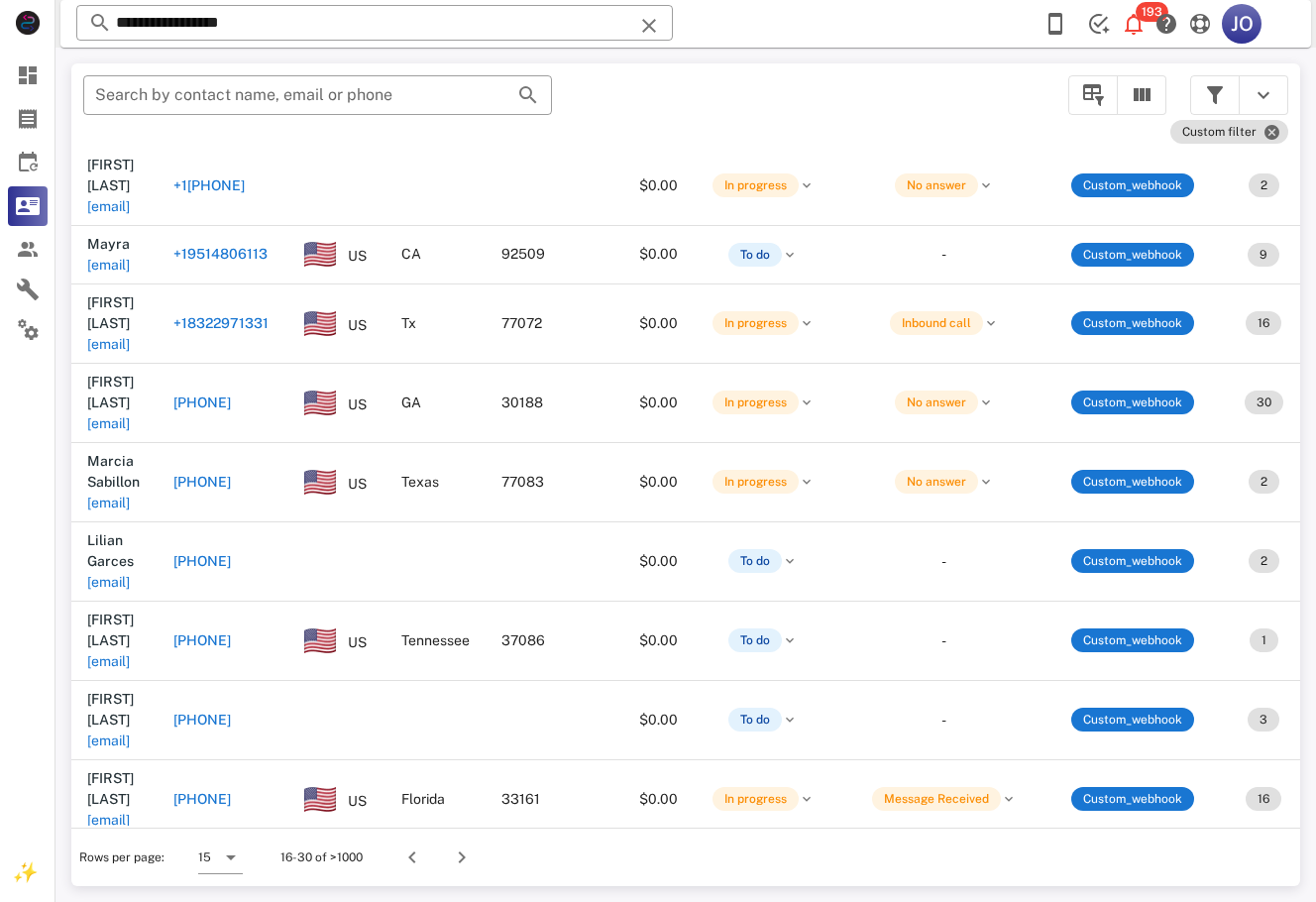 drag, startPoint x: 1292, startPoint y: 464, endPoint x: 9, endPoint y: 4, distance: 1362.9707 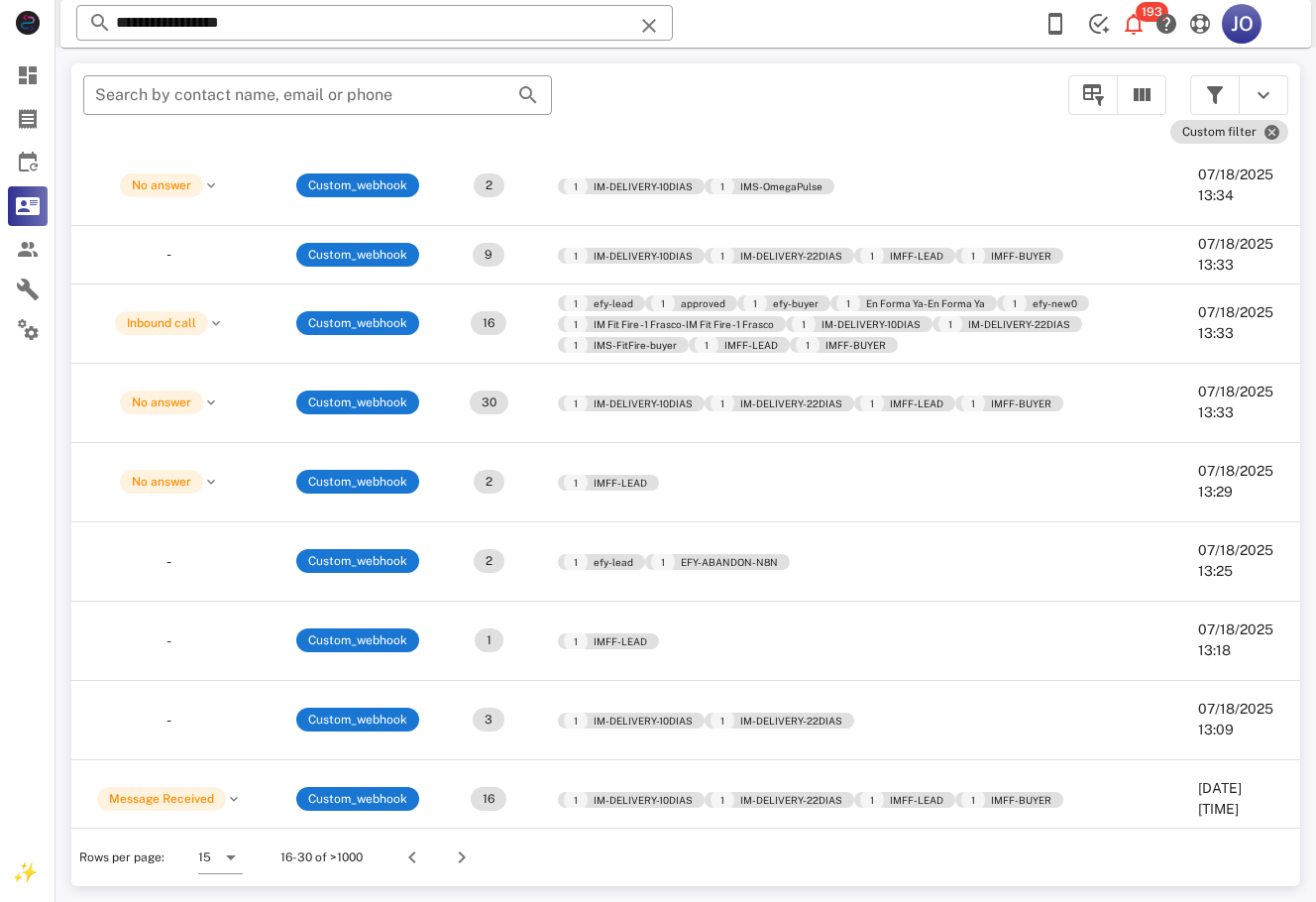 scroll, scrollTop: 266, scrollLeft: 0, axis: vertical 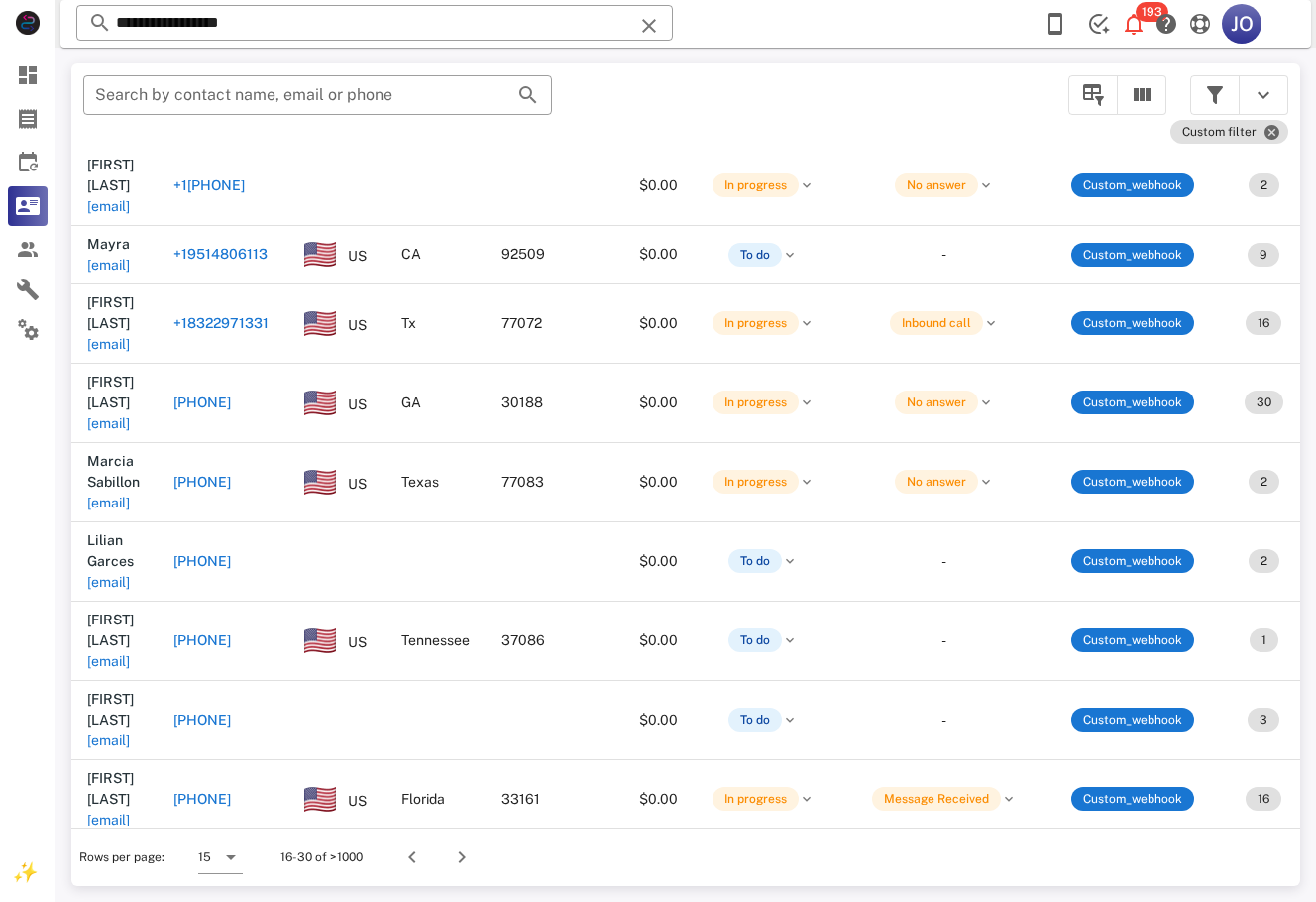 click on "mg5672552@gmail.com" at bounding box center [108, 978] 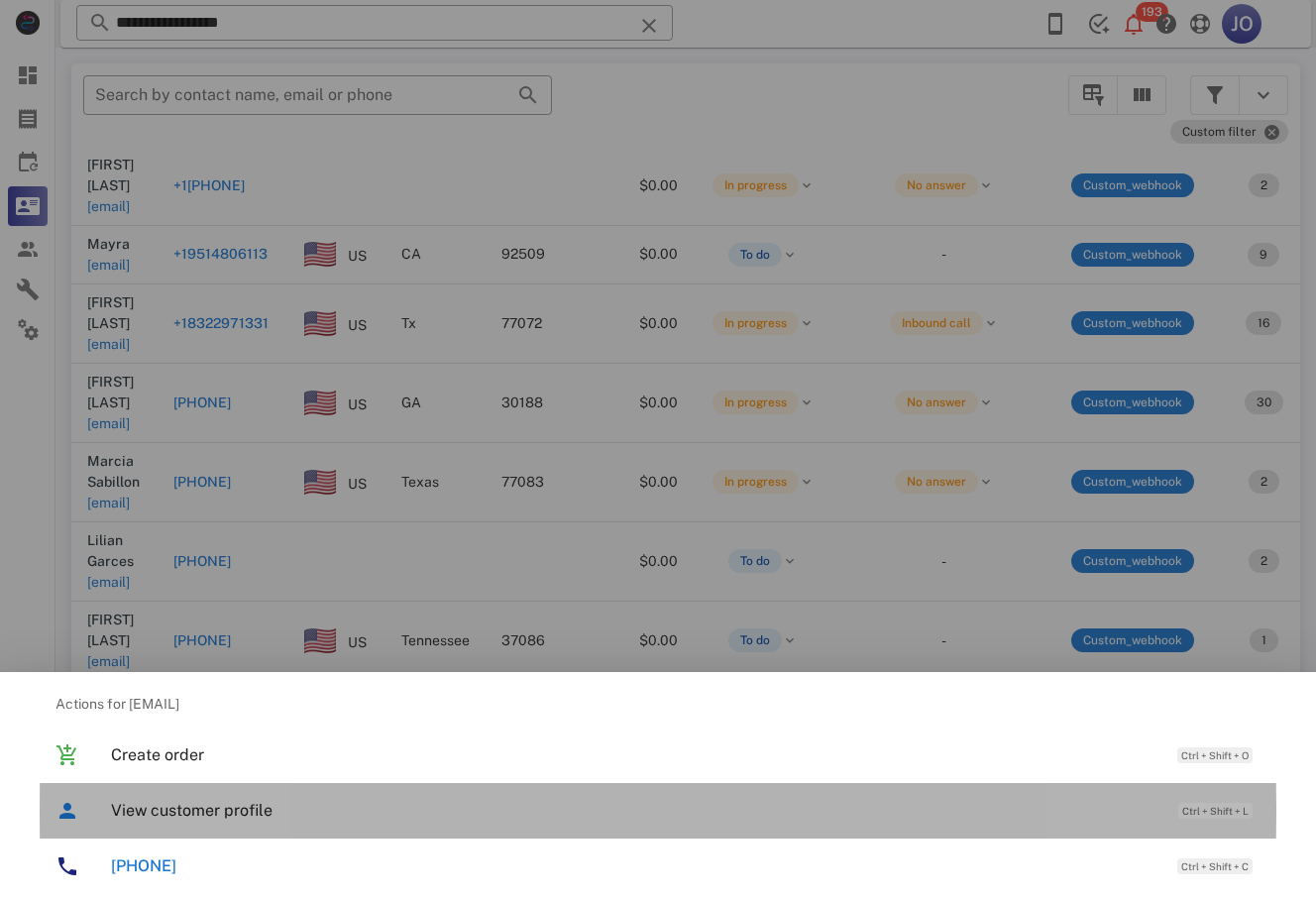 click on "View customer profile Ctrl + Shift + L" at bounding box center (658, 811) 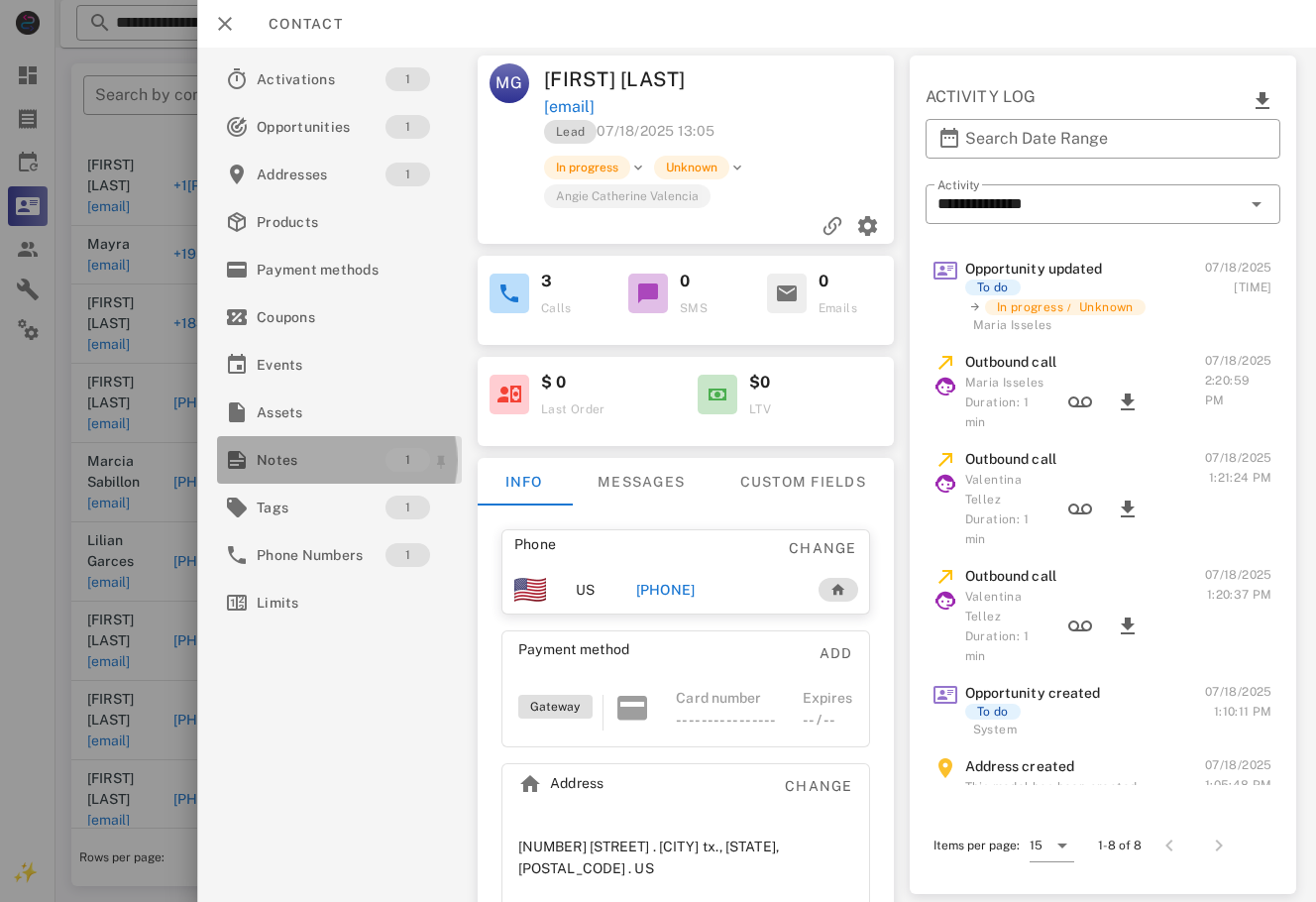click on "Notes" at bounding box center (321, 460) 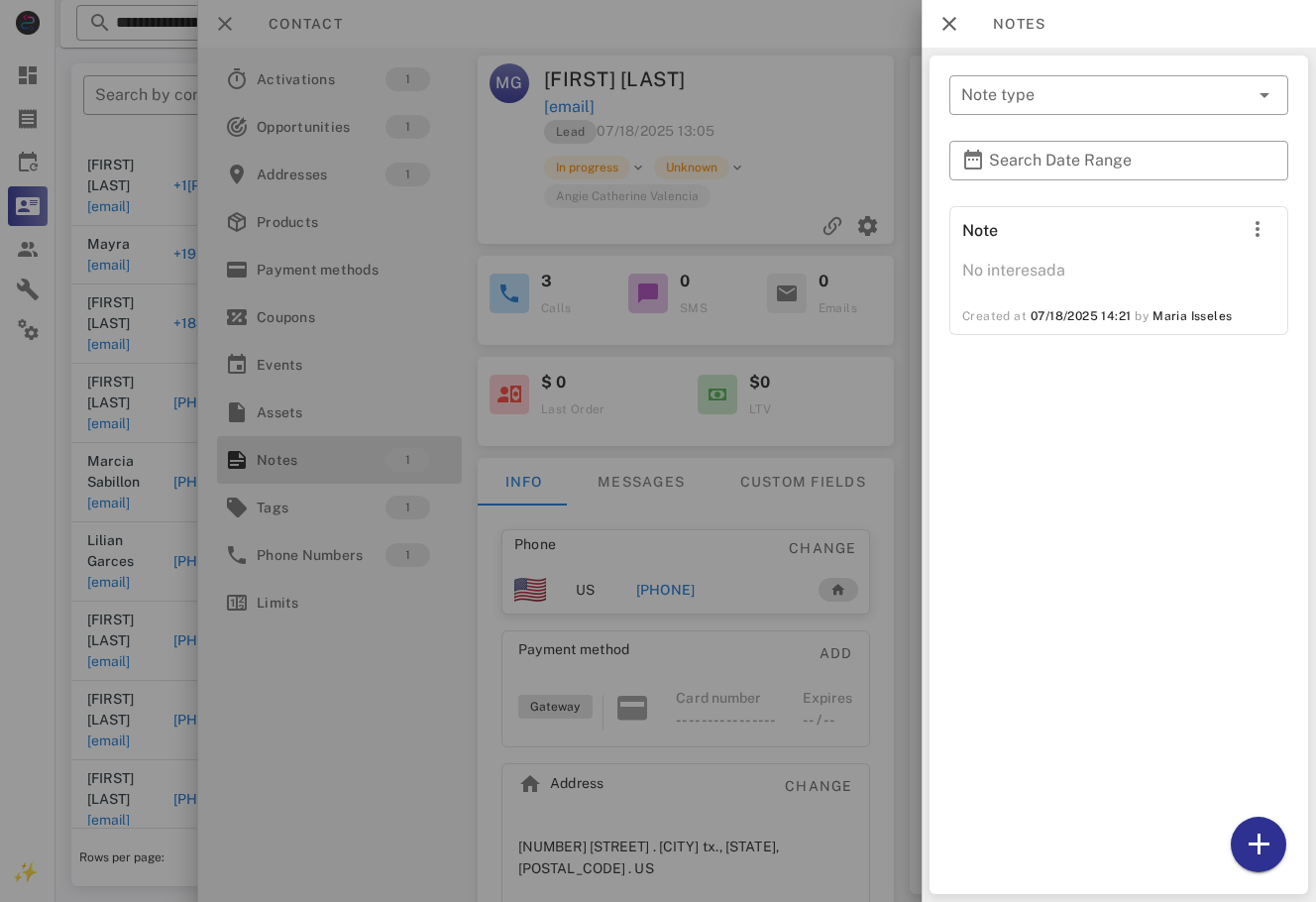click at bounding box center [658, 451] 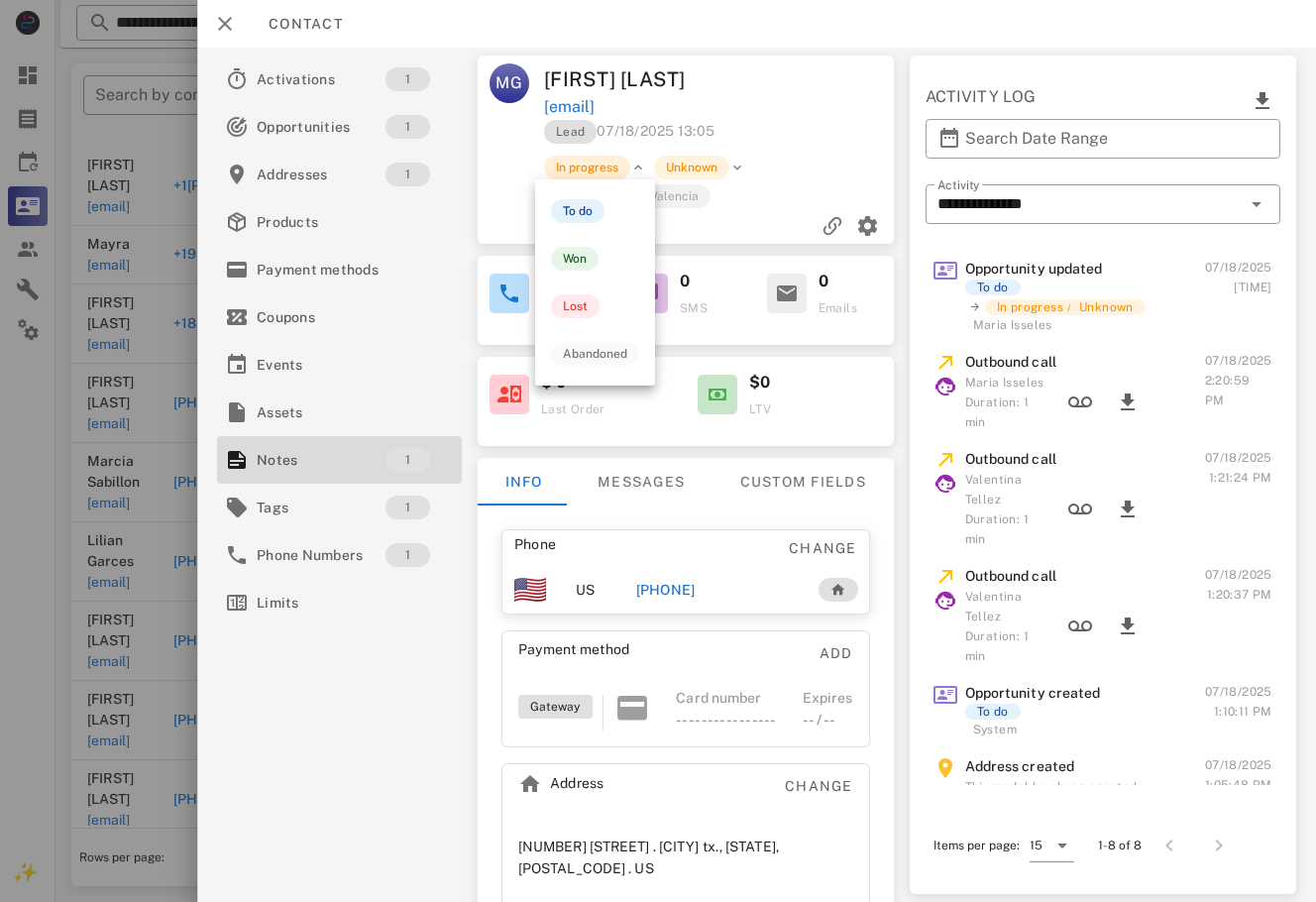 click on "In progress" at bounding box center (587, 168) 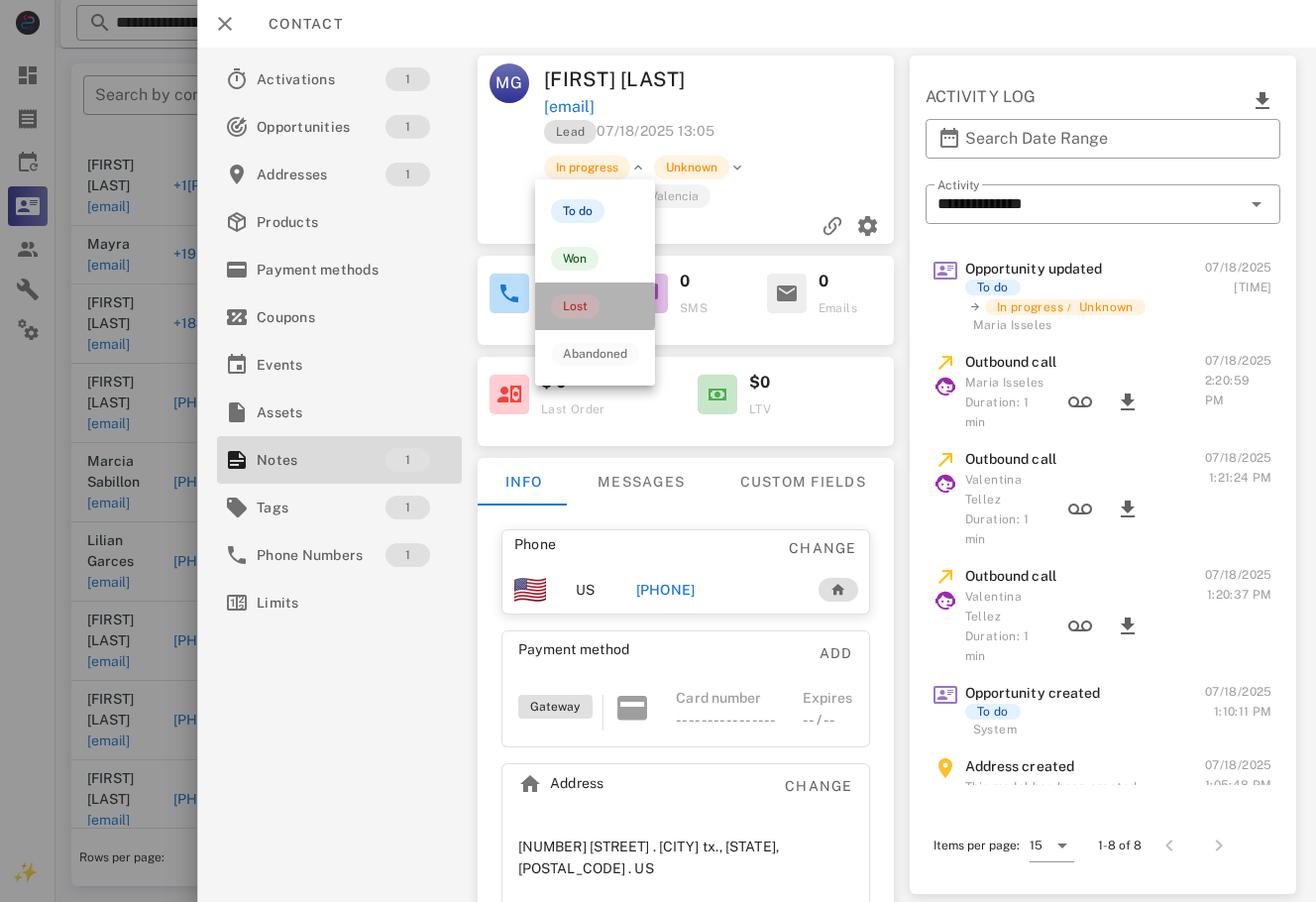 click on "Lost" at bounding box center (575, 306) 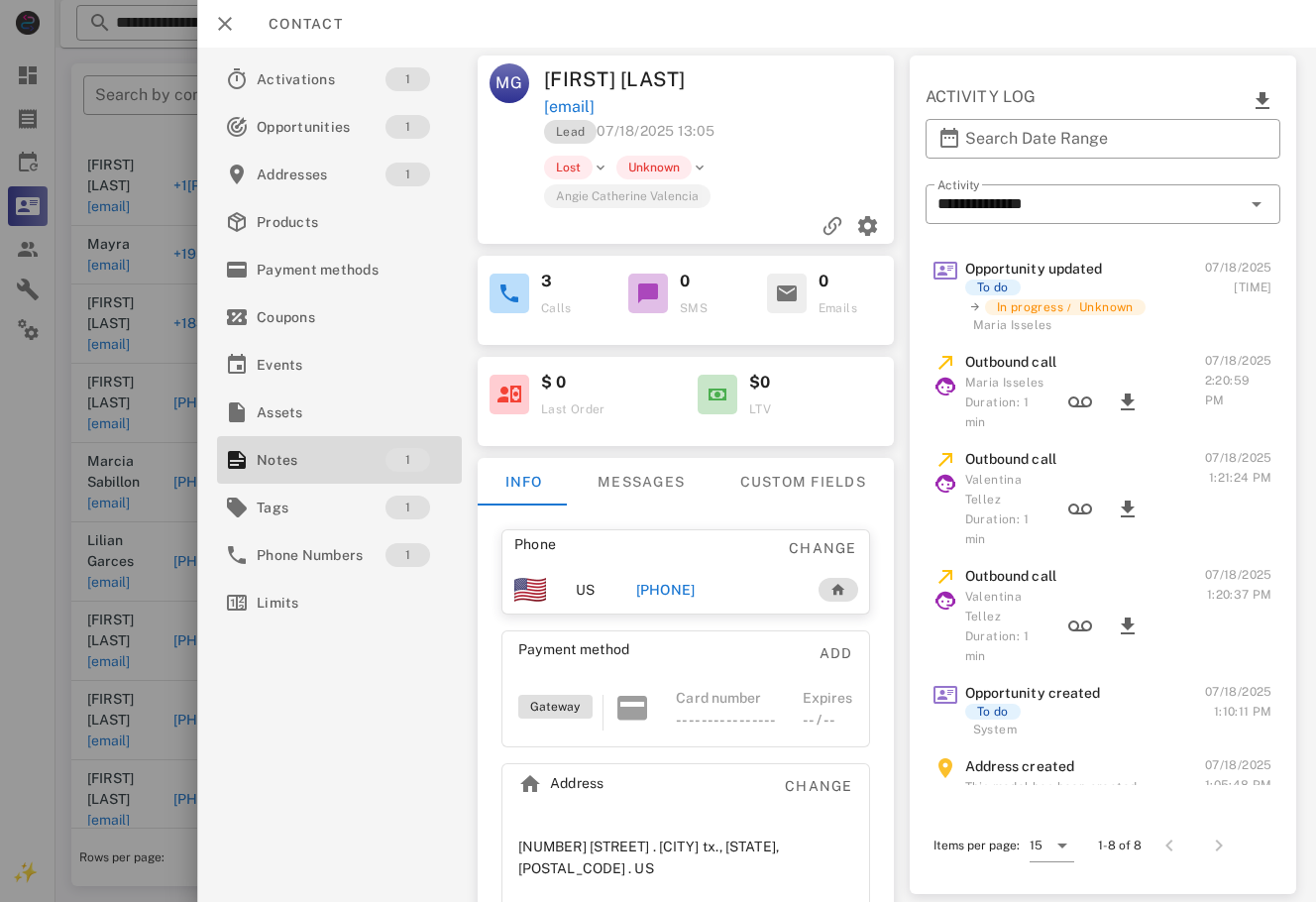 click at bounding box center [658, 451] 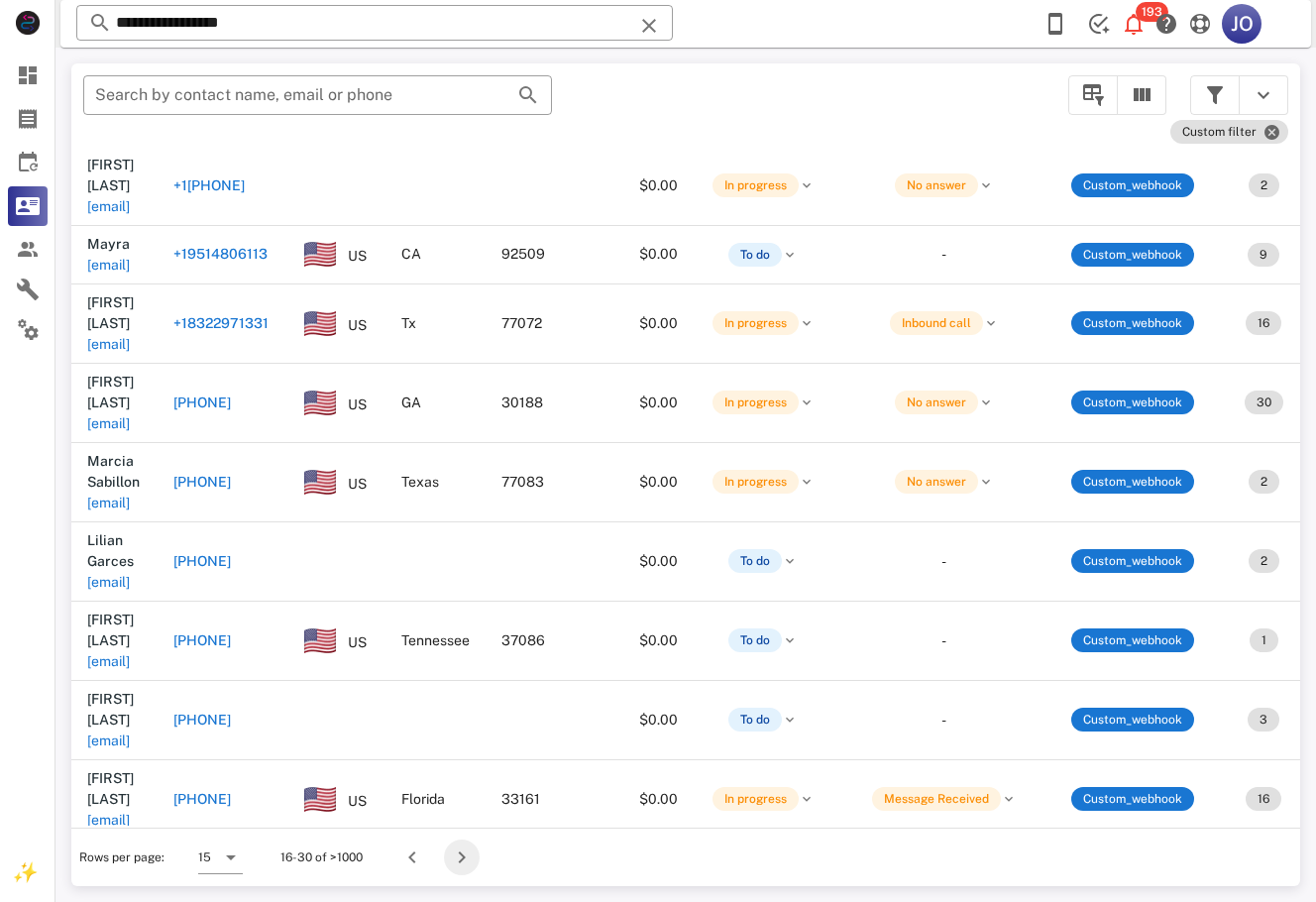 click at bounding box center [462, 857] 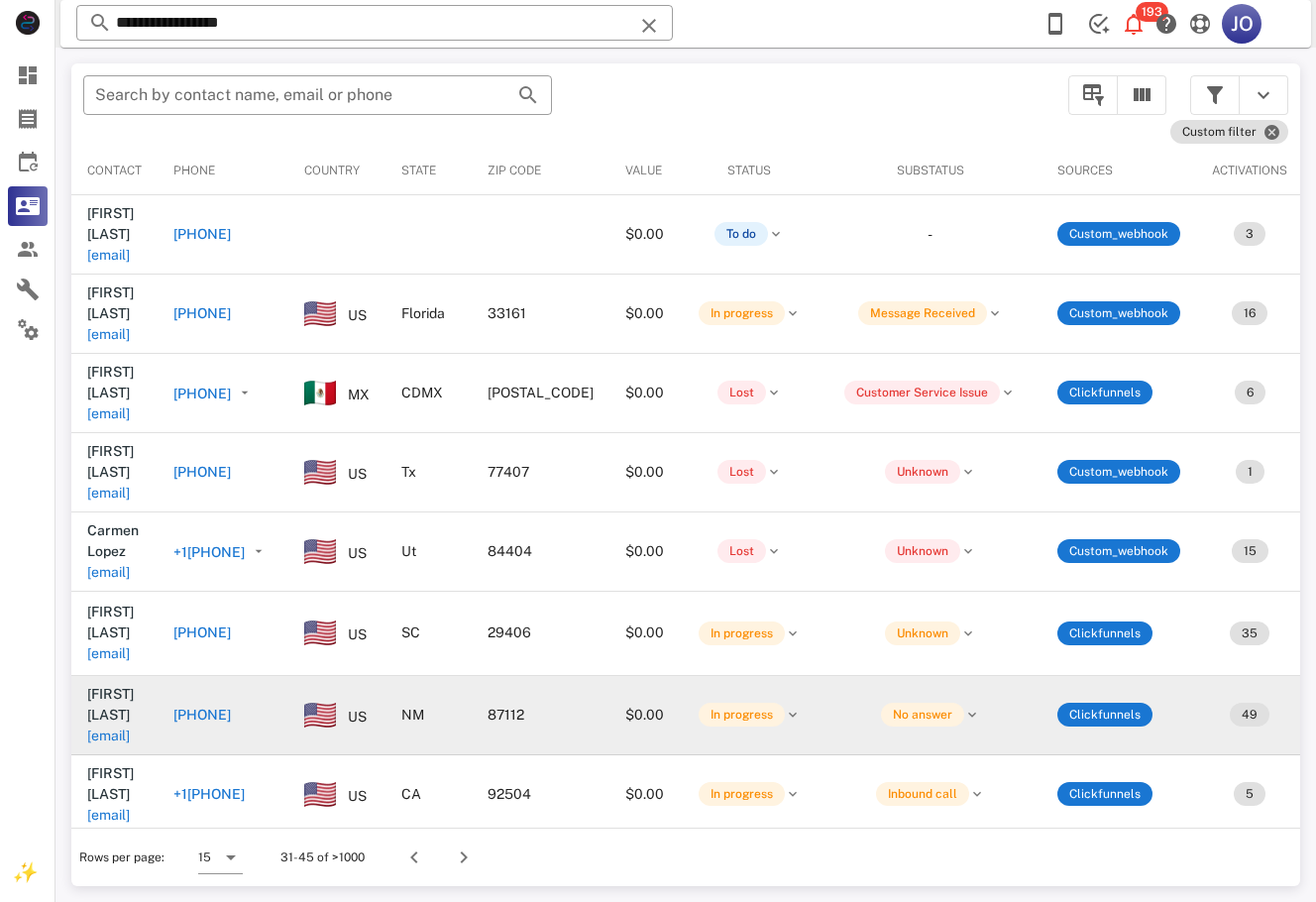 drag, startPoint x: 1289, startPoint y: 466, endPoint x: 1287, endPoint y: 597, distance: 131.01527 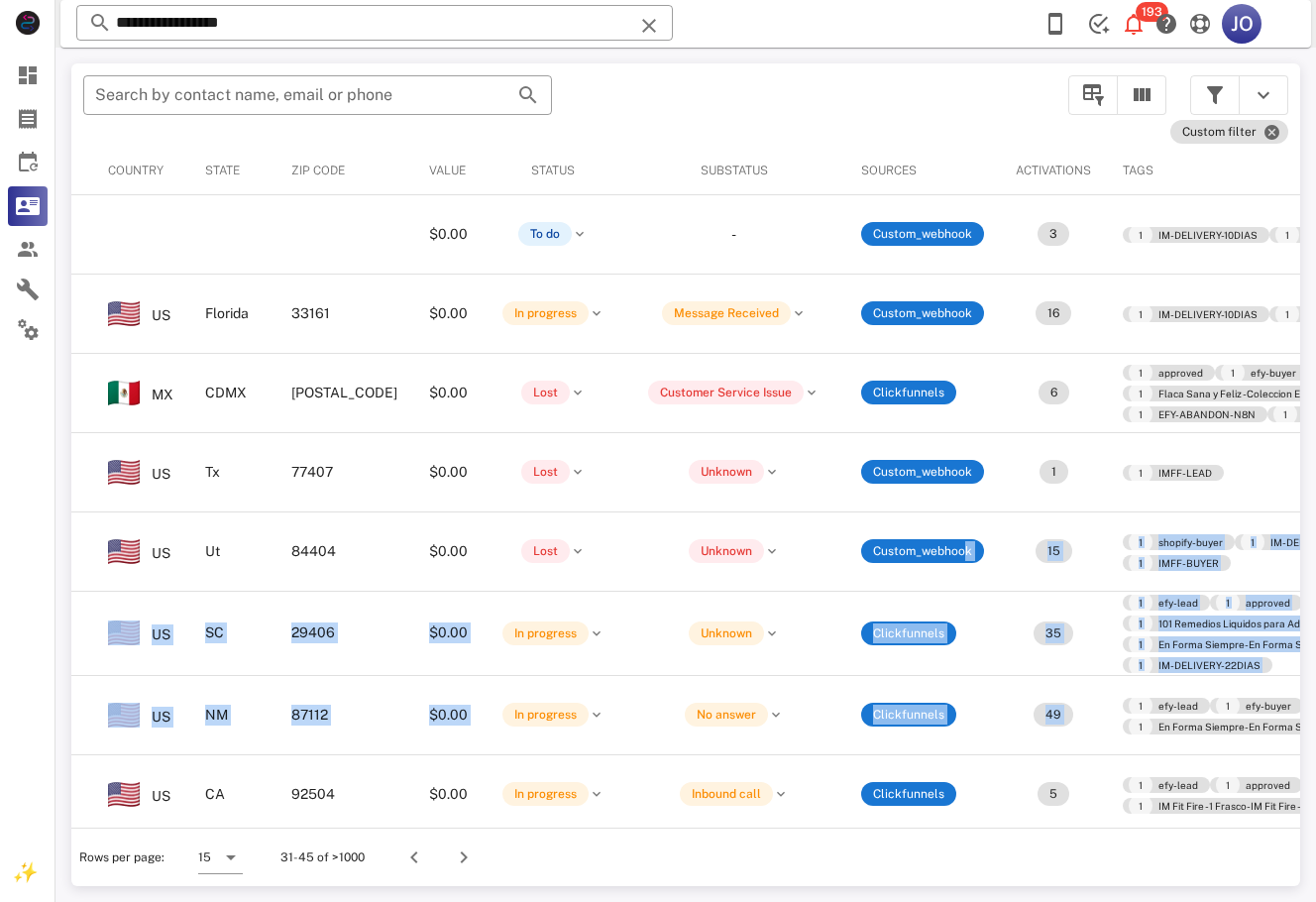 scroll, scrollTop: 312, scrollLeft: 196, axis: both 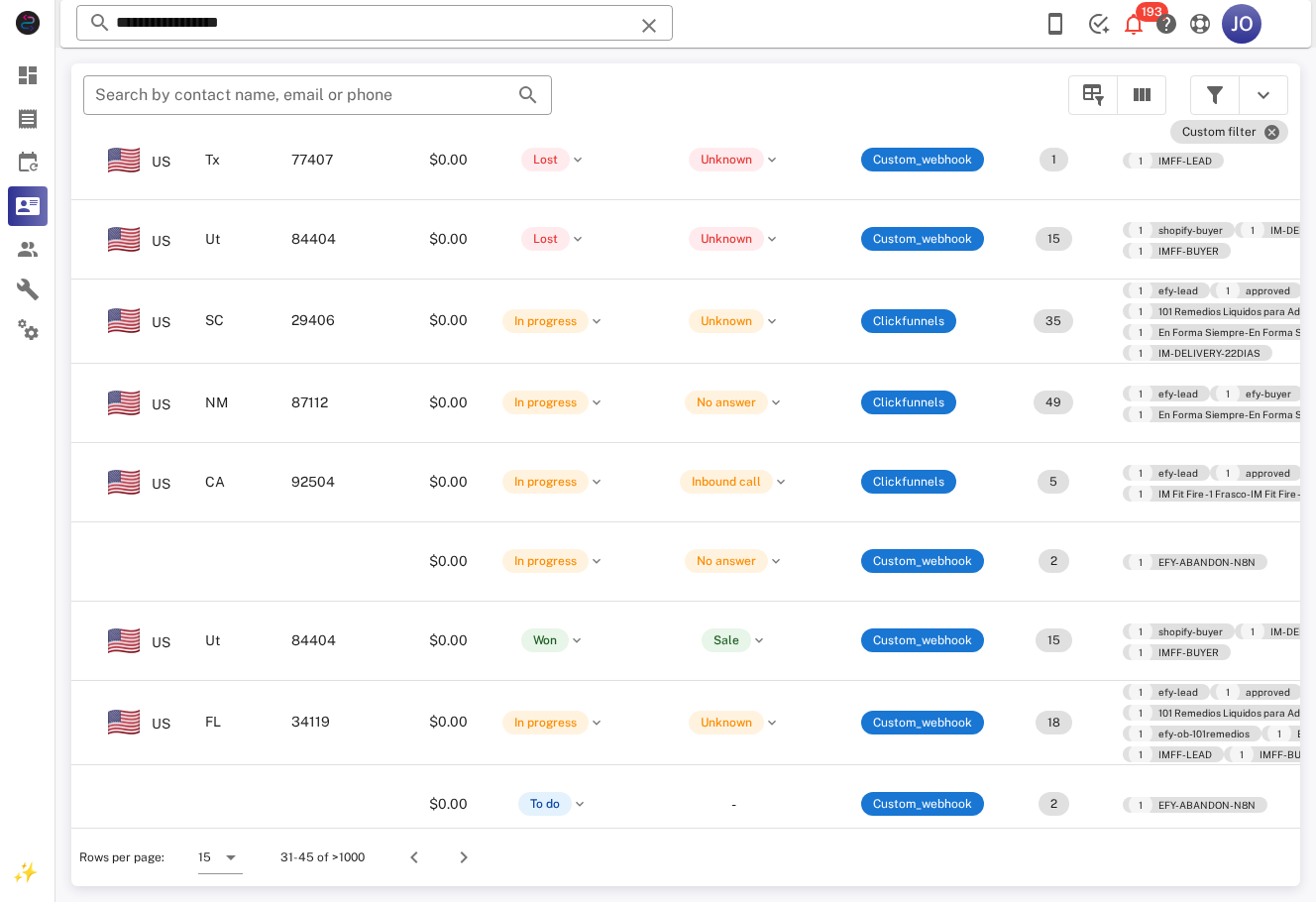 click on "Rows per page: 15  31-45 of >1000" at bounding box center [686, 856] 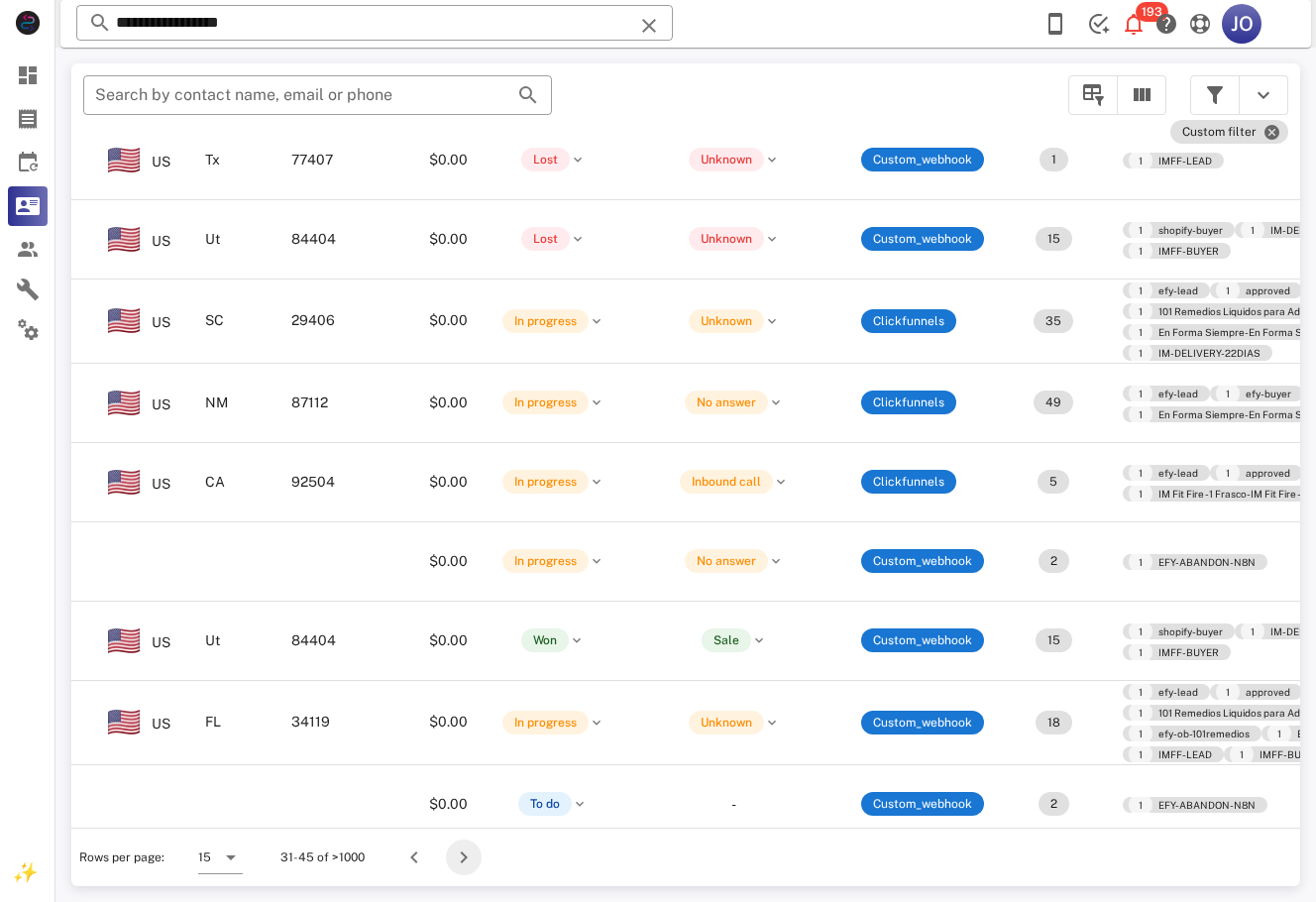 click at bounding box center [464, 857] 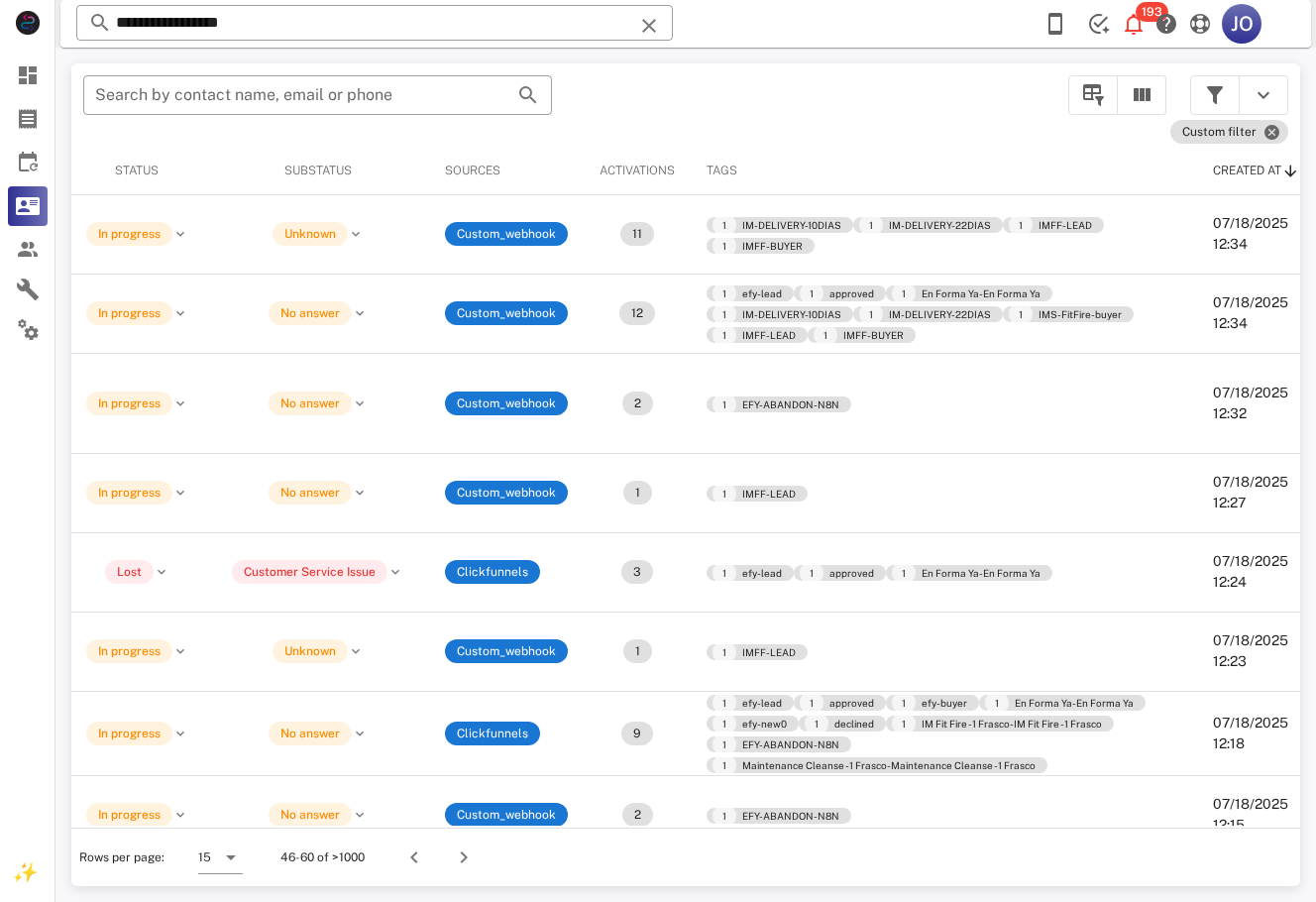 scroll, scrollTop: 0, scrollLeft: 0, axis: both 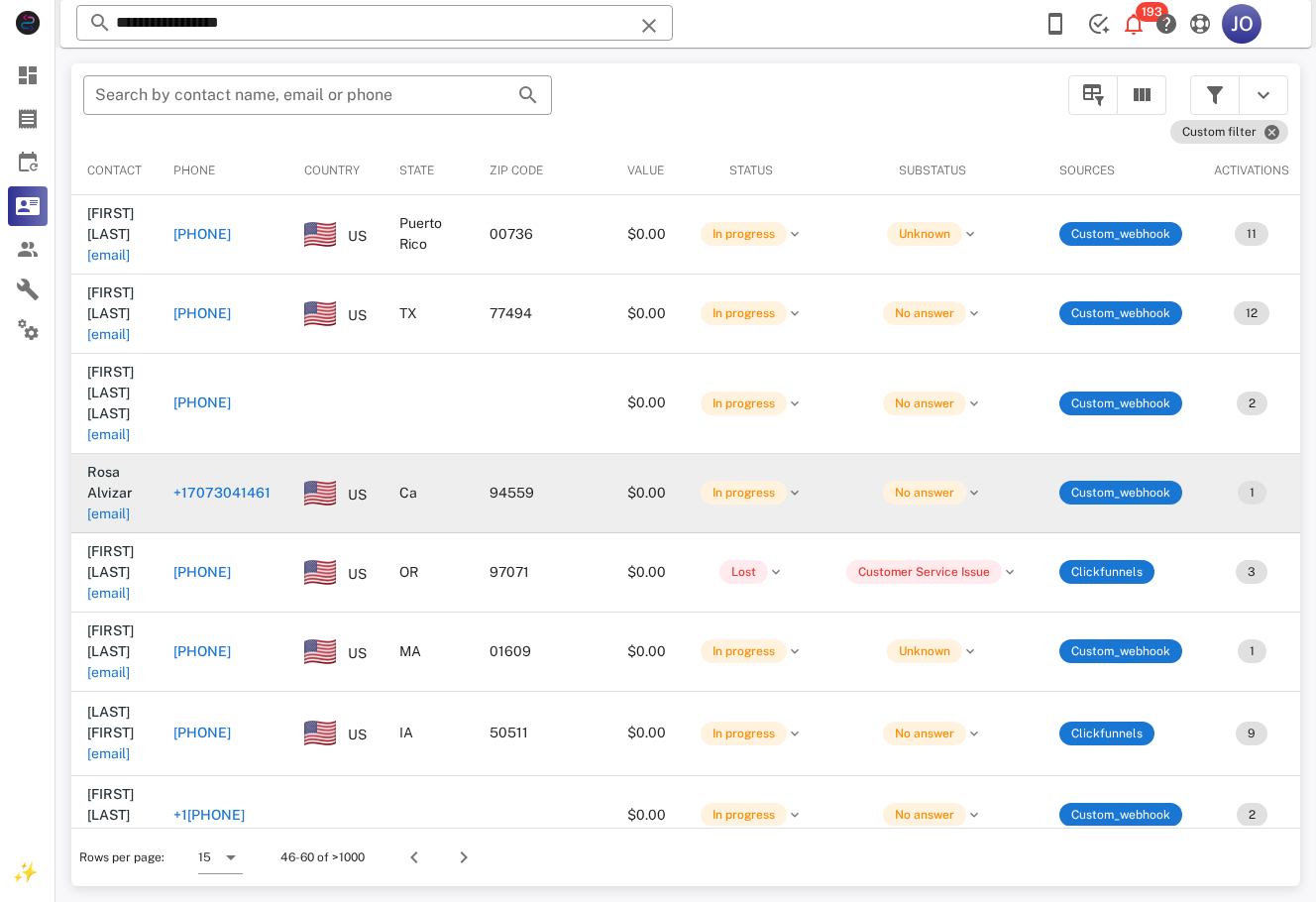 click on "virgoreag28@gmail.con" at bounding box center [108, 513] 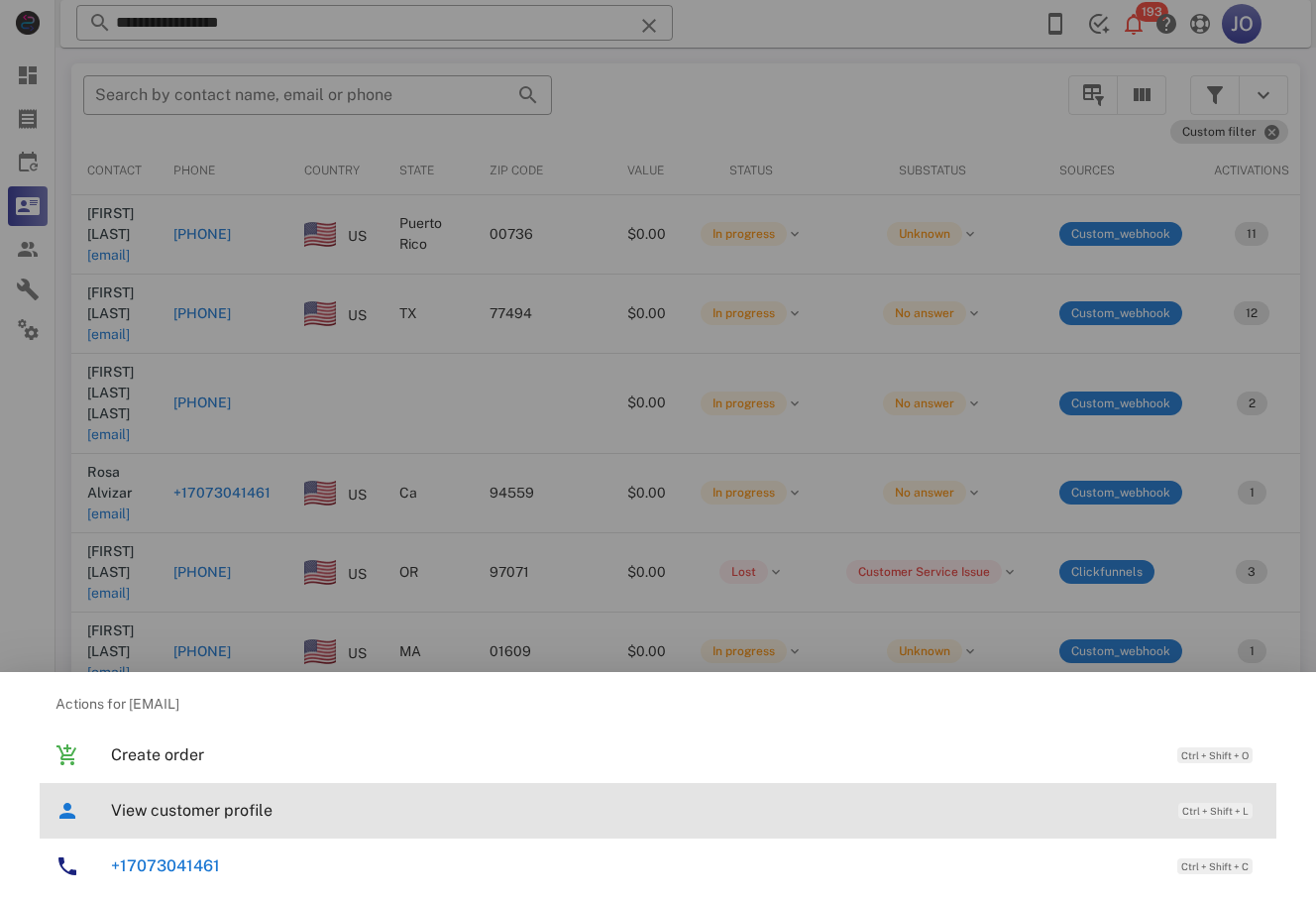 click on "View customer profile Ctrl + Shift + L" at bounding box center [686, 810] 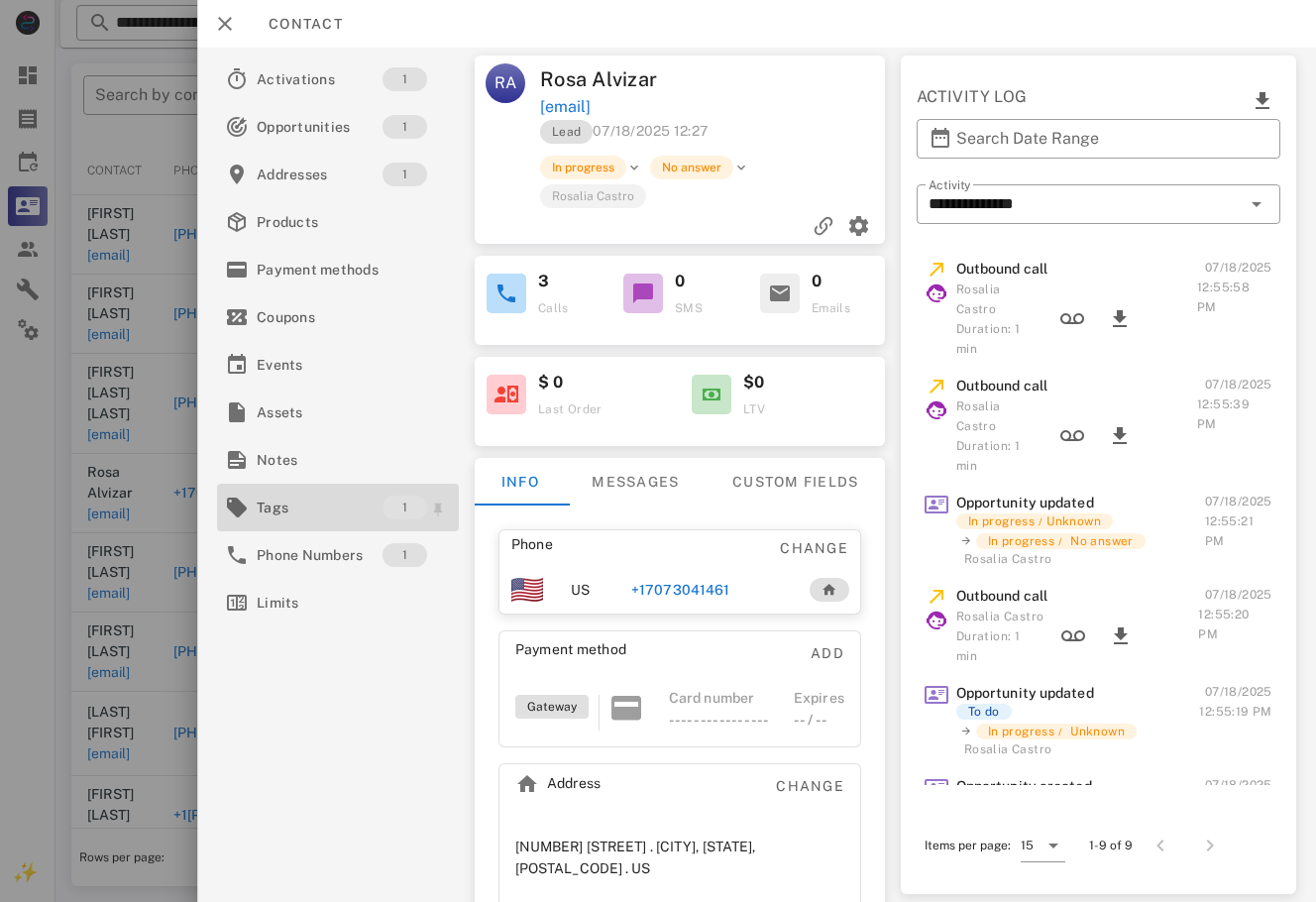 click on "Tags" at bounding box center [319, 507] 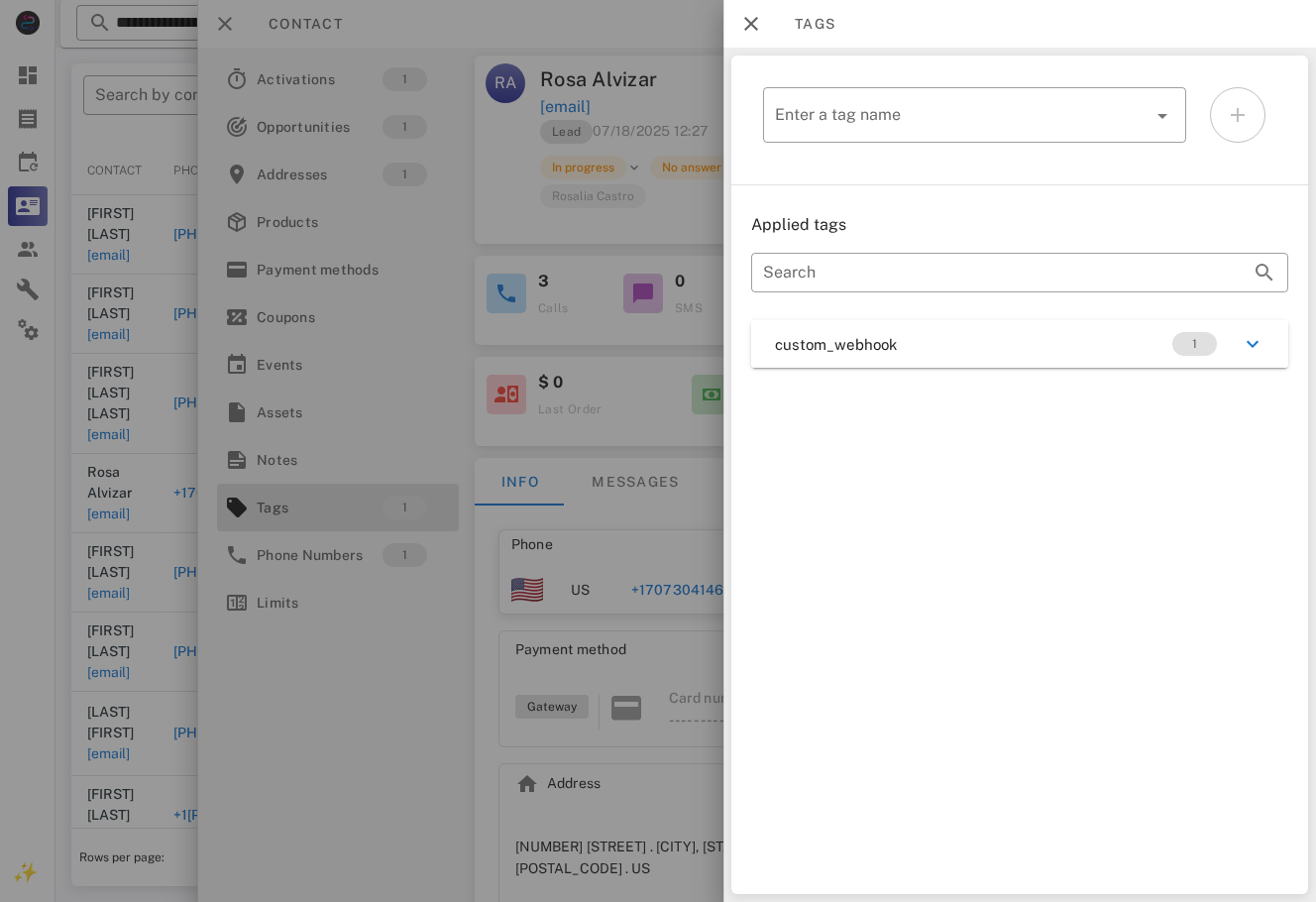 click on "custom_webhook  1" at bounding box center [1020, 344] 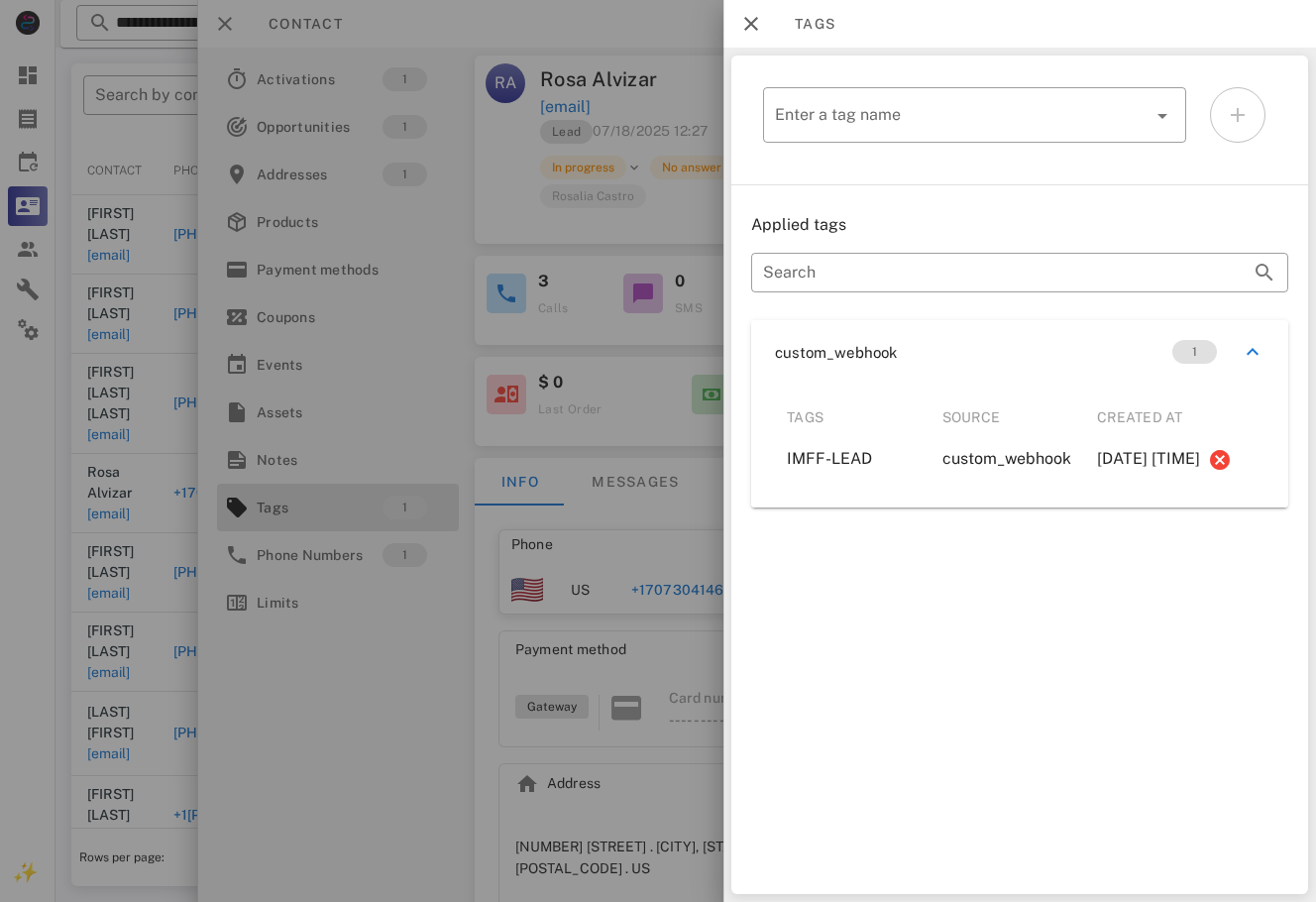click at bounding box center (658, 451) 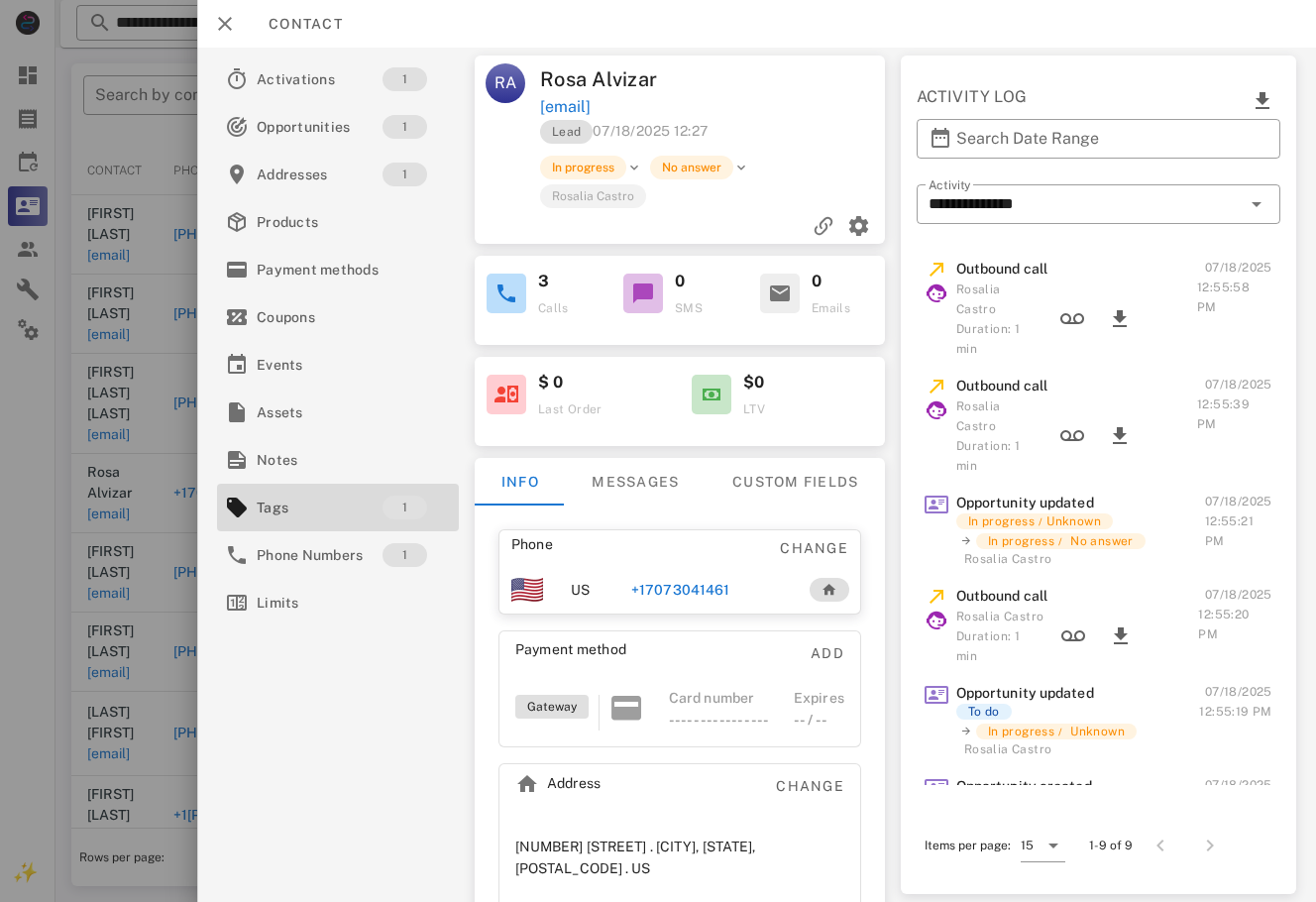 click on "+17073041461" at bounding box center (680, 590) 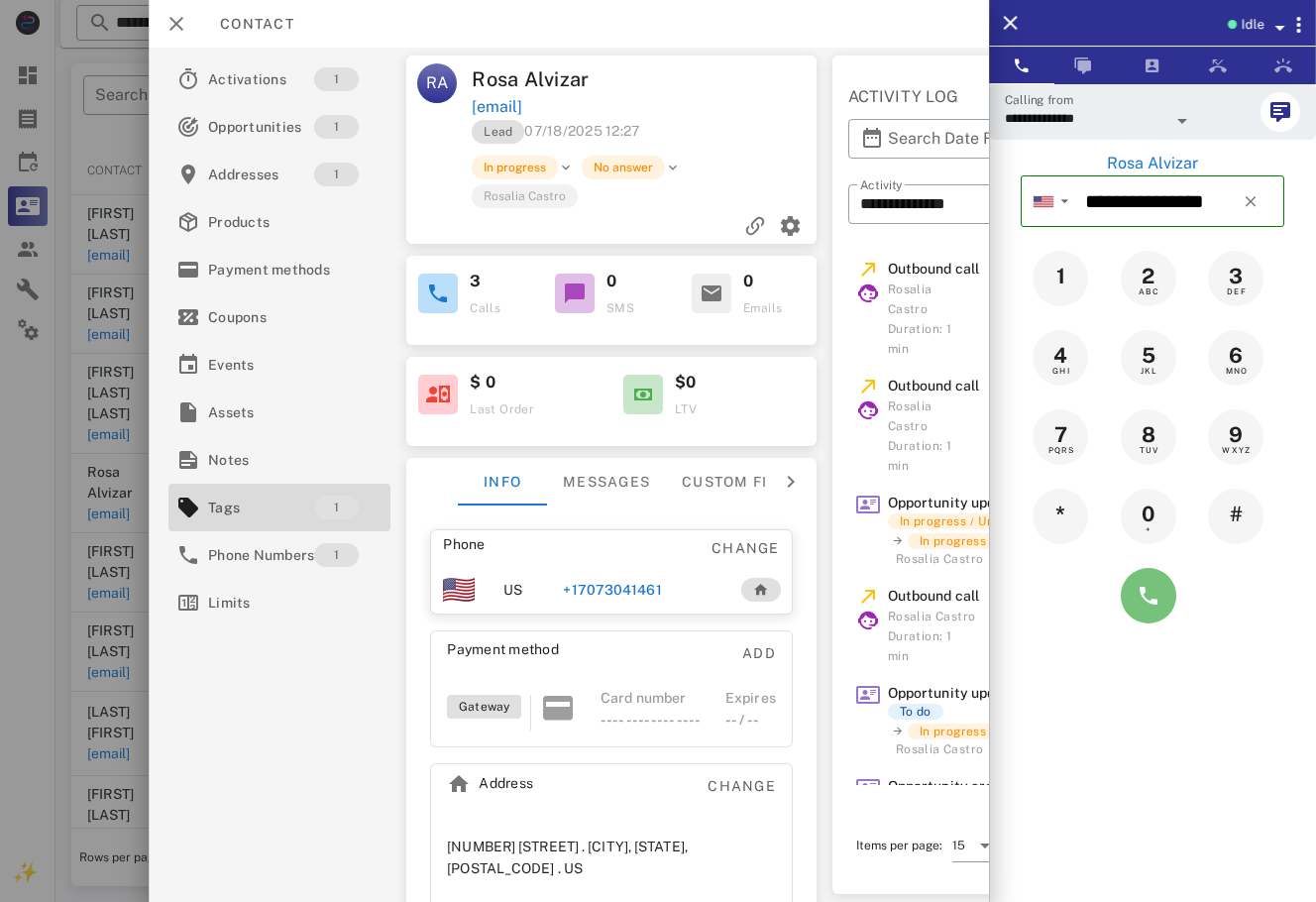 click at bounding box center (1149, 596) 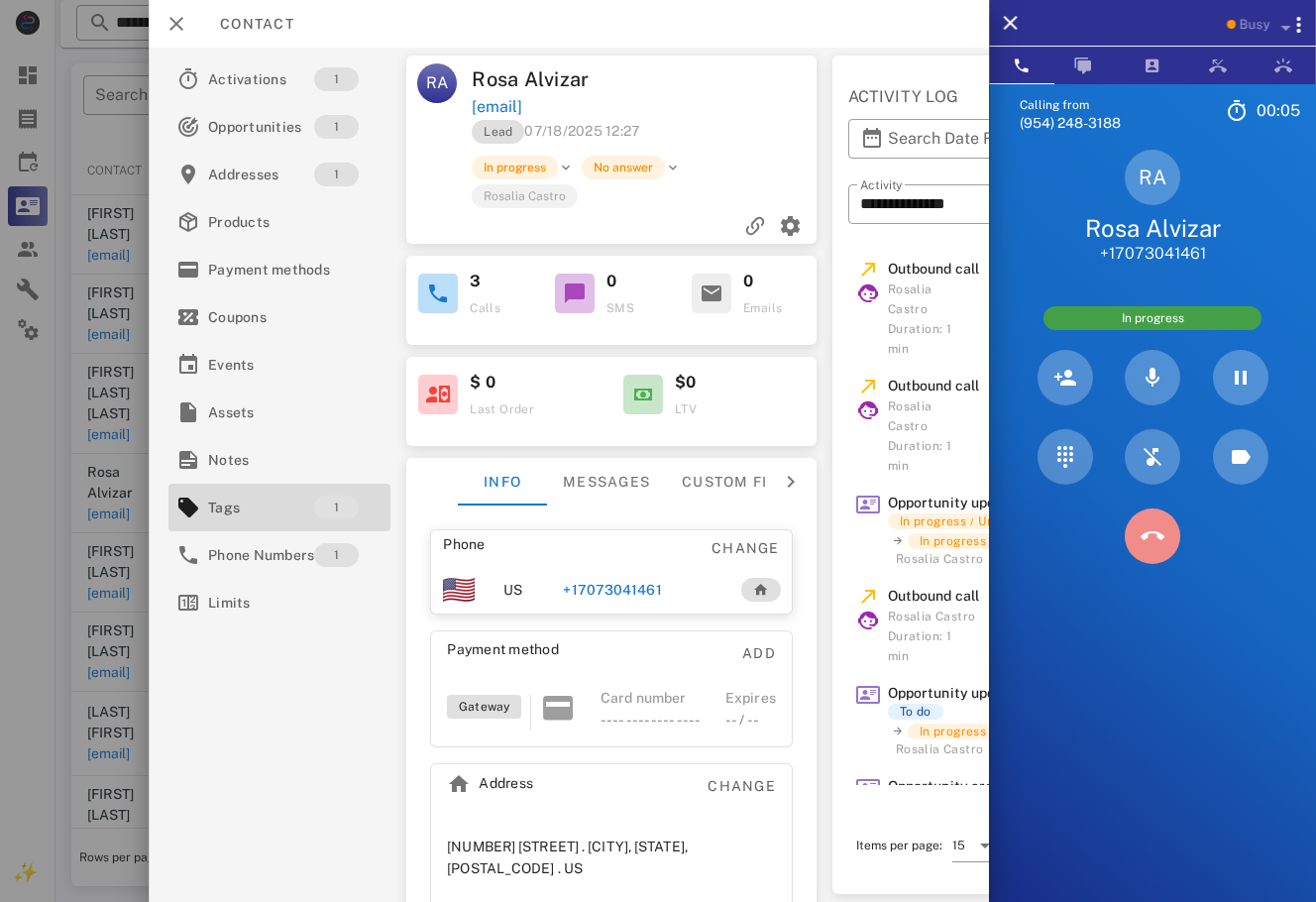 click at bounding box center [1152, 536] 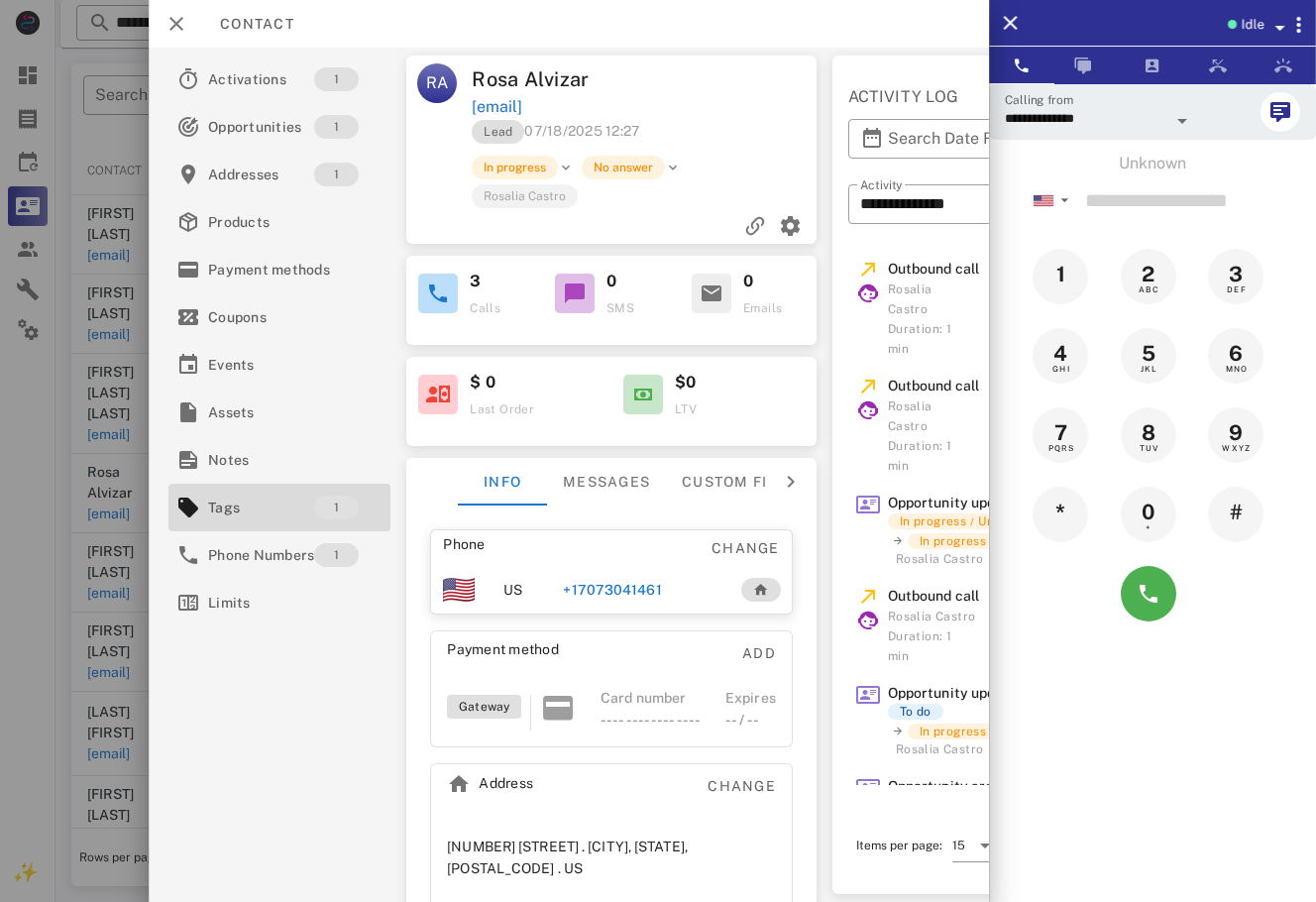 click on "+17073041461" at bounding box center [611, 590] 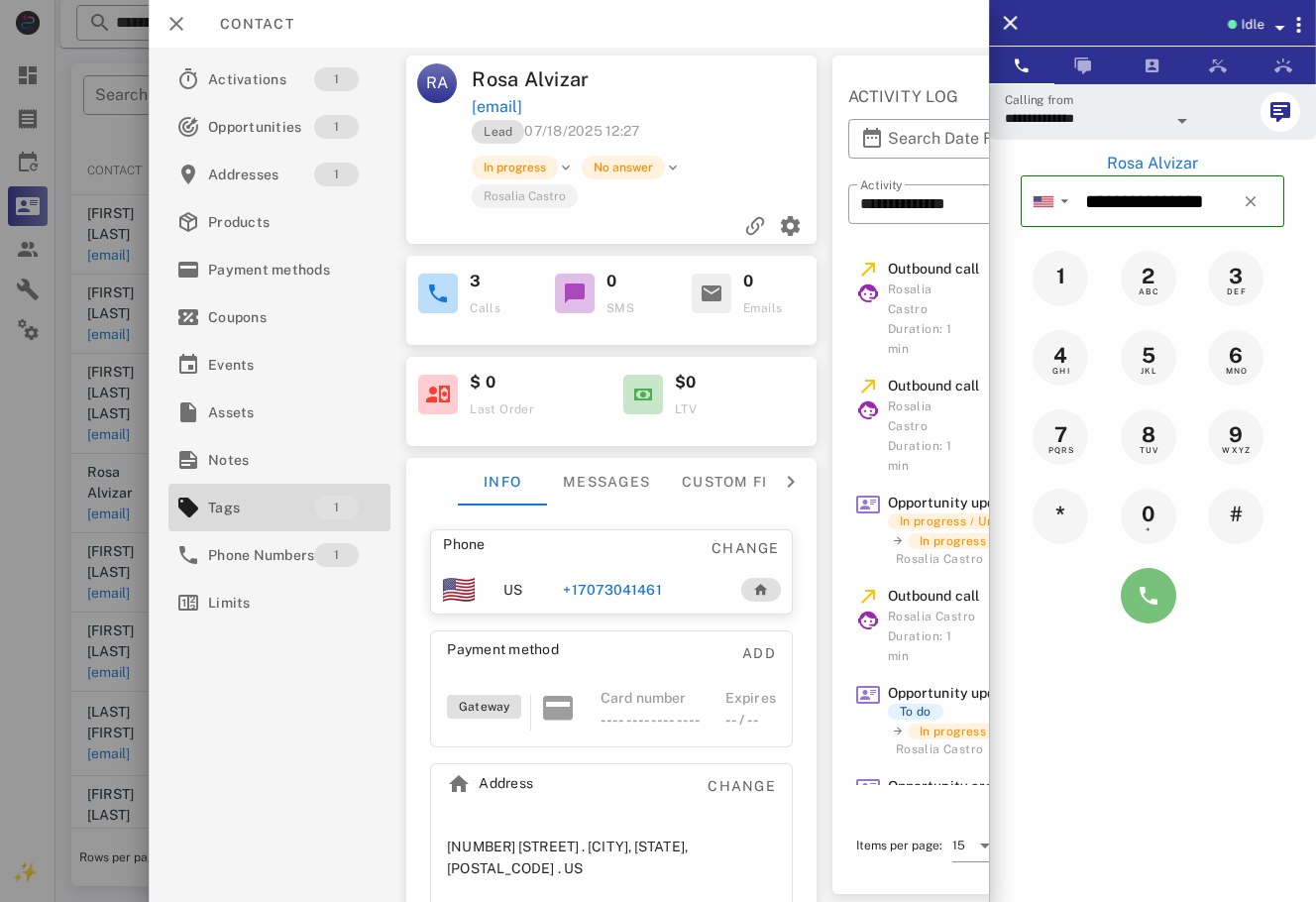 click at bounding box center [1149, 596] 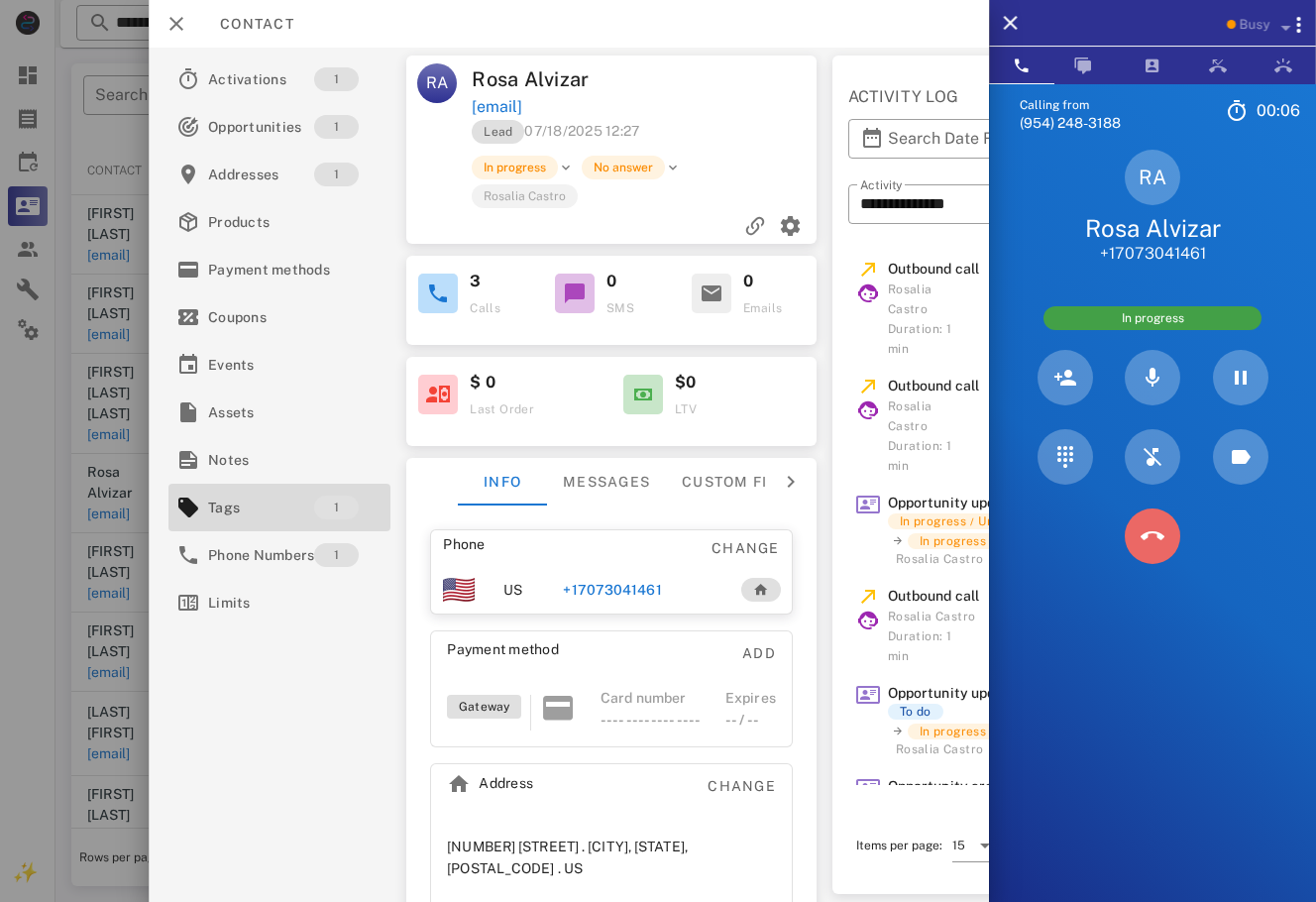 click at bounding box center [1152, 536] 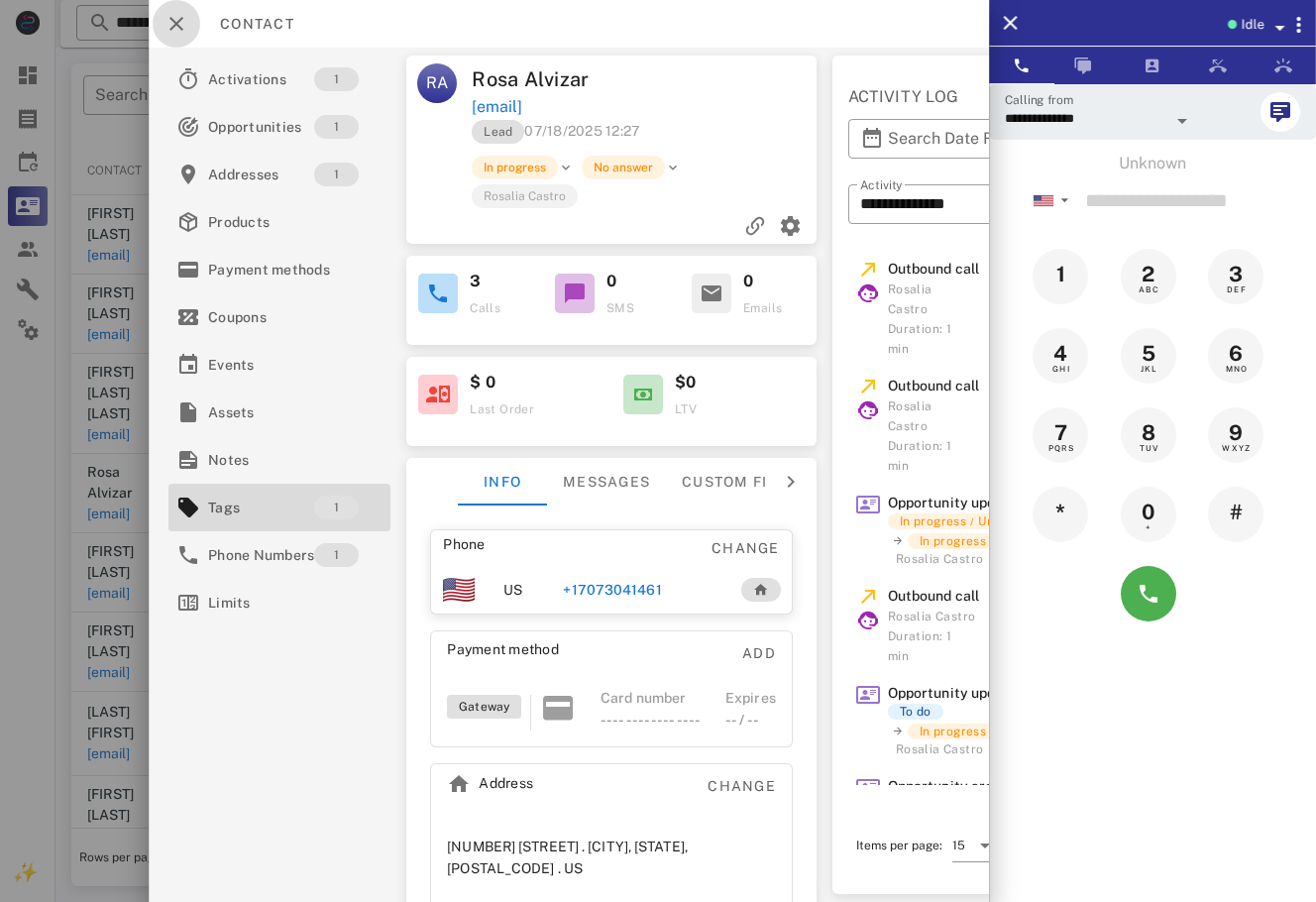 click at bounding box center [176, 24] 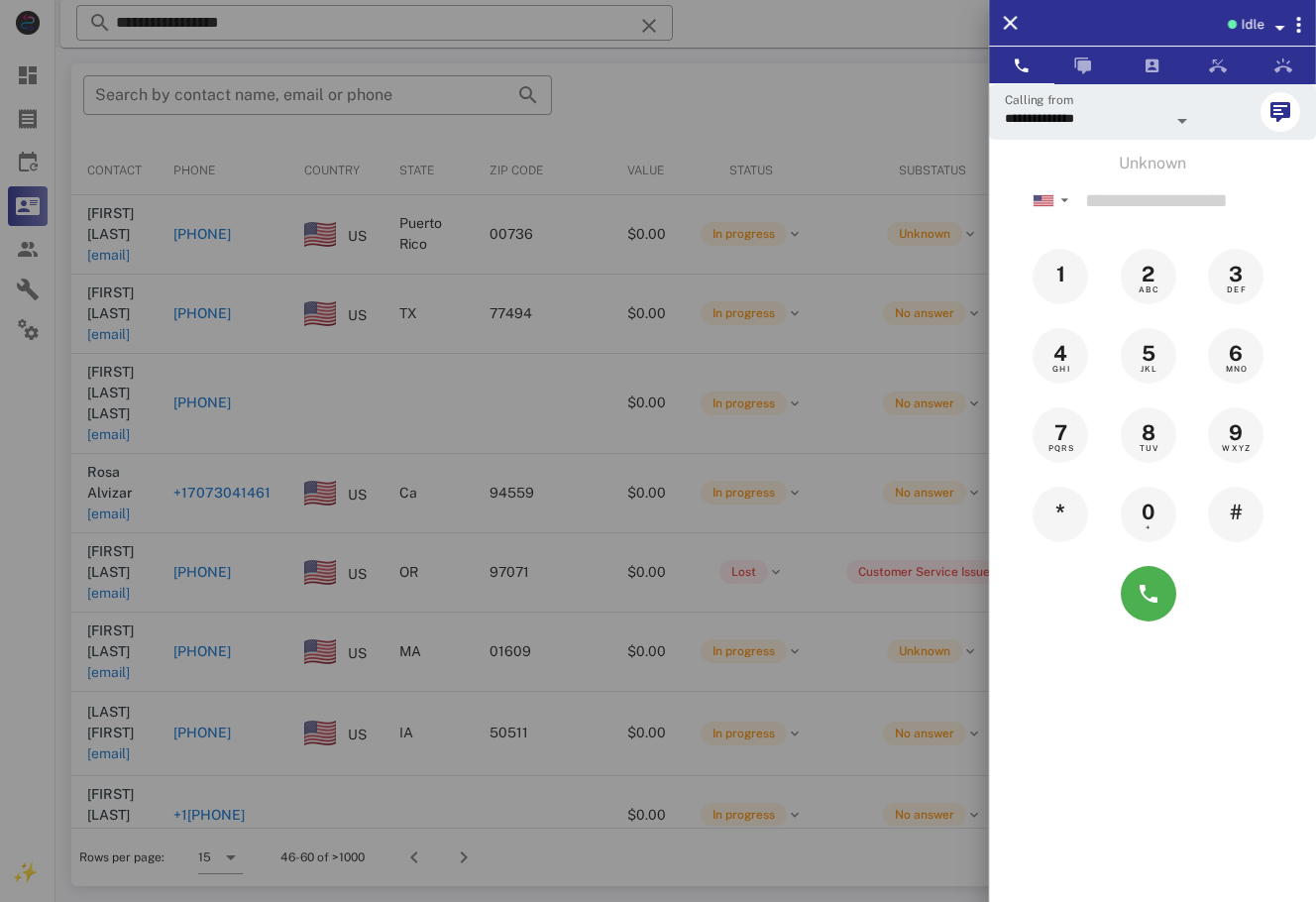 click at bounding box center [658, 451] 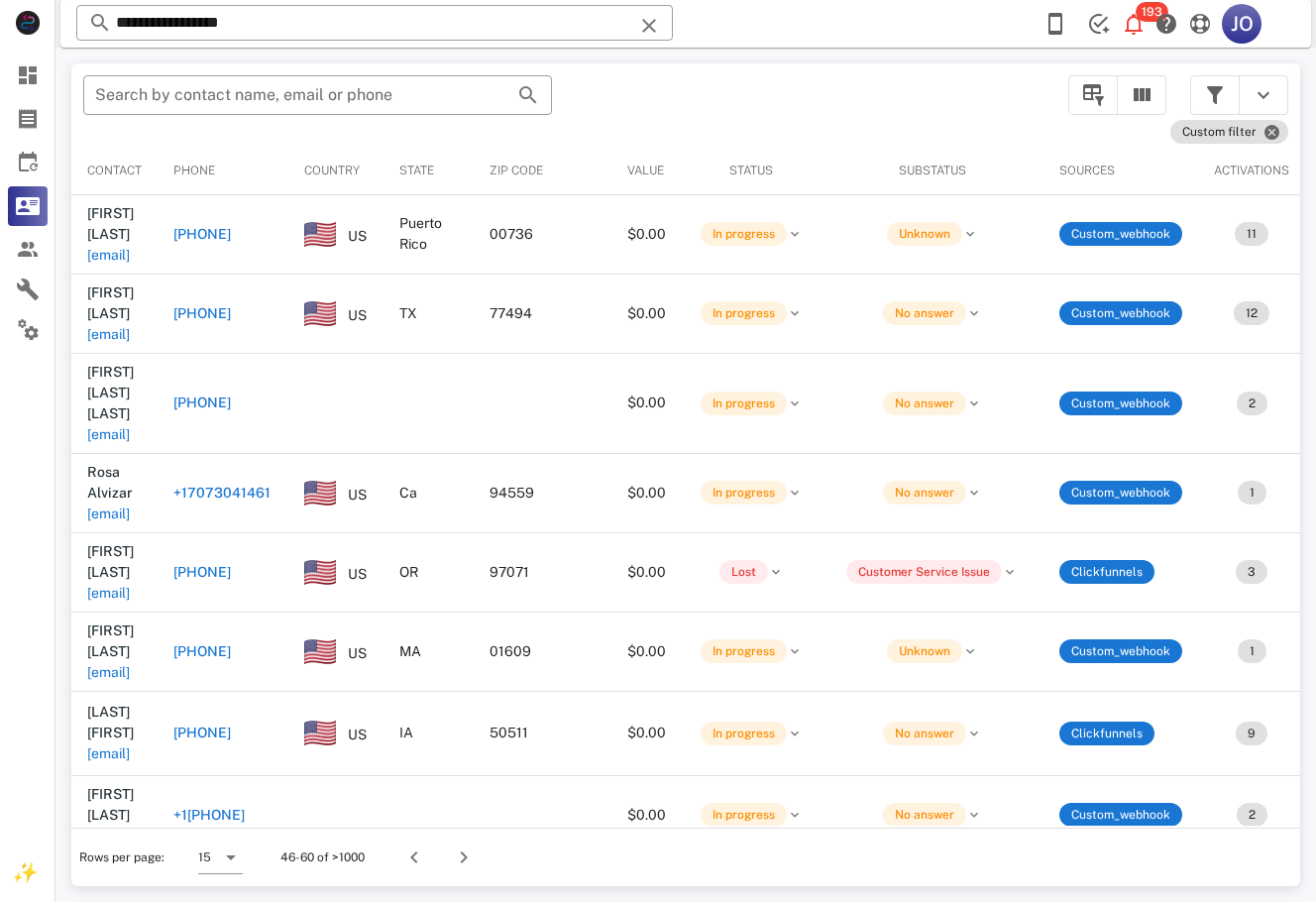 scroll, scrollTop: 0, scrollLeft: 648, axis: horizontal 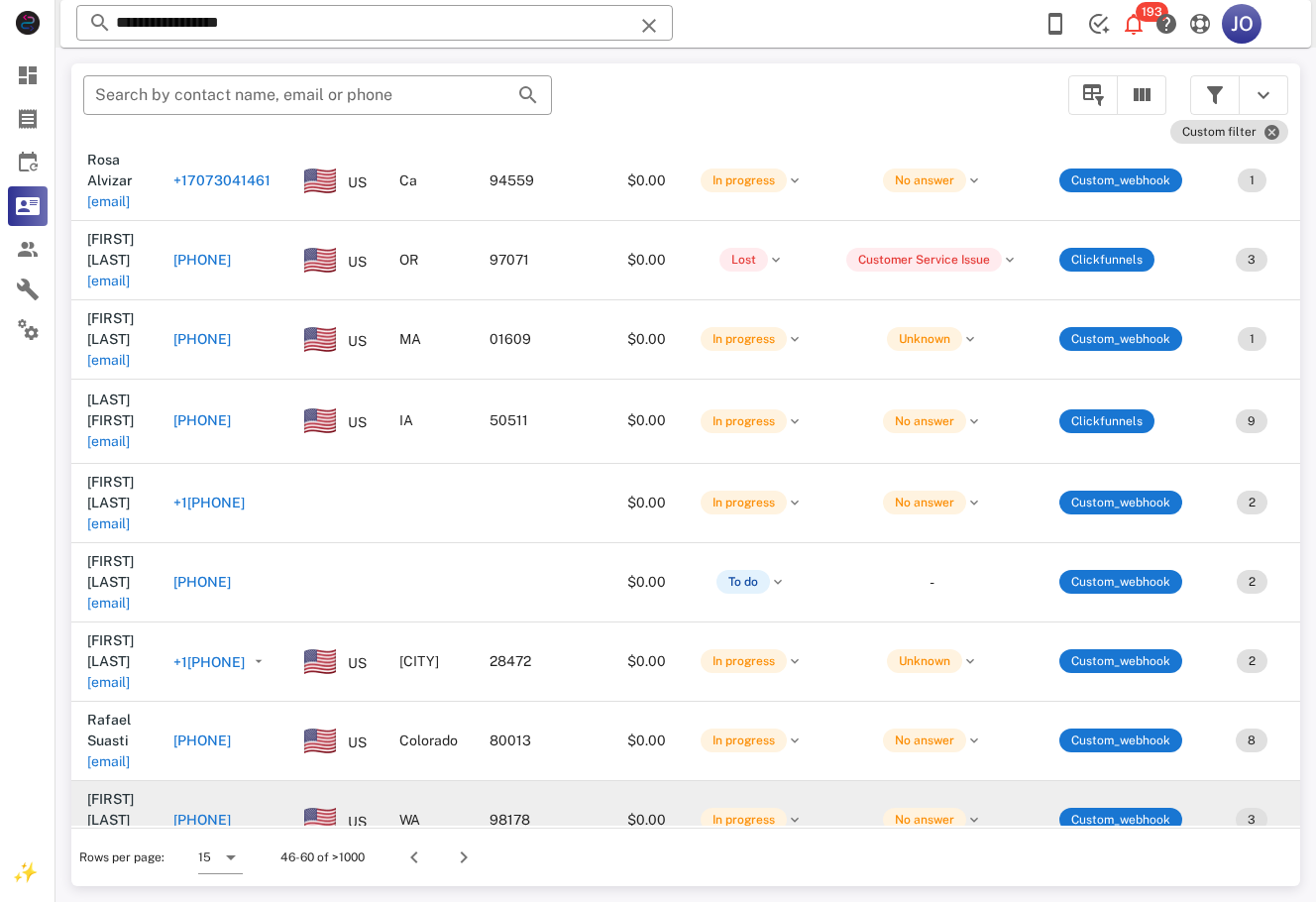 click on "delarosalaura99@gmail.com" at bounding box center (108, 841) 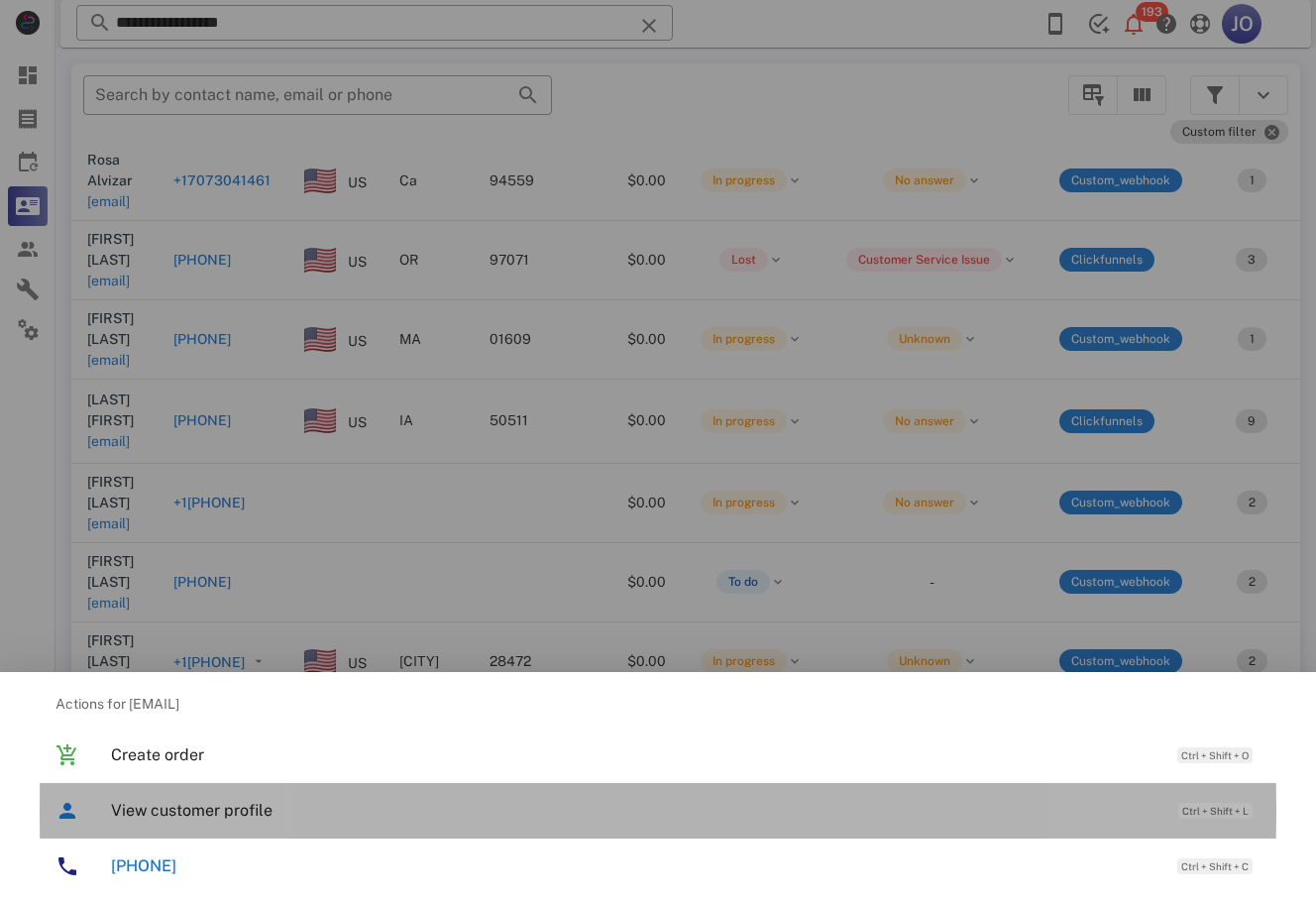 click on "View customer profile Ctrl + Shift + L" at bounding box center [686, 810] 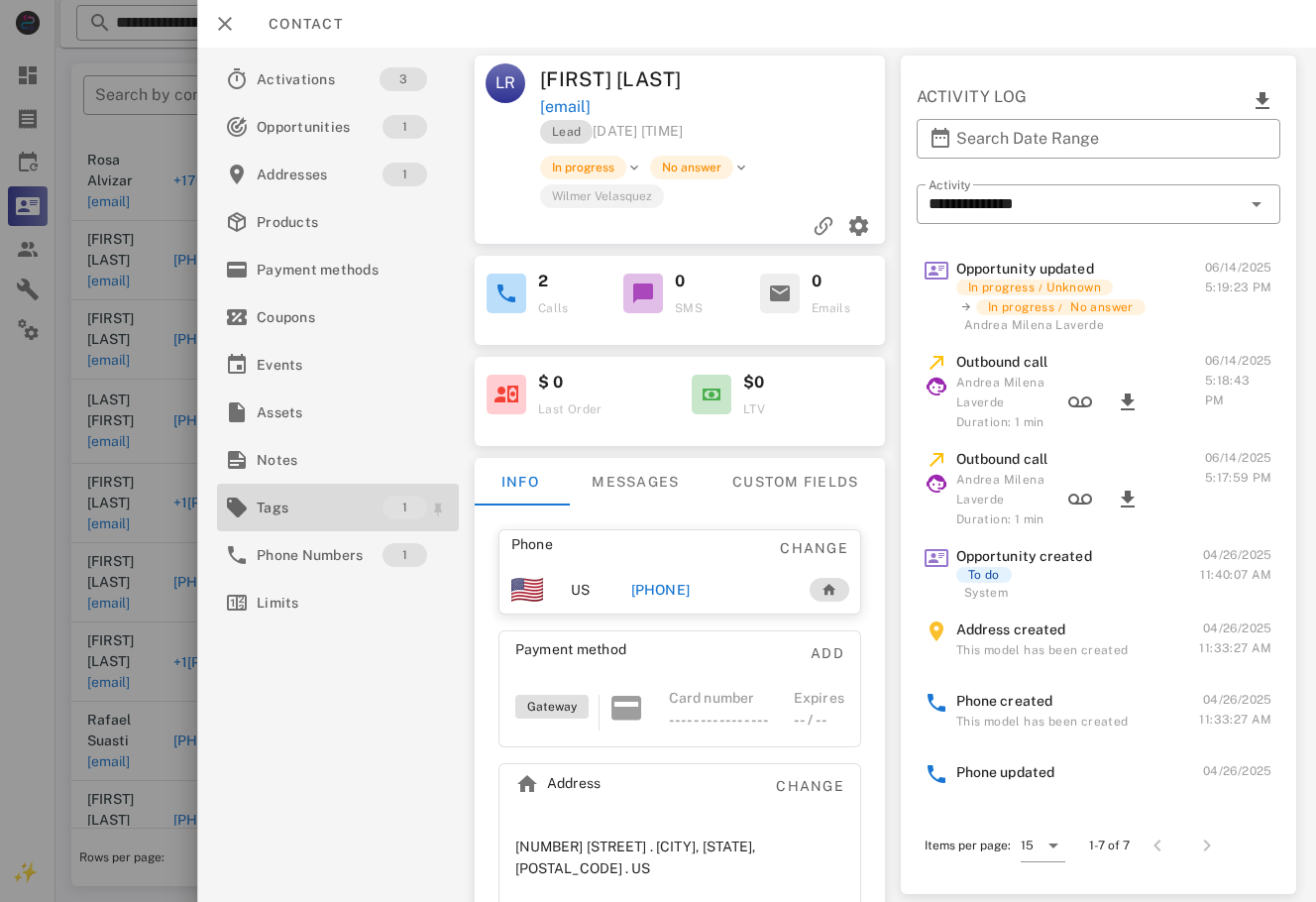 click on "Tags" at bounding box center (319, 507) 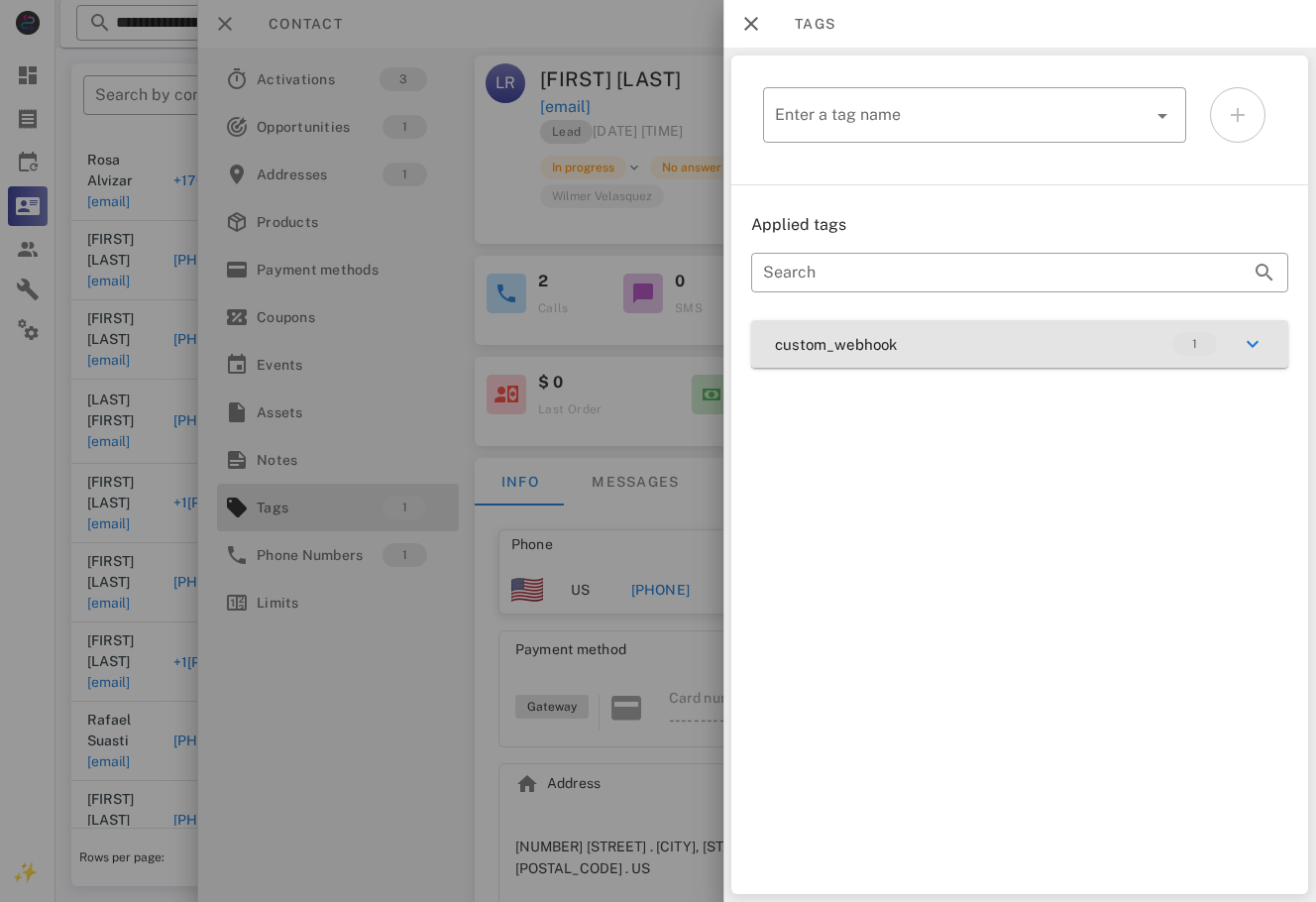 click on "custom_webhook  1" at bounding box center [1020, 344] 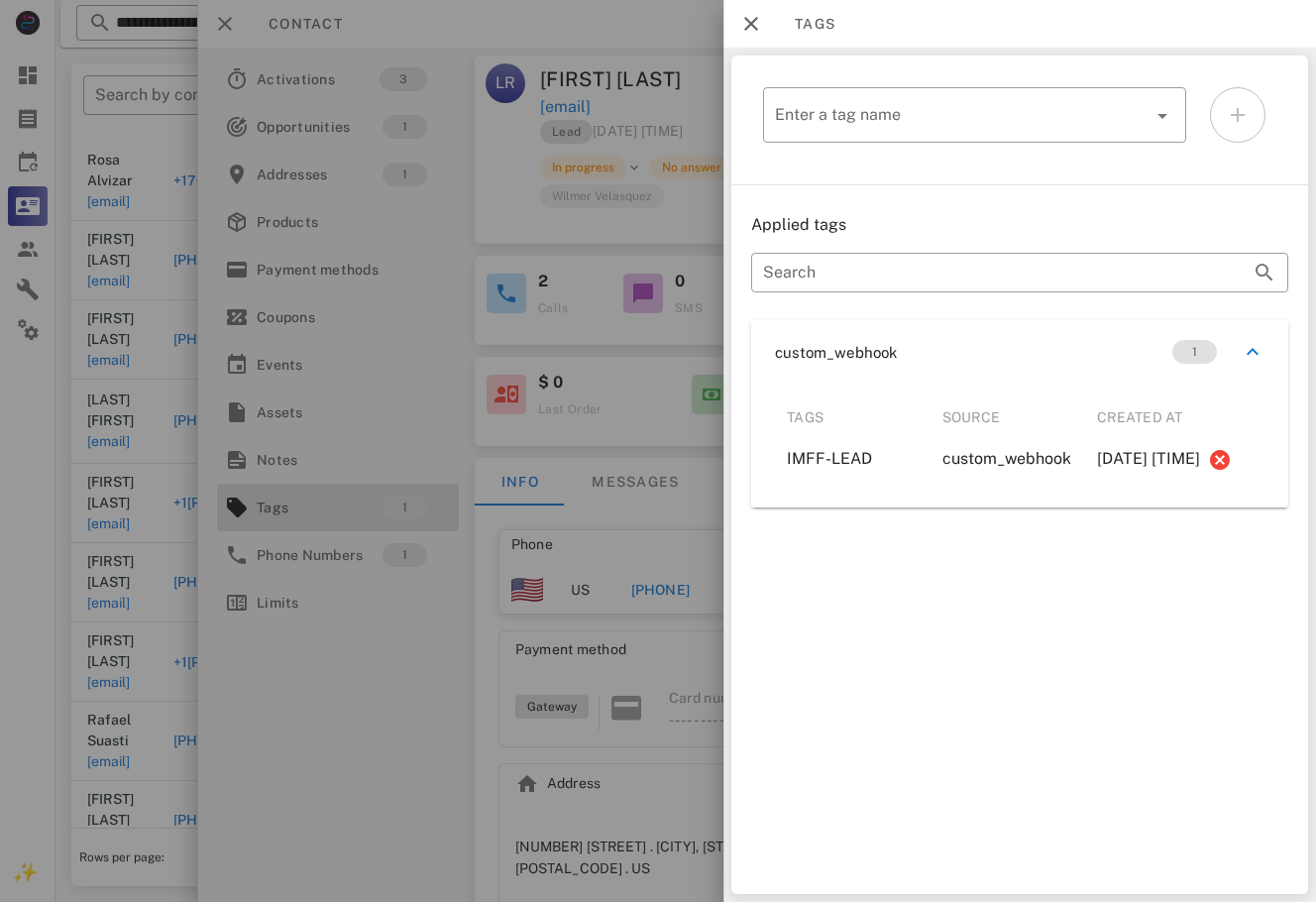 drag, startPoint x: 698, startPoint y: 550, endPoint x: 696, endPoint y: 573, distance: 23.086793 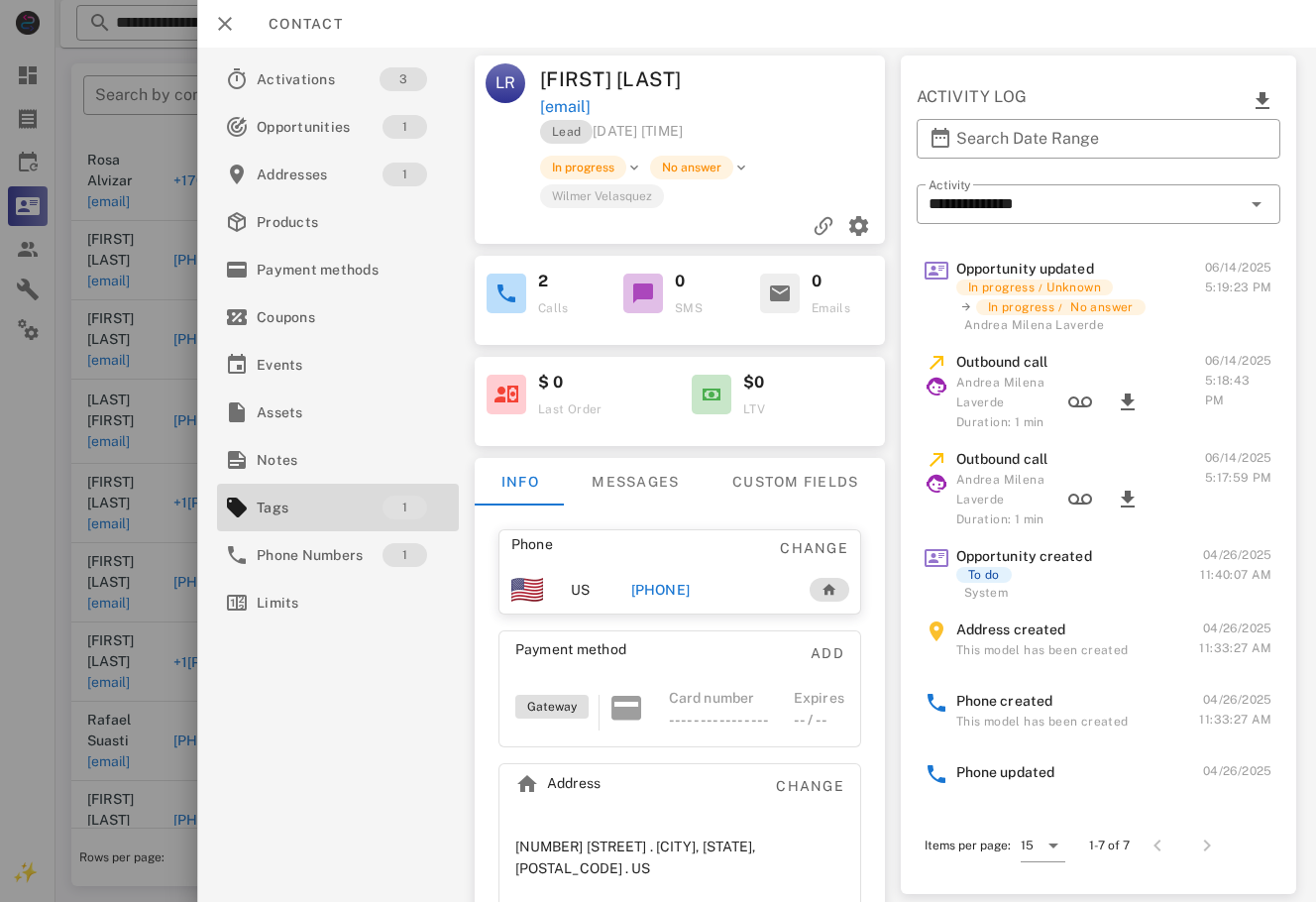 click on "+12063875226" at bounding box center [660, 590] 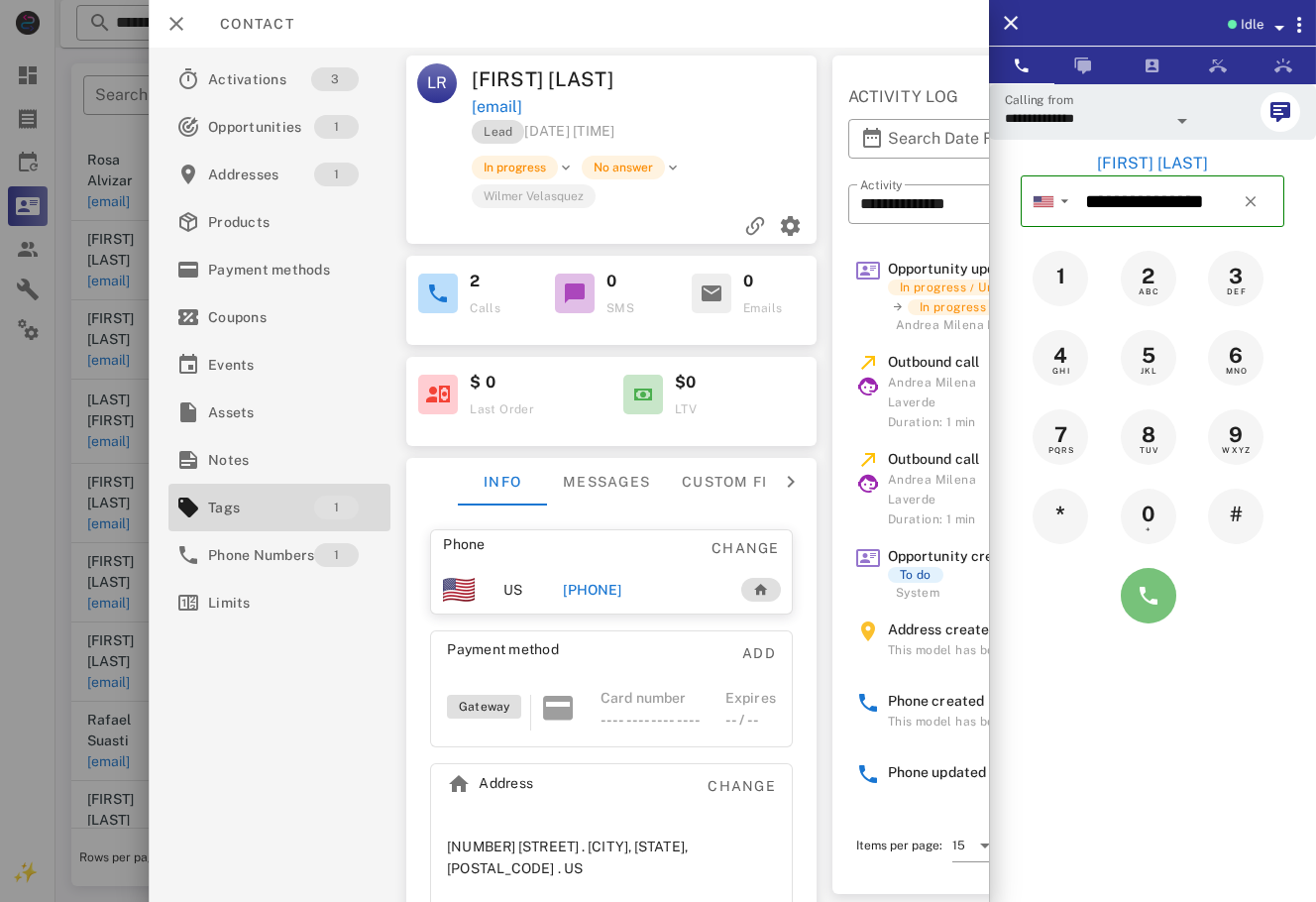 click at bounding box center [1149, 596] 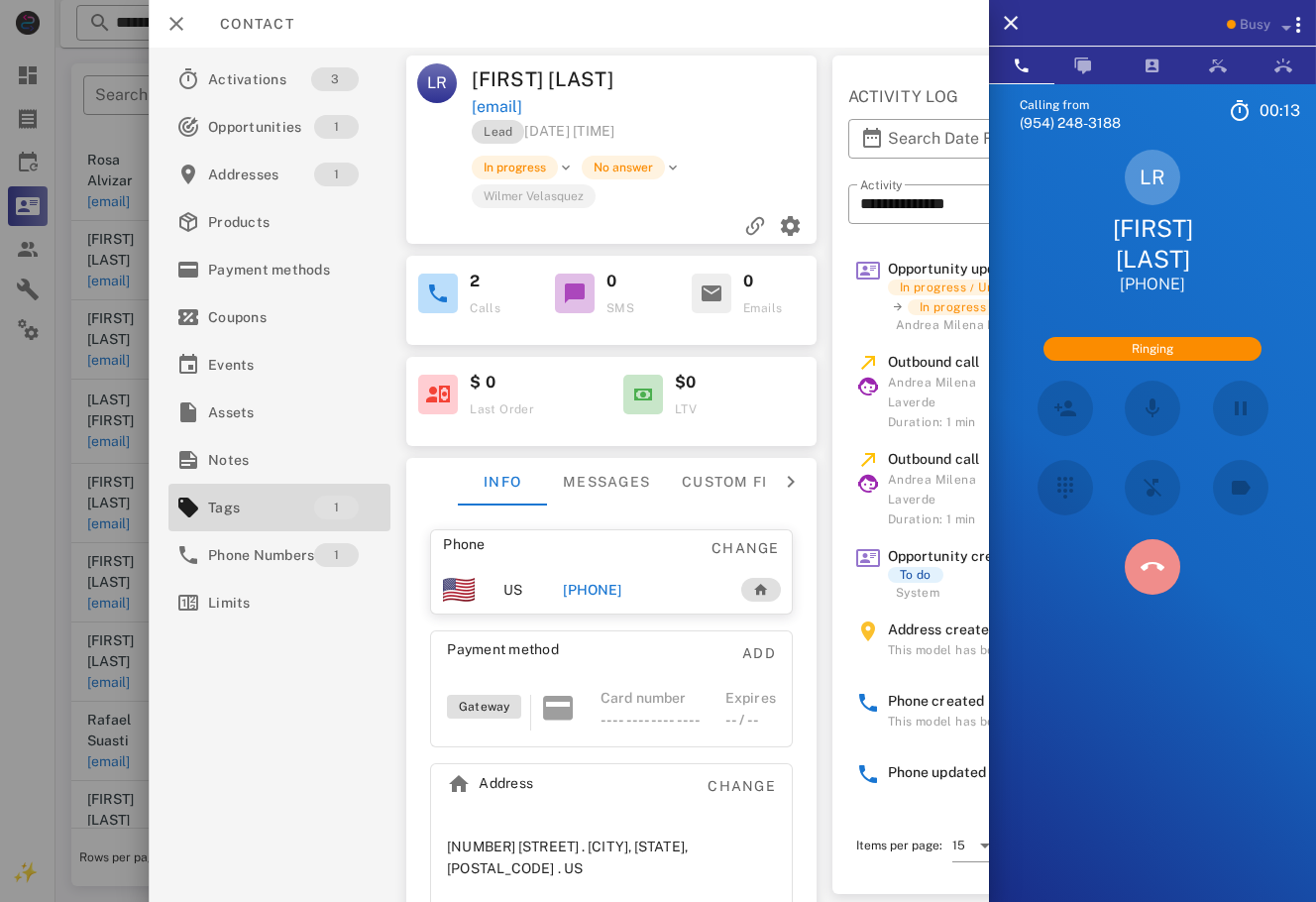 click at bounding box center [1152, 567] 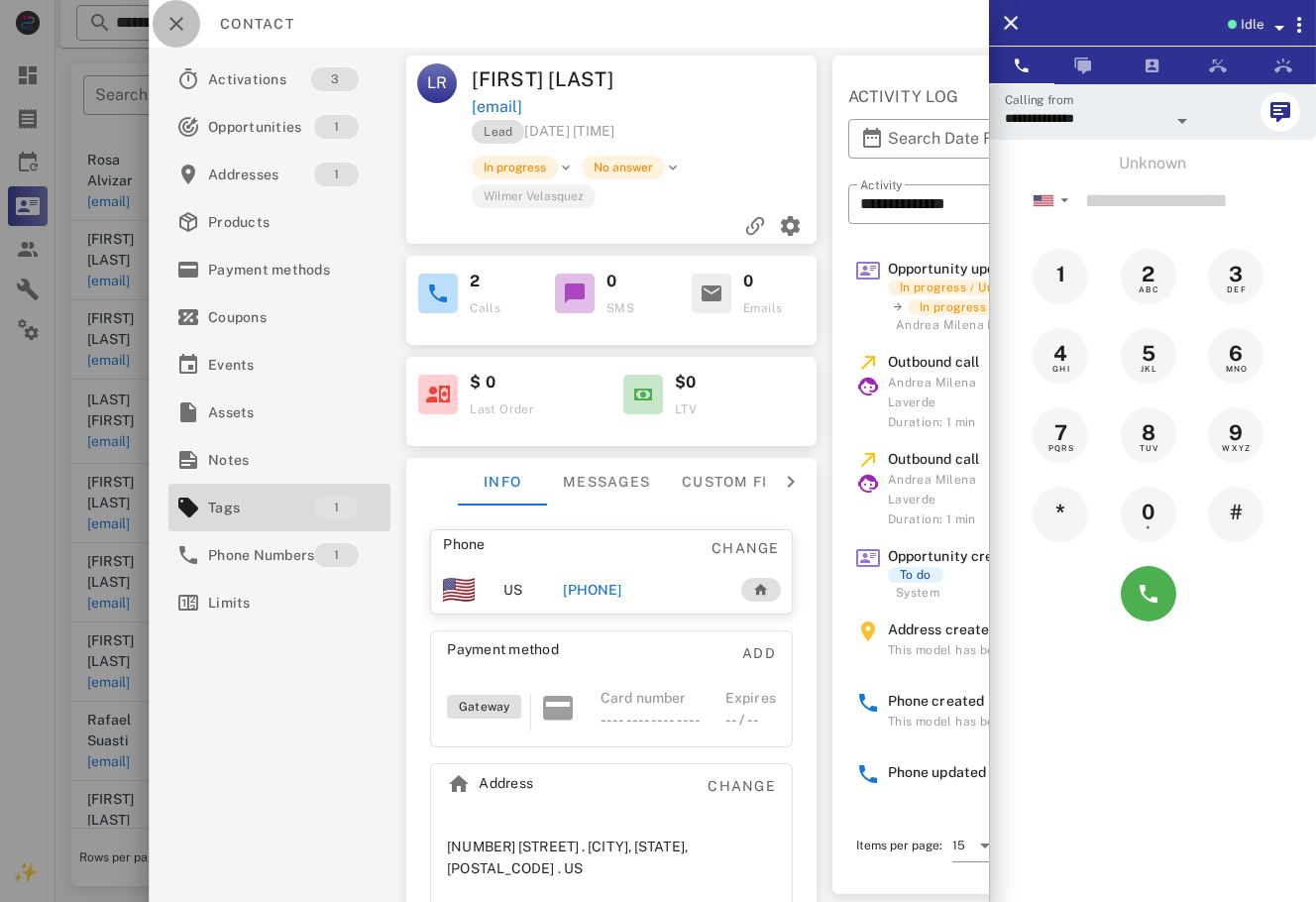 click at bounding box center [176, 24] 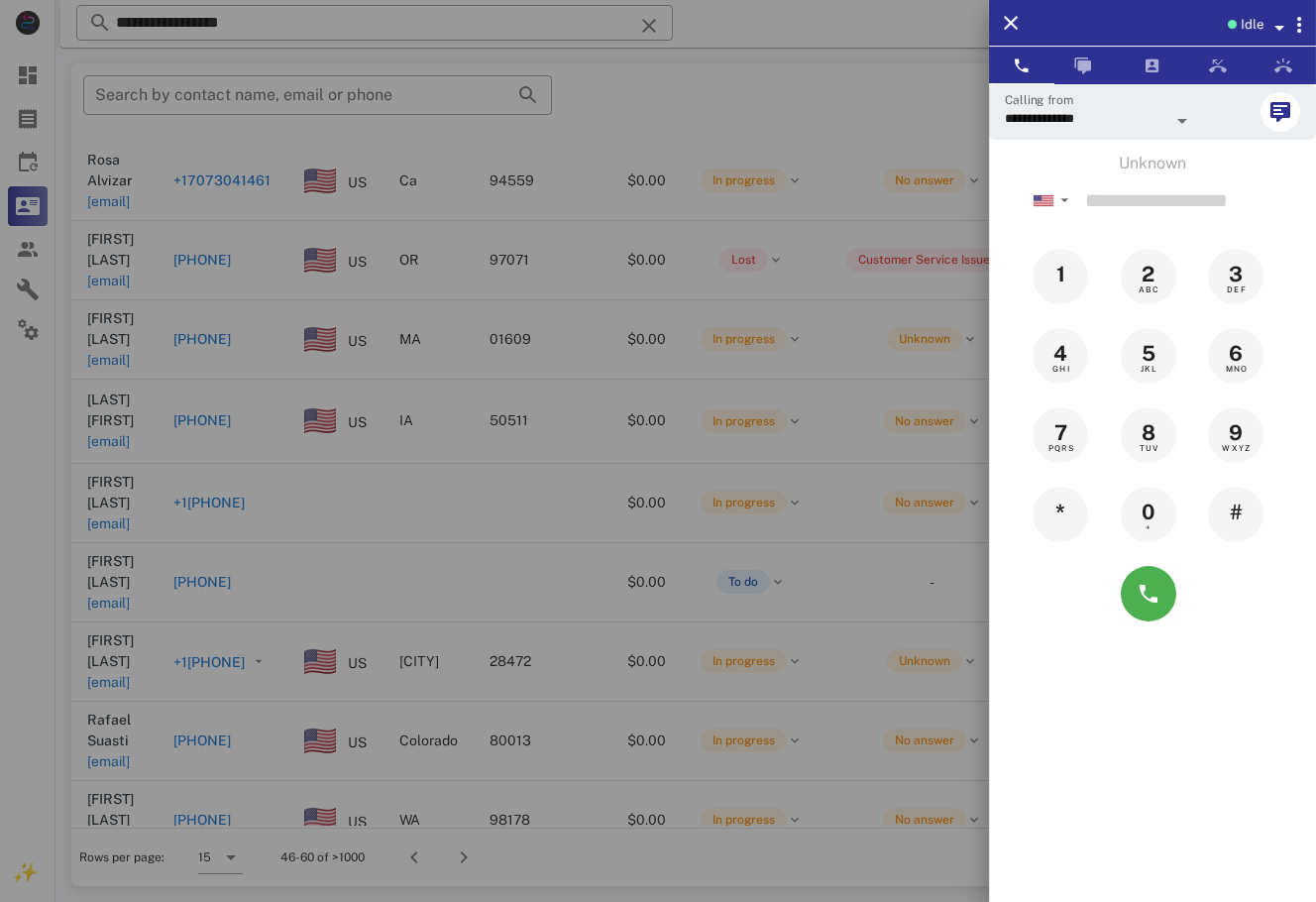 click at bounding box center (658, 451) 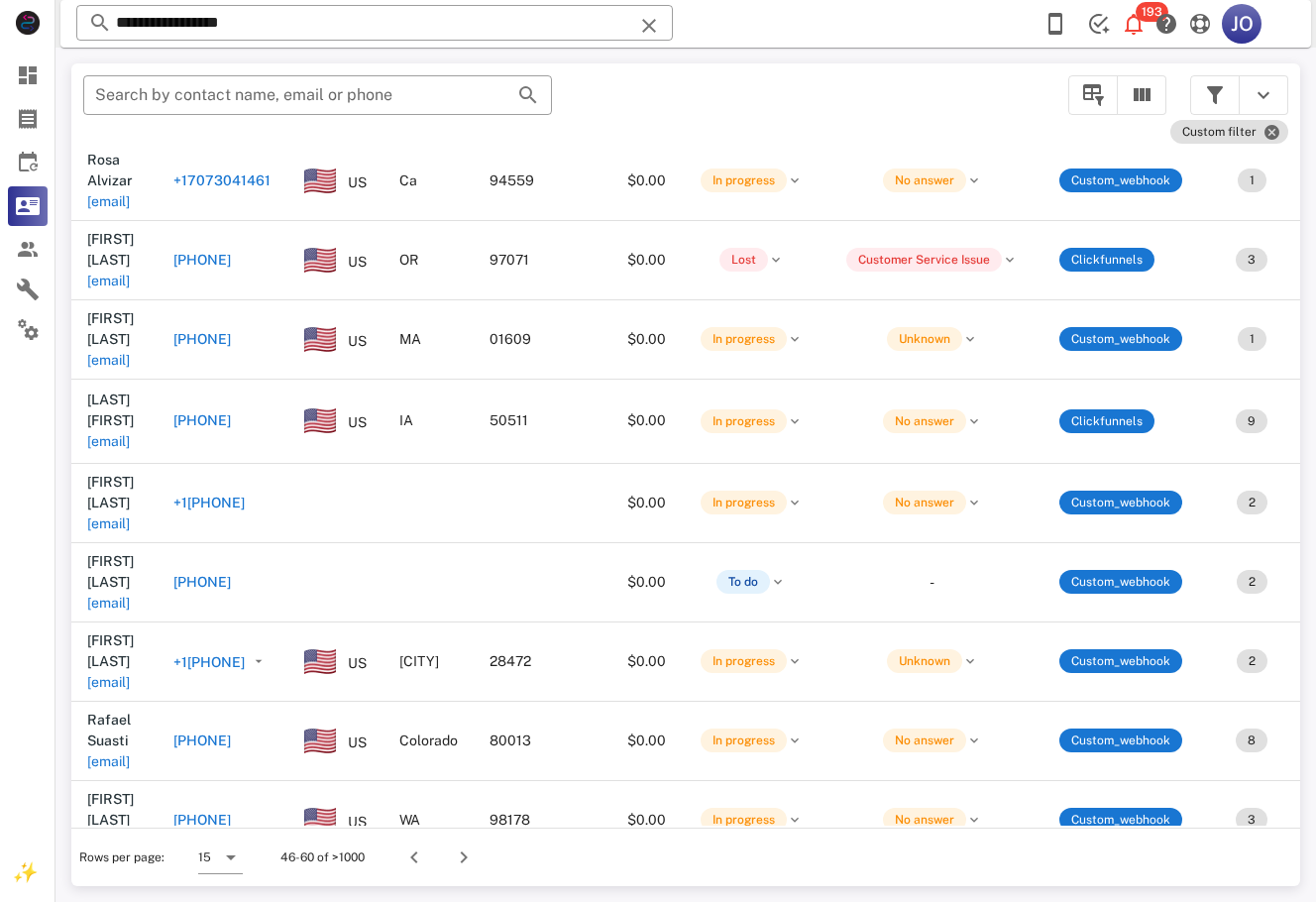 scroll, scrollTop: 312, scrollLeft: 773, axis: both 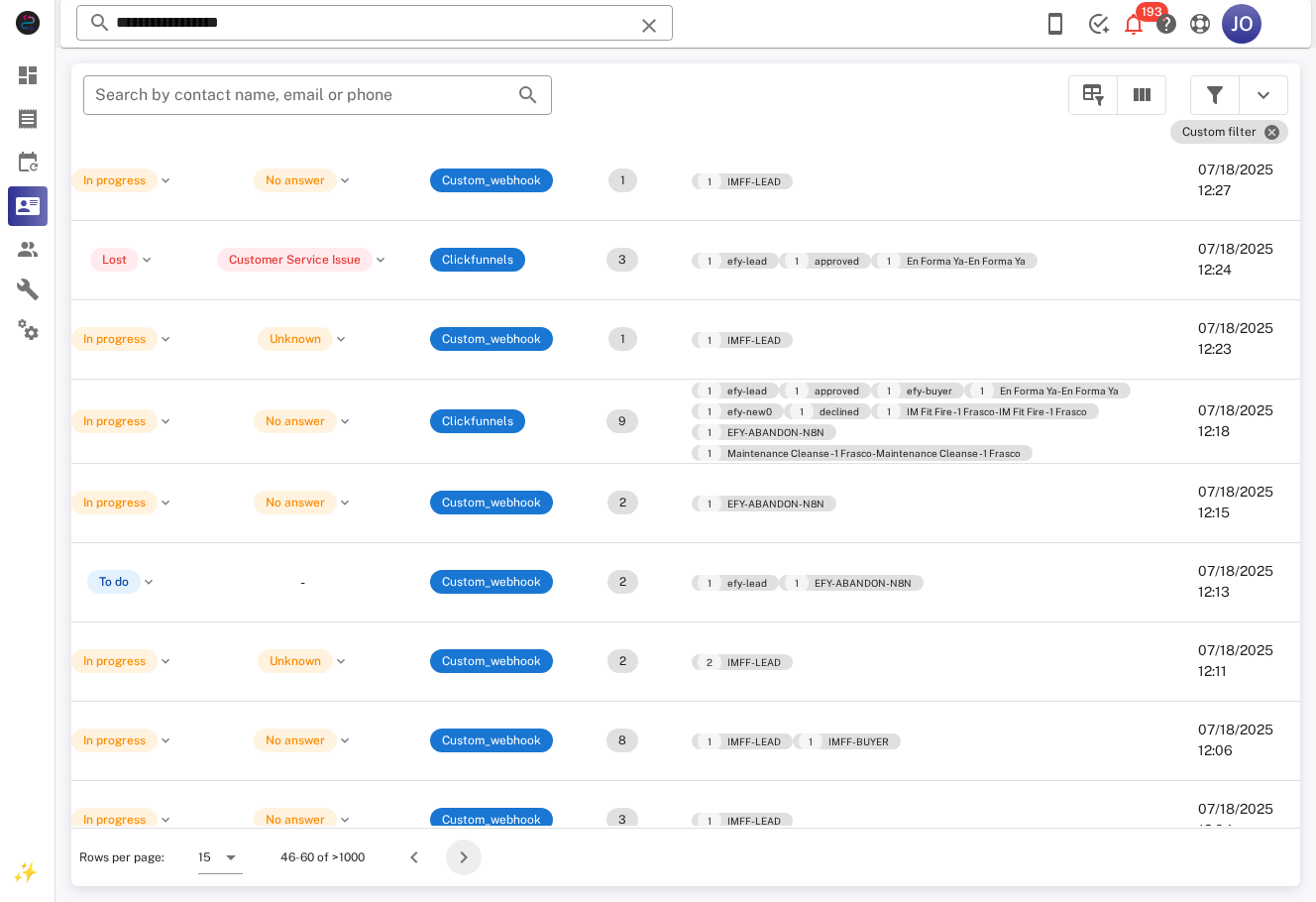 click at bounding box center (464, 857) 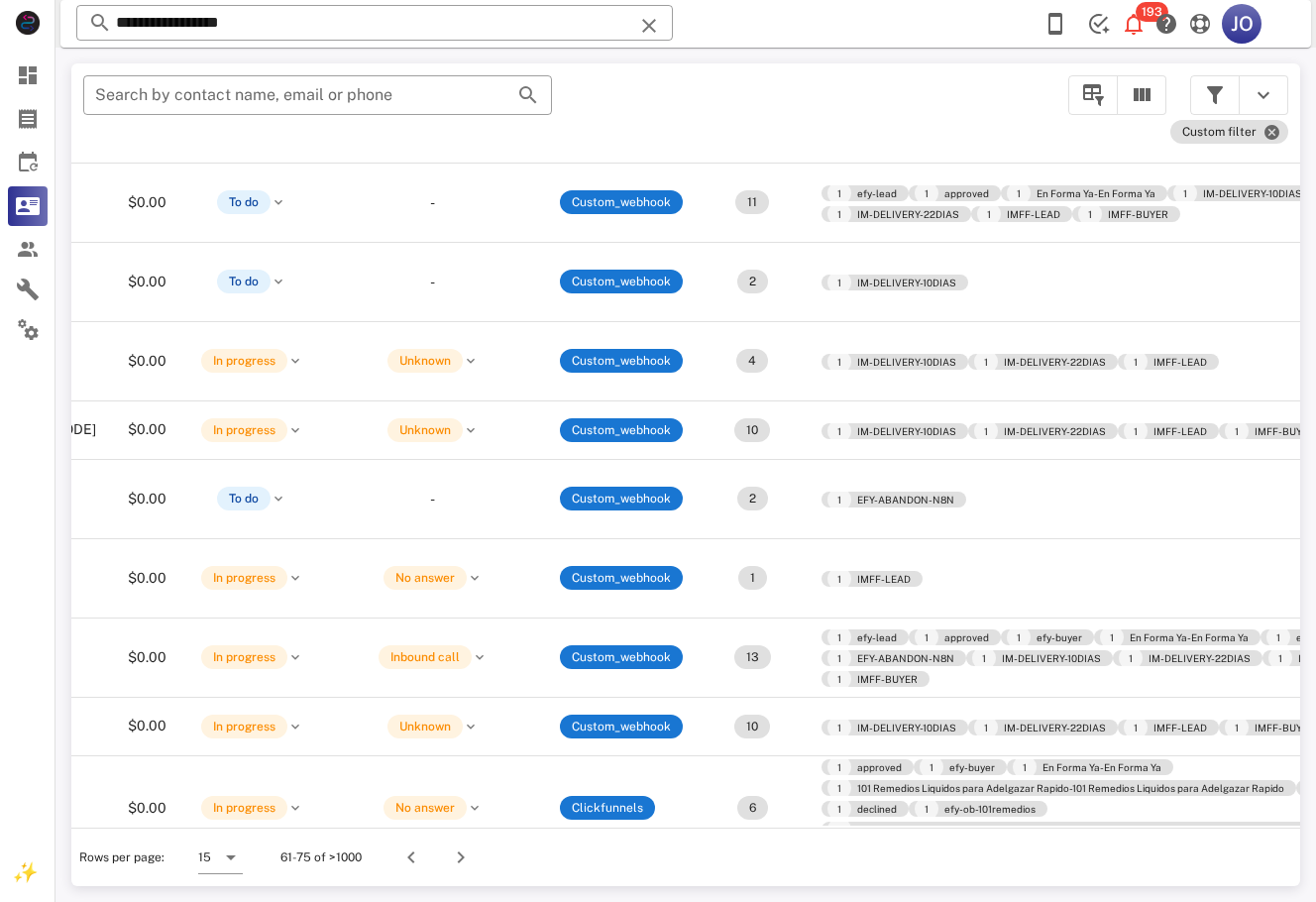 scroll, scrollTop: 307, scrollLeft: 0, axis: vertical 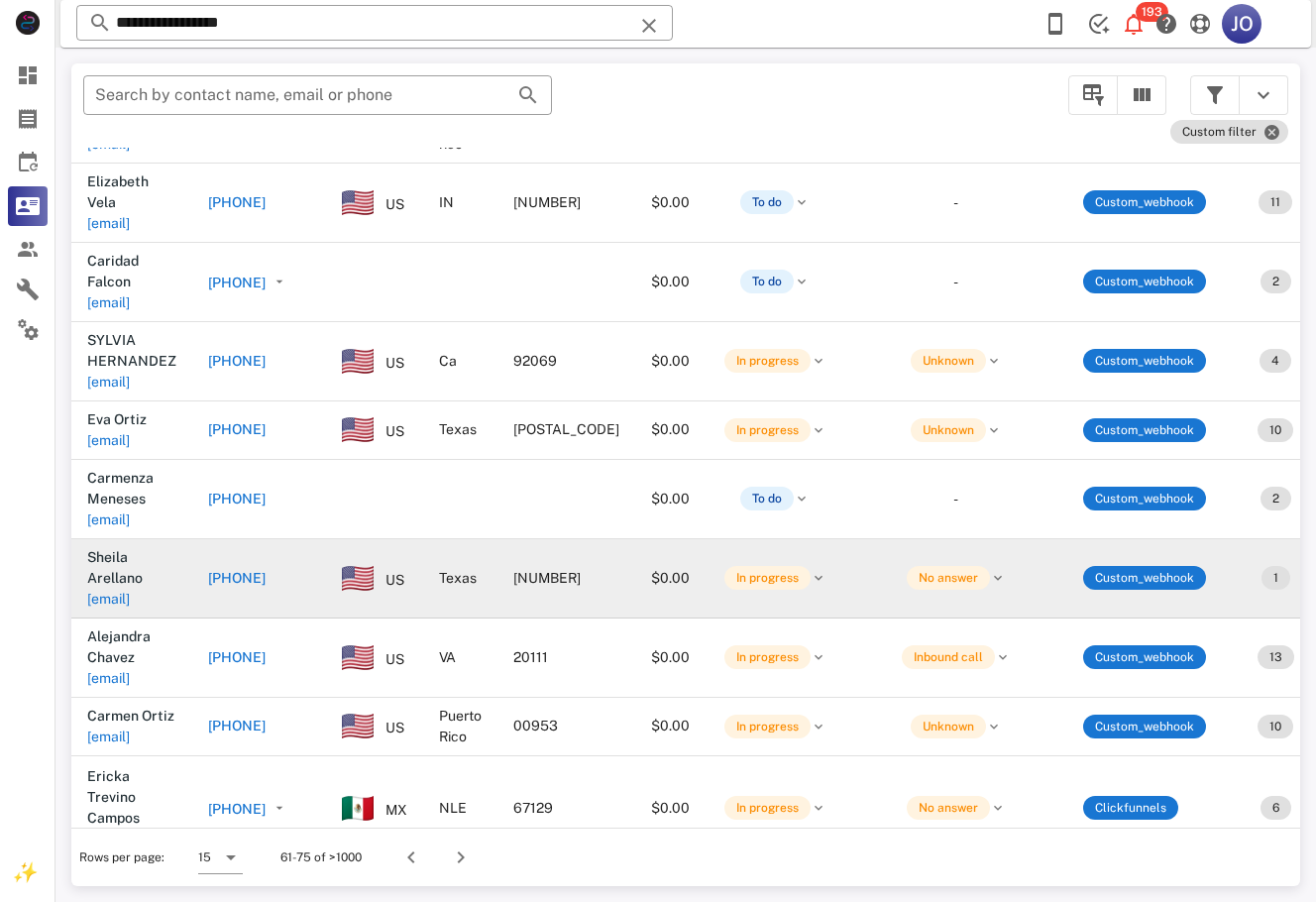 click on "sarellanoa21@gmail.com" at bounding box center [108, 599] 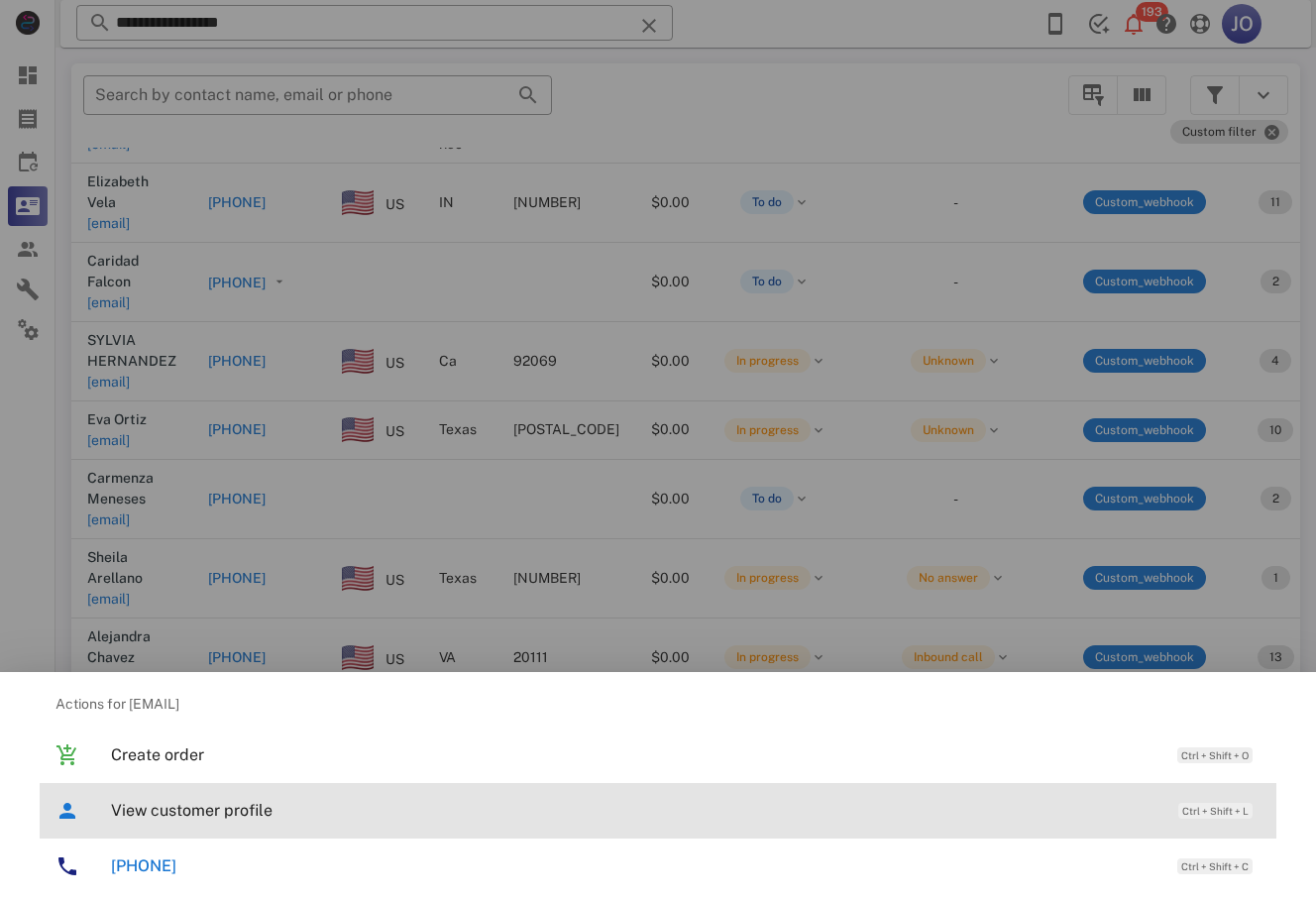 click on "View customer profile Ctrl + Shift + L" at bounding box center [686, 810] 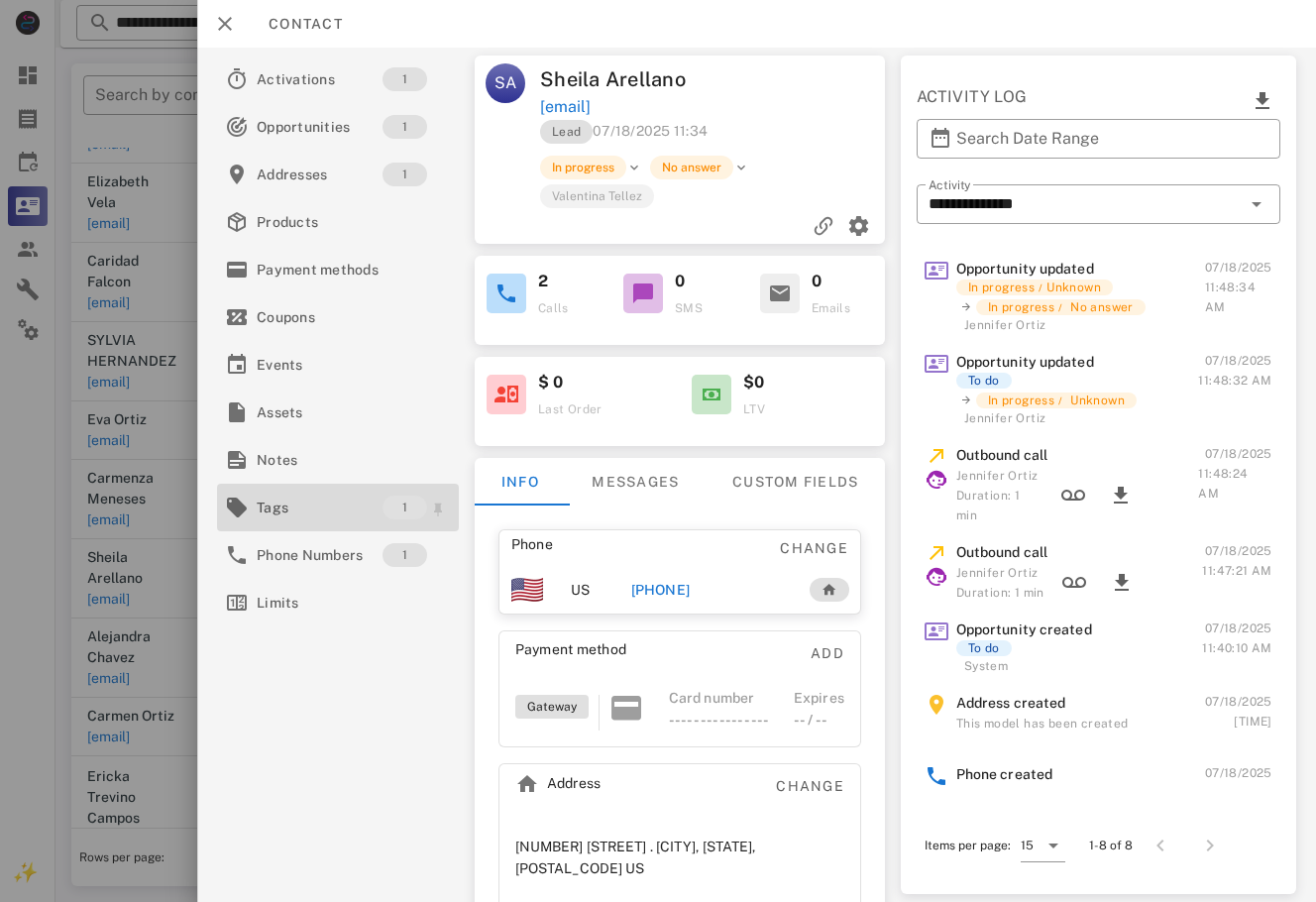 click on "Tags" at bounding box center [319, 507] 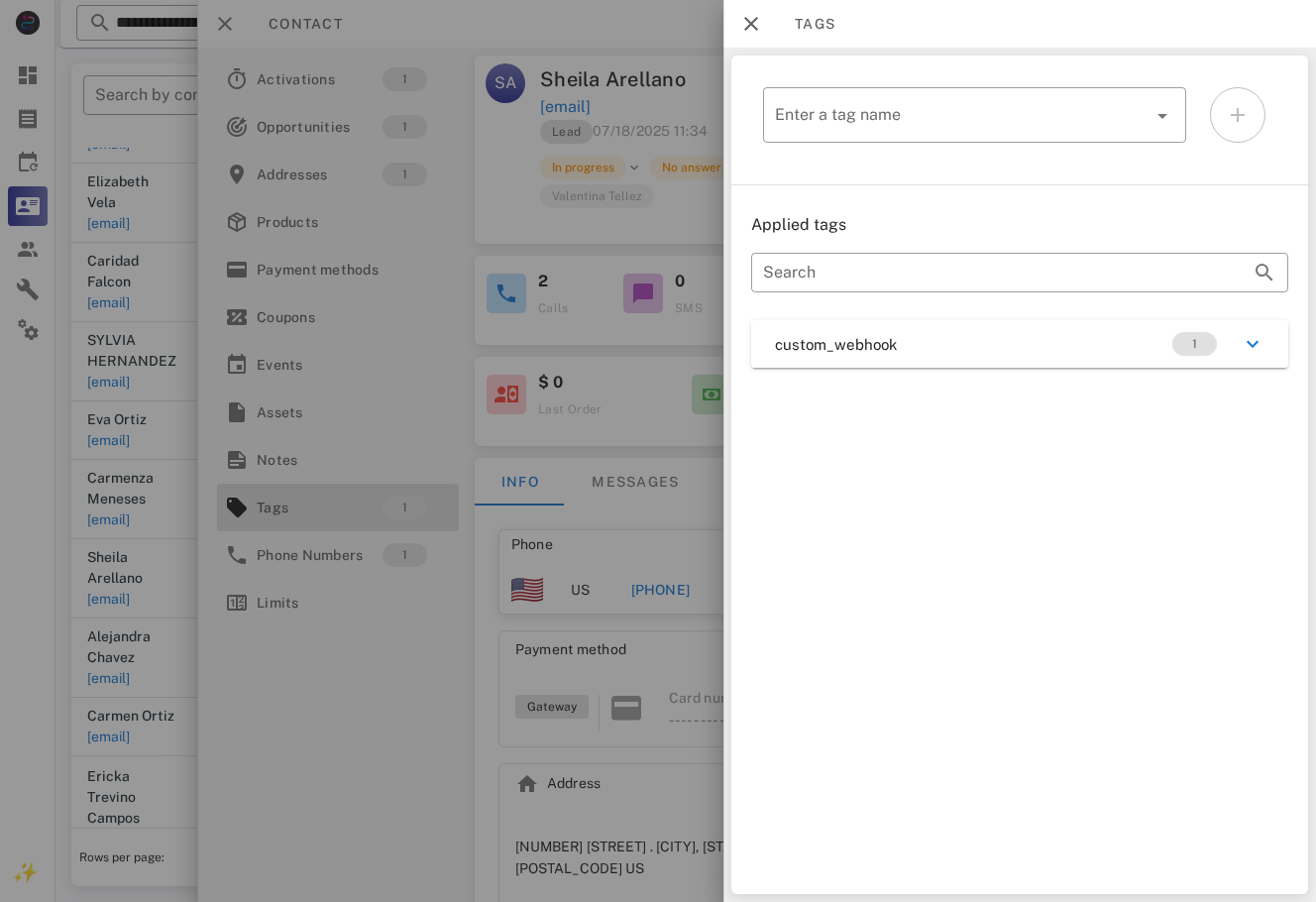 click on "custom_webhook  1" at bounding box center (1020, 344) 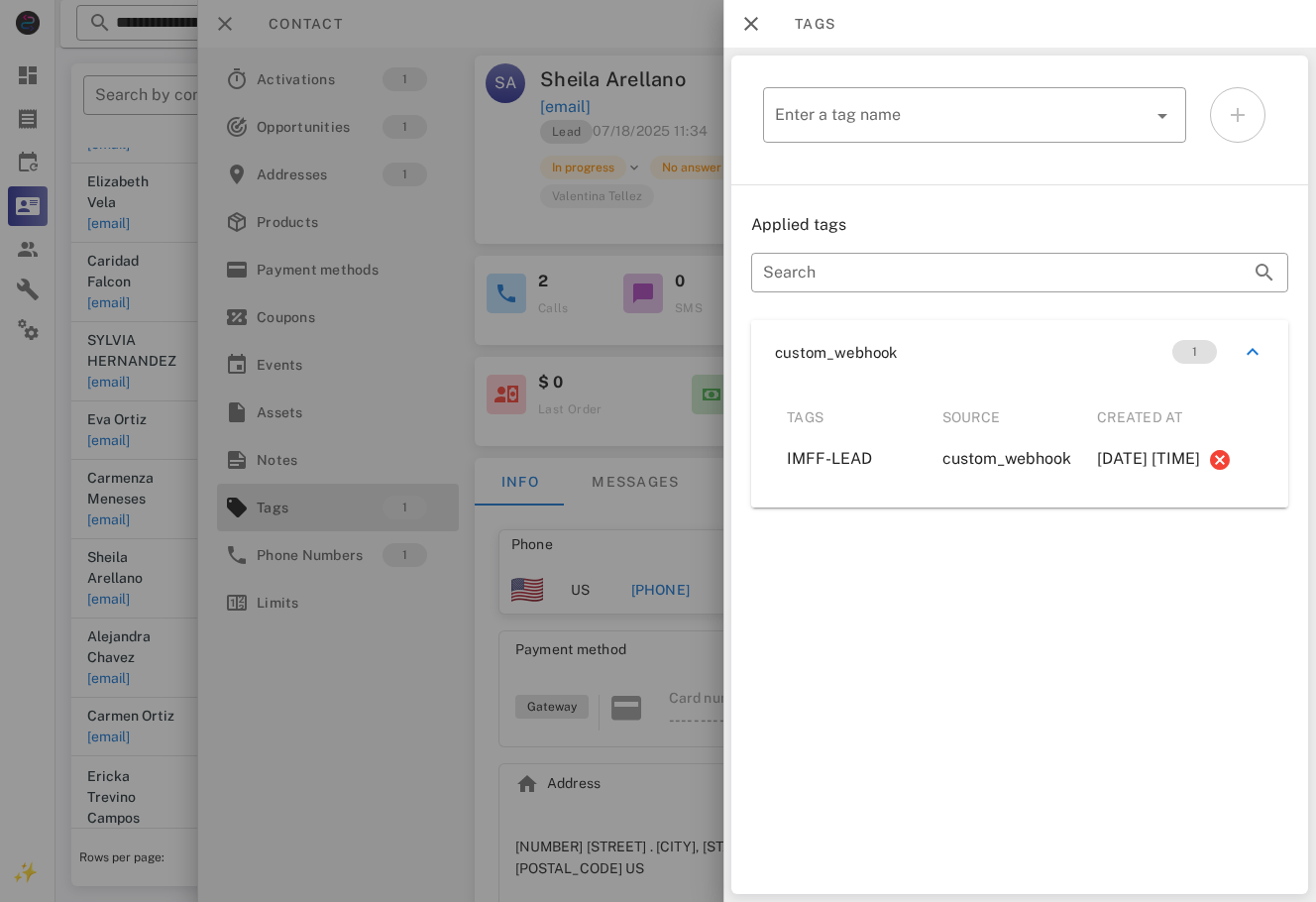 click at bounding box center (658, 451) 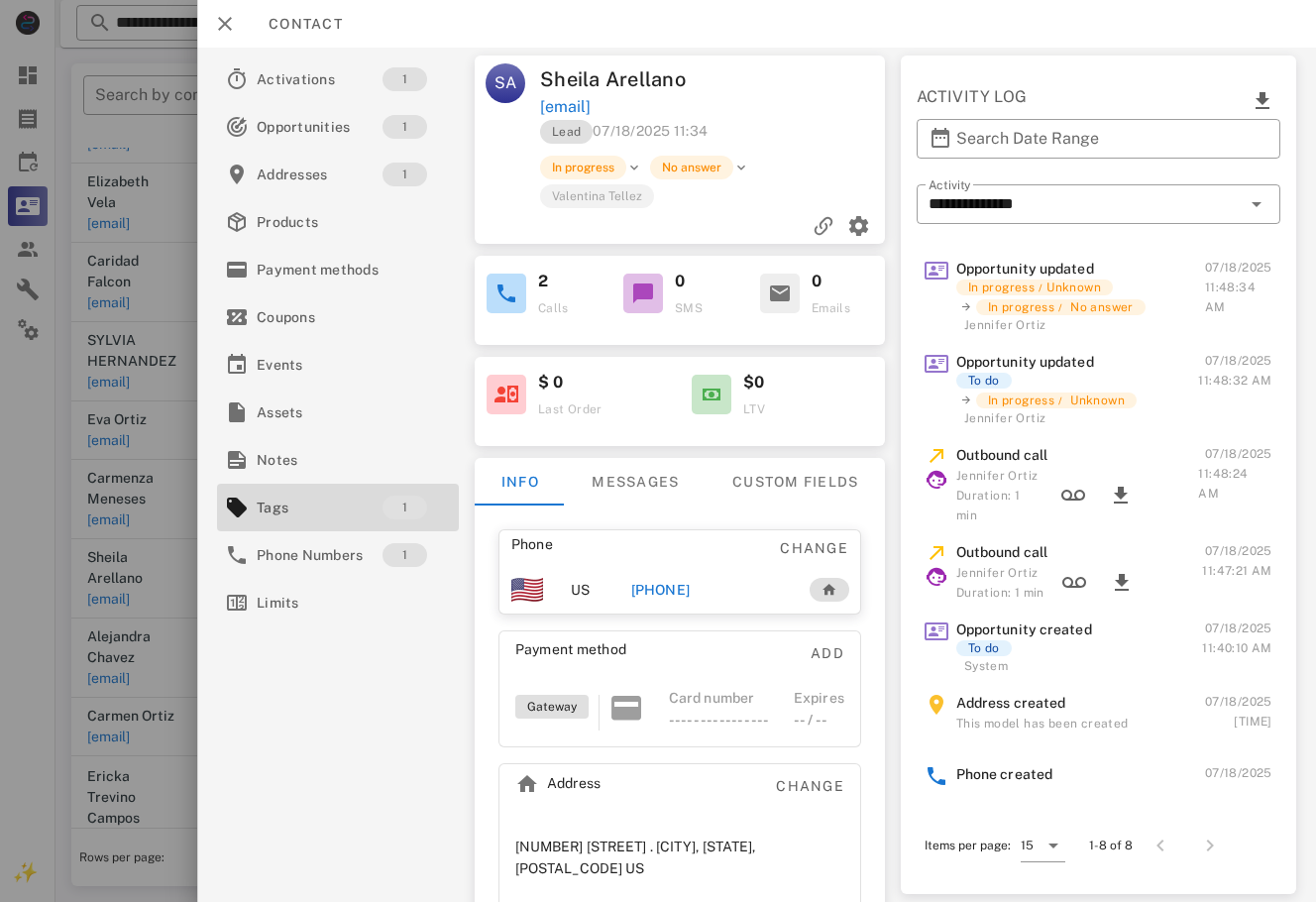 click on "+15125546847" at bounding box center [660, 590] 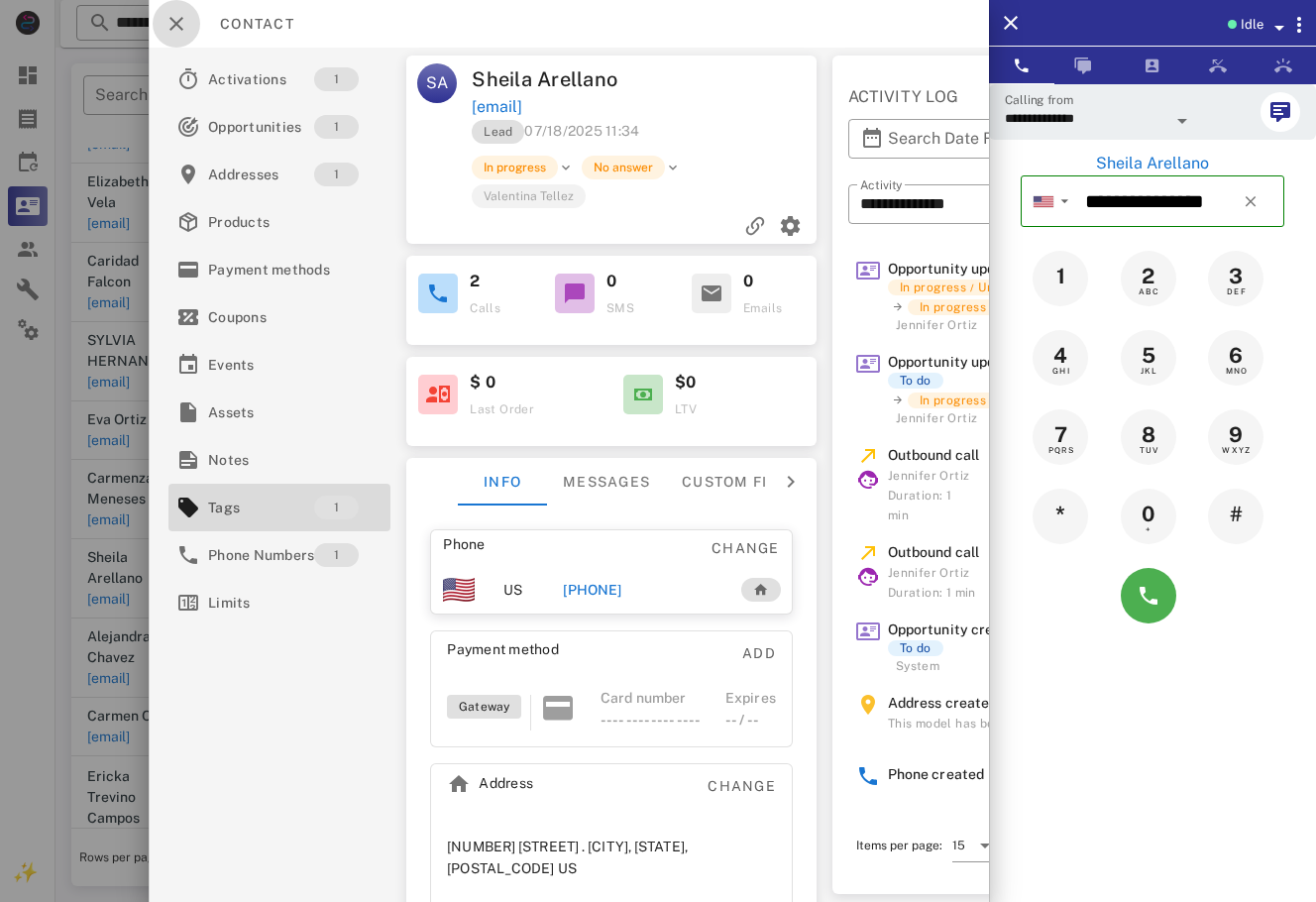 click at bounding box center [176, 24] 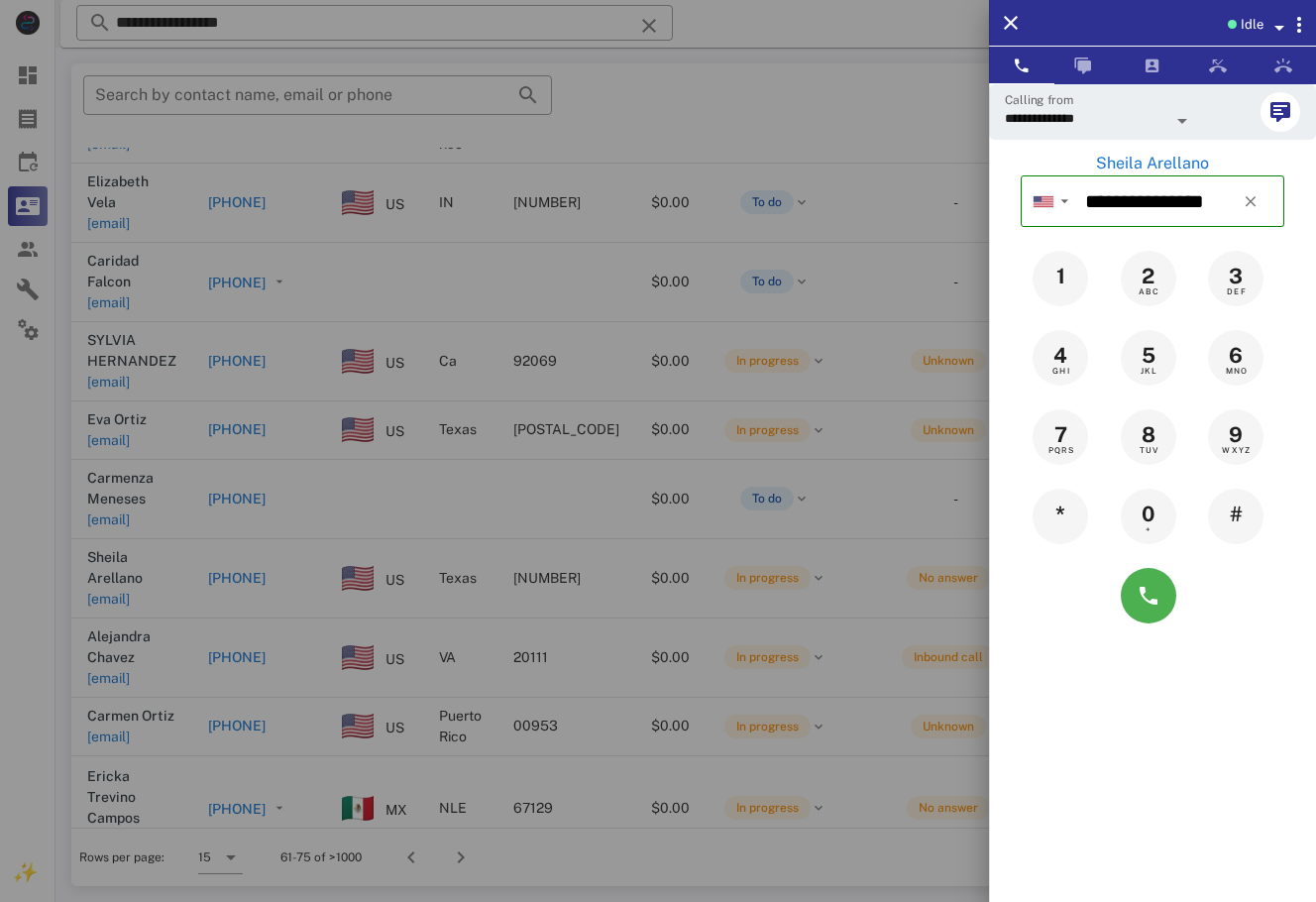 click at bounding box center (658, 451) 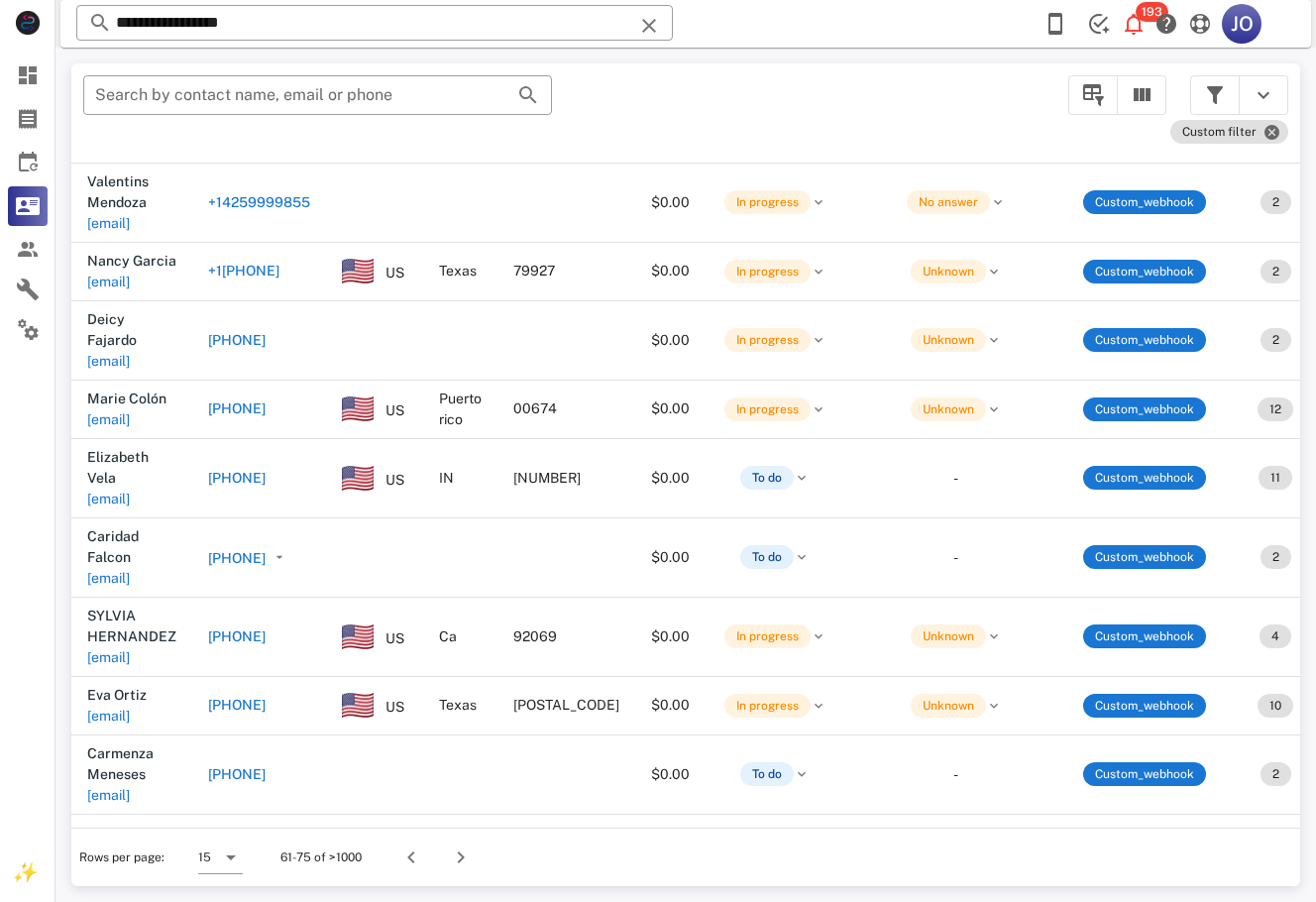 scroll, scrollTop: 0, scrollLeft: 0, axis: both 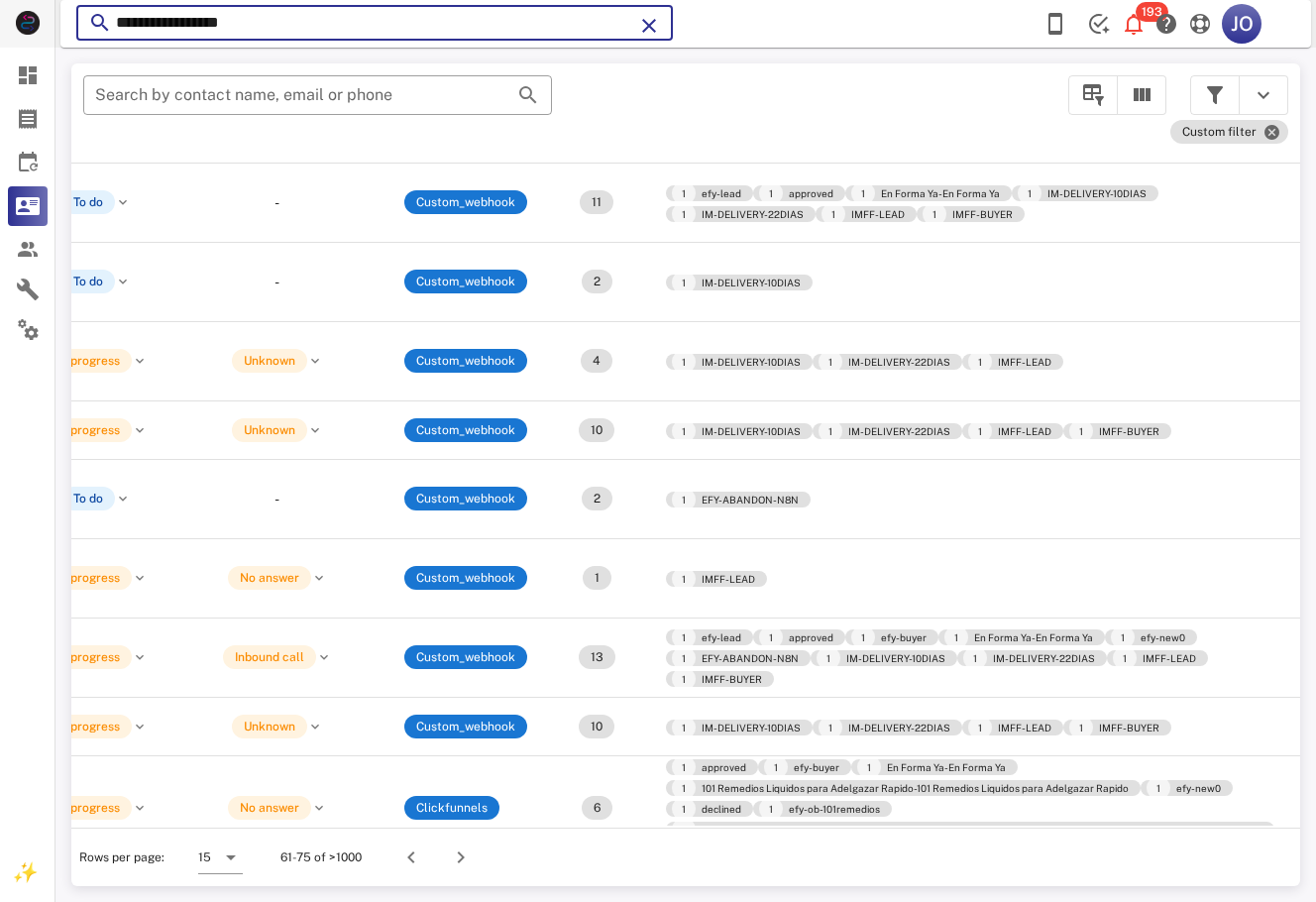 drag, startPoint x: 381, startPoint y: 24, endPoint x: 10, endPoint y: 24, distance: 371 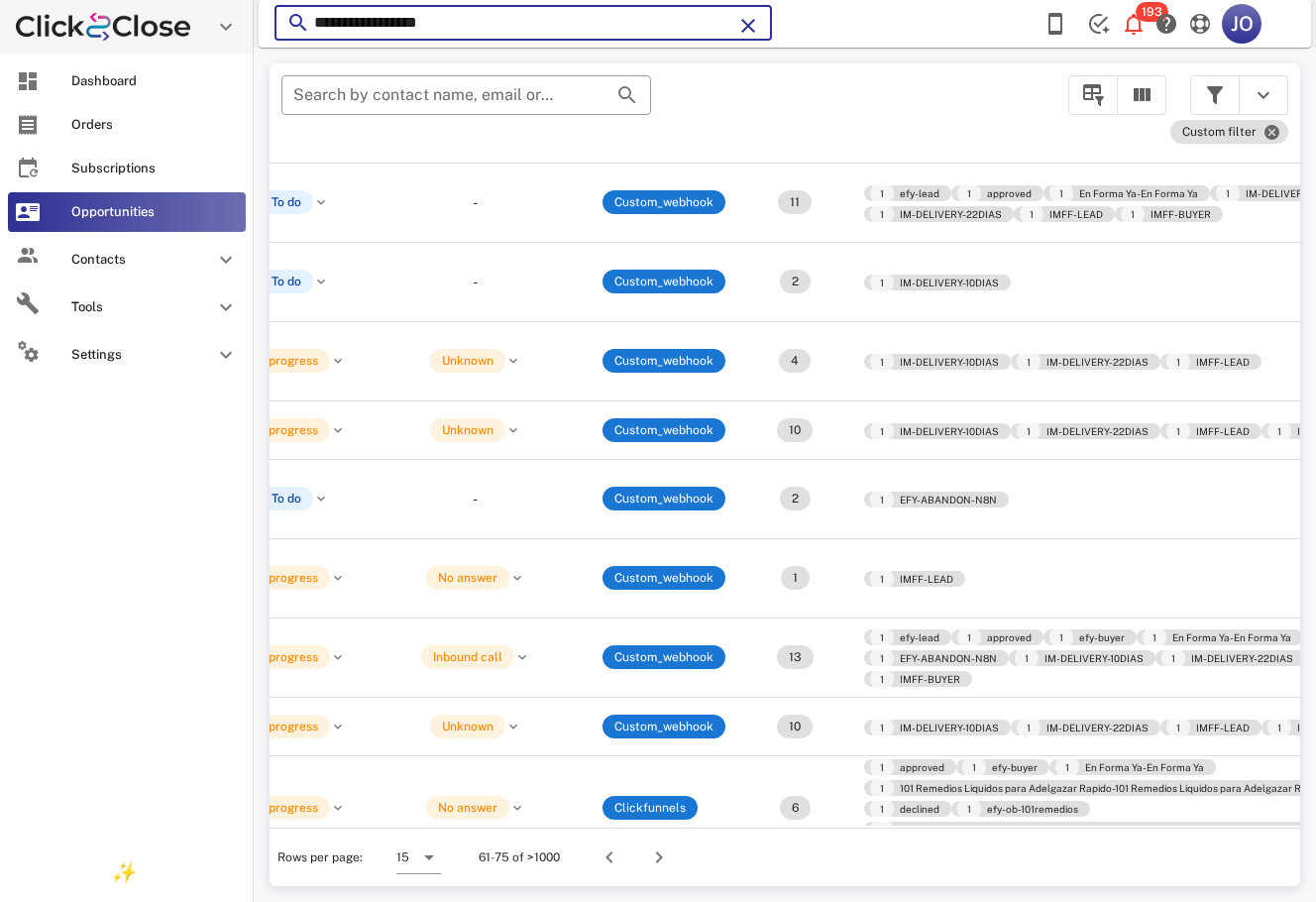 paste on "*******" 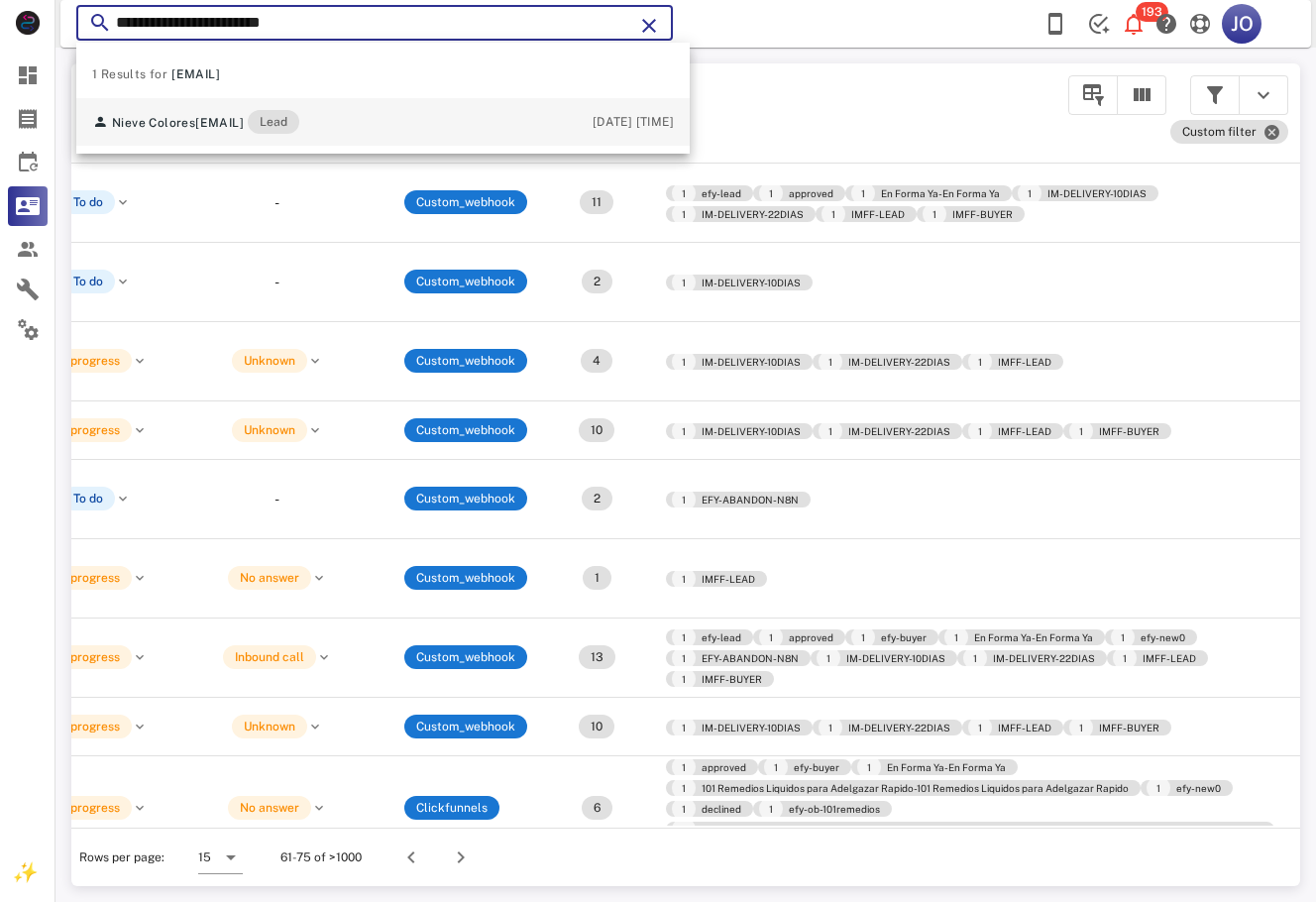 type on "**********" 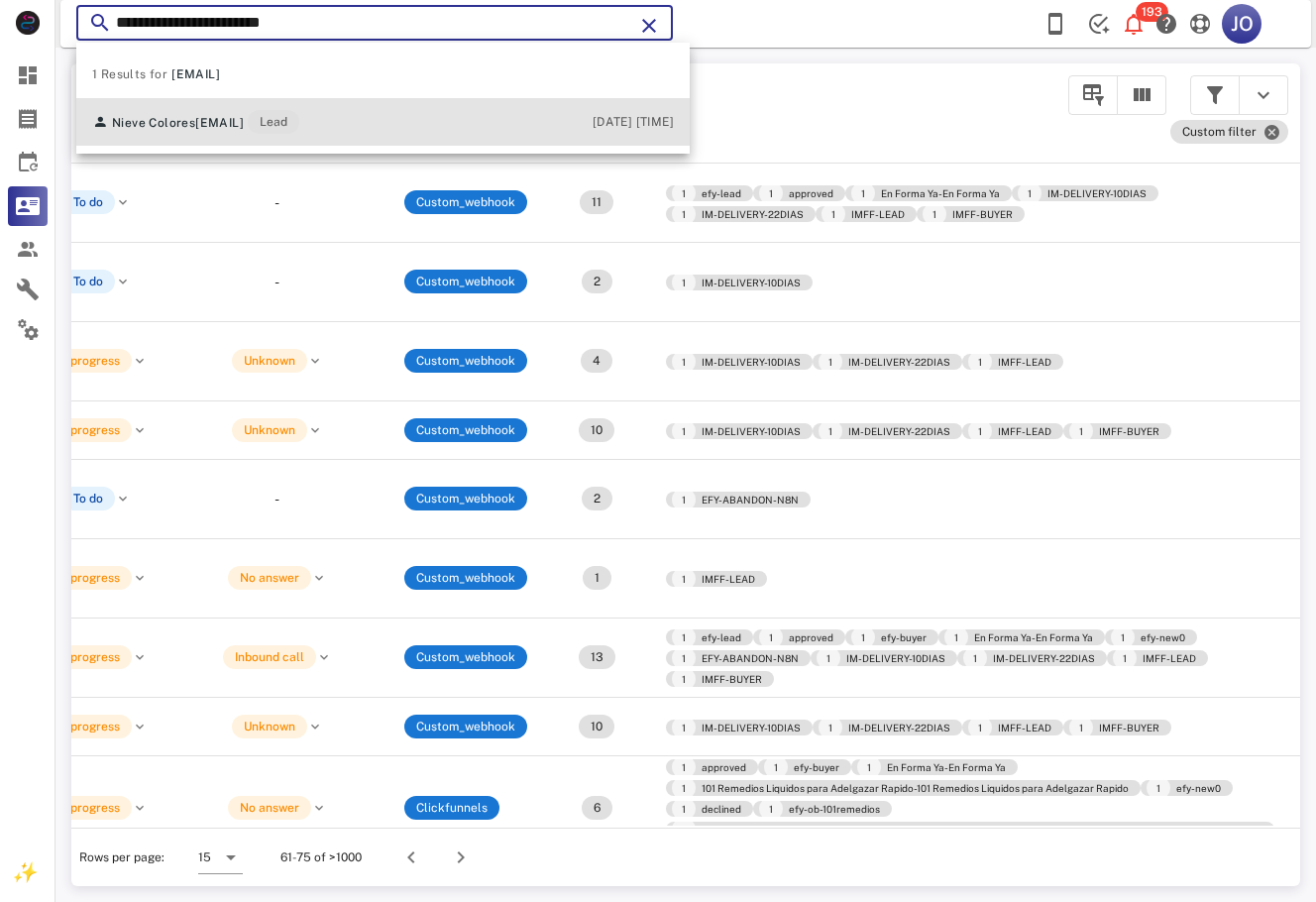 click on "Nieve Colores   coloresnieve34@gmail.com   Lead   07/11/2025 13:23" at bounding box center [383, 122] 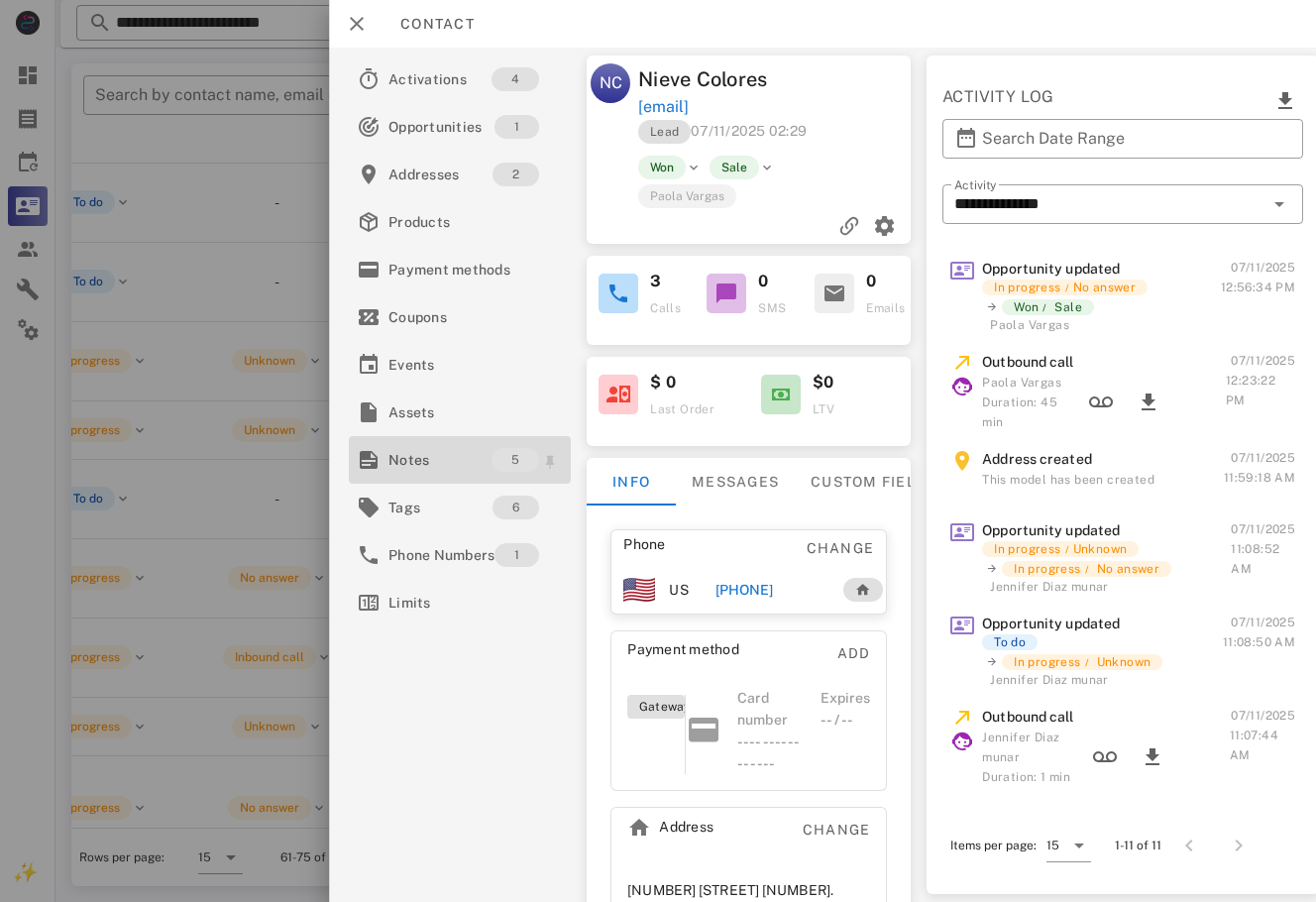 click on "Notes" at bounding box center [440, 460] 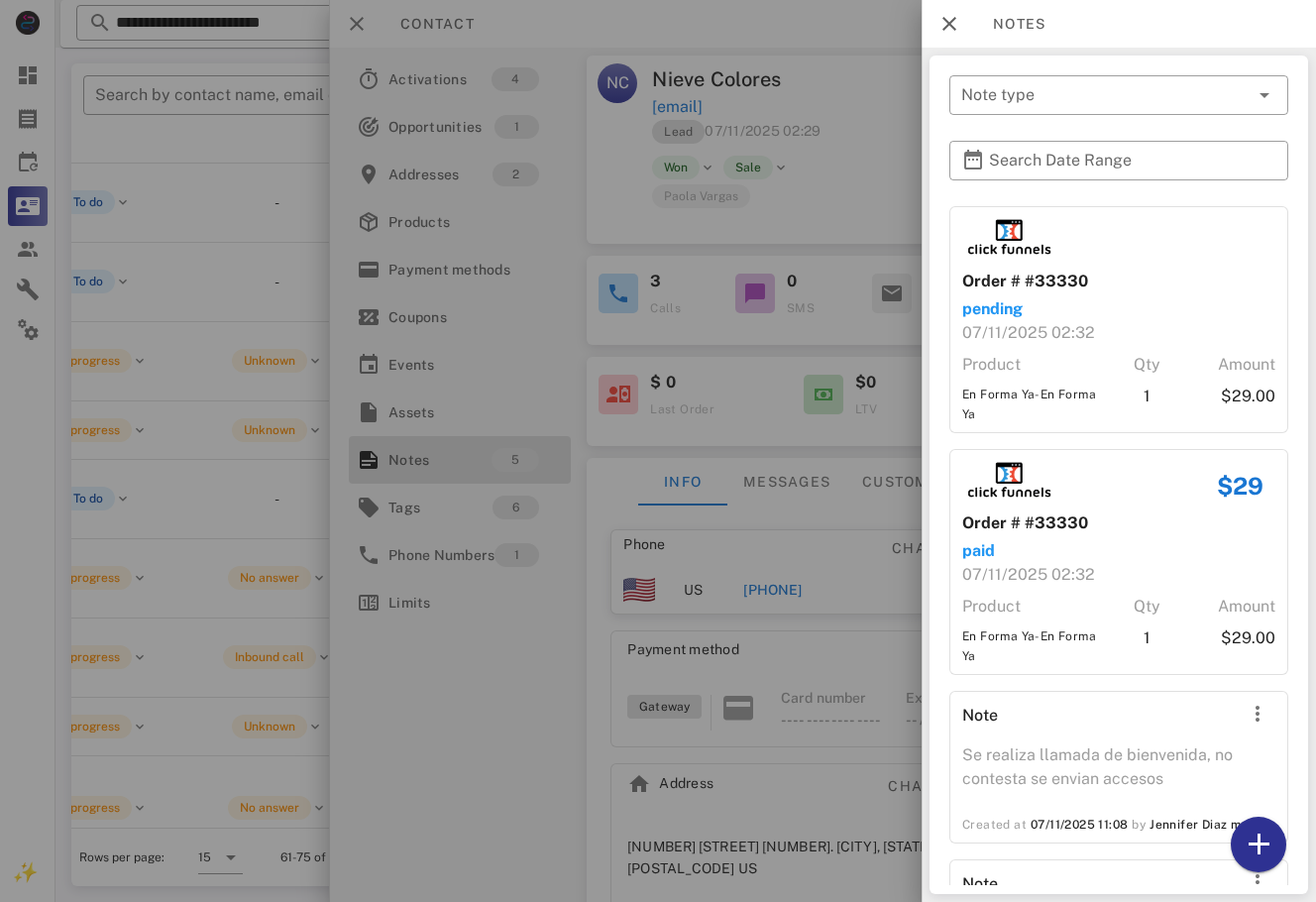 scroll, scrollTop: 385, scrollLeft: 0, axis: vertical 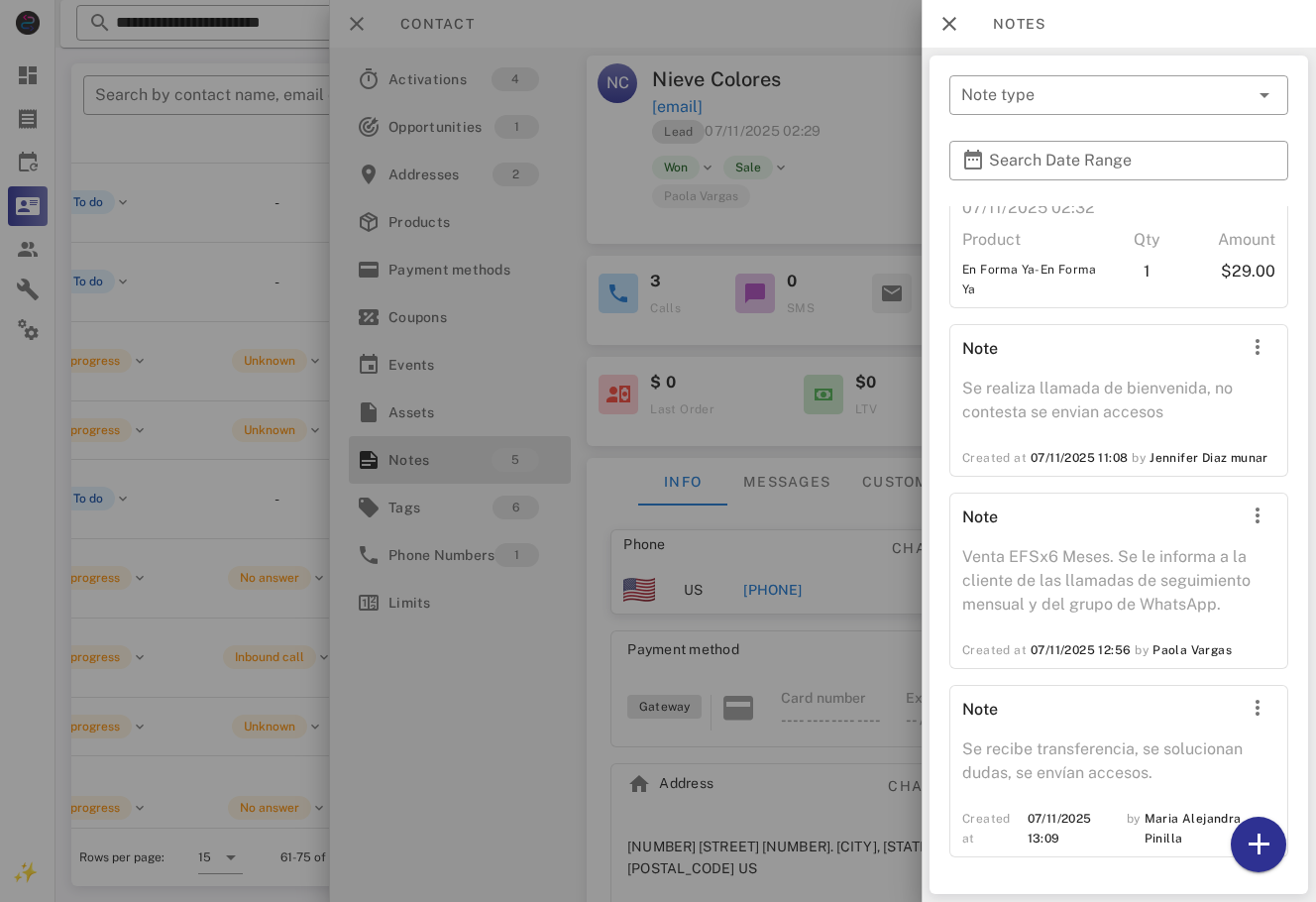 click at bounding box center [658, 451] 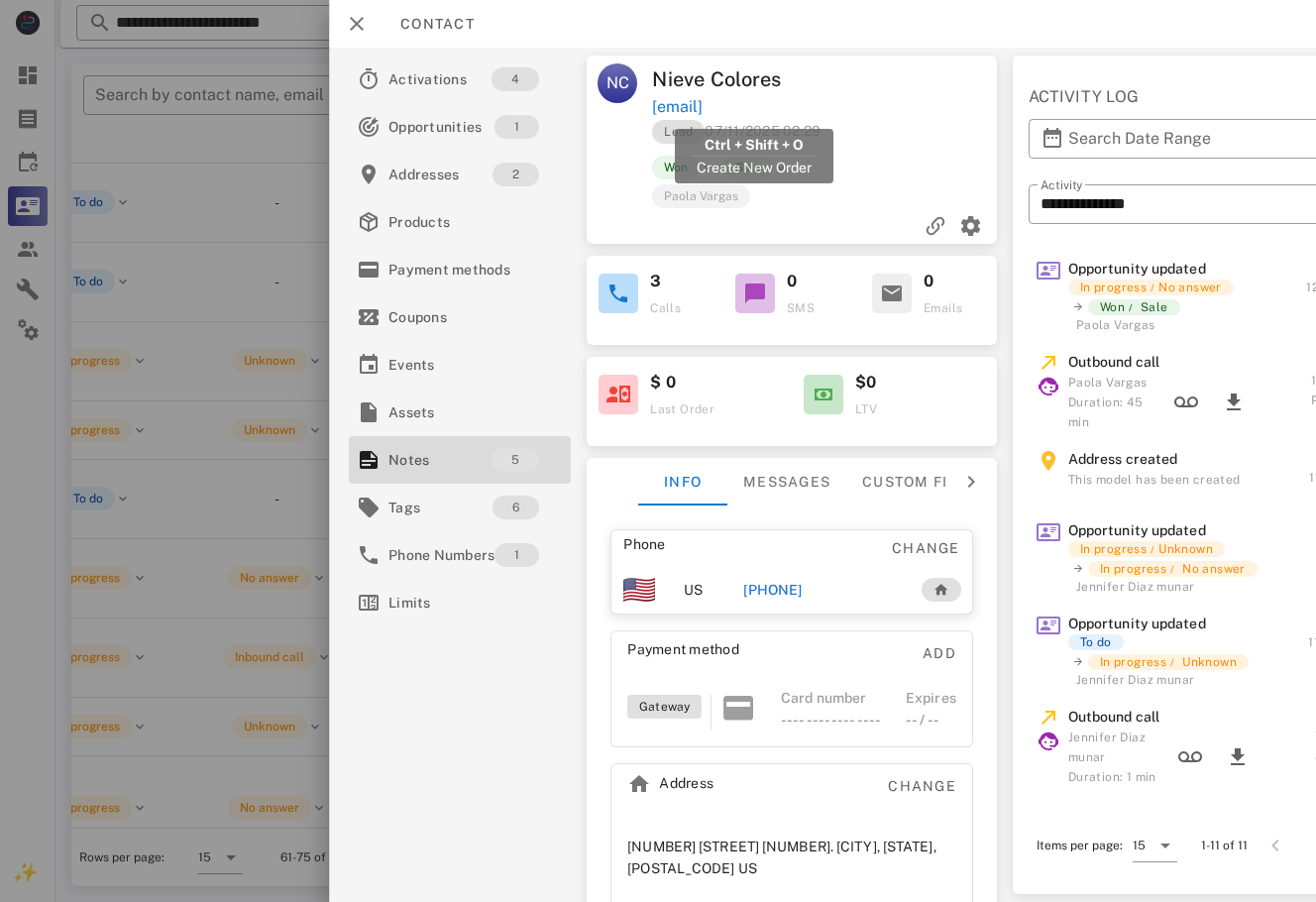 drag, startPoint x: 854, startPoint y: 109, endPoint x: 656, endPoint y: 111, distance: 198.01 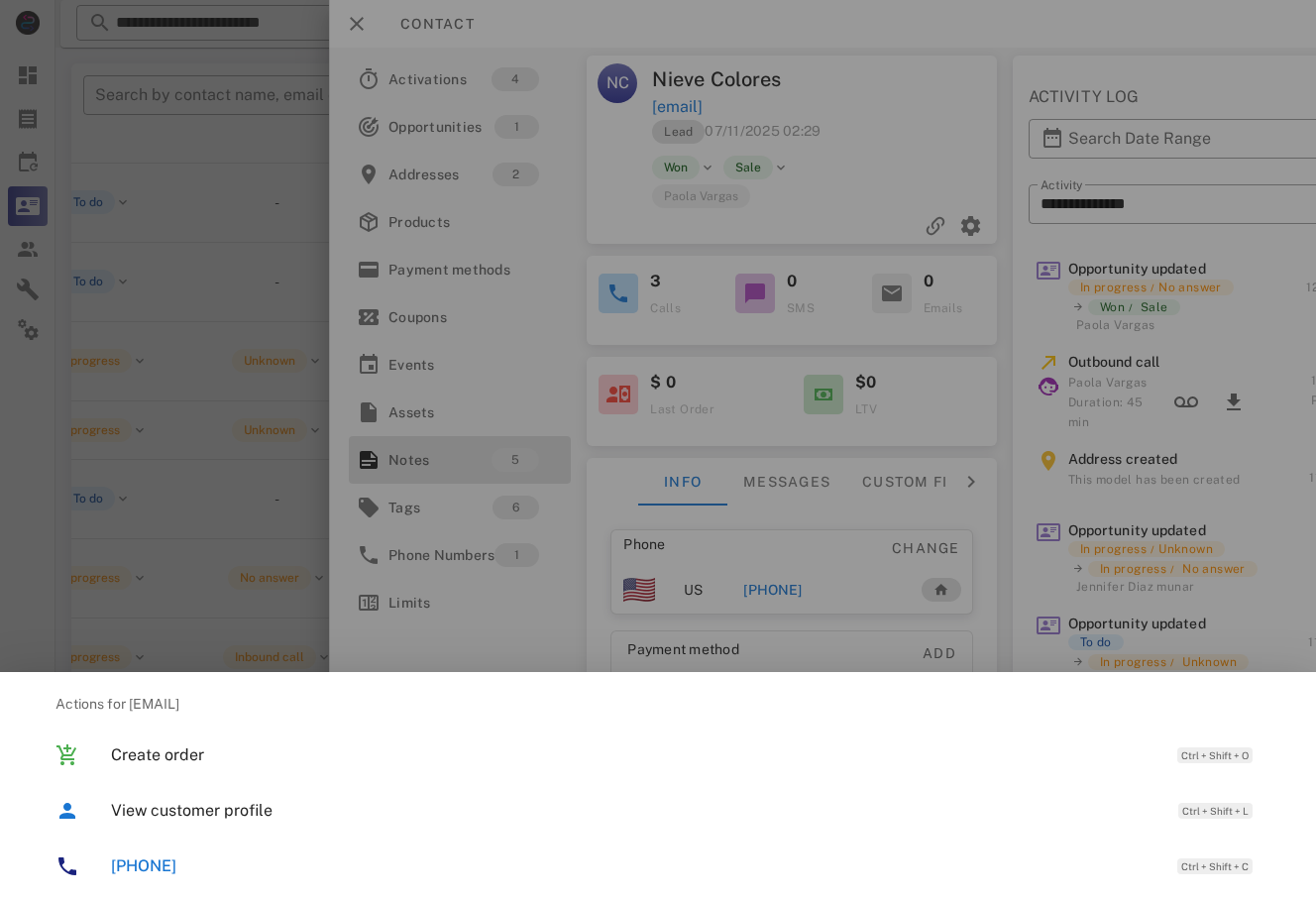 click at bounding box center [658, 451] 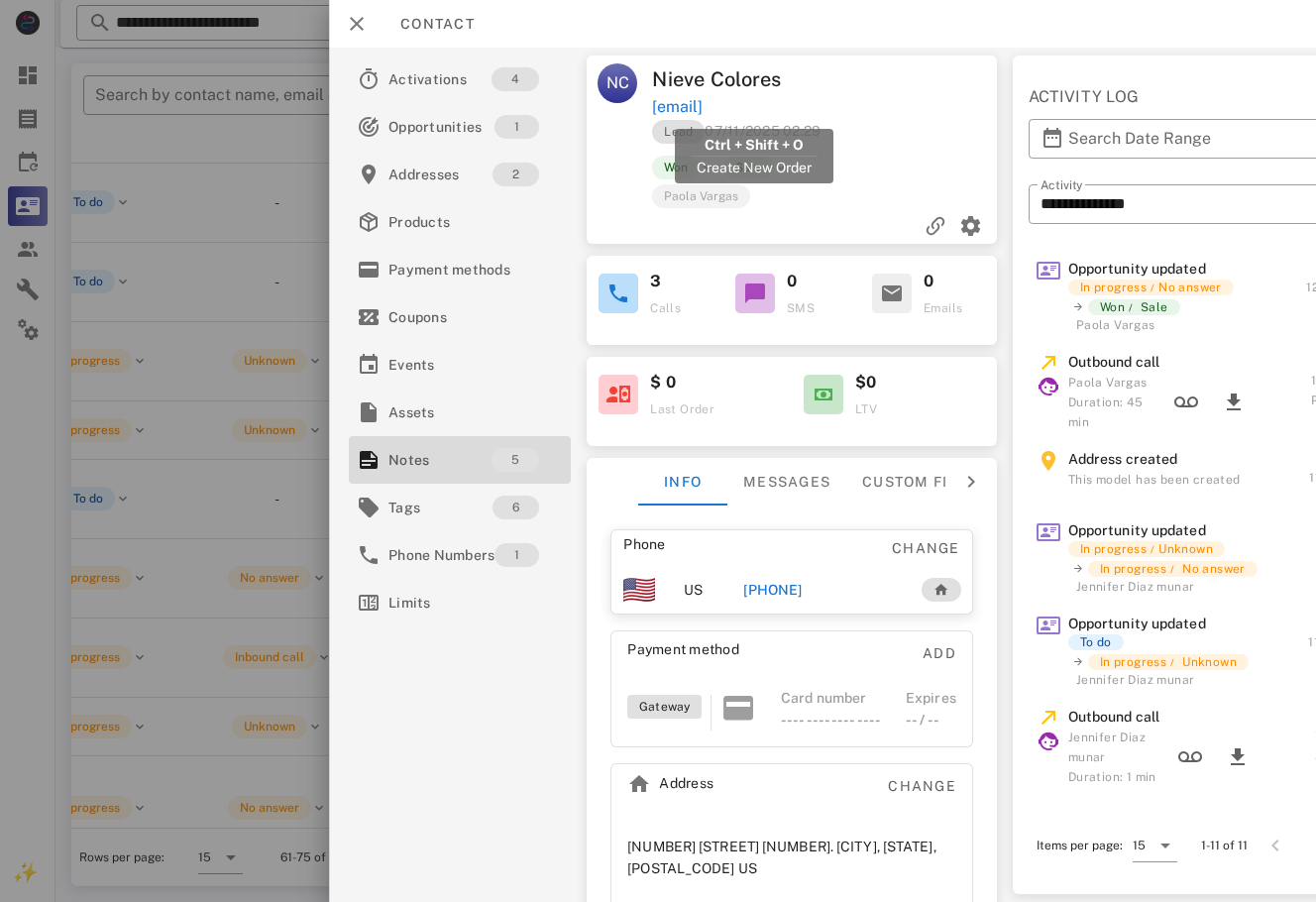 drag, startPoint x: 905, startPoint y: 110, endPoint x: 655, endPoint y: 109, distance: 250.002 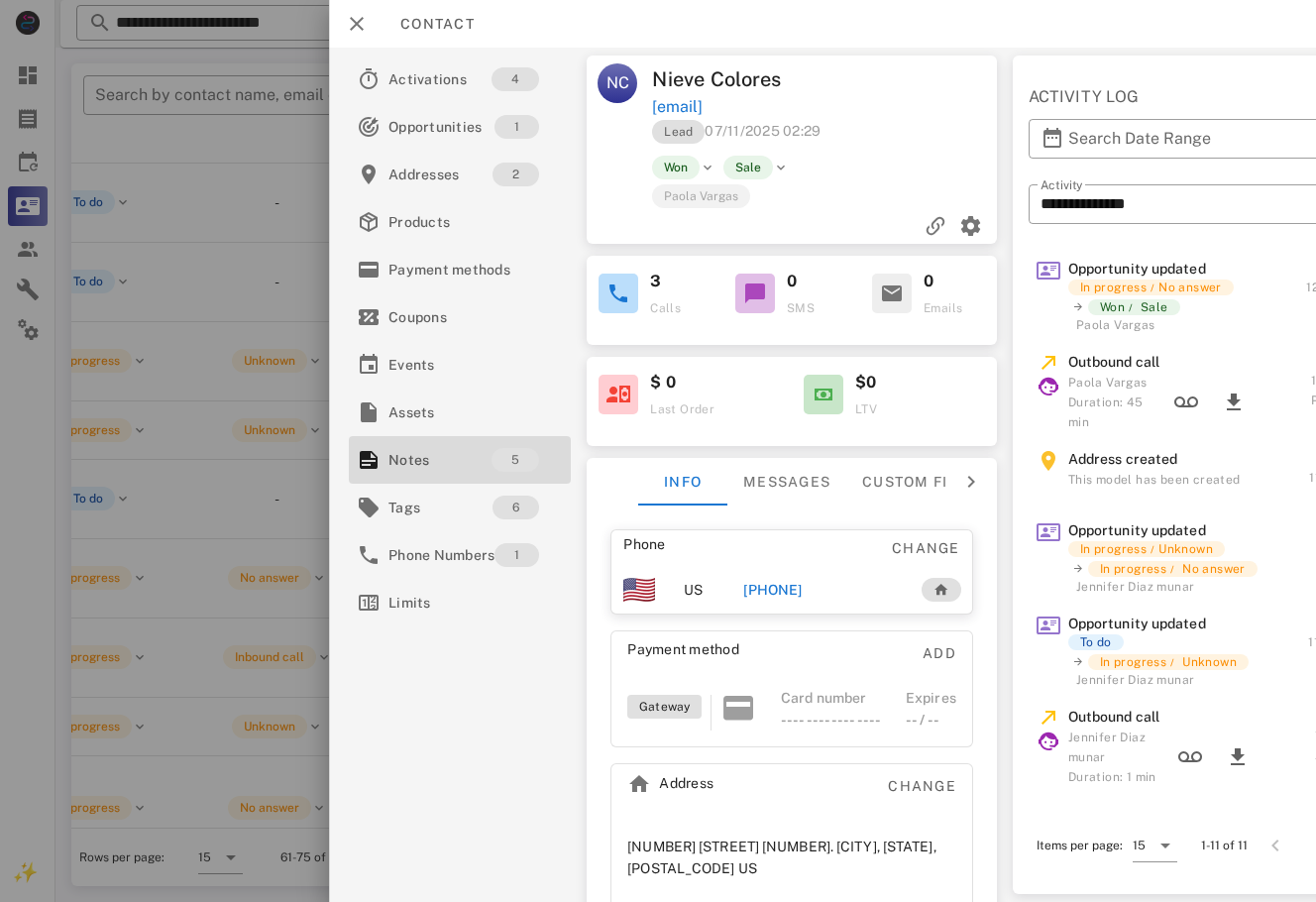 click on "Lead   07/11/2025 02:29" at bounding box center (825, 137) 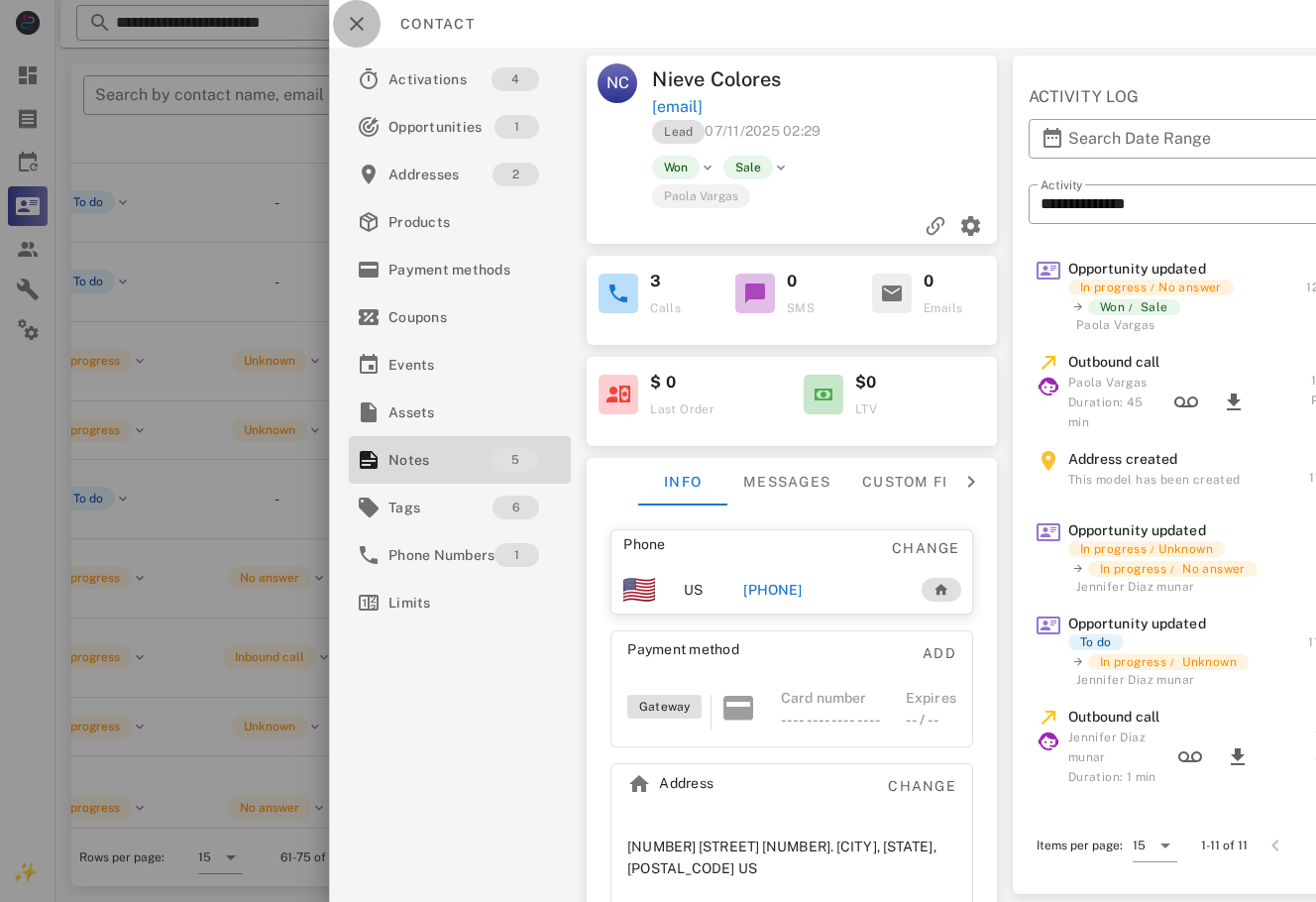 click at bounding box center [357, 24] 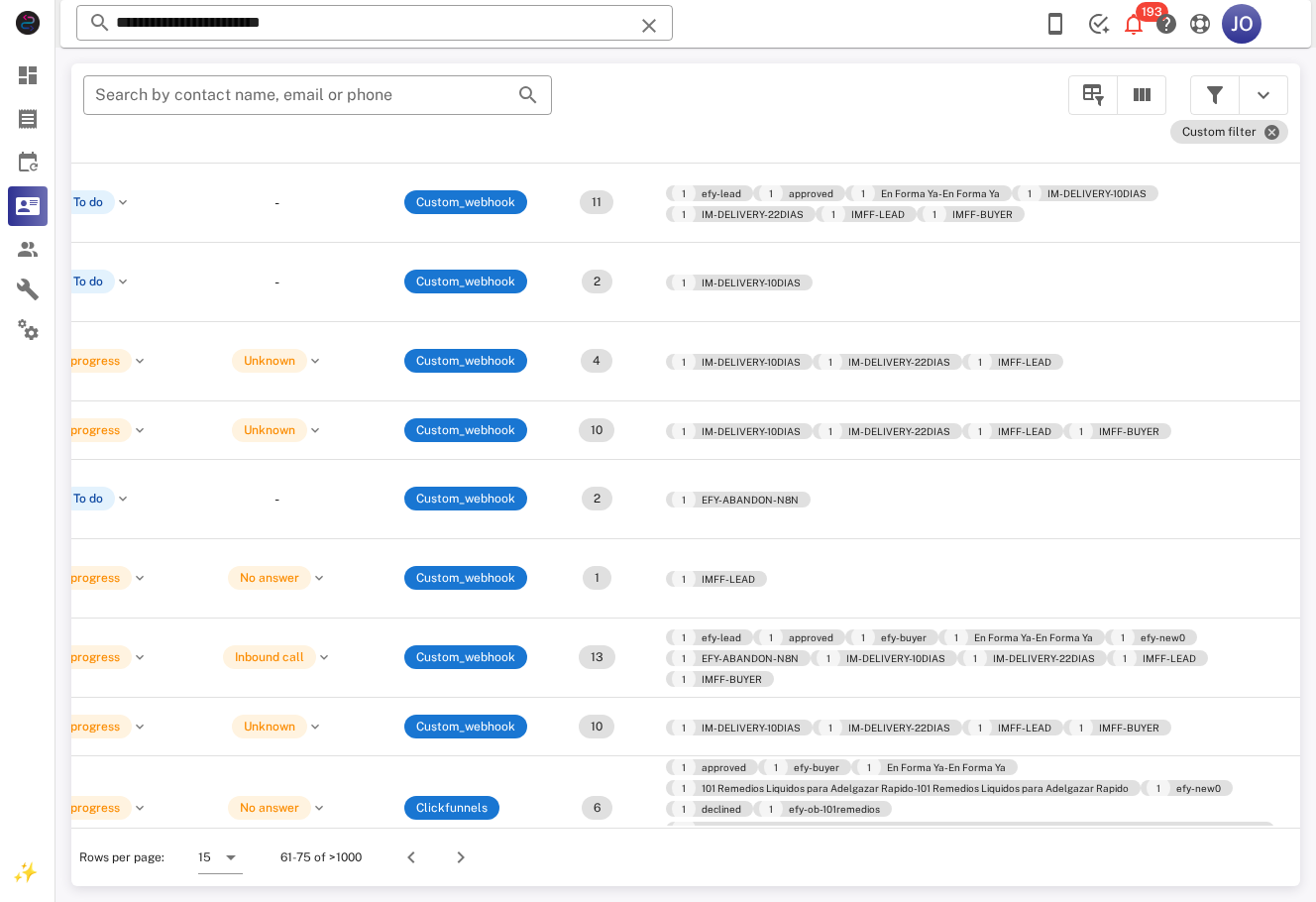 click on "​ Search by contact name, email or phone" at bounding box center (564, 105) 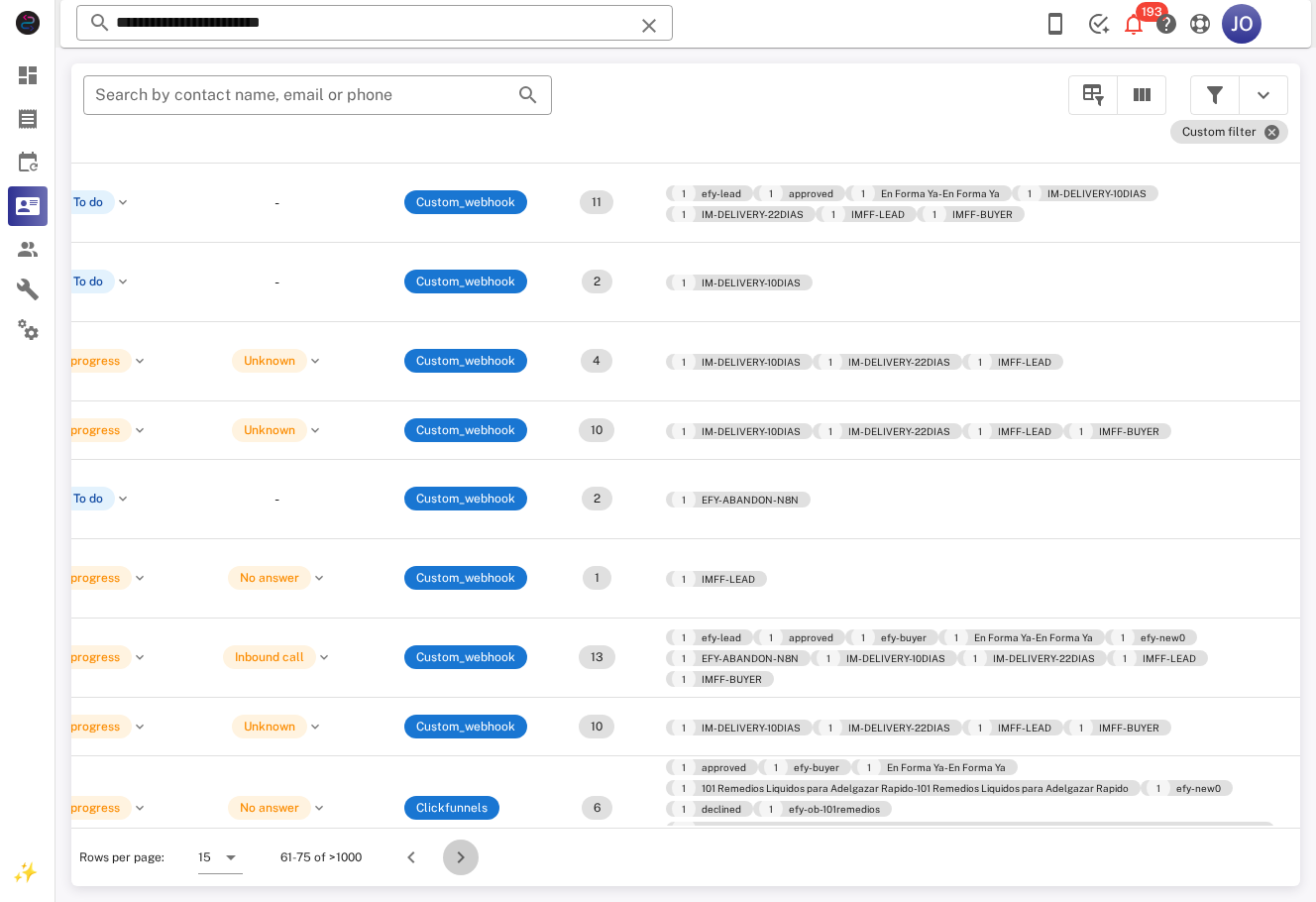 click at bounding box center (461, 857) 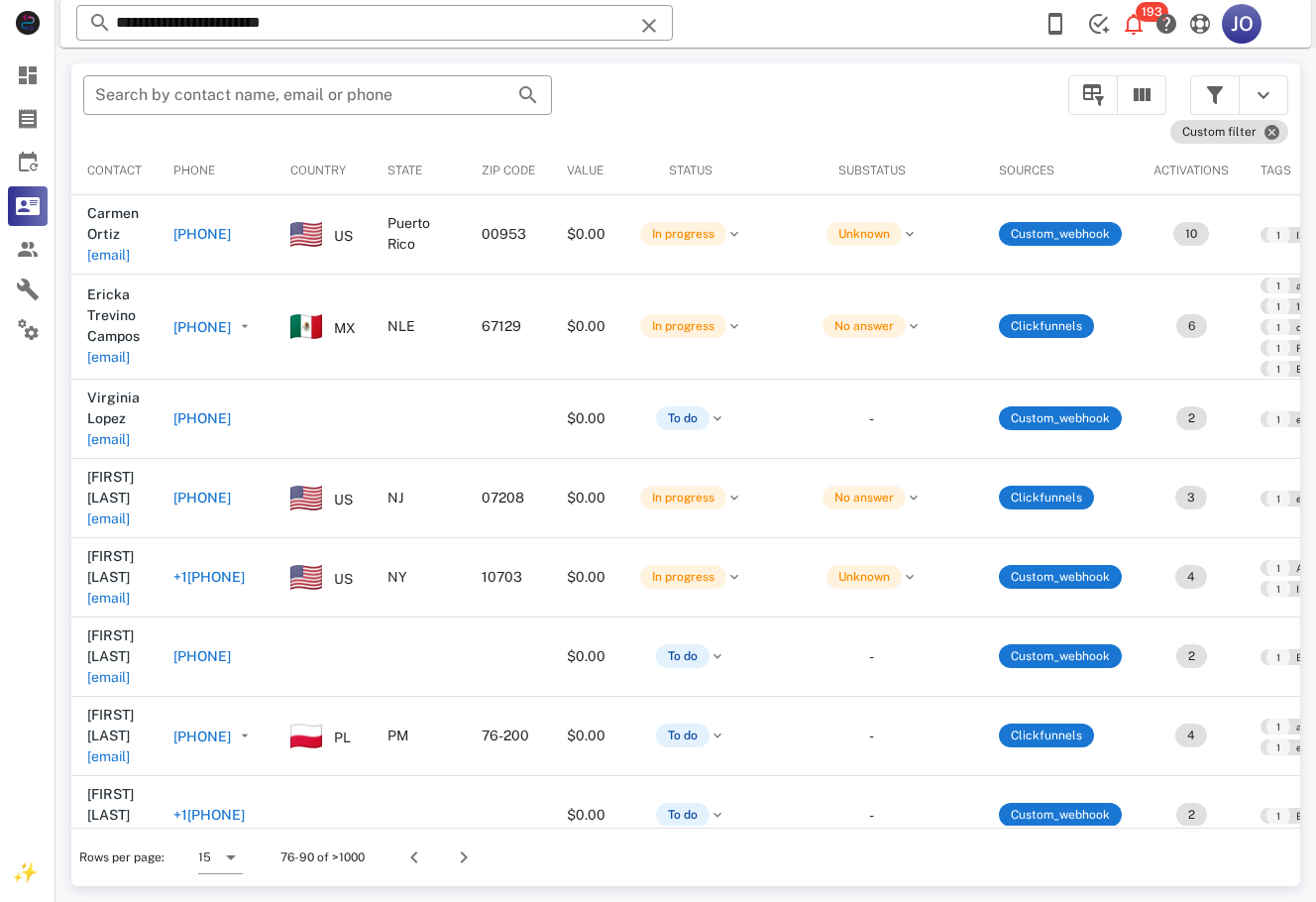 click on "​ Search by contact name, email or phone Custom filter Contact Phone Country State Zip code Value Status Substatus Sources Activations Tags Created at Carmen Ortiz  carmenortiz.co11@gmail.com   +17873989440   US Puerto Rico 00953  $0.00   In progress   Unknown   Custom_webhook  10 1  IM-DELIVERY-10DIAS  1  IM-DELIVERY-22DIAS  1  IMFF-LEAD  1  IMFF-BUYER   07/18/2025 11:28  Ericka Trevino Campos  erickag.trevino@gmail.com   +528117387805   MX NLE 67129  $0.00   In progress   No answer   Clickfunnels  6 1  approved  1  efy-buyer  1  En Forma Ya-En Forma Ya  1  101 Remedios Liquidos para Adelgazar Rapido-101 Remedios Liquidos para Adelgazar Rapido  1  efy-new0  1  declined  1  efy-ob-101remedios  1  Flaca Sana y Feliz - Coleccion Exclusiva de Libros de Recetas-Flaca Sana y Feliz - Coleccion Exclusiva de Libros de Recetas  1  EFY-ABANDON-N8N  1  efy-lead-intl   07/18/2025 11:27  Virginia Lopez  judyhuaman@yahoo.com   +16507455070   $0.00   To do  -  Custom_webhook  2 1  efy-lead  1  EFY-ABANDON-N8N  LUZ OLARTE" at bounding box center [686, 475] 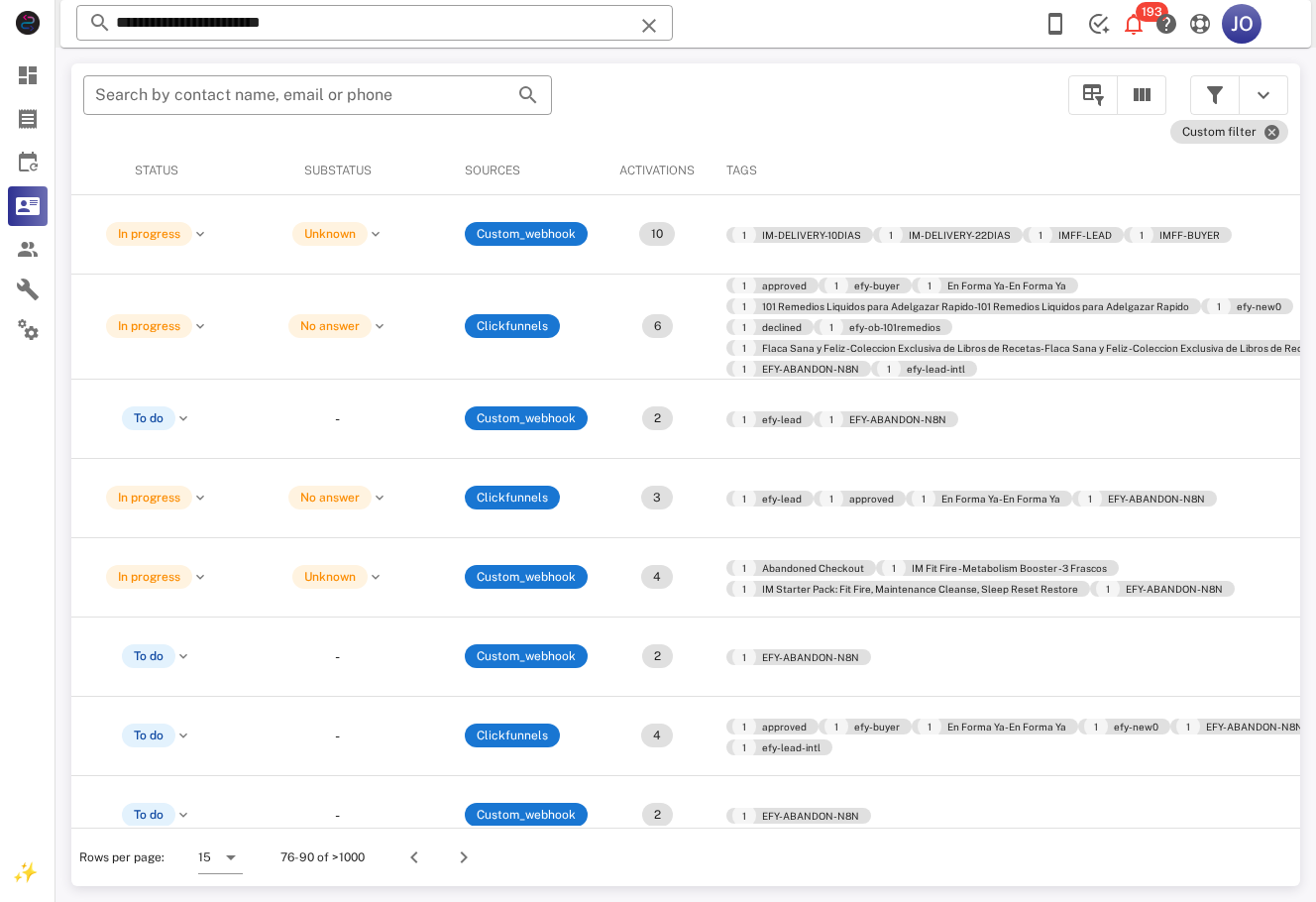 scroll, scrollTop: 0, scrollLeft: 579, axis: horizontal 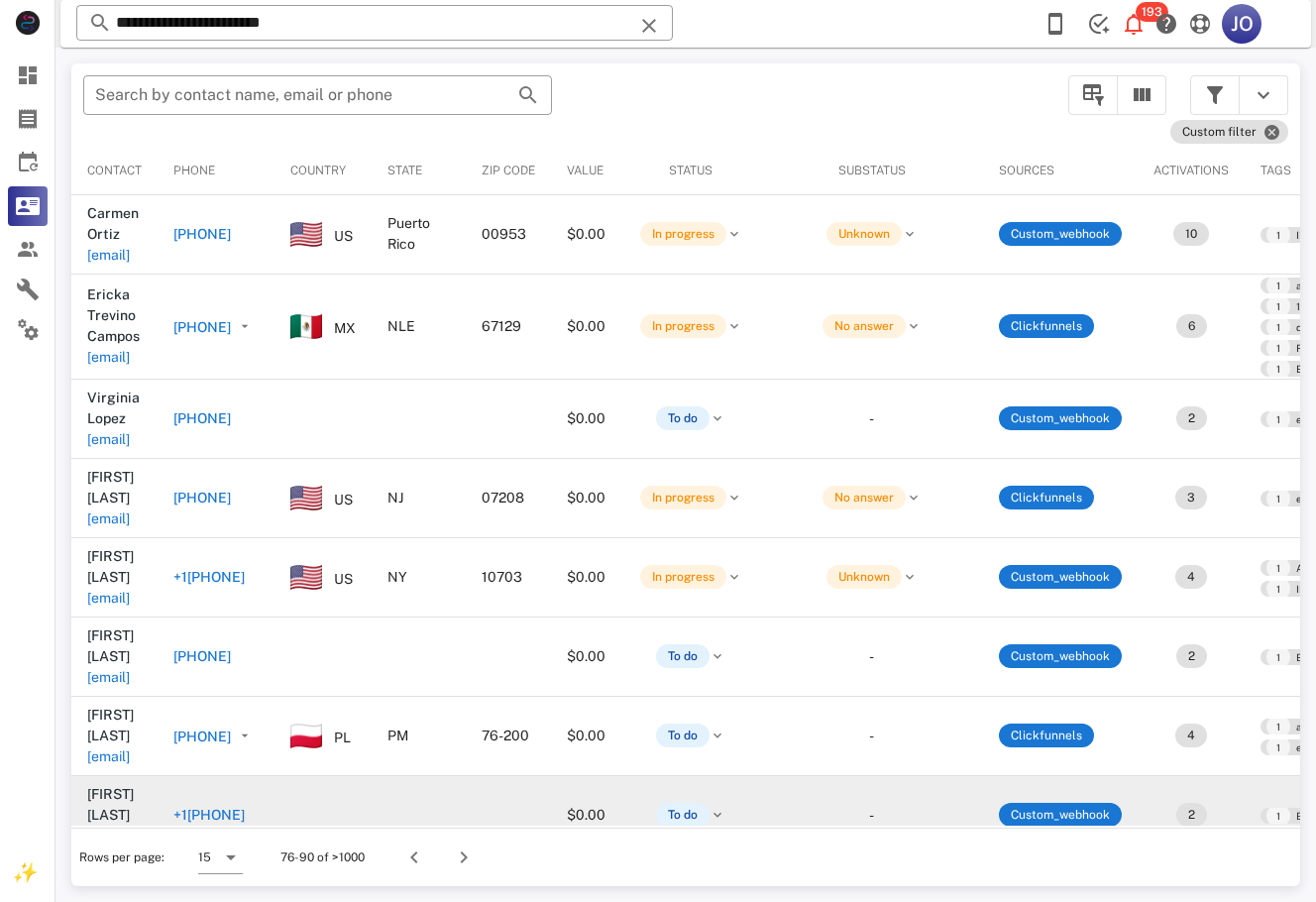 click on "[EMAIL]" at bounding box center (108, 836) 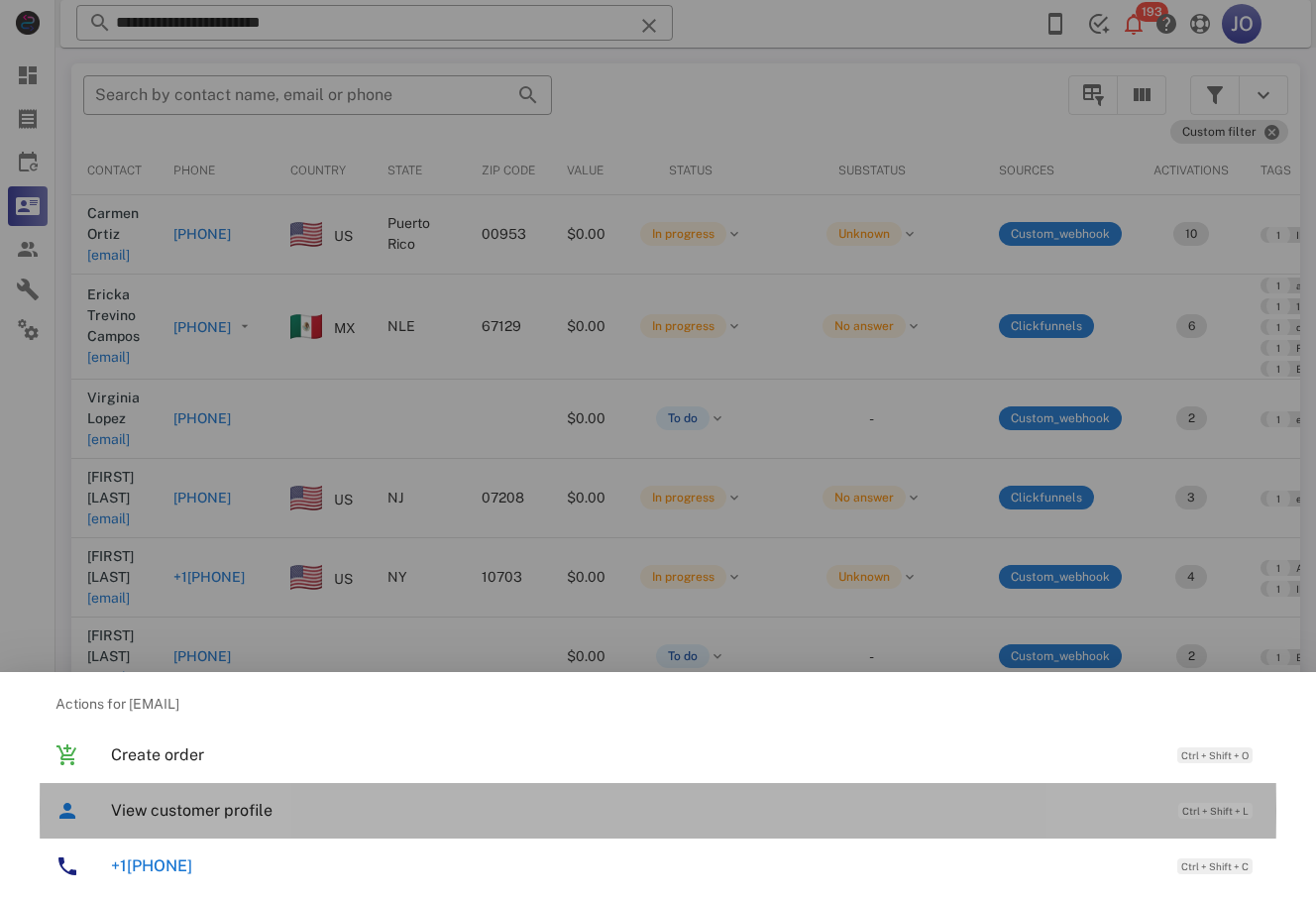 click on "View customer profile Ctrl + Shift + L" at bounding box center [686, 810] 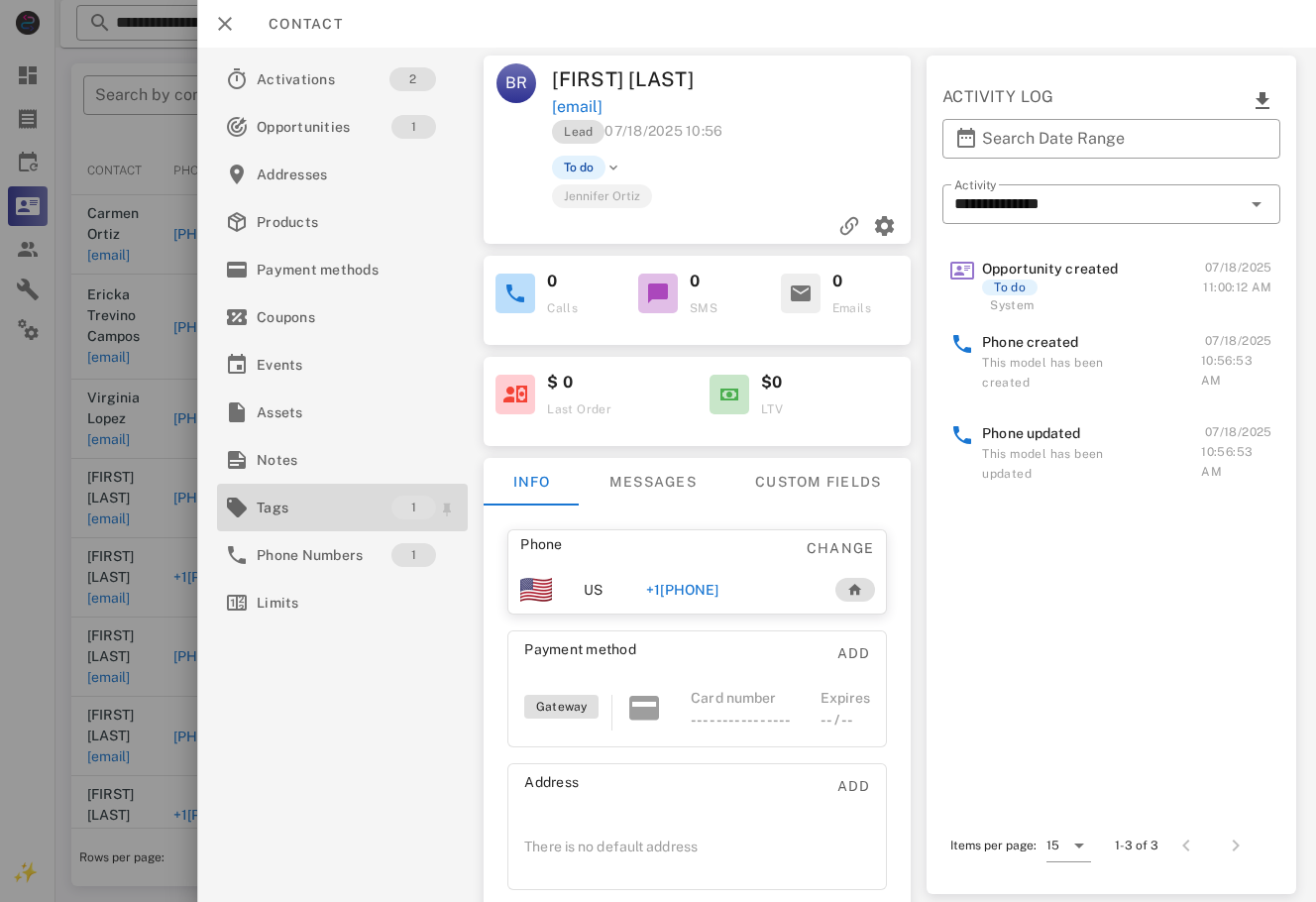 click on "Tags" at bounding box center (324, 507) 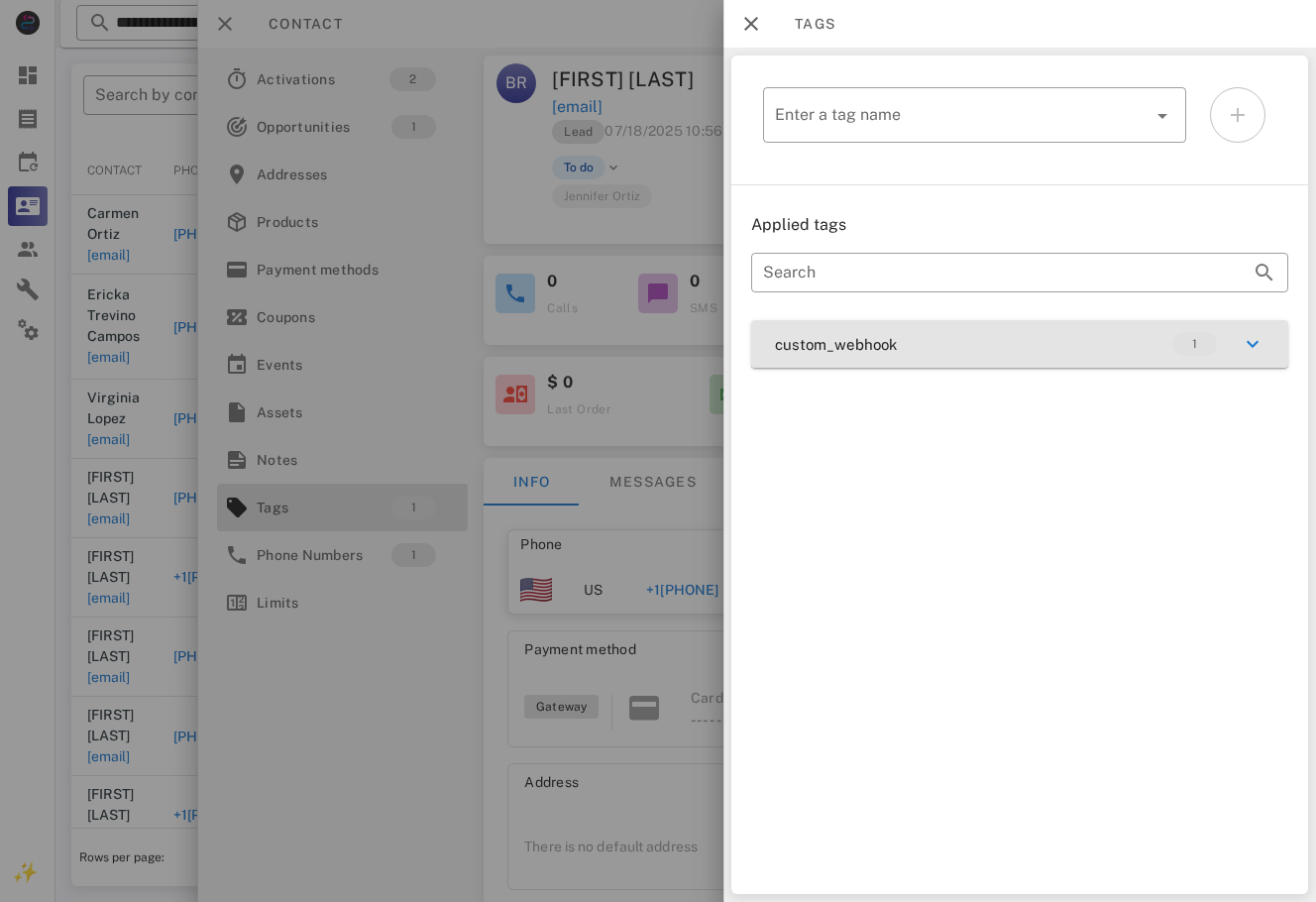 click on "custom_webhook  1" at bounding box center [1020, 344] 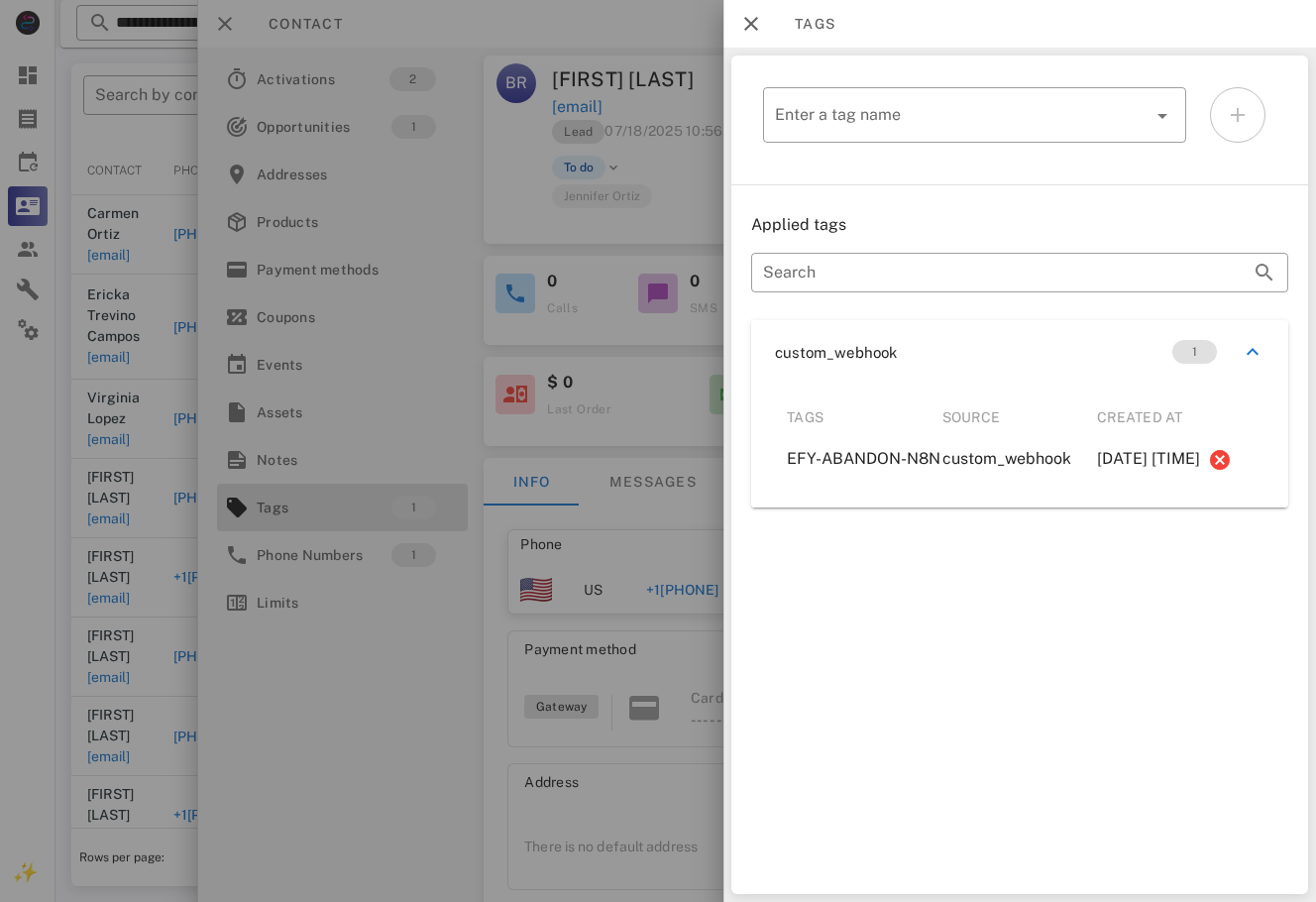 drag, startPoint x: 645, startPoint y: 809, endPoint x: 635, endPoint y: 753, distance: 56.88585 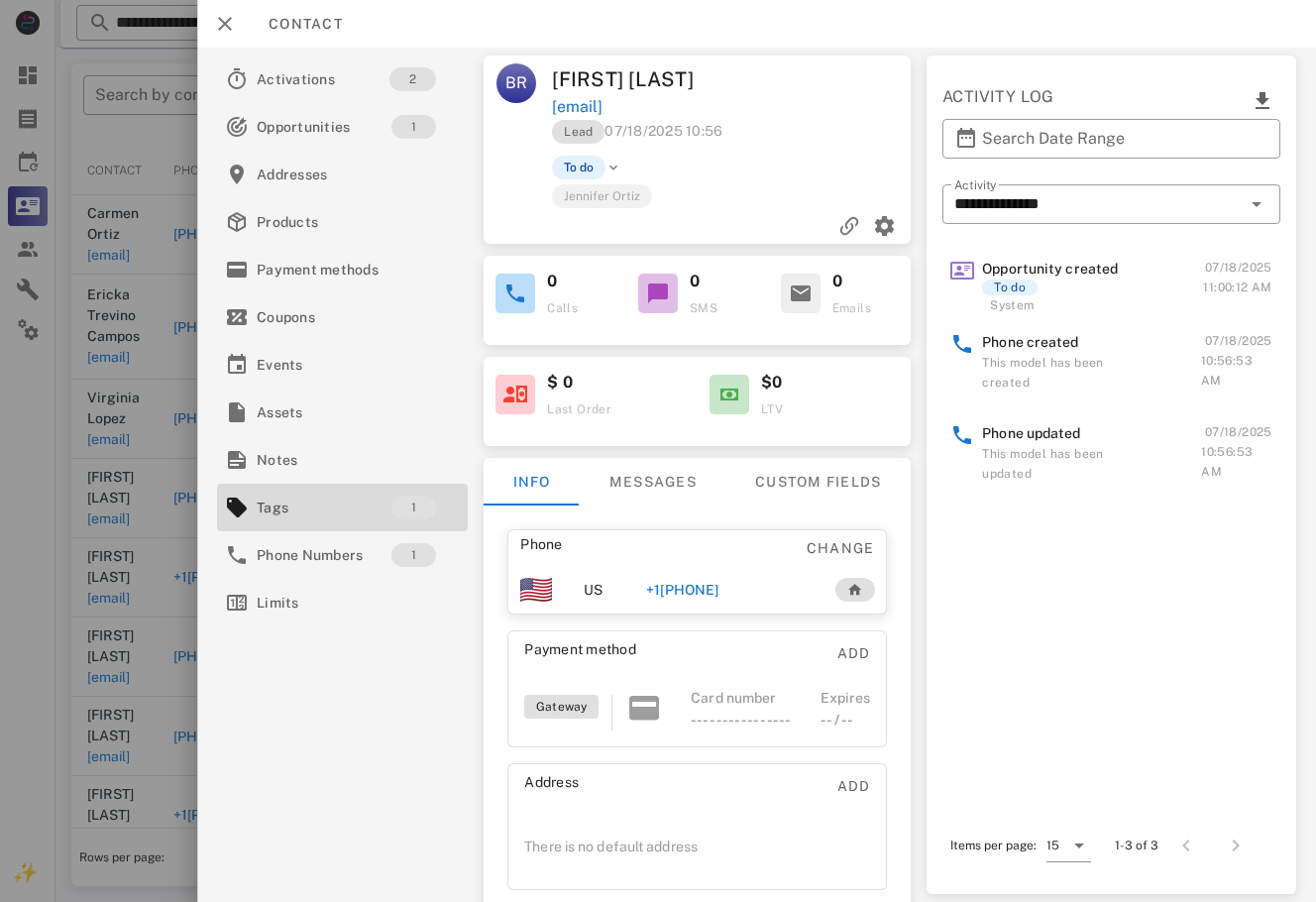 click on "Phone   Change   US   +18163527718   Payment method   Add  Gateway  Card number  ---- ---- ---- ----  Expires  -- / --  Address   Add   There is no default address" at bounding box center [698, 710] 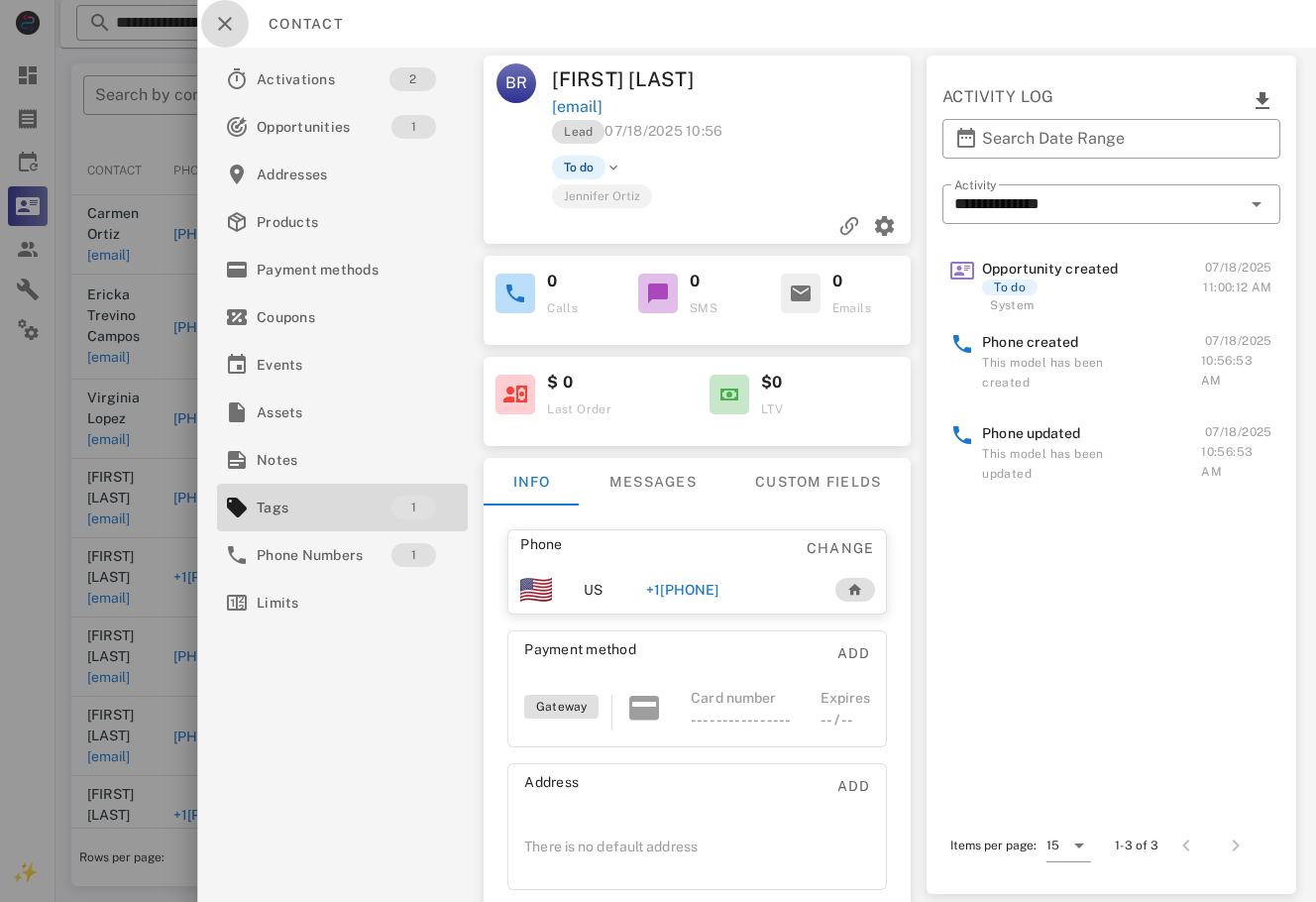 click at bounding box center [225, 24] 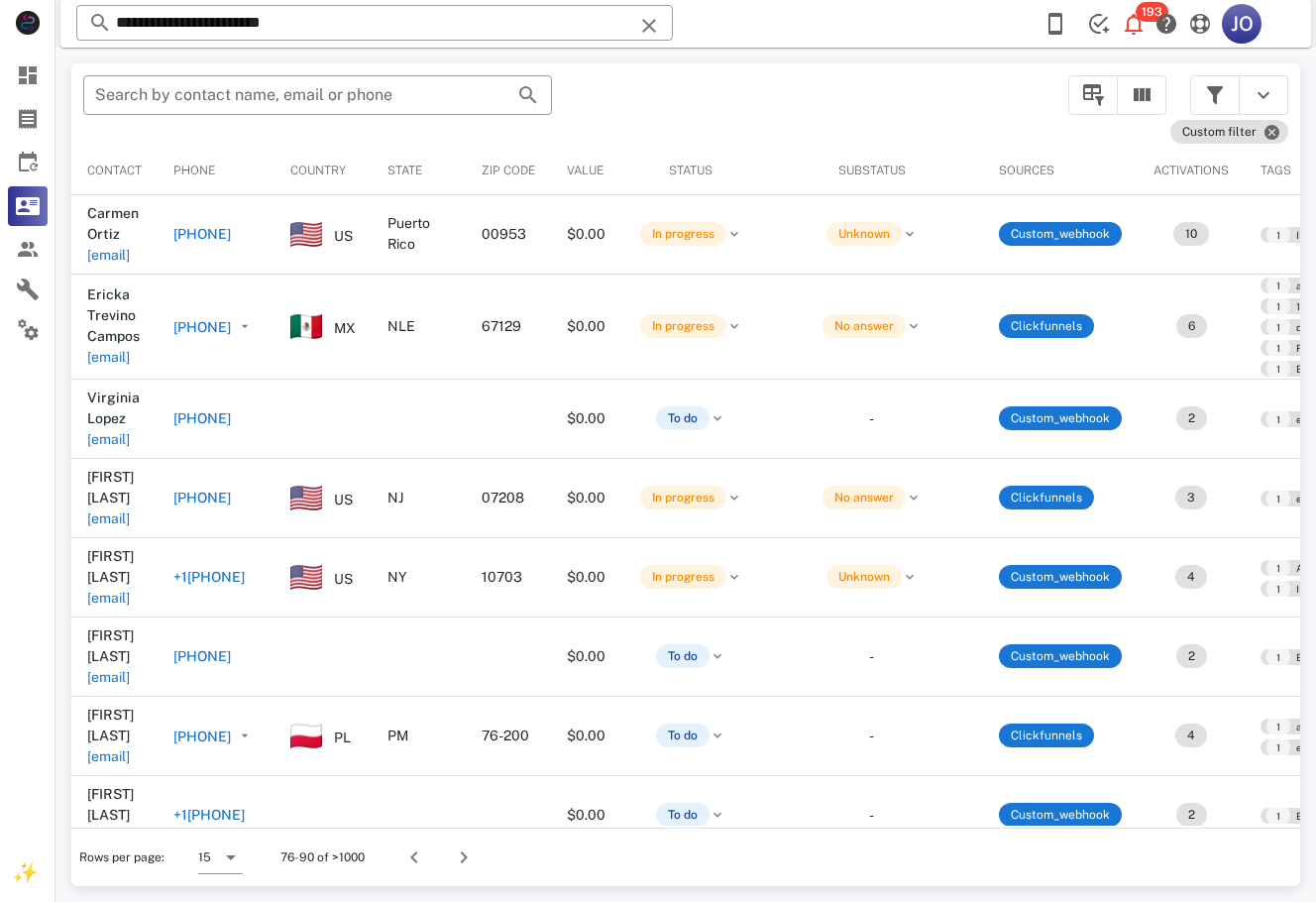 click on "​ Search by contact name, email or phone" at bounding box center [564, 105] 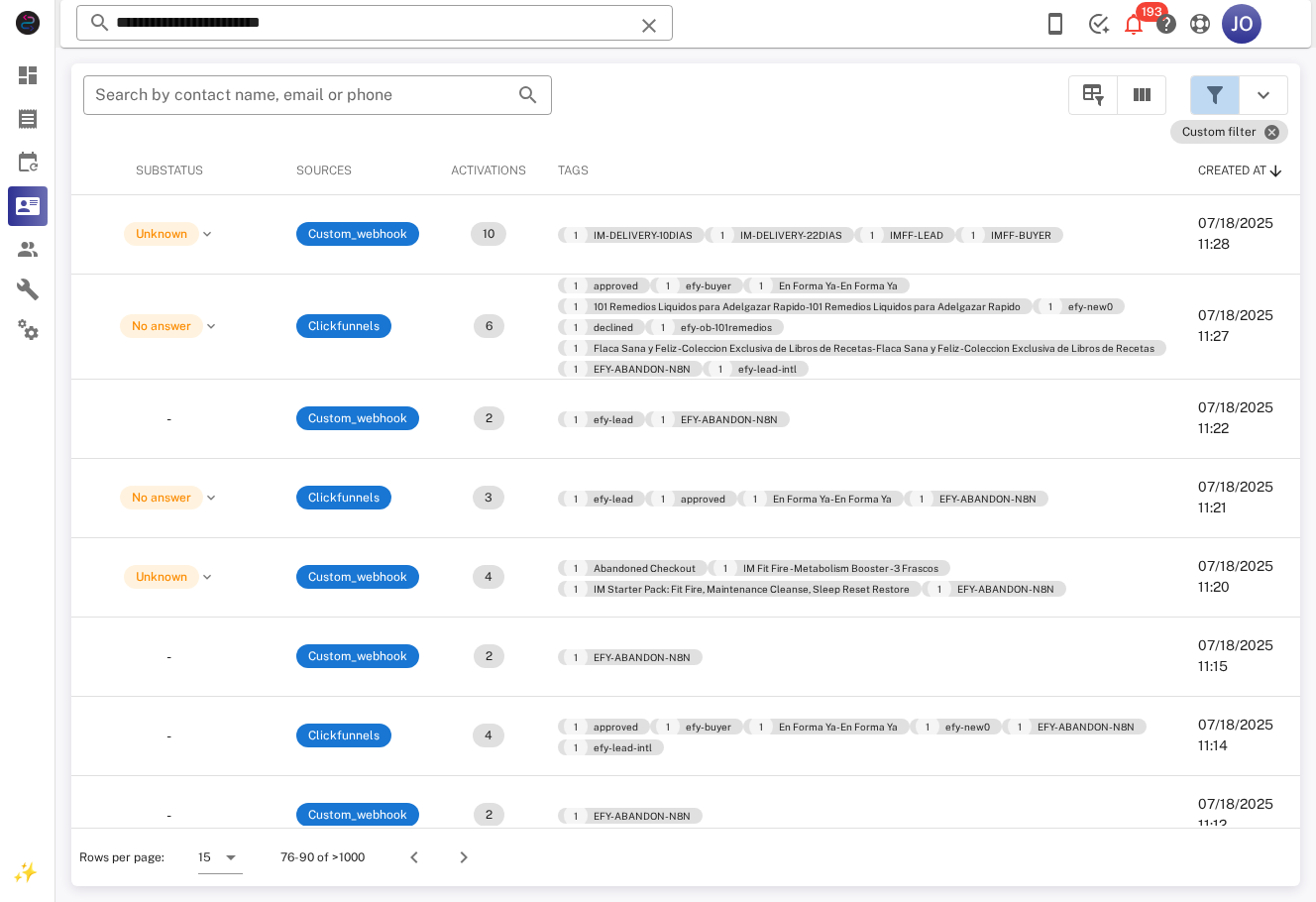 click at bounding box center (1215, 95) 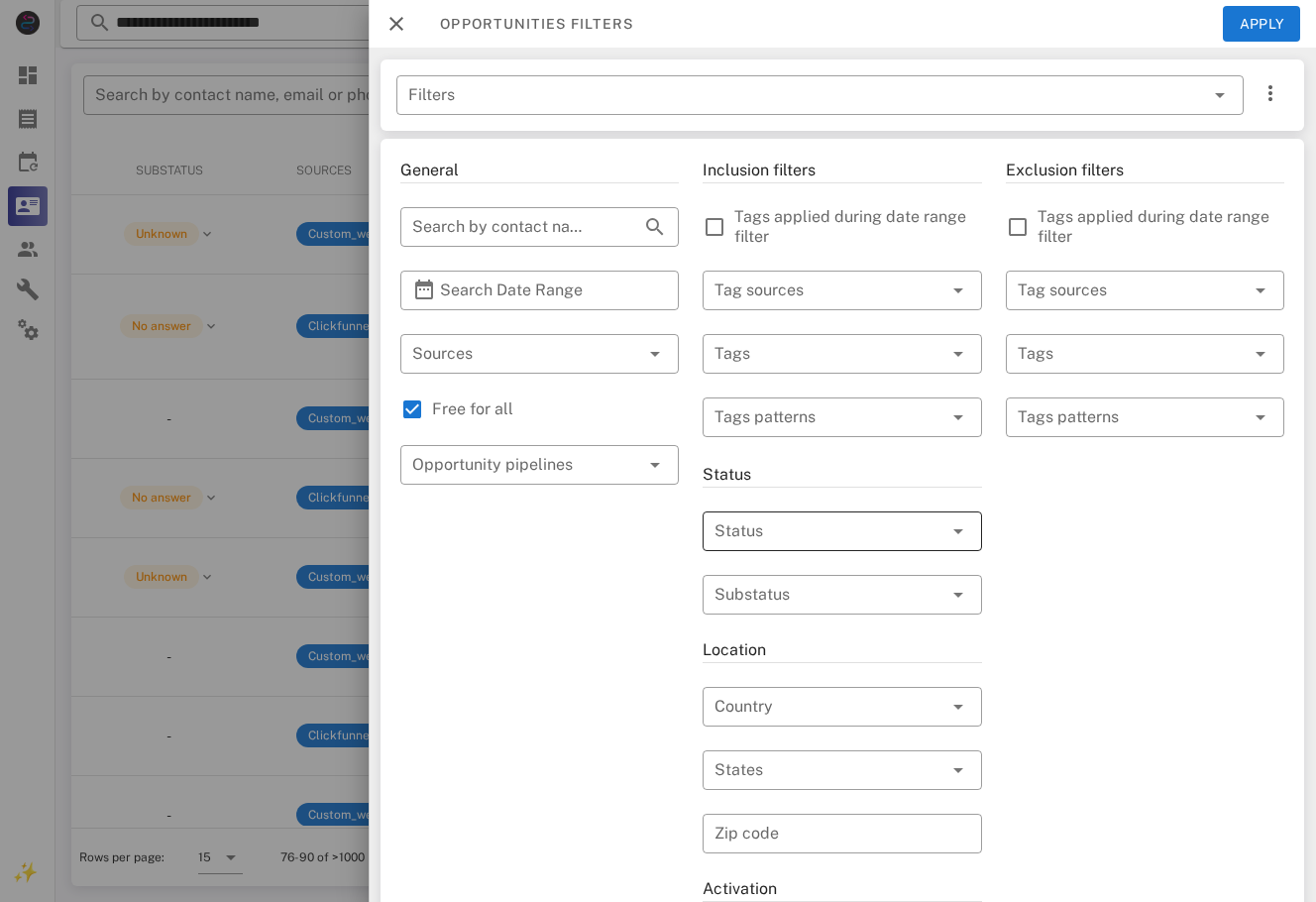 click on "Status" at bounding box center (841, 531) 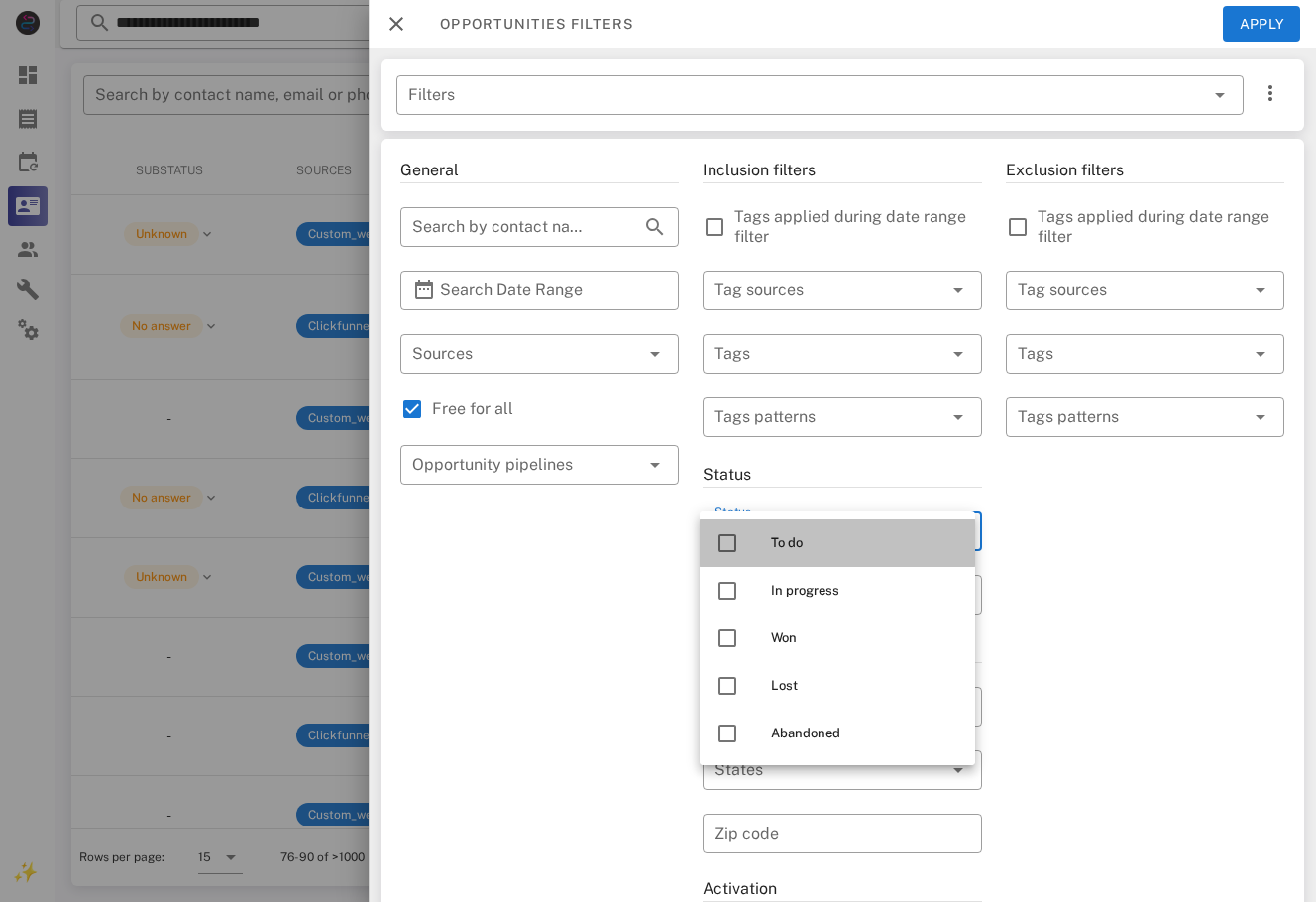 click on "To do" at bounding box center (865, 543) 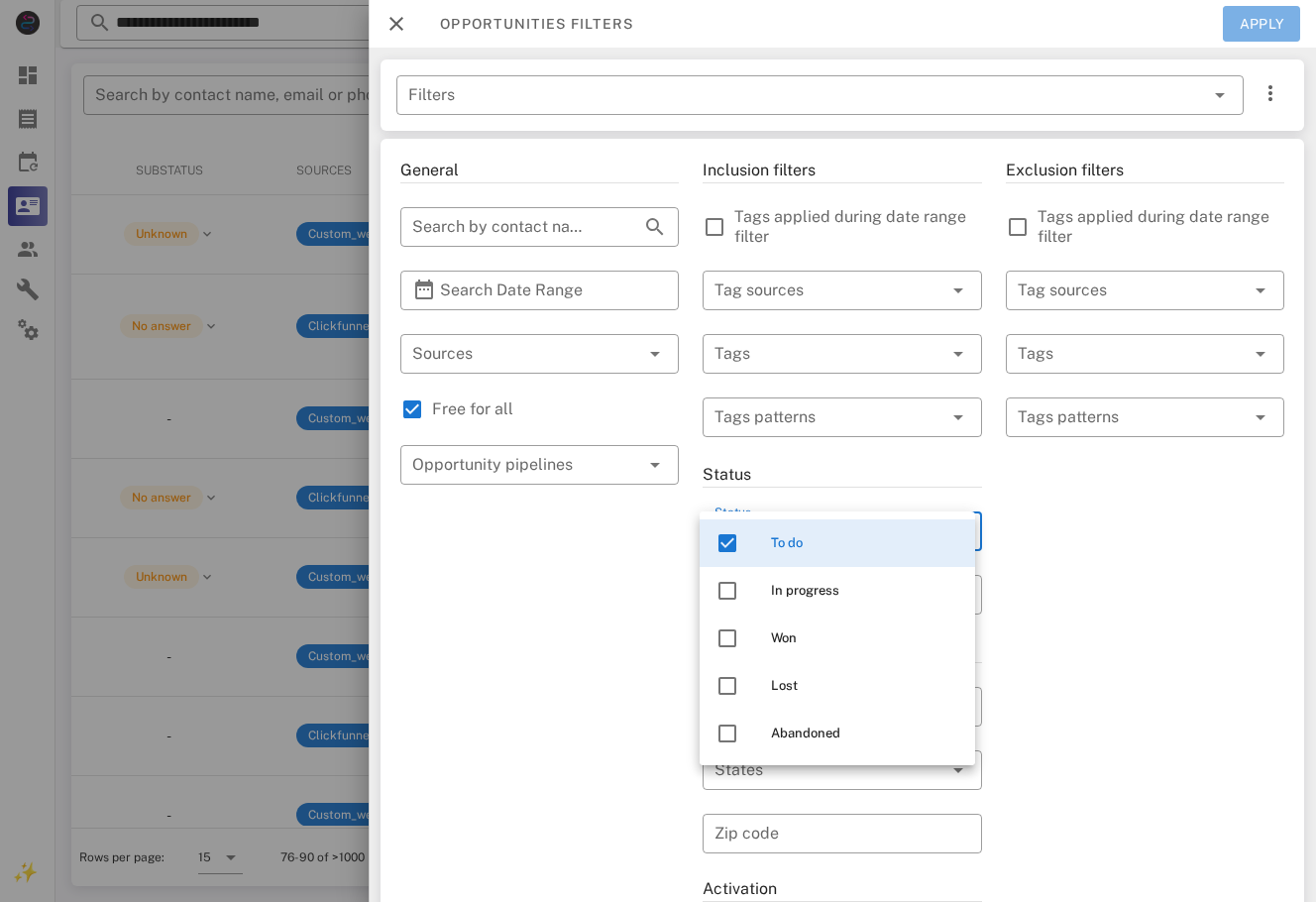 click on "Apply" at bounding box center (1261, 24) 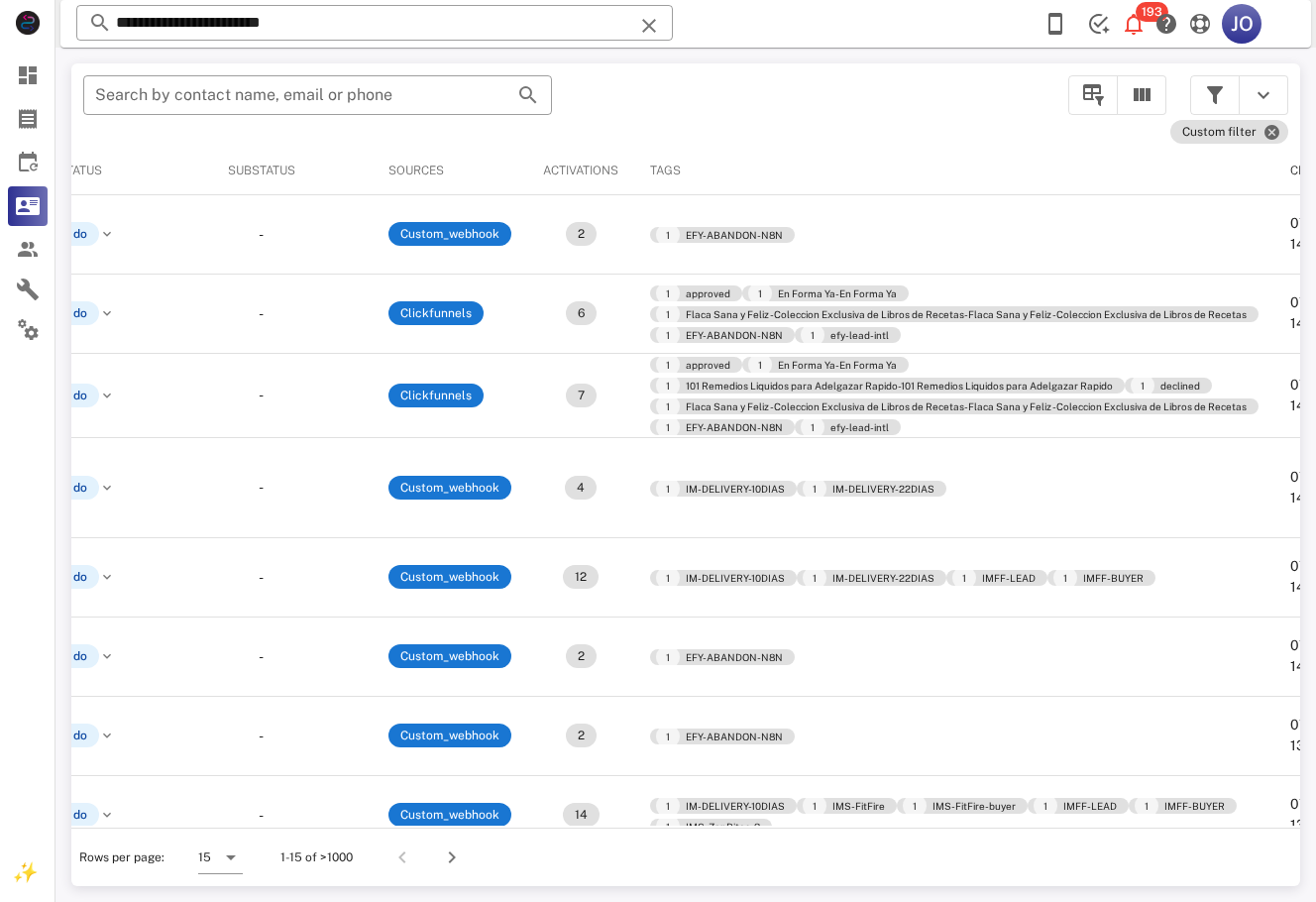 scroll, scrollTop: 0, scrollLeft: 0, axis: both 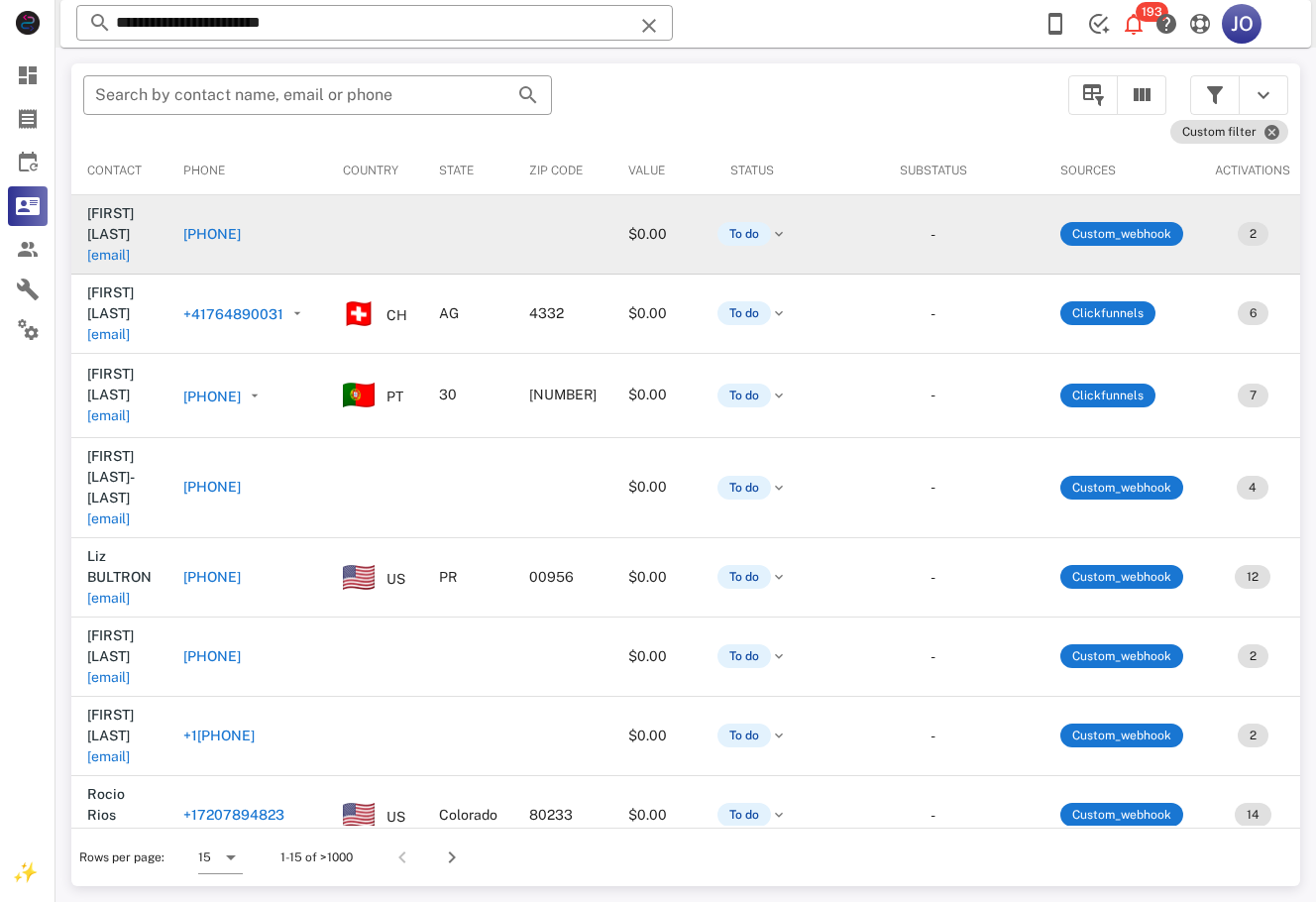 click on "[EMAIL]" at bounding box center [108, 255] 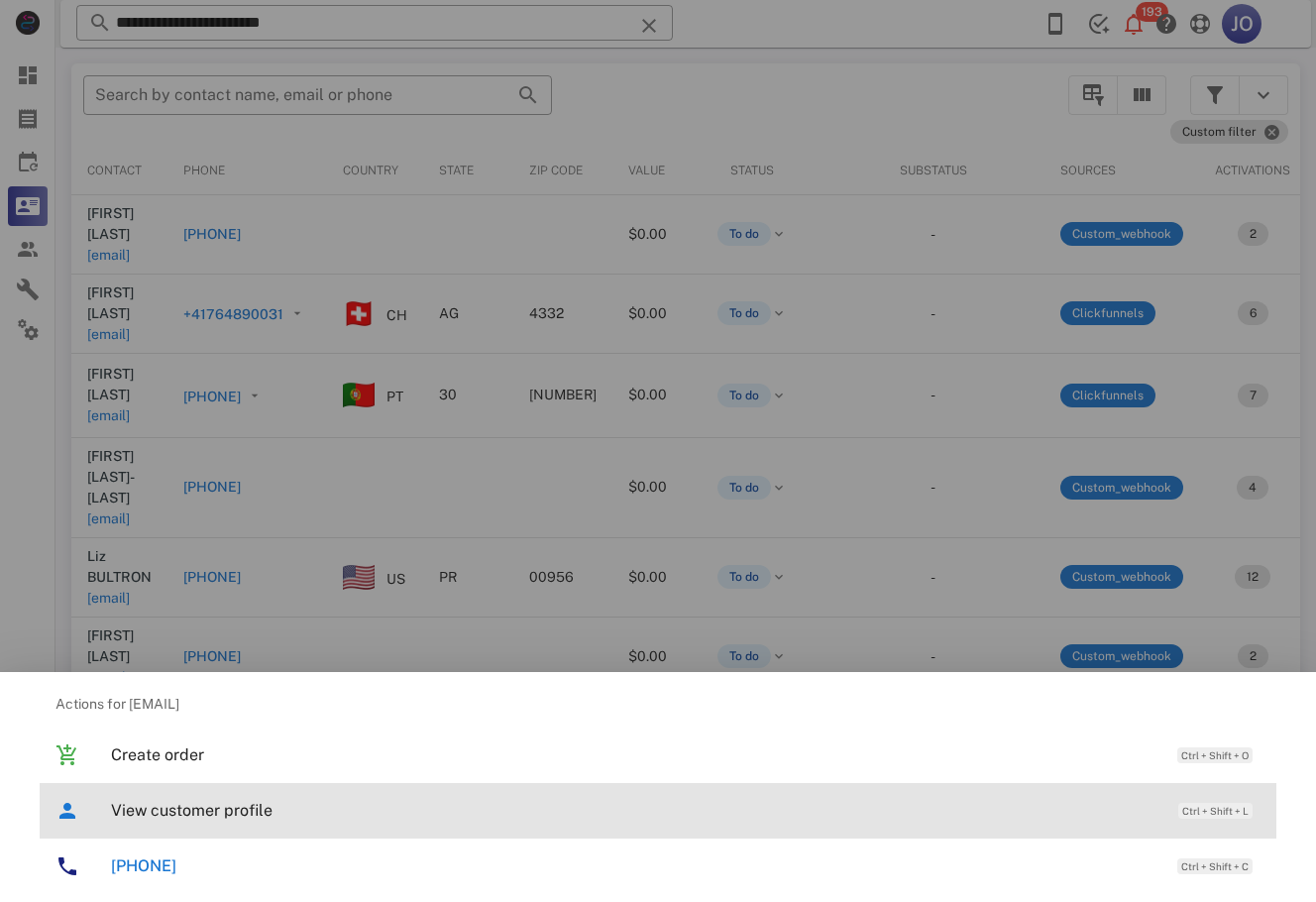 click on "View customer profile" at bounding box center (634, 810) 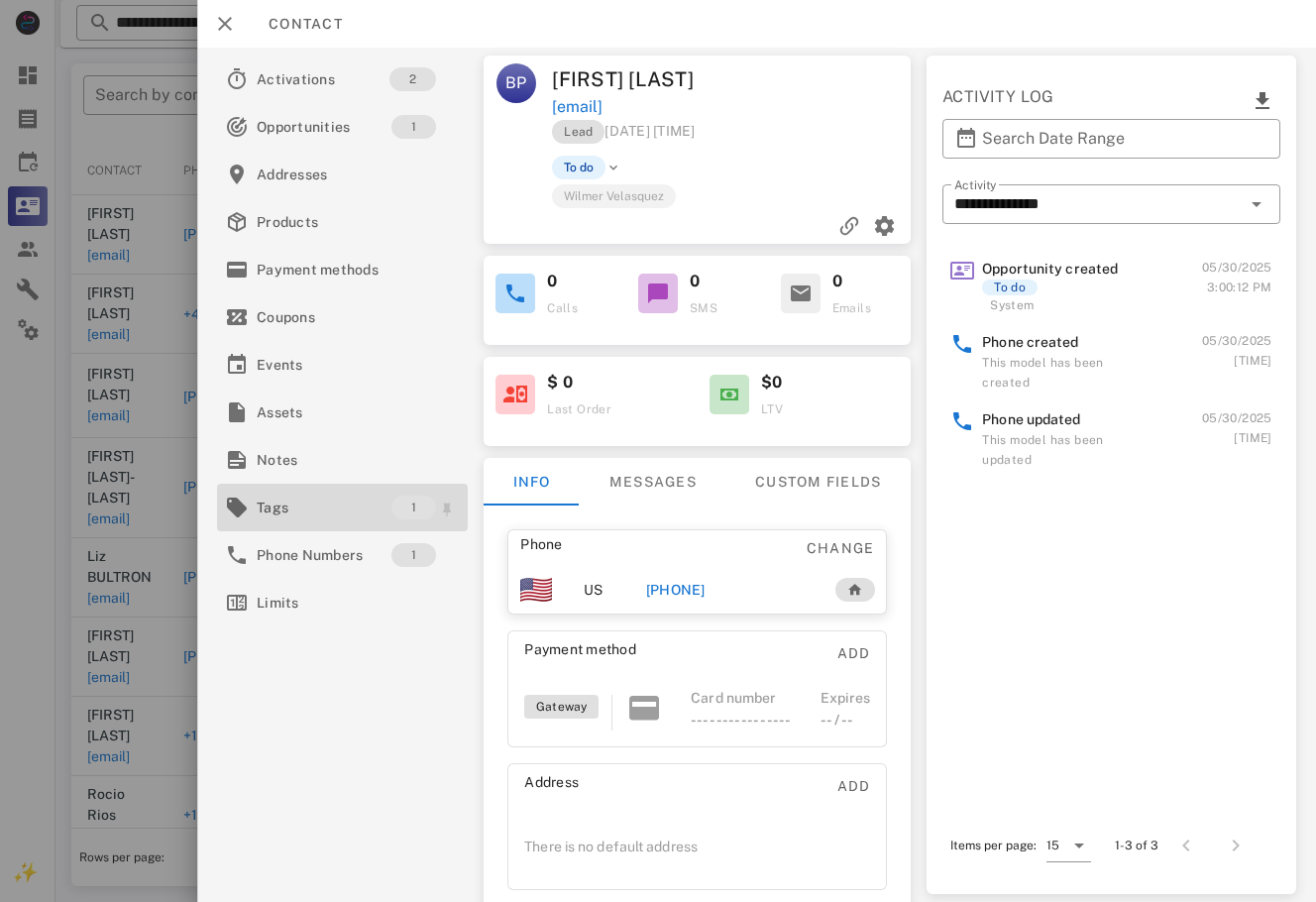 click on "Tags" at bounding box center [324, 507] 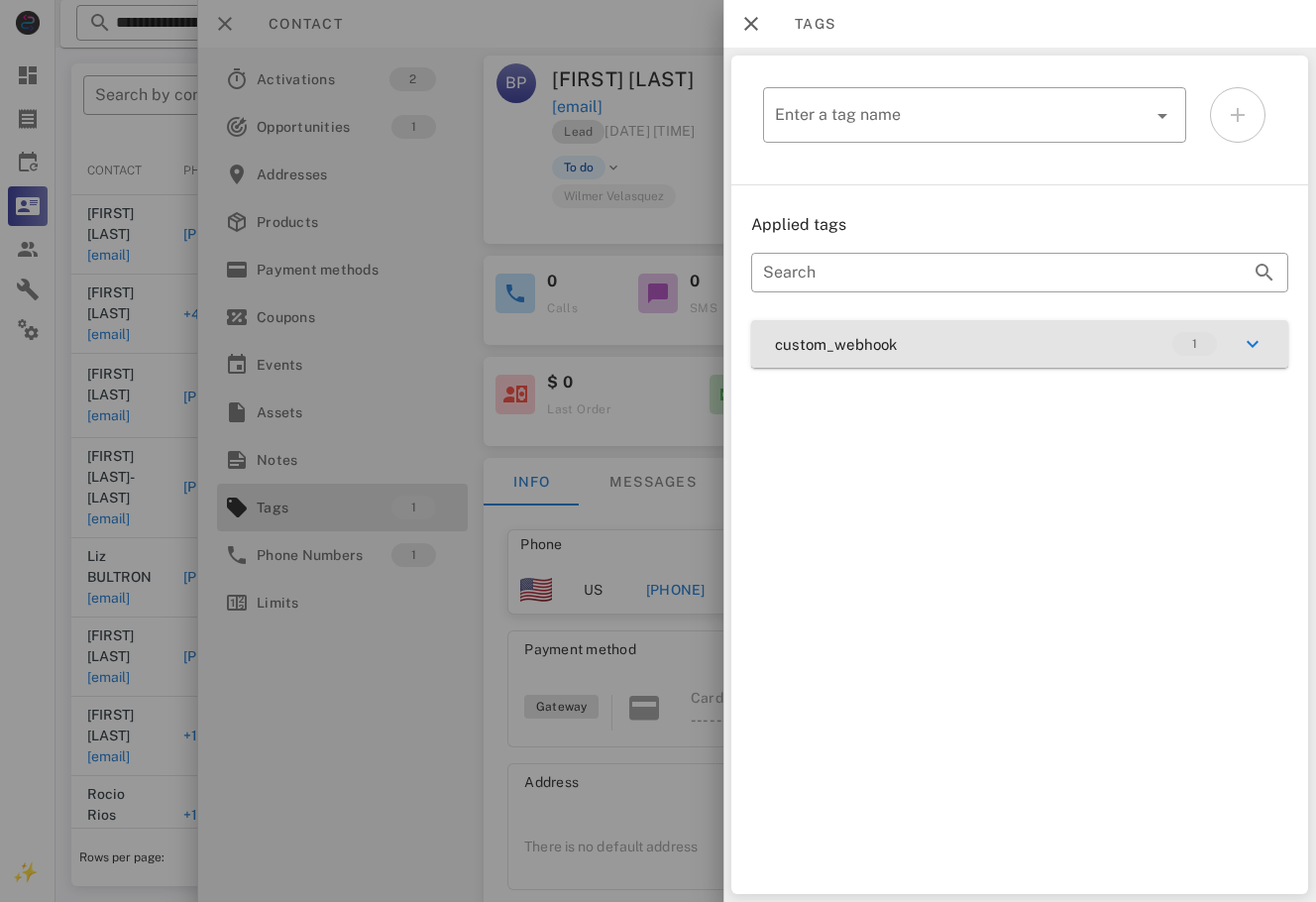 click on "custom_webhook  1" at bounding box center (1020, 344) 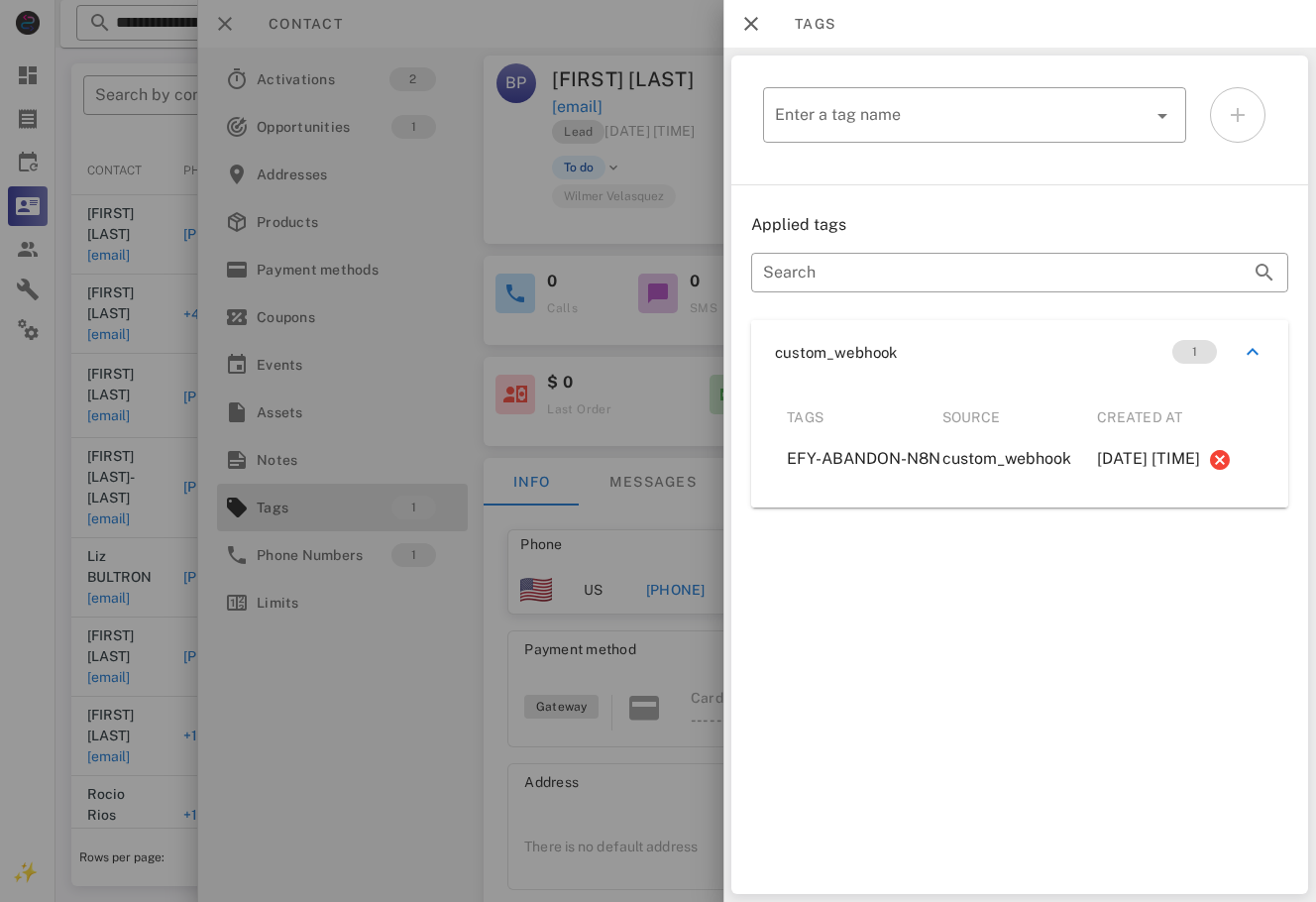 drag, startPoint x: 654, startPoint y: 653, endPoint x: 652, endPoint y: 638, distance: 15.132746 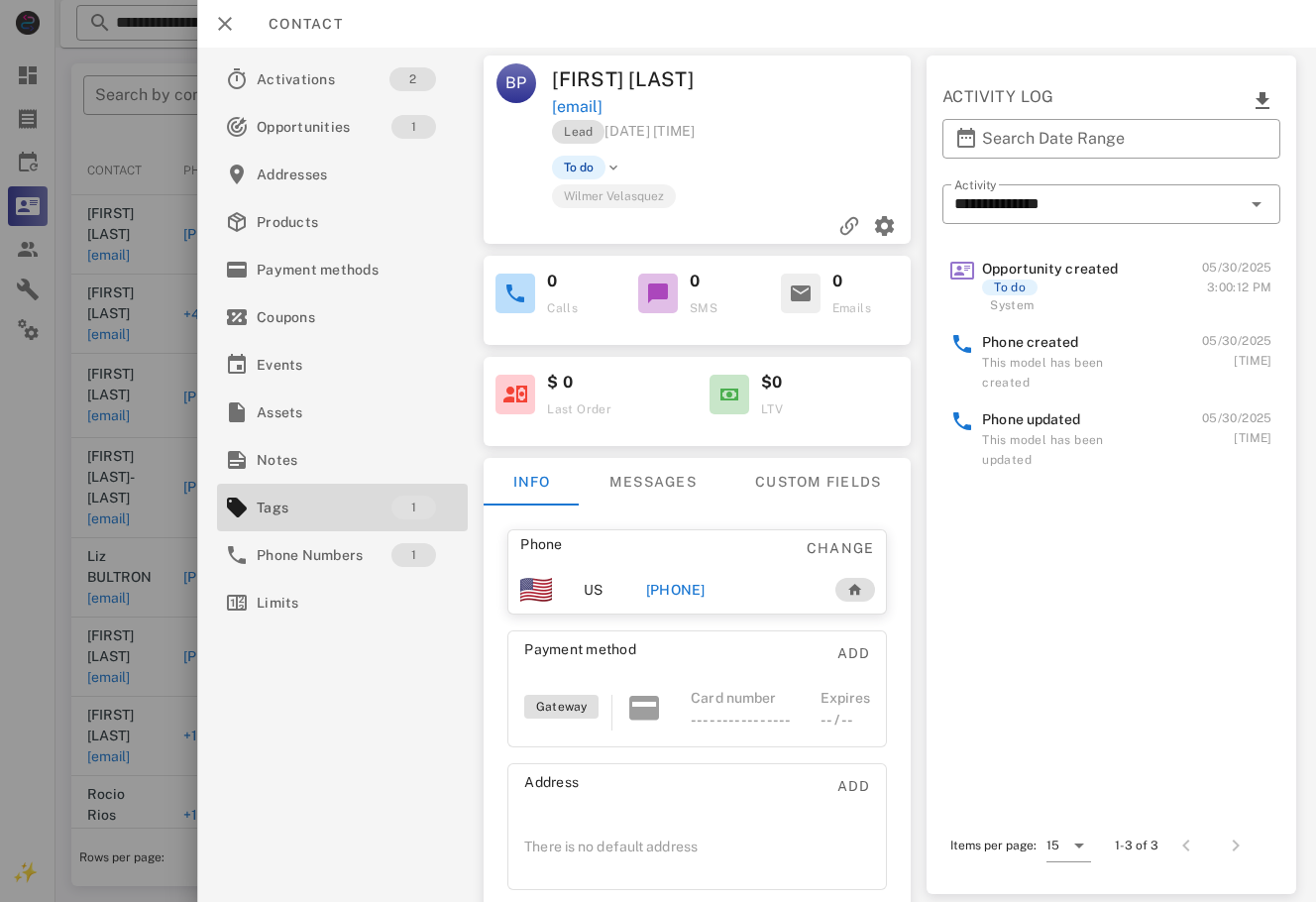 click on "[PHONE]" at bounding box center (676, 590) 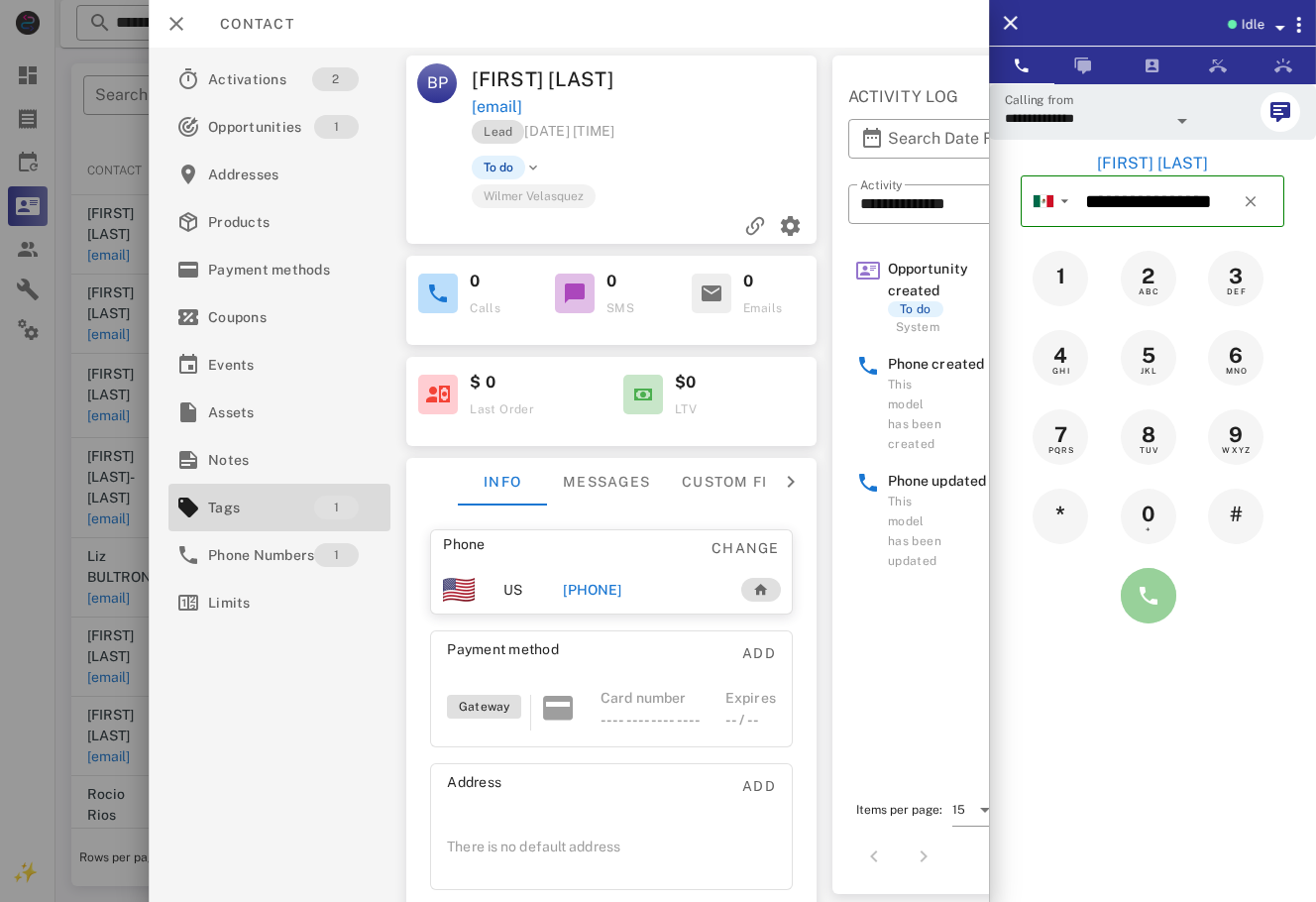 click at bounding box center (1149, 596) 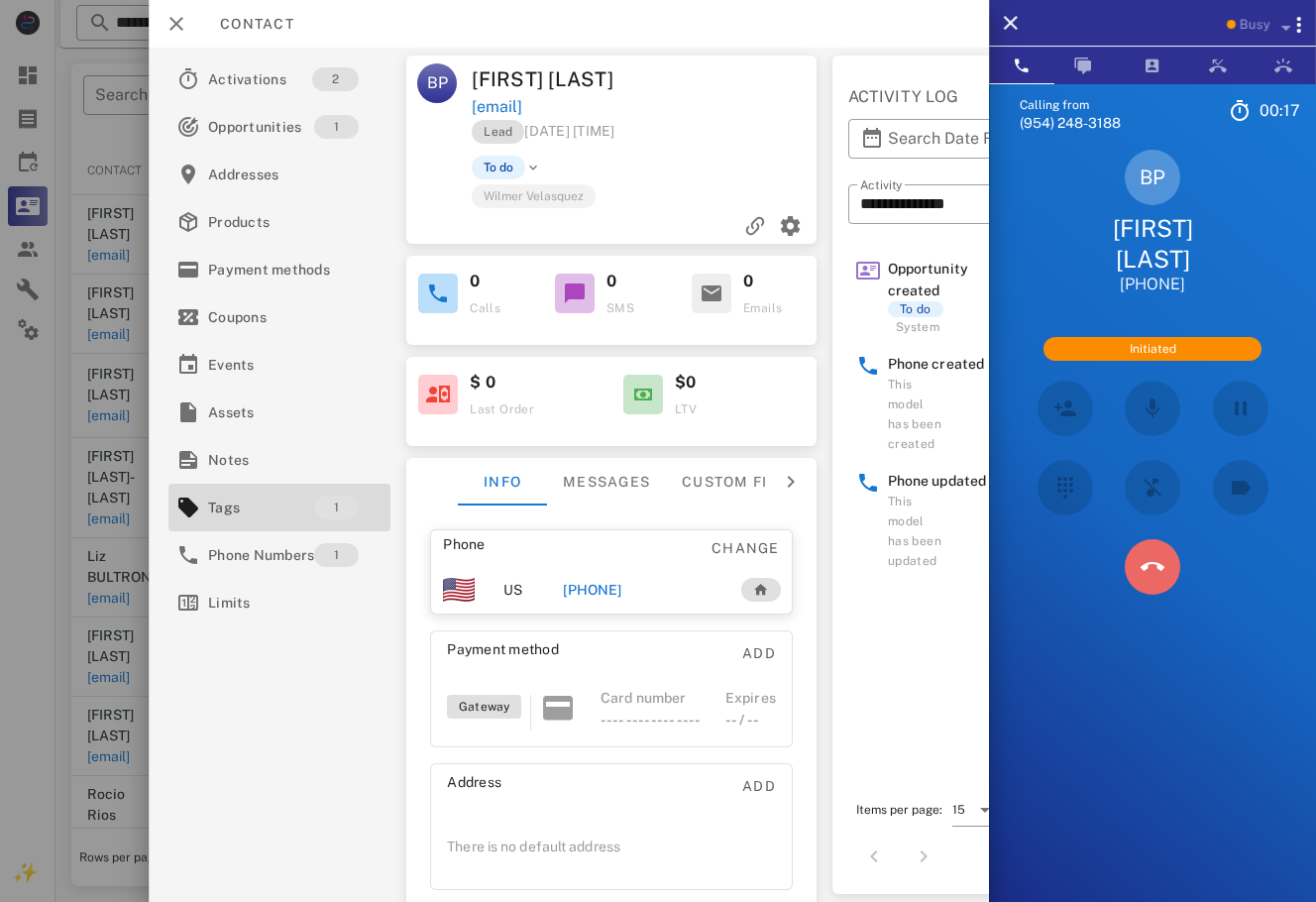 click at bounding box center [1152, 567] 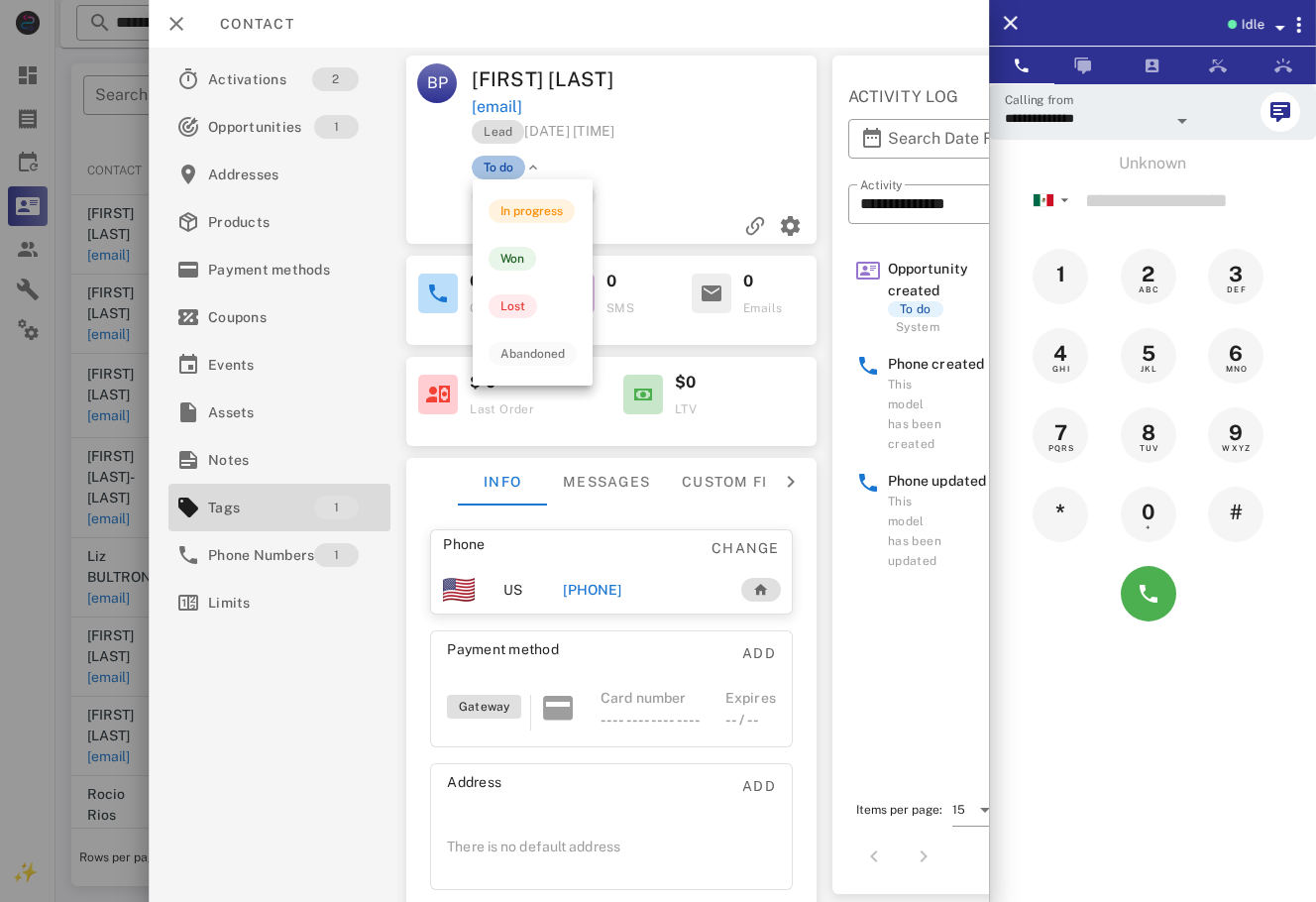 click on "To do" at bounding box center (498, 168) 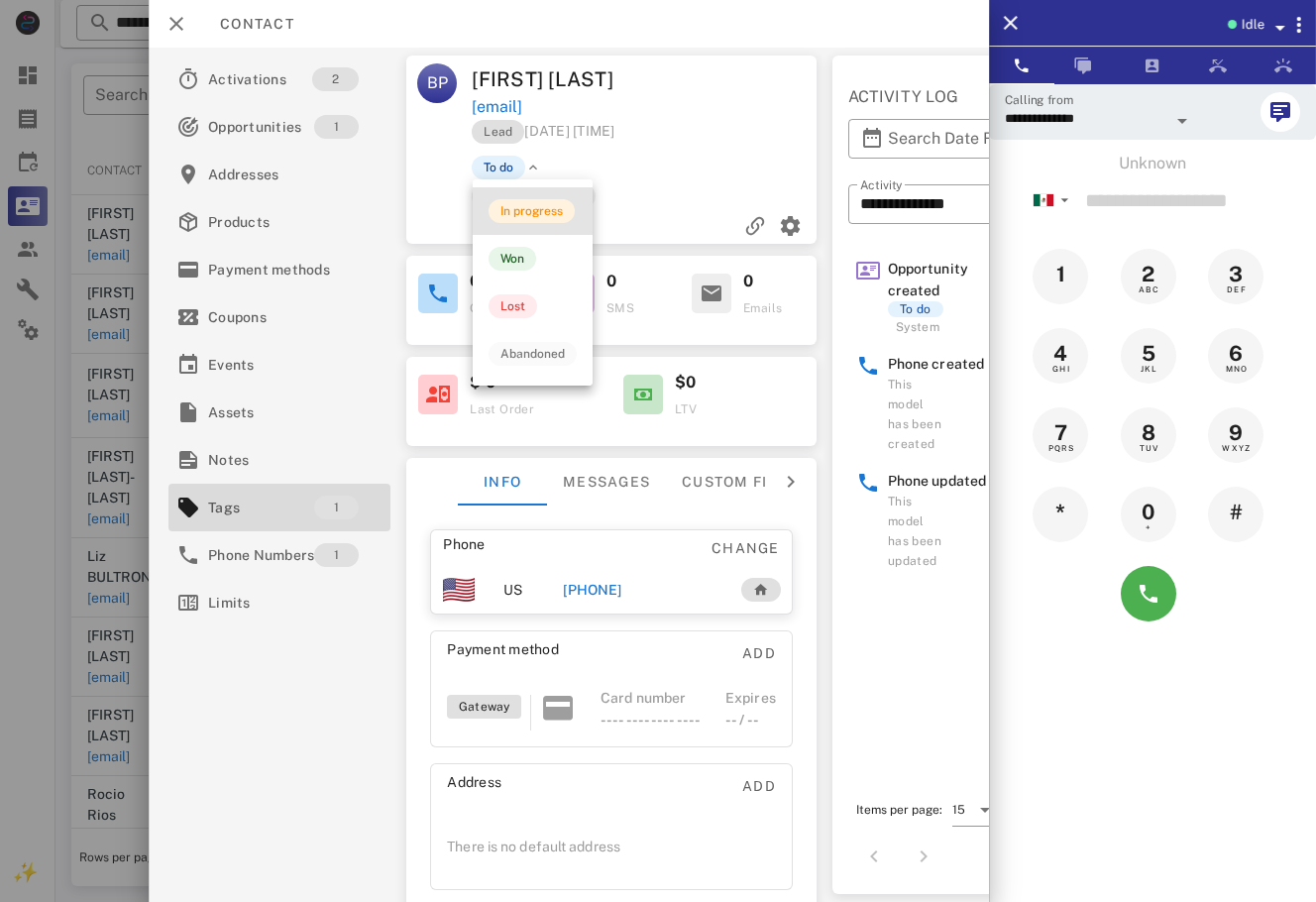 click on "In progress" at bounding box center [532, 211] 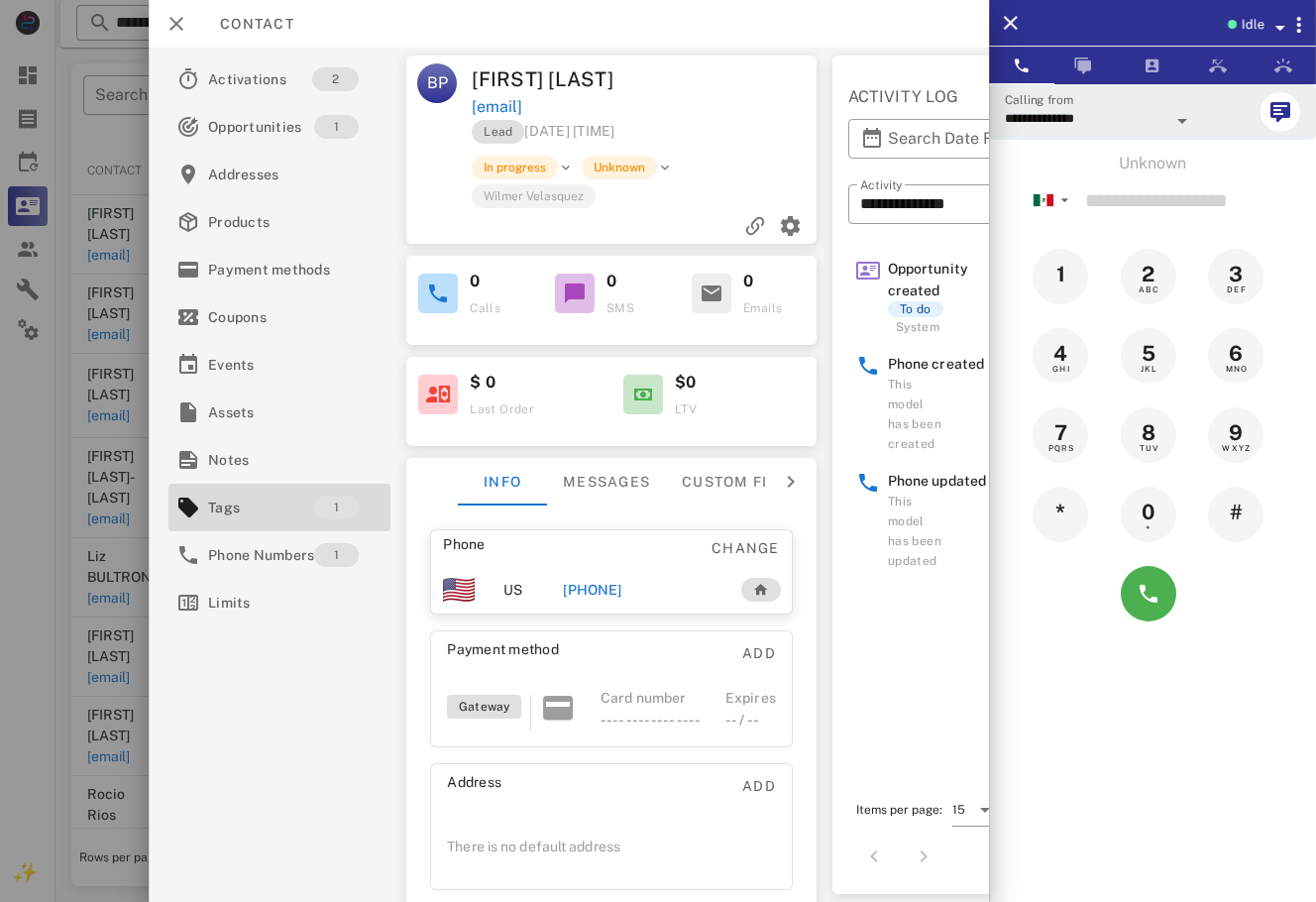 click at bounding box center (658, 451) 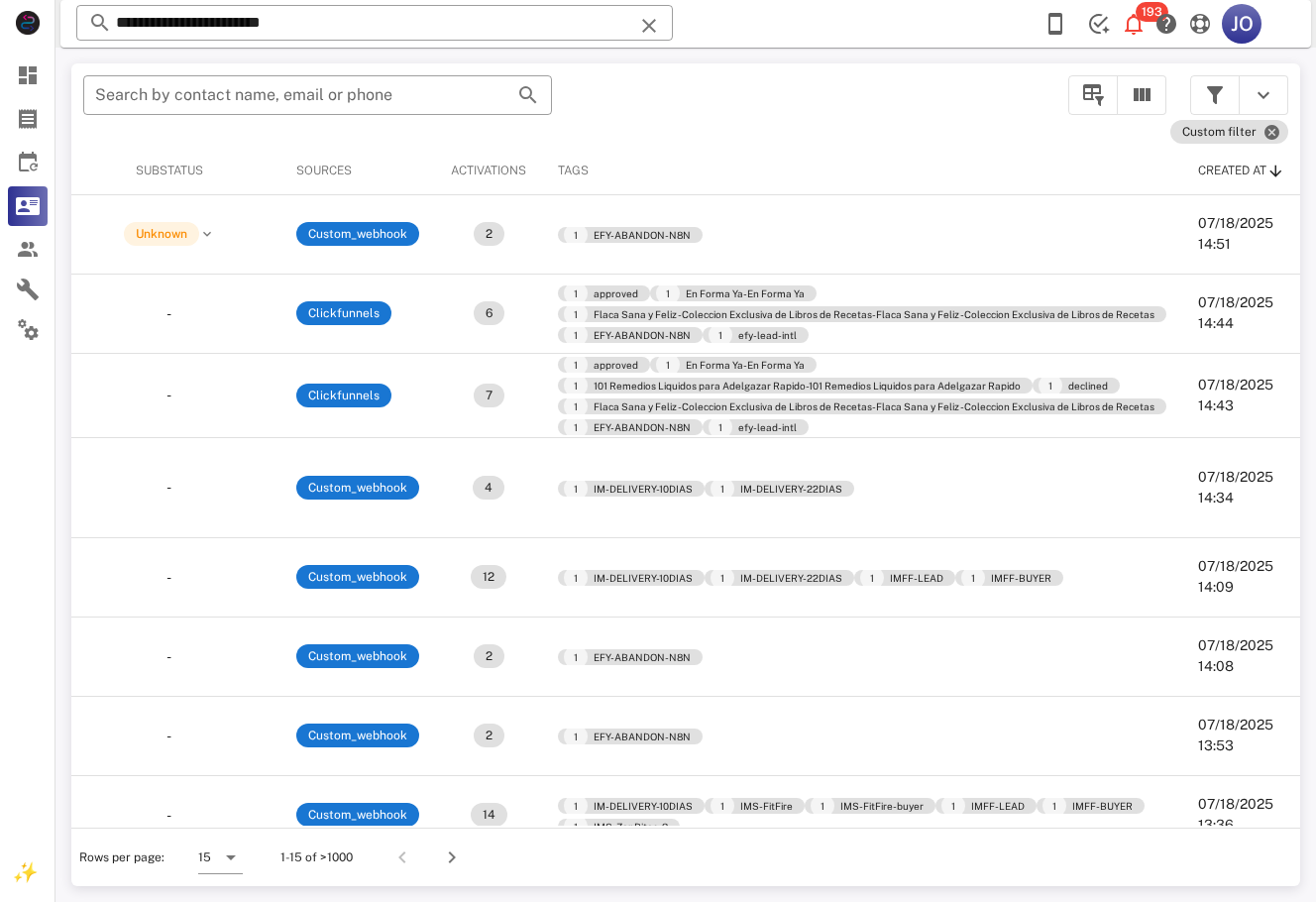 scroll, scrollTop: 0, scrollLeft: 0, axis: both 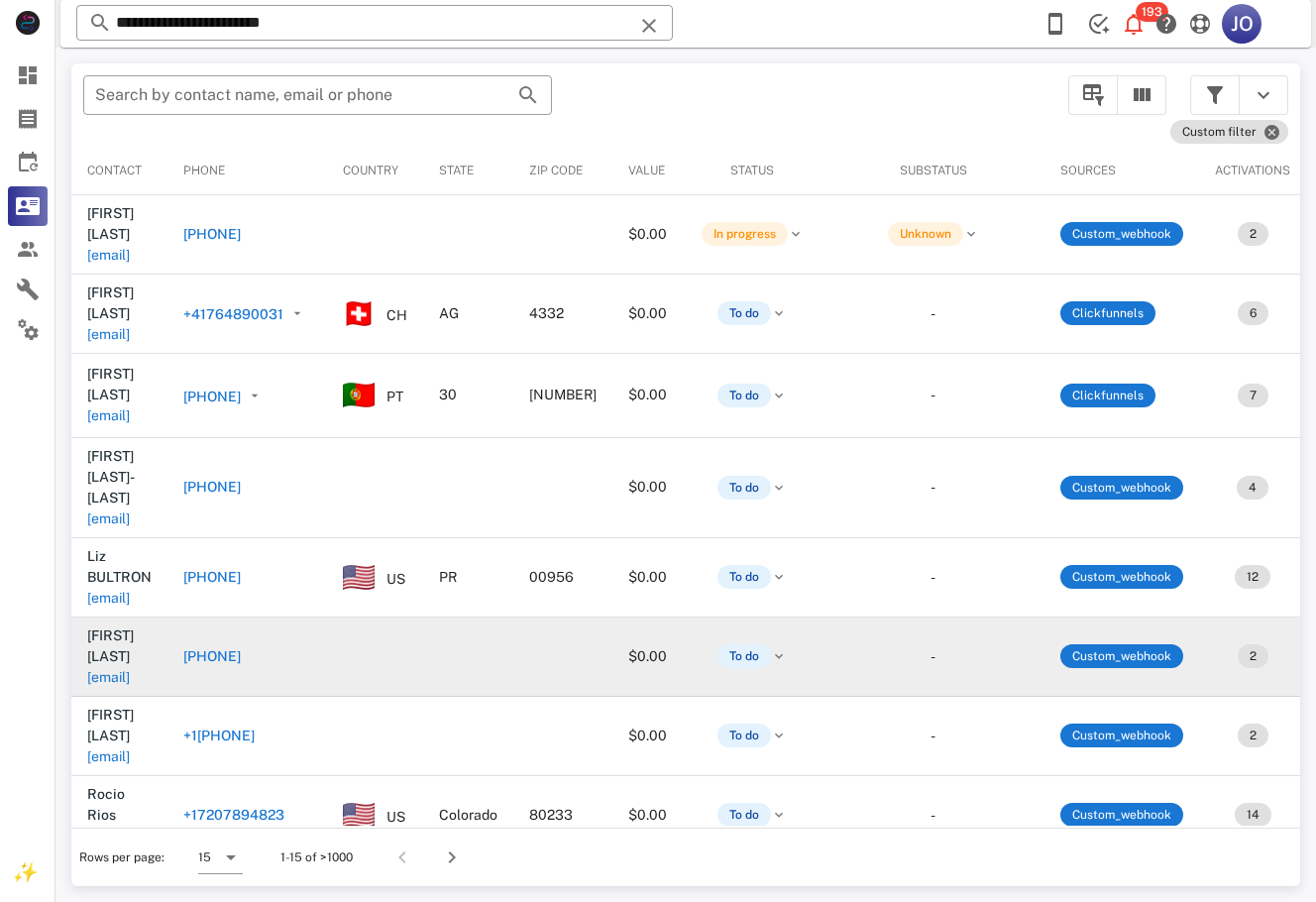 click on "carrasco6161@gmail.com" at bounding box center [108, 677] 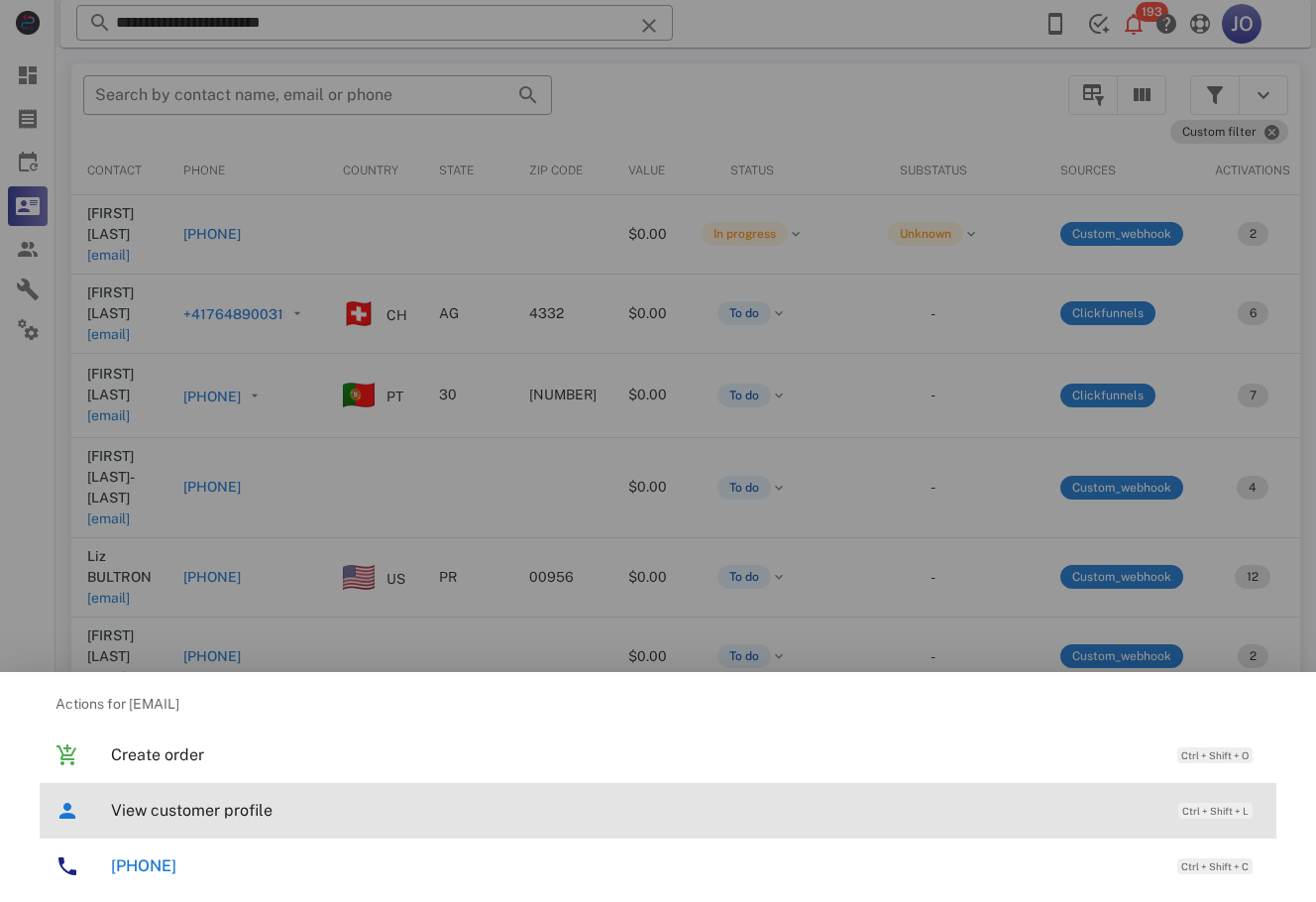 click on "View customer profile Ctrl + Shift + L" at bounding box center [686, 810] 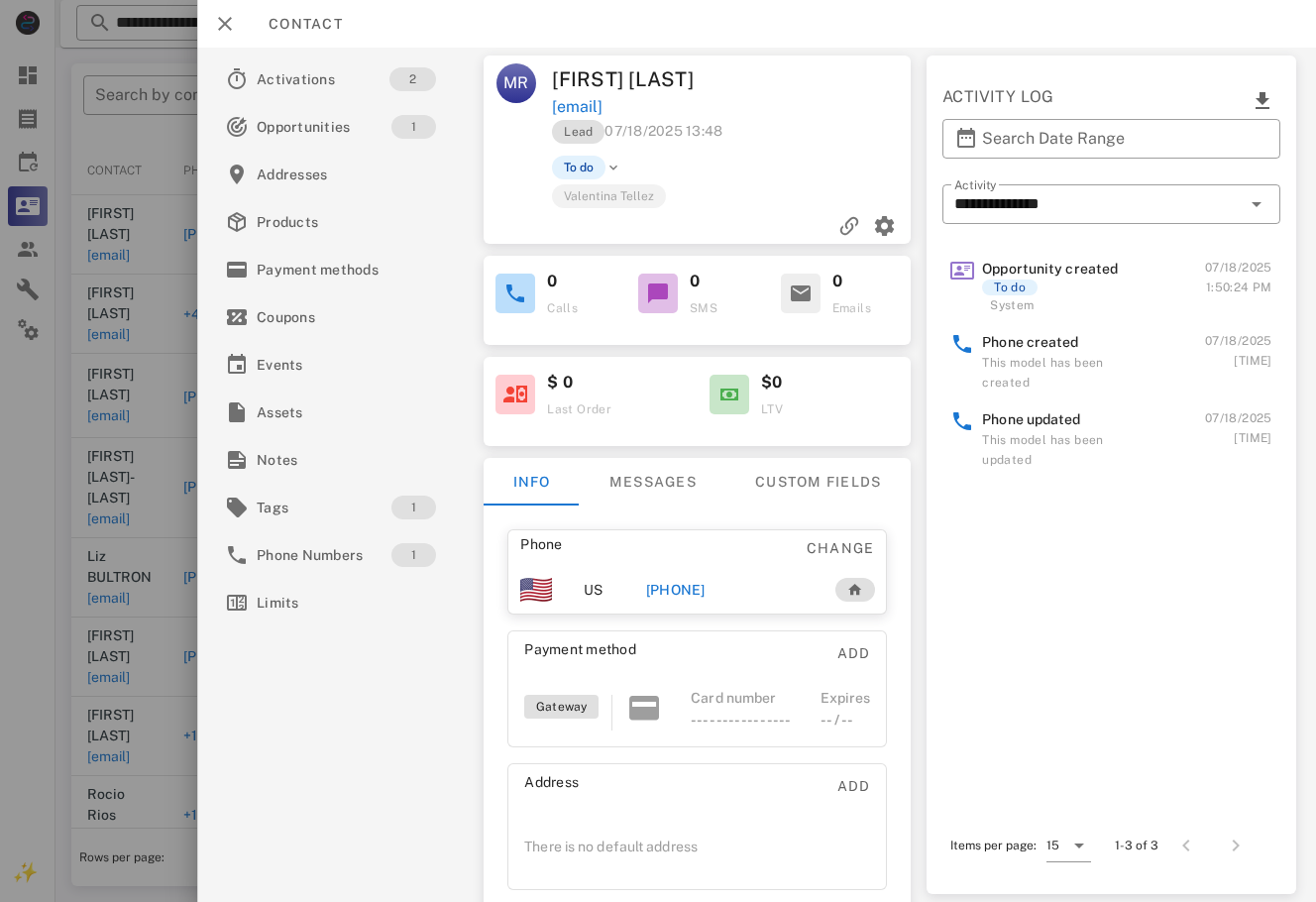 click on "+14323854481" at bounding box center [729, 590] 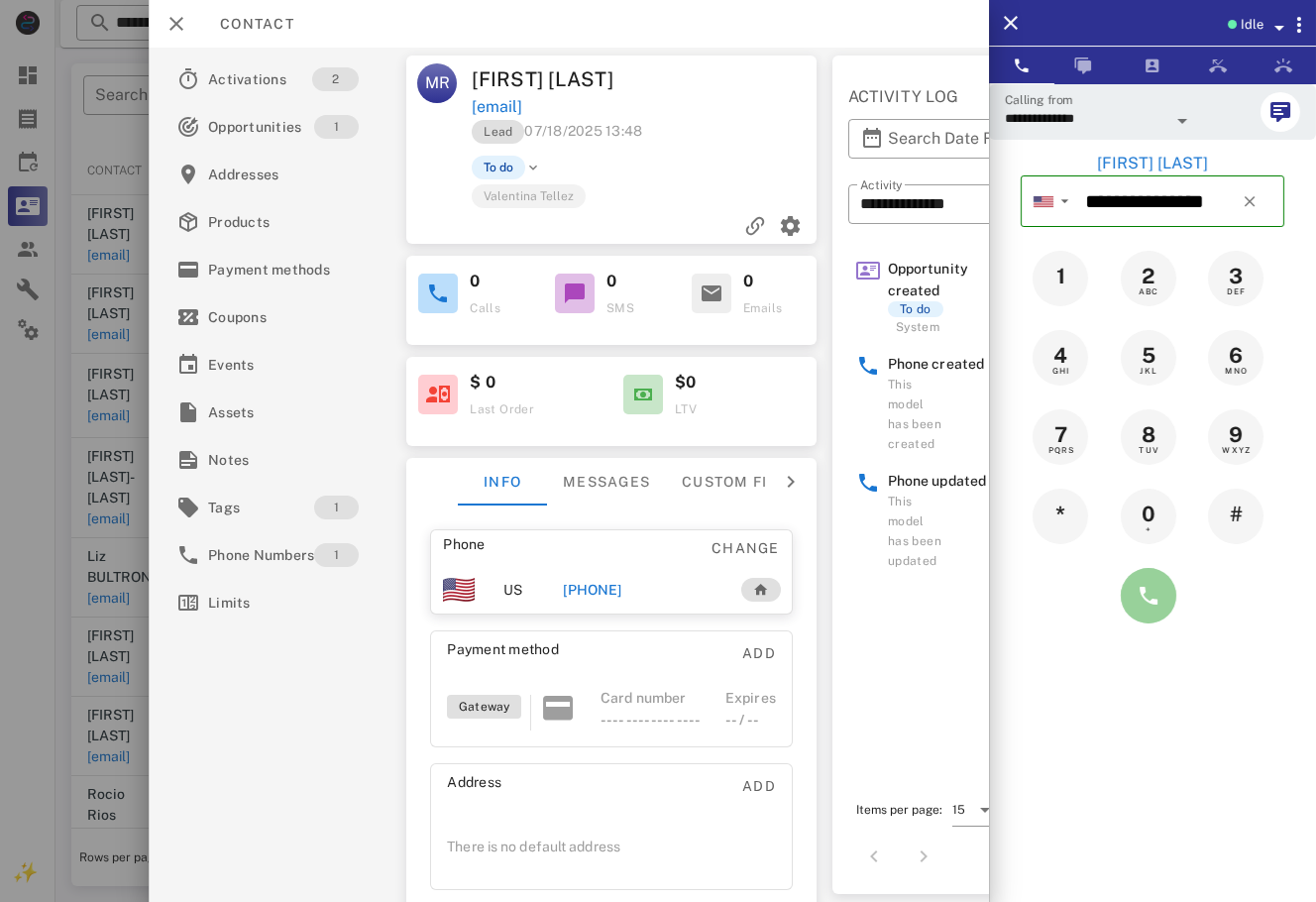 click at bounding box center (1149, 596) 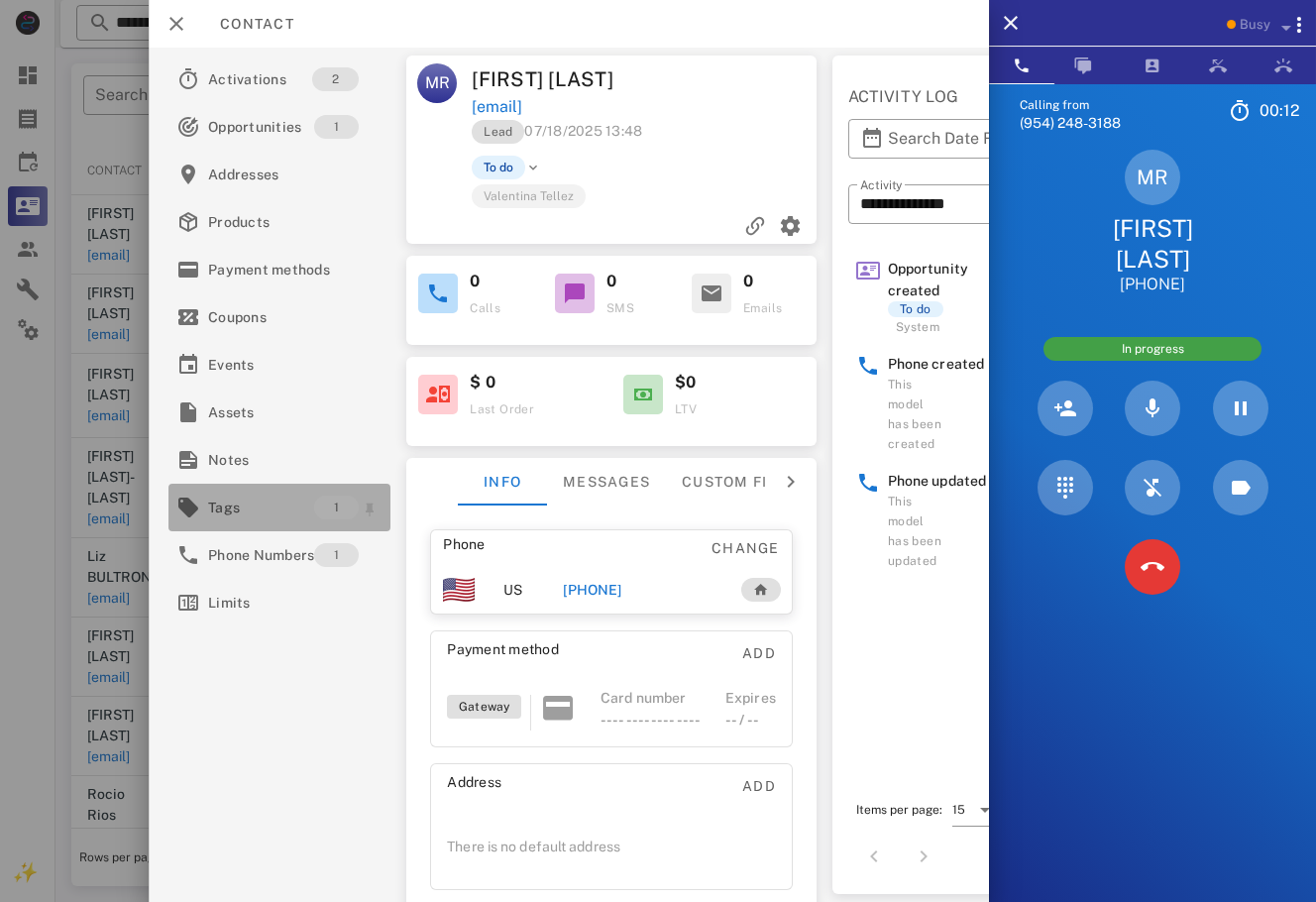 click on "Tags" at bounding box center [261, 507] 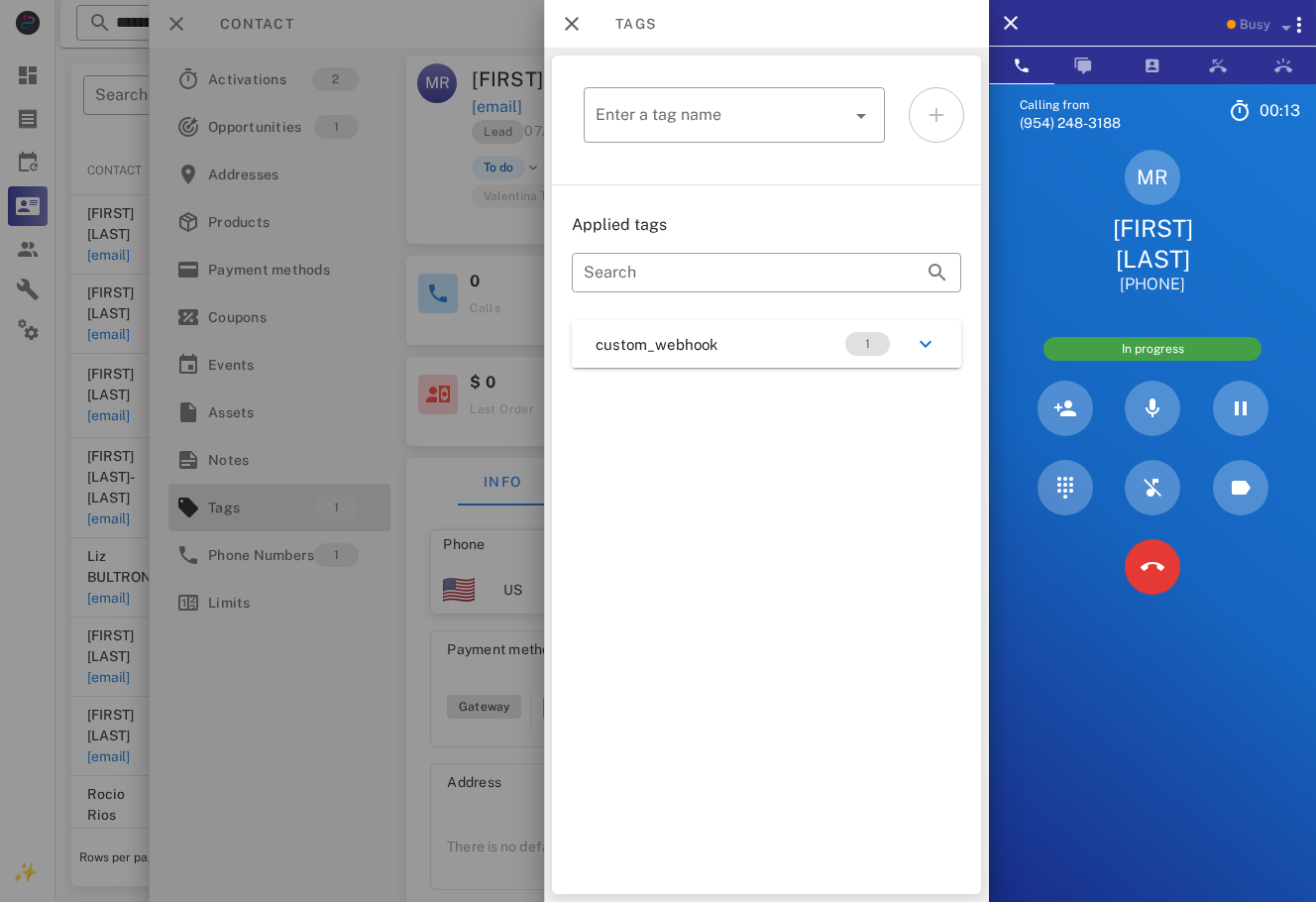 click on "​ Enter a tag name Applied tags ​ Search  custom_webhook  1" at bounding box center (766, 475) 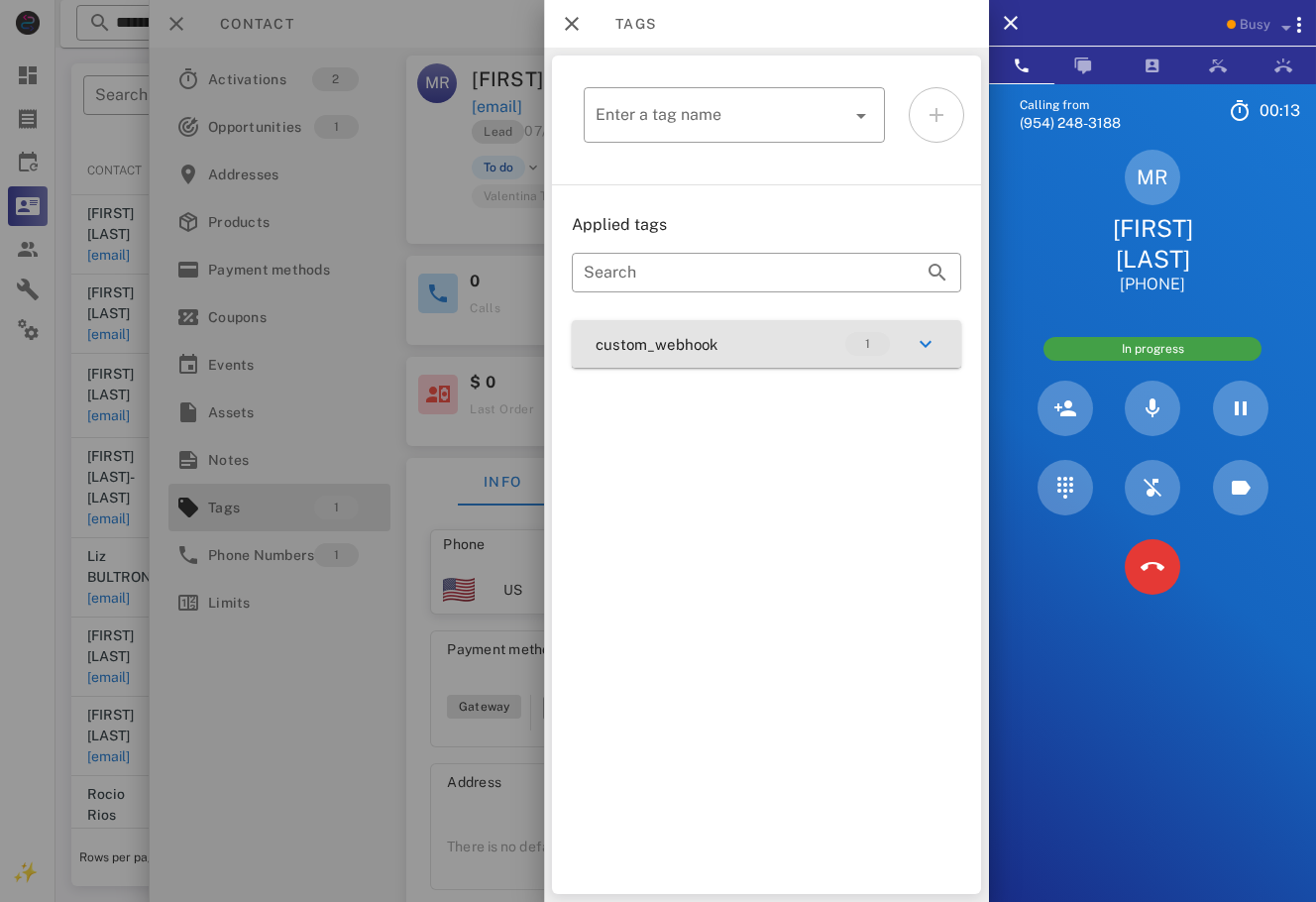 click on "custom_webhook  1" at bounding box center [766, 344] 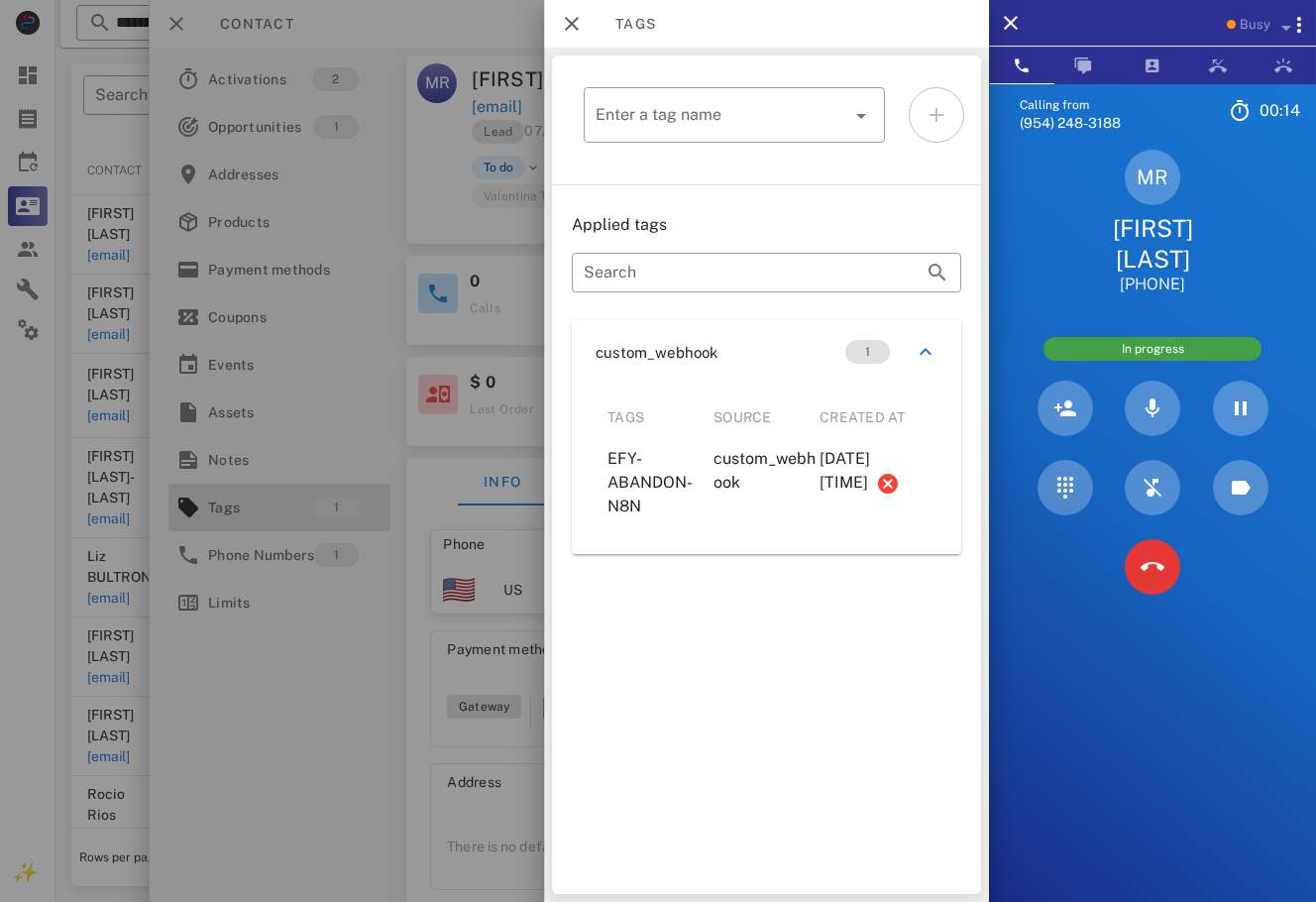 click at bounding box center [658, 451] 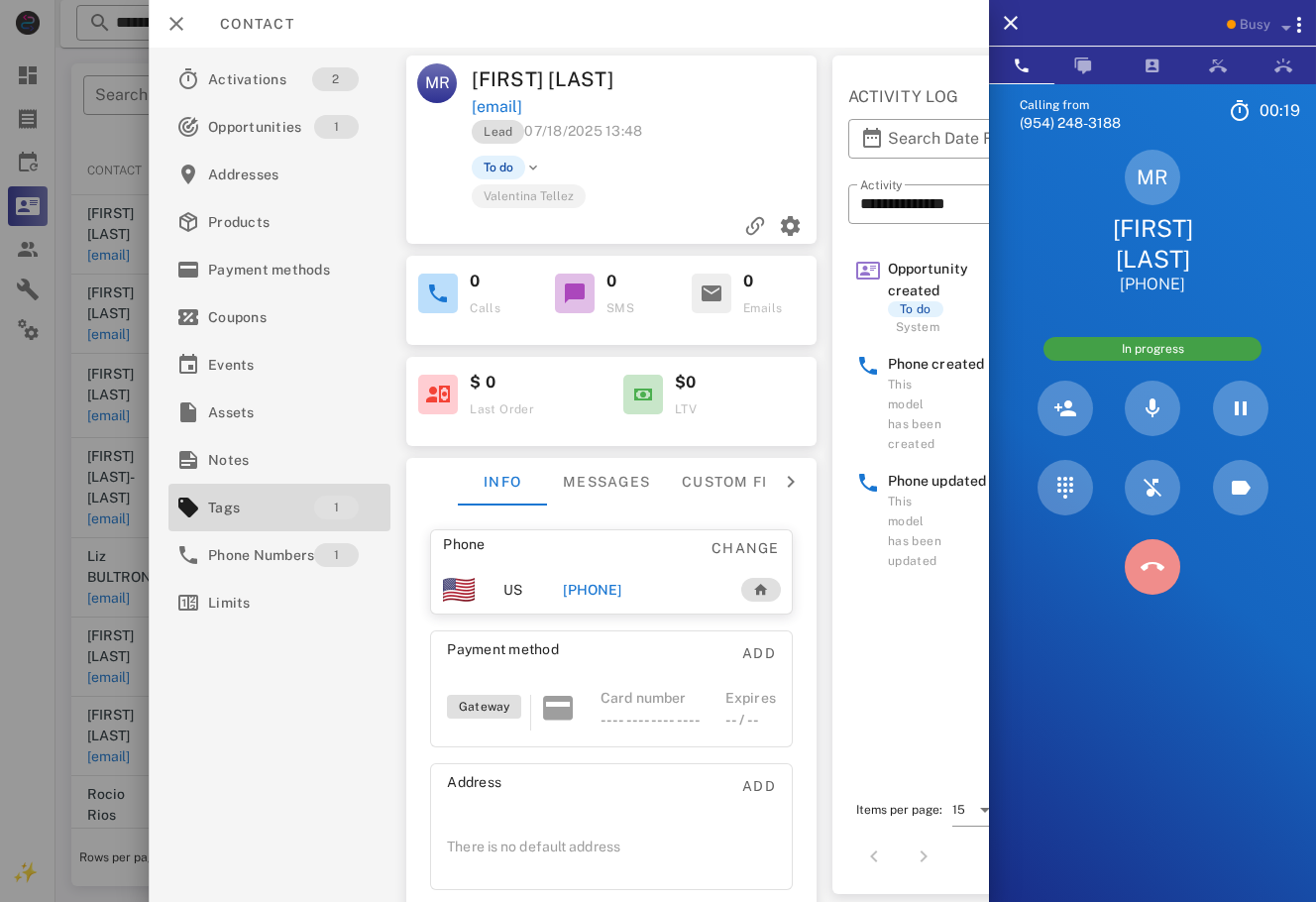 click at bounding box center [1152, 567] 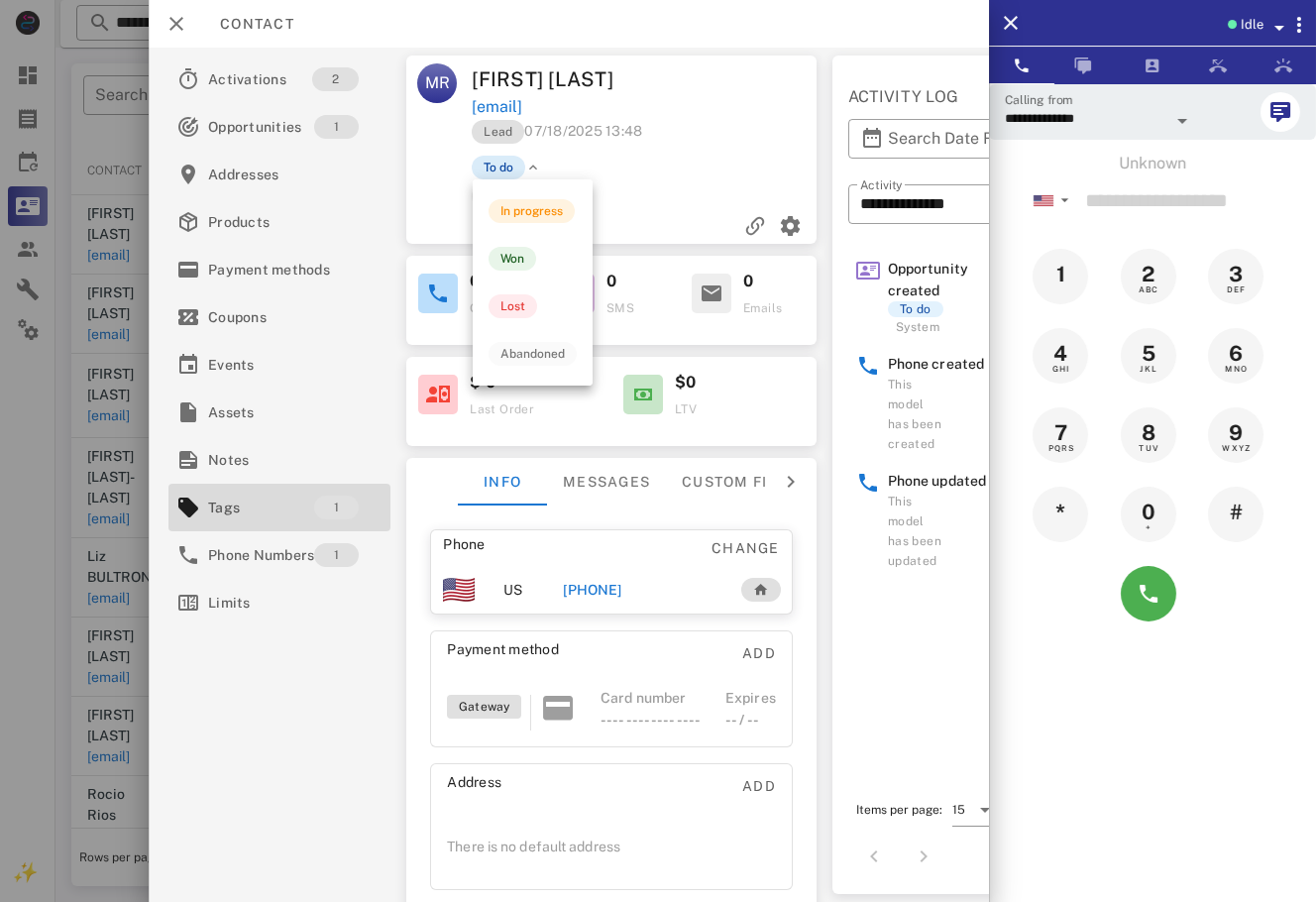 click on "To do" at bounding box center (498, 168) 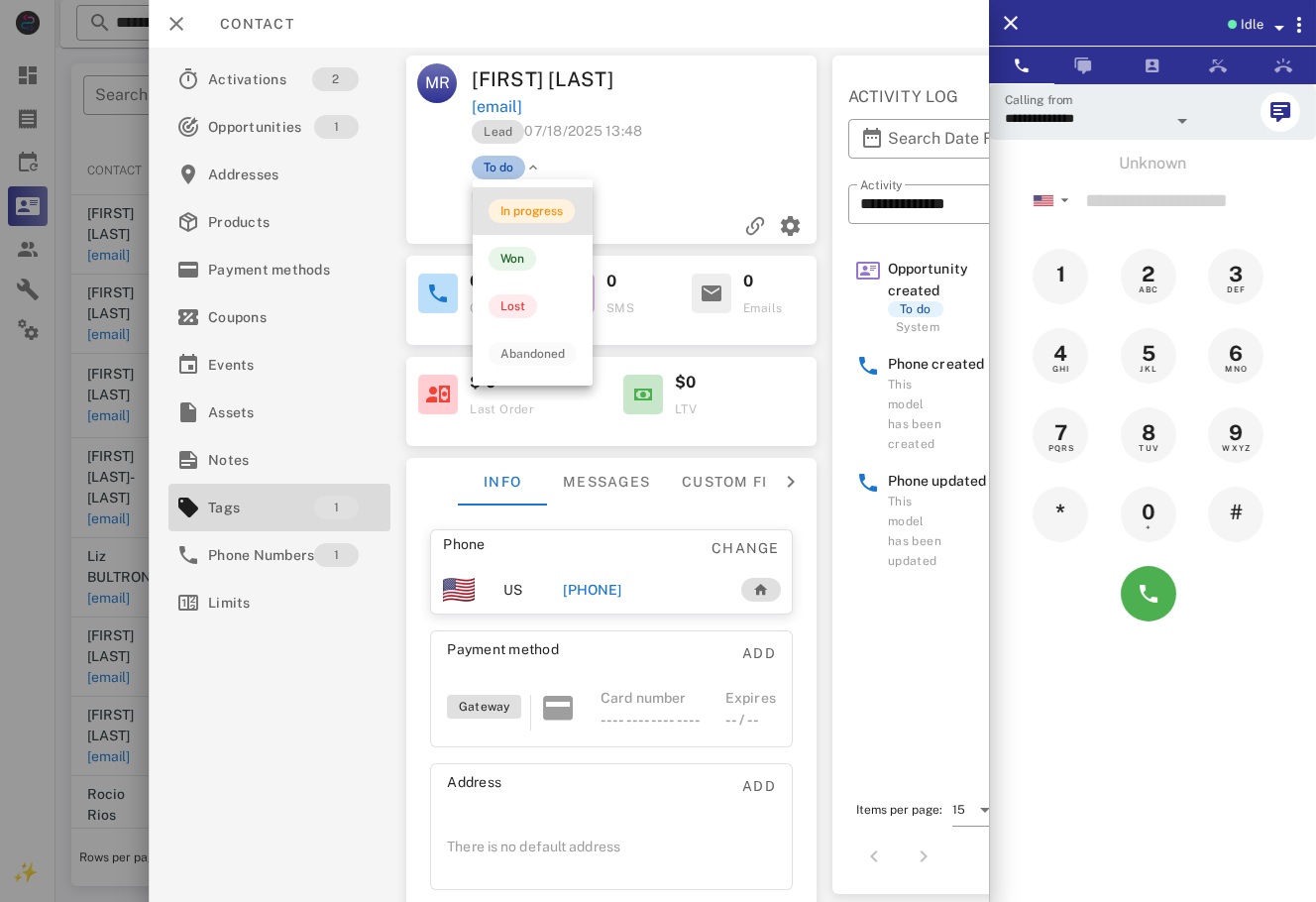 click on "In progress" at bounding box center (532, 211) 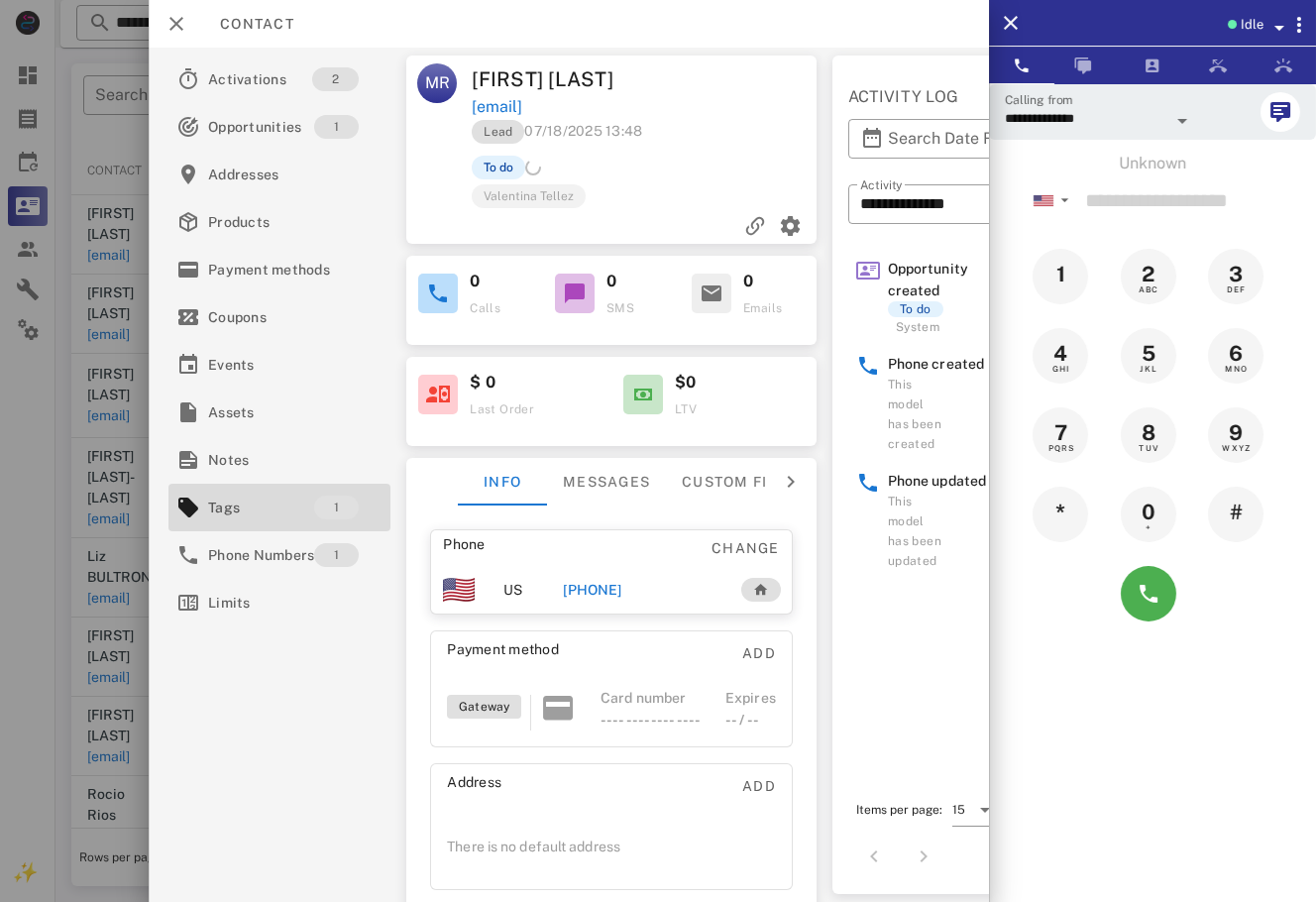 click at bounding box center (658, 451) 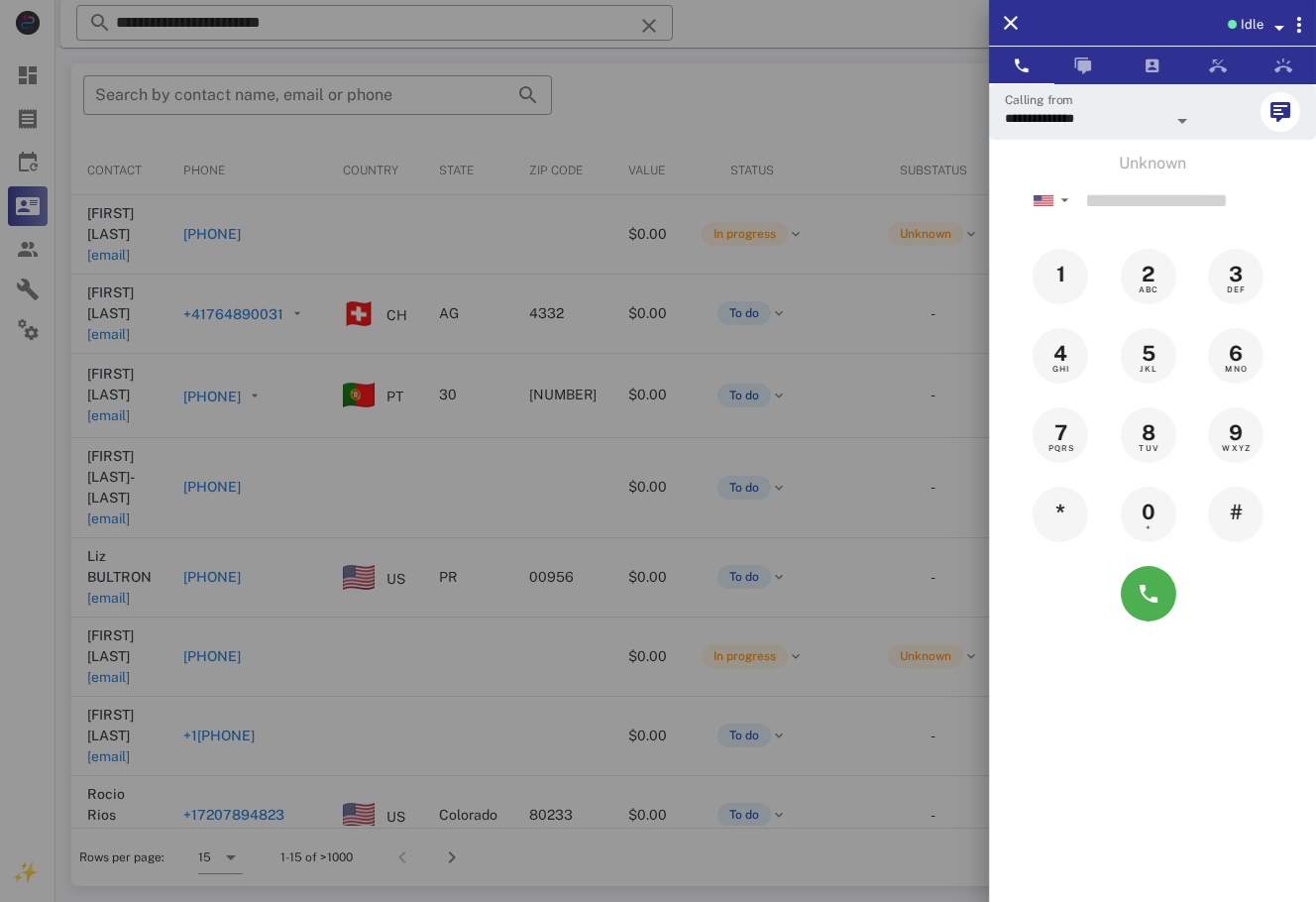click at bounding box center (658, 451) 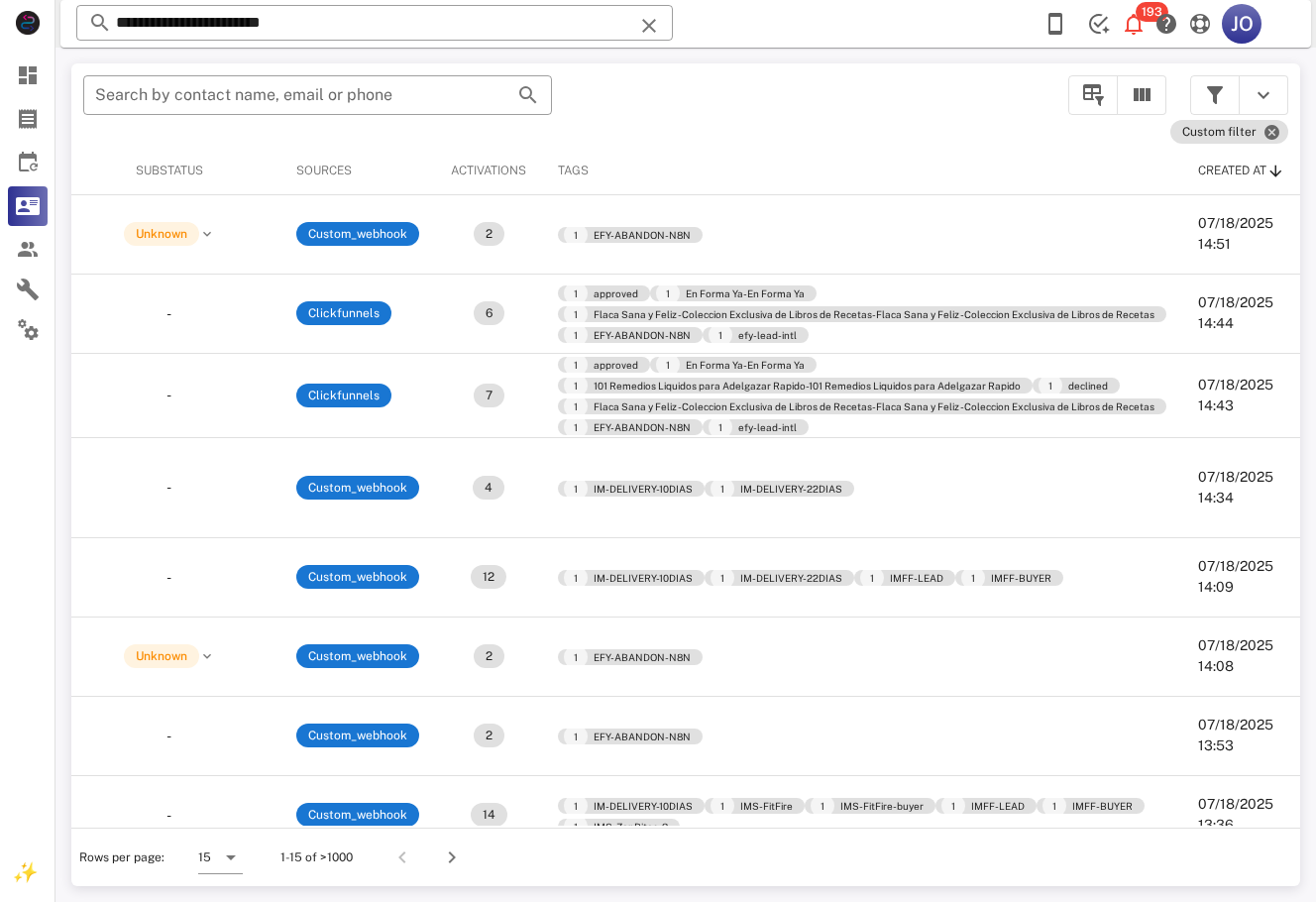 scroll, scrollTop: 0, scrollLeft: 0, axis: both 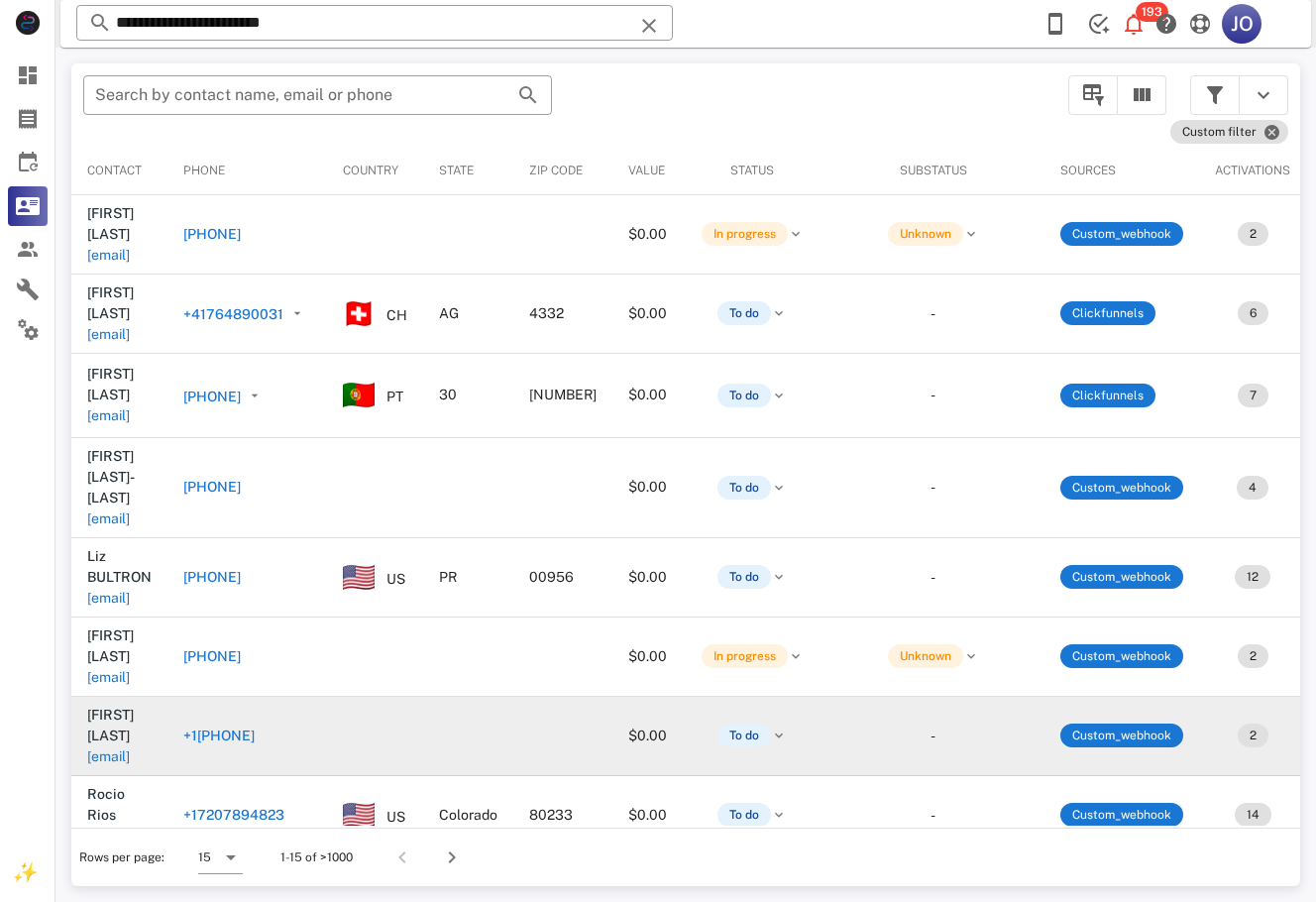 click on "jazsanabrial@hotmail.com" at bounding box center (108, 756) 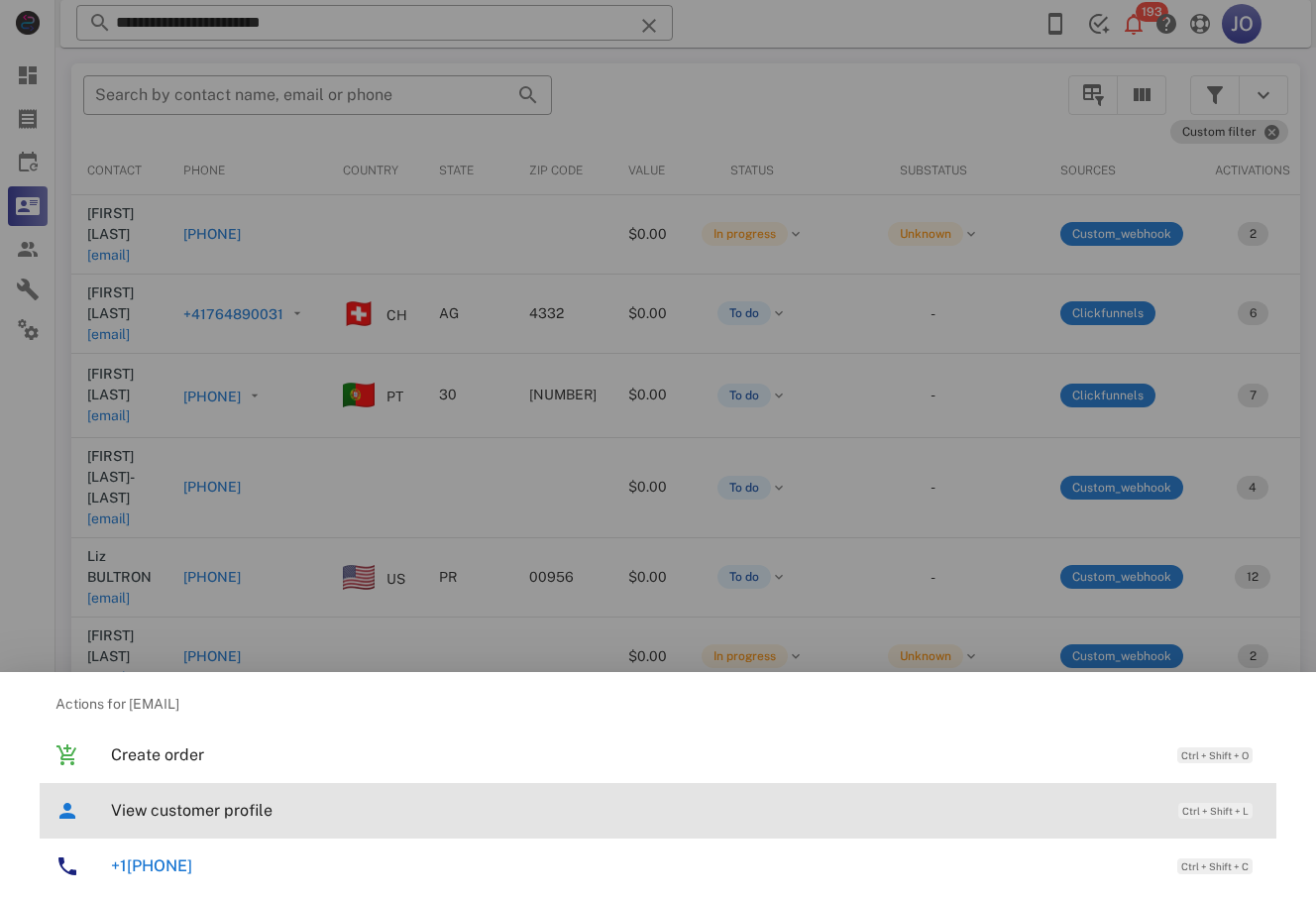 click on "View customer profile Ctrl + Shift + L" at bounding box center [686, 810] 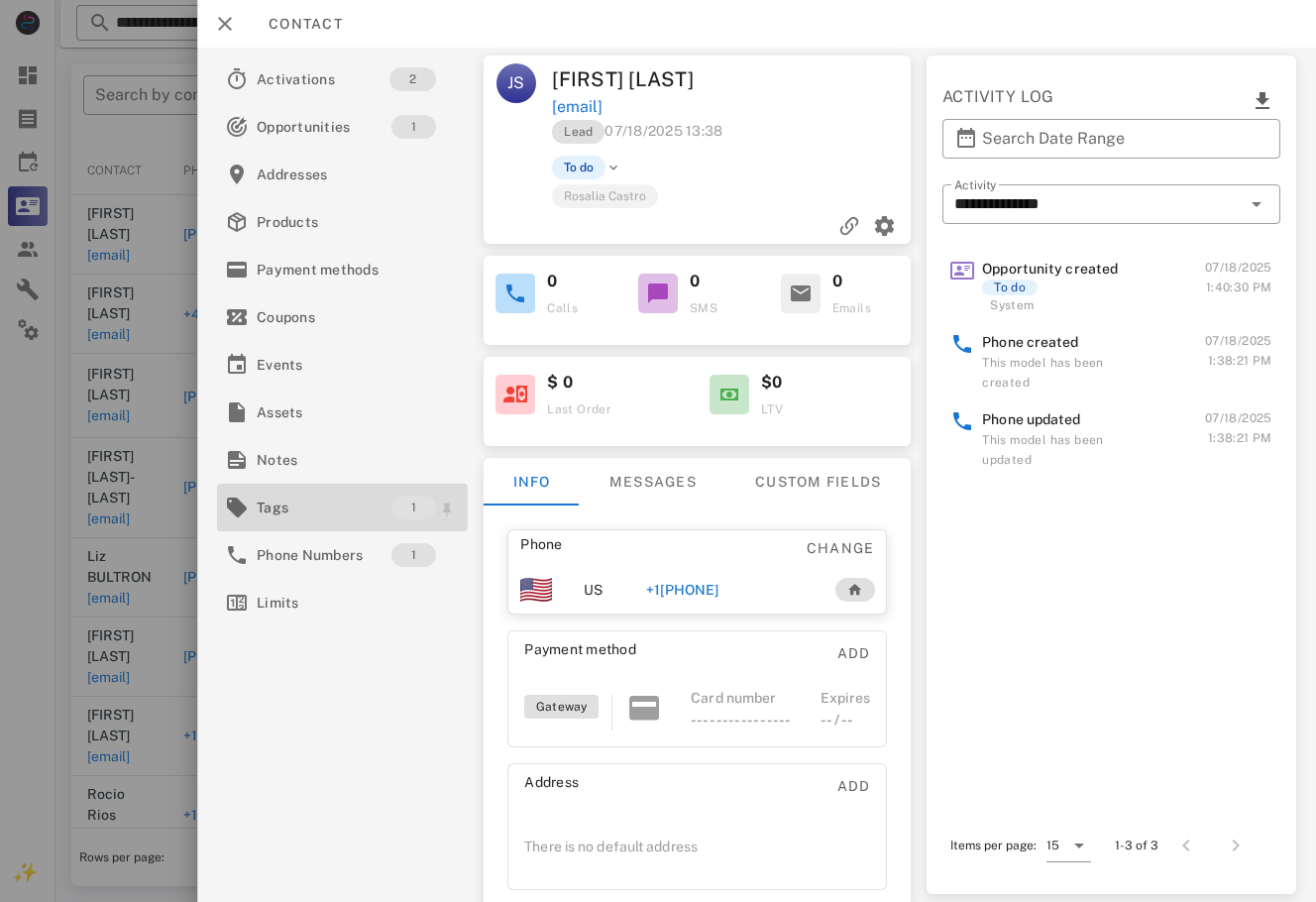 click on "Tags" at bounding box center [324, 507] 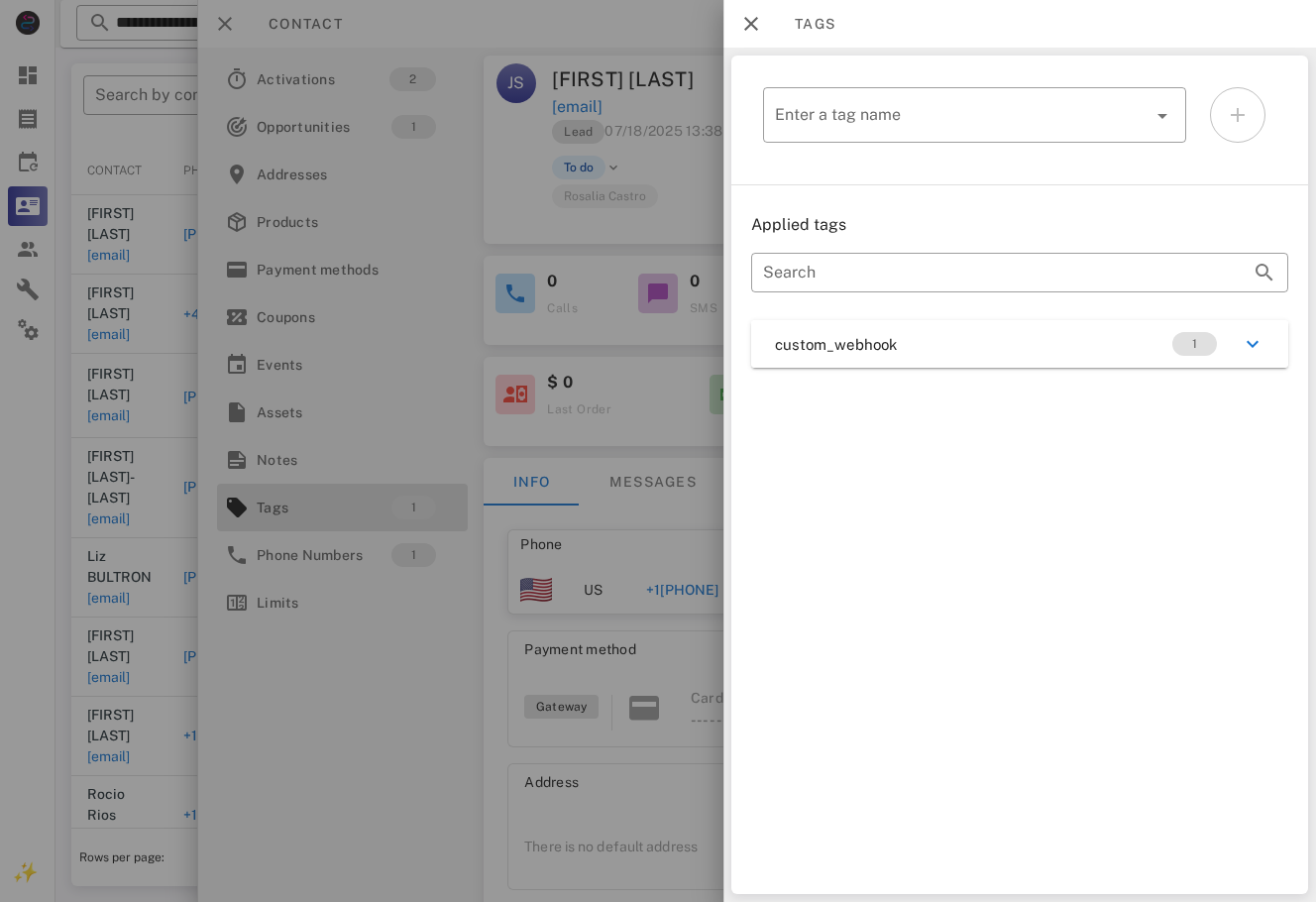 click on "custom_webhook  1" at bounding box center (1020, 344) 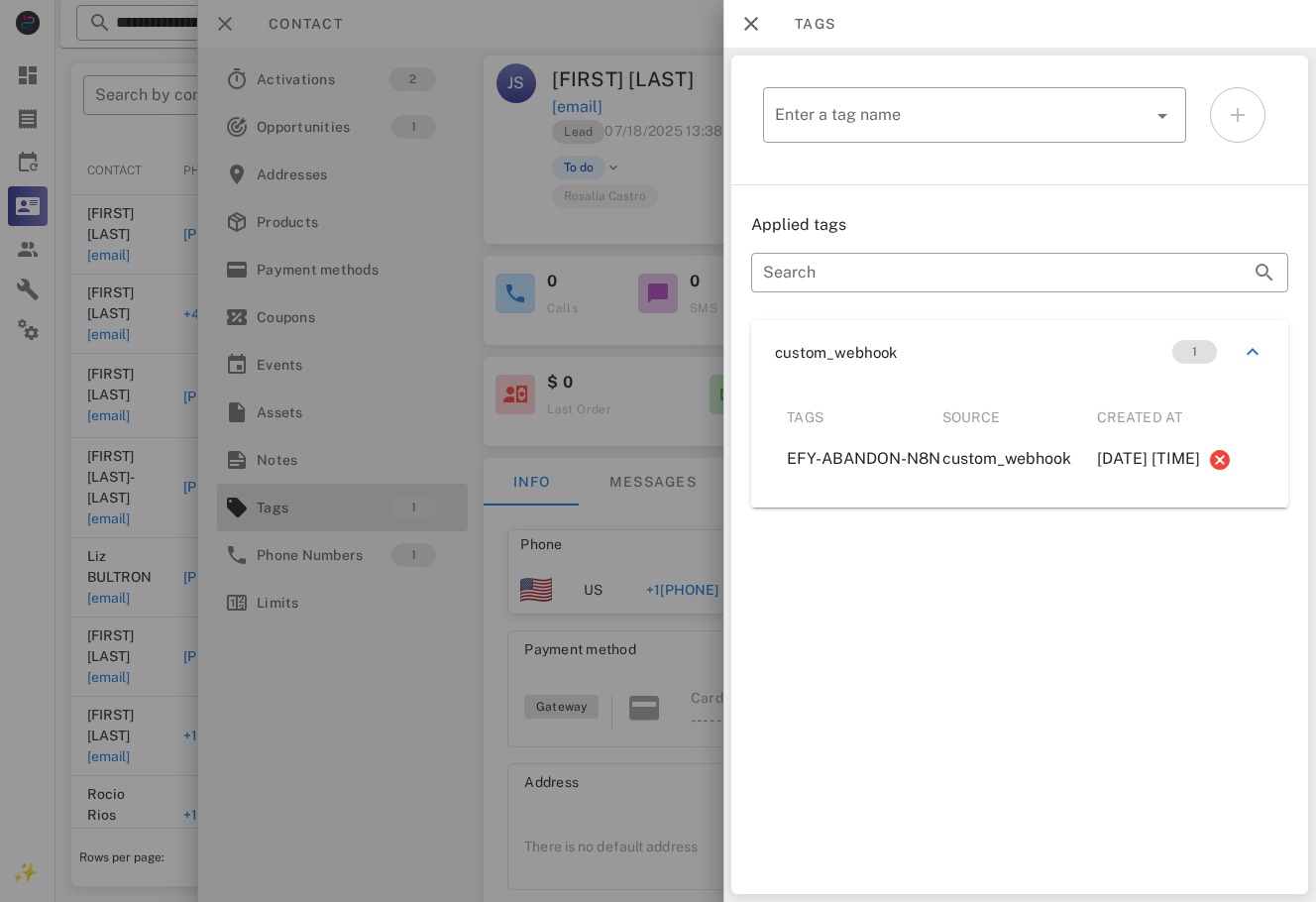 click at bounding box center [658, 451] 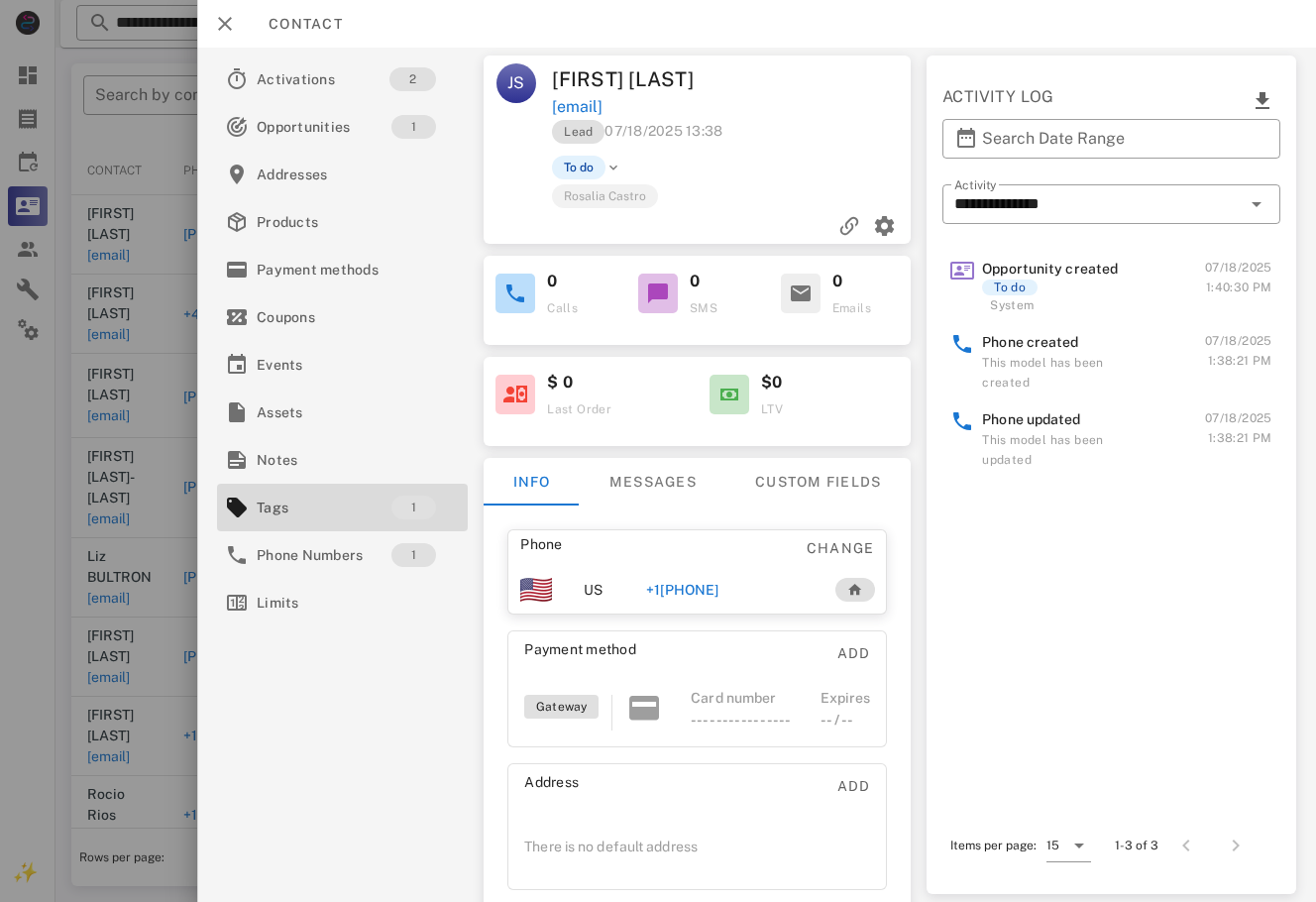 click on "+14323125958" at bounding box center (683, 590) 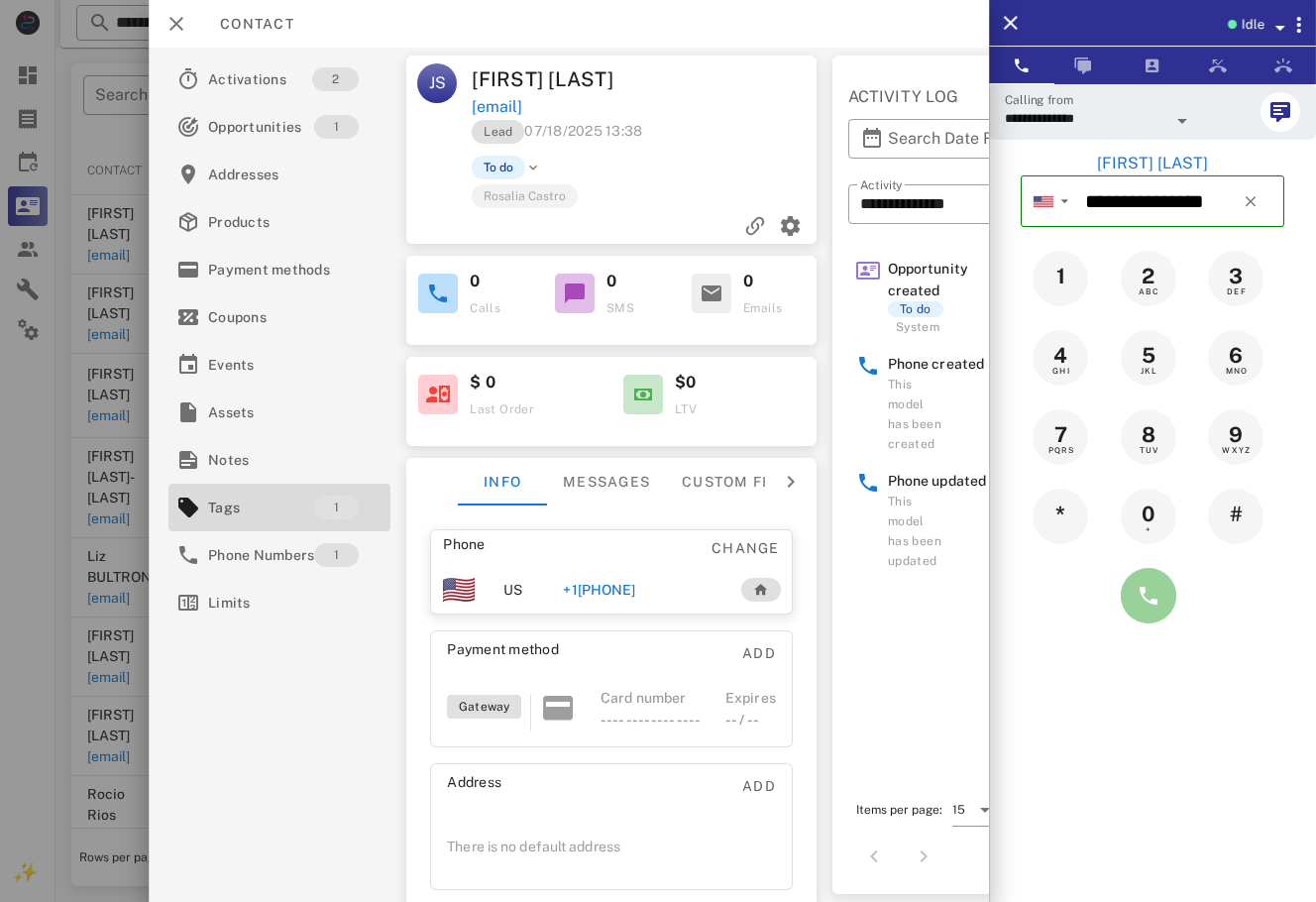 click at bounding box center [1149, 596] 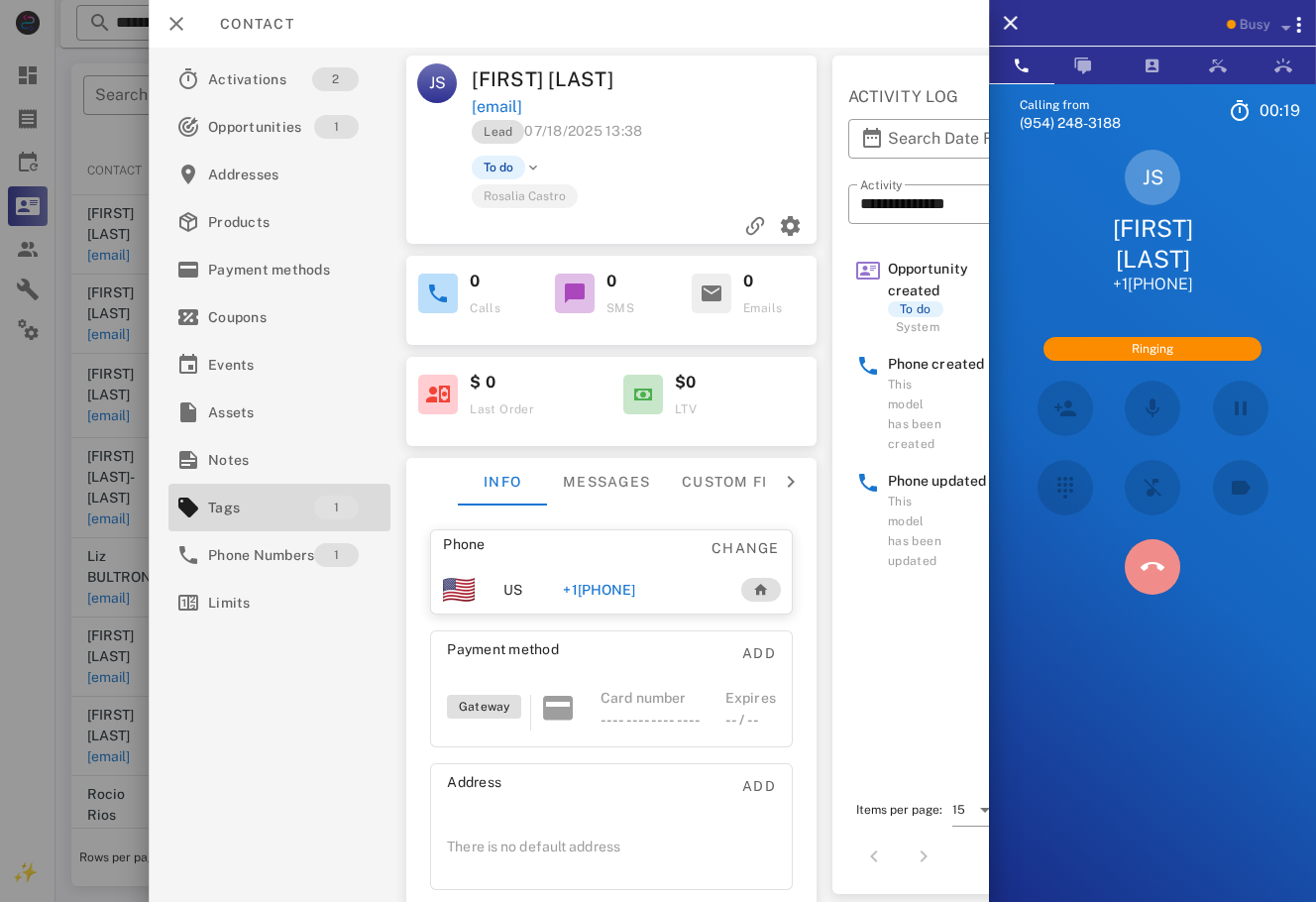 click at bounding box center (1152, 567) 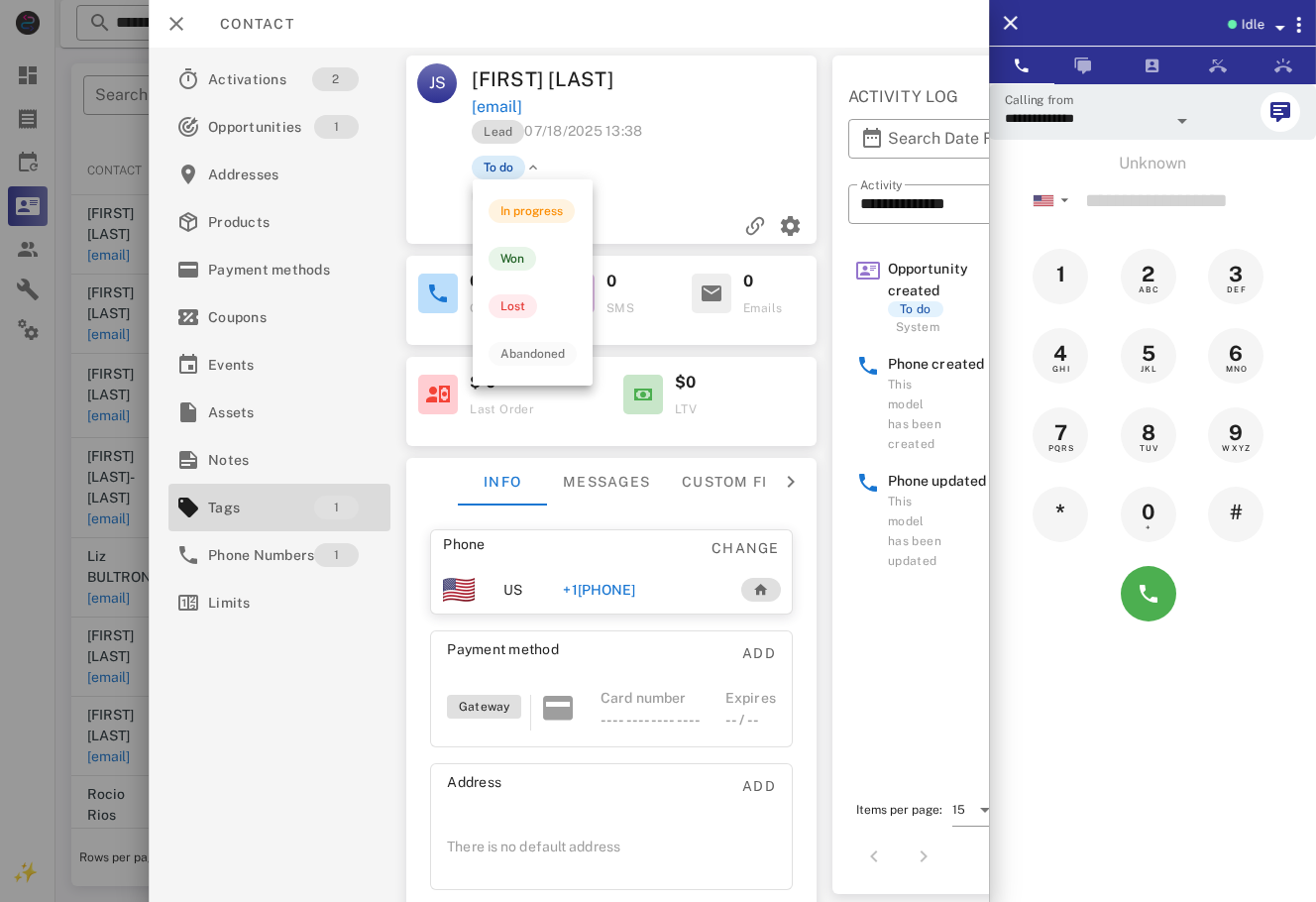 click on "To do" at bounding box center [498, 168] 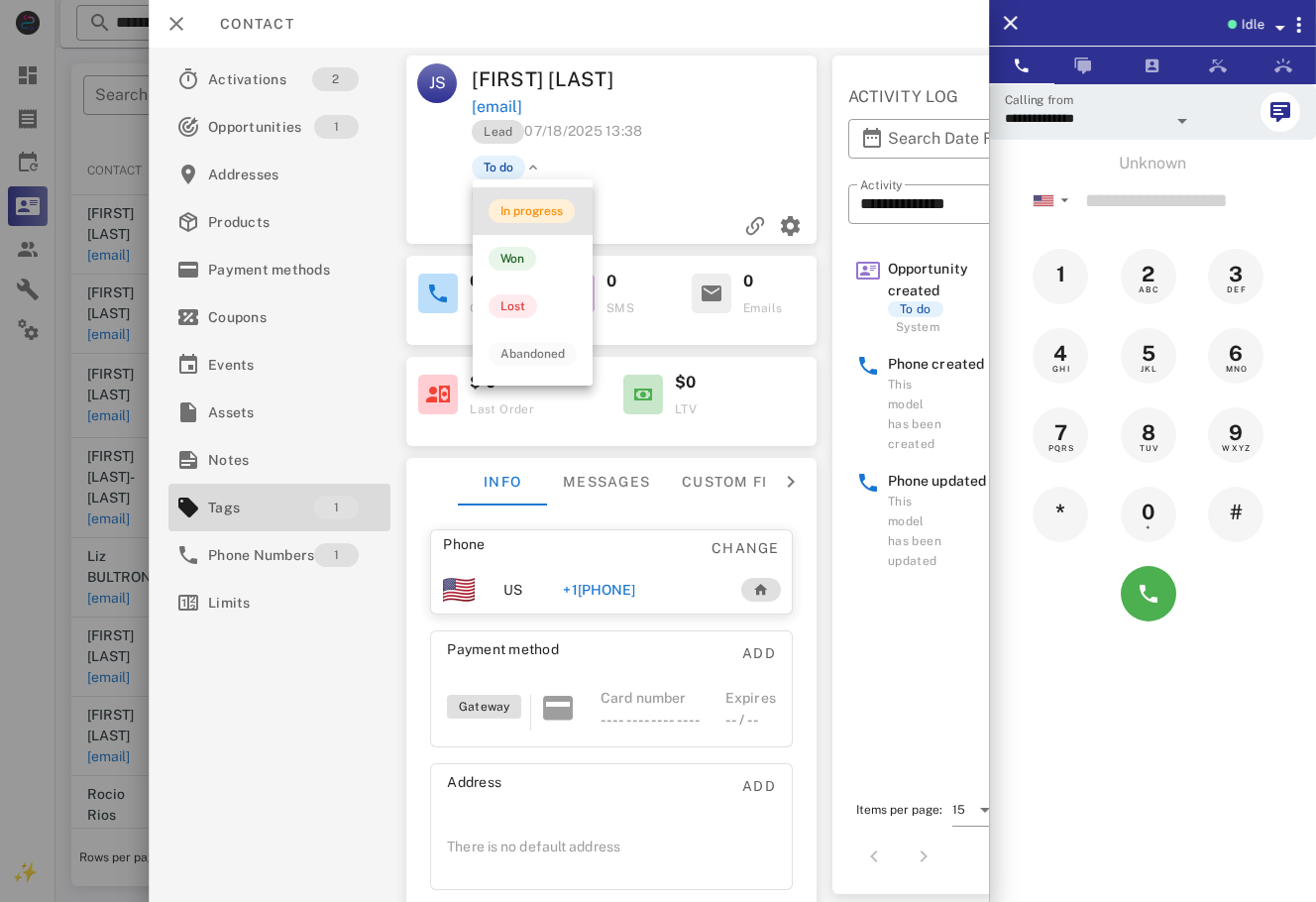 click on "In progress" at bounding box center [531, 211] 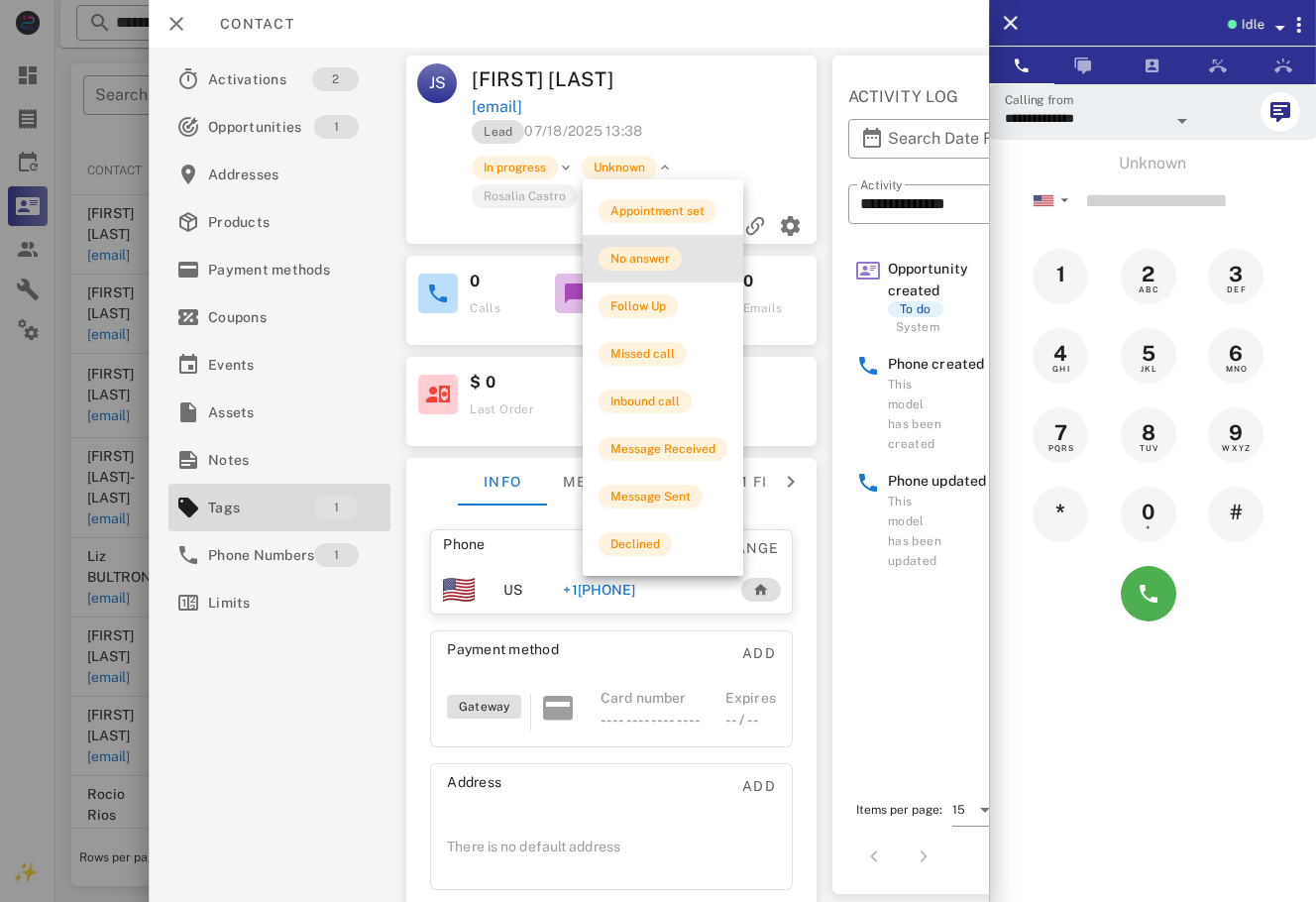 click on "No answer" at bounding box center [640, 259] 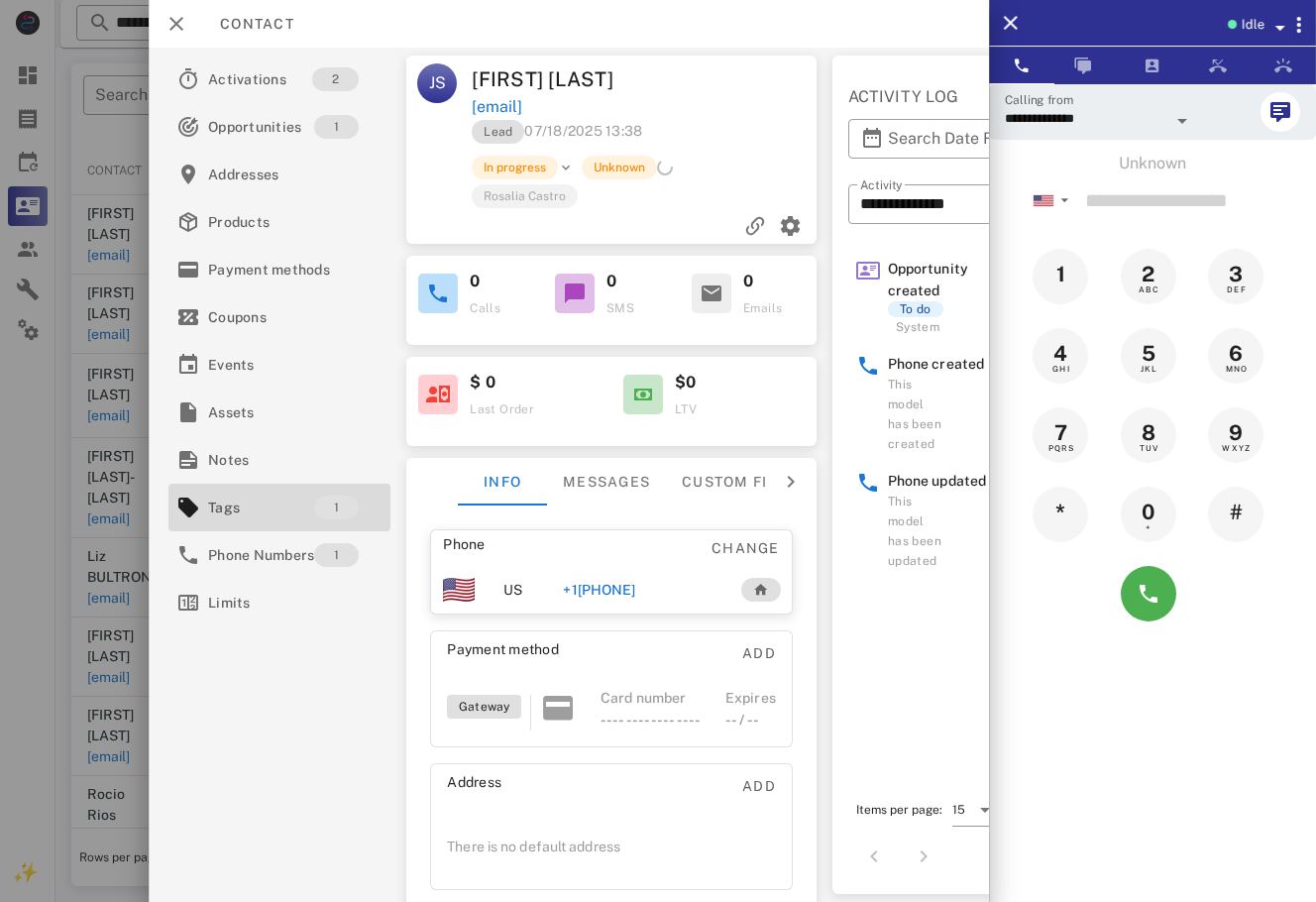 click at bounding box center (658, 451) 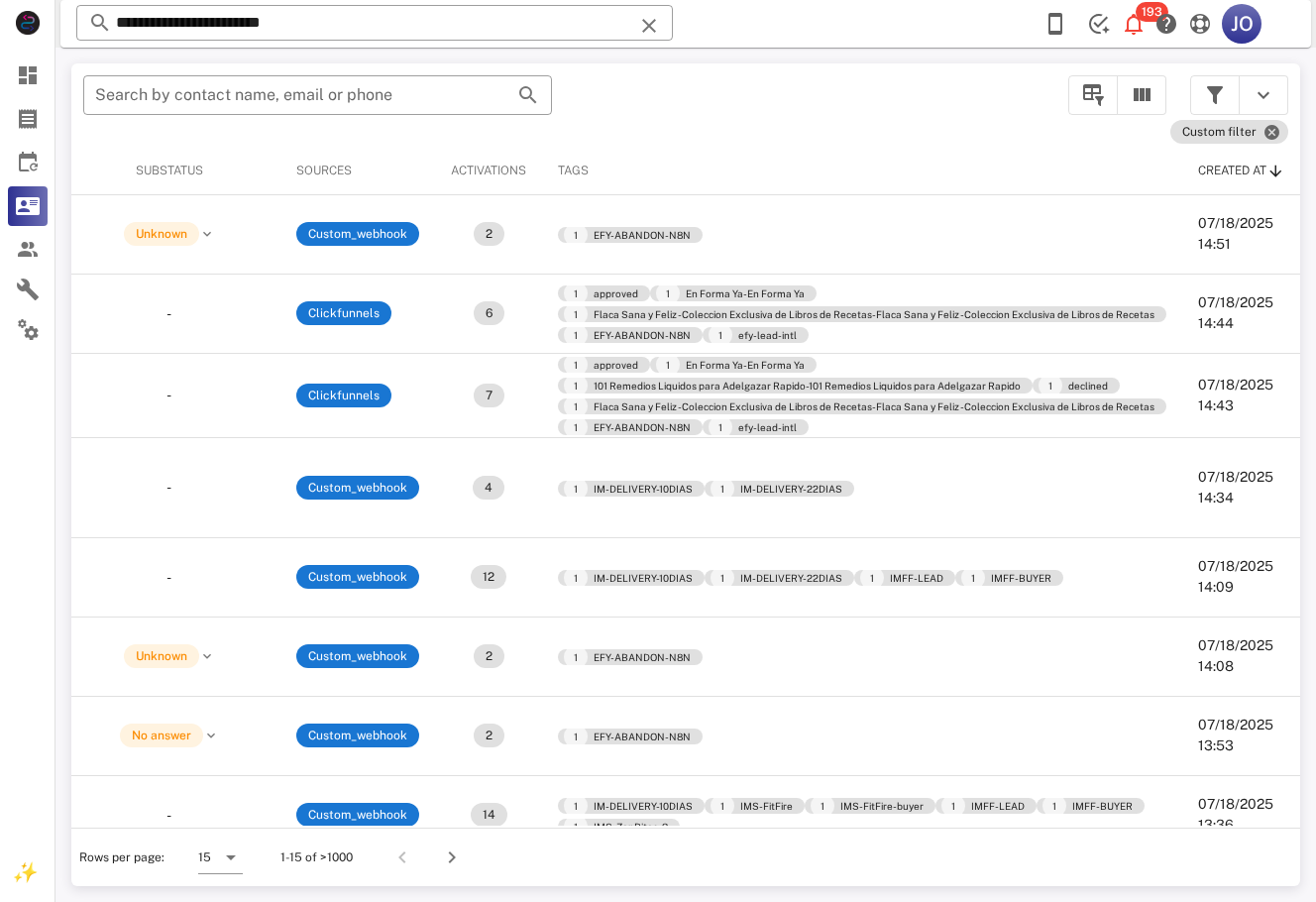 scroll, scrollTop: 0, scrollLeft: 0, axis: both 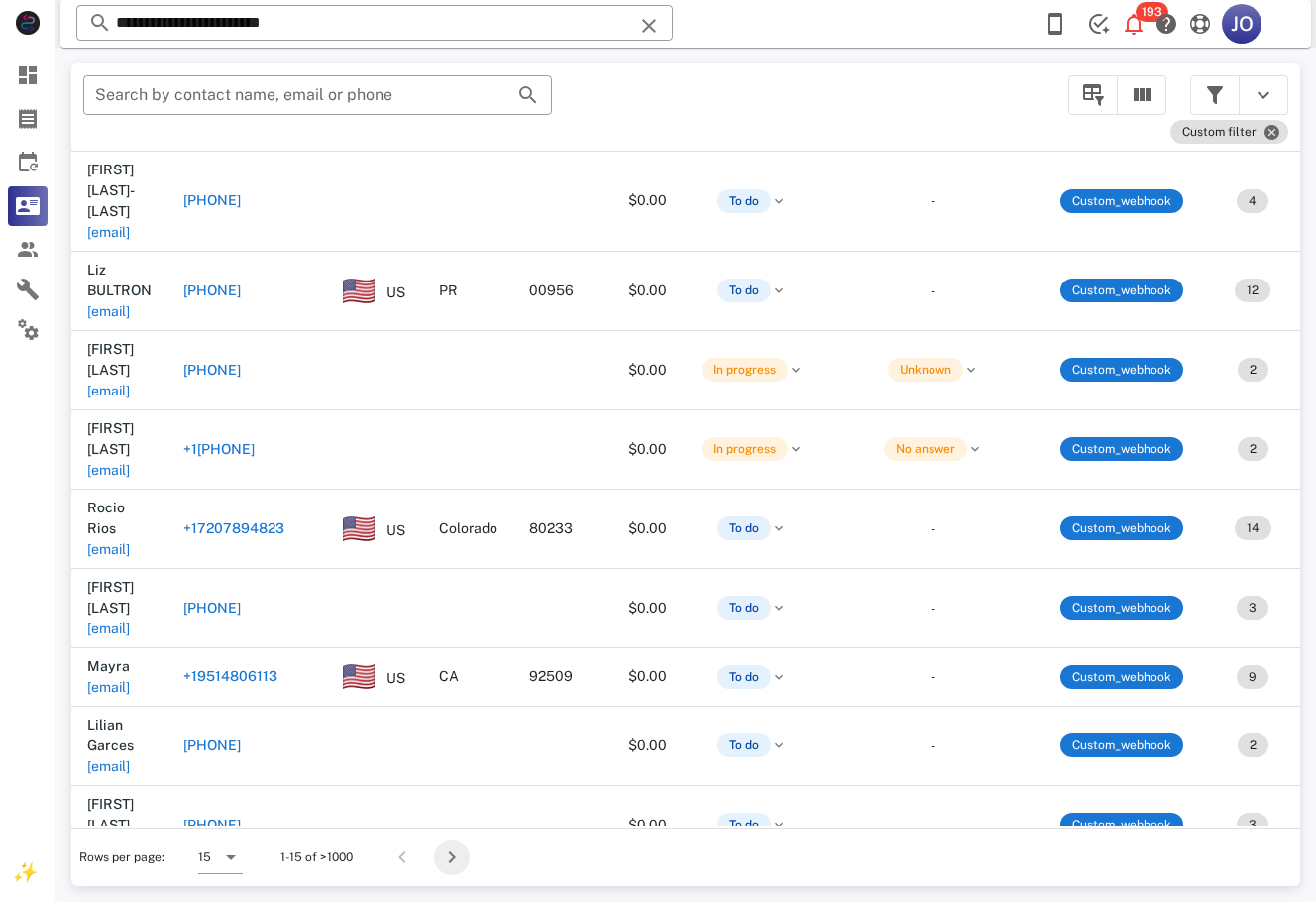 click at bounding box center [452, 857] 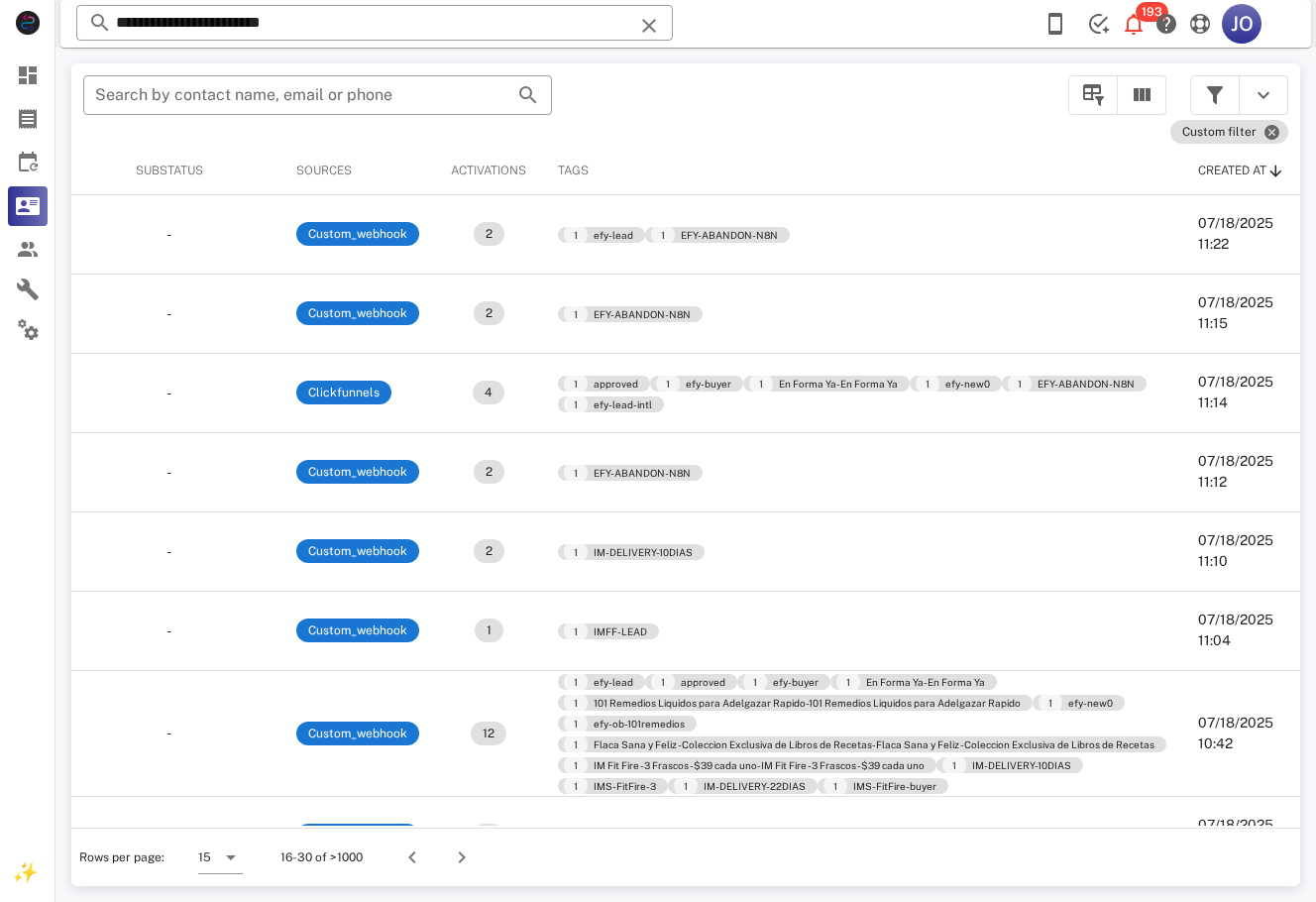 scroll, scrollTop: 0, scrollLeft: 0, axis: both 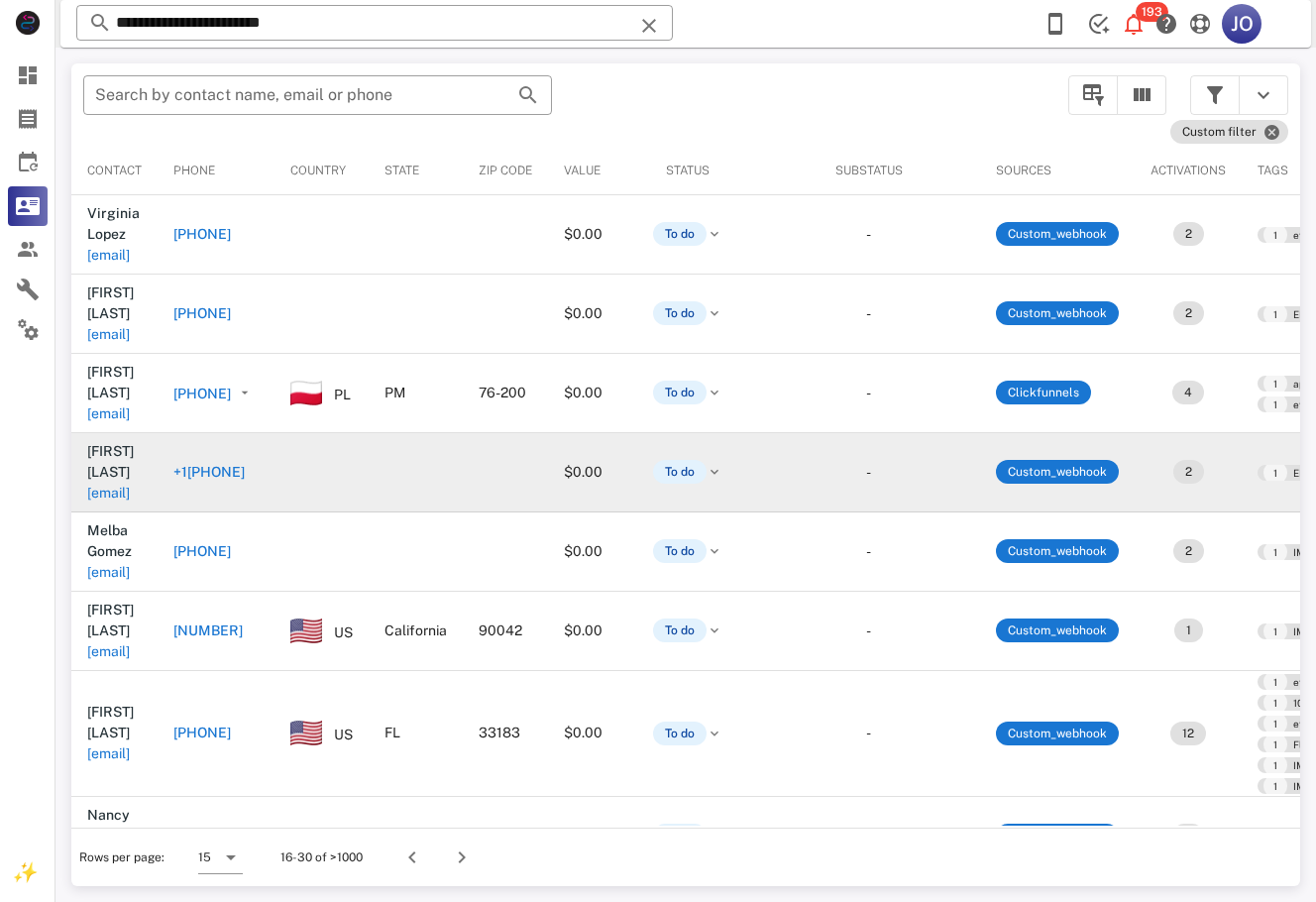 click on "[EMAIL]" at bounding box center [108, 493] 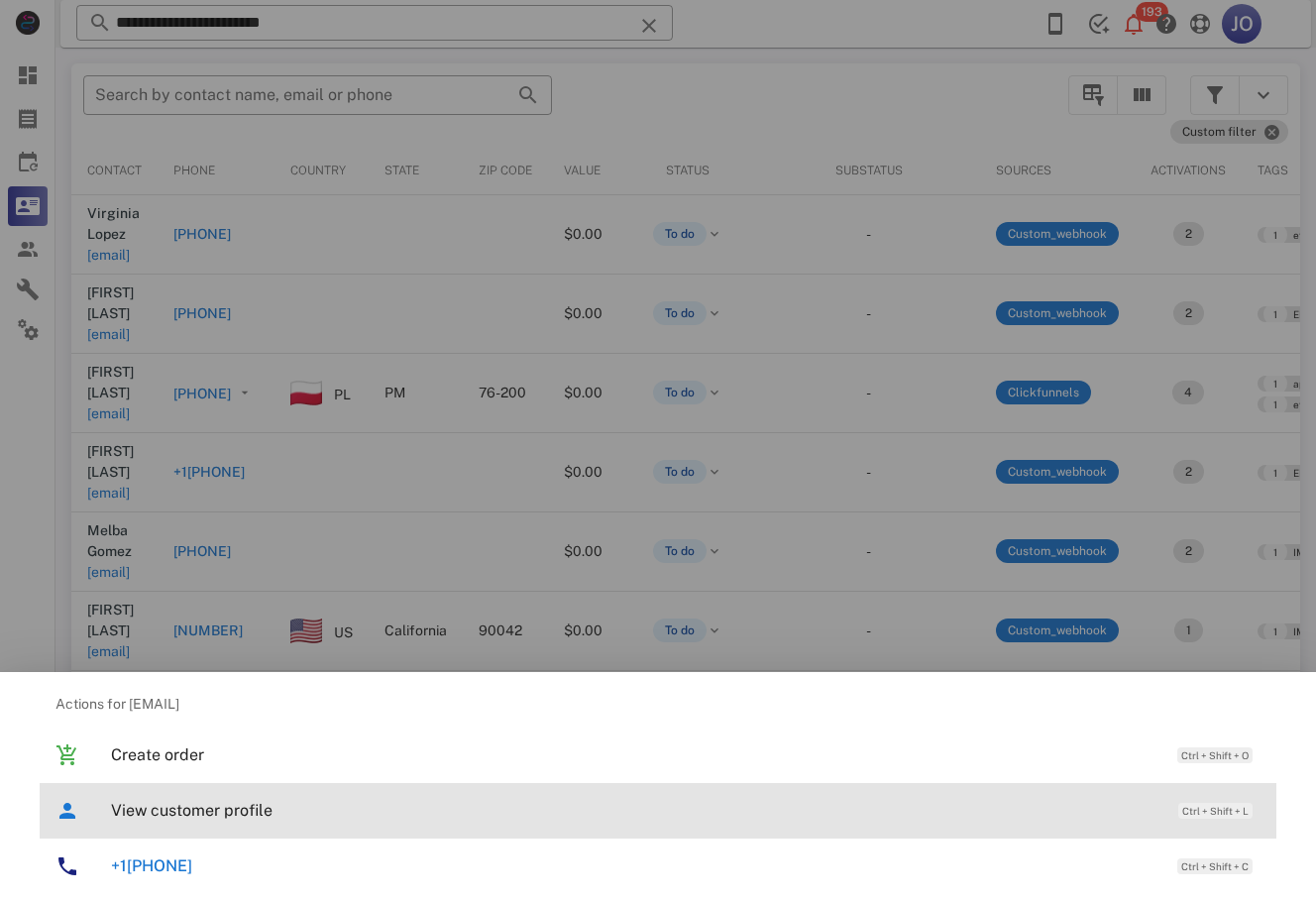click on "View customer profile Ctrl + Shift + L" at bounding box center [686, 810] 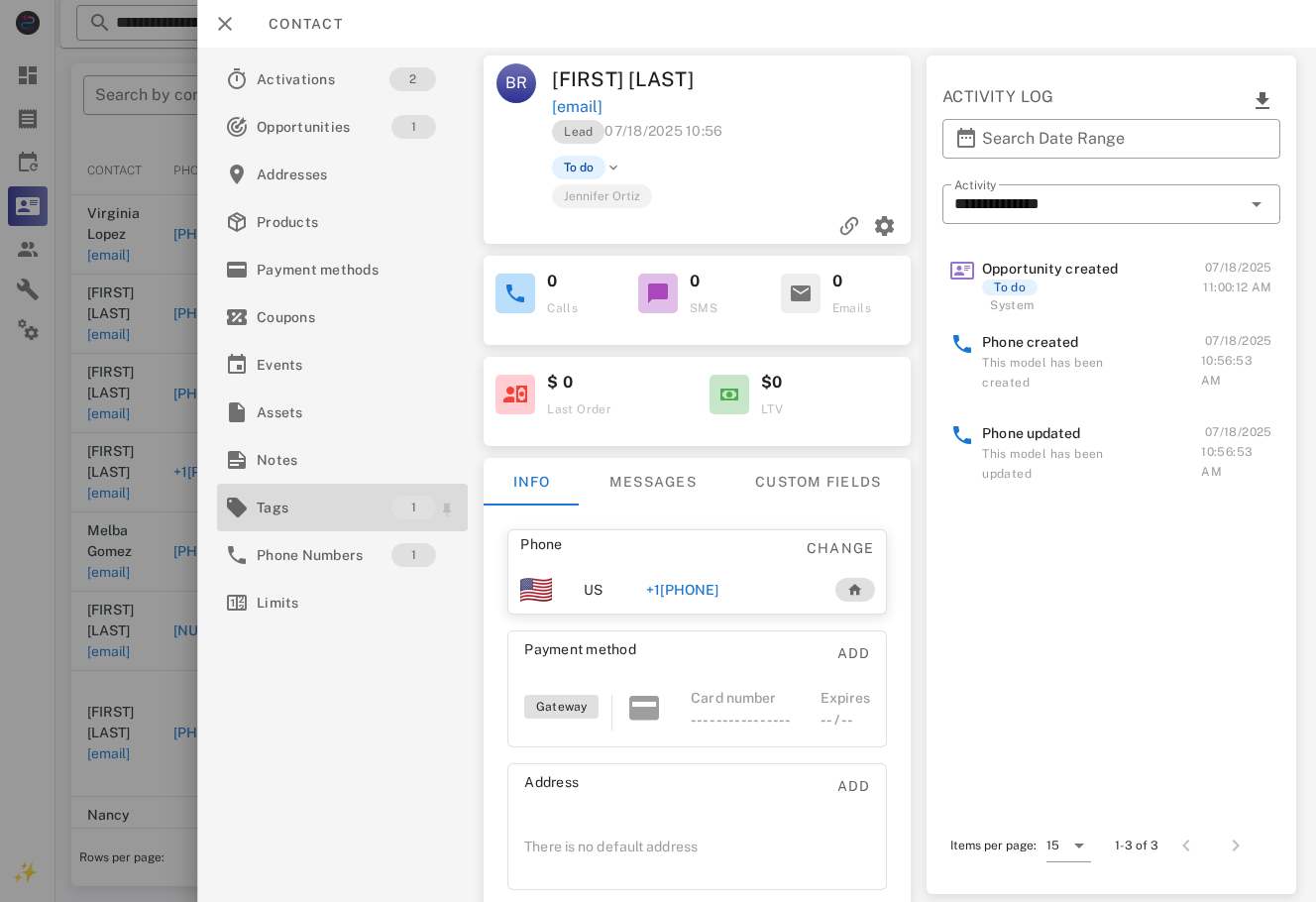 click on "Tags" at bounding box center [324, 507] 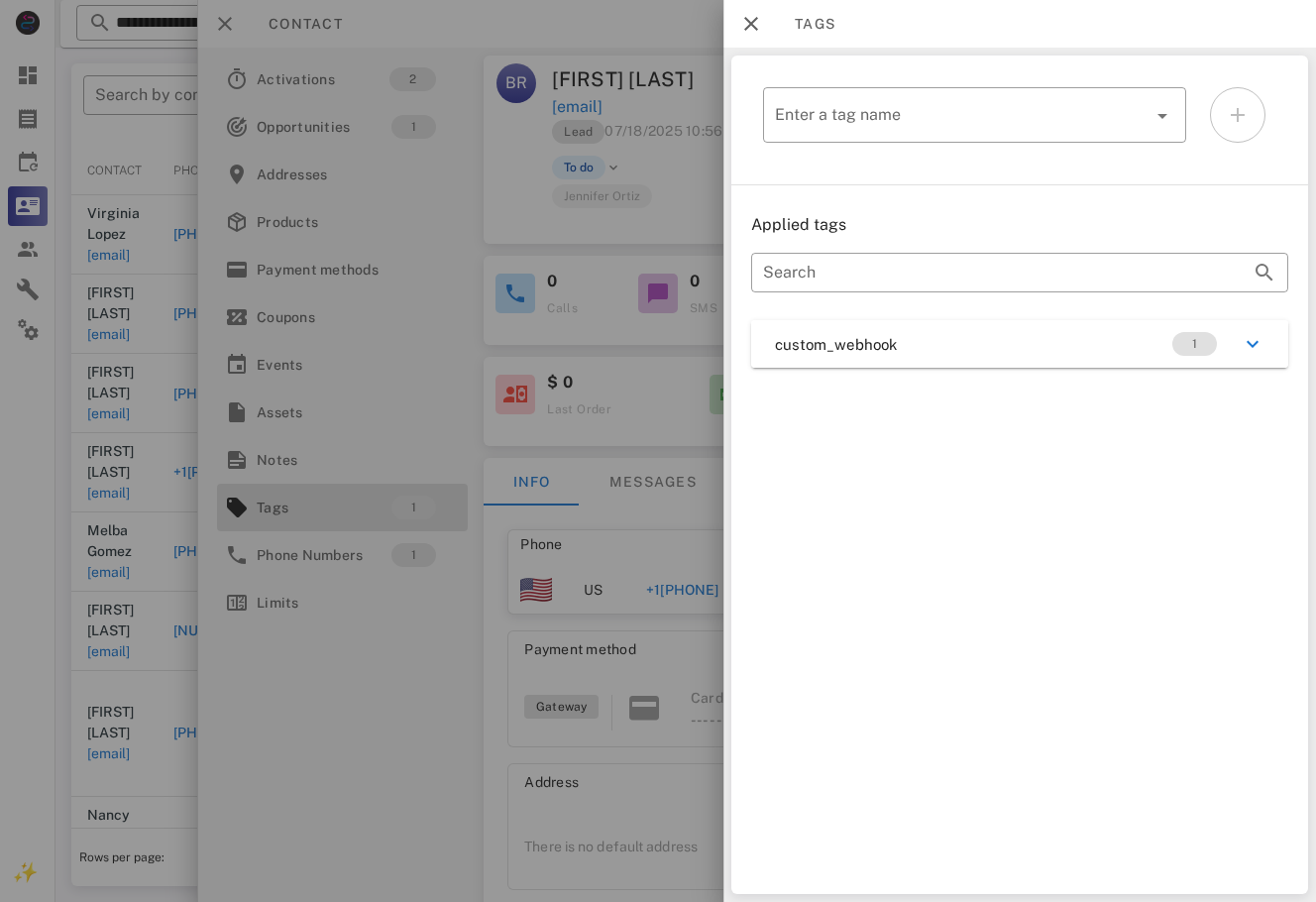 click on "custom_webhook  1" at bounding box center (1020, 344) 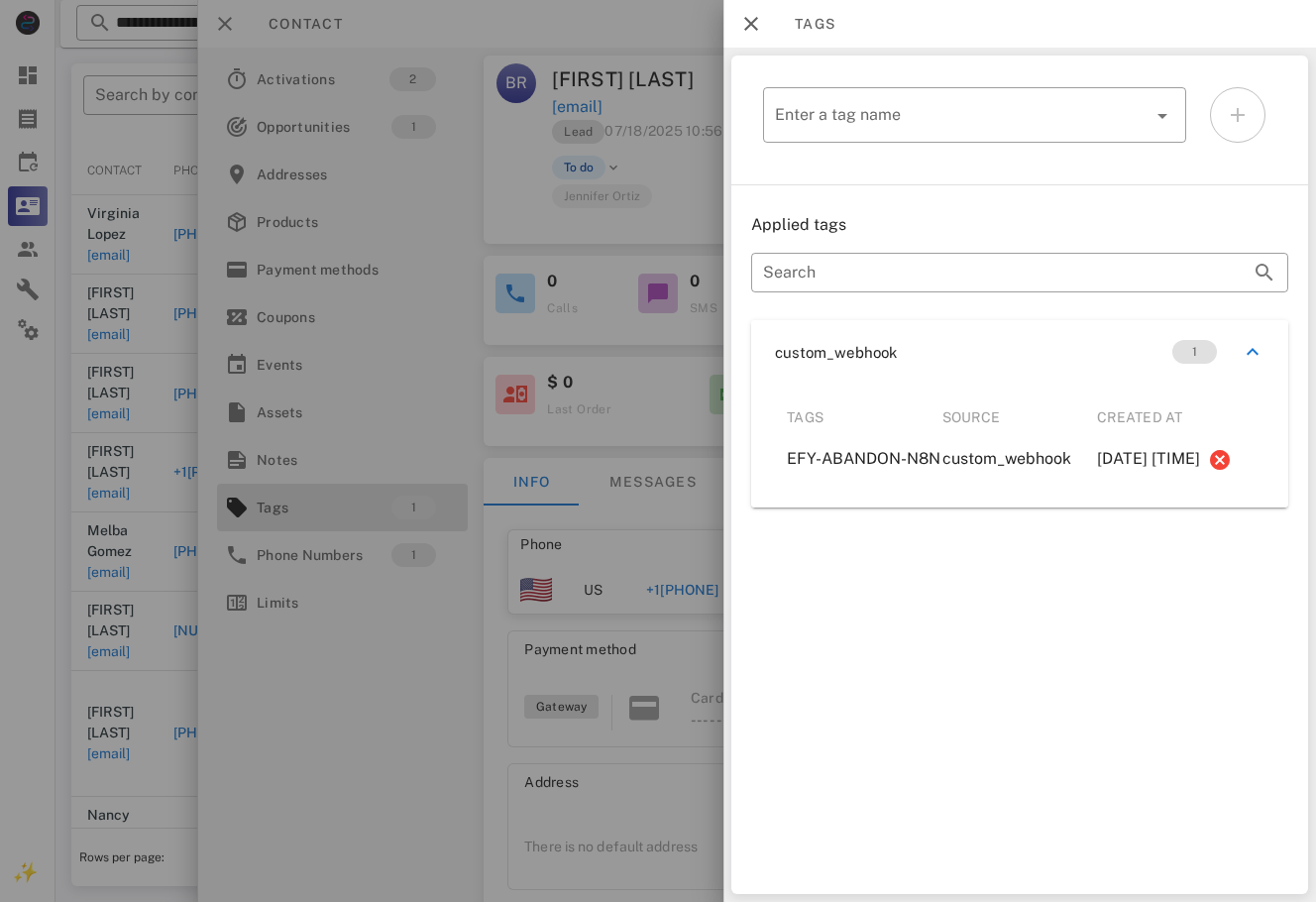 click at bounding box center [658, 451] 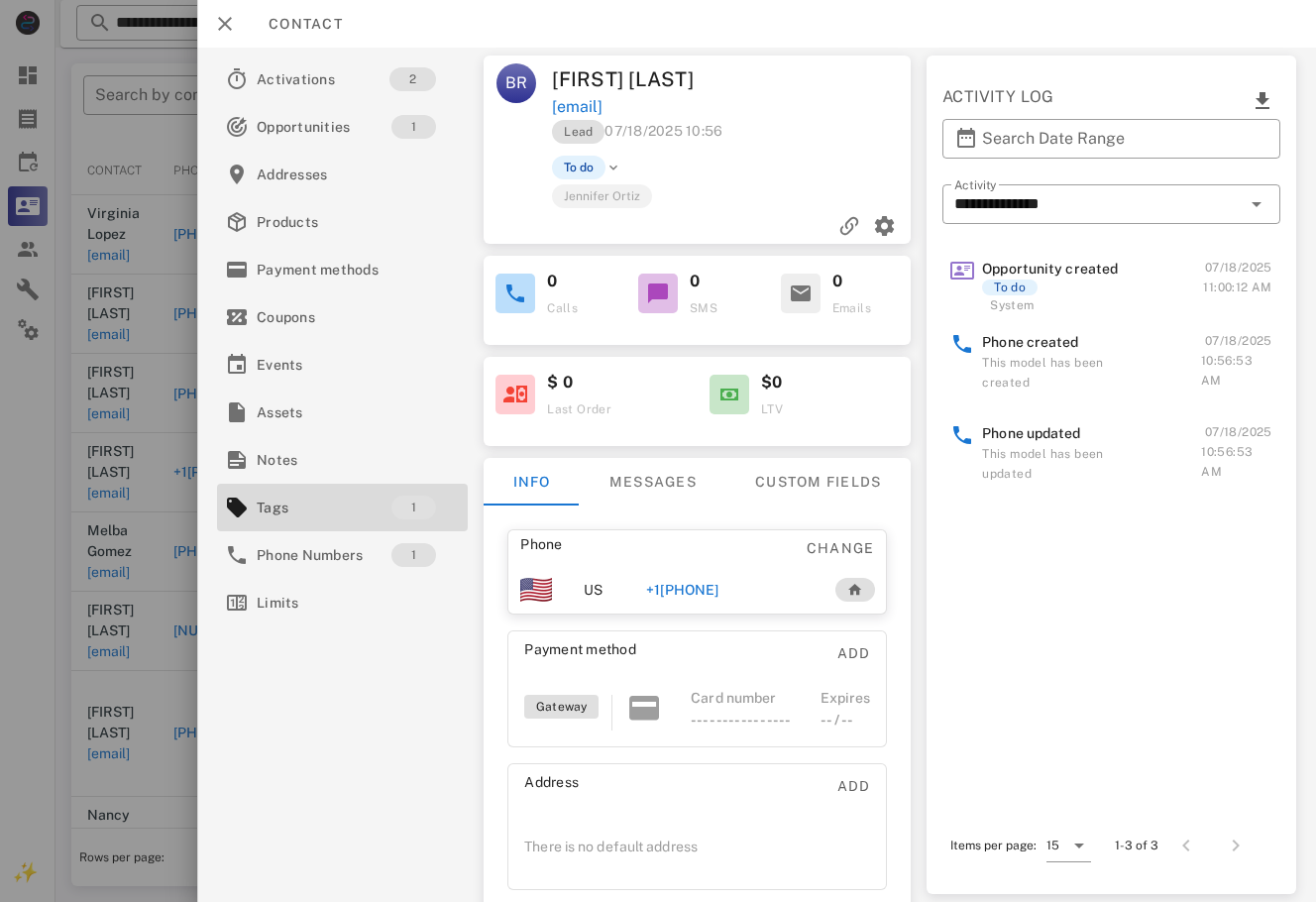 click on "[PHONE]" at bounding box center [683, 590] 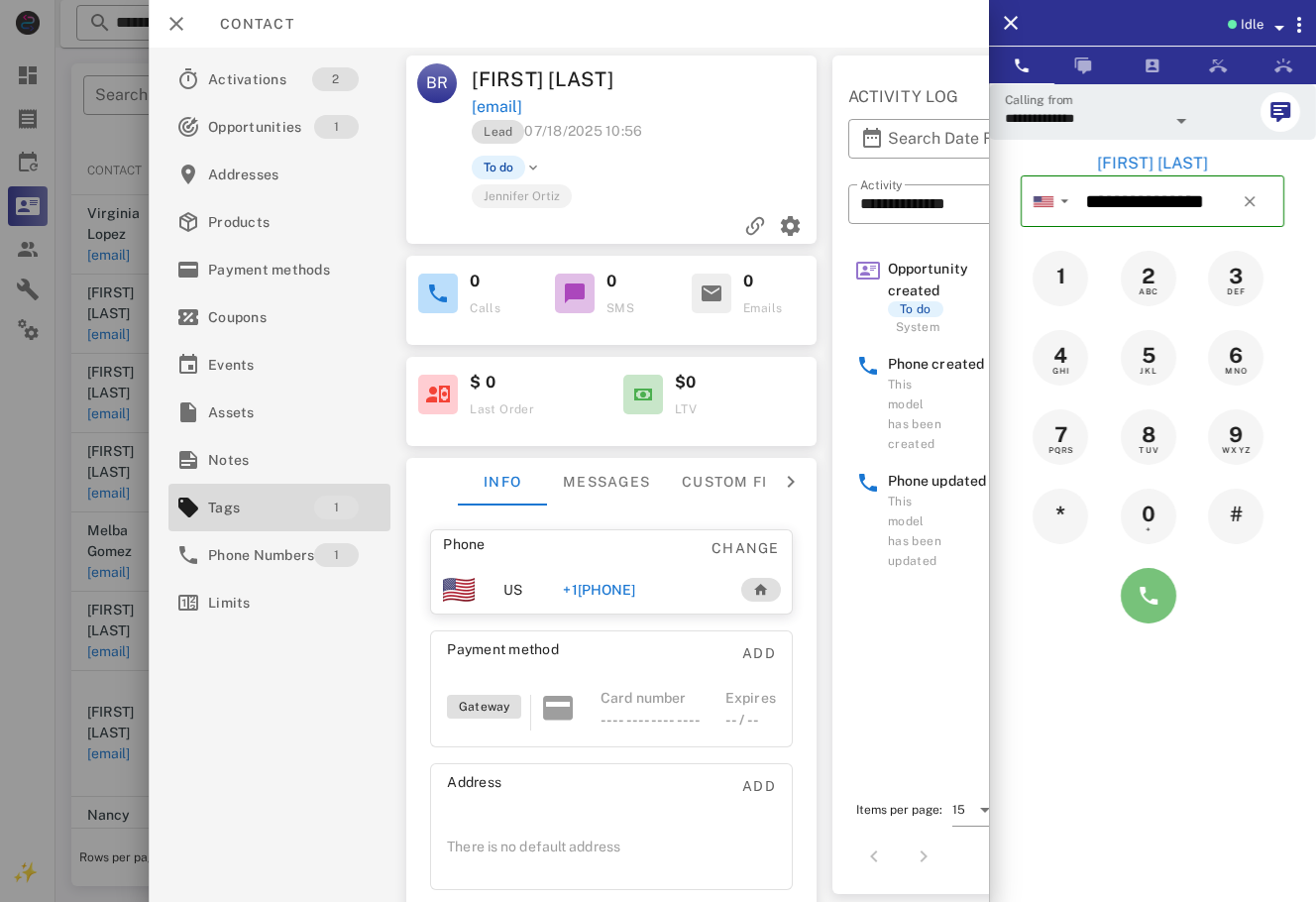 click at bounding box center [1149, 596] 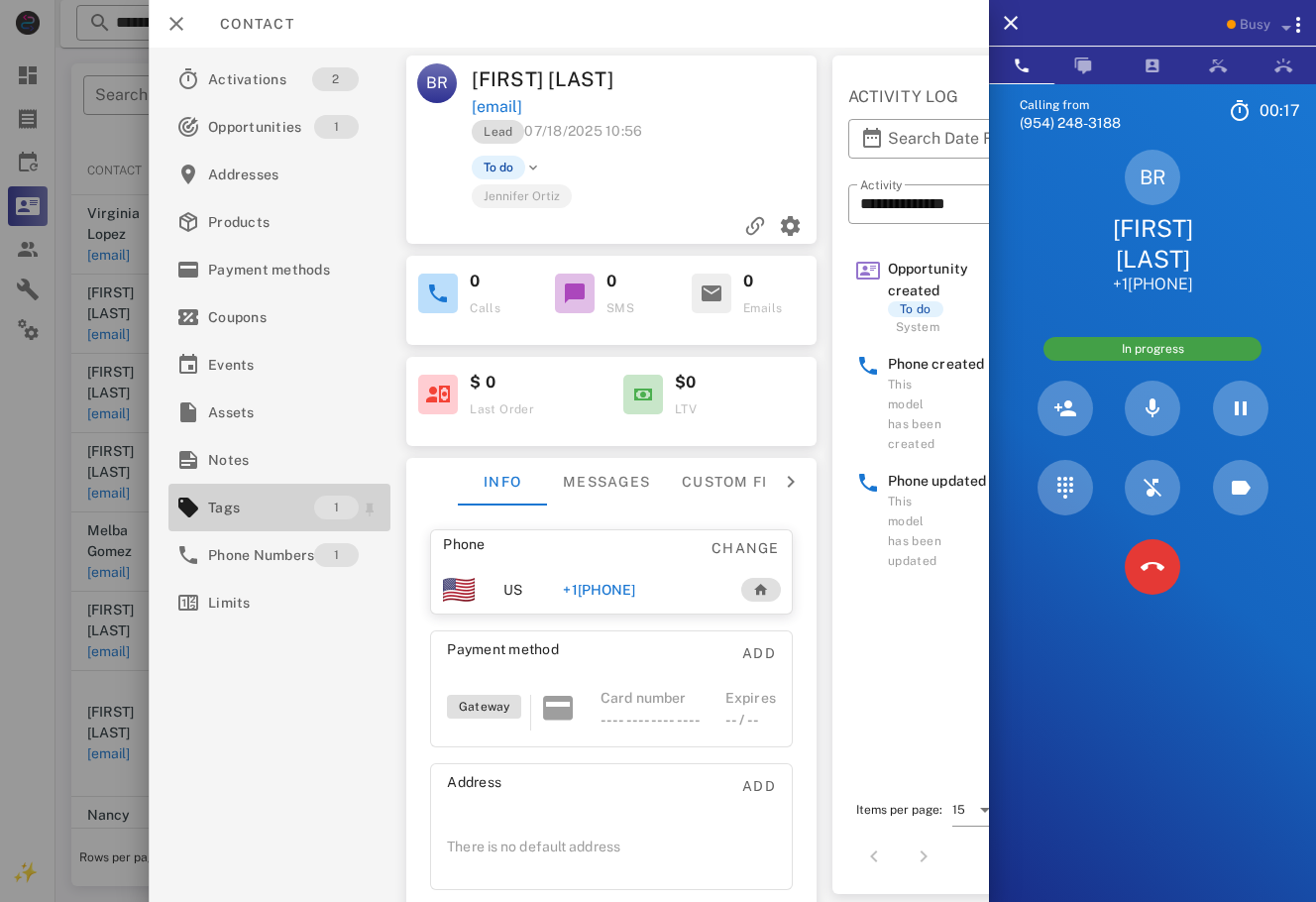 click on "Tags" at bounding box center (261, 507) 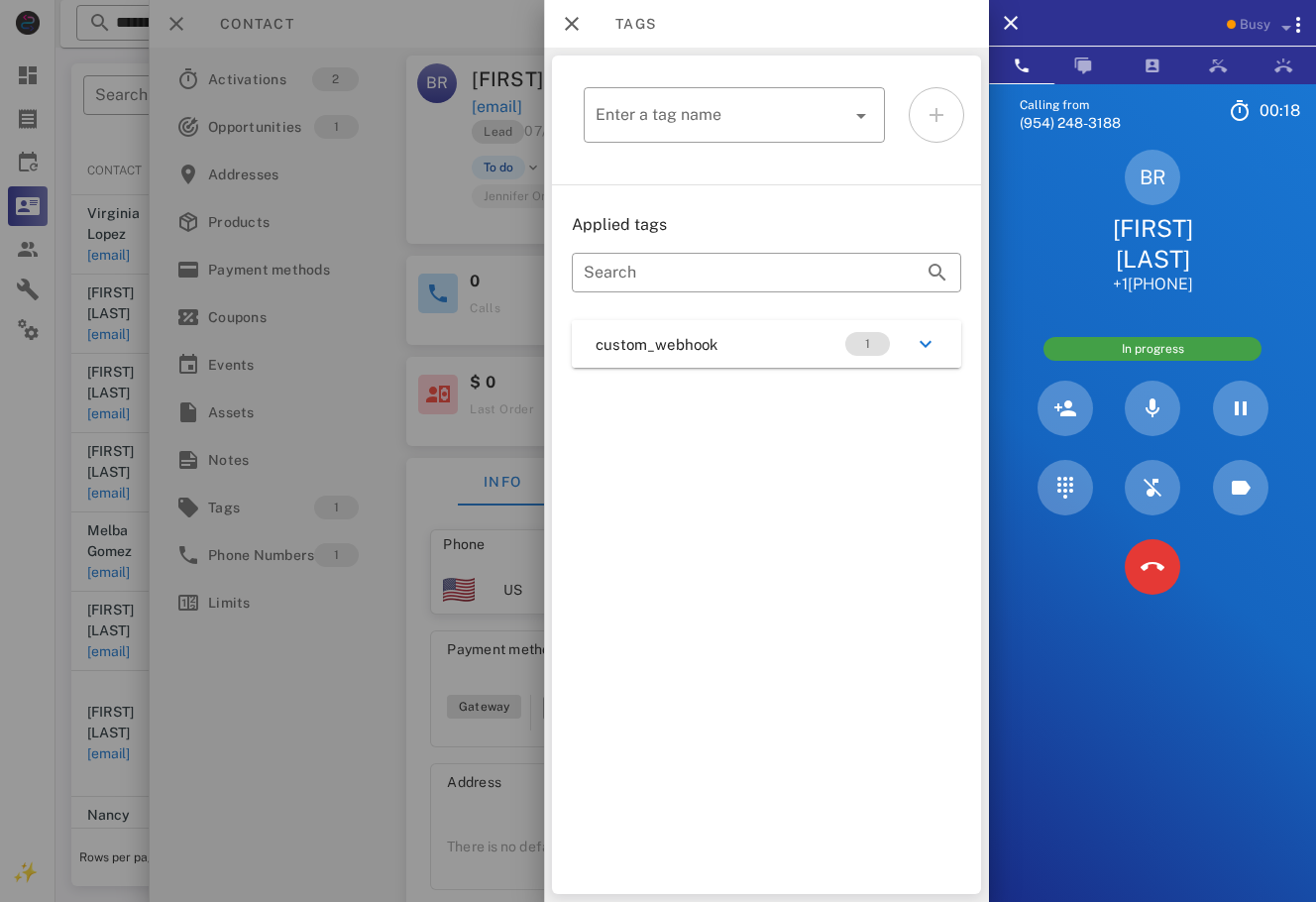 click on "custom_webhook  1" at bounding box center [766, 344] 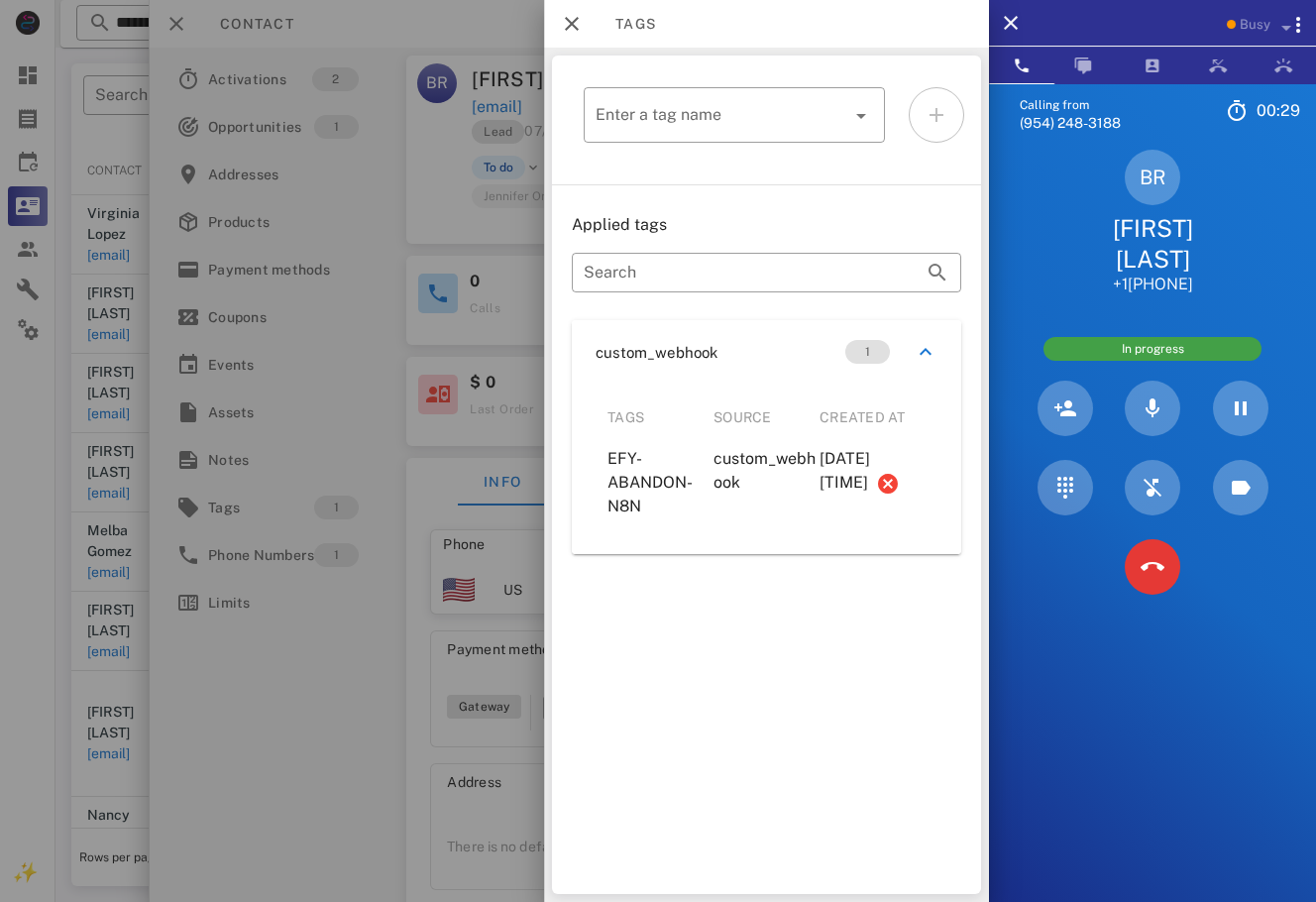 drag, startPoint x: 663, startPoint y: 497, endPoint x: 594, endPoint y: 466, distance: 75.6439 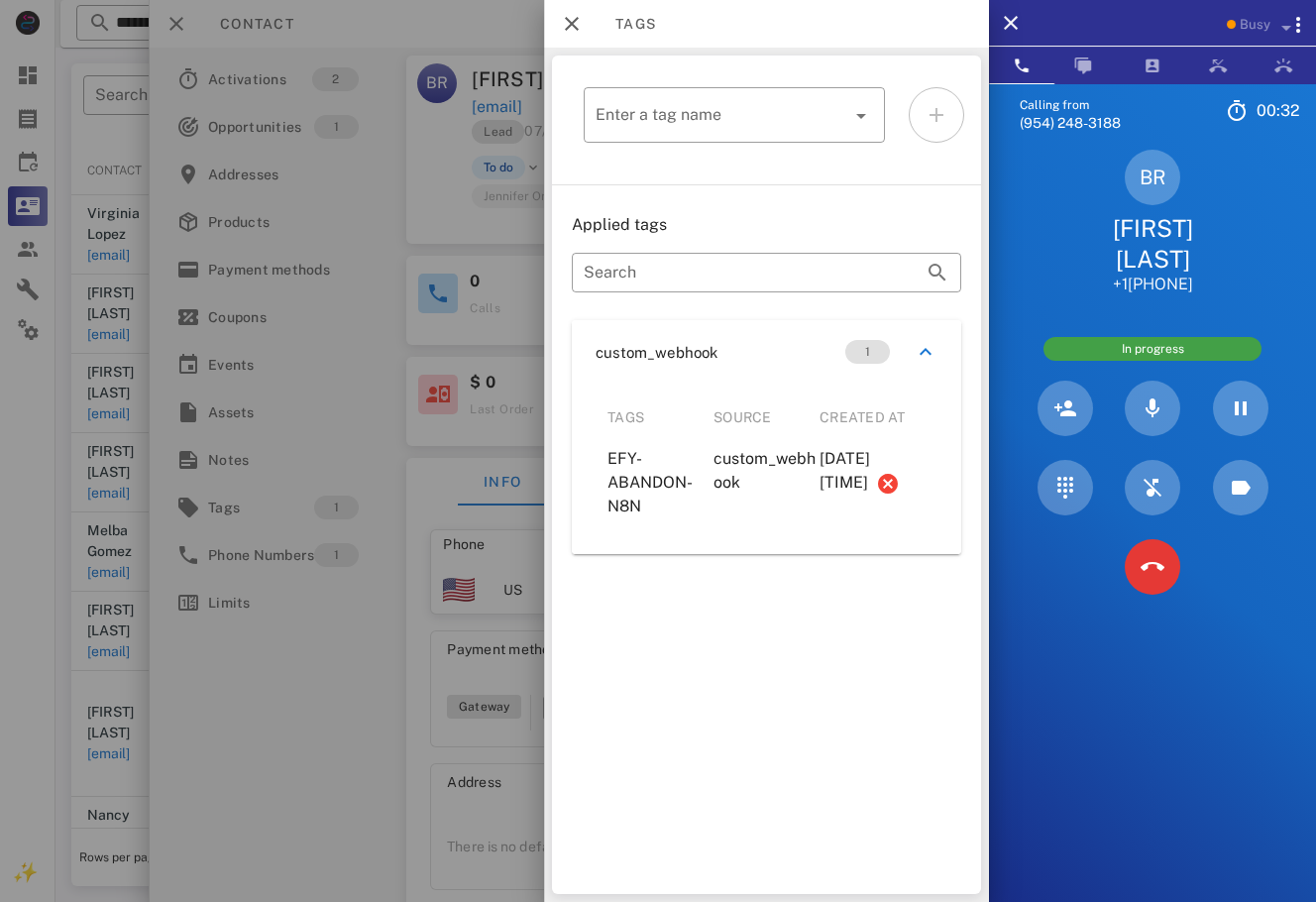click on "EFY-ABANDON-N8N" at bounding box center [660, 483] 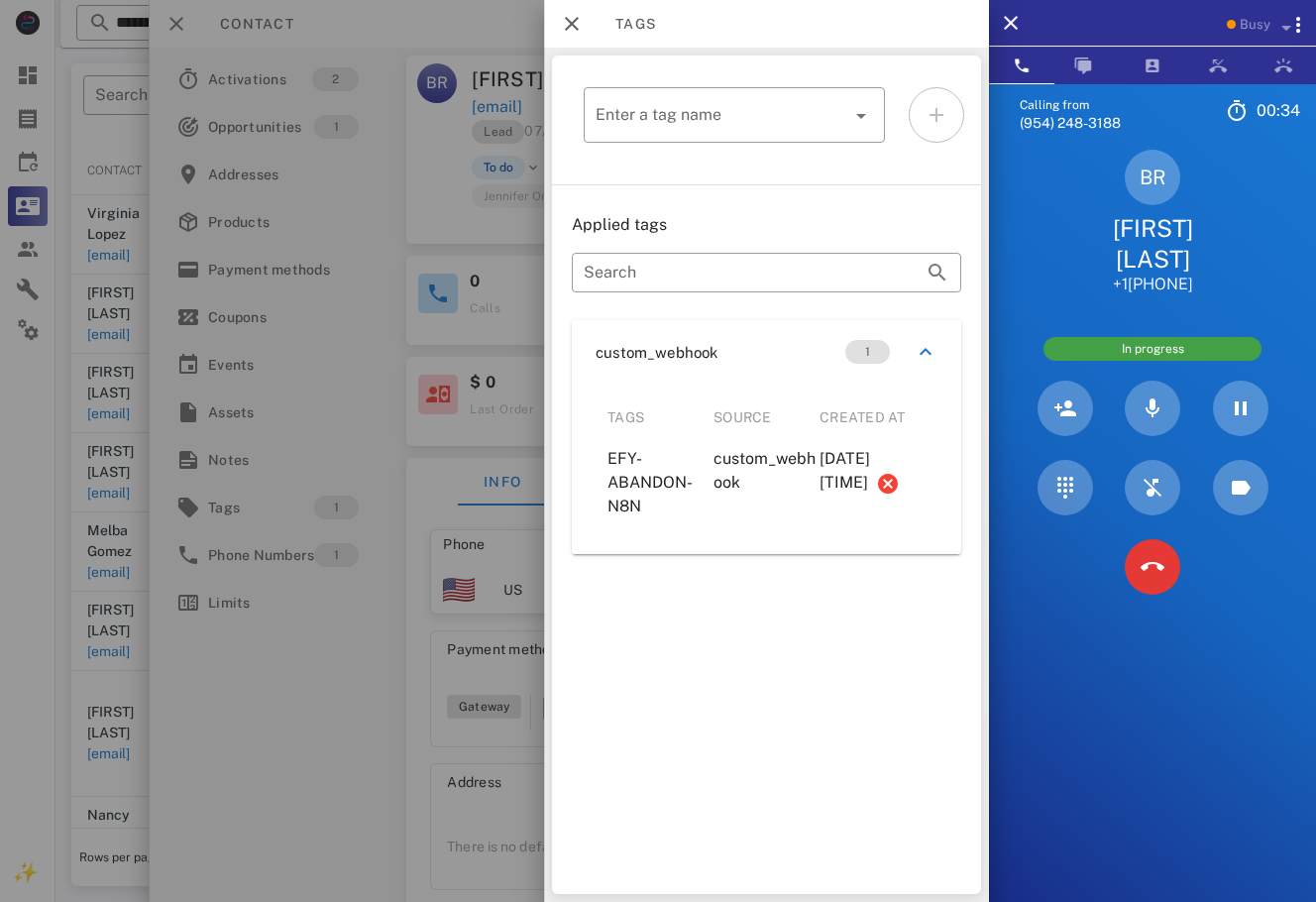 drag, startPoint x: 710, startPoint y: 512, endPoint x: 605, endPoint y: 453, distance: 120.44086 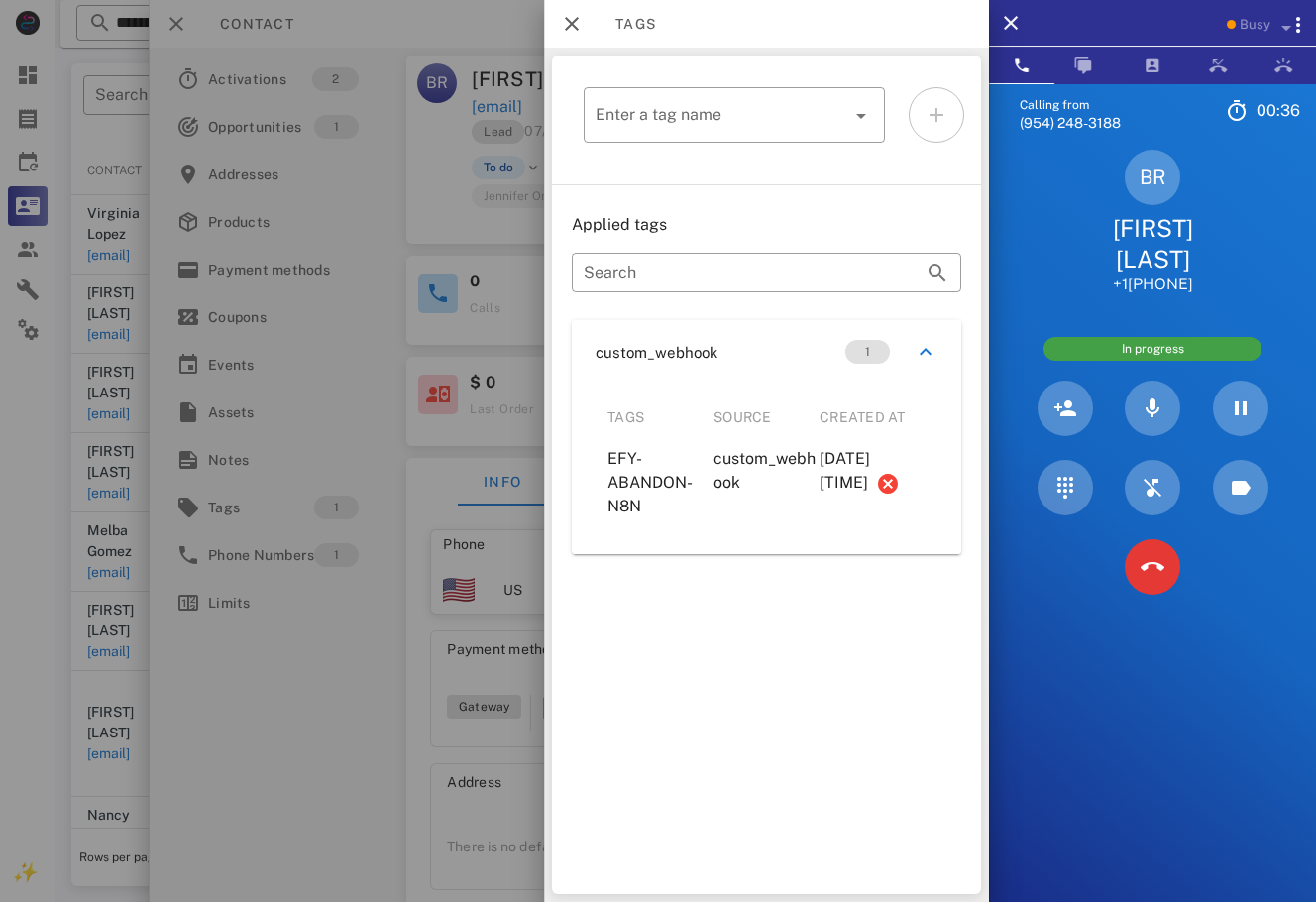 click on "EFY-ABANDON-N8N" at bounding box center (650, 482) 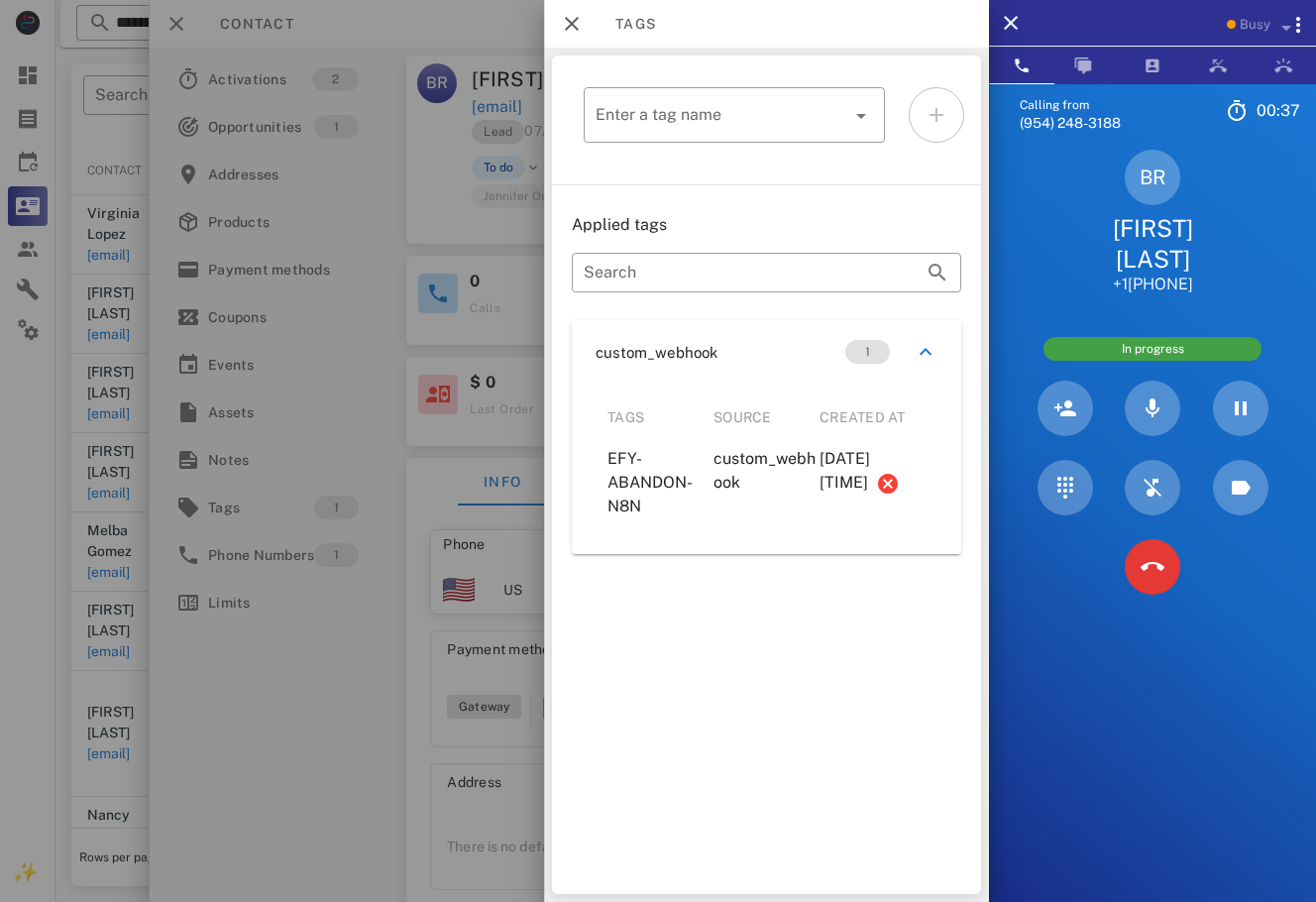 drag, startPoint x: 606, startPoint y: 454, endPoint x: 659, endPoint y: 503, distance: 72.18033 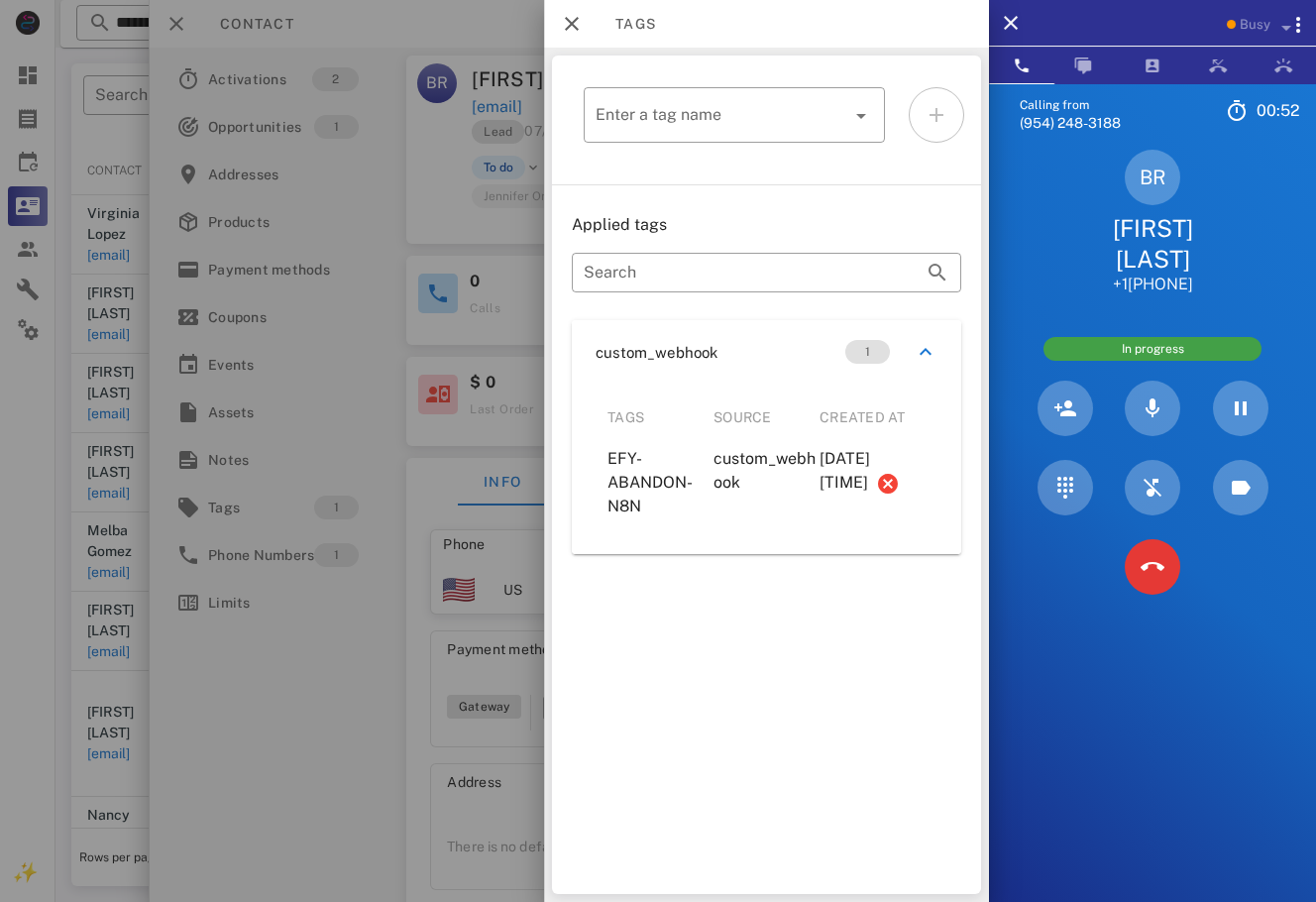 click at bounding box center [658, 451] 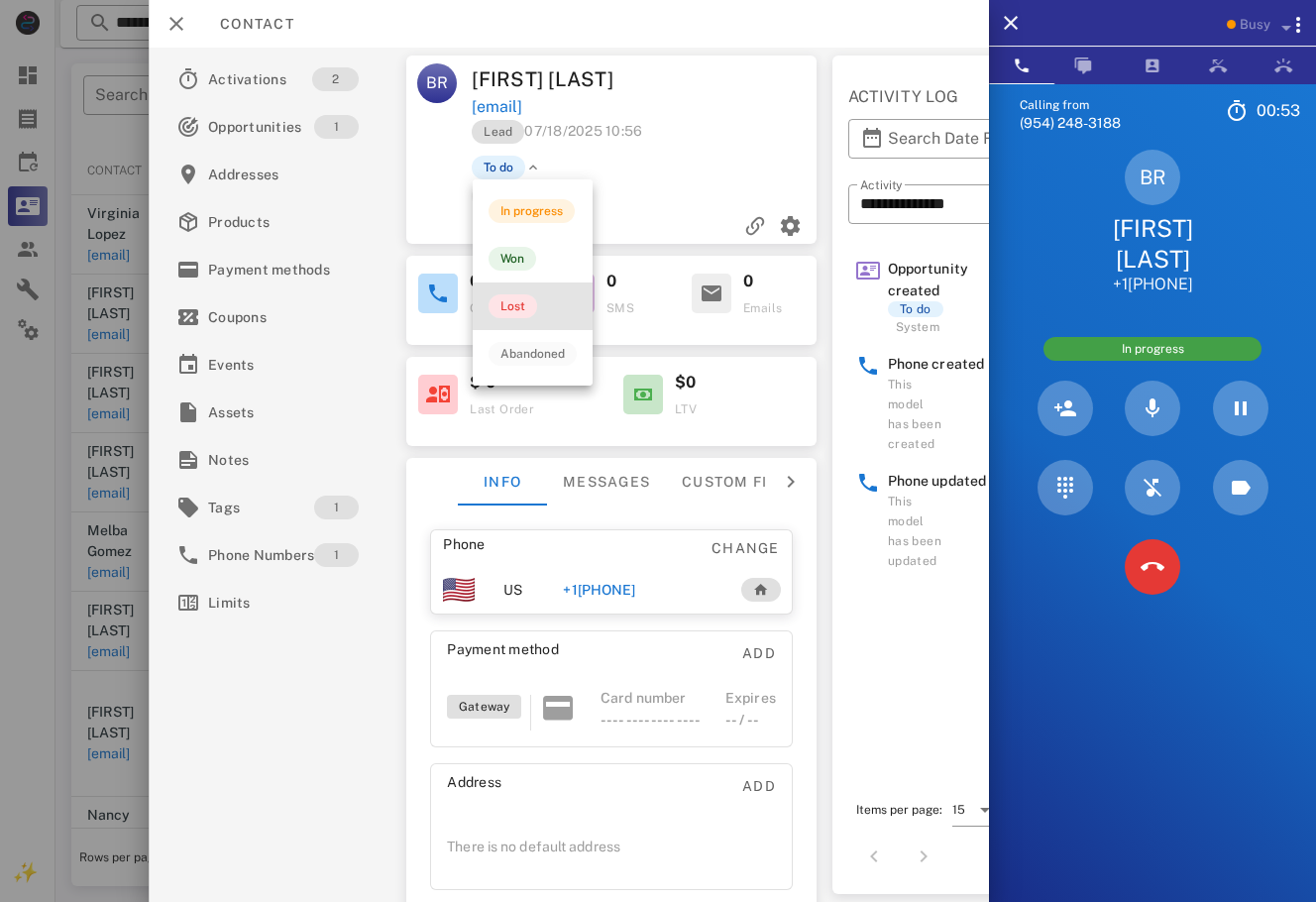 click on "Lost" at bounding box center (512, 306) 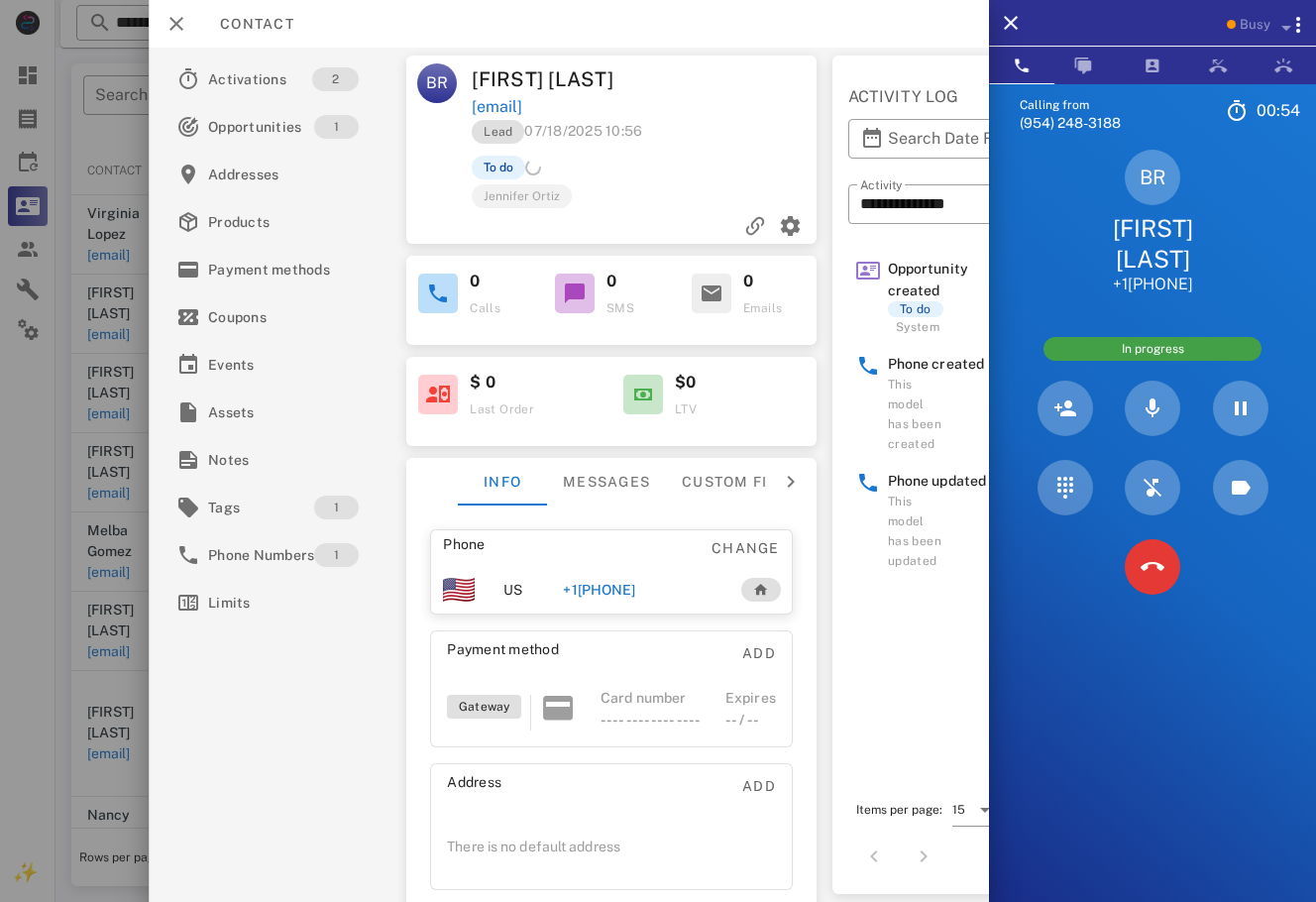 click on "Jennifer Ortiz" at bounding box center [681, 195] 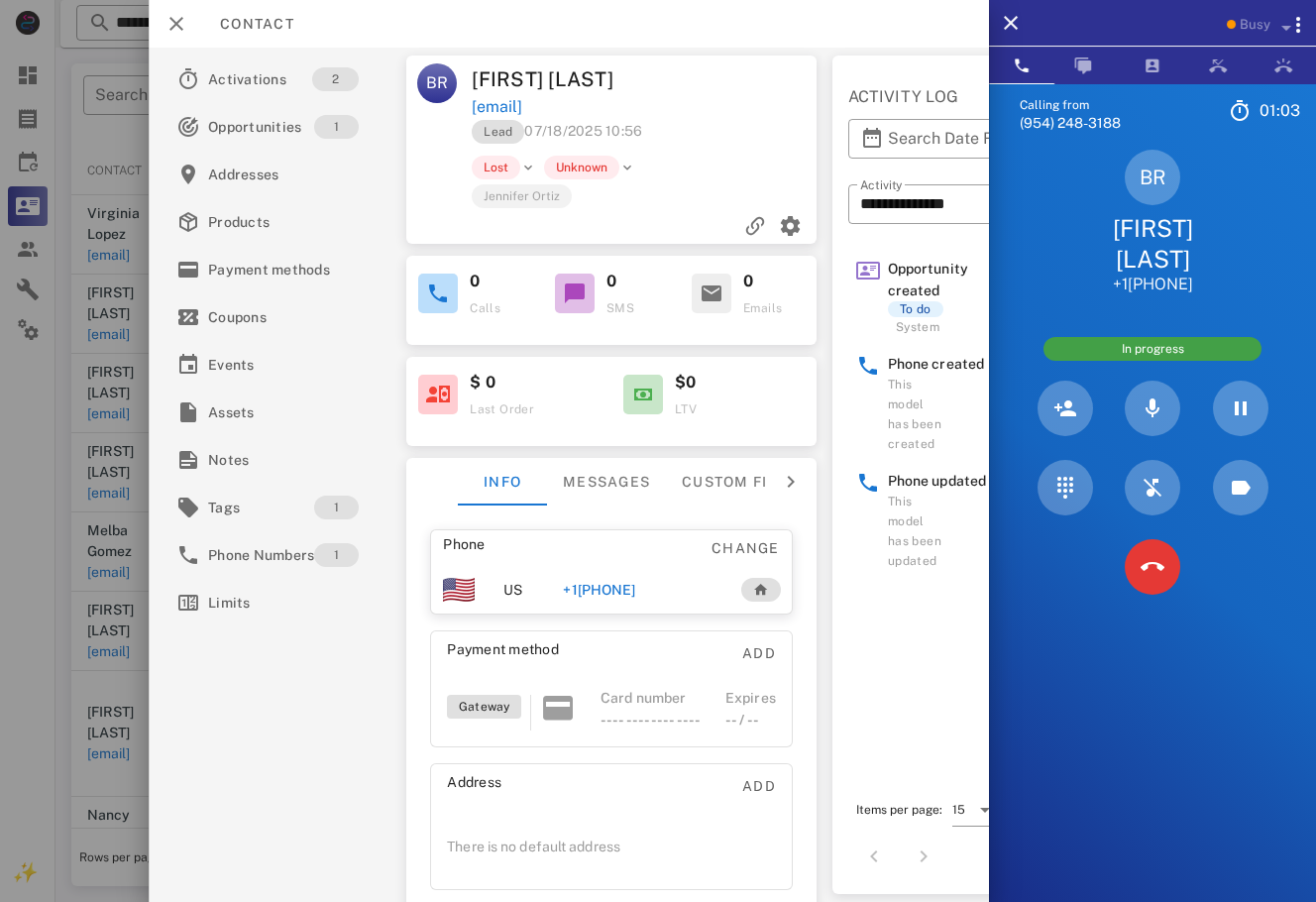 click on "Calling from (954) 248-3188 01: 03  Unknown      ▼     Andorra
+376
Argentina
+54
Aruba
+297
Australia
+61
Belgium (België)
+32
Bolivia
+591
Brazil (Brasil)
+55
Canada
+1
Chile
+56
Colombia
+57
Costa Rica
+506
Dominican Republic (República Dominicana)
+1
Ecuador
+593
El Salvador
+503
France
+33
Germany (Deutschland)
+49
Guadeloupe
+590
Guatemala
+502
Honduras
+504
Iceland (Ísland)
+354
India (भारत)
+91
Israel (‫ישראל‬‎)
+972
Italy (Italia)
+39" at bounding box center (1152, 534) 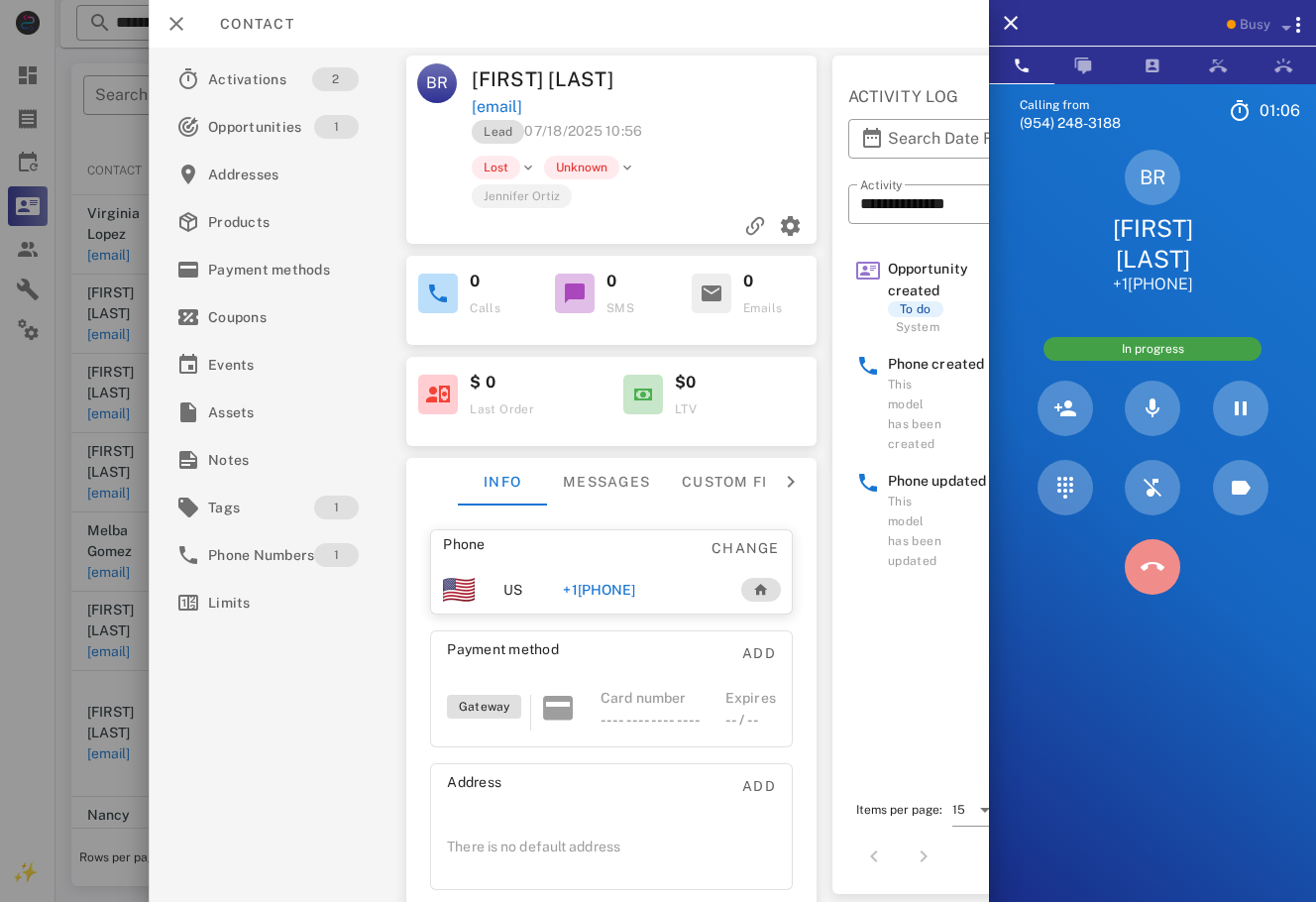 click at bounding box center (1152, 567) 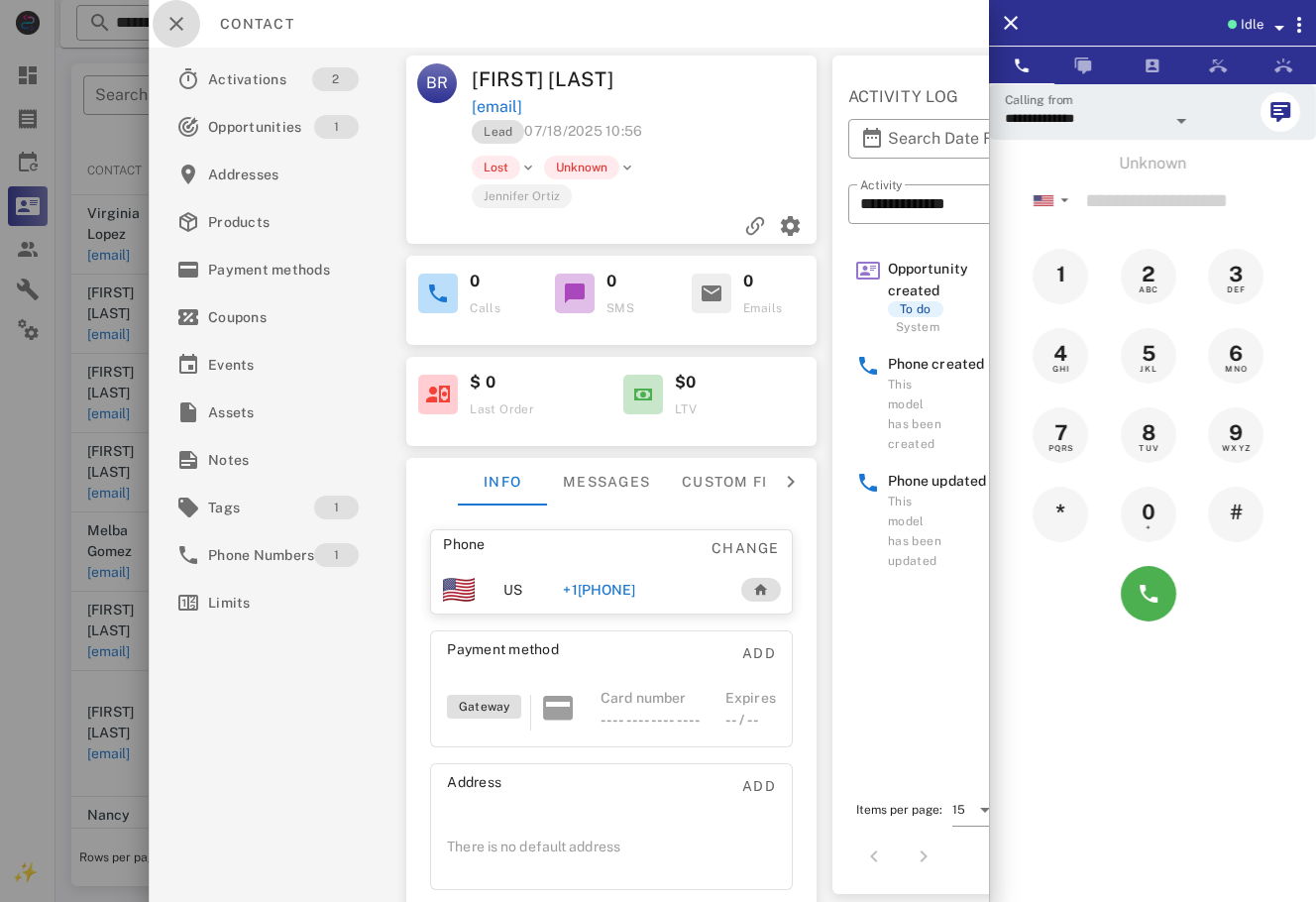 click at bounding box center [176, 24] 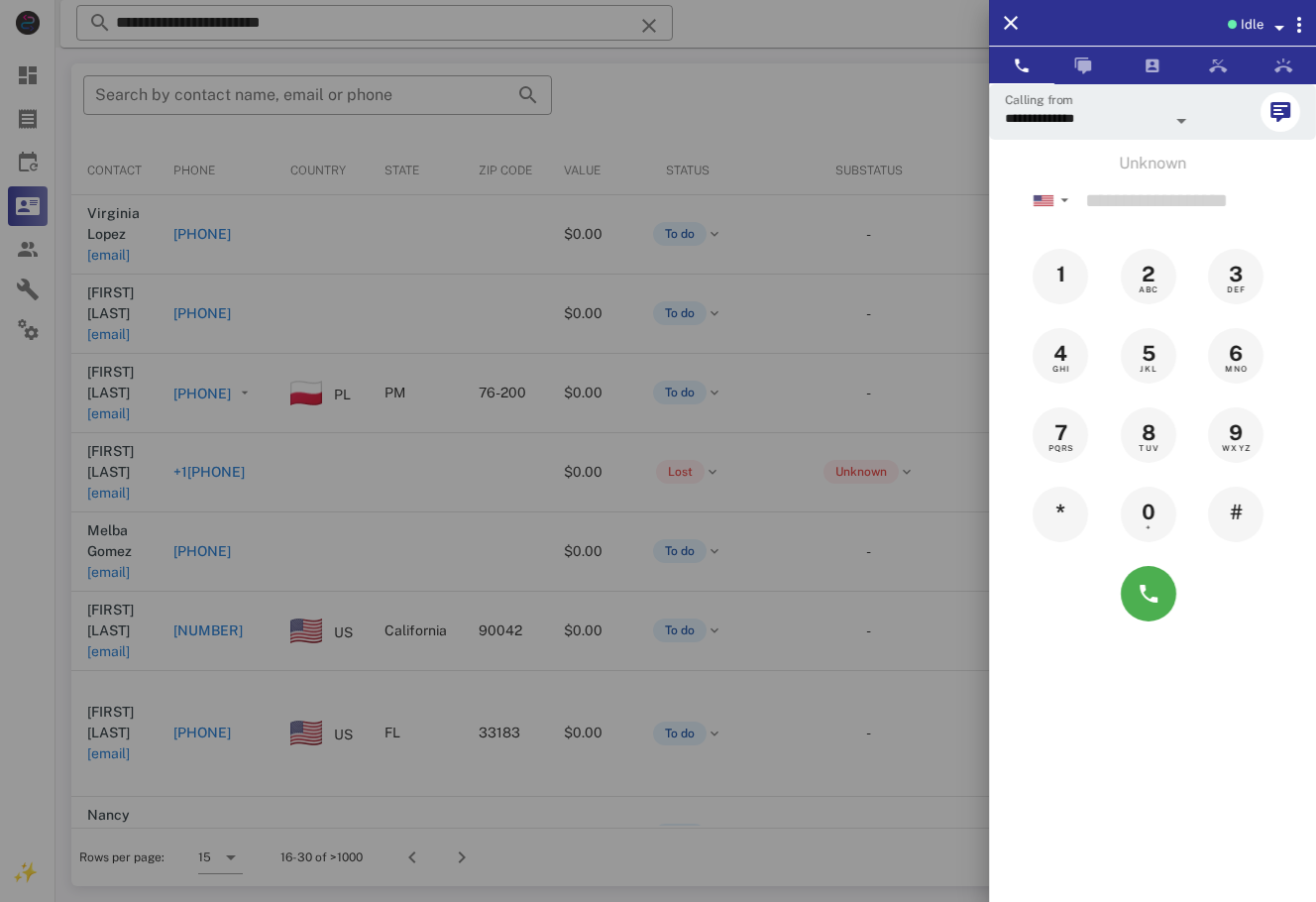 click at bounding box center [658, 451] 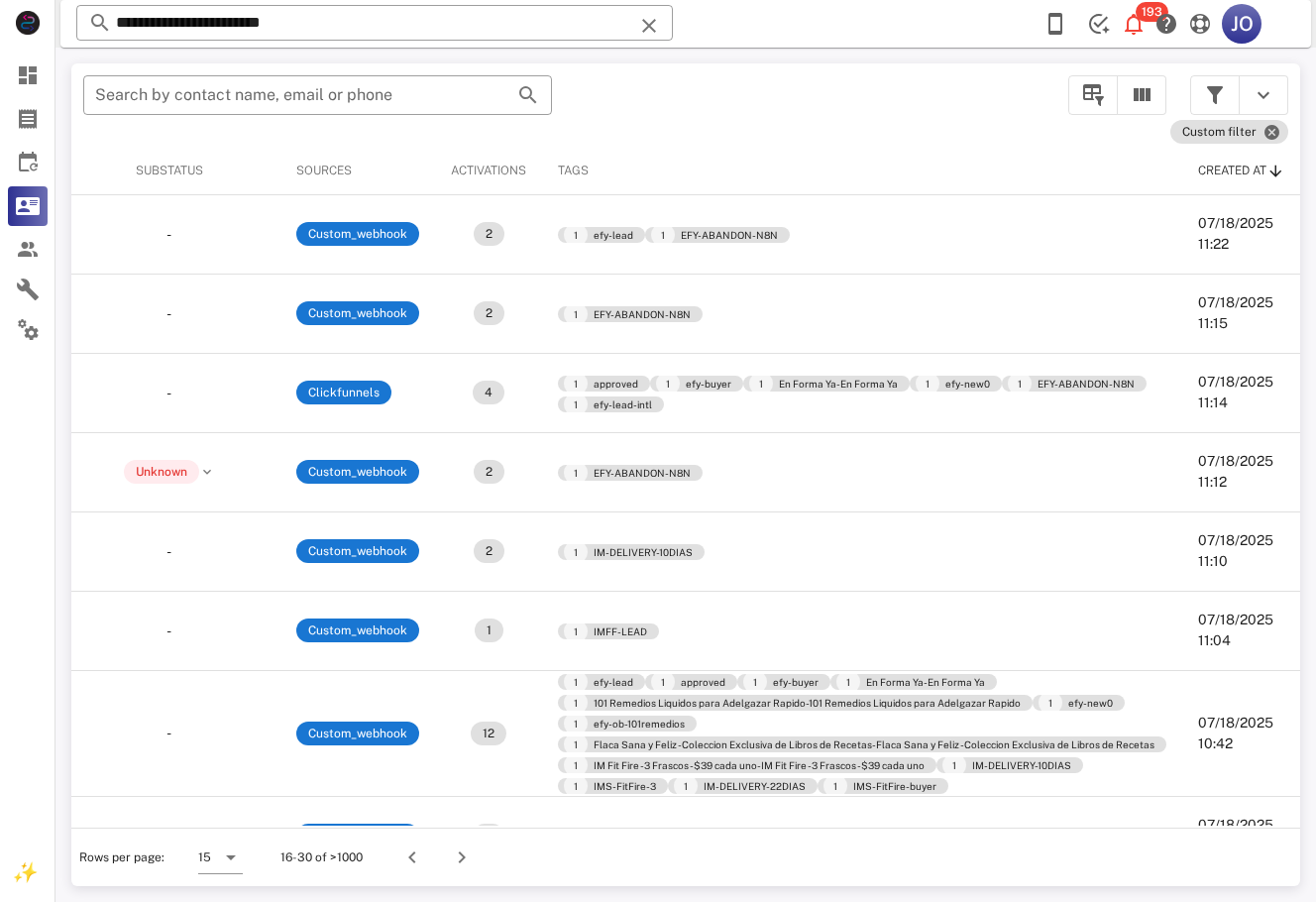 scroll, scrollTop: 0, scrollLeft: 0, axis: both 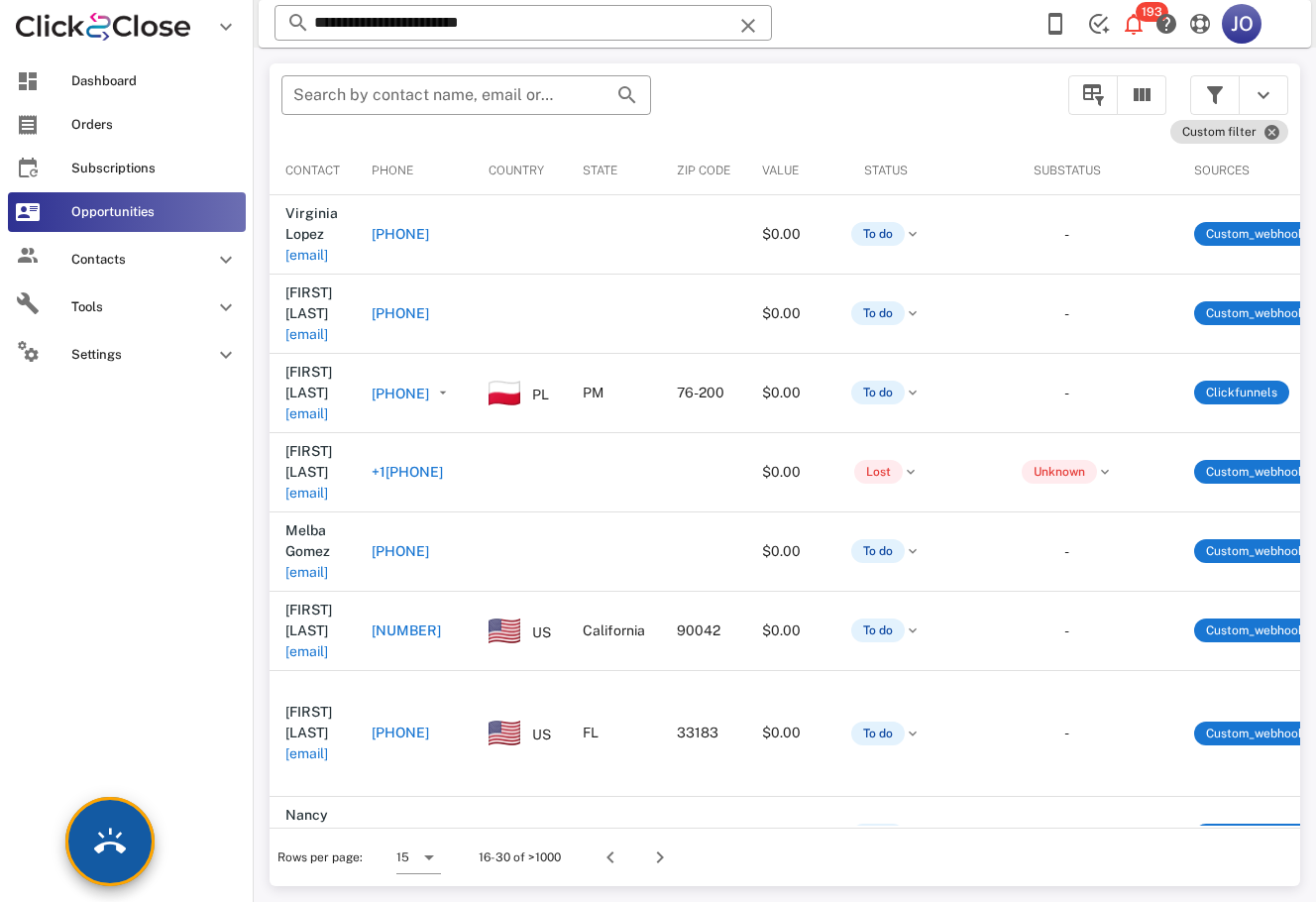 click at bounding box center (110, 842) 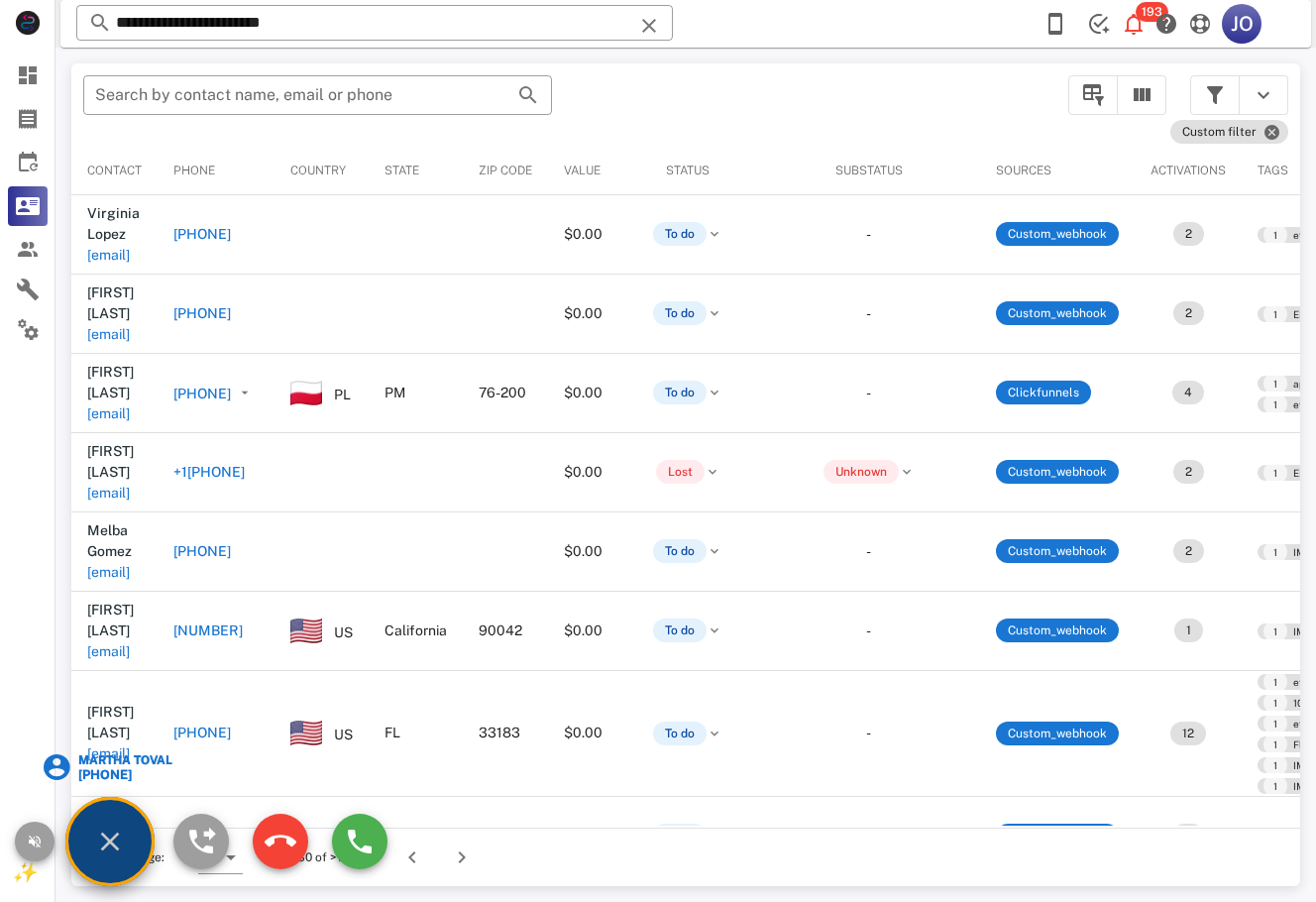 click on "Martha Toval" at bounding box center [124, 760] 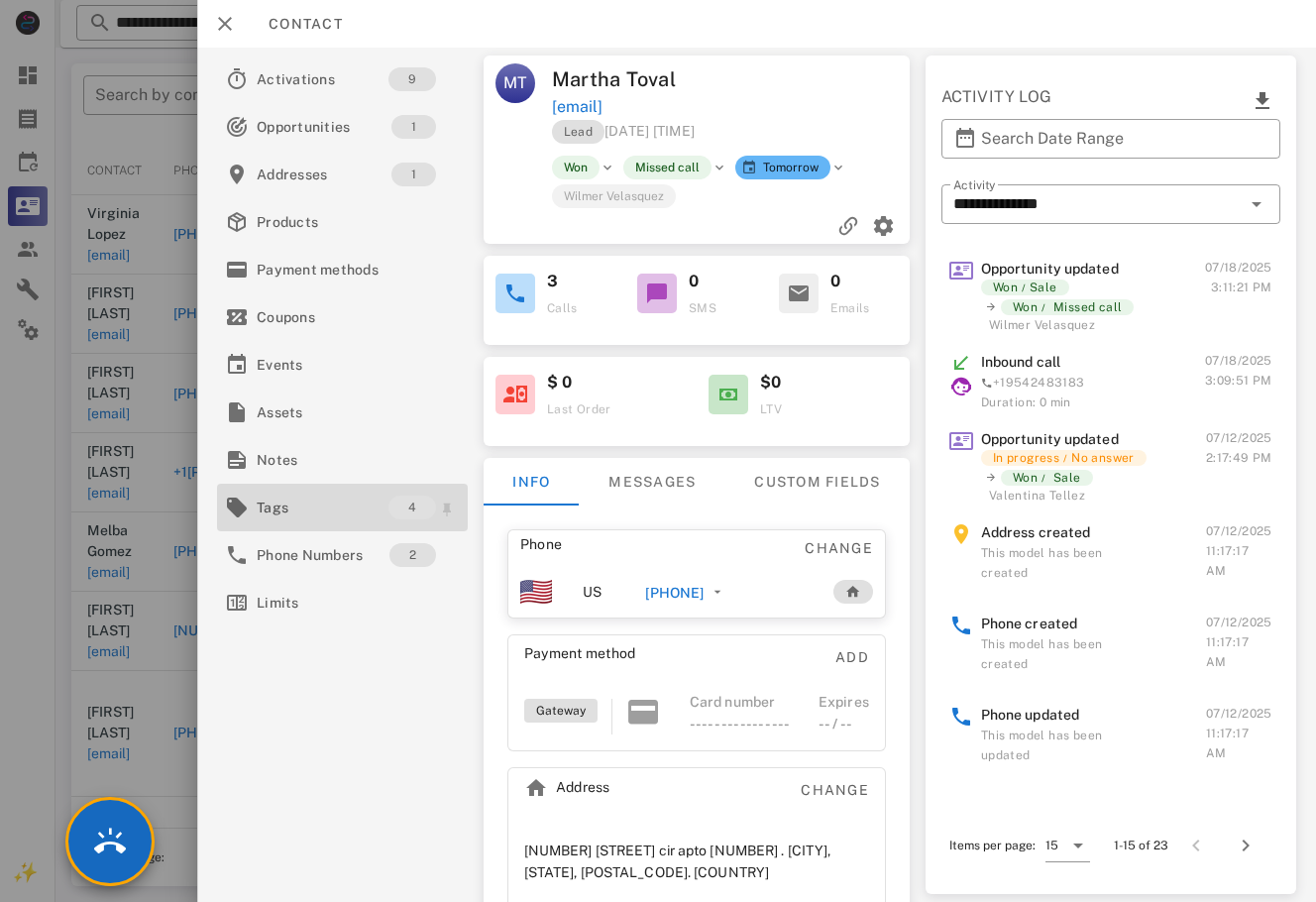 click on "Tags" at bounding box center (322, 507) 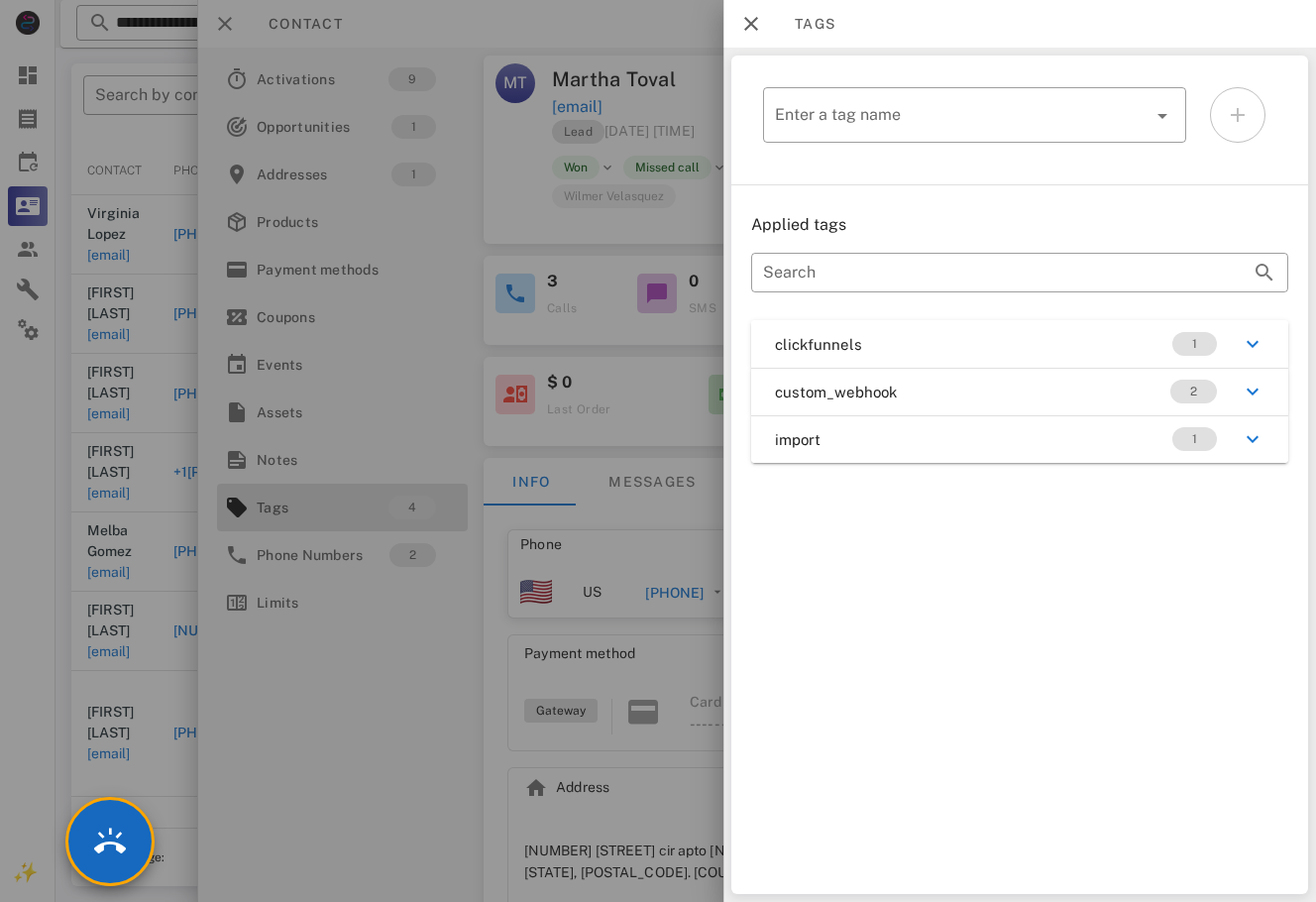 click on "custom_webhook  2" at bounding box center [1020, 392] 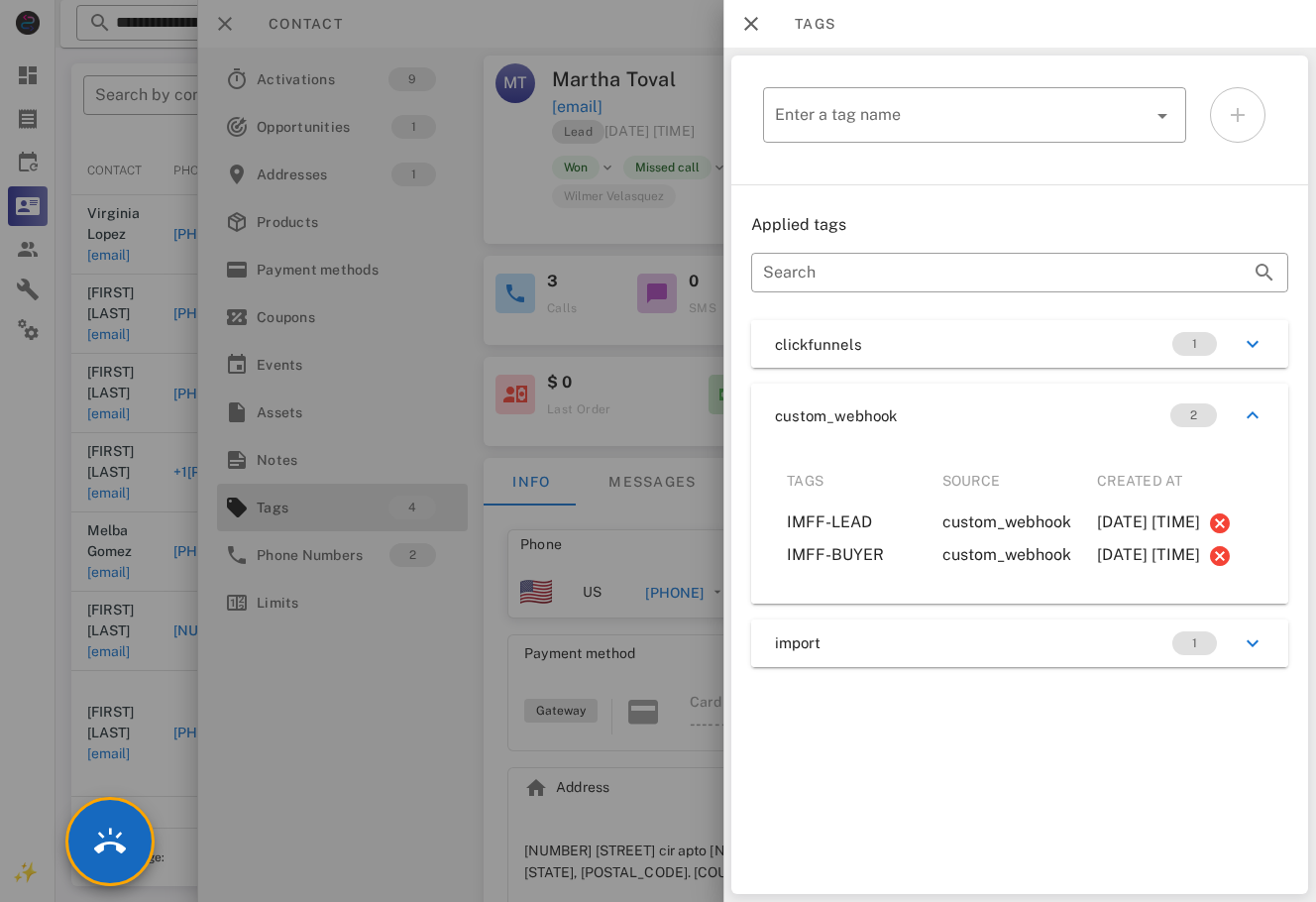 click on "custom_webhook  2" at bounding box center [1020, 415] 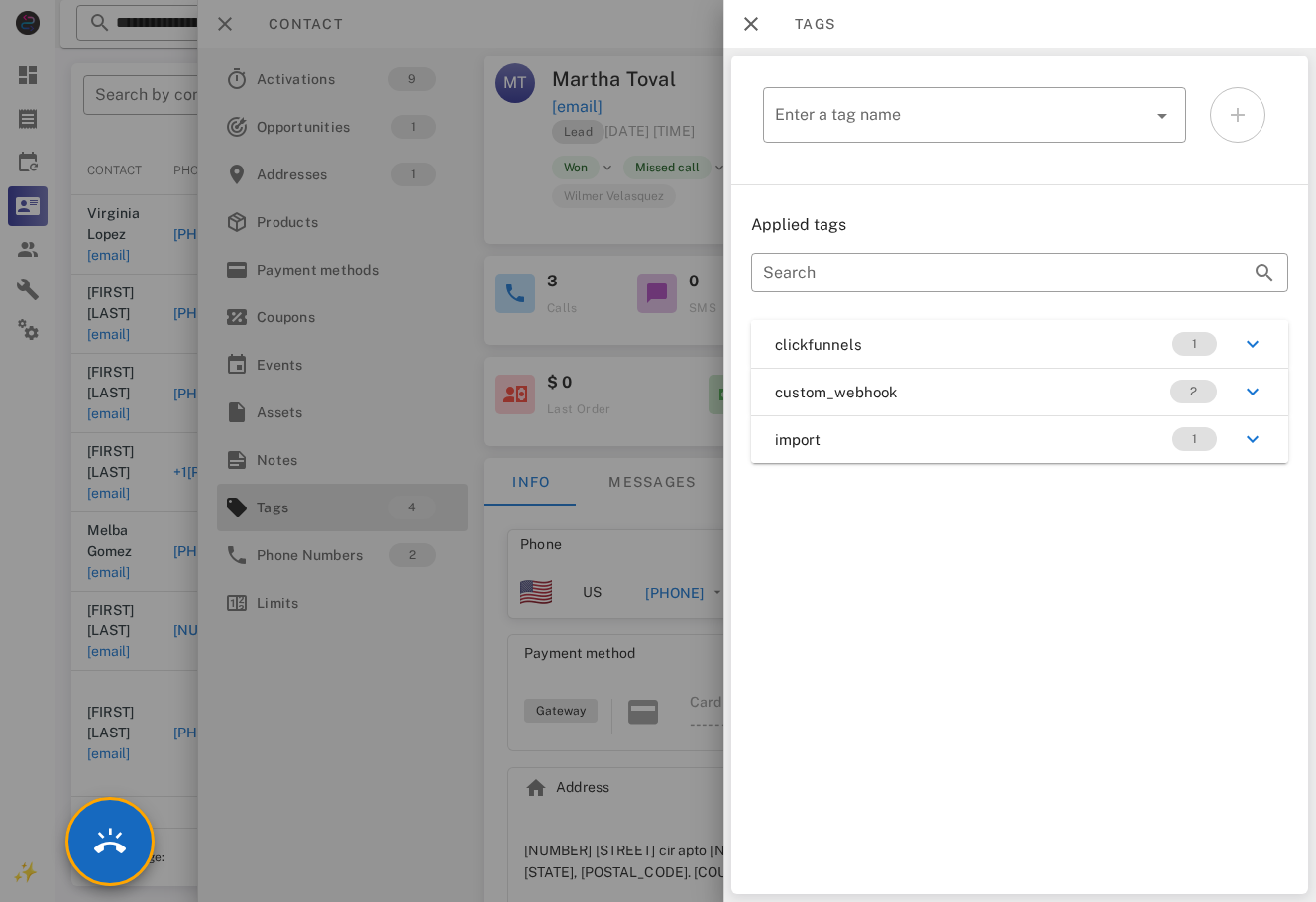 click at bounding box center [658, 451] 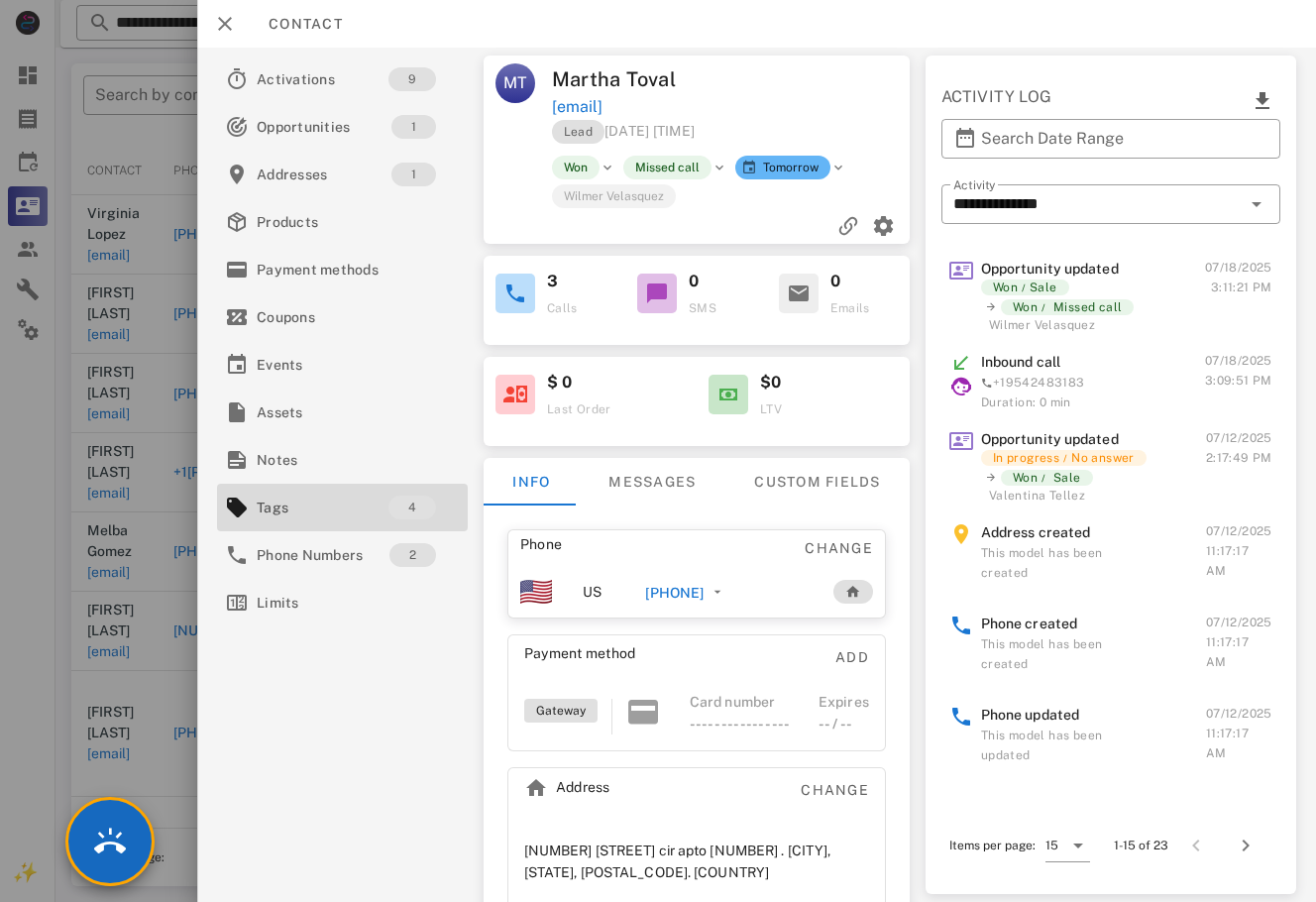 drag, startPoint x: 1259, startPoint y: 327, endPoint x: 1246, endPoint y: 459, distance: 132.63861 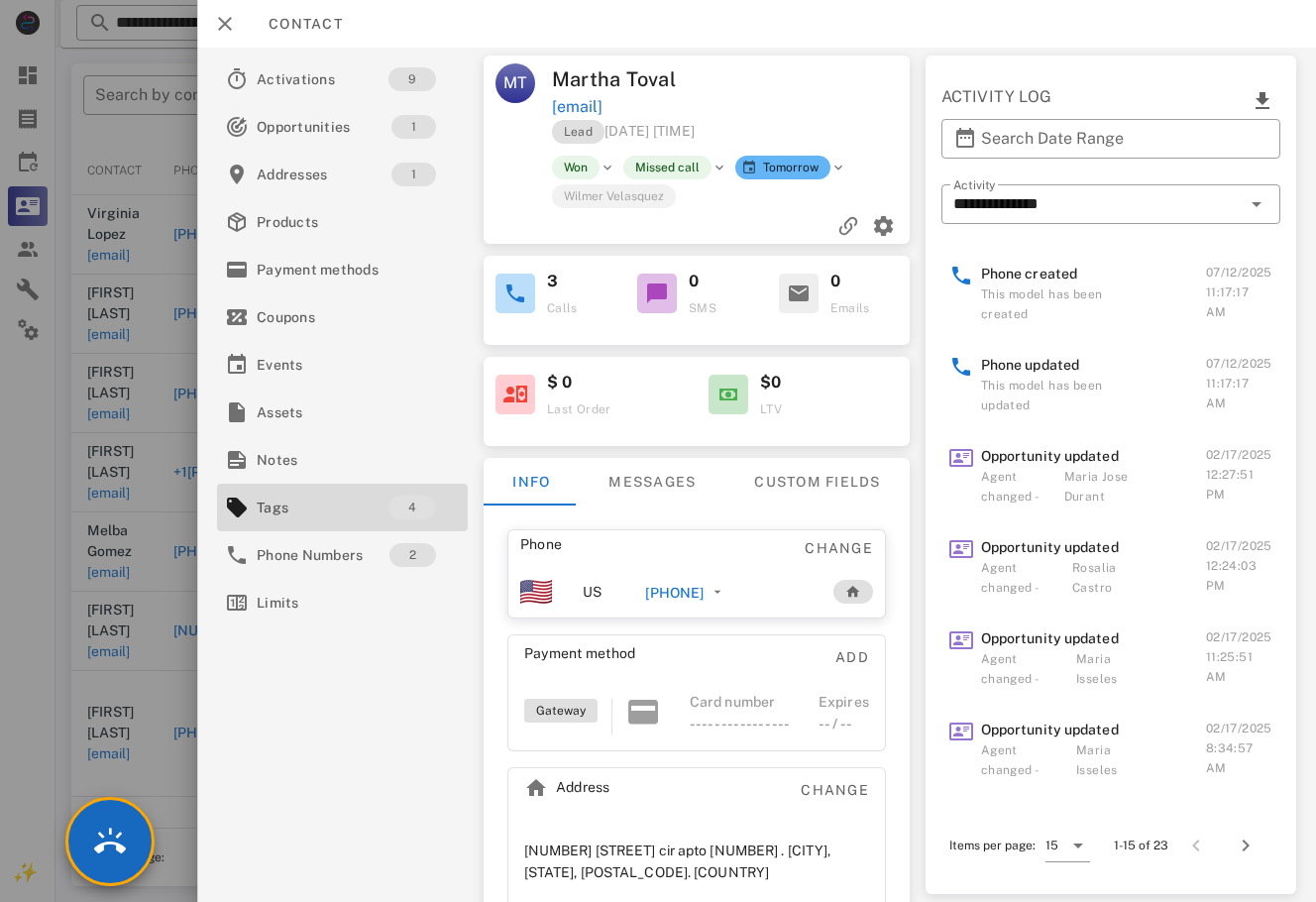scroll, scrollTop: 722, scrollLeft: 0, axis: vertical 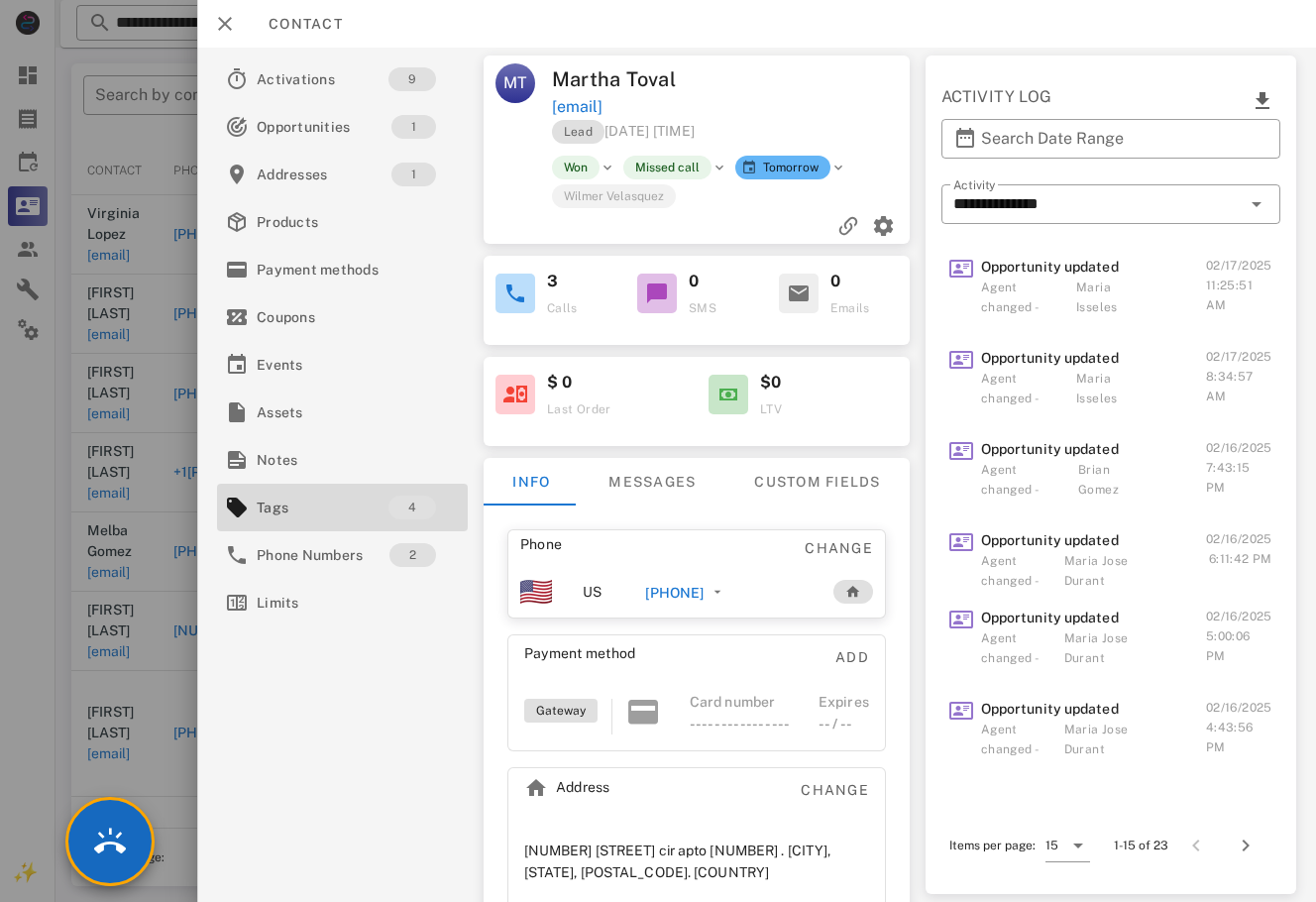 click at bounding box center (658, 451) 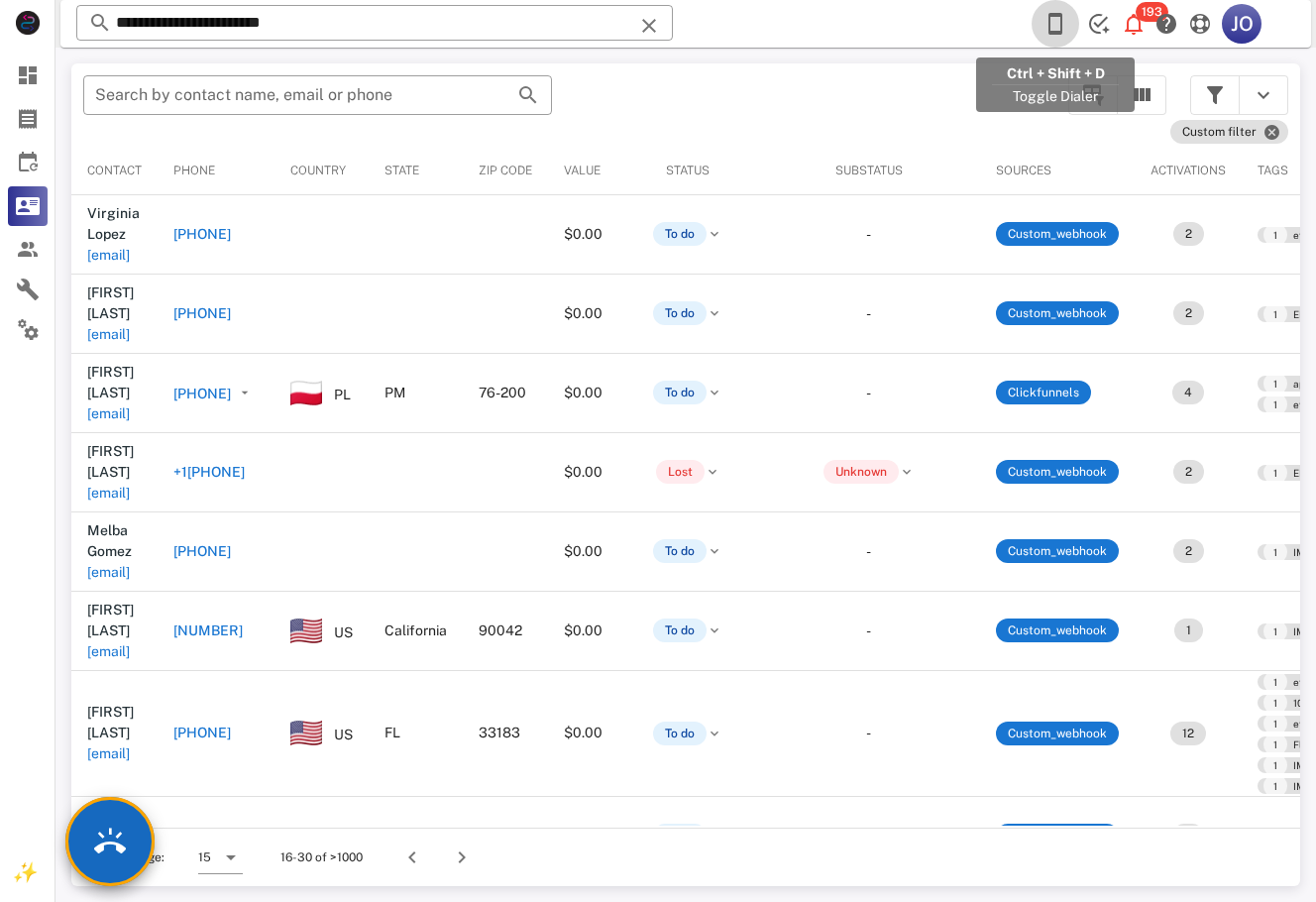 click at bounding box center [1055, 24] 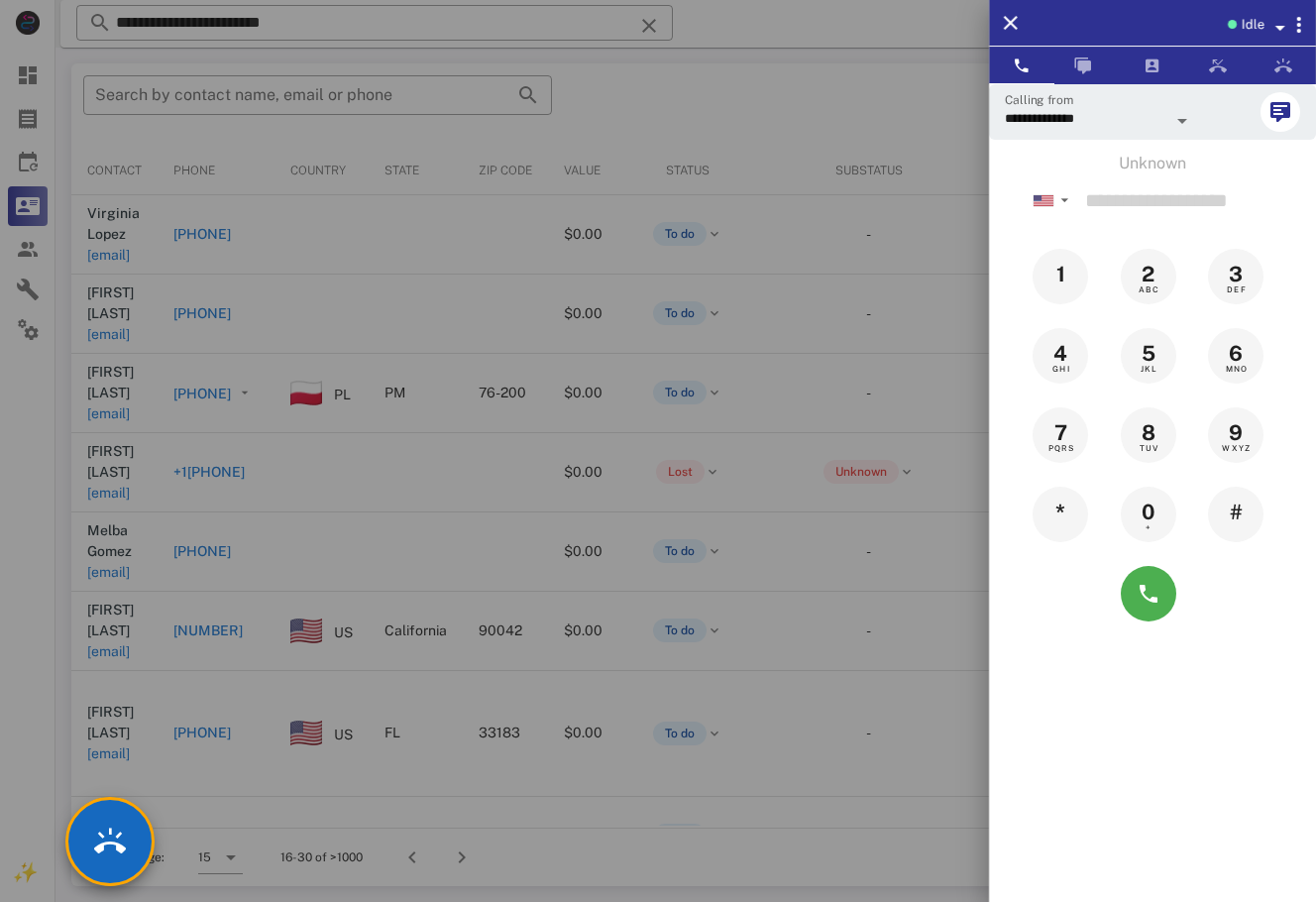 click at bounding box center [1232, 24] 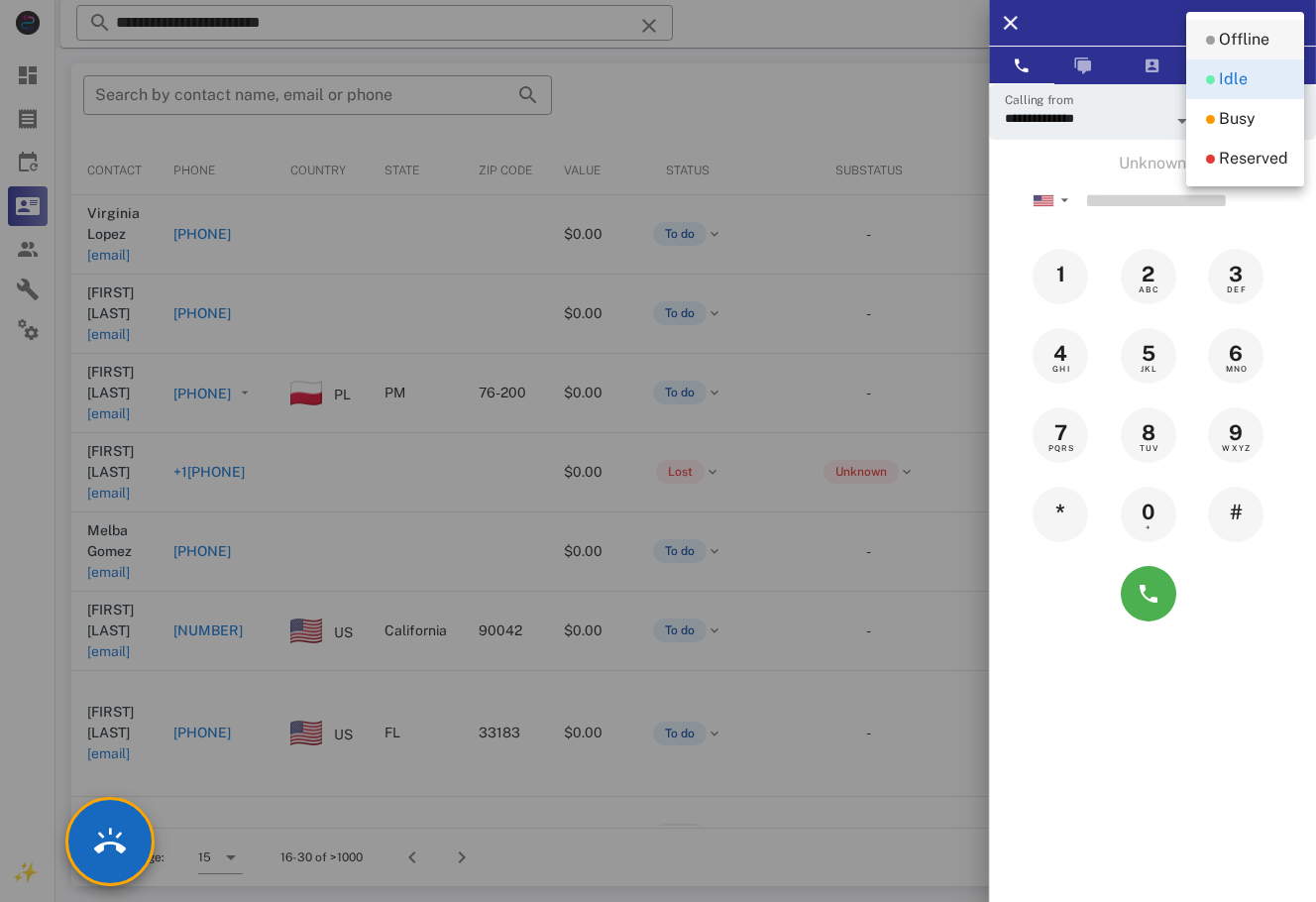 click on "Offline" at bounding box center (1244, 40) 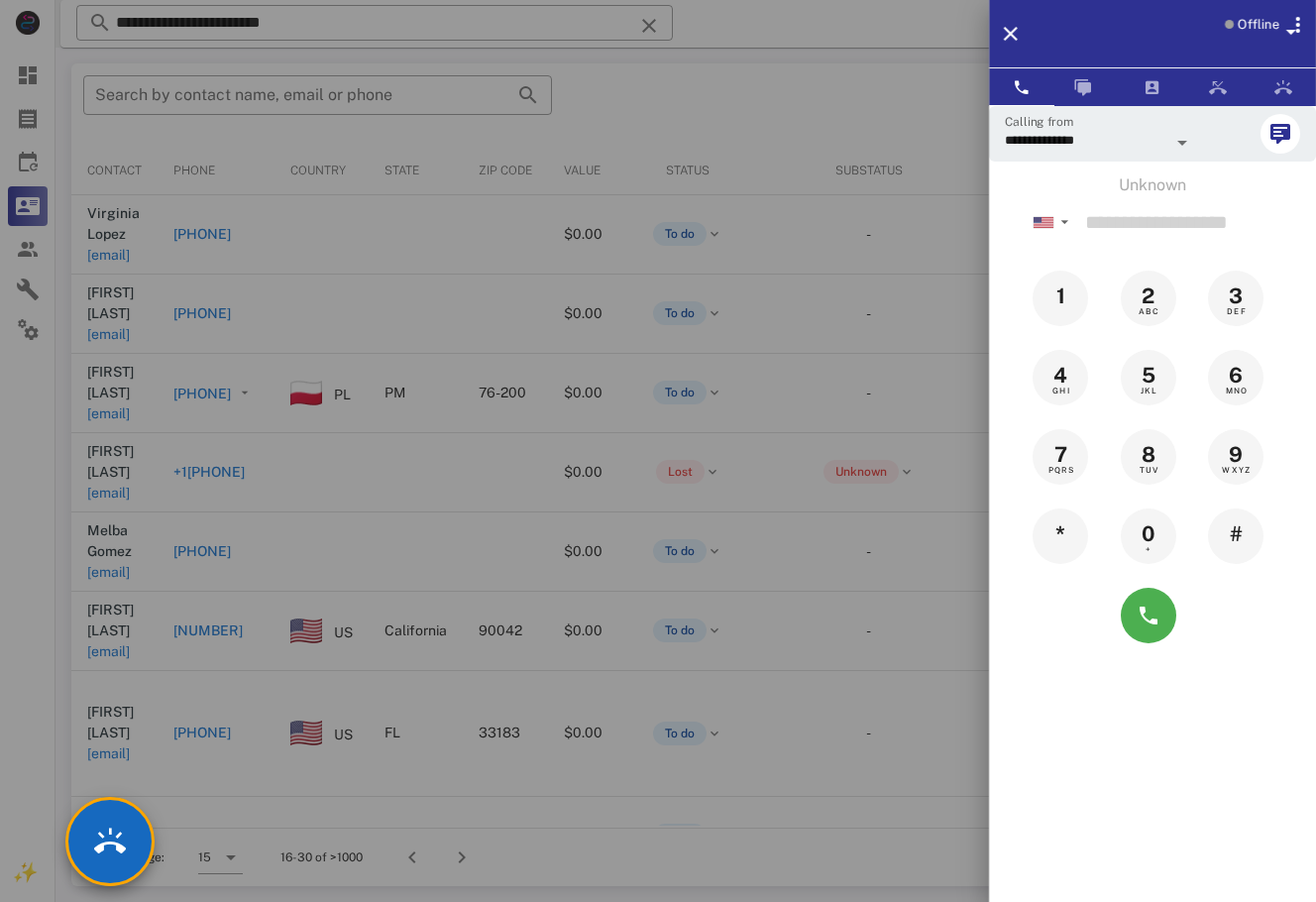 click at bounding box center (658, 451) 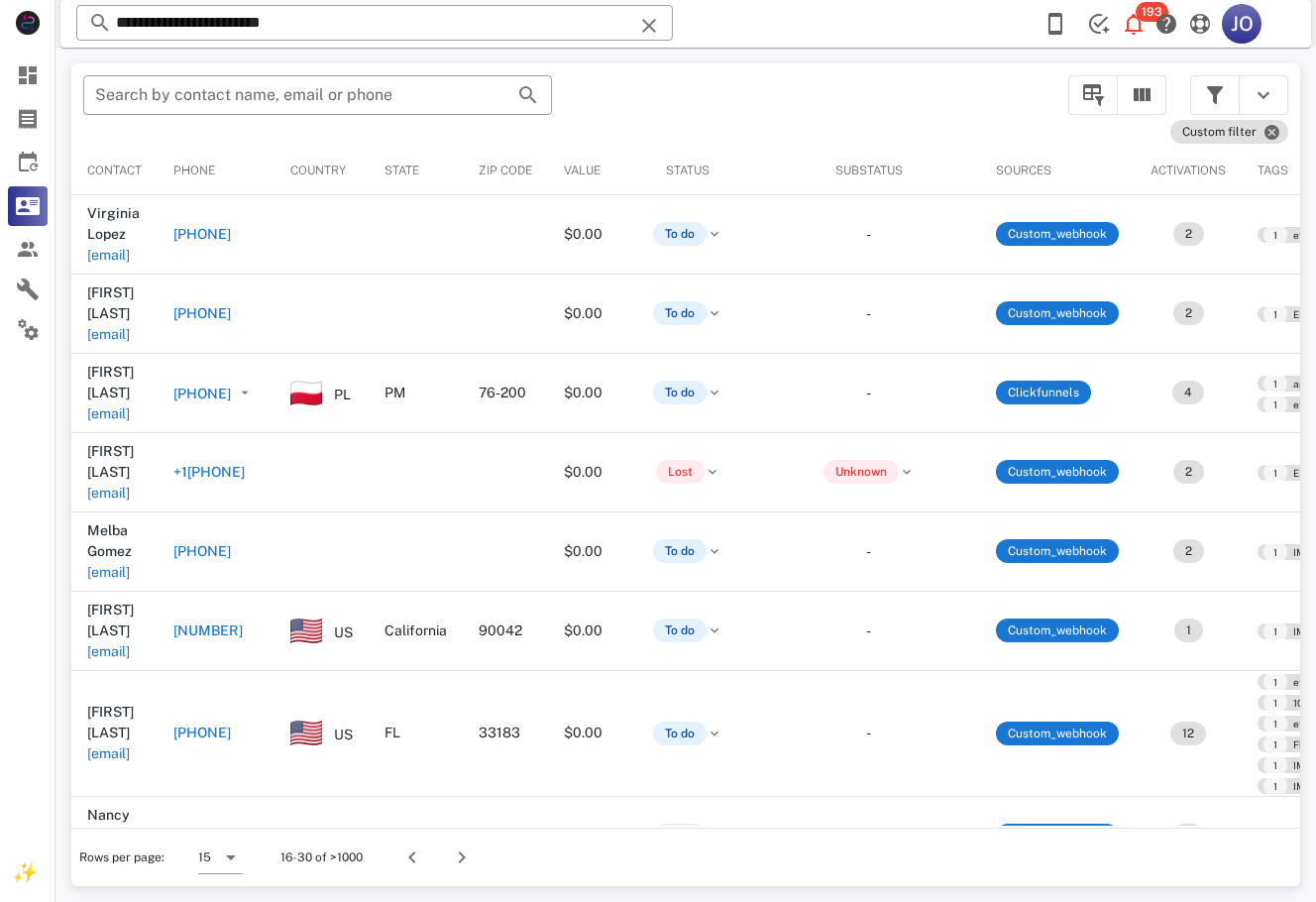 scroll, scrollTop: 0, scrollLeft: 739, axis: horizontal 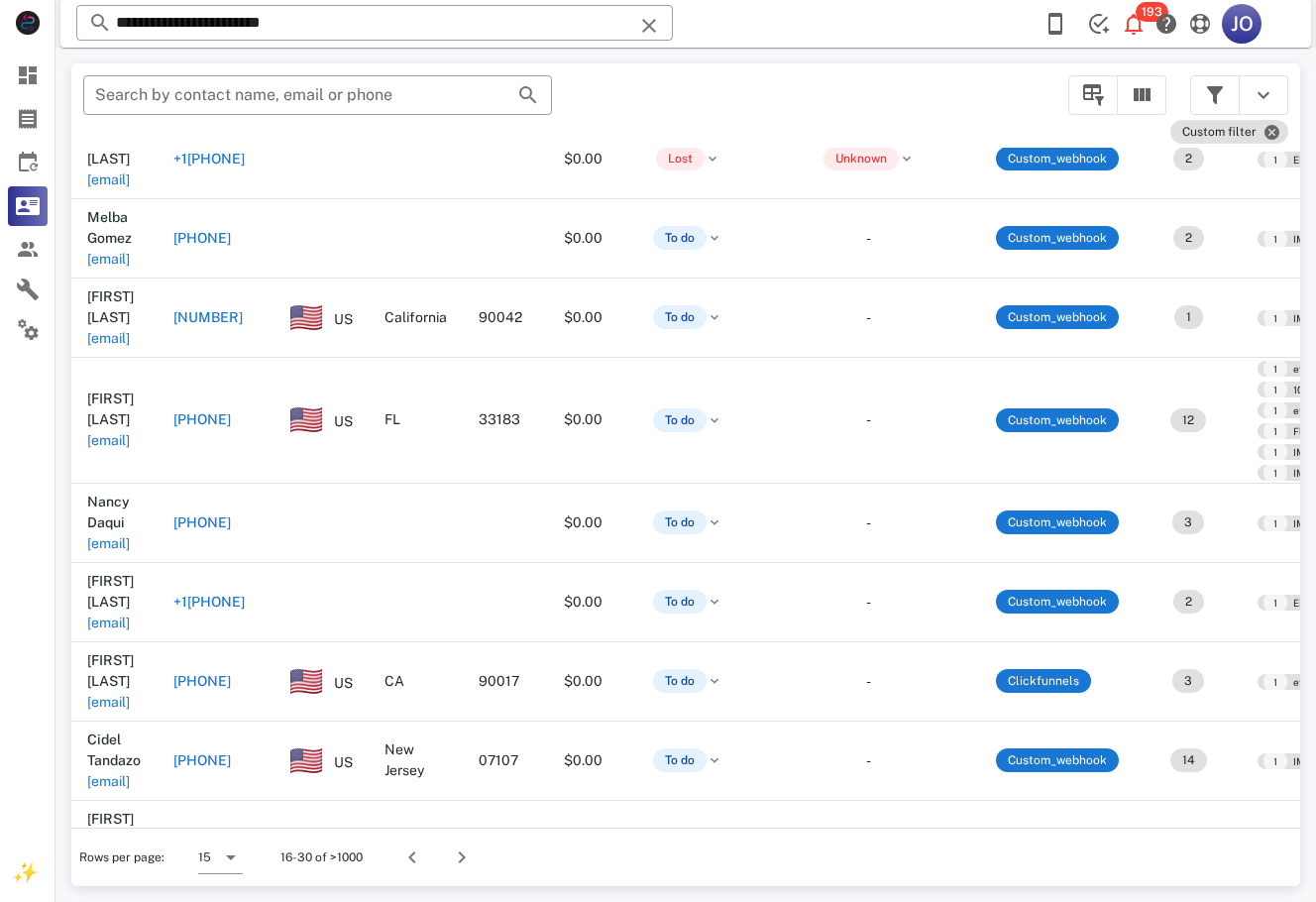 click on "akelly1701@gmail.com" at bounding box center [108, 1019] 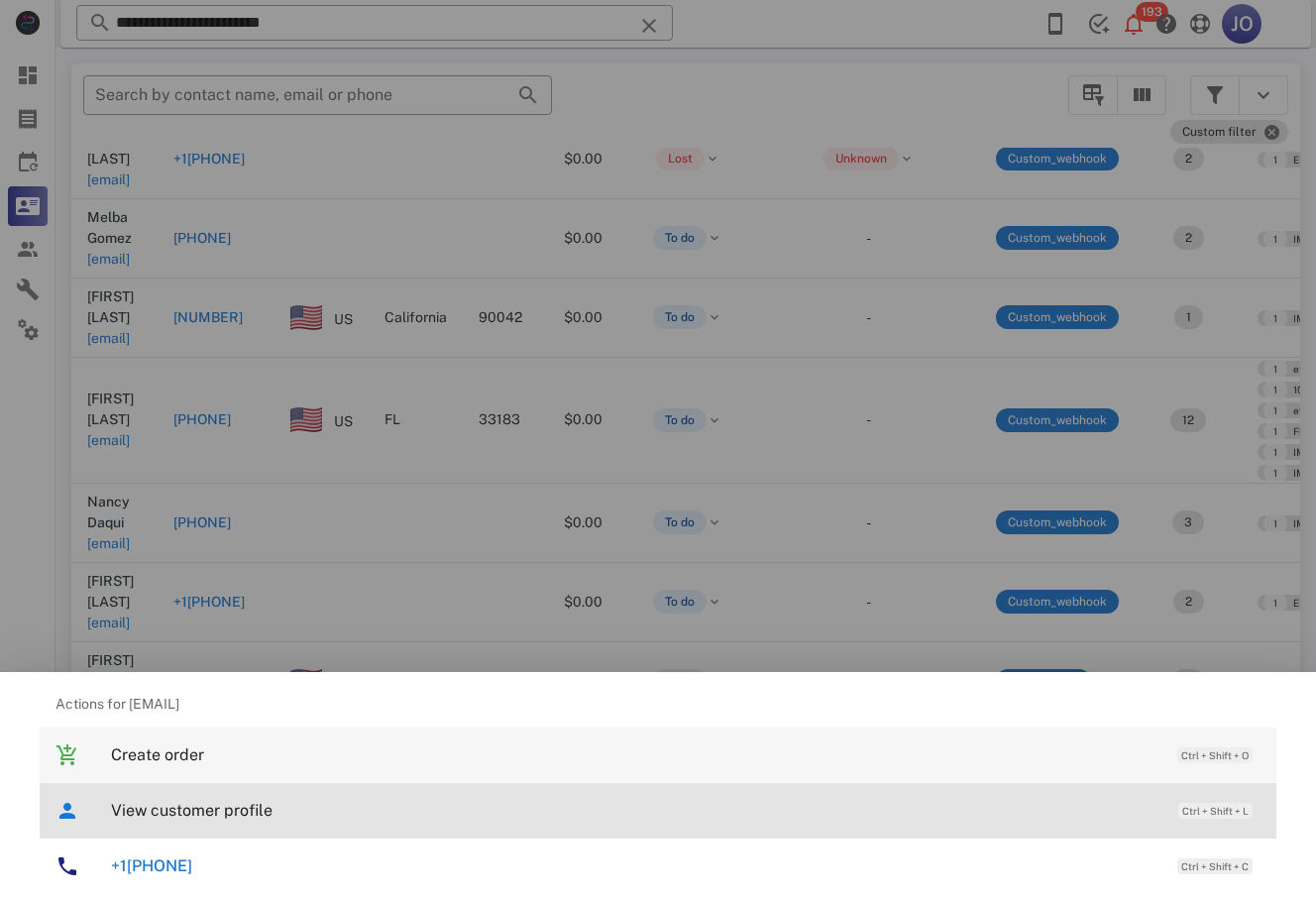 click on "View customer profile Ctrl + Shift + L" at bounding box center [686, 810] 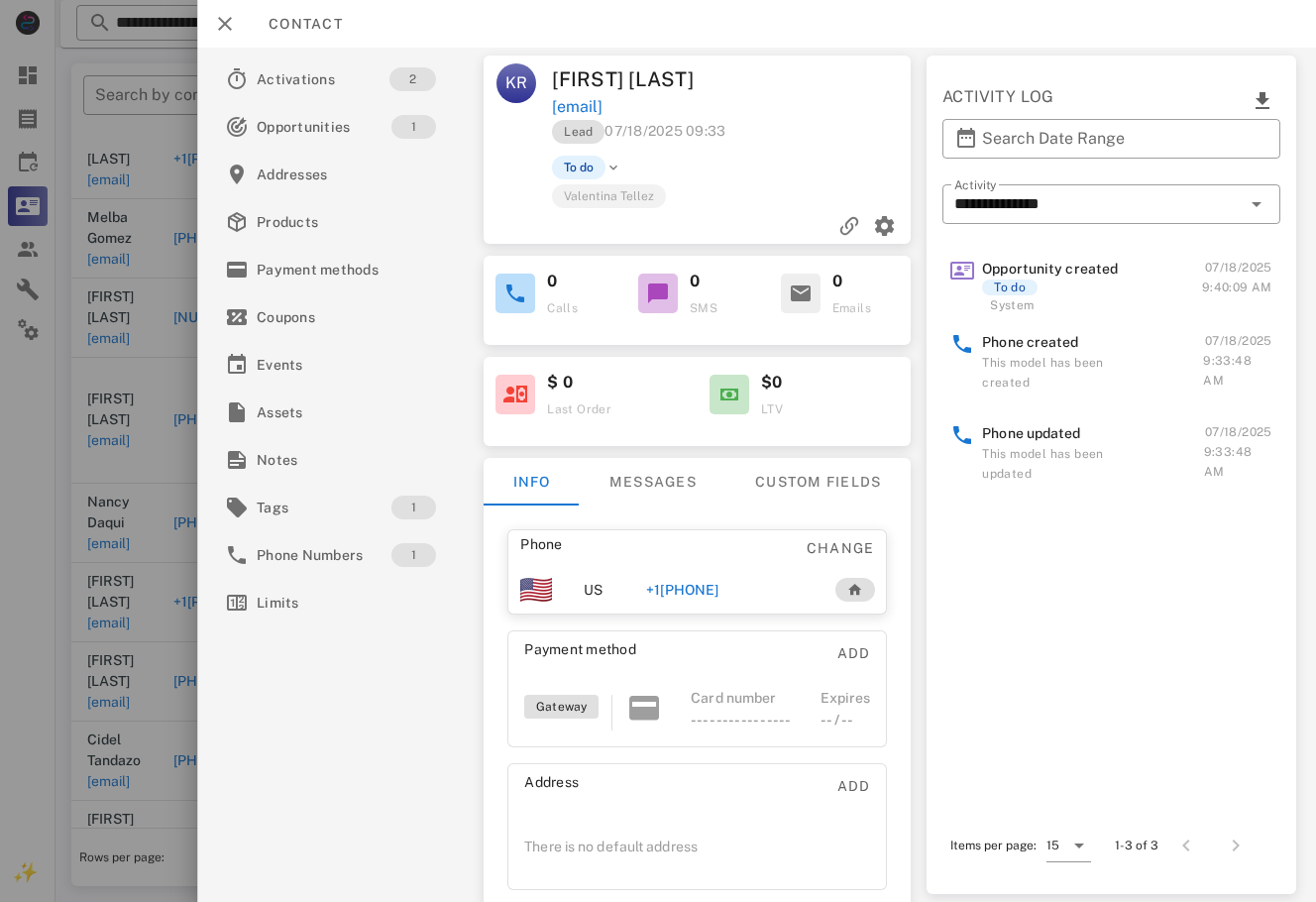 click on "Opportunity created To do System  07/18/2025   9:40:09 AM  Phone created  This model has been created   07/18/2025   9:33:48 AM  Phone updated  This model has been updated   07/18/2025   9:33:48 AM" at bounding box center [1112, 517] 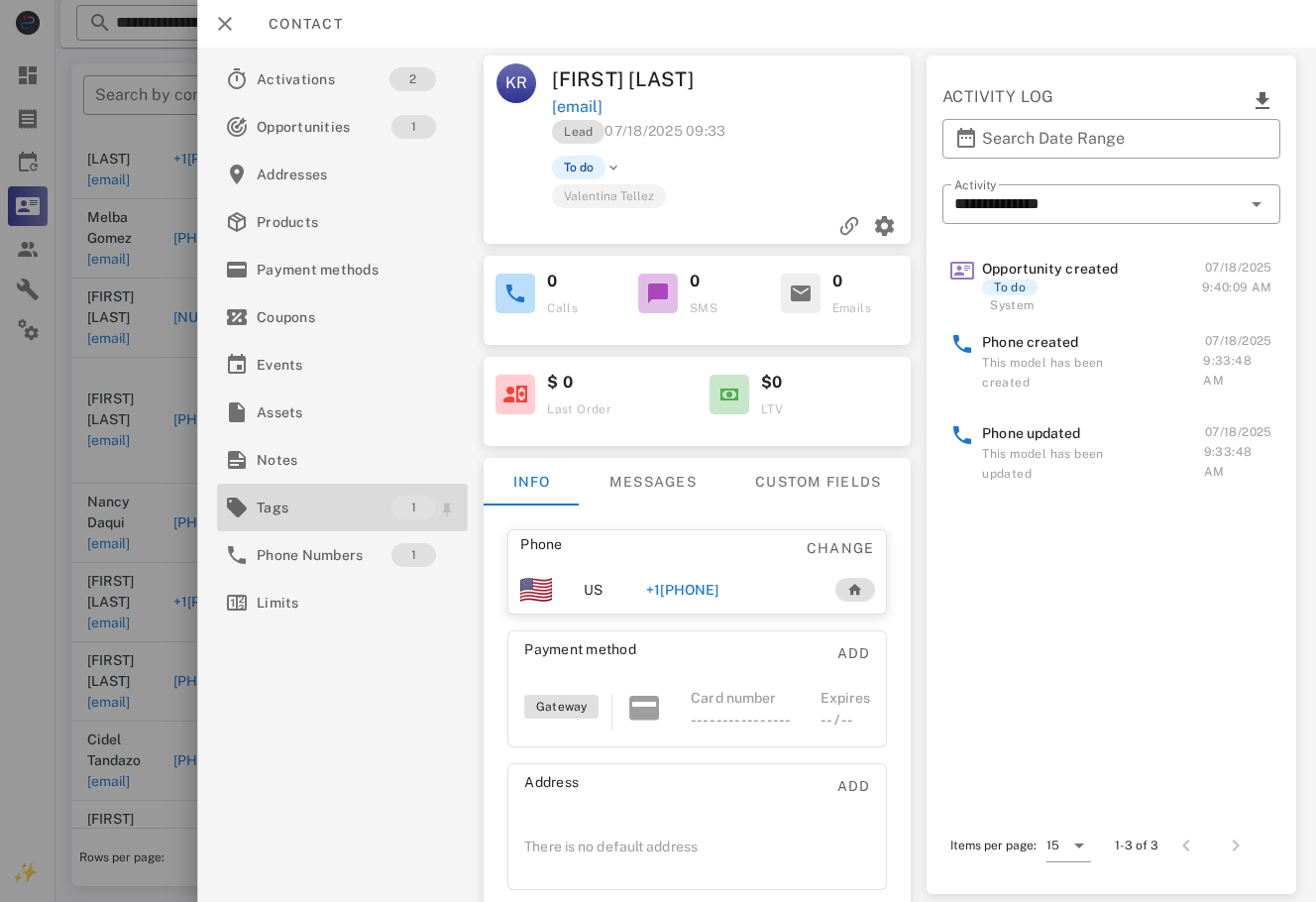 click on "Tags" at bounding box center [324, 507] 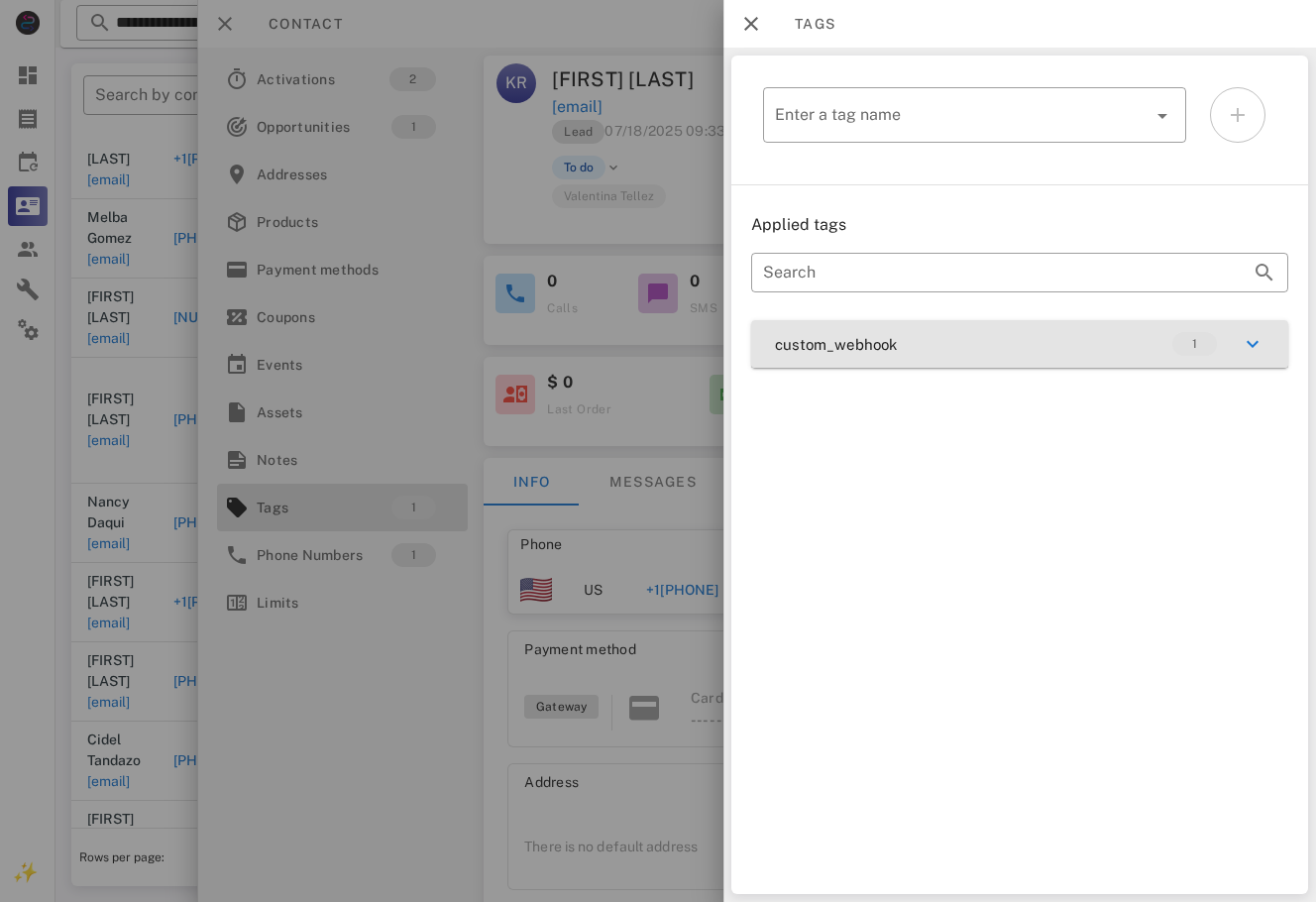 click on "custom_webhook  1" at bounding box center (1020, 344) 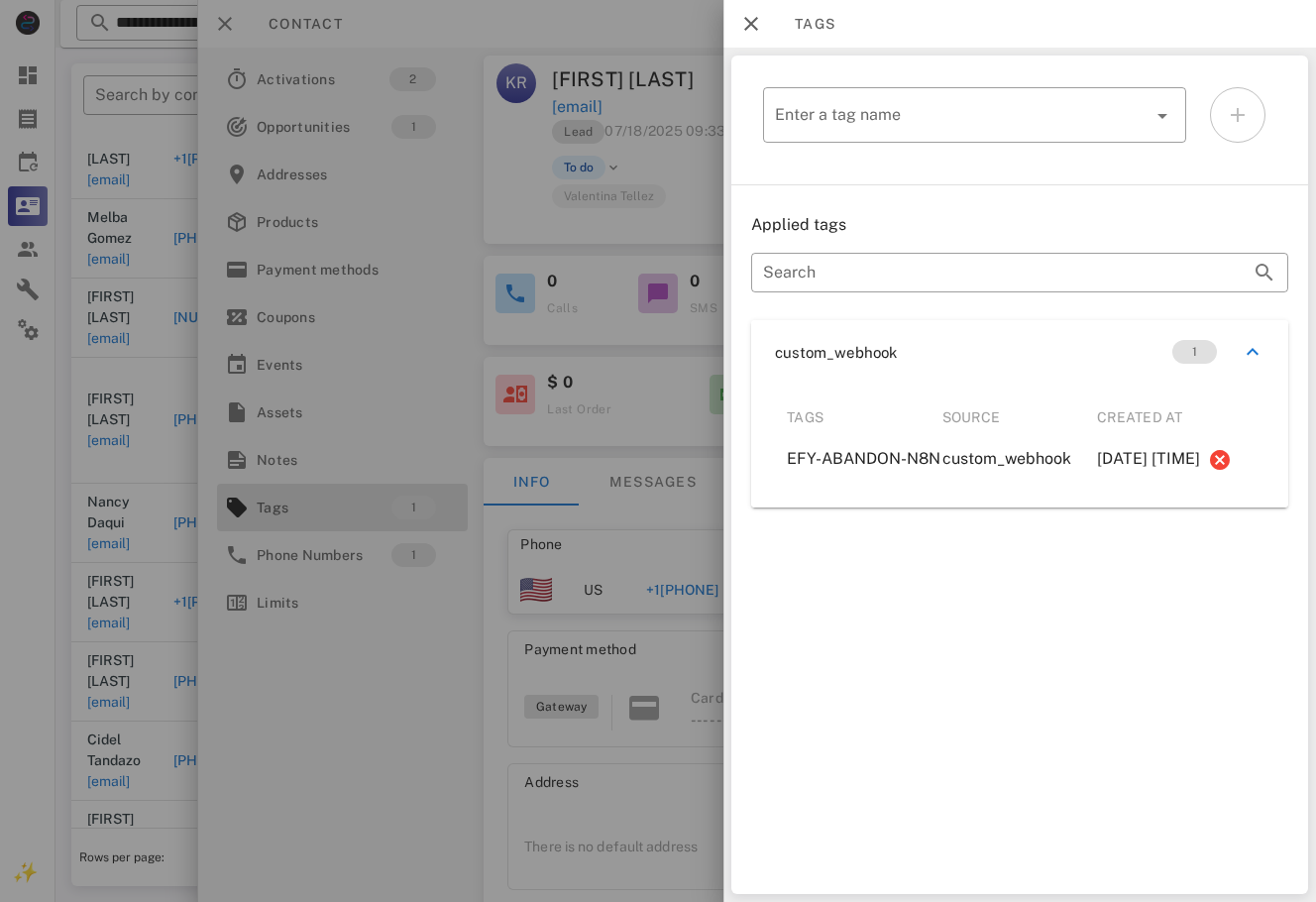 click at bounding box center (658, 451) 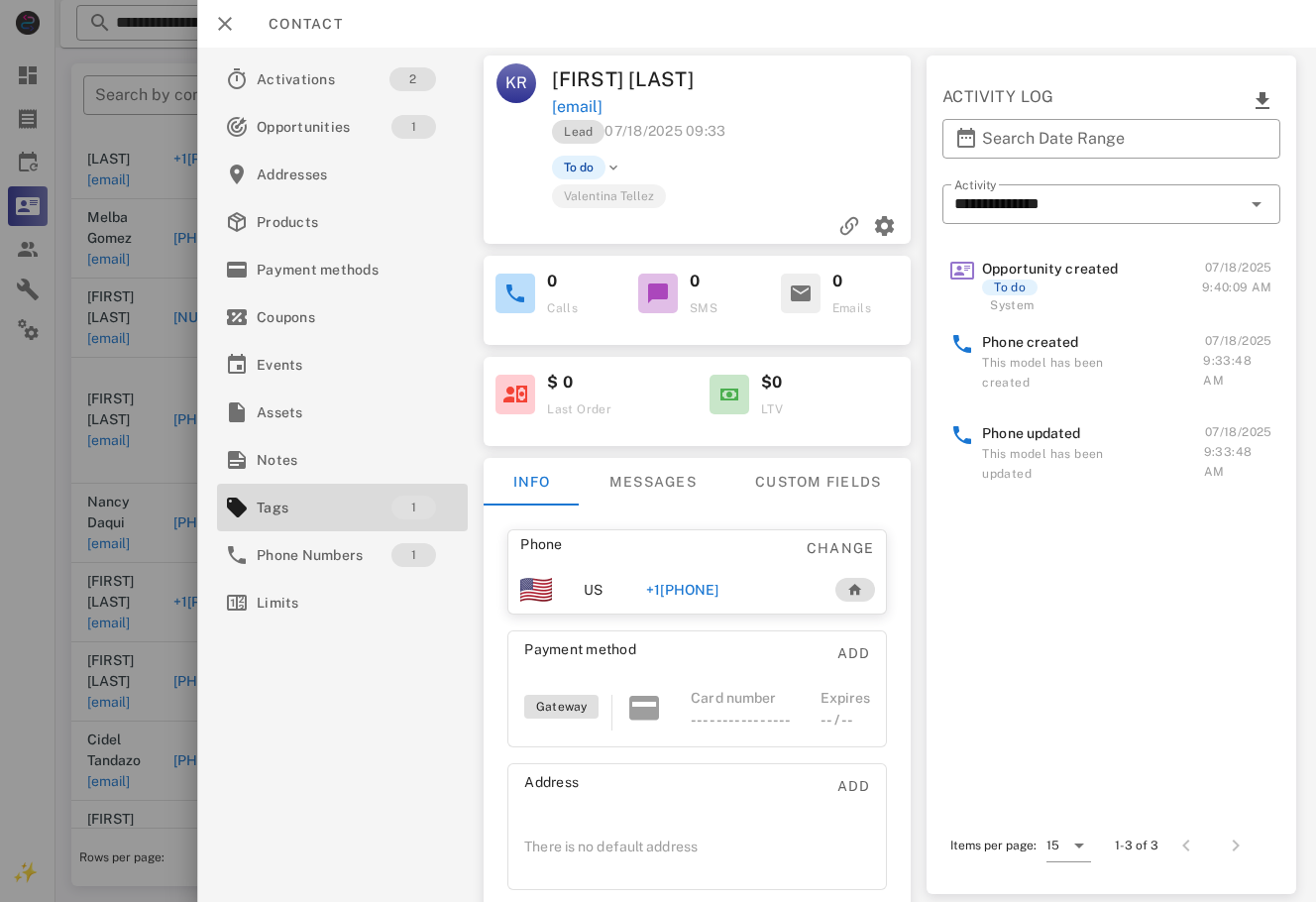 click on "+17869785329" at bounding box center (683, 590) 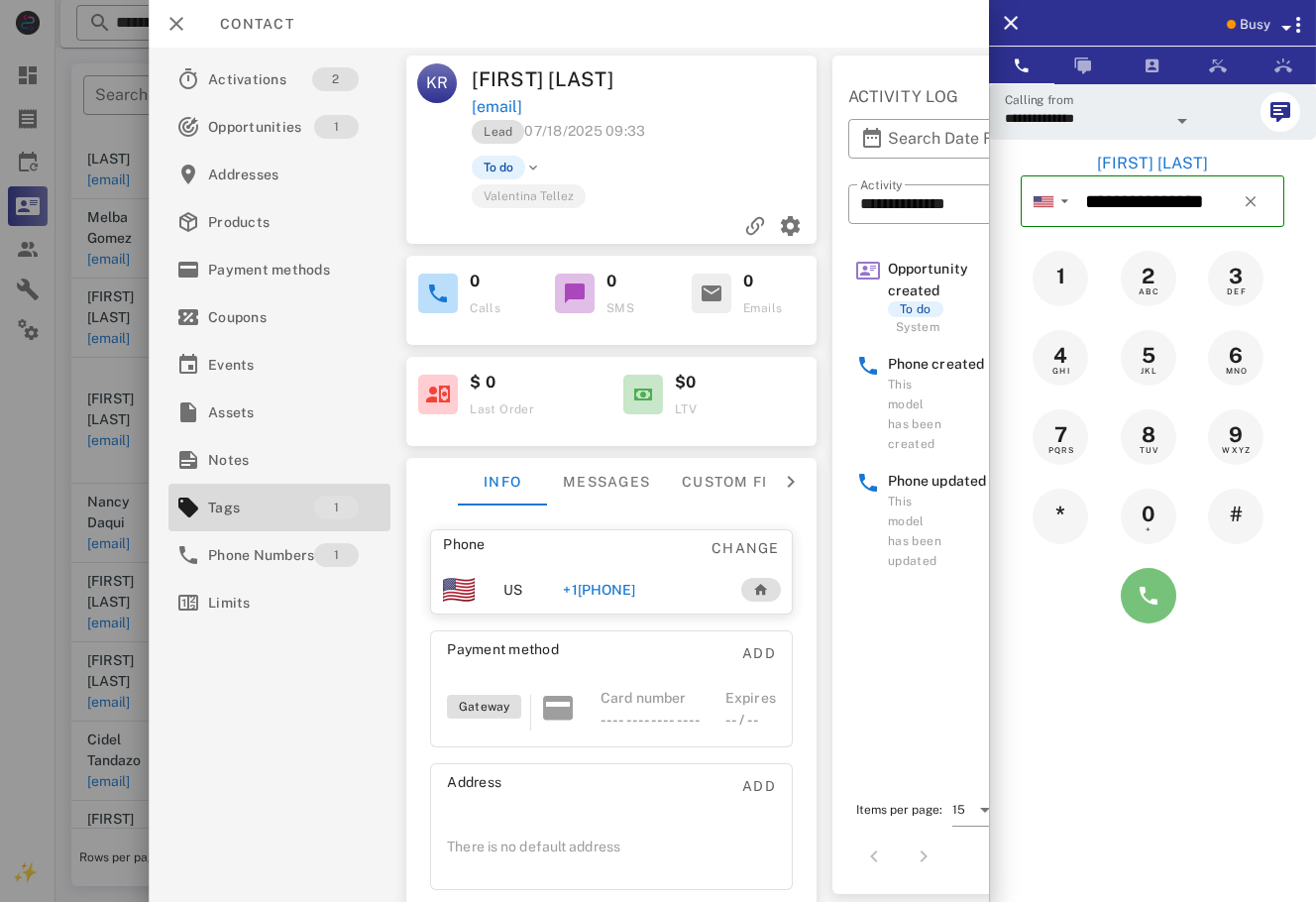 click at bounding box center (1149, 596) 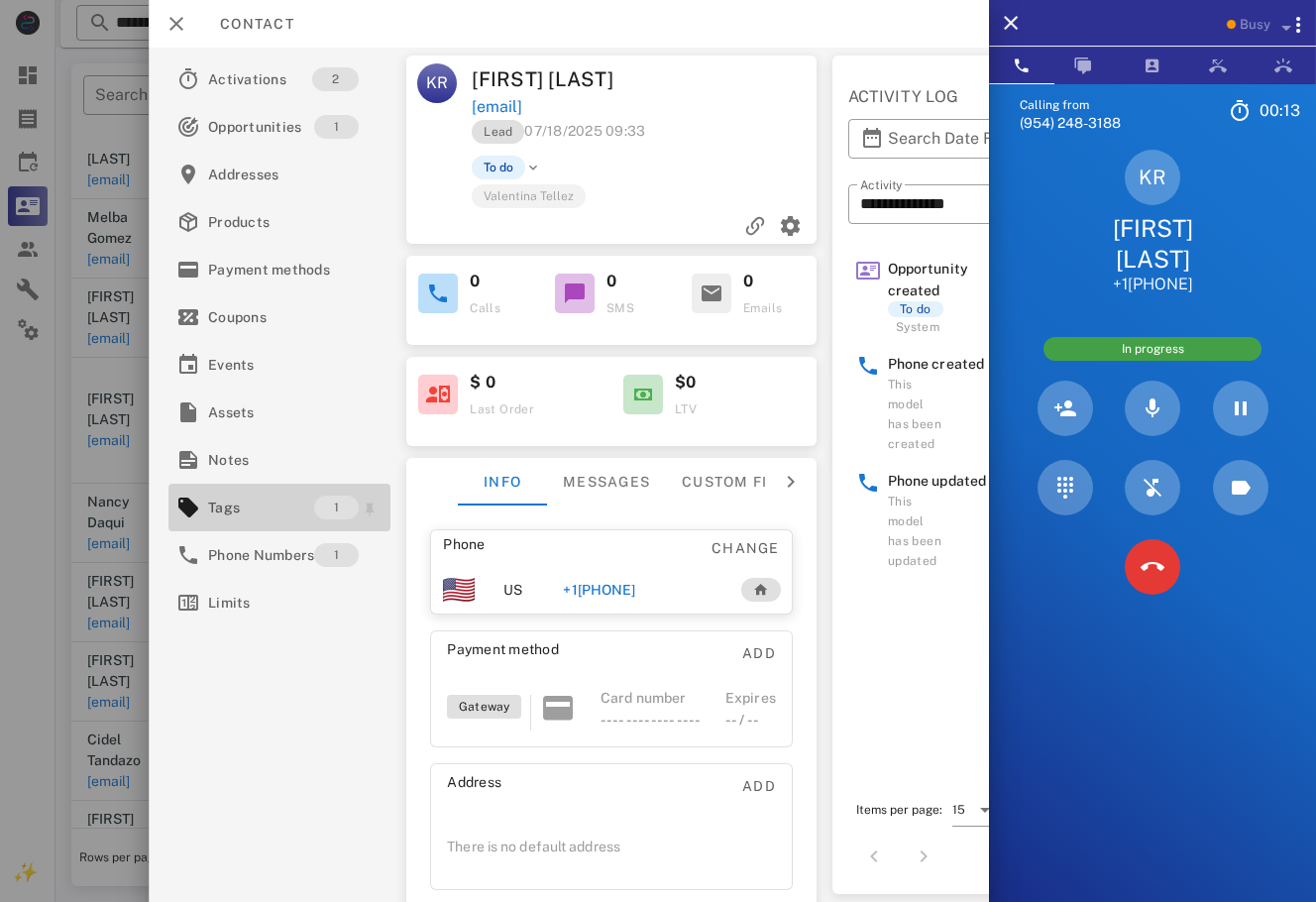 click on "Tags" at bounding box center (261, 507) 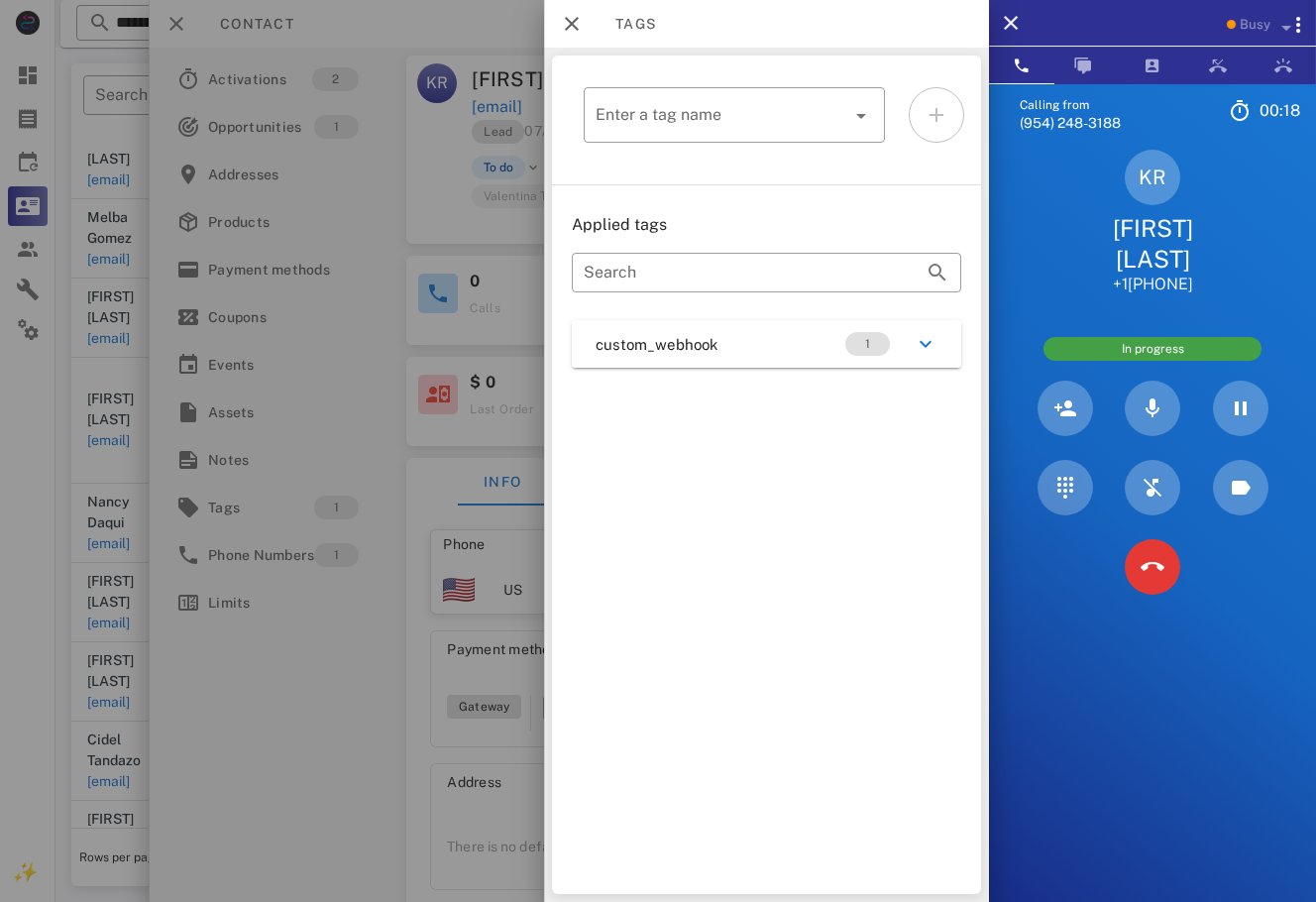 click on "custom_webhook  1" at bounding box center [766, 344] 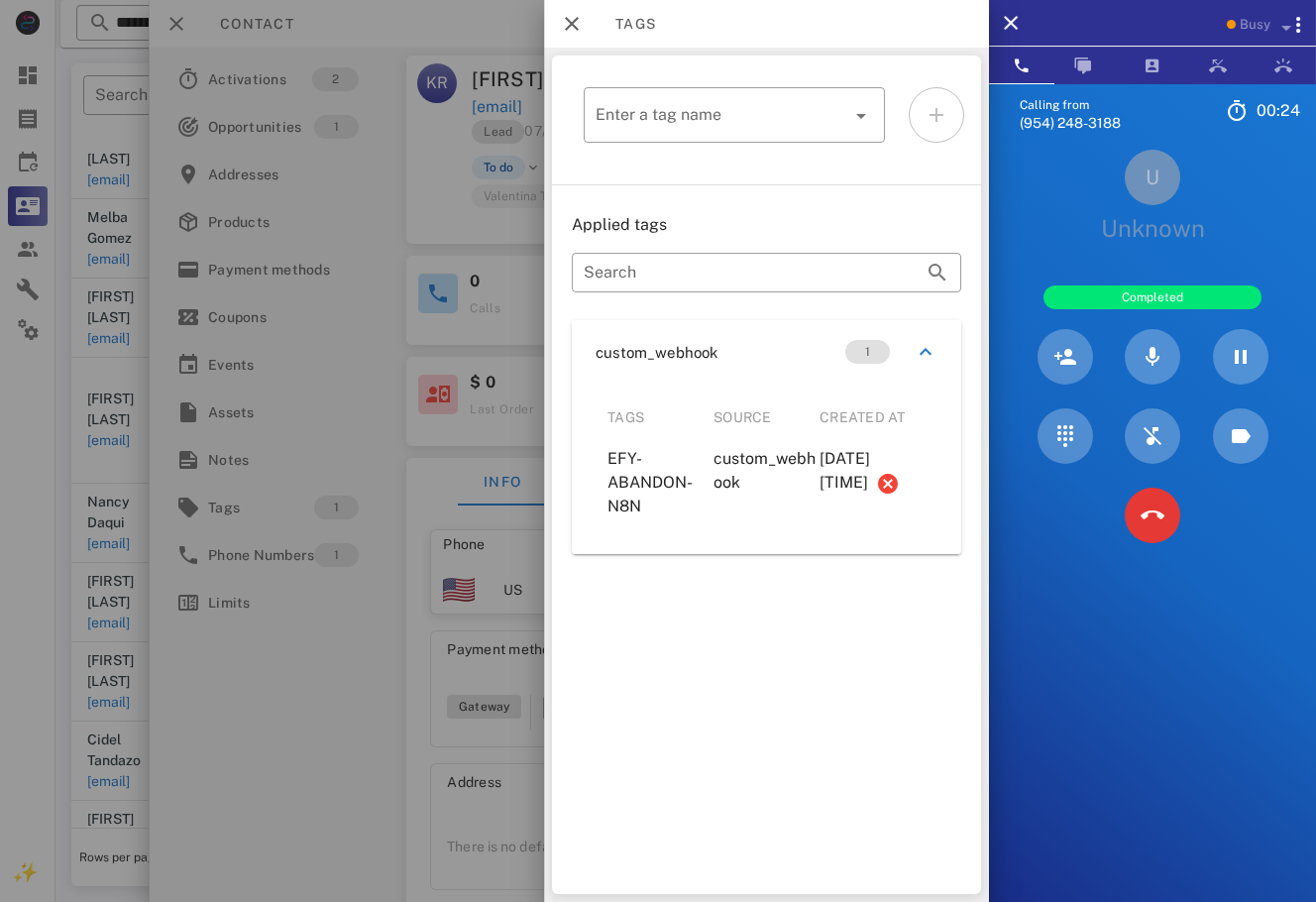 click at bounding box center [1152, 515] 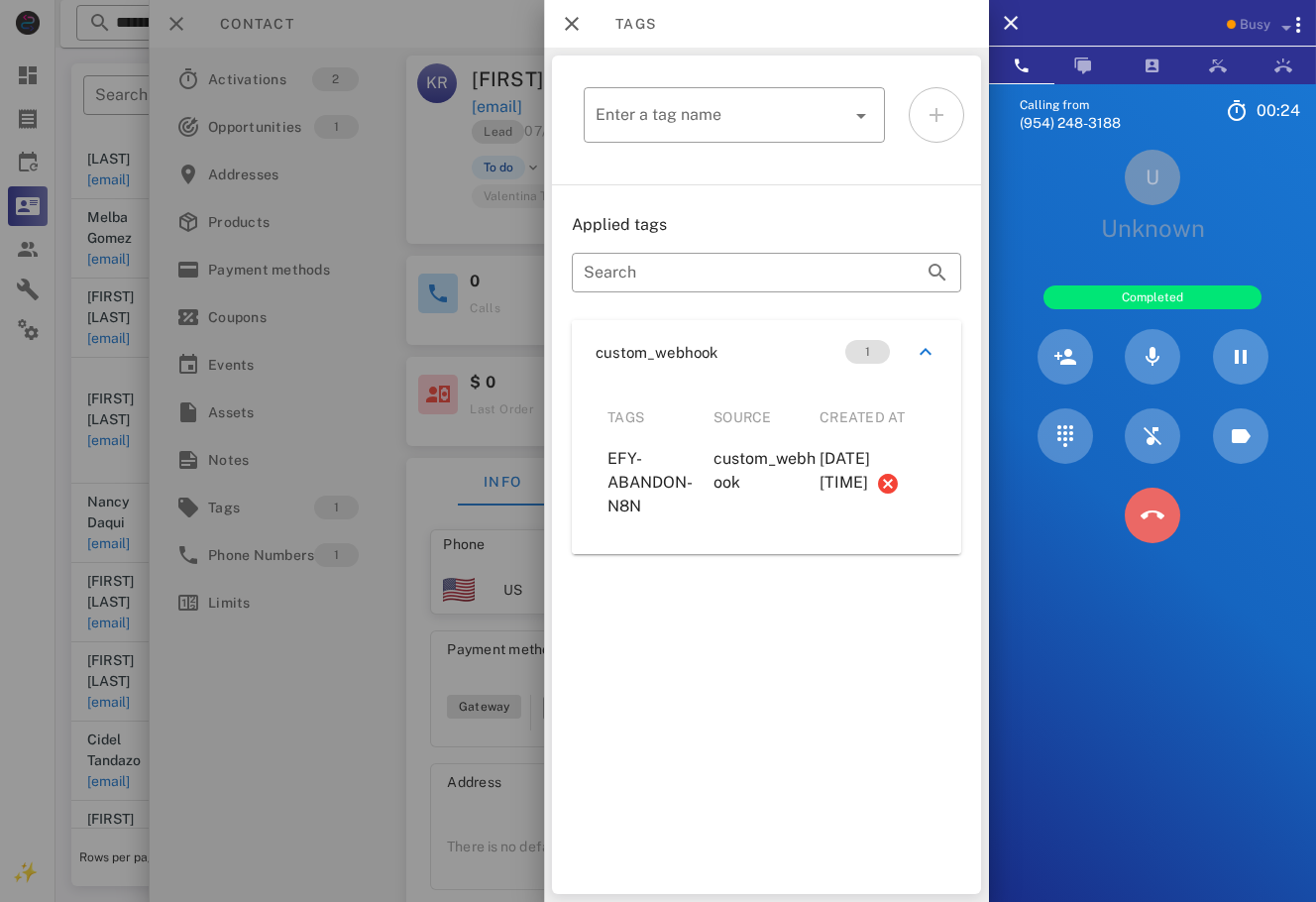 click at bounding box center (1152, 515) 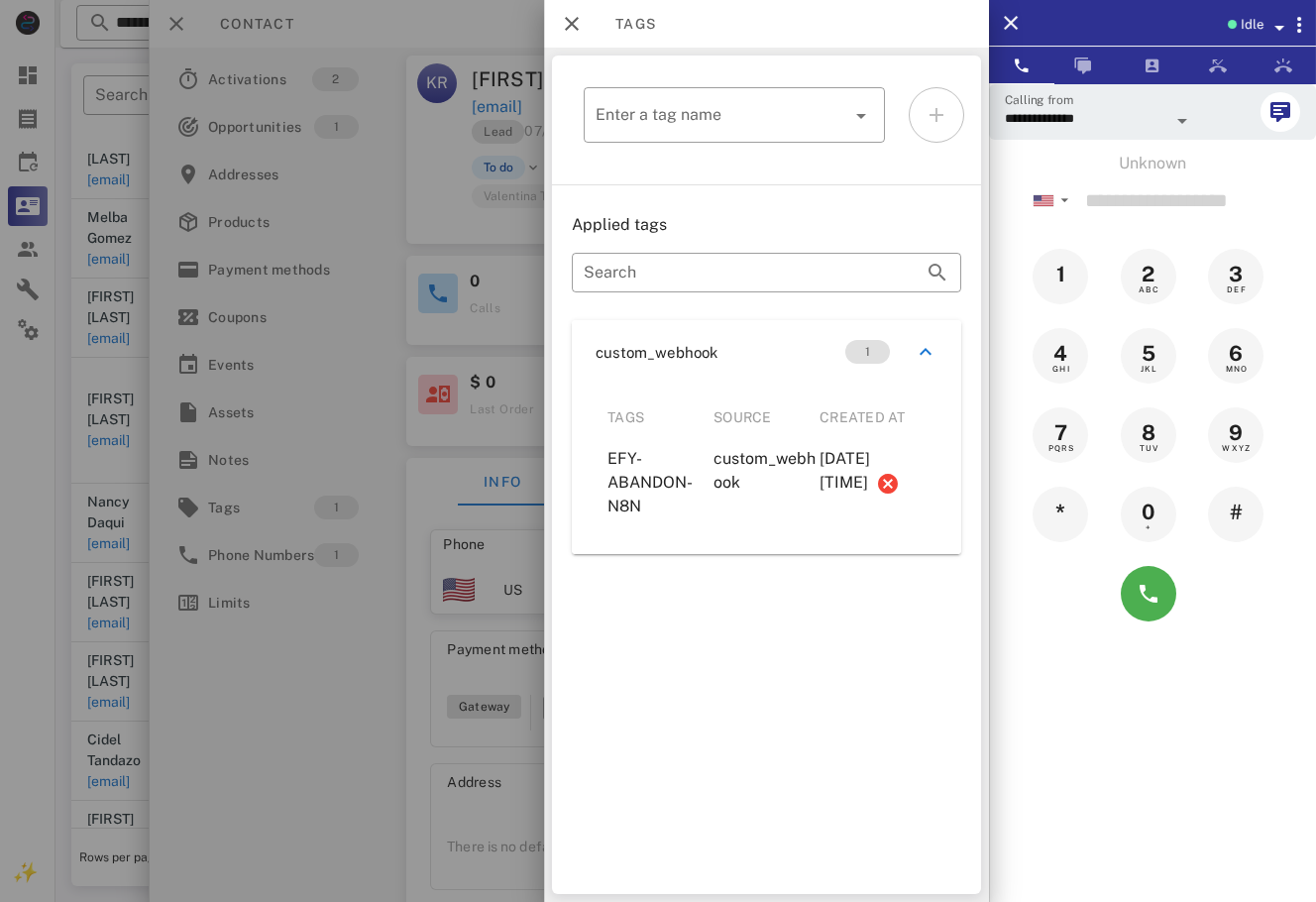 click at bounding box center [658, 451] 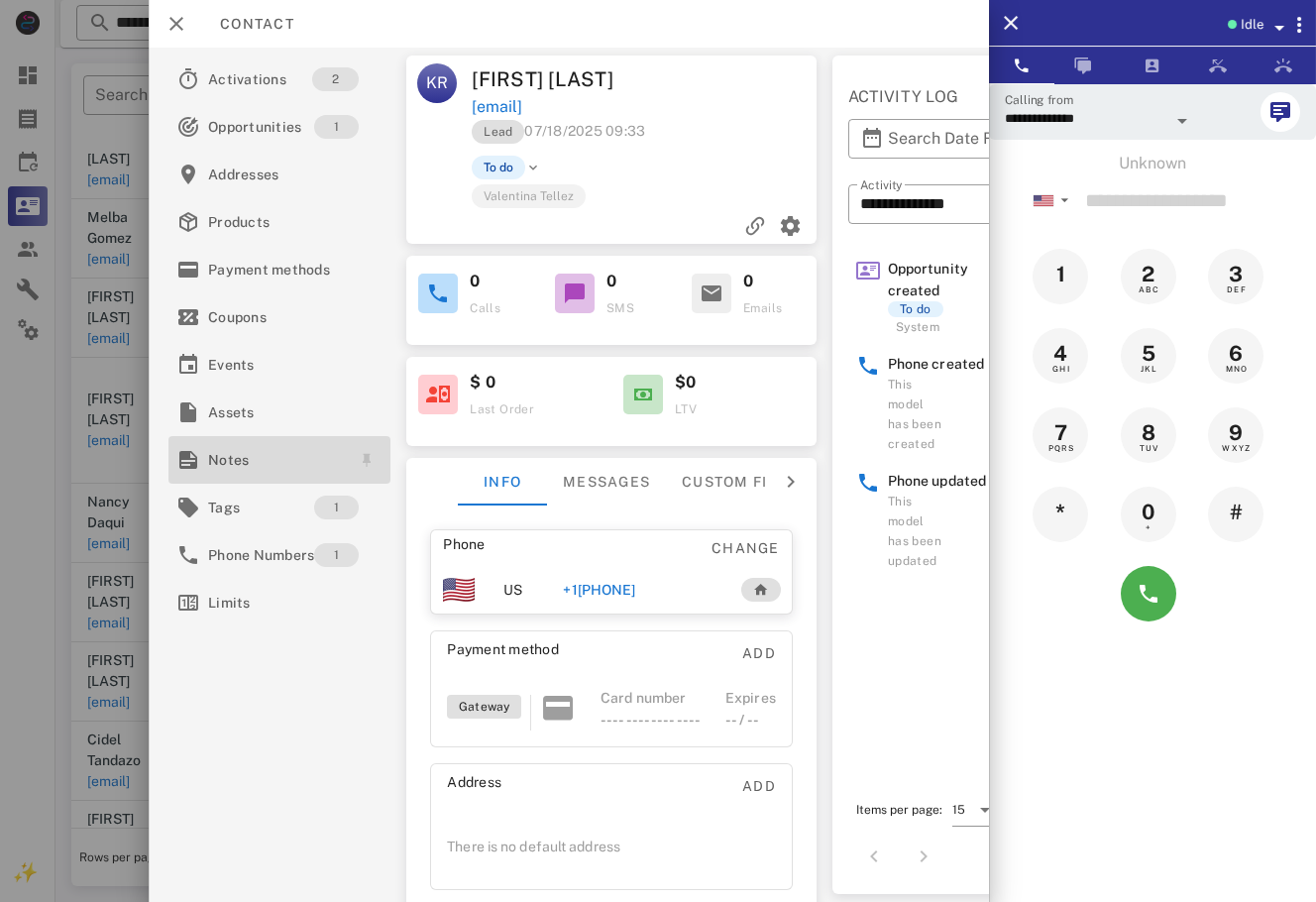 click on "Notes" at bounding box center [279, 460] 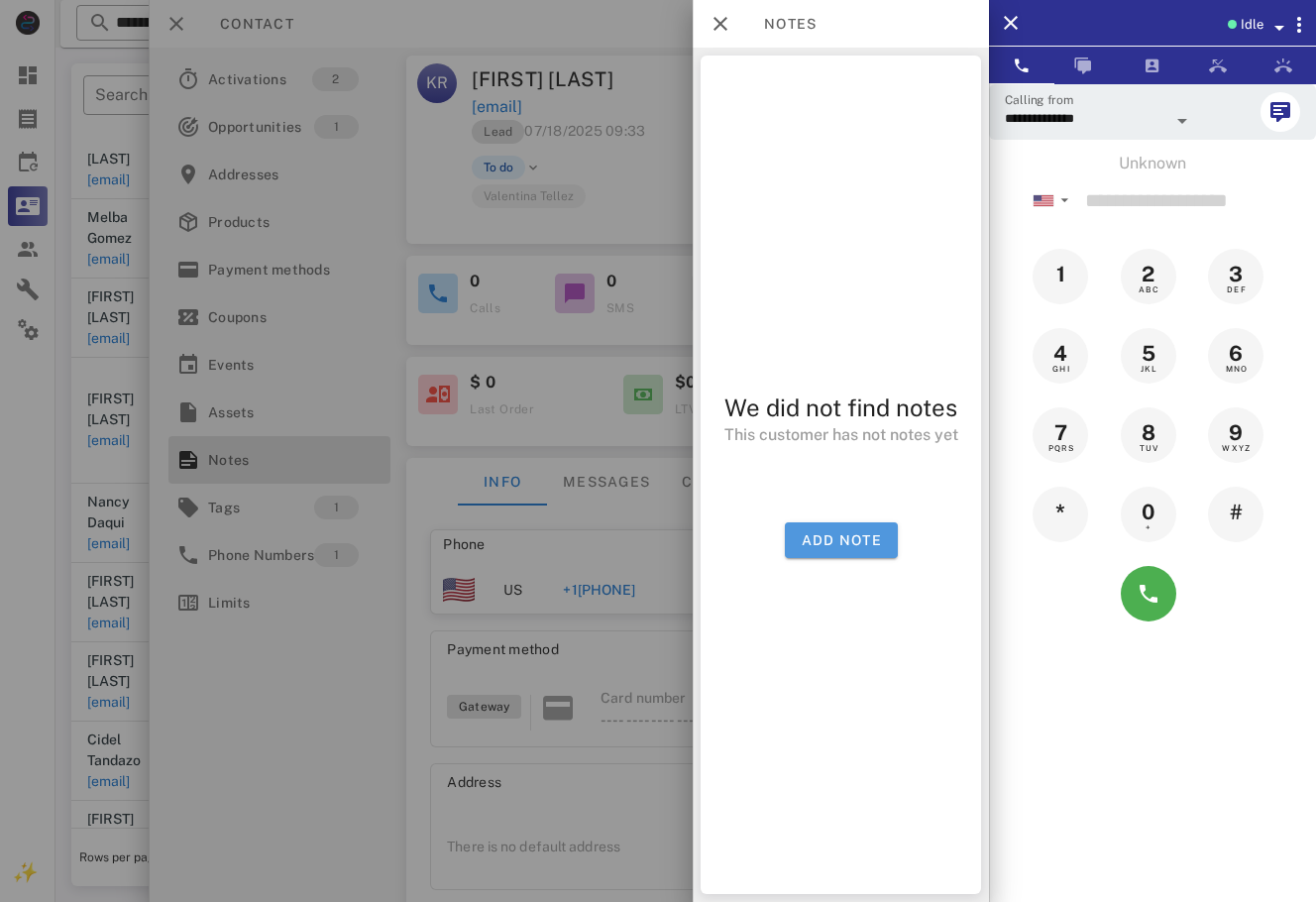 drag, startPoint x: 895, startPoint y: 531, endPoint x: 829, endPoint y: 538, distance: 66.37017 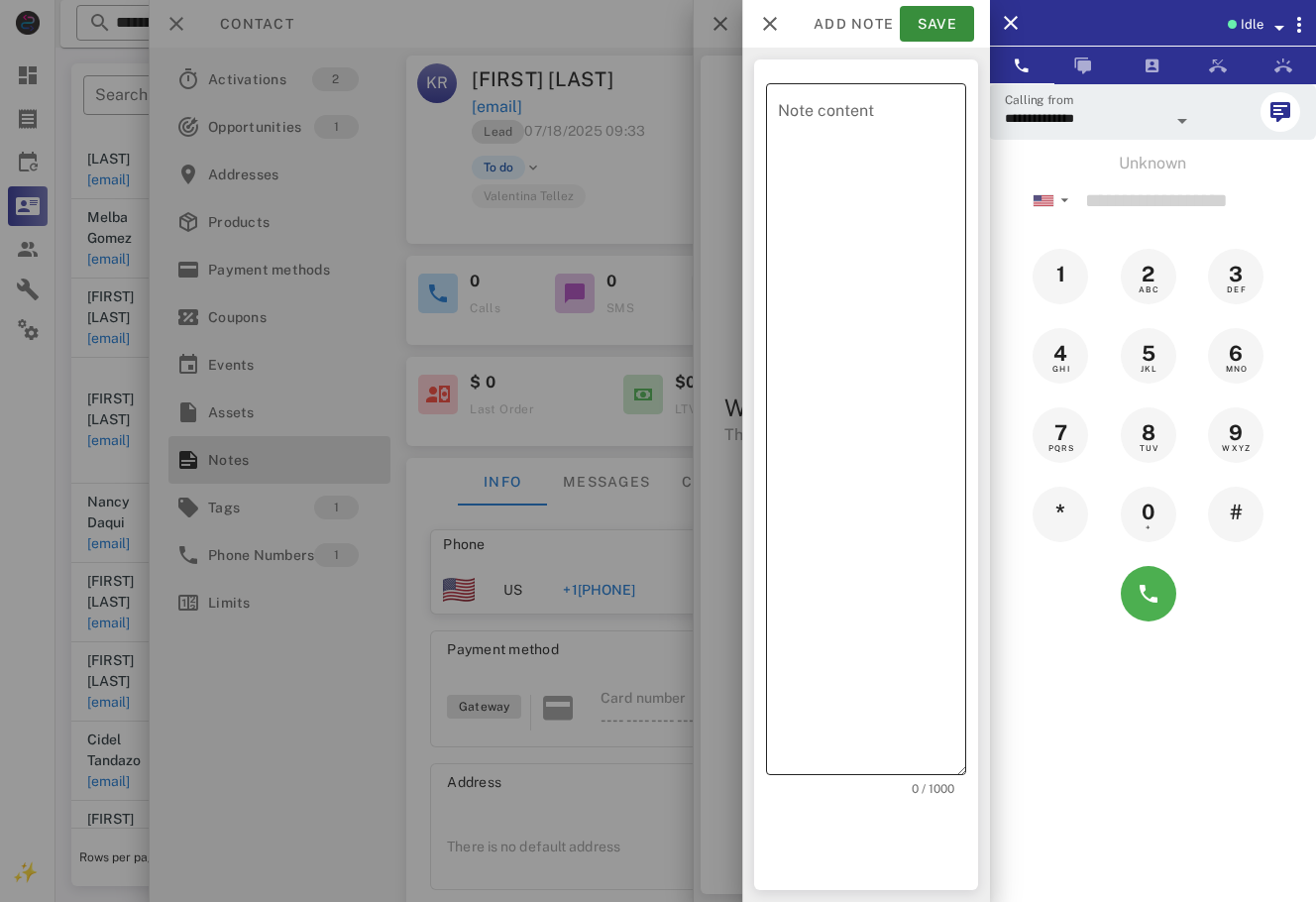 click on "Note content" at bounding box center (872, 434) 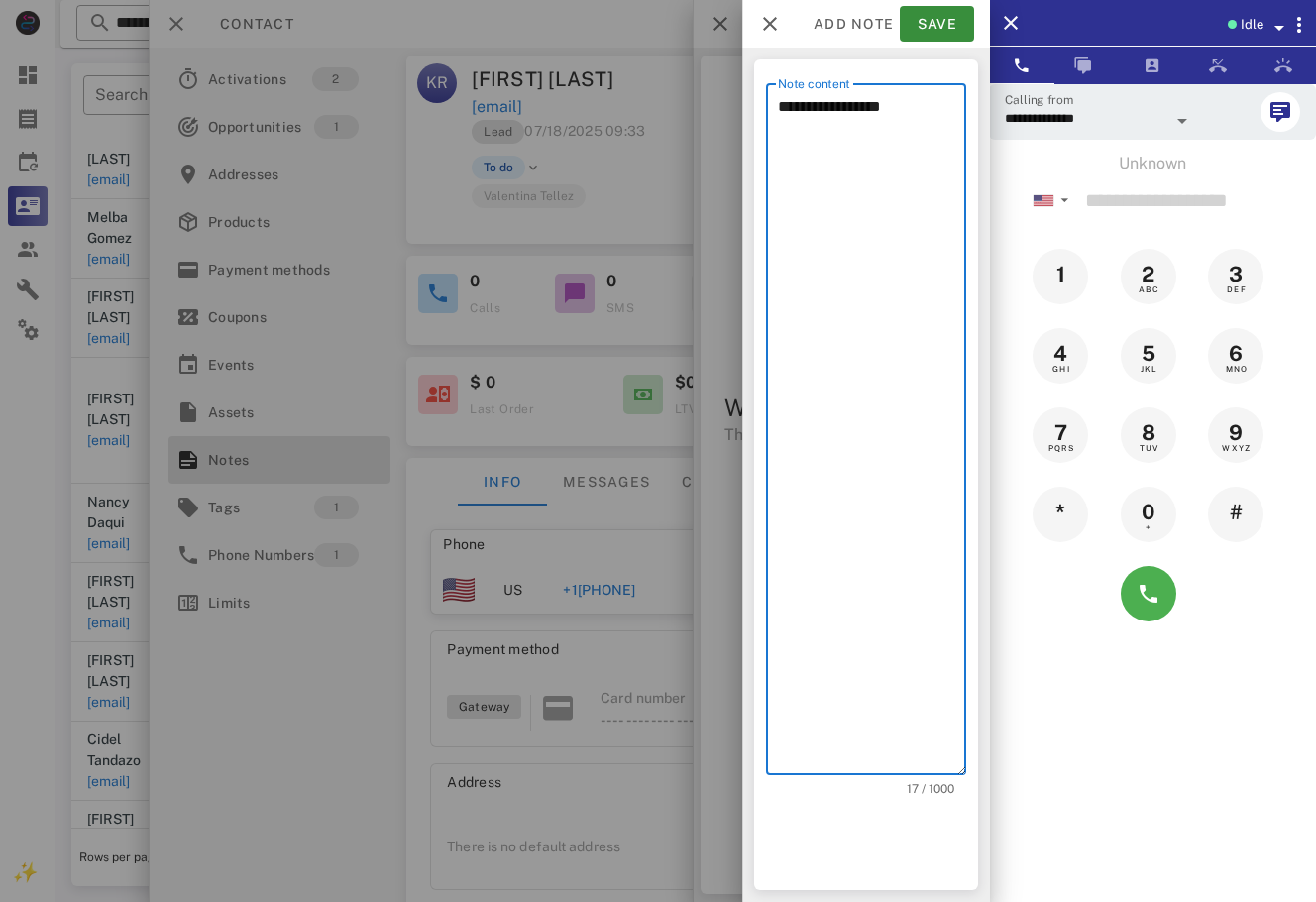 type on "**********" 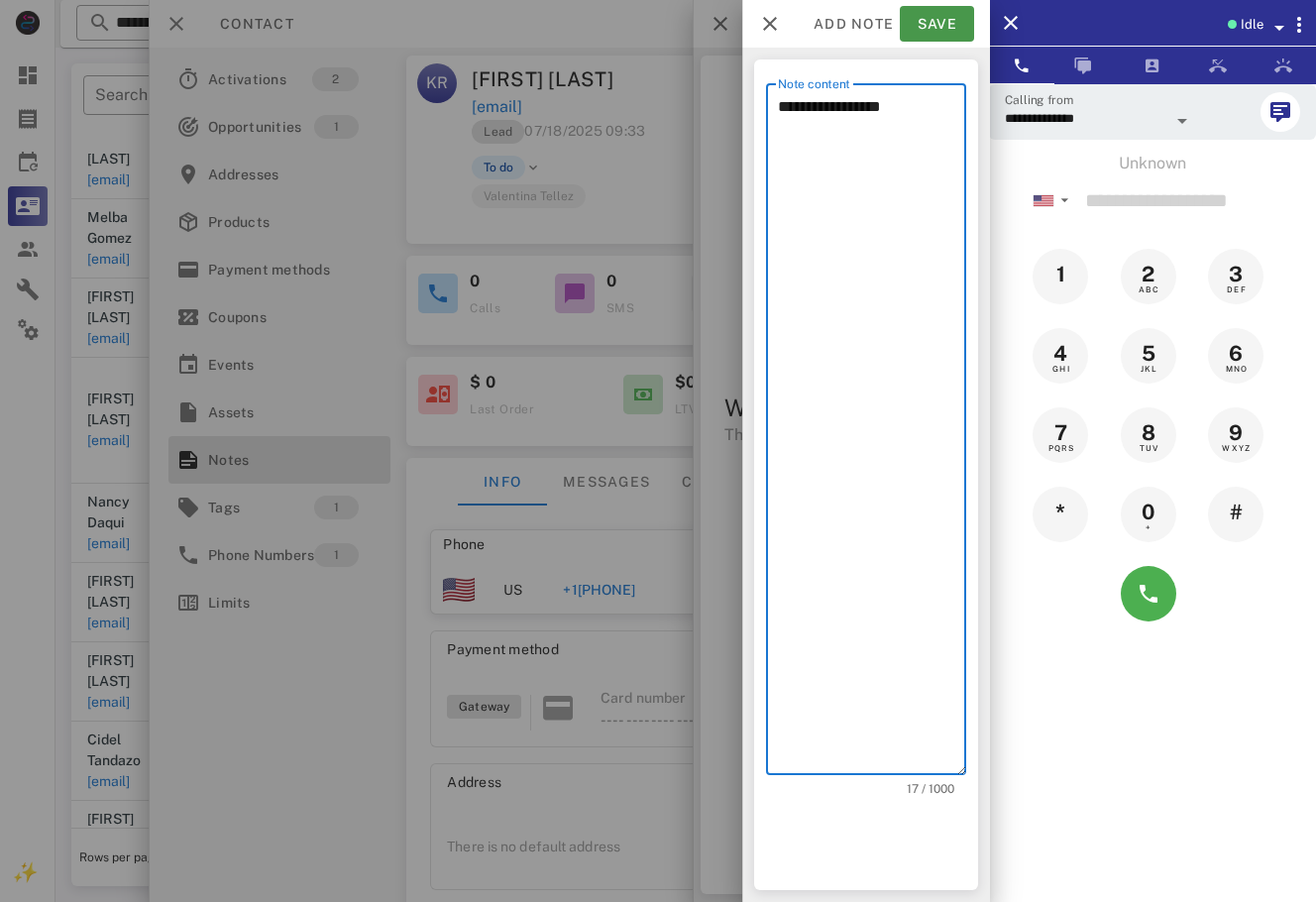 click on "Add note Save" at bounding box center [866, 24] 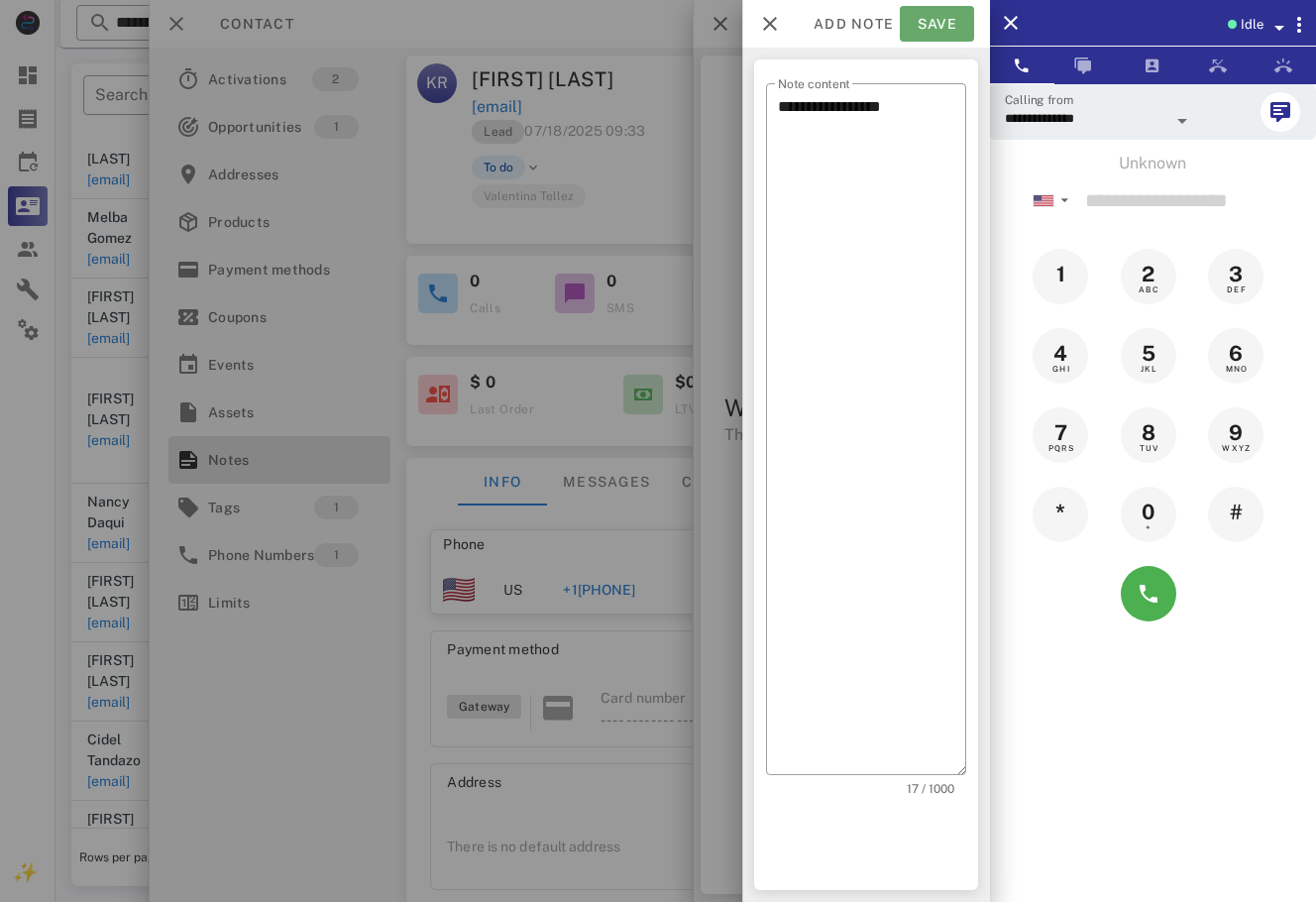click on "Save" at bounding box center (936, 24) 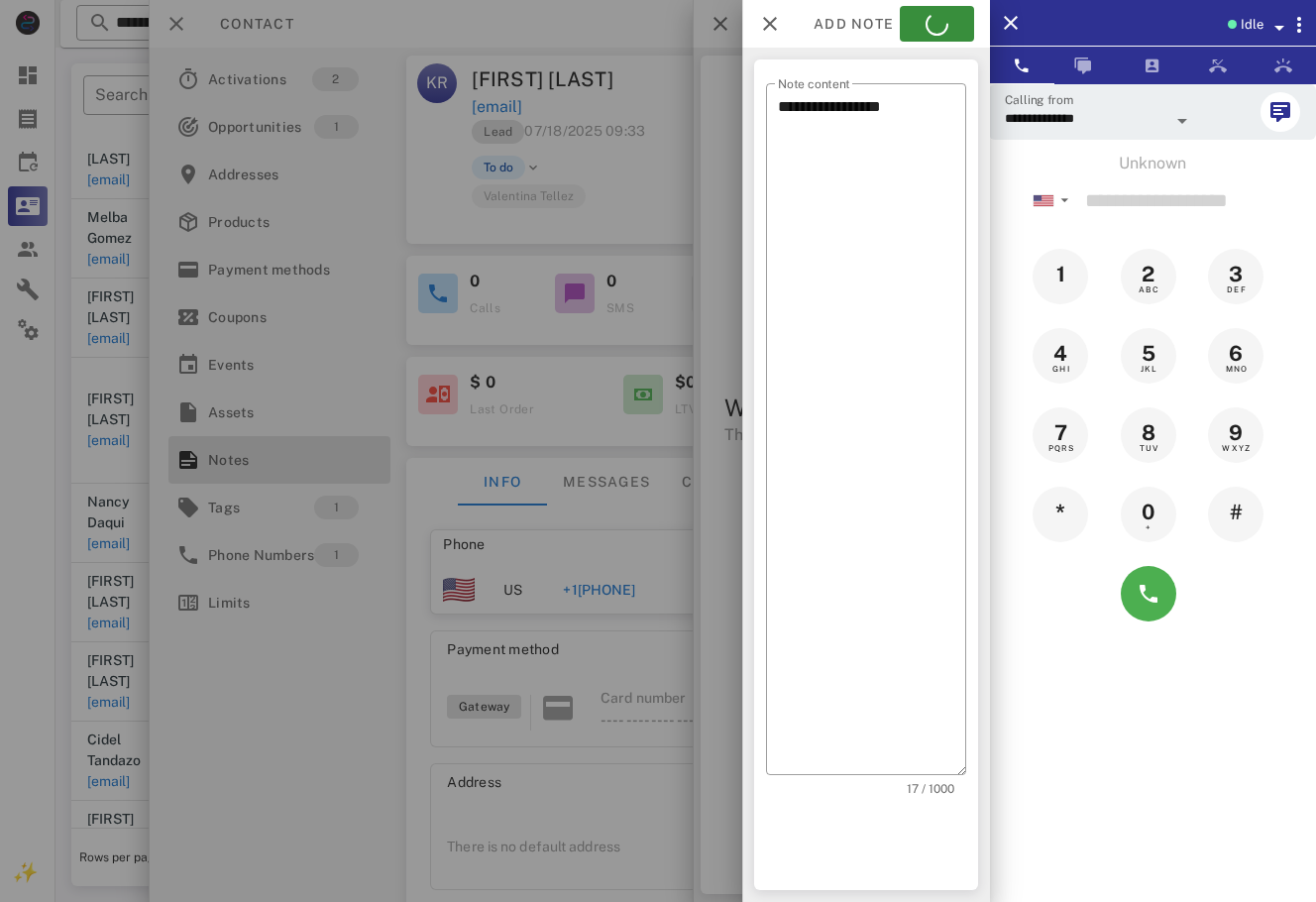 click at bounding box center (658, 451) 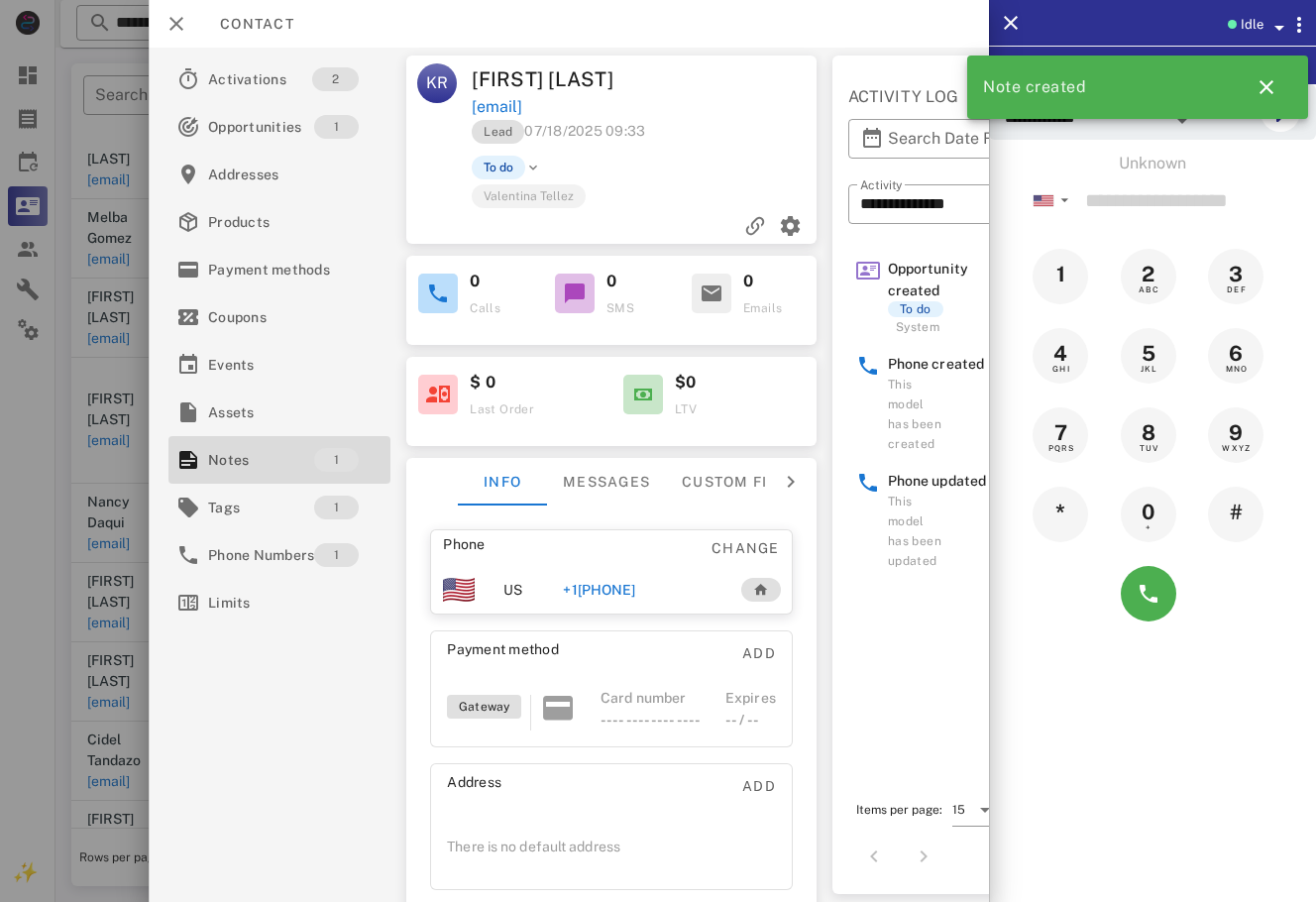 click at bounding box center (533, 168) 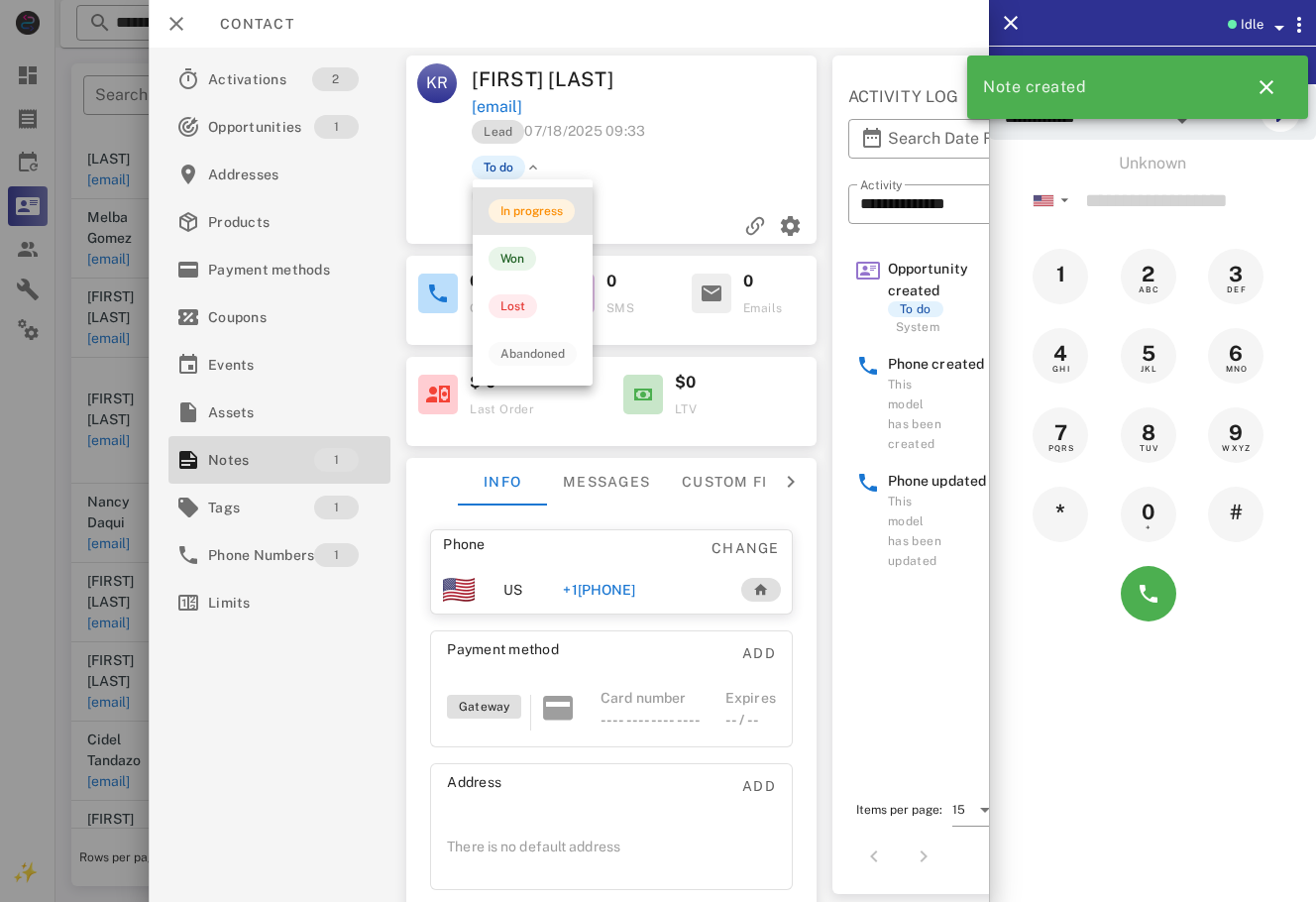 click on "In progress" at bounding box center (531, 211) 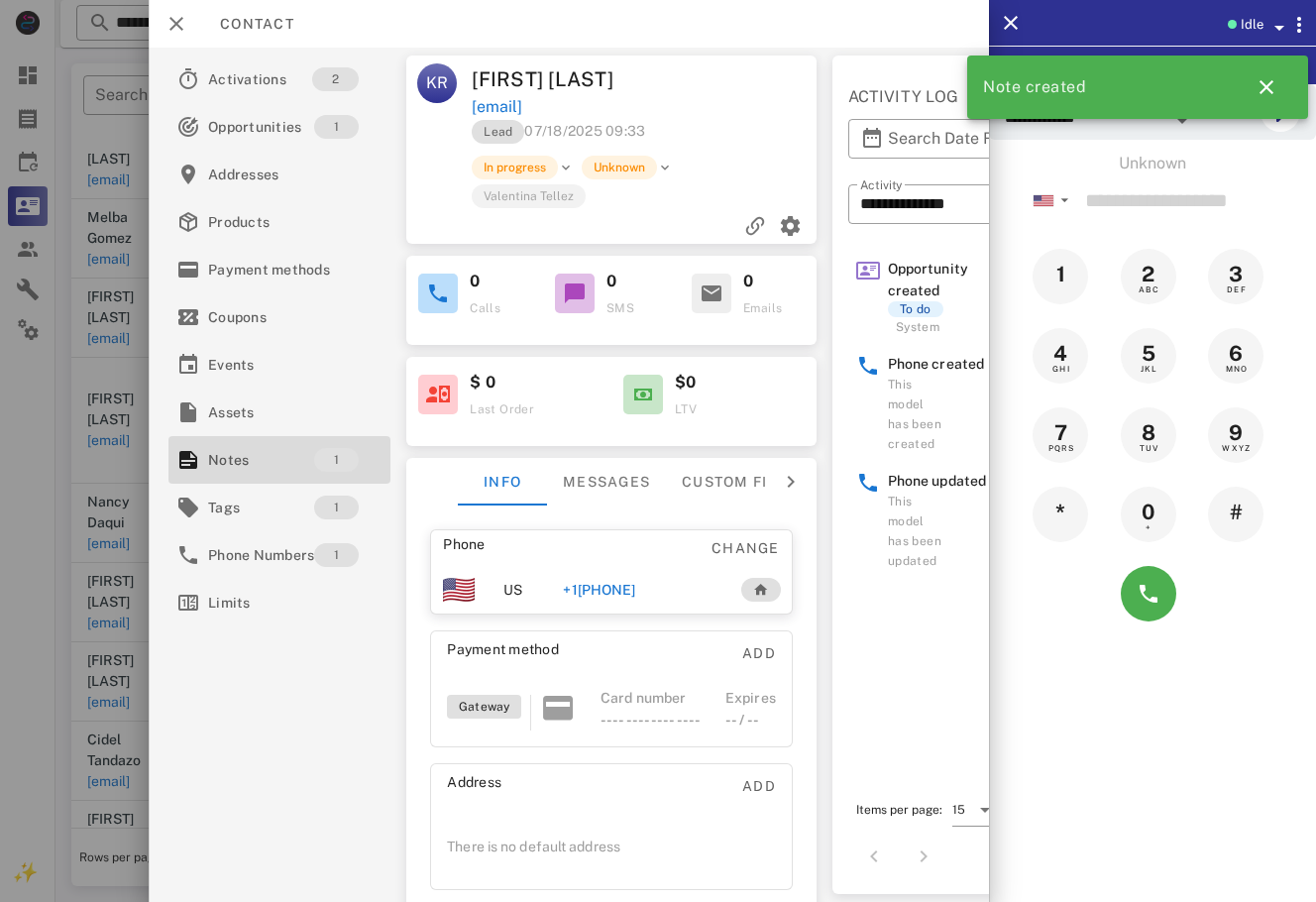 click at bounding box center (658, 451) 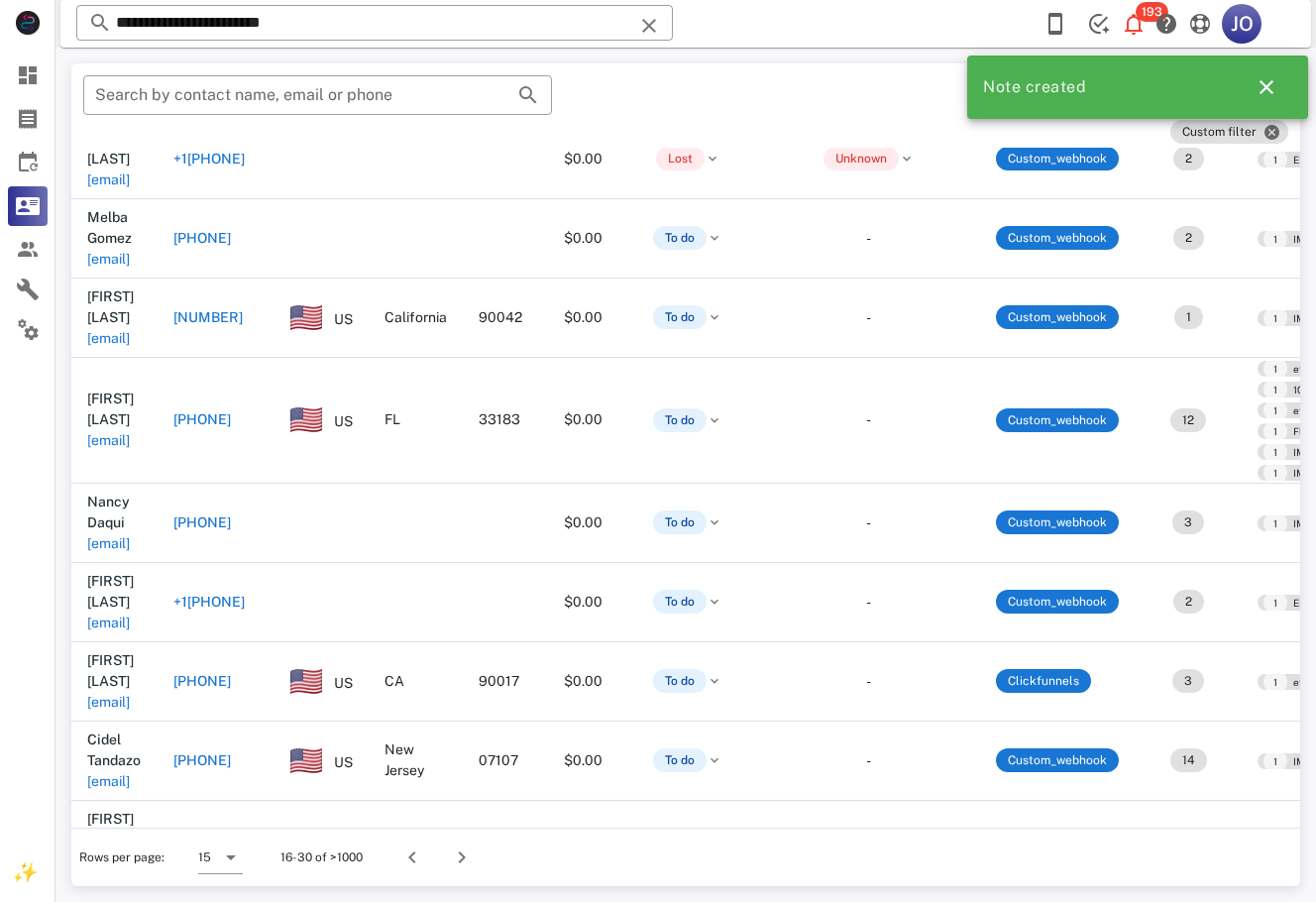 scroll, scrollTop: 313, scrollLeft: 576, axis: both 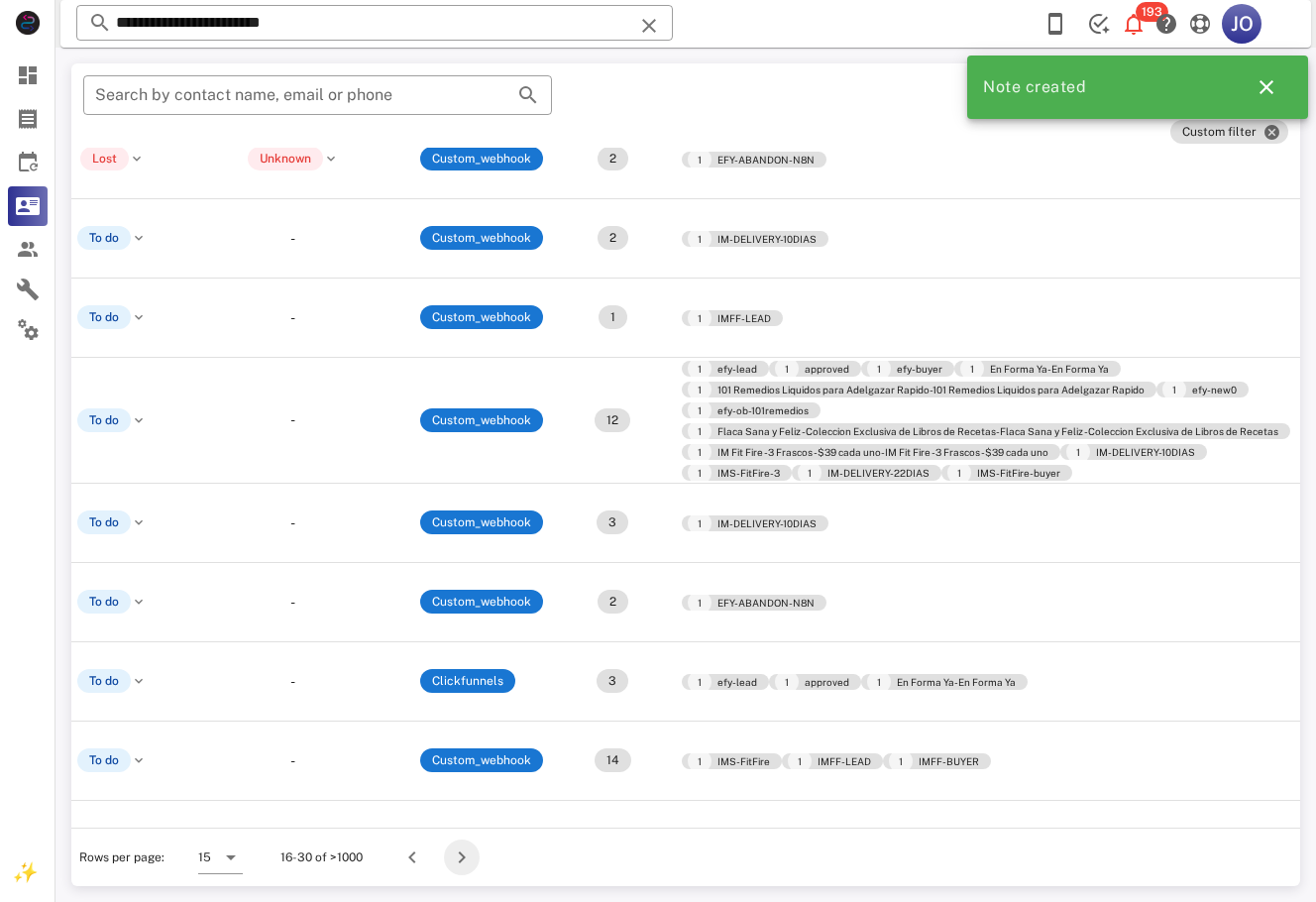 click at bounding box center [462, 857] 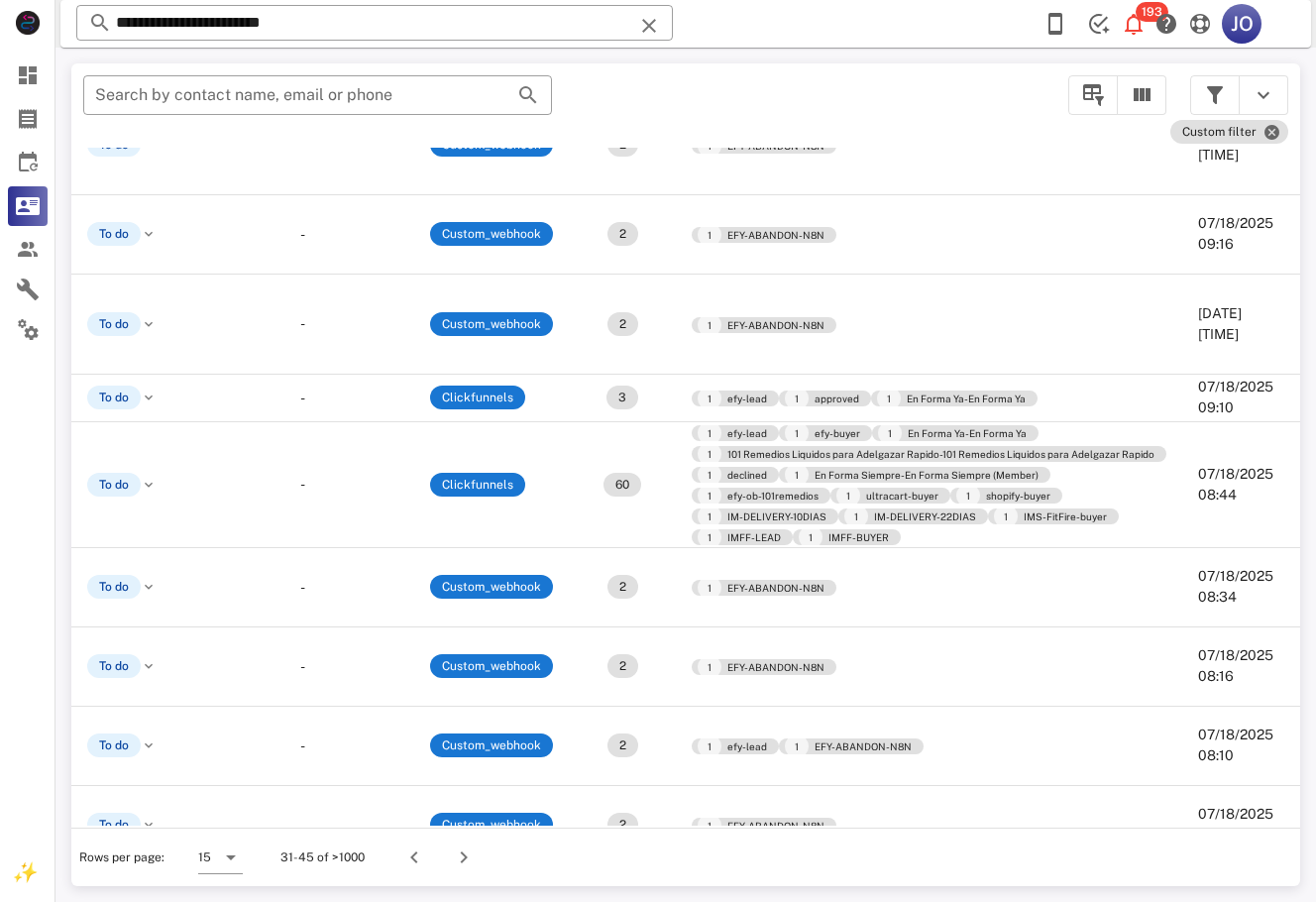scroll, scrollTop: 338, scrollLeft: 0, axis: vertical 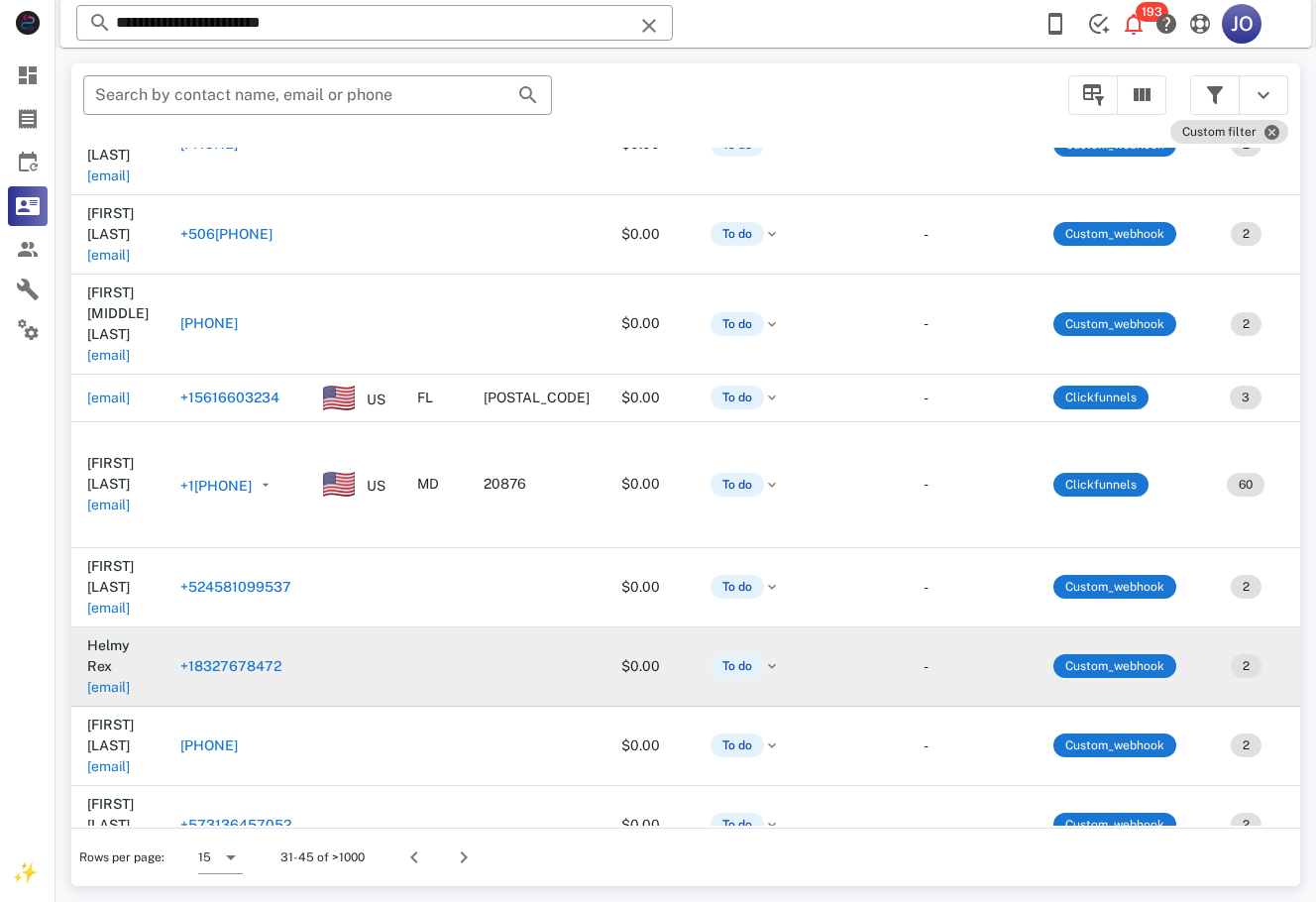 click on "[EMAIL]" at bounding box center [108, 687] 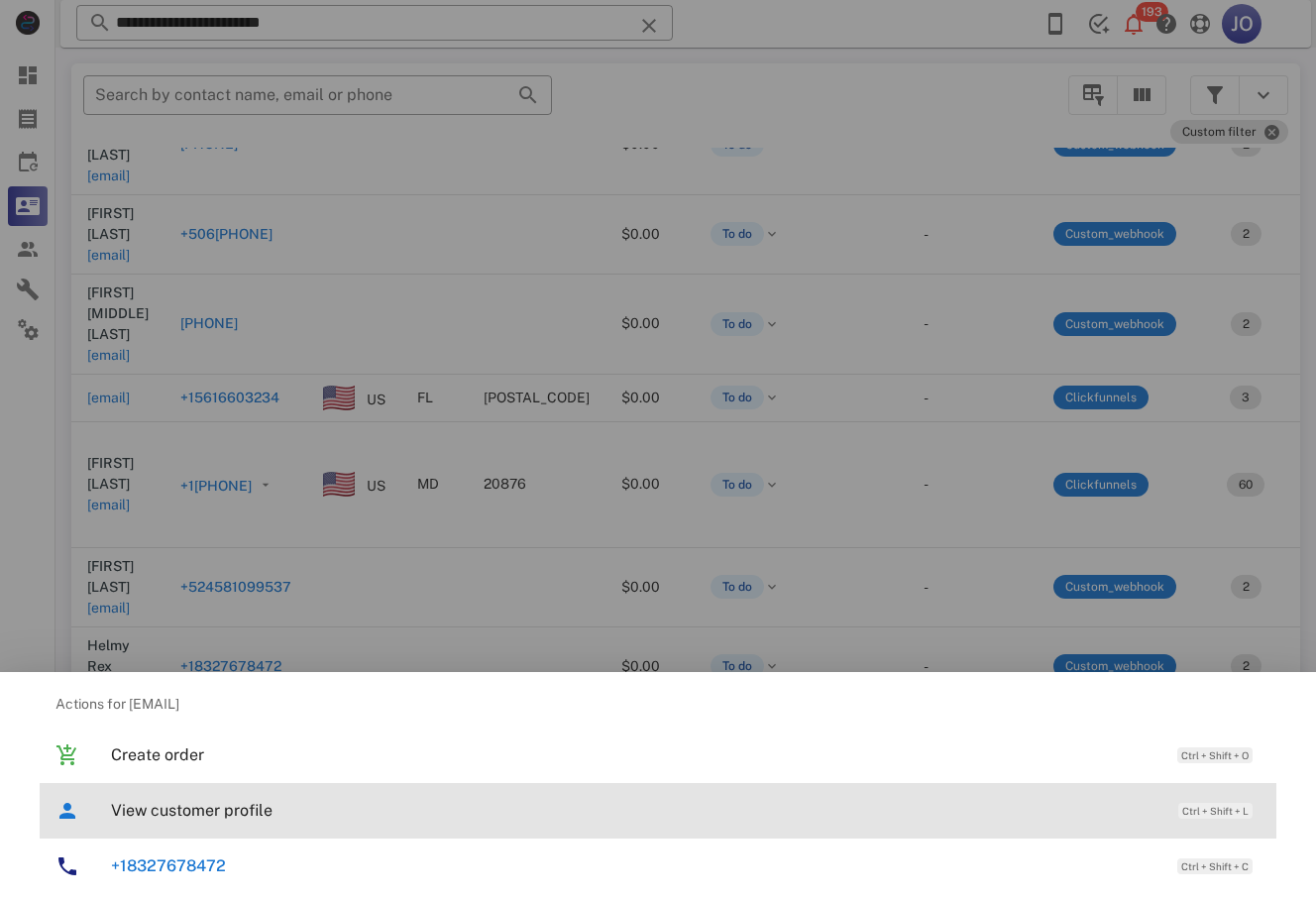 click on "View customer profile" at bounding box center [634, 810] 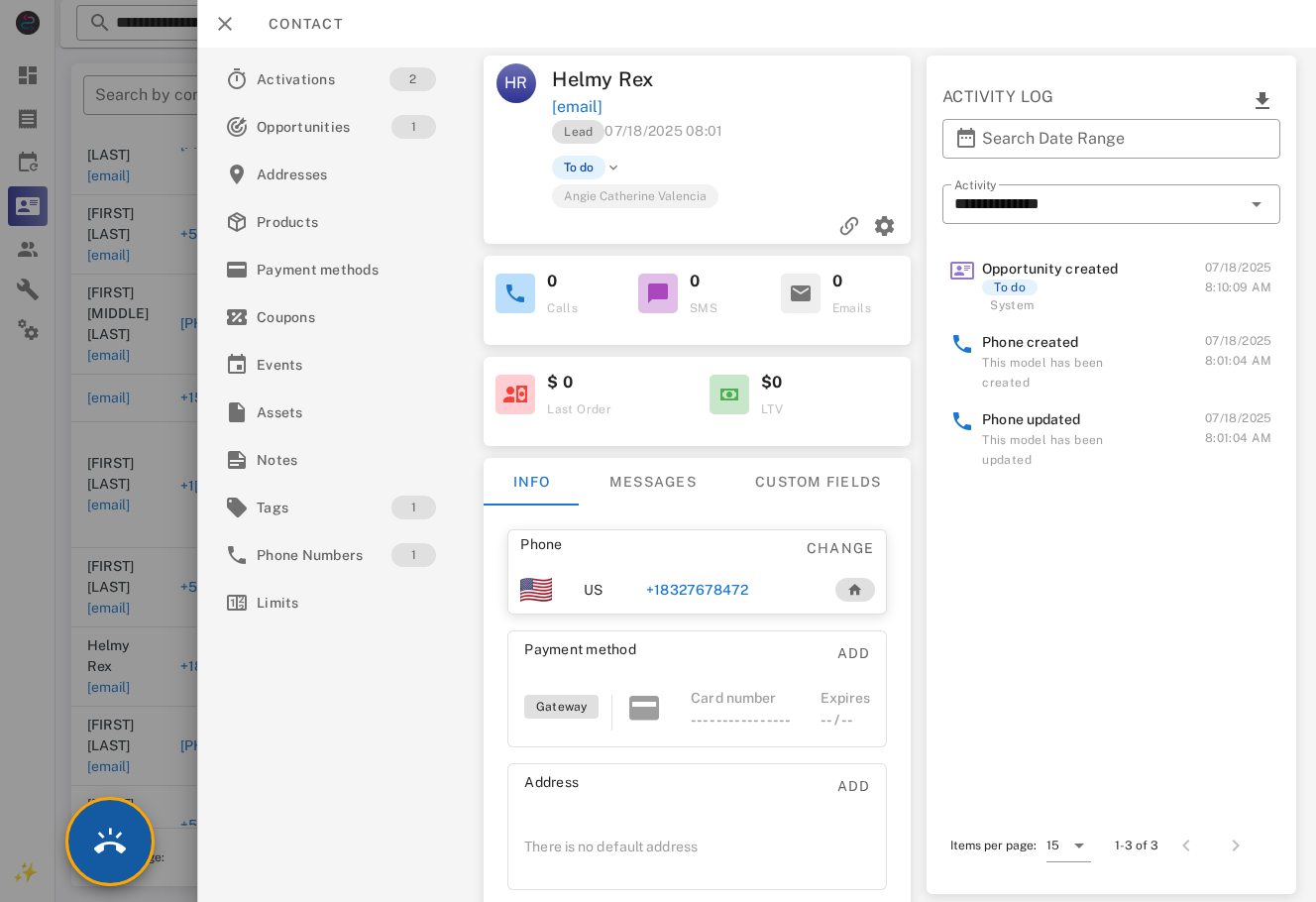 click at bounding box center [110, 842] 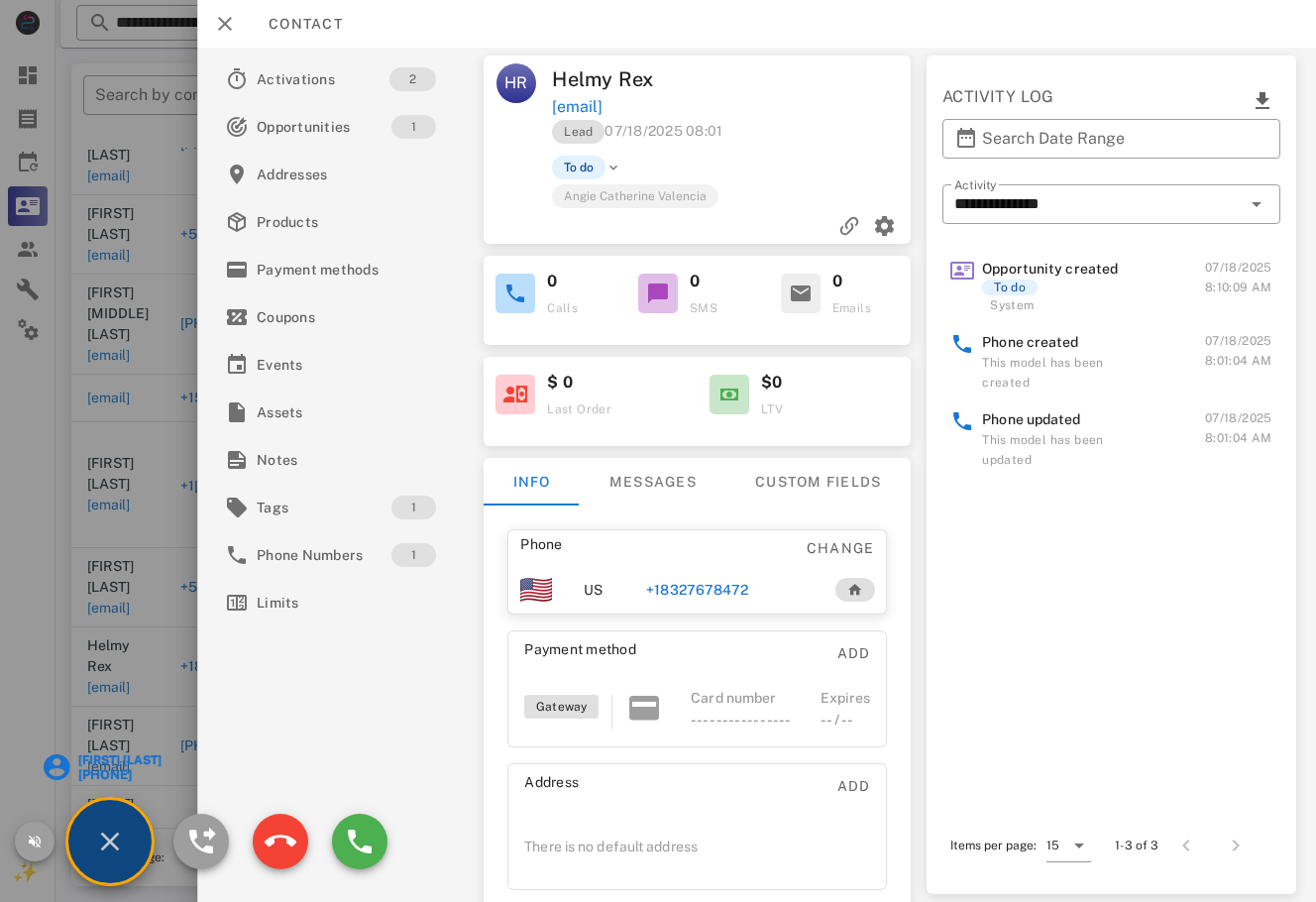 click on "[FIRST] [LAST]" at bounding box center (118, 760) 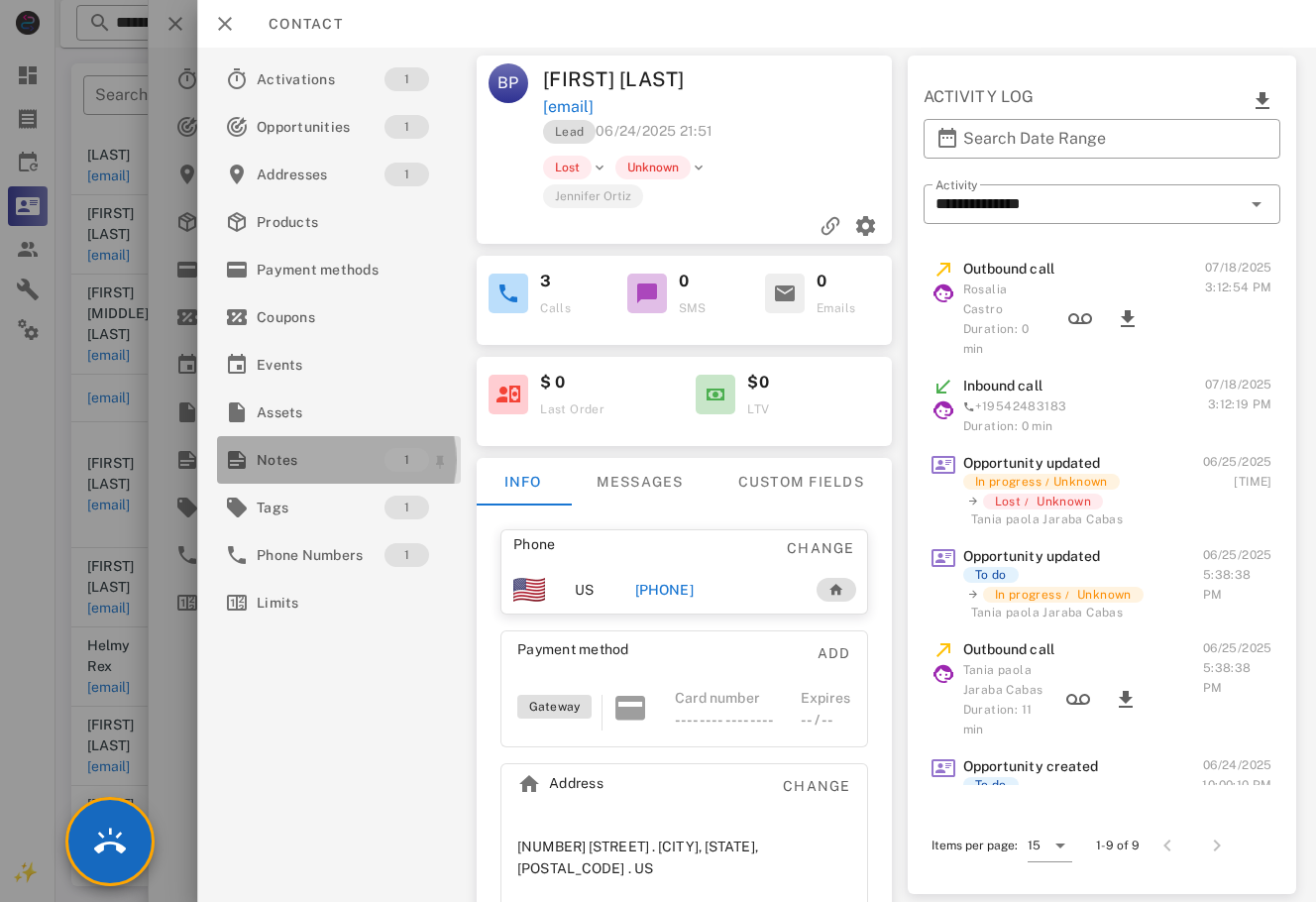 click on "Notes" at bounding box center (320, 460) 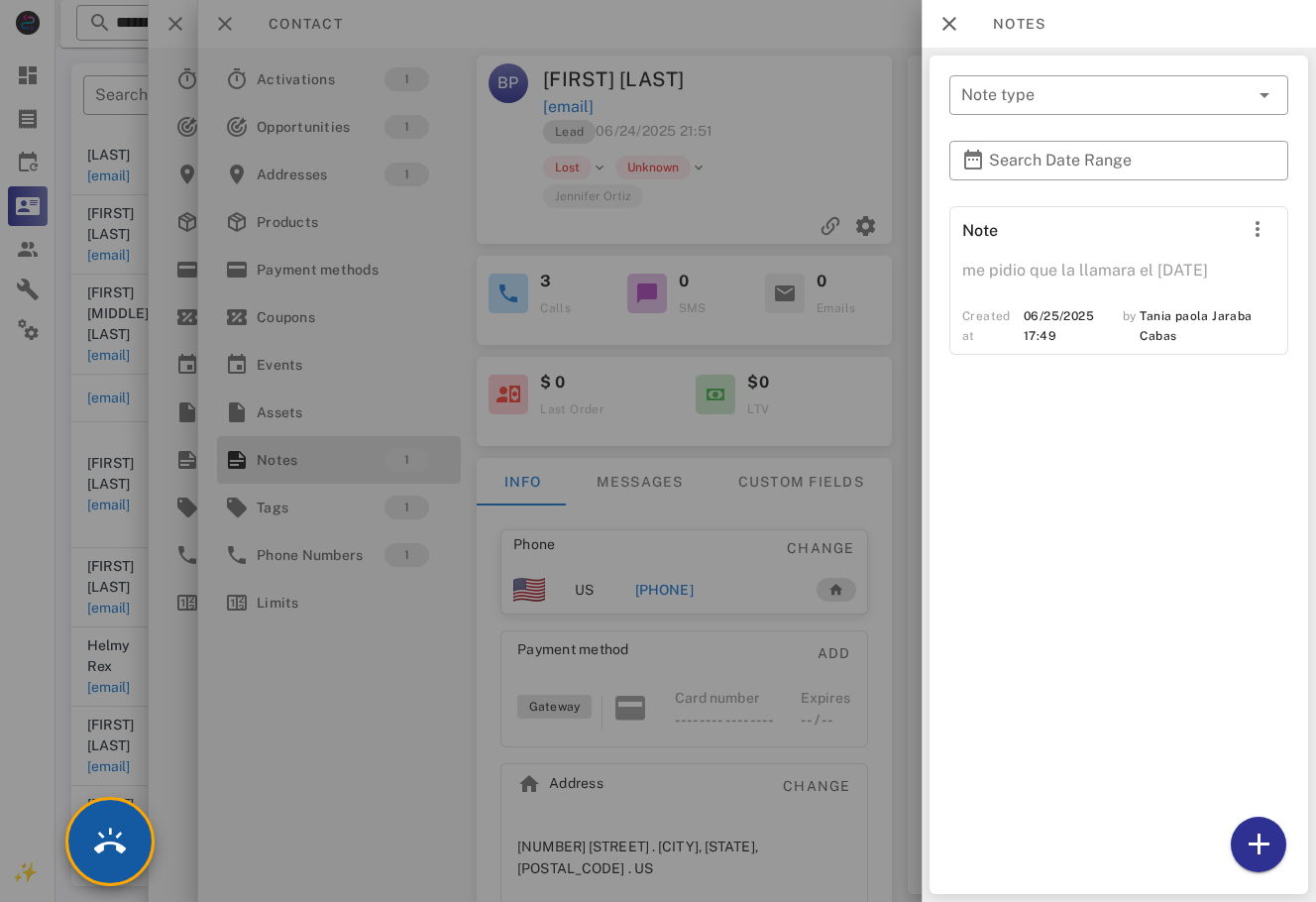click at bounding box center (110, 842) 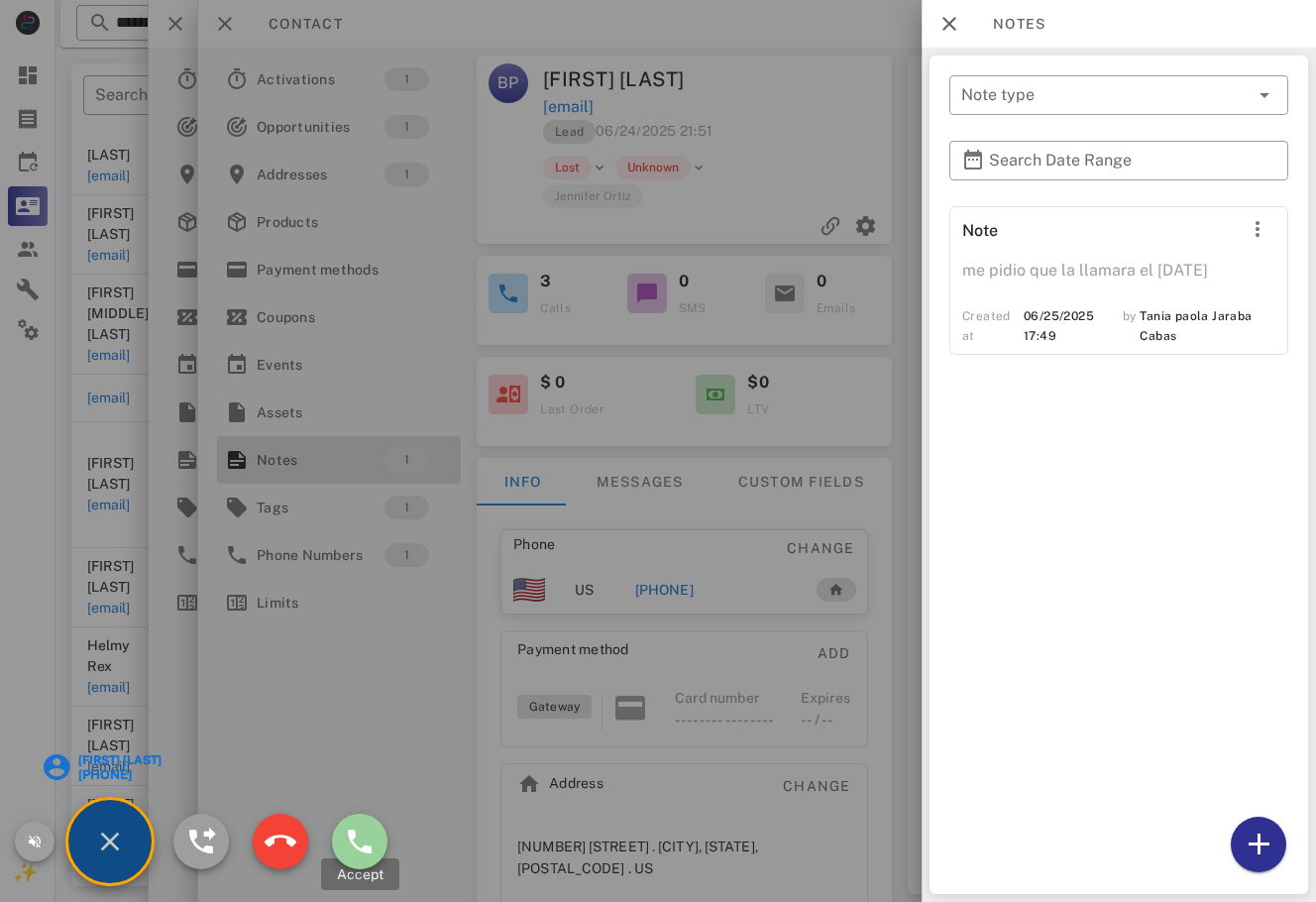 click at bounding box center [360, 842] 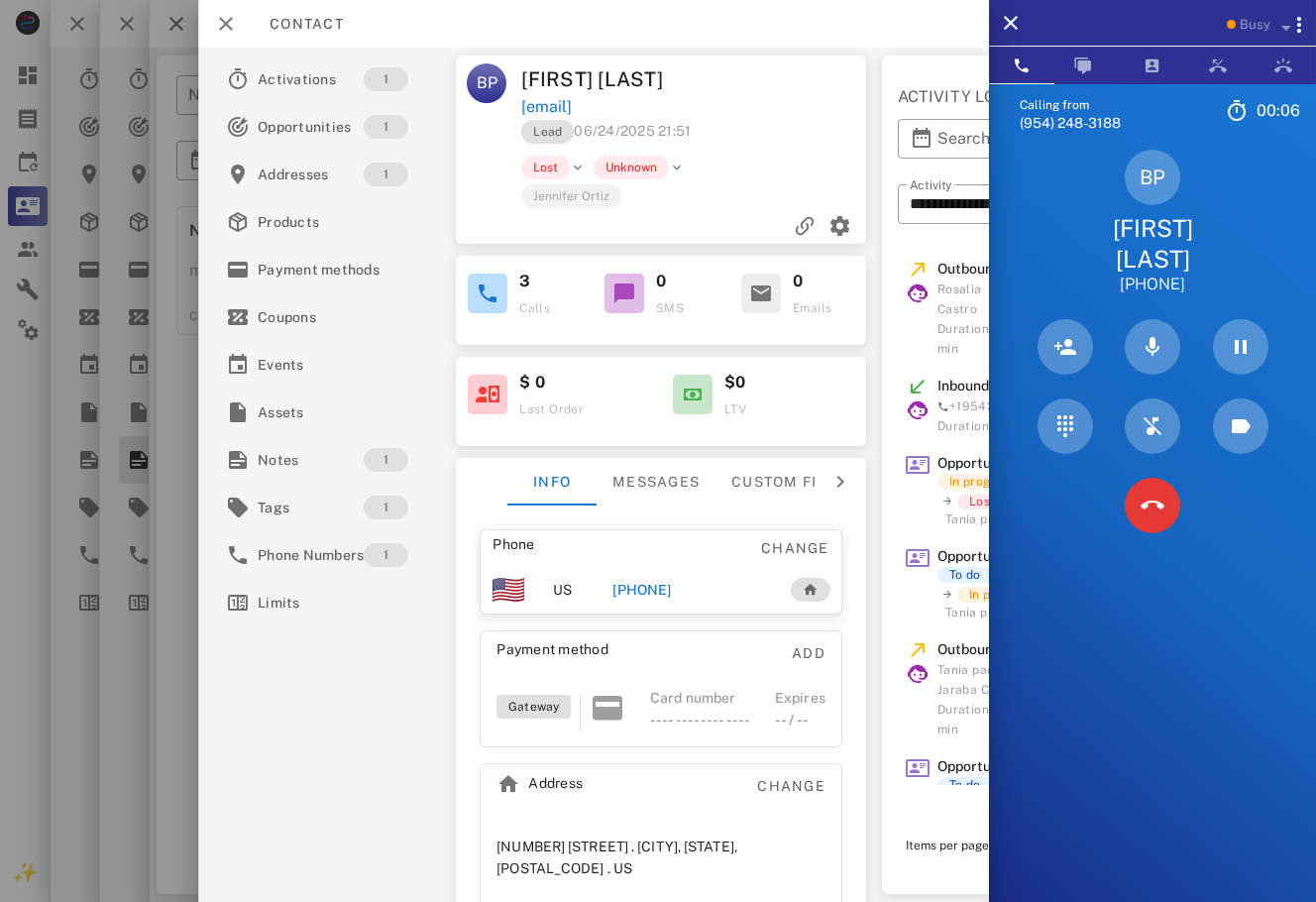 scroll, scrollTop: 0, scrollLeft: 302, axis: horizontal 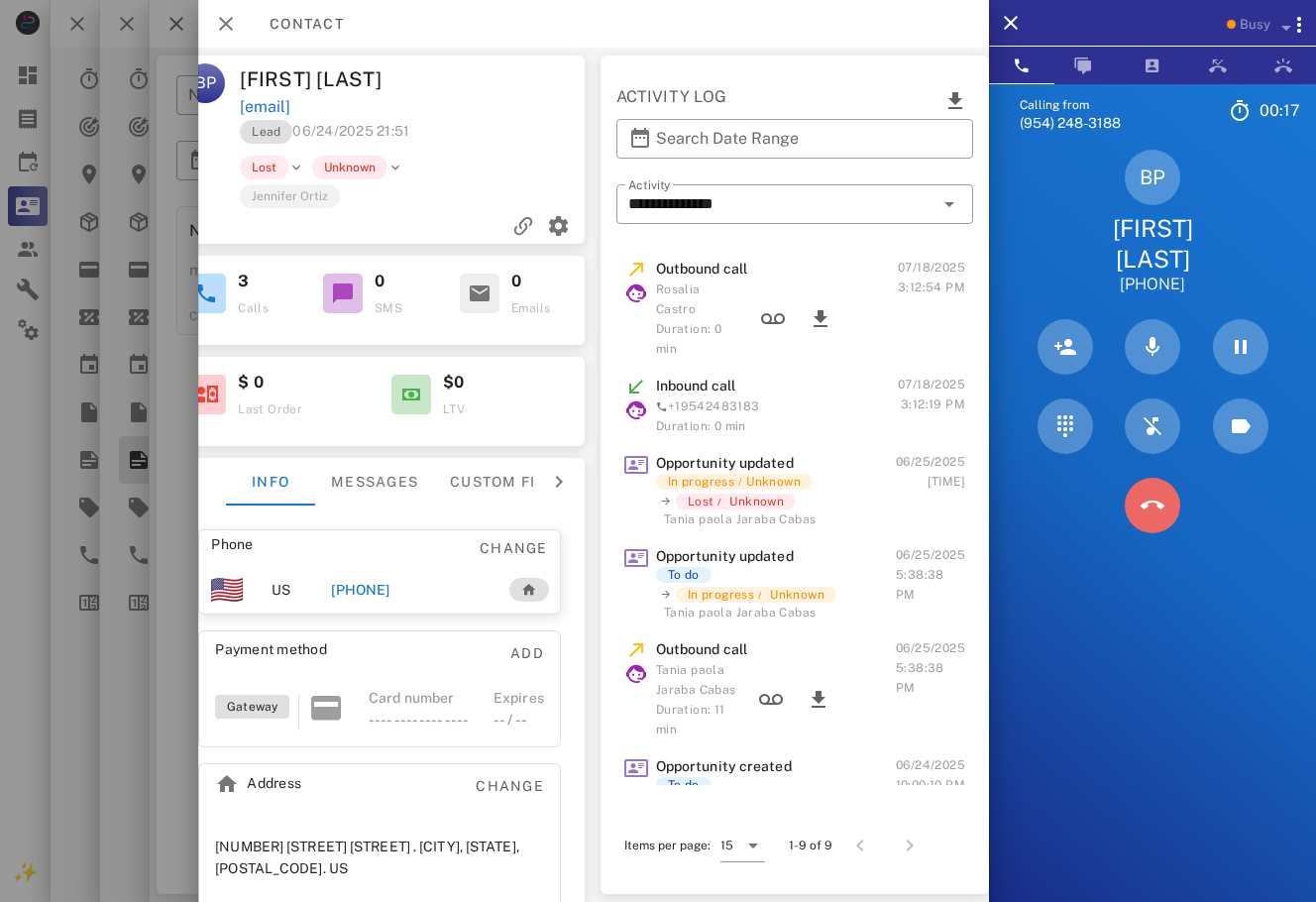 click at bounding box center (1152, 506) 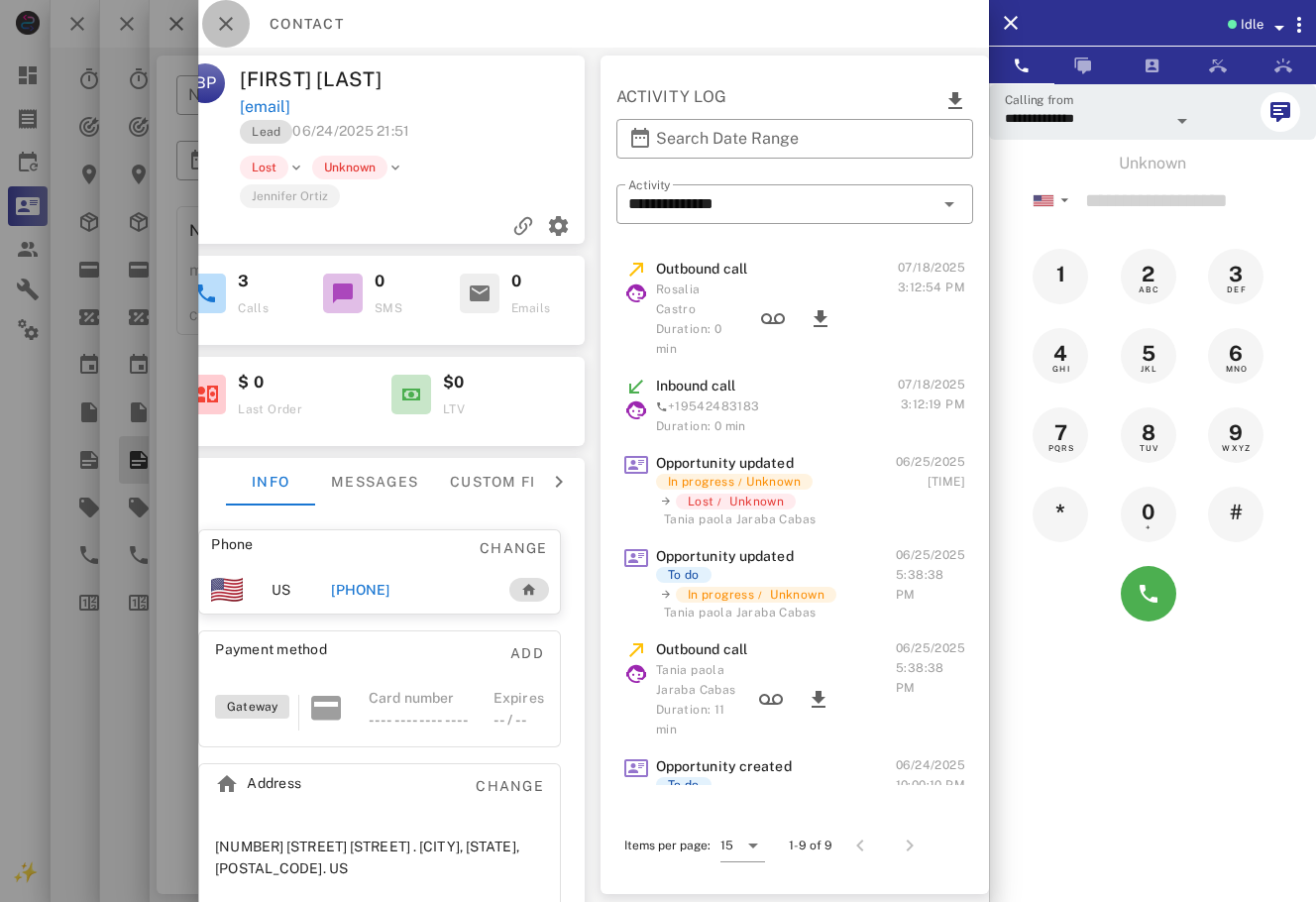 click at bounding box center [226, 24] 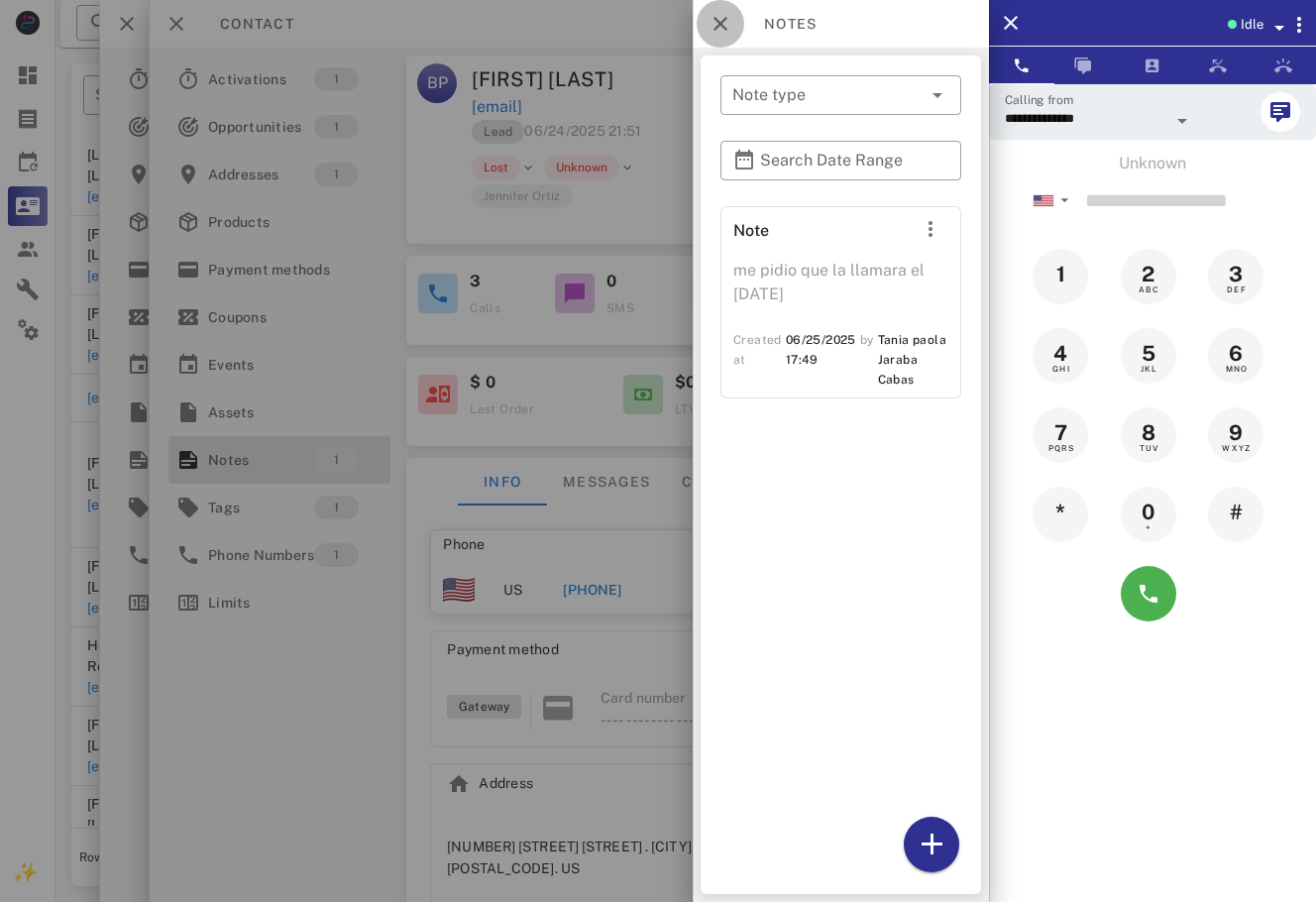click at bounding box center (720, 24) 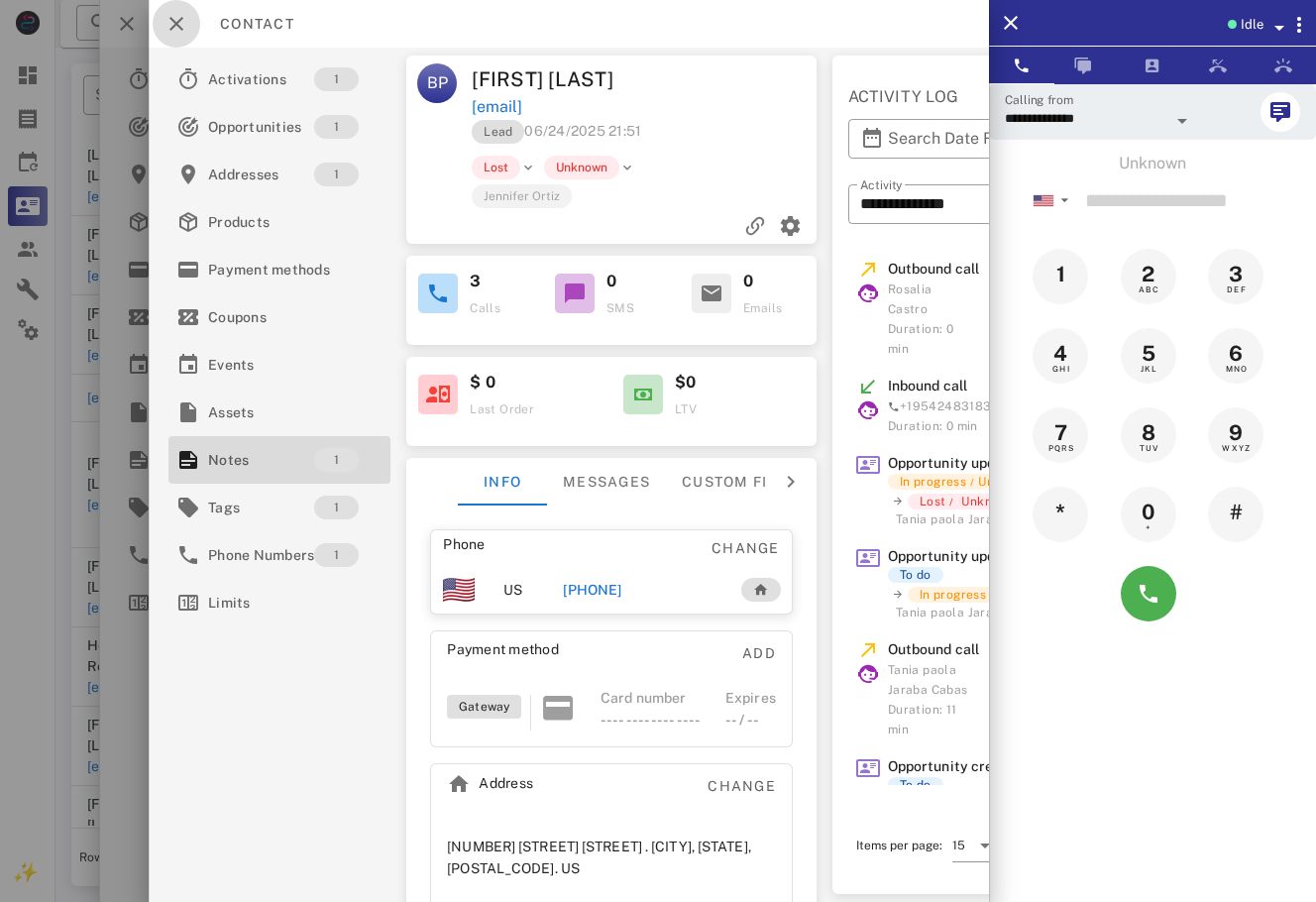 click at bounding box center [176, 24] 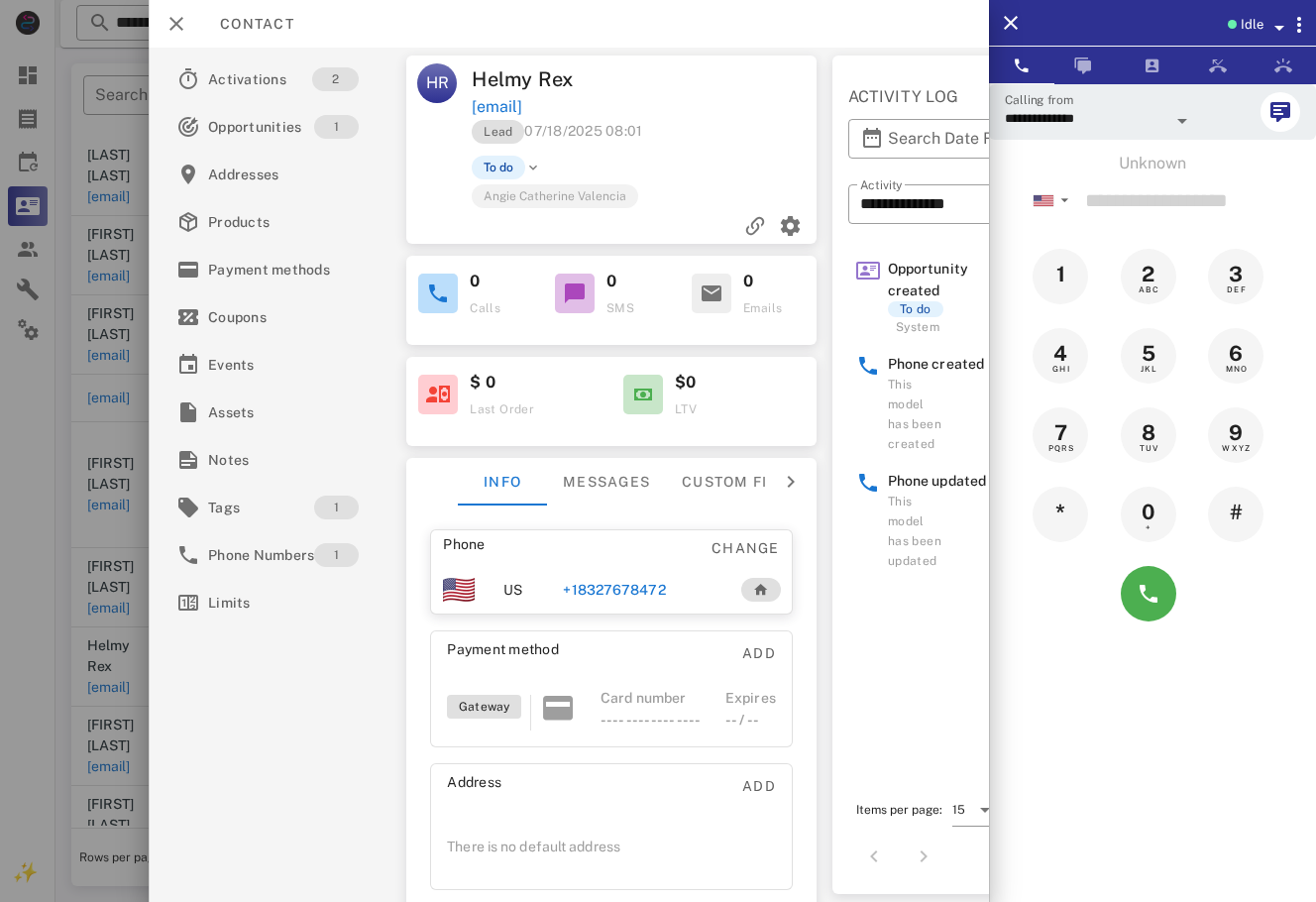 click on "Contact" at bounding box center [569, 24] 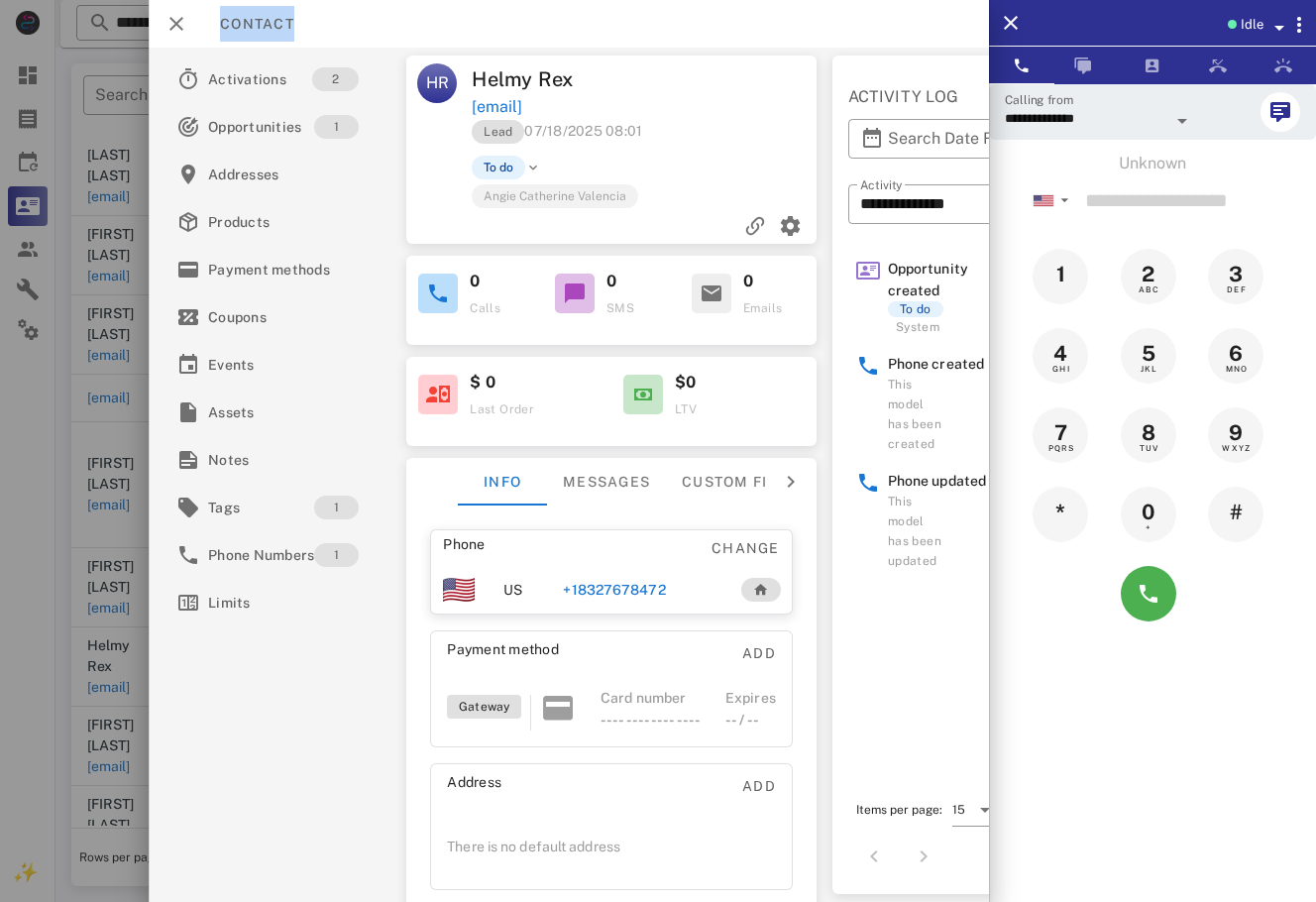 click at bounding box center (175, 33) 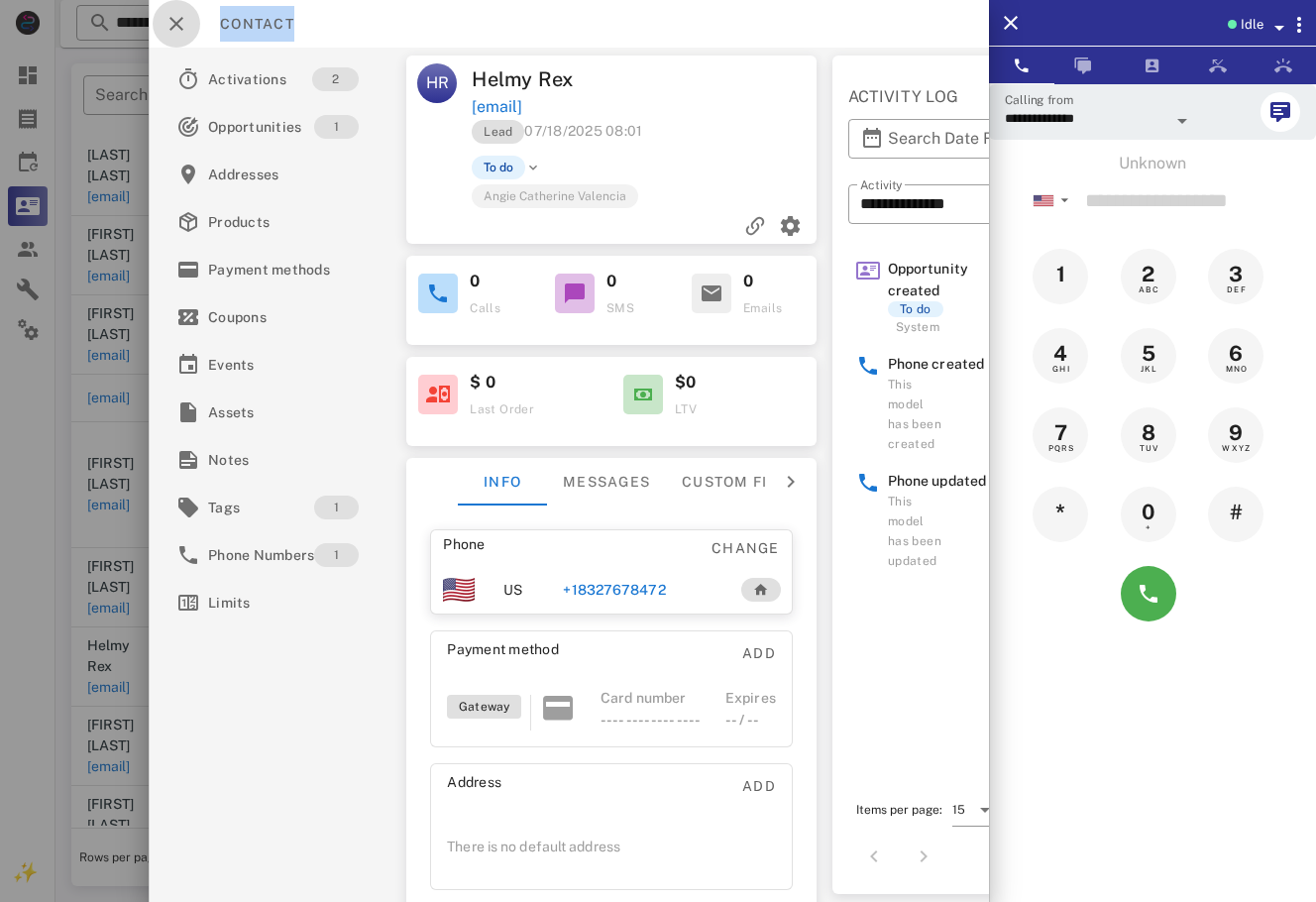 click at bounding box center [176, 24] 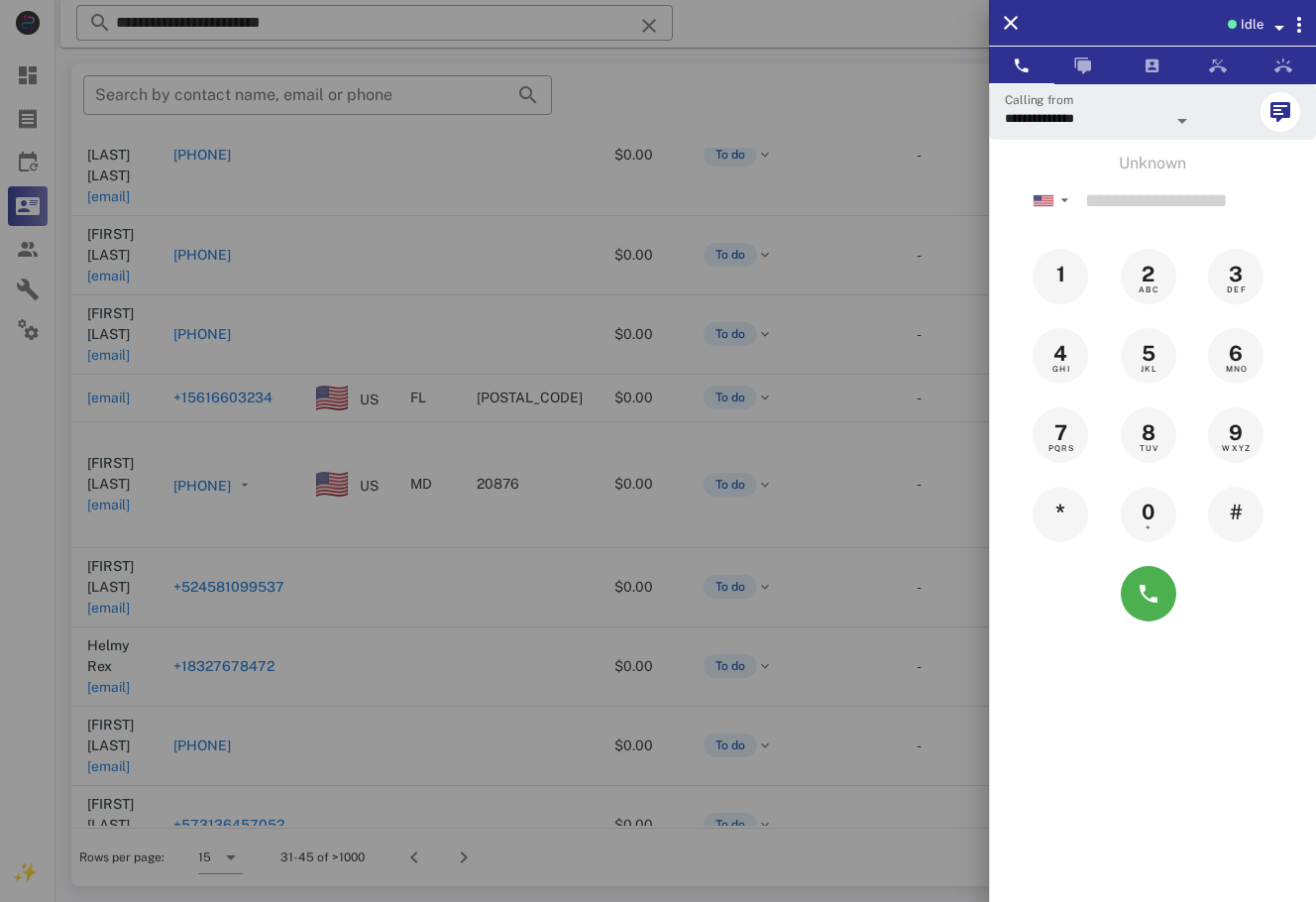 click at bounding box center (658, 451) 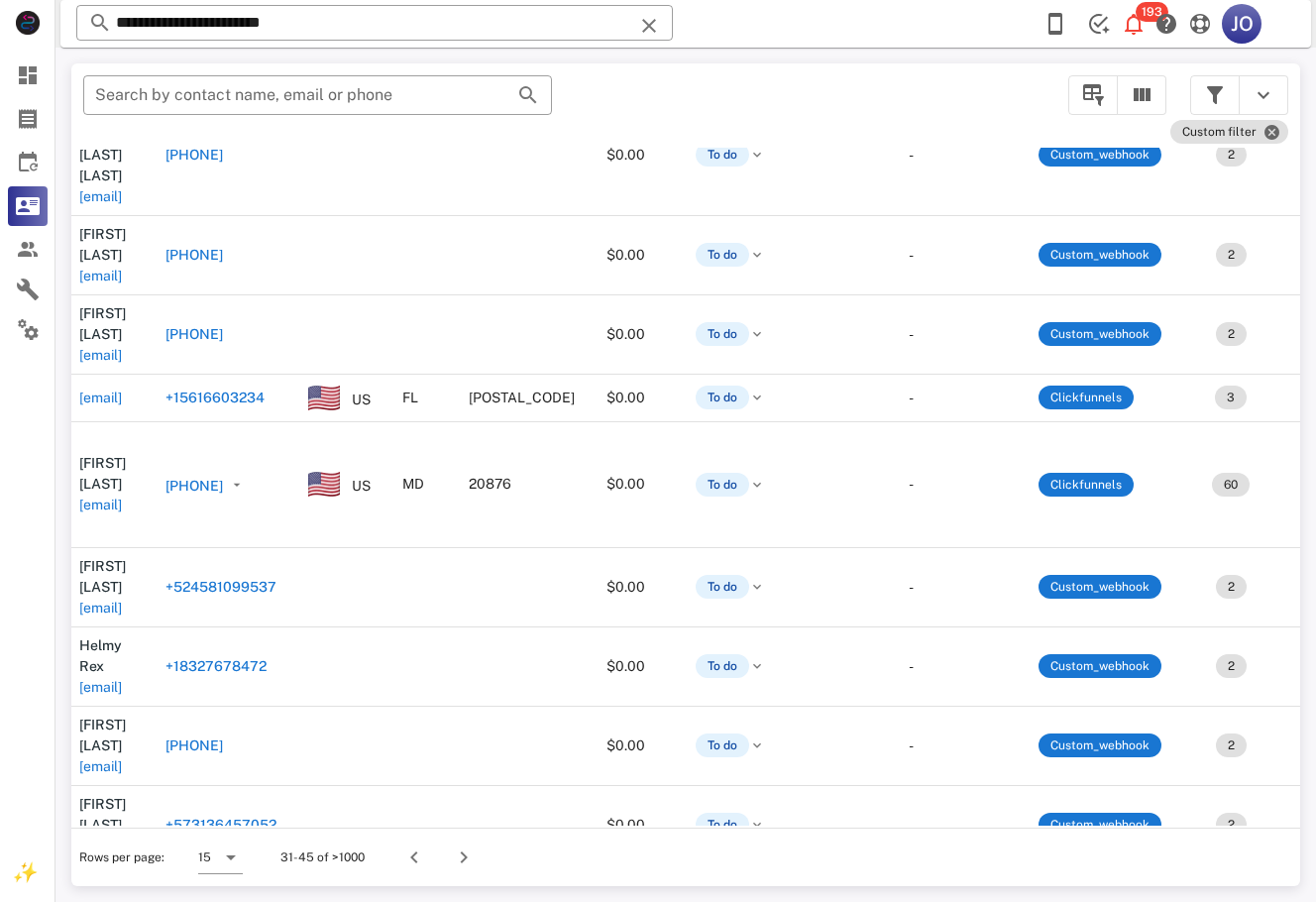 scroll, scrollTop: 338, scrollLeft: 0, axis: vertical 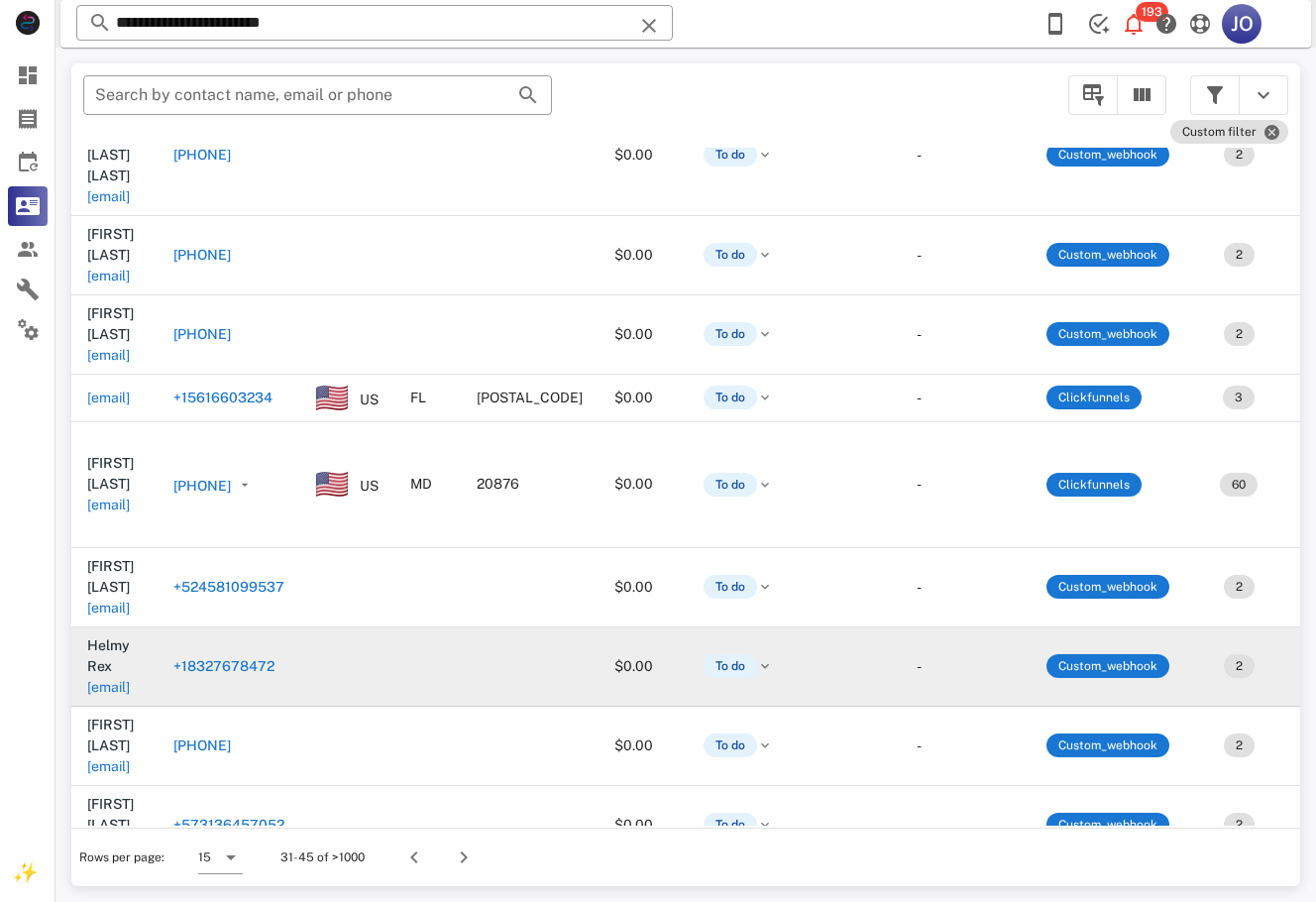 click on "[EMAIL]" at bounding box center [108, 687] 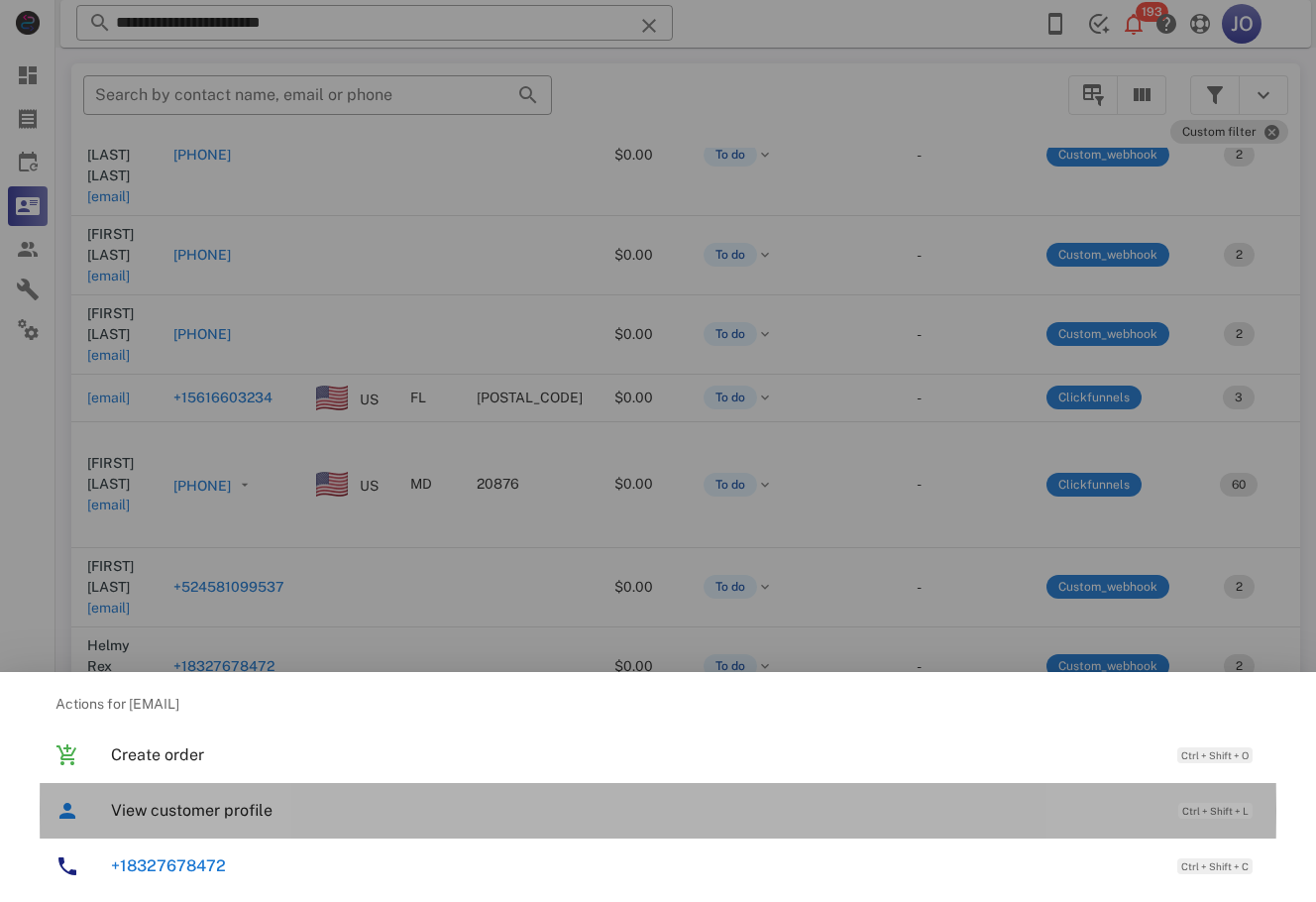 drag, startPoint x: 192, startPoint y: 823, endPoint x: 577, endPoint y: 693, distance: 406.356 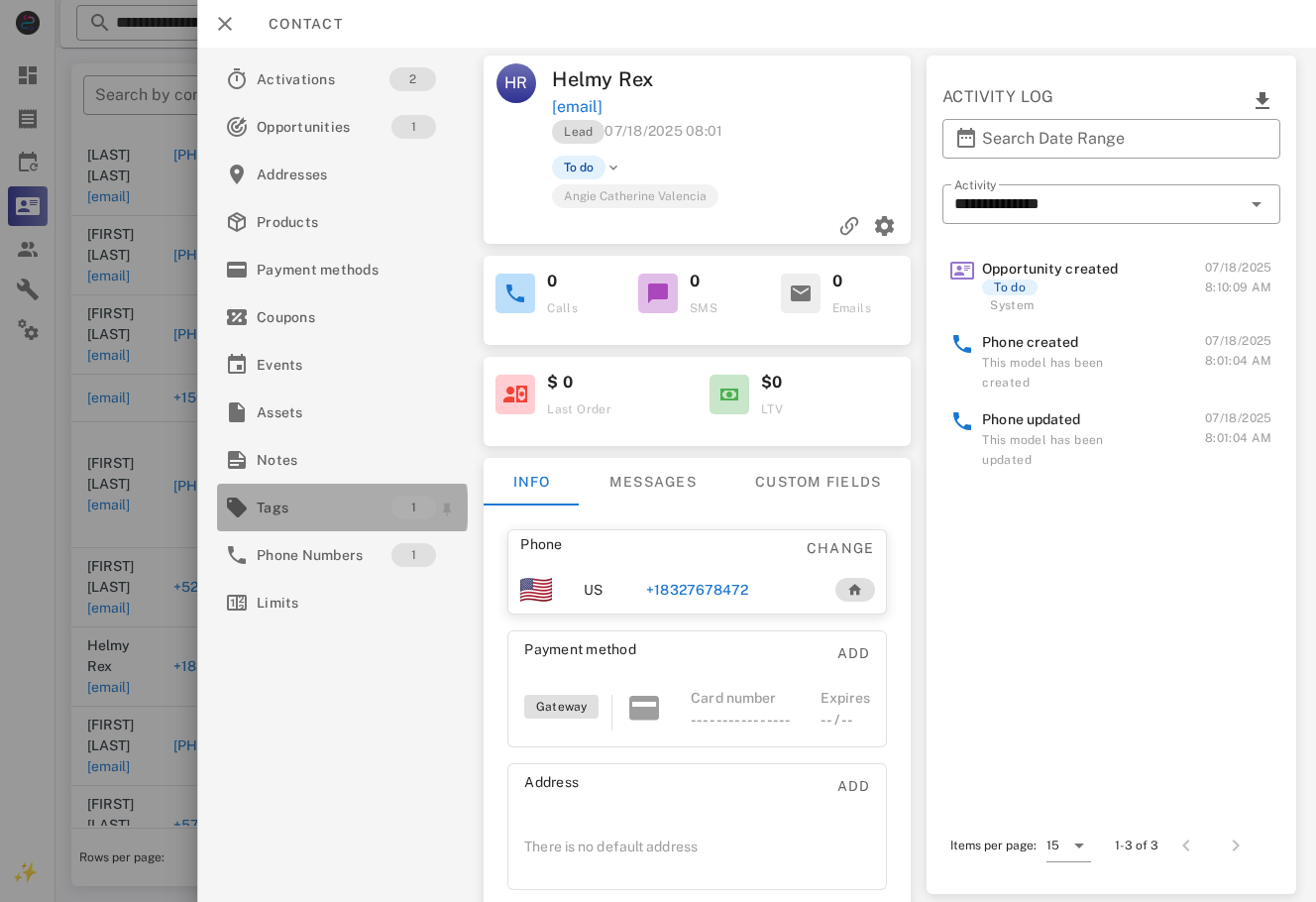 click on "Tags  1" at bounding box center (342, 507) 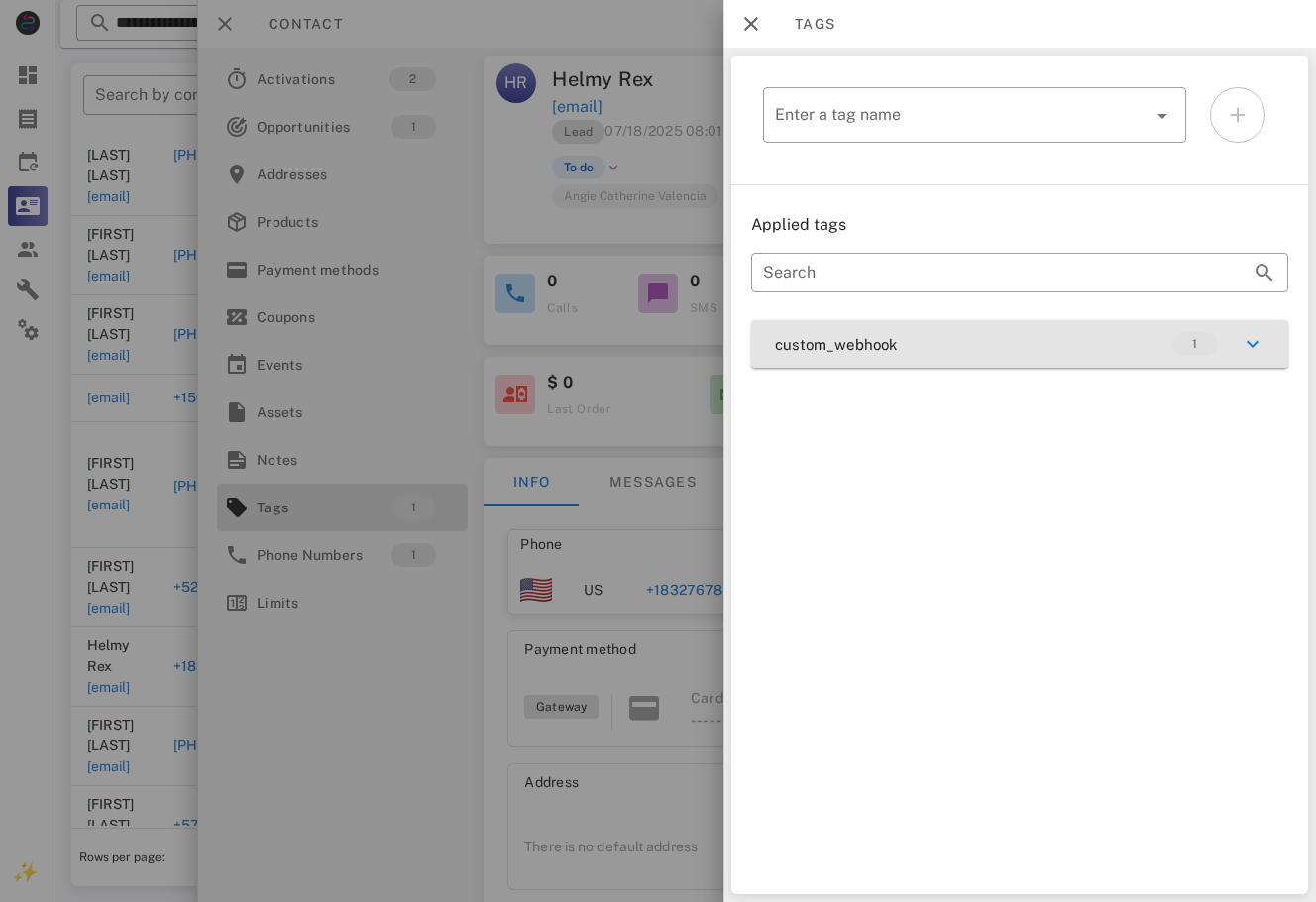 click on "custom_webhook  1" at bounding box center (1020, 344) 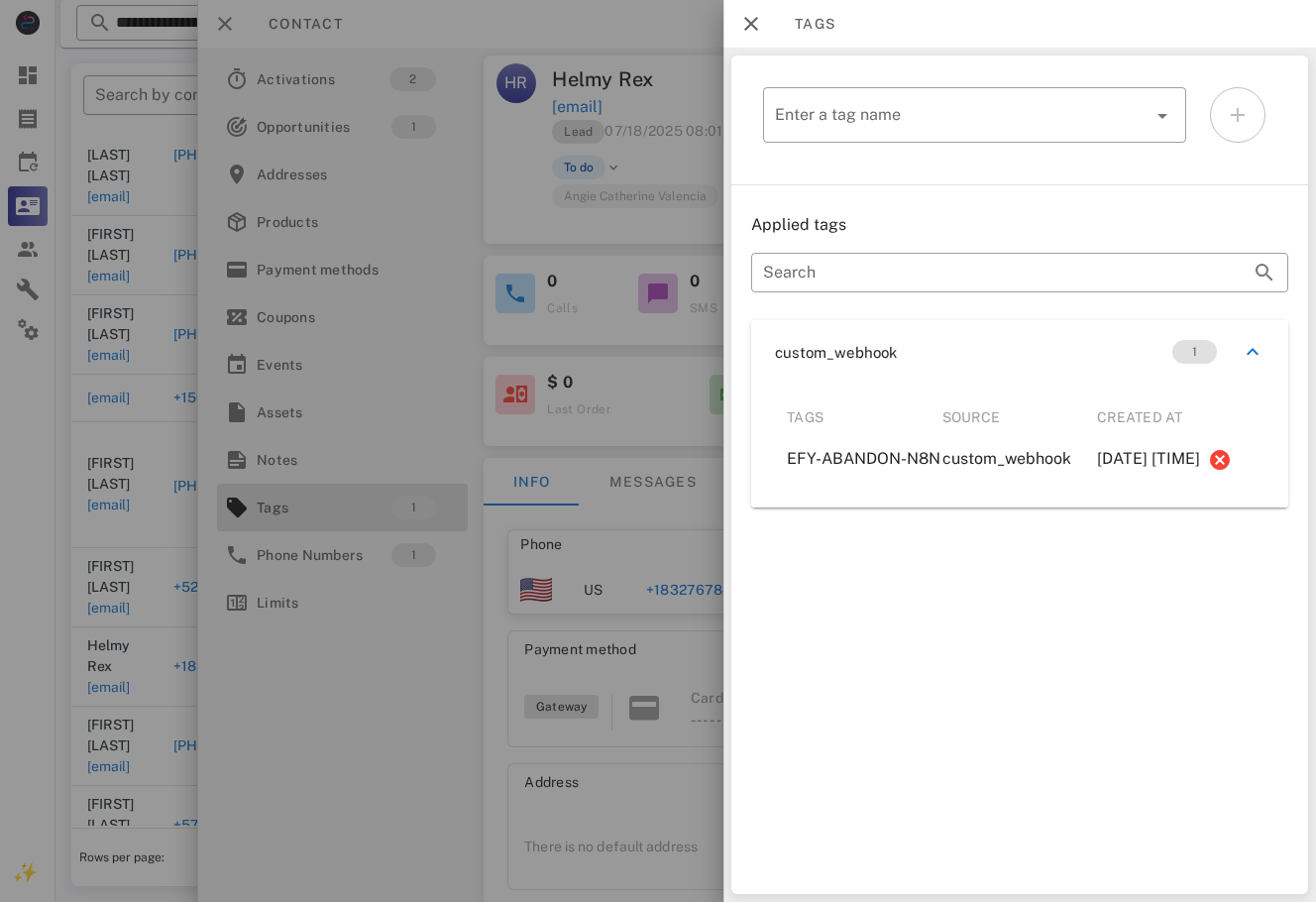 click at bounding box center (658, 451) 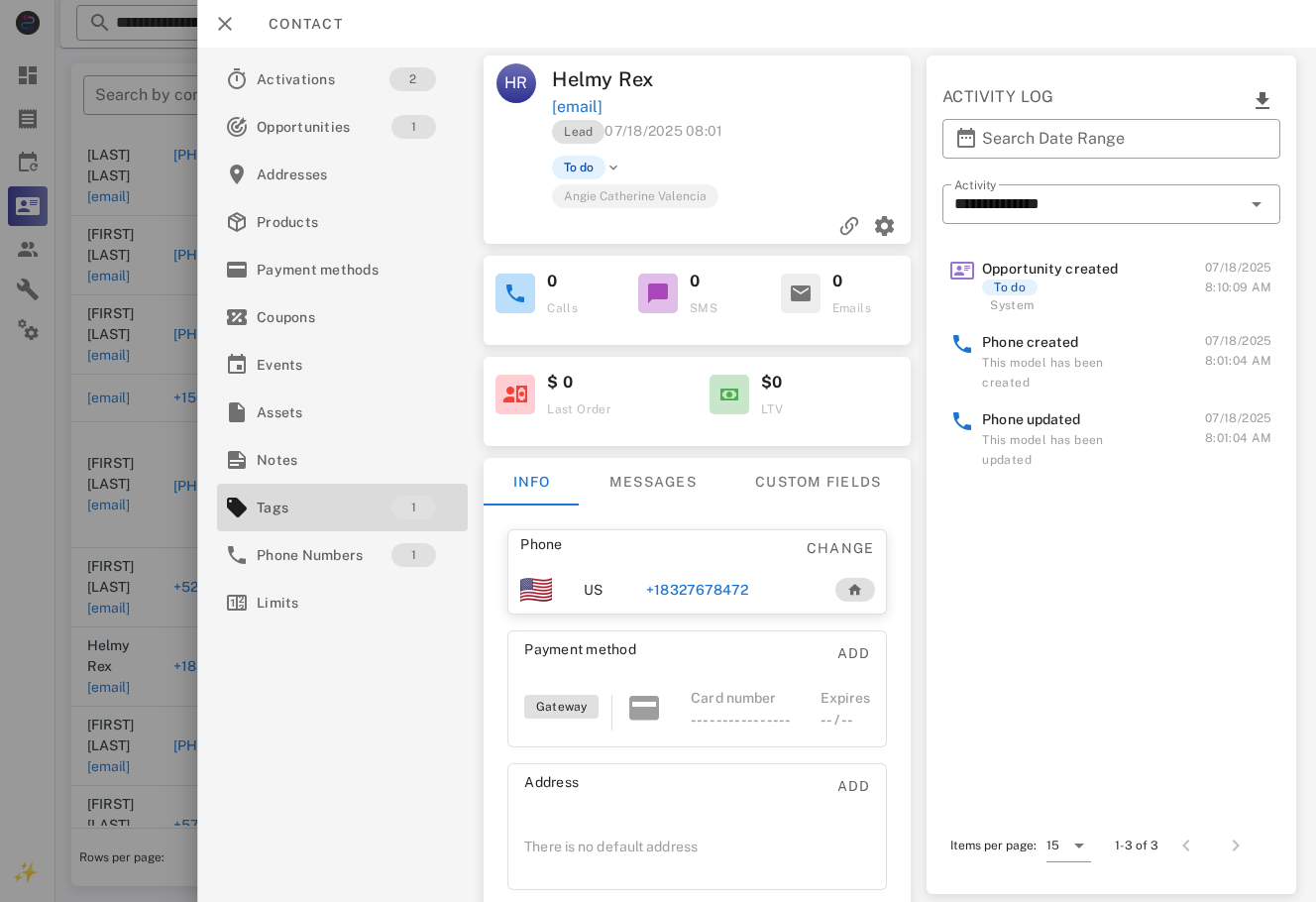 click at bounding box center (658, 451) 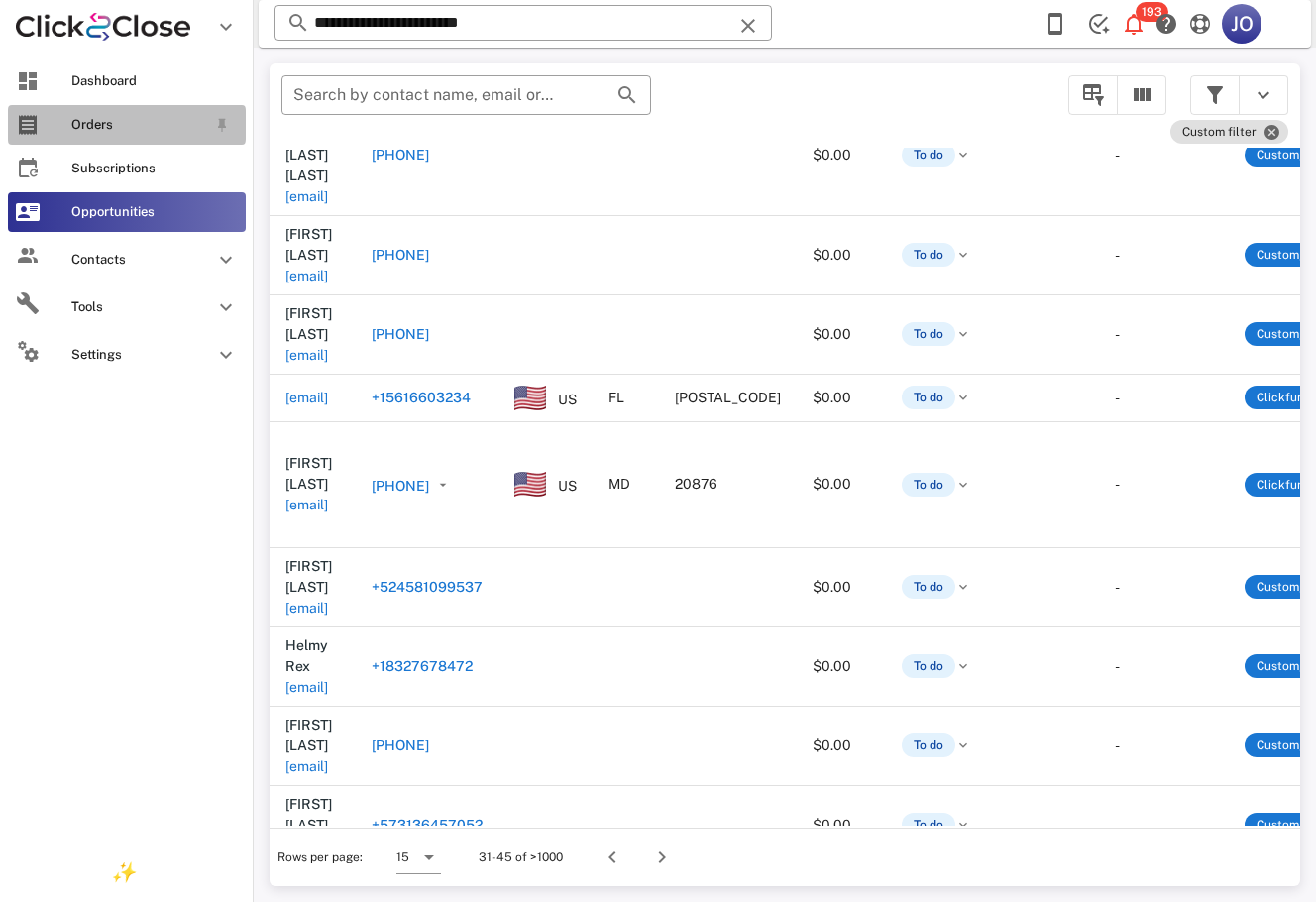click on "Orders" at bounding box center (127, 125) 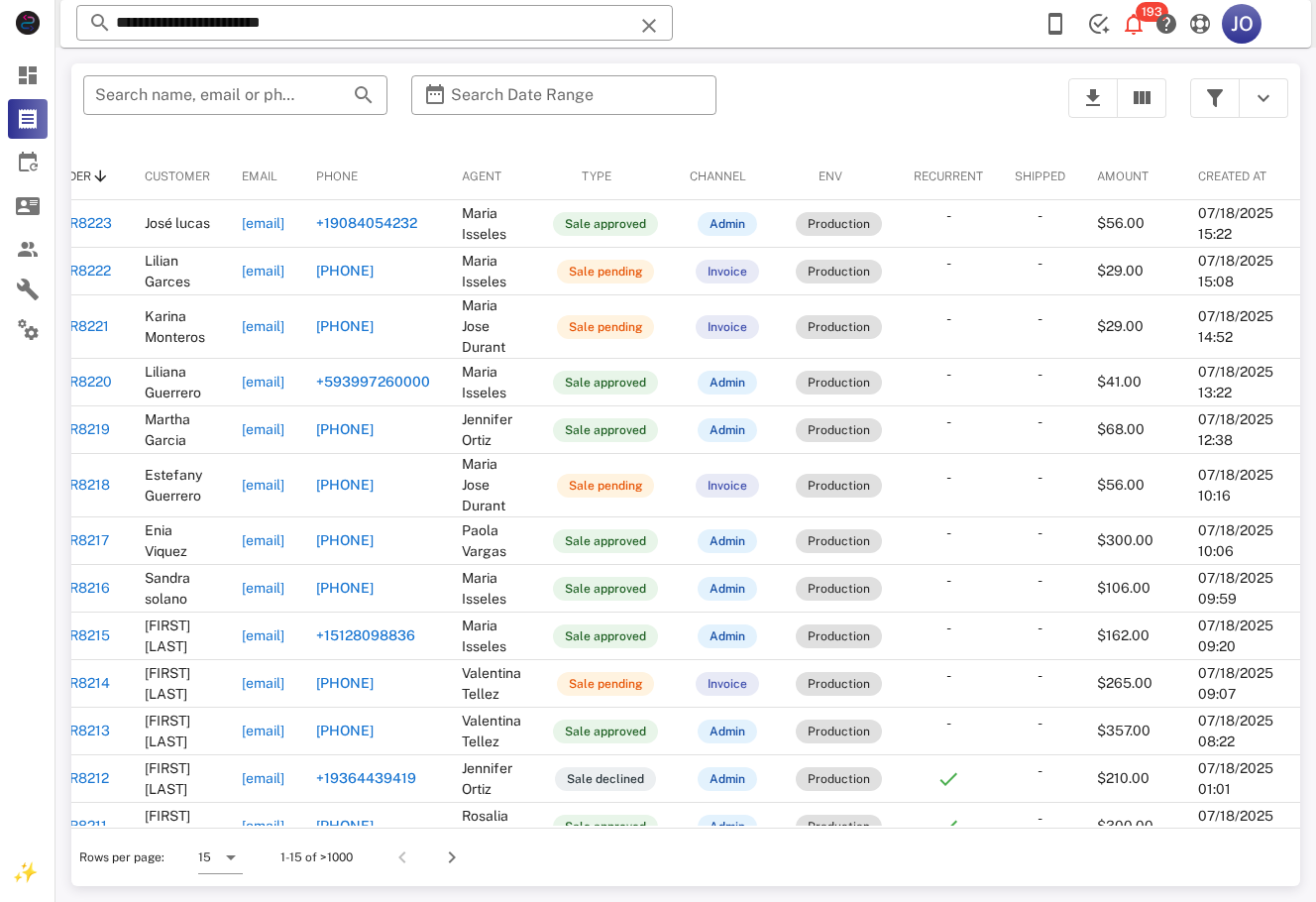 scroll, scrollTop: 0, scrollLeft: 0, axis: both 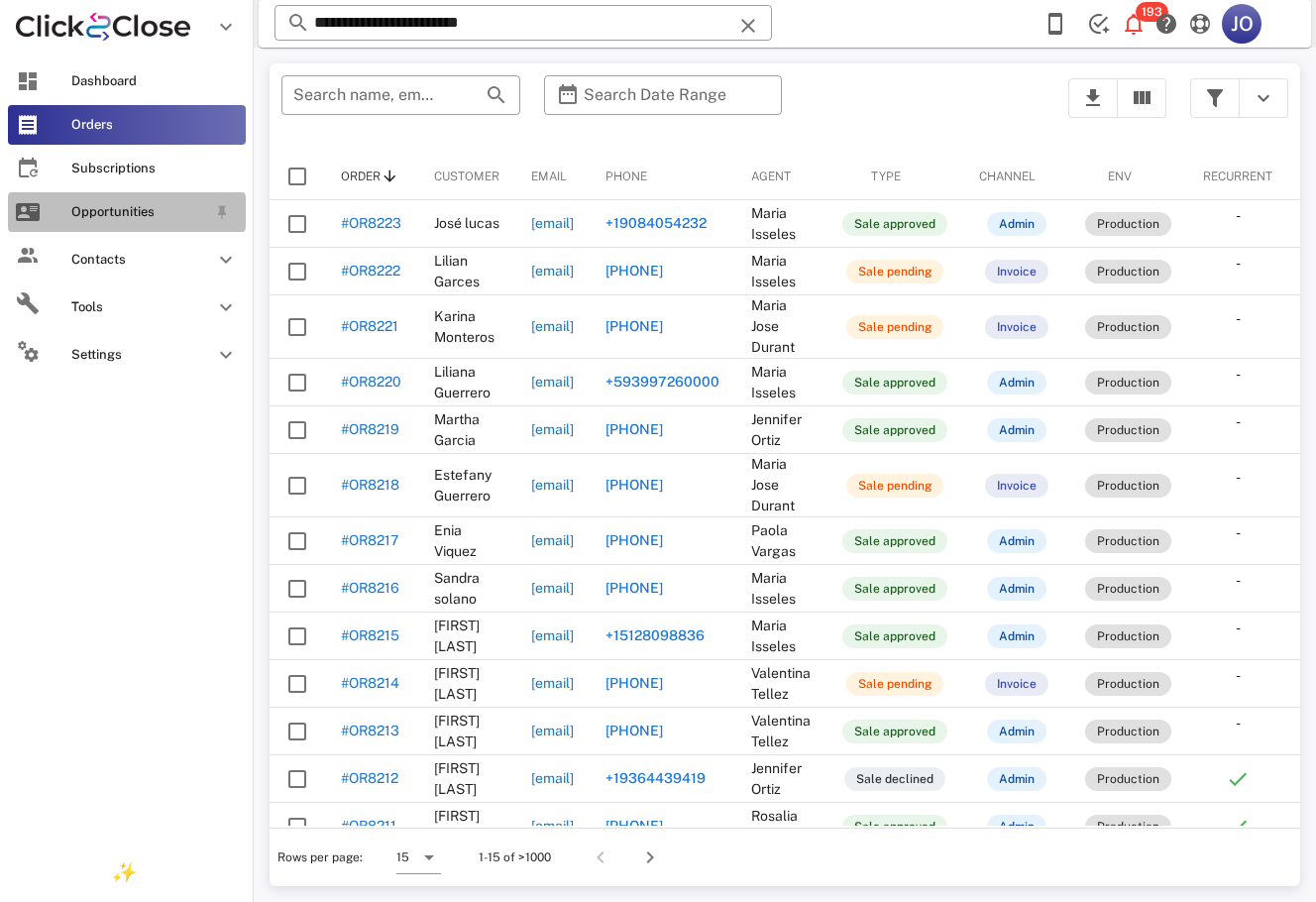 click on "Opportunities" at bounding box center [127, 212] 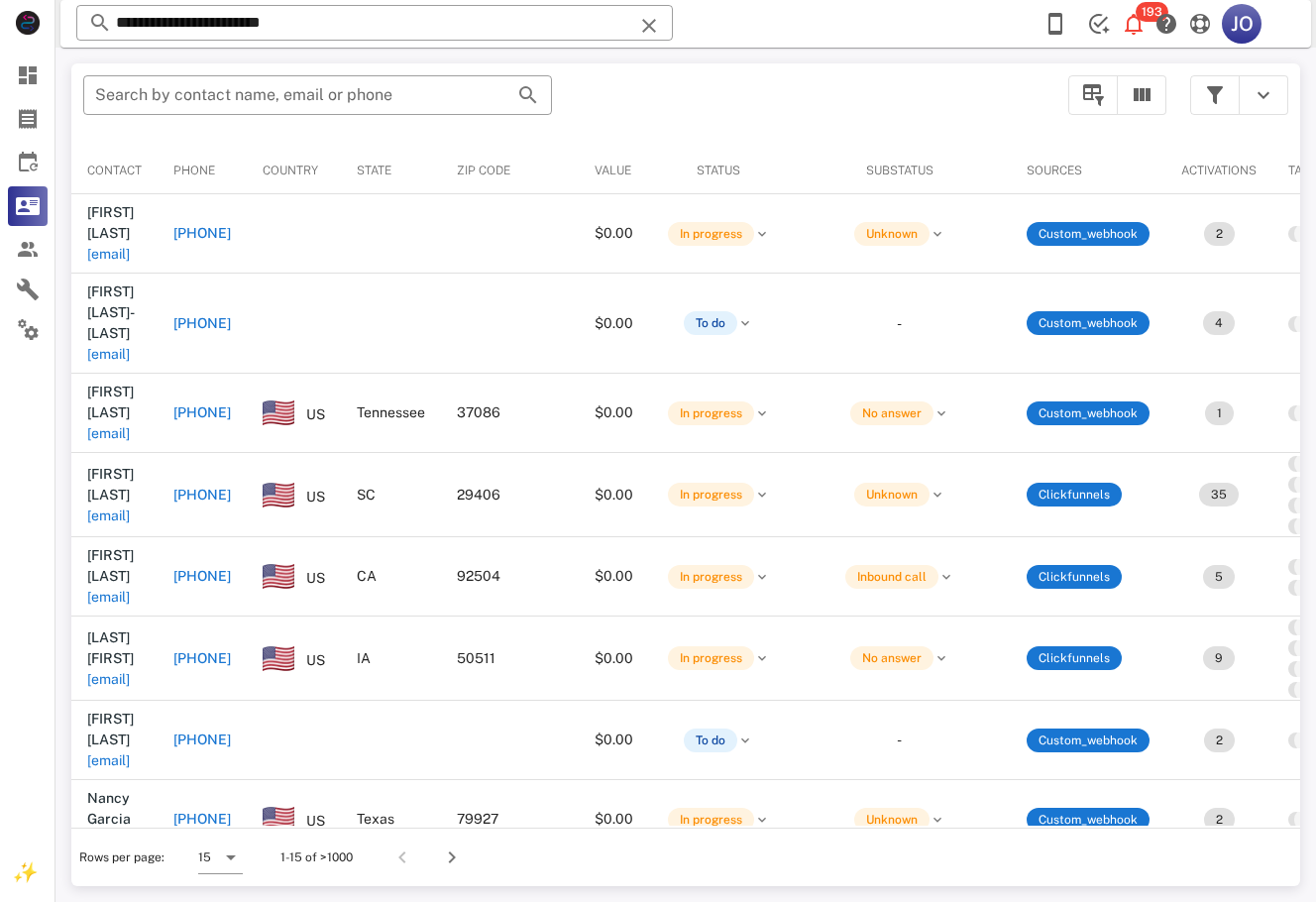 scroll, scrollTop: 0, scrollLeft: 747, axis: horizontal 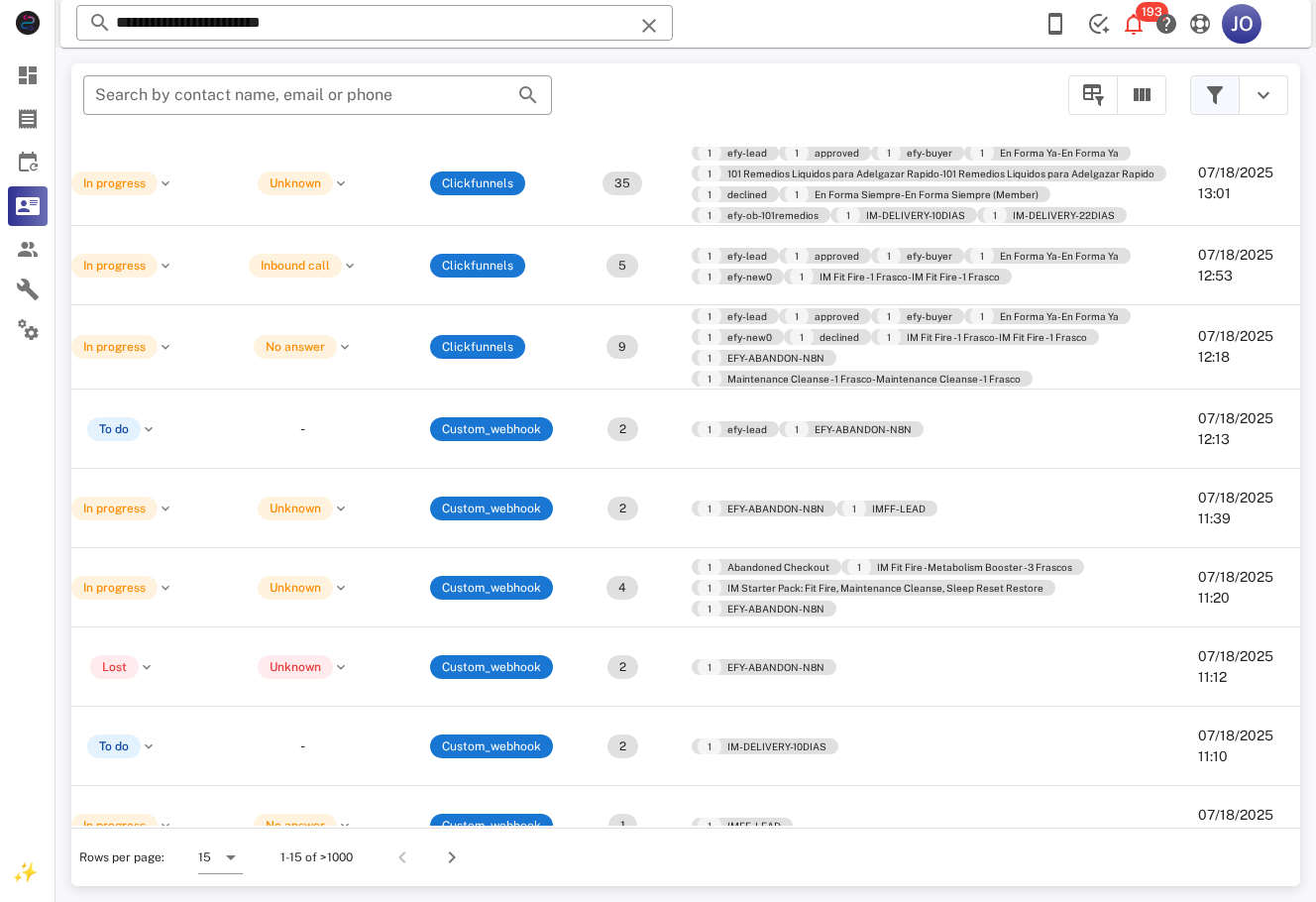 click at bounding box center [1215, 95] 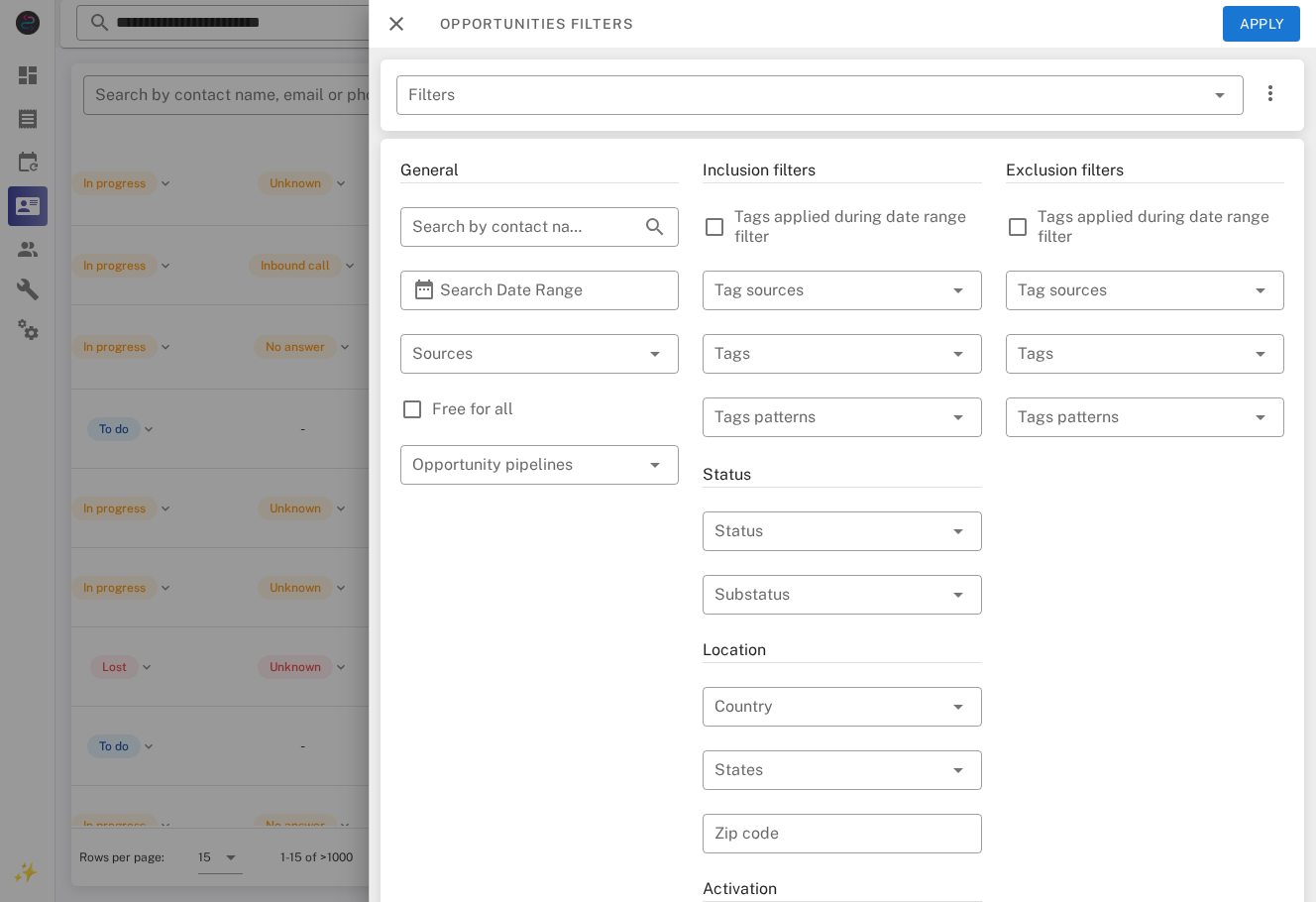 click on "Free for all" at bounding box center (539, 409) 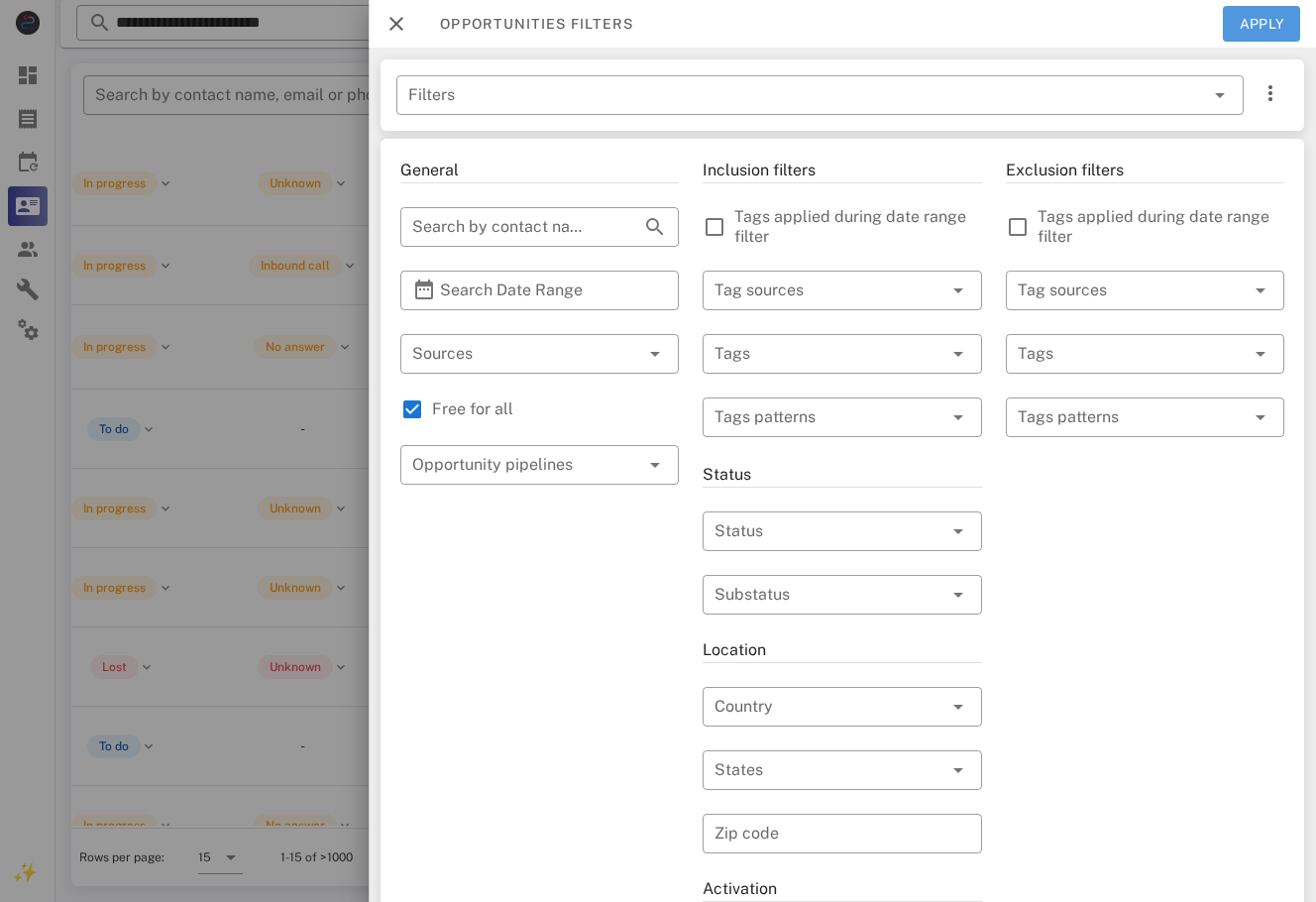 click on "Apply" at bounding box center [1261, 24] 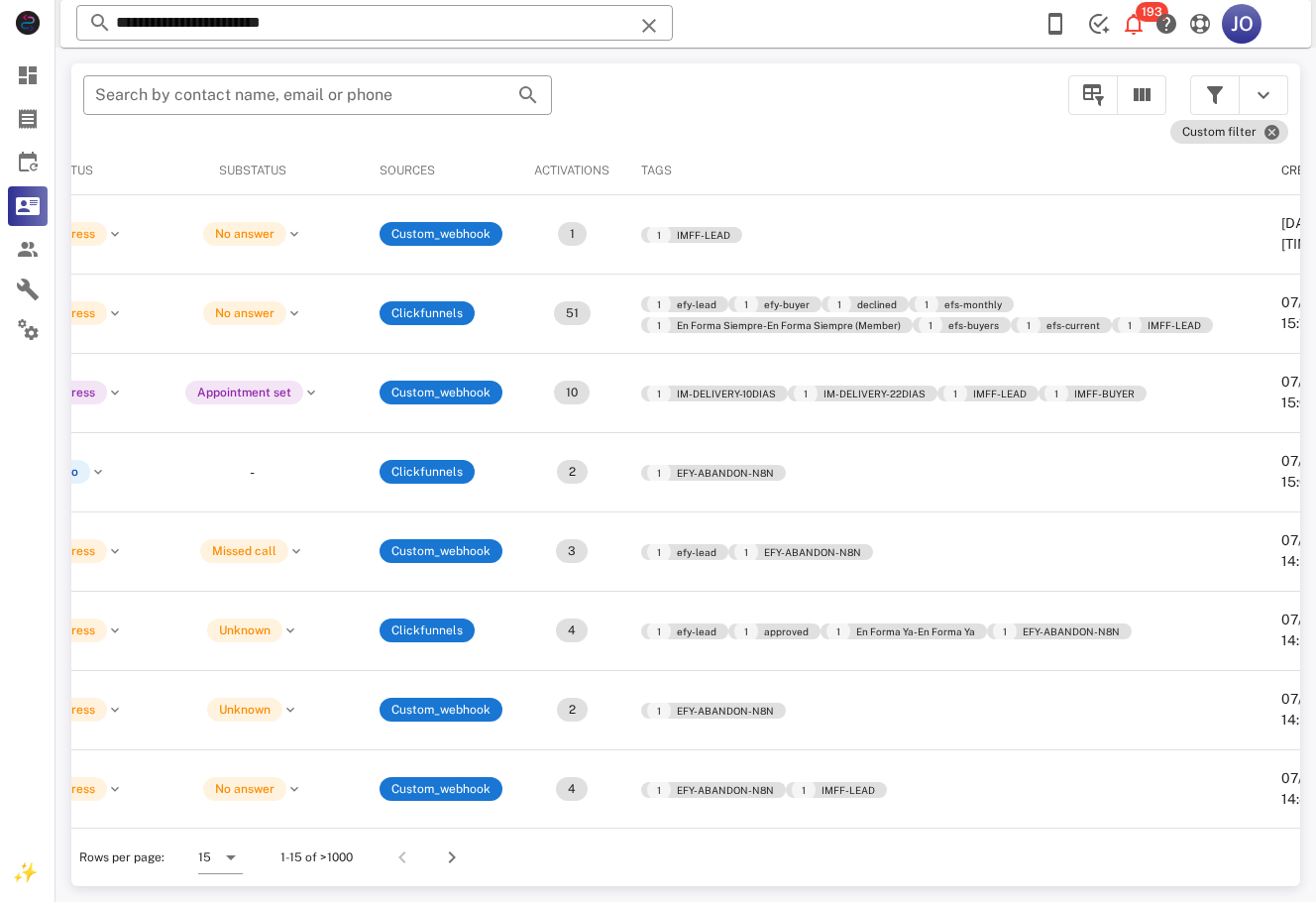 scroll, scrollTop: 0, scrollLeft: 0, axis: both 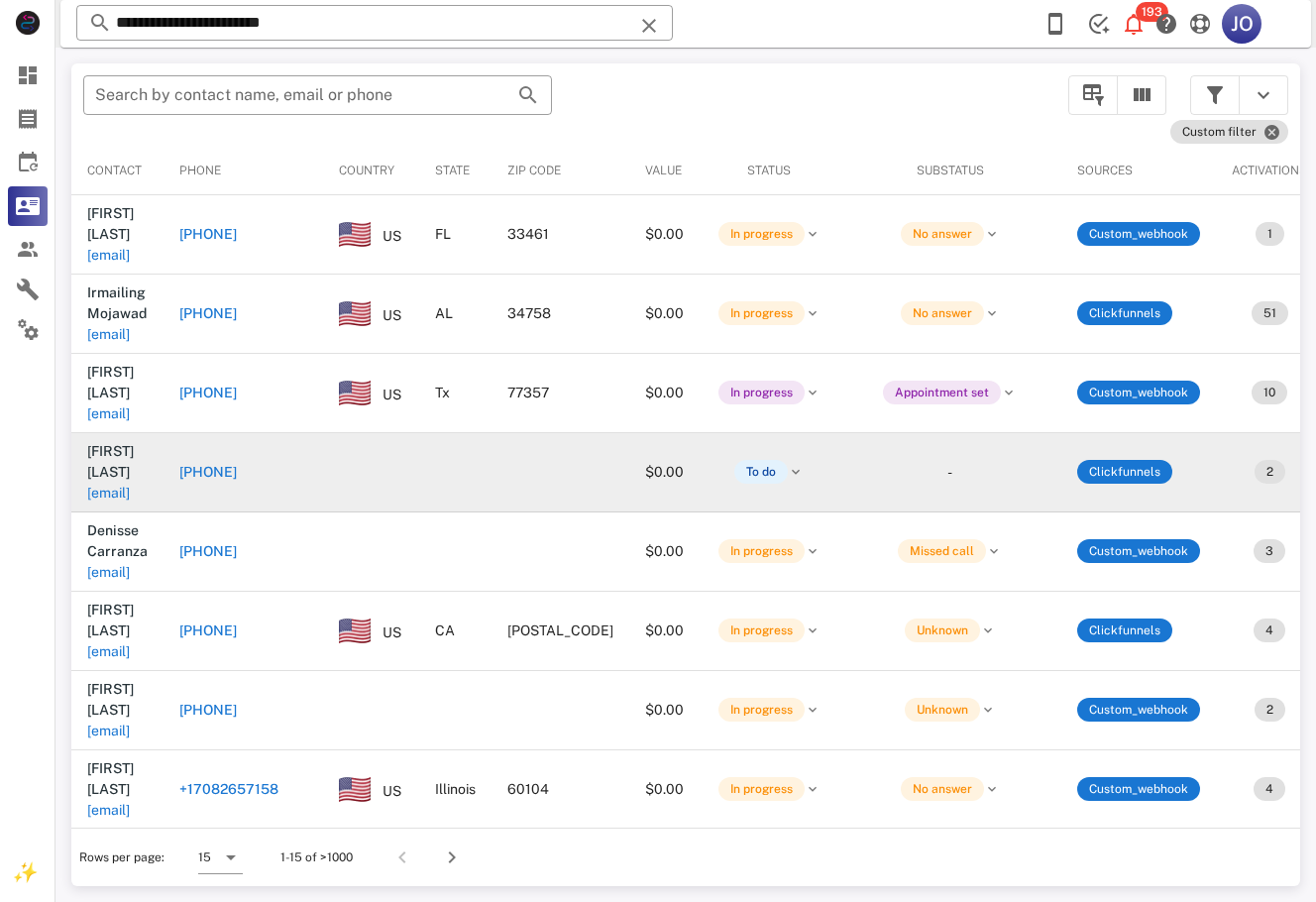 click on "[EMAIL]" at bounding box center (108, 493) 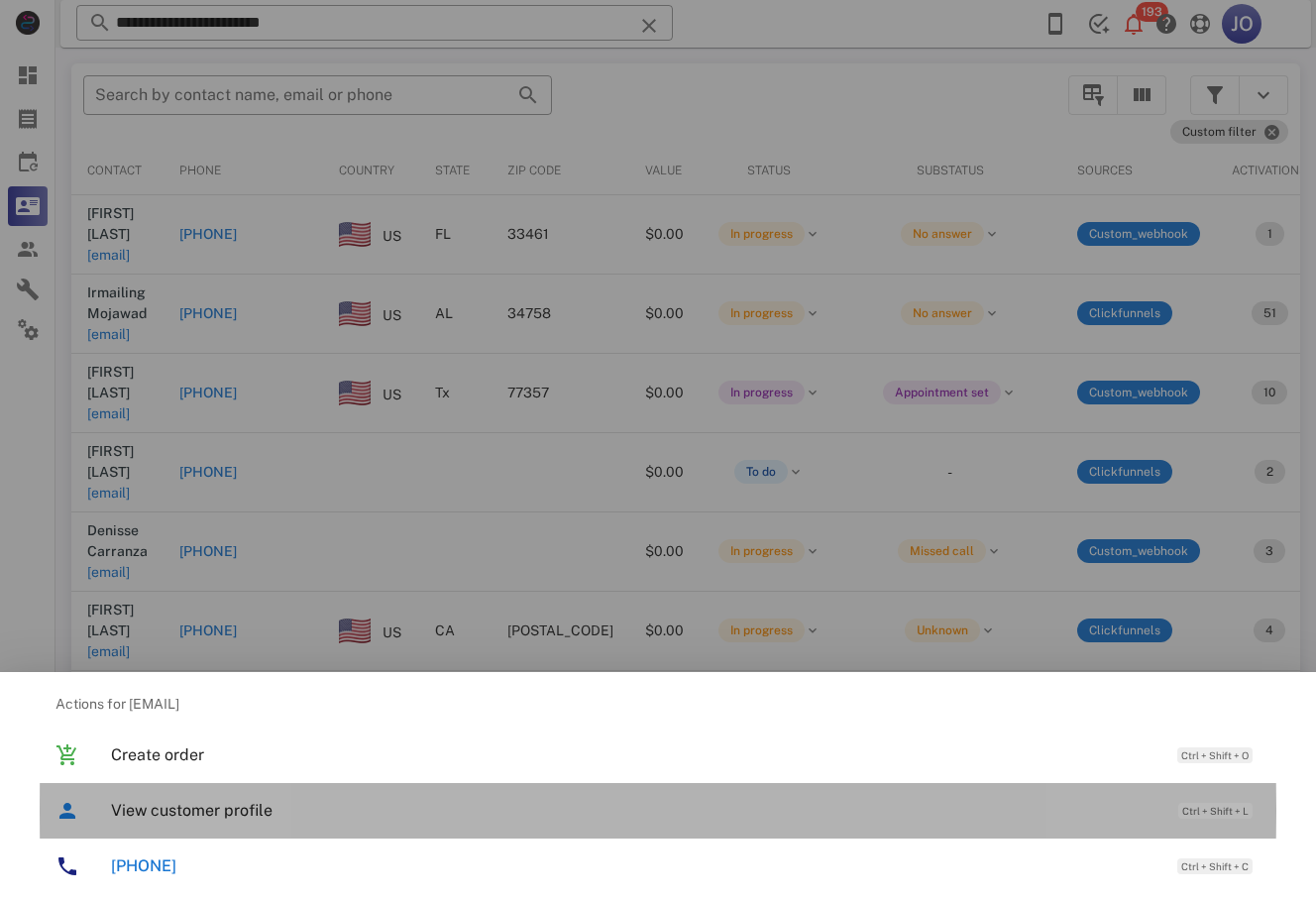 click on "View customer profile Ctrl + Shift + L" at bounding box center [686, 810] 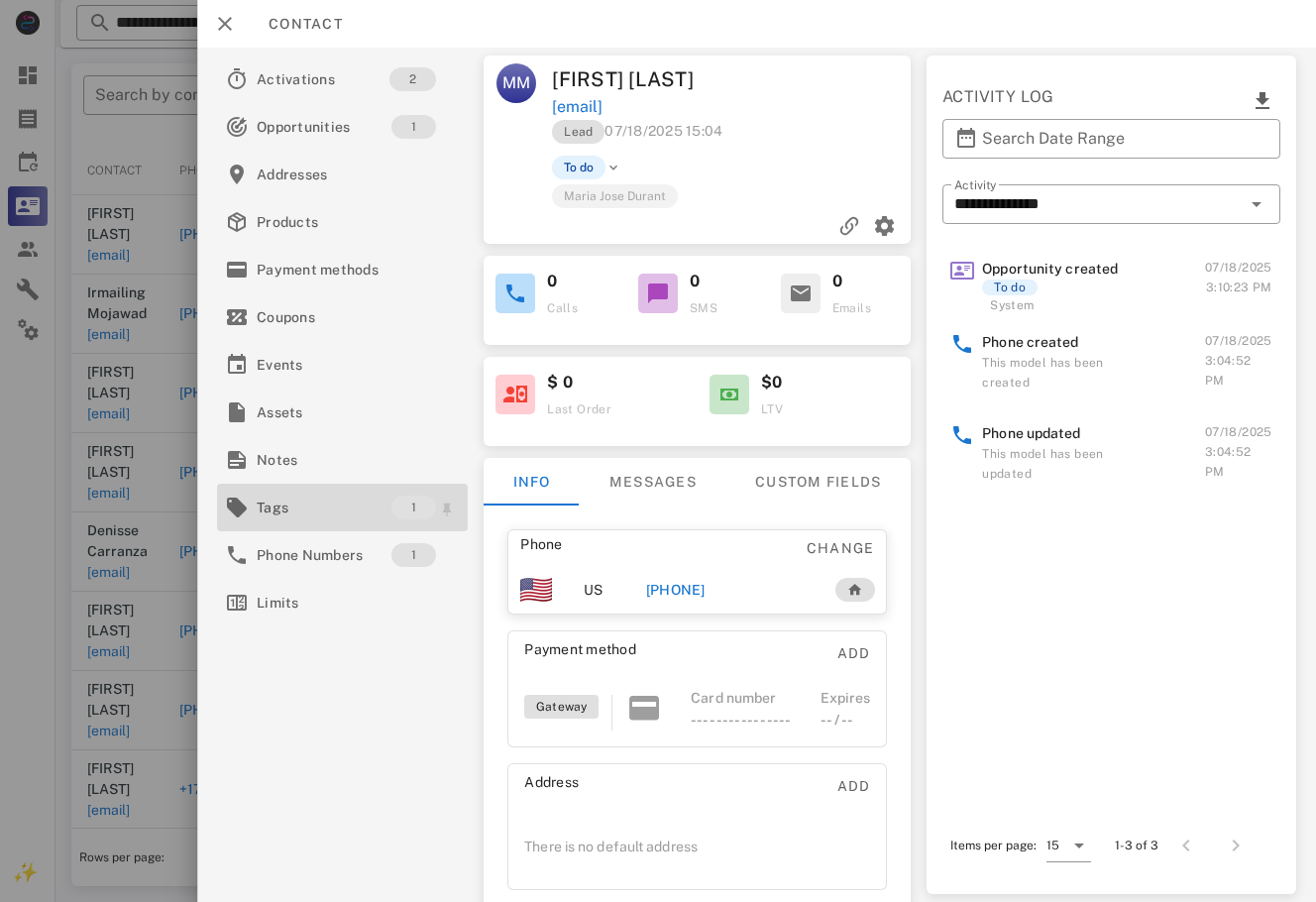 click on "Tags" at bounding box center (324, 507) 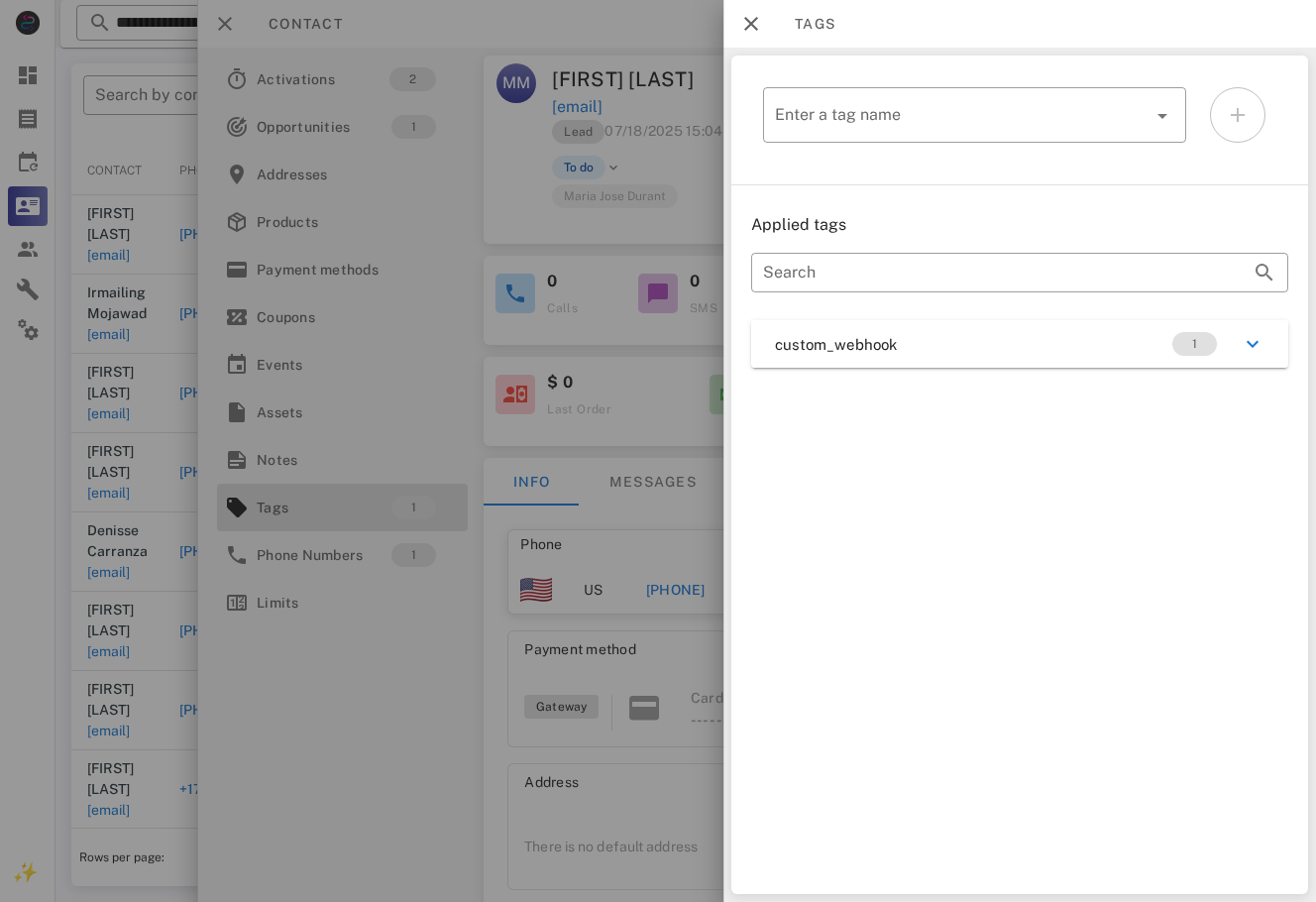 click on "custom_webhook  1" at bounding box center (1020, 344) 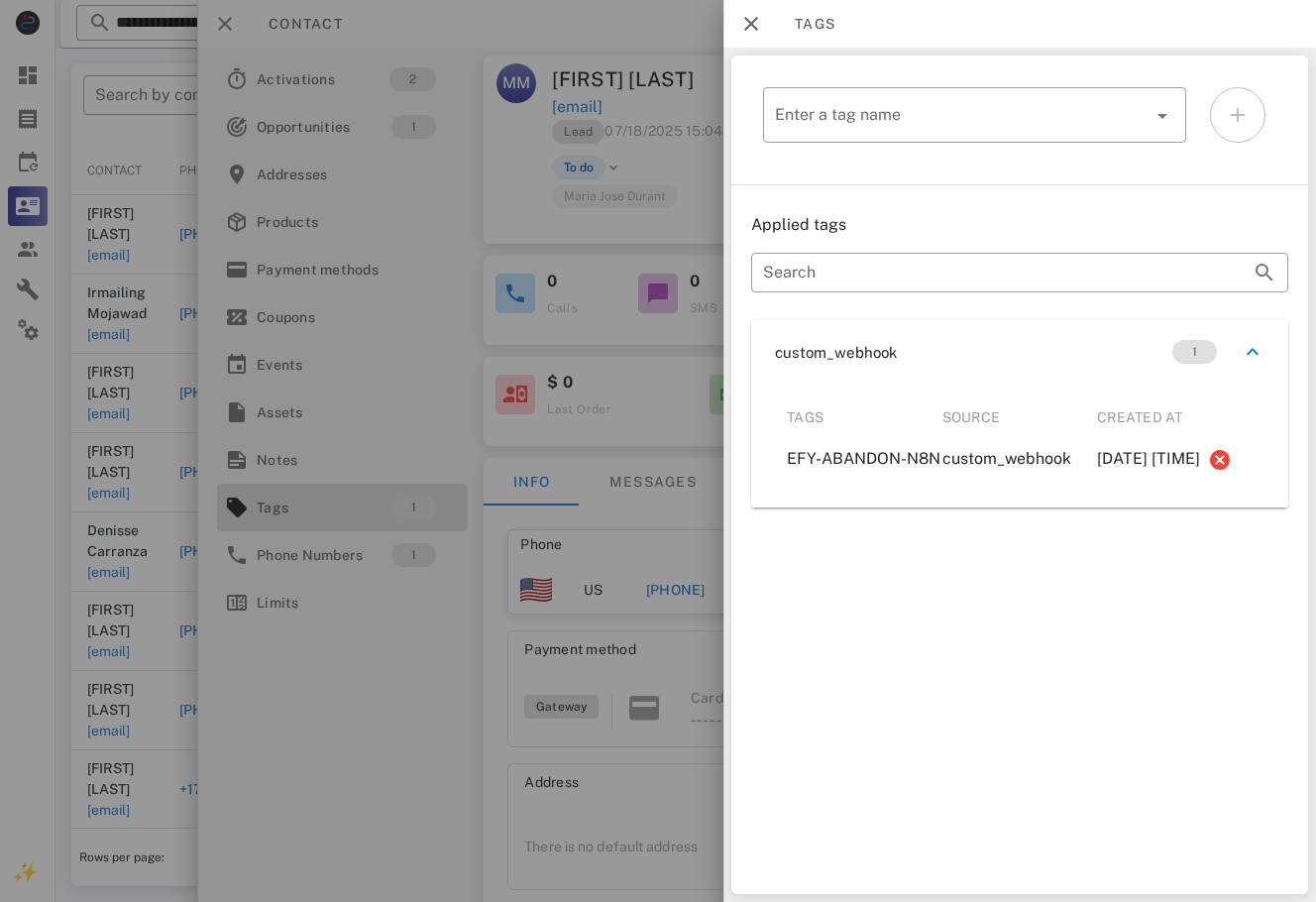 click at bounding box center [658, 451] 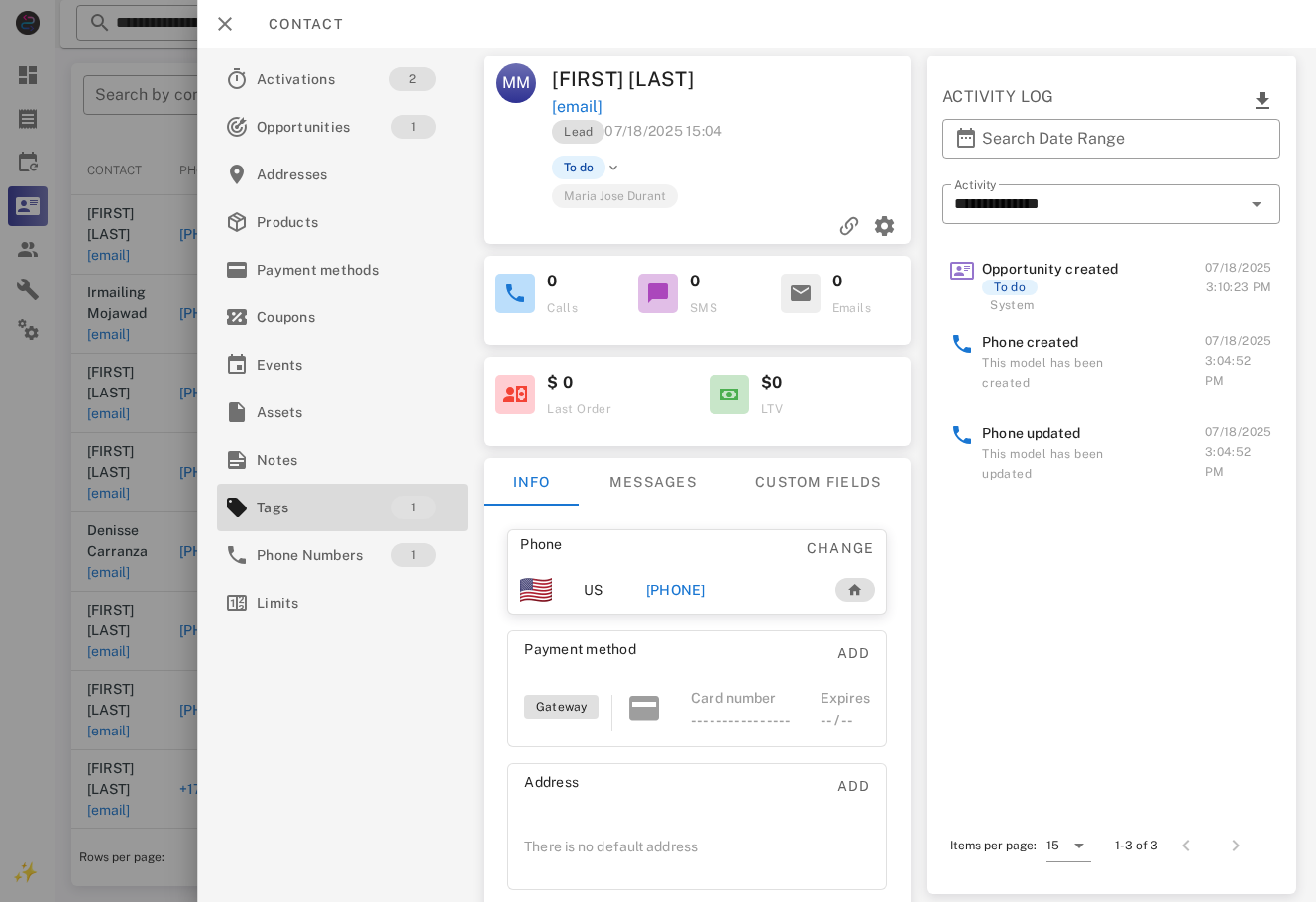 click on "[PHONE]" at bounding box center [676, 590] 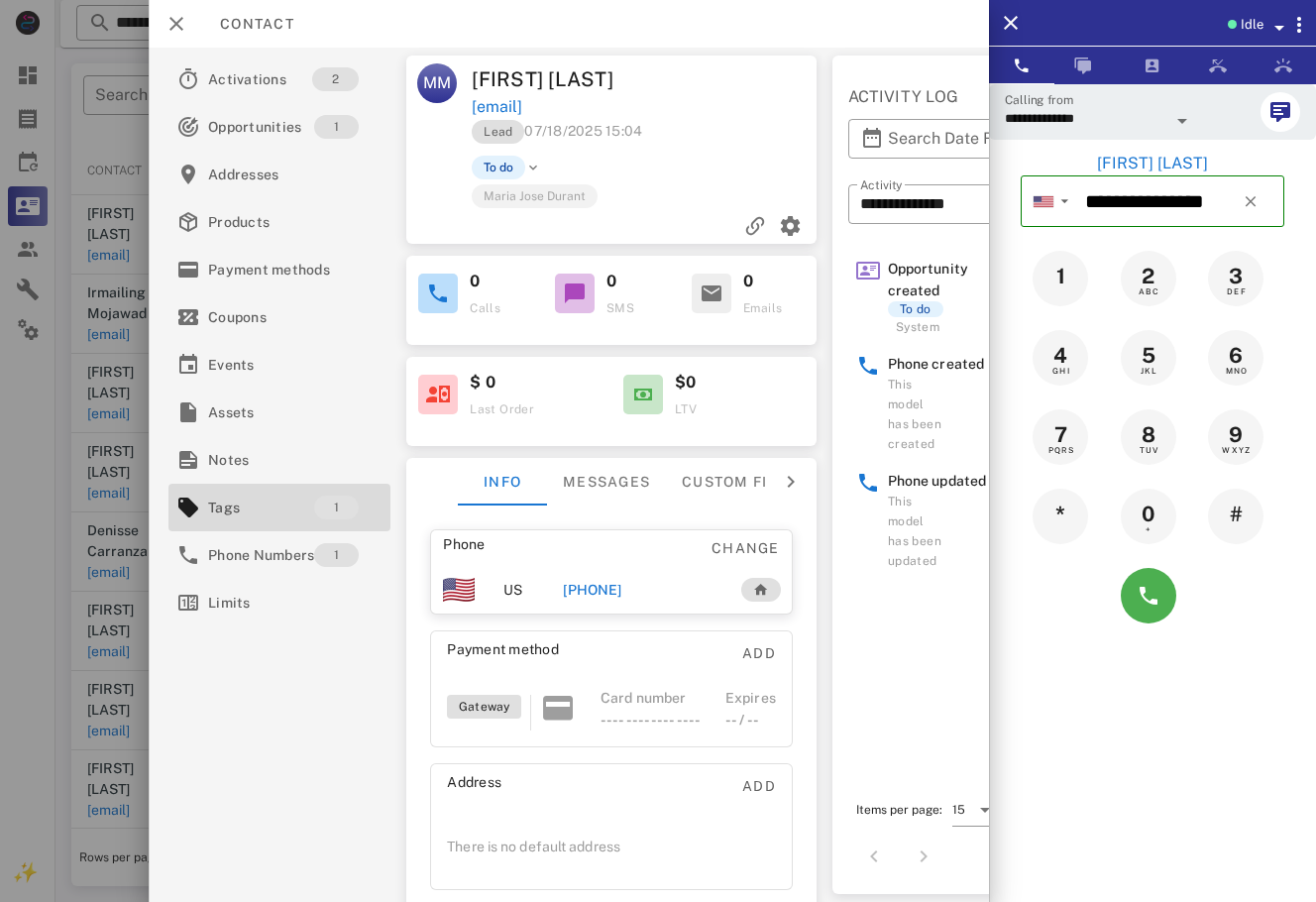 scroll, scrollTop: 0, scrollLeft: 116, axis: horizontal 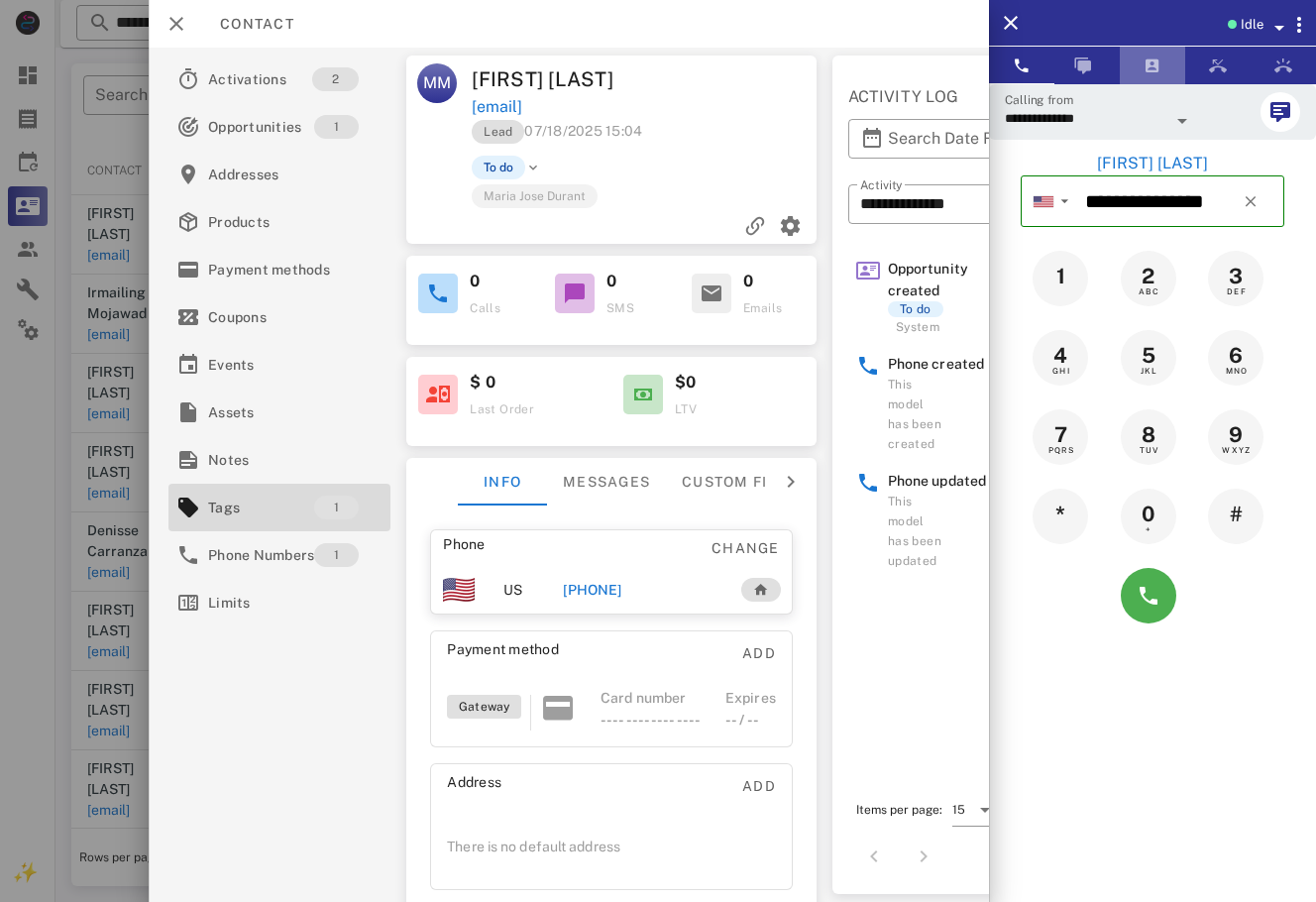 click at bounding box center (1152, 65) 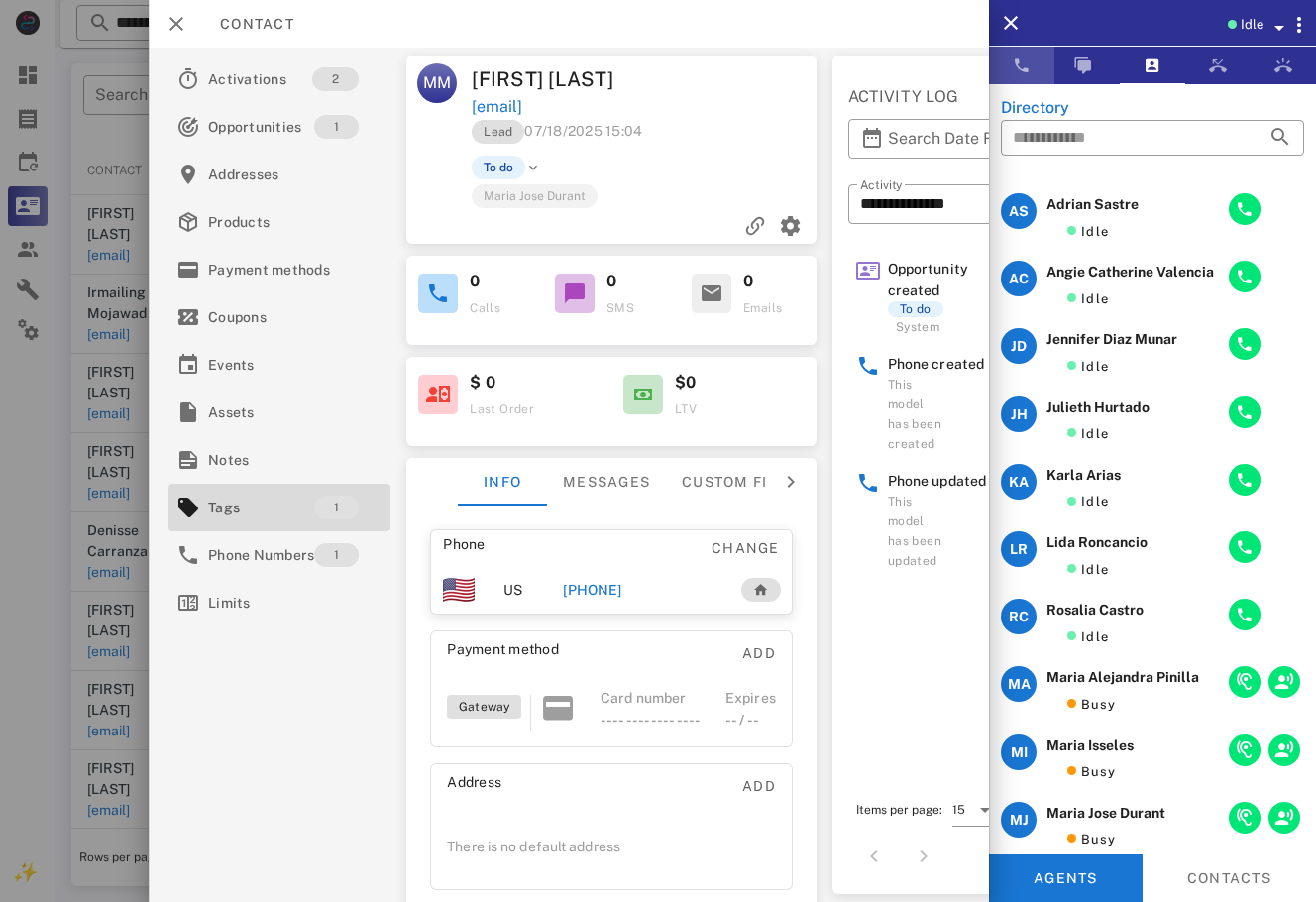 click at bounding box center (1022, 65) 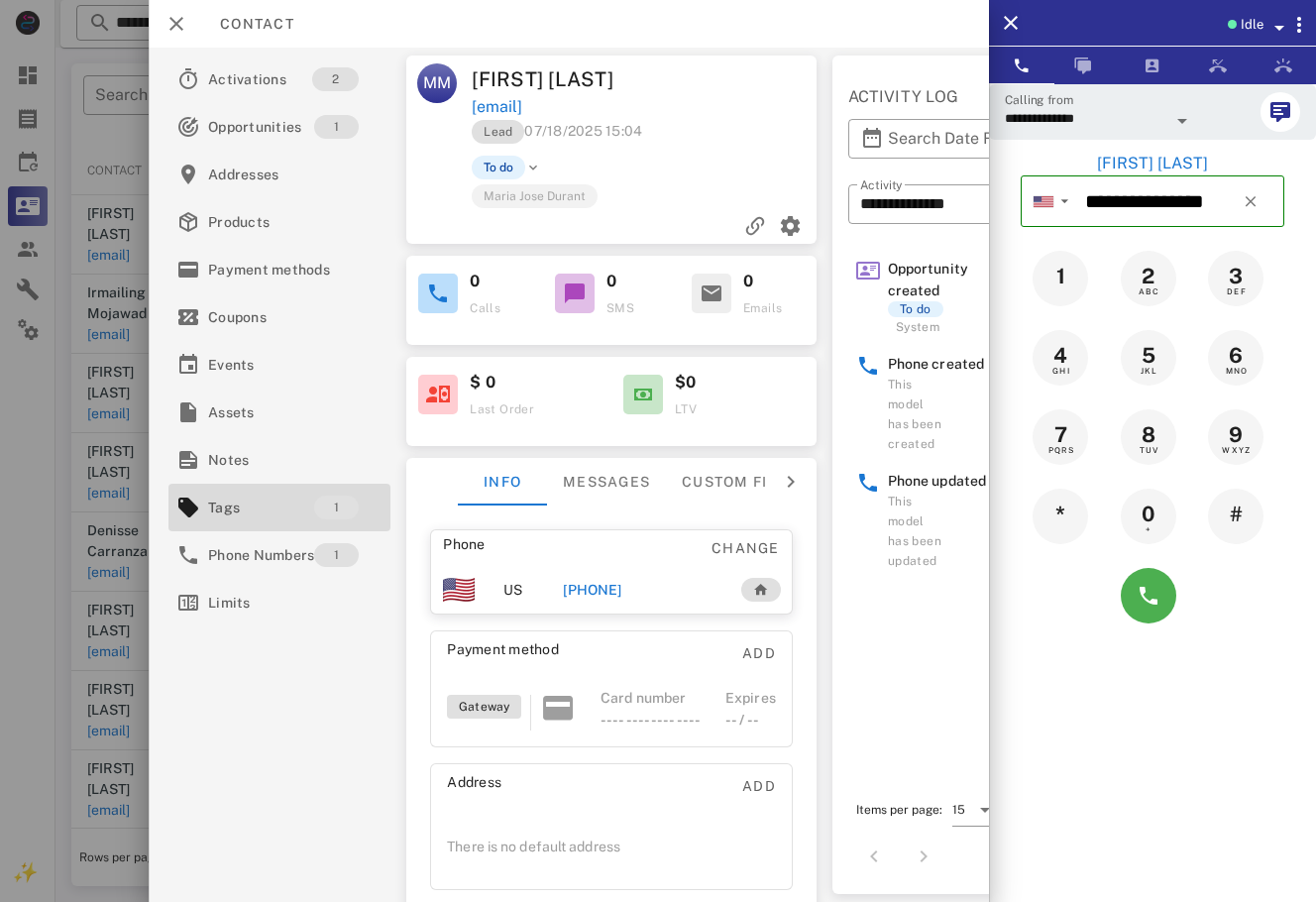 click on "[EMAIL]" at bounding box center [645, 107] 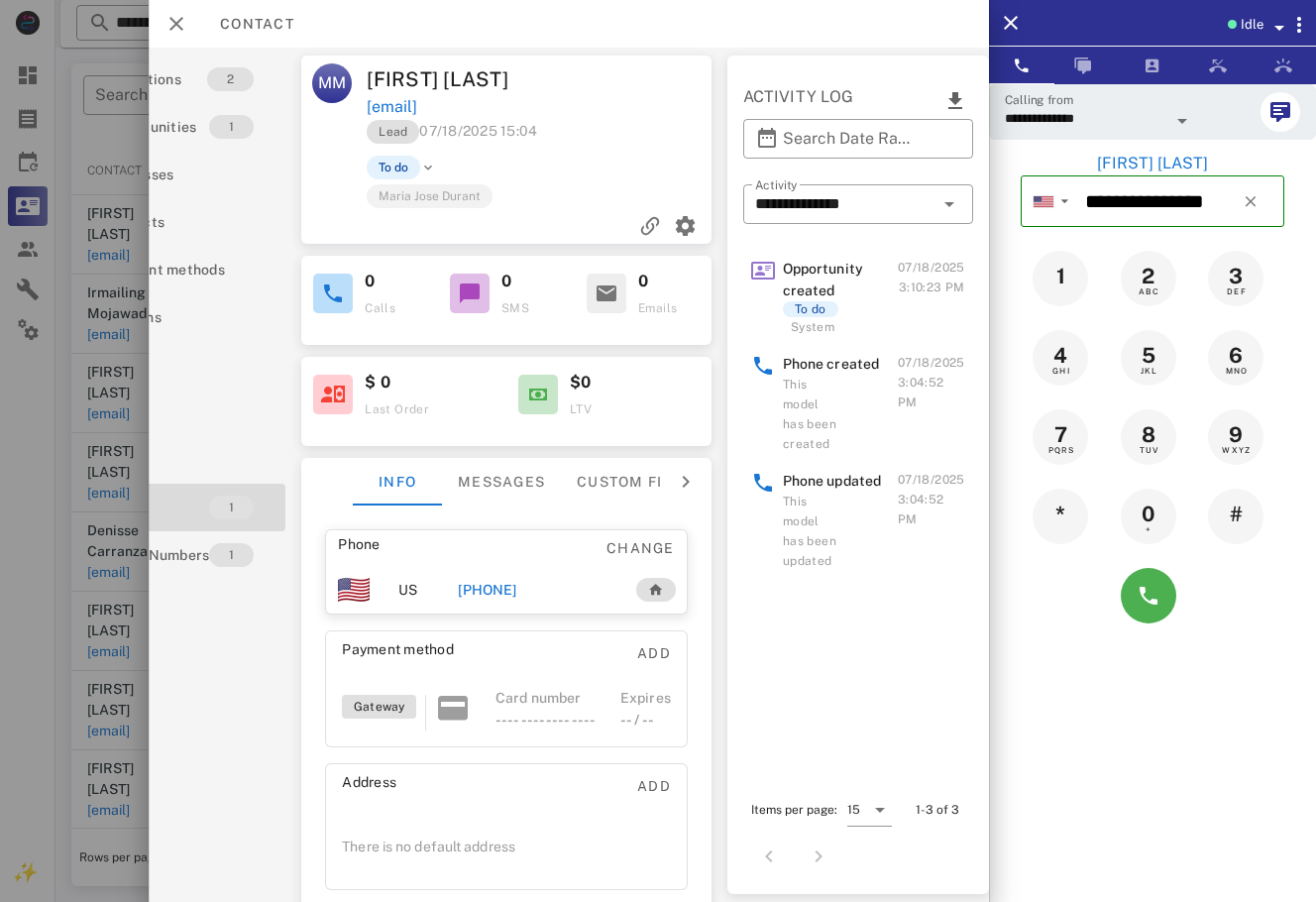 scroll, scrollTop: 0, scrollLeft: 0, axis: both 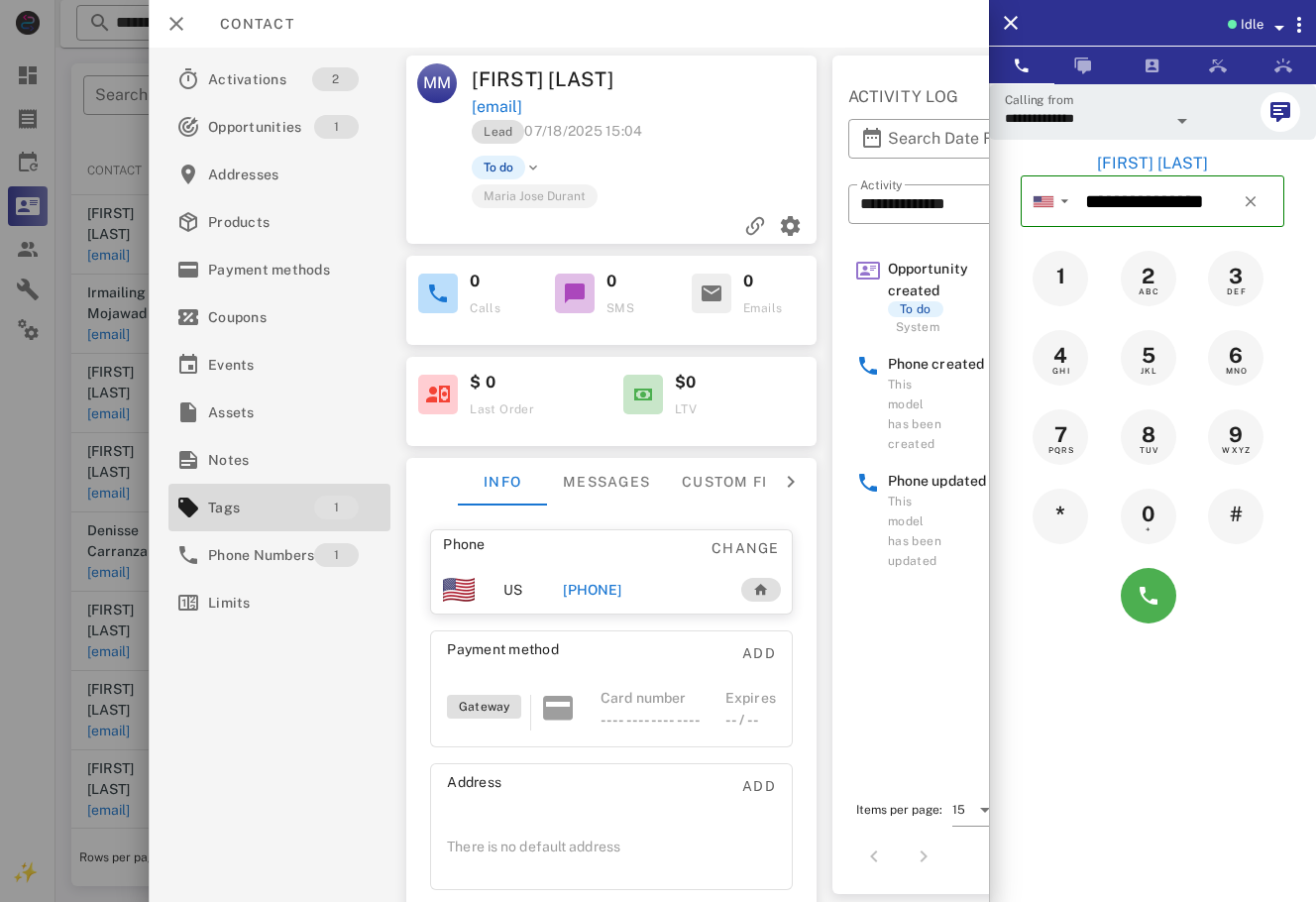 click on "[PHONE]" at bounding box center (592, 590) 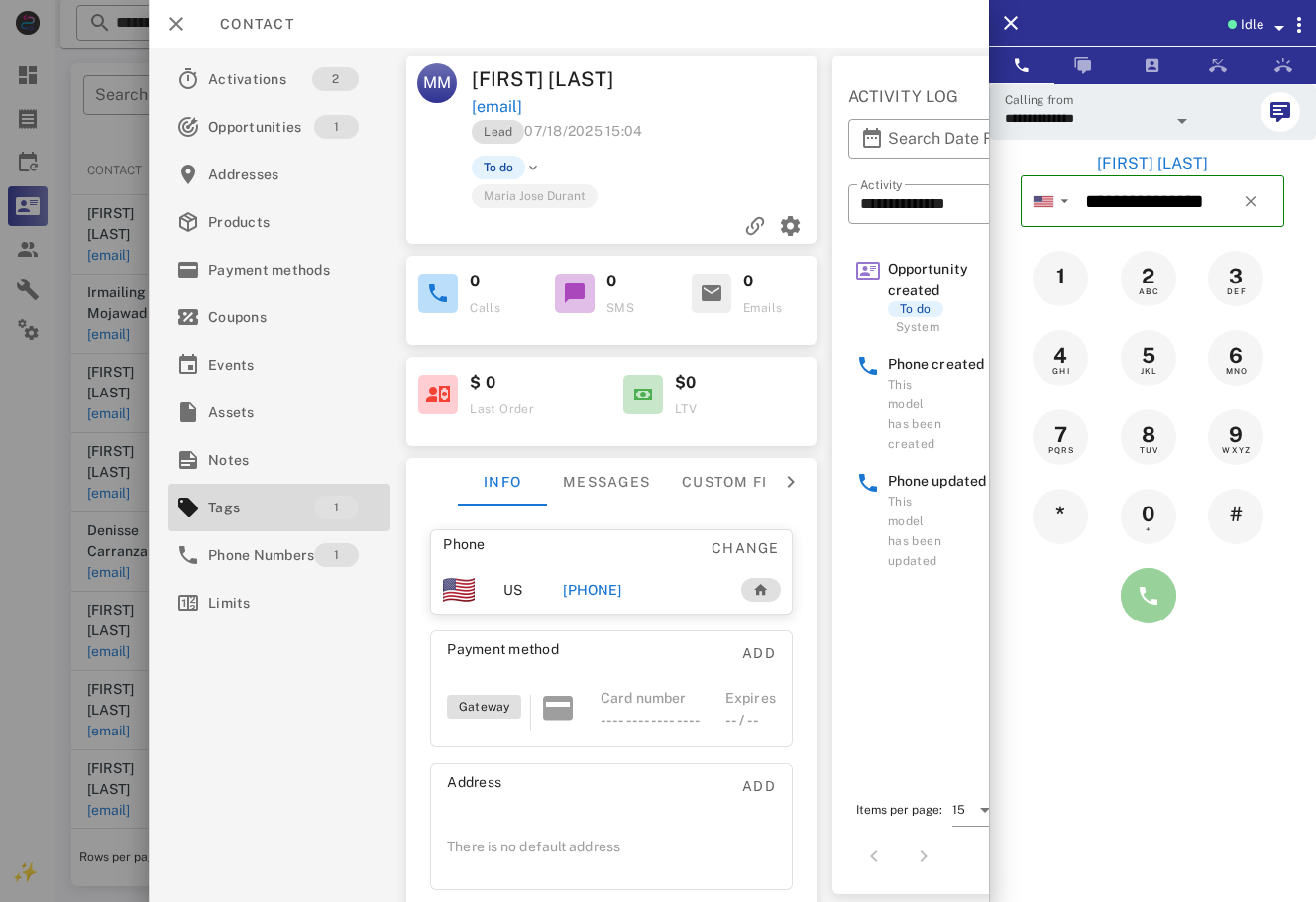 click at bounding box center [1149, 596] 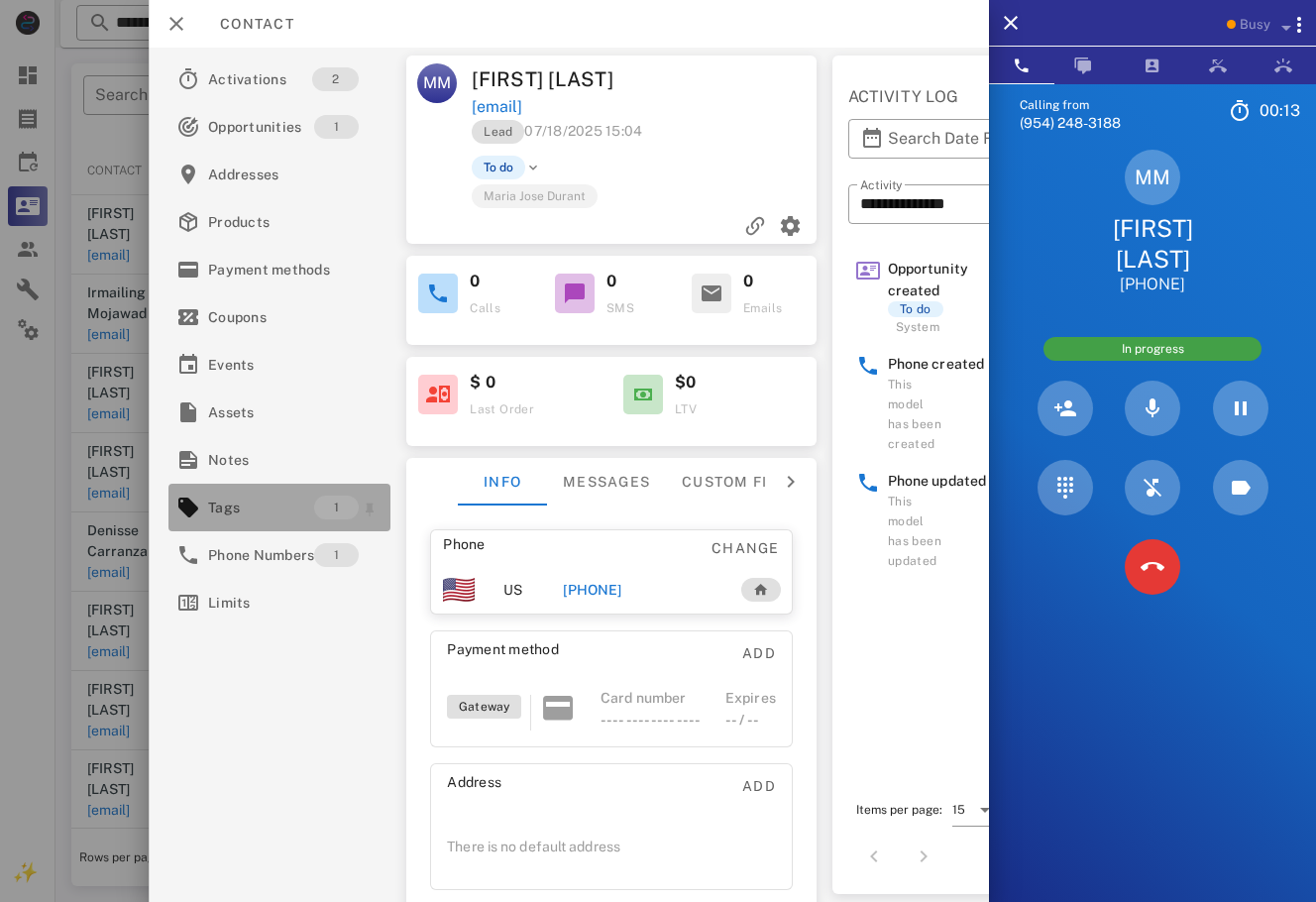 click on "Tags" at bounding box center [261, 507] 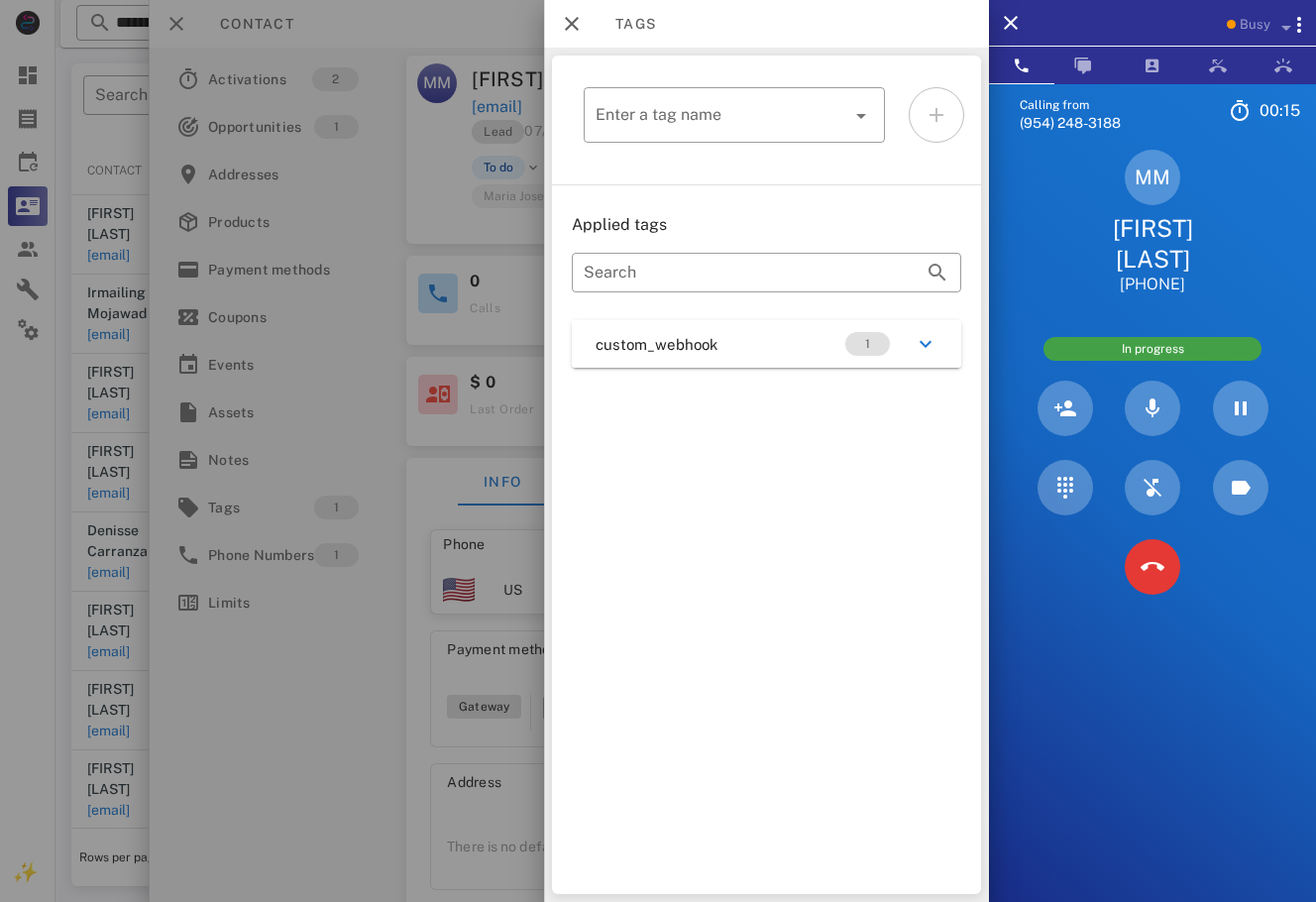 click on "custom_webhook  1" at bounding box center [766, 344] 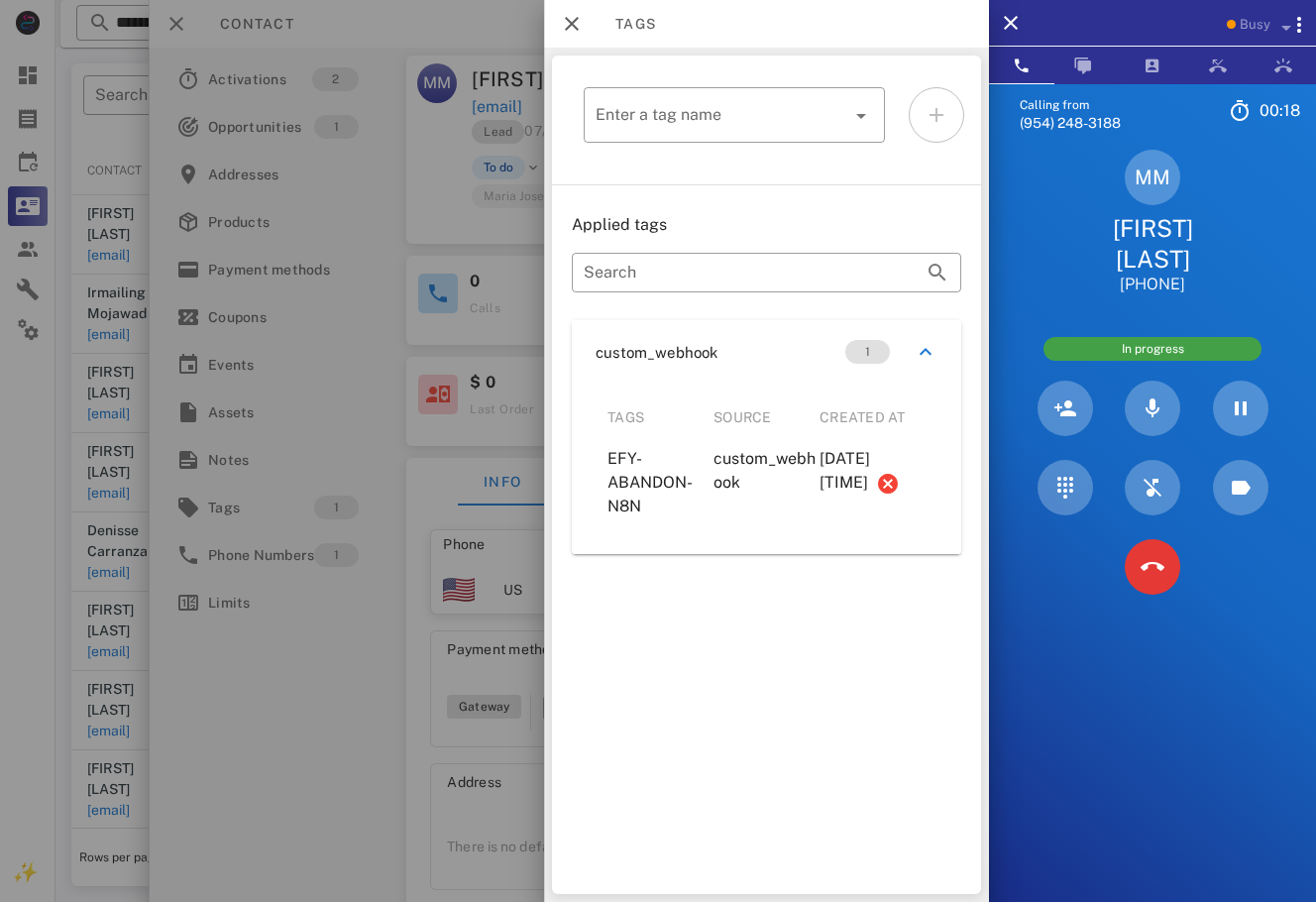 click at bounding box center (1152, 567) 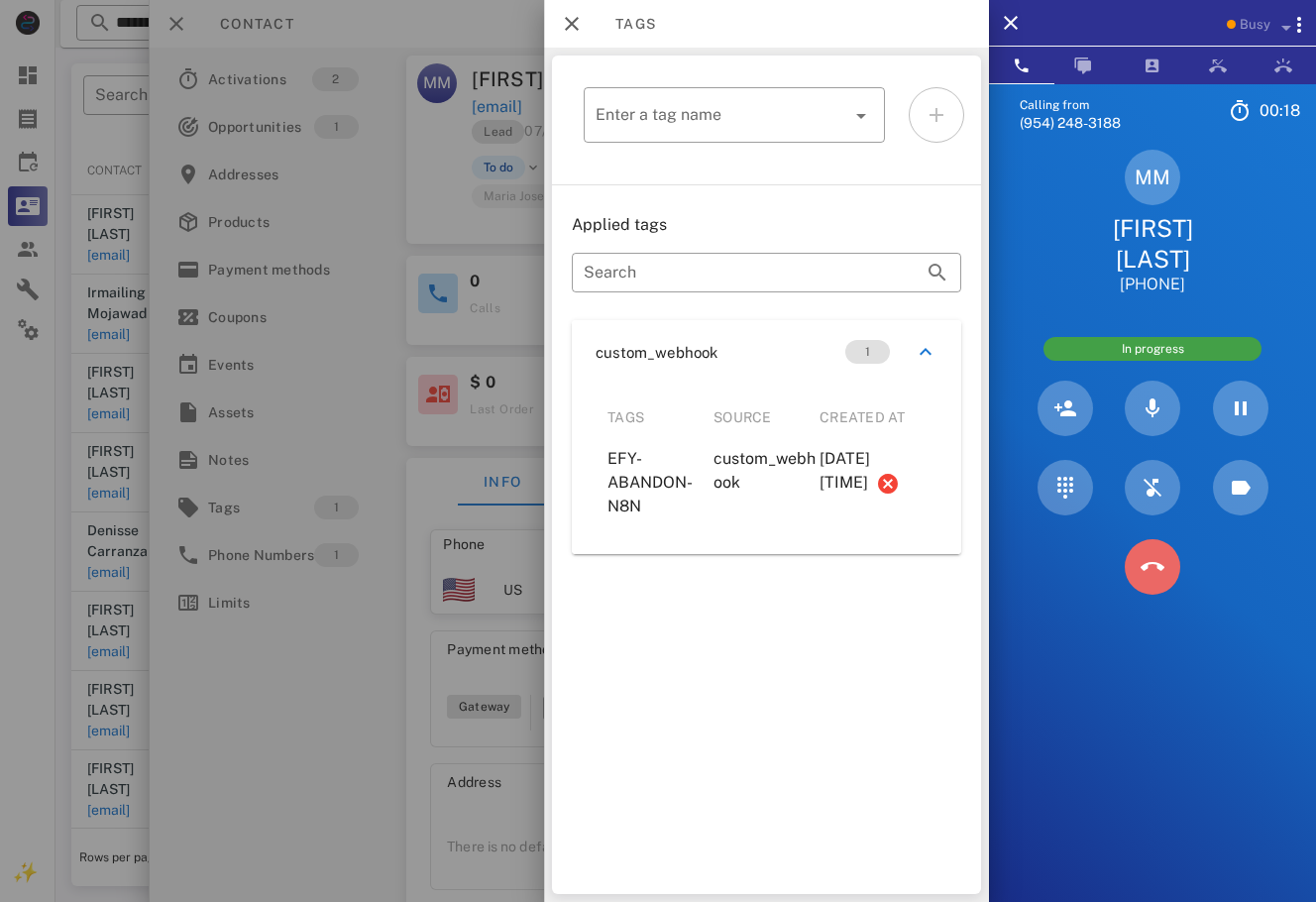 click at bounding box center [1152, 567] 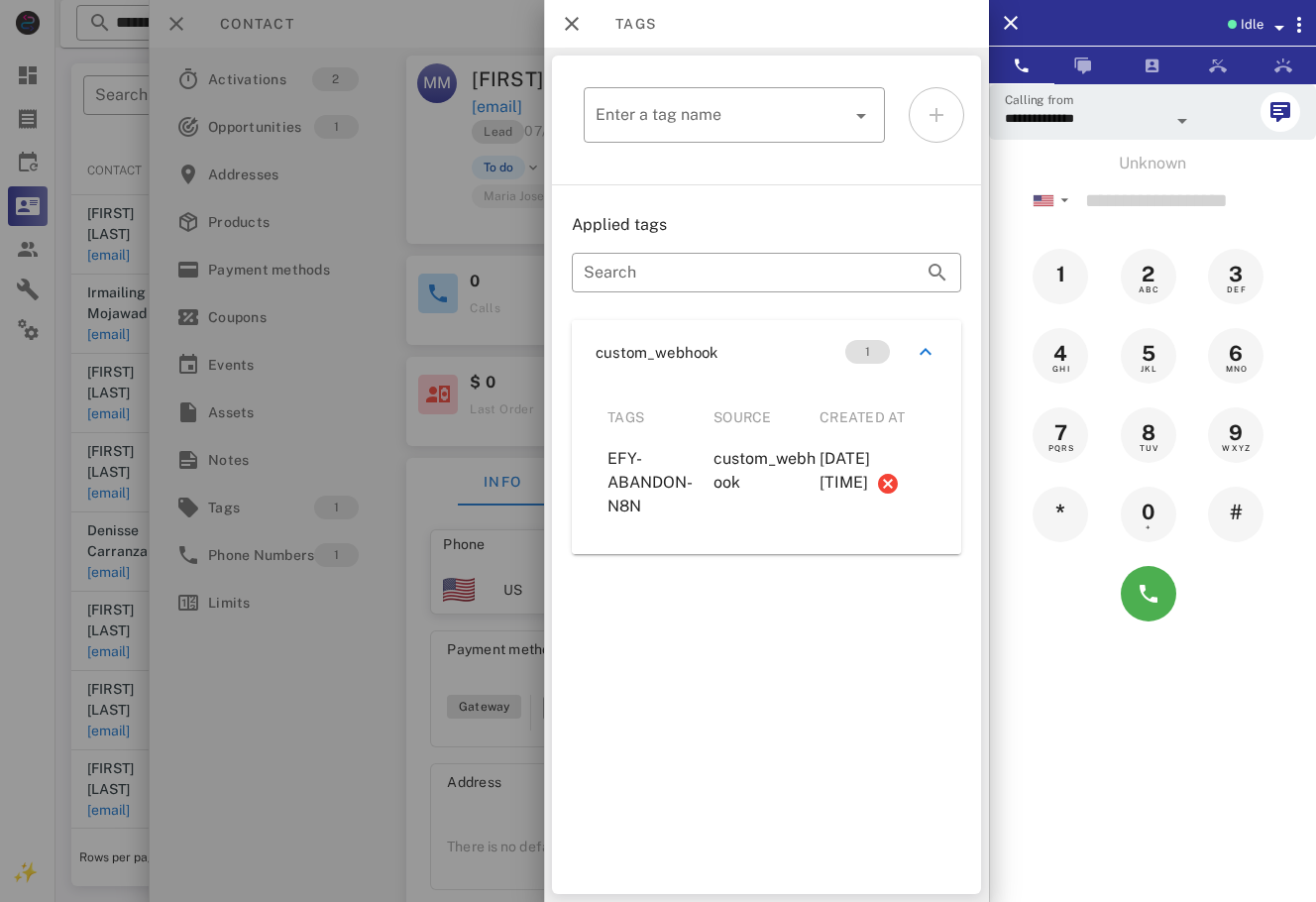 click on "​ Enter a tag name Applied tags ​ Search  custom_webhook  1  Tags   Source   Created at   EFY-ABANDON-N8N  custom_webhook   [DATE] [TIME]" at bounding box center [766, 475] 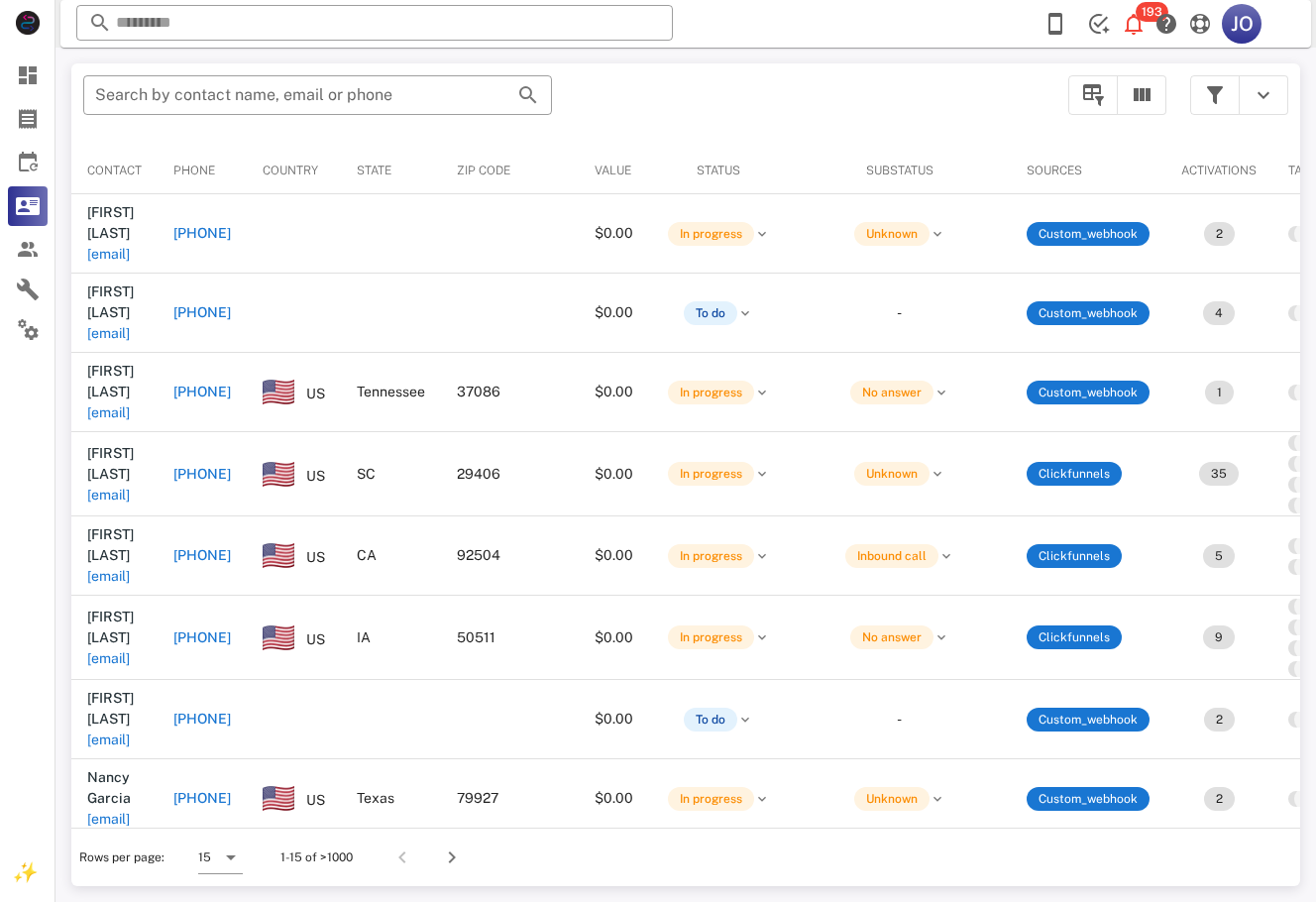 scroll, scrollTop: 0, scrollLeft: 0, axis: both 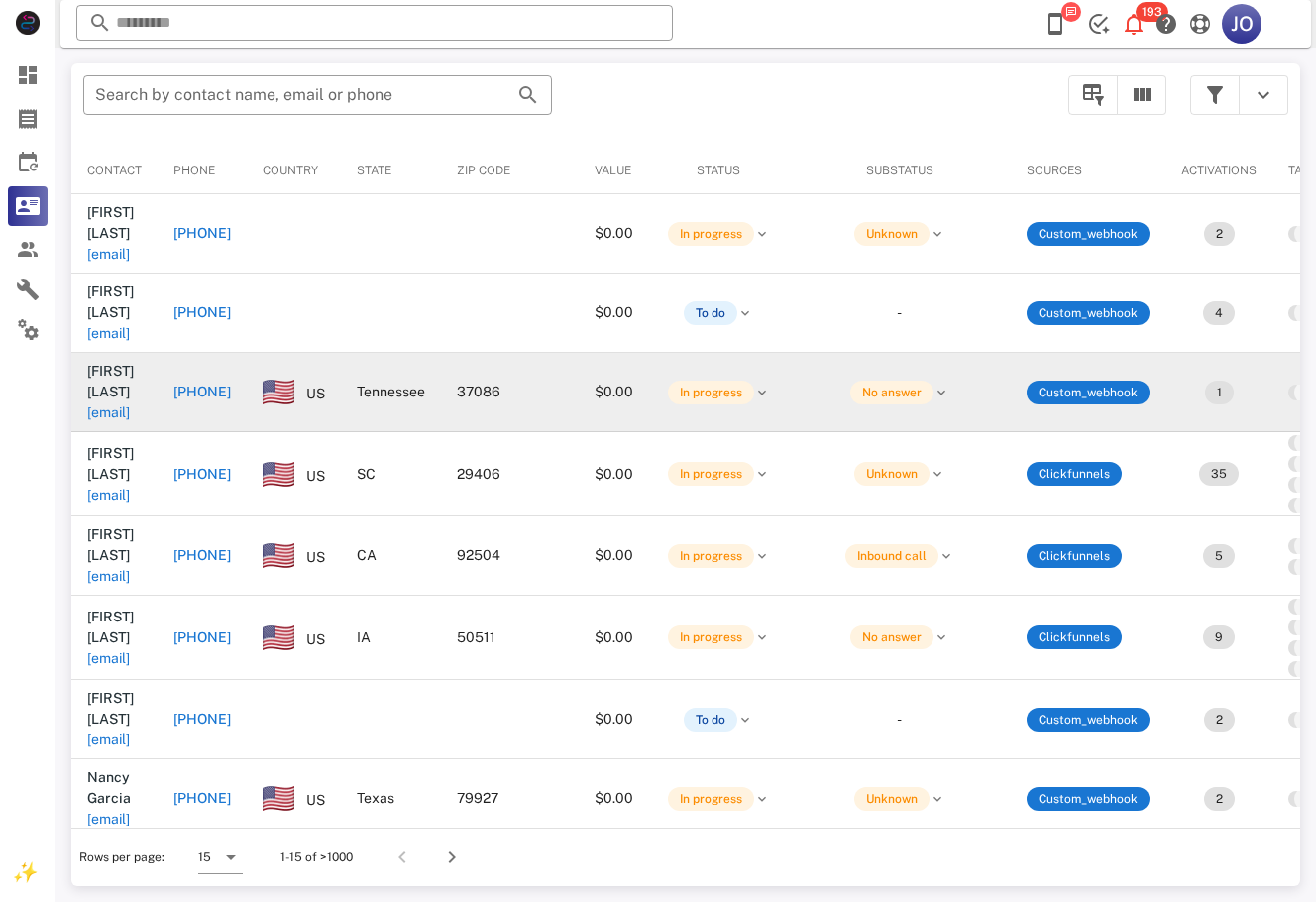 click on "[EMAIL]" at bounding box center [108, 412] 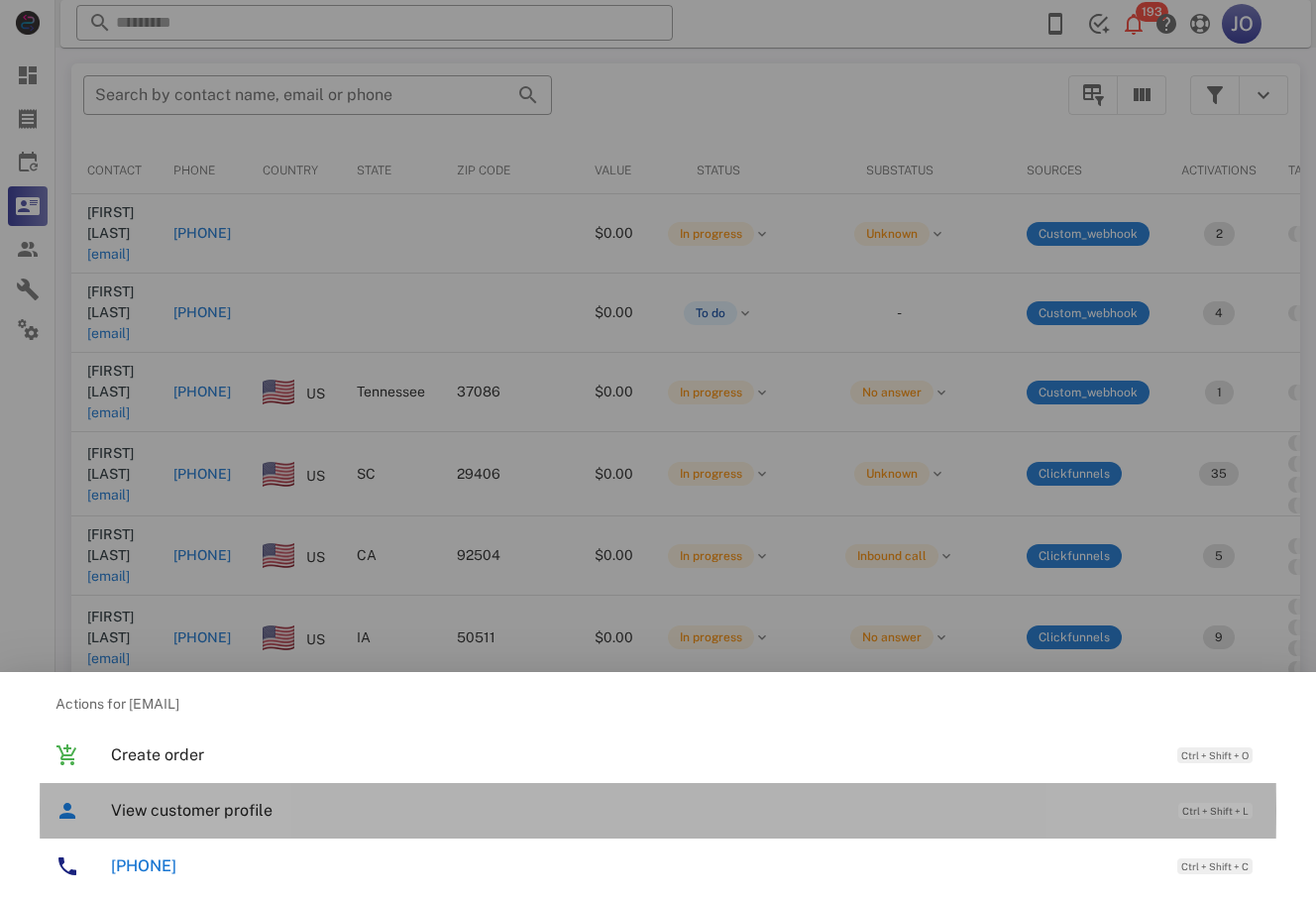 click on "View customer profile" at bounding box center (634, 810) 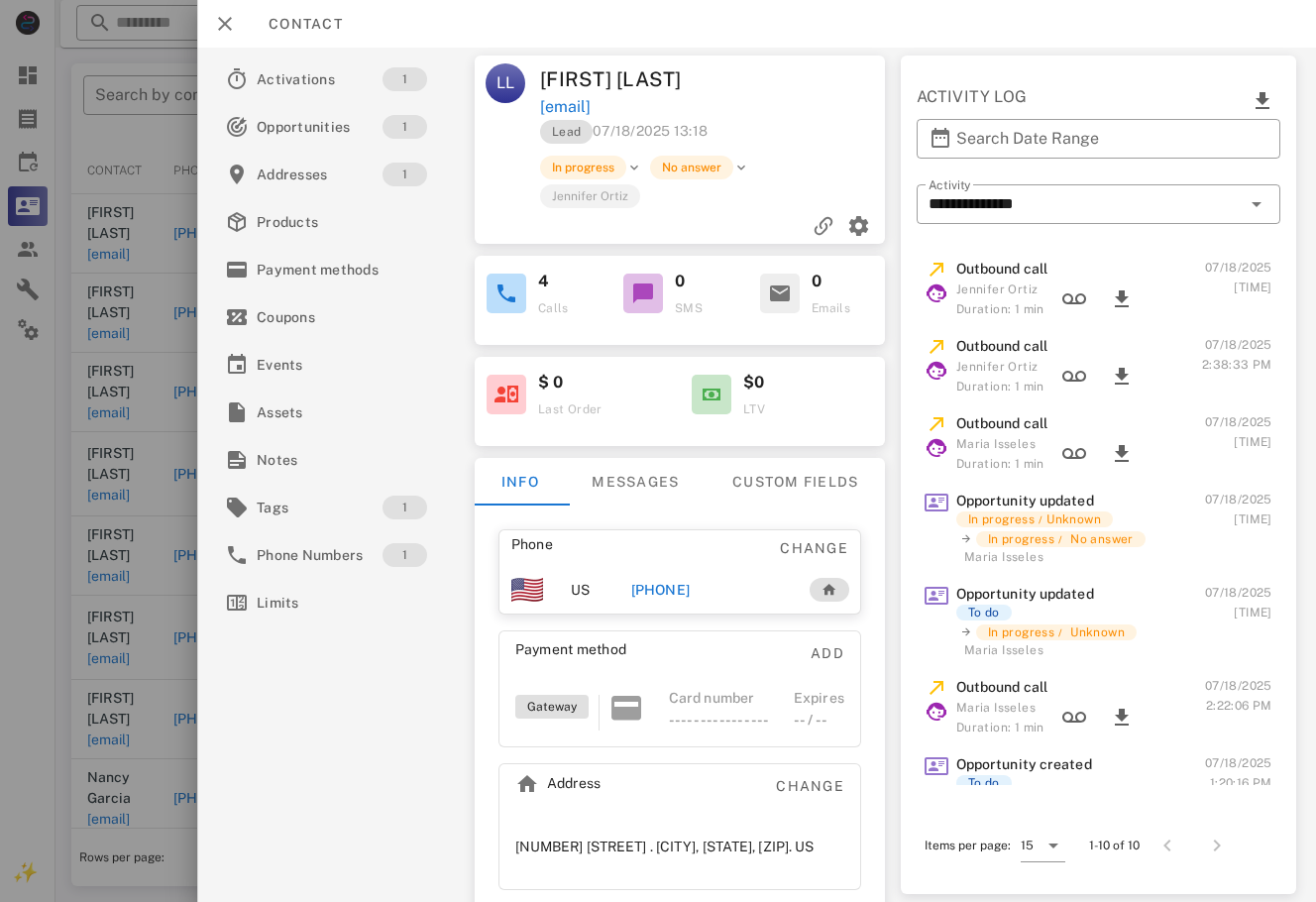 click on "[PHONE]" at bounding box center [660, 590] 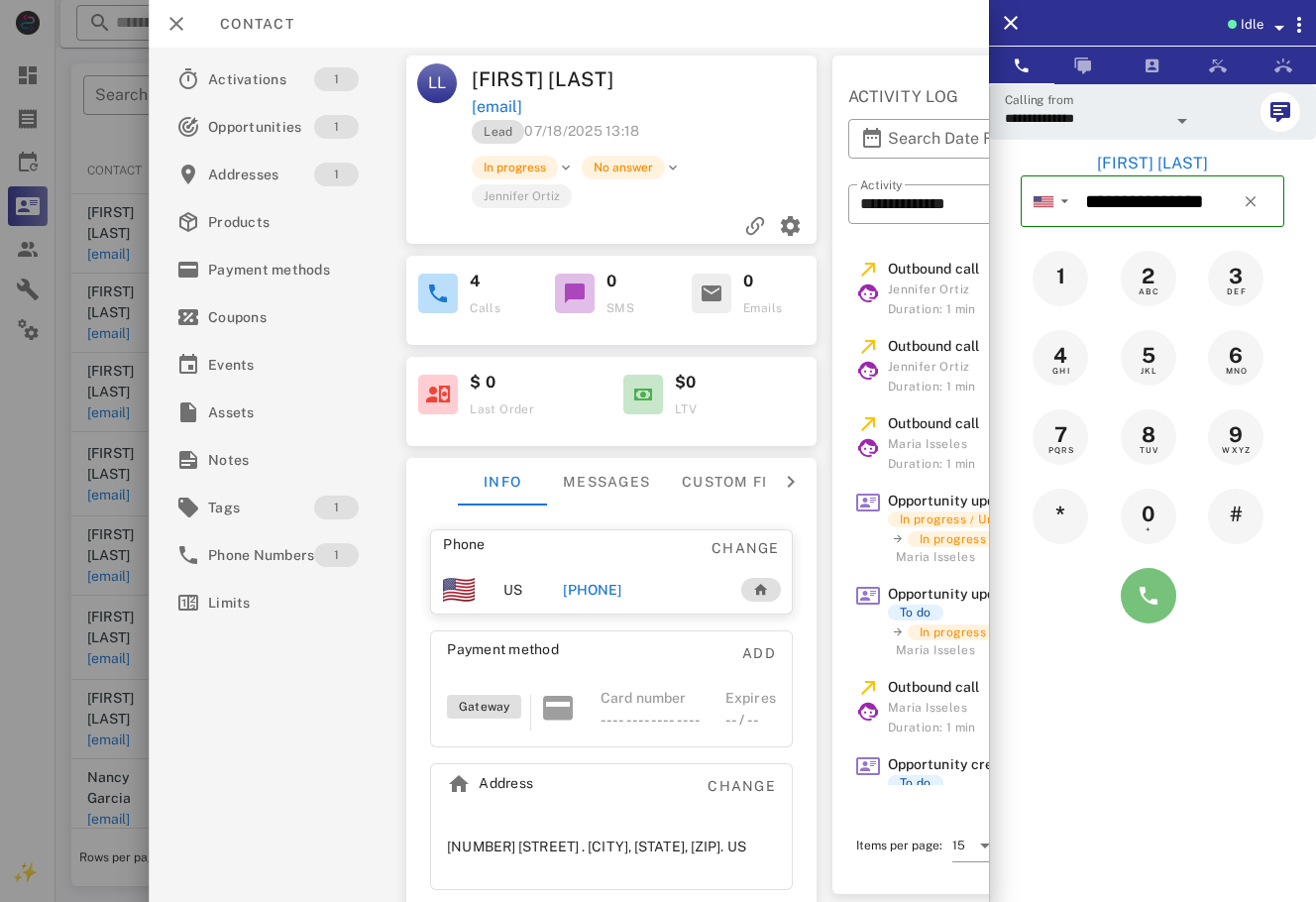 click at bounding box center (1149, 596) 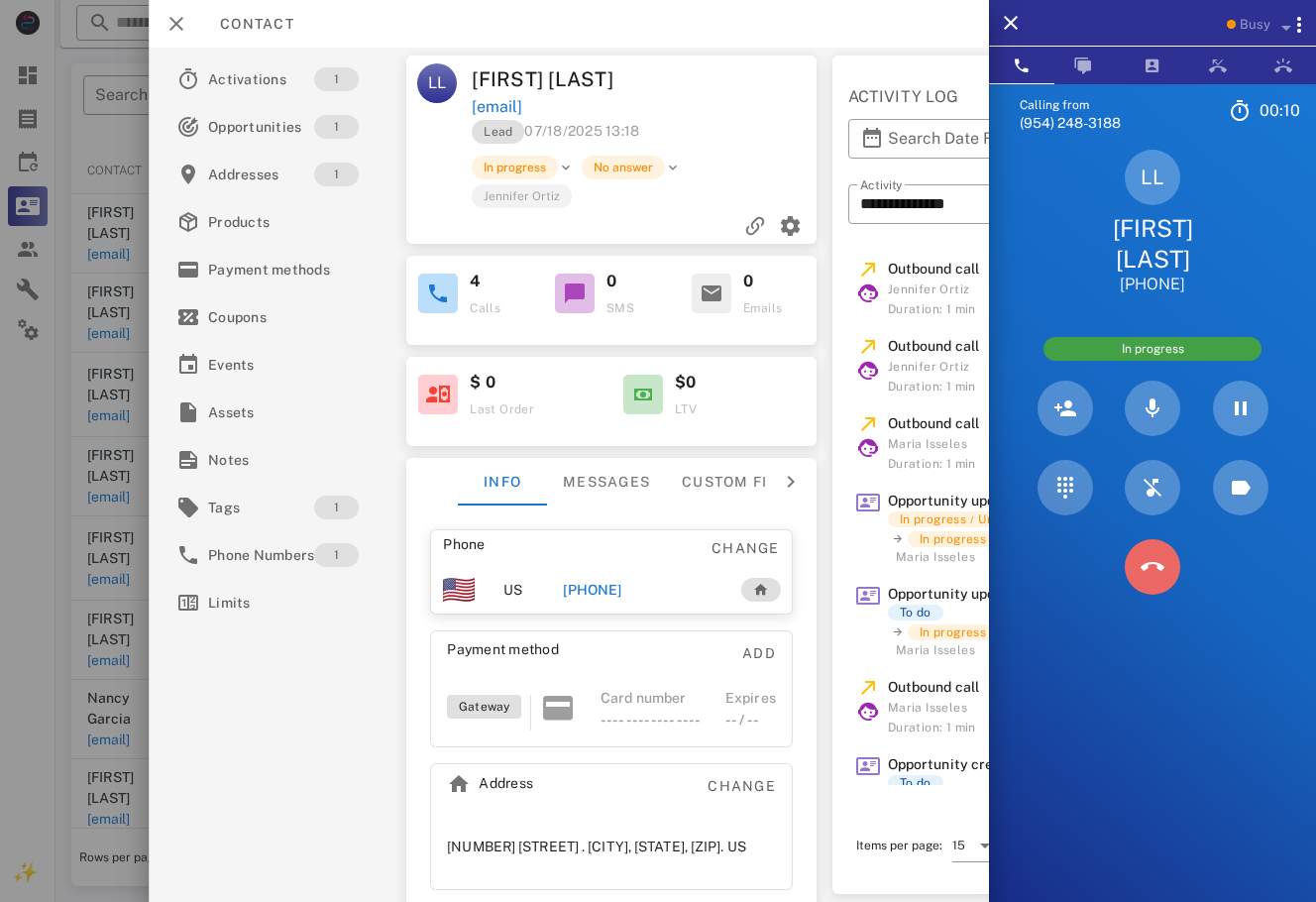 click at bounding box center (1152, 567) 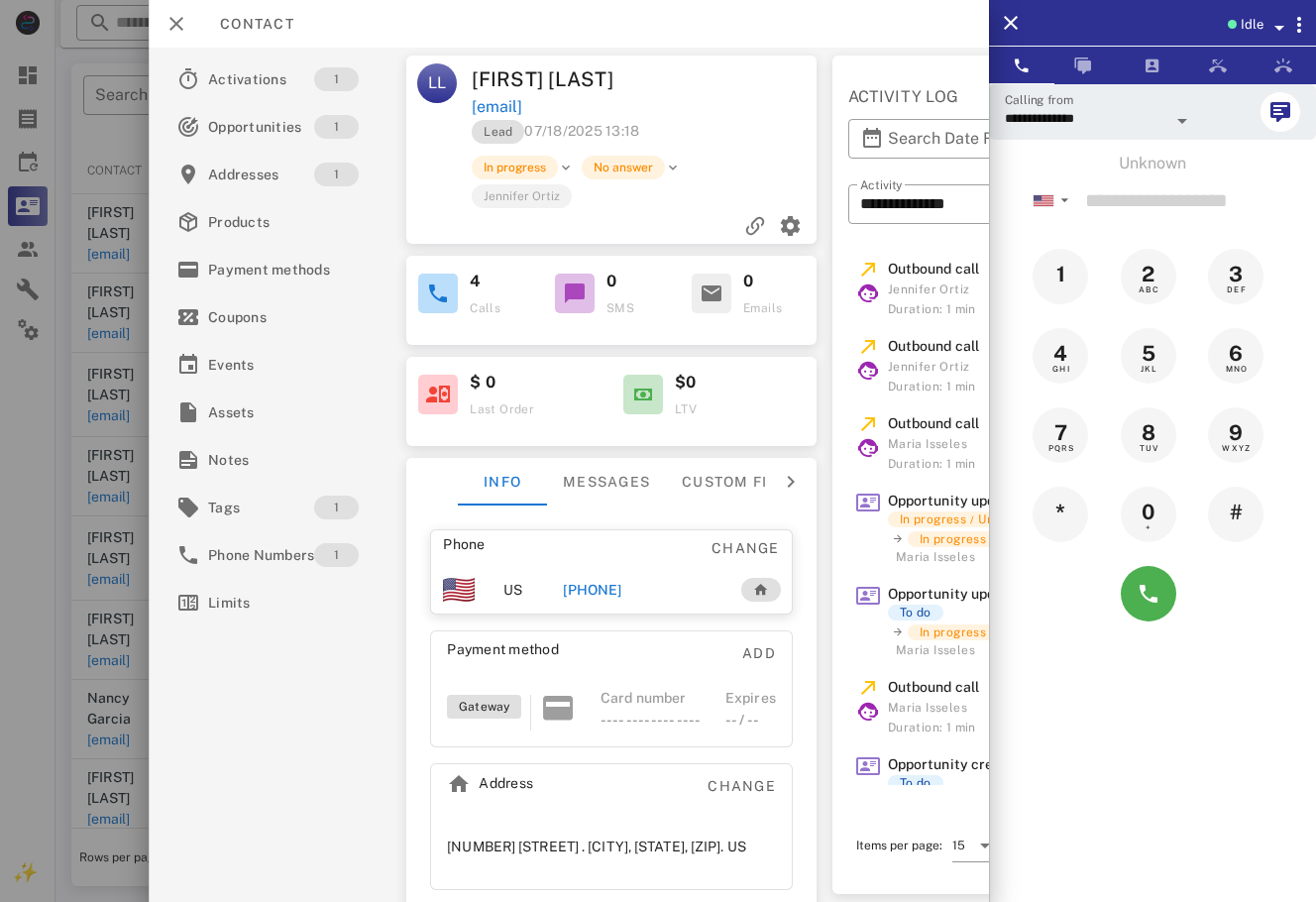 click at bounding box center [658, 451] 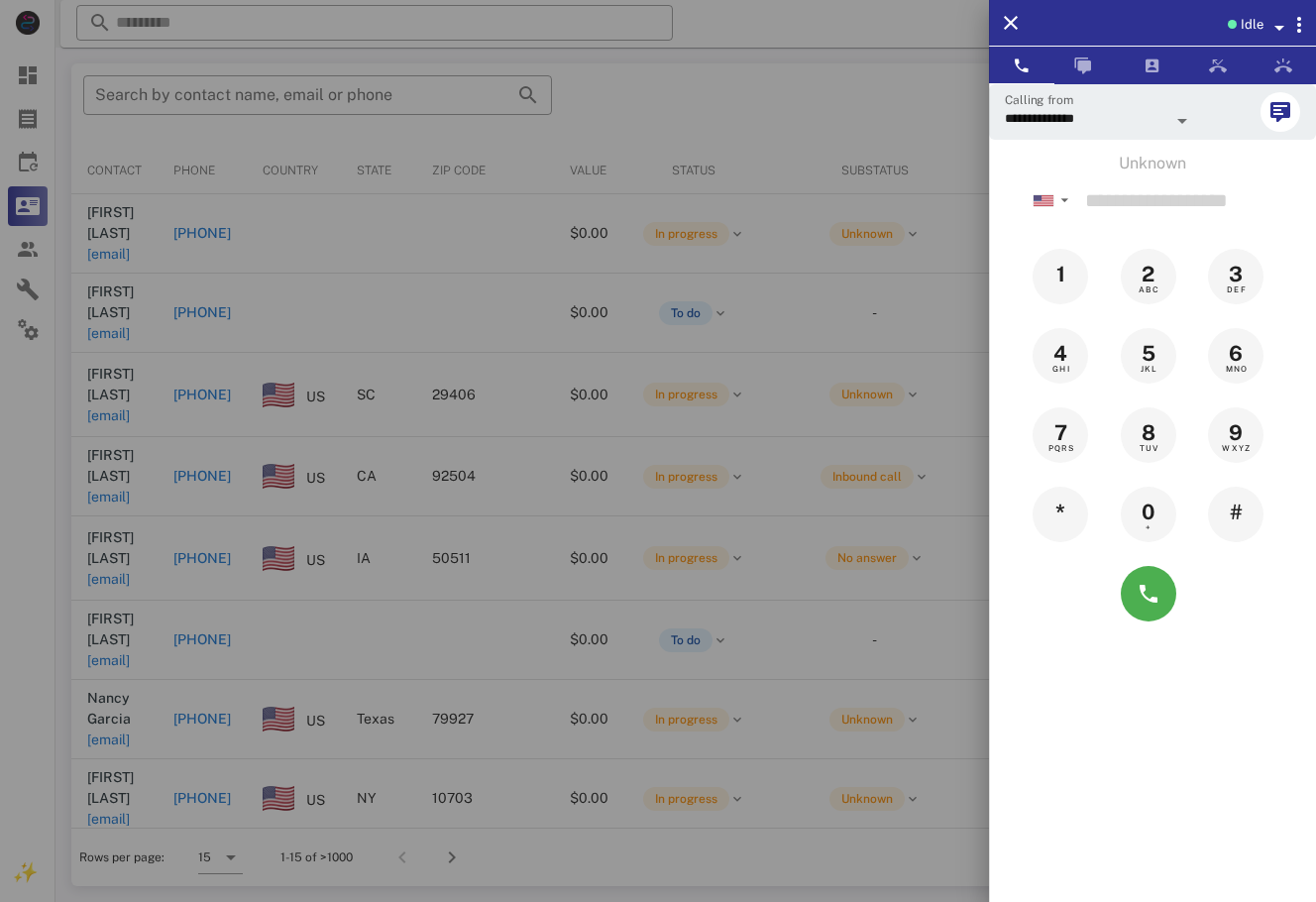 click at bounding box center (658, 451) 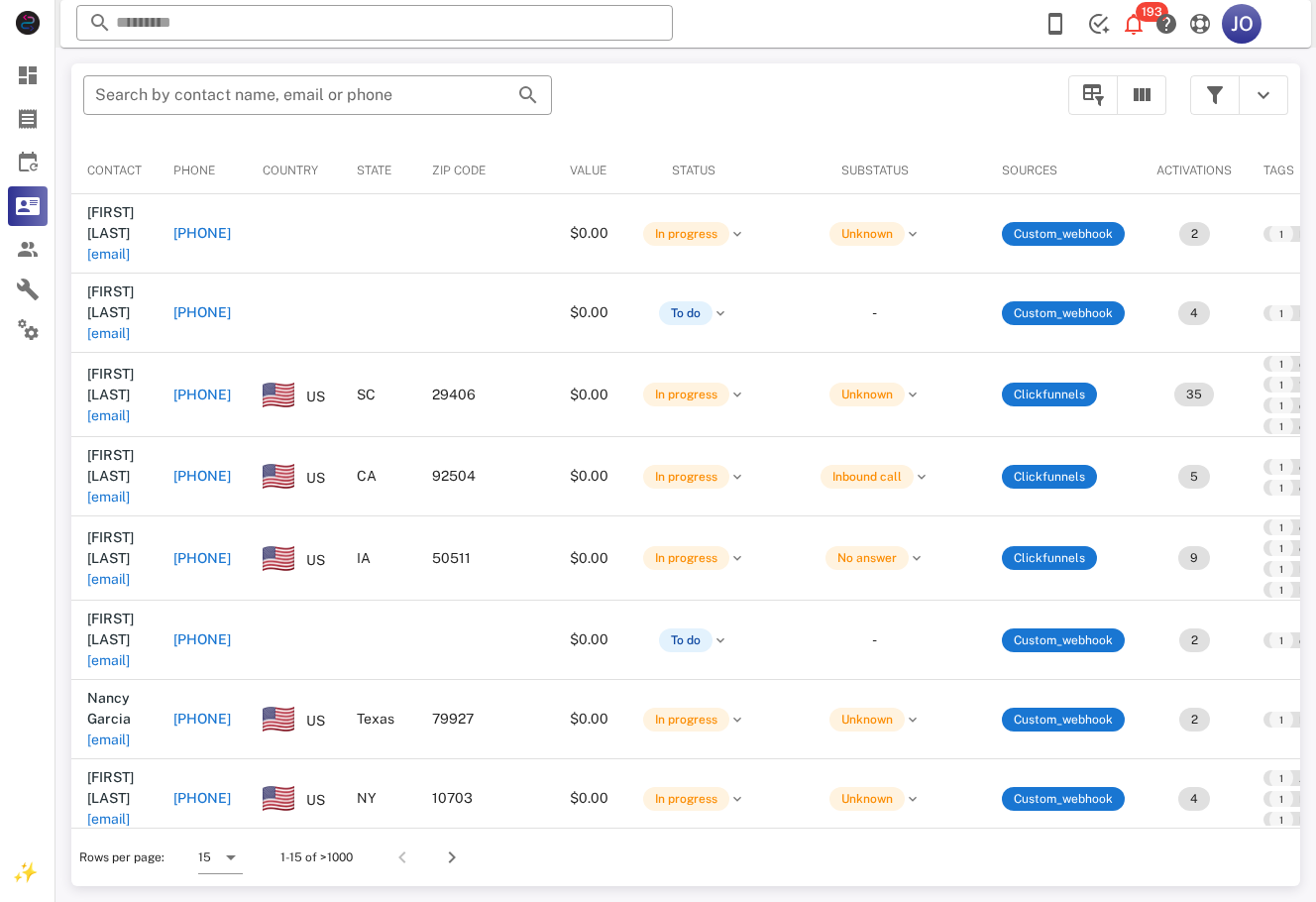 click at bounding box center (1239, 95) 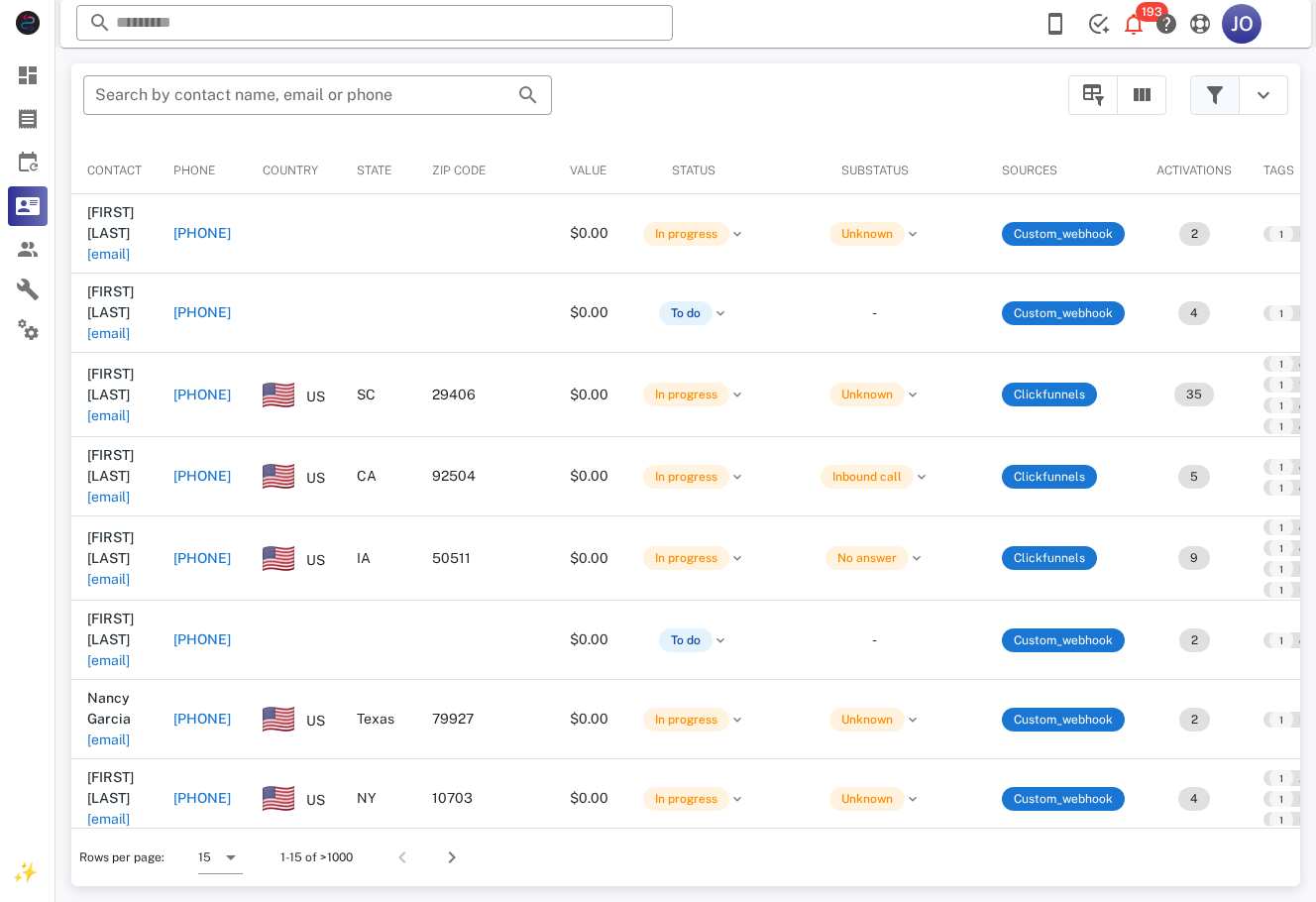 click at bounding box center [1215, 95] 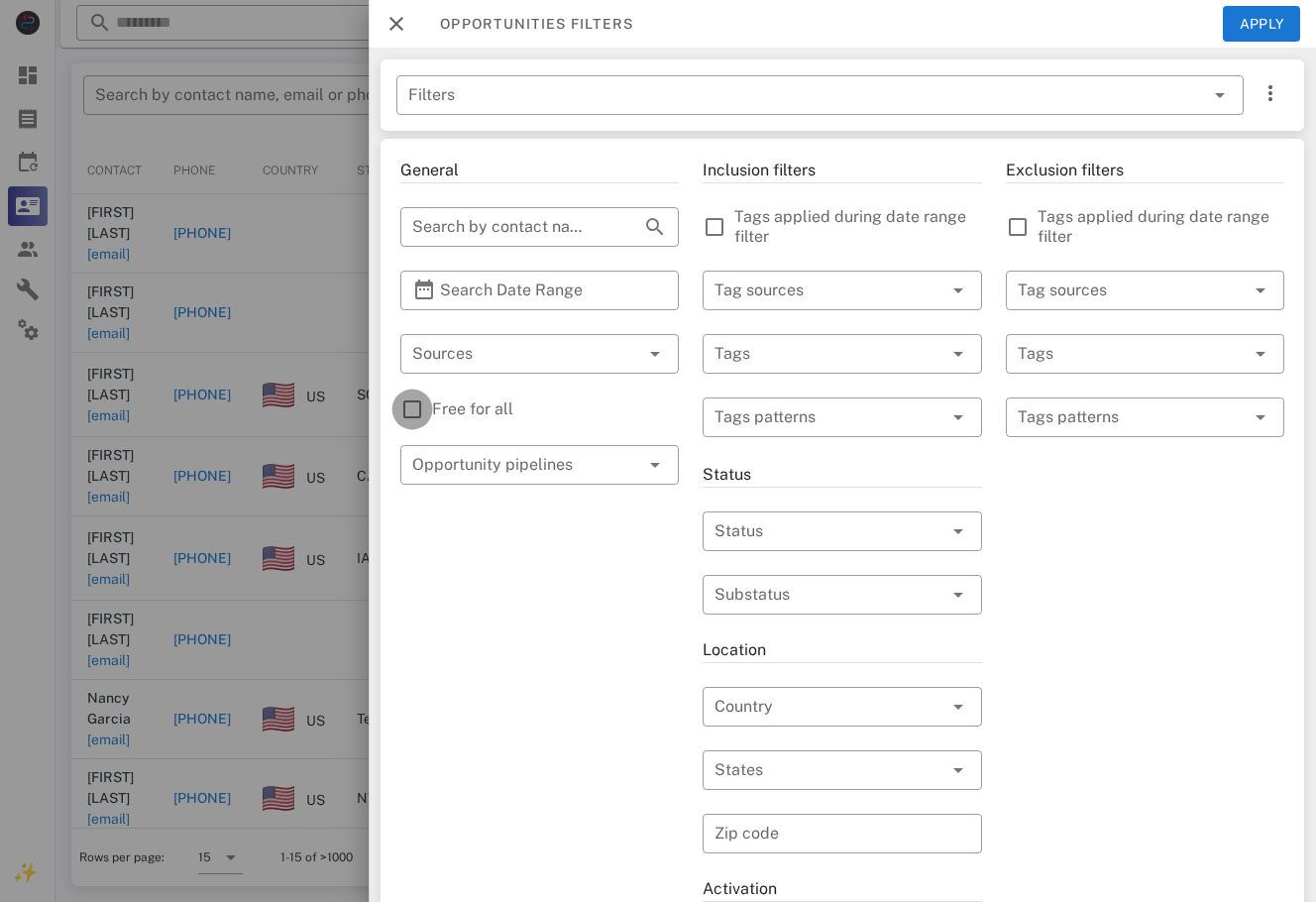click at bounding box center [412, 409] 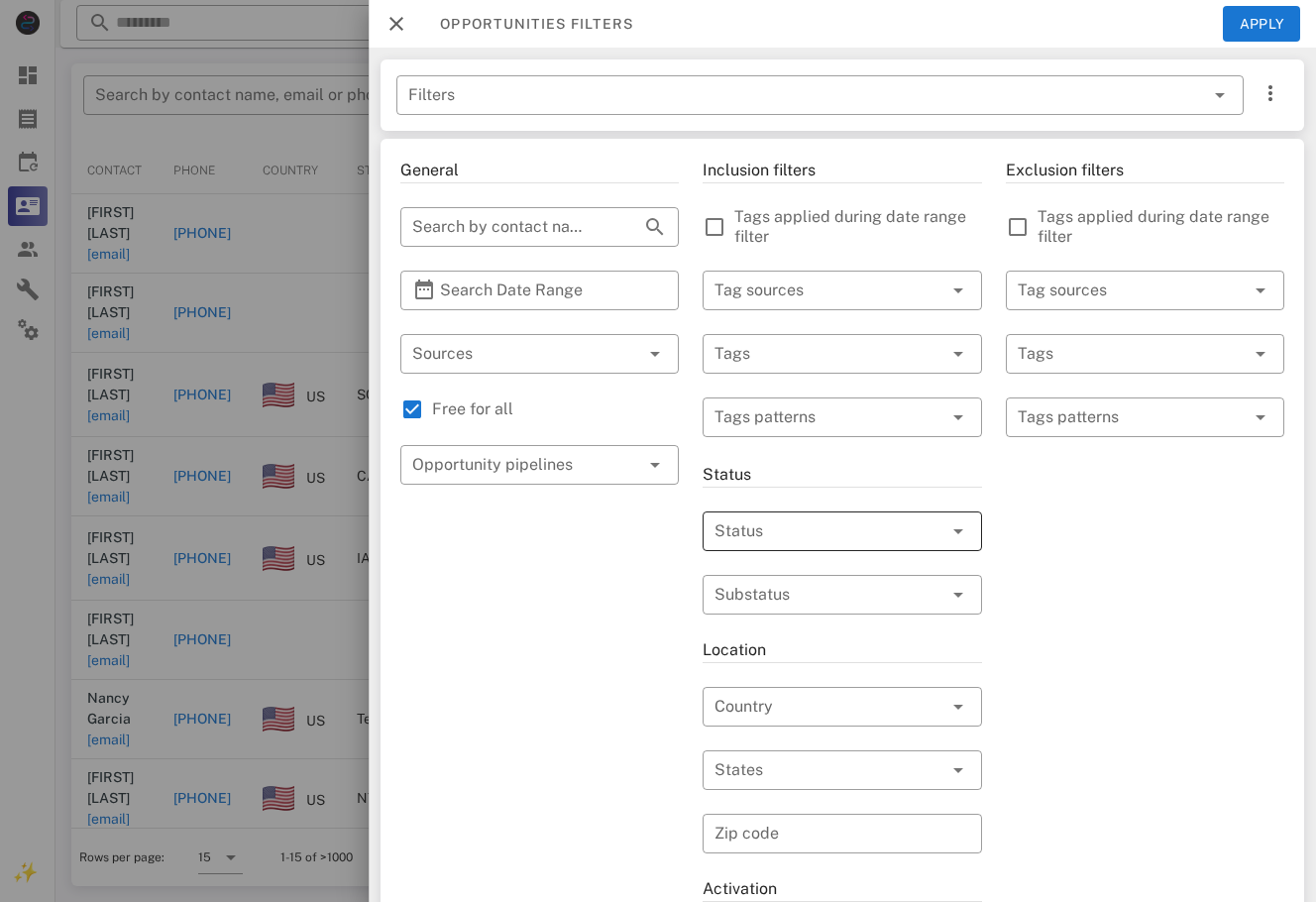 click at bounding box center (814, 531) 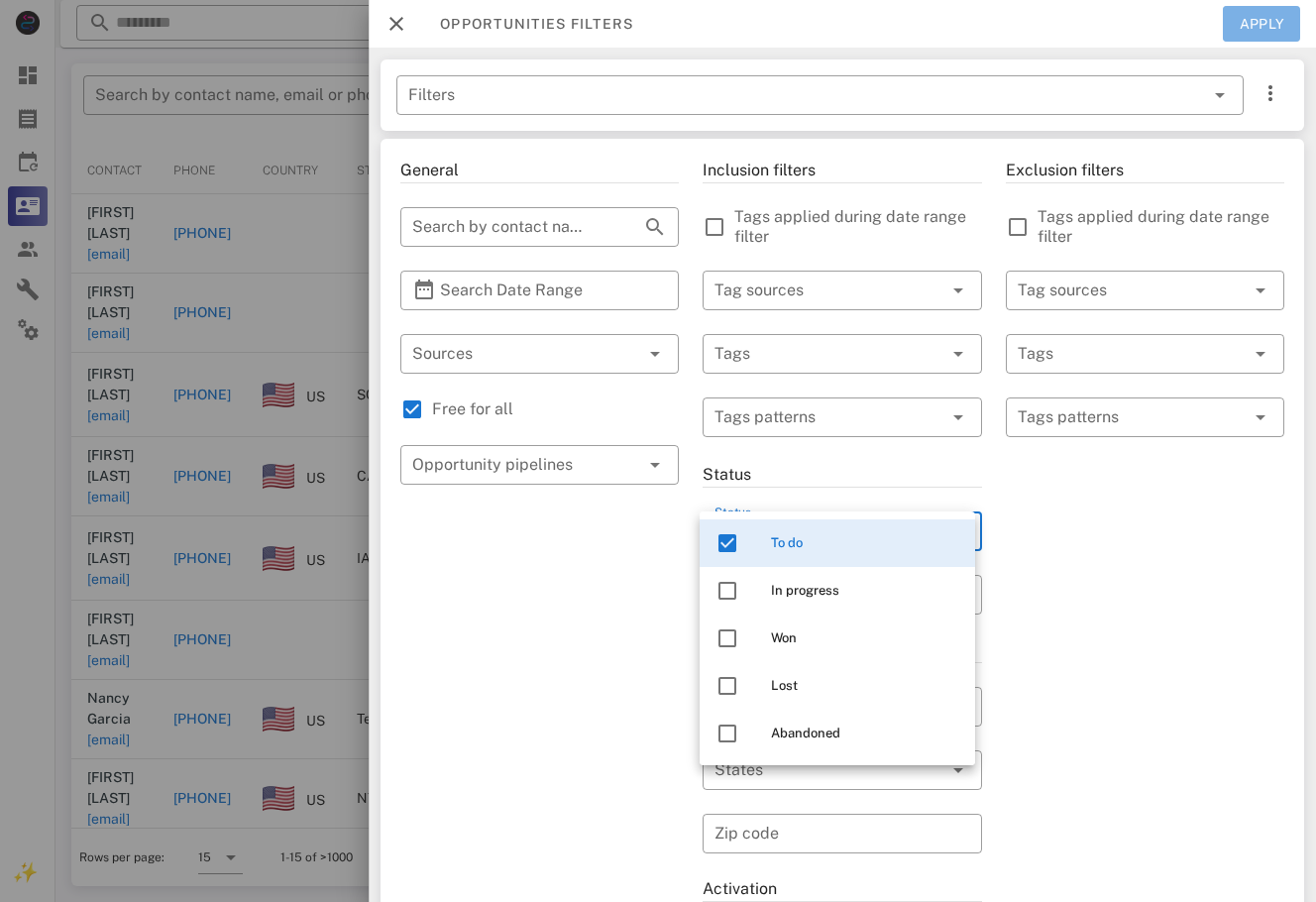 click on "Apply" at bounding box center (1261, 24) 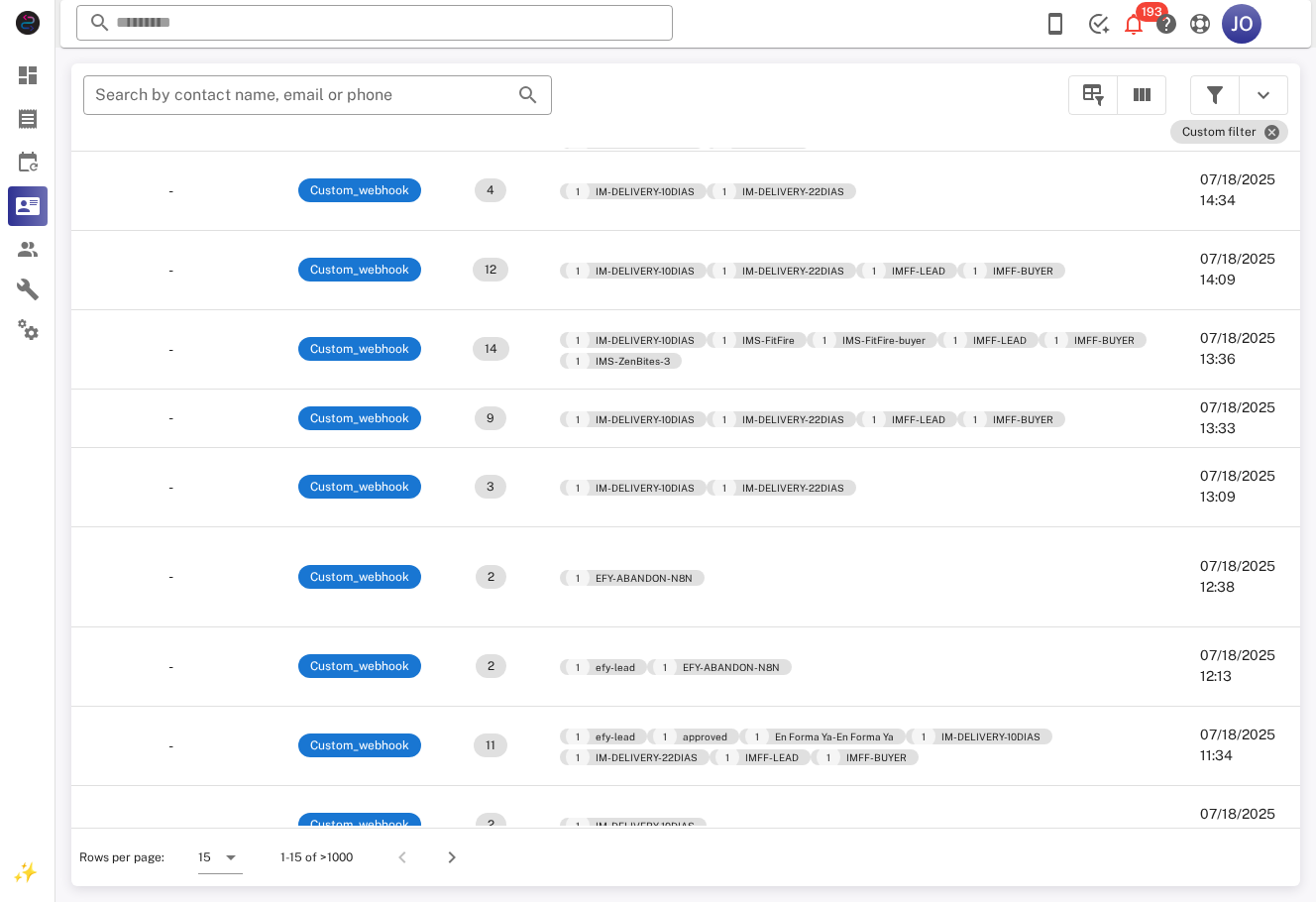 scroll, scrollTop: 286, scrollLeft: 0, axis: vertical 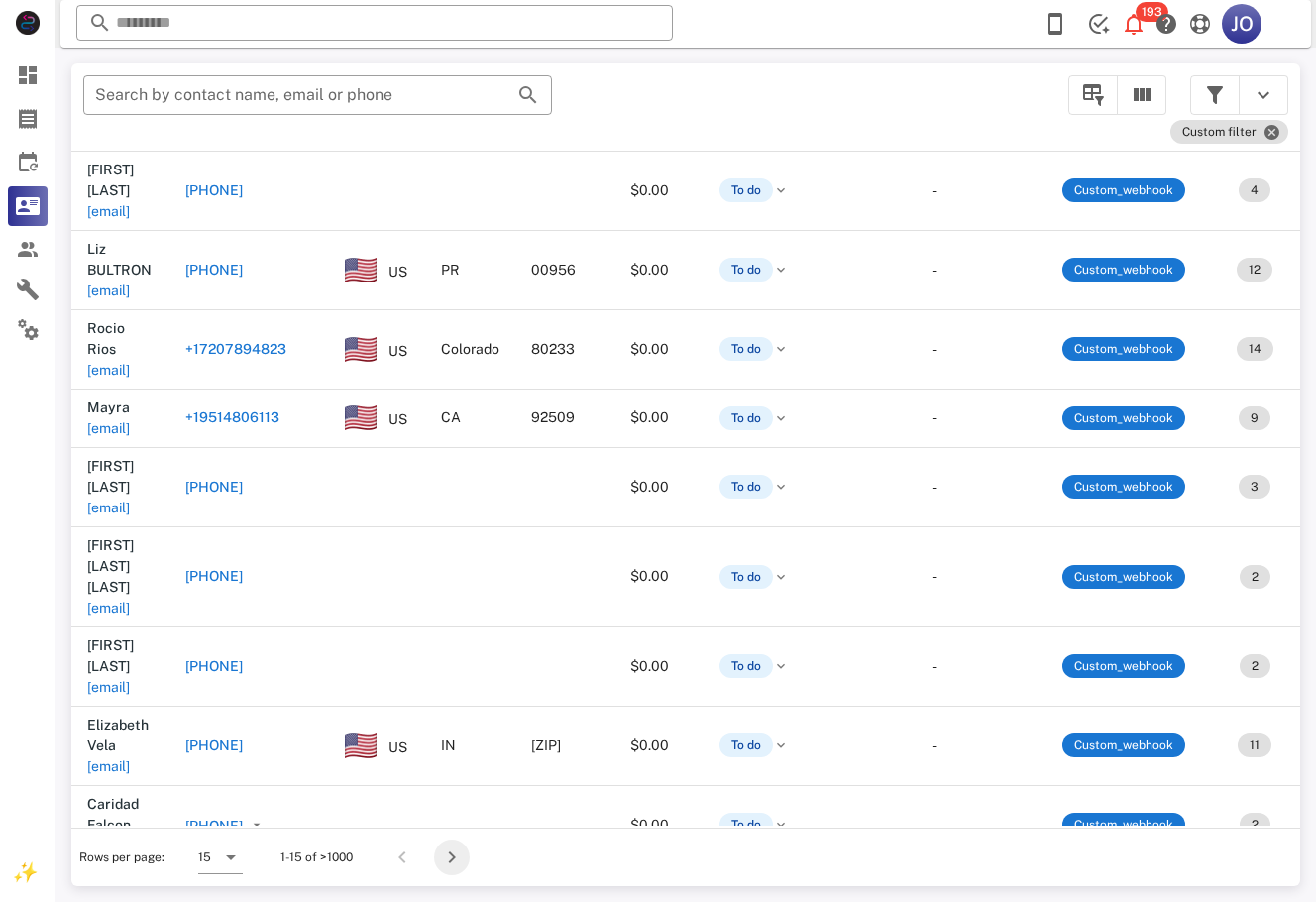 click at bounding box center [452, 857] 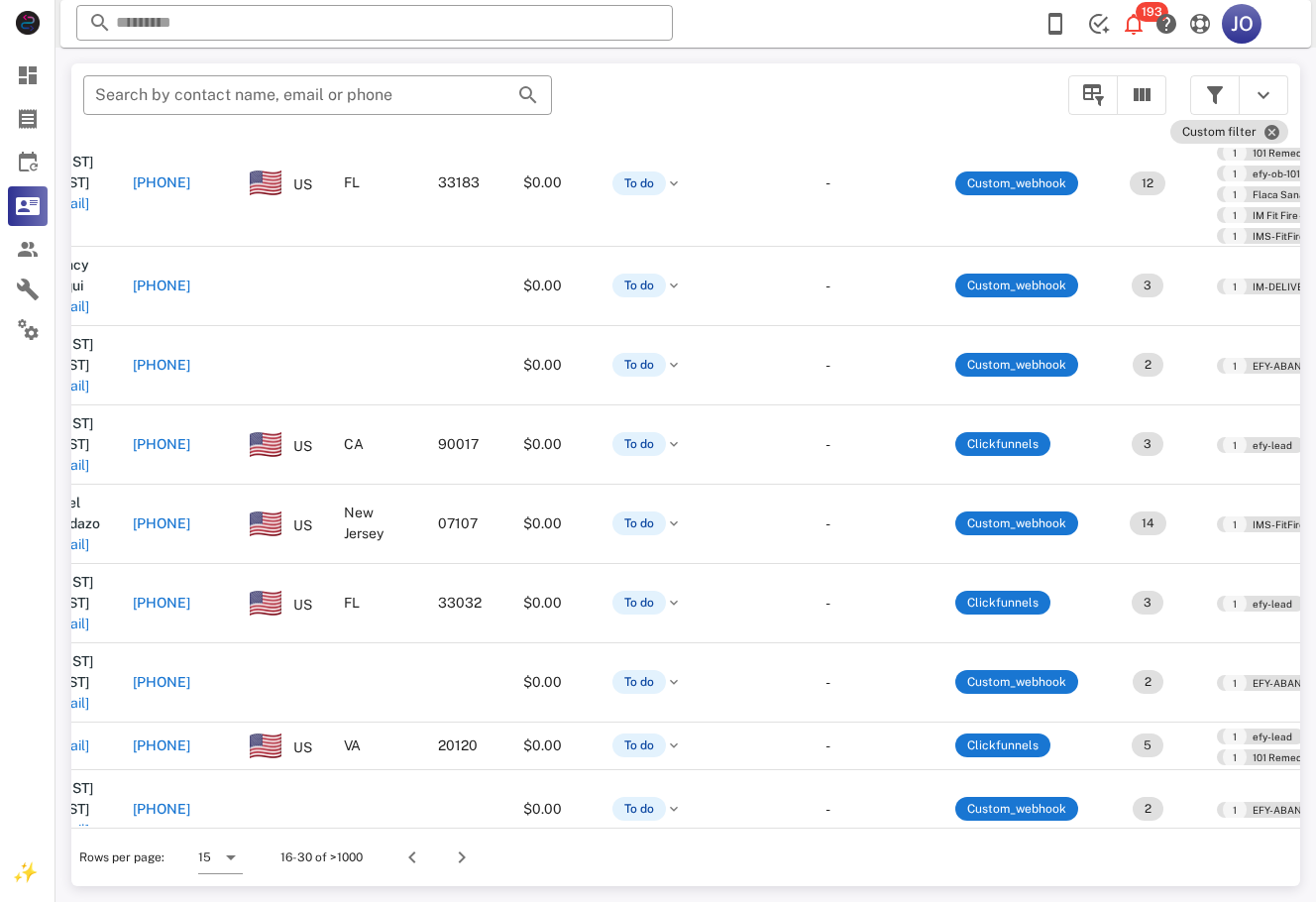 scroll, scrollTop: 312, scrollLeft: 0, axis: vertical 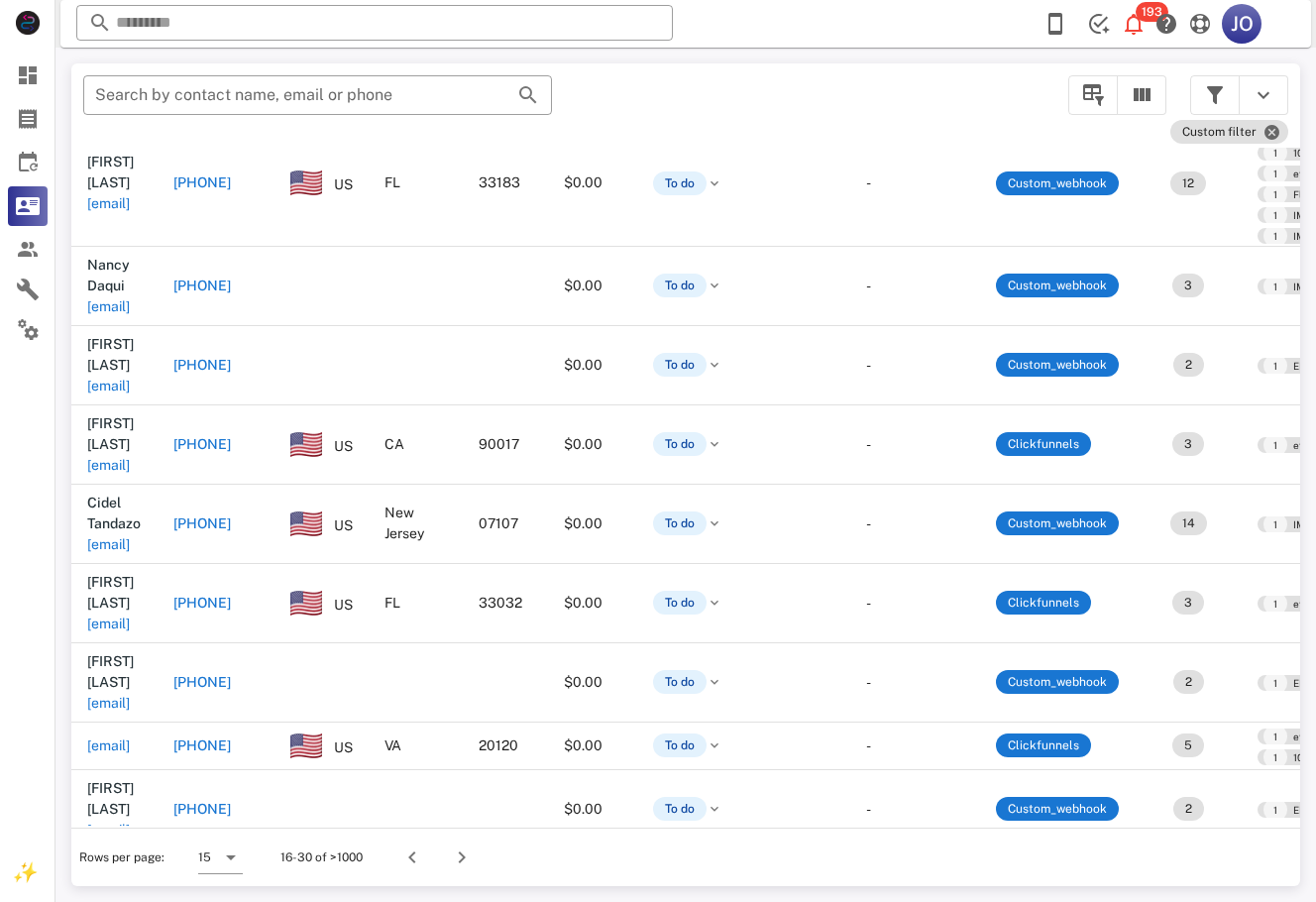 click on "liyamille@gmail.com" at bounding box center (108, 909) 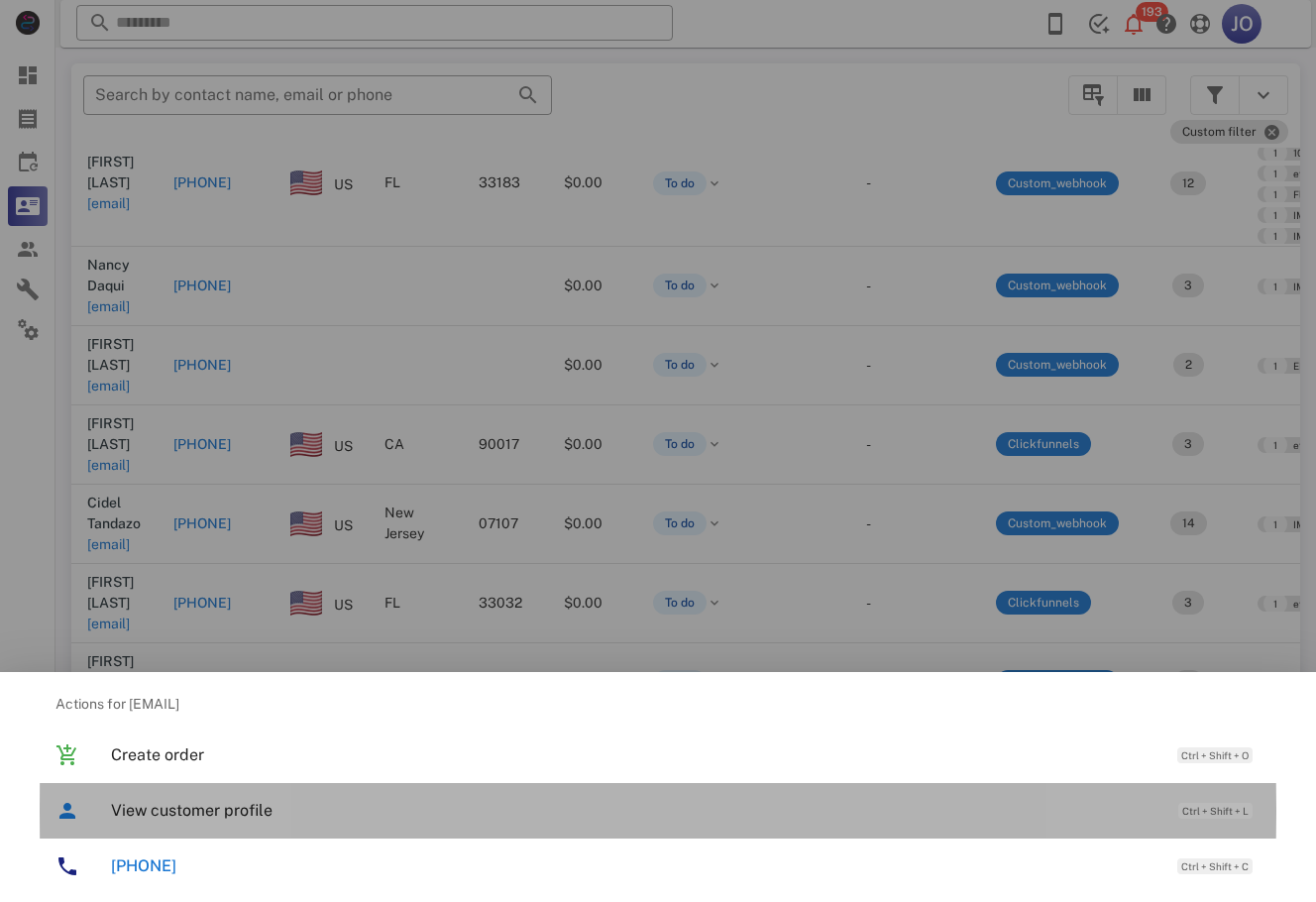 click on "View customer profile" at bounding box center (634, 810) 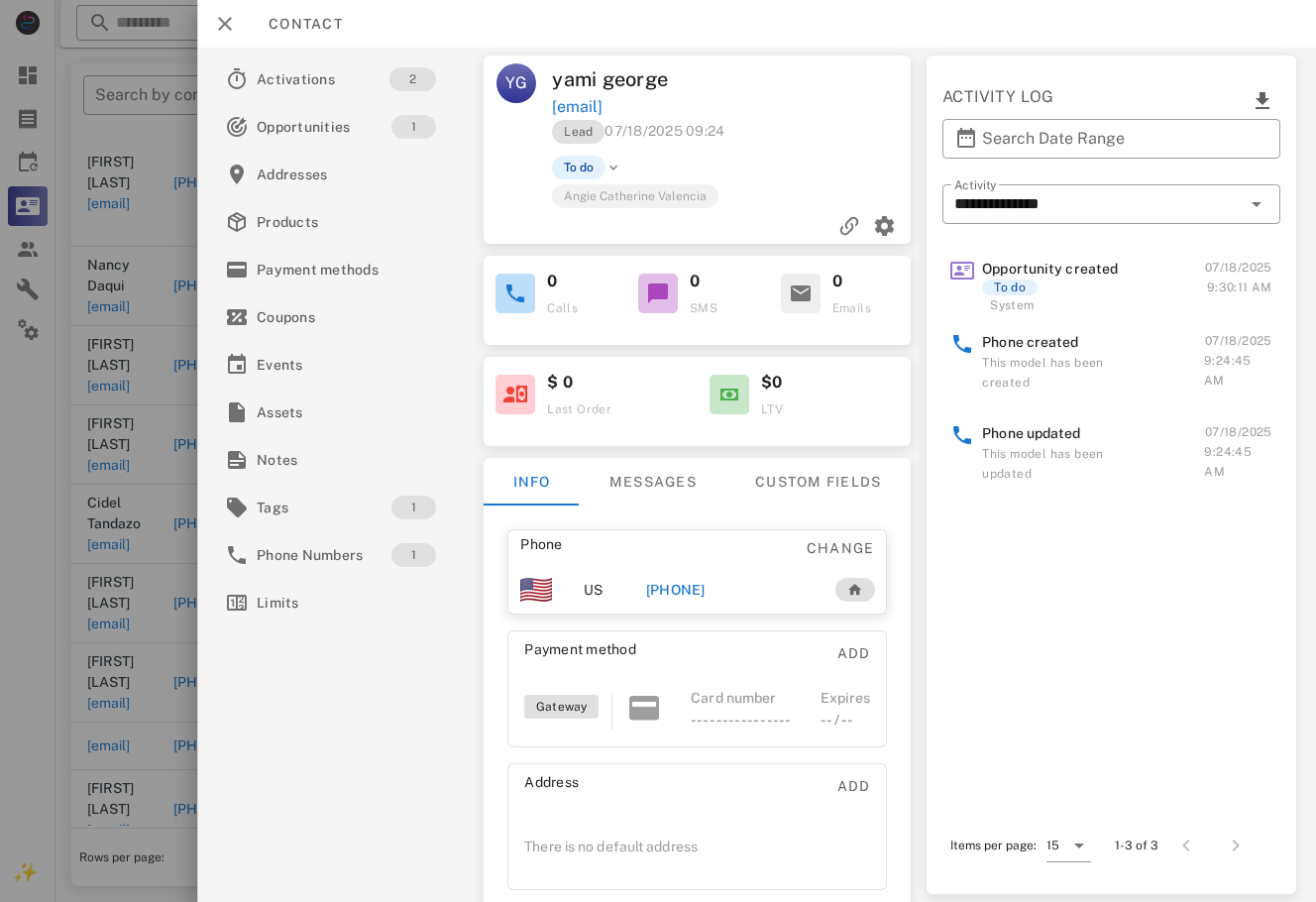 click on "+19193812693" at bounding box center [676, 590] 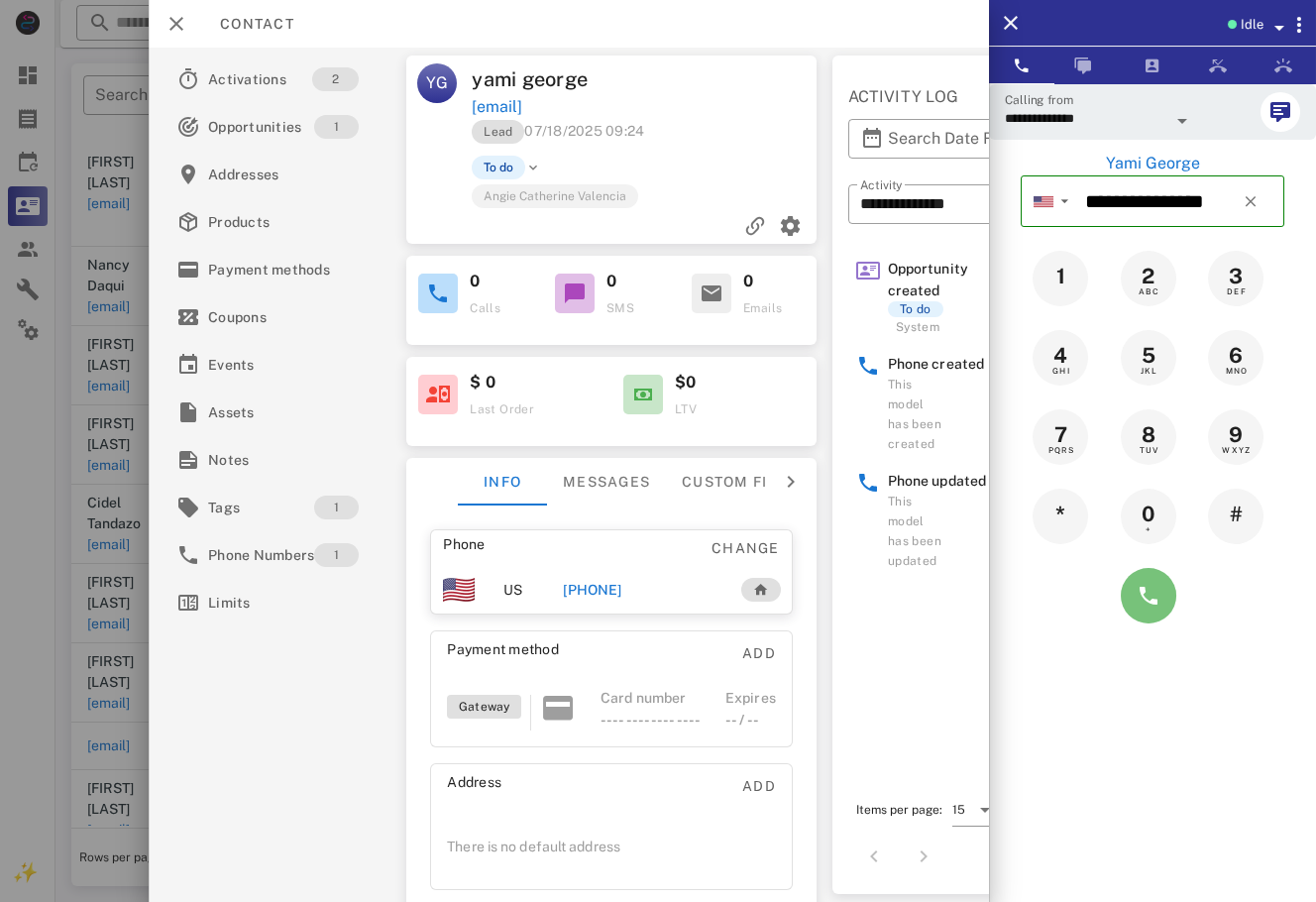 click at bounding box center [1149, 596] 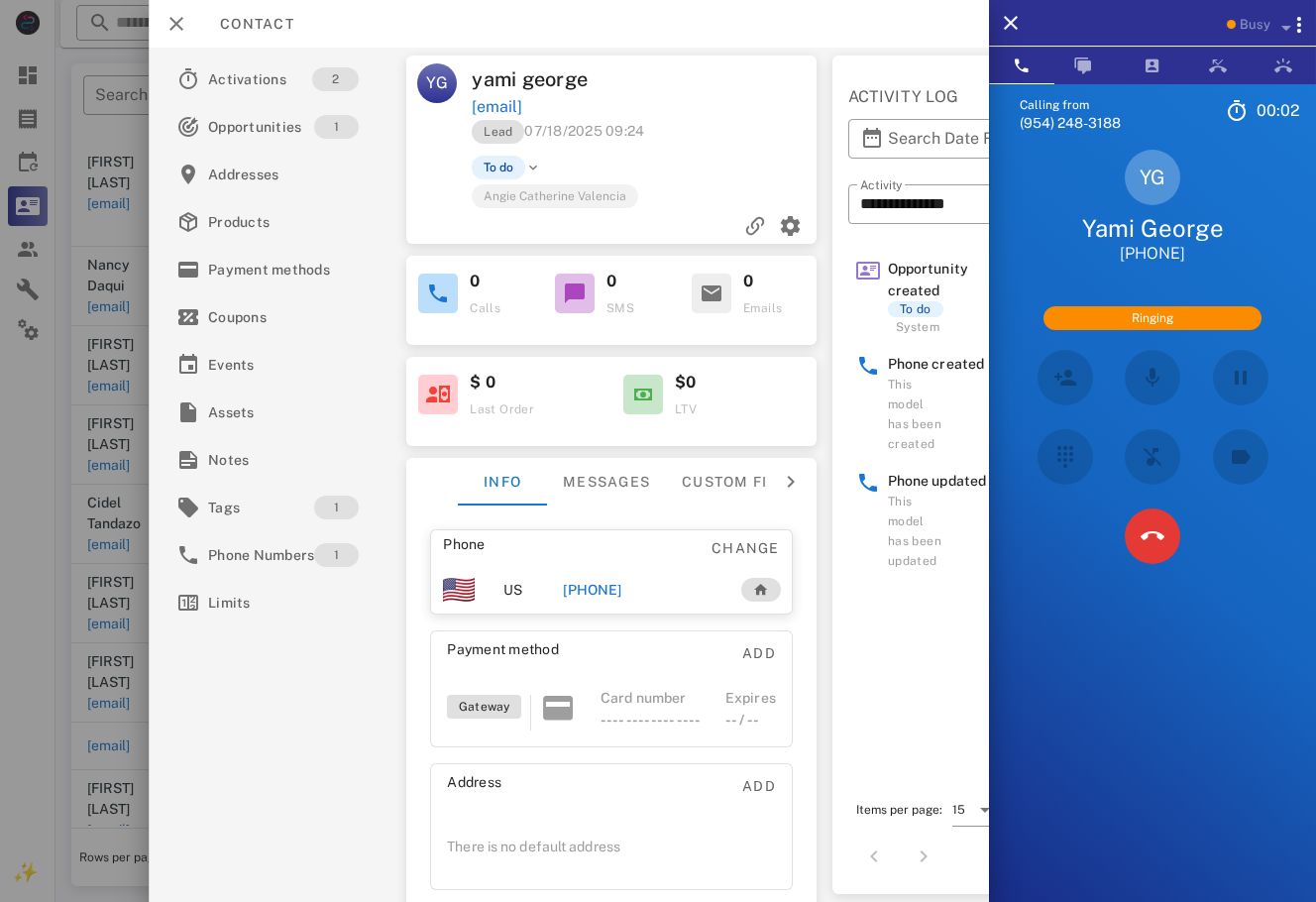 scroll, scrollTop: 254, scrollLeft: 0, axis: vertical 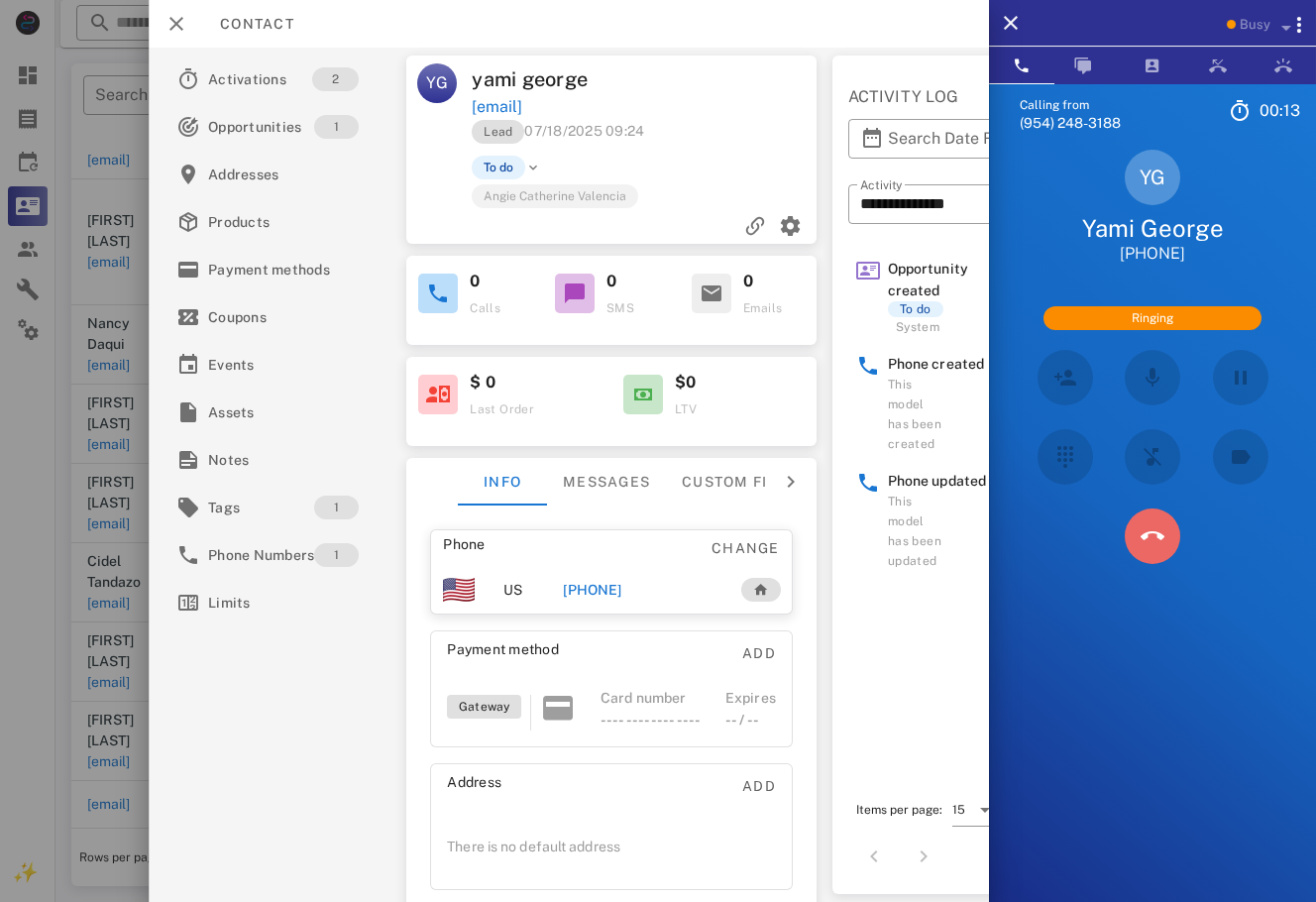 click at bounding box center [1152, 536] 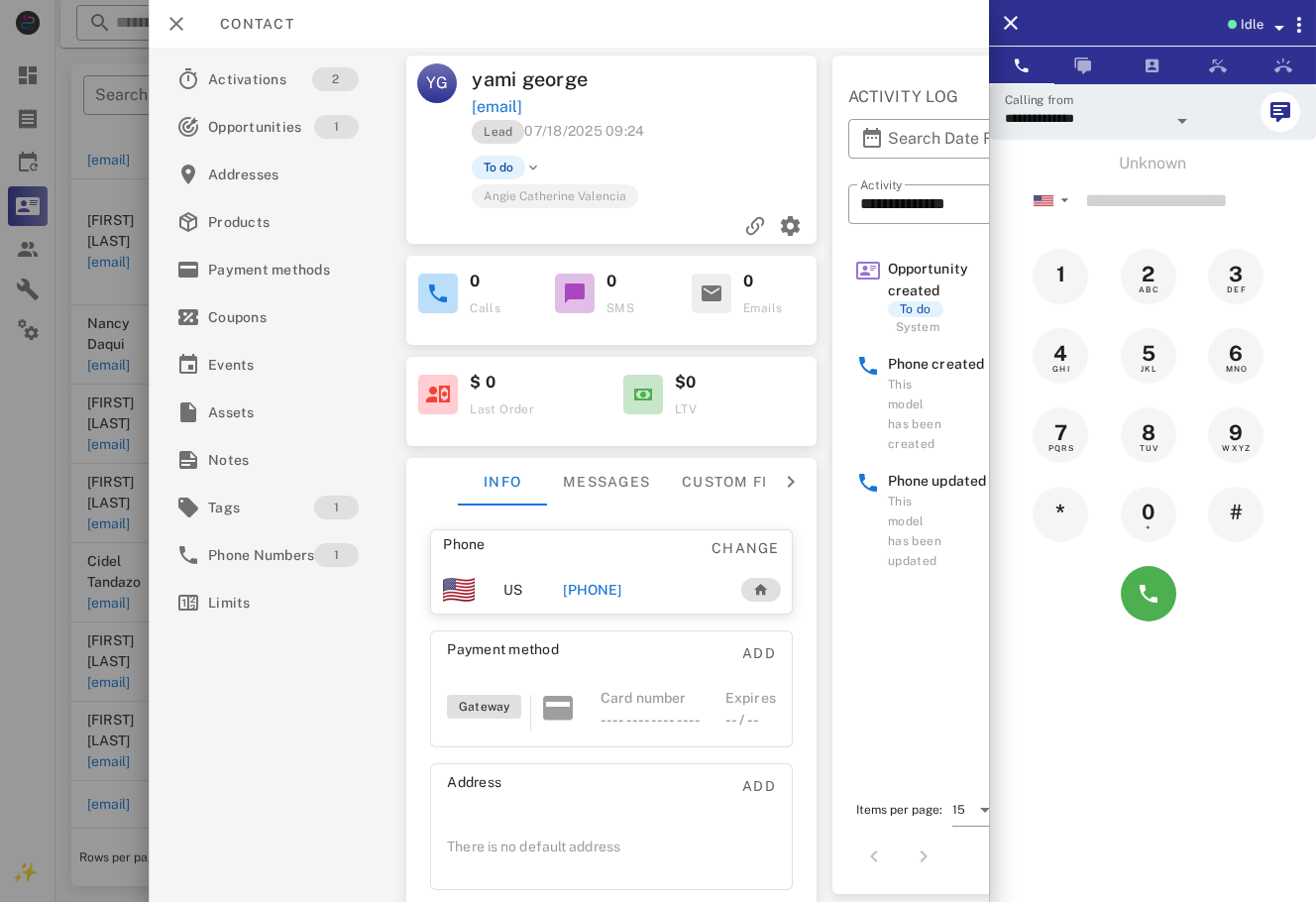 click on "+19193812693" at bounding box center [592, 590] 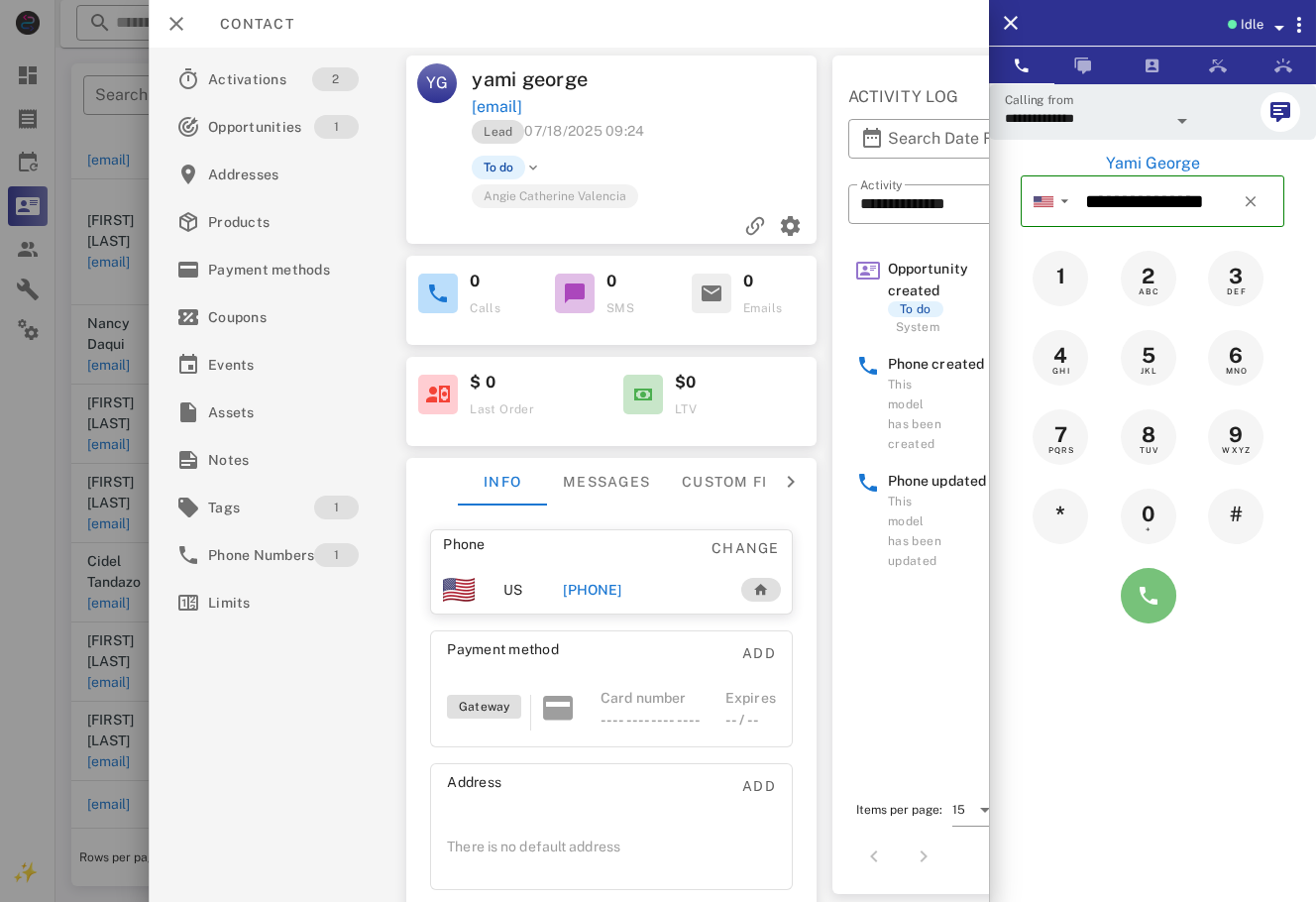 click at bounding box center (1149, 596) 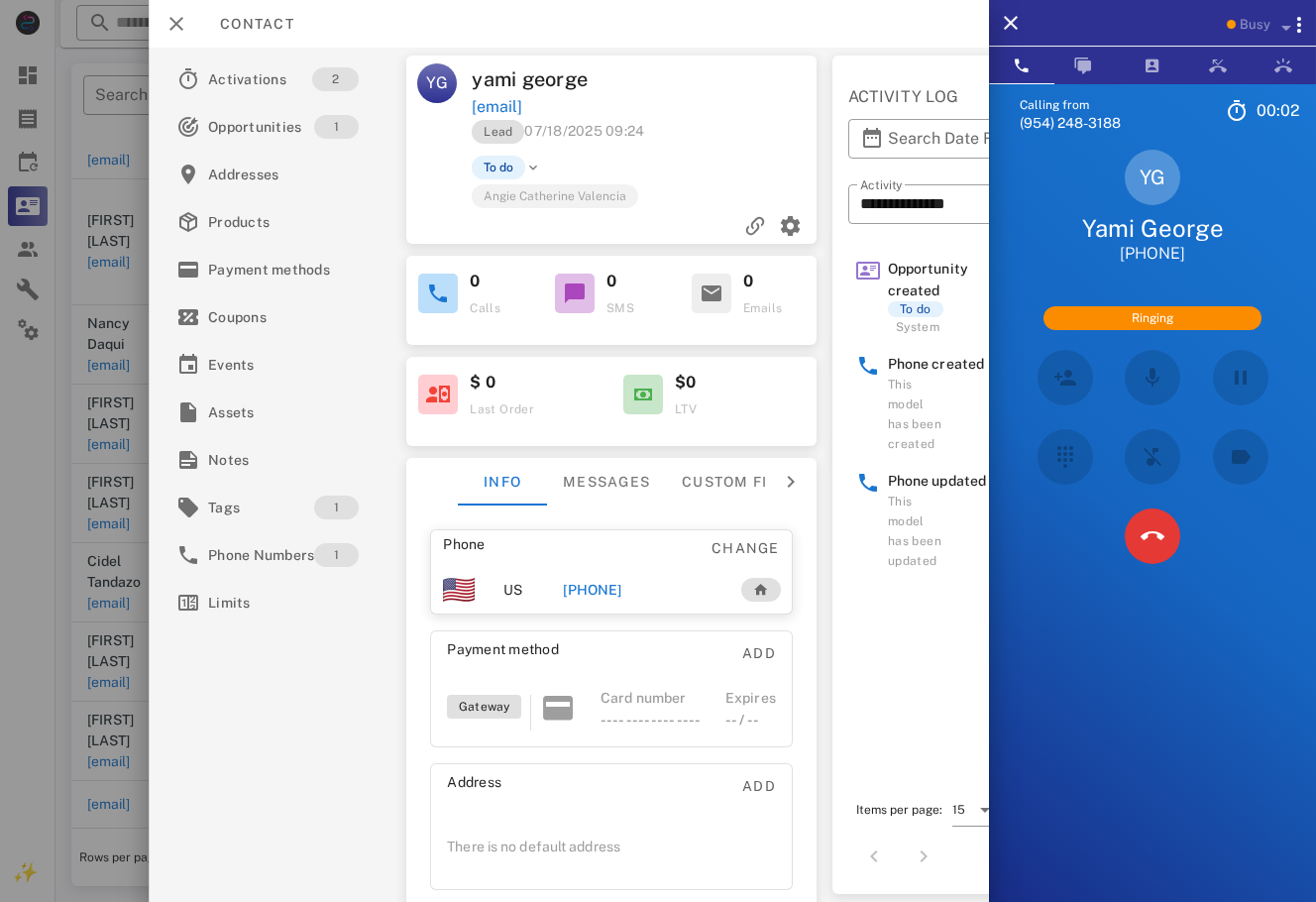 click on "Calling from (954) 248-3188 00: 02  Unknown      ▼     Andorra
+376
Argentina
+54
Aruba
+297
Australia
+61
Belgium (België)
+32
Bolivia
+591
Brazil (Brasil)
+55
Canada
+1
Chile
+56
Colombia
+57
Costa Rica
+506
Dominican Republic (República Dominicana)
+1
Ecuador
+593
El Salvador
+503
France
+33
Germany (Deutschland)
+49
Guadeloupe
+590
Guatemala
+502
Honduras
+504
Iceland (Ísland)
+354
India (भारत)
+91
Israel (‫ישראל‬‎)
+972
Italy (Italia)
+39" at bounding box center (1152, 534) 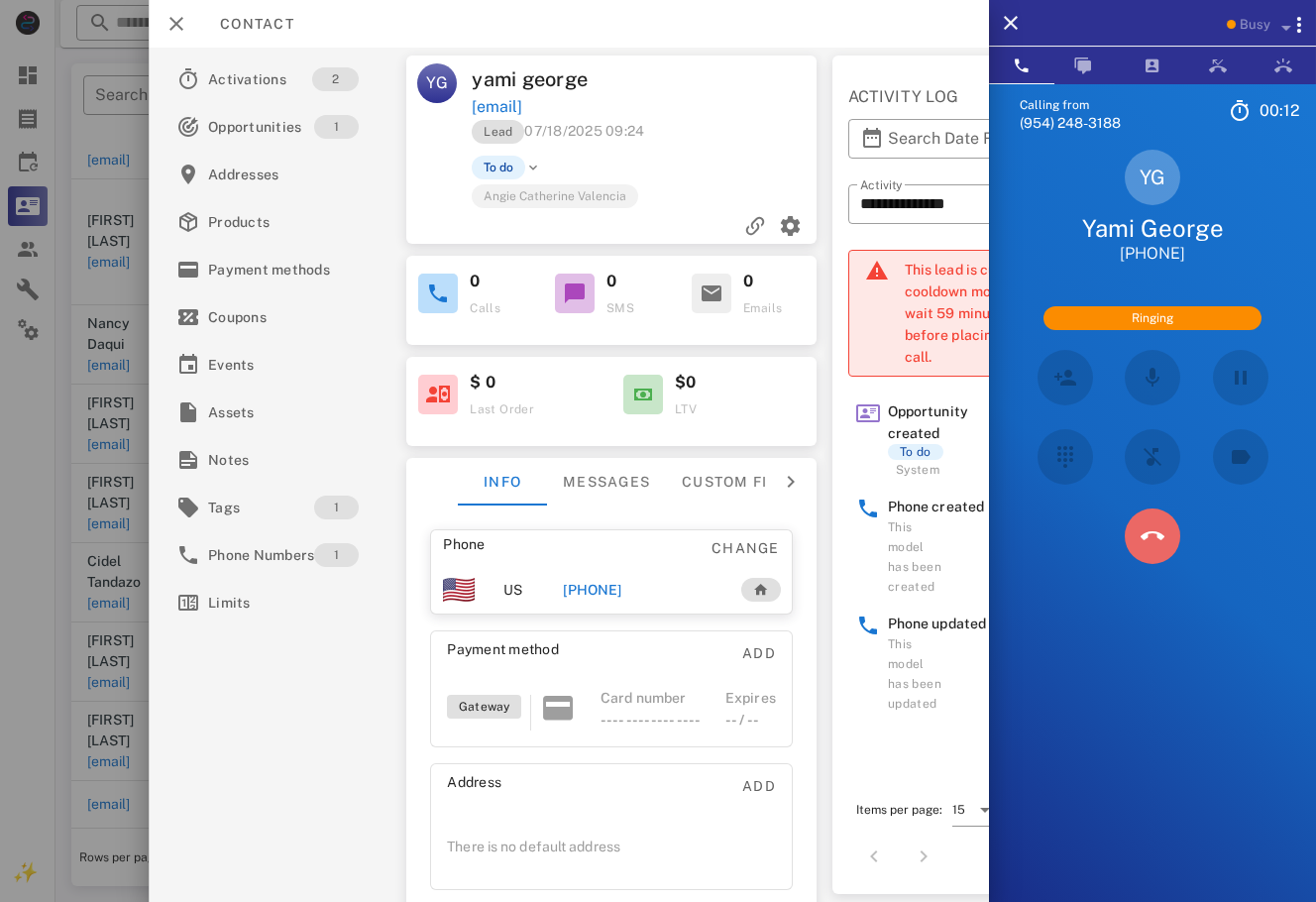 click at bounding box center [1152, 536] 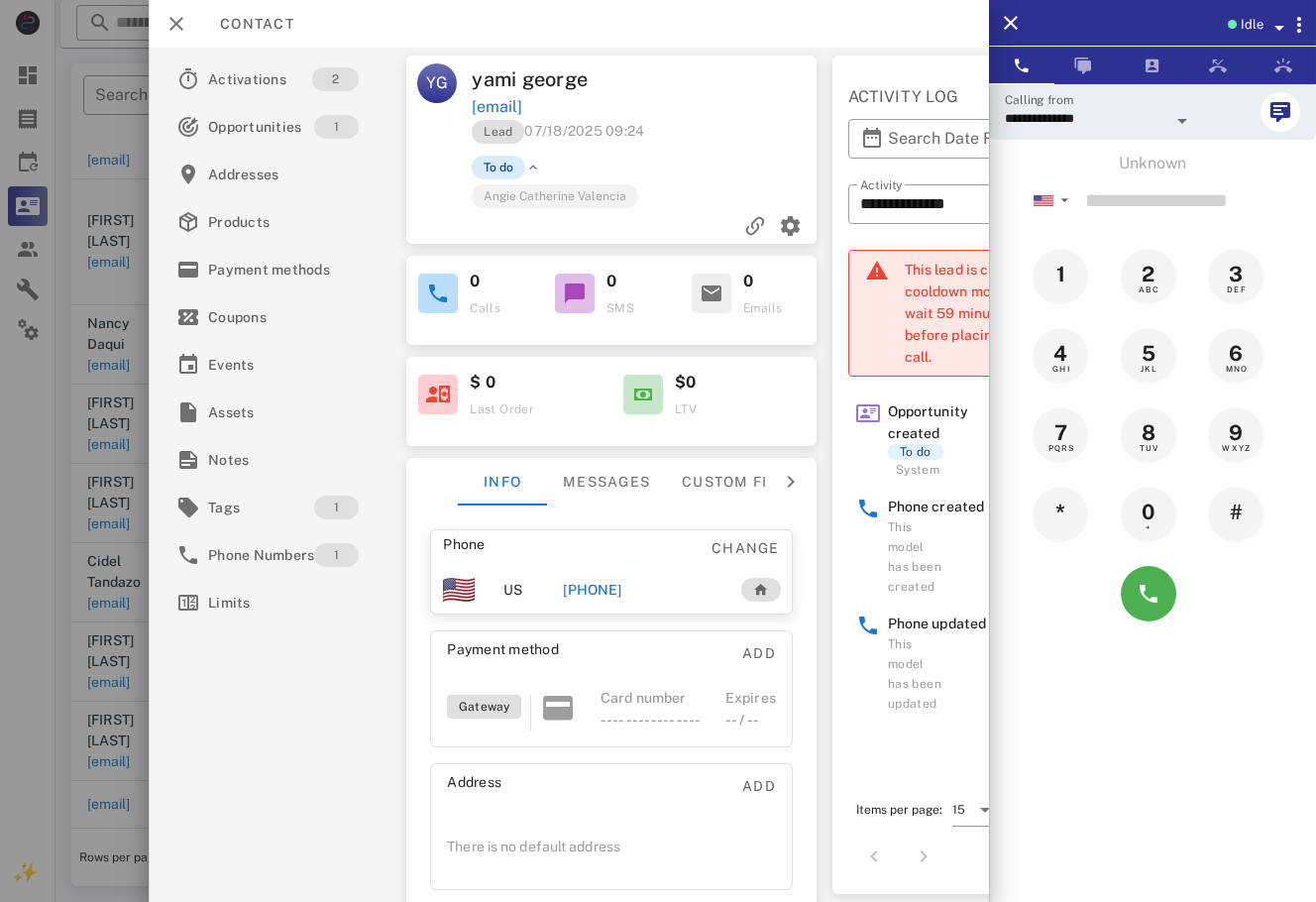 click on "To do" at bounding box center [498, 168] 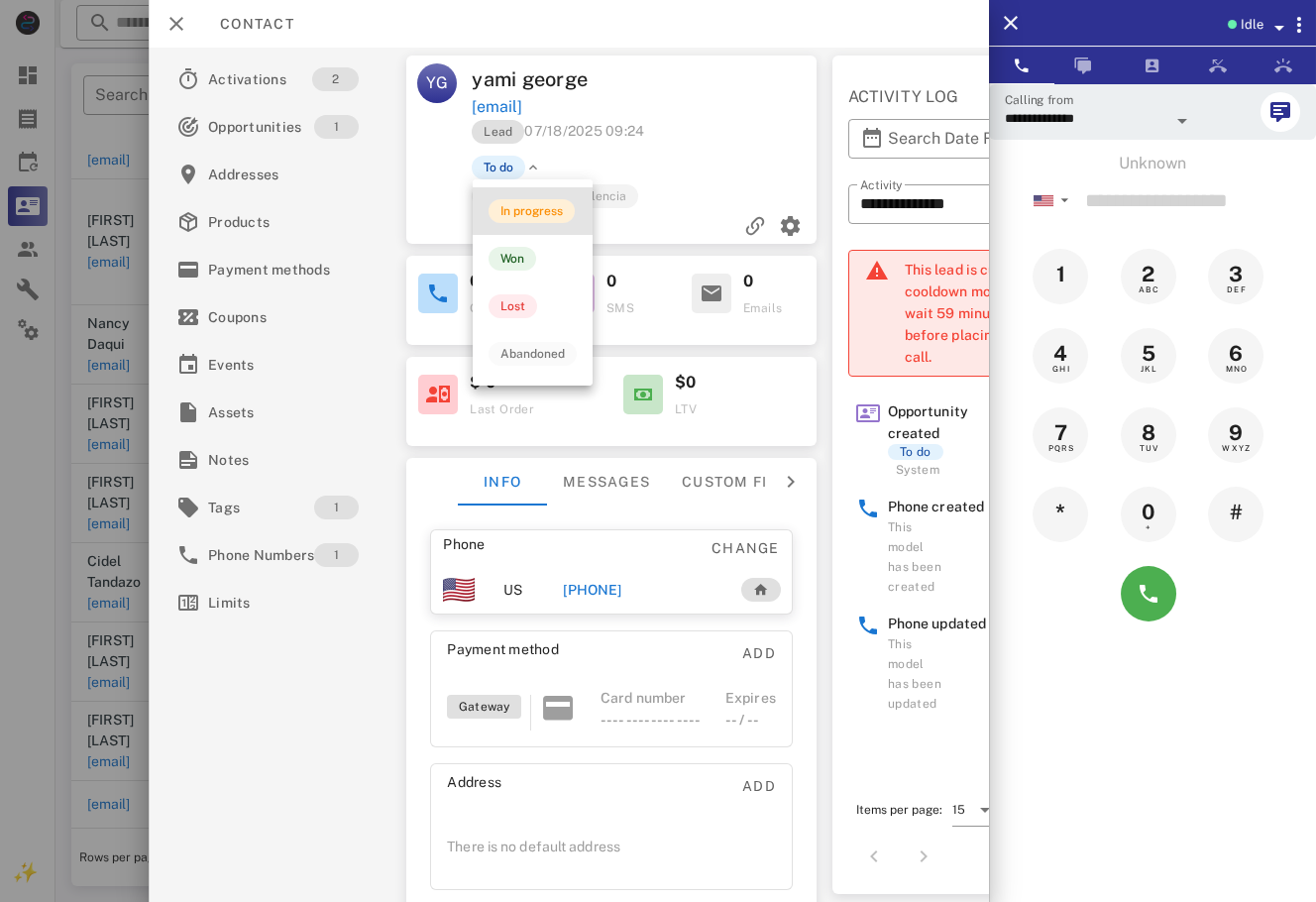 click on "In progress" at bounding box center [531, 211] 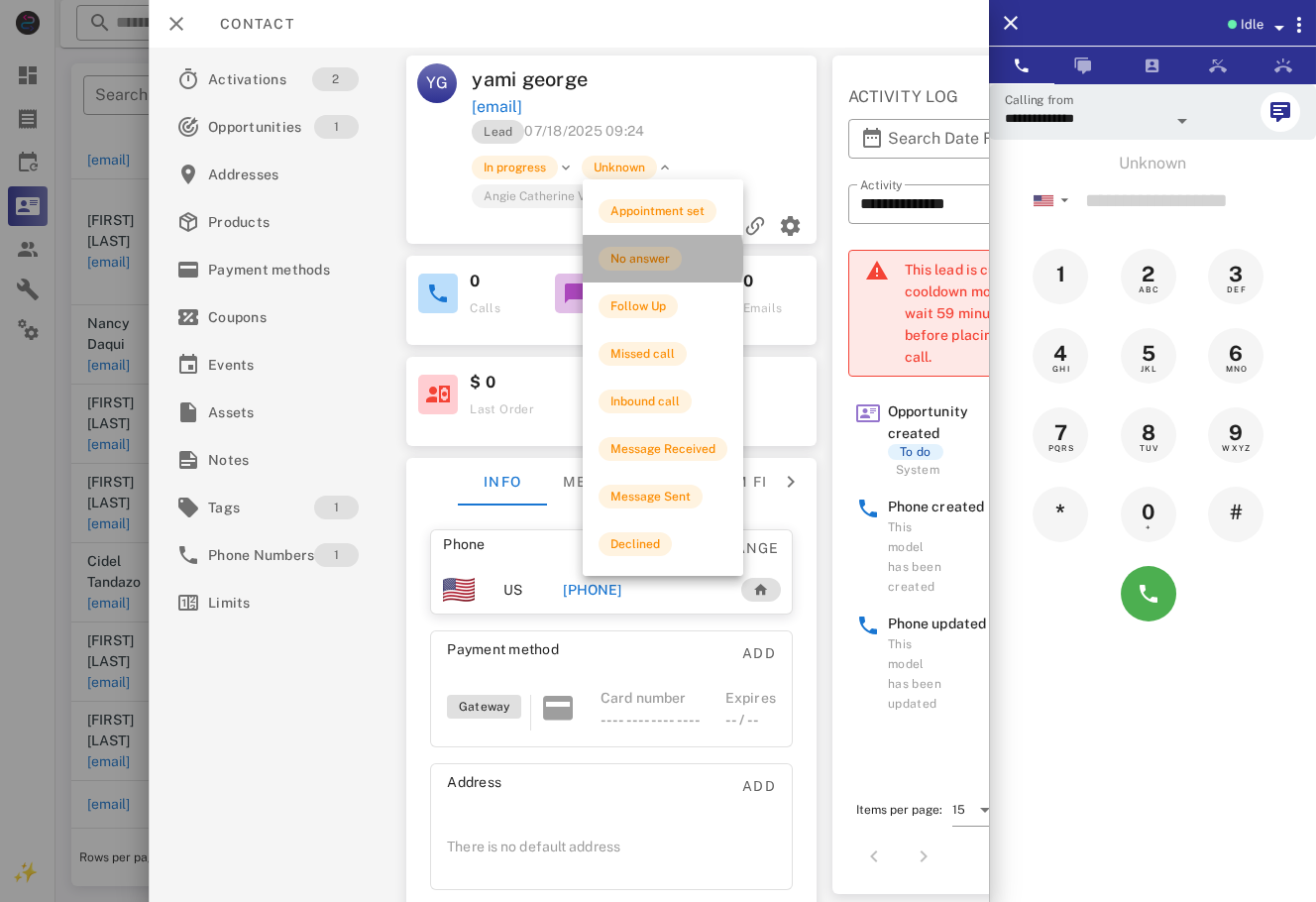 click on "No answer" at bounding box center [640, 259] 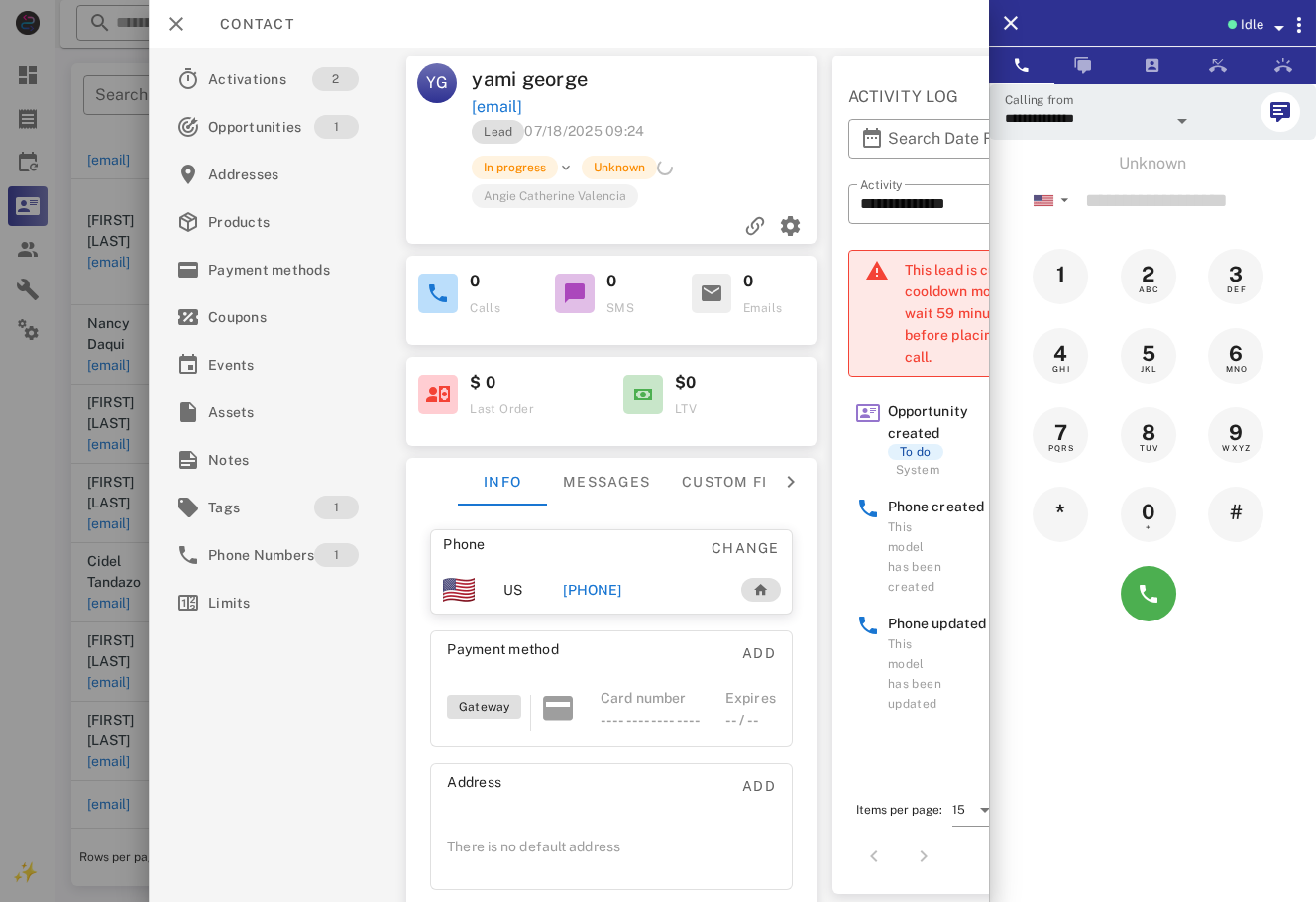 click at bounding box center (658, 451) 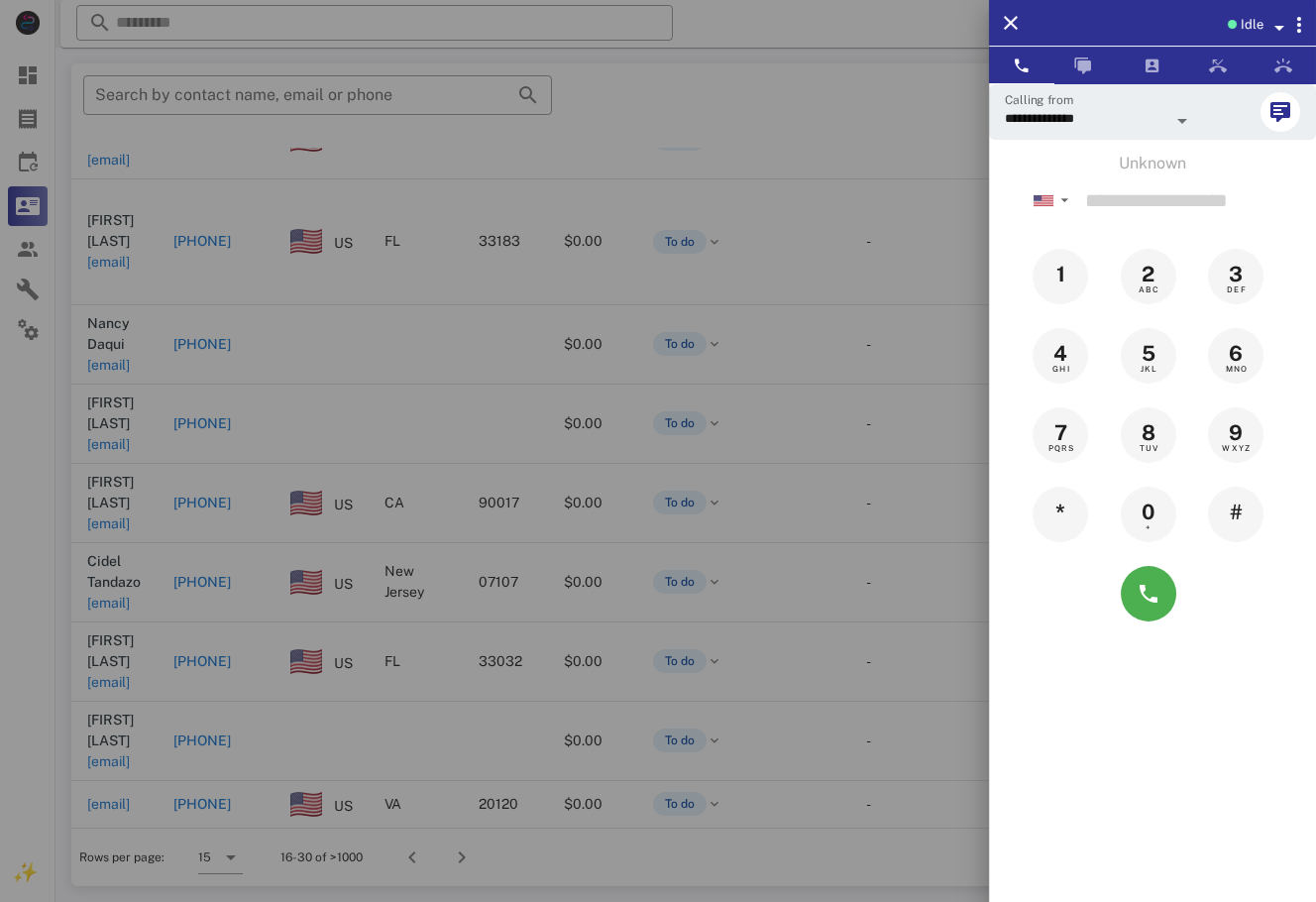 click at bounding box center [658, 451] 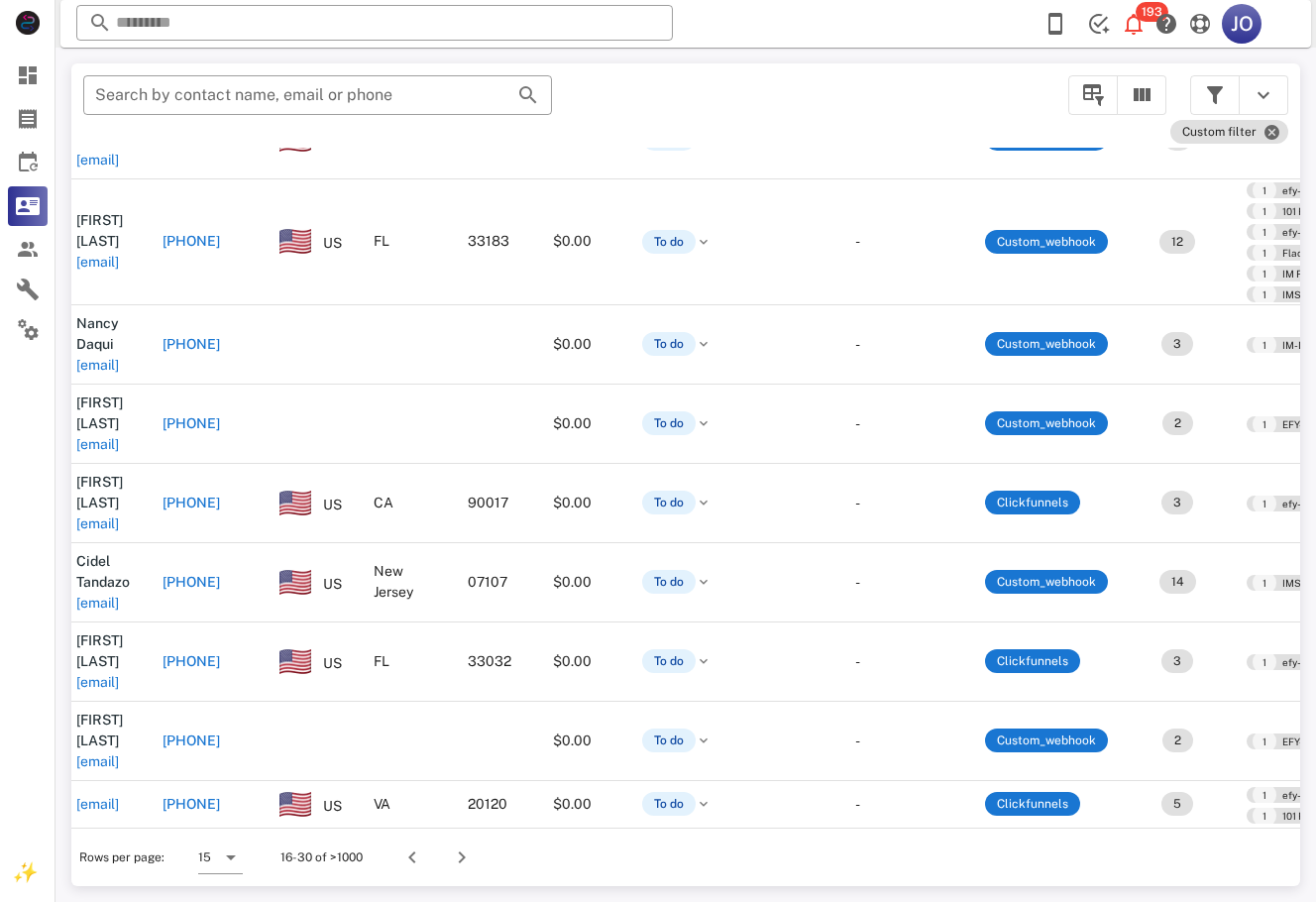 scroll, scrollTop: 254, scrollLeft: 0, axis: vertical 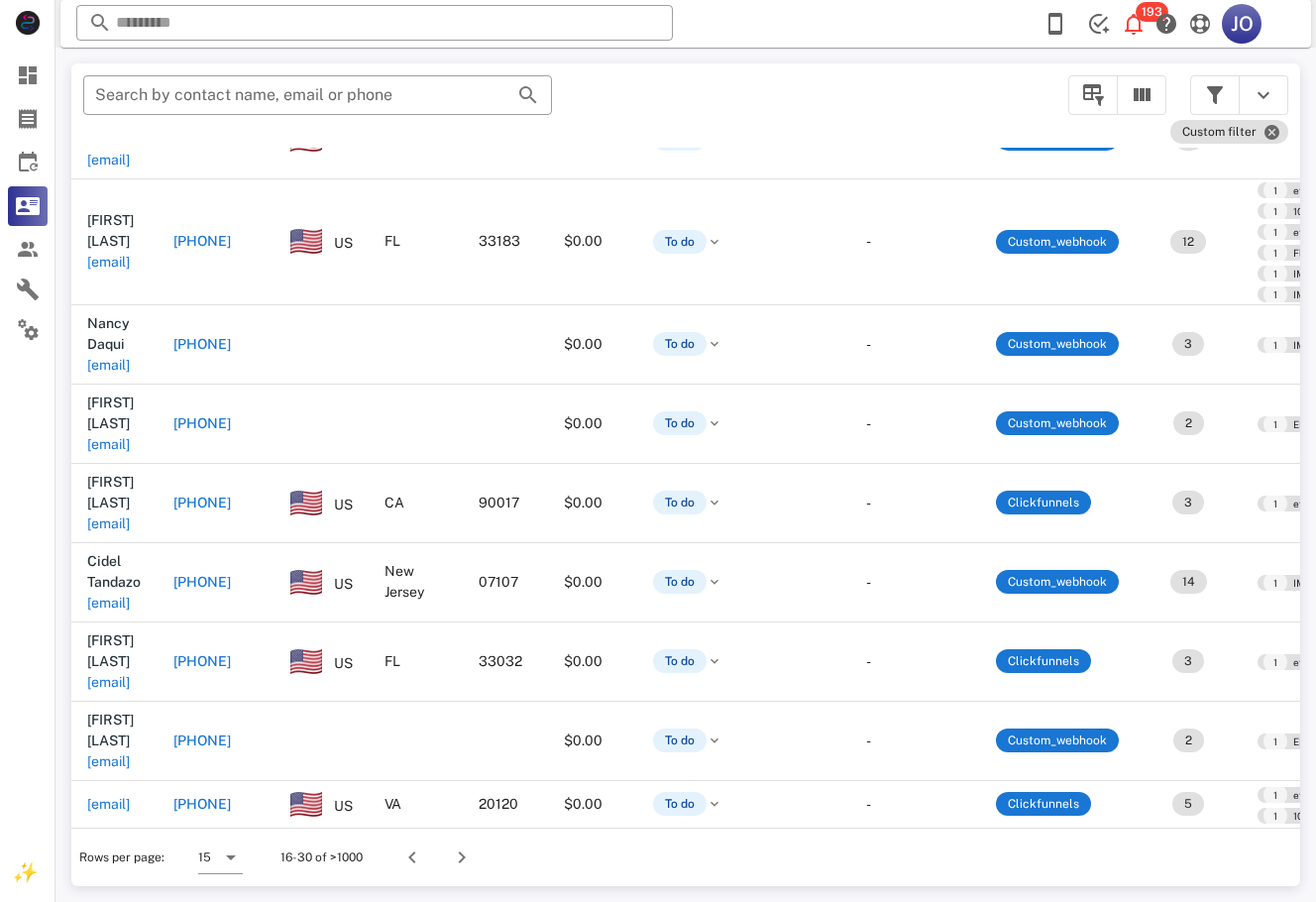 click on "[EMAIL]" at bounding box center [108, 967] 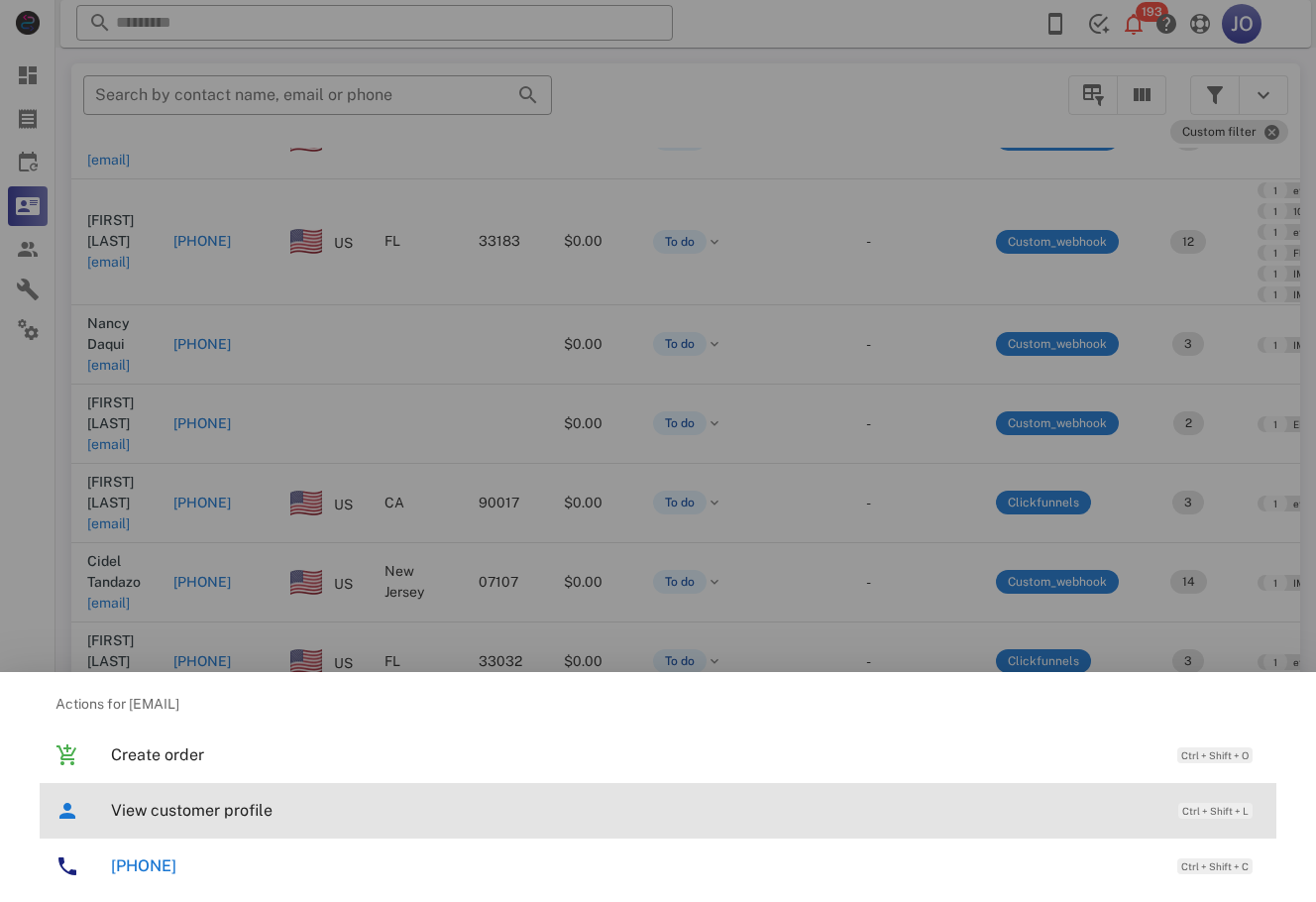 click on "View customer profile Ctrl + Shift + L" at bounding box center [658, 811] 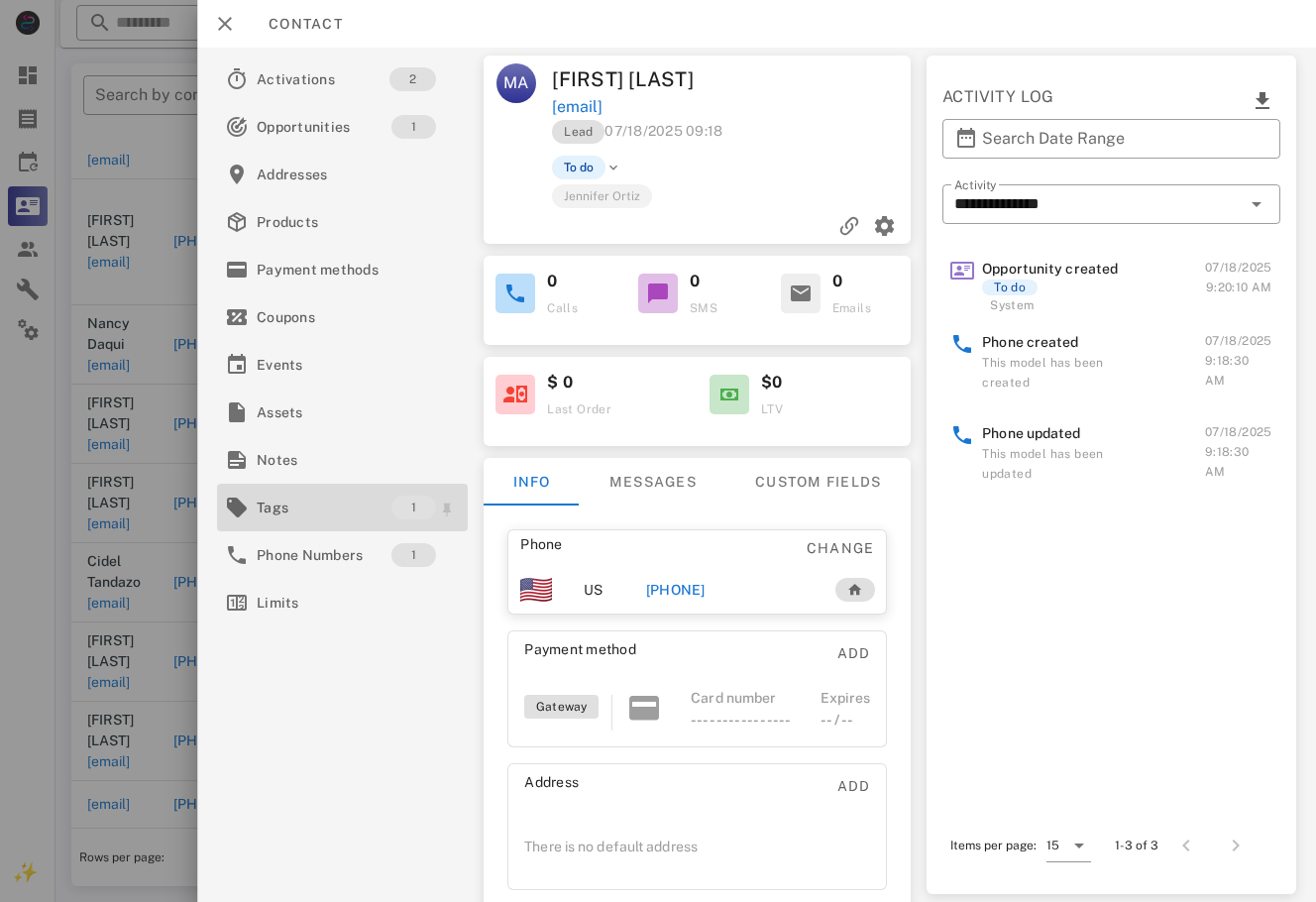 click on "Tags" at bounding box center (324, 507) 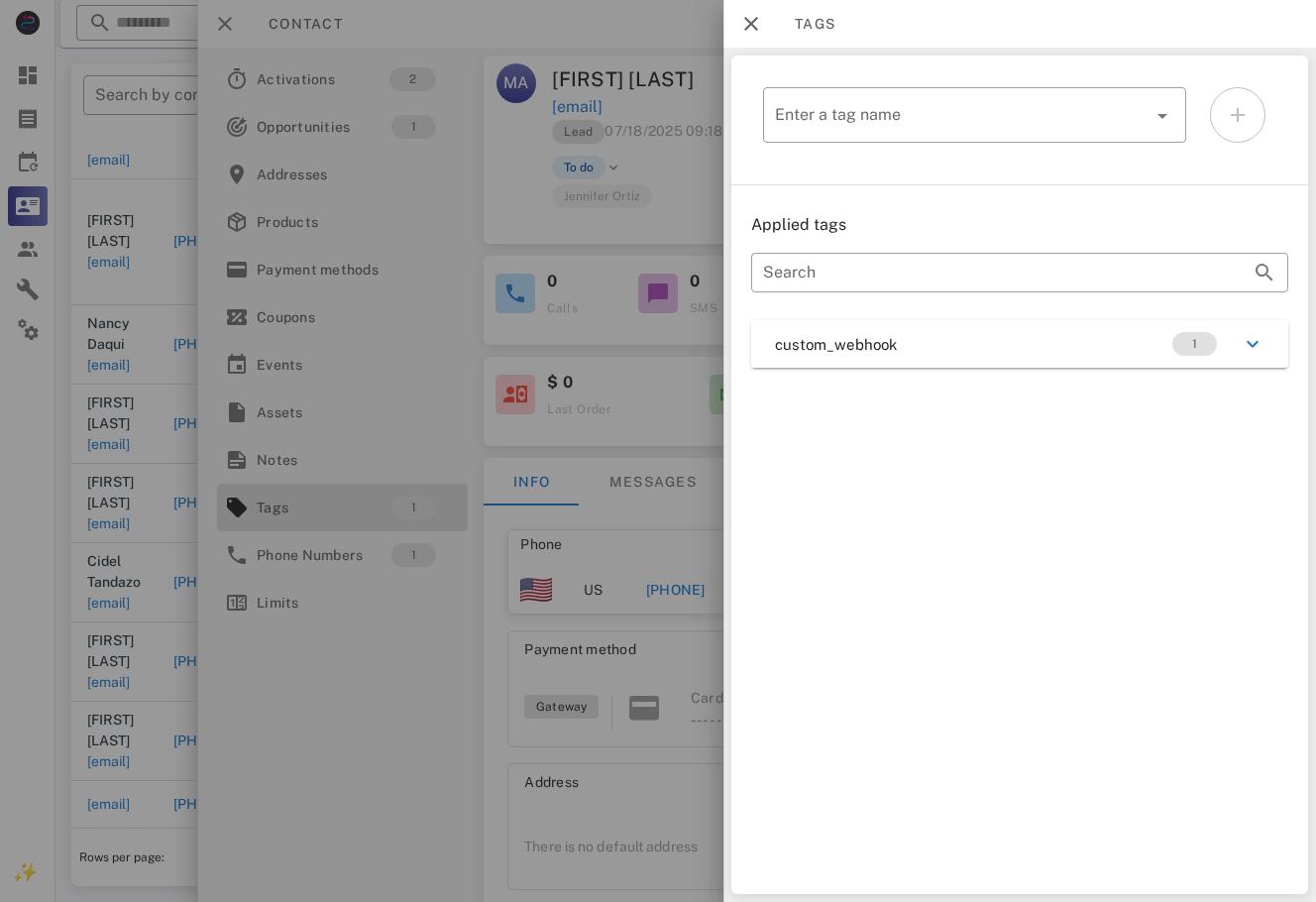 click on "custom_webhook  1" at bounding box center (1020, 344) 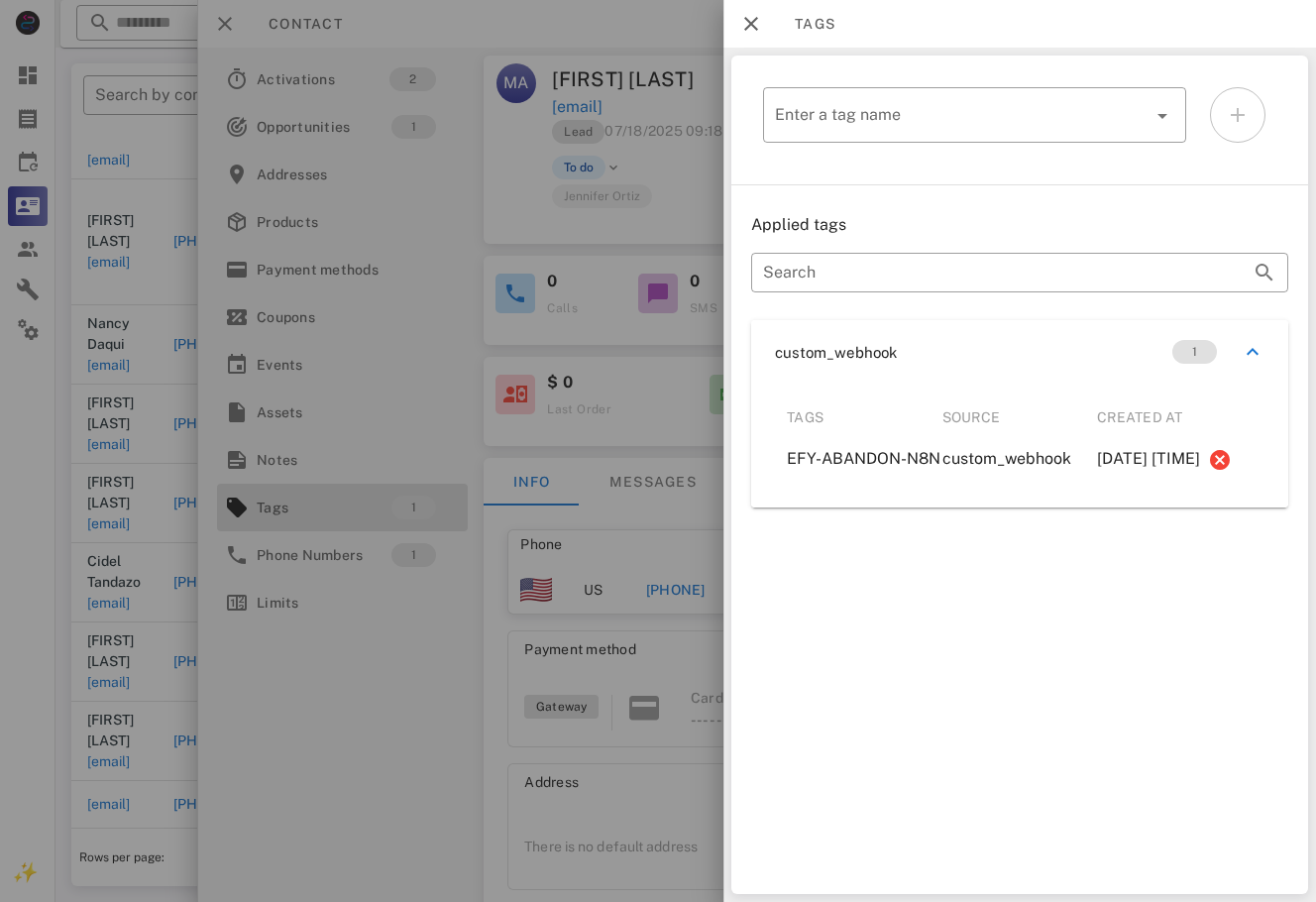click at bounding box center [658, 451] 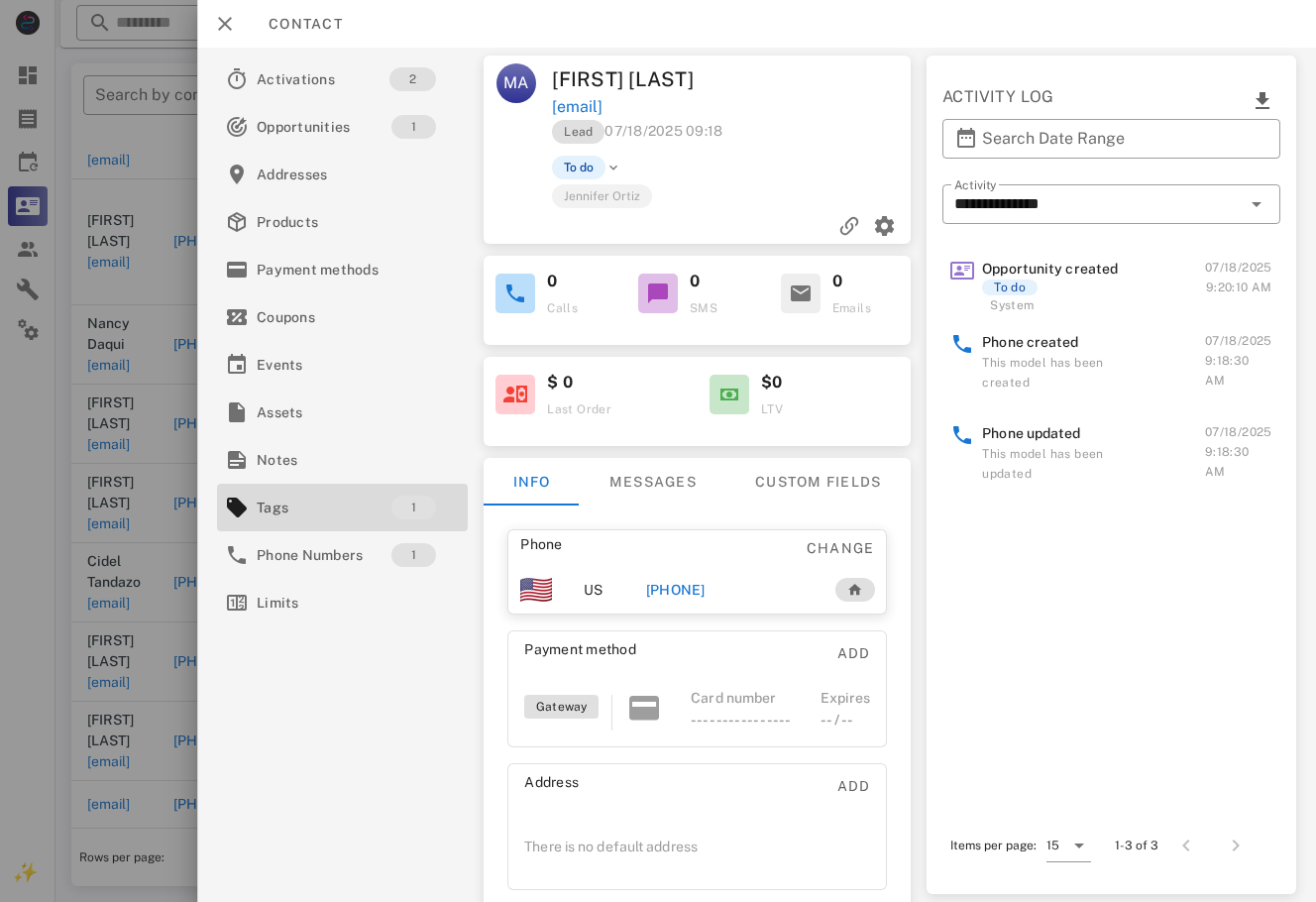 click on "[PHONE]" at bounding box center [676, 590] 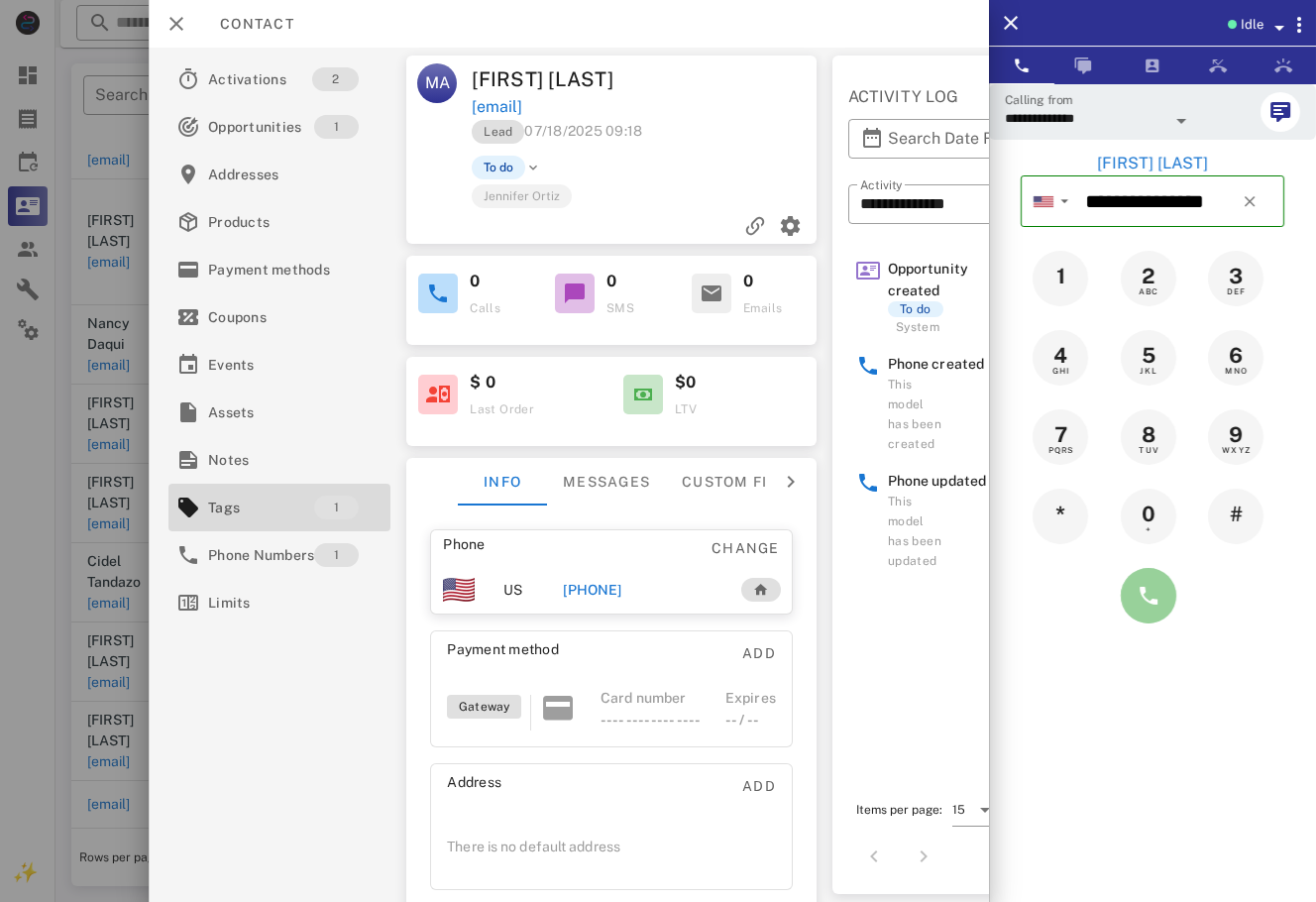 click at bounding box center (1149, 596) 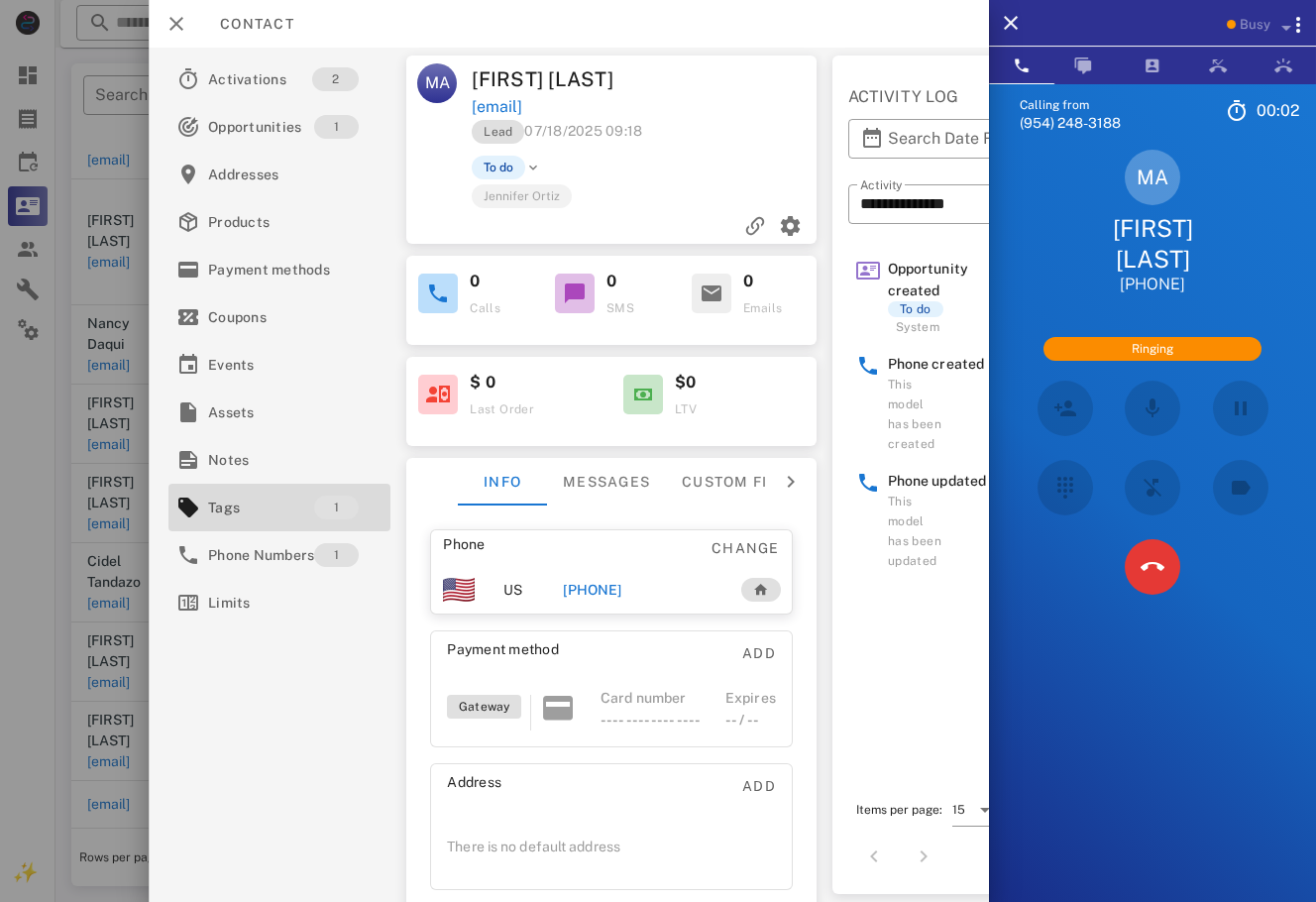 scroll, scrollTop: 195, scrollLeft: 0, axis: vertical 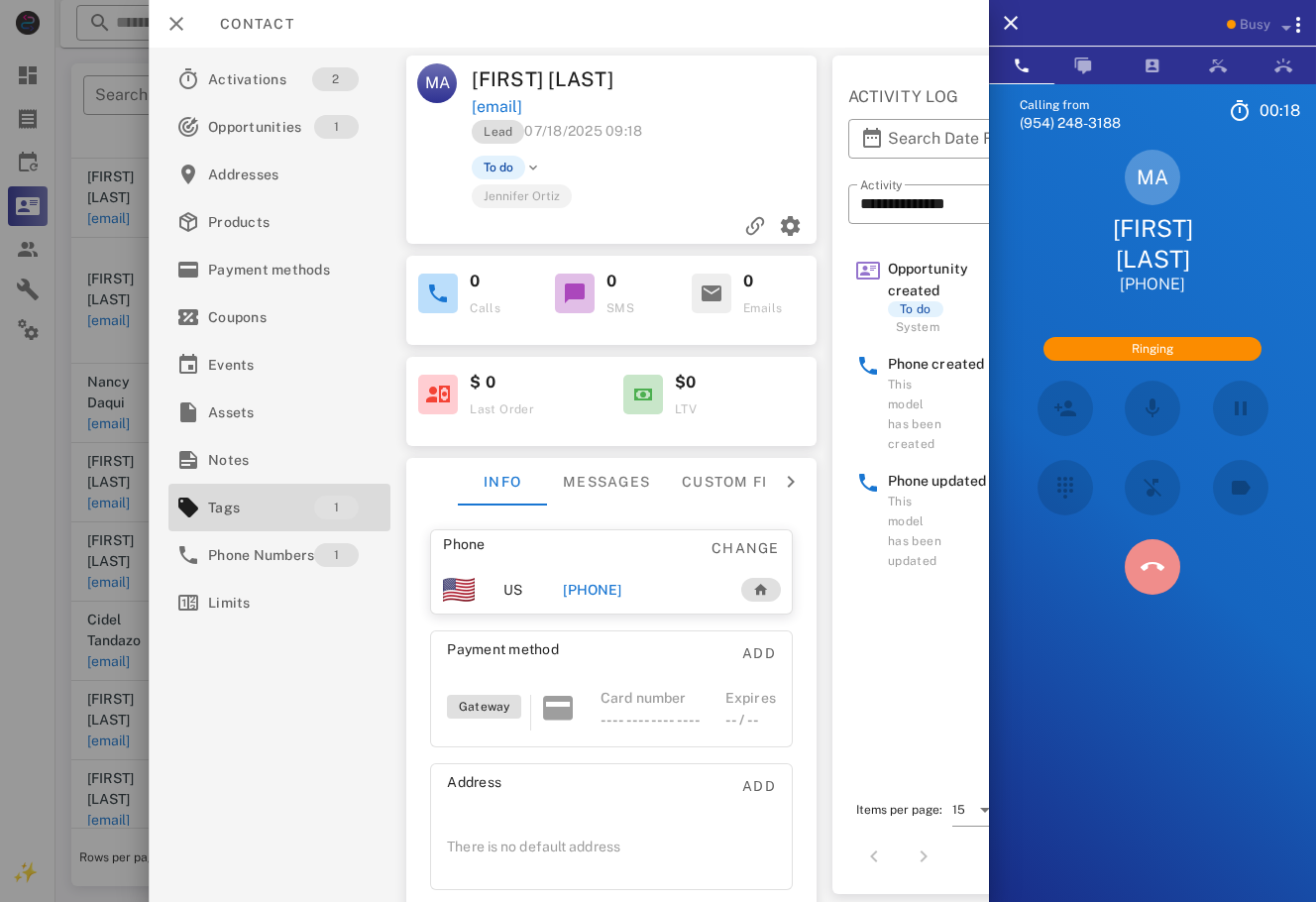 click at bounding box center (1152, 567) 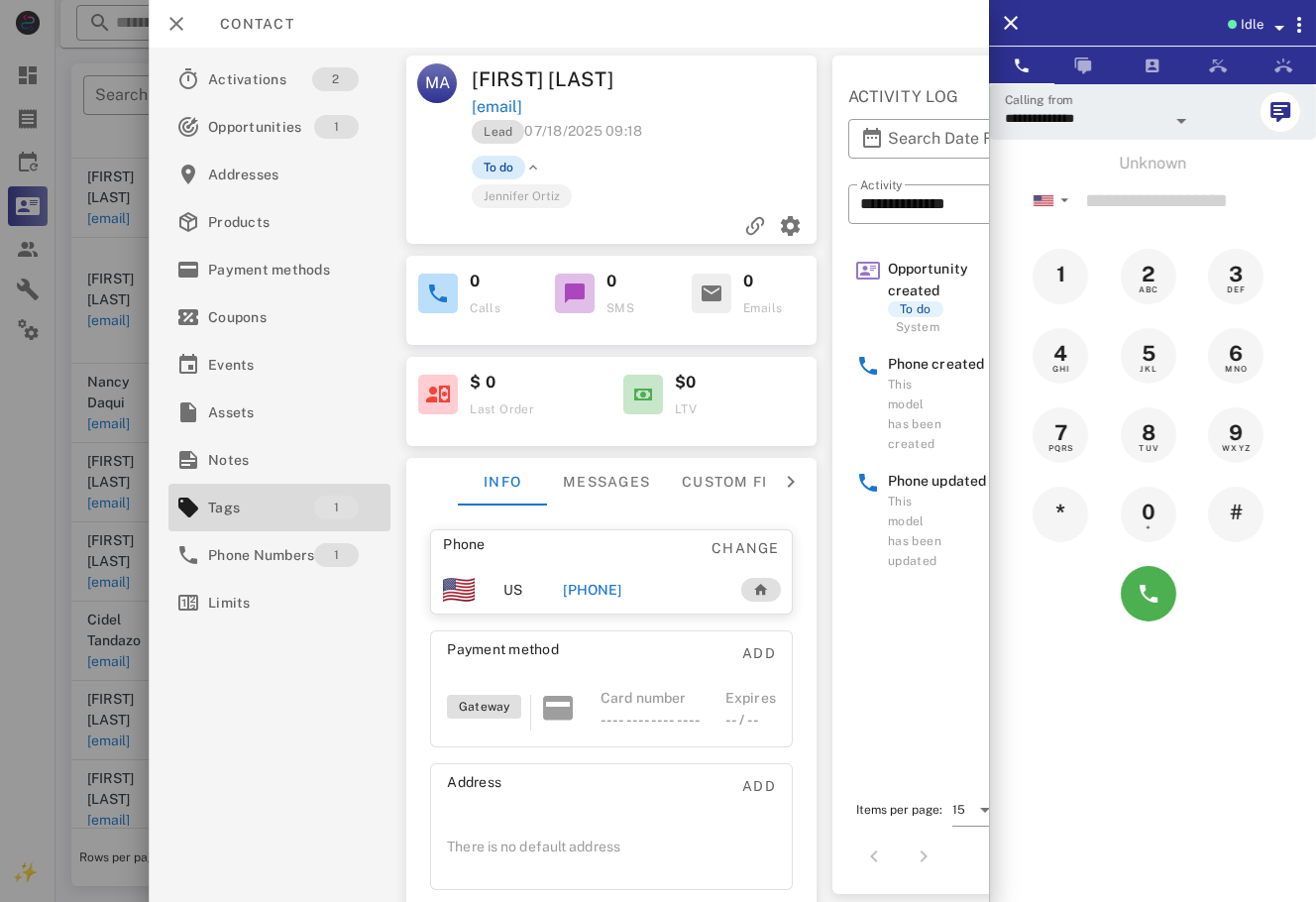 click on "To do" at bounding box center [498, 168] 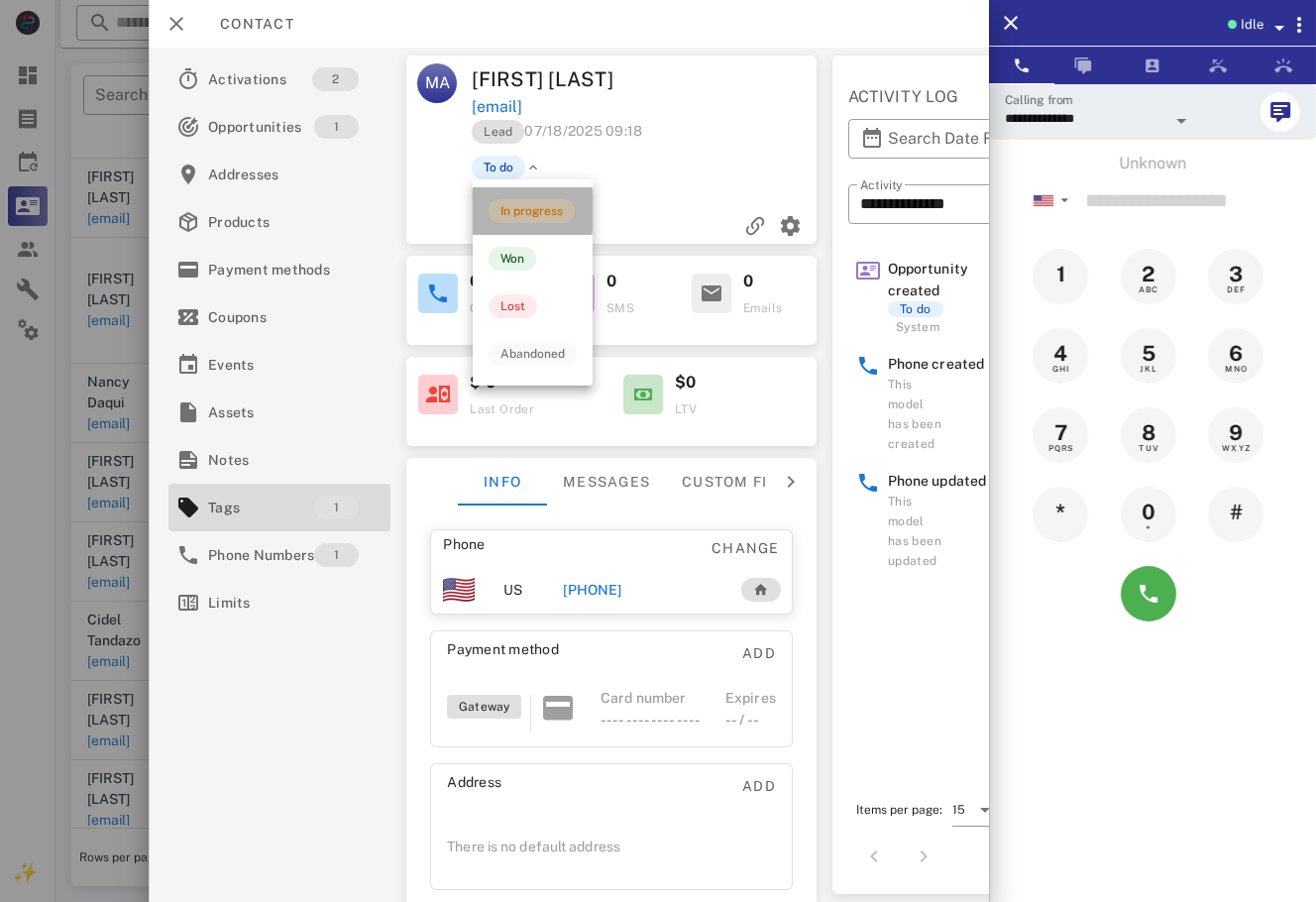 click on "In progress" at bounding box center (531, 211) 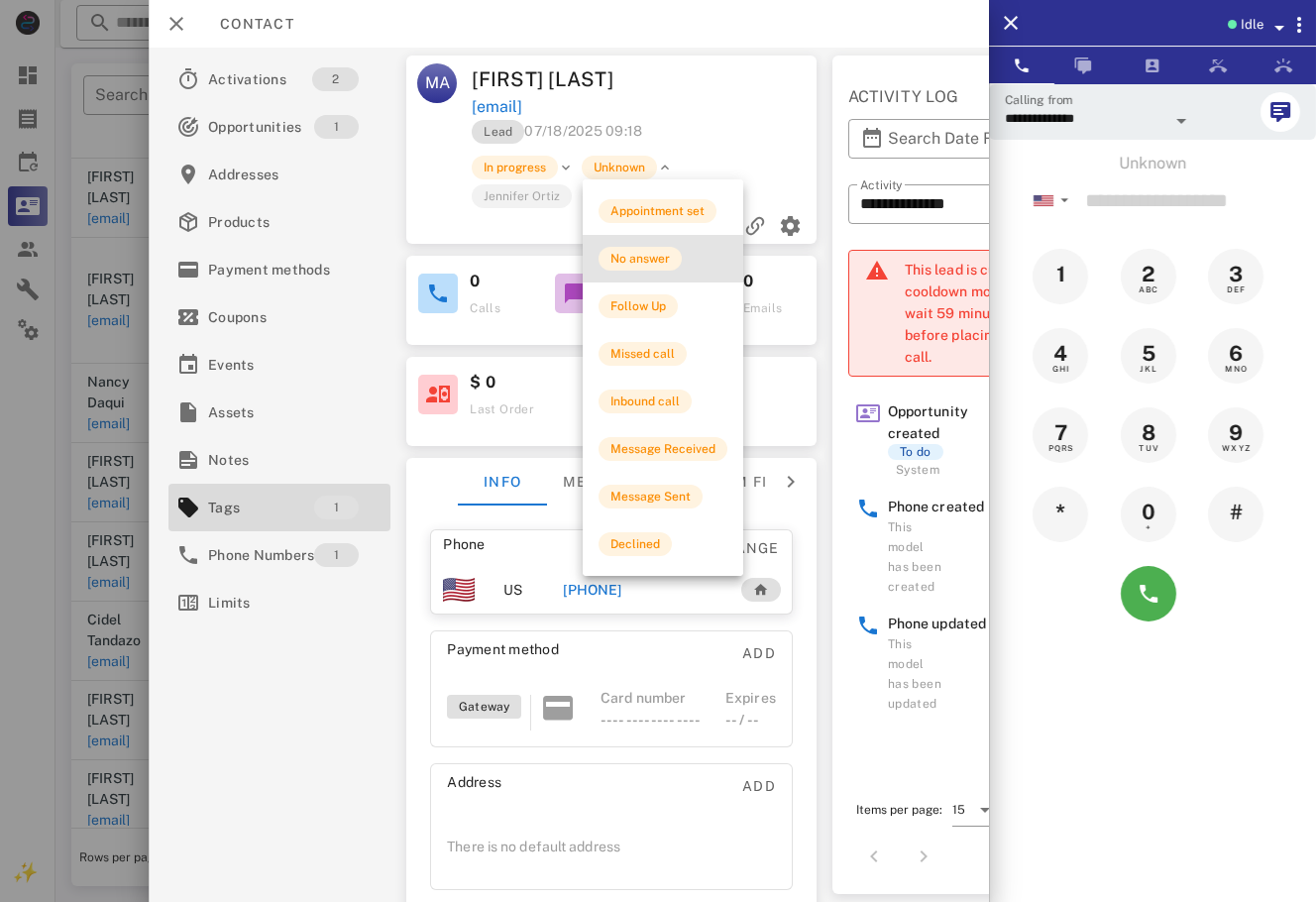 click on "No answer" at bounding box center [663, 259] 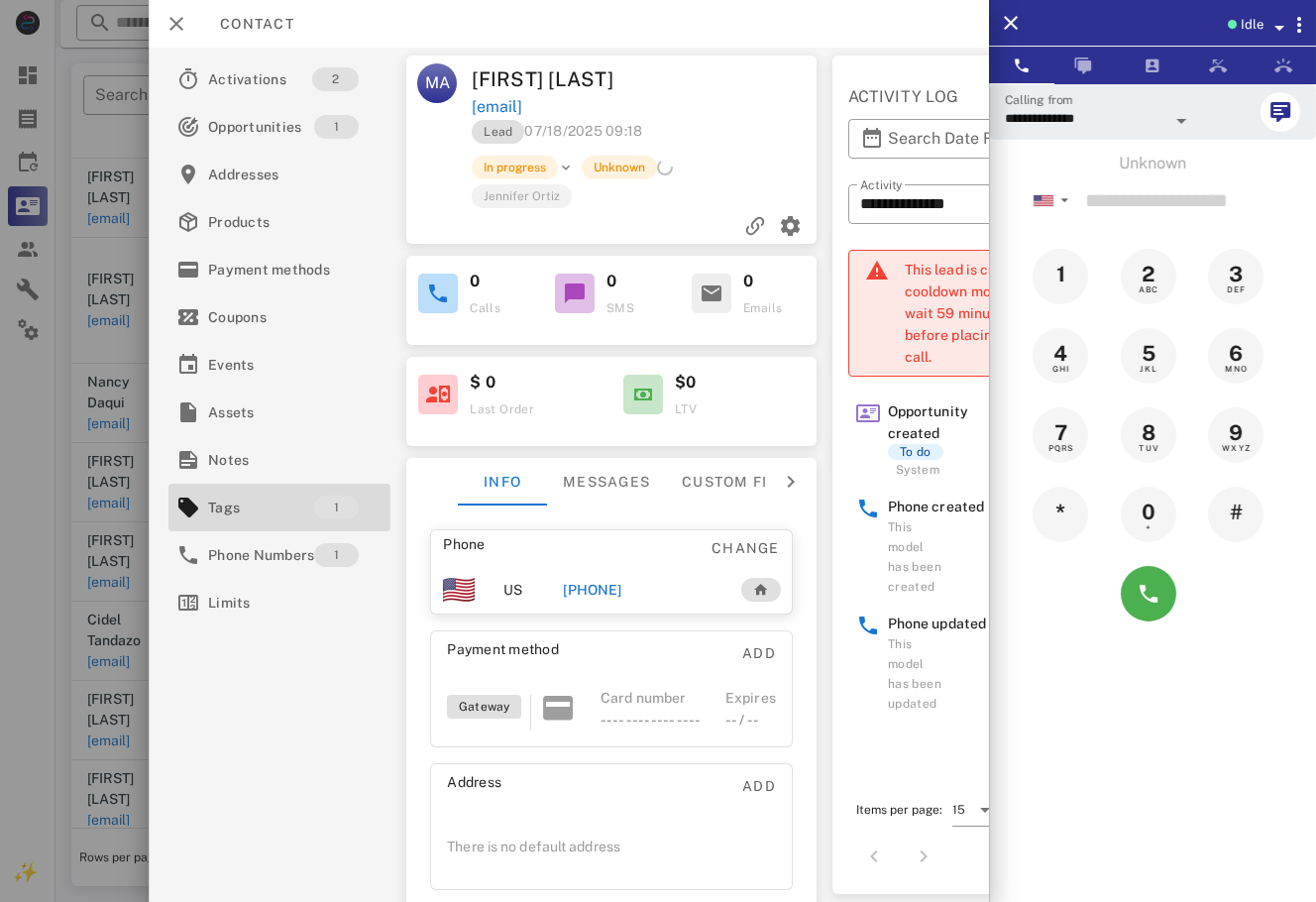 click at bounding box center (658, 451) 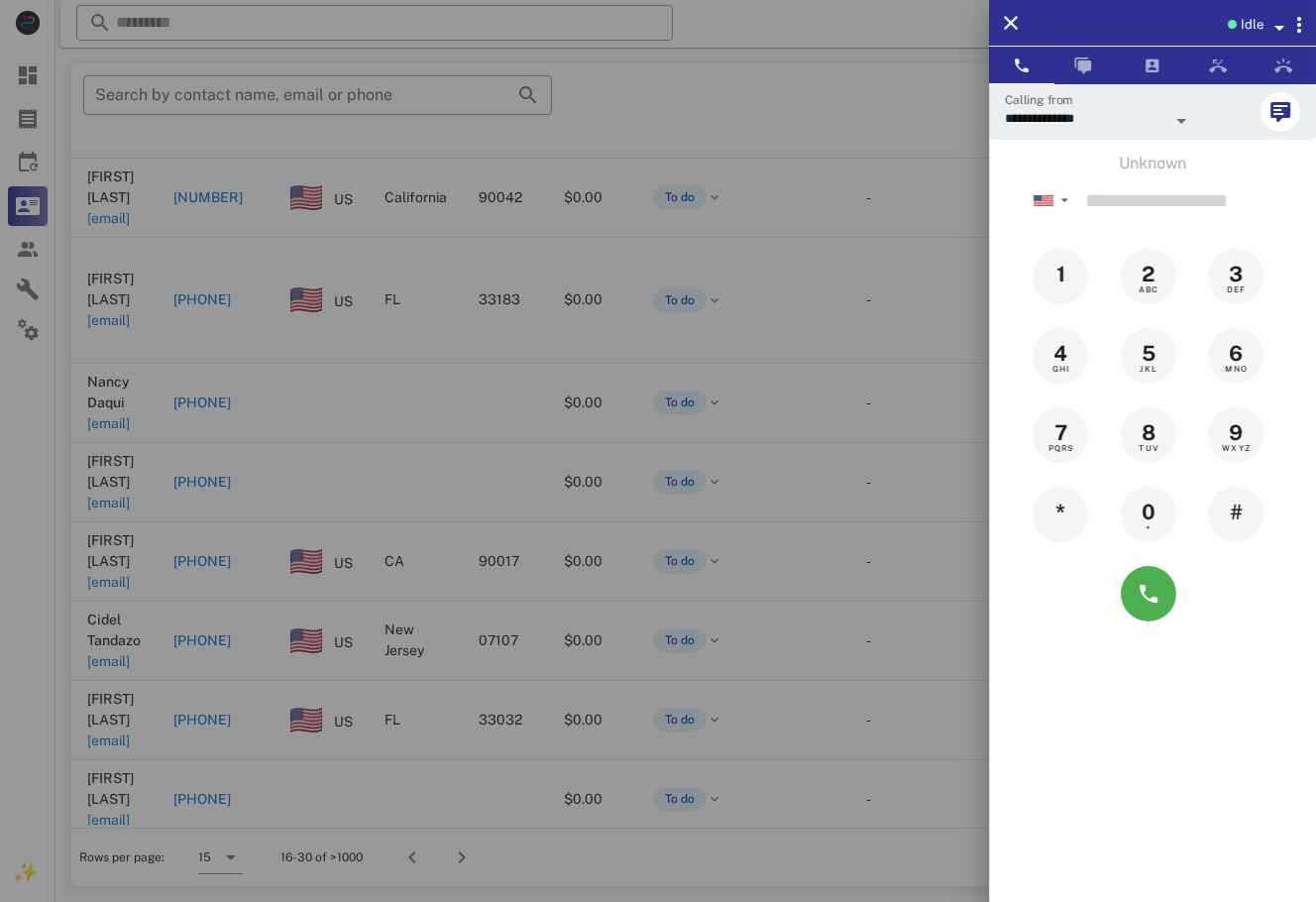 click at bounding box center [658, 451] 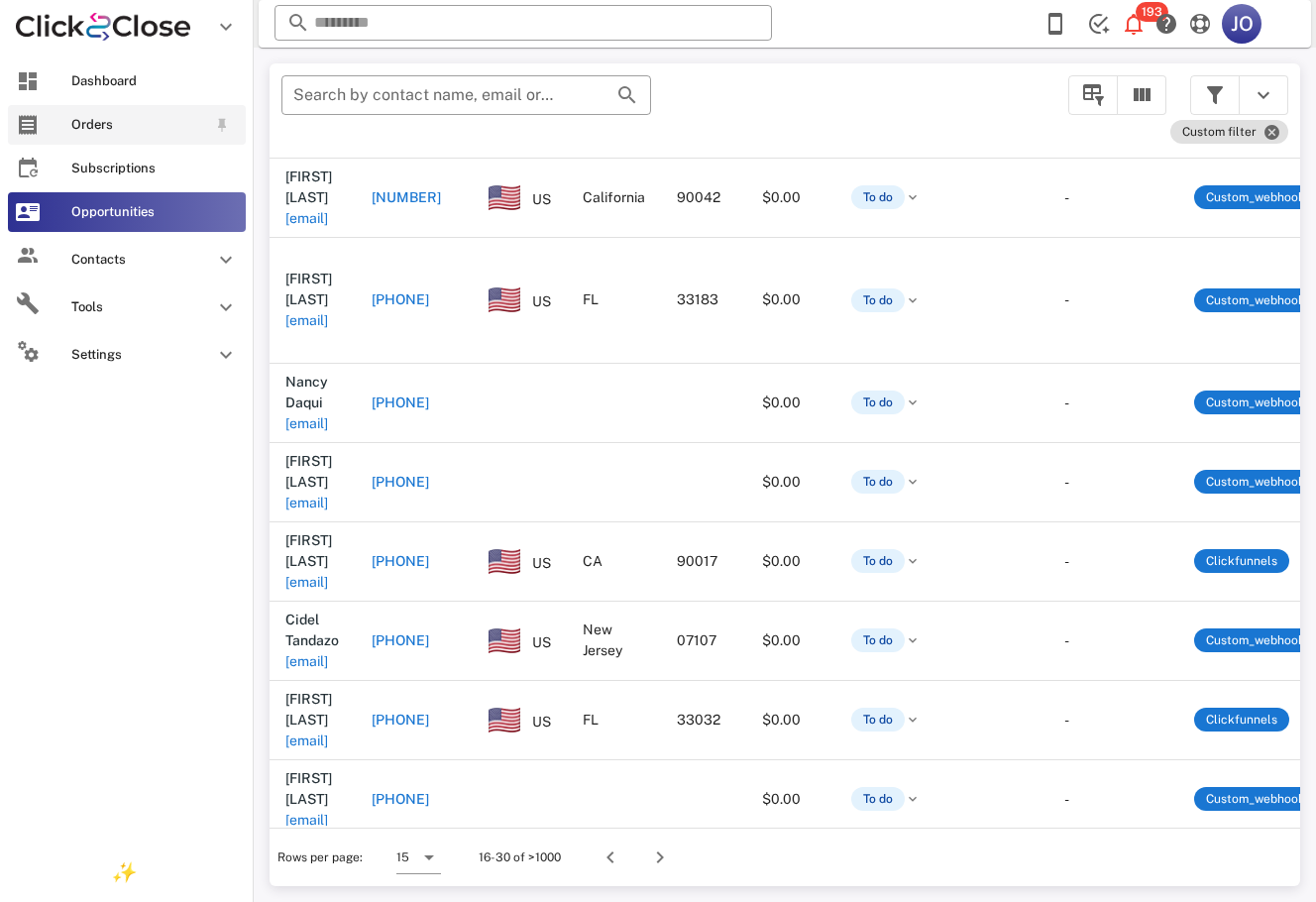 click at bounding box center (28, 125) 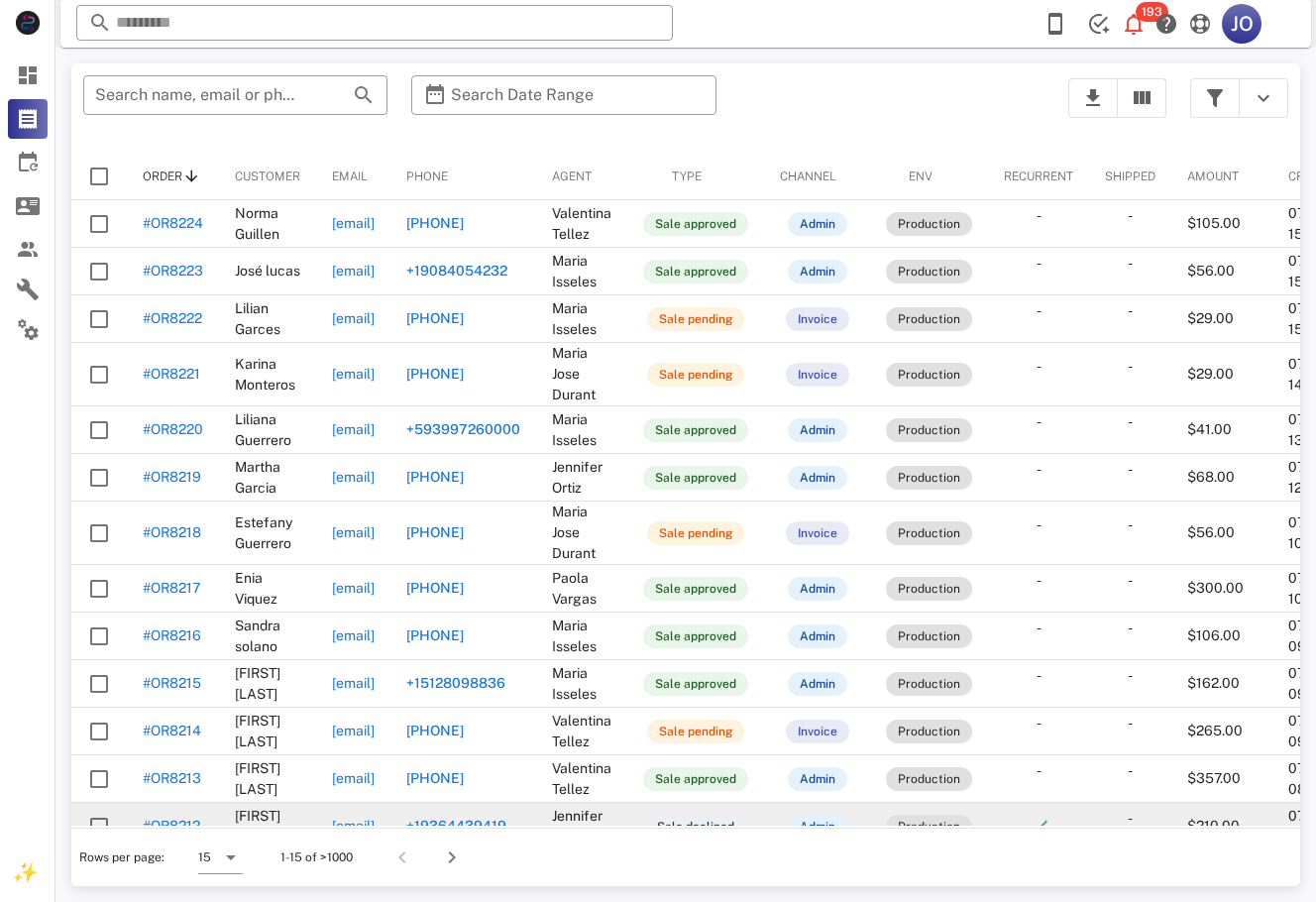 drag, startPoint x: 554, startPoint y: 826, endPoint x: 979, endPoint y: 804, distance: 425.56903 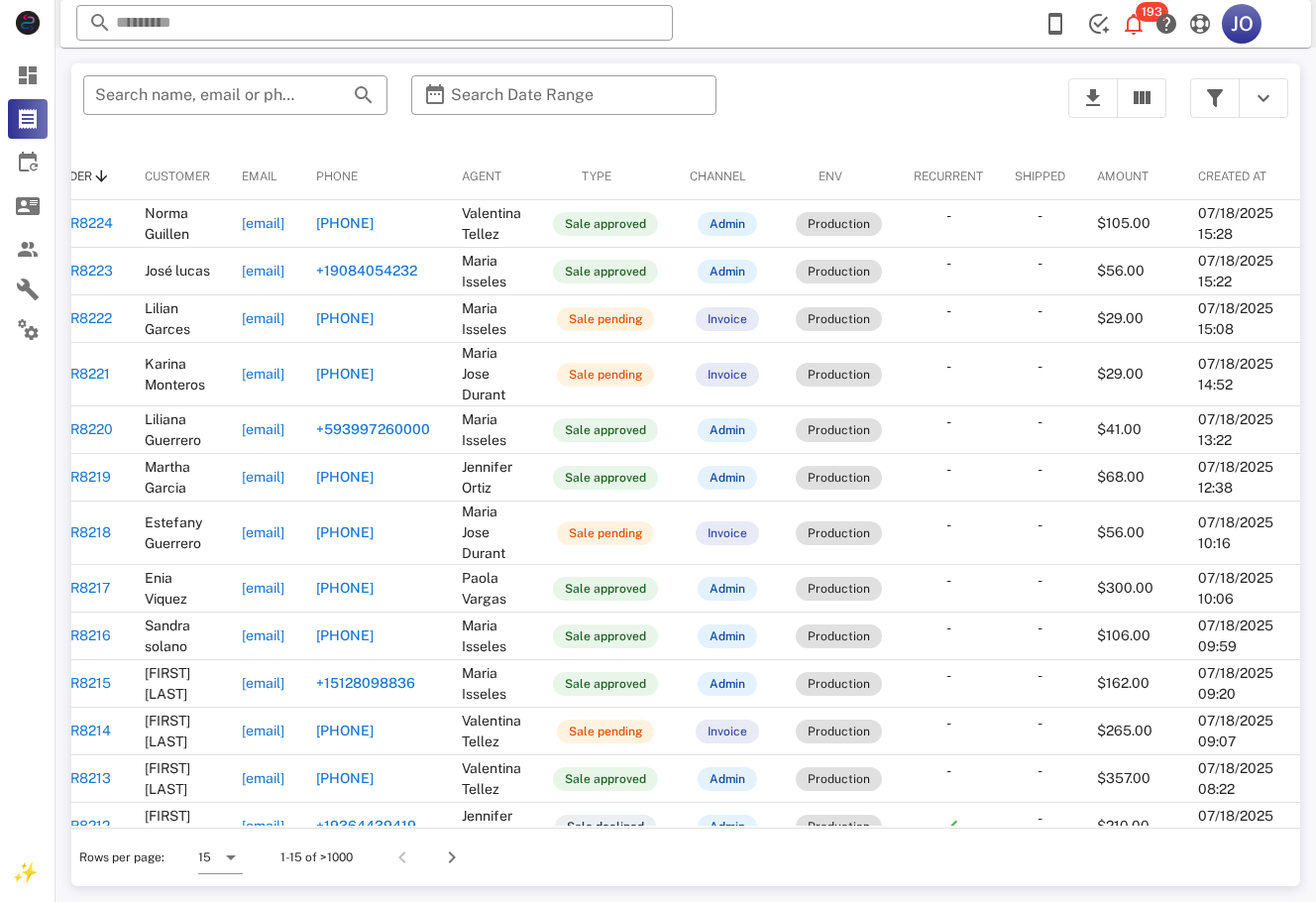 scroll, scrollTop: 0, scrollLeft: 0, axis: both 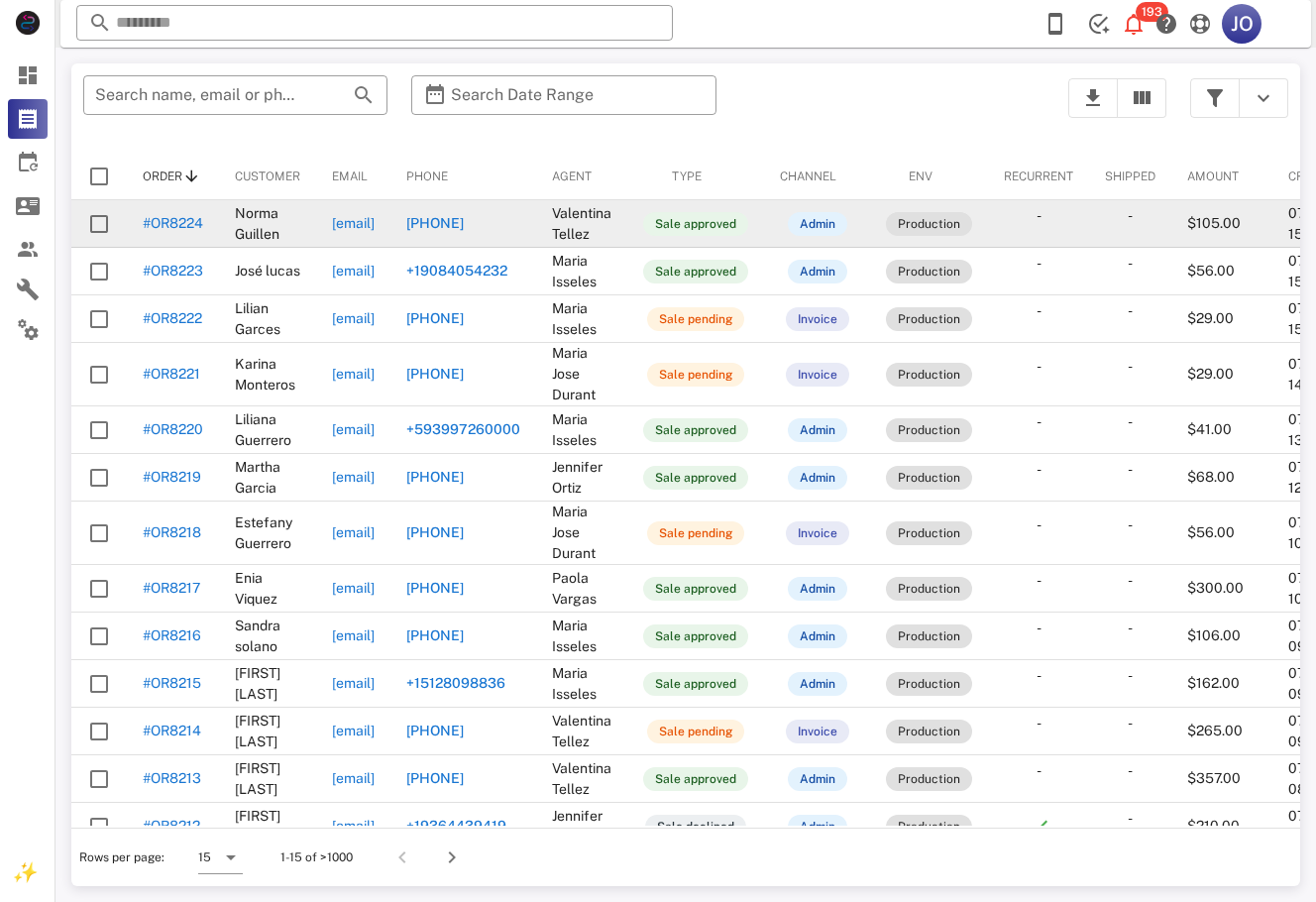 click on "j-guillen@live.com" at bounding box center (353, 223) 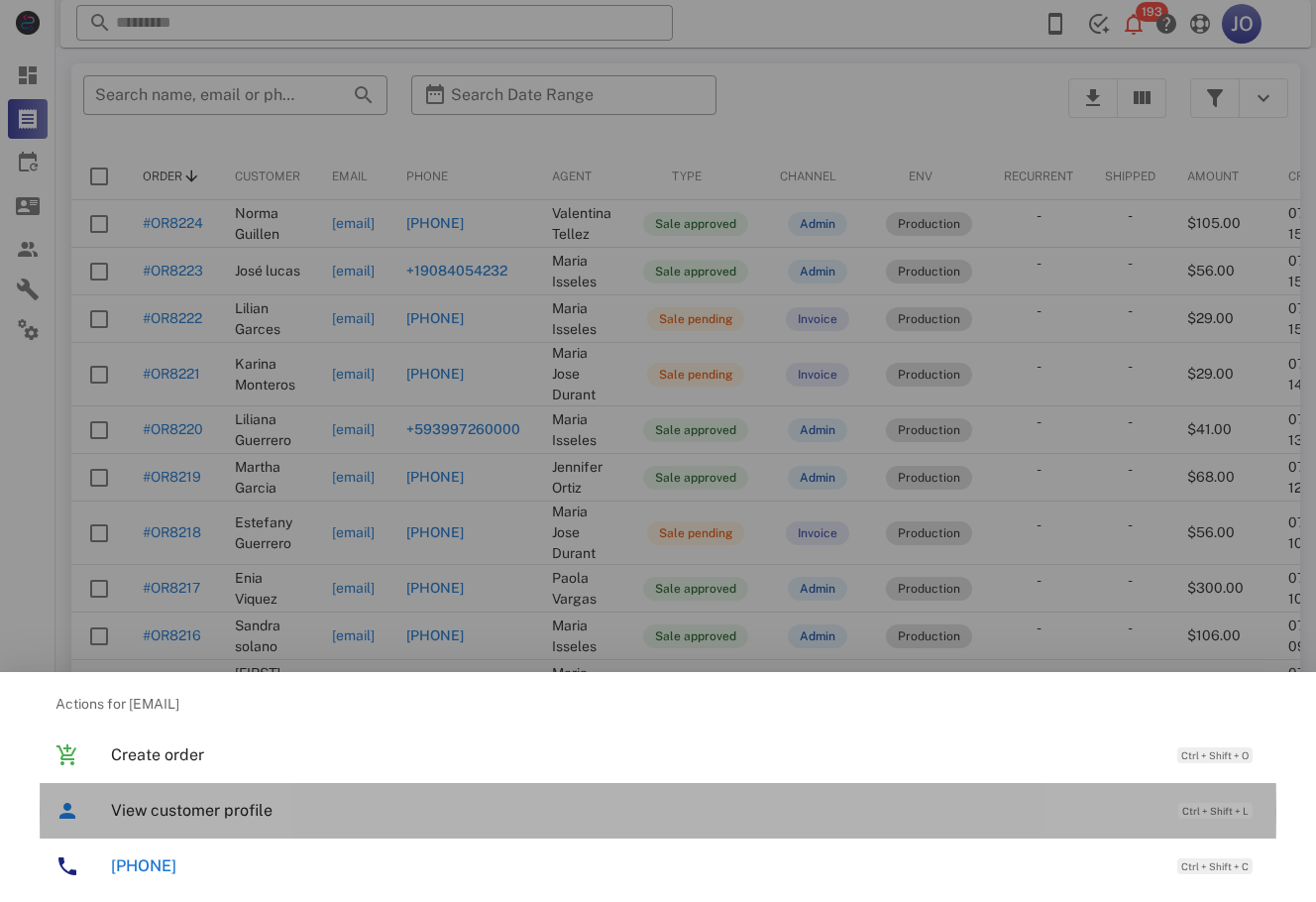 click on "View customer profile" at bounding box center [634, 810] 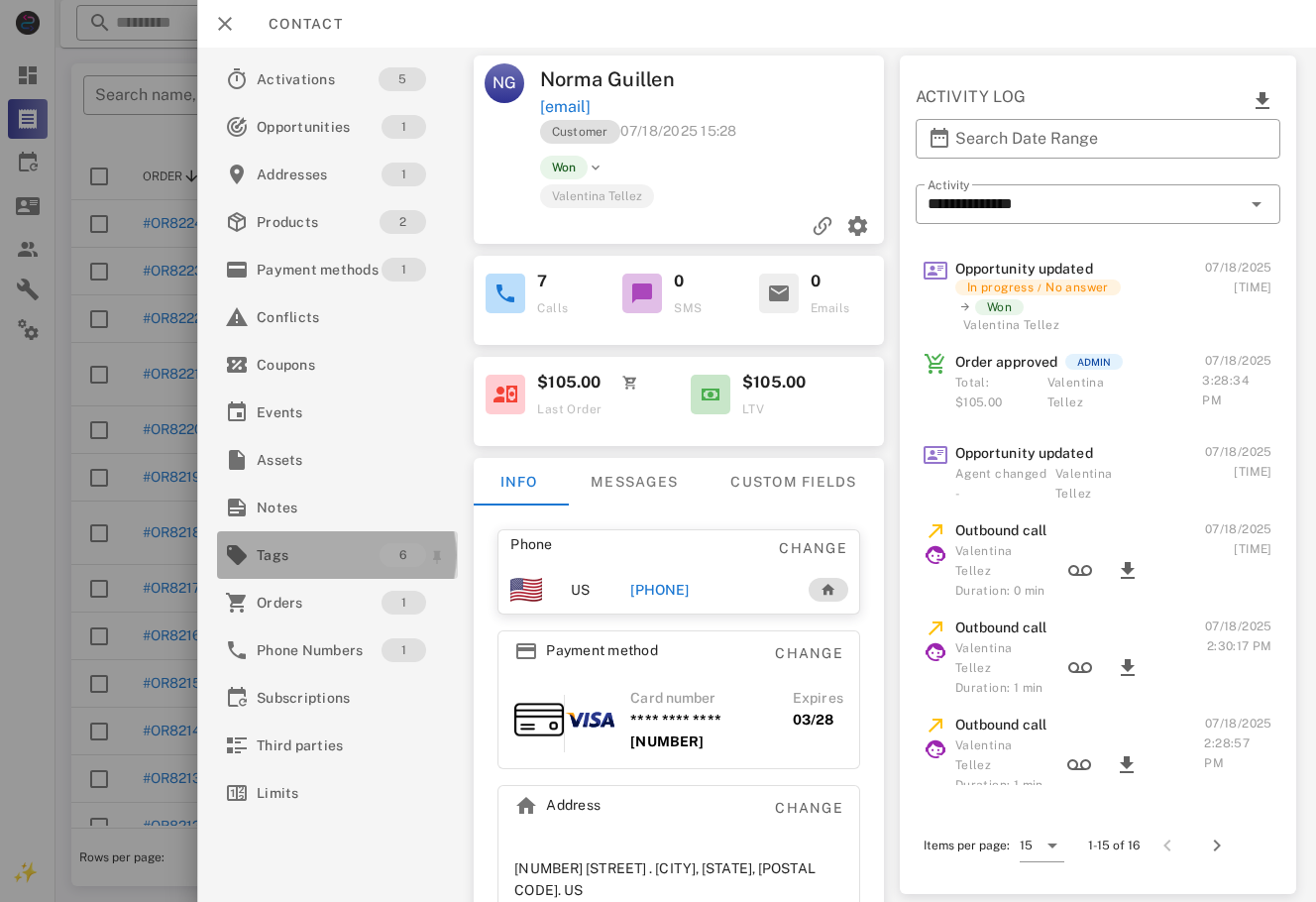 click on "Tags" at bounding box center [318, 555] 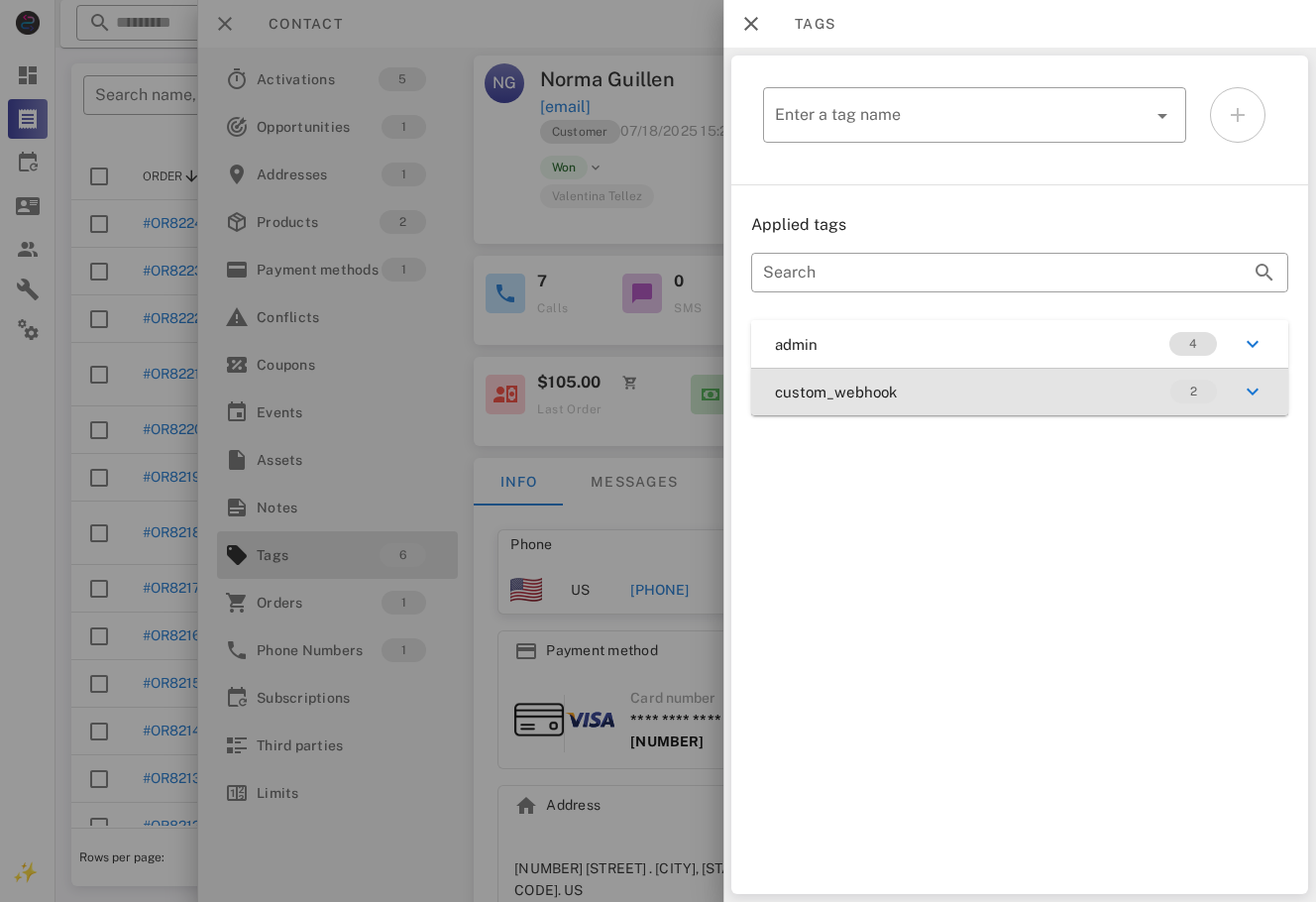 click on "custom_webhook  2" at bounding box center [1020, 392] 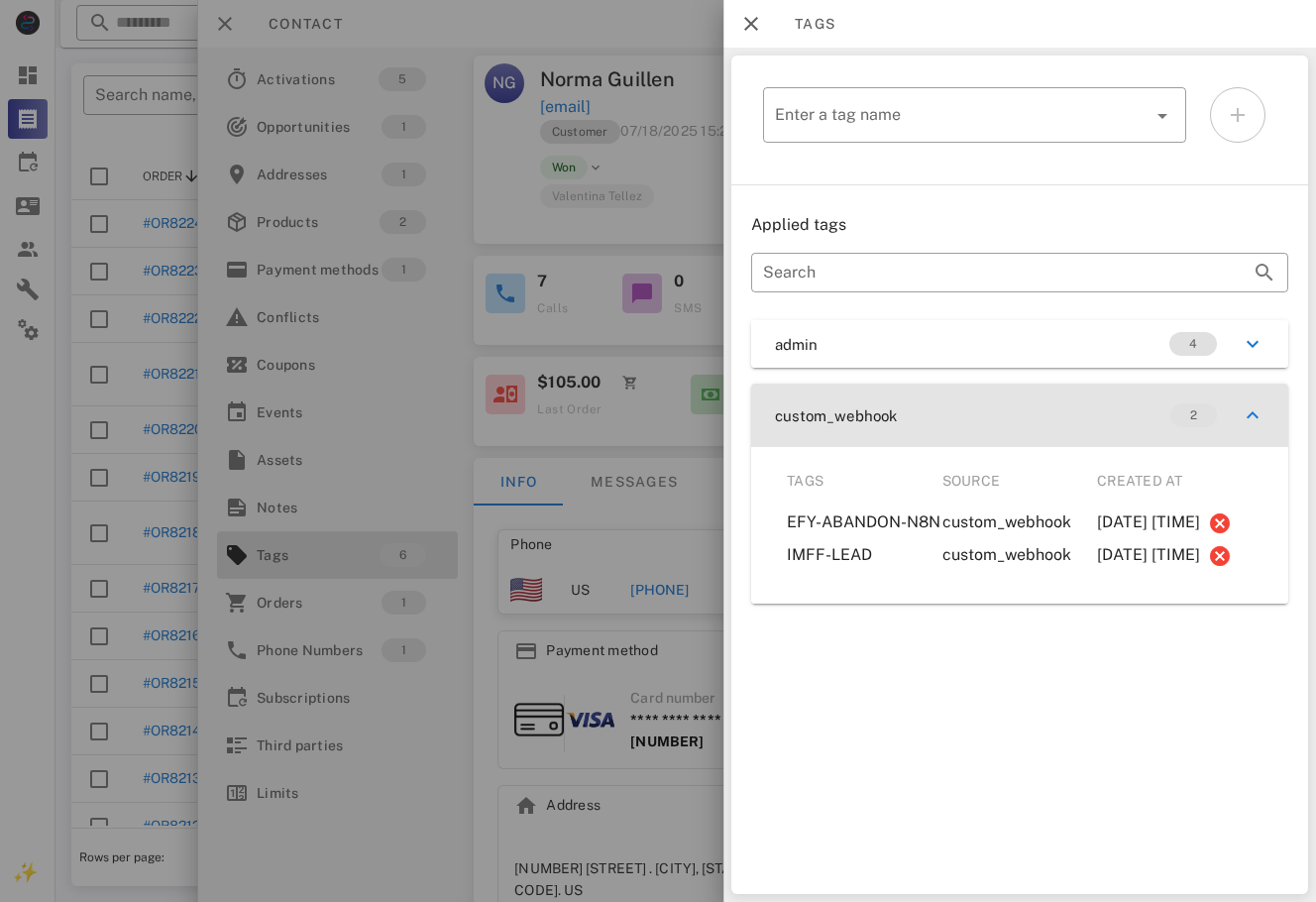 click on "custom_webhook  2" at bounding box center (1020, 415) 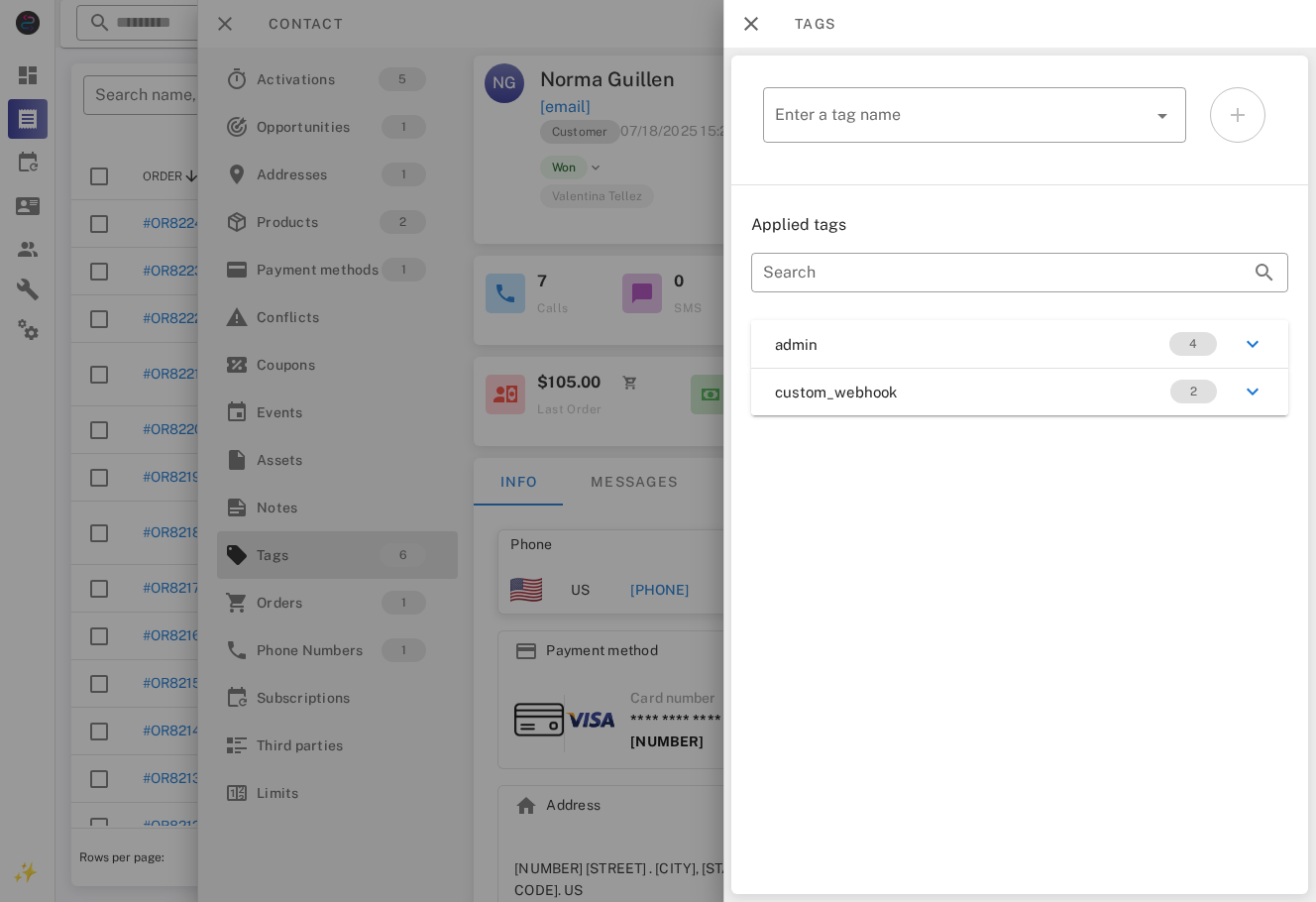 click on "admin  4" at bounding box center [1020, 344] 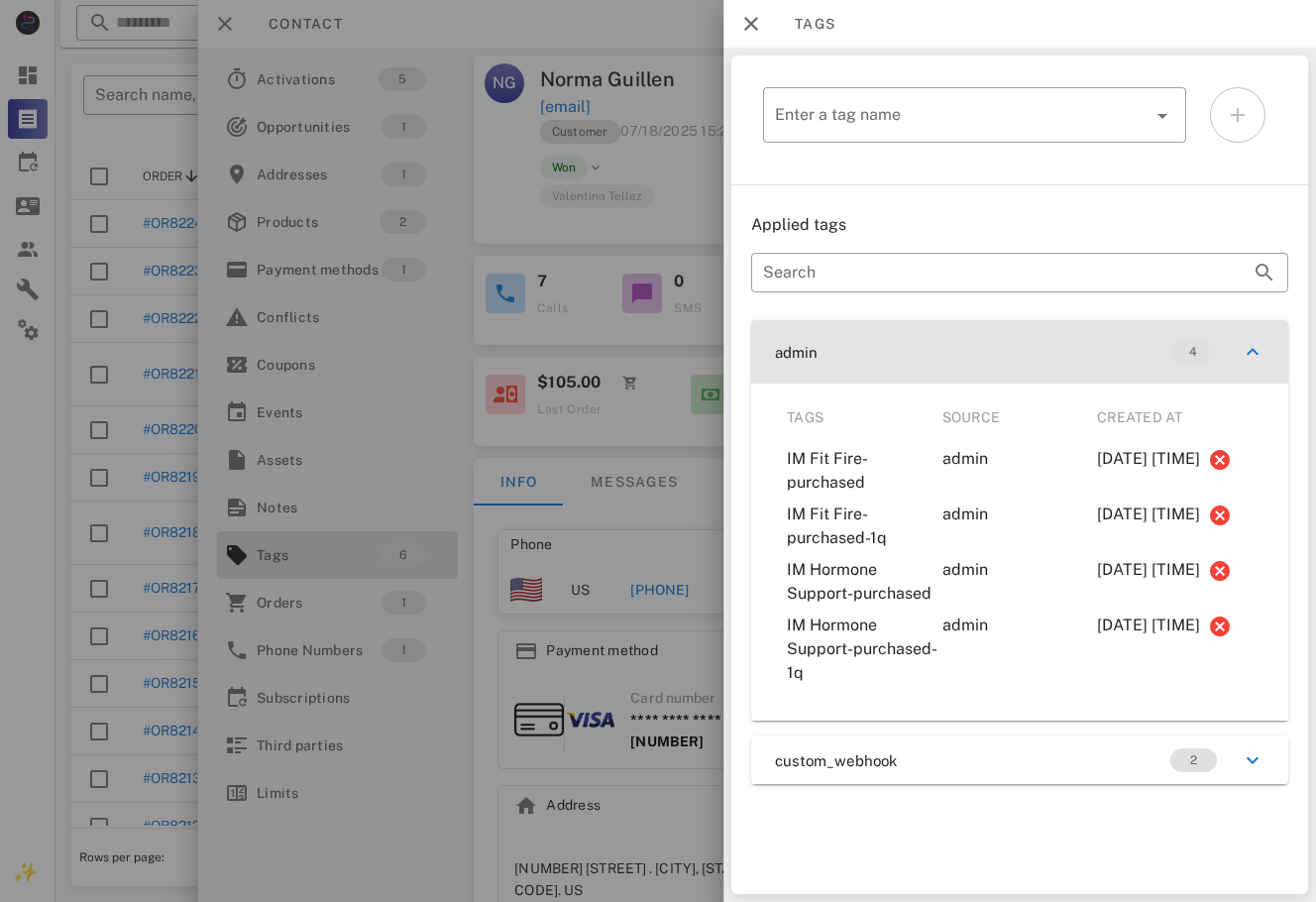 click on "admin  4" at bounding box center (1020, 352) 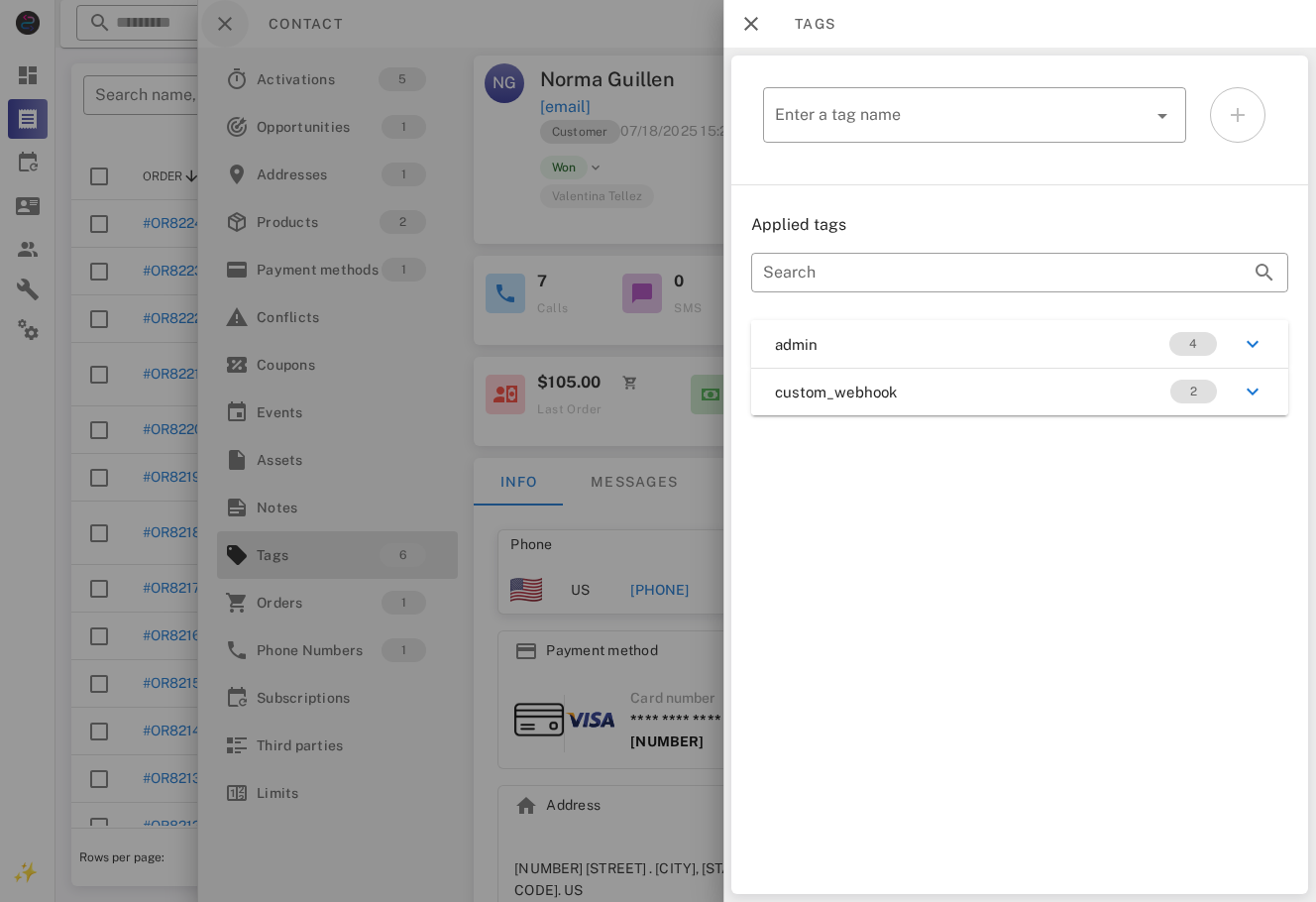 click at bounding box center (658, 451) 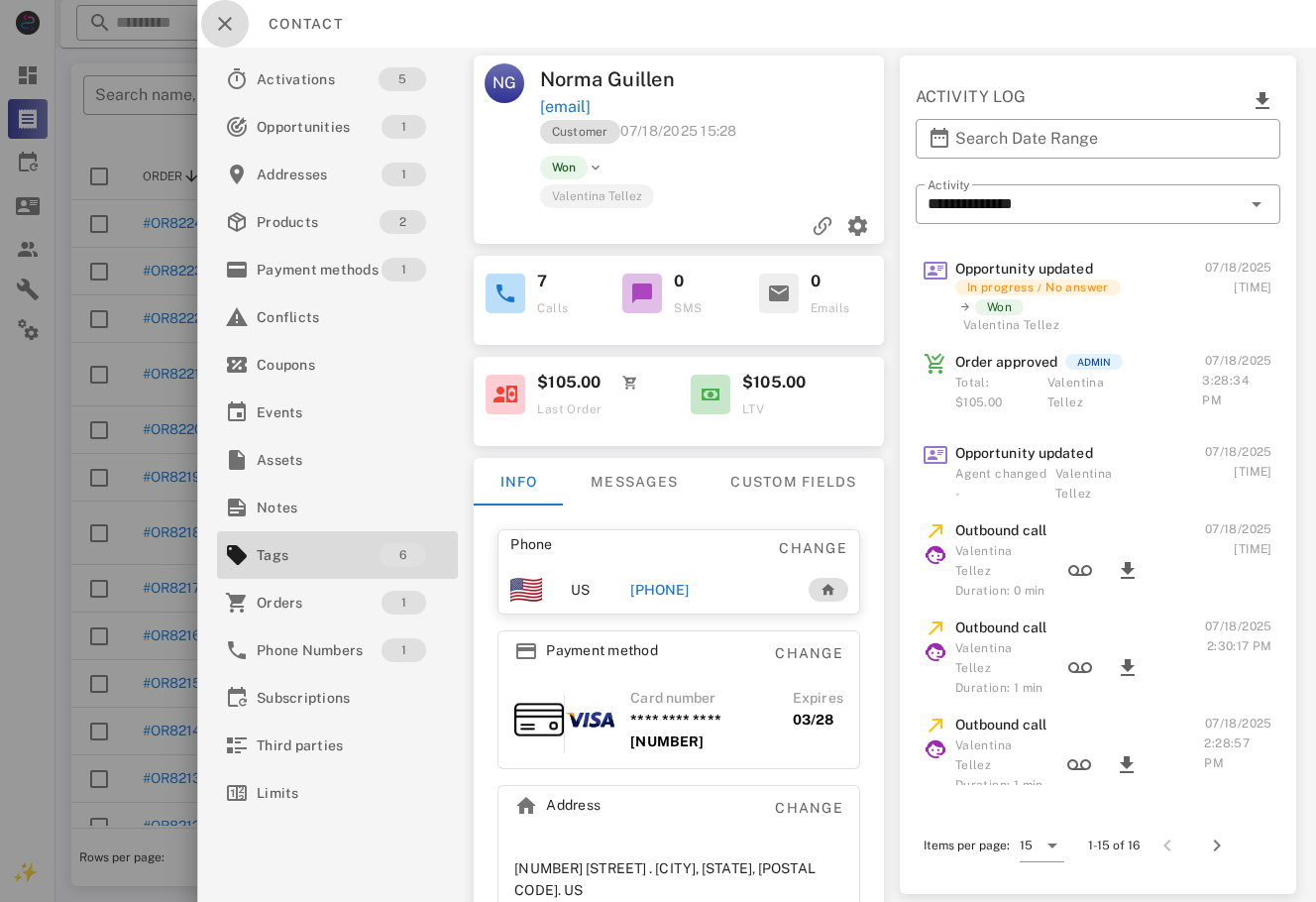 click at bounding box center [225, 24] 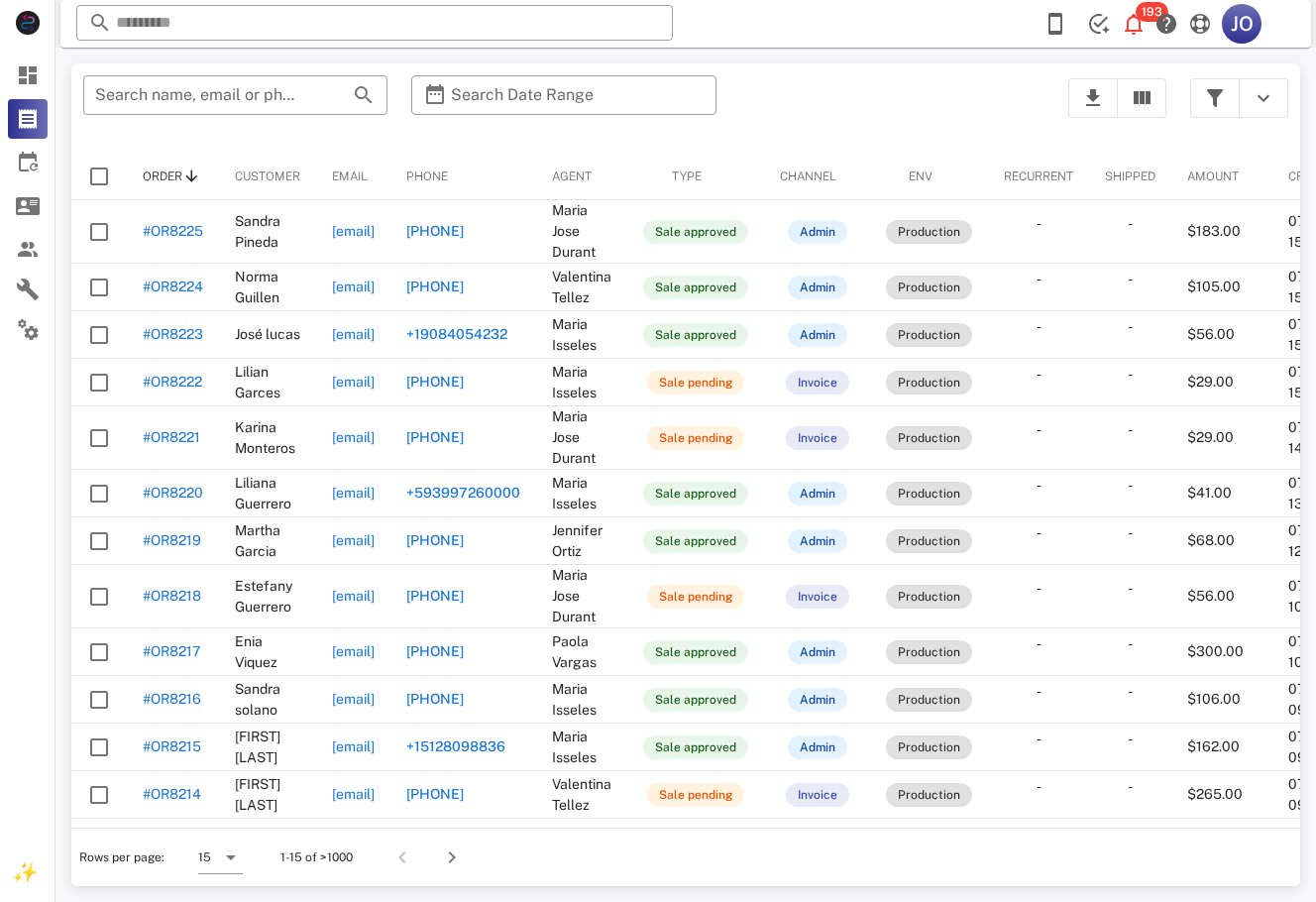 drag, startPoint x: 803, startPoint y: 65, endPoint x: 825, endPoint y: 101, distance: 42.19005 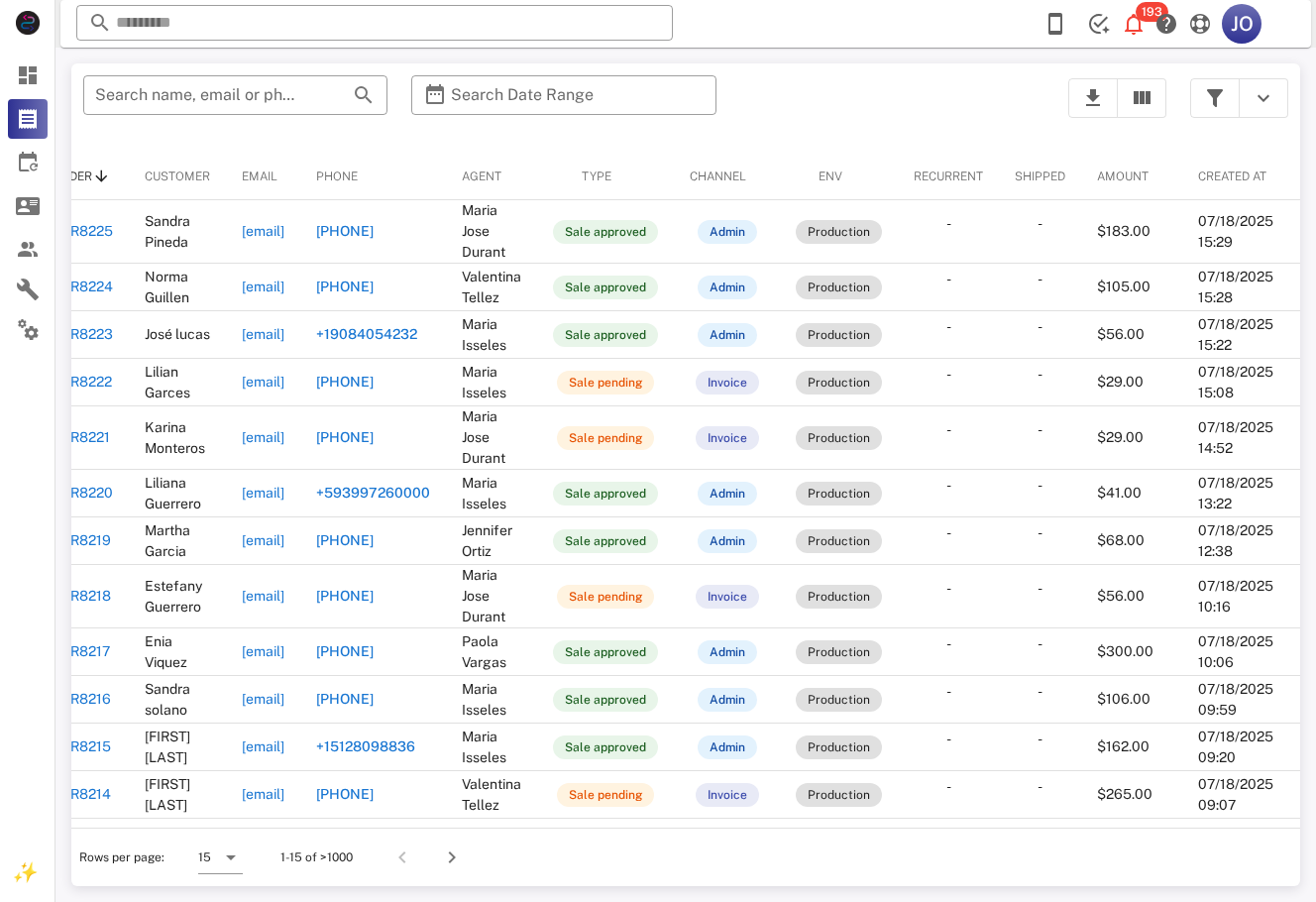 scroll, scrollTop: 0, scrollLeft: 0, axis: both 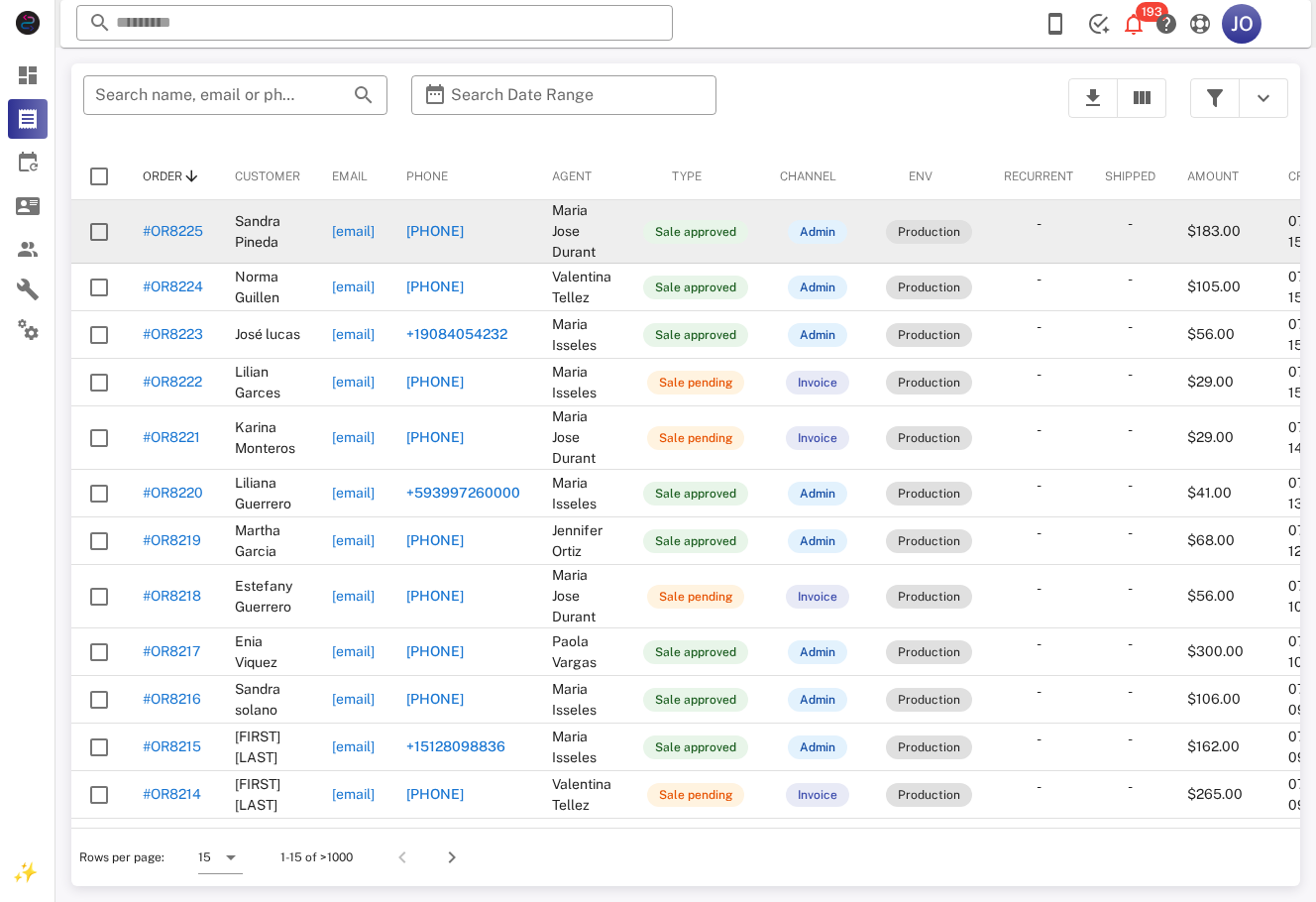 click on "matthewpineda7@yahoo.com" at bounding box center [353, 231] 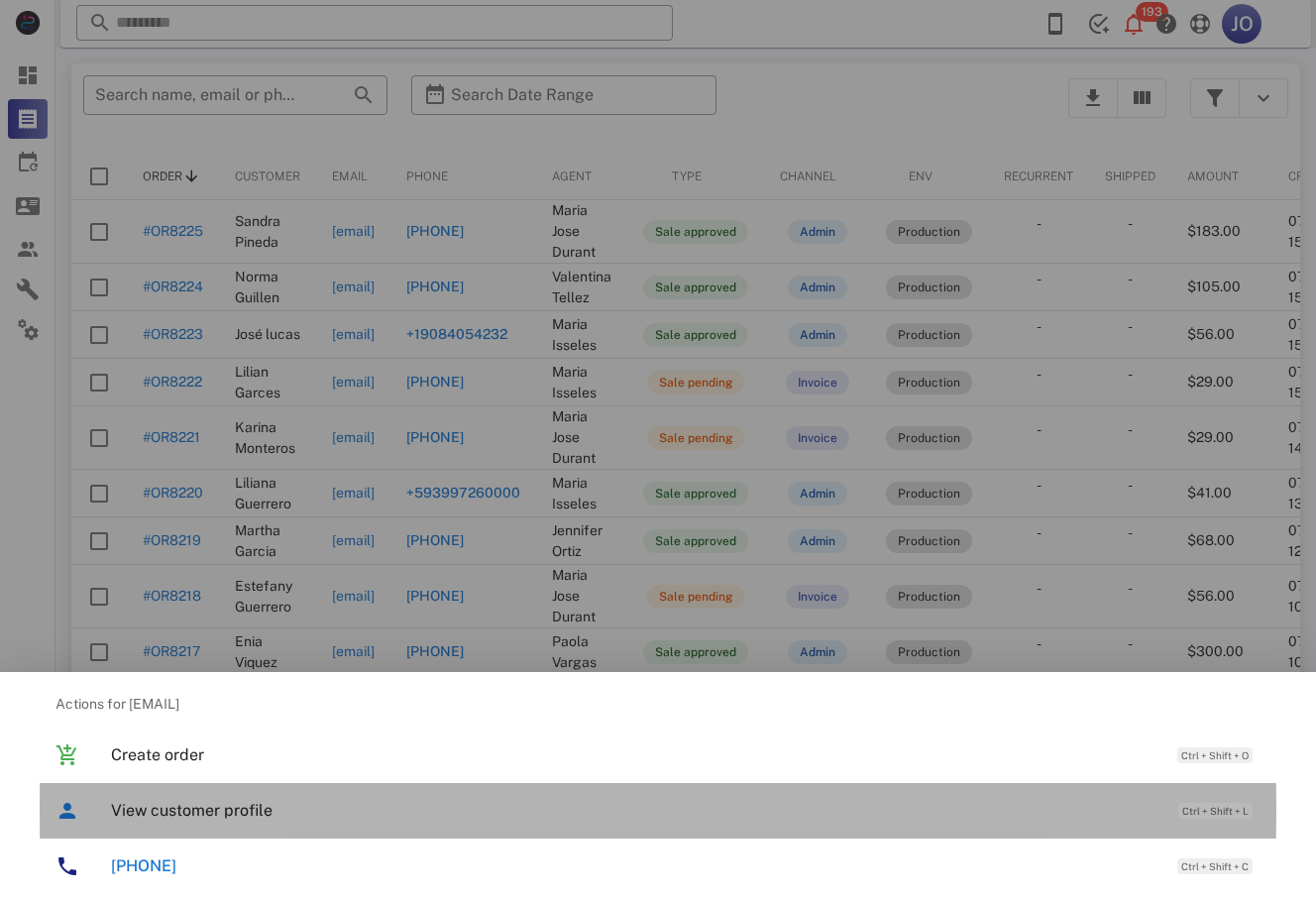 click on "View customer profile" at bounding box center (634, 810) 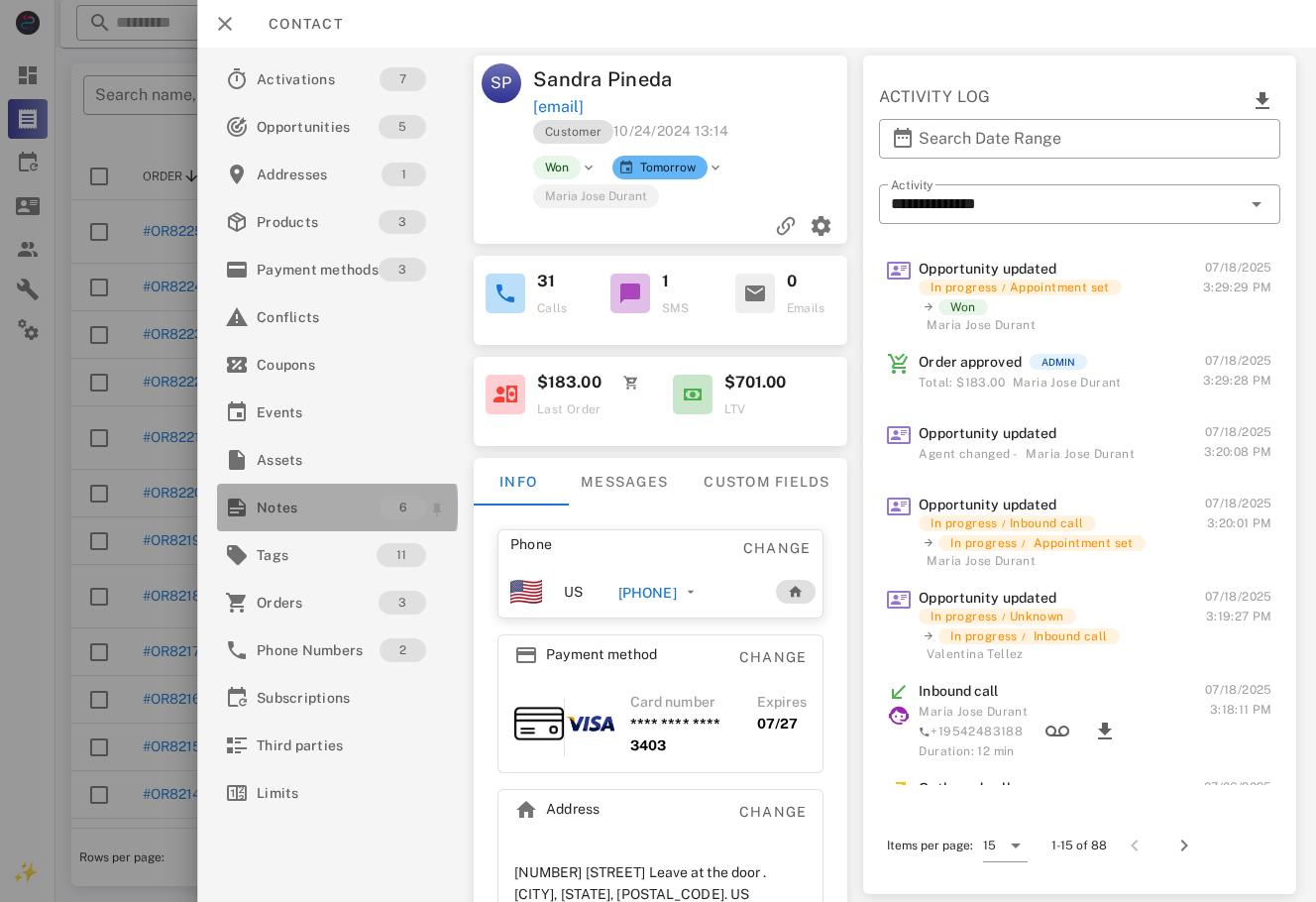click on "Notes" at bounding box center [318, 507] 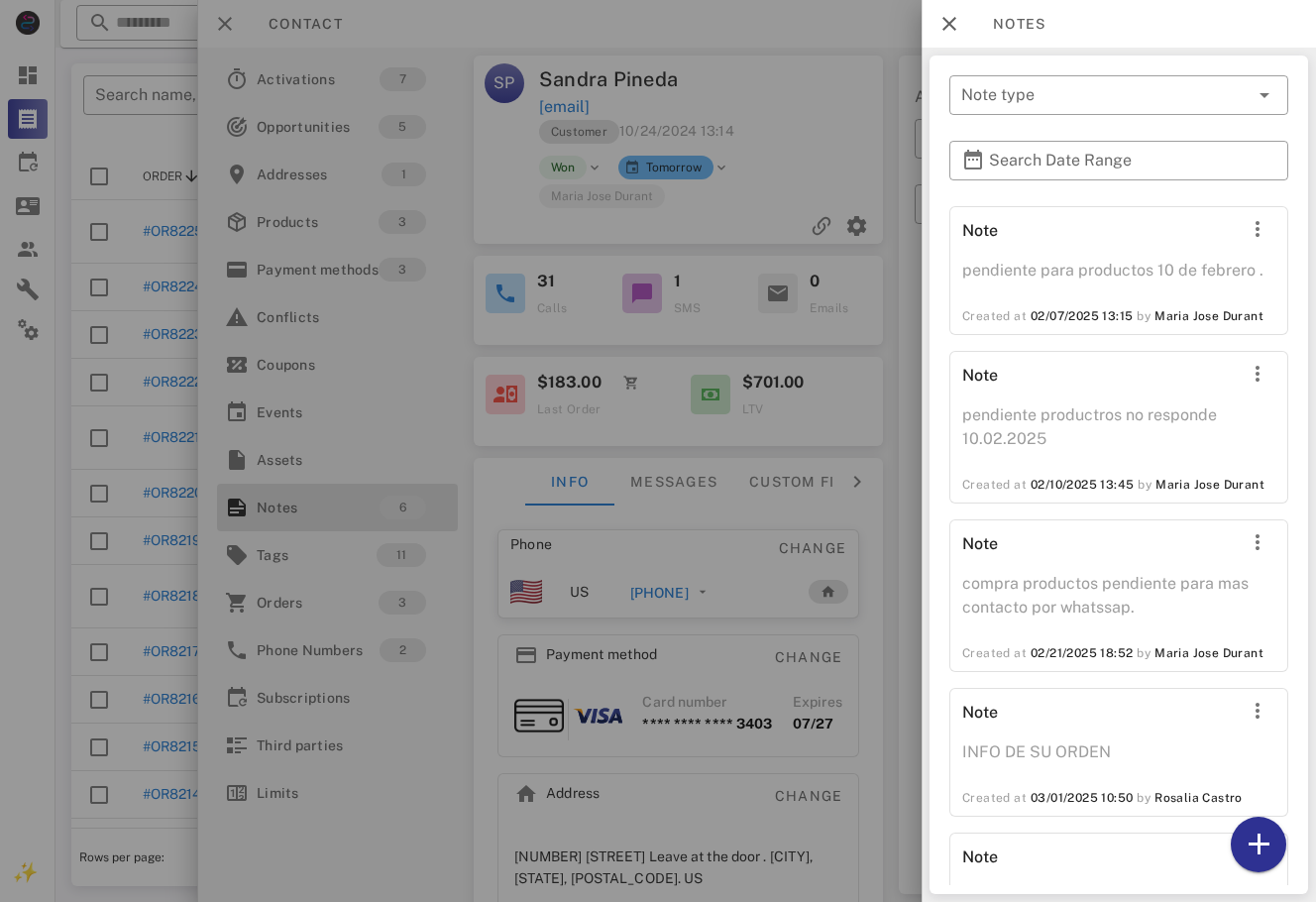 scroll, scrollTop: 296, scrollLeft: 0, axis: vertical 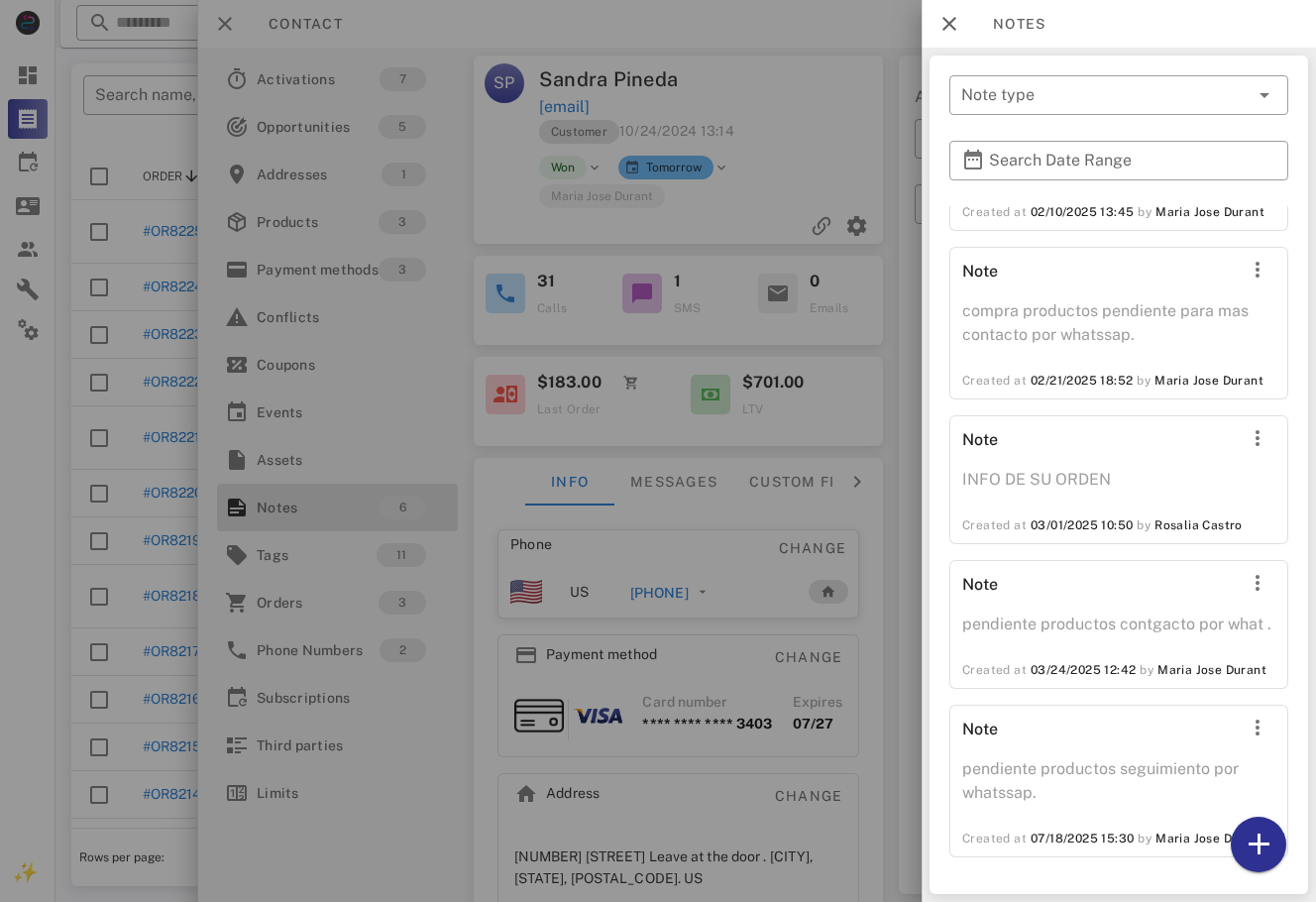 click at bounding box center (658, 451) 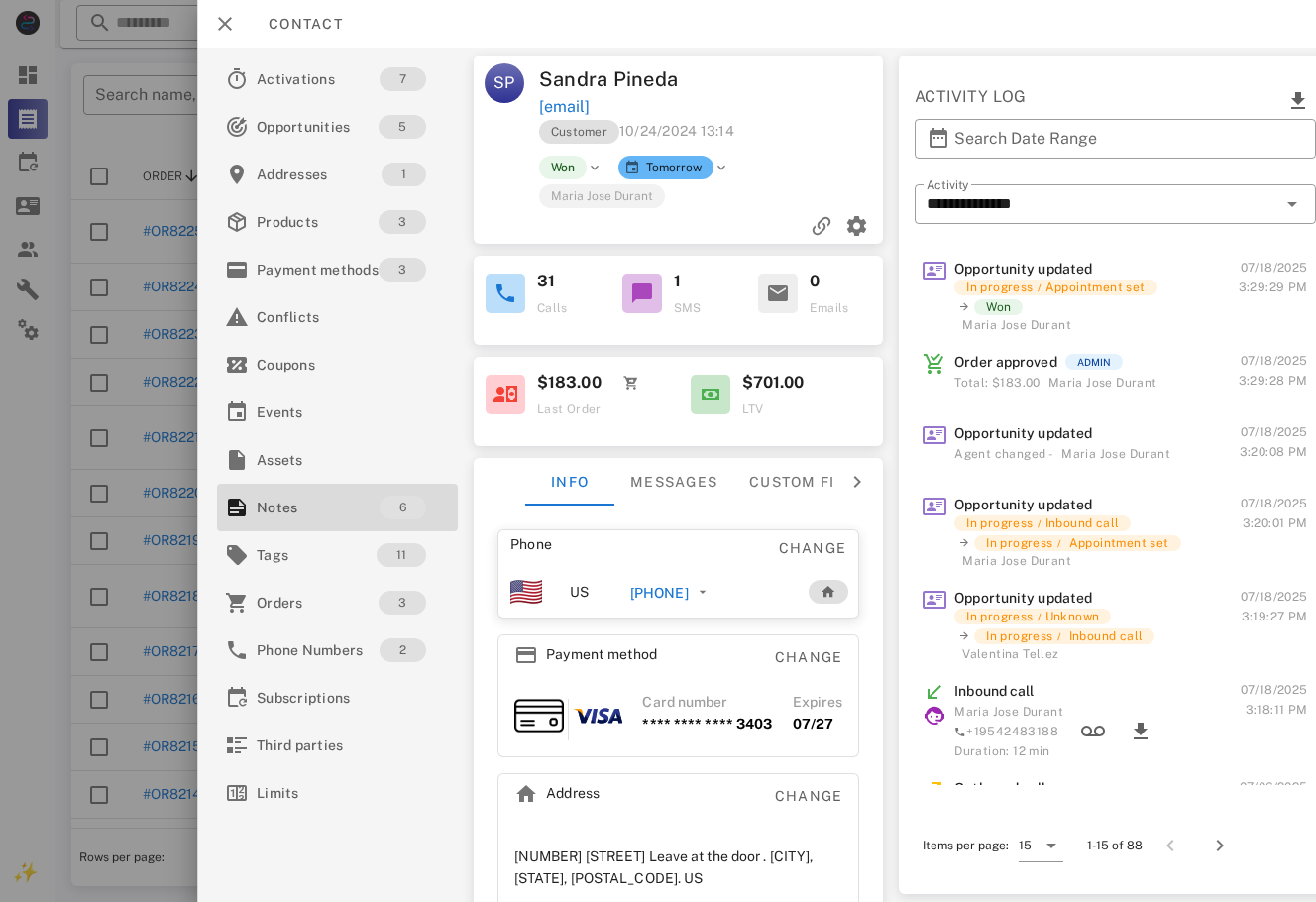 click at bounding box center (658, 451) 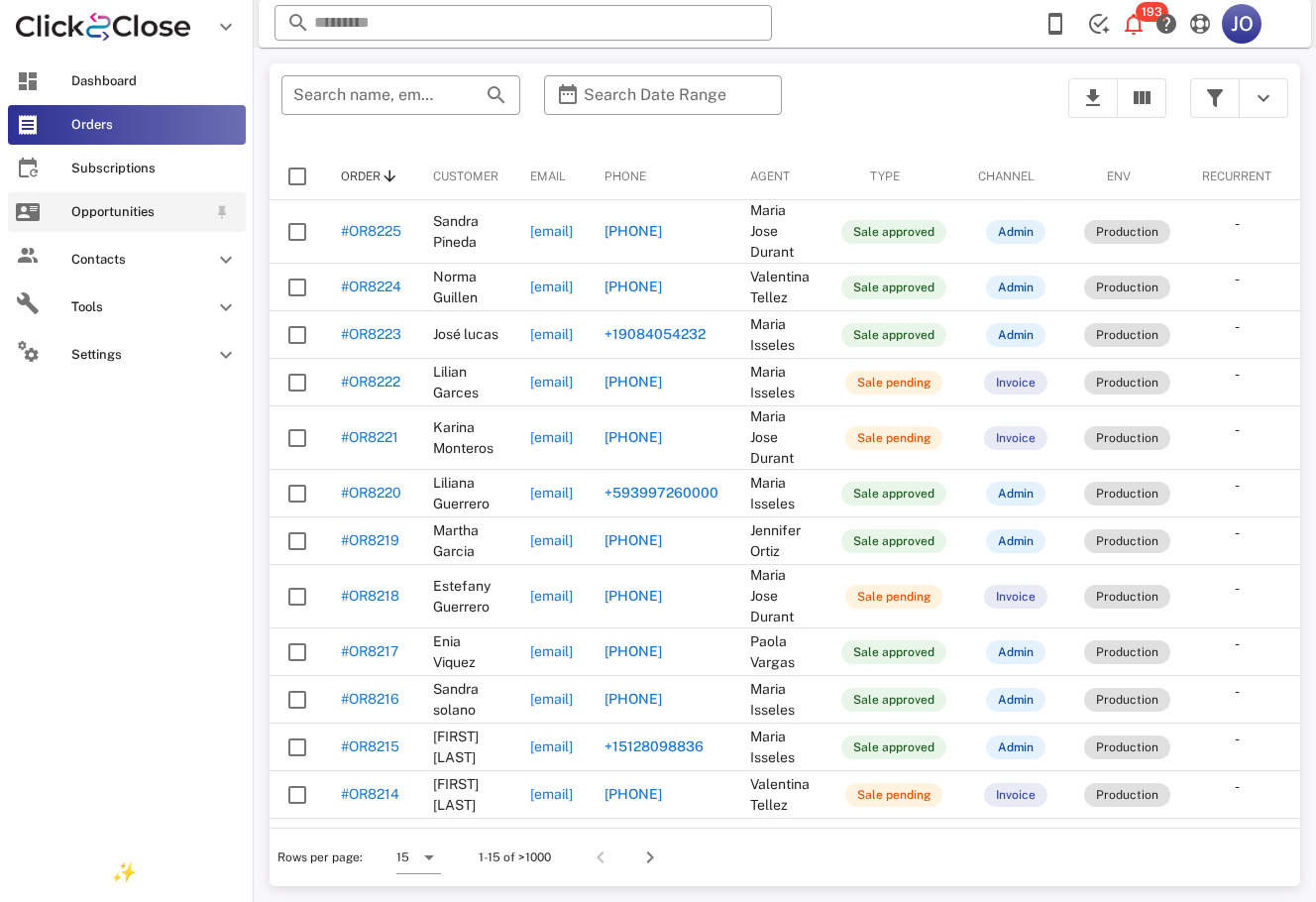 click on "Opportunities" at bounding box center (139, 212) 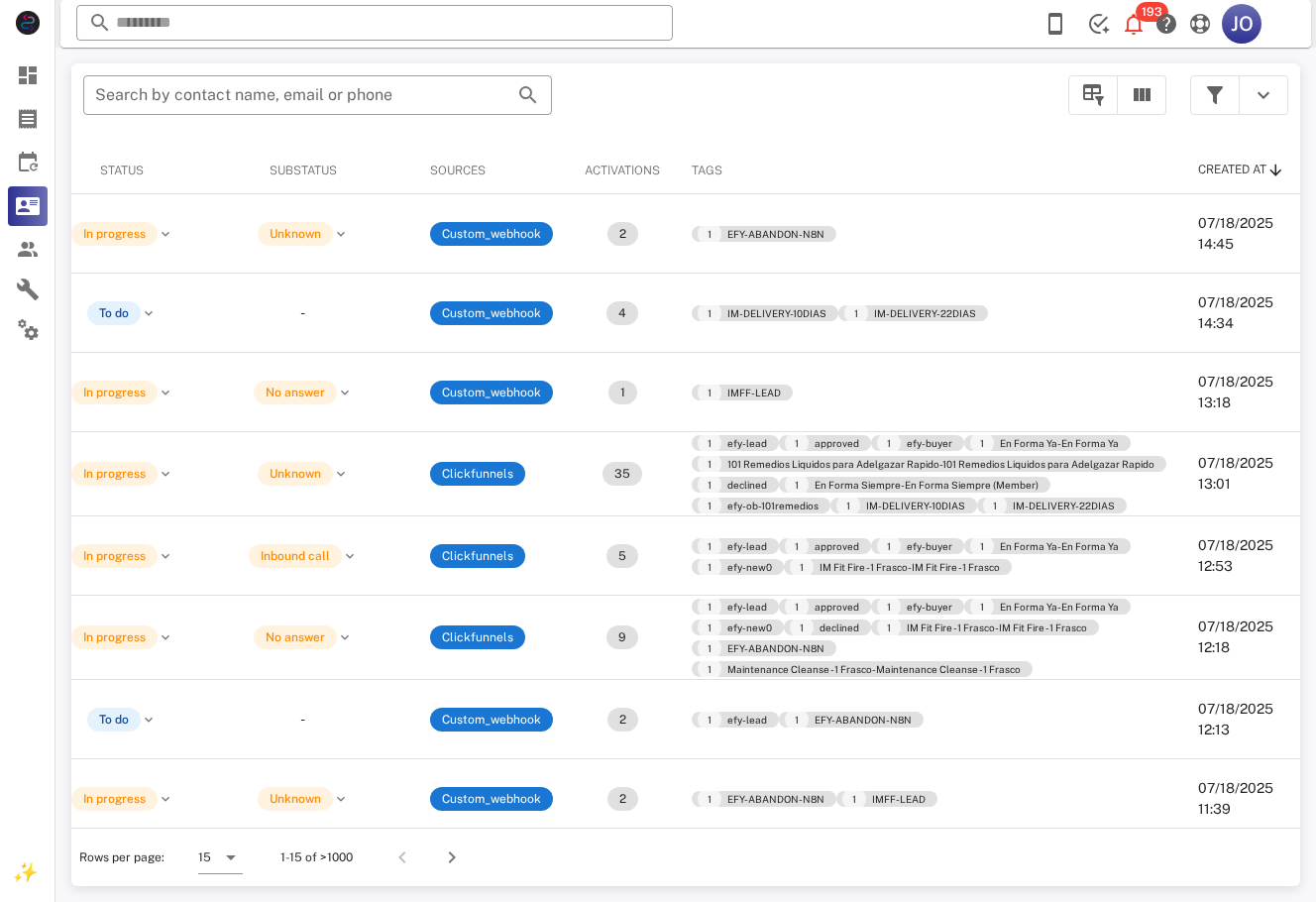 scroll, scrollTop: 0, scrollLeft: 648, axis: horizontal 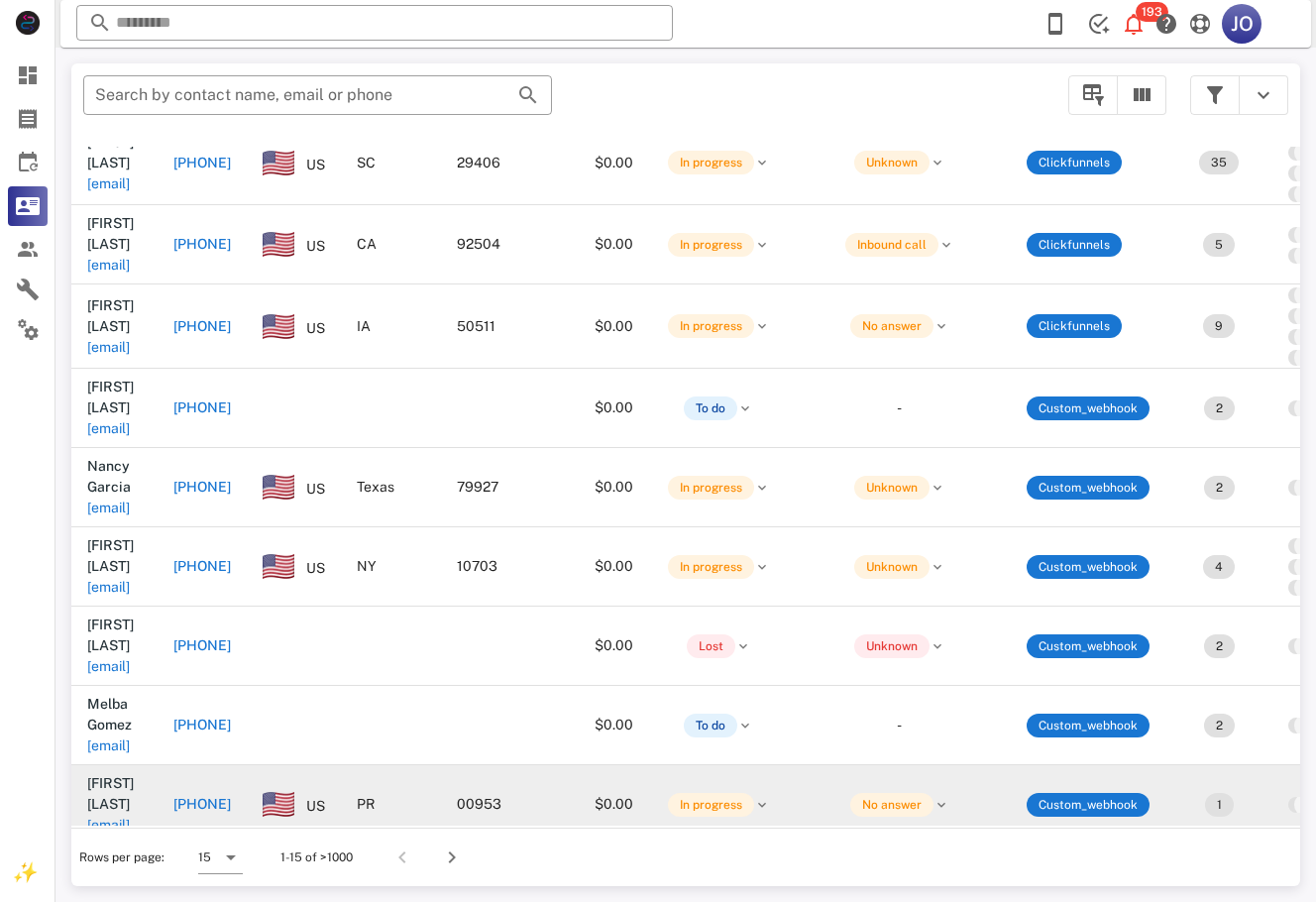 click on "[EMAIL]" at bounding box center (108, 825) 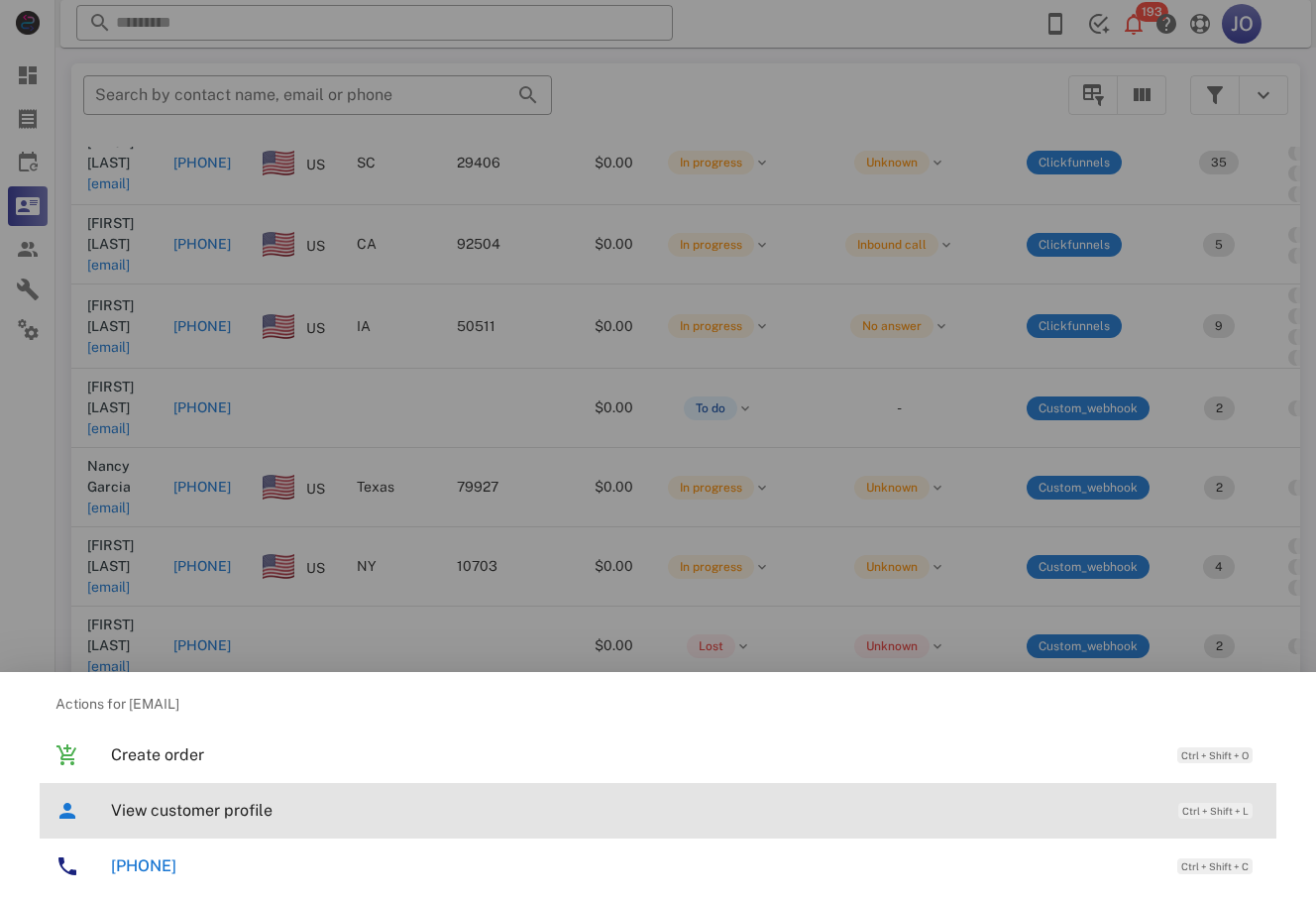 click on "View customer profile Ctrl + Shift + L" at bounding box center [686, 810] 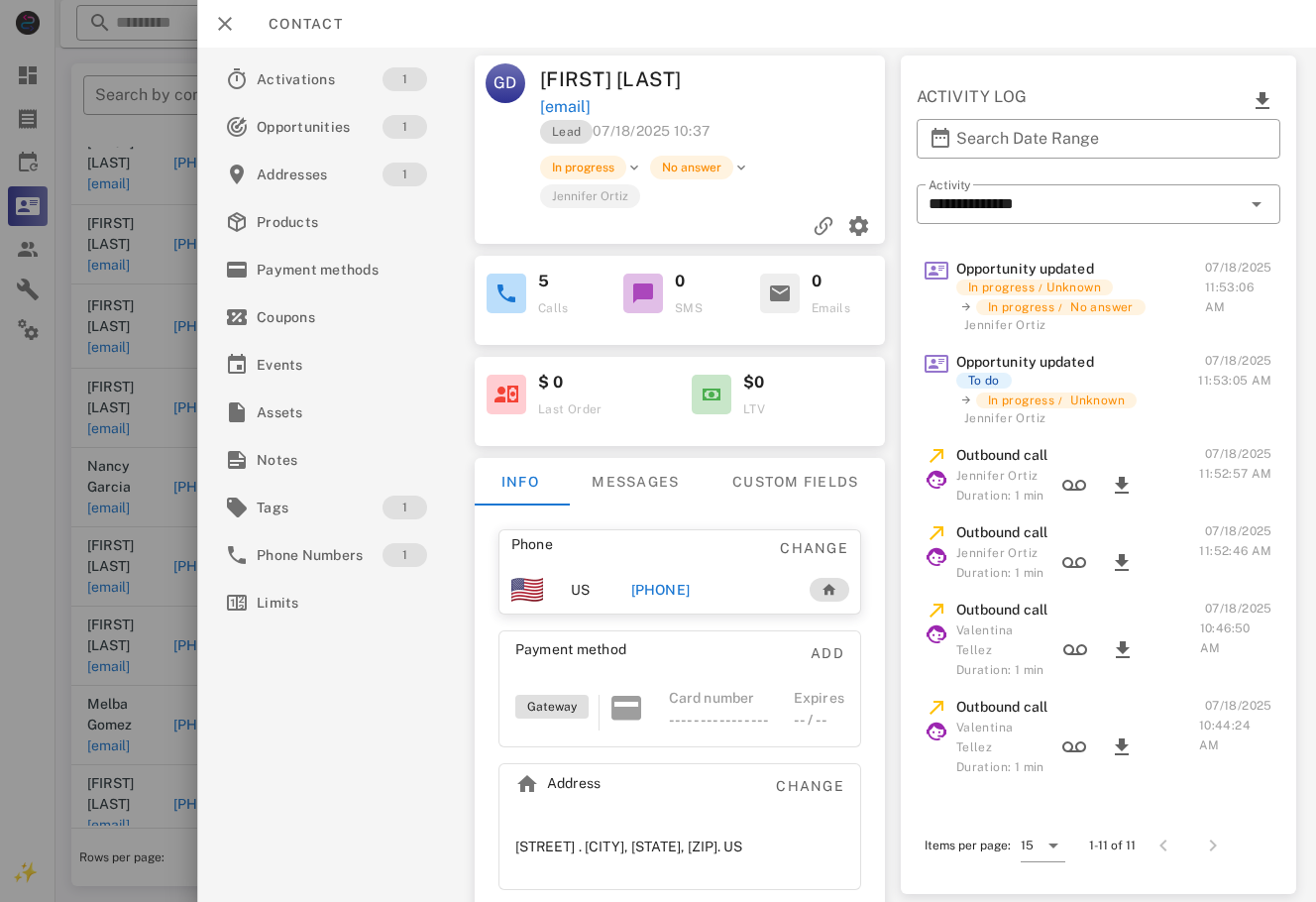 click on "[PHONE]" at bounding box center [660, 590] 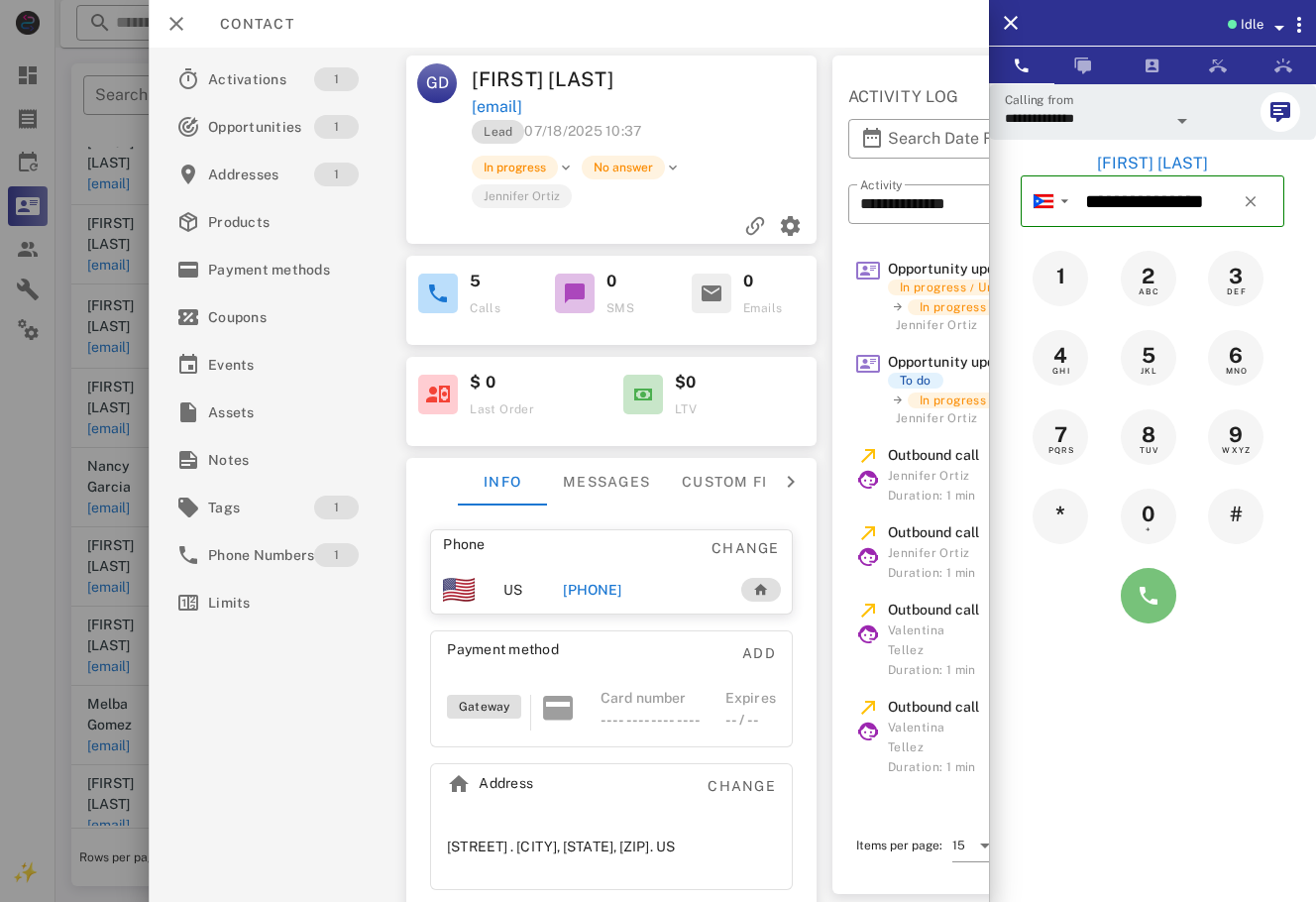 click at bounding box center [1149, 596] 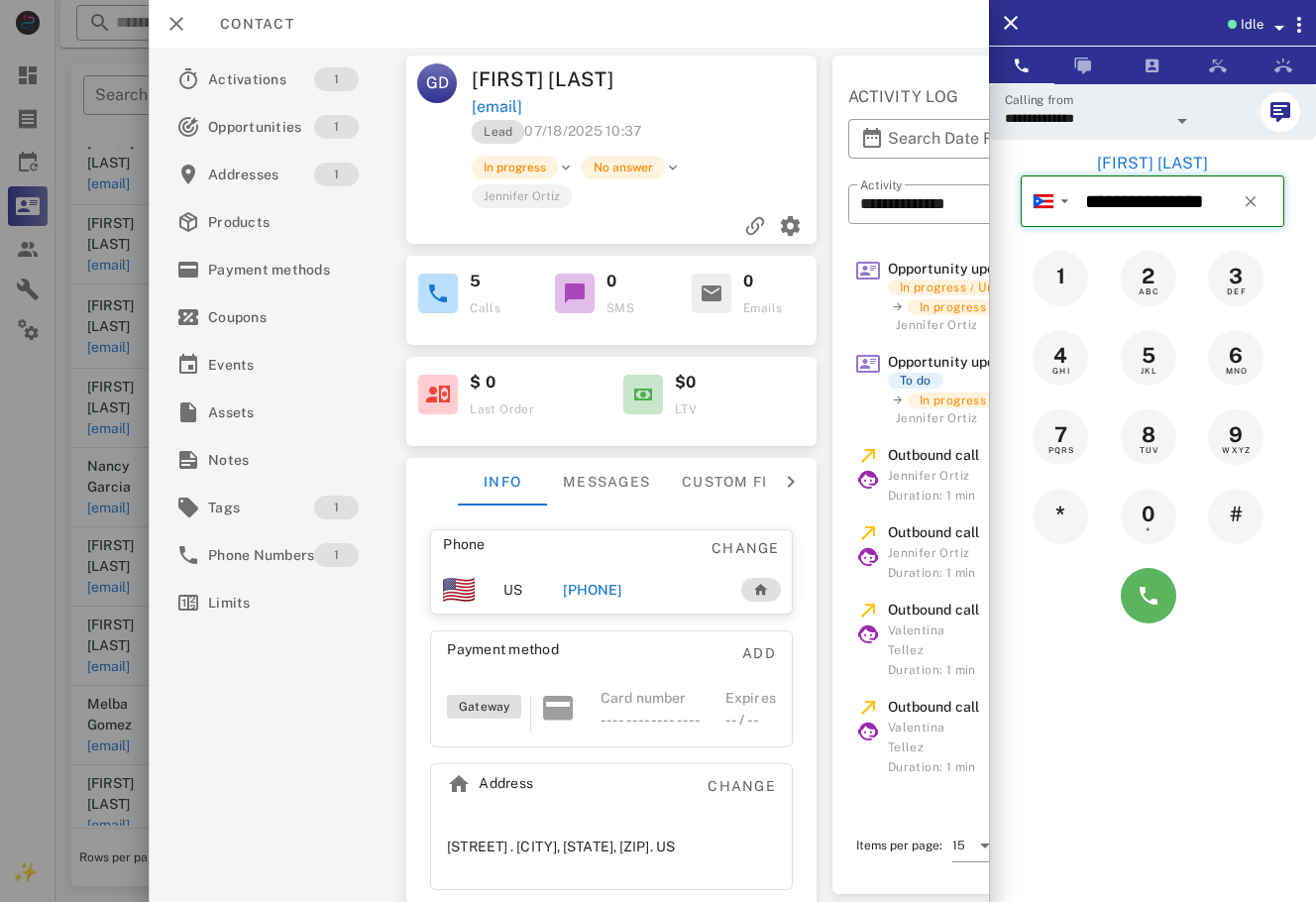 type 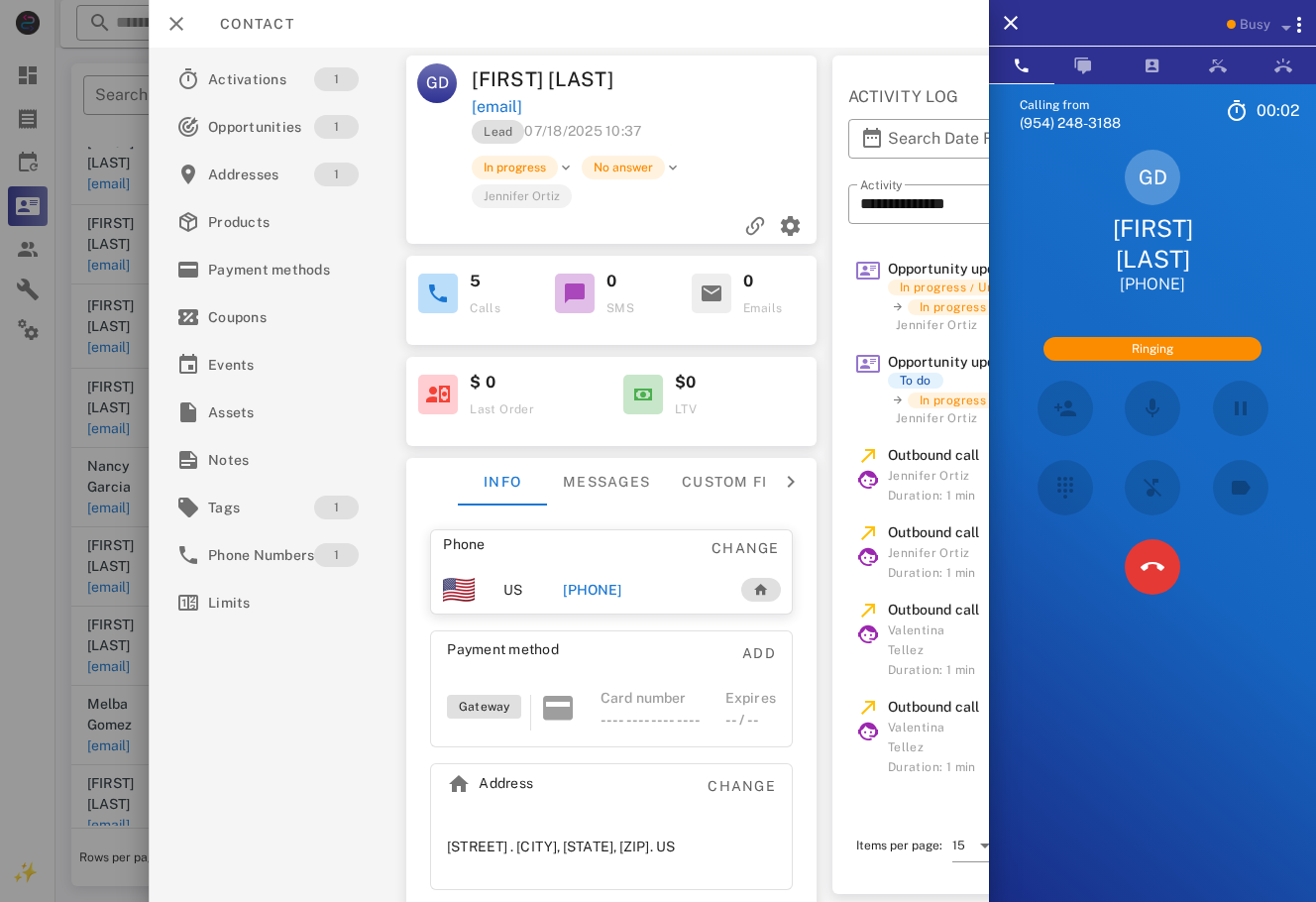 scroll, scrollTop: 253, scrollLeft: 0, axis: vertical 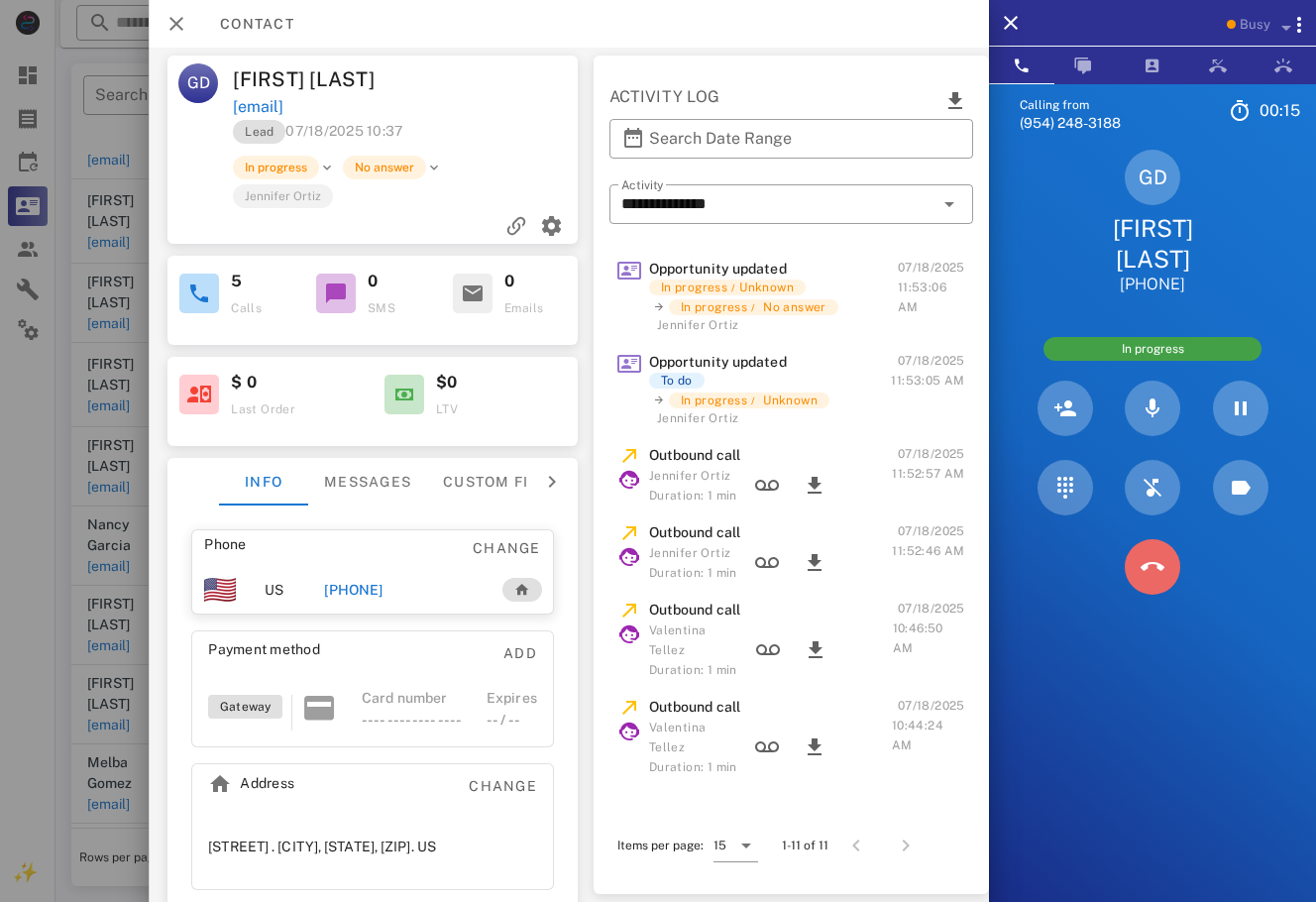 click at bounding box center (1152, 567) 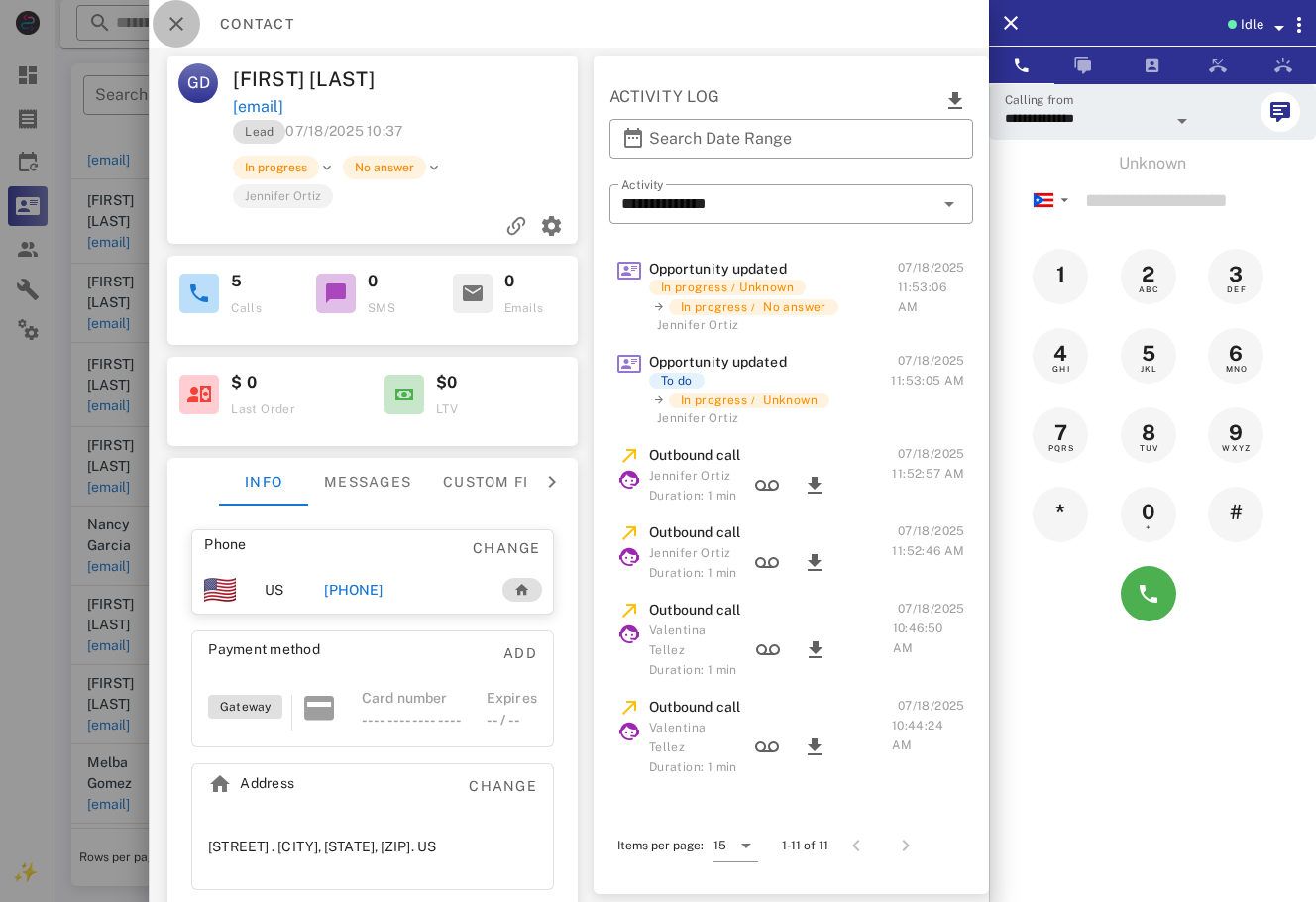 click at bounding box center [176, 24] 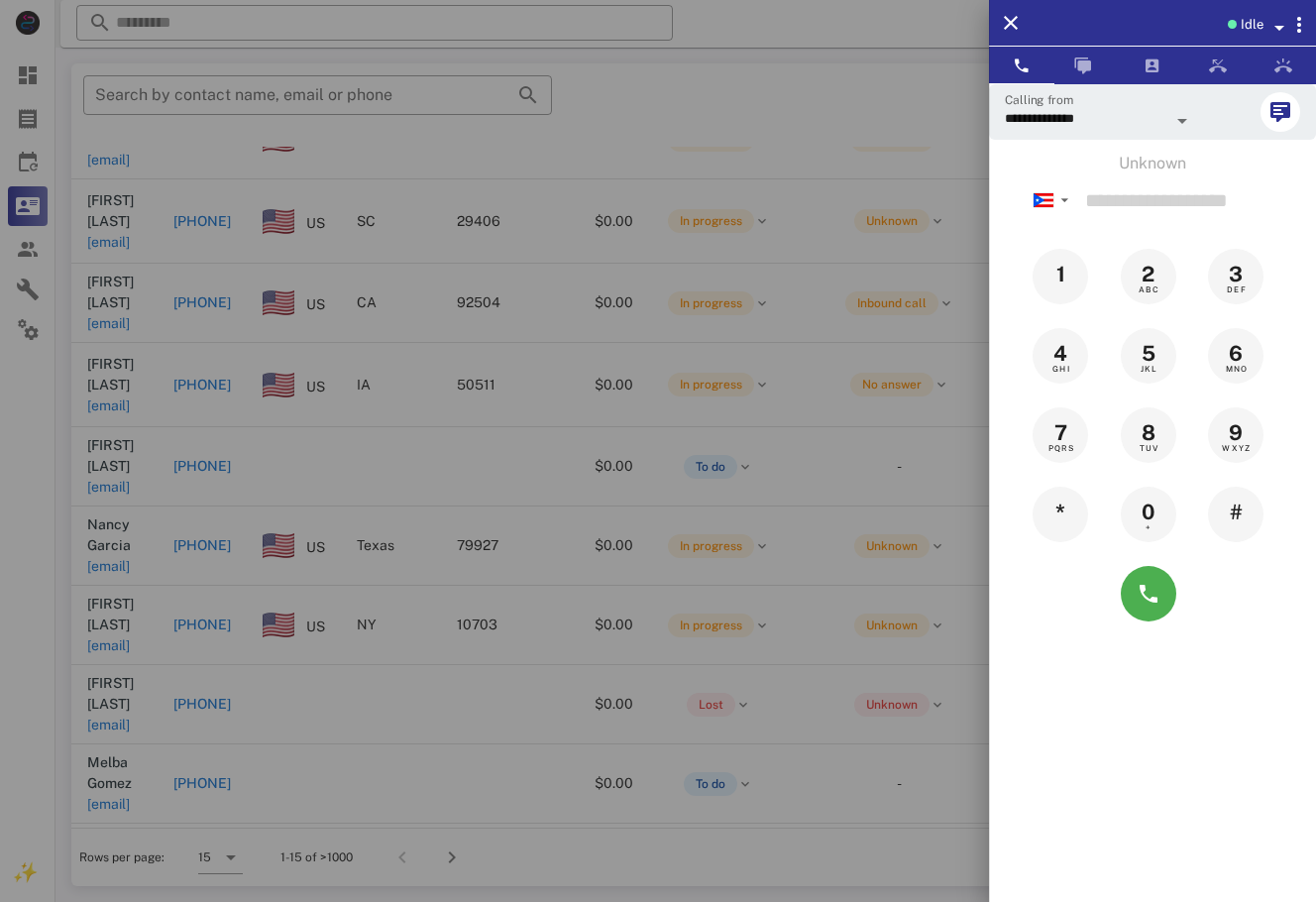 click at bounding box center [658, 451] 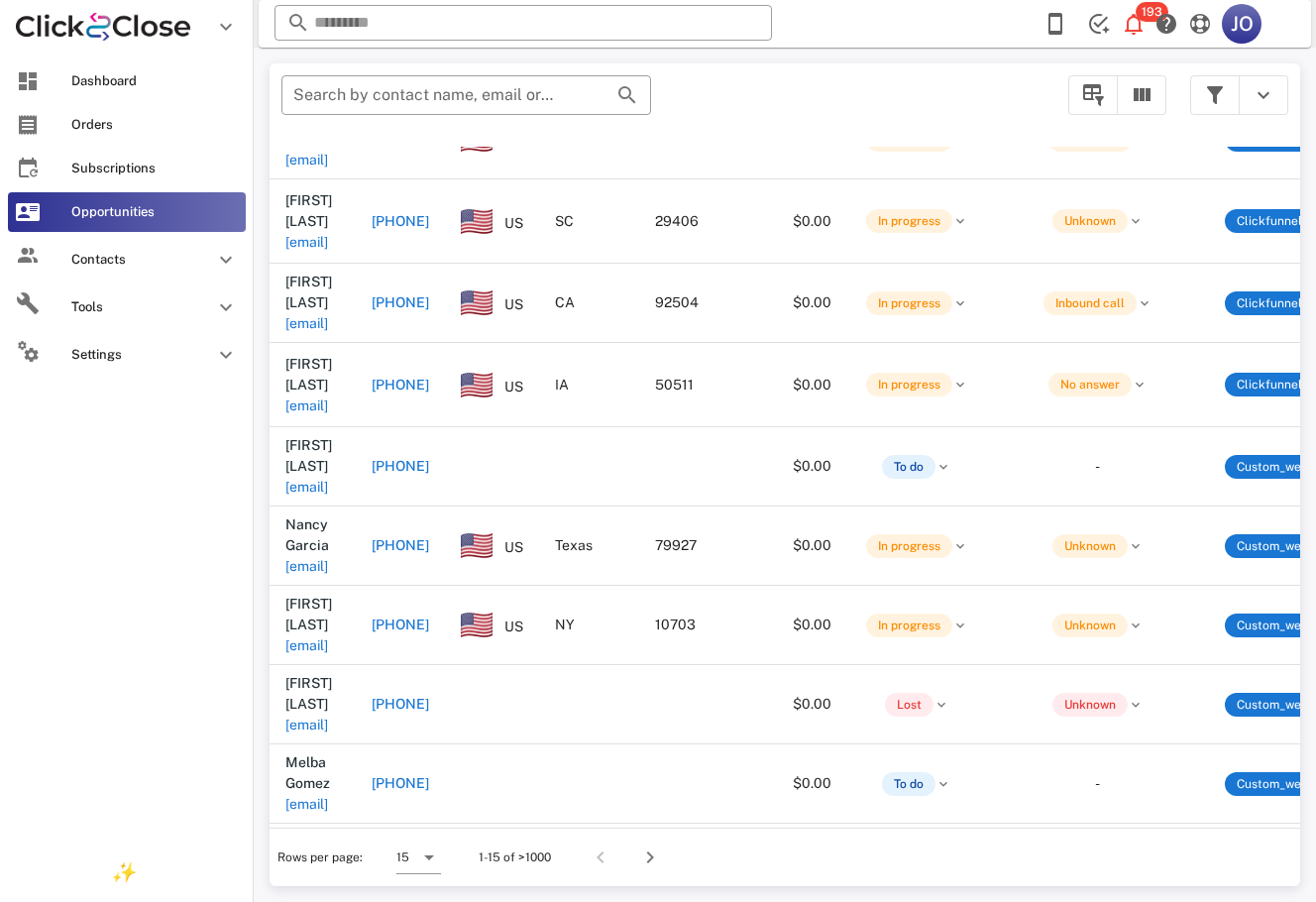 click at bounding box center [28, 81] 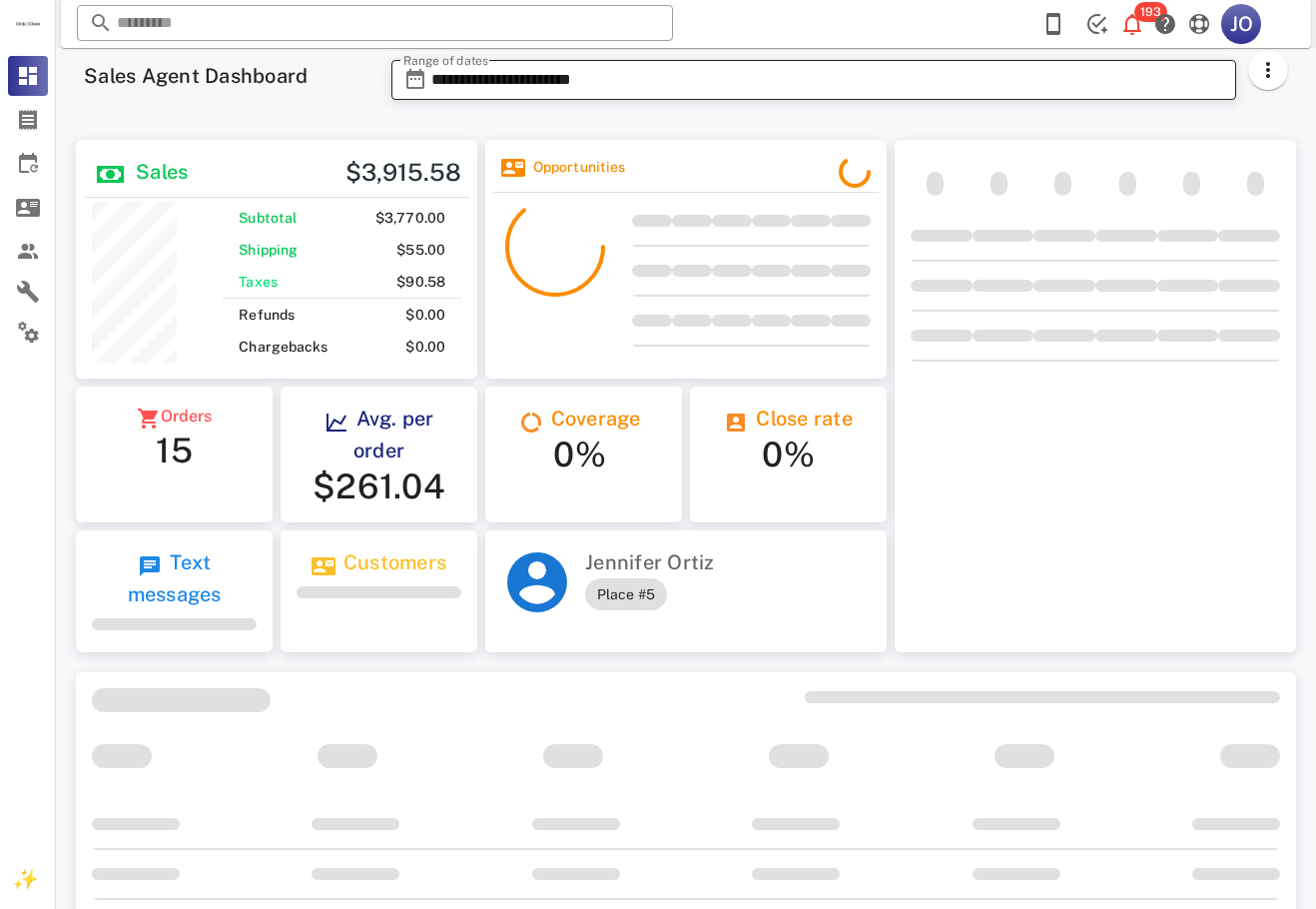click on "**********" at bounding box center [828, 80] 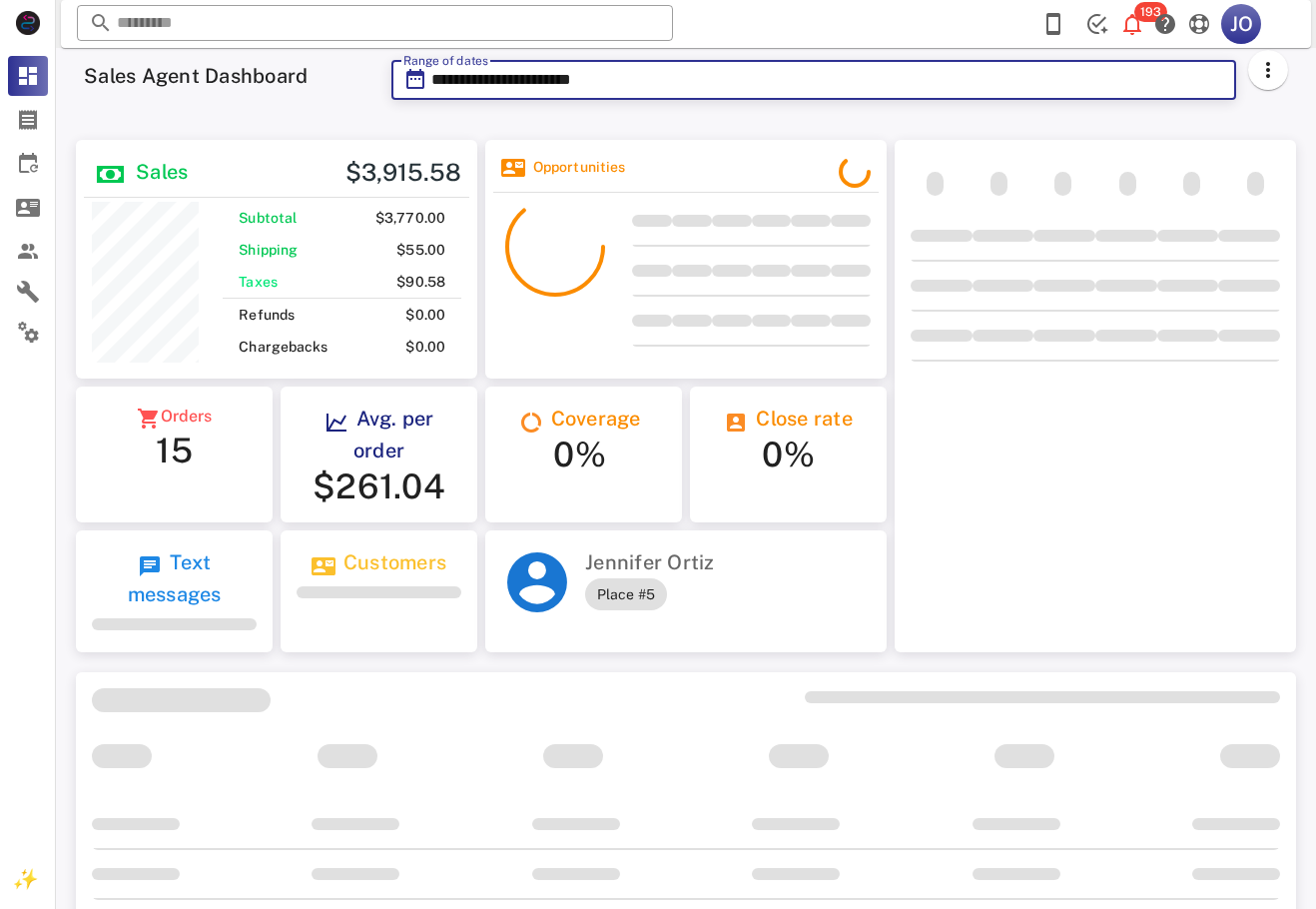 scroll, scrollTop: 998662, scrollLeft: 998081, axis: both 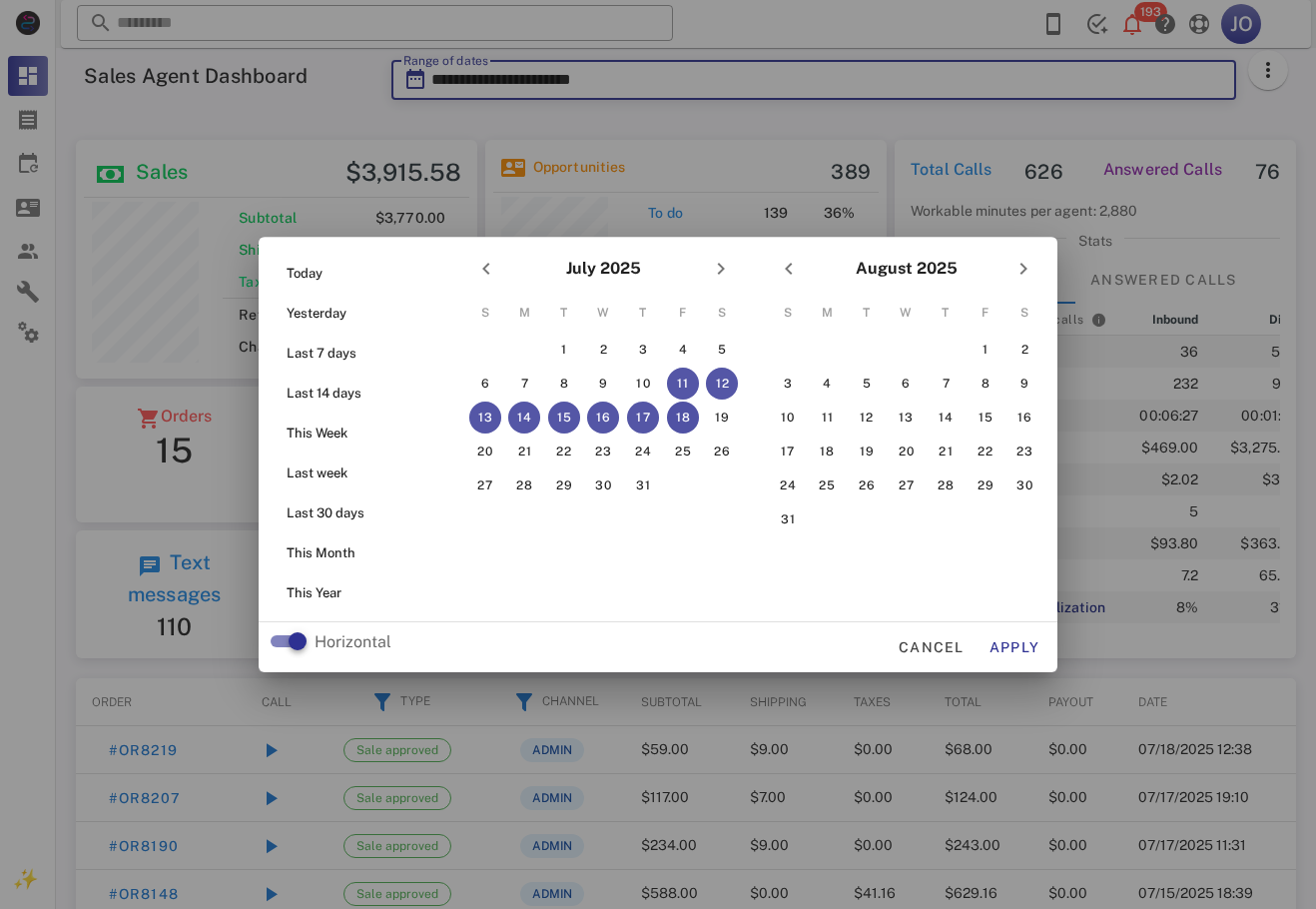 click on "18" at bounding box center (683, 418) 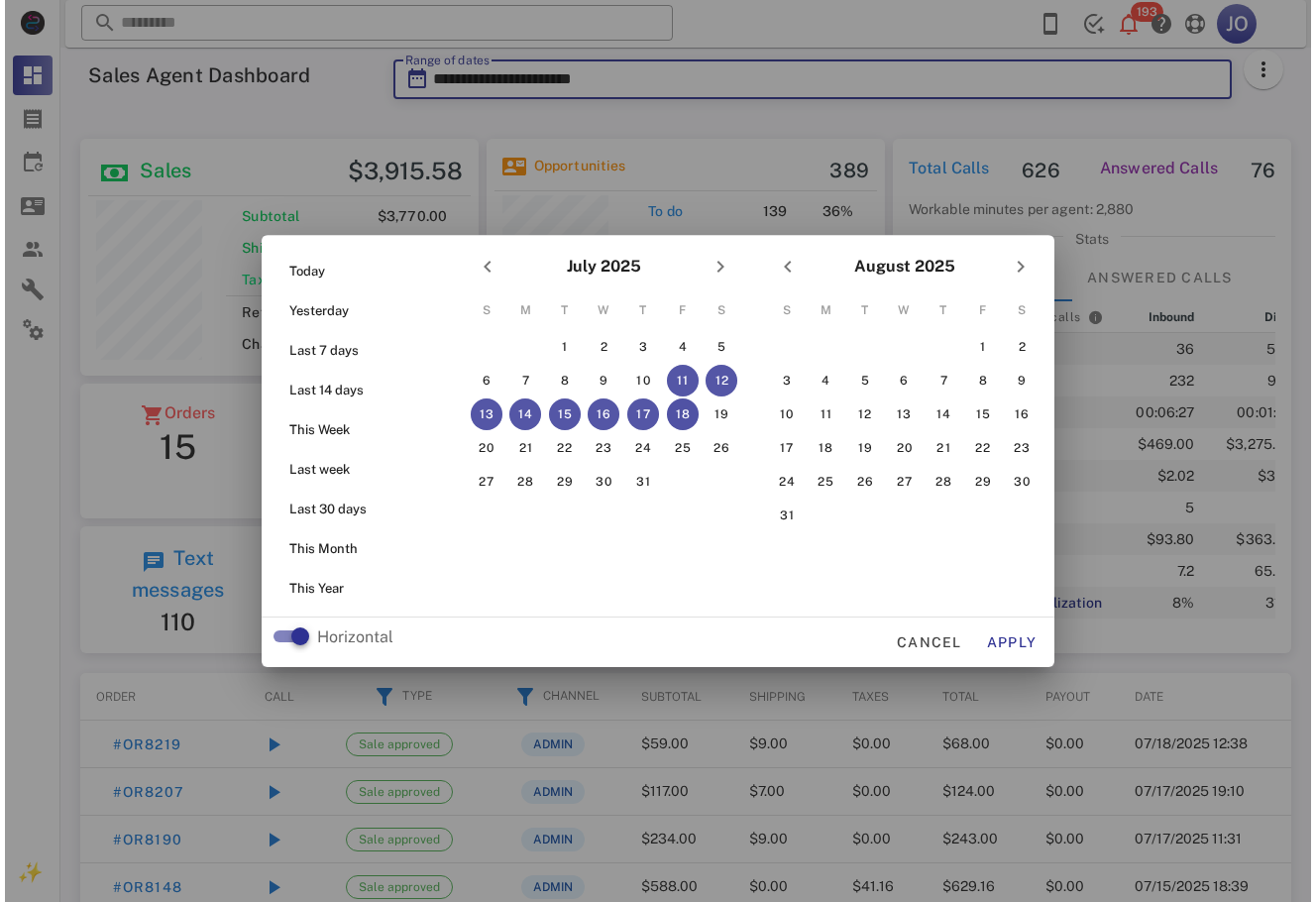 scroll, scrollTop: 241, scrollLeft: 398, axis: both 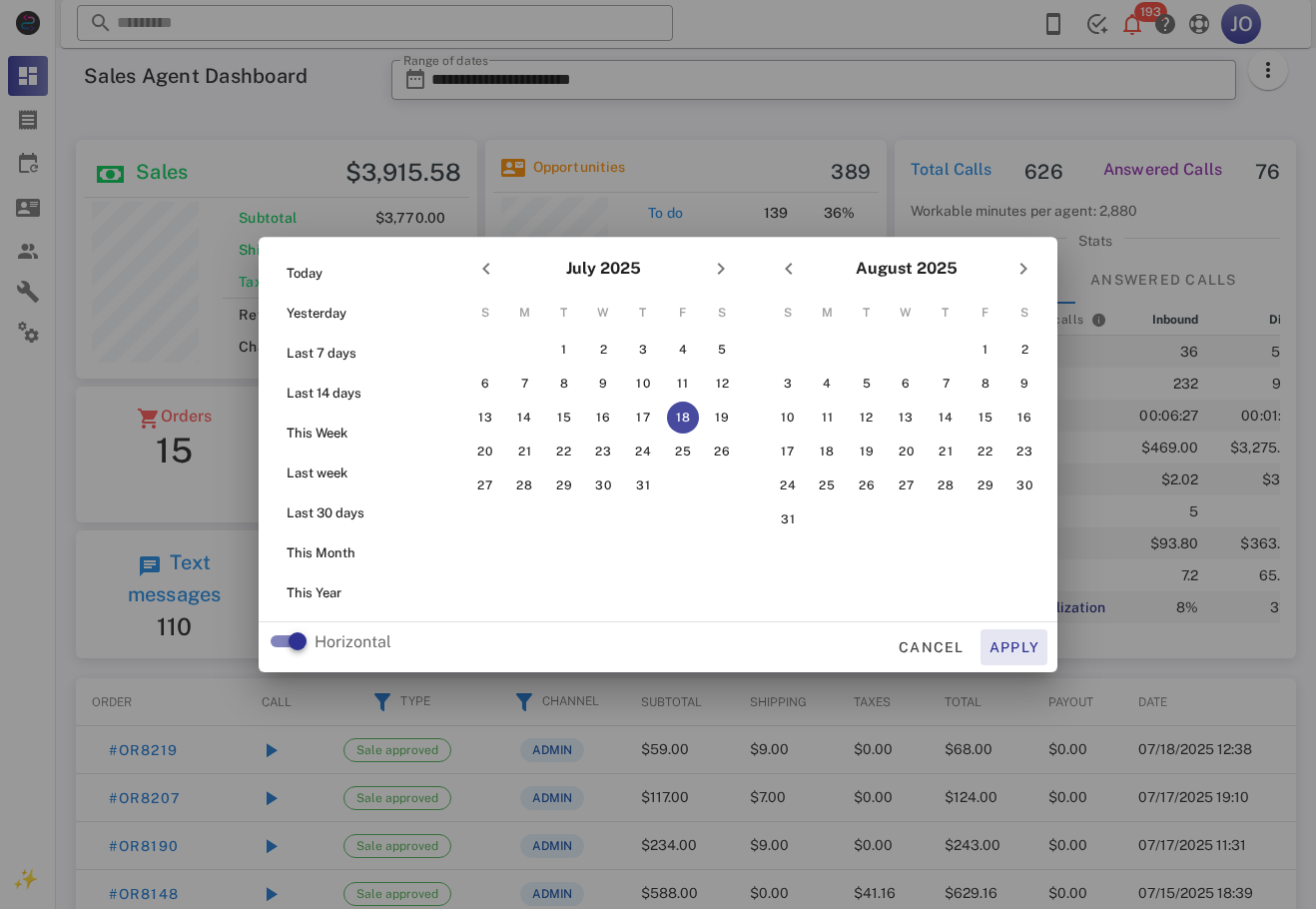 click on "Apply" at bounding box center (1014, 647) 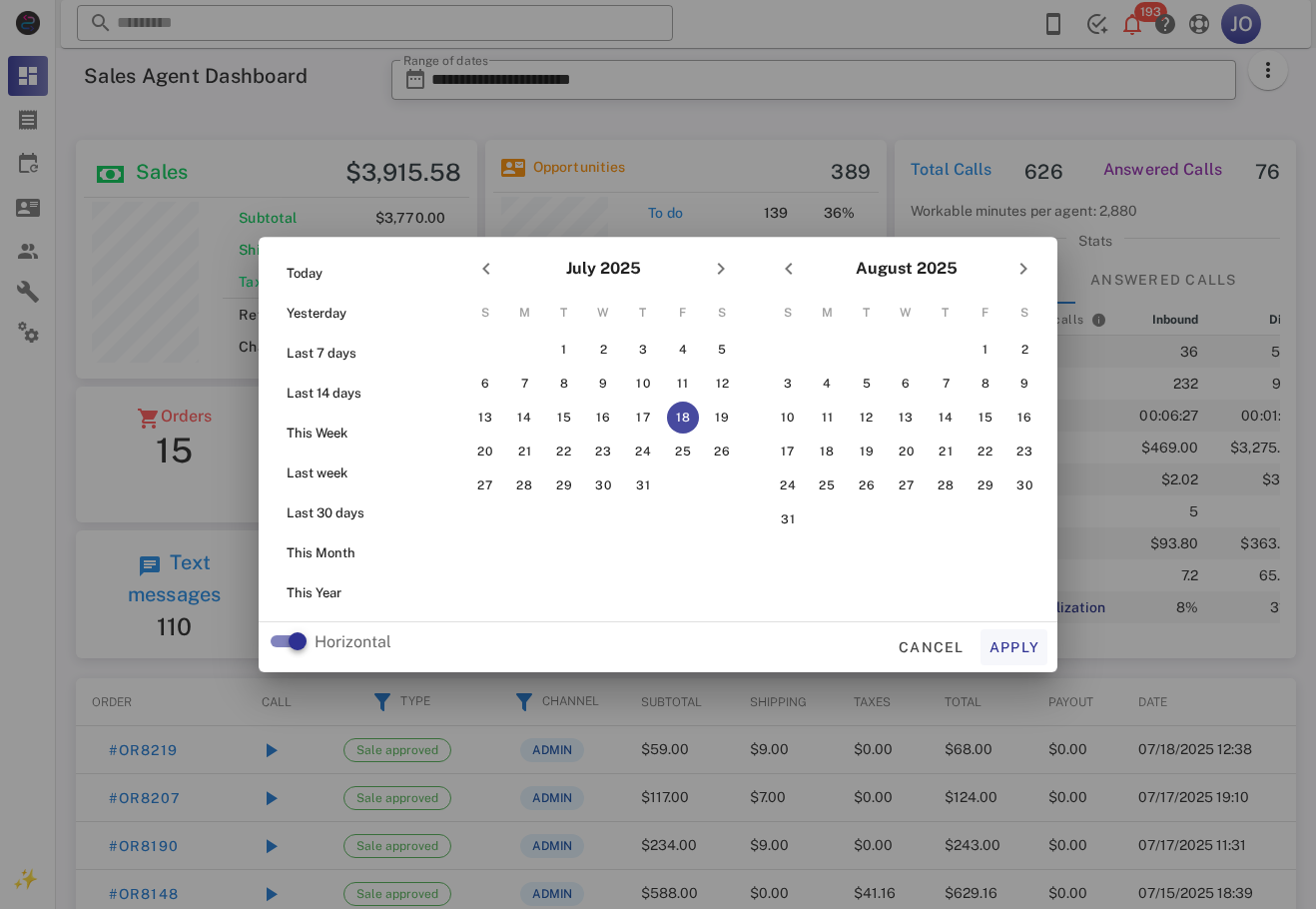 type on "**********" 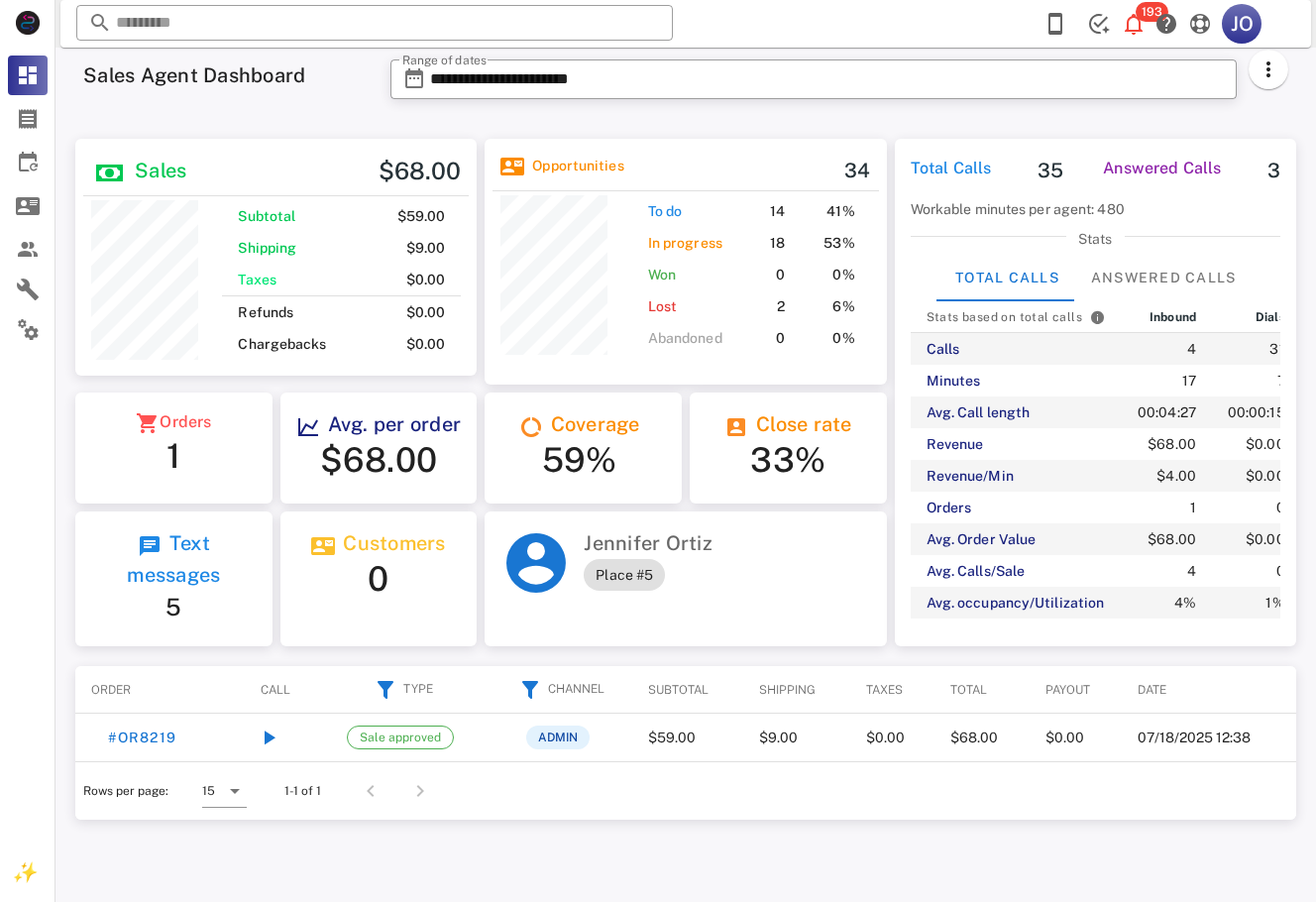 scroll, scrollTop: 990957, scrollLeft: 990563, axis: both 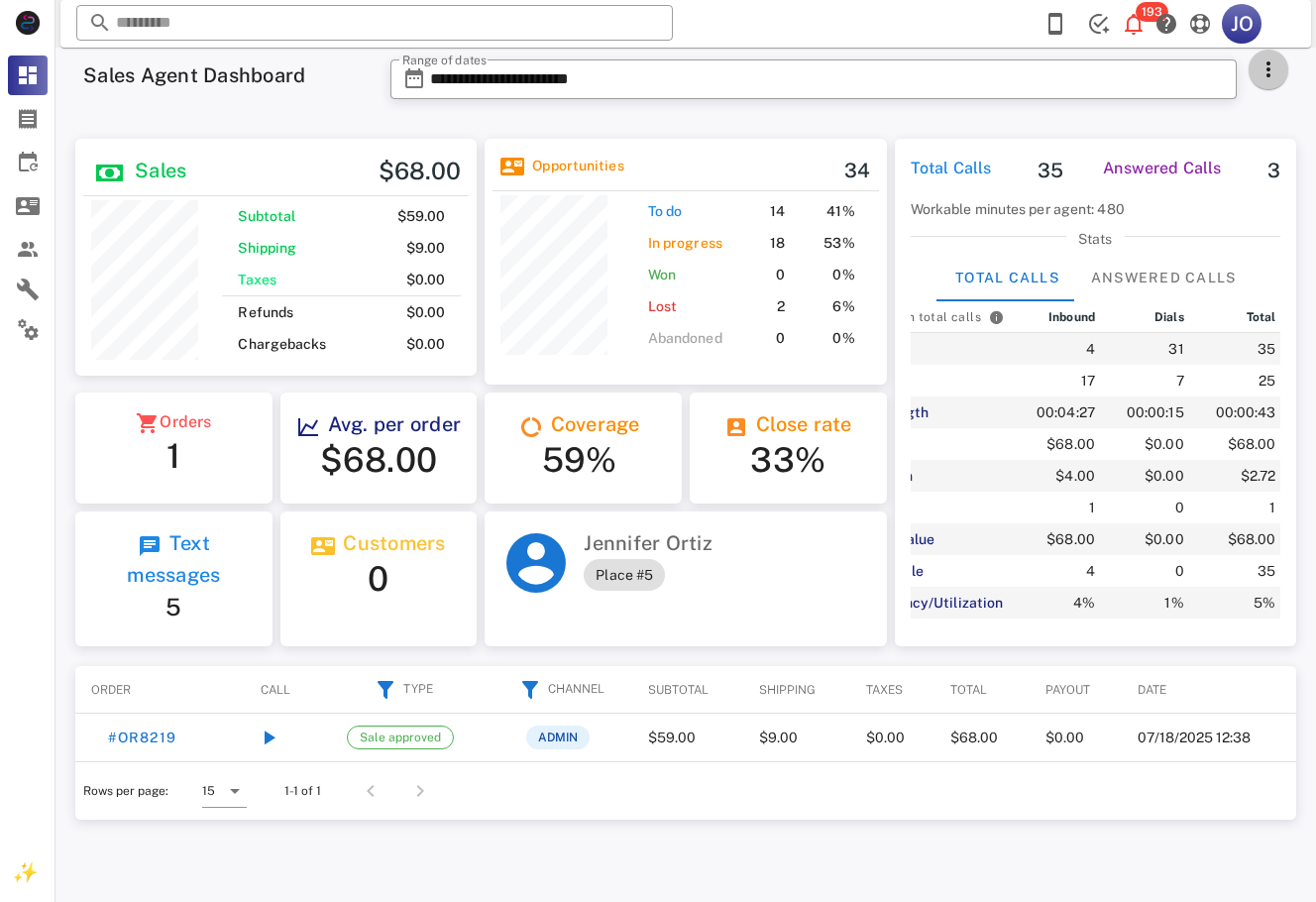 click at bounding box center (1268, 69) 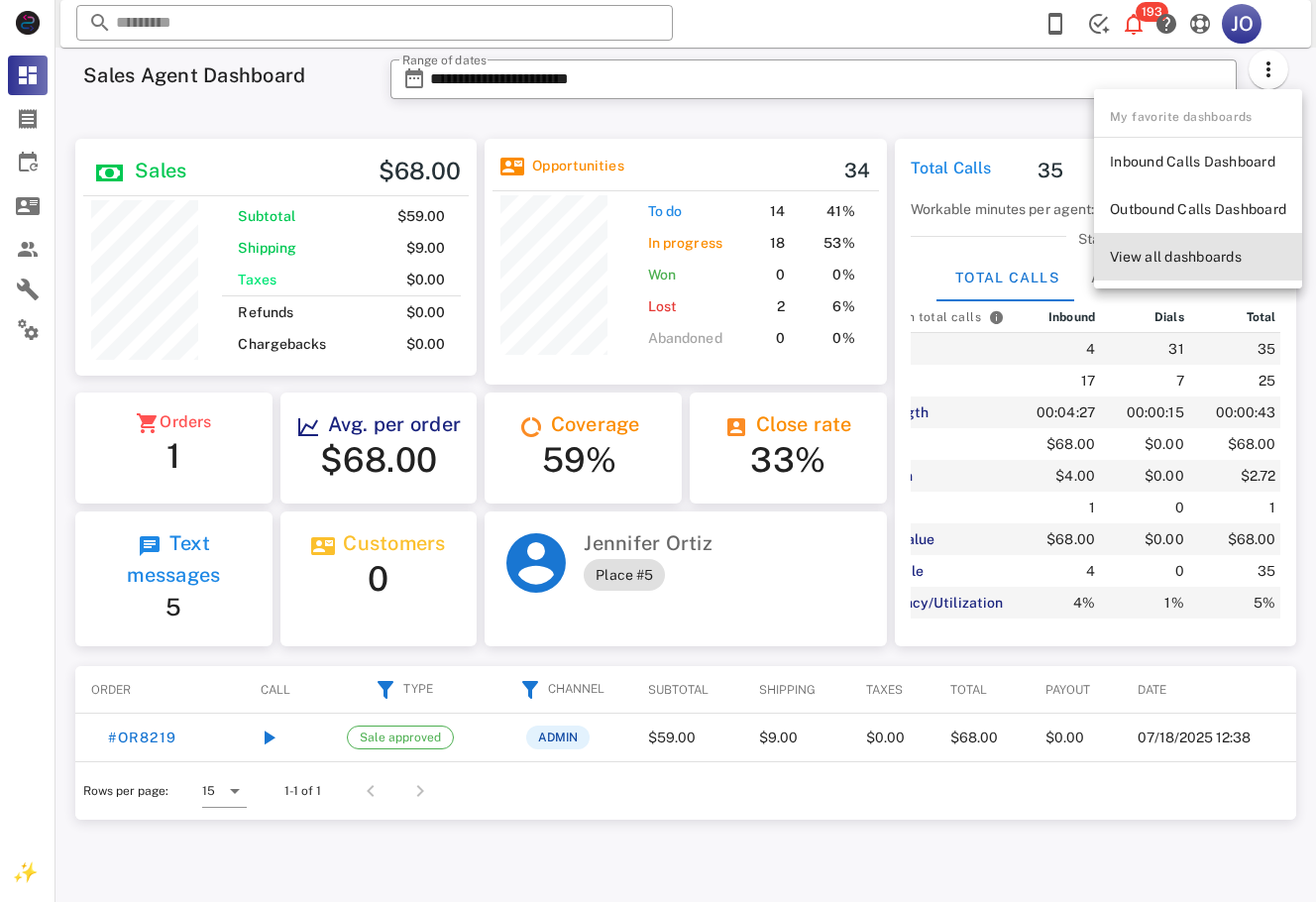 click on "View all dashboards" at bounding box center (1198, 257) 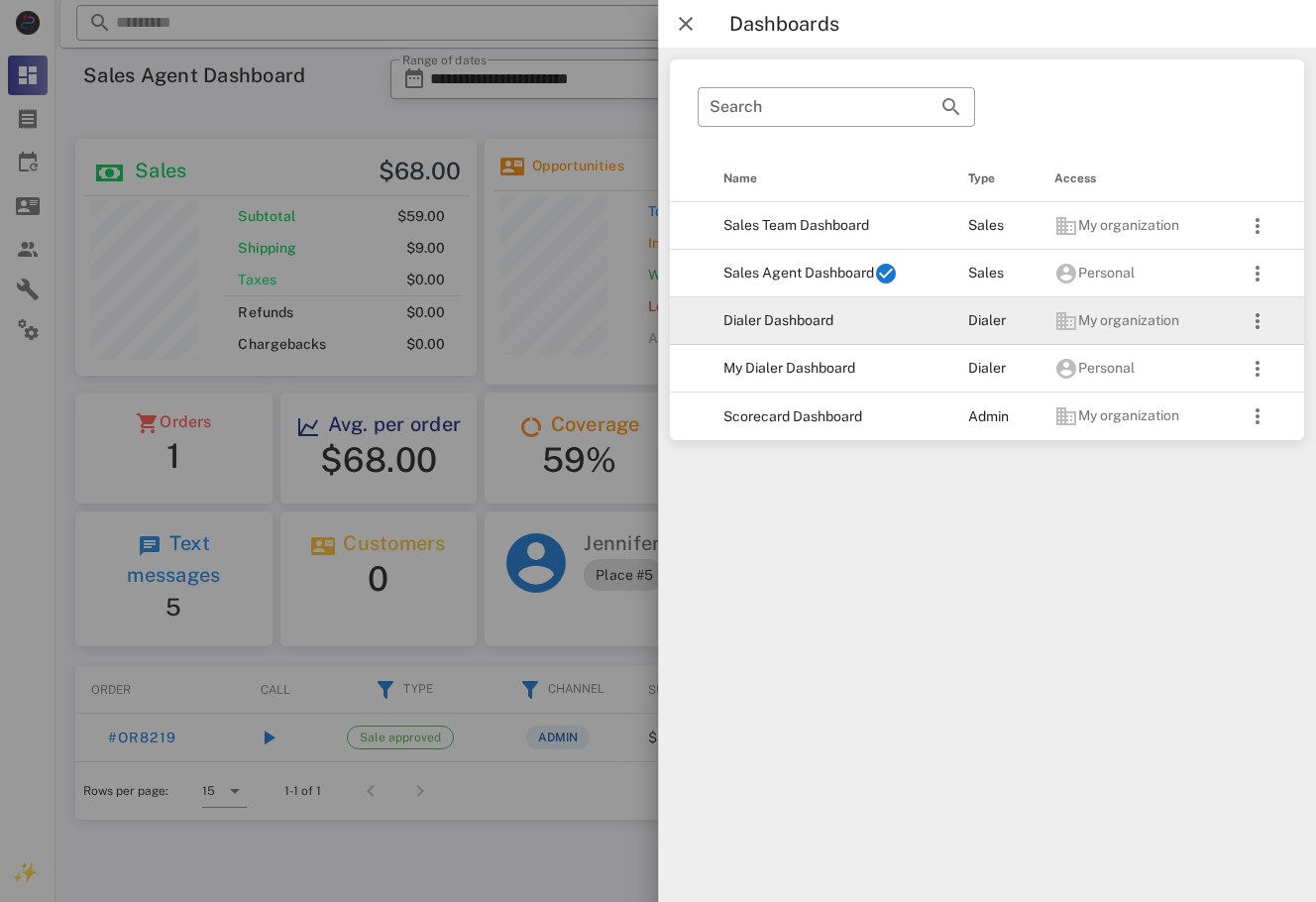 click on "Dialer Dashboard" at bounding box center [829, 321] 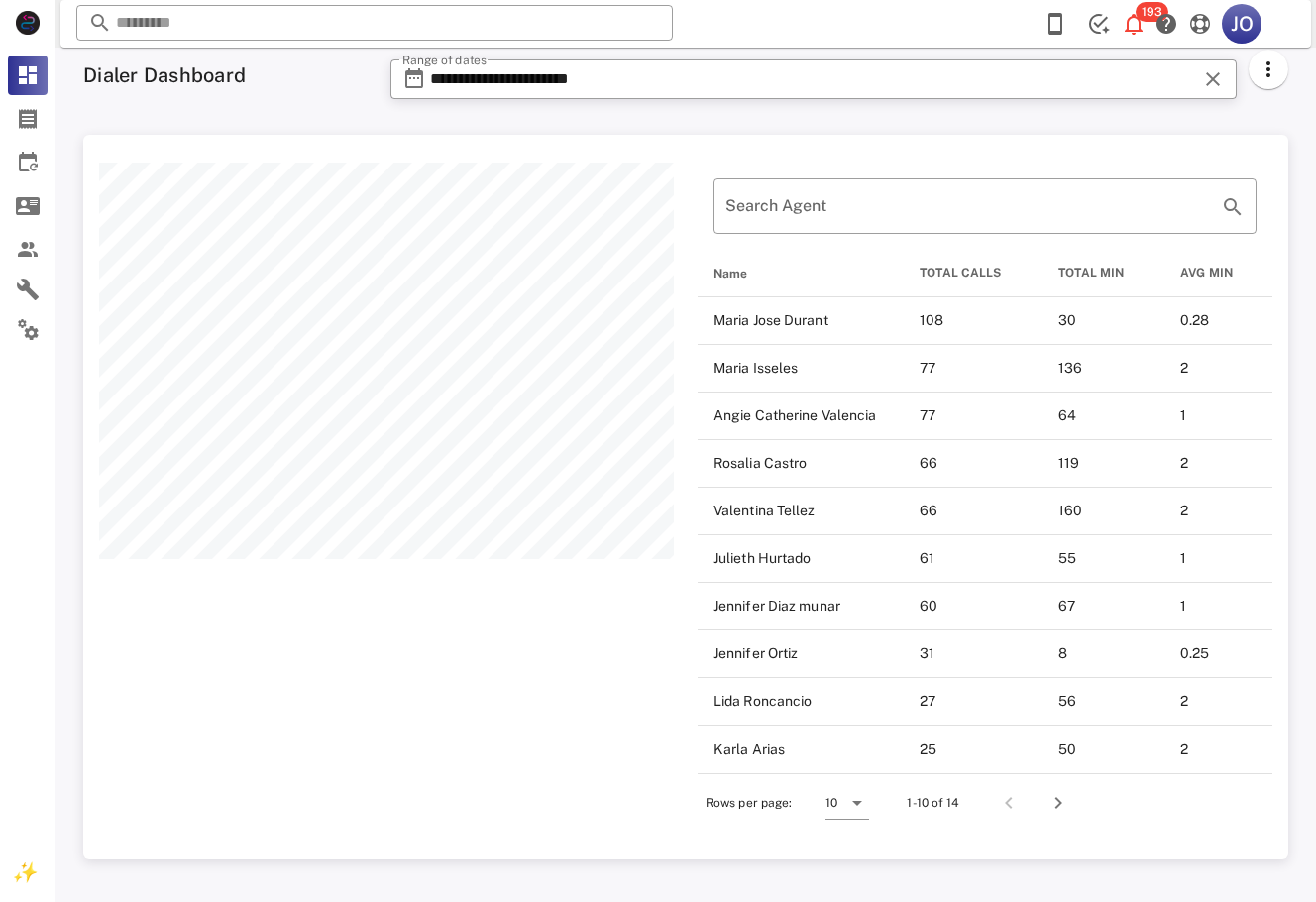 scroll, scrollTop: 990484, scrollLeft: 989759, axis: both 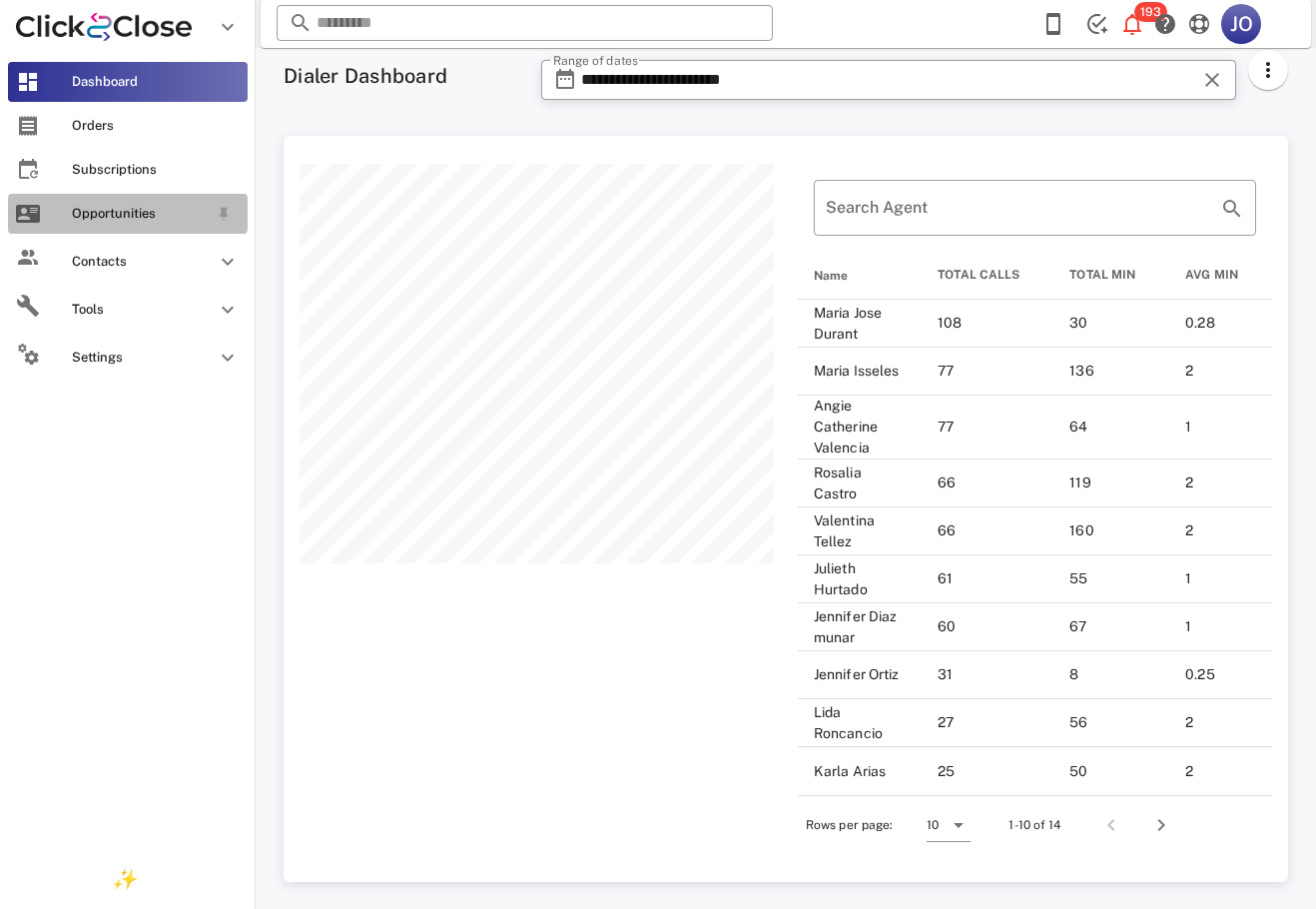 click on "Opportunities" at bounding box center (128, 214) 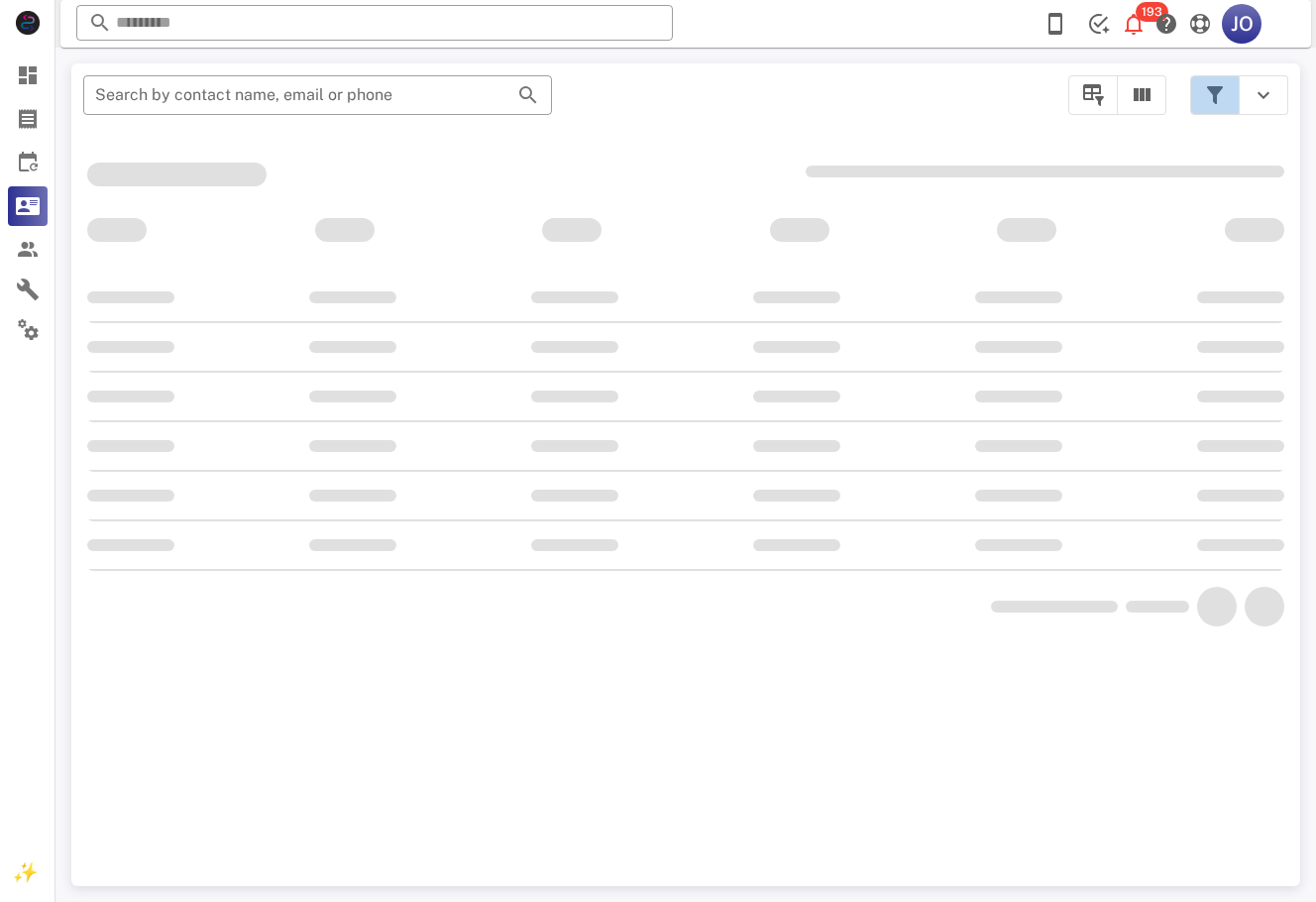 click at bounding box center (1215, 95) 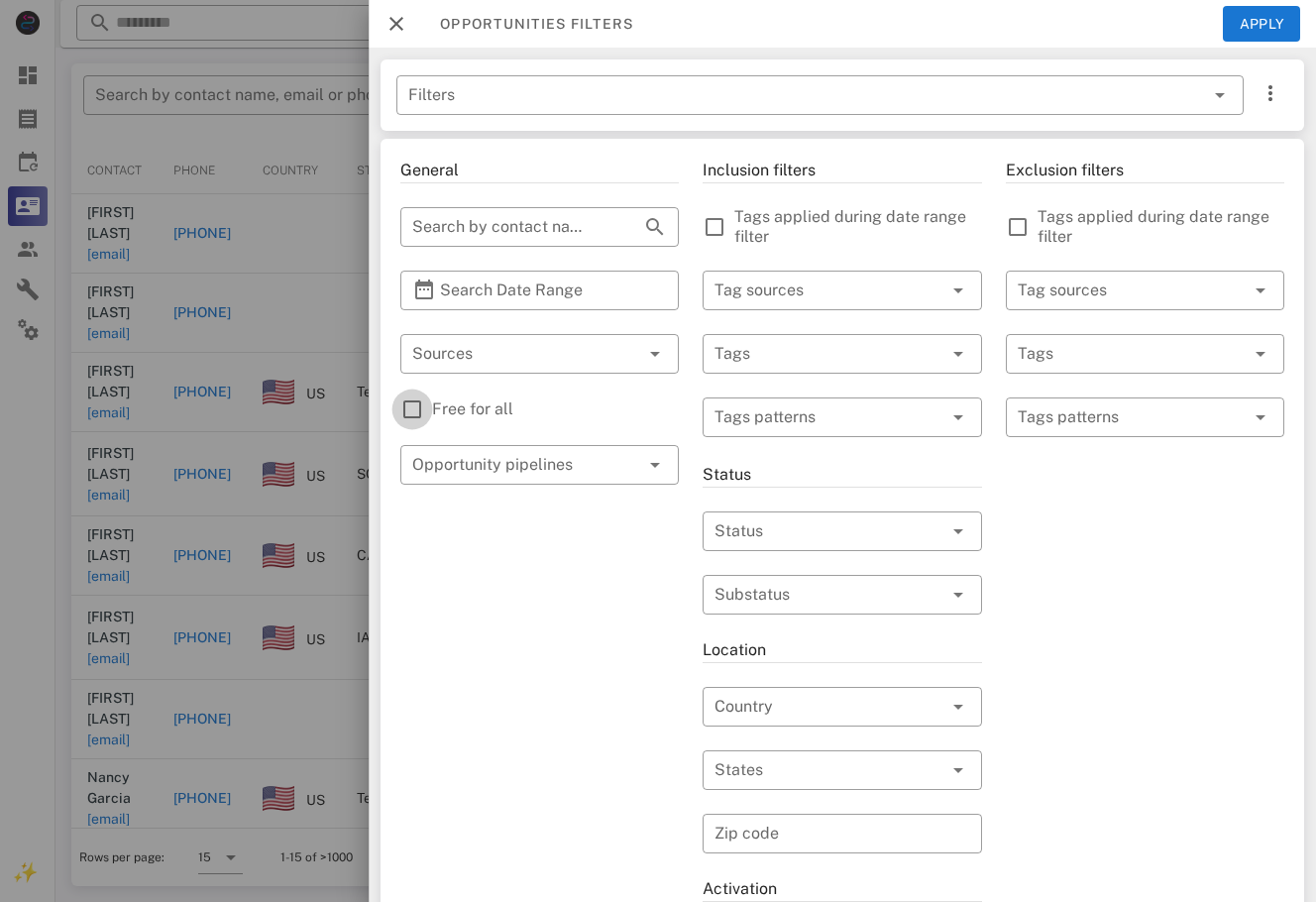 click at bounding box center (412, 409) 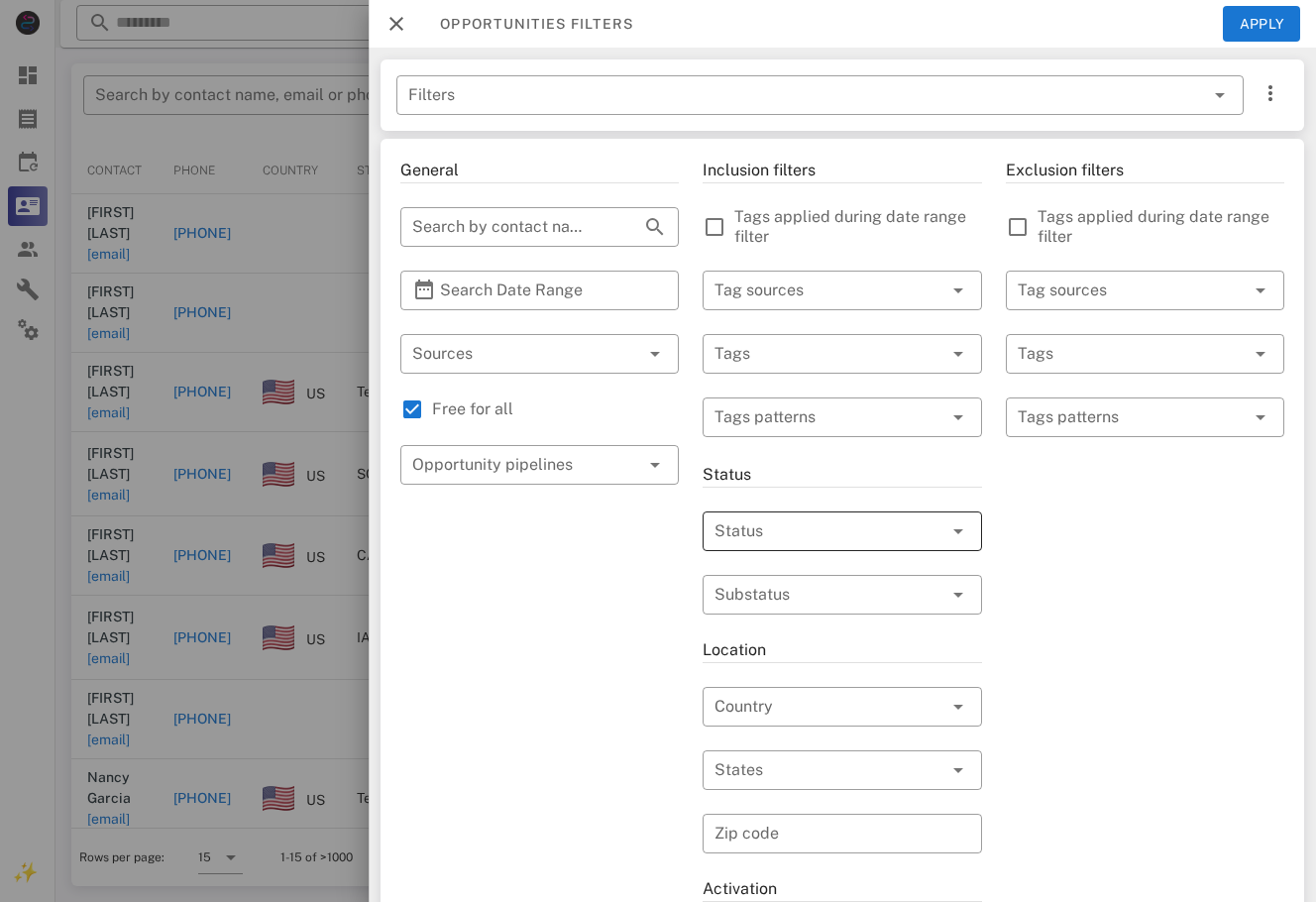 click at bounding box center [814, 531] 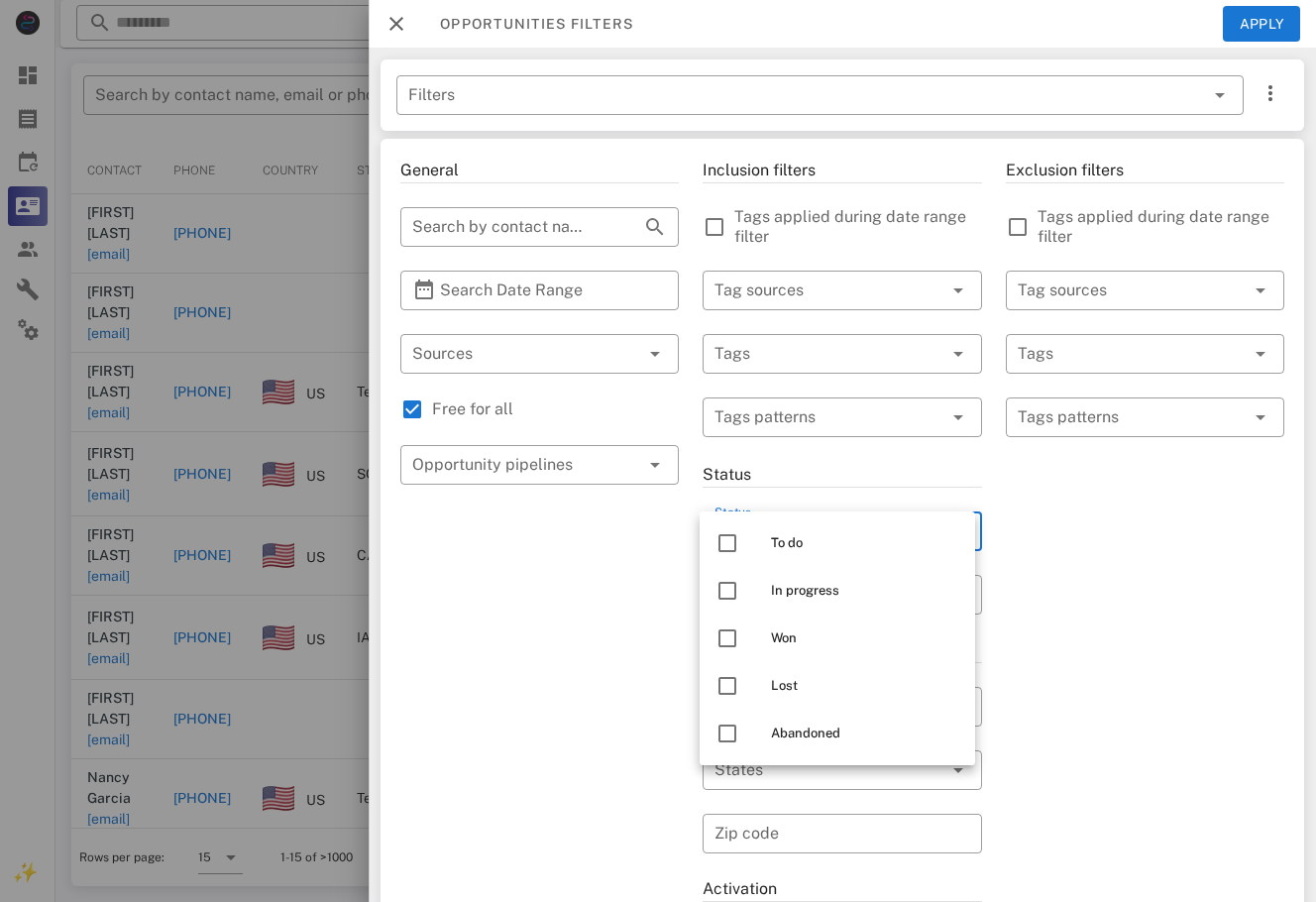 click on "To do" at bounding box center (865, 543) 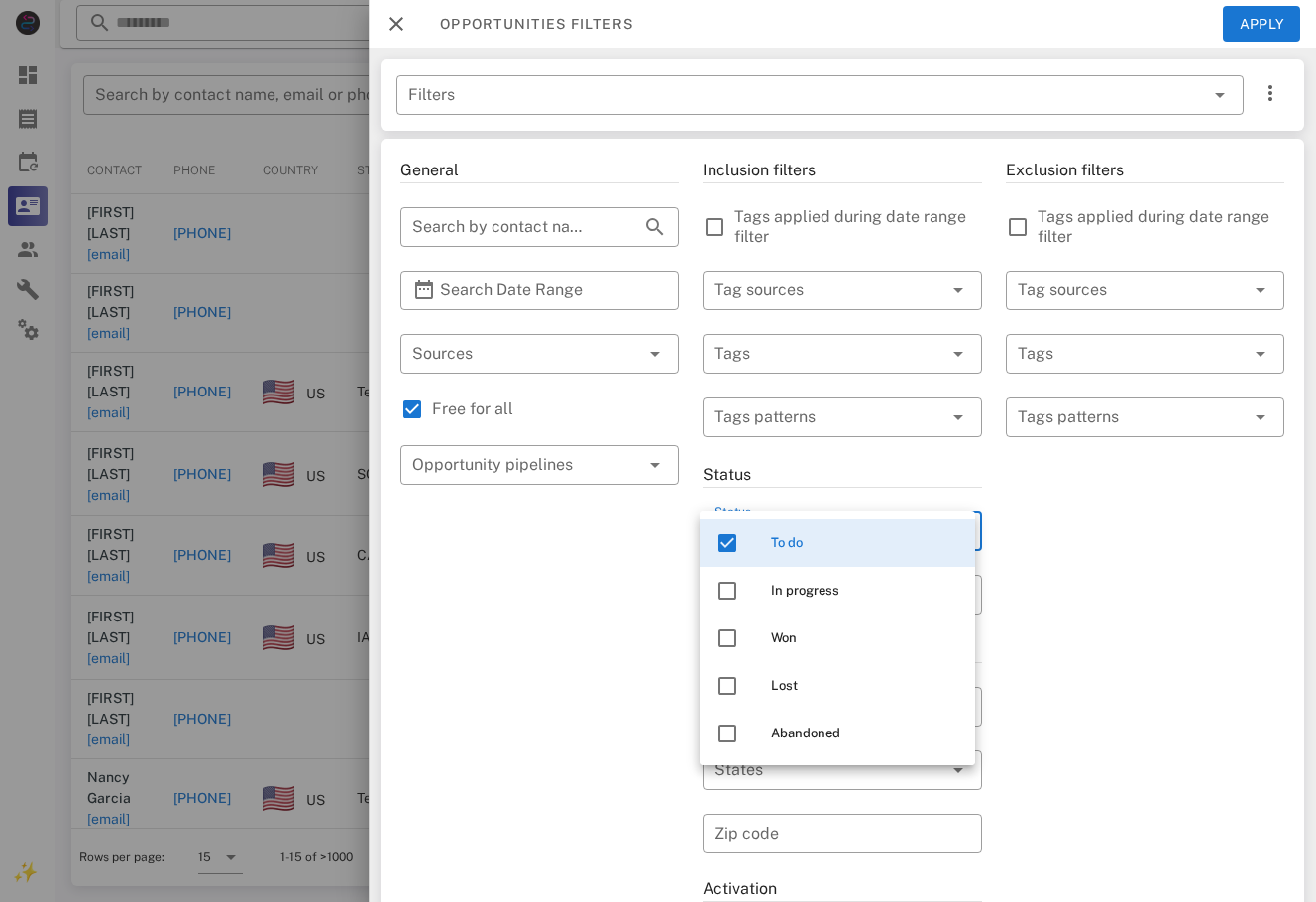 click on "Opportunities filters Apply" at bounding box center (842, 24) 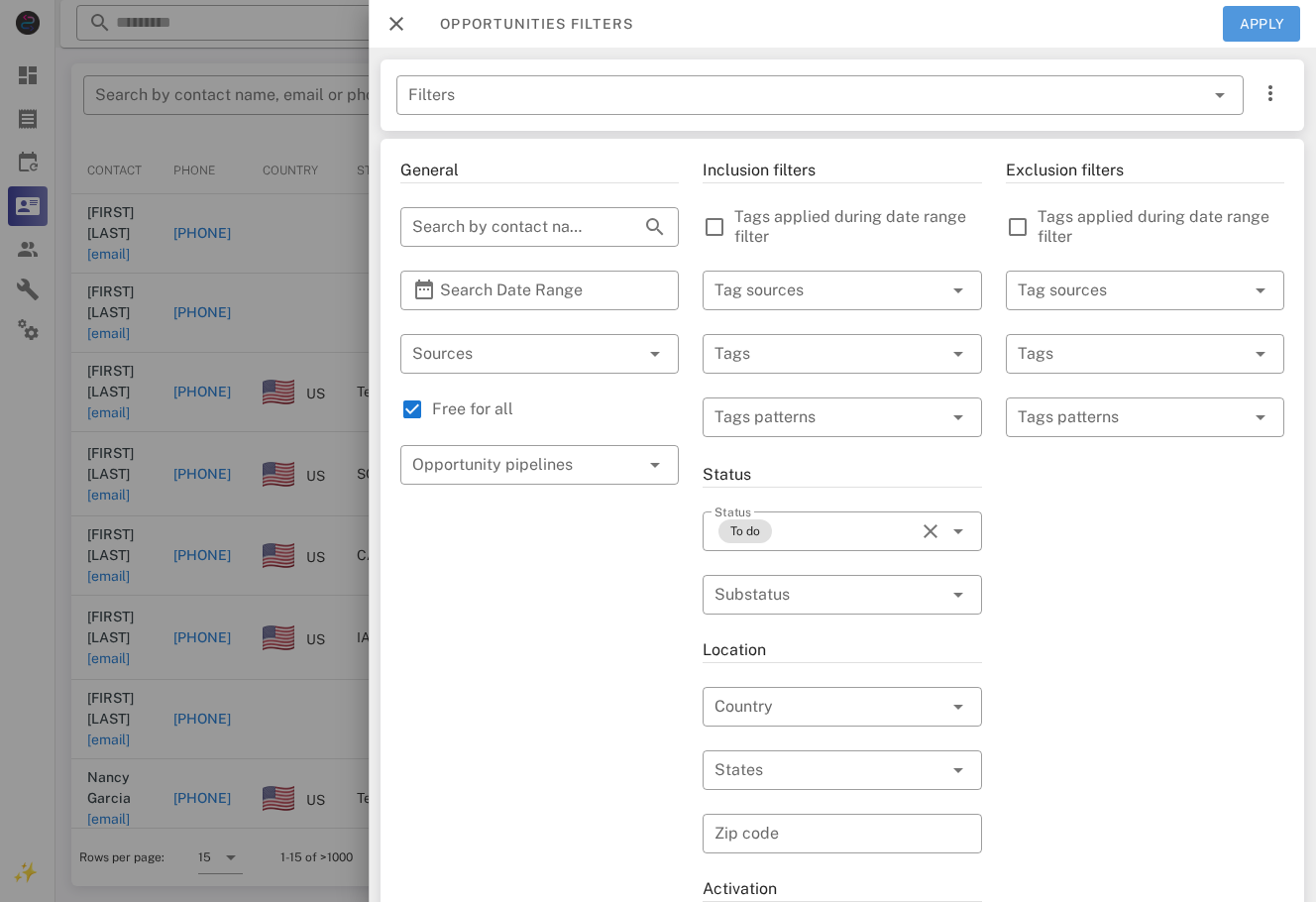 click on "Apply" at bounding box center [1261, 24] 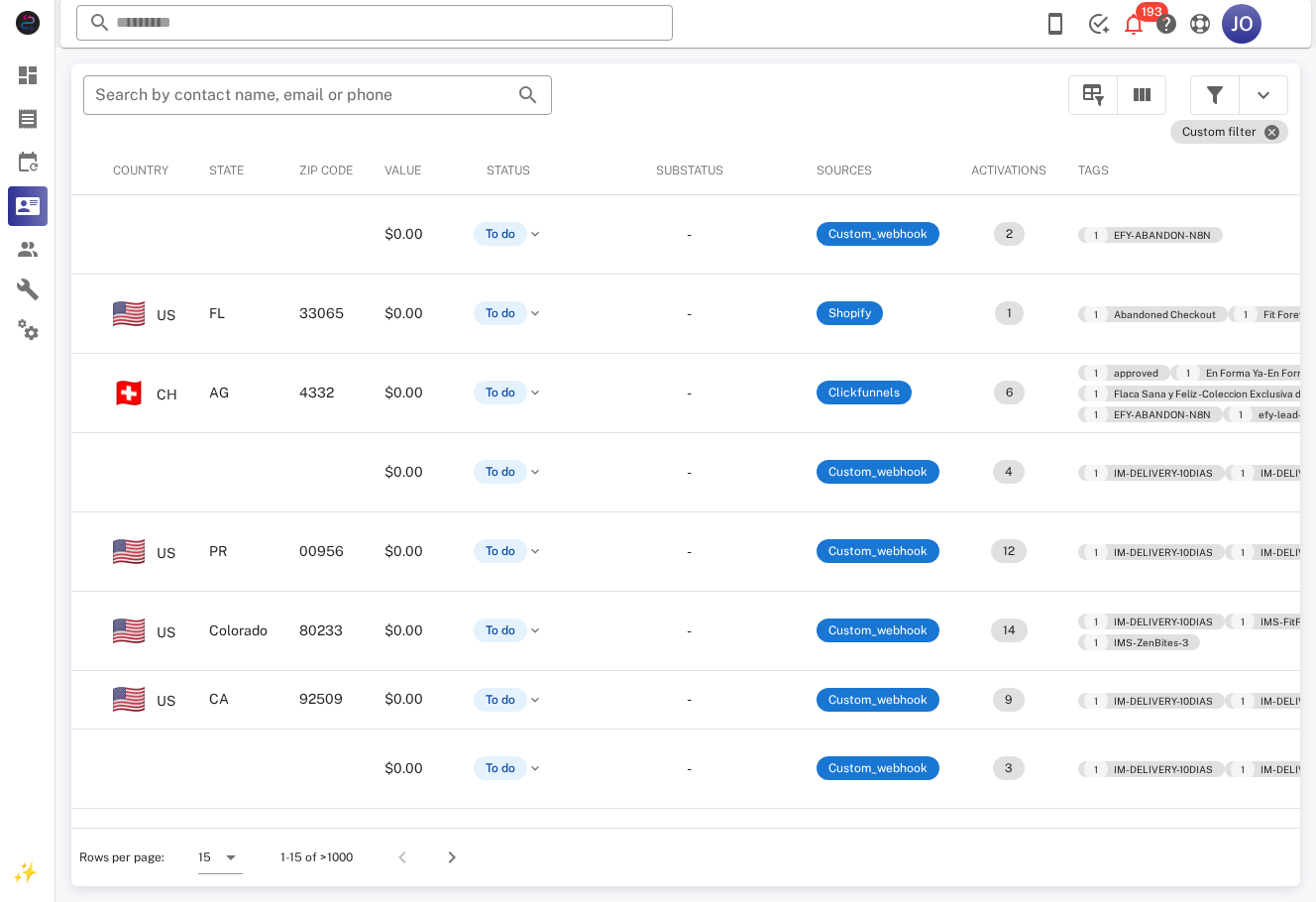 scroll, scrollTop: 0, scrollLeft: 0, axis: both 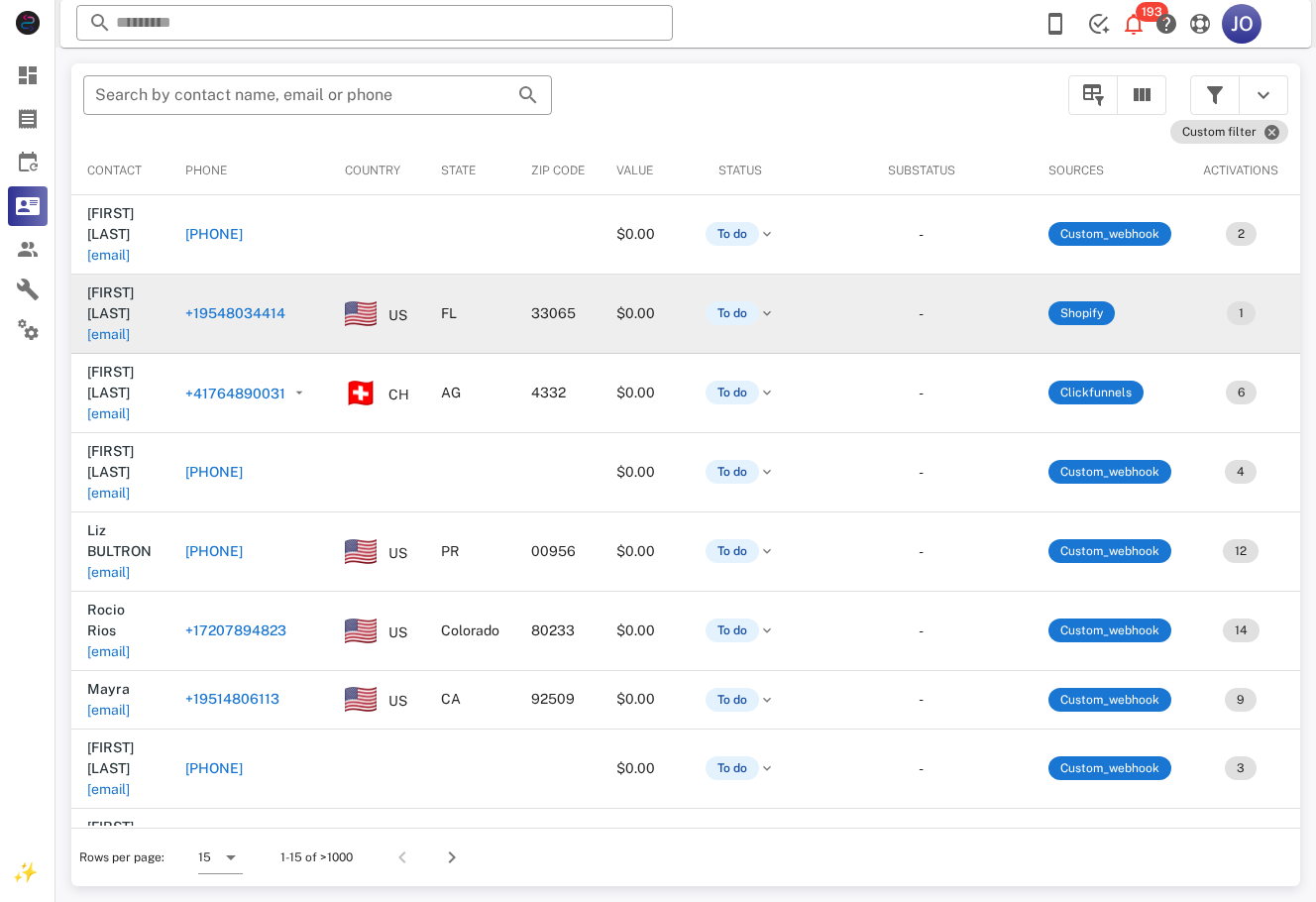 click on "calimilep69@hotmail.com" at bounding box center (108, 334) 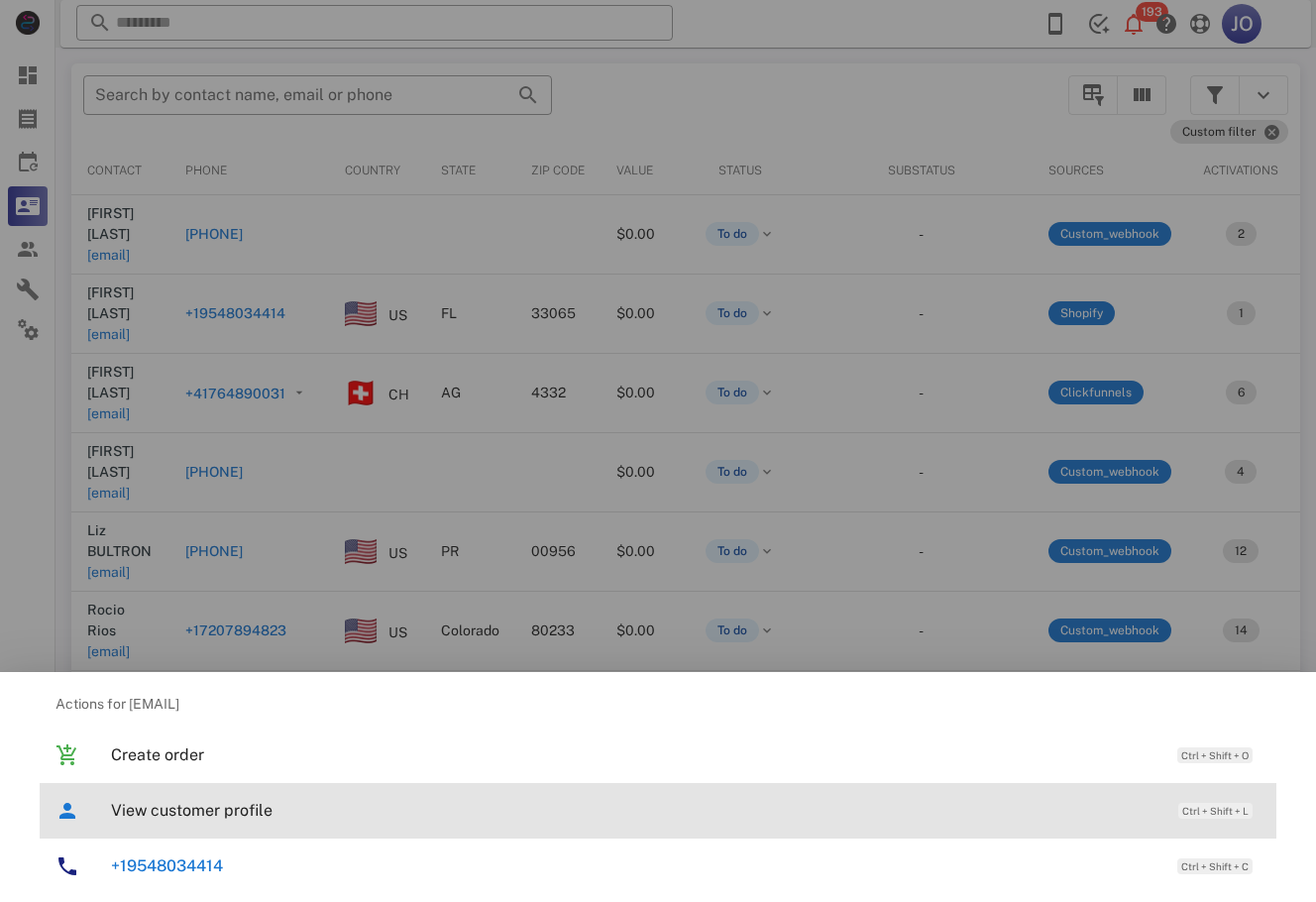 click on "View customer profile Ctrl + Shift + L" at bounding box center [686, 810] 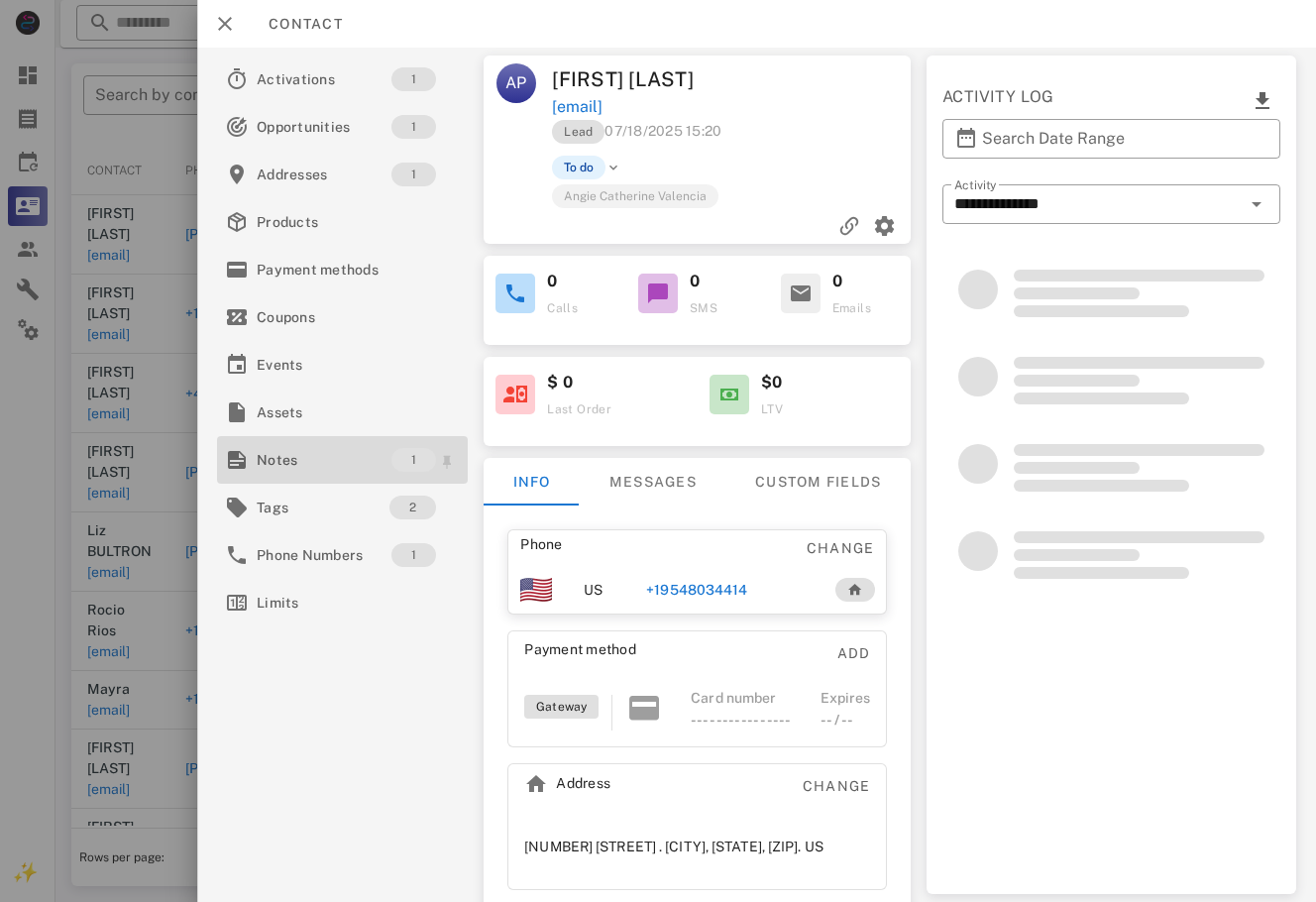 click on "Notes" at bounding box center (324, 460) 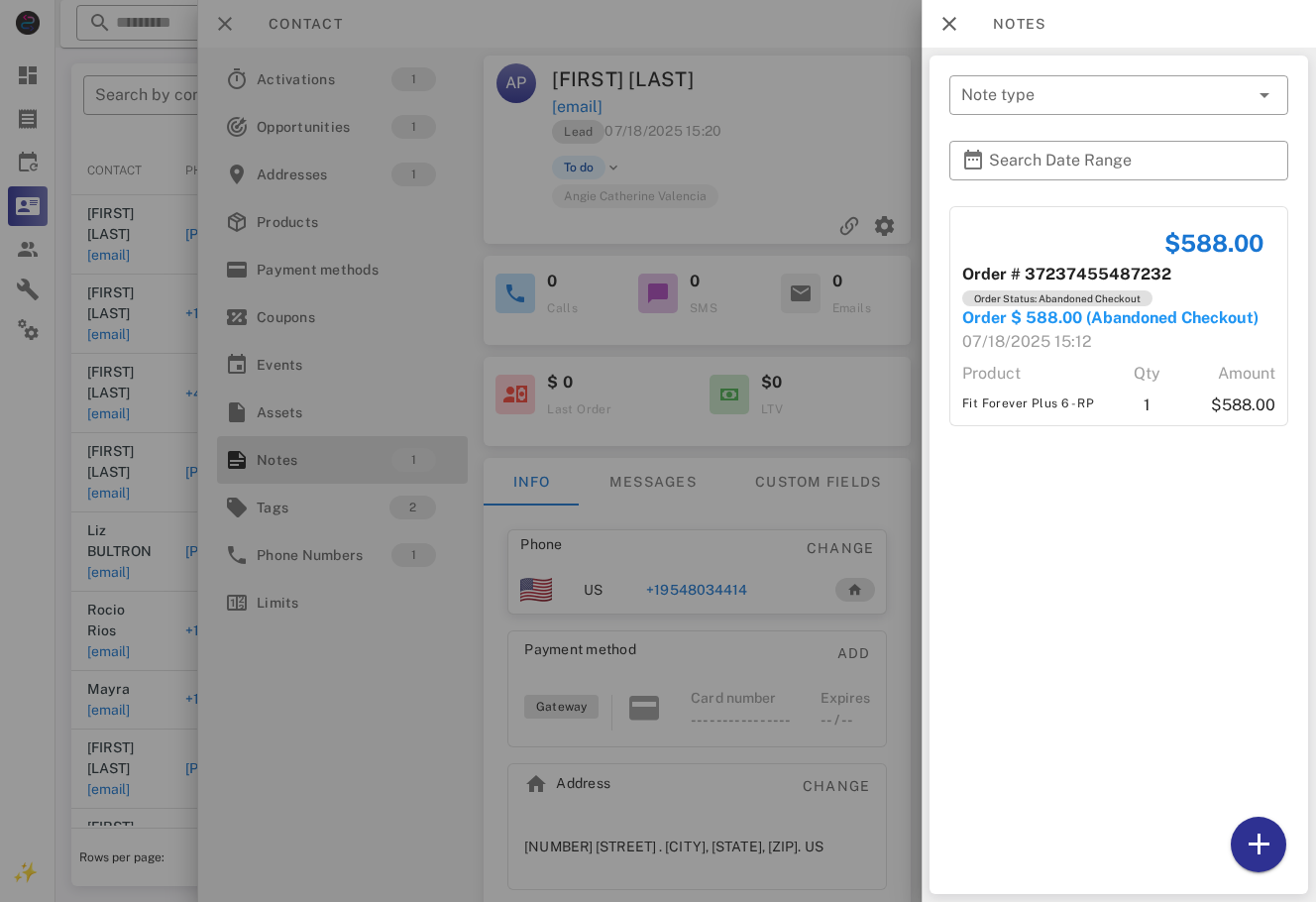 click at bounding box center (658, 451) 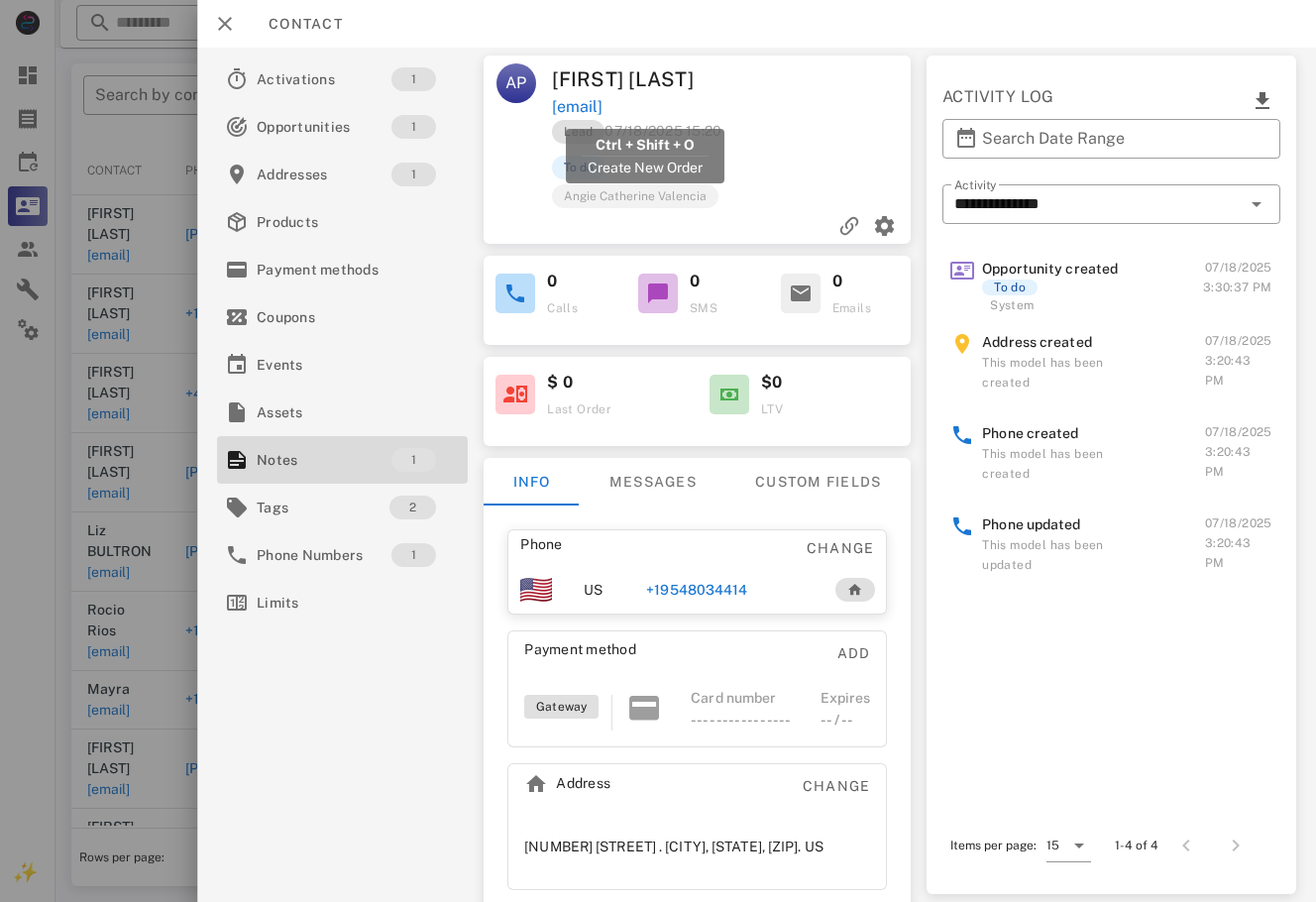 drag, startPoint x: 742, startPoint y: 105, endPoint x: 550, endPoint y: 110, distance: 192.06509 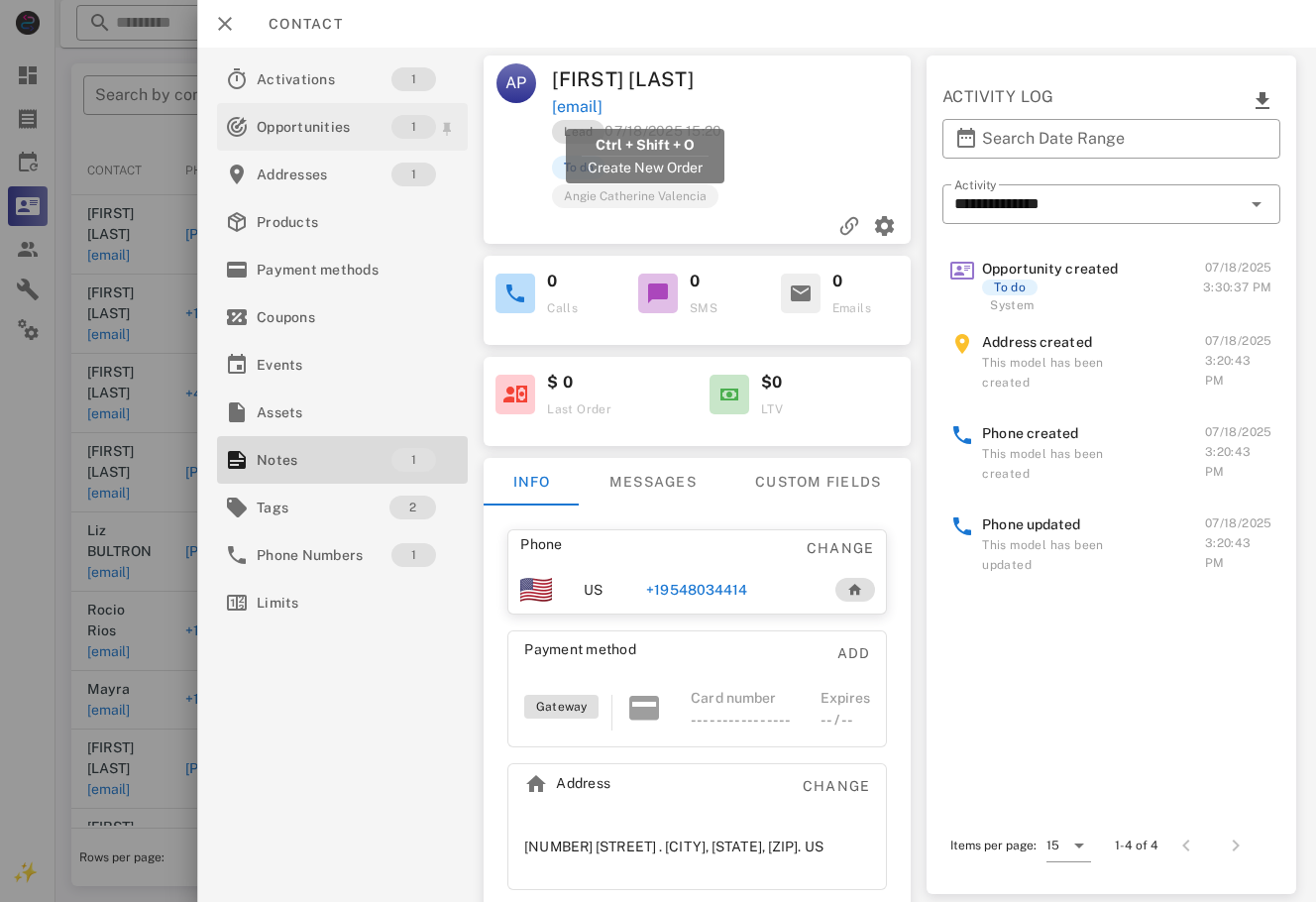 copy on "calimilep69@hotmail.com" 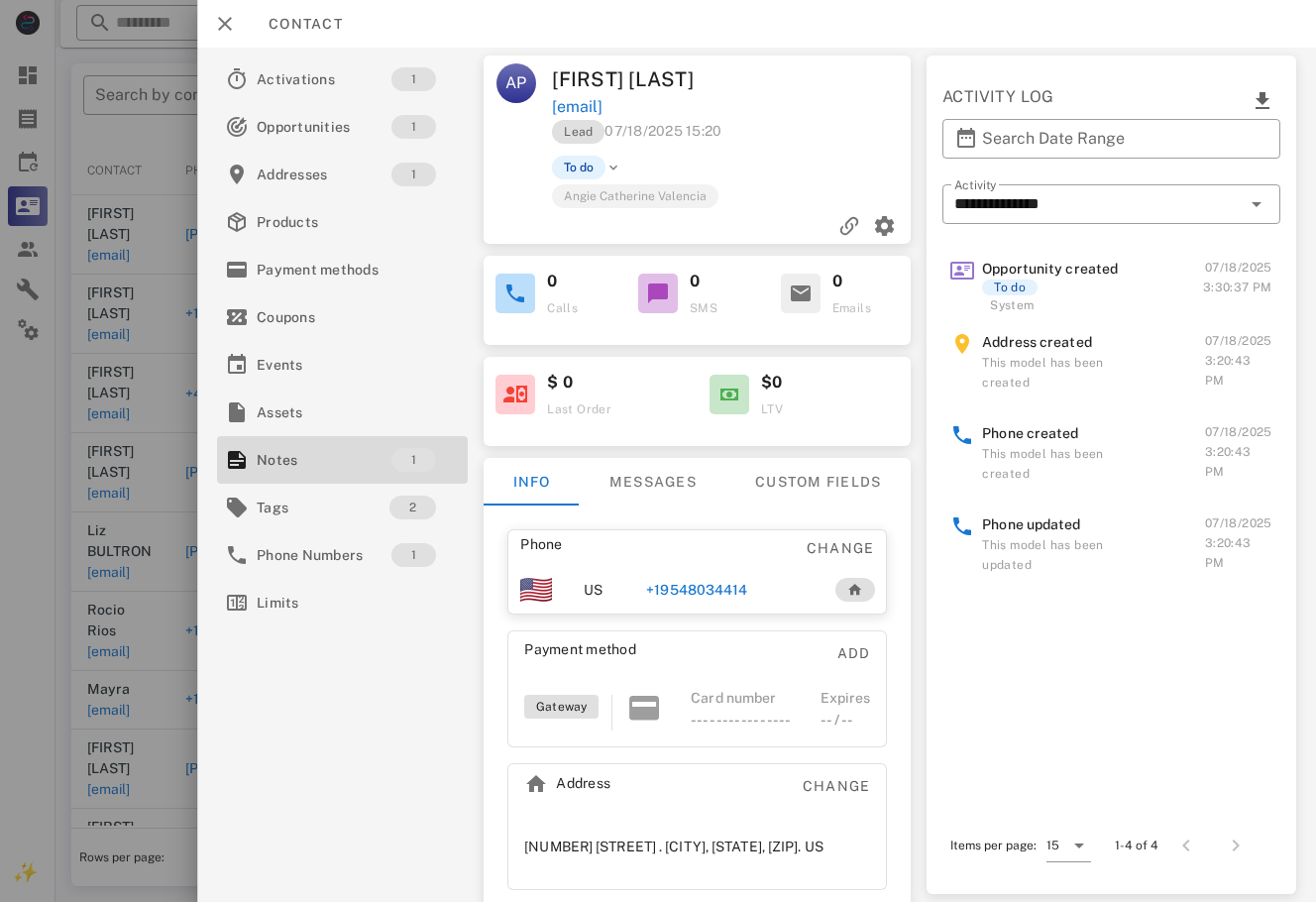 click at bounding box center (658, 451) 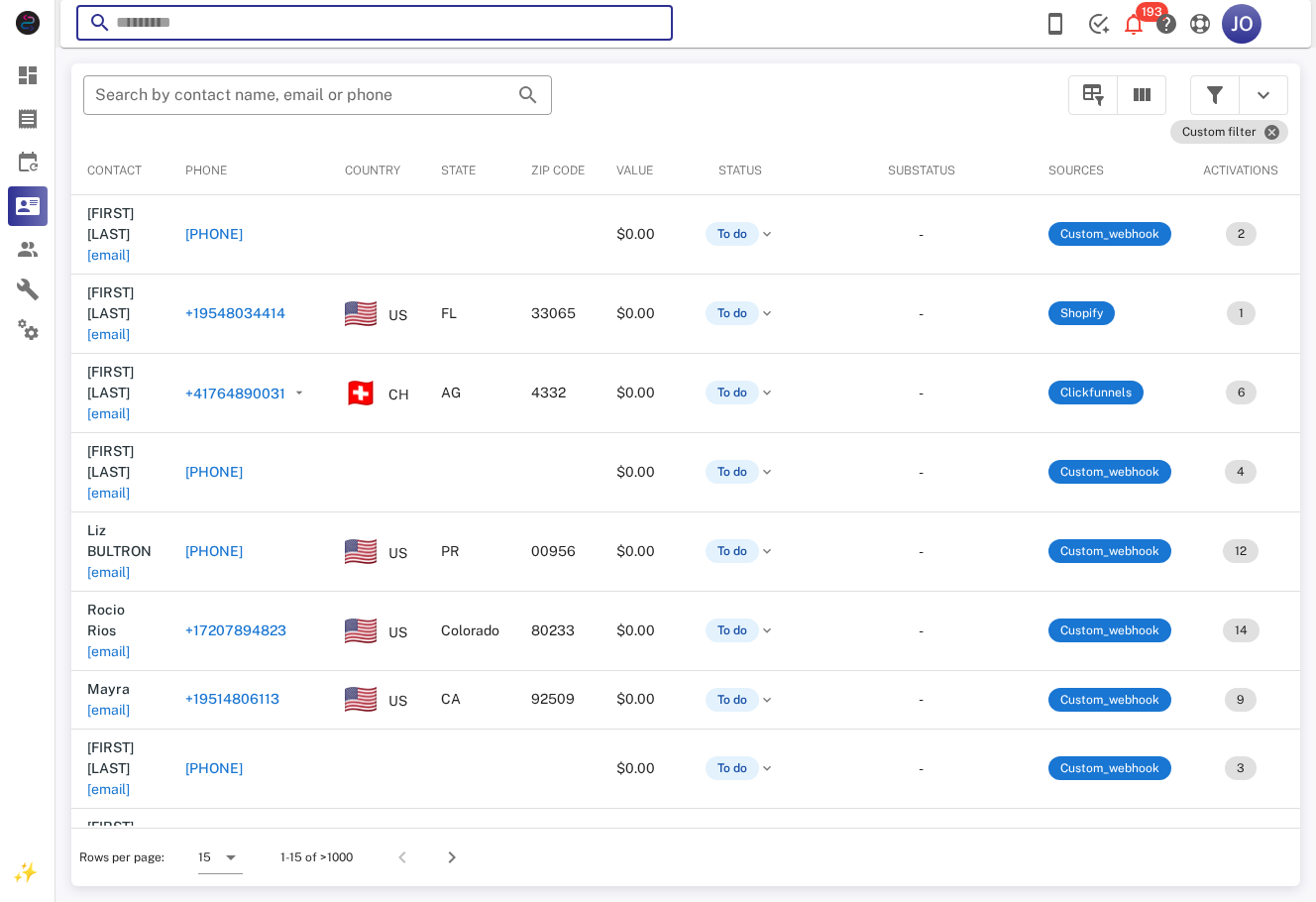 click at bounding box center (375, 23) 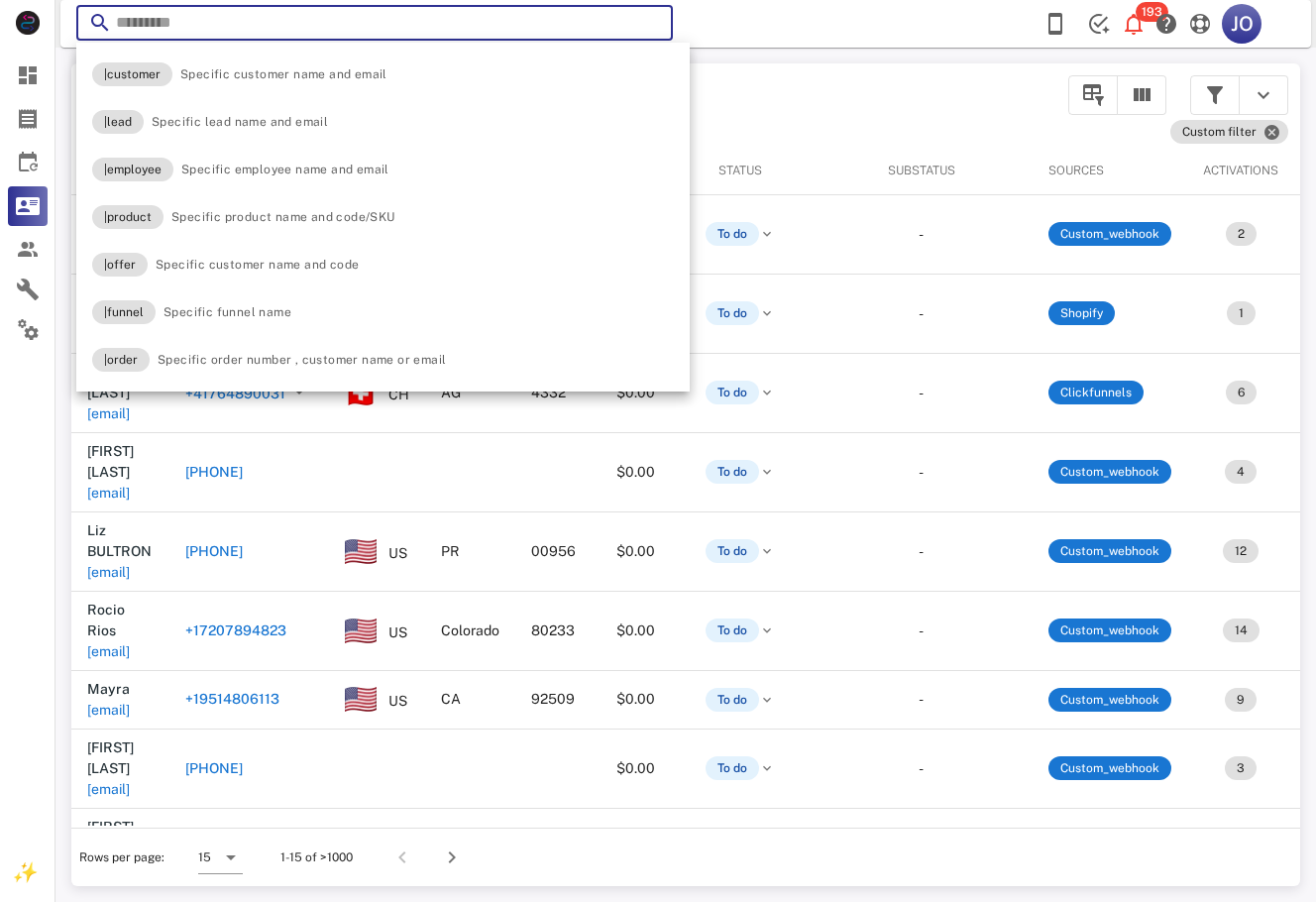 paste on "**********" 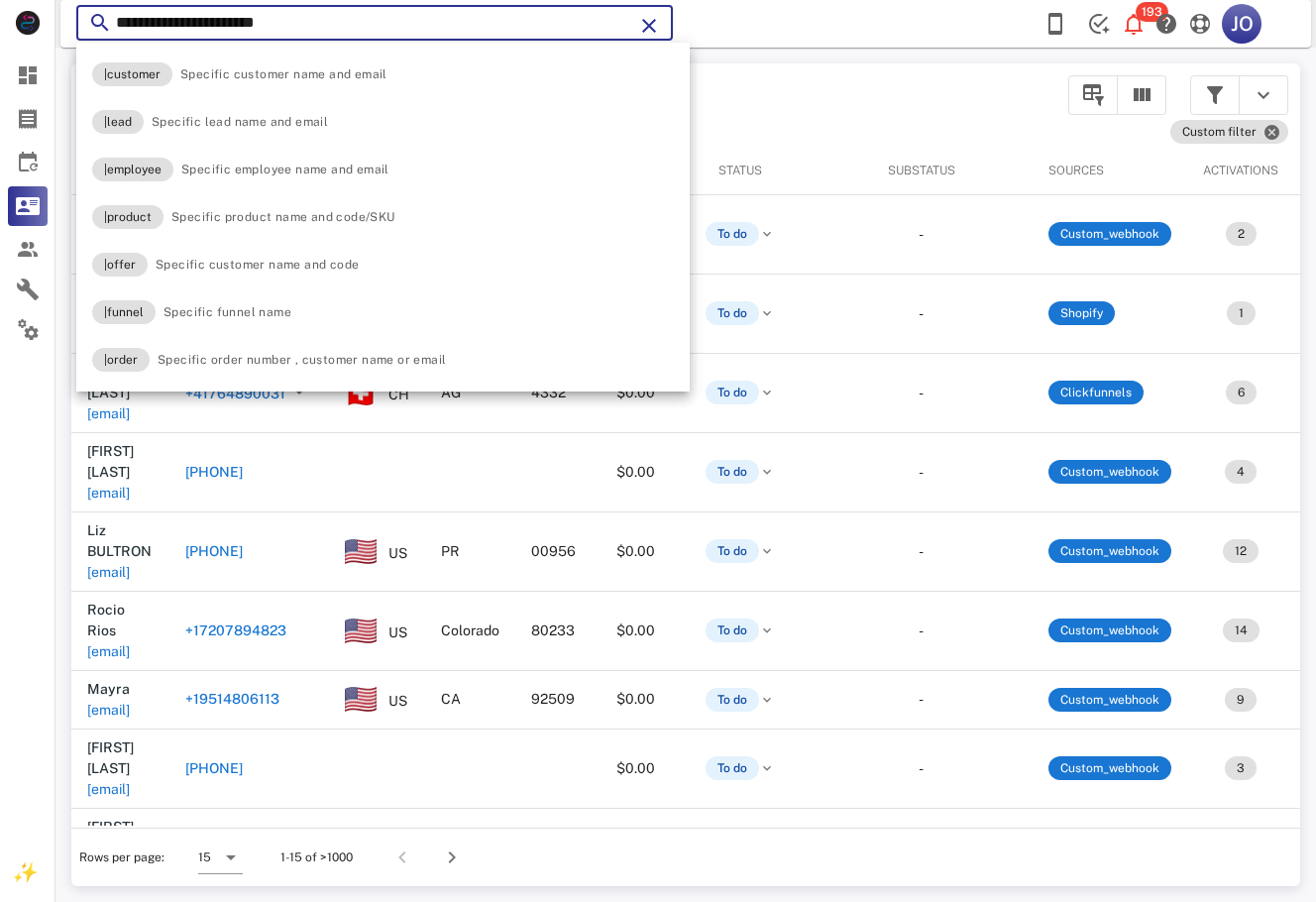 click on "**********" at bounding box center [375, 23] 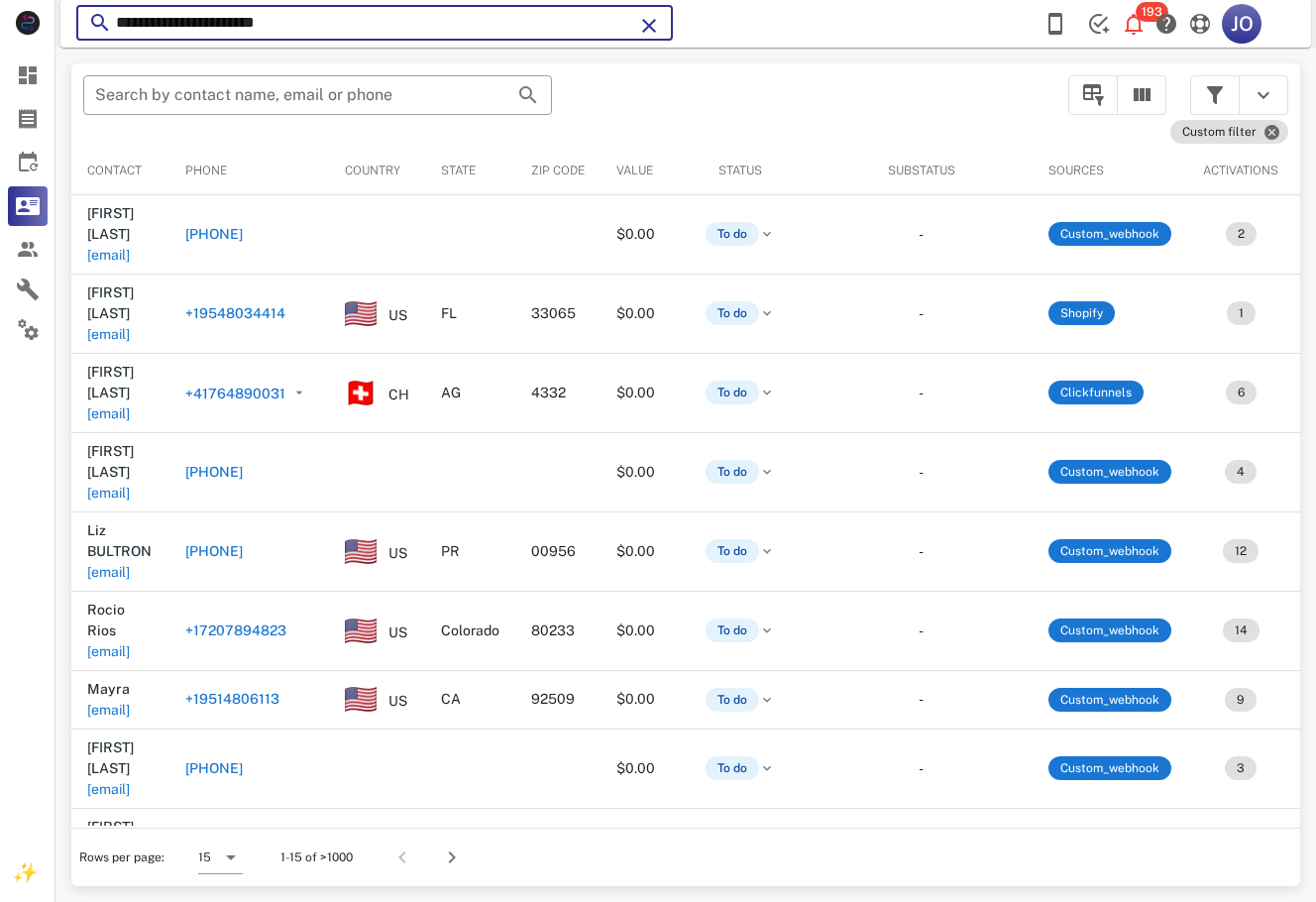 click on "**********" at bounding box center (375, 23) 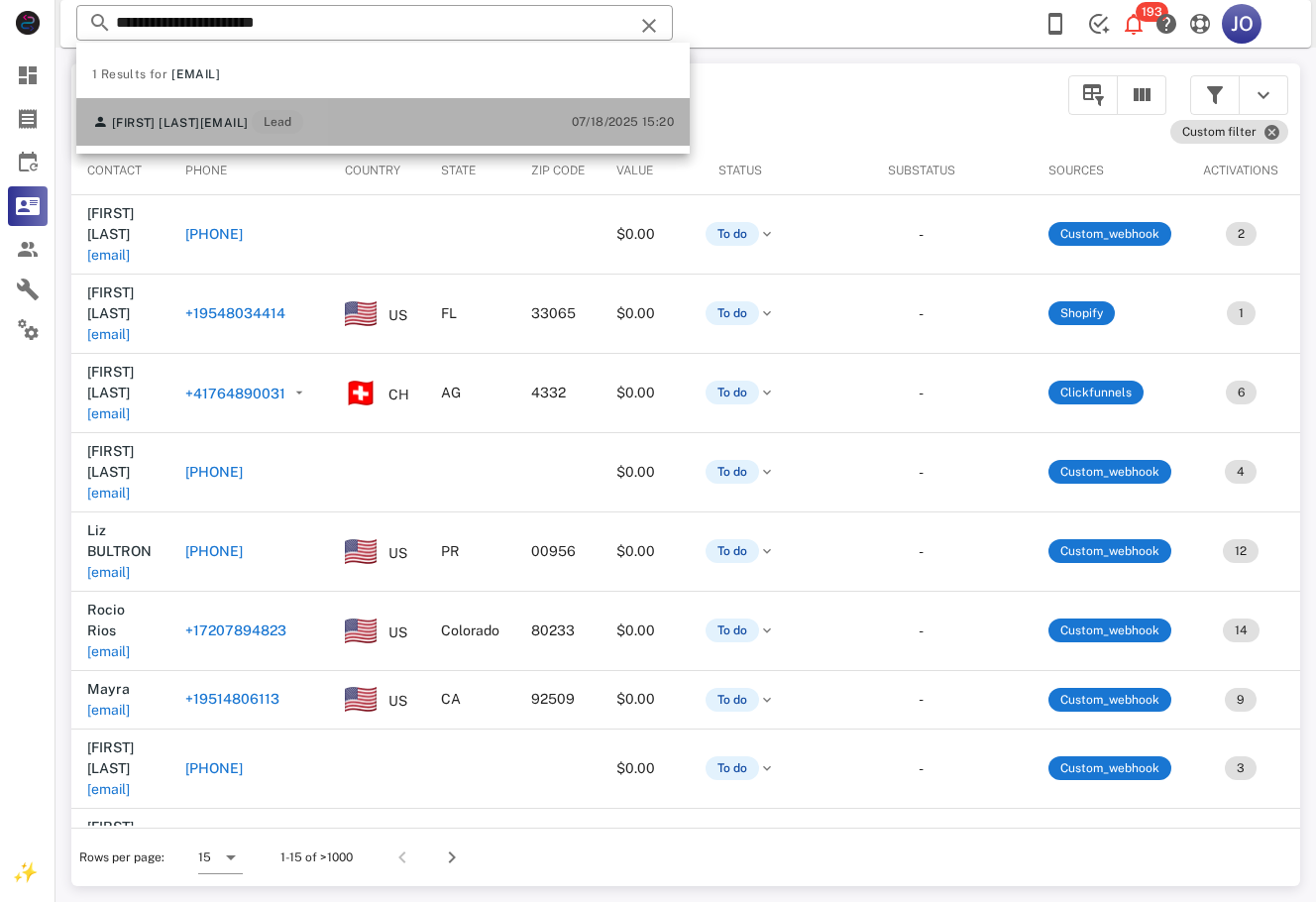 click on "Aura Perea   calimilep69@hotmail.com   Lead" at bounding box center (197, 122) 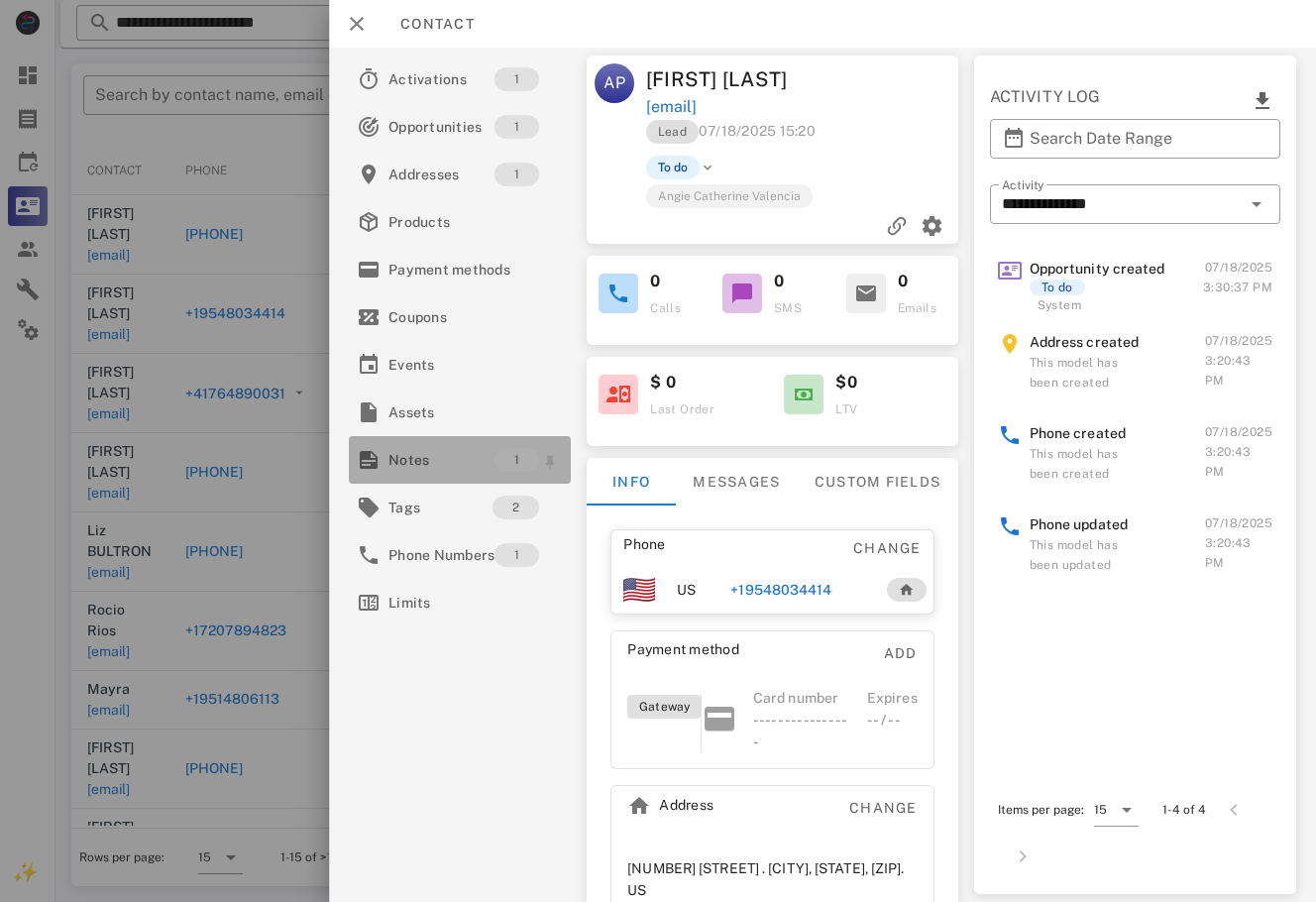 click on "Notes" at bounding box center [441, 460] 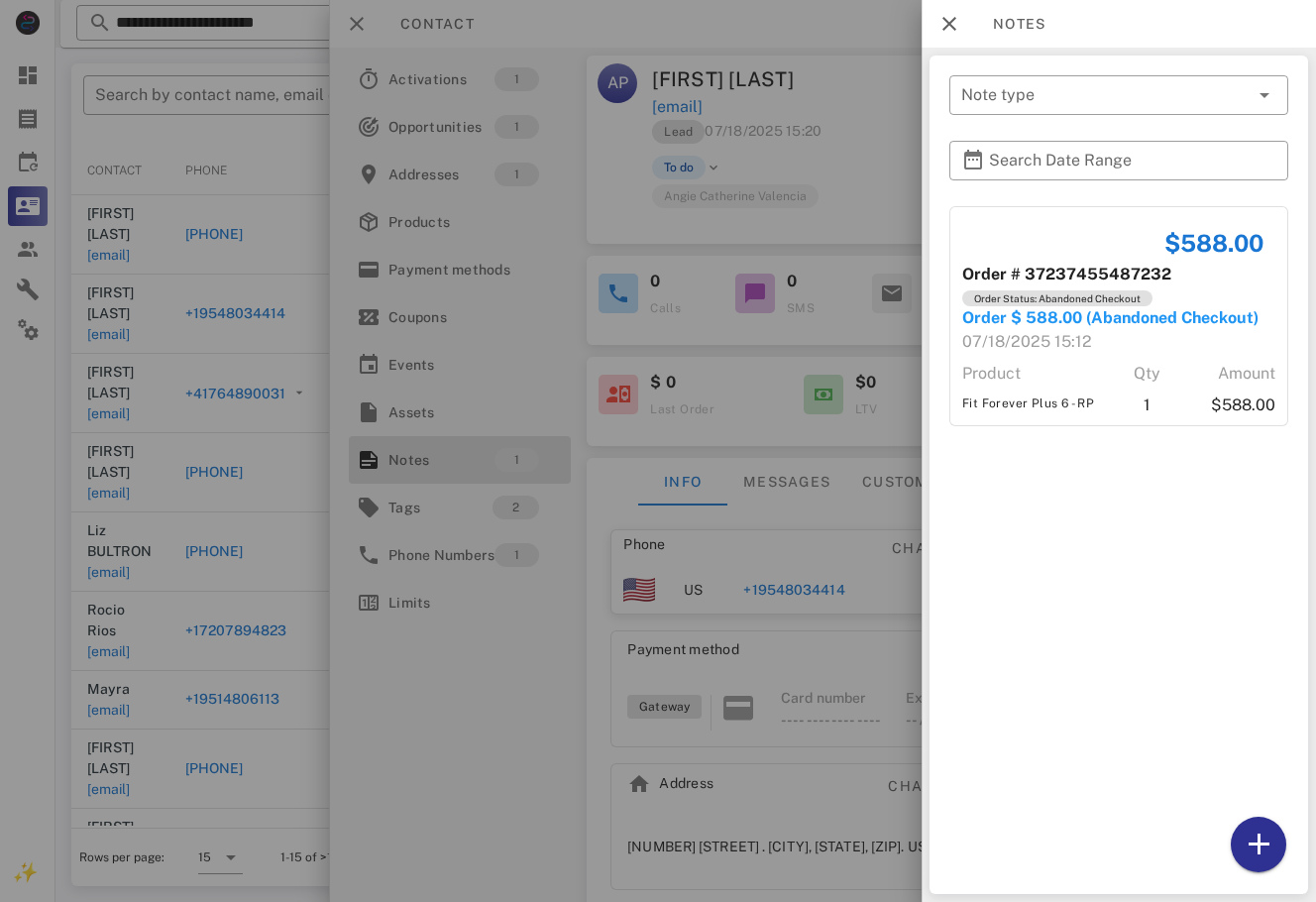 click at bounding box center (658, 451) 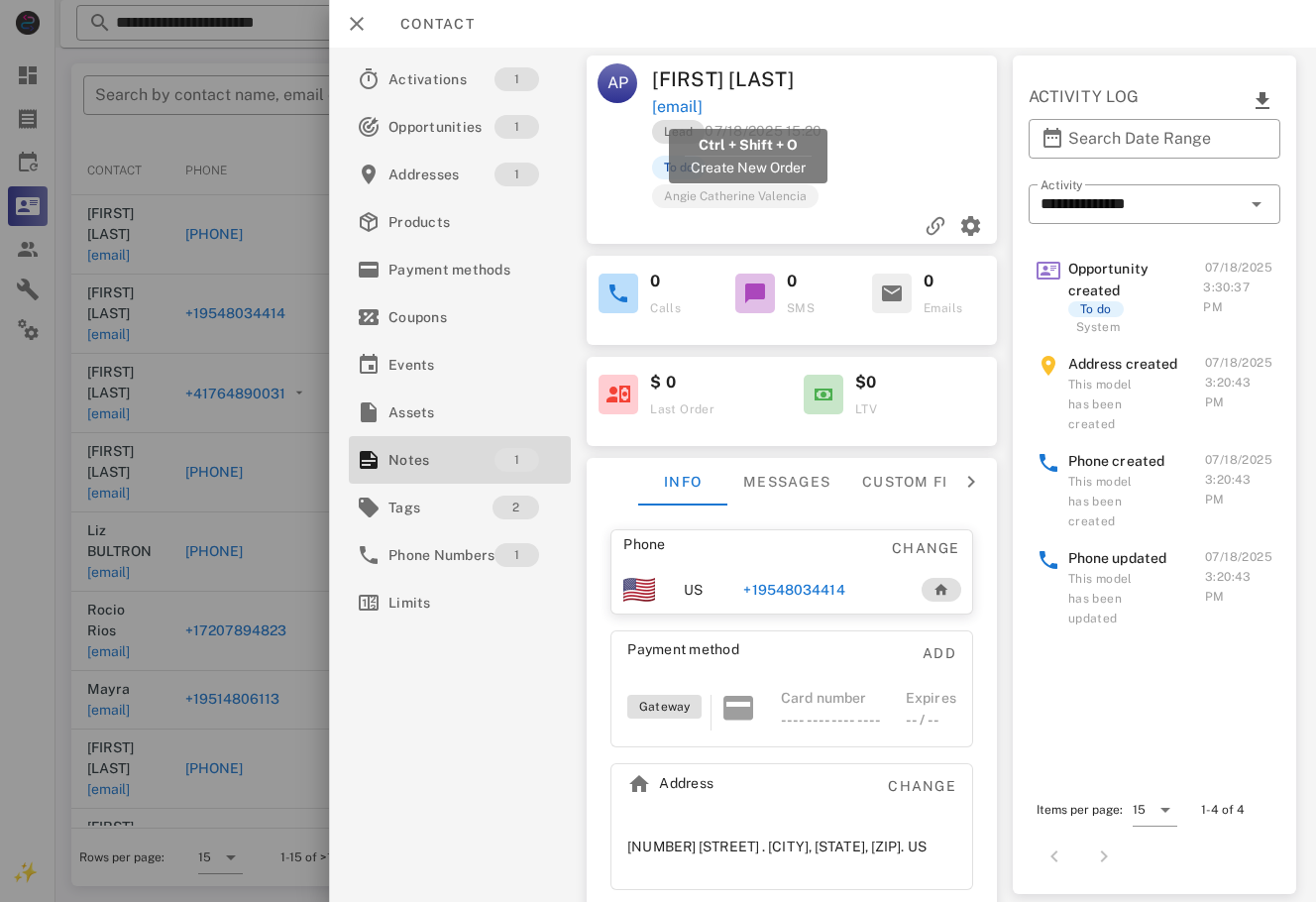 drag, startPoint x: 875, startPoint y: 114, endPoint x: 671, endPoint y: 101, distance: 204.4138 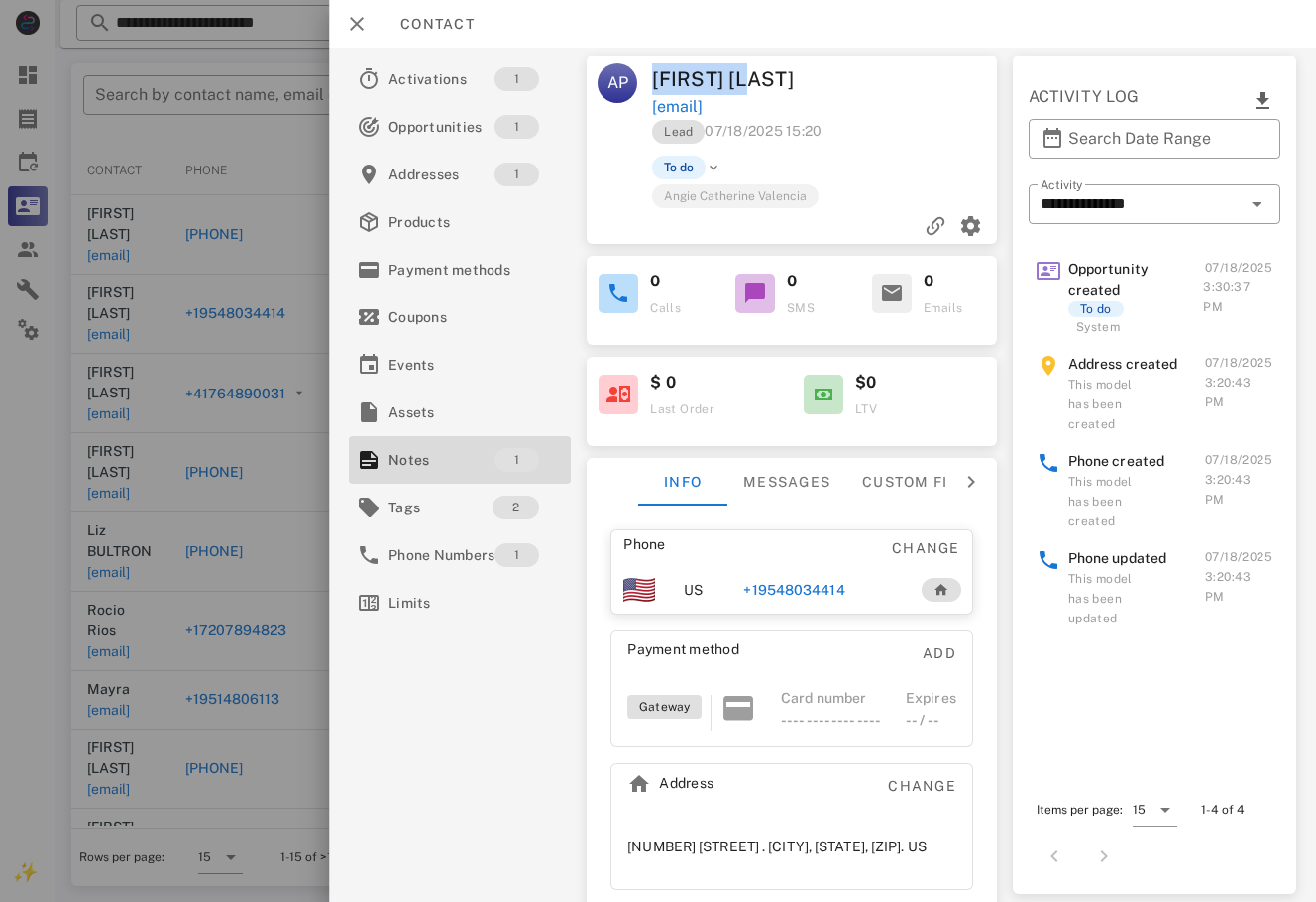 drag, startPoint x: 758, startPoint y: 73, endPoint x: 652, endPoint y: 79, distance: 106.16968 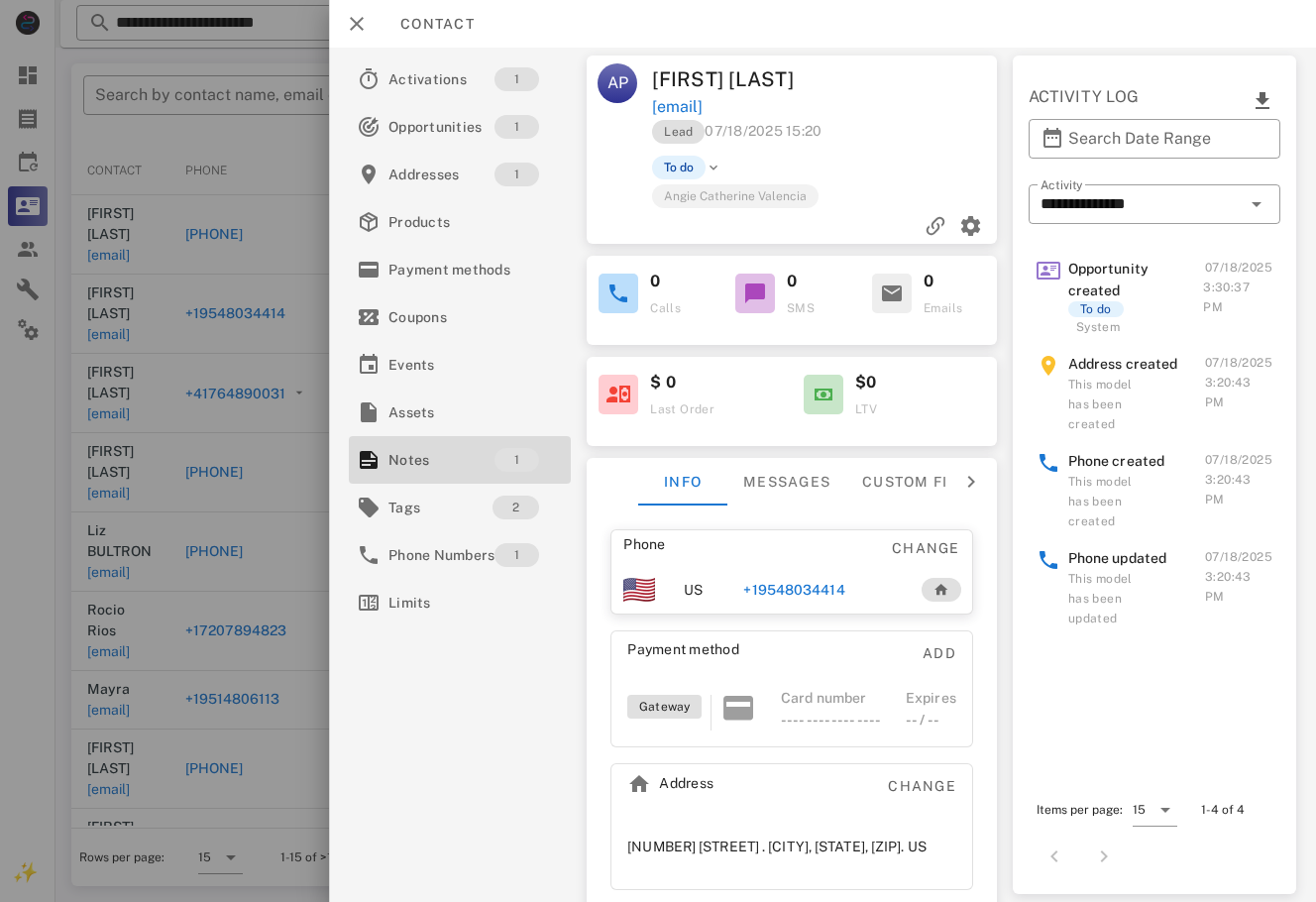 click at bounding box center (658, 451) 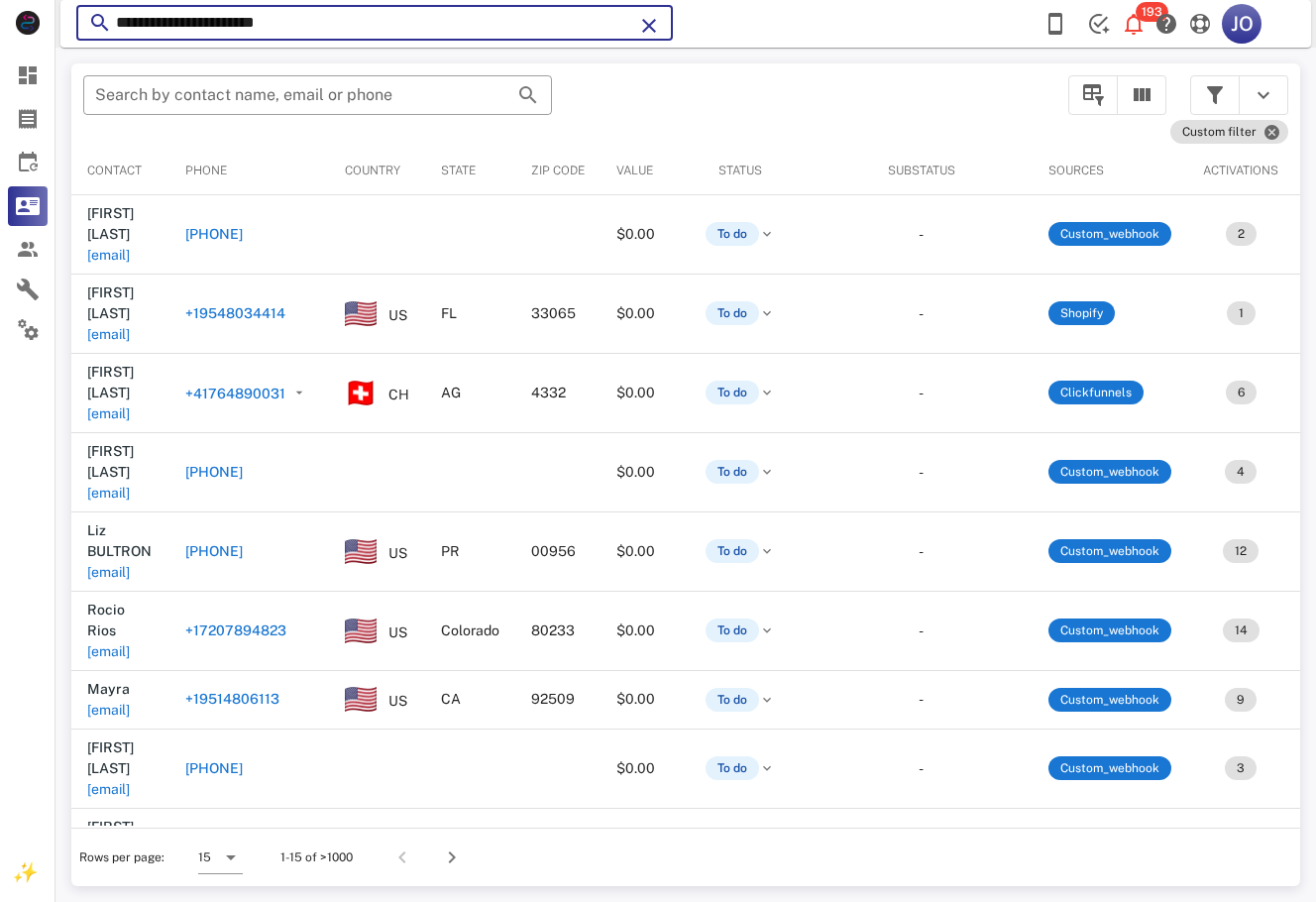 drag, startPoint x: 319, startPoint y: 23, endPoint x: 191, endPoint y: 40, distance: 129.12397 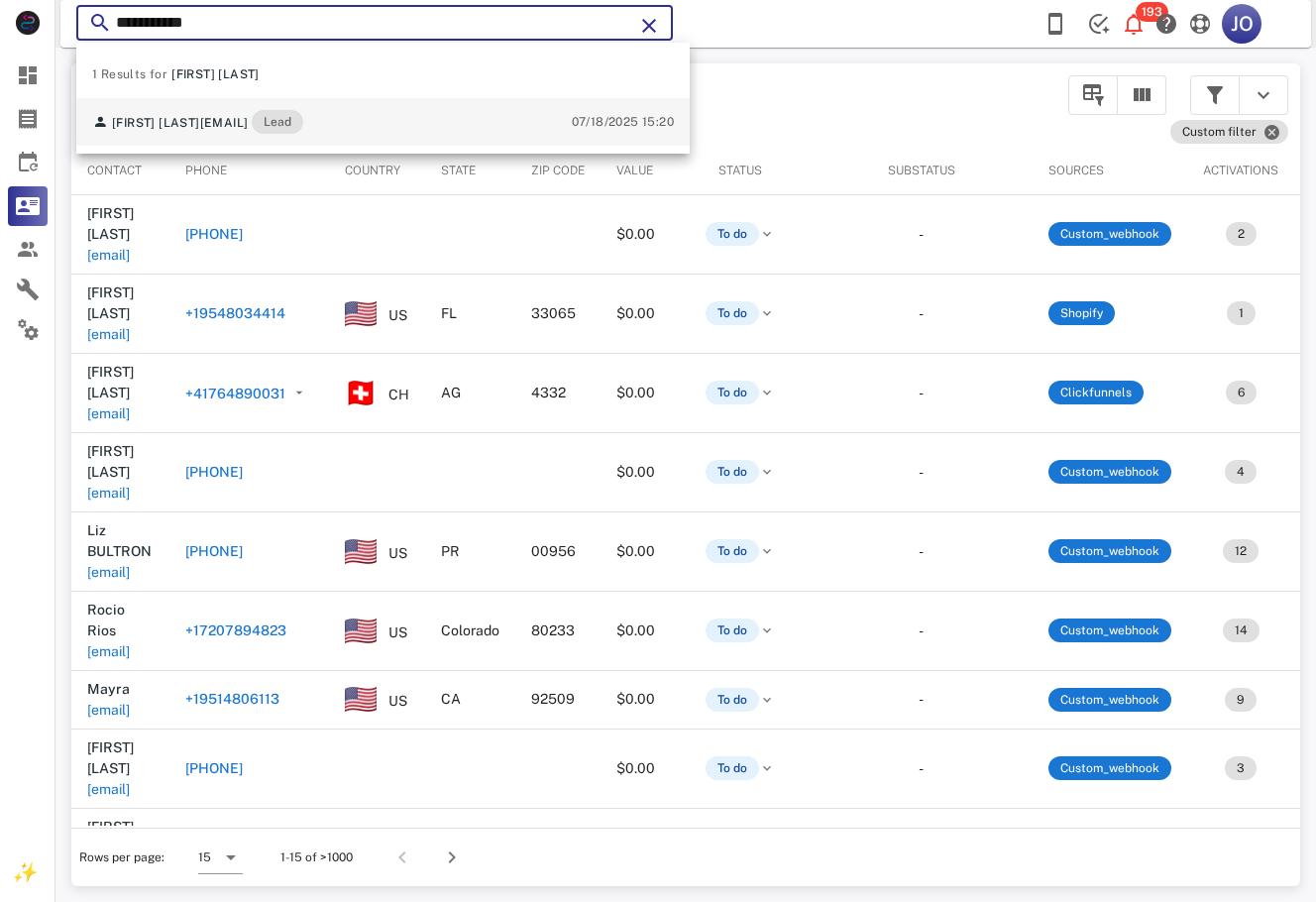 type on "**********" 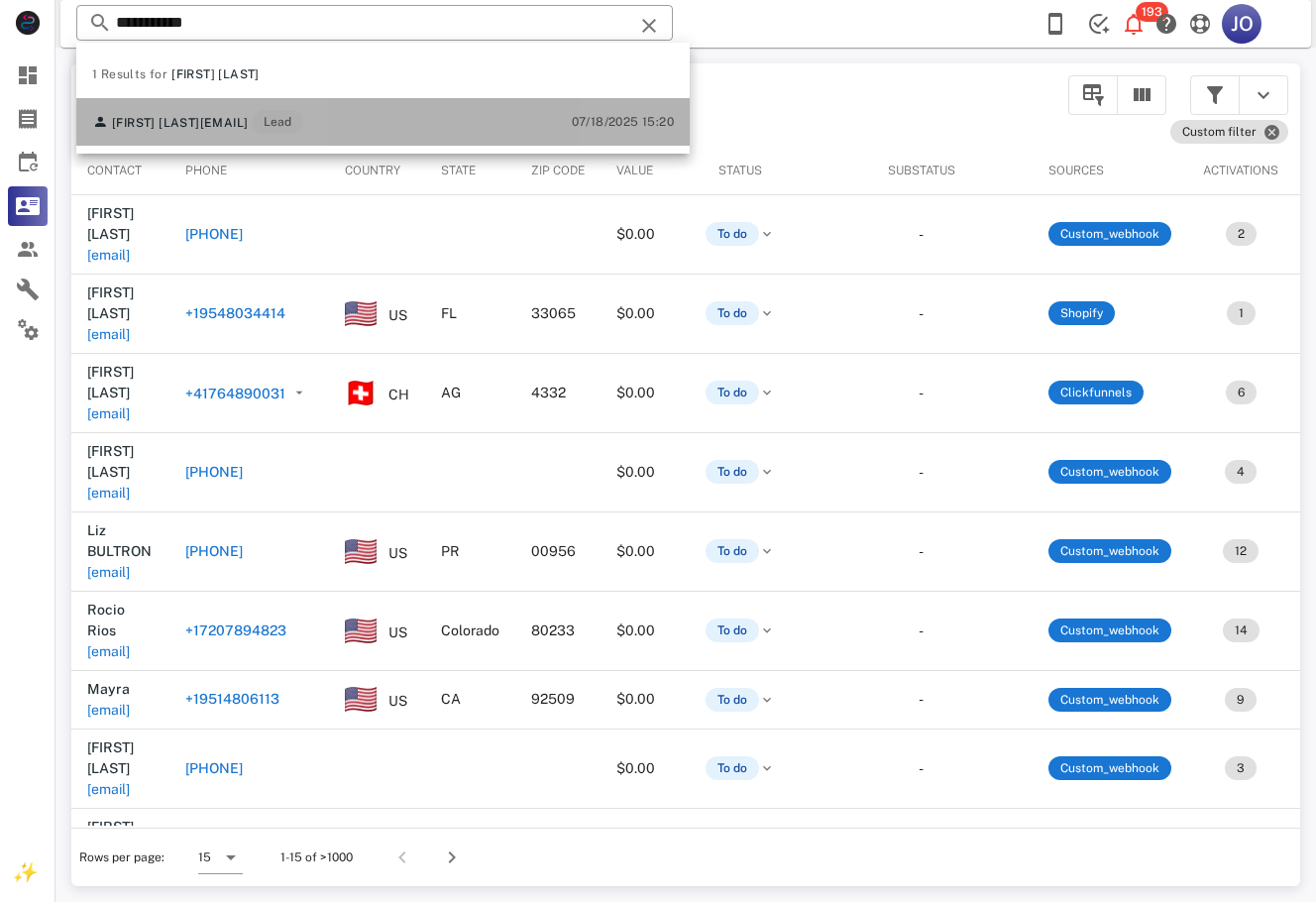 click on "calimilep69@hotmail.com" at bounding box center [224, 123] 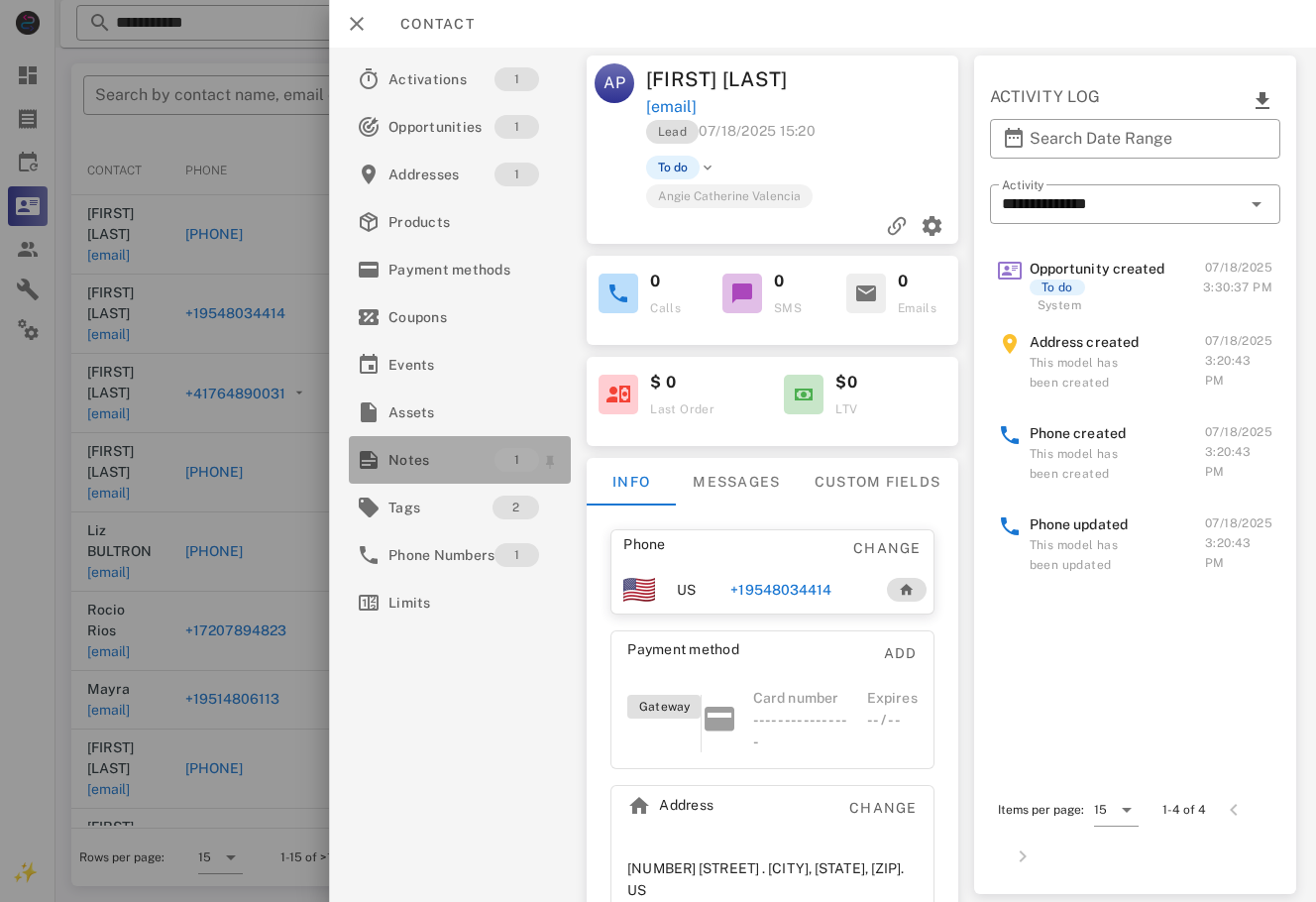 click on "Notes" at bounding box center [441, 460] 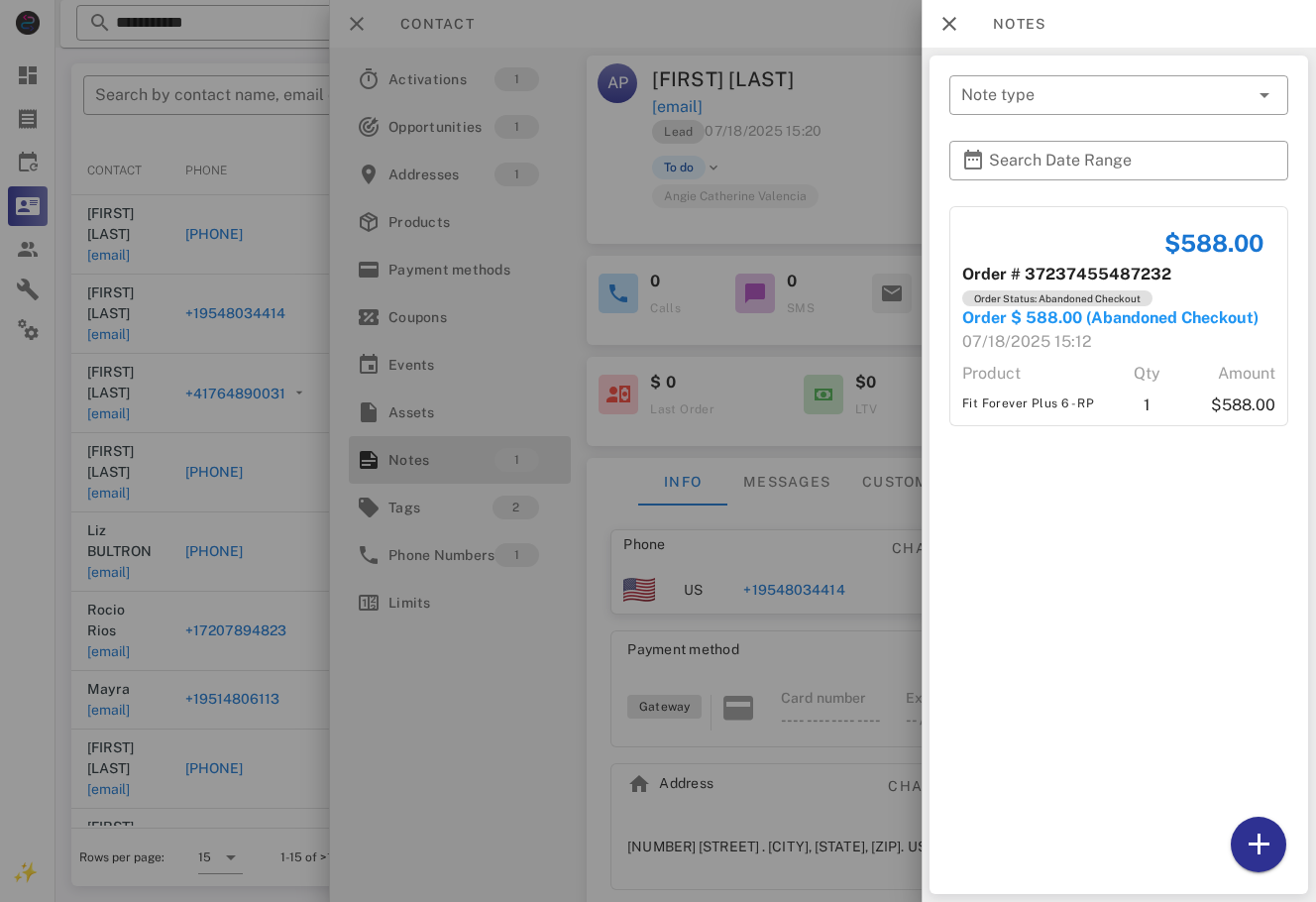 drag, startPoint x: 794, startPoint y: 118, endPoint x: 849, endPoint y: 99, distance: 58.189346 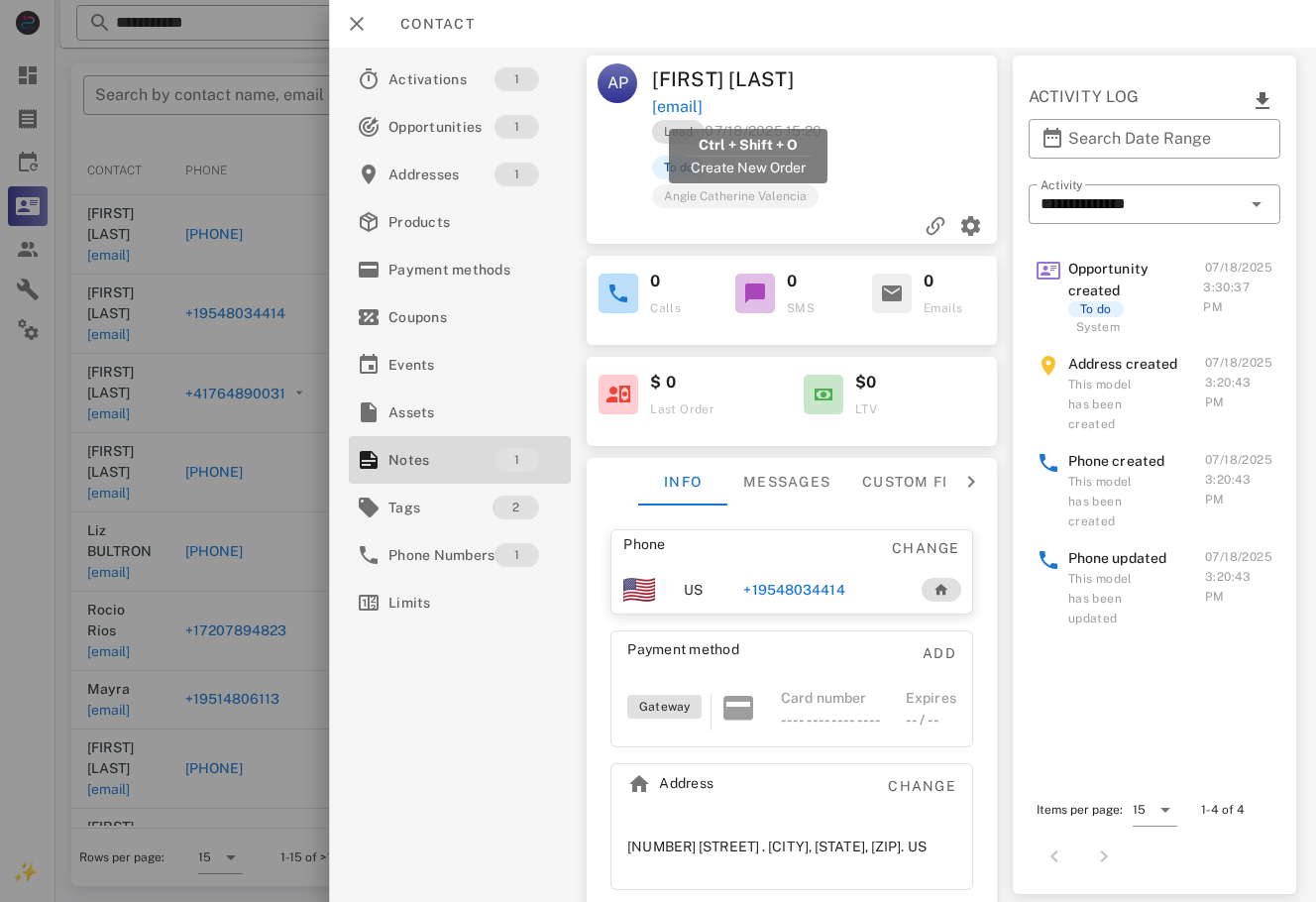 drag, startPoint x: 858, startPoint y: 100, endPoint x: 654, endPoint y: 110, distance: 204.24495 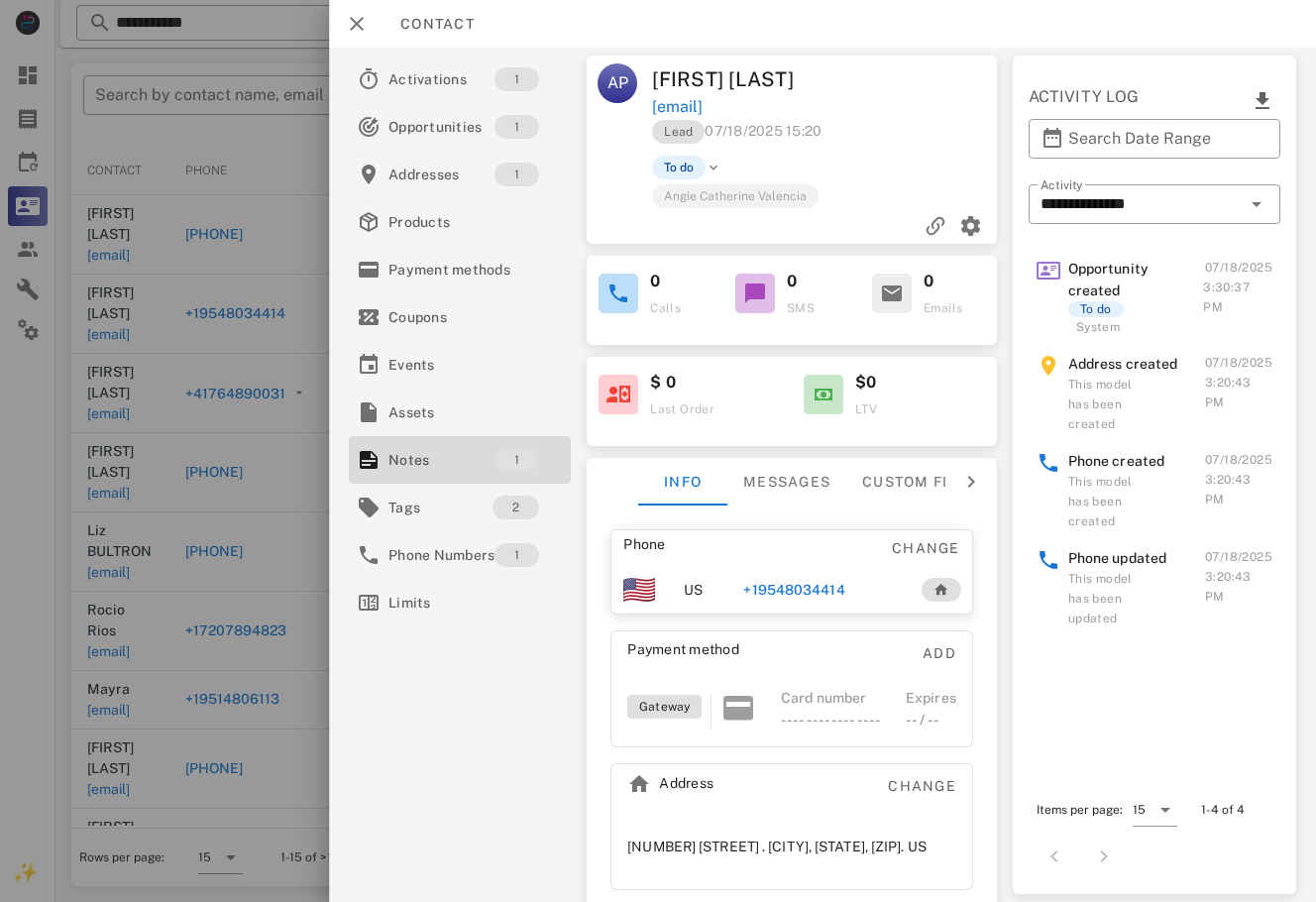 click on "+19548034414" at bounding box center (794, 590) 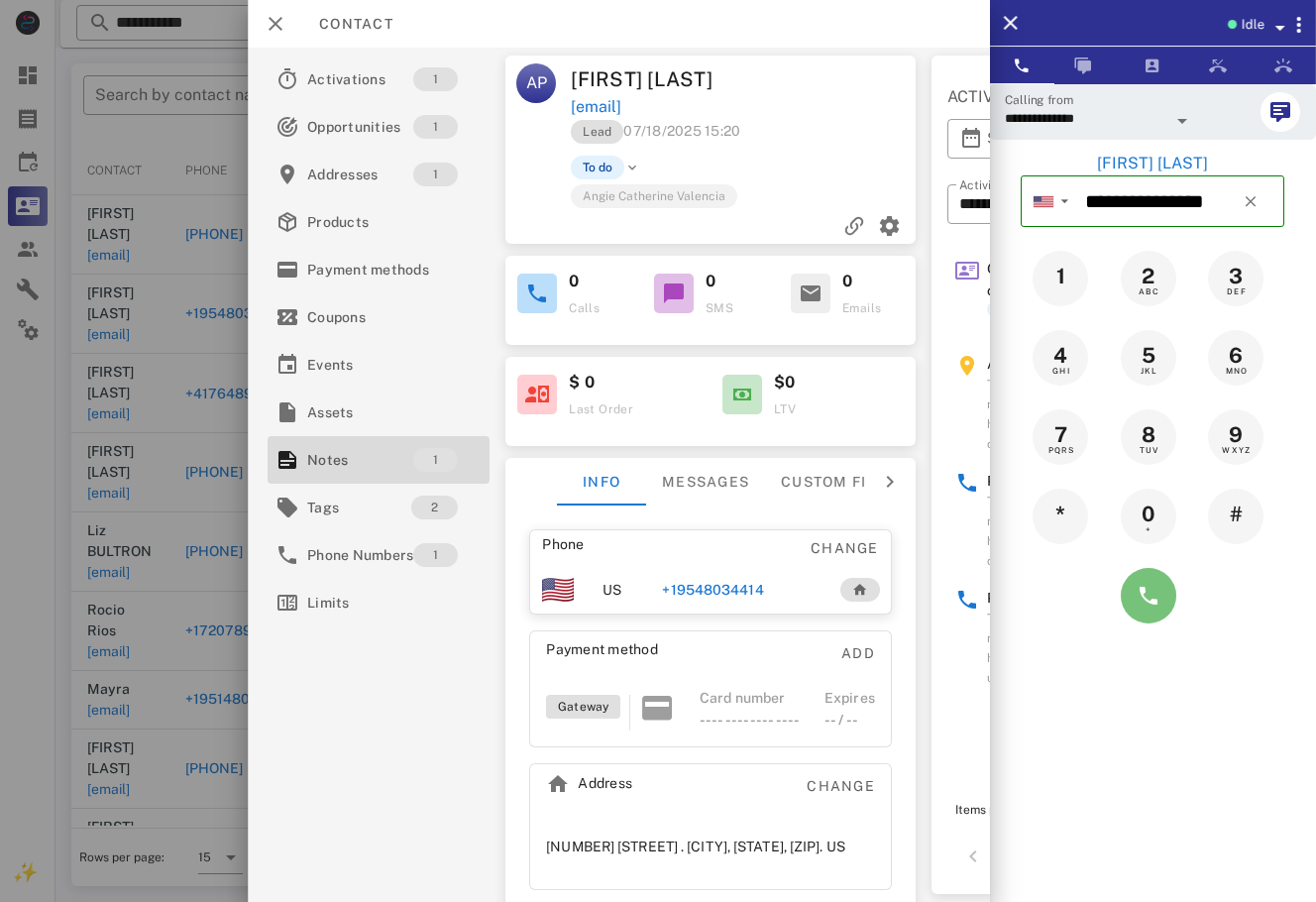 click at bounding box center (1149, 596) 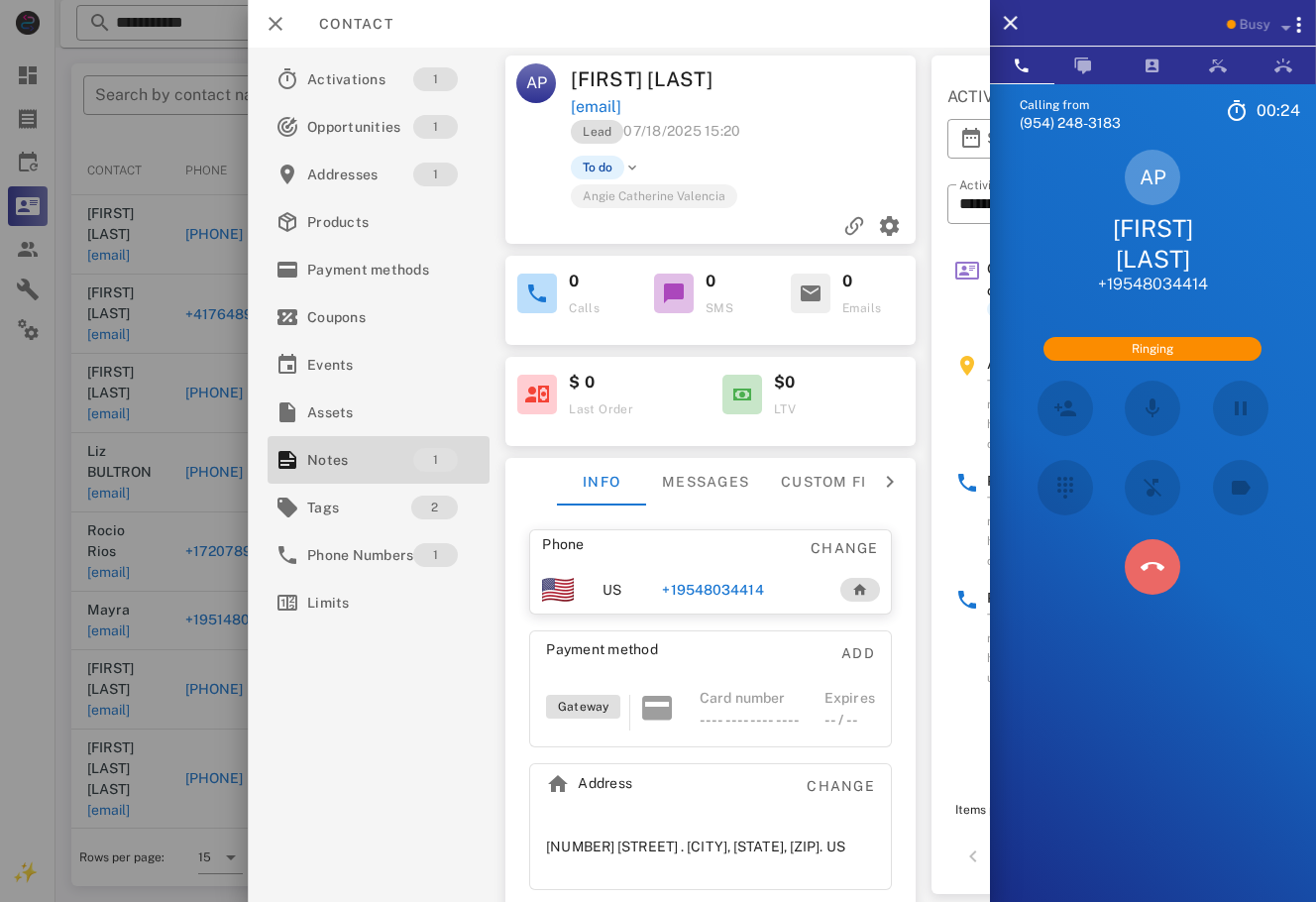 click at bounding box center (1152, 567) 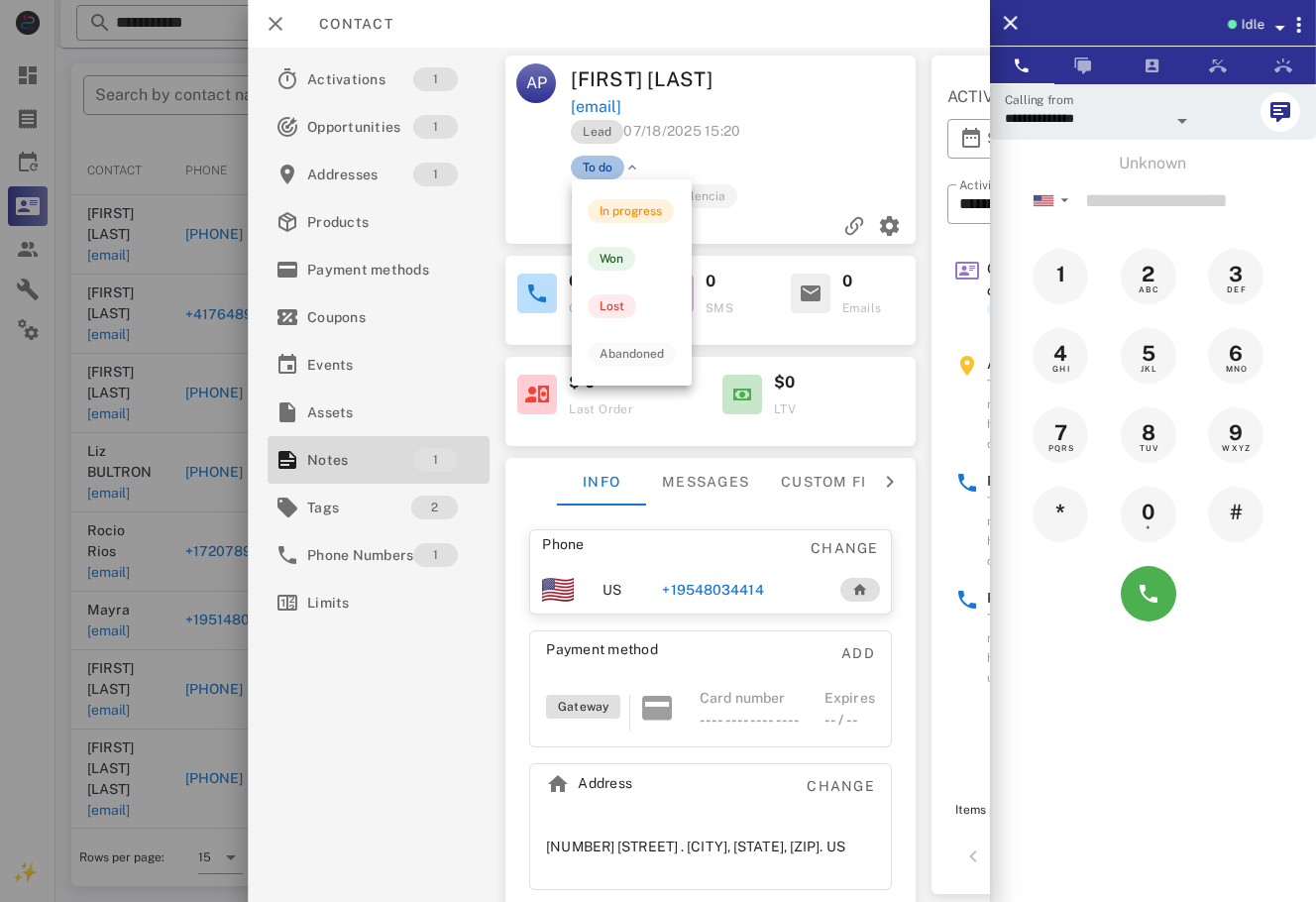click on "To do" at bounding box center [598, 168] 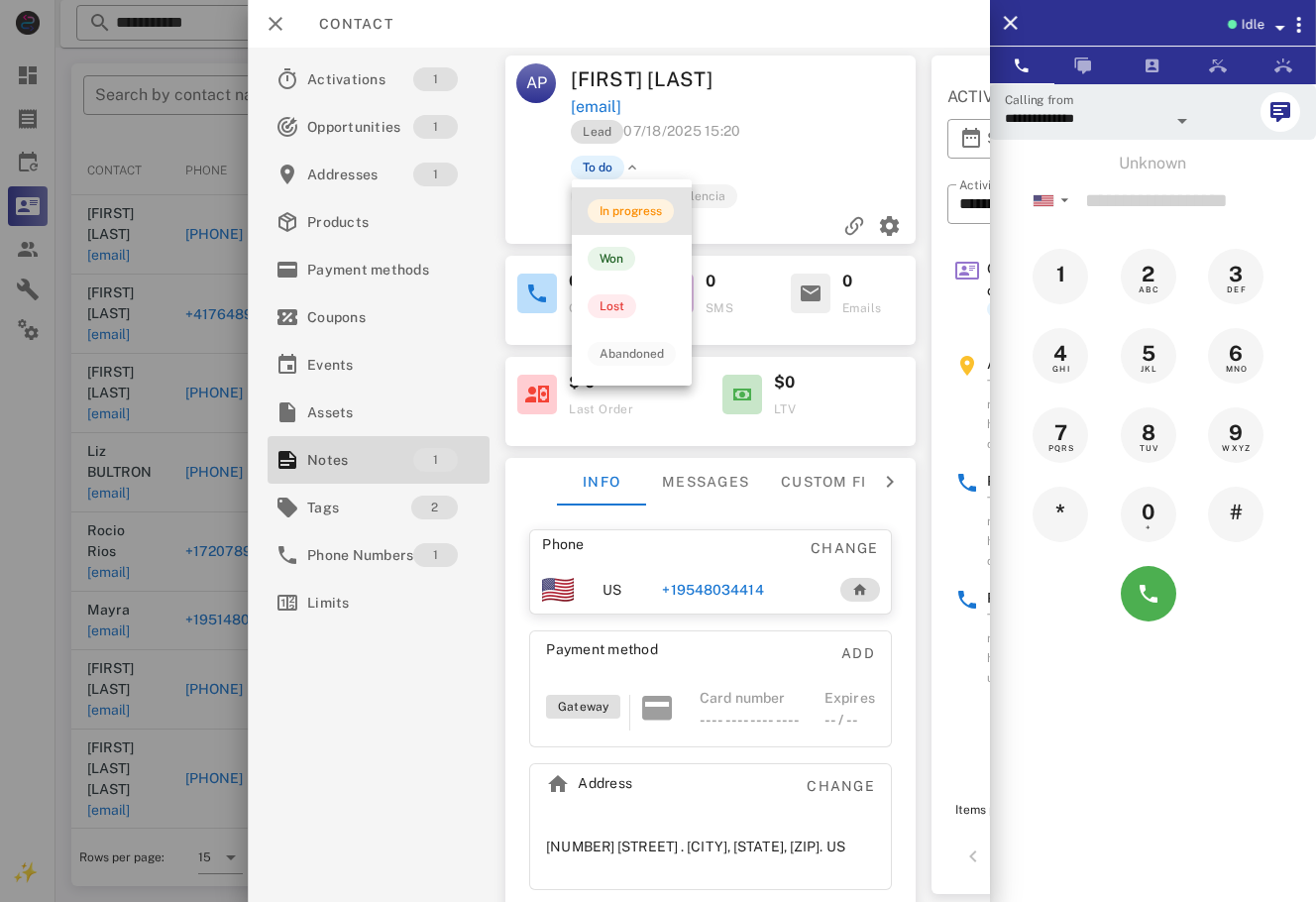 click on "In progress" at bounding box center (631, 211) 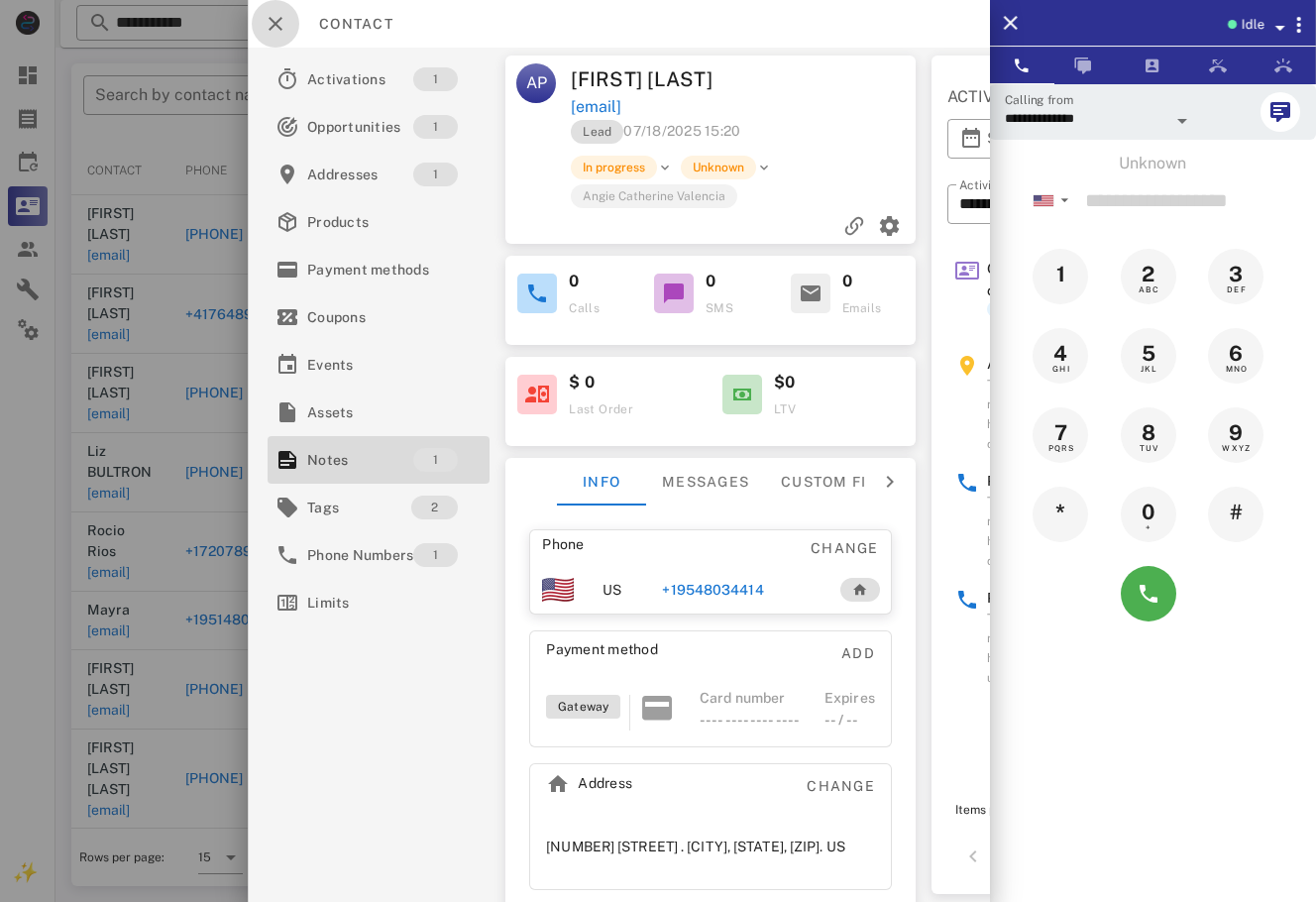 click at bounding box center (275, 24) 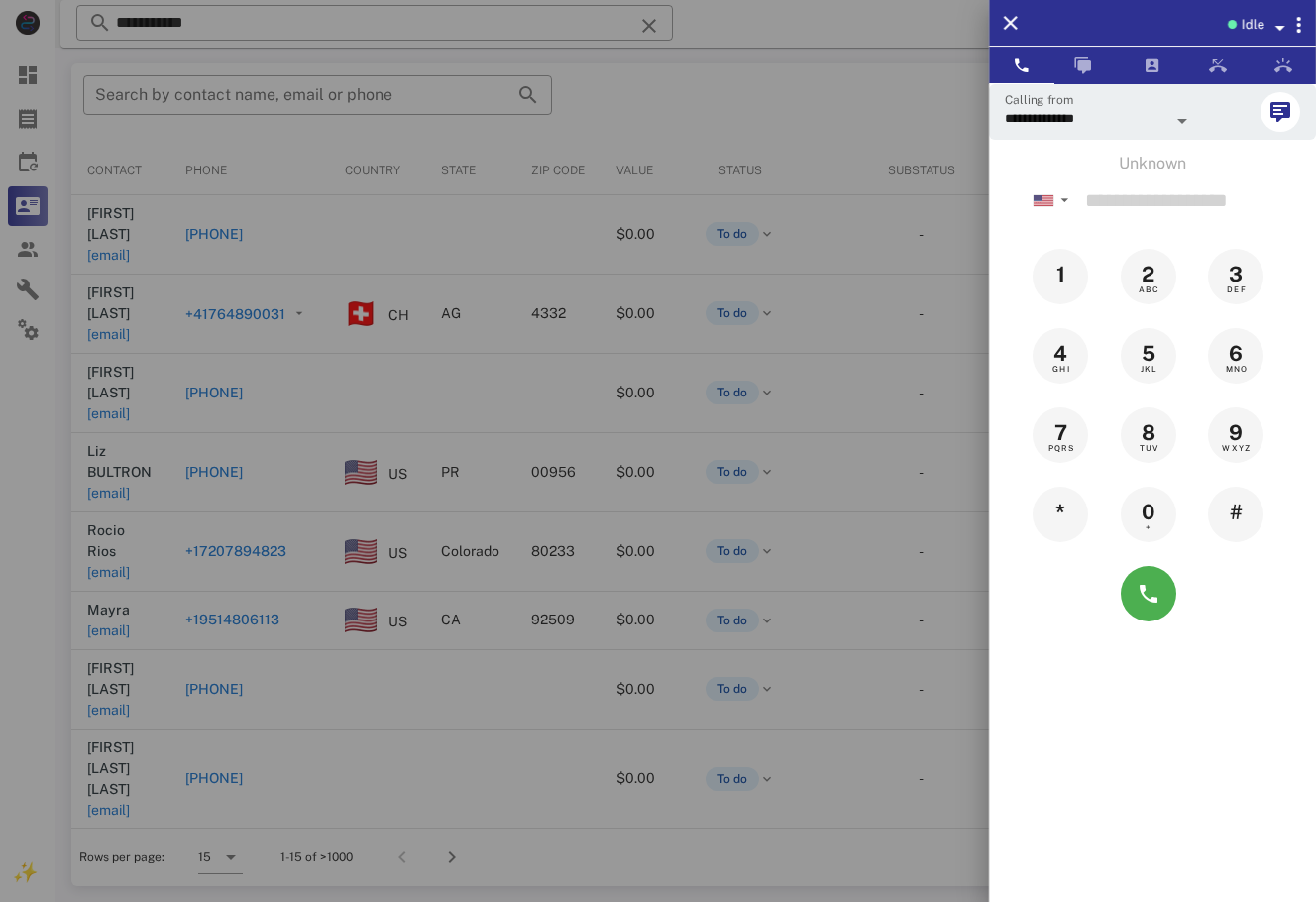 click at bounding box center (658, 451) 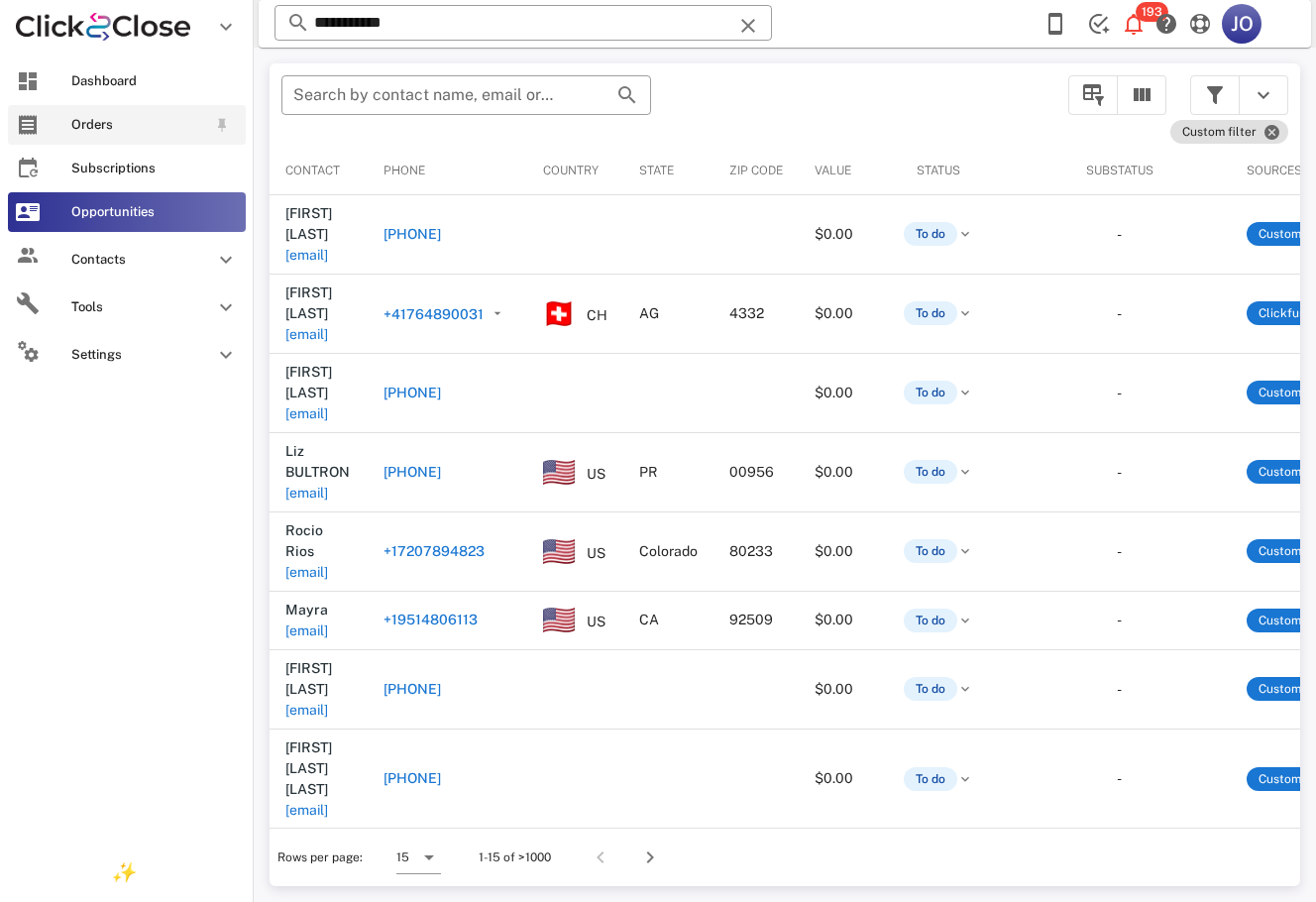 click on "Orders" at bounding box center [127, 125] 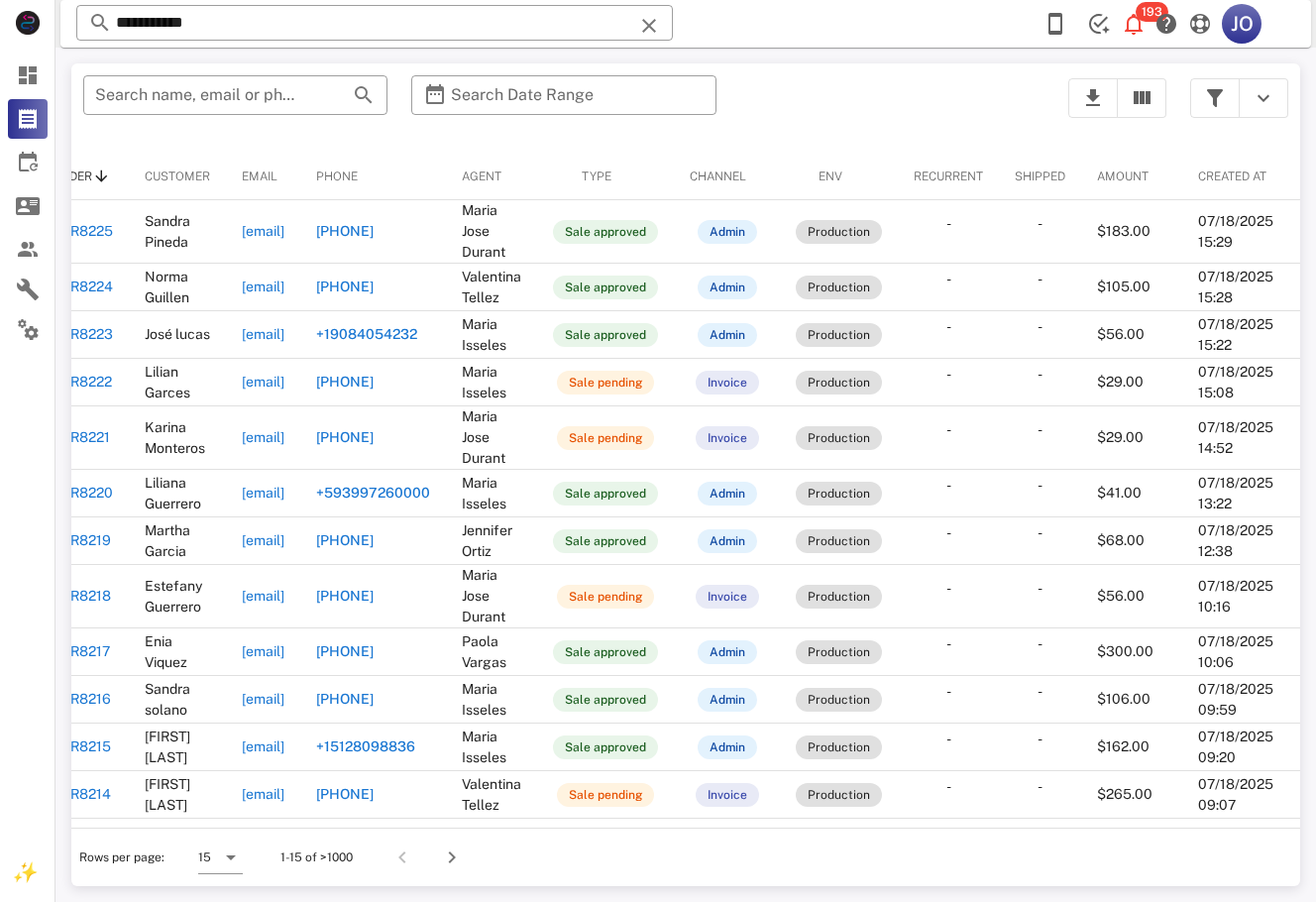scroll, scrollTop: 0, scrollLeft: 0, axis: both 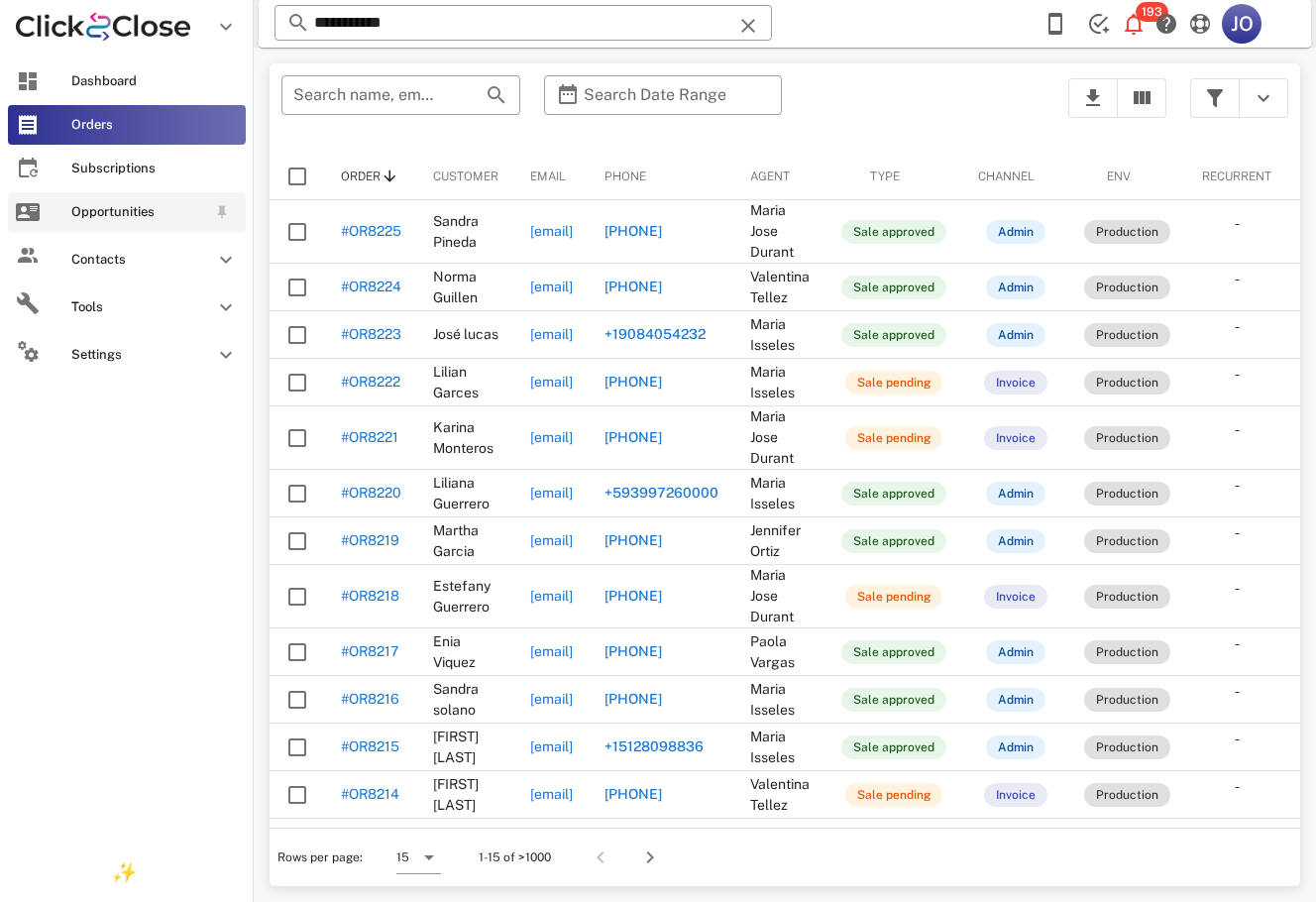 click on "Opportunities" at bounding box center (127, 212) 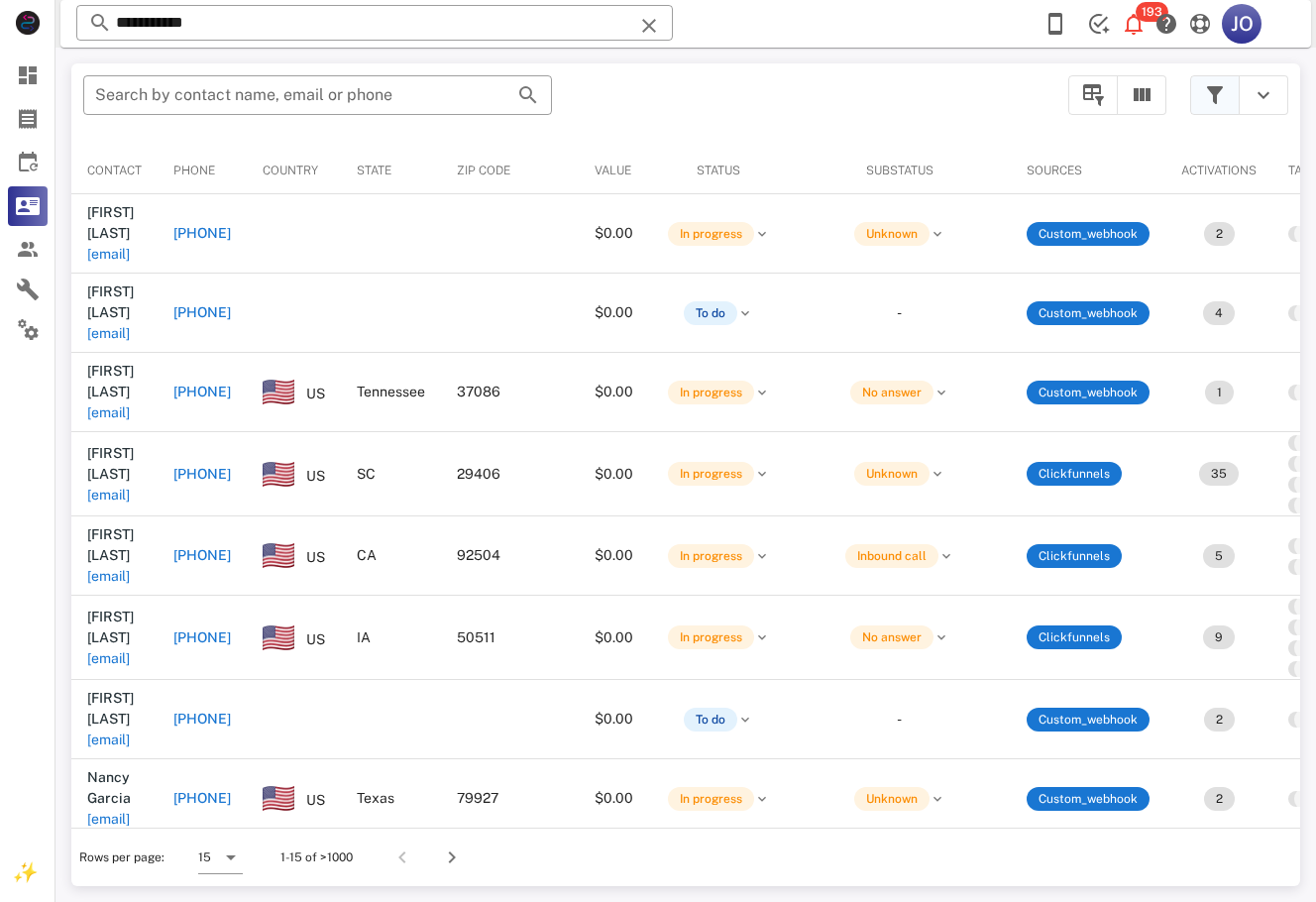 click at bounding box center (1215, 95) 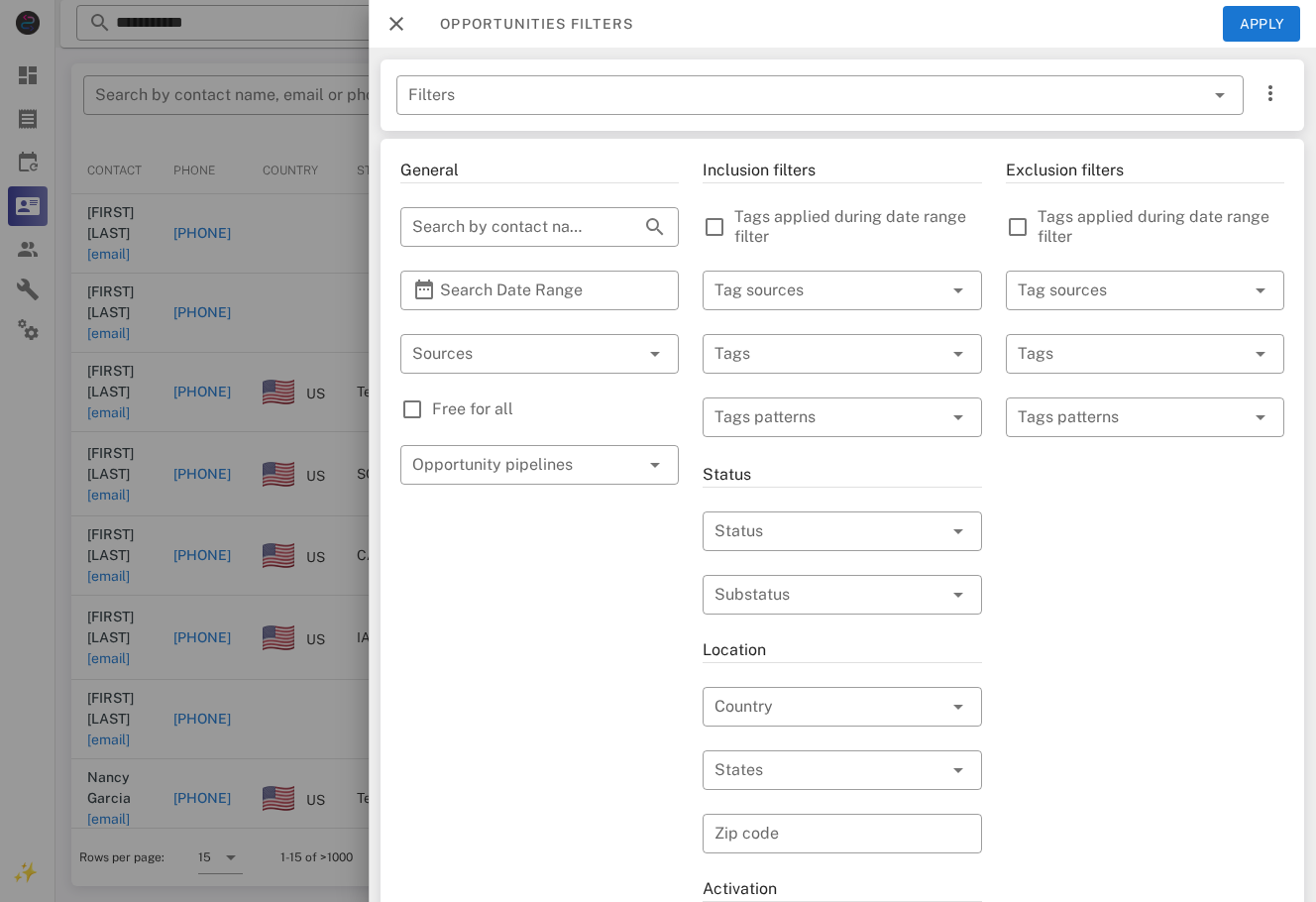 click on "Free for all" at bounding box center [555, 409] 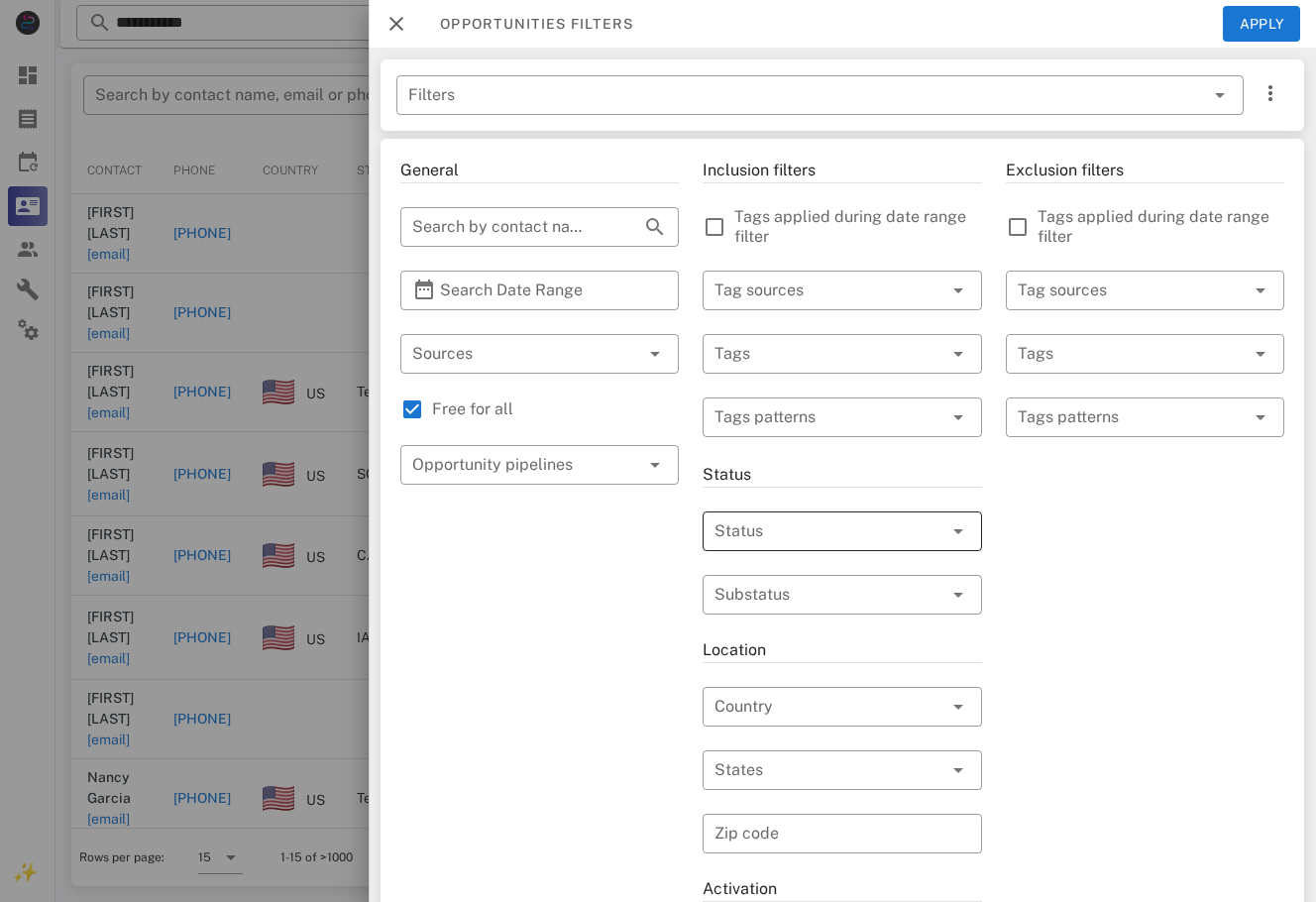 click at bounding box center [814, 531] 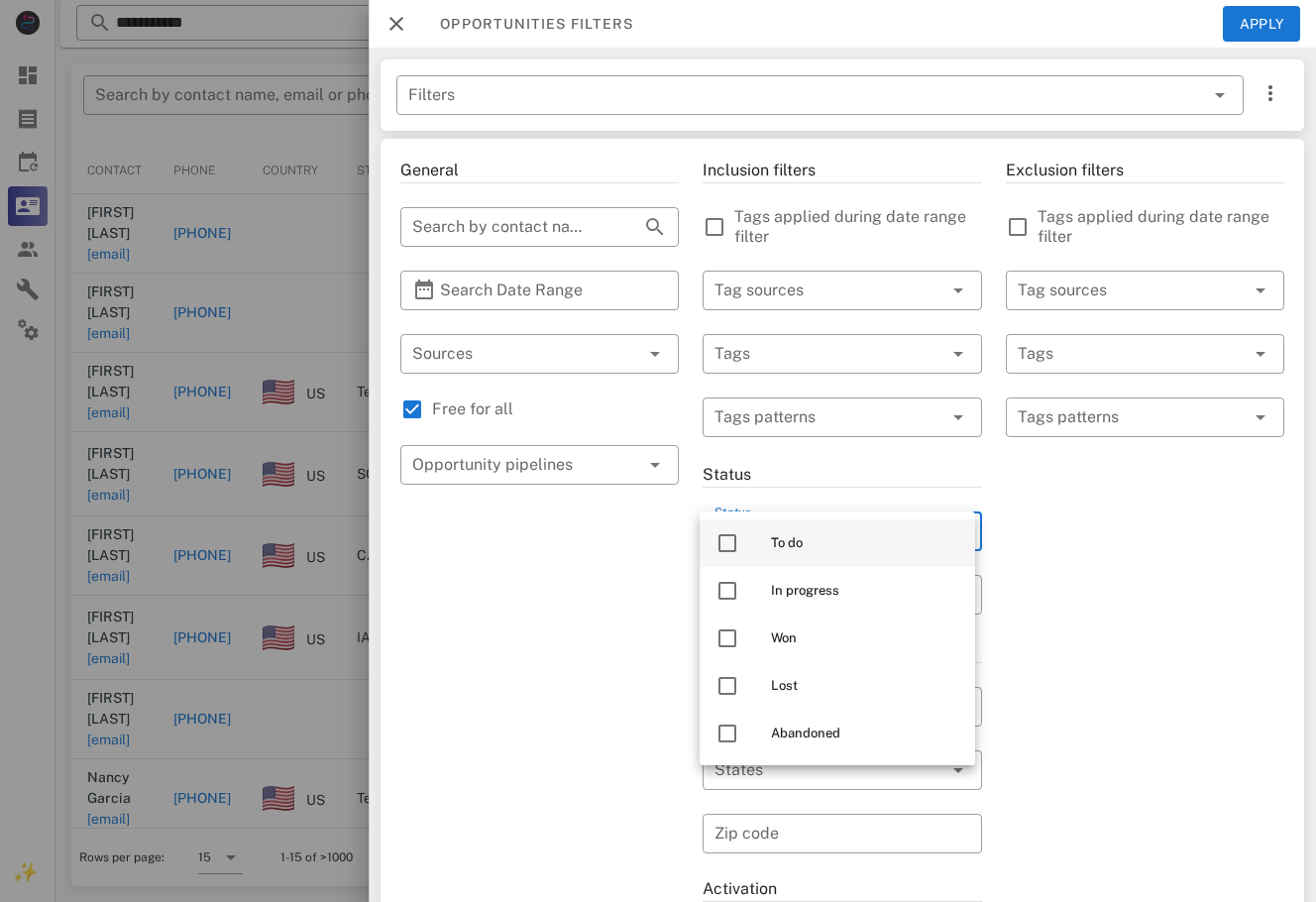 click on "To do" at bounding box center (865, 543) 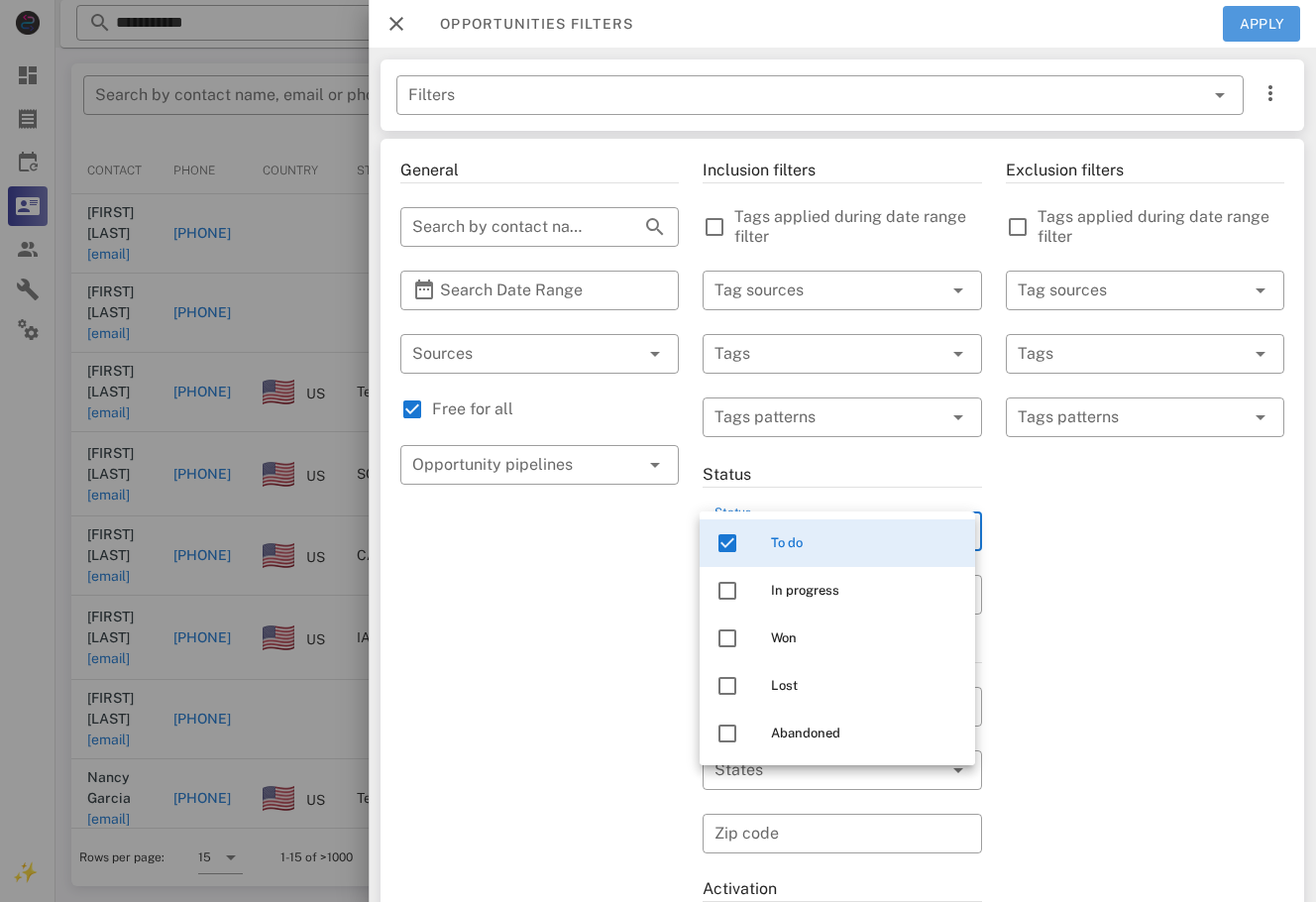 click on "Apply" at bounding box center (1261, 24) 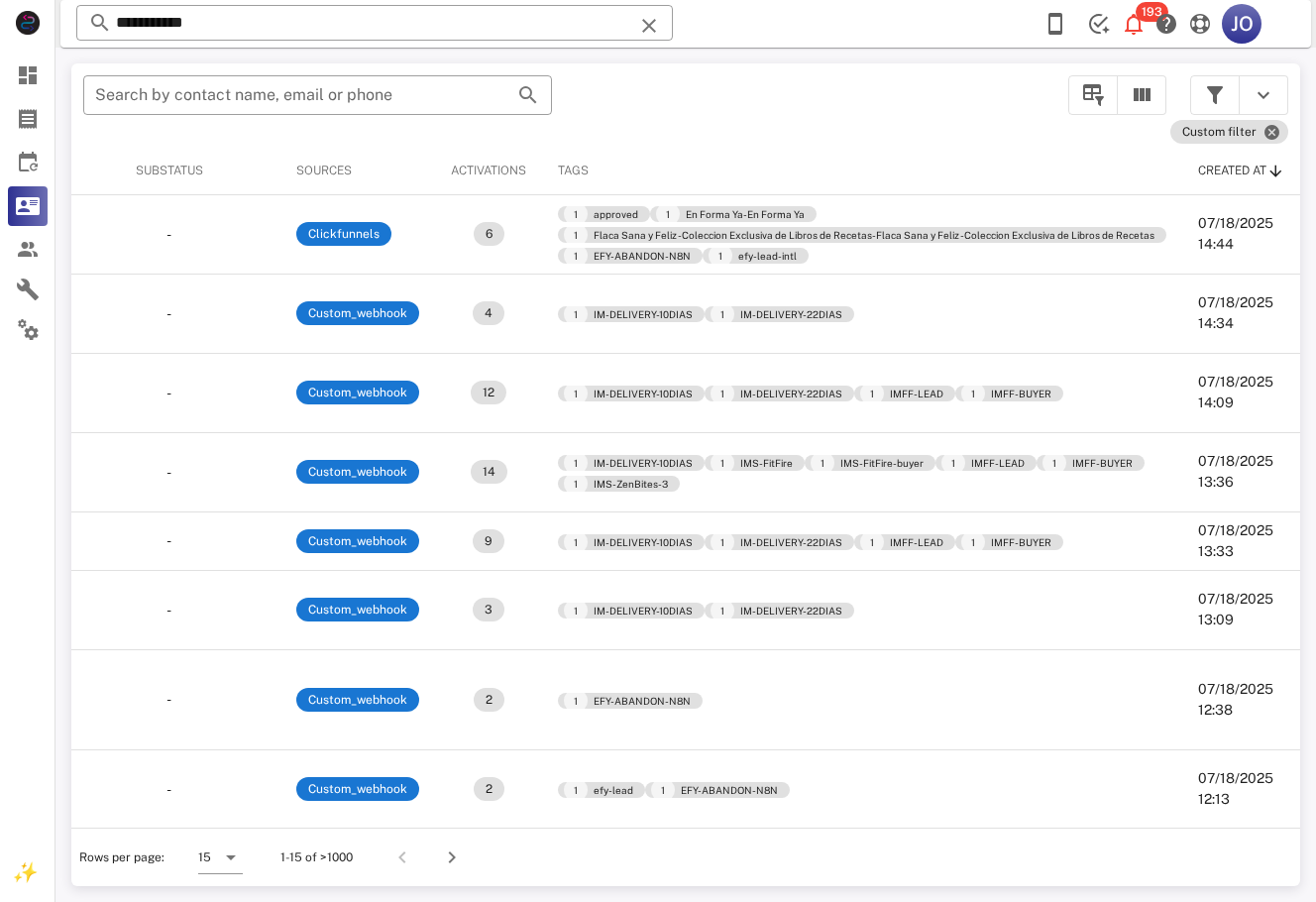 scroll, scrollTop: 0, scrollLeft: 0, axis: both 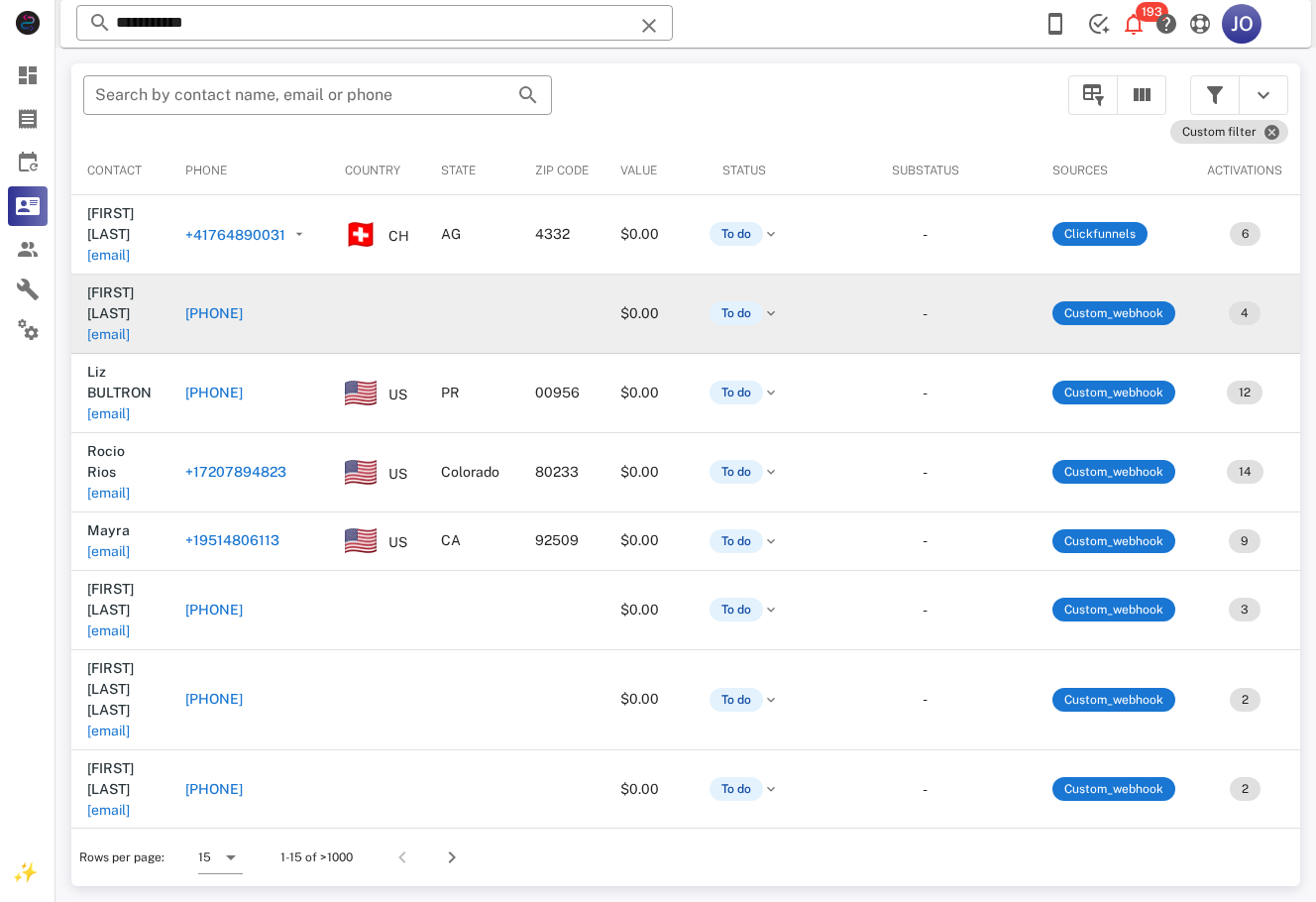click on "[EMAIL]" at bounding box center [108, 334] 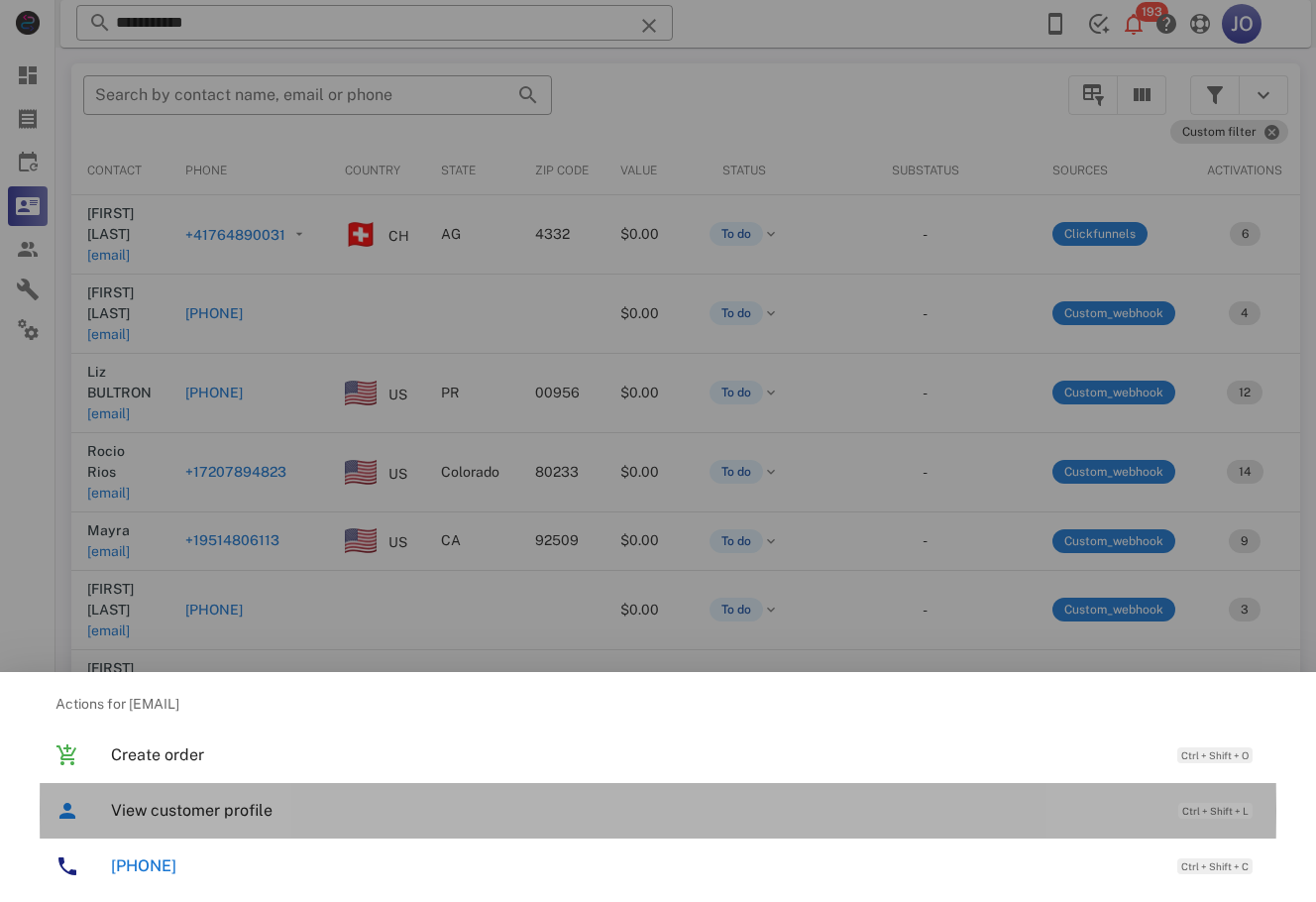 click on "View customer profile" at bounding box center [634, 810] 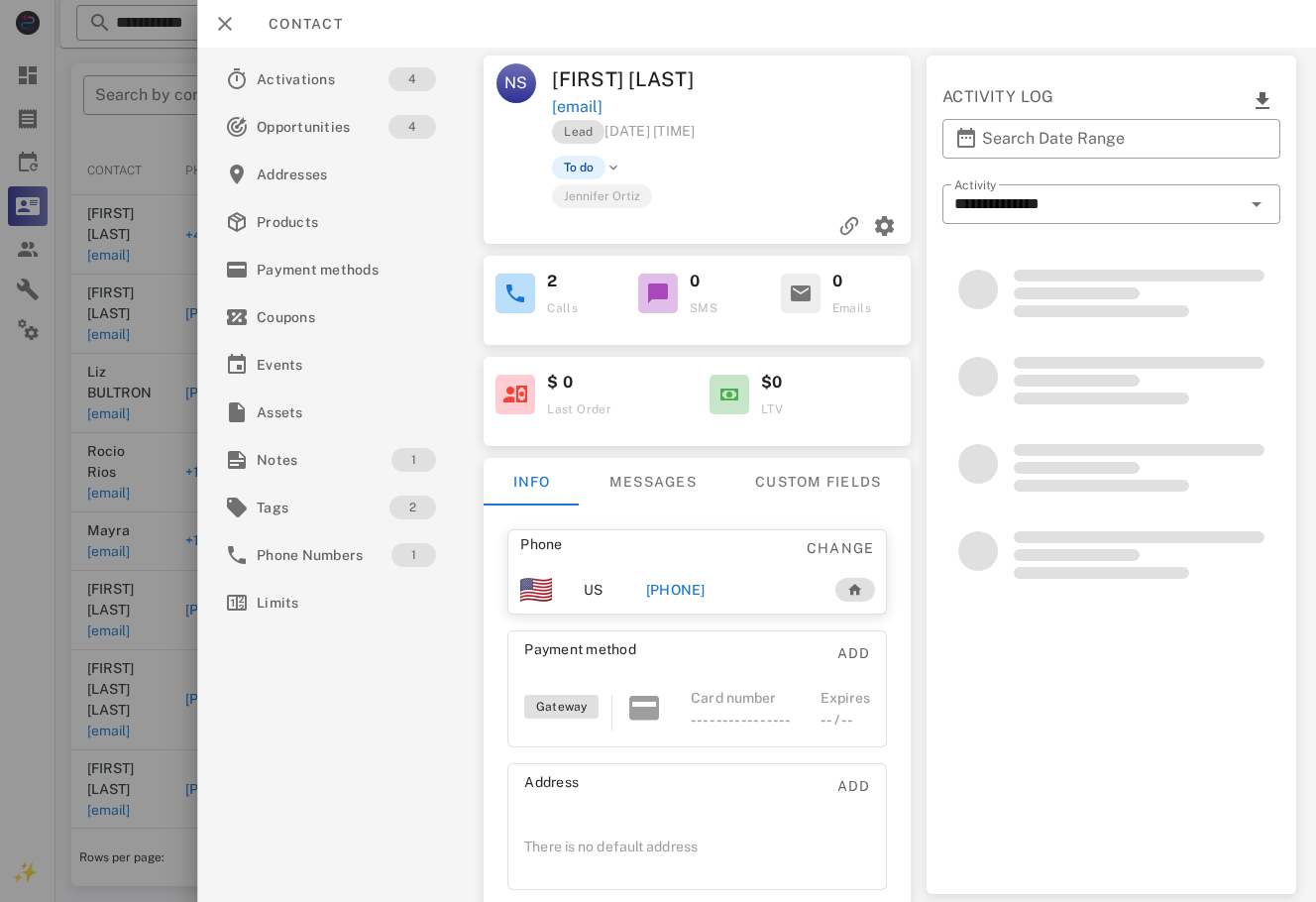 click on "[PHONE]" at bounding box center (676, 590) 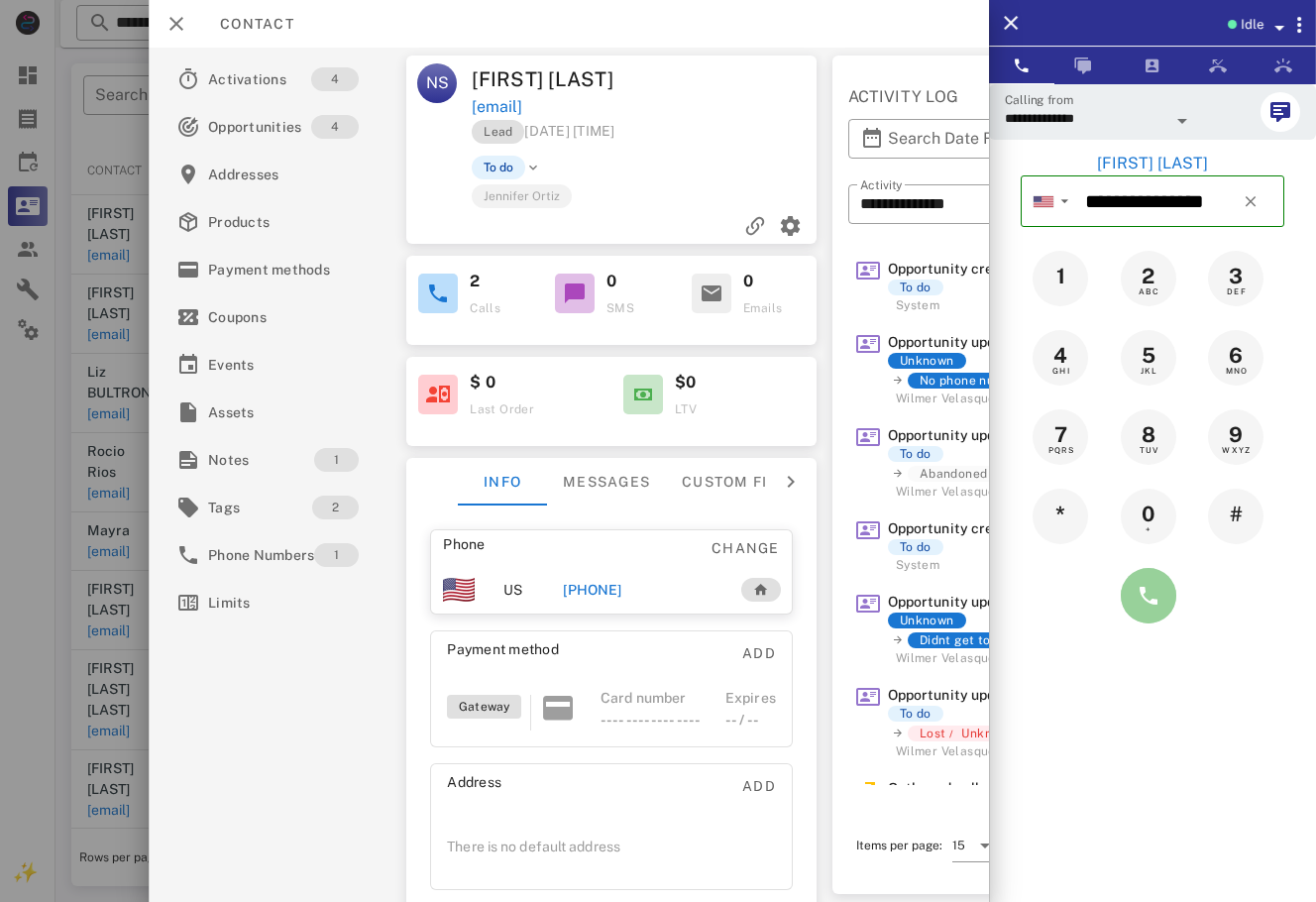 click at bounding box center (1149, 596) 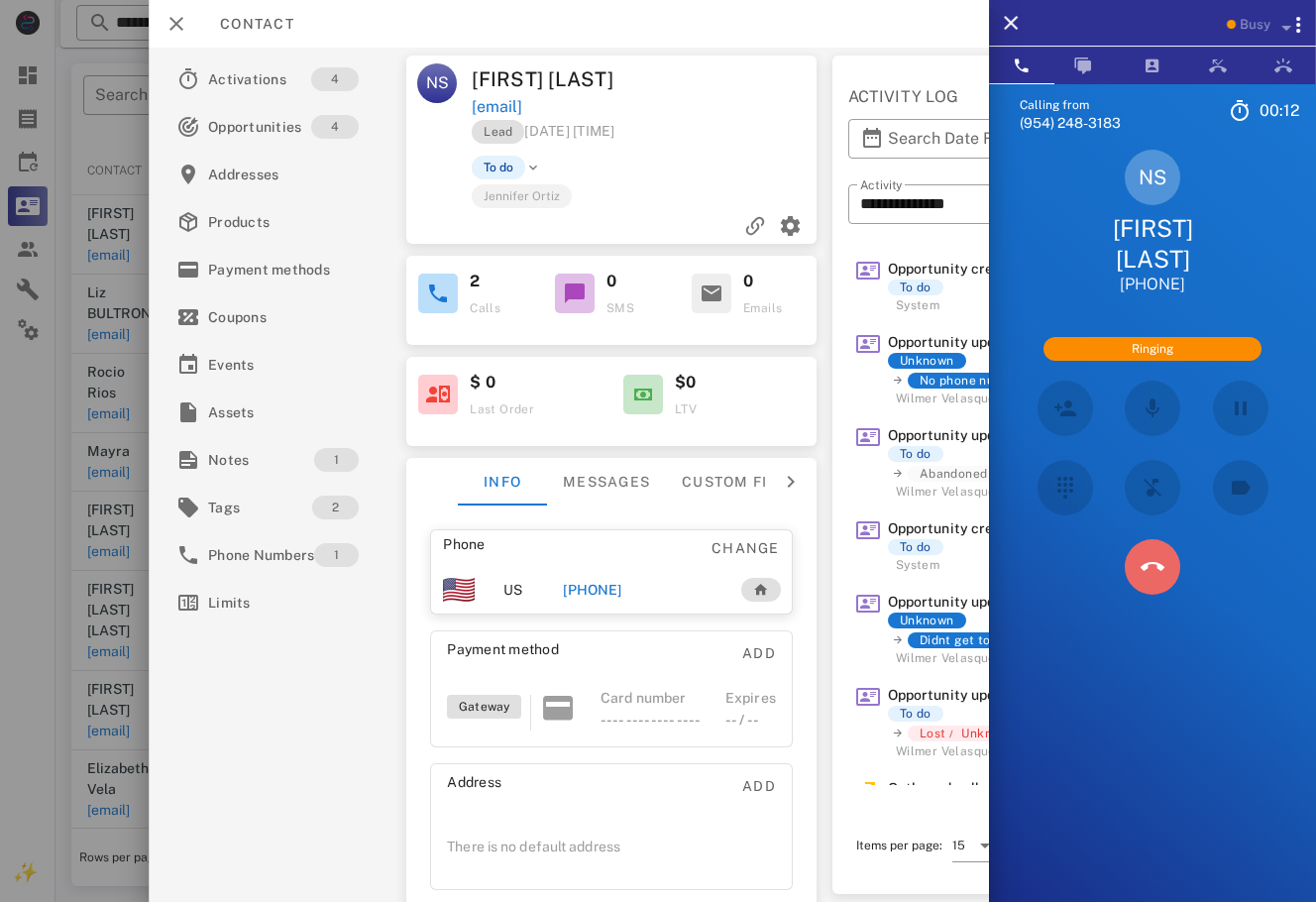 click at bounding box center [1152, 567] 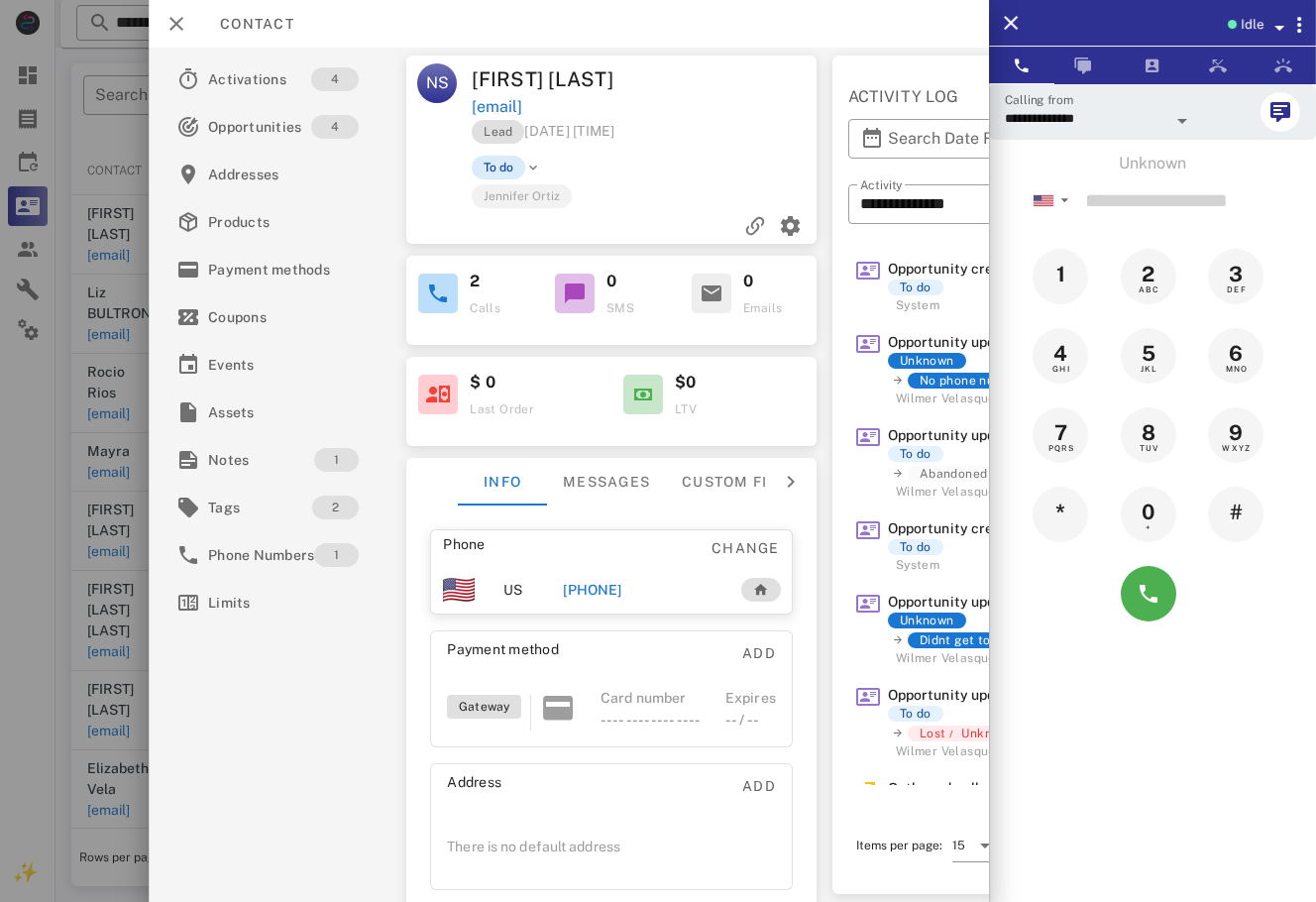 click on "To do" at bounding box center (498, 168) 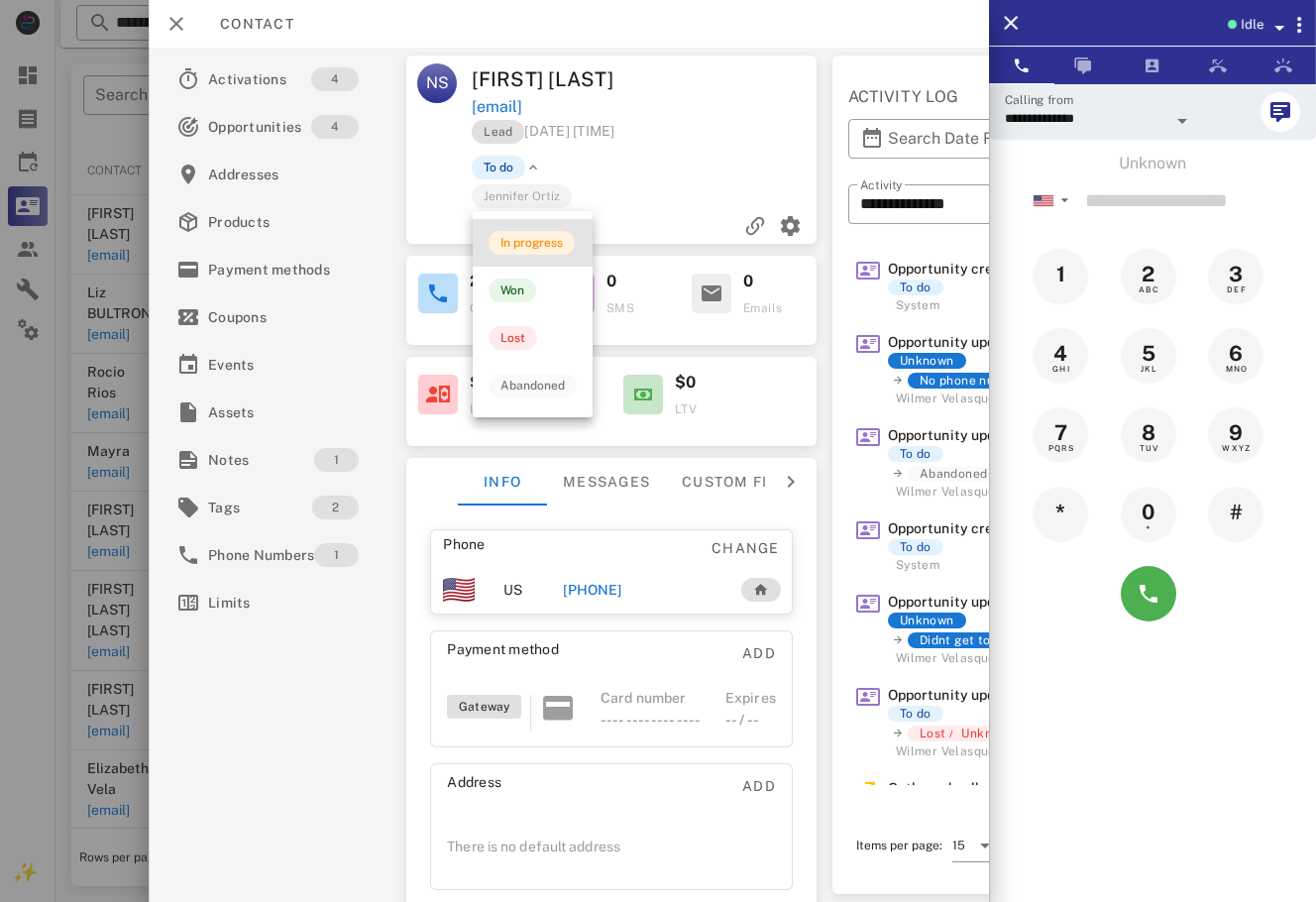 click on "In progress" at bounding box center [532, 243] 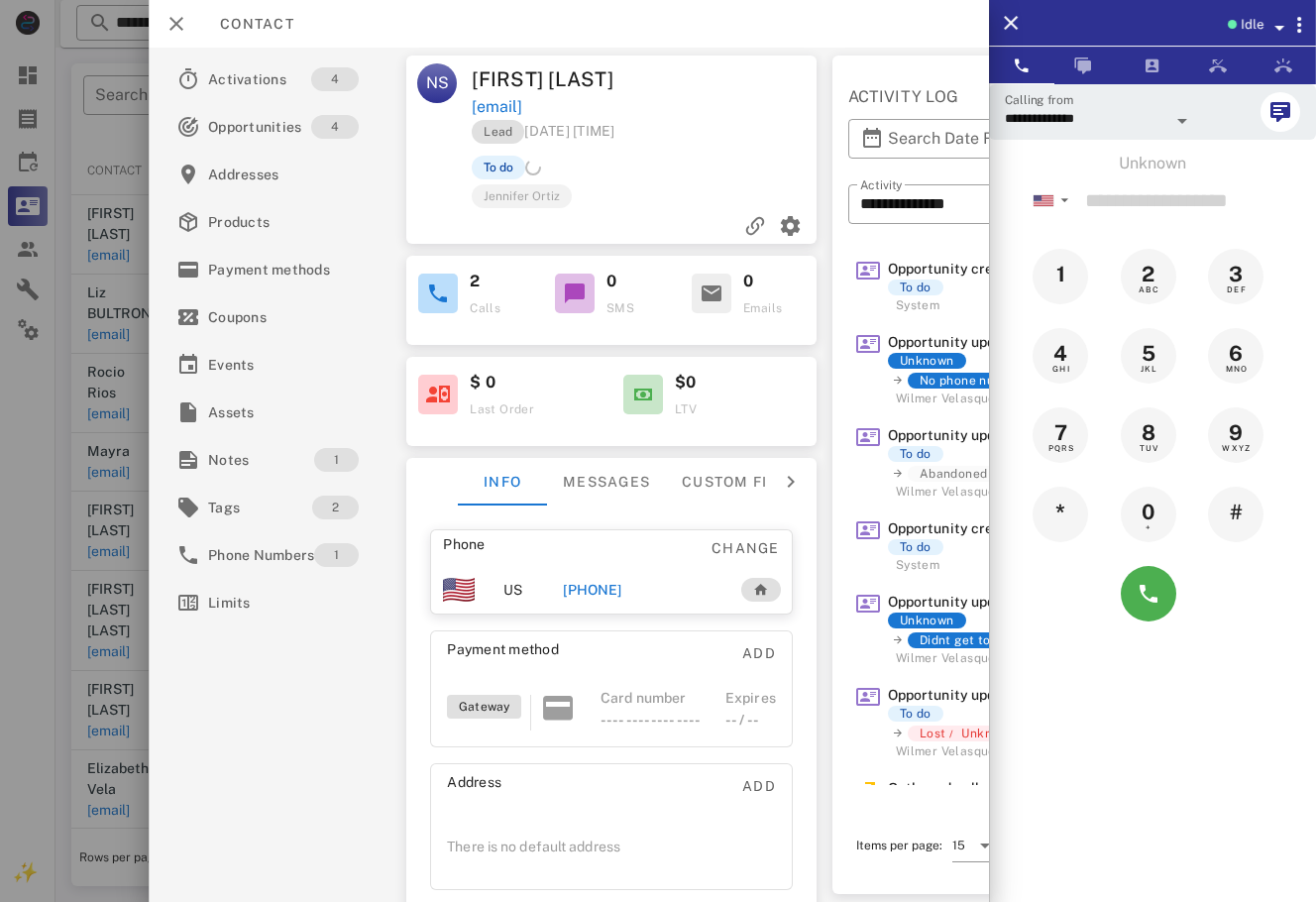 click at bounding box center (658, 451) 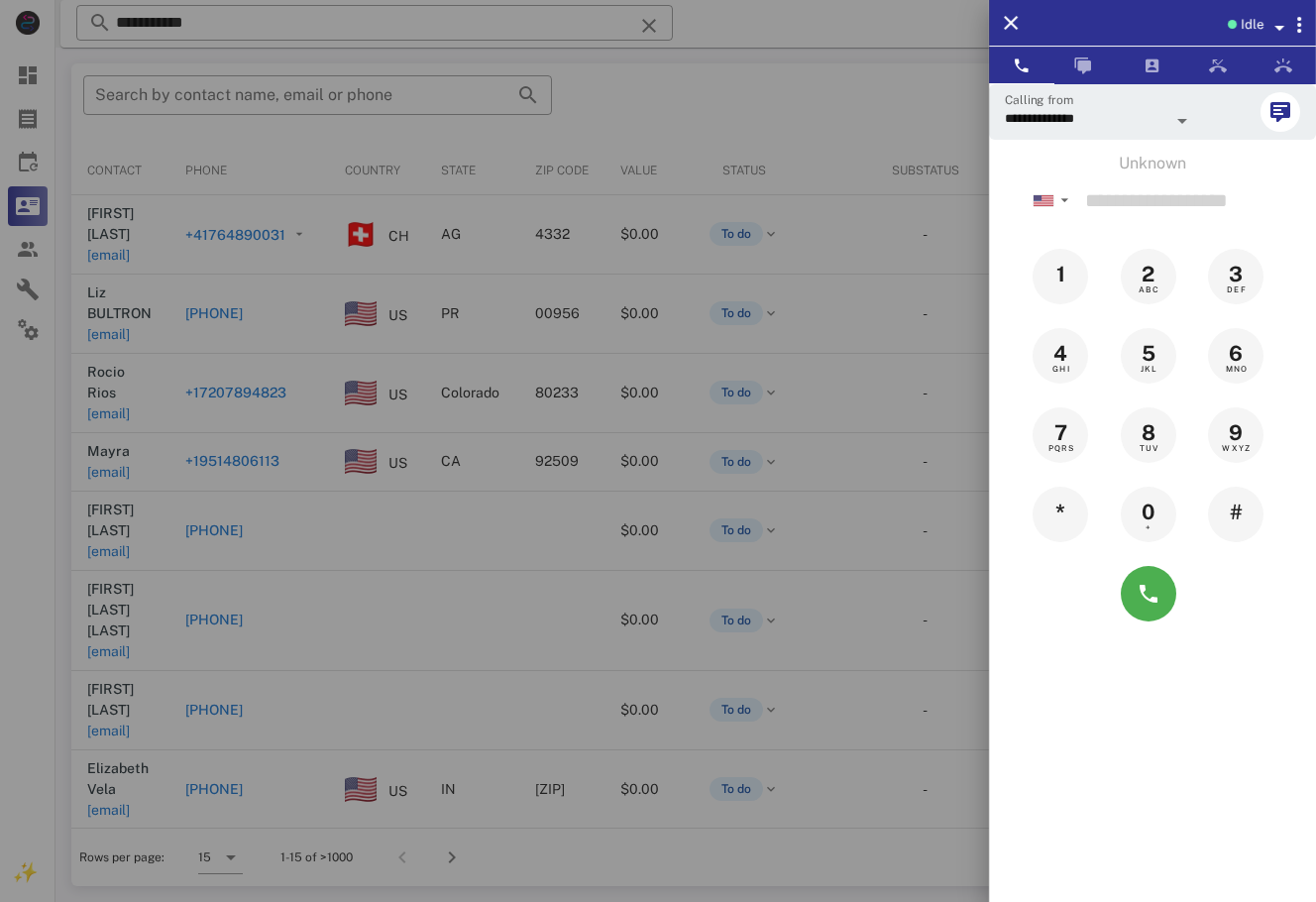 click at bounding box center [658, 451] 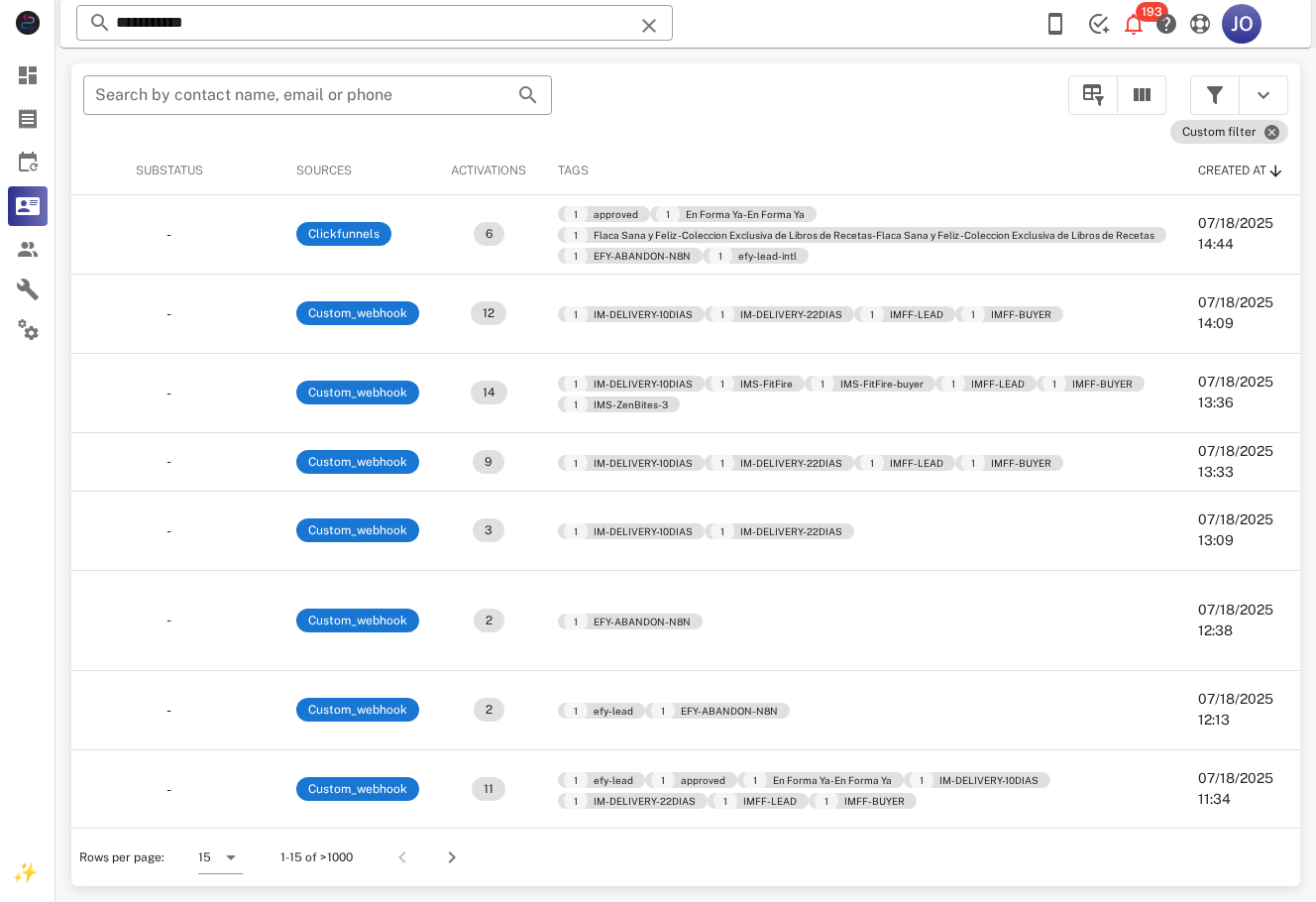 scroll, scrollTop: 0, scrollLeft: 0, axis: both 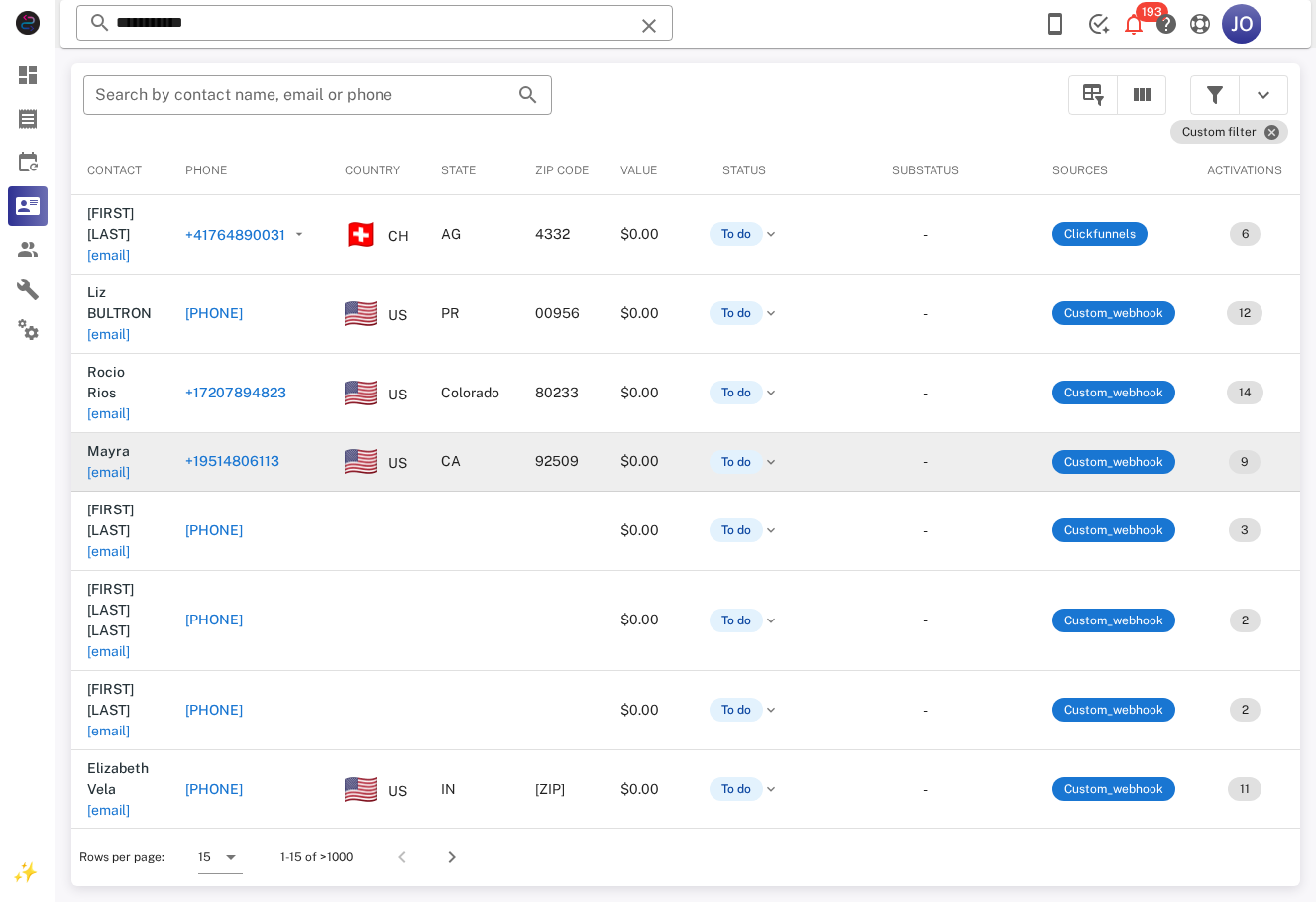 click on "mayrasalazar2687@gmail.com" at bounding box center [108, 472] 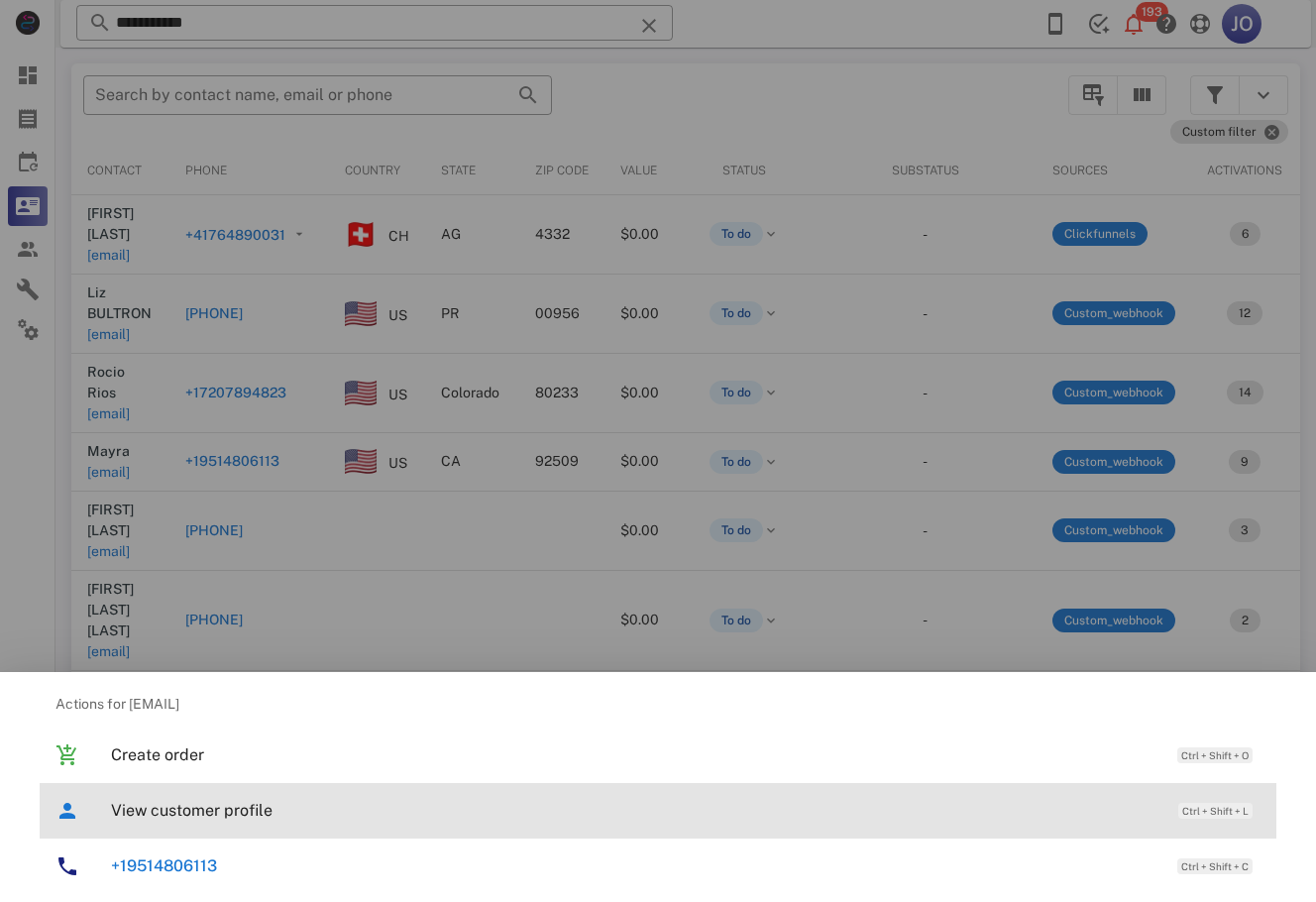 click on "View customer profile" at bounding box center [634, 810] 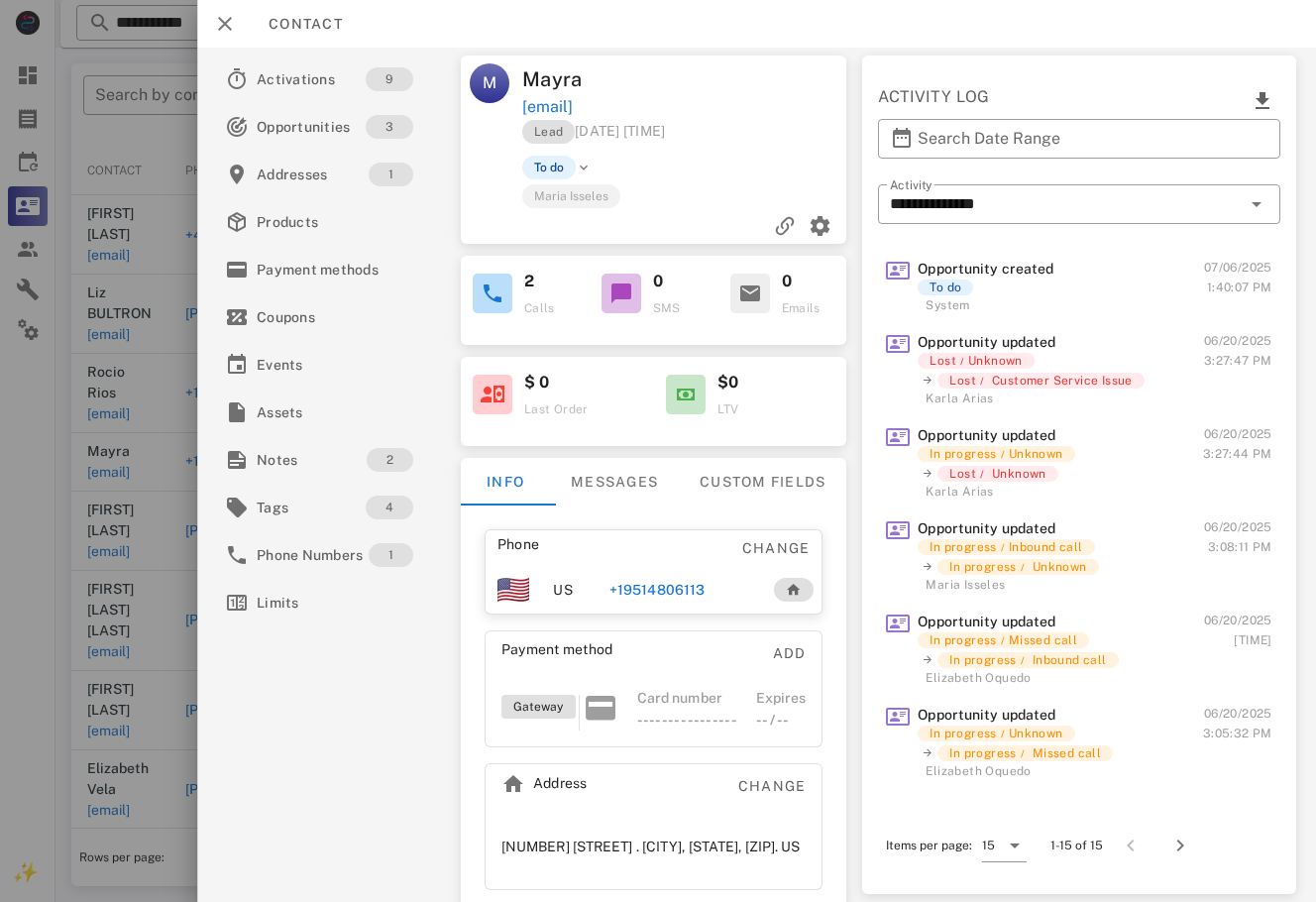 click on "+19514806113" at bounding box center (657, 590) 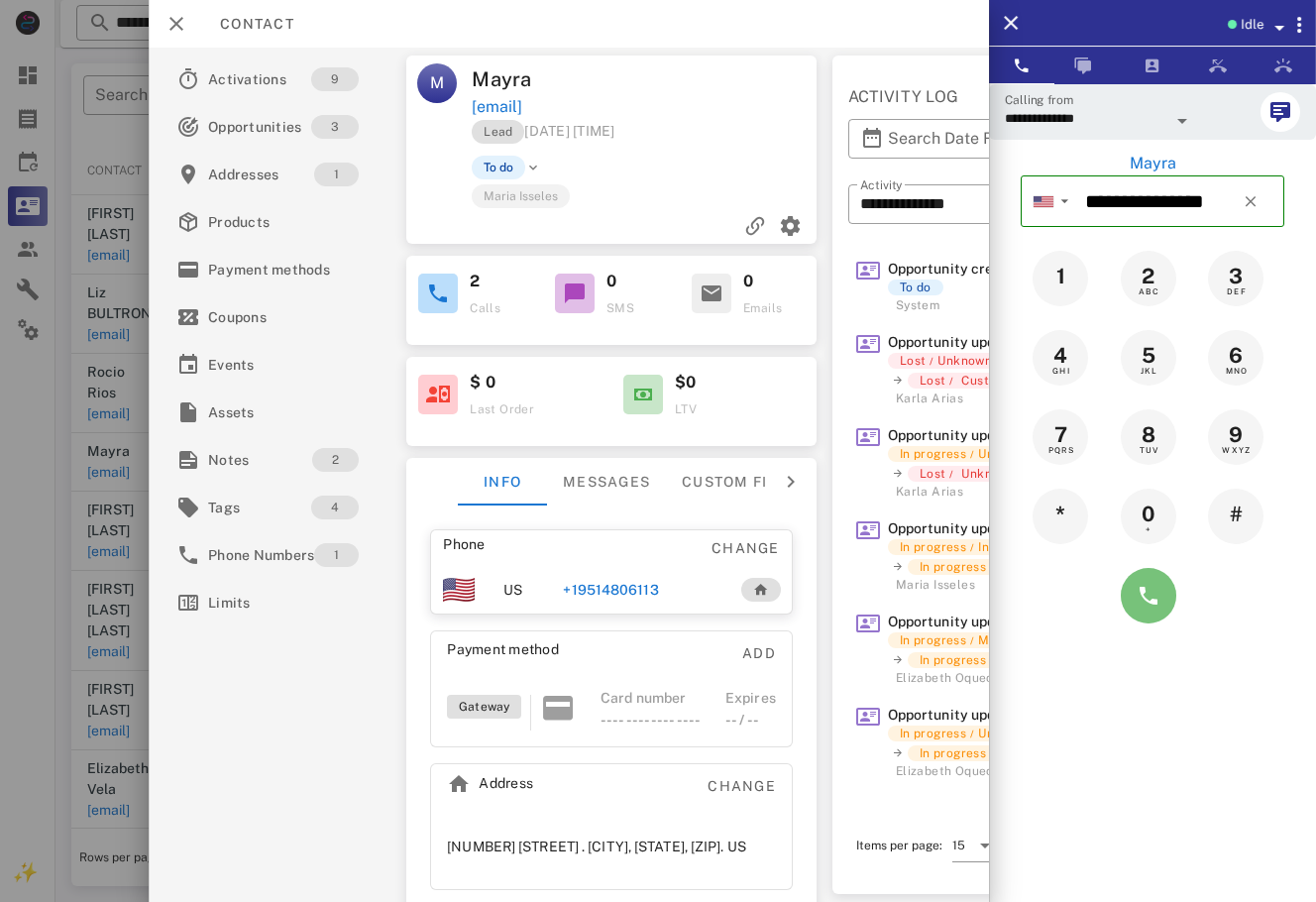 click at bounding box center (1149, 596) 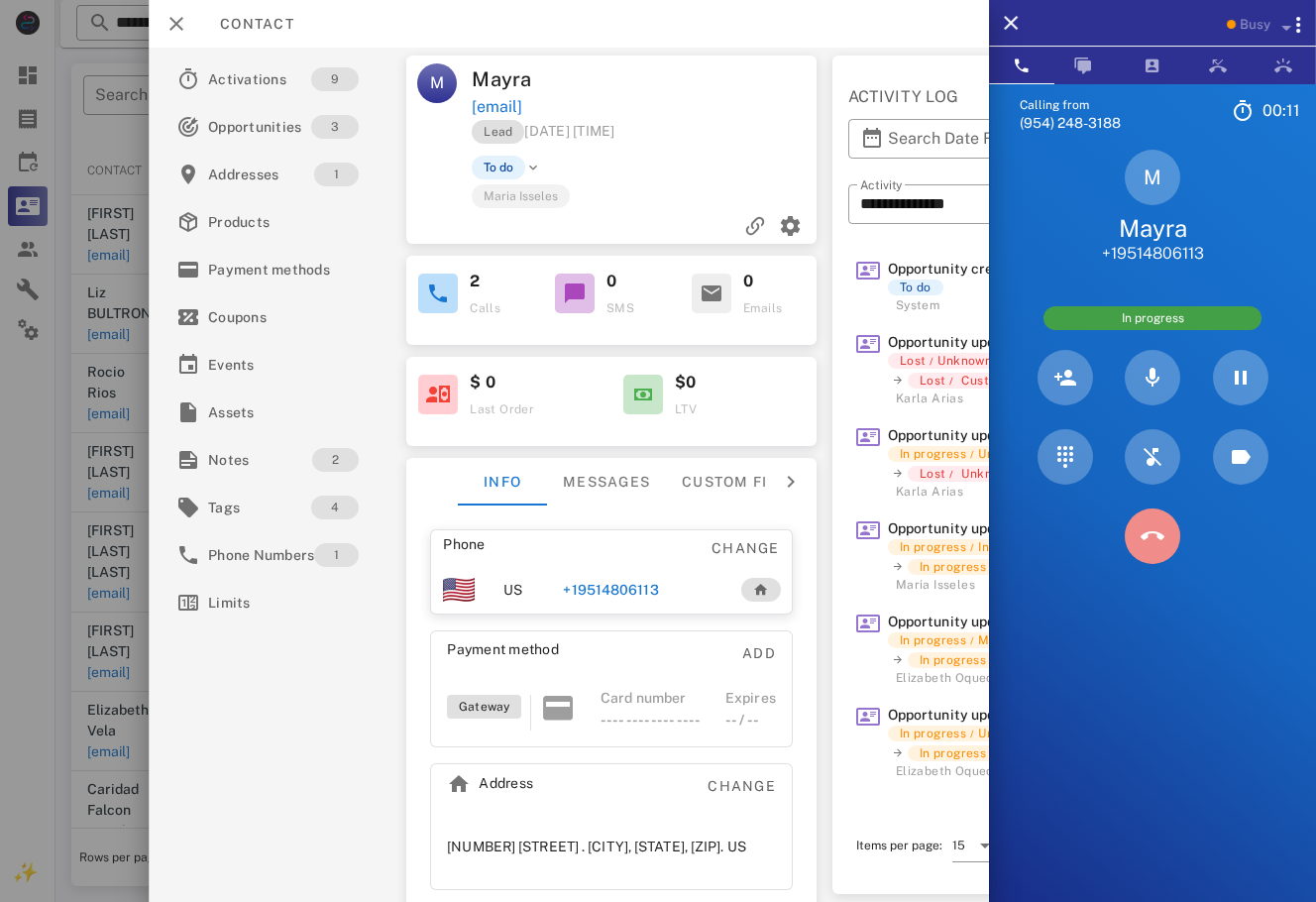 click at bounding box center (1152, 536) 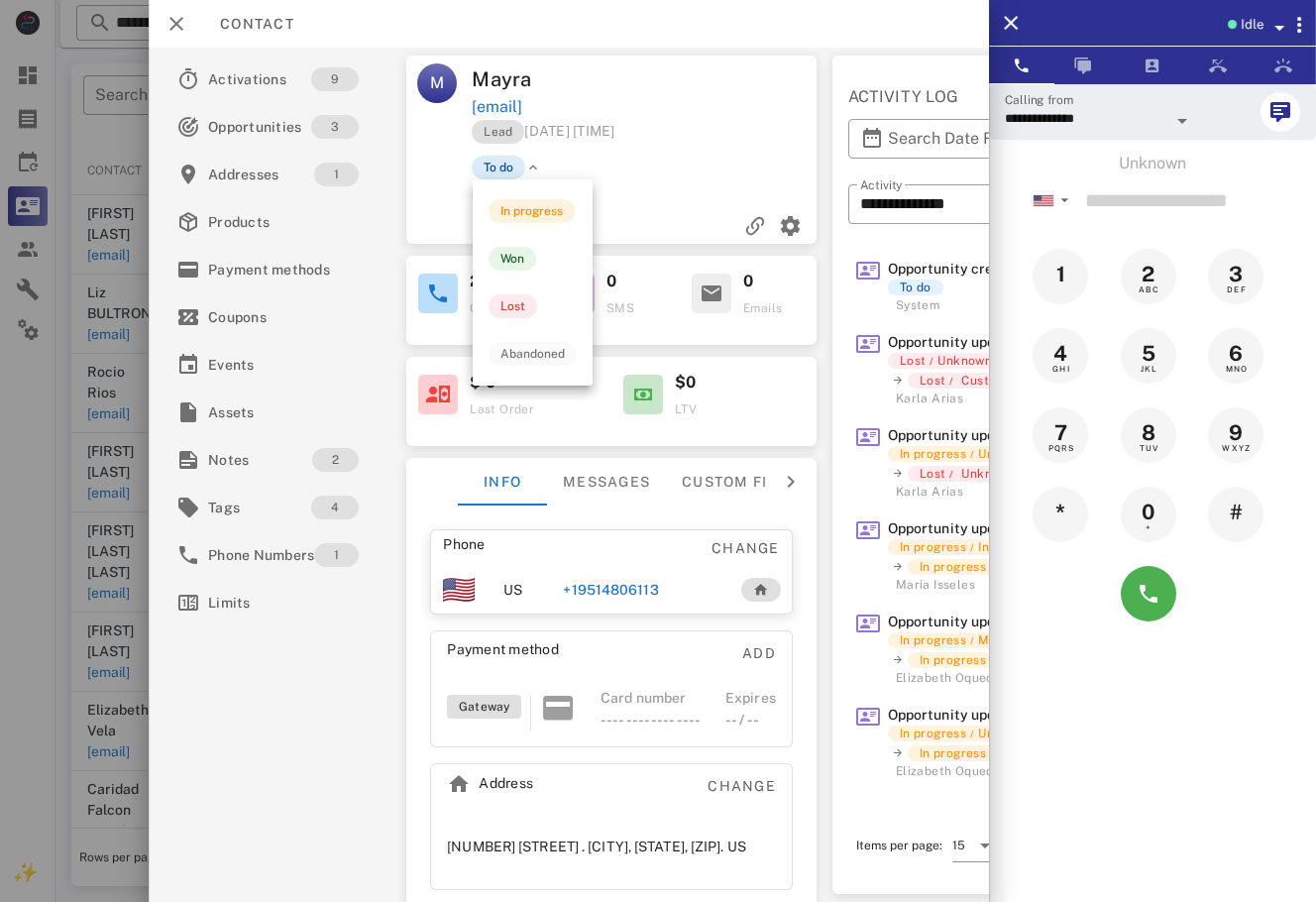 click on "To do" at bounding box center (498, 168) 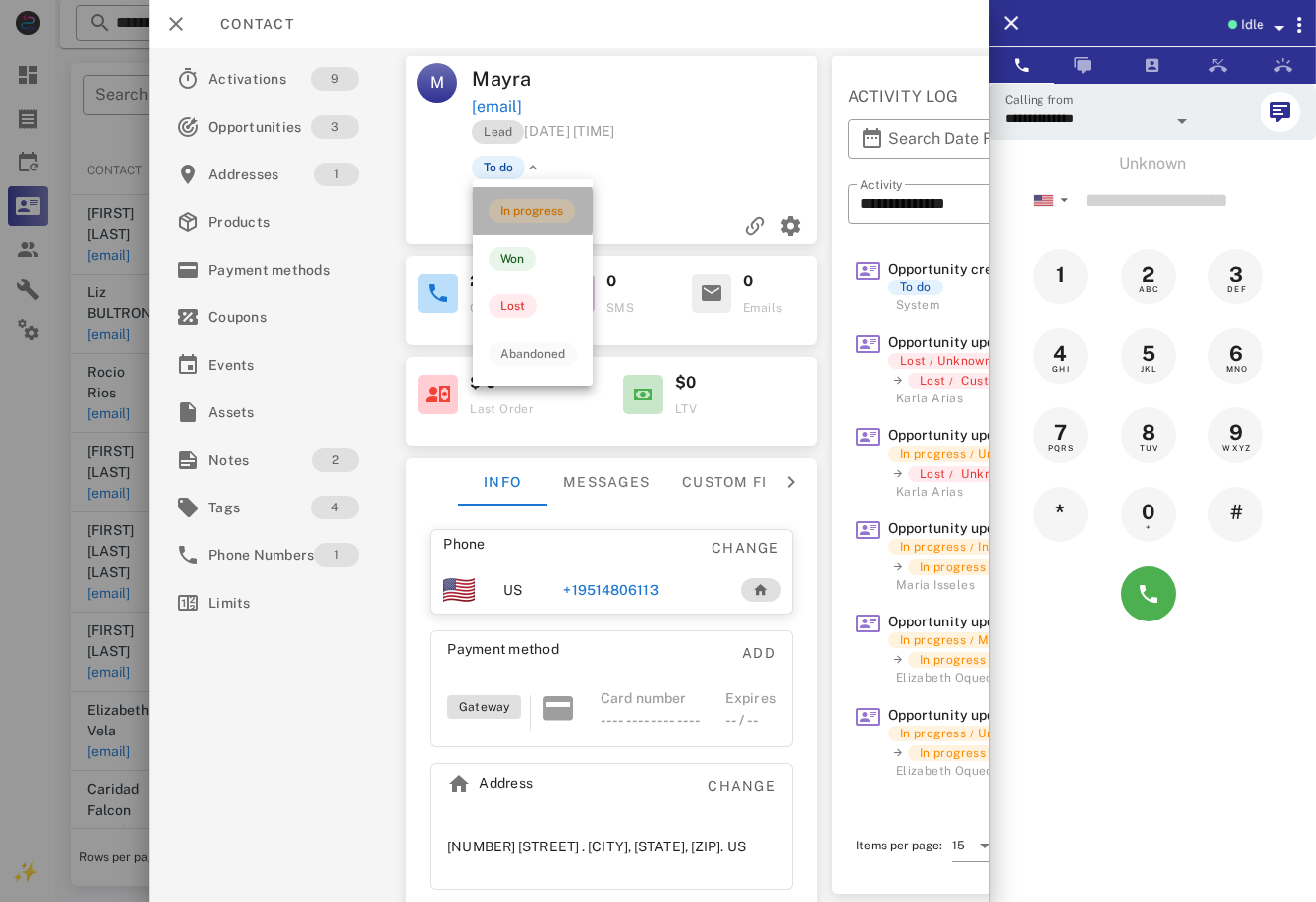 click on "In progress" at bounding box center [531, 211] 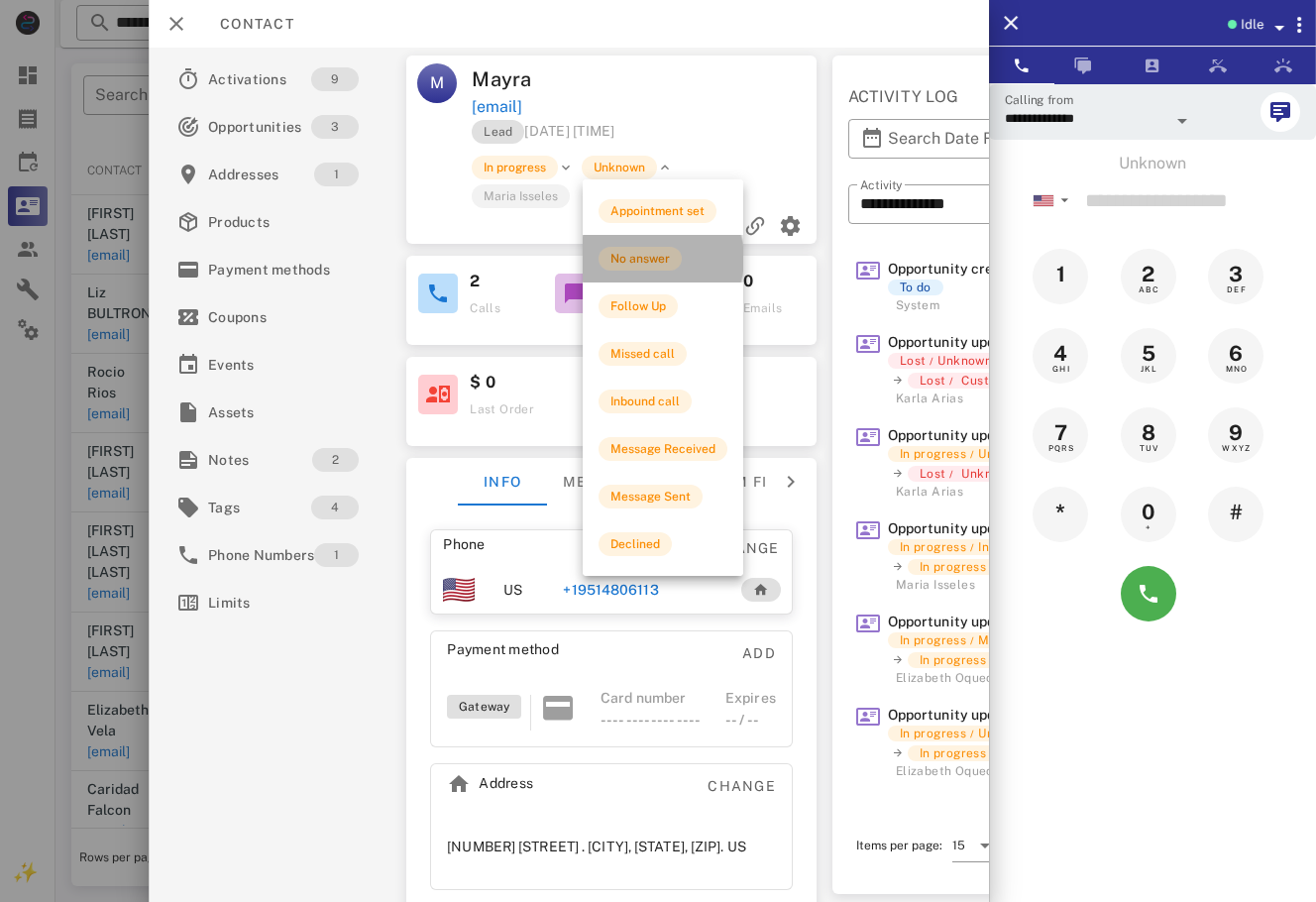 click on "No answer" at bounding box center [640, 259] 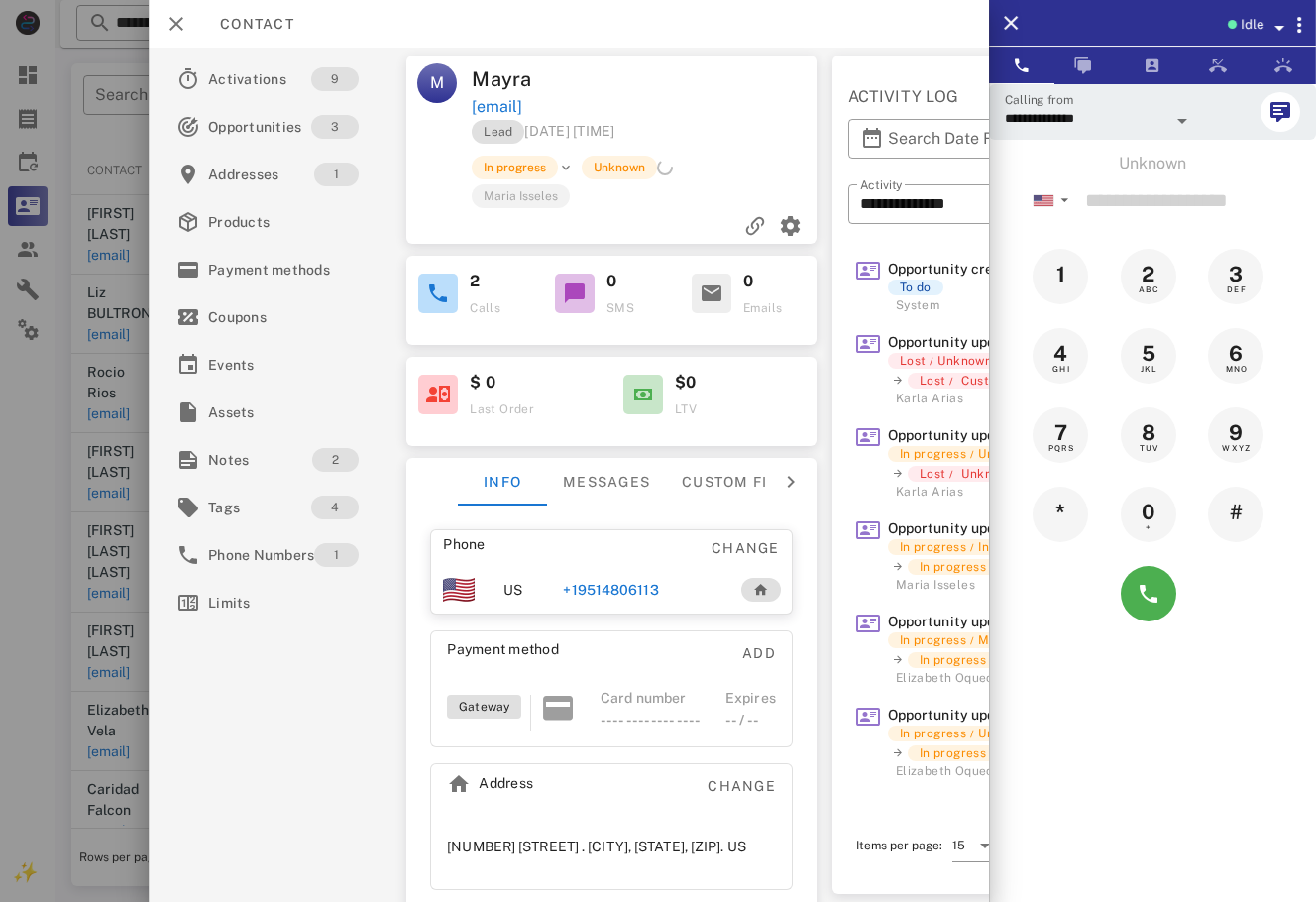 click at bounding box center [658, 451] 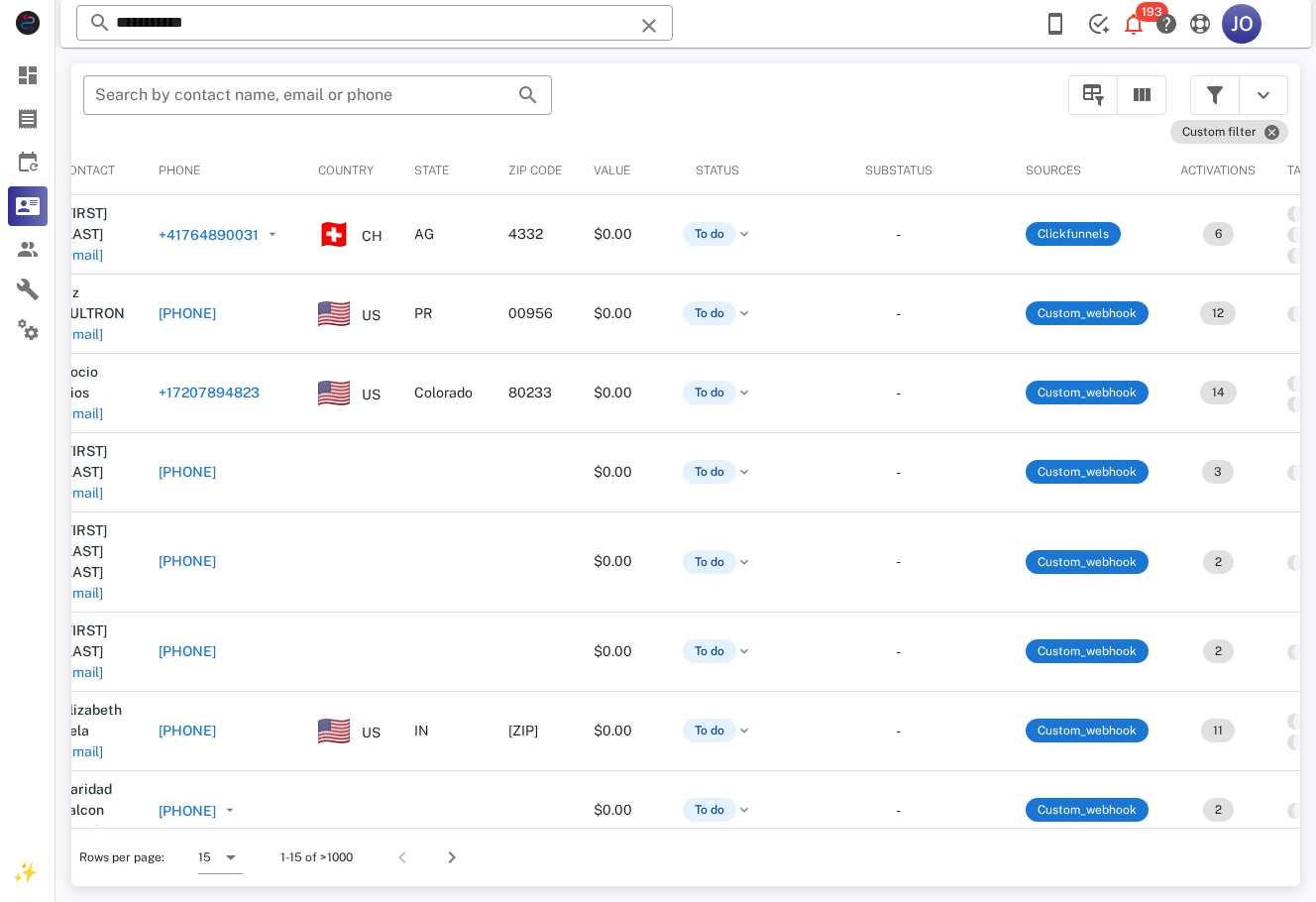 scroll, scrollTop: 0, scrollLeft: 0, axis: both 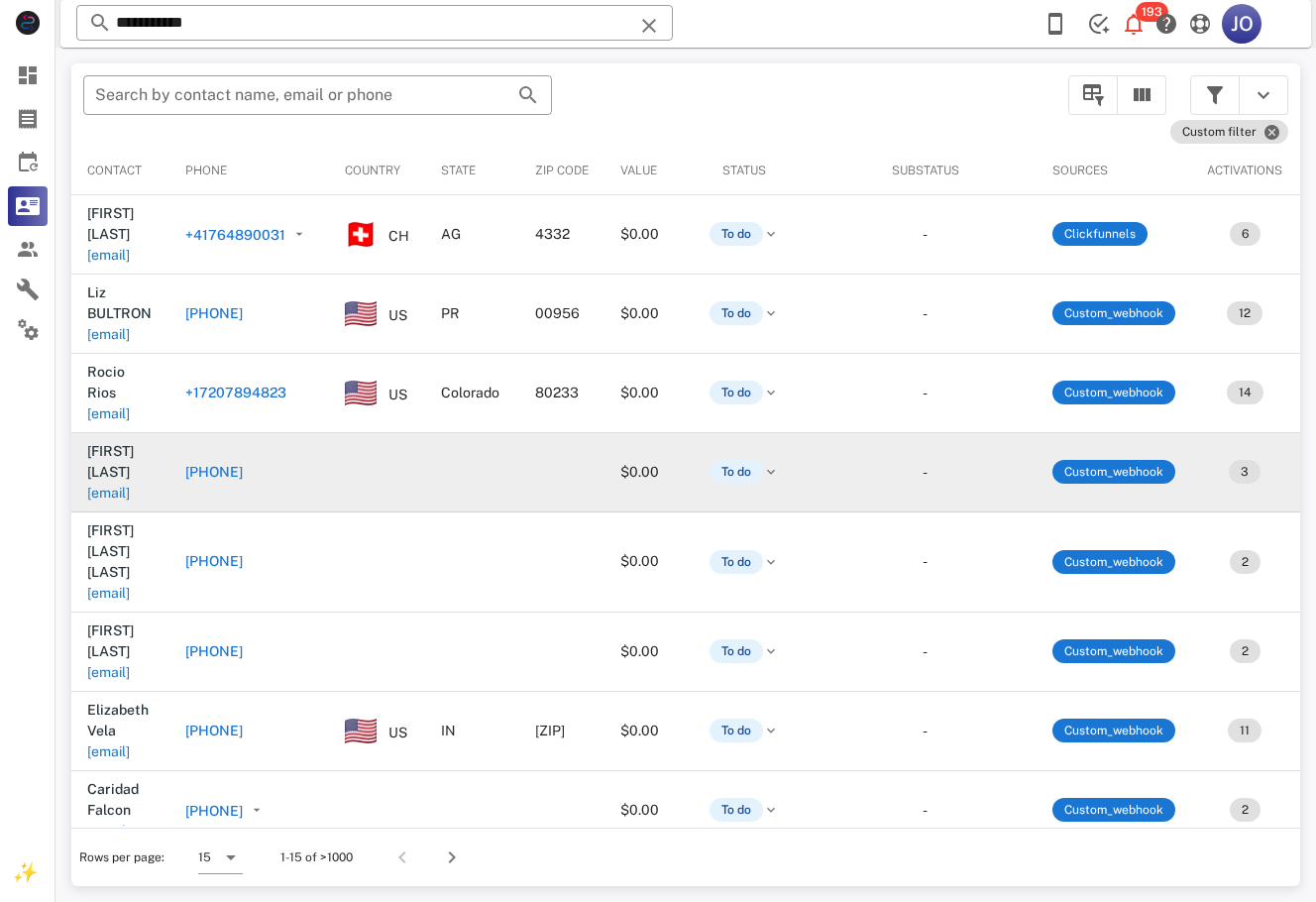 click on "thunderjara@hotmail.com" at bounding box center [108, 493] 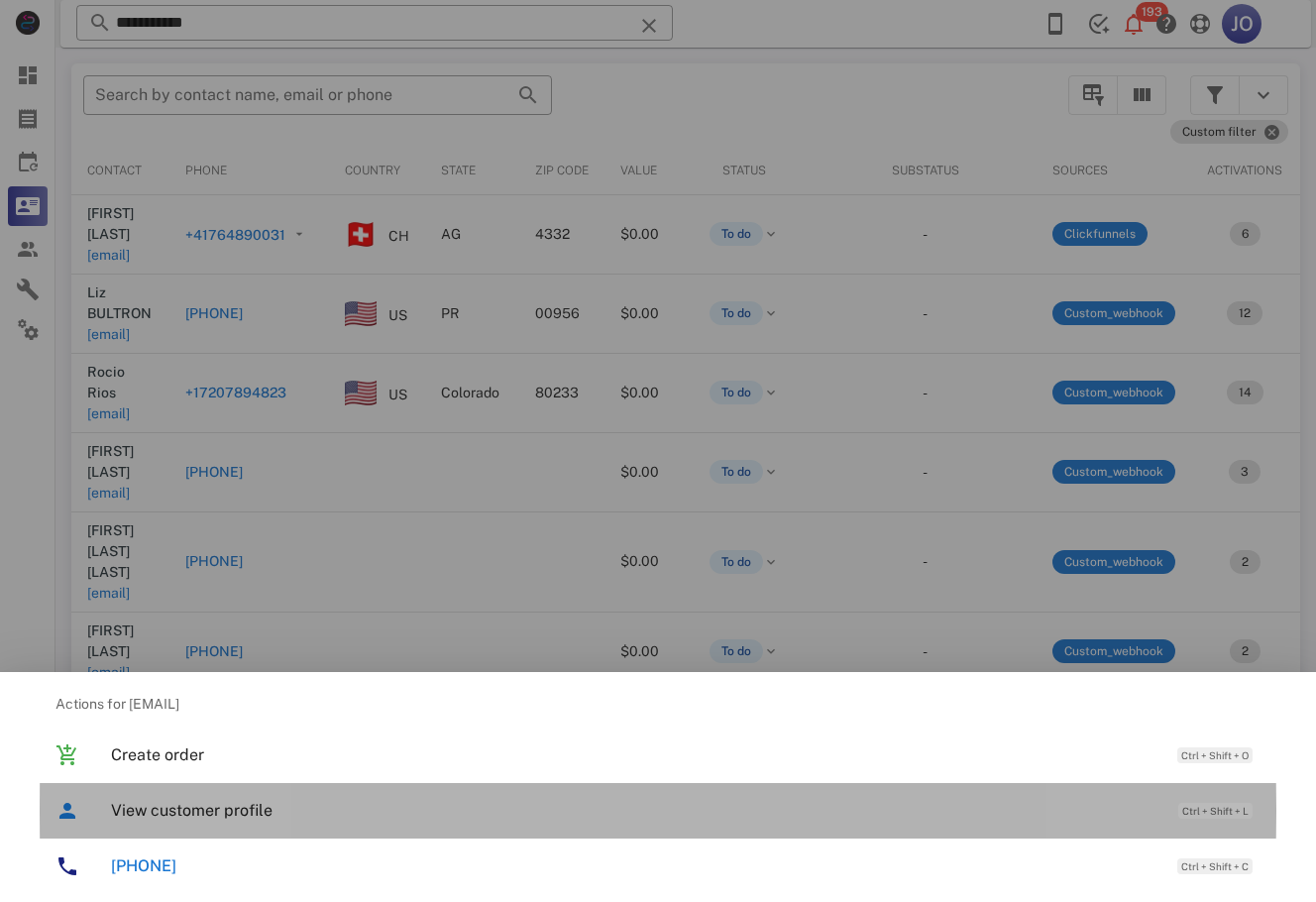 click on "View customer profile" at bounding box center (634, 810) 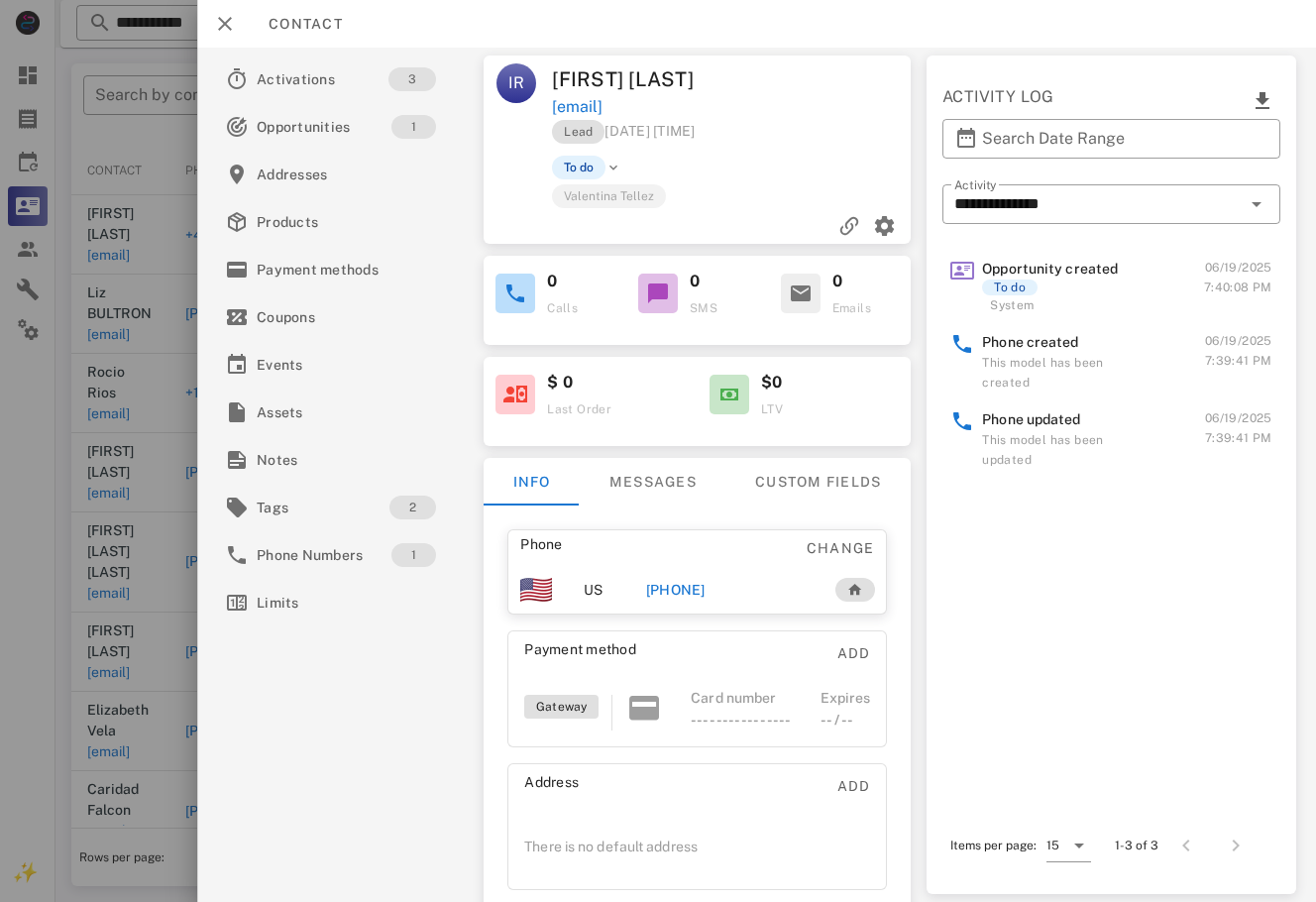click on "+17865785514" at bounding box center (729, 590) 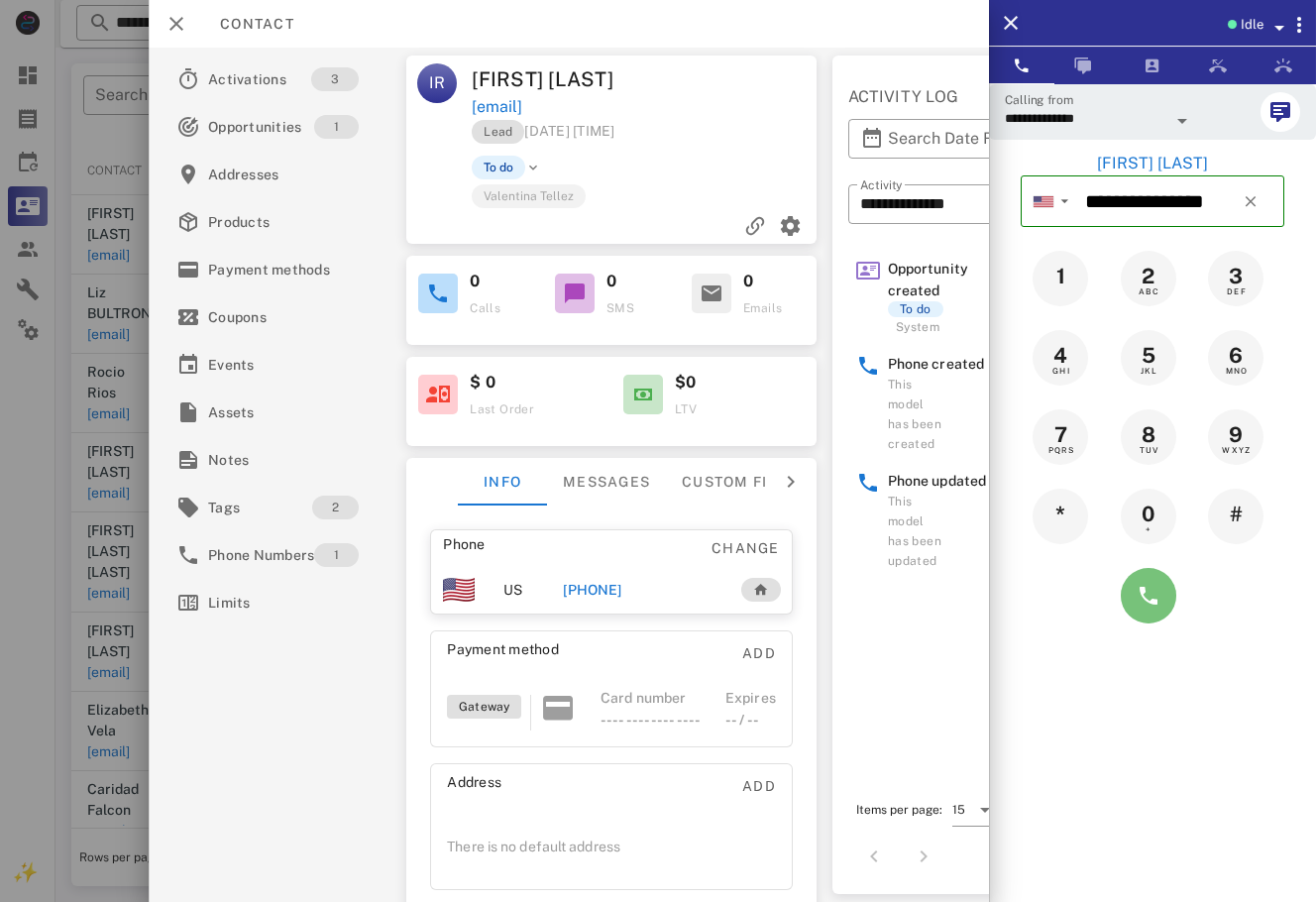 click at bounding box center (1149, 596) 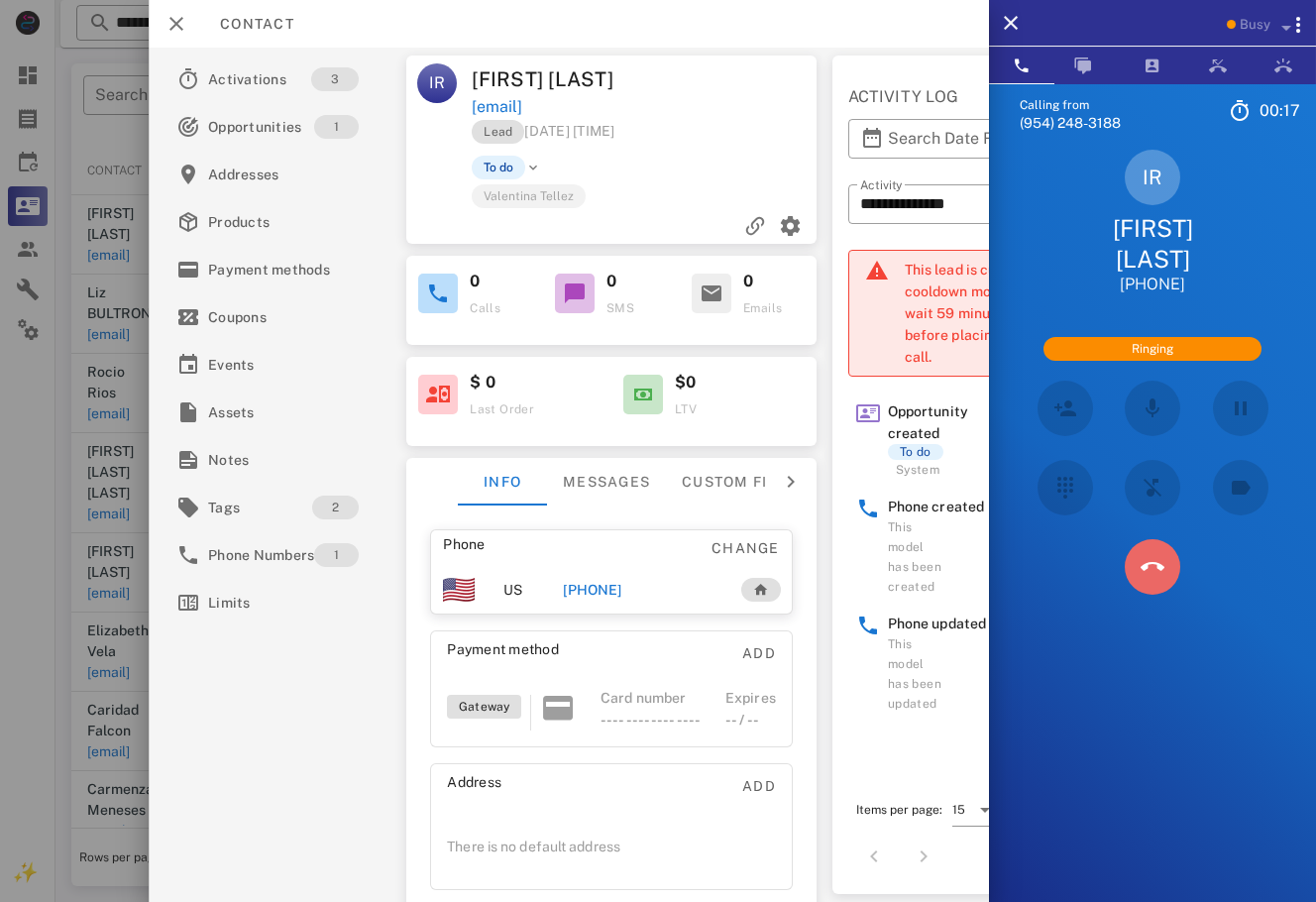 click at bounding box center (1152, 567) 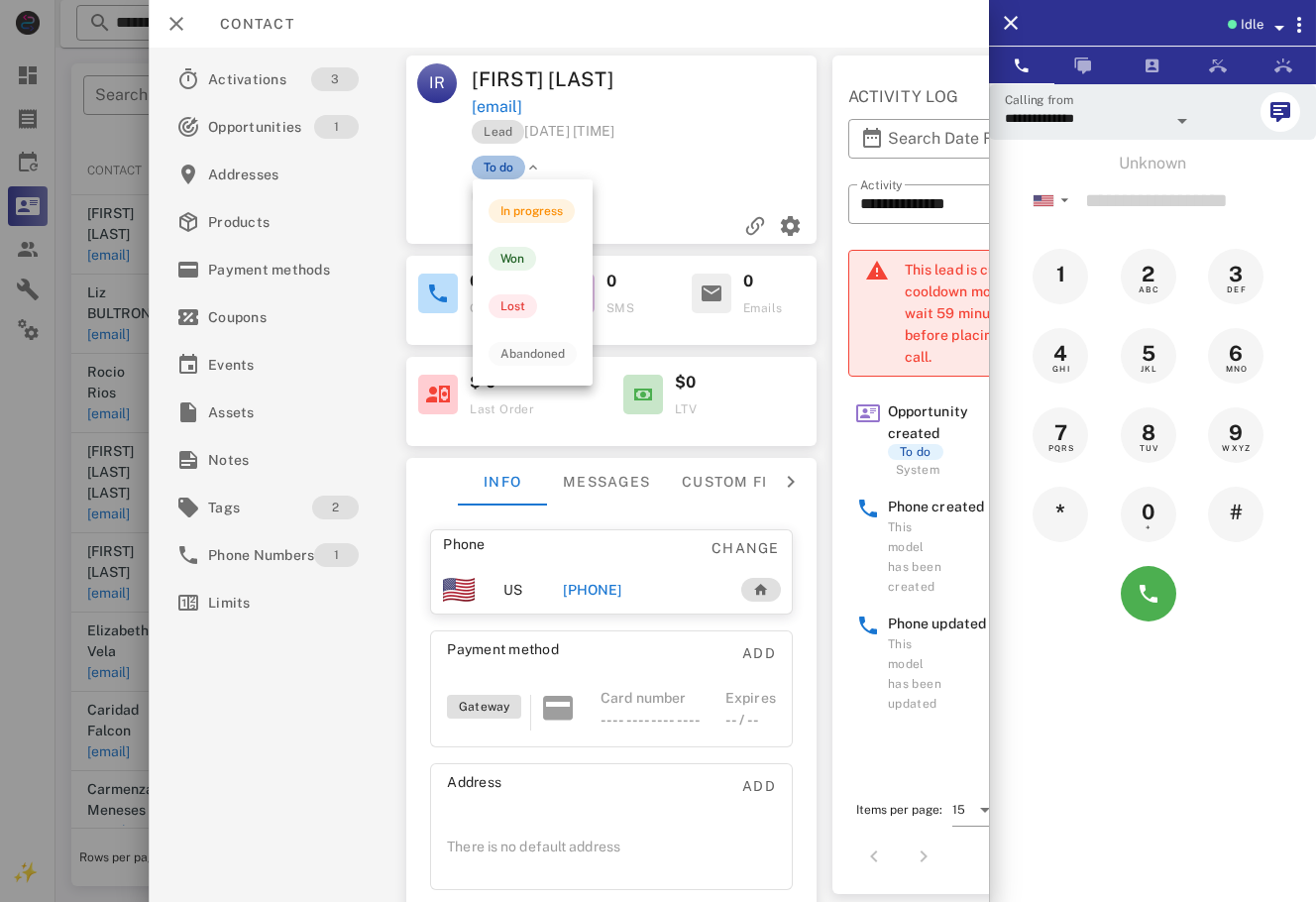 click on "To do" at bounding box center (498, 168) 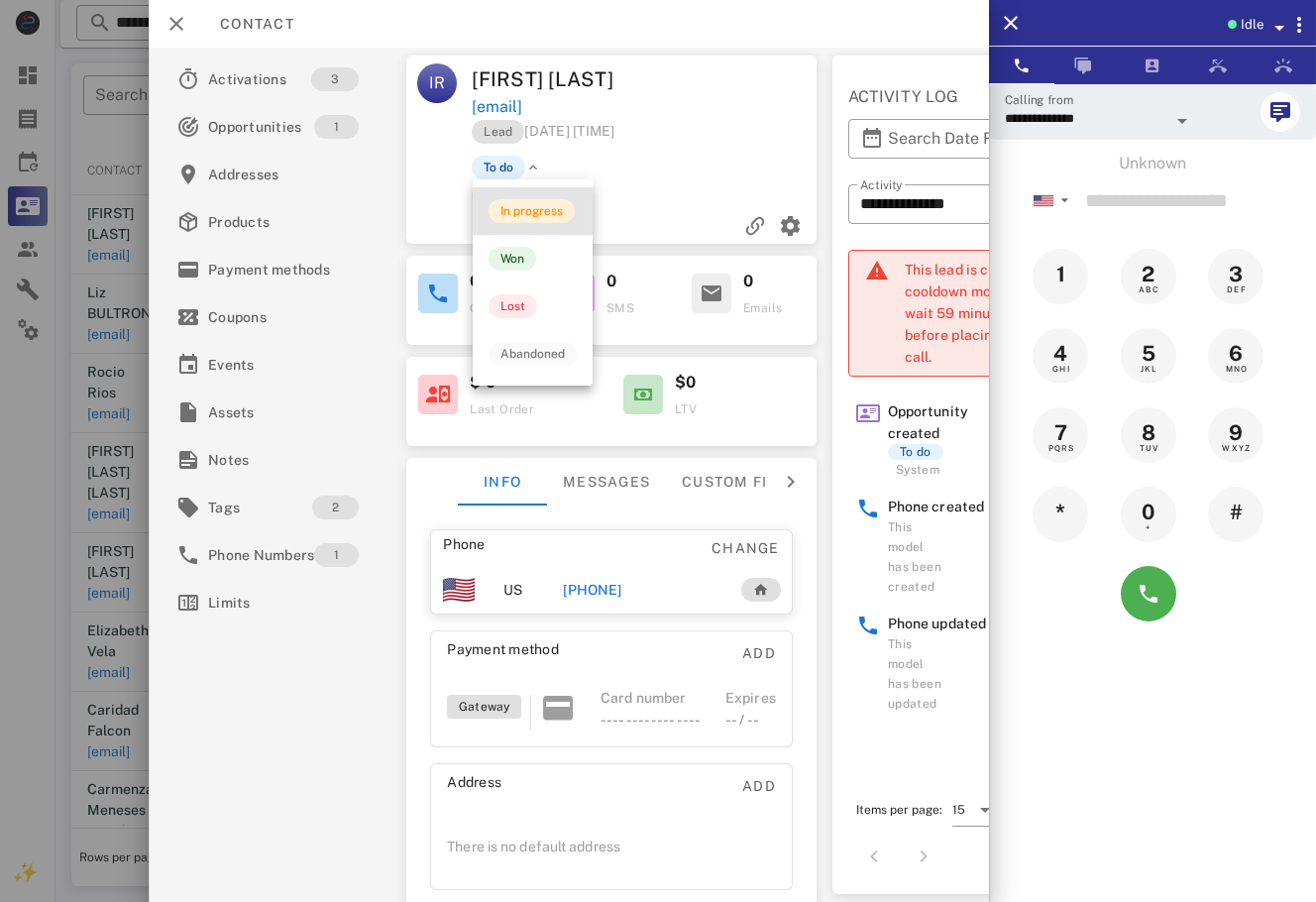 click on "In progress" at bounding box center (531, 211) 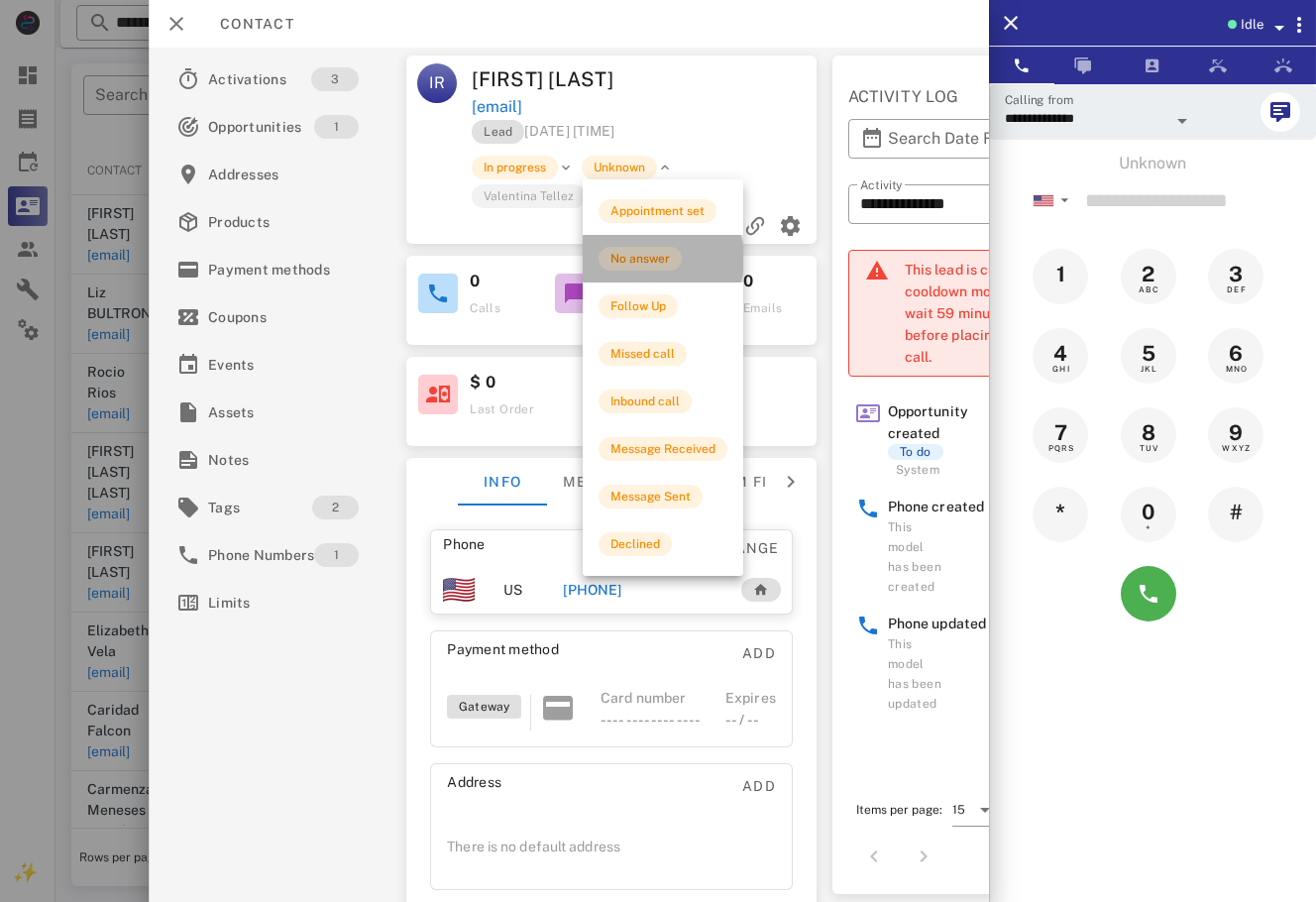 click on "No answer" at bounding box center [663, 259] 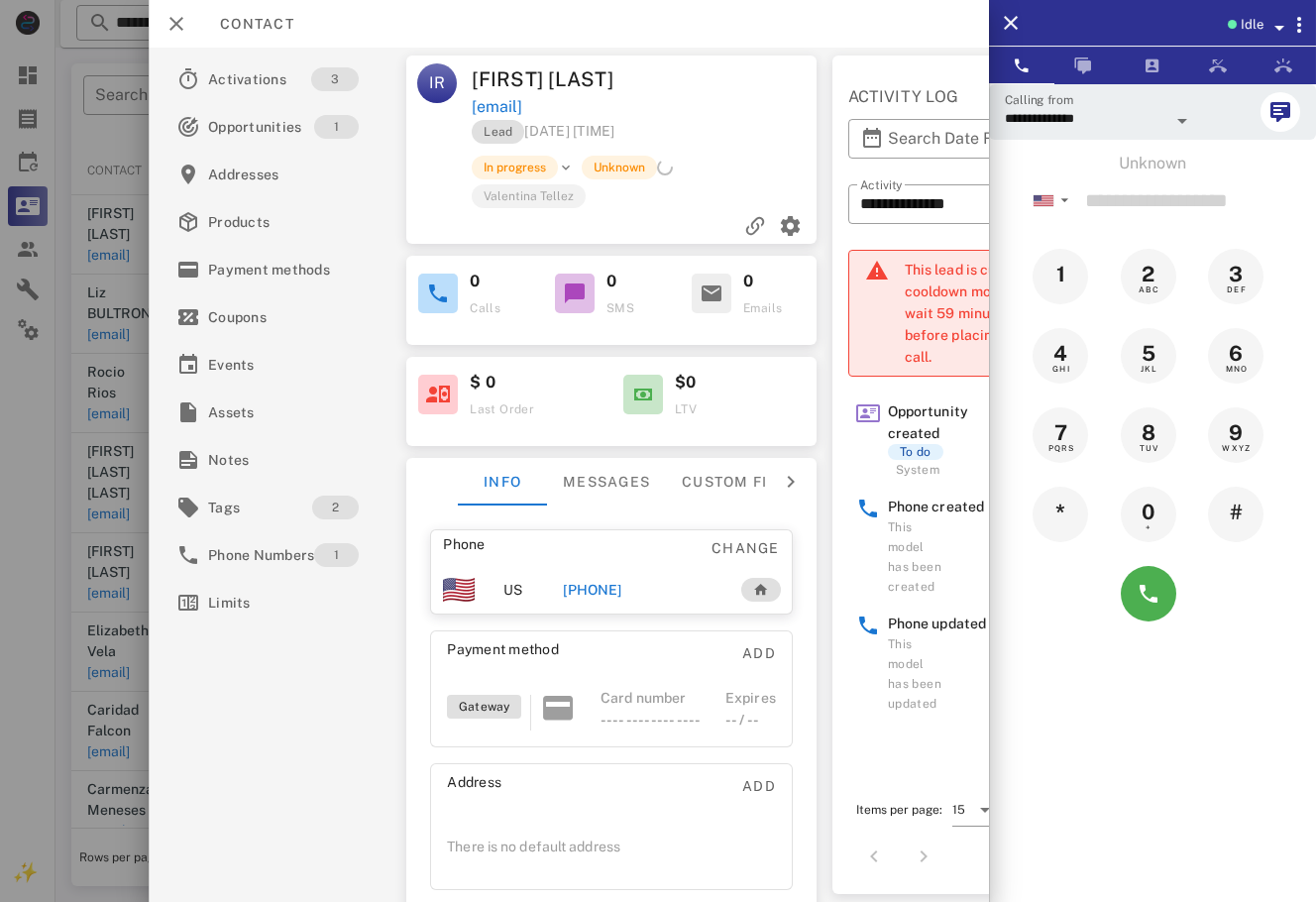 click at bounding box center [658, 451] 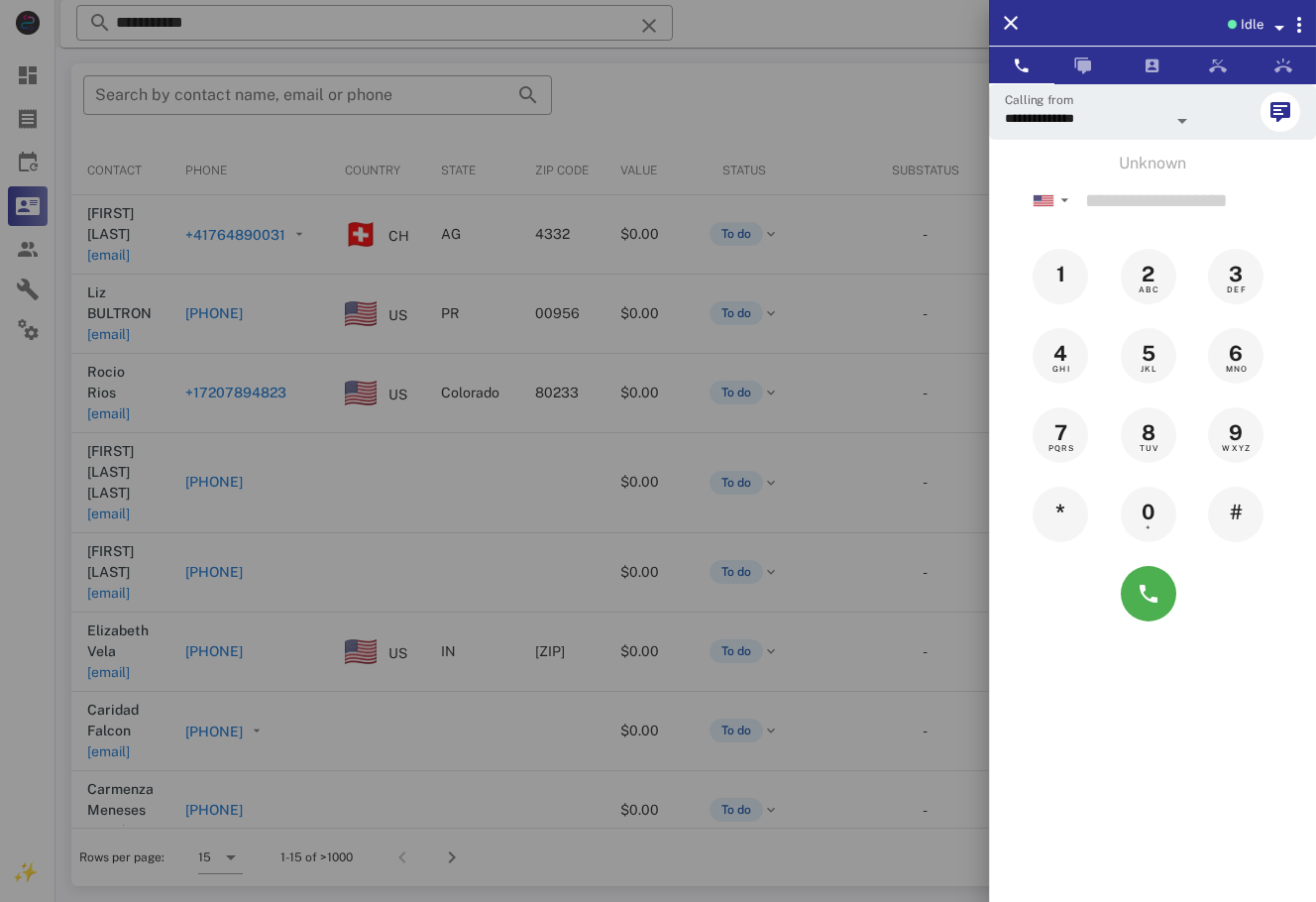 click at bounding box center (658, 451) 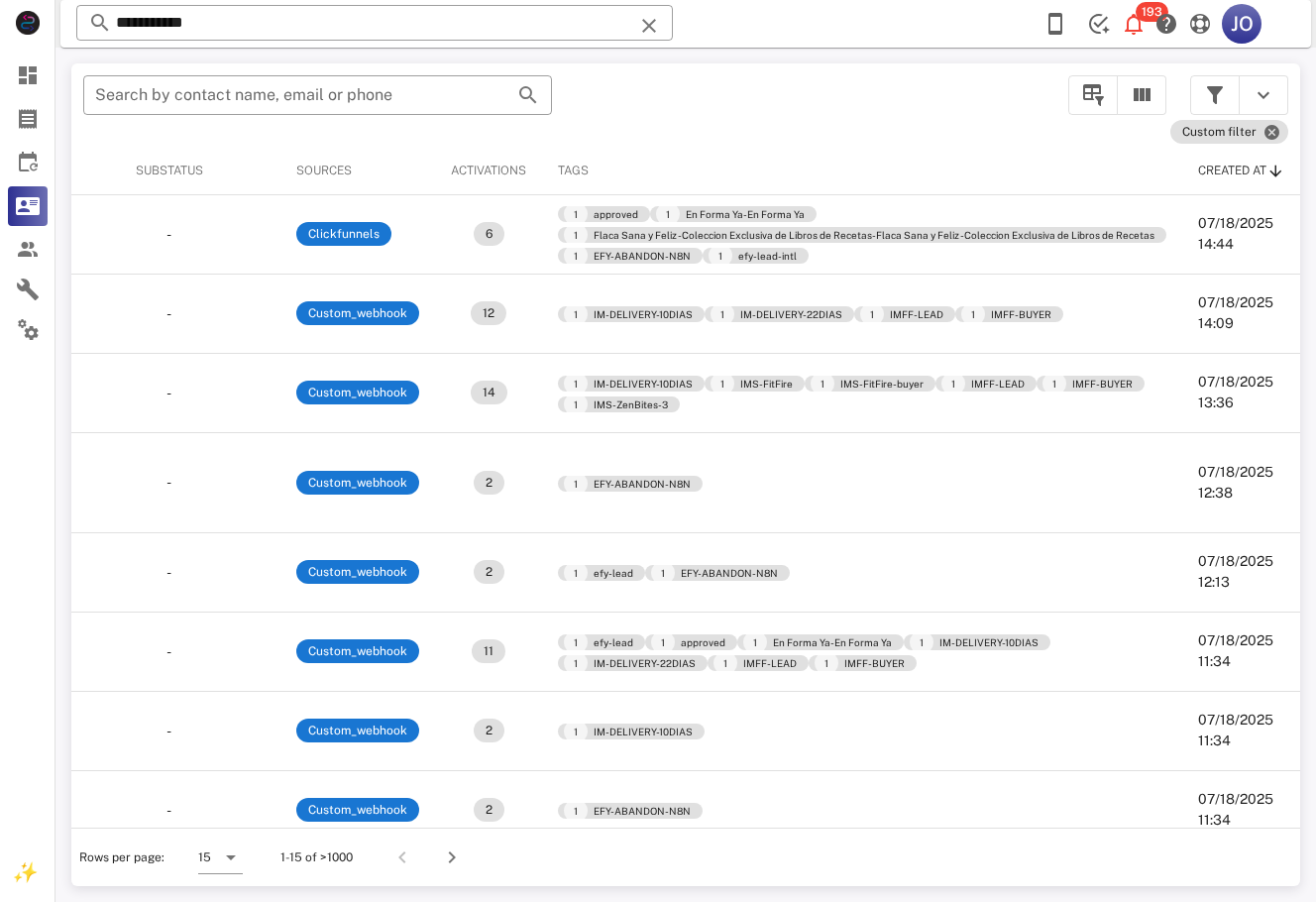 scroll, scrollTop: 0, scrollLeft: 0, axis: both 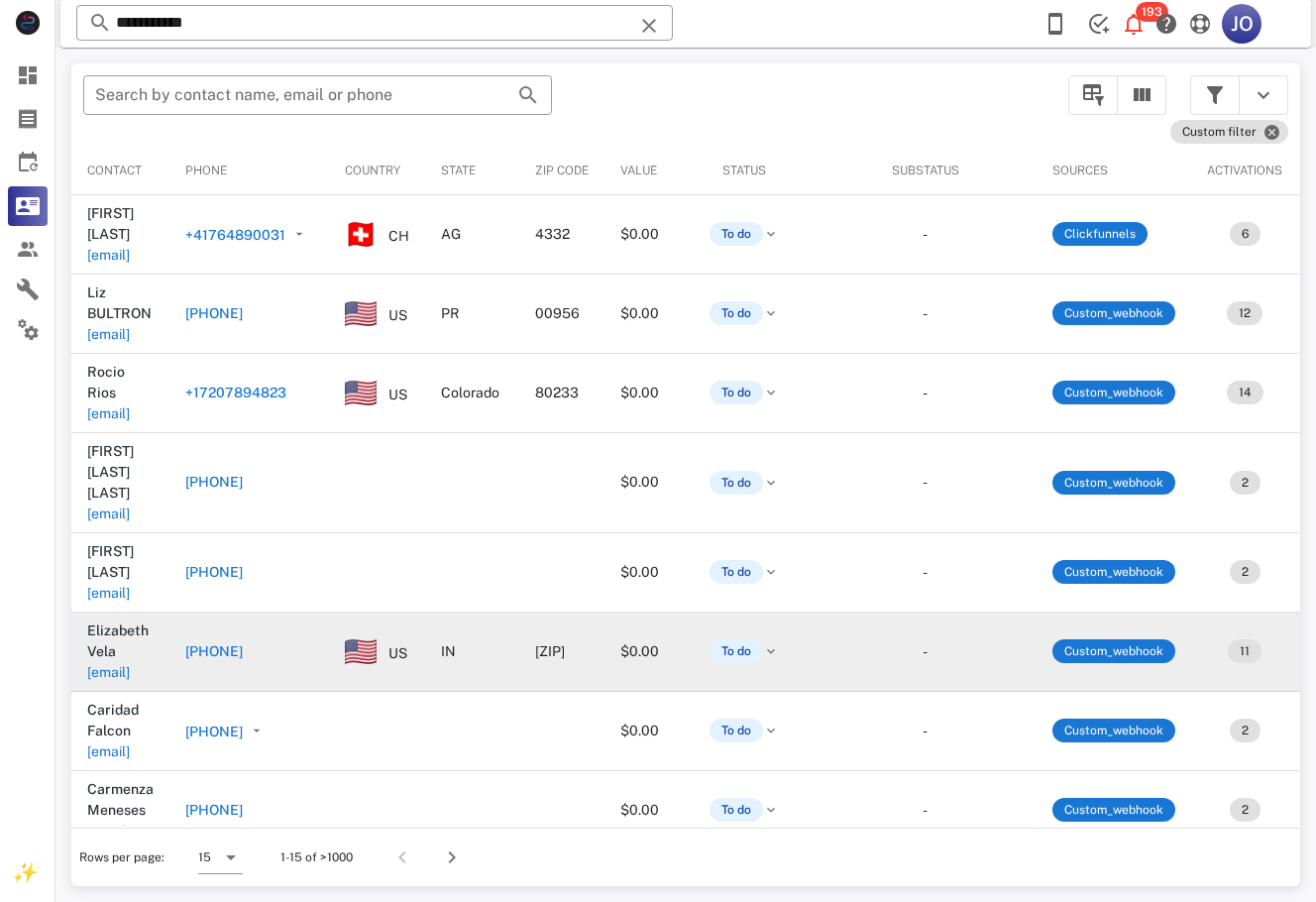click on "elizamike1014@gmail.com" at bounding box center [108, 672] 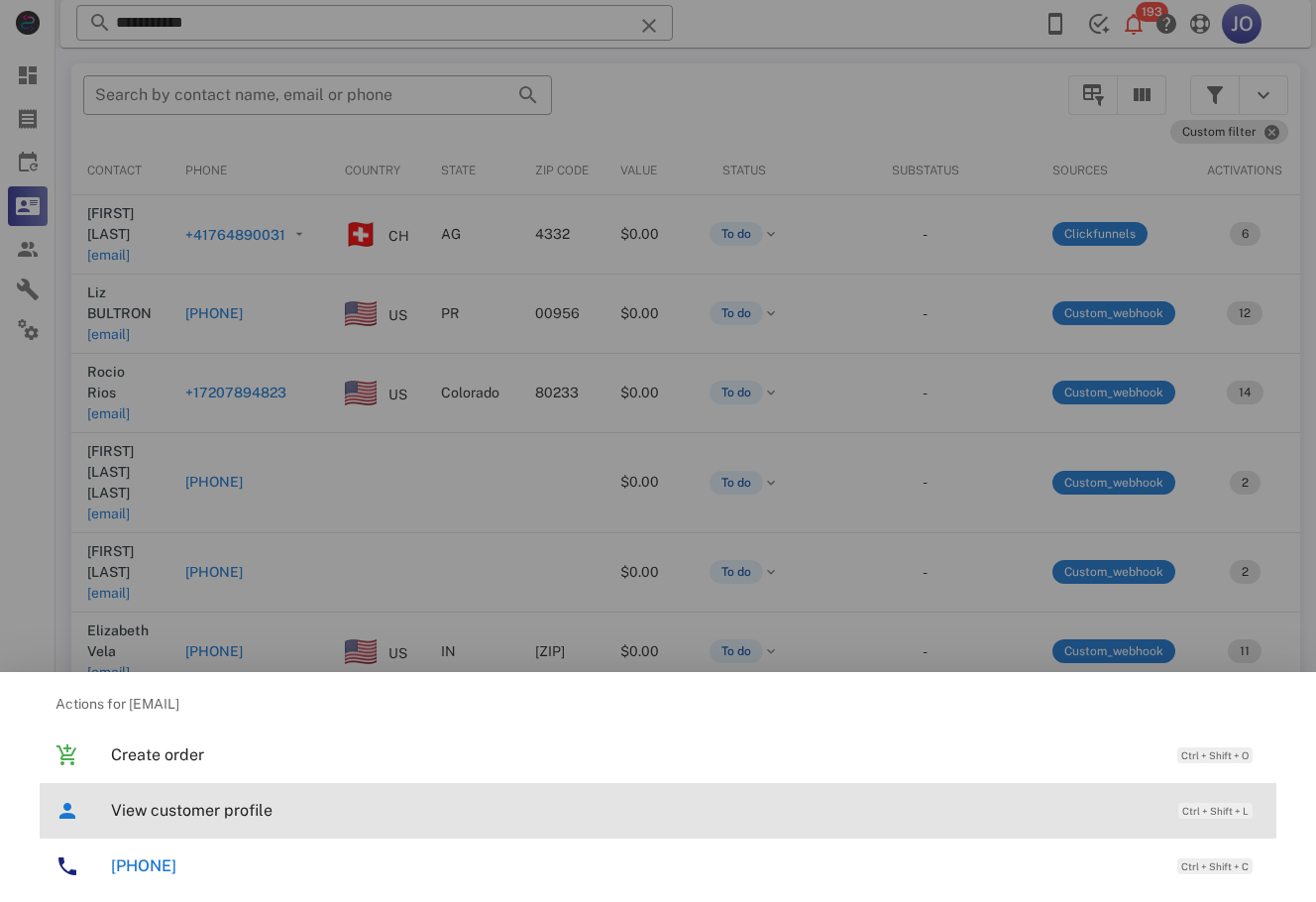 click on "View customer profile Ctrl + Shift + L" at bounding box center [686, 810] 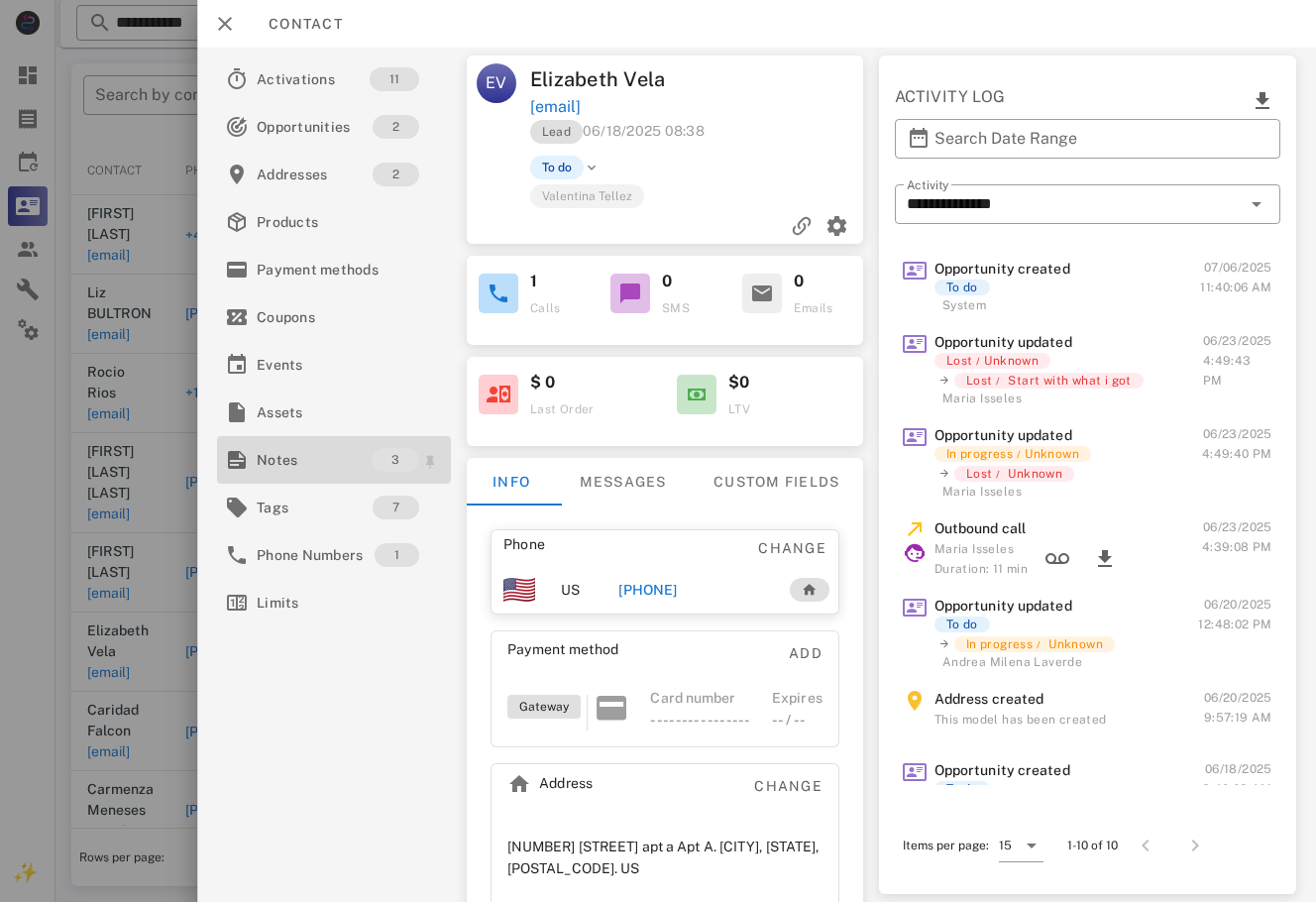 click on "Notes  3" at bounding box center [334, 460] 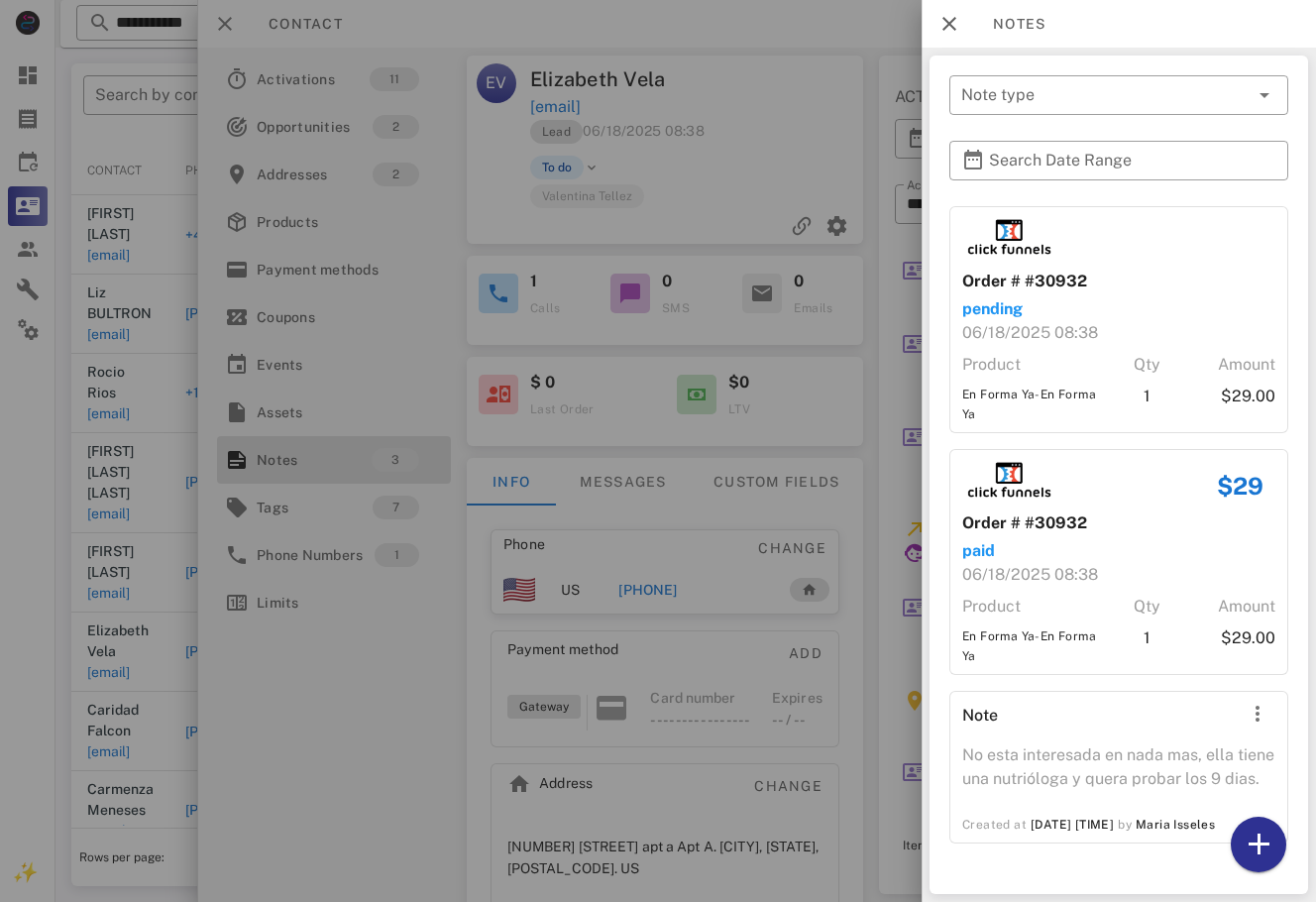 click at bounding box center [658, 451] 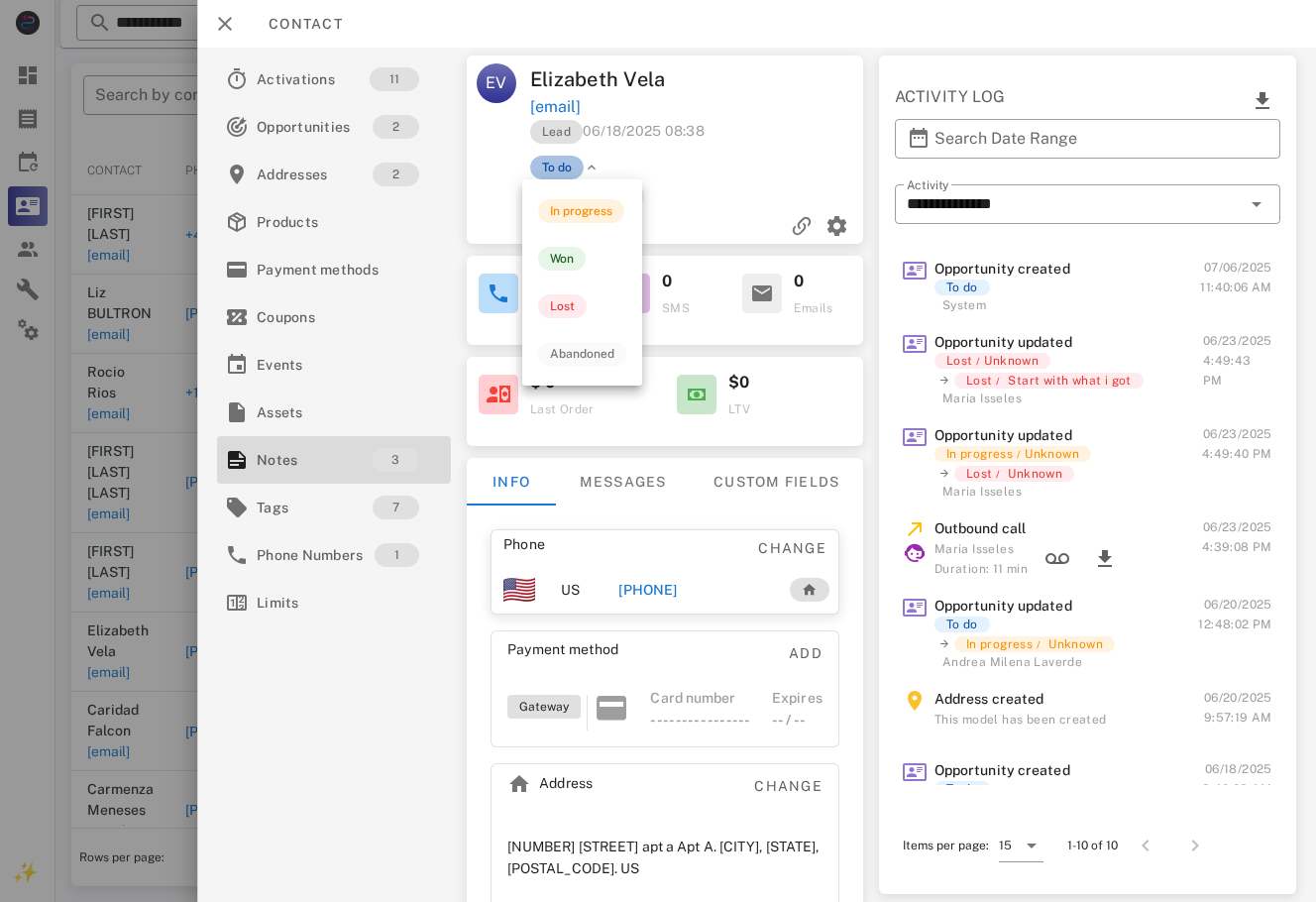 click on "To do" at bounding box center (557, 168) 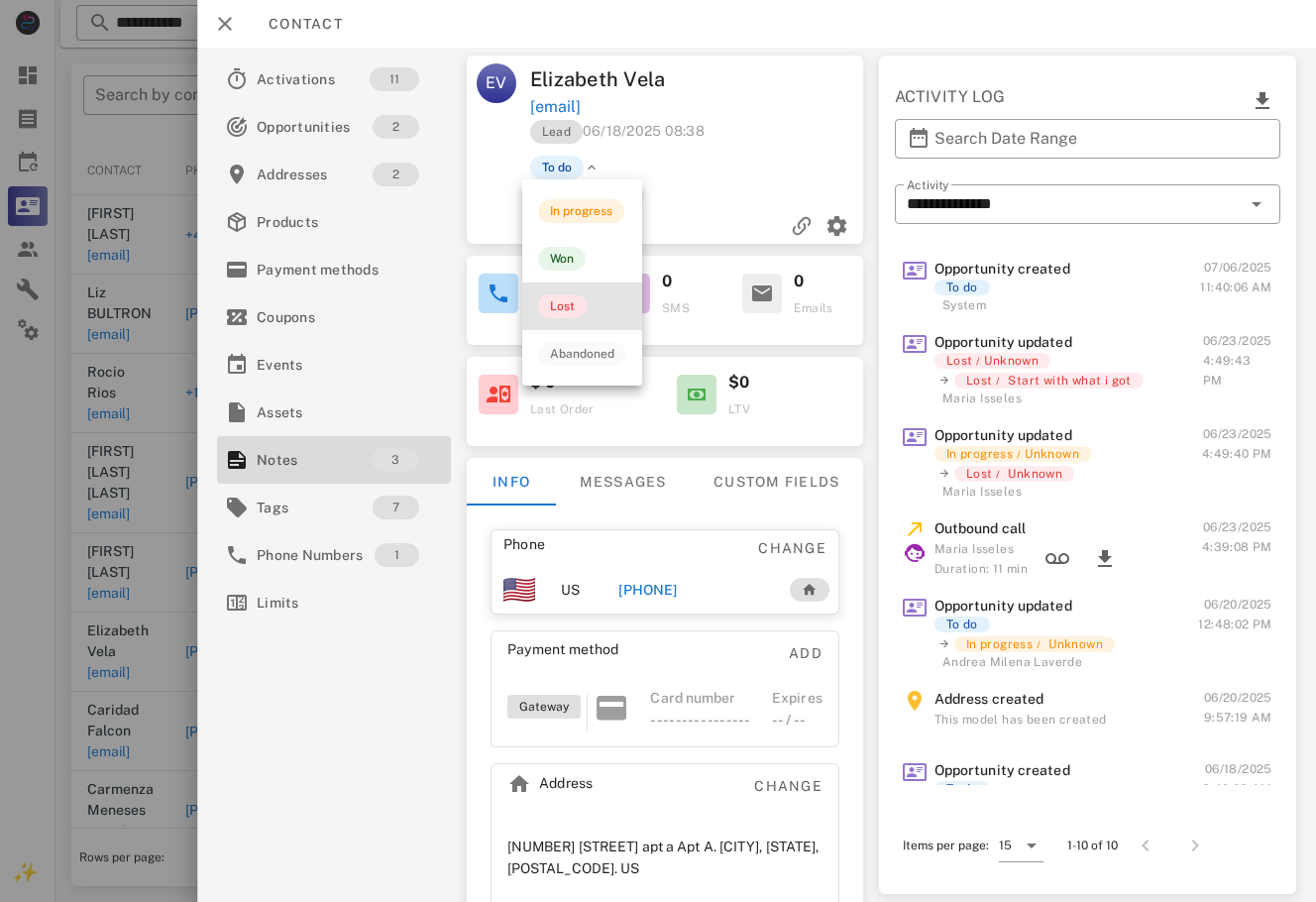 click on "Lost" at bounding box center (562, 306) 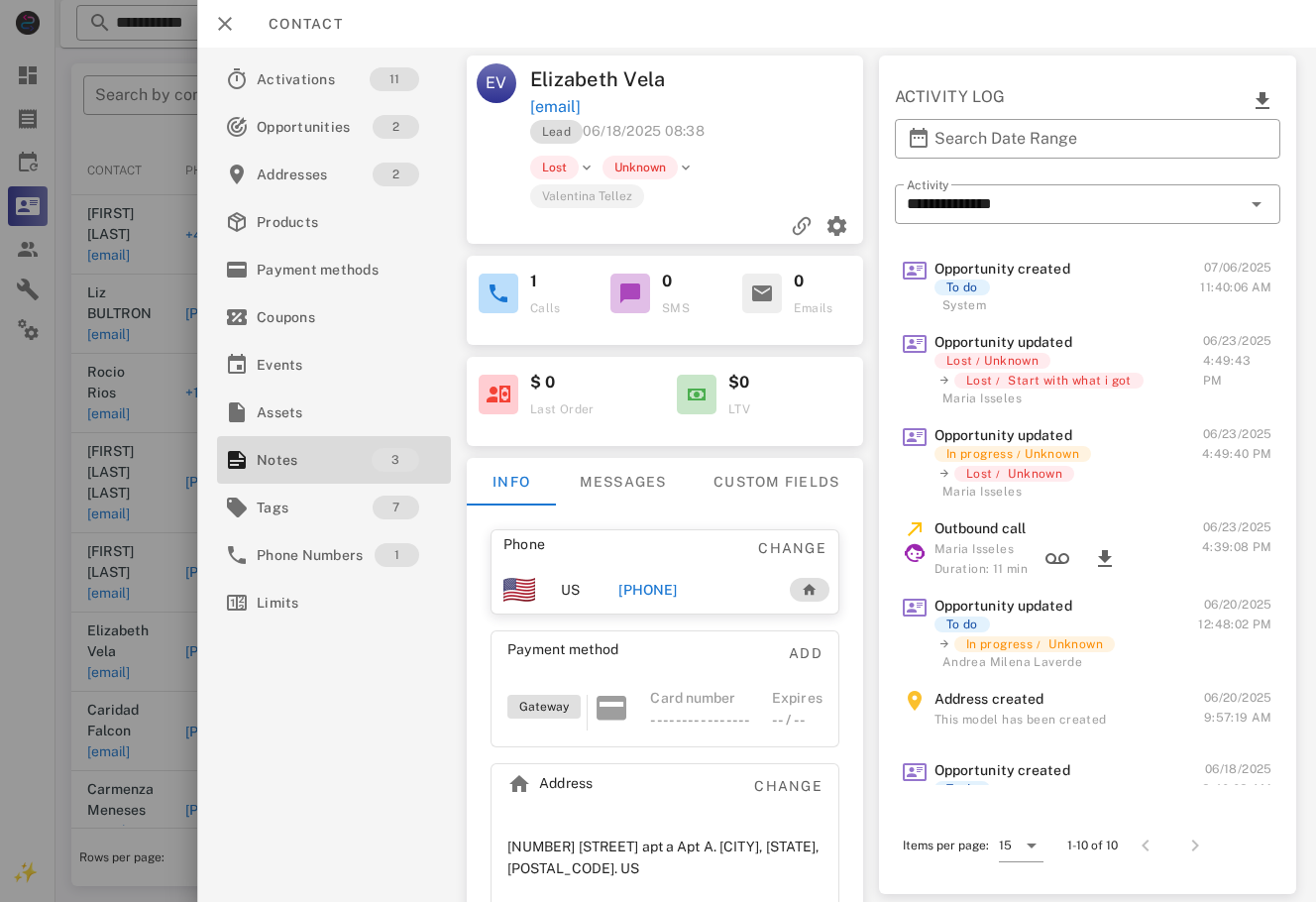 click at bounding box center [658, 451] 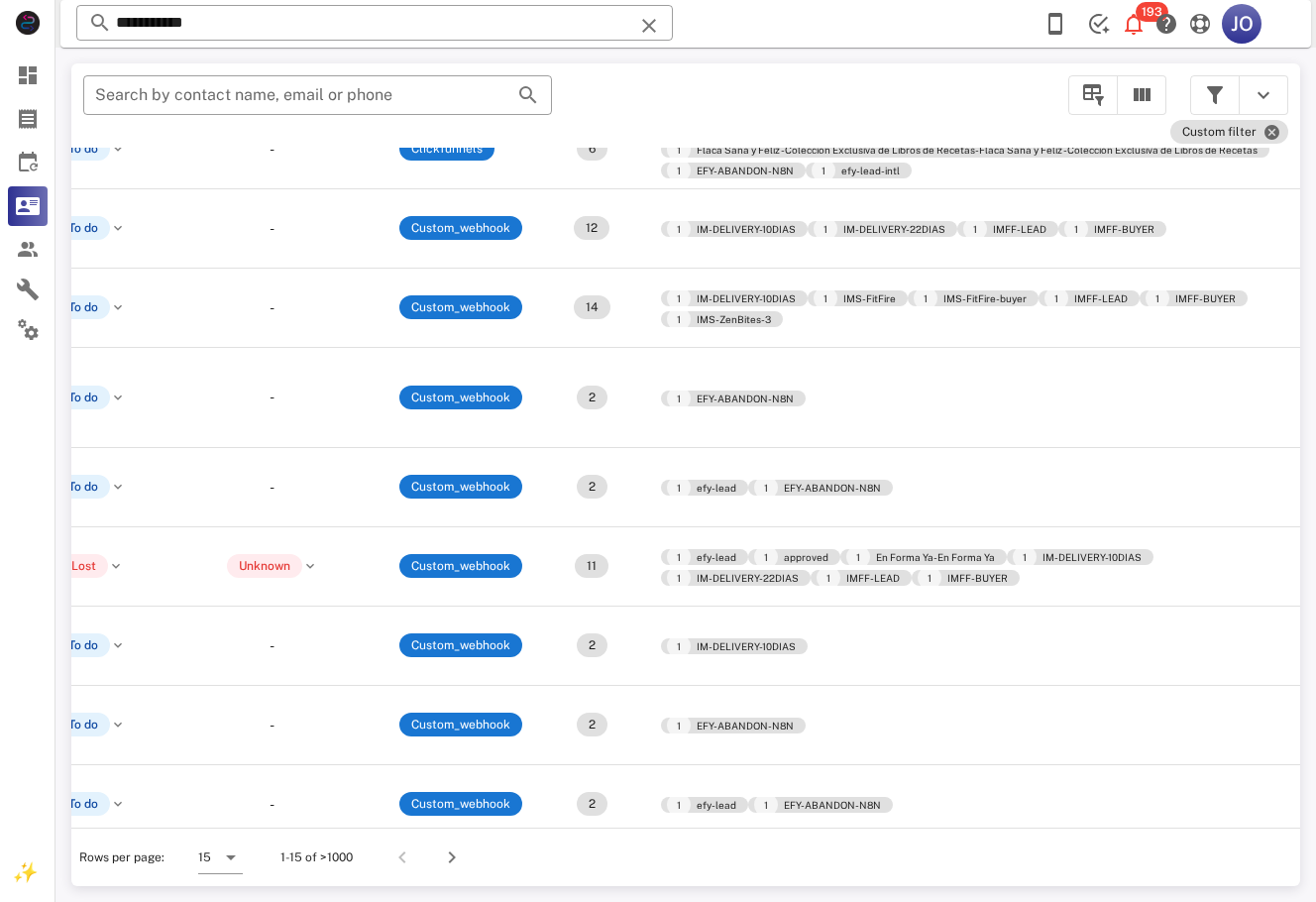scroll, scrollTop: 85, scrollLeft: 0, axis: vertical 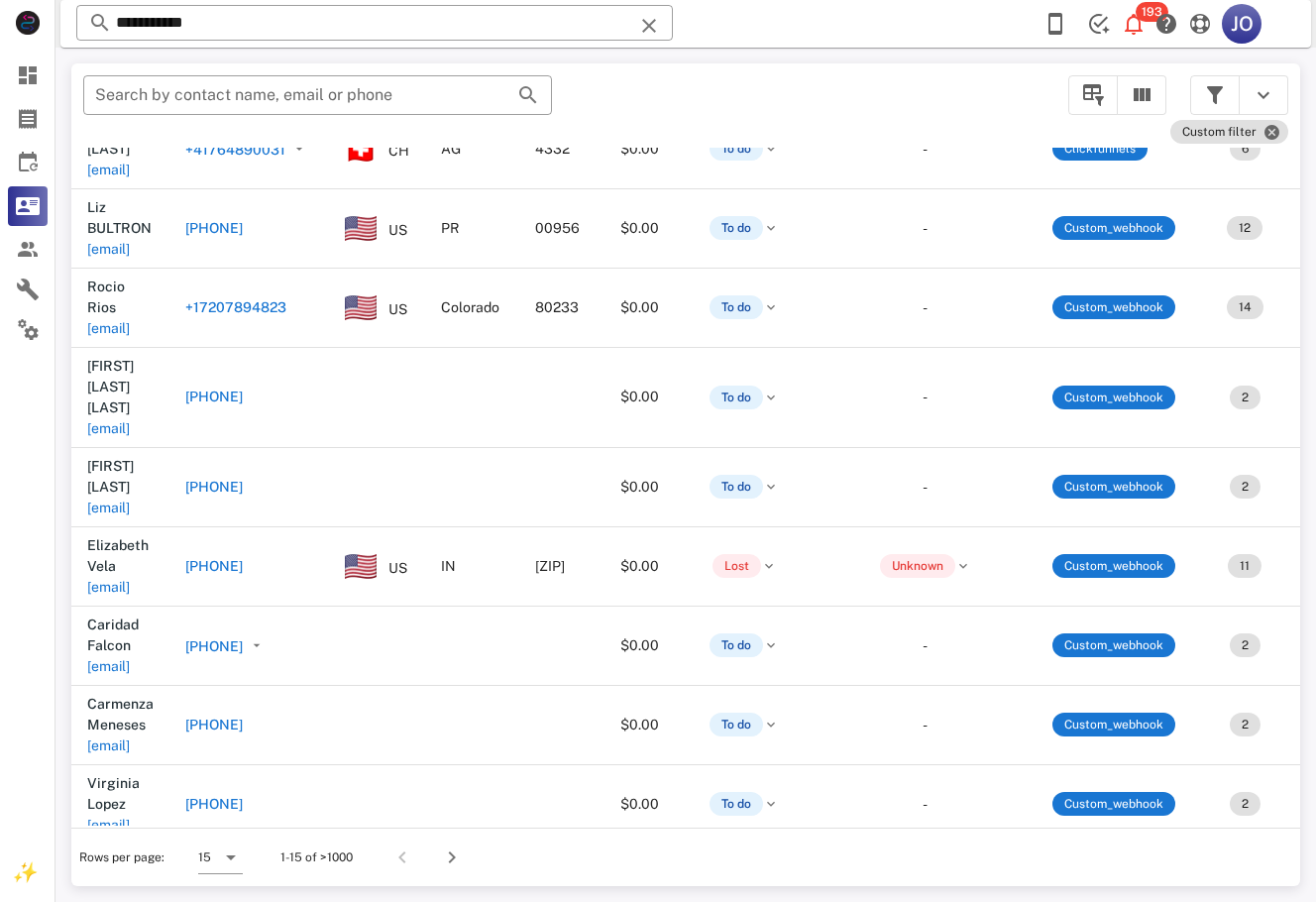 click on "ximenab0923@gmail.com" at bounding box center (108, 1063) 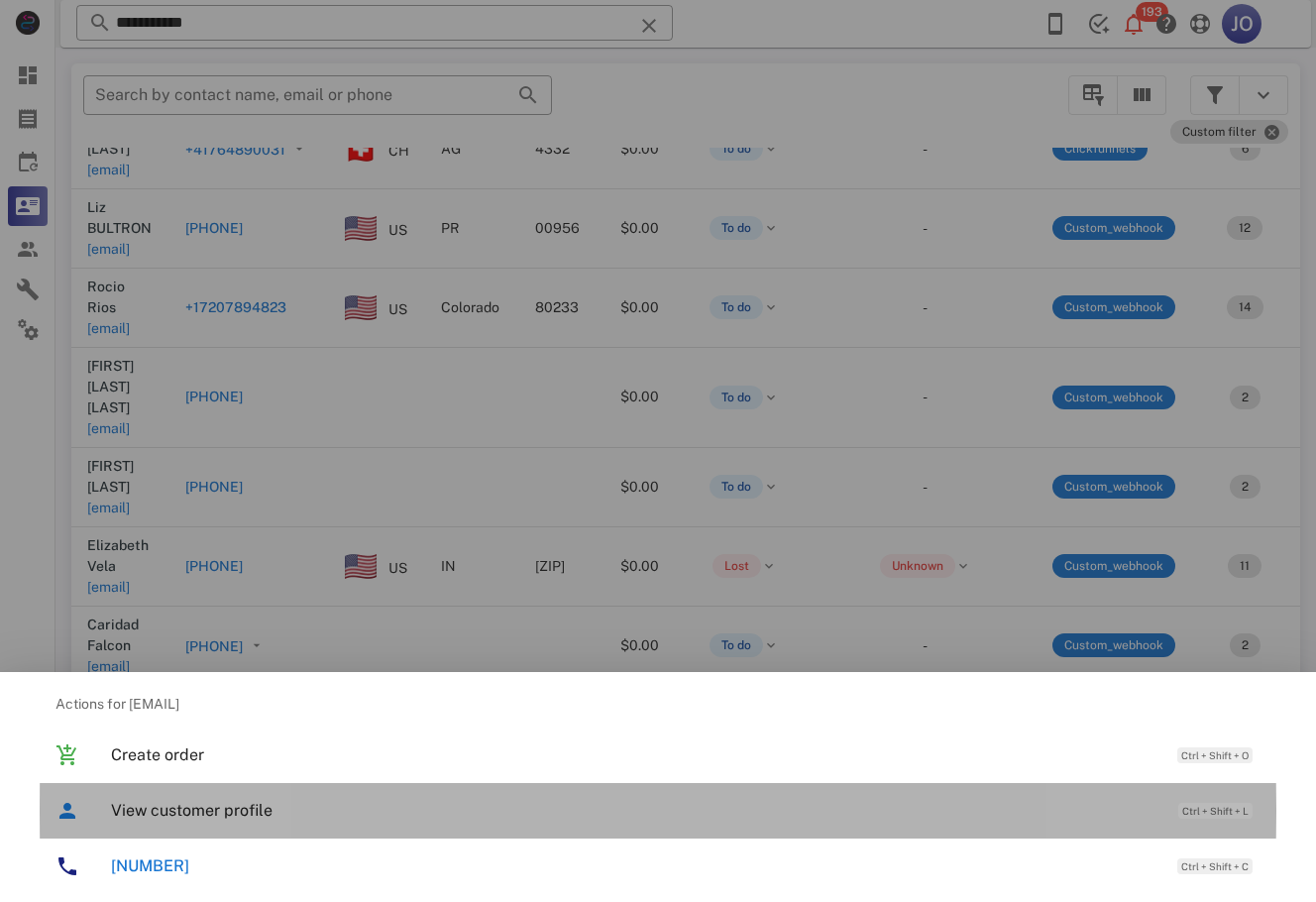 click on "View customer profile" at bounding box center (634, 810) 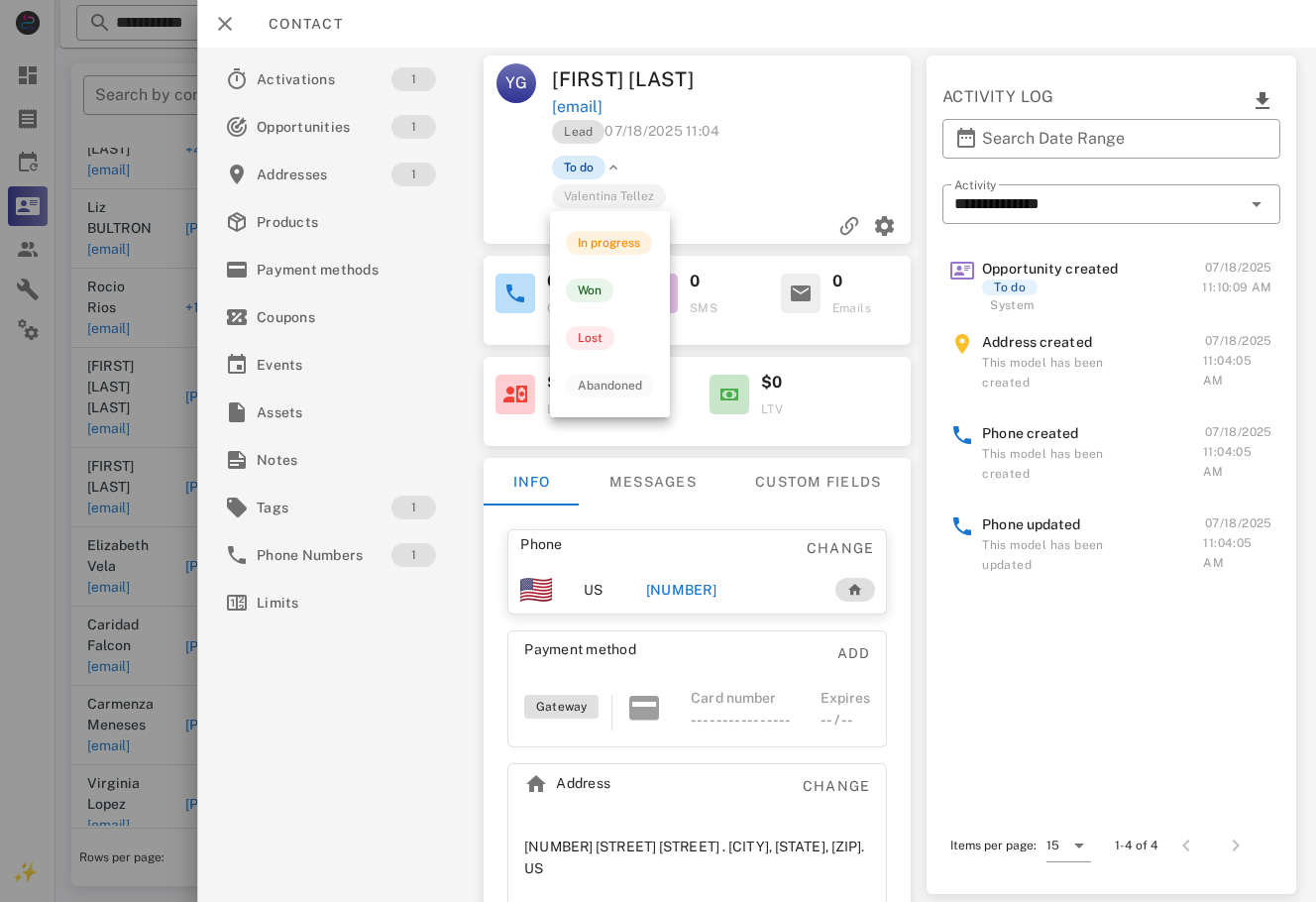click on "To do" at bounding box center [580, 168] 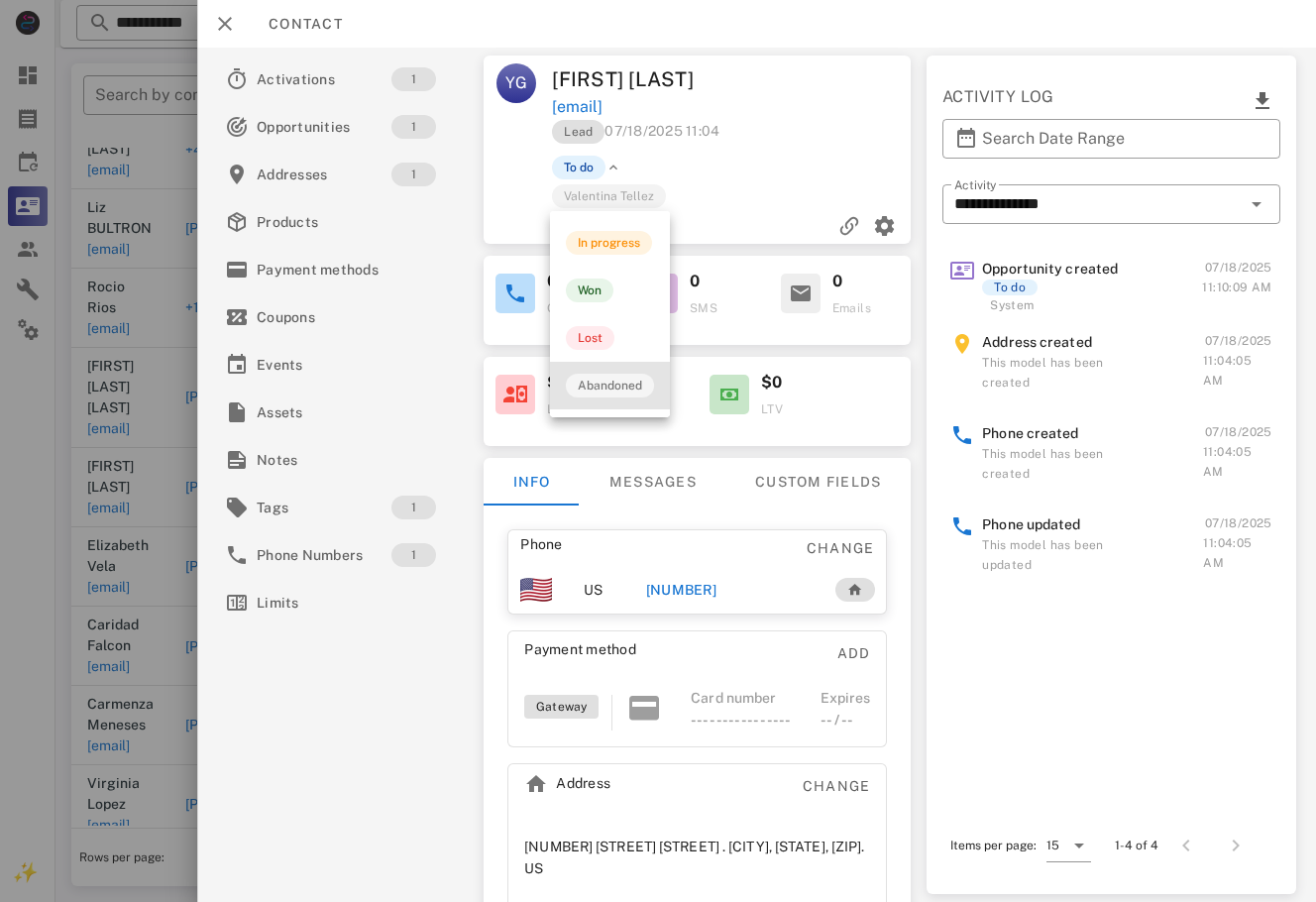 click on "Abandoned" at bounding box center [609, 386] 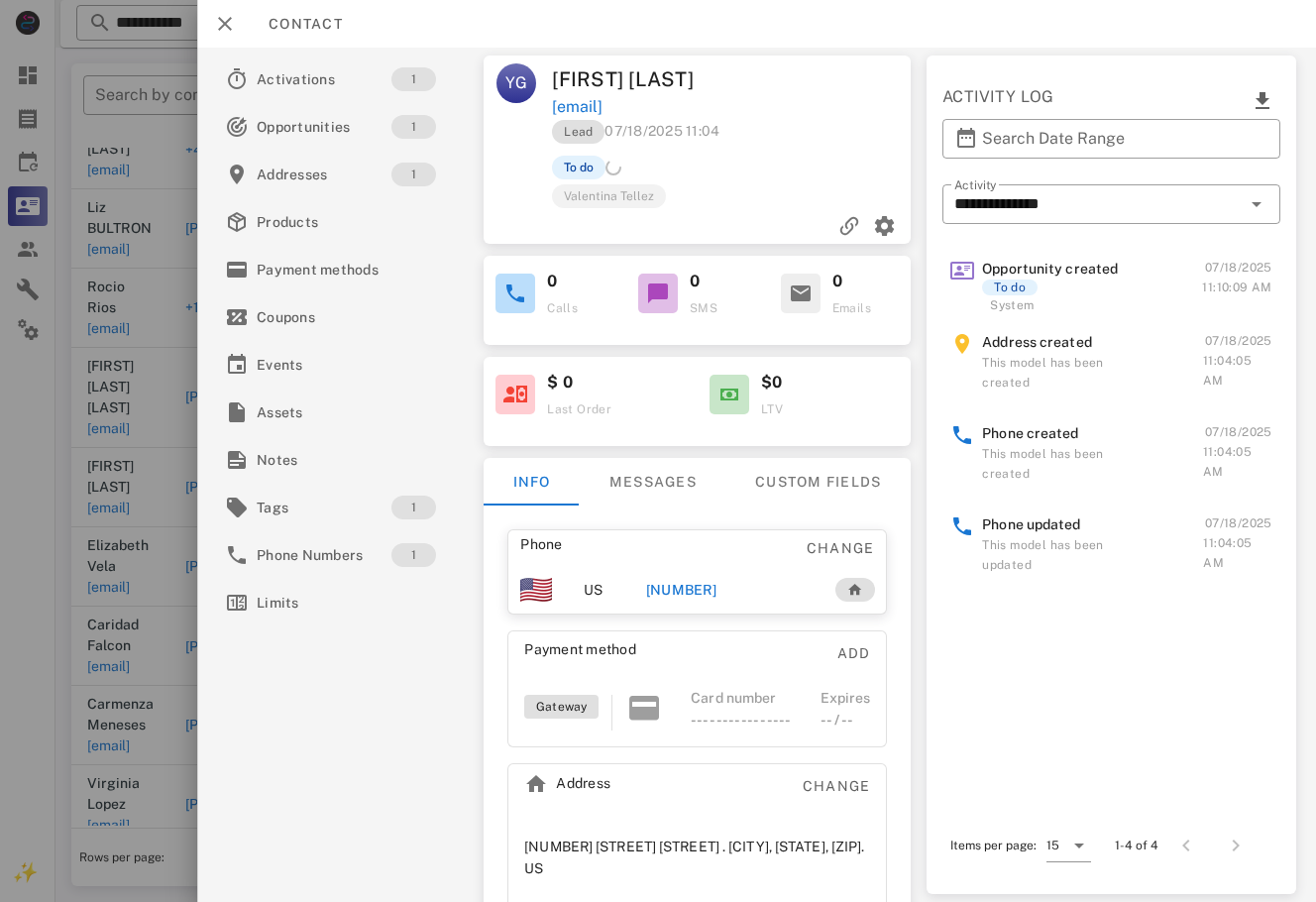 click at bounding box center (658, 451) 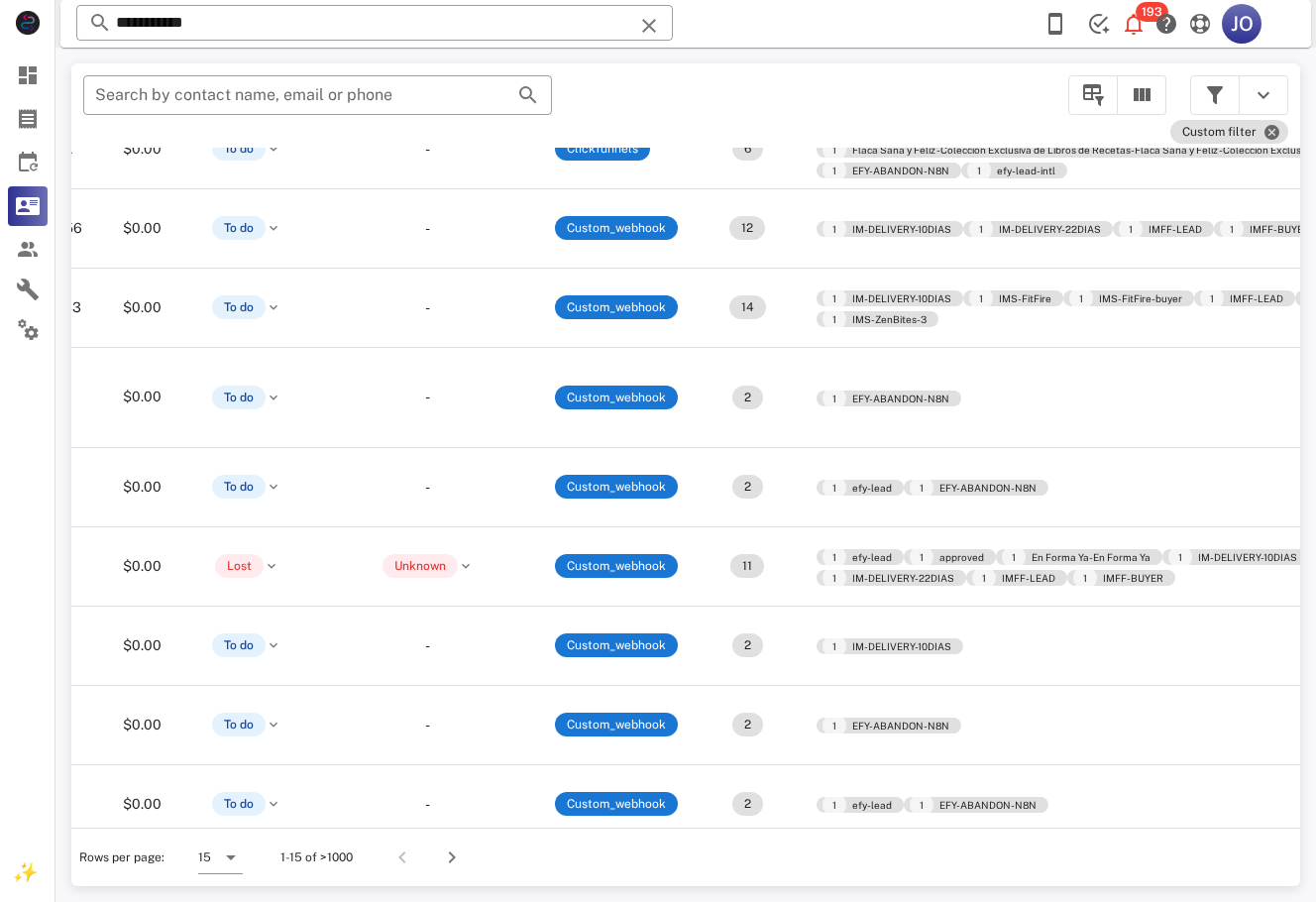 scroll, scrollTop: 85, scrollLeft: 692, axis: both 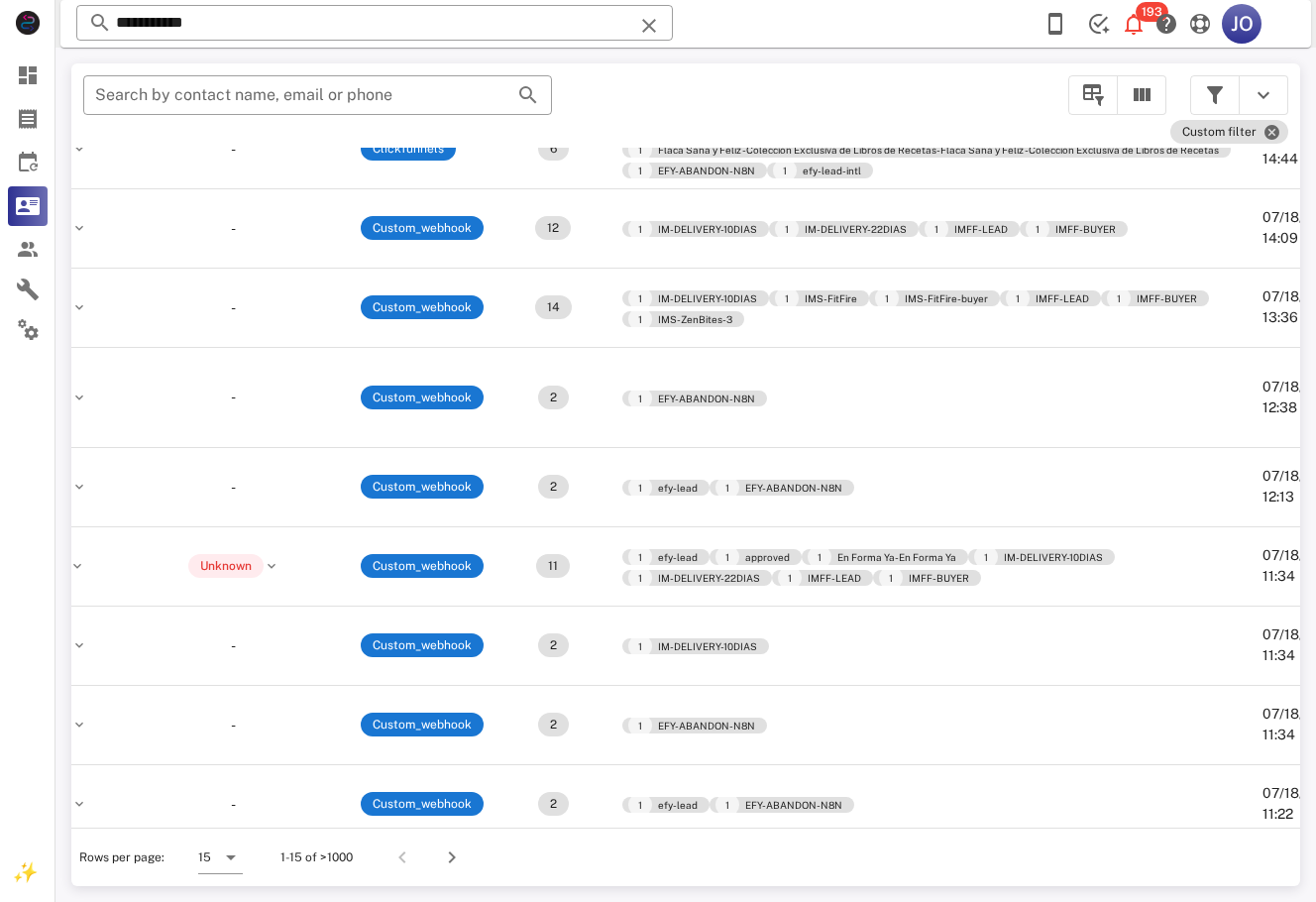 click at bounding box center [405, 857] 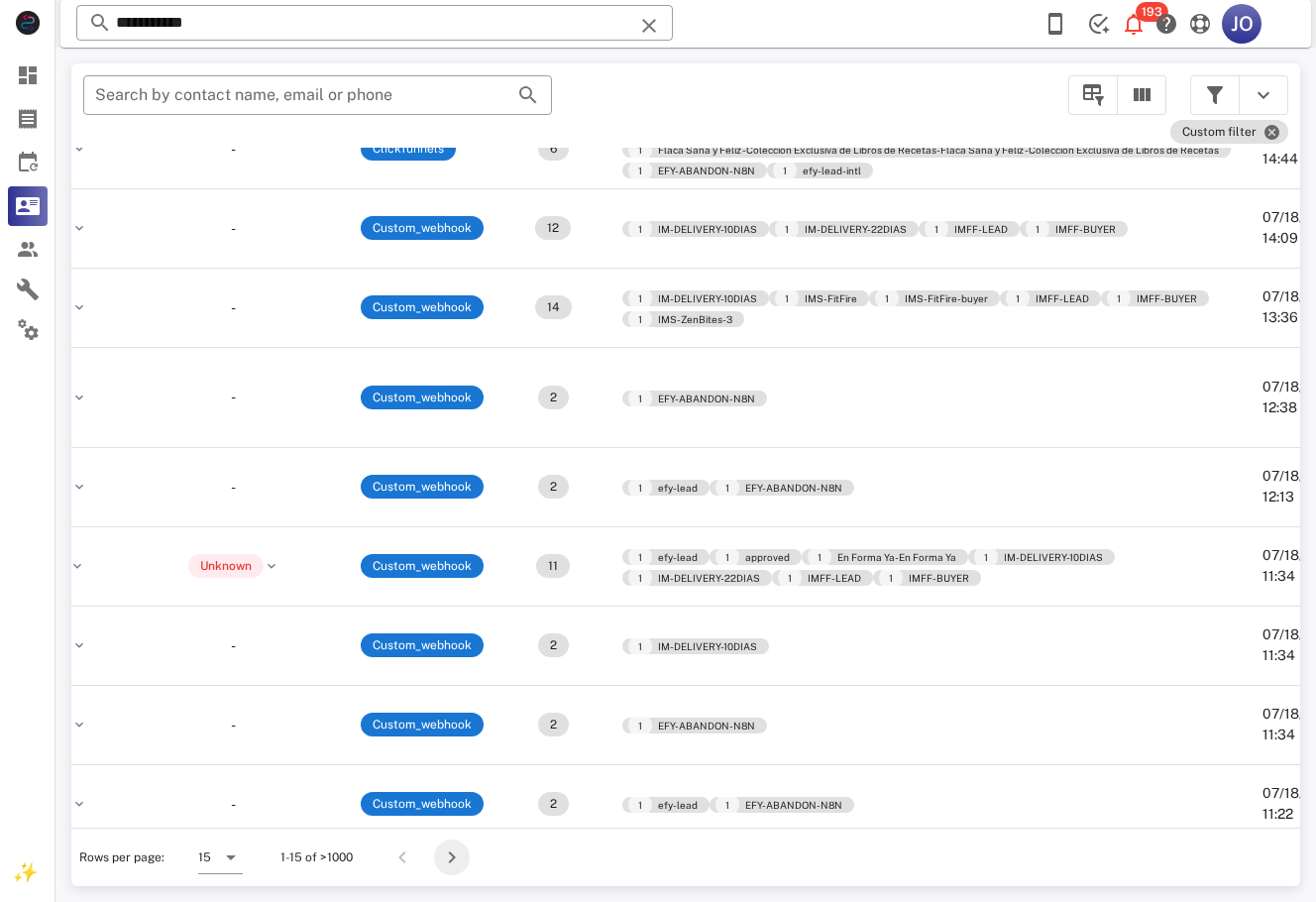 click at bounding box center (452, 857) 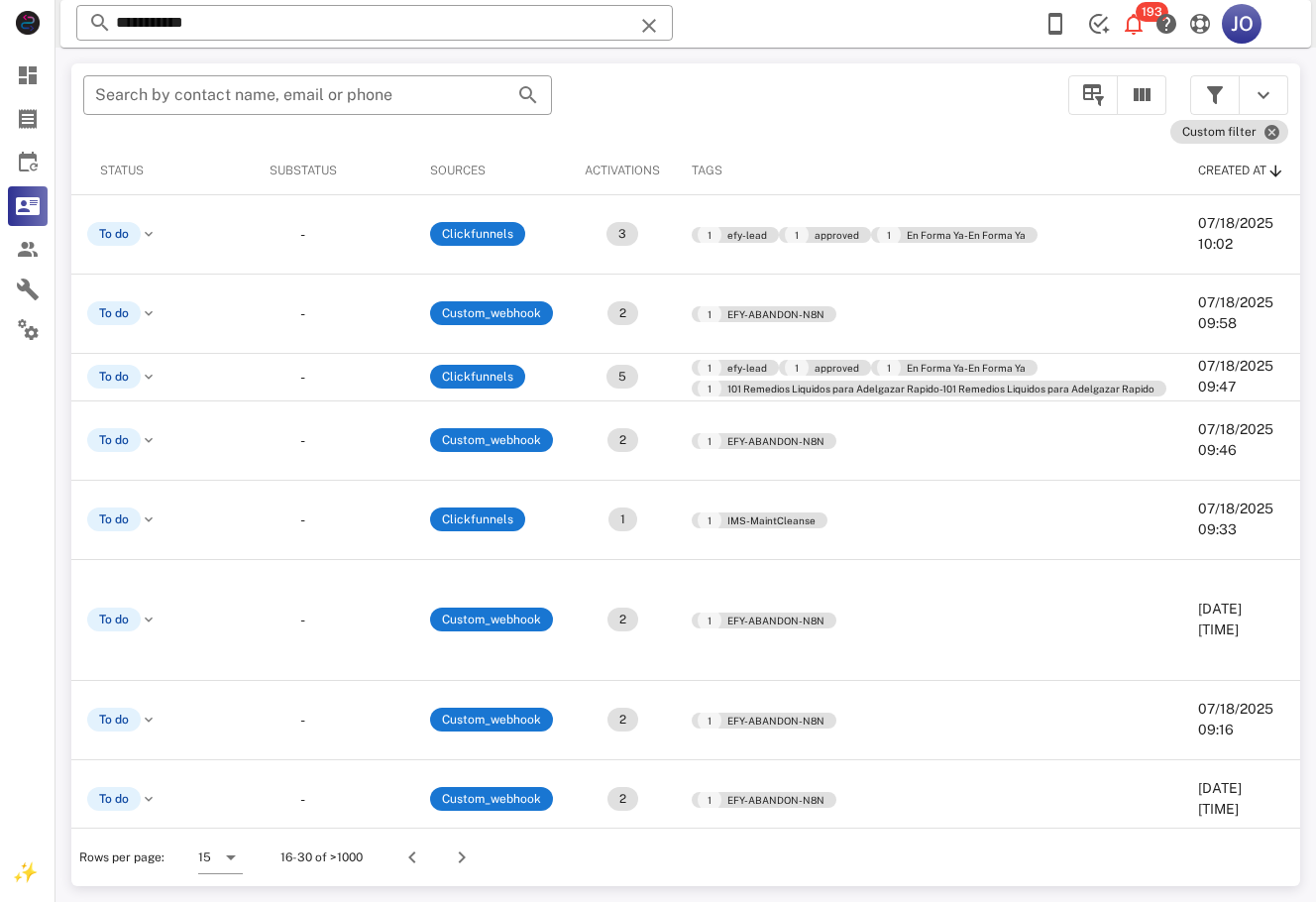 scroll, scrollTop: 0, scrollLeft: 0, axis: both 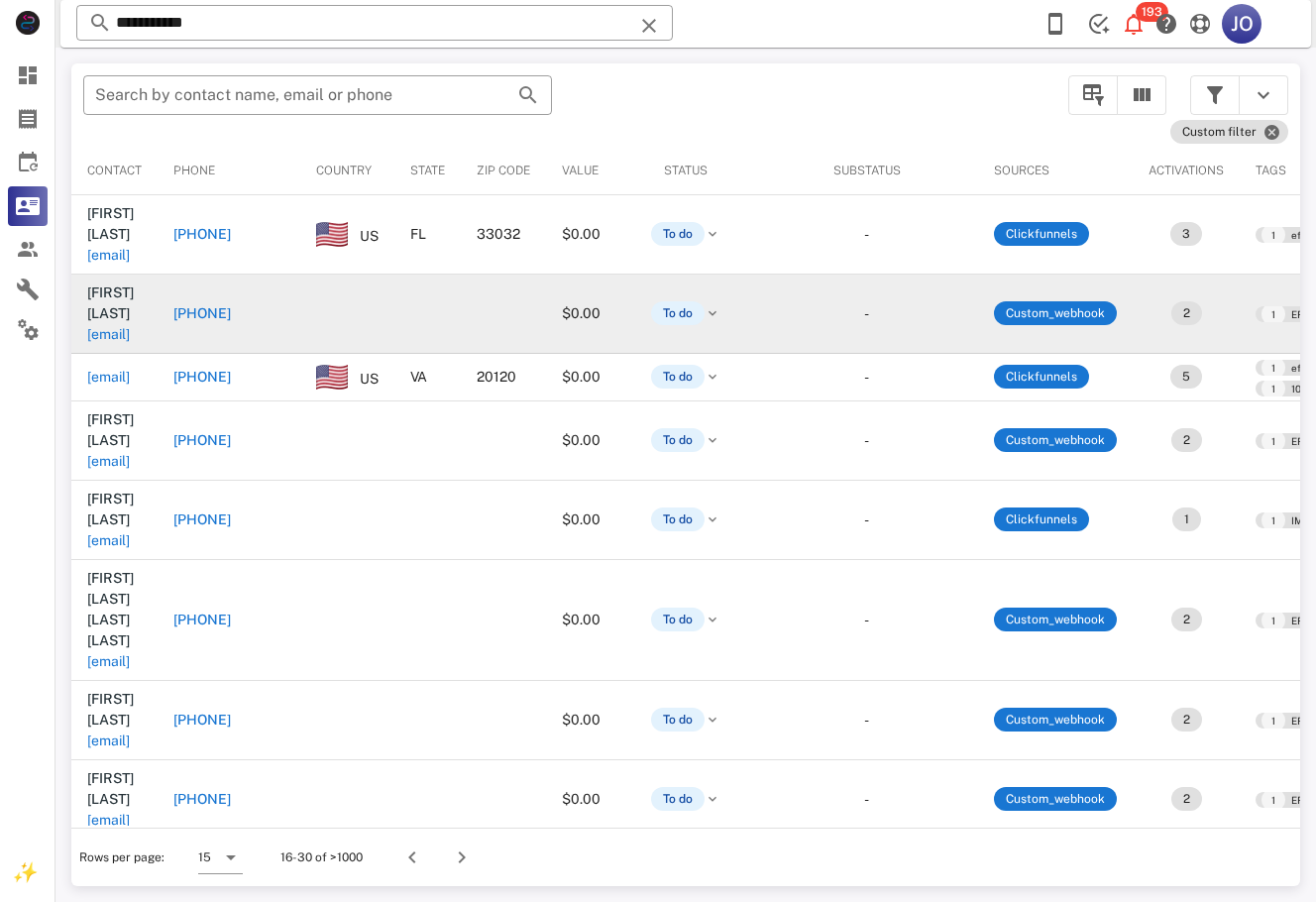 click on "mariajosemjjd29@gmail.com" at bounding box center (108, 334) 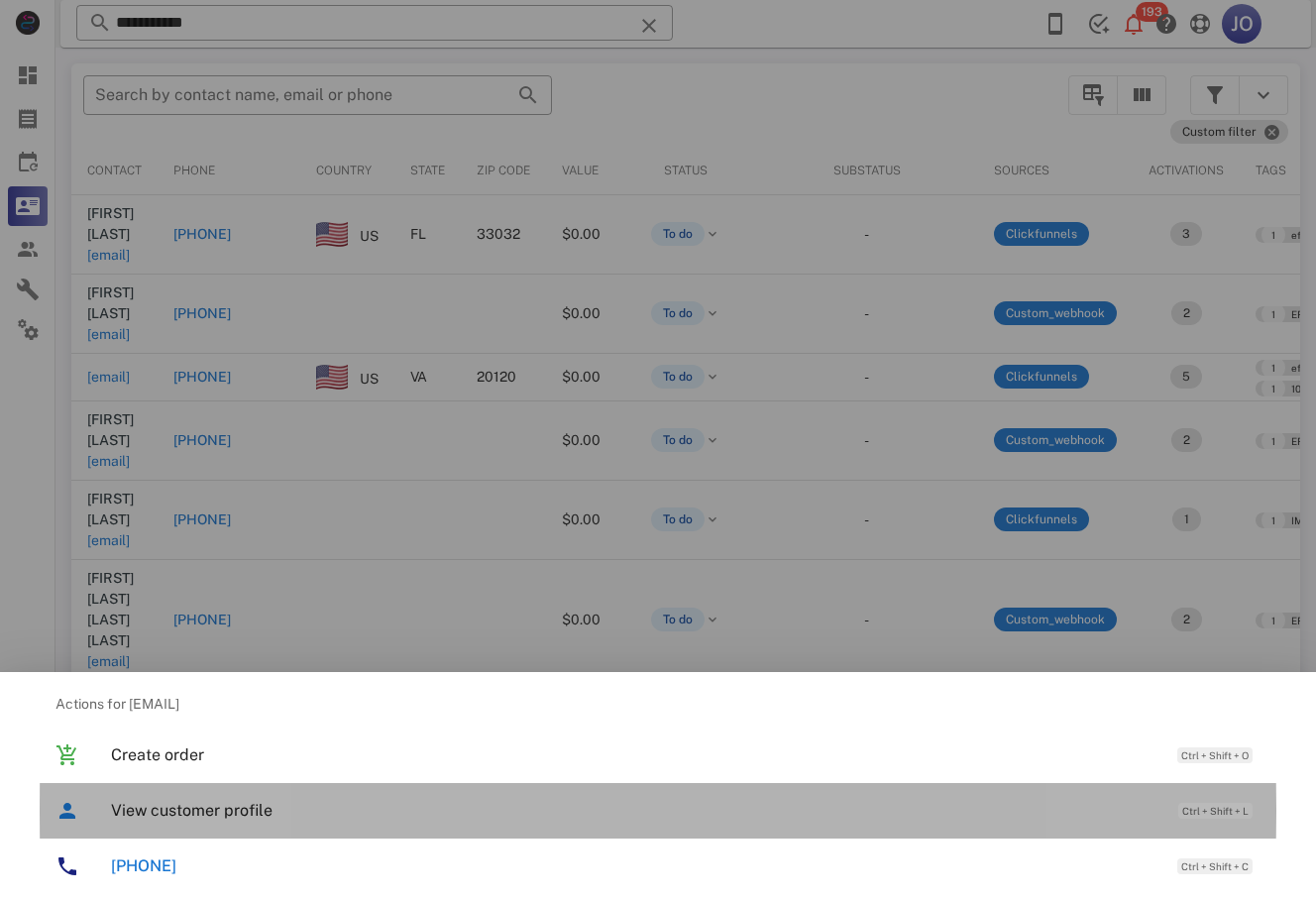 click on "View customer profile Ctrl + Shift + L" at bounding box center [686, 810] 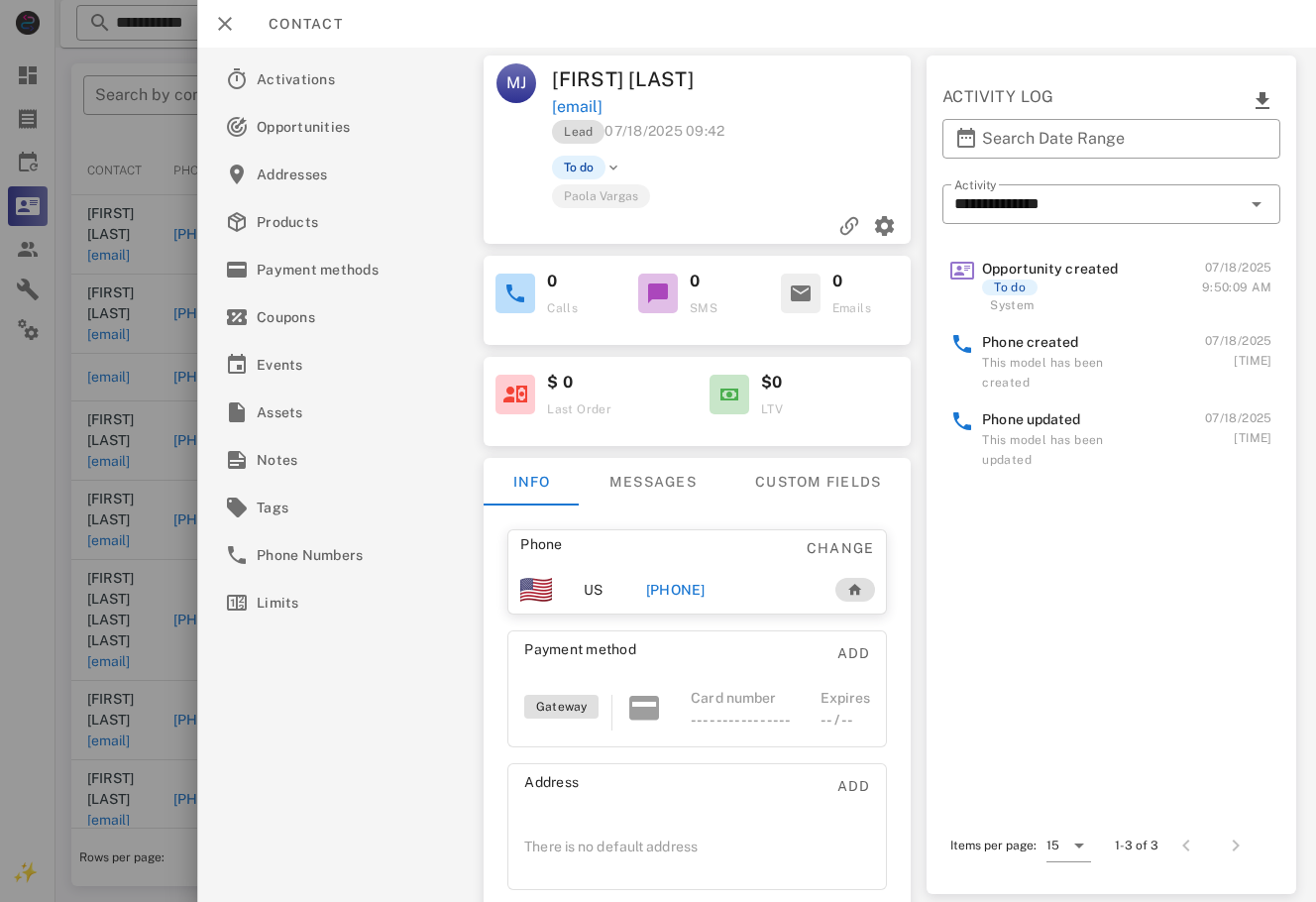click on "+51924701662" at bounding box center (676, 590) 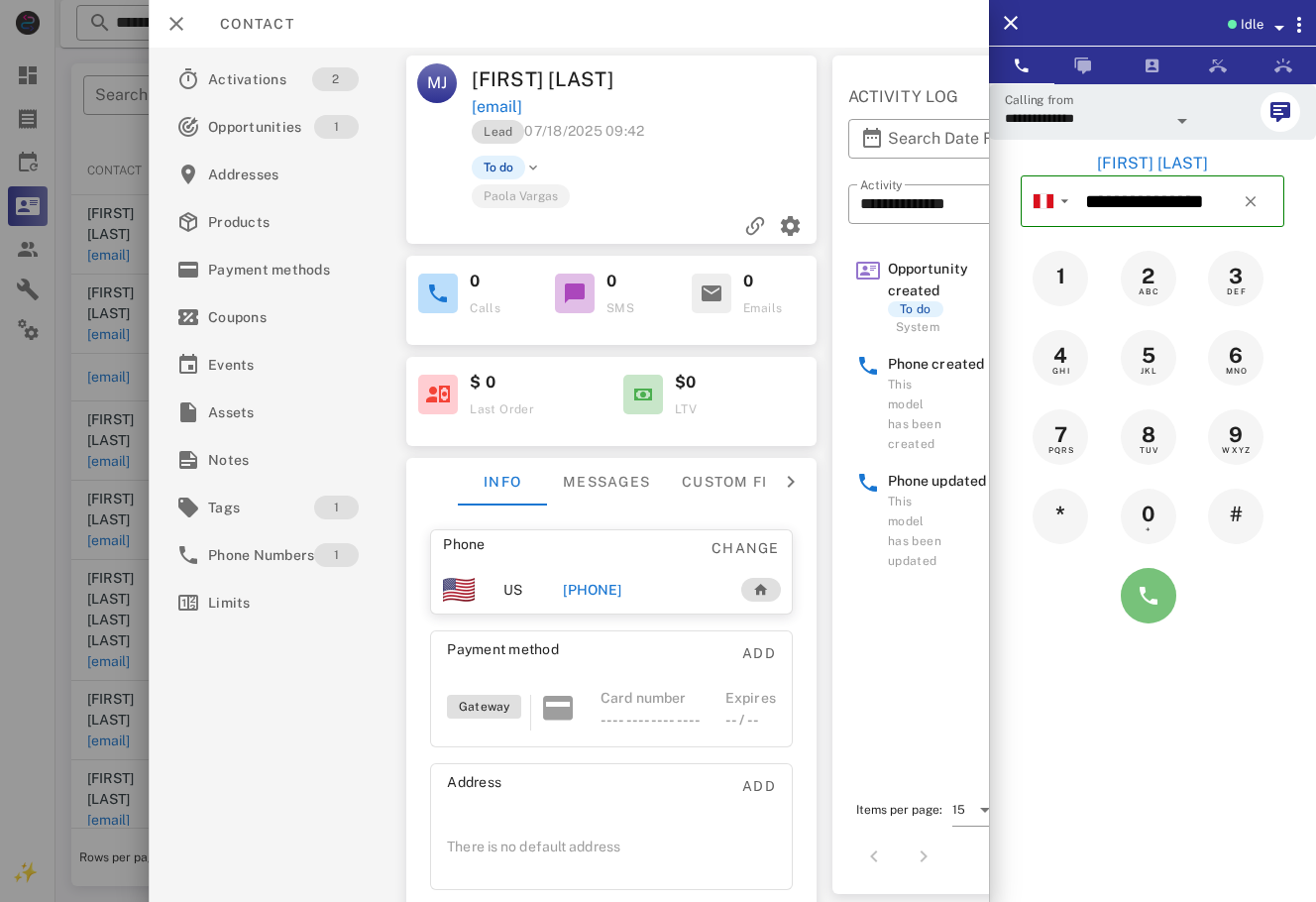 click at bounding box center [1149, 596] 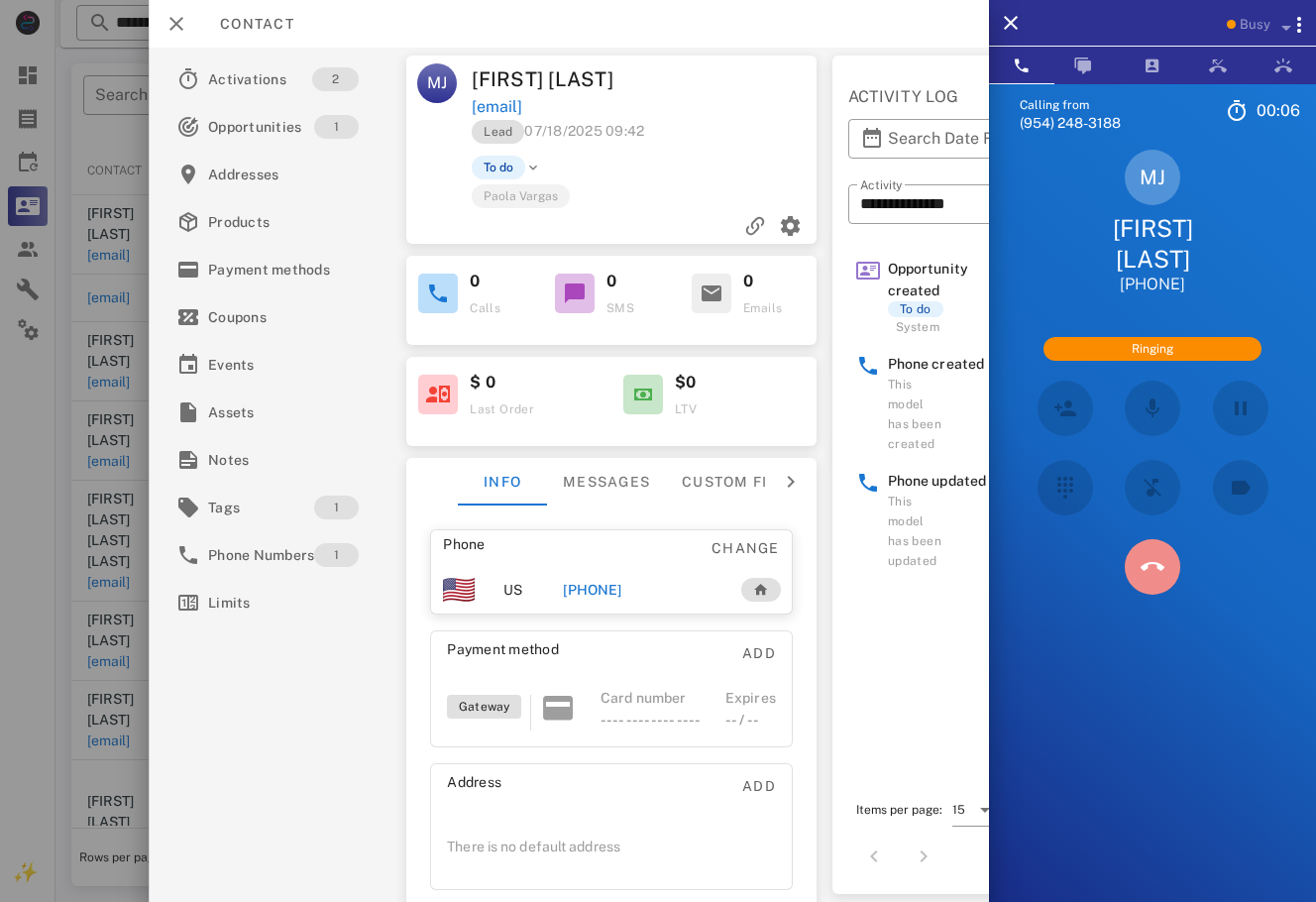 click at bounding box center (1152, 567) 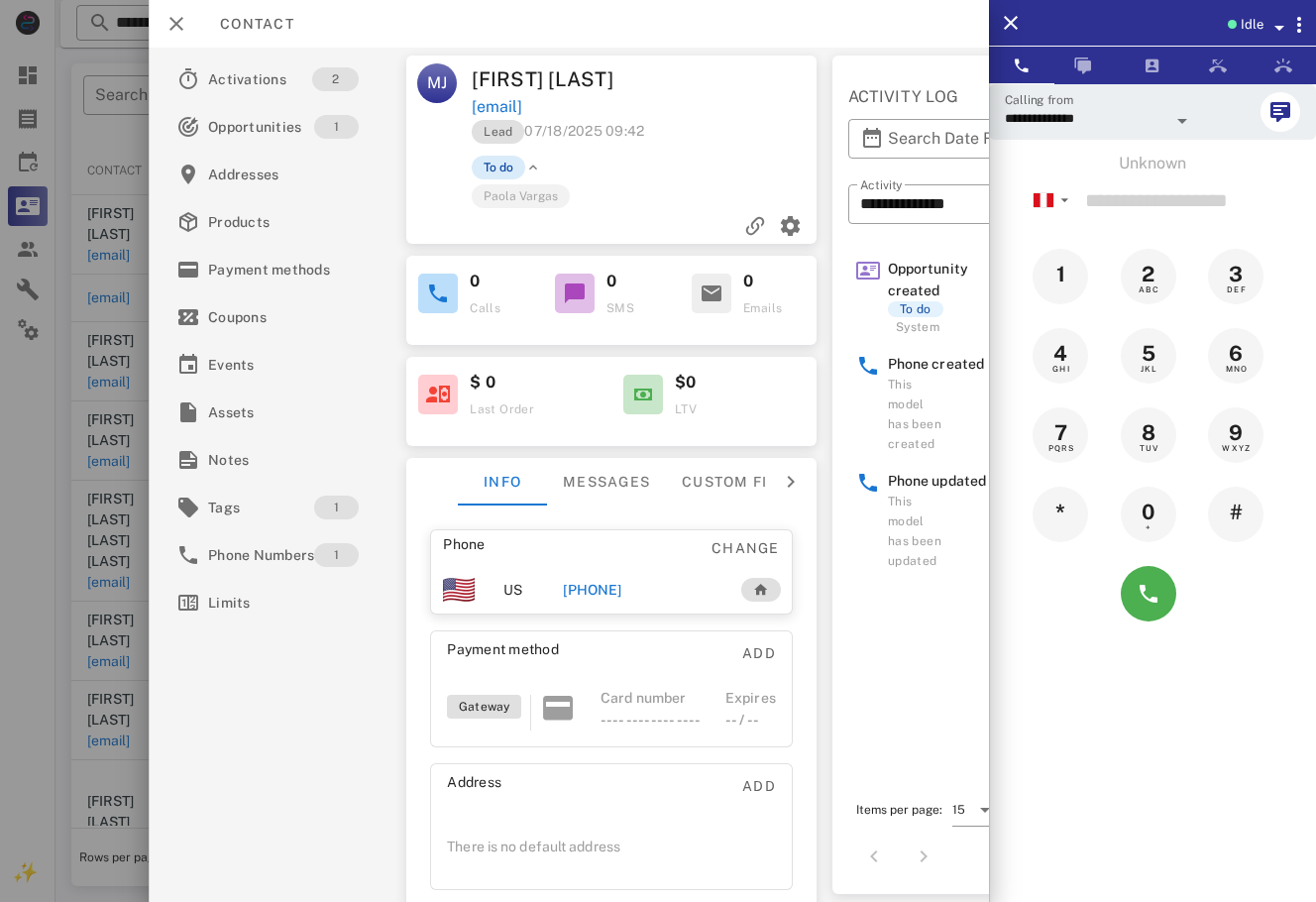 click on "In progress   Won   Lost   Abandoned" at bounding box center (532, 282) 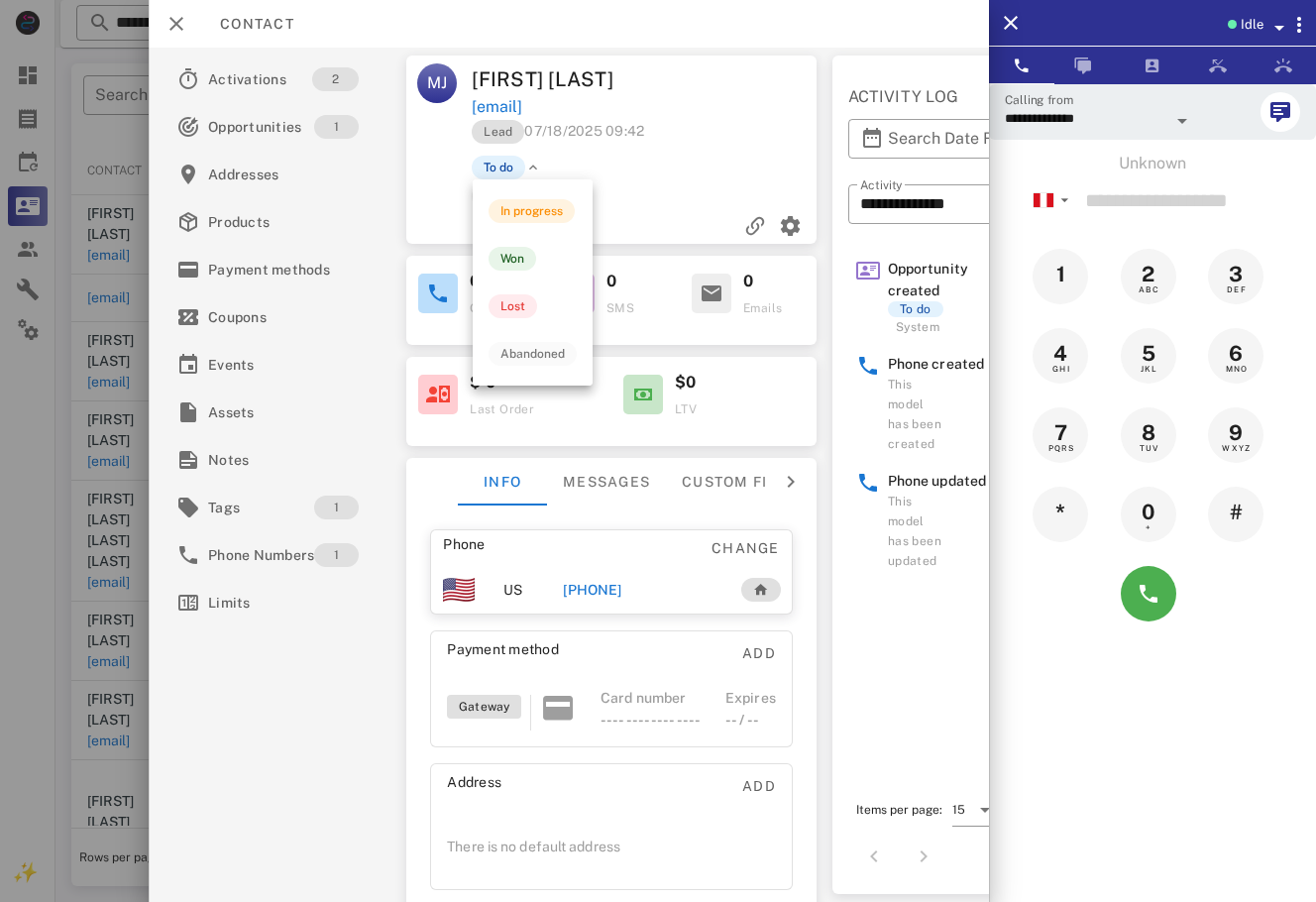 click on "In progress   Won   Lost   Abandoned" at bounding box center [532, 282] 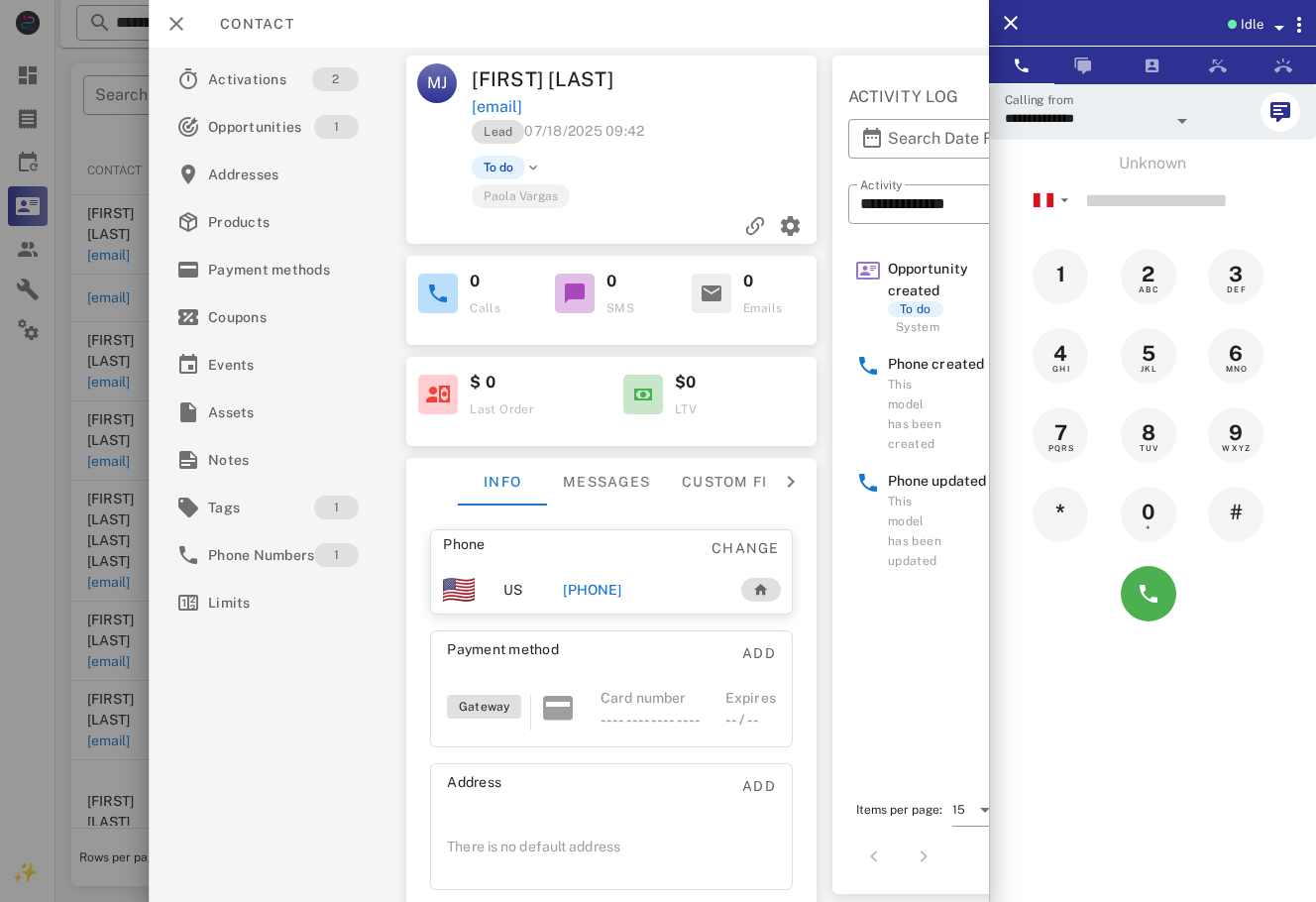click on "Paola Vargas" at bounding box center (520, 195) 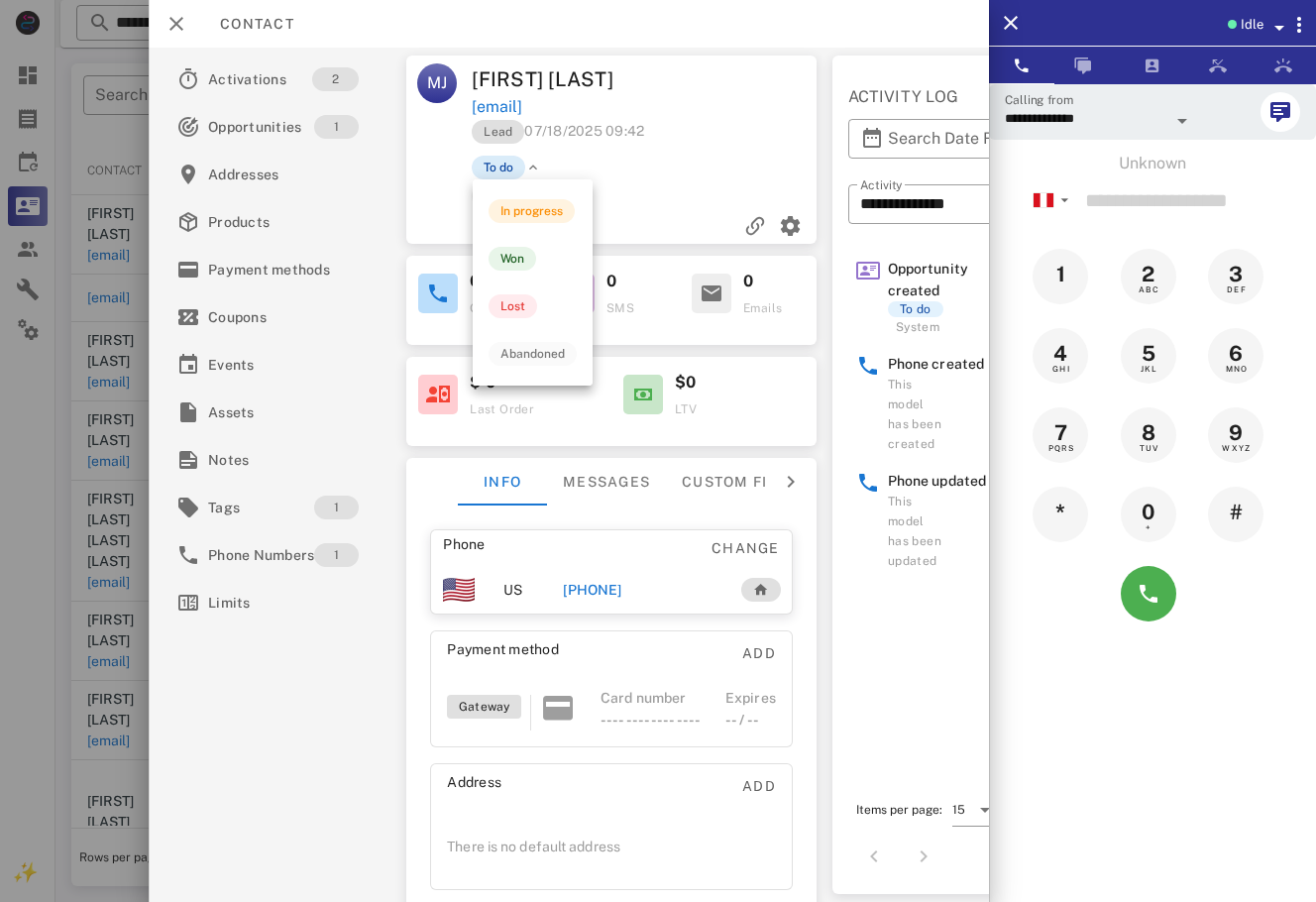 click on "To do" at bounding box center [498, 168] 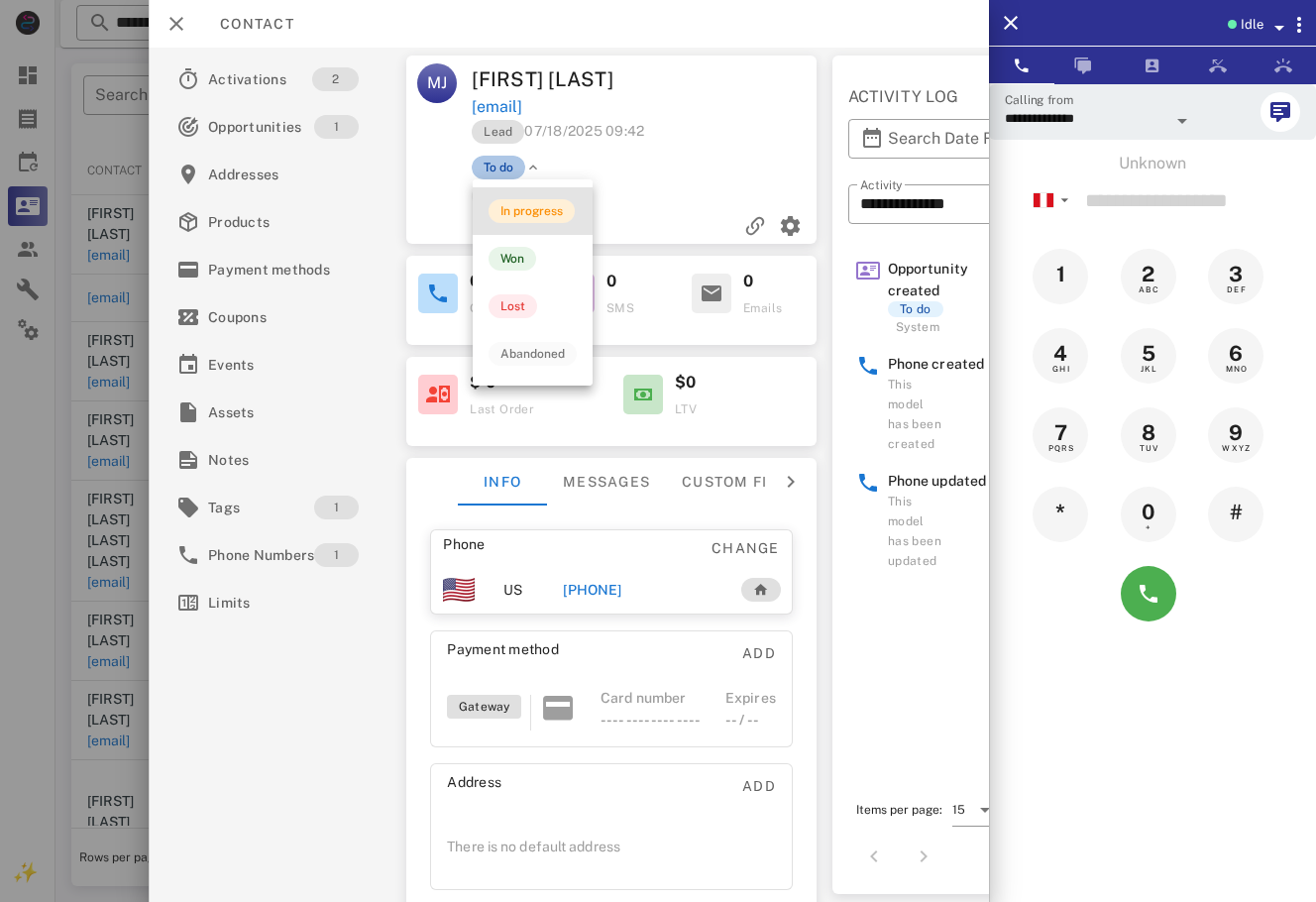 click on "In progress" at bounding box center [531, 211] 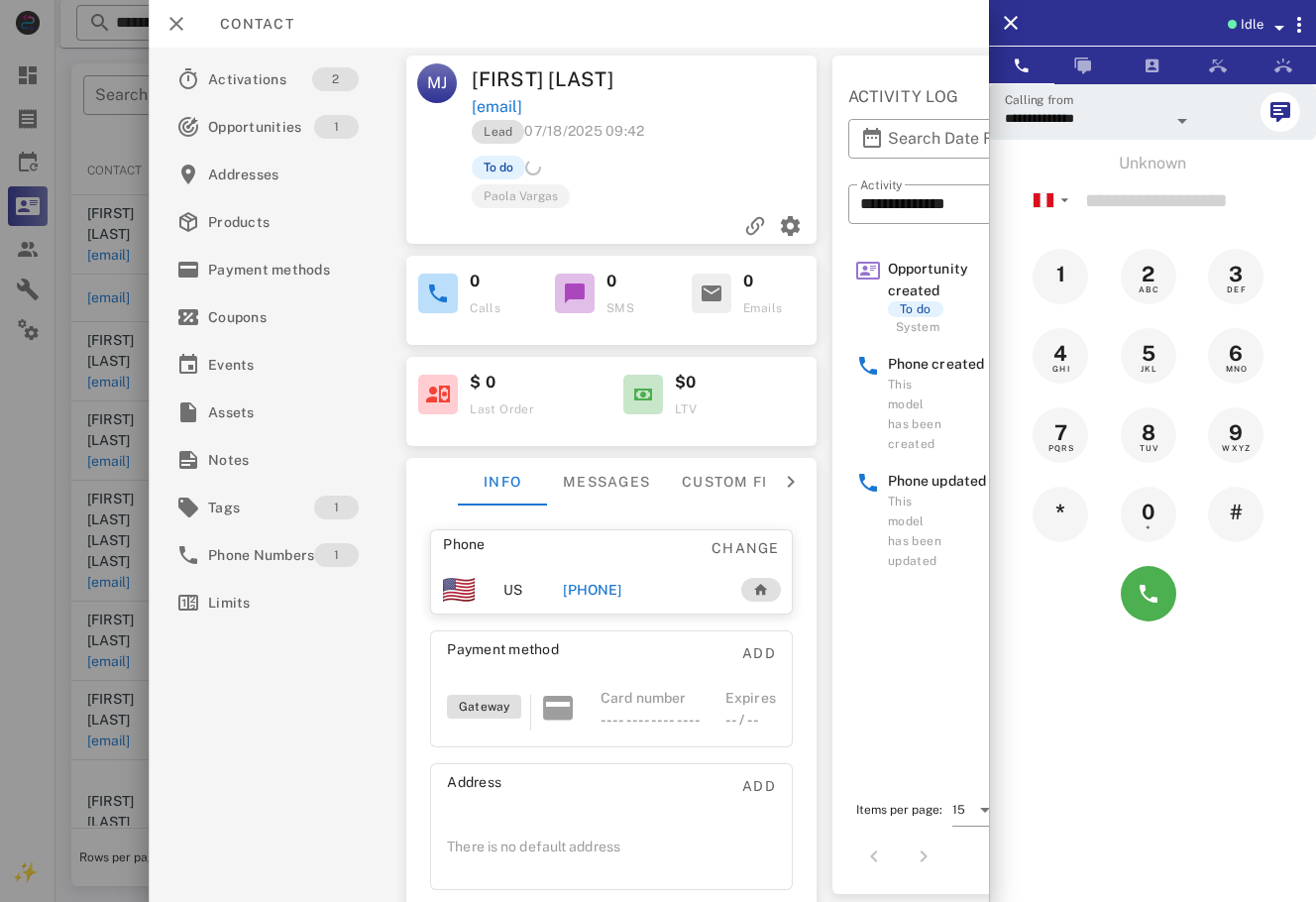 click at bounding box center [658, 451] 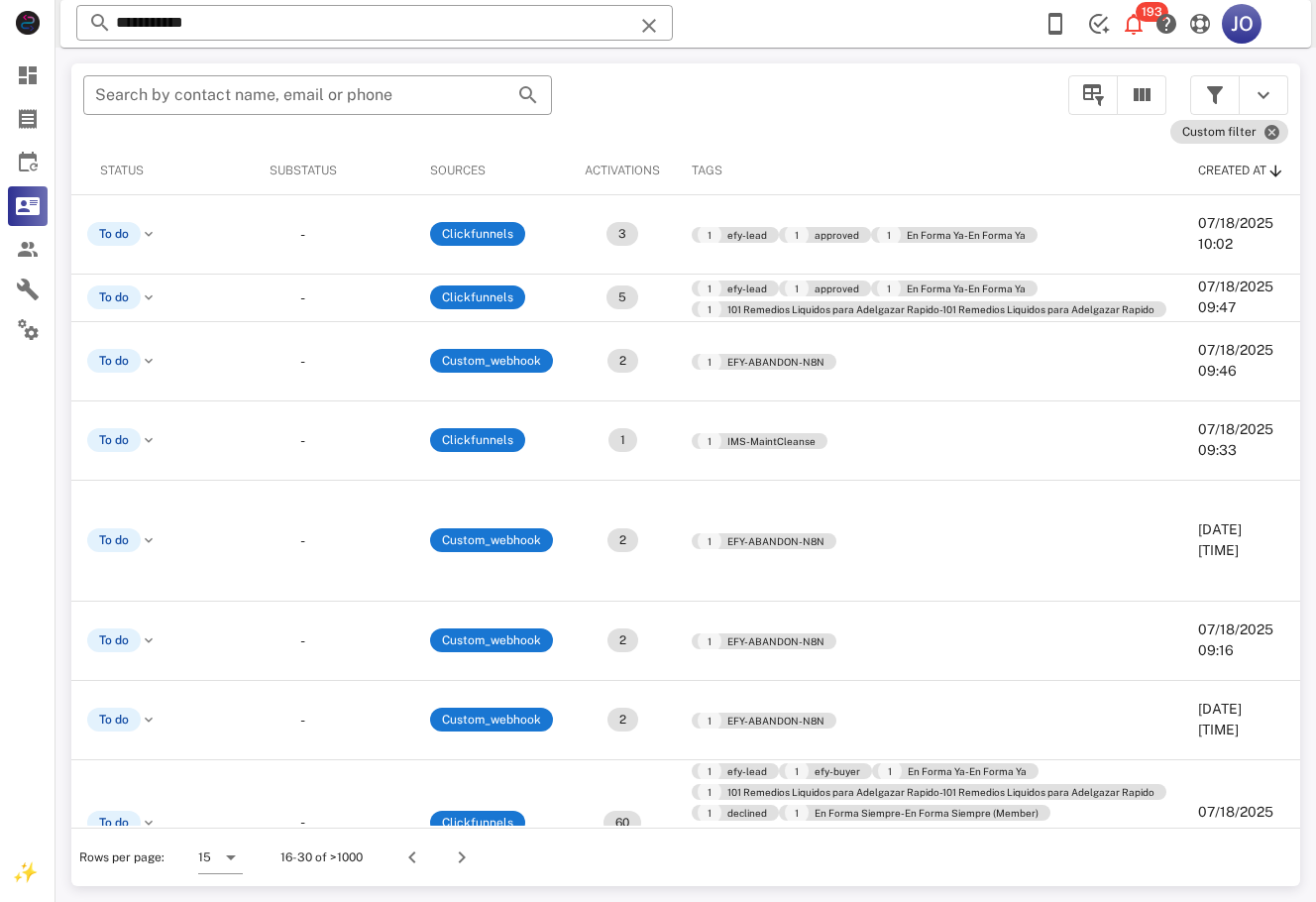 scroll, scrollTop: 0, scrollLeft: 0, axis: both 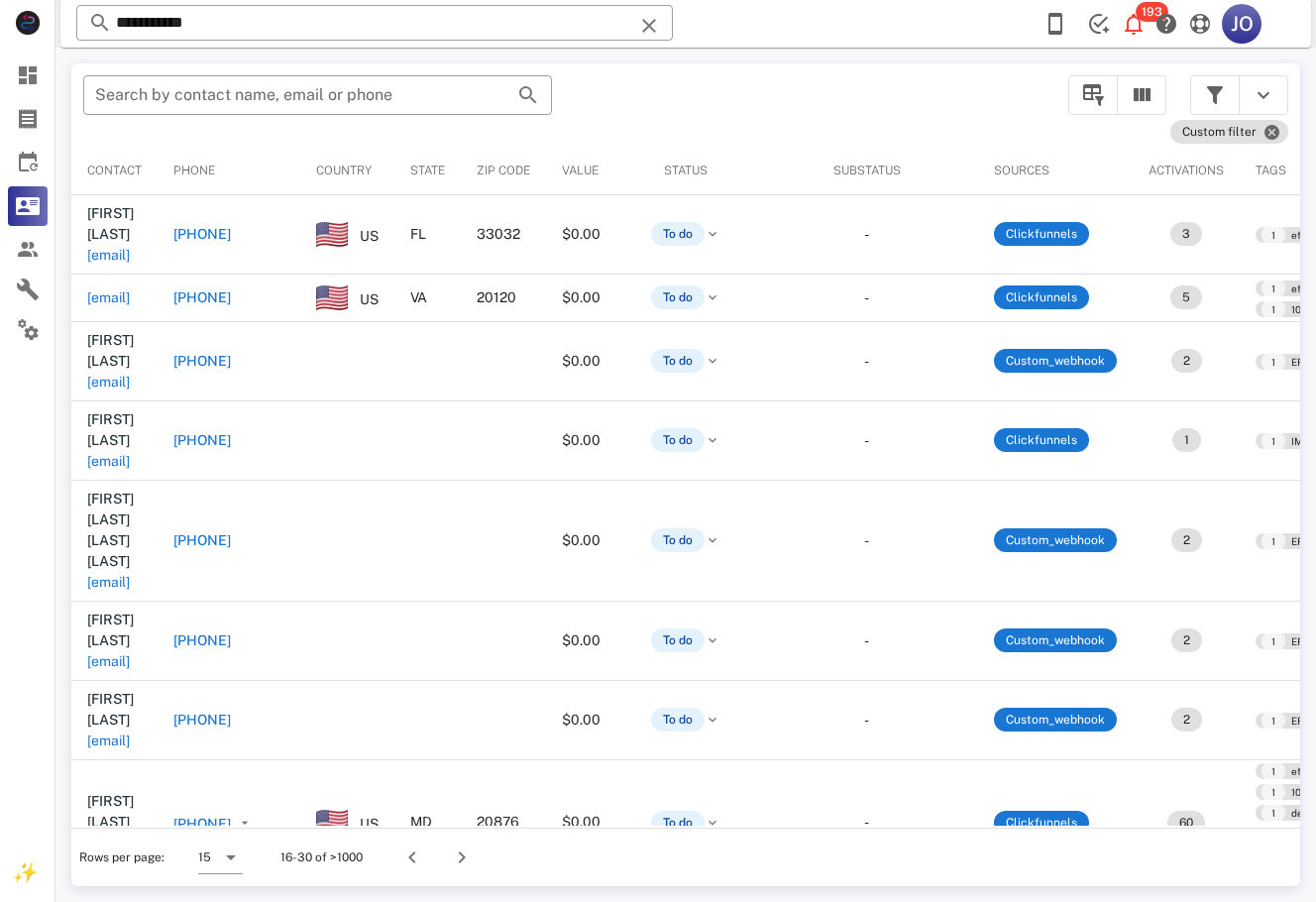 click on "[EMAIL]" at bounding box center (108, 946) 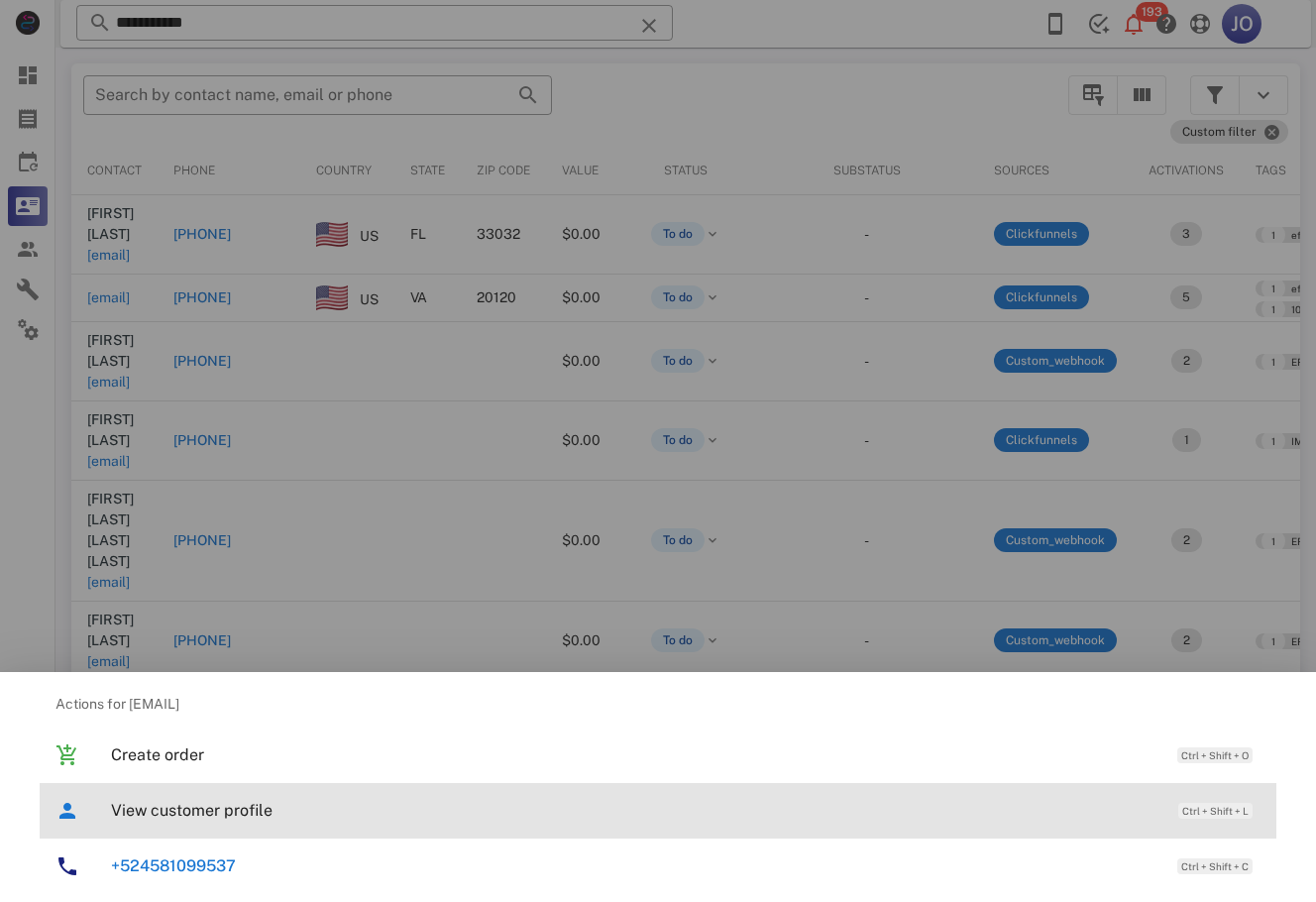click on "View customer profile" at bounding box center (634, 810) 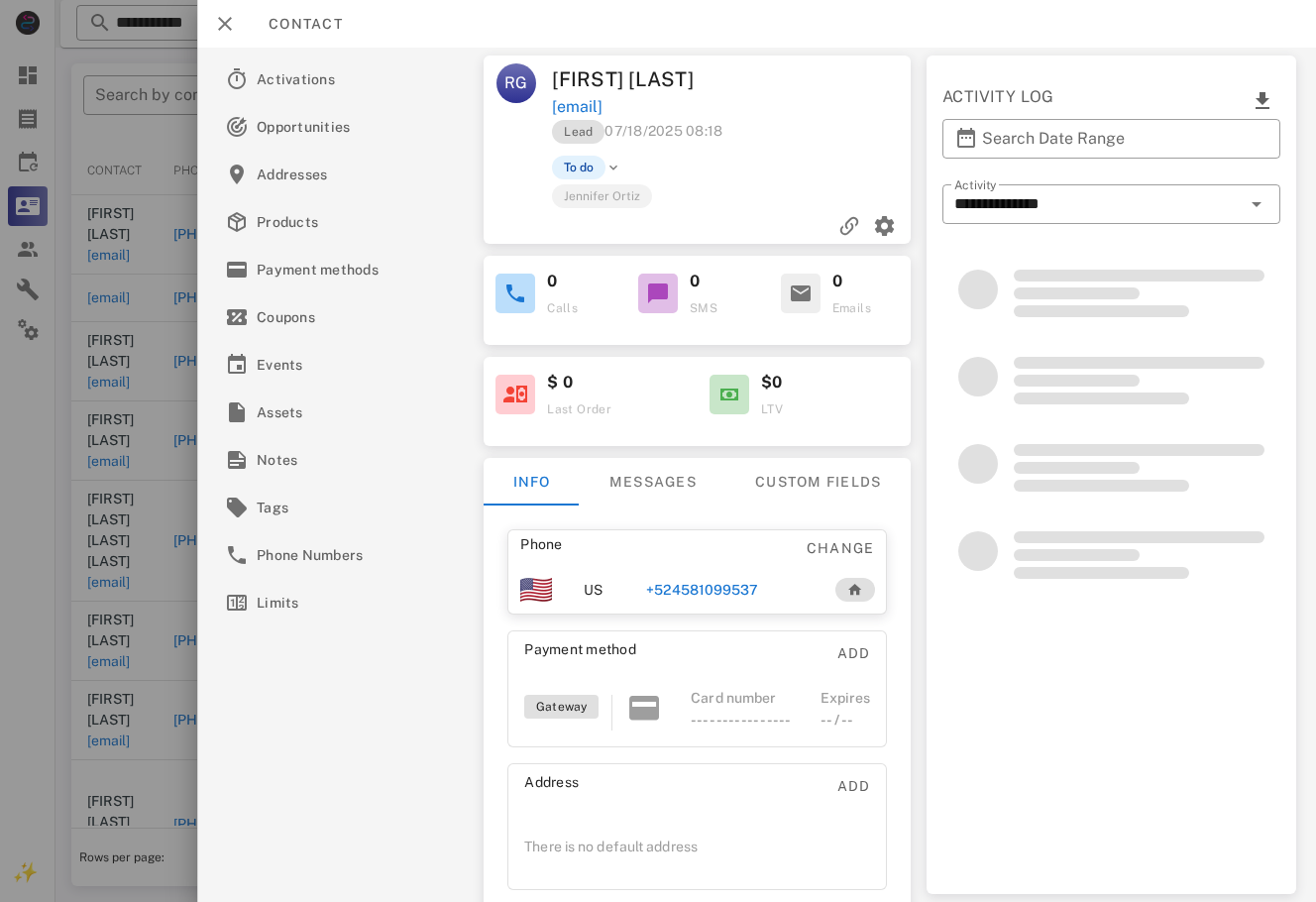 click on "+524581099537" at bounding box center (703, 590) 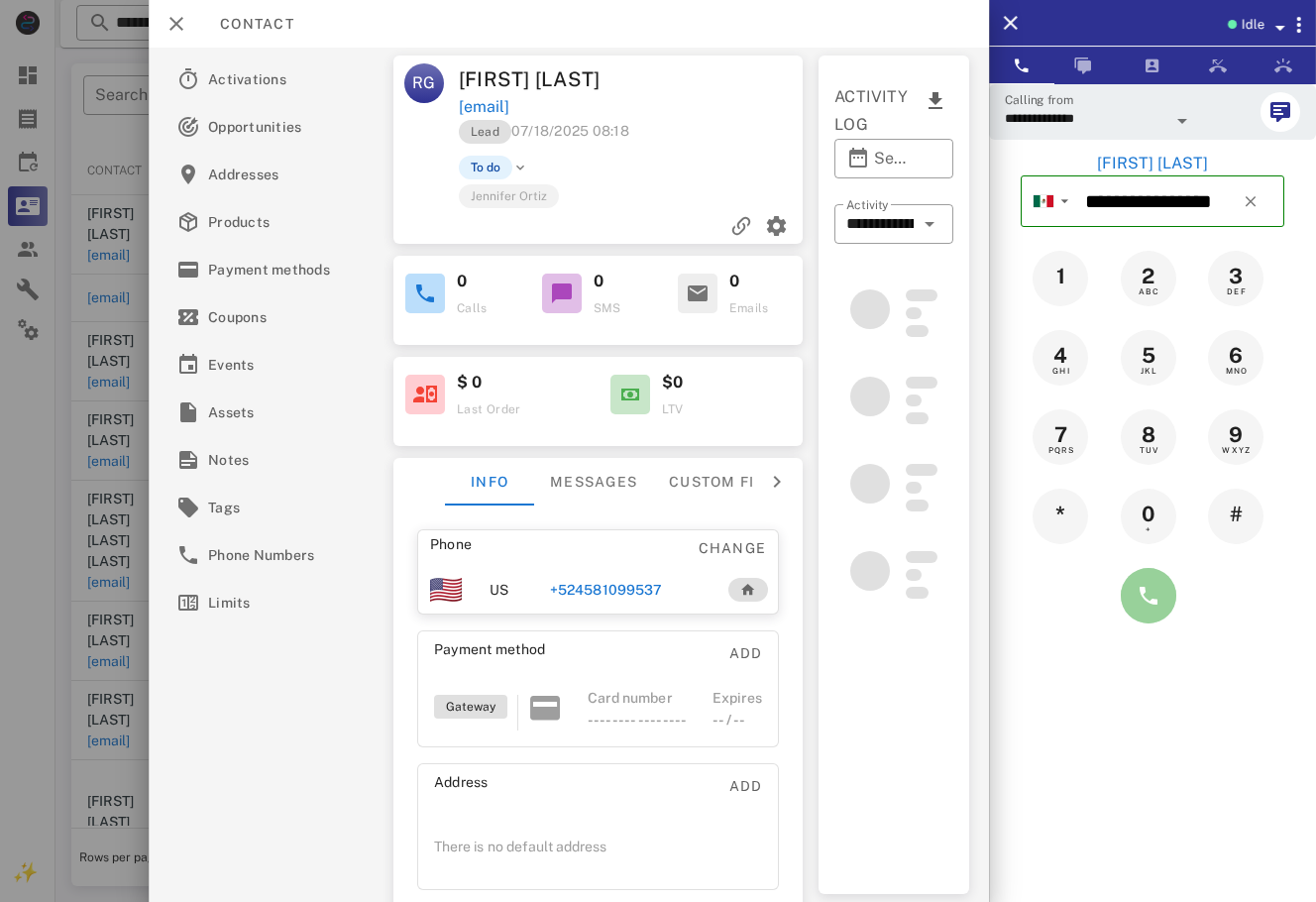 click at bounding box center [1149, 596] 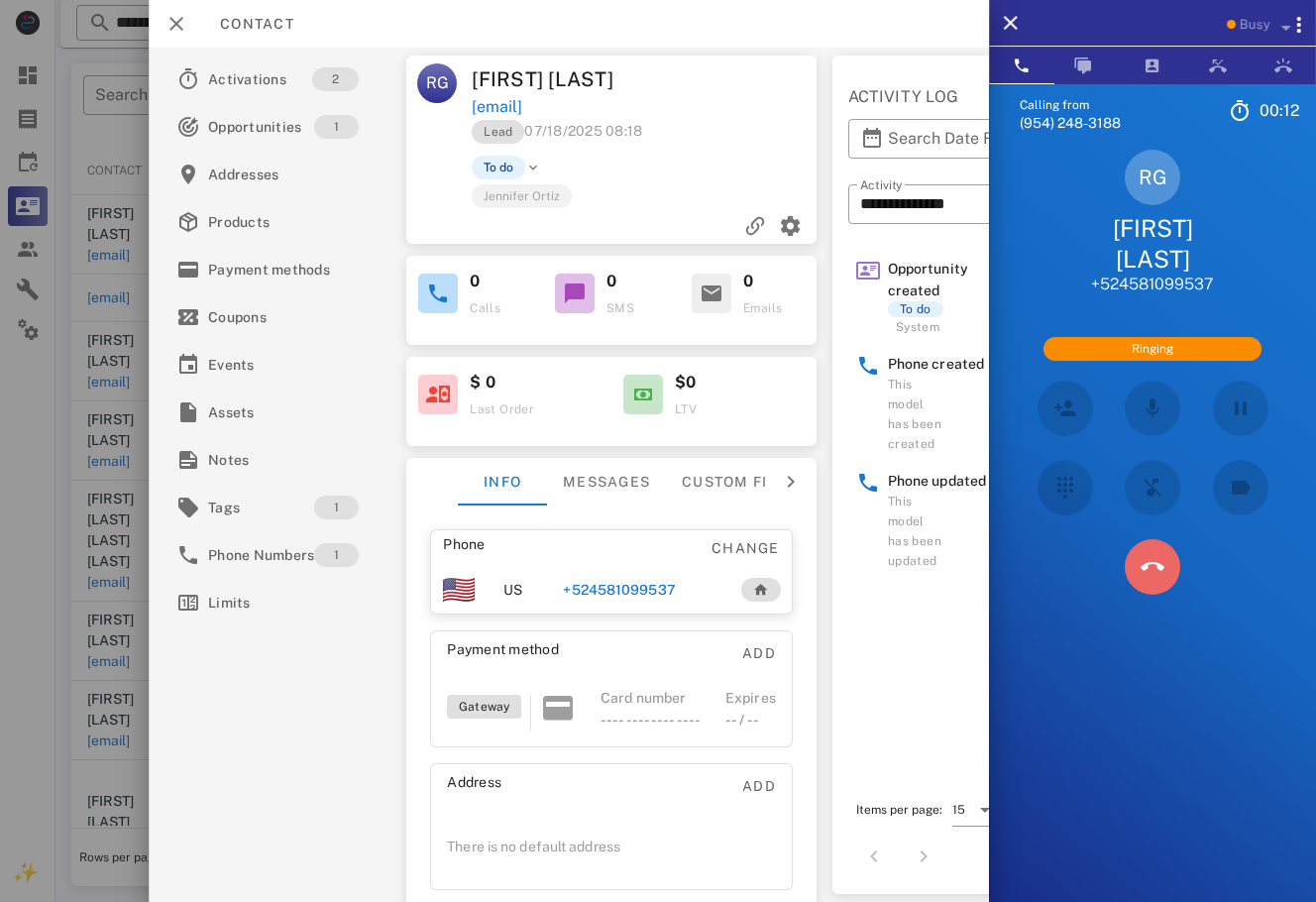 click at bounding box center (1152, 567) 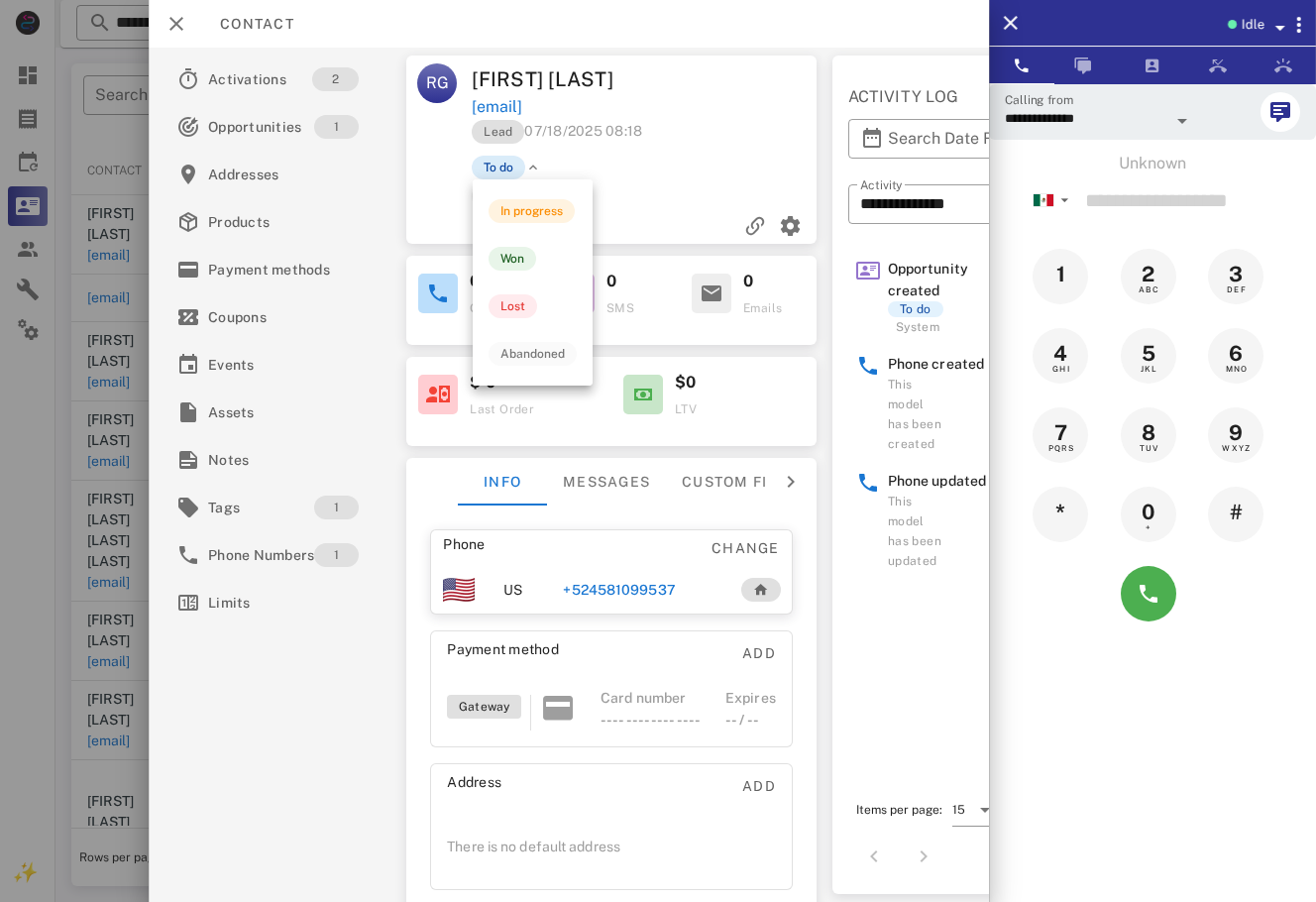 click on "To do" at bounding box center (498, 168) 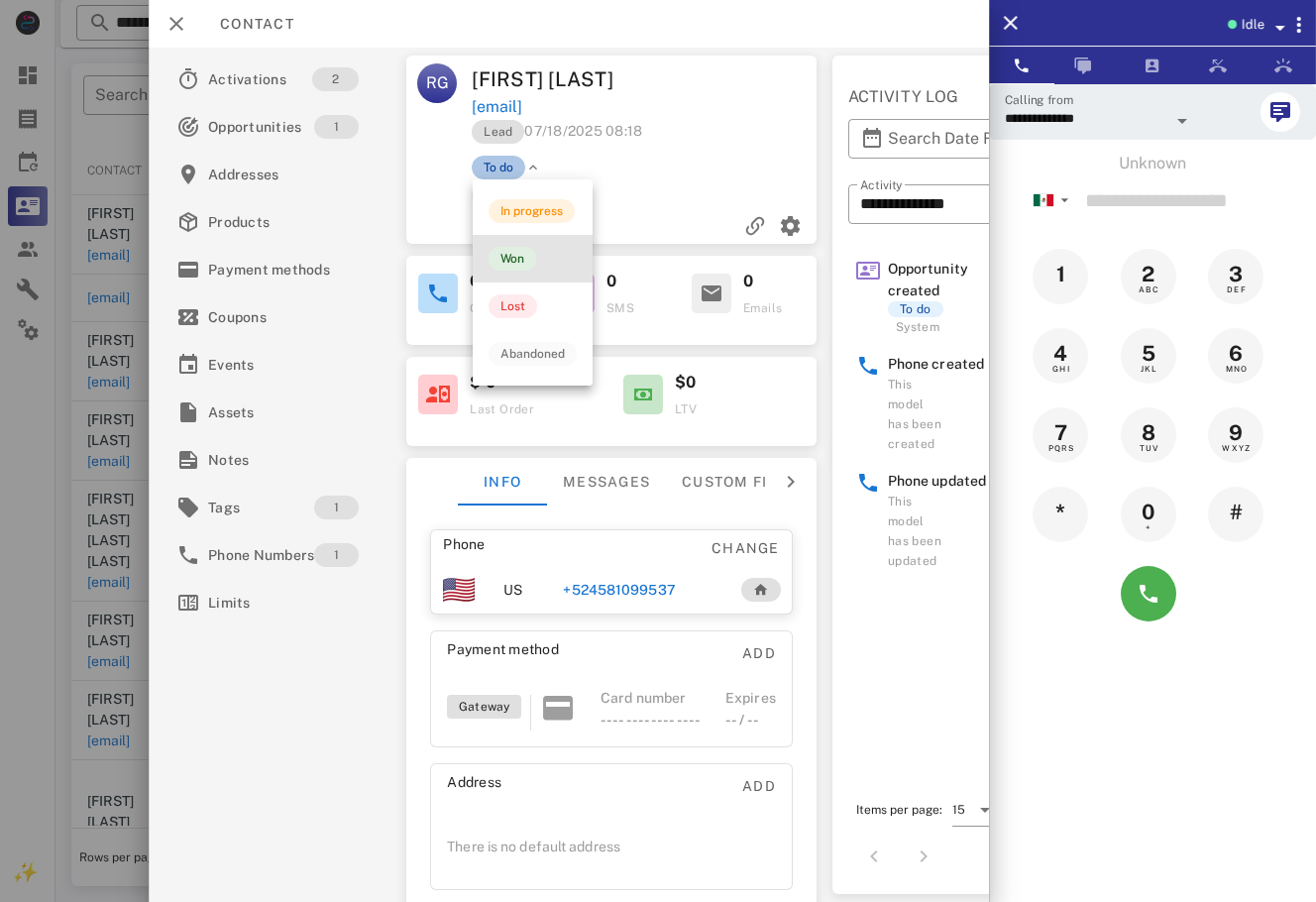 click on "Won" at bounding box center (512, 259) 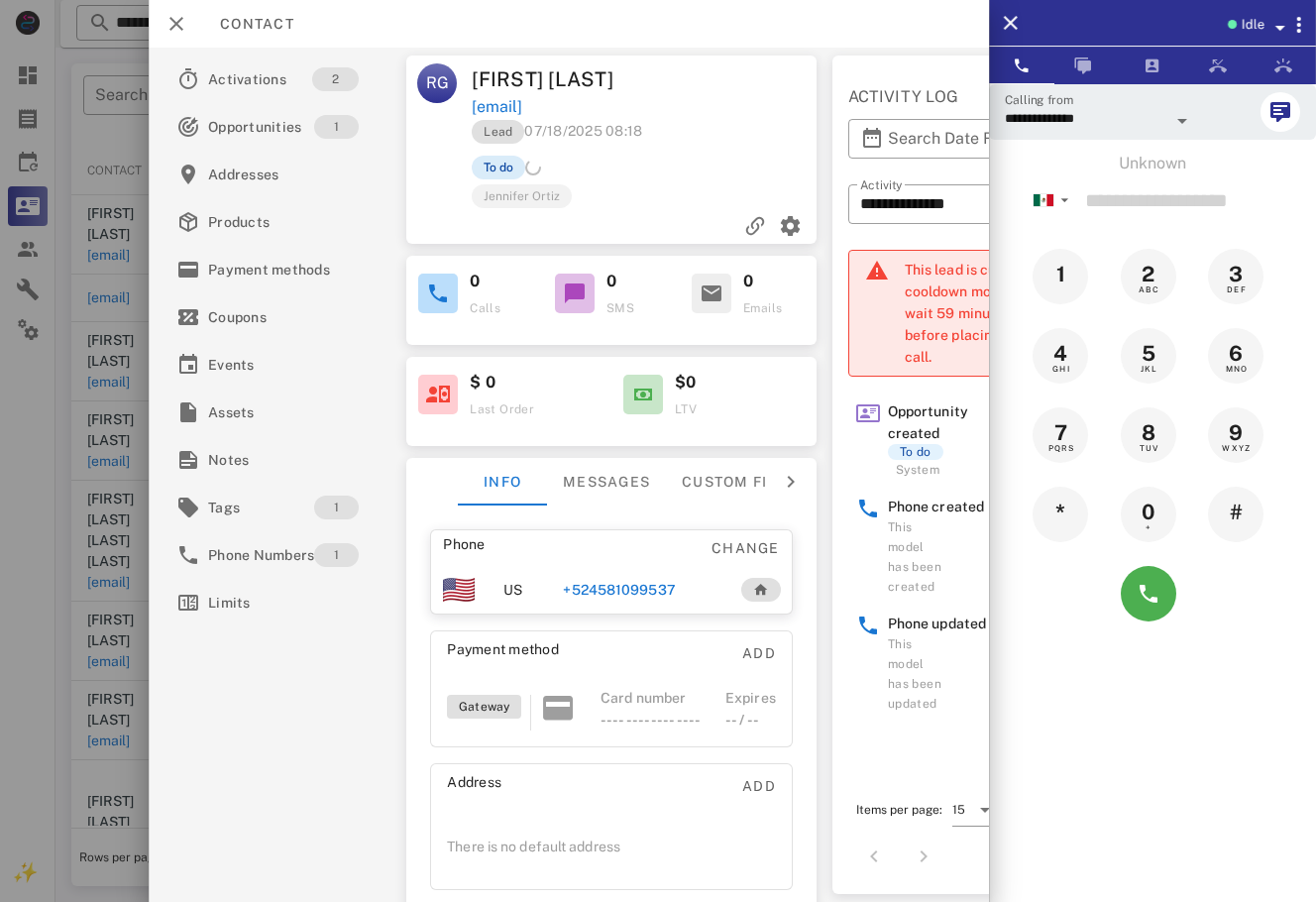 click on "To do" at bounding box center (498, 168) 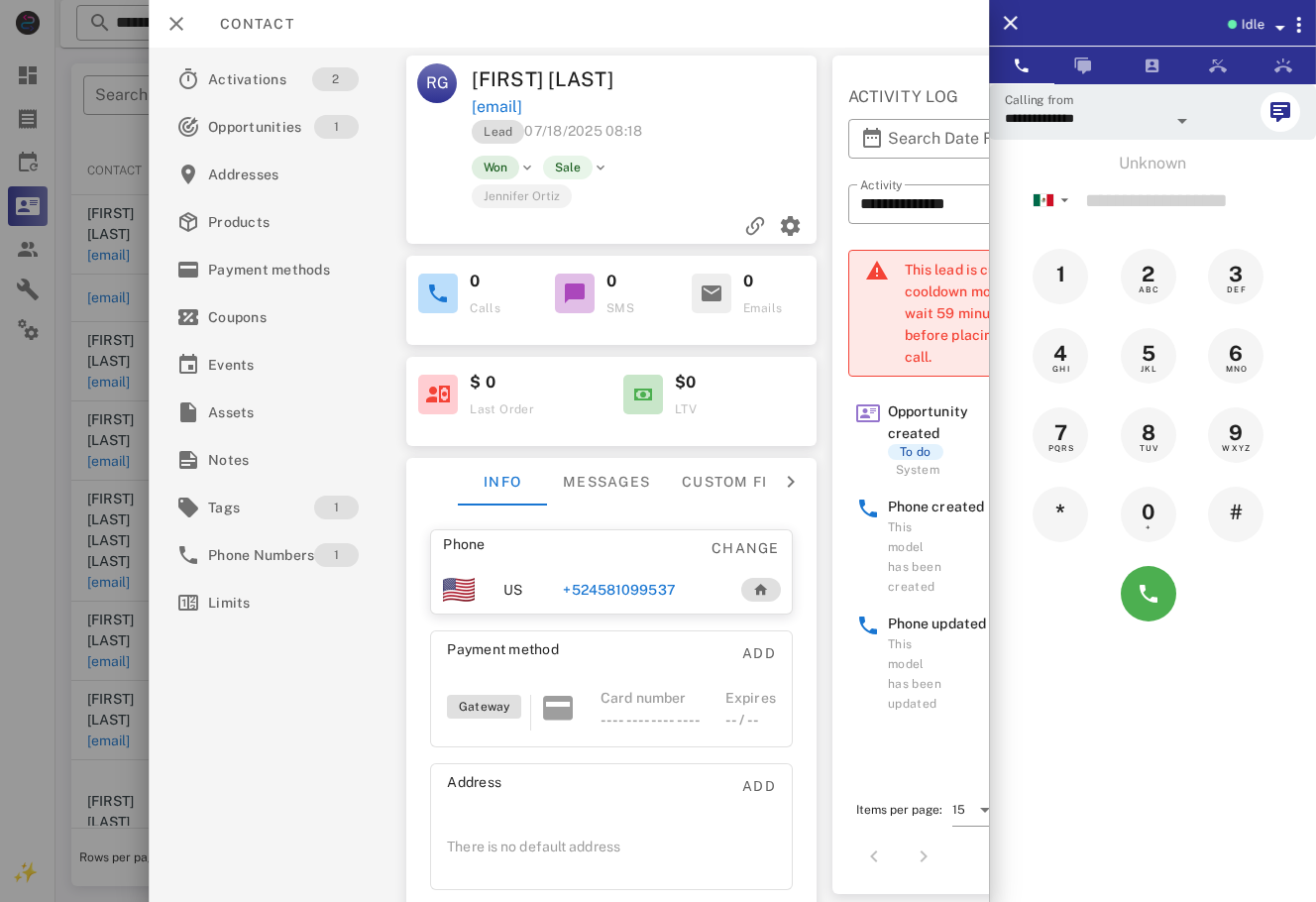 click on "Won" at bounding box center [495, 168] 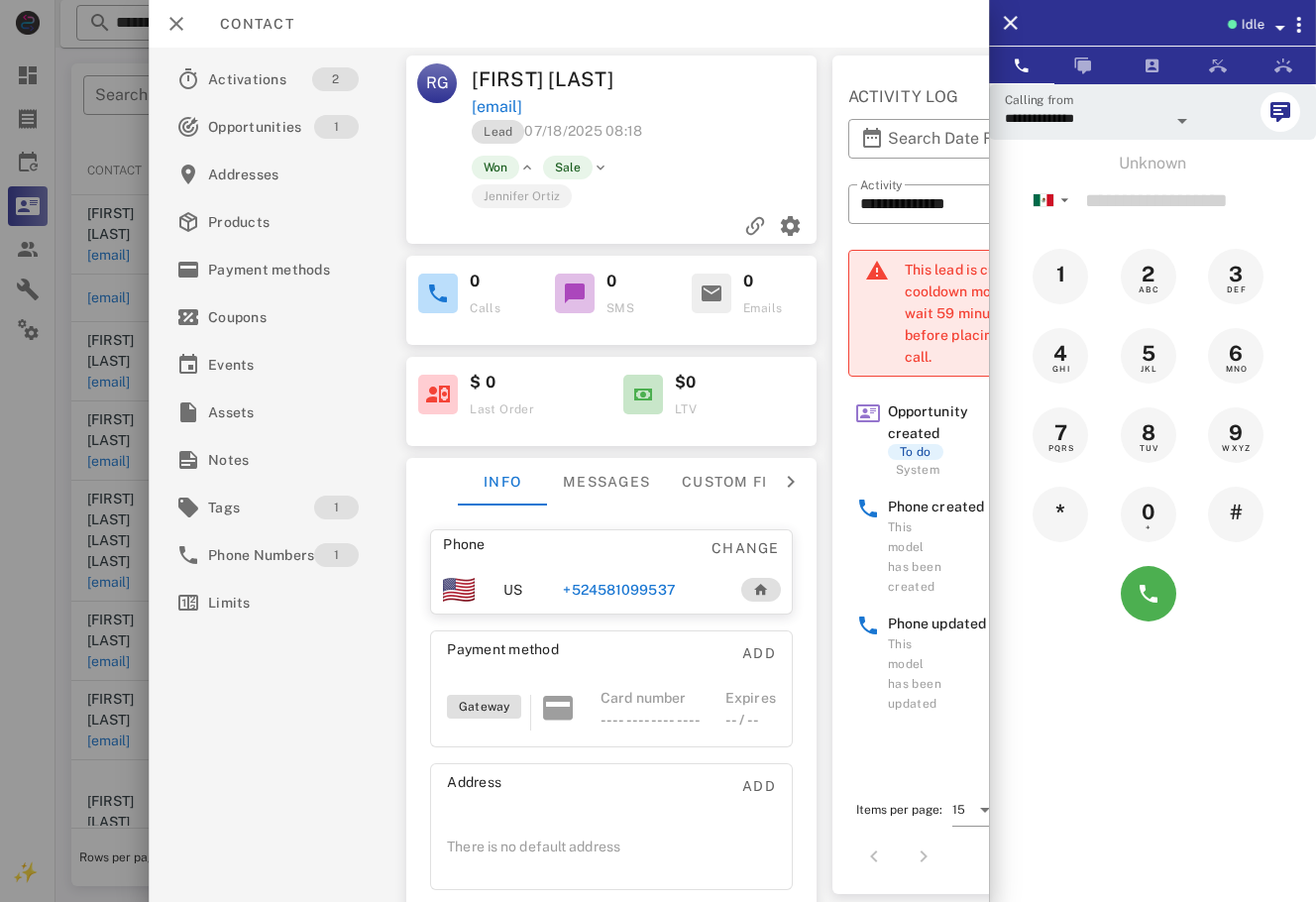 click at bounding box center [527, 168] 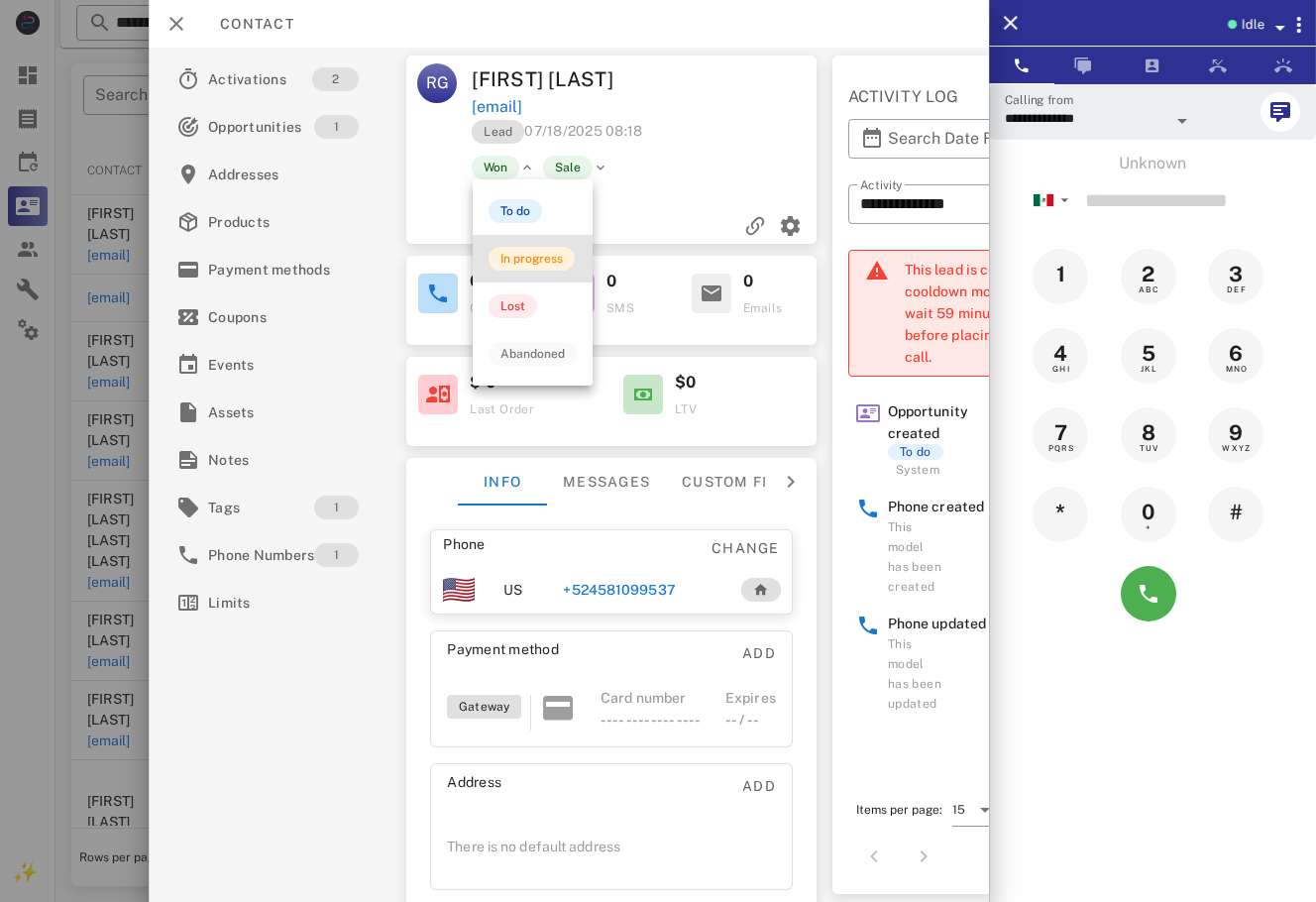 click on "In progress" at bounding box center (532, 259) 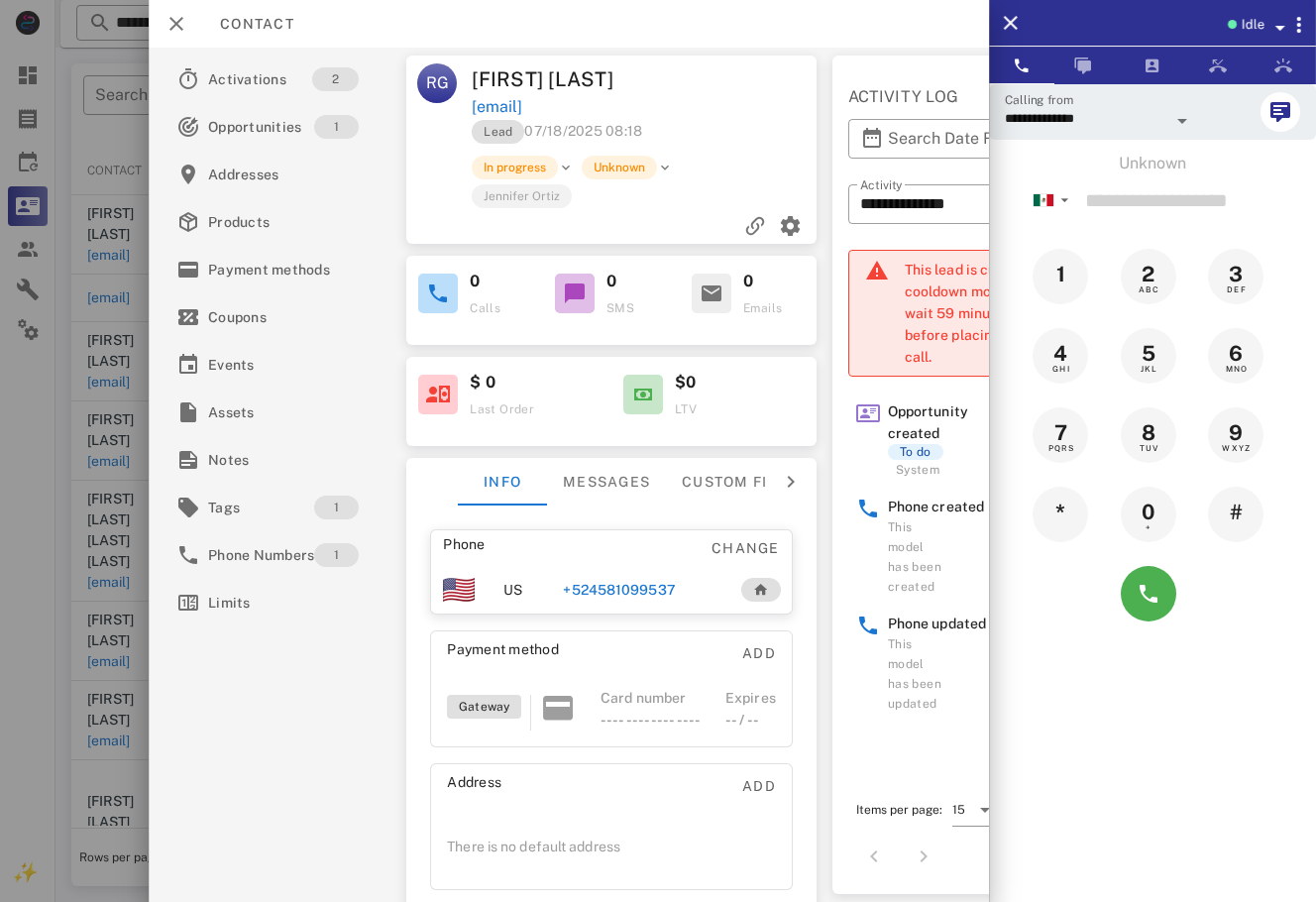 click at bounding box center [658, 451] 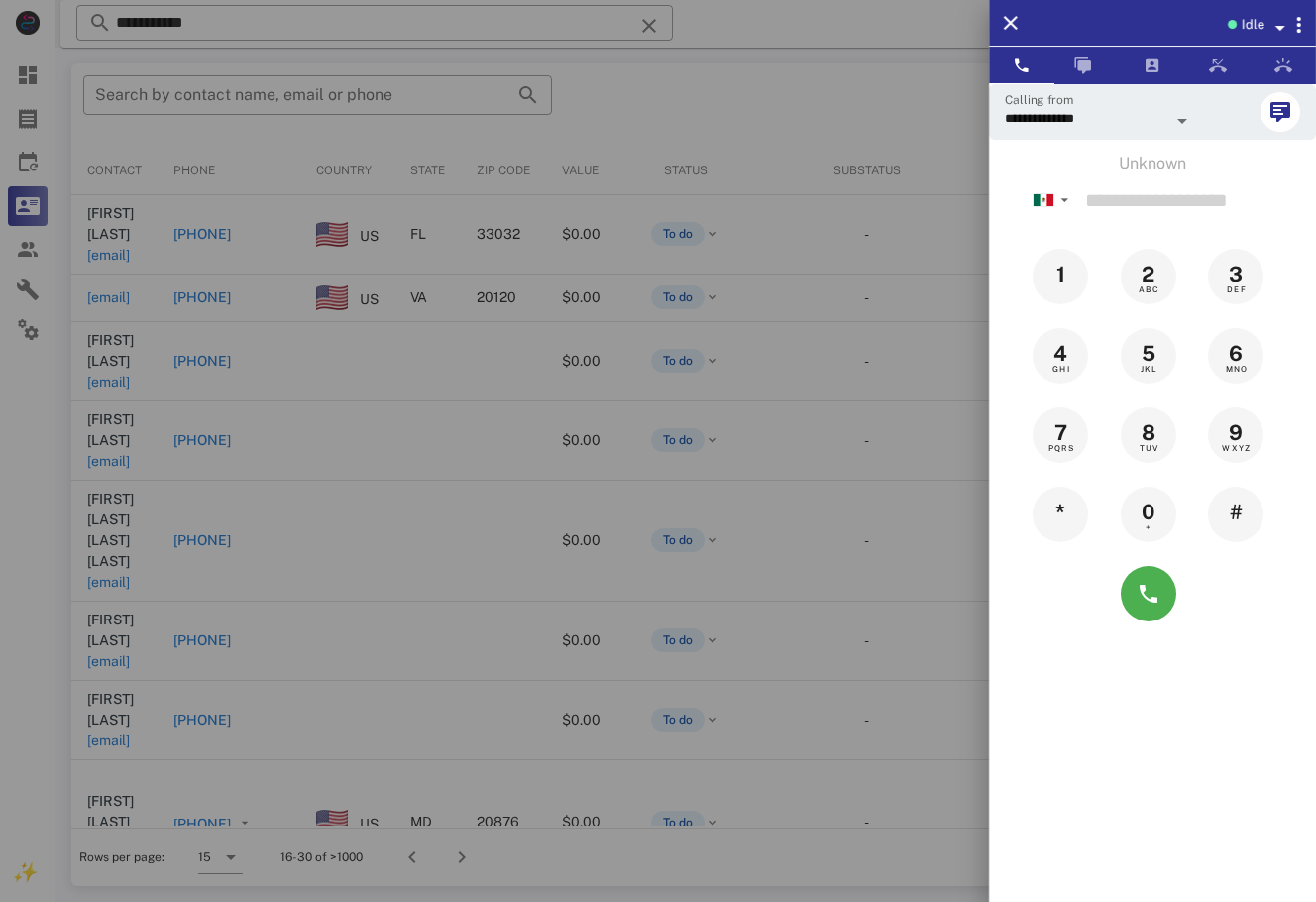 click at bounding box center (658, 451) 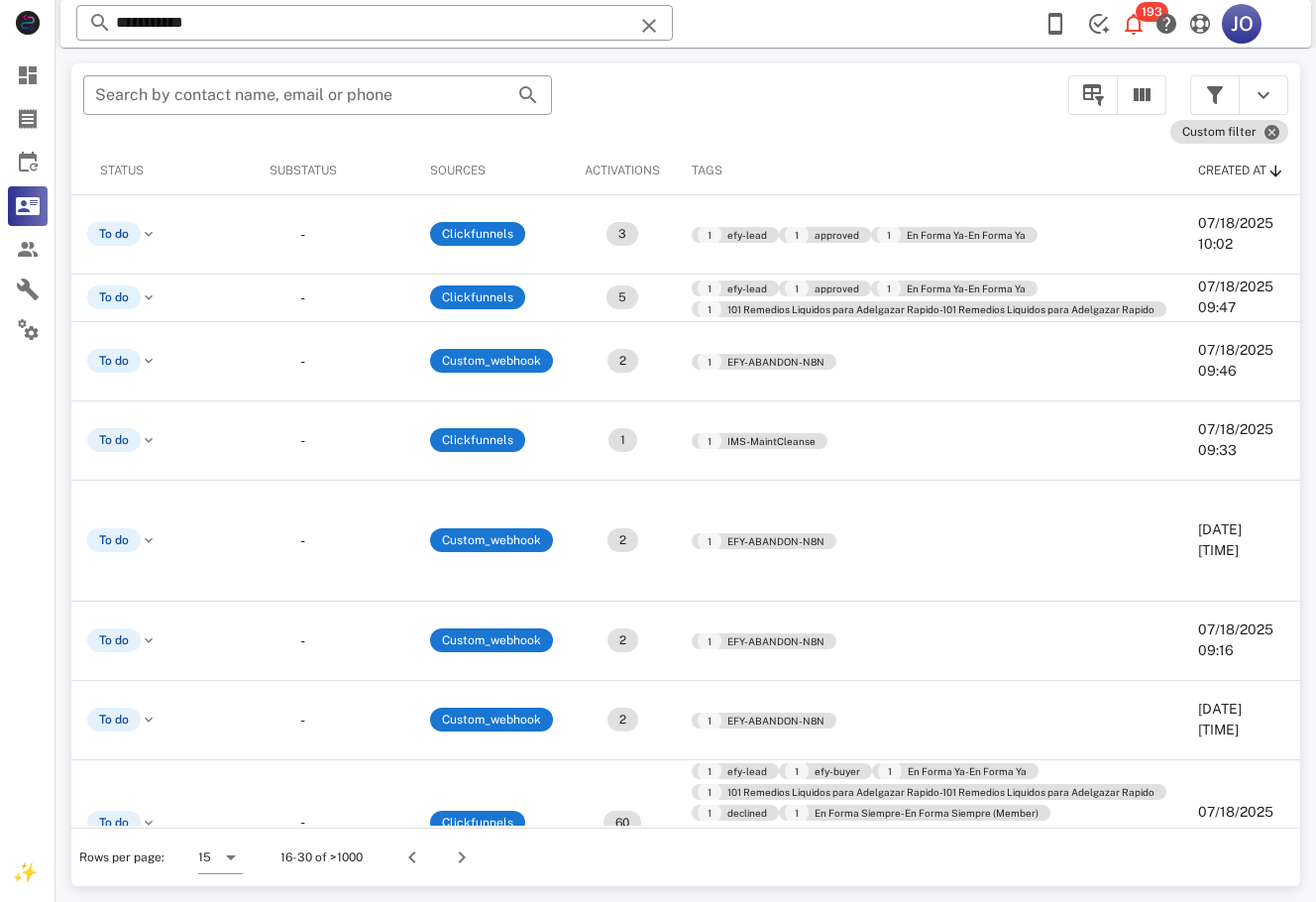 scroll, scrollTop: 0, scrollLeft: 0, axis: both 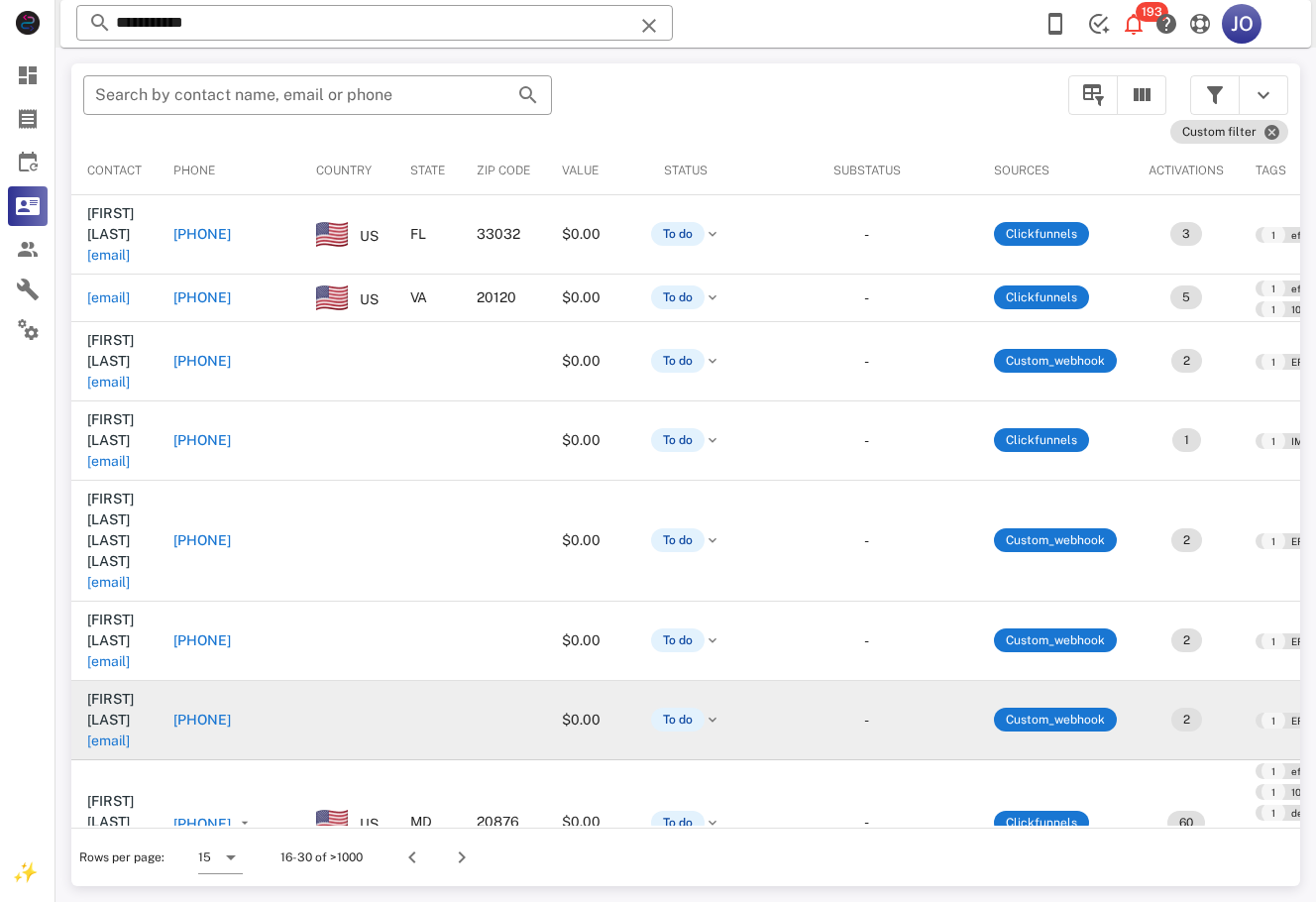 click on "[EMAIL]" at bounding box center [108, 740] 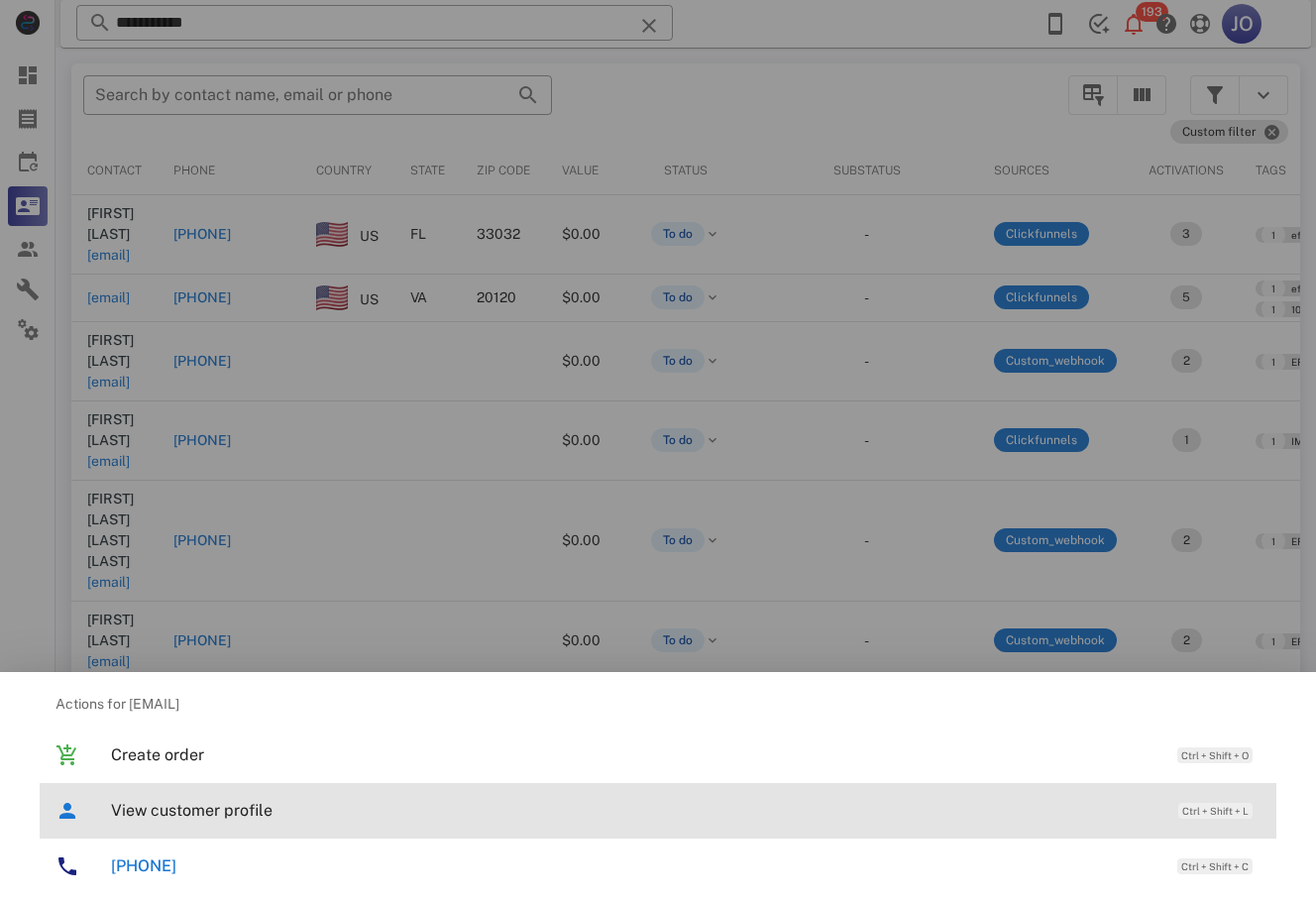 click on "View customer profile Ctrl + Shift + L" at bounding box center [686, 810] 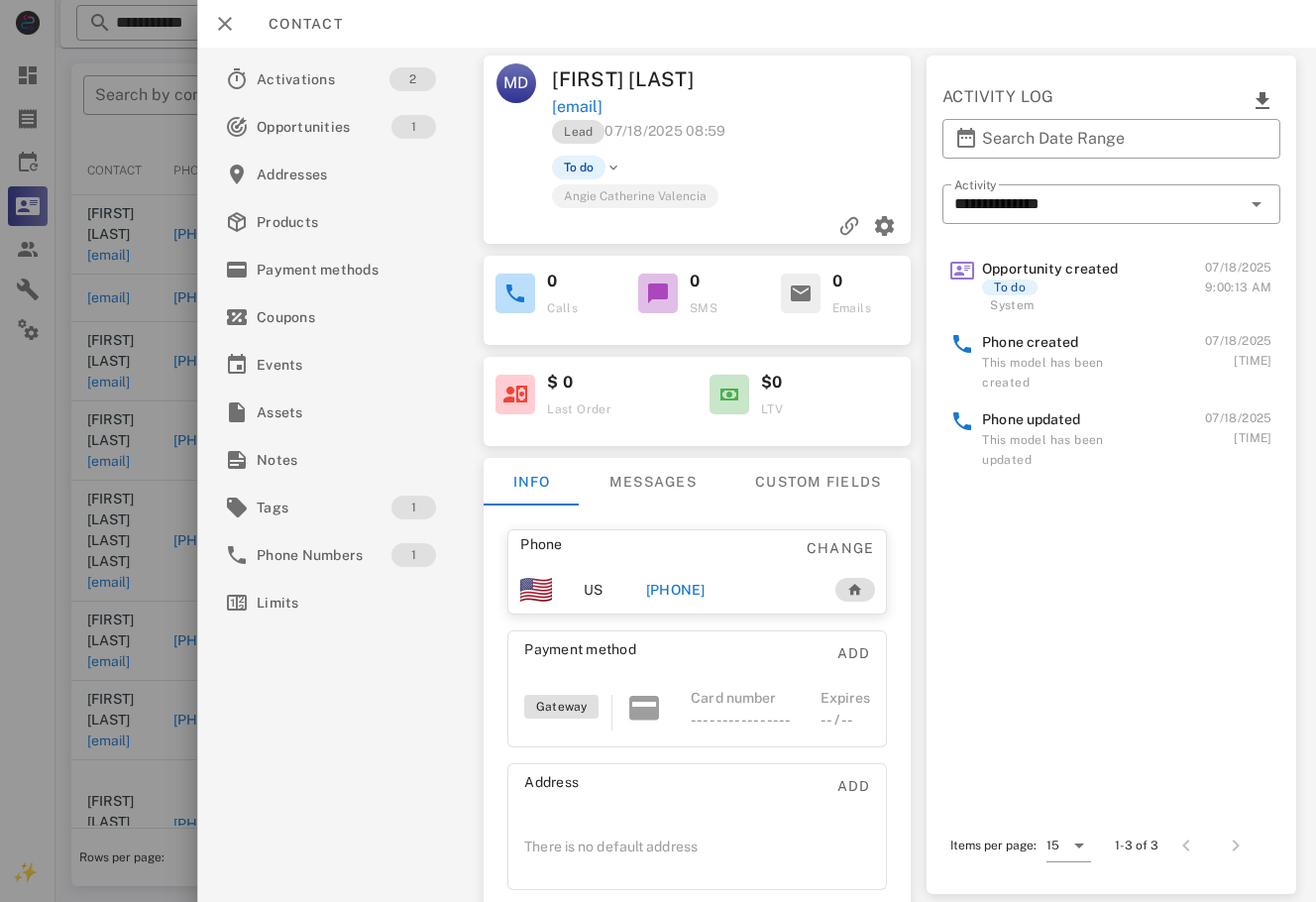 click on "[PHONE]" at bounding box center [676, 590] 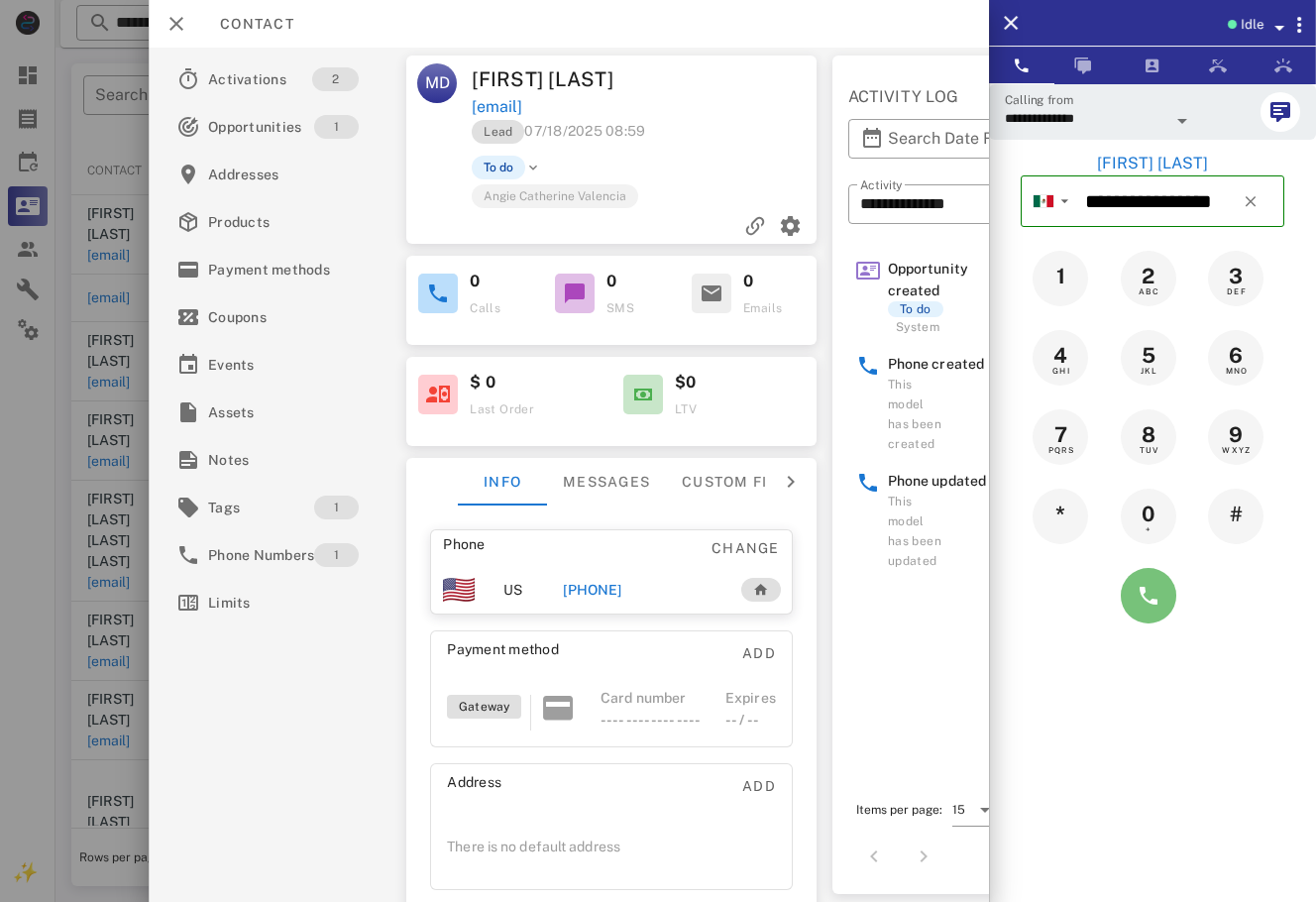 click at bounding box center (1149, 596) 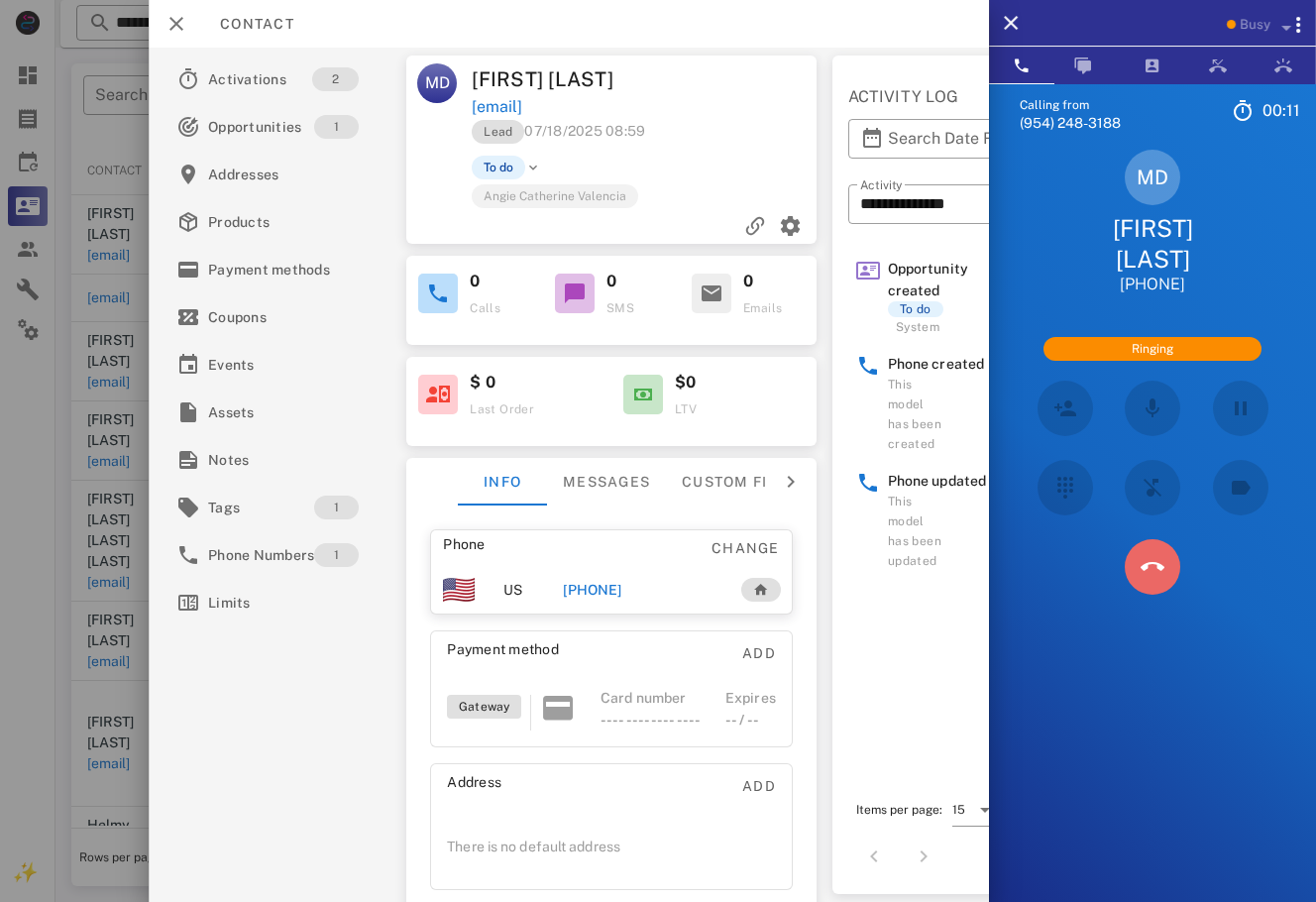 click at bounding box center (1152, 567) 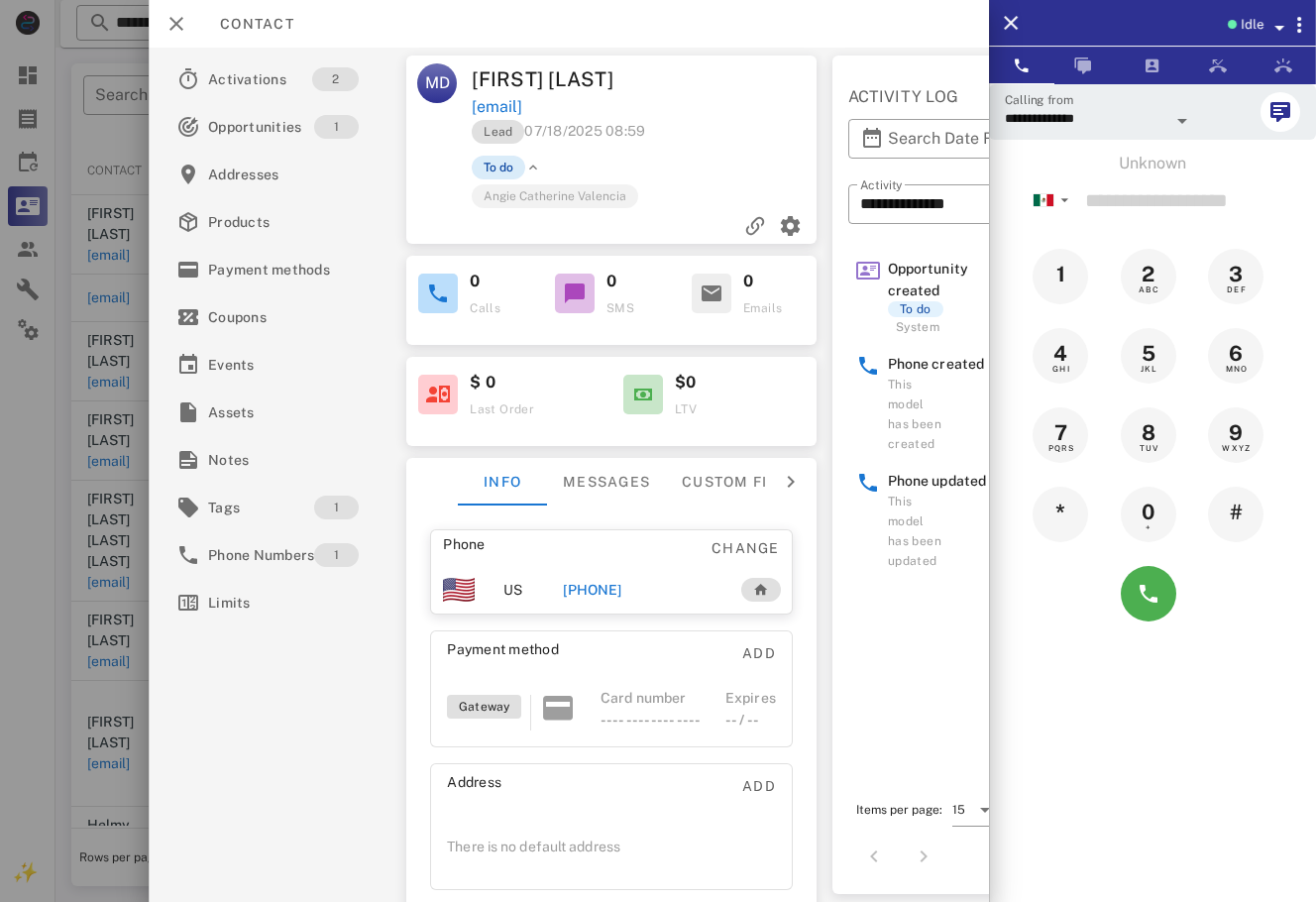 click on "To do" at bounding box center [498, 168] 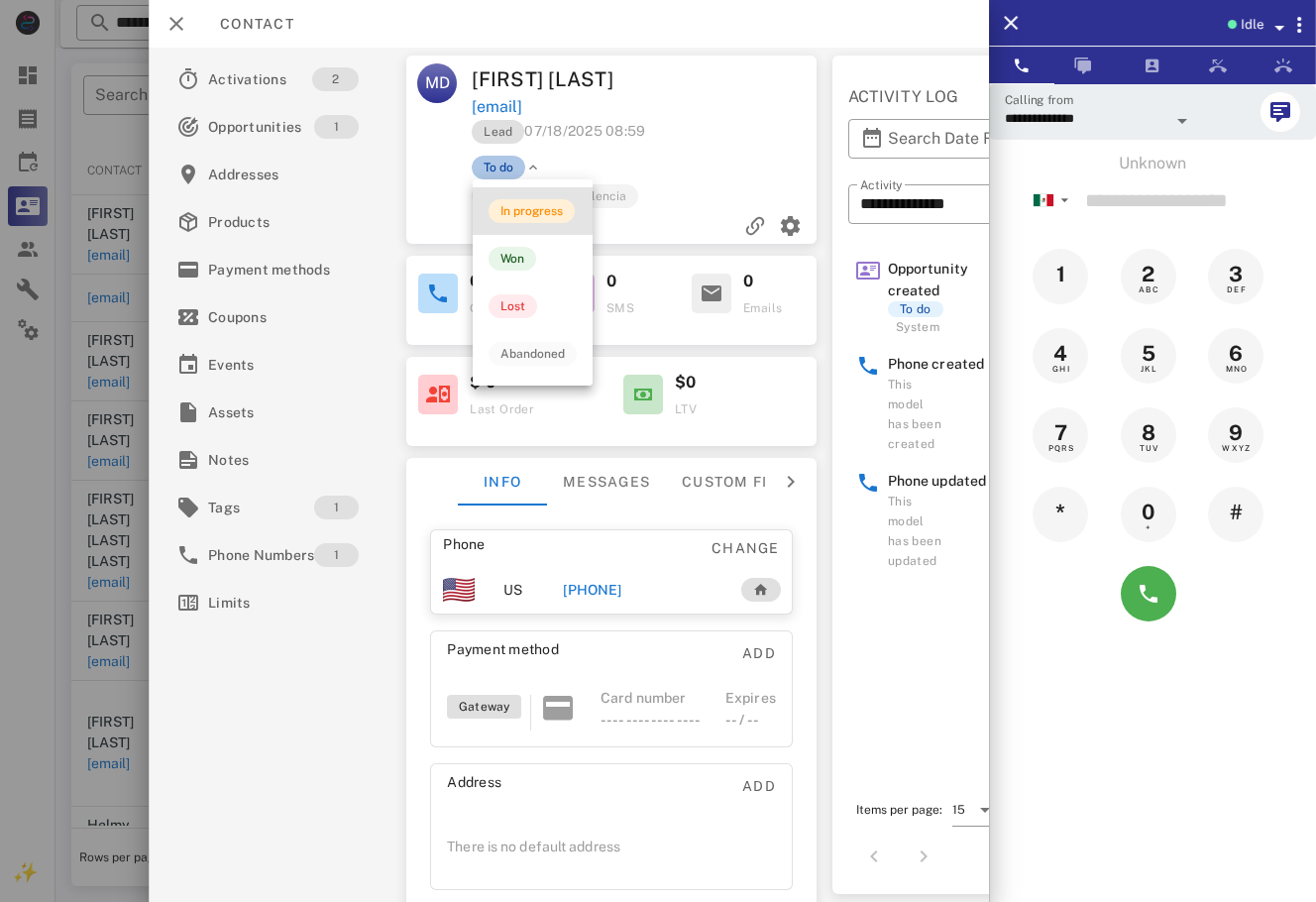 click on "In progress" at bounding box center (531, 211) 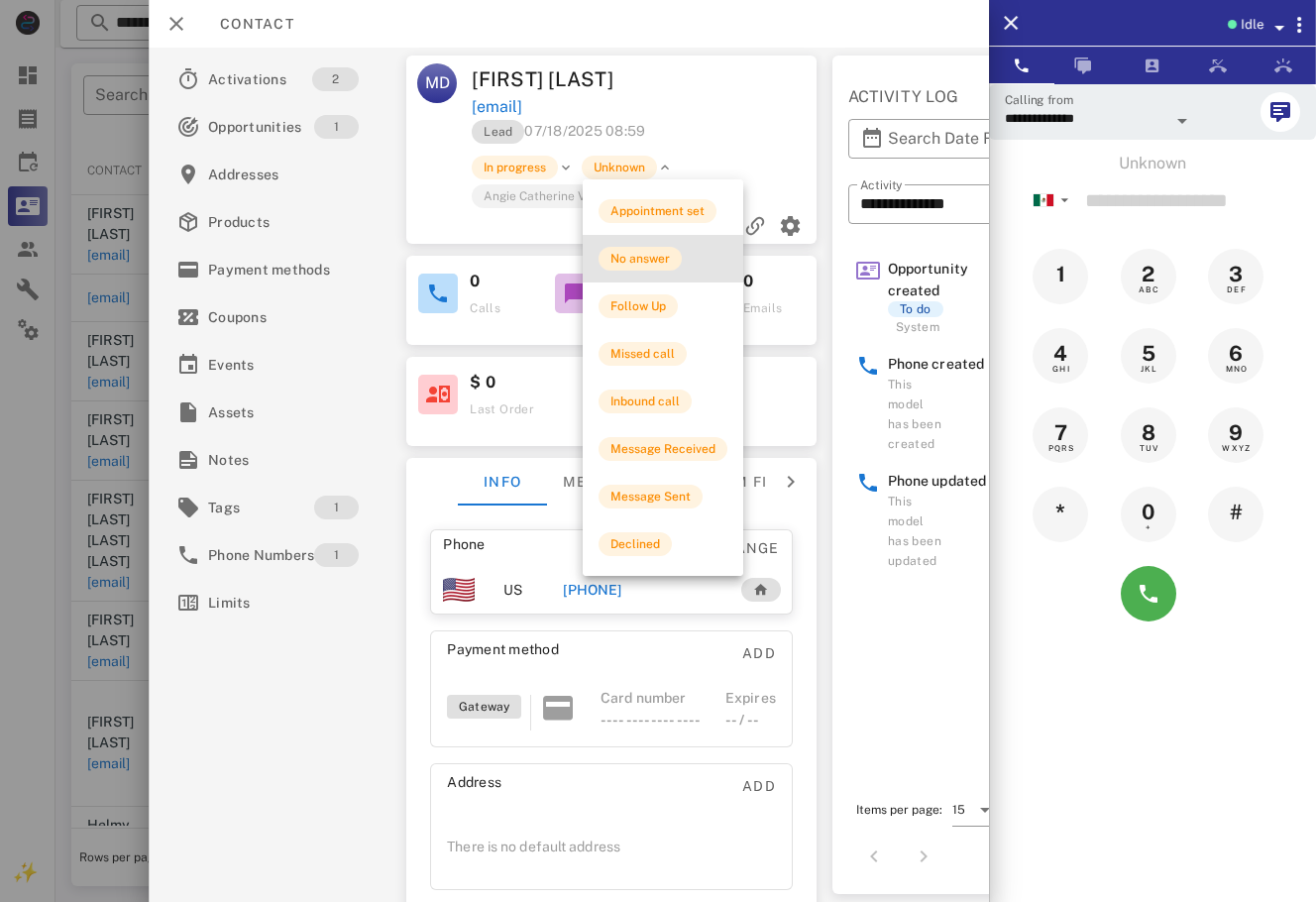 click on "No answer" at bounding box center [640, 259] 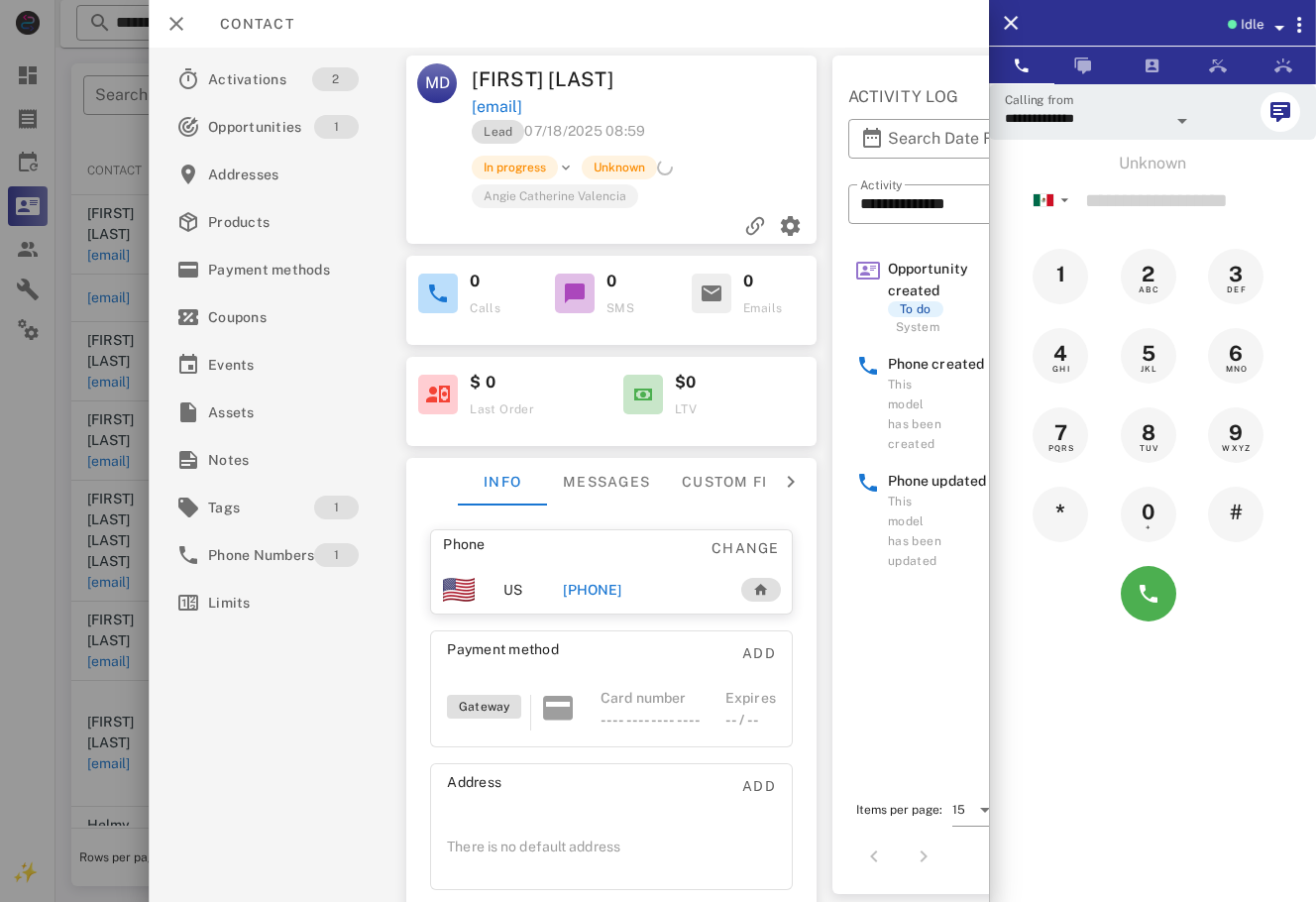 click at bounding box center [658, 451] 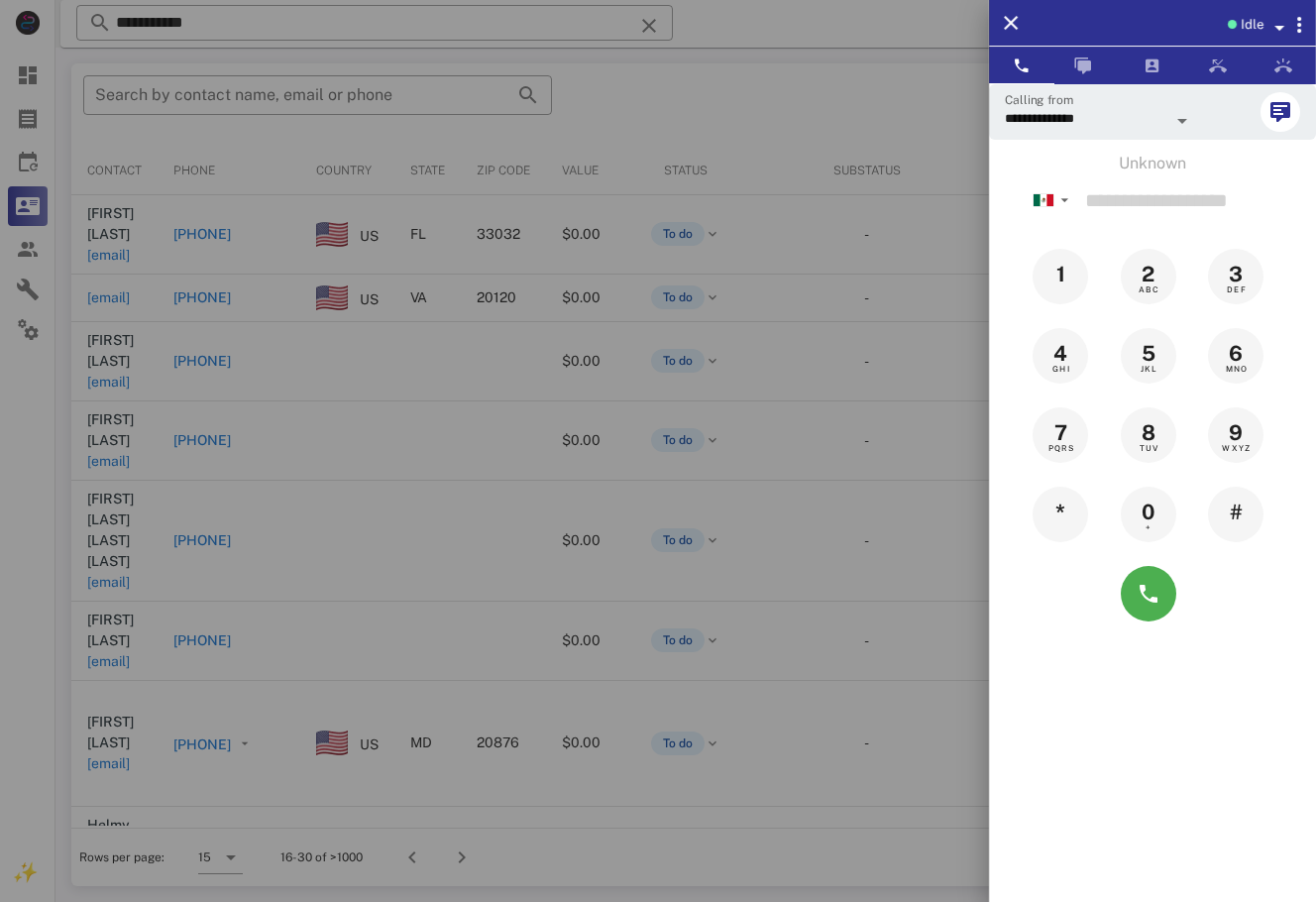 click at bounding box center [658, 451] 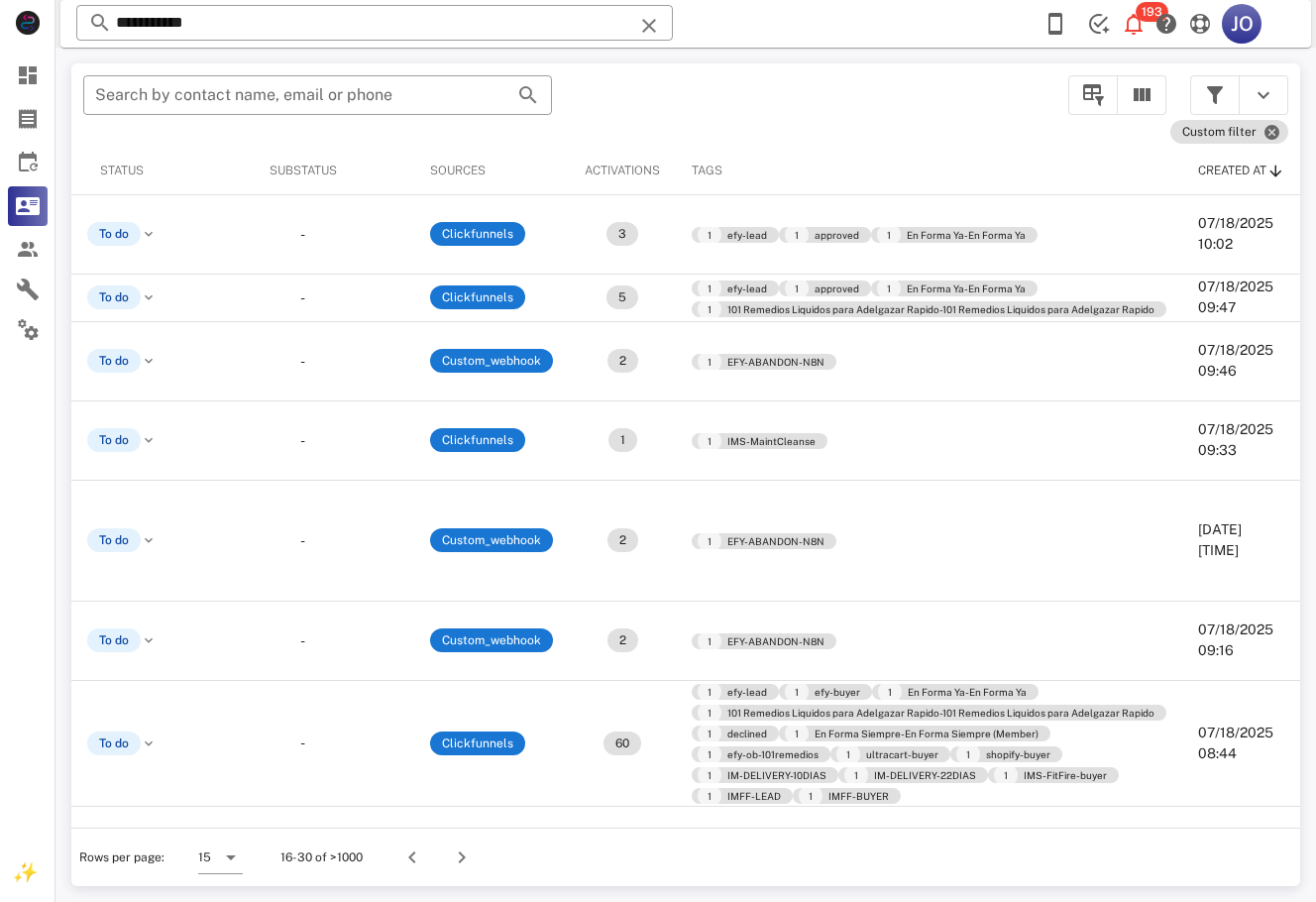 scroll, scrollTop: 0, scrollLeft: 0, axis: both 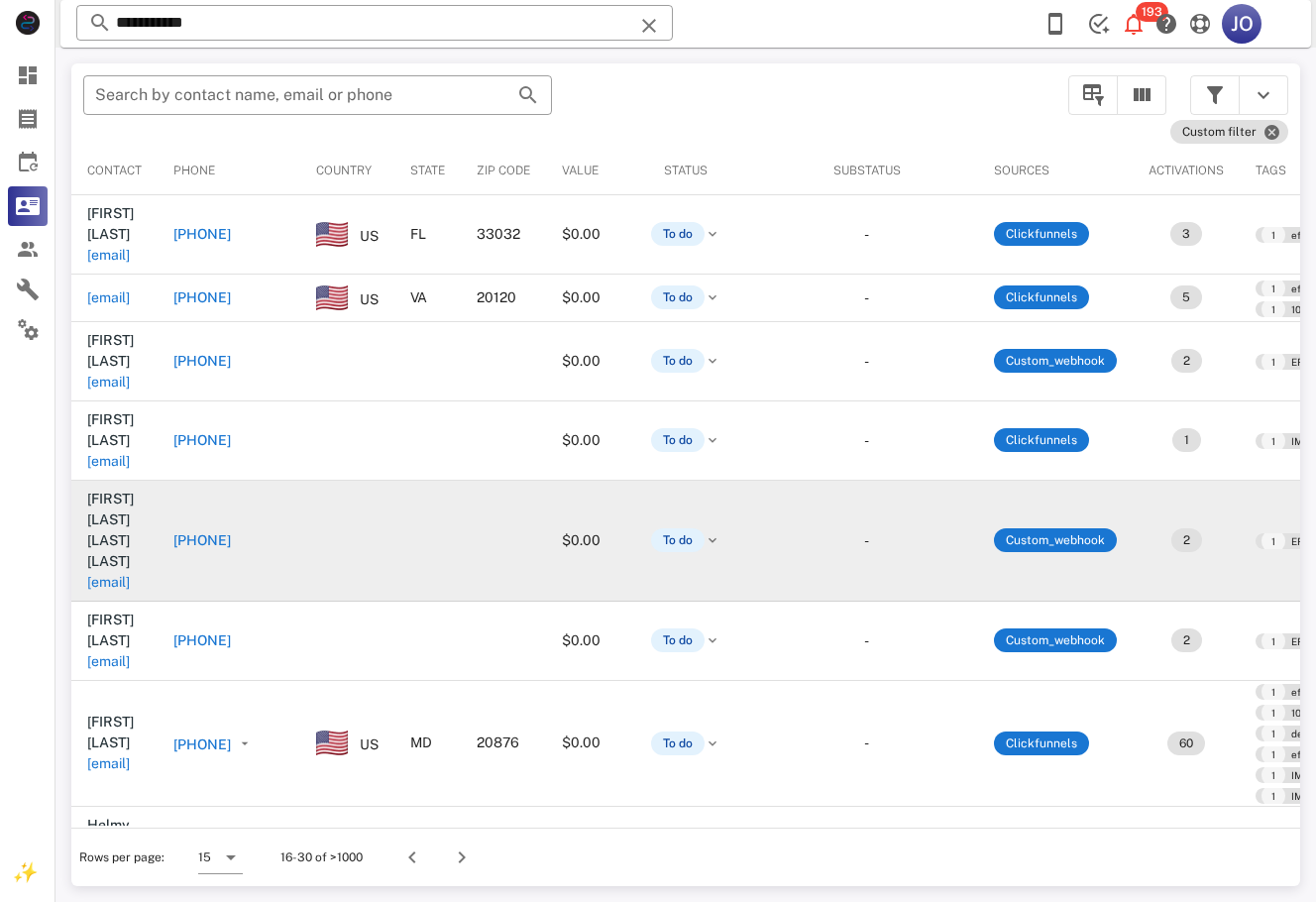 click on "[EMAIL]" at bounding box center (108, 582) 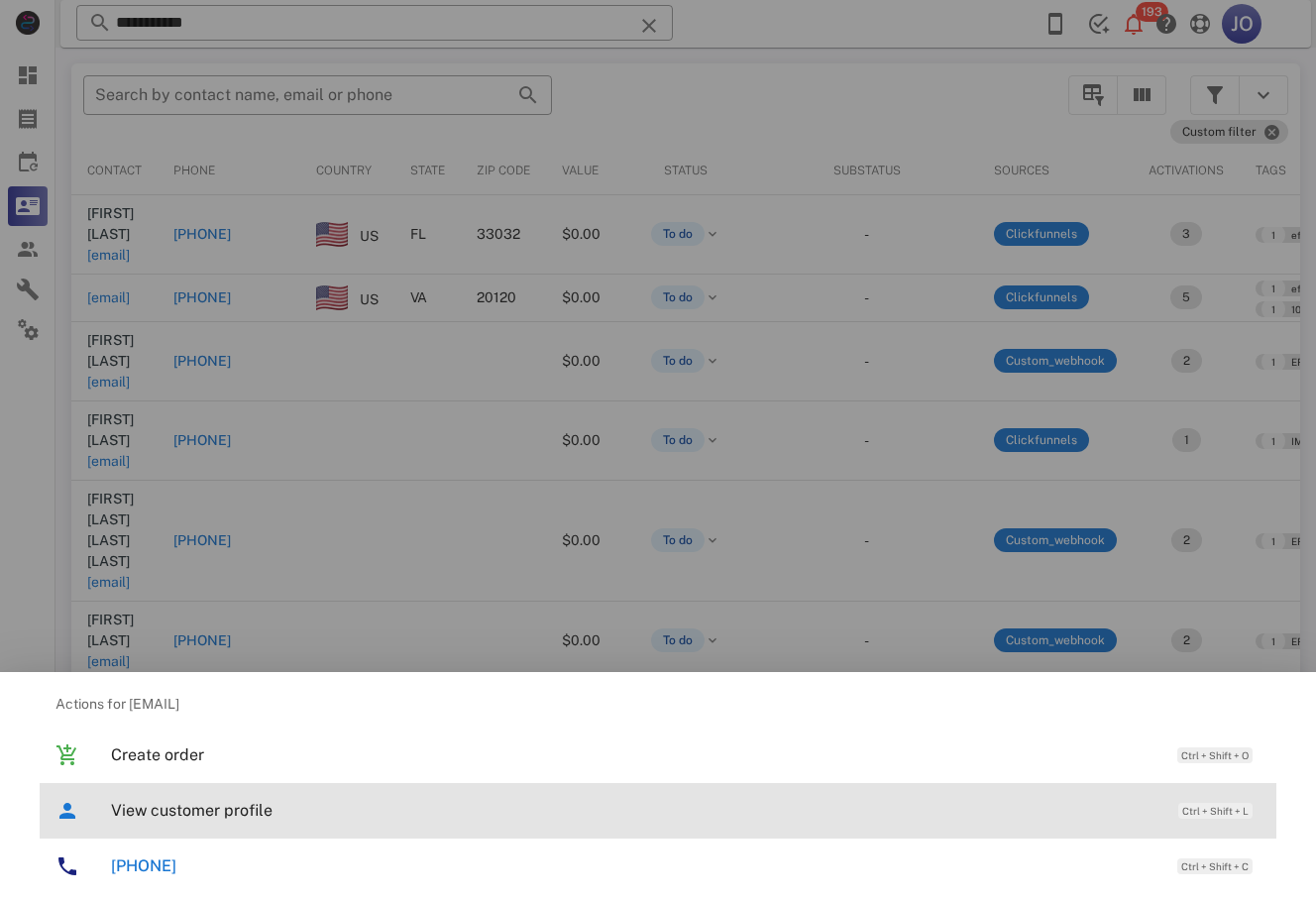 click on "View customer profile" at bounding box center [634, 810] 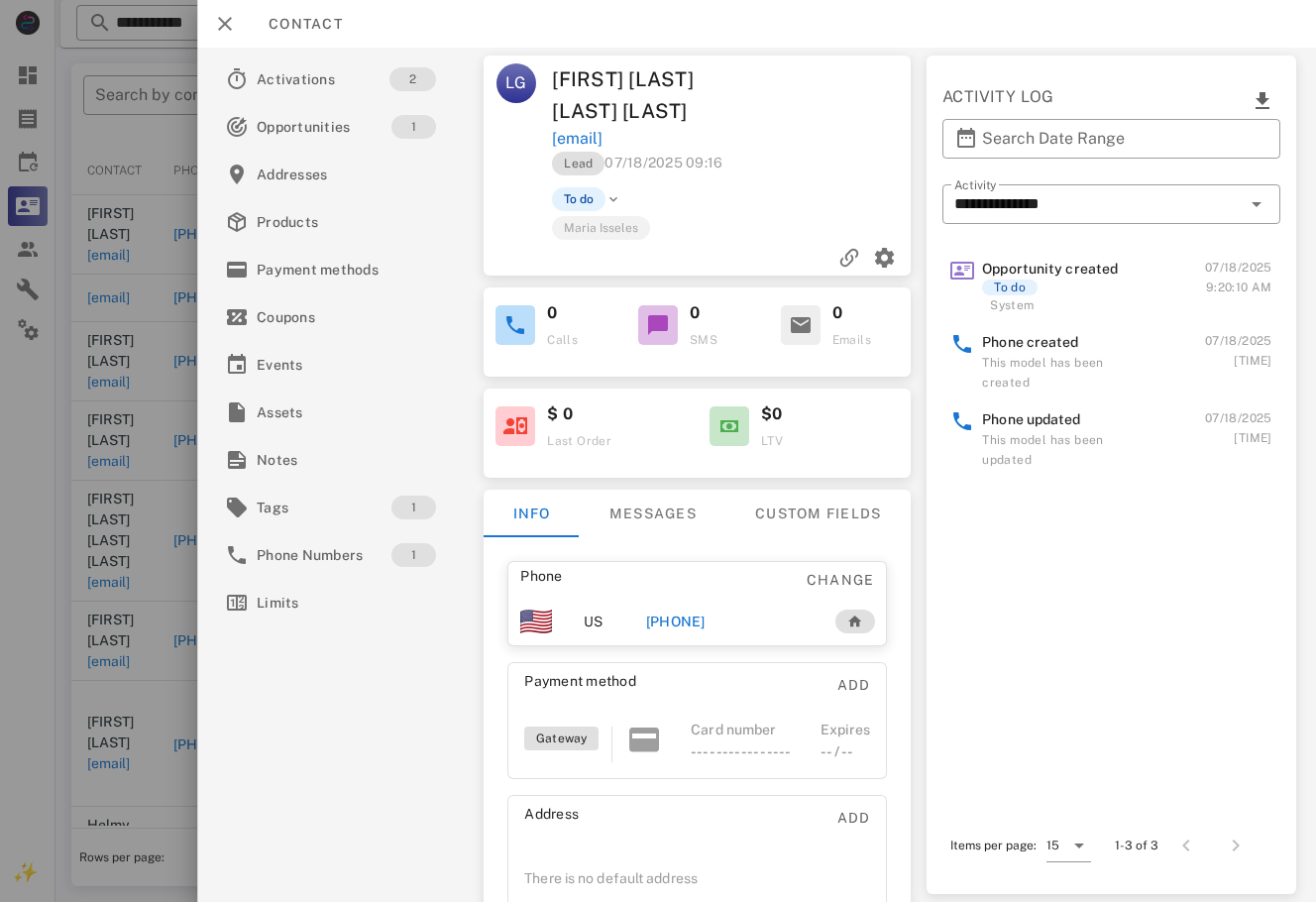 click on "[PHONE]" at bounding box center [676, 621] 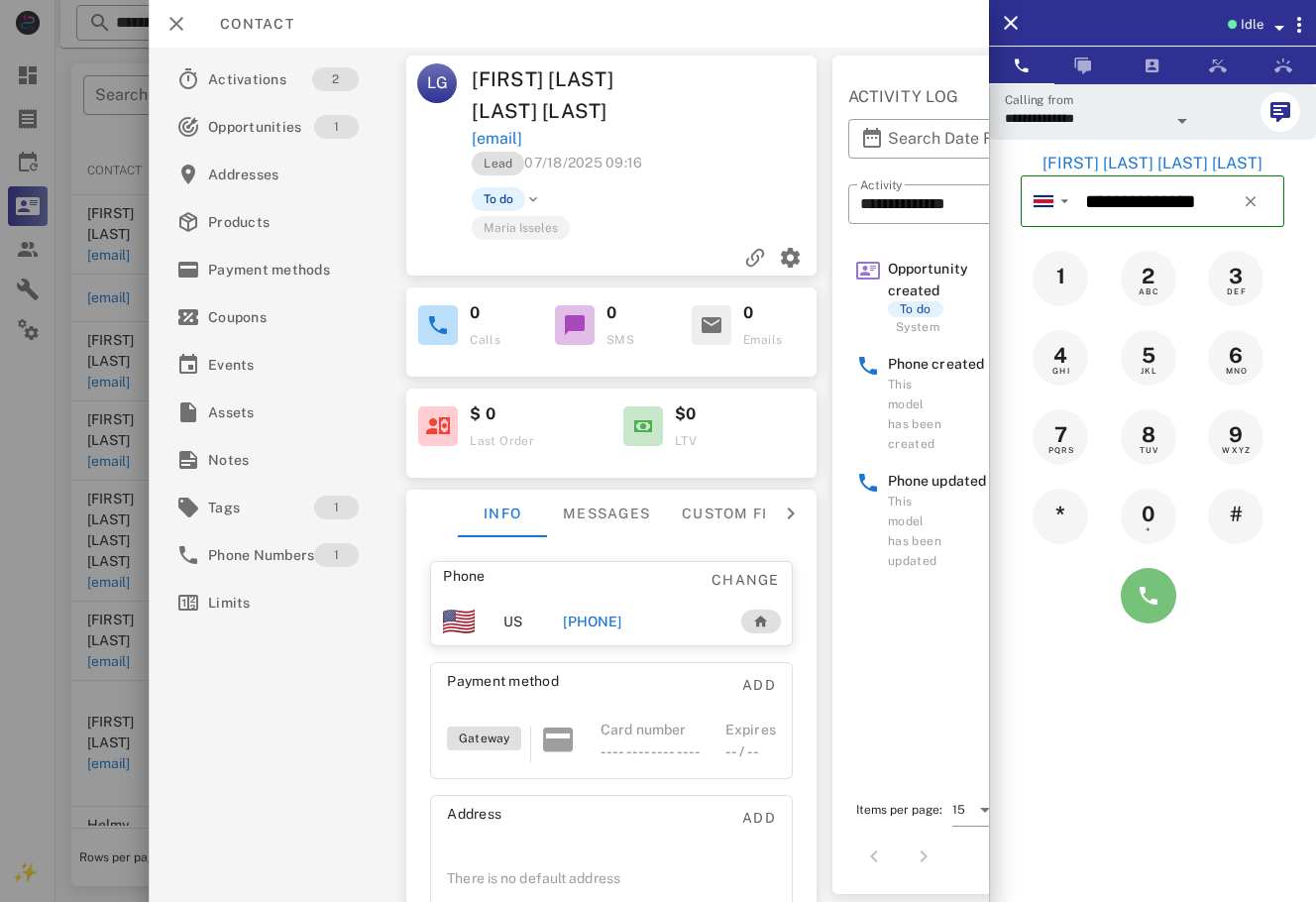 click at bounding box center [1149, 596] 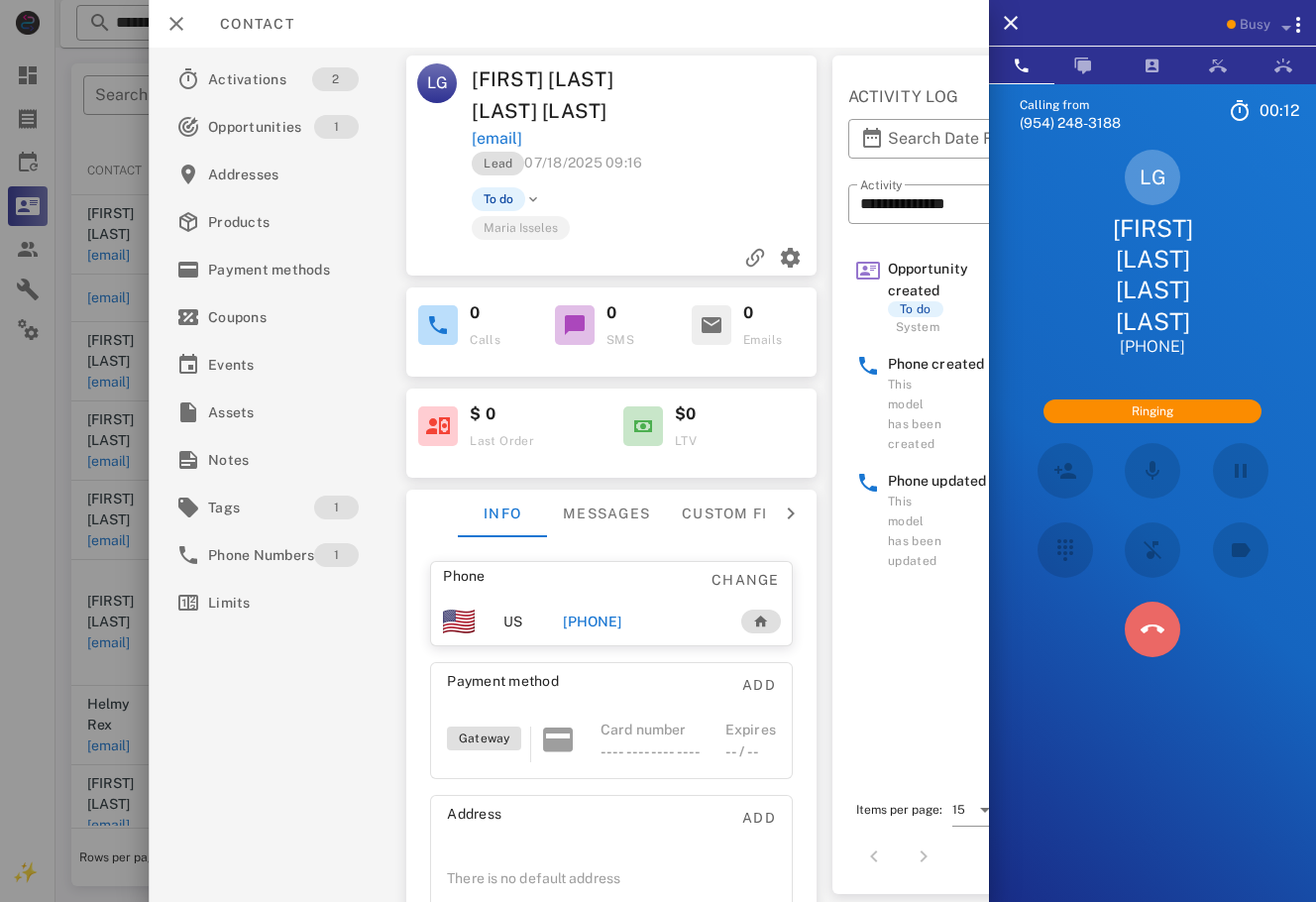 click at bounding box center (1152, 629) 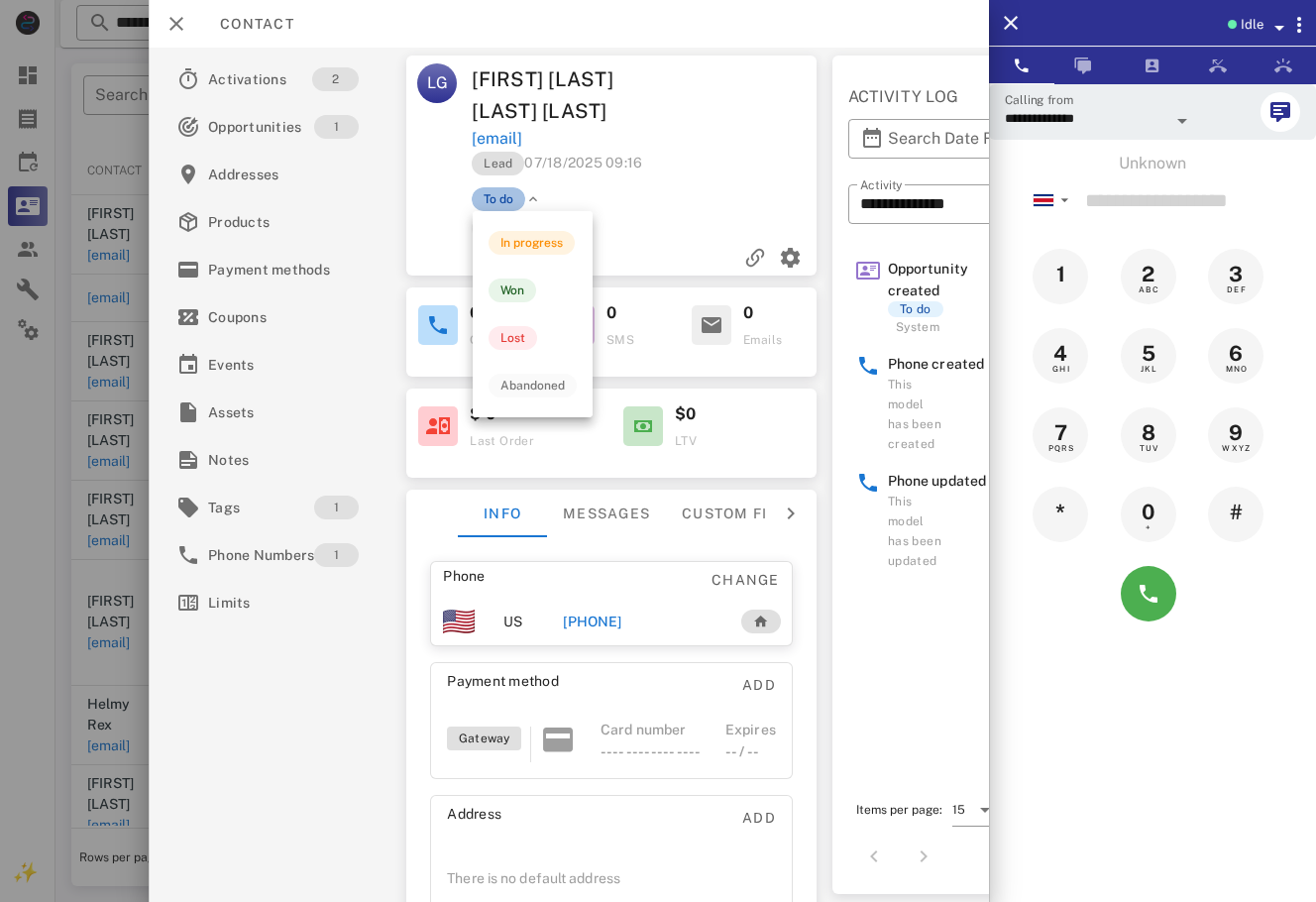 click on "To do" at bounding box center (498, 199) 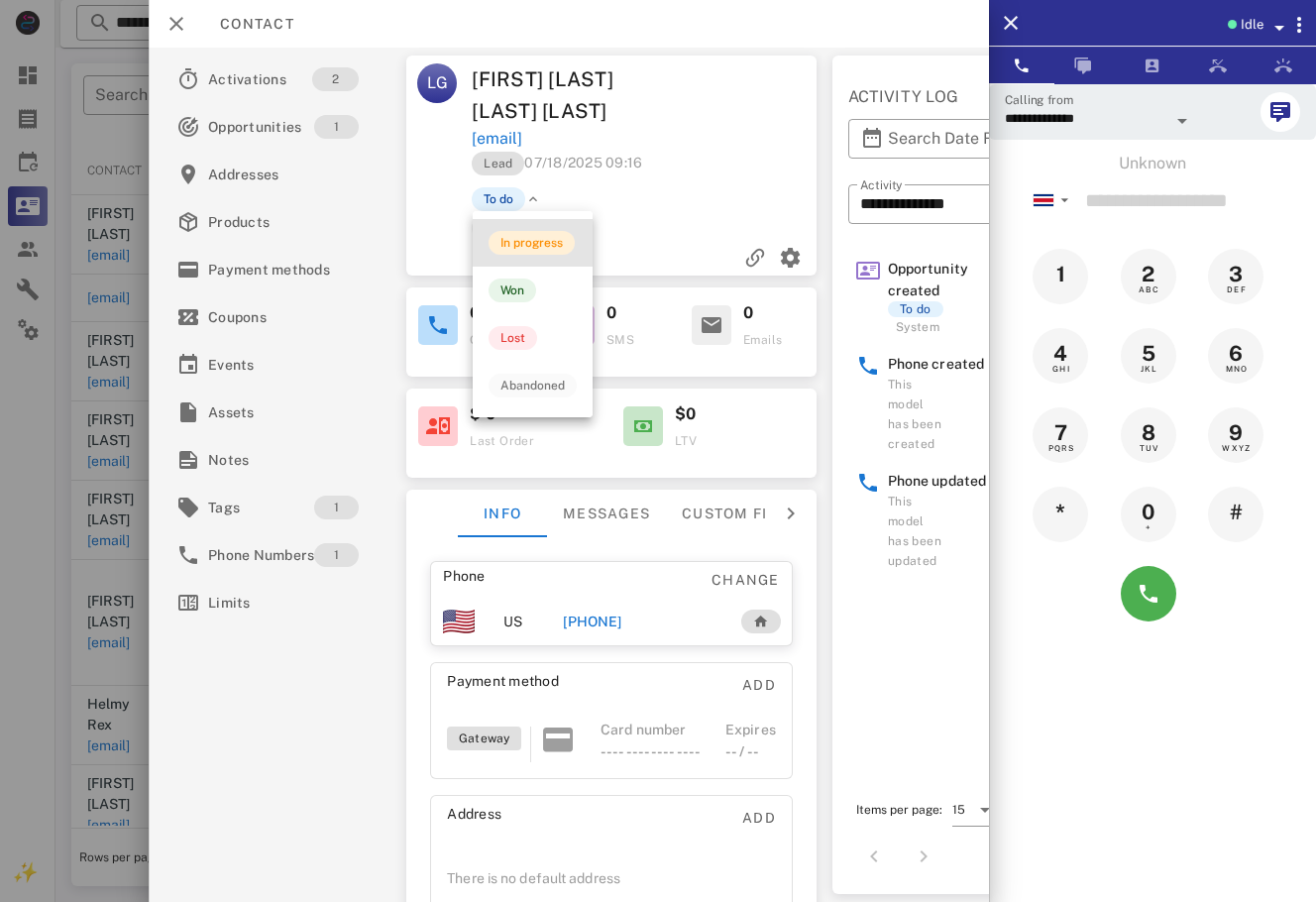 click on "In progress" at bounding box center [531, 243] 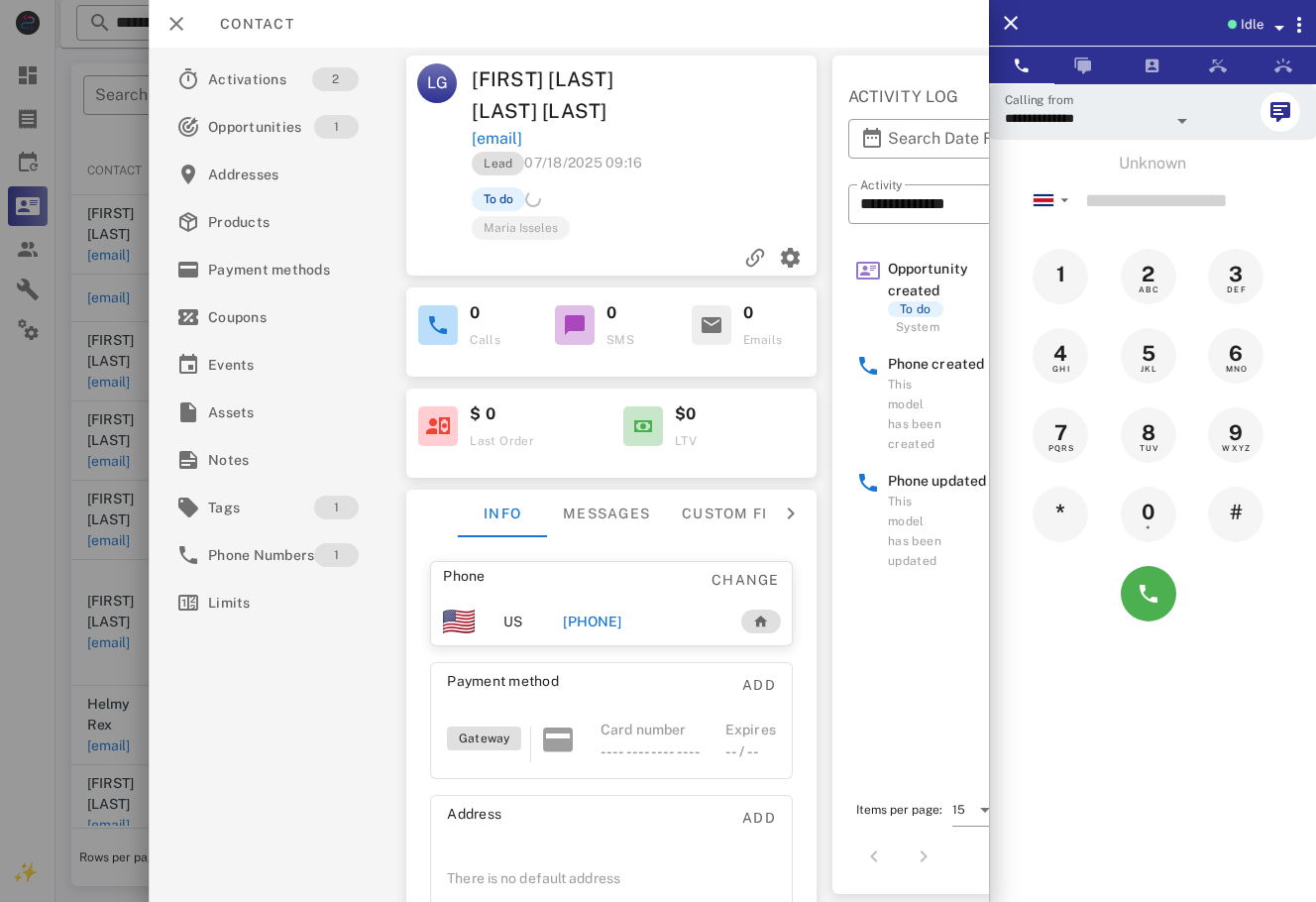 click at bounding box center (658, 451) 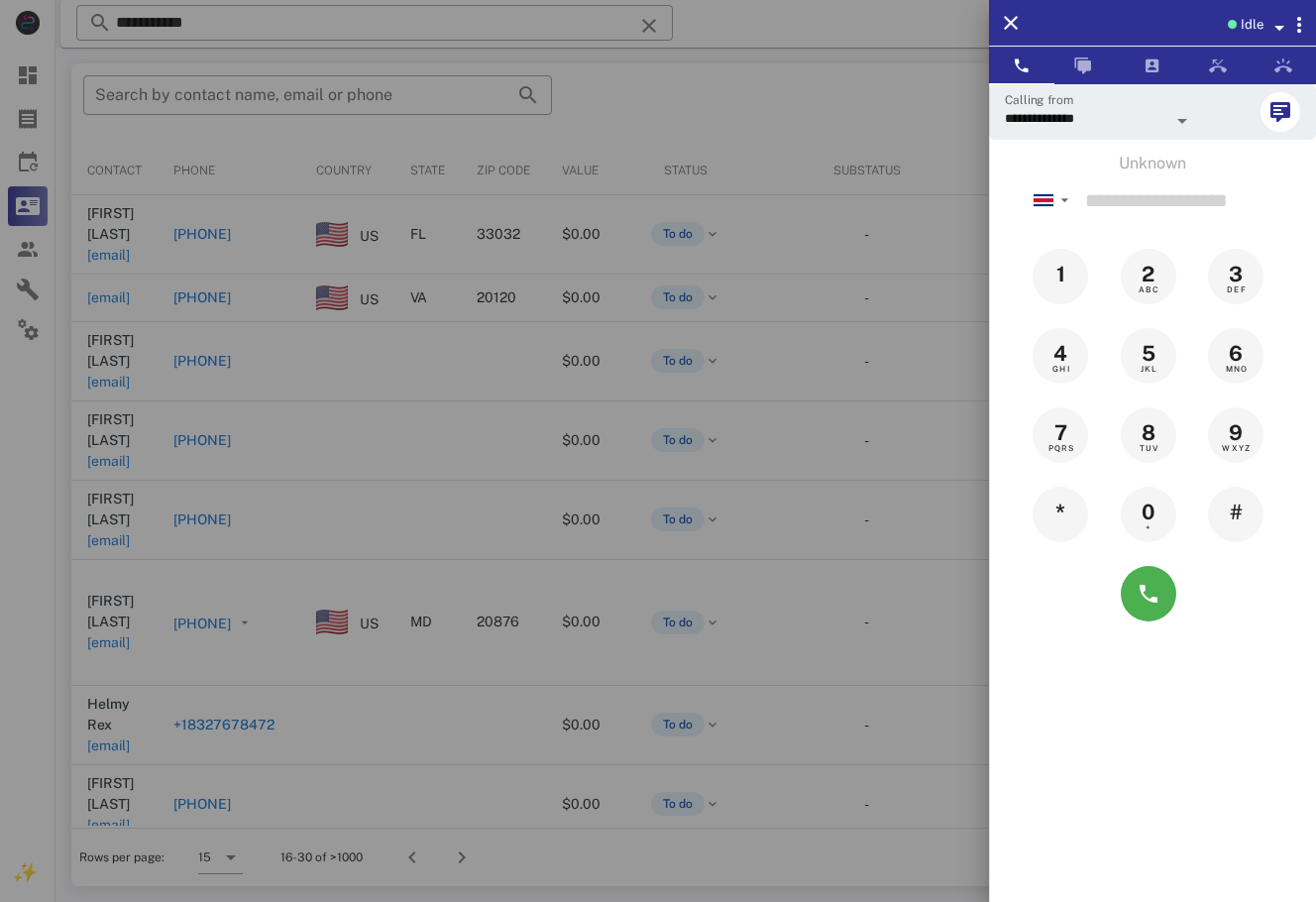 click at bounding box center (658, 451) 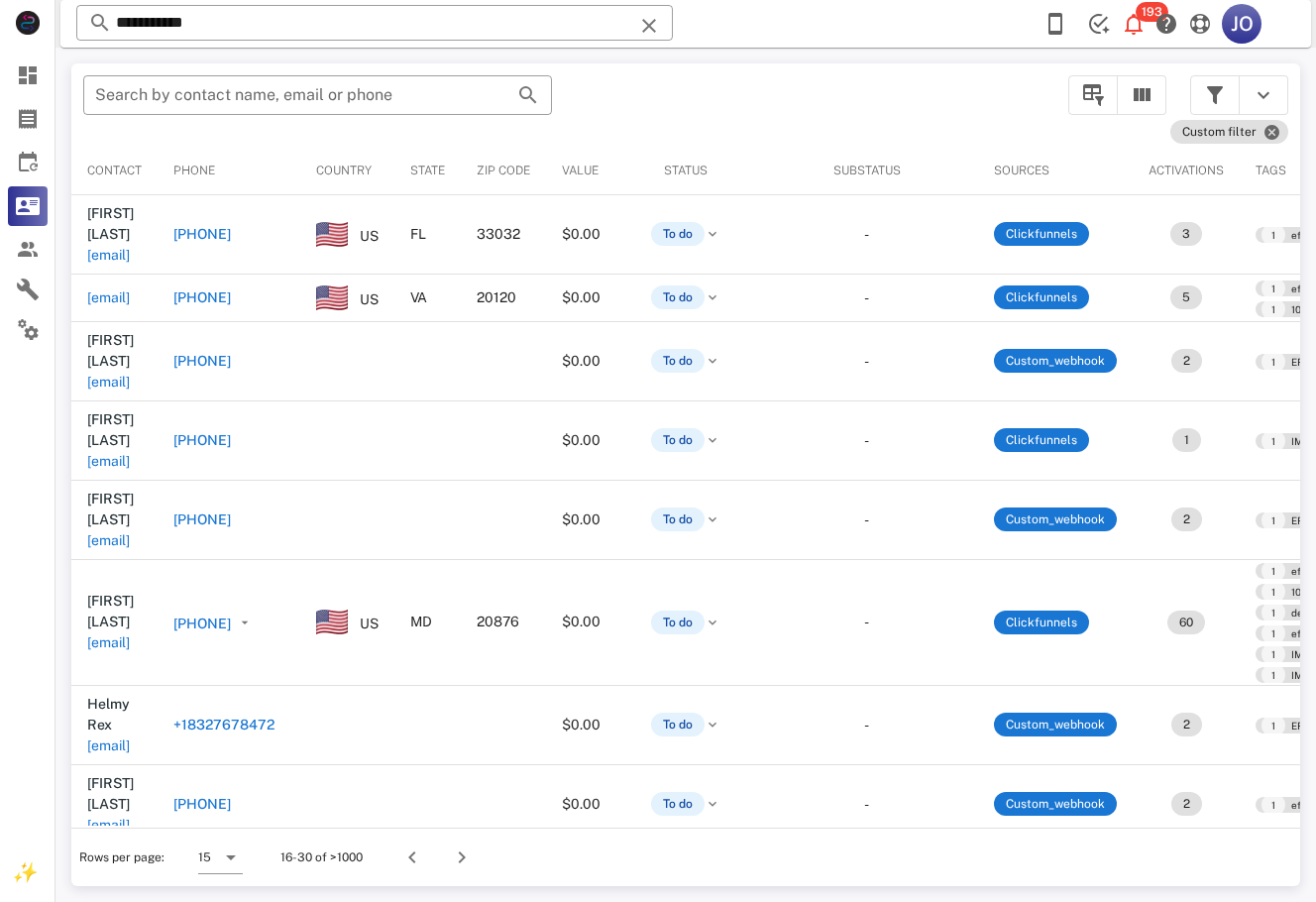 click on "[EMAIL]" at bounding box center (114, 983) 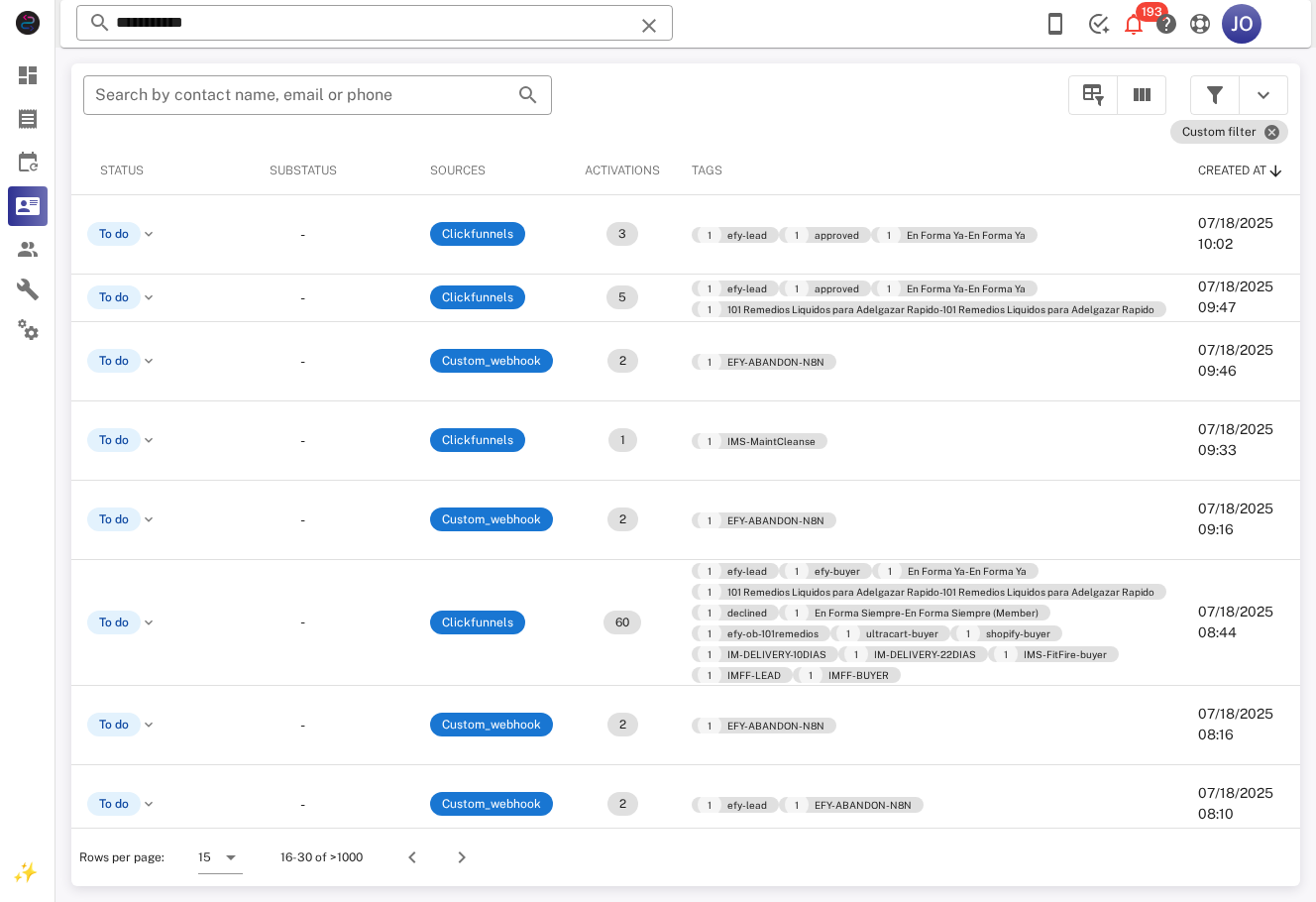 scroll, scrollTop: 0, scrollLeft: 0, axis: both 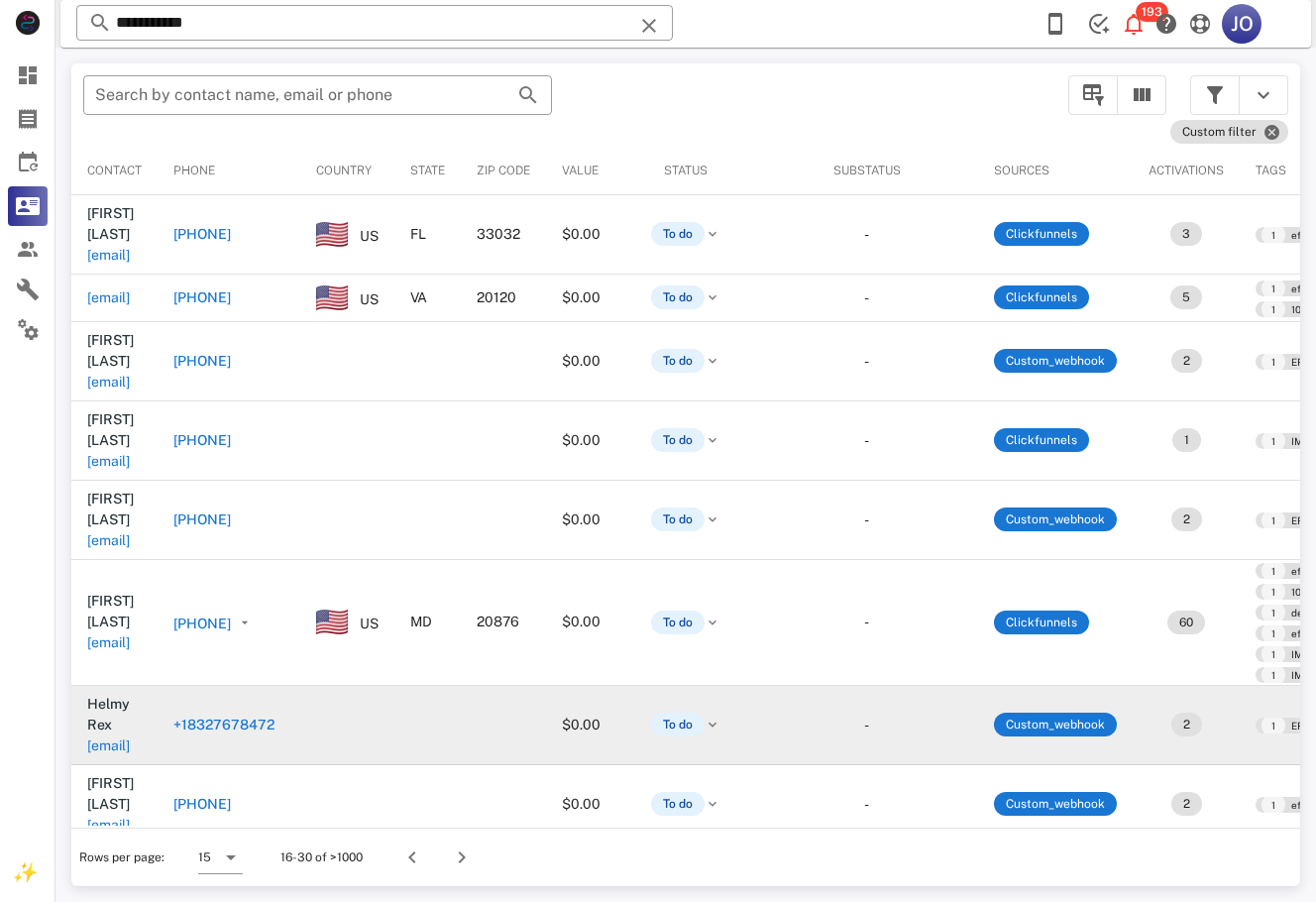 click on "[EMAIL]" at bounding box center [108, 745] 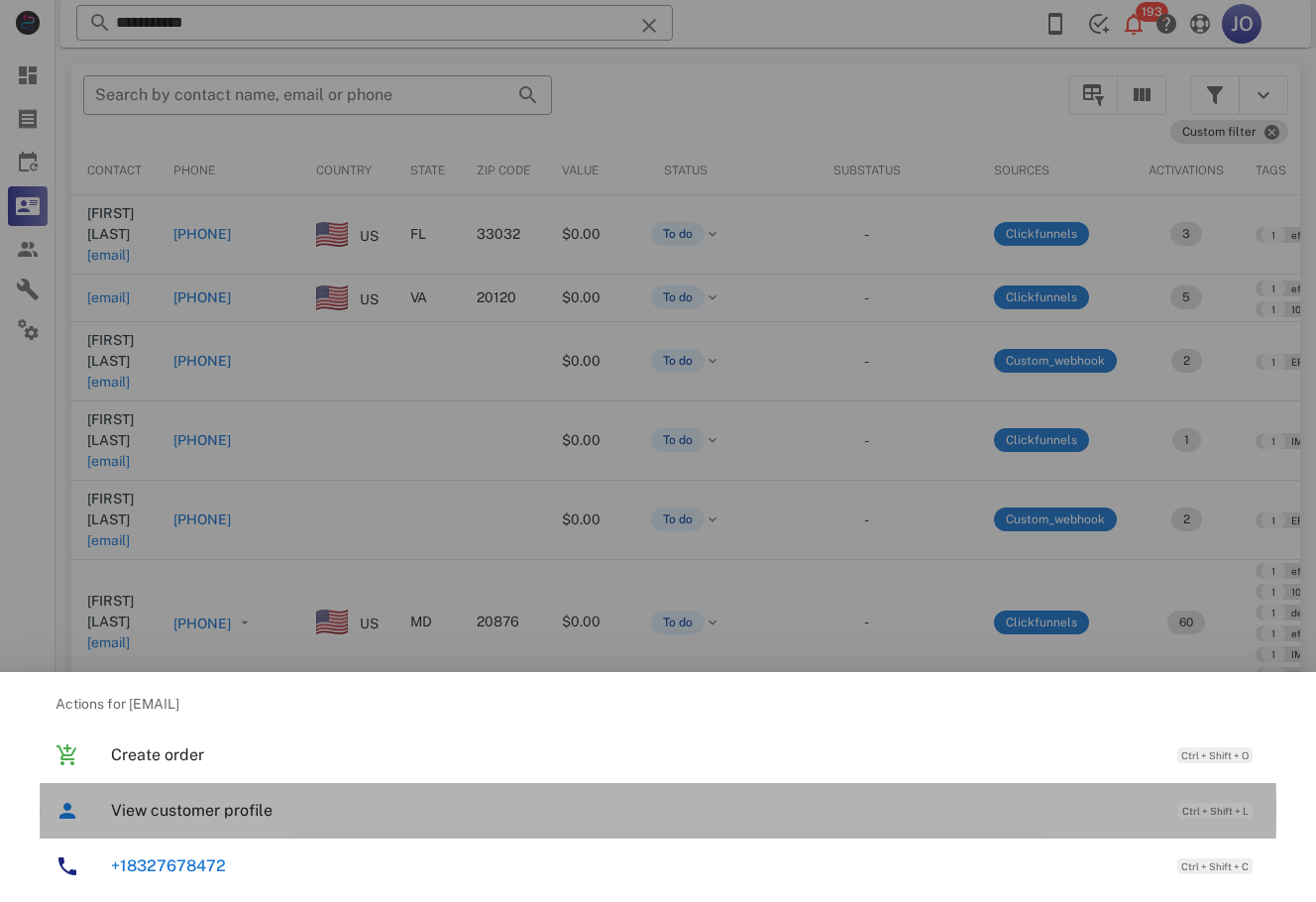 click on "View customer profile" at bounding box center (634, 810) 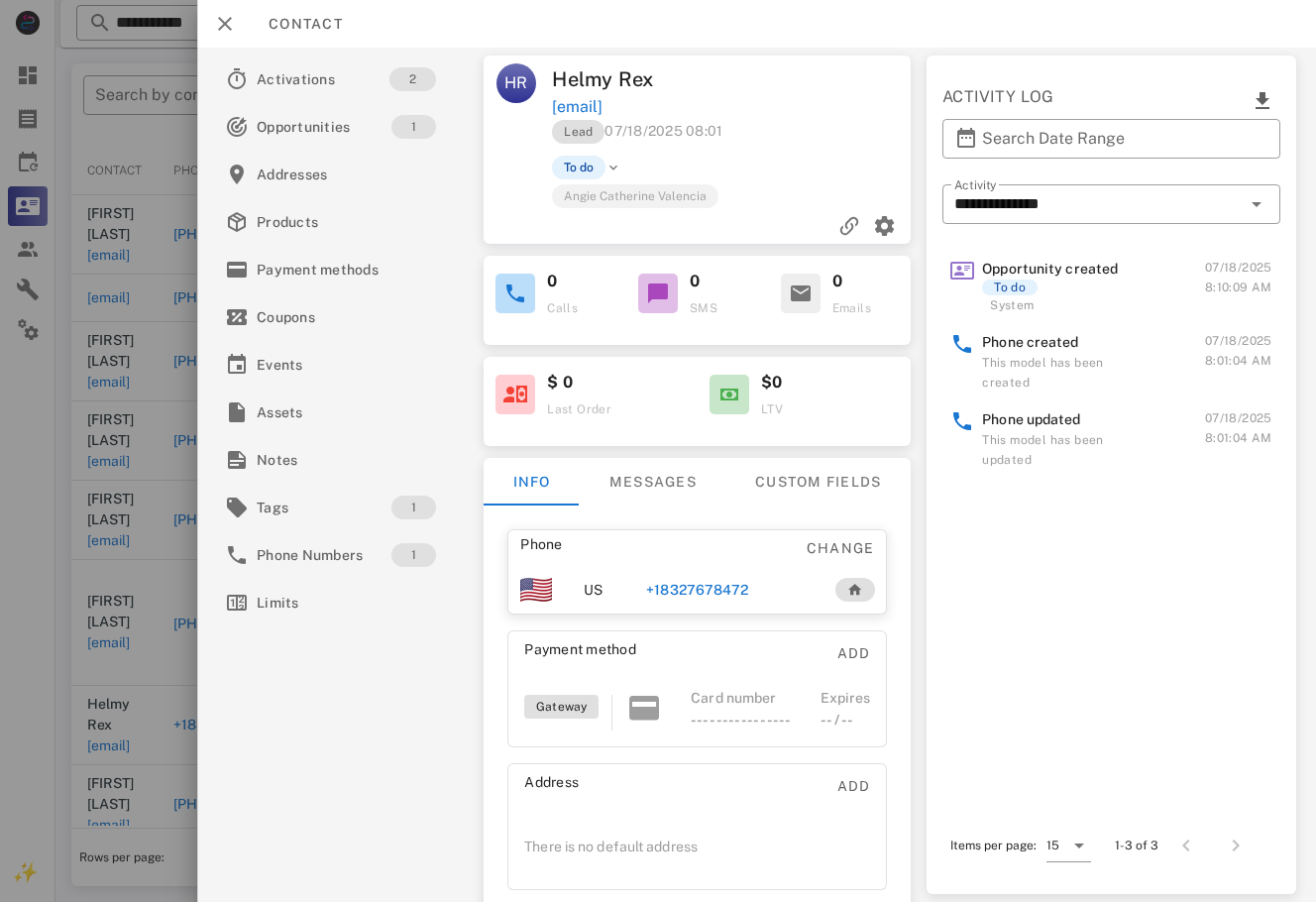 click on "+18327678472" at bounding box center [698, 590] 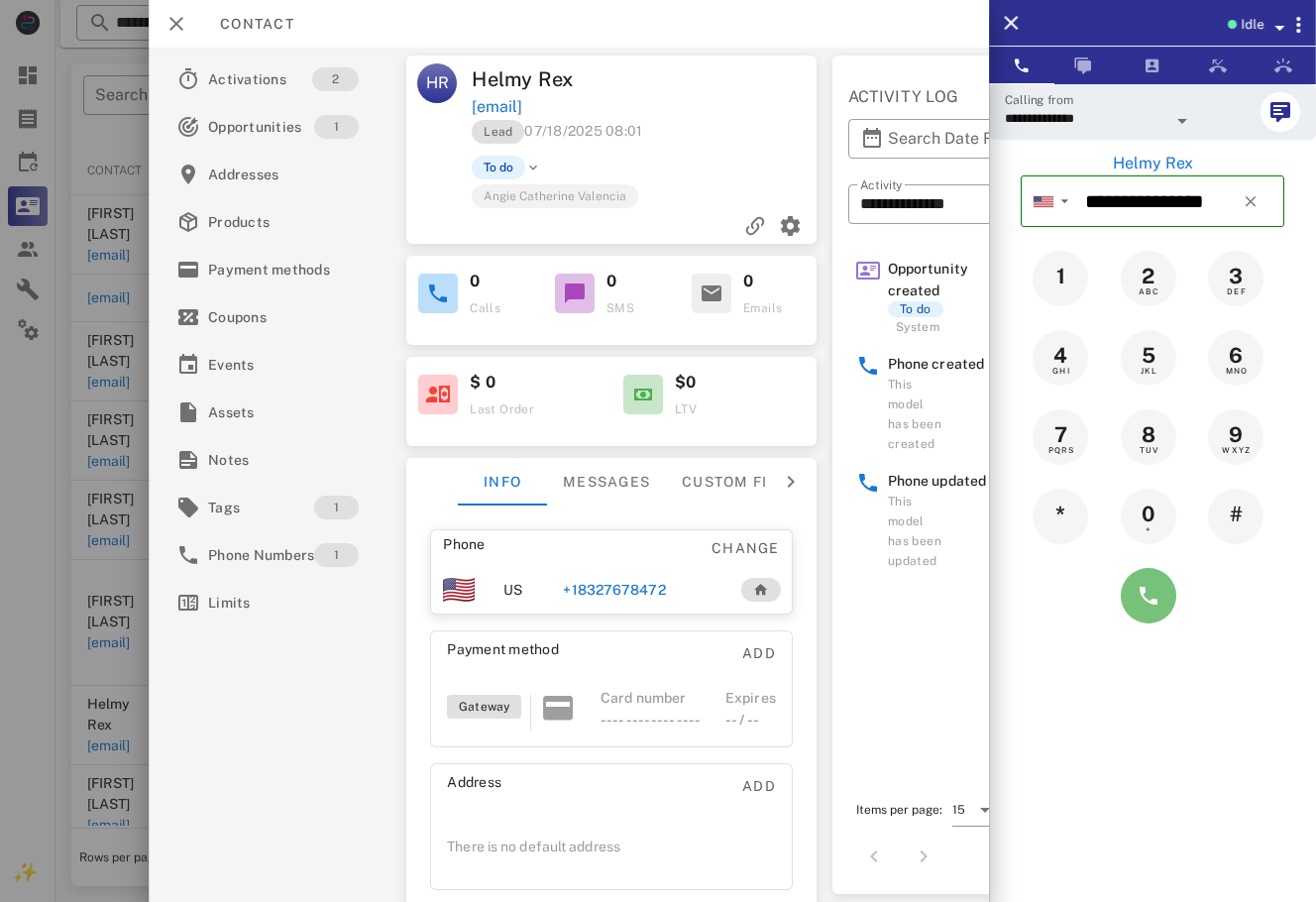 click at bounding box center (1149, 596) 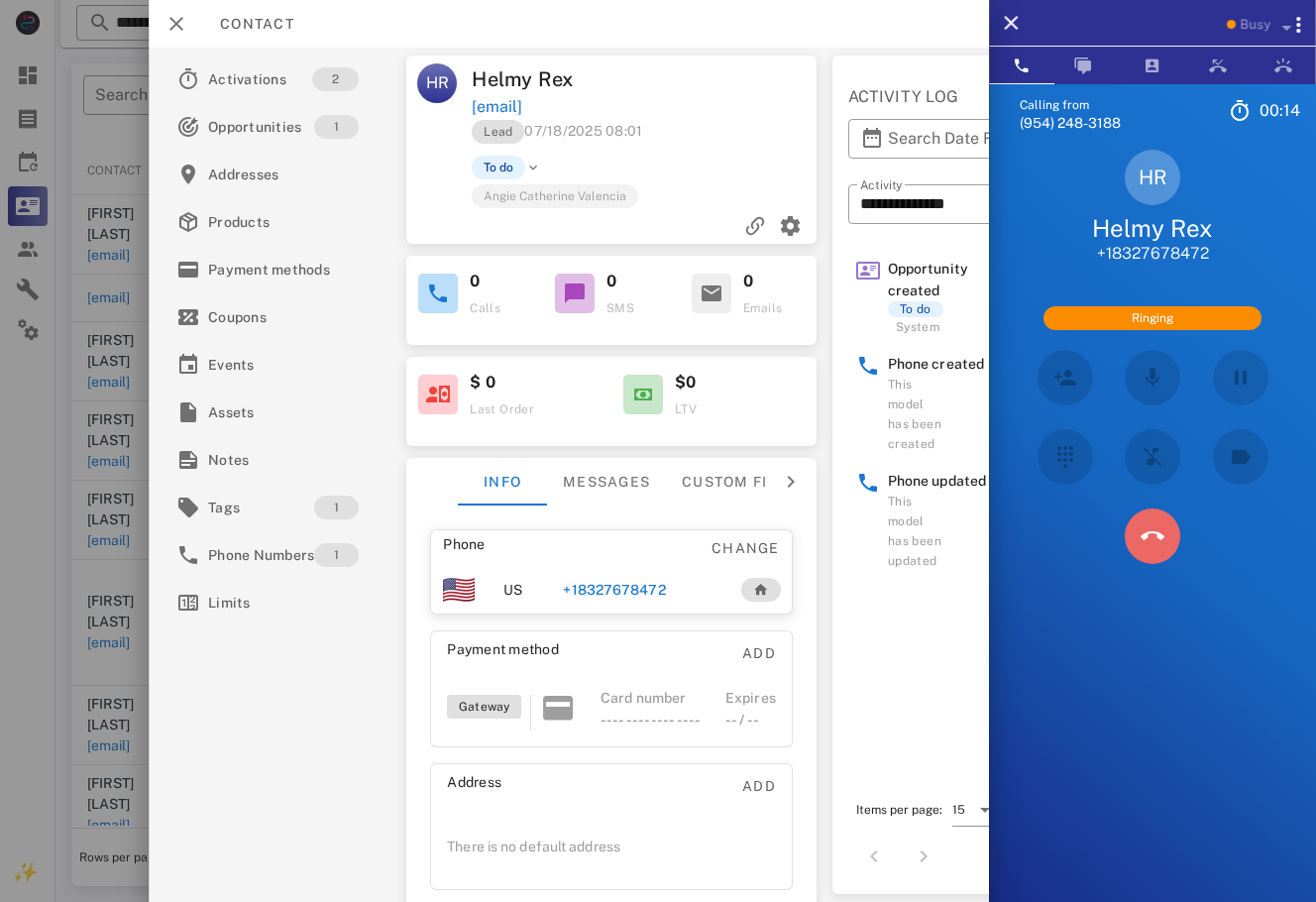 click at bounding box center [1152, 536] 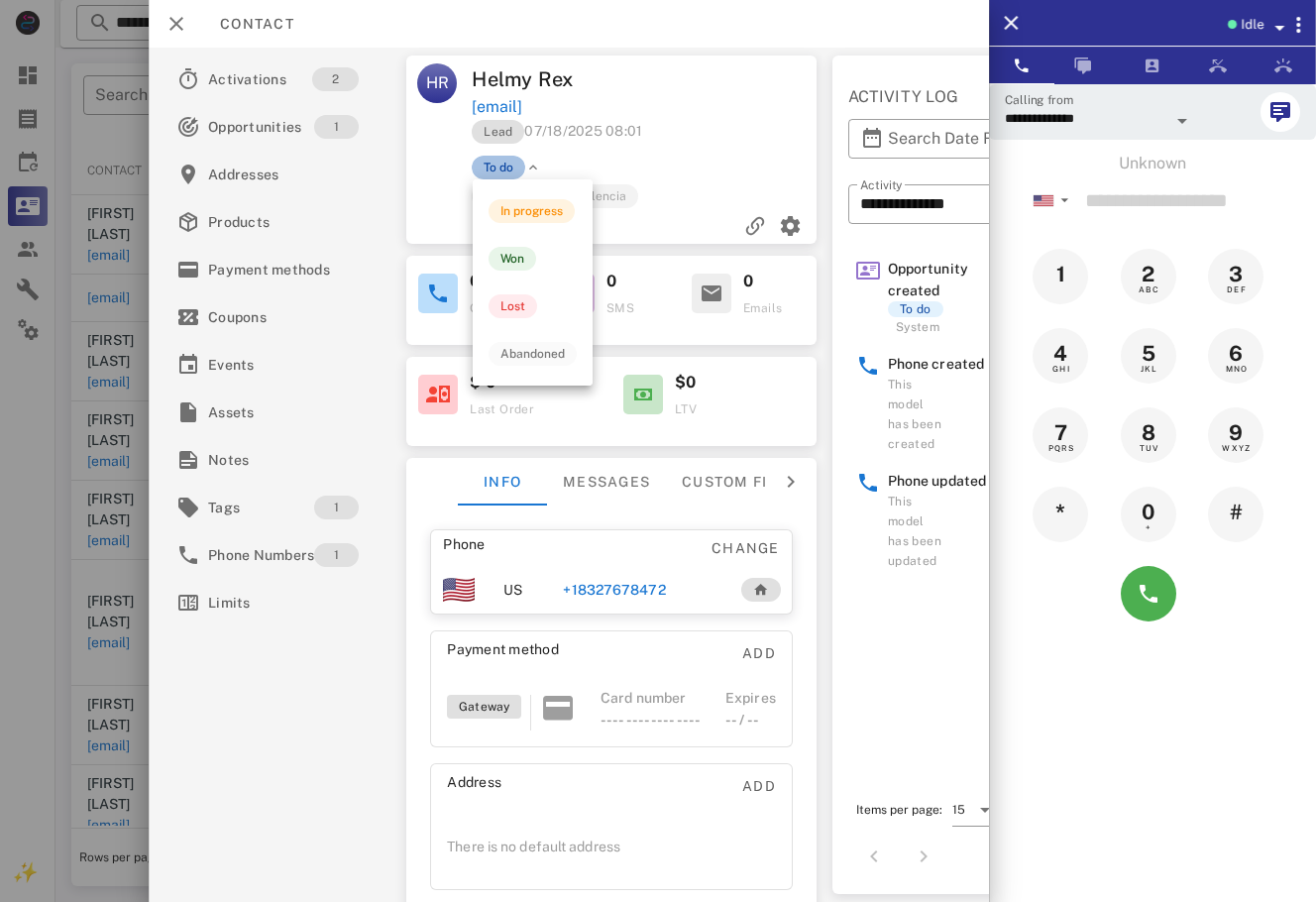 click on "To do" at bounding box center (498, 168) 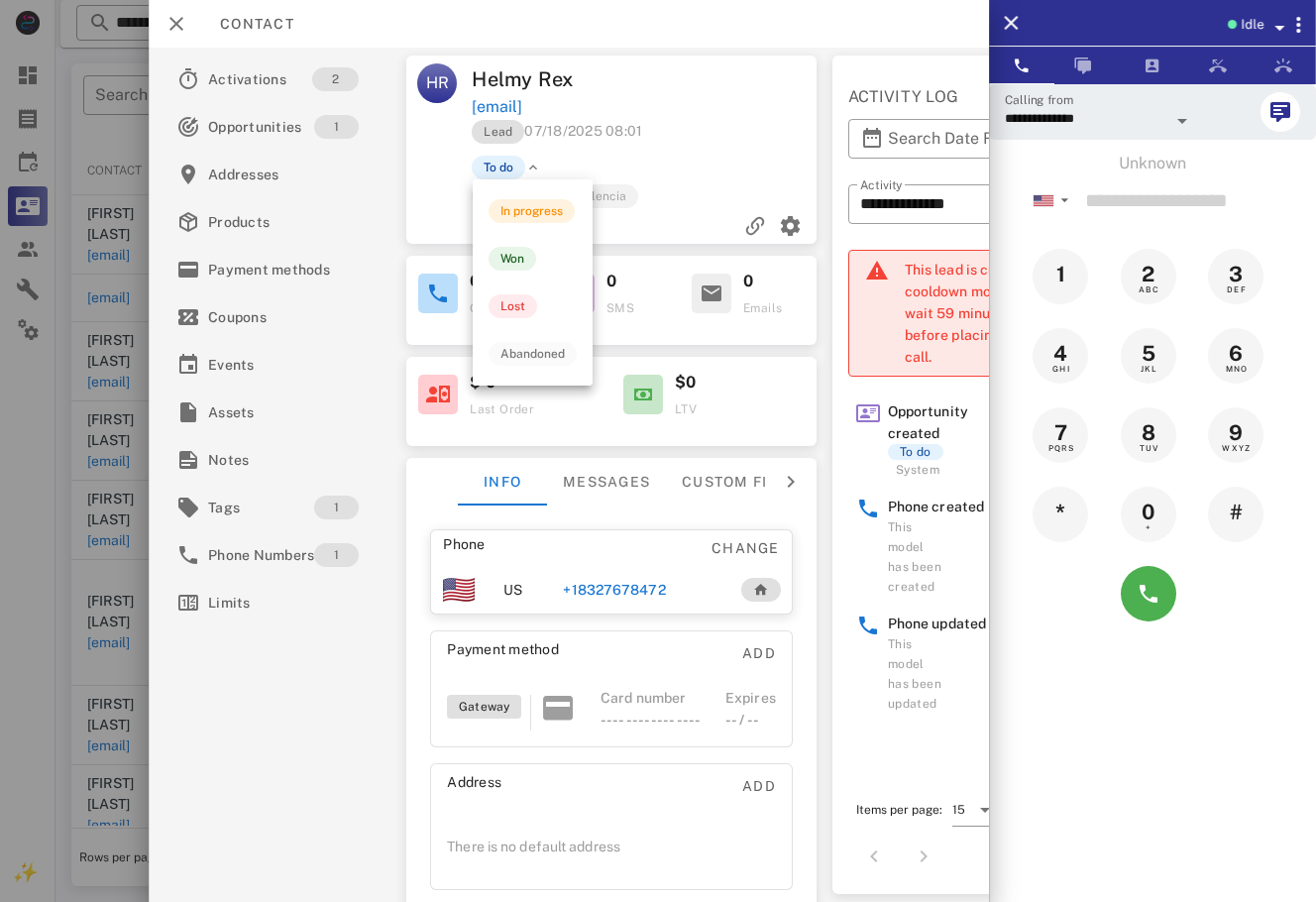 click at bounding box center [533, 168] 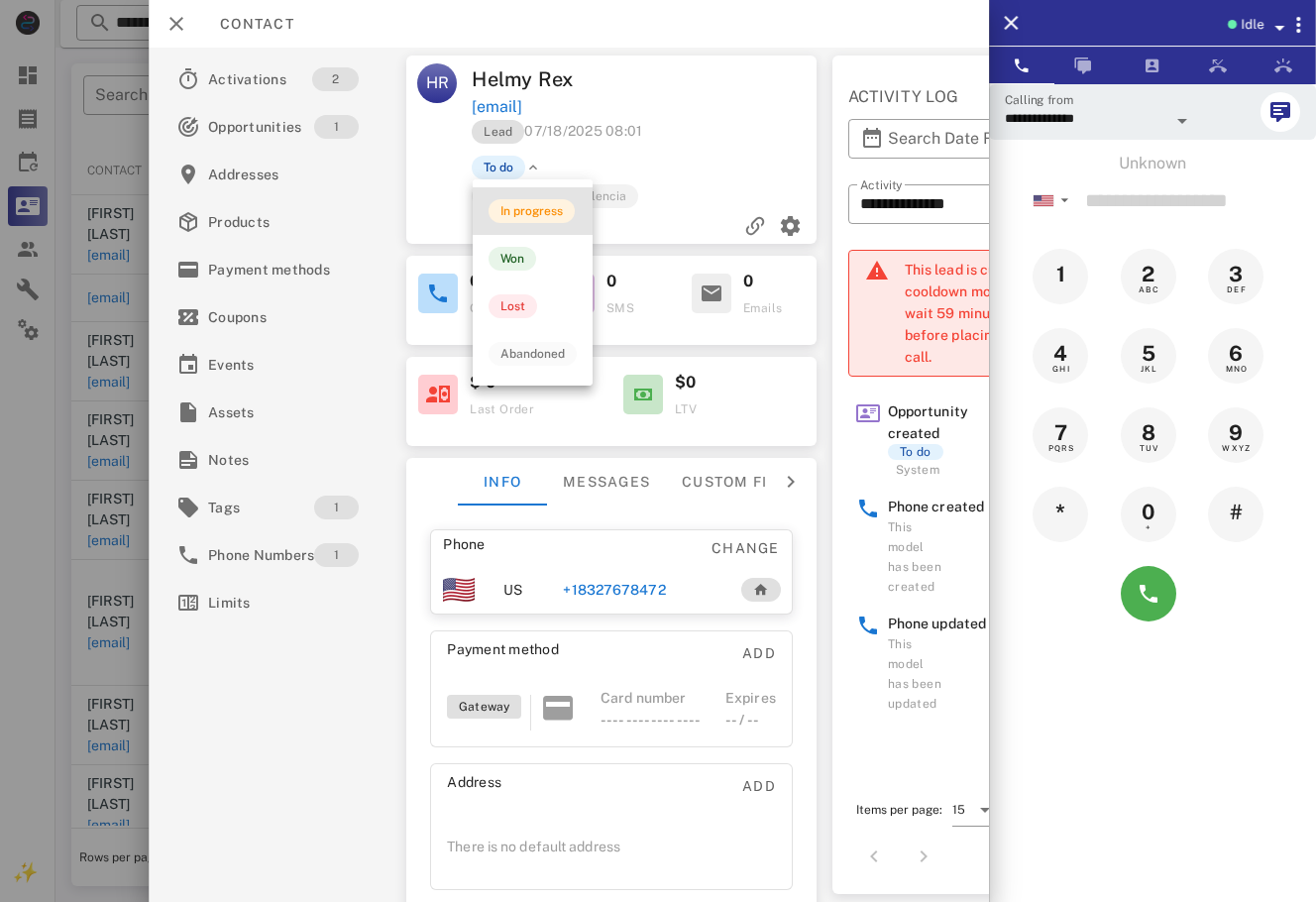 click on "In progress" at bounding box center (532, 211) 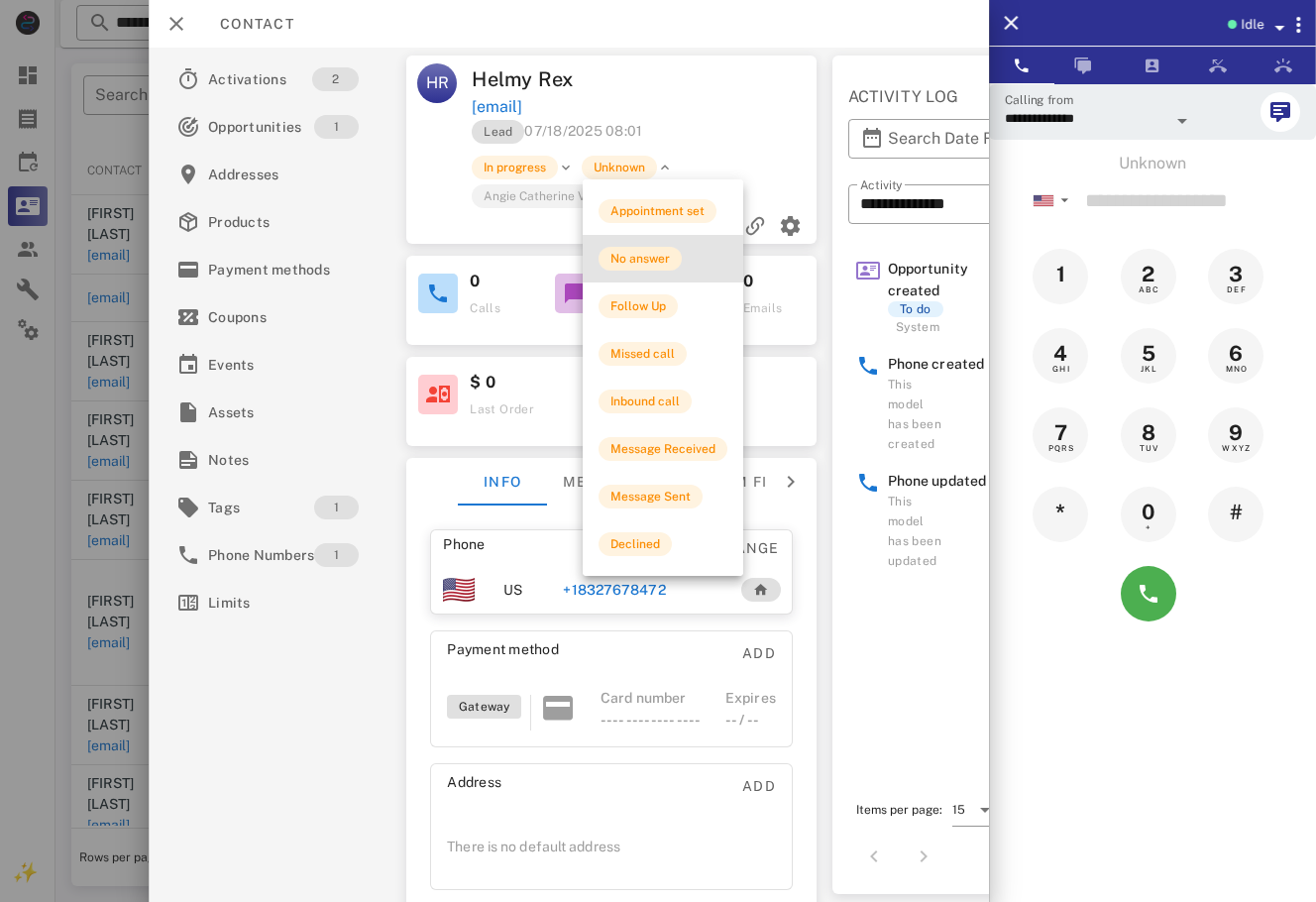 click on "No answer" at bounding box center (640, 259) 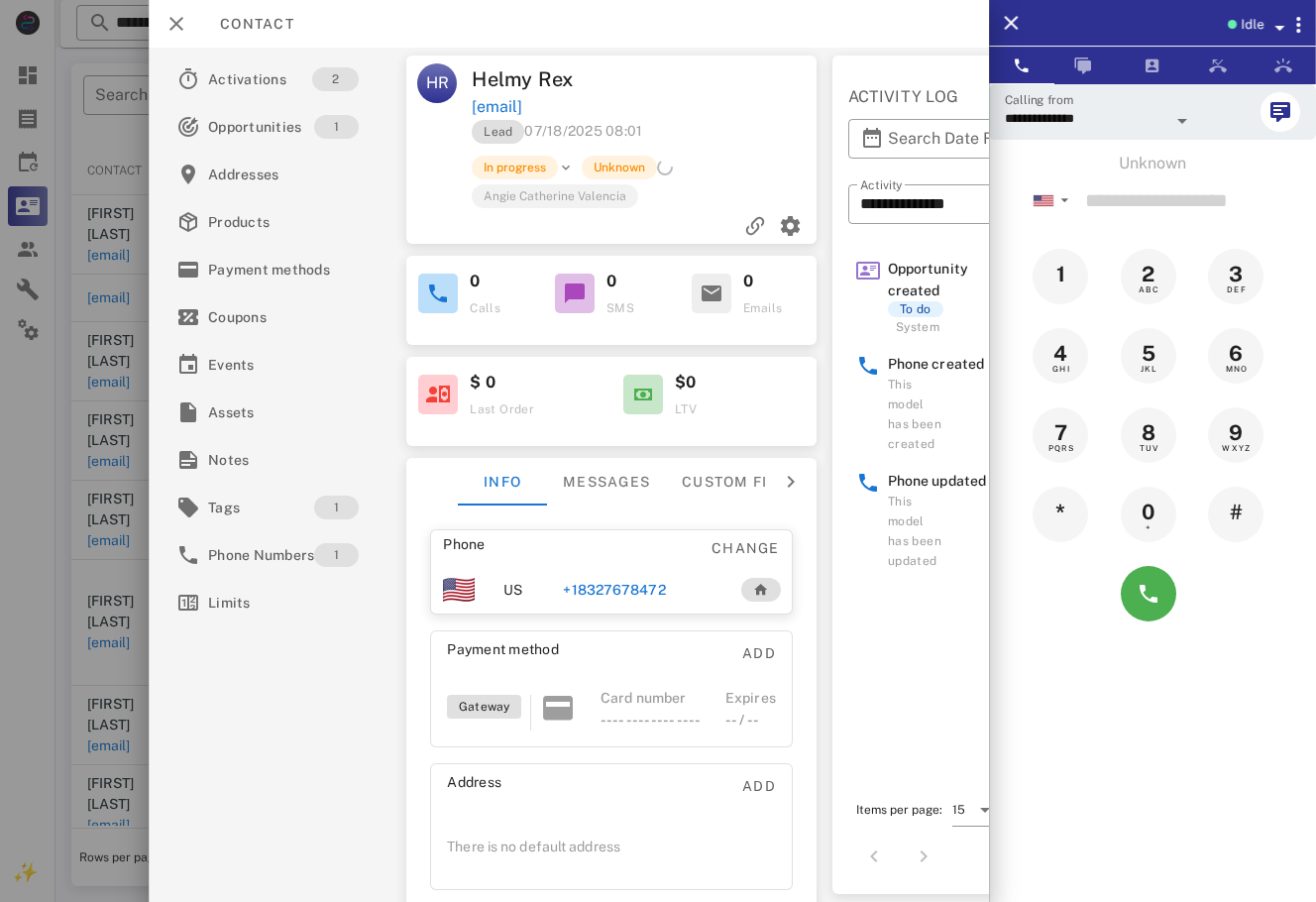 click at bounding box center (658, 451) 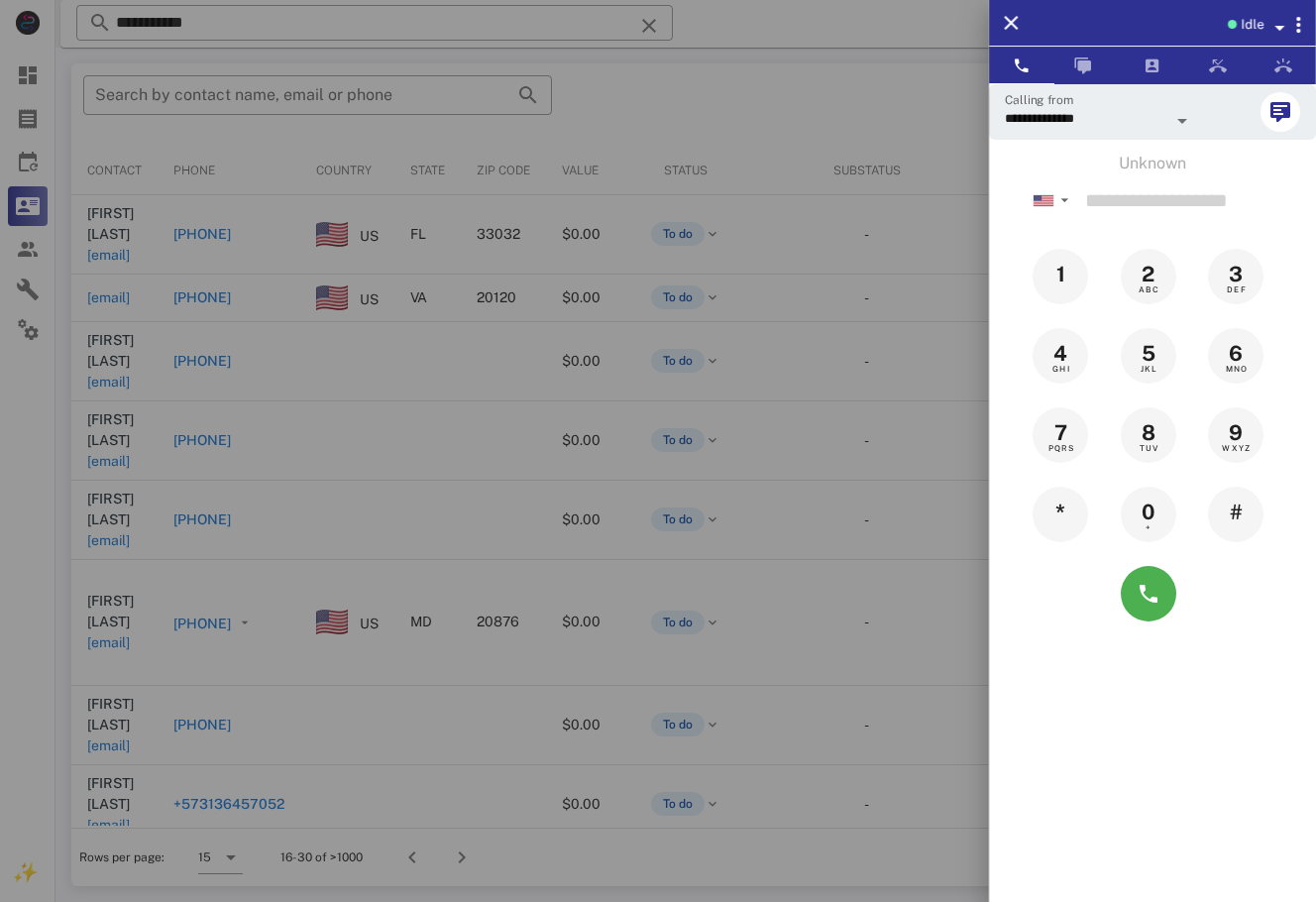 click at bounding box center (658, 451) 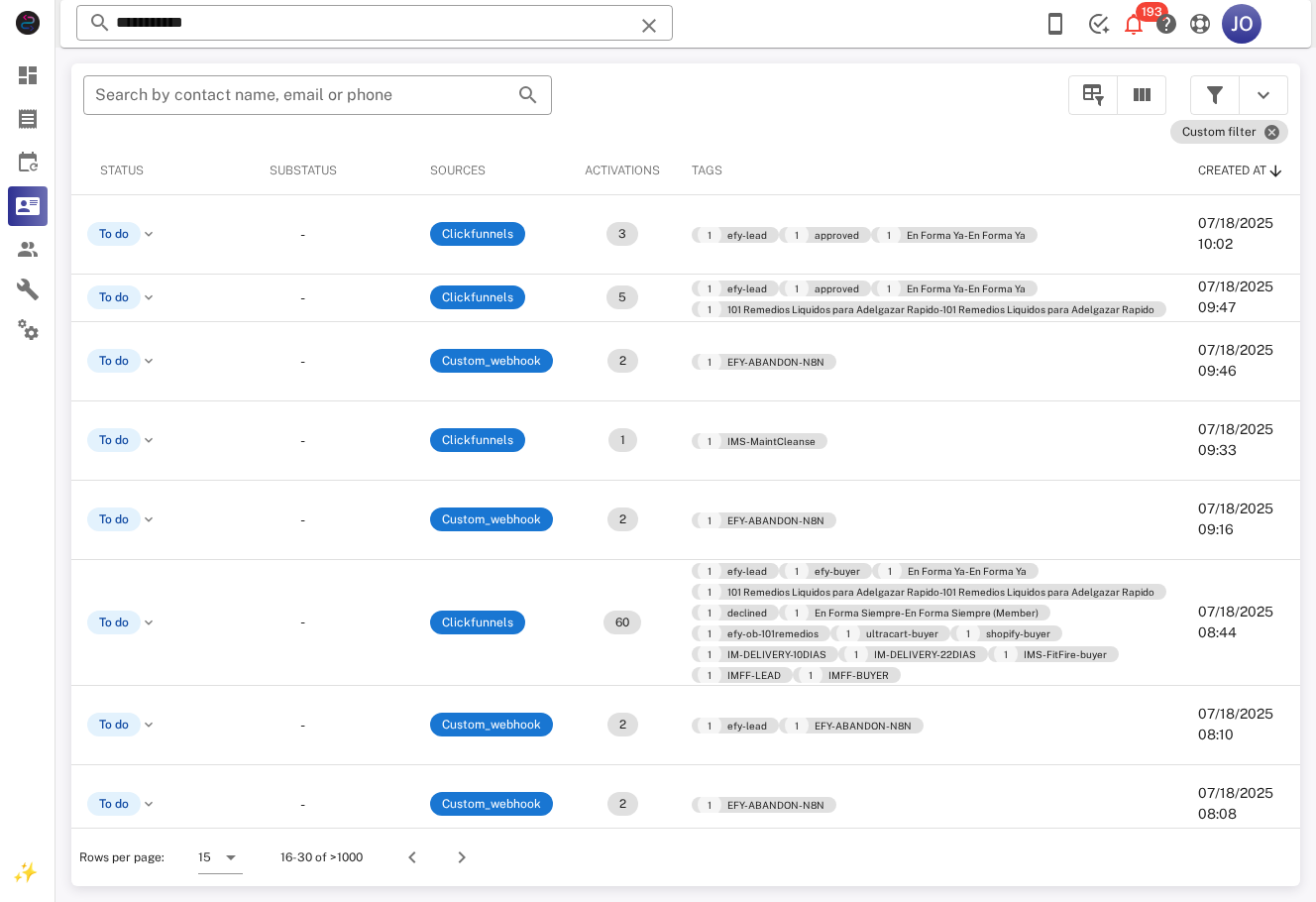 scroll, scrollTop: 0, scrollLeft: 0, axis: both 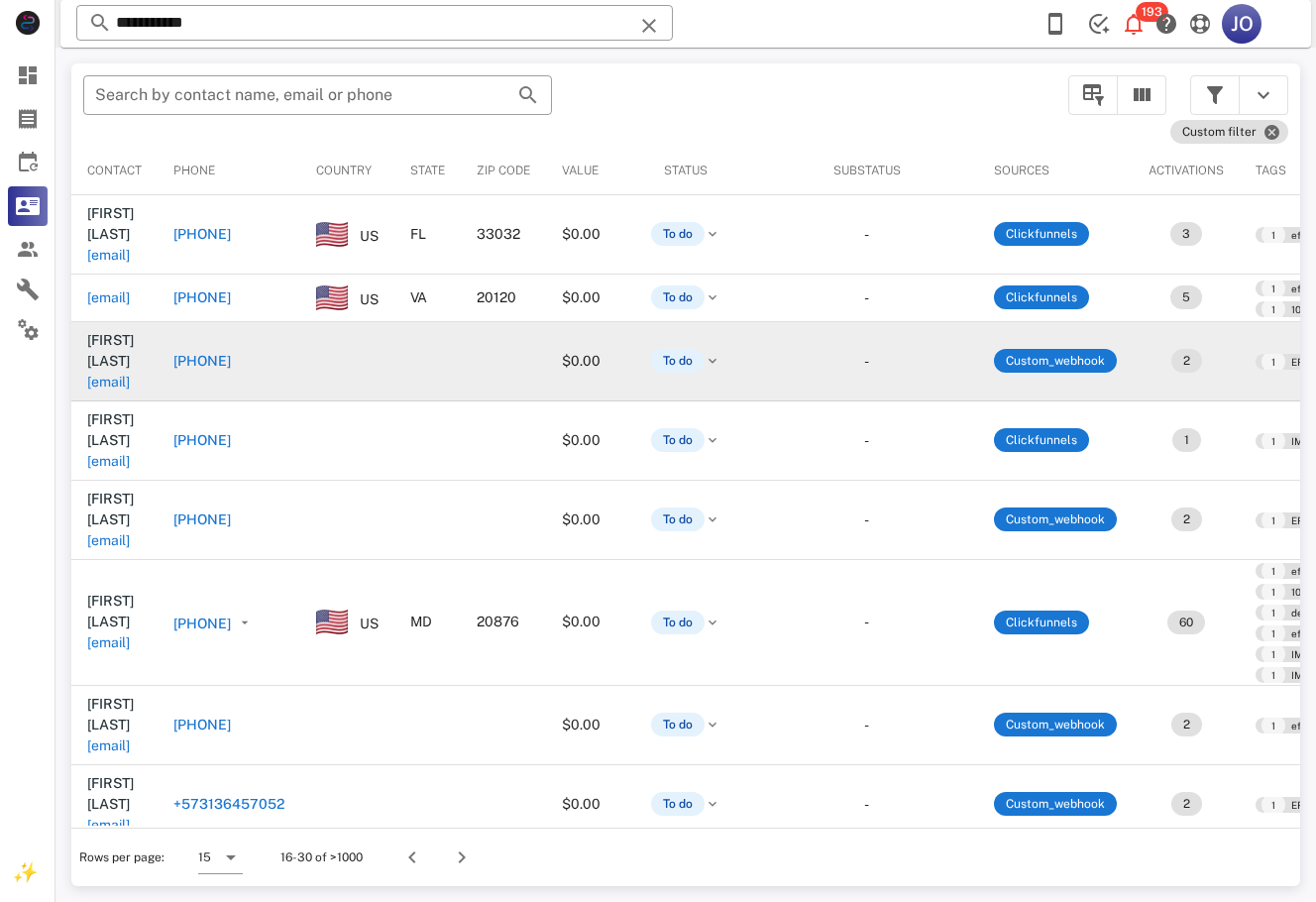 click on "ingridmejia28@gmail.com" at bounding box center [108, 382] 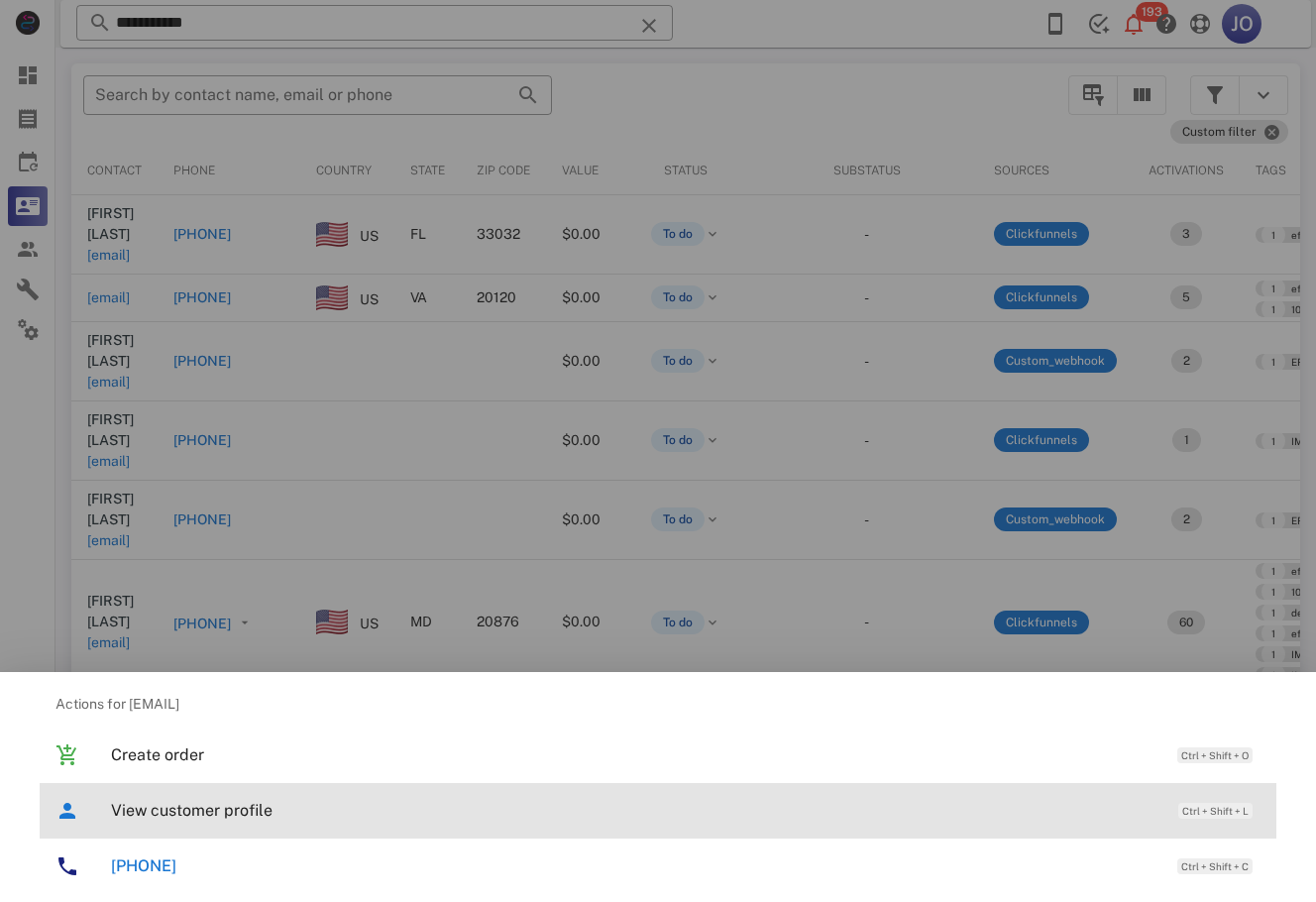 click on "View customer profile" at bounding box center [634, 810] 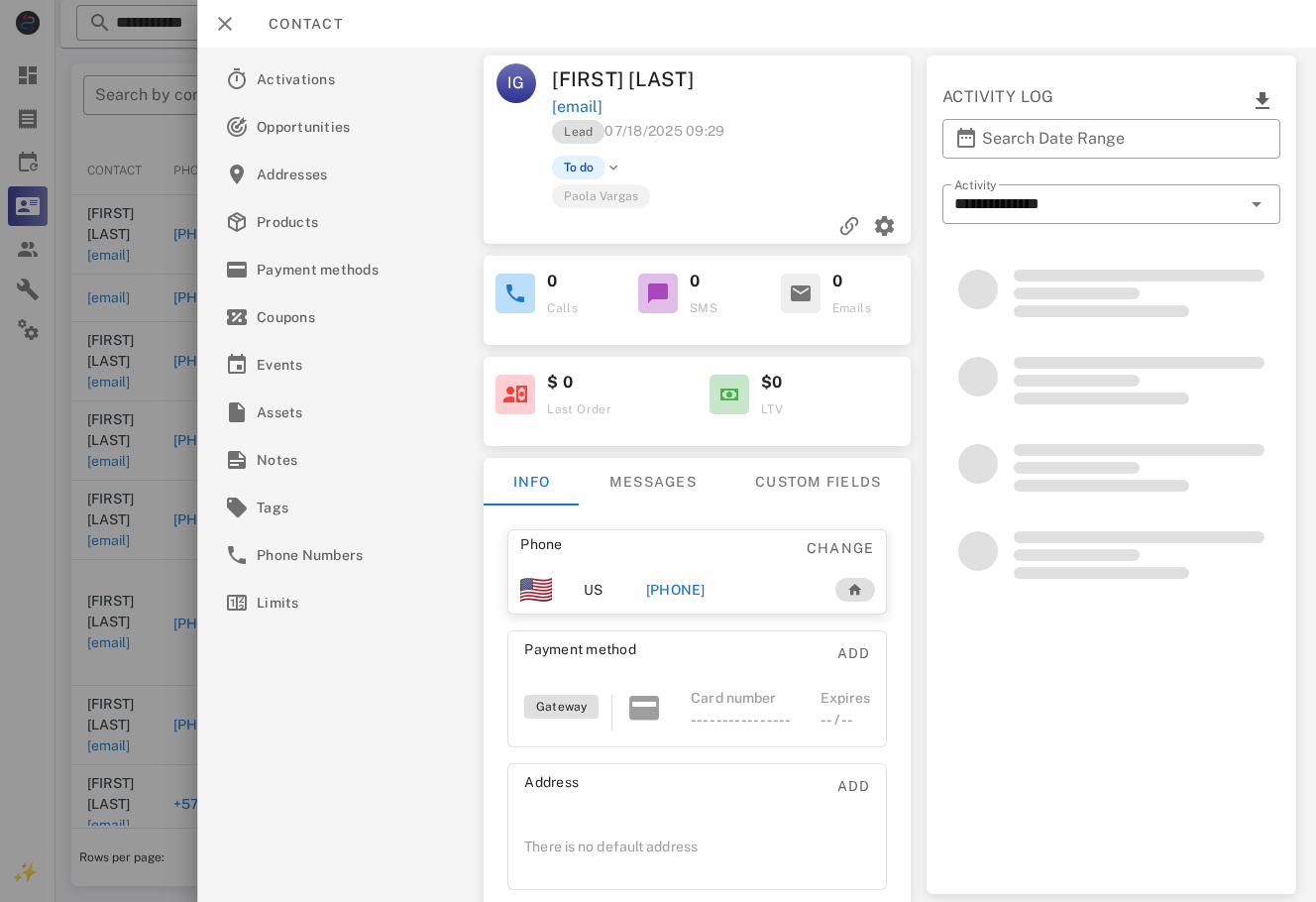click on "+18055093833" at bounding box center (676, 590) 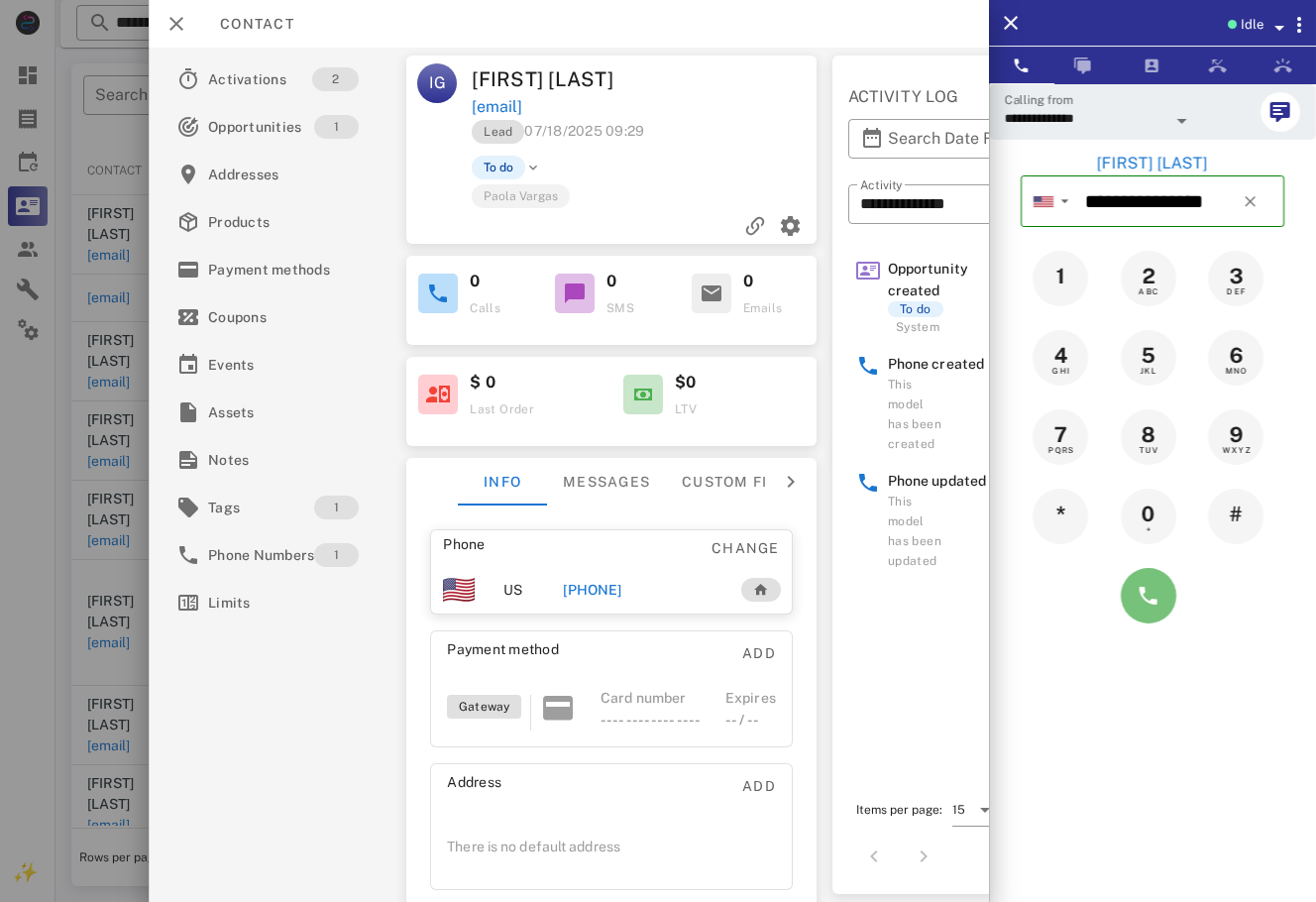 click at bounding box center (1149, 596) 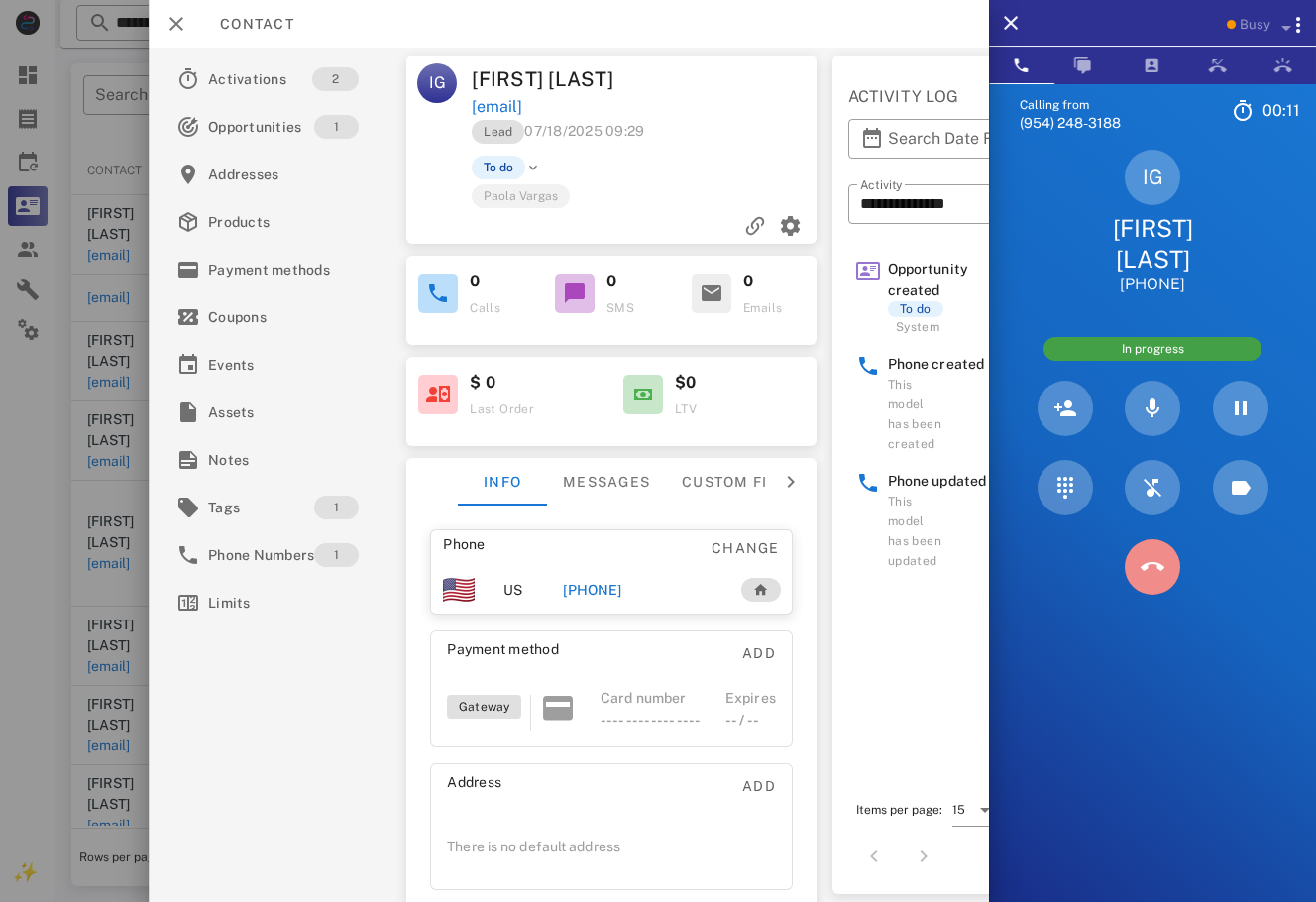 click at bounding box center [1152, 567] 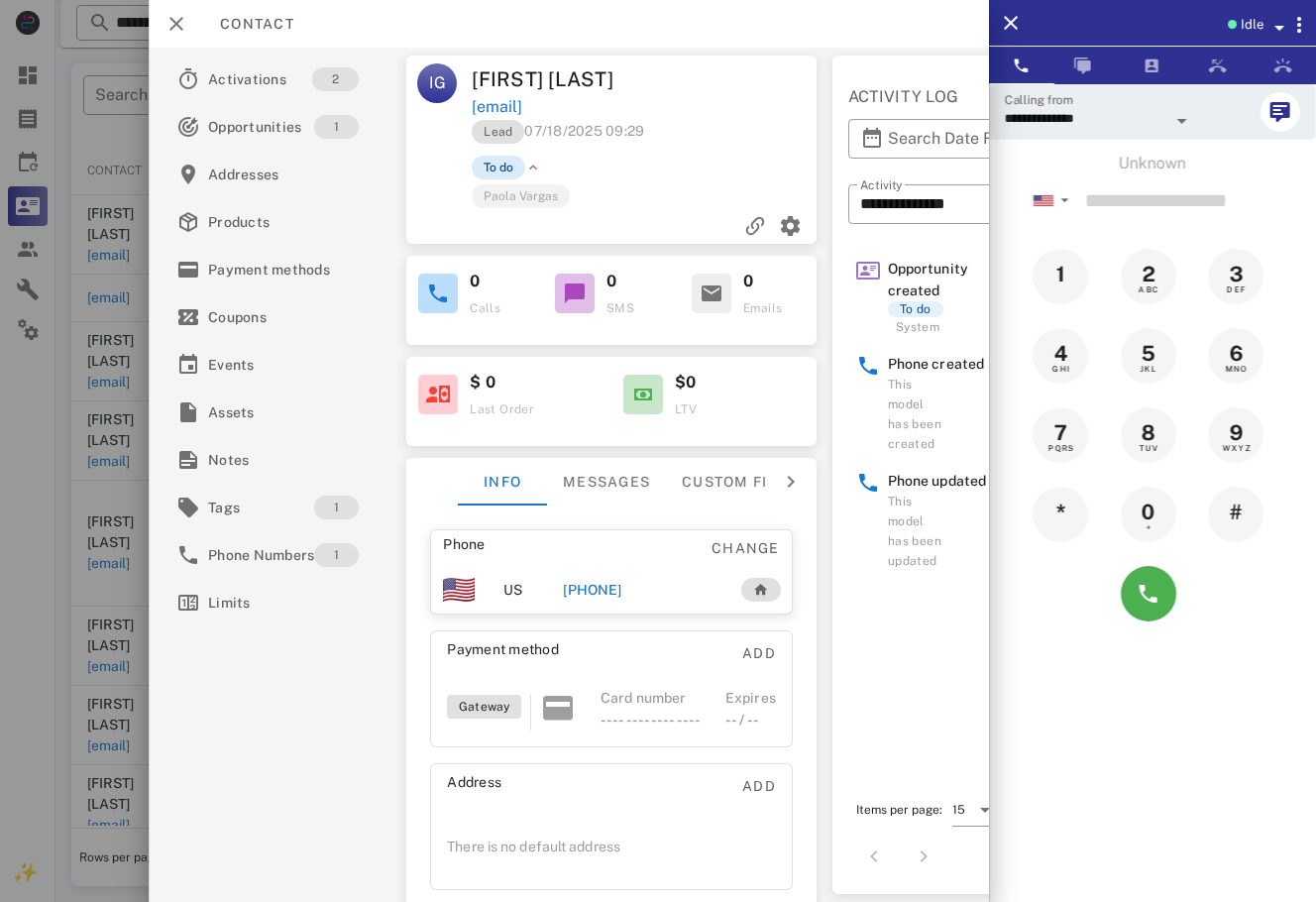 click on "To do" at bounding box center (498, 168) 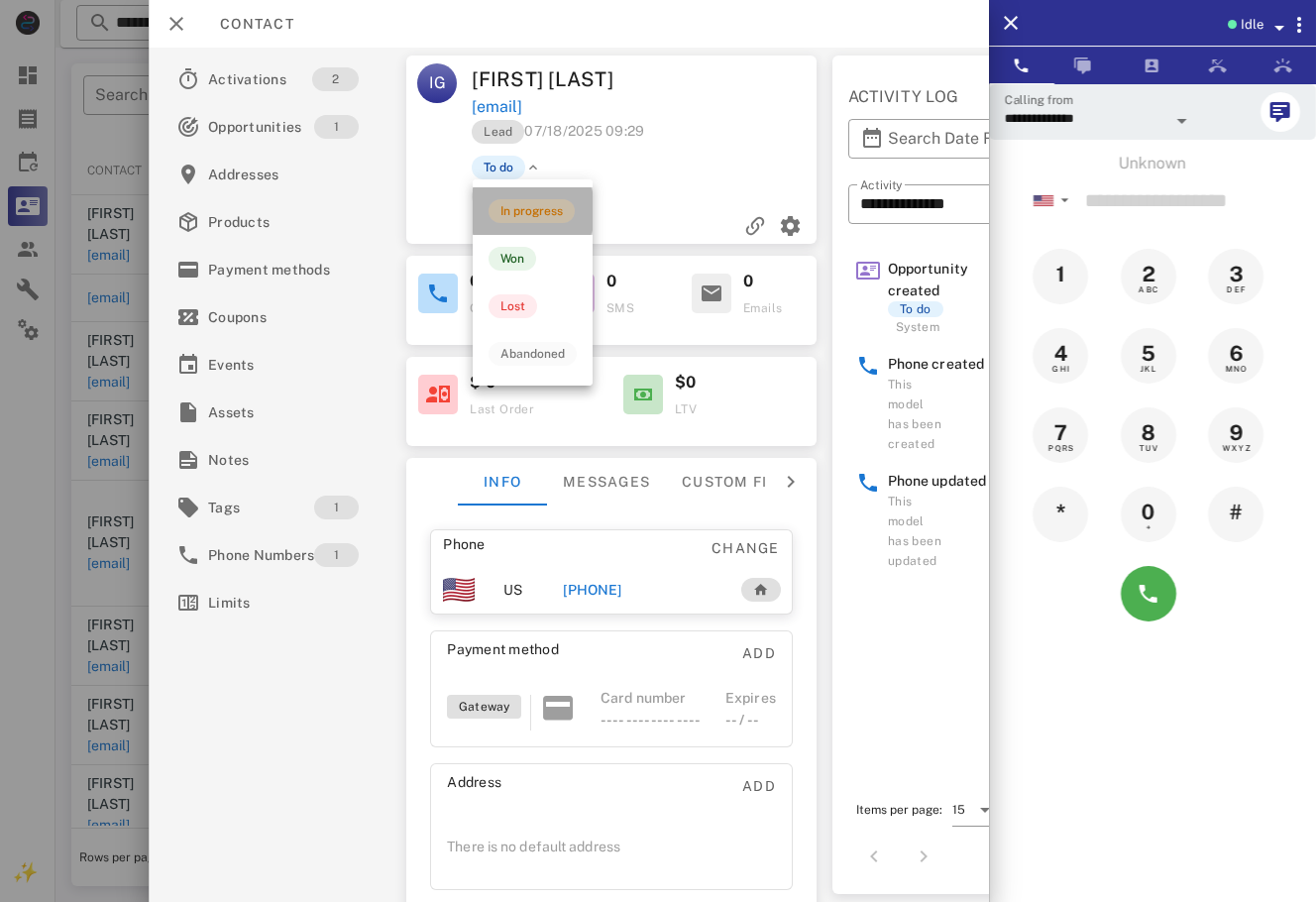 click on "In progress" at bounding box center [531, 211] 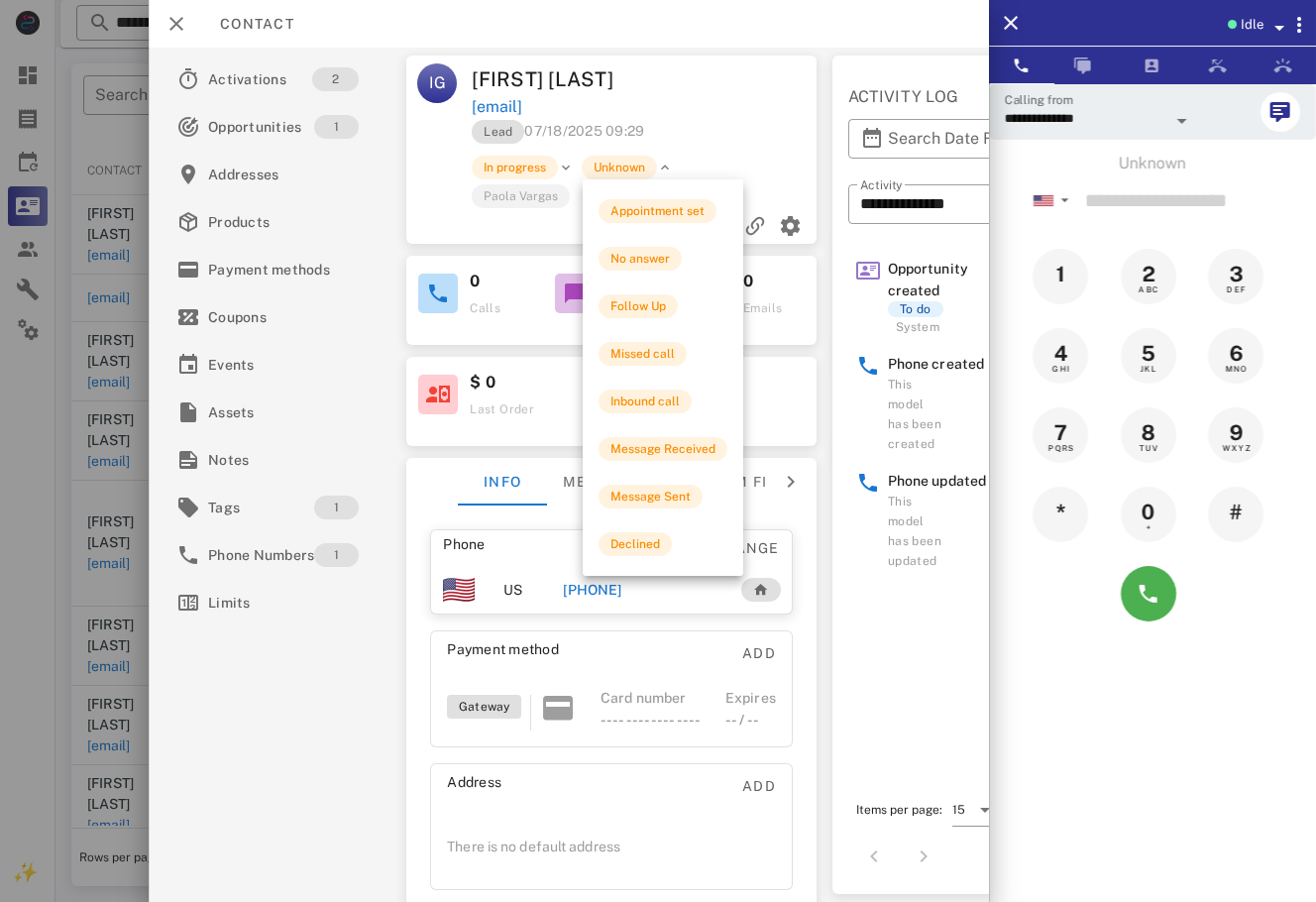 click on "Unknown" at bounding box center (619, 168) 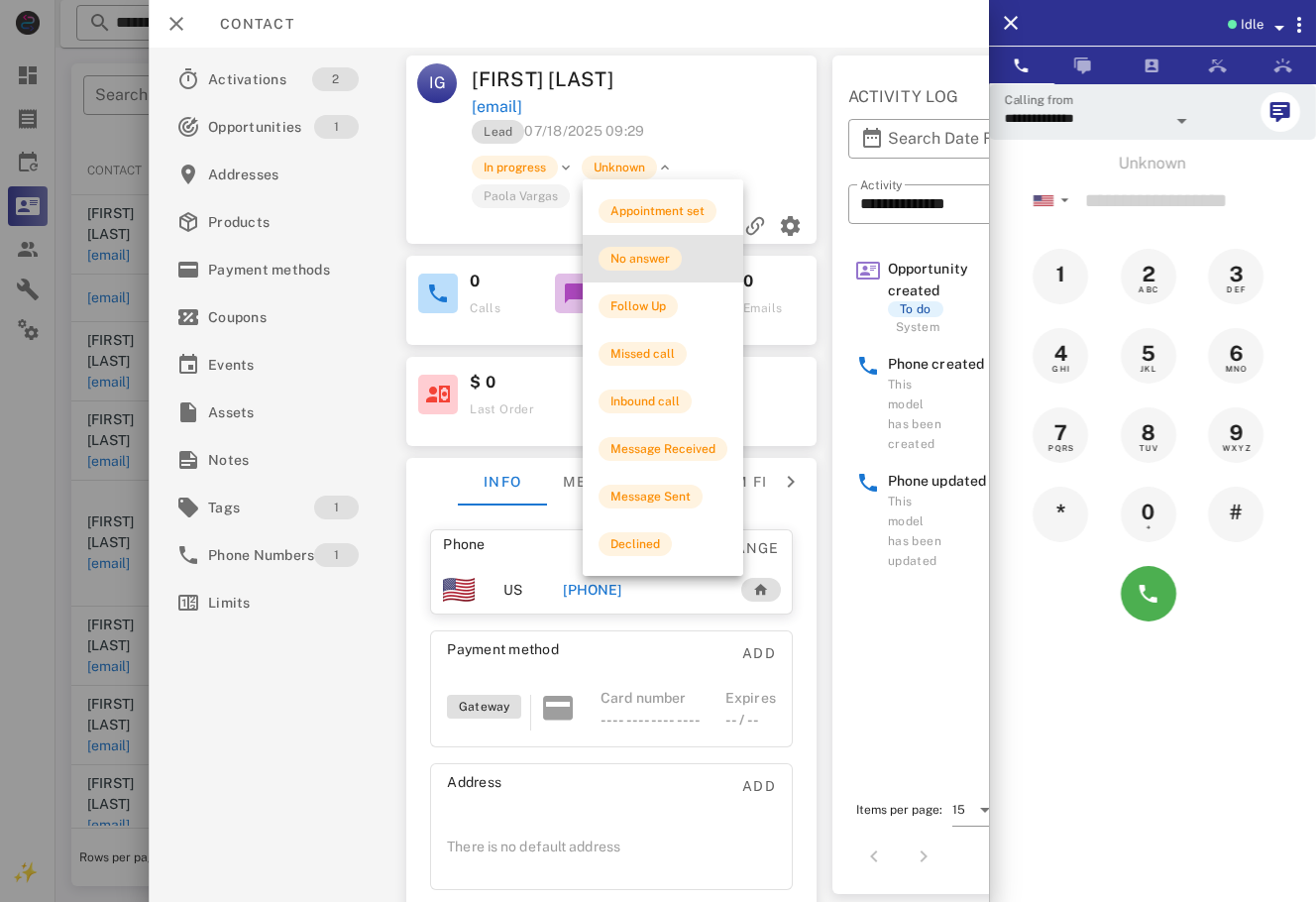 click on "No answer" at bounding box center (640, 259) 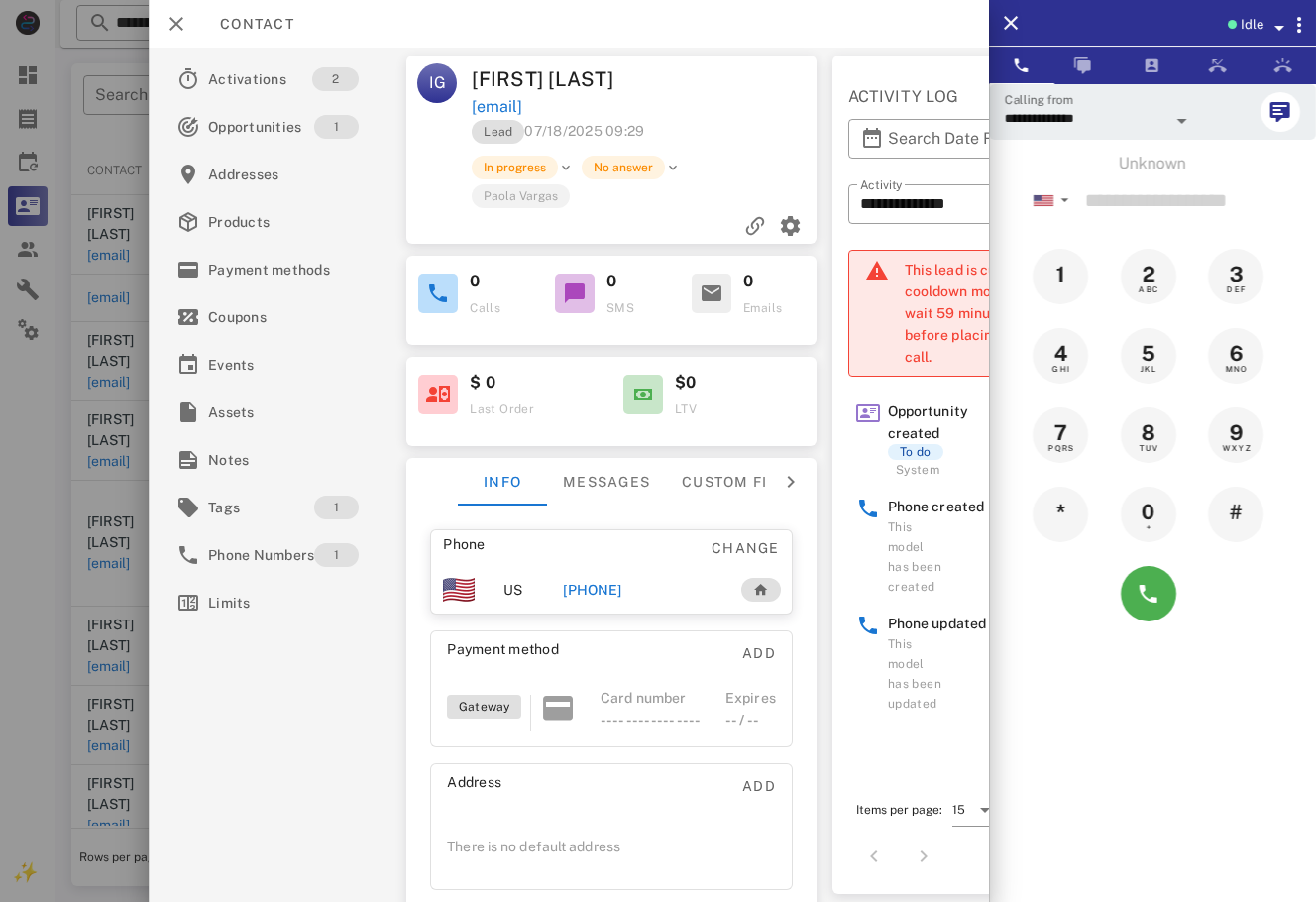 click on "Contact" at bounding box center (569, 24) 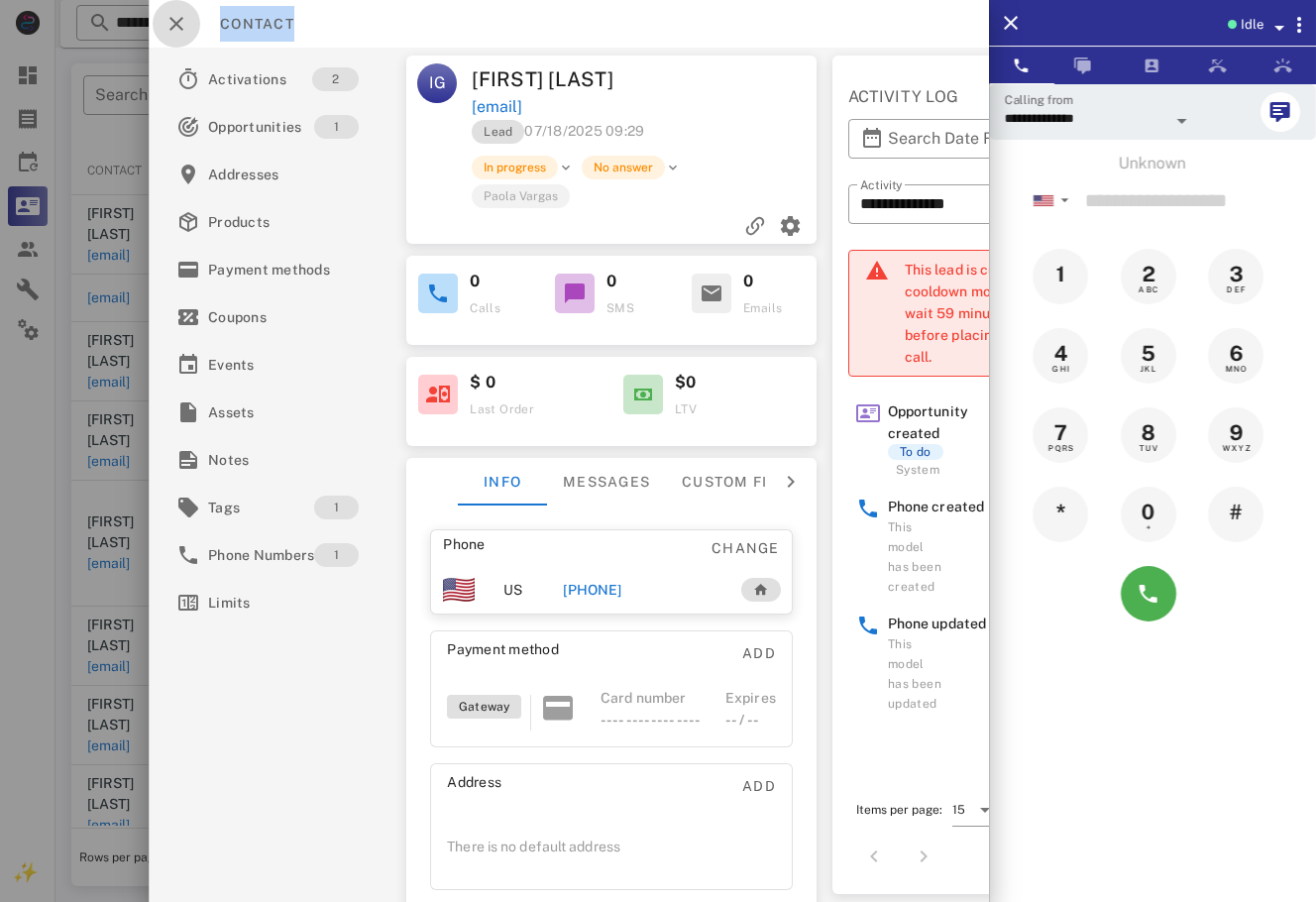 click at bounding box center (176, 24) 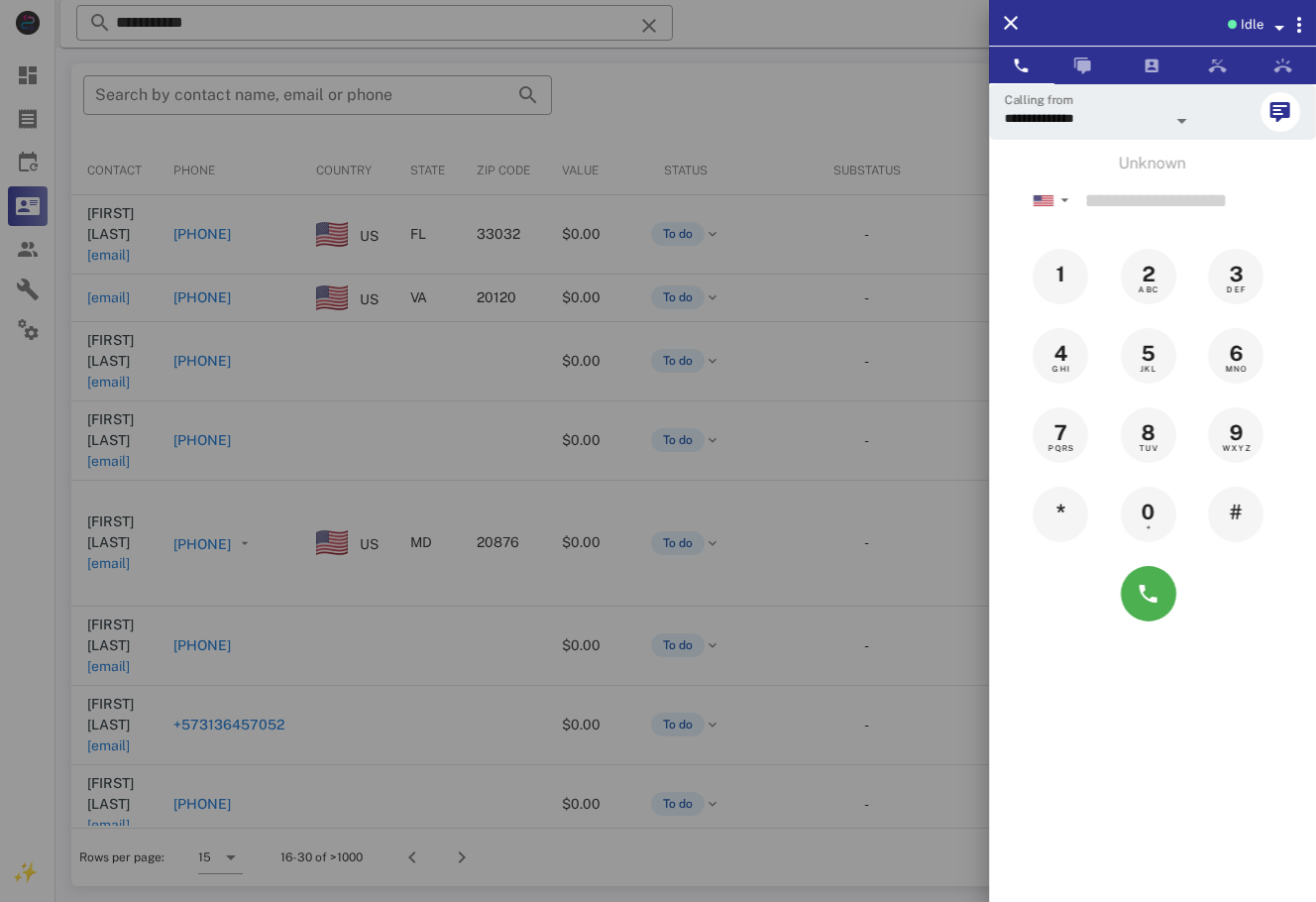click at bounding box center [658, 451] 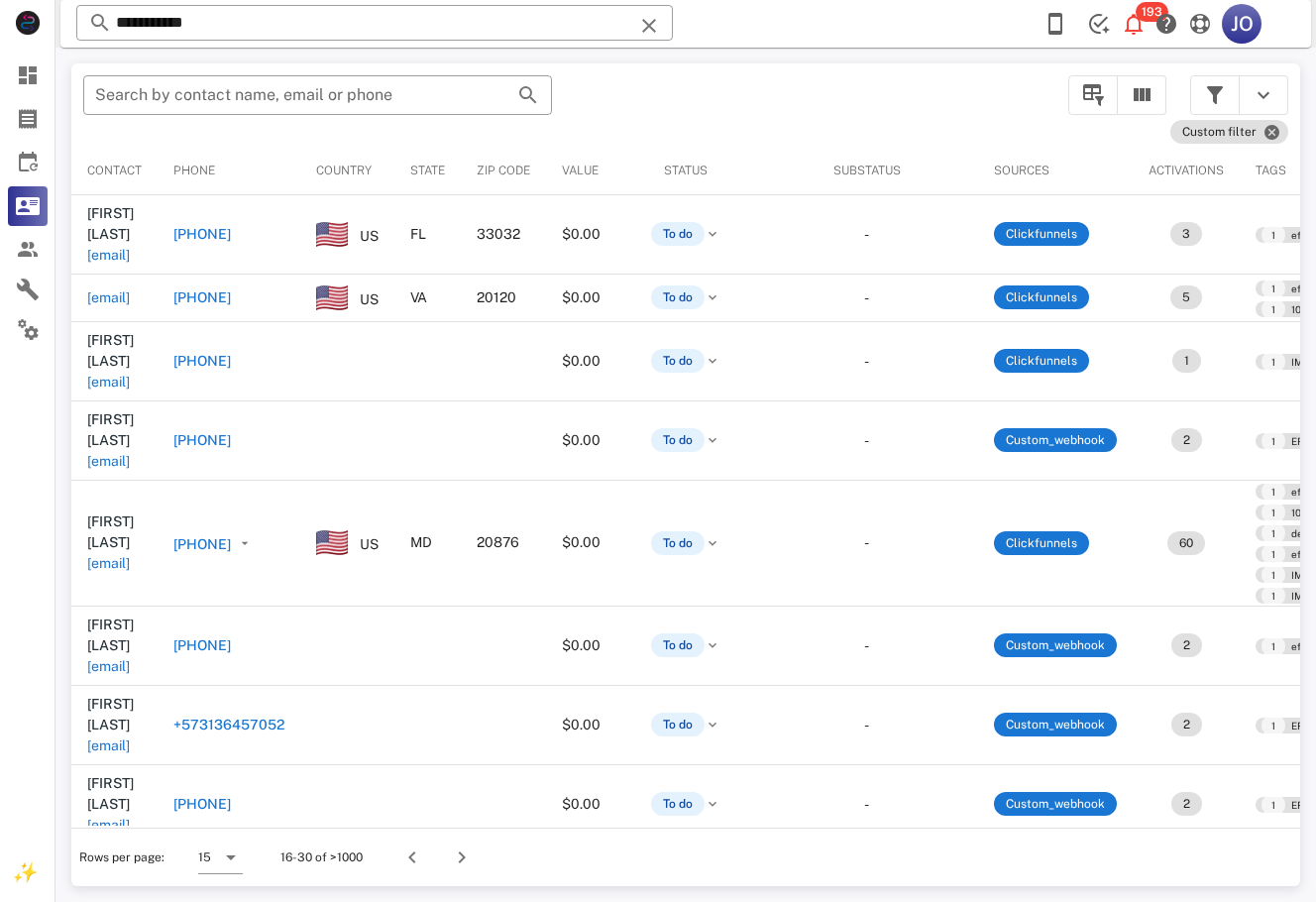 scroll, scrollTop: 0, scrollLeft: 724, axis: horizontal 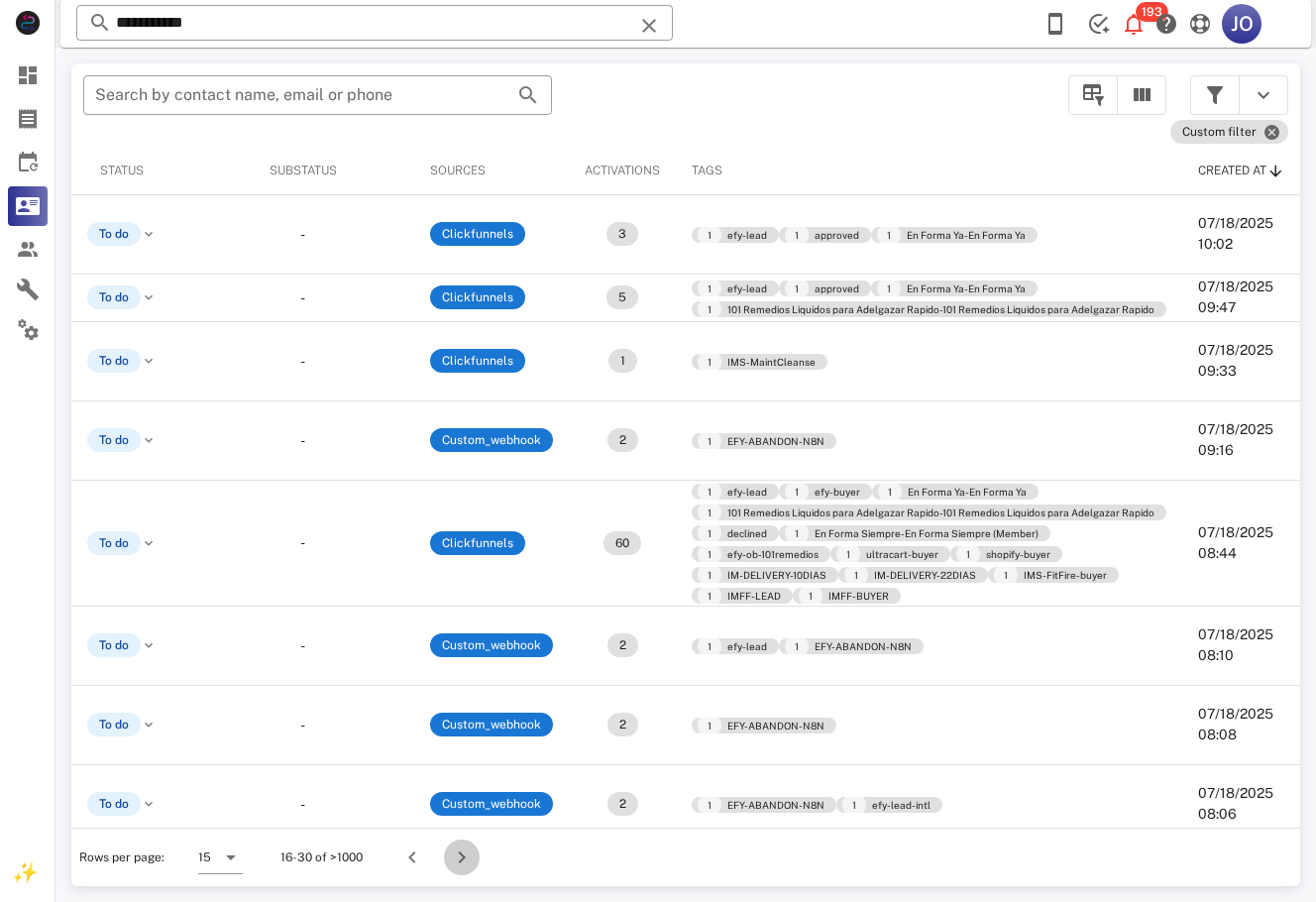 click at bounding box center [462, 857] 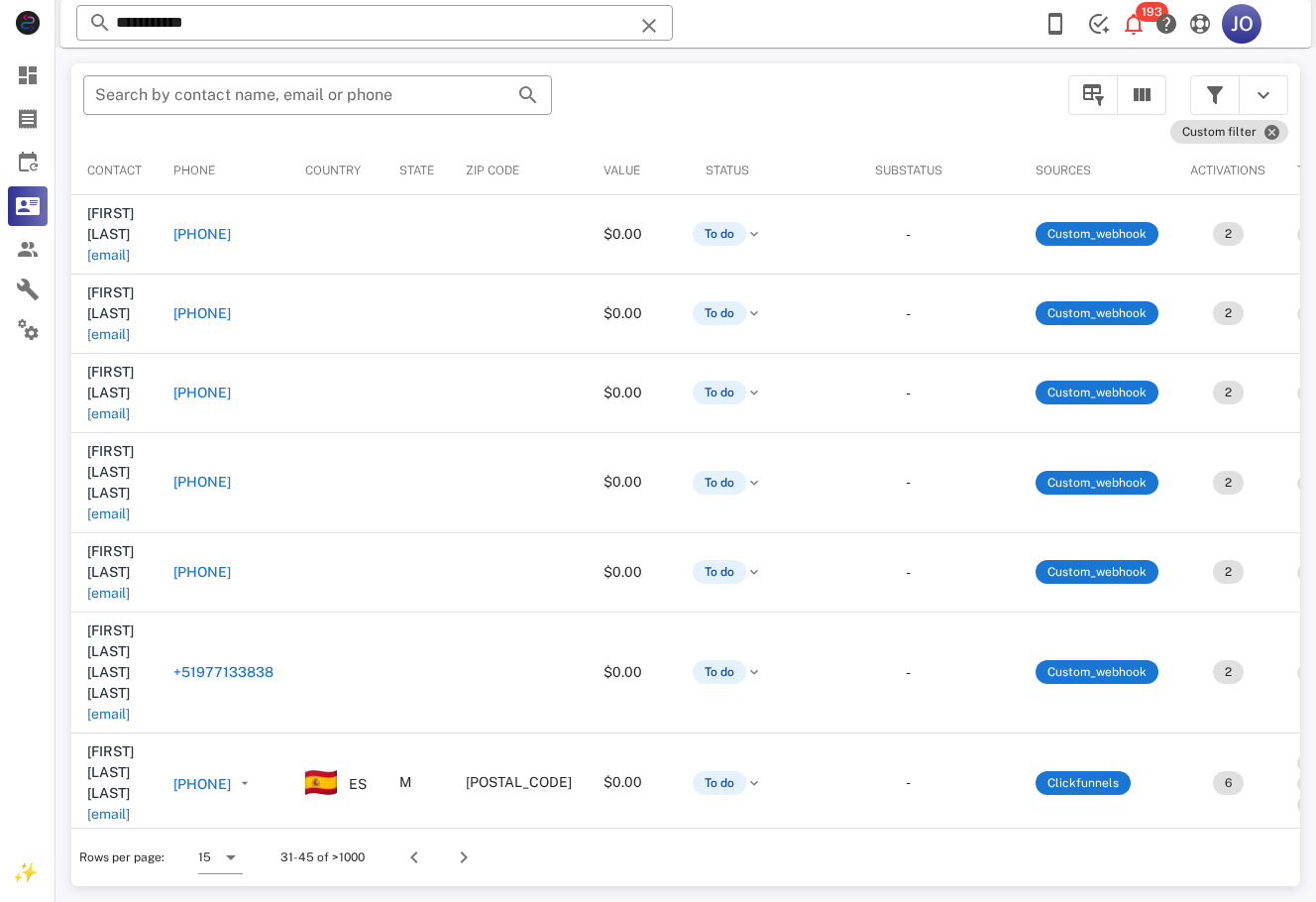 click on "+12409724113" at bounding box center (223, 1115) 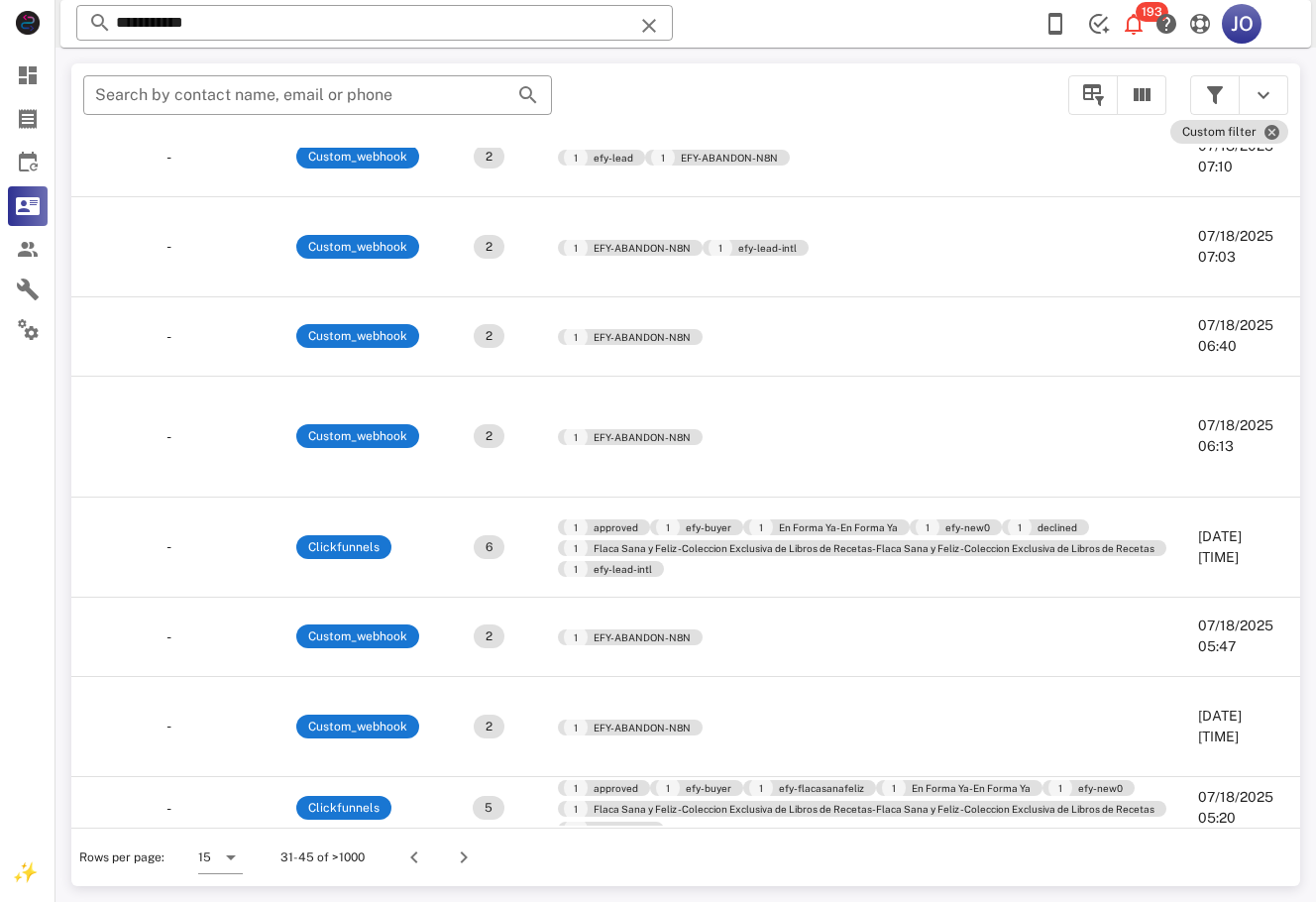 scroll, scrollTop: 266, scrollLeft: 882, axis: both 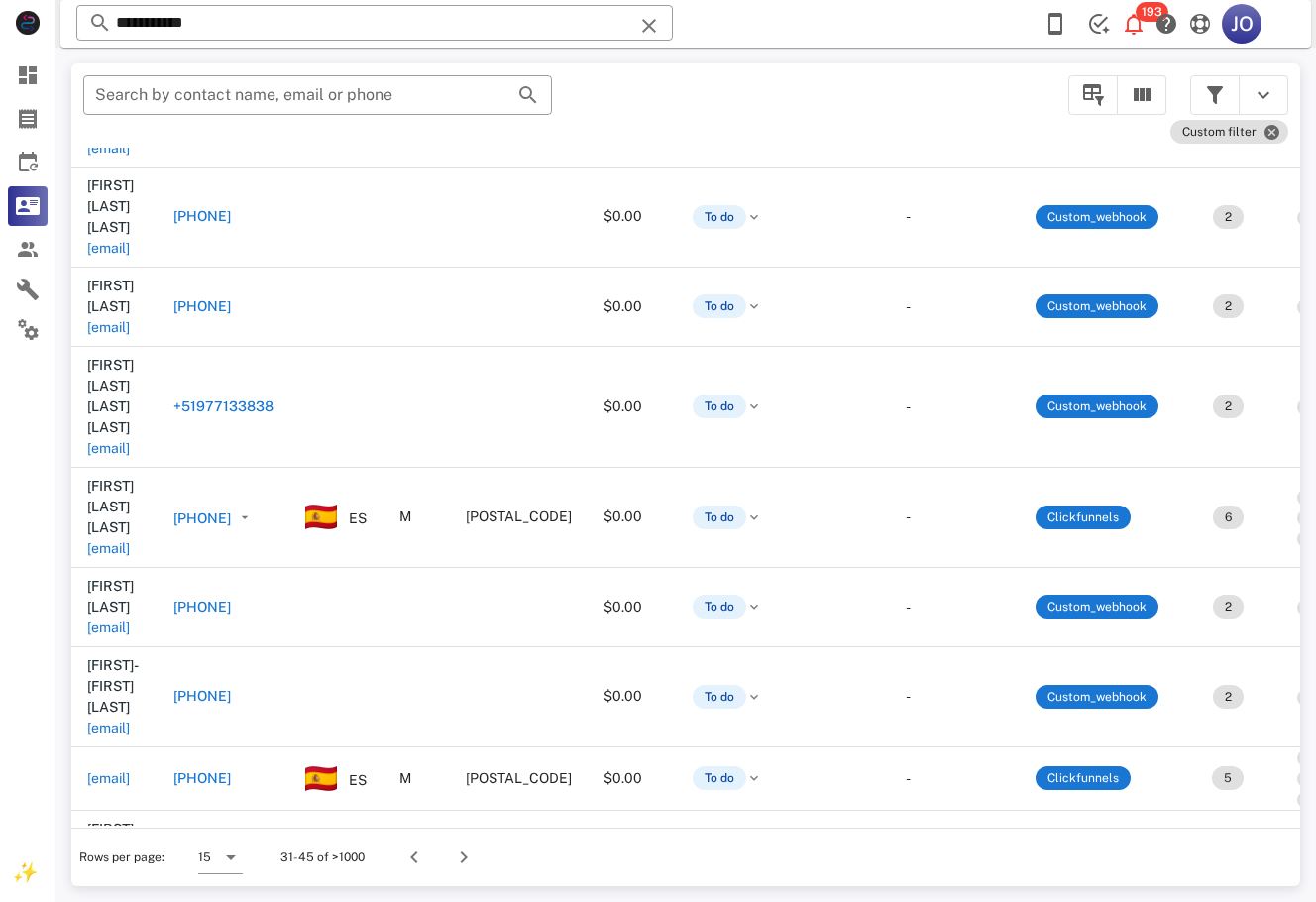 click on "anavictoriap@icloud.com" at bounding box center [108, 1208] 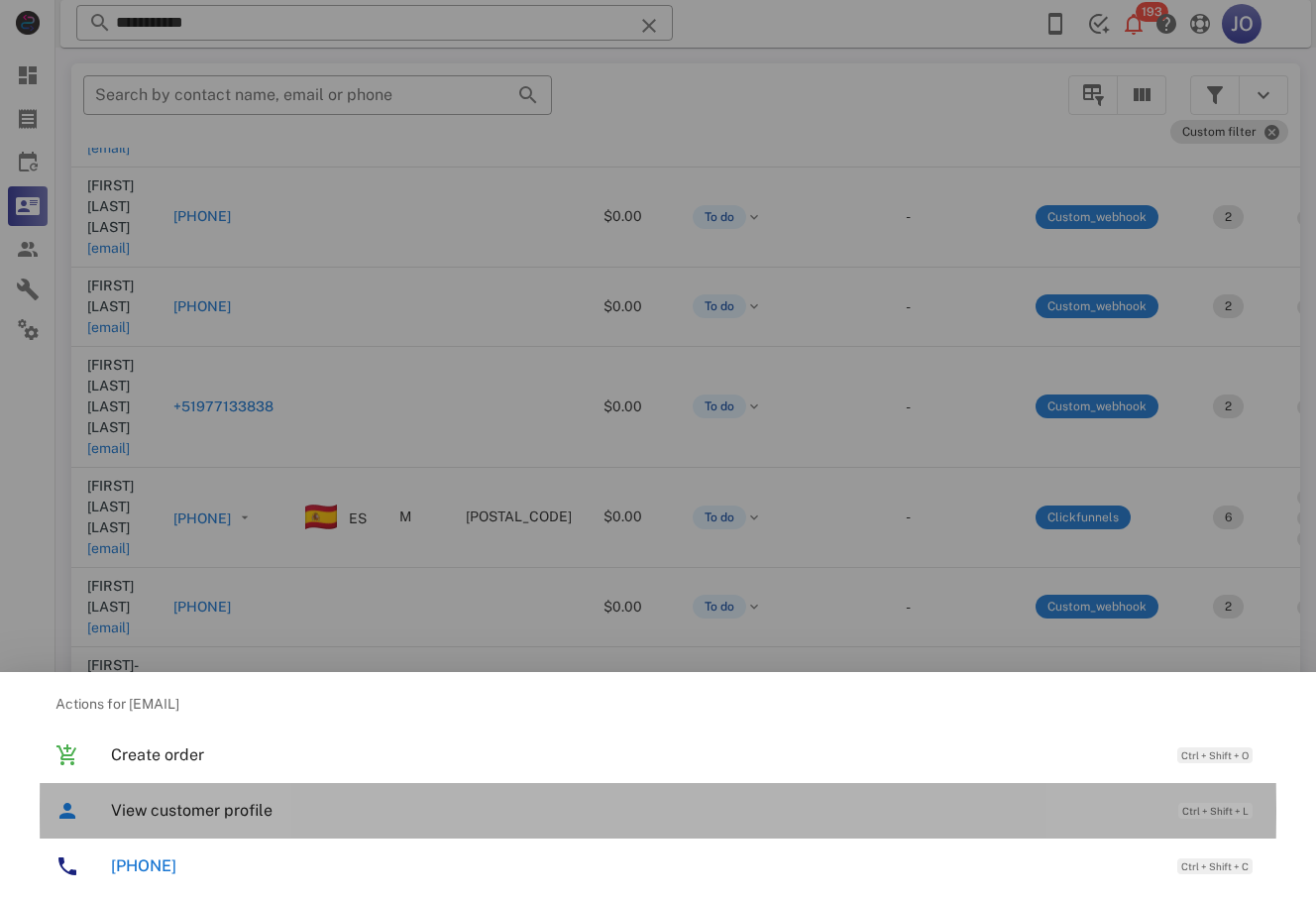 click on "View customer profile Ctrl + Shift + L" at bounding box center [686, 810] 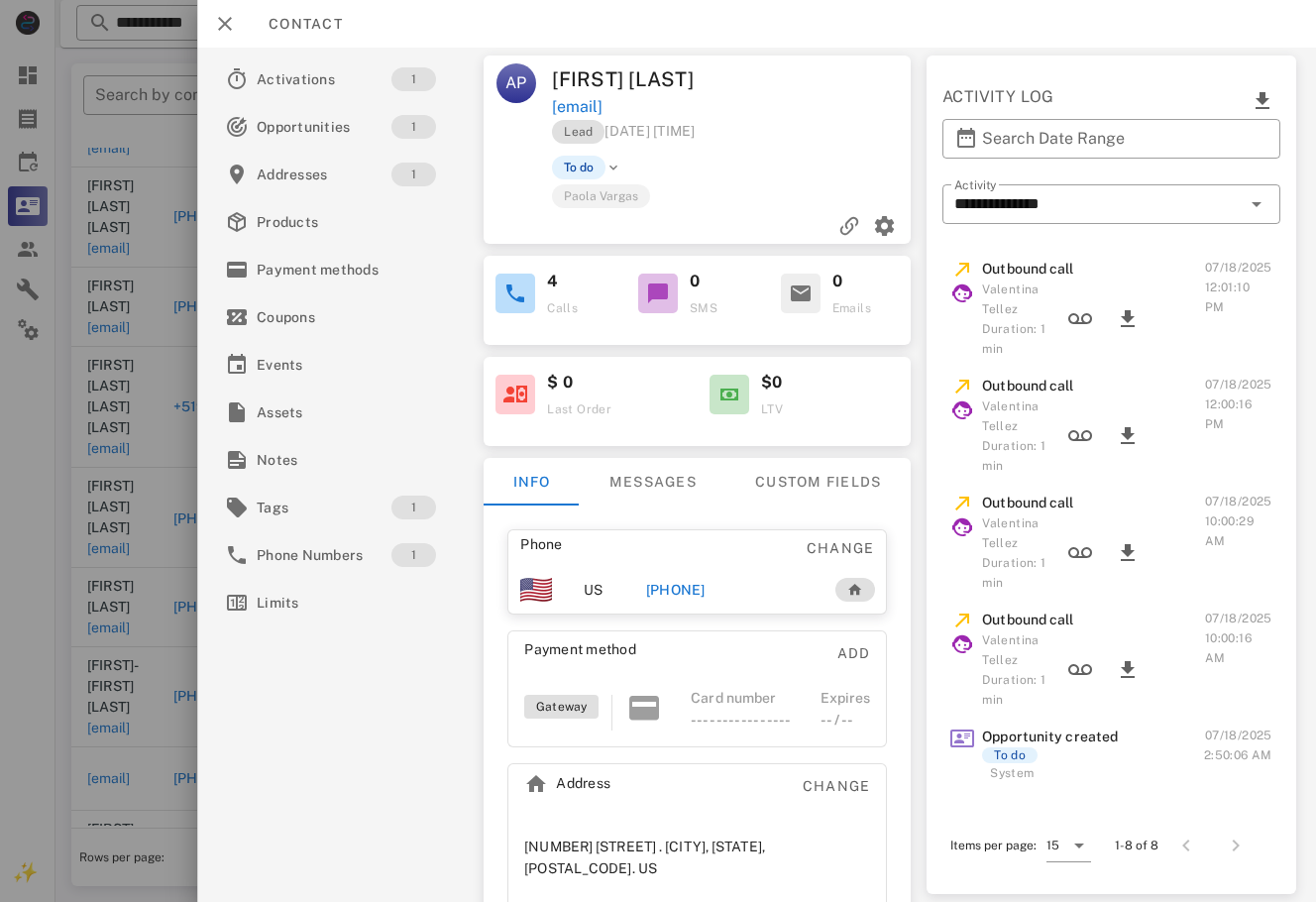 click on "+17876695912" at bounding box center [729, 590] 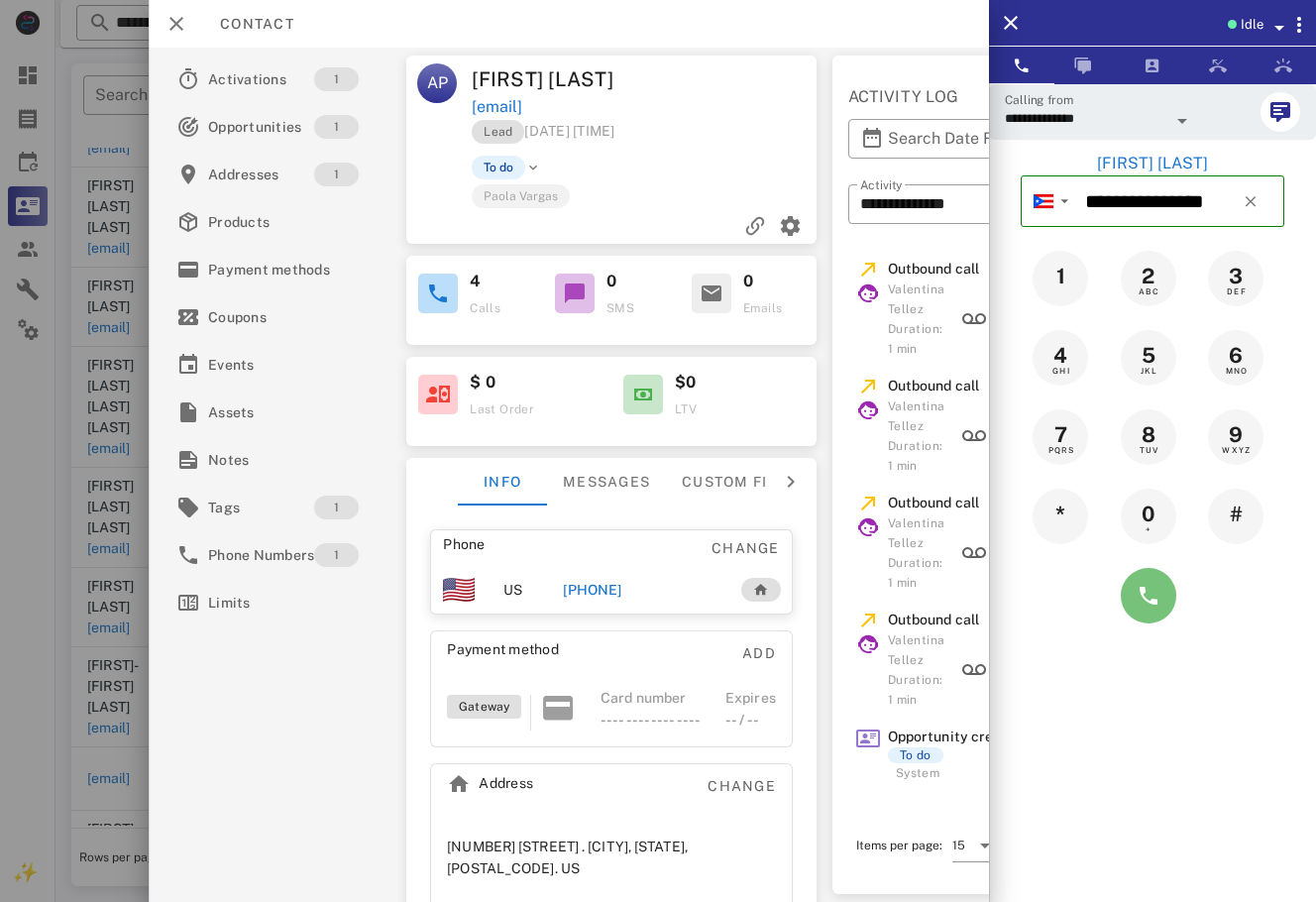 click at bounding box center [1149, 596] 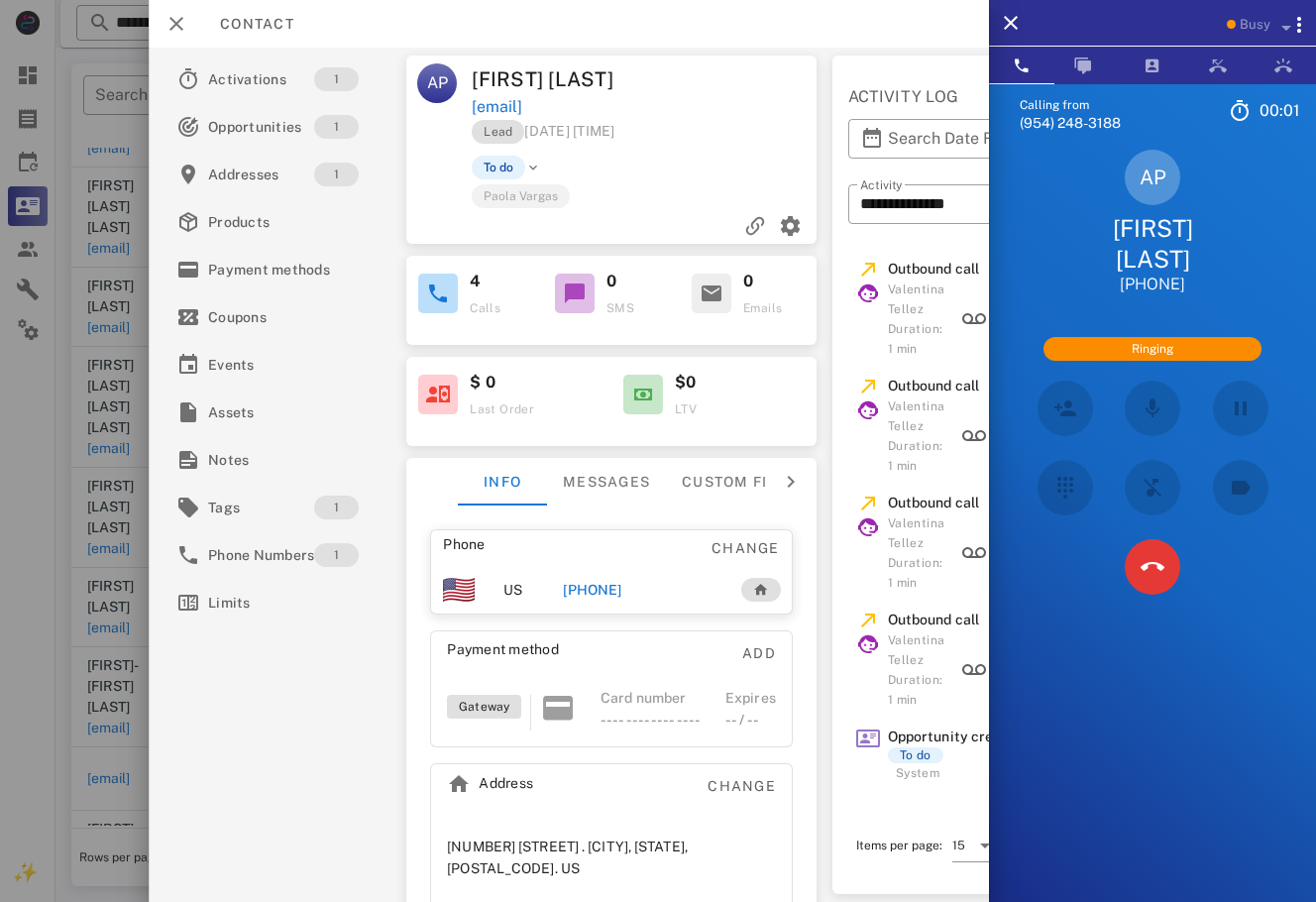 scroll, scrollTop: 207, scrollLeft: 0, axis: vertical 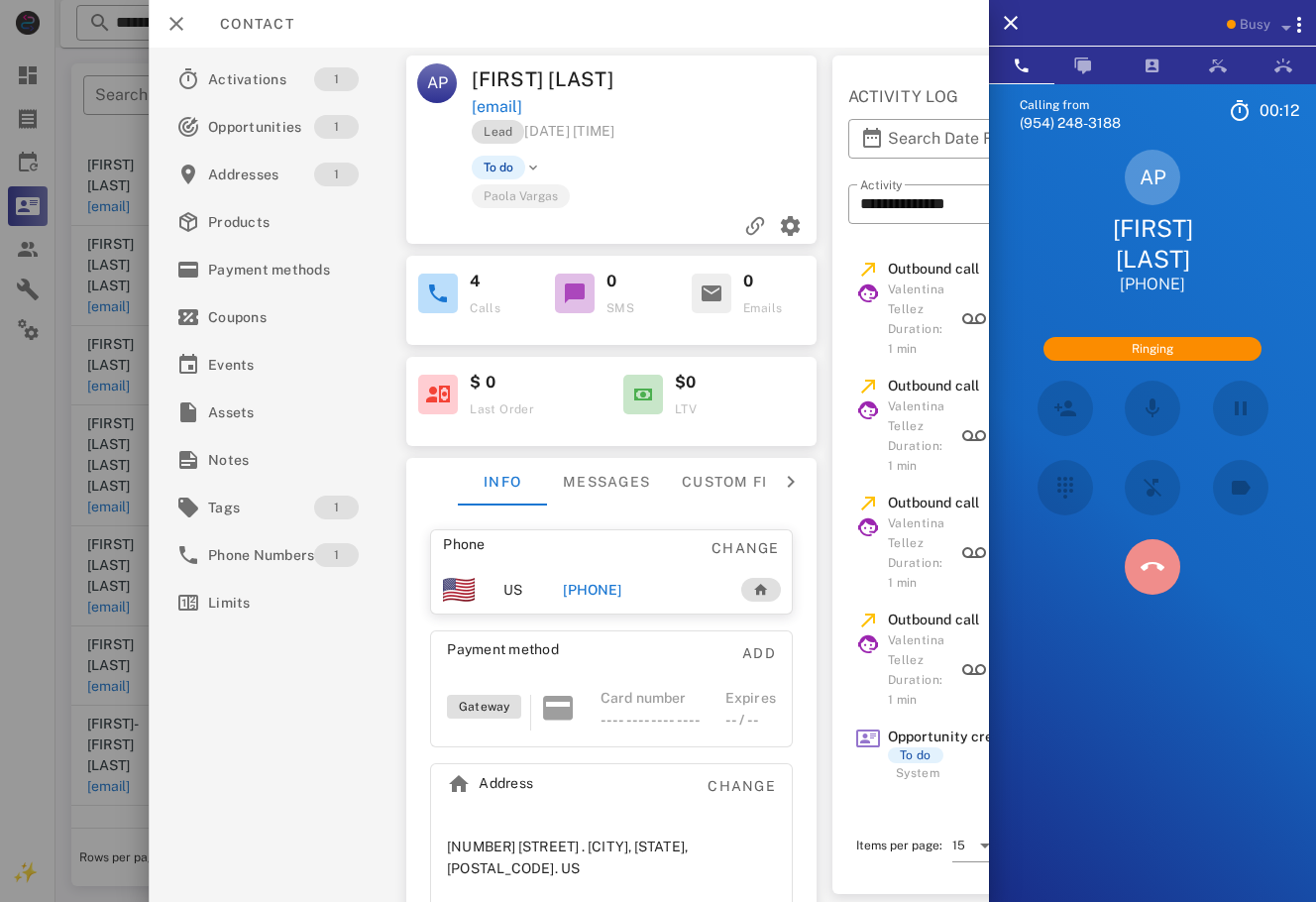 click at bounding box center [1152, 567] 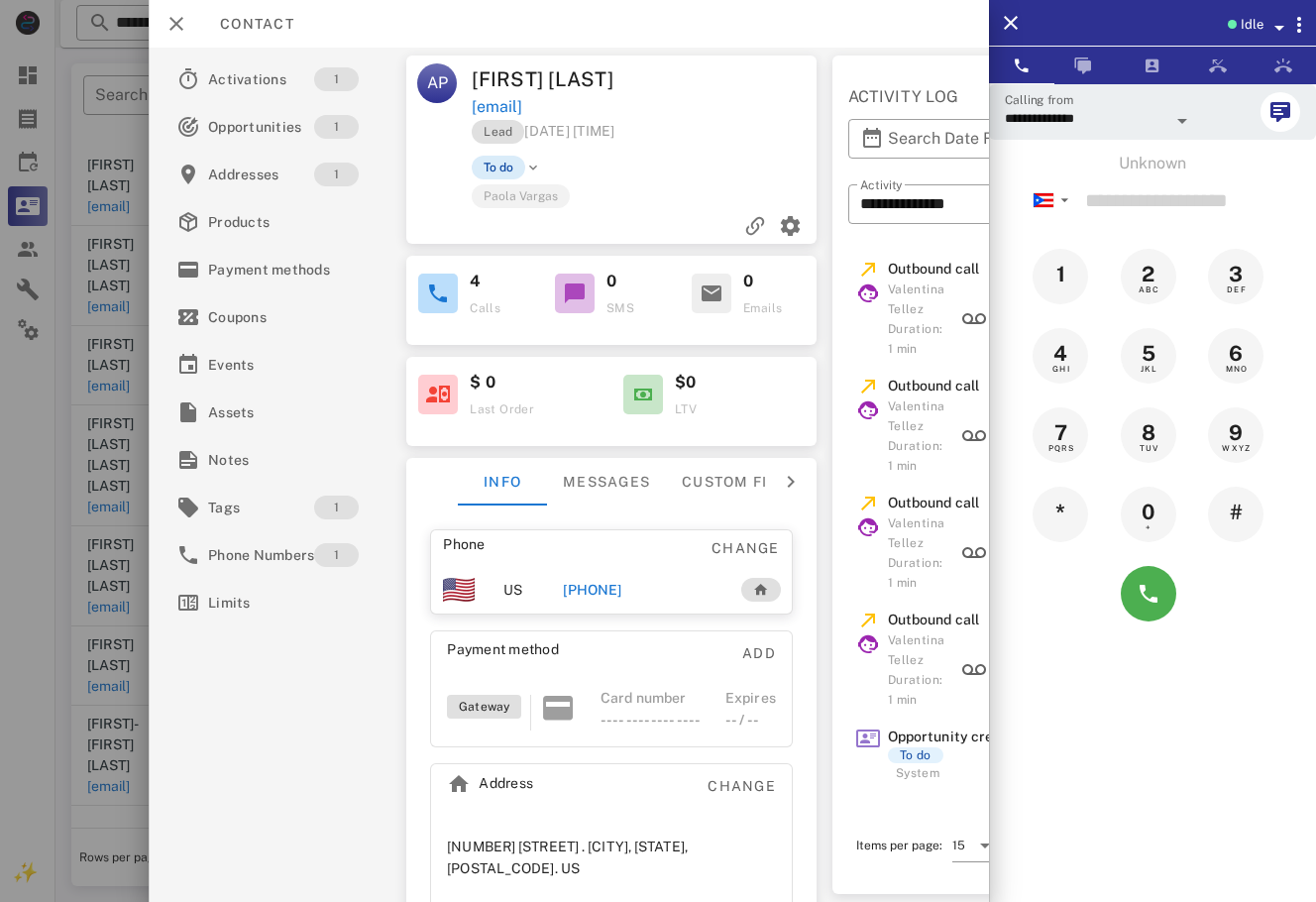 click on "To do" at bounding box center (498, 168) 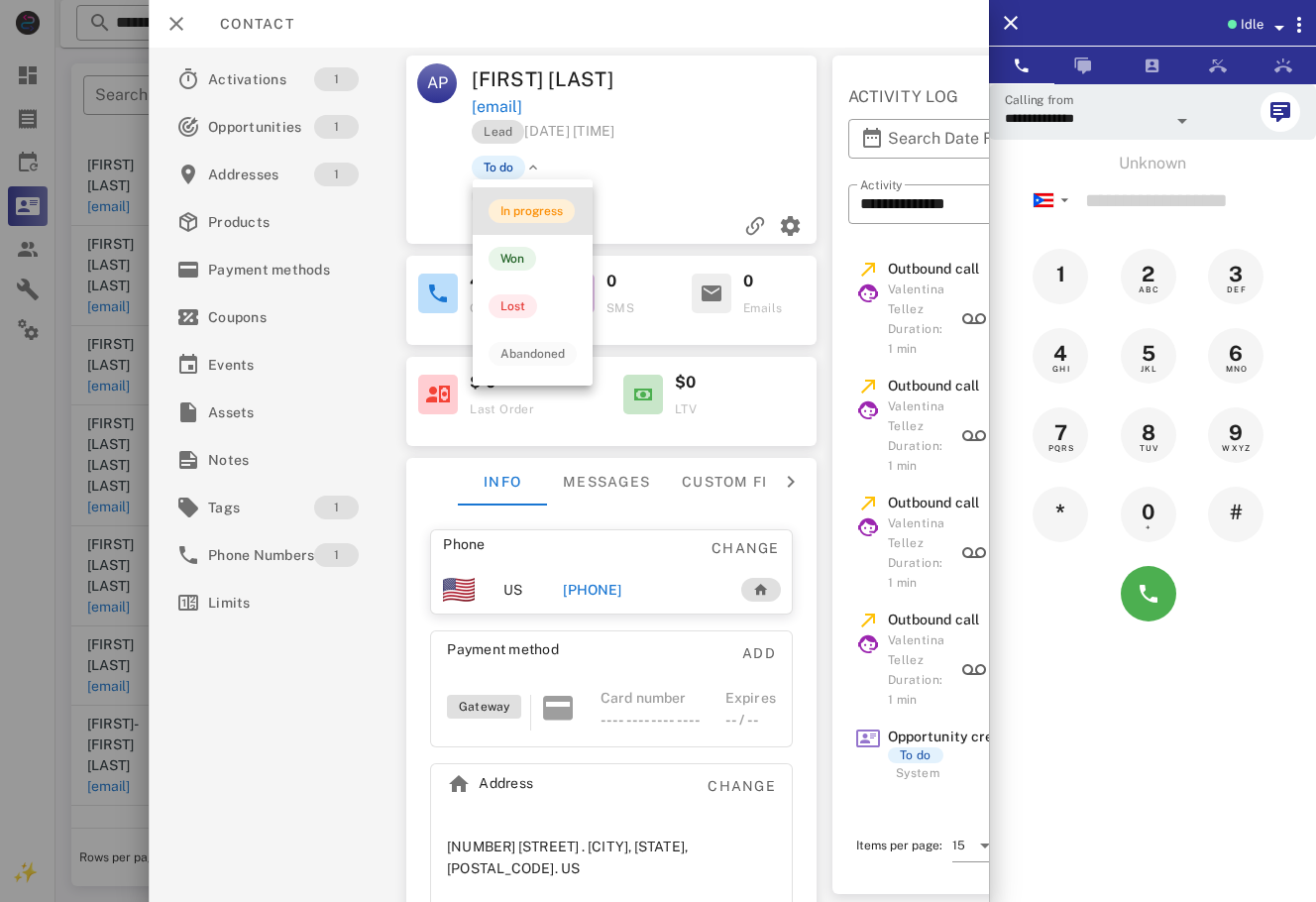 click on "In progress" at bounding box center [531, 211] 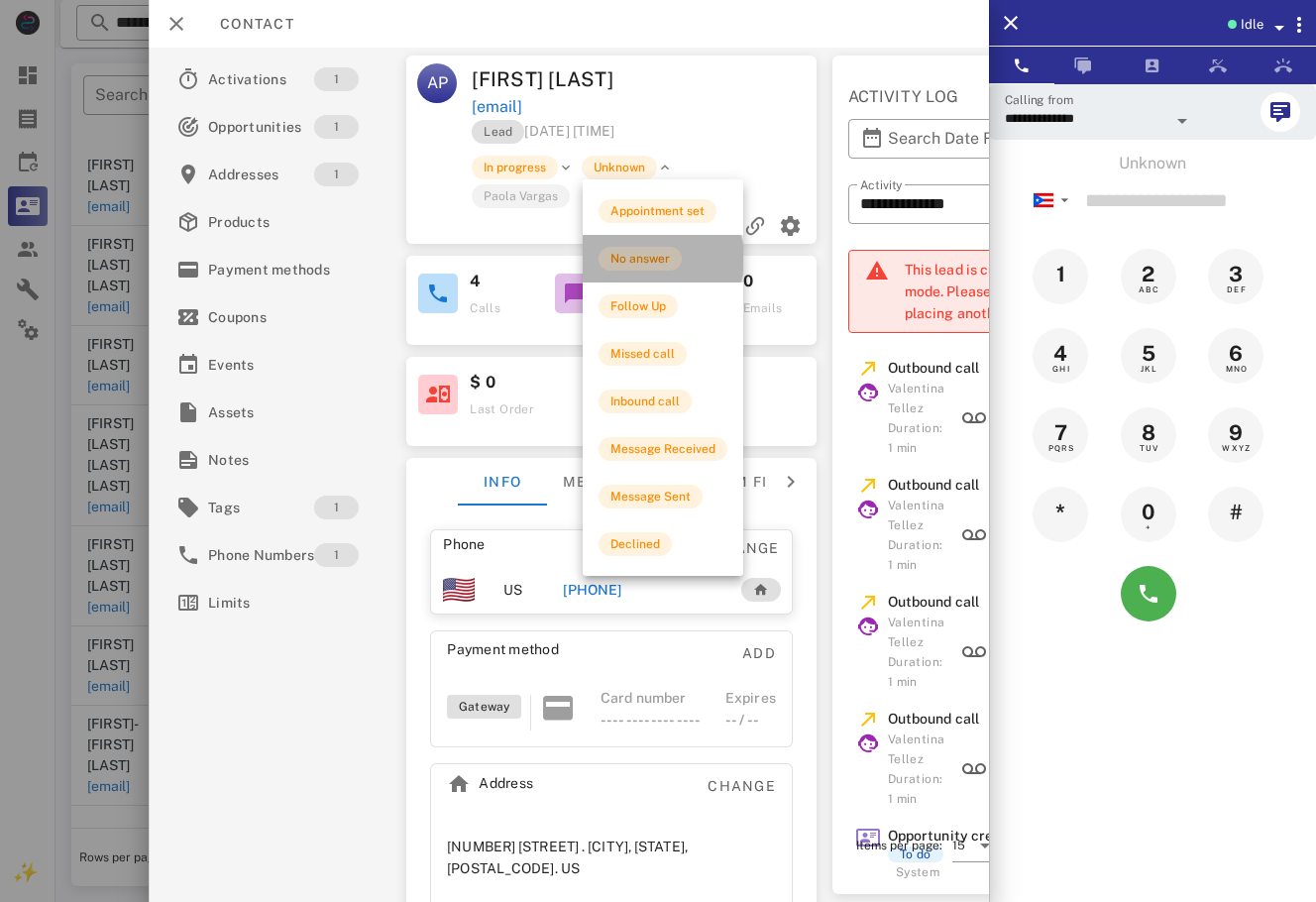 click on "No answer" at bounding box center [663, 259] 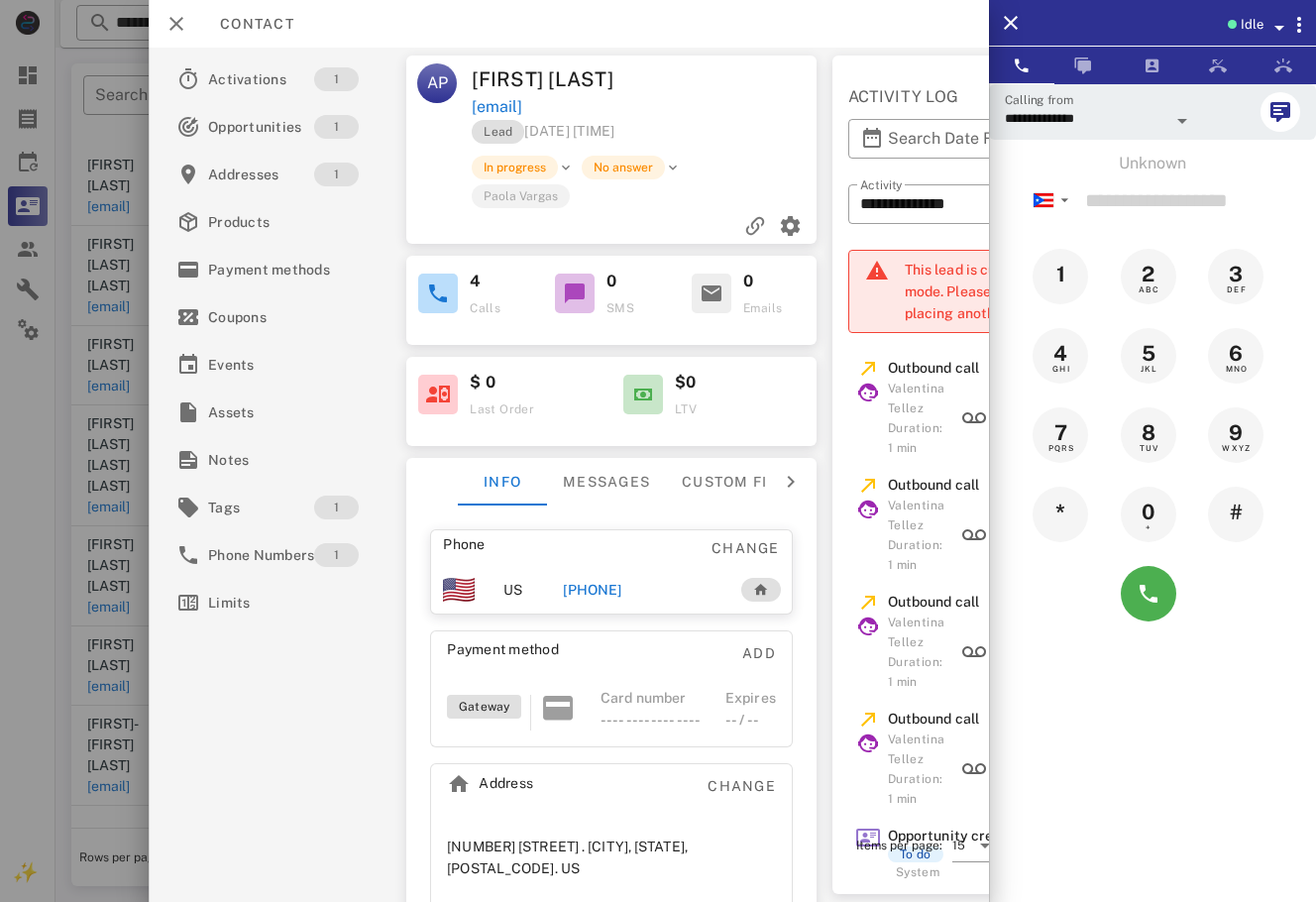 click at bounding box center (658, 451) 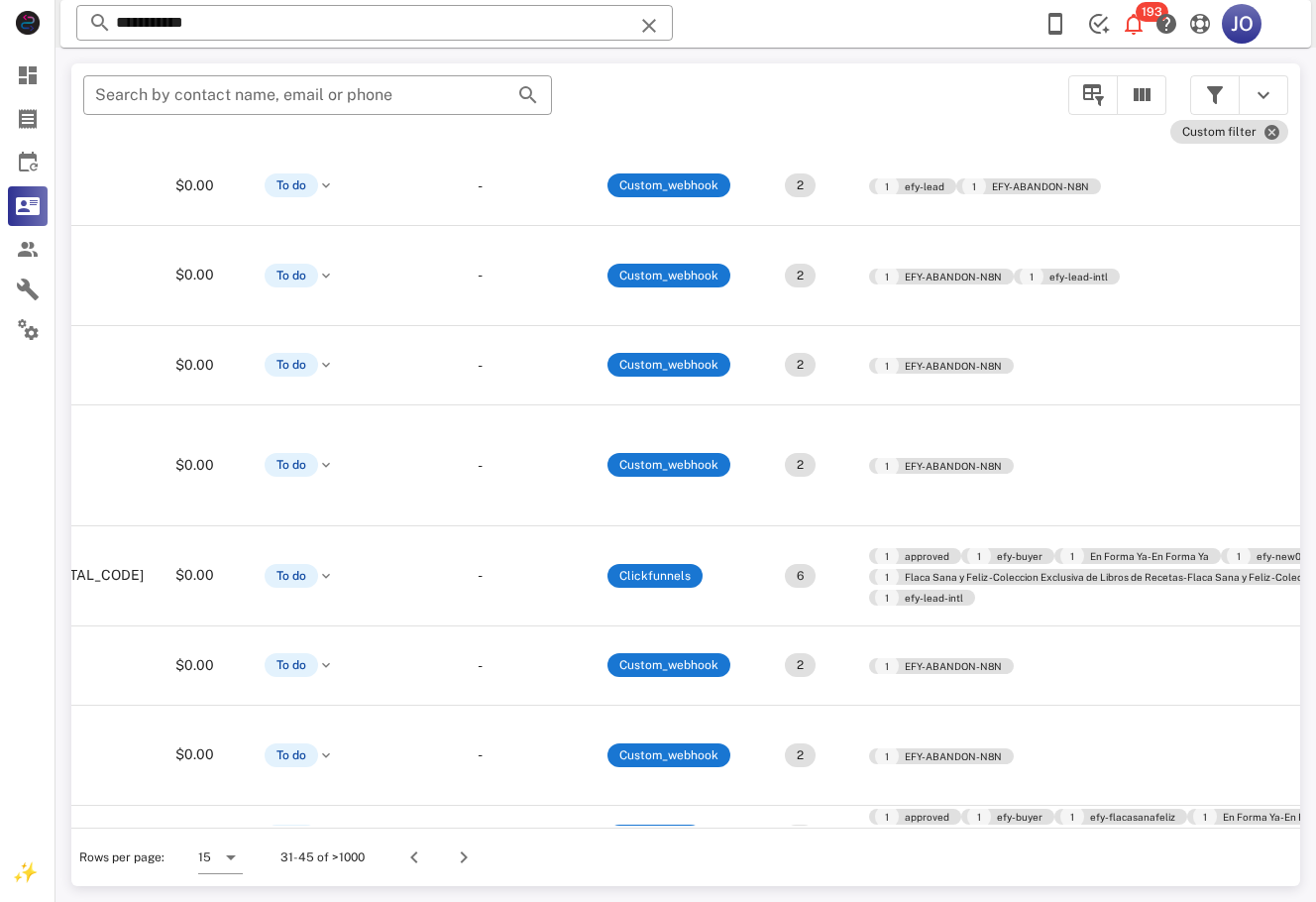 scroll, scrollTop: 207, scrollLeft: 0, axis: vertical 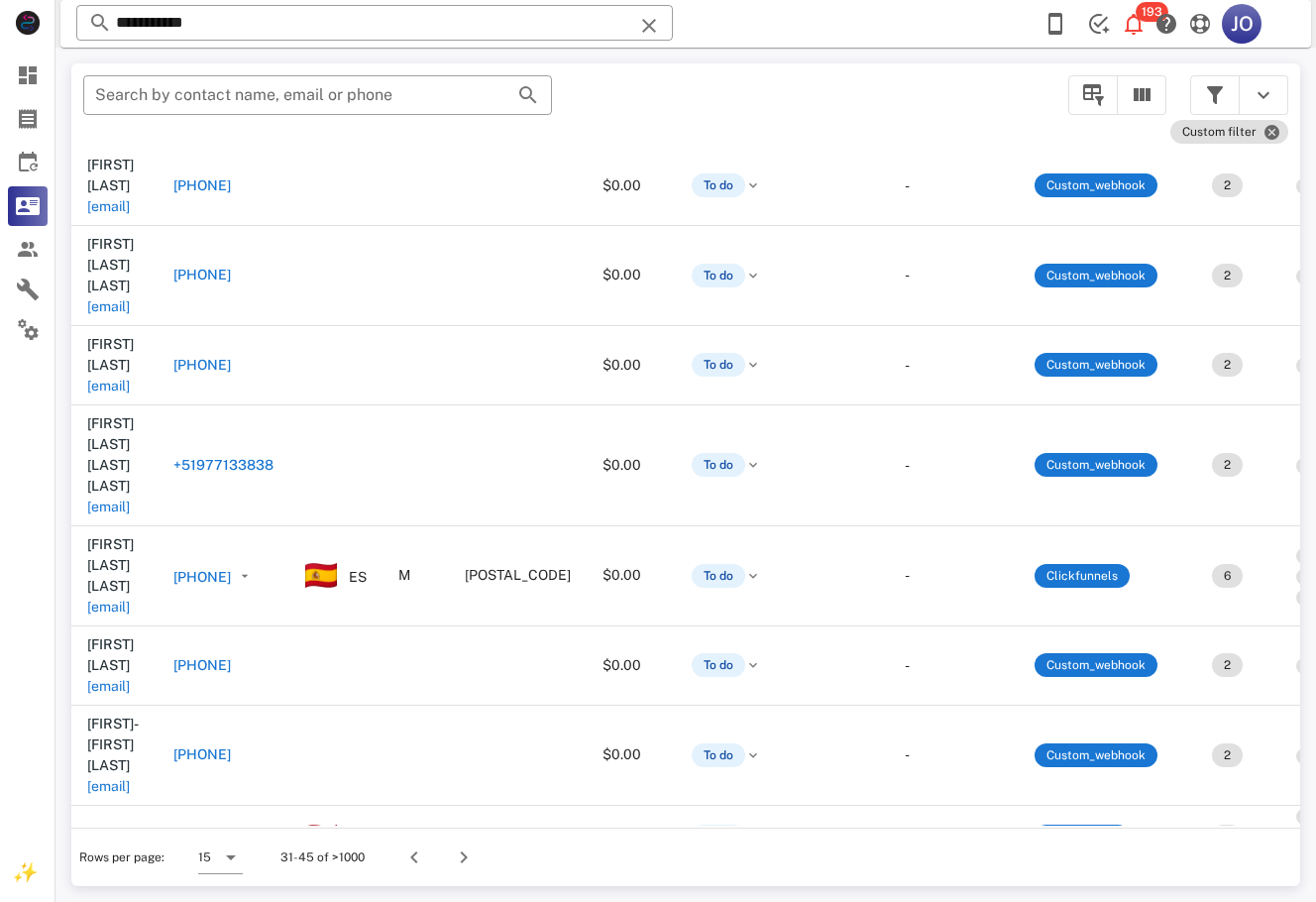 click on "ellen.reyes.deramos@hotmail.com" at bounding box center (108, 1108) 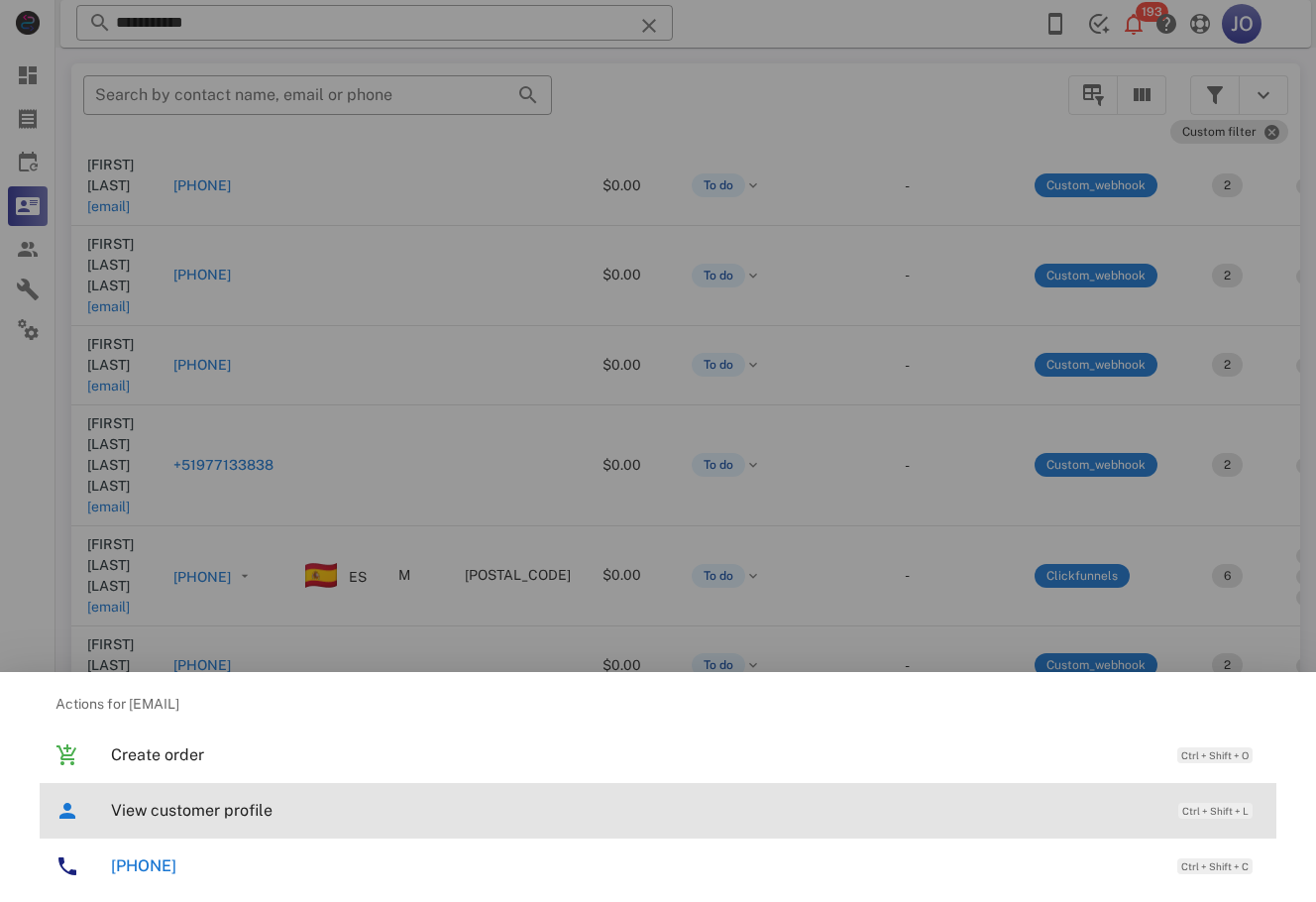 click on "View customer profile" at bounding box center [634, 810] 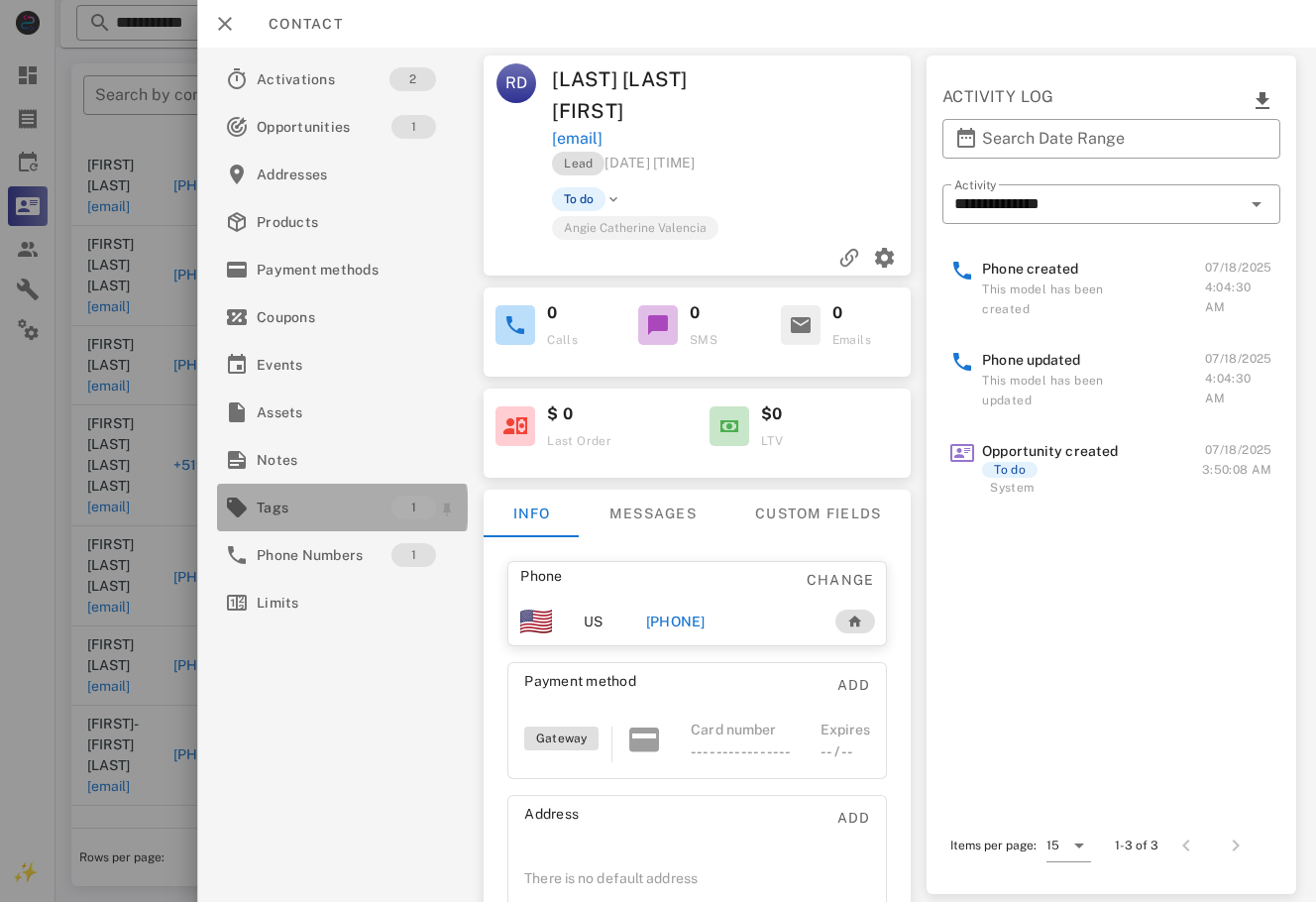 click on "Tags" at bounding box center [324, 507] 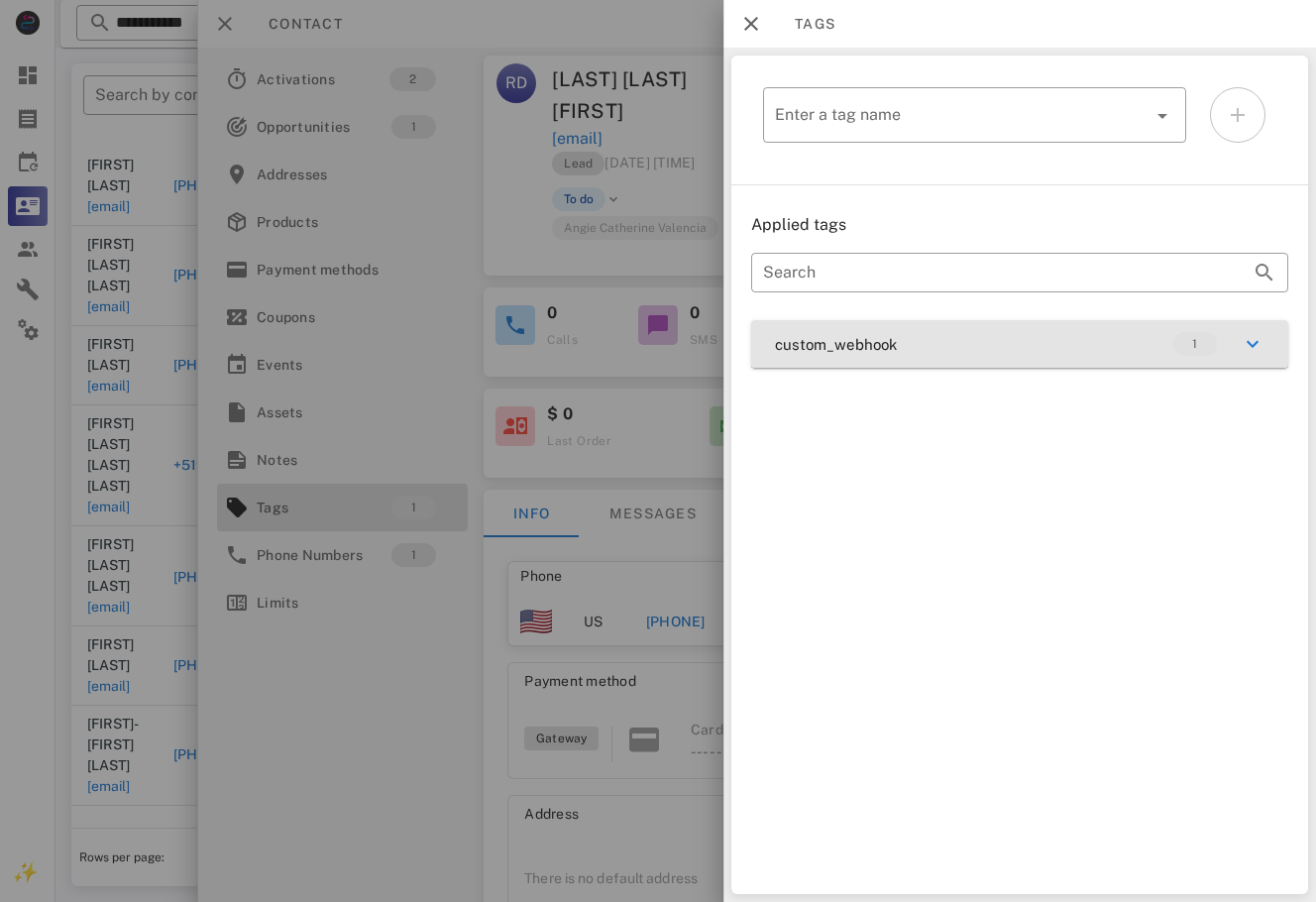 click on "custom_webhook  1" at bounding box center [1020, 344] 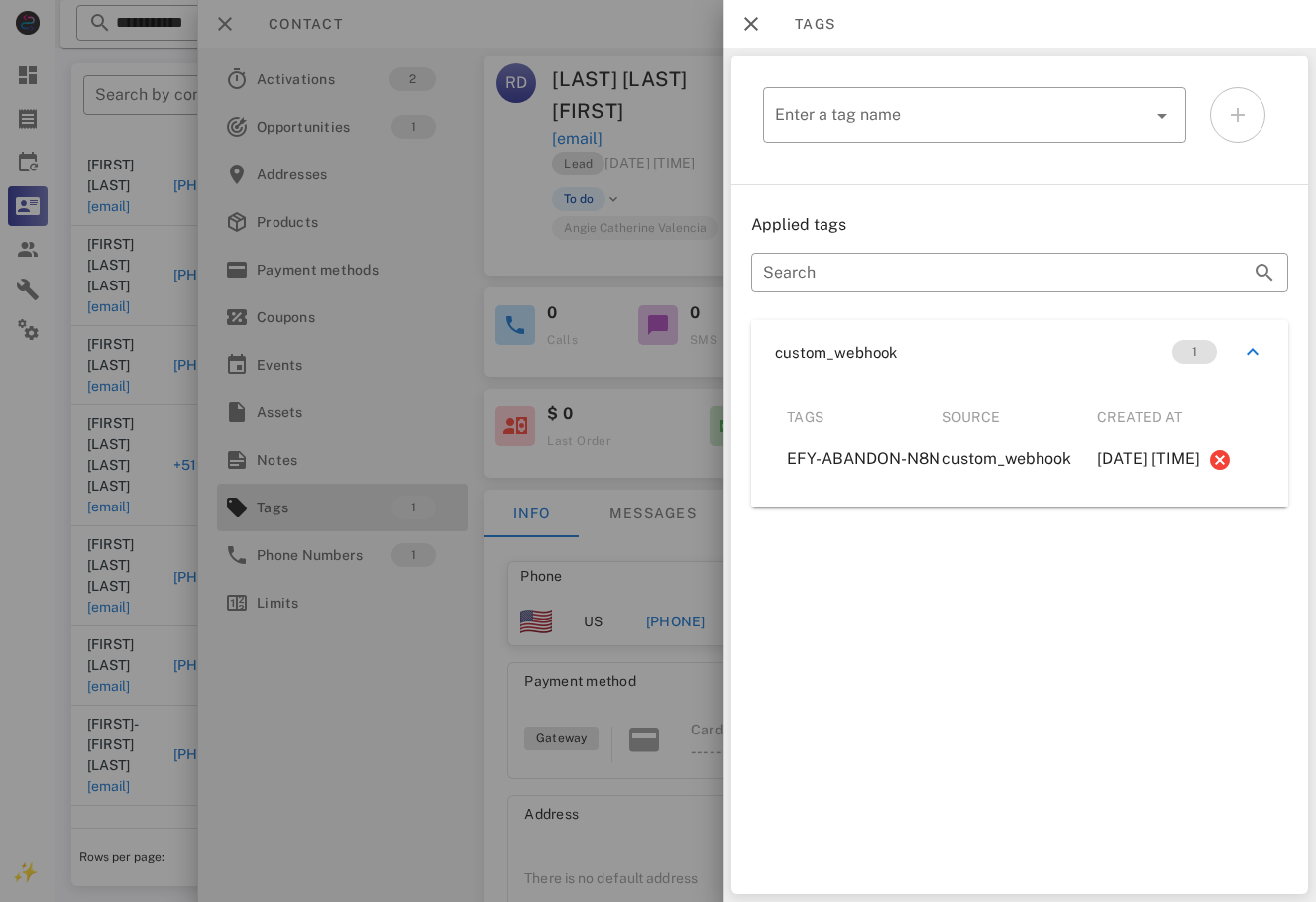 click at bounding box center [658, 451] 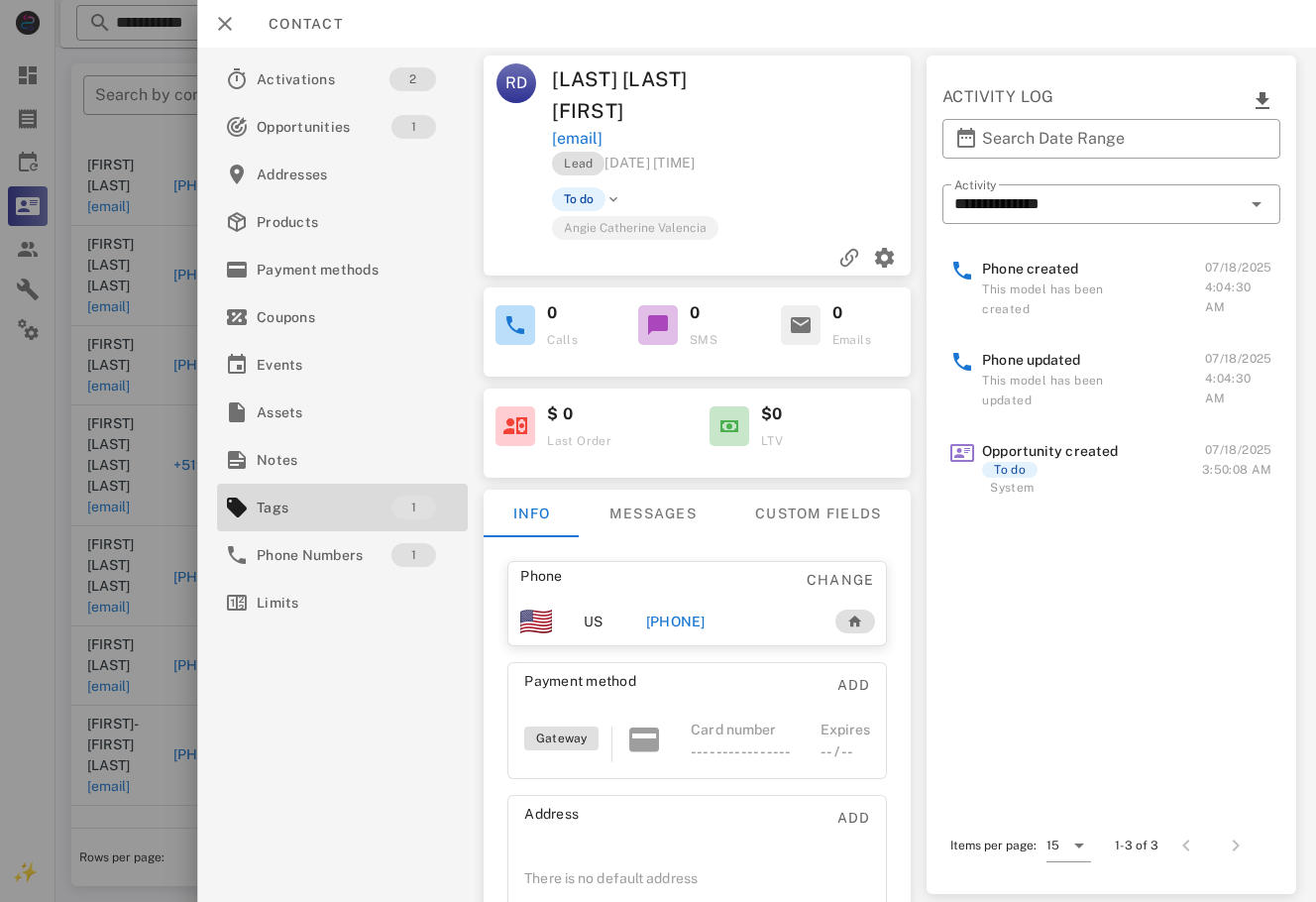 click on "+15146910986" at bounding box center (676, 621) 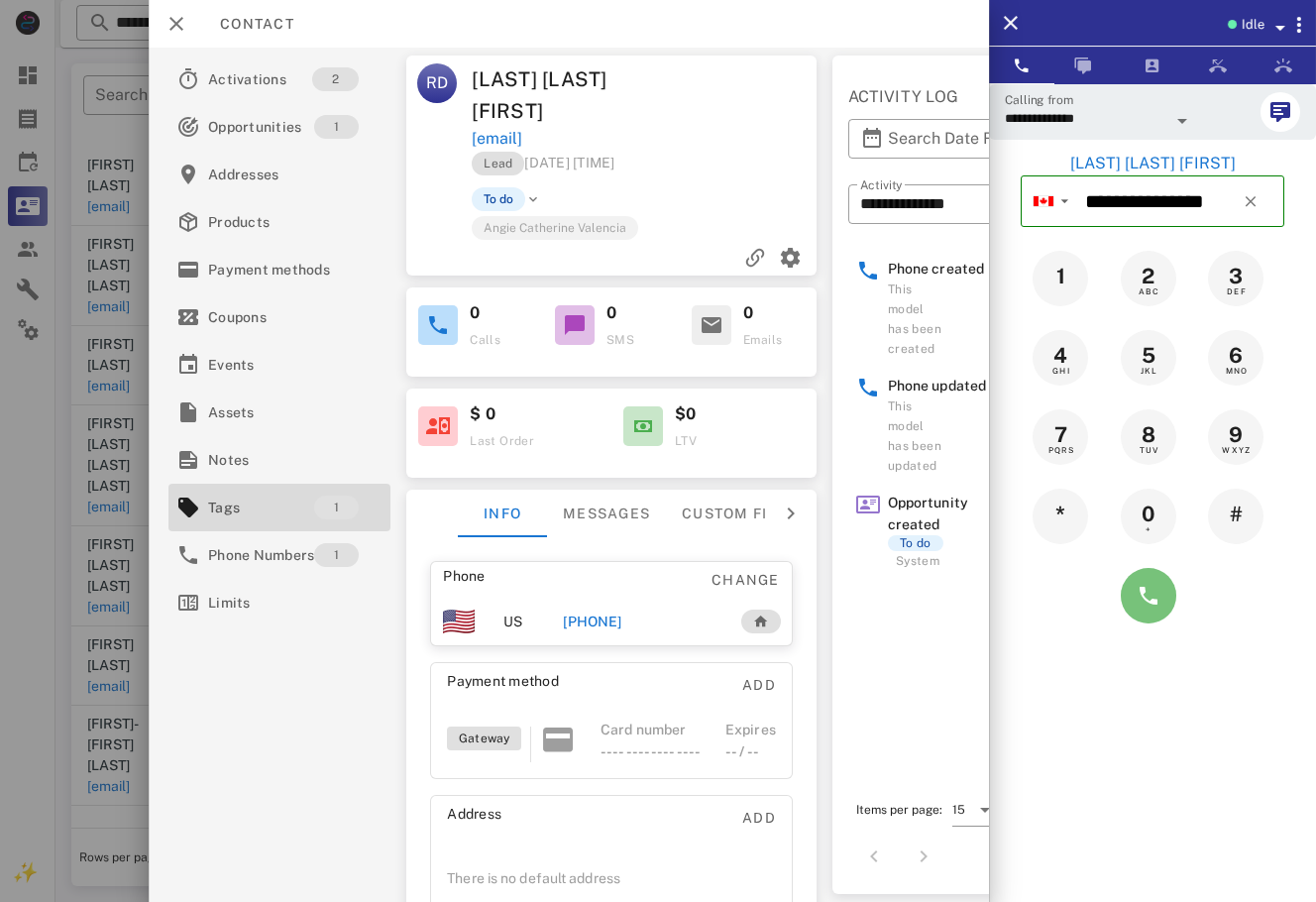 click at bounding box center (1149, 596) 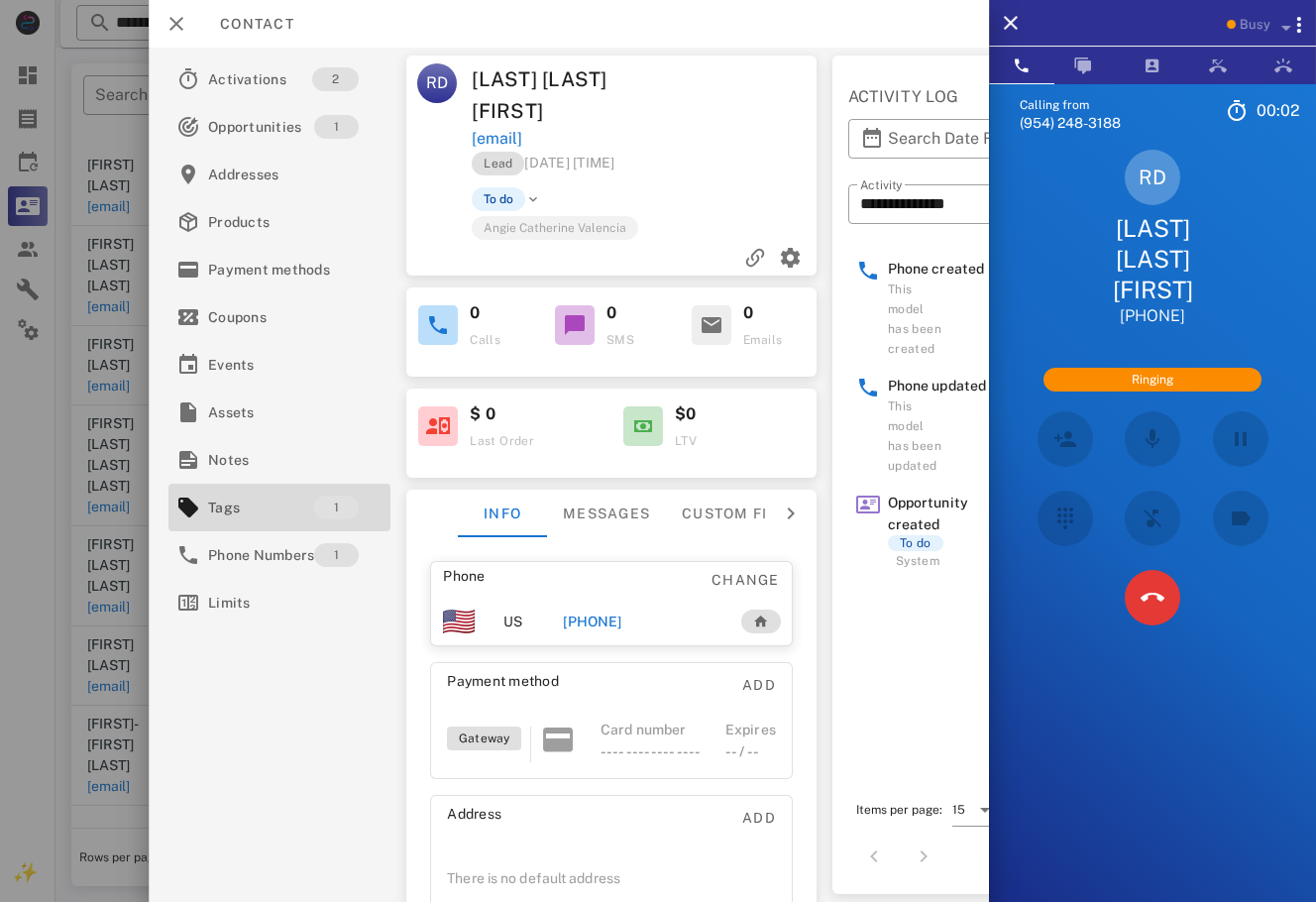 scroll, scrollTop: 149, scrollLeft: 0, axis: vertical 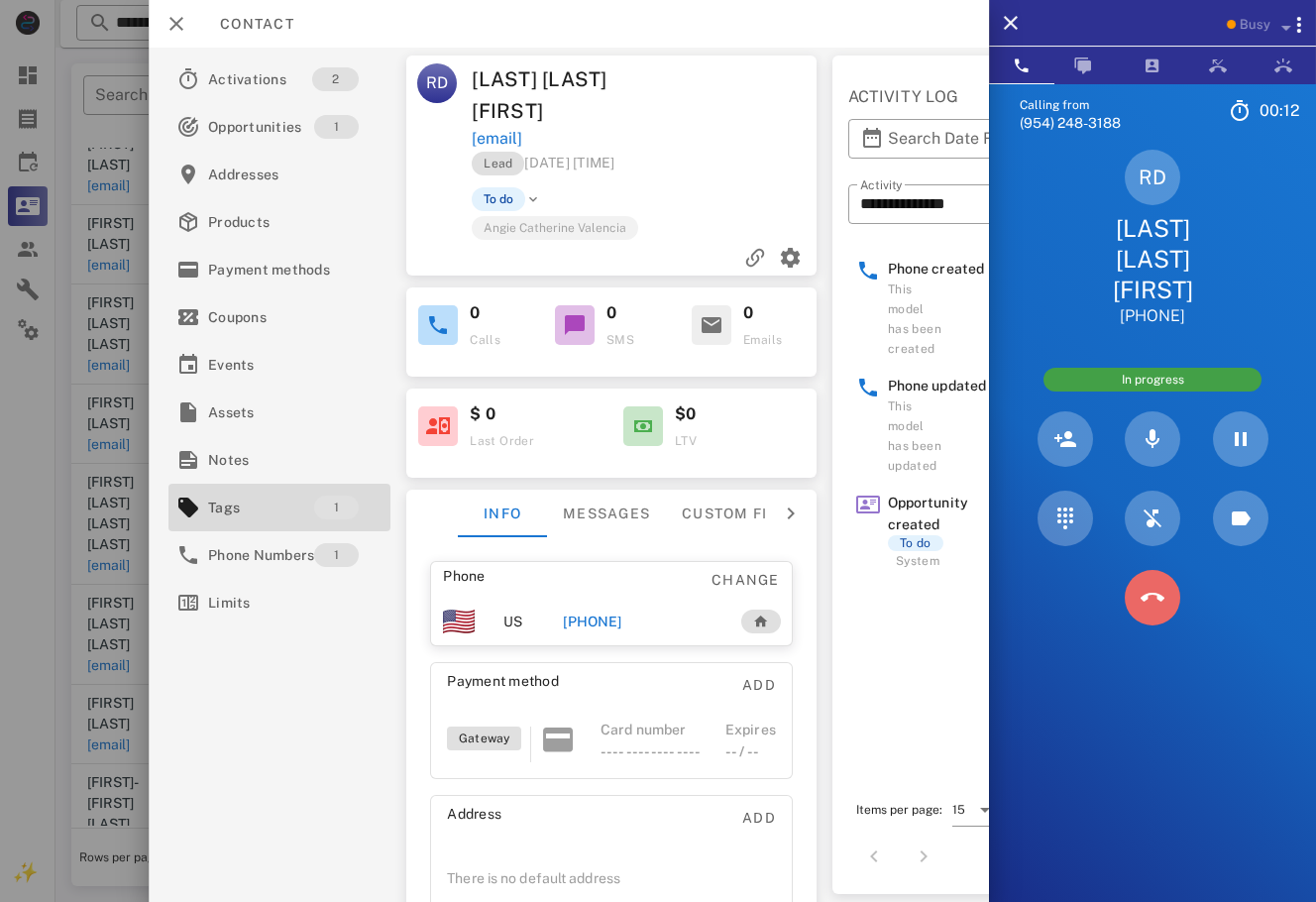 click at bounding box center [1152, 598] 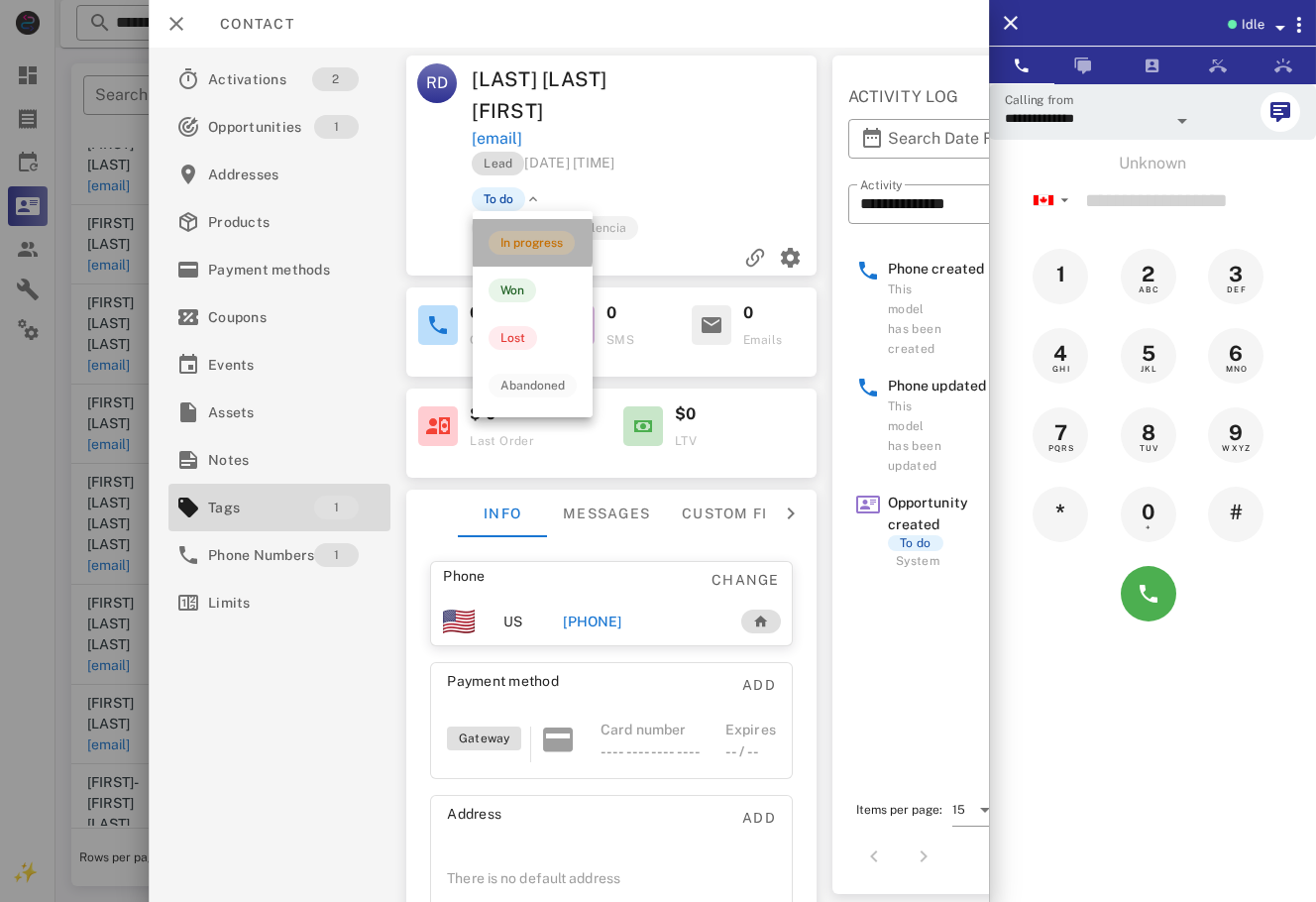 click on "In progress" at bounding box center (531, 243) 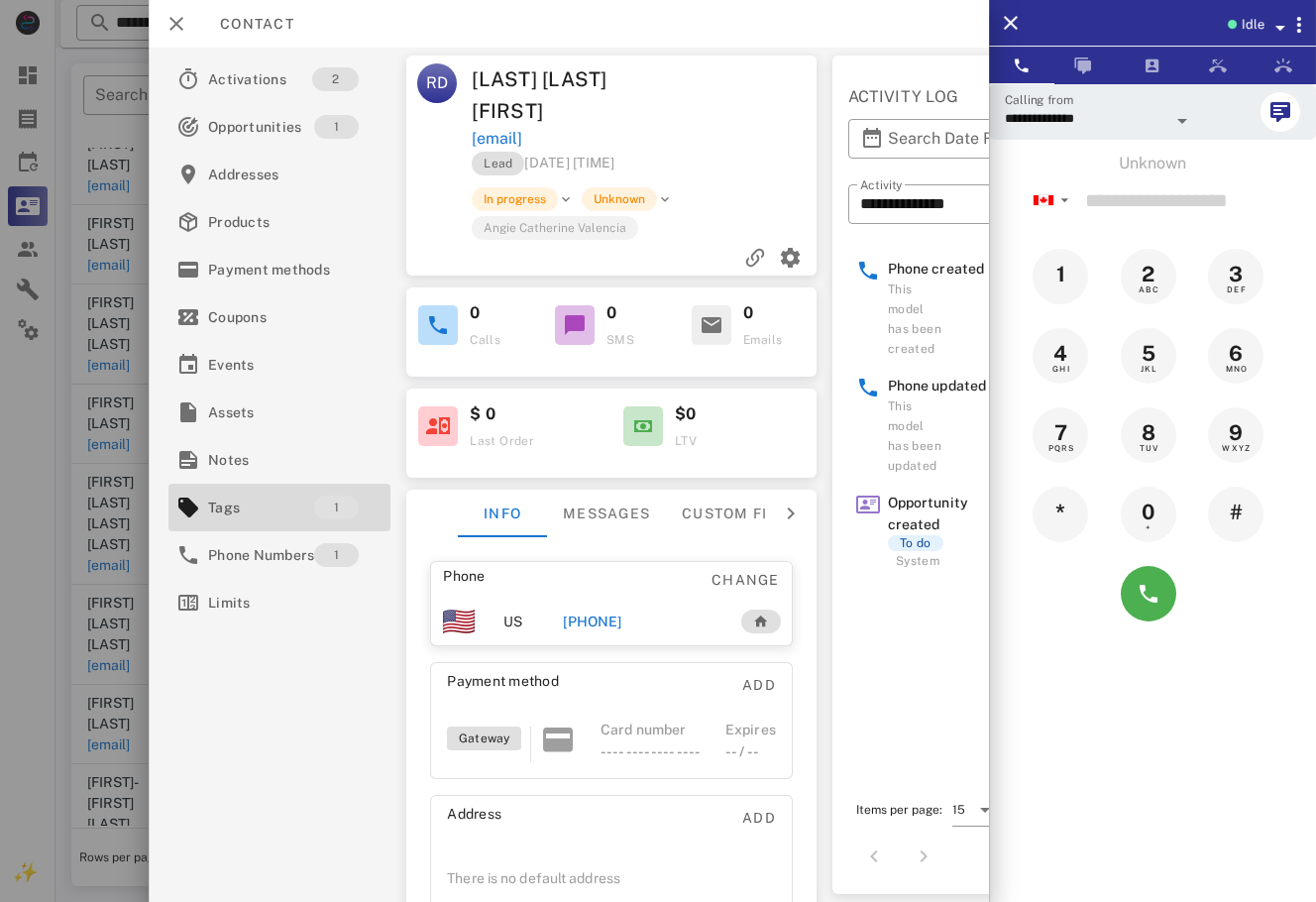 click at bounding box center (658, 451) 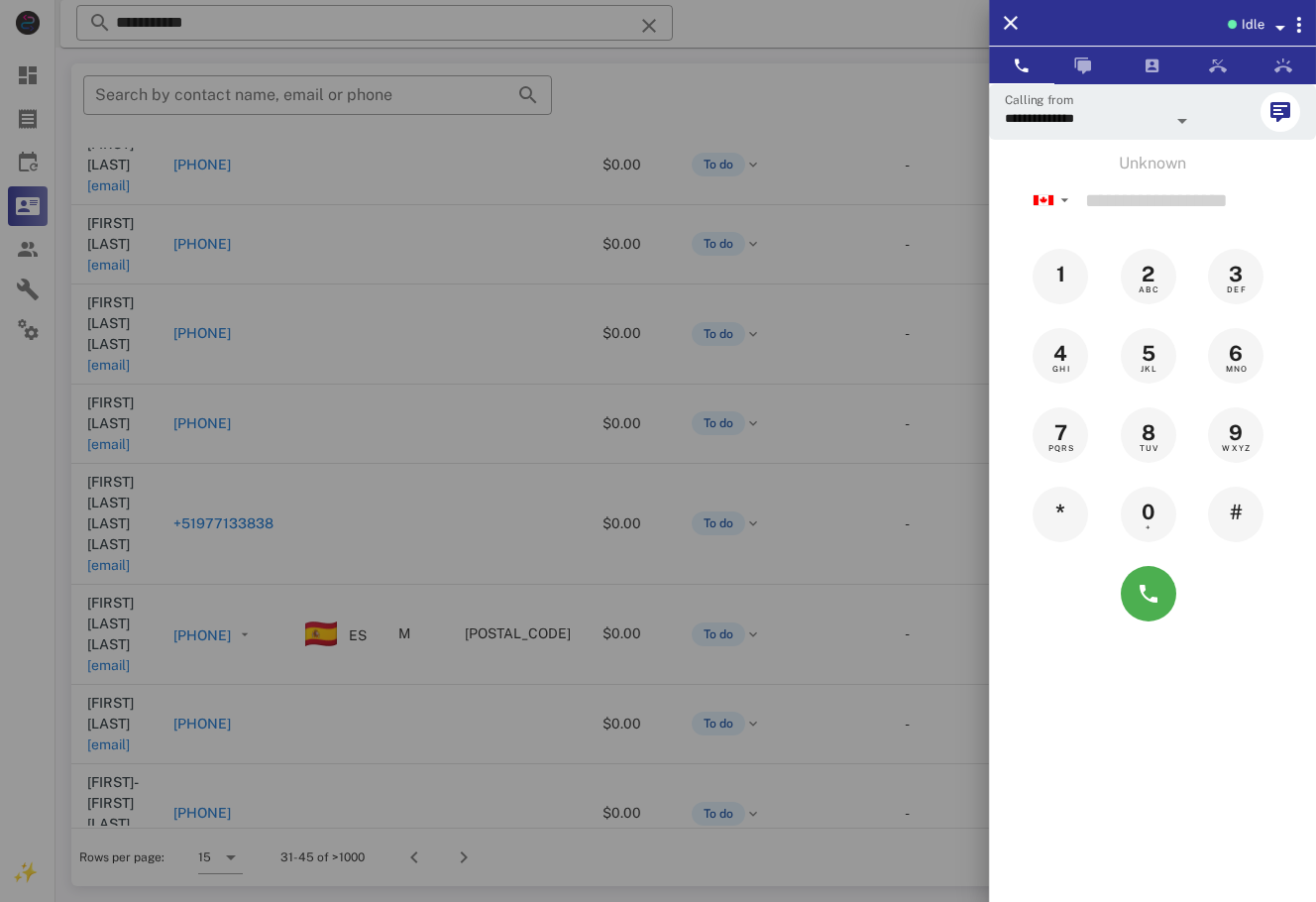 click at bounding box center [658, 451] 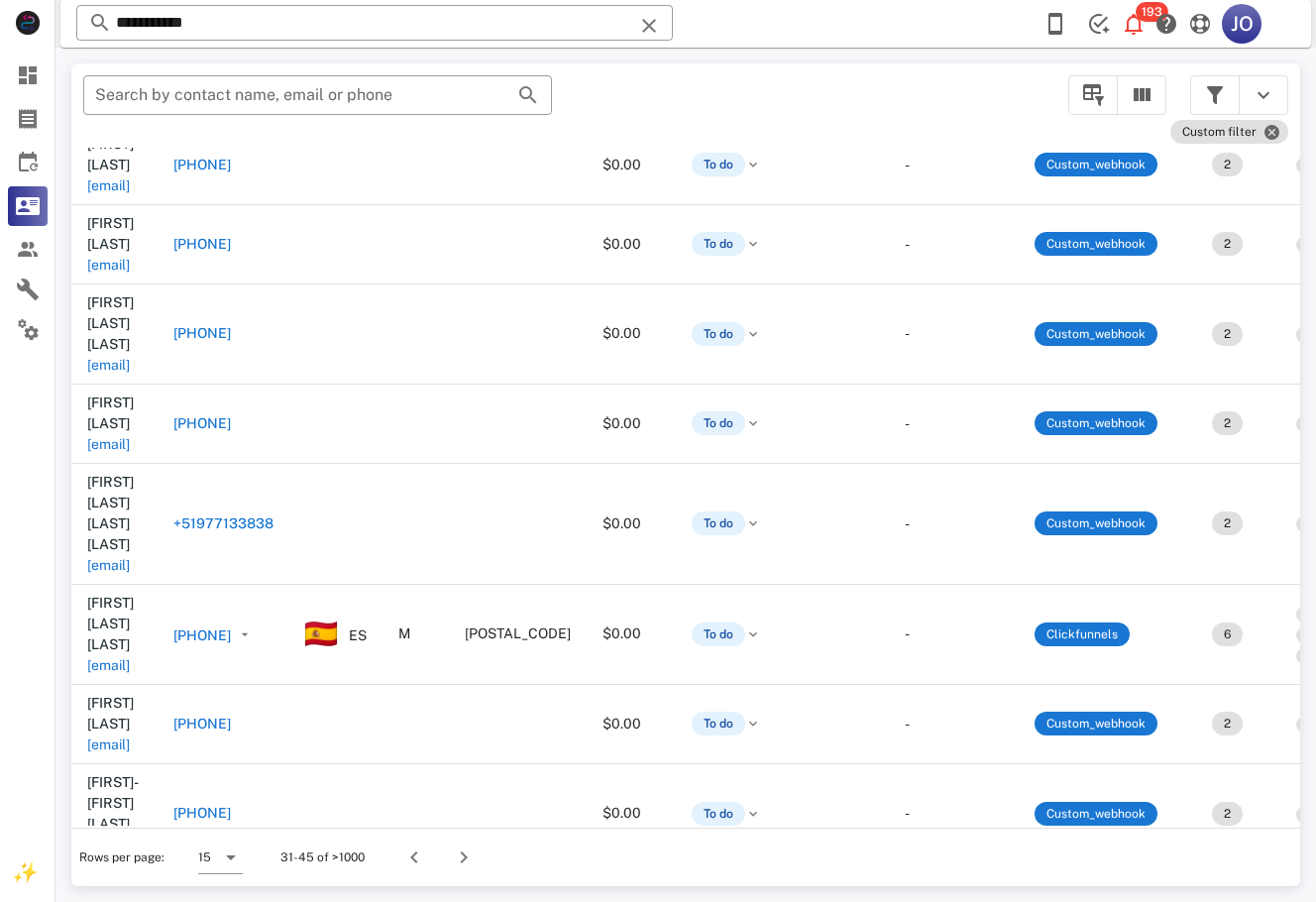 scroll, scrollTop: 149, scrollLeft: 911, axis: both 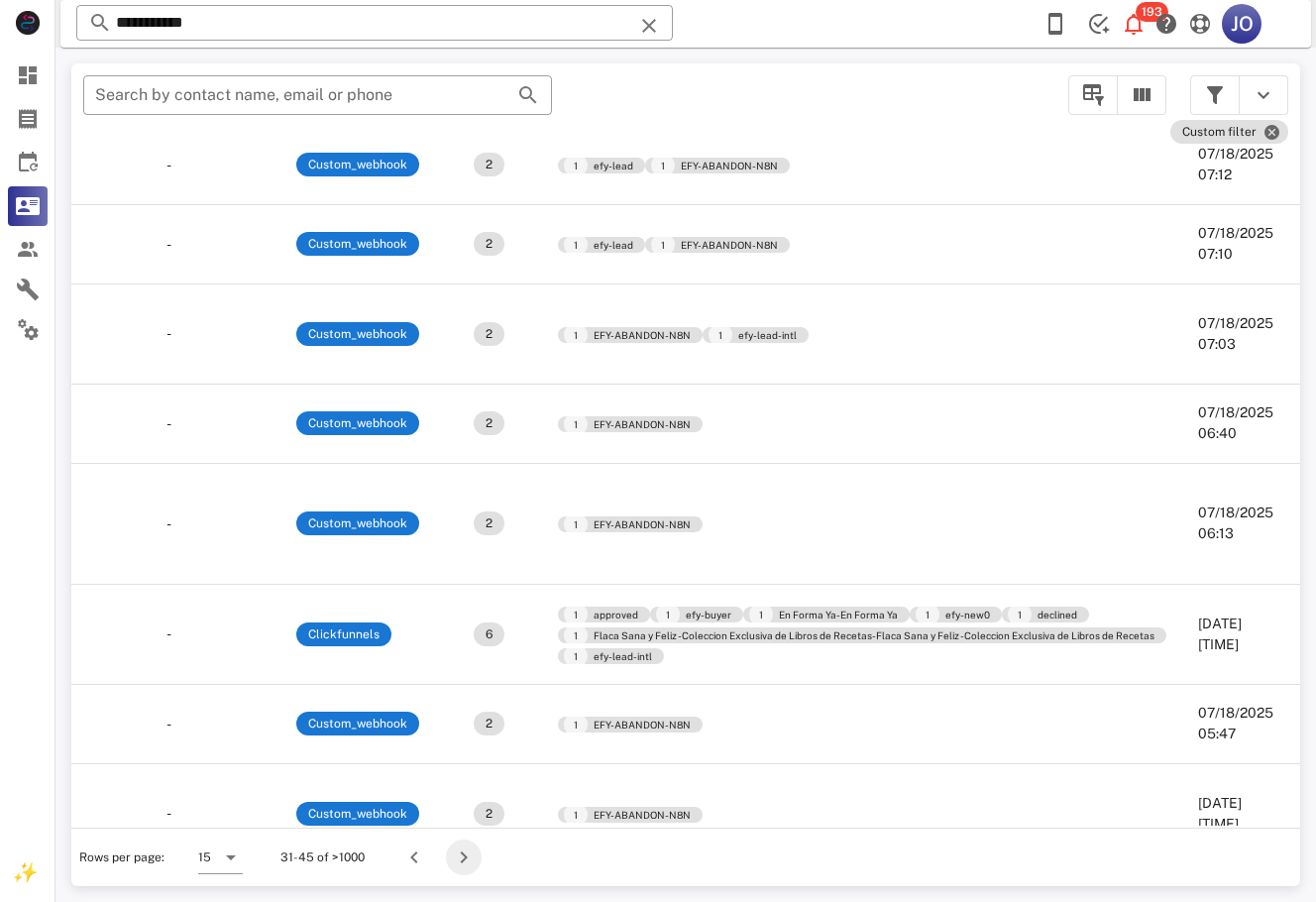 click at bounding box center [464, 857] 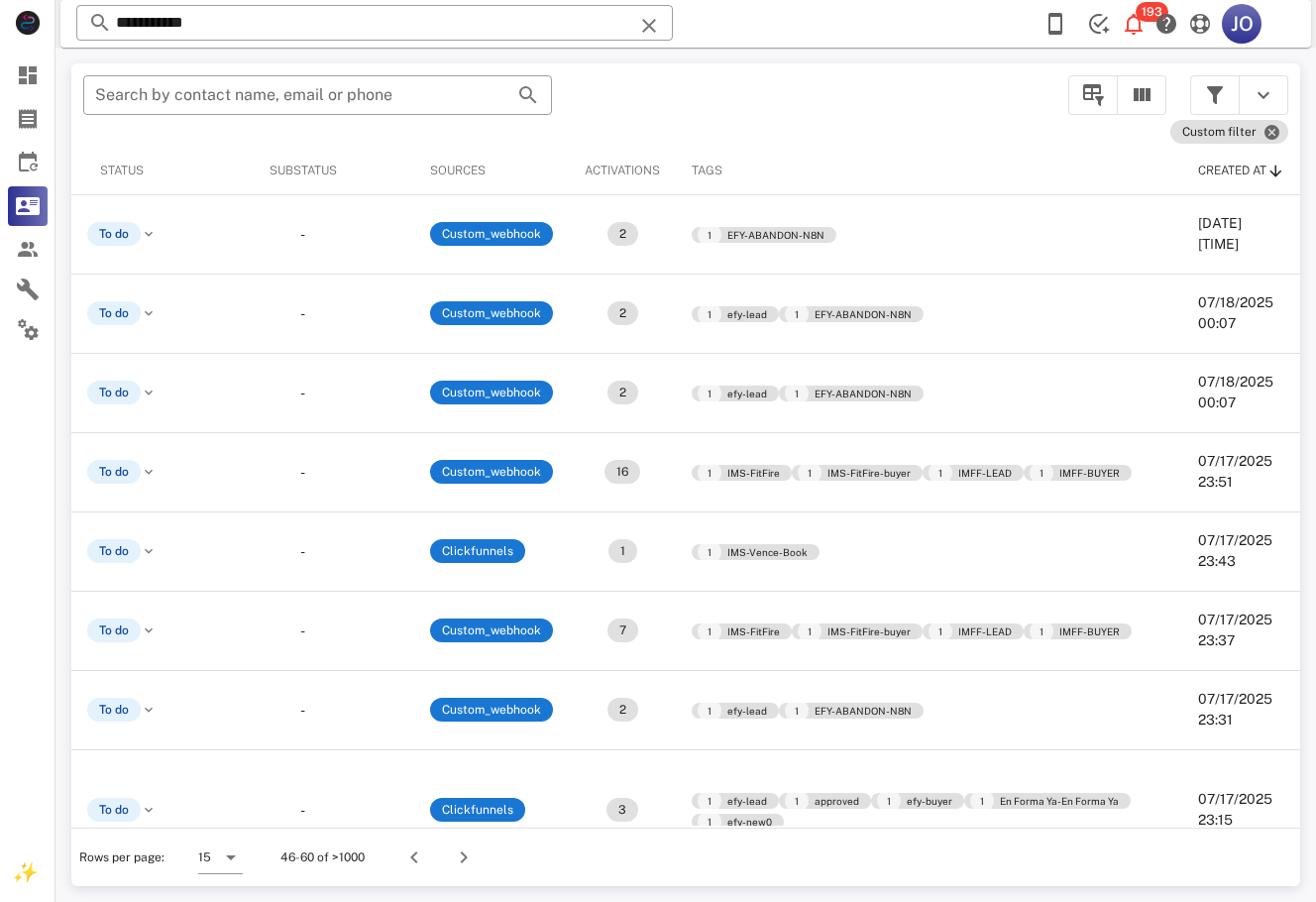 scroll, scrollTop: 0, scrollLeft: 707, axis: horizontal 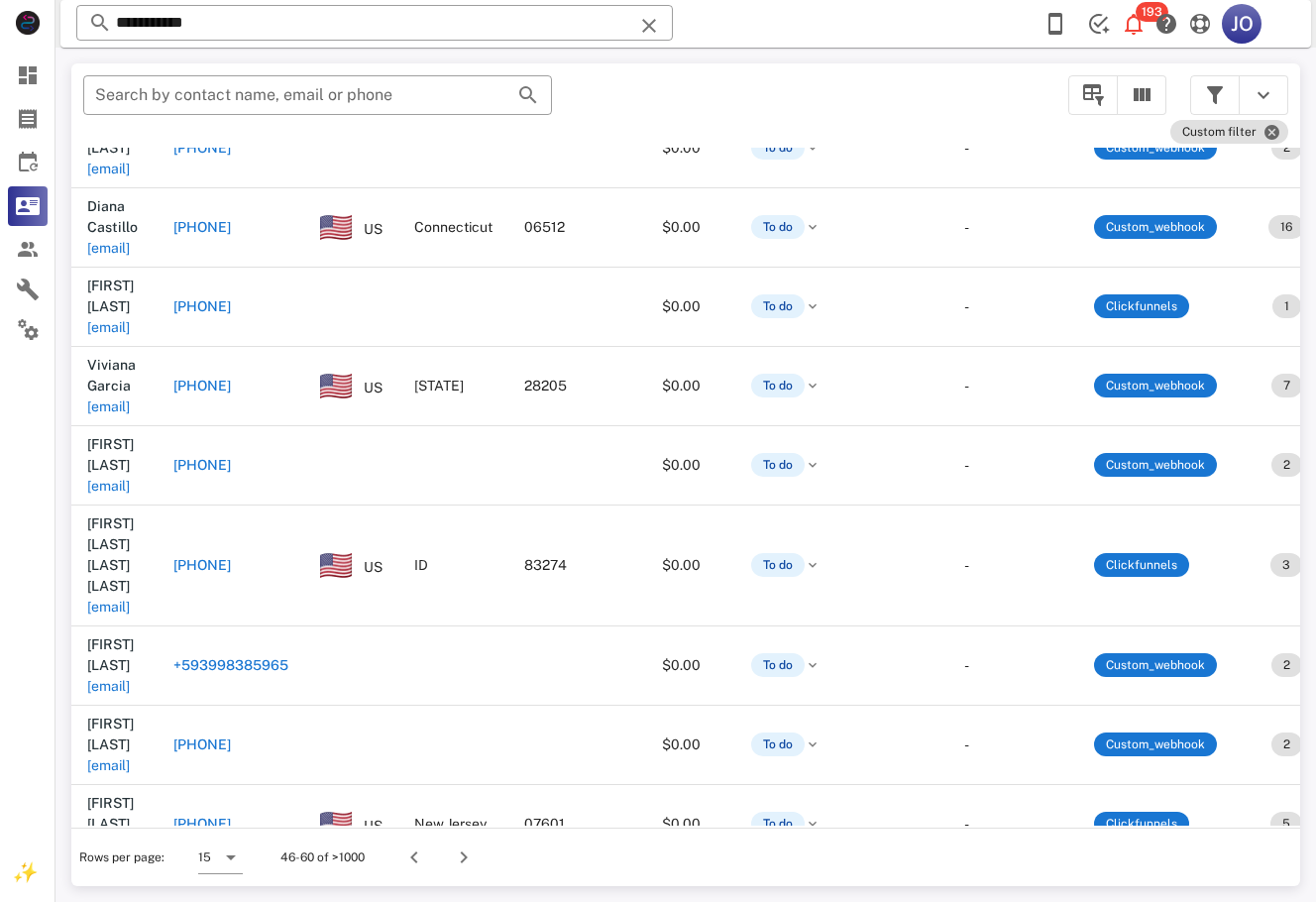 click on "ggaribay80@gmail.com" at bounding box center [108, 1051] 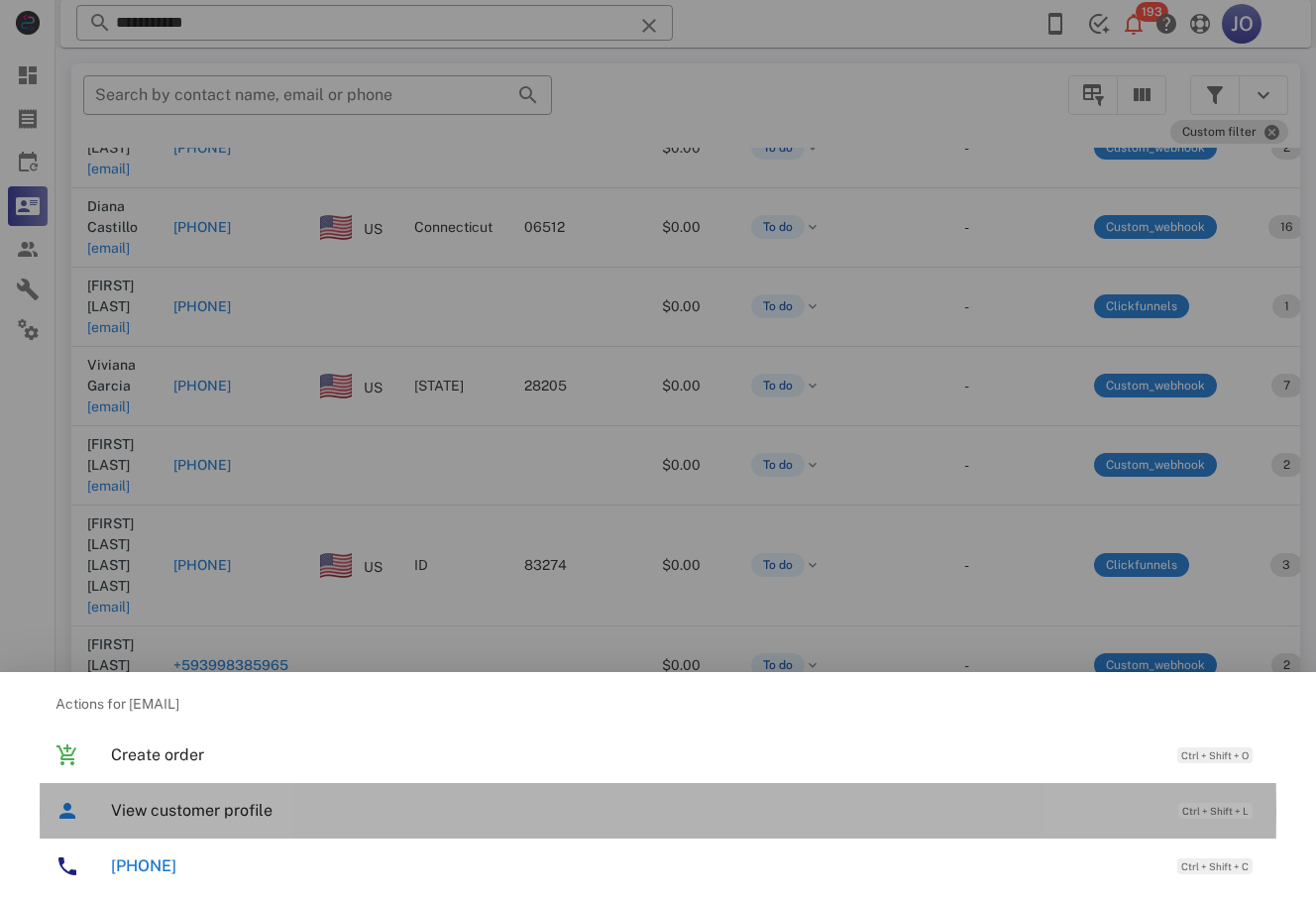 click on "View customer profile" at bounding box center [634, 810] 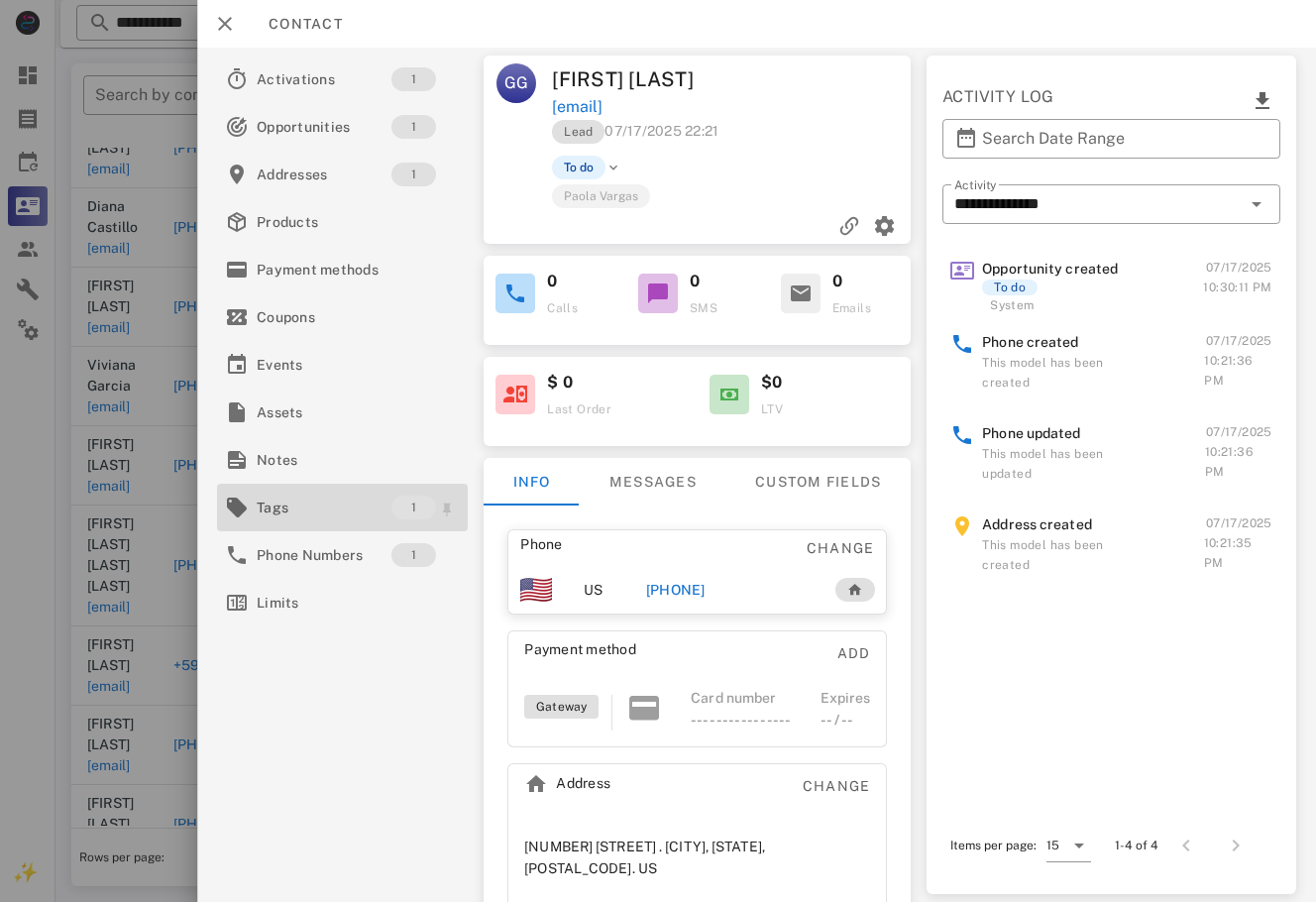 click on "Tags" at bounding box center (324, 507) 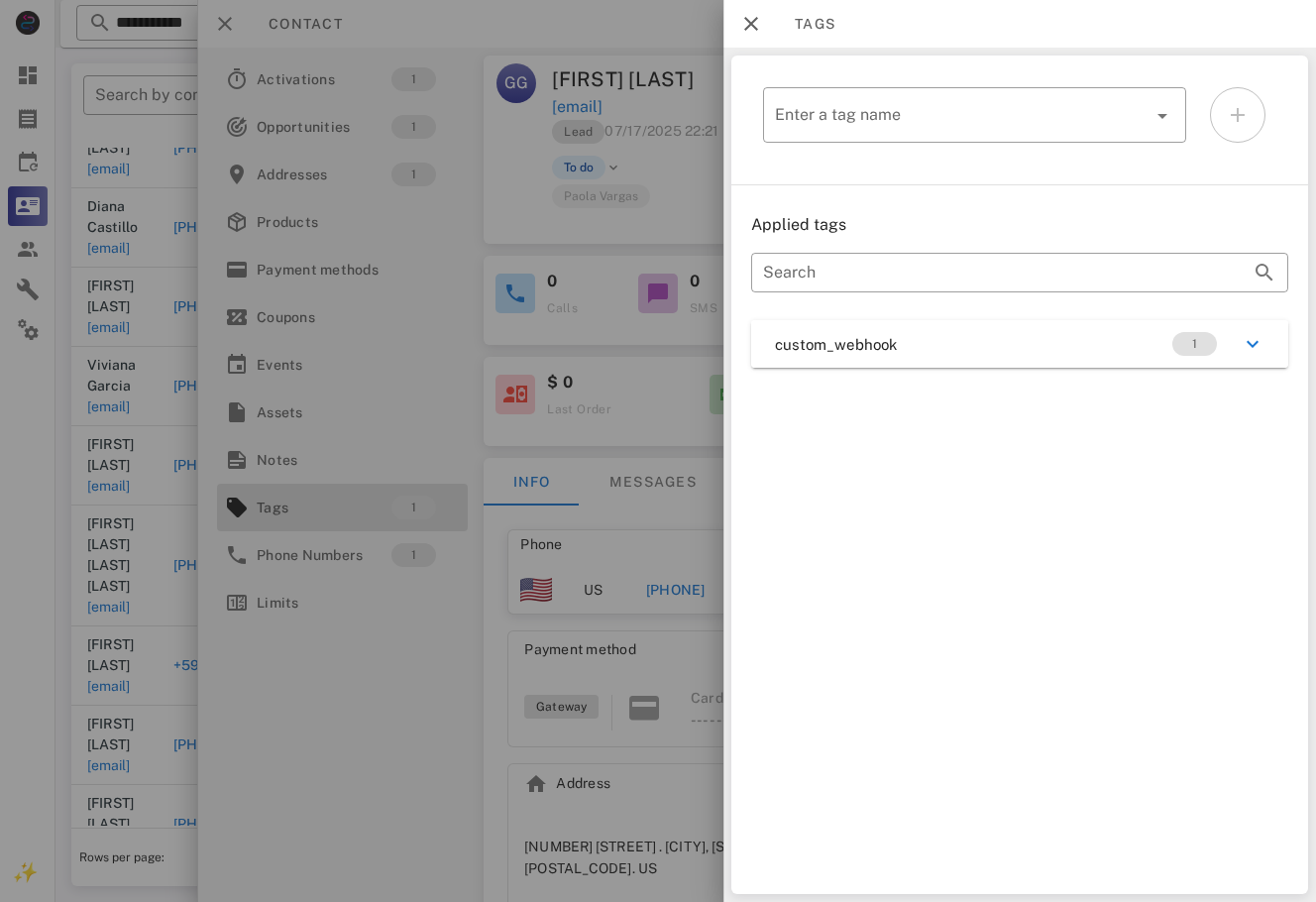 click on "​ Enter a tag name Applied tags ​ Search  custom_webhook  1" at bounding box center (1020, 475) 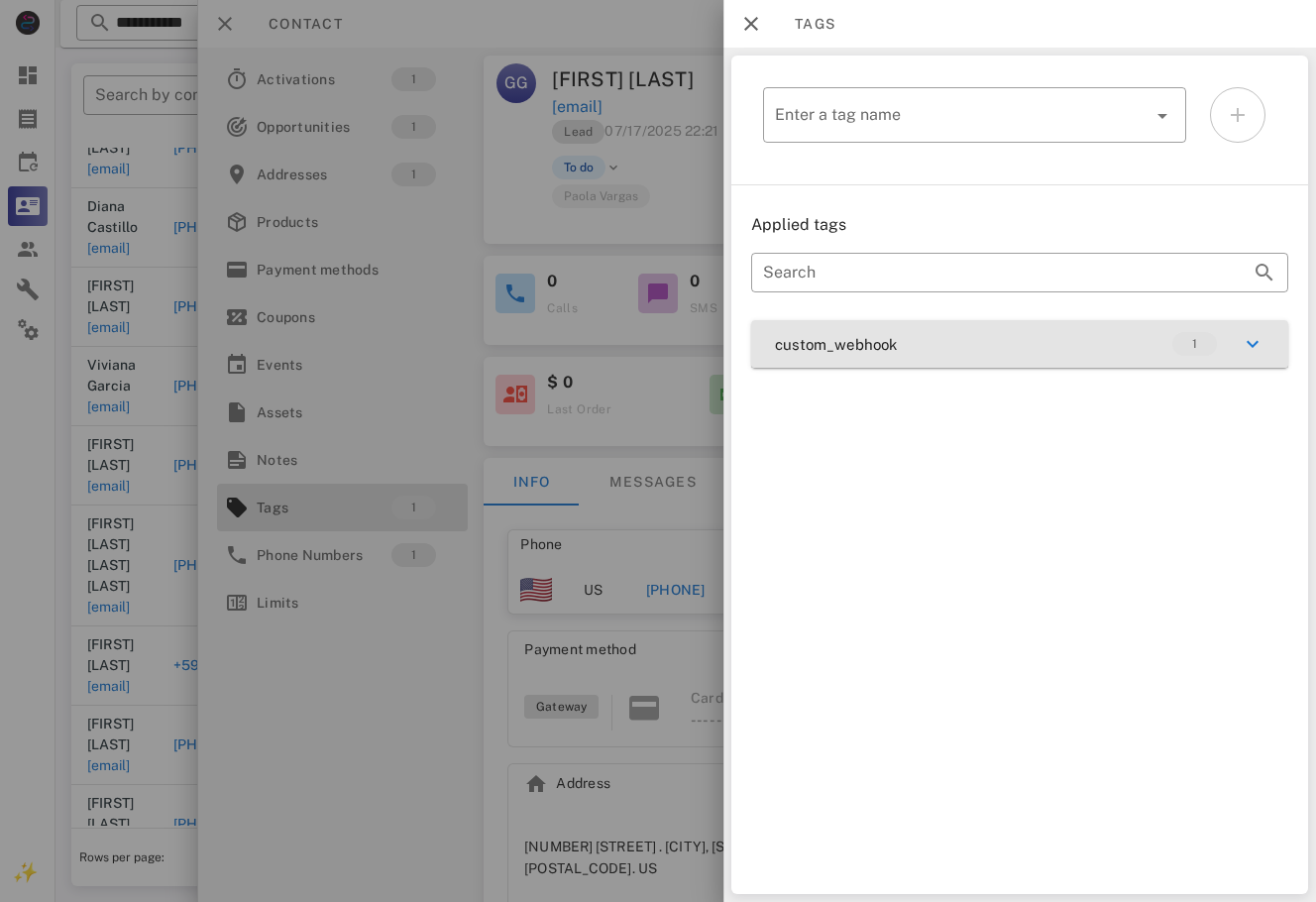 click on "custom_webhook  1" at bounding box center [1020, 344] 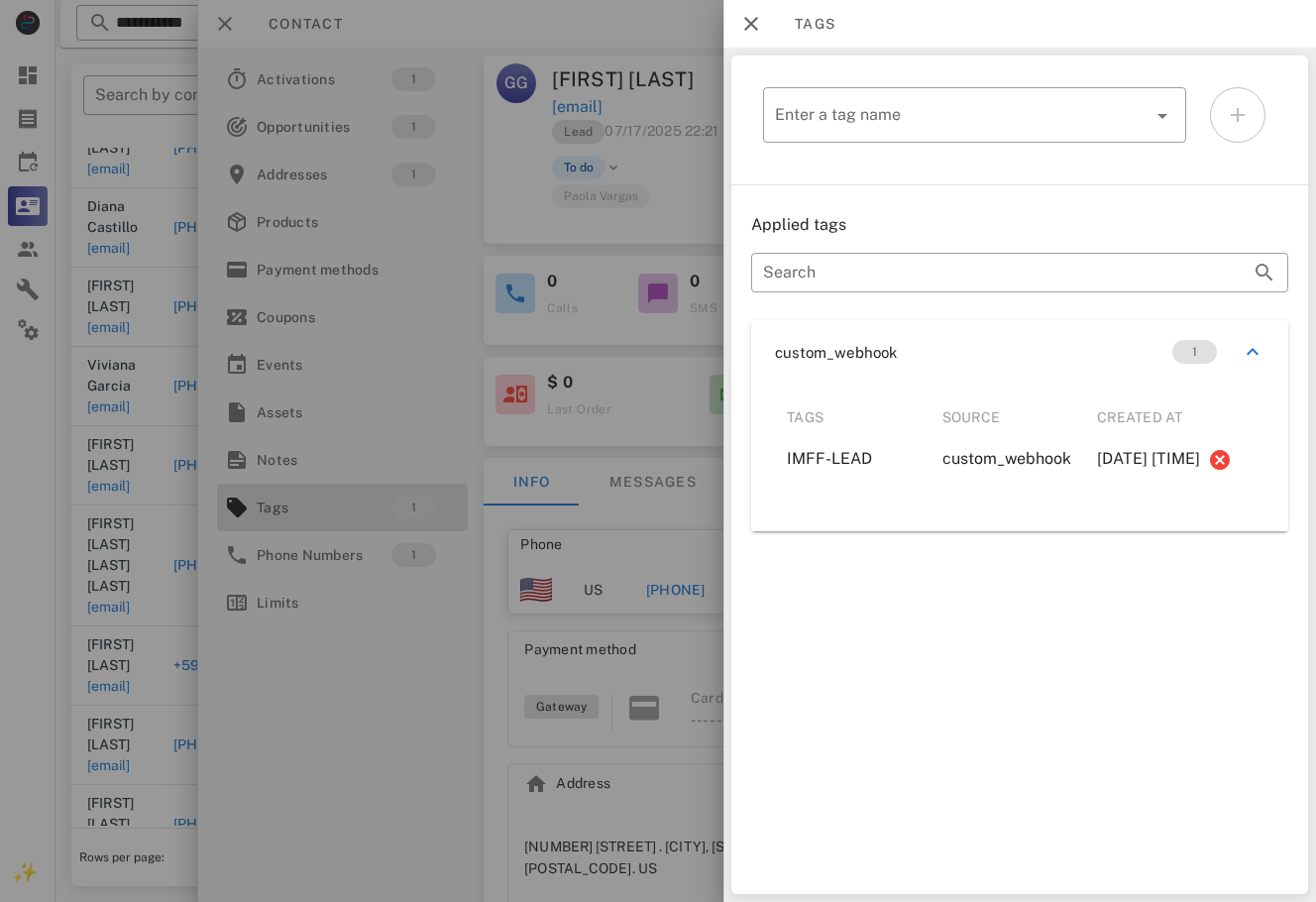 drag, startPoint x: 683, startPoint y: 666, endPoint x: 675, endPoint y: 609, distance: 57.558666 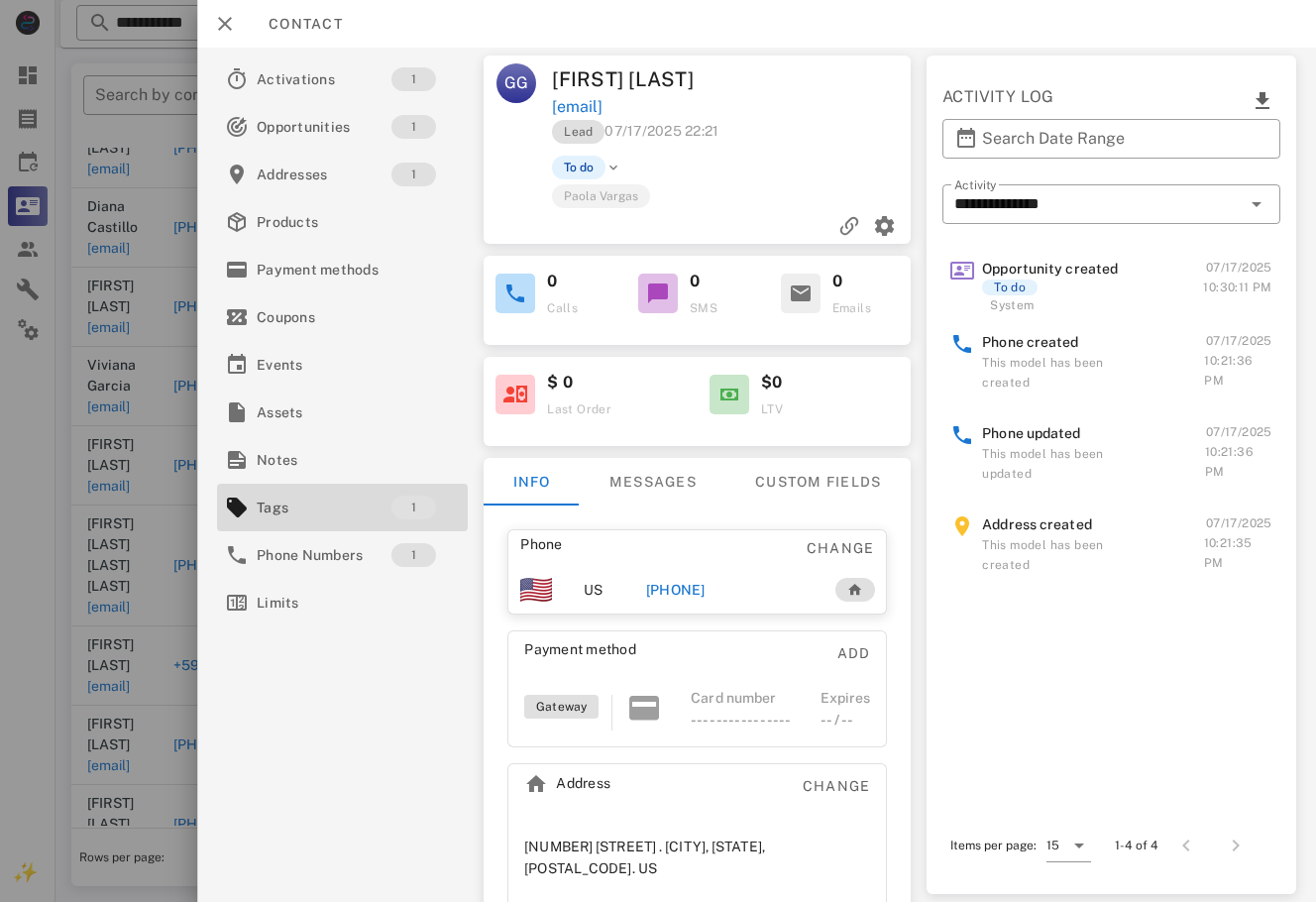 click on "+12094895425" at bounding box center (676, 590) 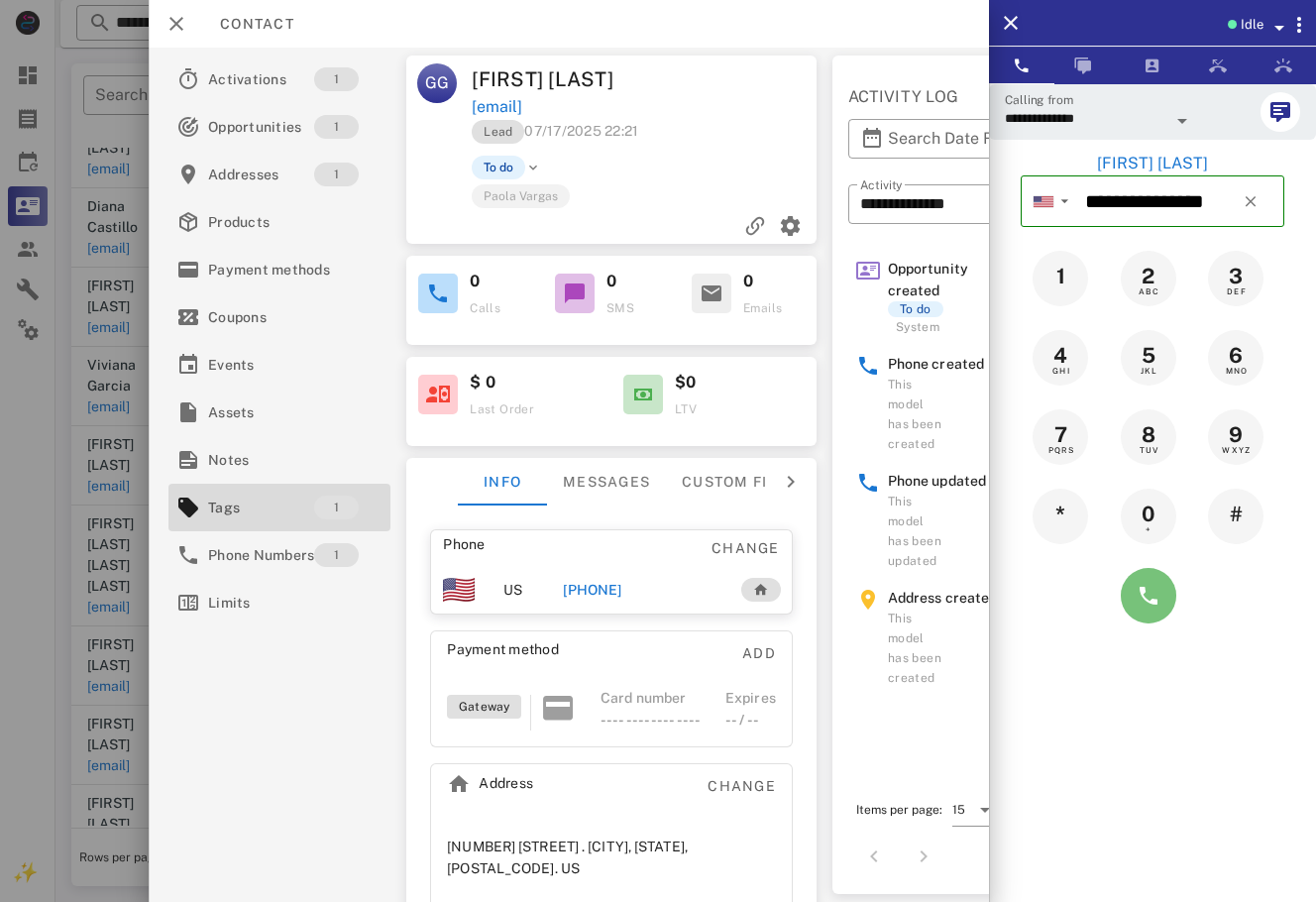 click at bounding box center (1149, 596) 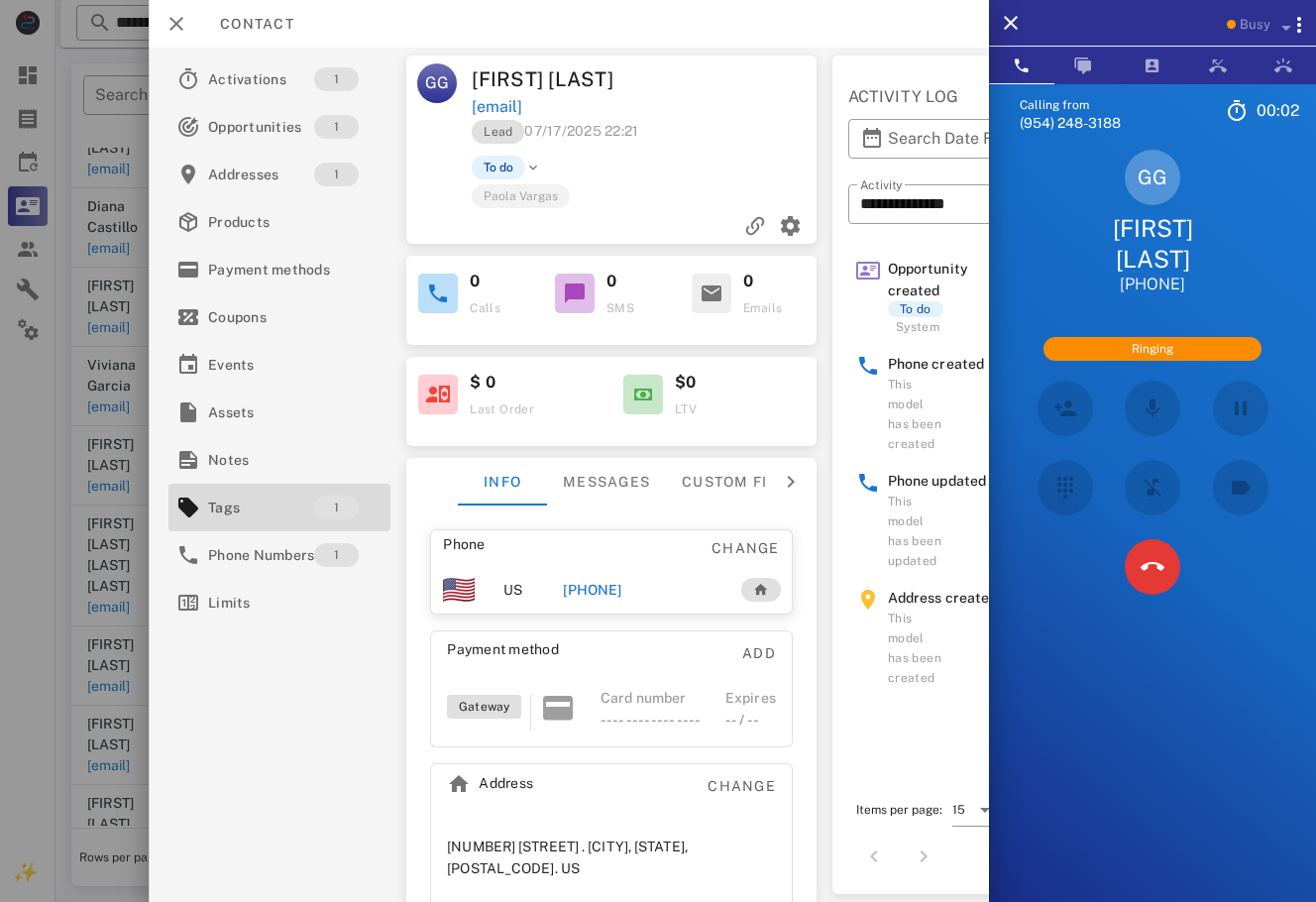 scroll, scrollTop: 186, scrollLeft: 0, axis: vertical 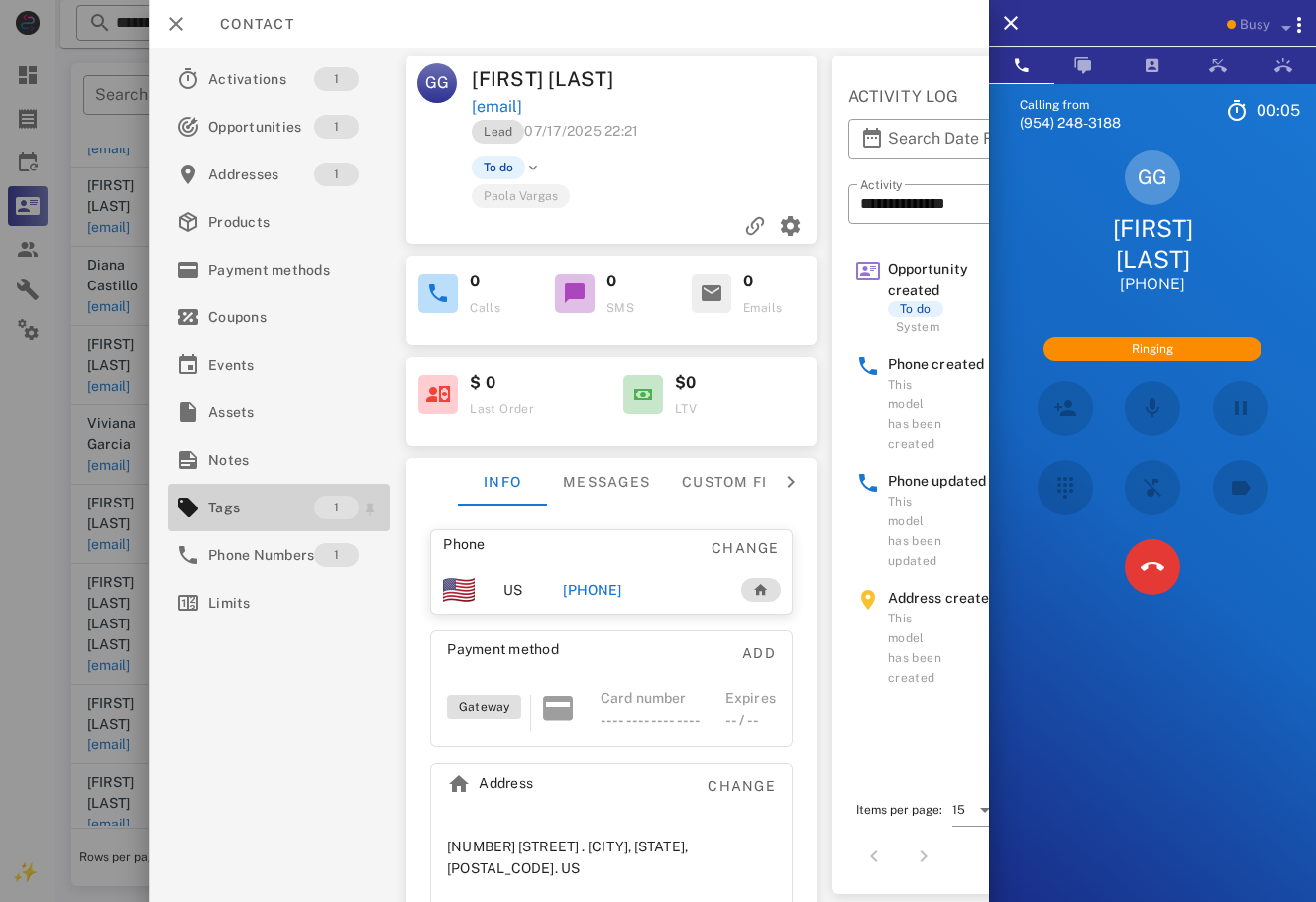 click on "Tags" at bounding box center [261, 507] 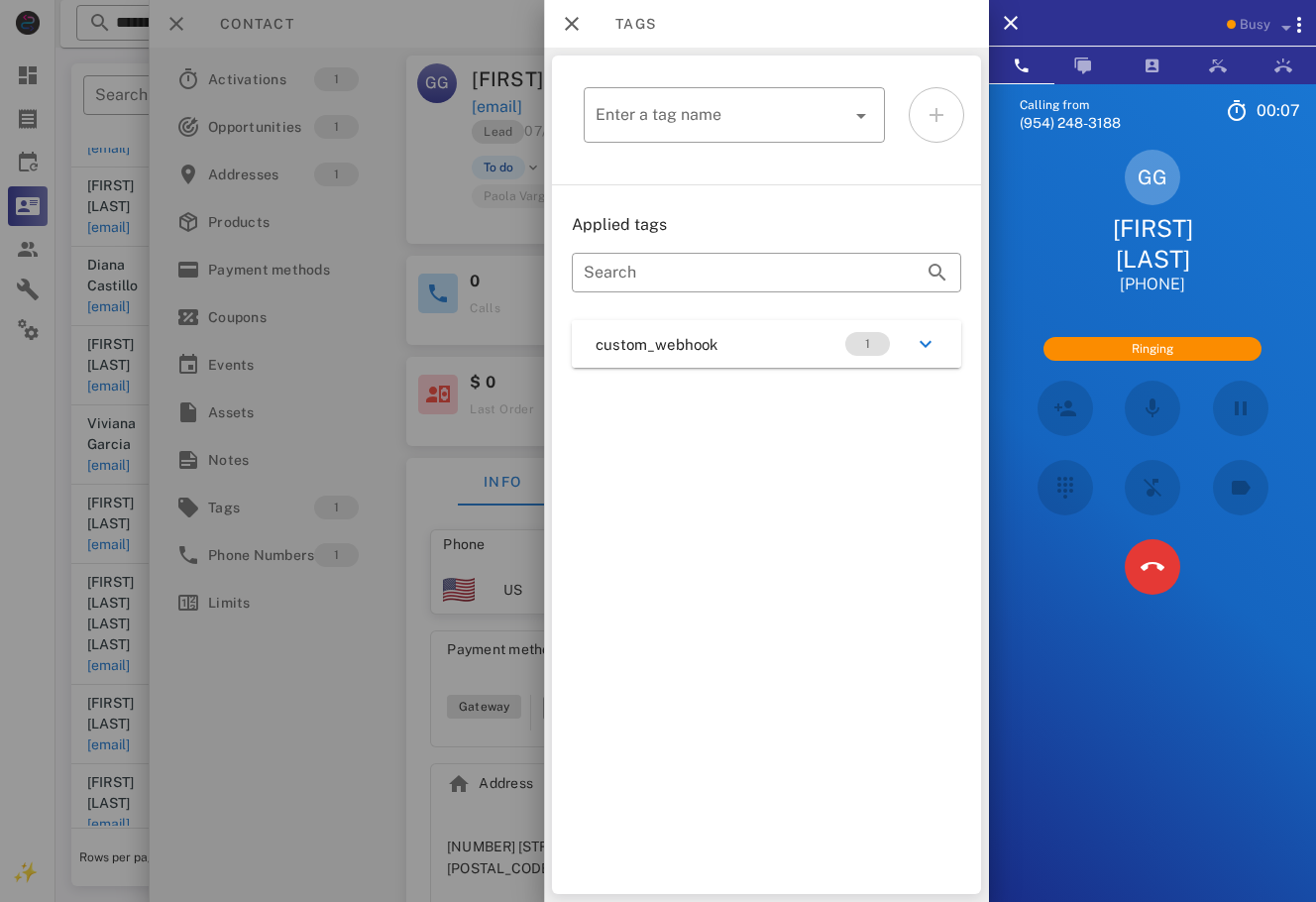 click on "​ Enter a tag name Applied tags ​ Search  custom_webhook  1" at bounding box center [766, 475] 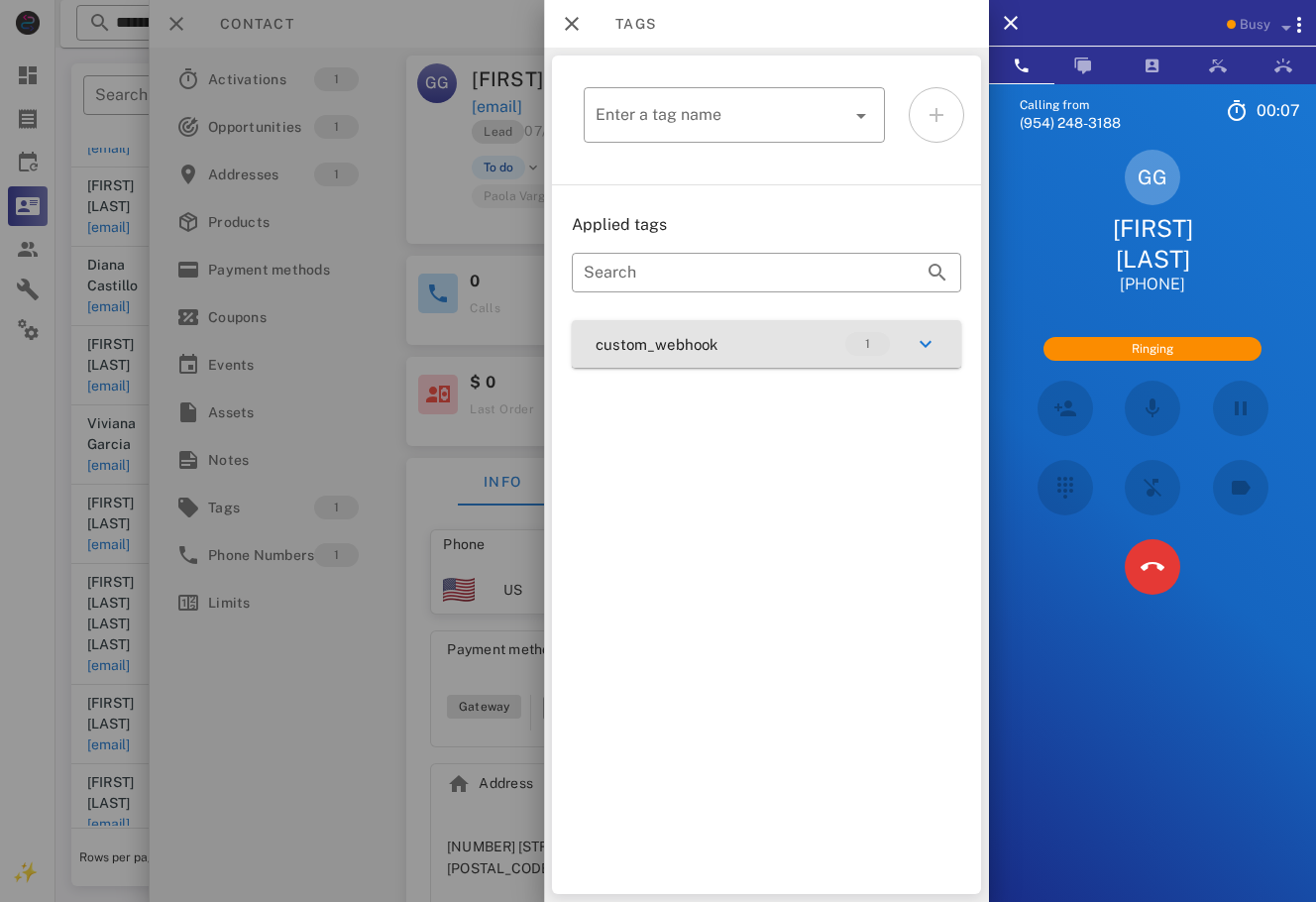 click on "custom_webhook  1" at bounding box center [766, 344] 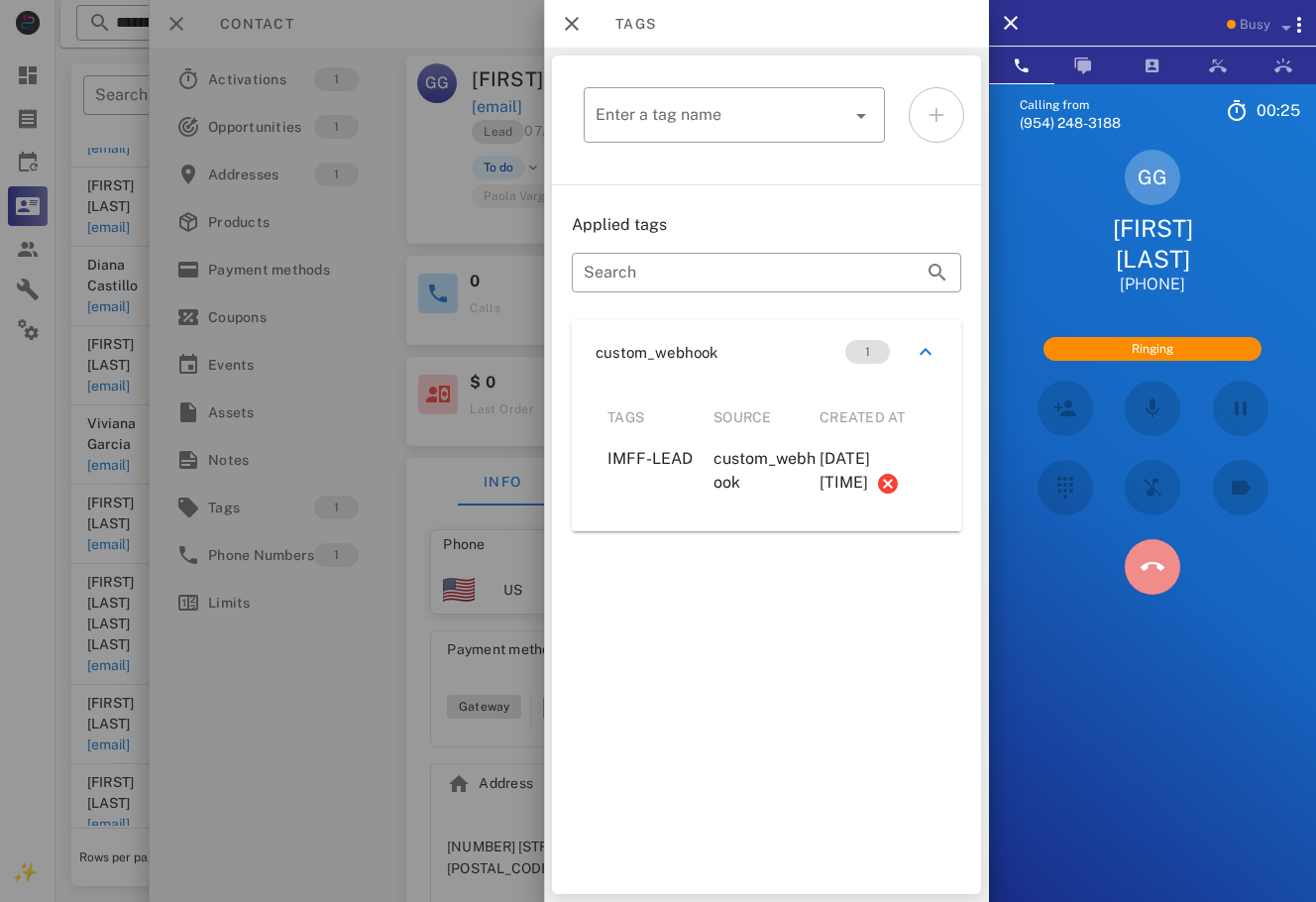 click at bounding box center (1152, 567) 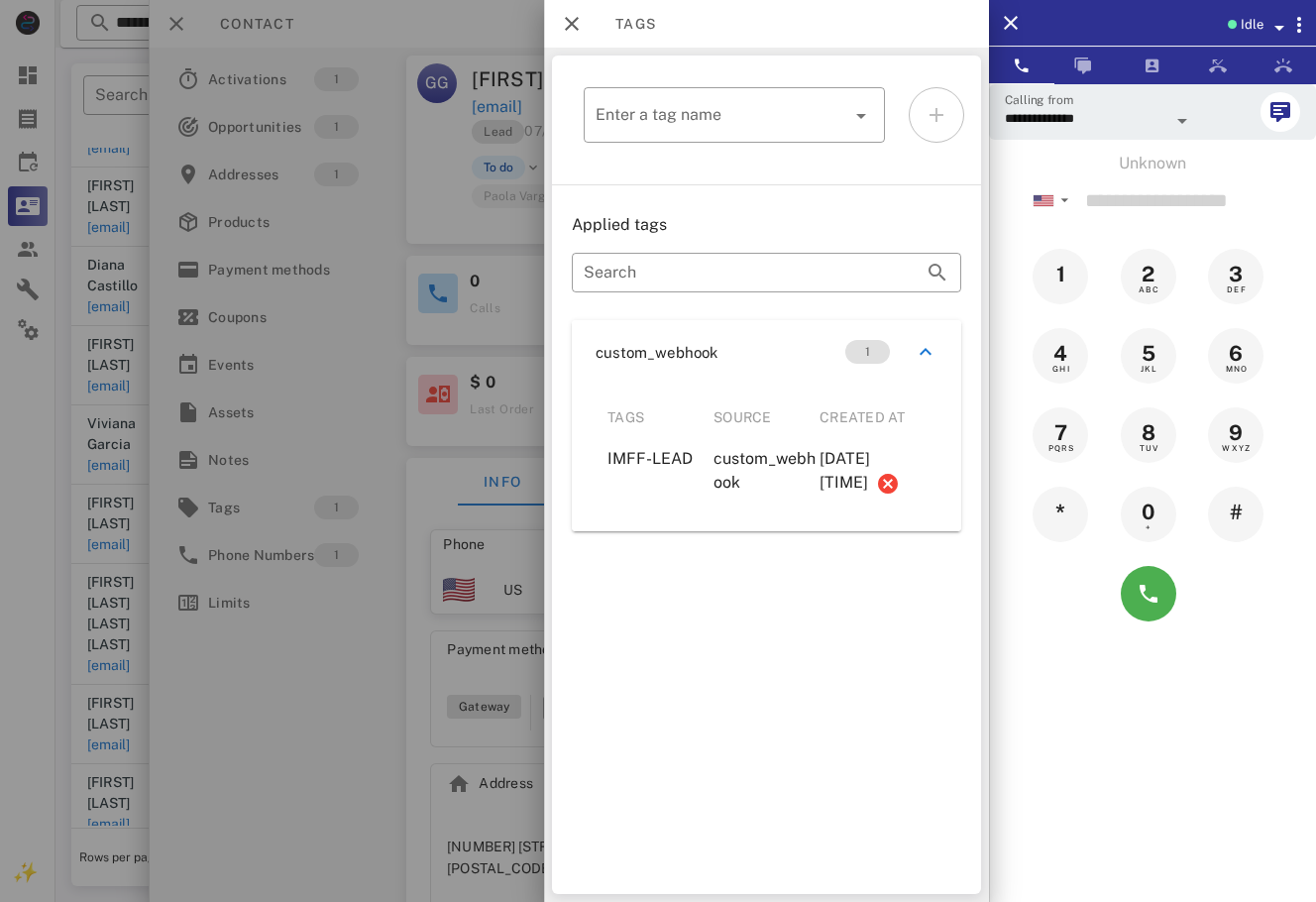 click at bounding box center [658, 451] 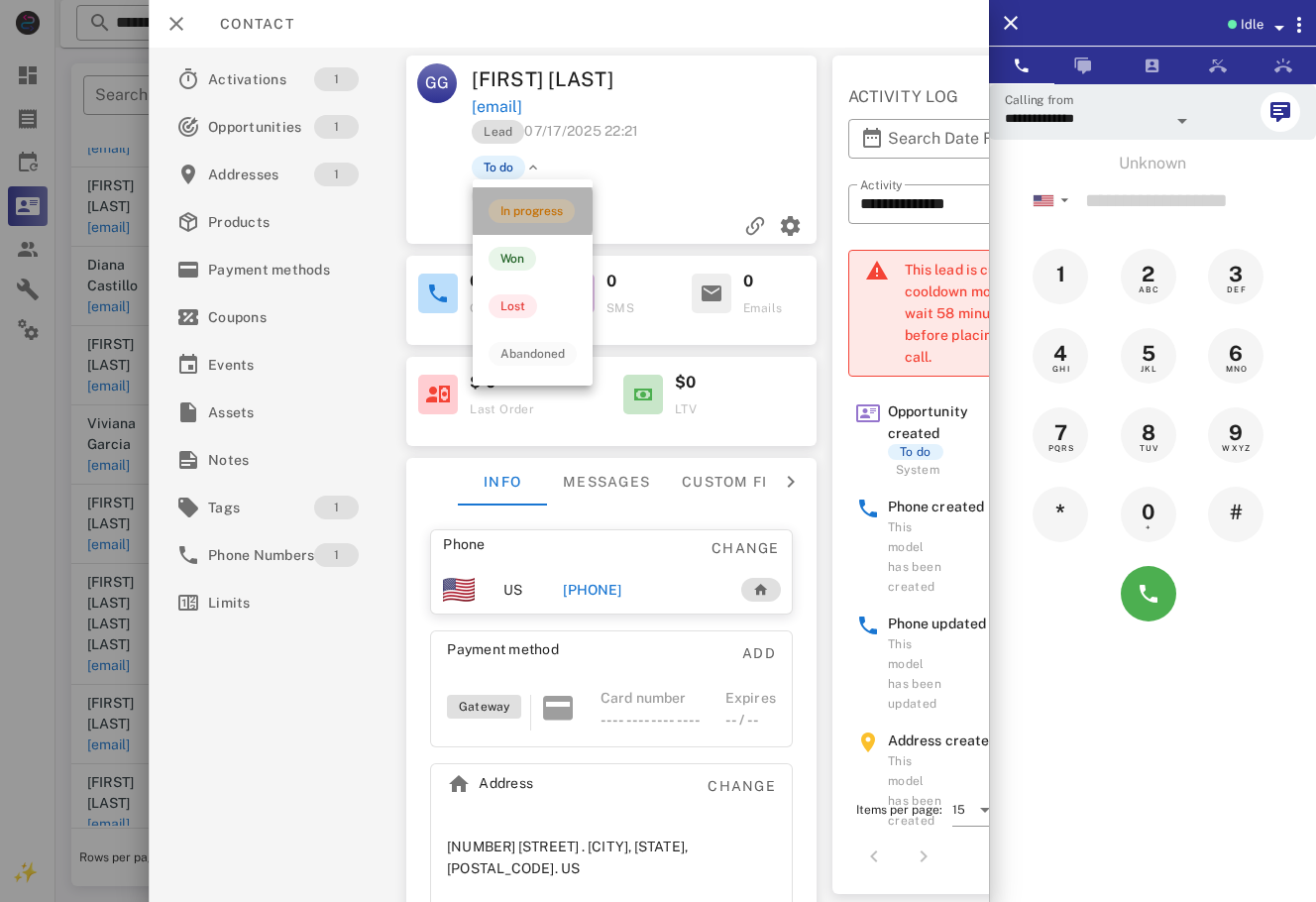click on "In progress" at bounding box center [531, 211] 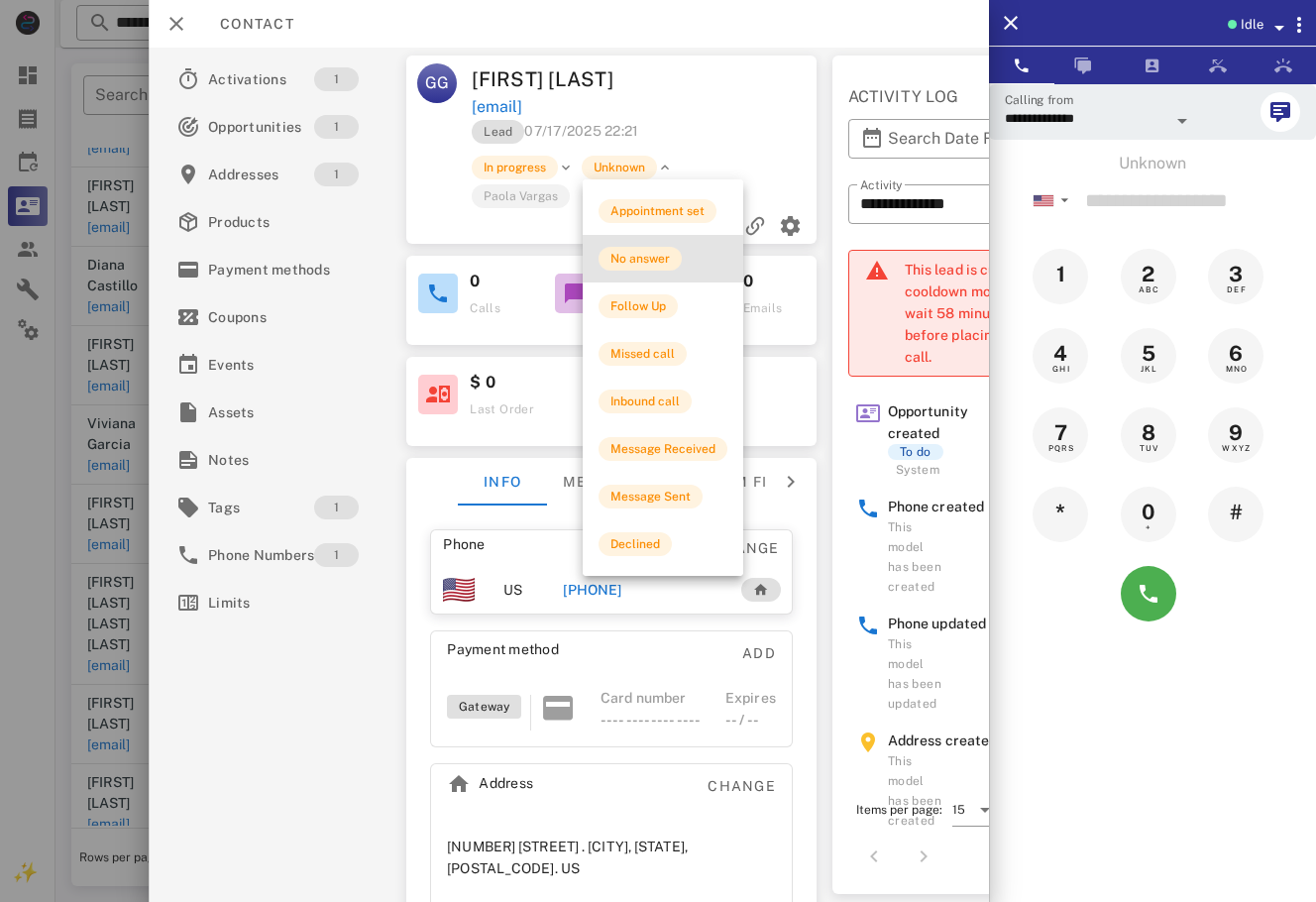 click on "No answer" at bounding box center (640, 259) 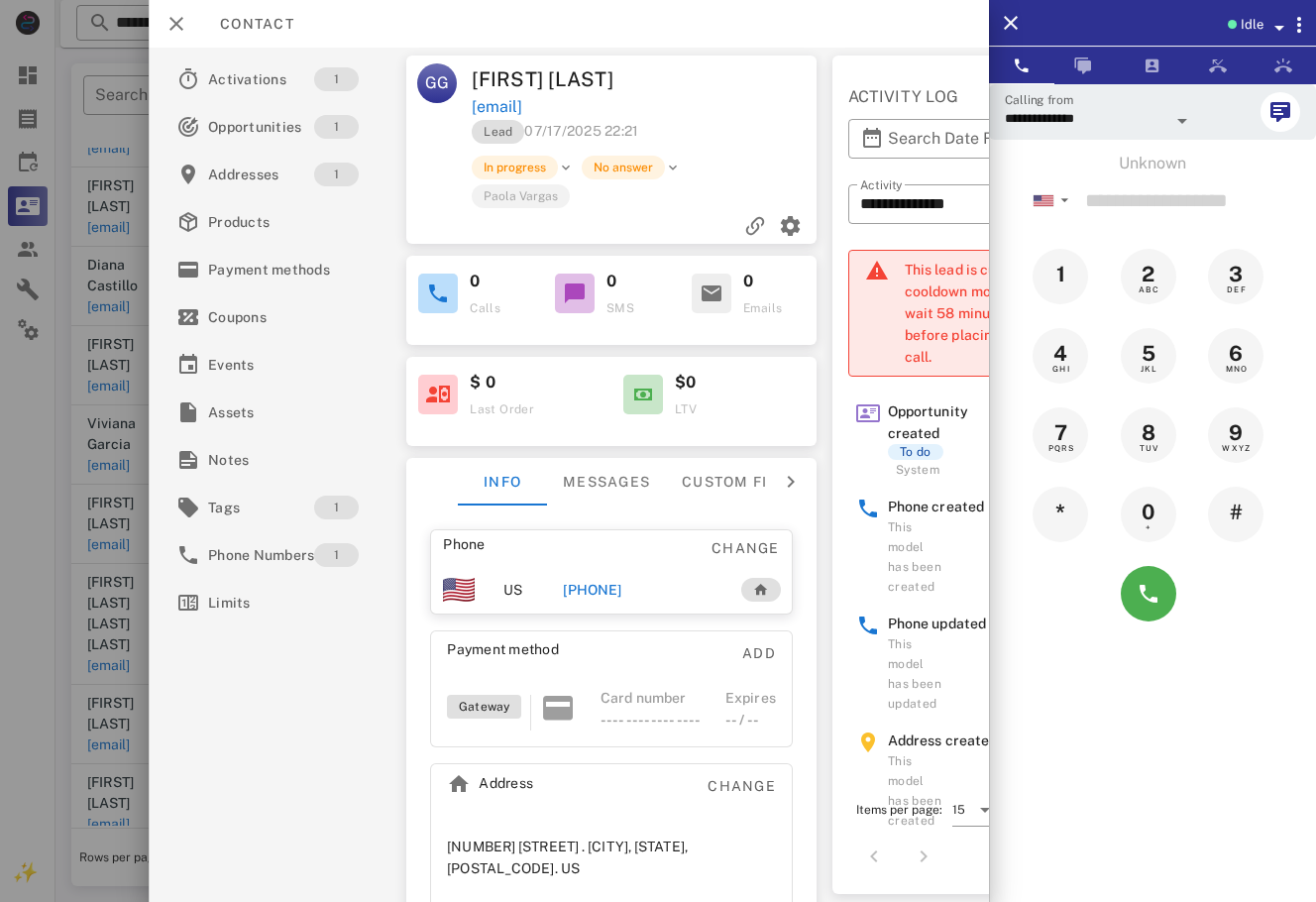 click at bounding box center [658, 451] 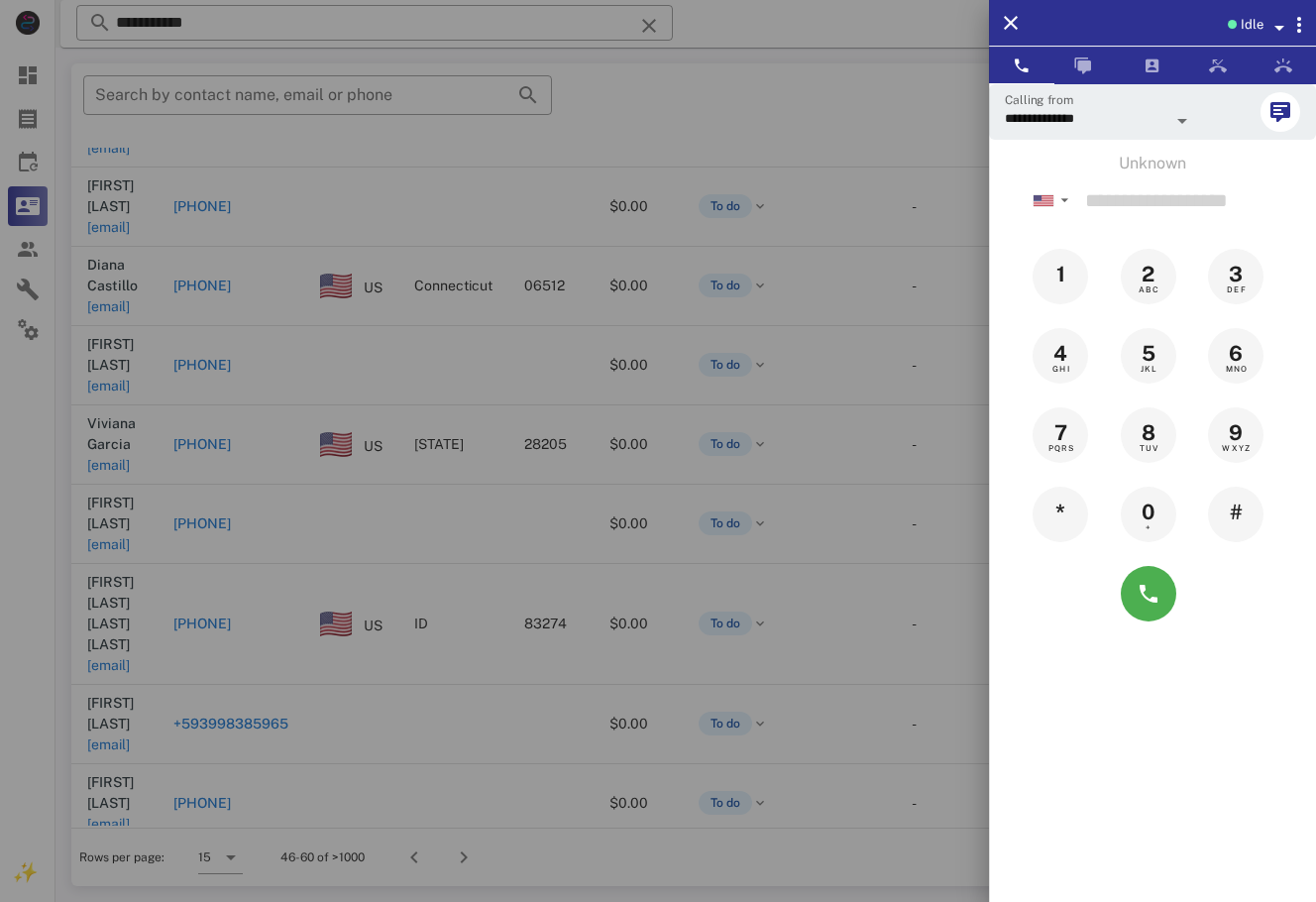 click at bounding box center (658, 451) 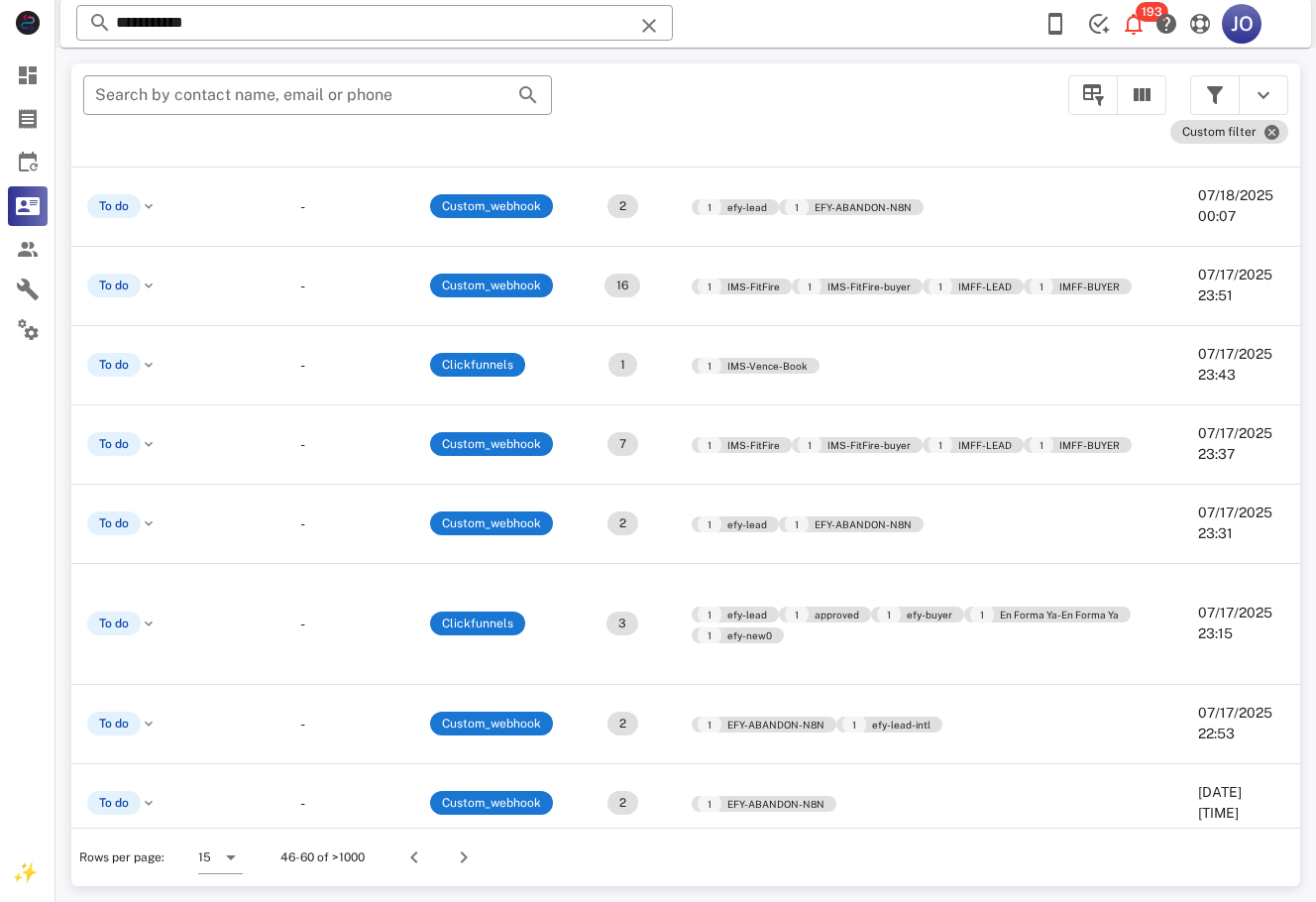 scroll, scrollTop: 186, scrollLeft: 0, axis: vertical 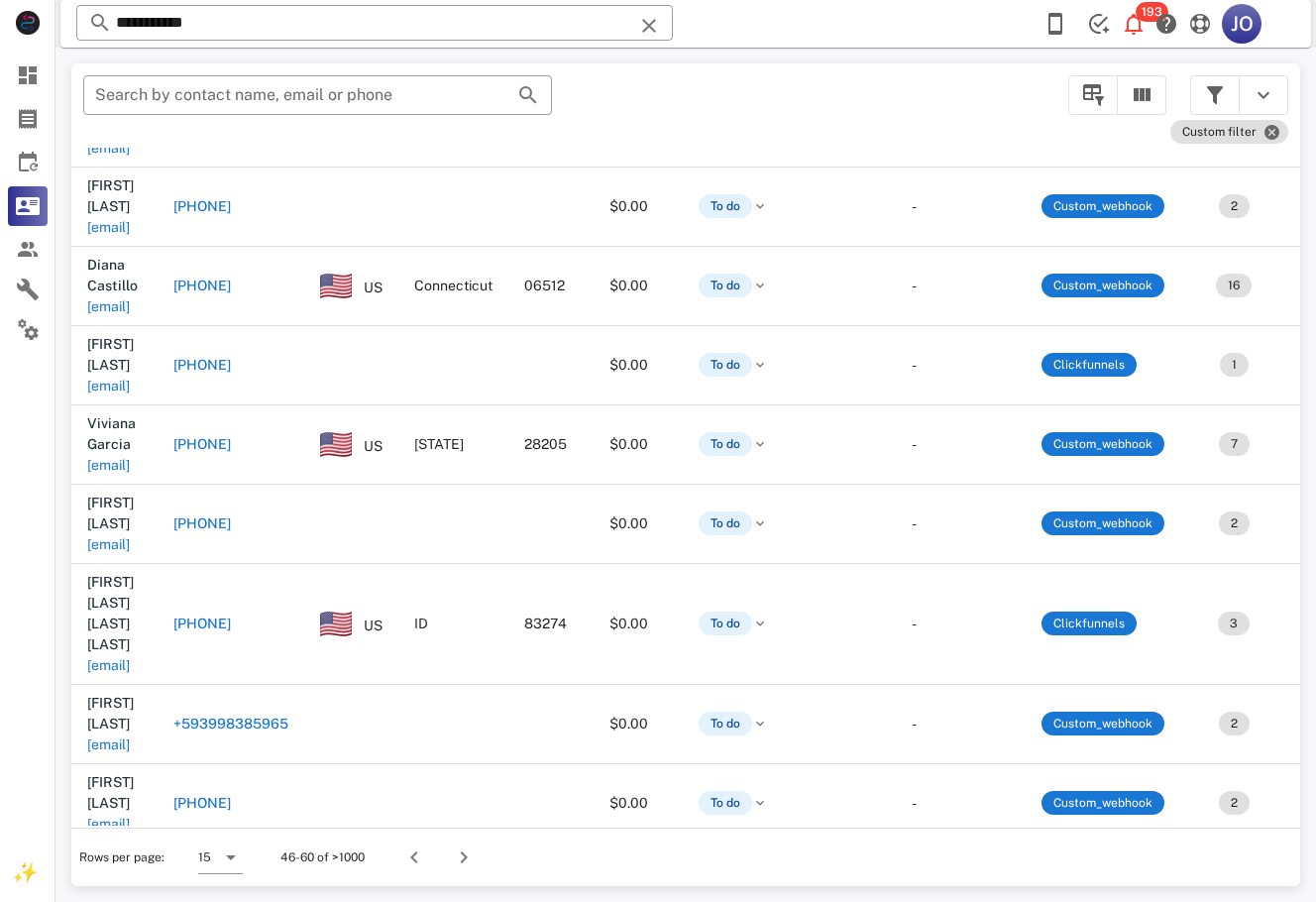click on "Gabriela Doporto  gabrieladoporto@yahoo.com.mx" at bounding box center (114, 1009) 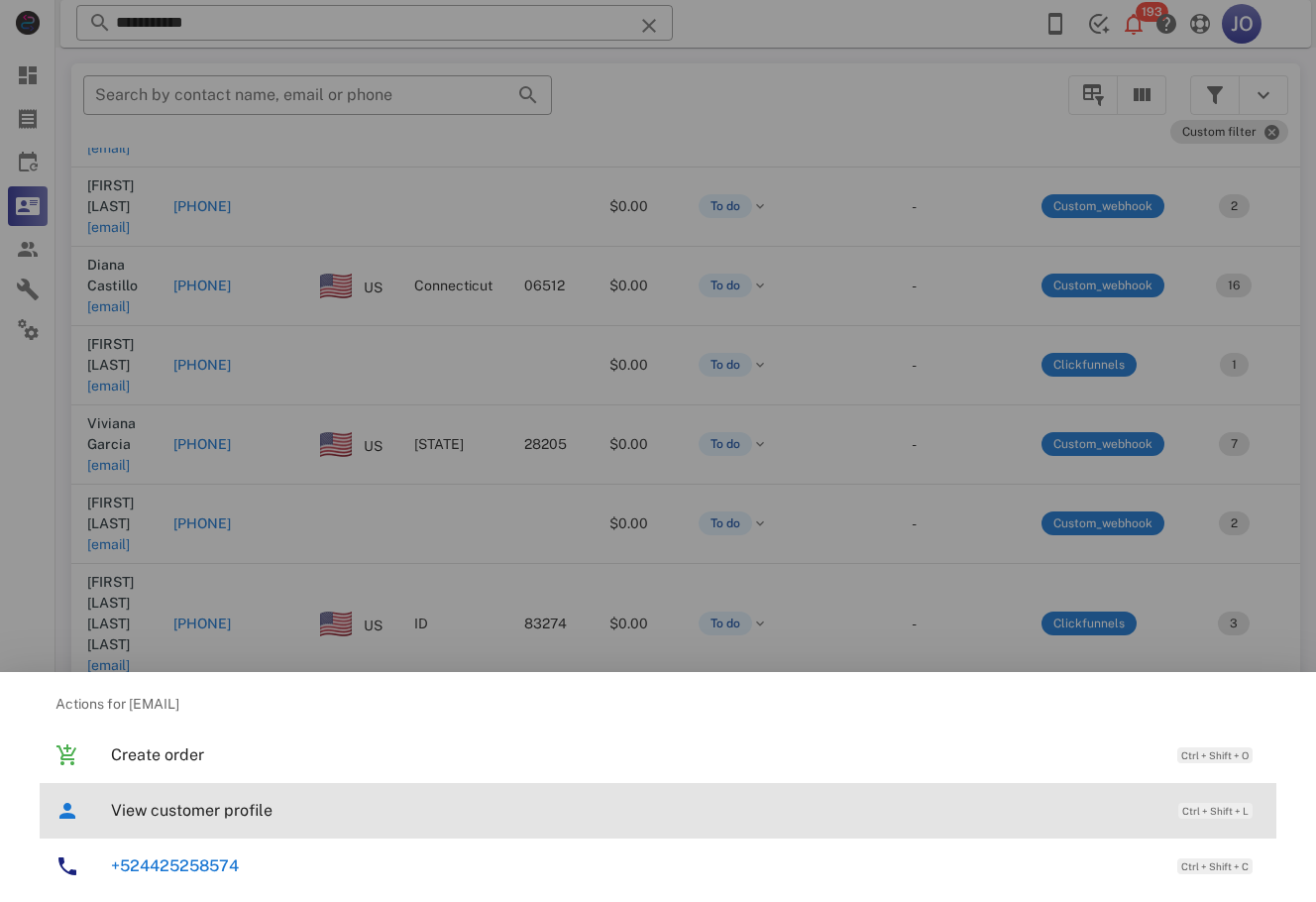click on "View customer profile" at bounding box center (634, 810) 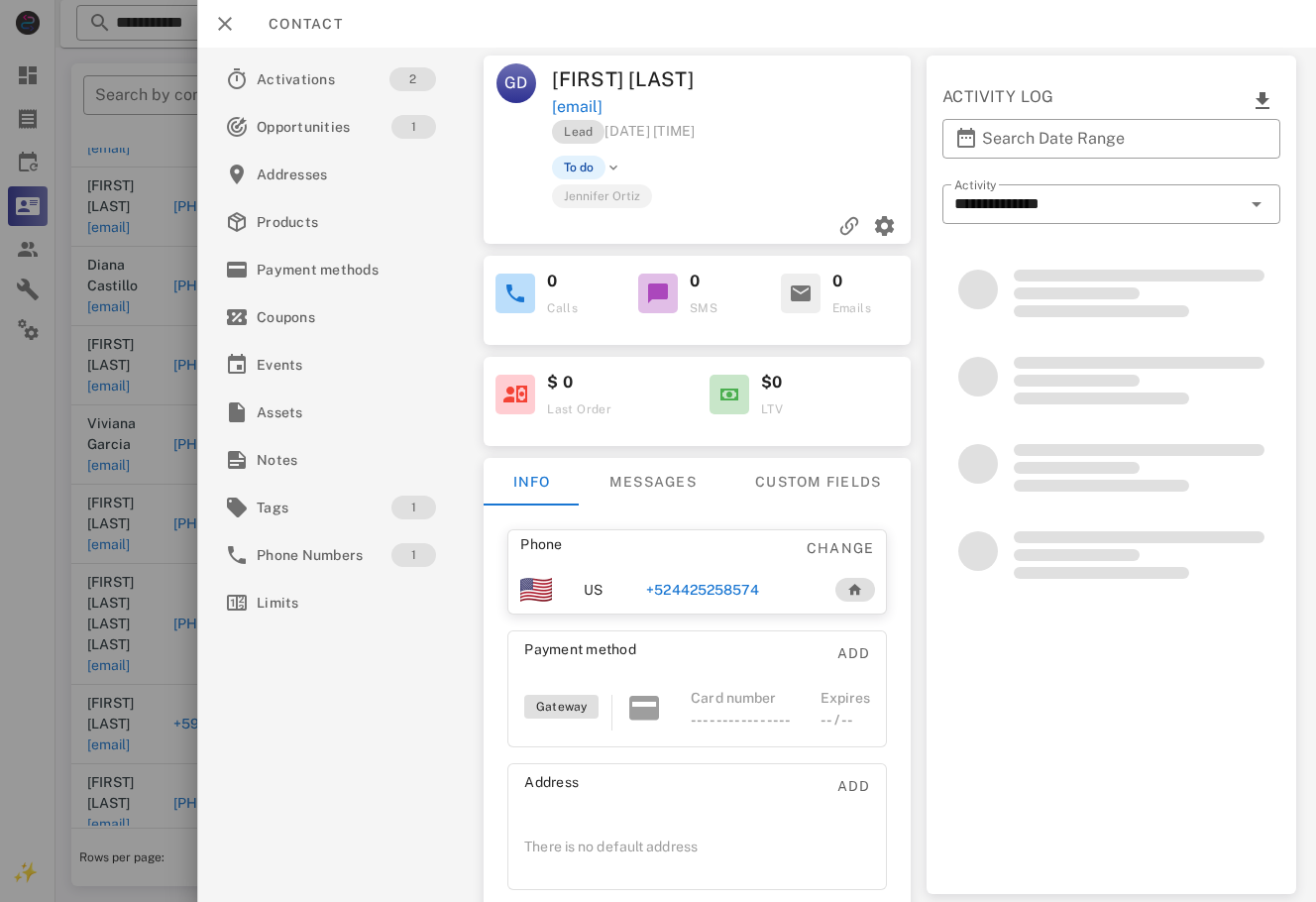 click on "+524425258574" at bounding box center [704, 590] 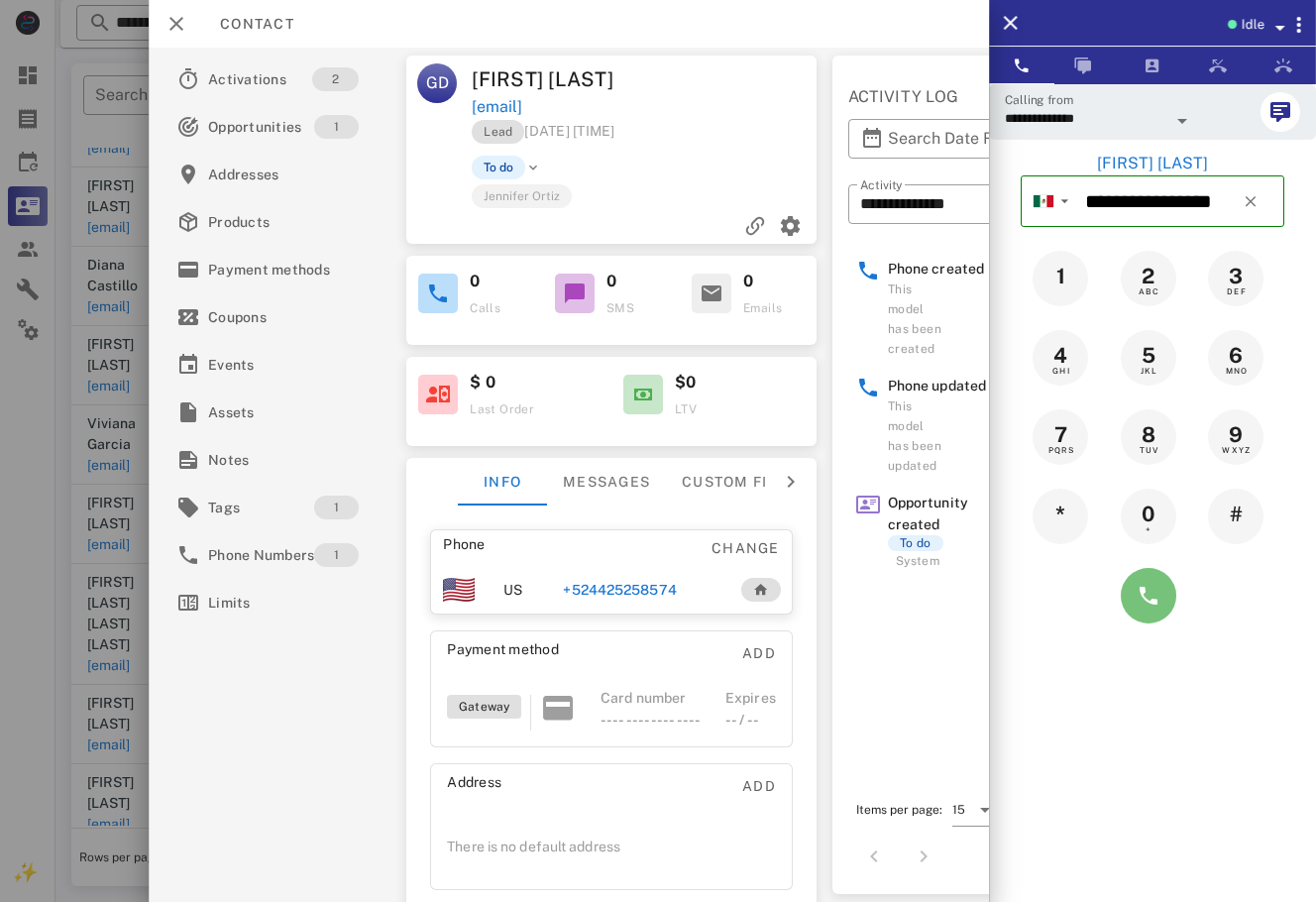 click at bounding box center [1149, 596] 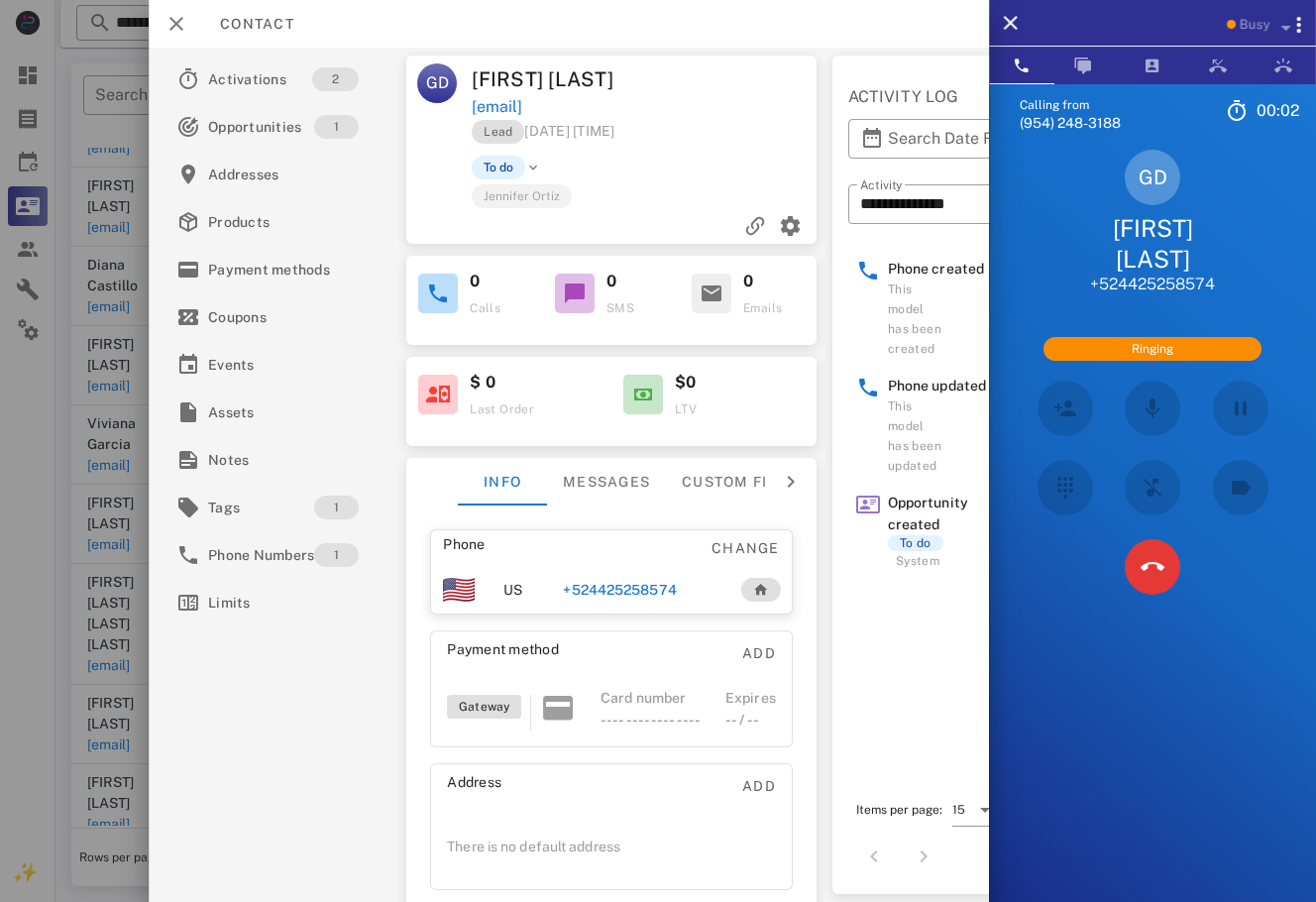 scroll, scrollTop: 128, scrollLeft: 0, axis: vertical 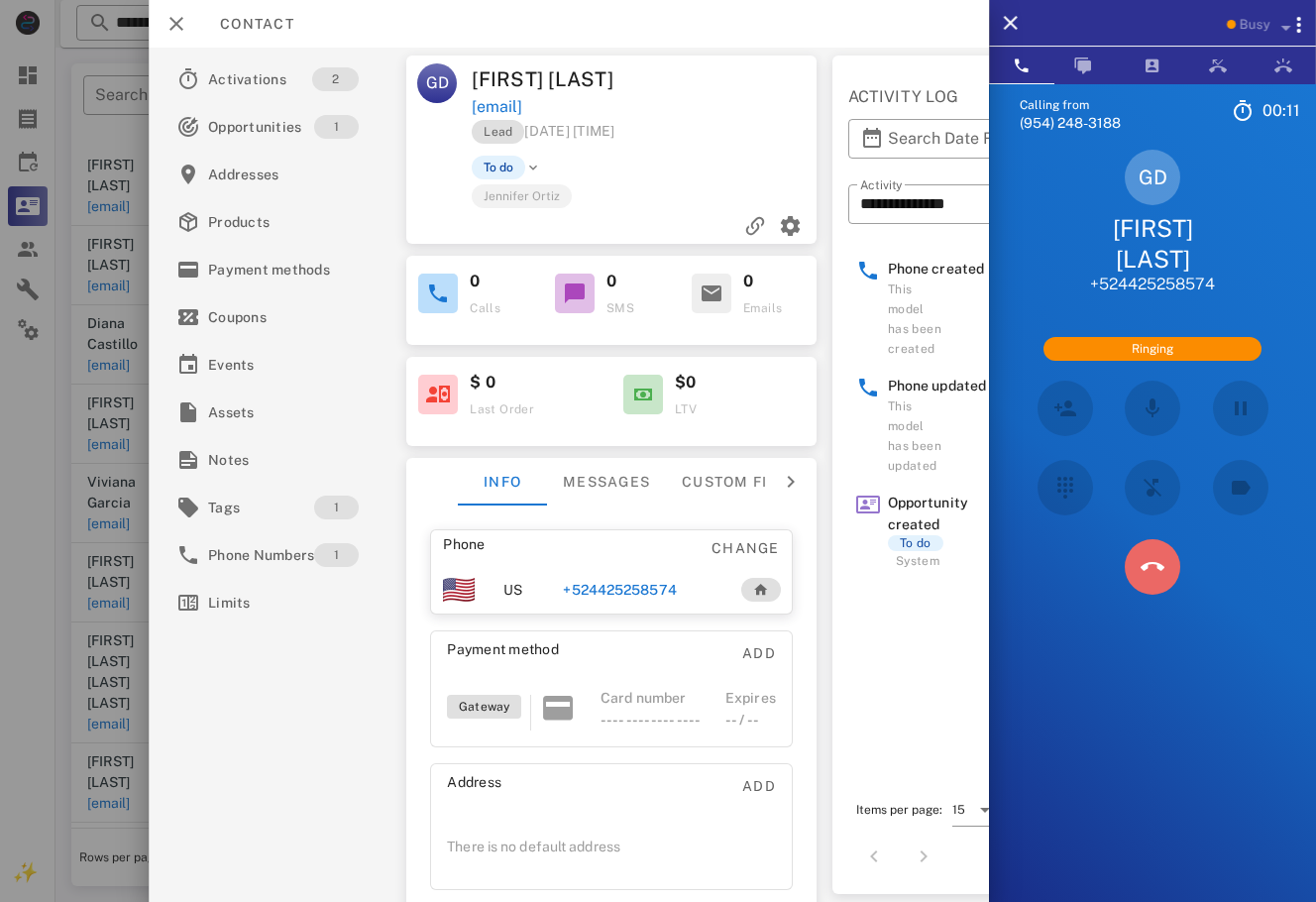 click at bounding box center (1152, 567) 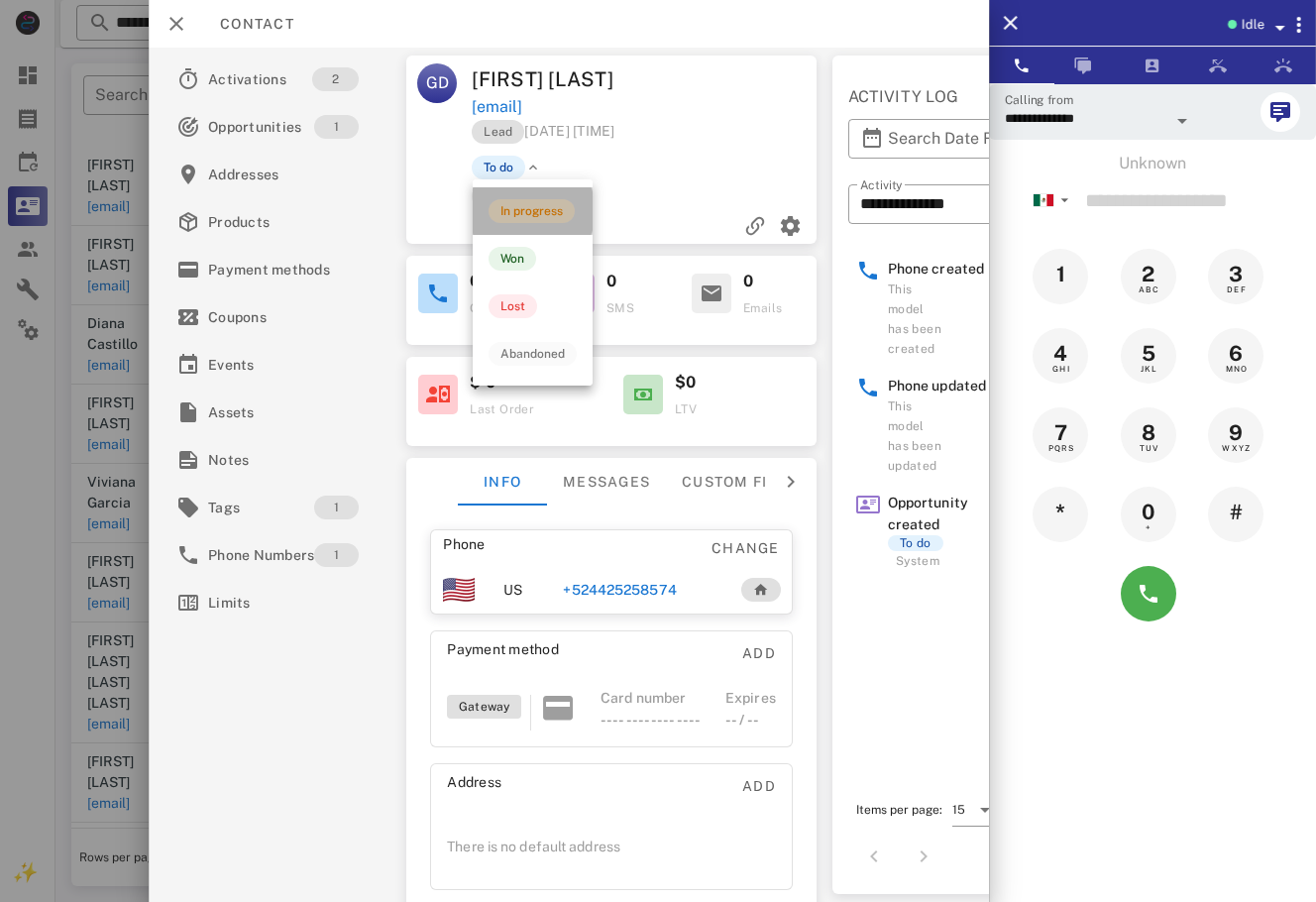 click on "In progress" at bounding box center [531, 211] 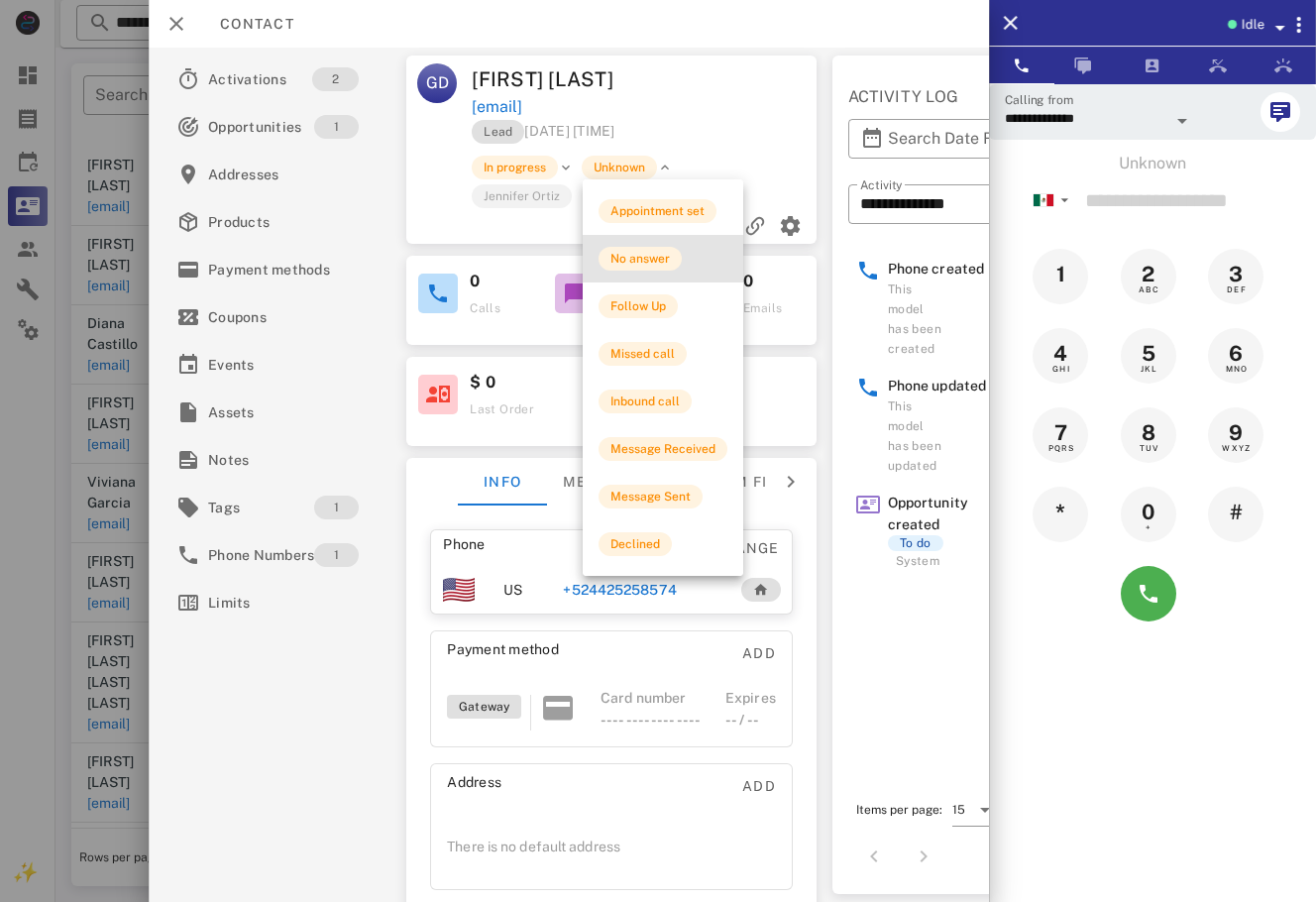 click on "No answer" at bounding box center [663, 259] 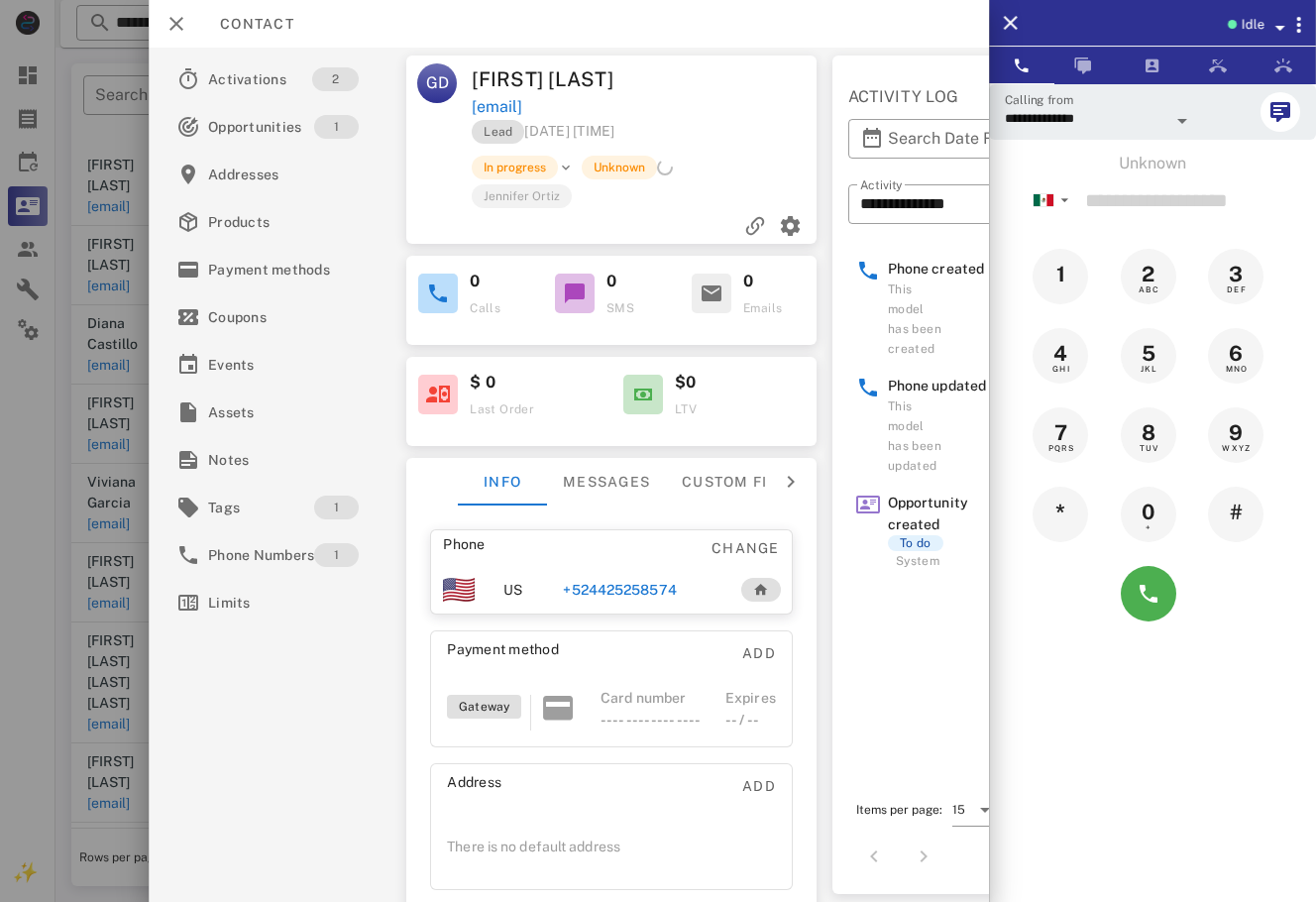 click at bounding box center [658, 451] 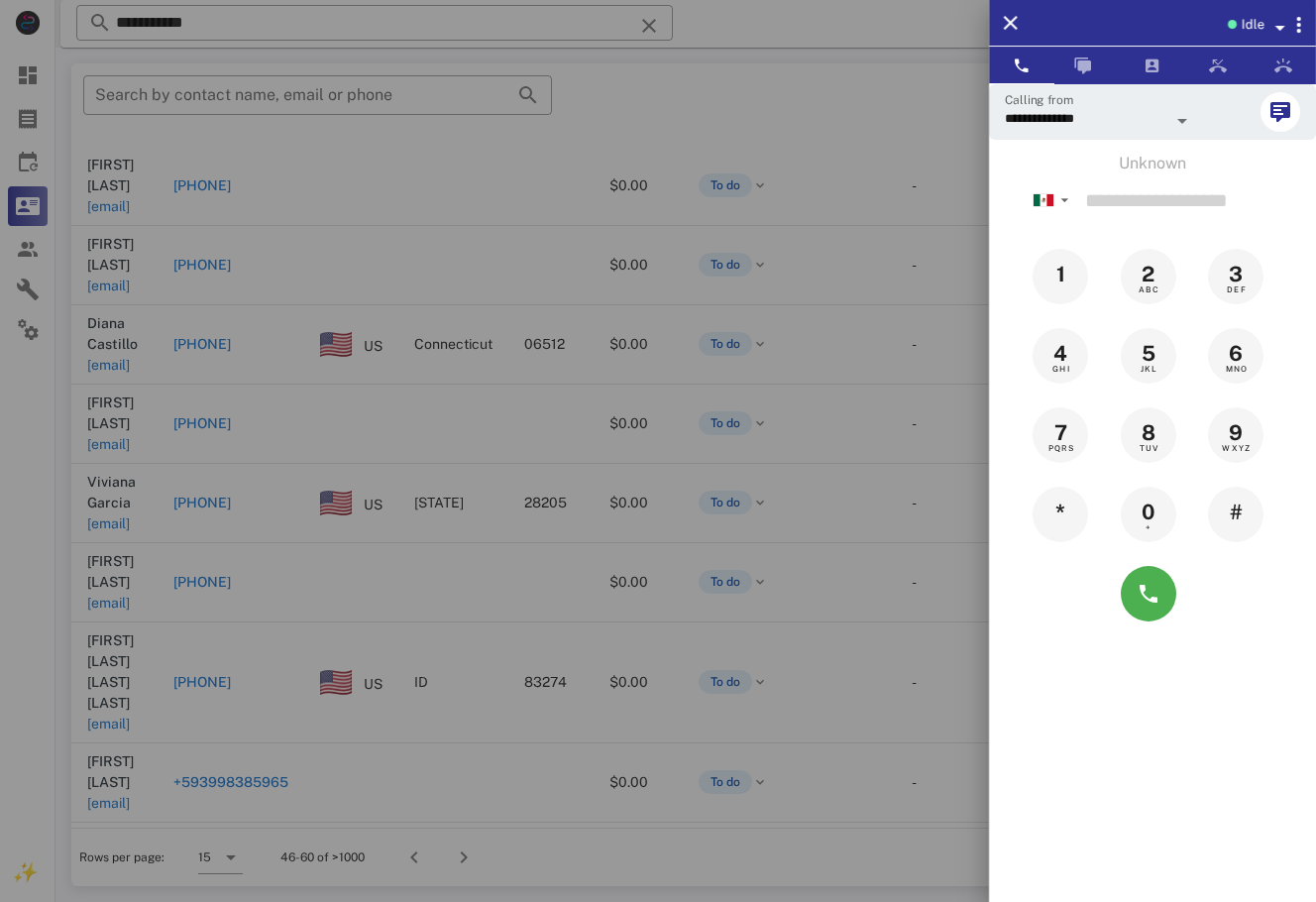 click at bounding box center [658, 451] 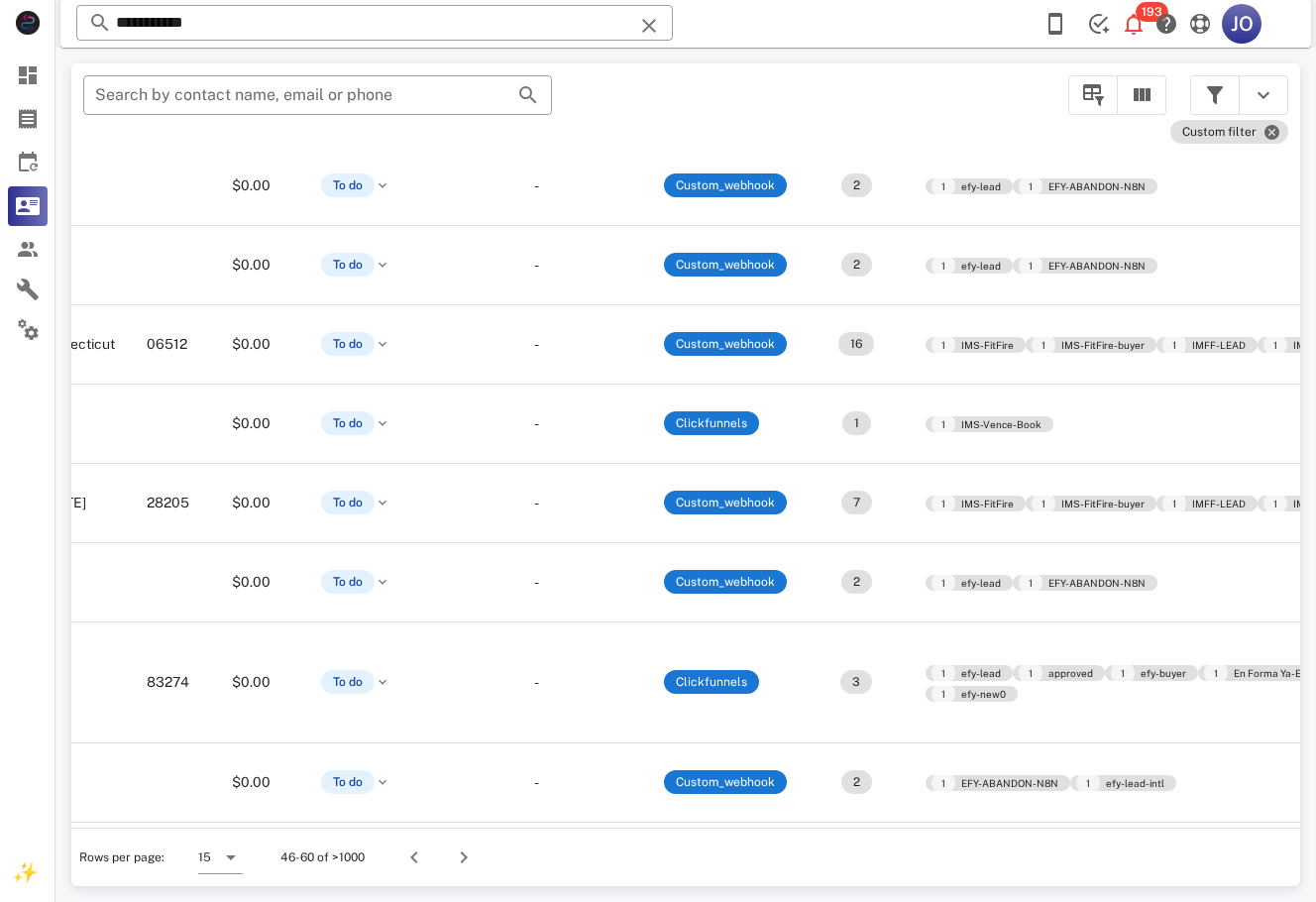 scroll, scrollTop: 128, scrollLeft: 0, axis: vertical 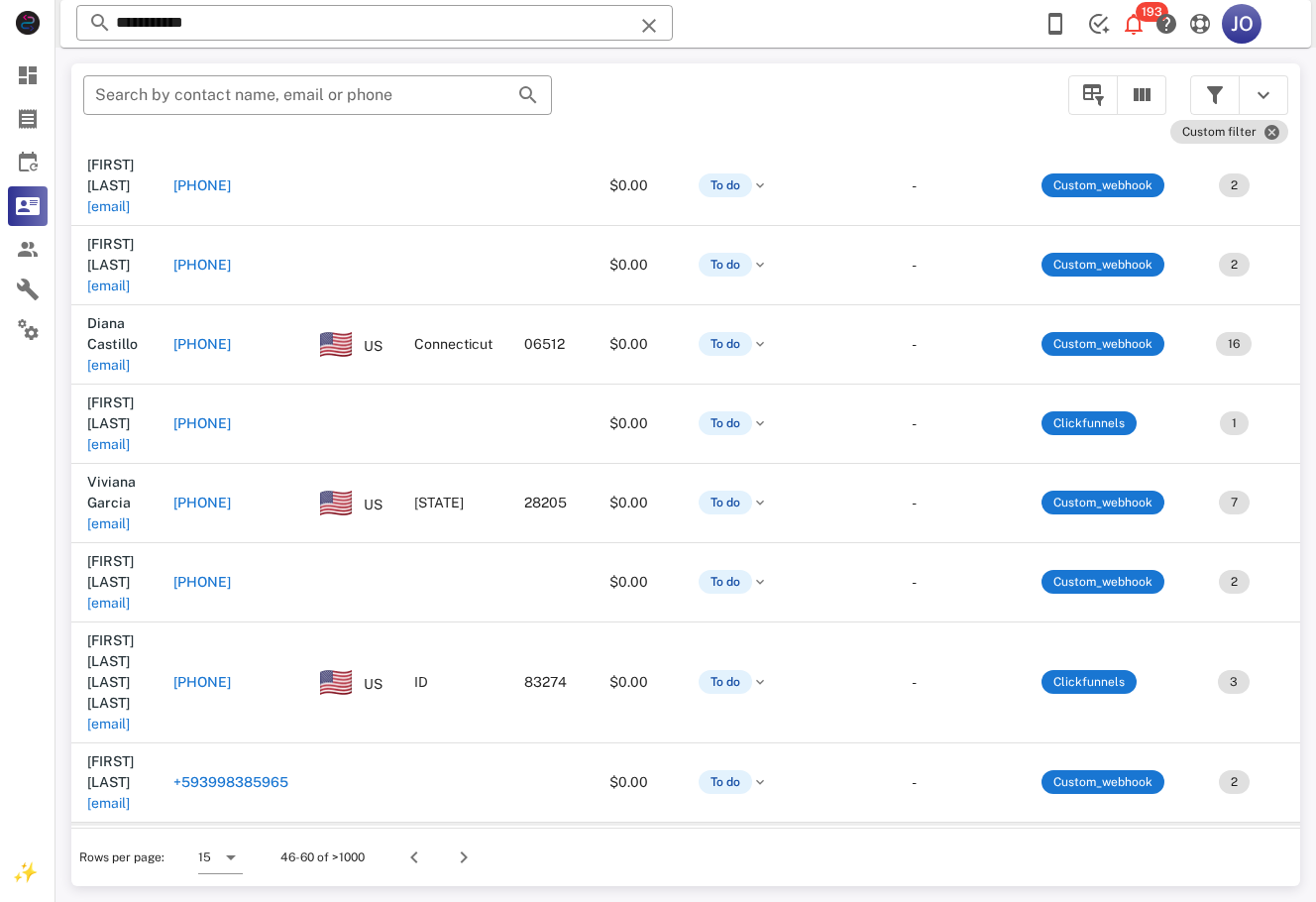 click on "Ana Martinez  lucycondesa@yahoo.com.mx" at bounding box center [114, 861] 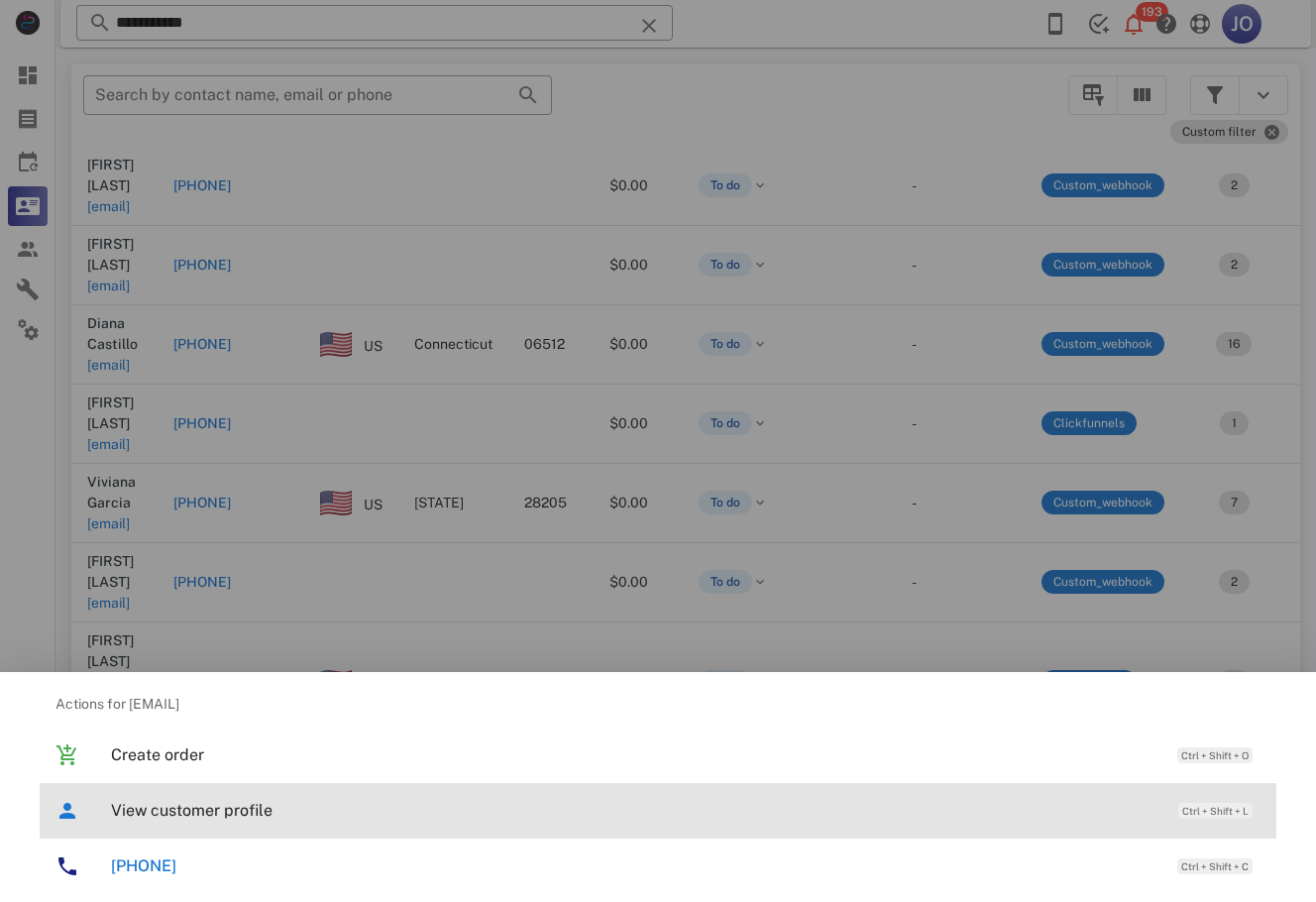 click on "View customer profile" at bounding box center (634, 810) 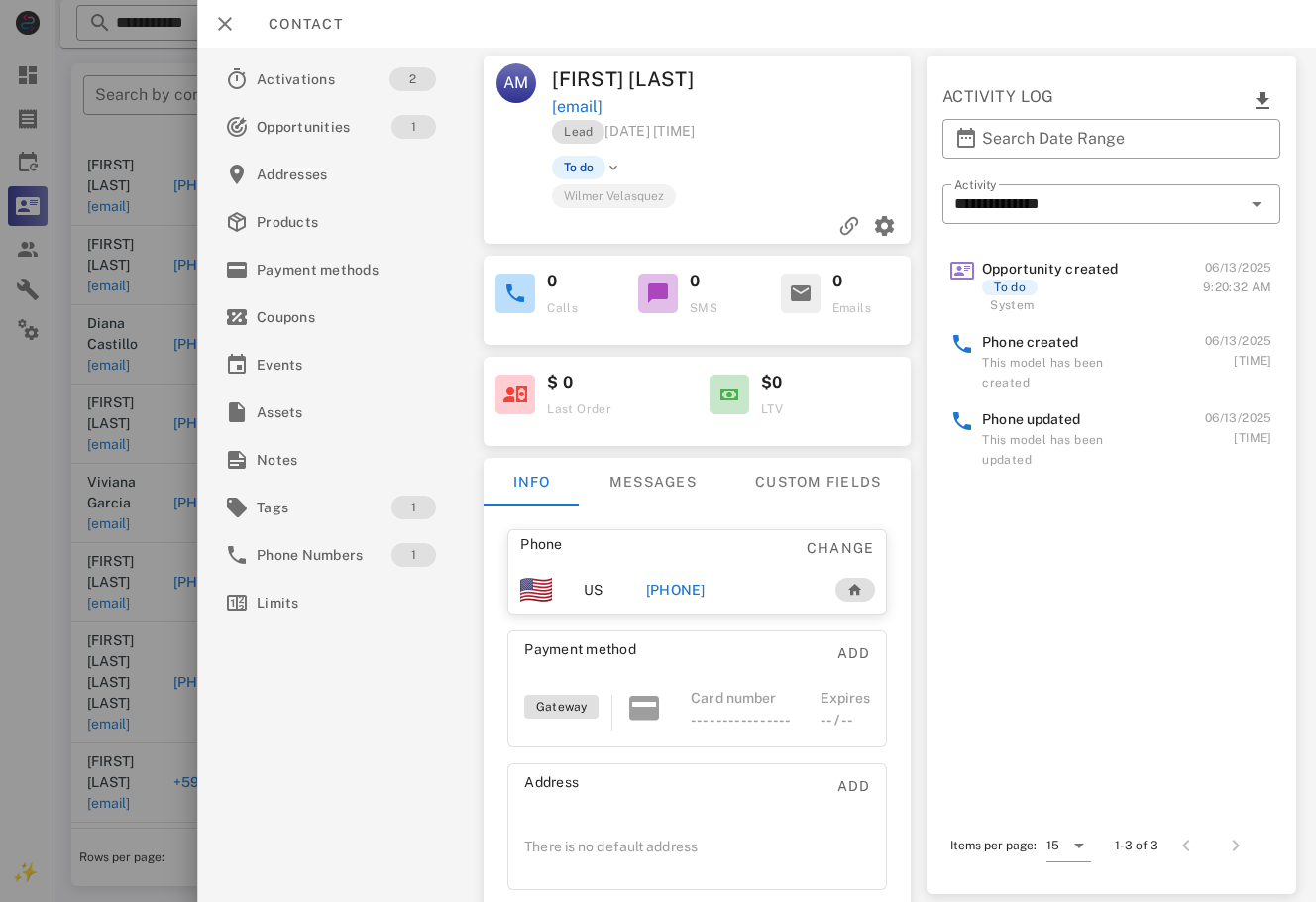 click on "+525517044130" at bounding box center (676, 590) 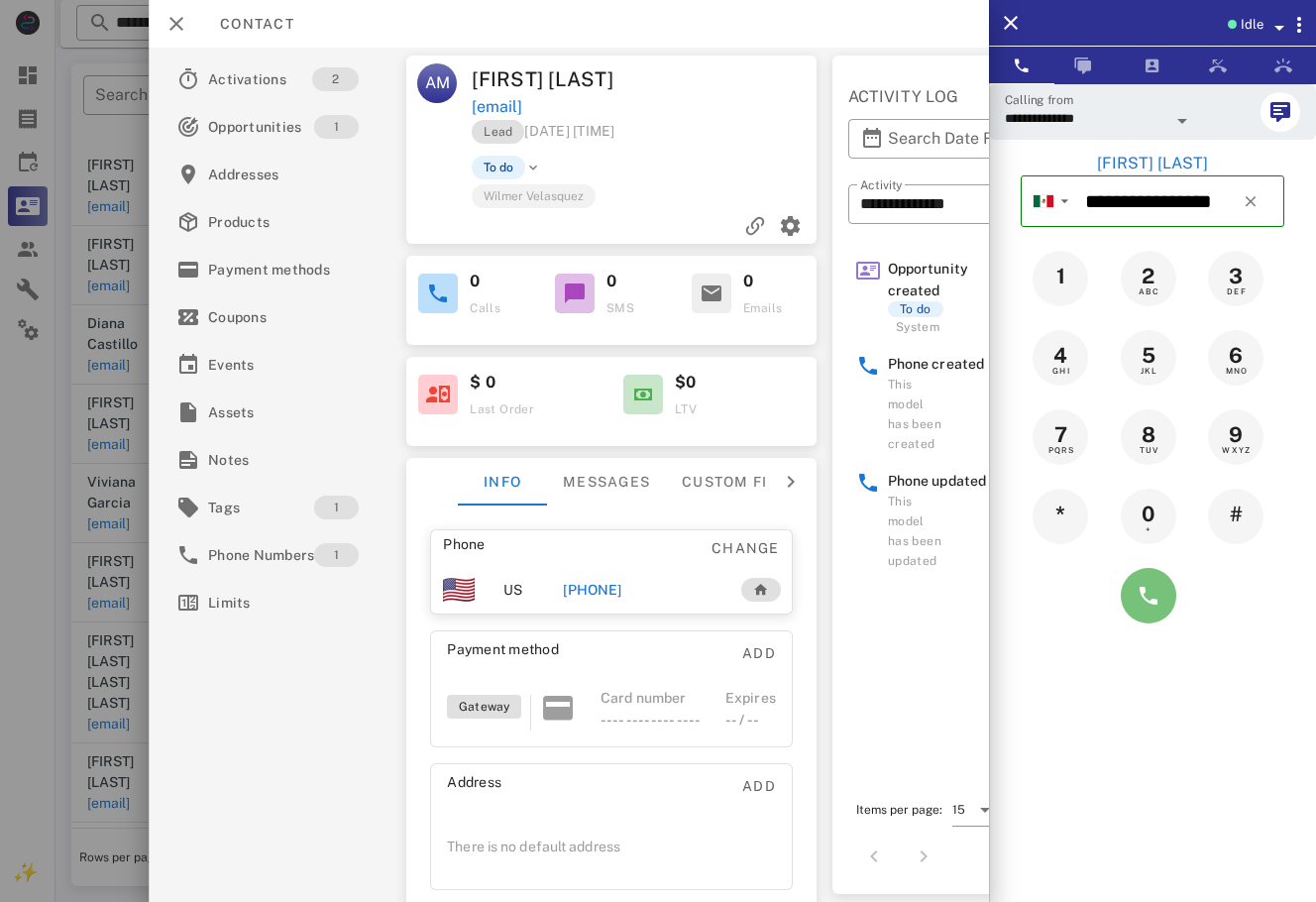 click at bounding box center (1149, 596) 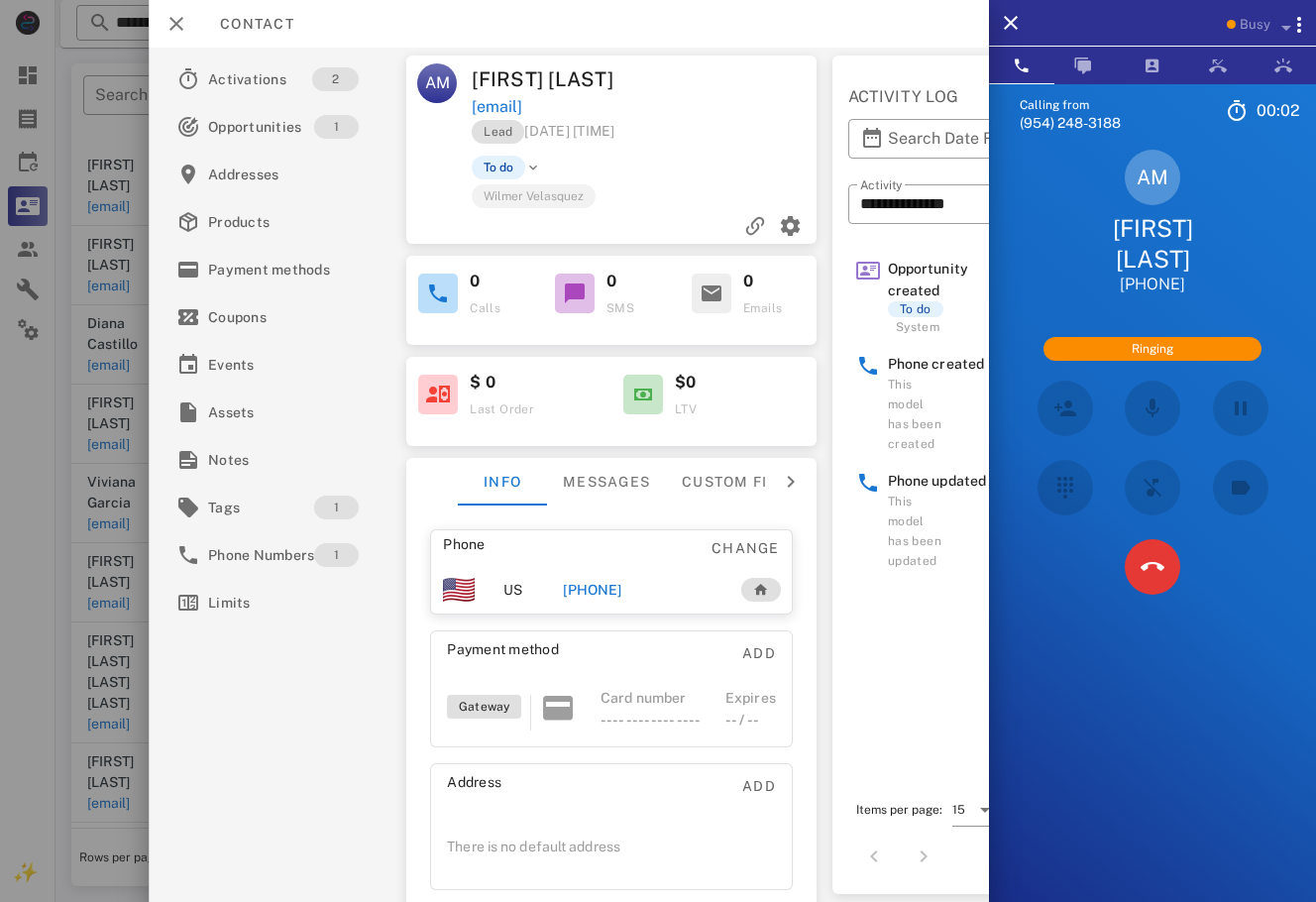 scroll, scrollTop: 69, scrollLeft: 0, axis: vertical 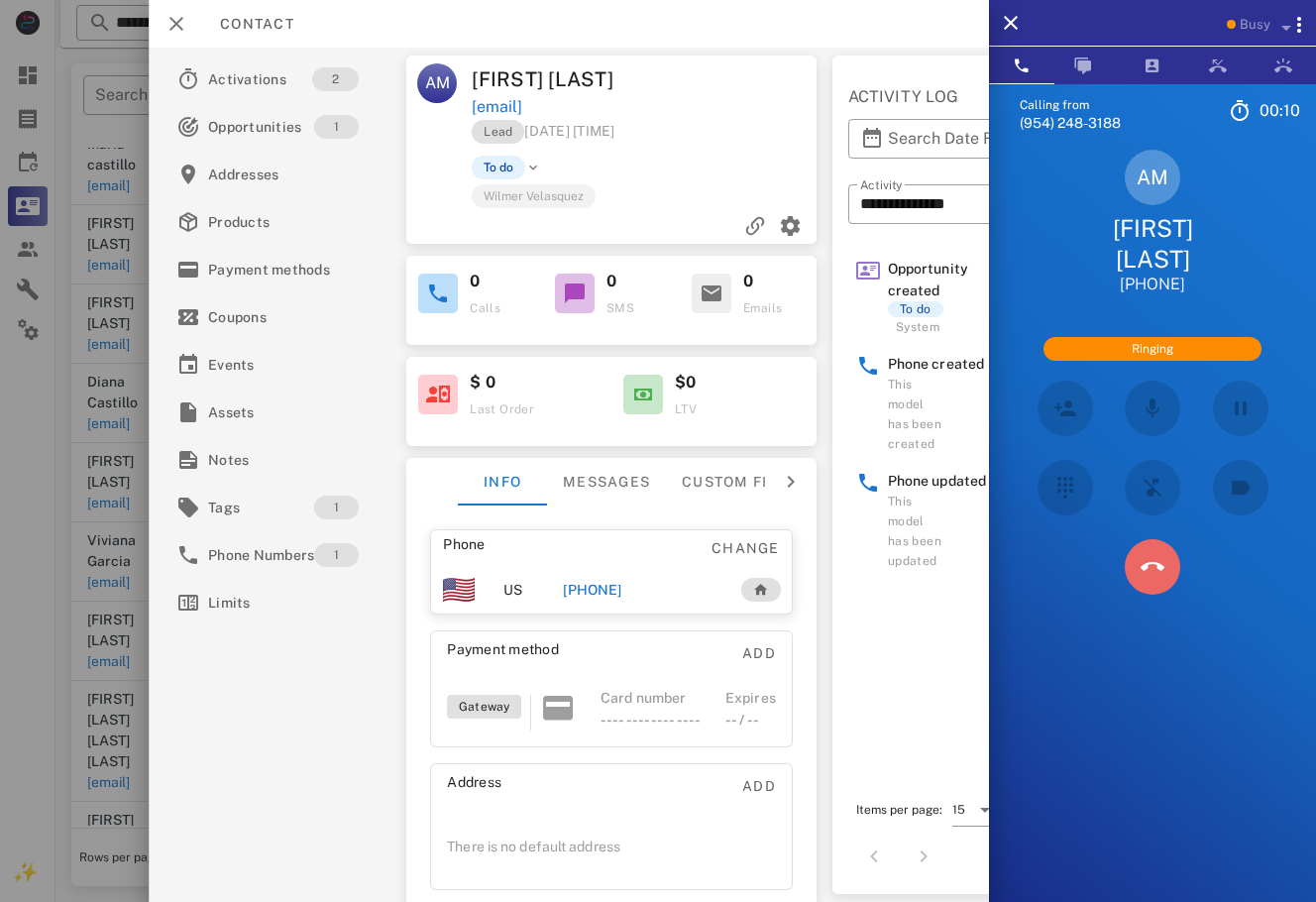 click at bounding box center [1152, 567] 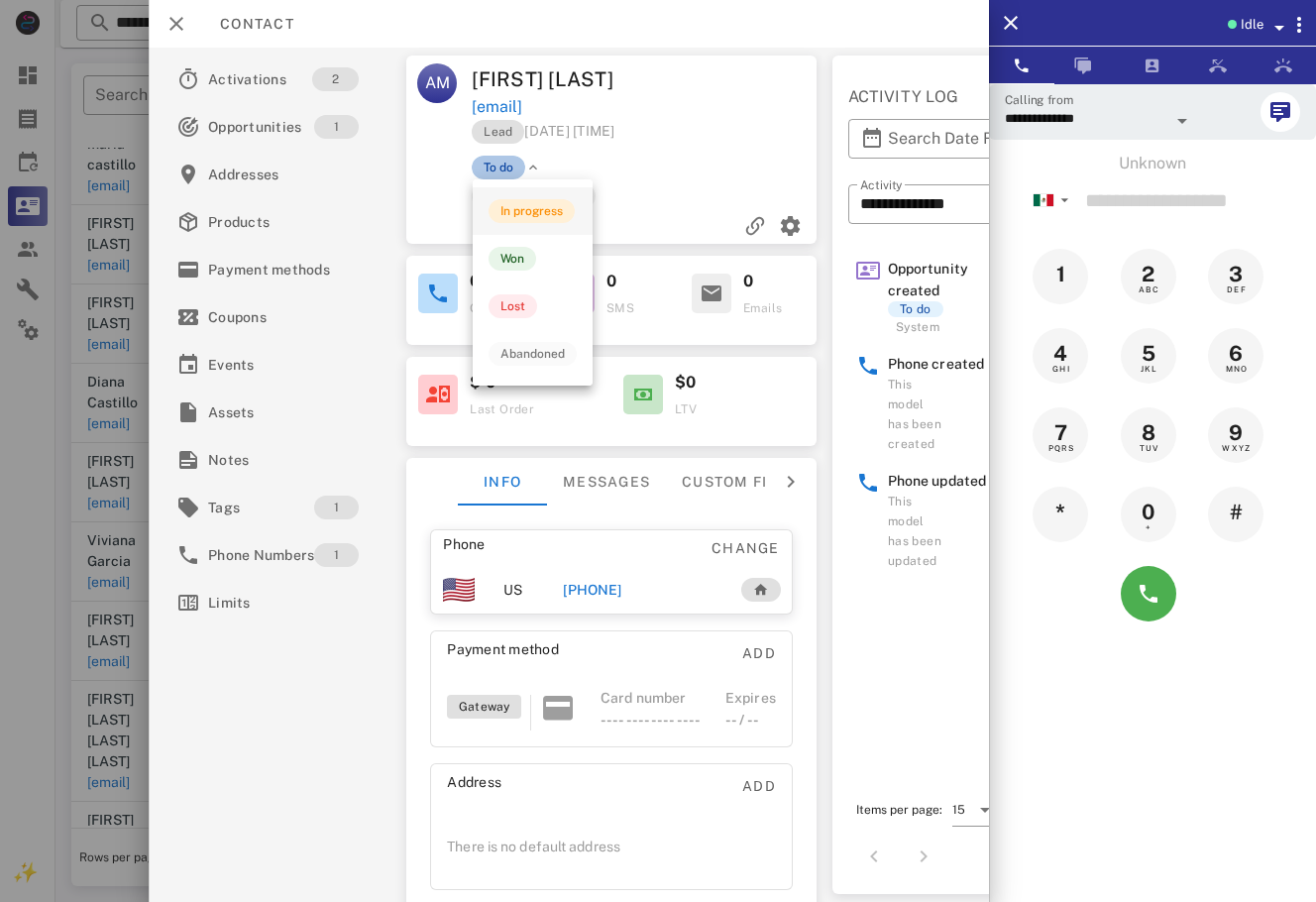 drag, startPoint x: 503, startPoint y: 169, endPoint x: 494, endPoint y: 205, distance: 37.107951 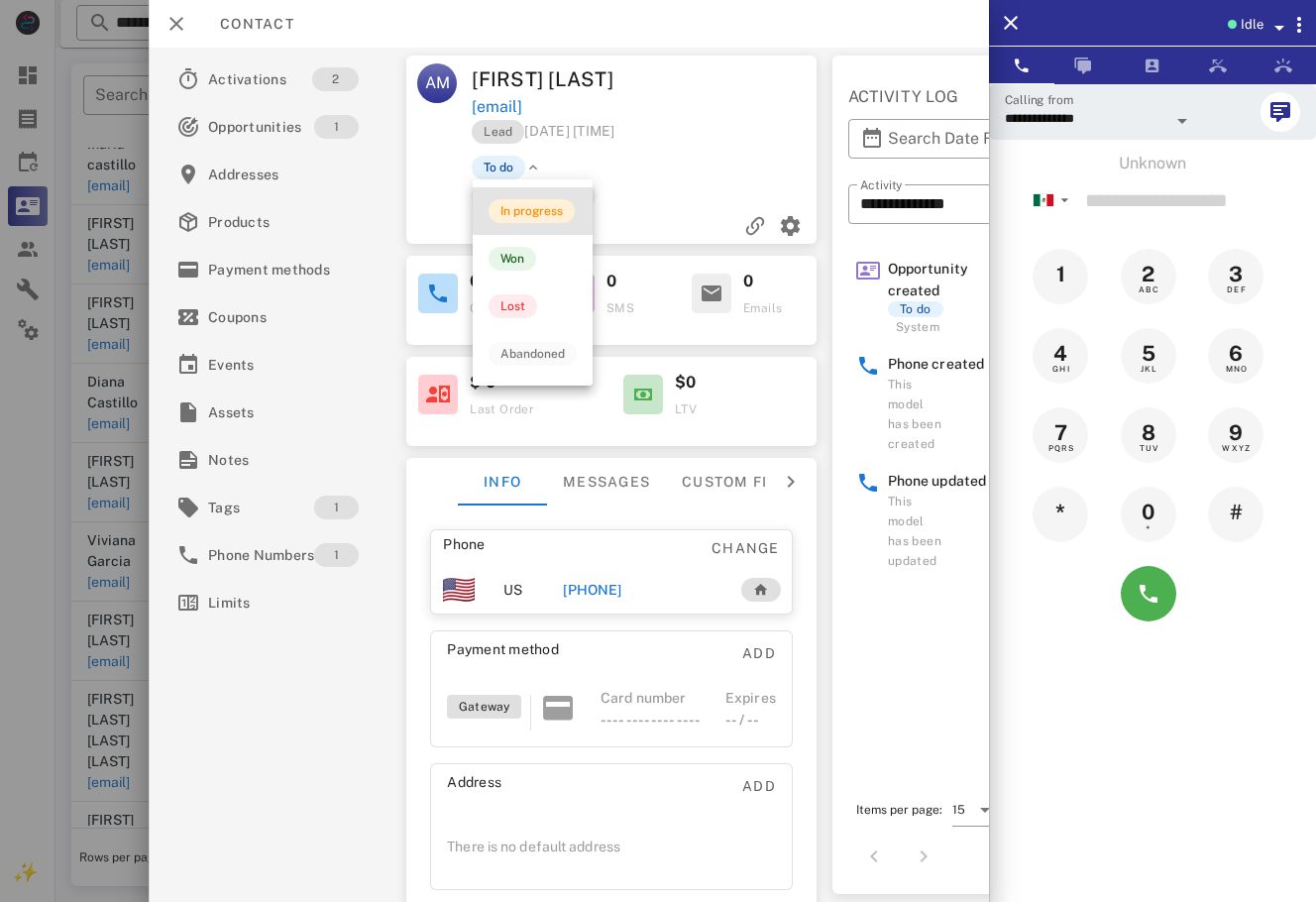 click on "In progress" at bounding box center [531, 211] 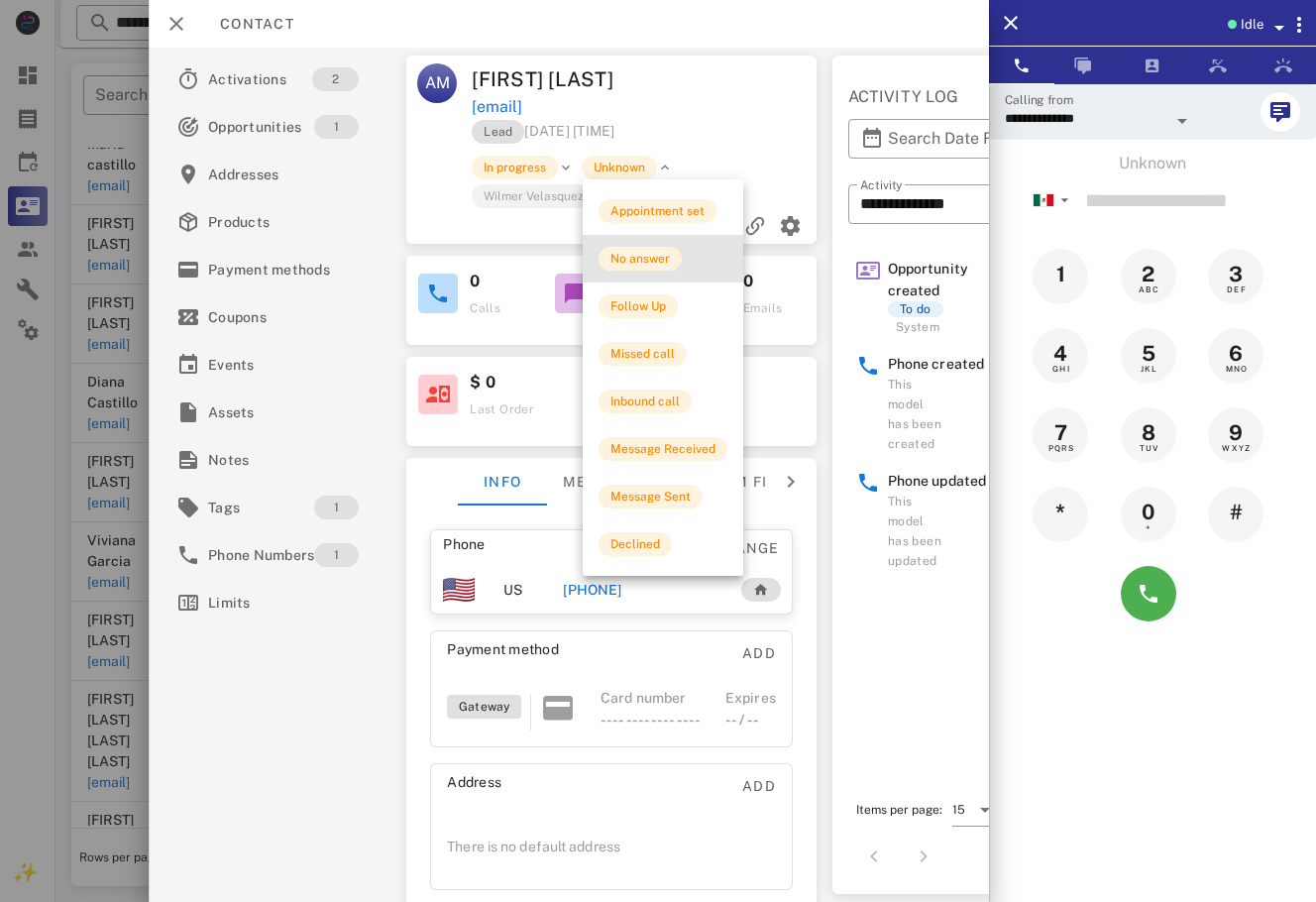 click on "No answer" at bounding box center (663, 259) 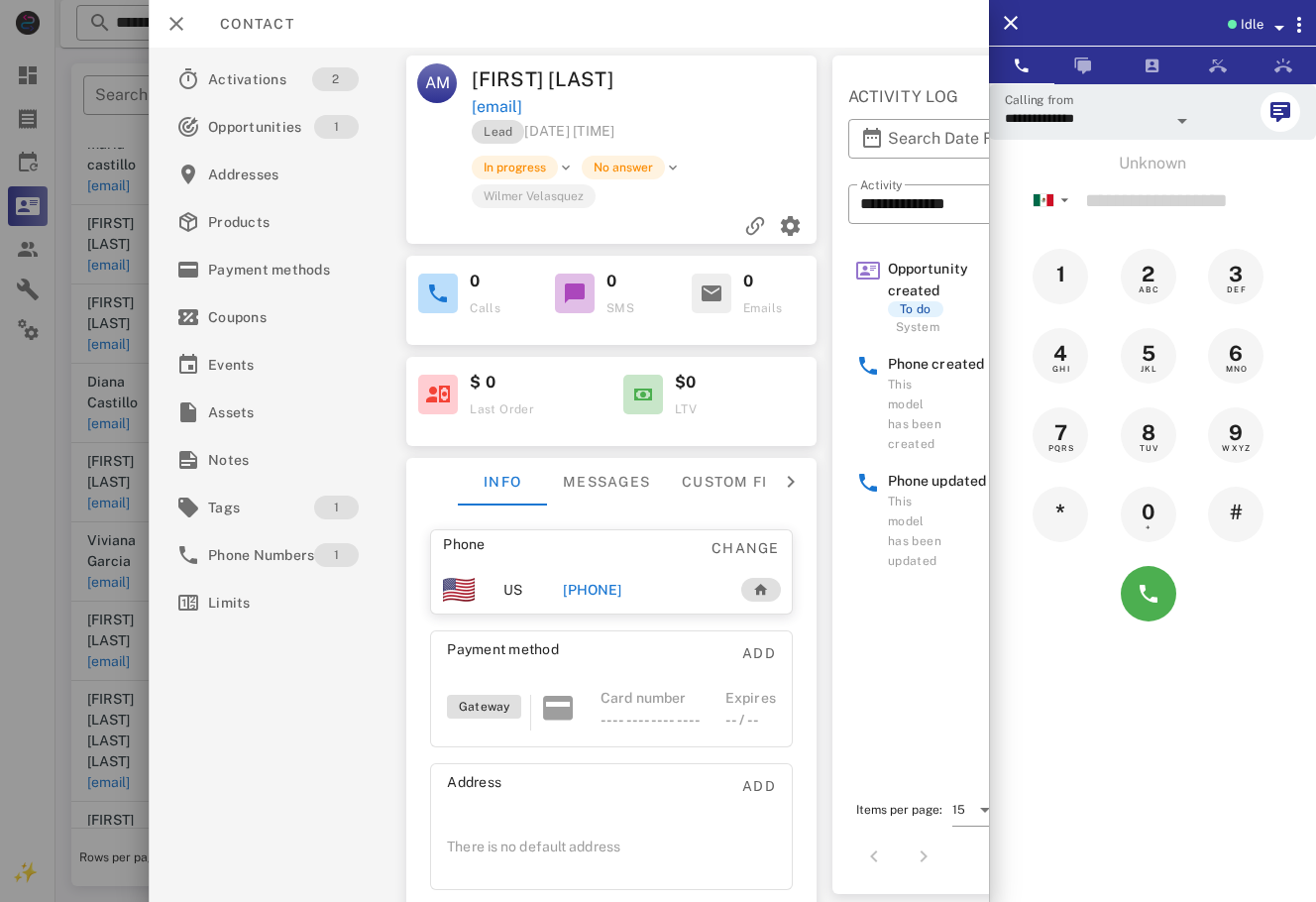 click at bounding box center (658, 451) 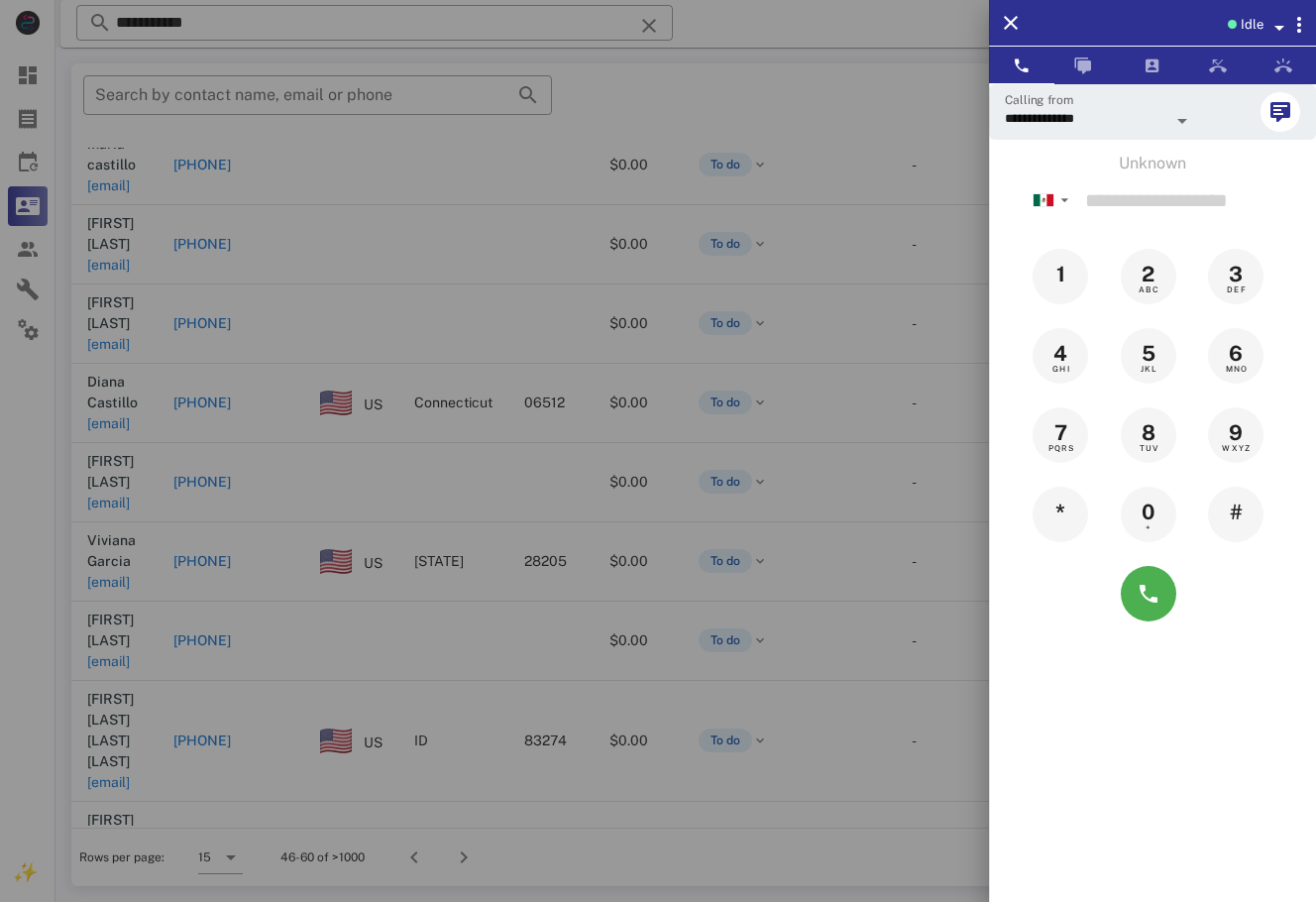 click at bounding box center (658, 451) 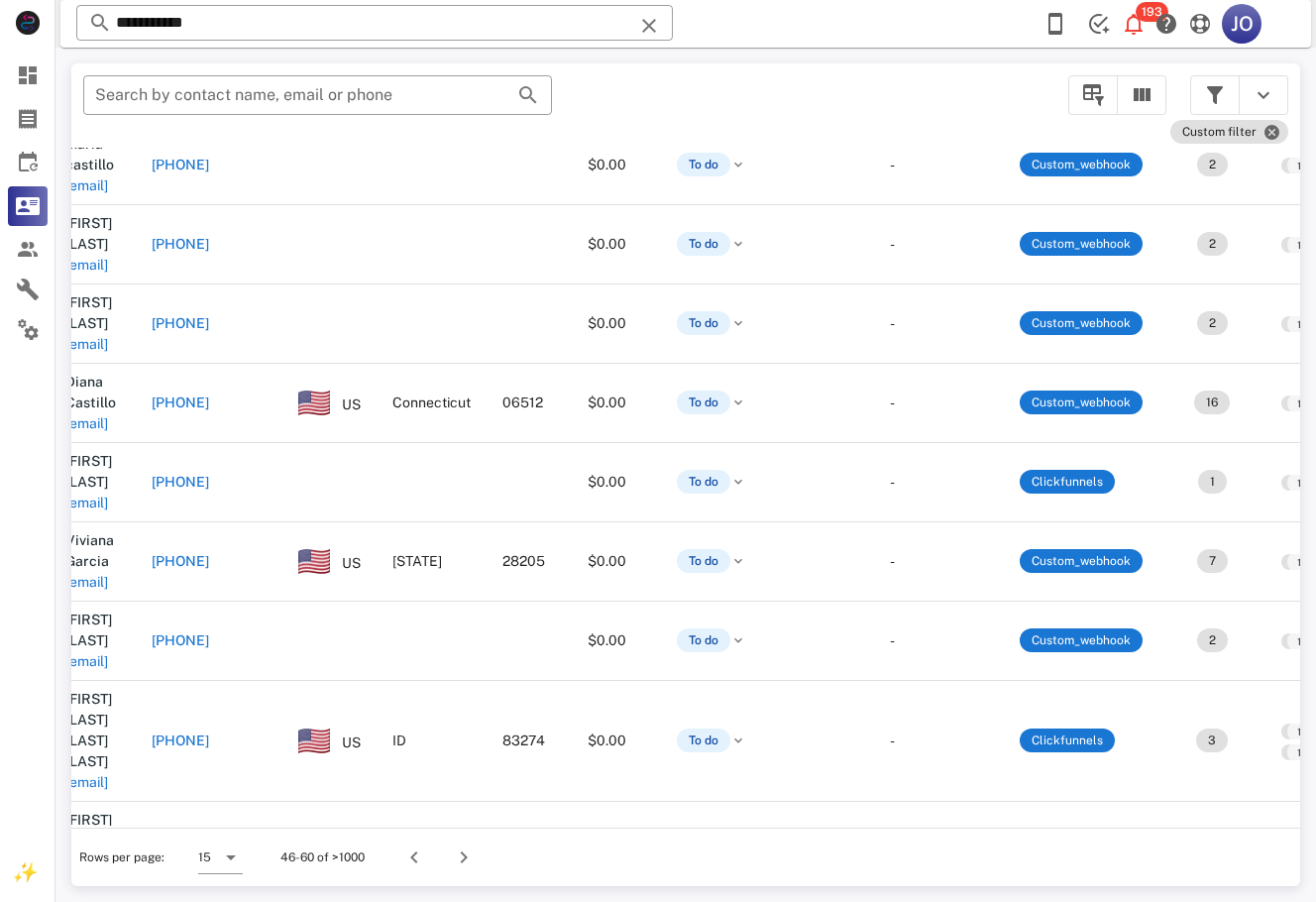 scroll, scrollTop: 69, scrollLeft: 0, axis: vertical 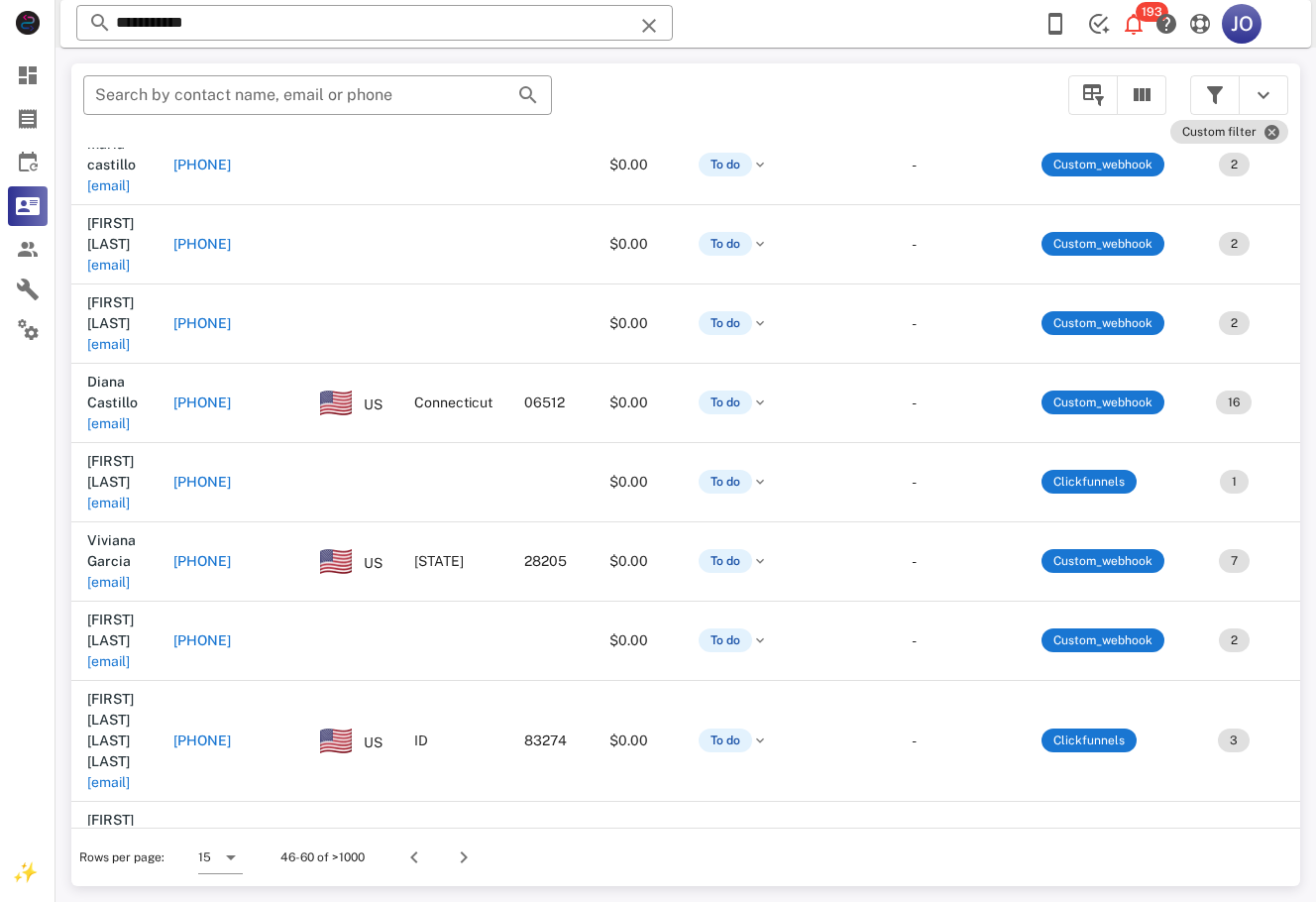 click on "maryterrero@live.com" at bounding box center (108, 1088) 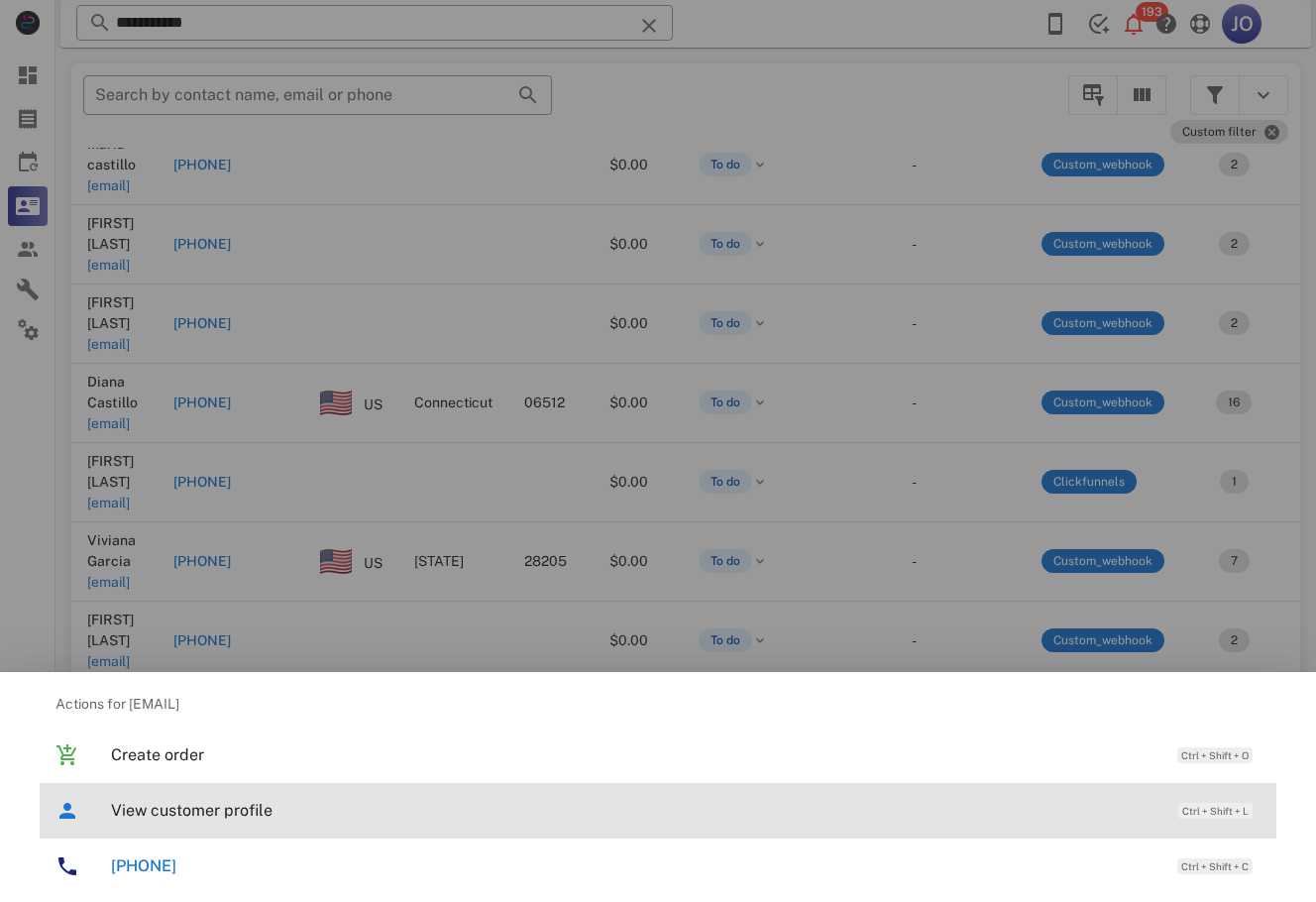 click on "View customer profile Ctrl + Shift + L" at bounding box center [686, 810] 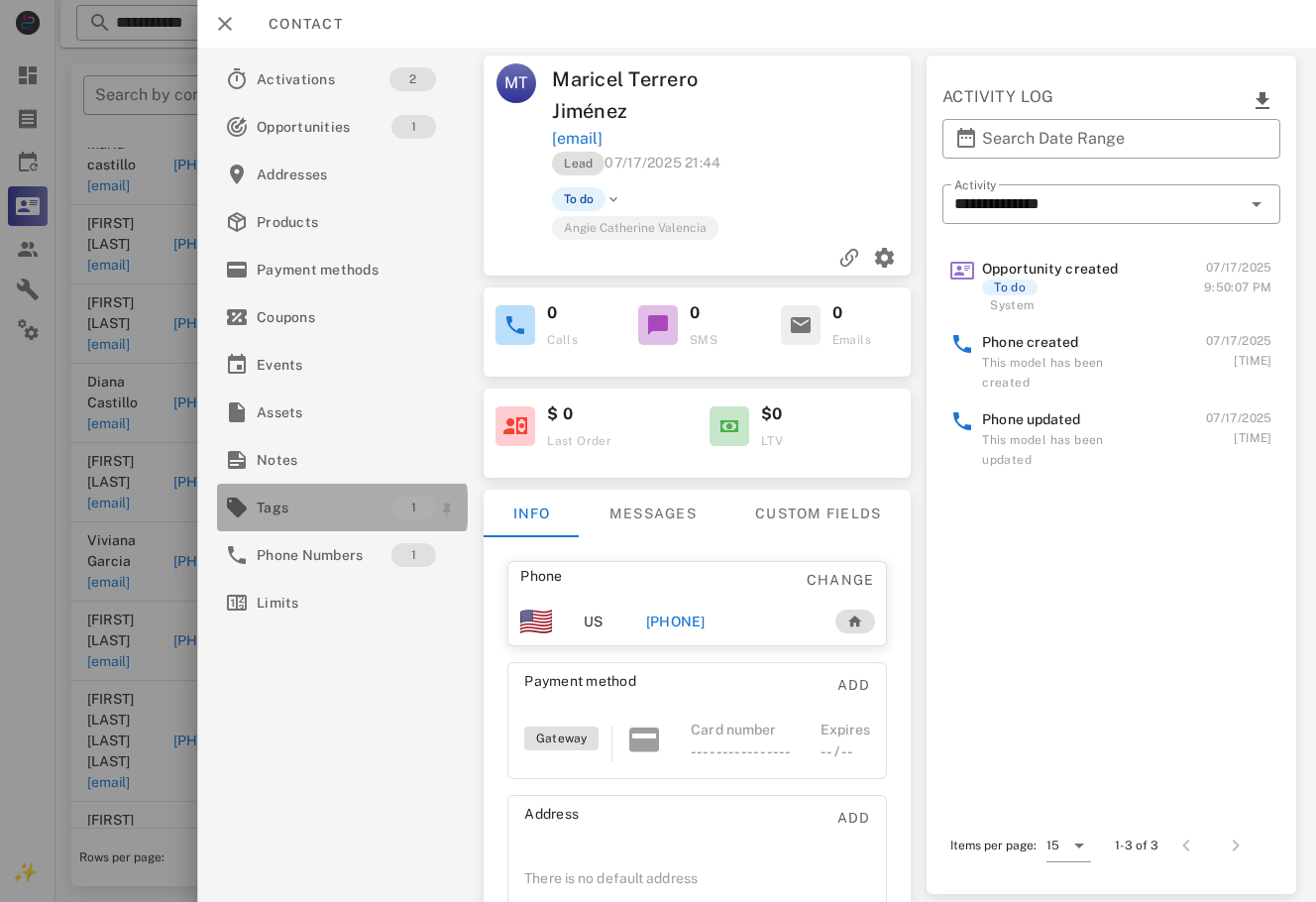 click on "Tags" at bounding box center [324, 507] 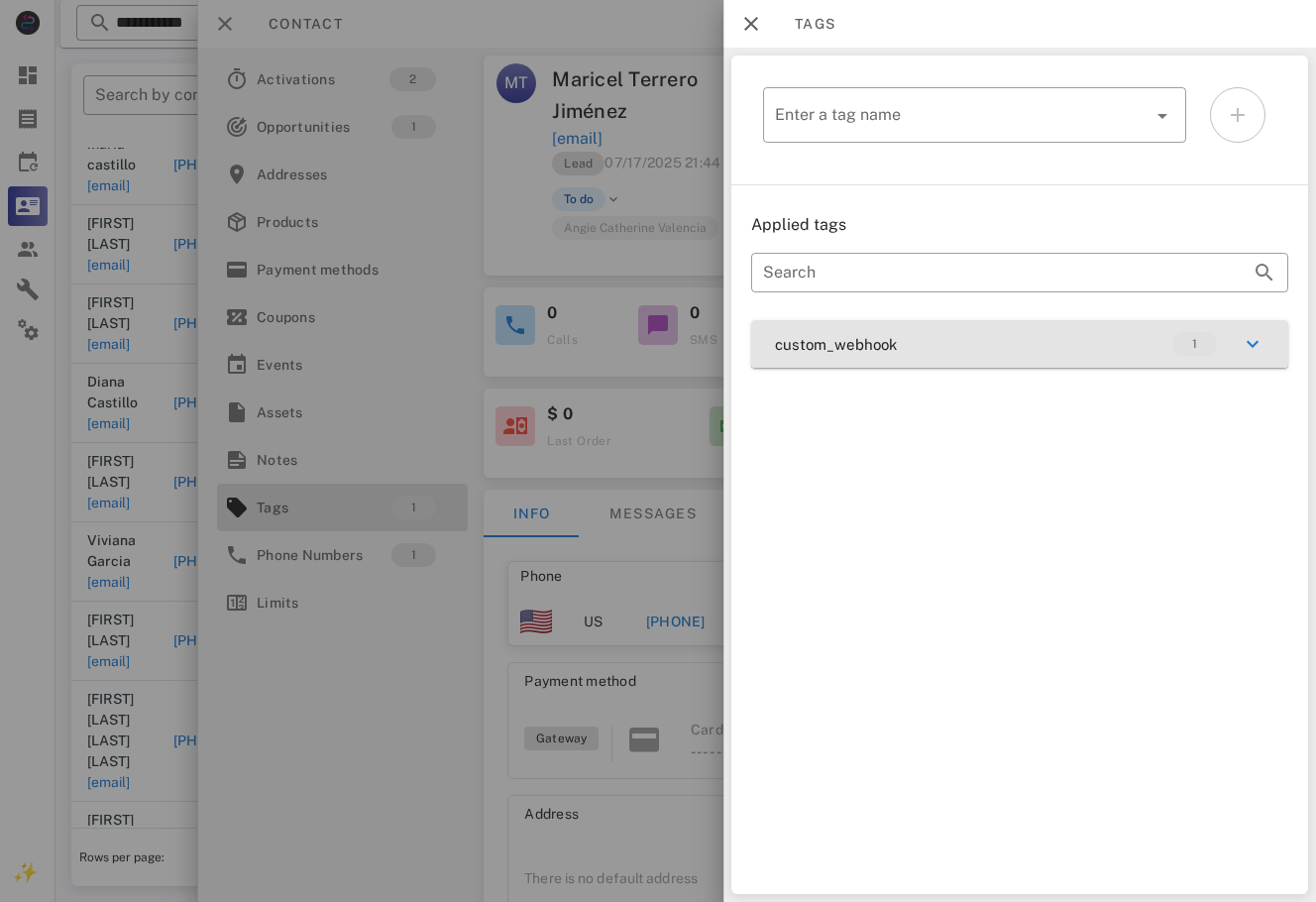 click on "custom_webhook  1" at bounding box center (1020, 344) 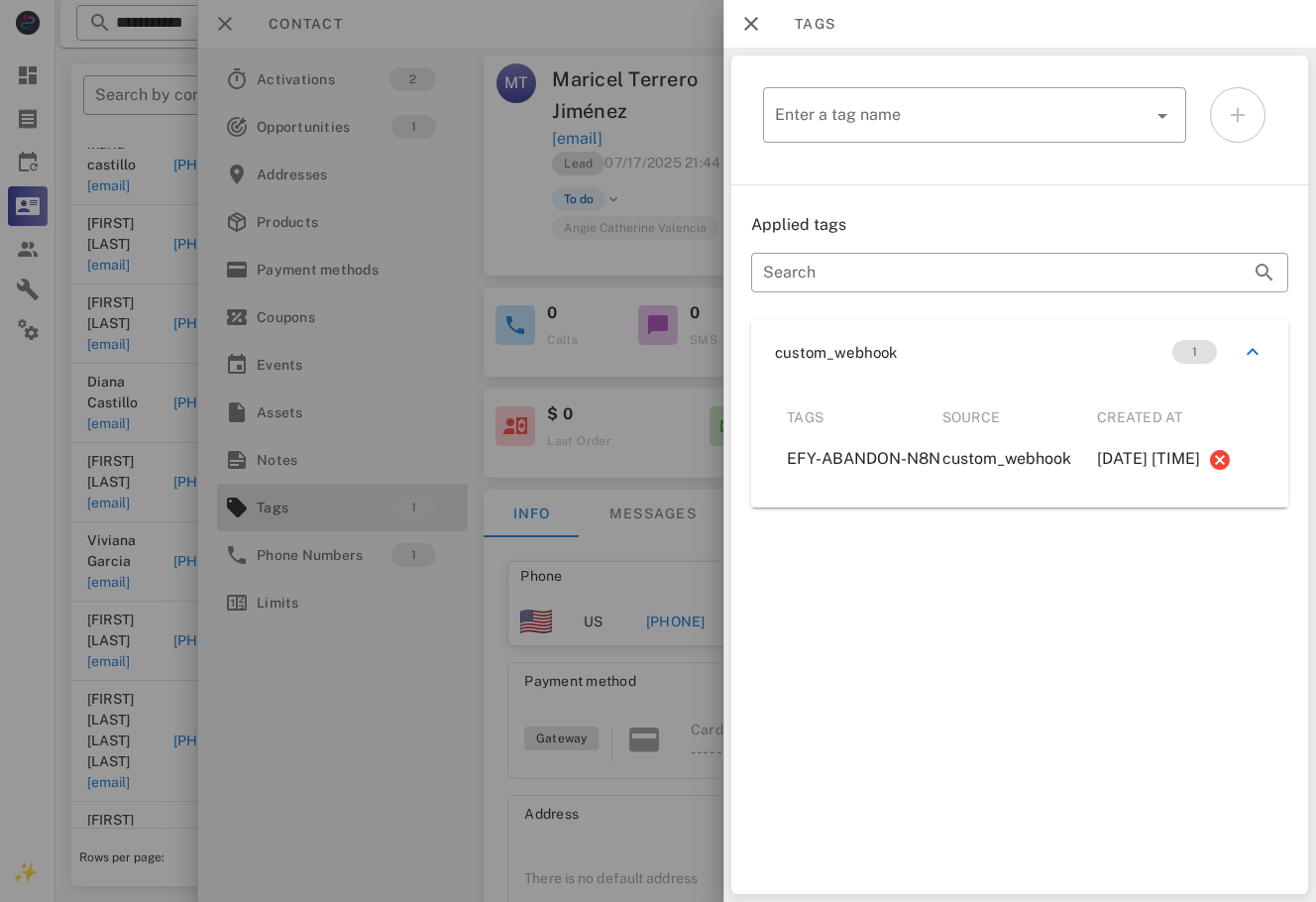 click at bounding box center [658, 451] 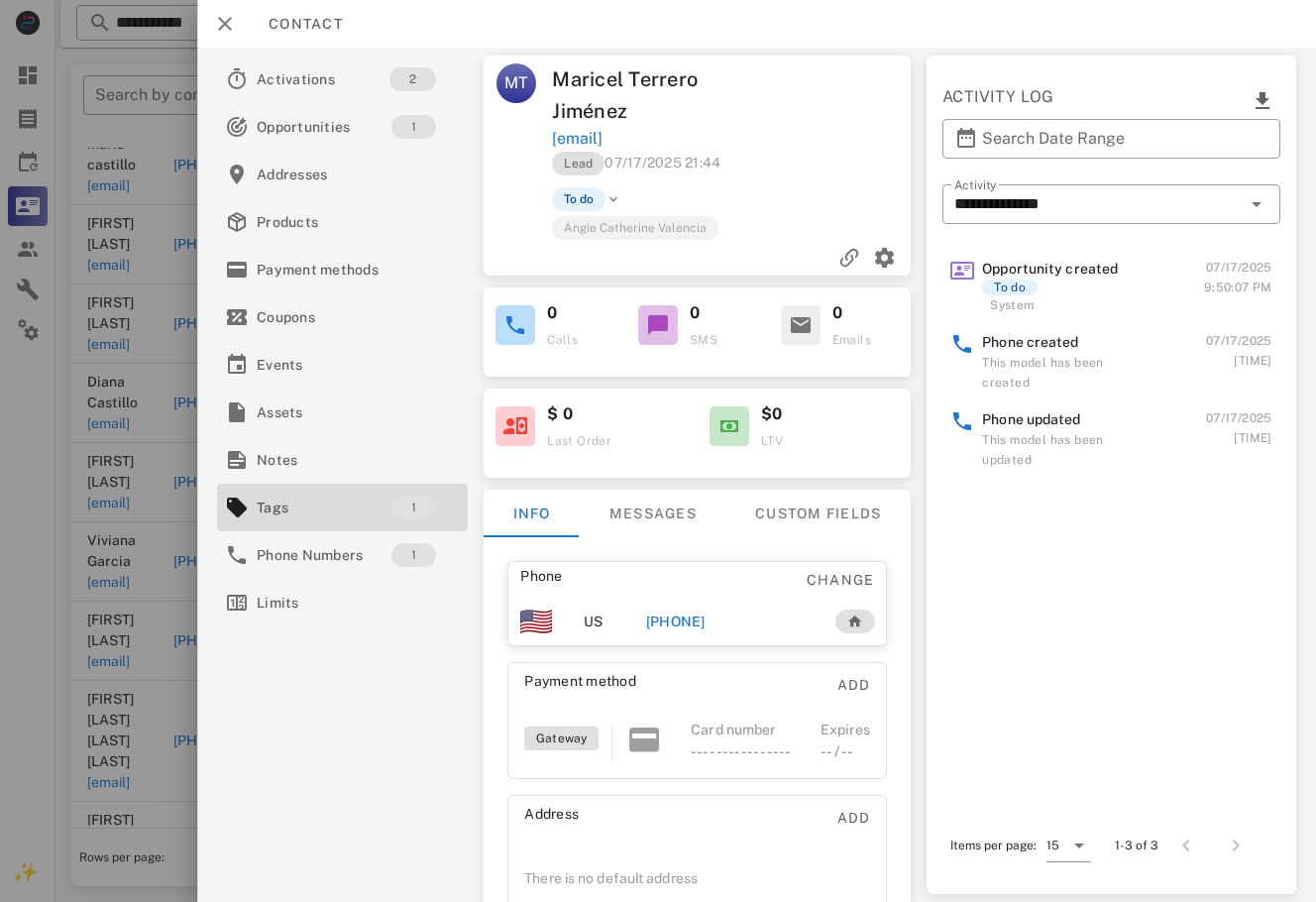 click on "+15623962513" at bounding box center (676, 621) 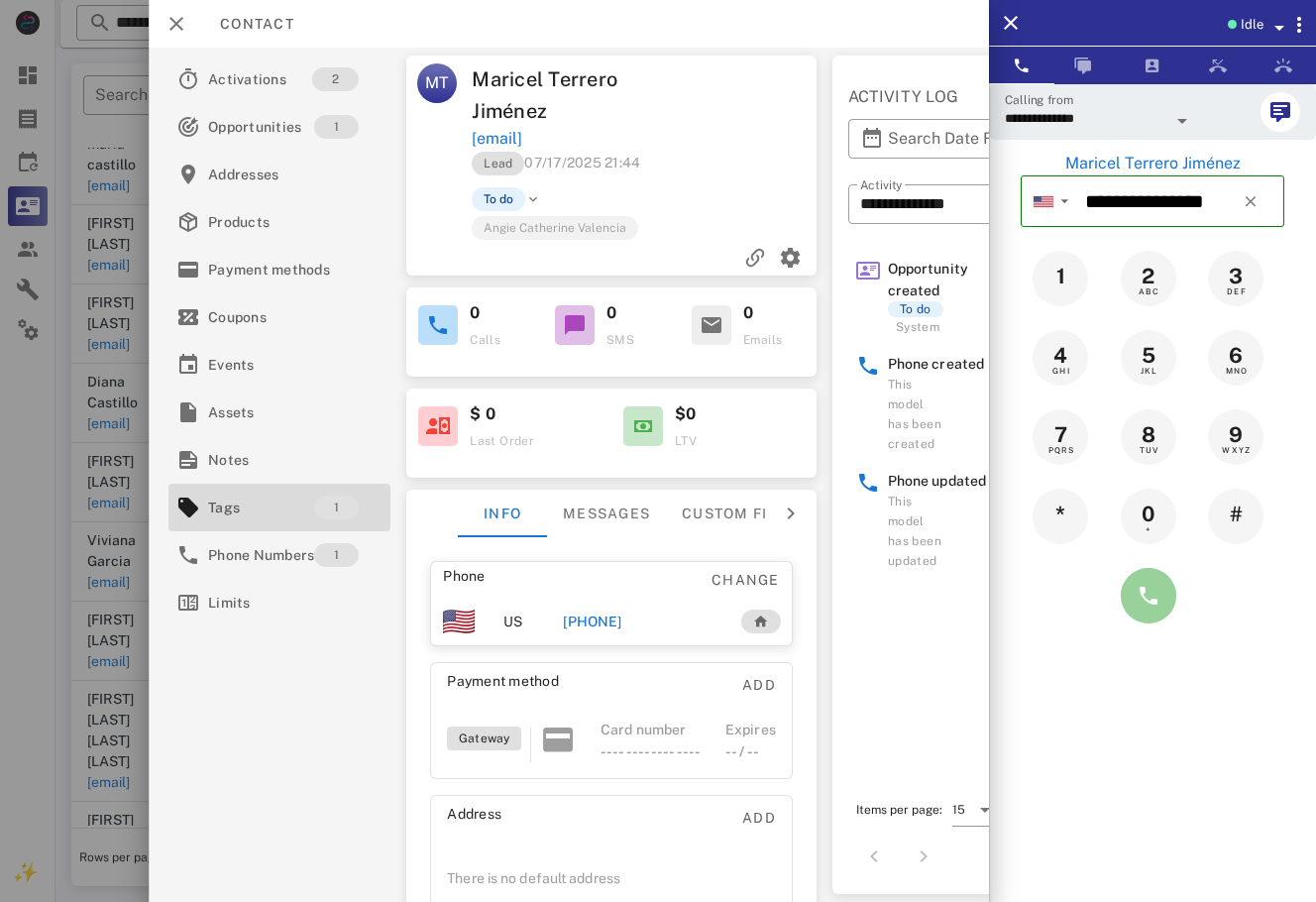 click at bounding box center [1149, 596] 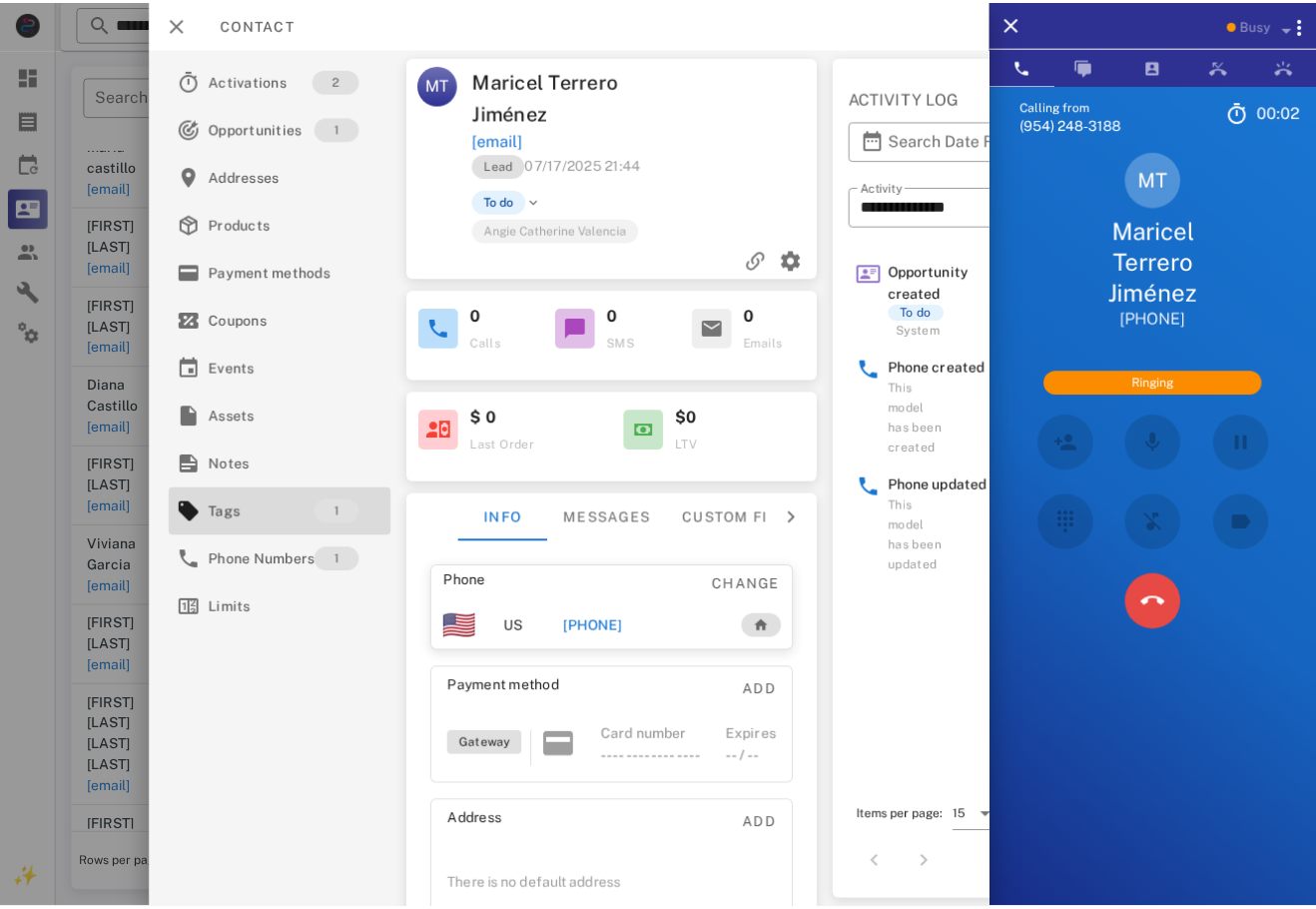 scroll, scrollTop: 12, scrollLeft: 0, axis: vertical 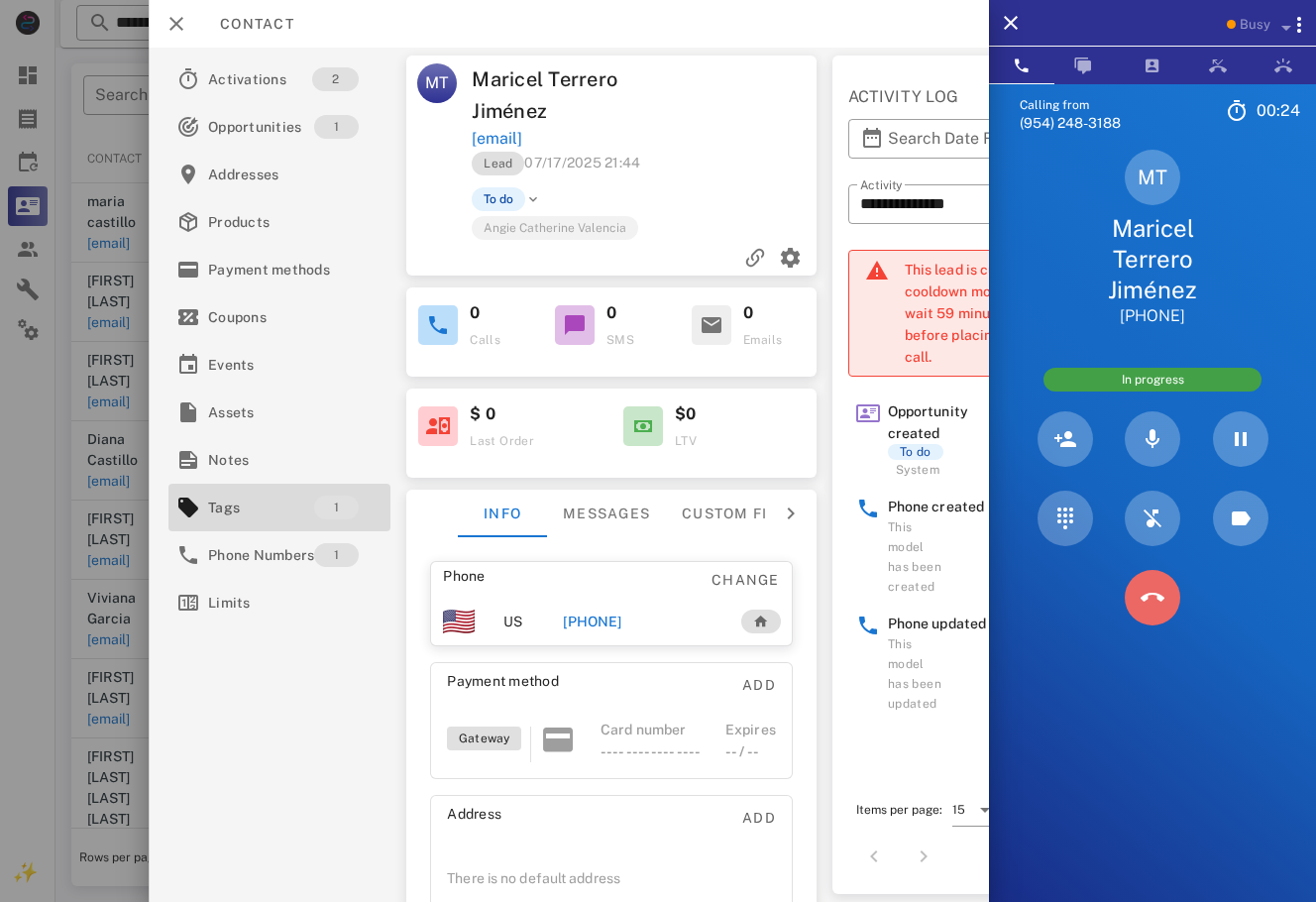 click at bounding box center [1152, 598] 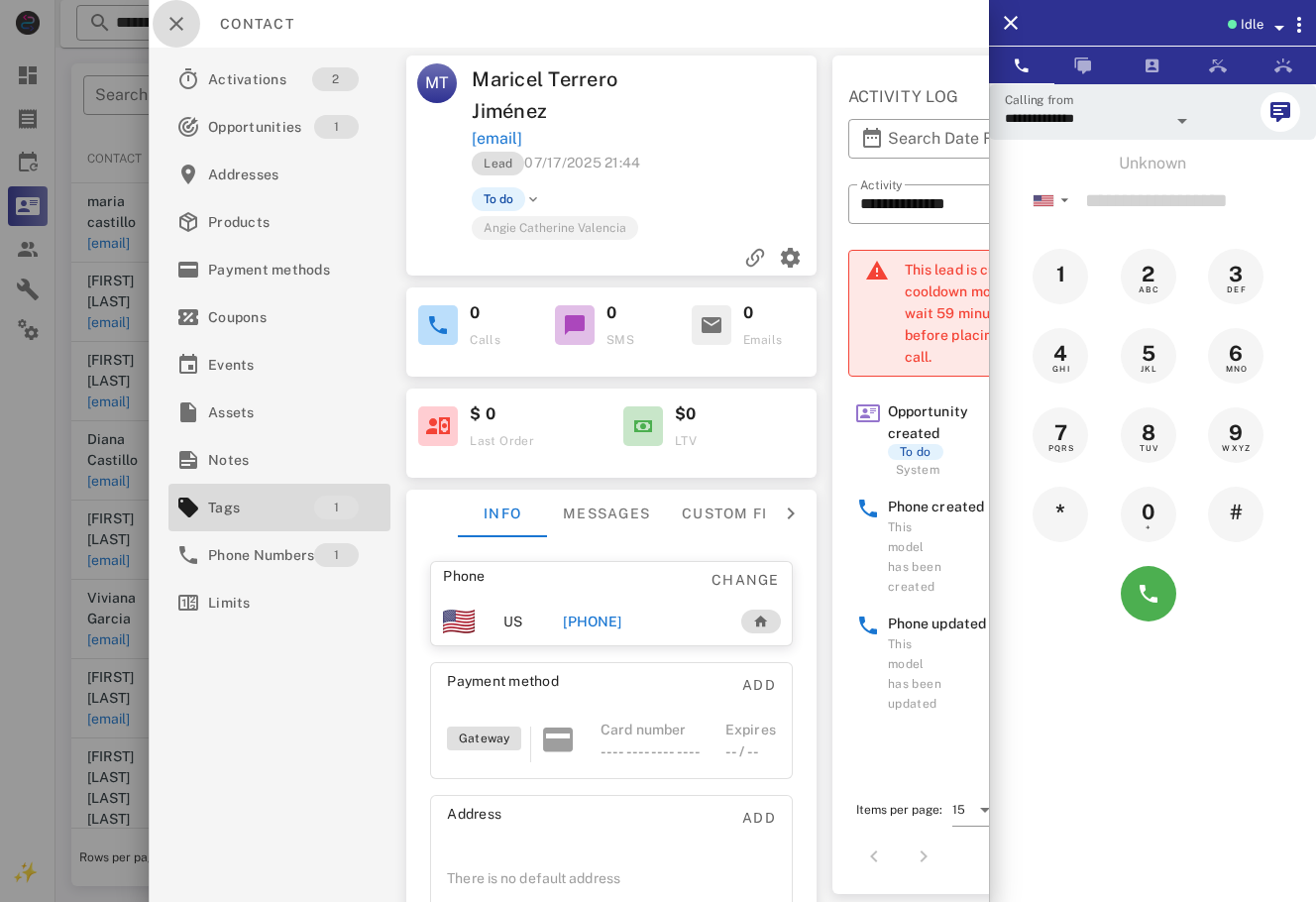 click at bounding box center [176, 24] 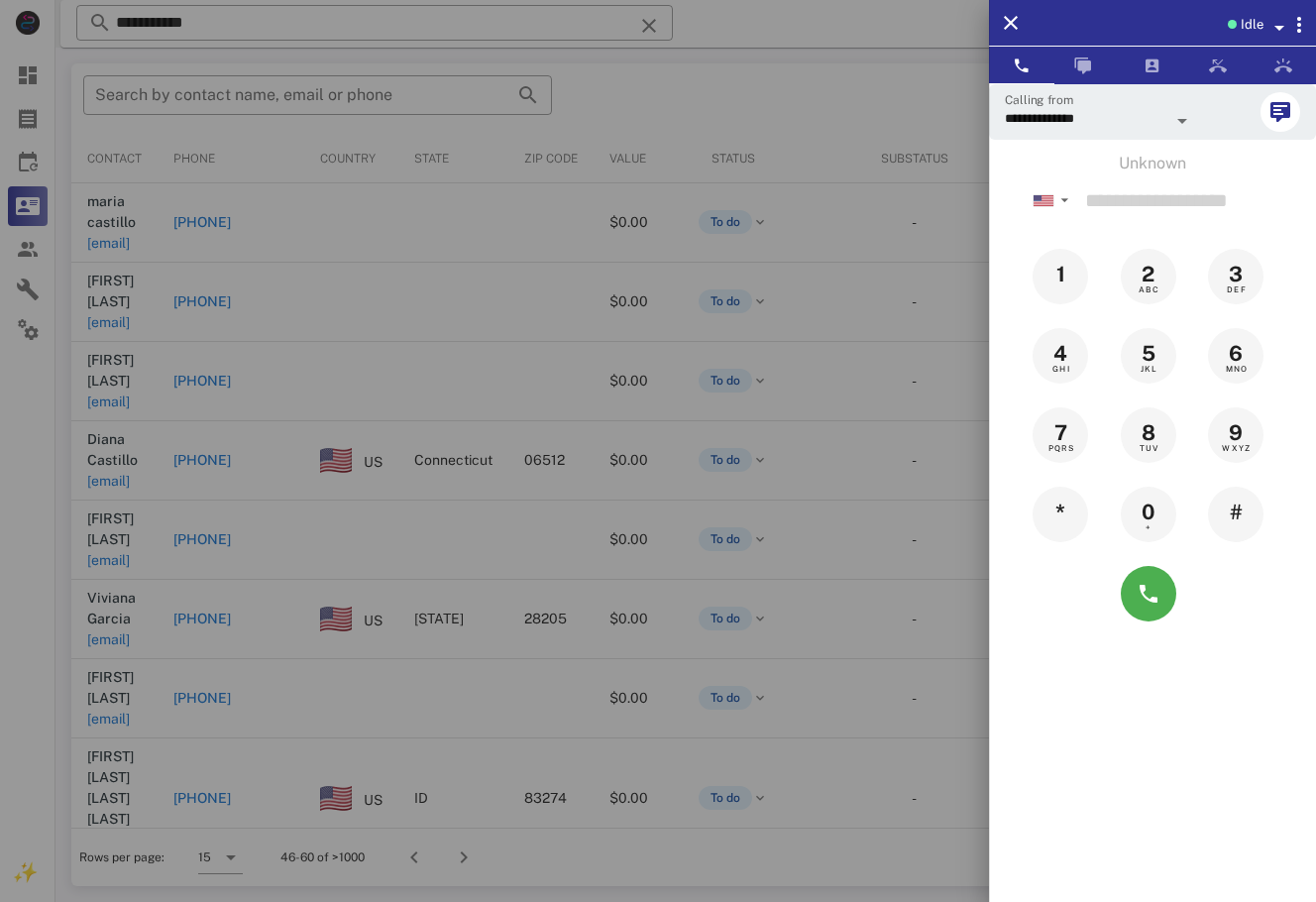 click at bounding box center (658, 451) 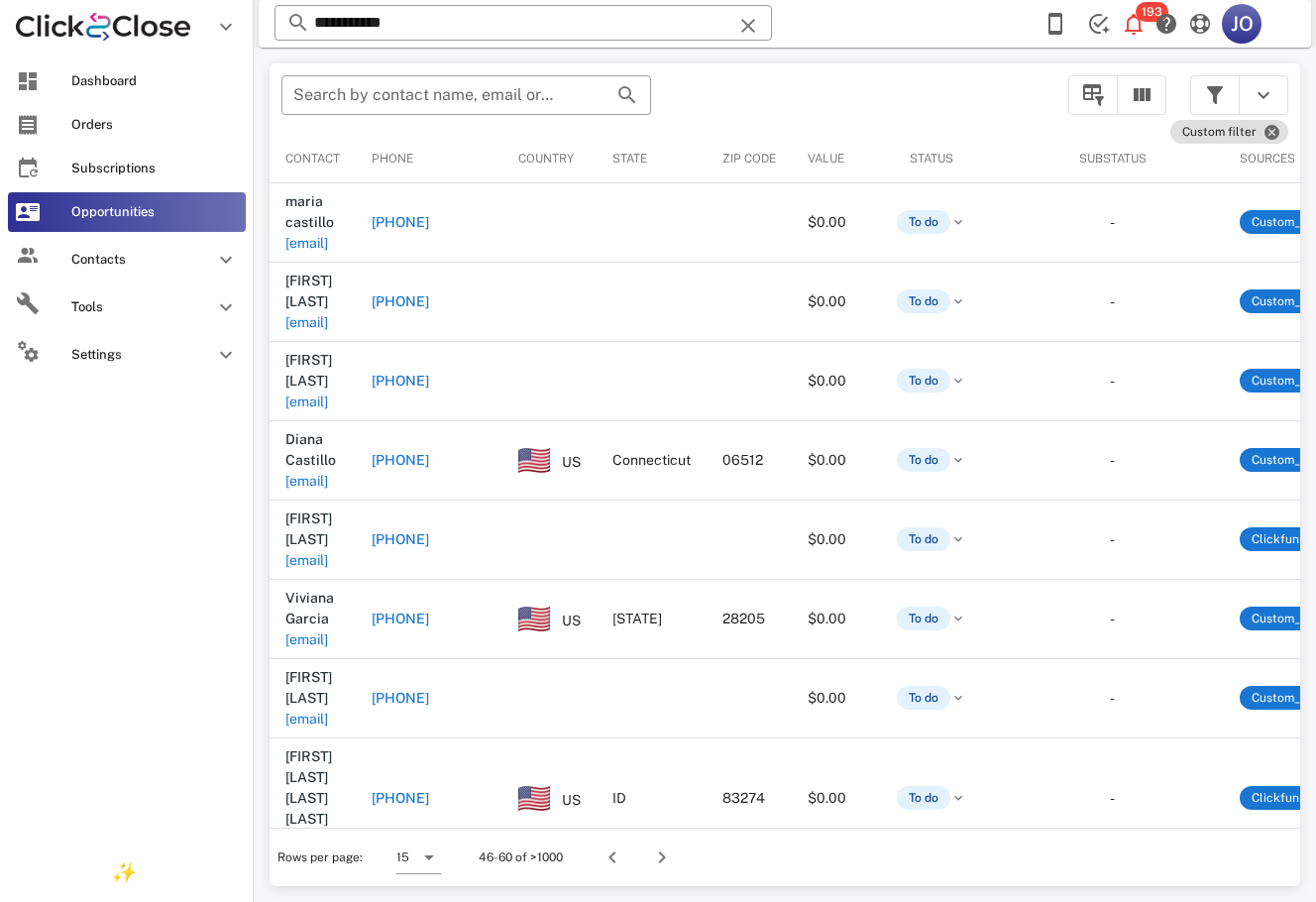 click at bounding box center [28, 81] 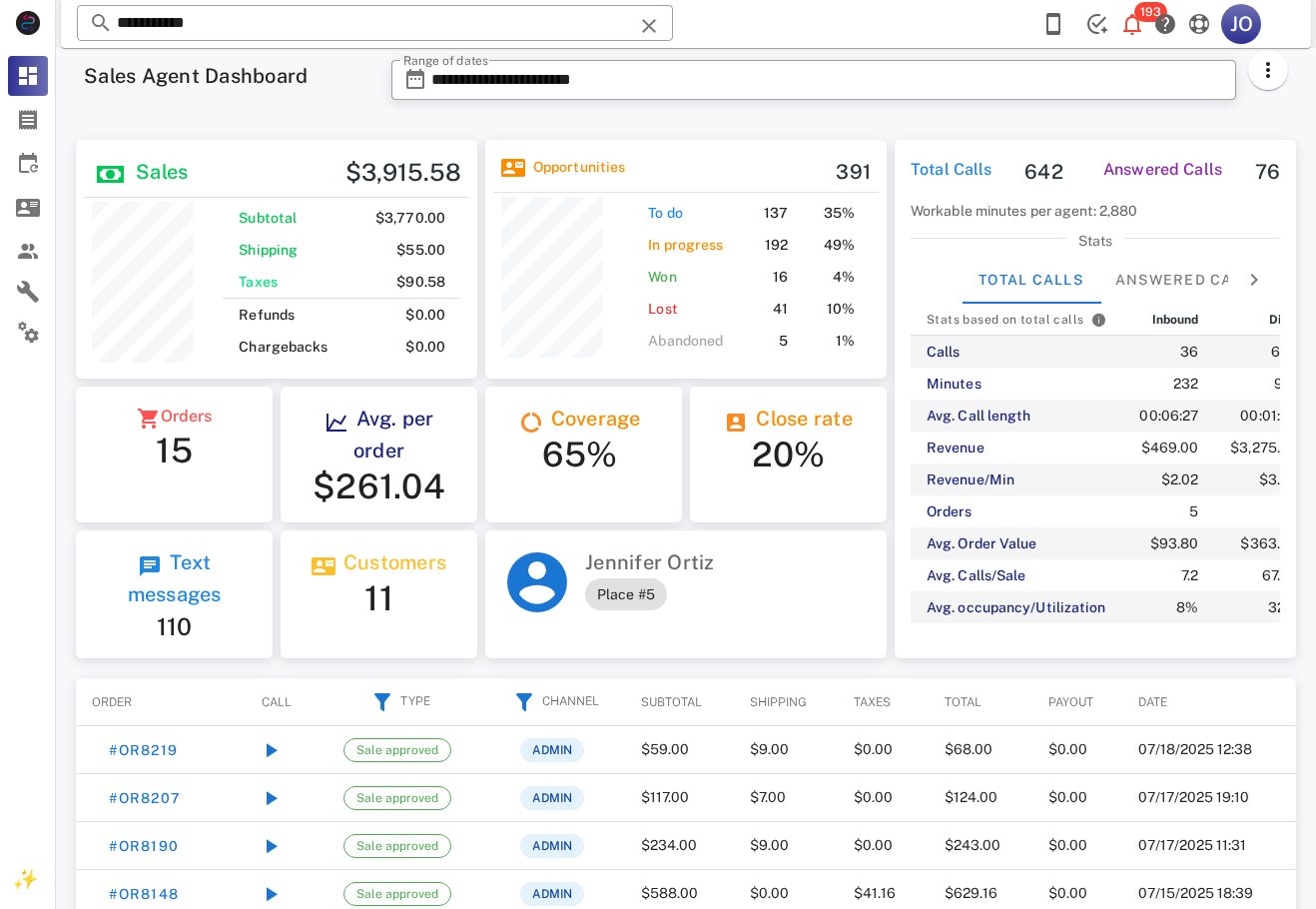 scroll, scrollTop: 998662, scrollLeft: 998081, axis: both 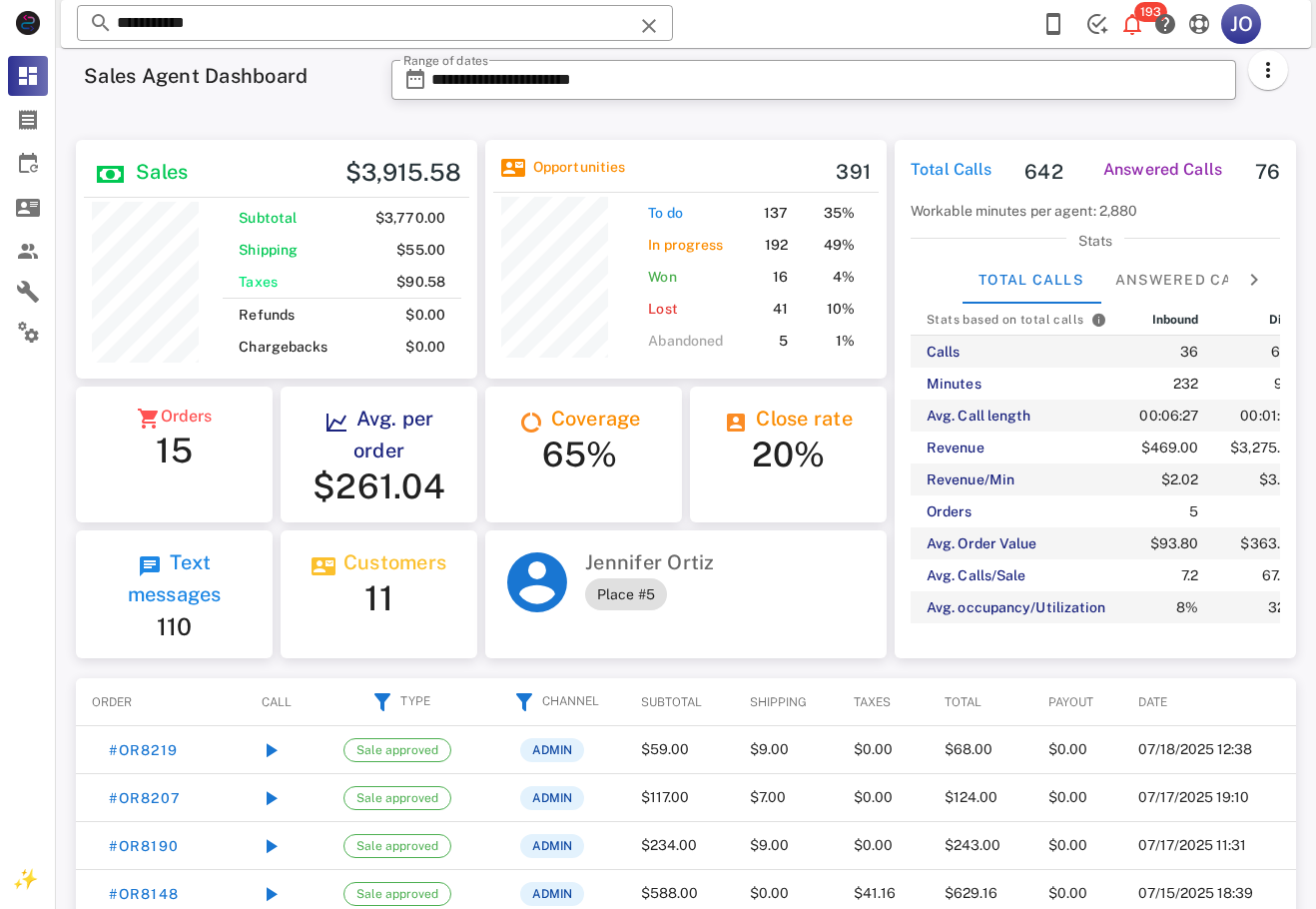 click on "**********" at bounding box center [828, 80] 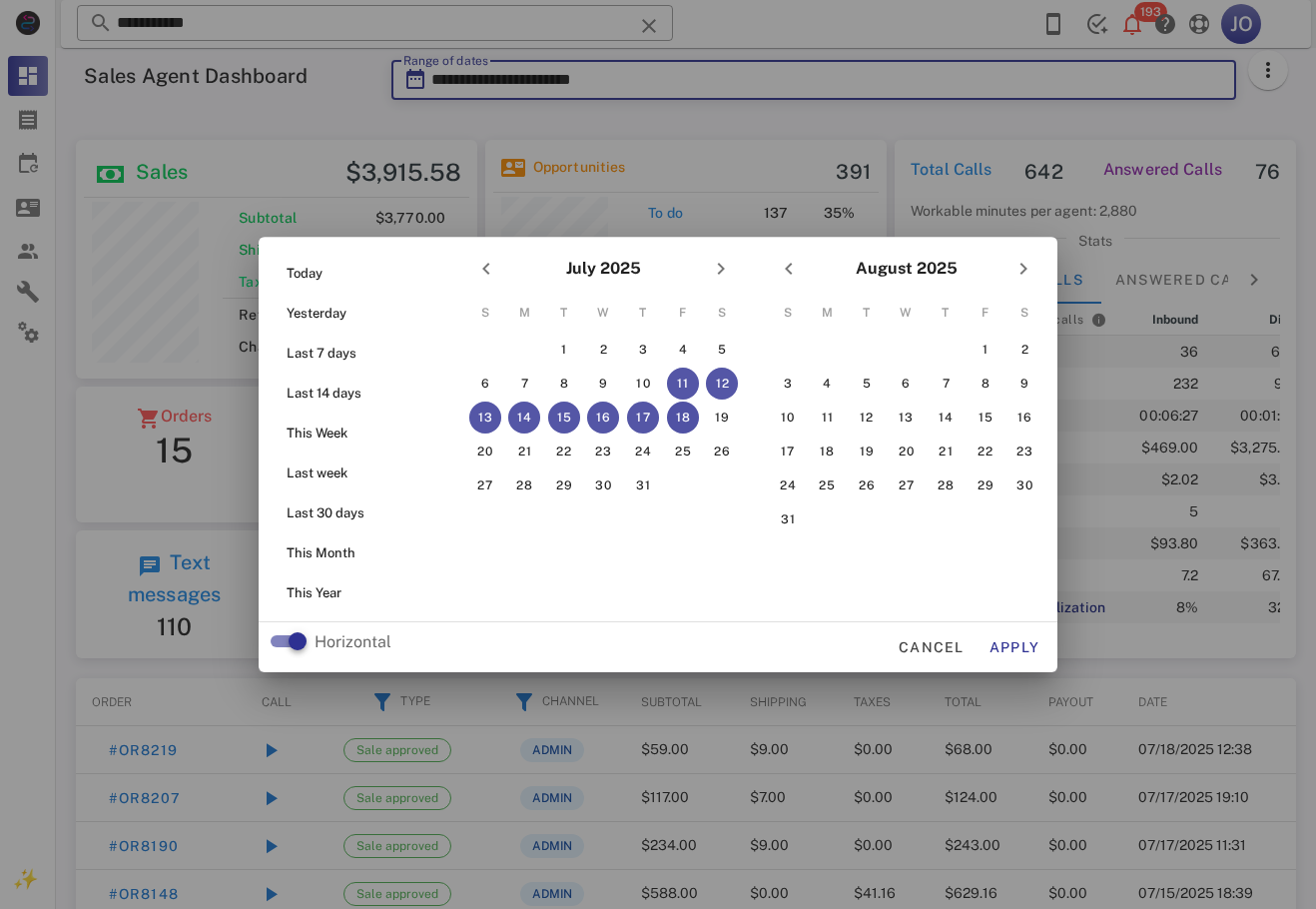 click on "18" at bounding box center (683, 418) 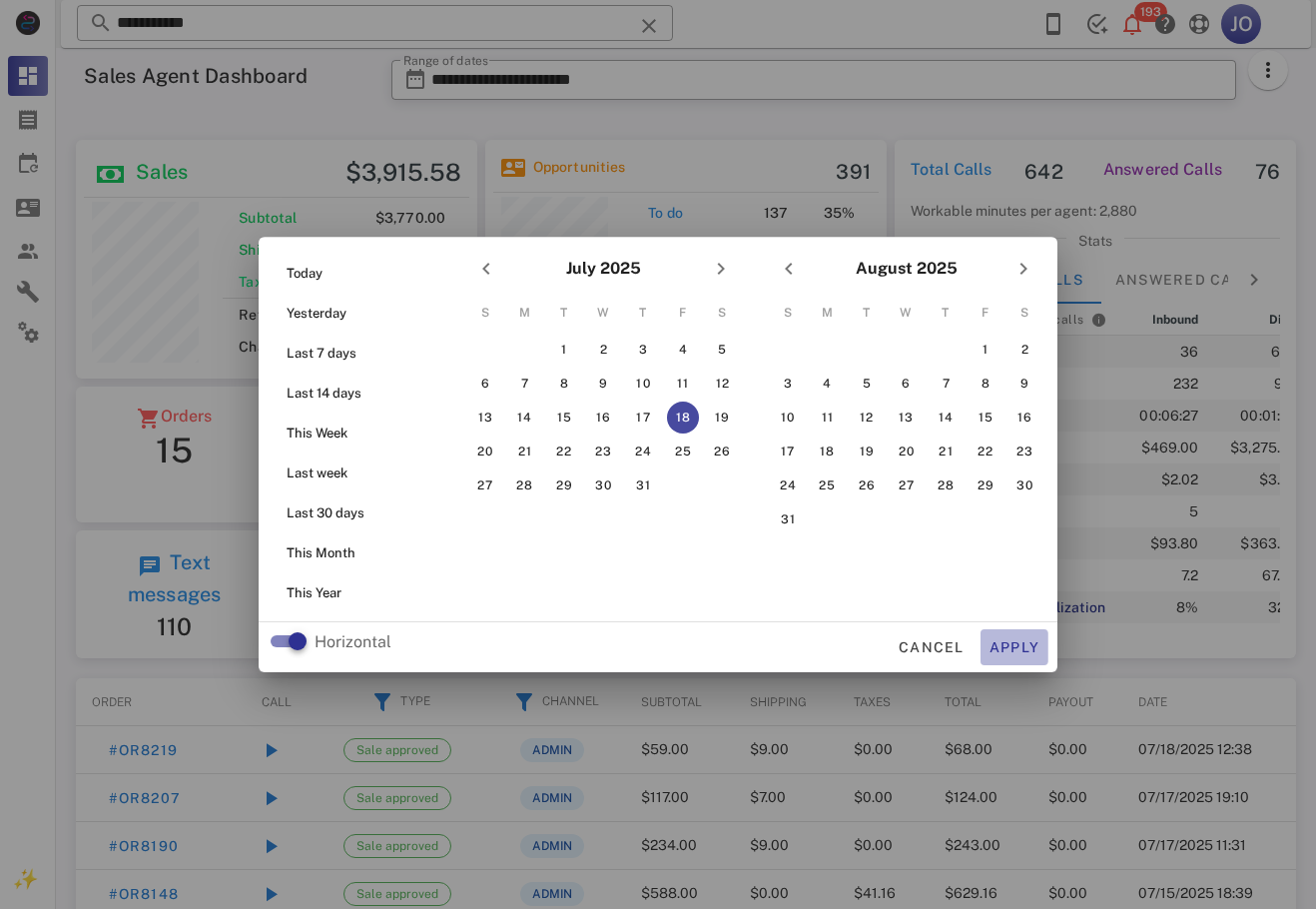 click on "Apply" at bounding box center (1014, 647) 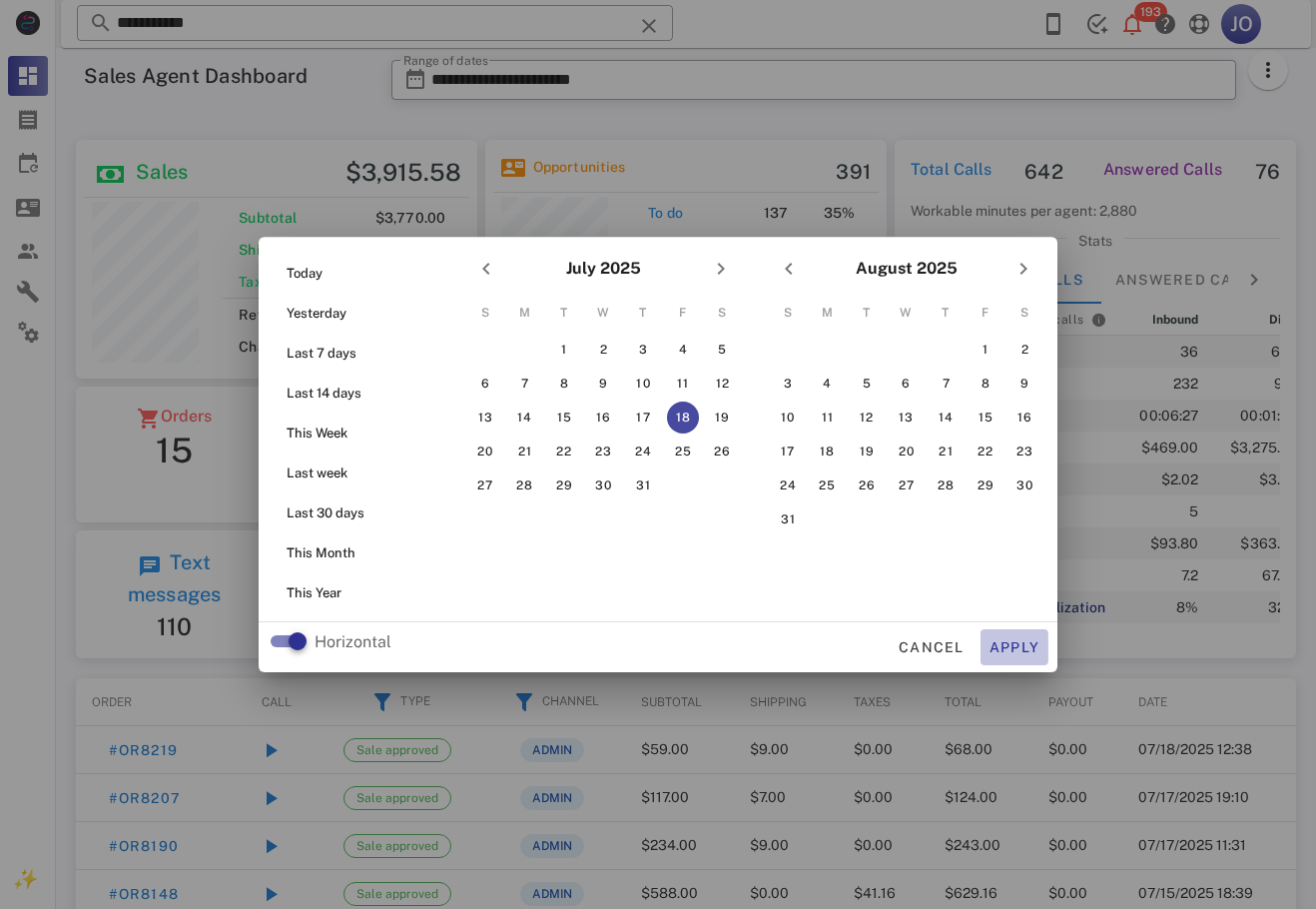 type on "**********" 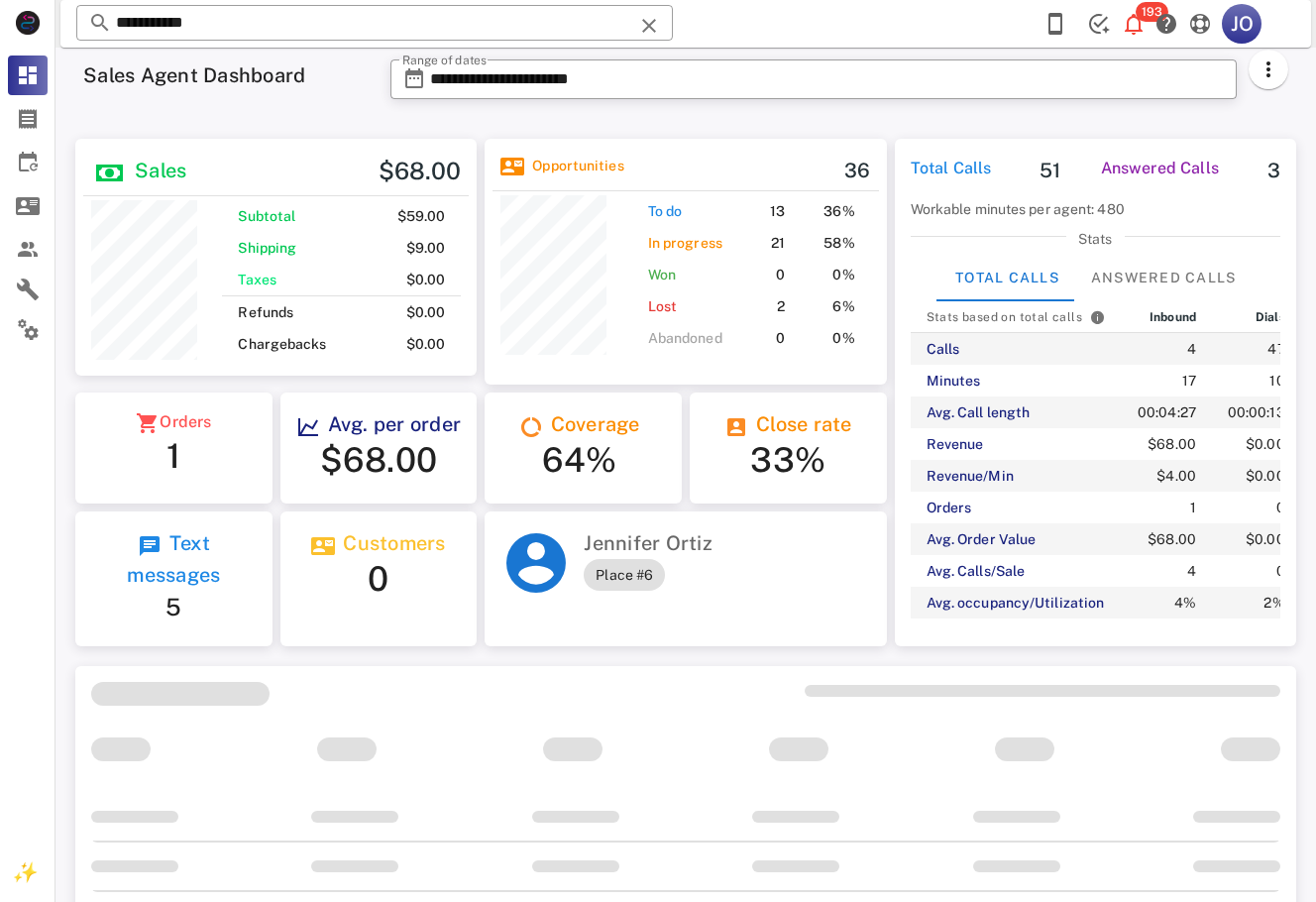 scroll, scrollTop: 990972, scrollLeft: 990563, axis: both 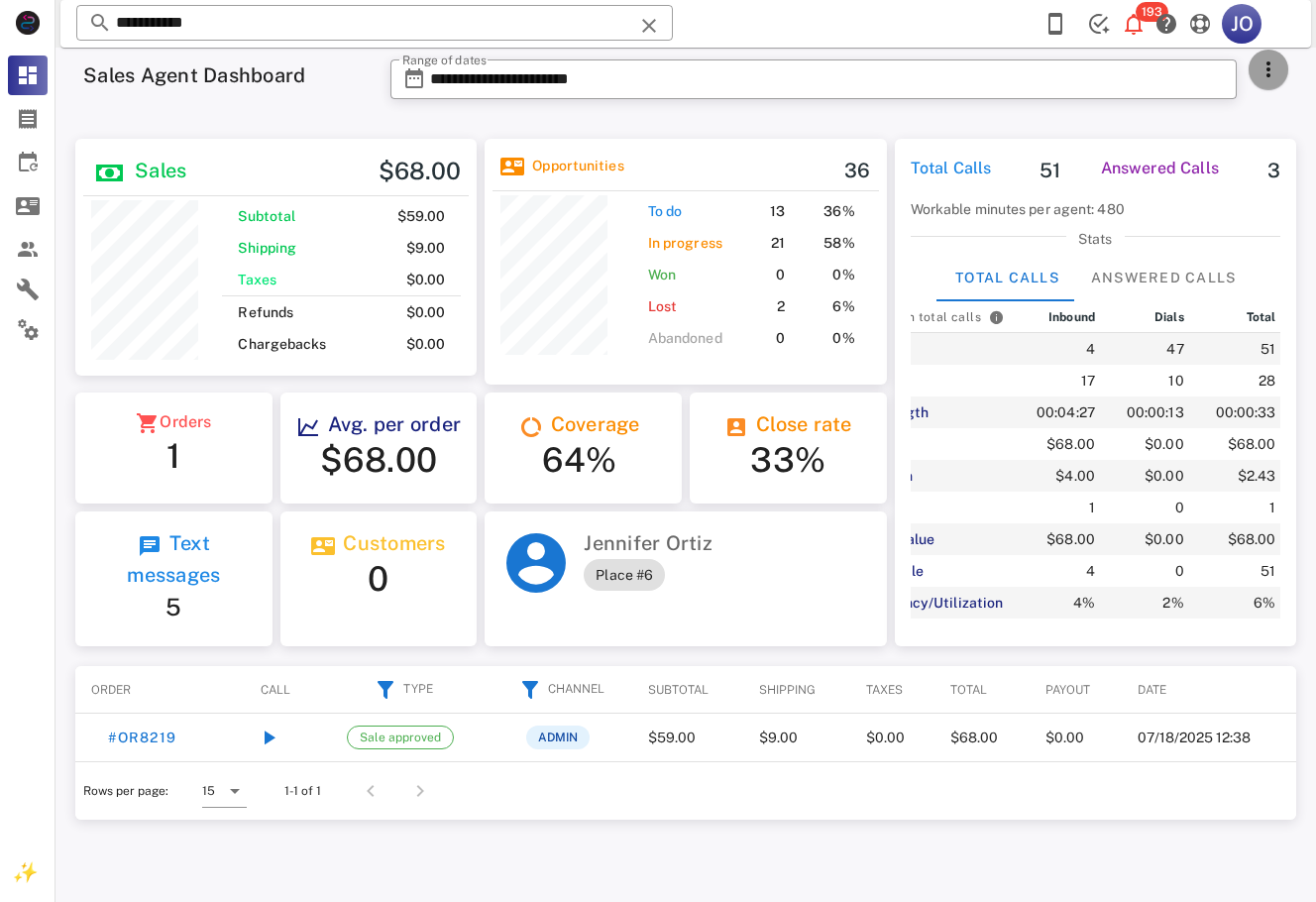 click at bounding box center [1268, 69] 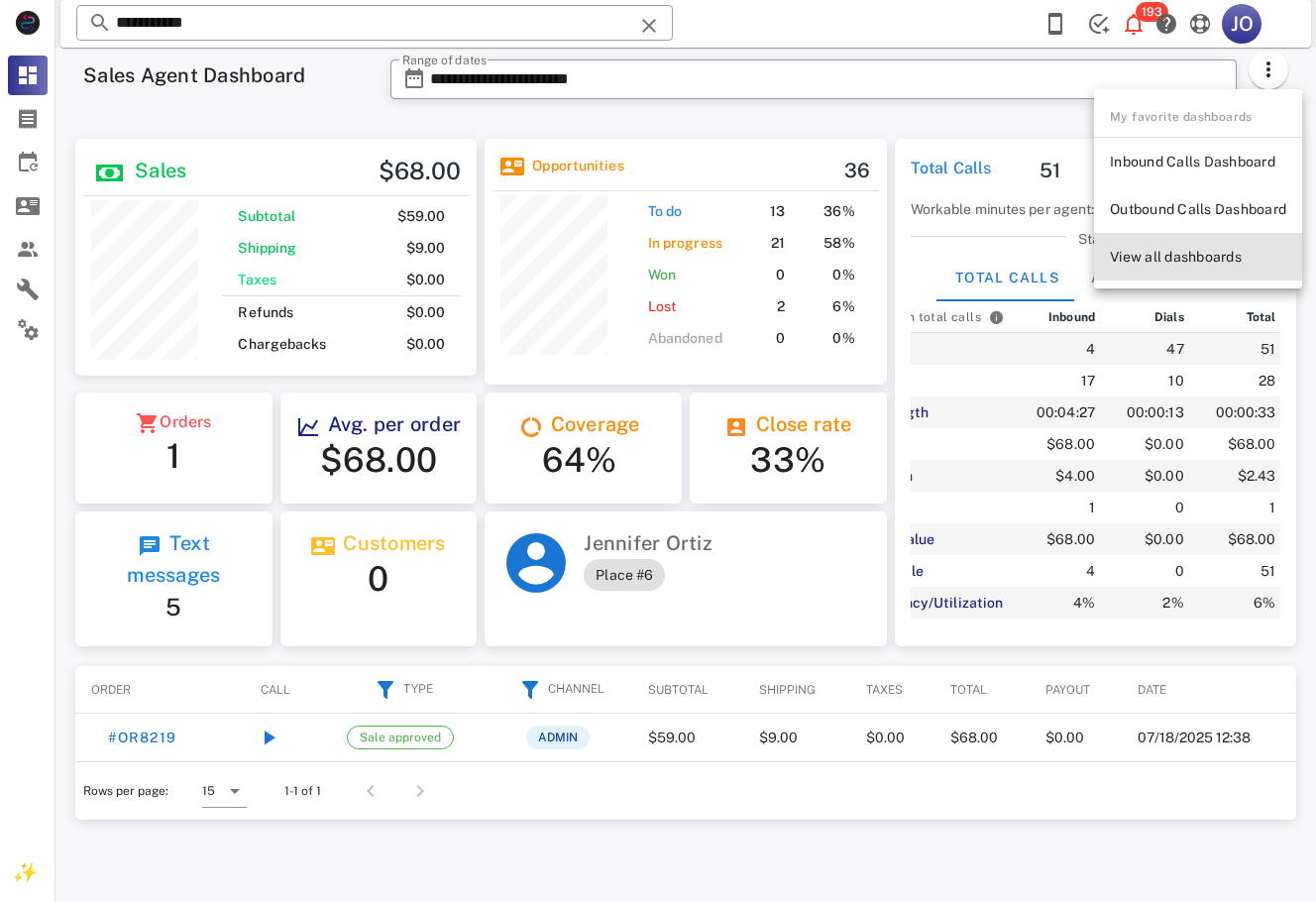 click on "View all dashboards" at bounding box center [1198, 257] 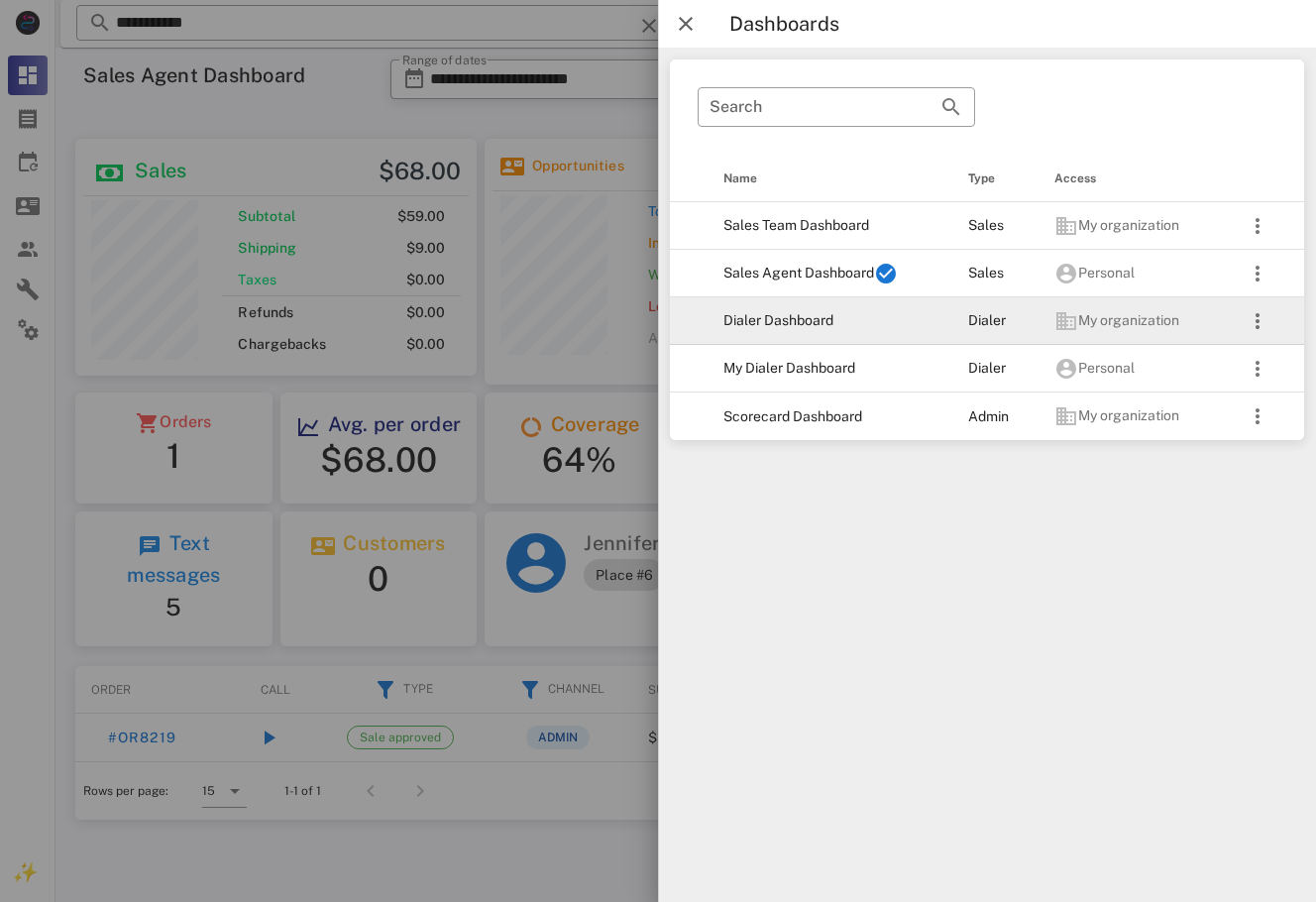 click on "Dialer Dashboard" at bounding box center (829, 321) 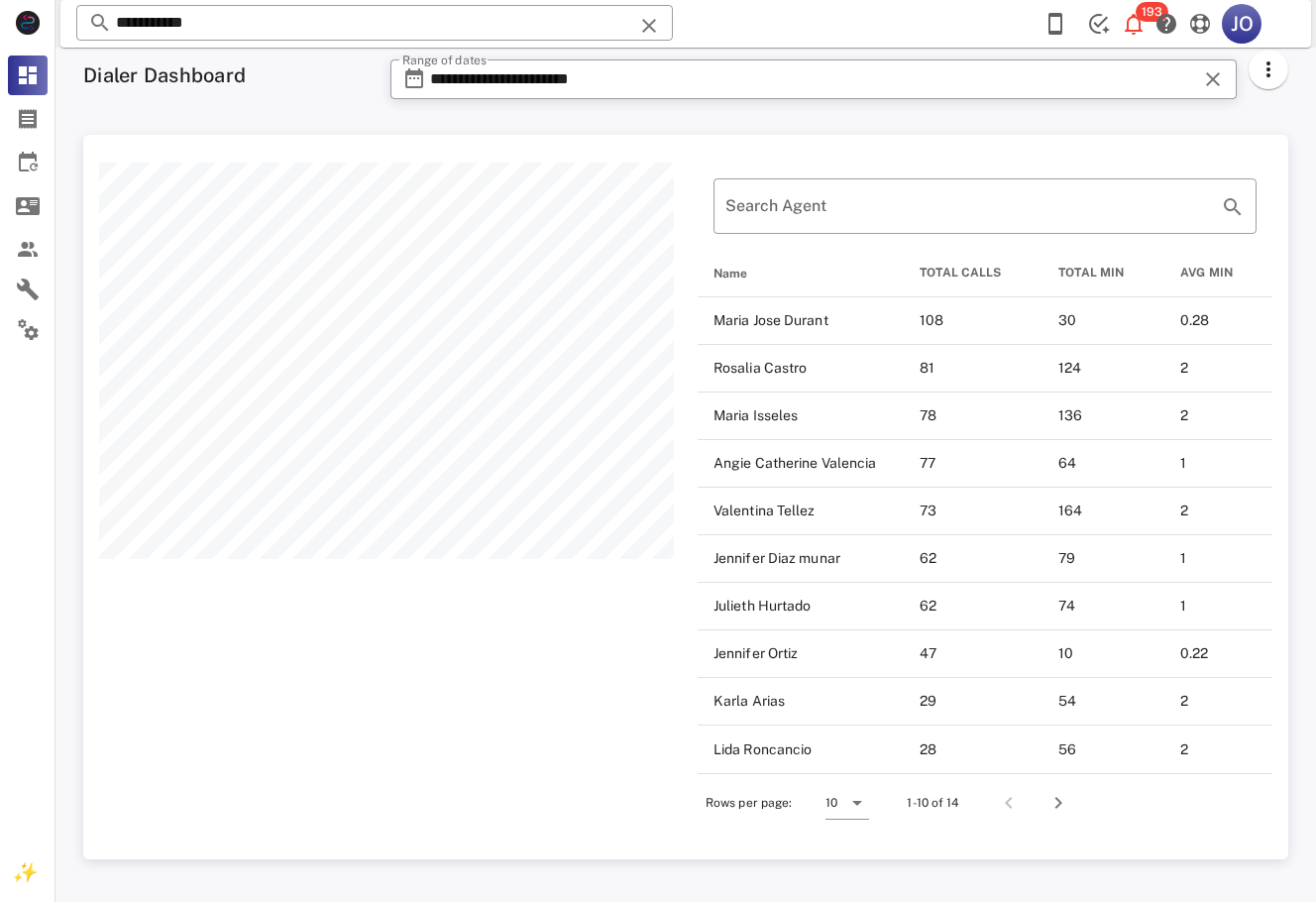 scroll, scrollTop: 990484, scrollLeft: 989759, axis: both 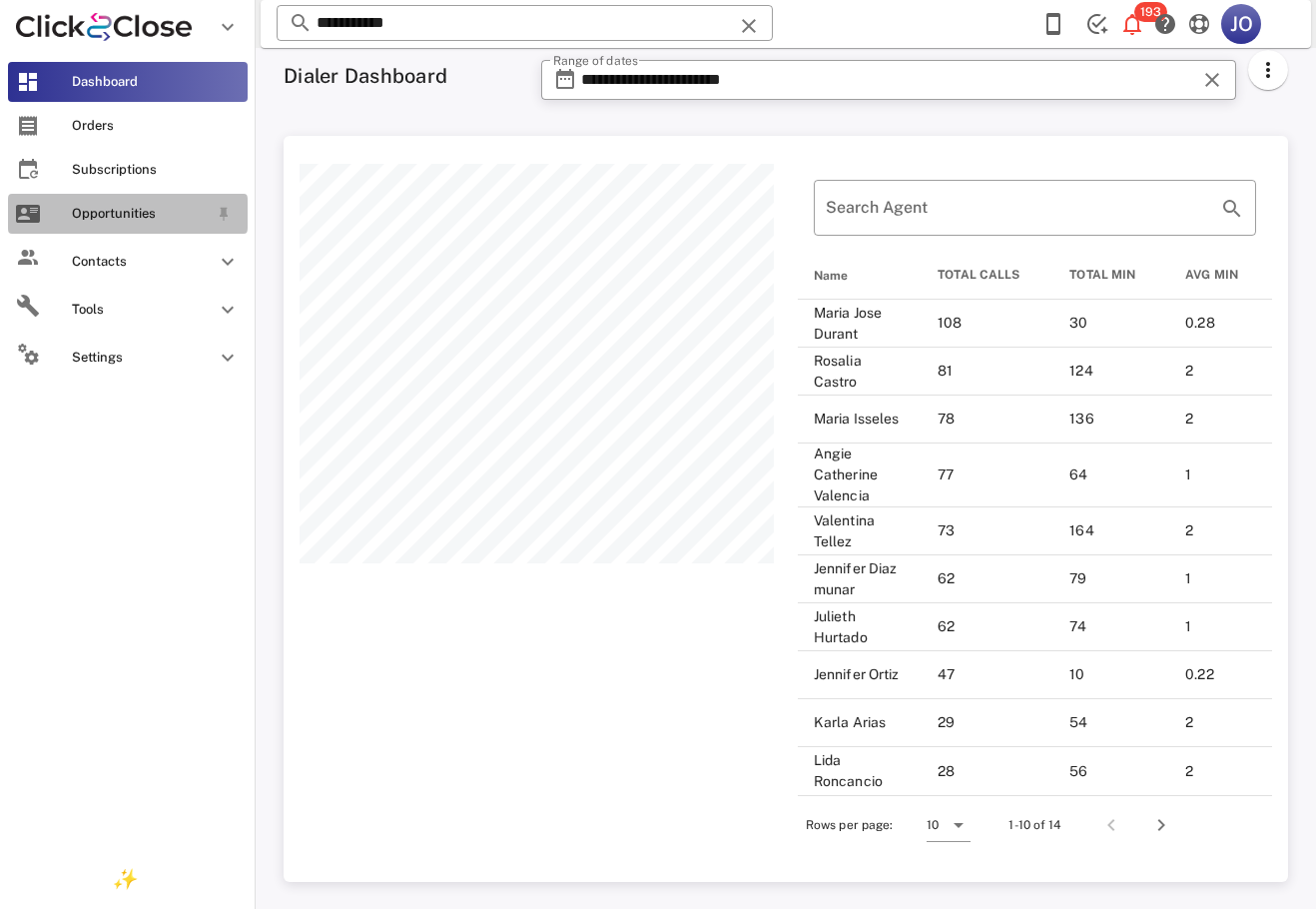 click on "Opportunities" at bounding box center [128, 214] 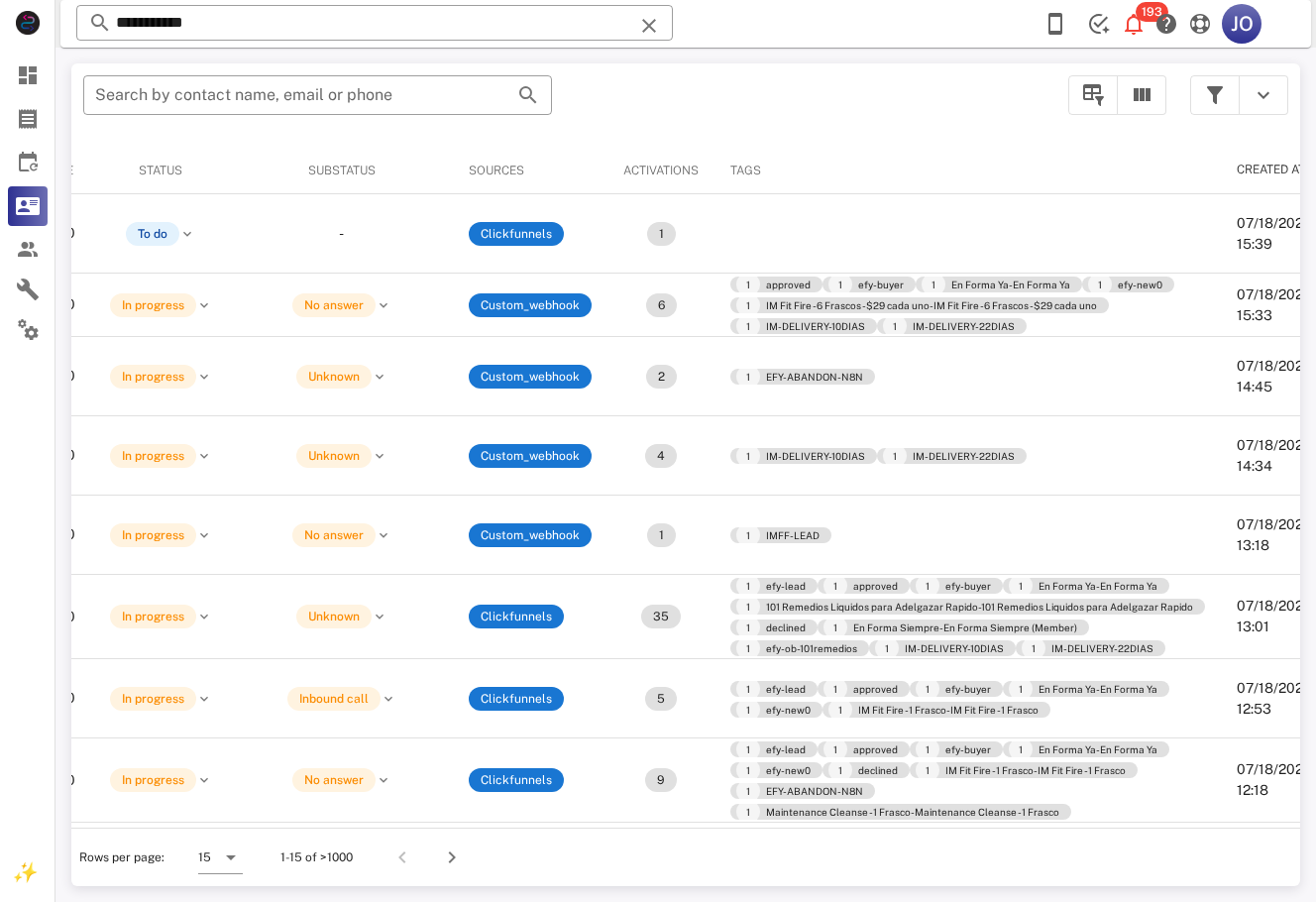 scroll, scrollTop: 0, scrollLeft: 0, axis: both 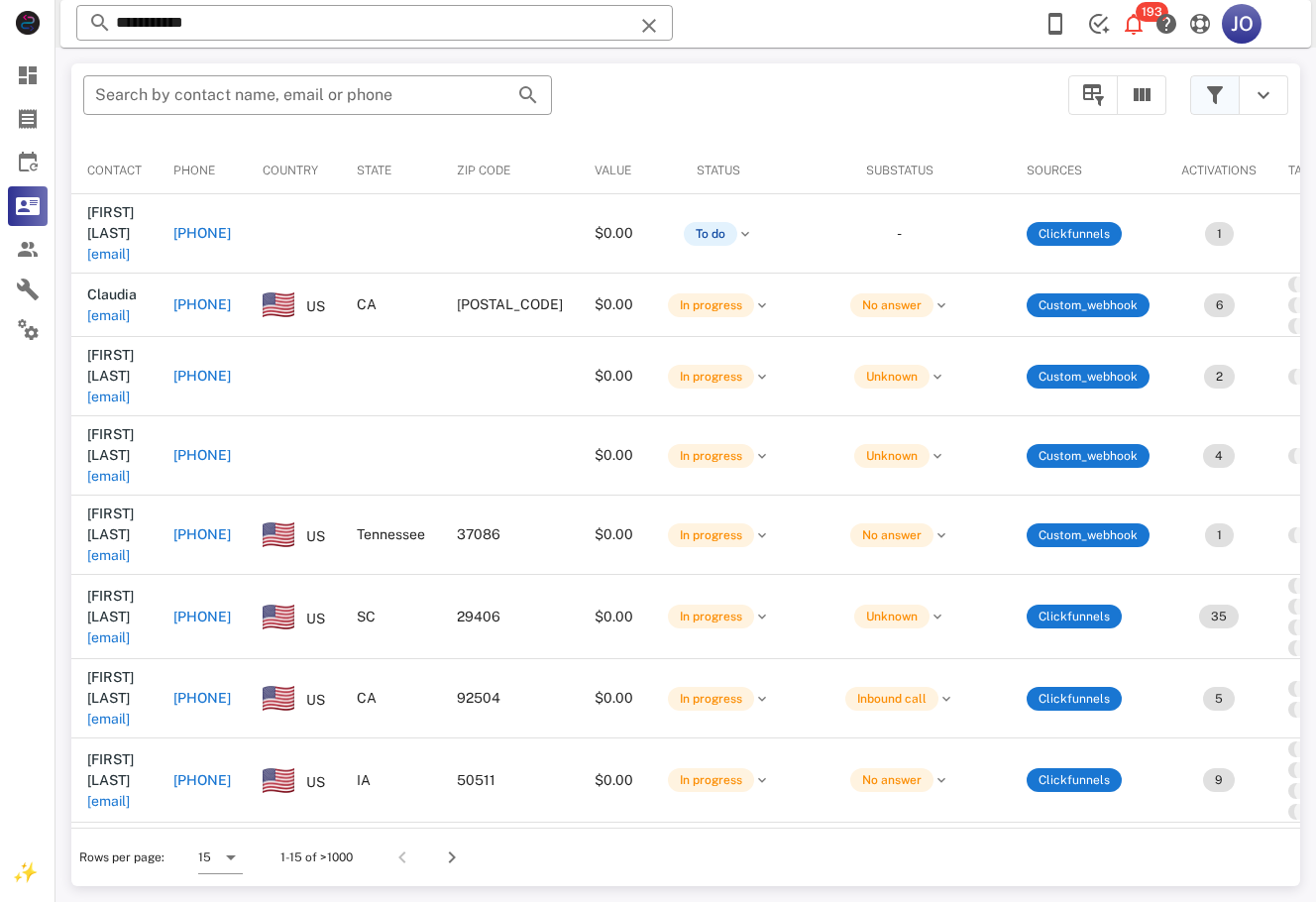 click at bounding box center [1215, 95] 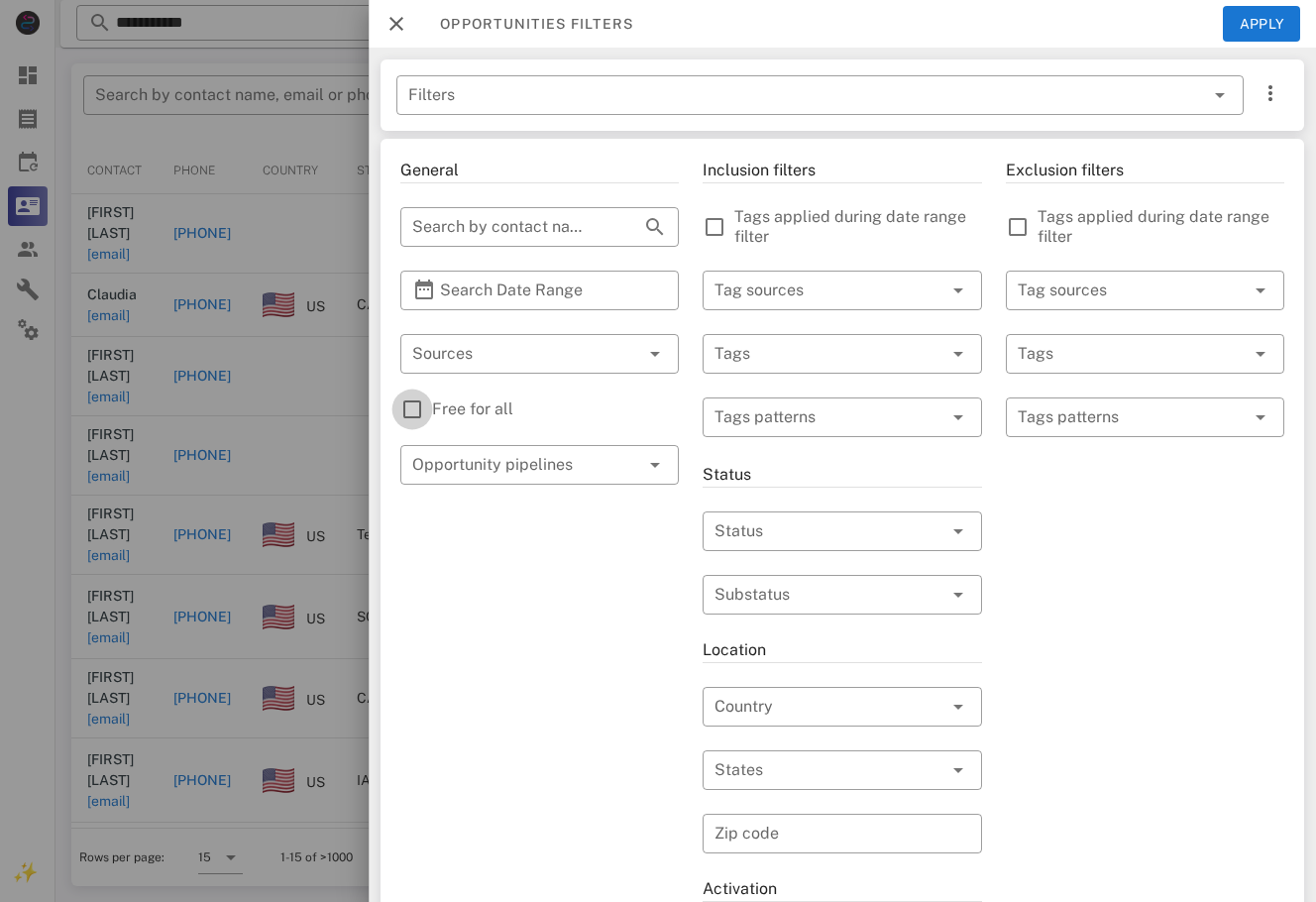 click at bounding box center (412, 409) 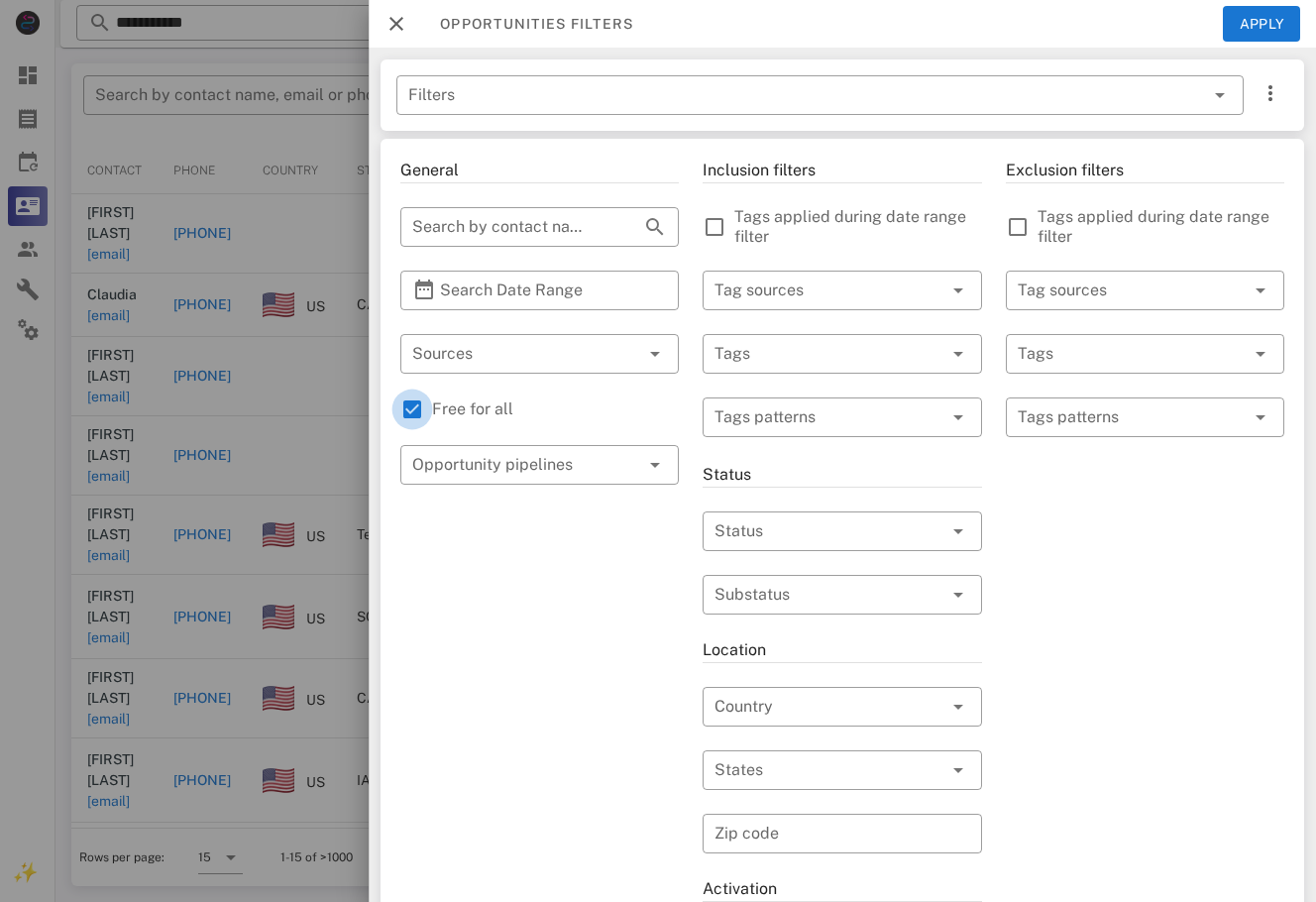 click at bounding box center (841, 487) 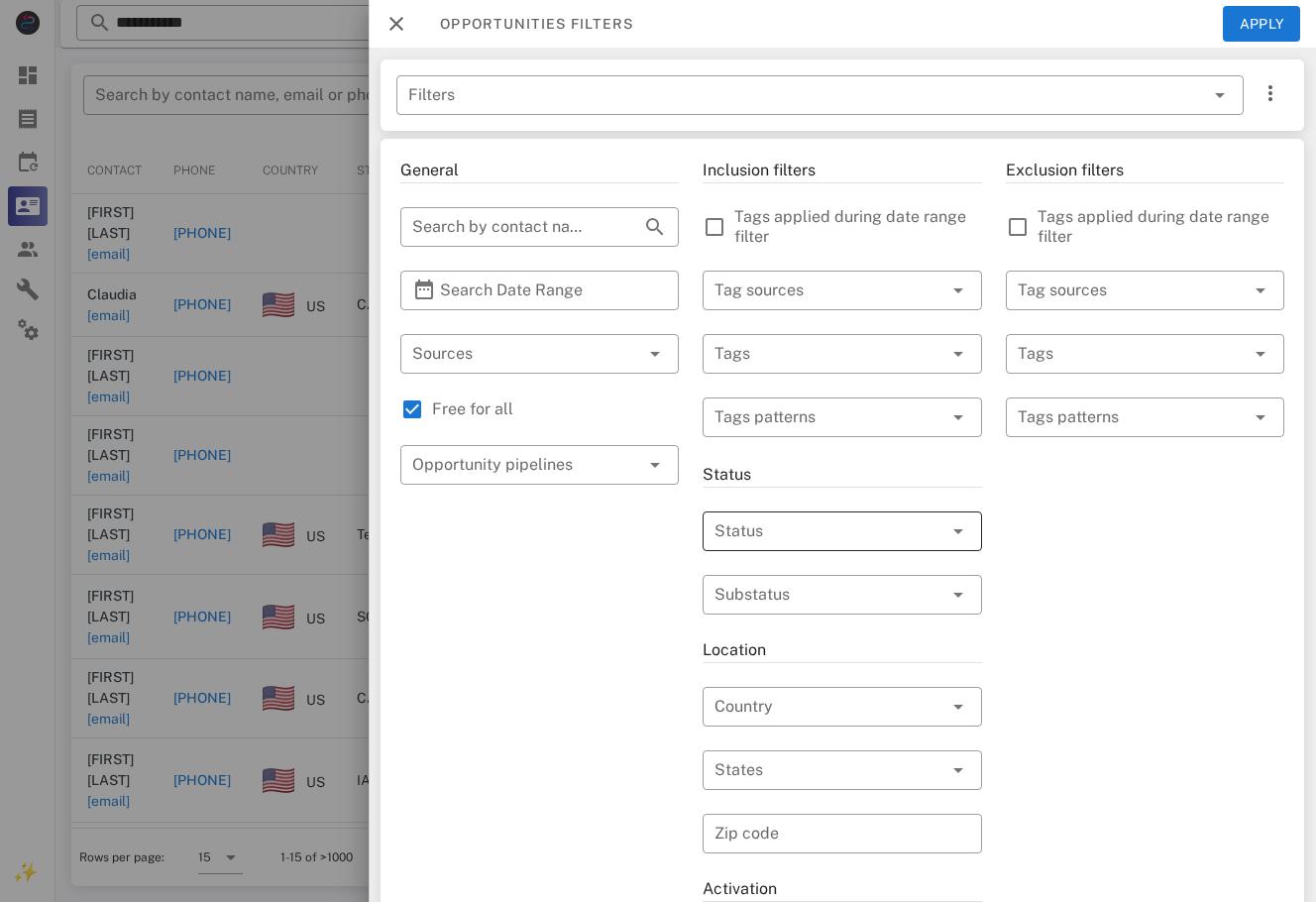 click at bounding box center (814, 531) 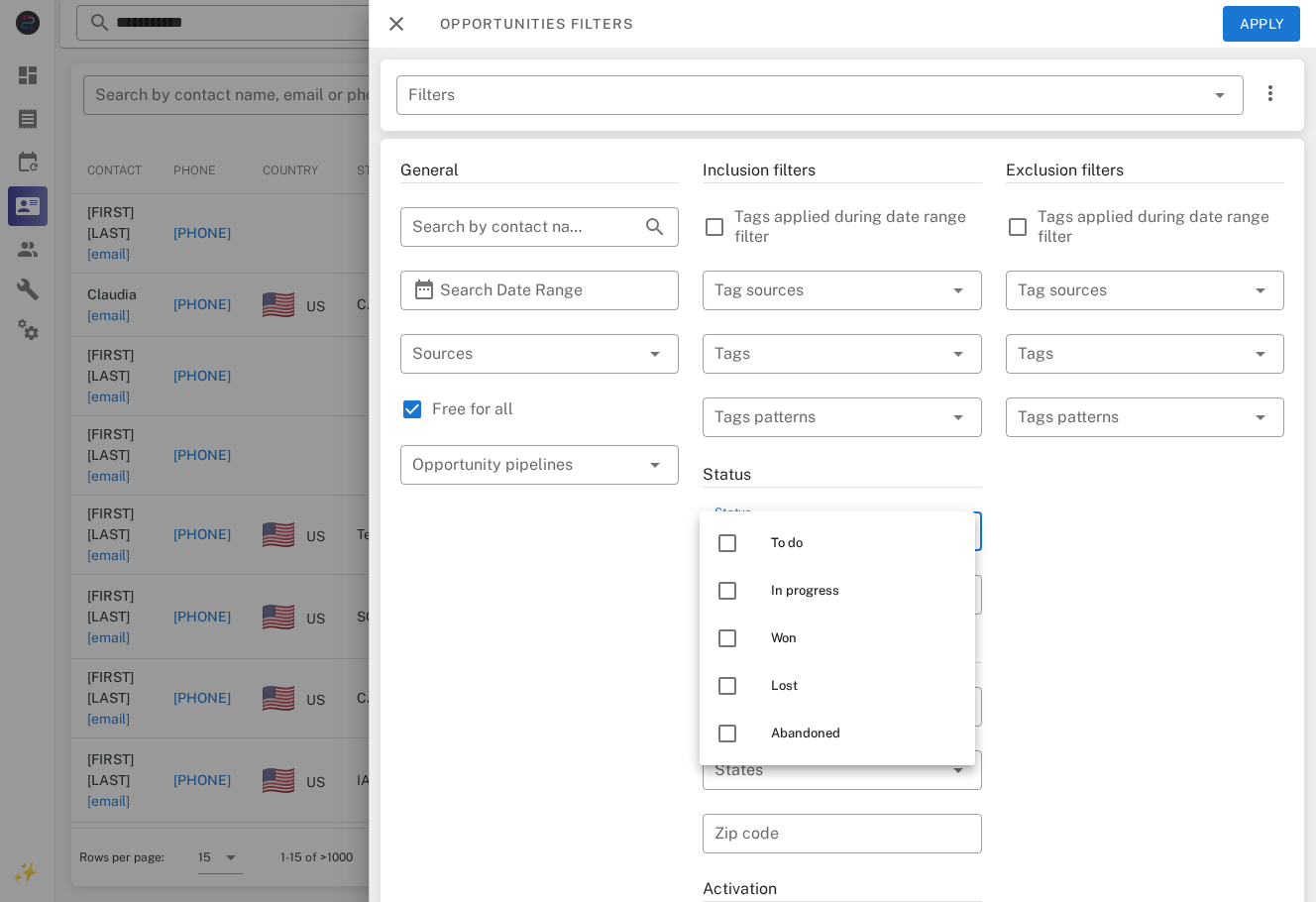 click on "To do" at bounding box center [865, 543] 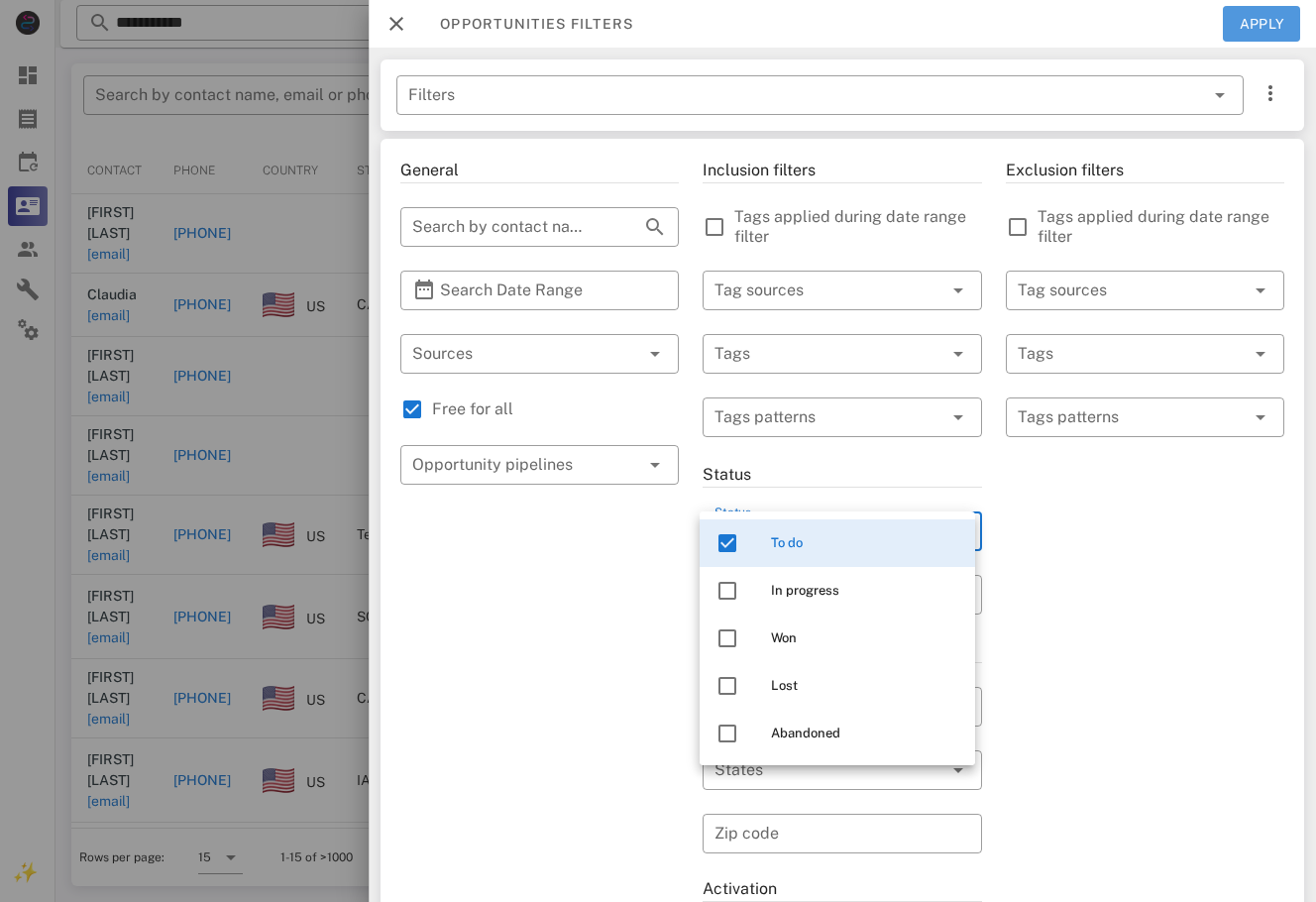 click on "Apply" at bounding box center [1261, 24] 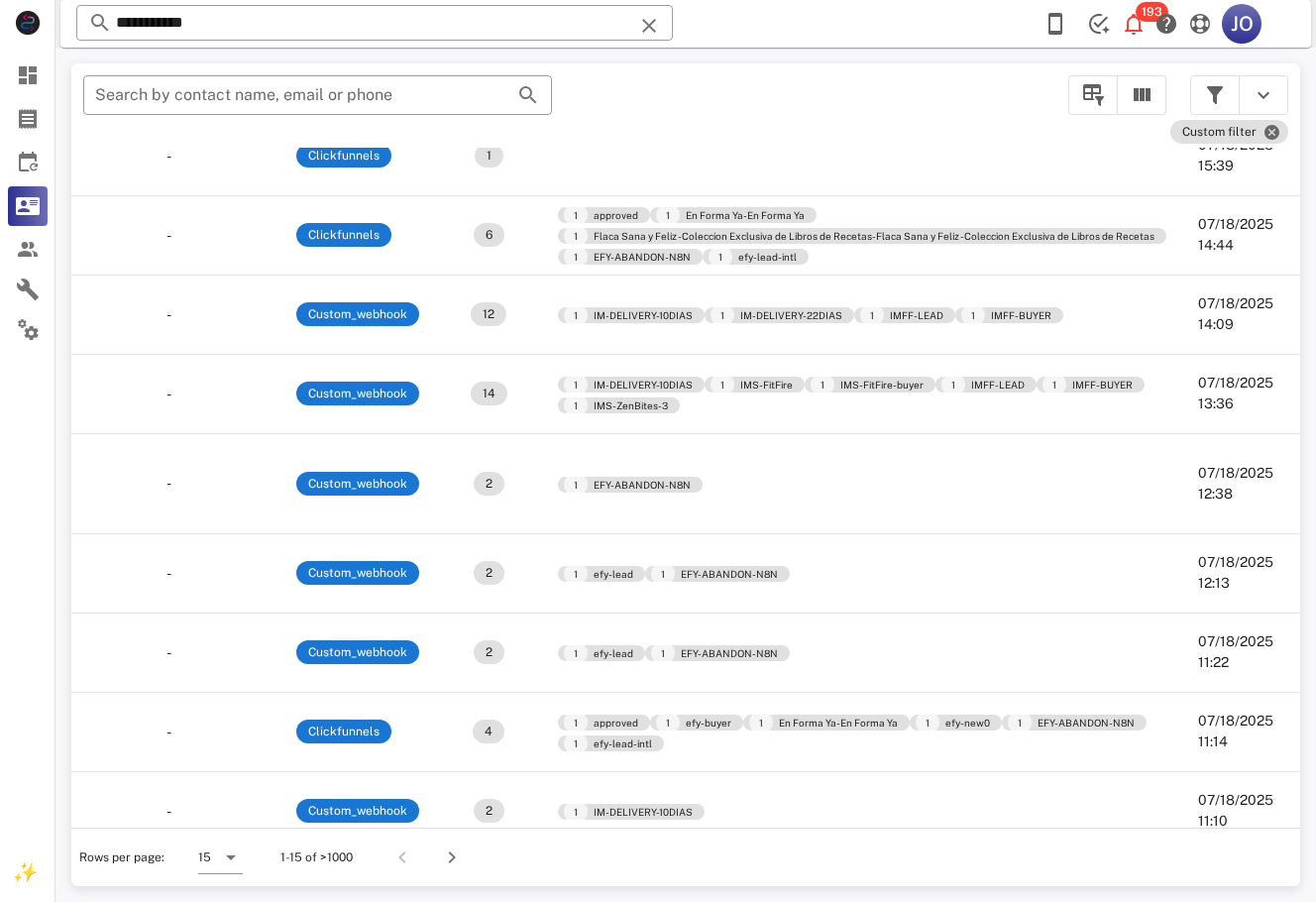 scroll, scrollTop: 251, scrollLeft: 830, axis: both 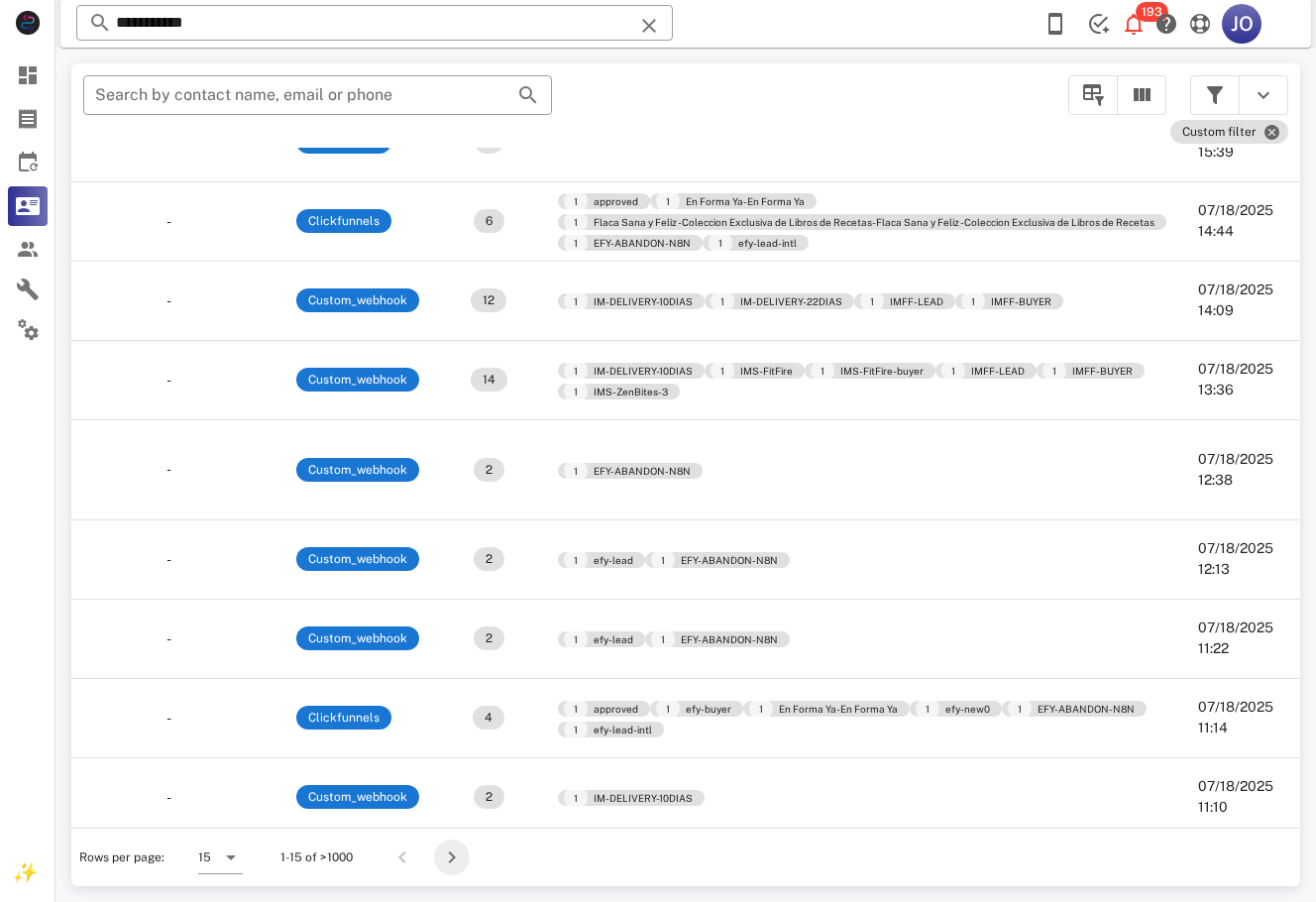 click at bounding box center [452, 857] 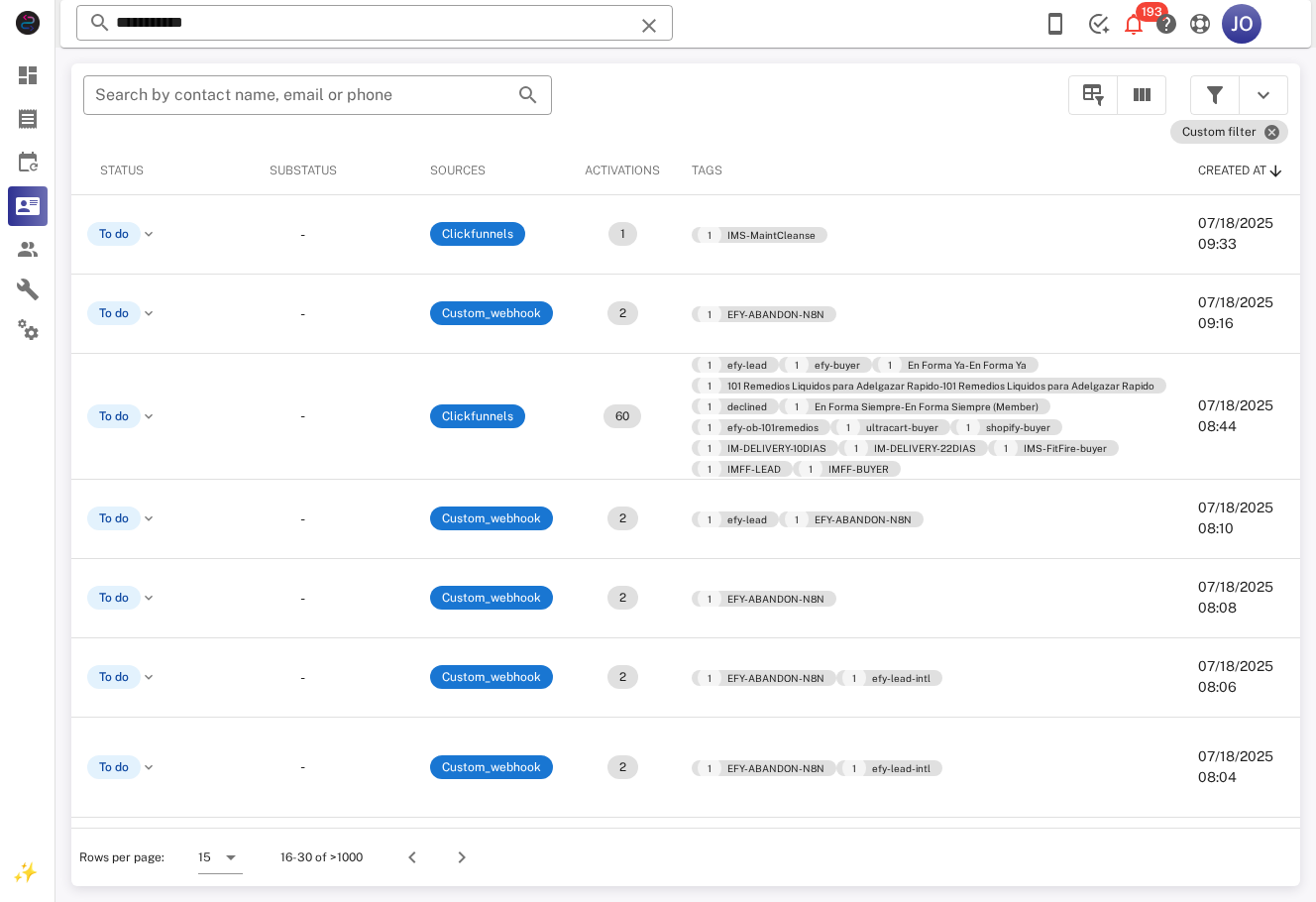 scroll, scrollTop: 323, scrollLeft: 734, axis: both 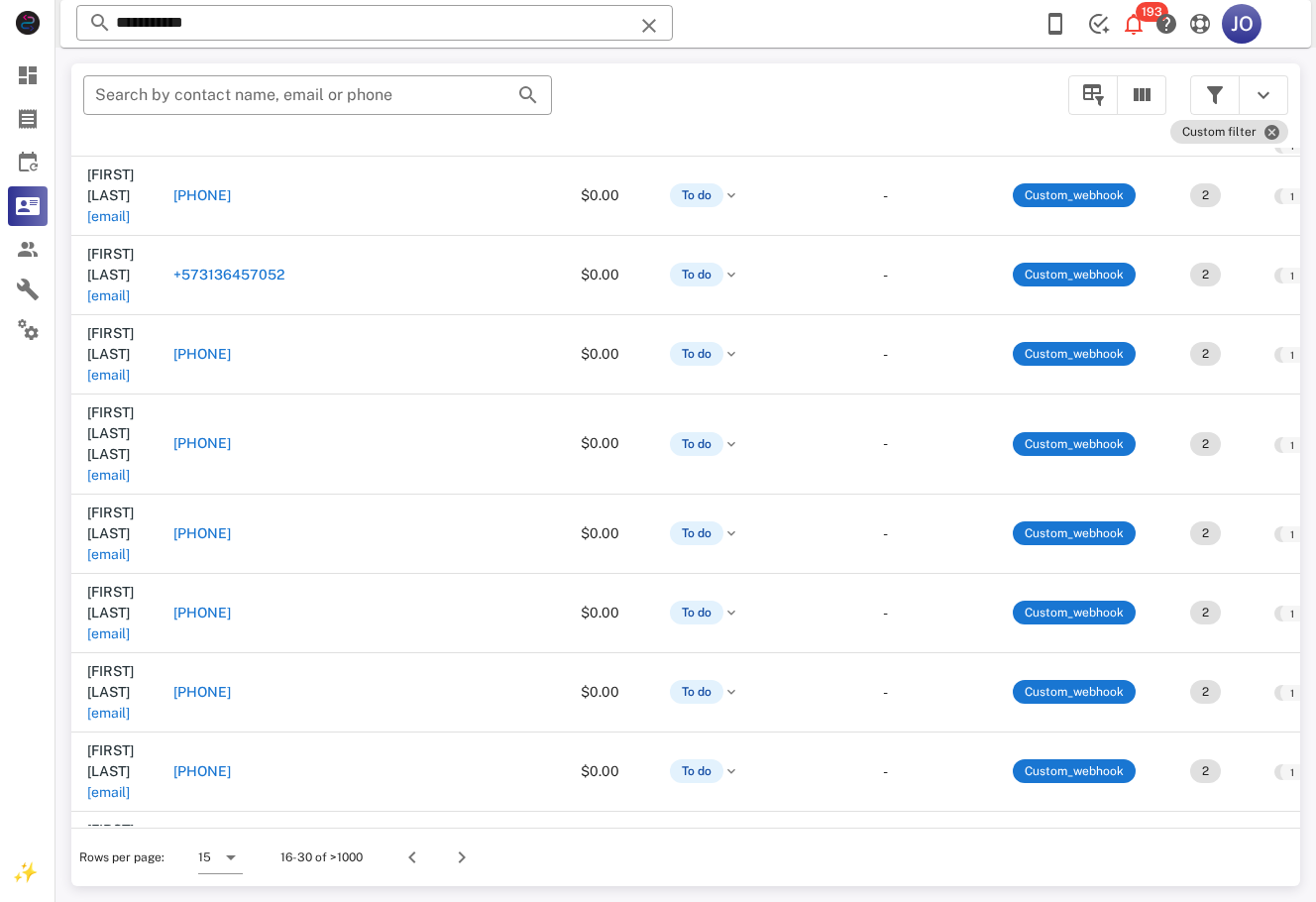 click at bounding box center [446, 1130] 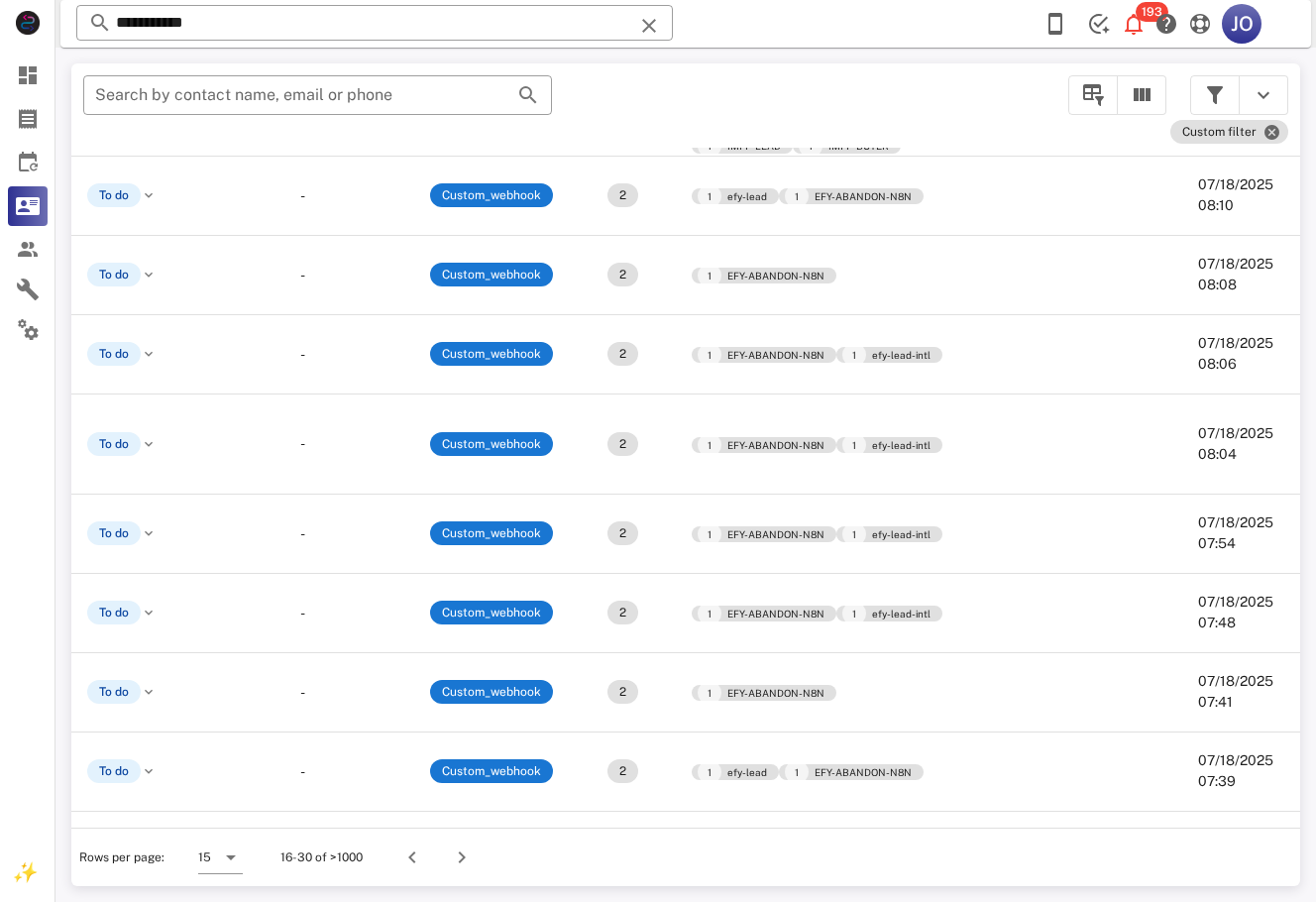 scroll, scrollTop: 323, scrollLeft: 0, axis: vertical 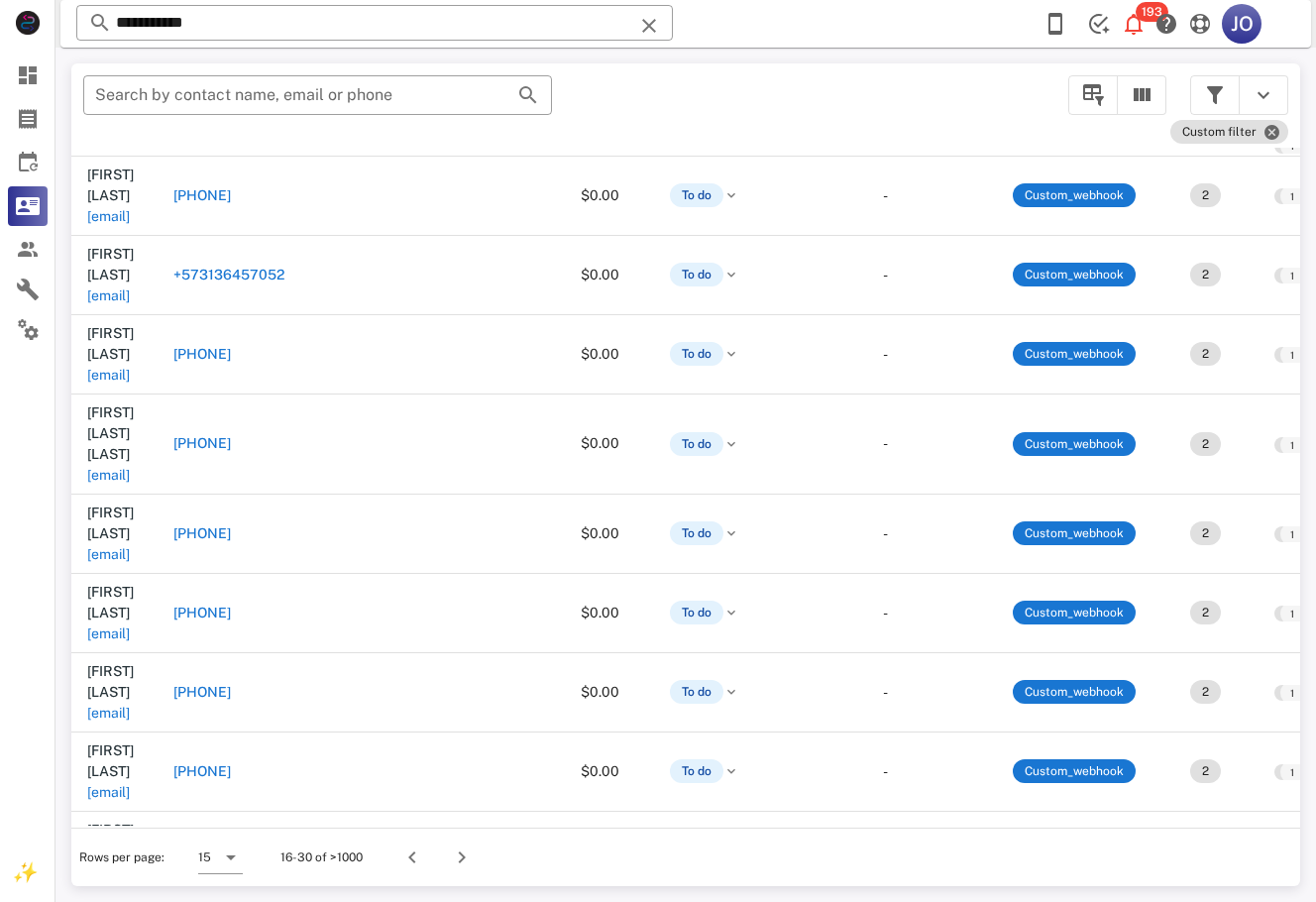 drag, startPoint x: 310, startPoint y: 733, endPoint x: 294, endPoint y: 738, distance: 16.763055 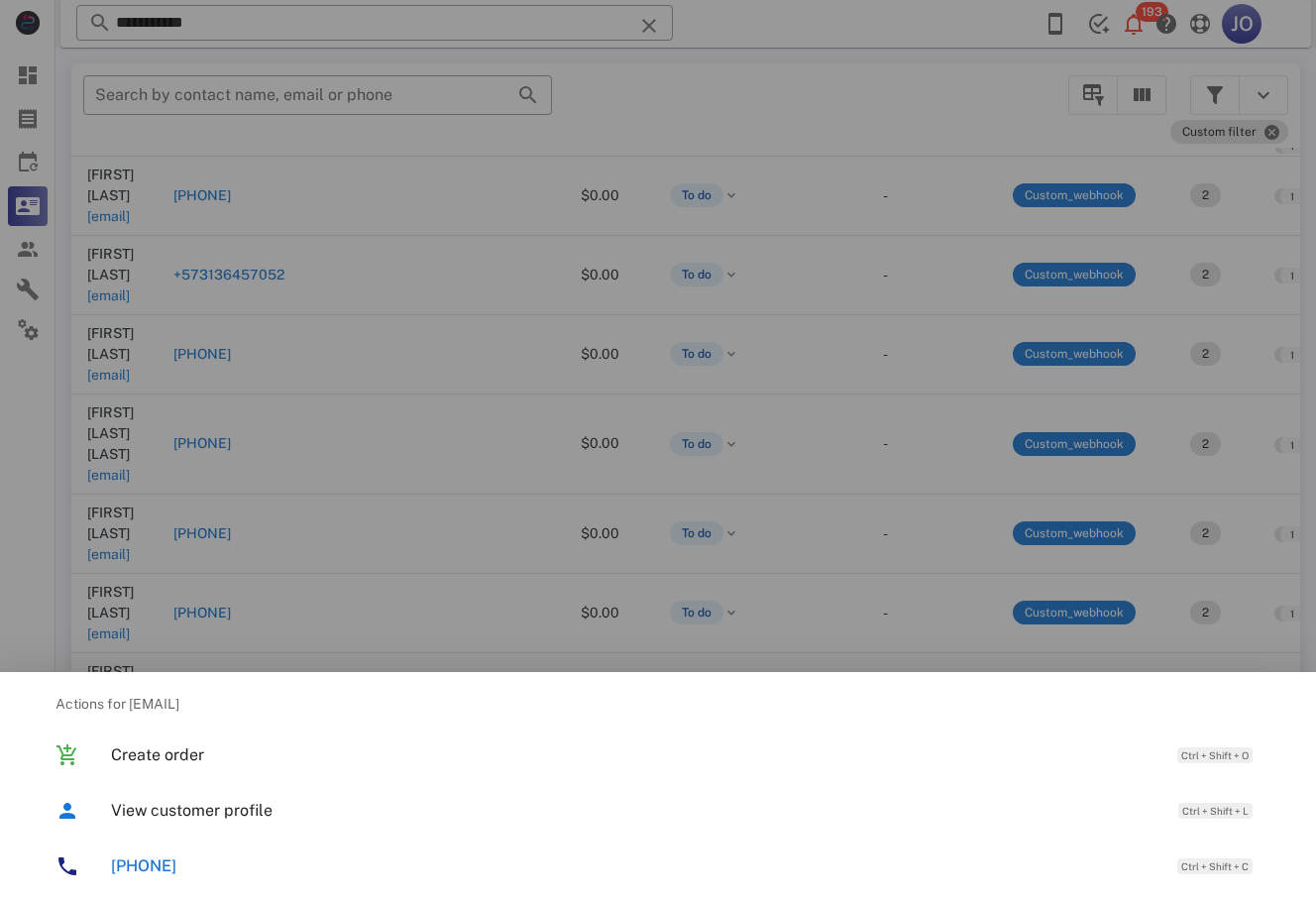 click on "+525522701896  Ctrl + Shift + C" at bounding box center (658, 866) 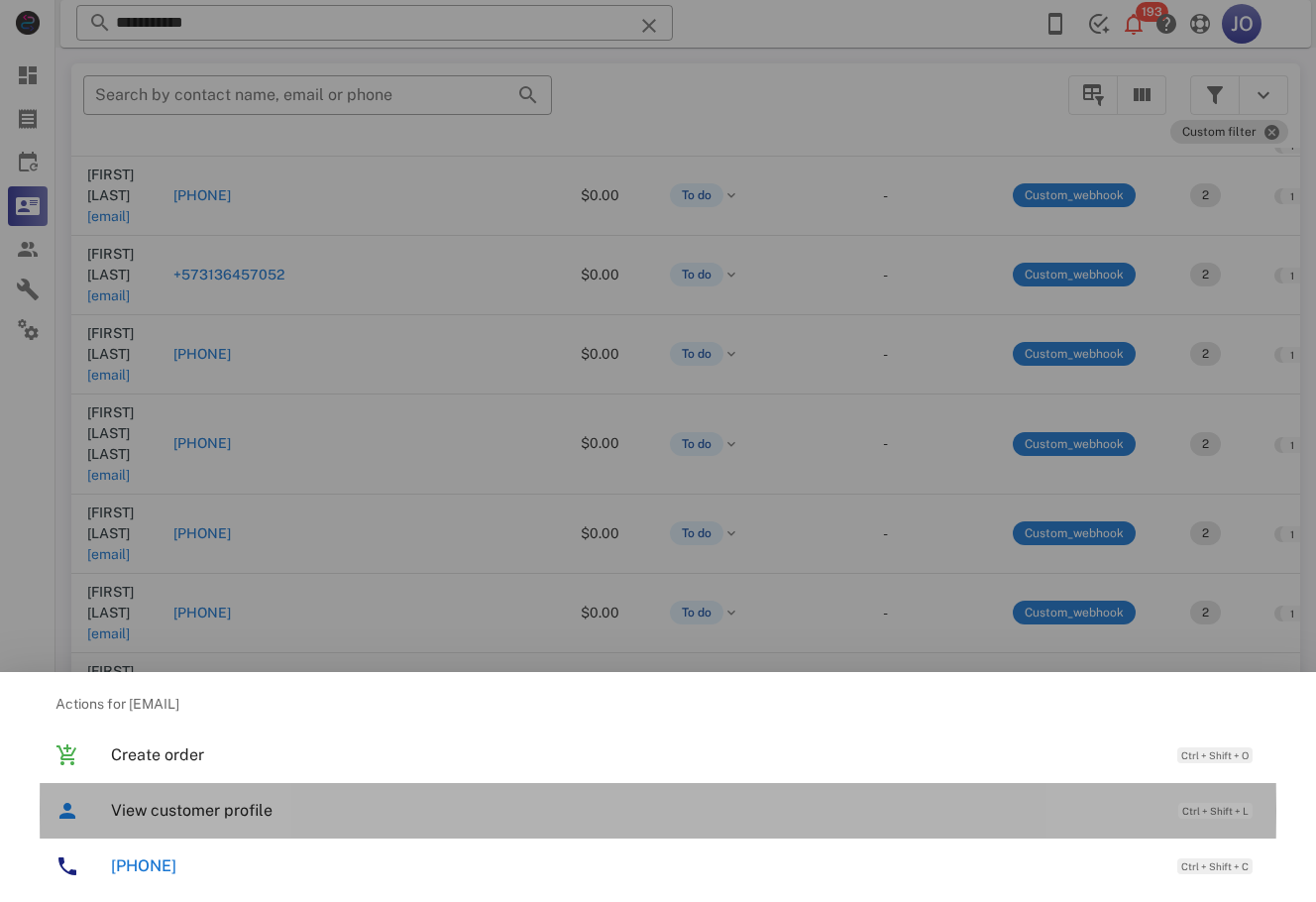 click on "View customer profile" at bounding box center [634, 810] 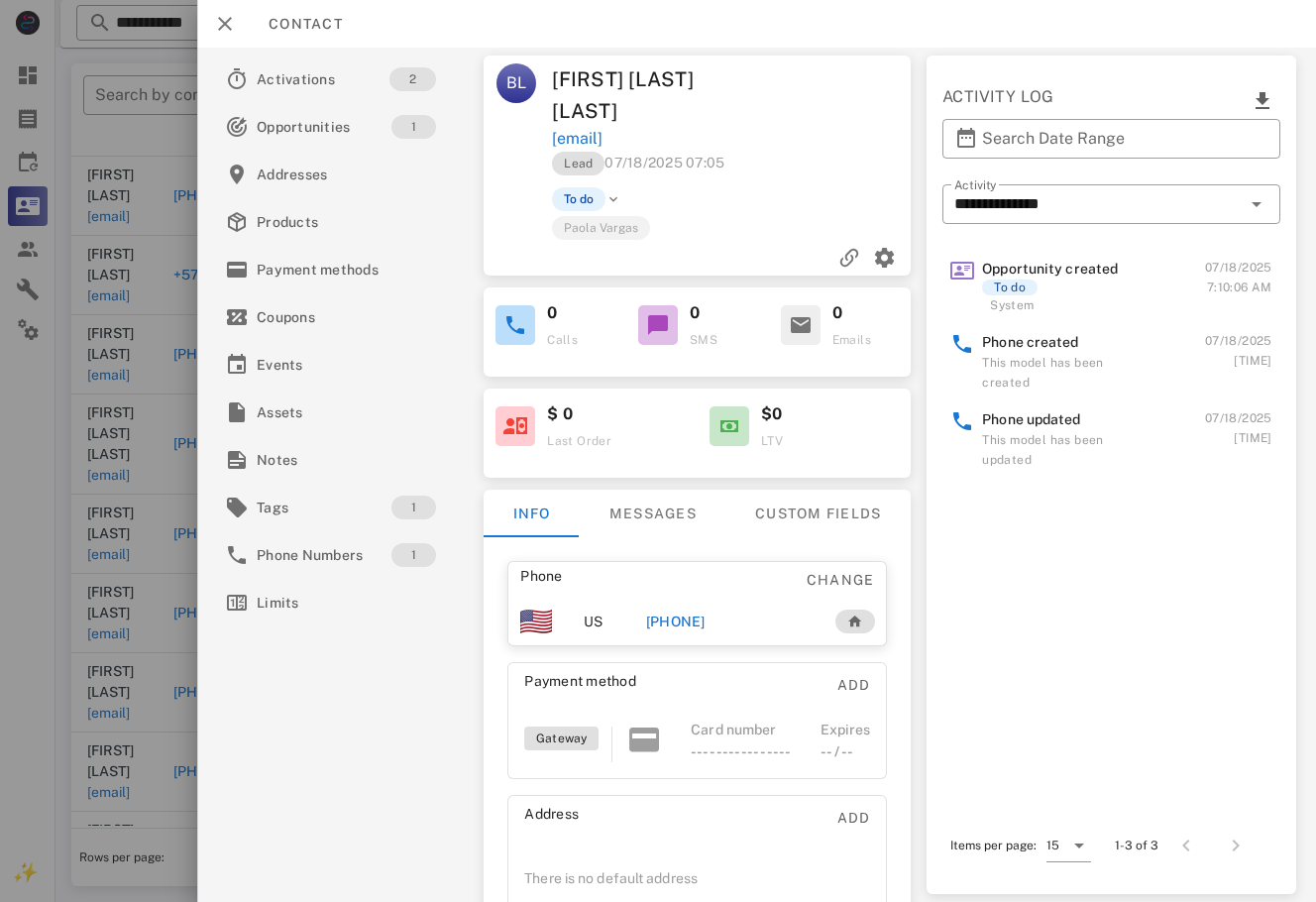 click on "+525522701896" at bounding box center (676, 621) 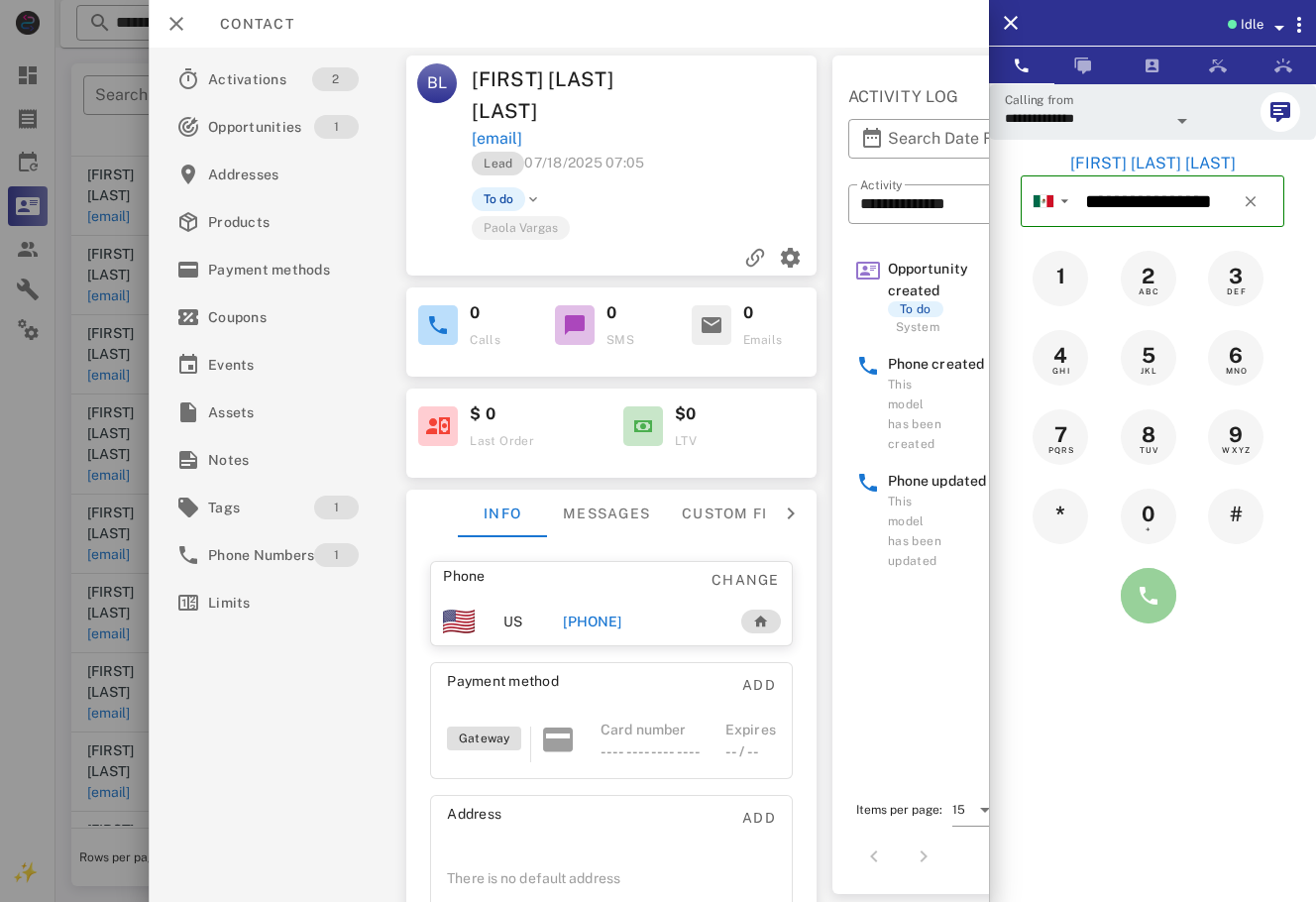 click at bounding box center [1149, 596] 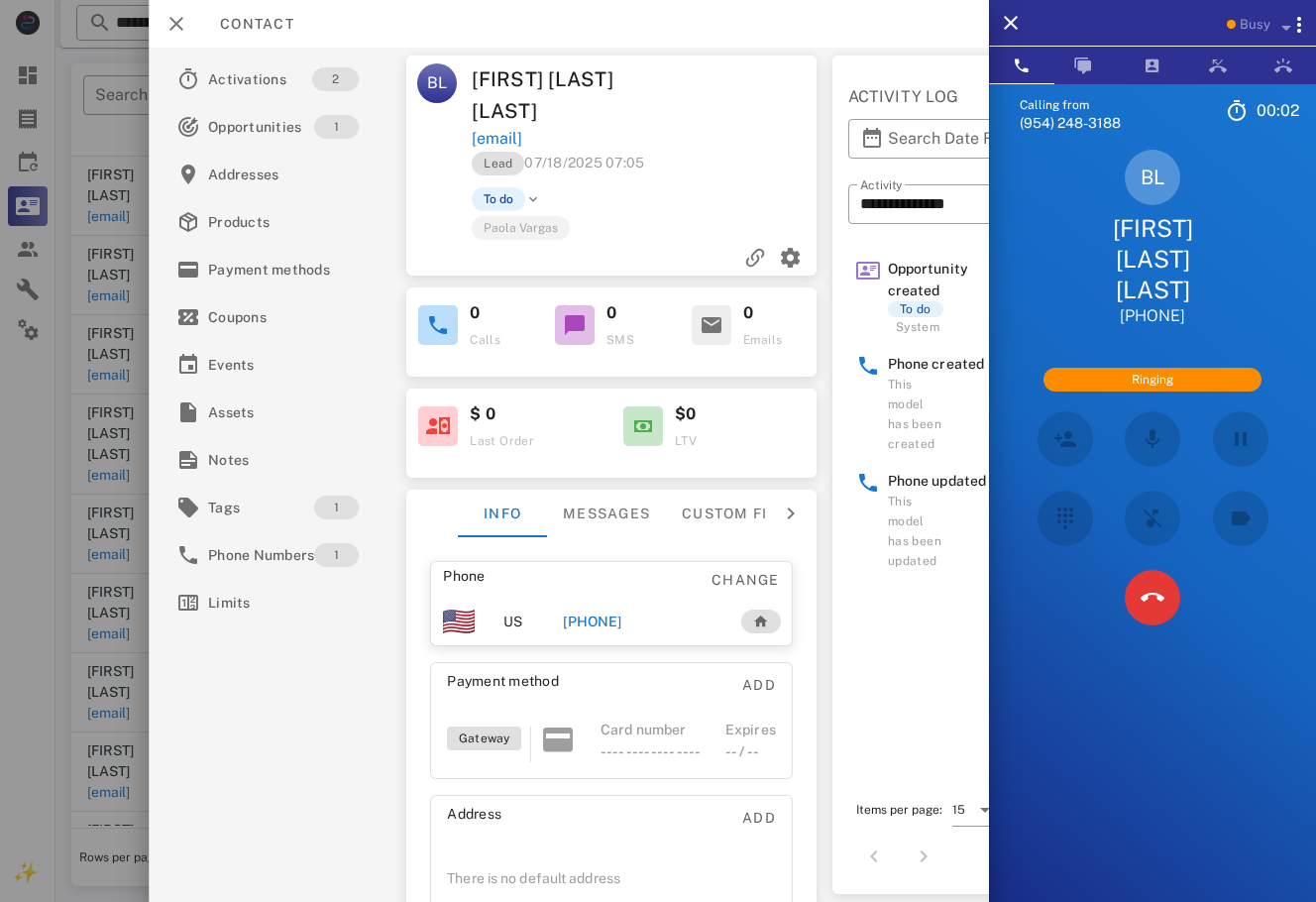 scroll, scrollTop: 265, scrollLeft: 0, axis: vertical 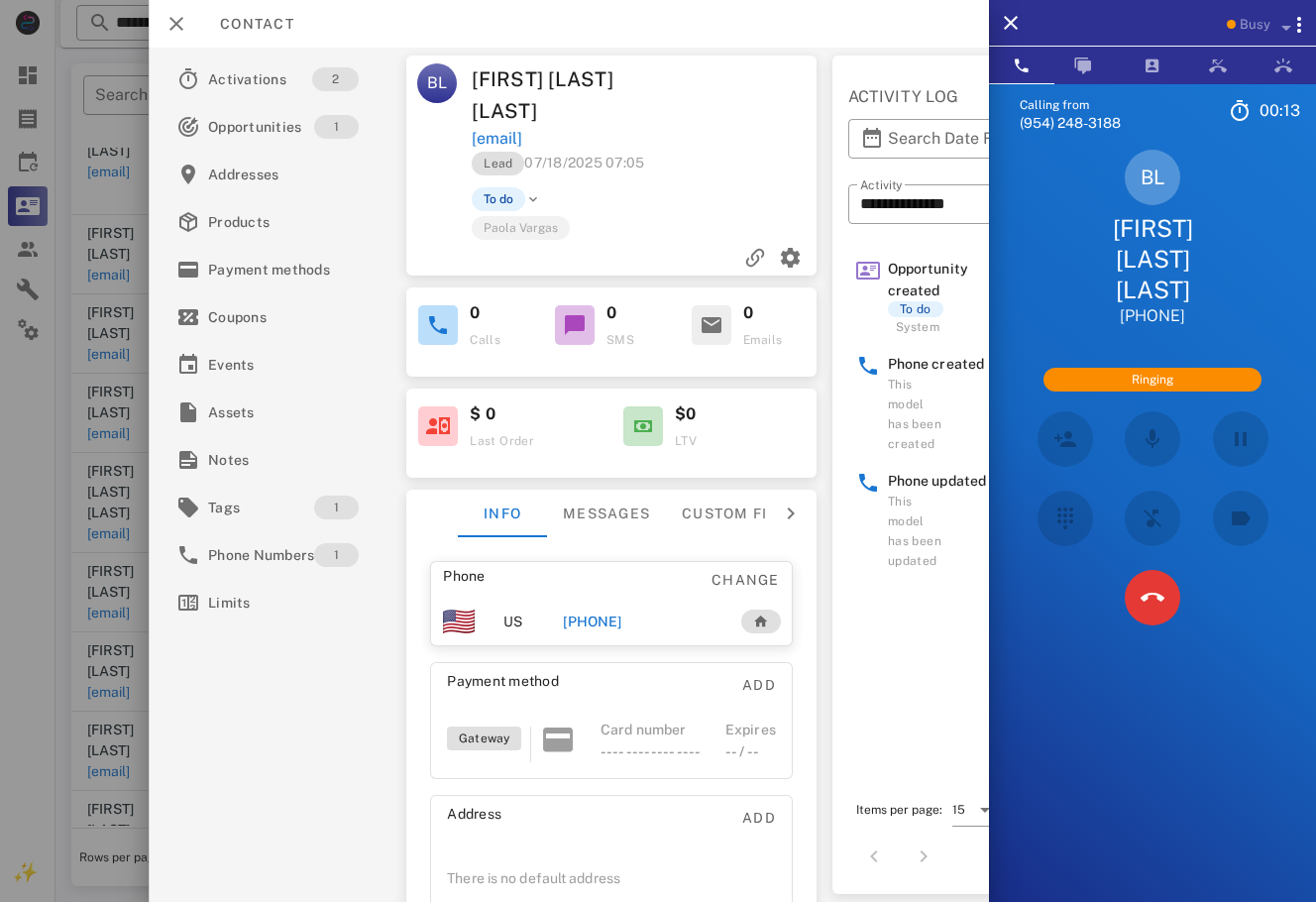 click on "BL Brenda liliana martinez  brendaceves@yahoo.com.mx   Lead   07/18/2025 07:05   To do   Paola Vargas" at bounding box center [611, 166] 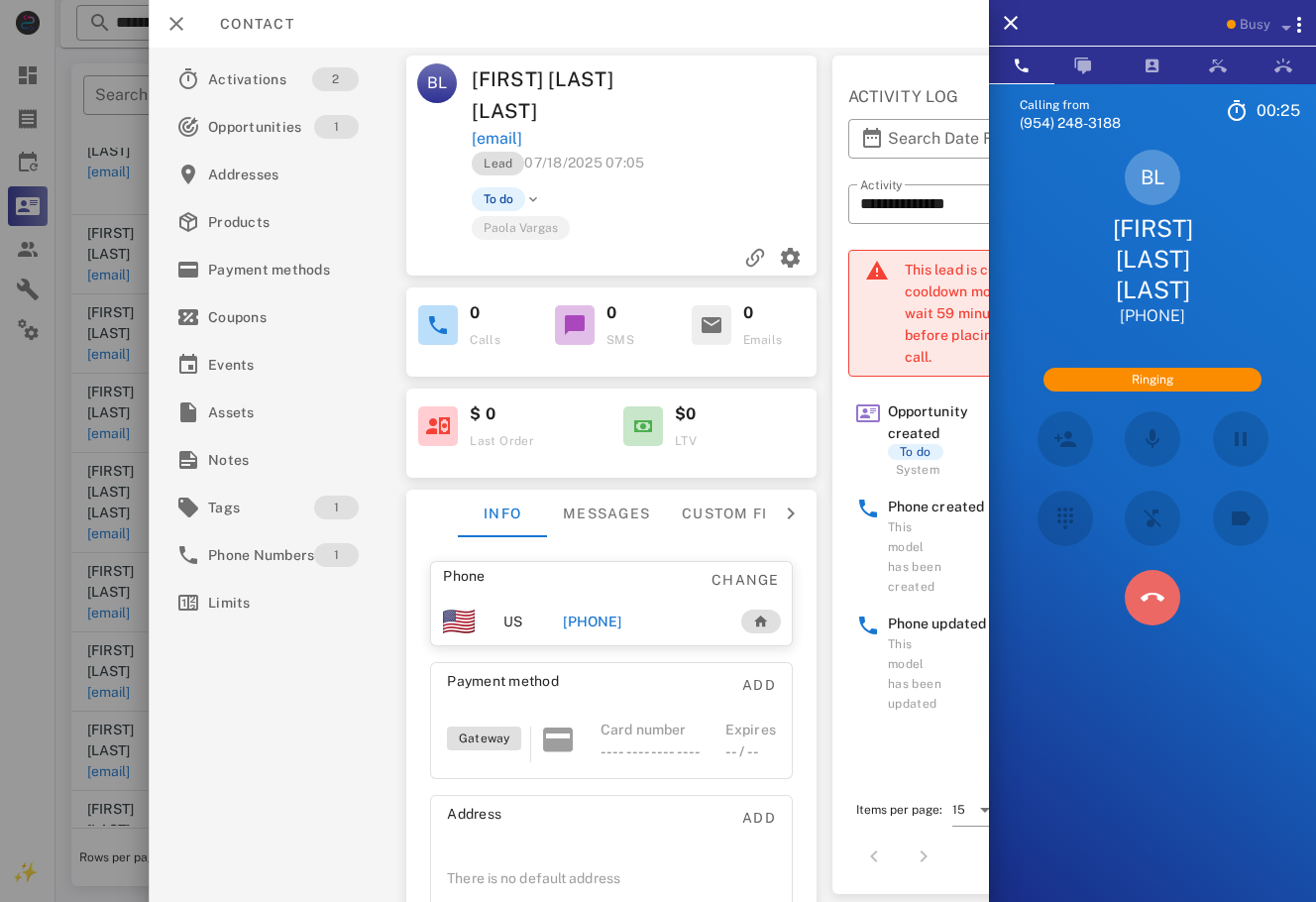 click at bounding box center [1152, 598] 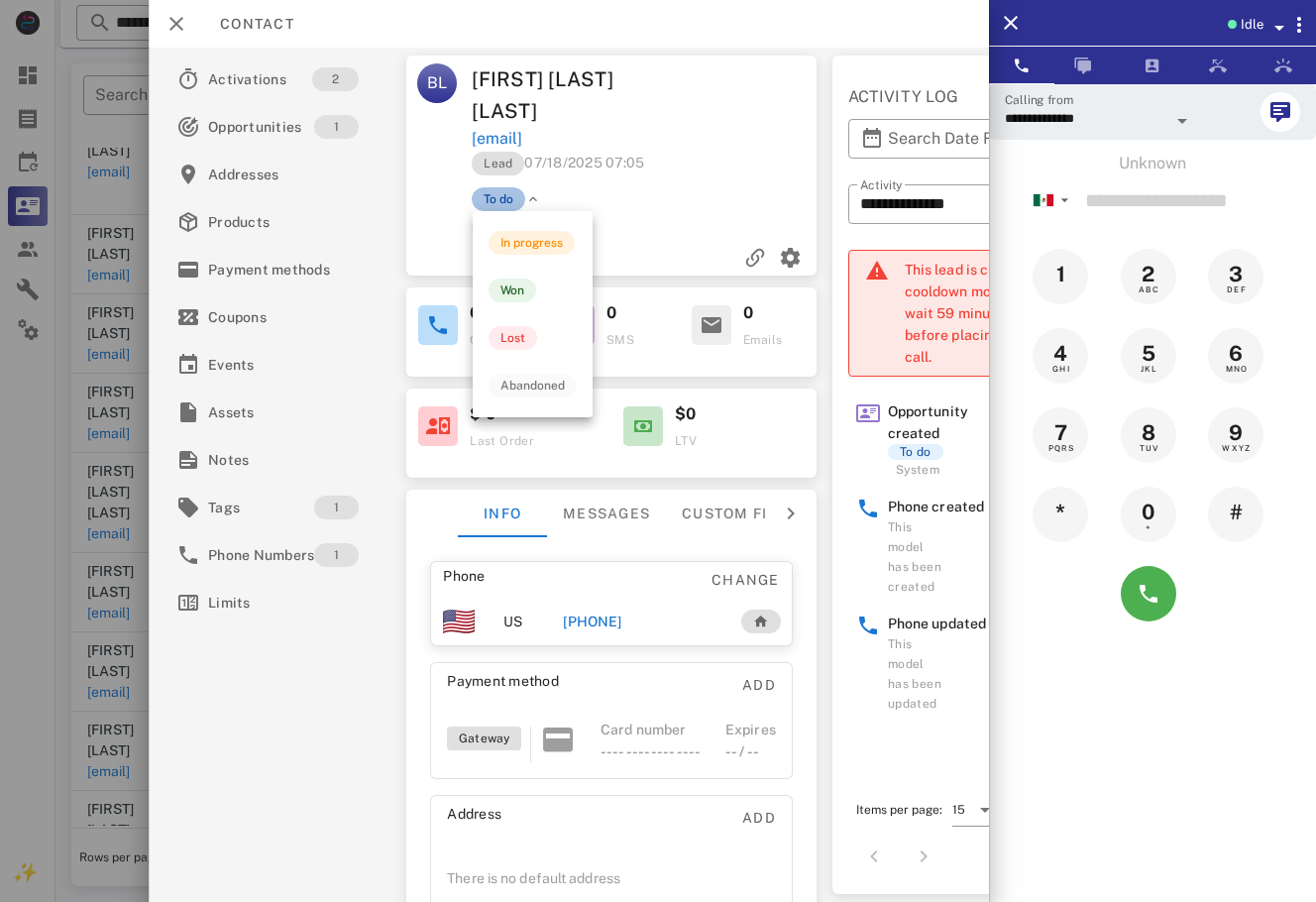 click on "To do" at bounding box center (498, 199) 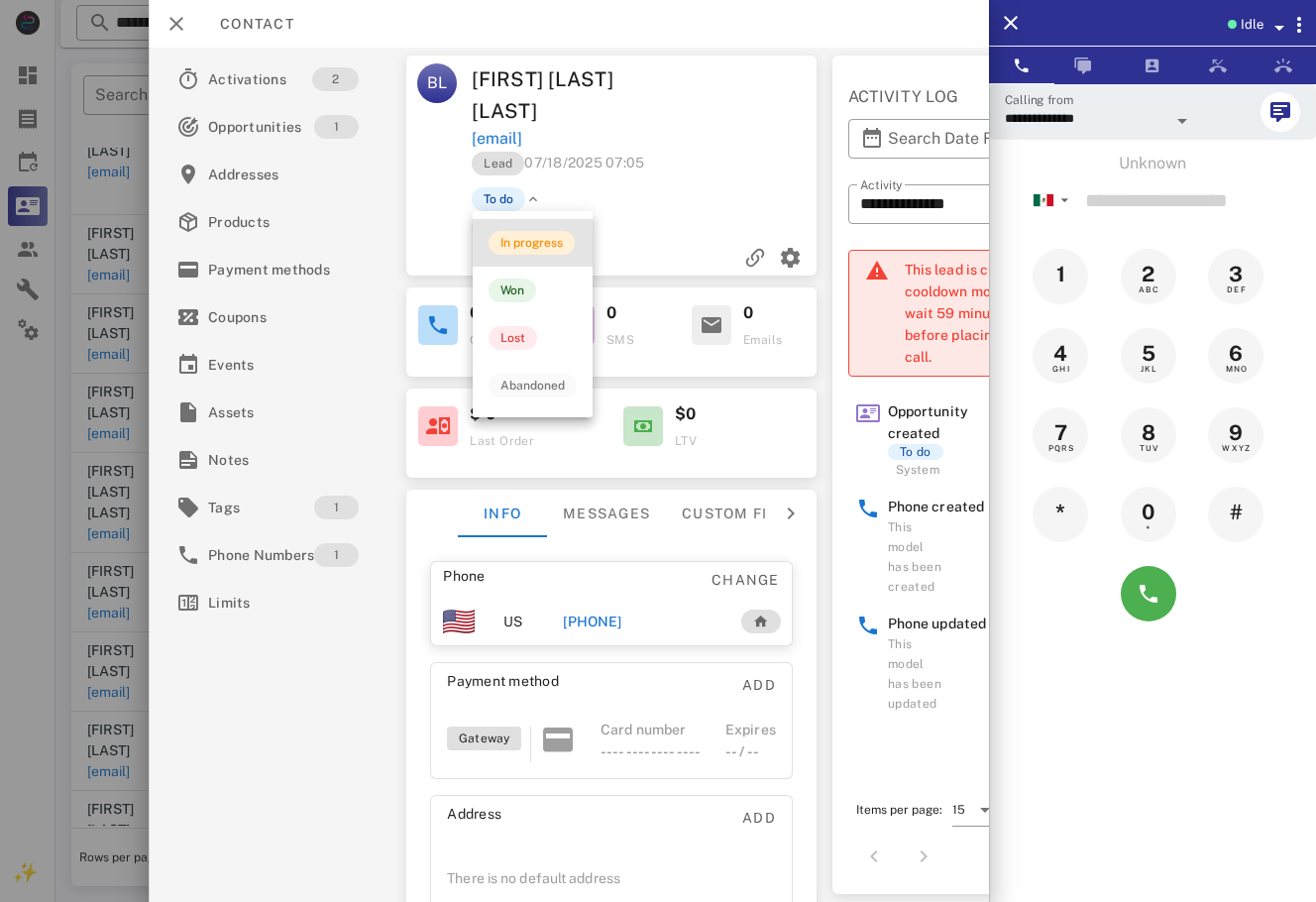 click on "In progress" at bounding box center [531, 243] 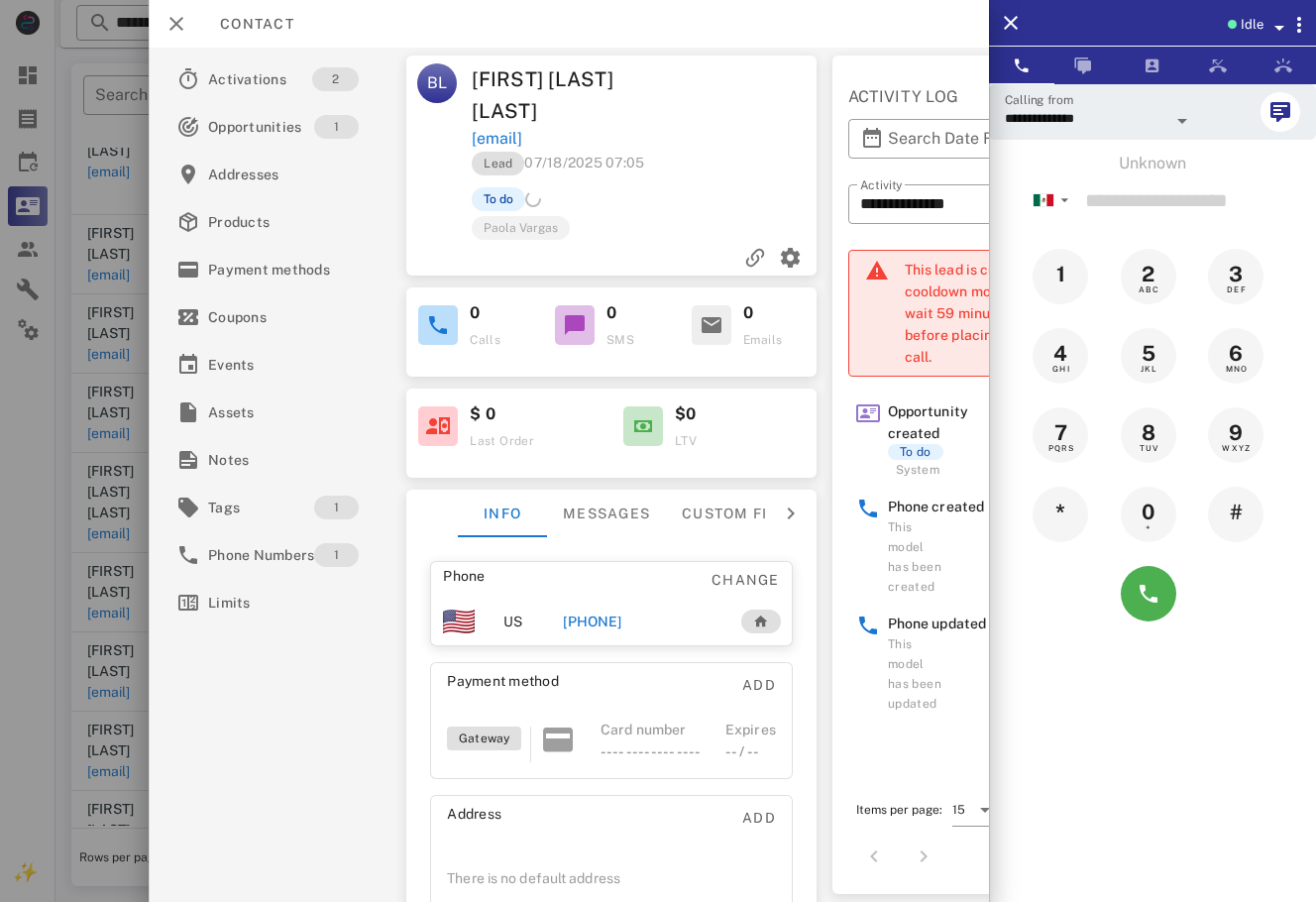 click at bounding box center (658, 451) 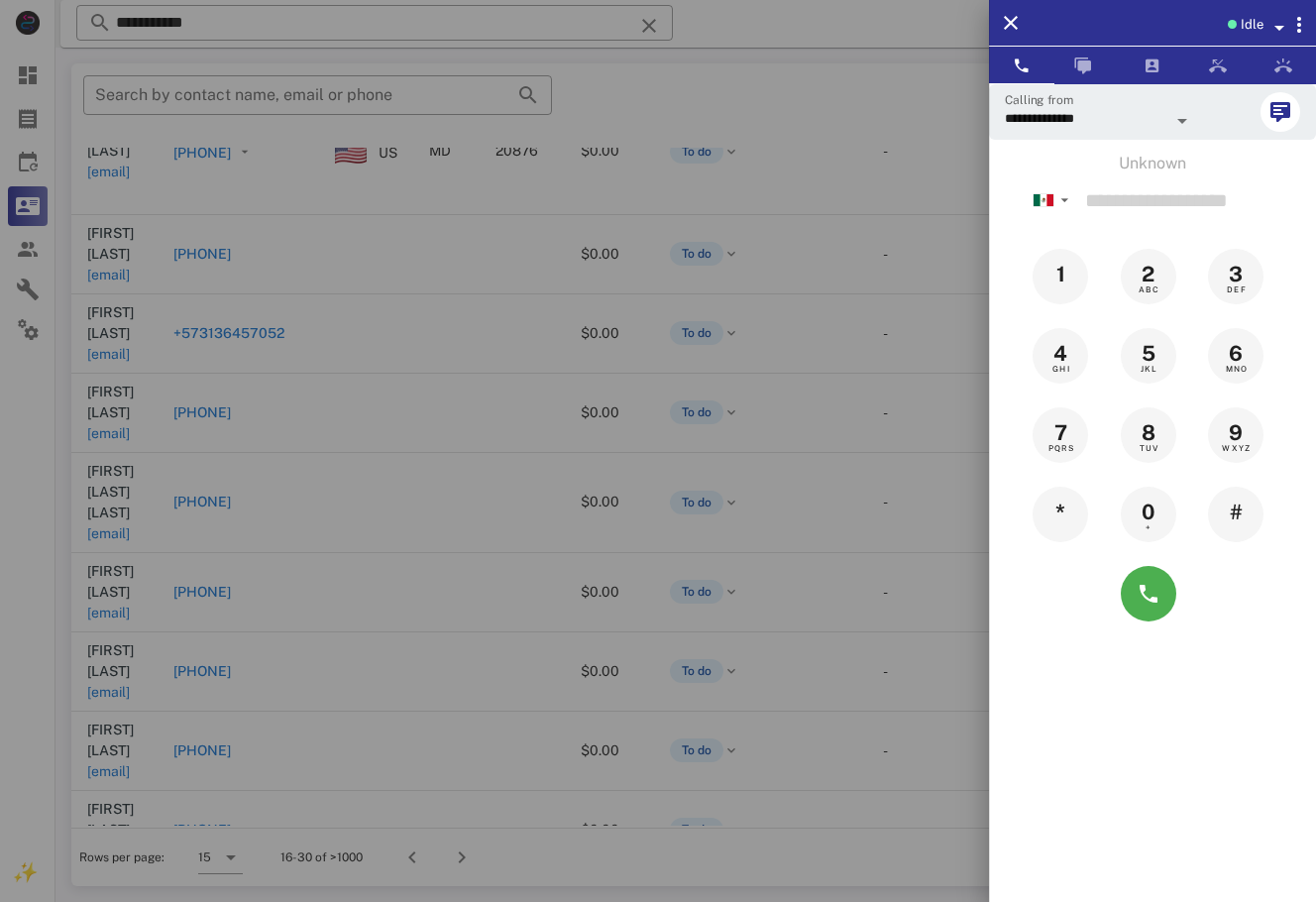 click at bounding box center (658, 451) 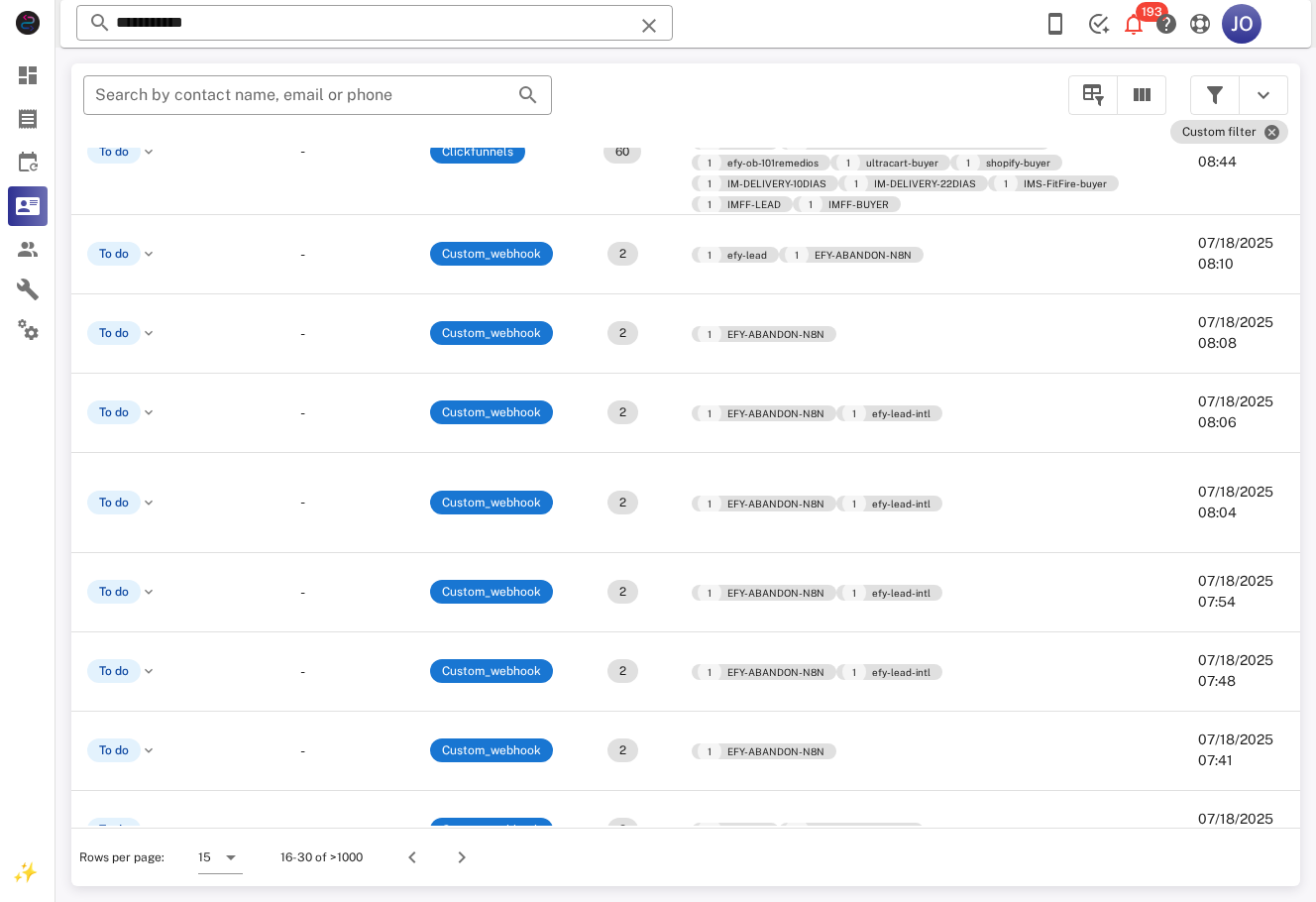 scroll, scrollTop: 265, scrollLeft: 0, axis: vertical 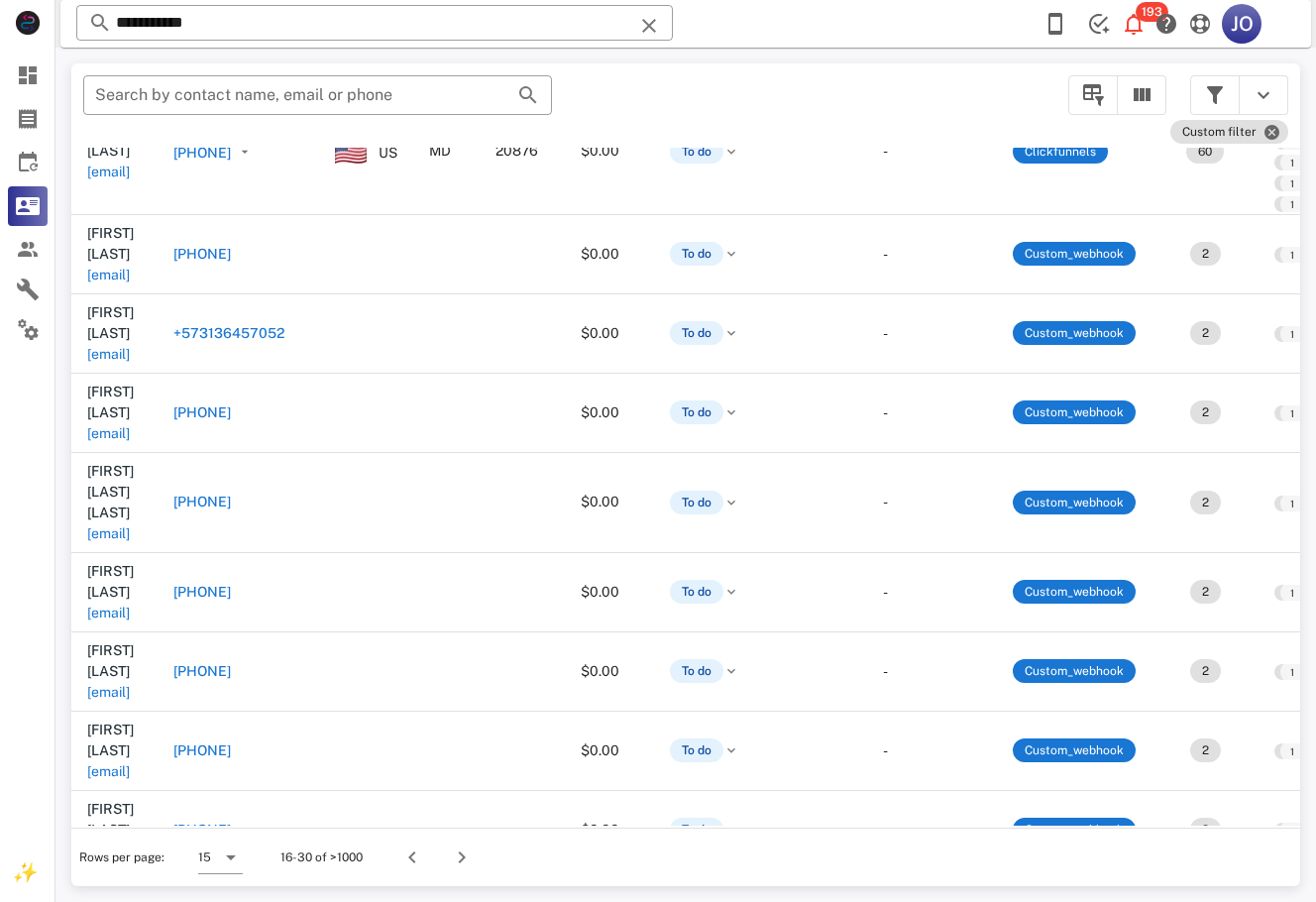 click on "julissa015@hotmail.com" at bounding box center [108, 1109] 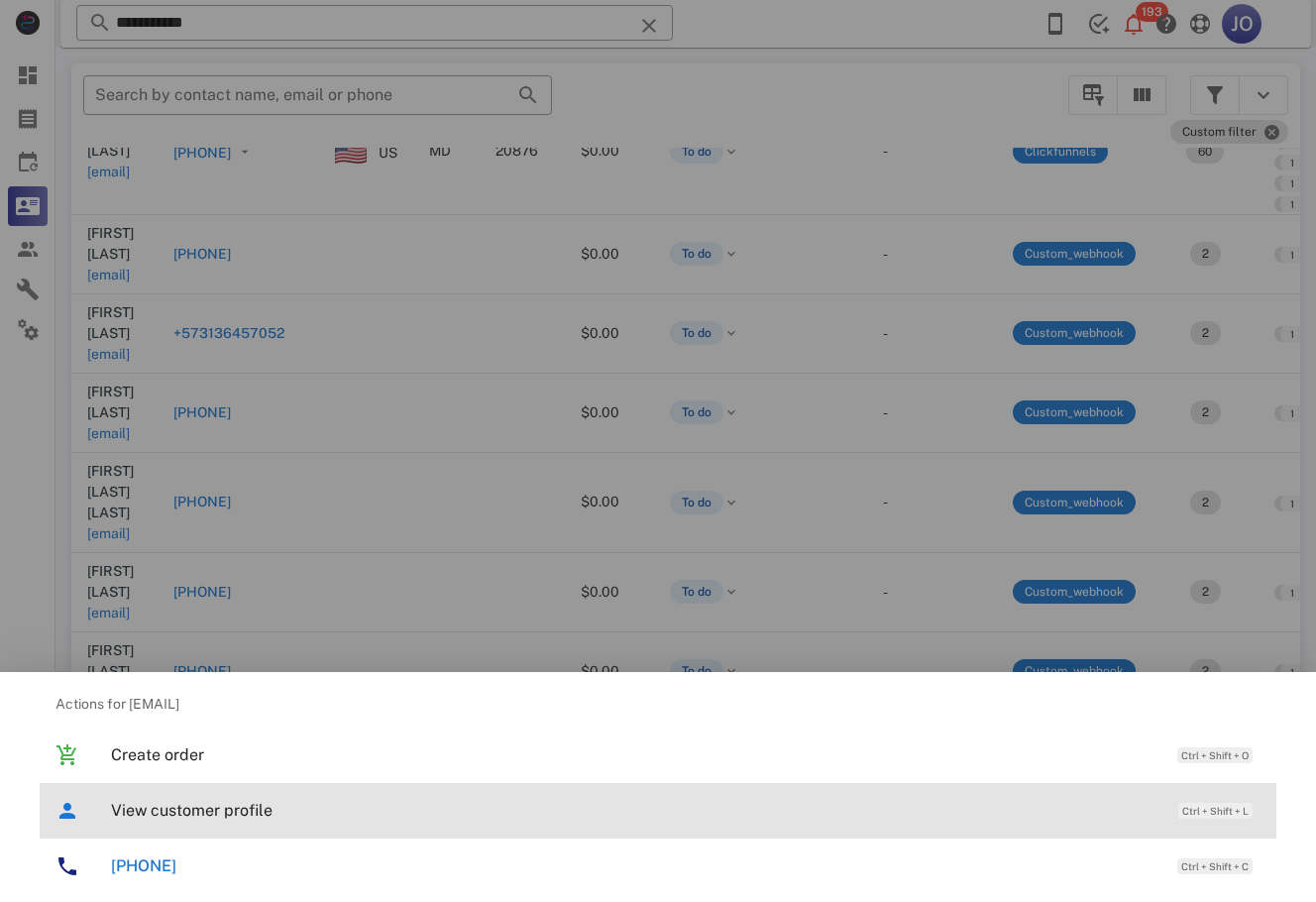 click on "View customer profile" at bounding box center (634, 810) 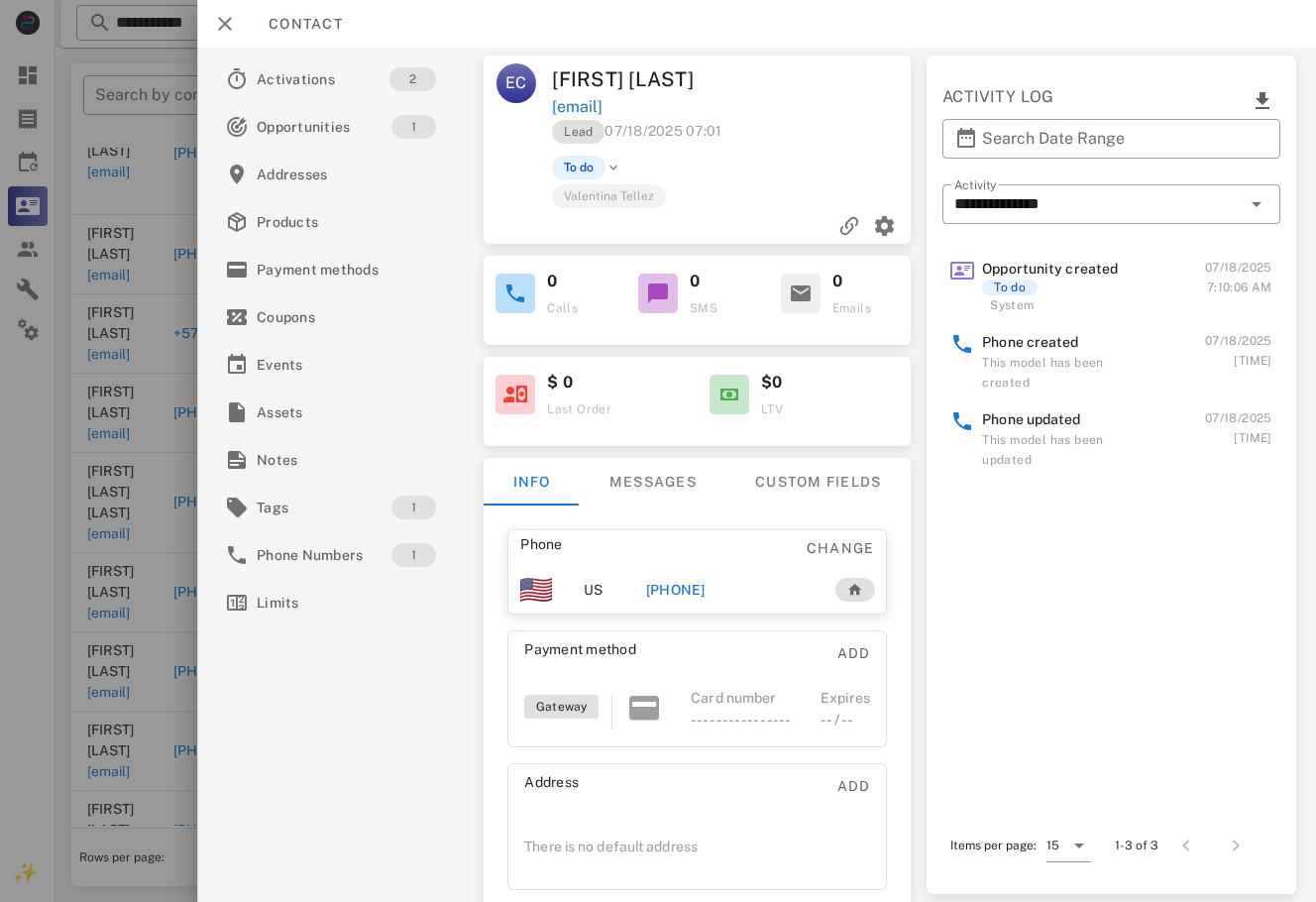 click on "+12408107028" at bounding box center (676, 590) 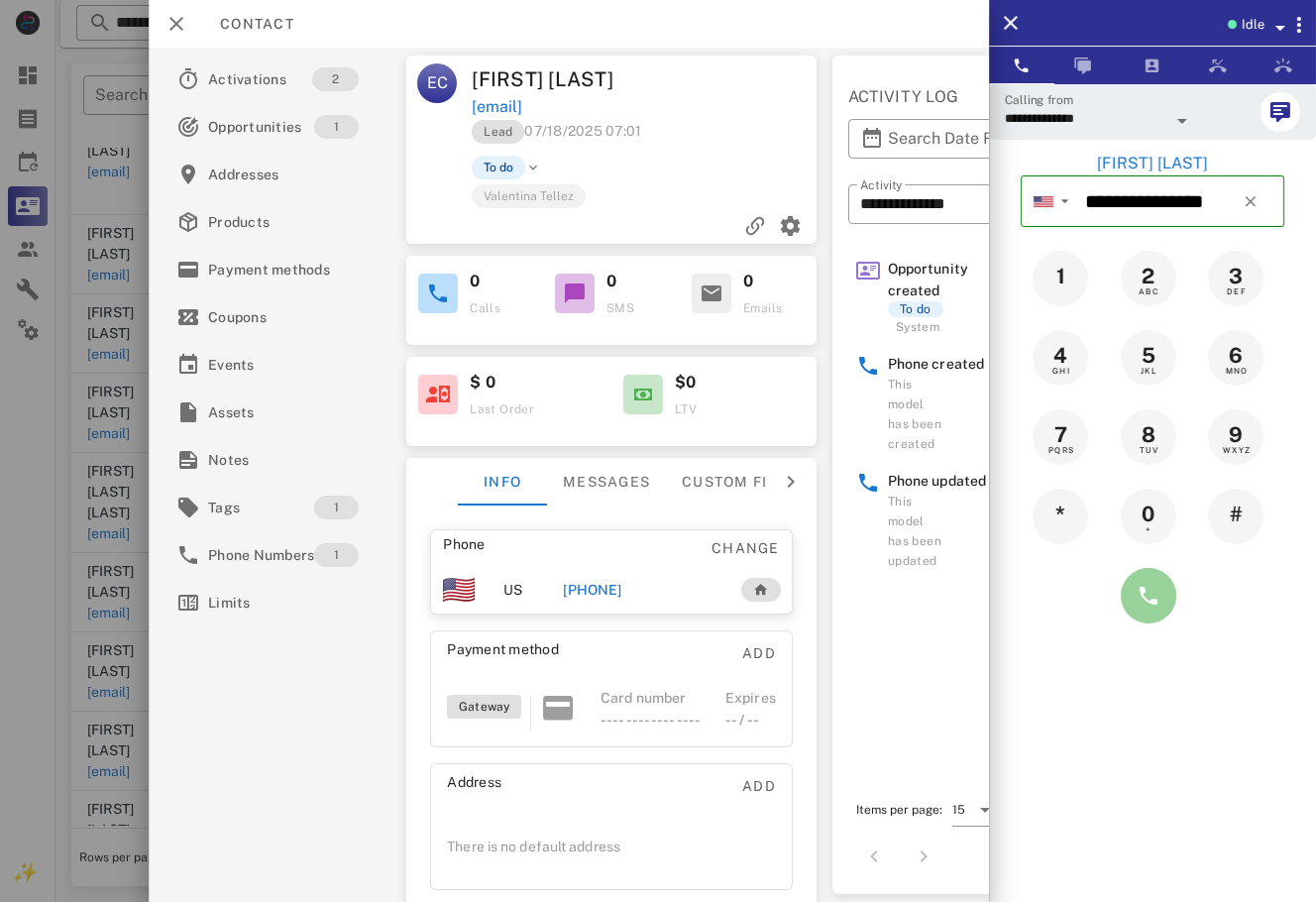 click at bounding box center (1149, 596) 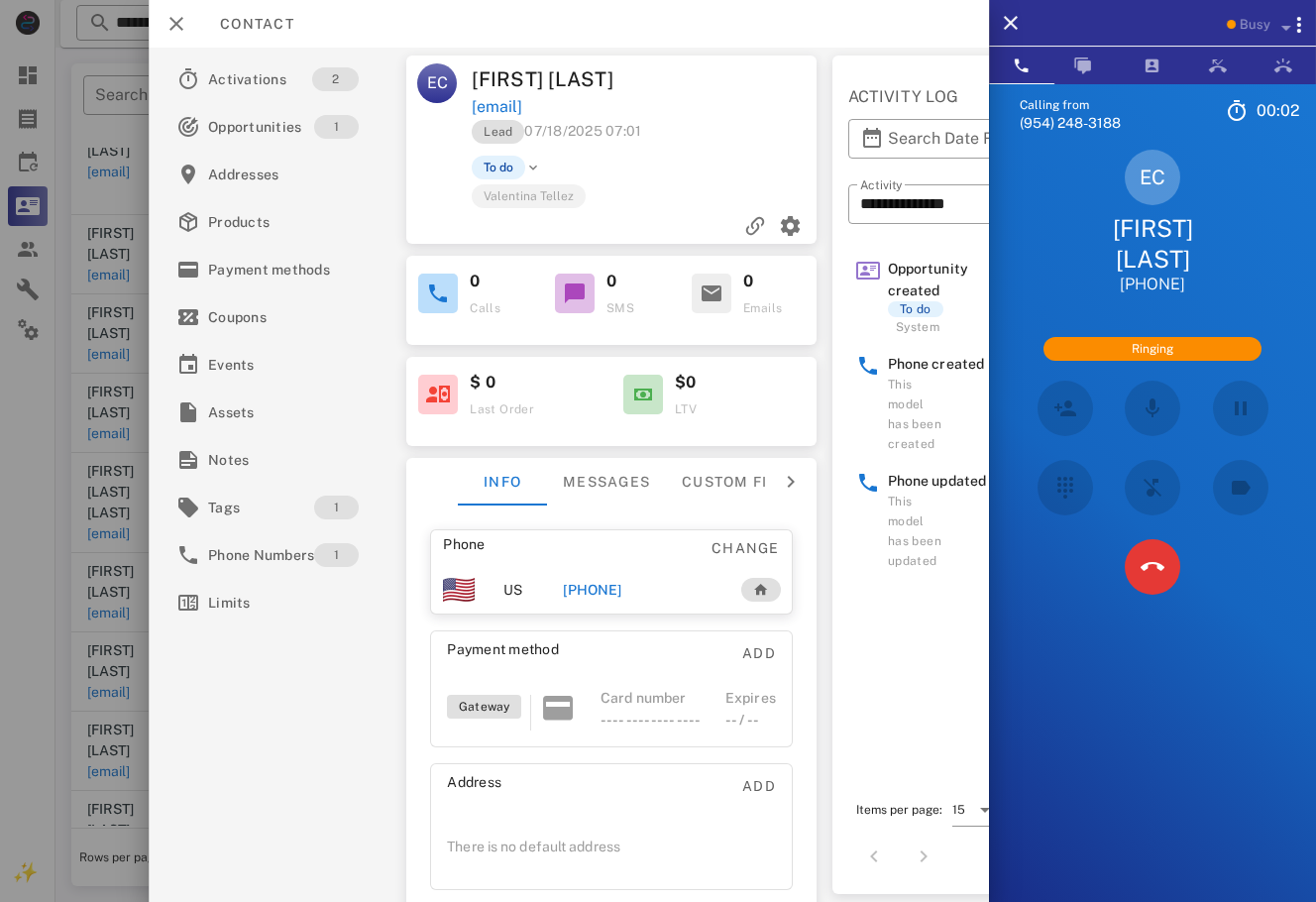 scroll, scrollTop: 206, scrollLeft: 0, axis: vertical 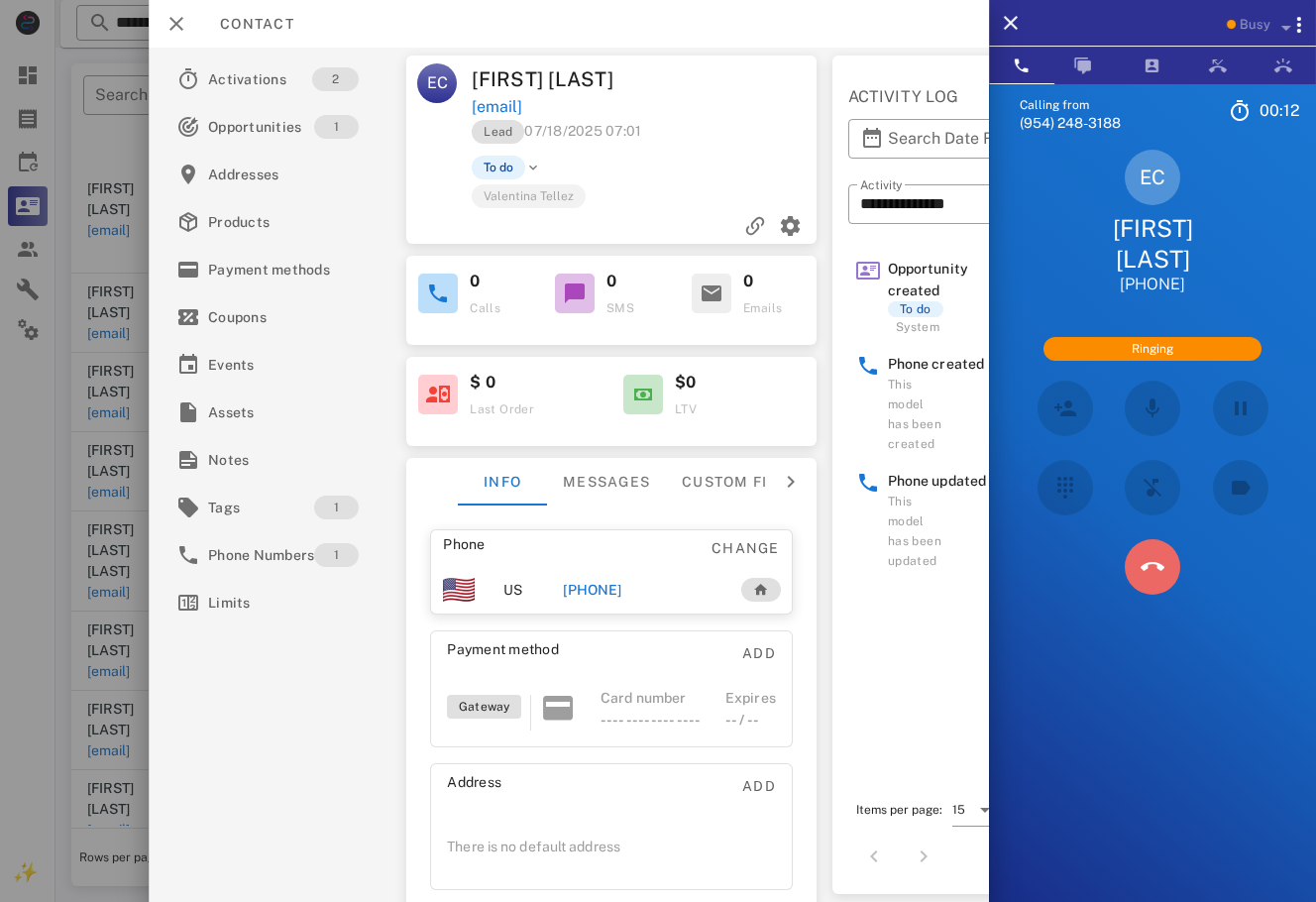 click at bounding box center [1152, 567] 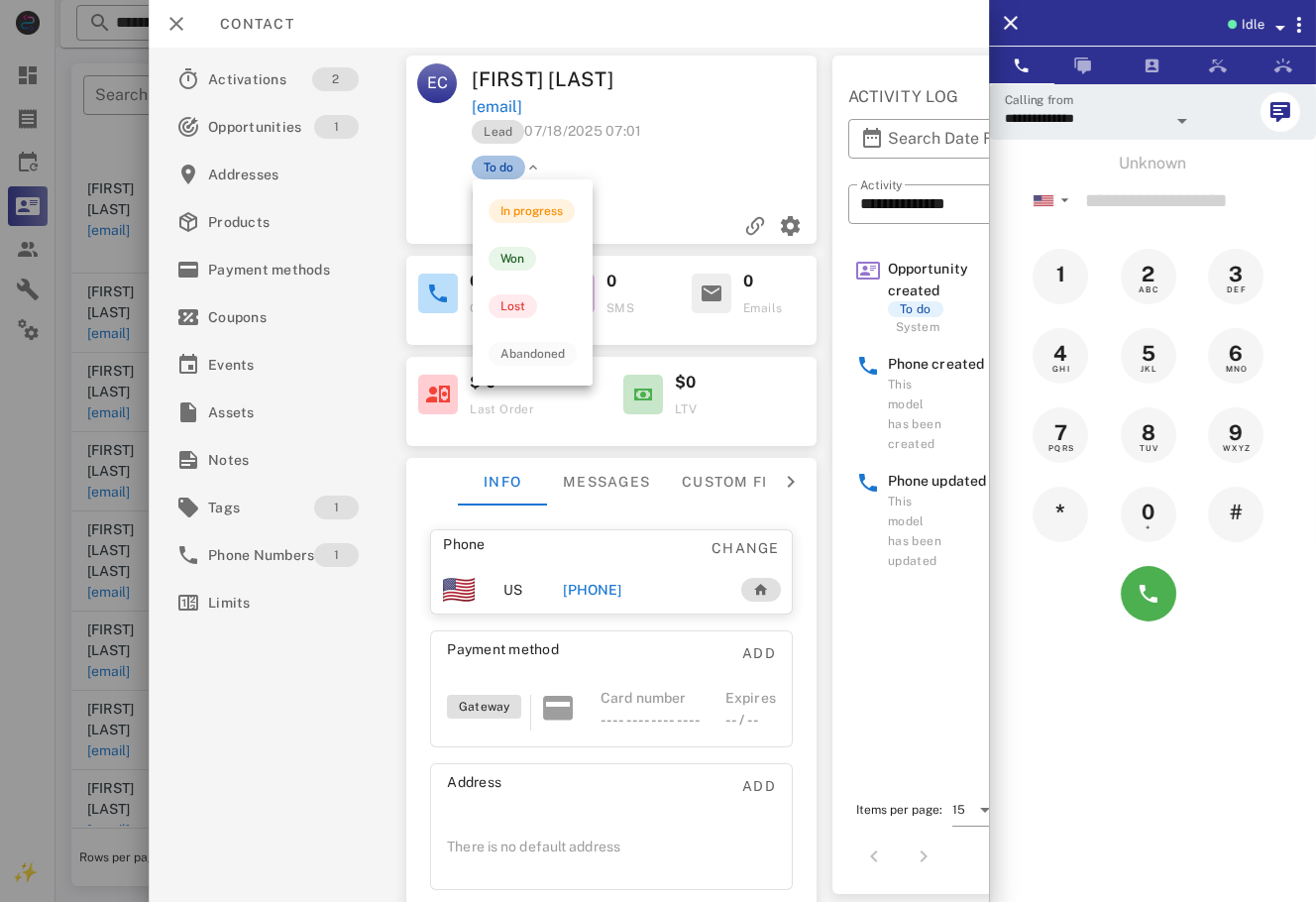 click on "To do" at bounding box center (498, 168) 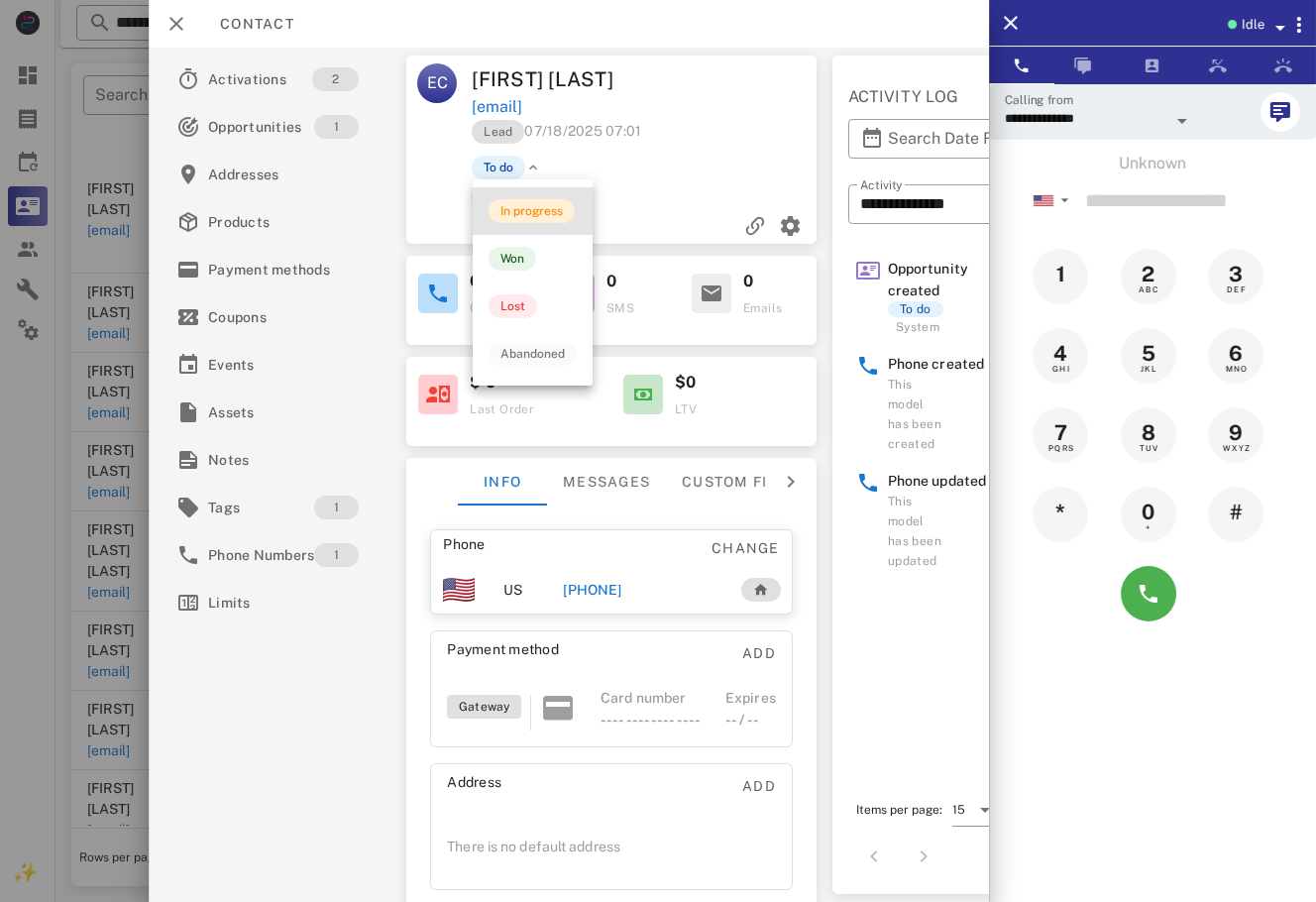 click on "In progress" at bounding box center [531, 211] 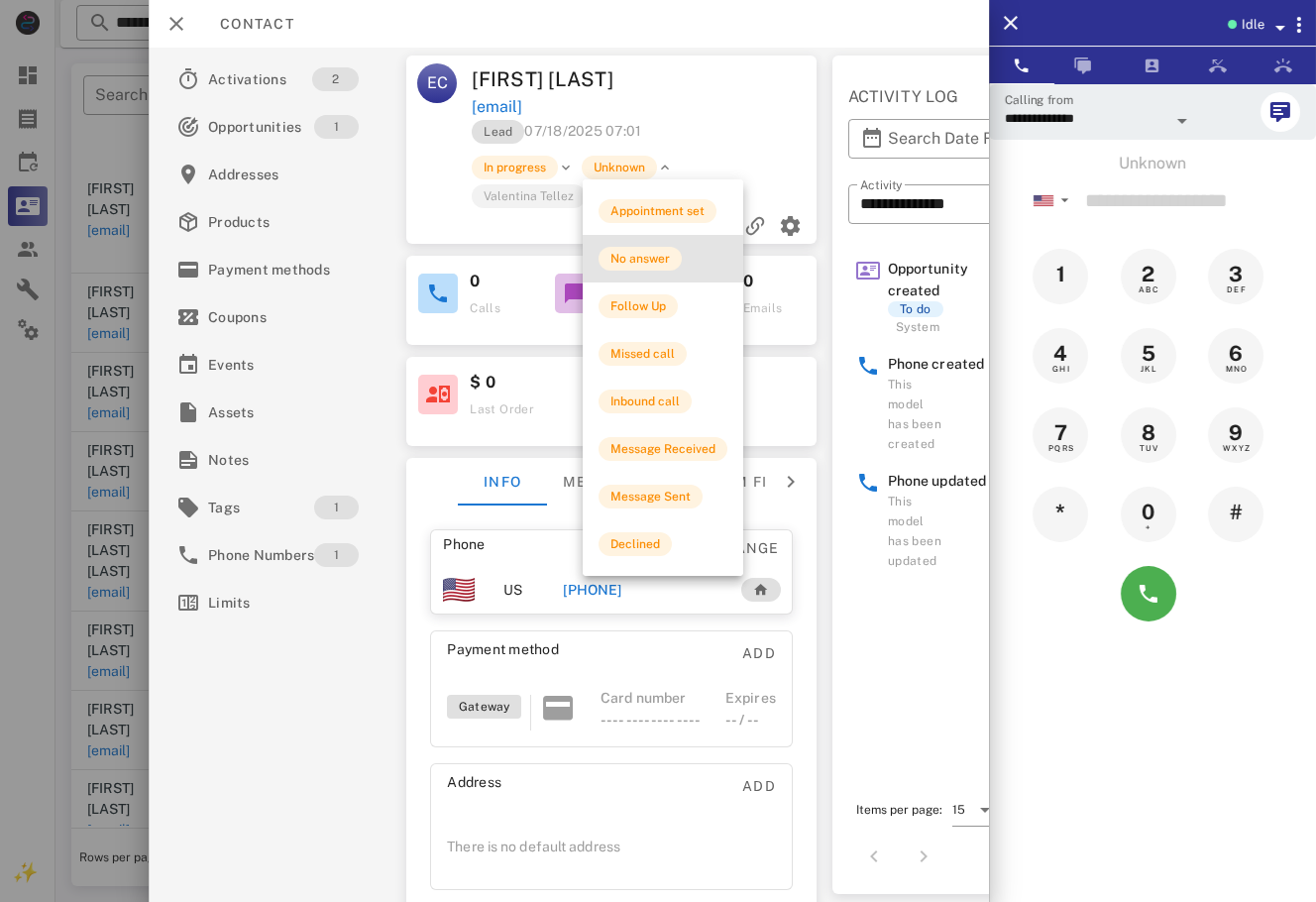 click on "No answer" at bounding box center (640, 259) 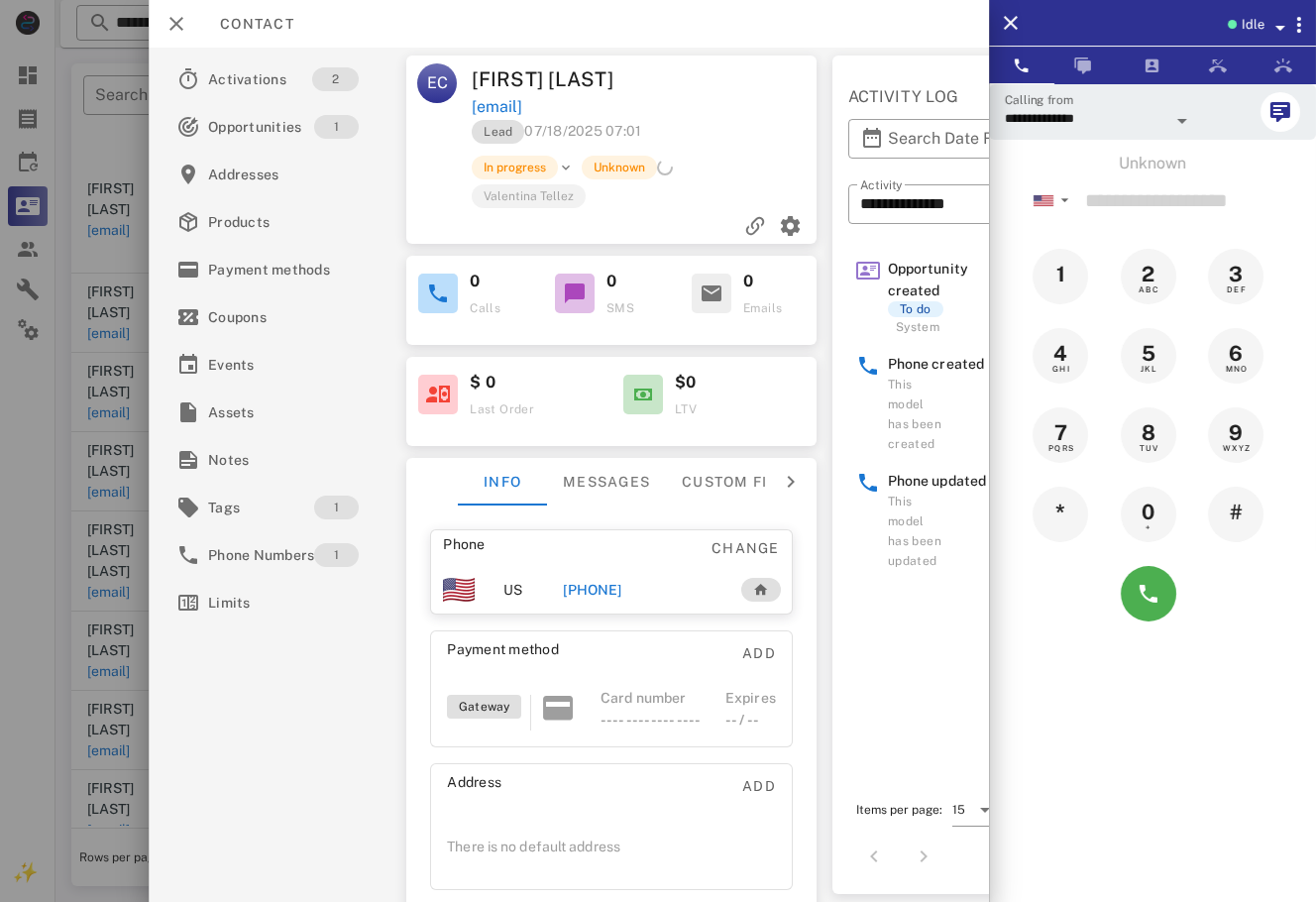 click at bounding box center [658, 451] 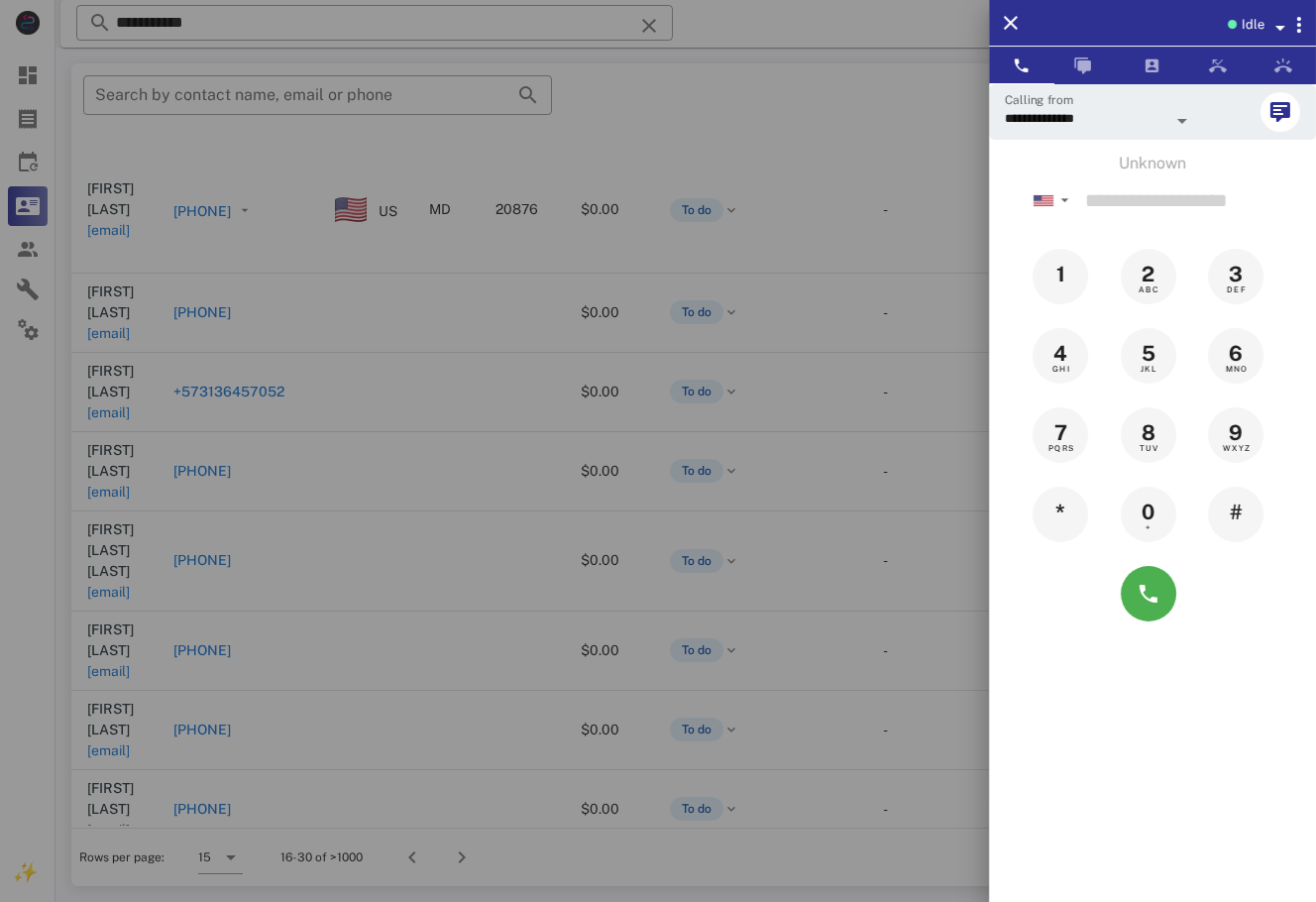 click at bounding box center (658, 451) 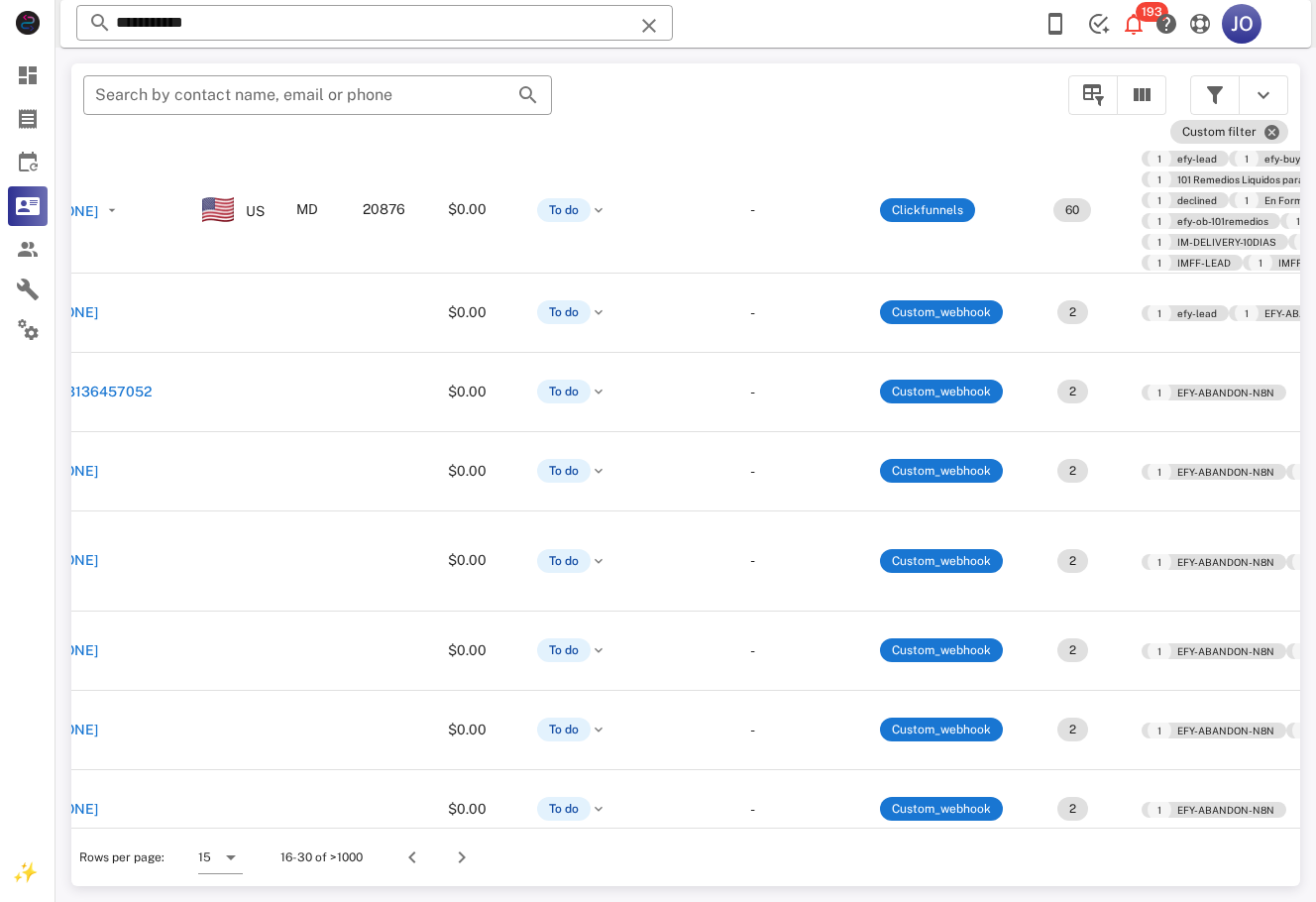 scroll, scrollTop: 206, scrollLeft: 0, axis: vertical 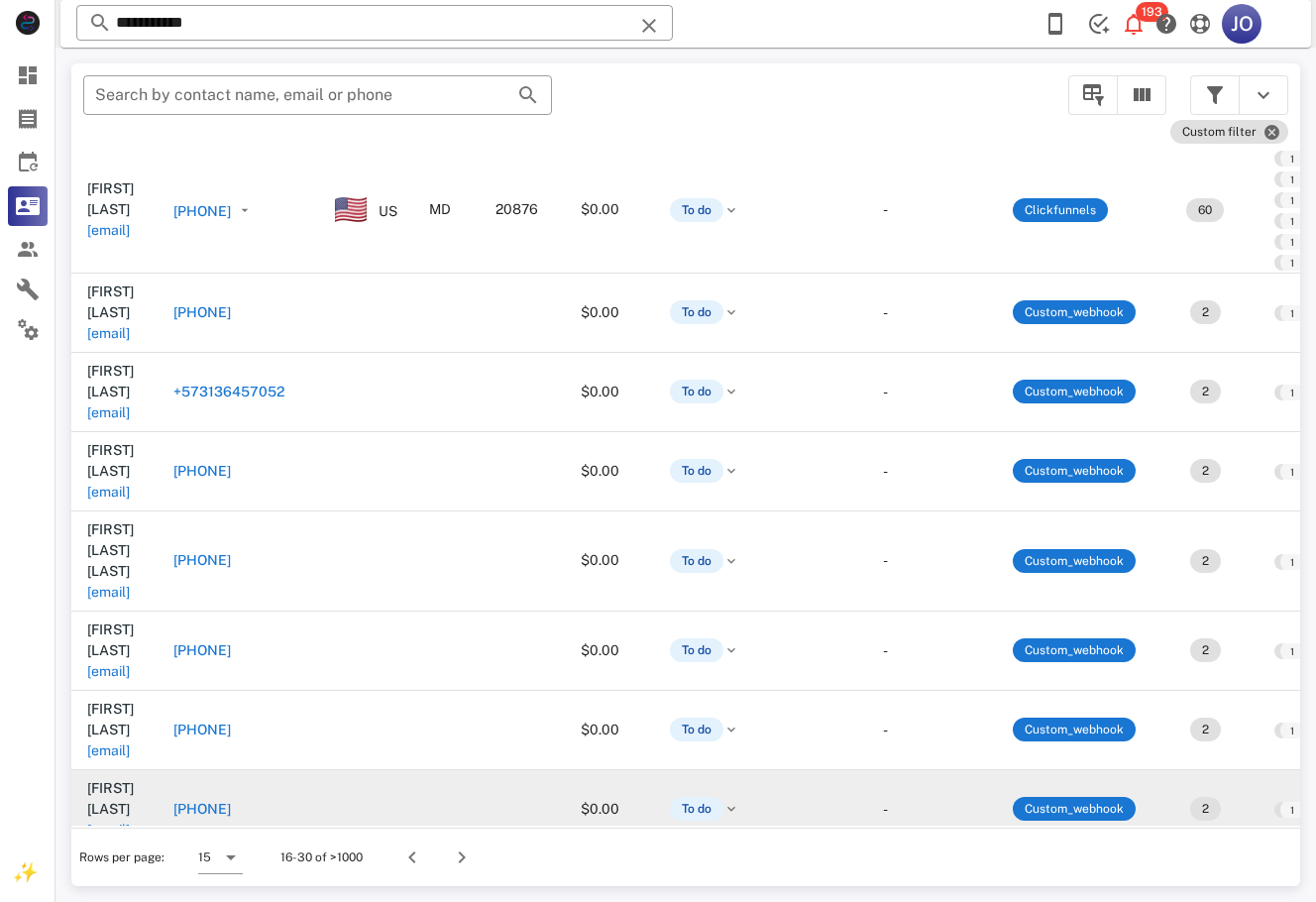 click on "claudiaivett0783@gmsil.com" at bounding box center [108, 830] 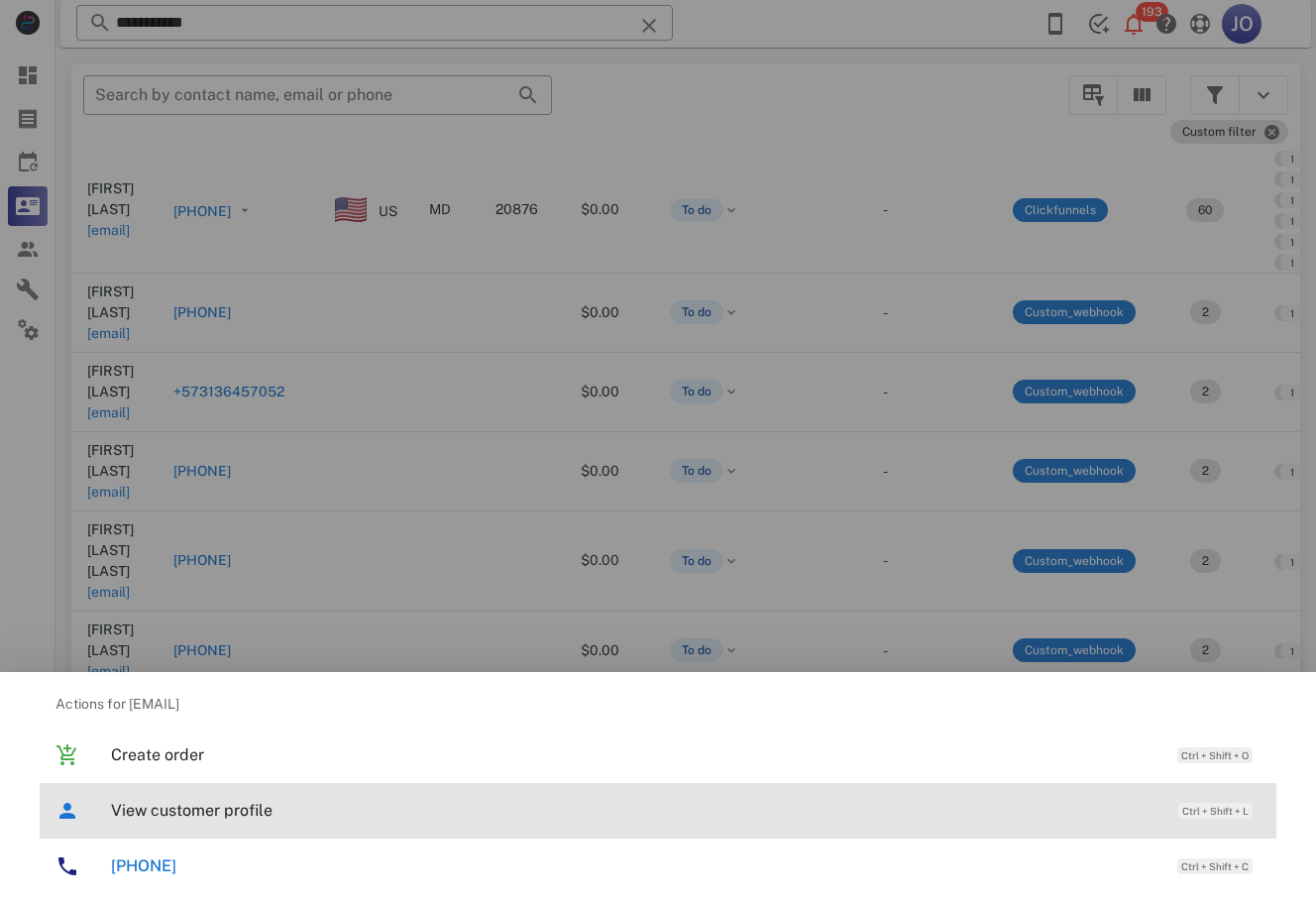 click on "View customer profile" at bounding box center [634, 810] 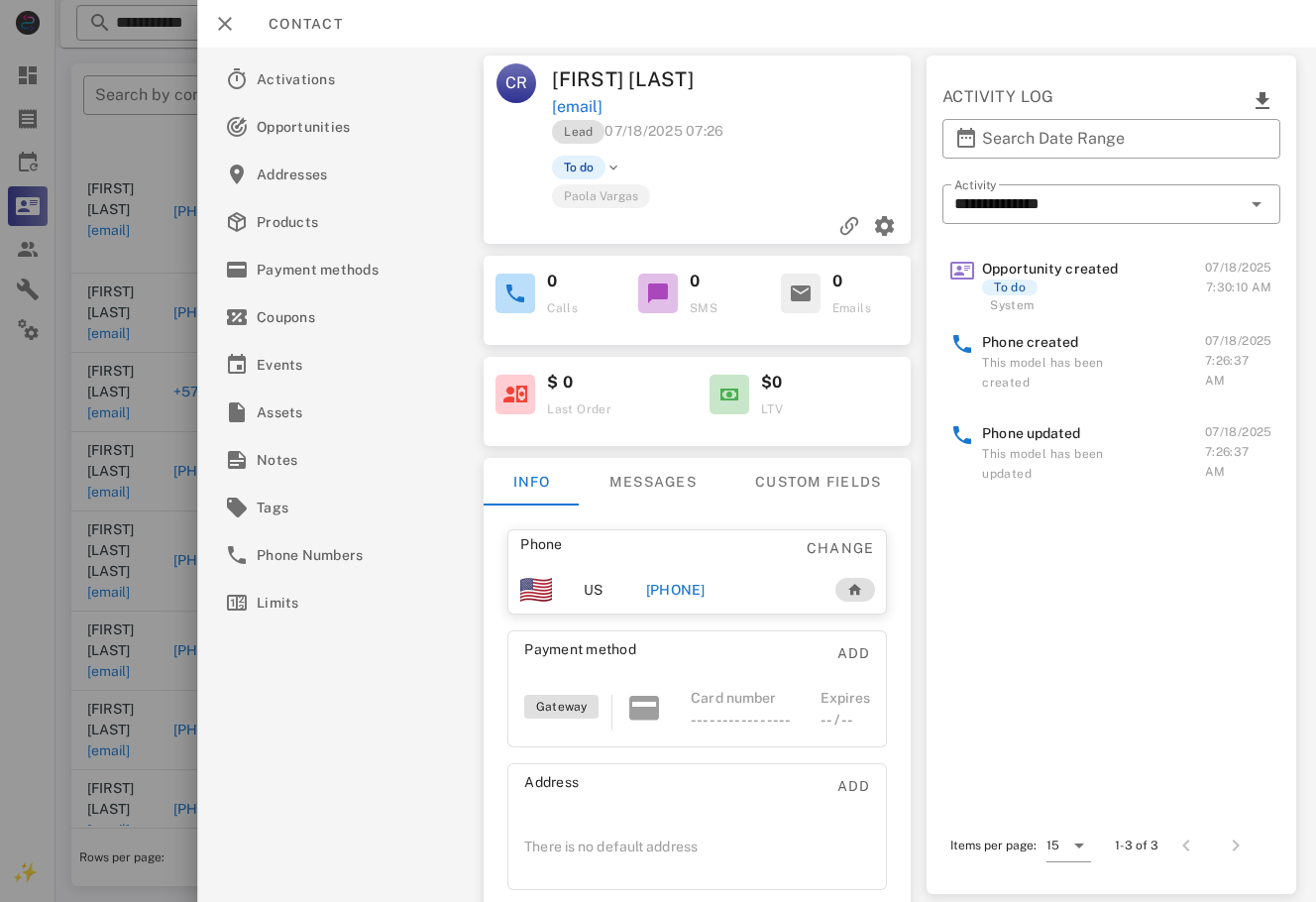 drag, startPoint x: 678, startPoint y: 564, endPoint x: 673, endPoint y: 598, distance: 34.36568 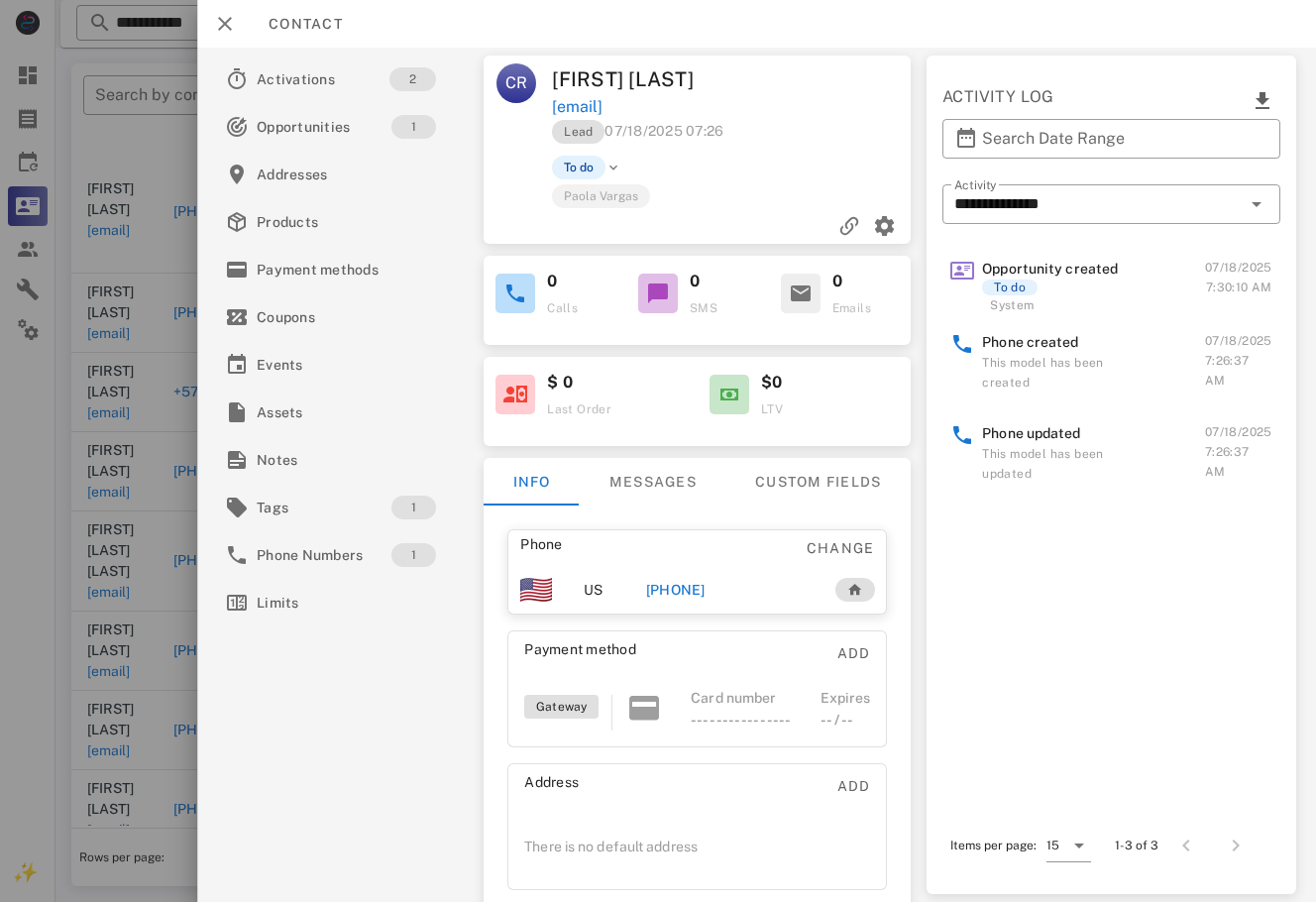 click on "+18313483695" at bounding box center (676, 590) 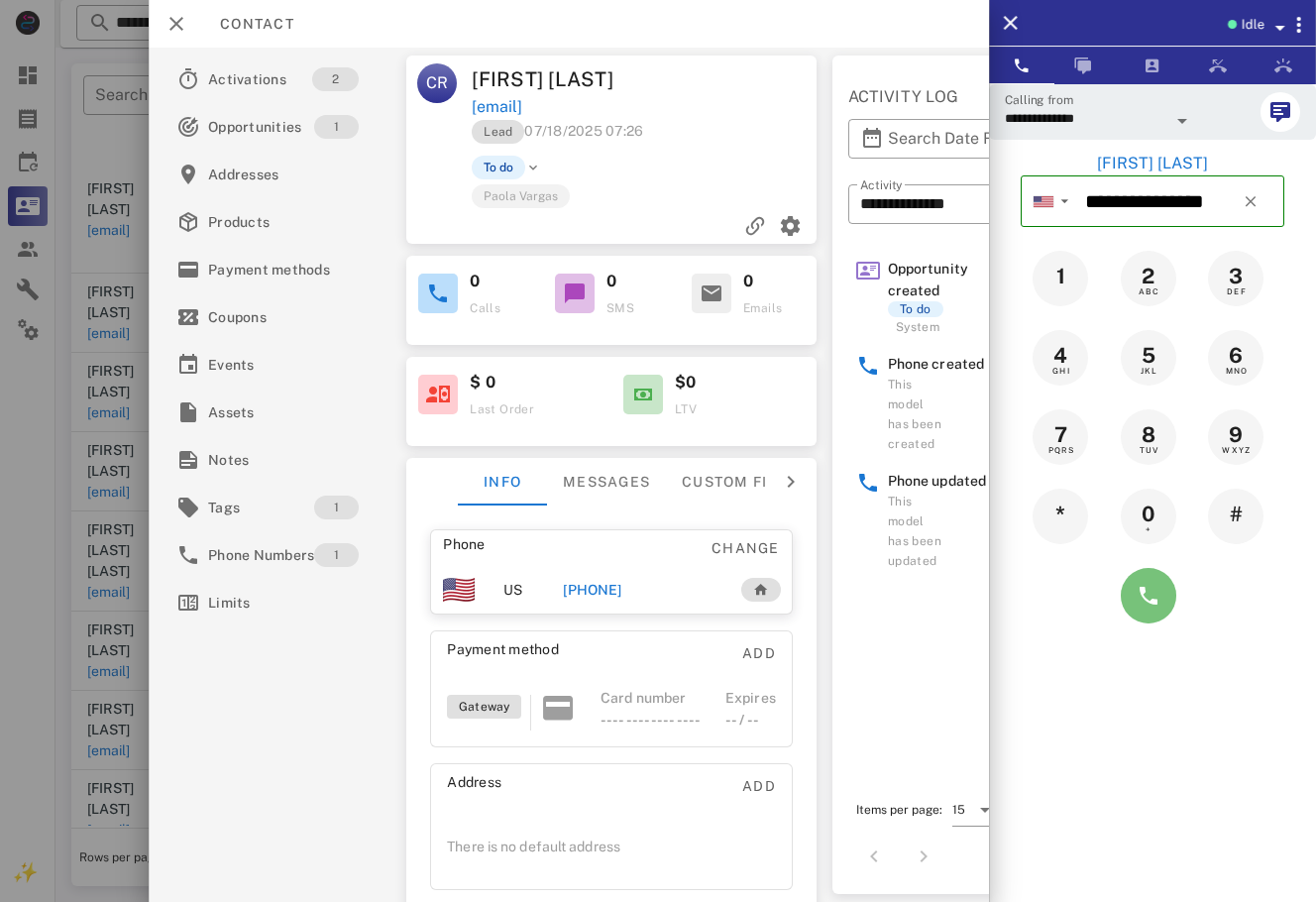 click at bounding box center [1149, 596] 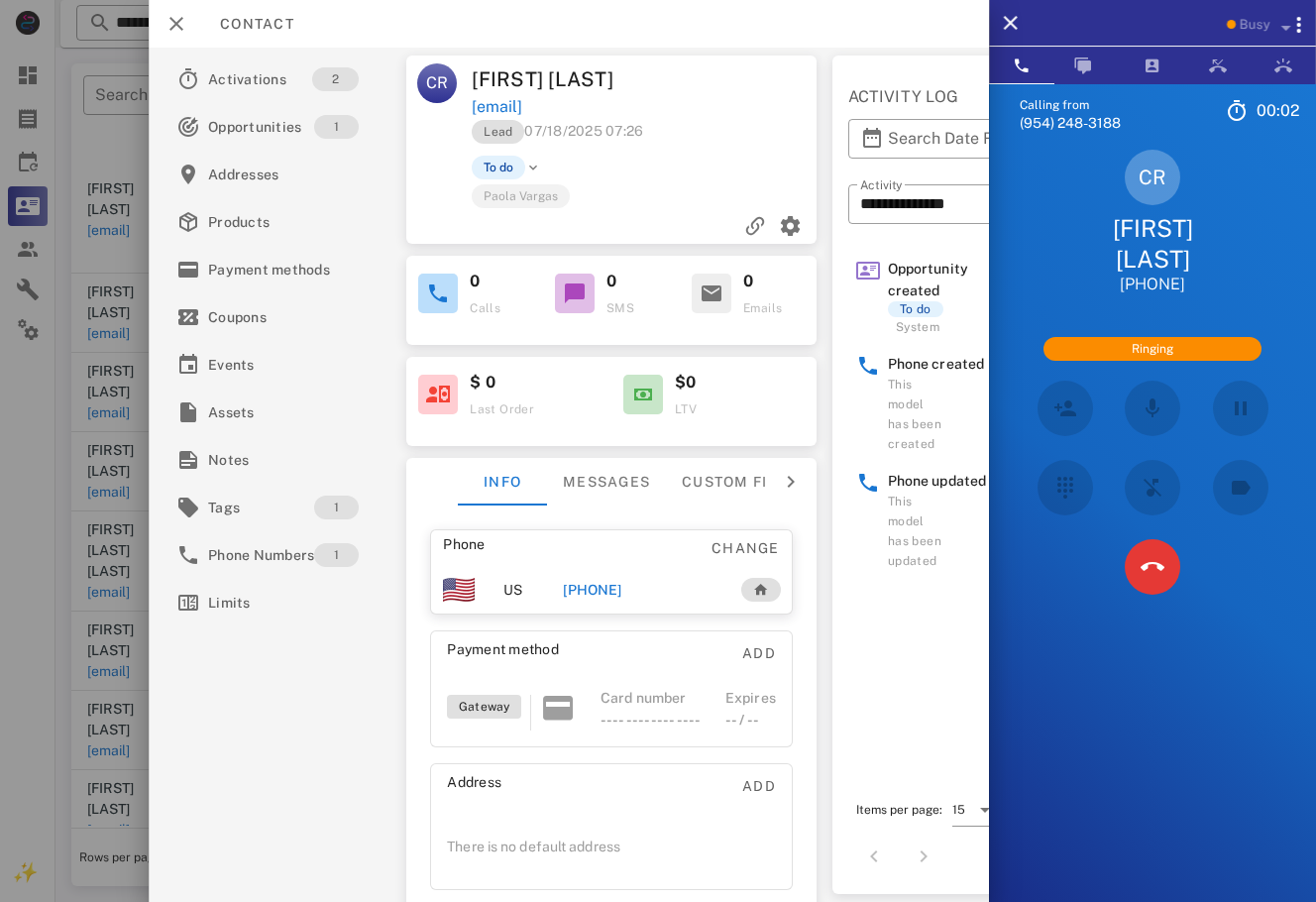 scroll, scrollTop: 148, scrollLeft: 0, axis: vertical 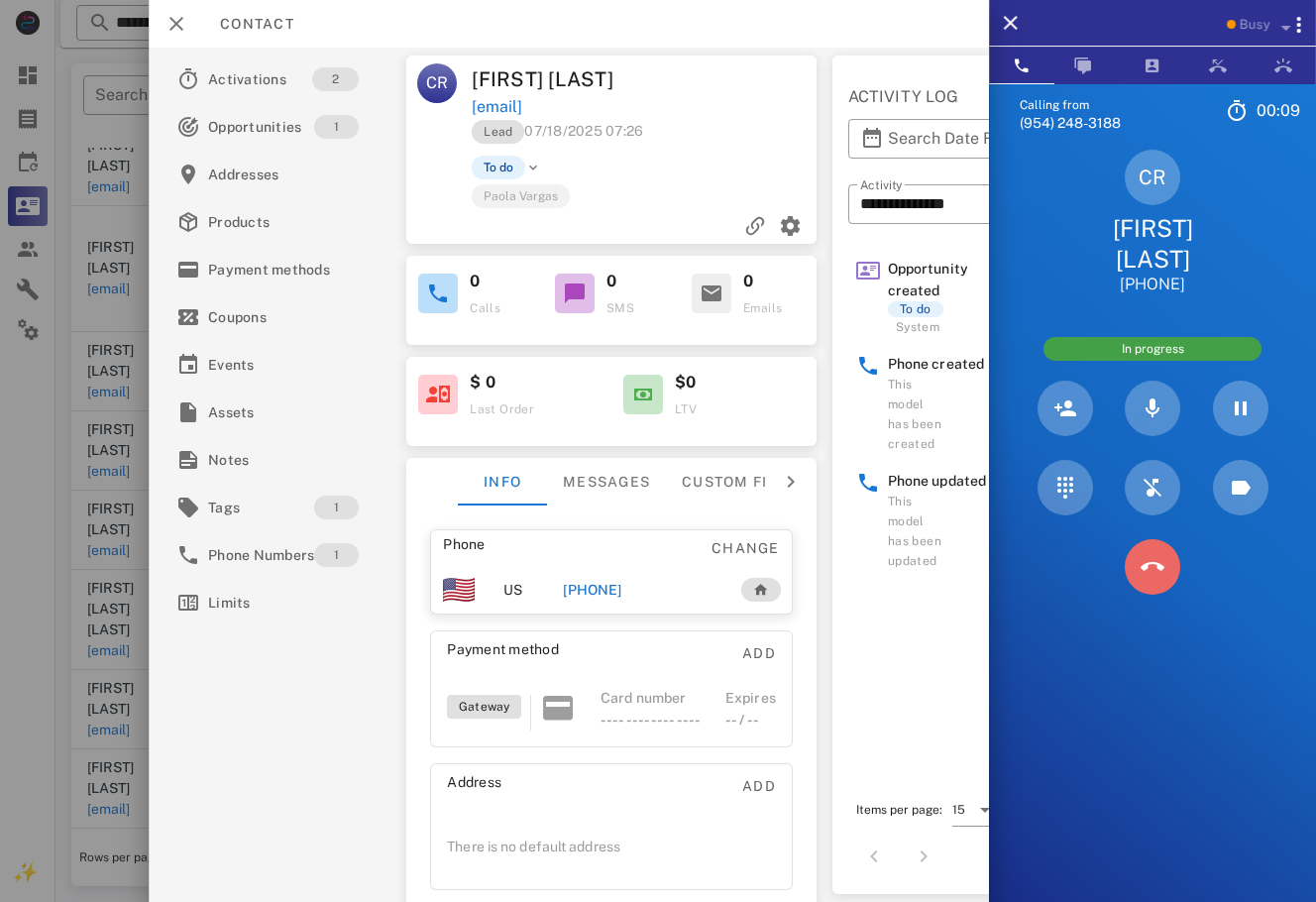 click at bounding box center [1152, 567] 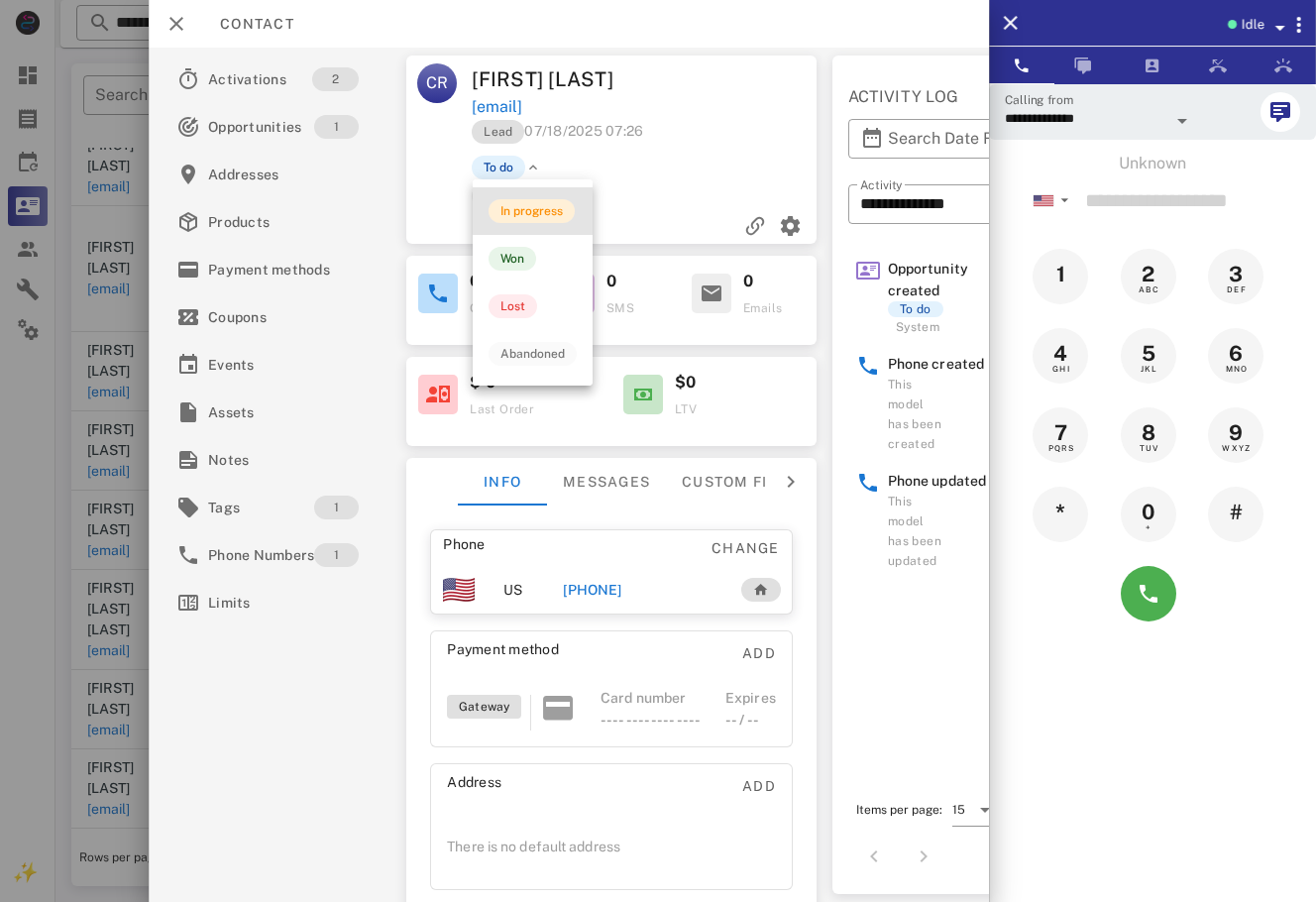 click on "In progress" at bounding box center [531, 211] 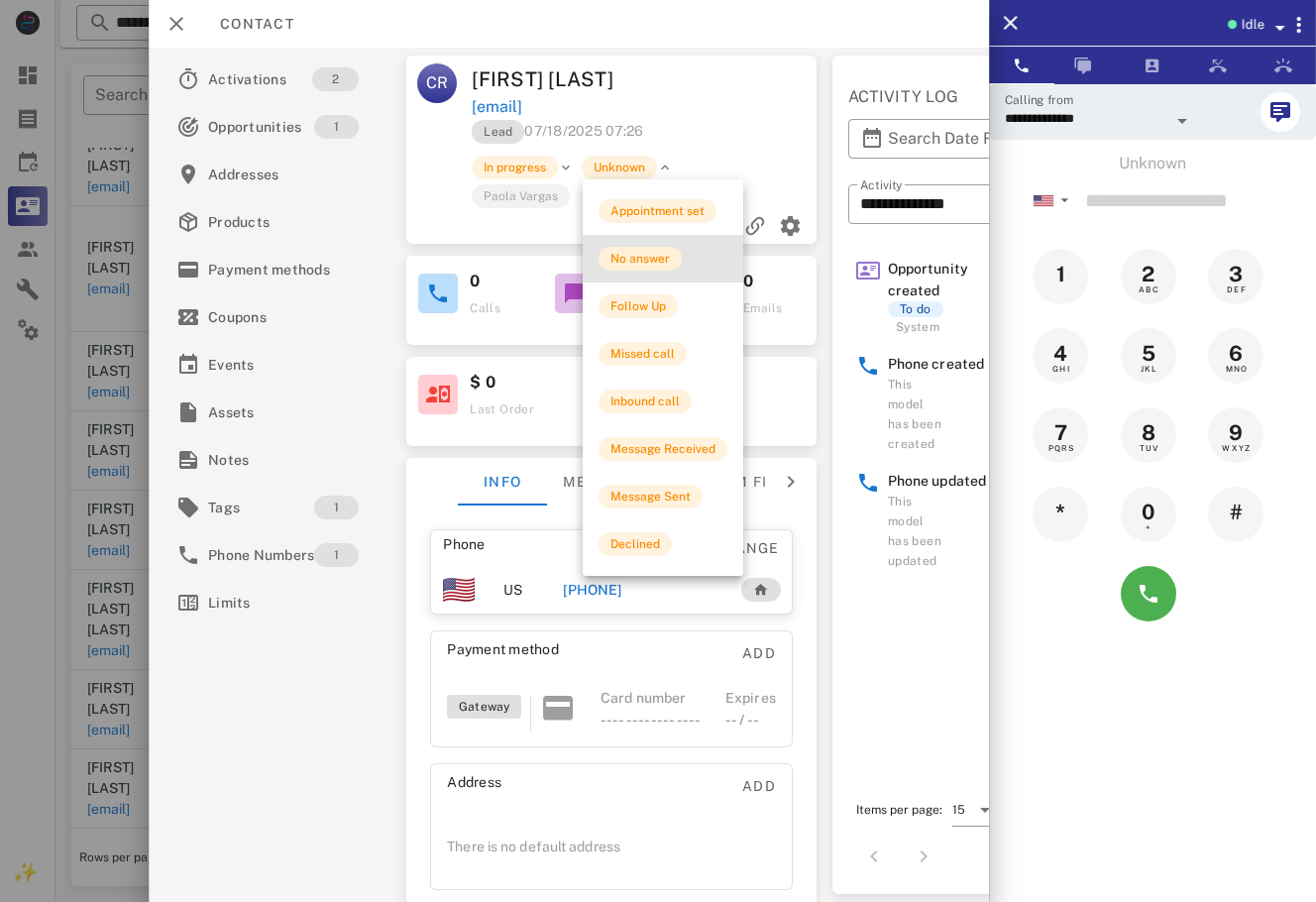 click on "No answer" at bounding box center [640, 259] 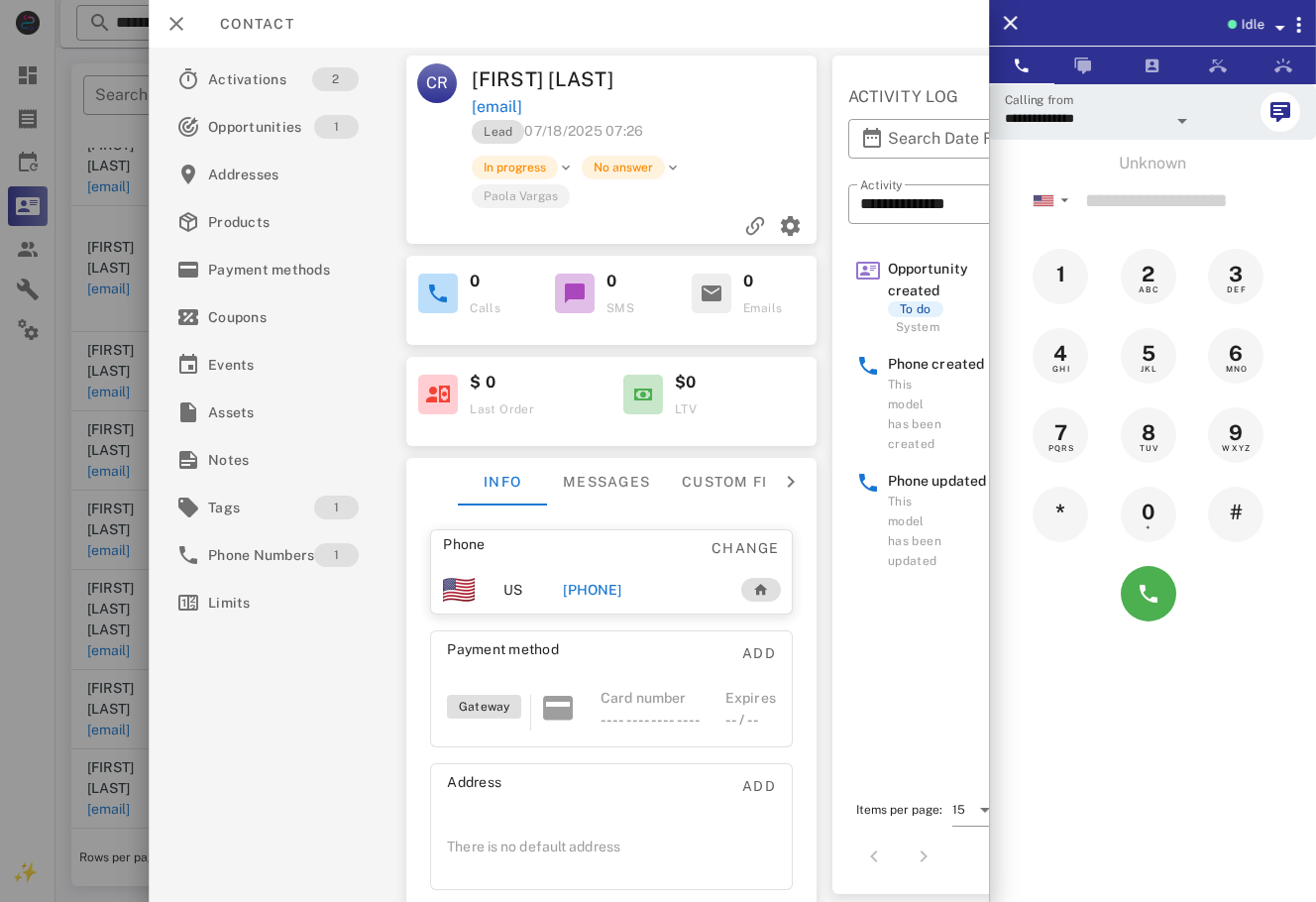 click at bounding box center (658, 451) 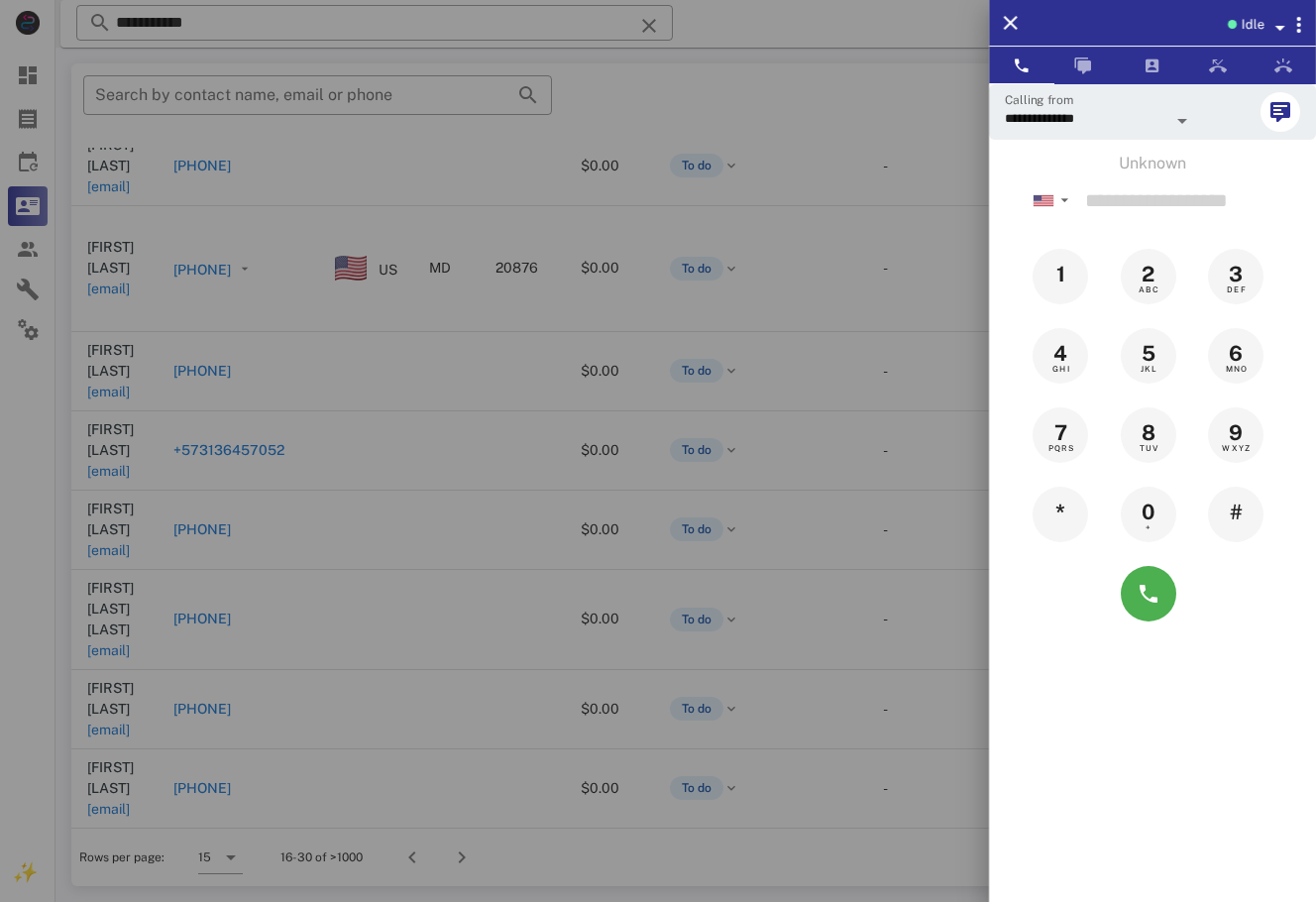 drag, startPoint x: 268, startPoint y: 819, endPoint x: 519, endPoint y: 849, distance: 252.78647 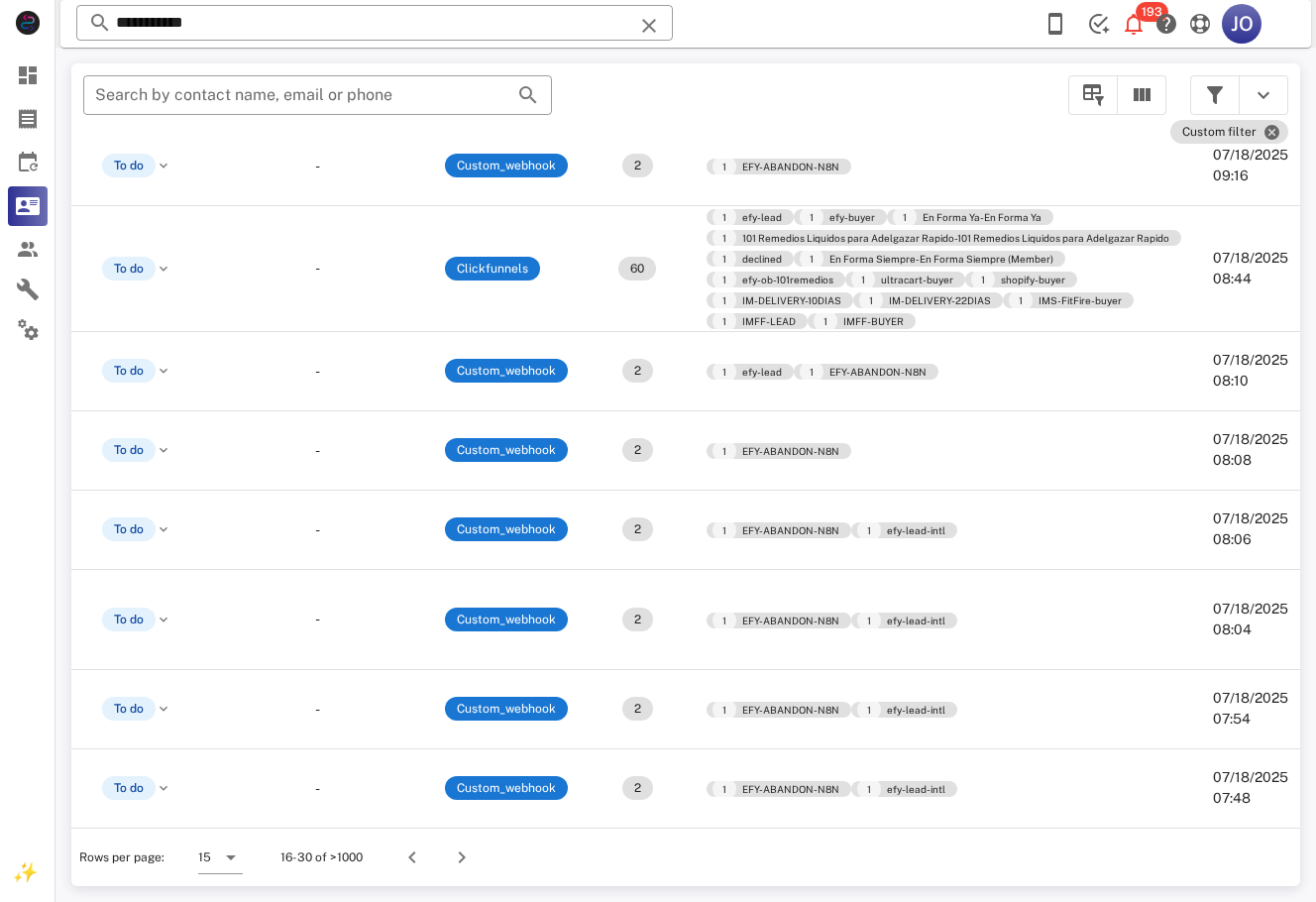 scroll, scrollTop: 148, scrollLeft: 666, axis: both 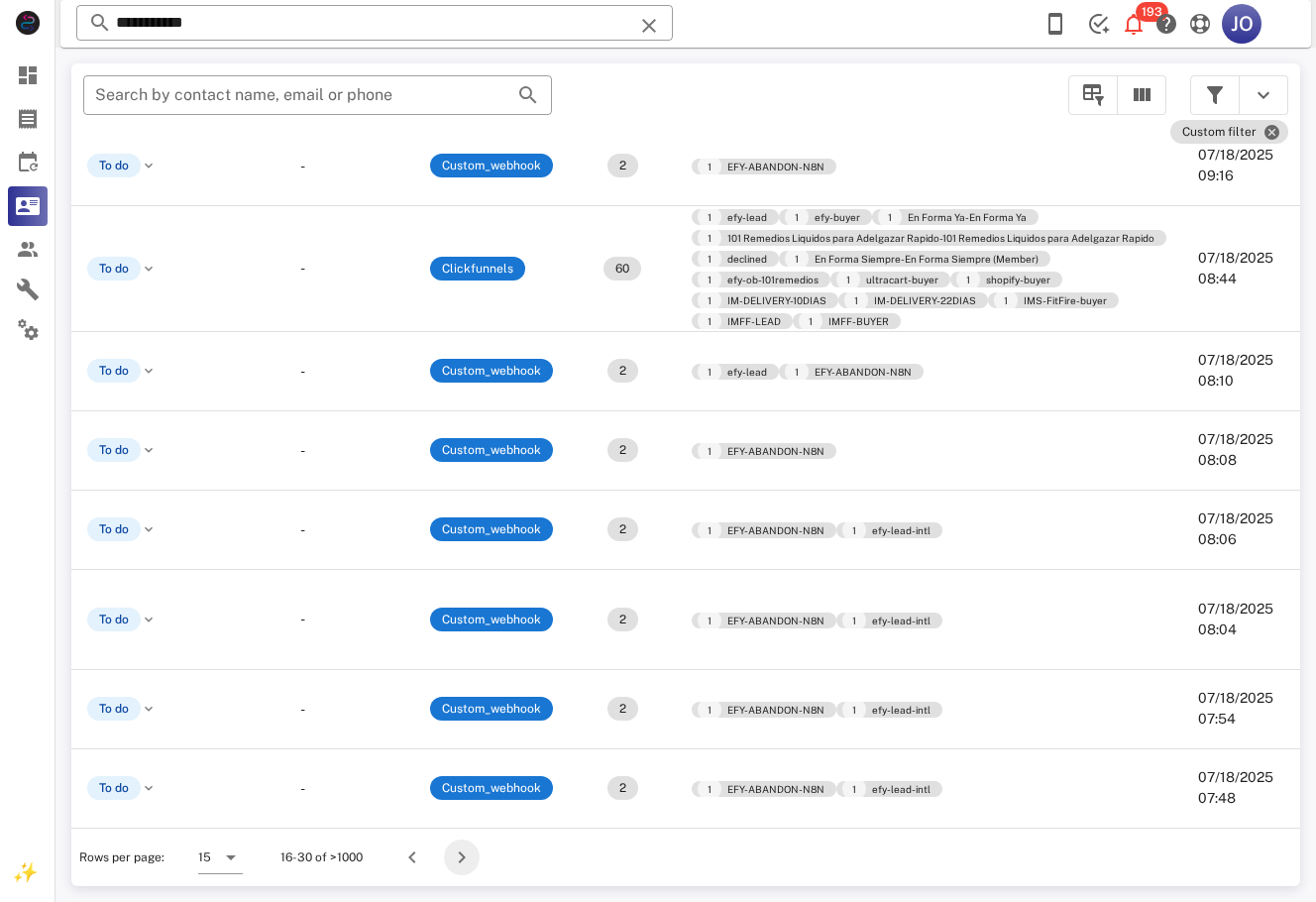 click at bounding box center (462, 857) 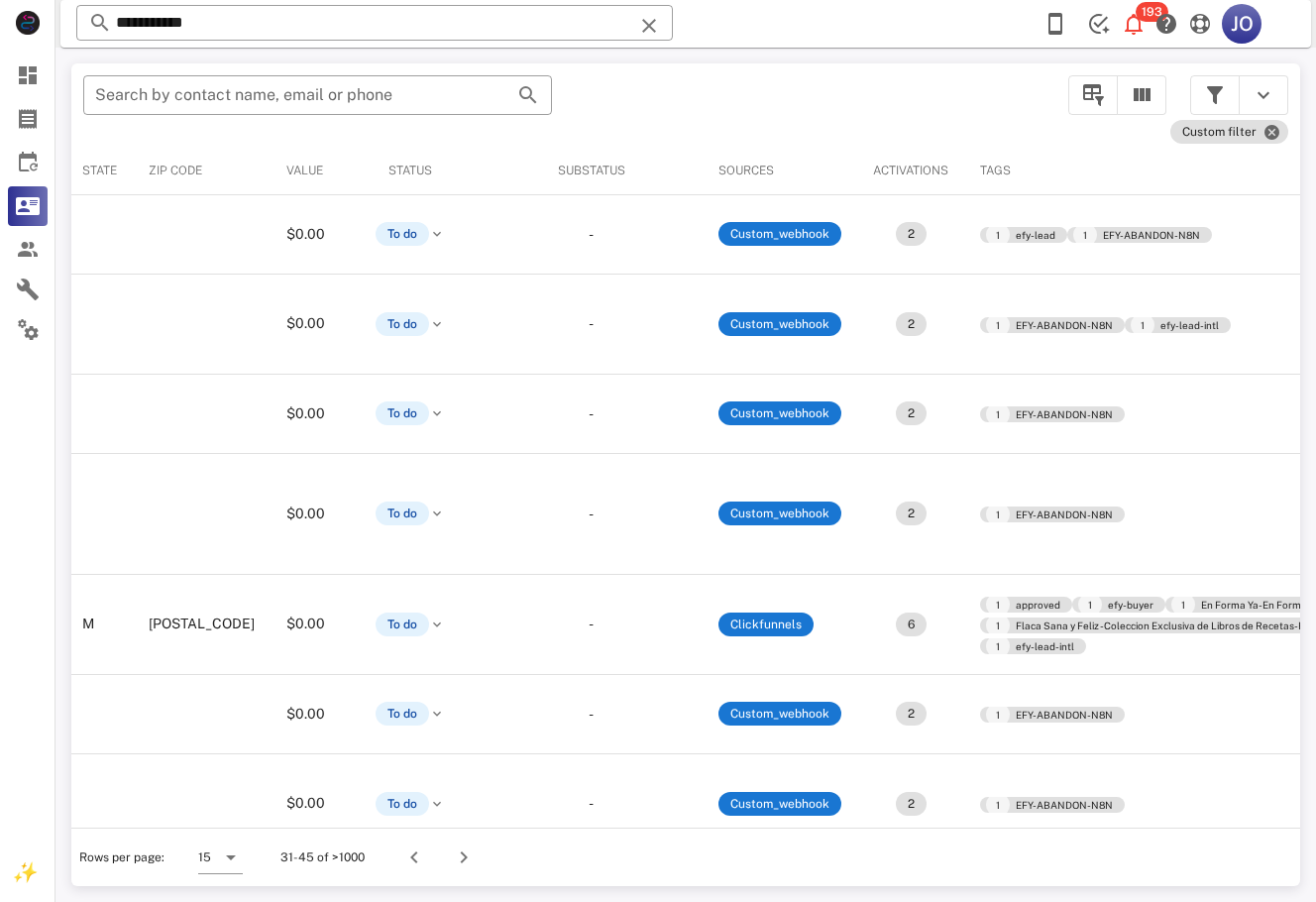 scroll, scrollTop: 0, scrollLeft: 0, axis: both 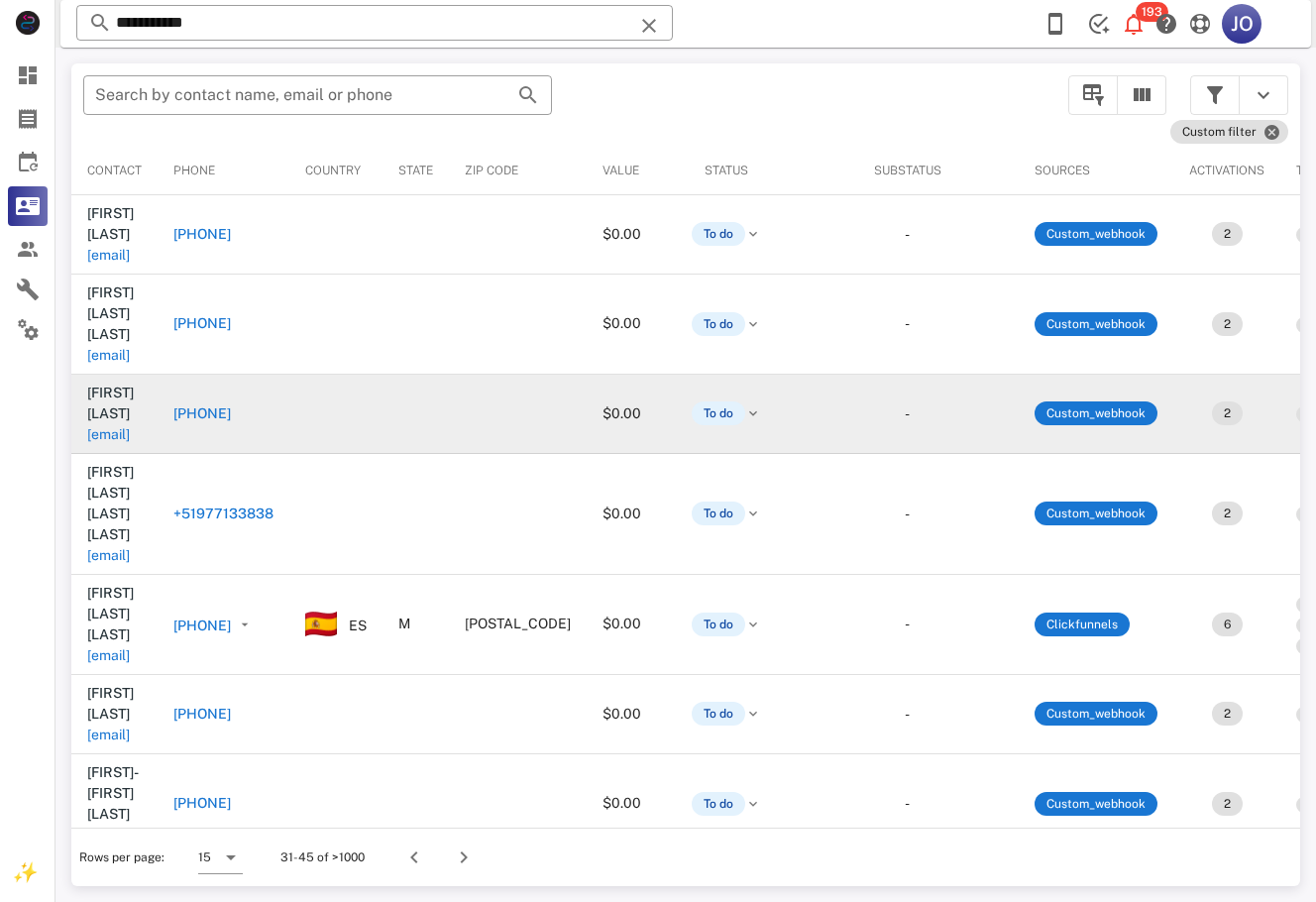 click on "dannymarman@gmail.com" at bounding box center (108, 434) 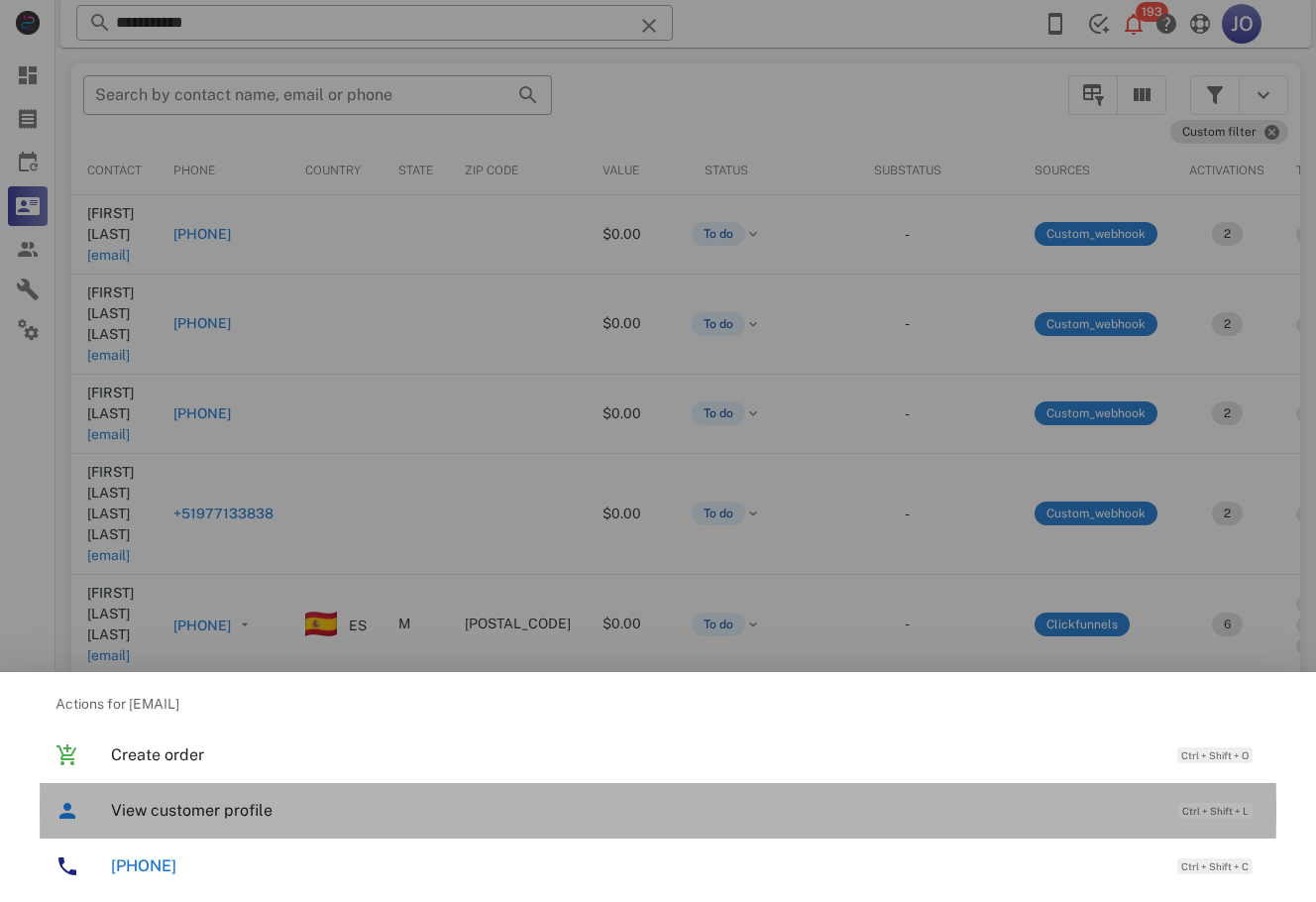 click on "View customer profile" at bounding box center [634, 810] 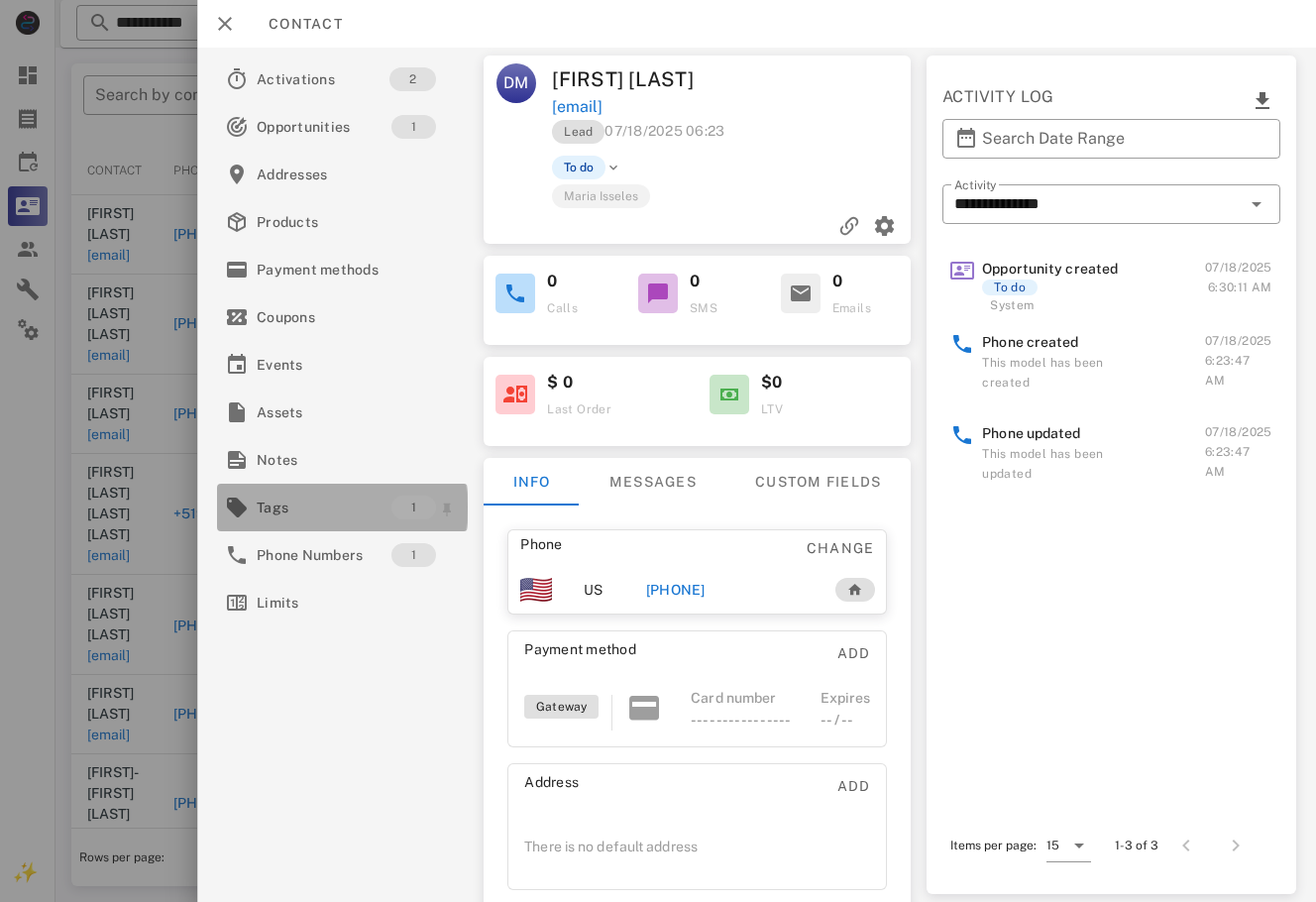 click on "Tags" at bounding box center (324, 507) 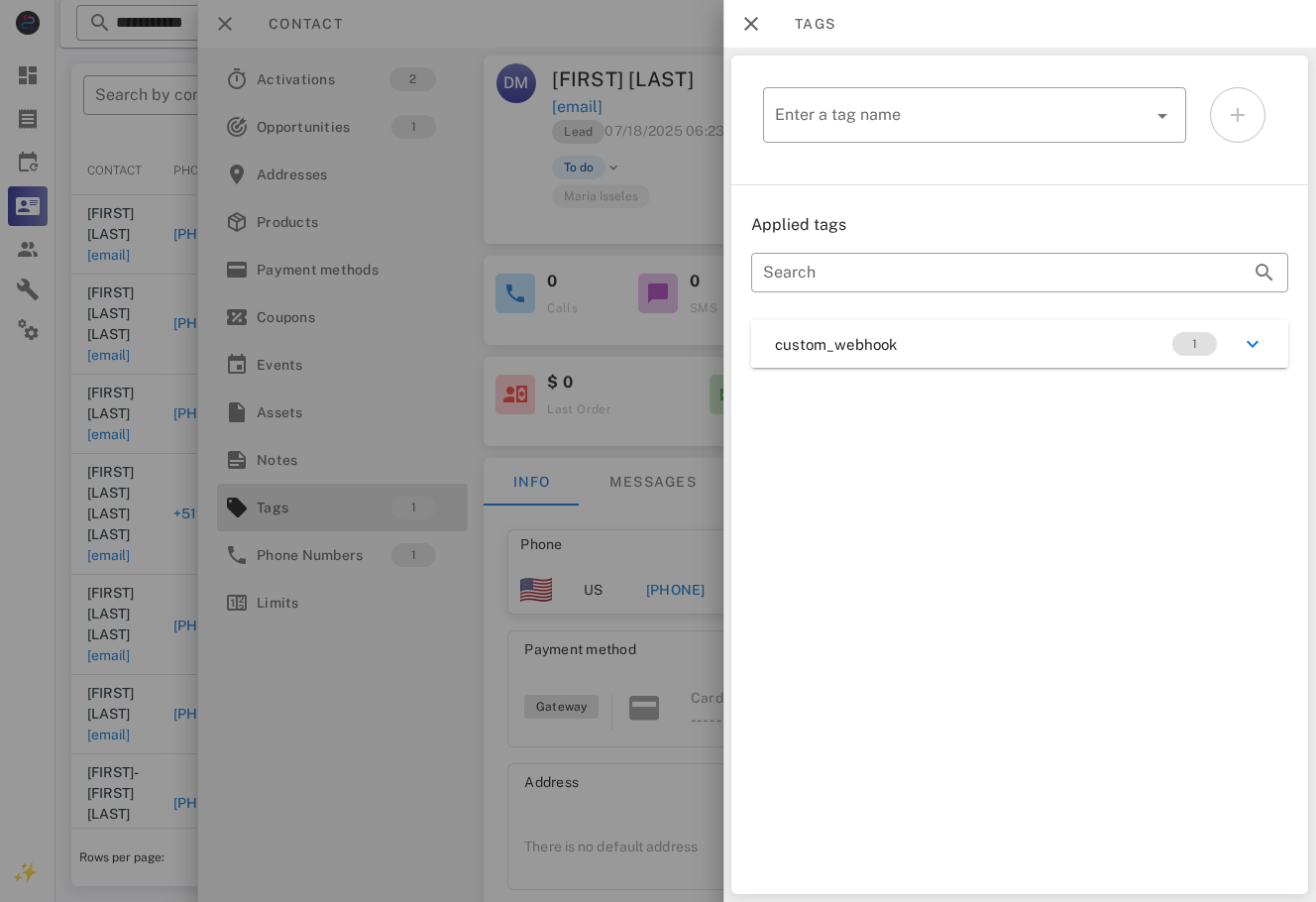 drag, startPoint x: 929, startPoint y: 298, endPoint x: 919, endPoint y: 302, distance: 10.77033 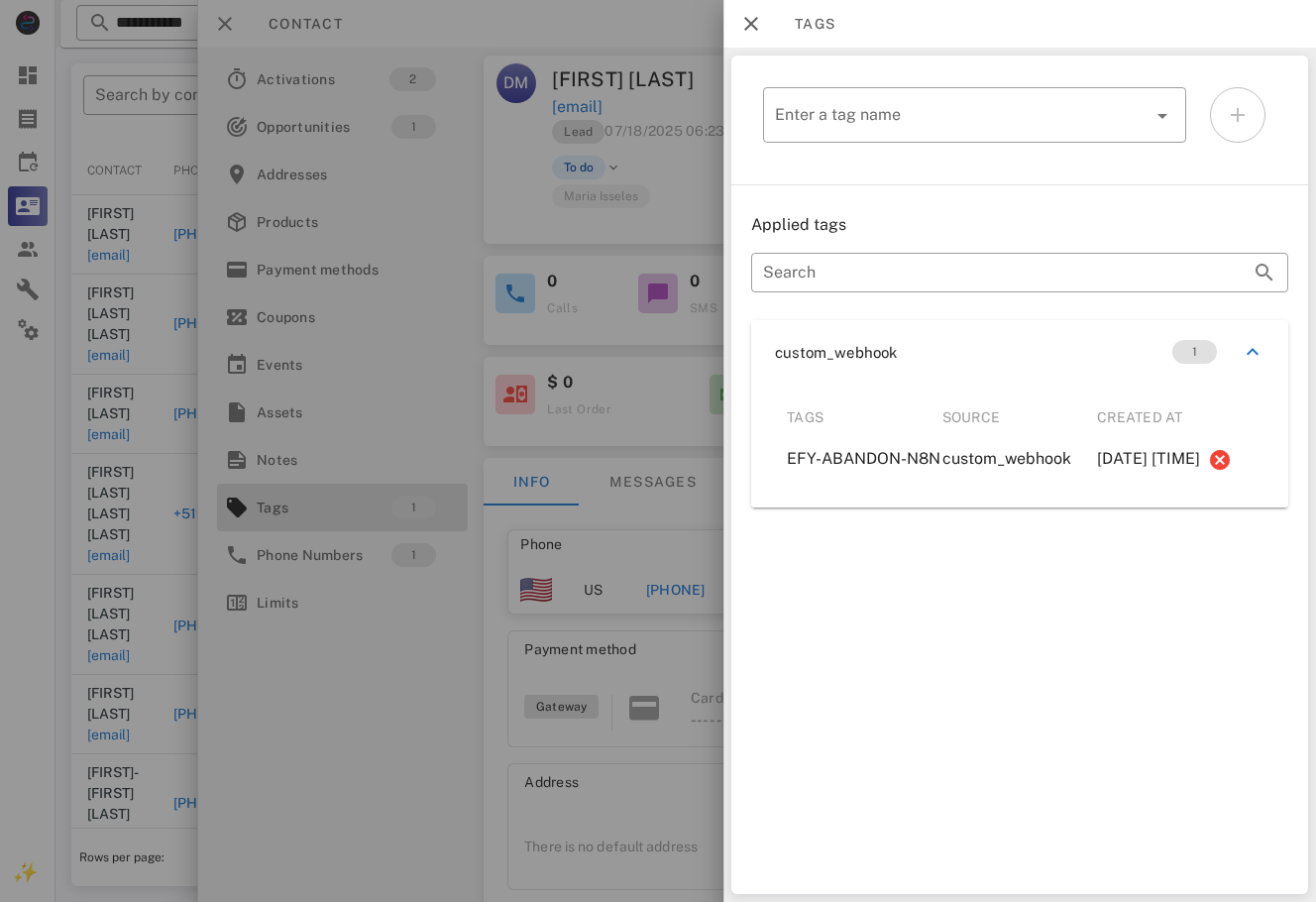 click at bounding box center [658, 451] 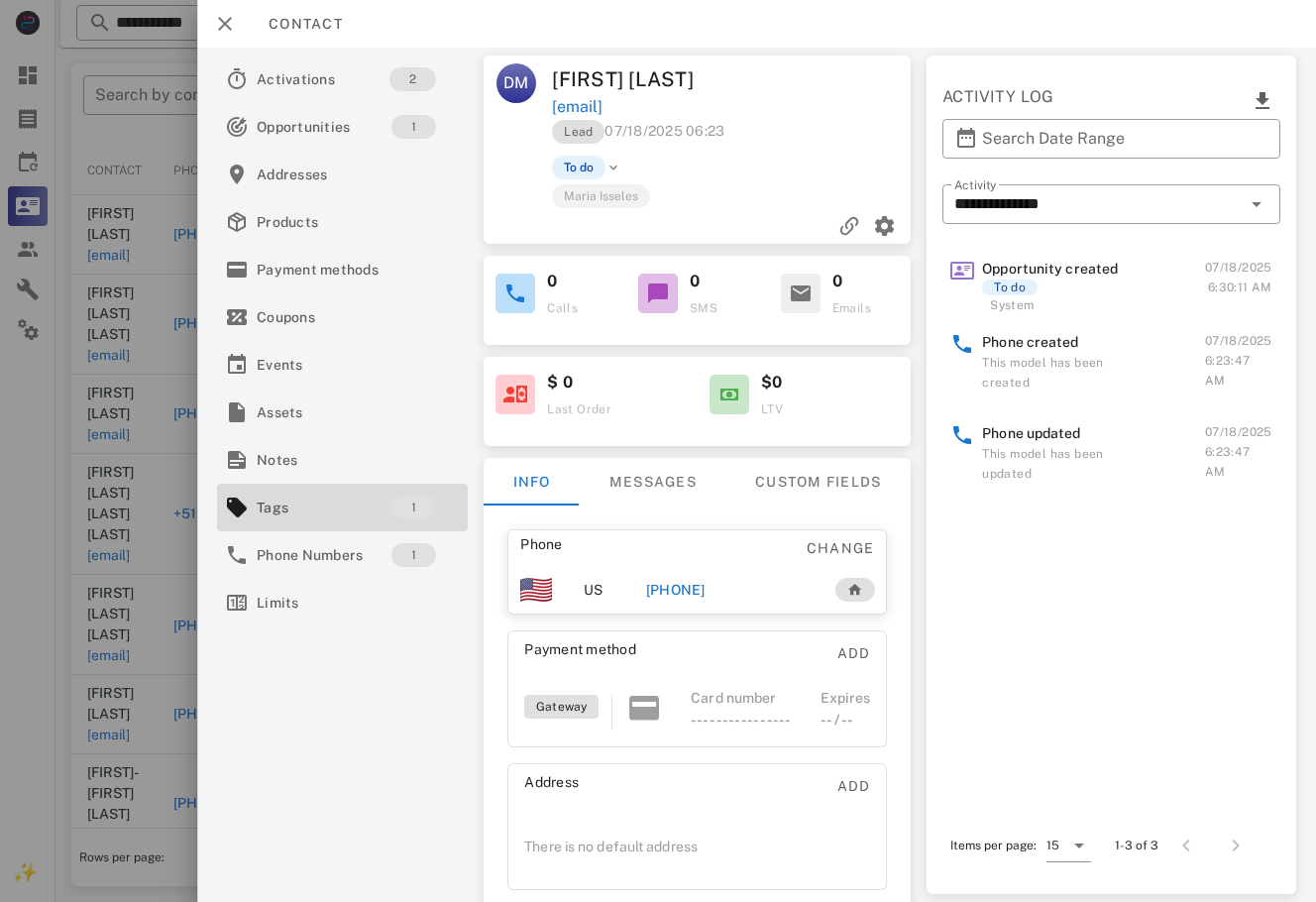 click on "+523319716096" at bounding box center (676, 590) 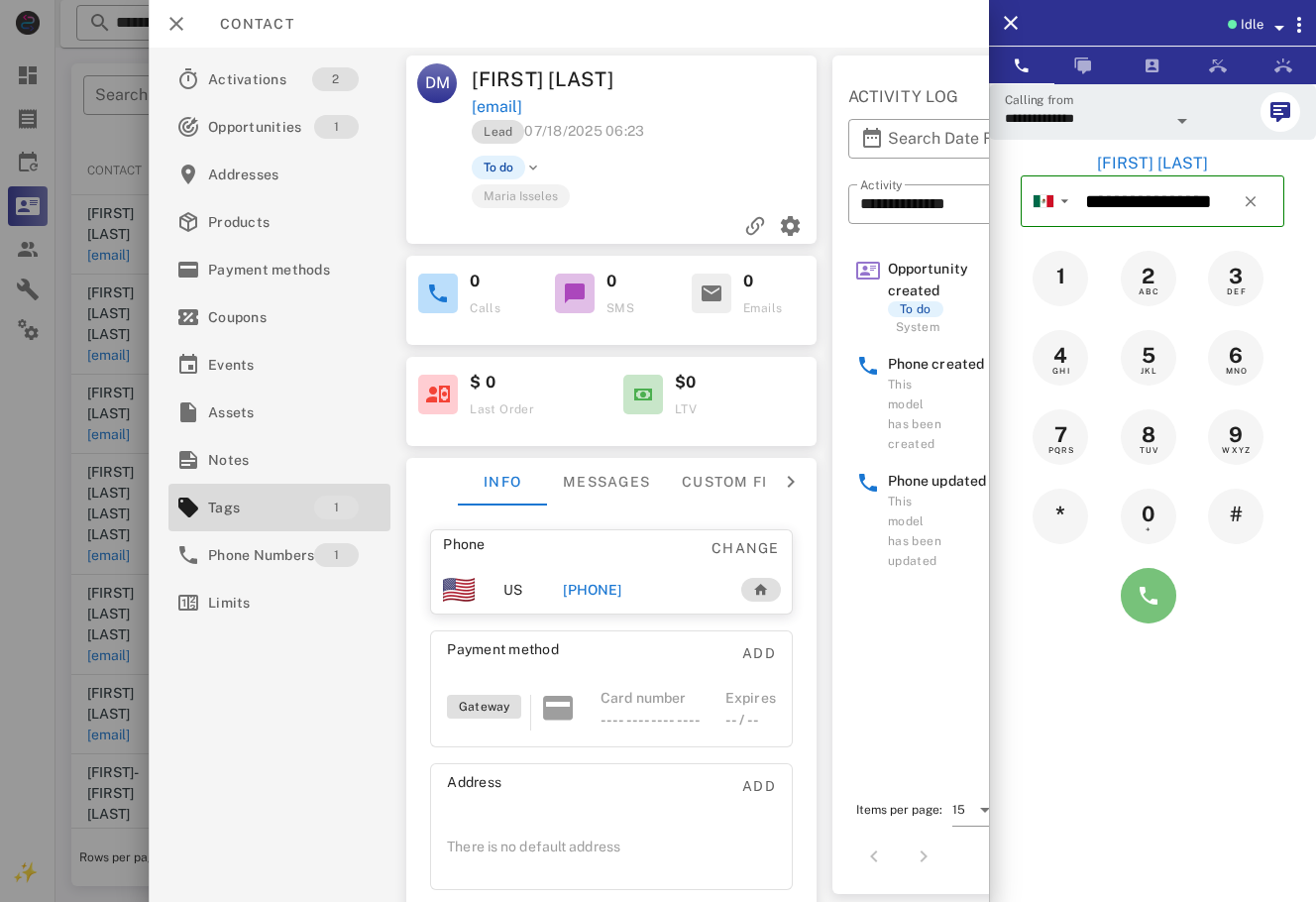 click at bounding box center (1149, 596) 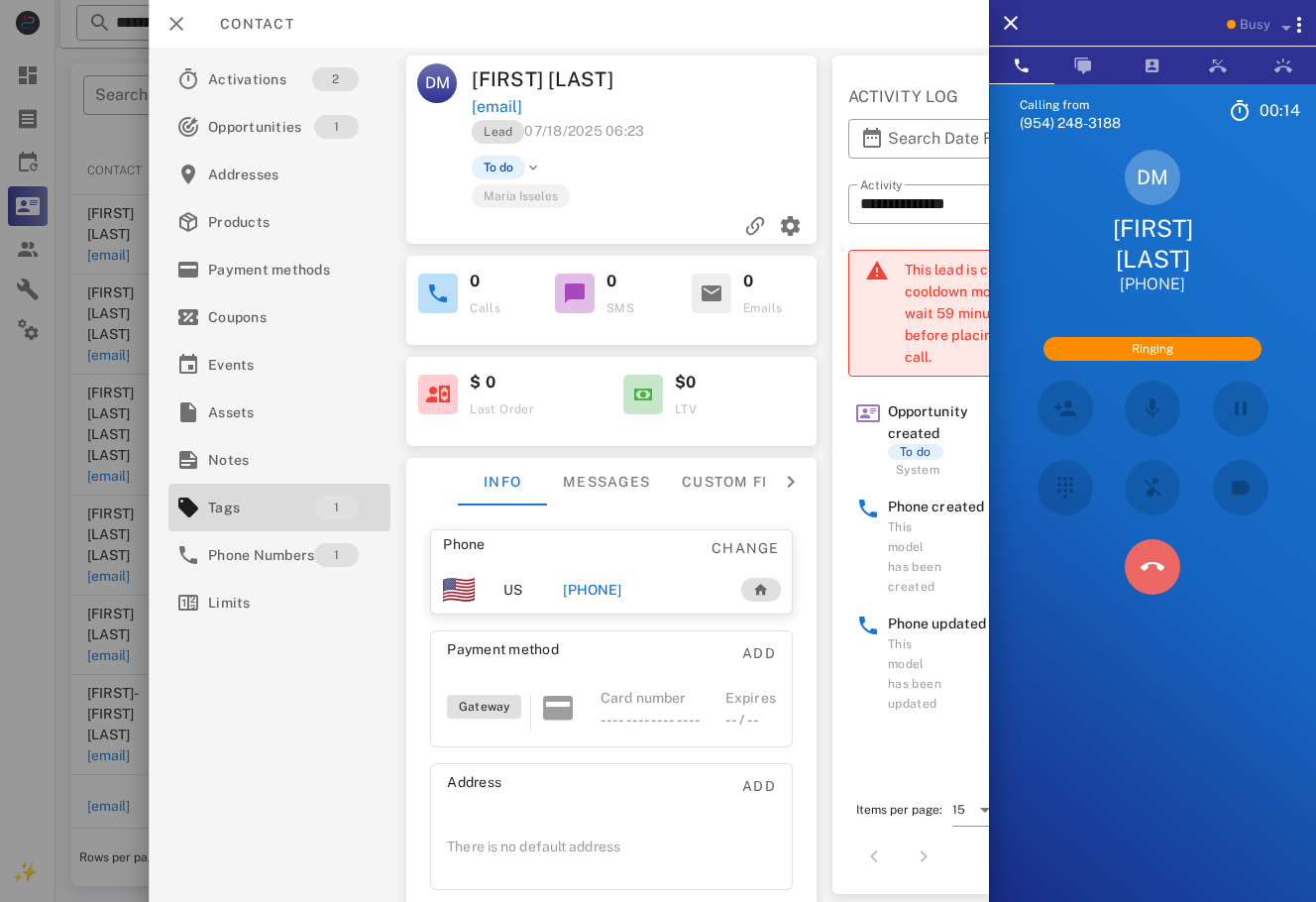 click at bounding box center (1152, 567) 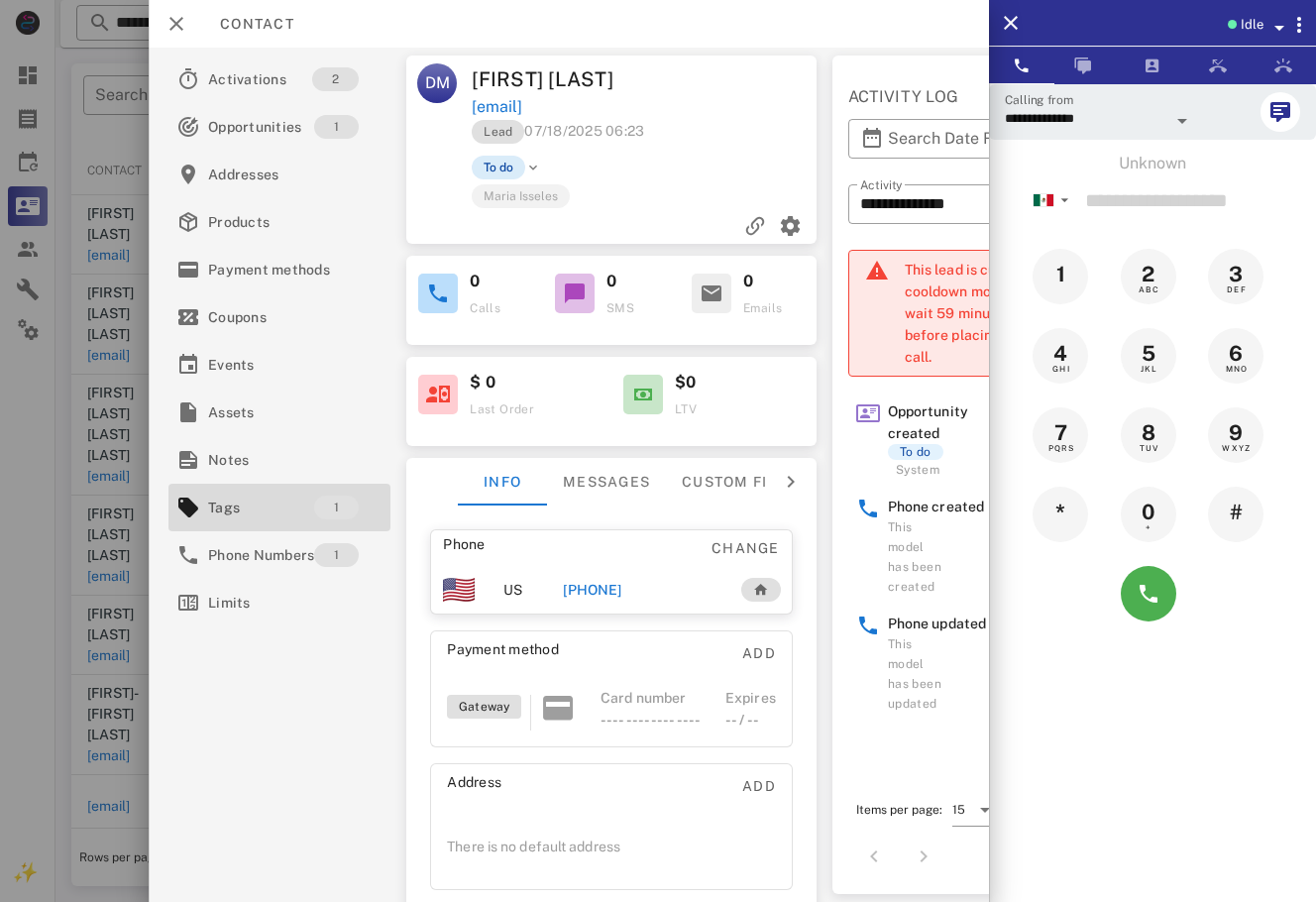 click on "To do" at bounding box center (498, 168) 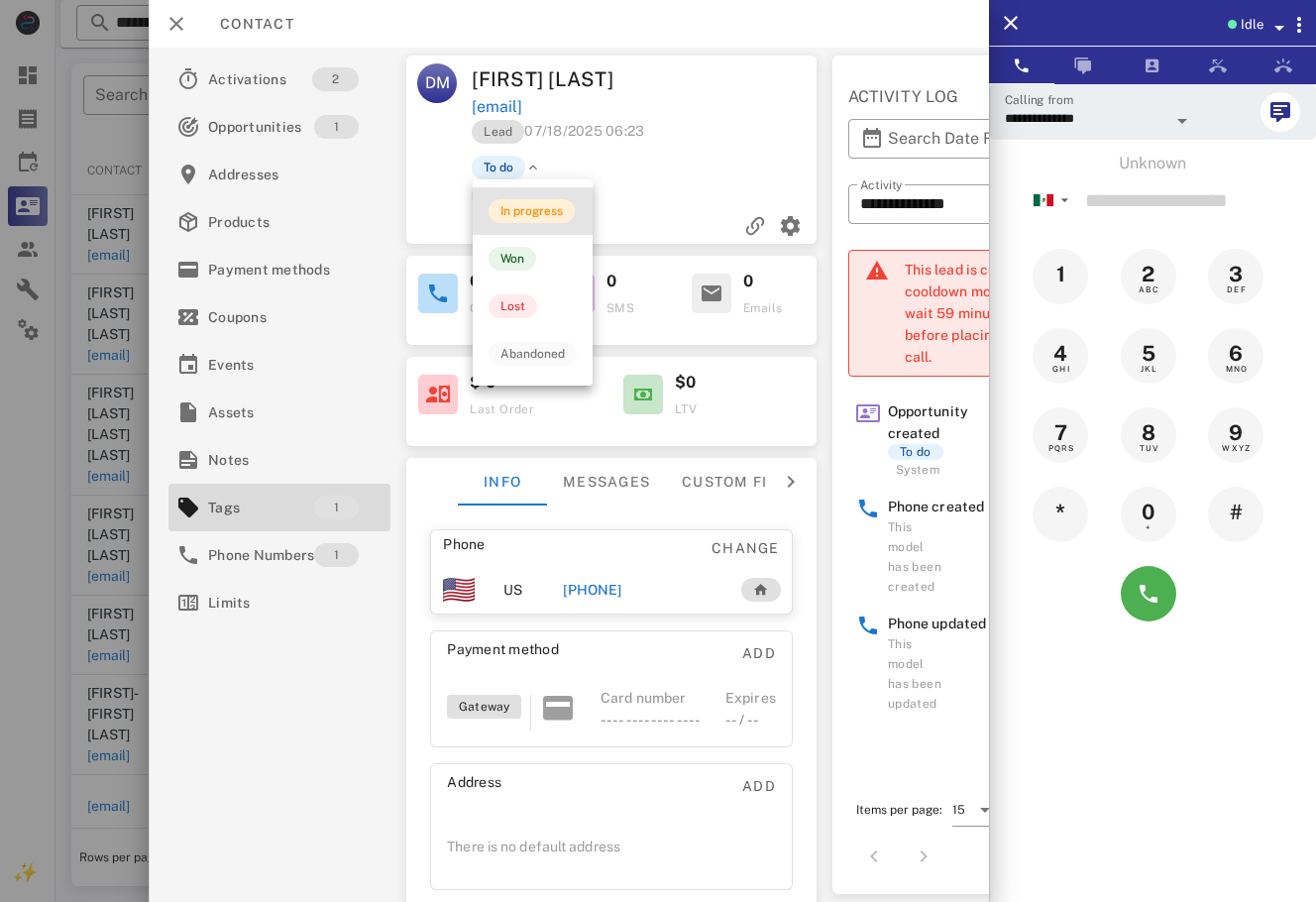 click on "In progress" at bounding box center [531, 211] 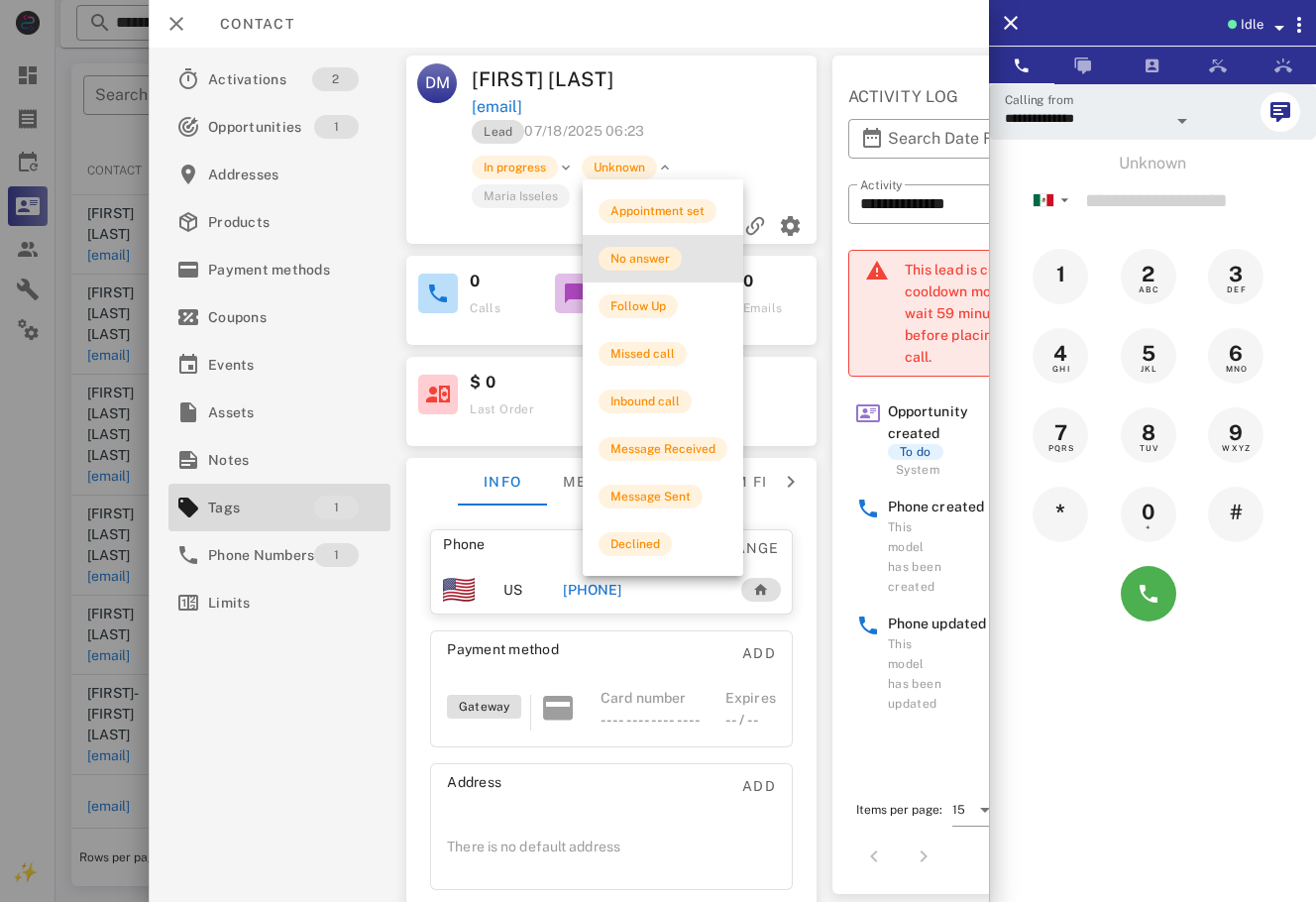 click on "No answer" at bounding box center [640, 259] 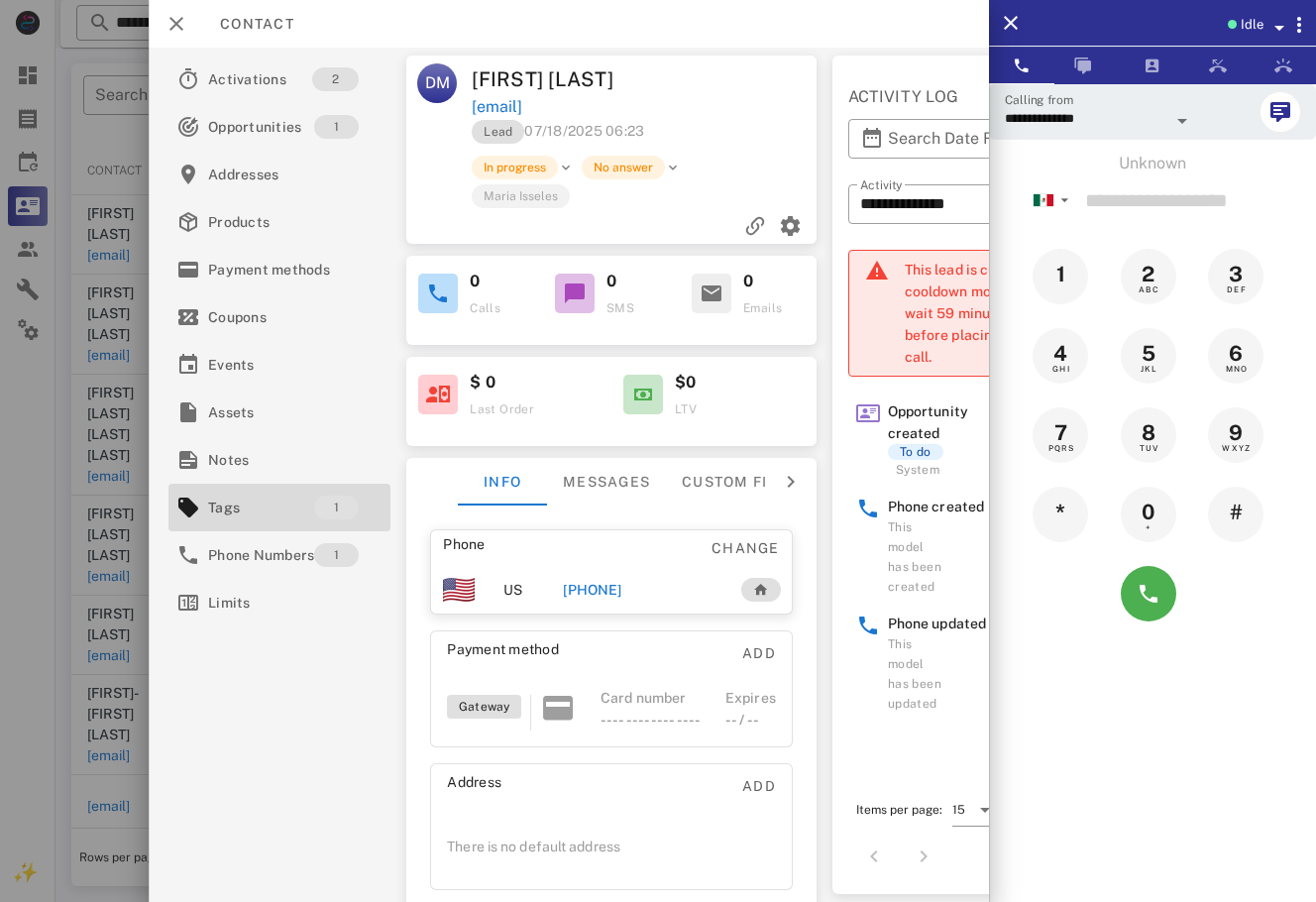 click at bounding box center (658, 451) 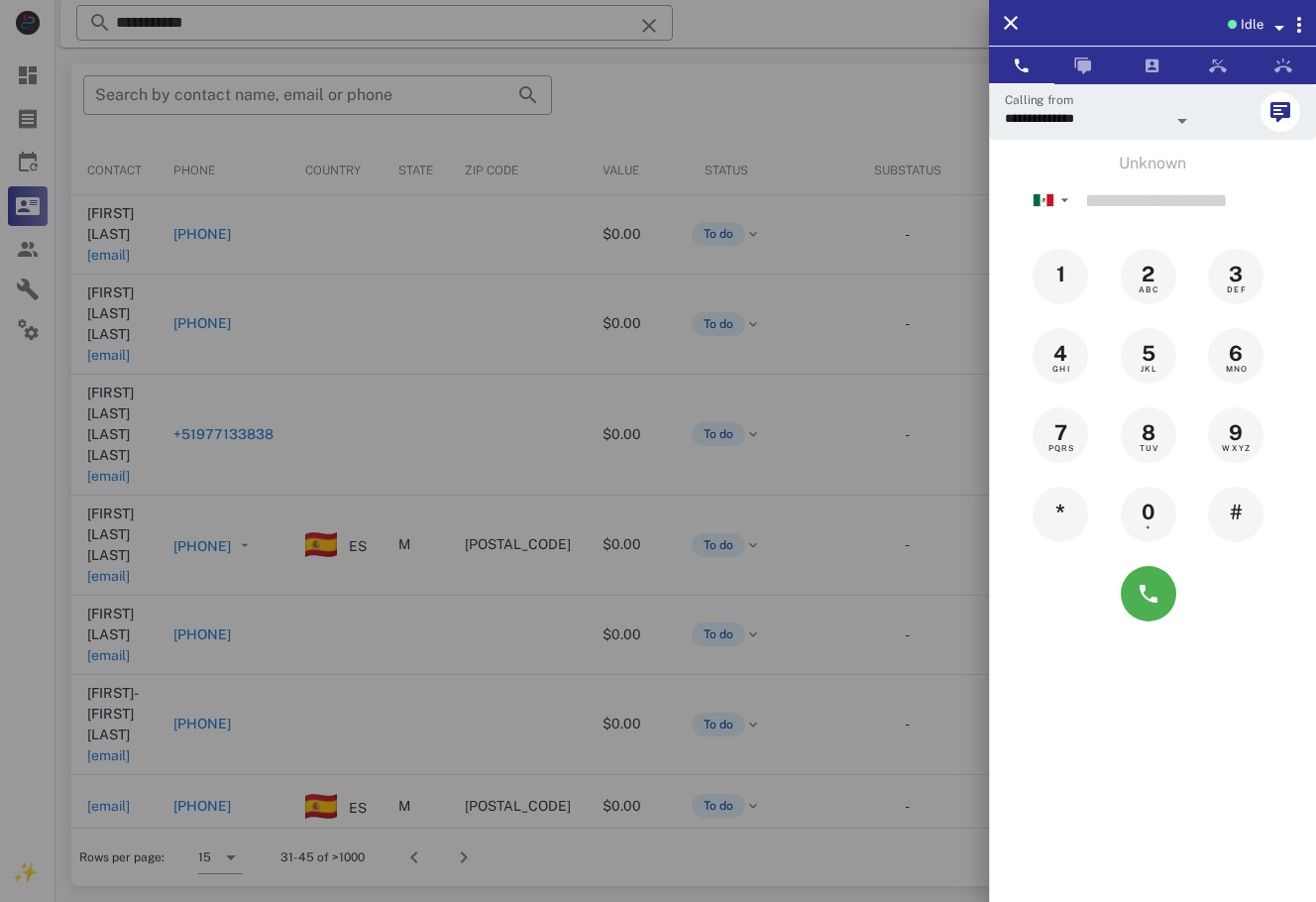 drag, startPoint x: 129, startPoint y: 820, endPoint x: 513, endPoint y: 820, distance: 384 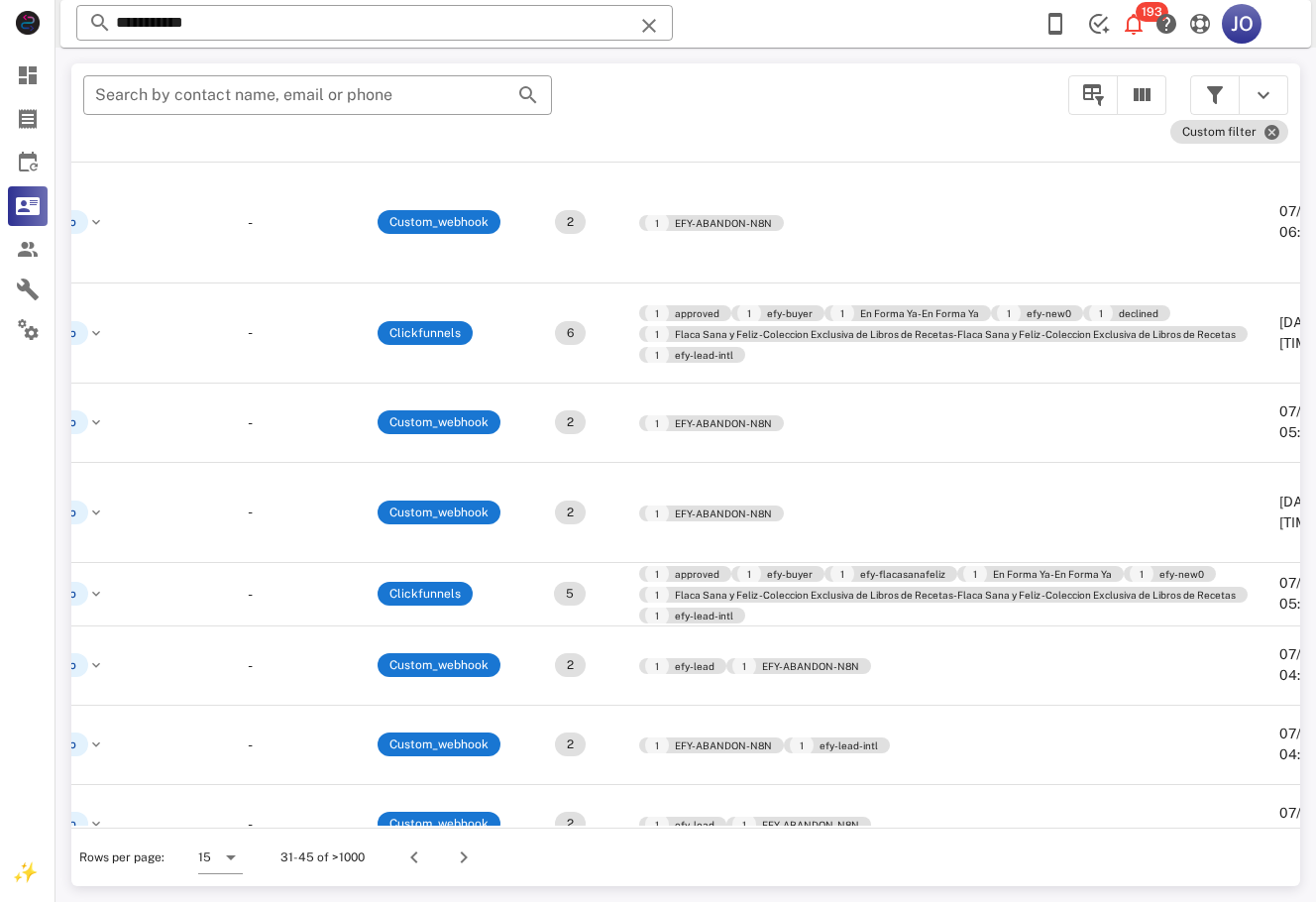 scroll, scrollTop: 212, scrollLeft: 0, axis: vertical 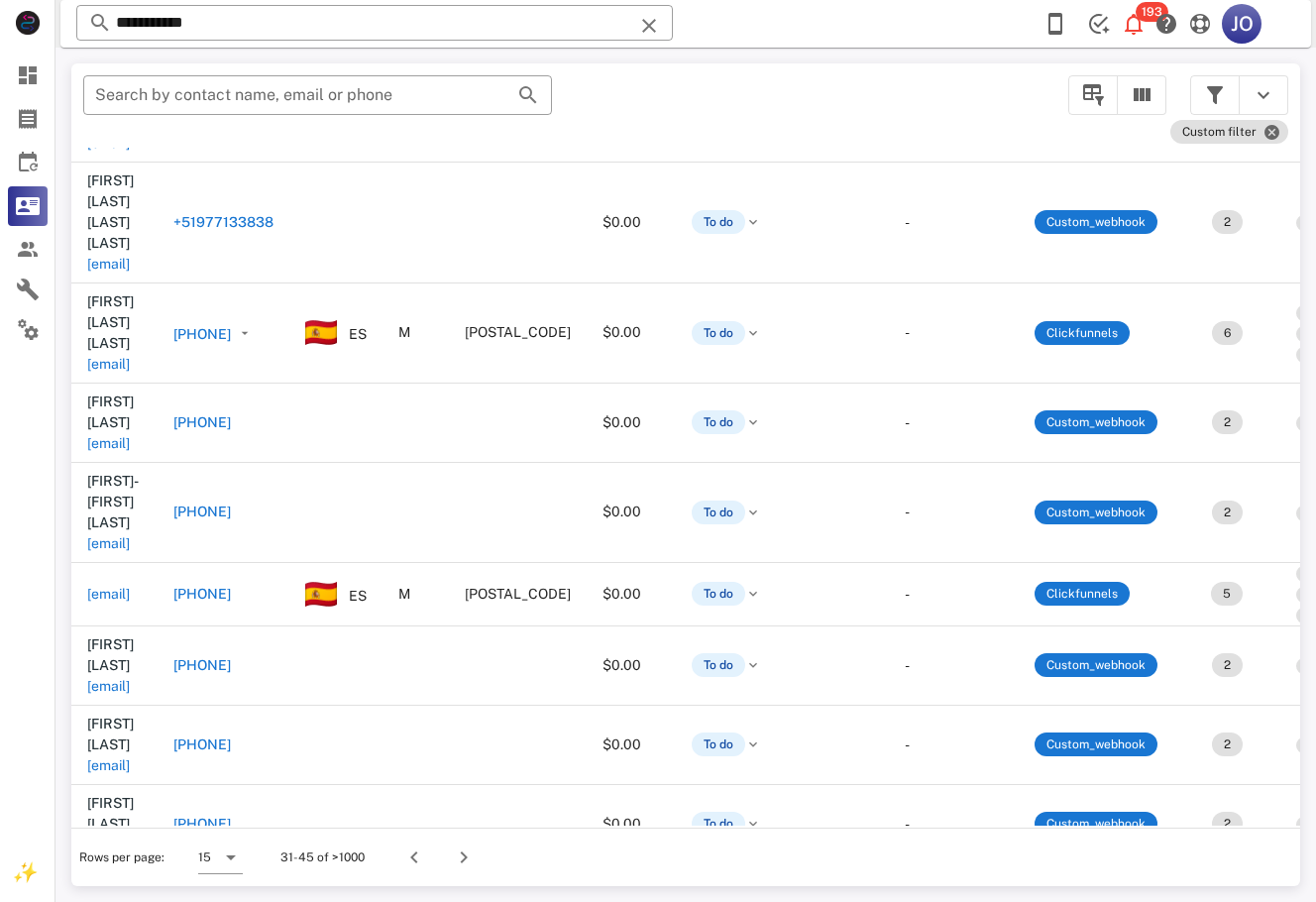 click on "anieris26@gmail.com" at bounding box center (108, 1124) 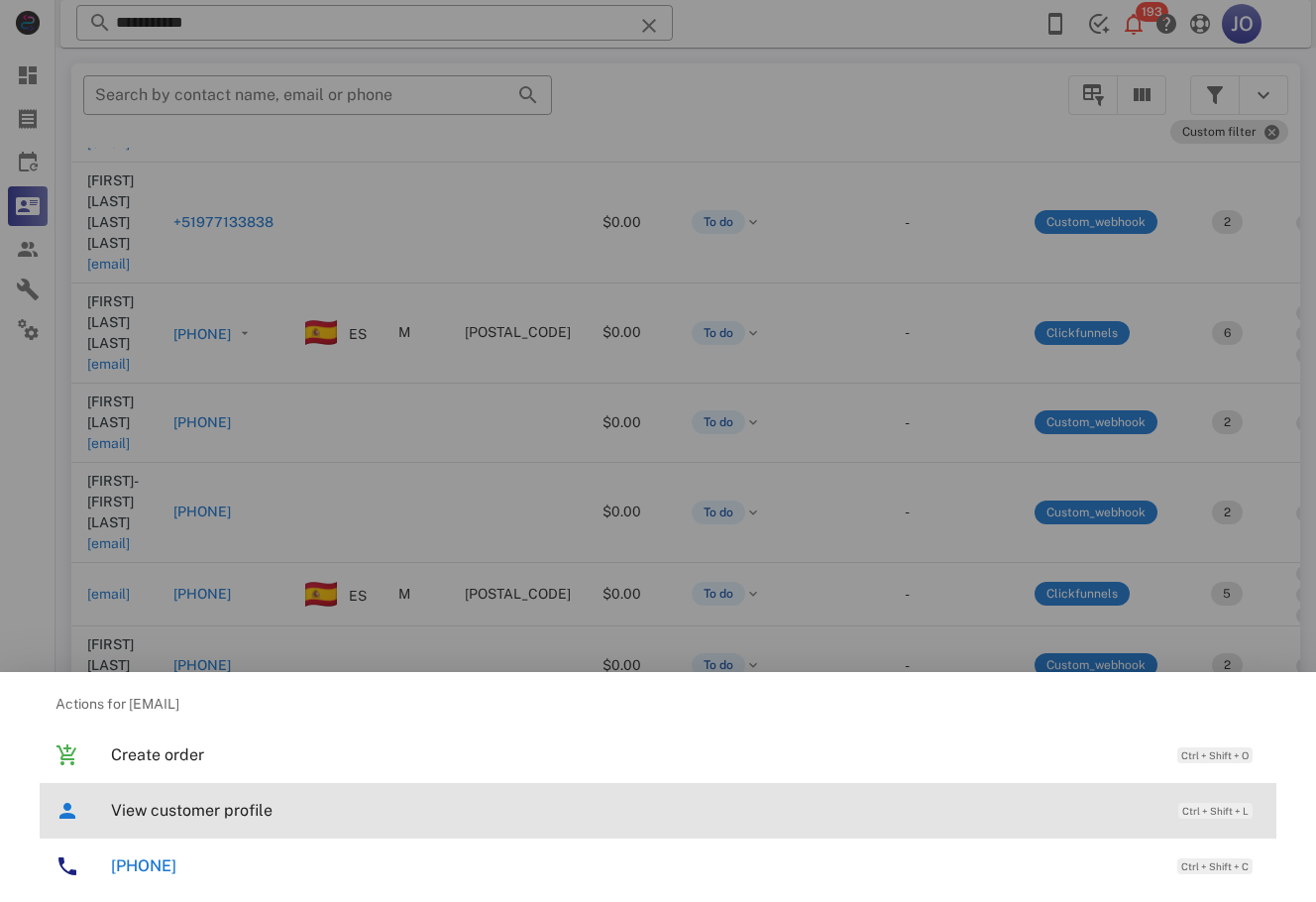 click on "View customer profile Ctrl + Shift + L" at bounding box center (658, 811) 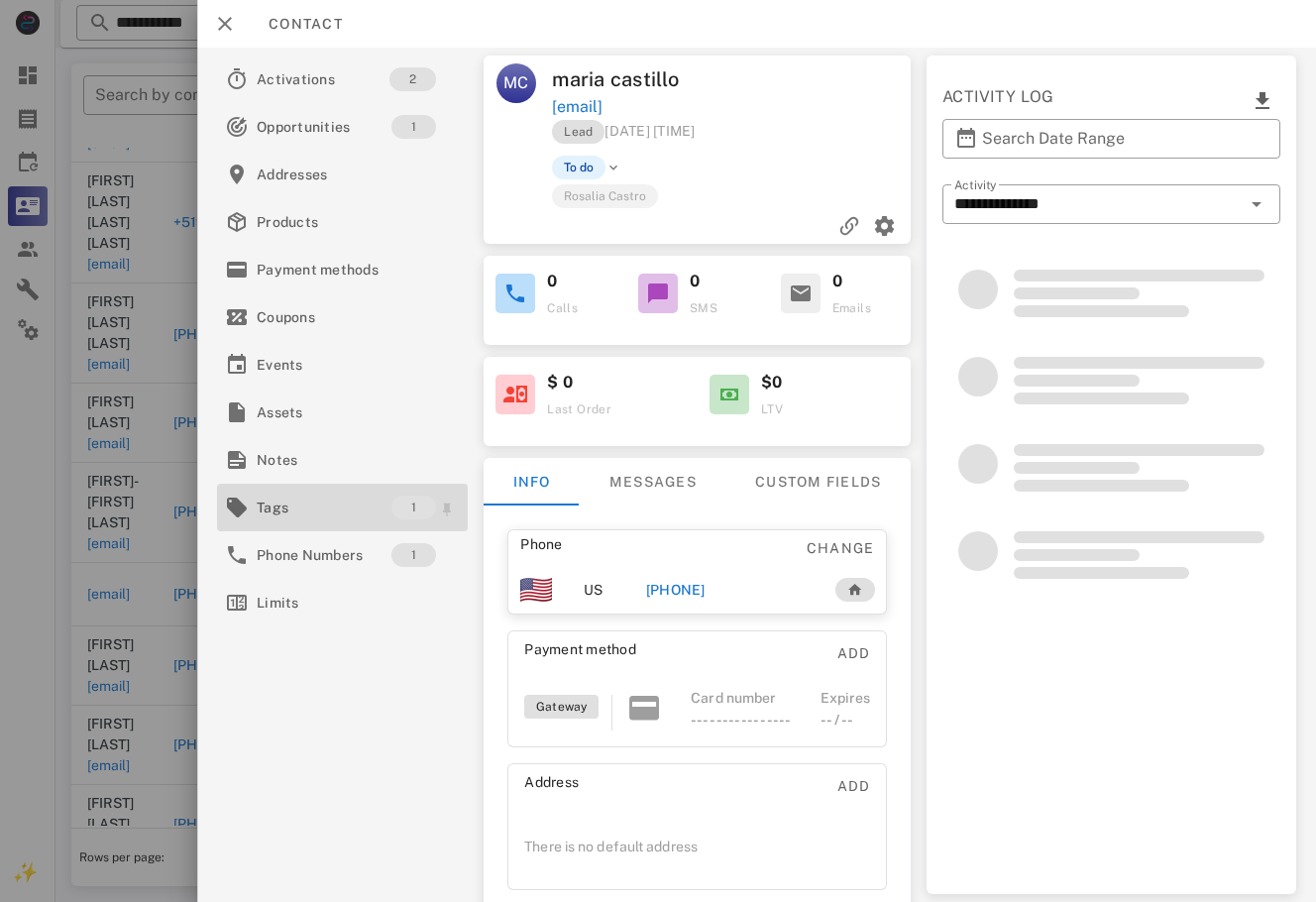 click on "Tags" at bounding box center [324, 507] 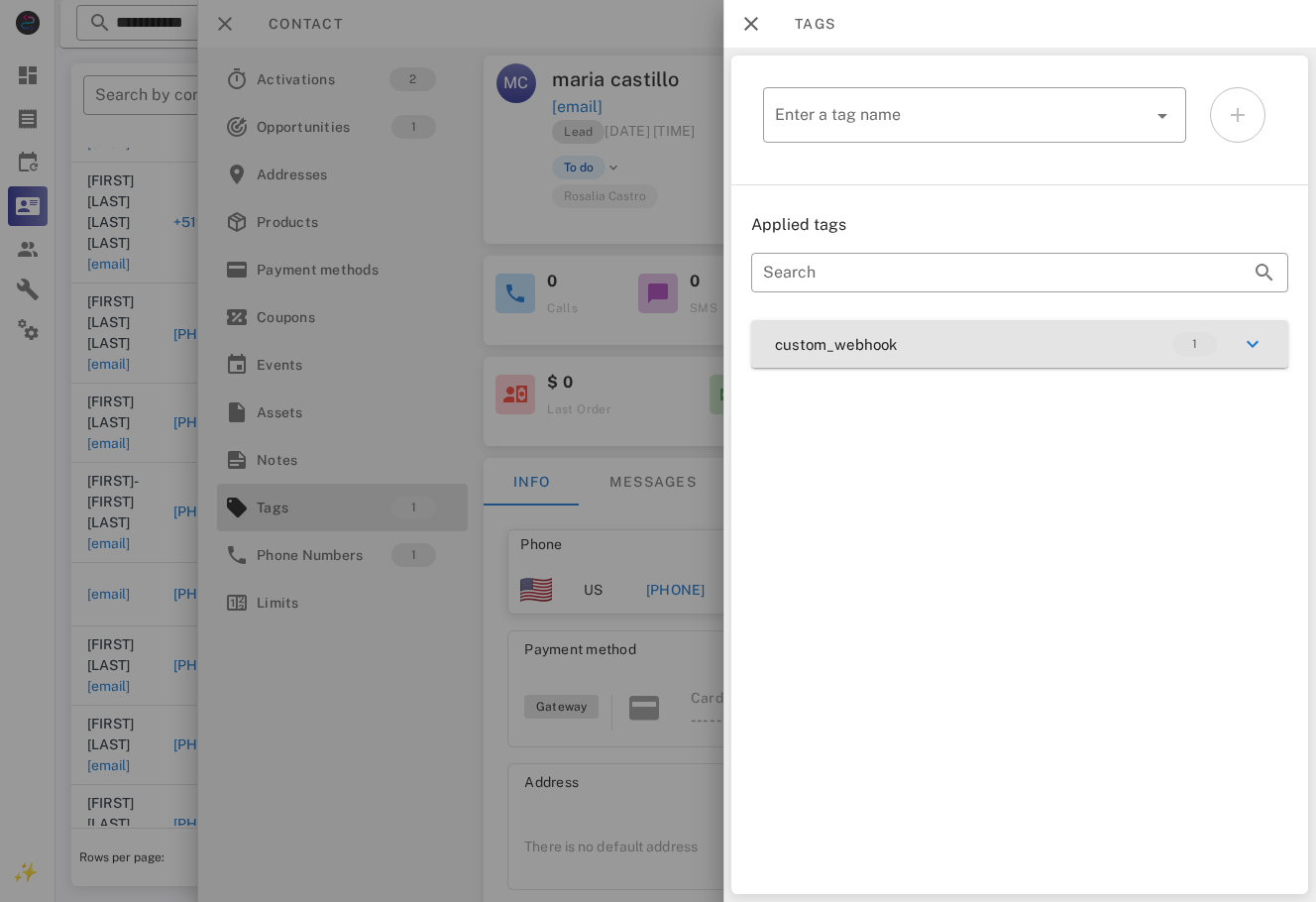 click on "custom_webhook  1" at bounding box center (1020, 344) 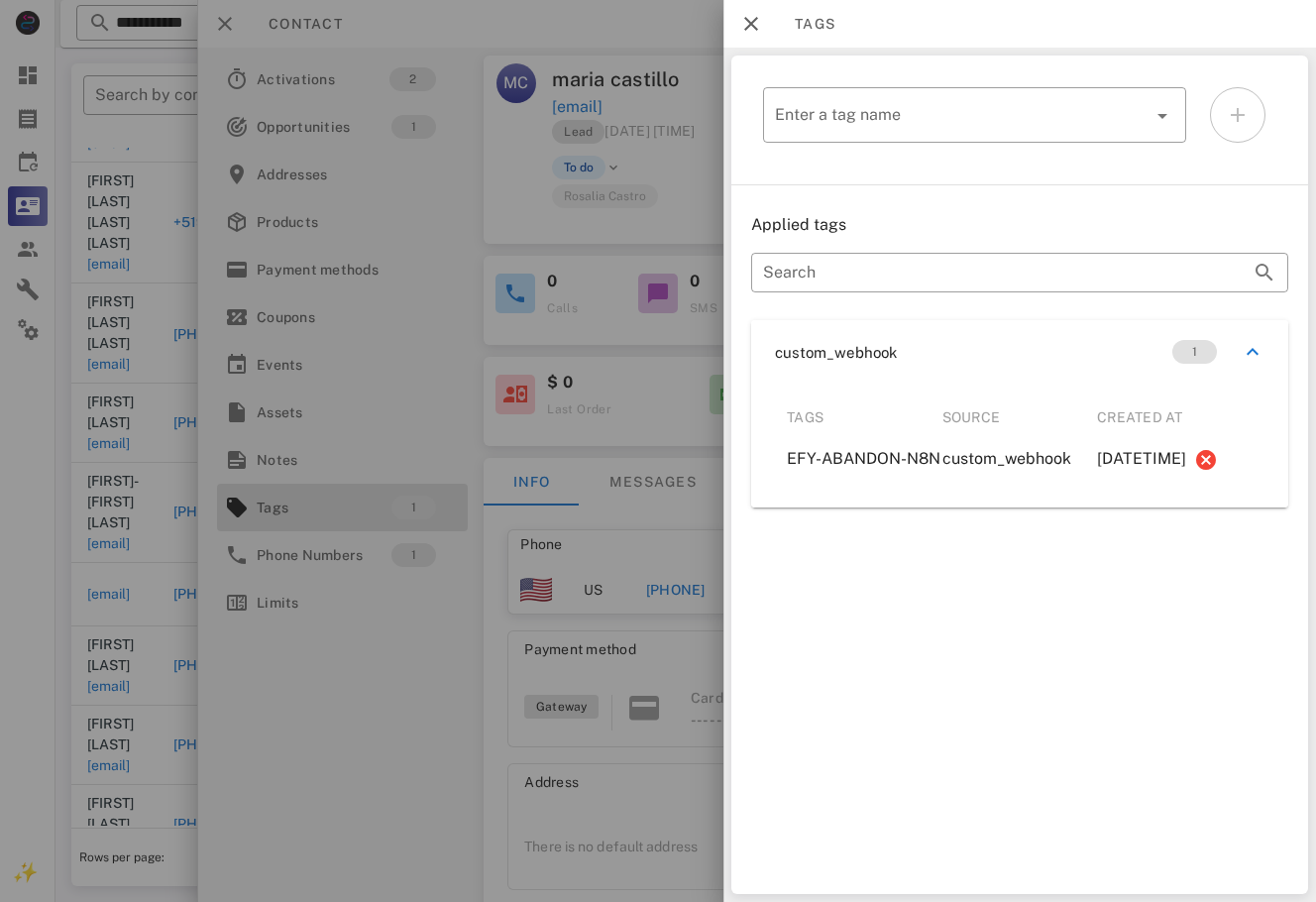 click at bounding box center [658, 451] 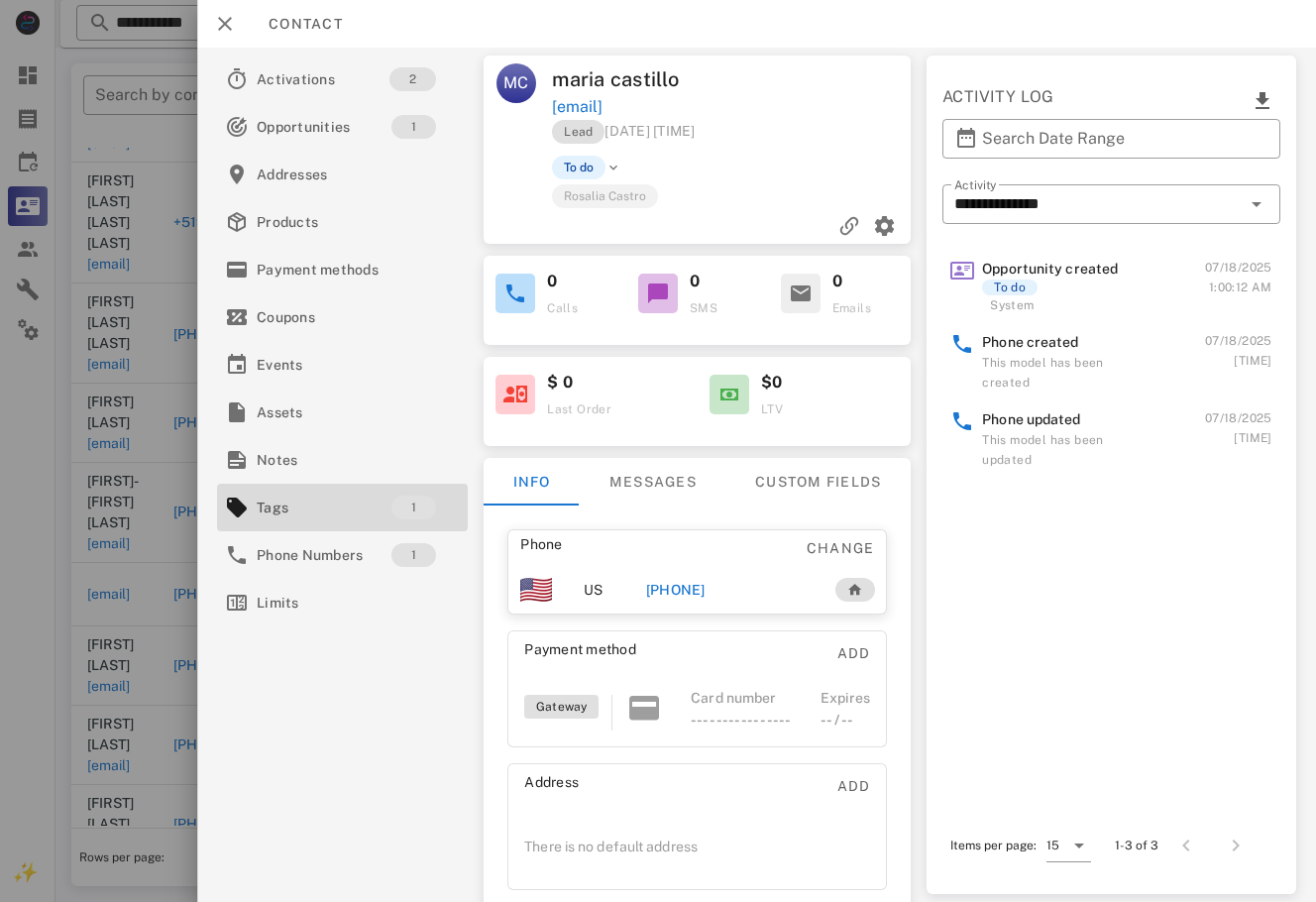 click on "+14014810989" at bounding box center (676, 590) 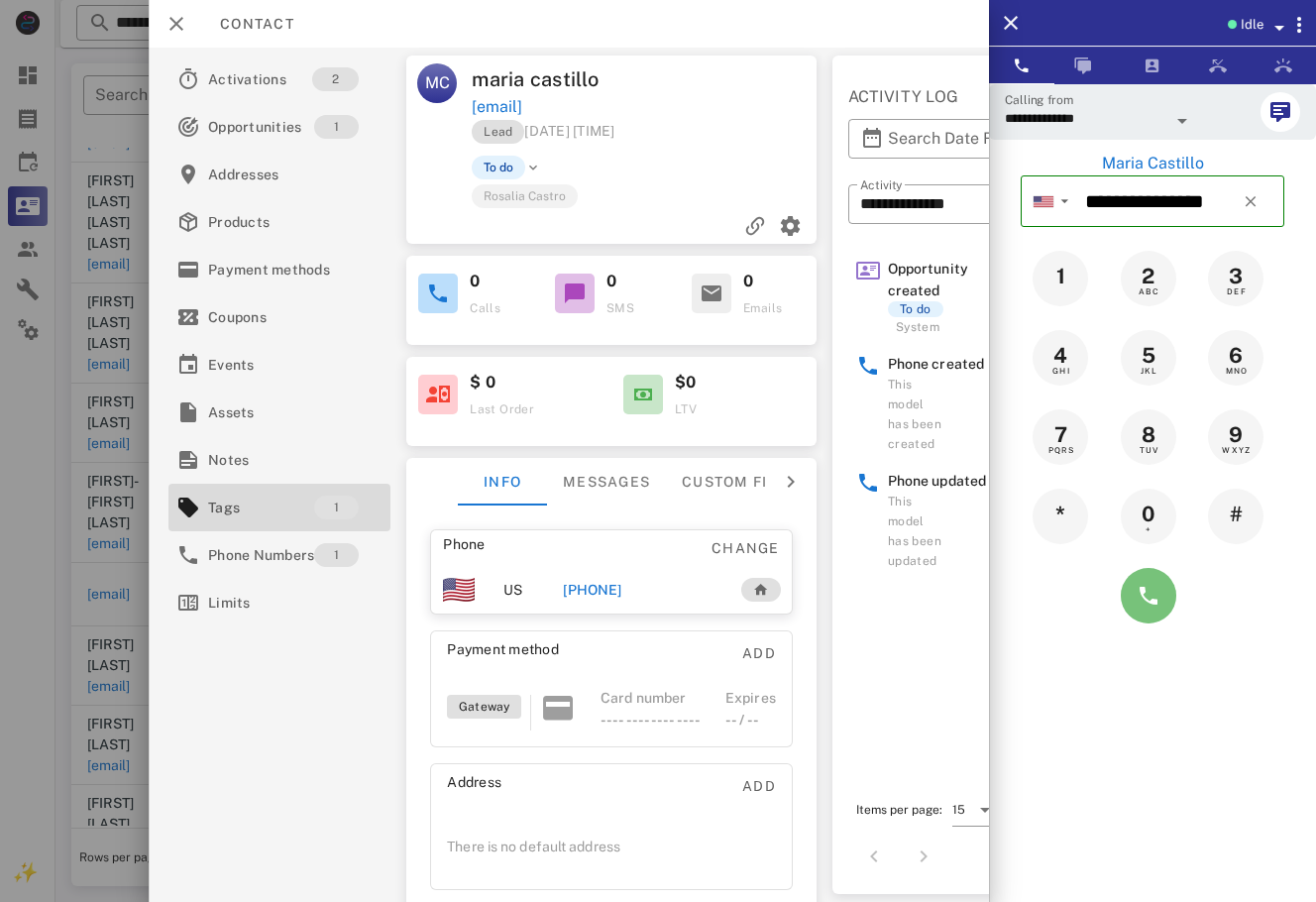 click at bounding box center (1149, 596) 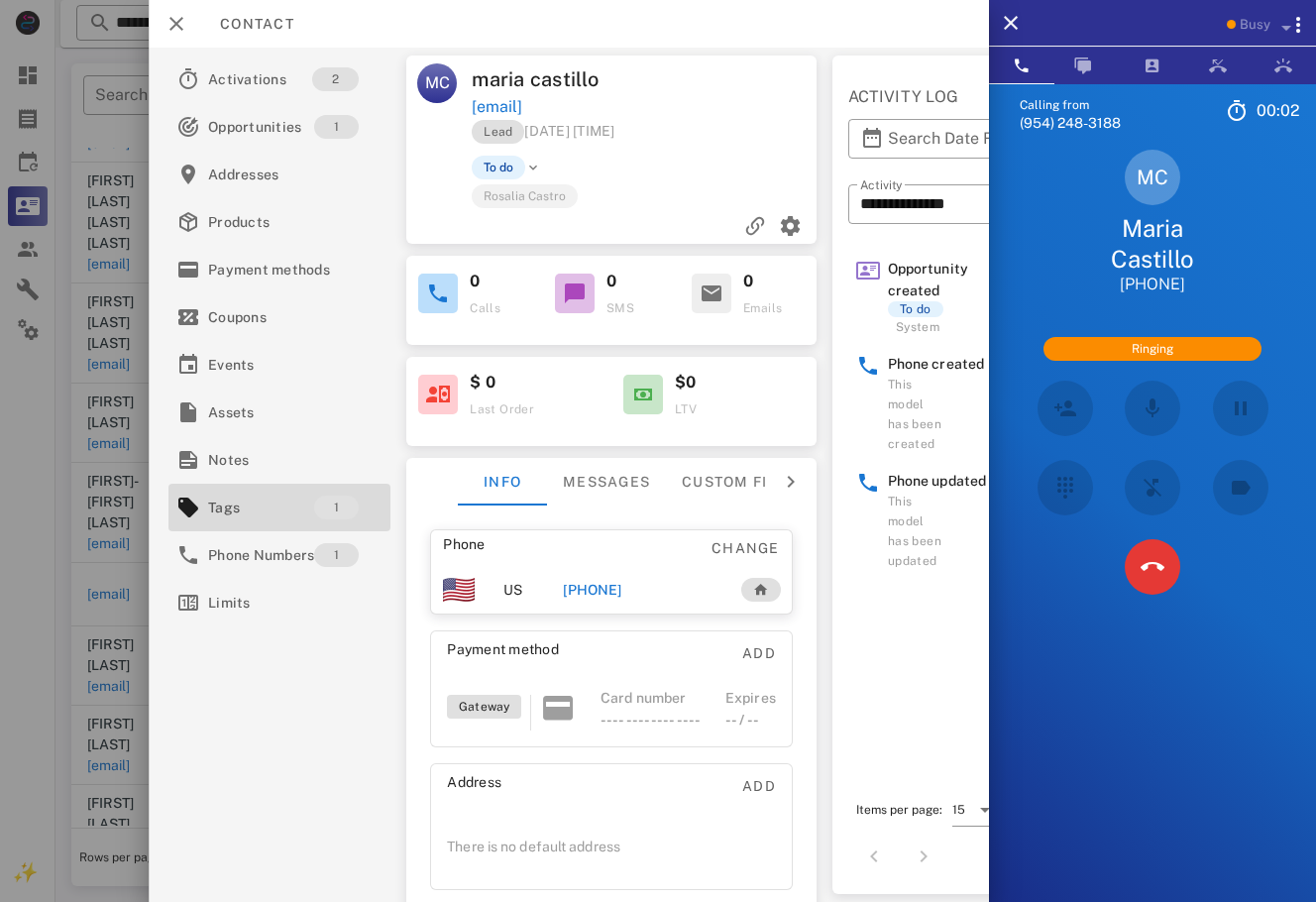scroll, scrollTop: 154, scrollLeft: 0, axis: vertical 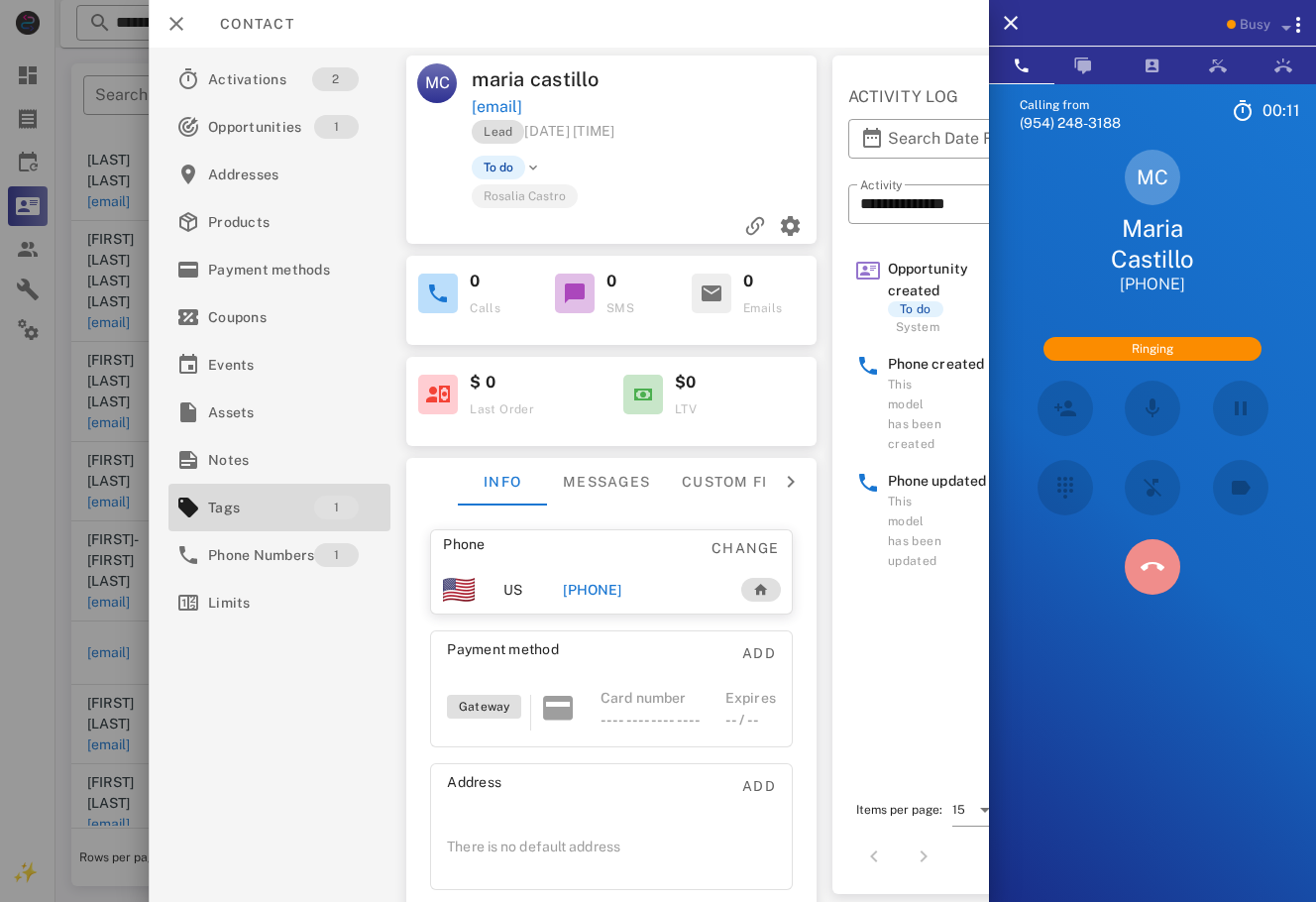 click at bounding box center [1152, 567] 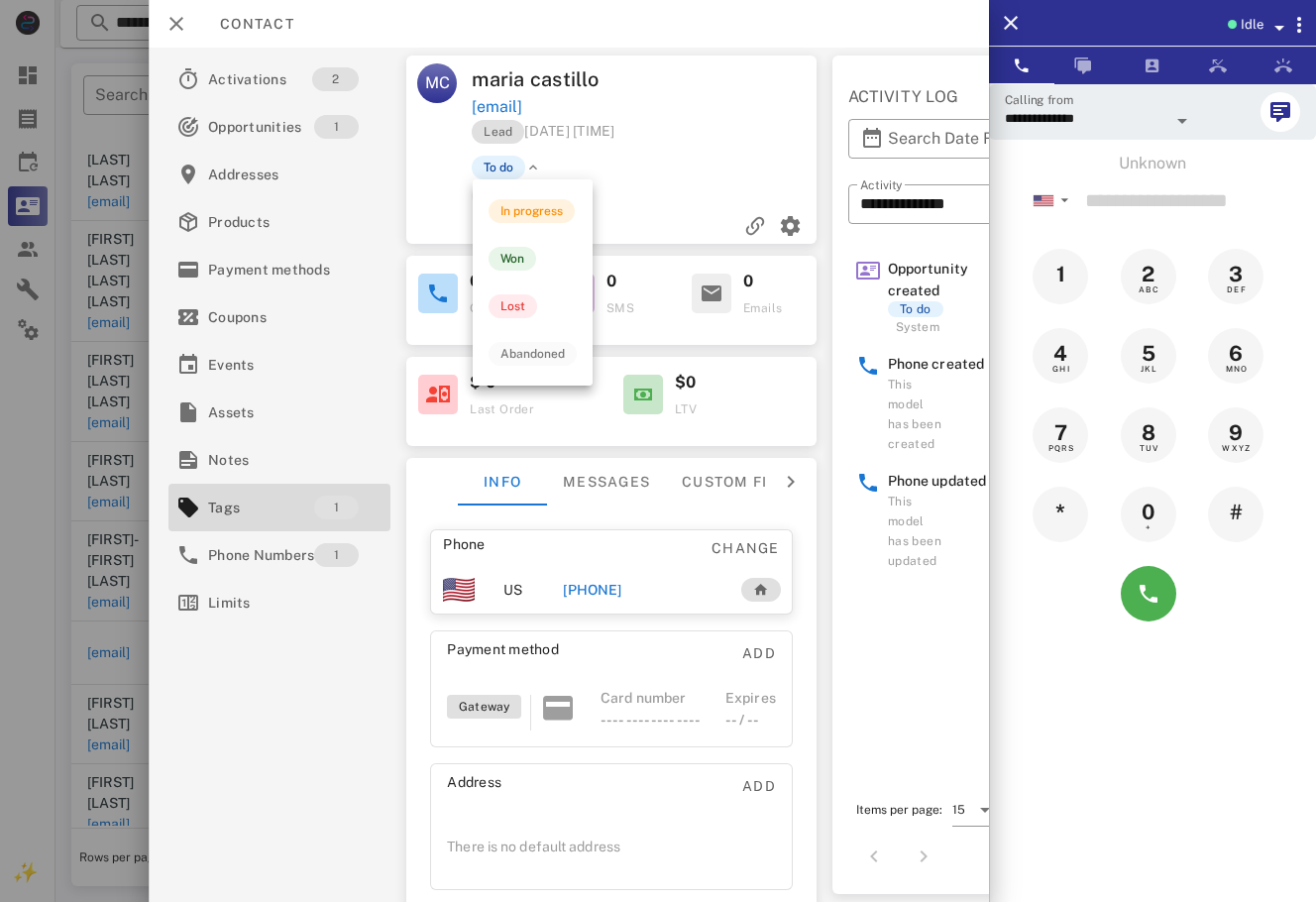 click at bounding box center [533, 168] 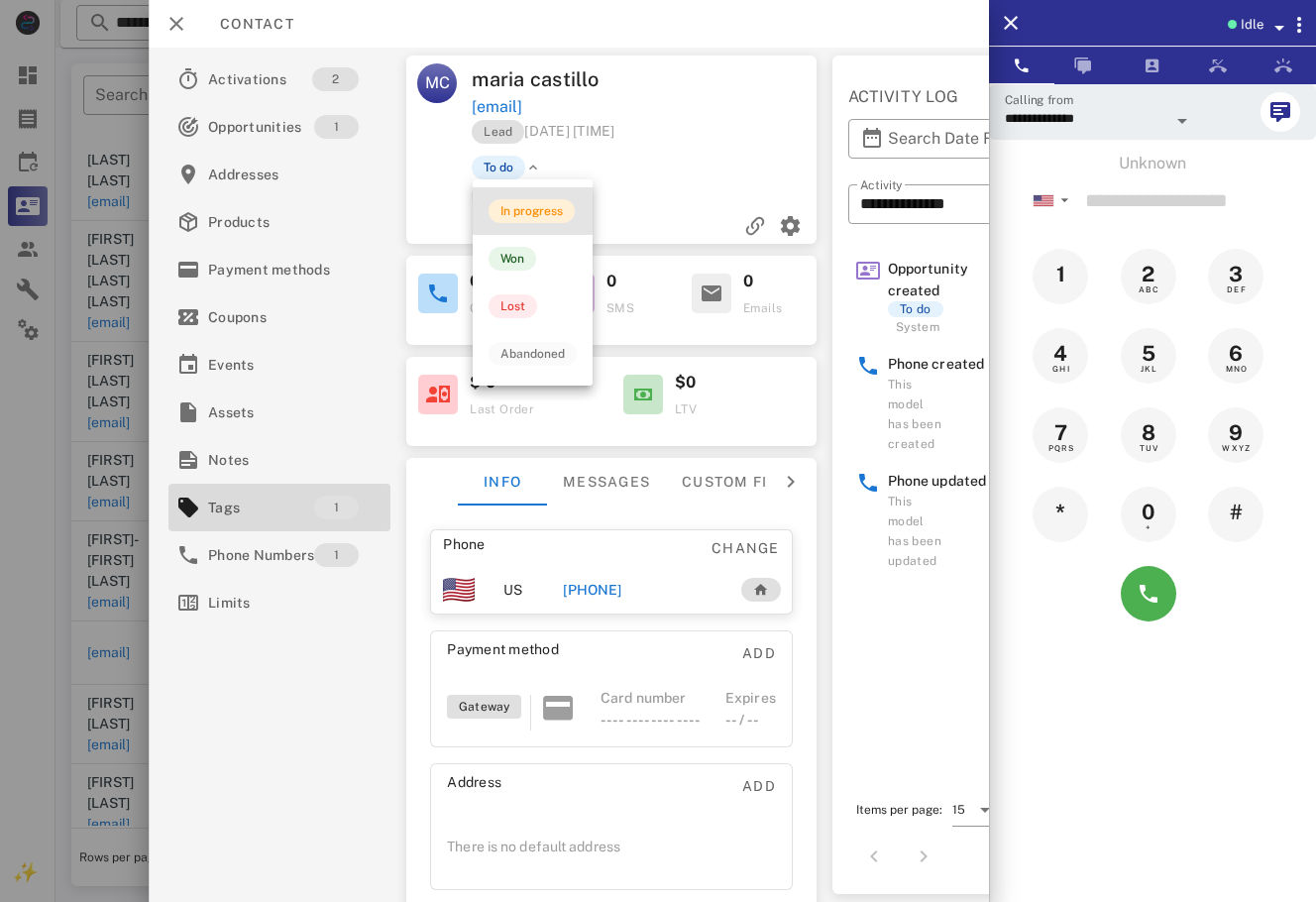 click on "In progress" at bounding box center (531, 211) 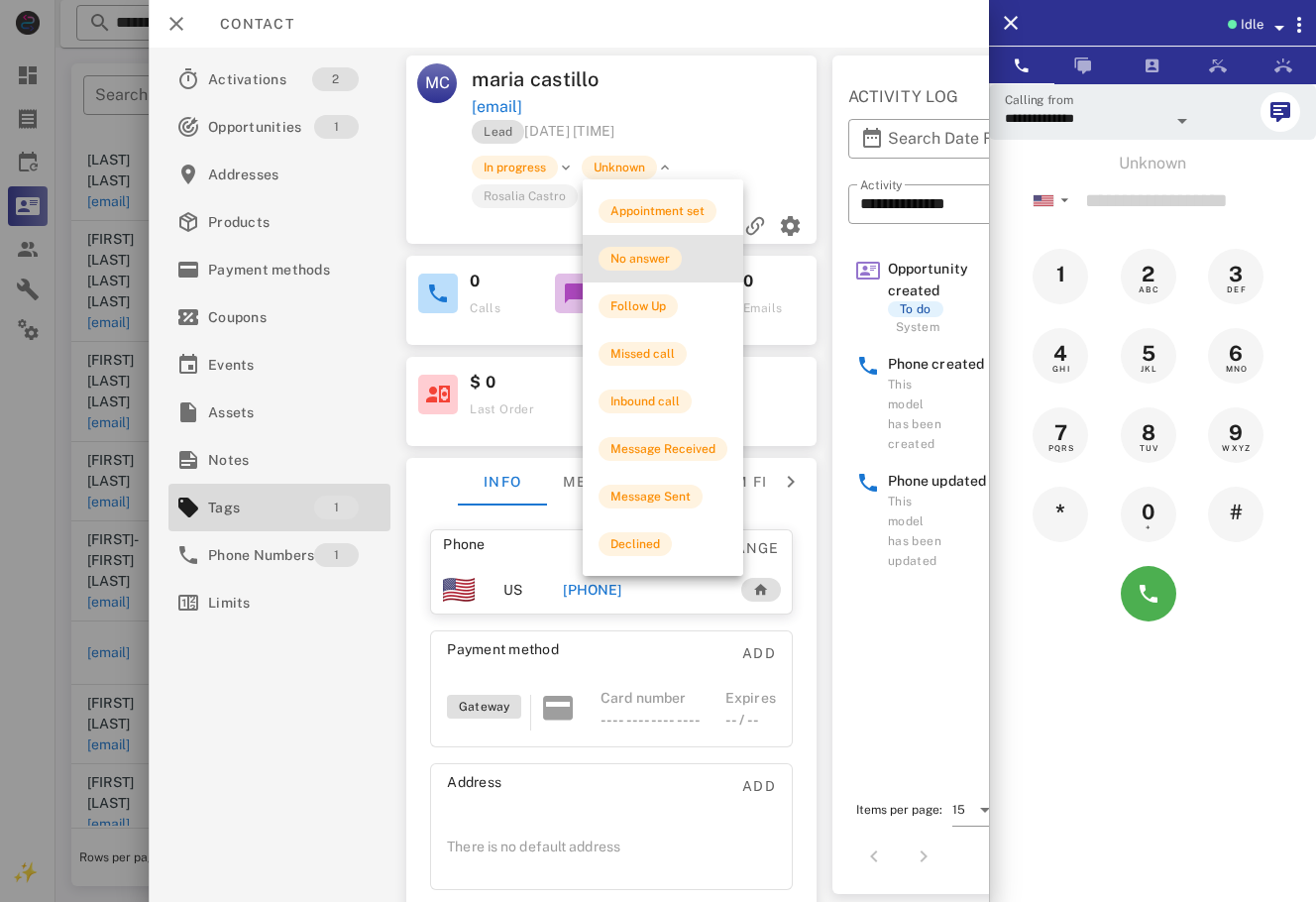 click on "No answer" at bounding box center (640, 259) 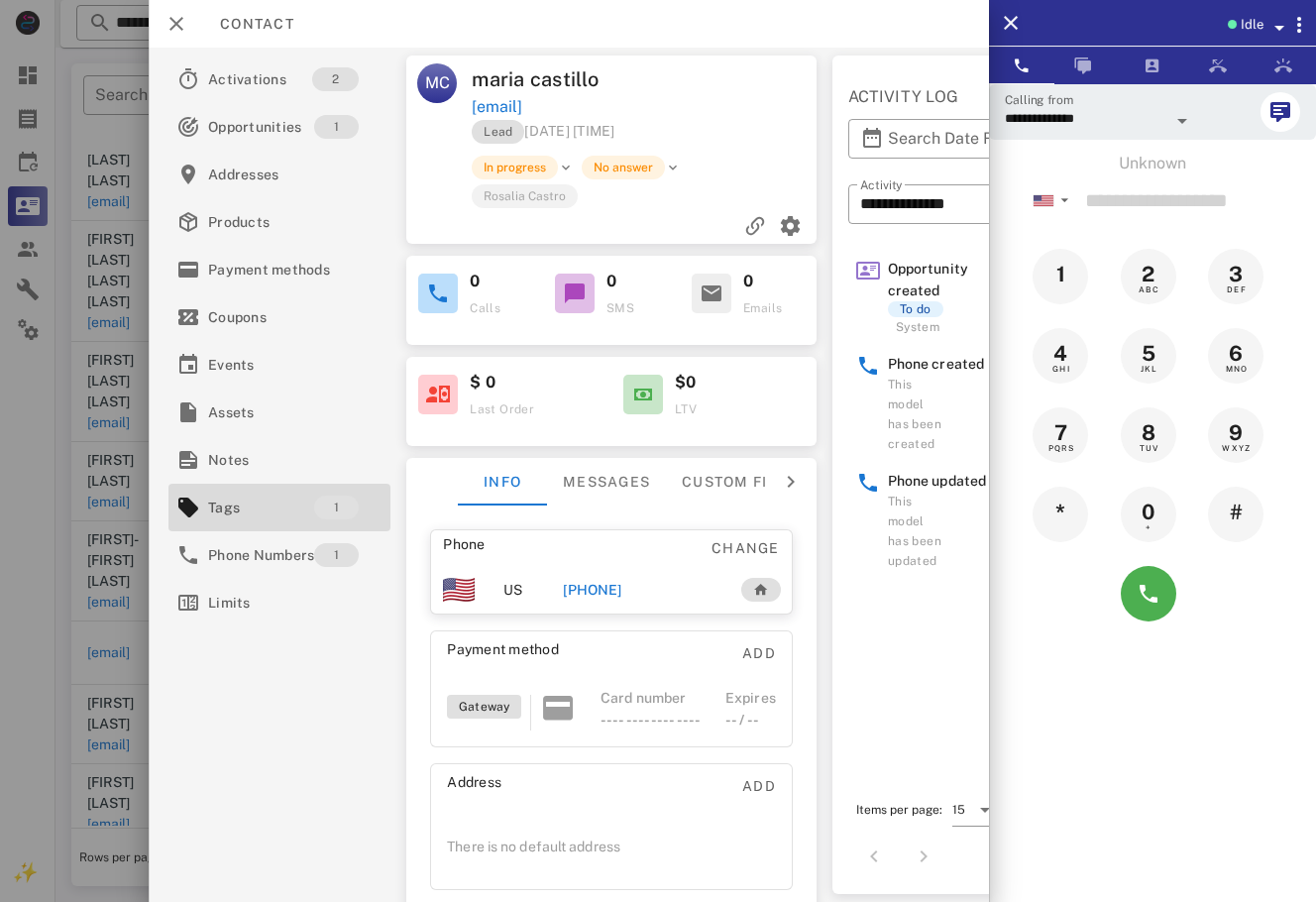 click at bounding box center [658, 451] 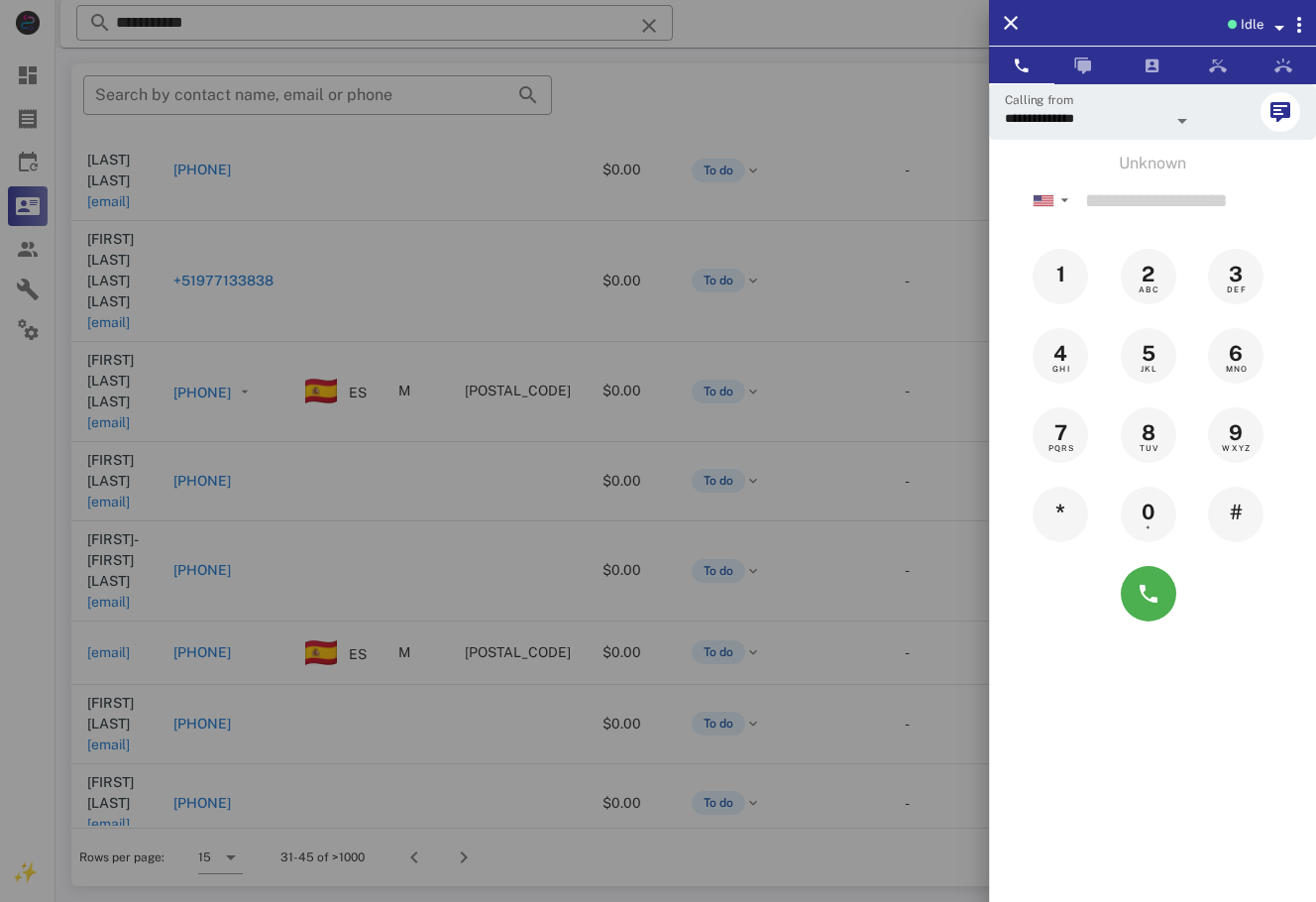 click at bounding box center [658, 451] 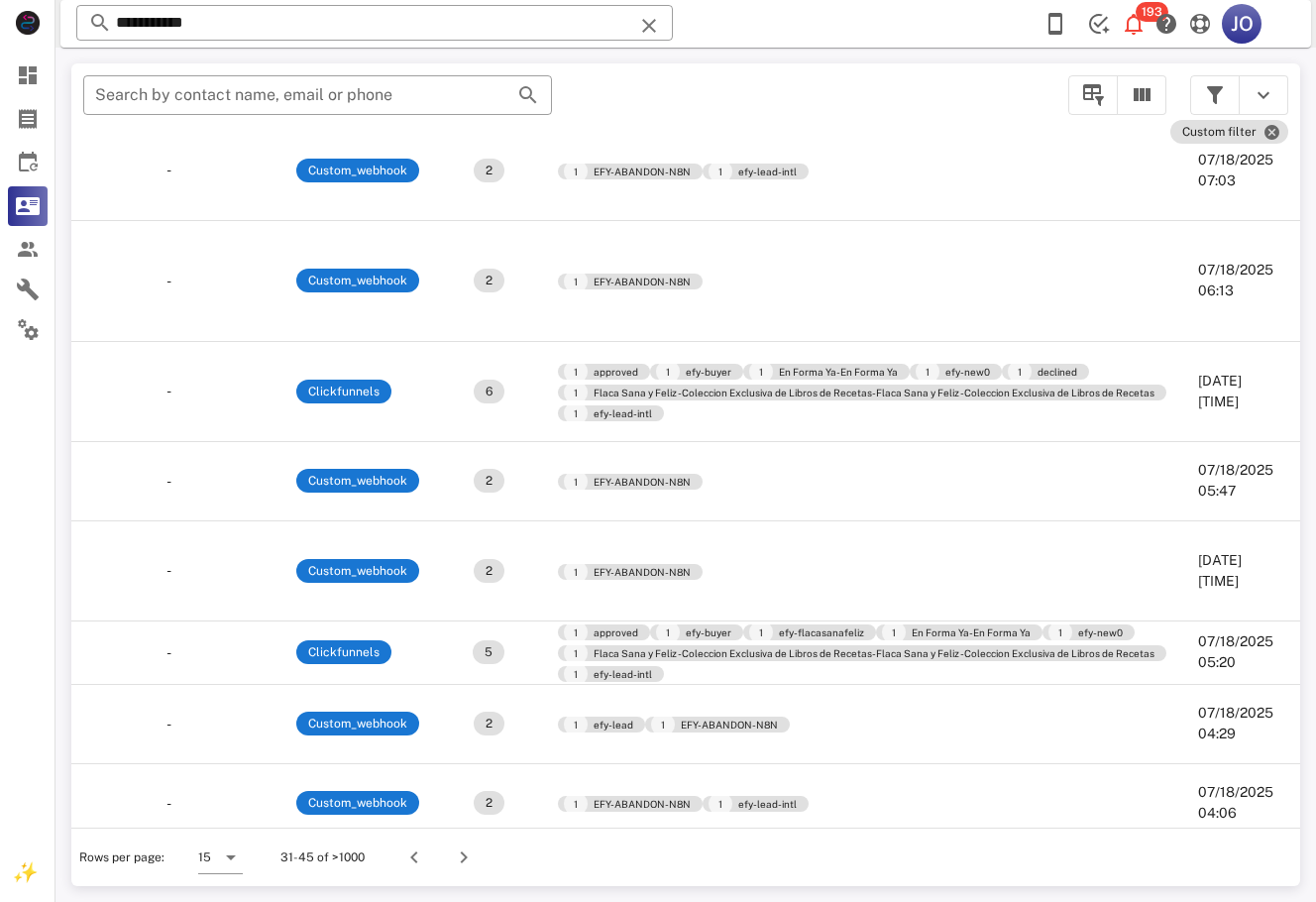 scroll, scrollTop: 154, scrollLeft: 911, axis: both 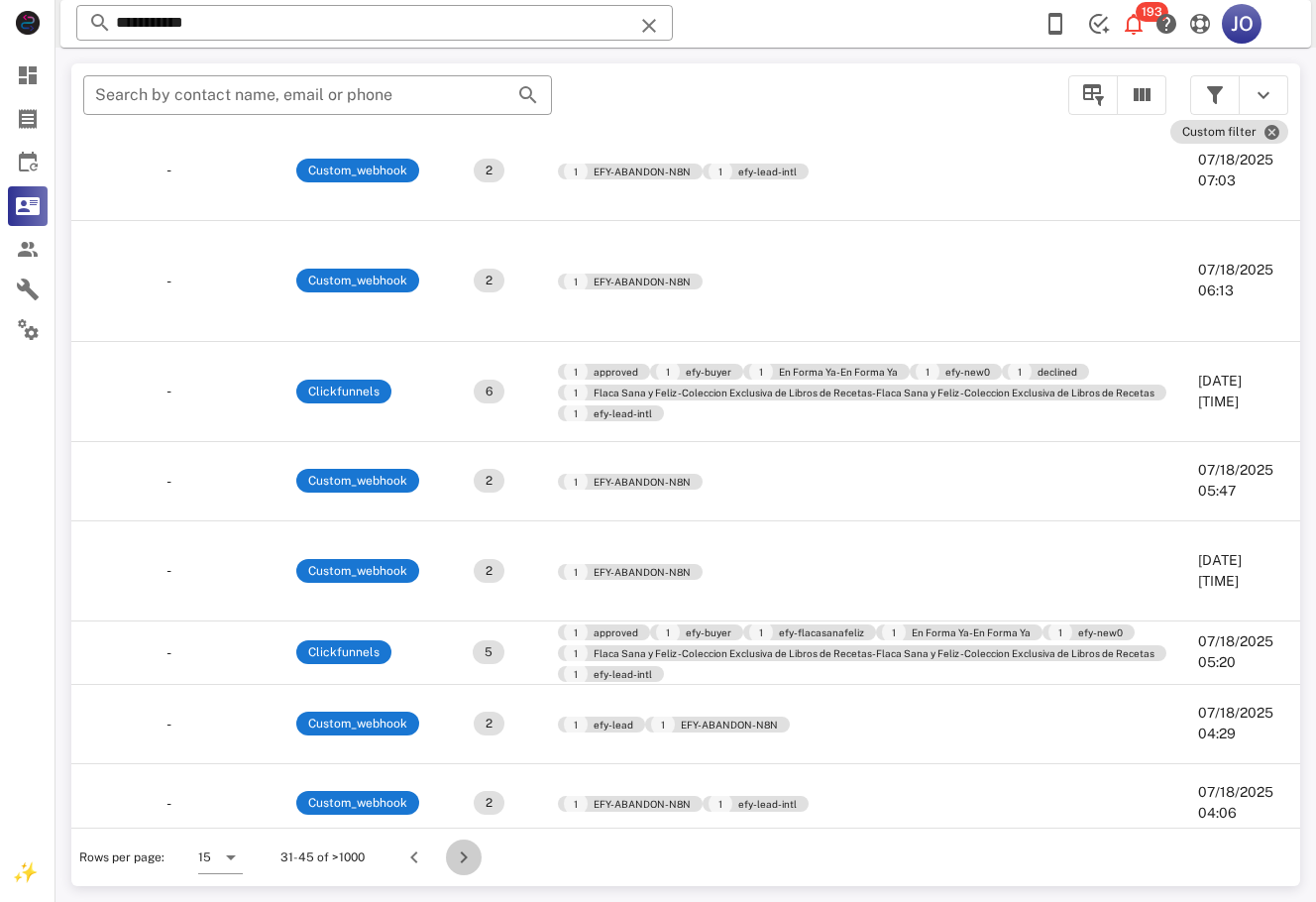 click at bounding box center [464, 857] 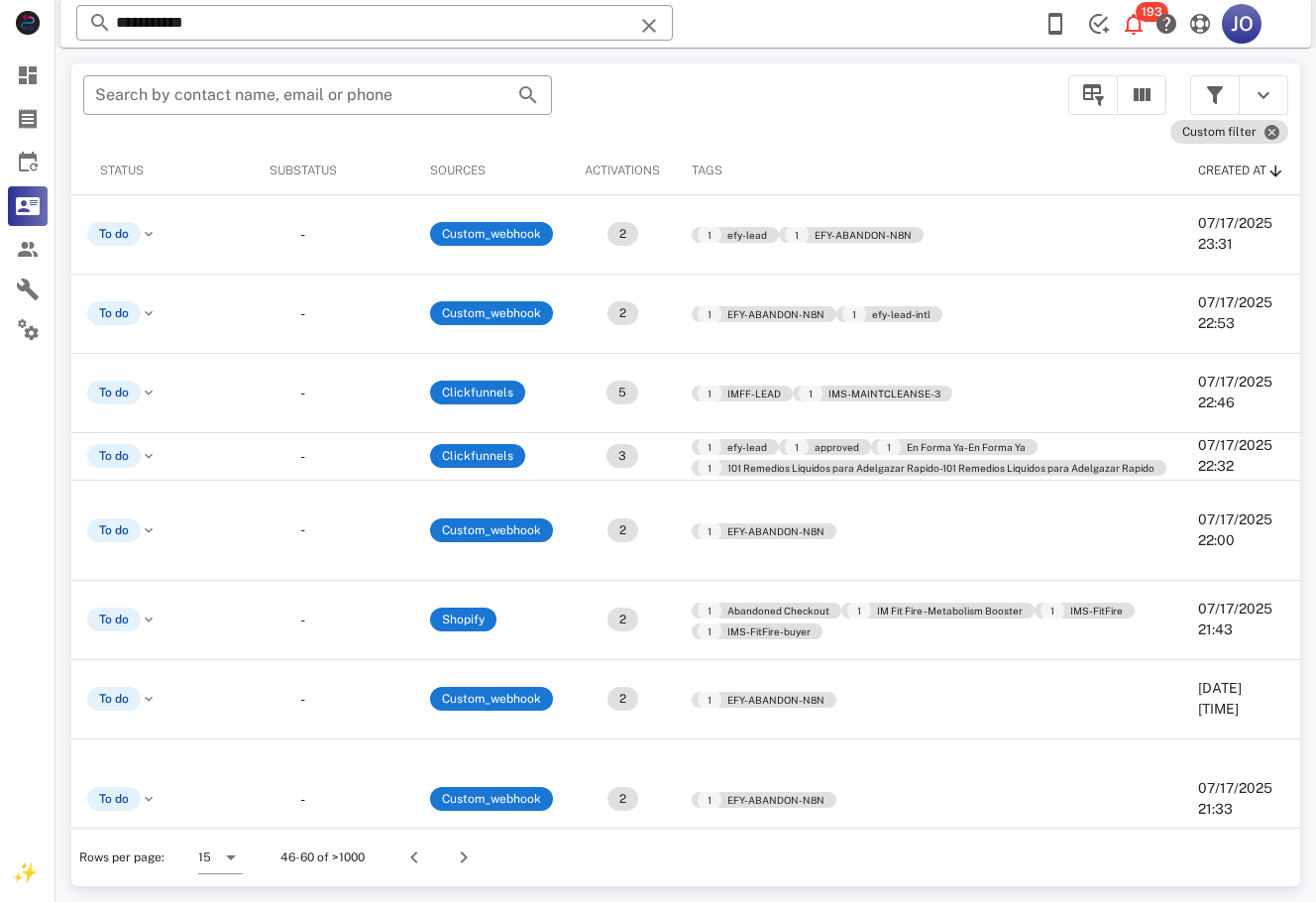 scroll, scrollTop: 0, scrollLeft: 0, axis: both 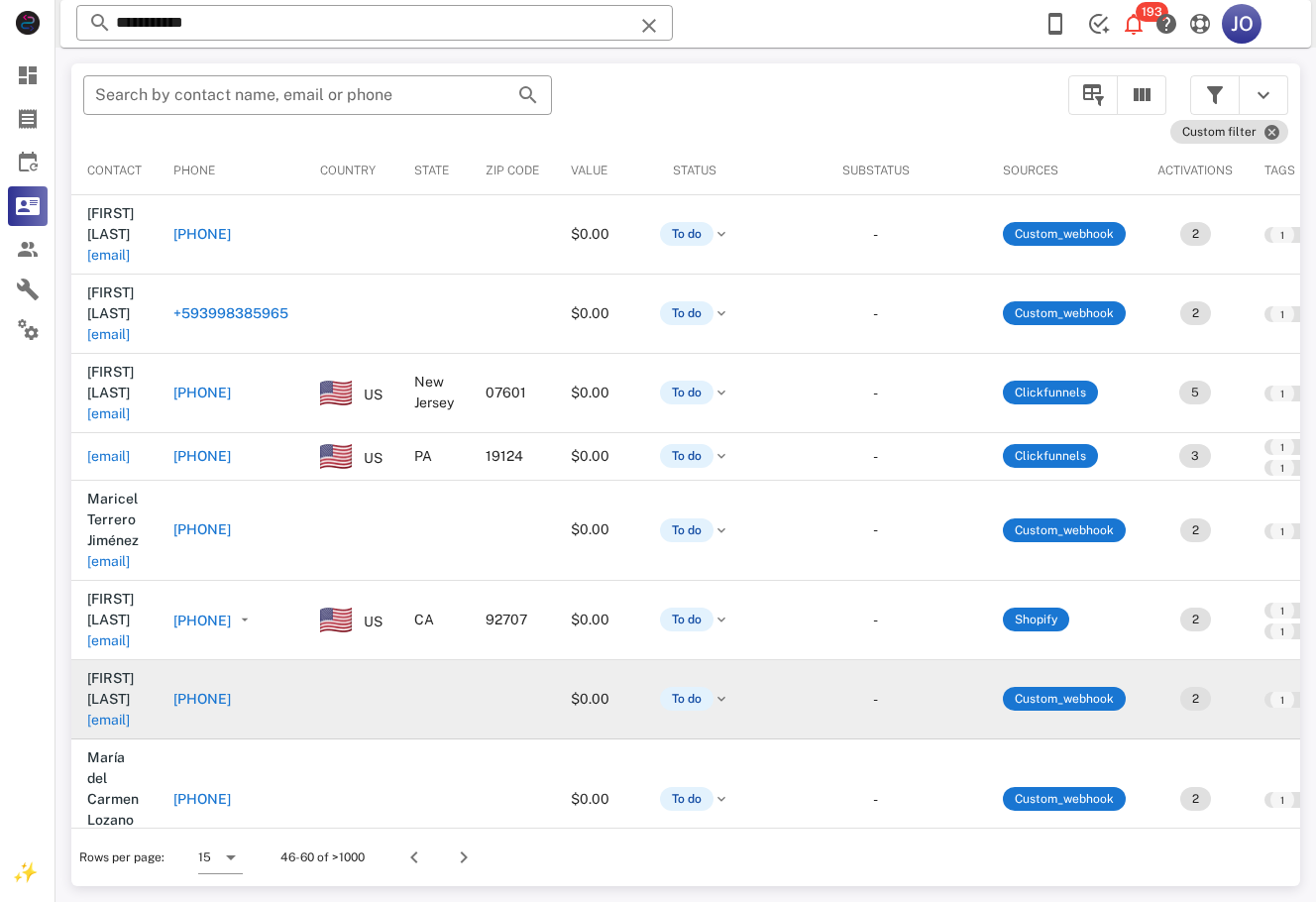 click on "maggylethavalera@gmail.com" at bounding box center (108, 720) 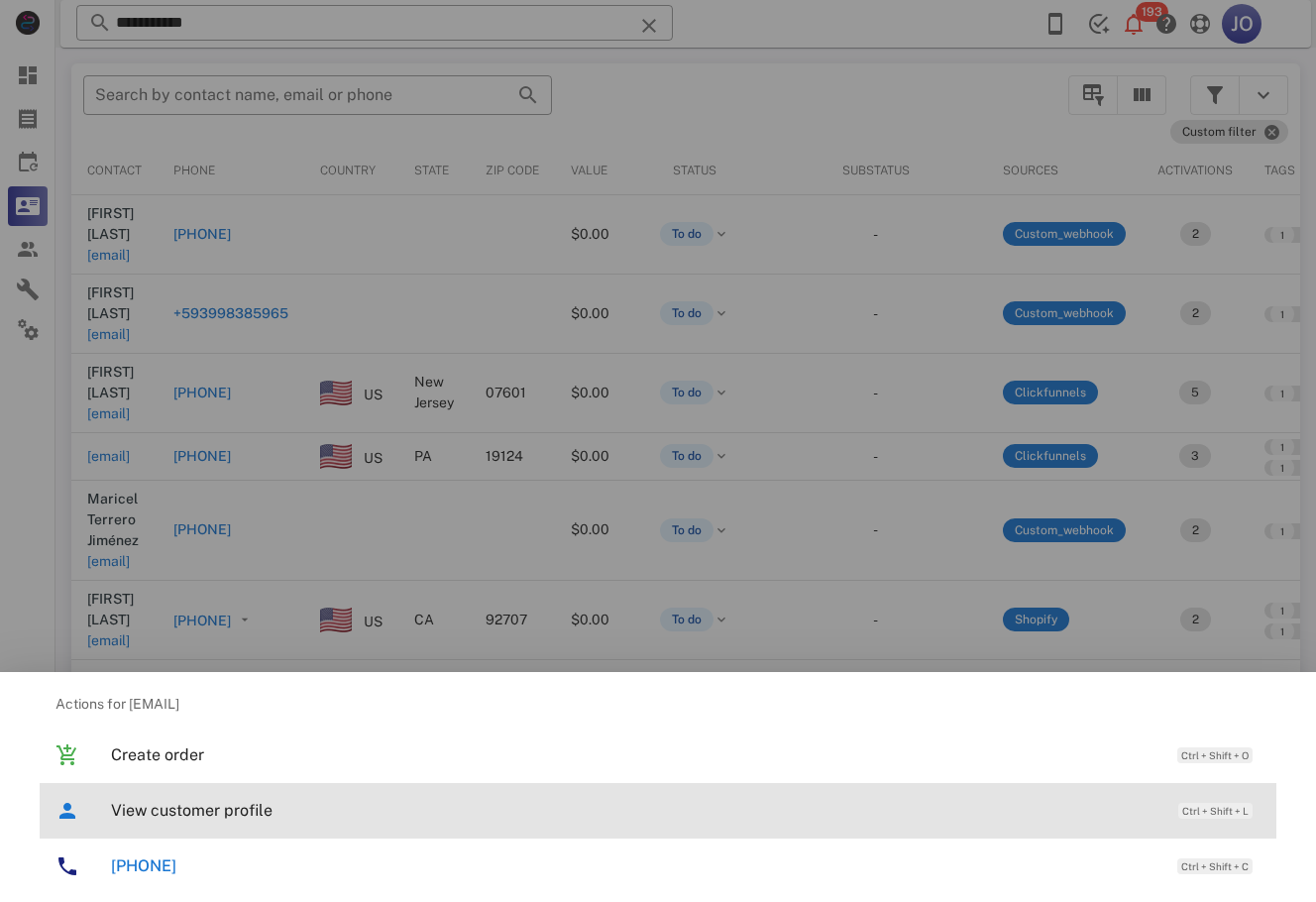 click on "View customer profile Ctrl + Shift + L" at bounding box center (686, 810) 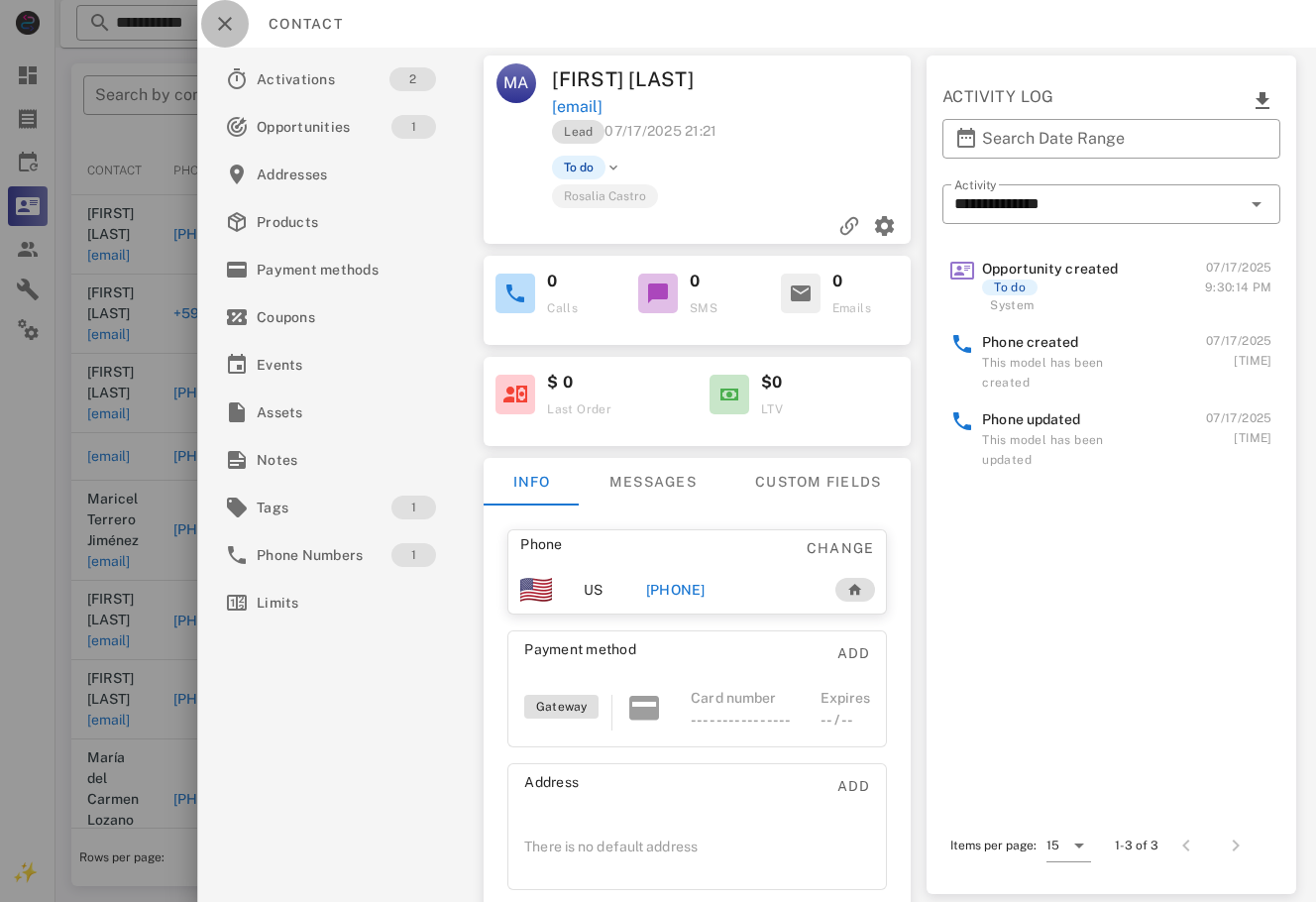 click at bounding box center [225, 24] 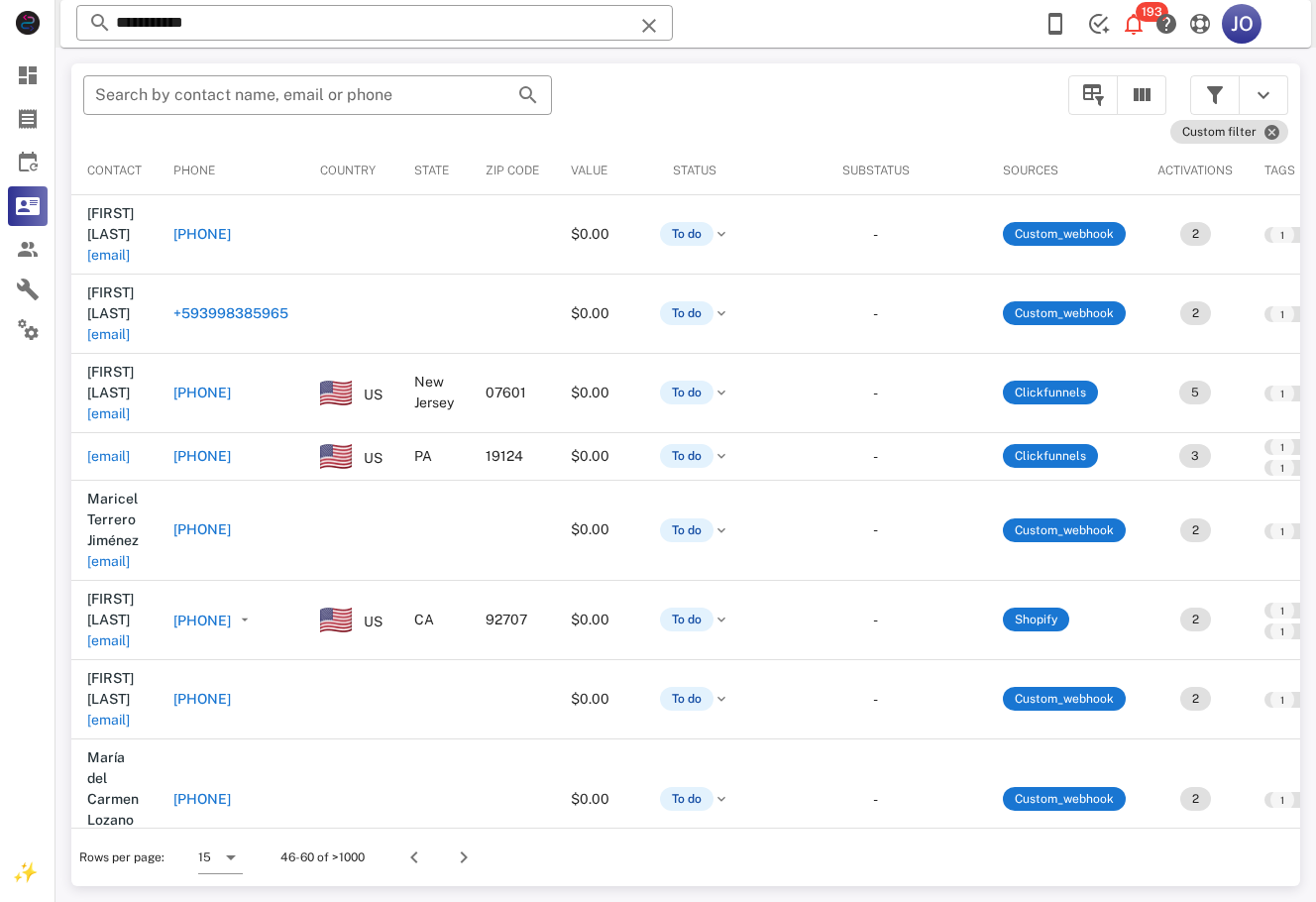 click on "​ Search by contact name, email or phone" at bounding box center [564, 105] 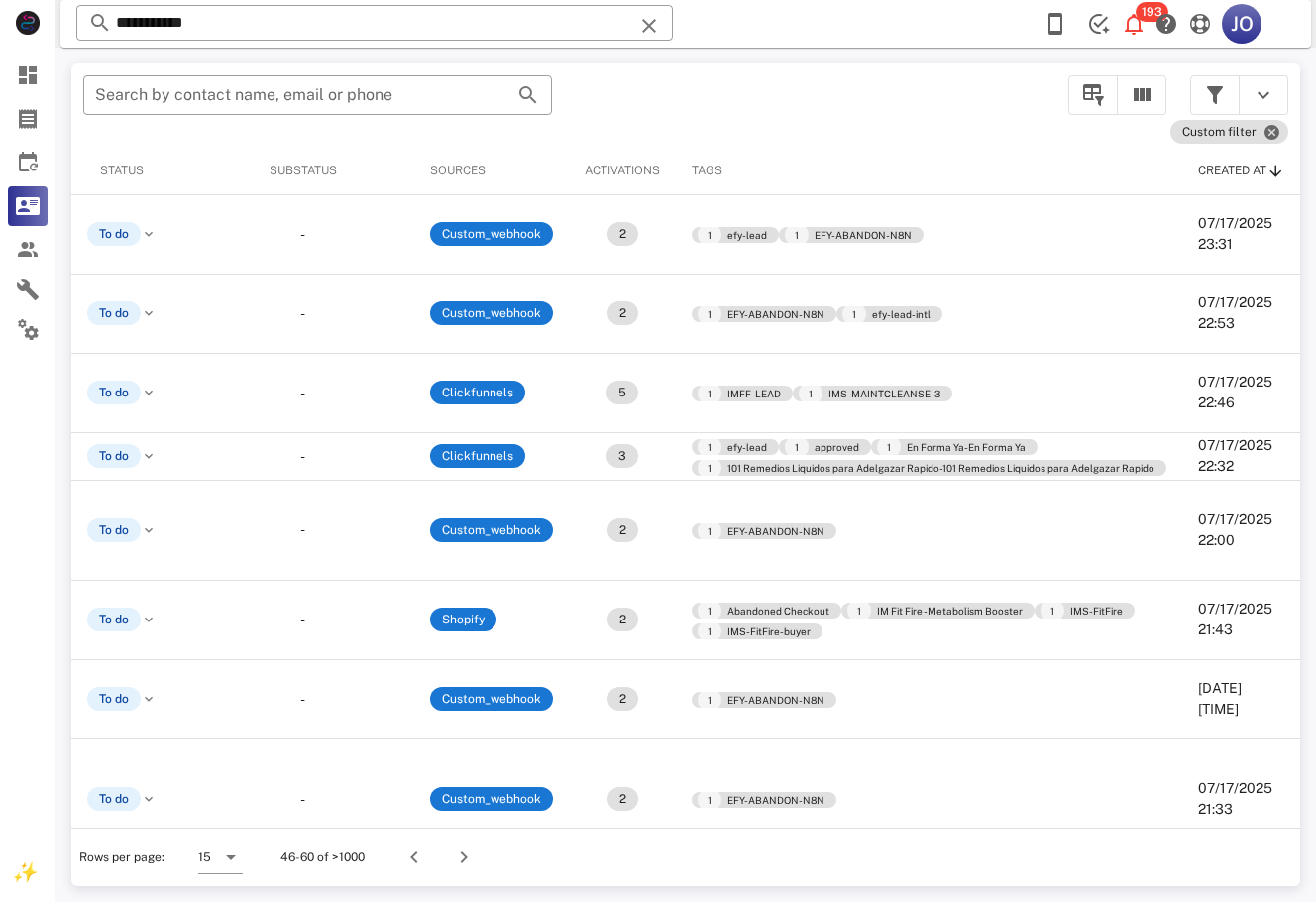 scroll, scrollTop: 0, scrollLeft: 0, axis: both 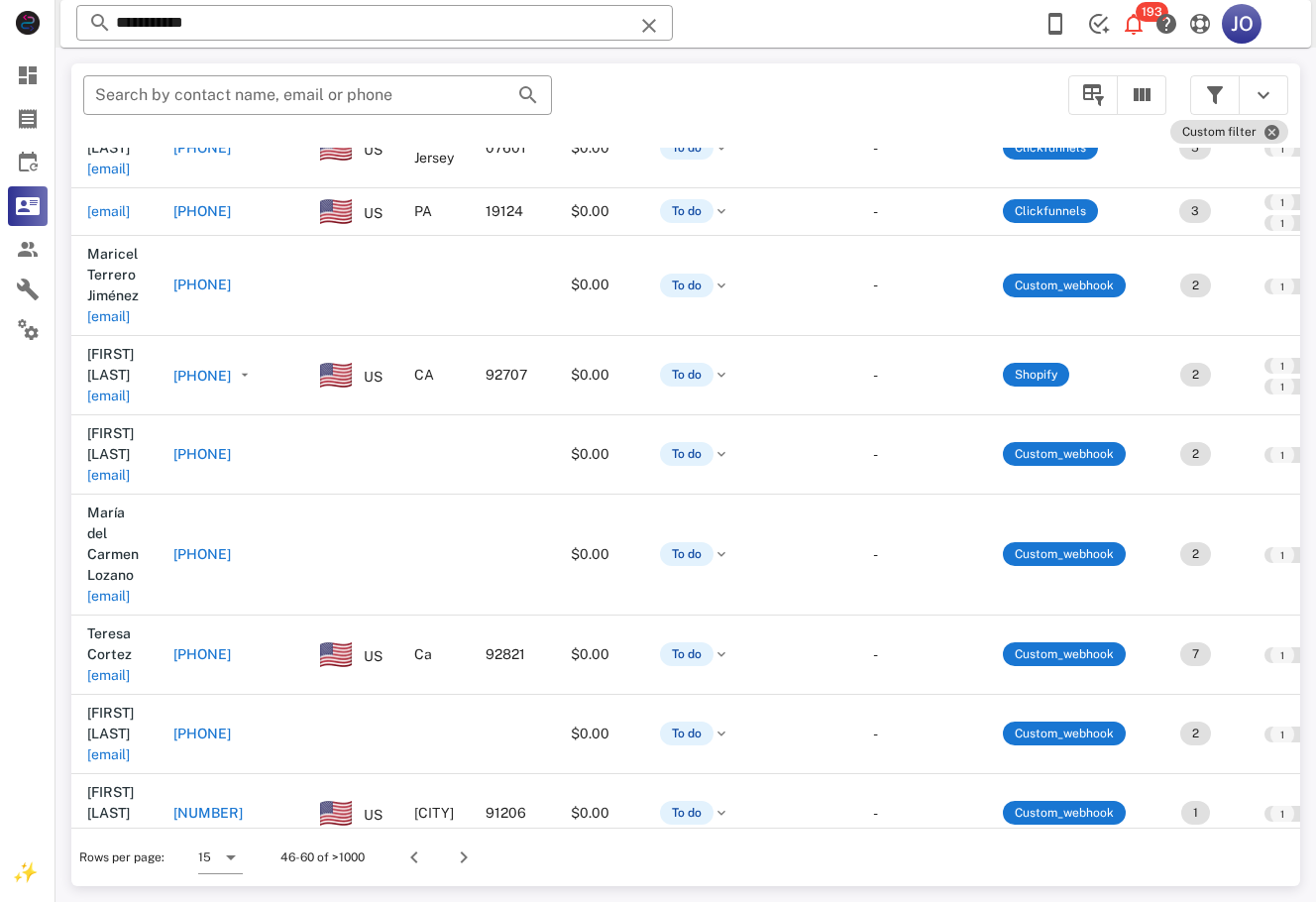 click on "theletyalex@gmail.com" at bounding box center (108, 1071) 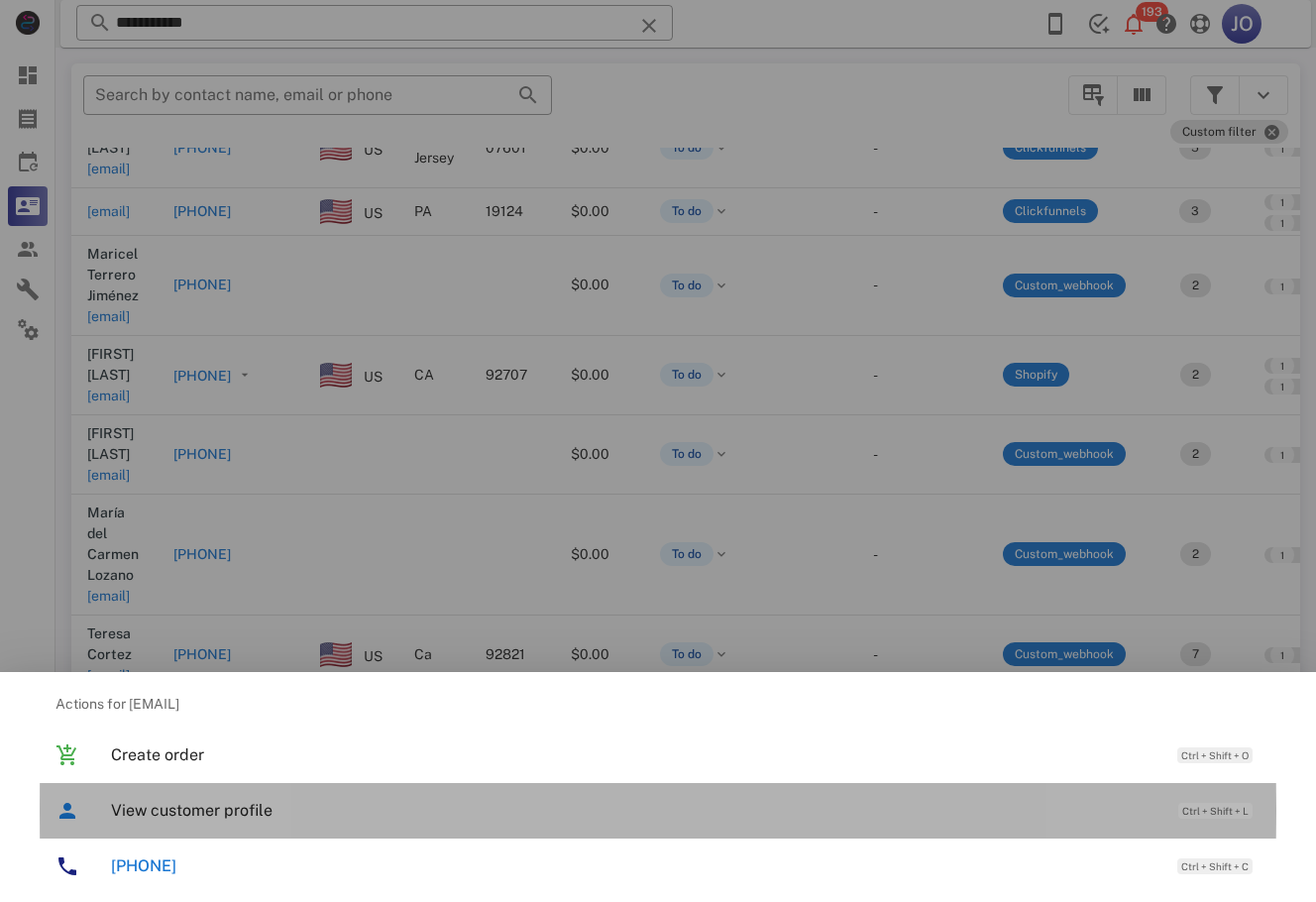 click on "View customer profile Ctrl + Shift + L" at bounding box center (686, 810) 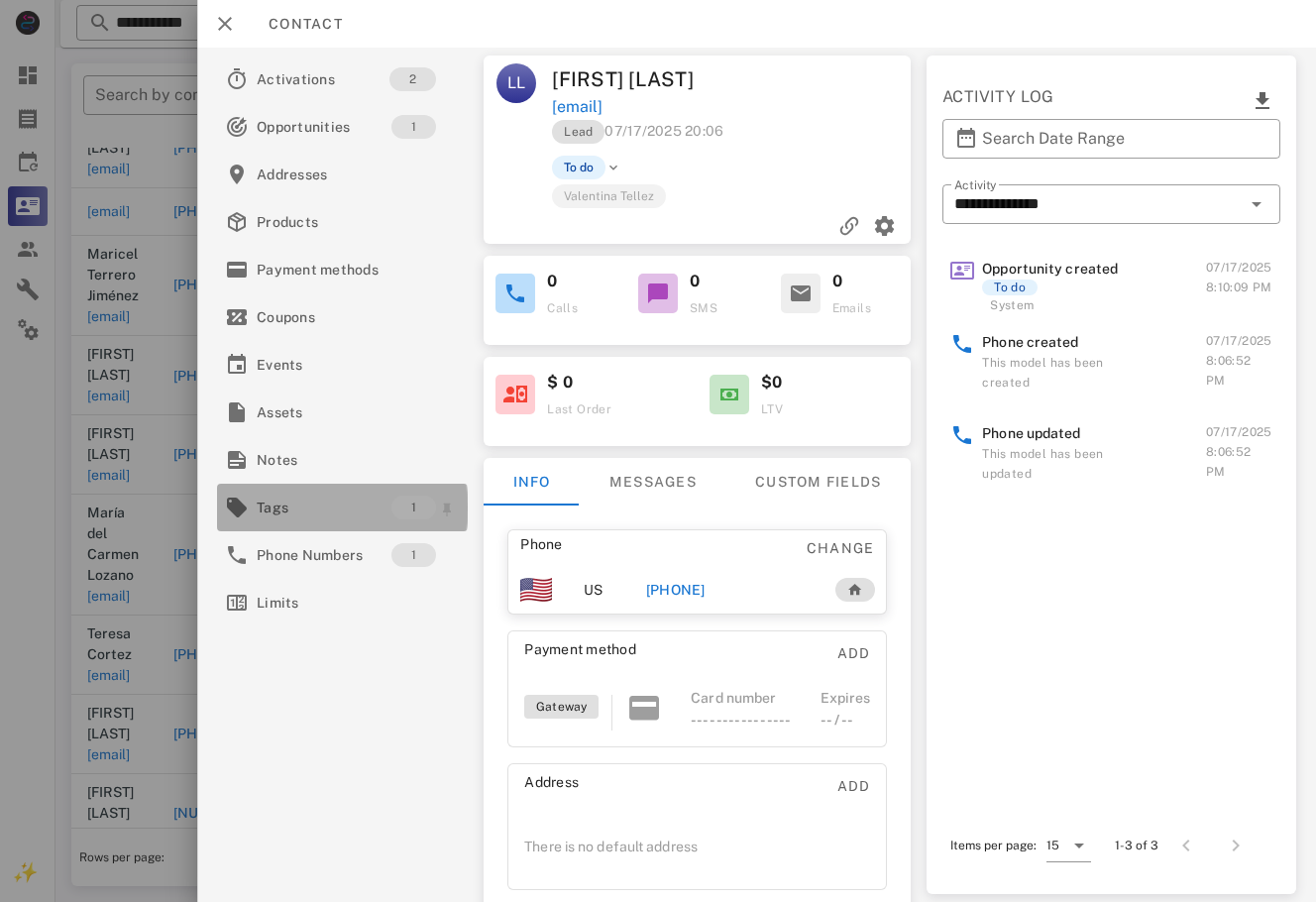 click on "Tags" at bounding box center (324, 507) 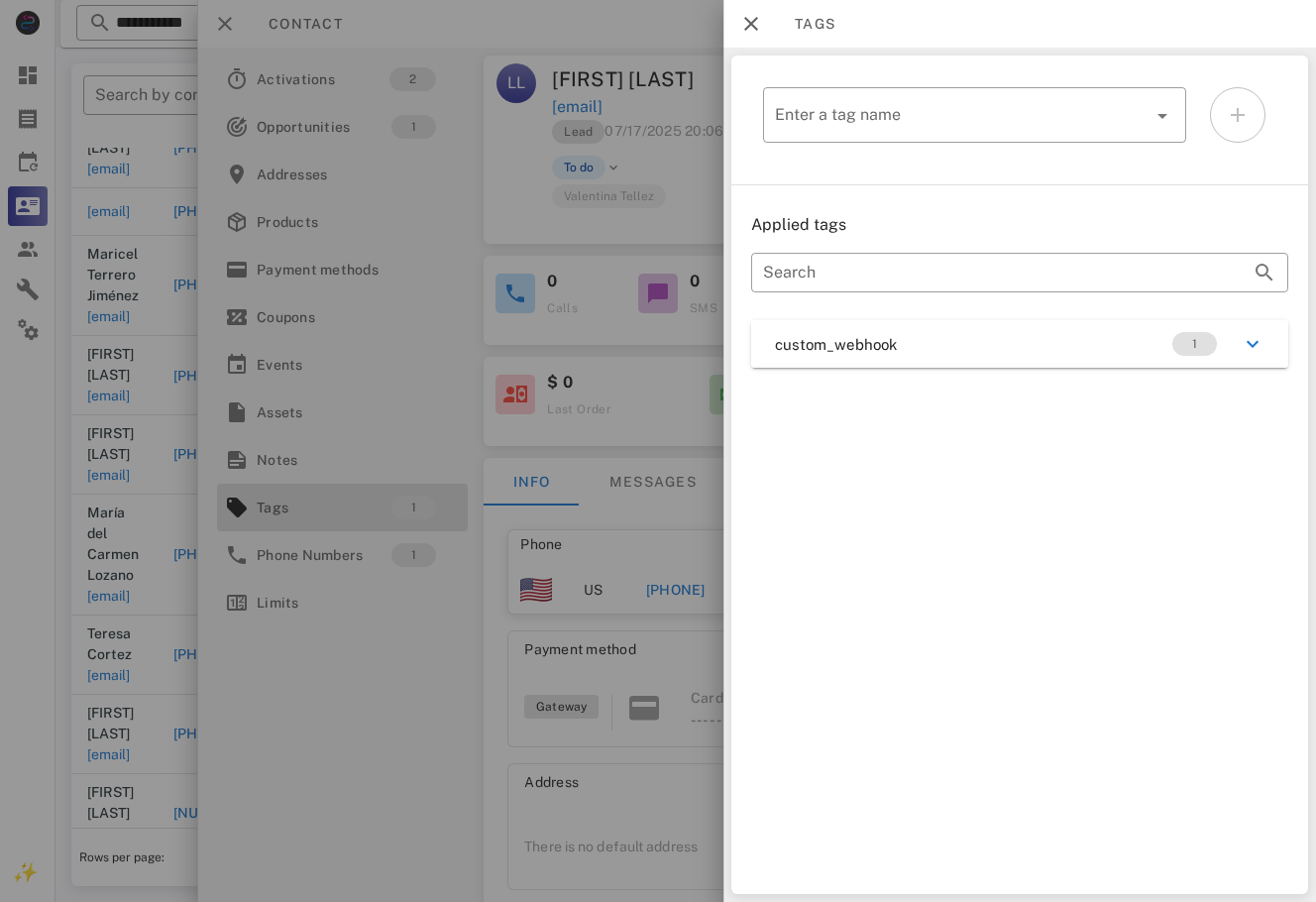 click on "custom_webhook  1" at bounding box center [1020, 344] 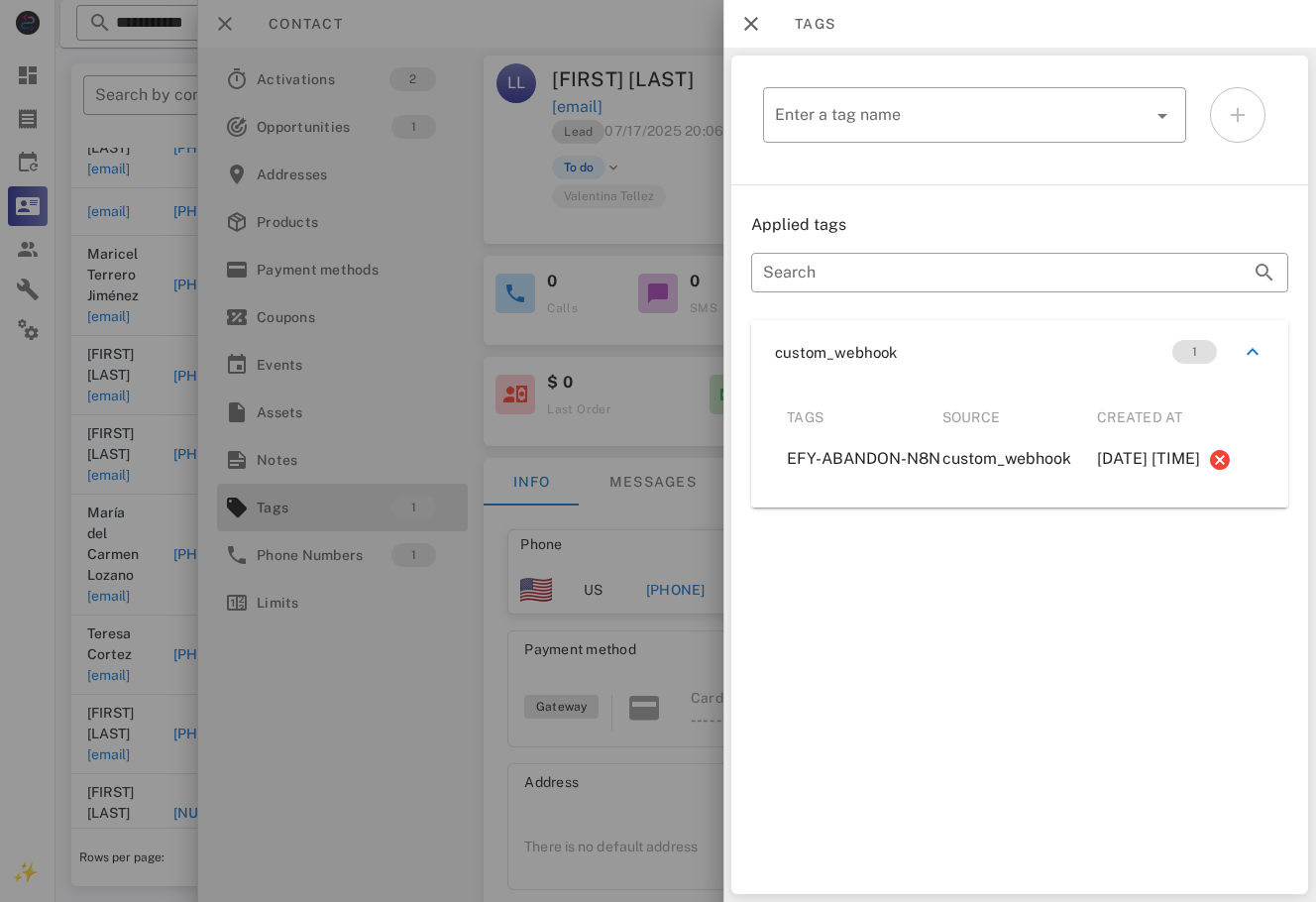 click at bounding box center [658, 451] 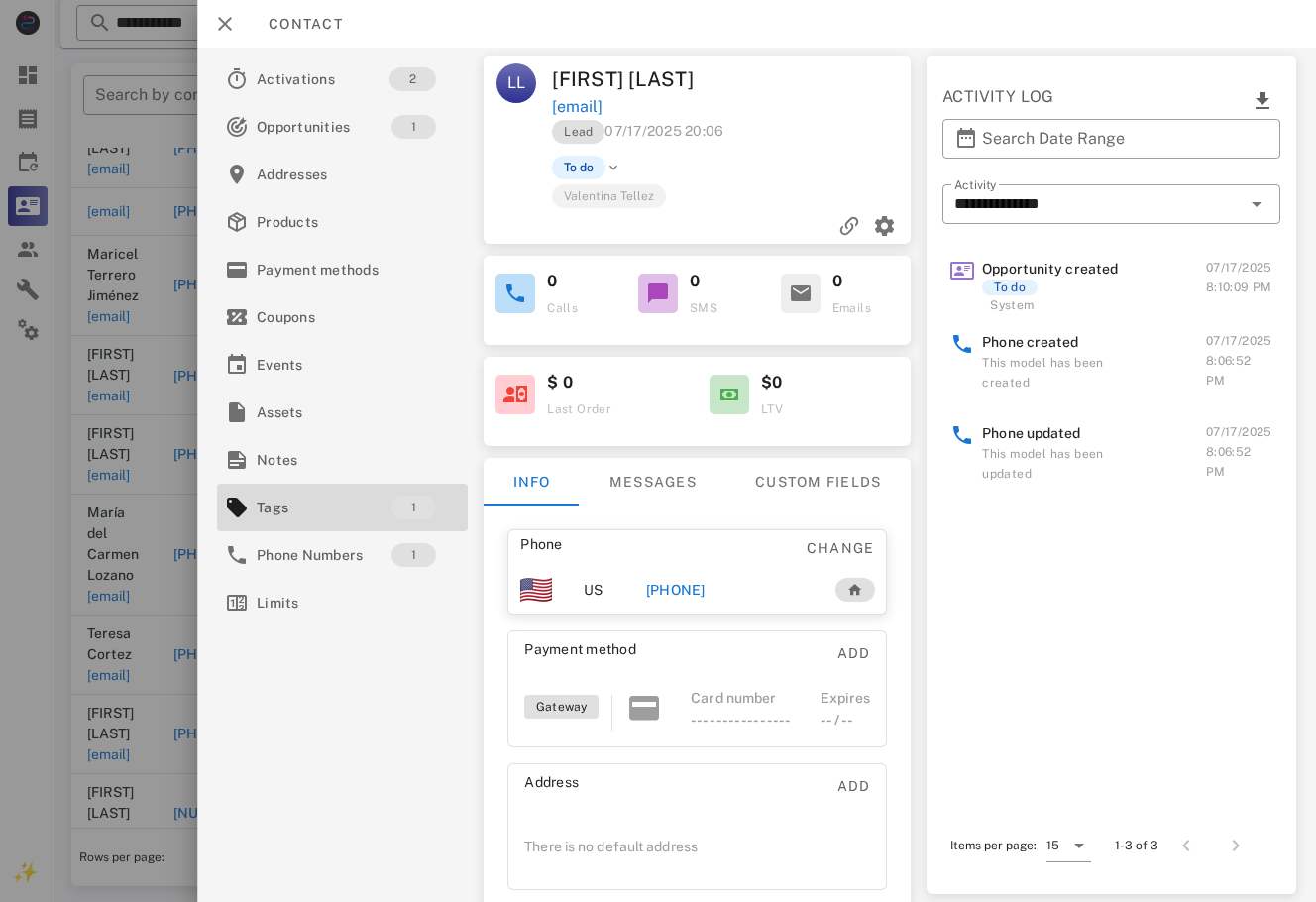 click on "+15108603363" at bounding box center [676, 590] 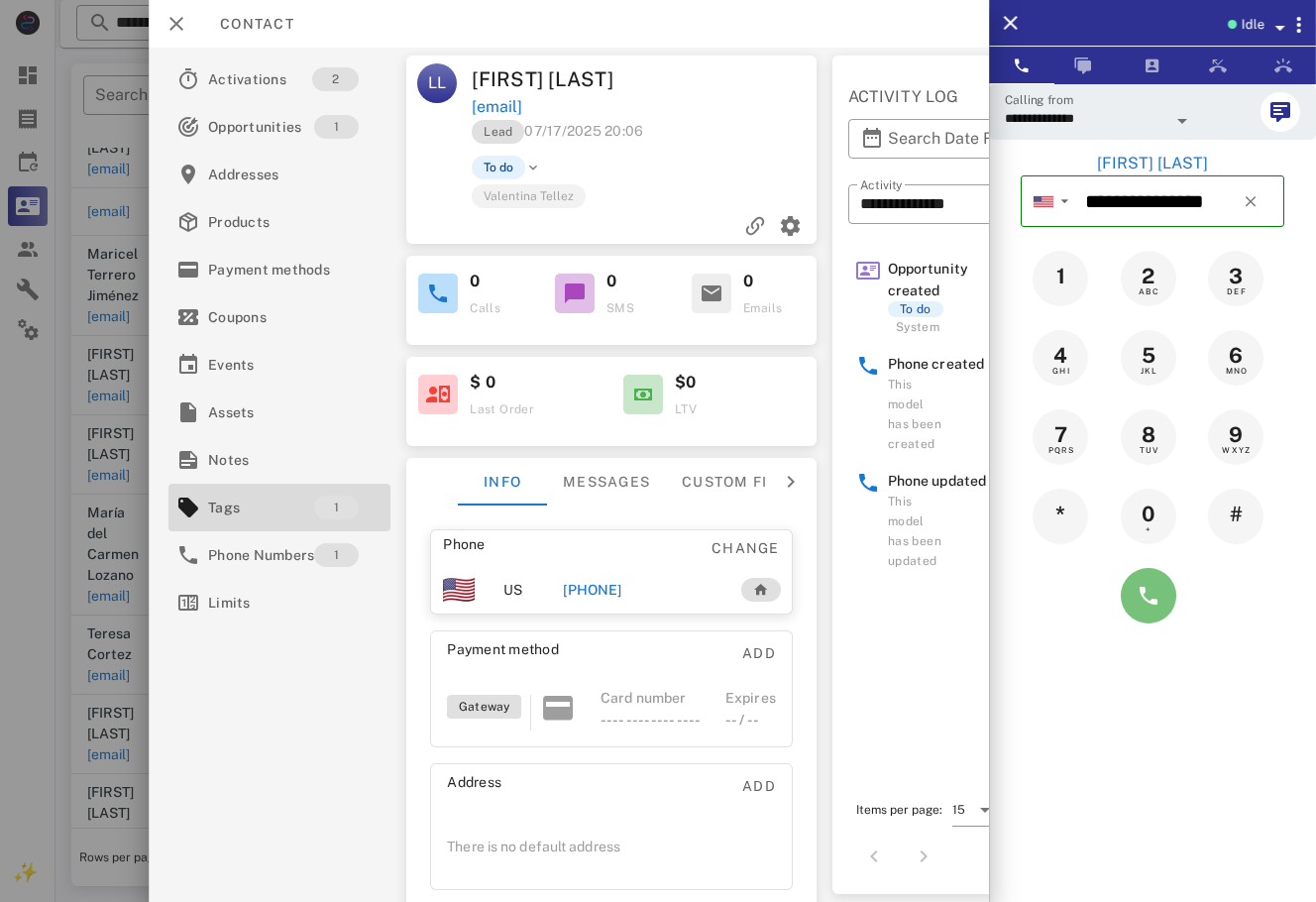 click at bounding box center (1149, 596) 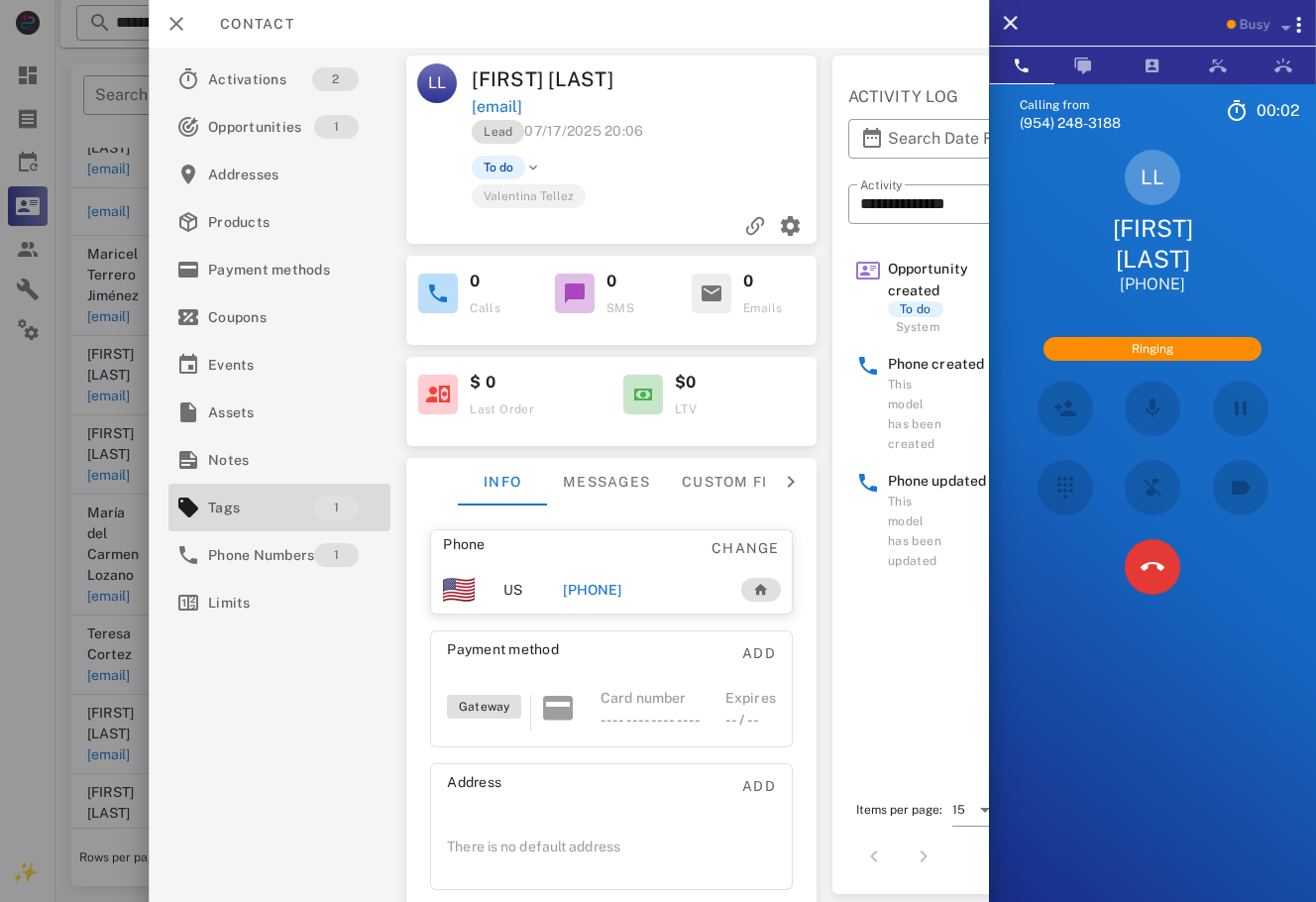 scroll, scrollTop: 186, scrollLeft: 0, axis: vertical 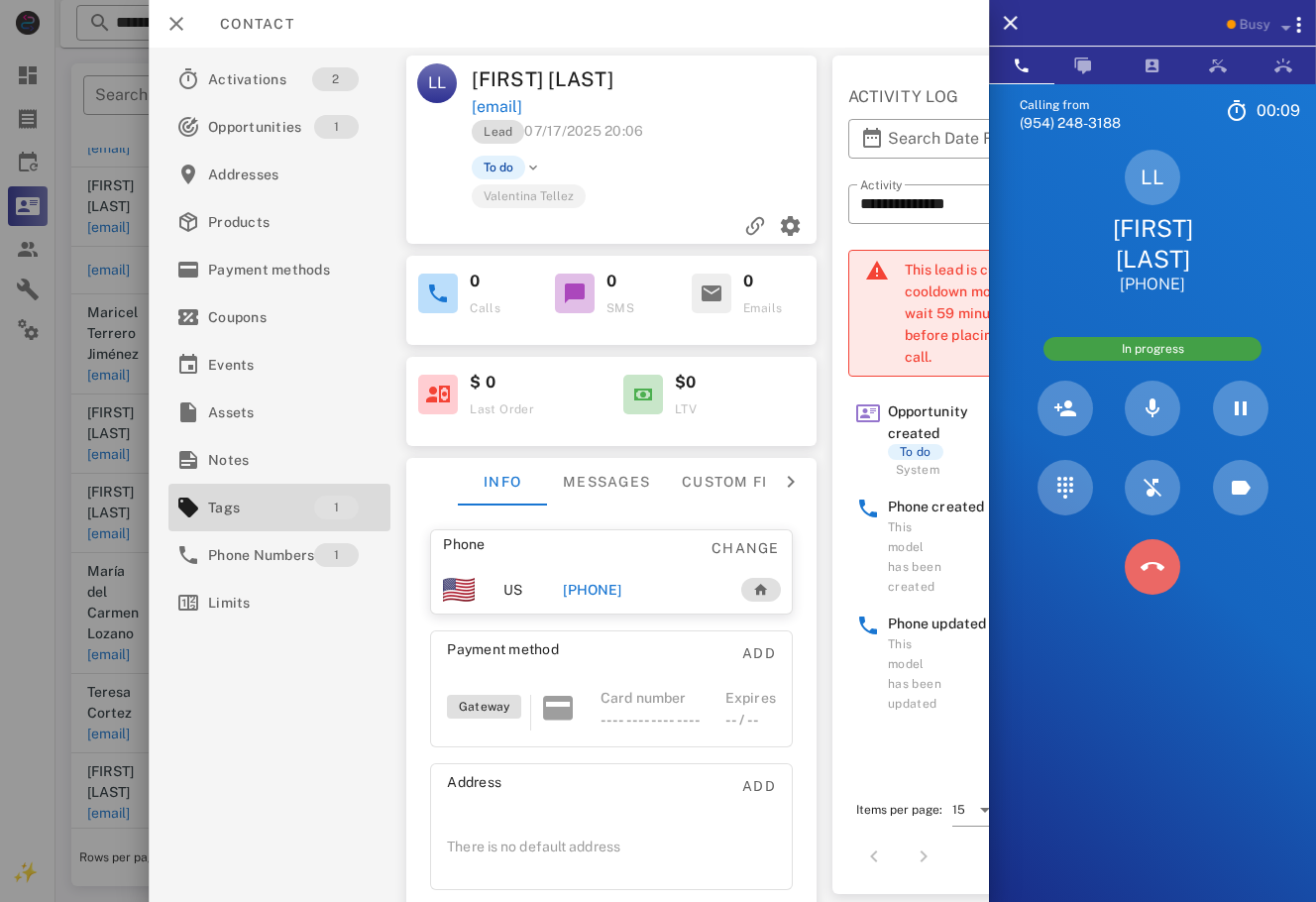 click at bounding box center (1152, 567) 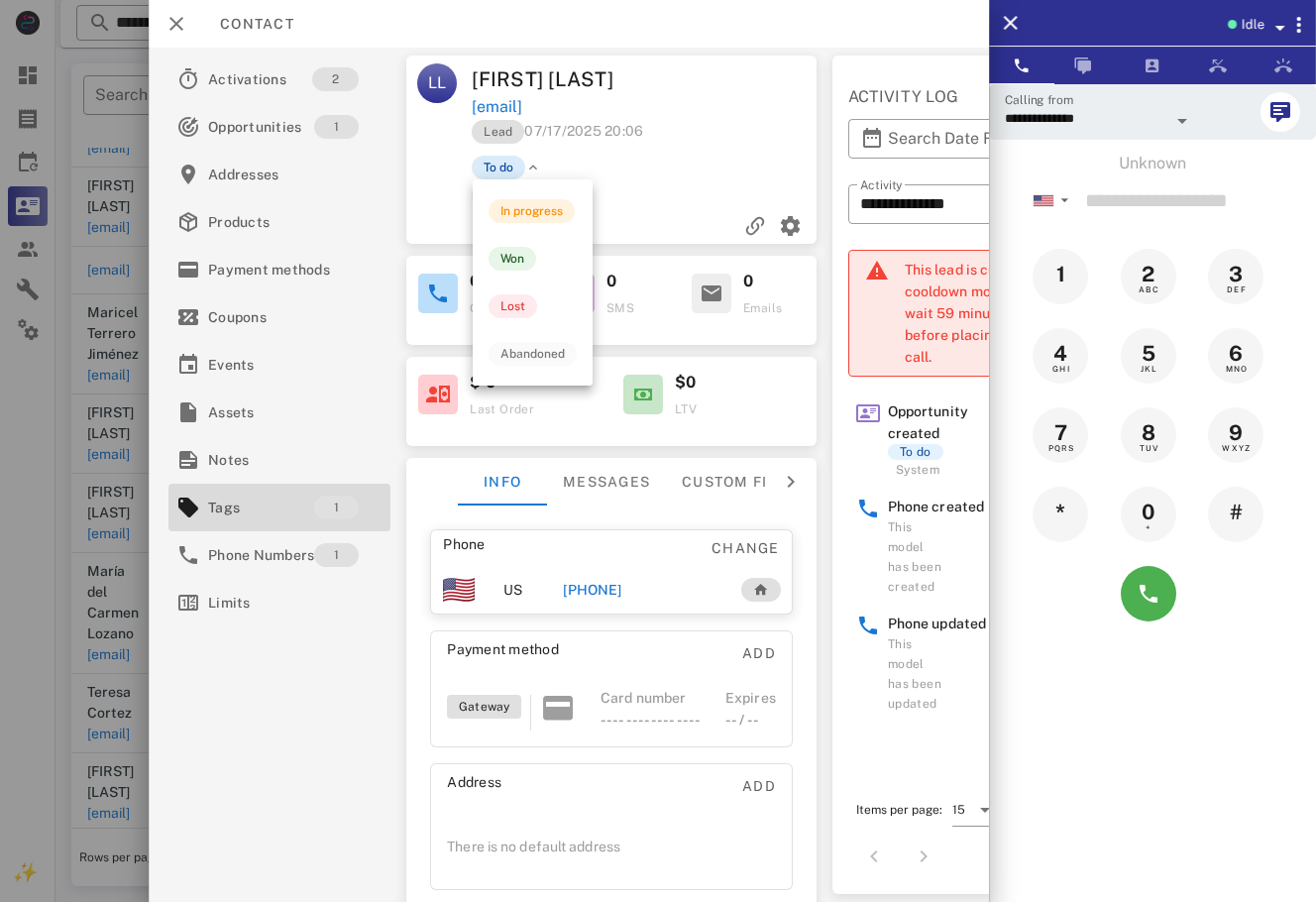click on "To do" at bounding box center [498, 168] 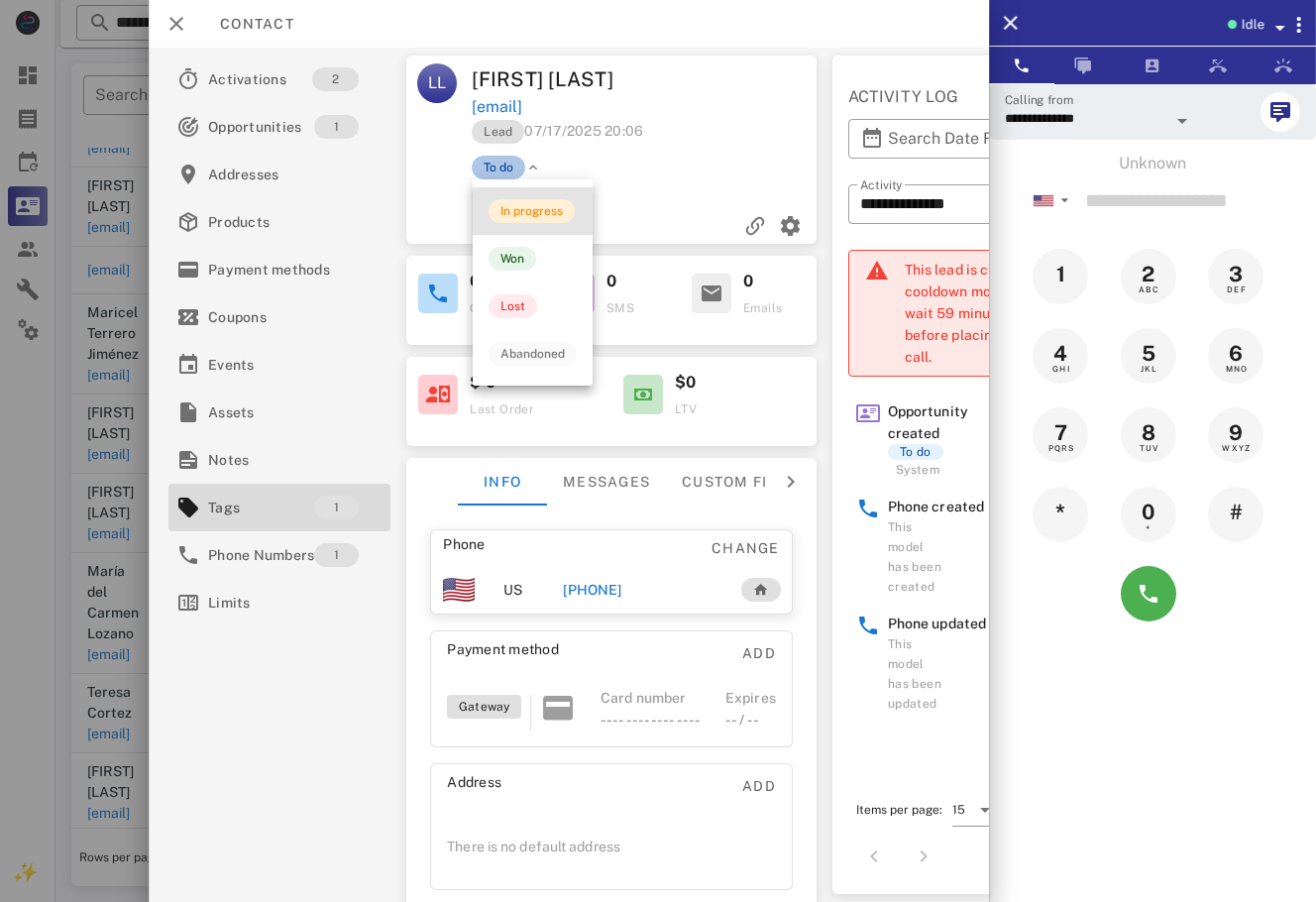 click on "In progress" at bounding box center [531, 211] 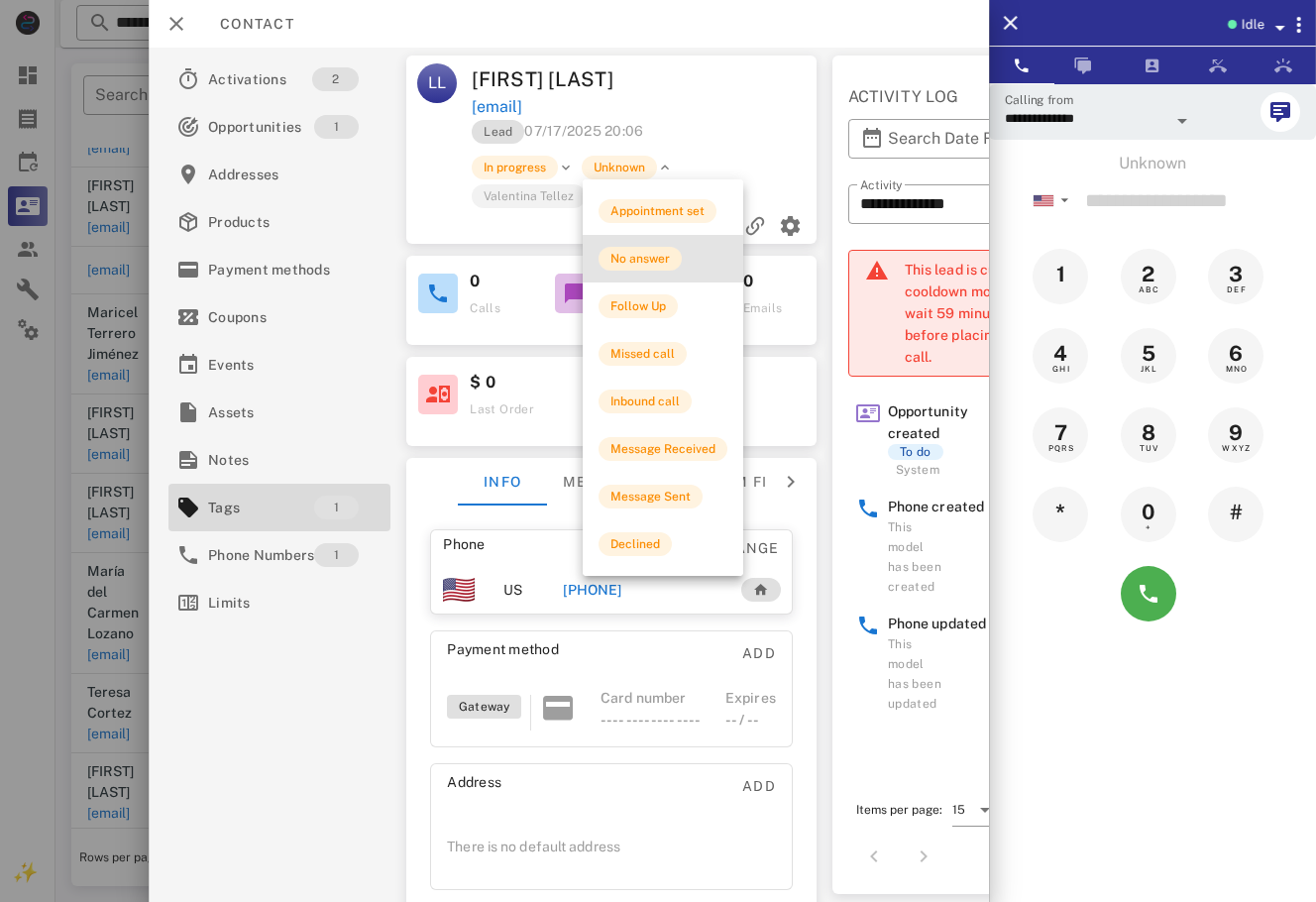 click on "No answer" at bounding box center [640, 259] 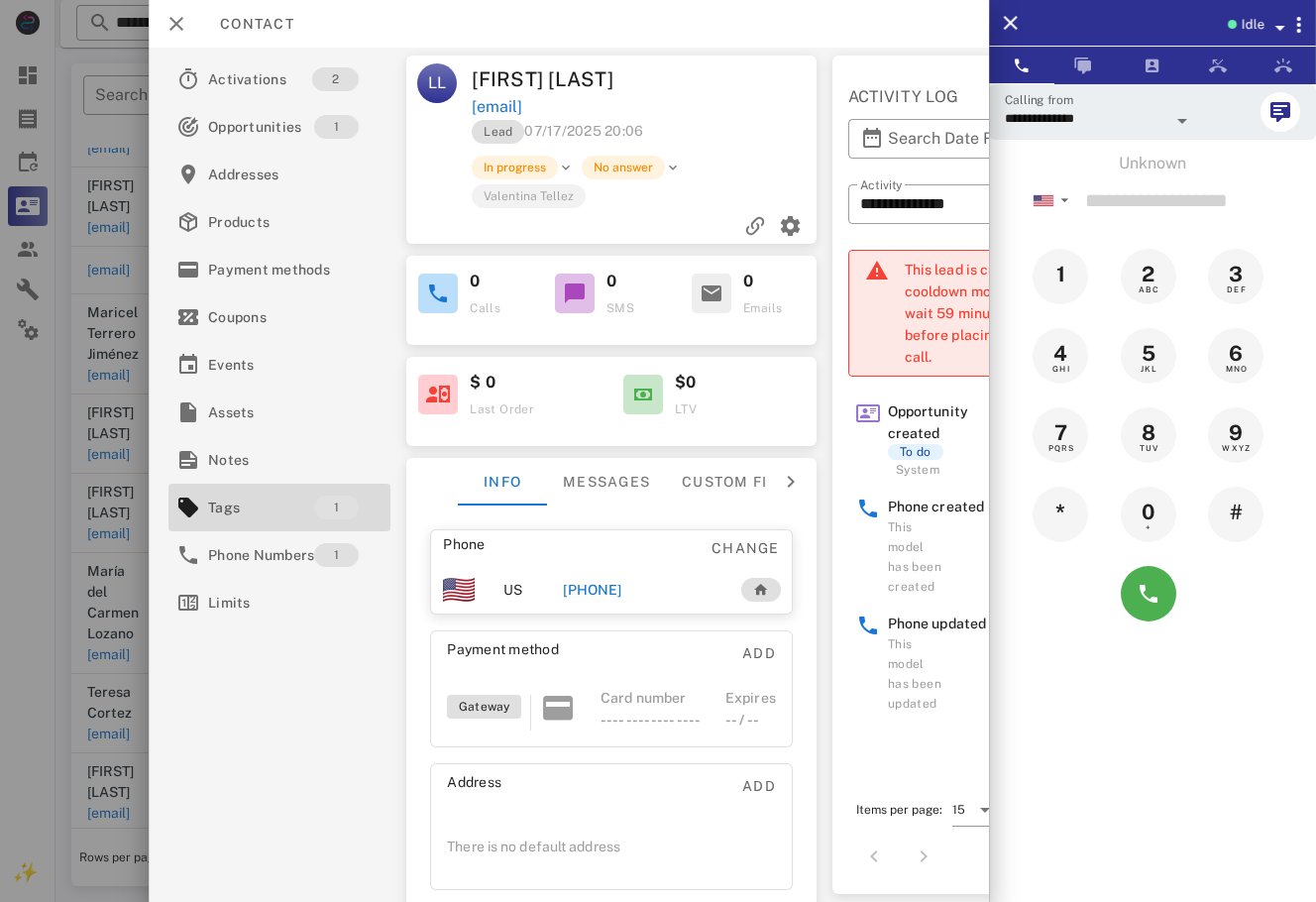 click at bounding box center (658, 451) 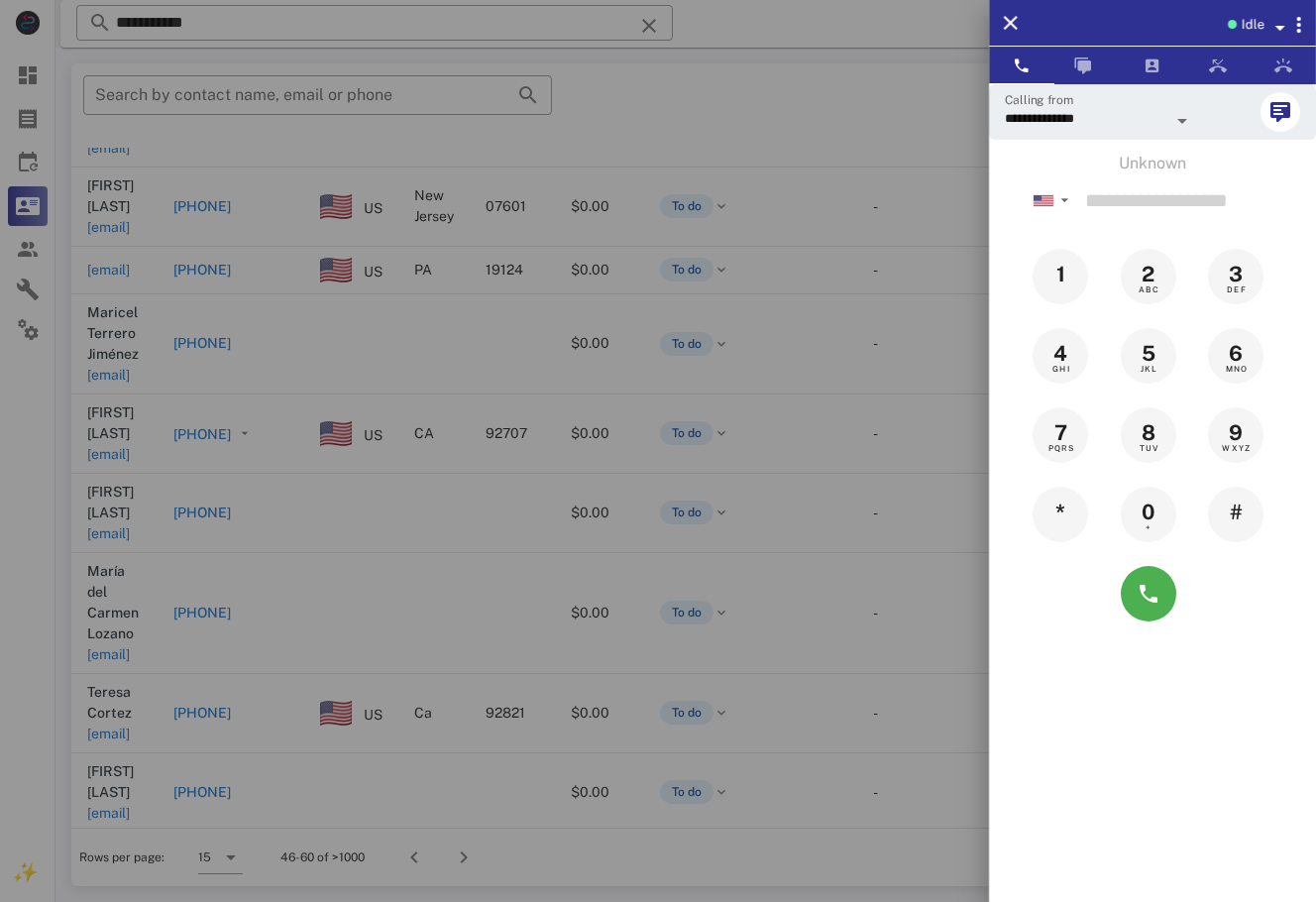 drag, startPoint x: 120, startPoint y: 824, endPoint x: 765, endPoint y: 879, distance: 647.3407 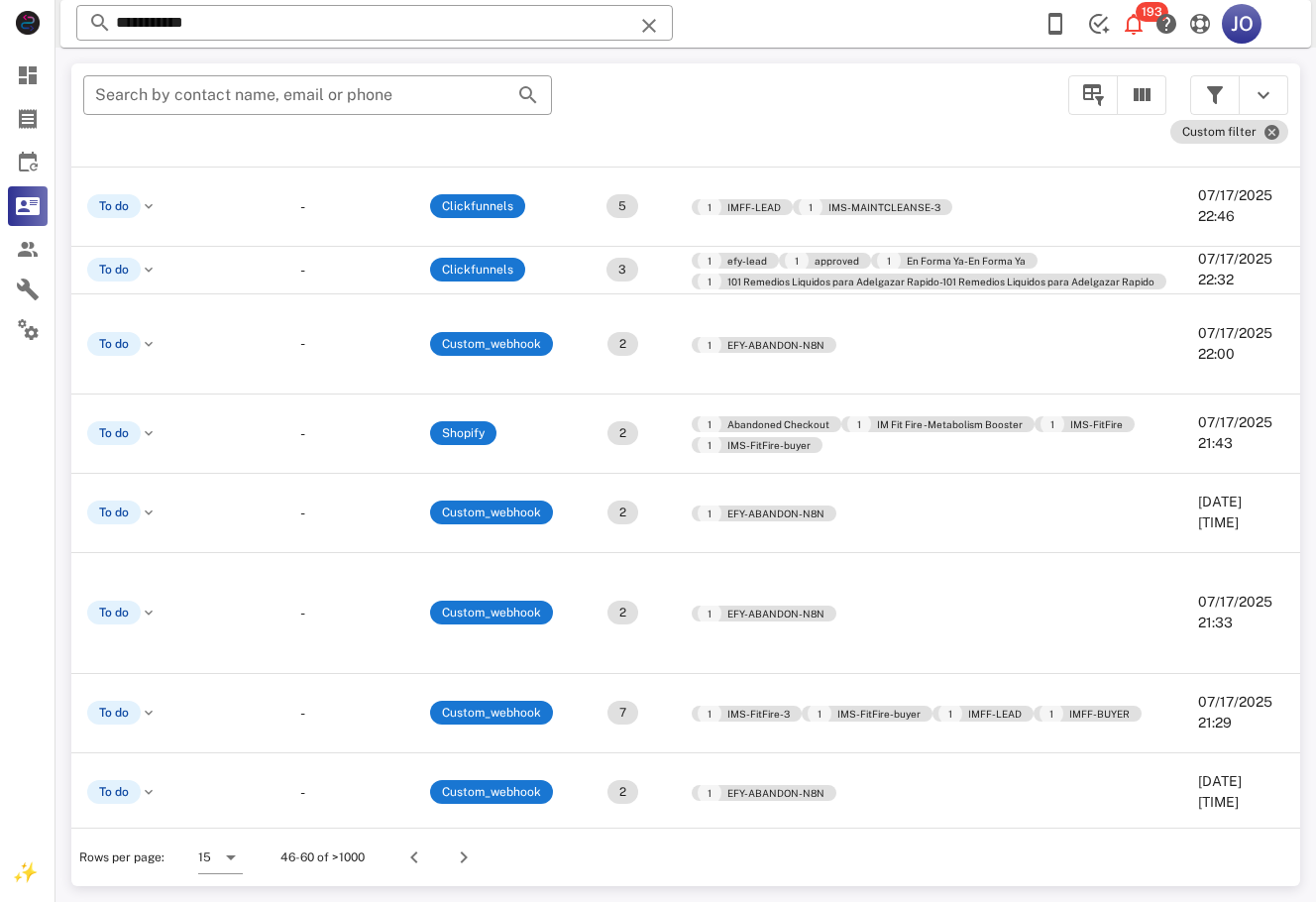 scroll, scrollTop: 186, scrollLeft: 0, axis: vertical 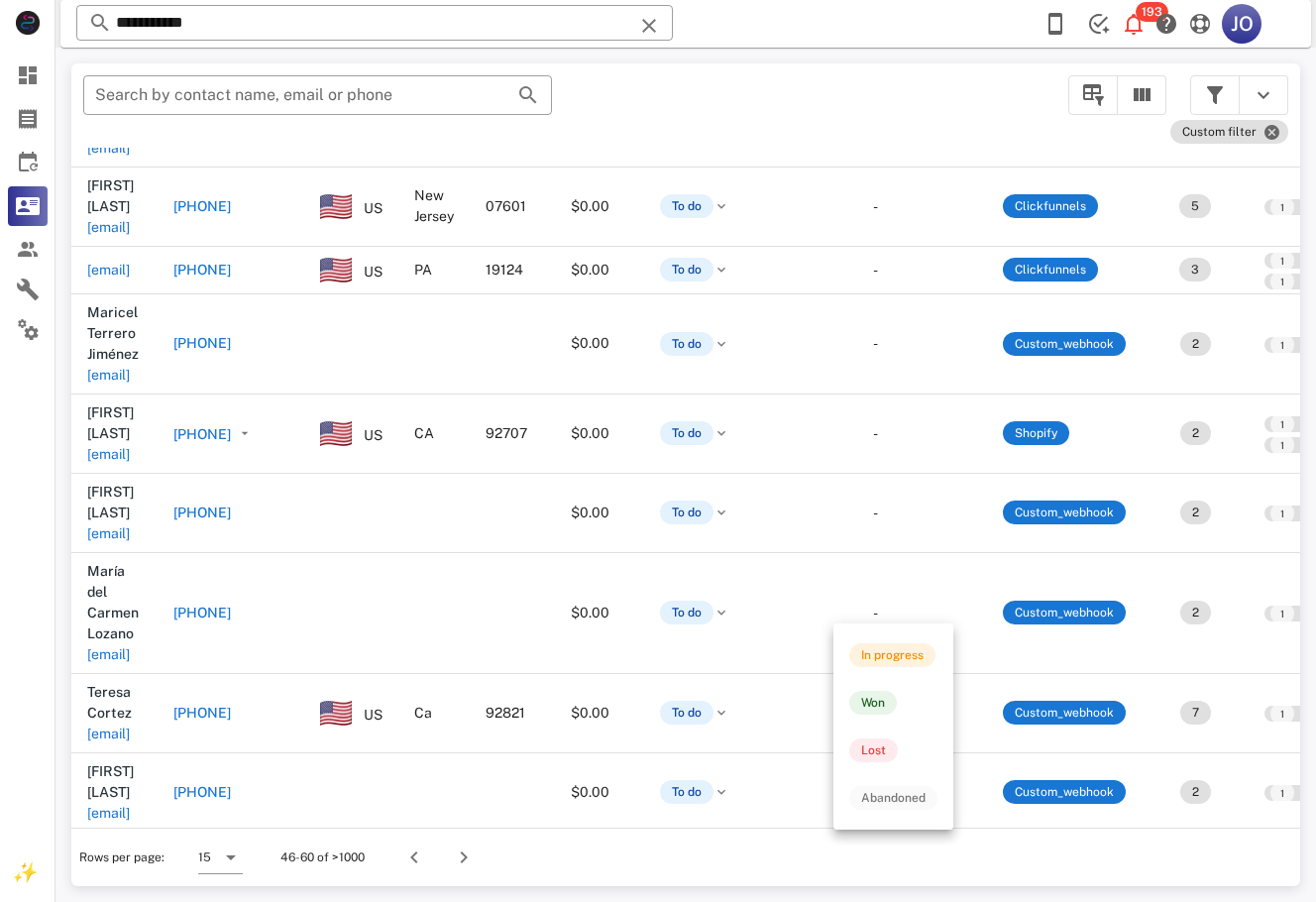 click on "To do" at bounding box center [687, 871] 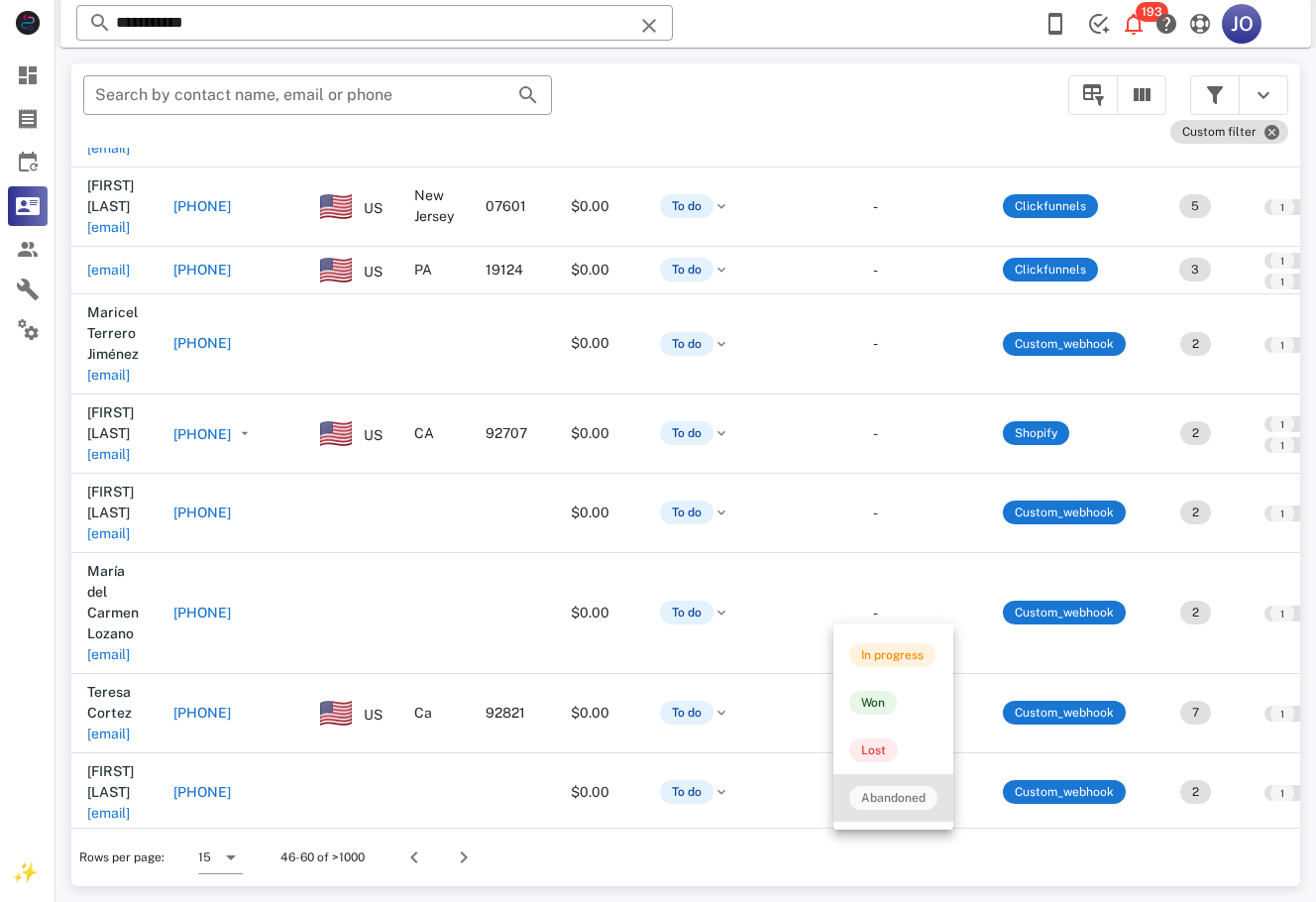 click on "Abandoned" at bounding box center (893, 798) 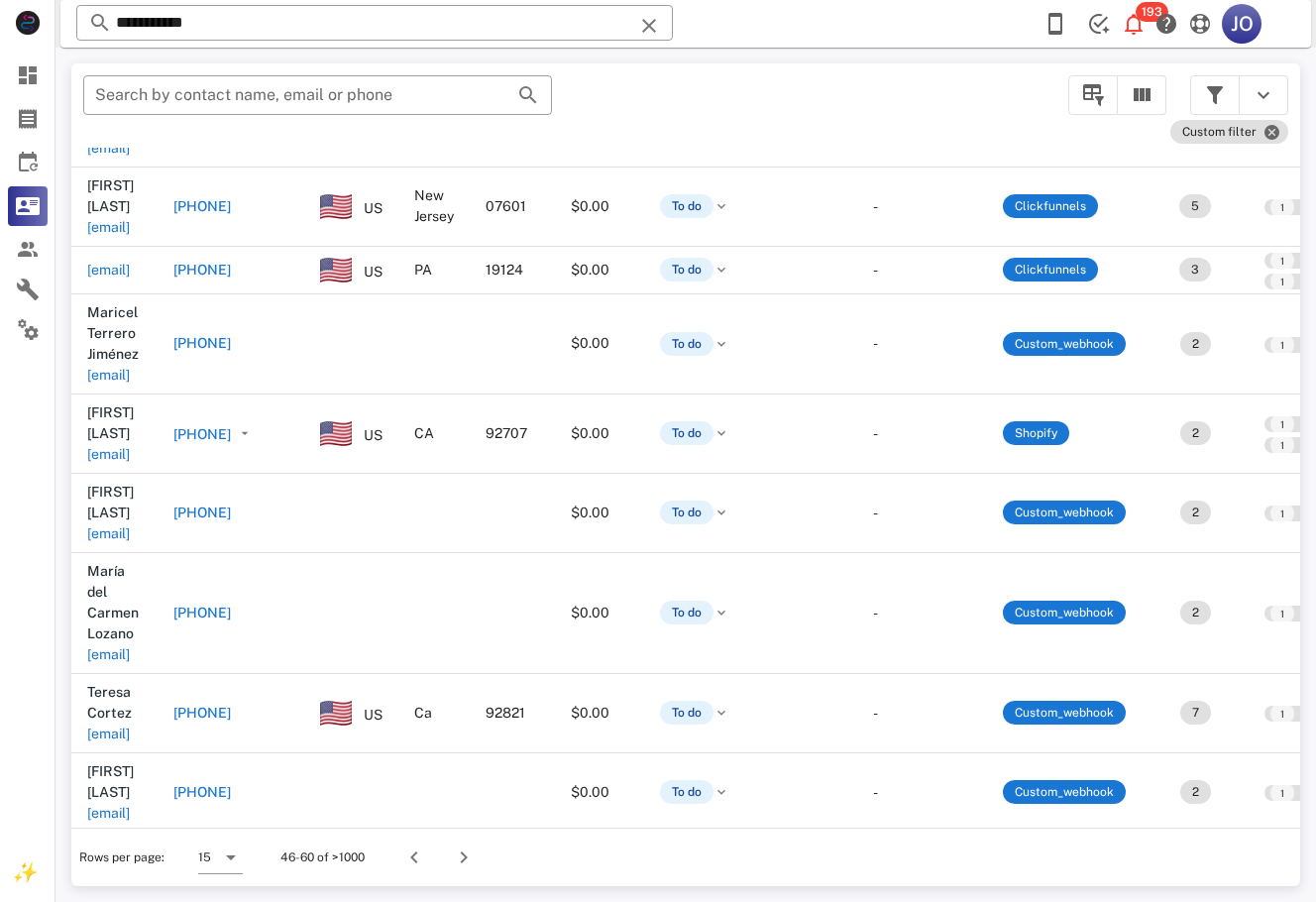 scroll, scrollTop: 186, scrollLeft: 659, axis: both 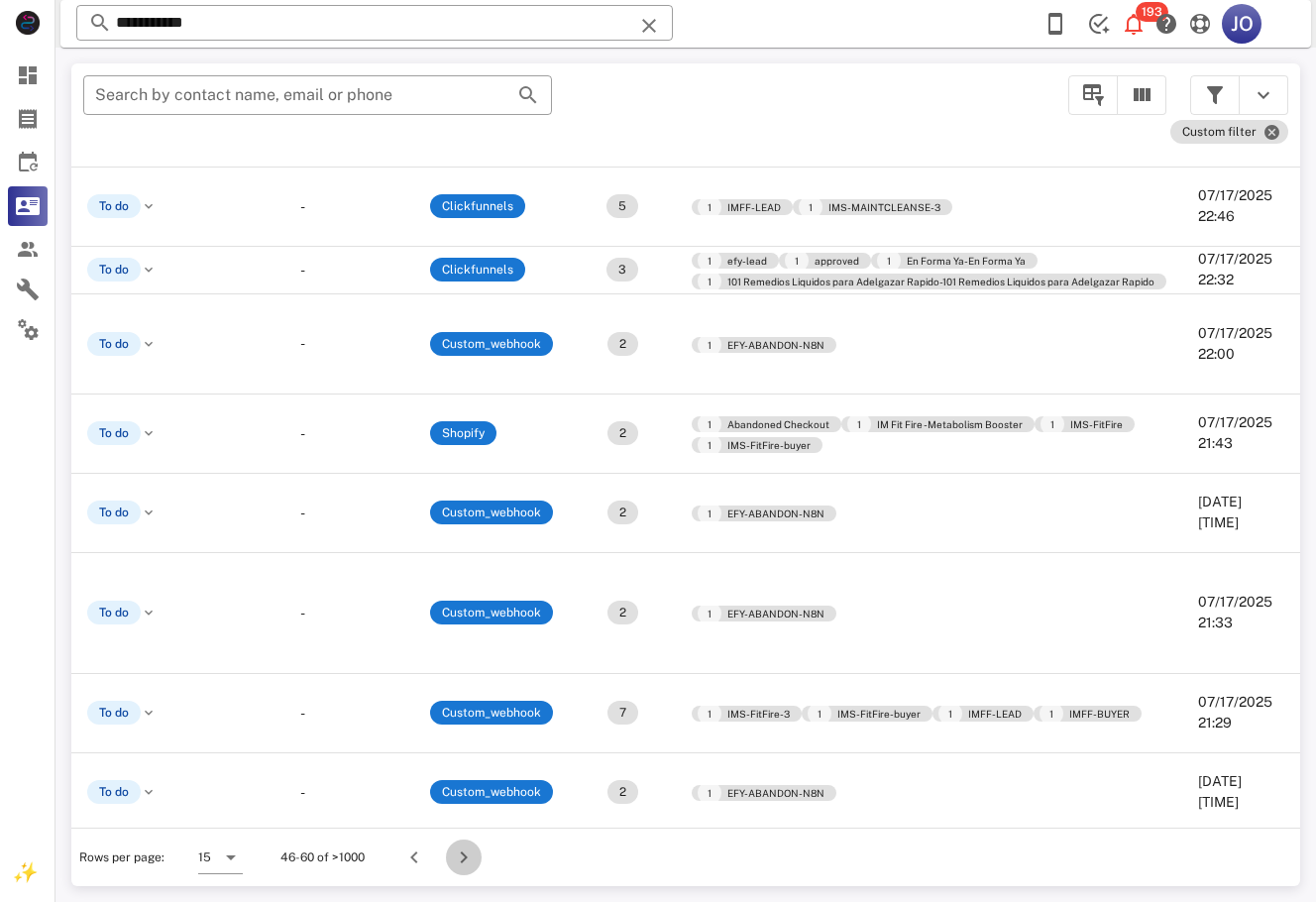 click at bounding box center (464, 857) 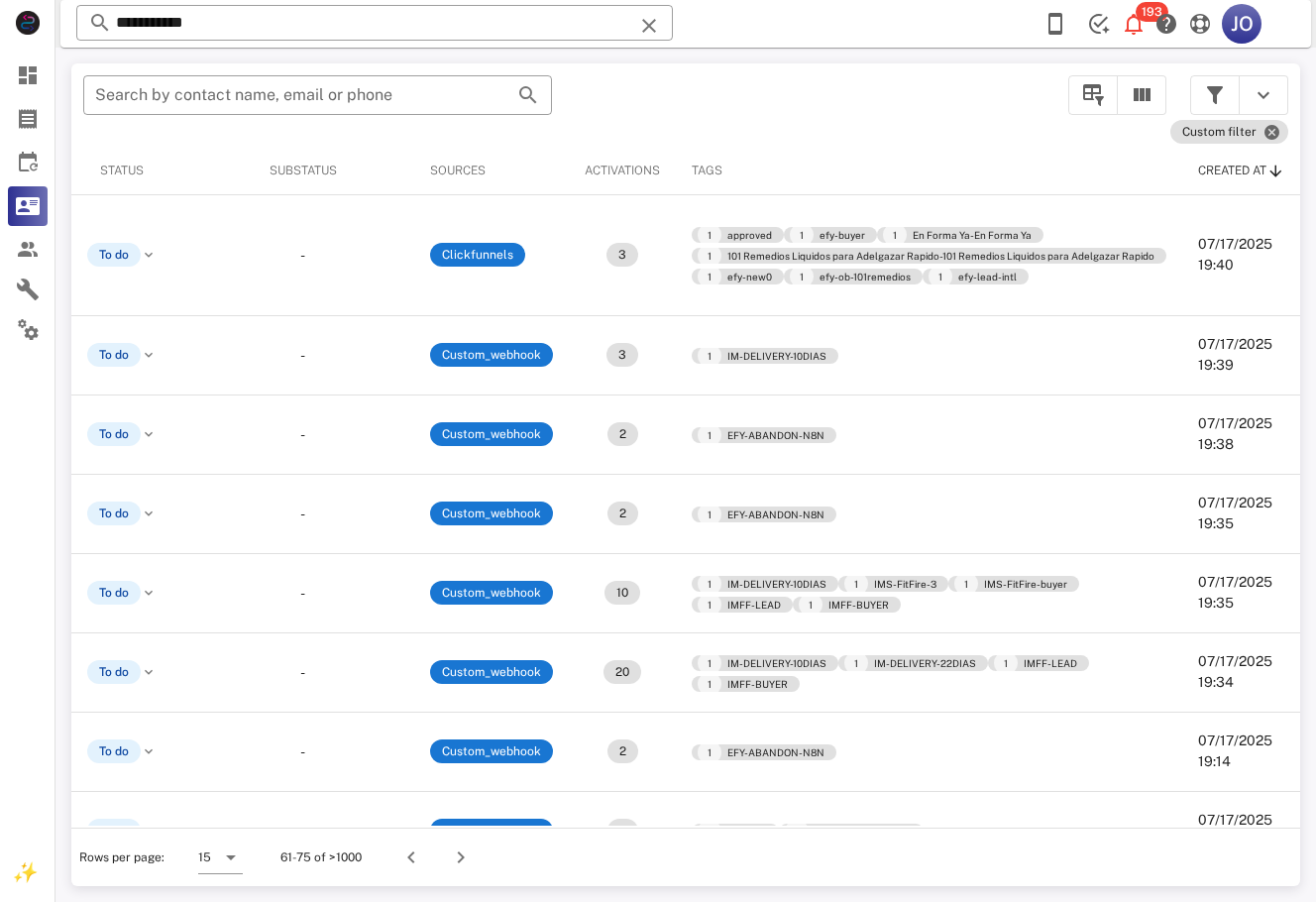 scroll, scrollTop: 0, scrollLeft: 0, axis: both 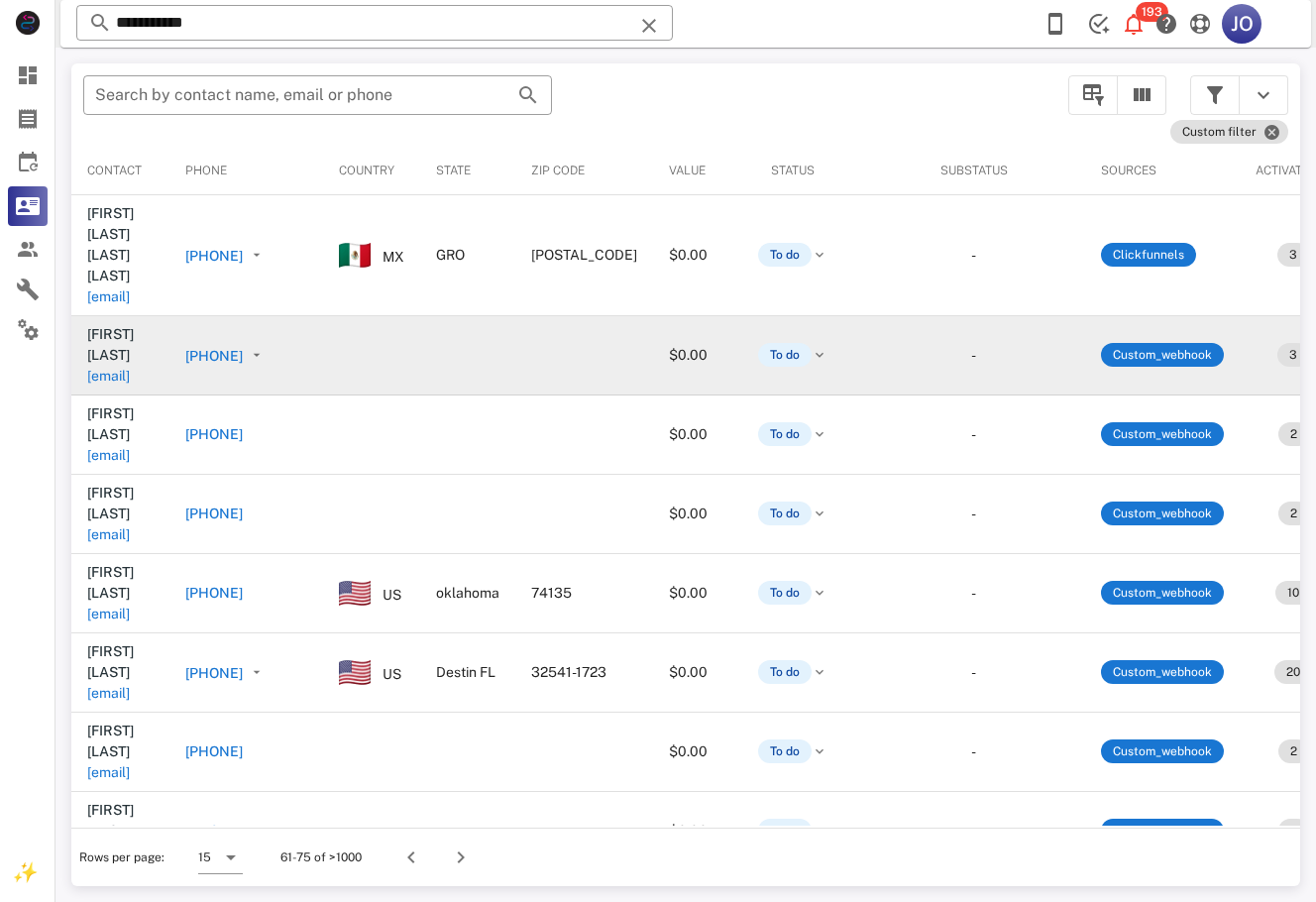 click on "Rosalva Martinez" at bounding box center (110, 344) 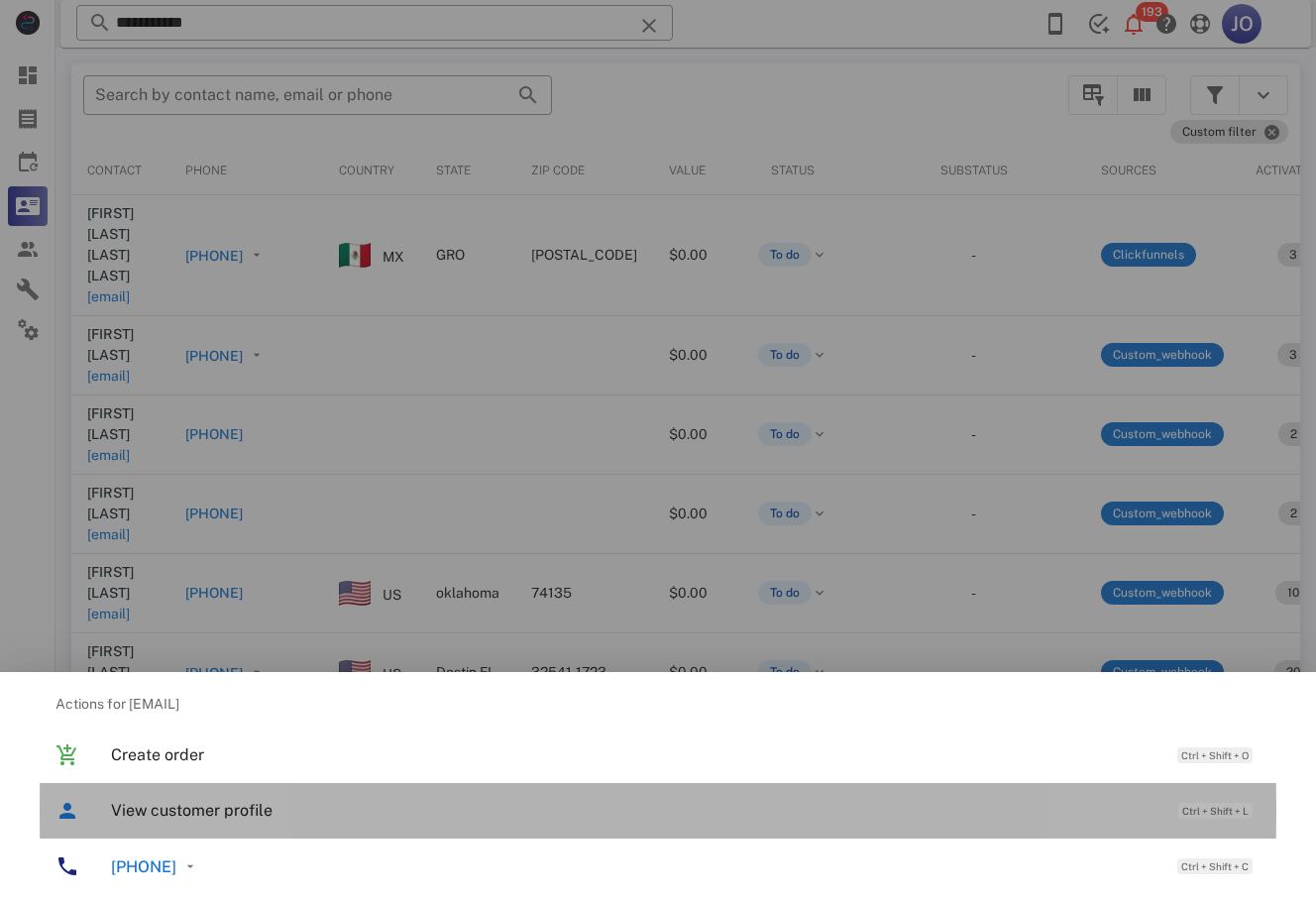 click on "View customer profile Ctrl + Shift + L" at bounding box center (686, 810) 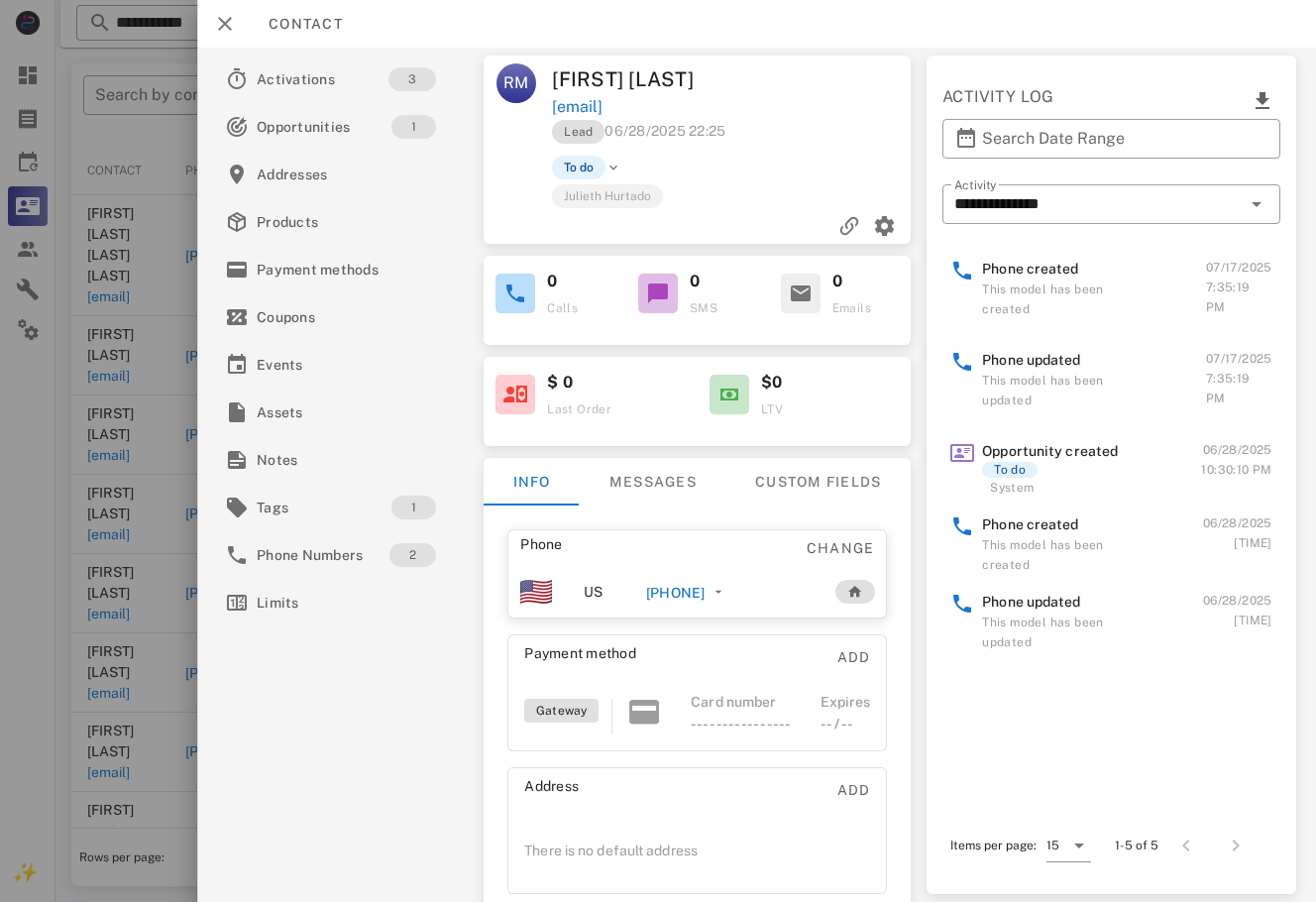click on "+13608423813" at bounding box center (676, 593) 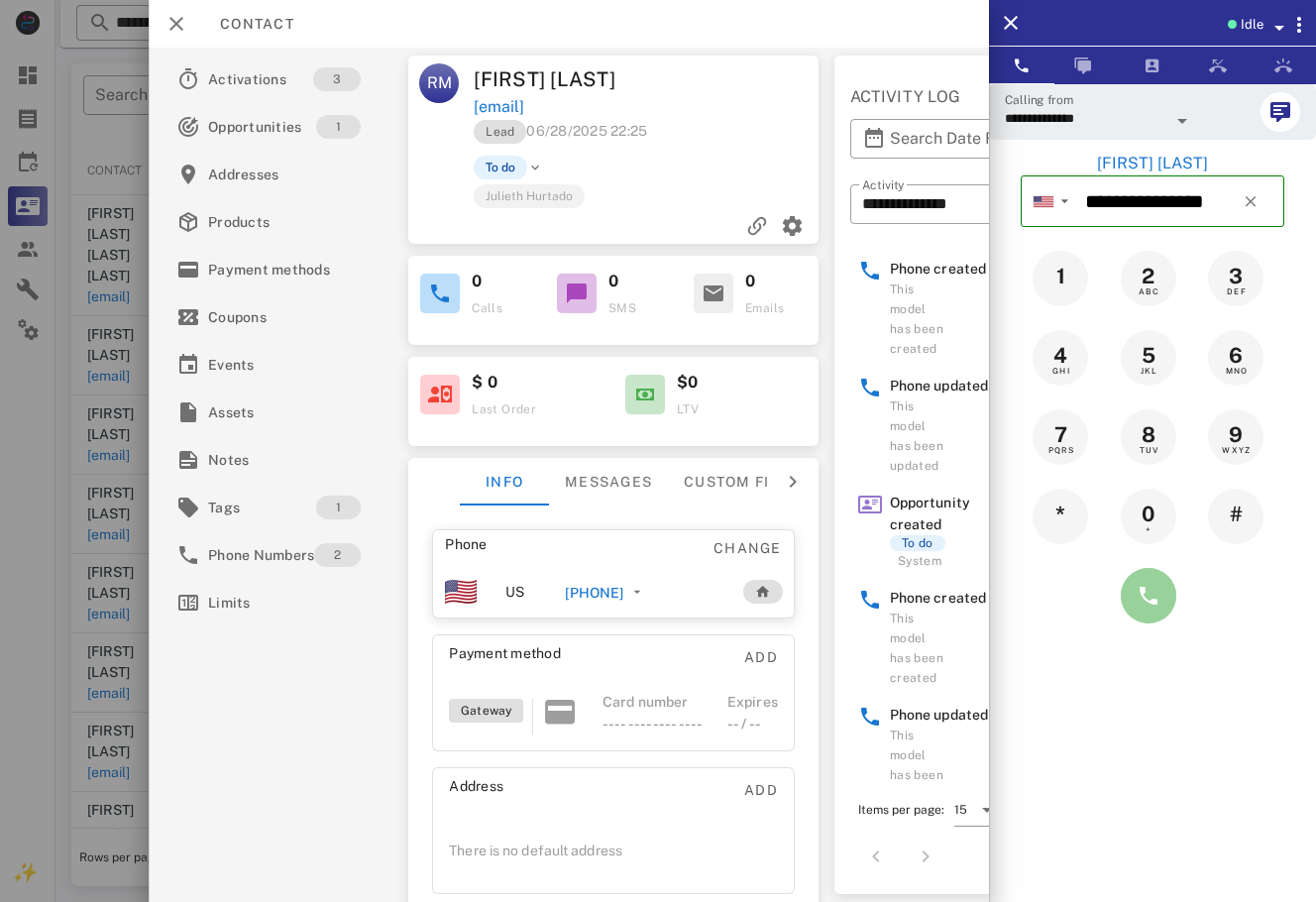 click at bounding box center (1149, 596) 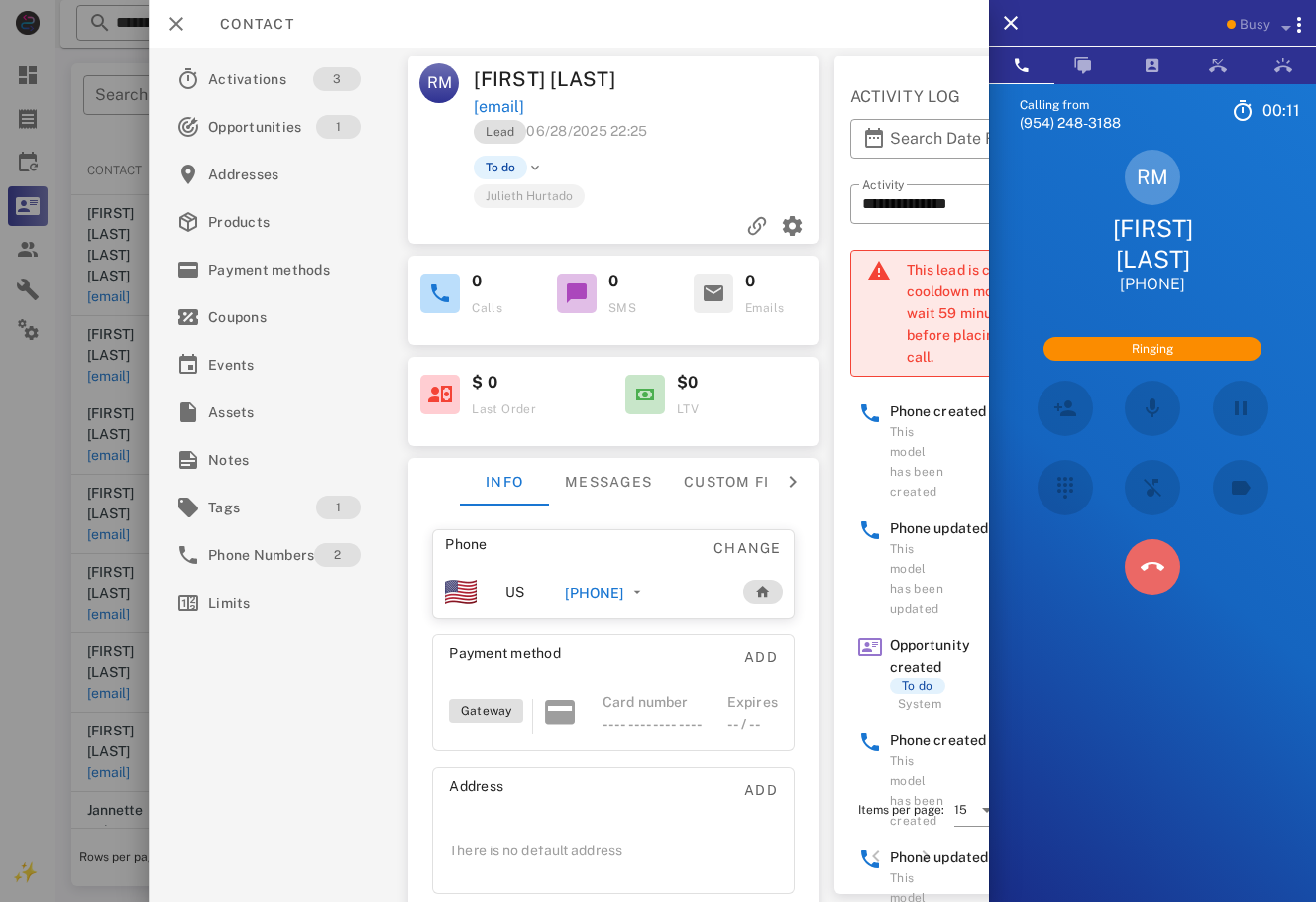 click at bounding box center (1152, 567) 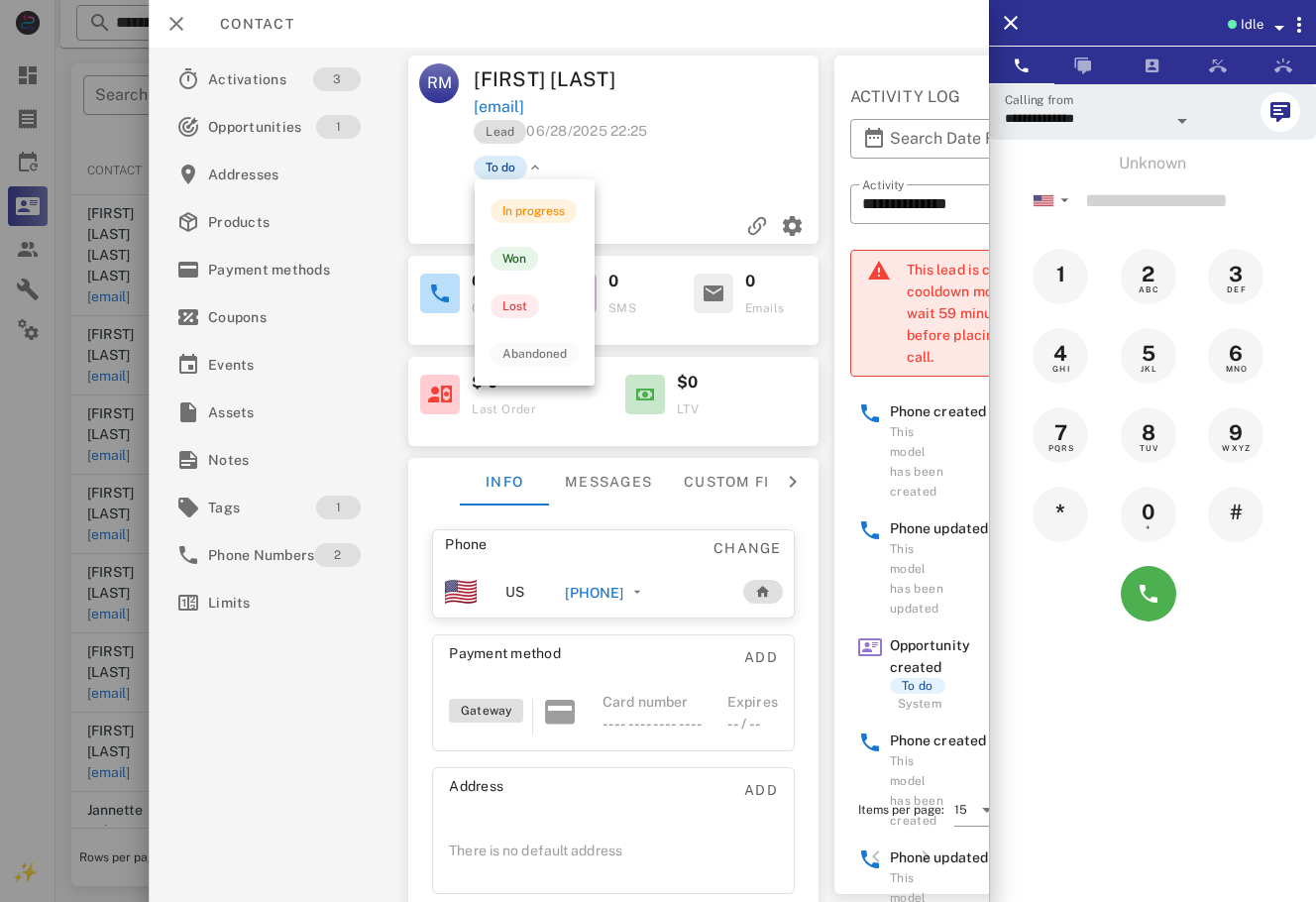 click on "To do" at bounding box center [500, 168] 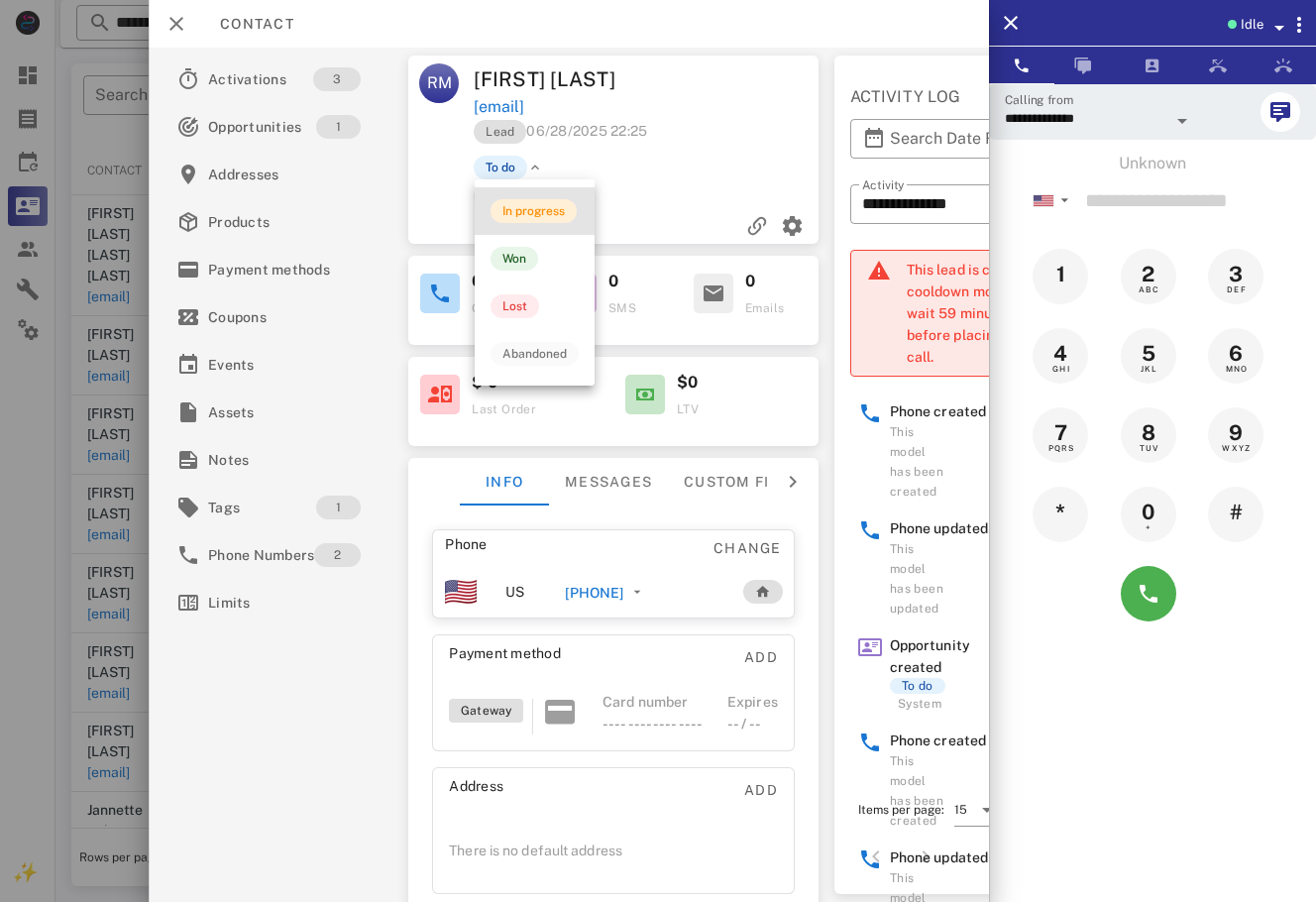 click on "In progress" at bounding box center (533, 211) 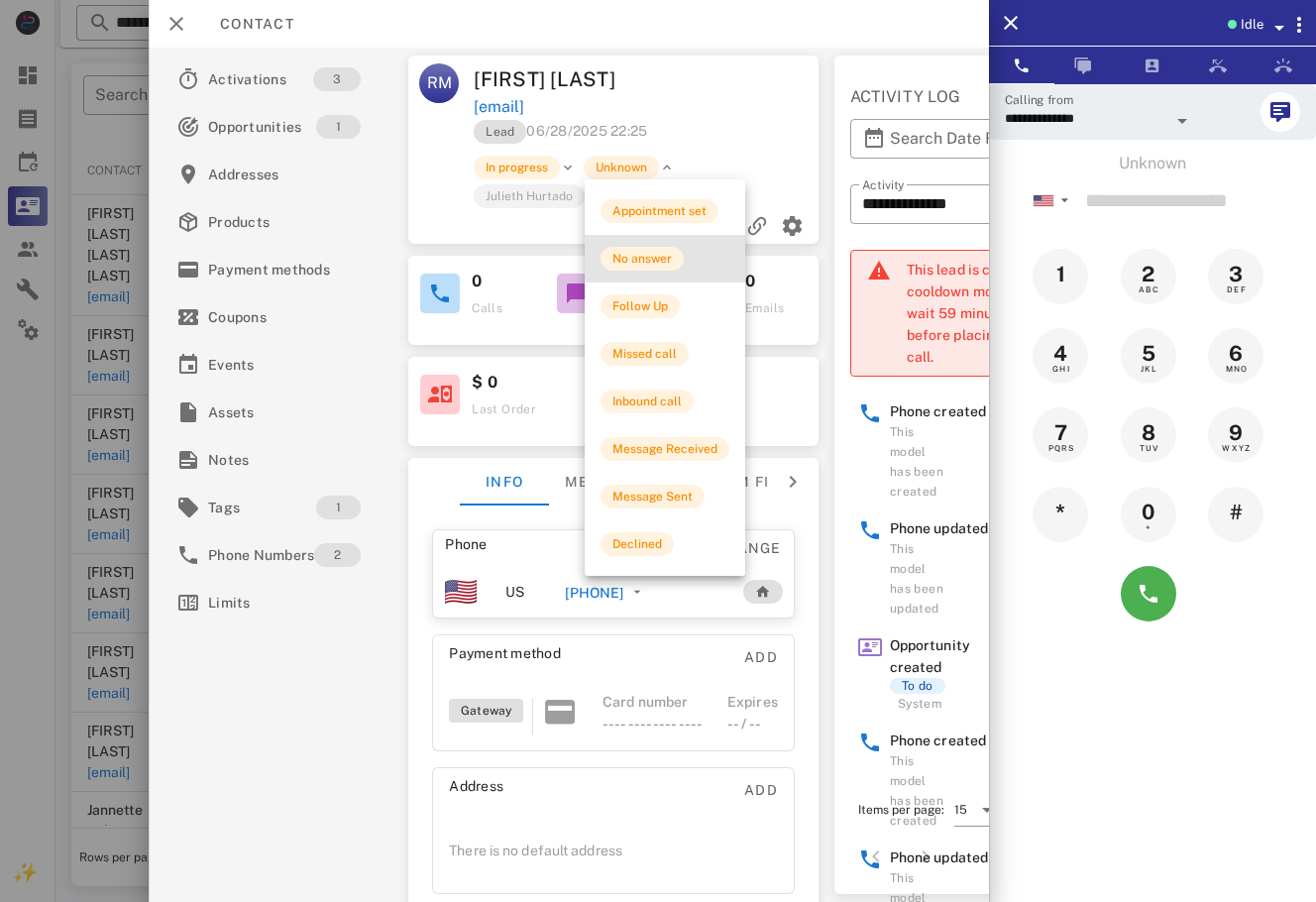 click on "No answer" at bounding box center [665, 259] 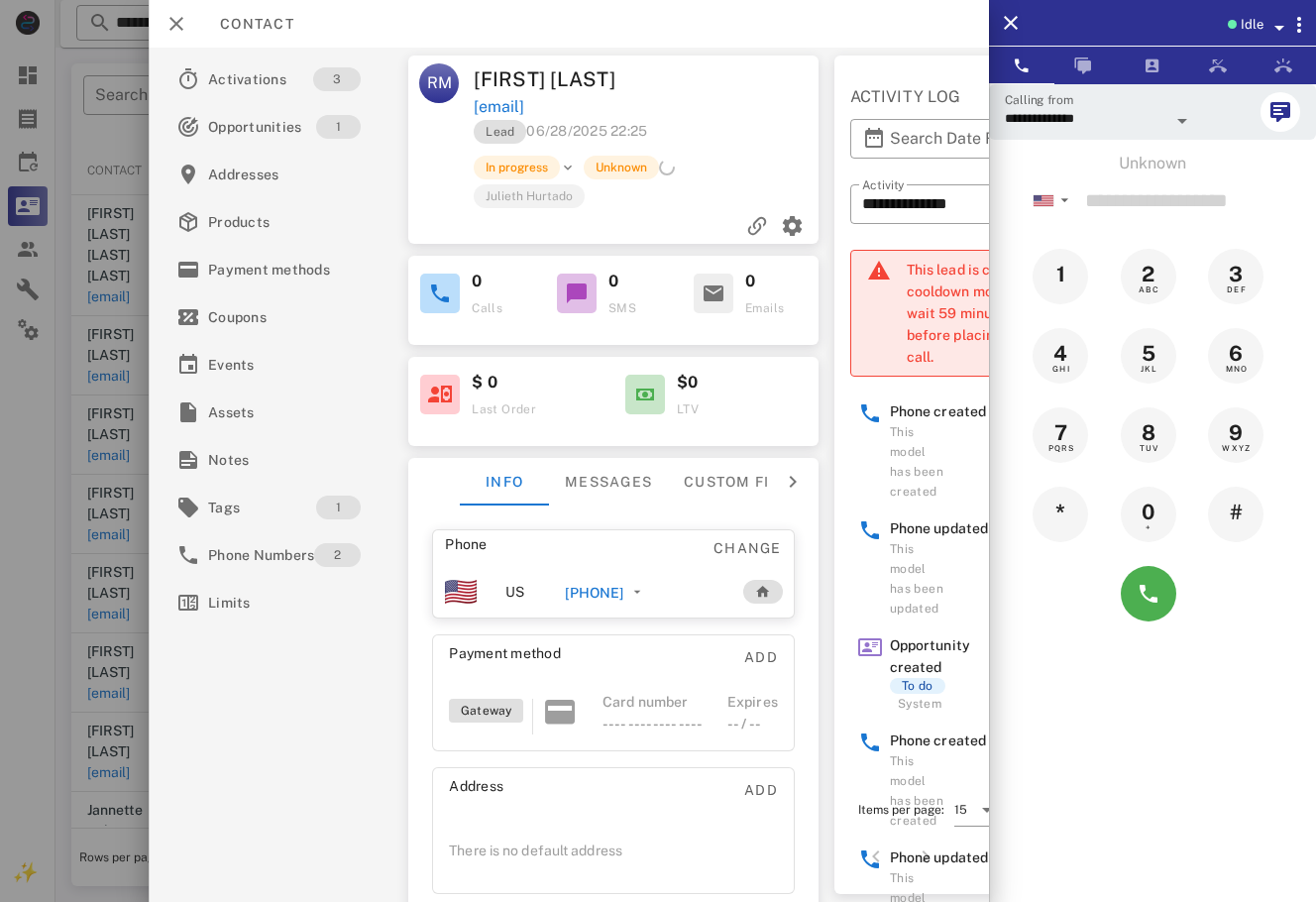 click at bounding box center (658, 451) 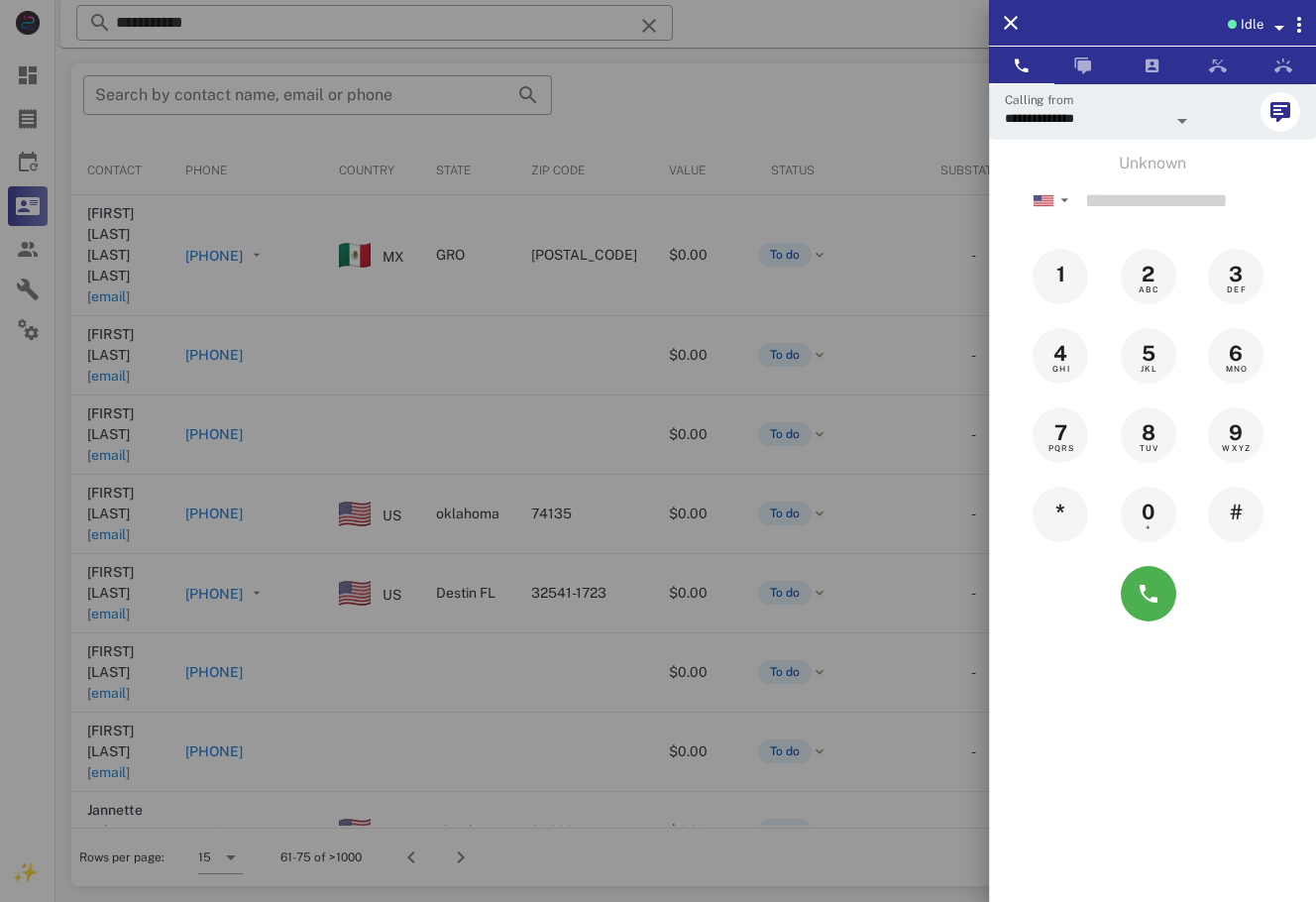 click at bounding box center (658, 451) 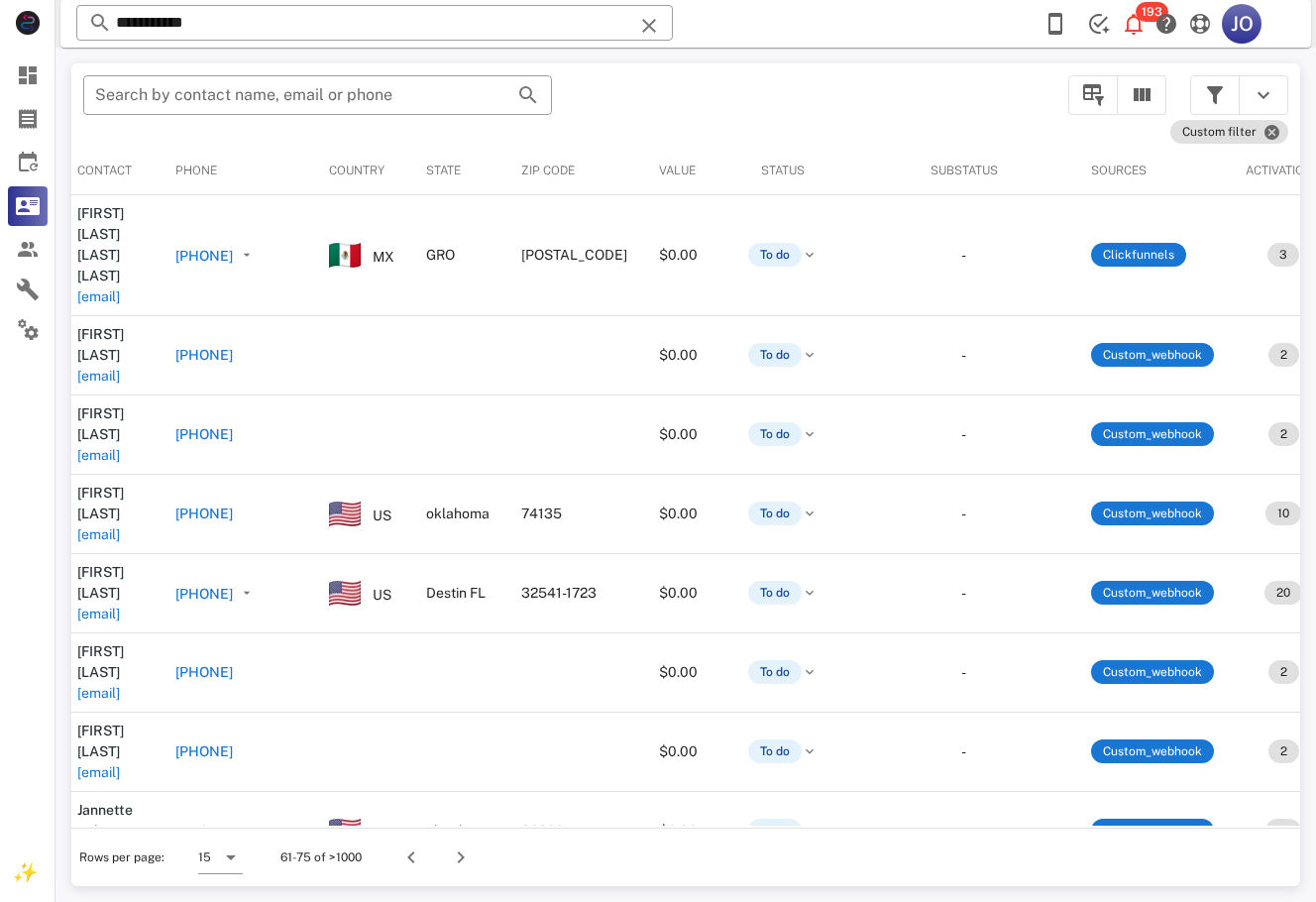 scroll, scrollTop: 0, scrollLeft: 0, axis: both 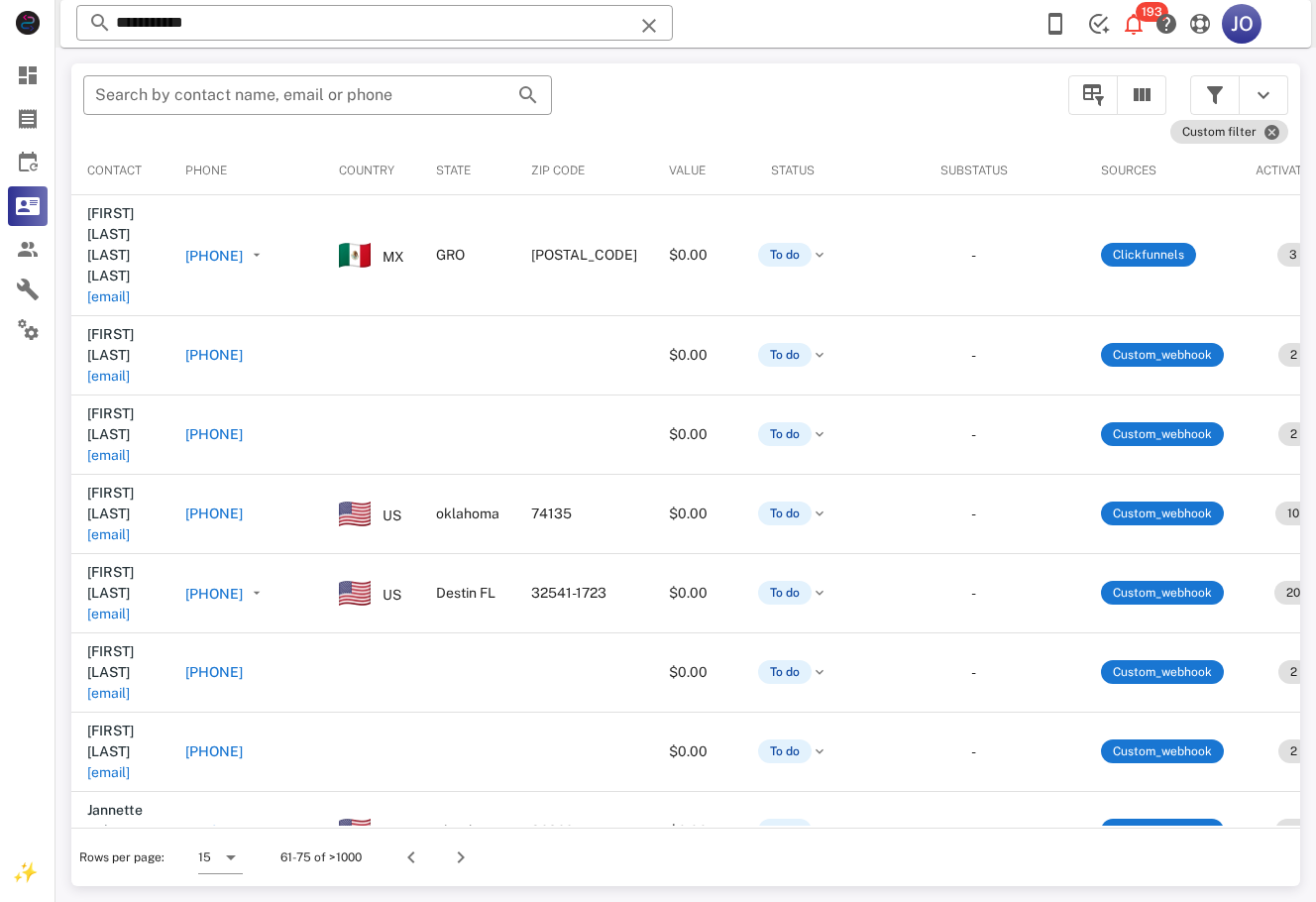click on "cavazosanalaura@gmail.com" at bounding box center [108, 1031] 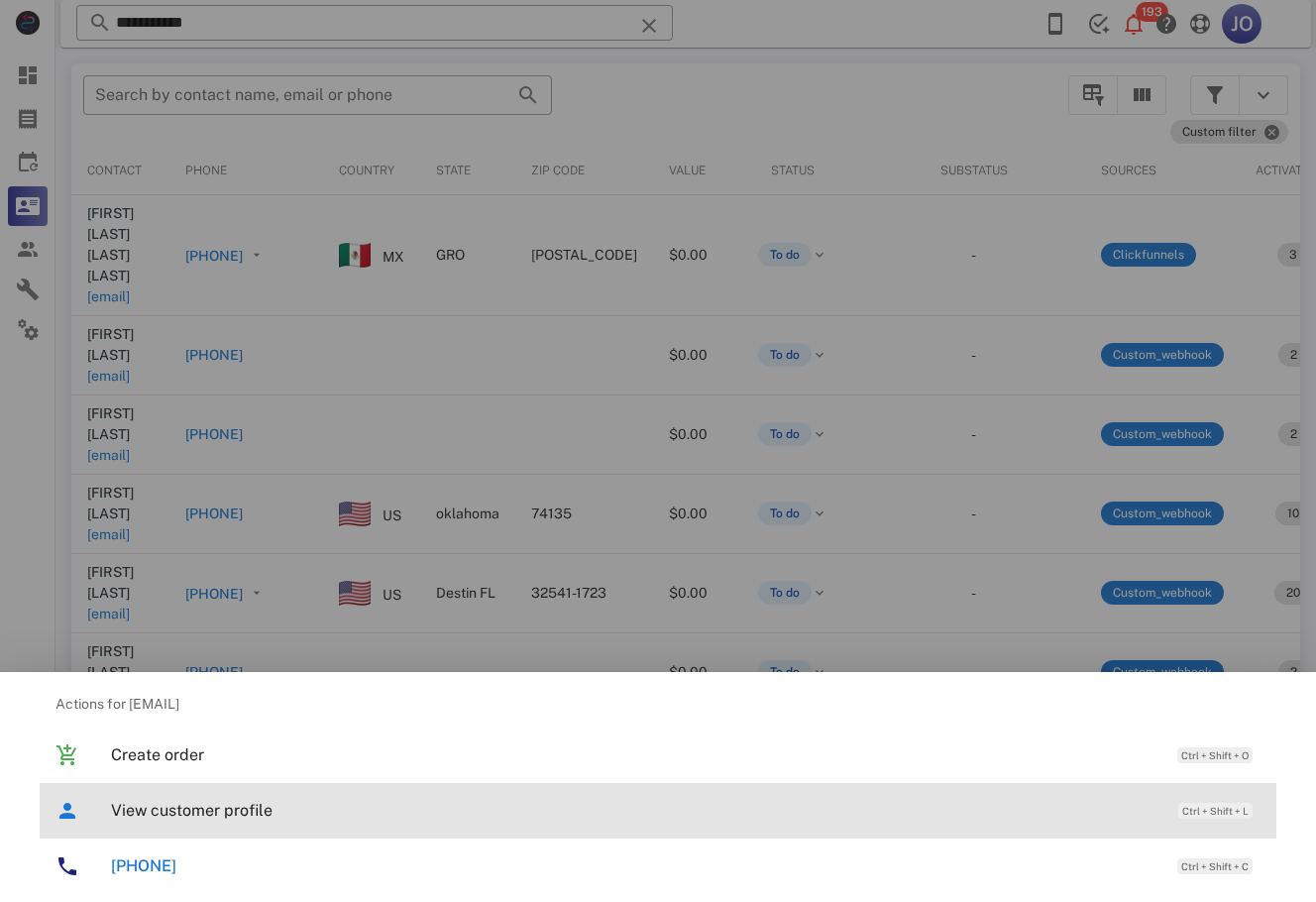 click on "View customer profile Ctrl + Shift + L" at bounding box center [658, 811] 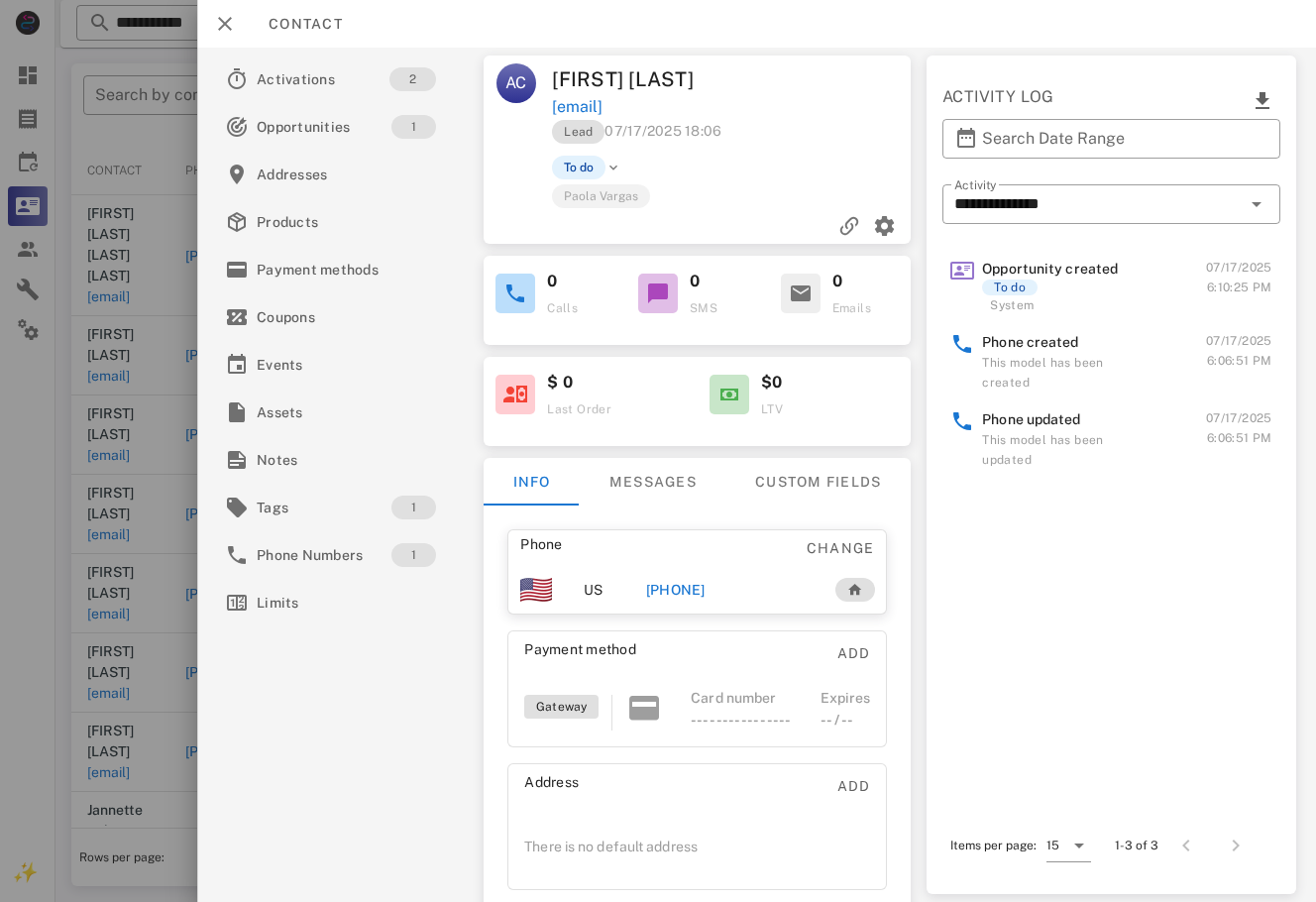 click on "+526141962277" at bounding box center (676, 590) 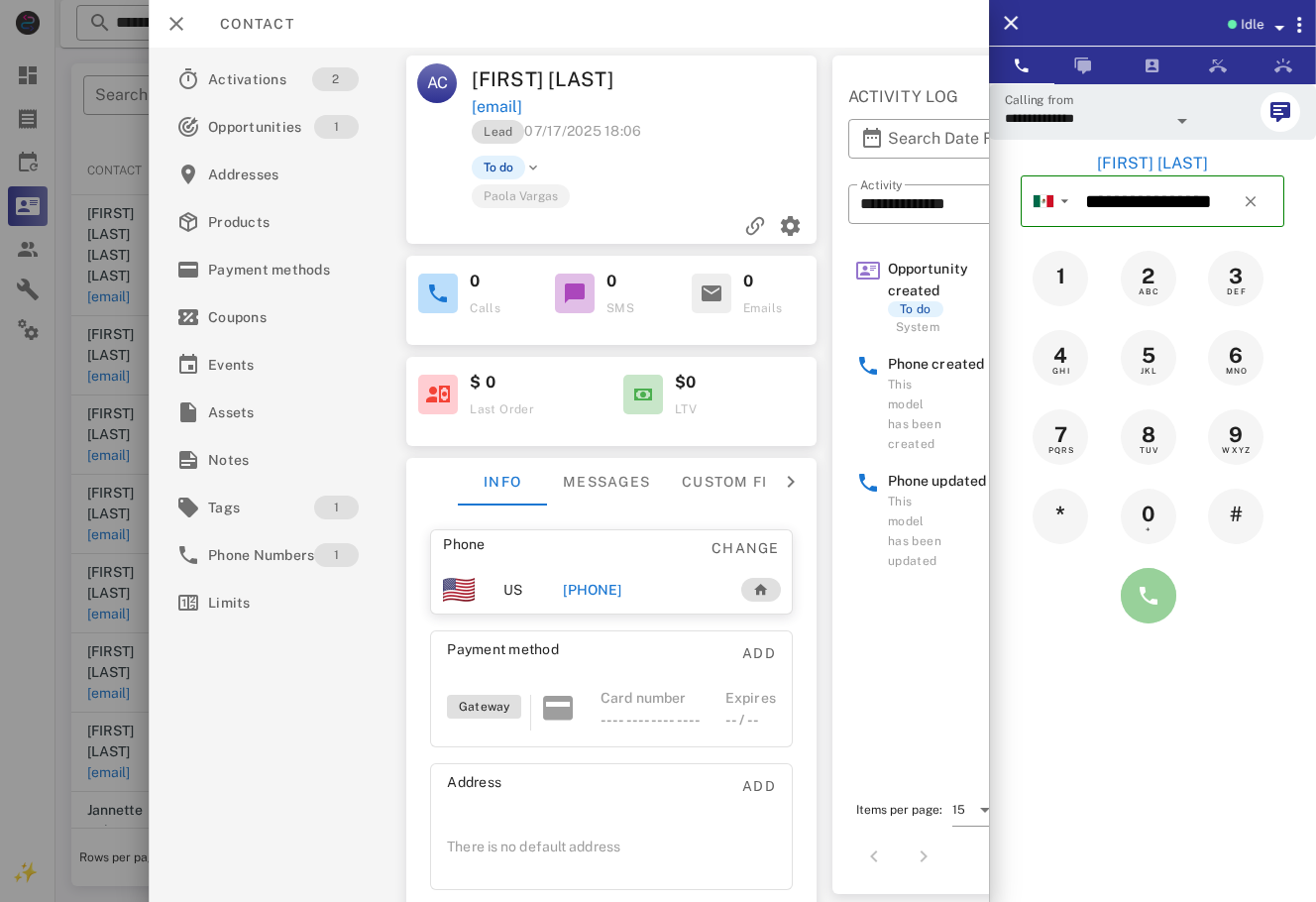 click at bounding box center [1149, 596] 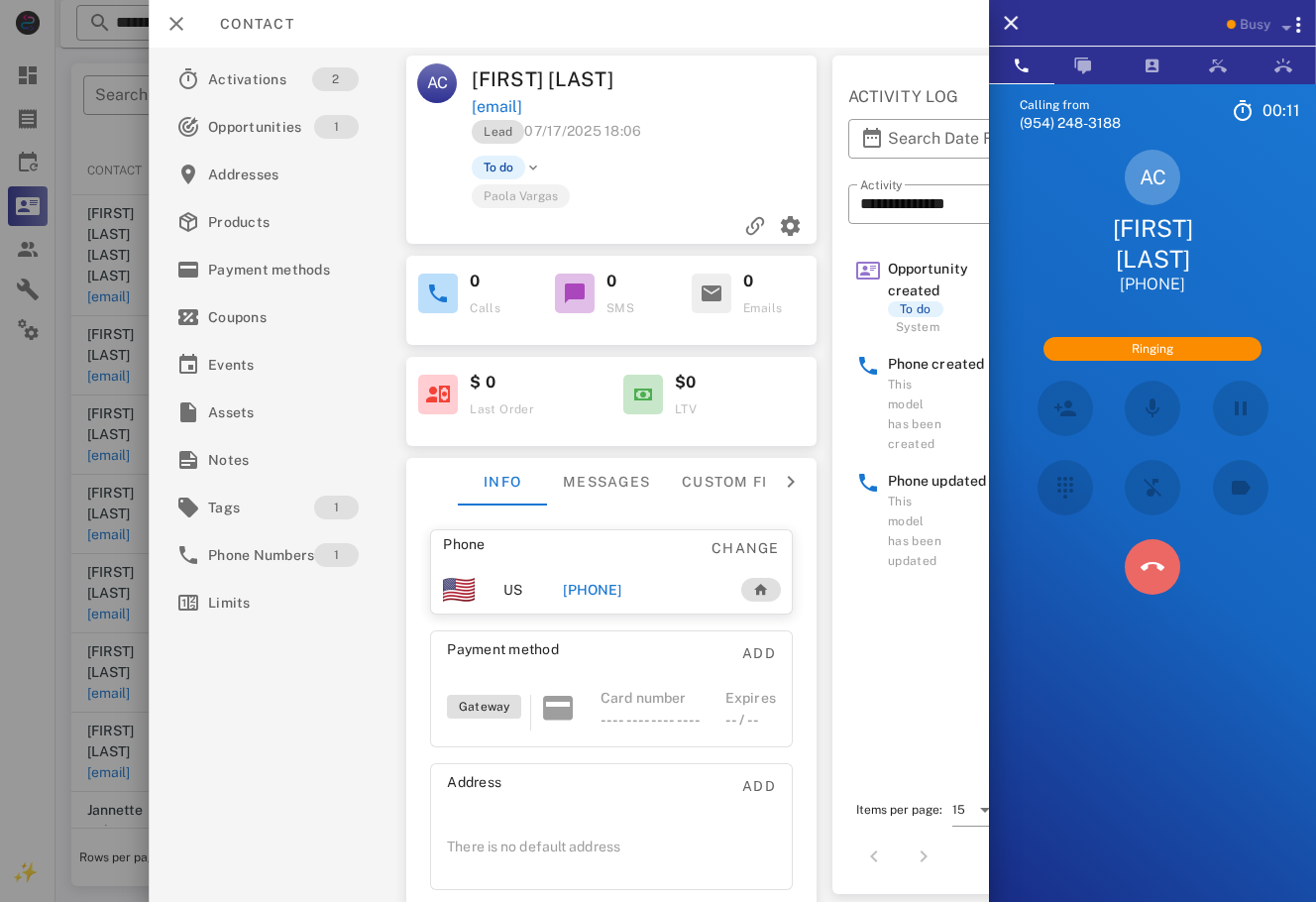 click at bounding box center [1152, 567] 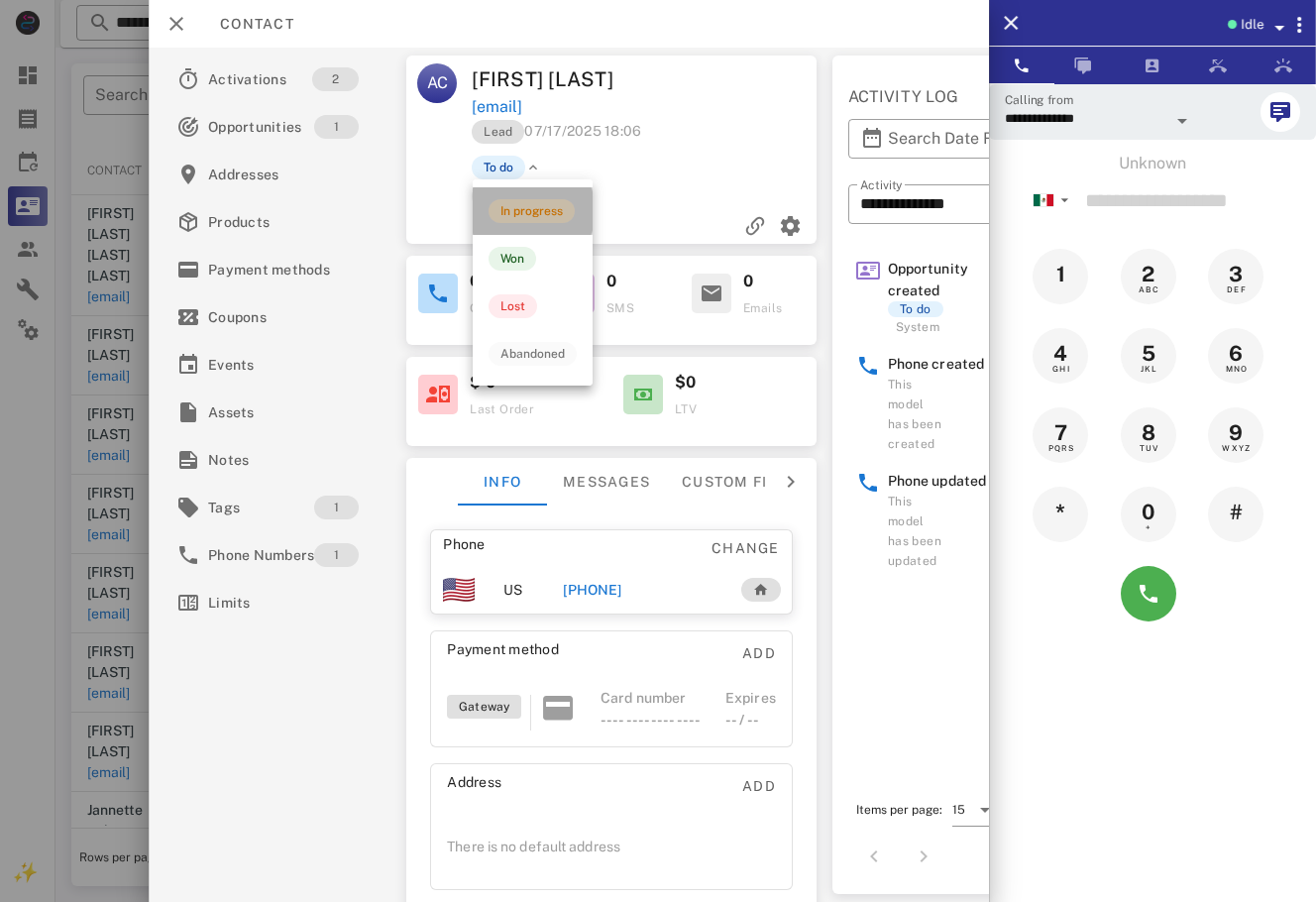 click on "In progress" at bounding box center [531, 211] 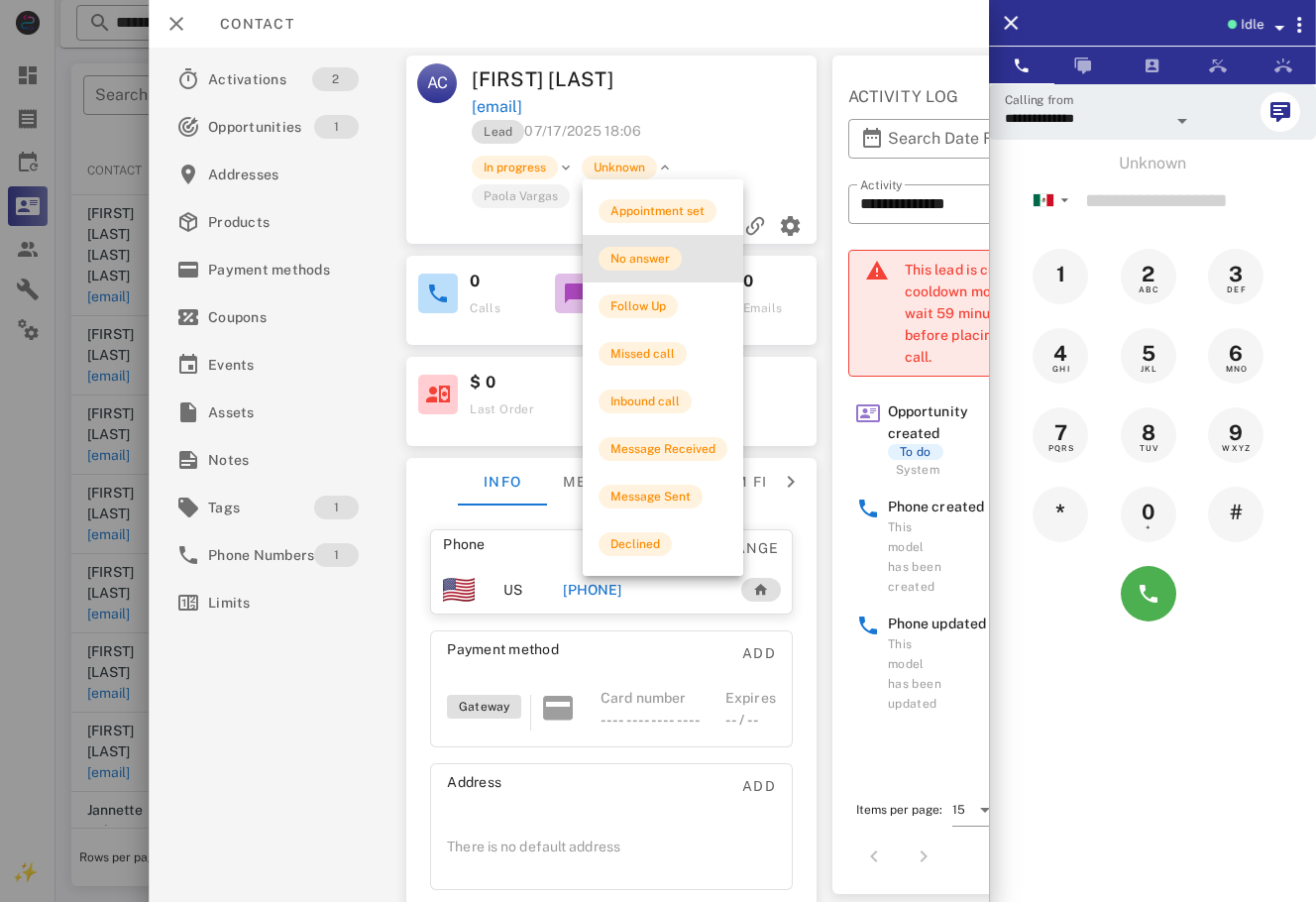 click on "No answer" at bounding box center [640, 259] 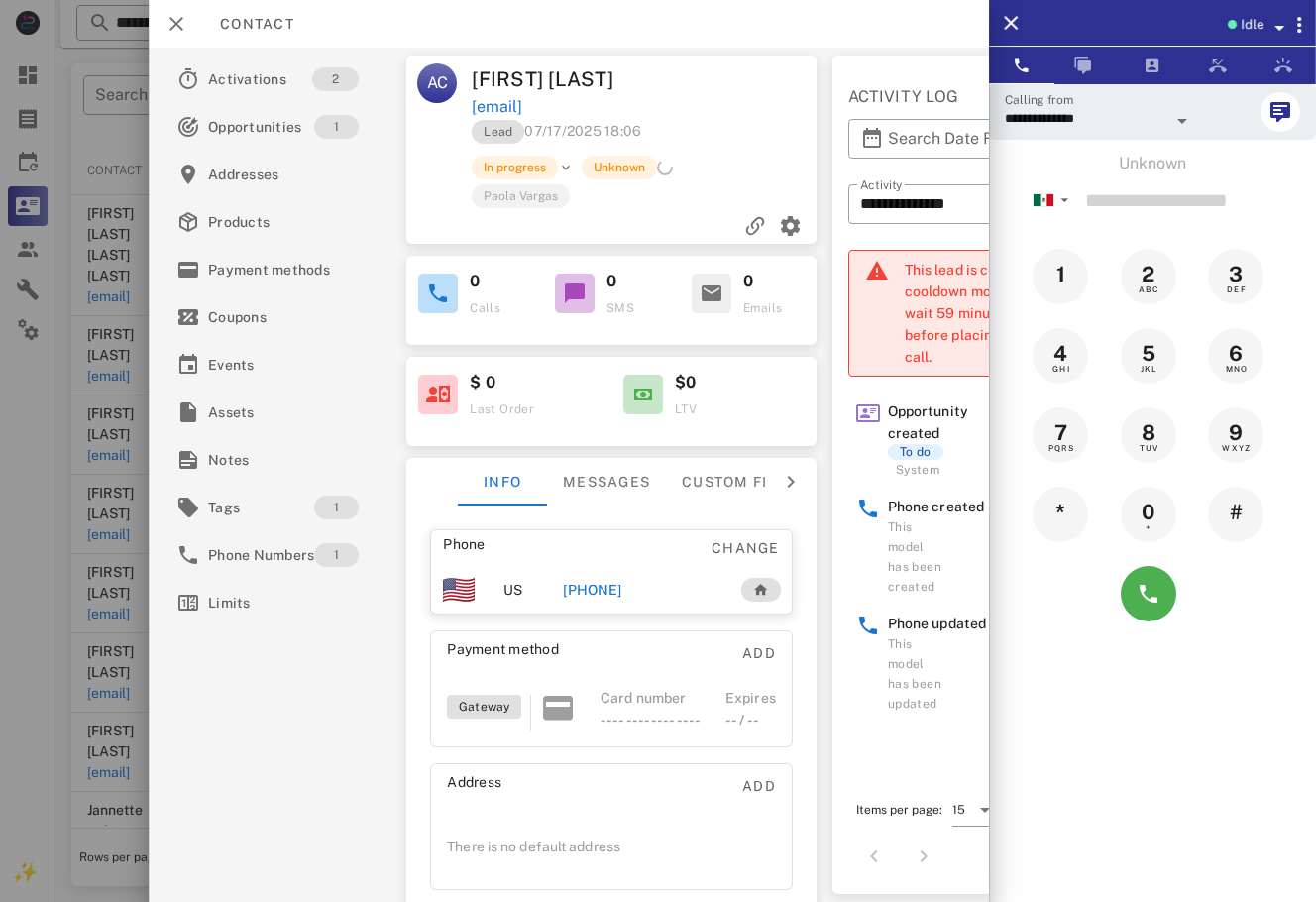 click at bounding box center [658, 451] 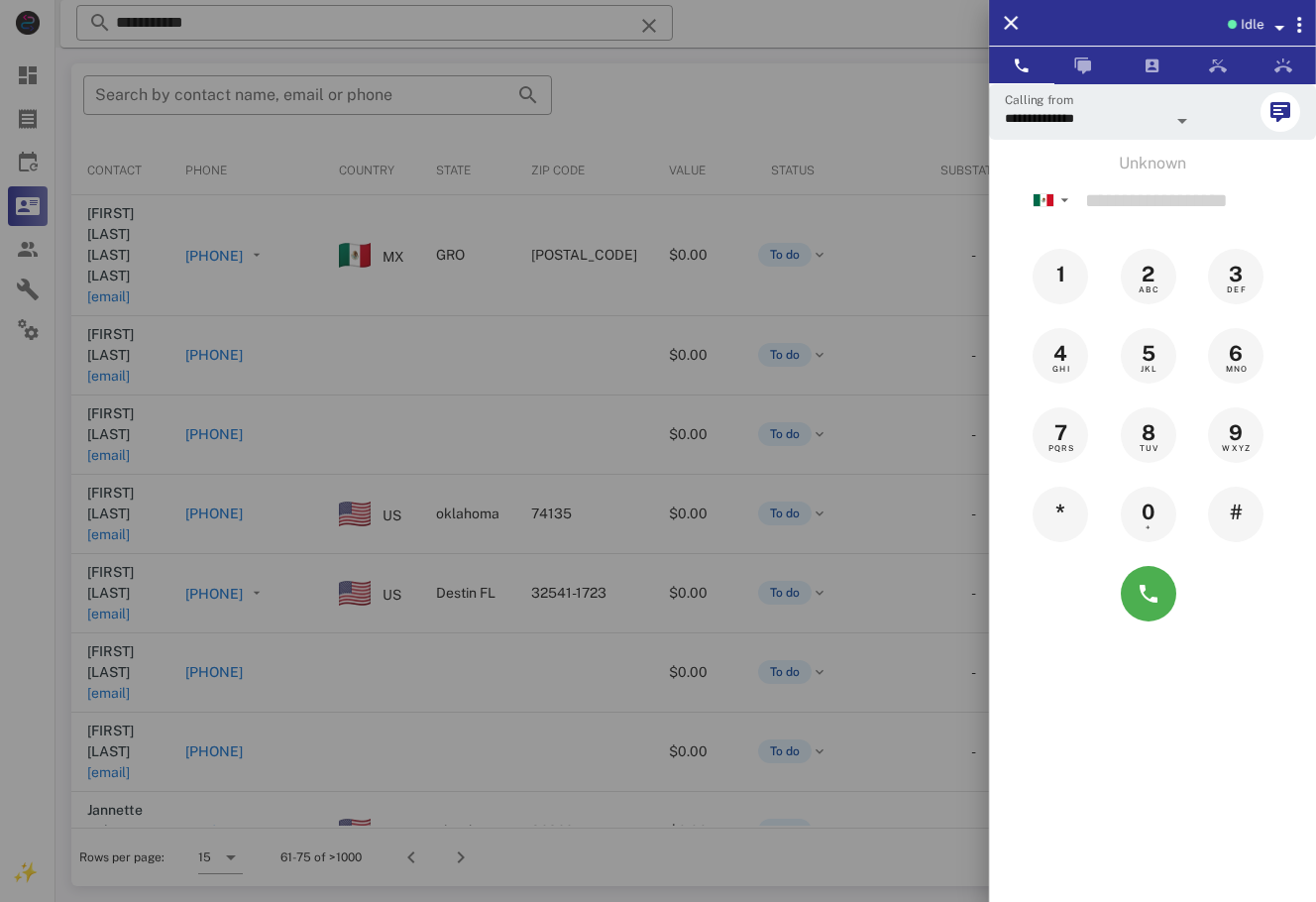 click at bounding box center (658, 451) 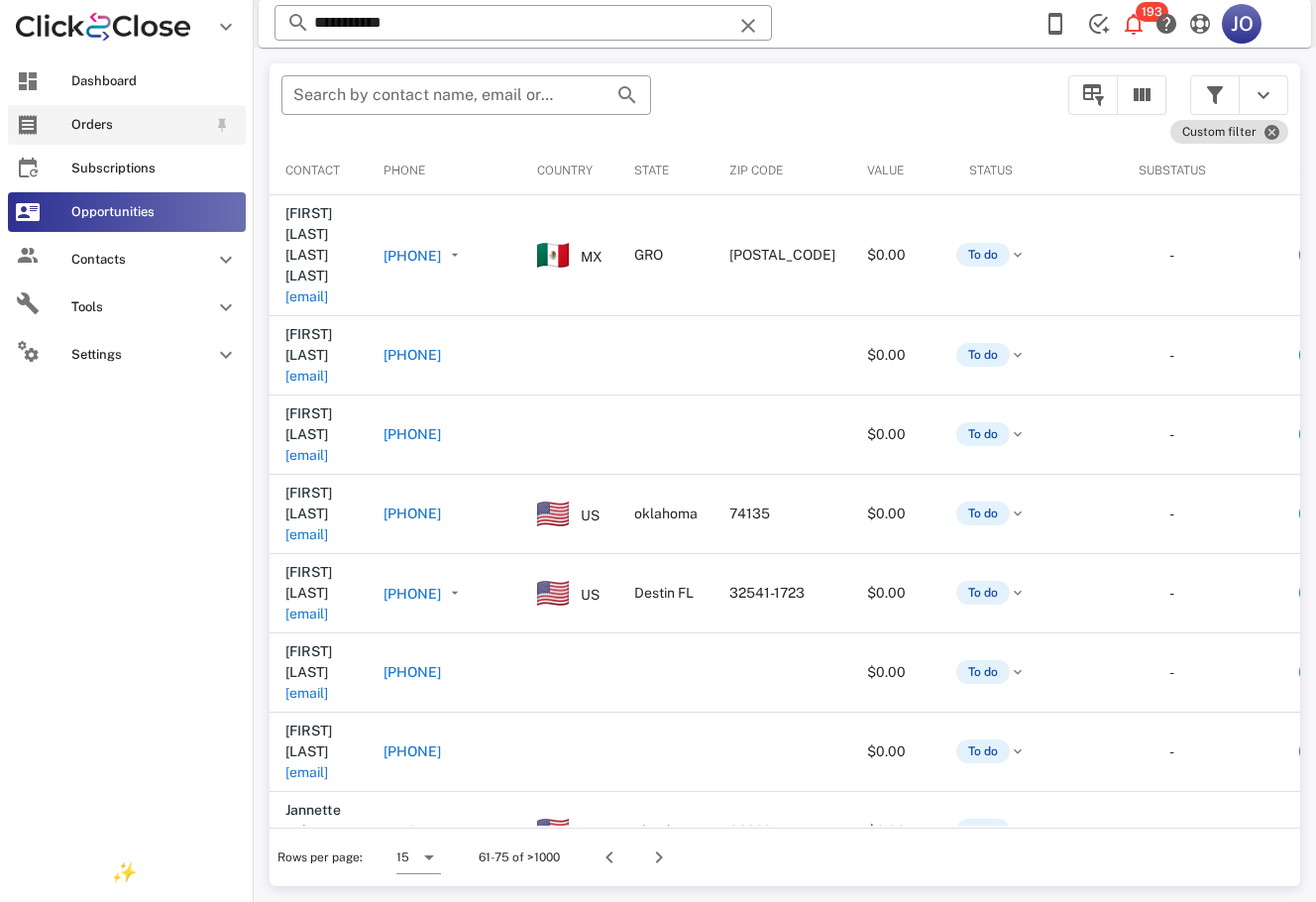 click on "Orders" at bounding box center (127, 125) 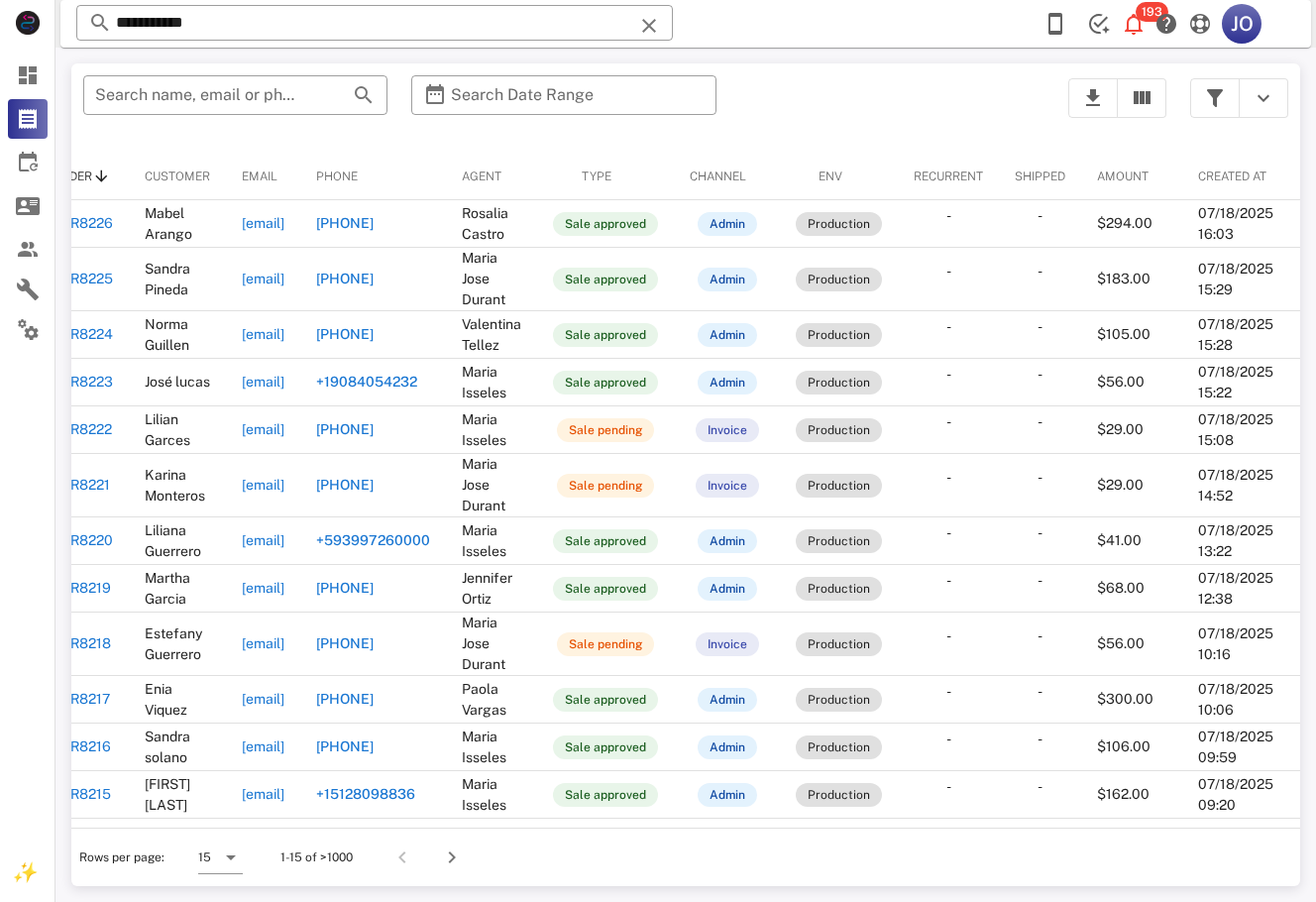 scroll, scrollTop: 0, scrollLeft: 0, axis: both 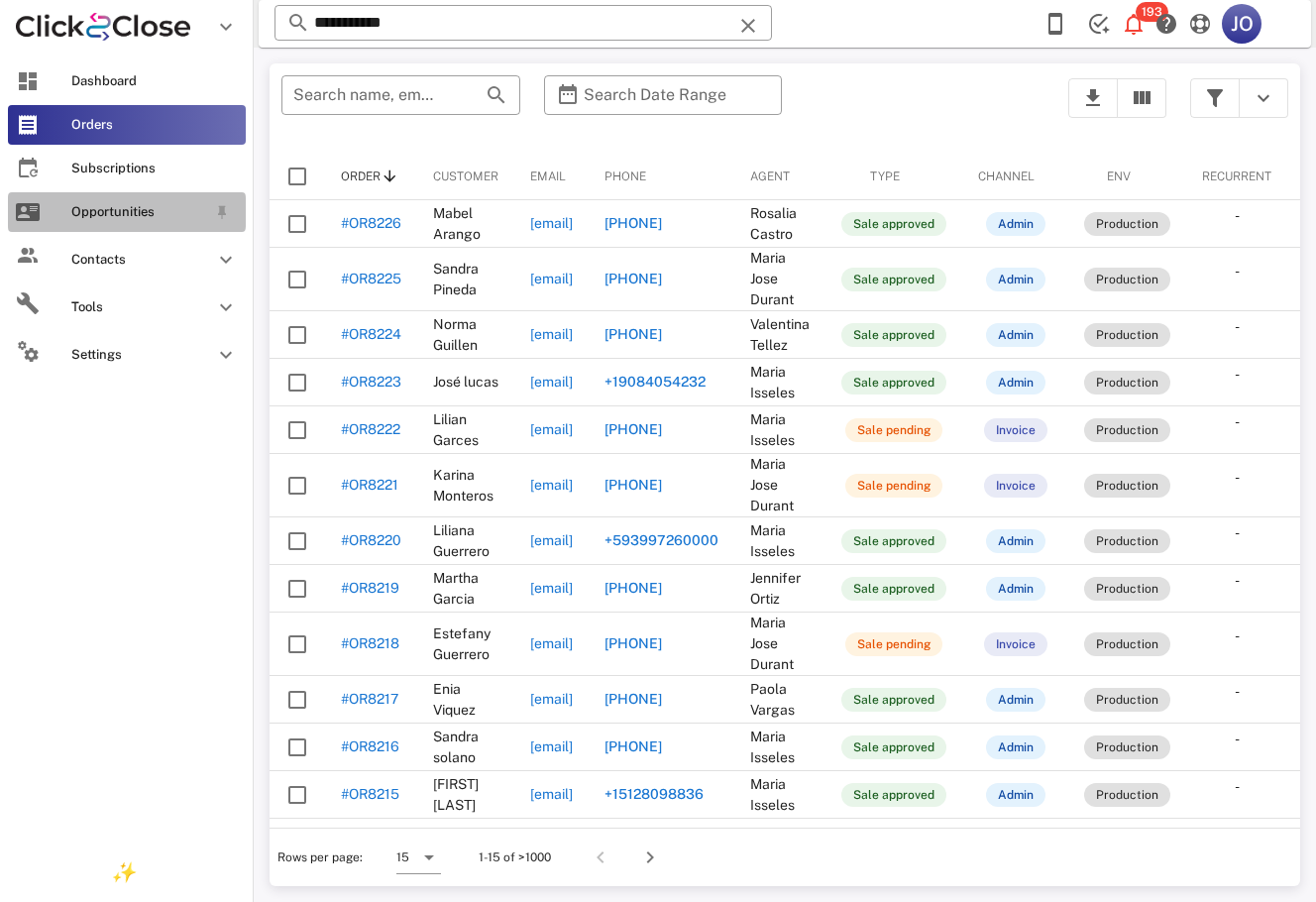 click on "Opportunities" at bounding box center [127, 212] 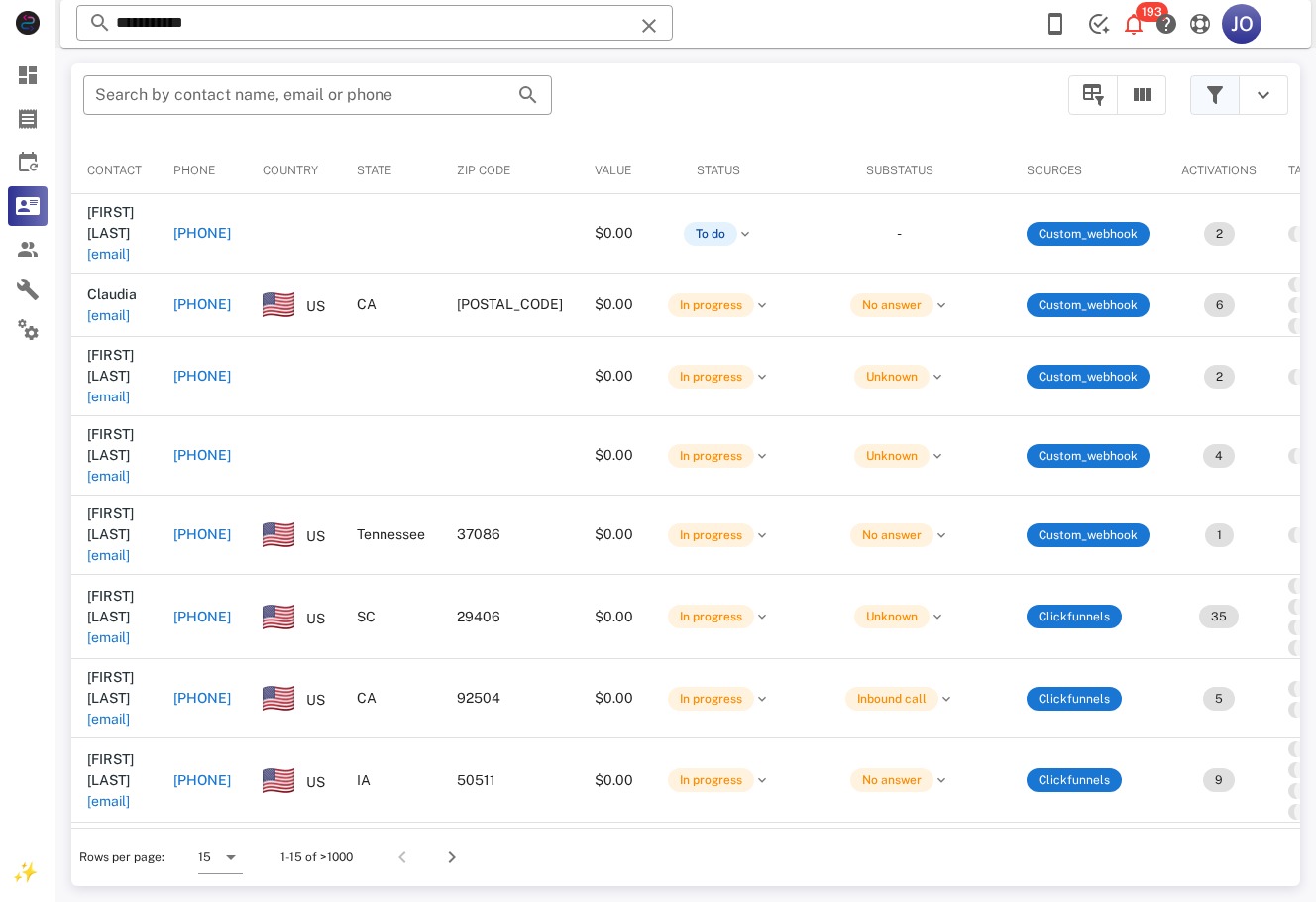 click at bounding box center [1215, 95] 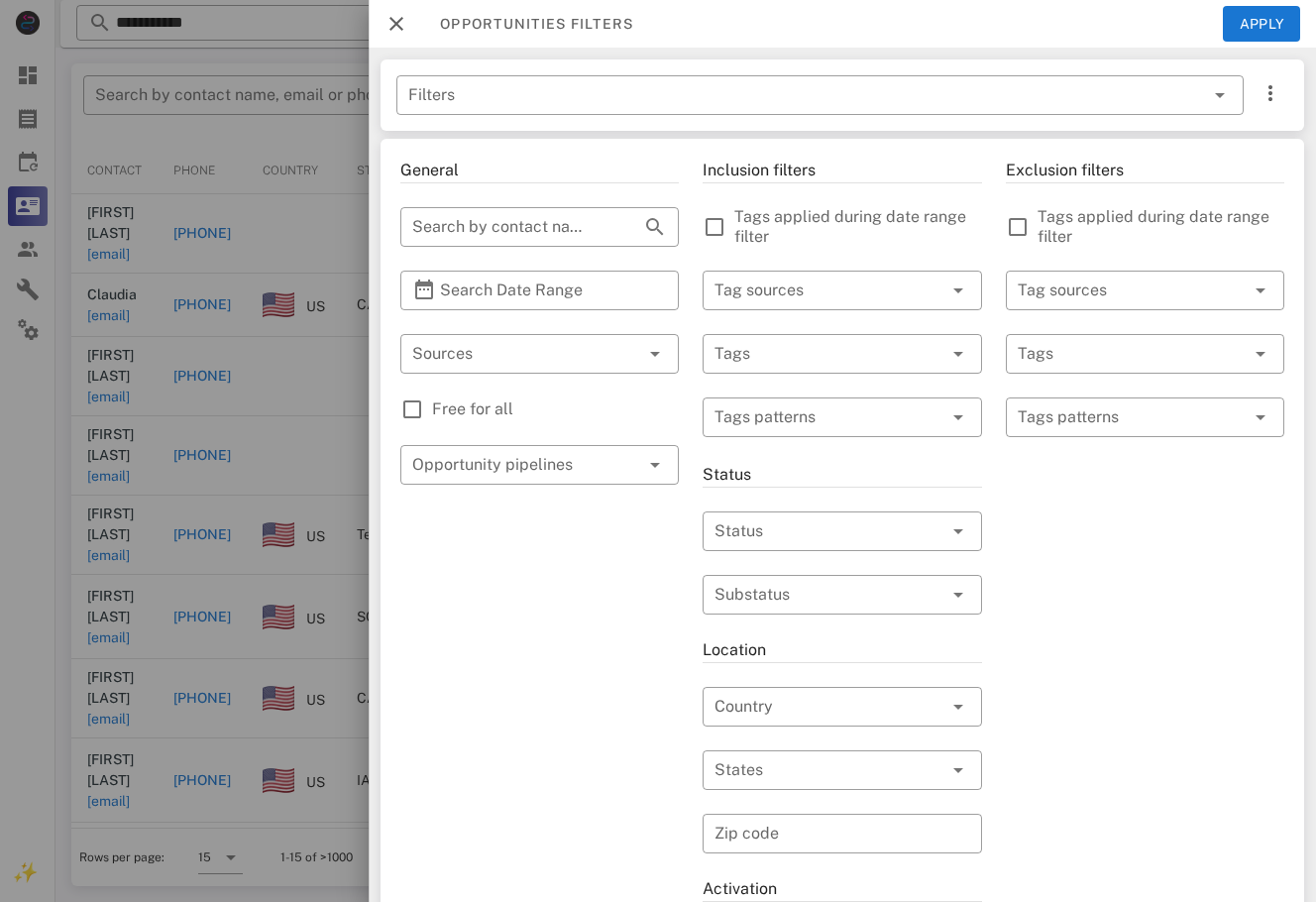 click on "Free for all" at bounding box center (539, 409) 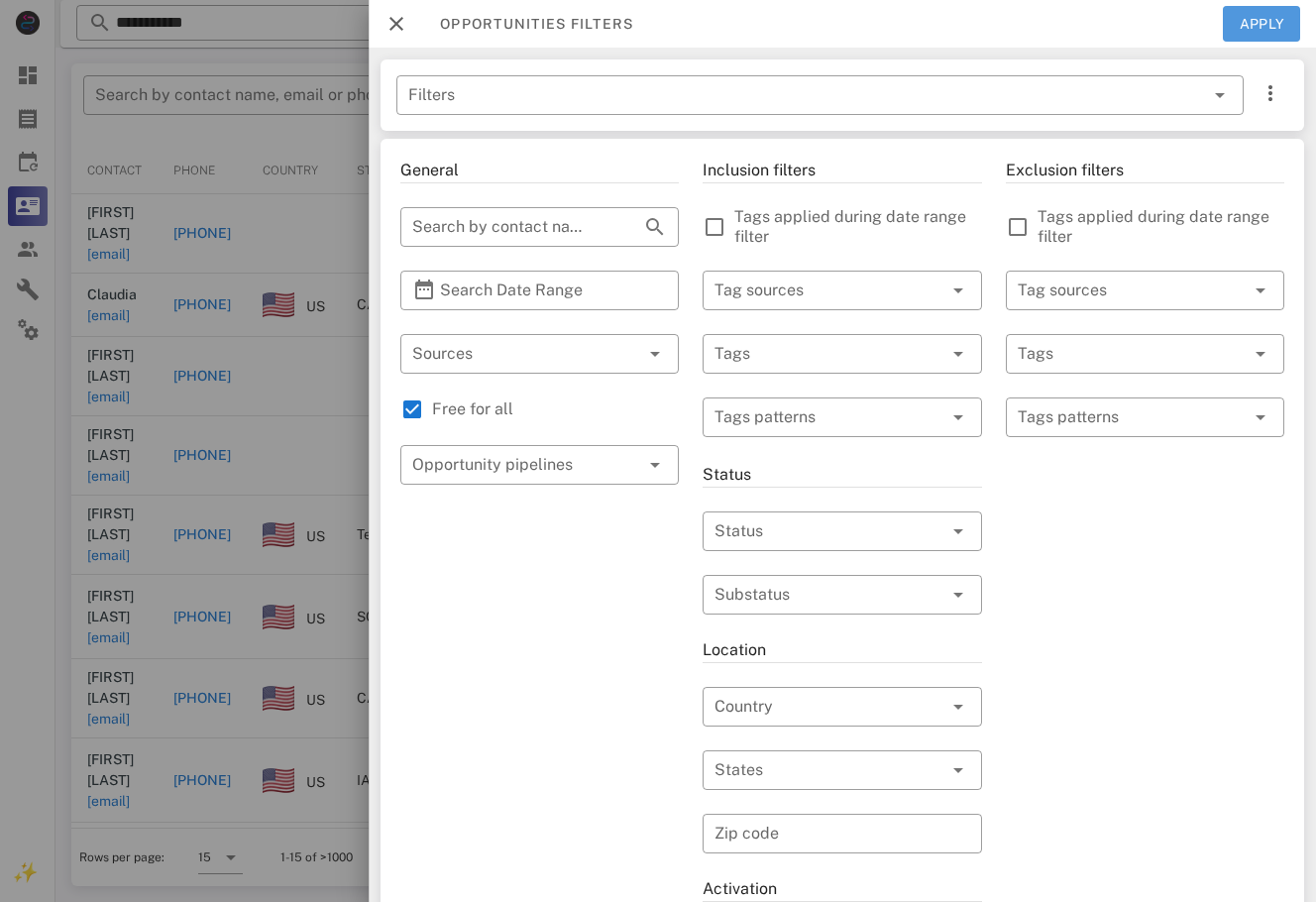 click on "Apply" at bounding box center [1261, 24] 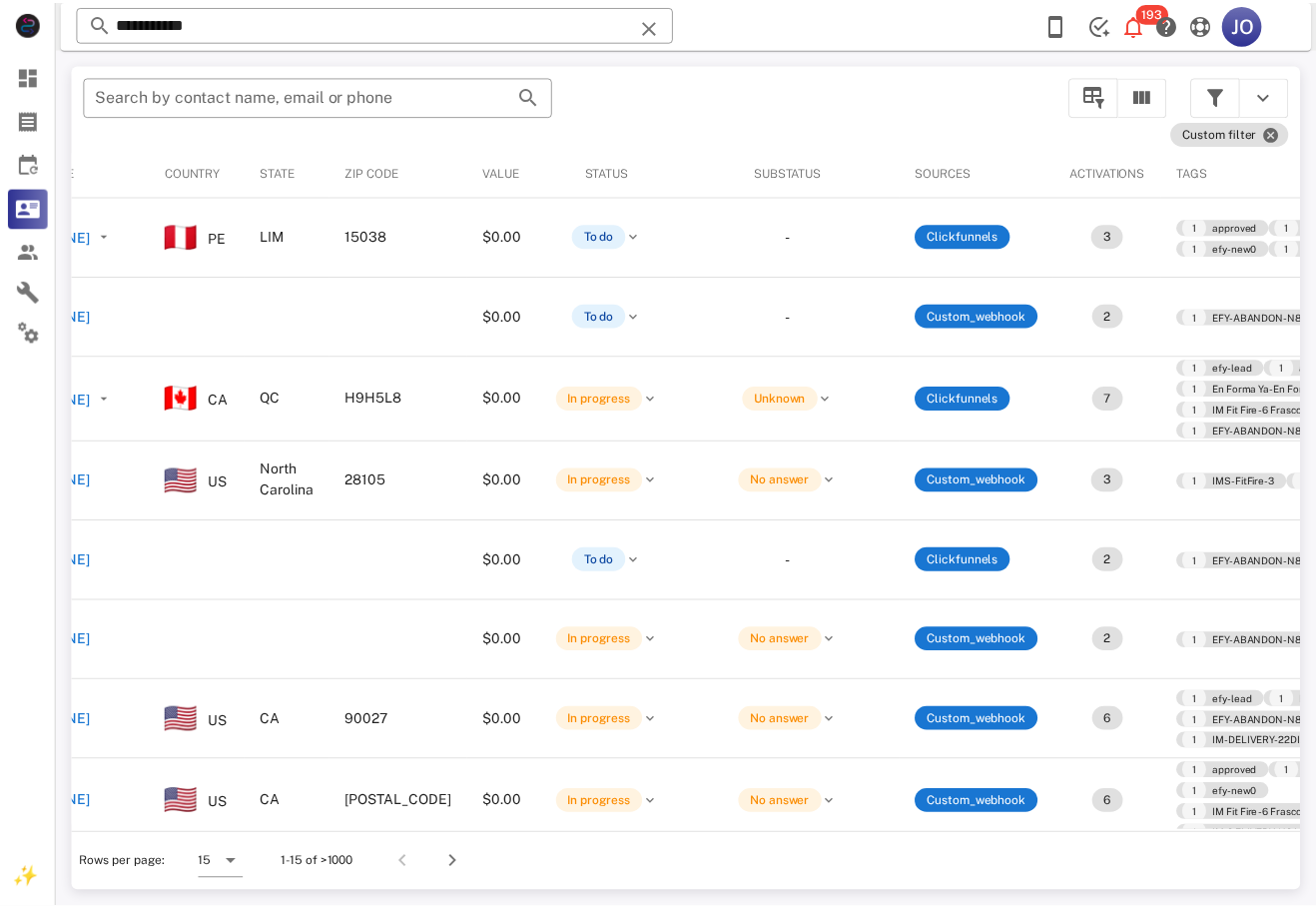 scroll, scrollTop: 0, scrollLeft: 0, axis: both 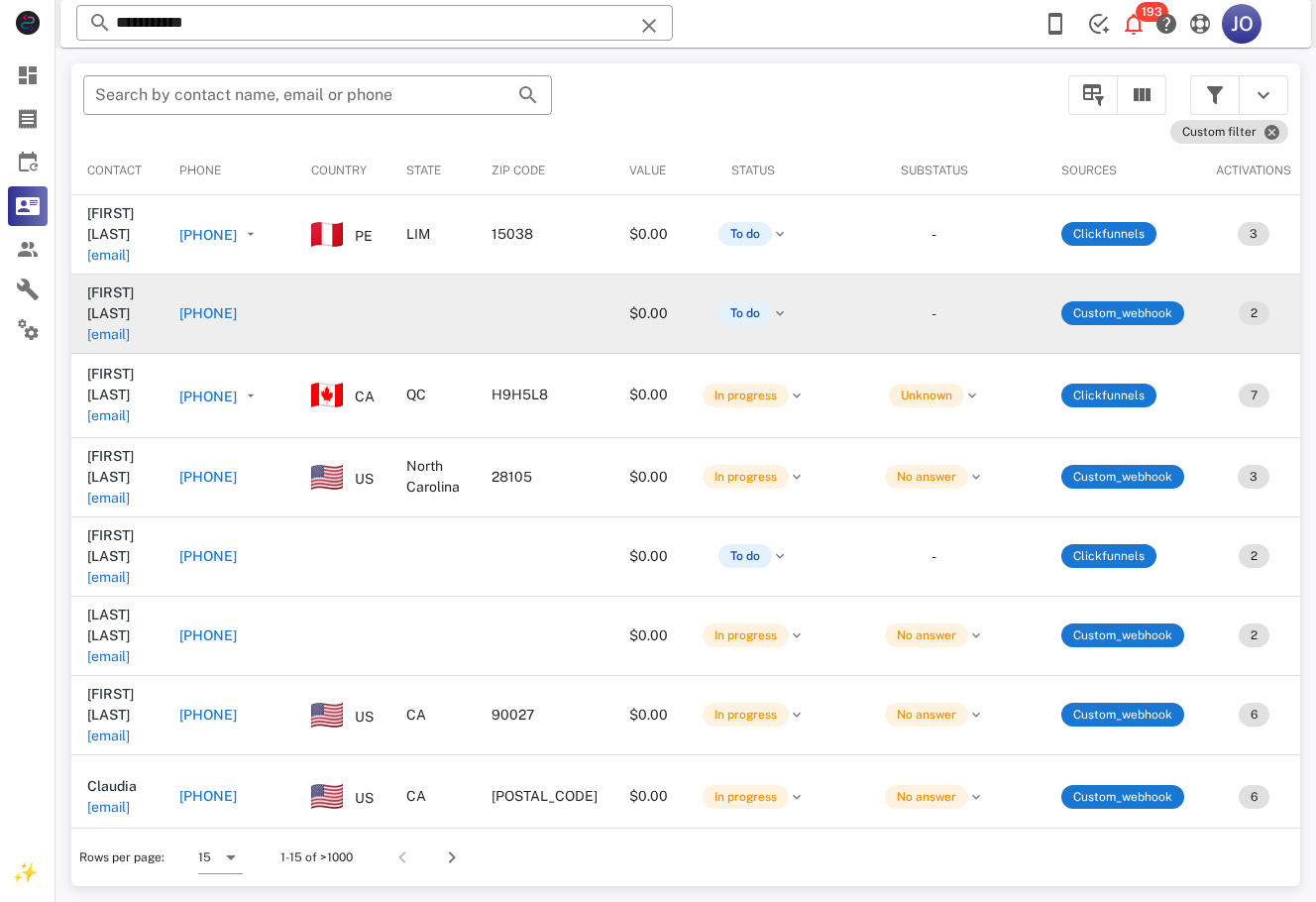 click on "Elvia Barajas  hermosaunica1972@gmail.com" at bounding box center [117, 313] 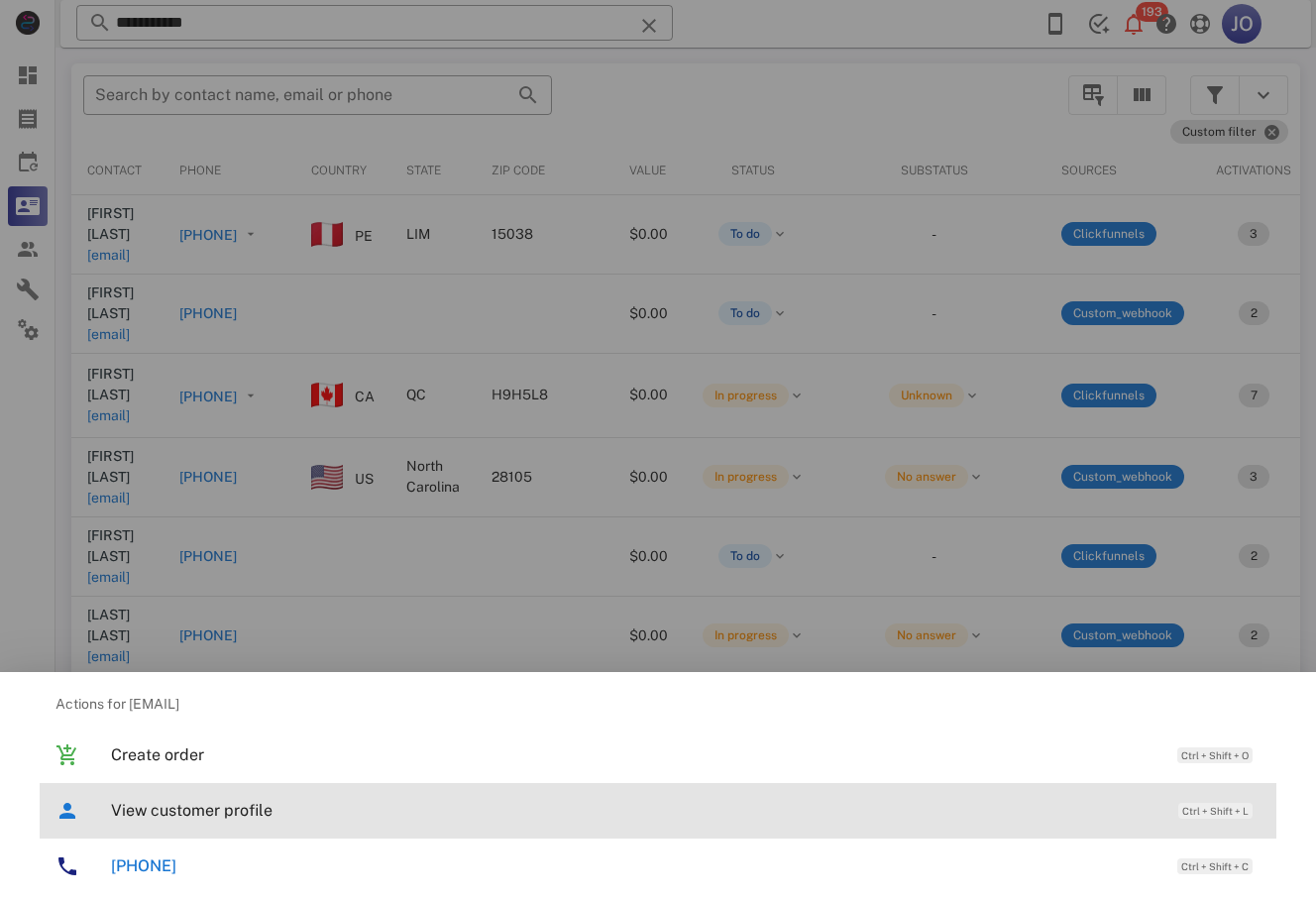 click on "View customer profile" at bounding box center [634, 810] 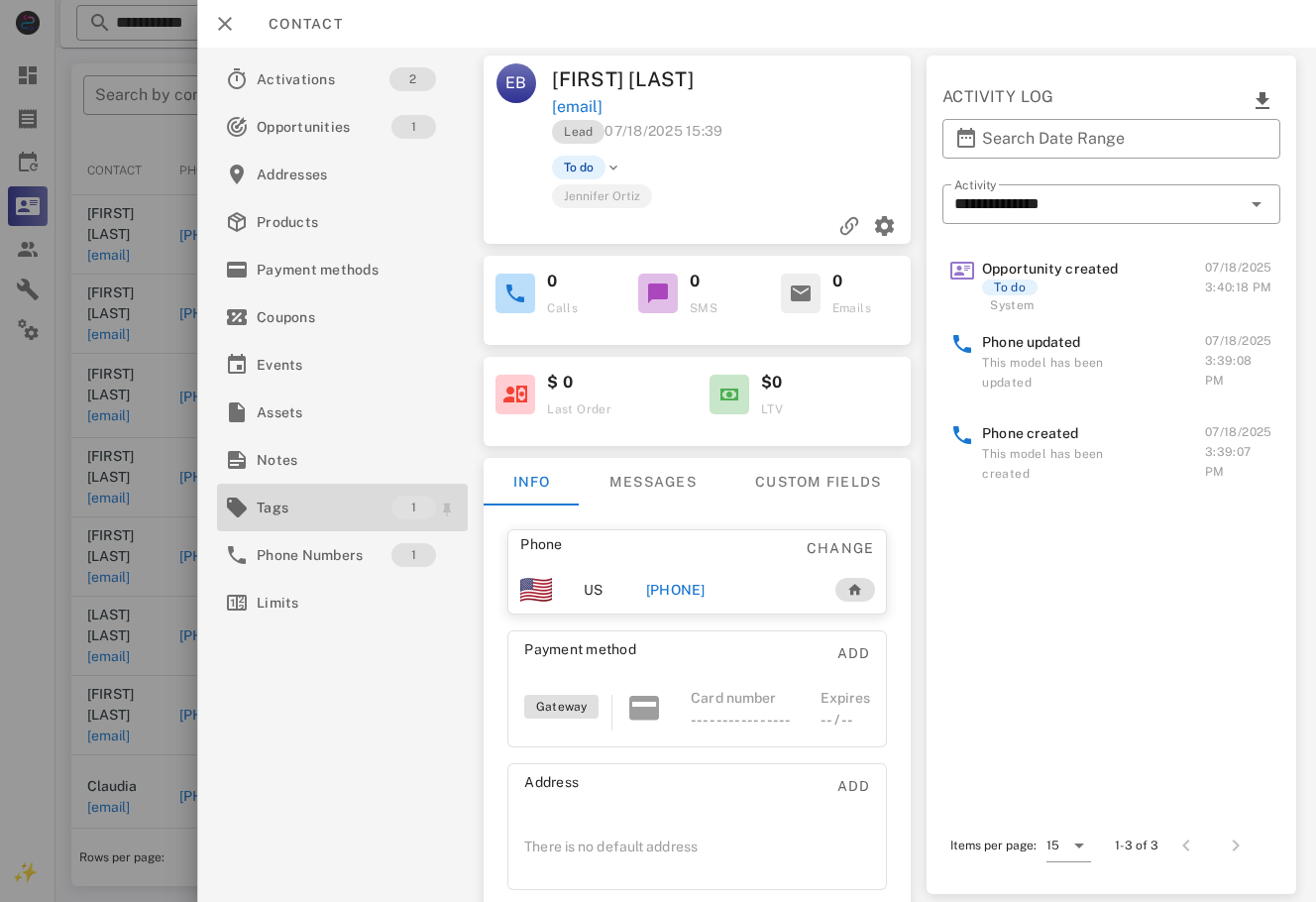 click on "Tags  1" at bounding box center [342, 507] 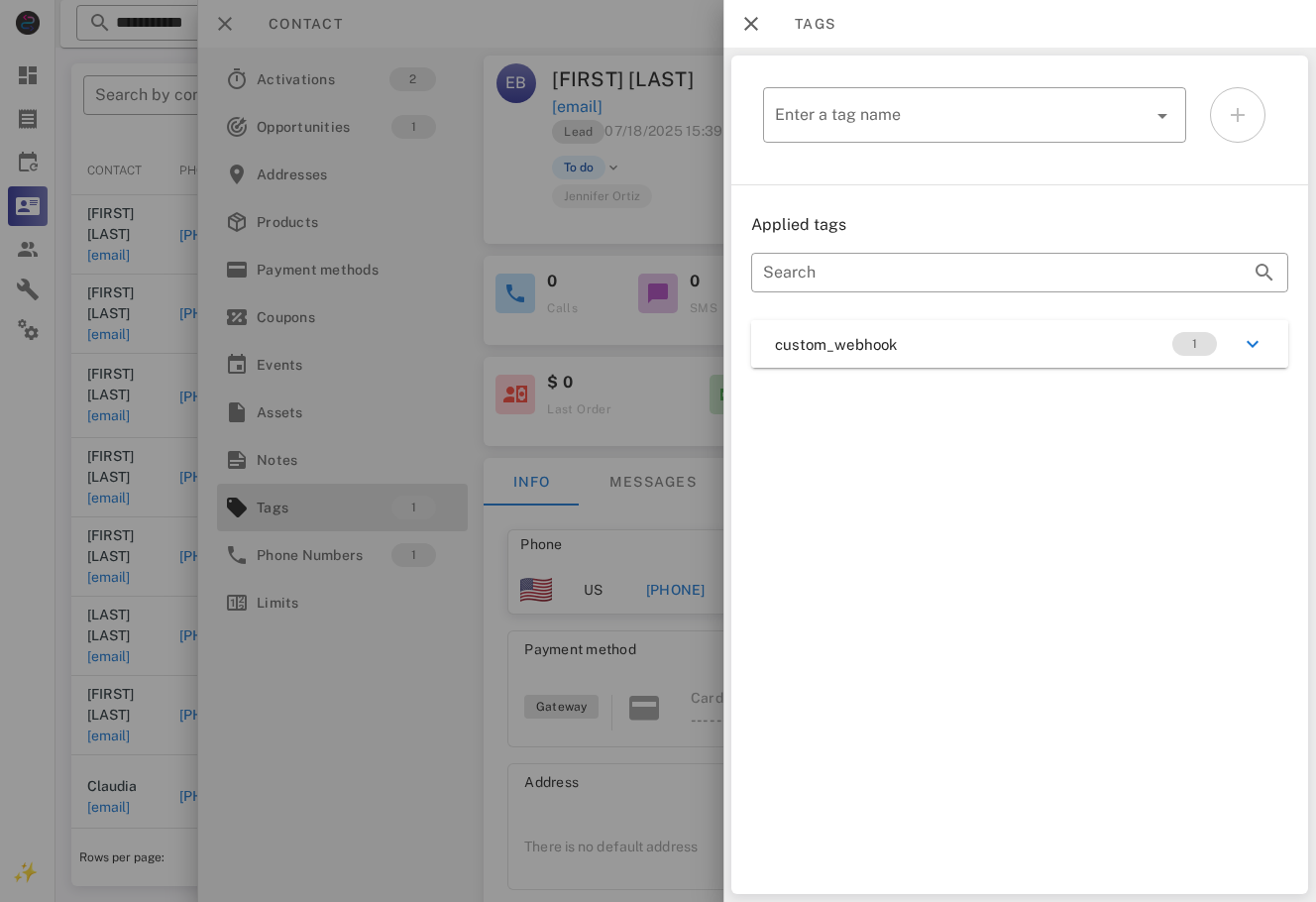 click on "custom_webhook  1" at bounding box center (1020, 344) 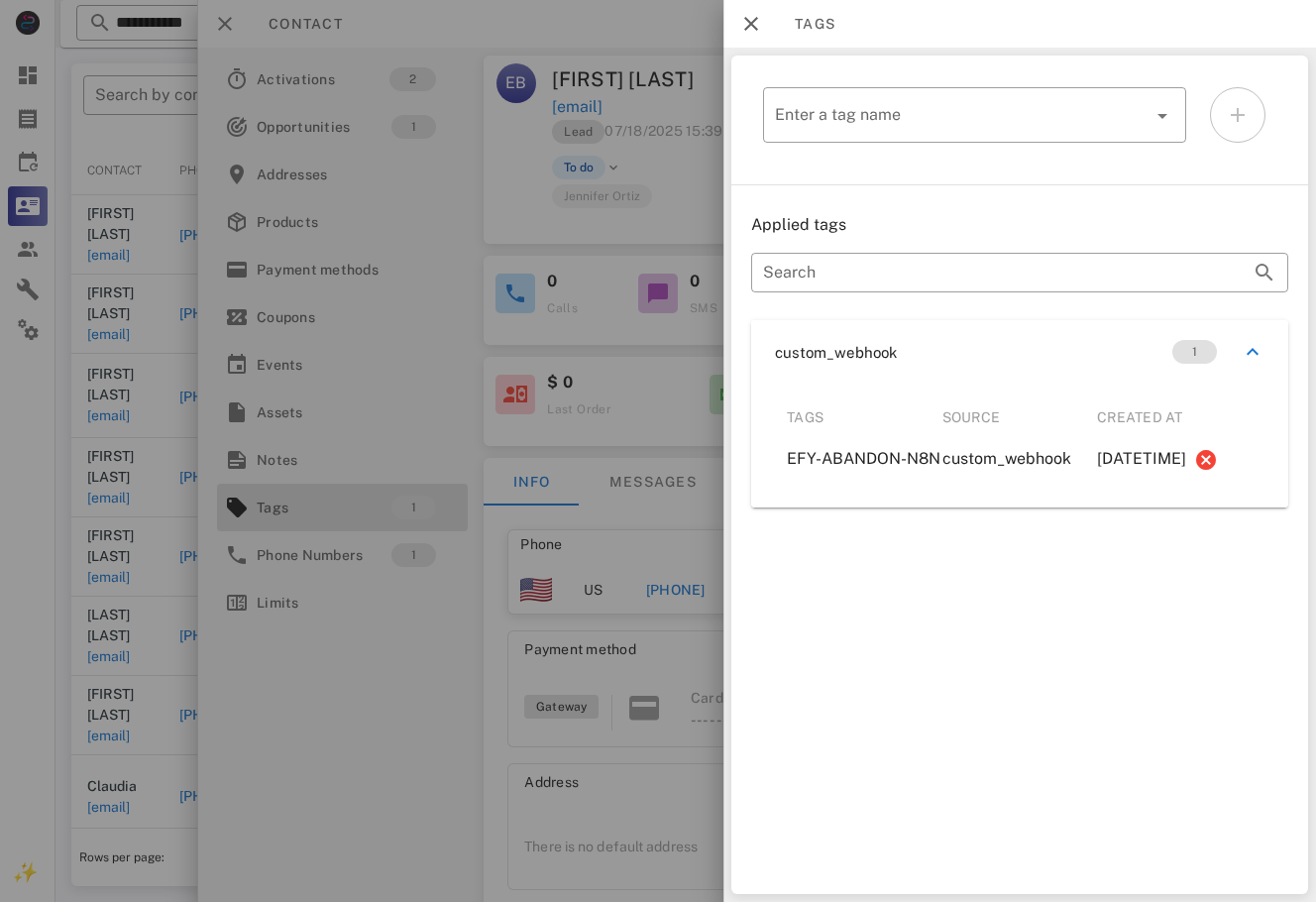 click at bounding box center (658, 451) 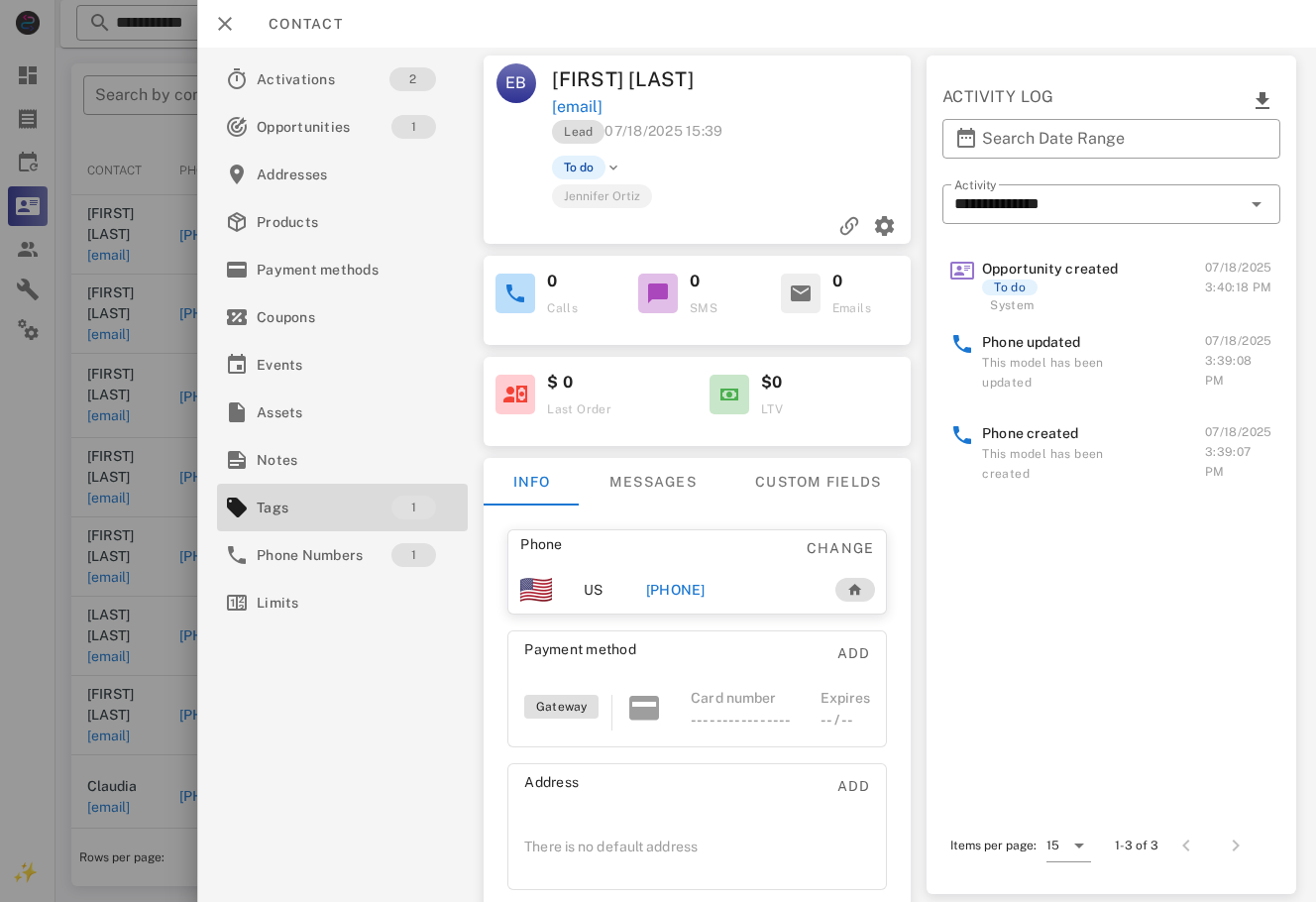 click on "+15307487690" at bounding box center (676, 590) 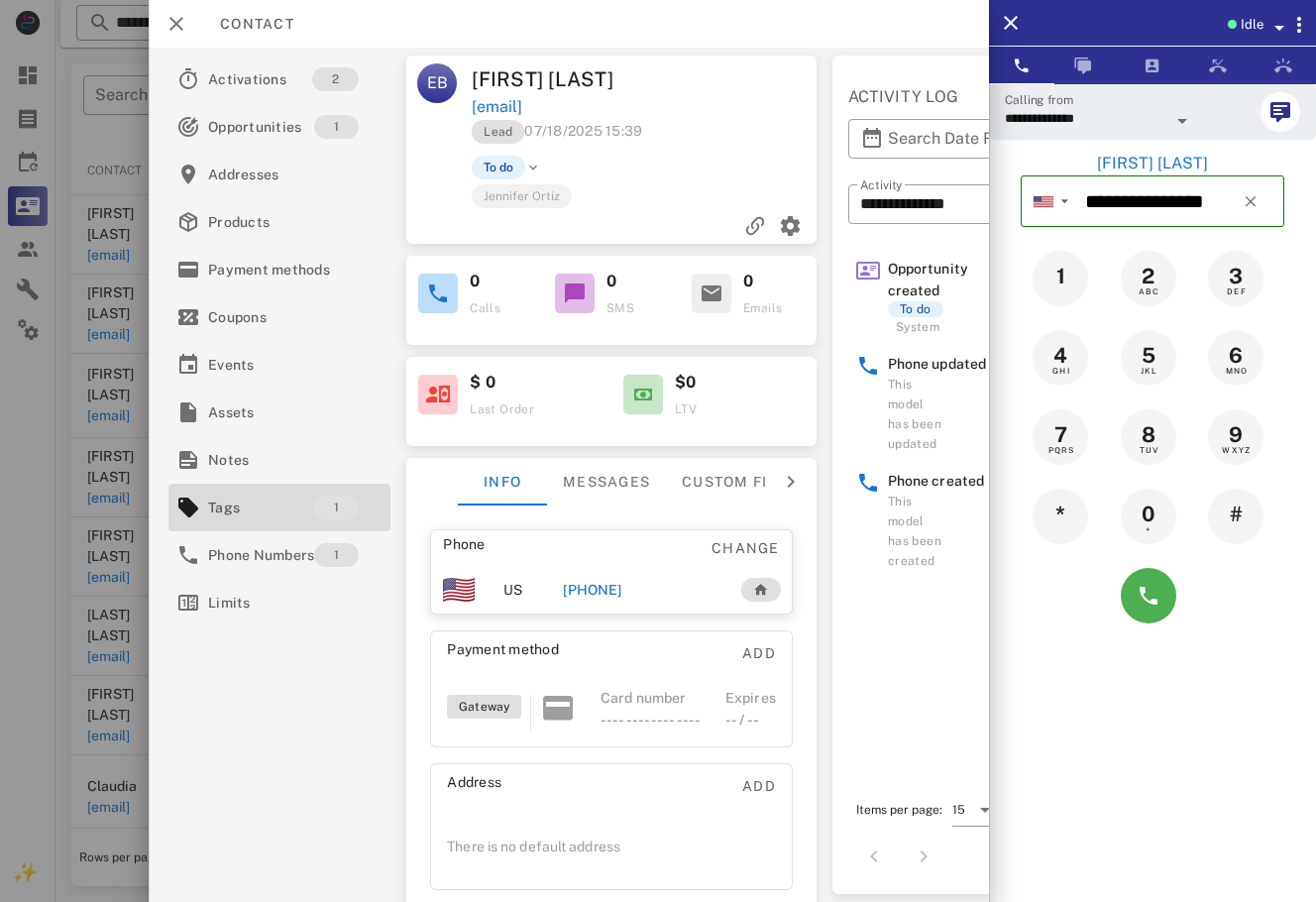 click at bounding box center [1152, 596] 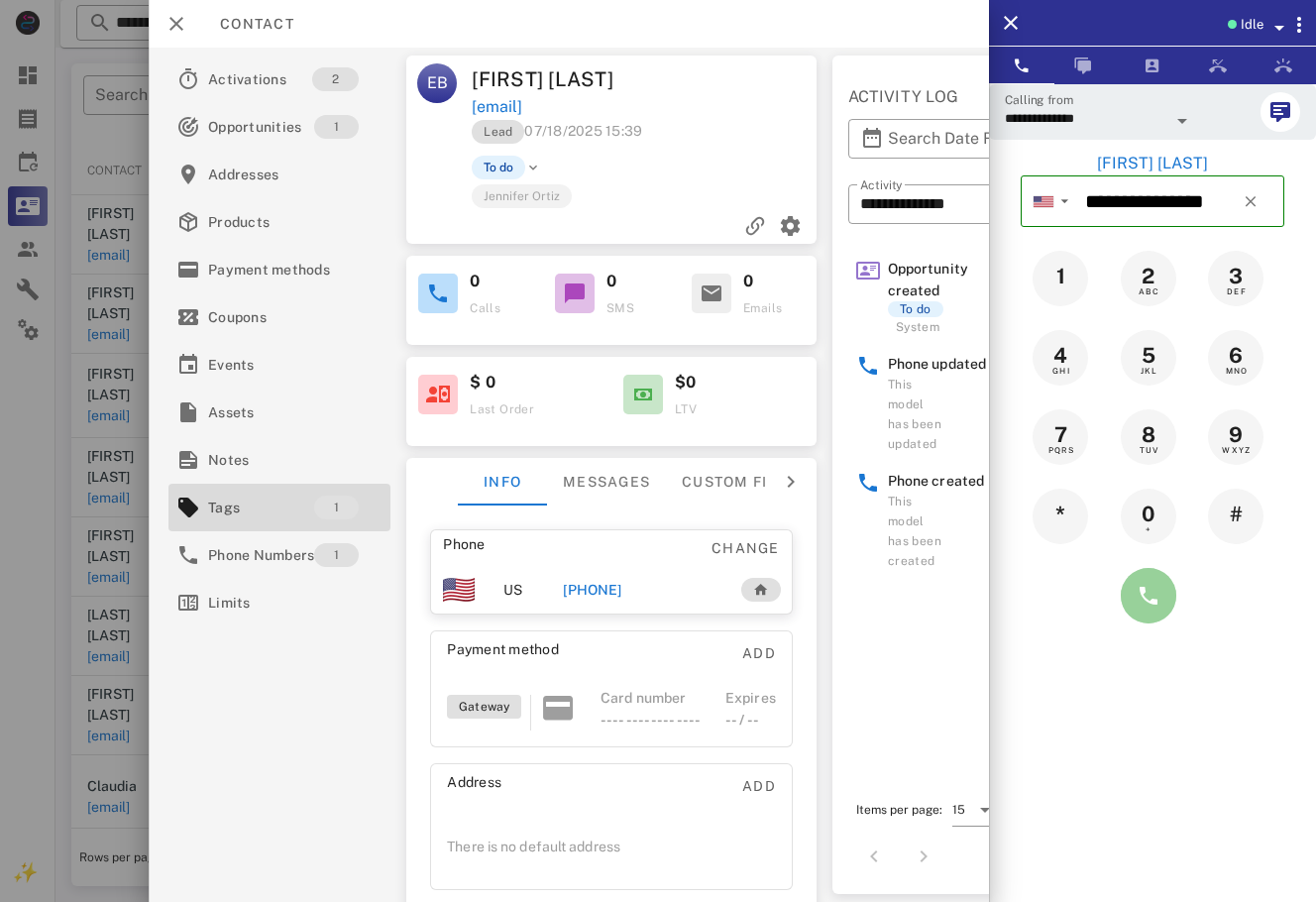 click at bounding box center [1149, 596] 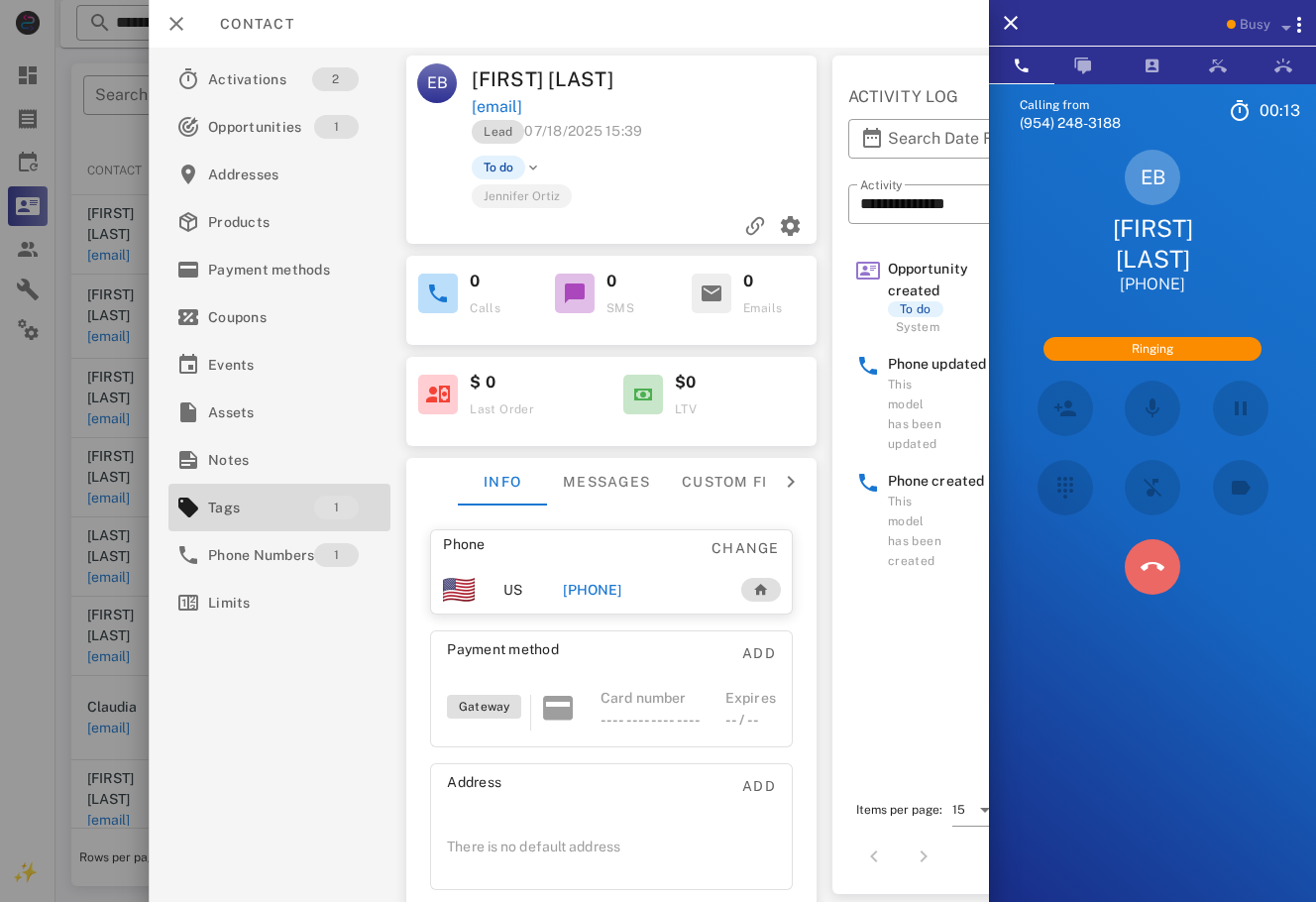 click at bounding box center [1152, 567] 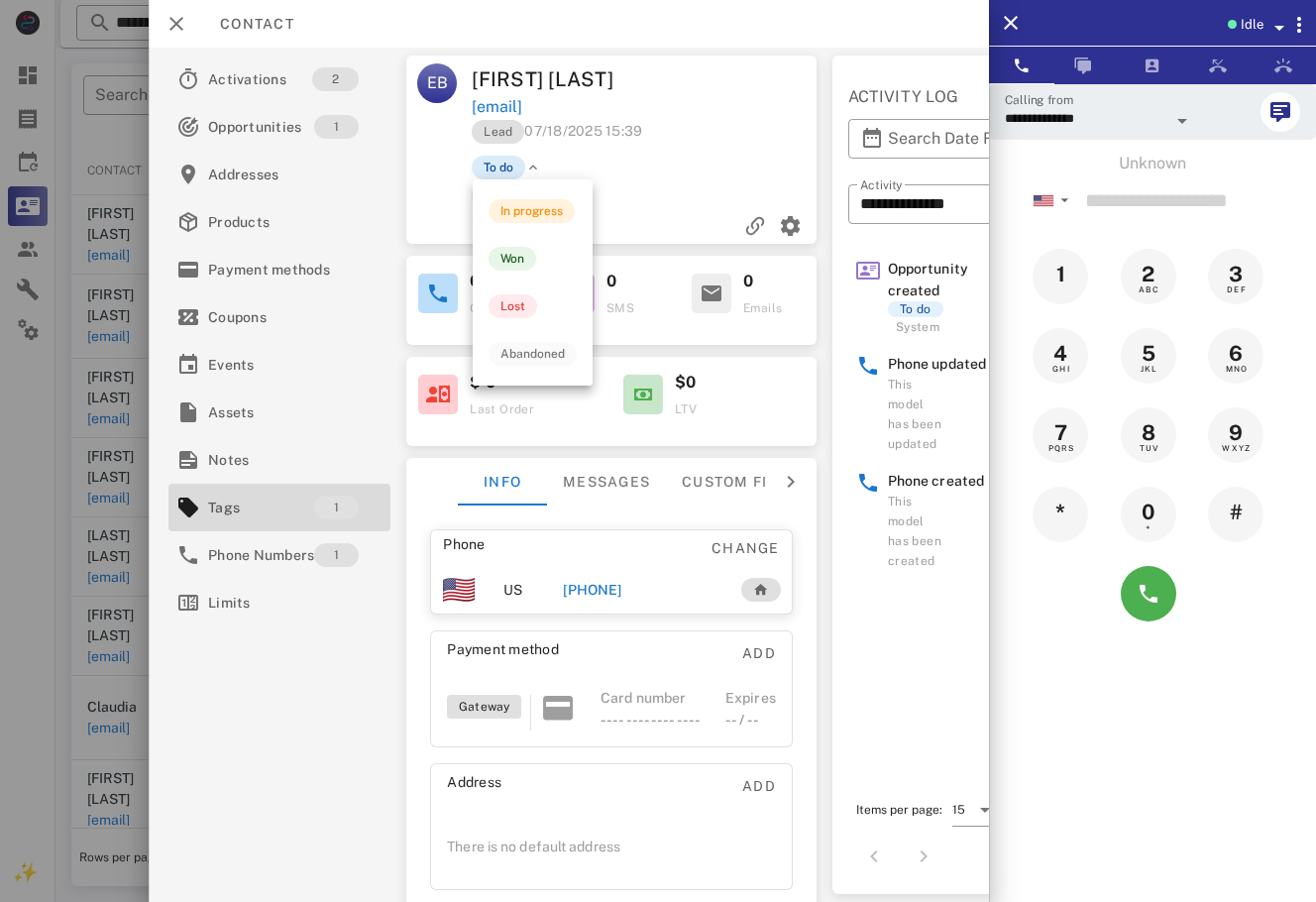 click on "To do" at bounding box center [498, 168] 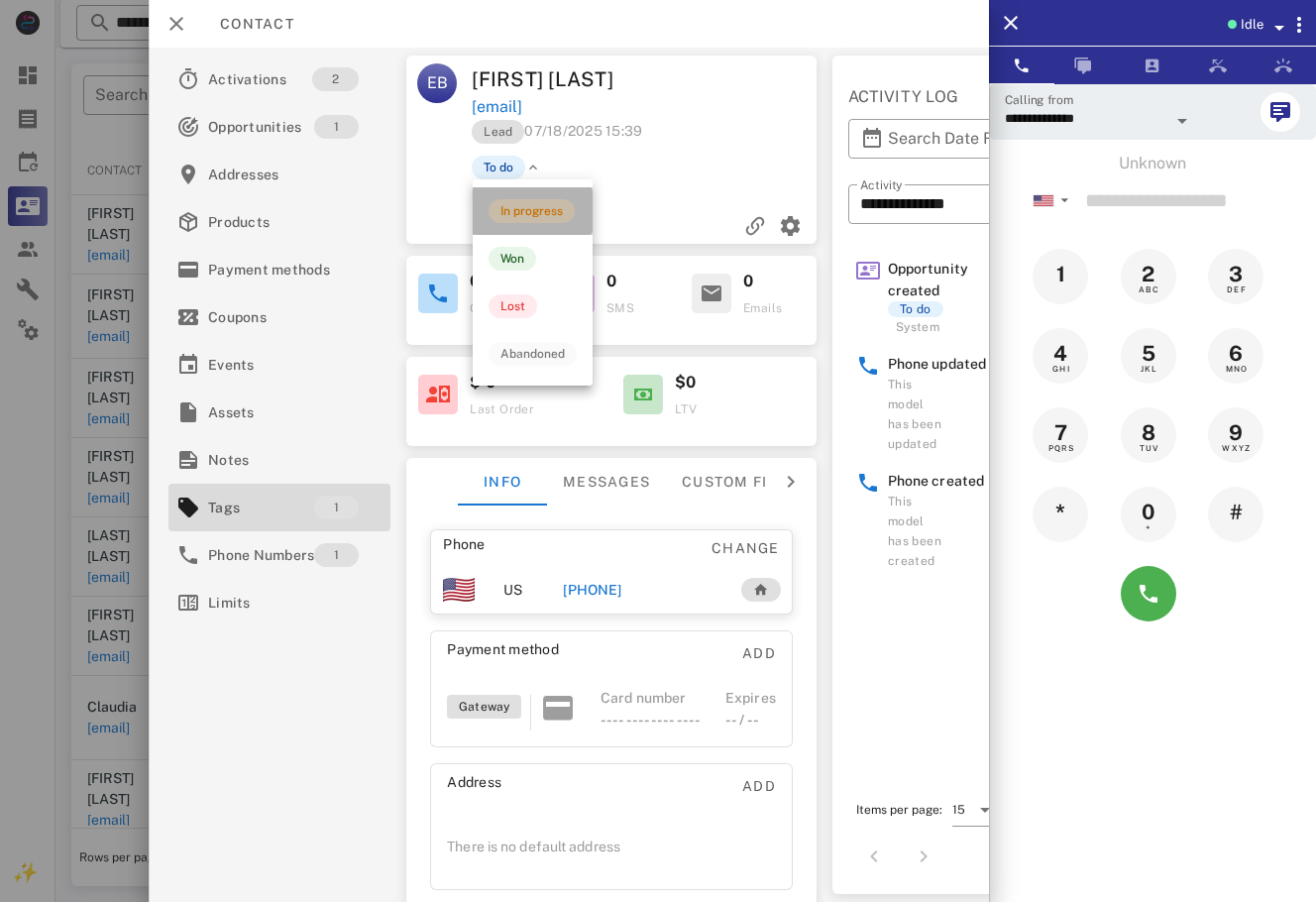 click on "In progress" at bounding box center [531, 211] 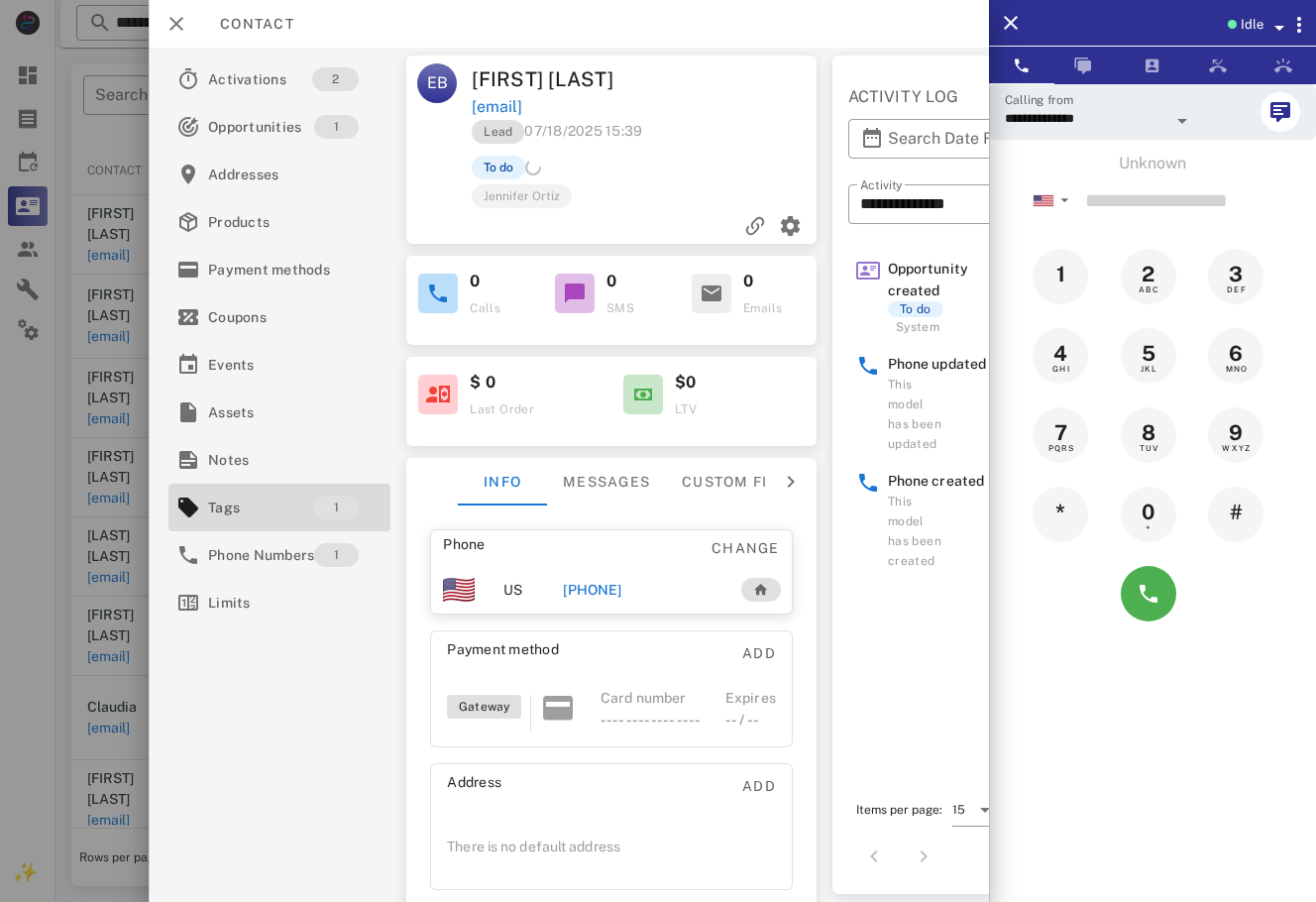 click at bounding box center [658, 451] 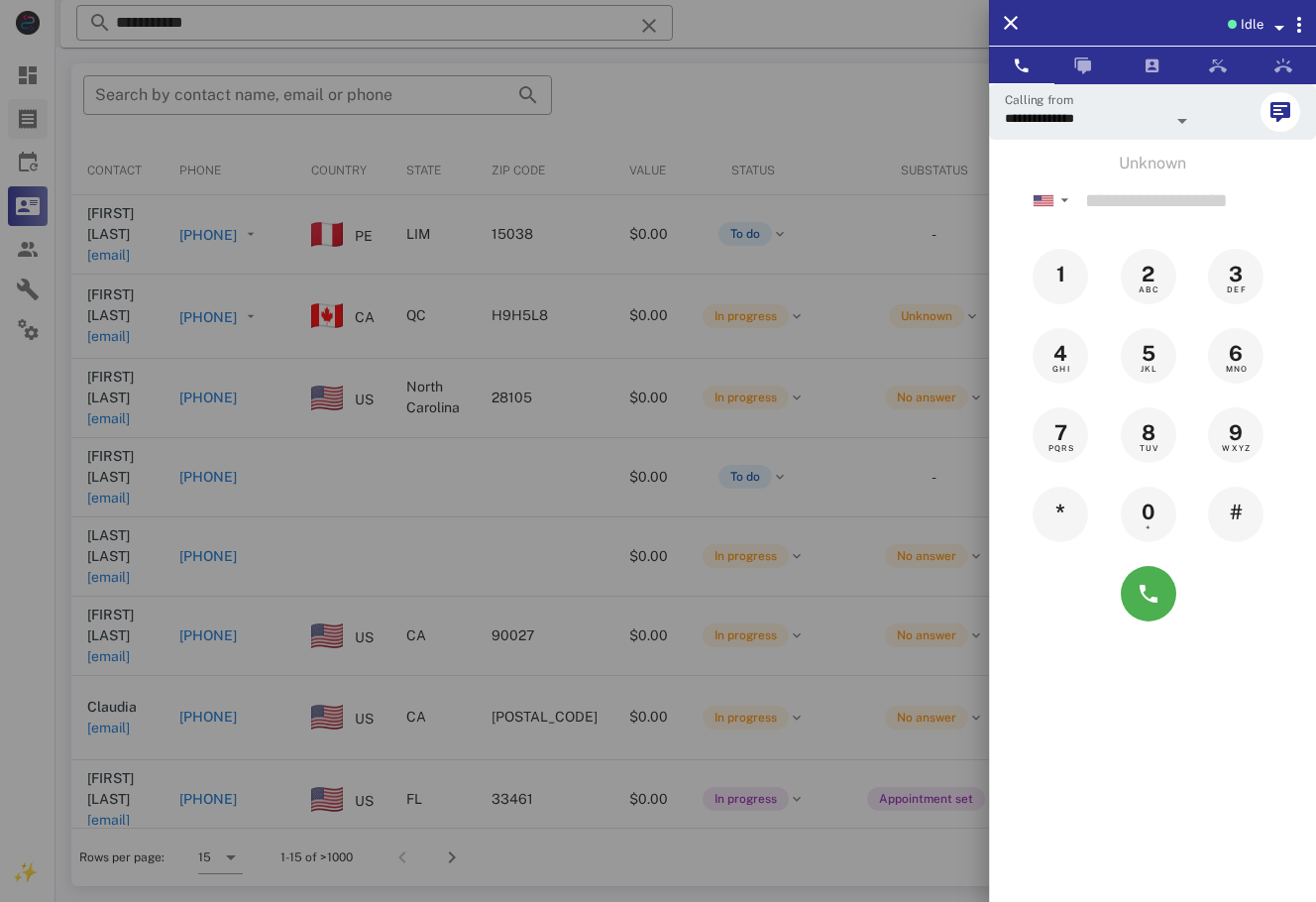click at bounding box center [658, 451] 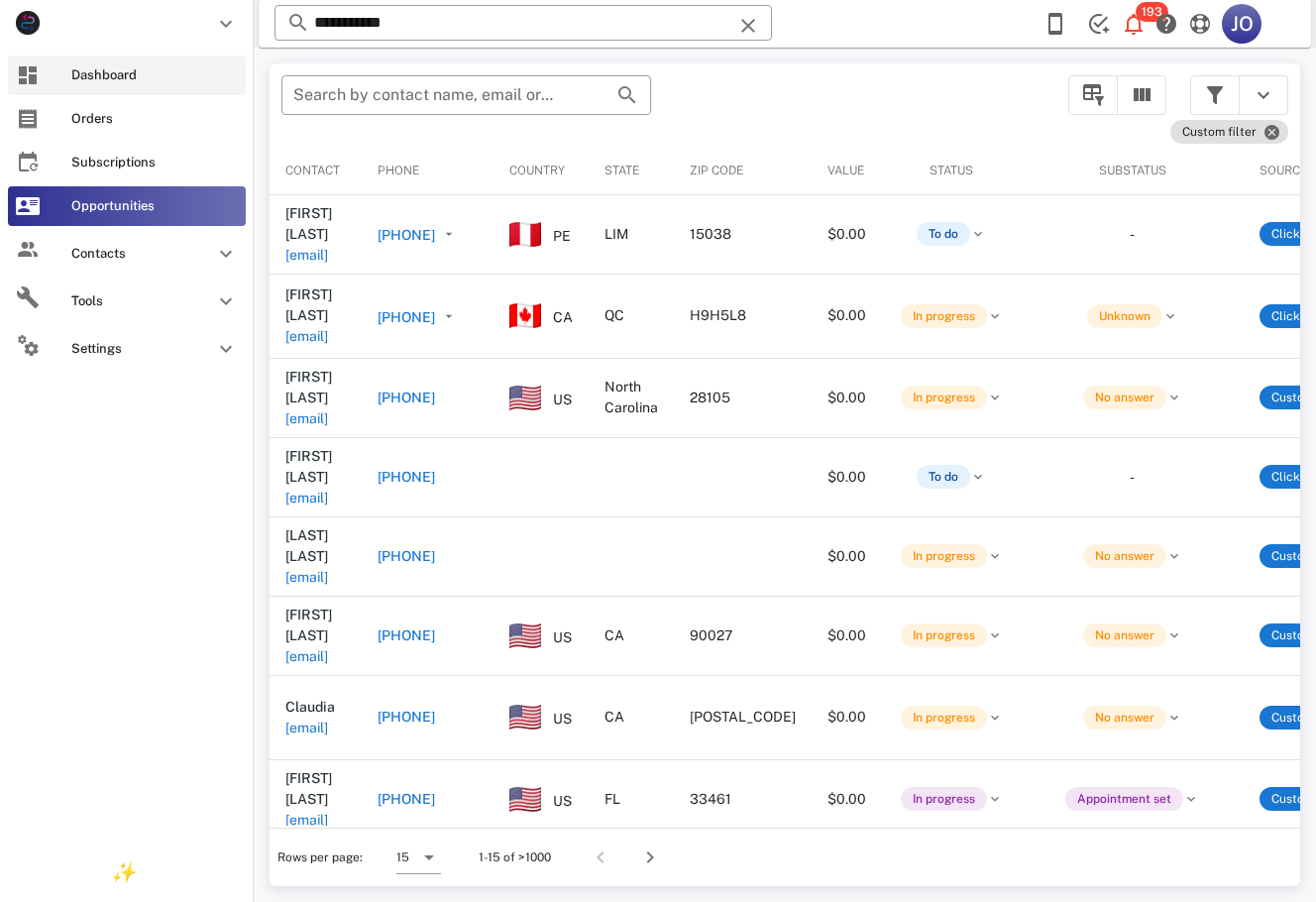 click at bounding box center [28, 75] 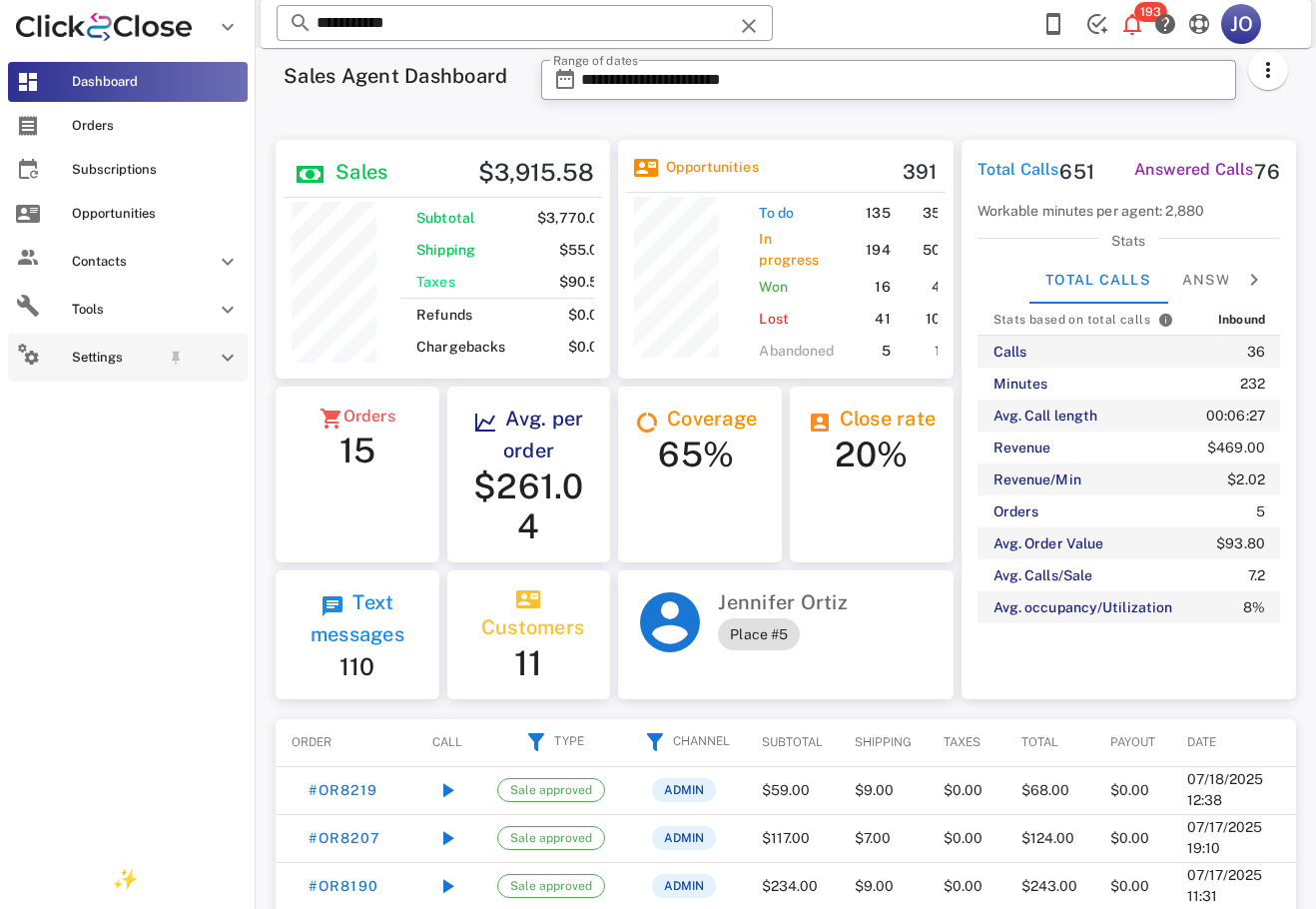 scroll, scrollTop: 998652, scrollLeft: 998148, axis: both 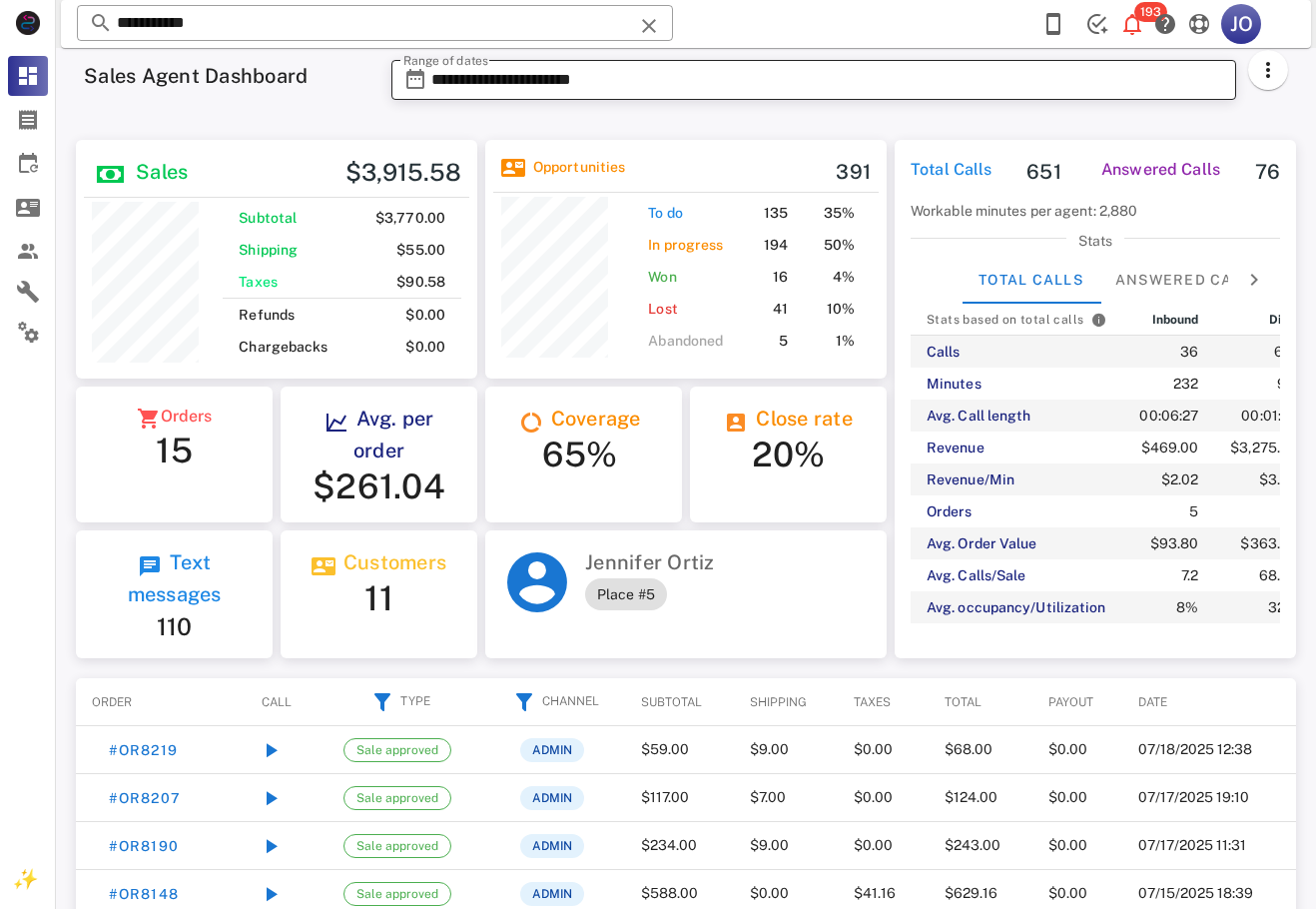 click on "**********" at bounding box center (828, 80) 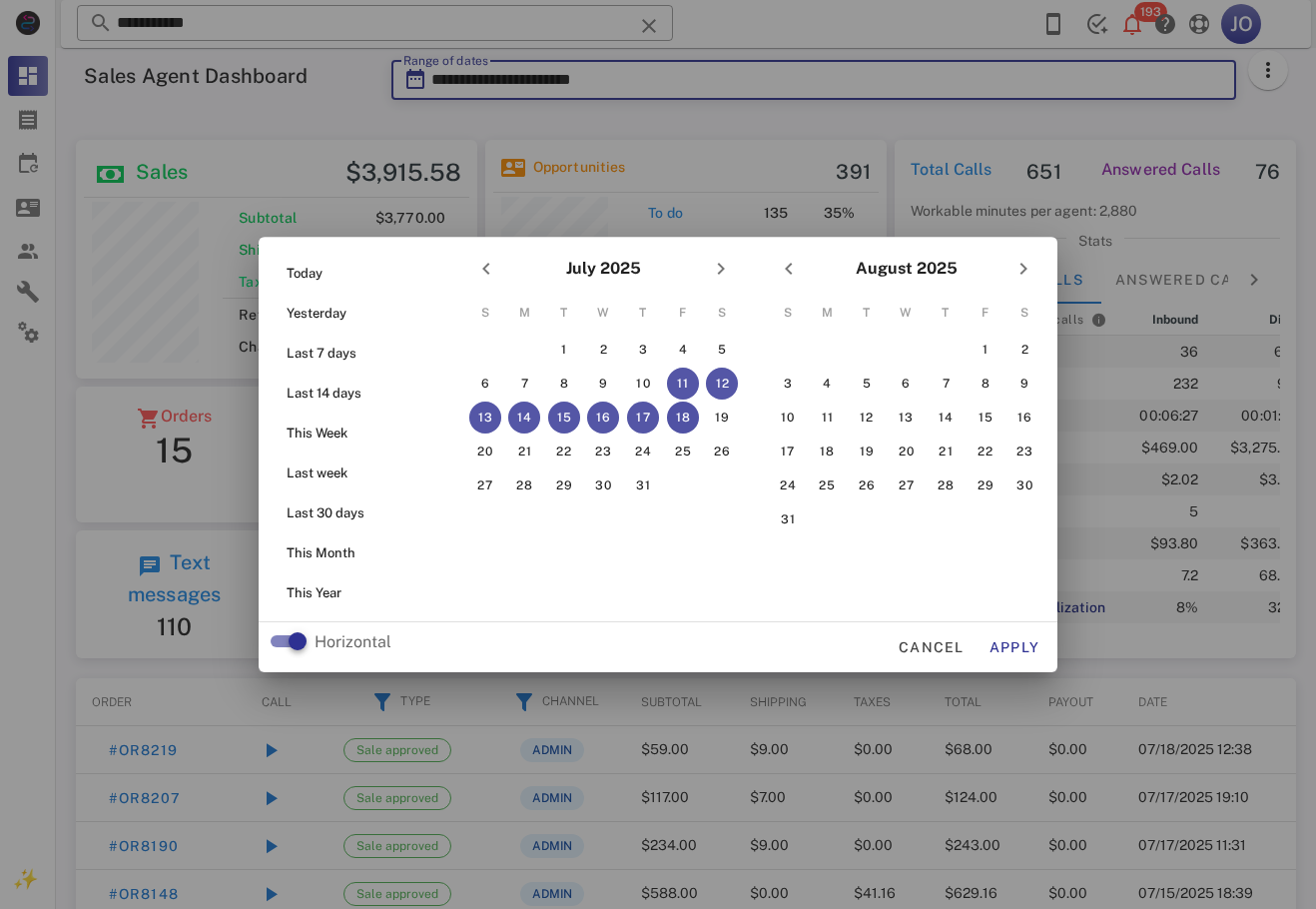 click on "18" at bounding box center (683, 418) 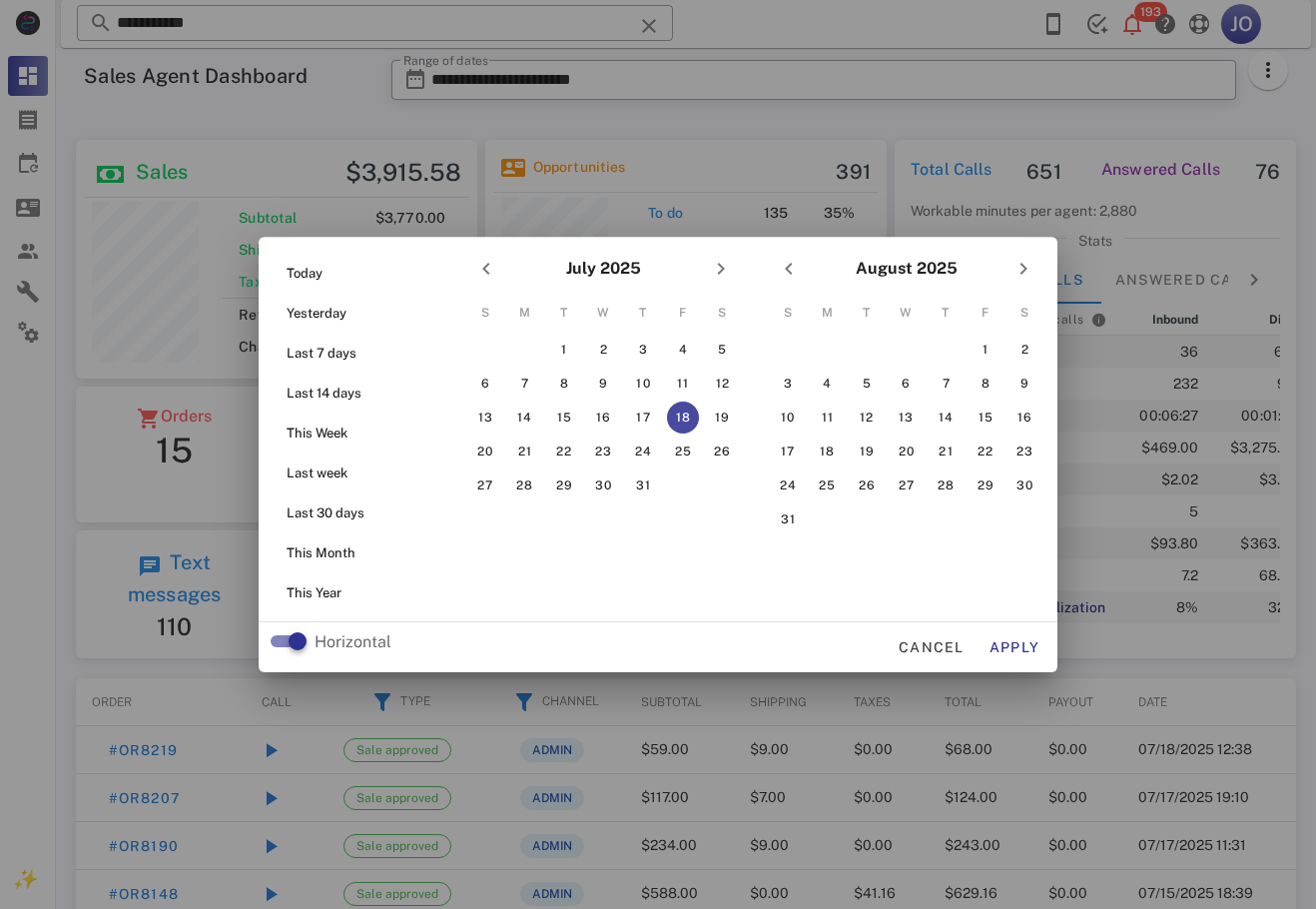 click on "Horizontal Cancel Apply" at bounding box center (658, 647) 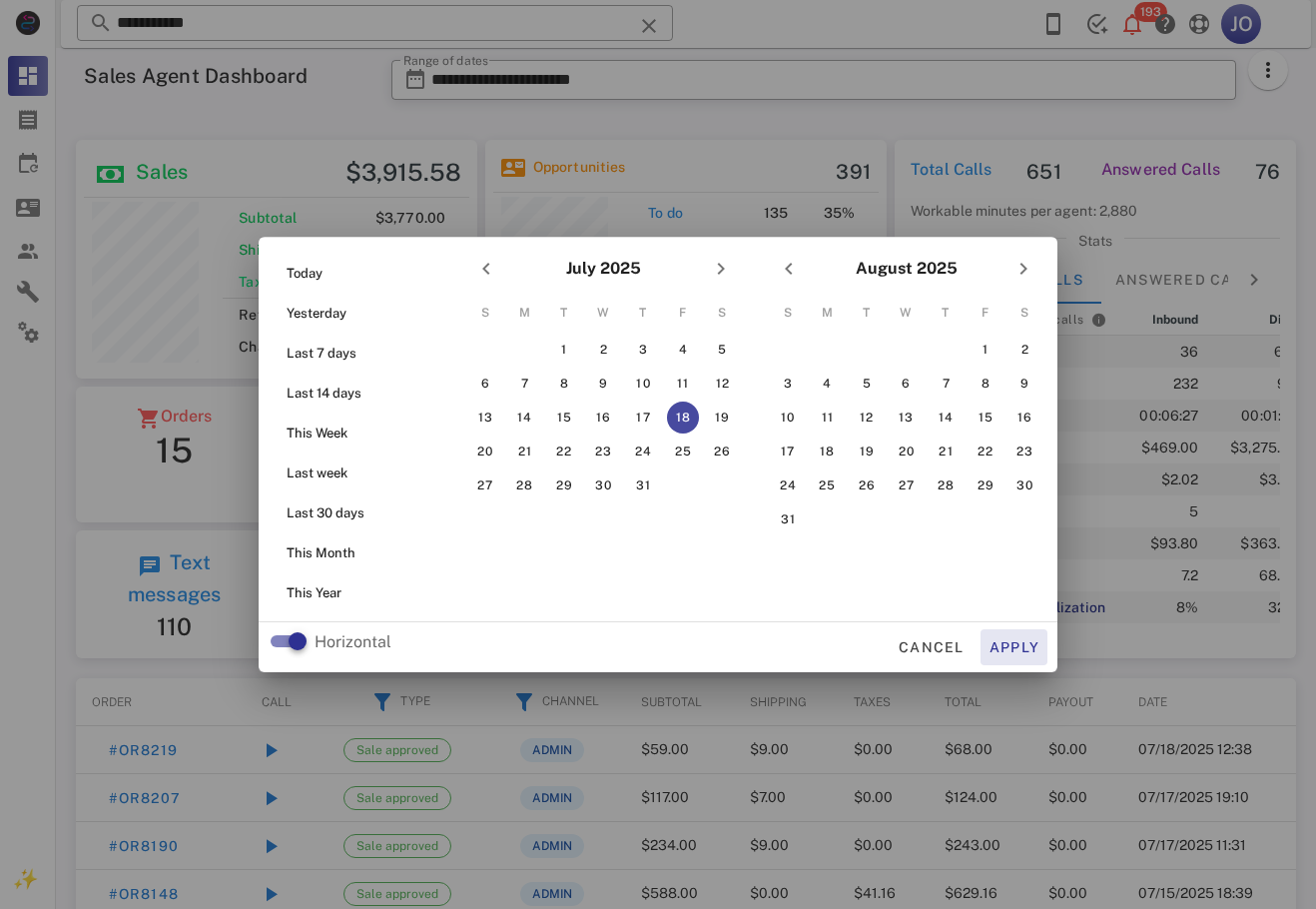 click on "Apply" at bounding box center [1014, 647] 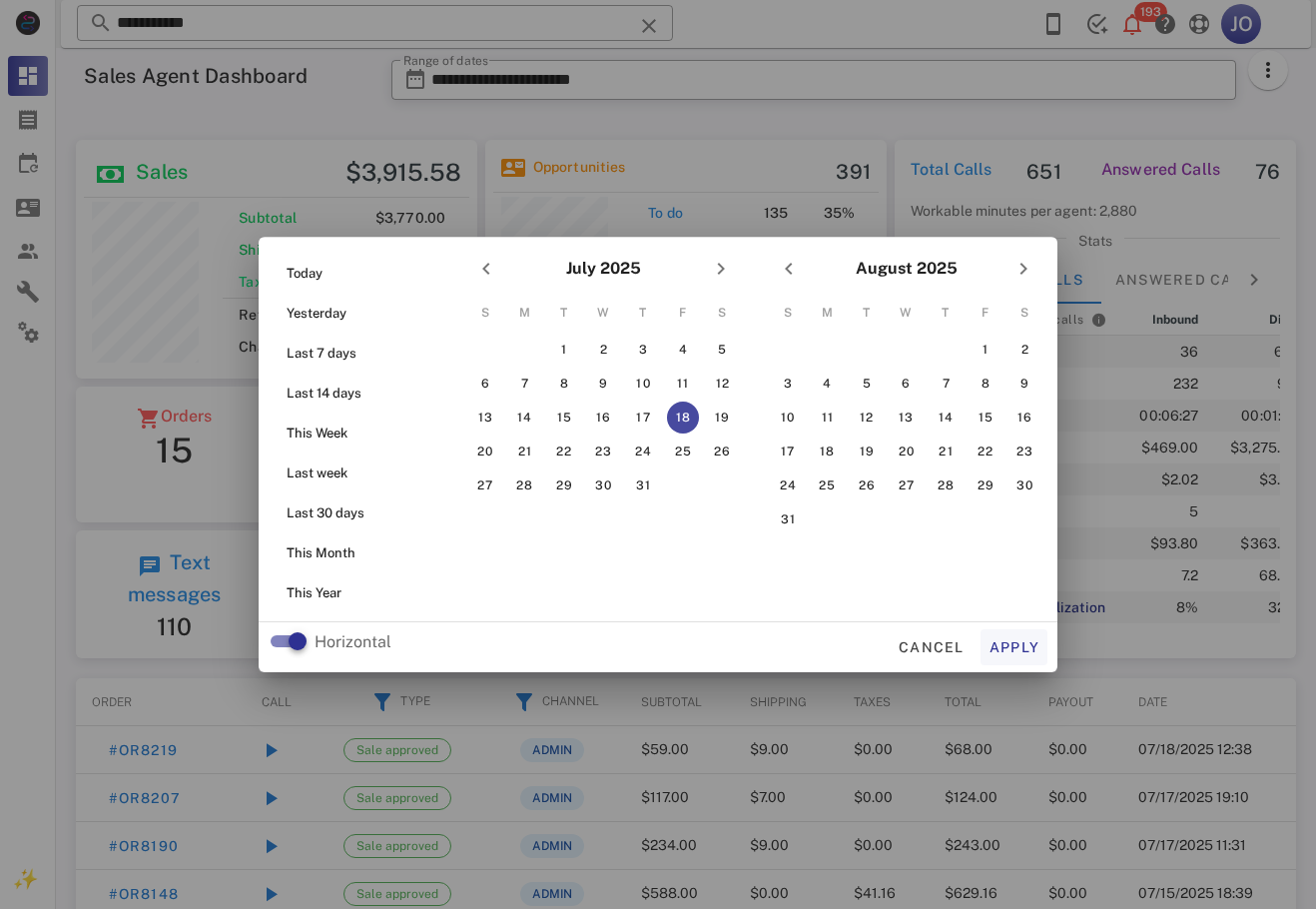 type on "**********" 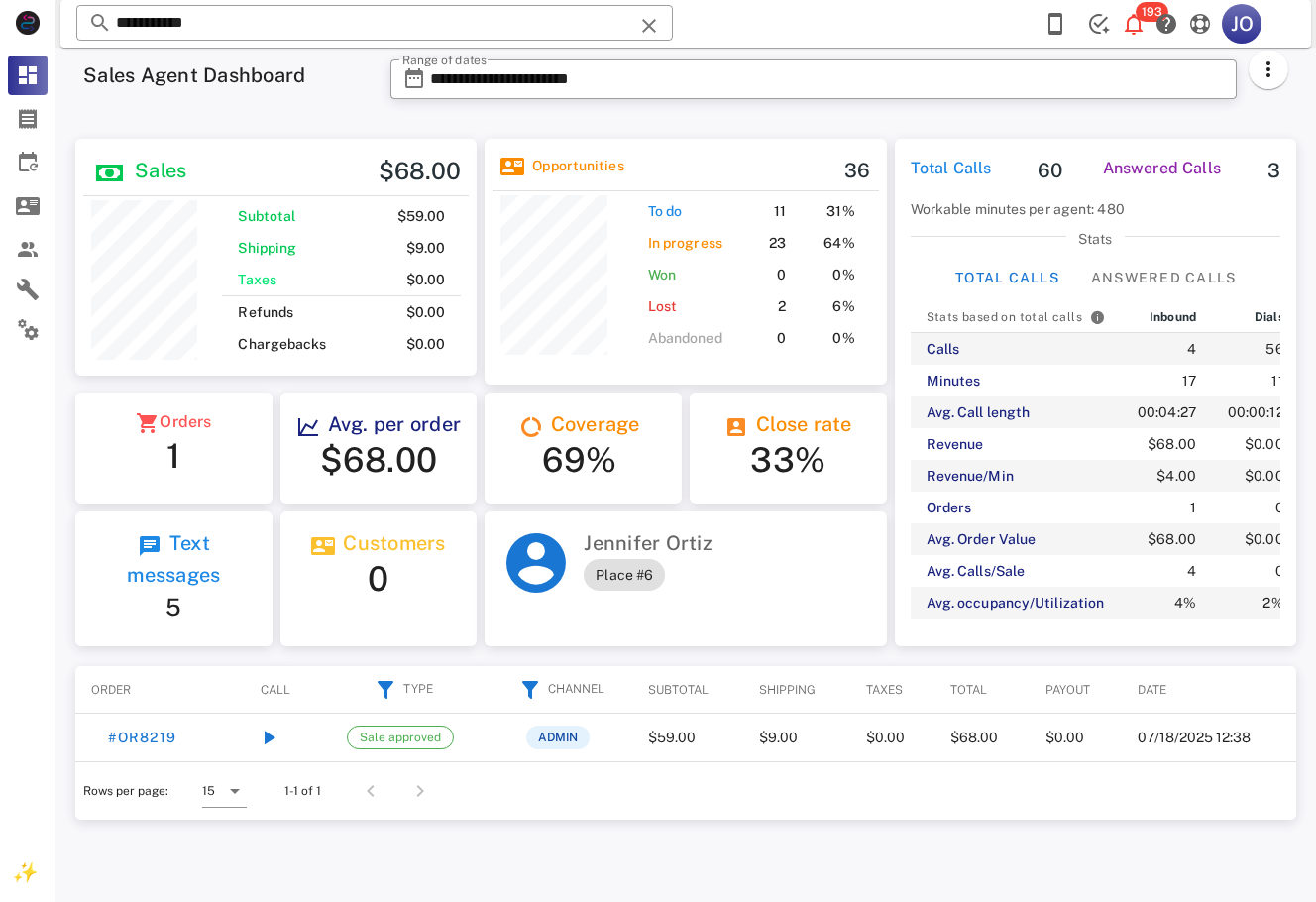 scroll, scrollTop: 990972, scrollLeft: 990563, axis: both 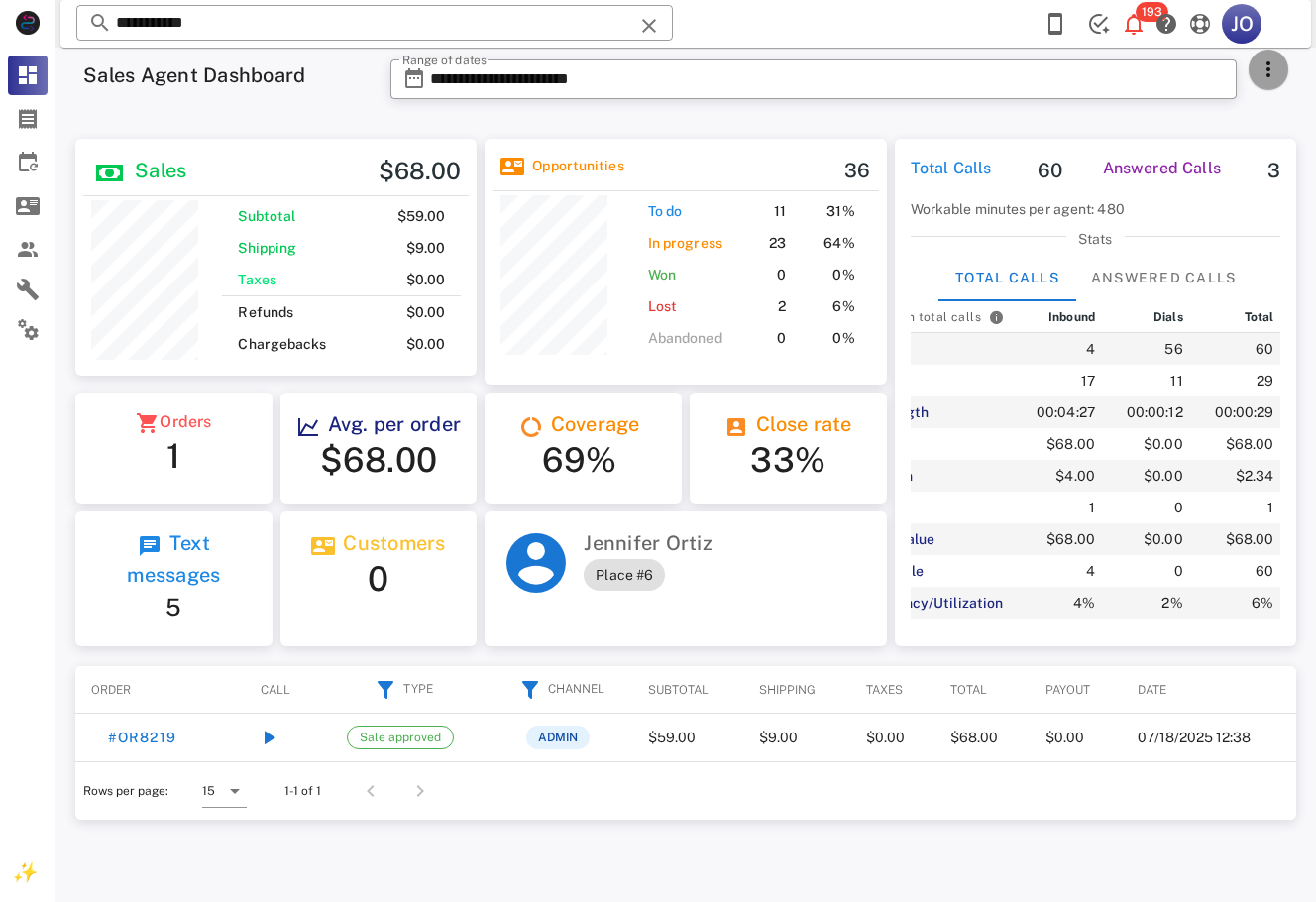click at bounding box center [1268, 69] 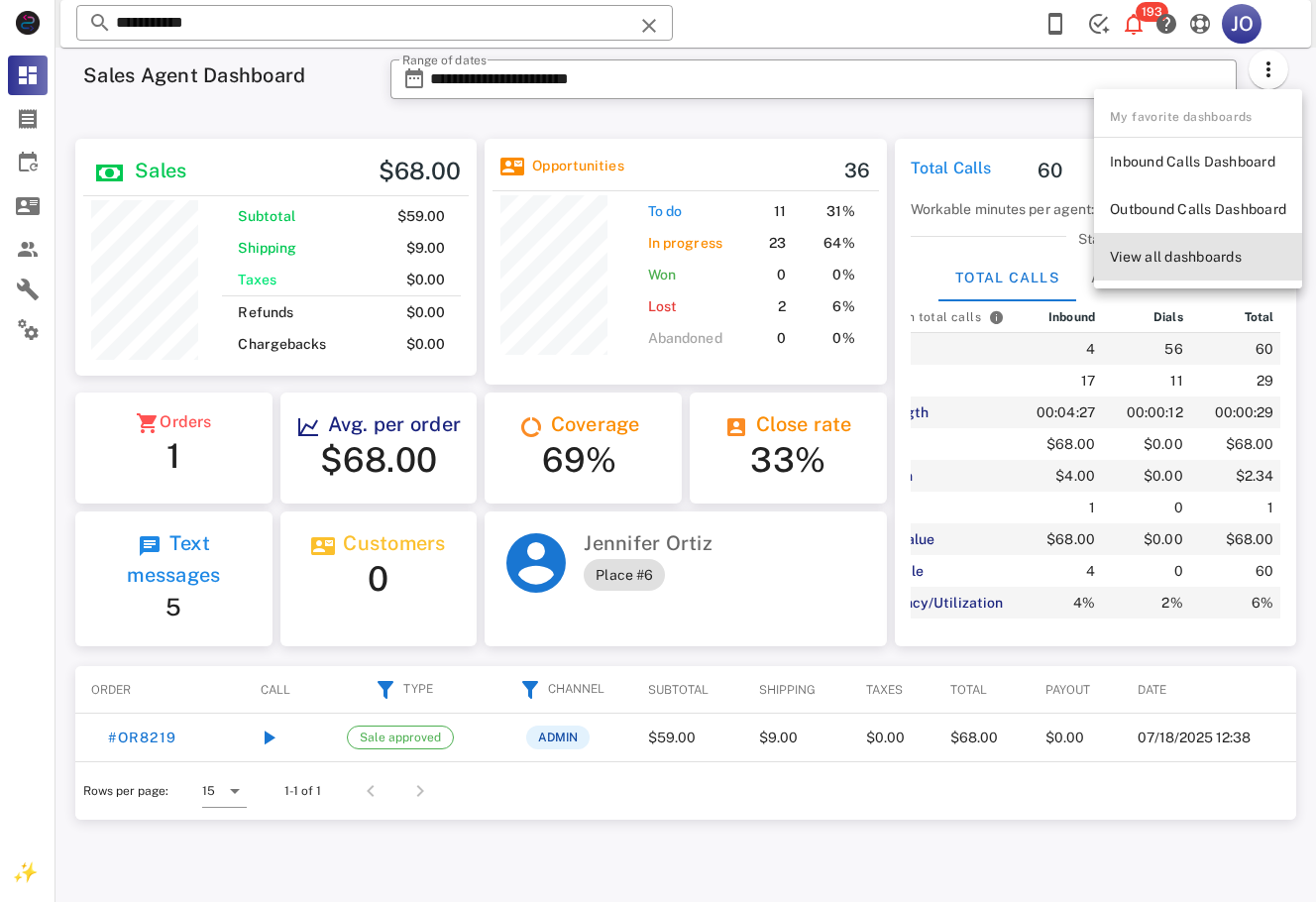 click on "View all dashboards" at bounding box center (1198, 257) 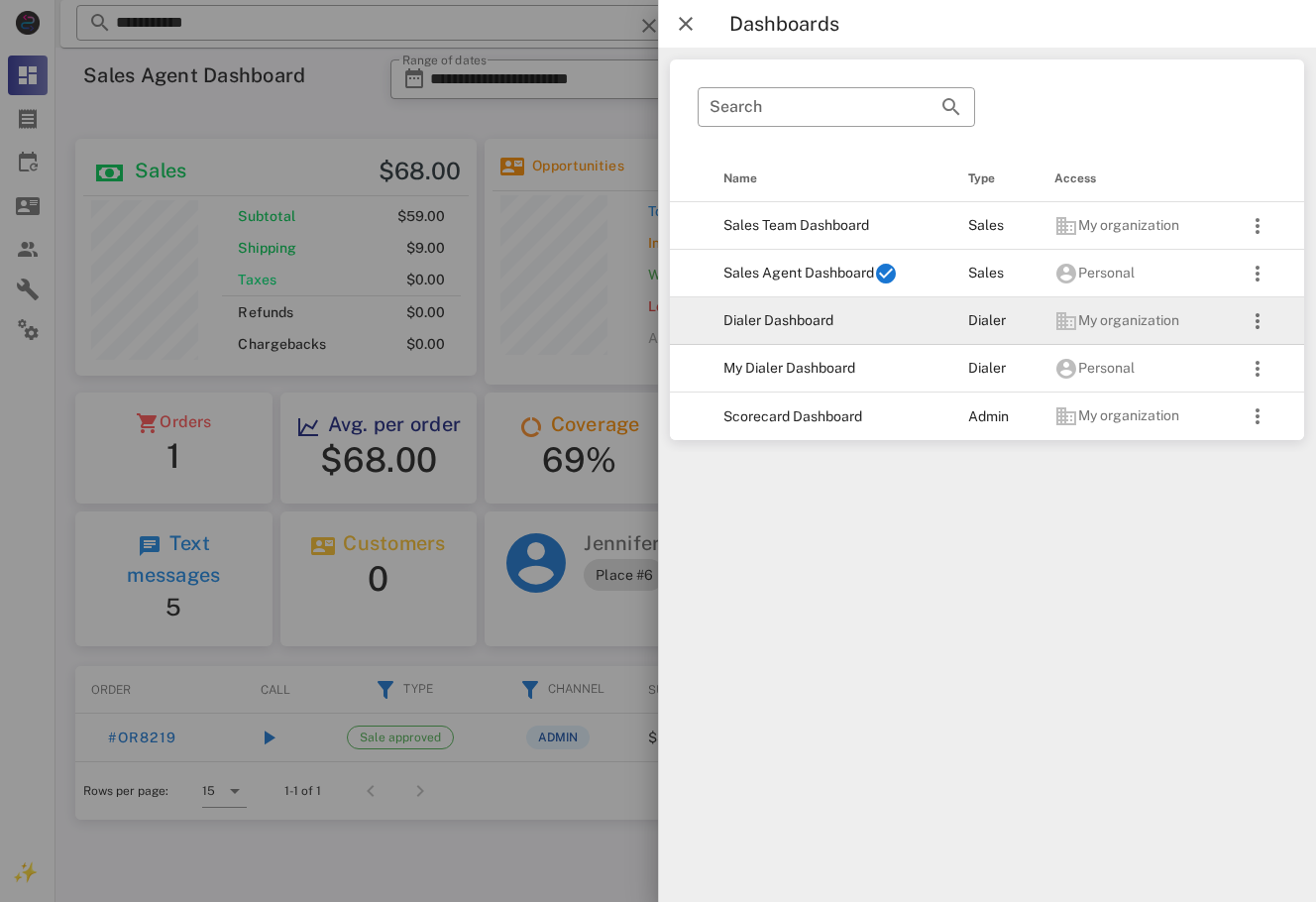 click on "Dialer Dashboard" at bounding box center (829, 321) 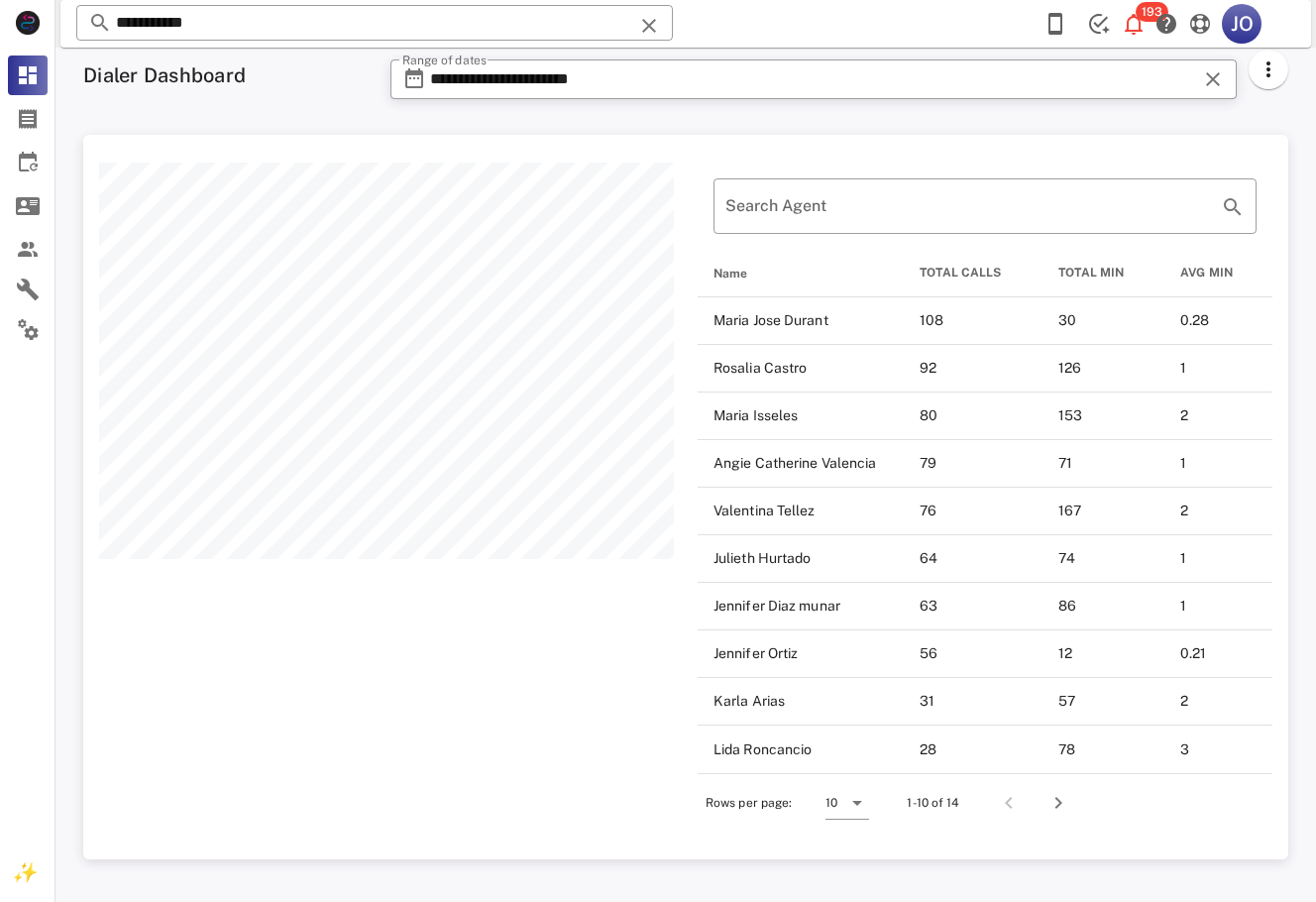 scroll, scrollTop: 990484, scrollLeft: 989759, axis: both 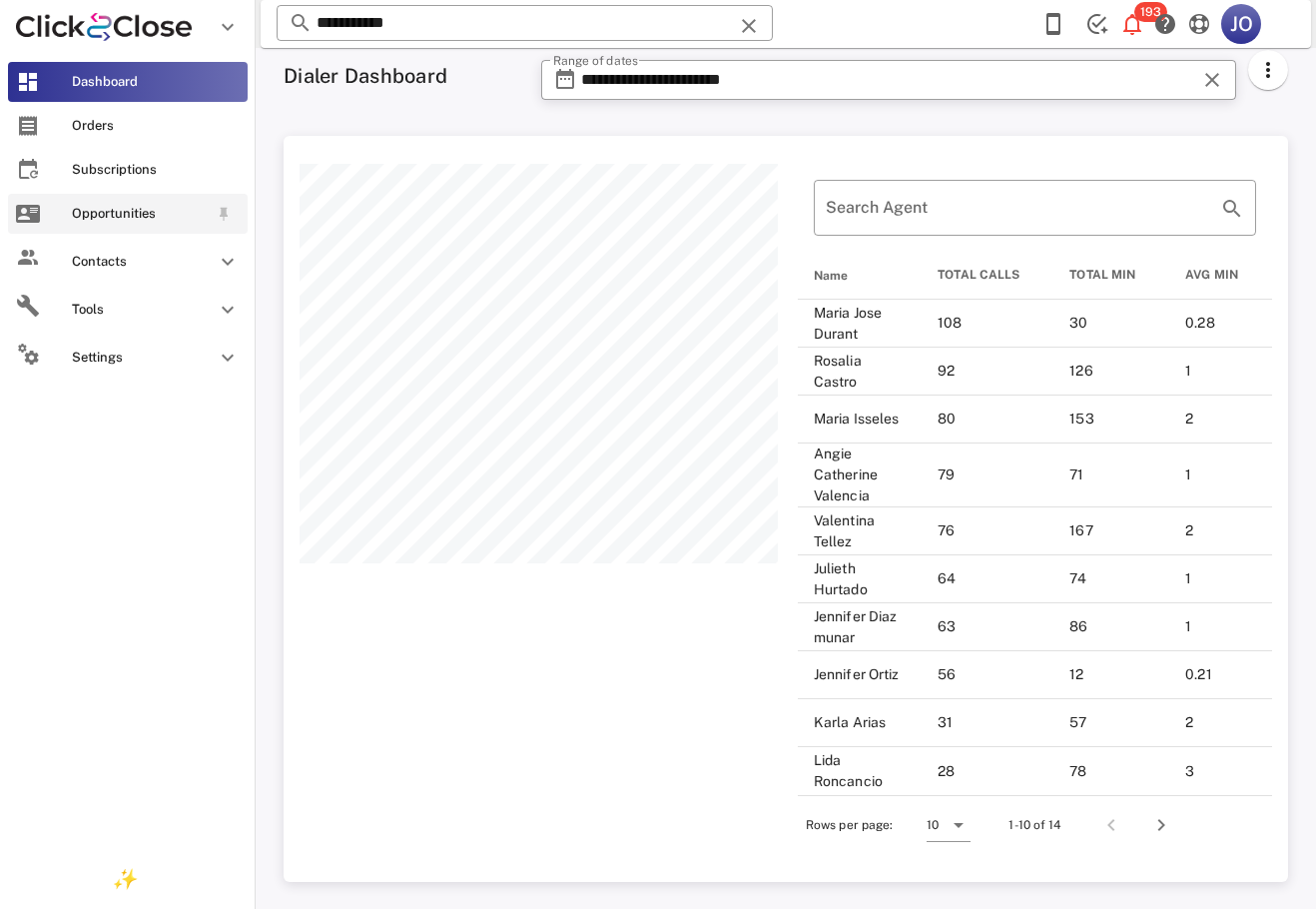 click at bounding box center (28, 214) 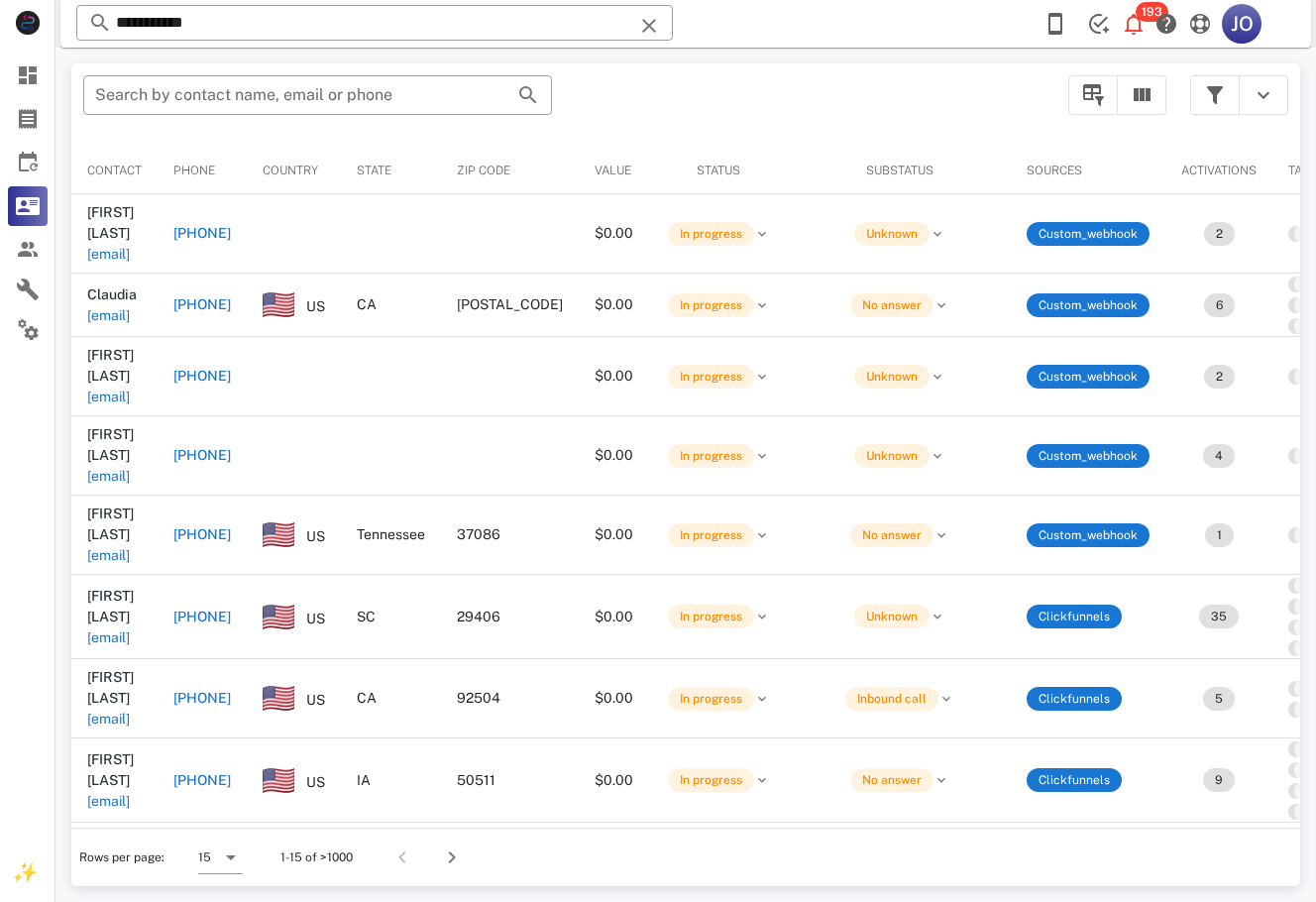 click on "​ Search by contact name, email or phone" at bounding box center (564, 105) 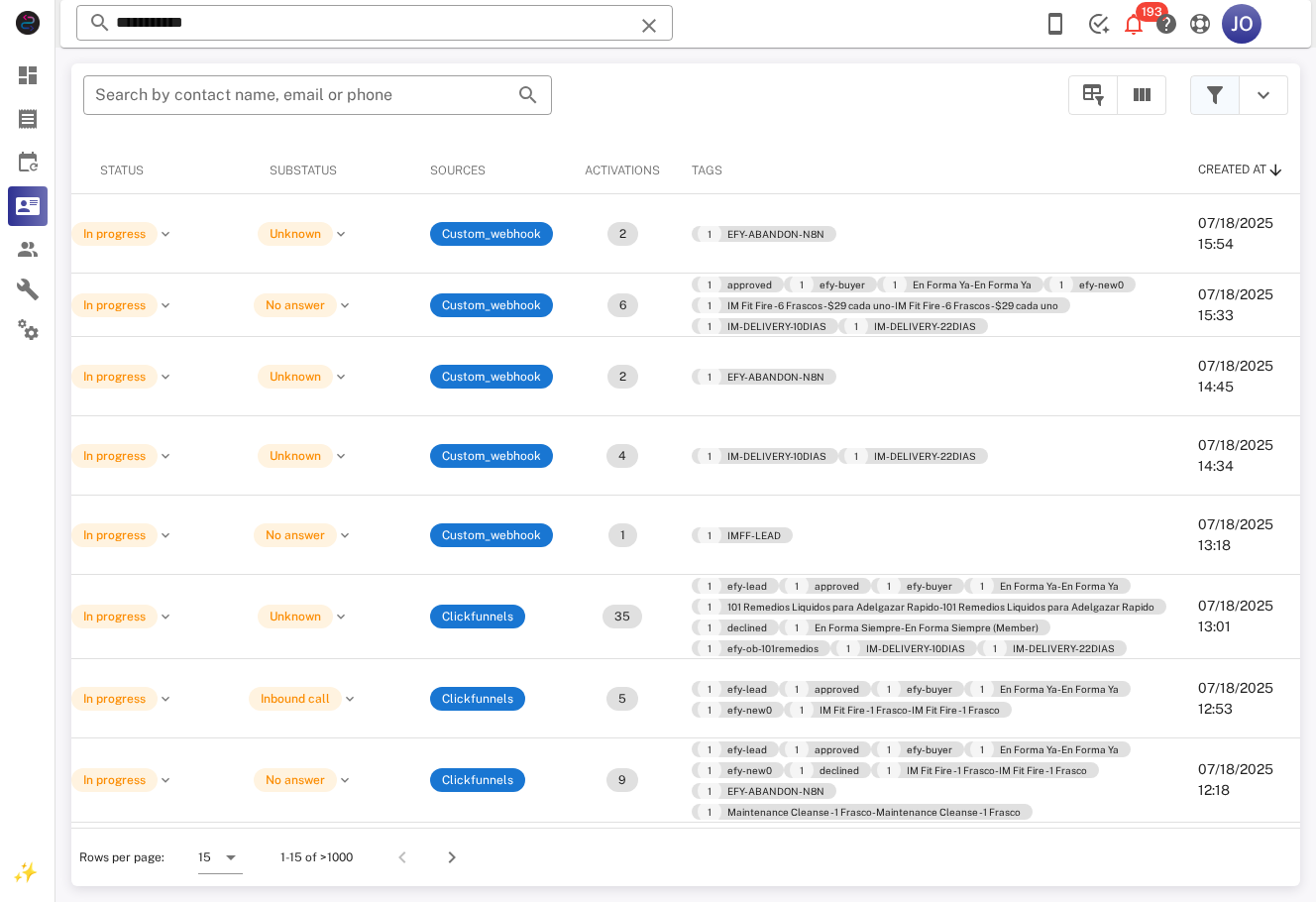 click at bounding box center [1215, 95] 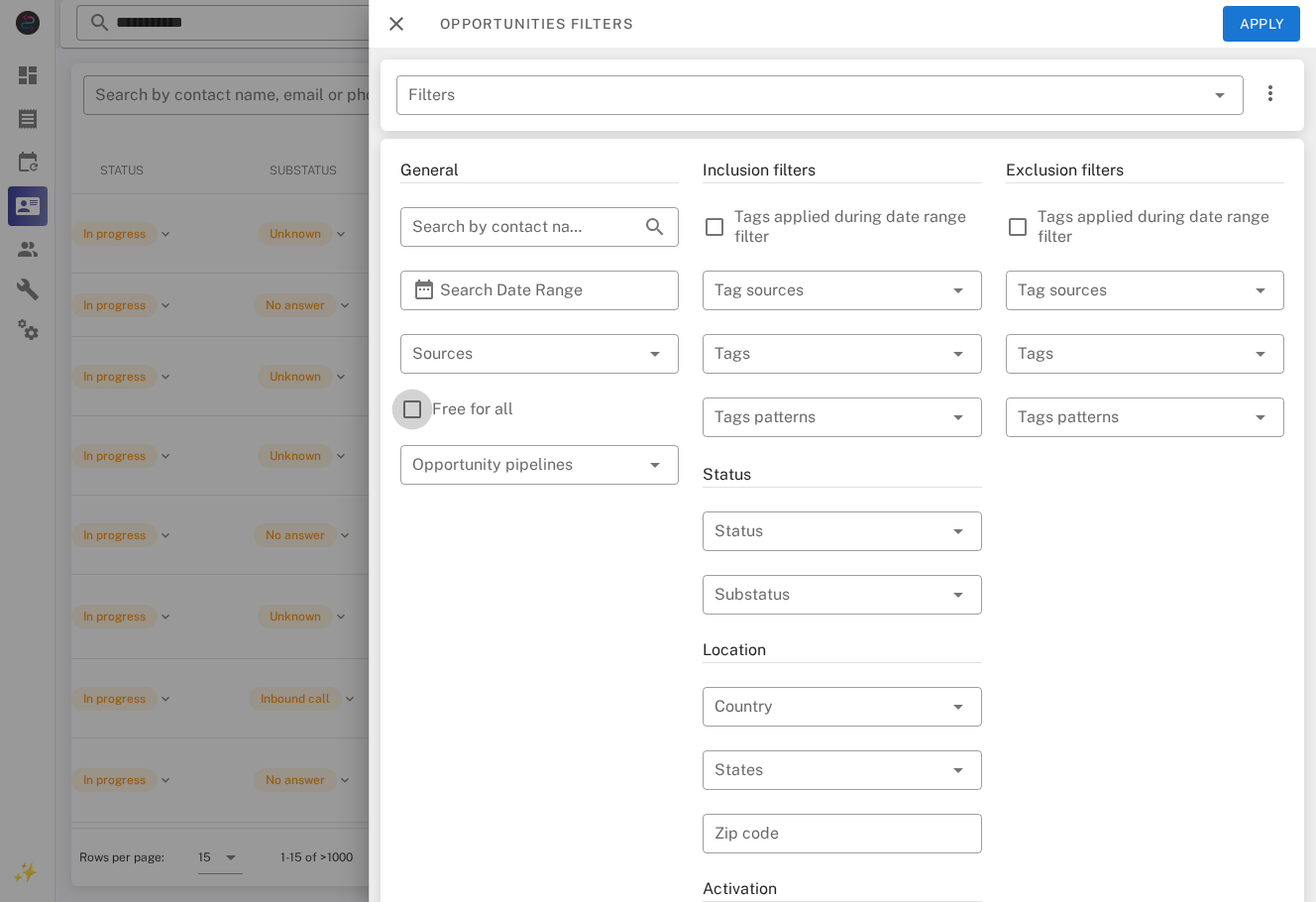 click at bounding box center [412, 409] 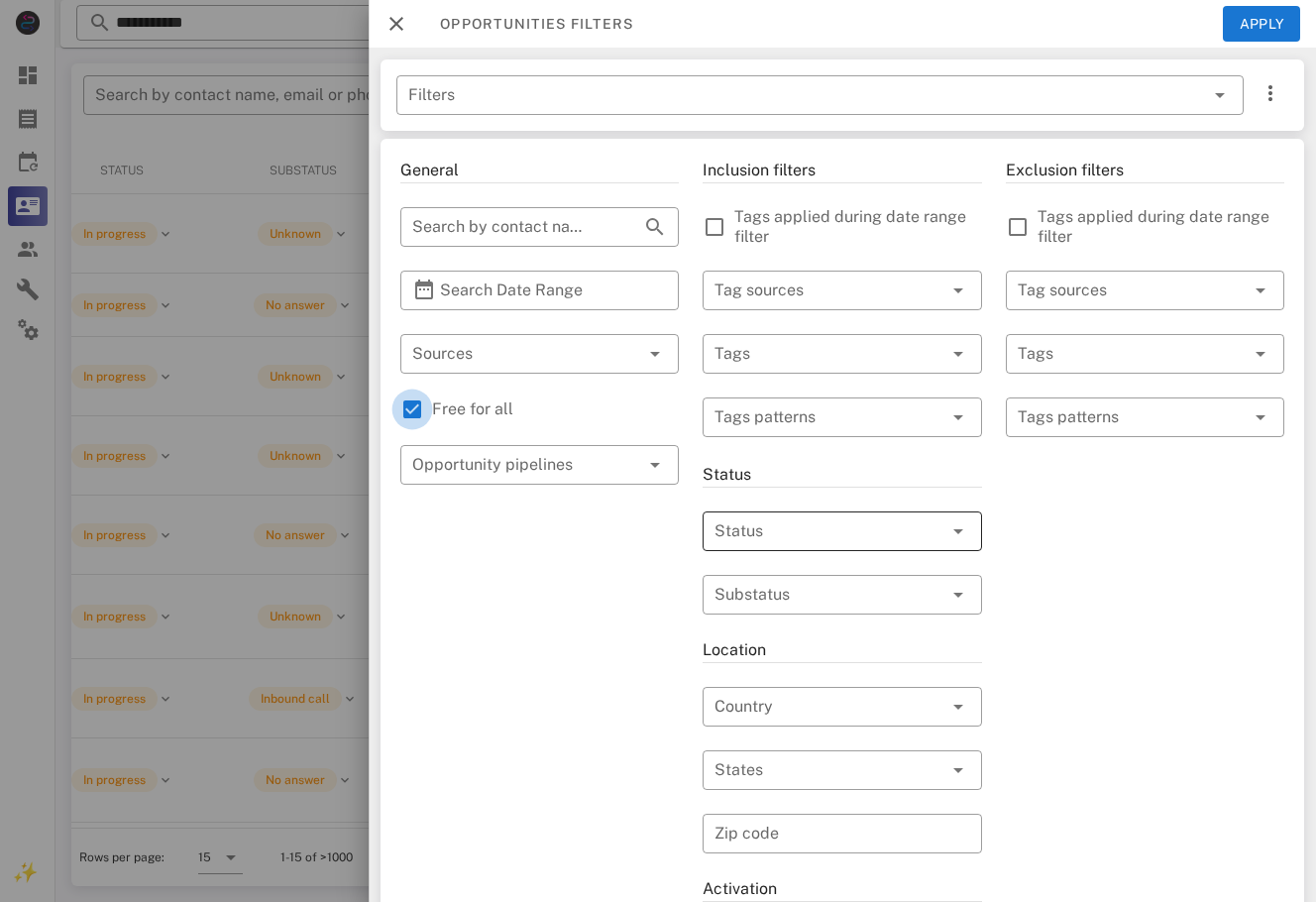click at bounding box center (814, 531) 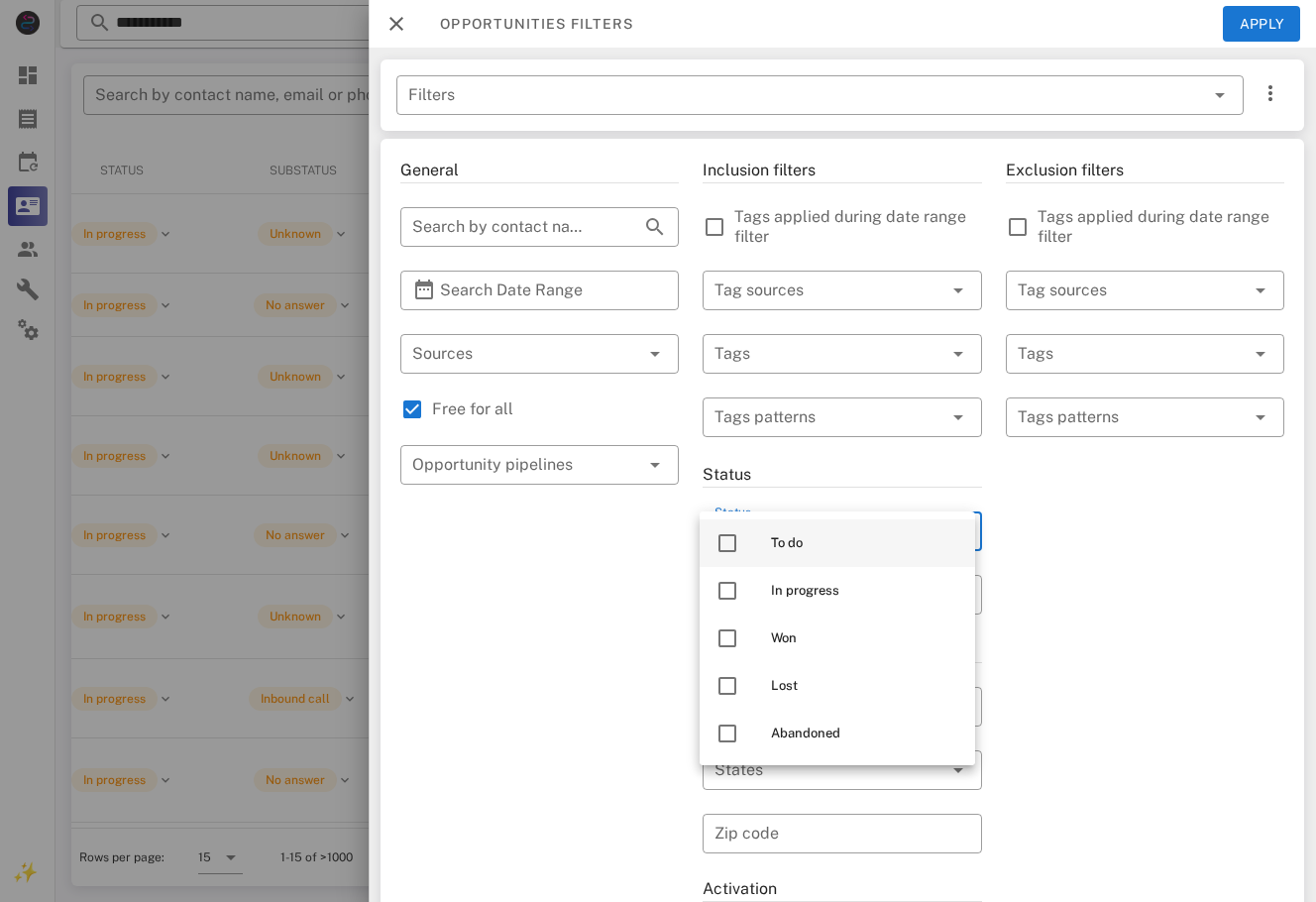 click on "To do" at bounding box center [865, 543] 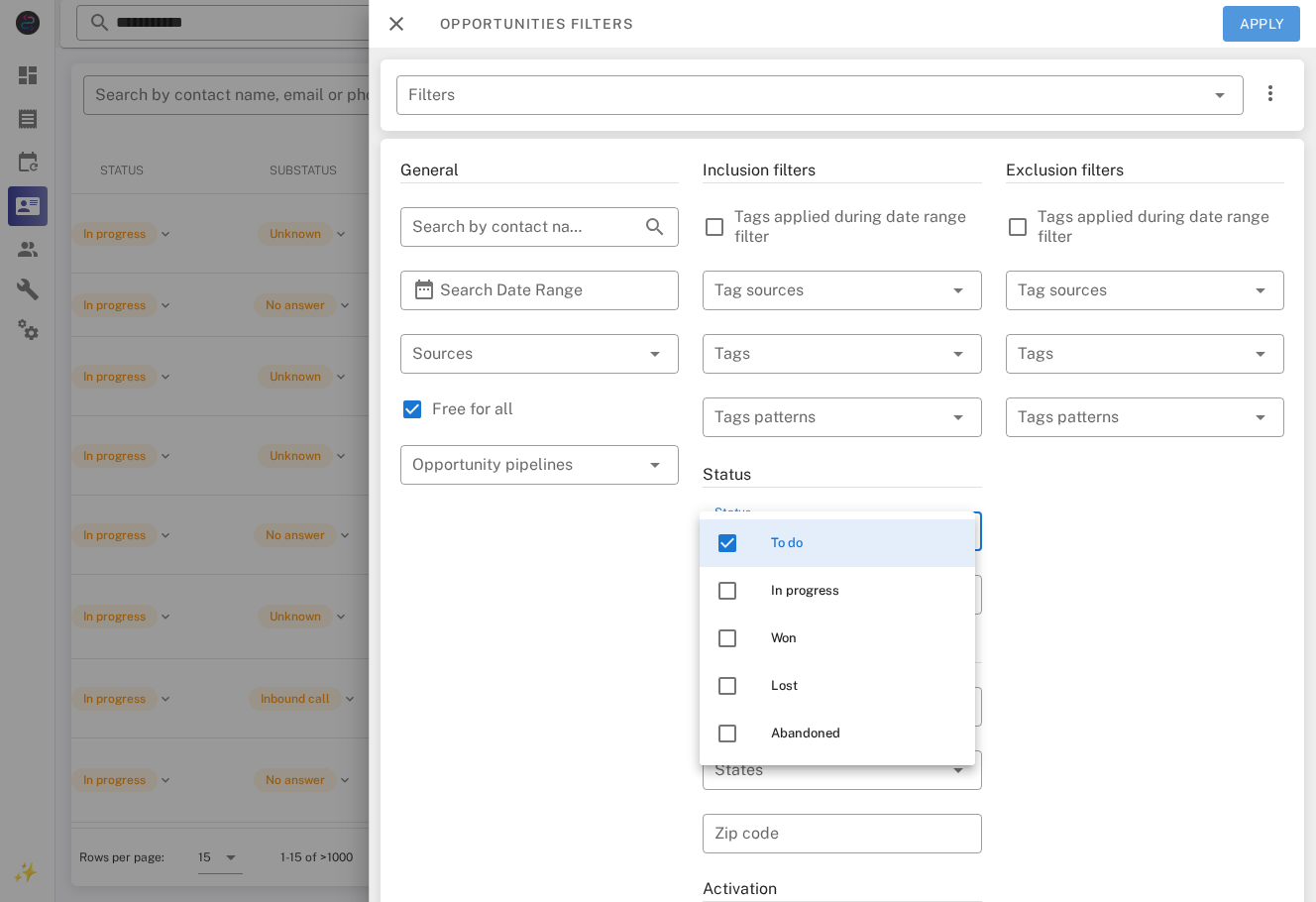 click on "Apply" at bounding box center (1261, 24) 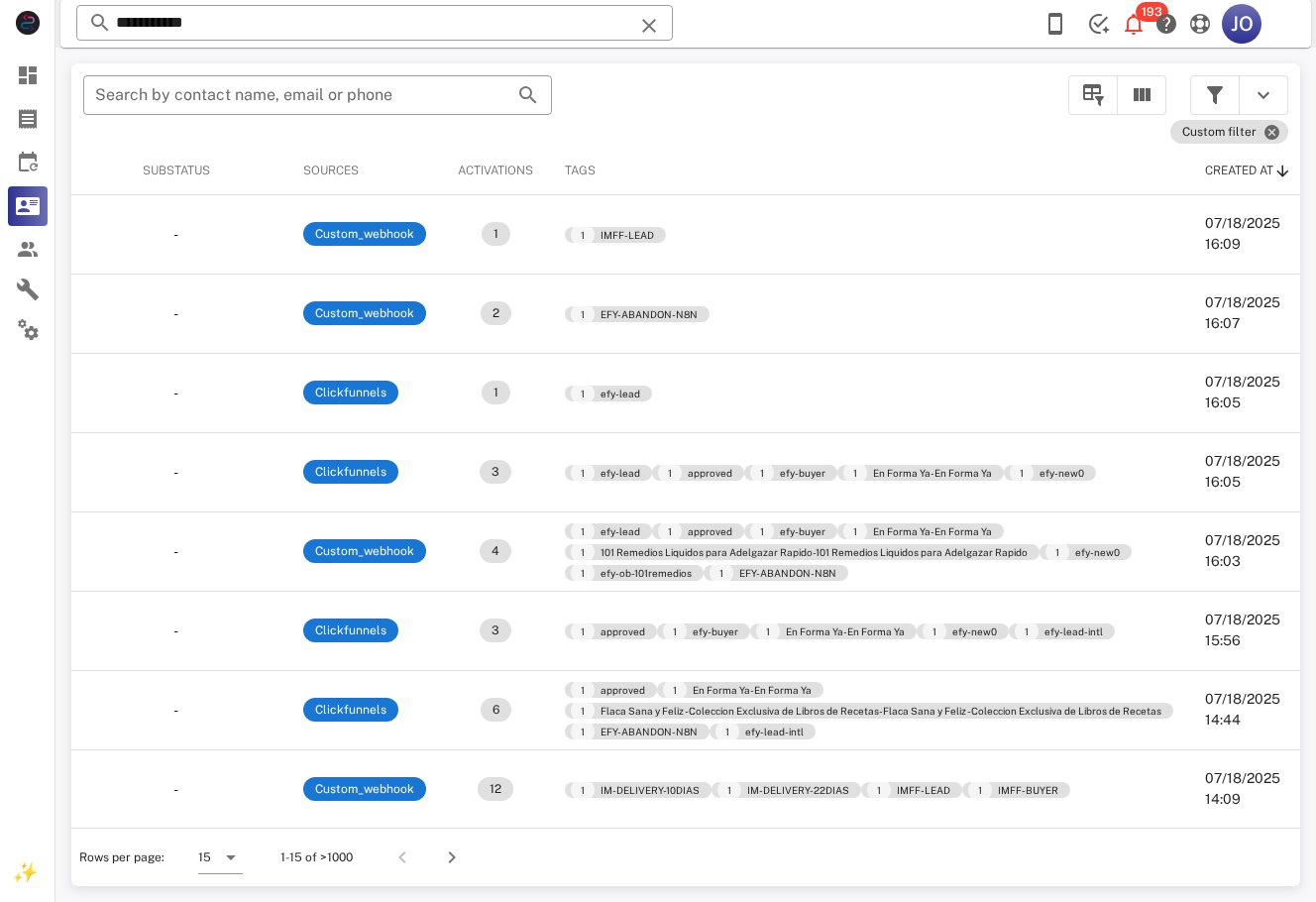 scroll, scrollTop: 0, scrollLeft: 0, axis: both 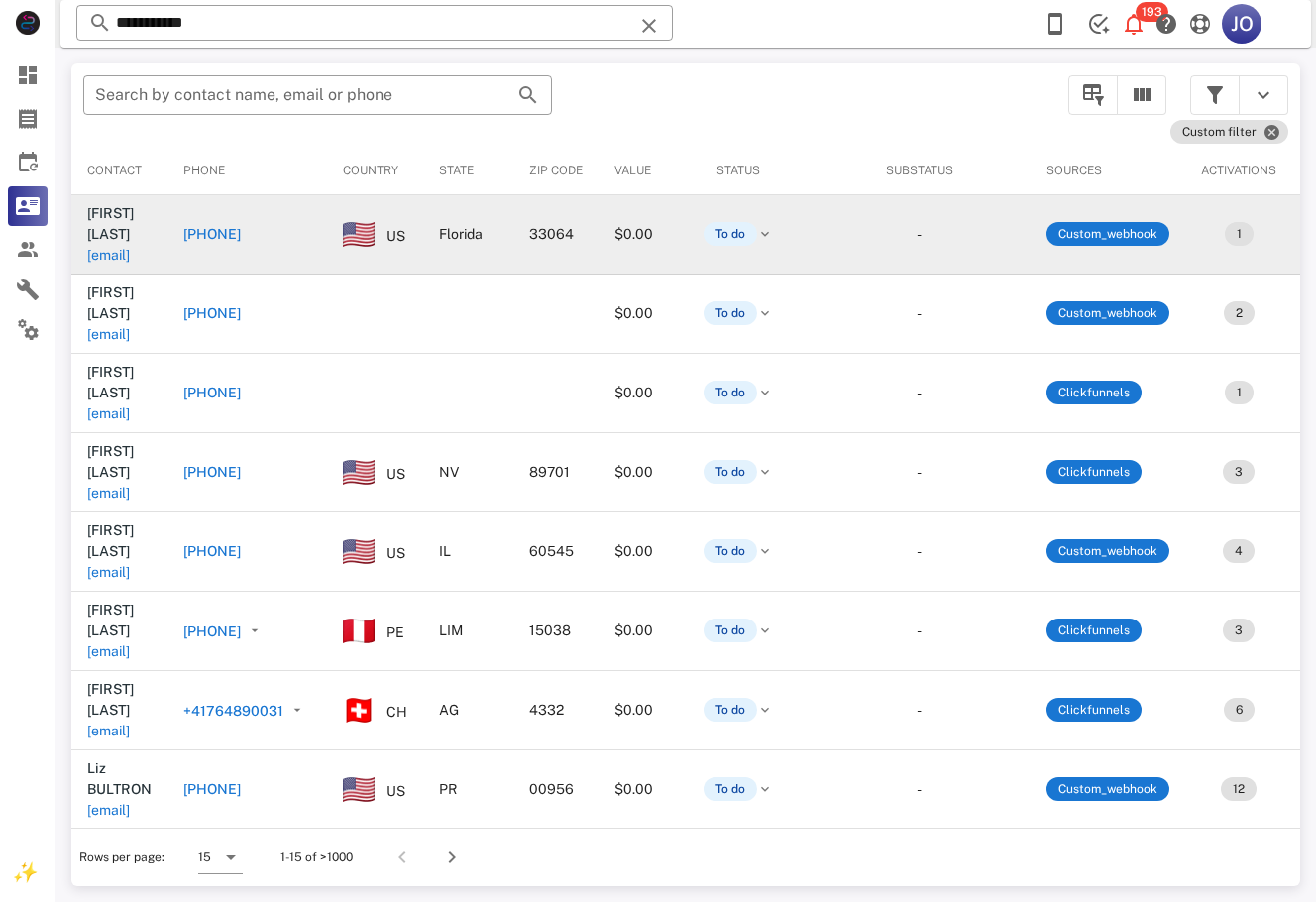 click on "Keila Santos" at bounding box center (110, 223) 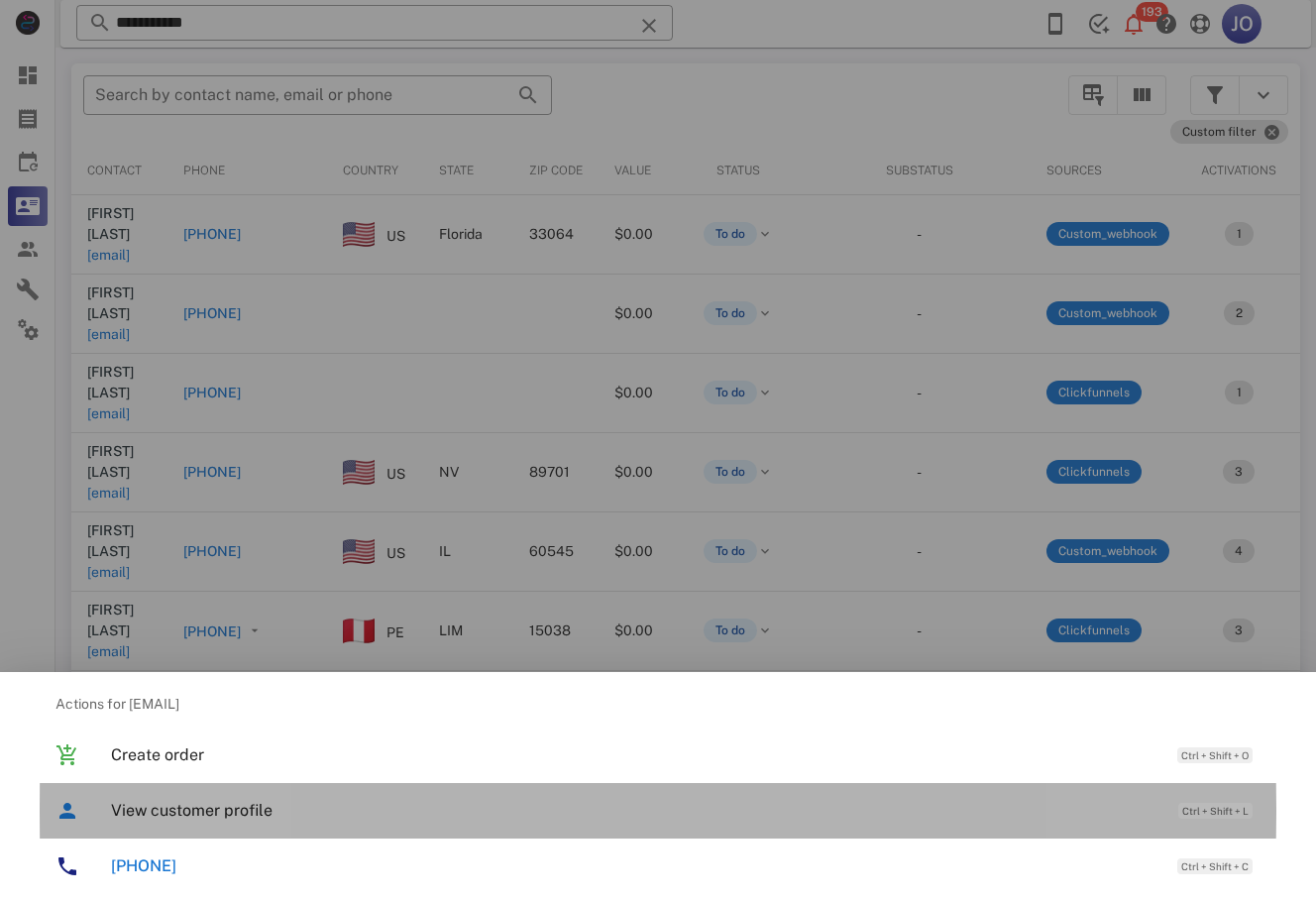 click on "View customer profile" at bounding box center (634, 810) 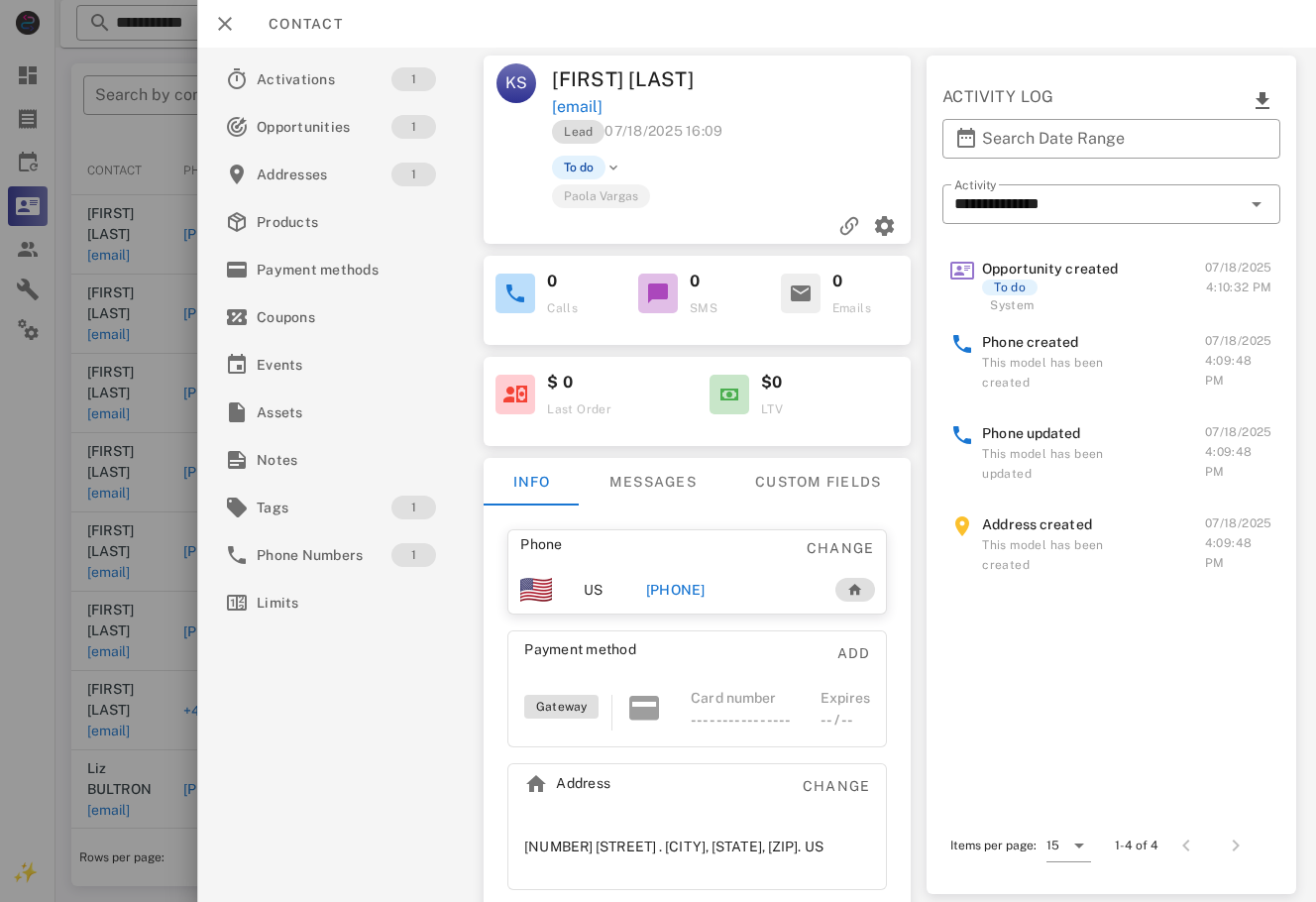 click on "+15615368394" at bounding box center [676, 590] 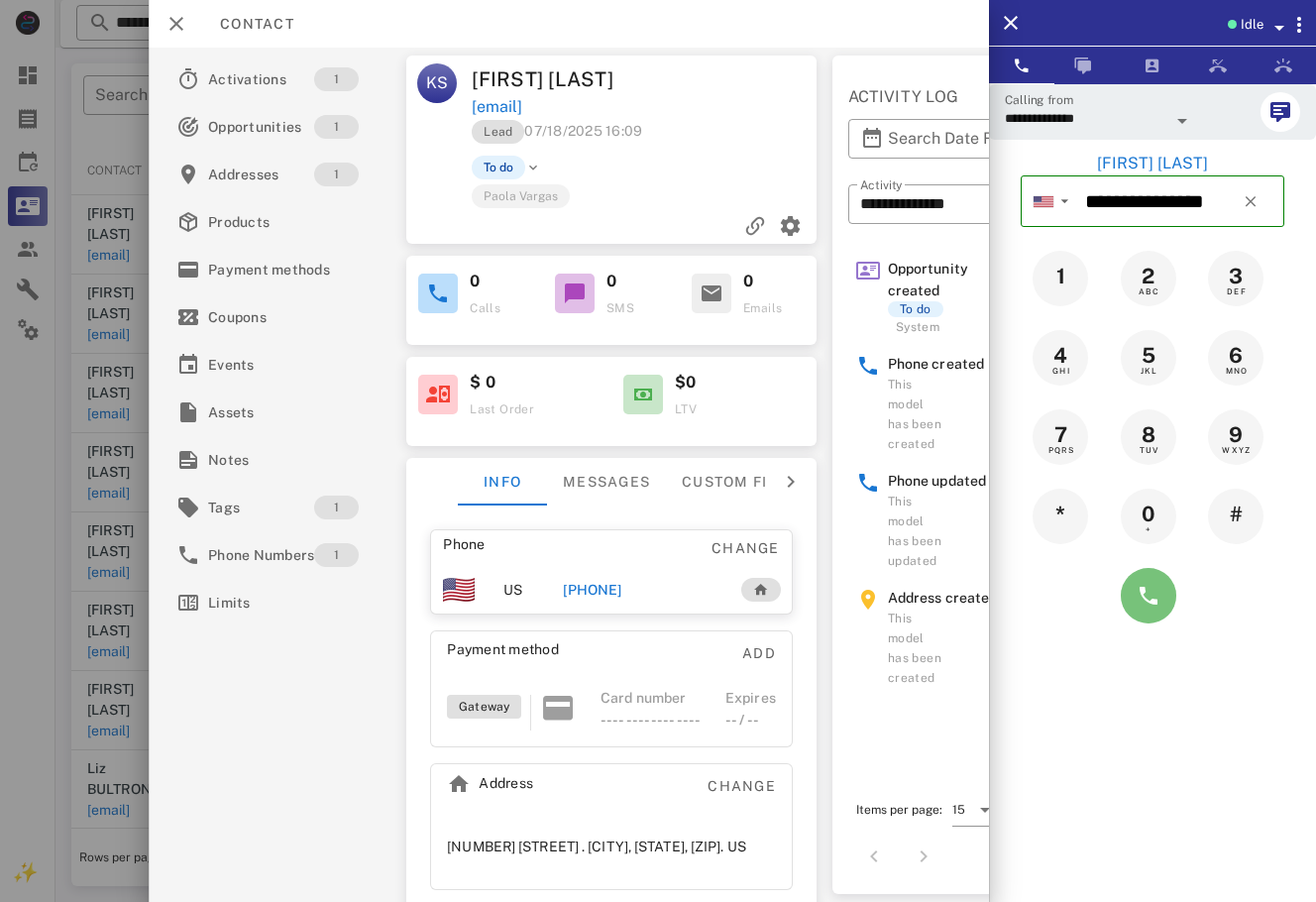 click at bounding box center (1149, 596) 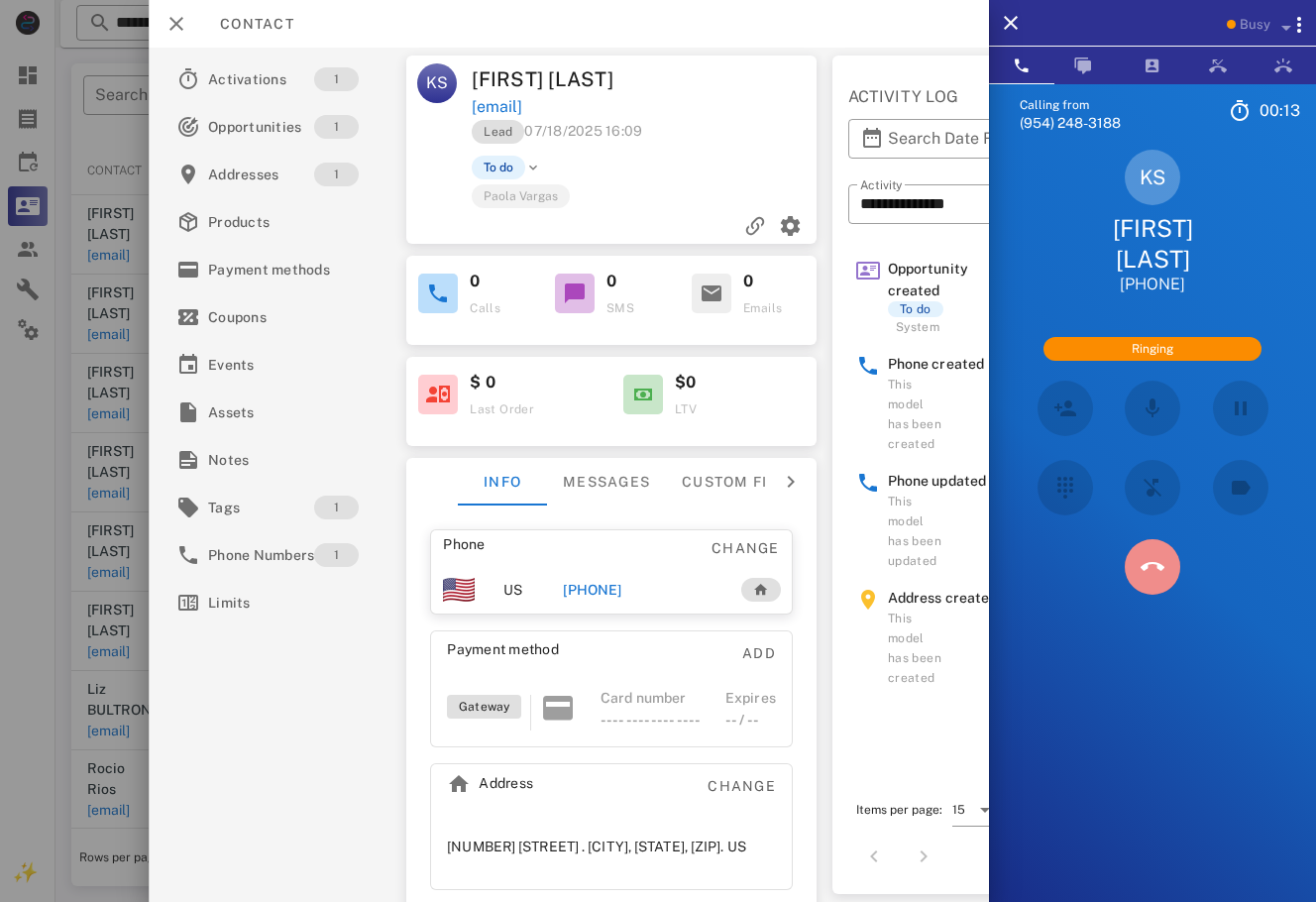 click at bounding box center [1152, 567] 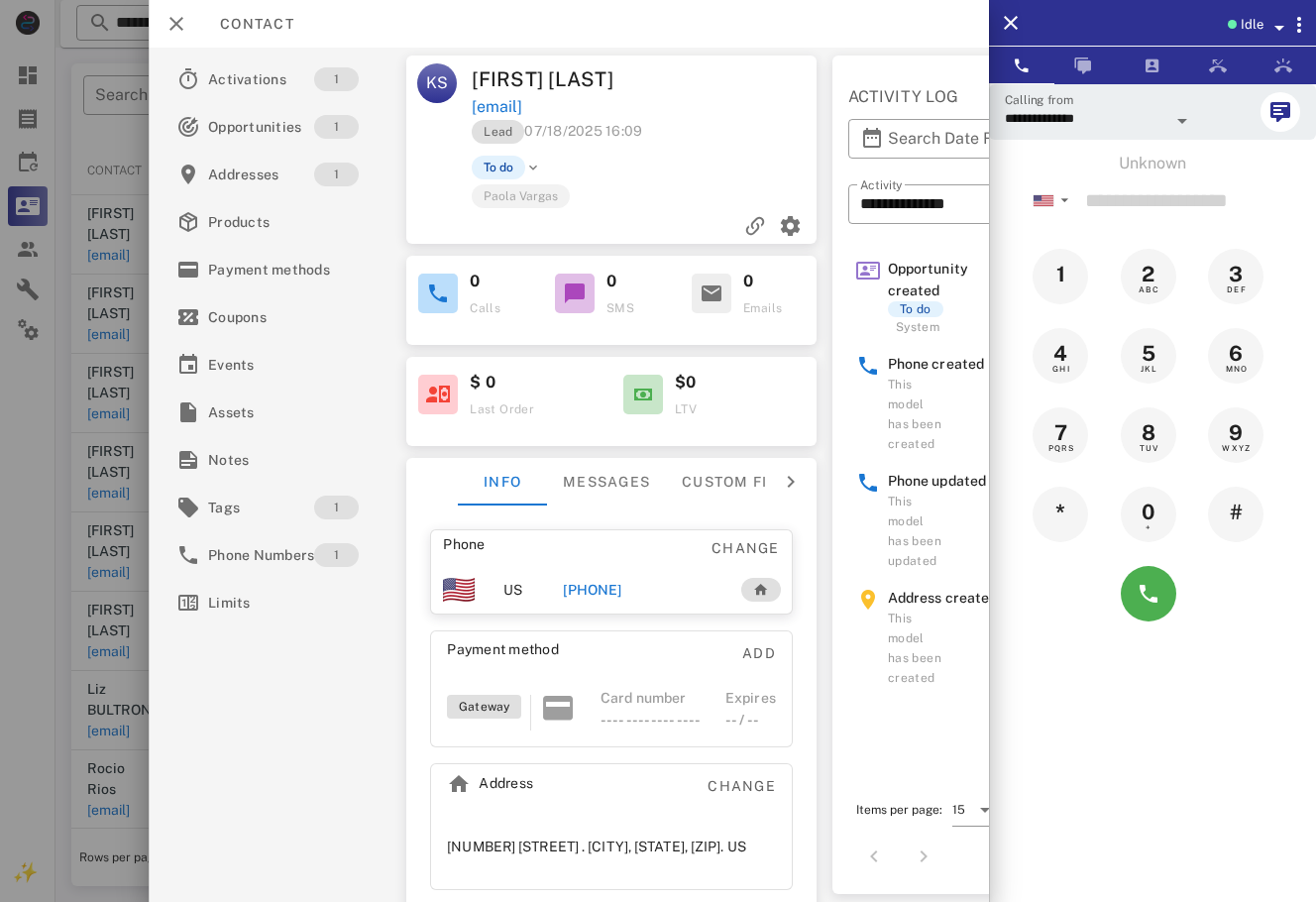 click on "+15615368394" at bounding box center (592, 590) 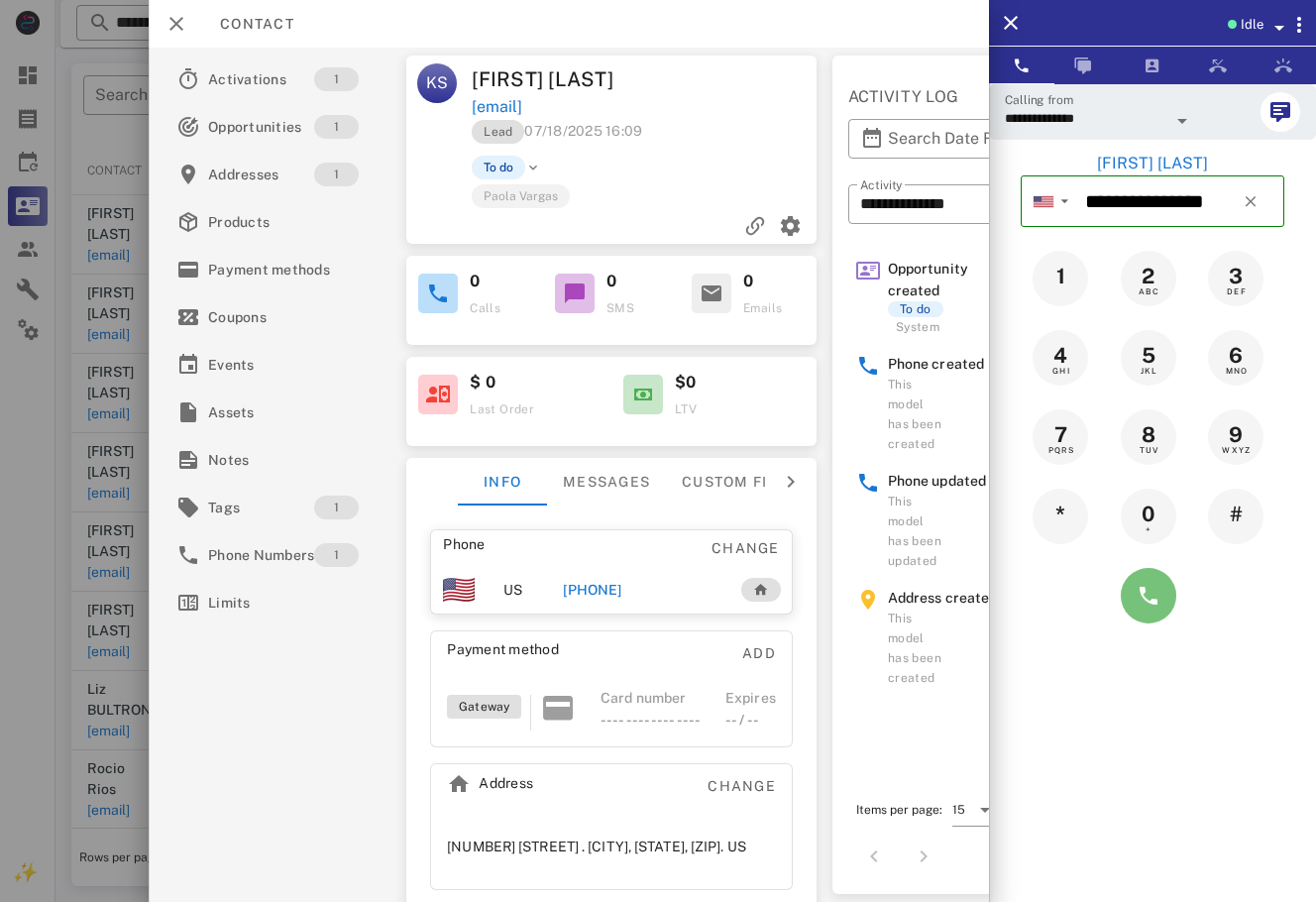 click at bounding box center (1149, 596) 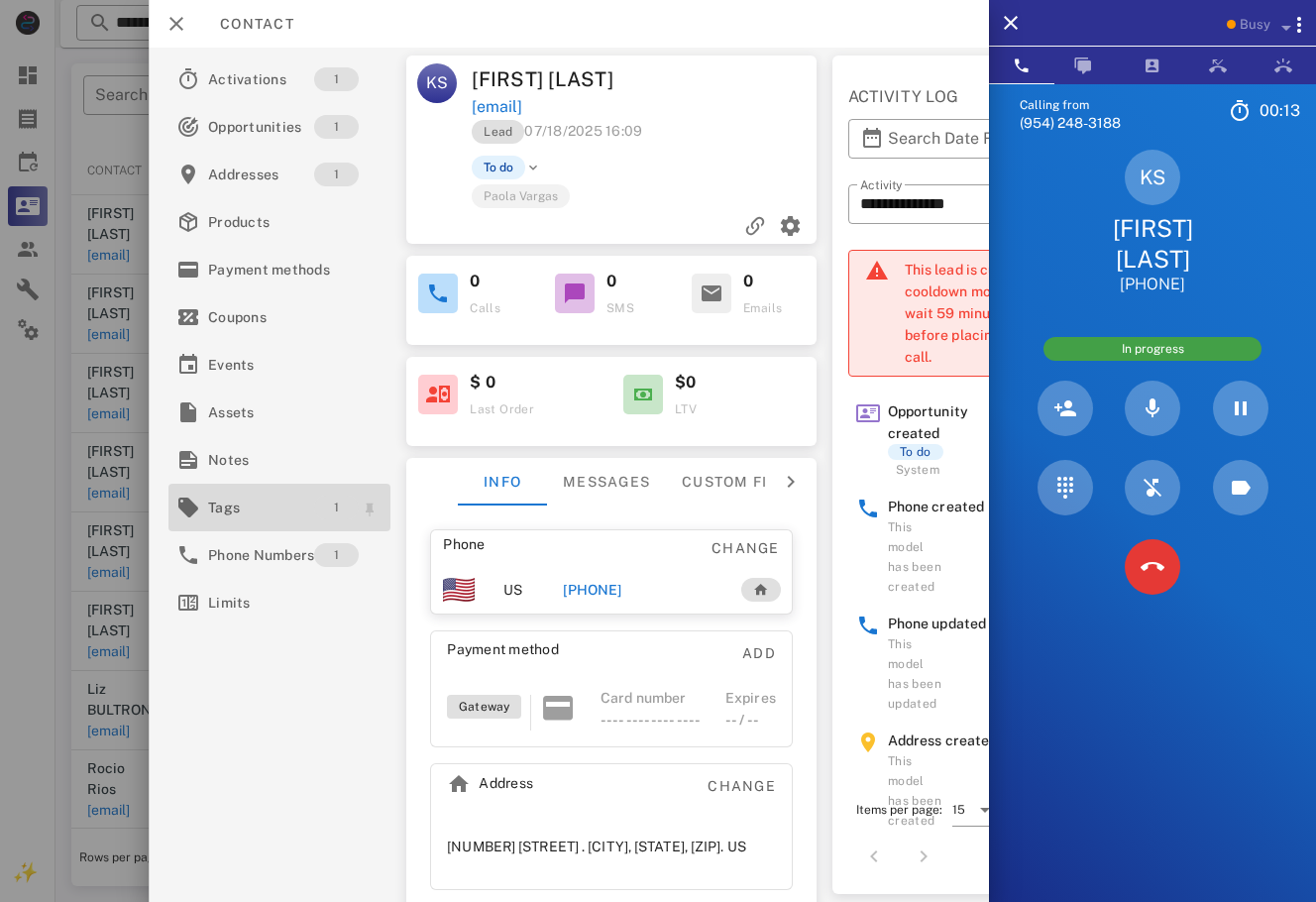 click on "1" at bounding box center [336, 507] 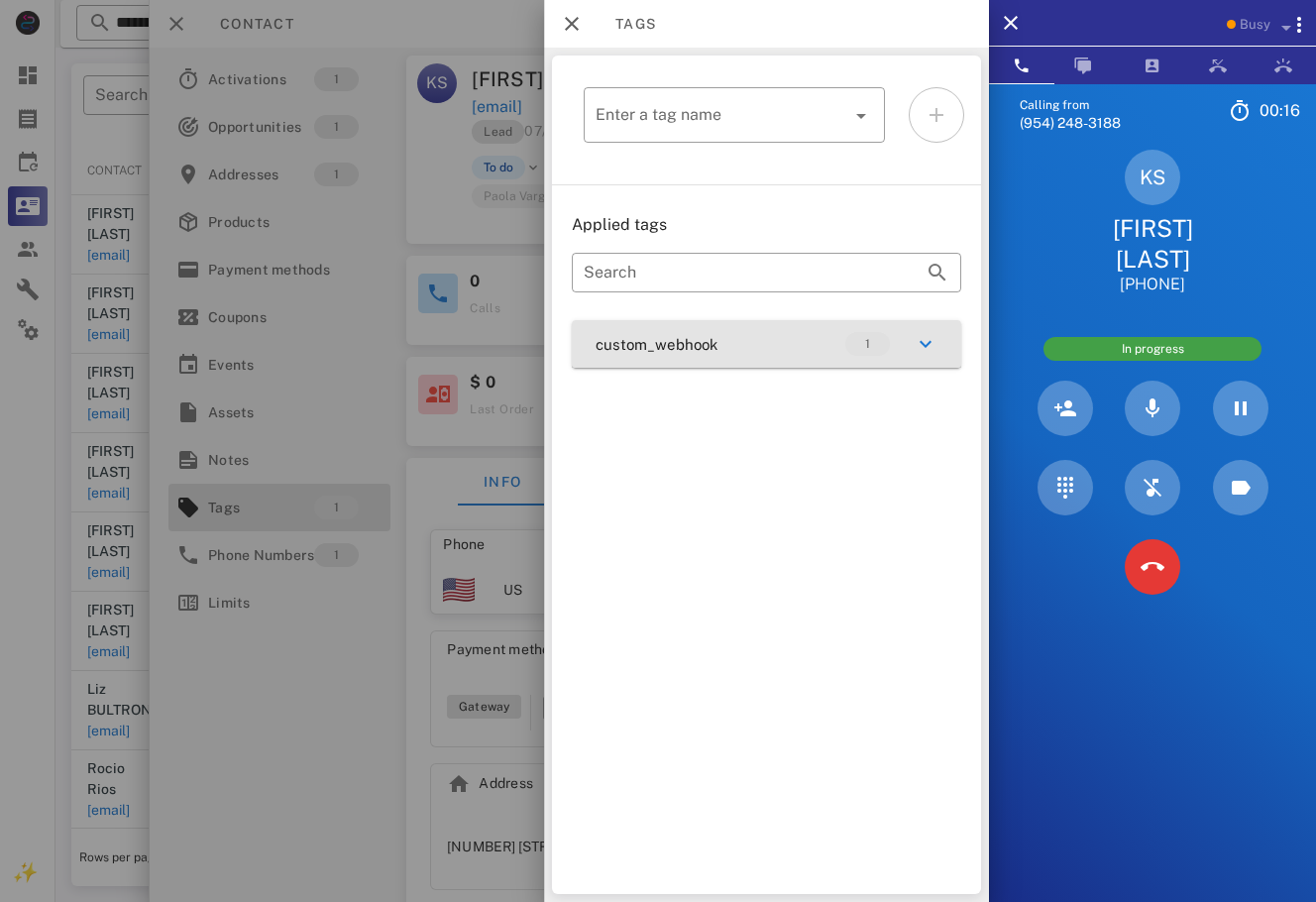 click on "custom_webhook  1" at bounding box center (766, 344) 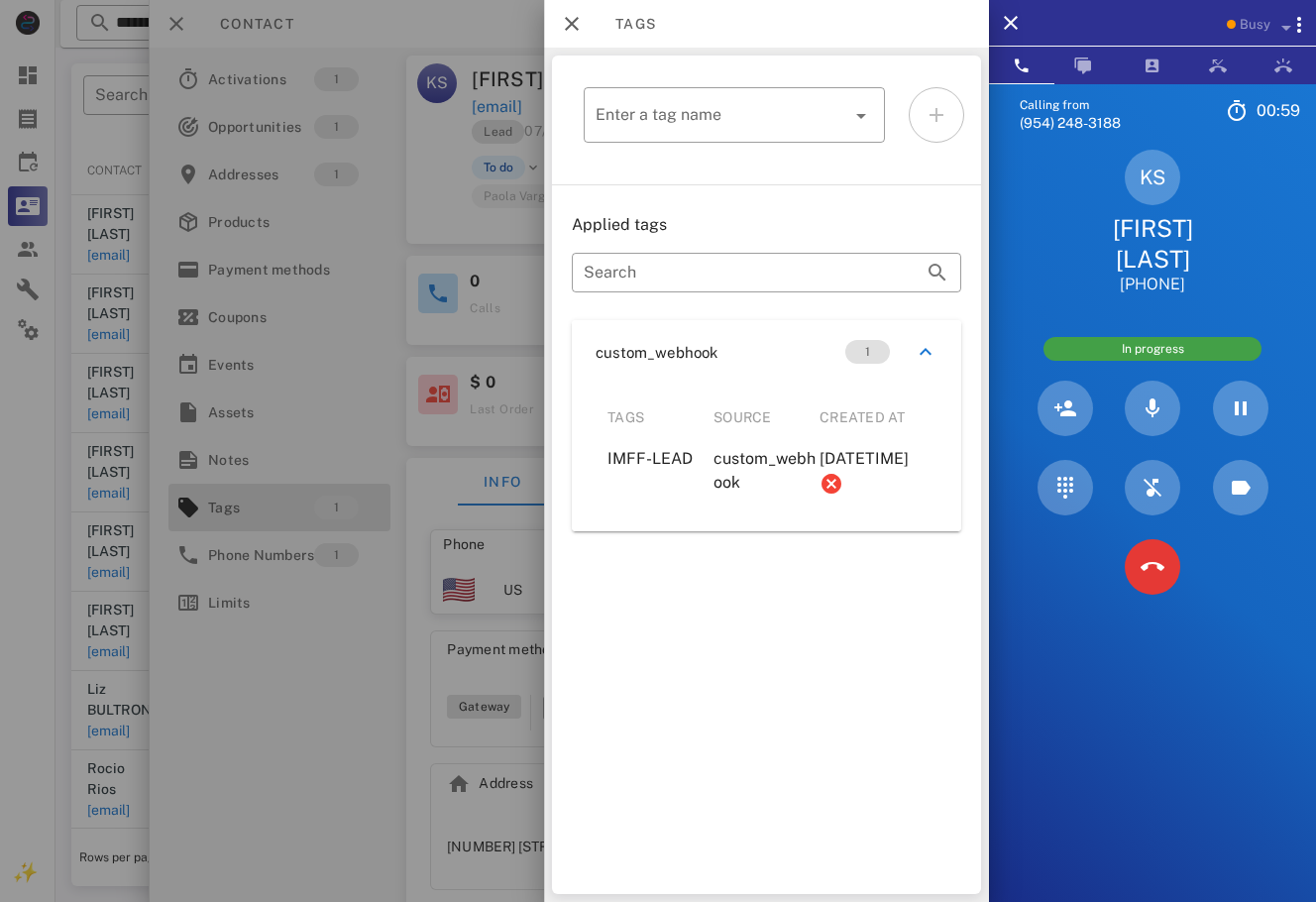 click on "Calling from (954) 248-3188 00: 59  Unknown      ▼     Andorra
+376
Argentina
+54
Aruba
+297
Australia
+61
Belgium (België)
+32
Bolivia
+591
Brazil (Brasil)
+55
Canada
+1
Chile
+56
Colombia
+57
Costa Rica
+506
Dominican Republic (República Dominicana)
+1
Ecuador
+593
El Salvador
+503
France
+33
Germany (Deutschland)
+49
Guadeloupe
+590
Guatemala
+502
Honduras
+504
Iceland (Ísland)
+354
India (भारत)
+91
Israel (‫ישראל‬‎)
+972
Italy (Italia)
+39" at bounding box center (1152, 534) 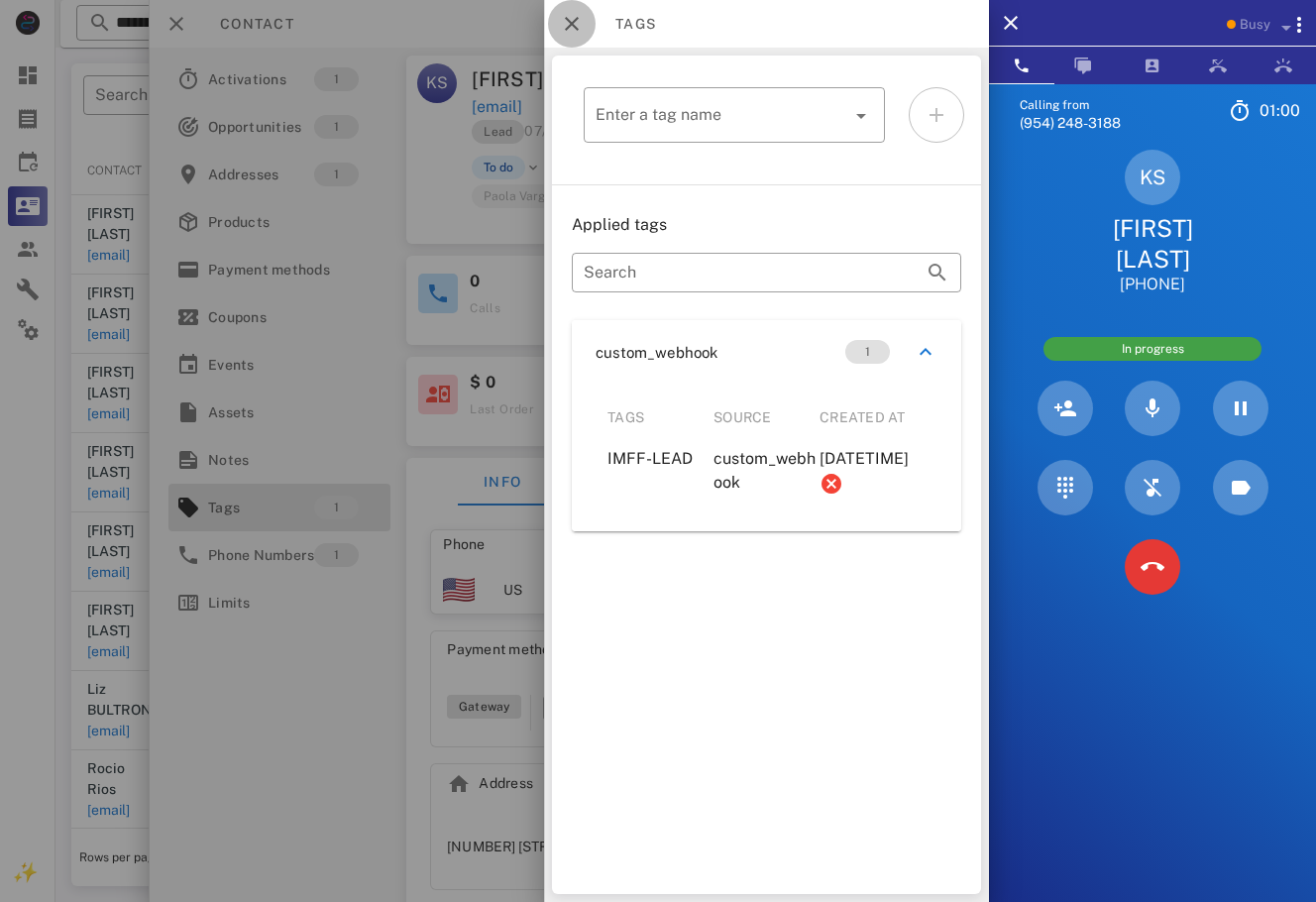 click at bounding box center (572, 24) 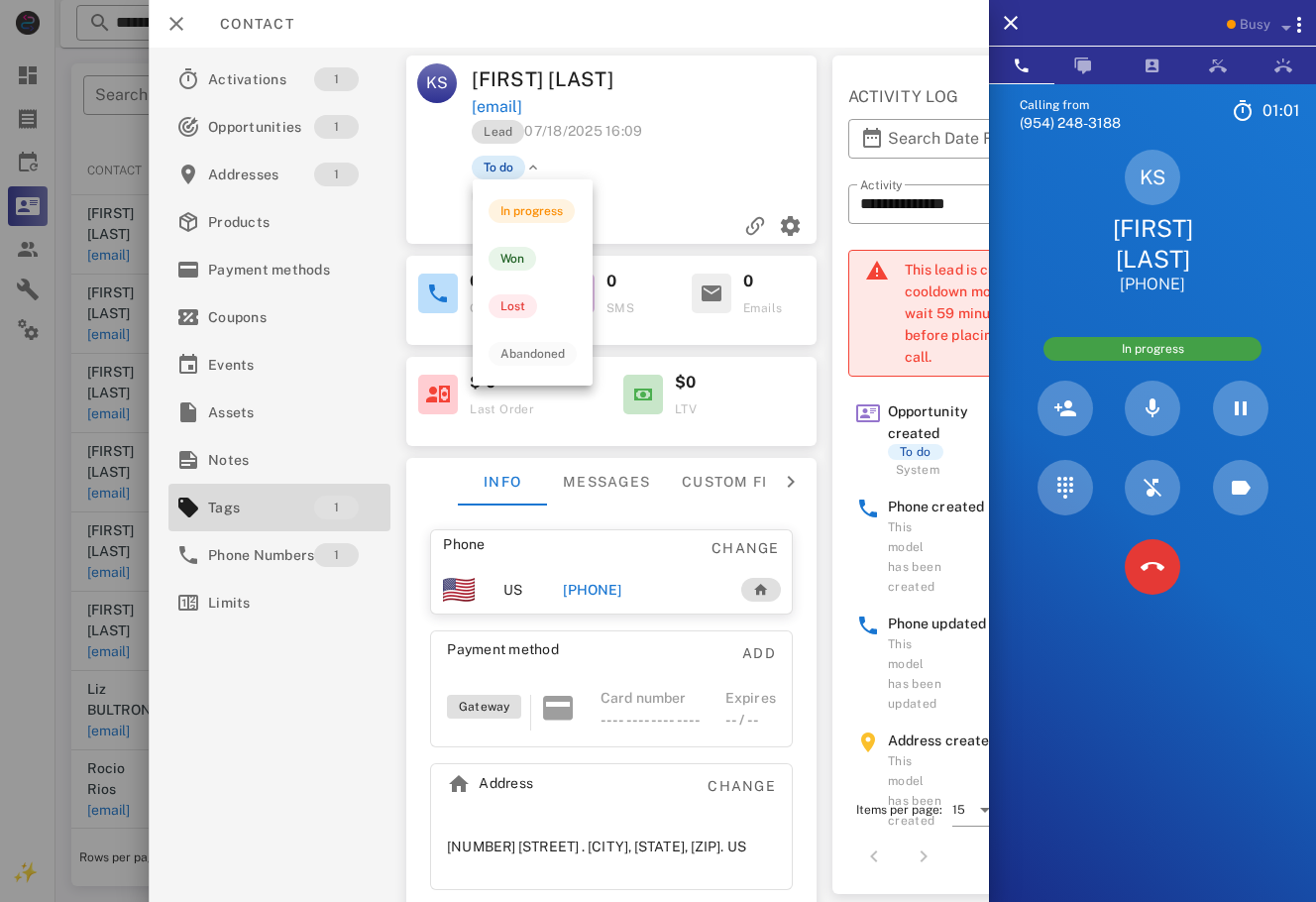 click on "To do" at bounding box center [498, 168] 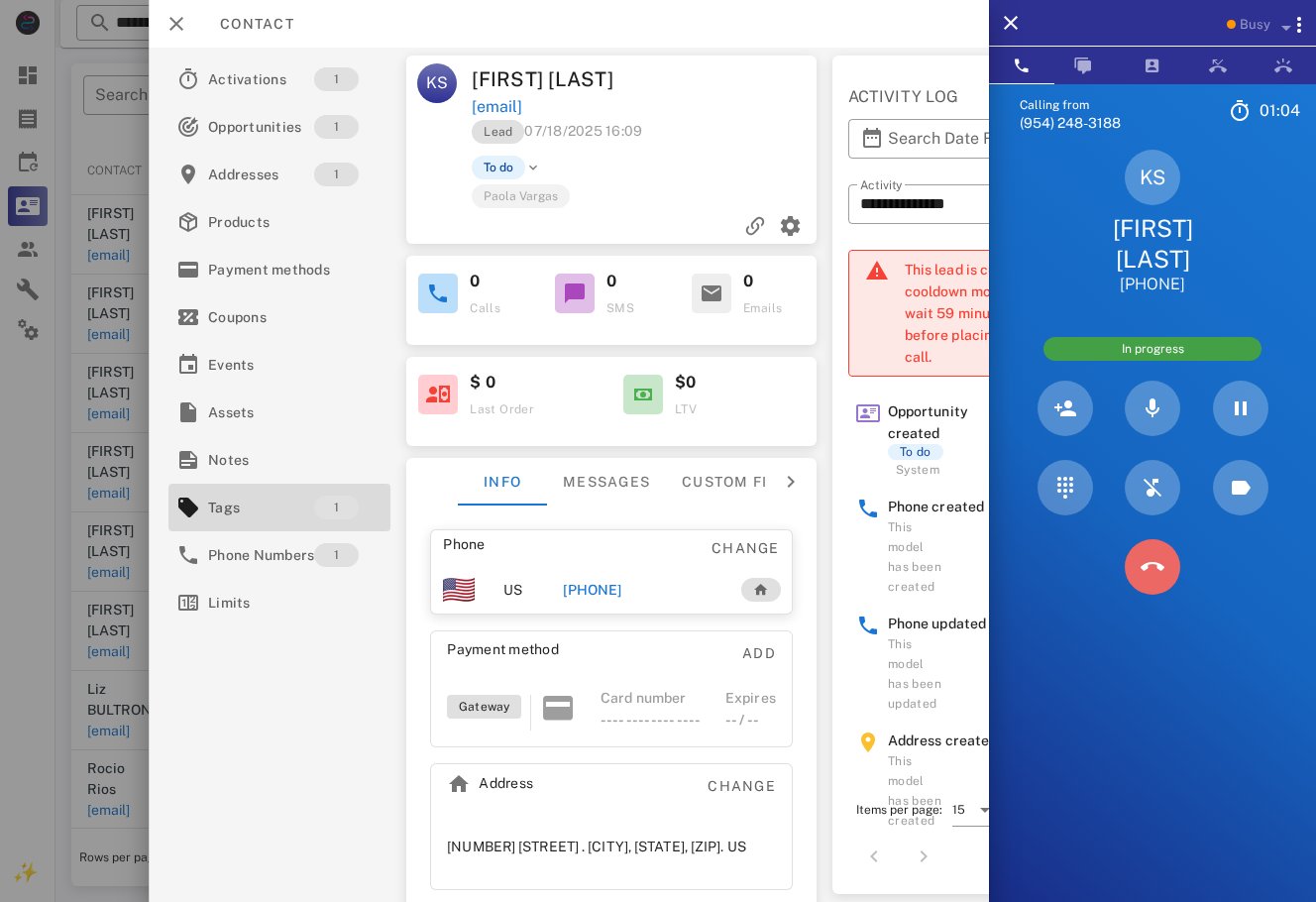 click at bounding box center (1152, 567) 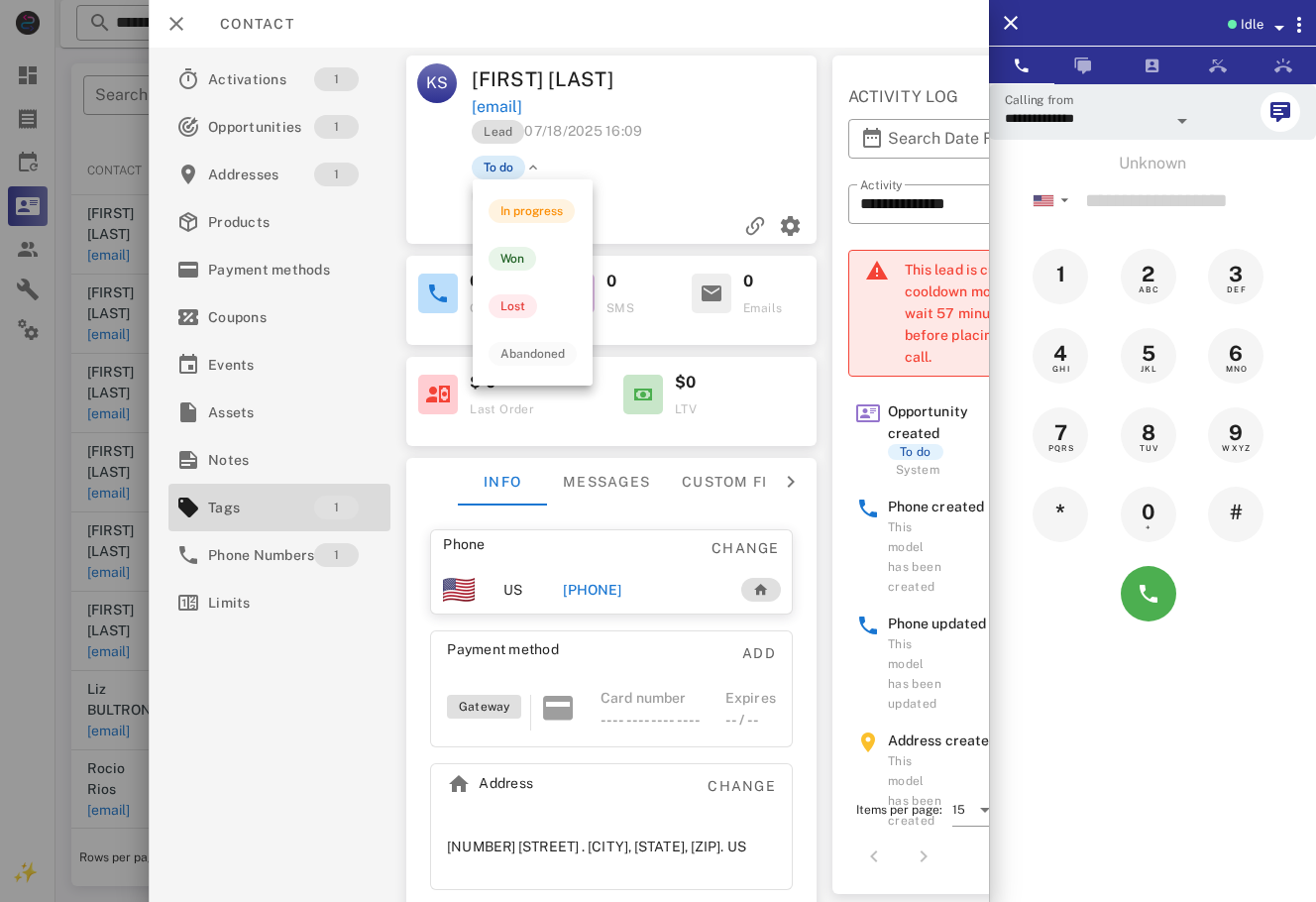click on "To do" at bounding box center [498, 168] 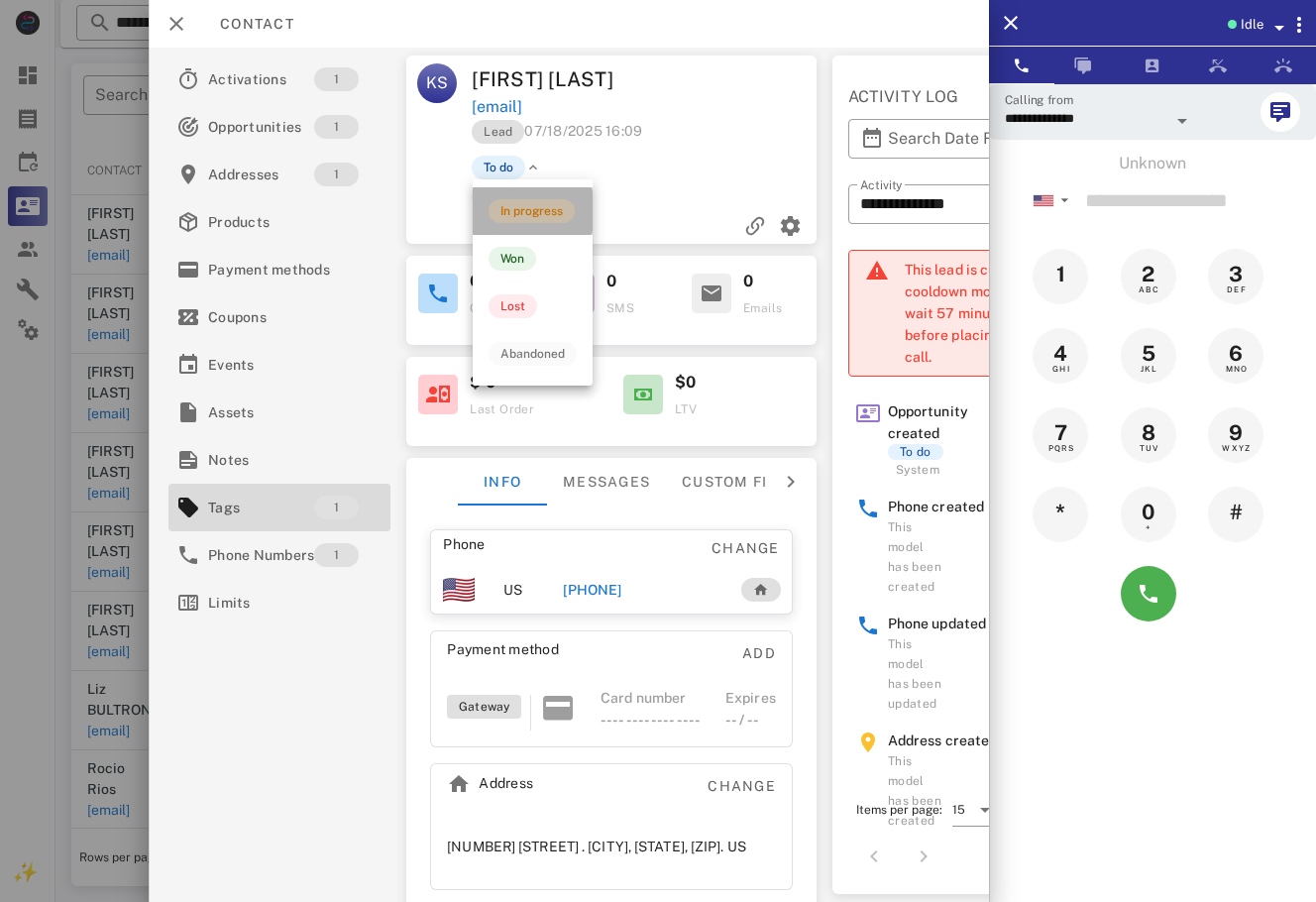 click on "In progress" at bounding box center [531, 211] 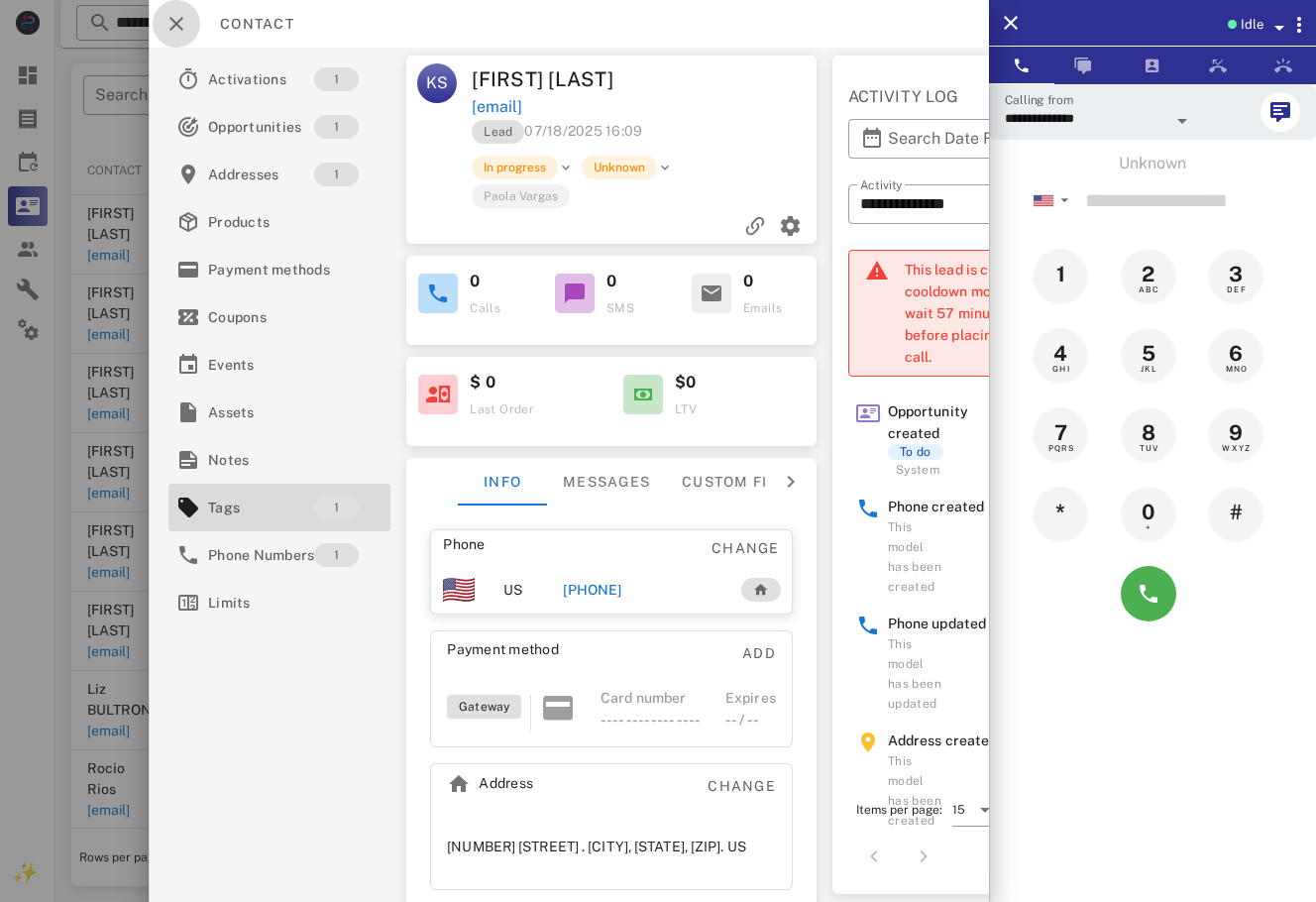 click at bounding box center [176, 24] 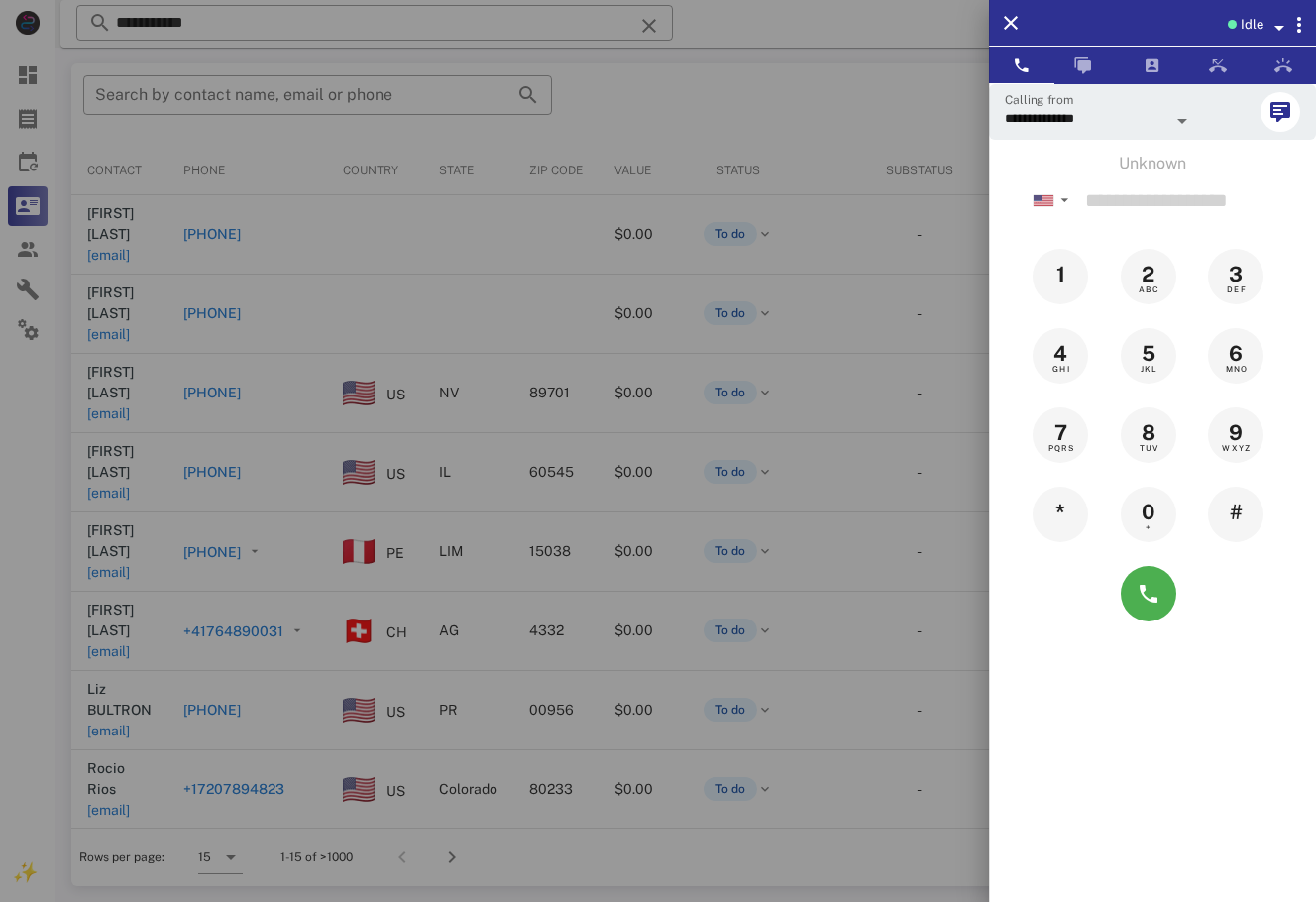 click at bounding box center [658, 451] 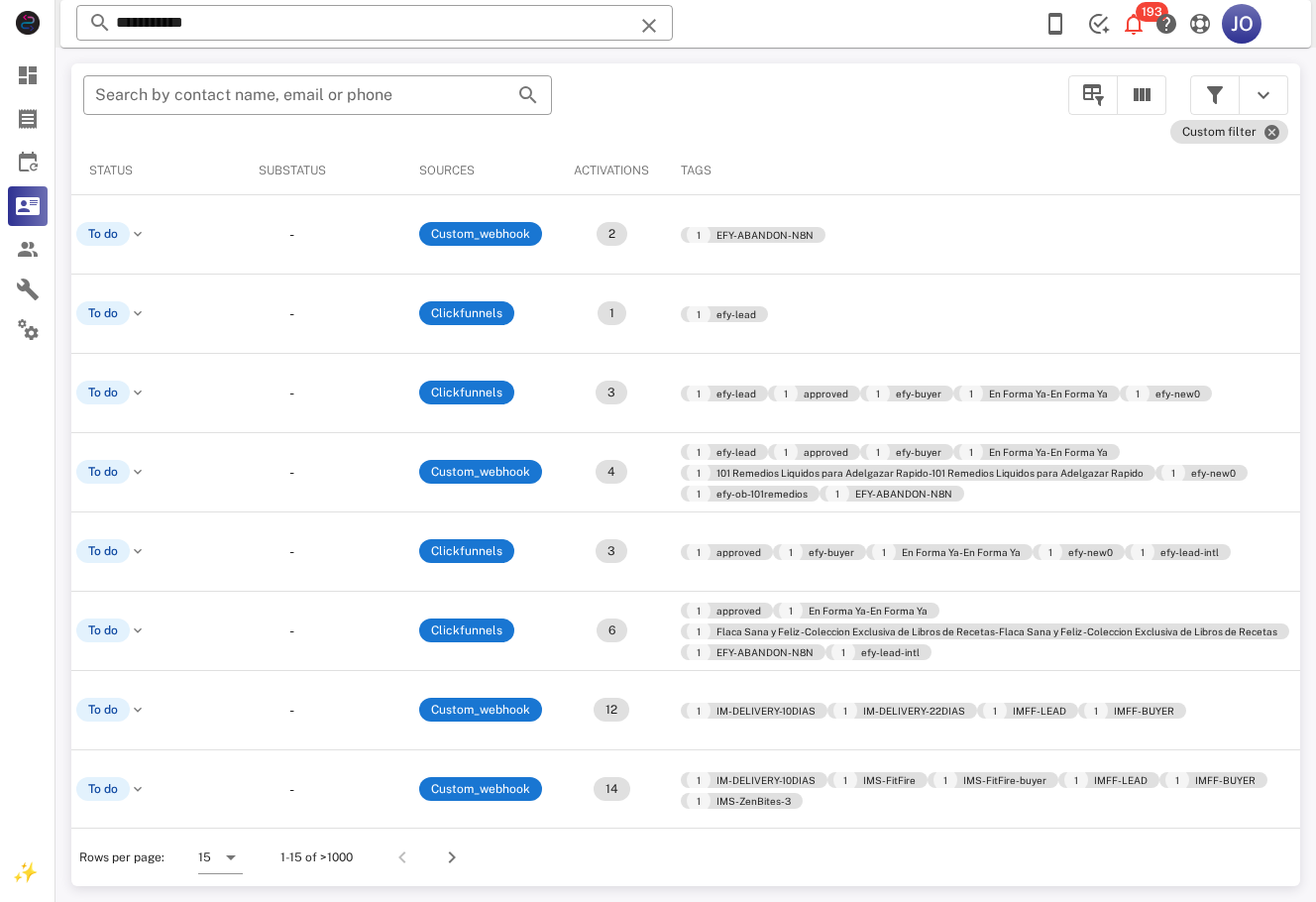 scroll, scrollTop: 0, scrollLeft: 0, axis: both 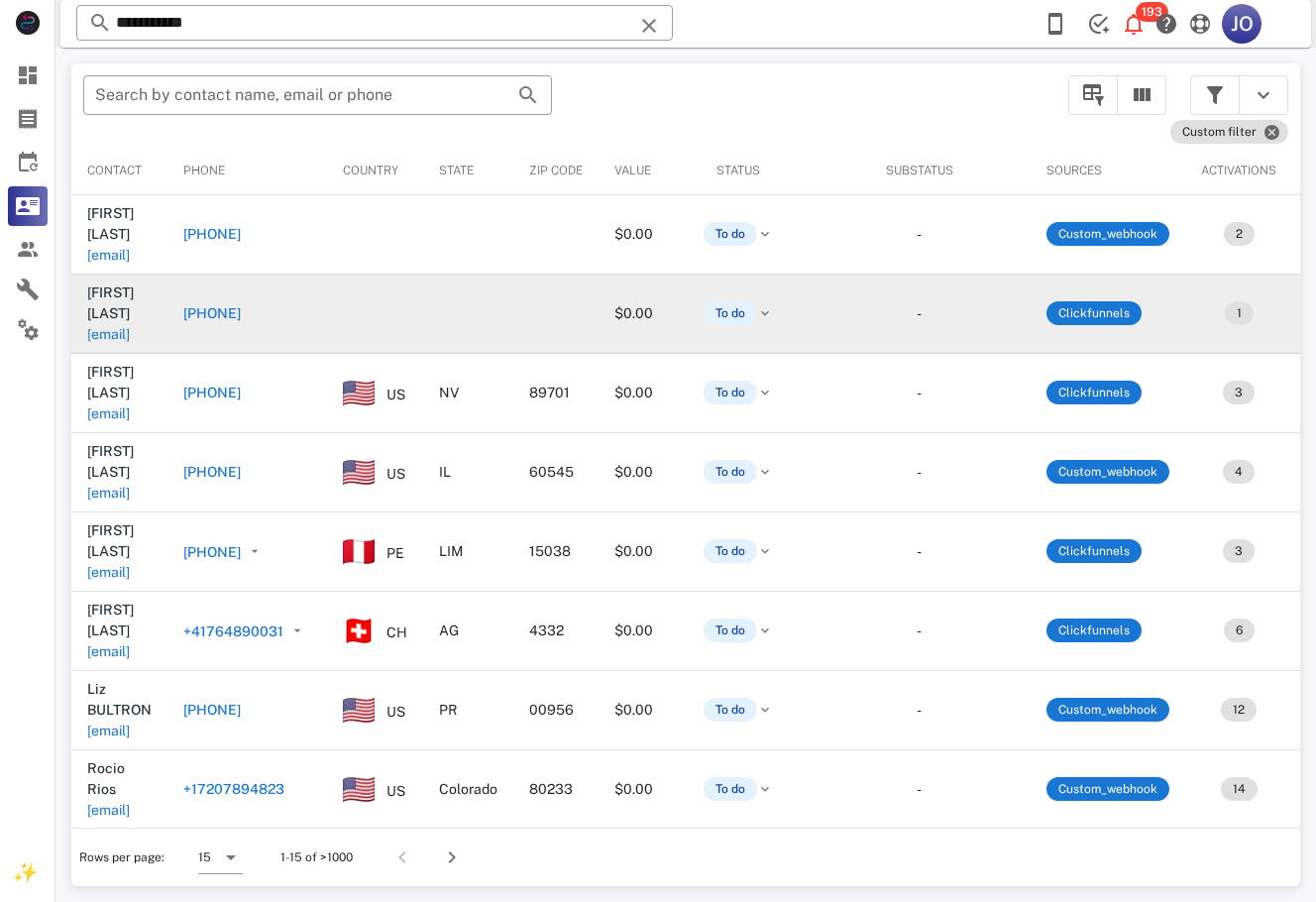 click on "Juanita Carrasquillo" at bounding box center [110, 302] 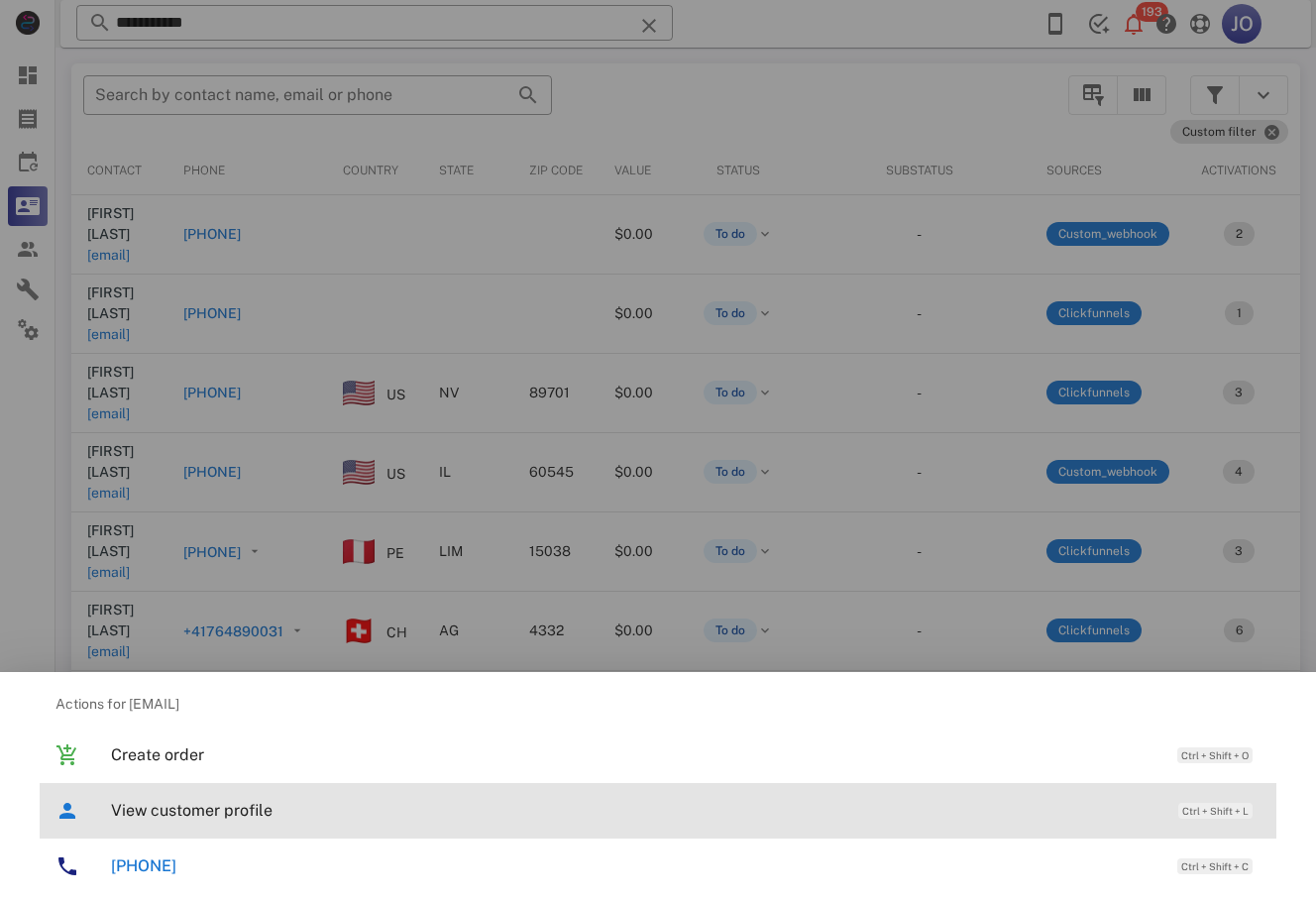 click on "View customer profile" at bounding box center (634, 810) 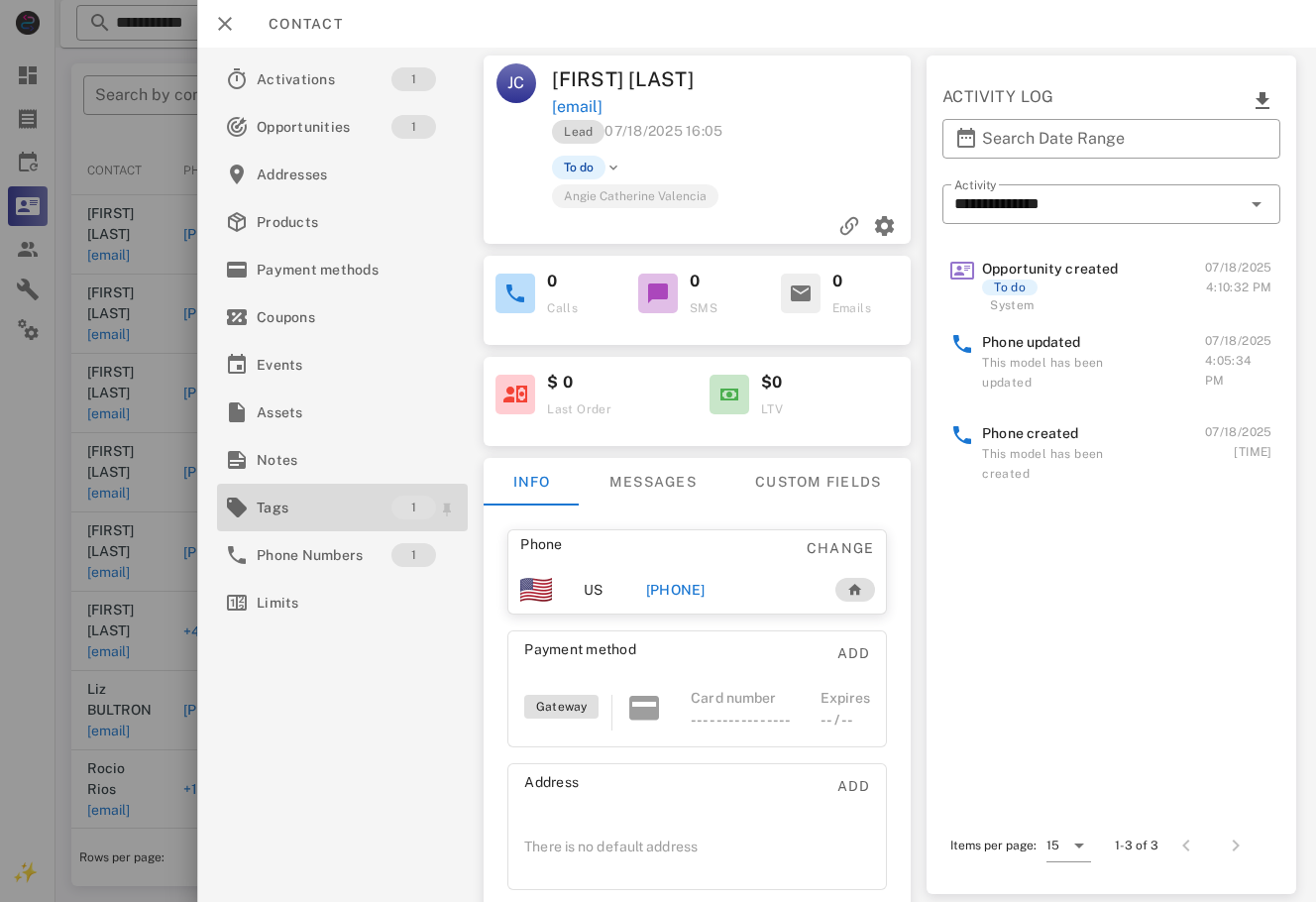 click on "Tags" at bounding box center [324, 507] 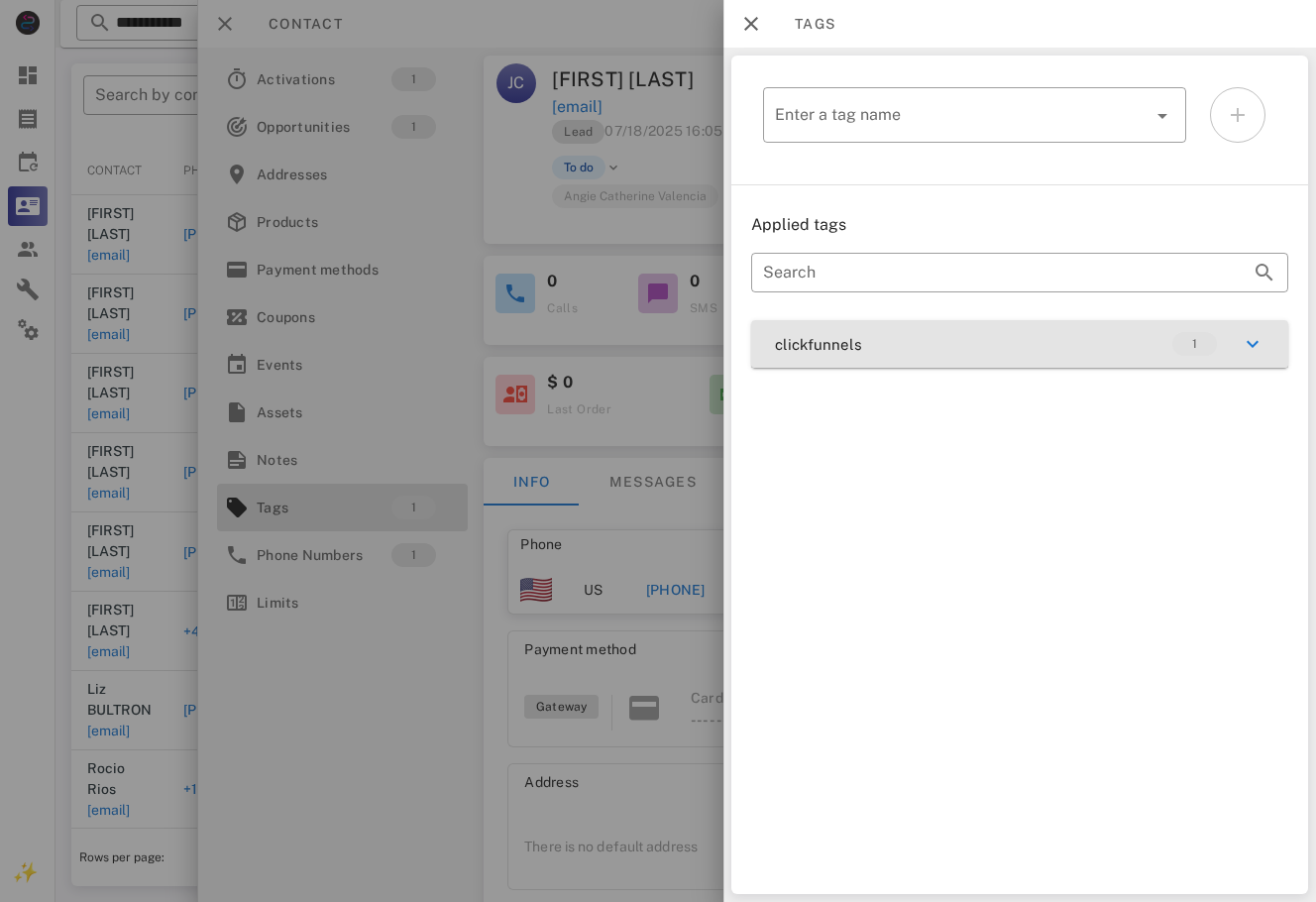 click on "clickfunnels  1" at bounding box center [1020, 344] 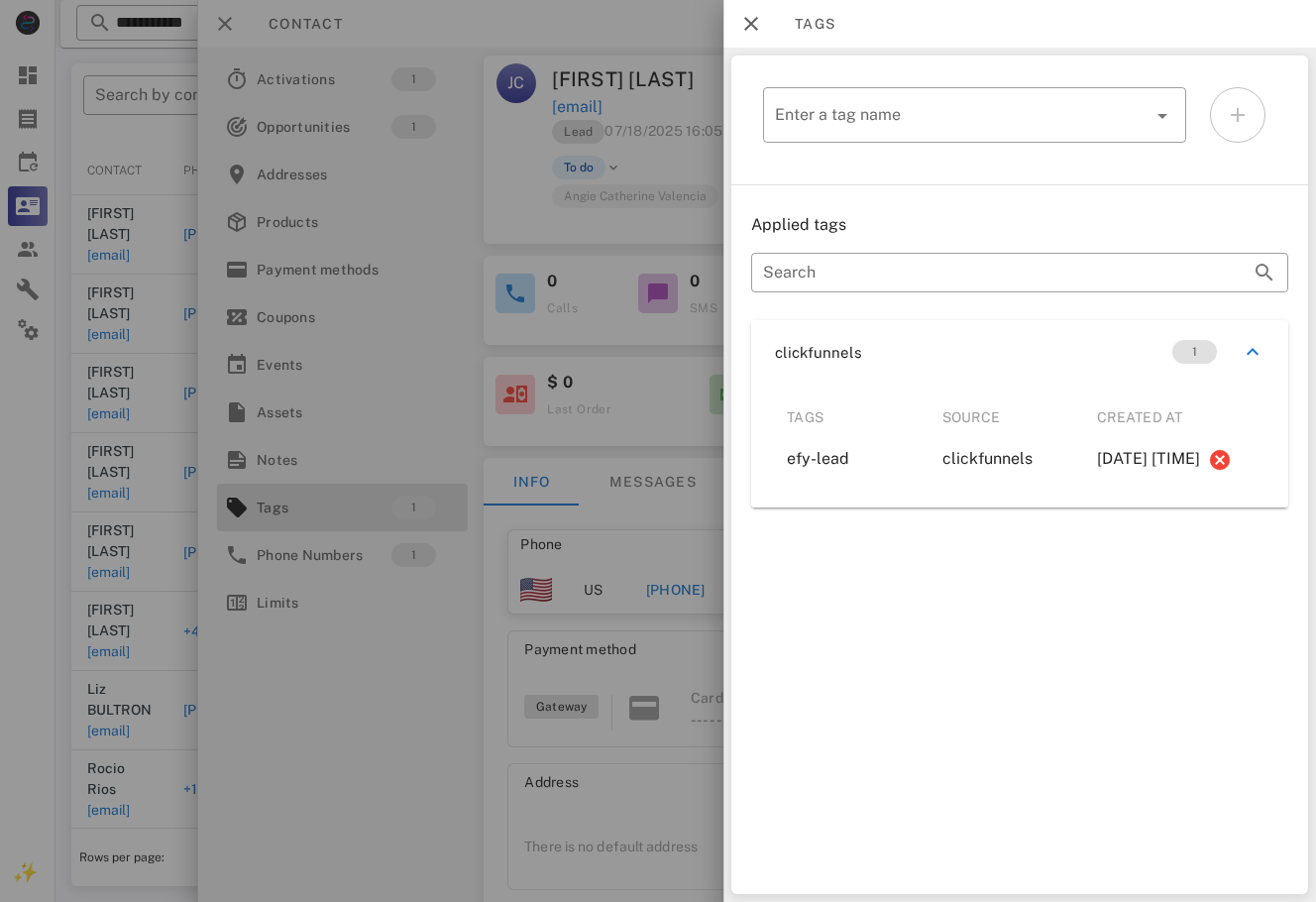 click at bounding box center (658, 451) 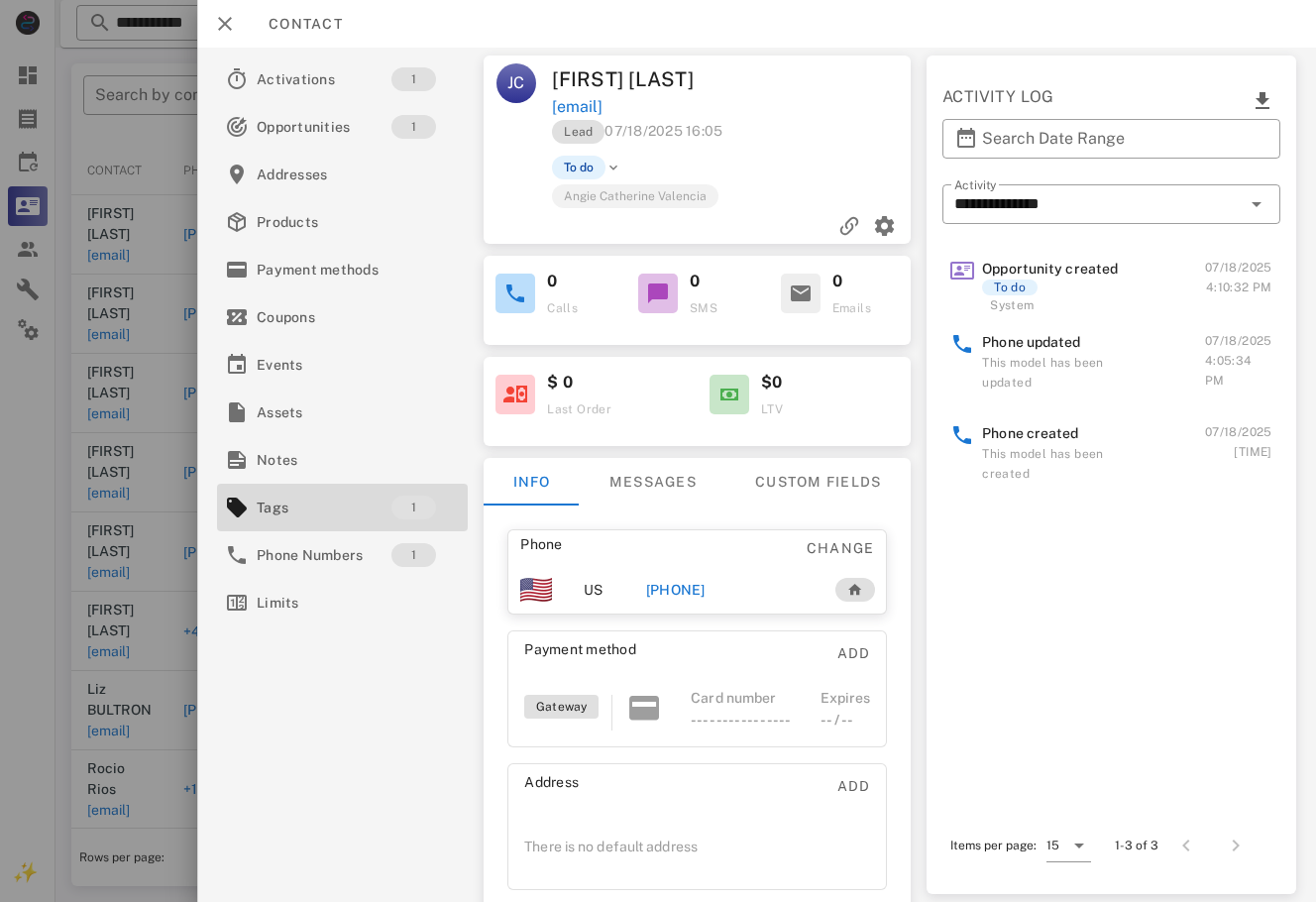 click on "+14703371390" at bounding box center [729, 590] 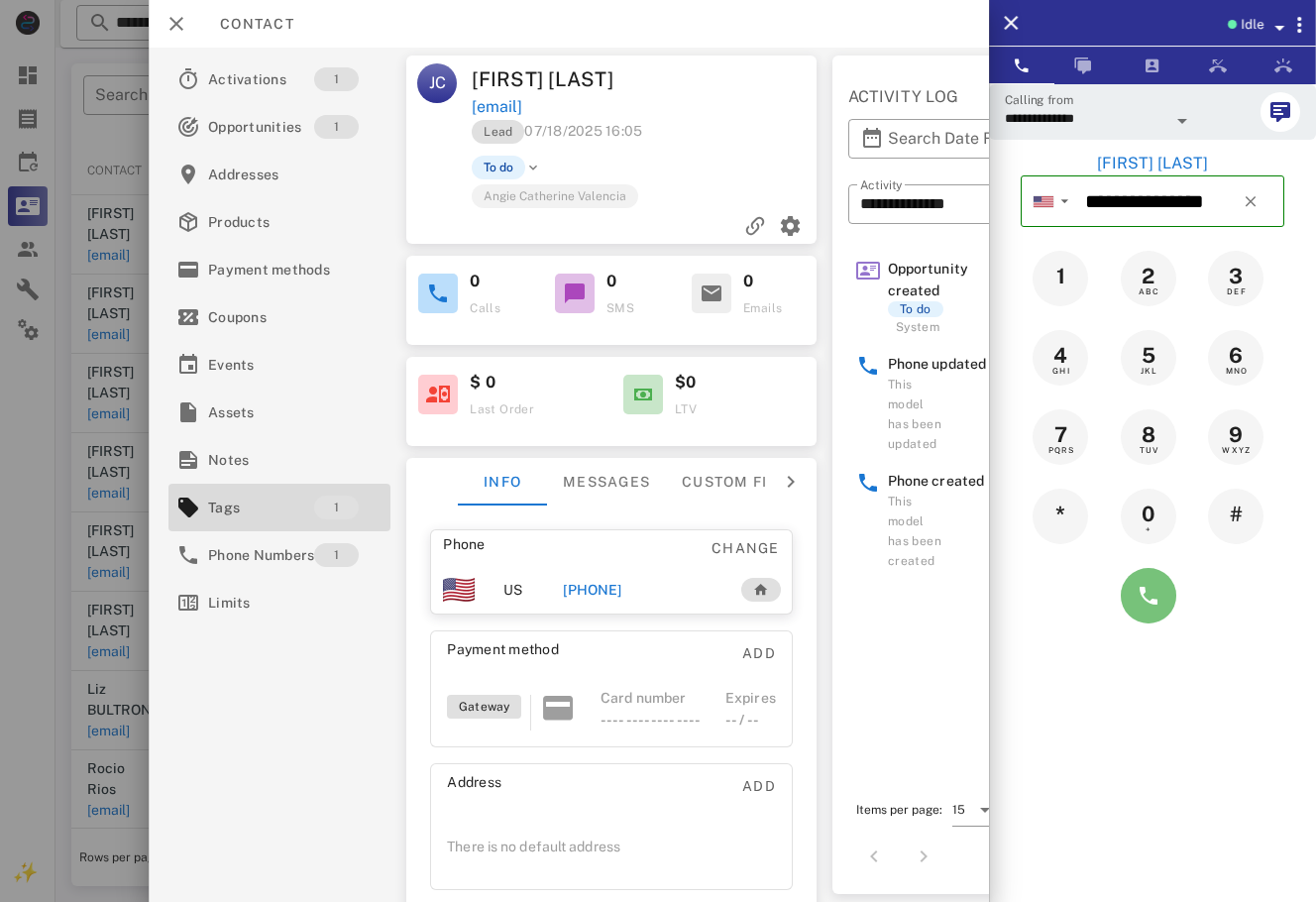 click at bounding box center (1149, 596) 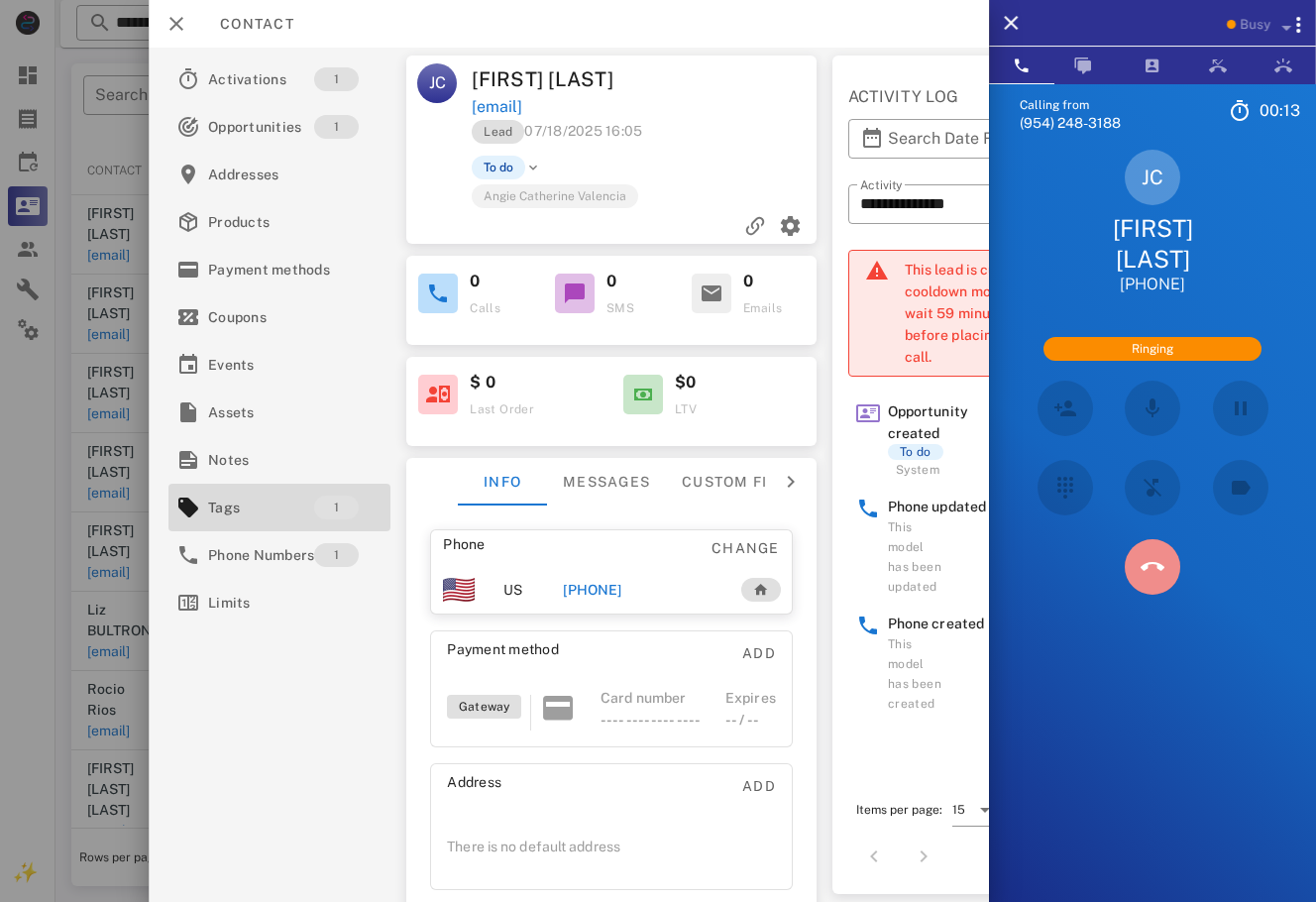 click at bounding box center (1152, 567) 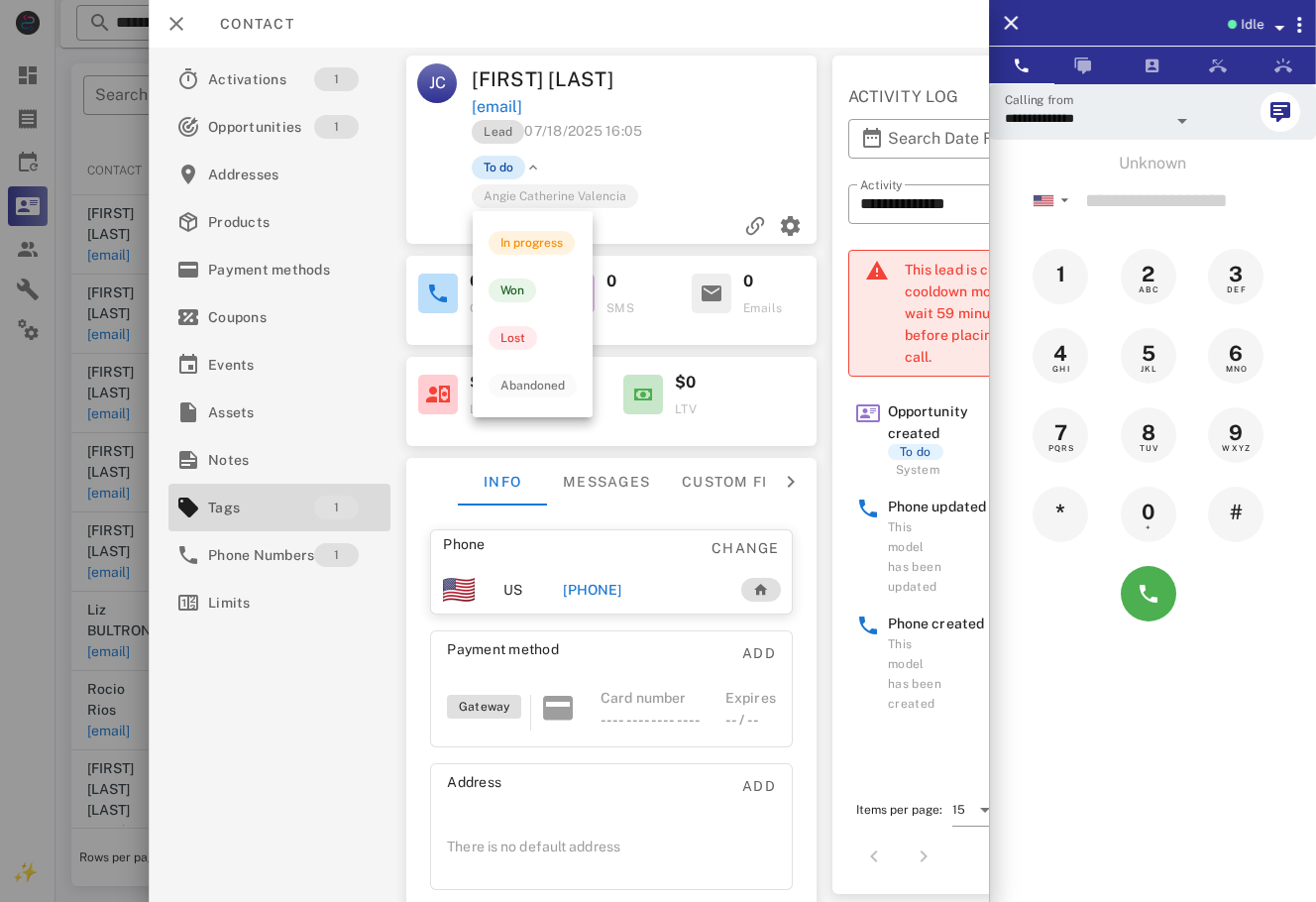 click on "To do" at bounding box center [498, 168] 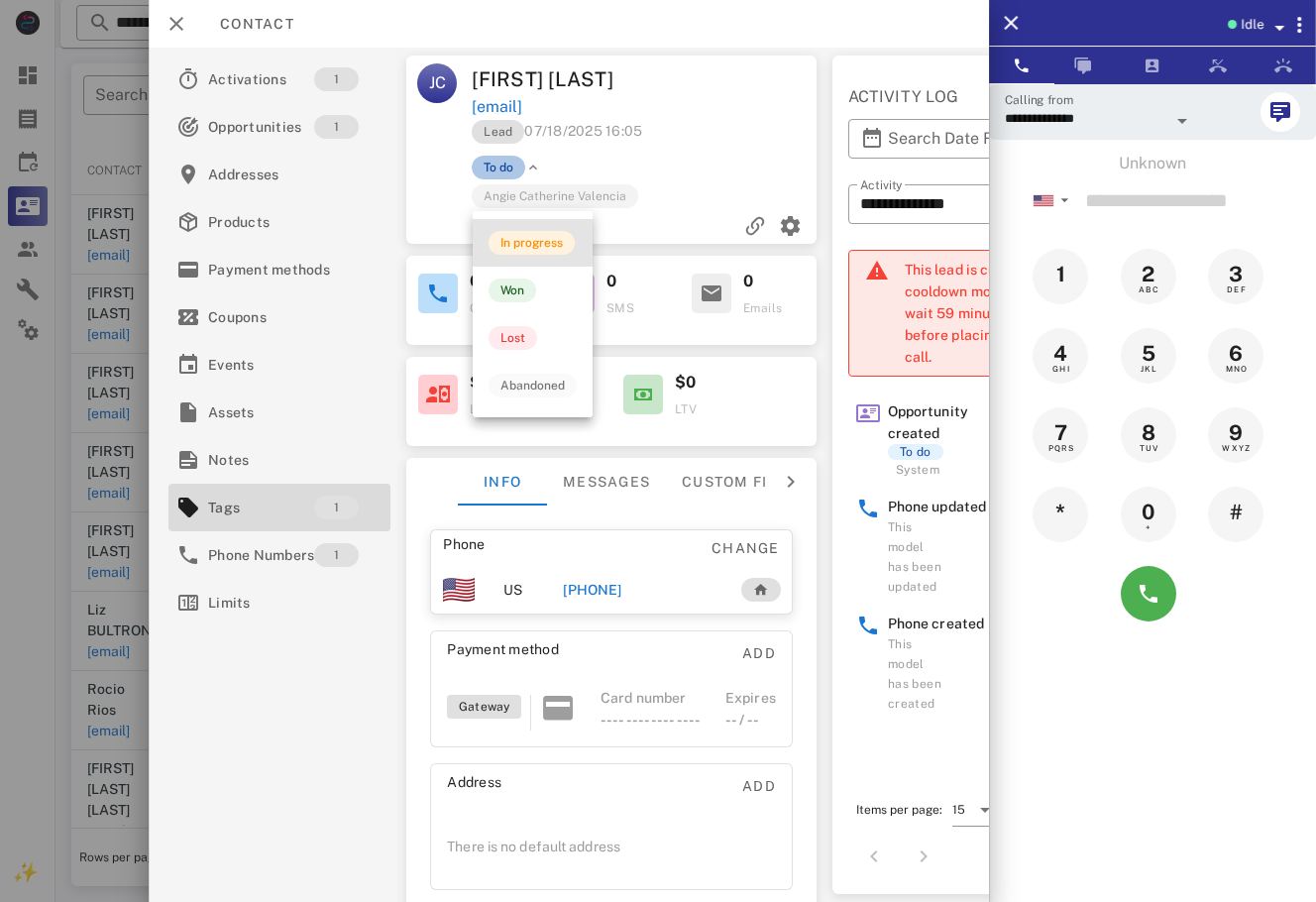 click on "In progress" at bounding box center (532, 243) 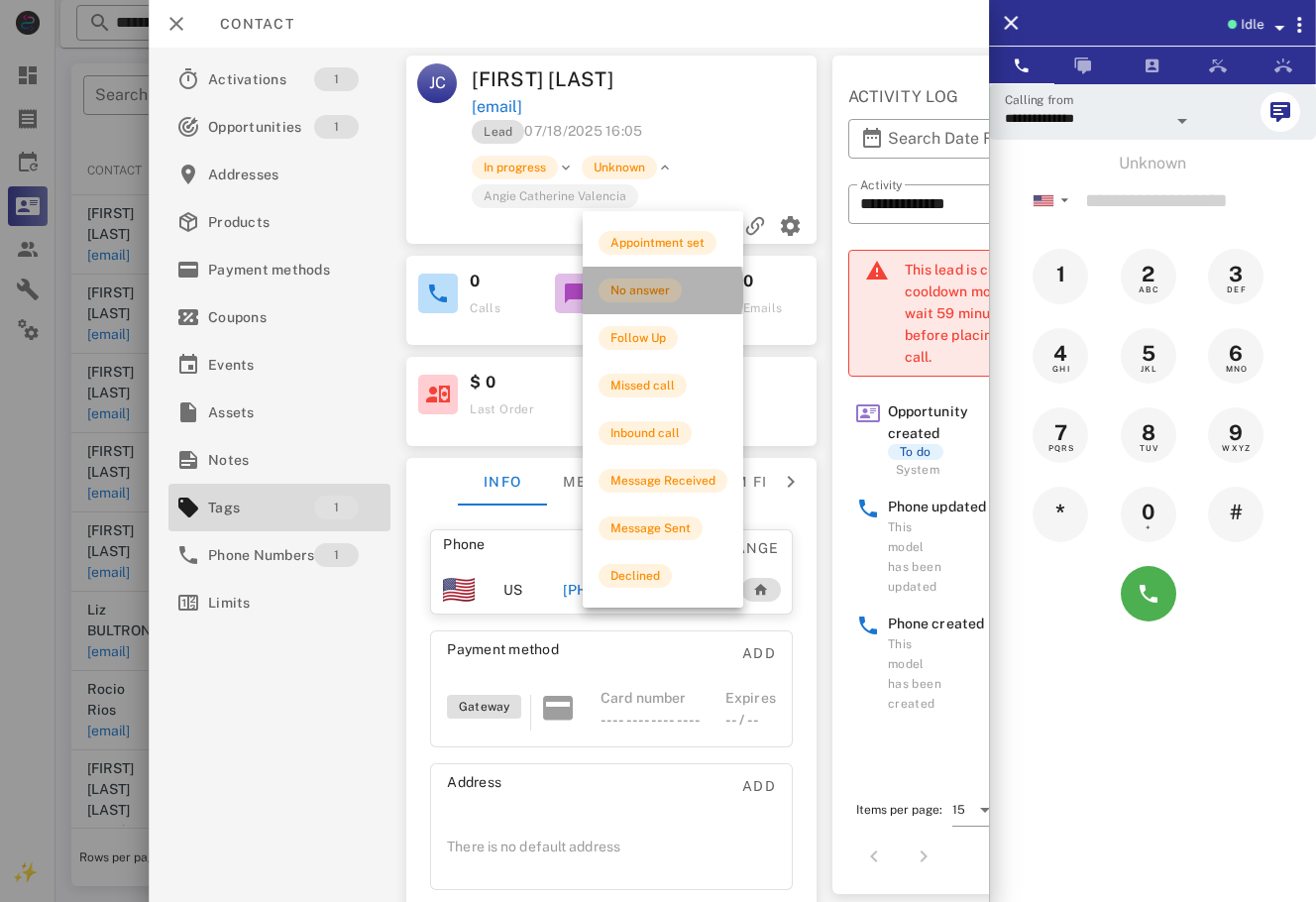 click on "No answer" at bounding box center [640, 290] 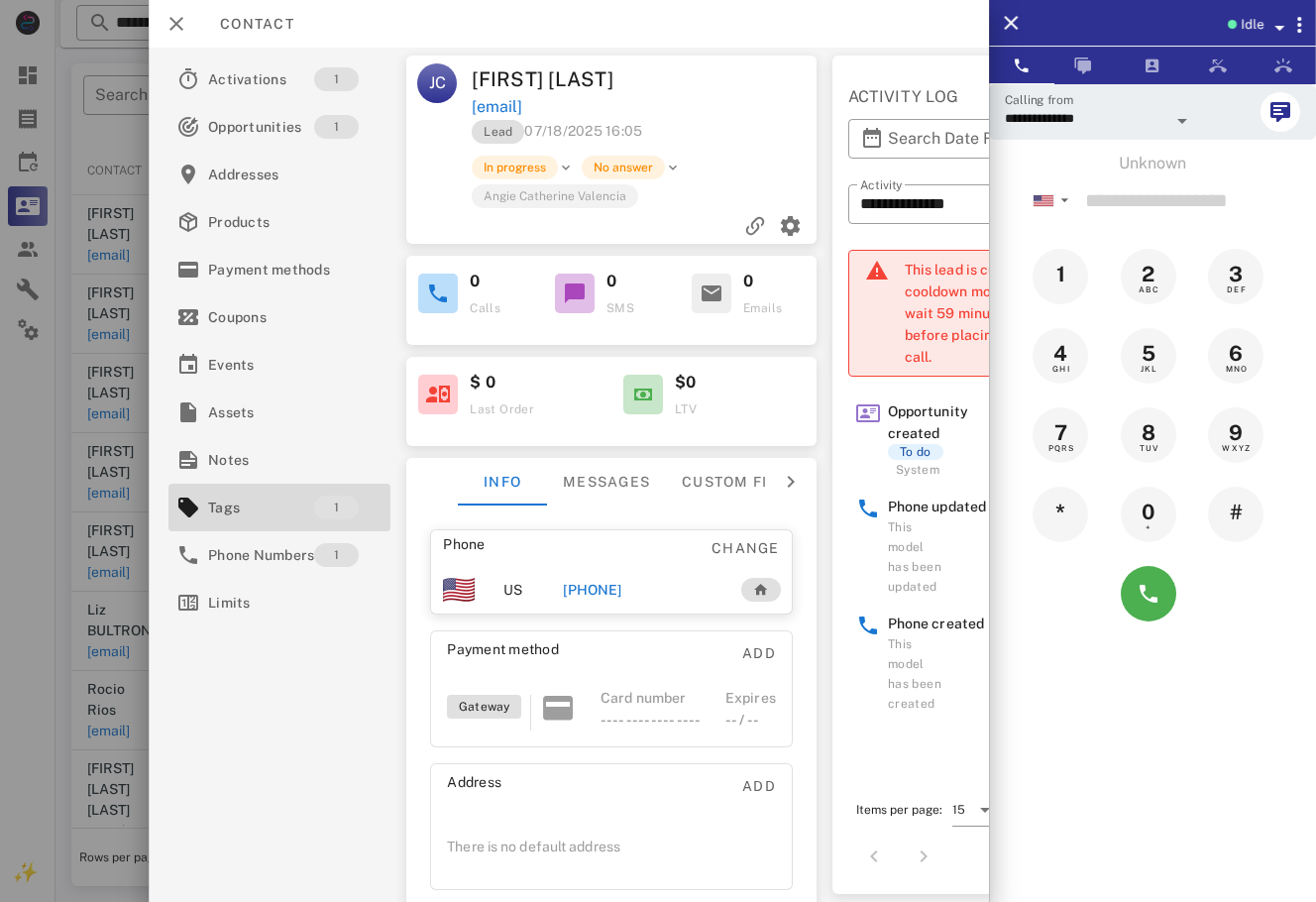 click at bounding box center (658, 451) 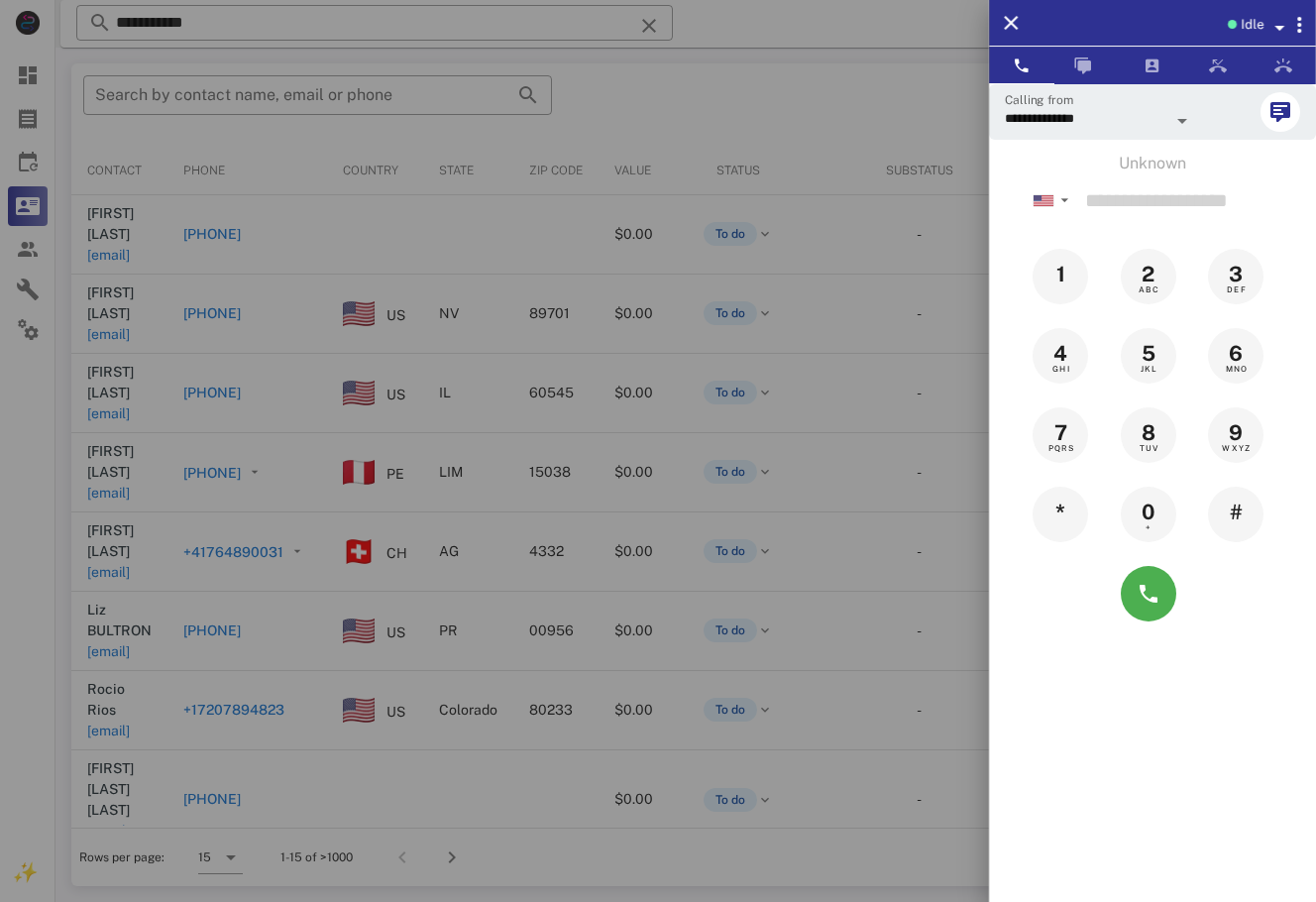 click at bounding box center [658, 451] 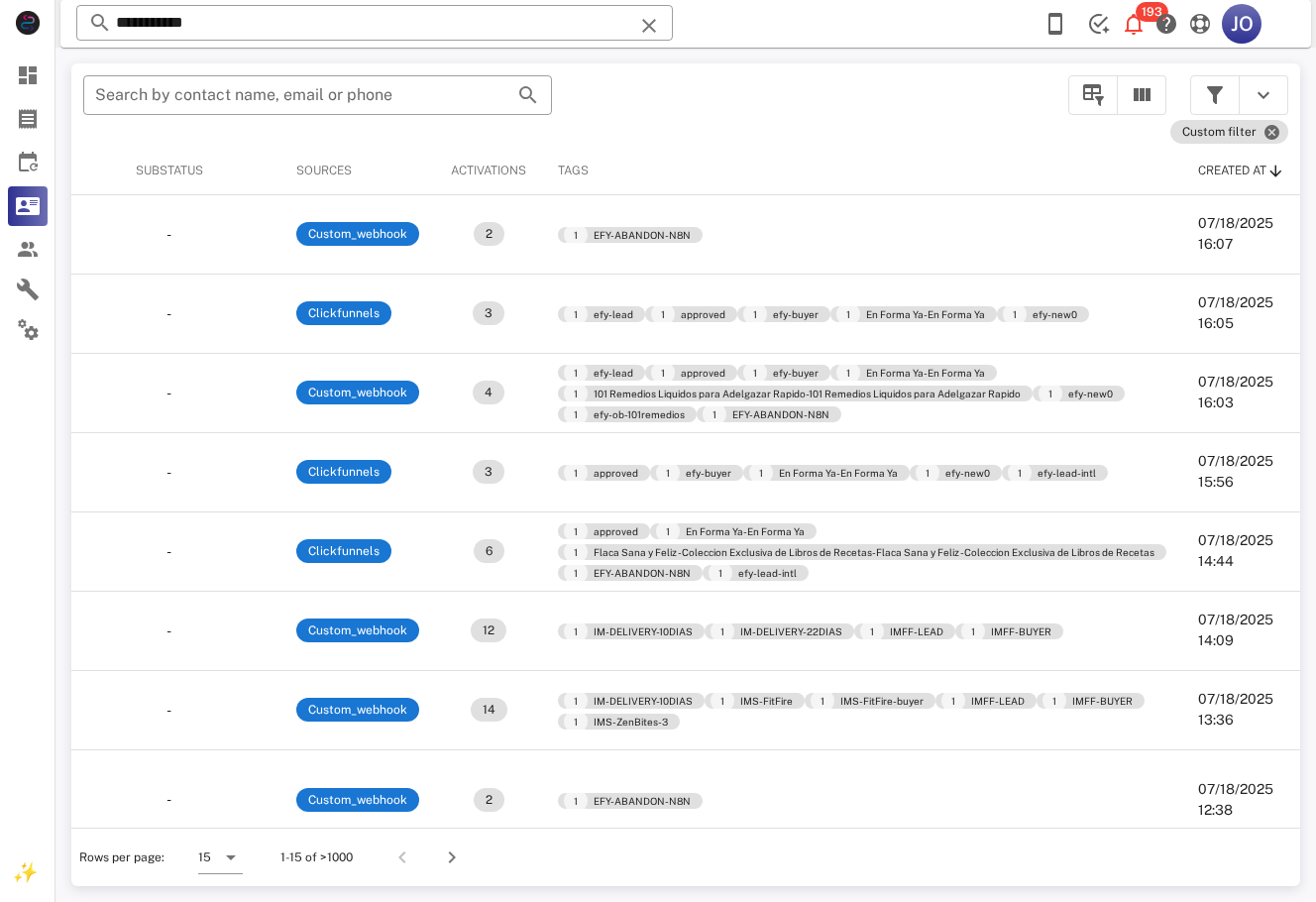 scroll, scrollTop: 0, scrollLeft: 883, axis: horizontal 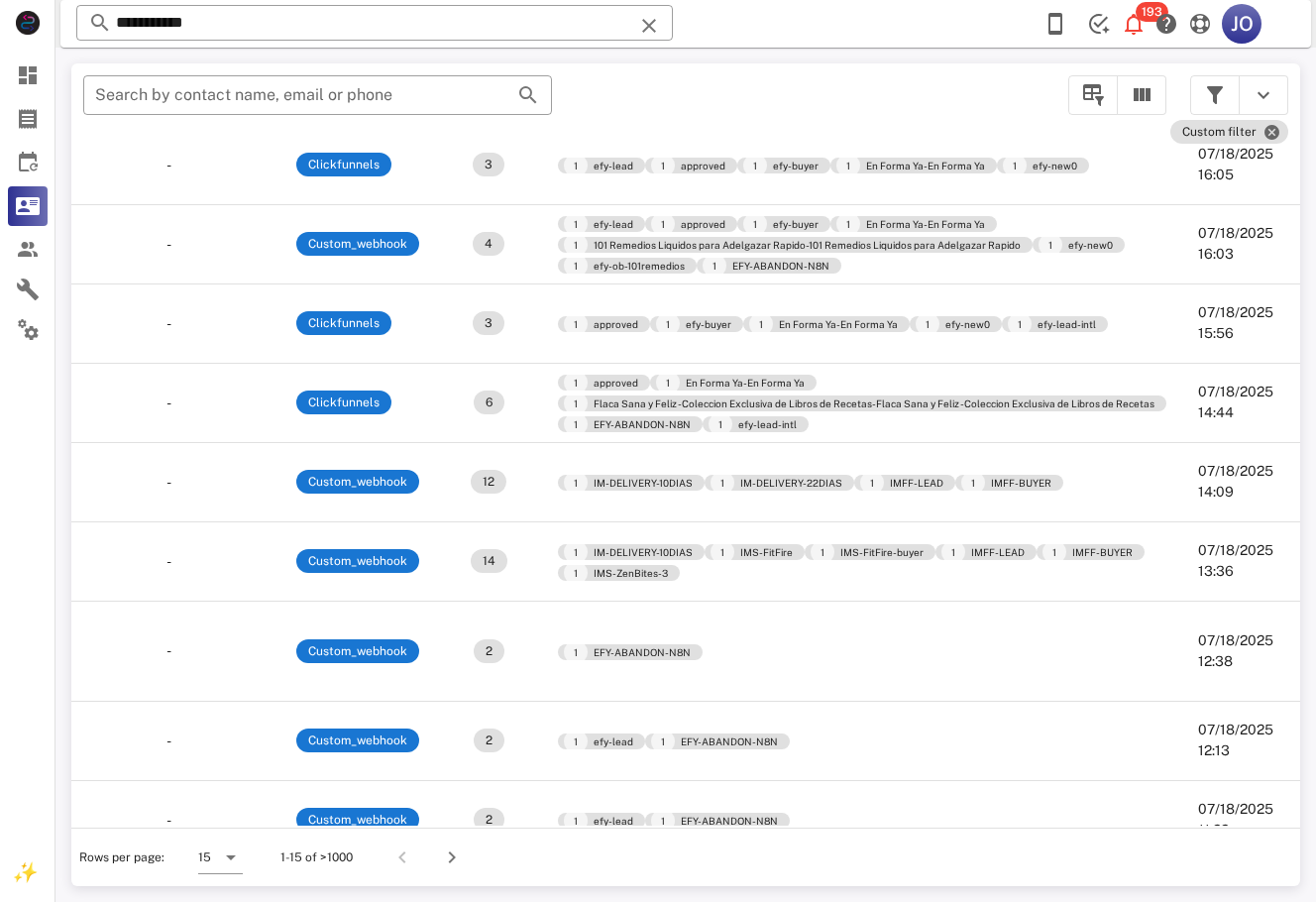 drag, startPoint x: 1290, startPoint y: 531, endPoint x: 1, endPoint y: 3, distance: 1392.9483 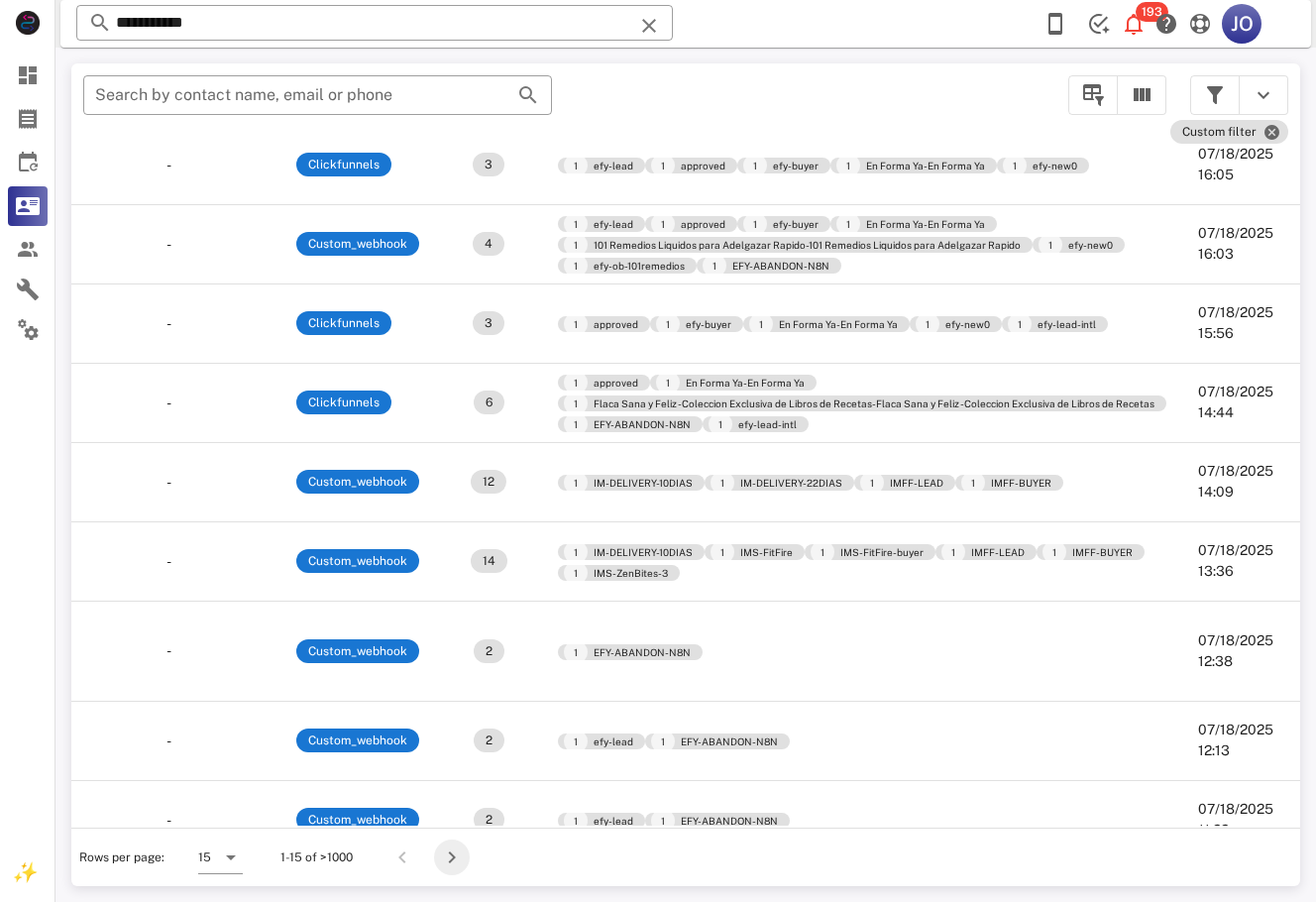 click at bounding box center (452, 857) 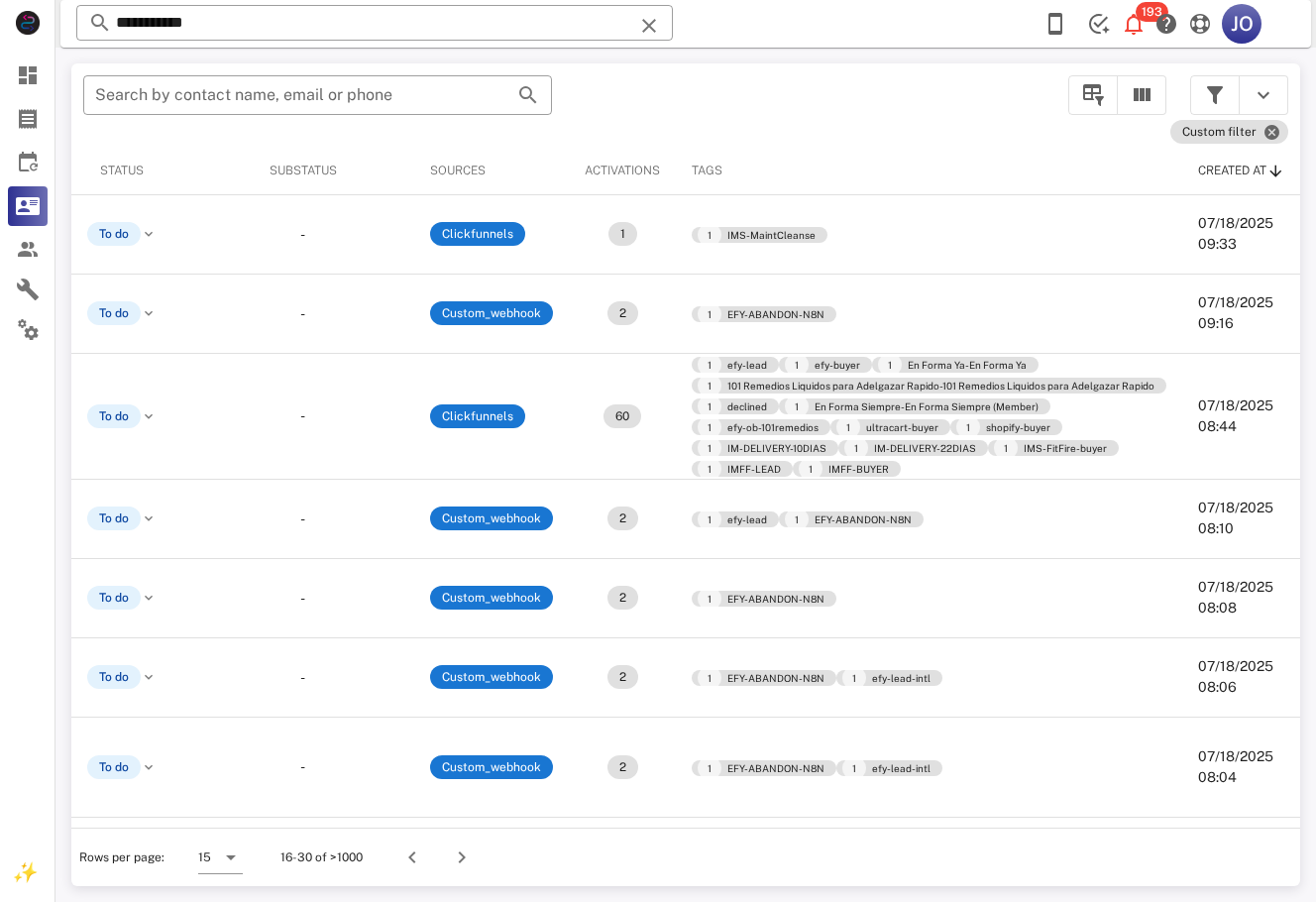 scroll, scrollTop: 0, scrollLeft: 0, axis: both 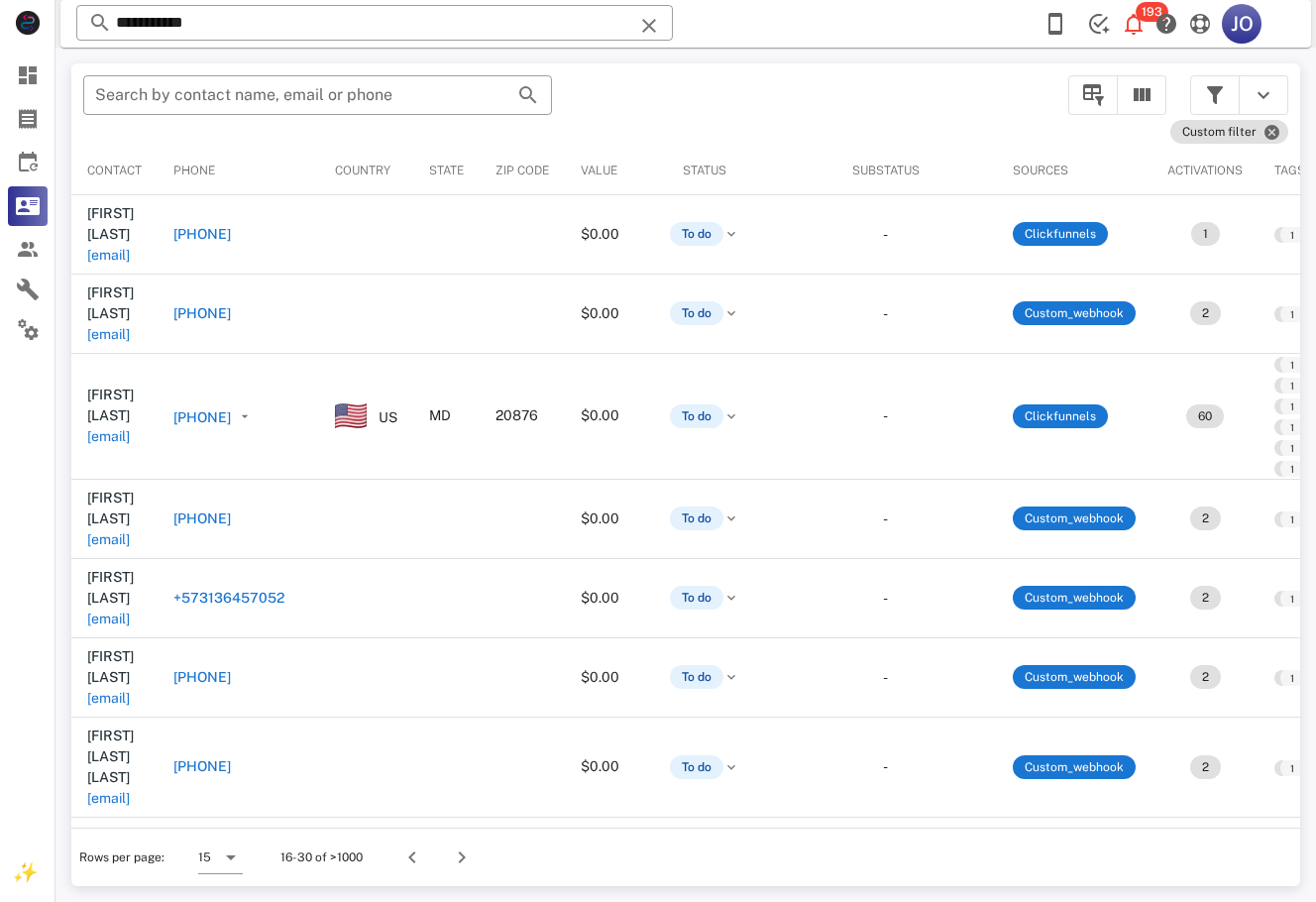 click on "​ Search by contact name, email or phone Custom filter Contact Phone Country State Zip code Value Status Substatus Sources Activations Tags Created at Fior Osorio  fior_osorio@hotmail.com   +18139517570   $0.00   To do  -  Clickfunnels  1 1  IMS-MaintCleanse   07/18/2025 09:33  Chary Vizcaino  zion.vizcaino@gmail.com   +50662808011   $0.00   To do  -  Custom_webhook  2 1  EFY-ABANDON-N8N   07/18/2025 09:16  Juana Amaya  amoajesus70@msn.com   +12408992788   US MD 20876  $0.00   To do  -  Clickfunnels  60 1  efy-lead  1  efy-buyer  1  En Forma Ya-En Forma Ya  1  101 Remedios Liquidos para Adelgazar Rapido-101 Remedios Liquidos para Adelgazar Rapido  1  declined  1  En Forma Siempre-En Forma Siempre (Member)  1  efy-ob-101remedios  1  ultracart-buyer  1  shopify-buyer  1  IM-DELIVERY-10DIAS  1  IM-DELIVERY-22DIAS  1  IMS-FitFire-buyer  1  IMFF-LEAD  1  IMFF-BUYER   07/18/2025 08:44  Carla Pinto  carlaflying@yahoo.com   +19545516445   $0.00   To do  -  Custom_webhook  2 1  efy-lead  1  EFY-ABANDON-N8N   $0.00" at bounding box center [686, 475] 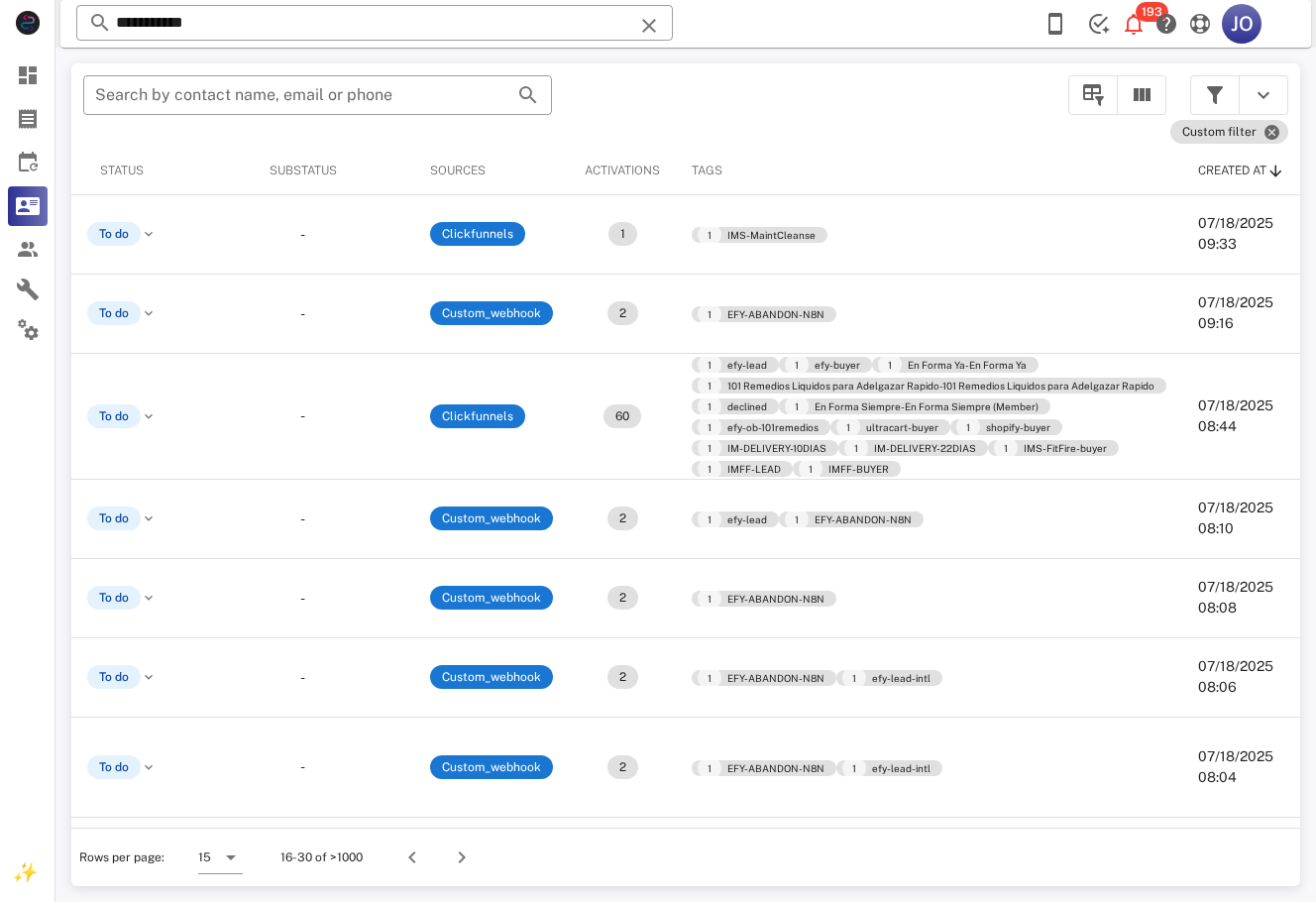 scroll, scrollTop: 323, scrollLeft: 734, axis: both 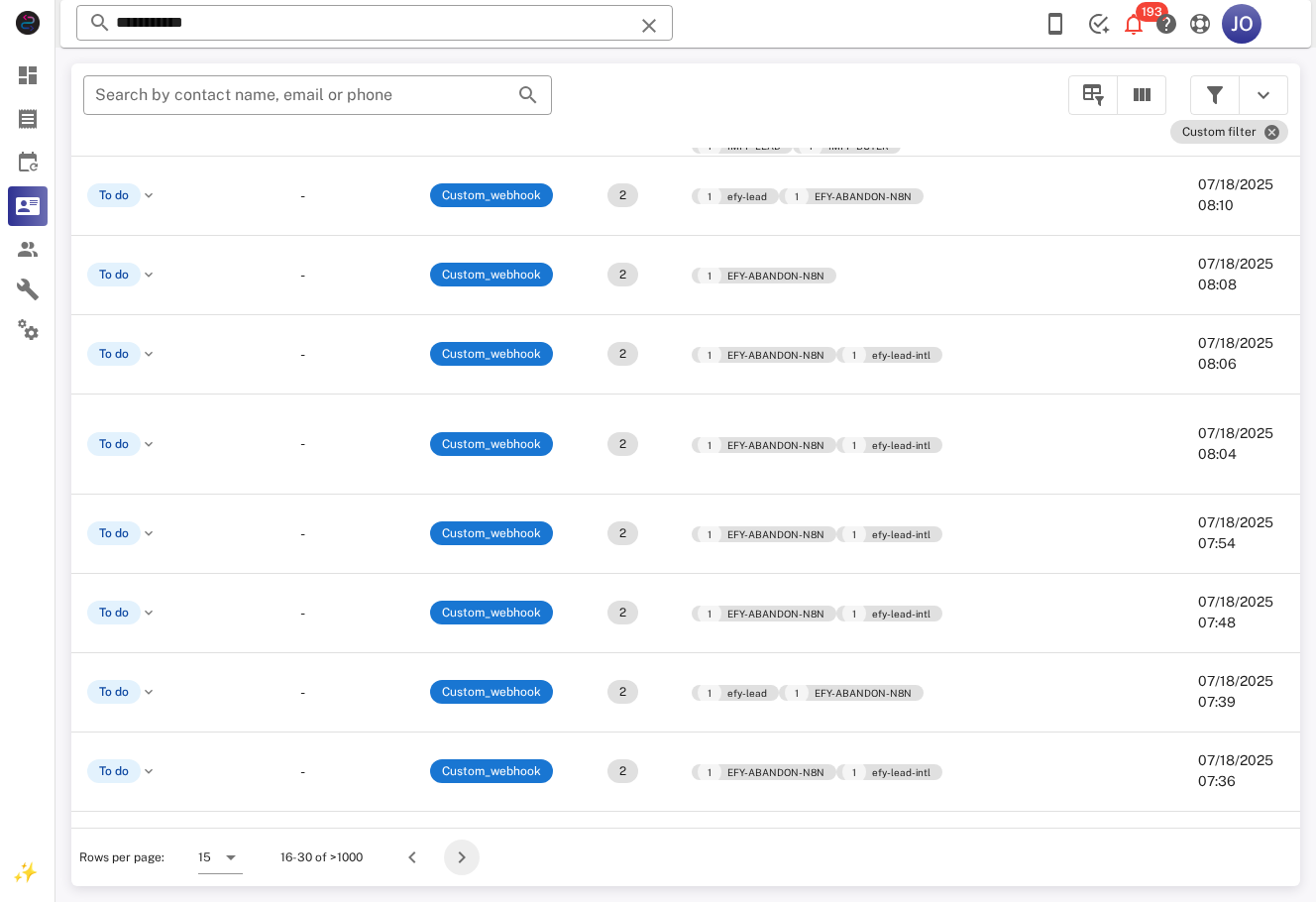 click at bounding box center (462, 857) 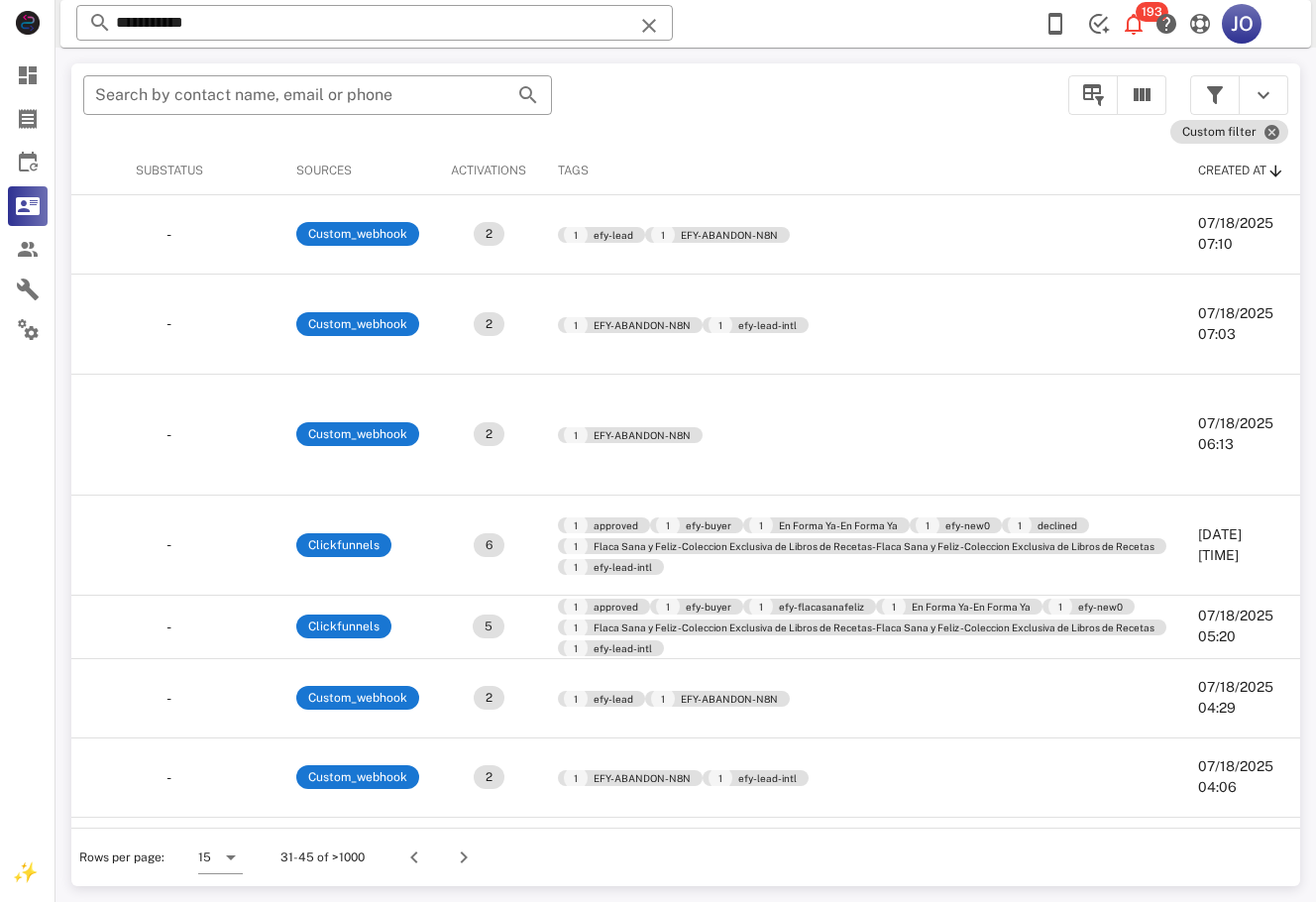 scroll, scrollTop: 271, scrollLeft: 954, axis: both 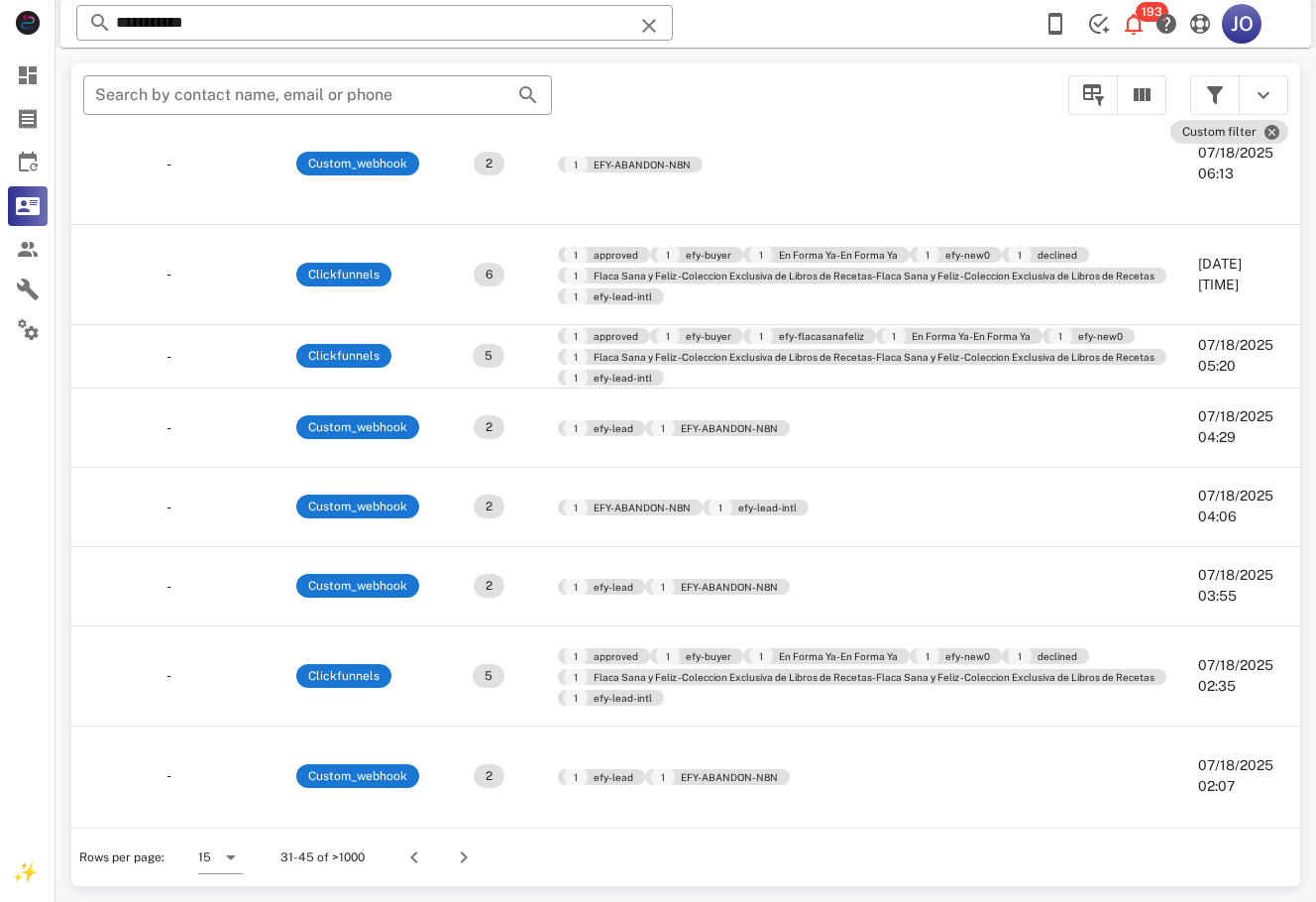 click on "Rows per page: 15  31-45 of >1000" at bounding box center (686, 856) 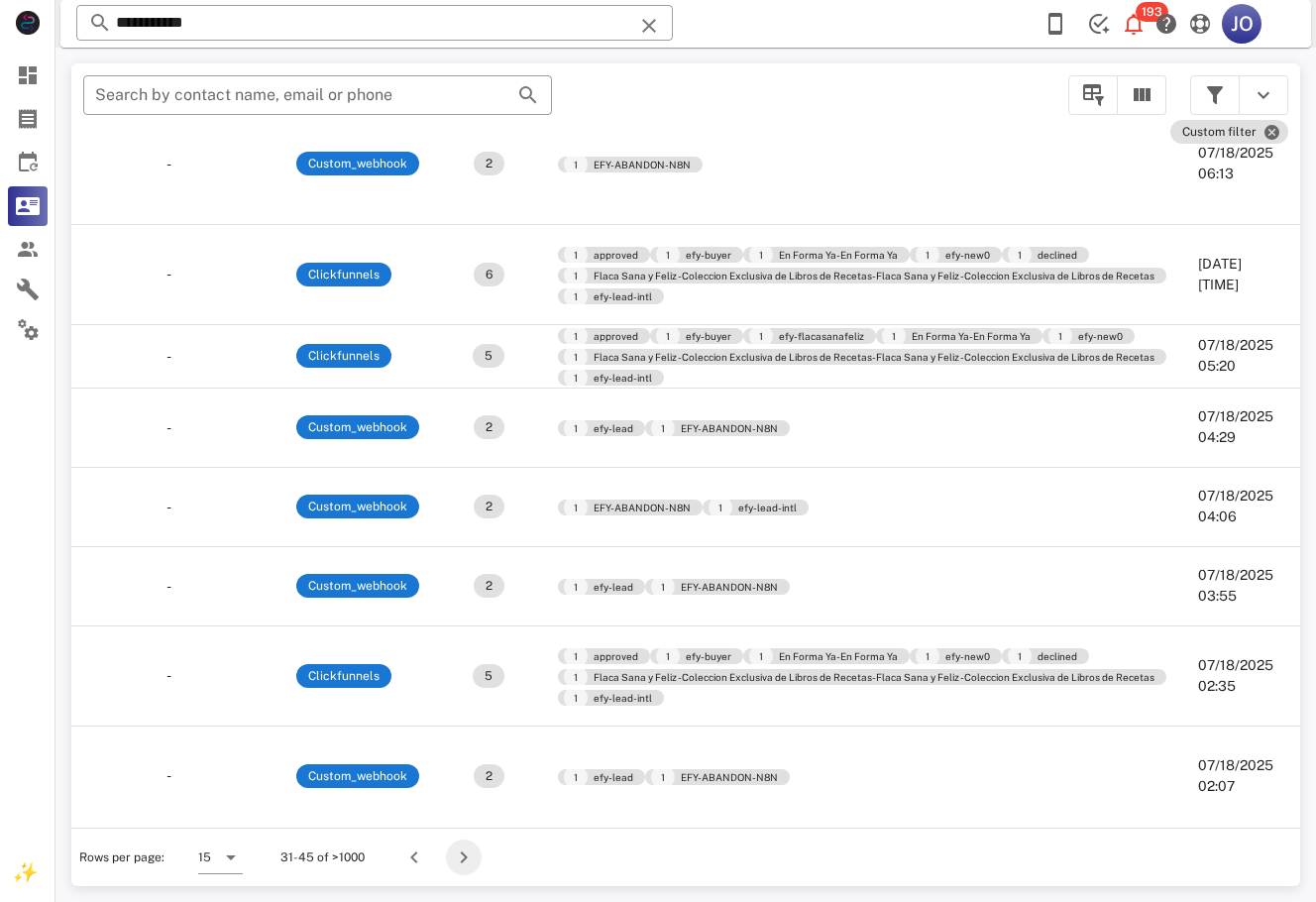 click at bounding box center (464, 857) 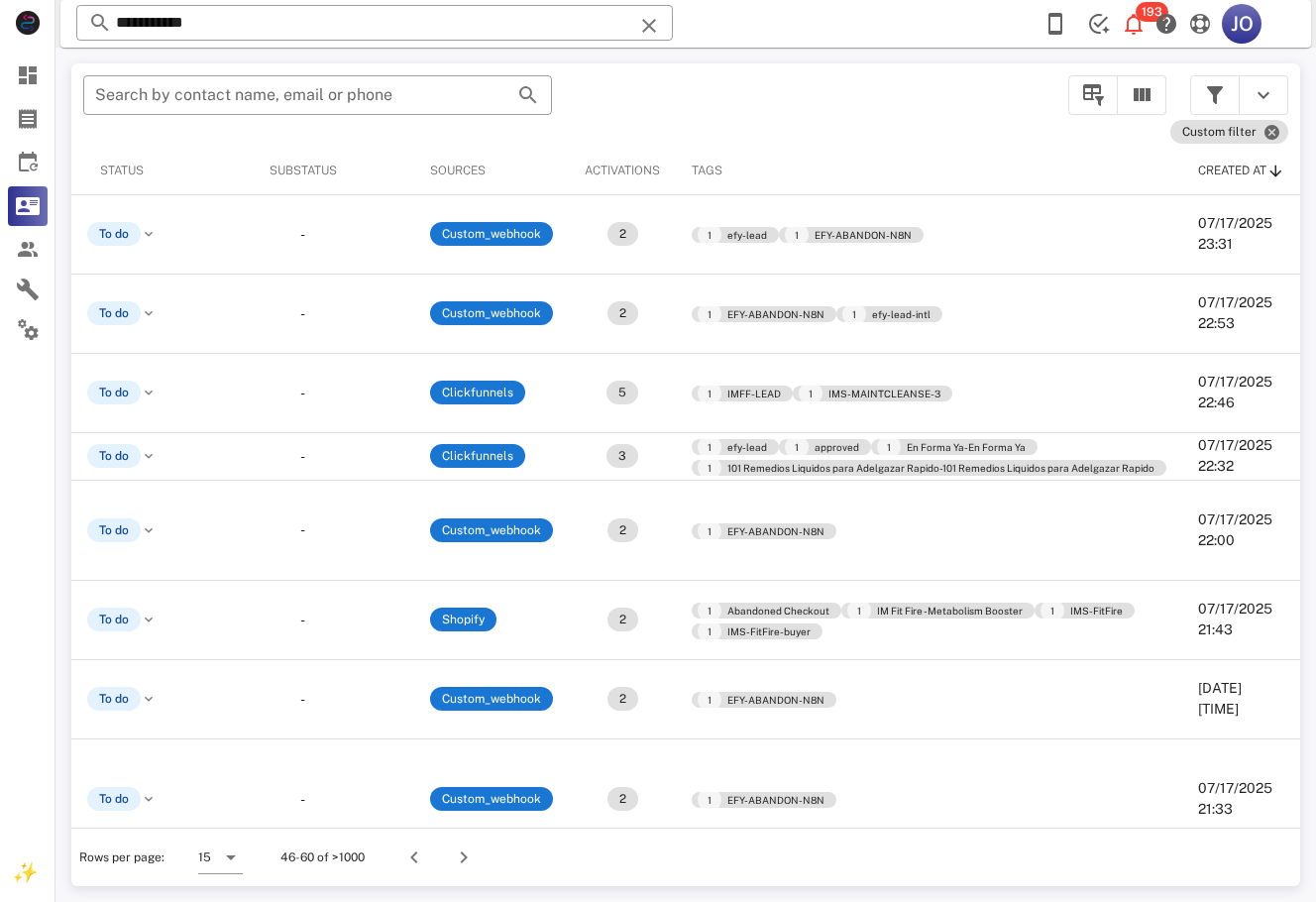 scroll, scrollTop: 0, scrollLeft: 0, axis: both 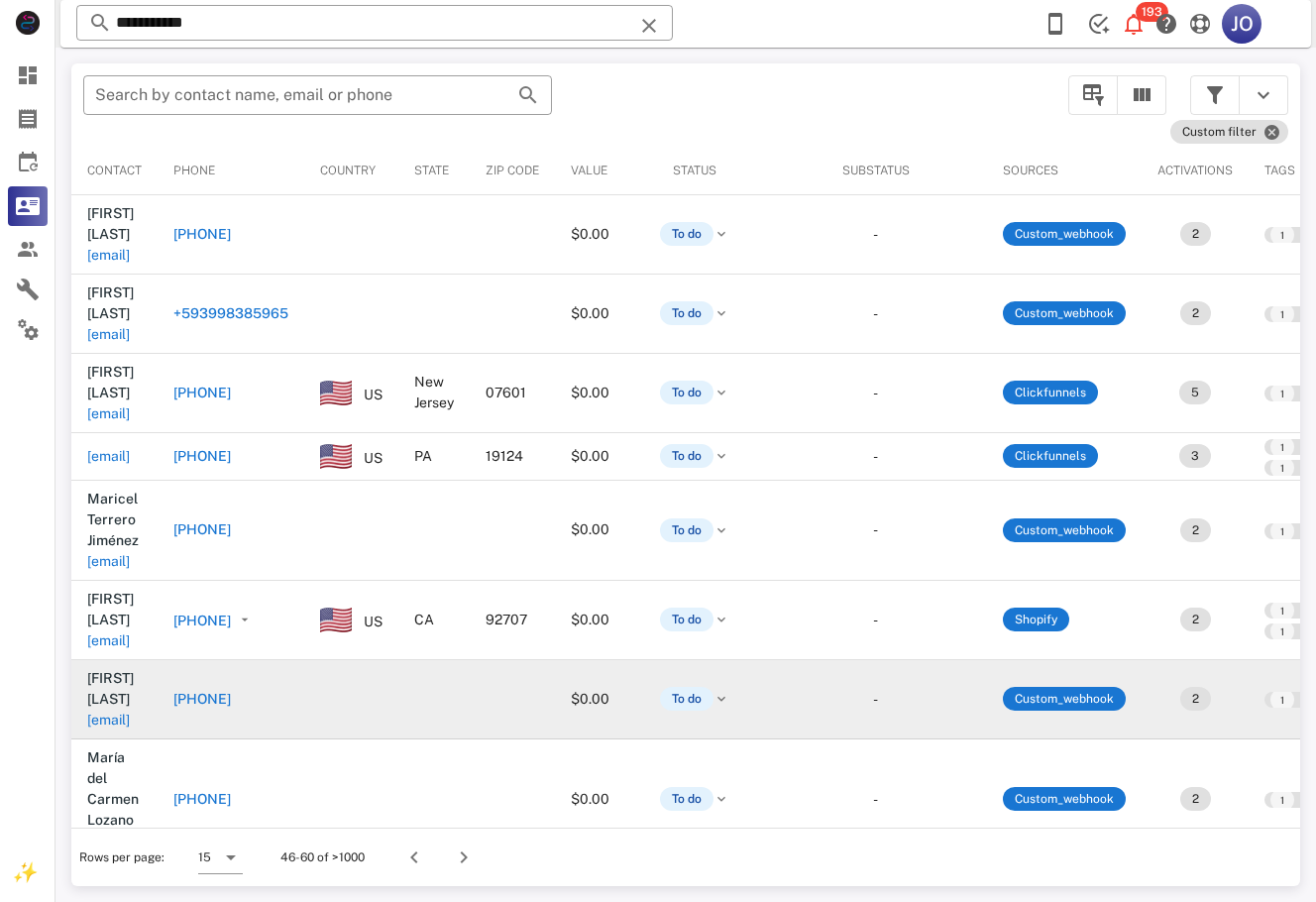 click on "Maggyleth Angulo  maggylethavalera@gmail.com" at bounding box center [114, 699] 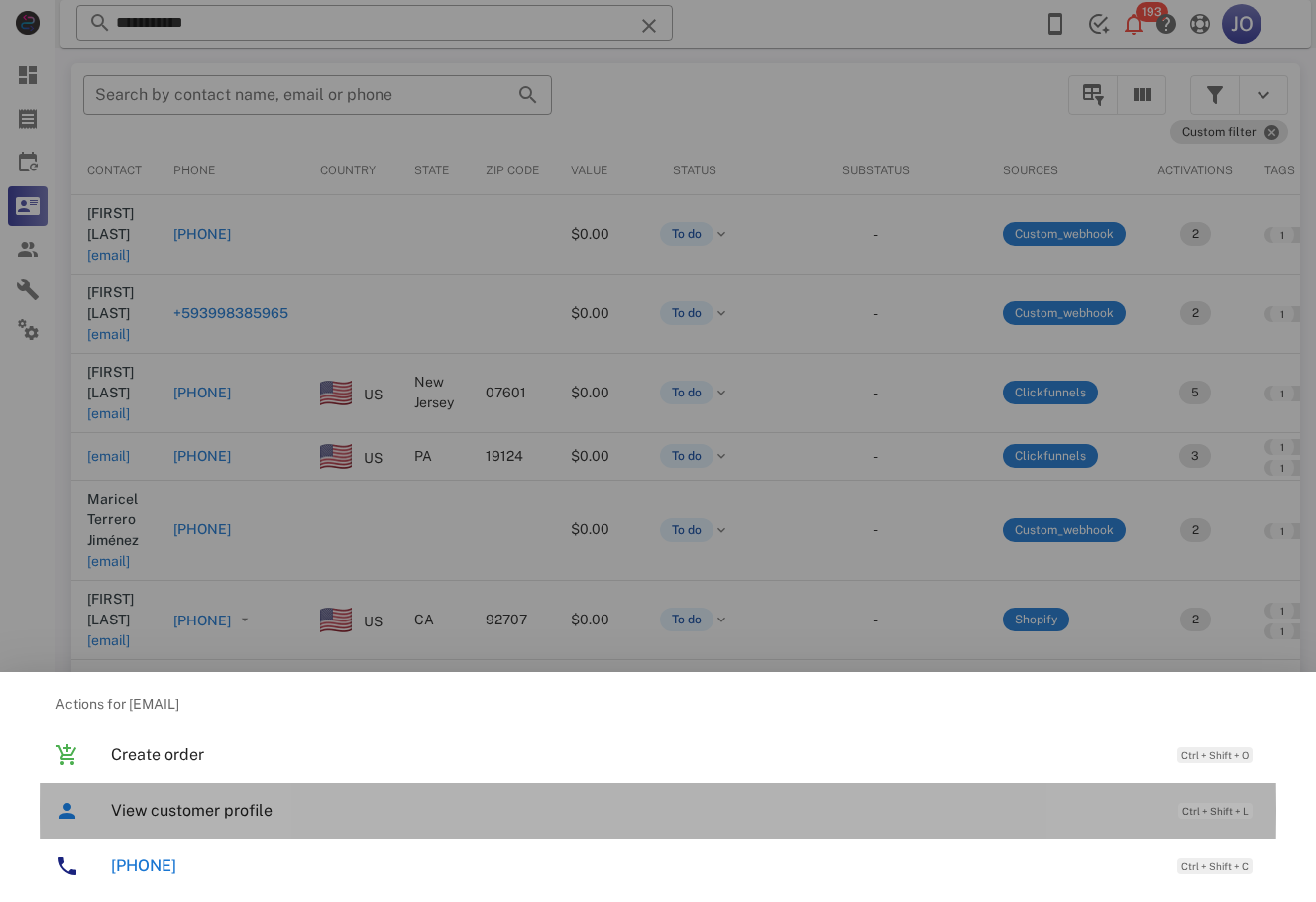 click on "View customer profile" at bounding box center (634, 810) 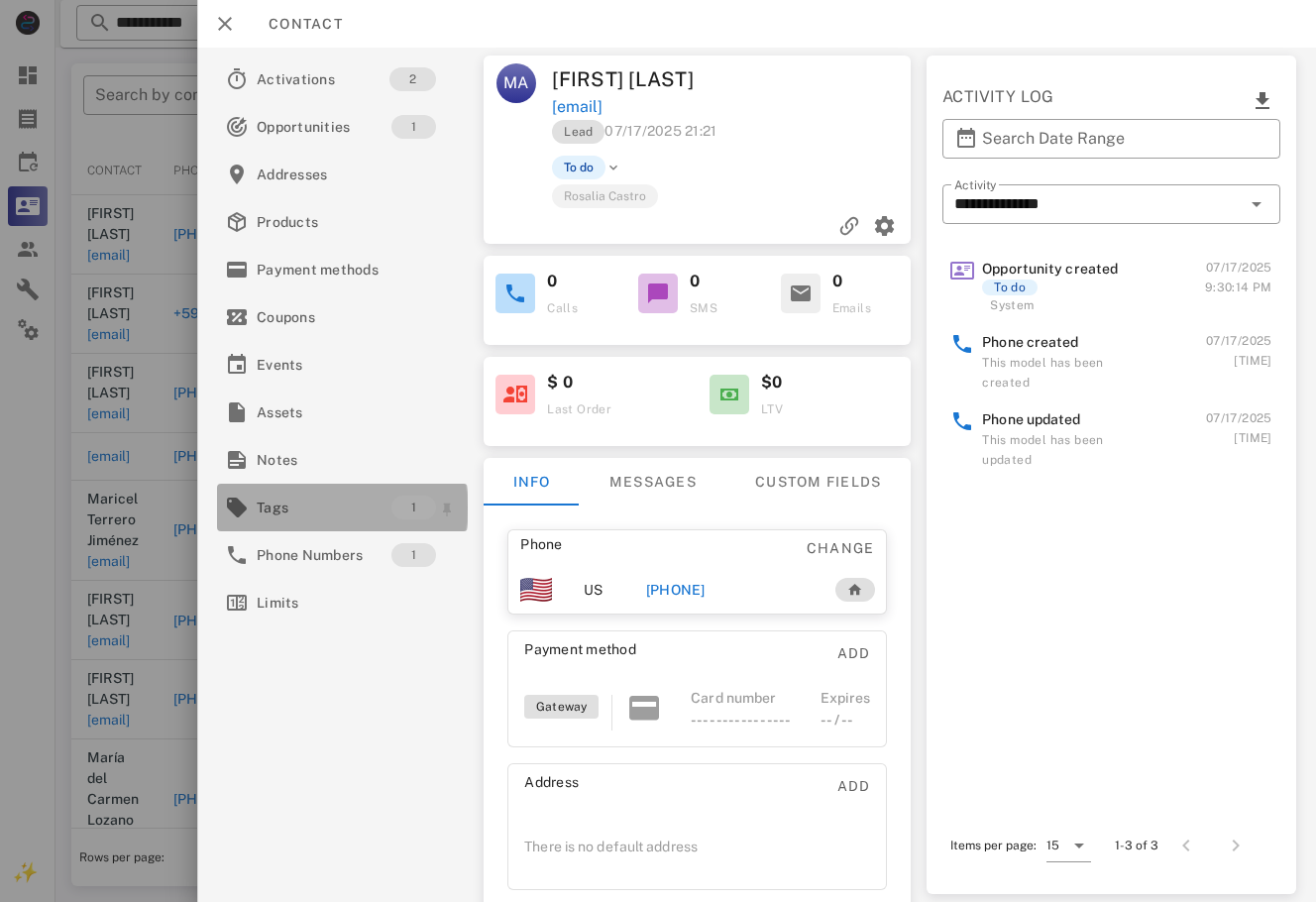 click on "Tags" at bounding box center [324, 507] 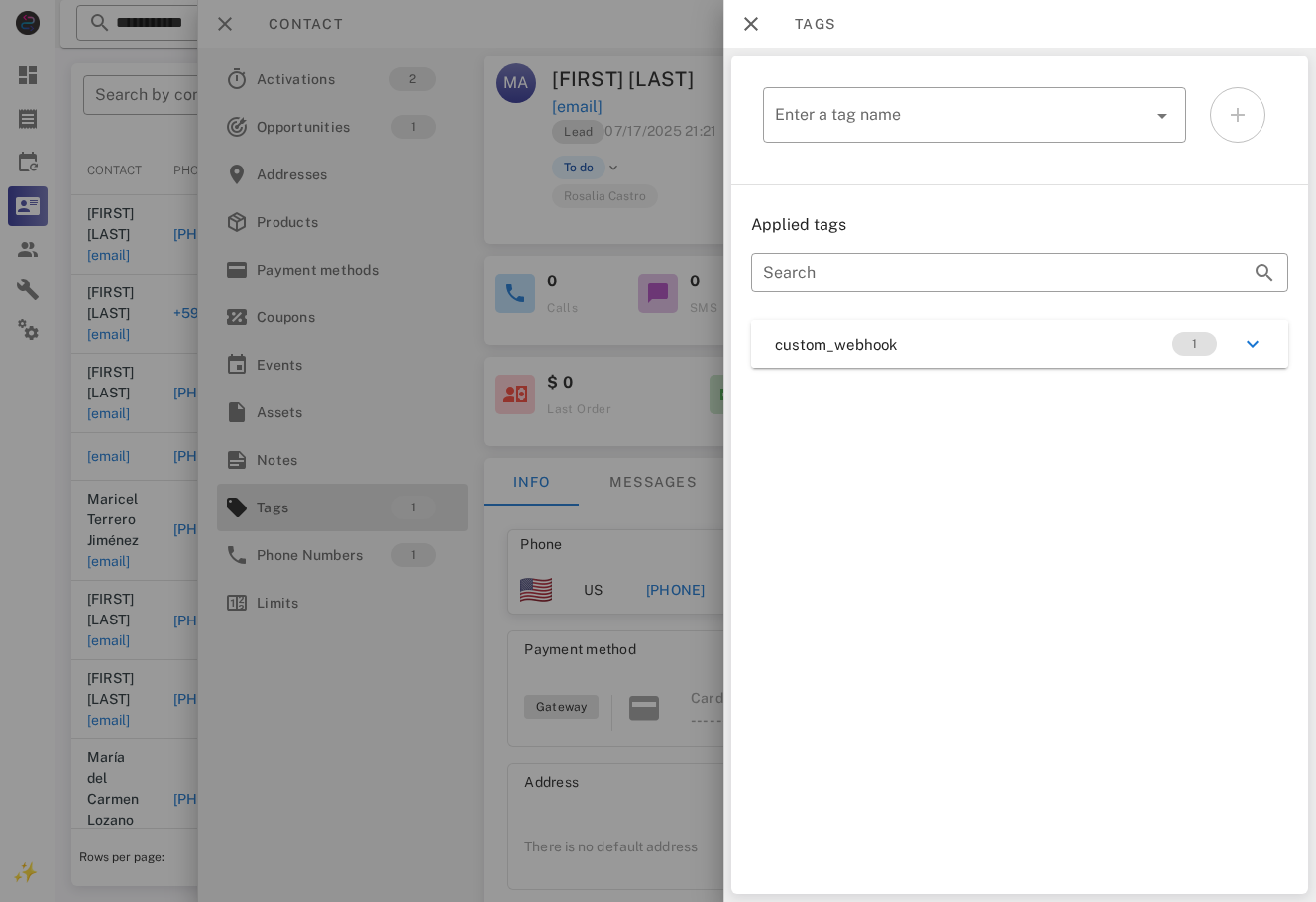 click on "custom_webhook  1" at bounding box center [1020, 344] 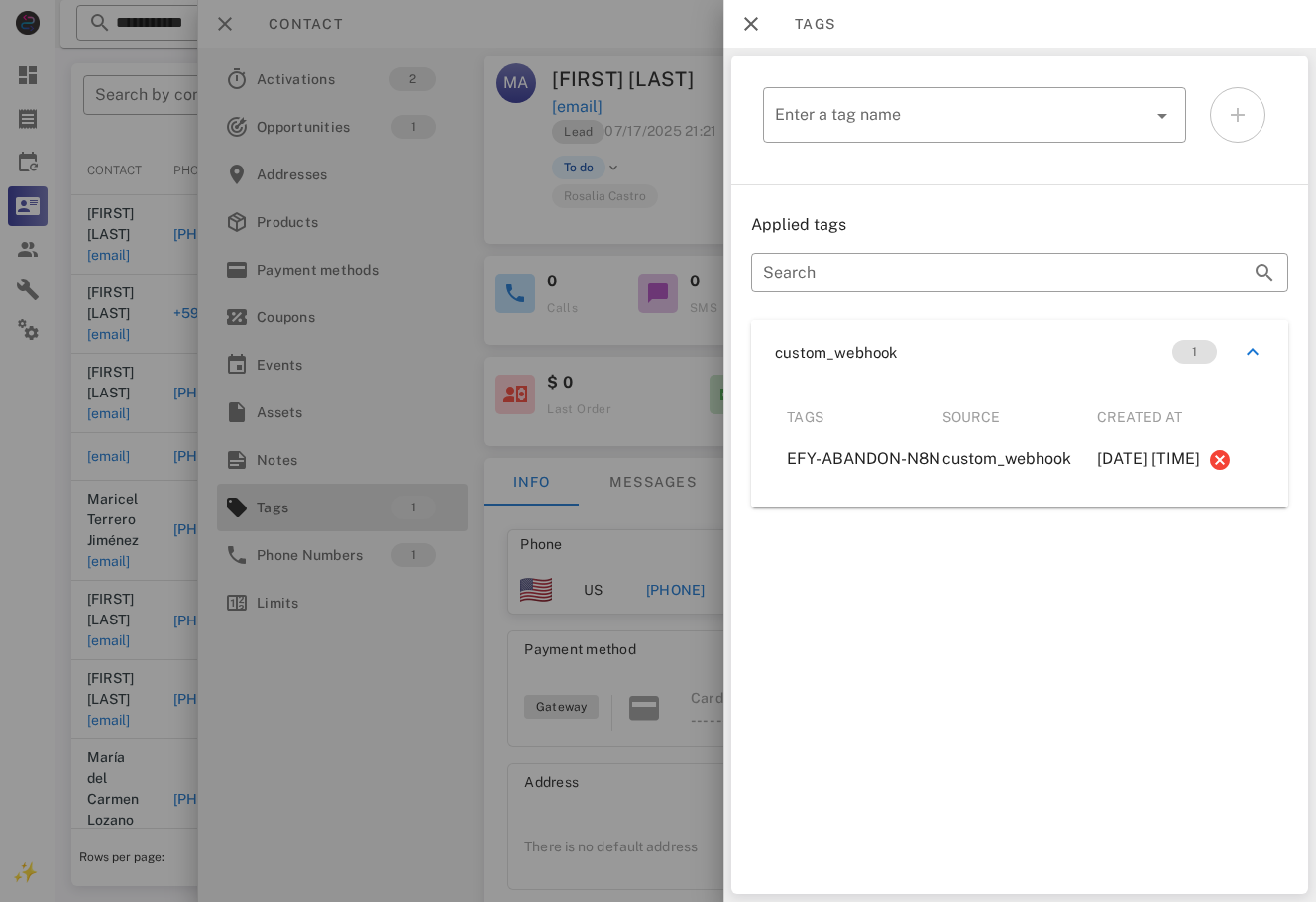 click at bounding box center [658, 451] 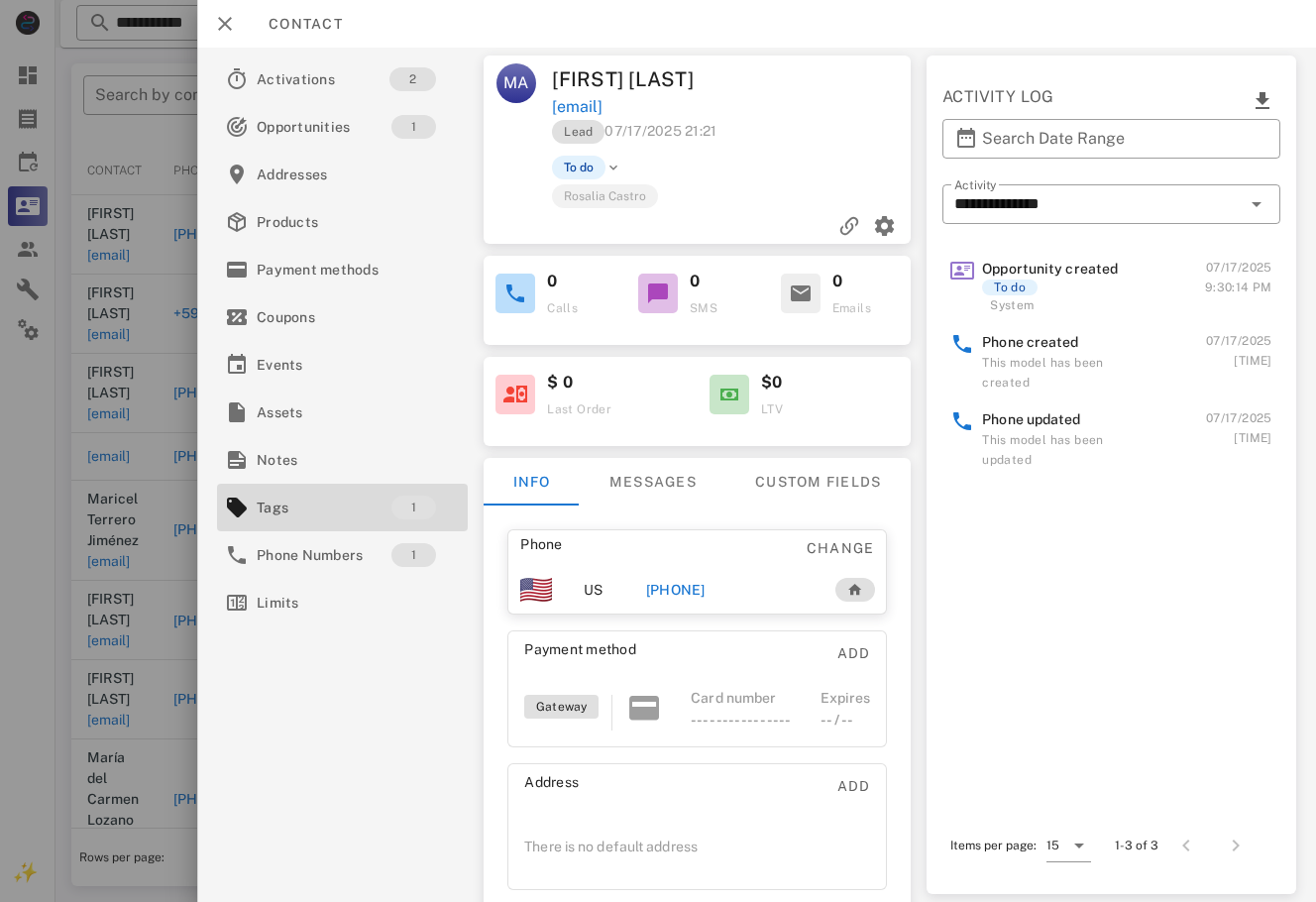 click on "+13173766838" at bounding box center (676, 590) 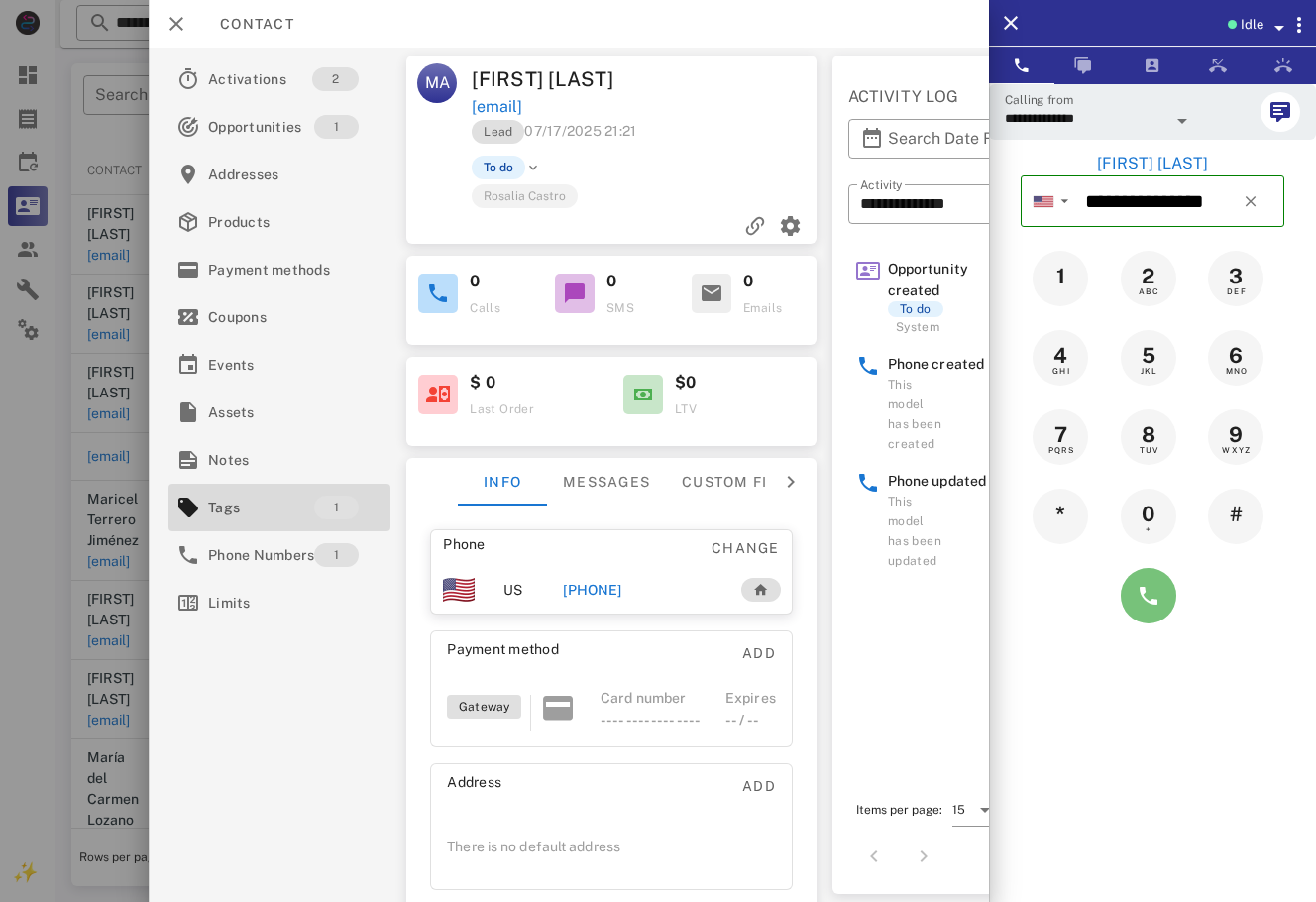 click at bounding box center [1149, 596] 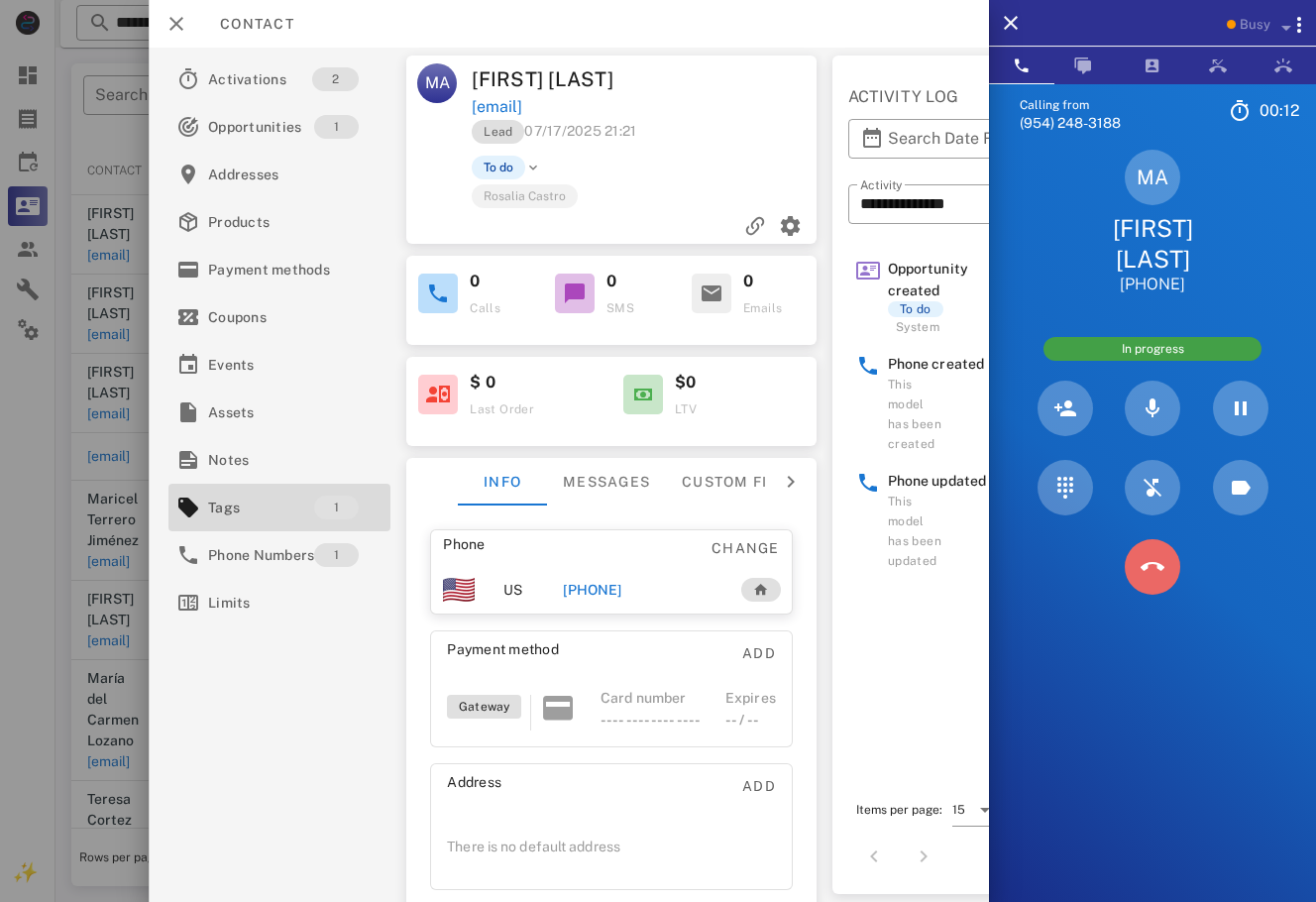 click at bounding box center [1152, 567] 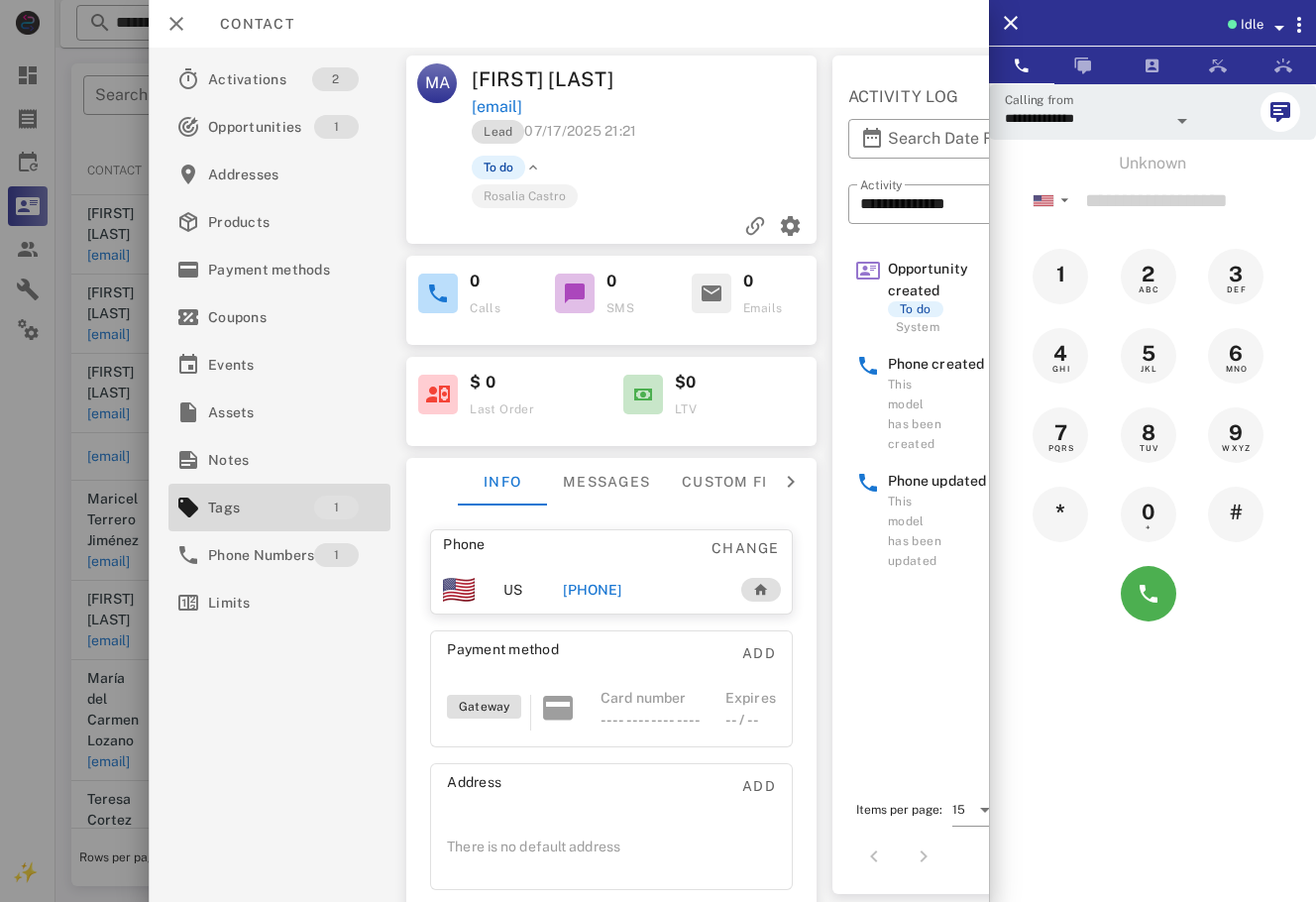 click on "Lead   07/17/2025 21:21" at bounding box center (645, 137) 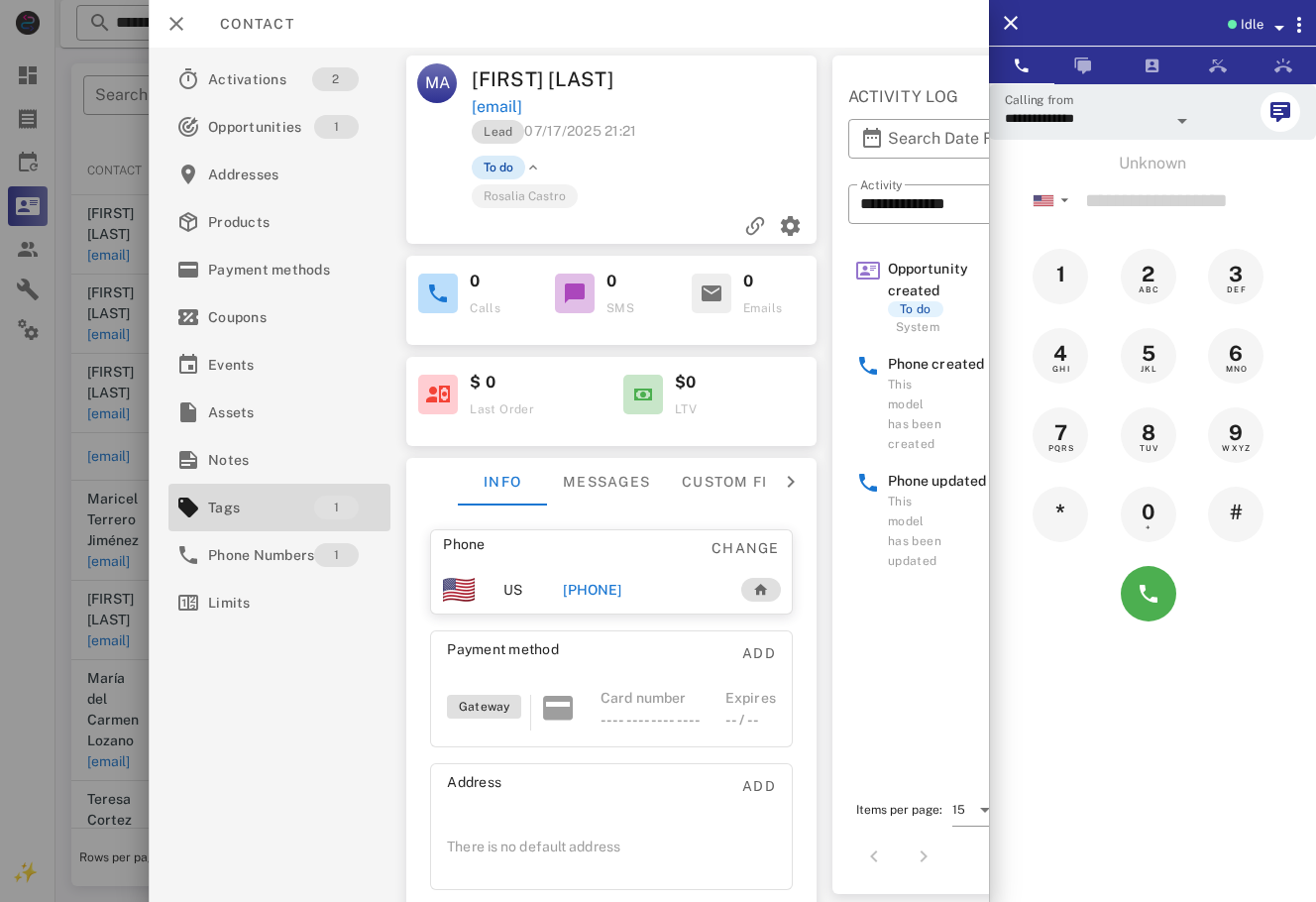 click on "To do" at bounding box center [498, 168] 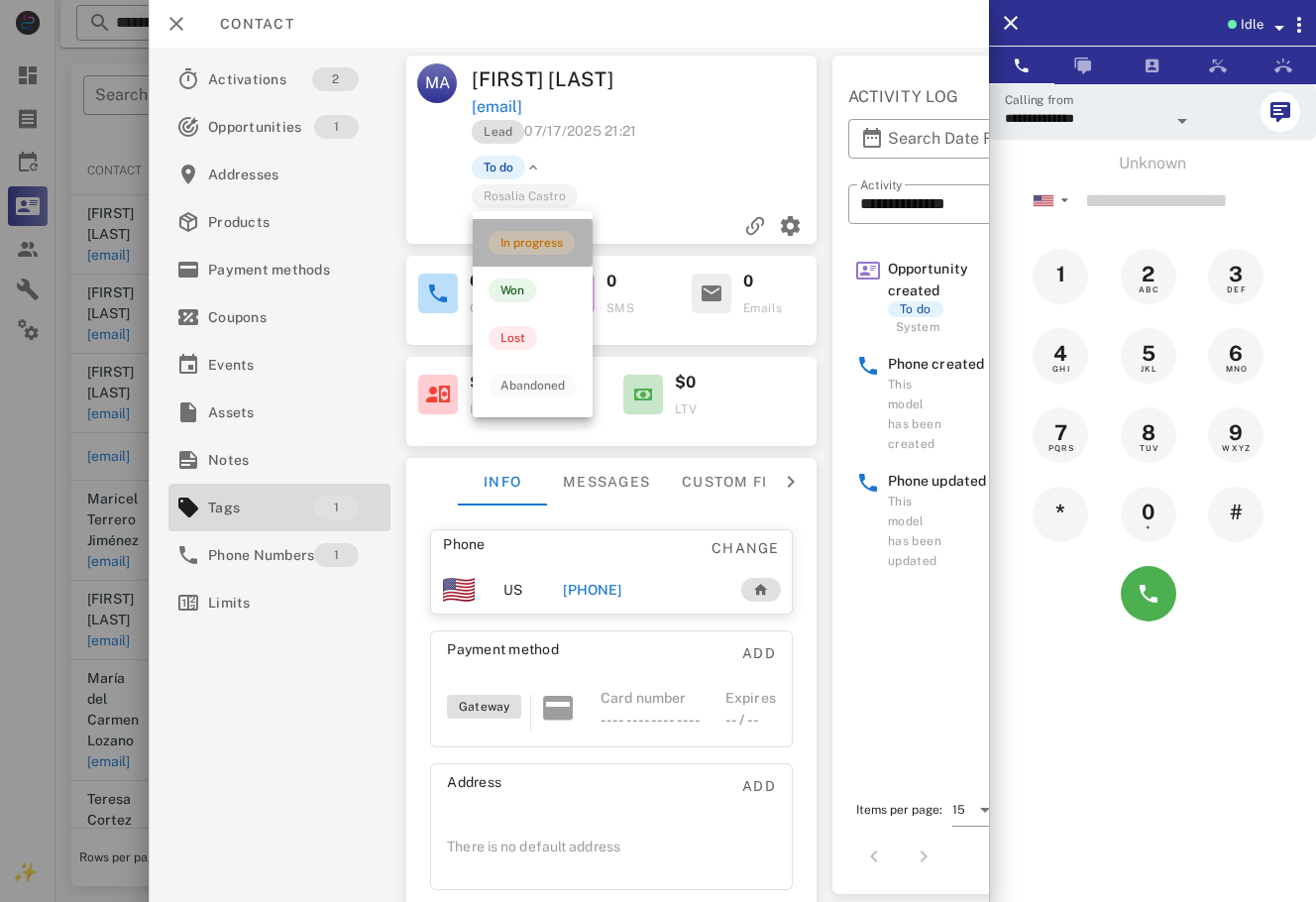 click on "In progress" at bounding box center [532, 243] 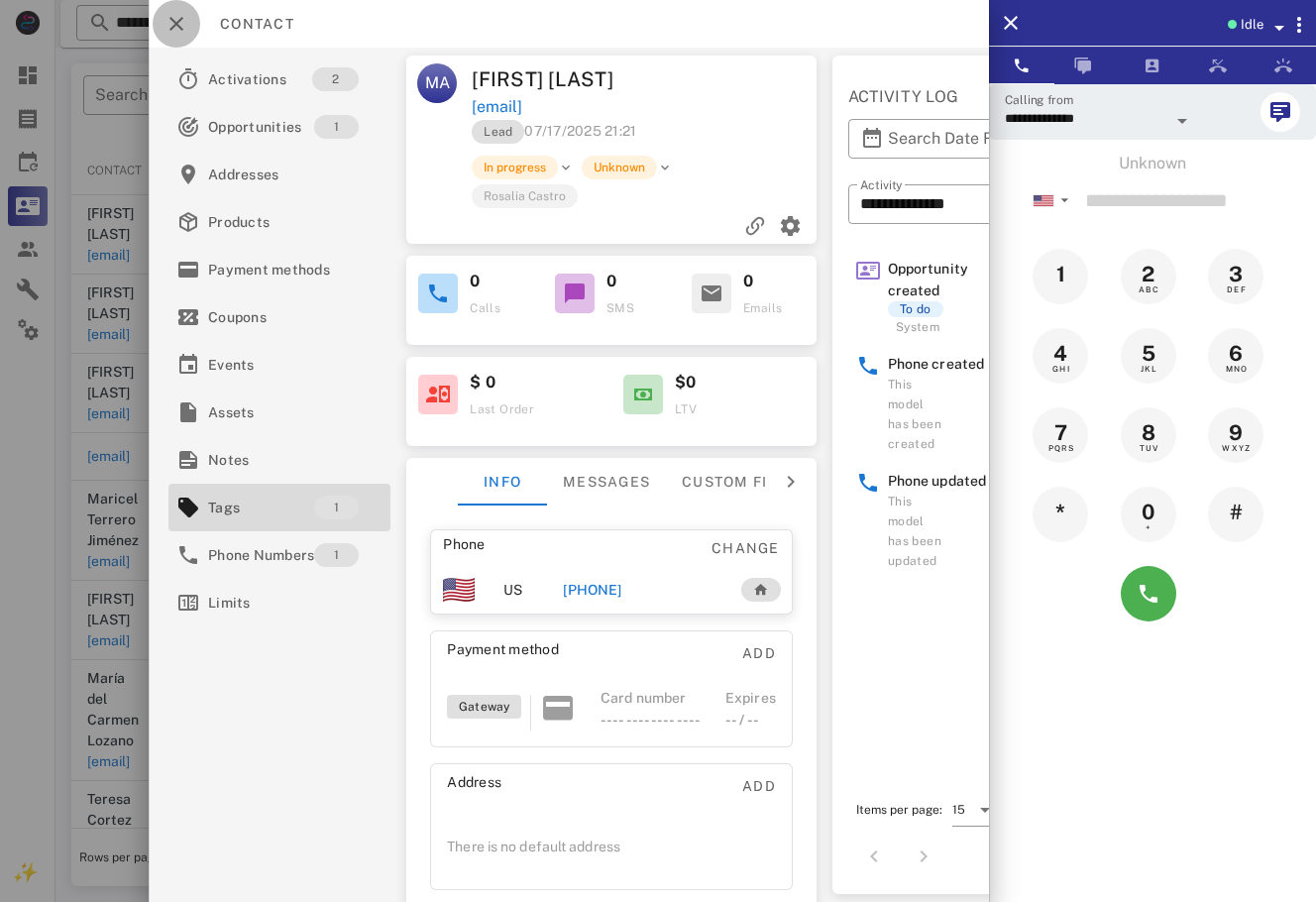 click at bounding box center (176, 24) 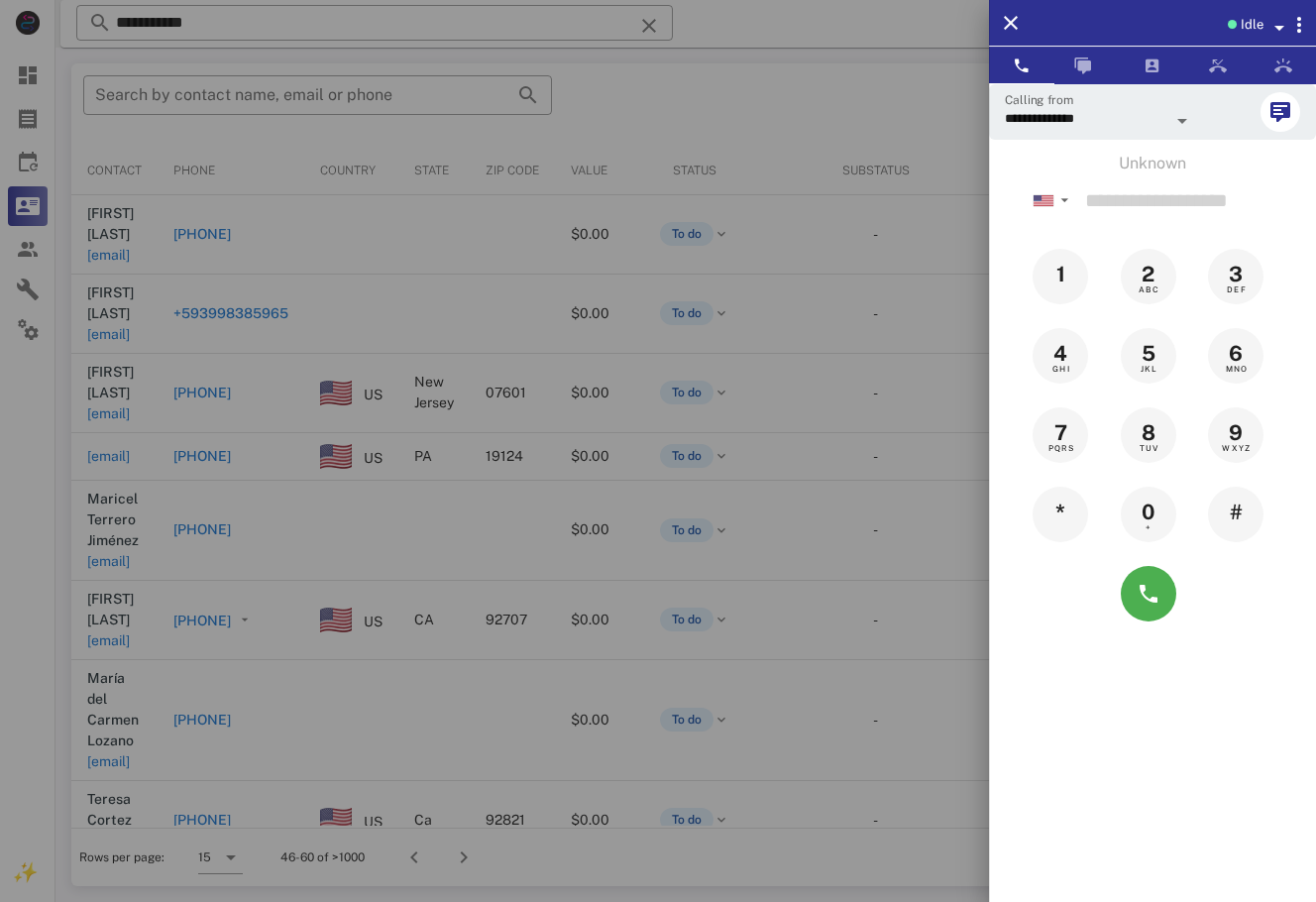 click at bounding box center (658, 451) 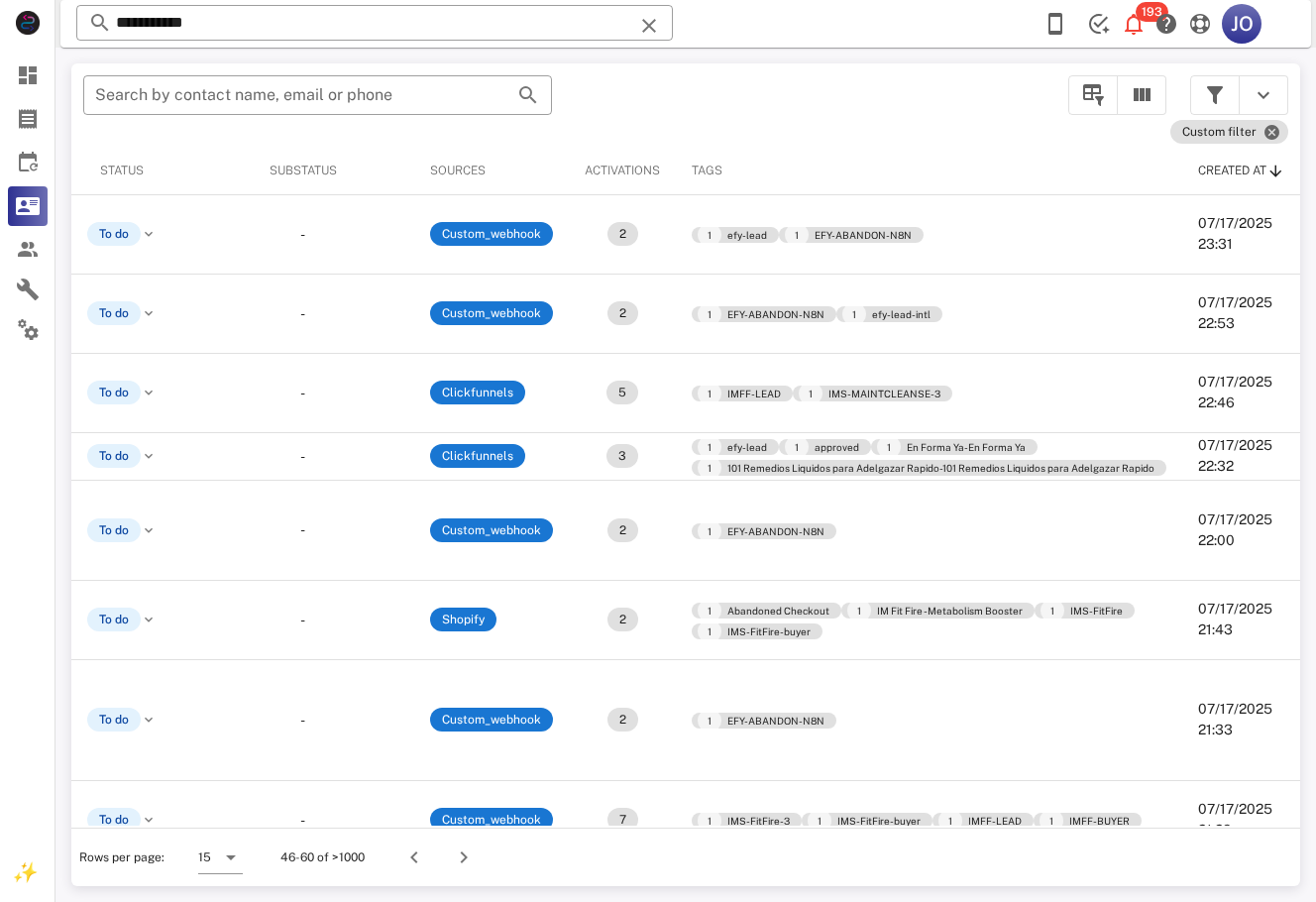scroll, scrollTop: 0, scrollLeft: 758, axis: horizontal 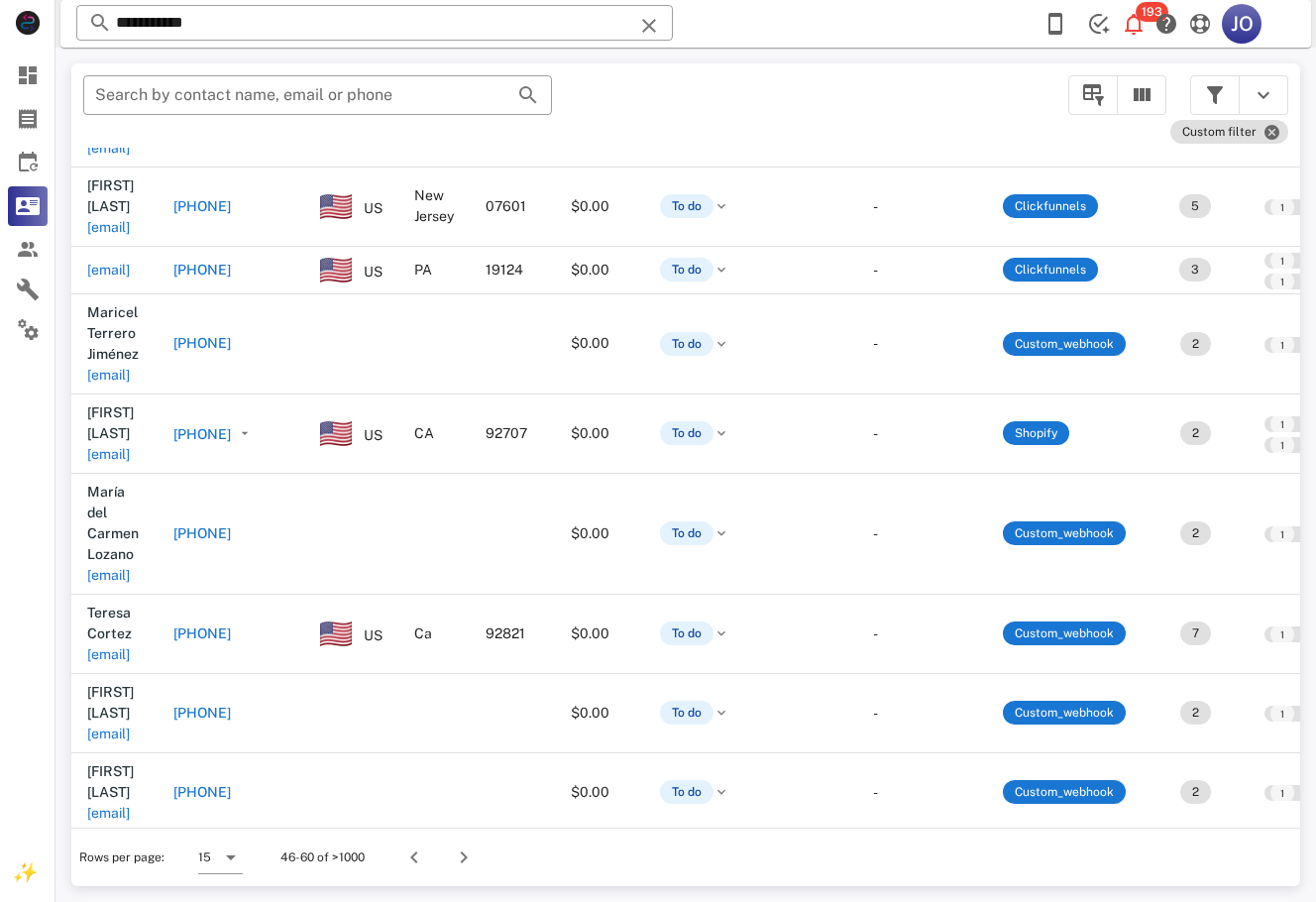 click on "lucerosanchez58@gmail.com" at bounding box center [108, 1130] 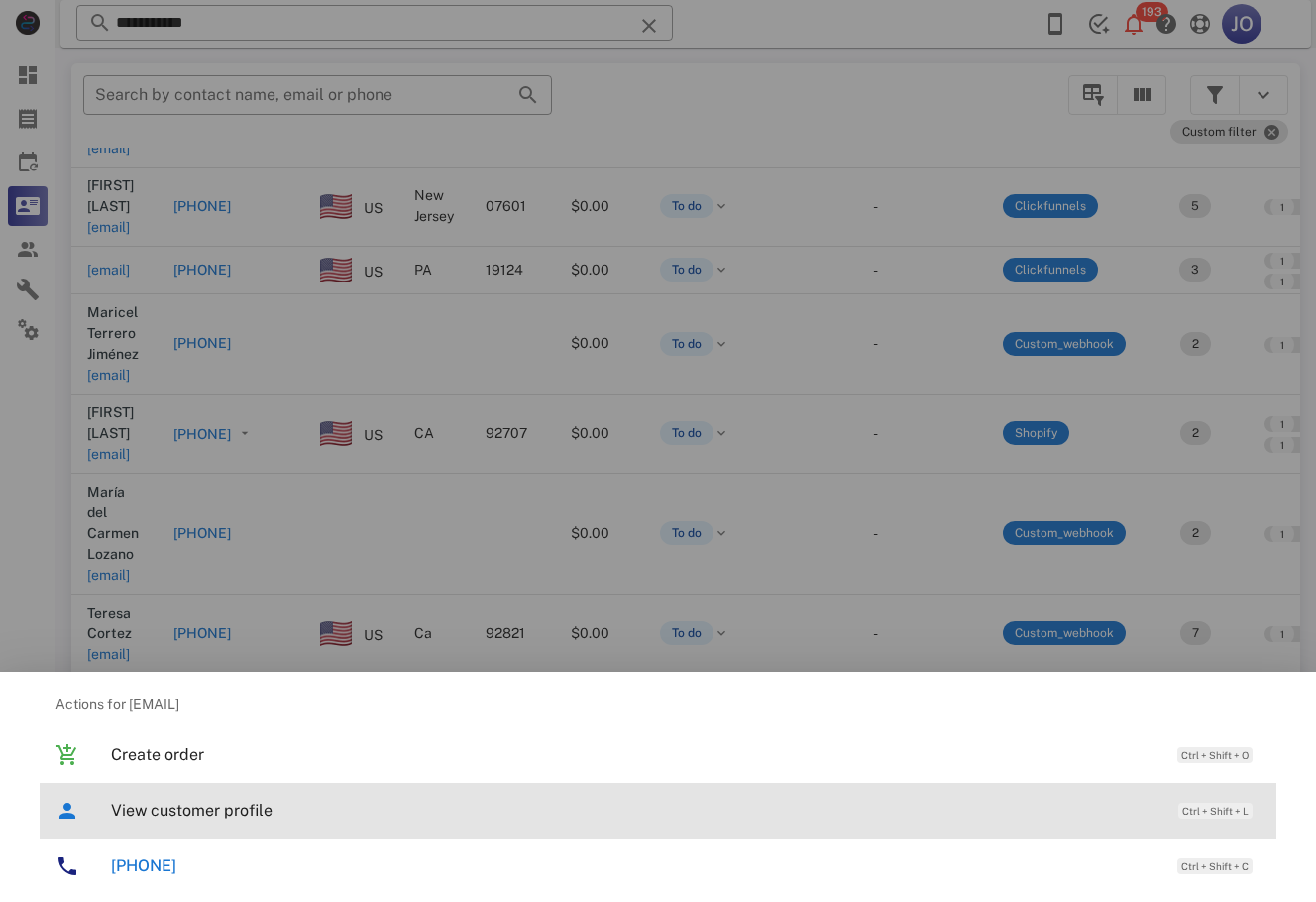 click on "View customer profile Ctrl + Shift + L" at bounding box center (658, 811) 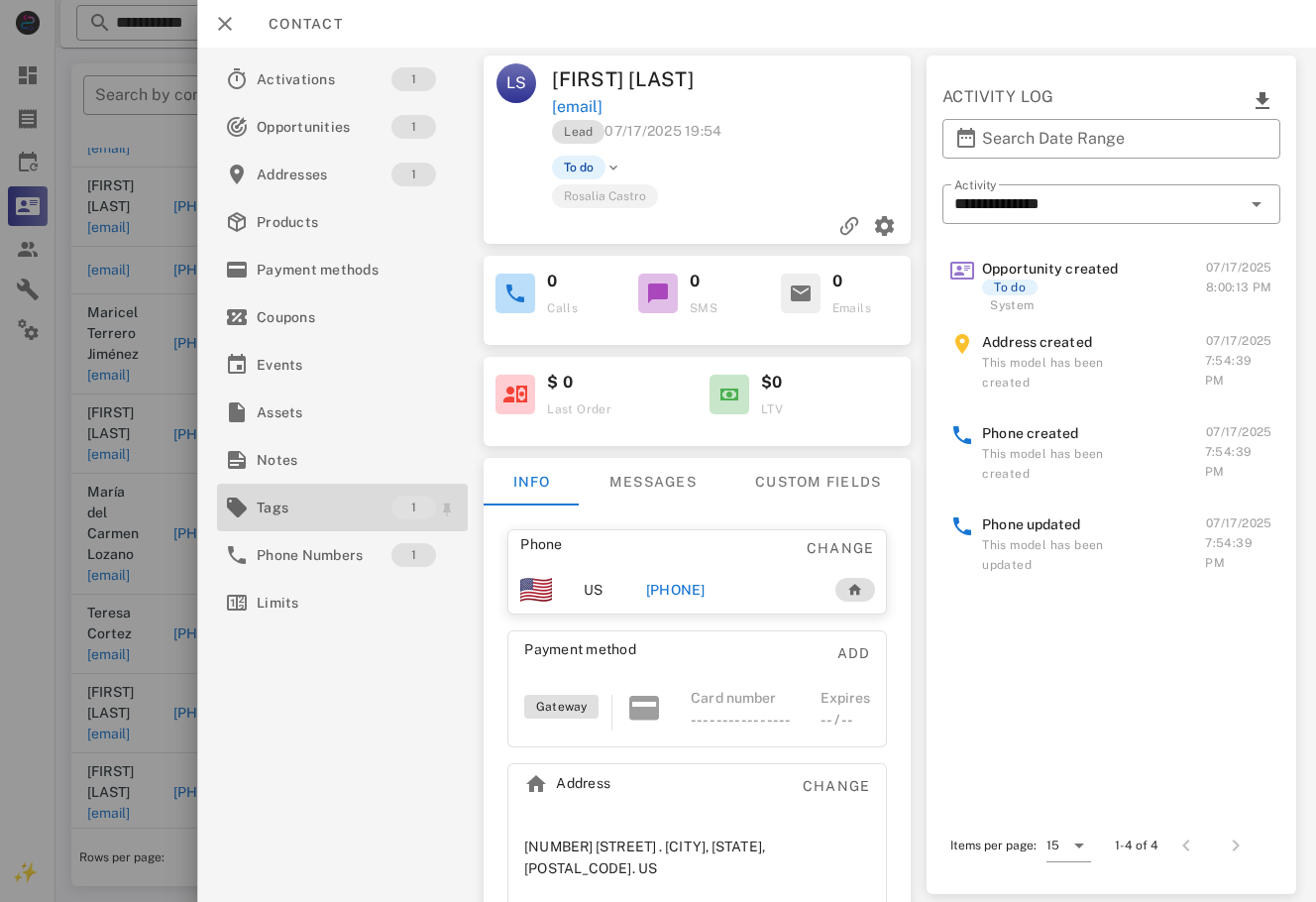 click on "Tags" at bounding box center (324, 507) 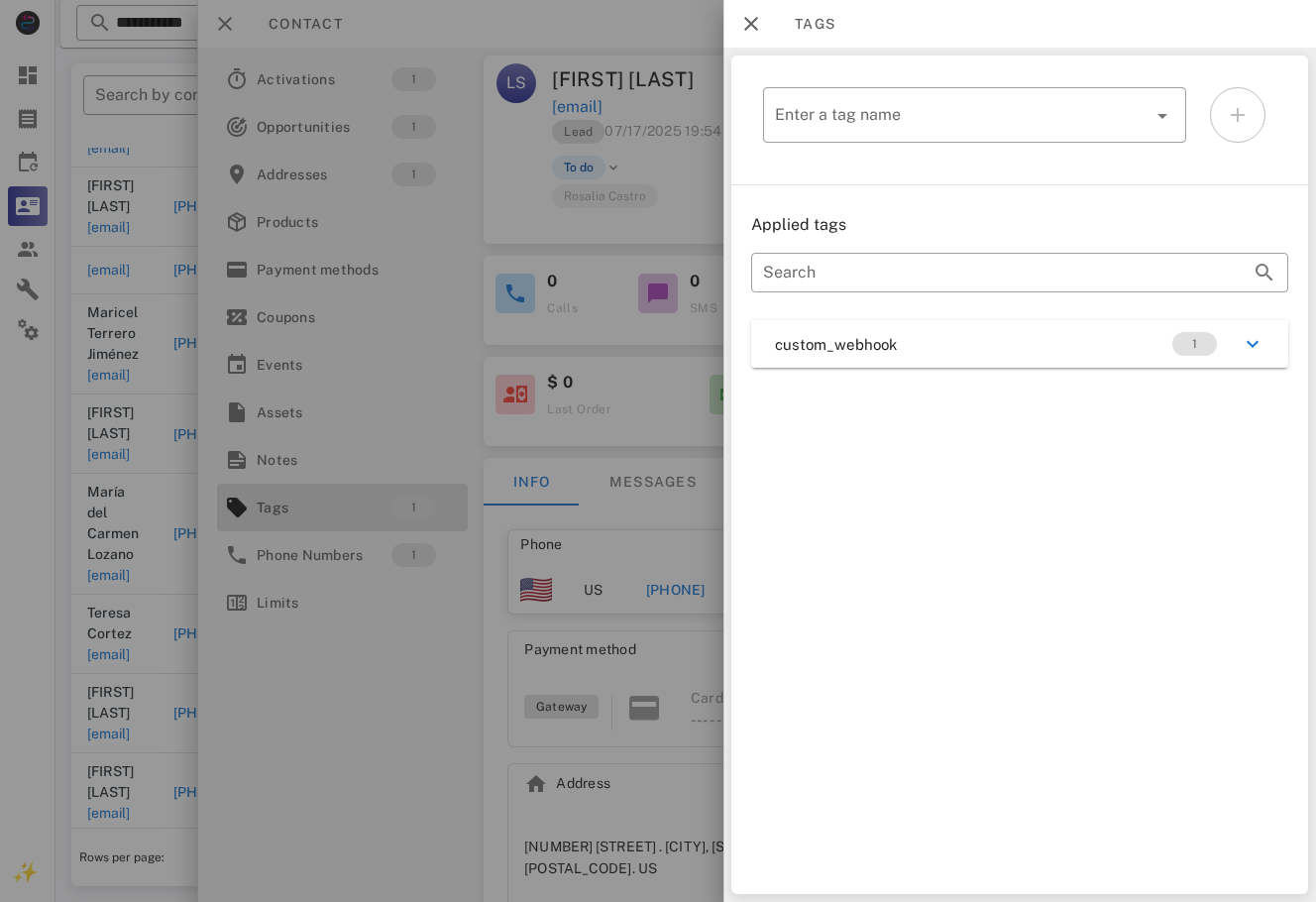 click on "Applied tags ​ Search  custom_webhook  1" at bounding box center (1020, 290) 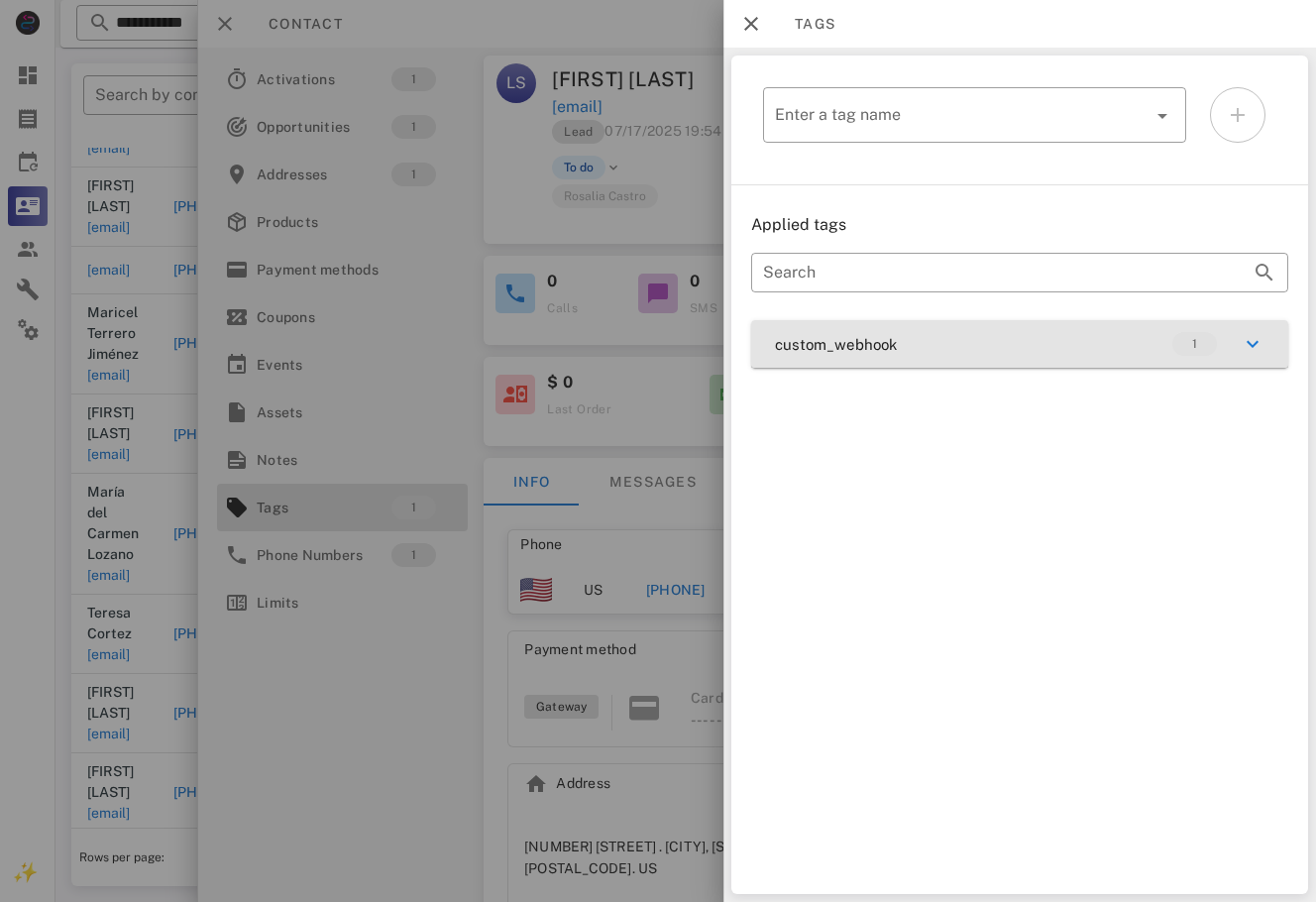 click on "custom_webhook  1" at bounding box center [1020, 344] 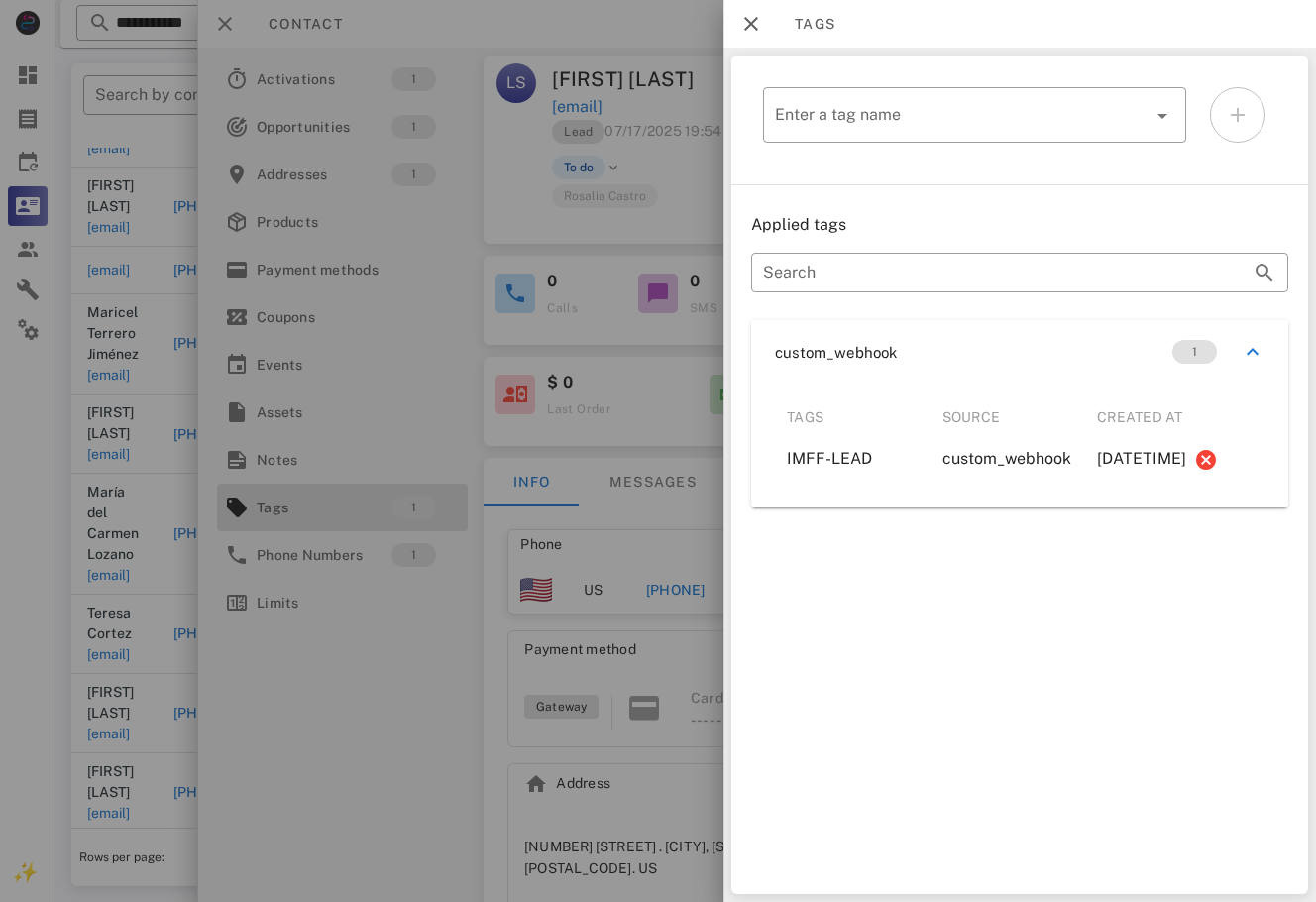 click at bounding box center (658, 451) 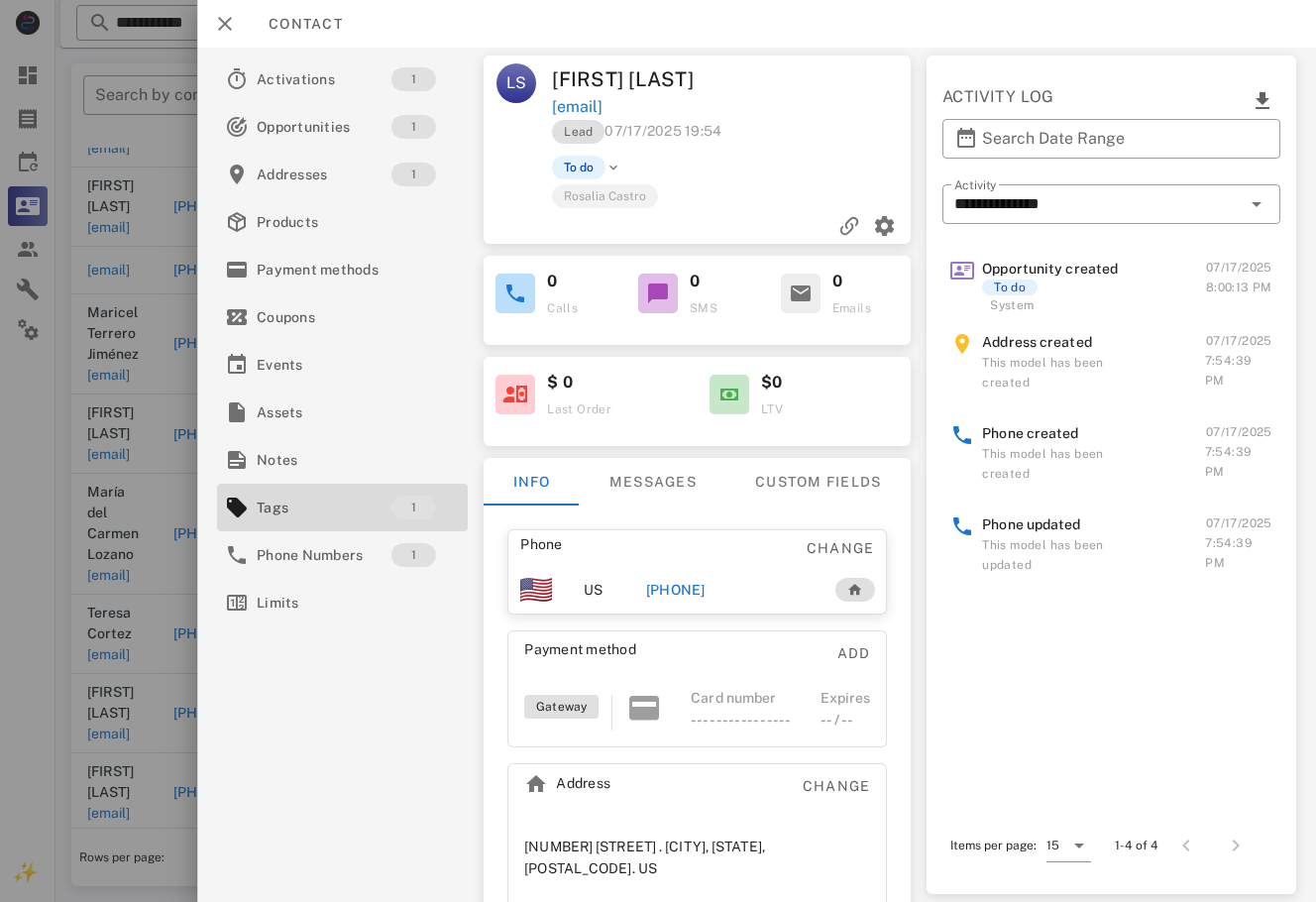 click on "+15416064239" at bounding box center [676, 590] 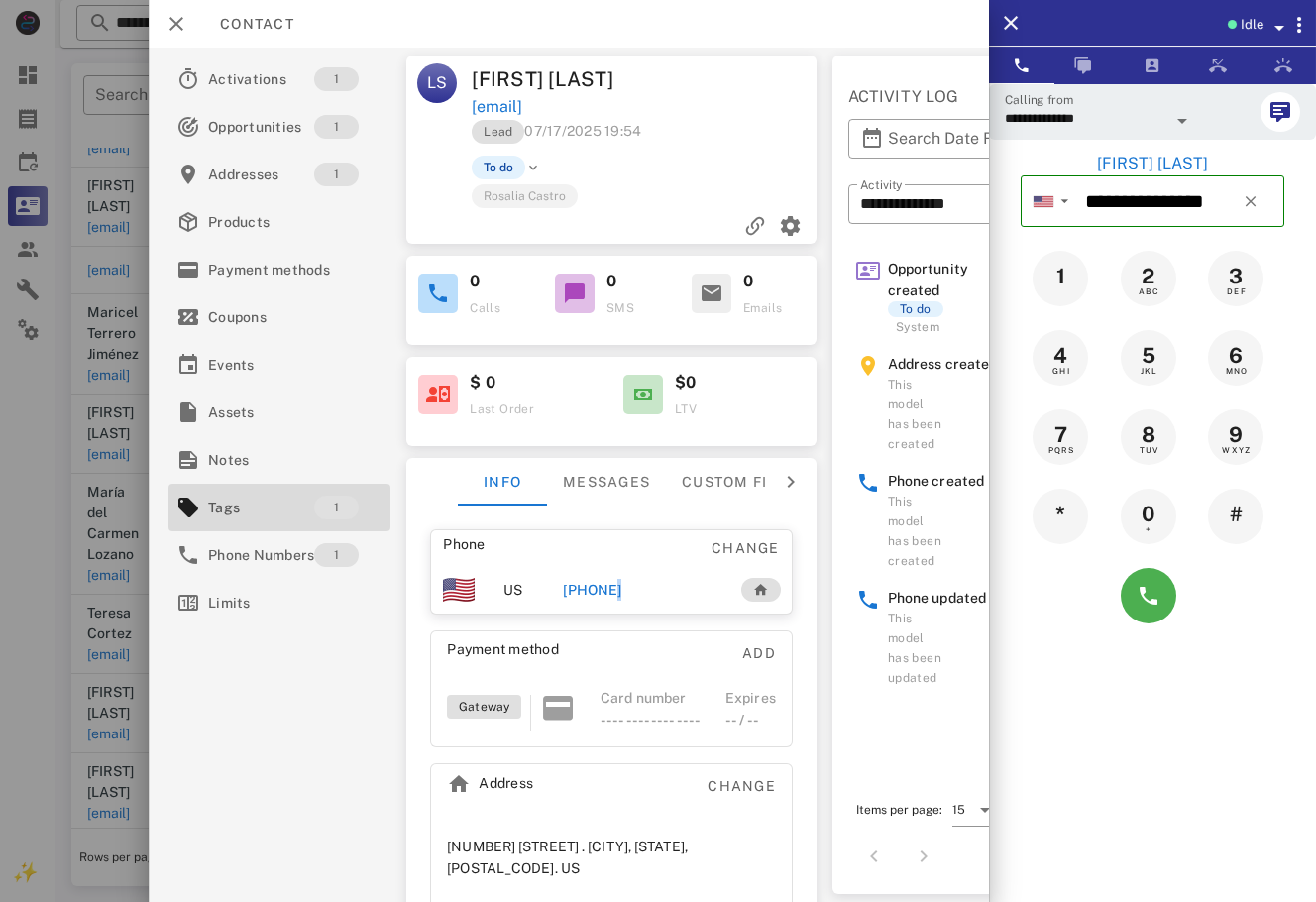 click on "+15416064239" at bounding box center (592, 590) 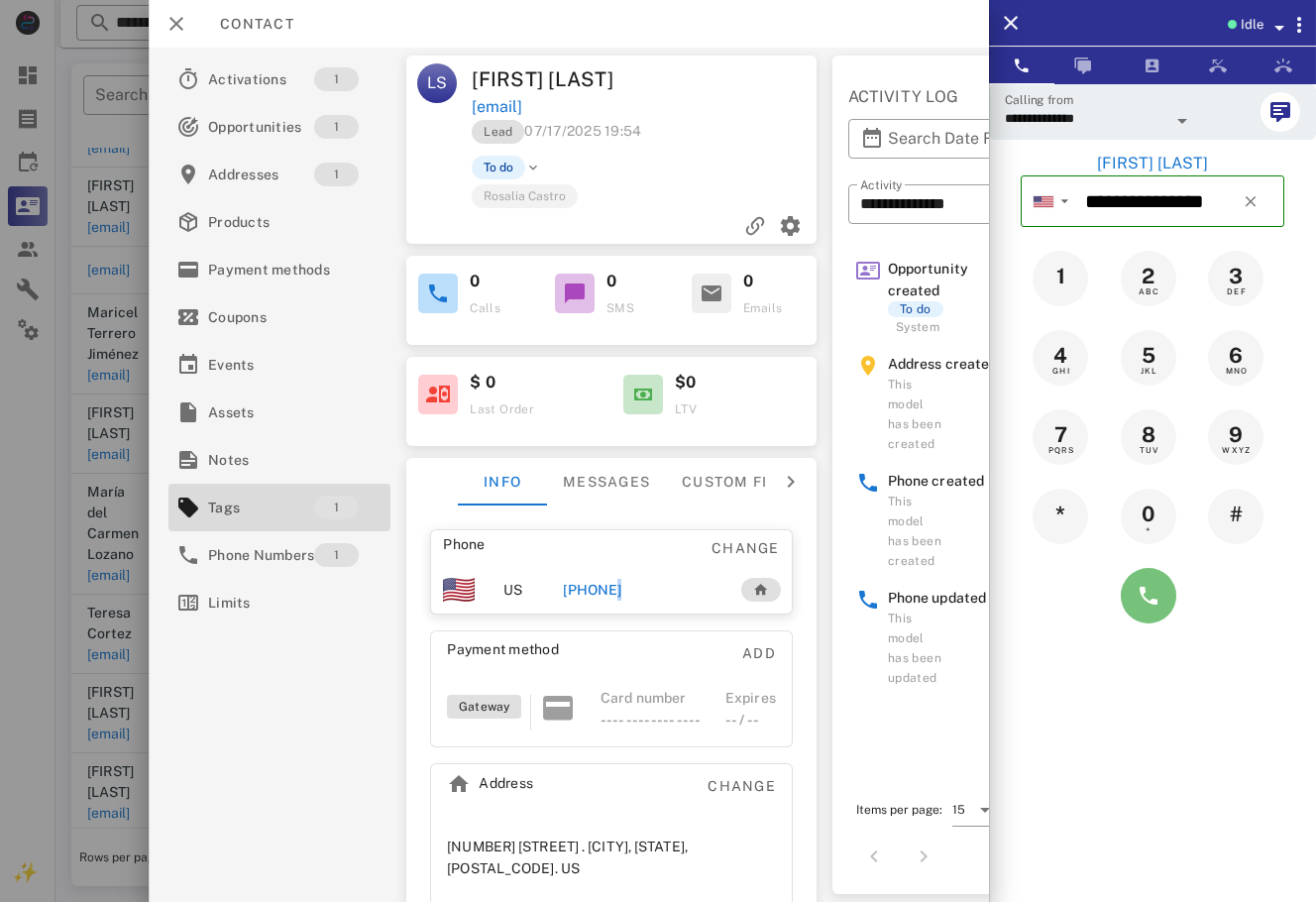 click at bounding box center (1149, 596) 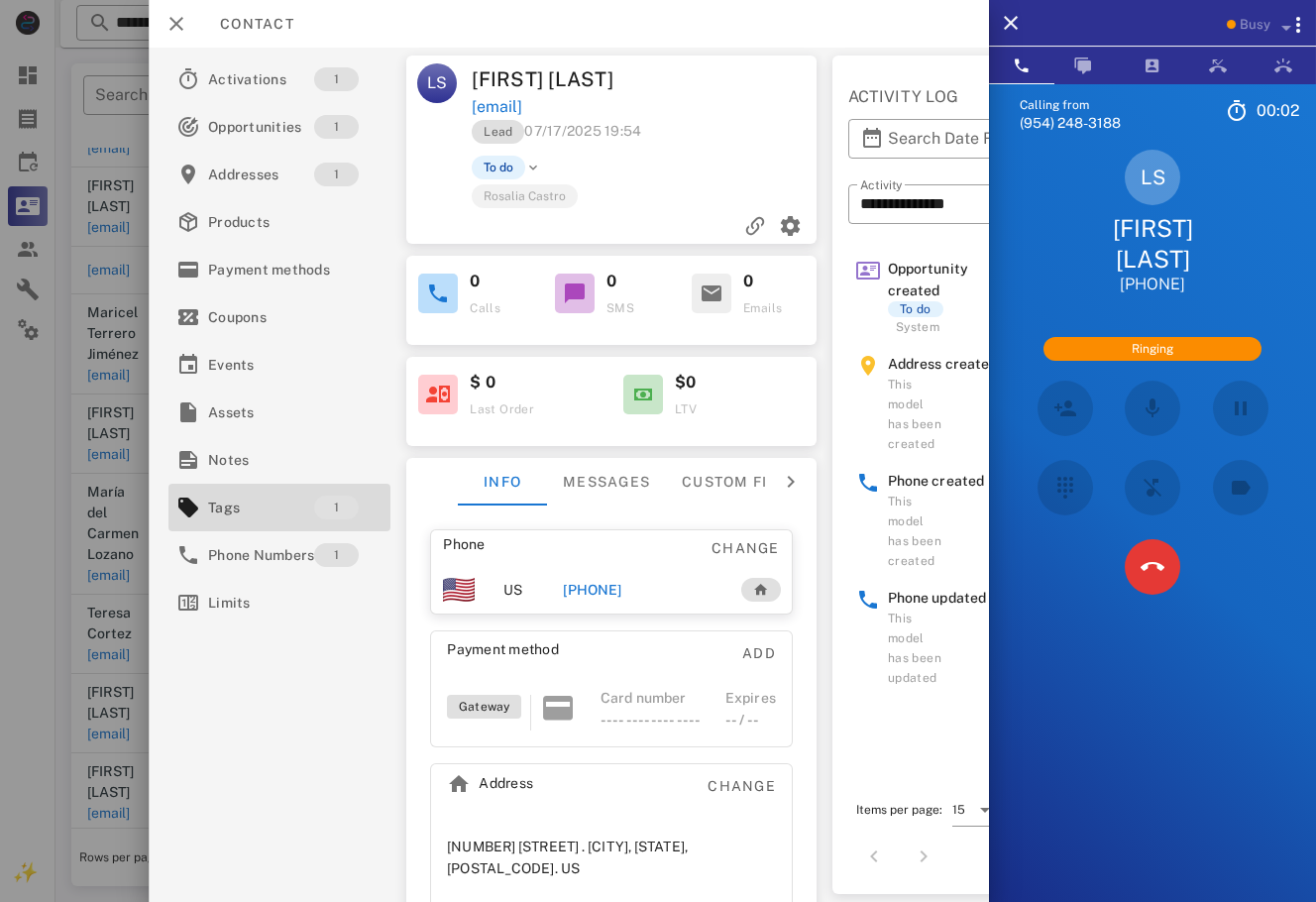scroll, scrollTop: 128, scrollLeft: 0, axis: vertical 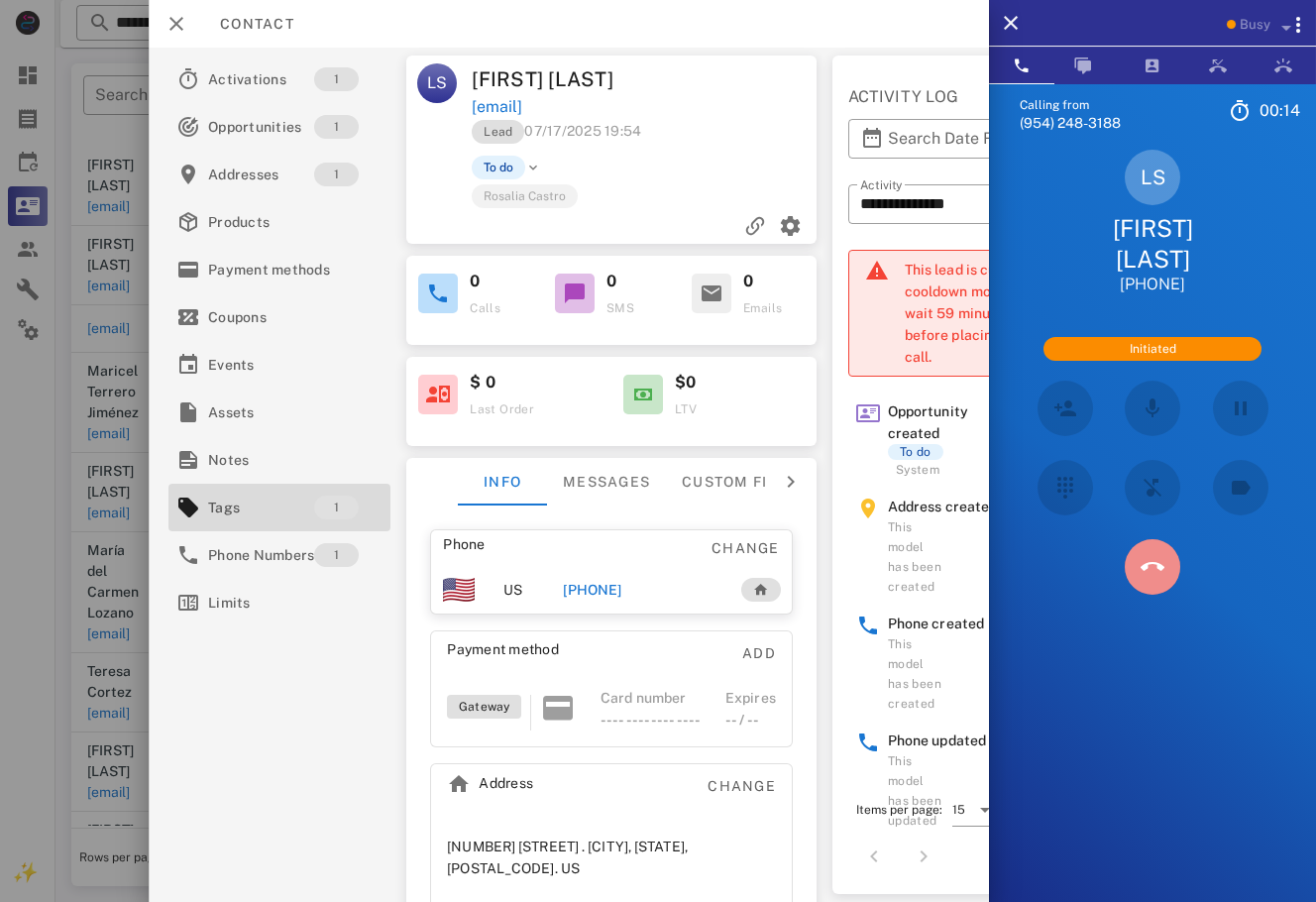 click at bounding box center (1152, 567) 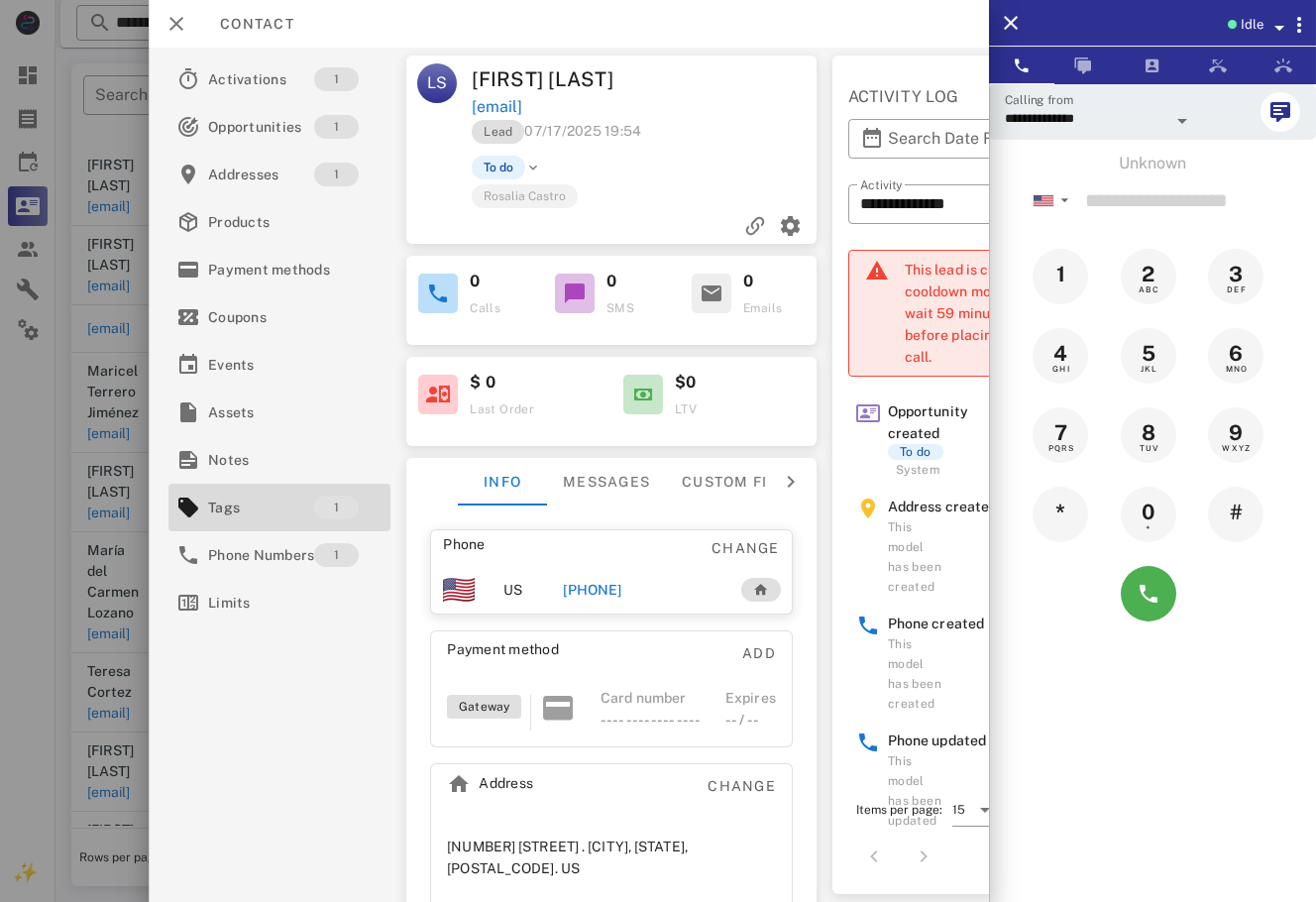 click on "+15416064239" at bounding box center (592, 590) 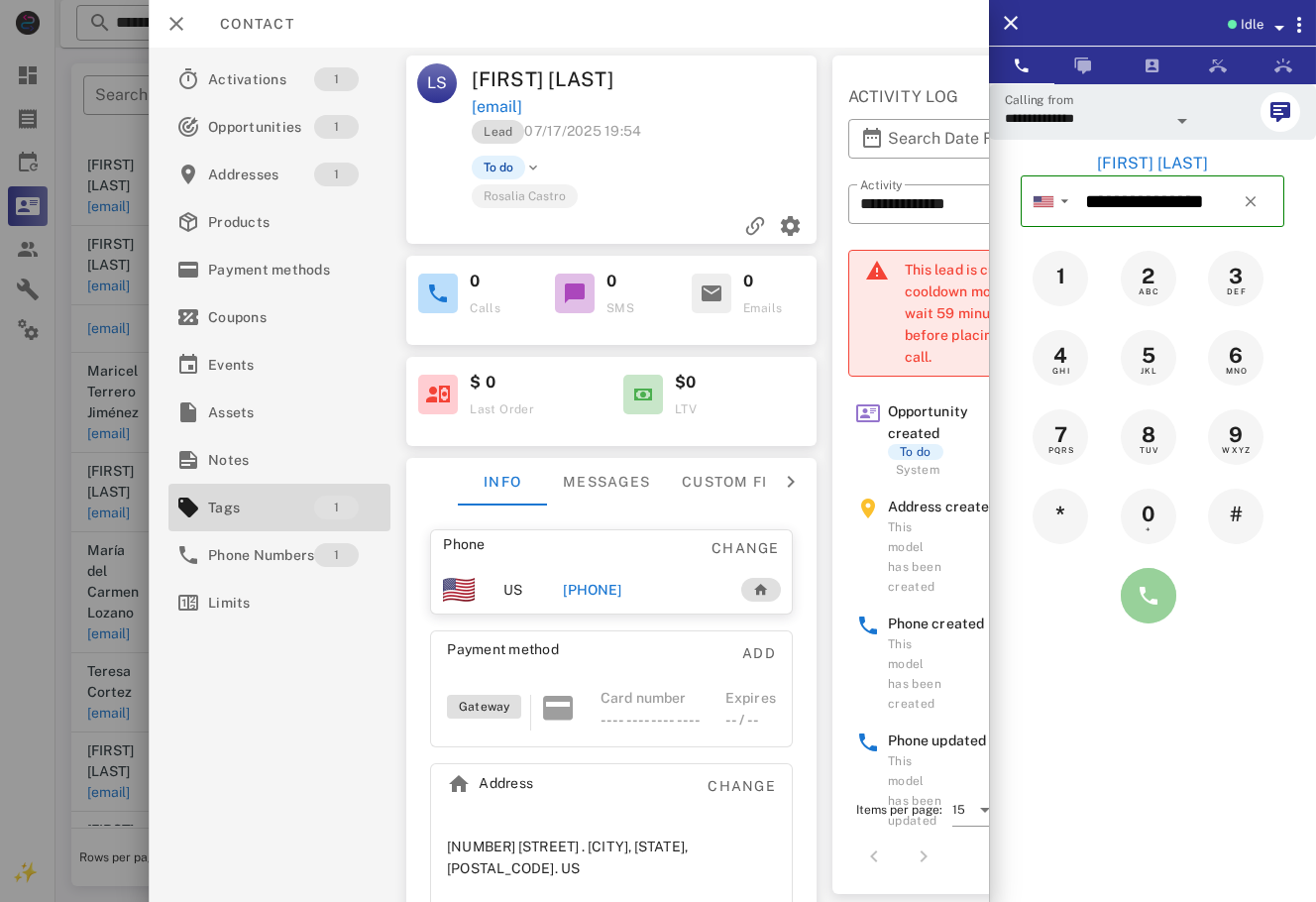 click at bounding box center [1149, 596] 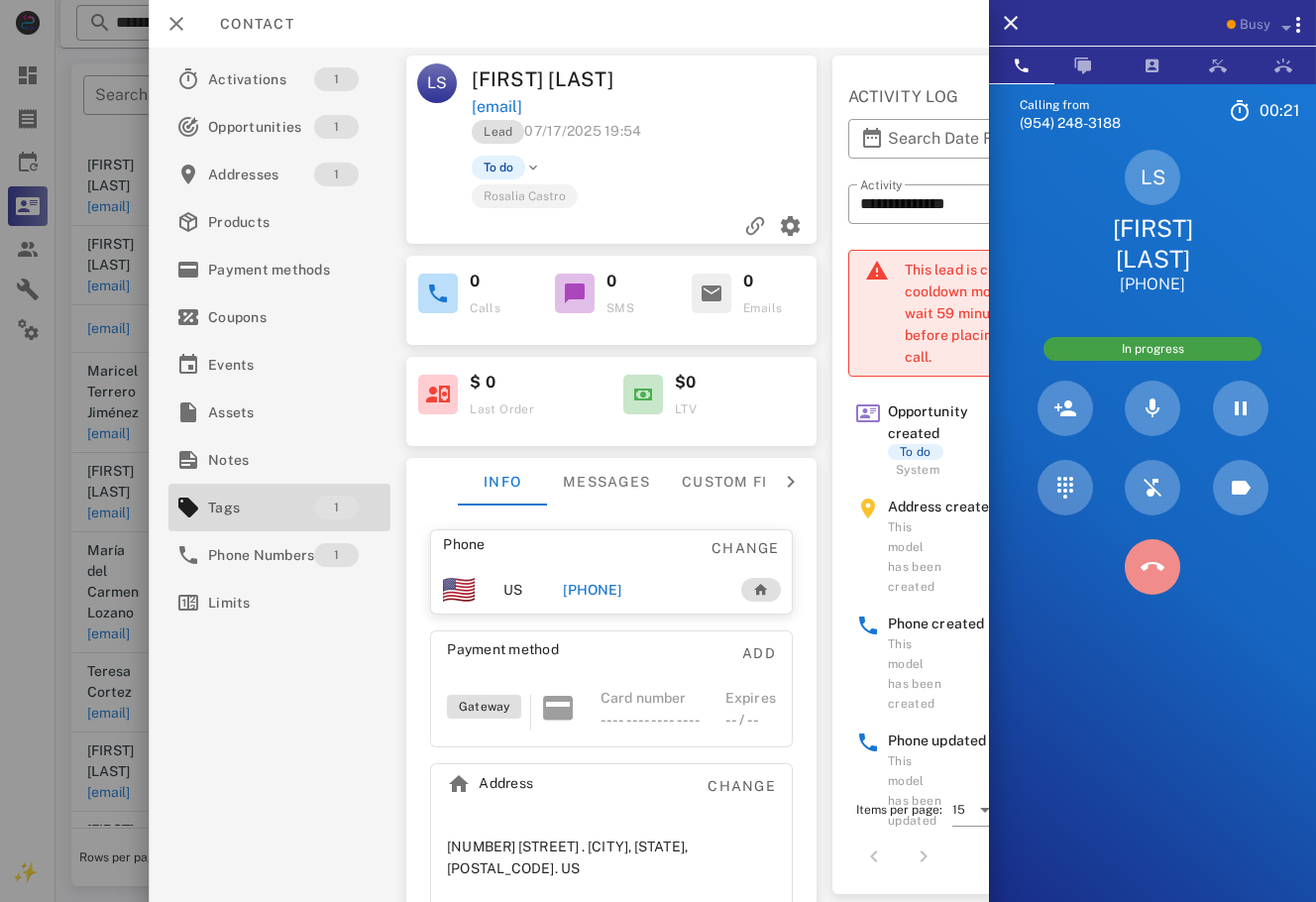 click at bounding box center (1152, 567) 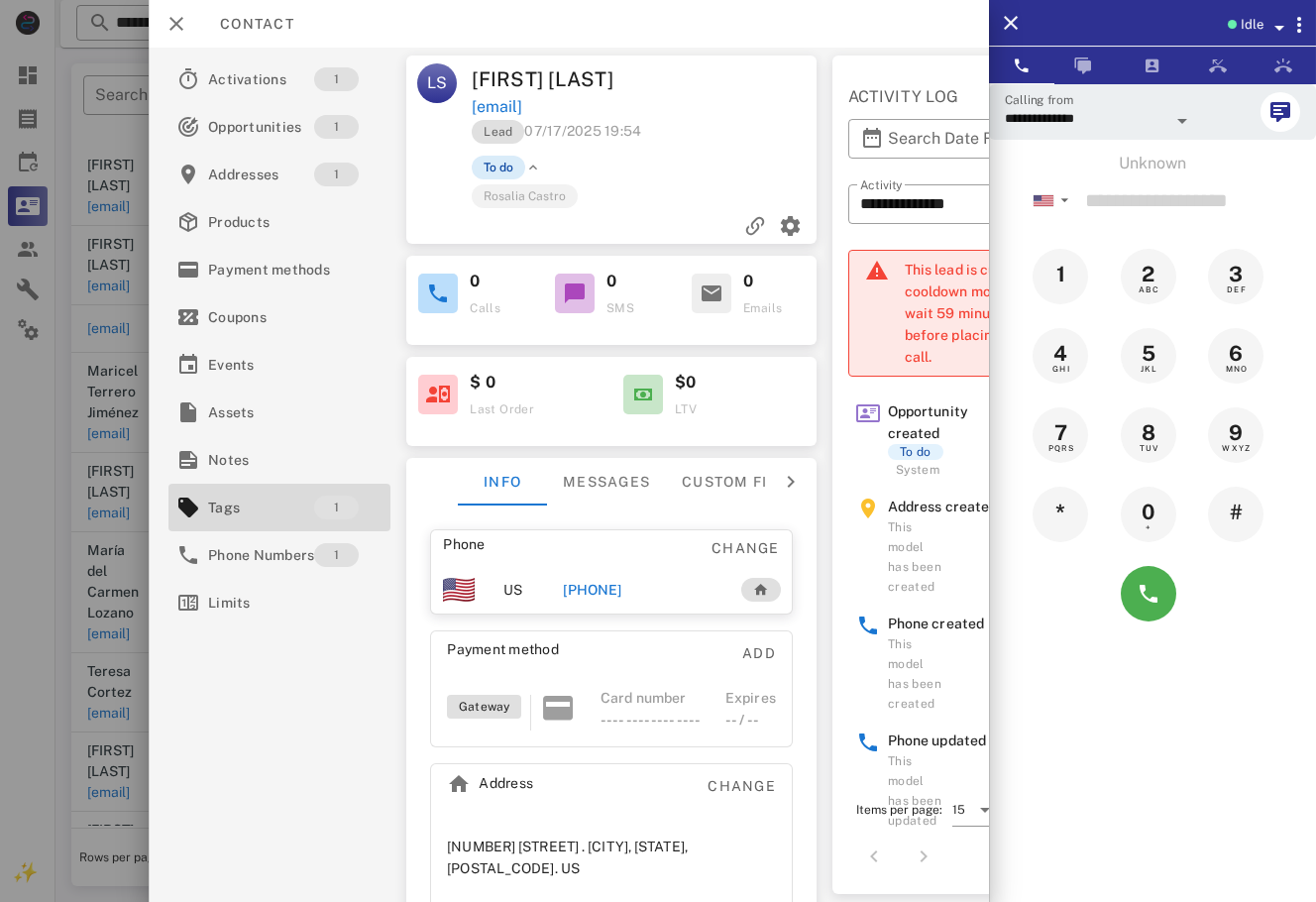 click on "To do" at bounding box center (498, 168) 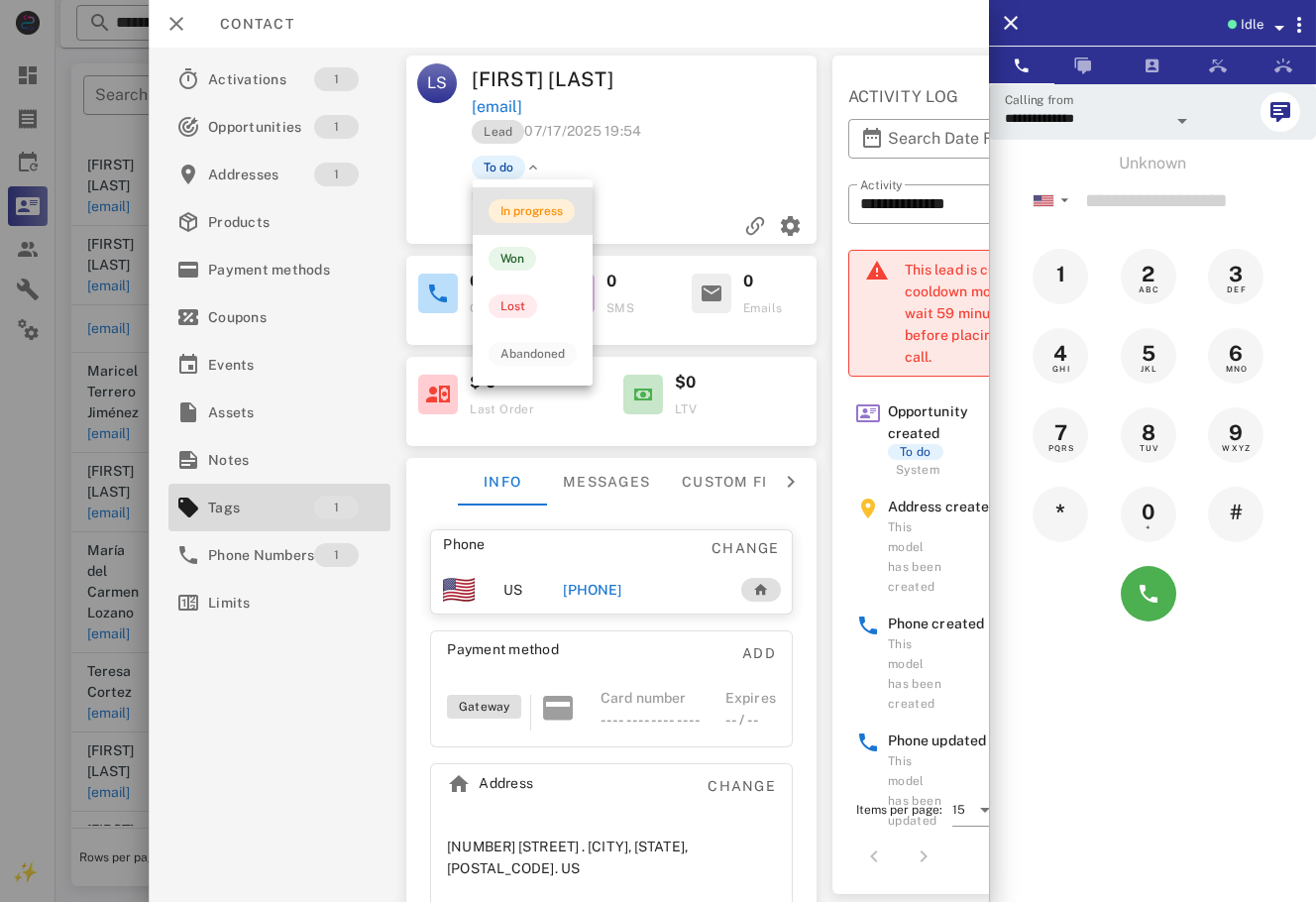 click on "In progress" at bounding box center [531, 211] 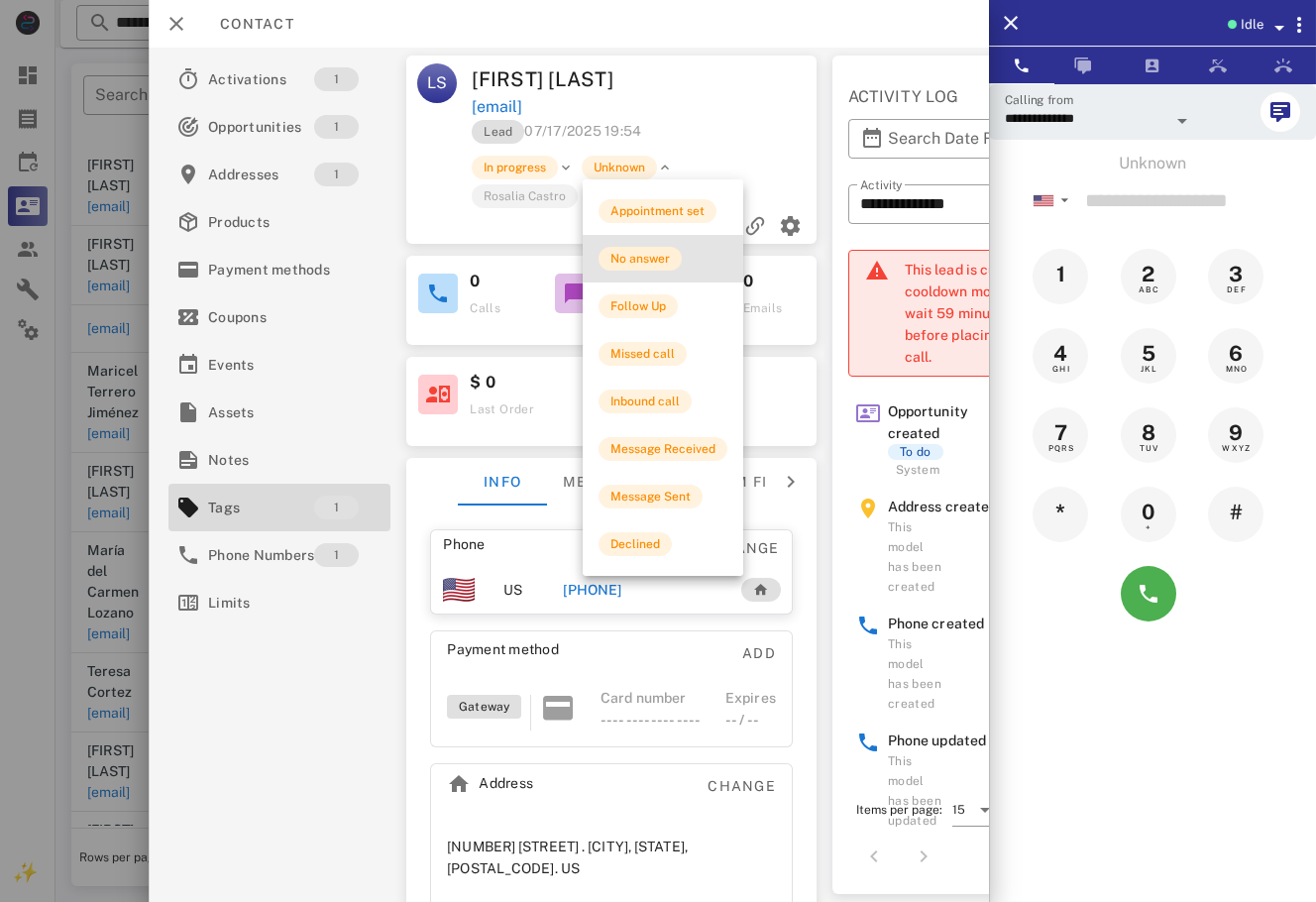 click on "No answer" at bounding box center (640, 259) 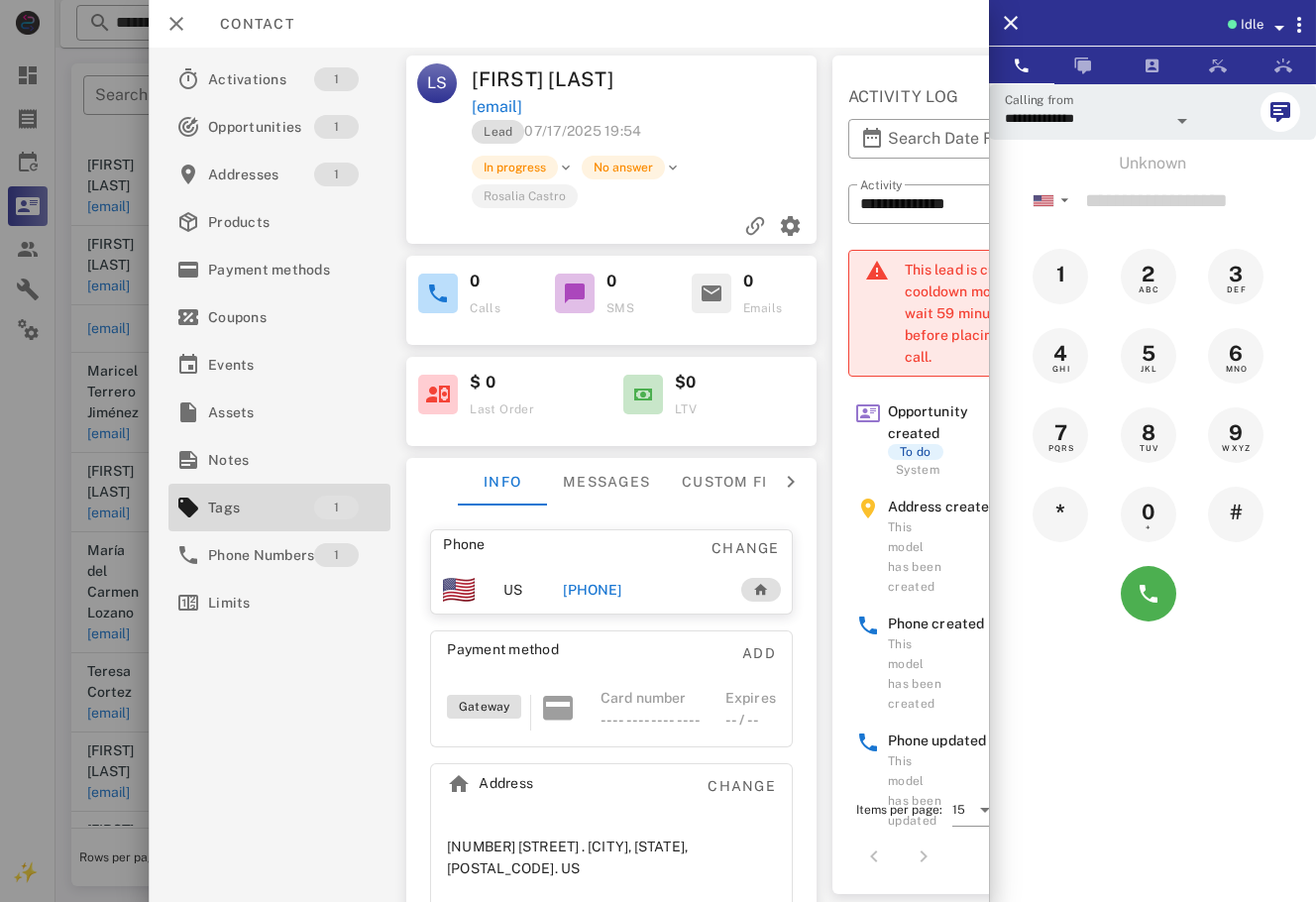 click at bounding box center (658, 451) 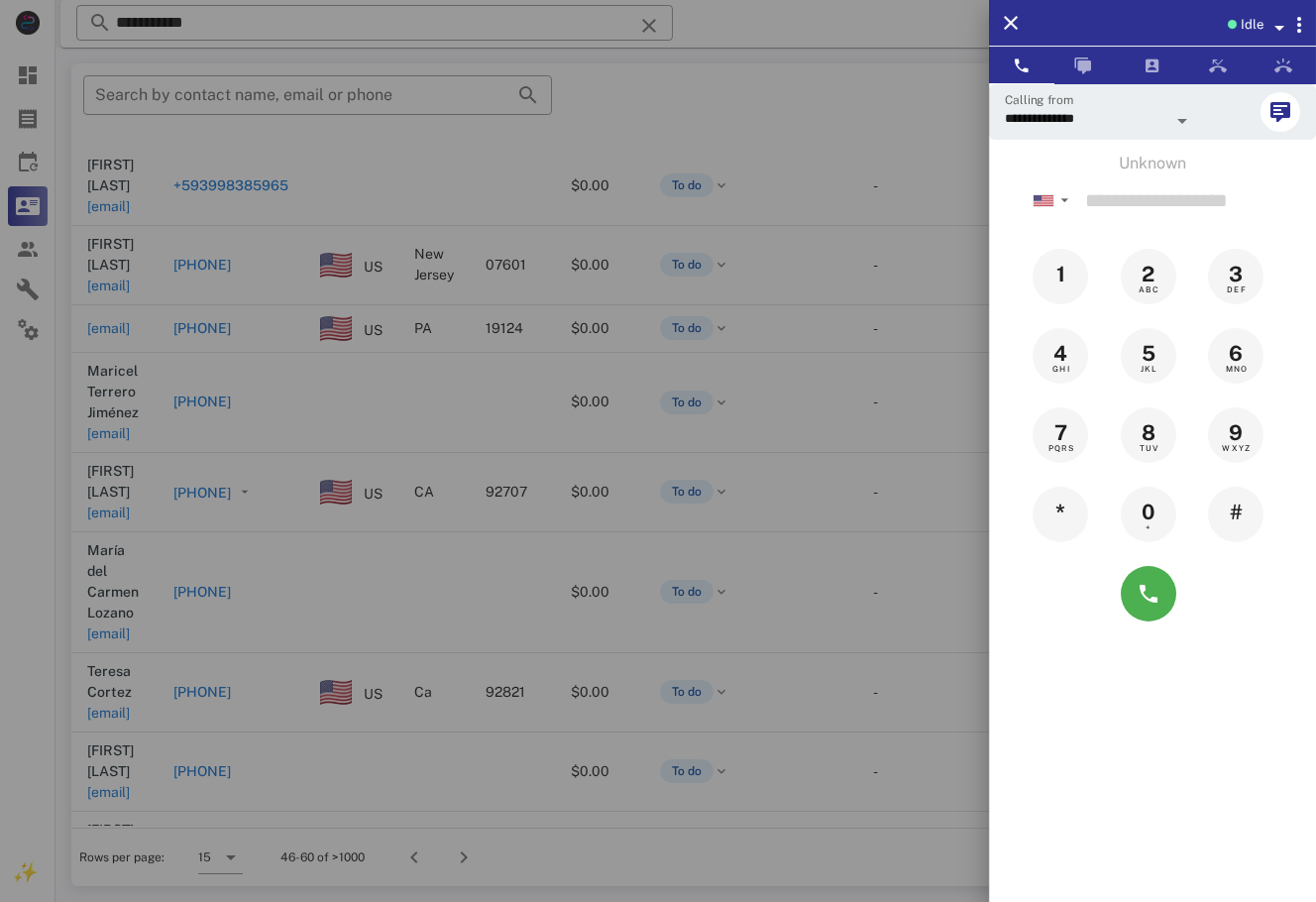 click at bounding box center (658, 451) 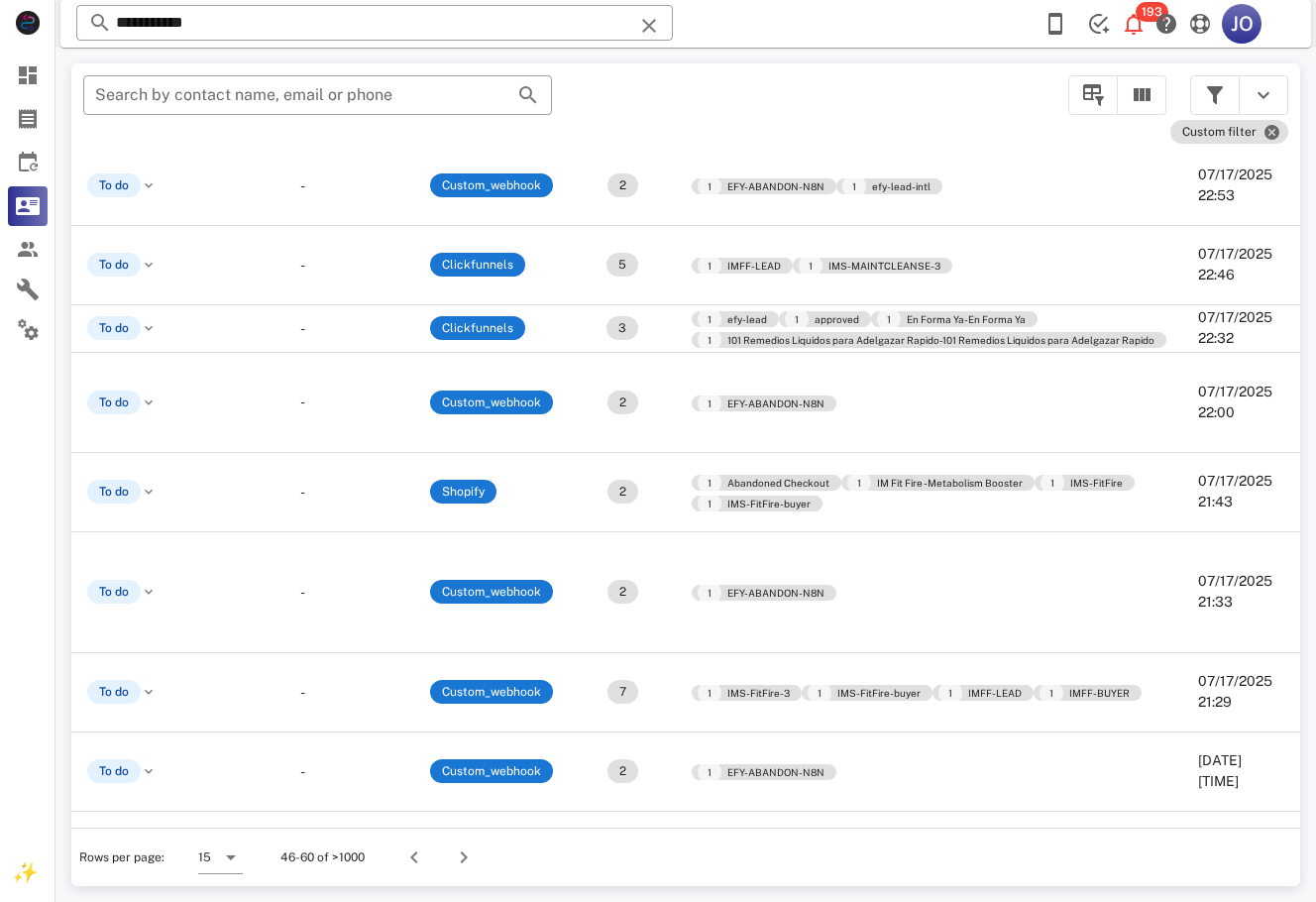 scroll, scrollTop: 128, scrollLeft: 727, axis: both 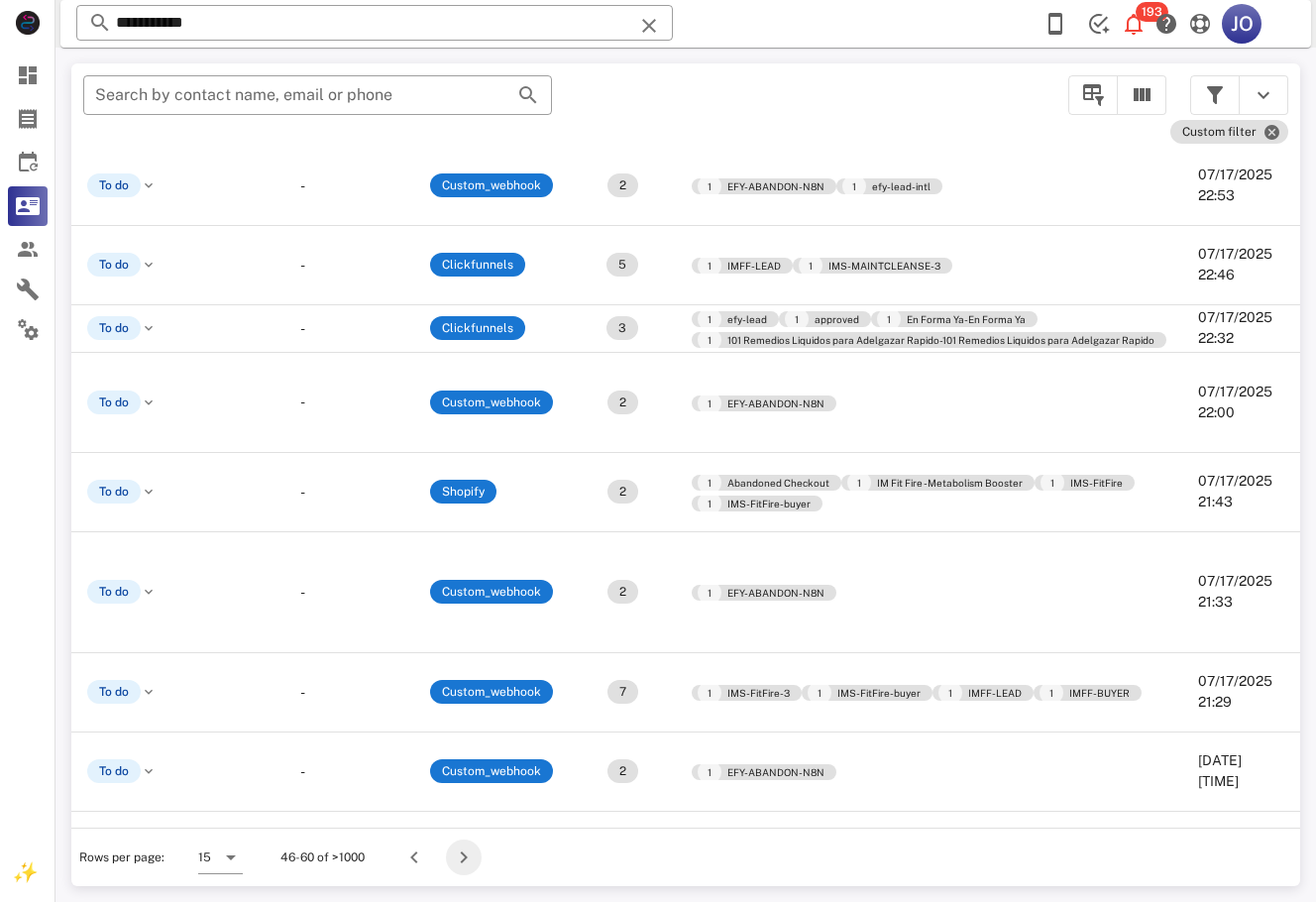 click at bounding box center [464, 857] 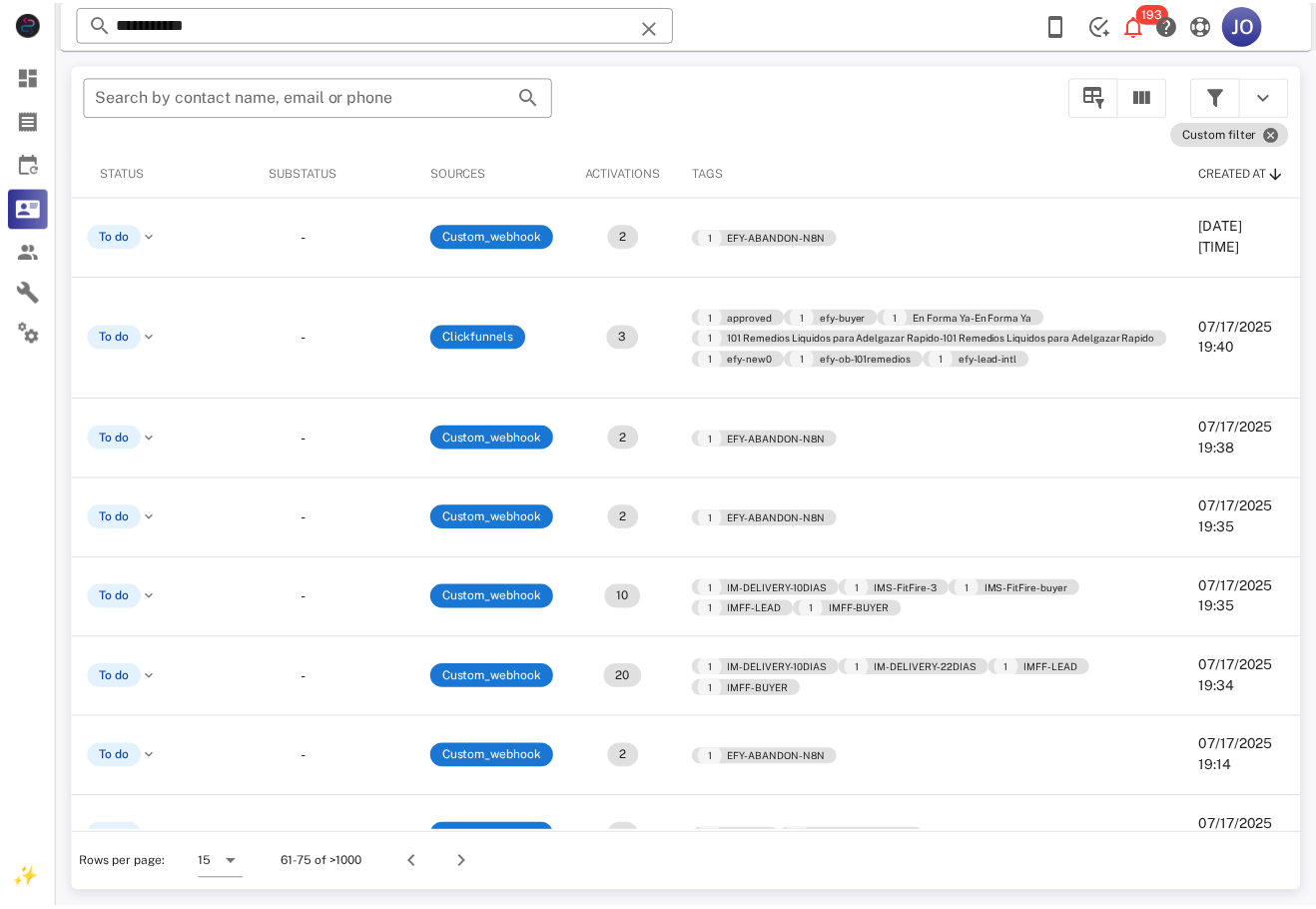 scroll, scrollTop: 0, scrollLeft: 0, axis: both 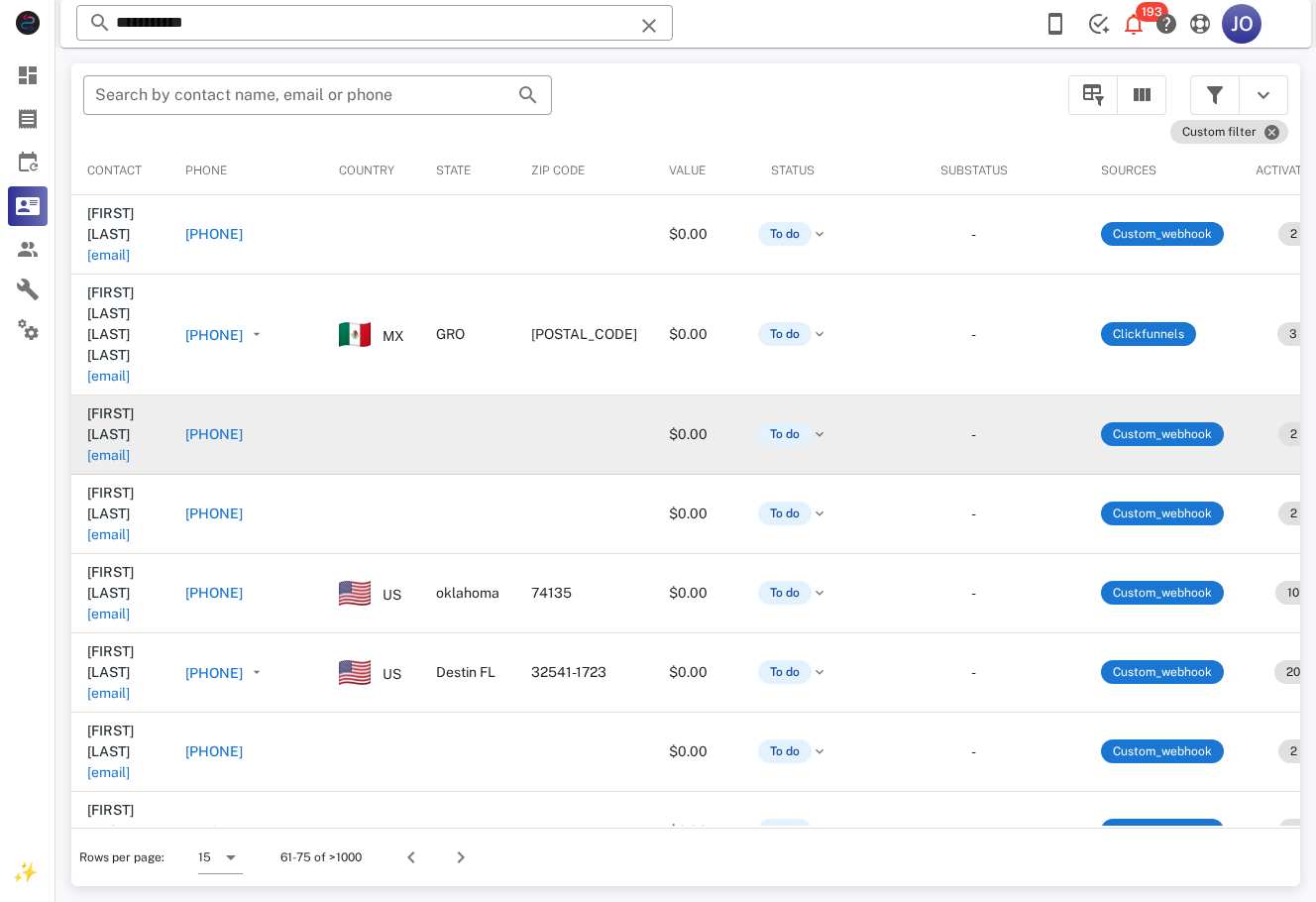 click on "nildatsoukalas@comcast.net" at bounding box center (108, 455) 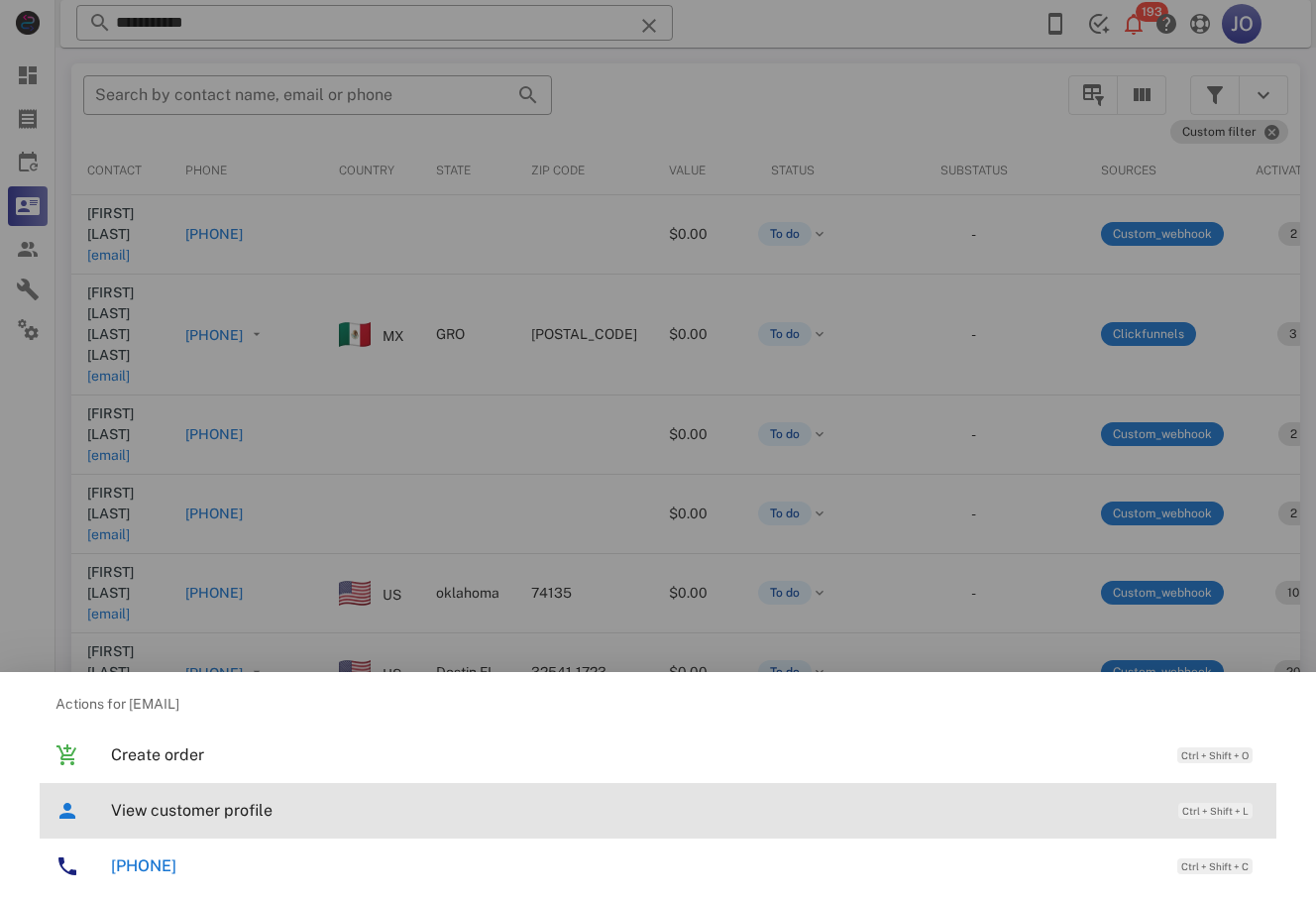 click on "View customer profile" at bounding box center [634, 810] 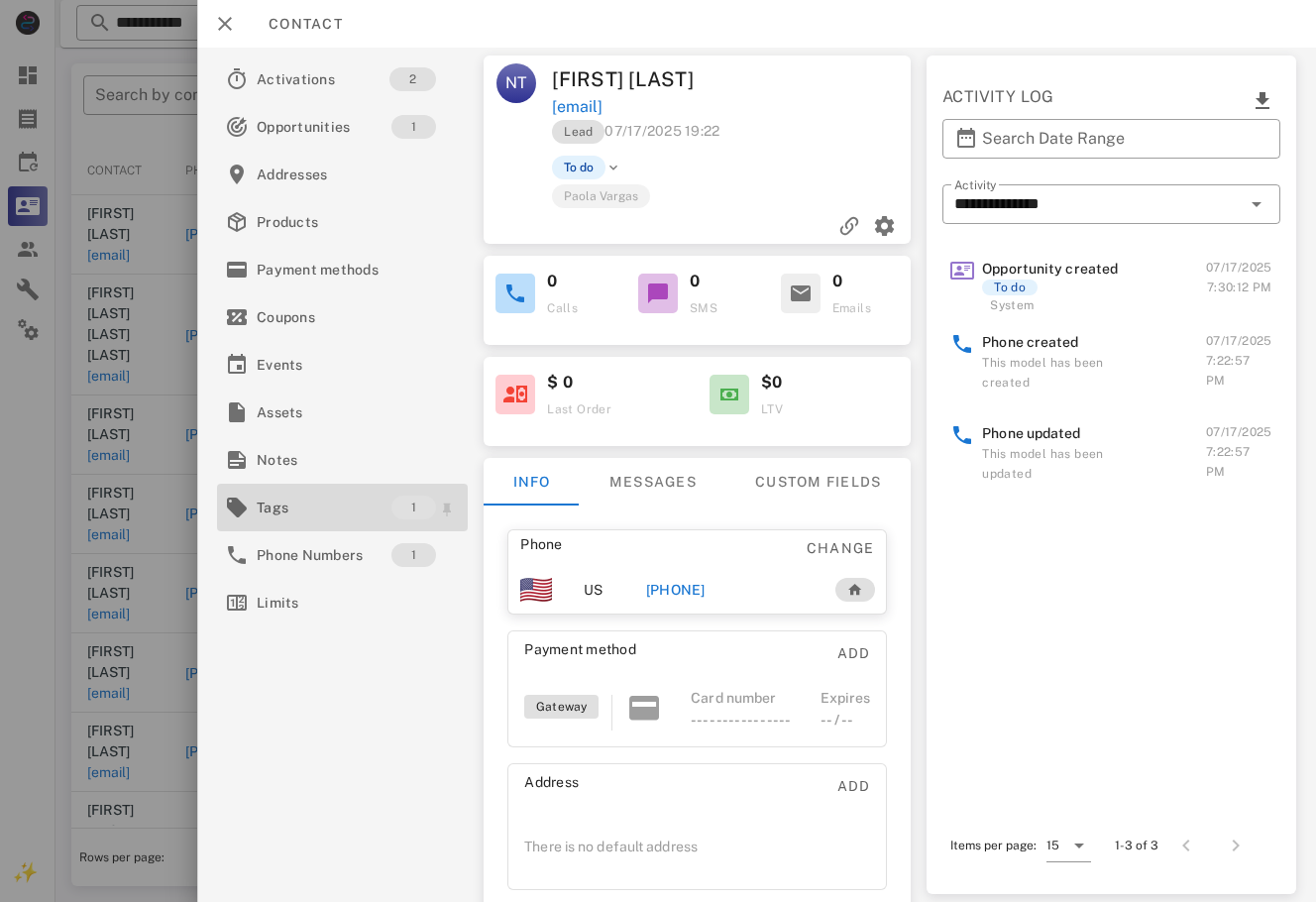 click on "Tags" at bounding box center [324, 507] 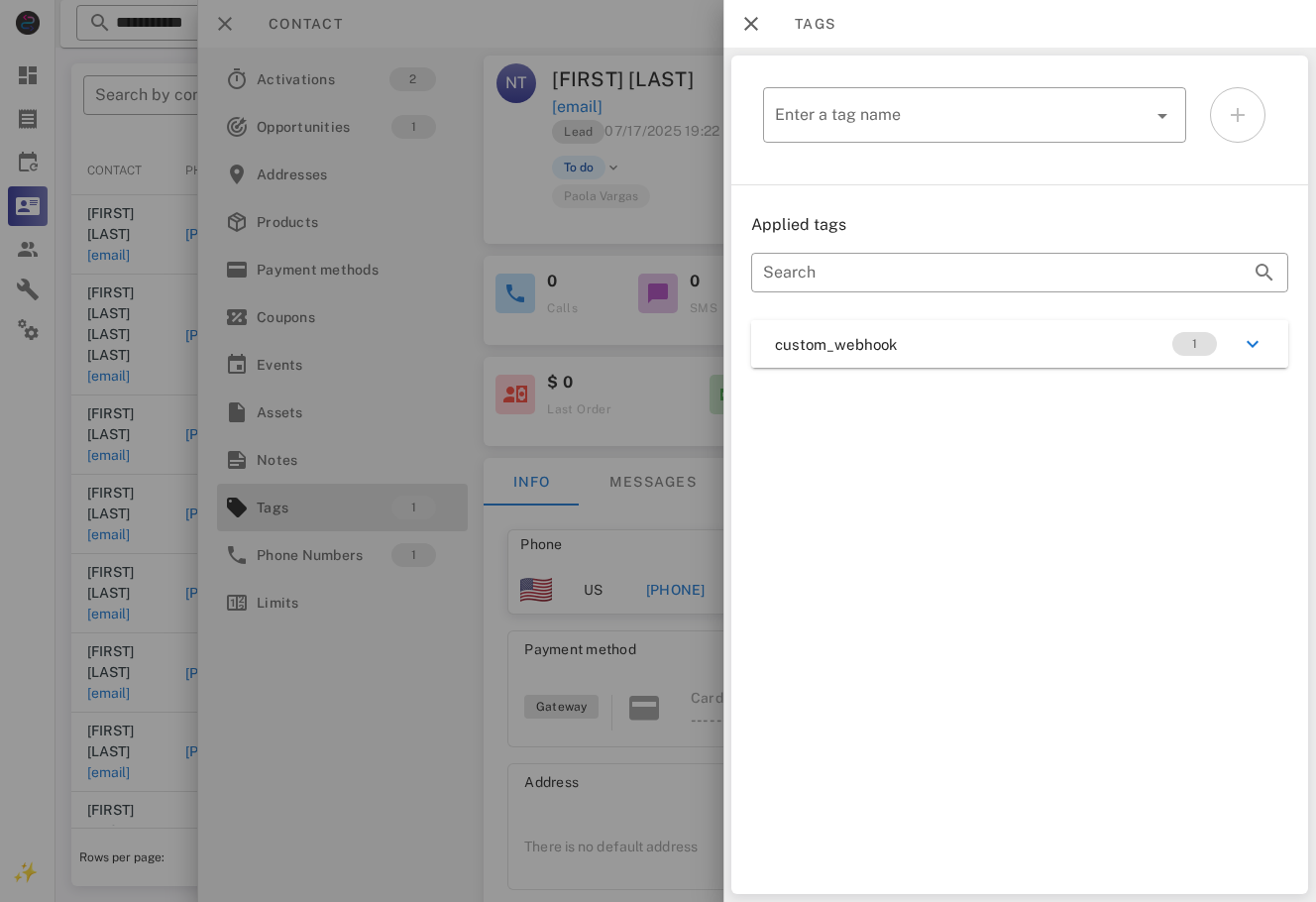 click on "custom_webhook  1" at bounding box center [1020, 344] 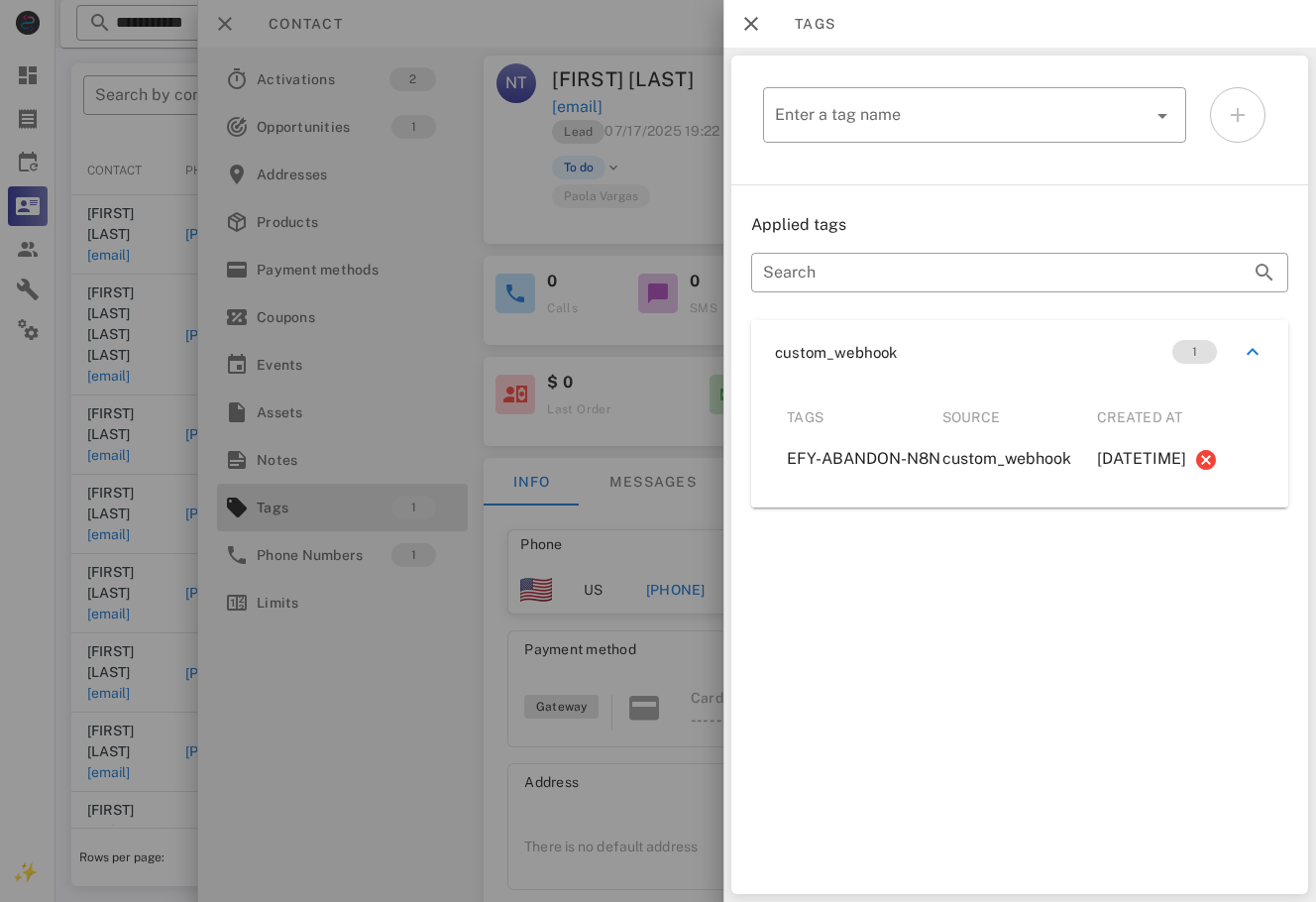 click at bounding box center (658, 451) 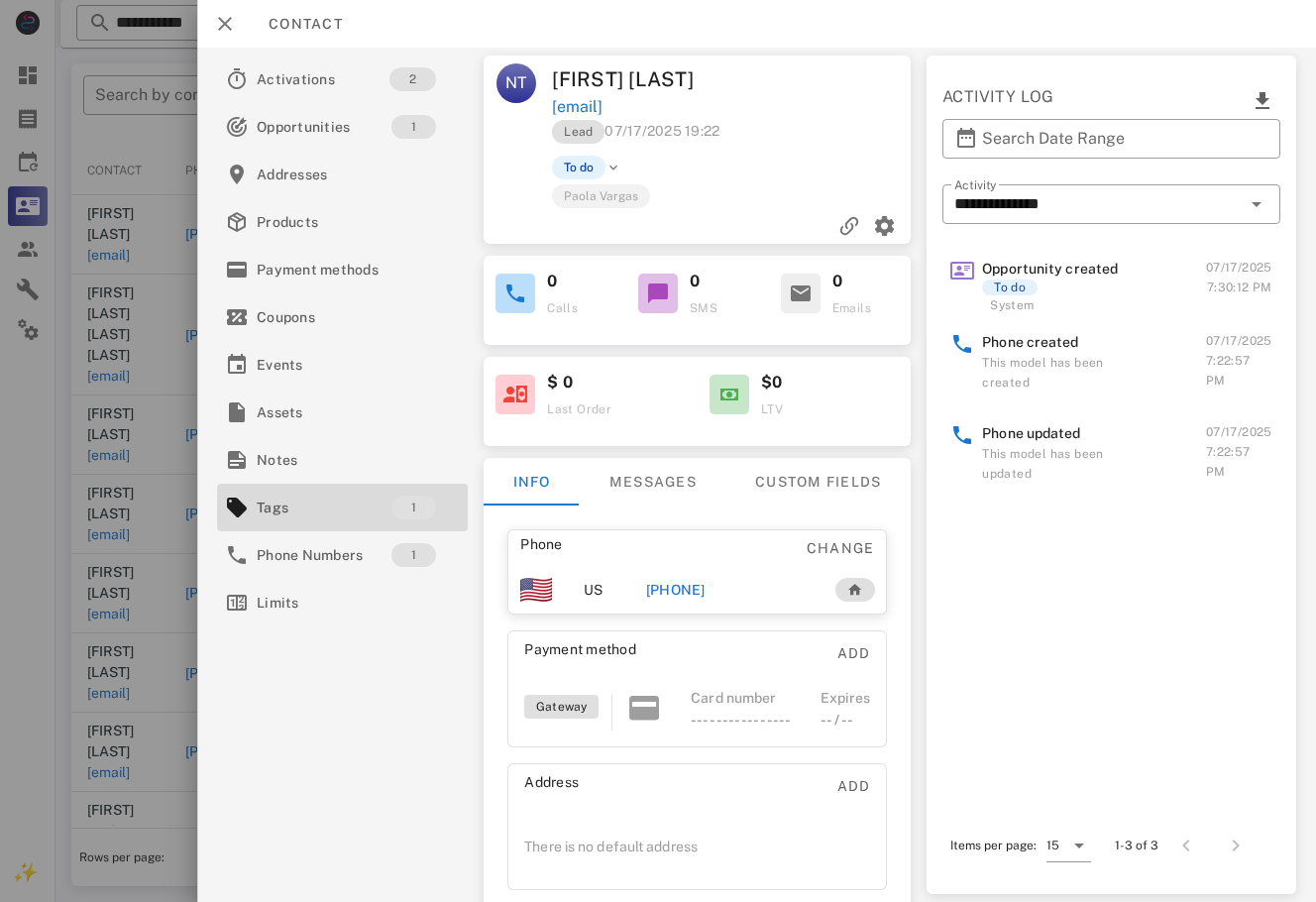 click at bounding box center [658, 451] 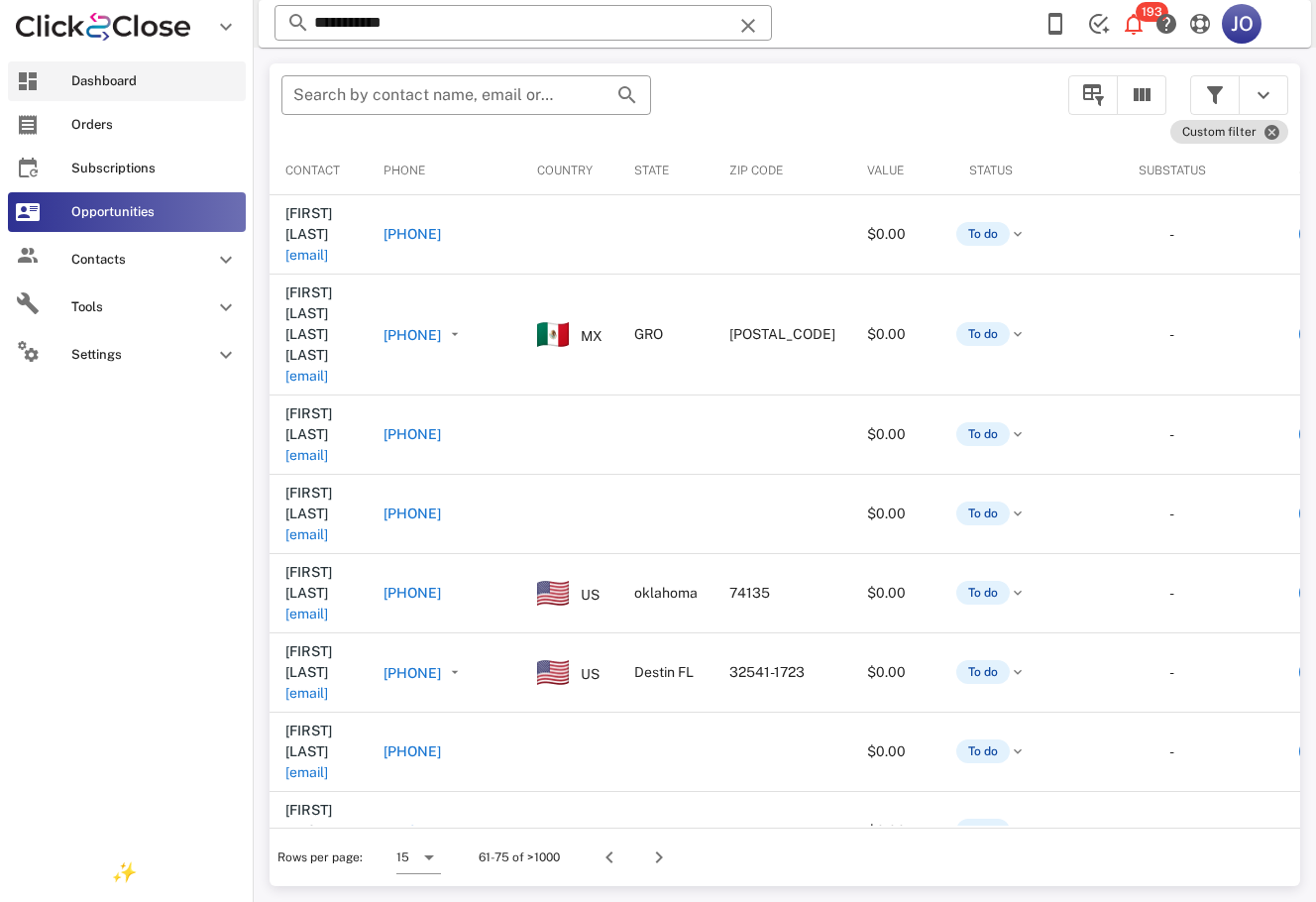 click on "Dashboard" at bounding box center (127, 81) 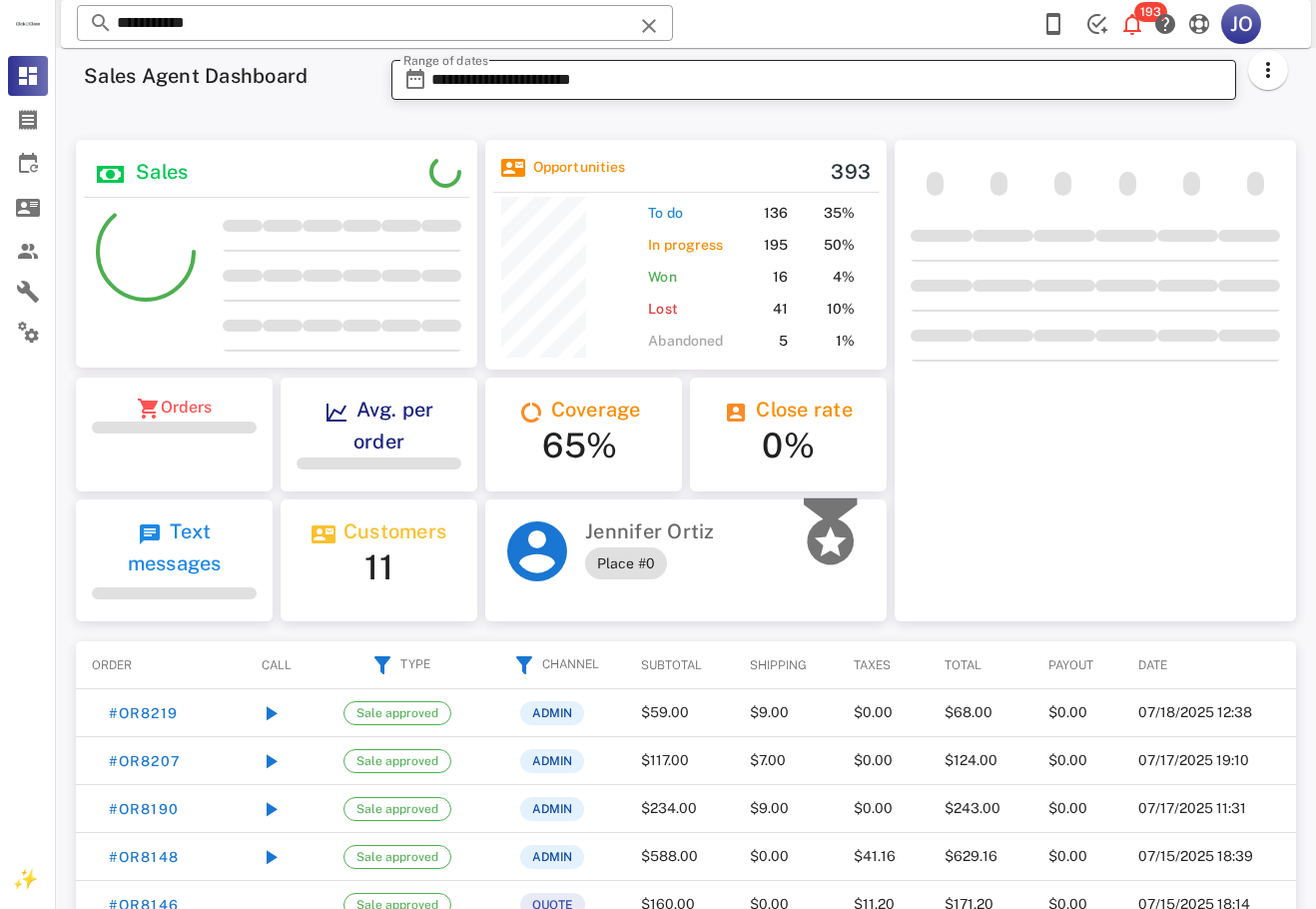 click on "**********" at bounding box center [828, 80] 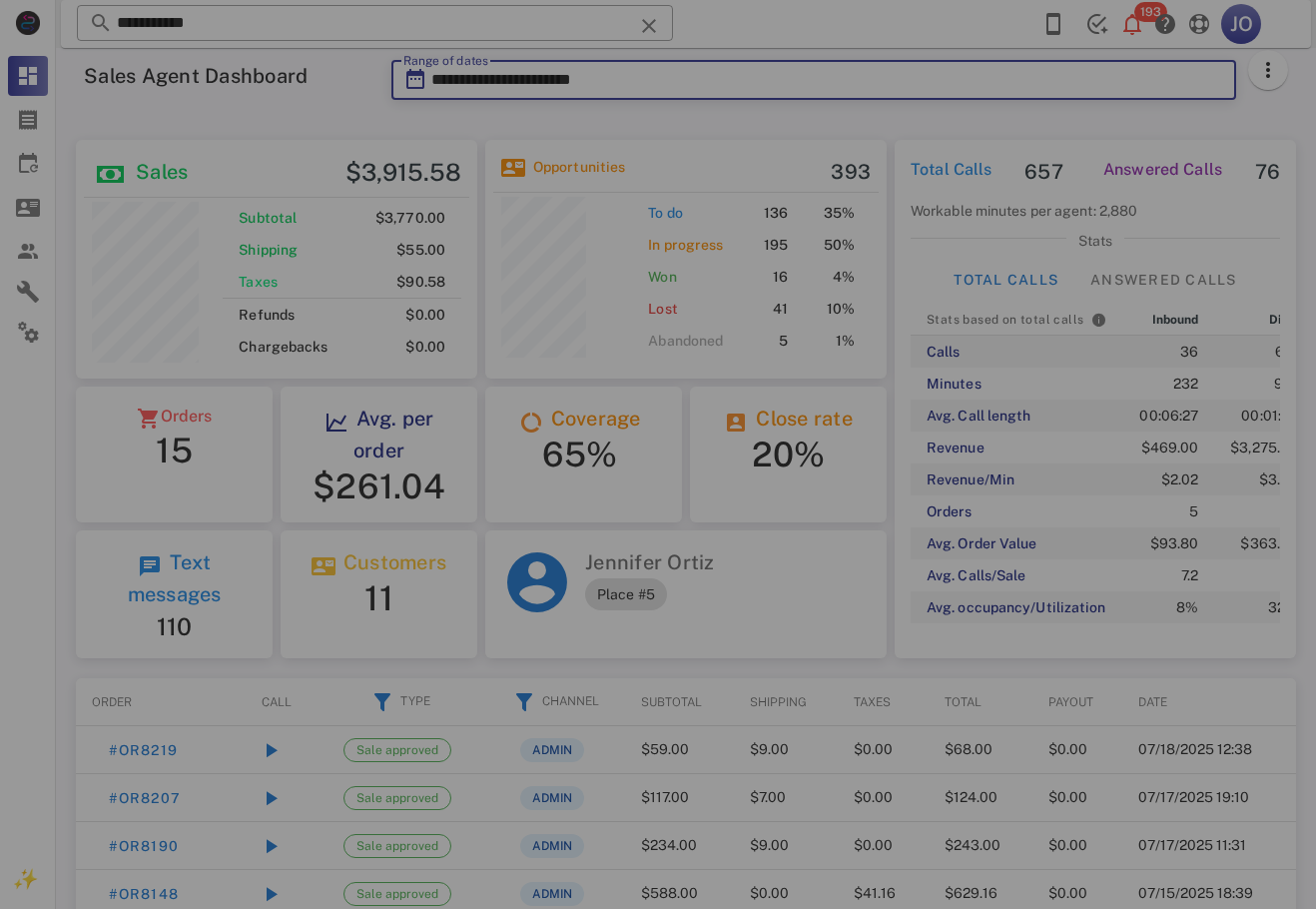 scroll, scrollTop: 998657, scrollLeft: 998081, axis: both 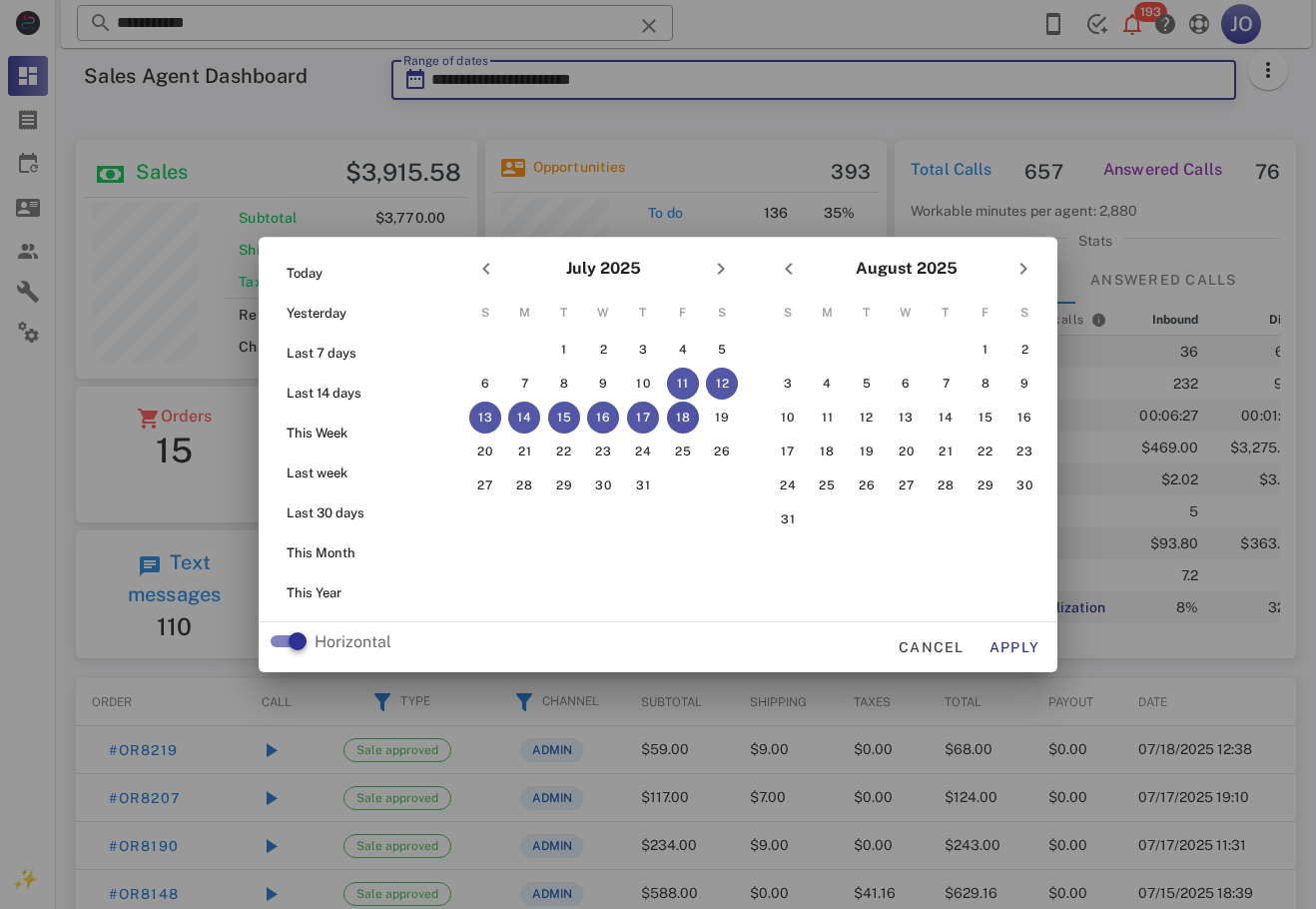 click on "18" at bounding box center (683, 418) 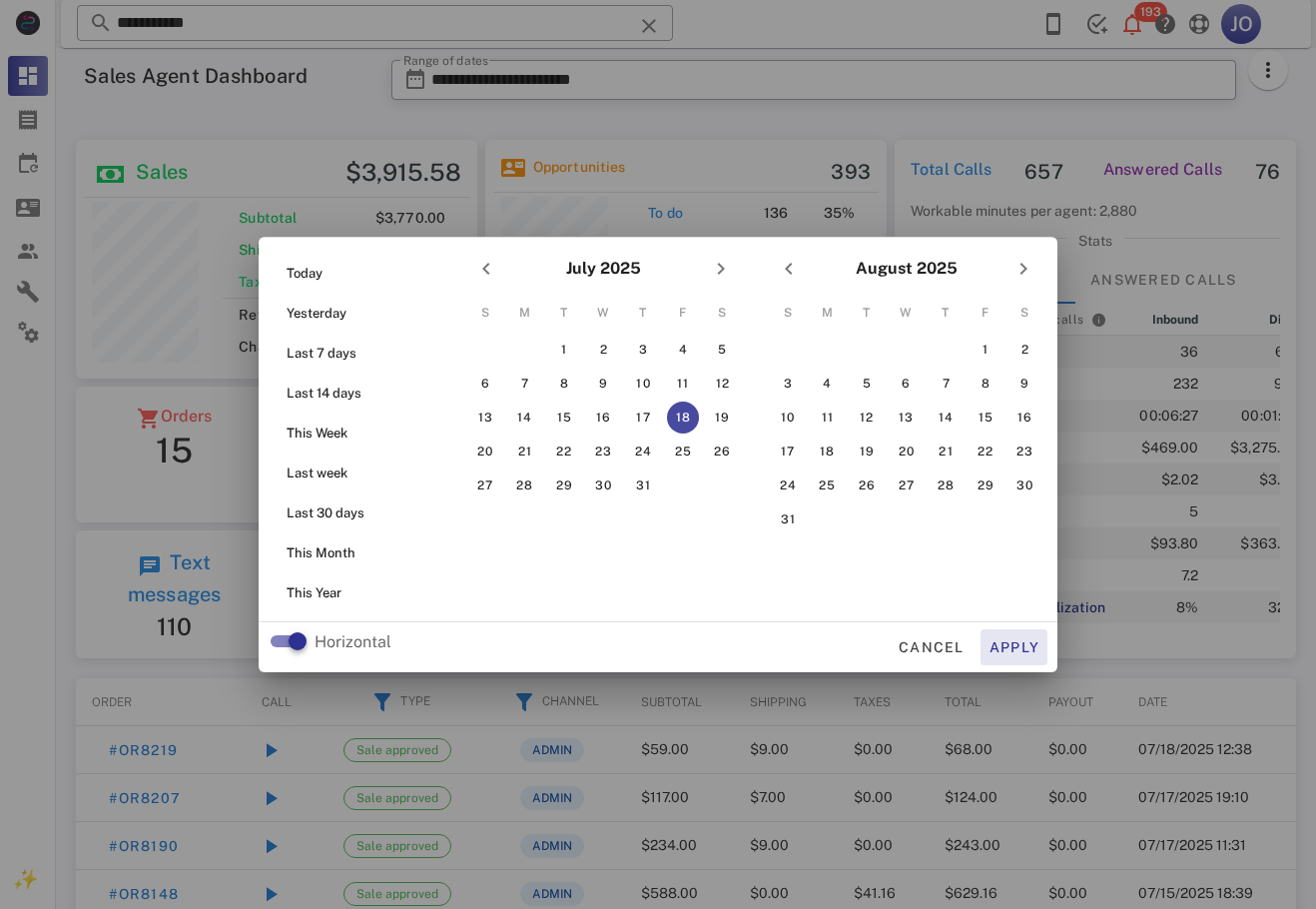 click on "Apply" at bounding box center [1014, 647] 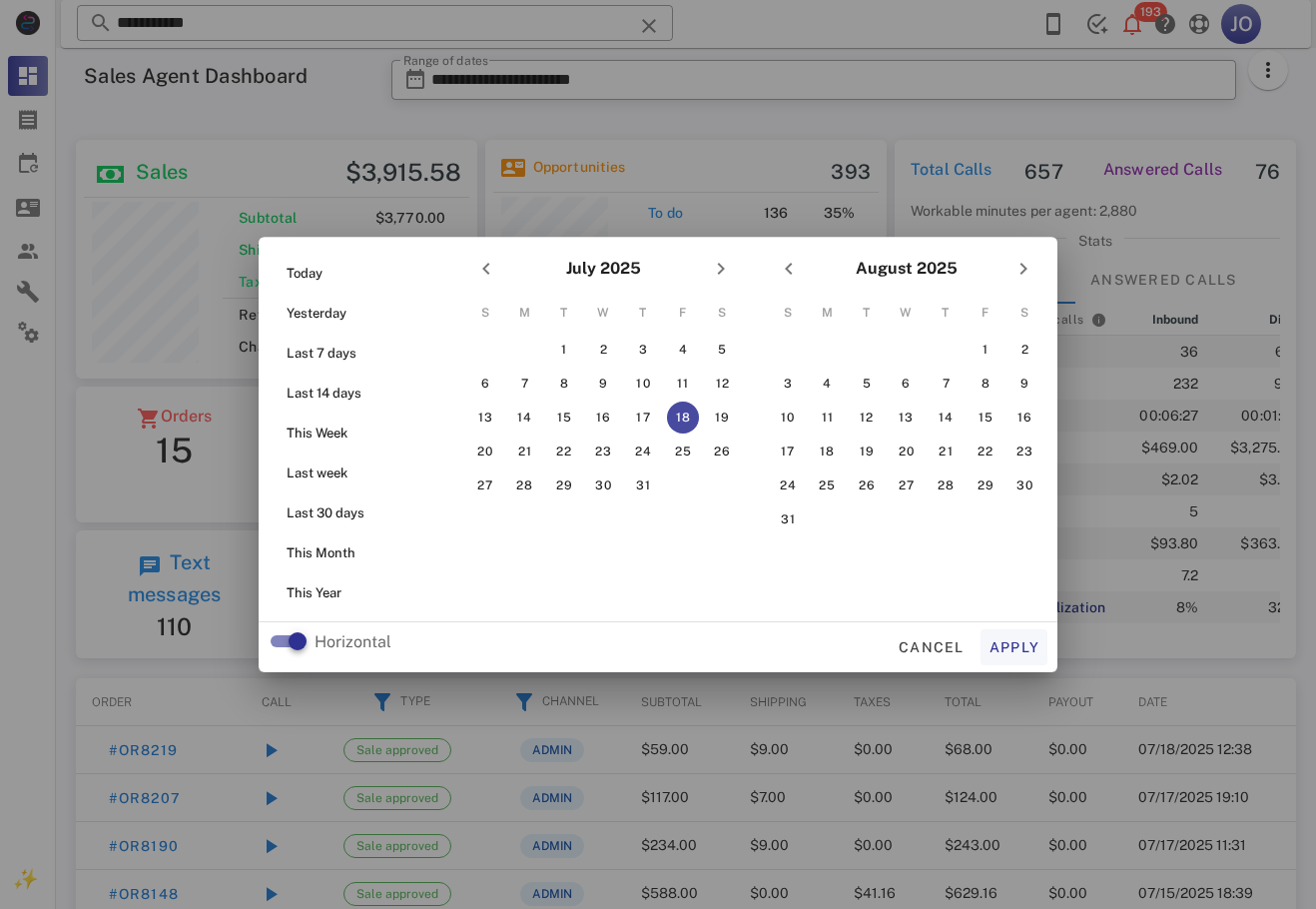 type on "**********" 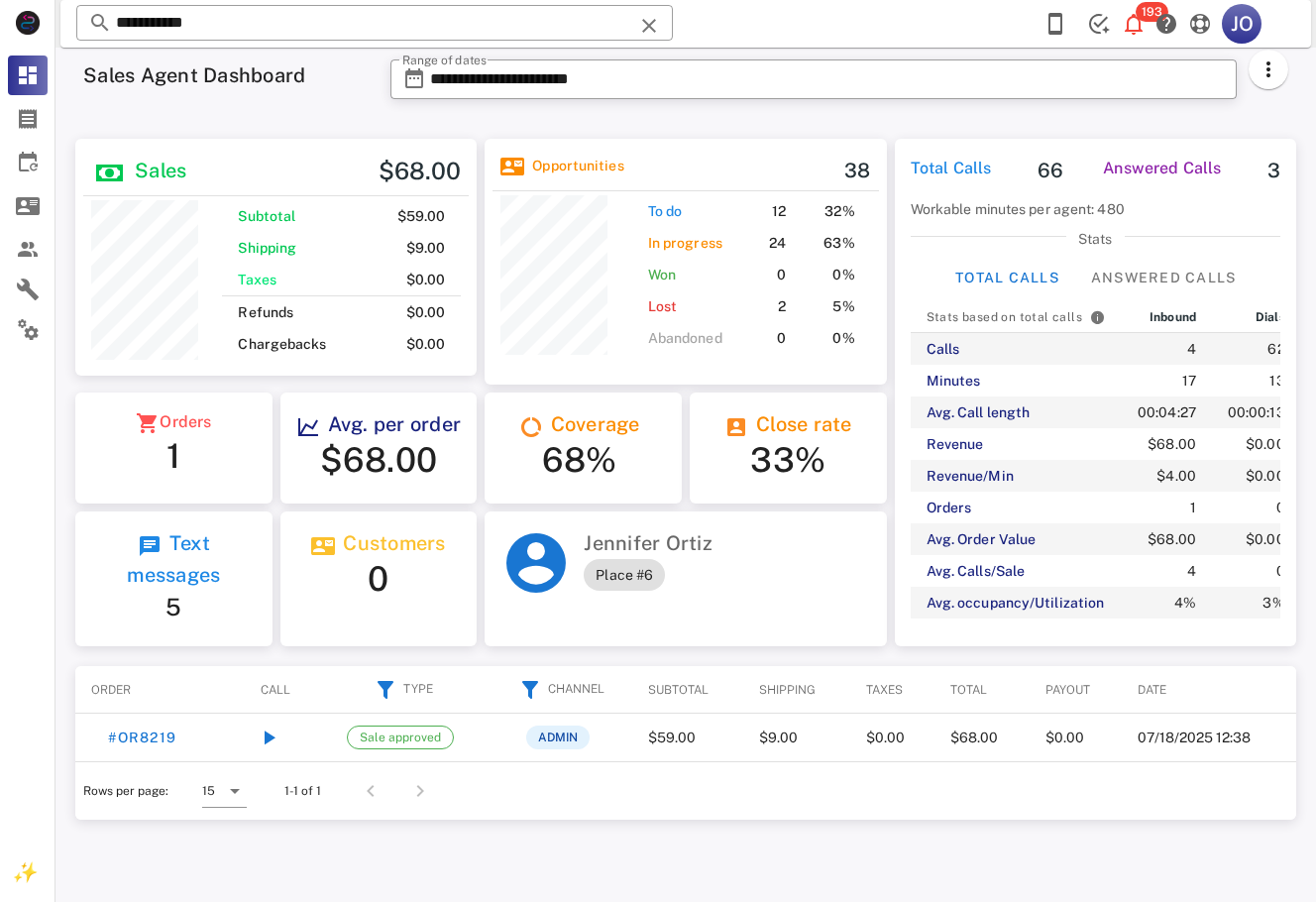 scroll, scrollTop: 990972, scrollLeft: 990563, axis: both 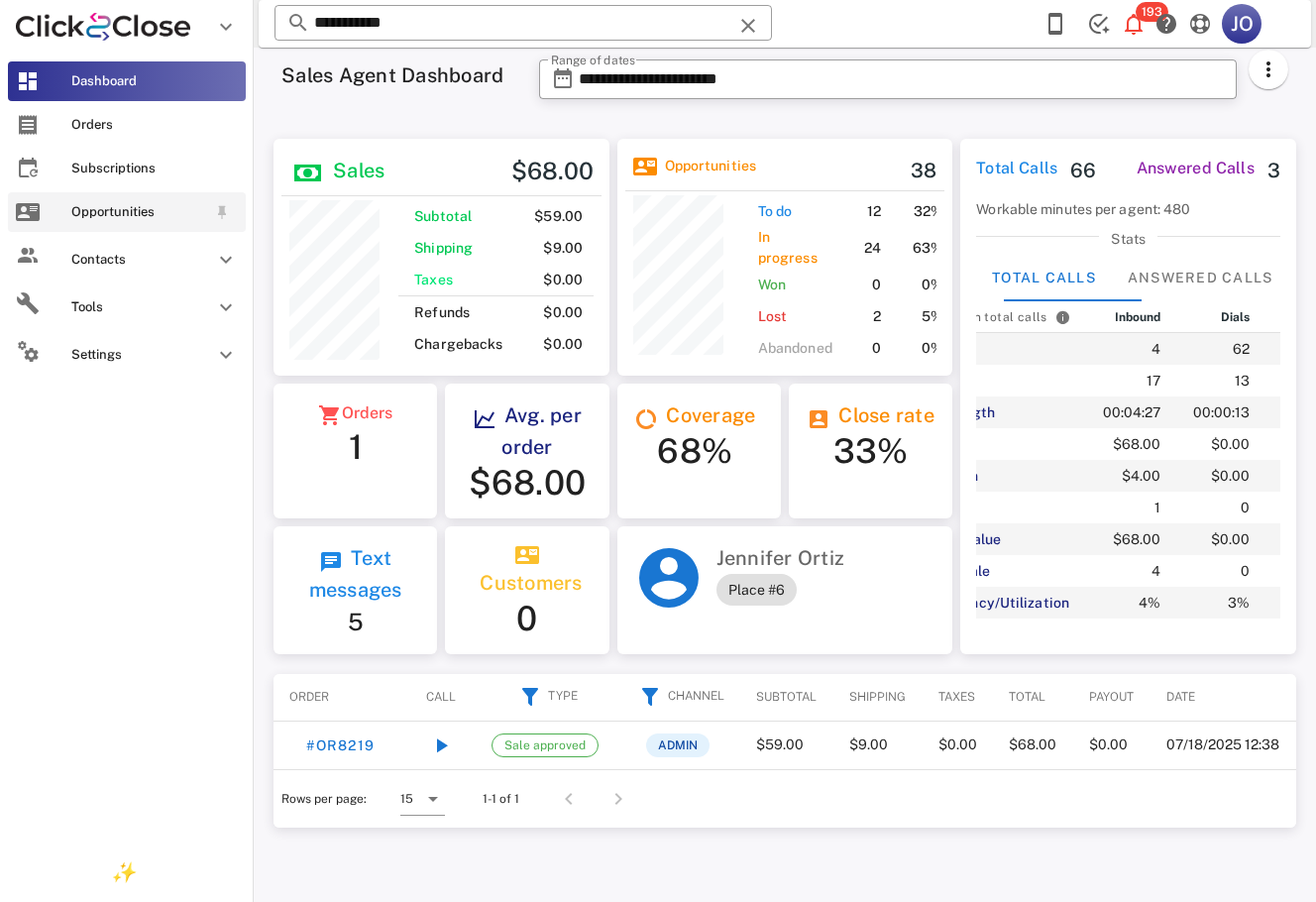 click at bounding box center [28, 212] 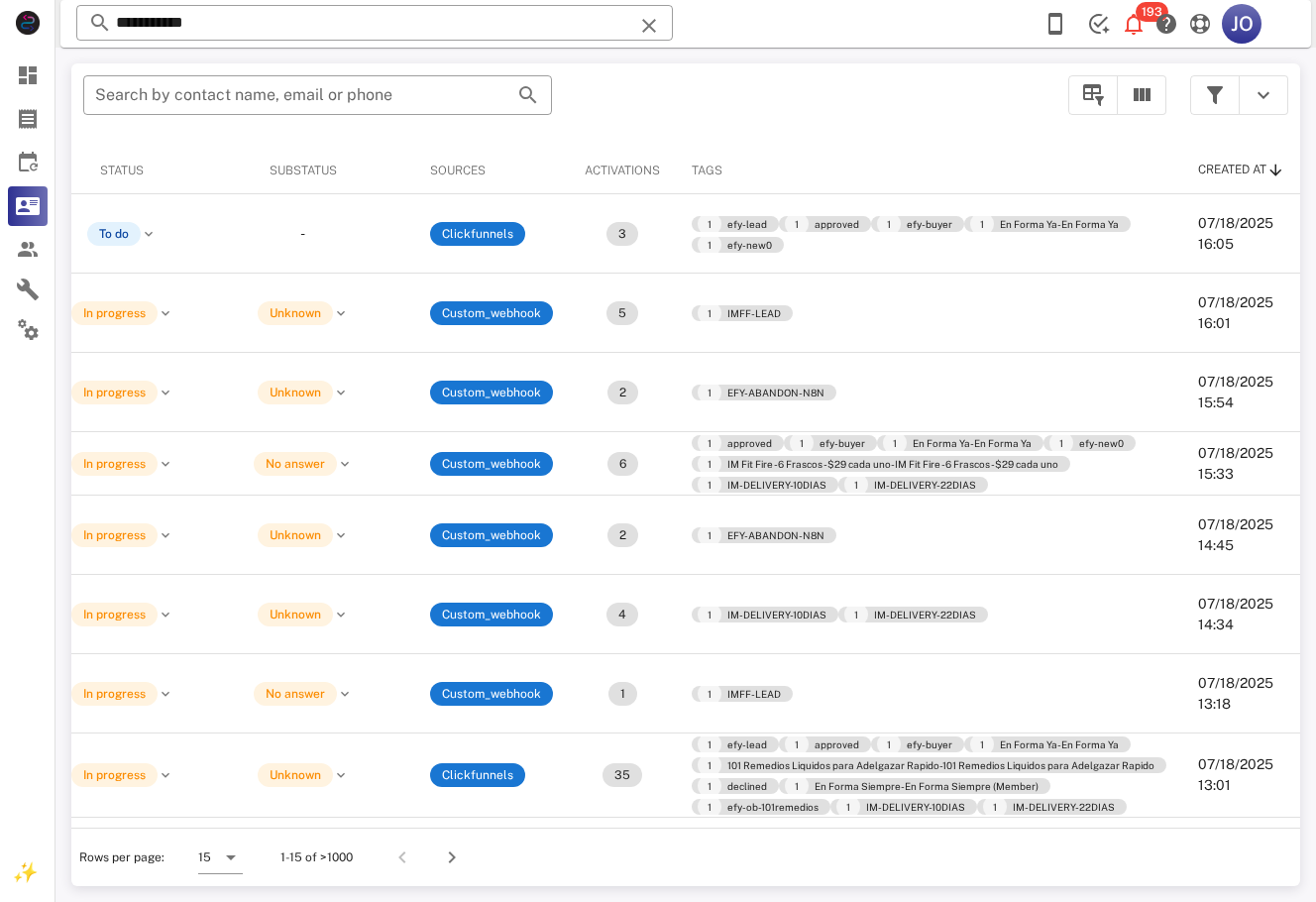 scroll, scrollTop: 0, scrollLeft: 0, axis: both 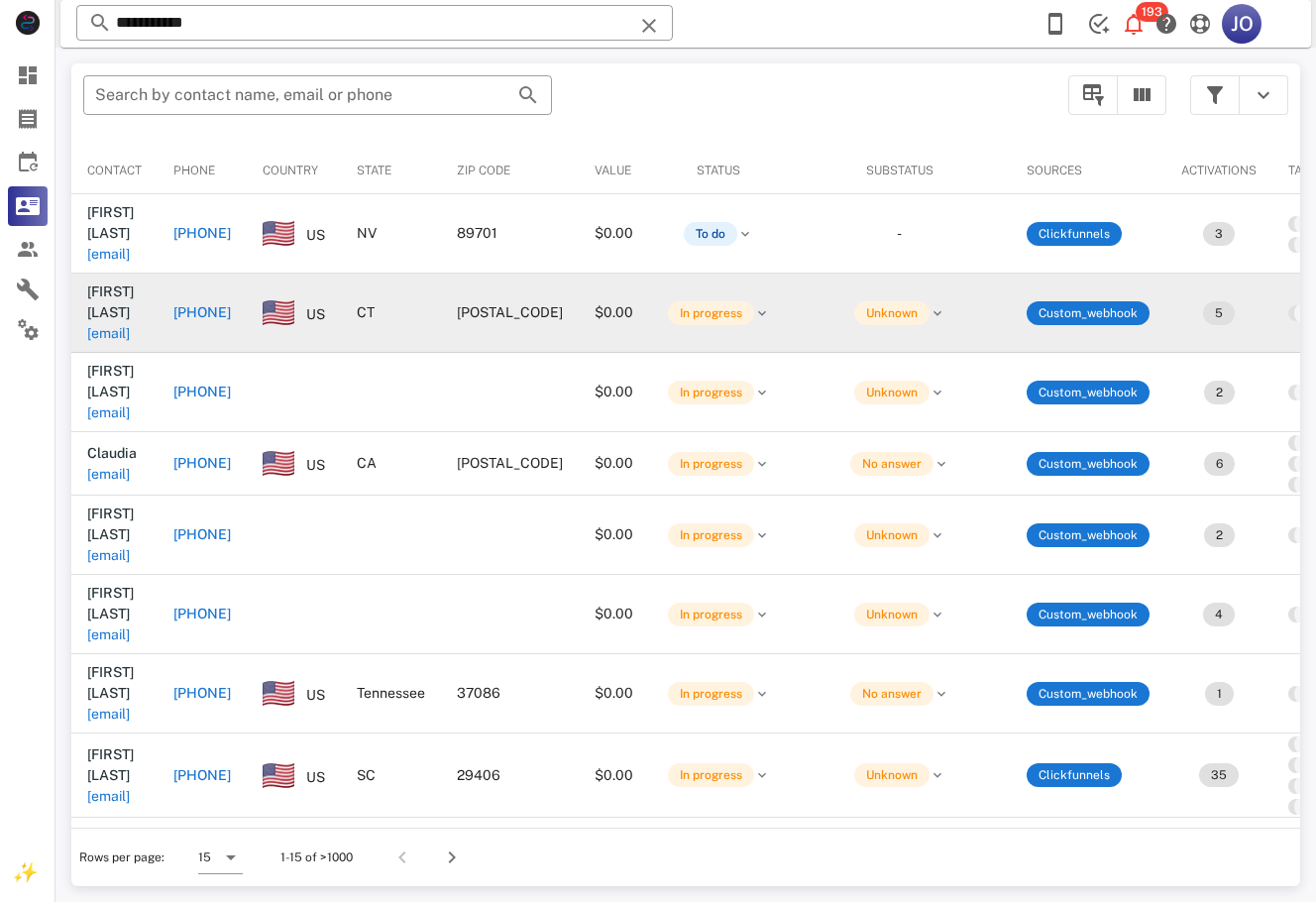 click on "yayatel2@yahoo.com" at bounding box center [114, 333] 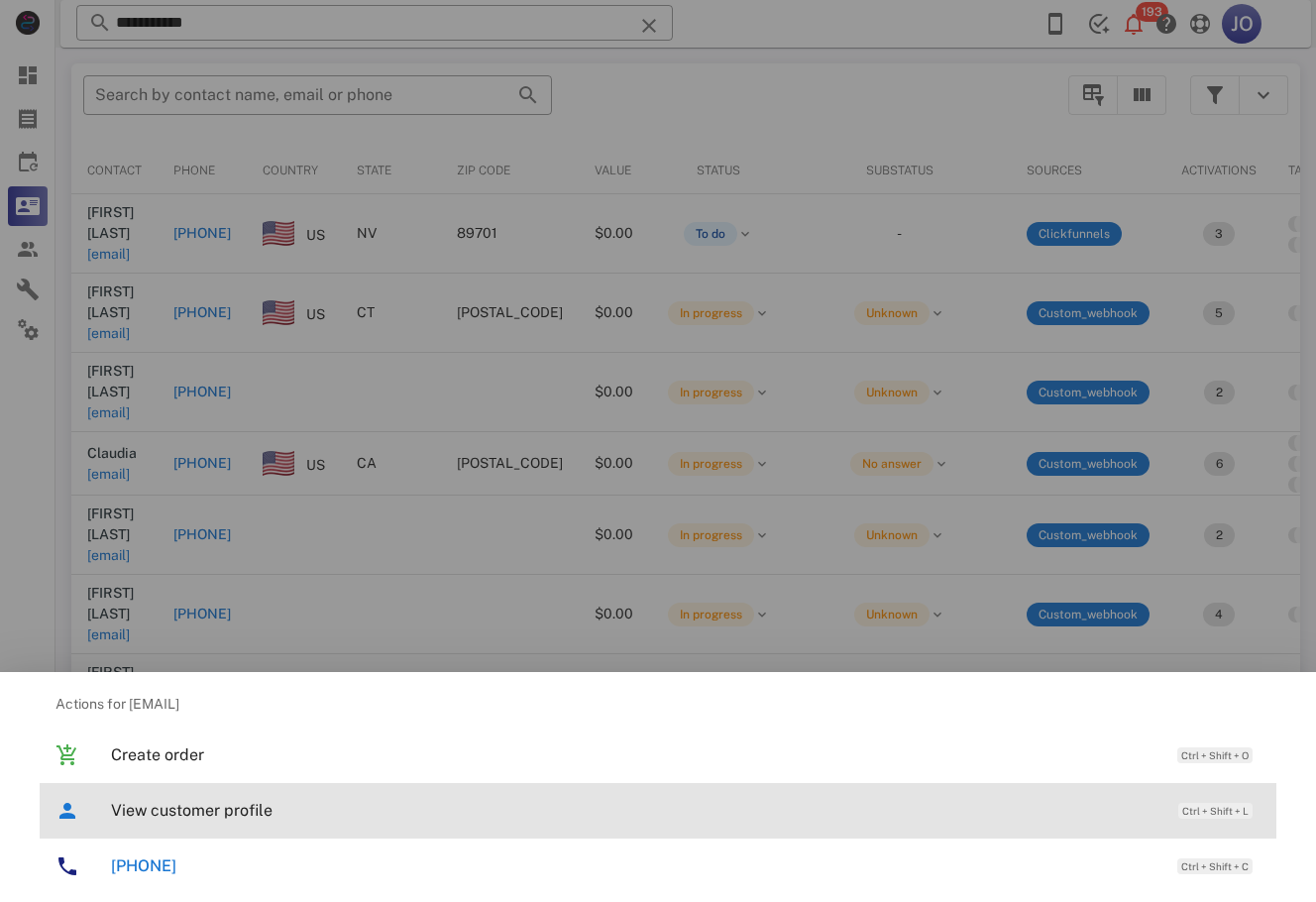 click on "View customer profile Ctrl + Shift + L" at bounding box center (686, 810) 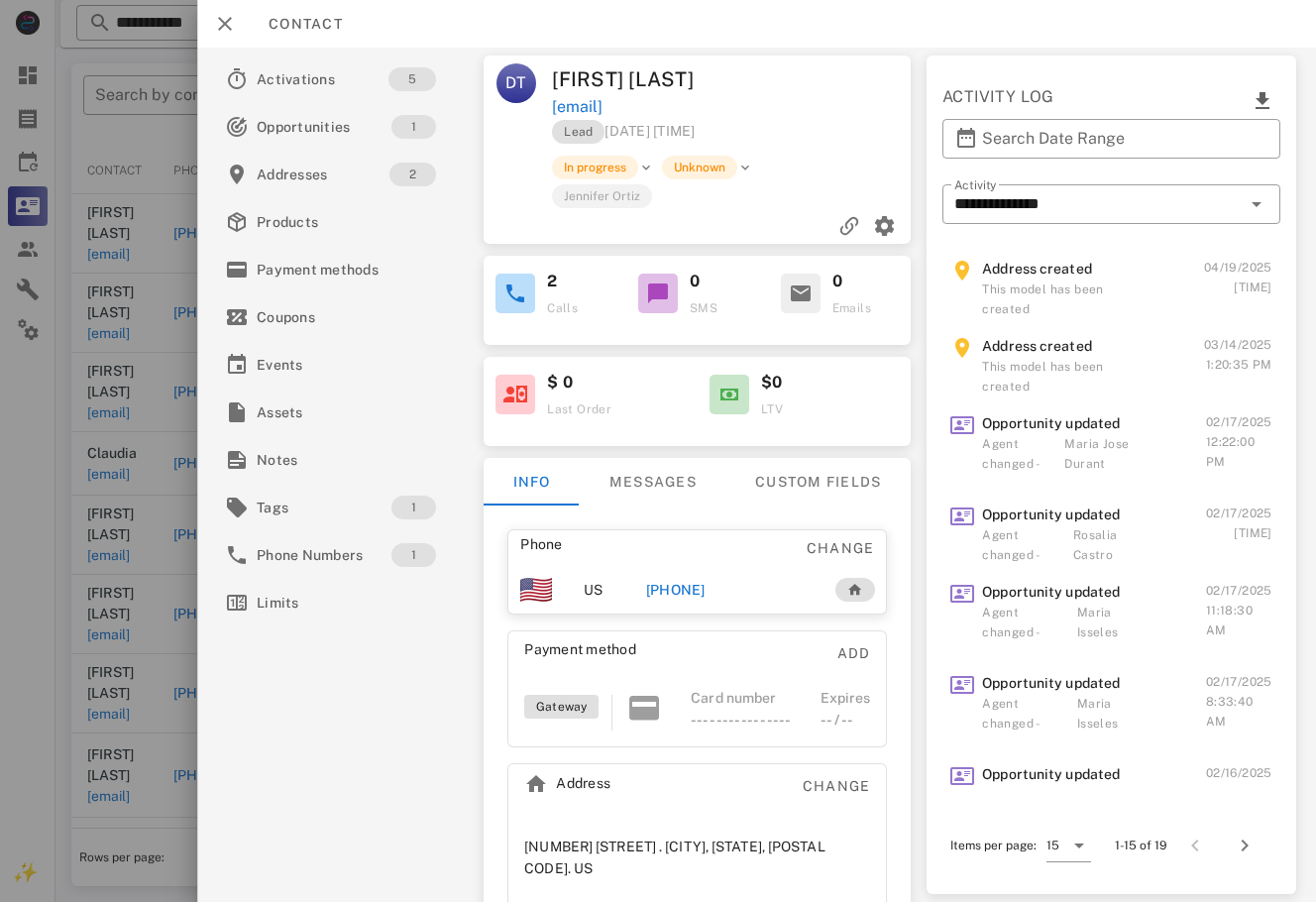 click on "+12035228706" at bounding box center [676, 590] 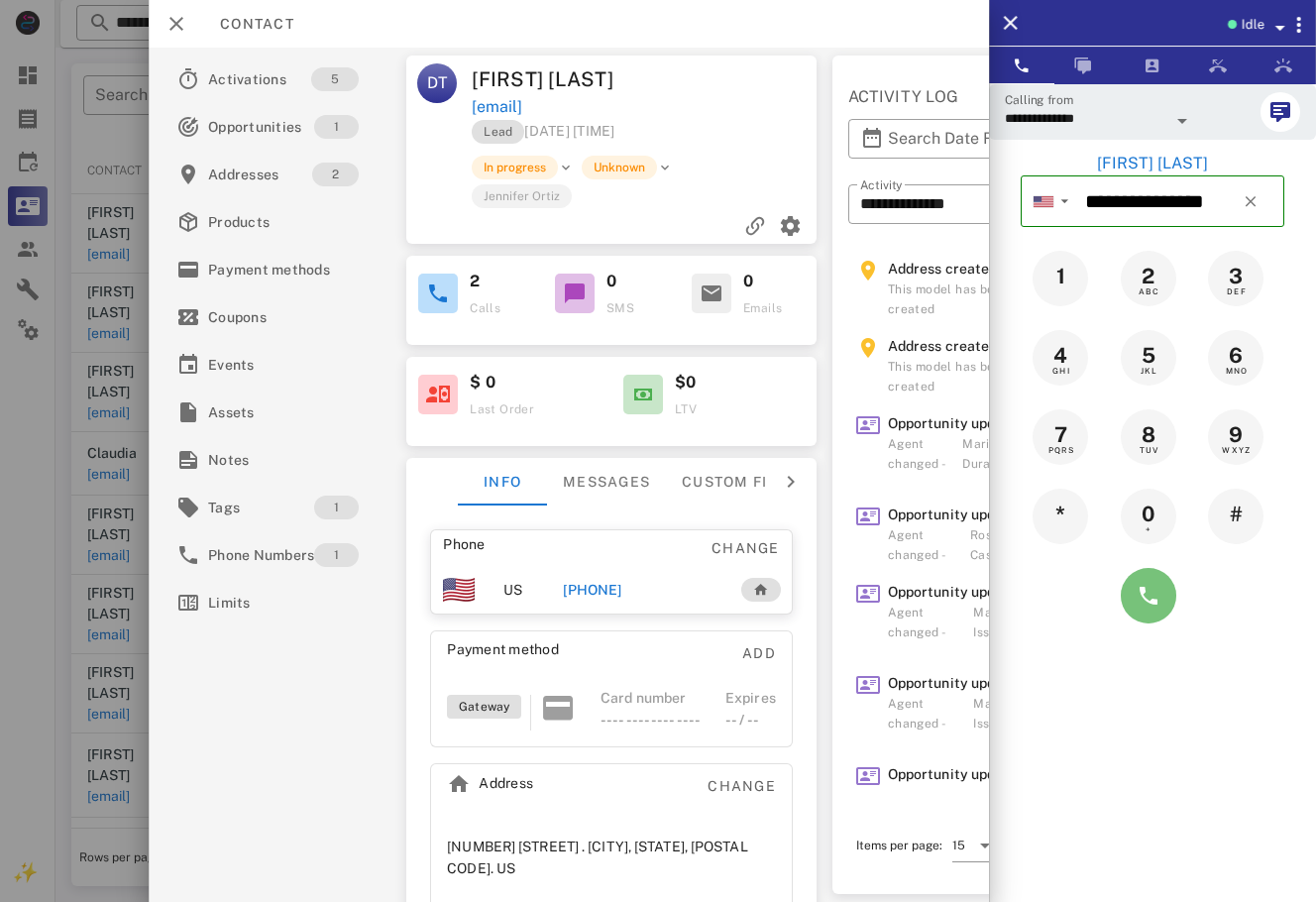 click at bounding box center (1149, 596) 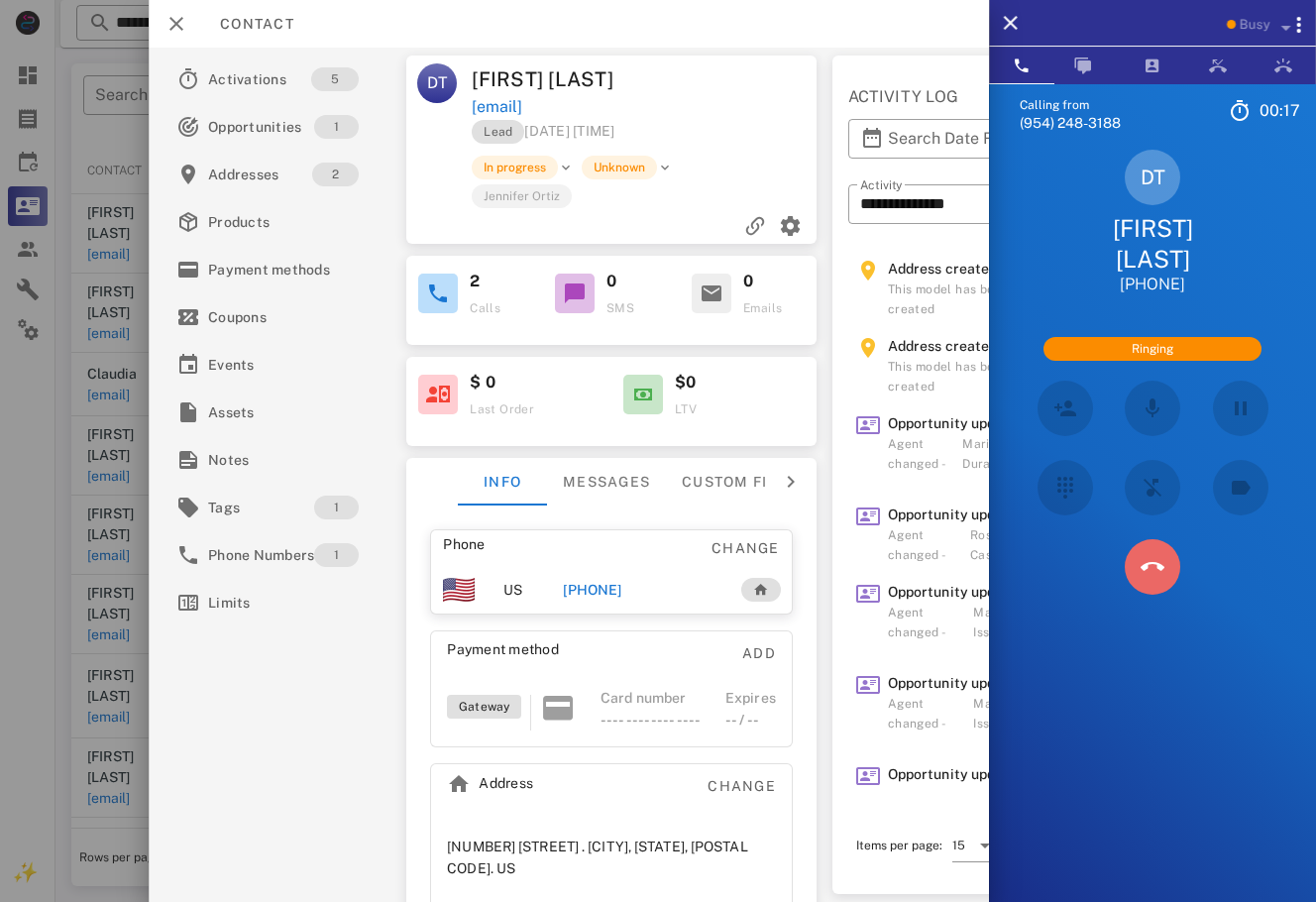 click at bounding box center [1152, 567] 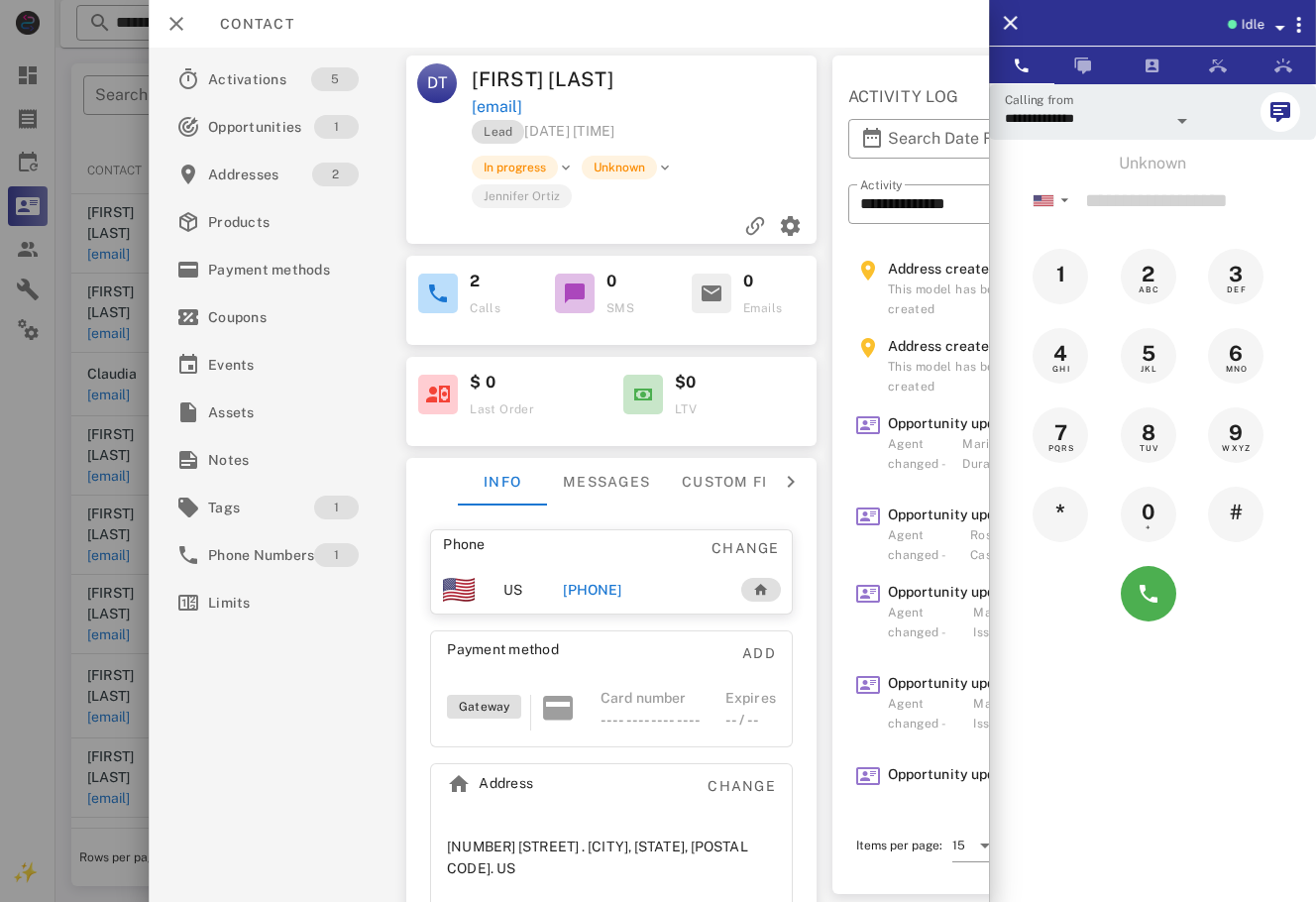 click at bounding box center (658, 451) 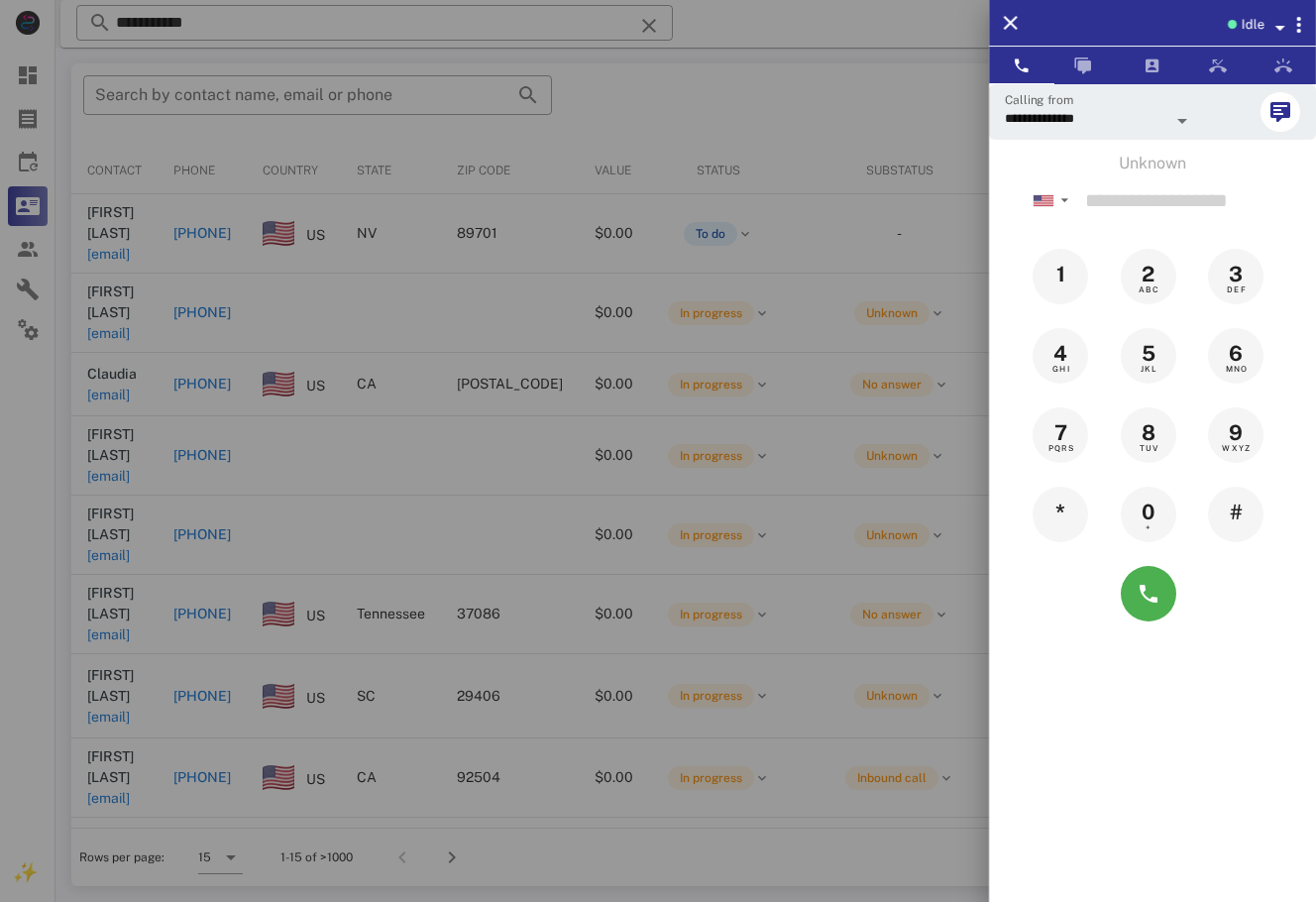 click at bounding box center (658, 451) 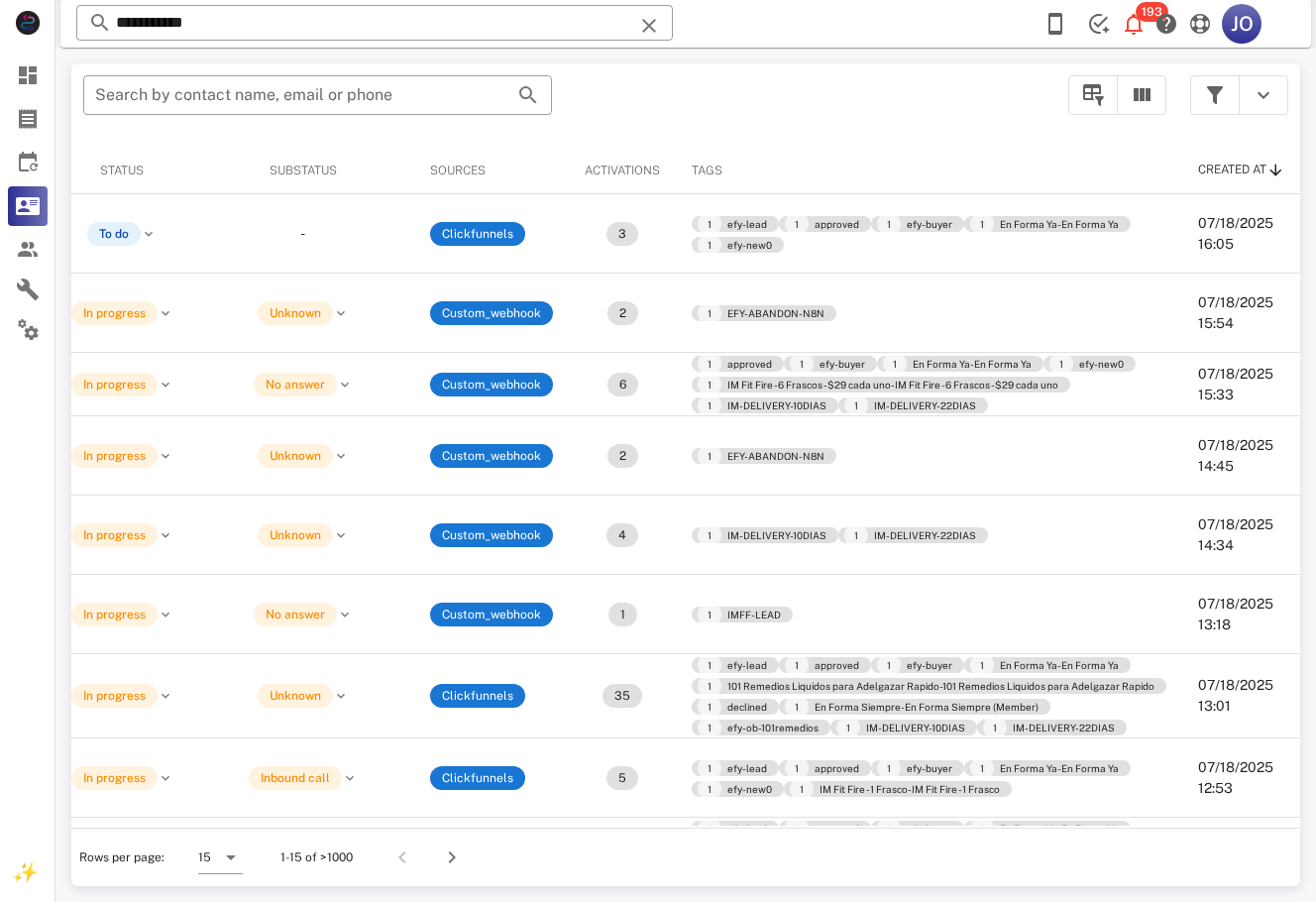 scroll, scrollTop: 0, scrollLeft: 0, axis: both 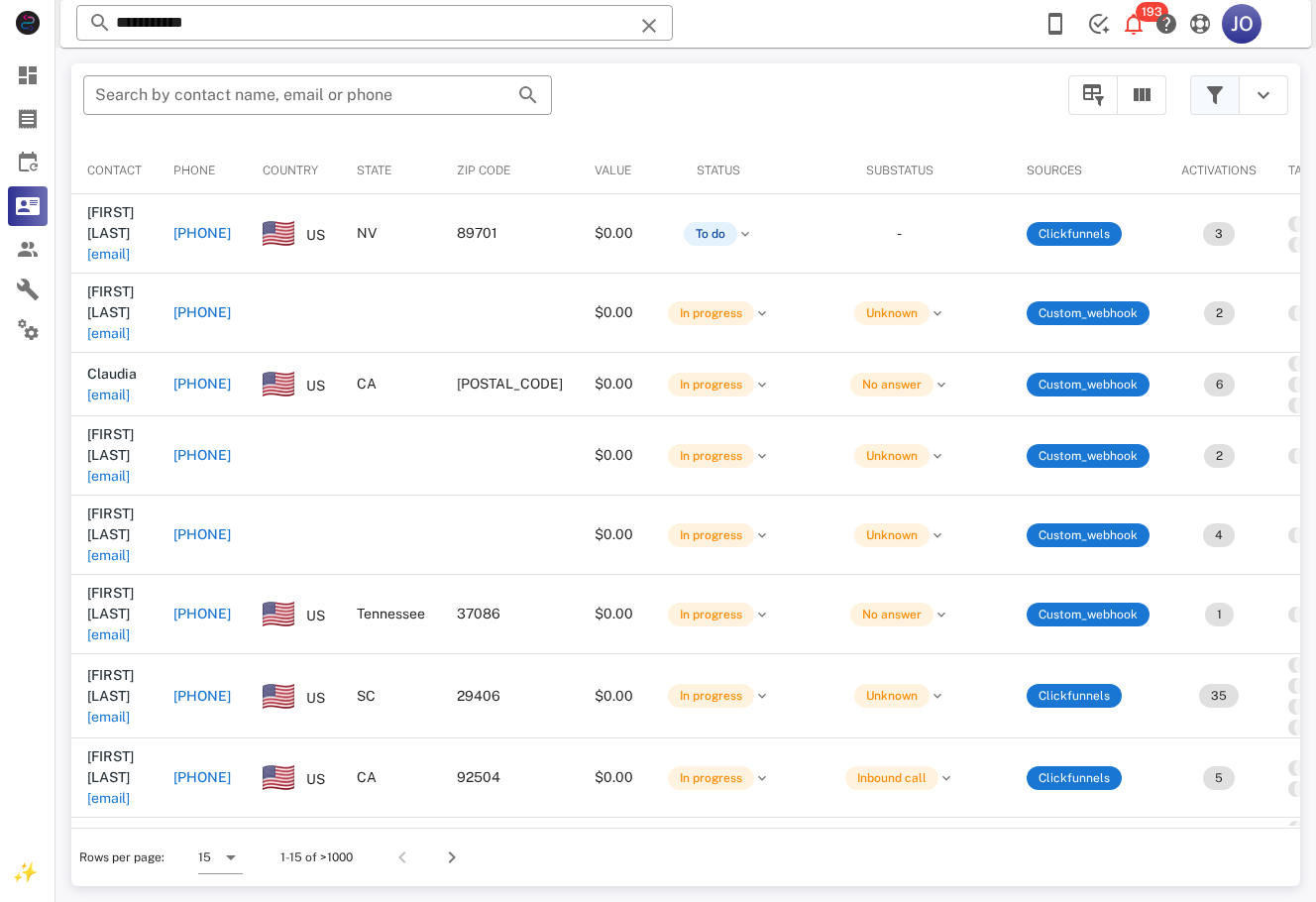 click at bounding box center [1215, 95] 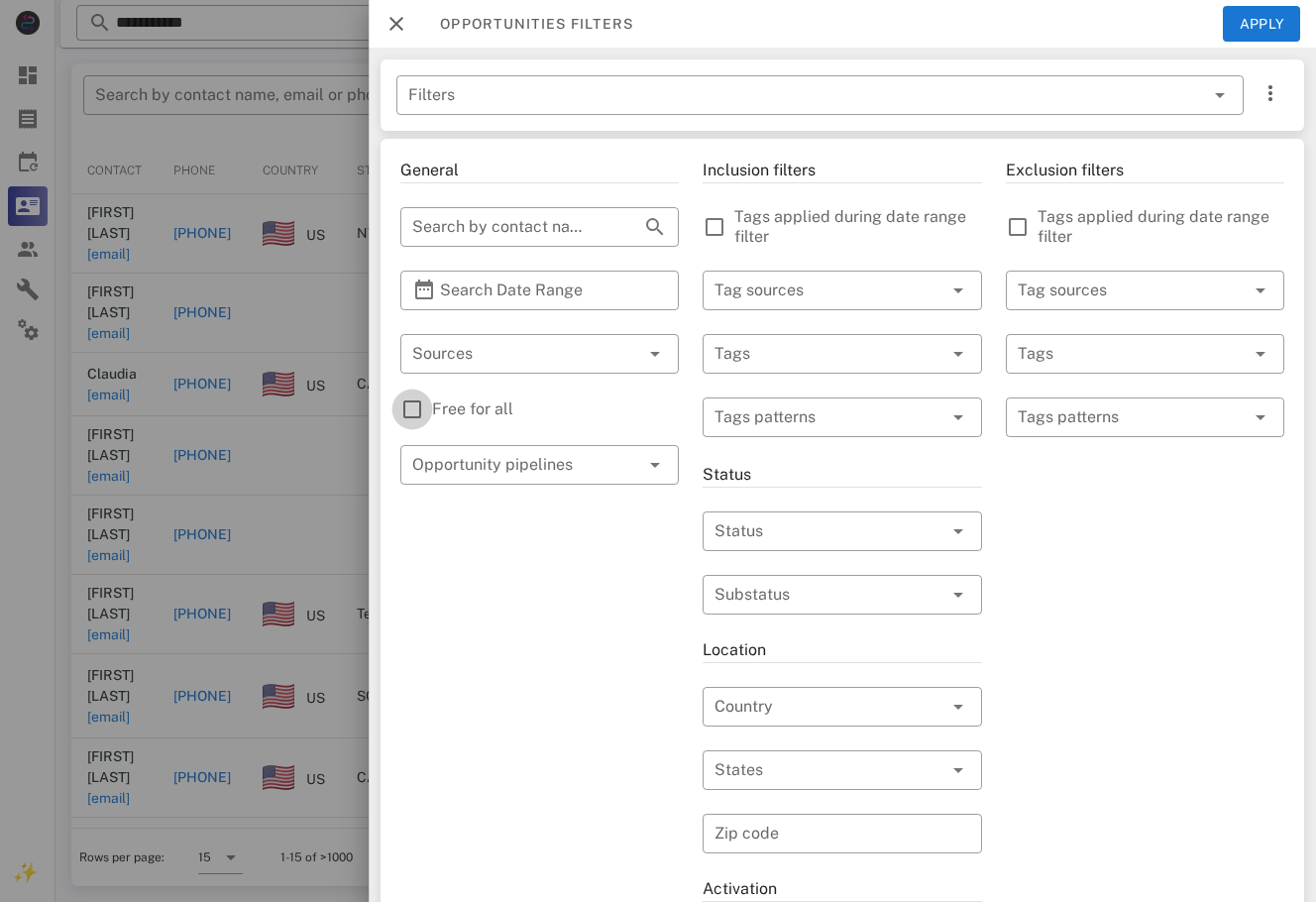 click at bounding box center [412, 409] 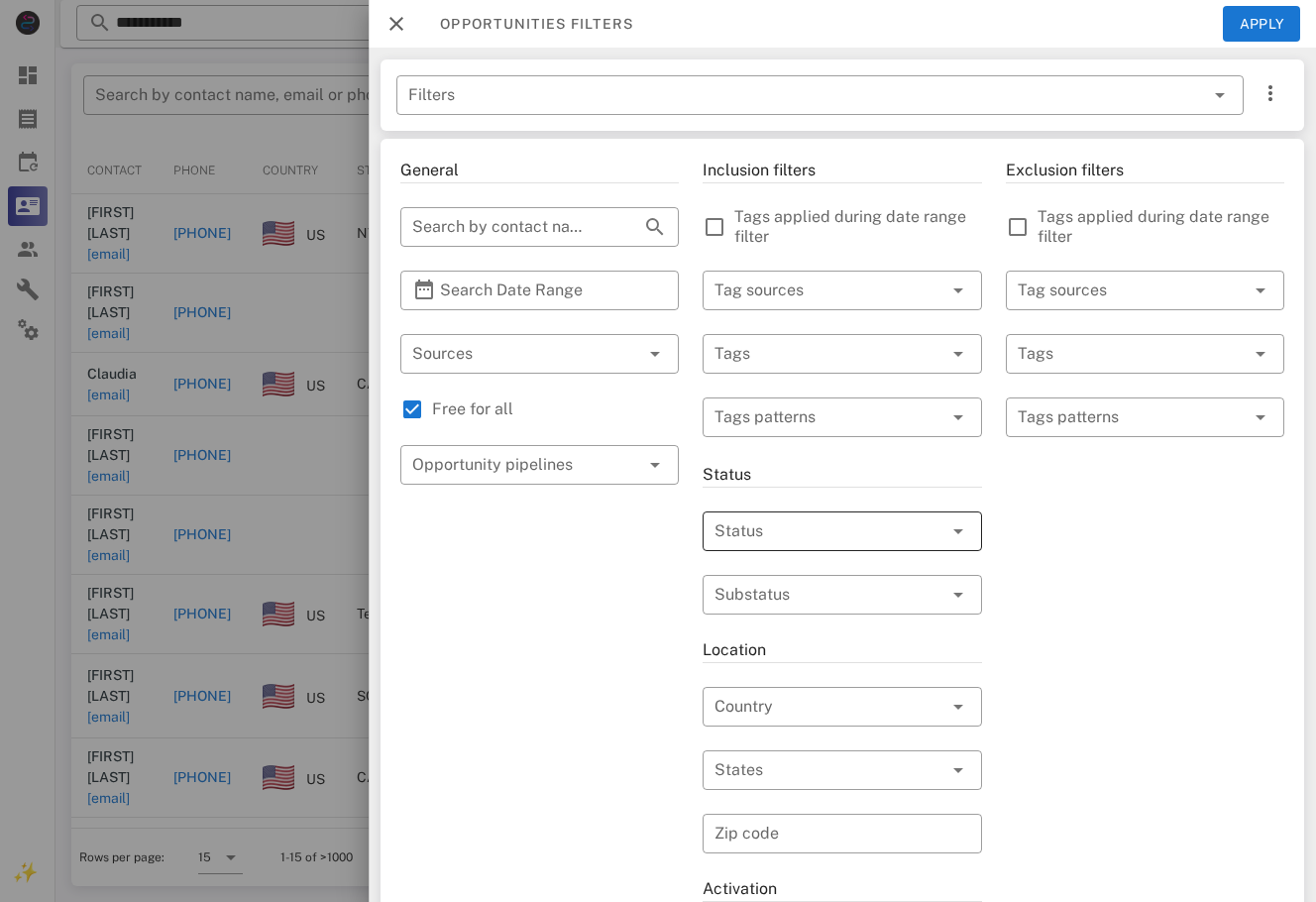 click at bounding box center (814, 531) 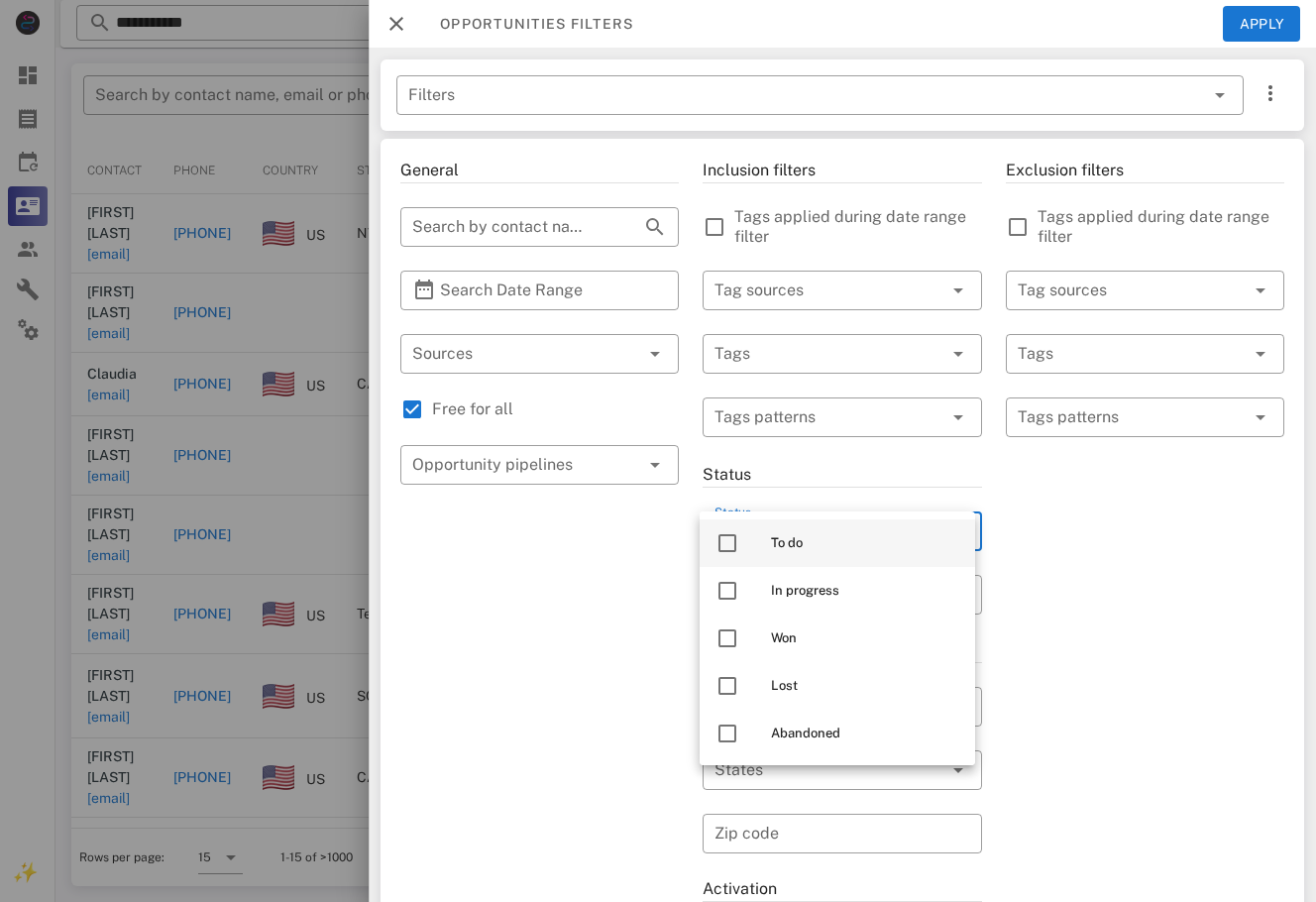 click on "To do" at bounding box center (865, 543) 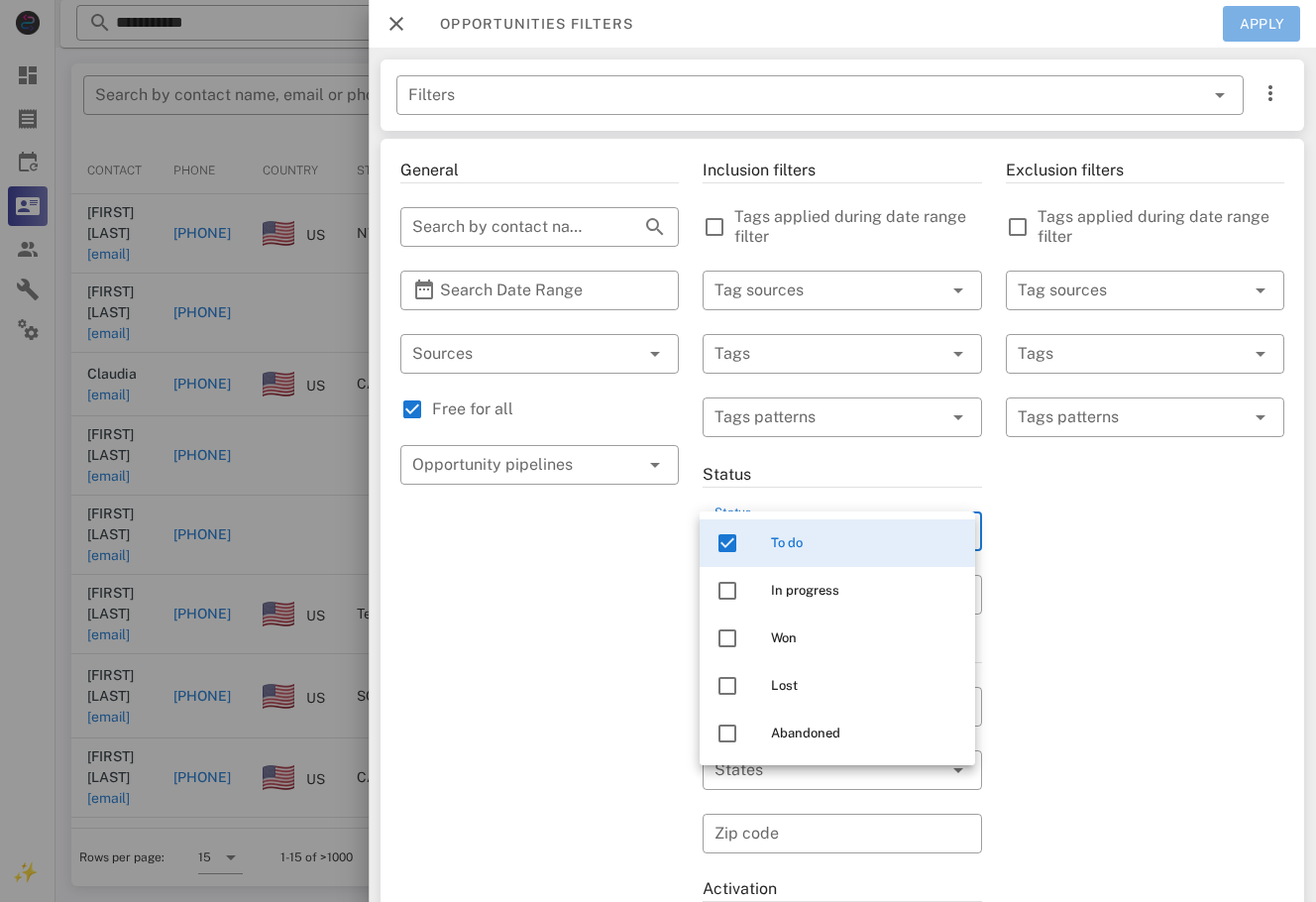 click on "Apply" at bounding box center [1261, 24] 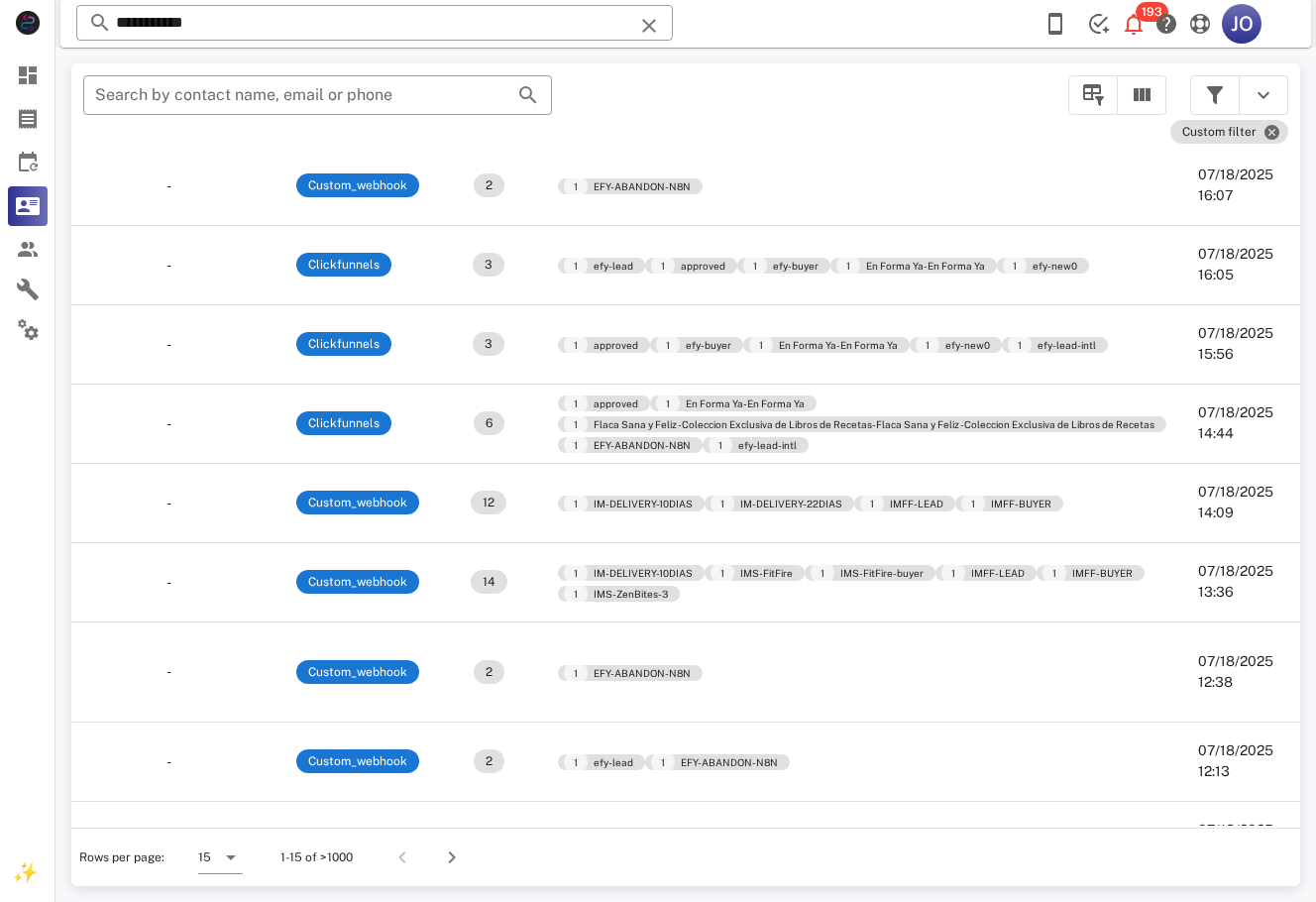 scroll, scrollTop: 0, scrollLeft: 892, axis: horizontal 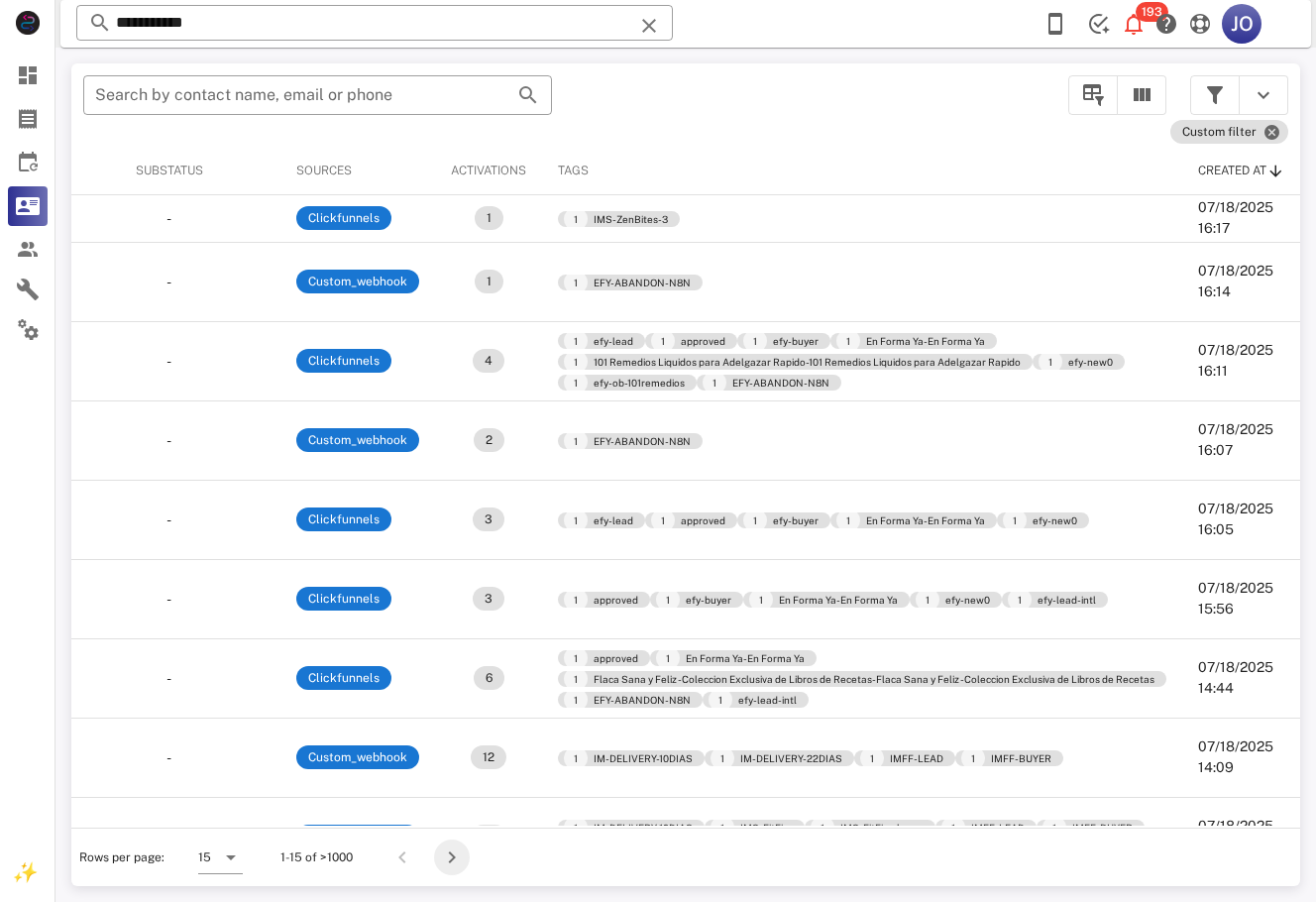 click at bounding box center [452, 857] 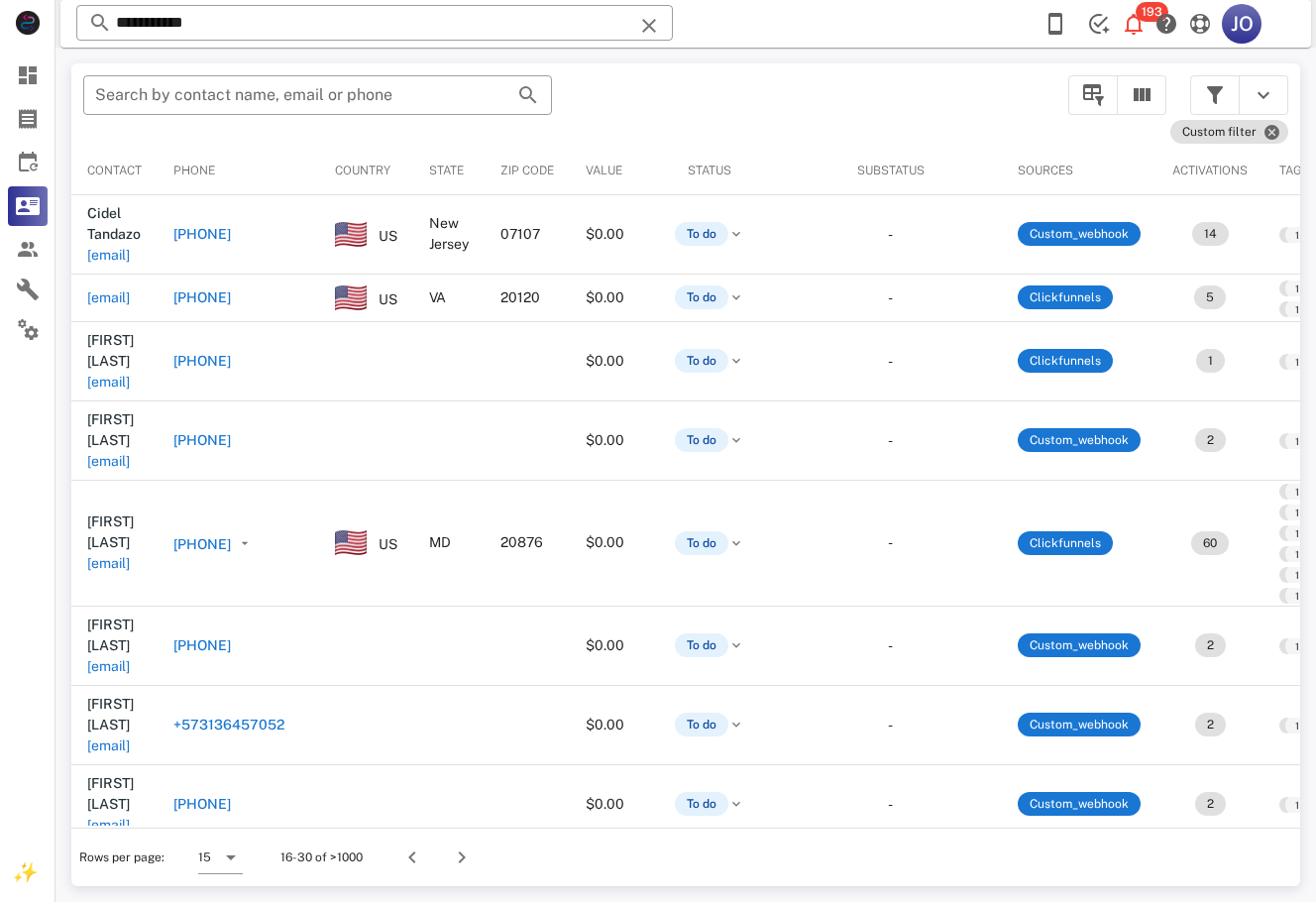 scroll, scrollTop: 0, scrollLeft: 740, axis: horizontal 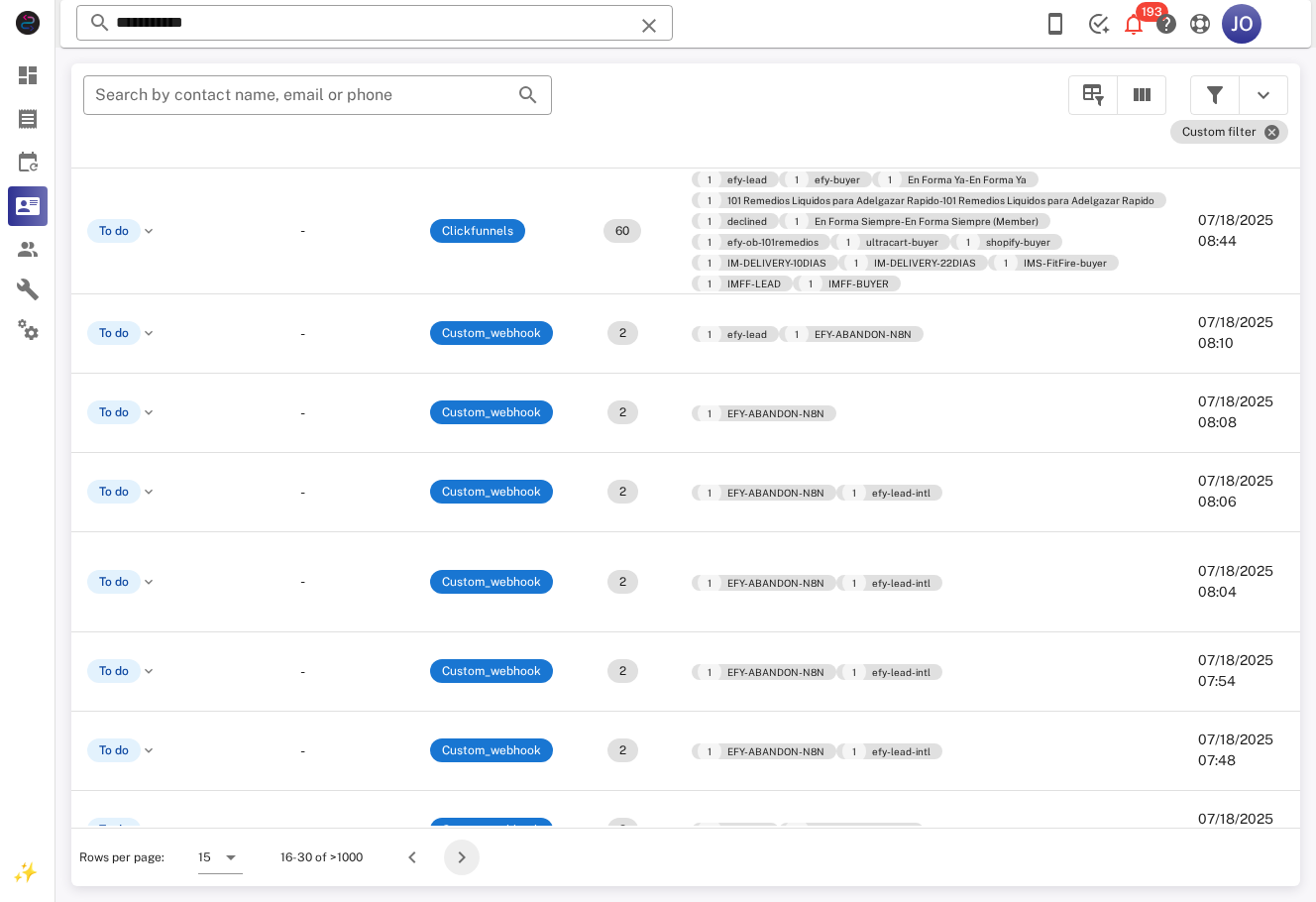 click at bounding box center [462, 857] 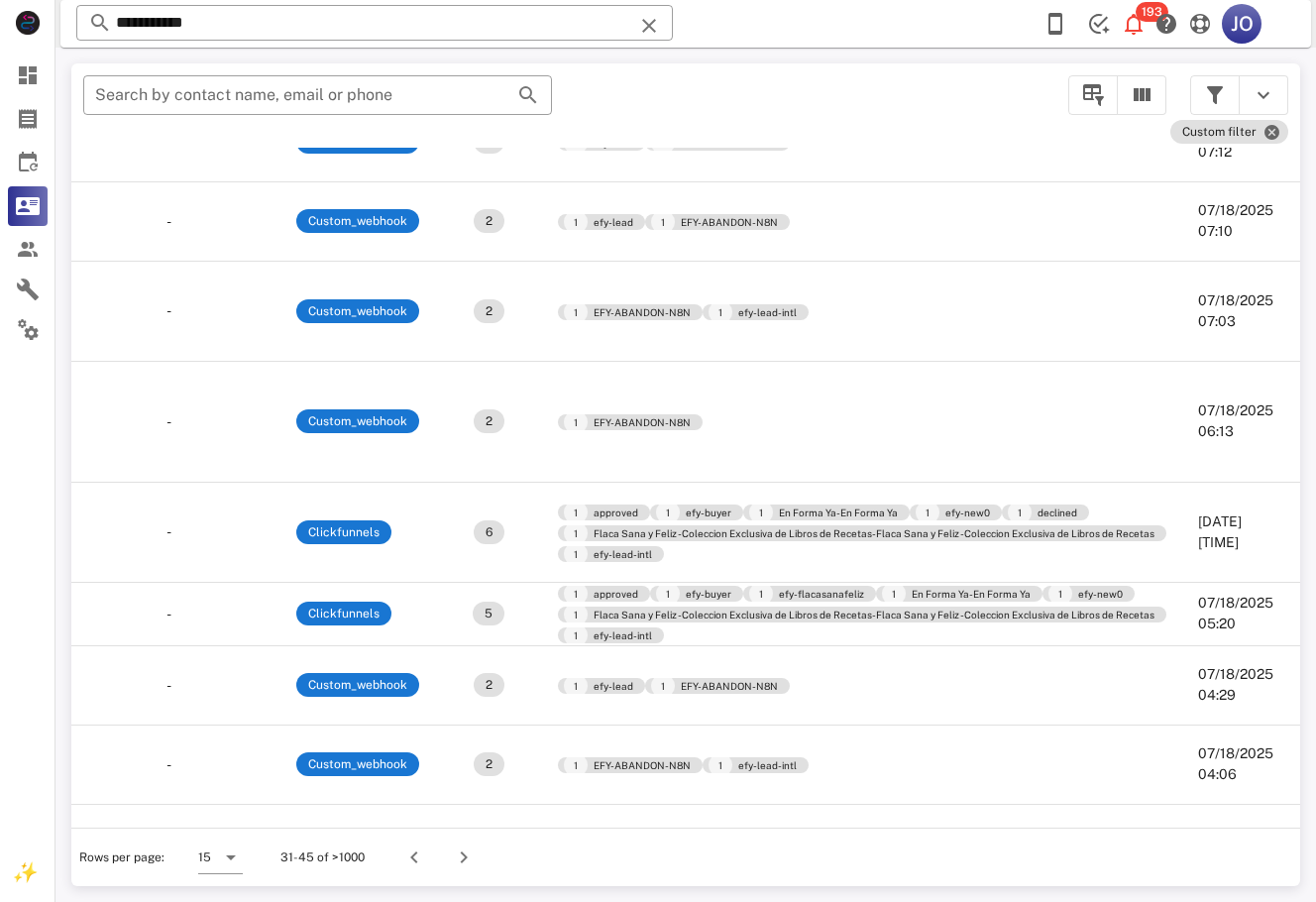 scroll, scrollTop: 271, scrollLeft: 798, axis: both 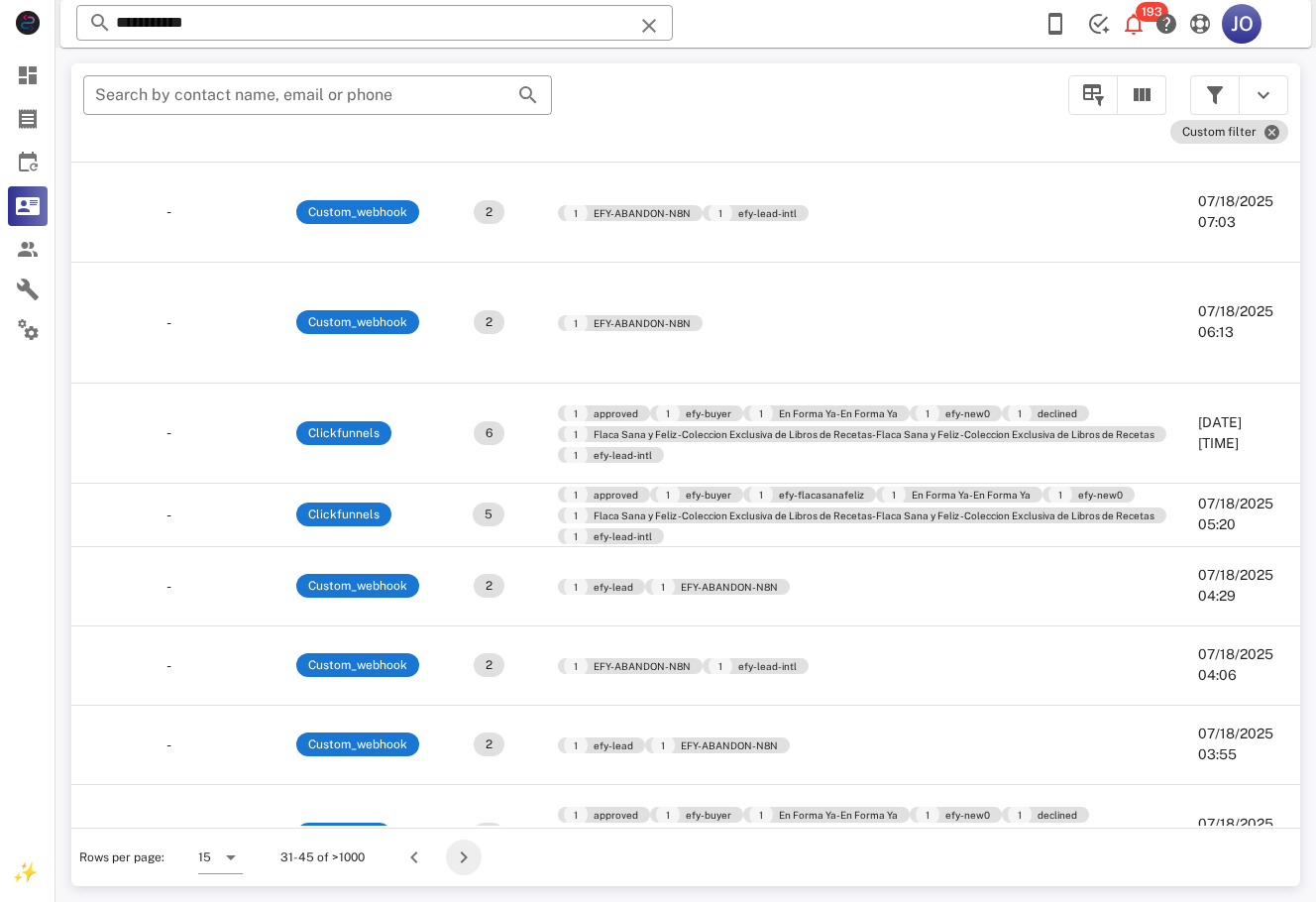 click at bounding box center (464, 857) 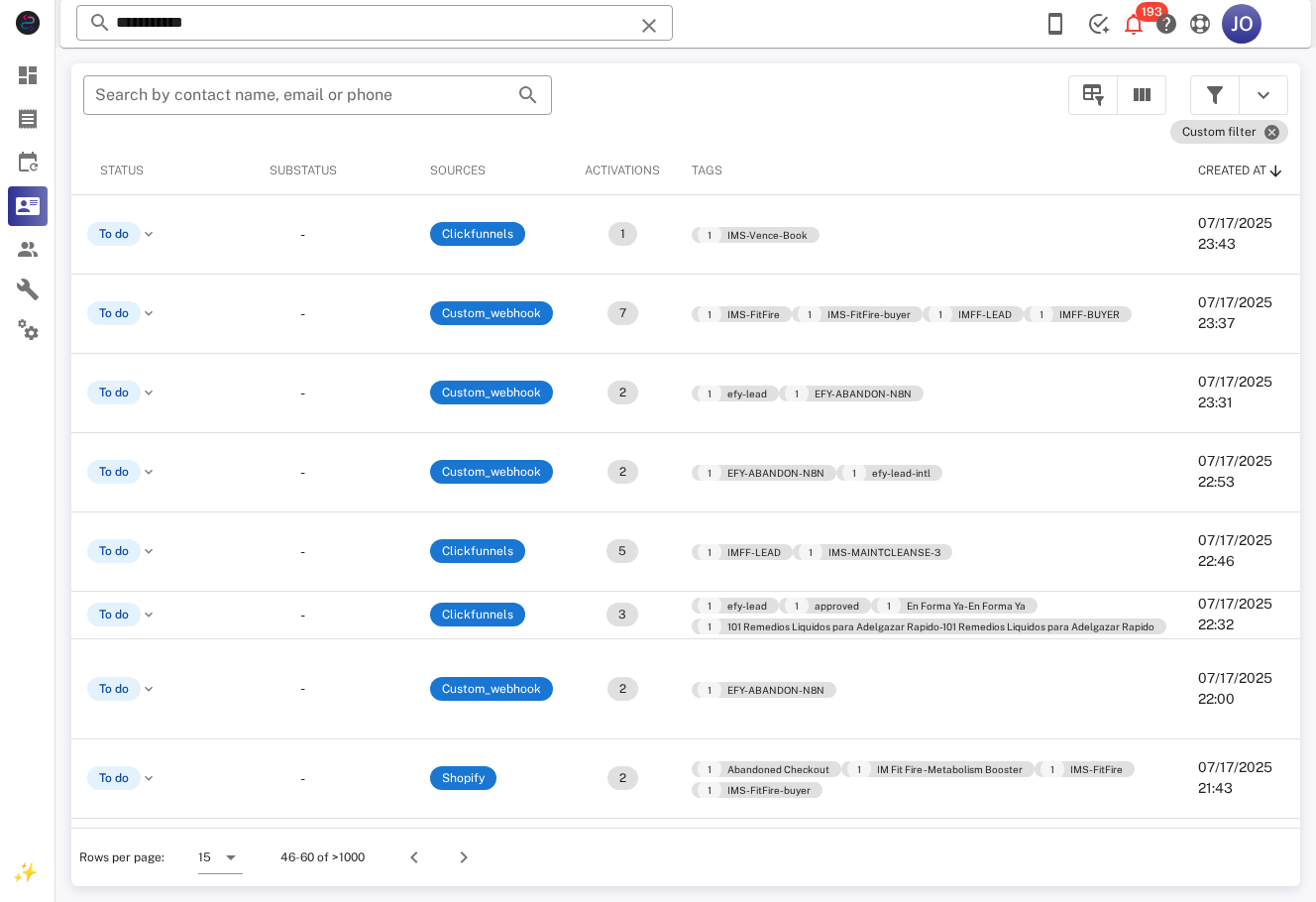 scroll, scrollTop: 0, scrollLeft: 0, axis: both 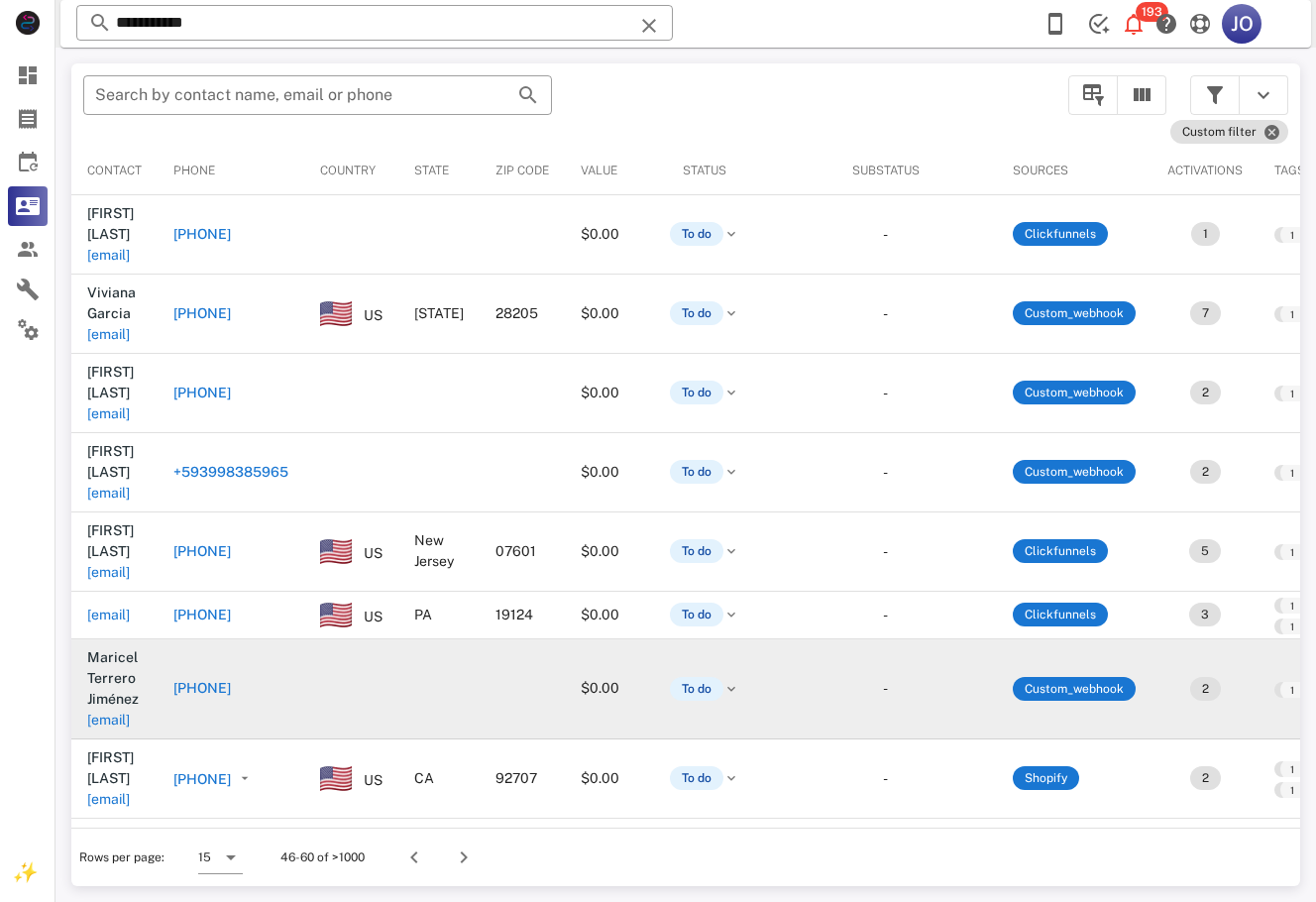 click on "maryterrero@live.com" at bounding box center (108, 720) 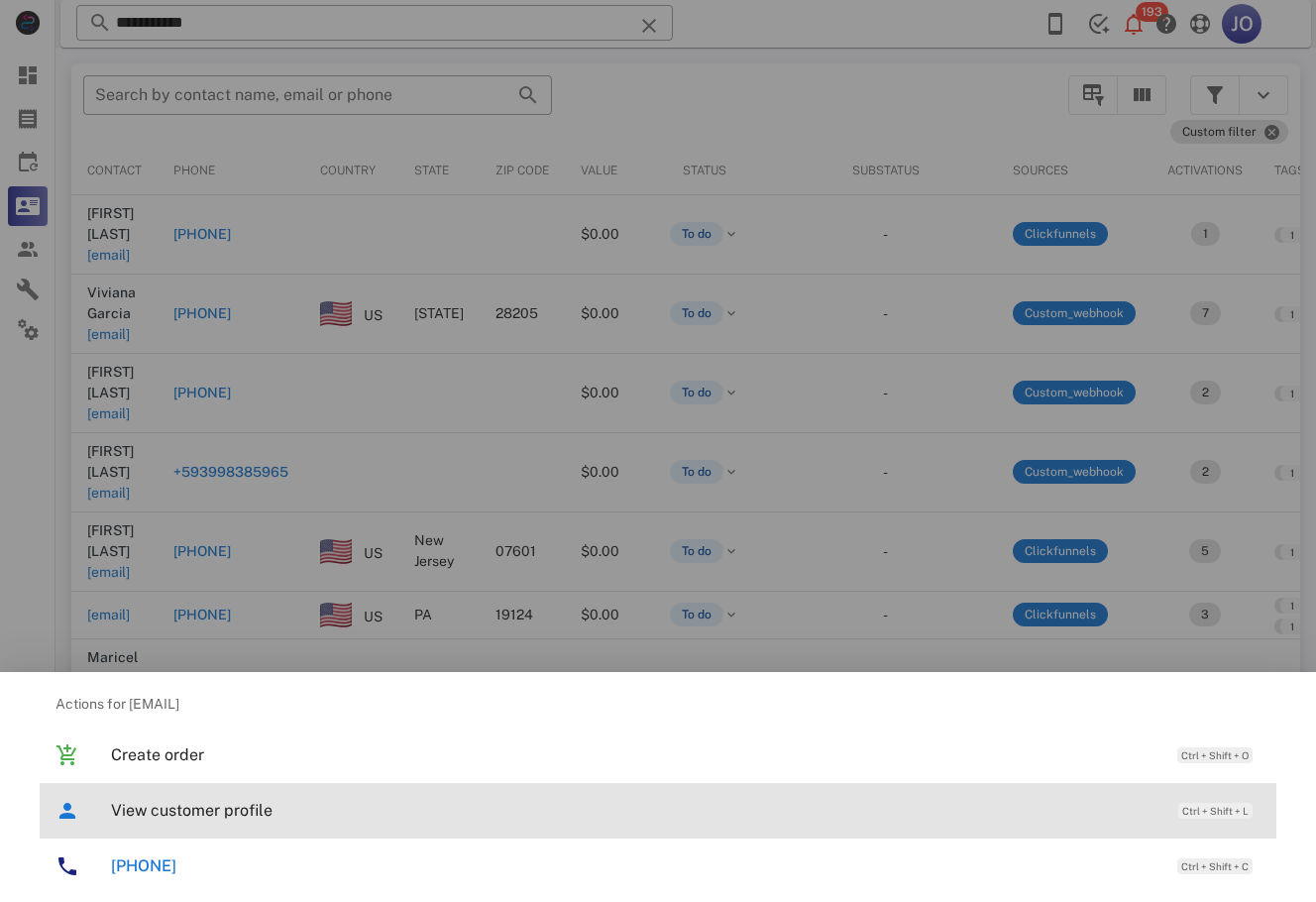 click on "View customer profile" at bounding box center (634, 810) 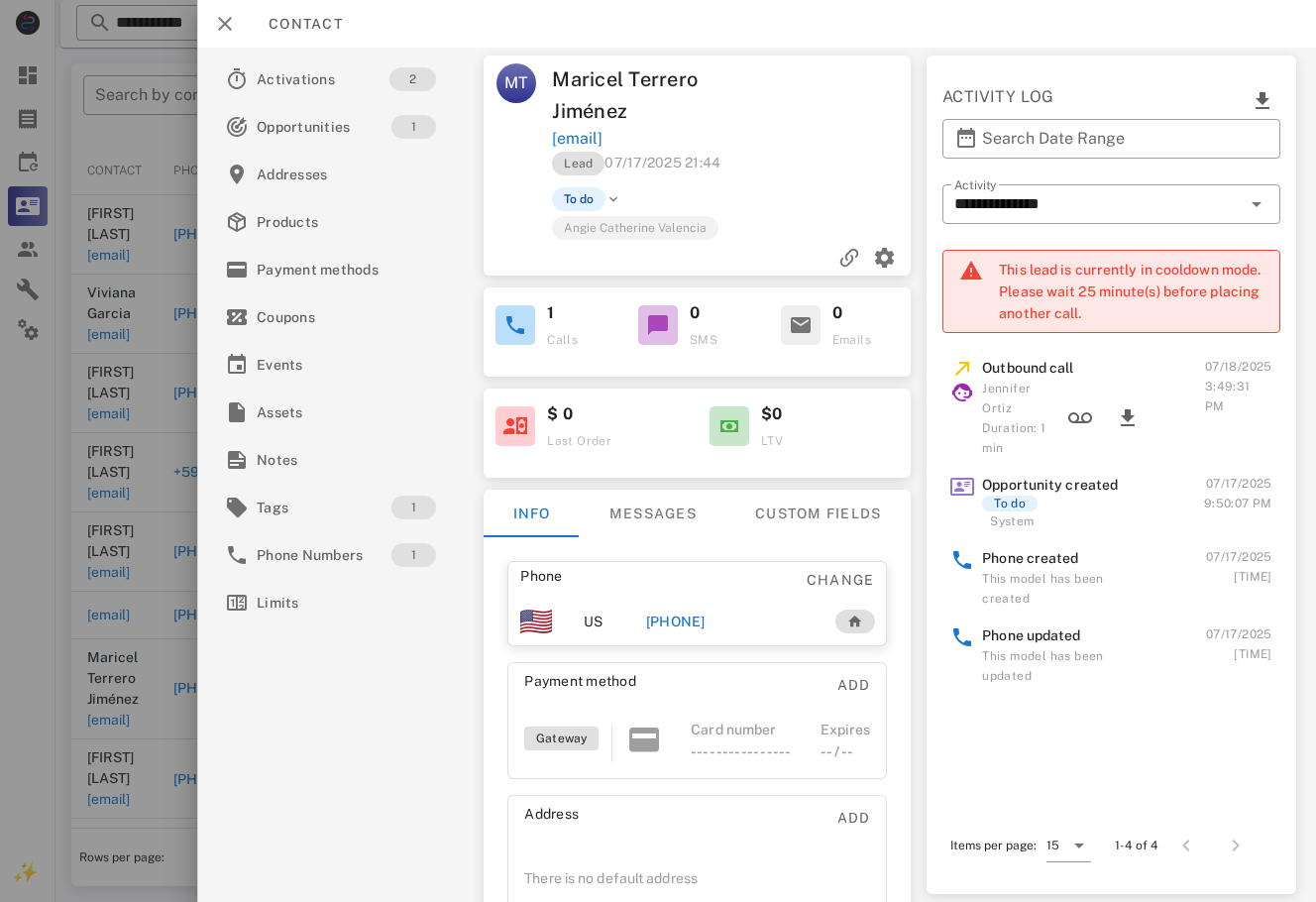 click on "+15623962513" at bounding box center (676, 621) 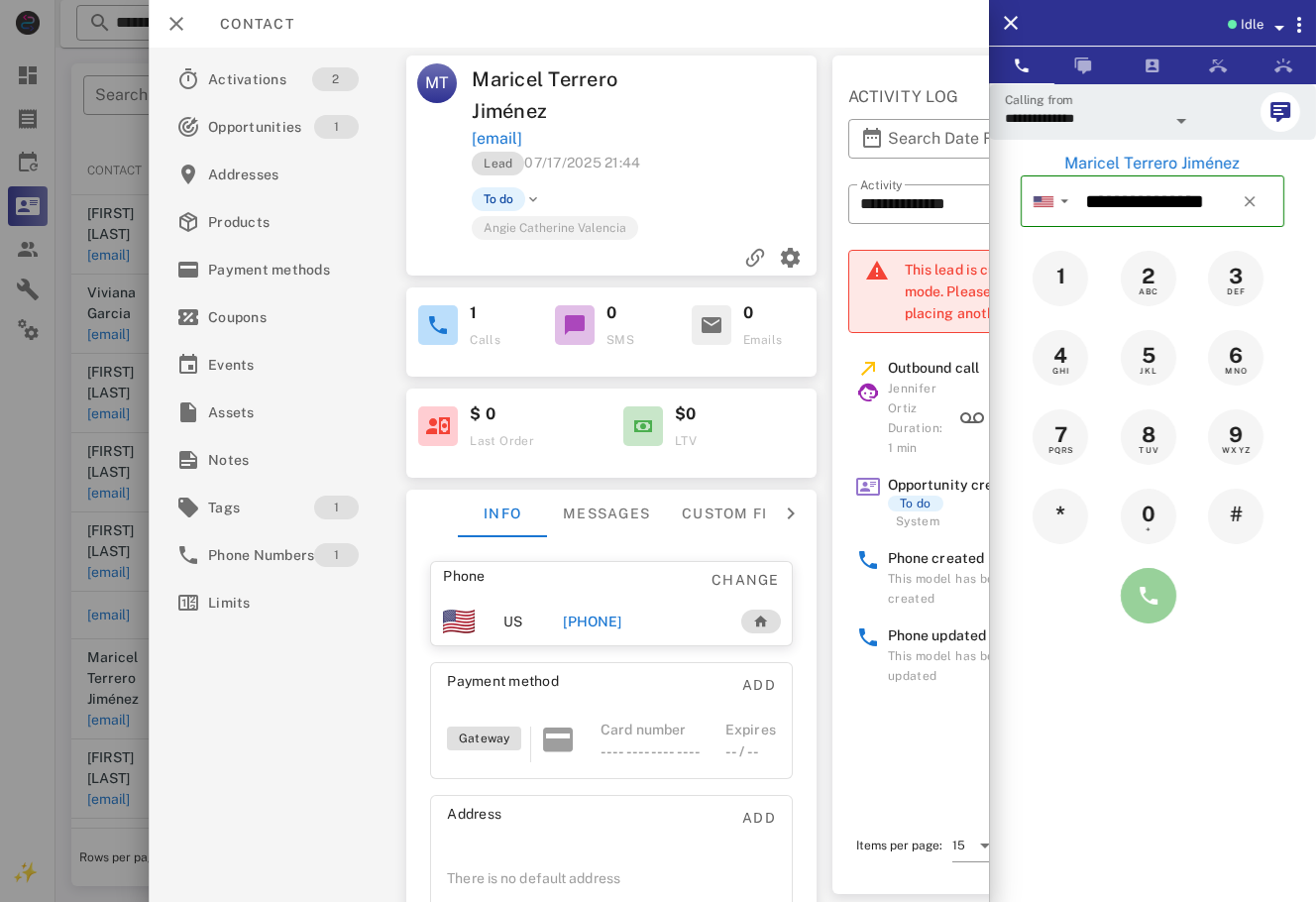 click at bounding box center (1149, 596) 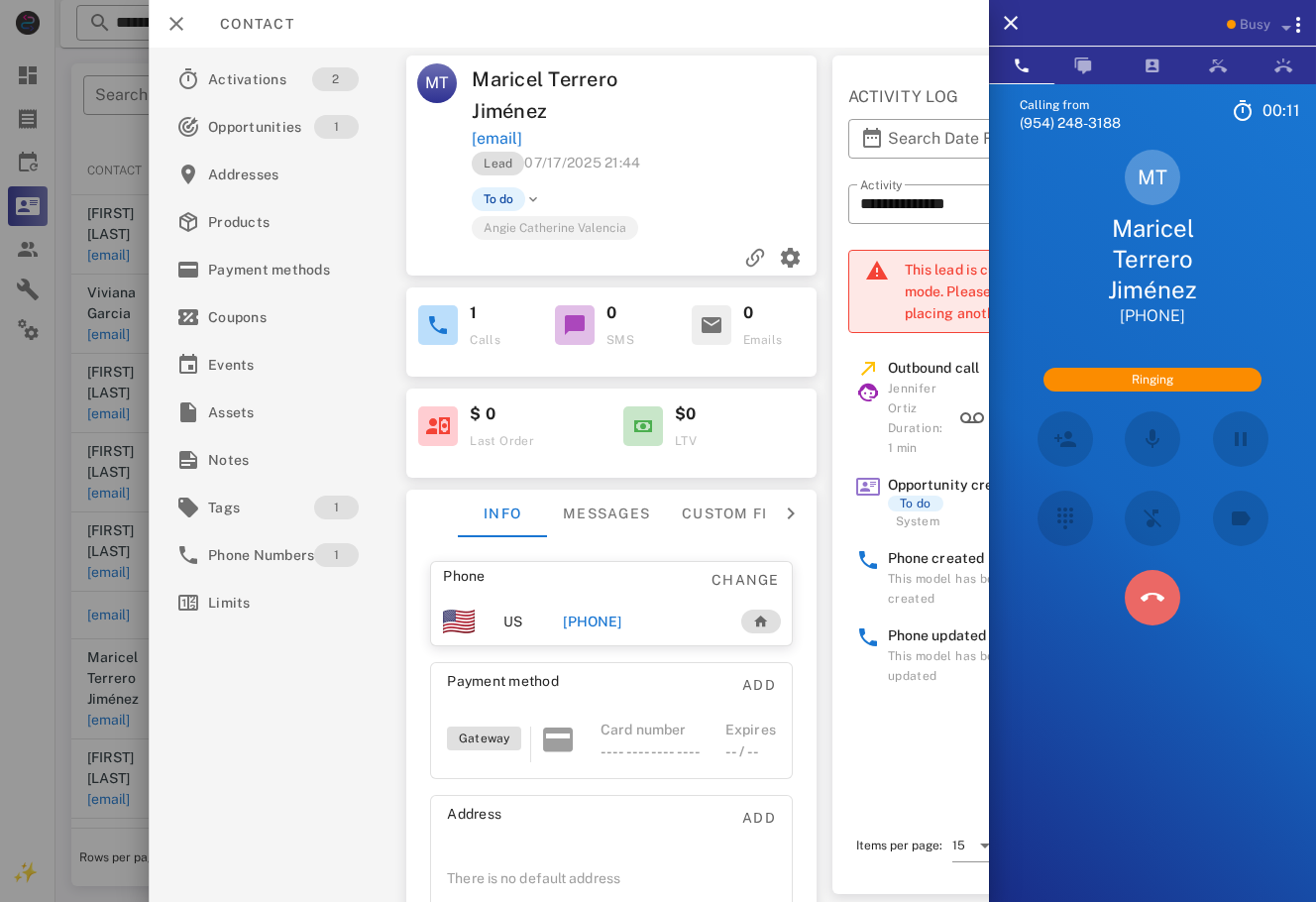 click at bounding box center (1152, 598) 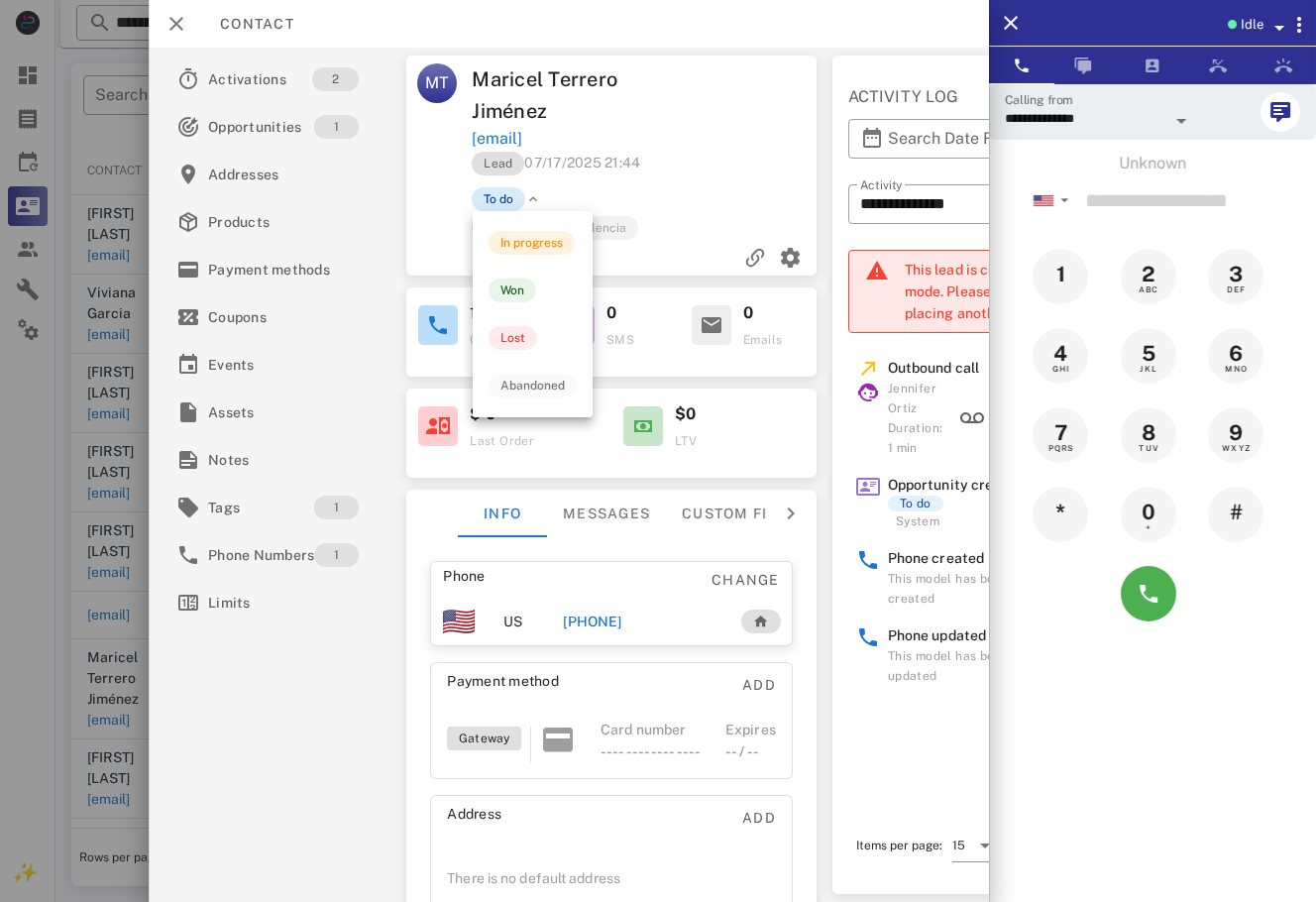 click on "To do" at bounding box center (498, 199) 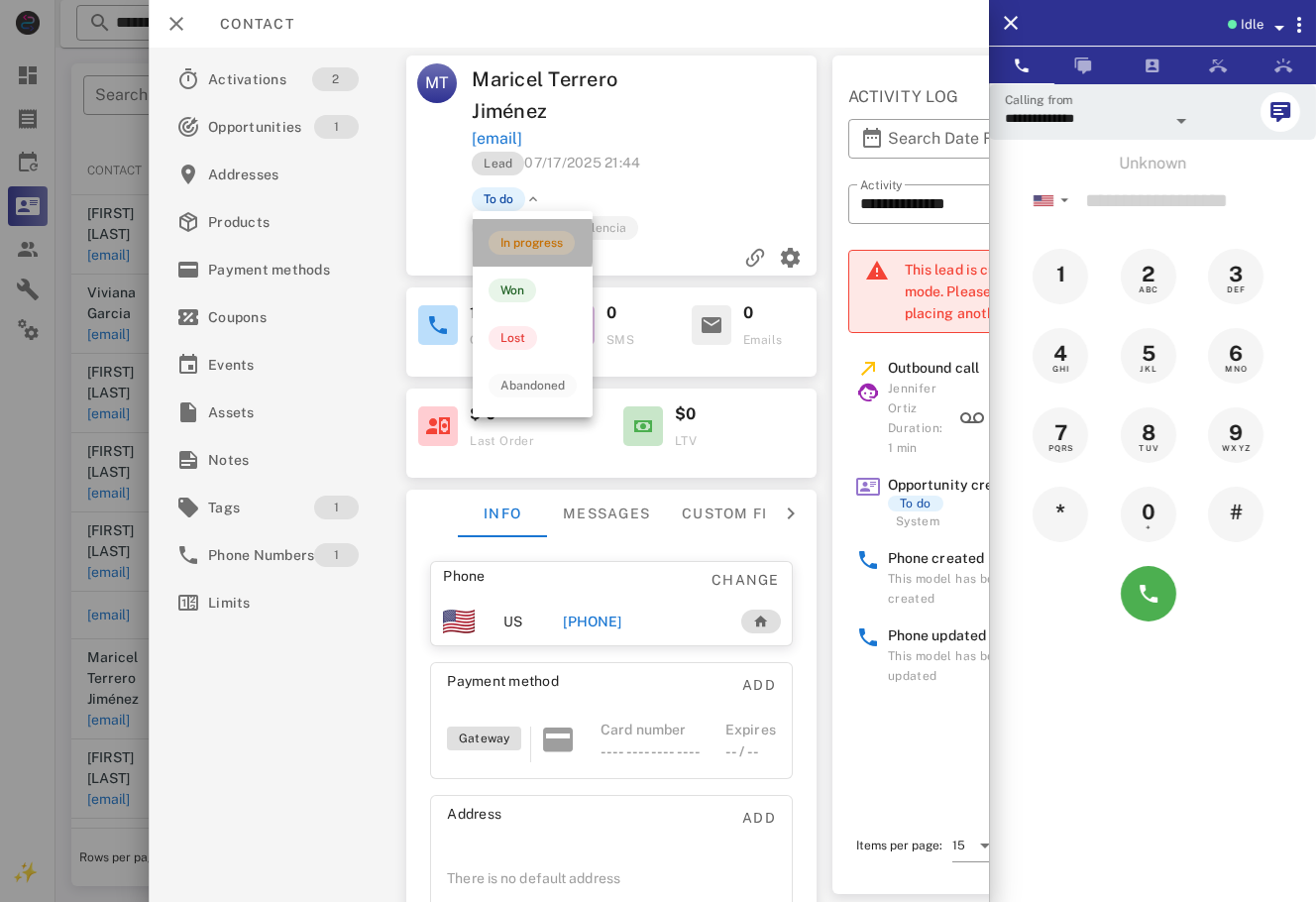 click on "In progress" at bounding box center (532, 243) 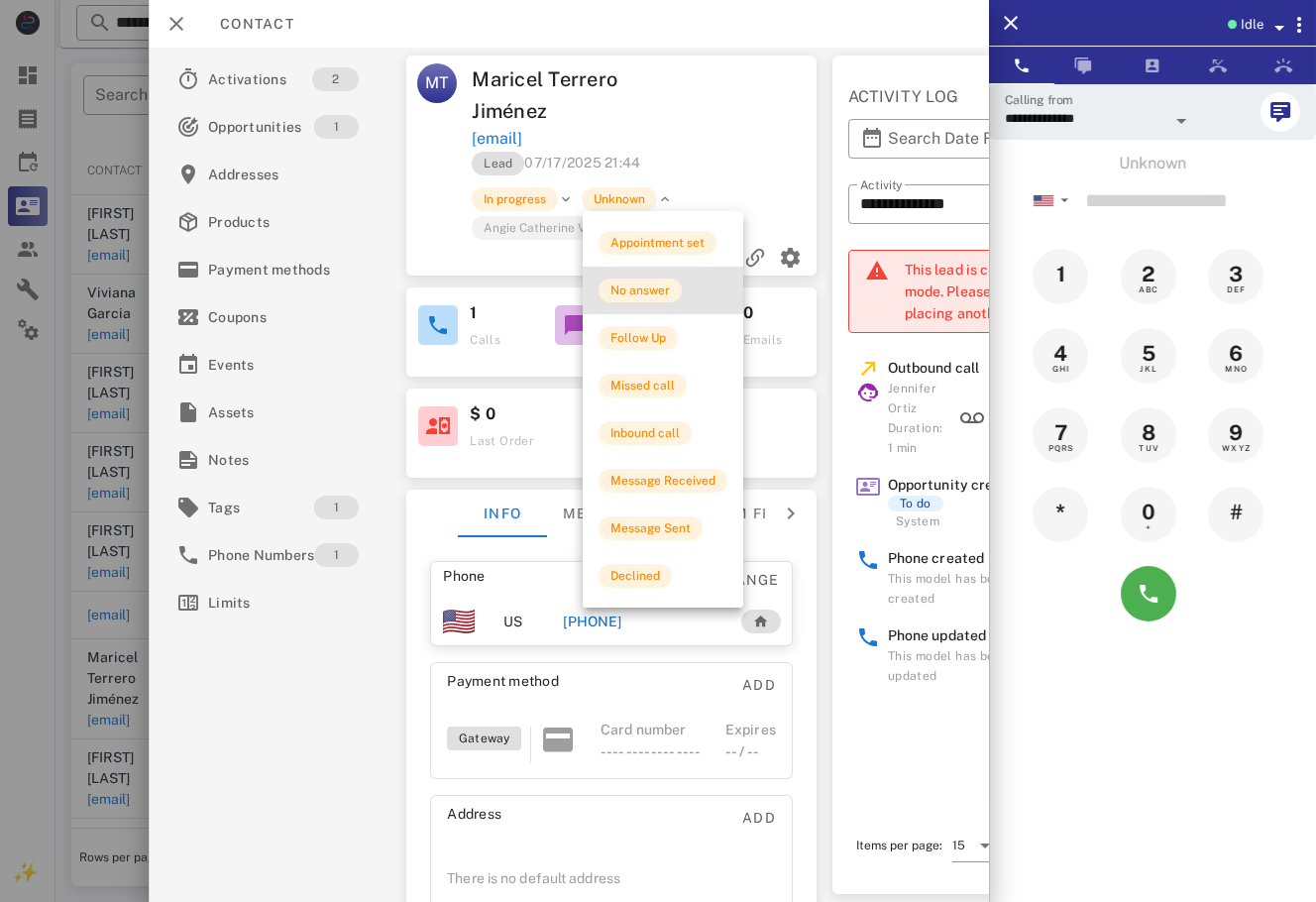 click on "No answer" at bounding box center [663, 290] 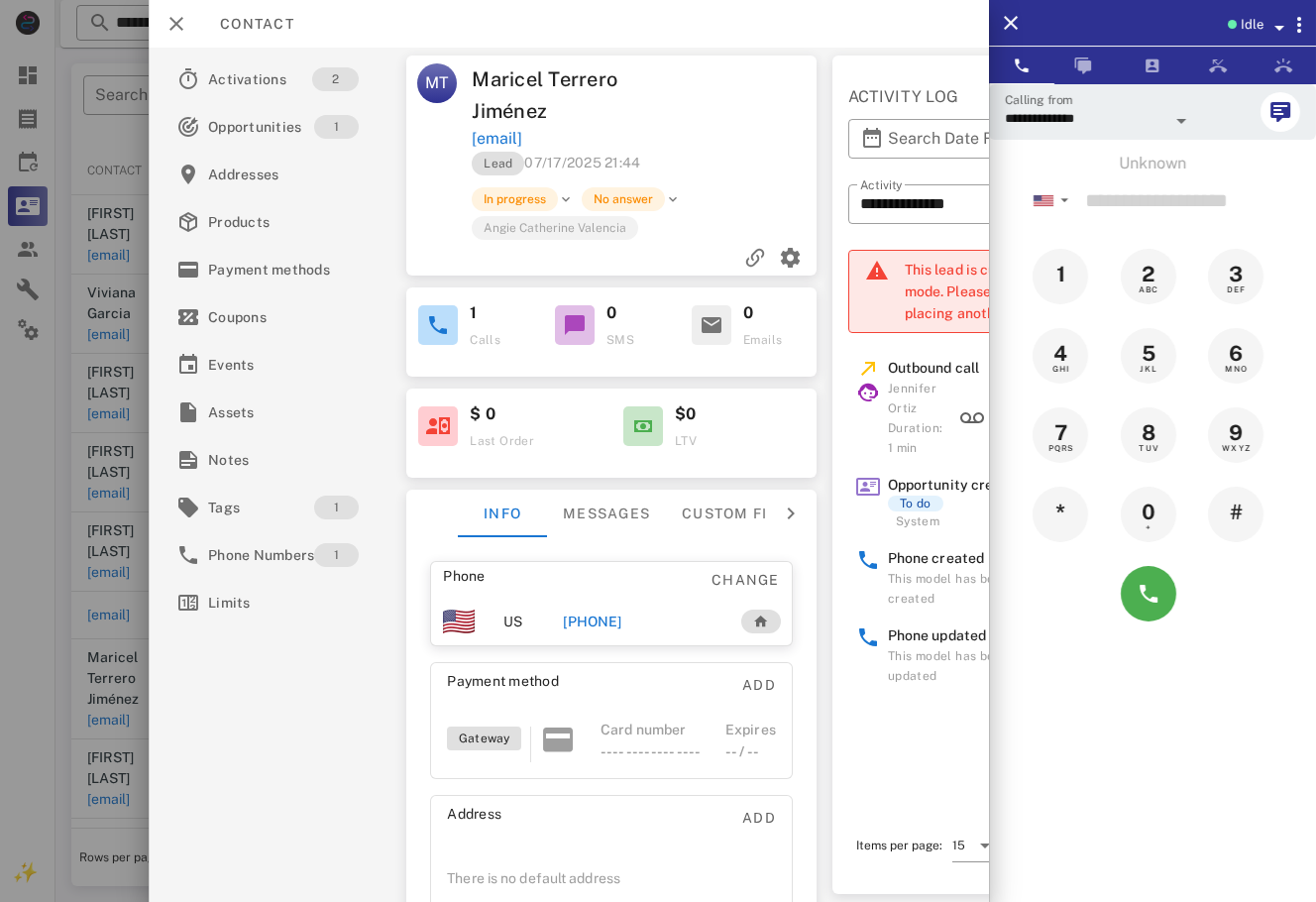 click at bounding box center (658, 451) 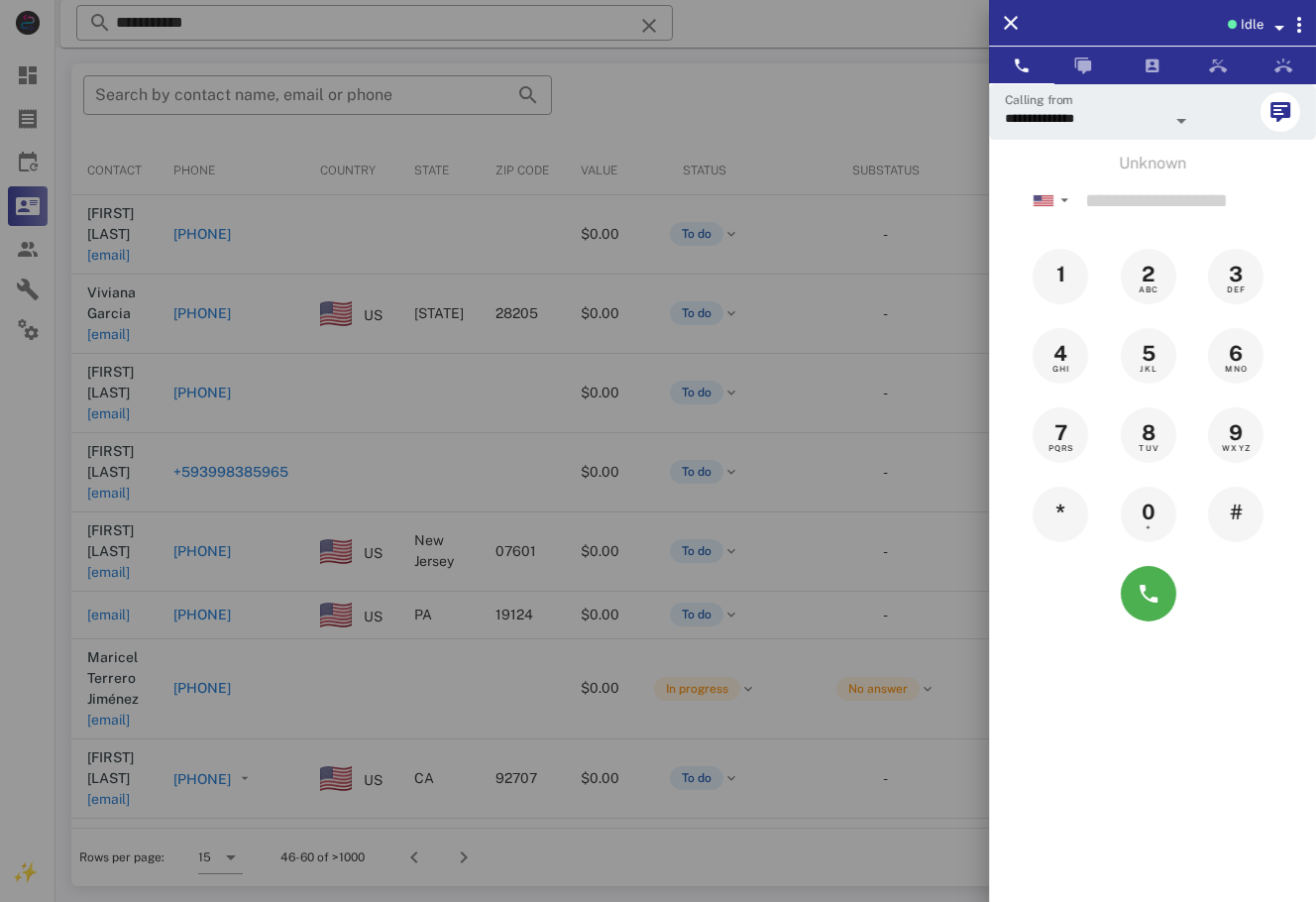 click at bounding box center (658, 451) 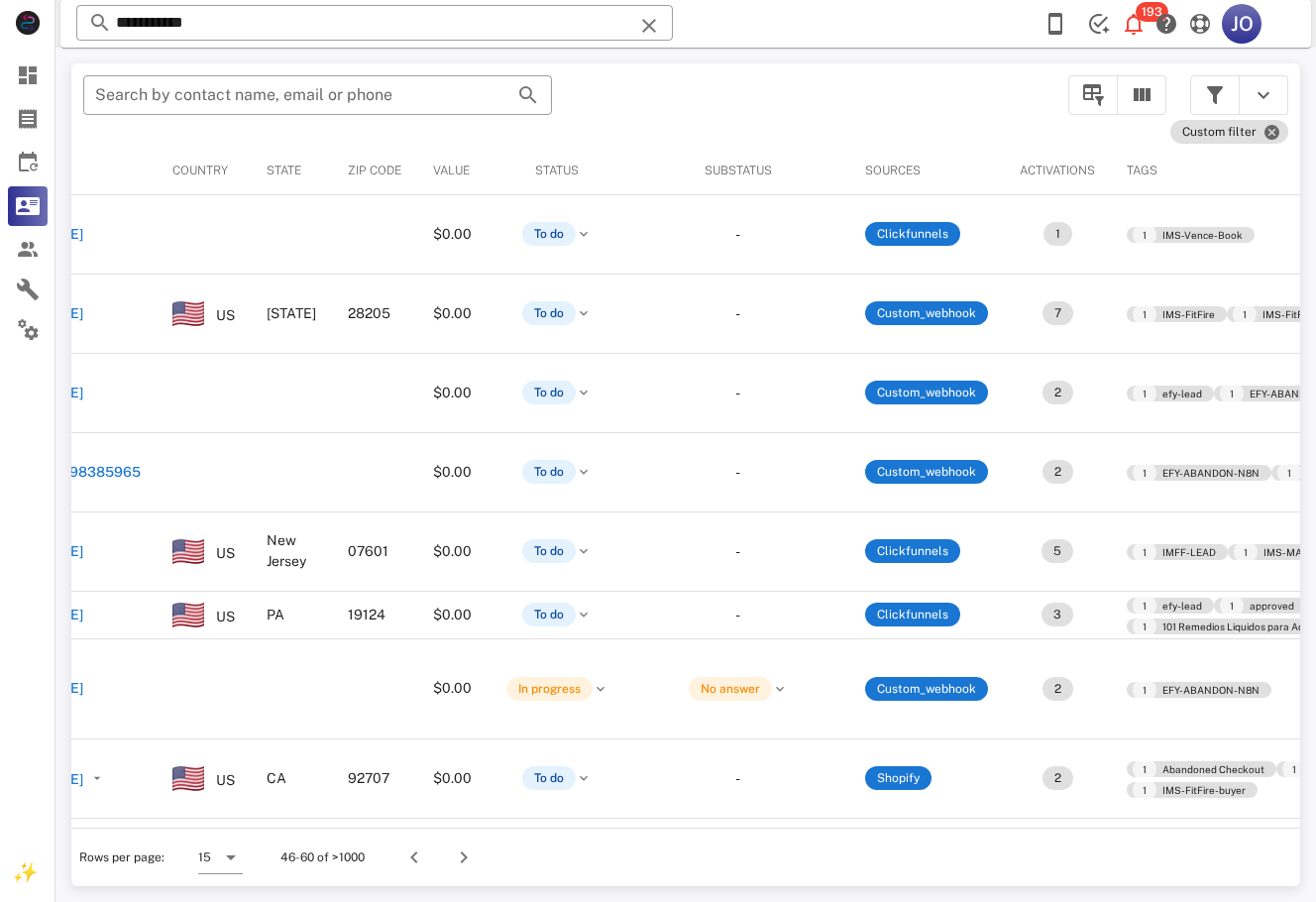 scroll, scrollTop: 0, scrollLeft: 0, axis: both 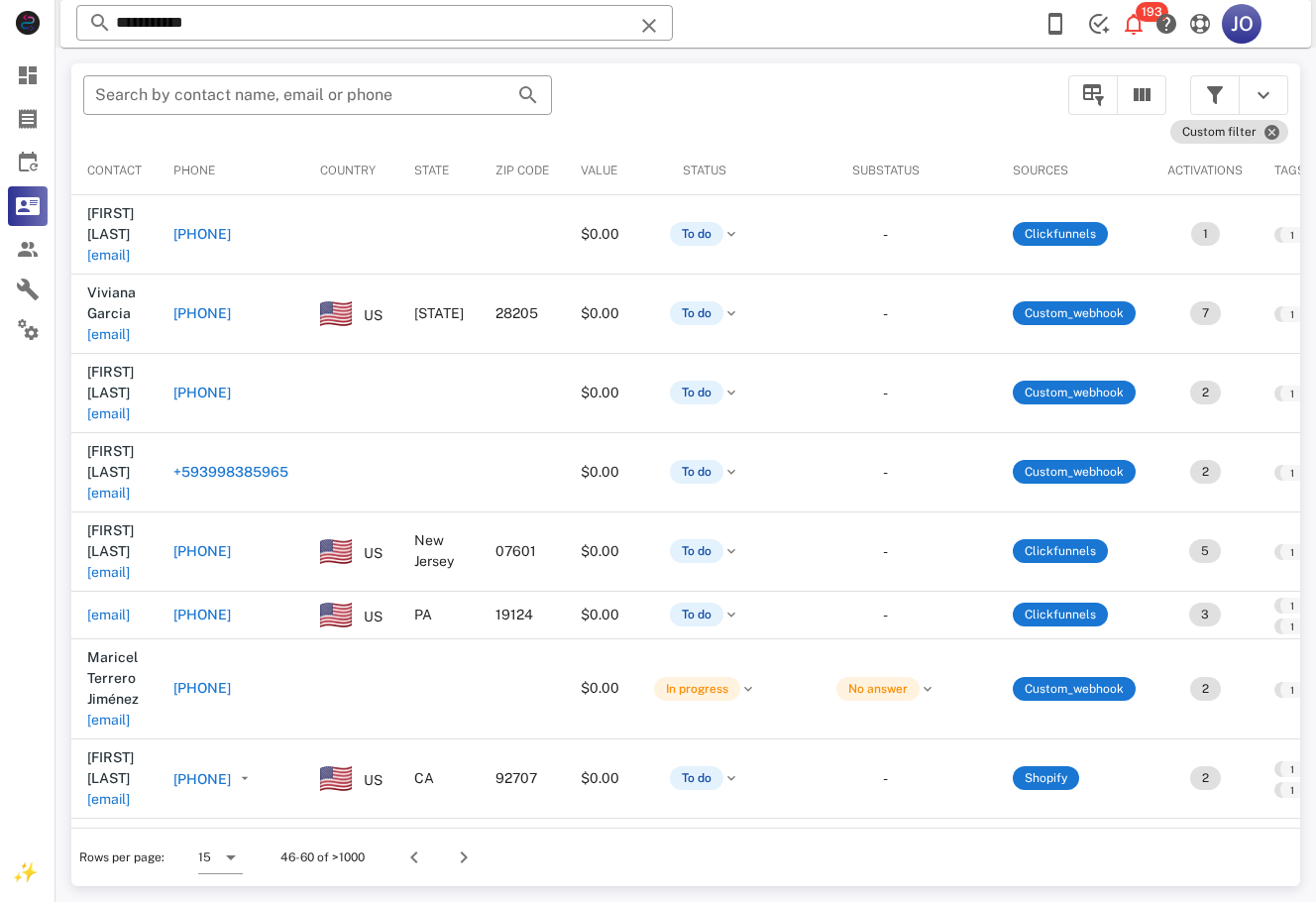 click on "irmaperez.d@hotmail.com" at bounding box center (108, 1078) 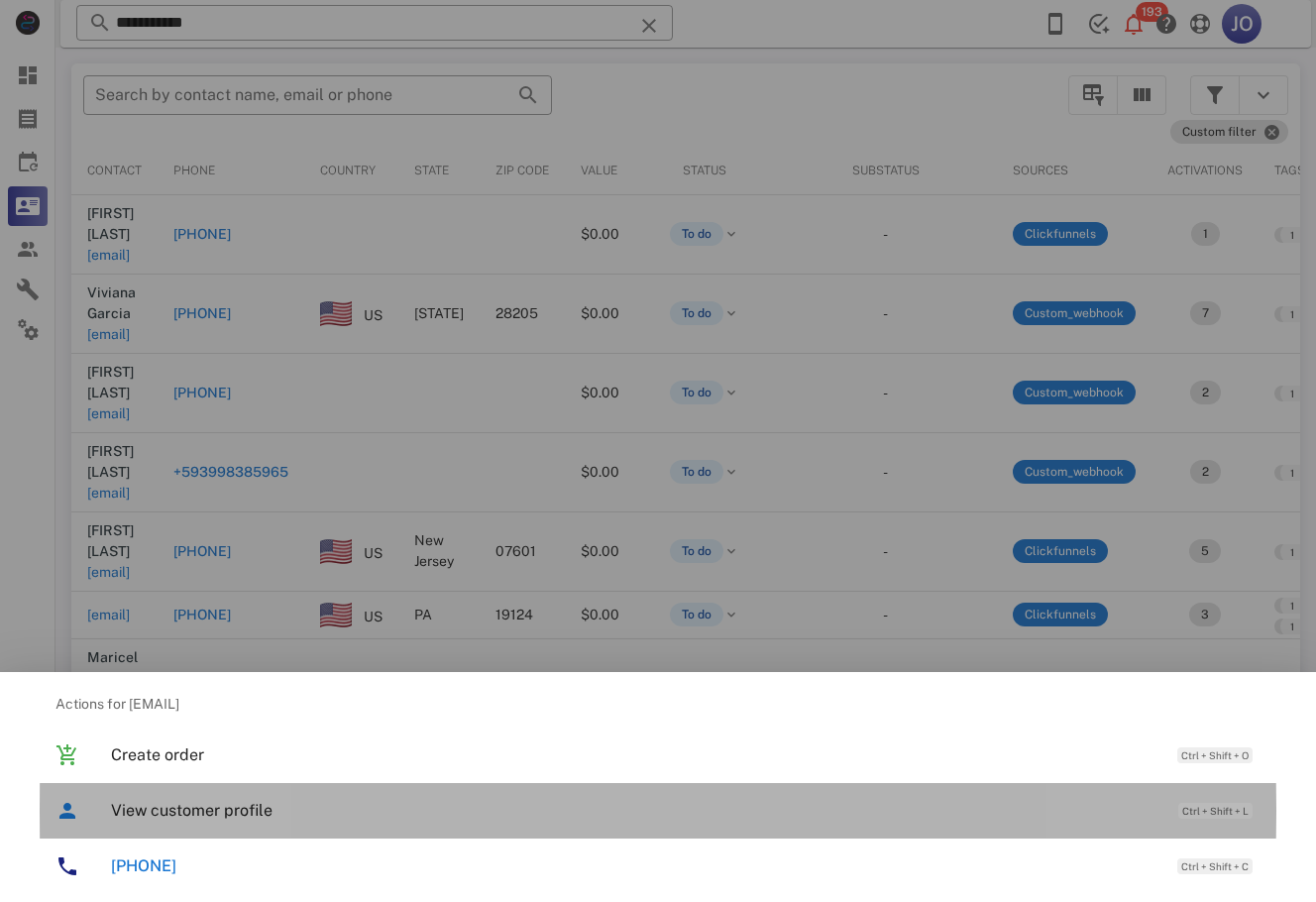click on "View customer profile Ctrl + Shift + L" at bounding box center (686, 810) 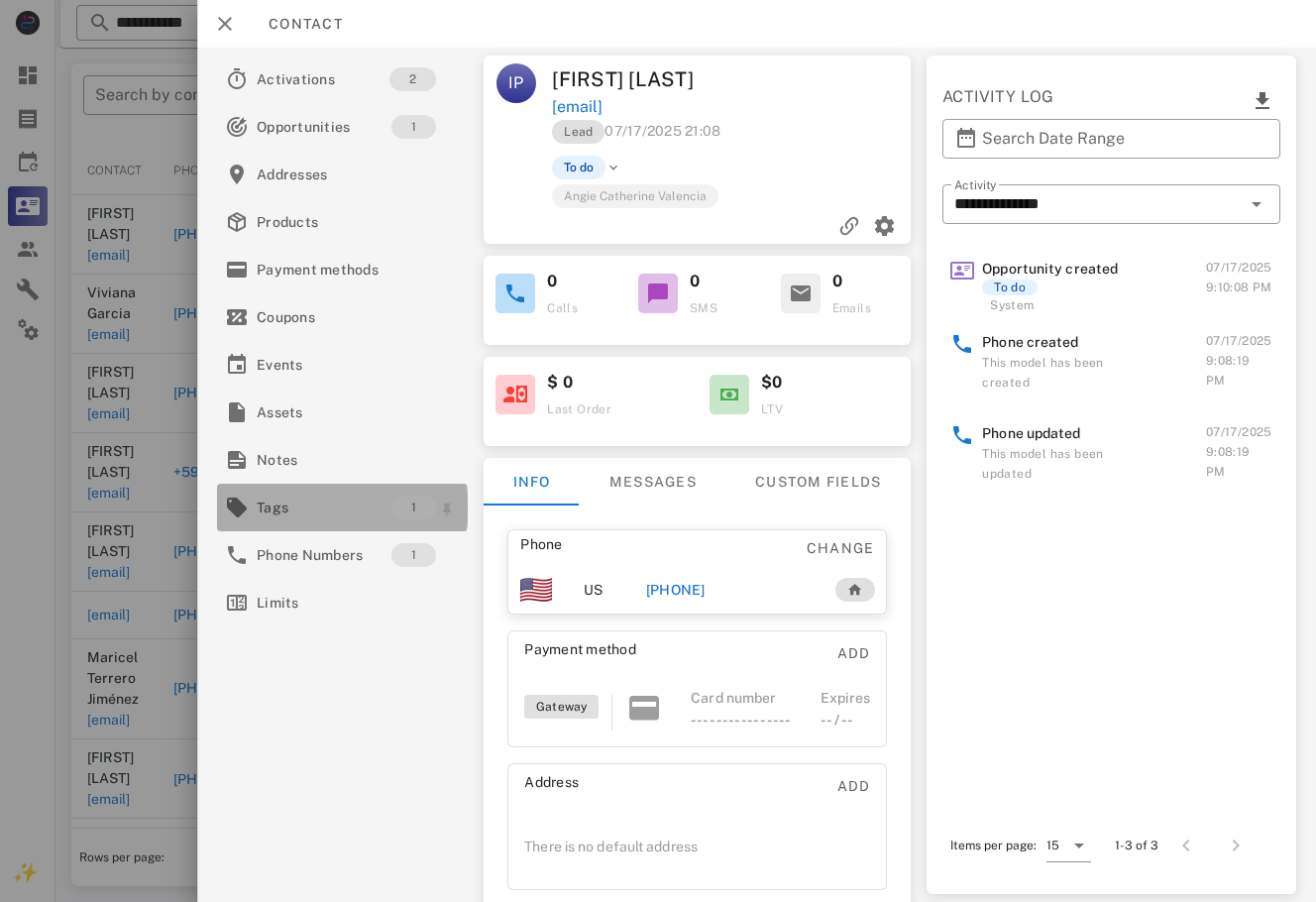 click on "Tags" at bounding box center [324, 507] 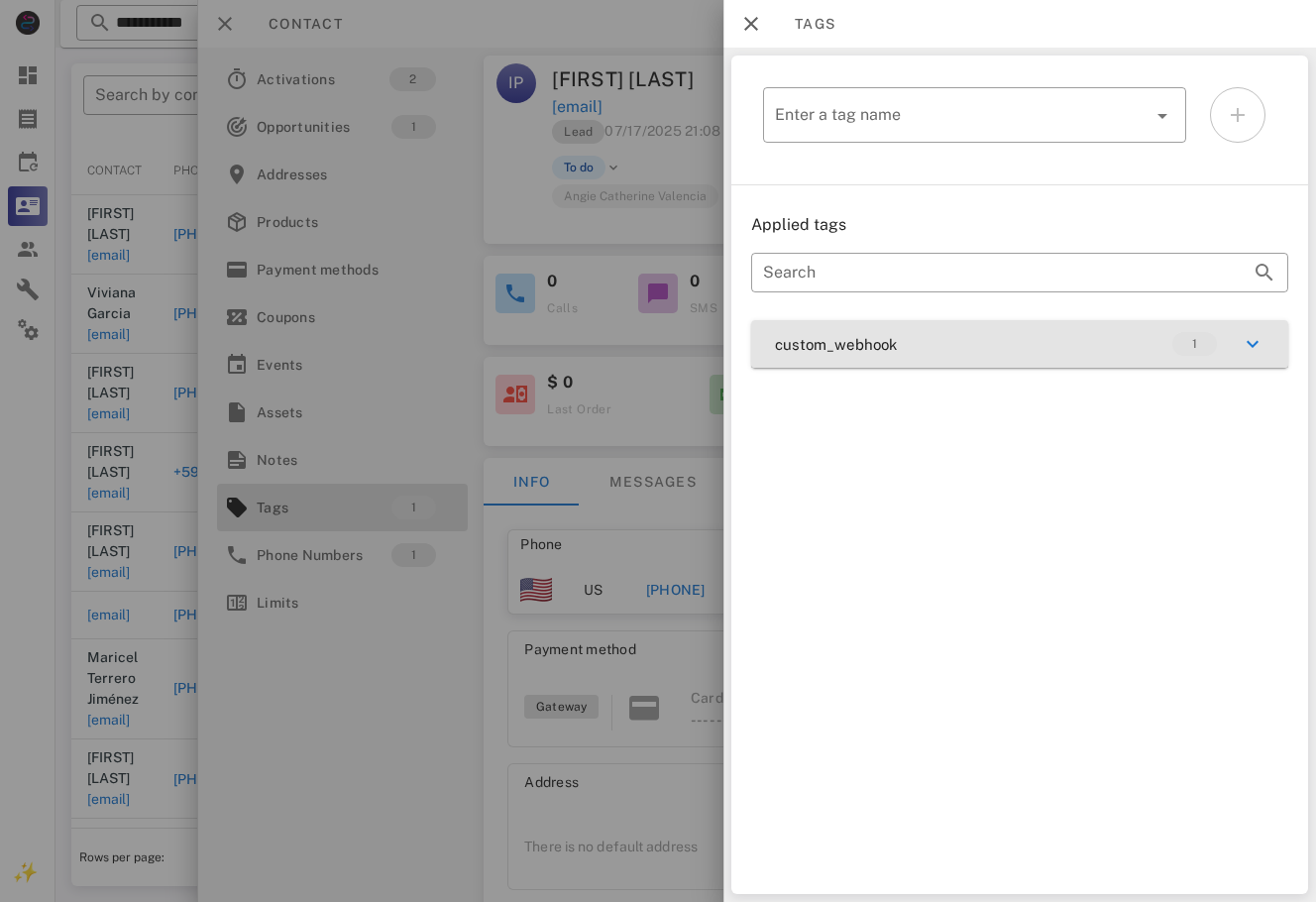 click on "custom_webhook  1" at bounding box center (1020, 344) 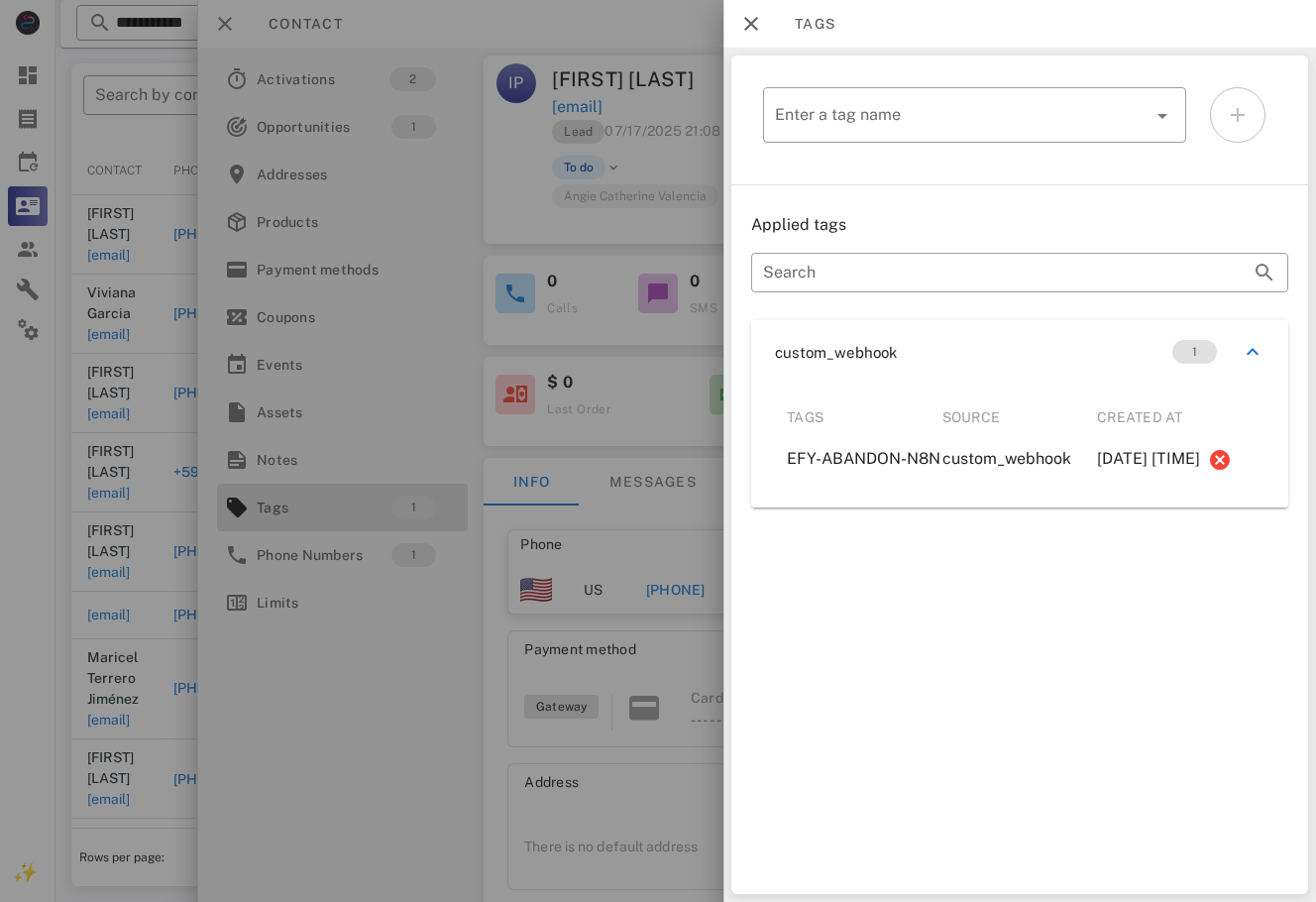 click at bounding box center (658, 451) 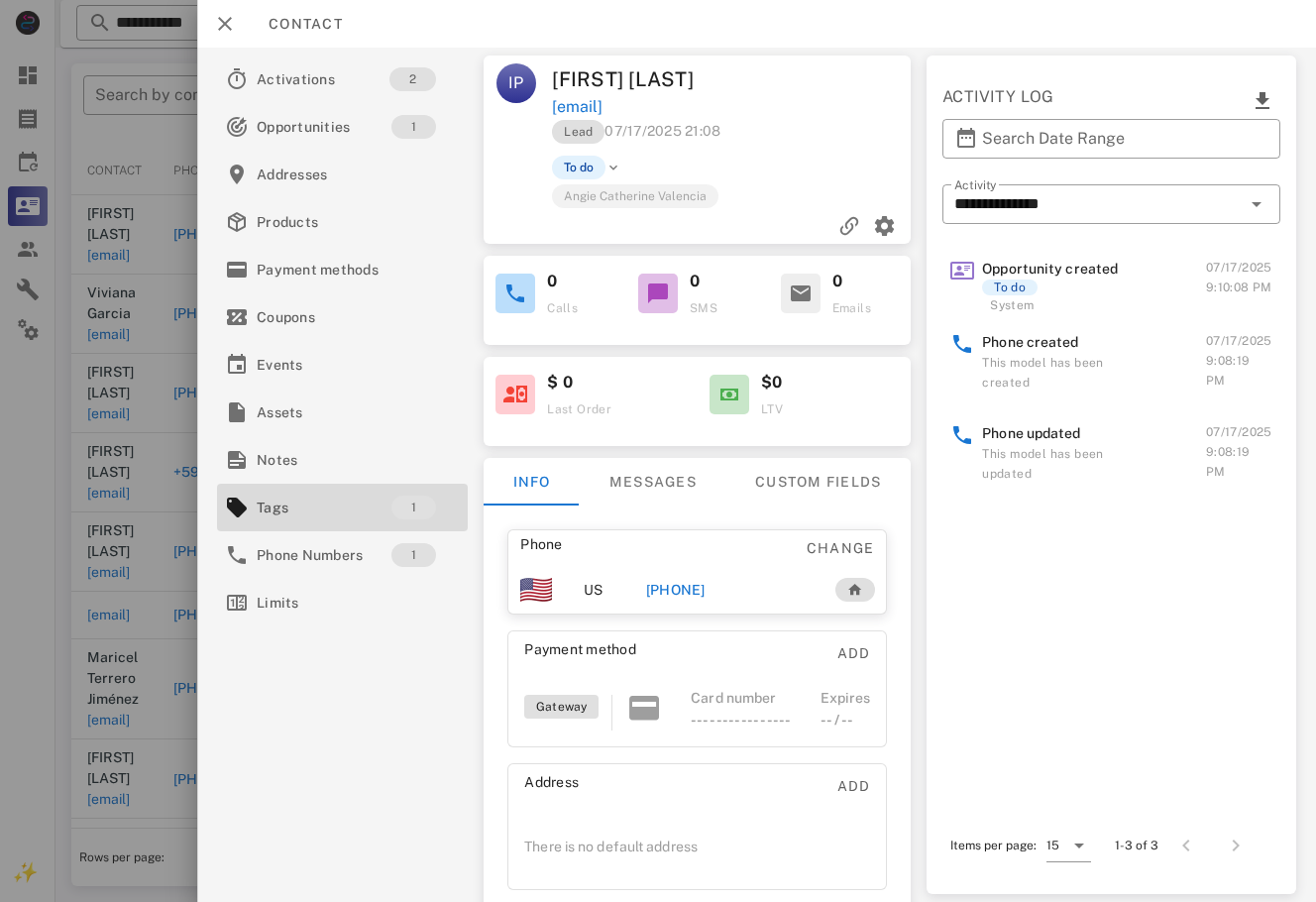 click on "+525549927154" at bounding box center [676, 590] 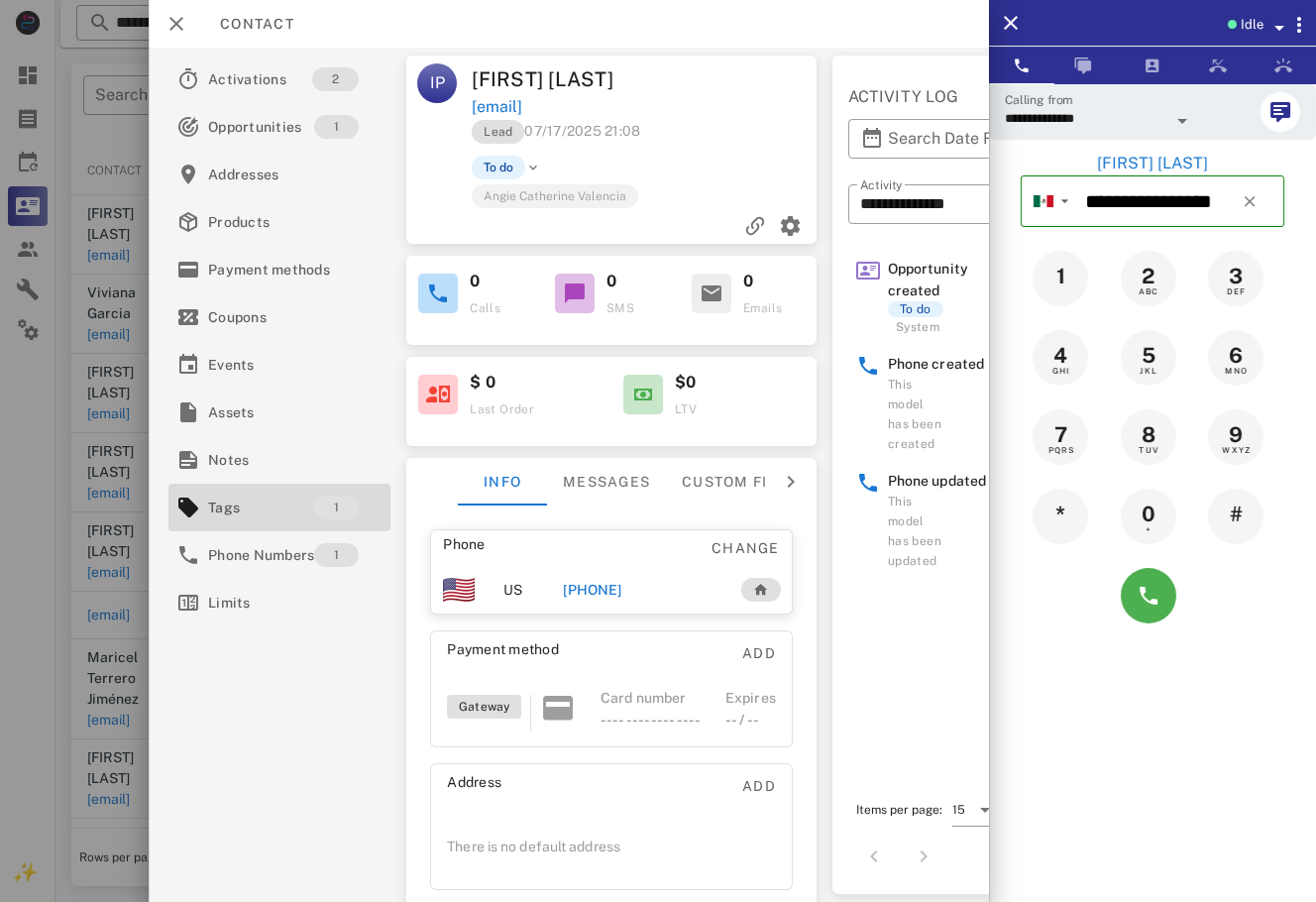 click at bounding box center (1152, 596) 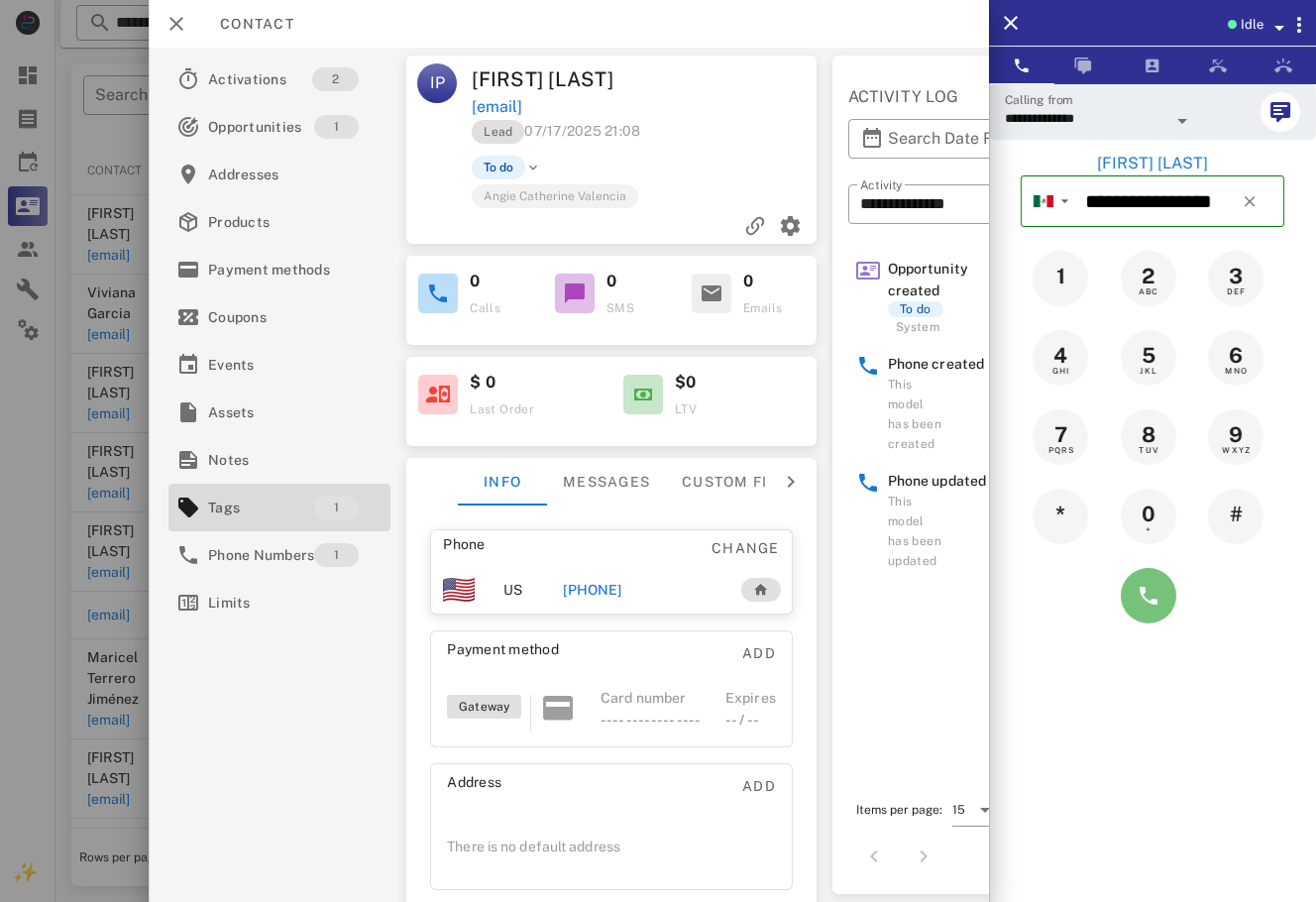 click at bounding box center [1149, 596] 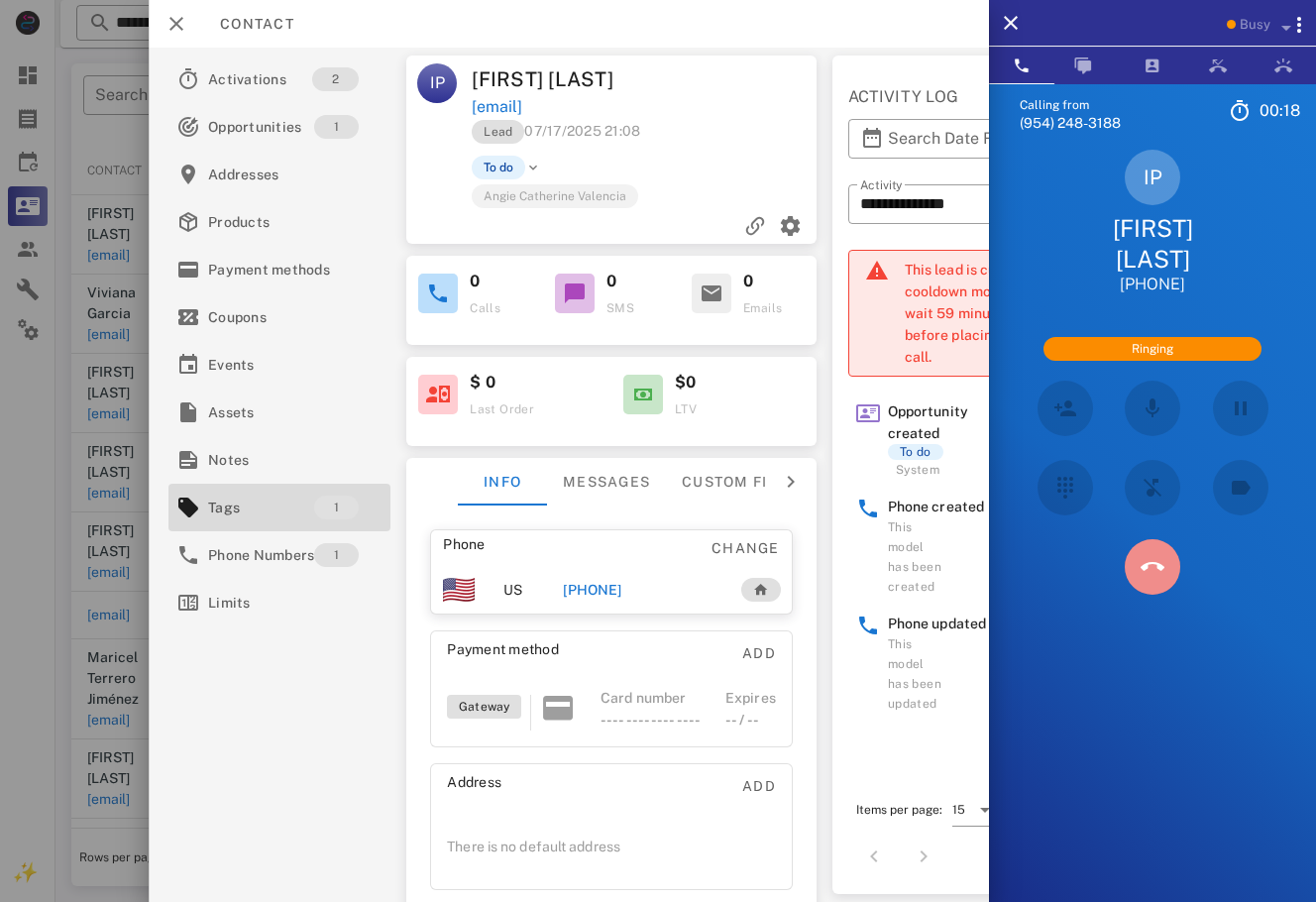 click at bounding box center (1152, 567) 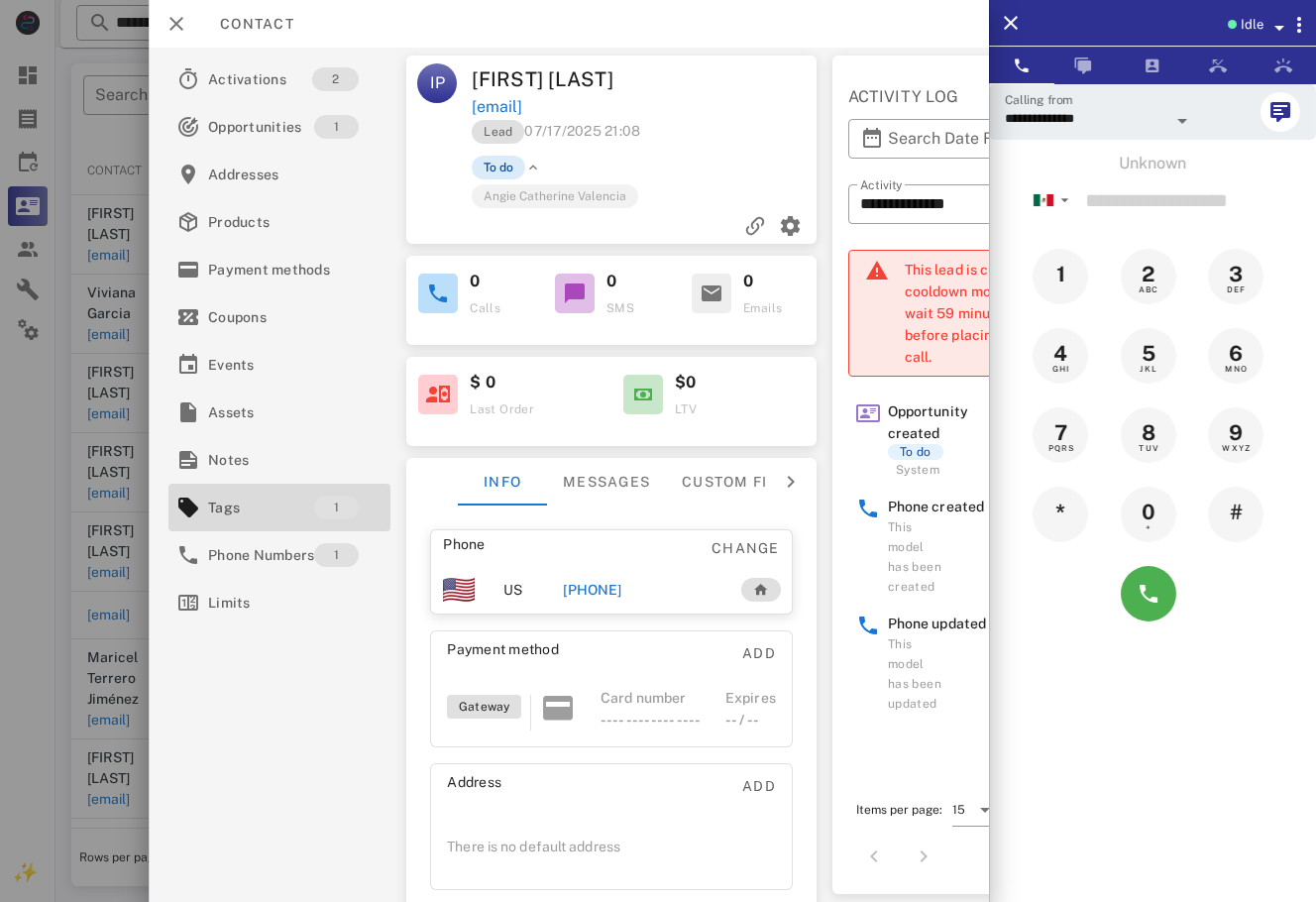 click on "To do" at bounding box center [498, 168] 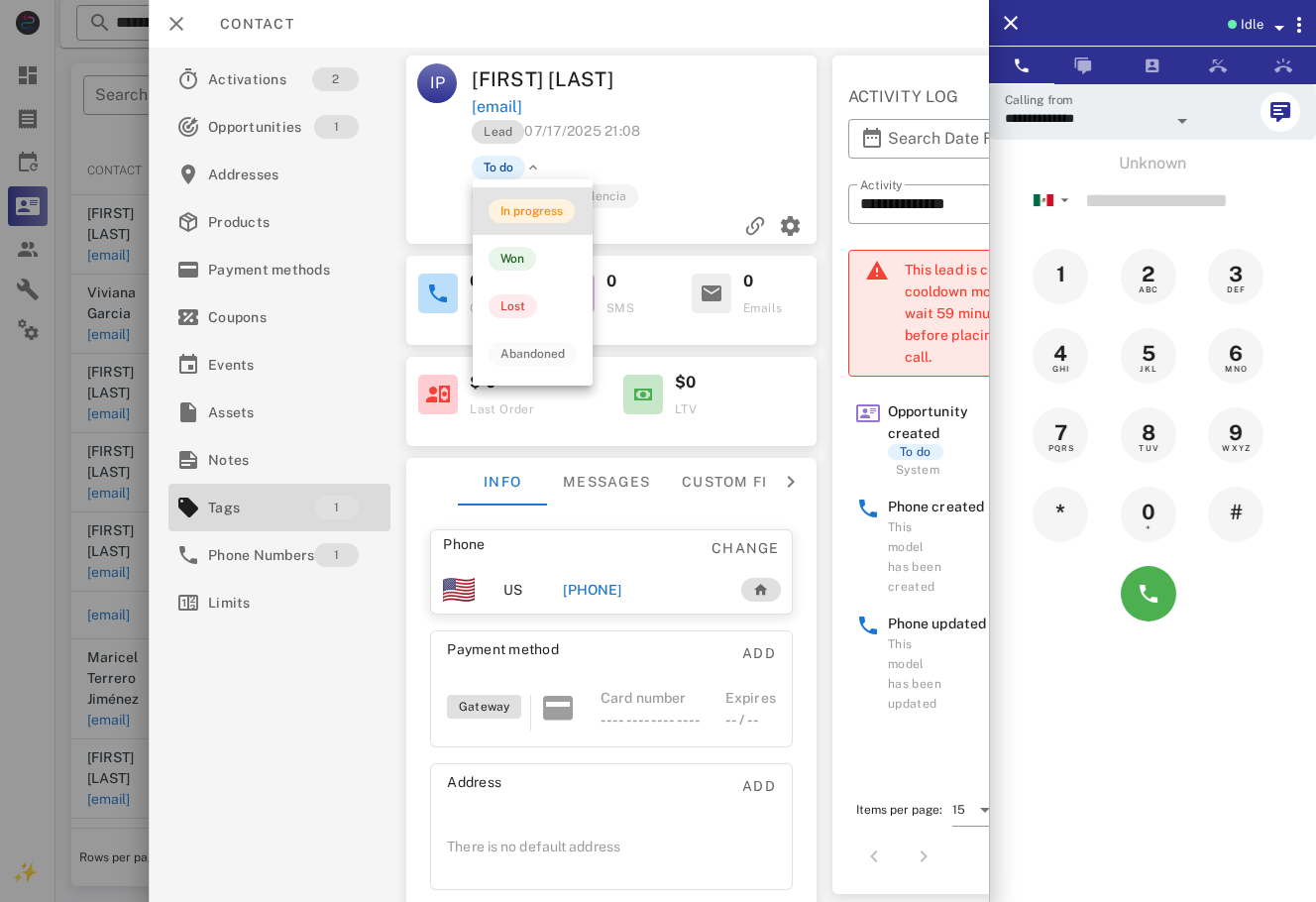 click on "In progress" at bounding box center [532, 211] 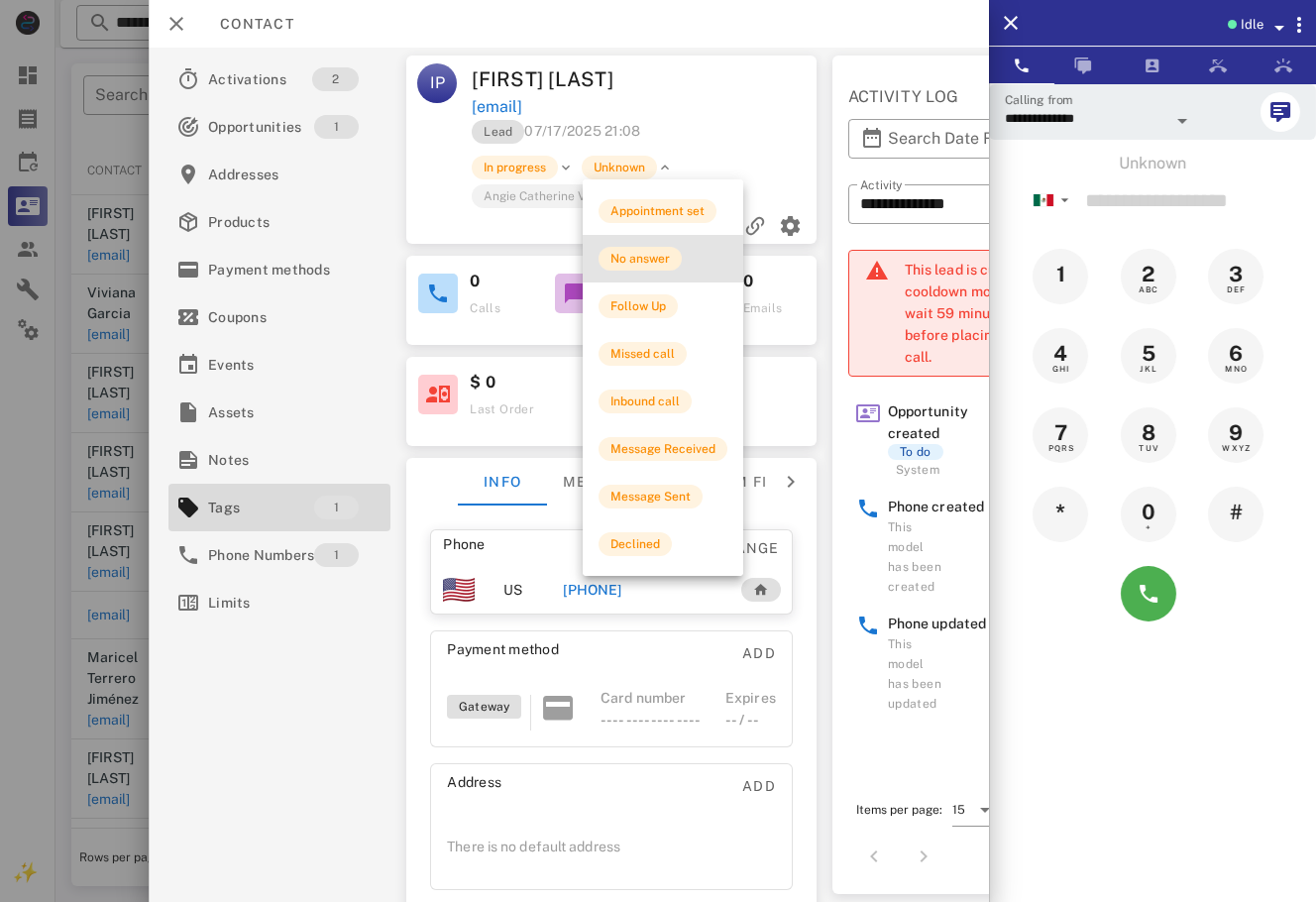 click on "No answer" at bounding box center [640, 259] 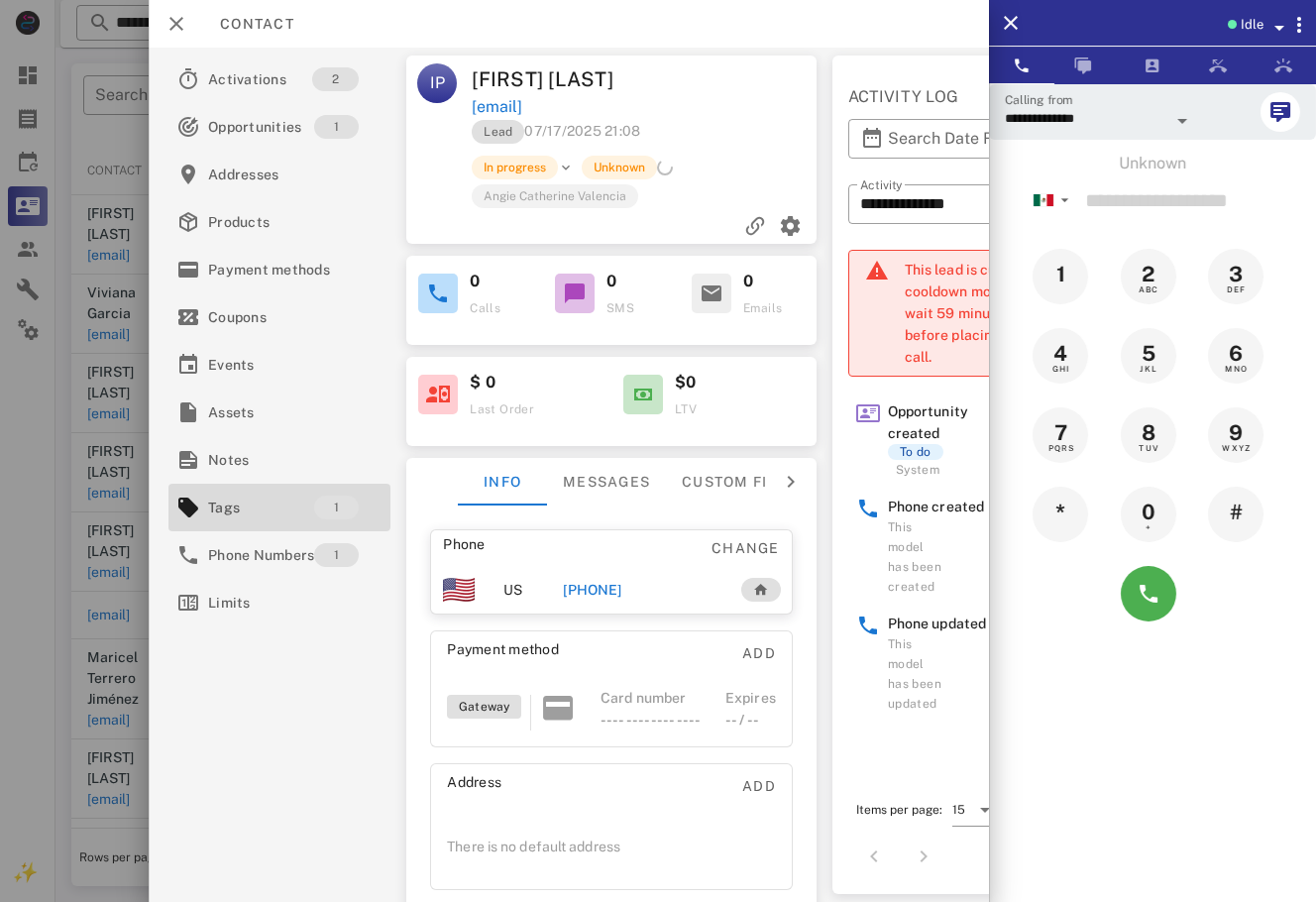 click at bounding box center (658, 451) 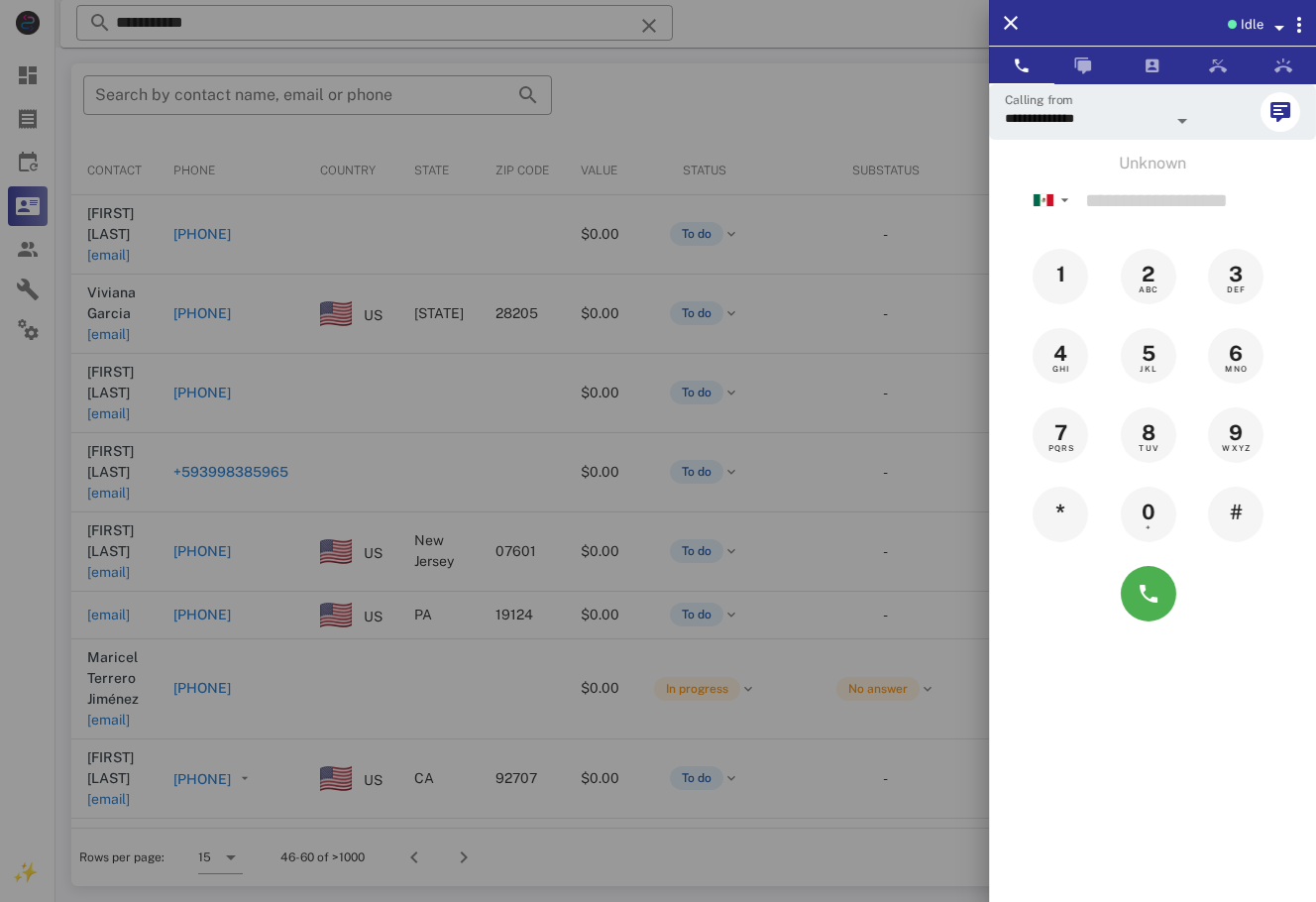 click at bounding box center (658, 451) 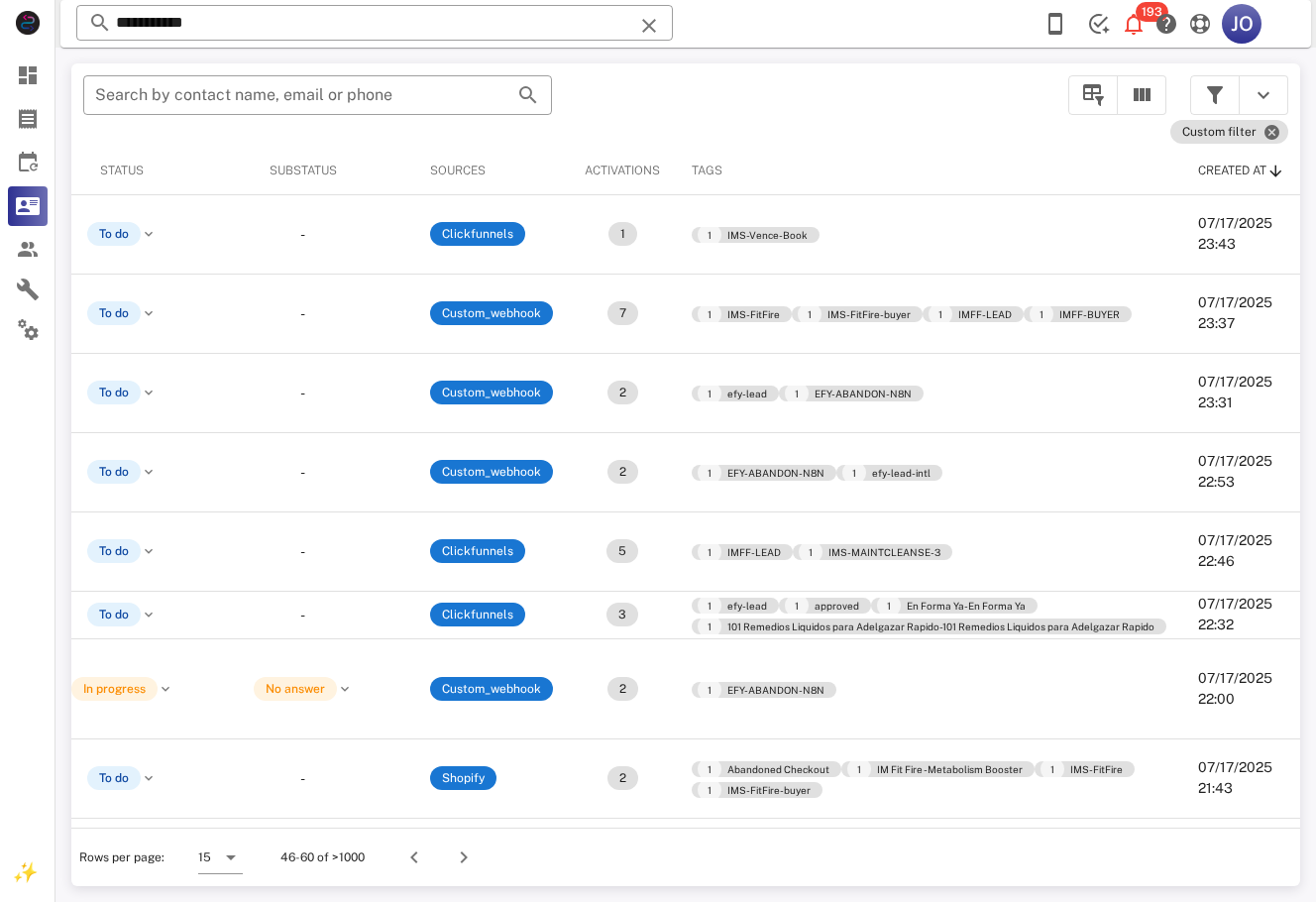 scroll, scrollTop: 0, scrollLeft: 0, axis: both 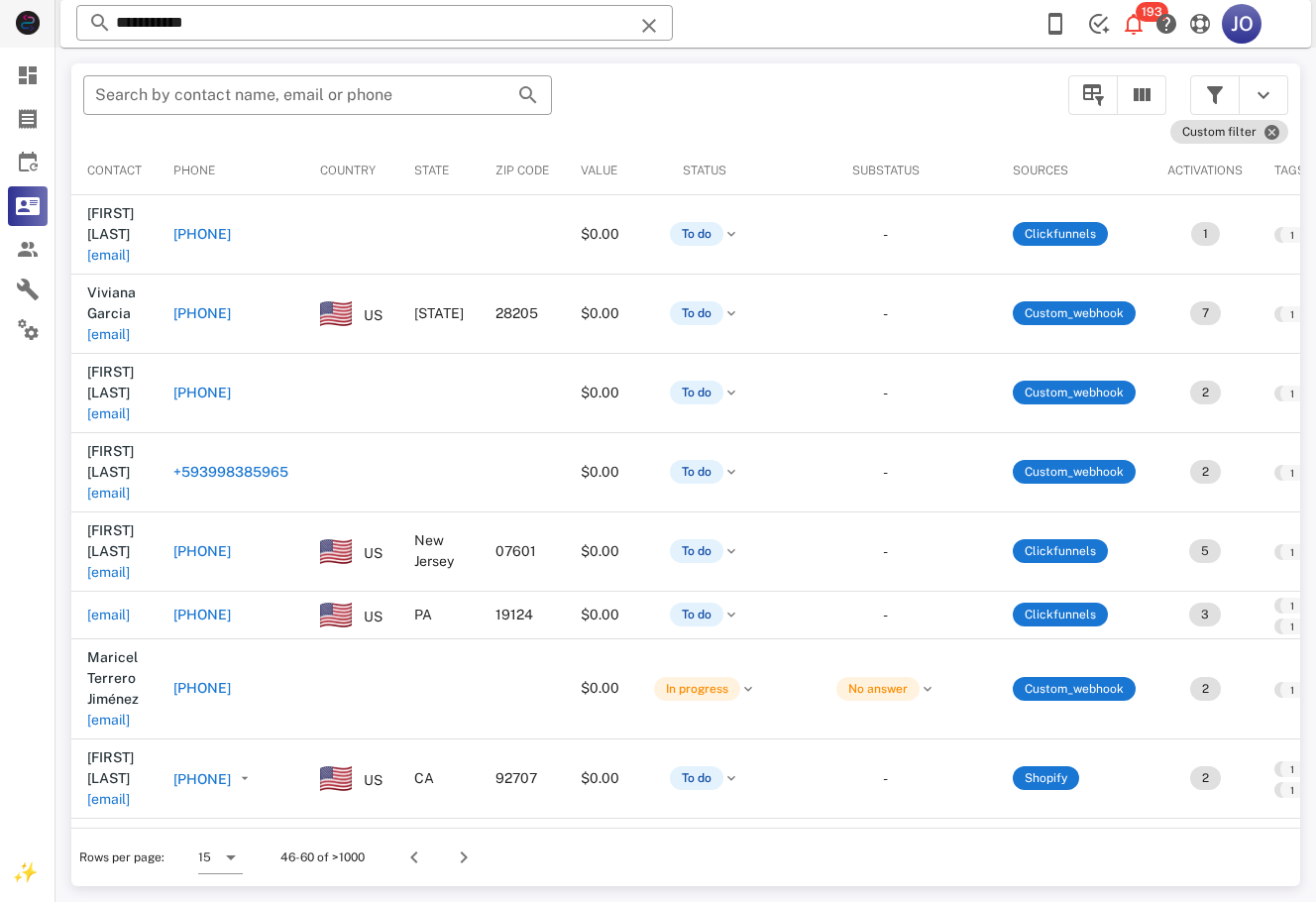 click on "**********" at bounding box center [686, 475] 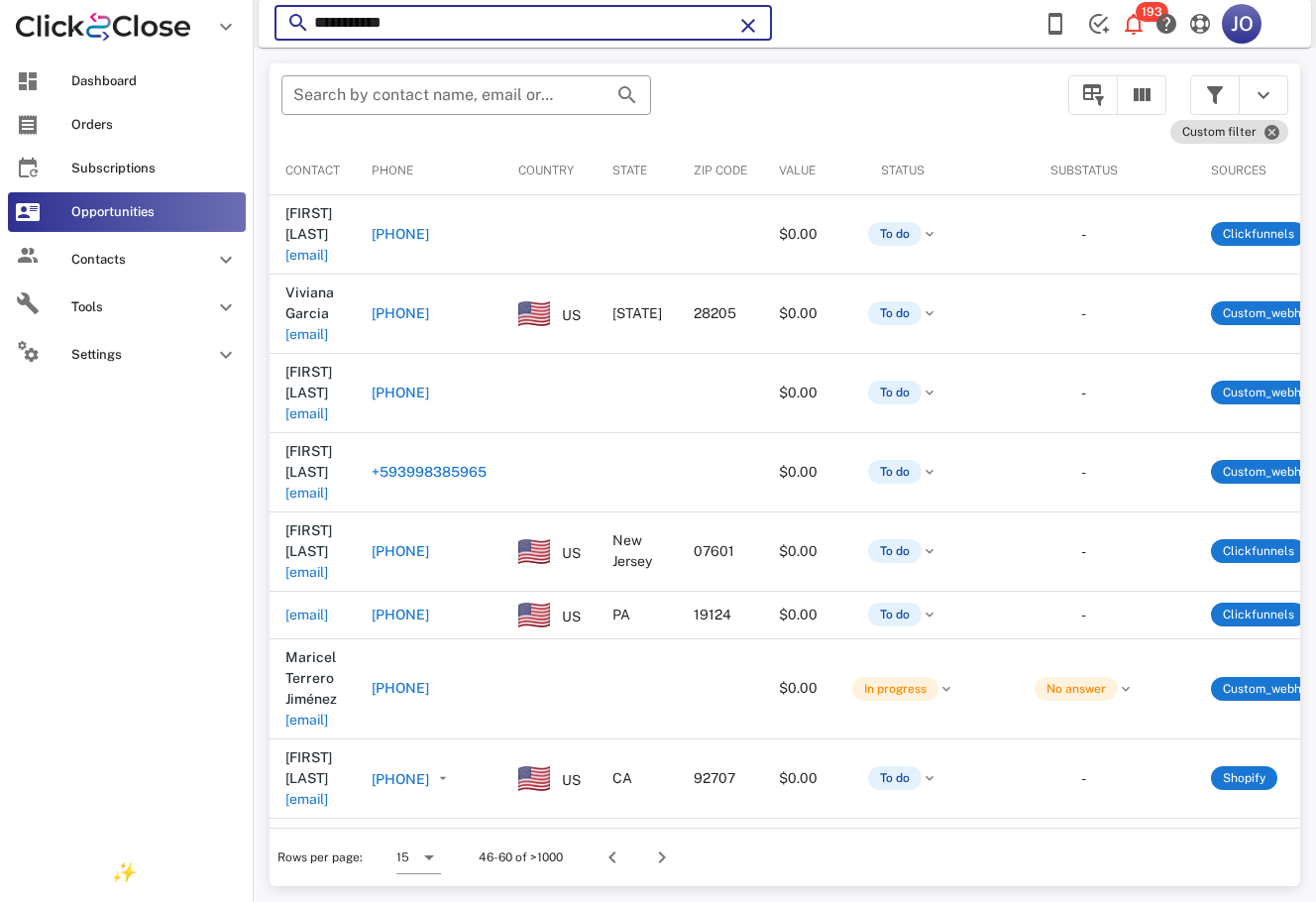 paste on "********" 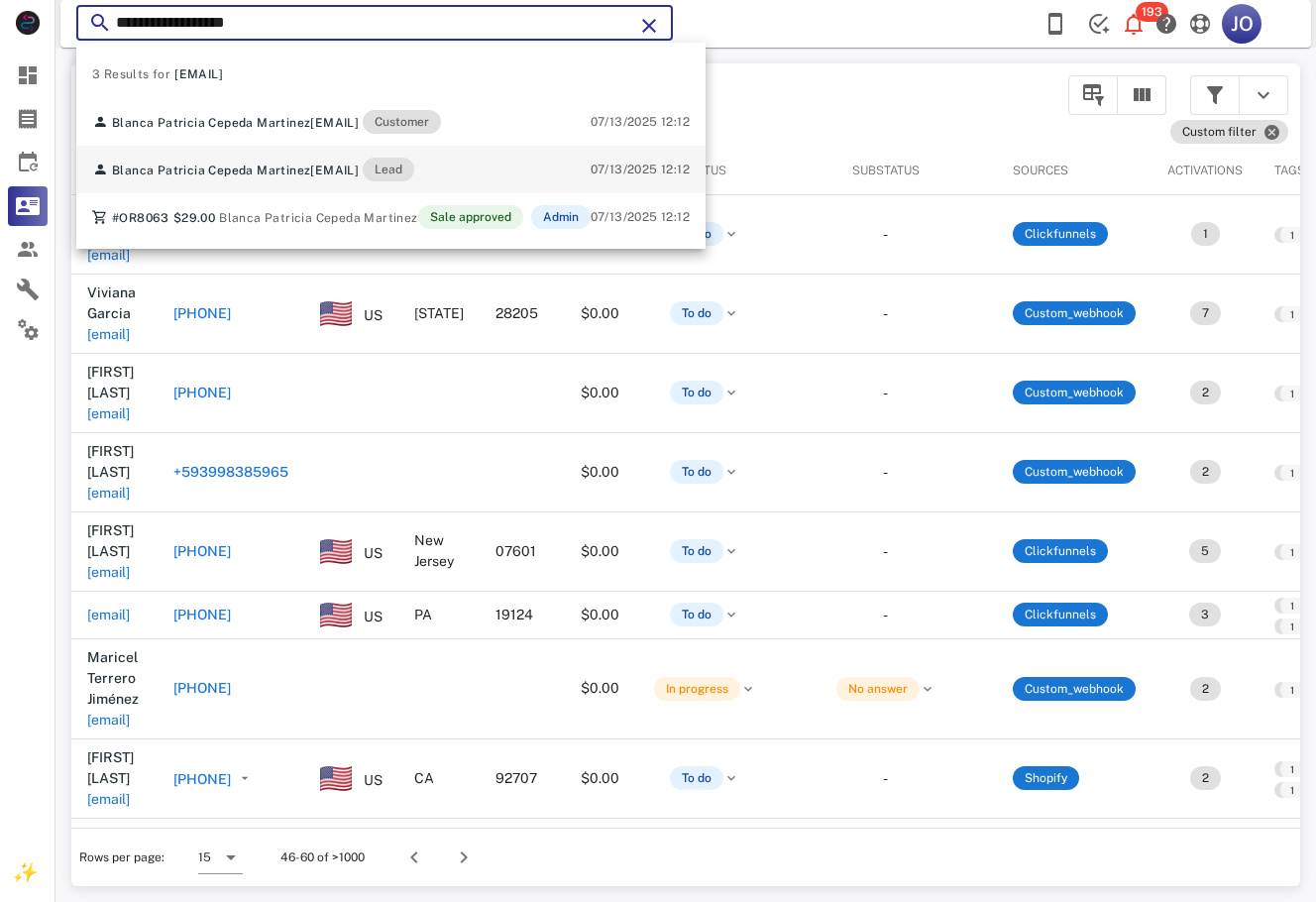 type on "**********" 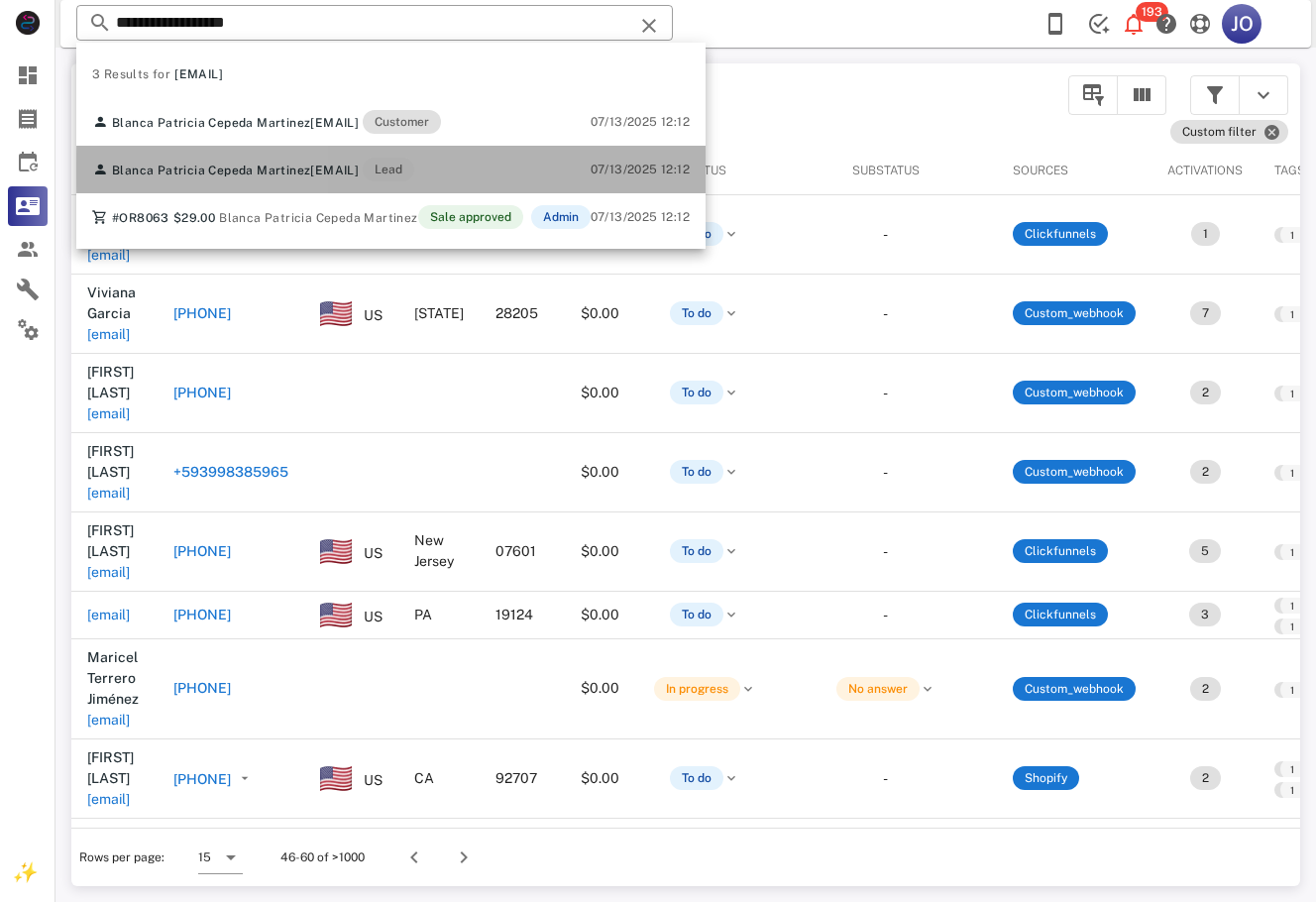 click on "Blanca Patricia Cepeda Martinez   bc119045@gmail.com   Lead" at bounding box center (253, 169) 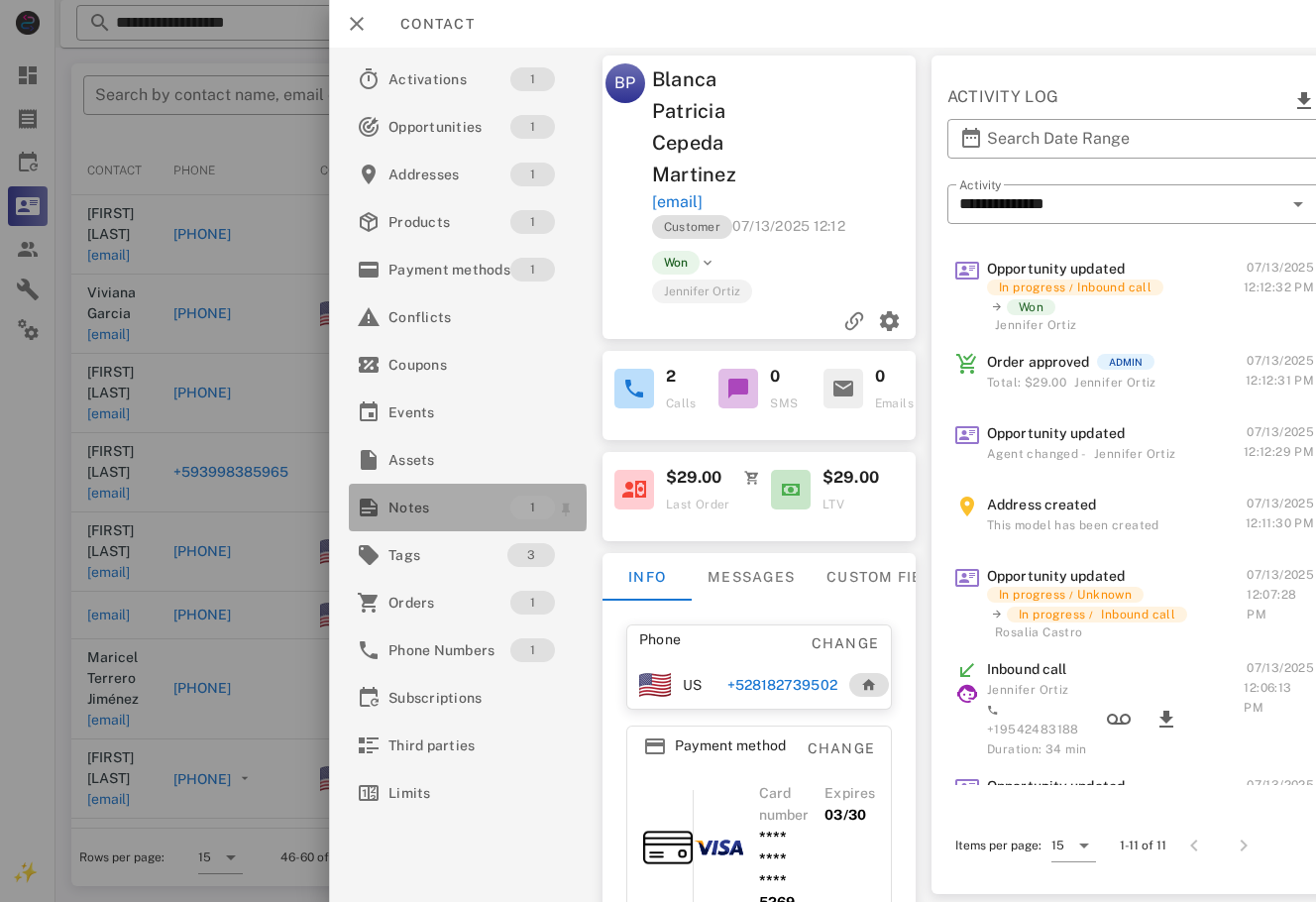 click on "Notes" at bounding box center (449, 507) 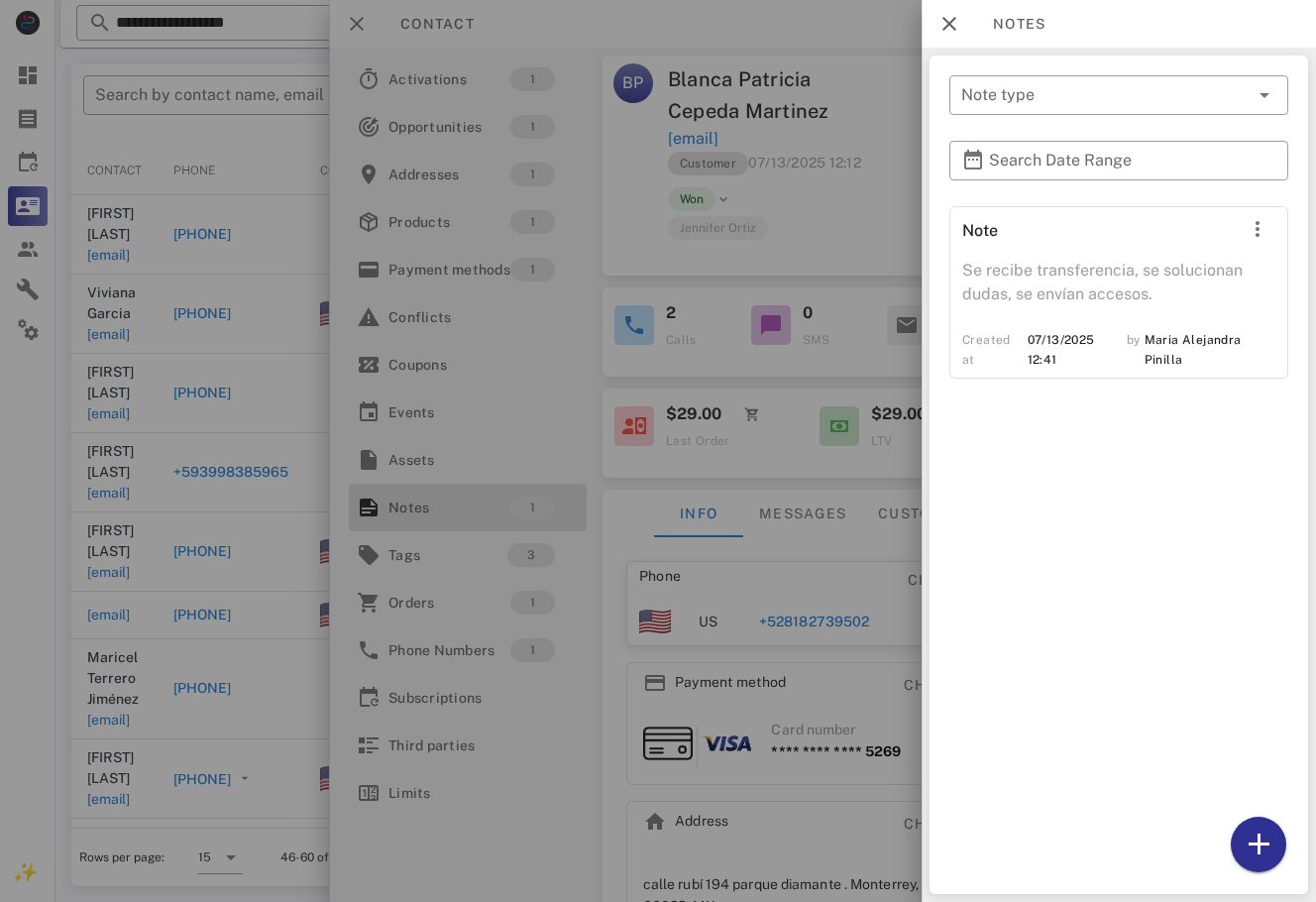click at bounding box center (658, 451) 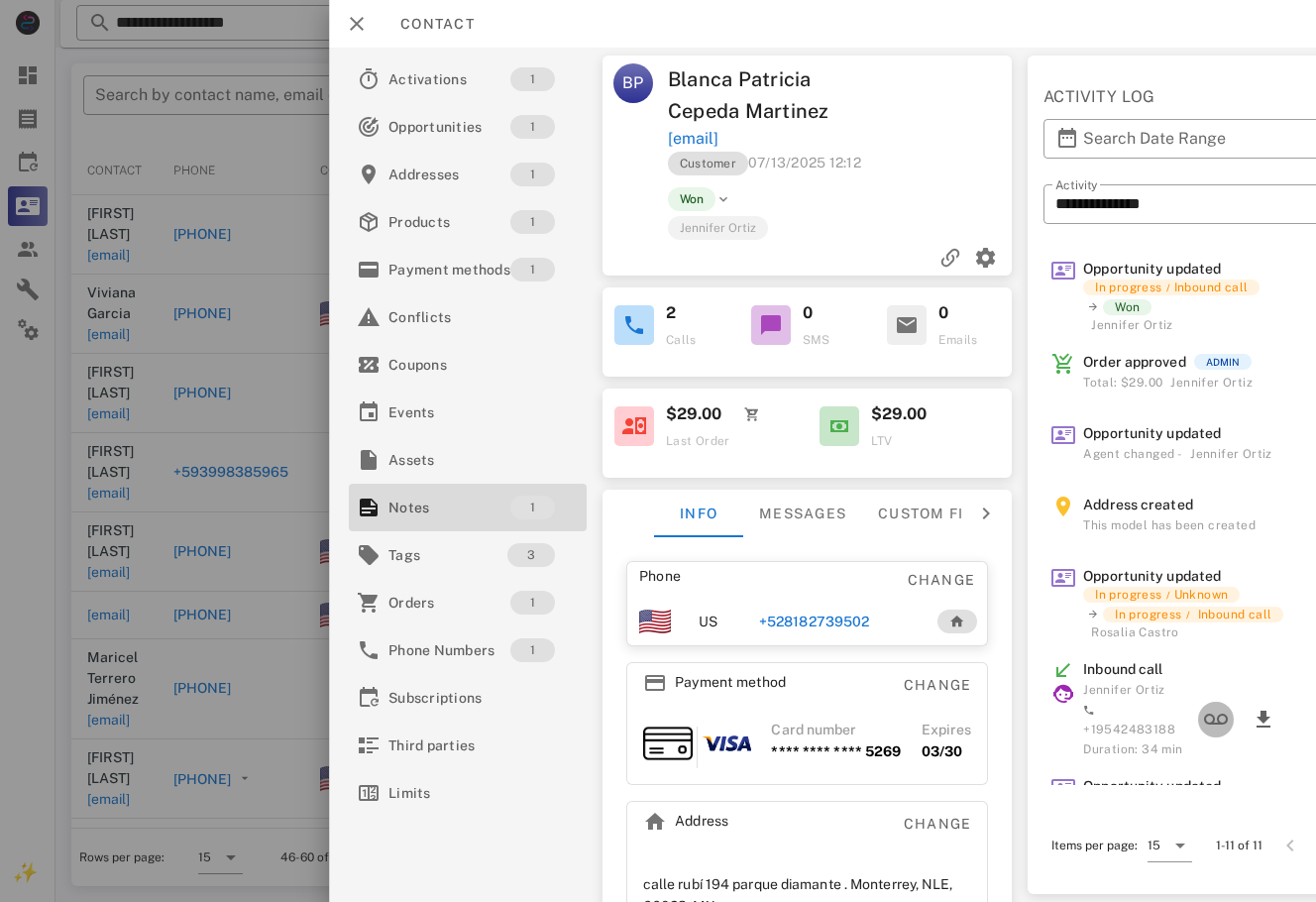 click at bounding box center (1216, 720) 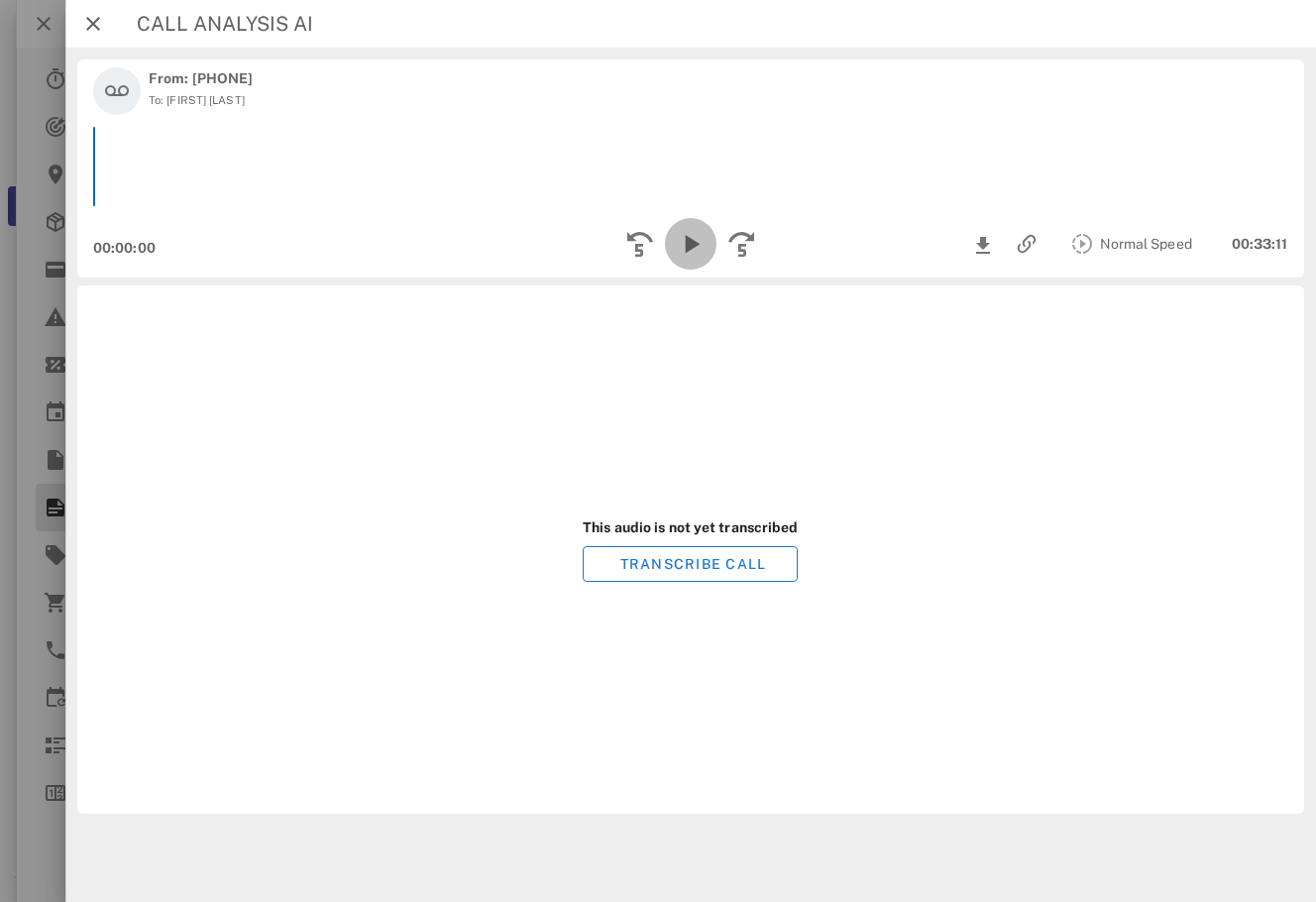 click at bounding box center (691, 244) 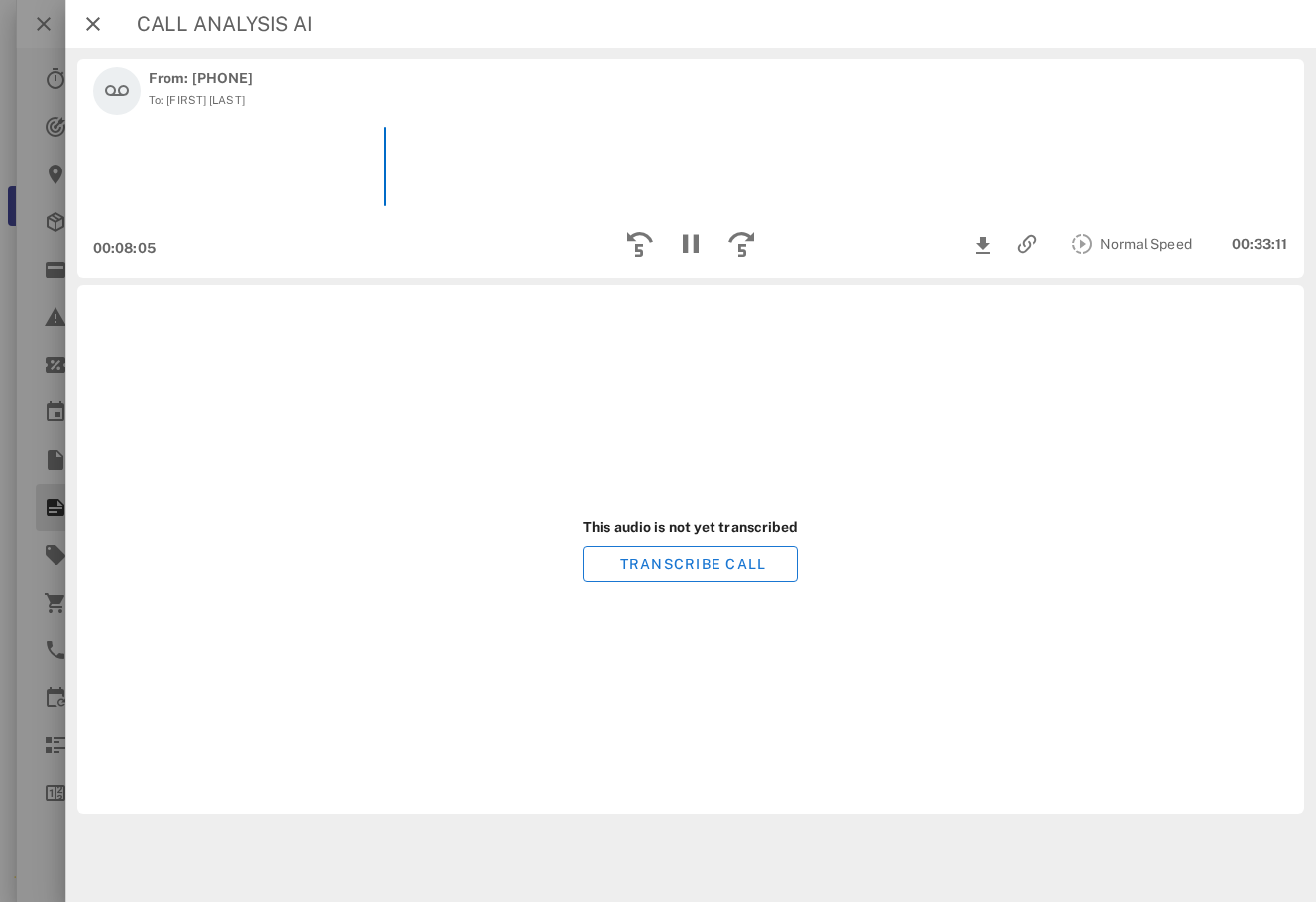 click on "Call Analysis AI" at bounding box center [215, 24] 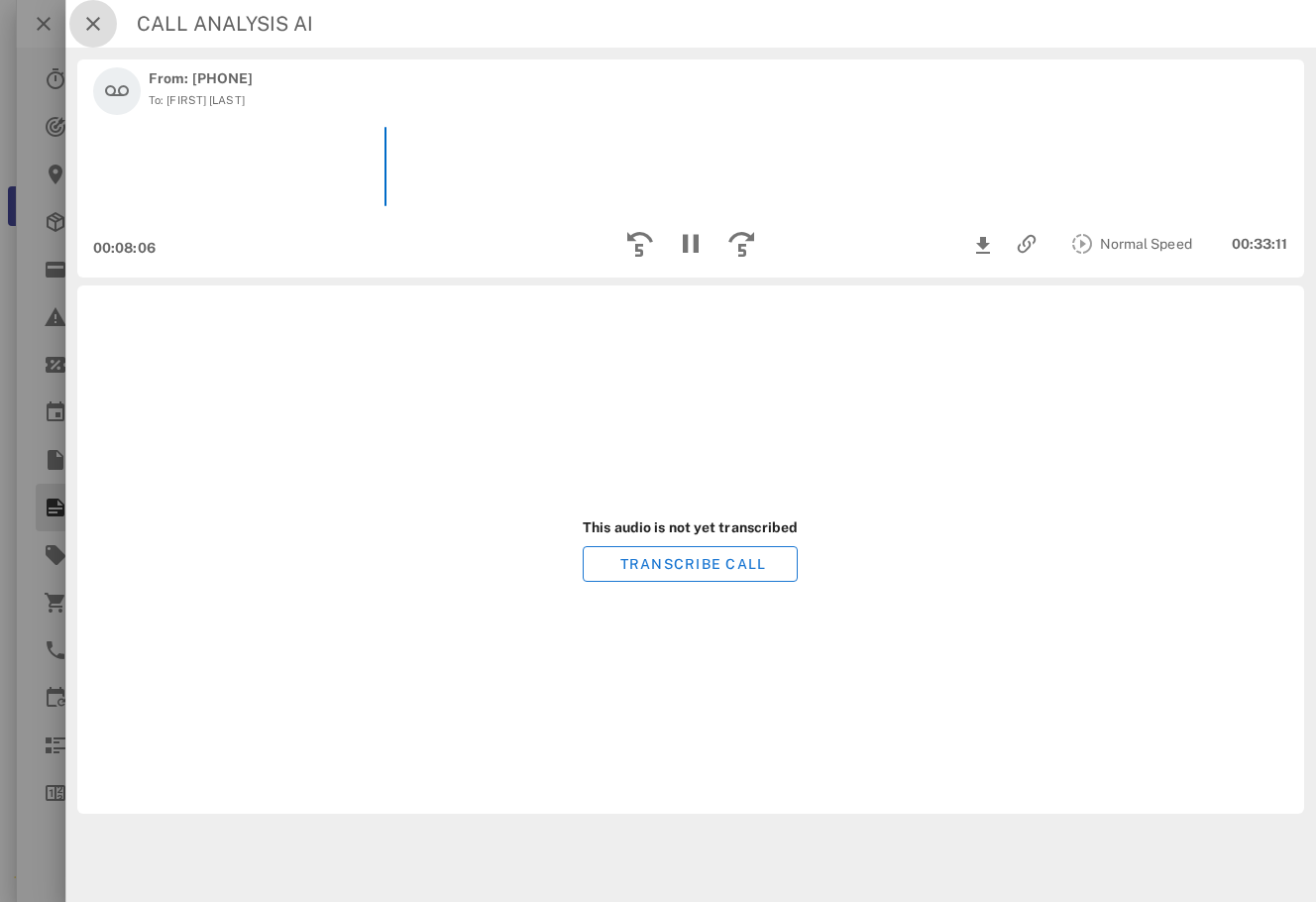 click at bounding box center [93, 24] 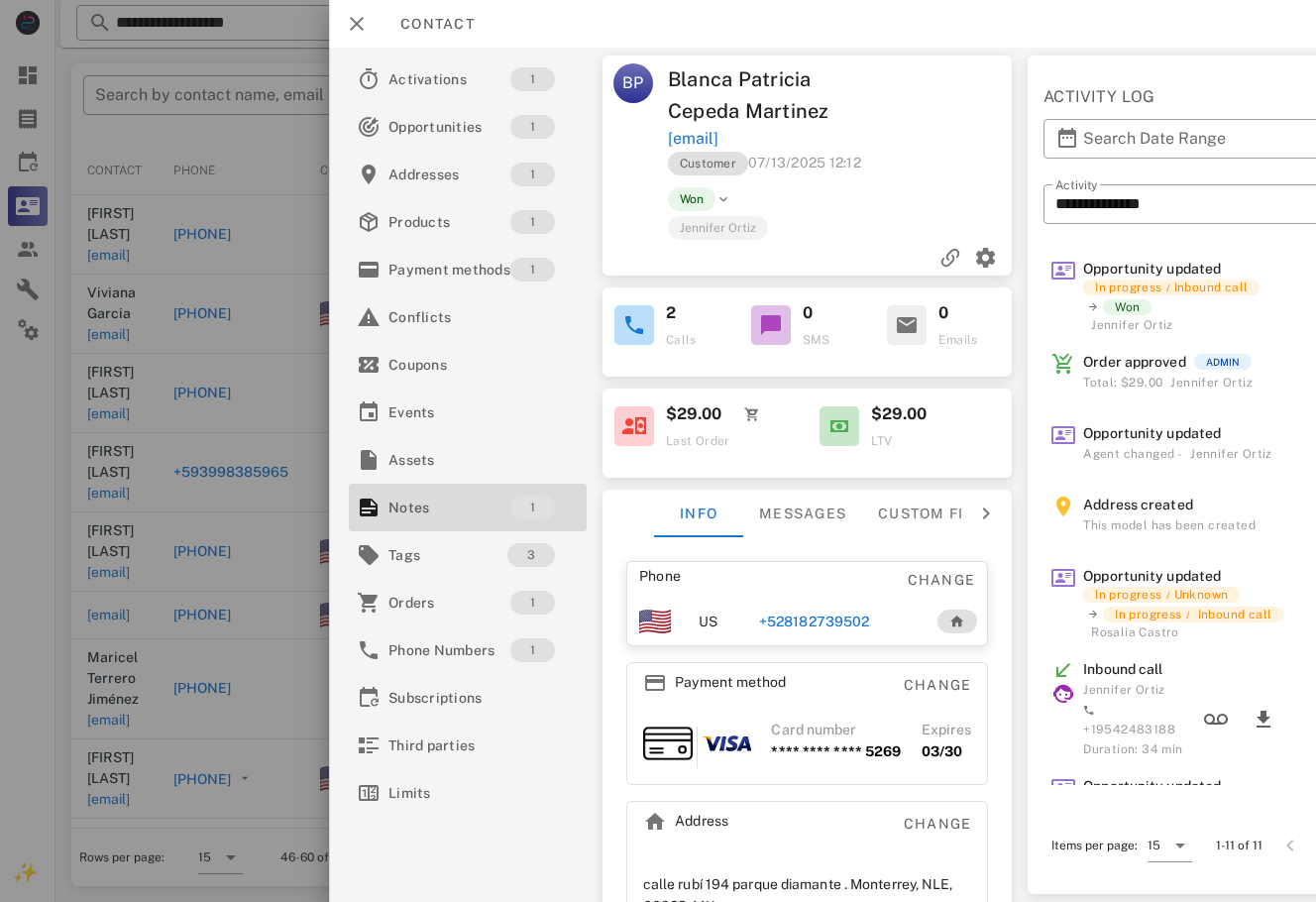 scroll, scrollTop: 81, scrollLeft: 0, axis: vertical 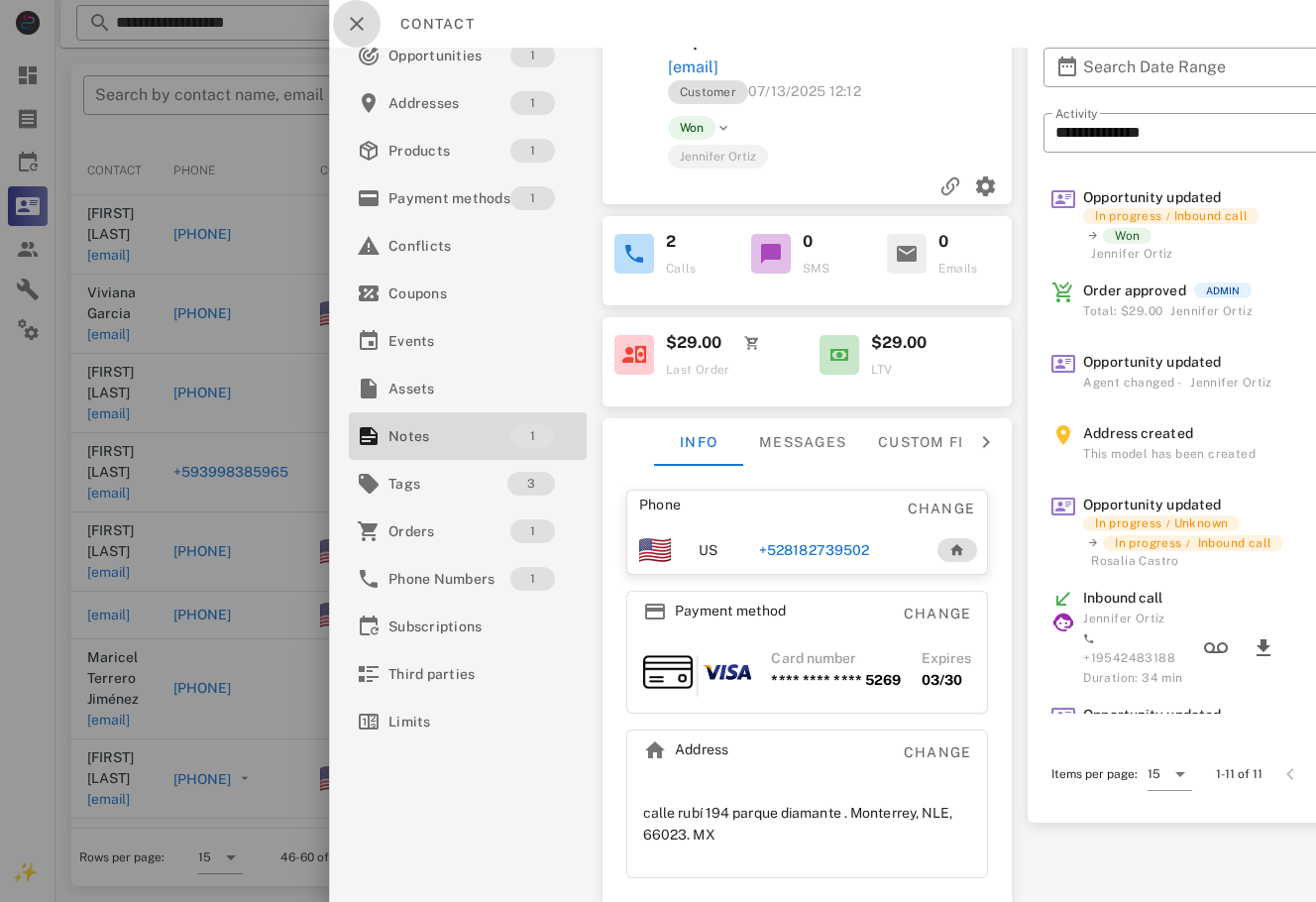 click at bounding box center (357, 24) 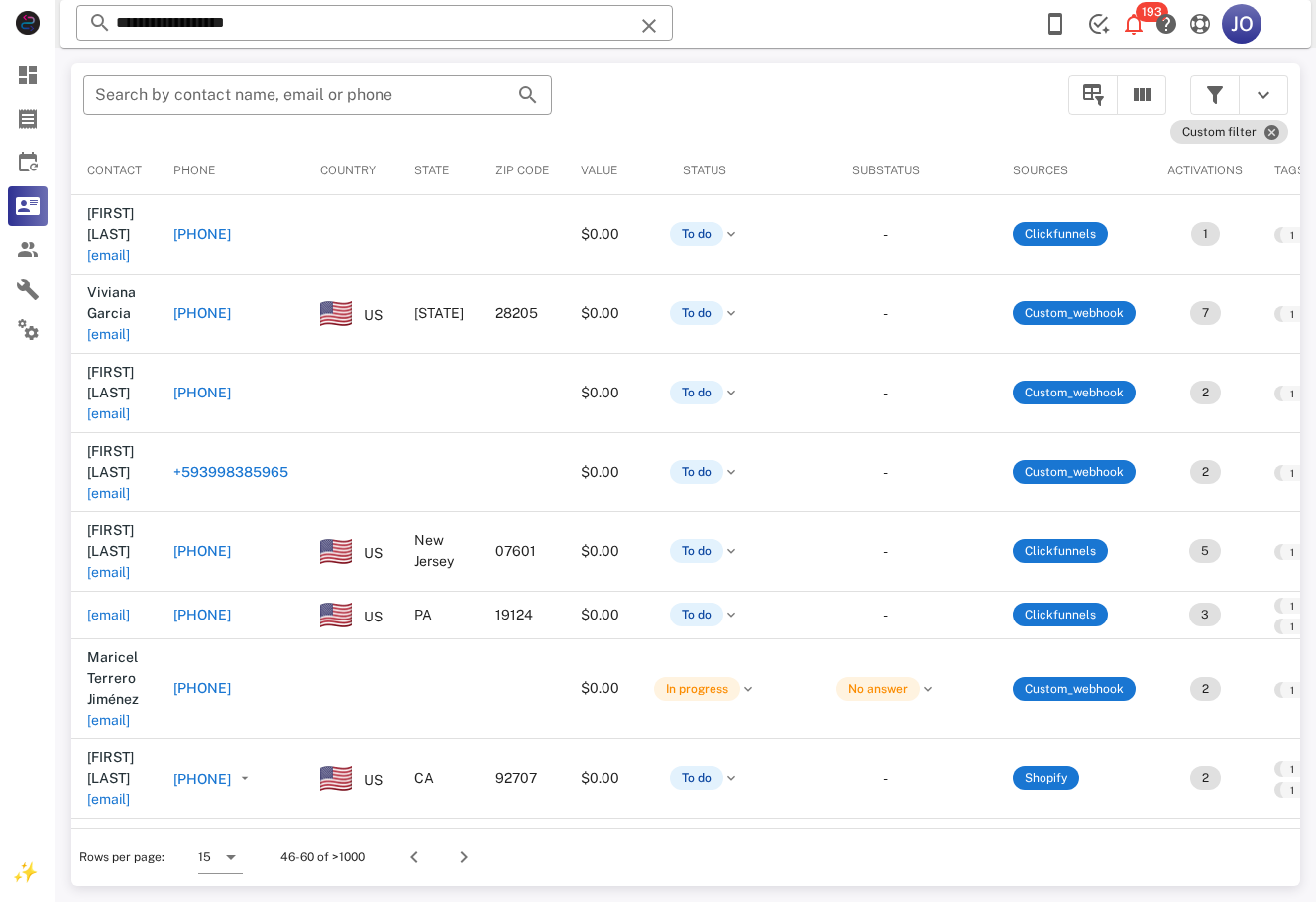 click on "​ Search by contact name, email or phone" at bounding box center [564, 105] 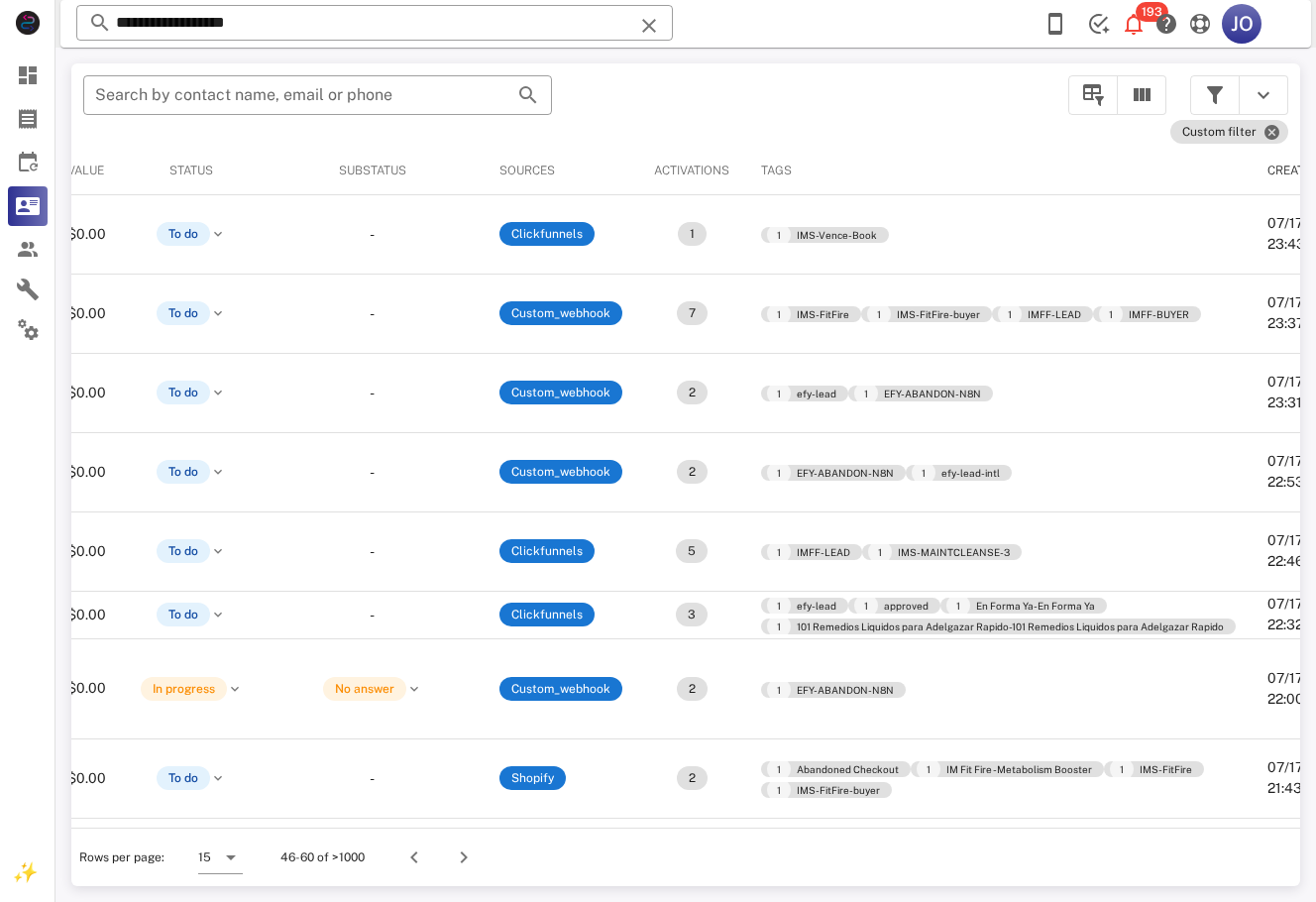 scroll, scrollTop: 0, scrollLeft: 0, axis: both 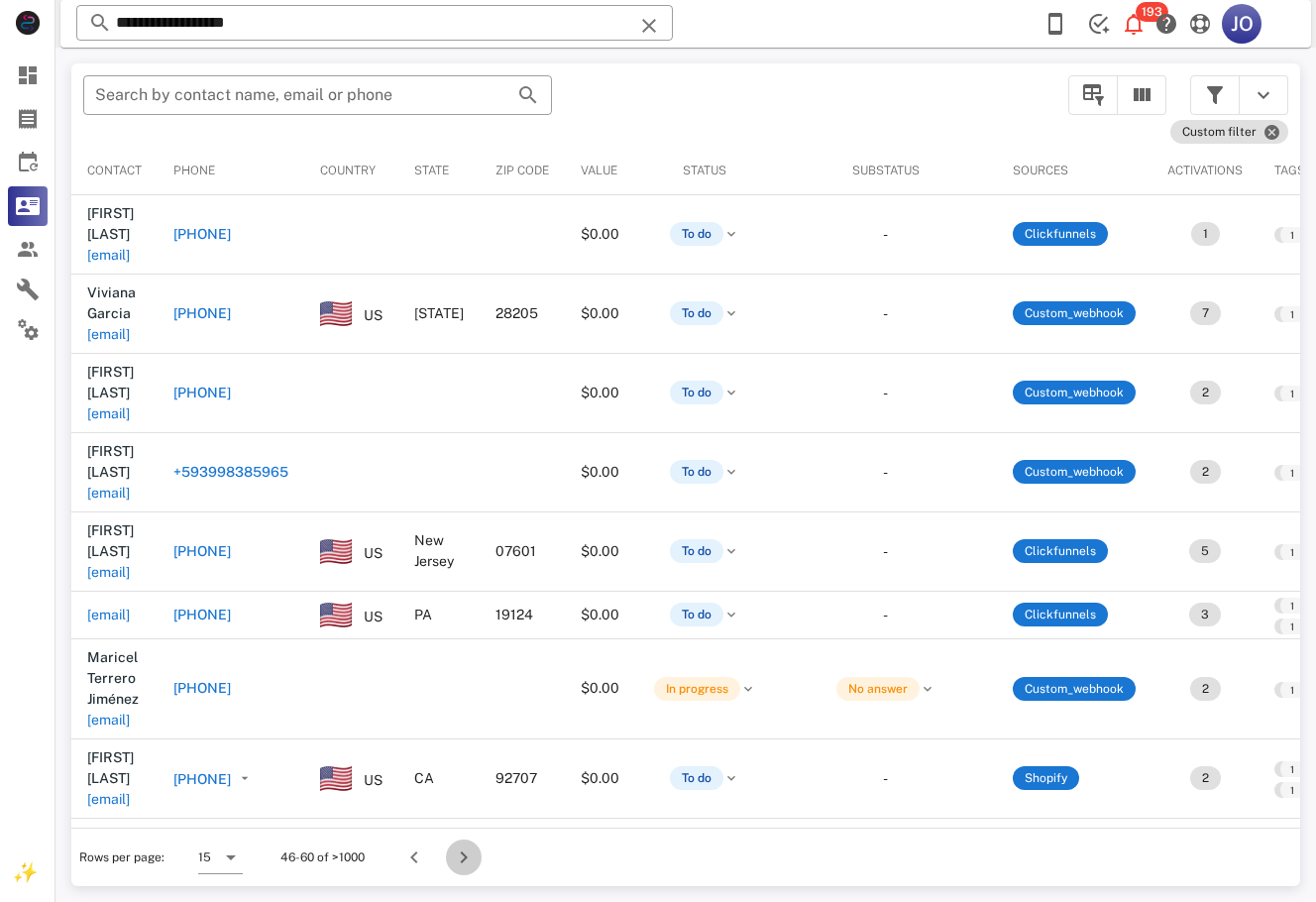 click at bounding box center [464, 857] 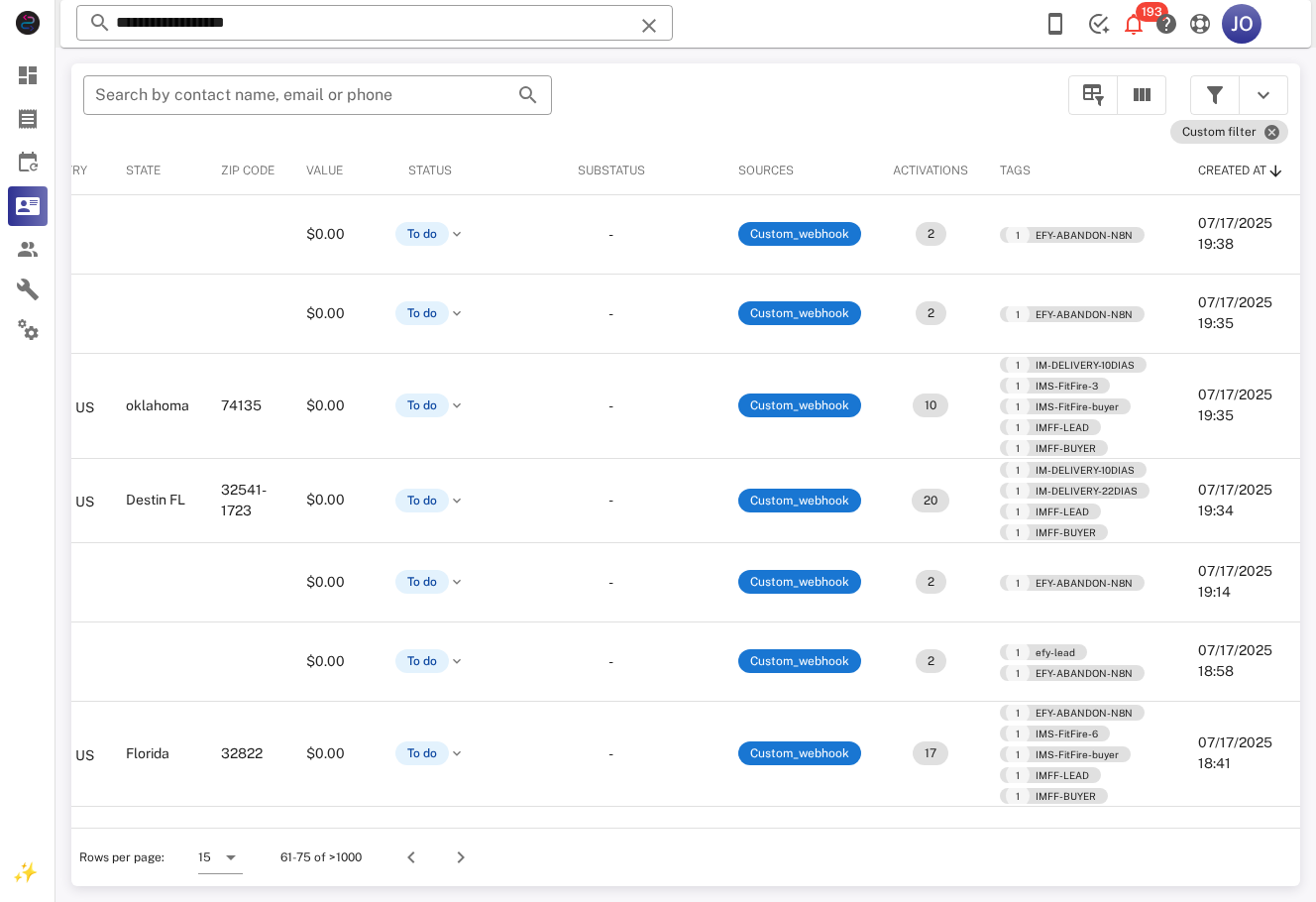 scroll, scrollTop: 0, scrollLeft: 0, axis: both 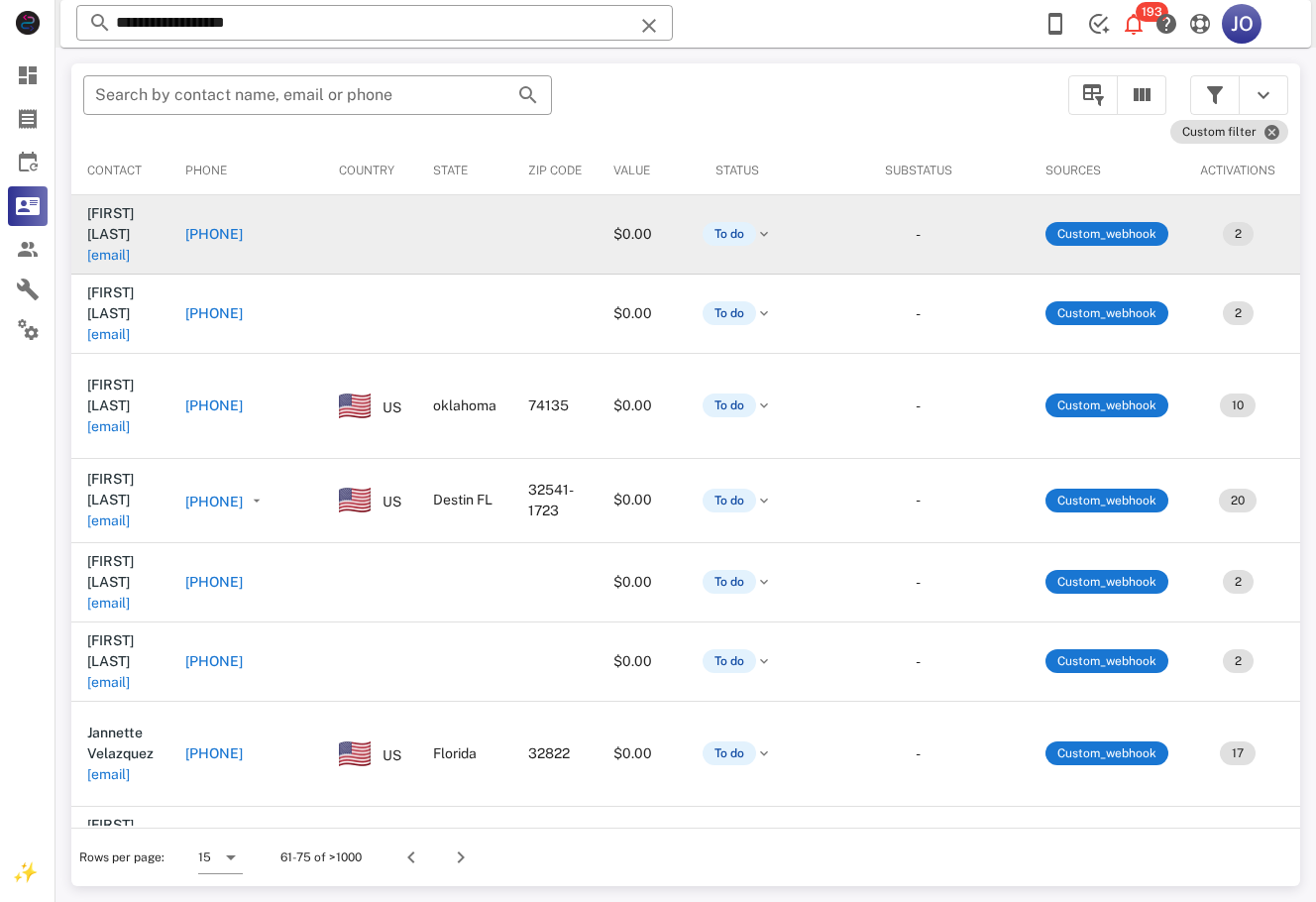 click on "nildatsoukalas@comcast.net" at bounding box center [108, 255] 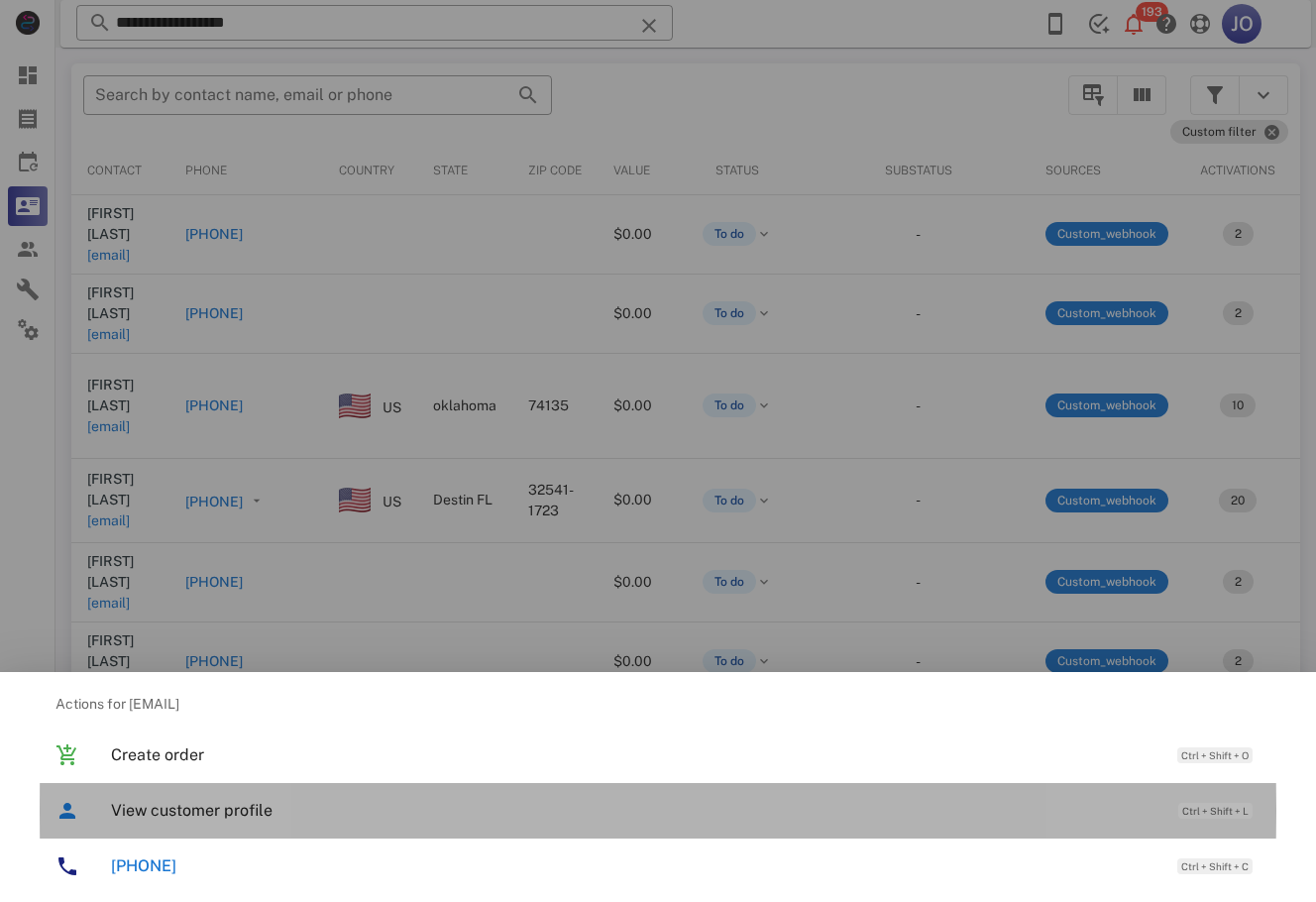 click on "View customer profile Ctrl + Shift + L" at bounding box center [658, 811] 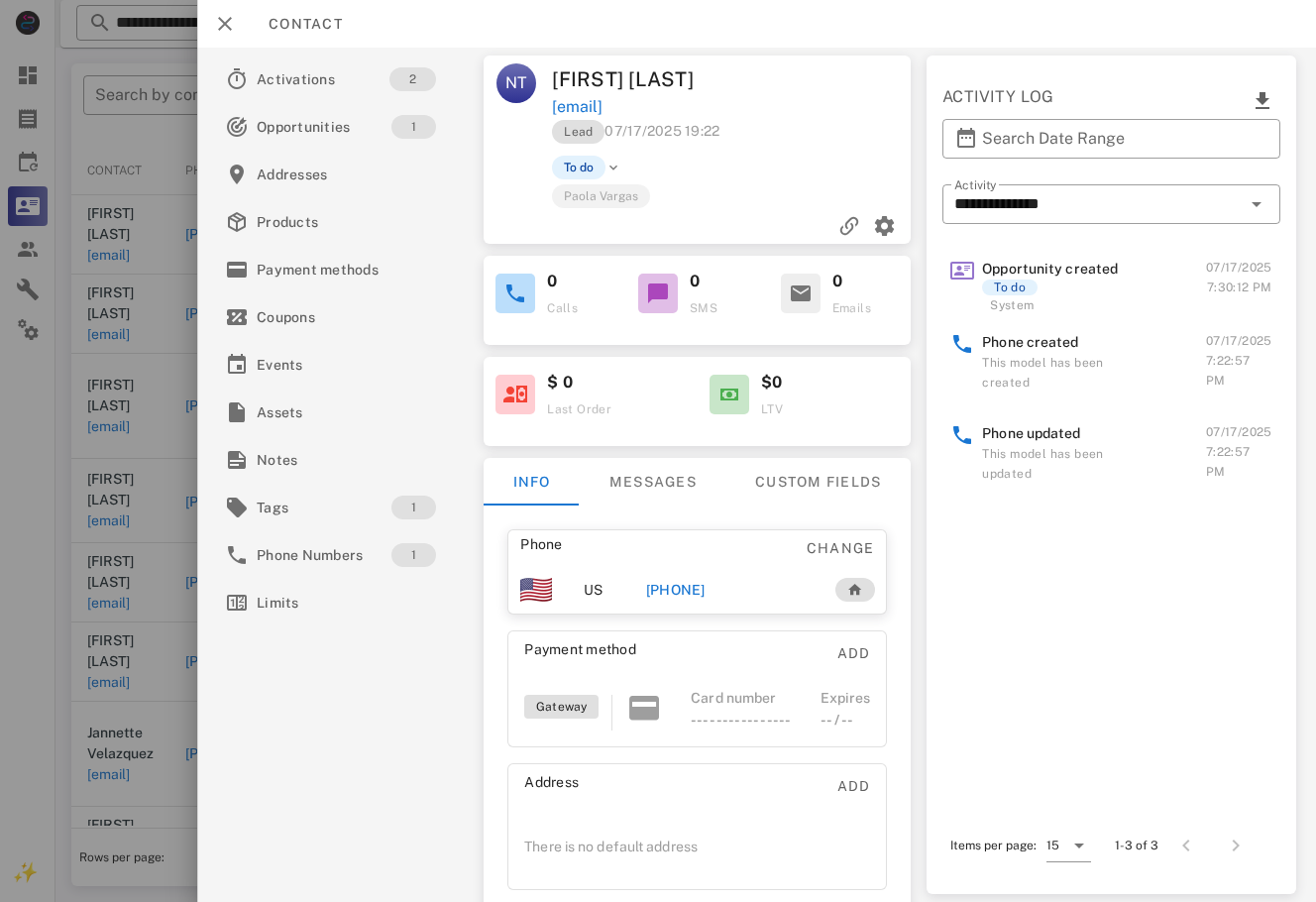 click on "+13053184334" at bounding box center [729, 590] 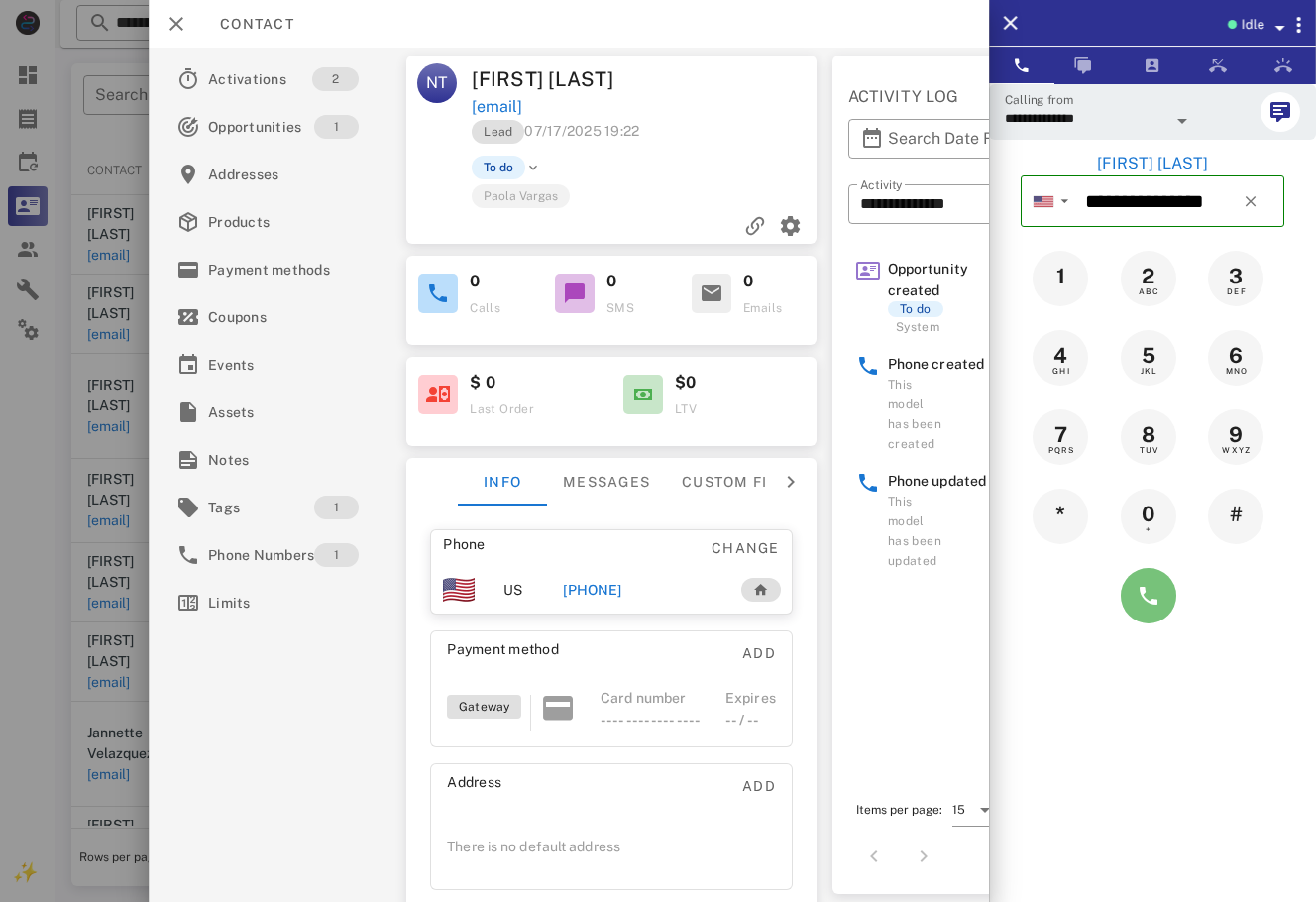 click at bounding box center [1149, 596] 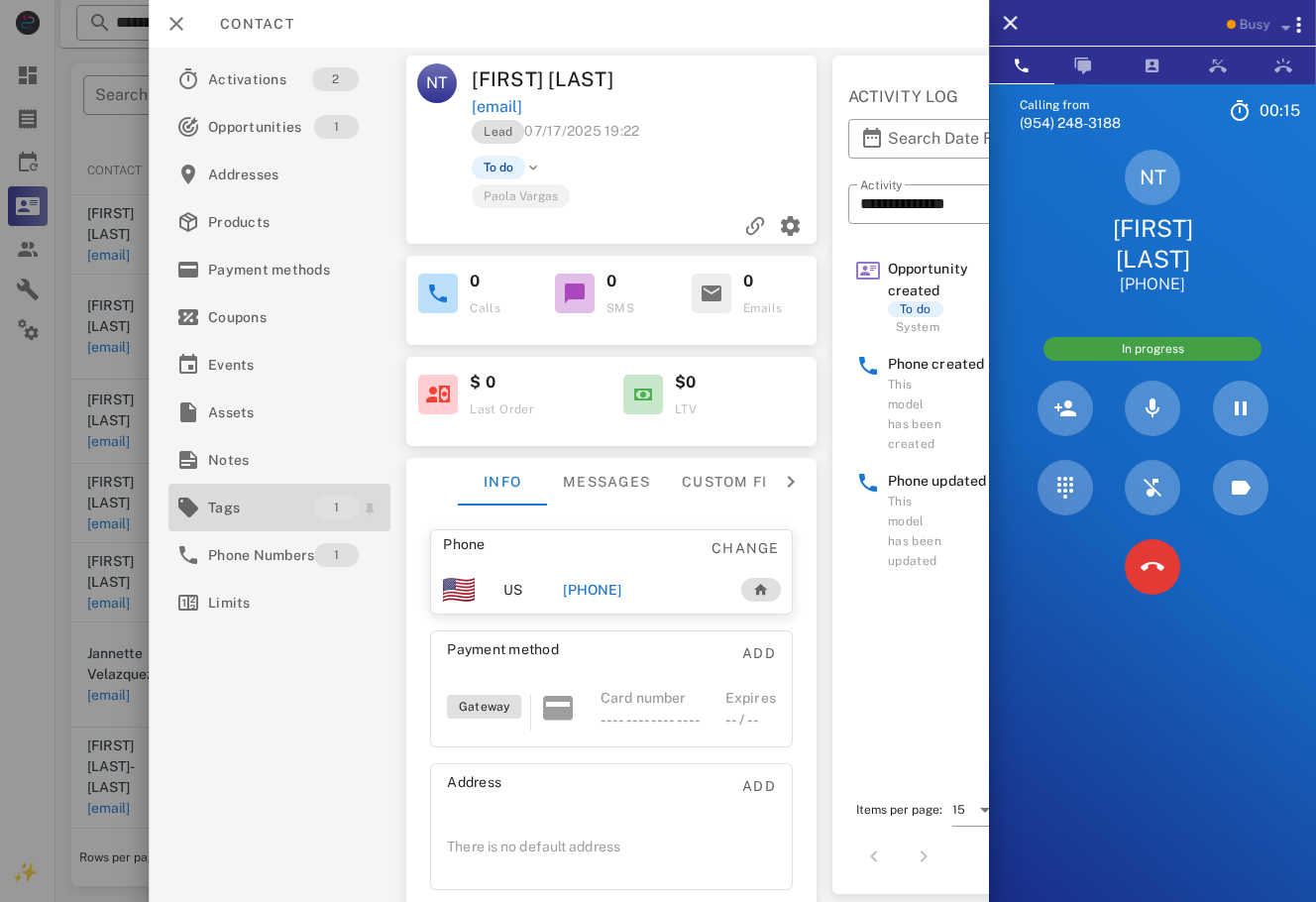 click on "Tags" at bounding box center (261, 507) 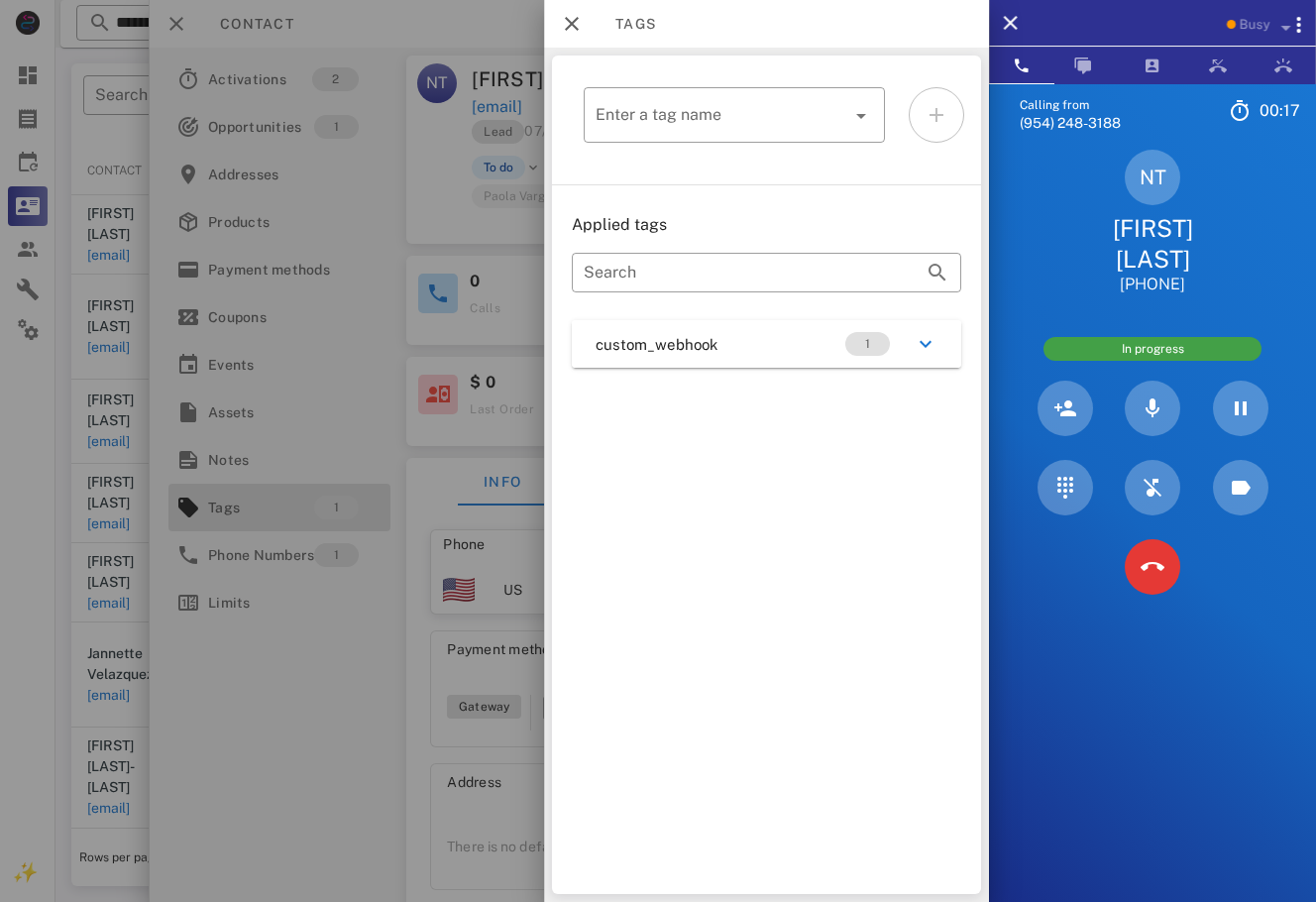 click on "custom_webhook  1" at bounding box center (766, 344) 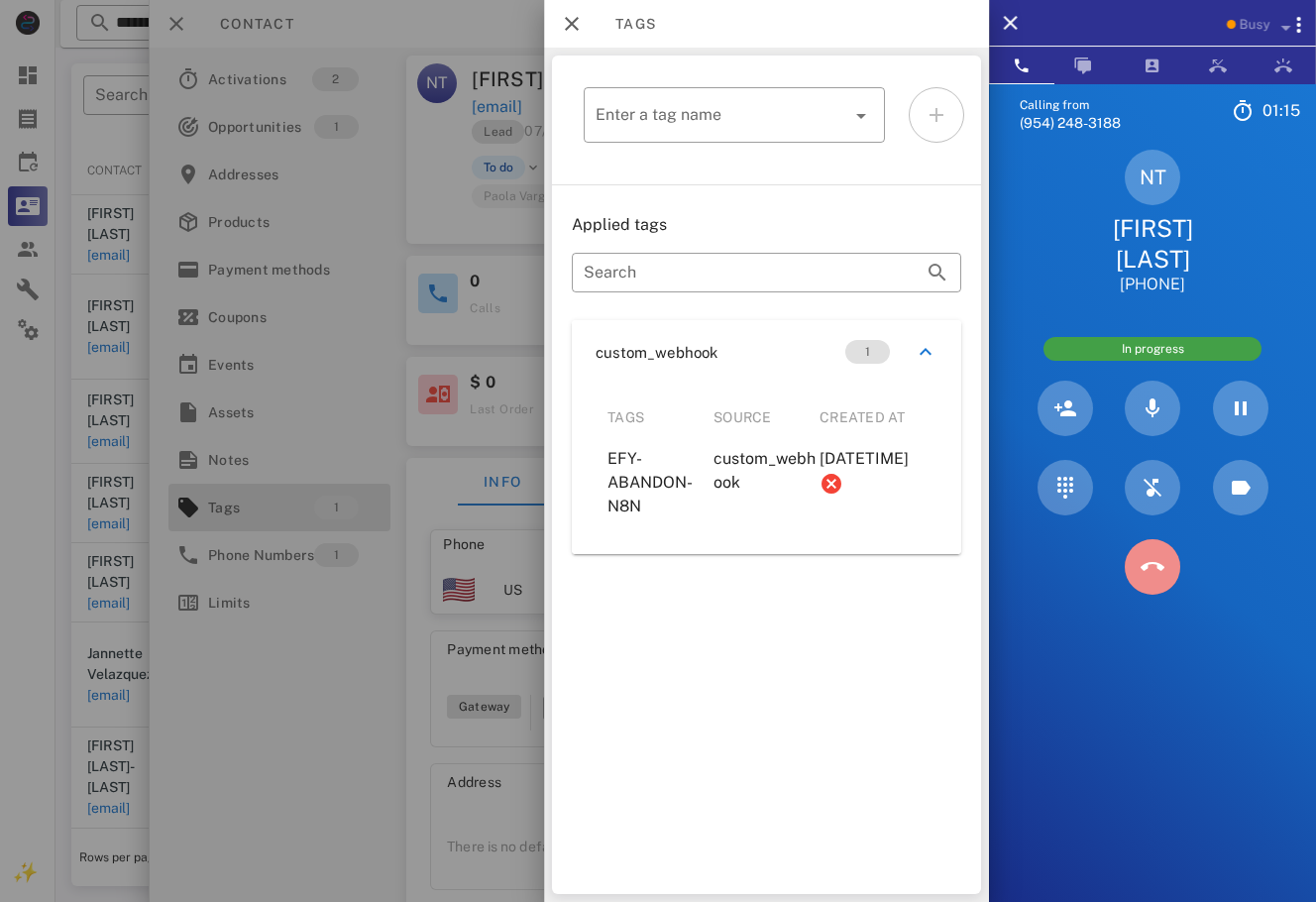 click at bounding box center (1152, 567) 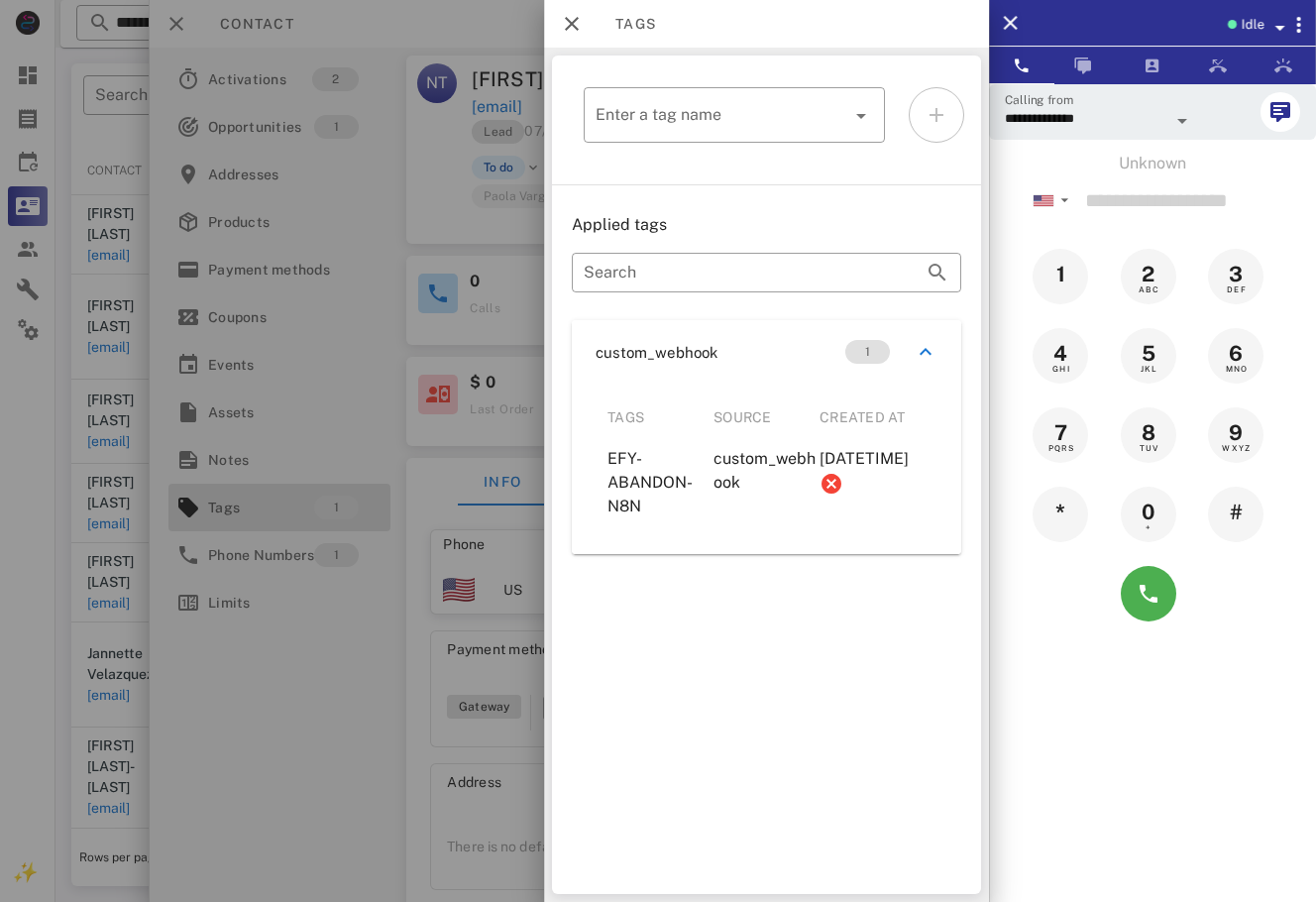 click at bounding box center (658, 451) 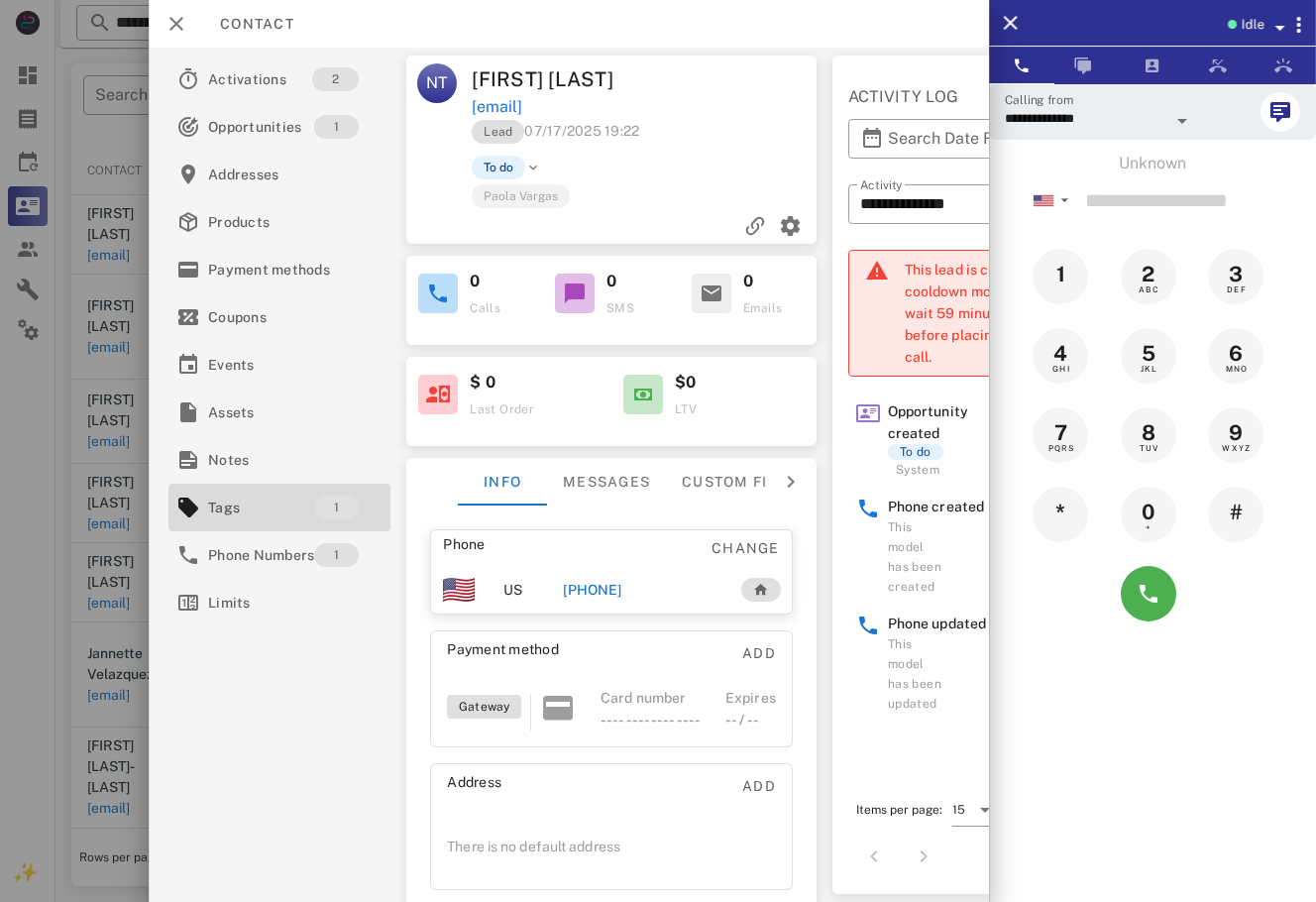 click on "Lead   07/17/2025 19:22" at bounding box center (645, 137) 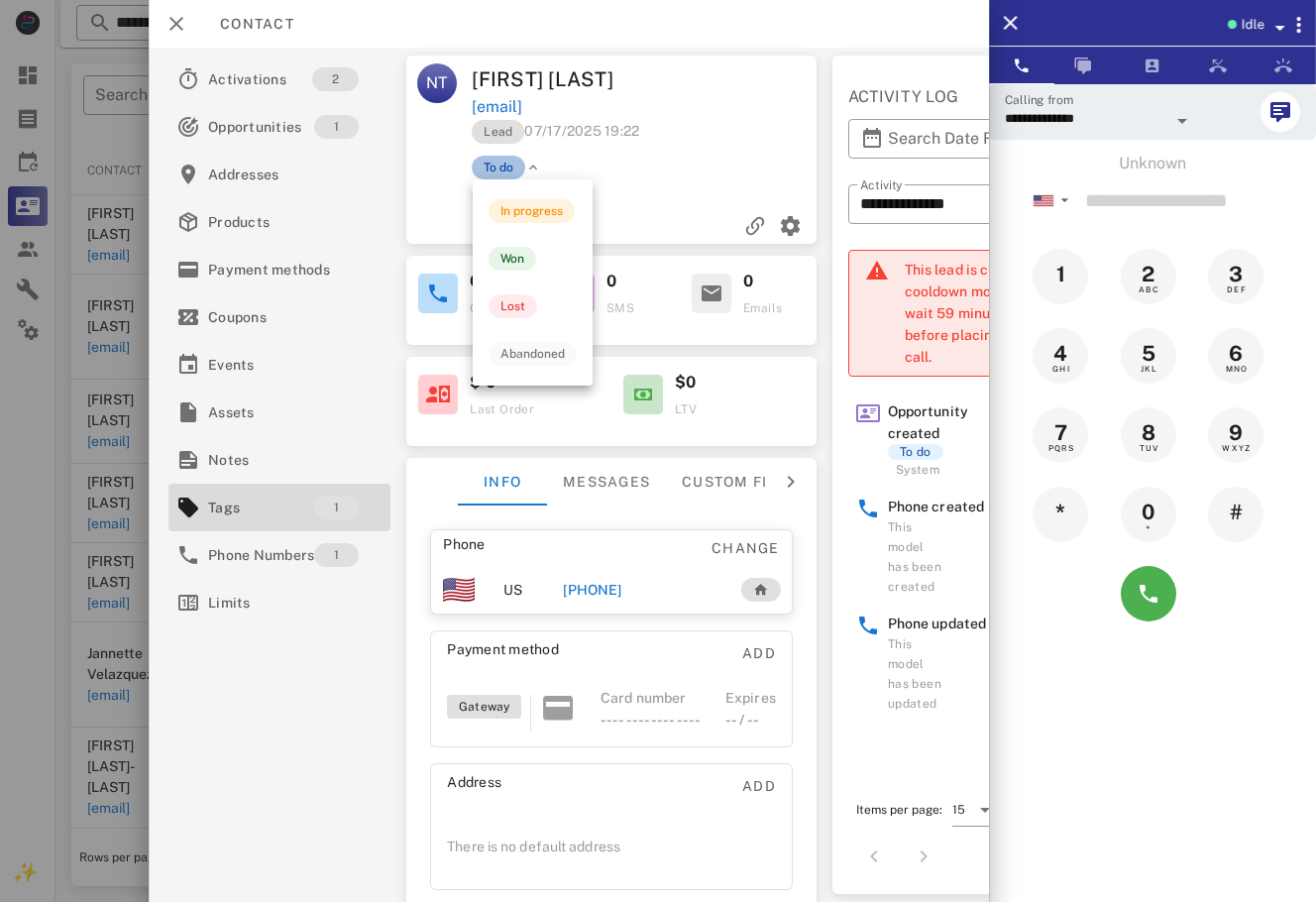 click on "To do" at bounding box center (498, 168) 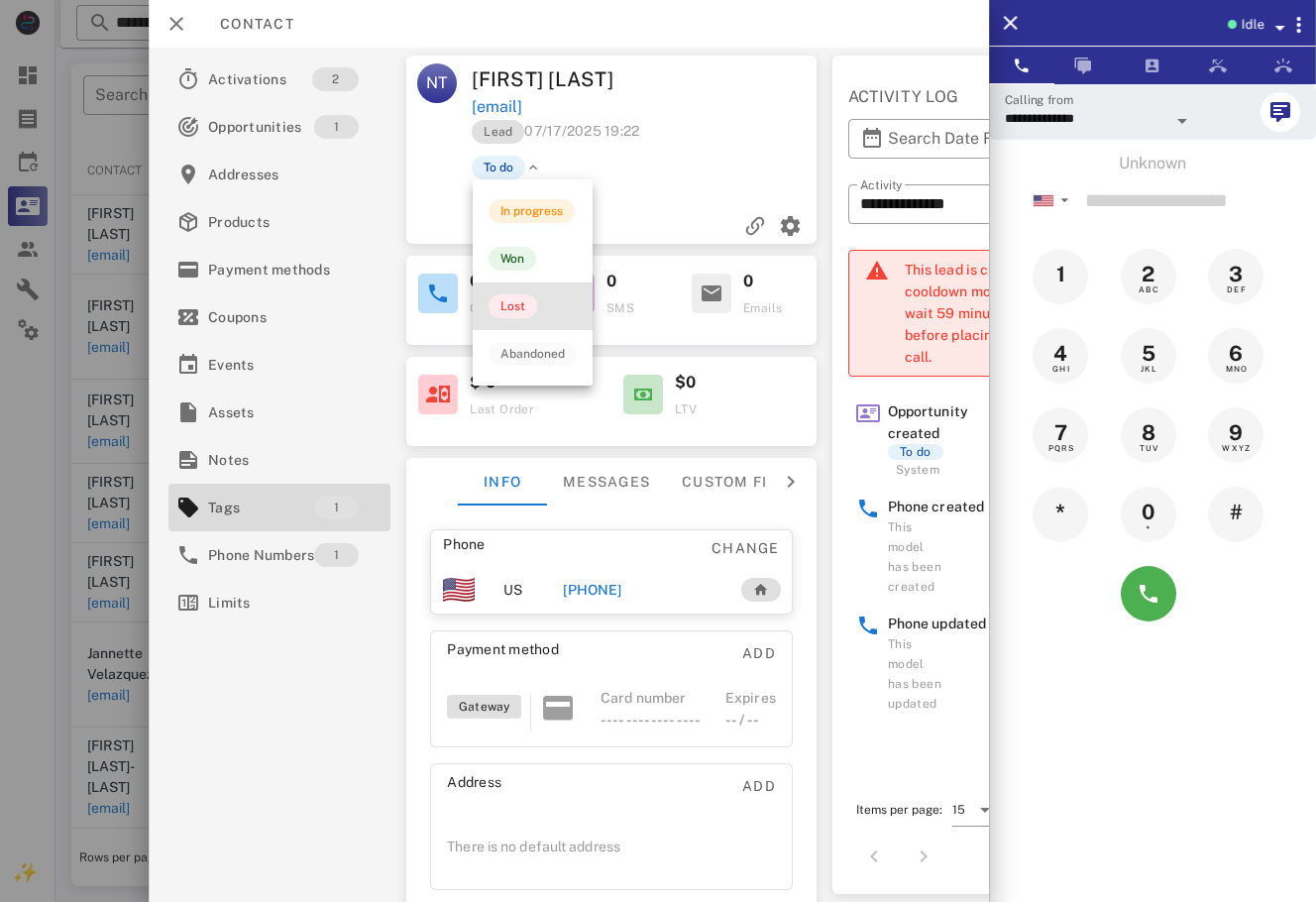 click on "Lost" at bounding box center (532, 306) 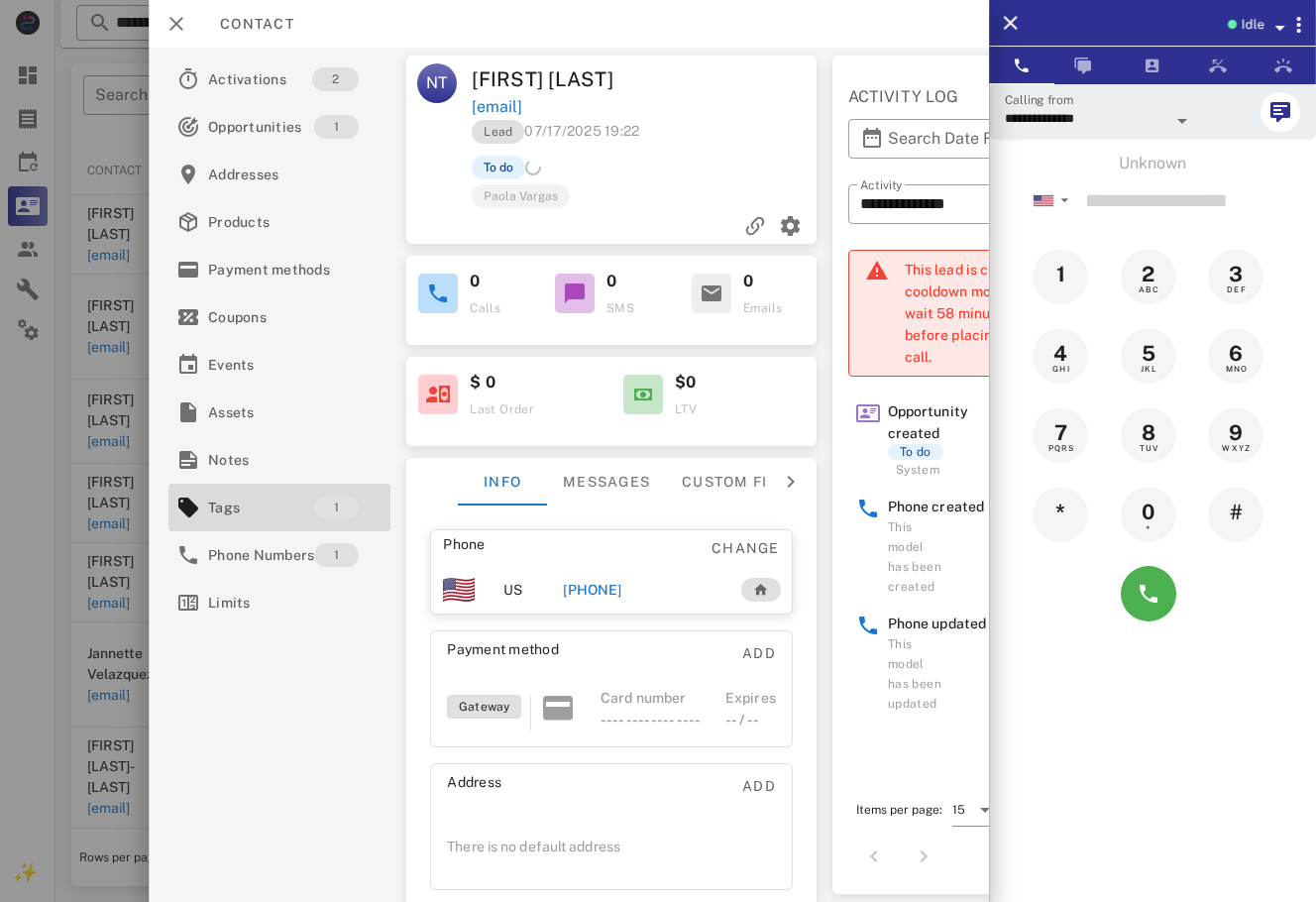 click at bounding box center [658, 451] 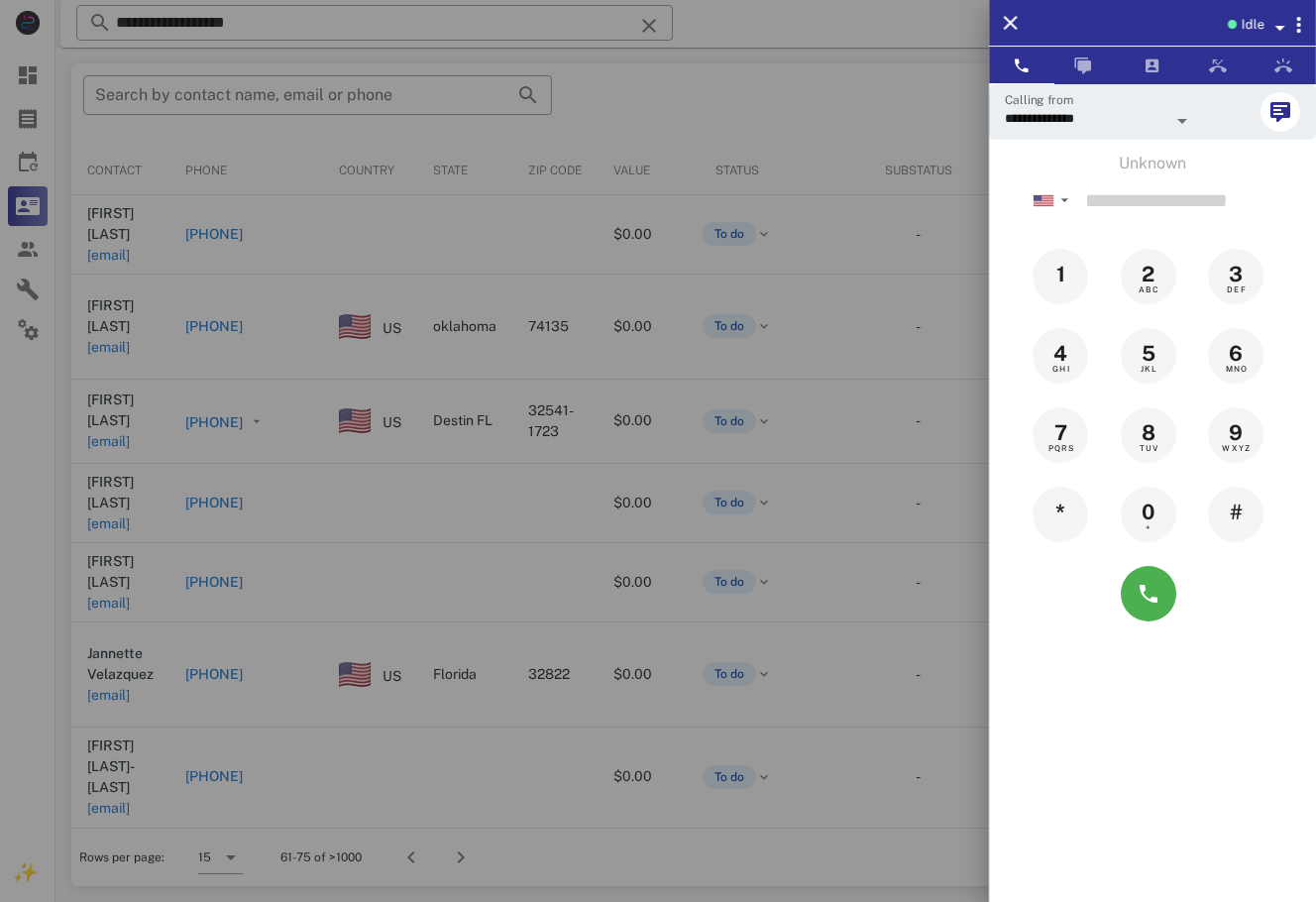 click at bounding box center [658, 451] 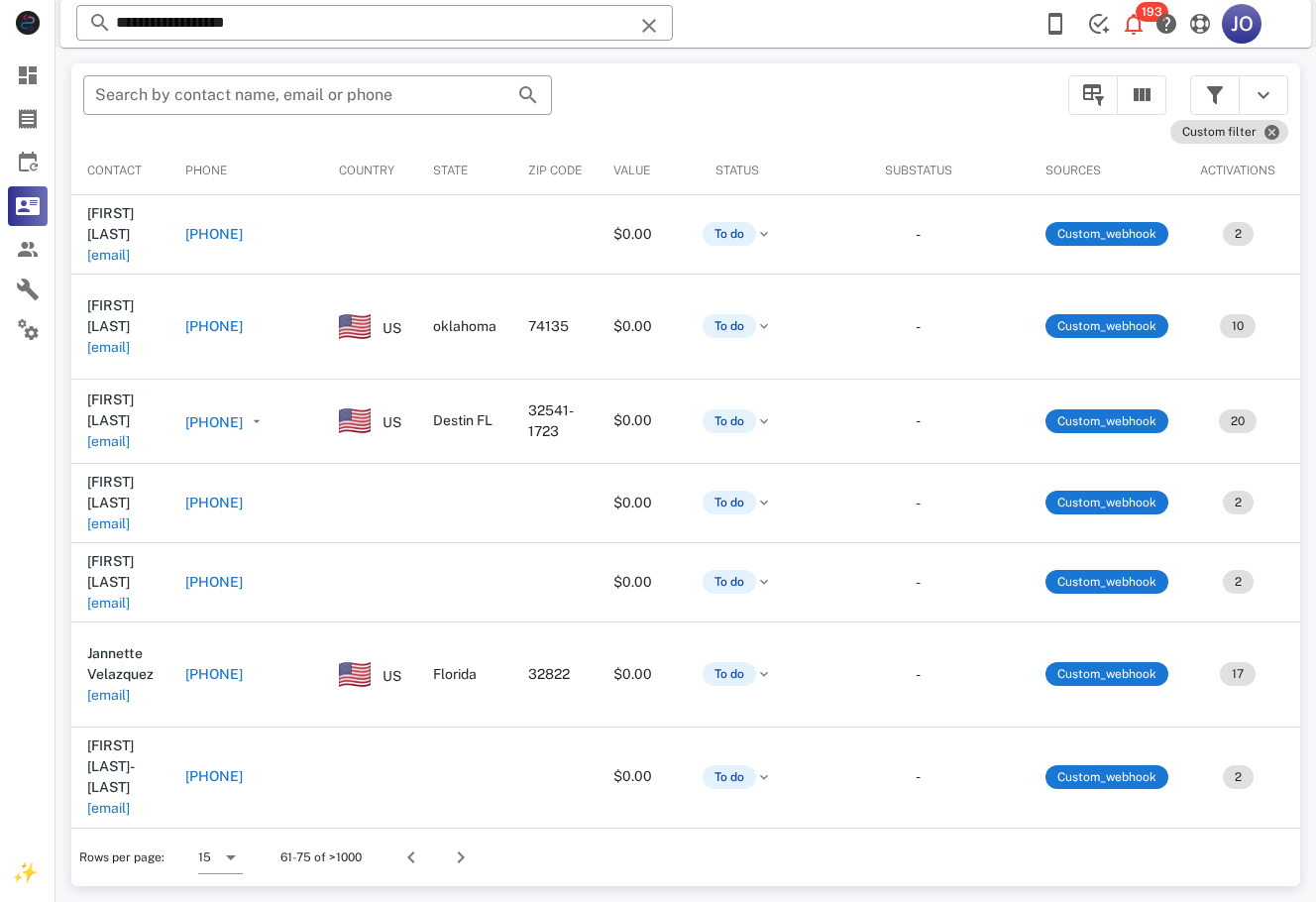 scroll, scrollTop: 0, scrollLeft: 458, axis: horizontal 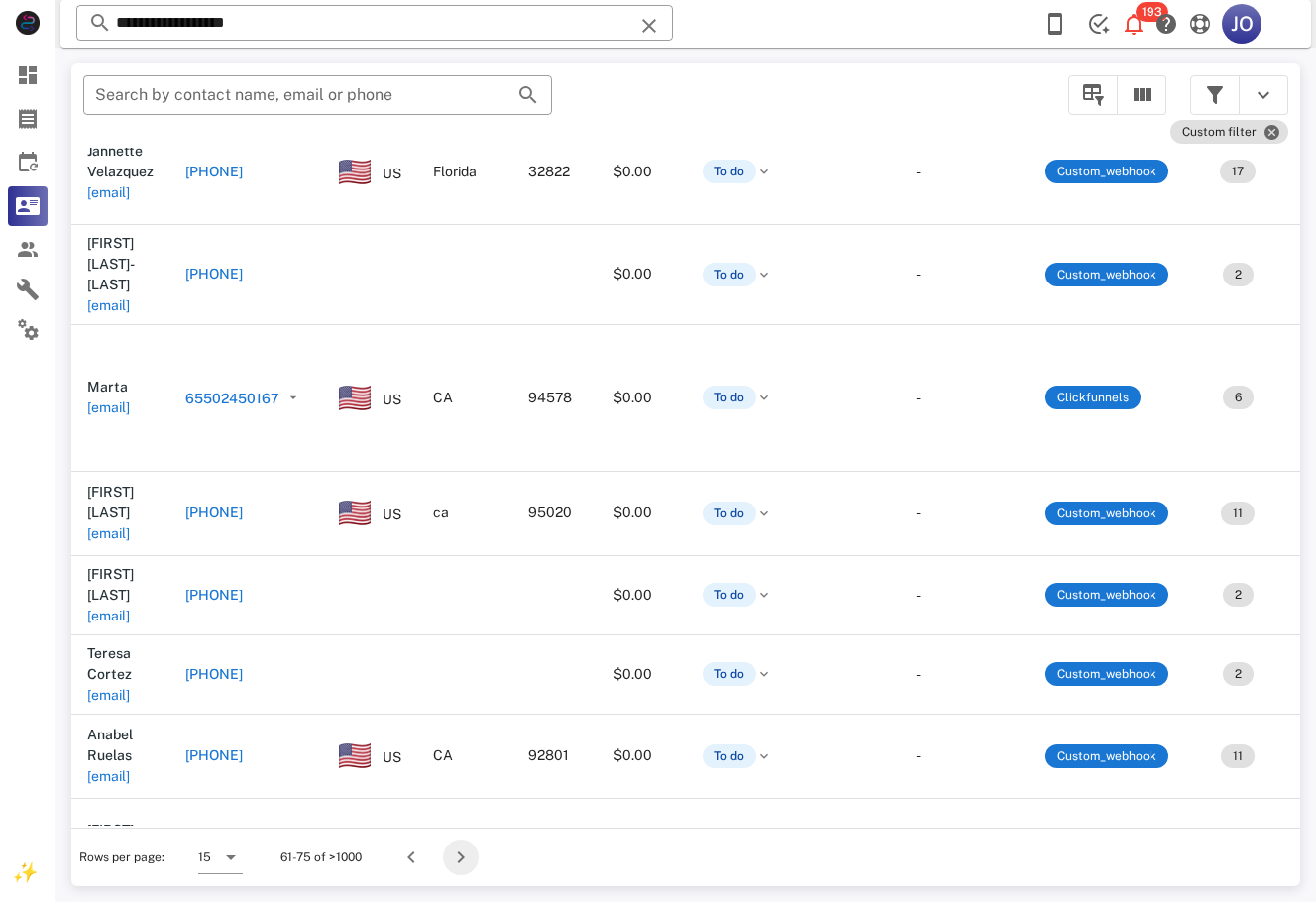 drag, startPoint x: 462, startPoint y: 849, endPoint x: 450, endPoint y: 846, distance: 12.369317 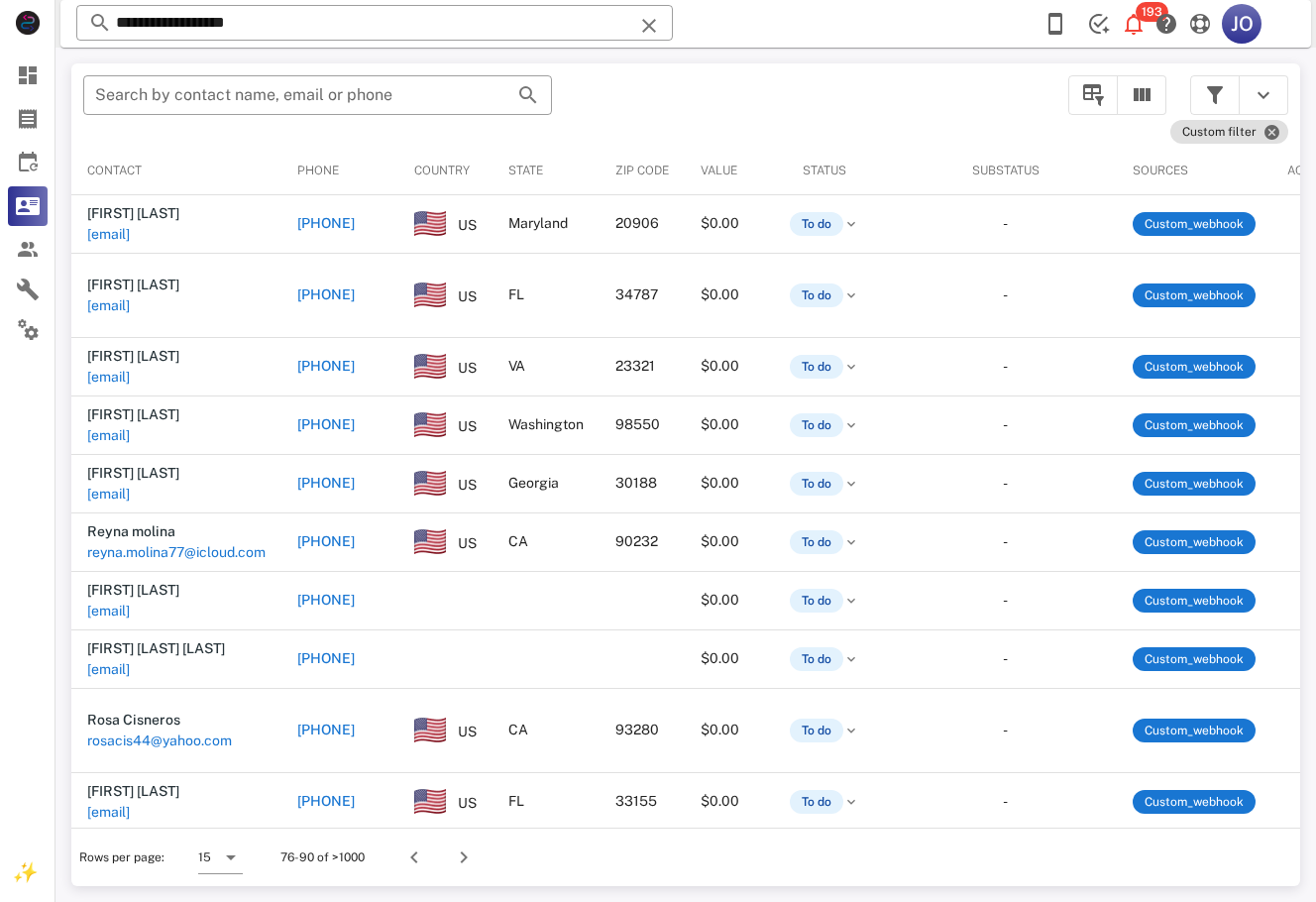 scroll, scrollTop: 0, scrollLeft: 679, axis: horizontal 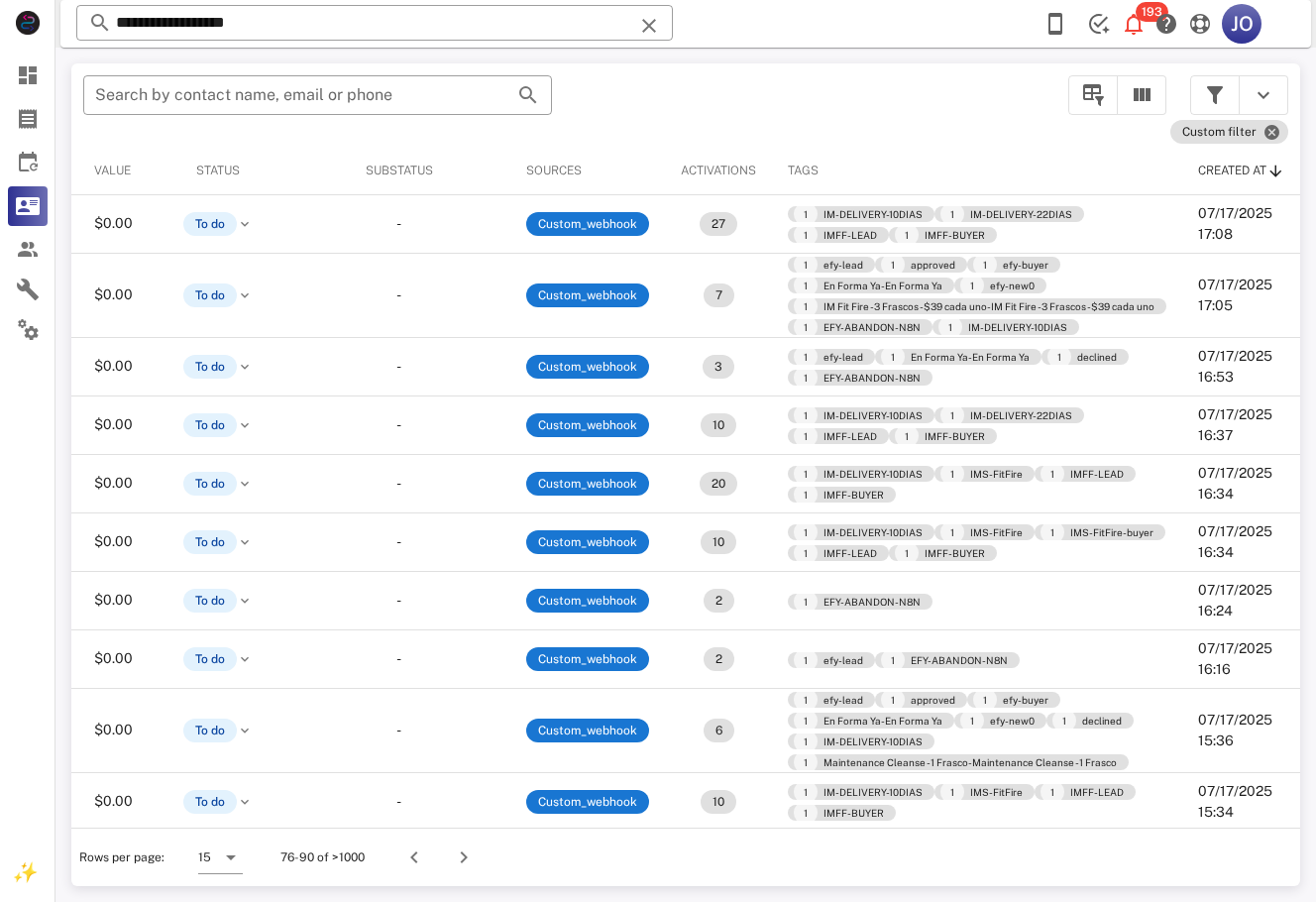 drag, startPoint x: 720, startPoint y: 817, endPoint x: 38, endPoint y: 7, distance: 1058.8787 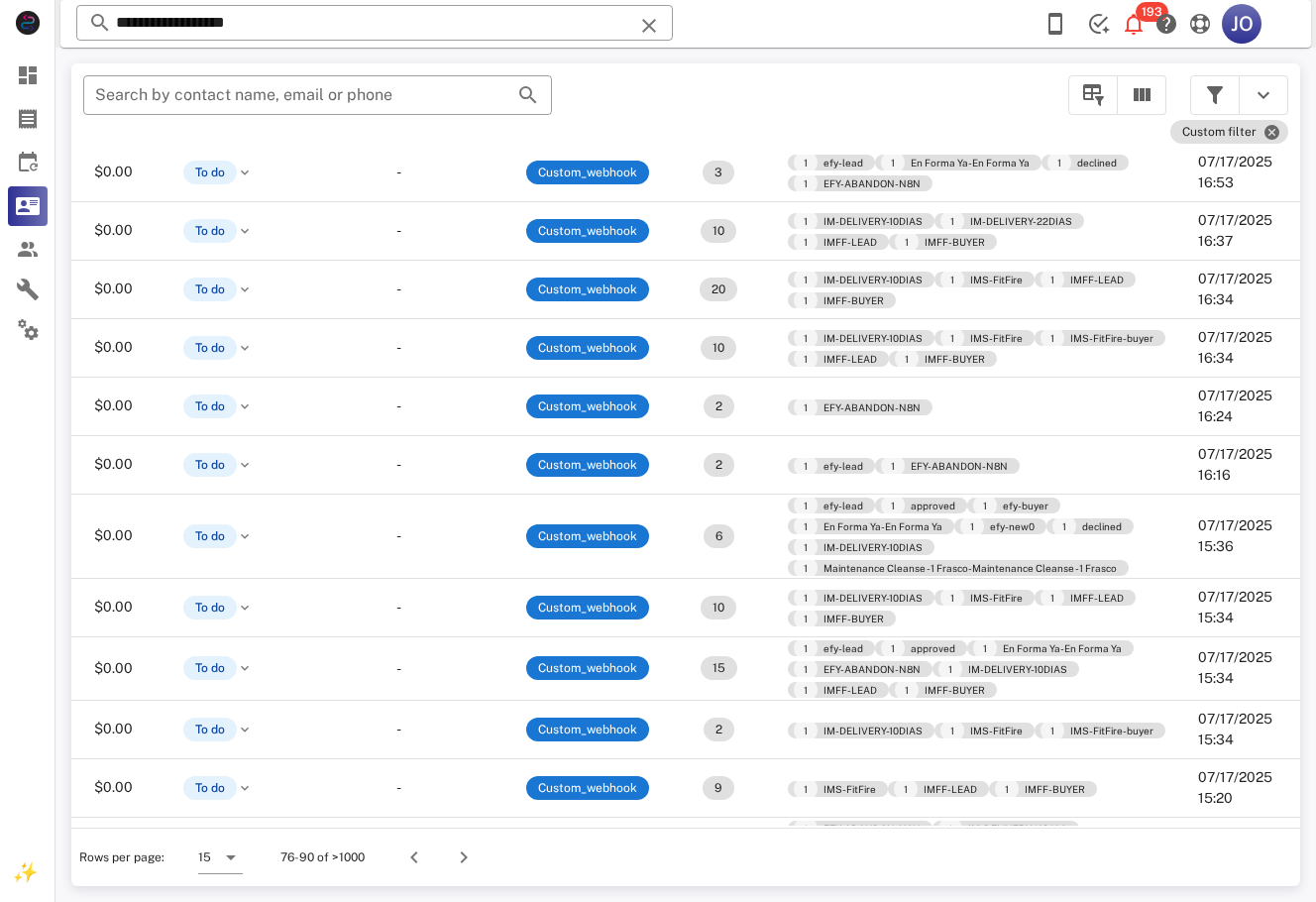 scroll, scrollTop: 317, scrollLeft: 679, axis: both 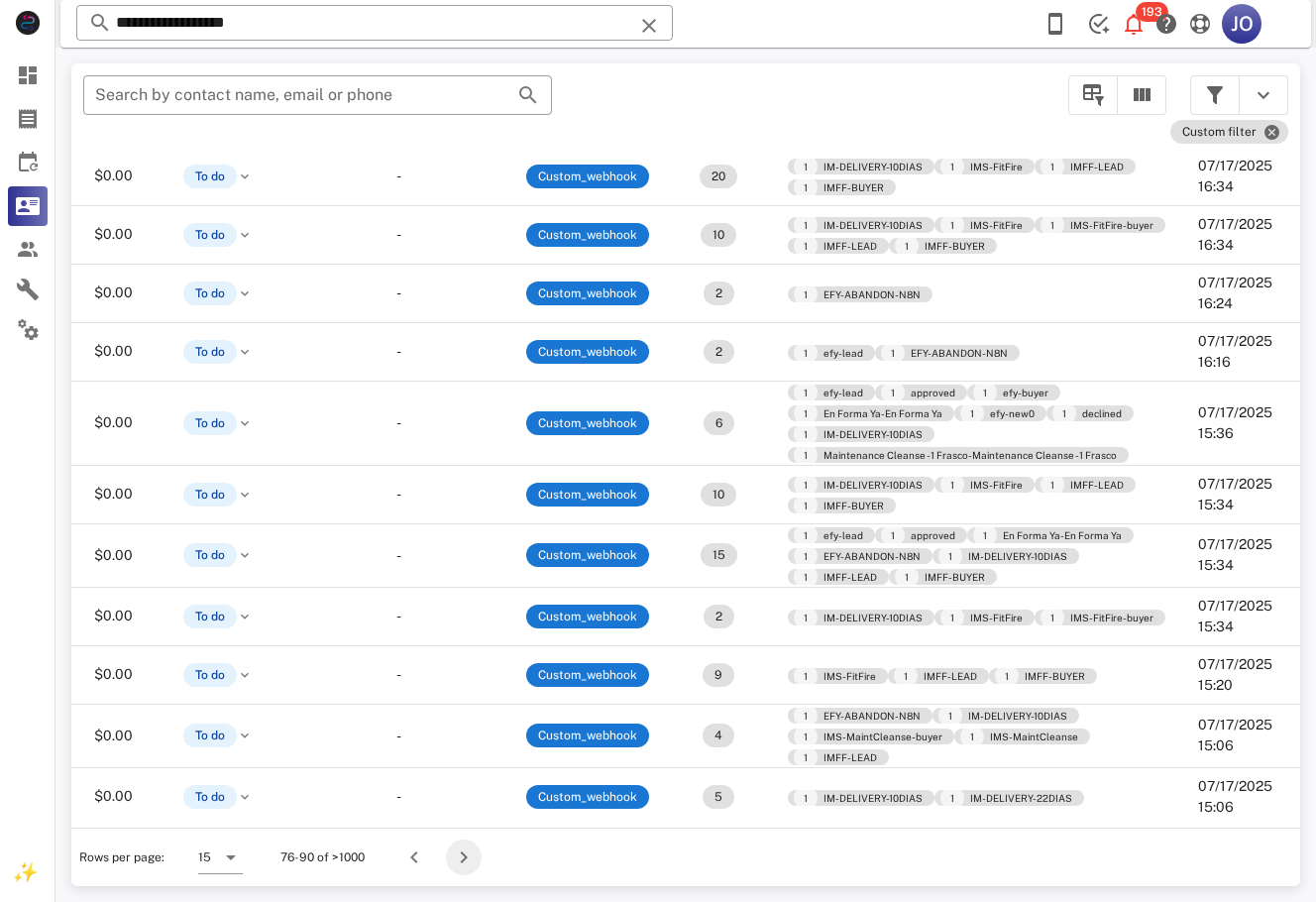 click at bounding box center (464, 857) 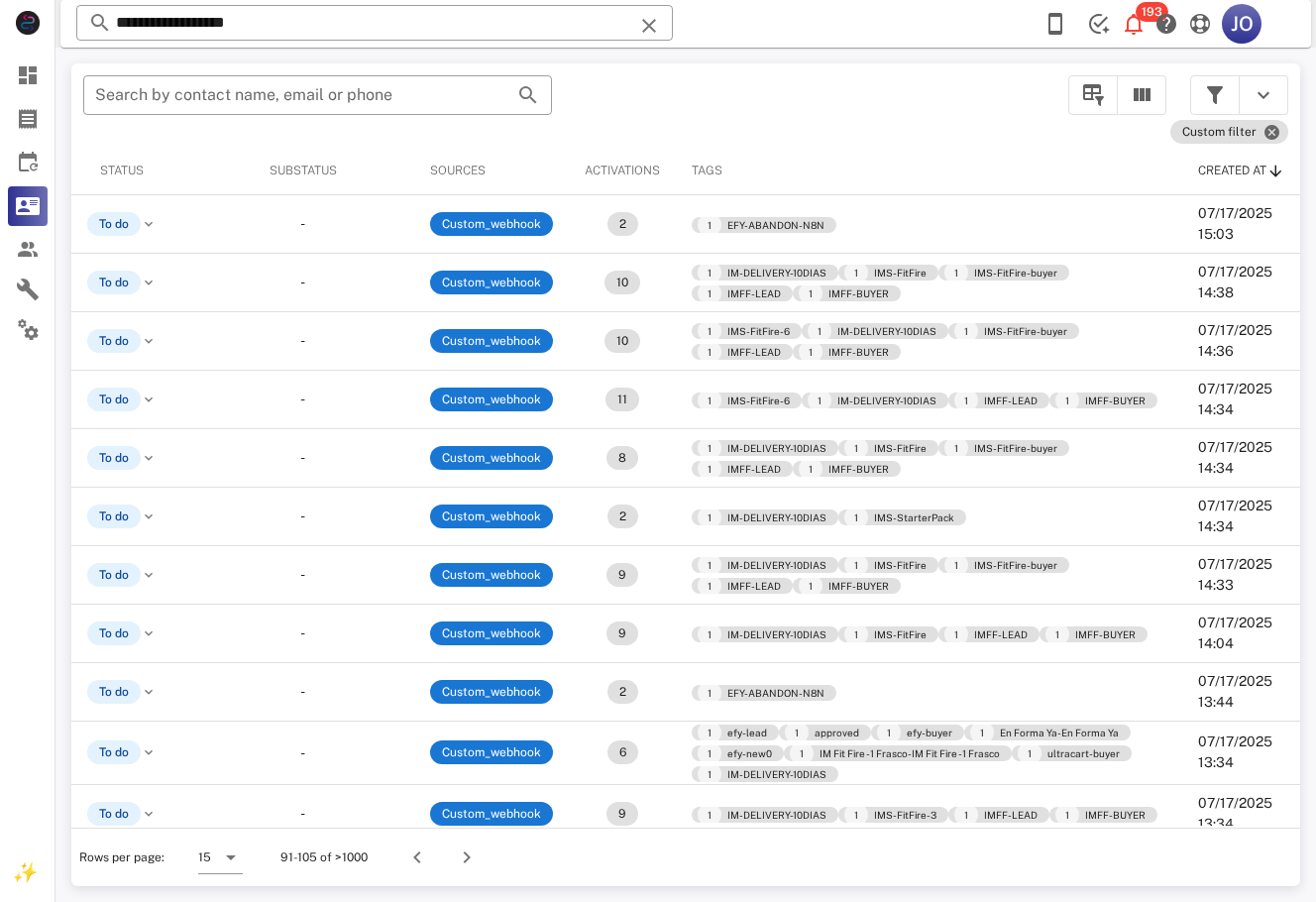 scroll, scrollTop: 0, scrollLeft: 0, axis: both 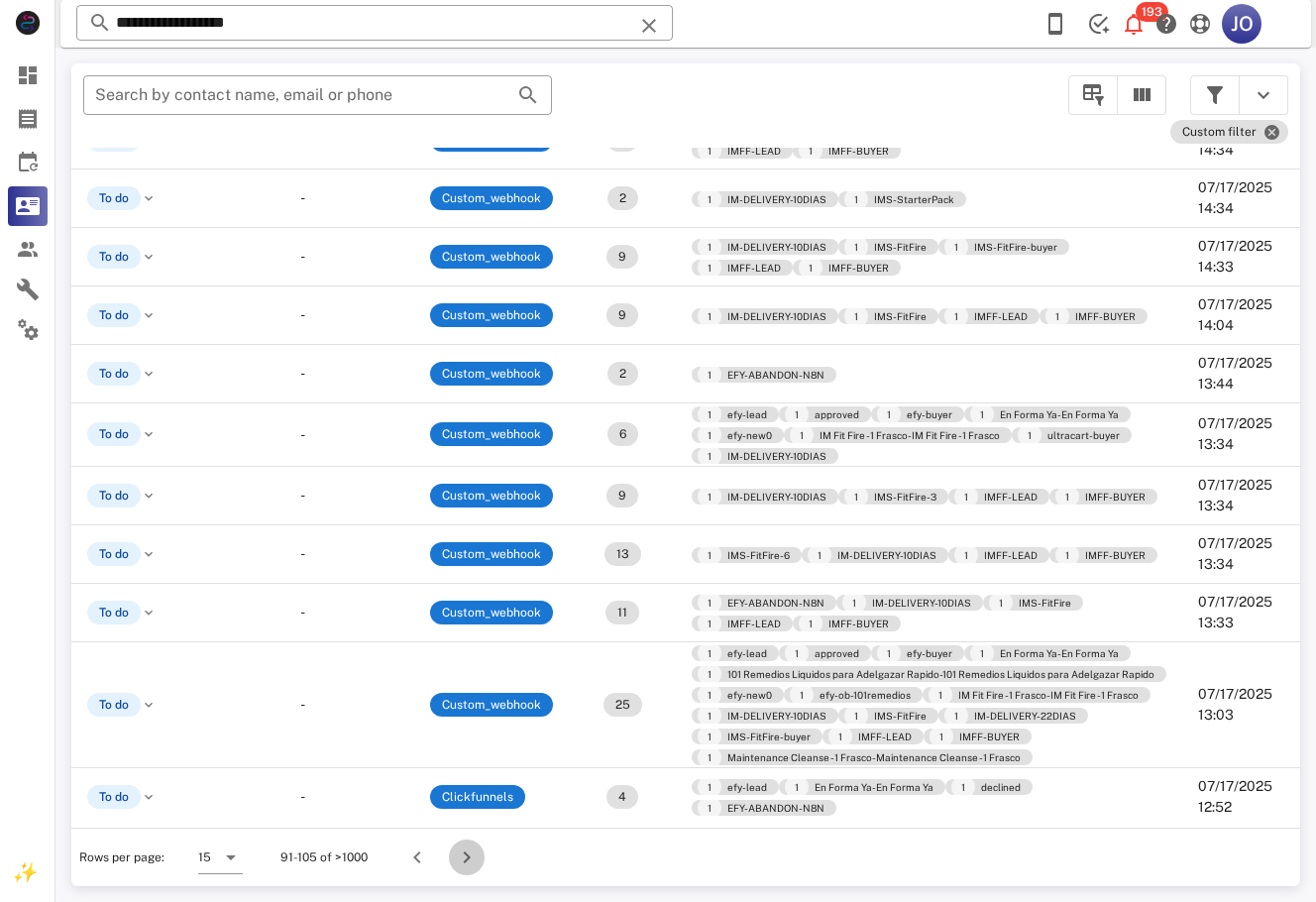 click at bounding box center [467, 857] 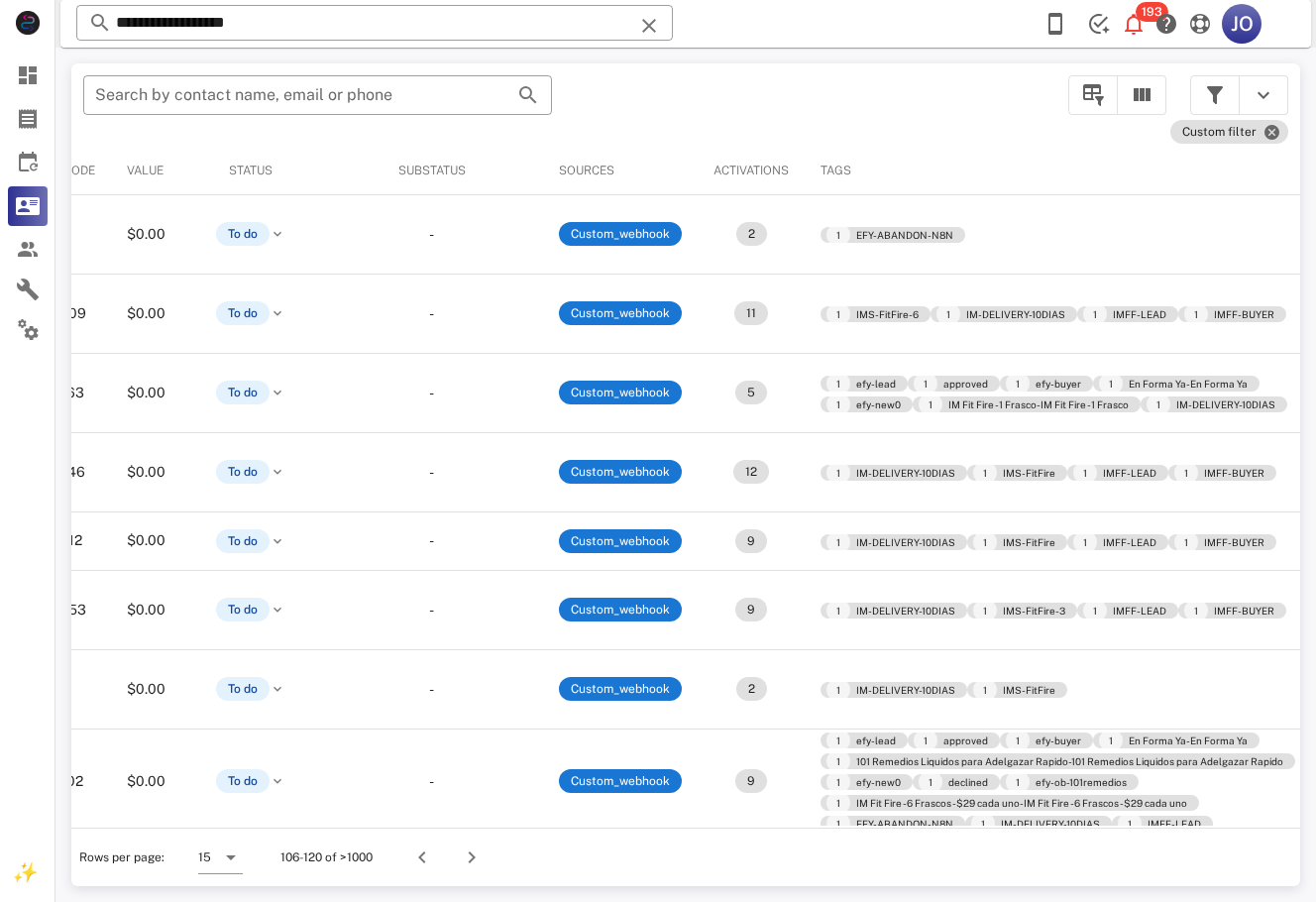 scroll, scrollTop: 0, scrollLeft: 487, axis: horizontal 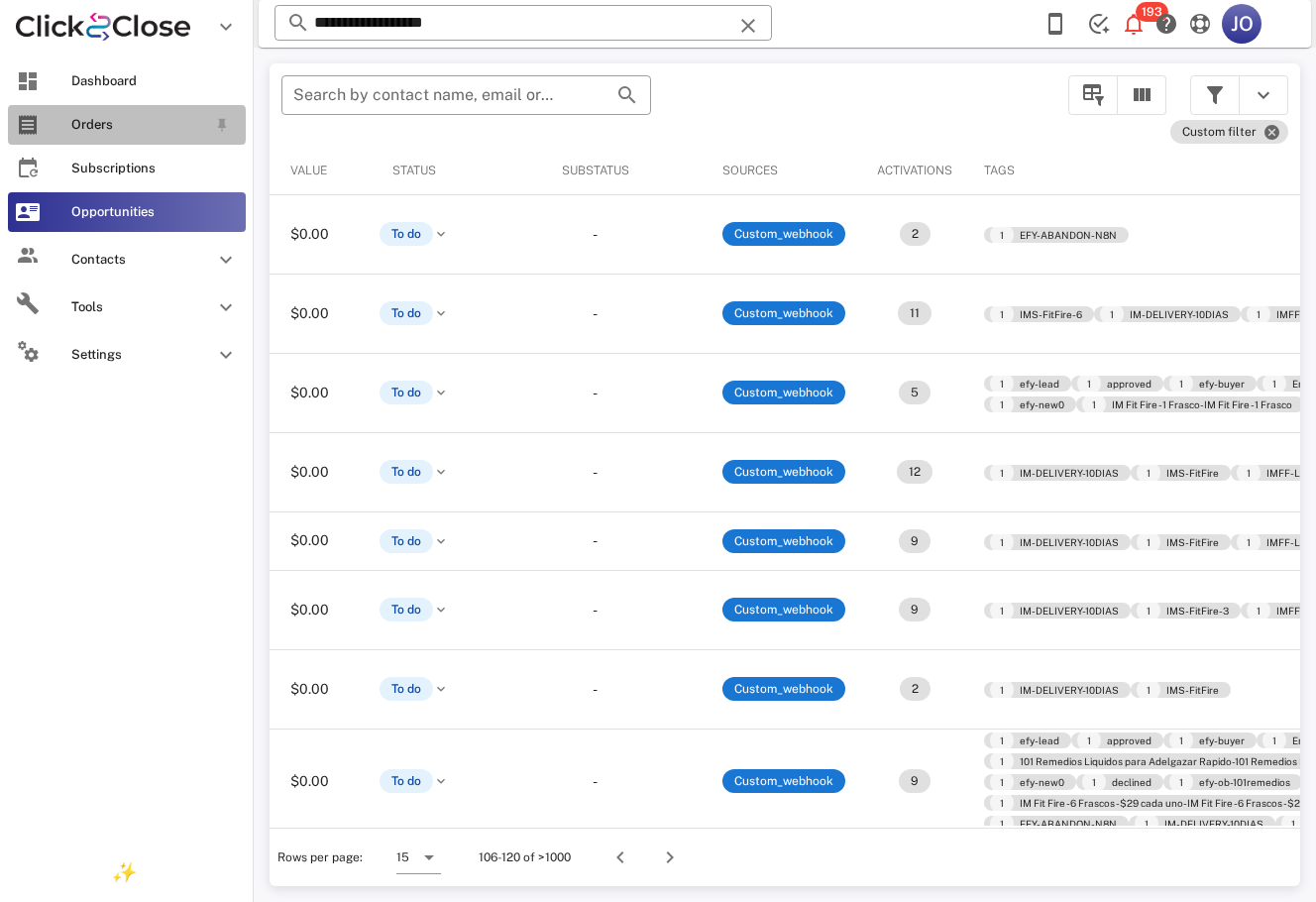 click on "Orders" at bounding box center (127, 125) 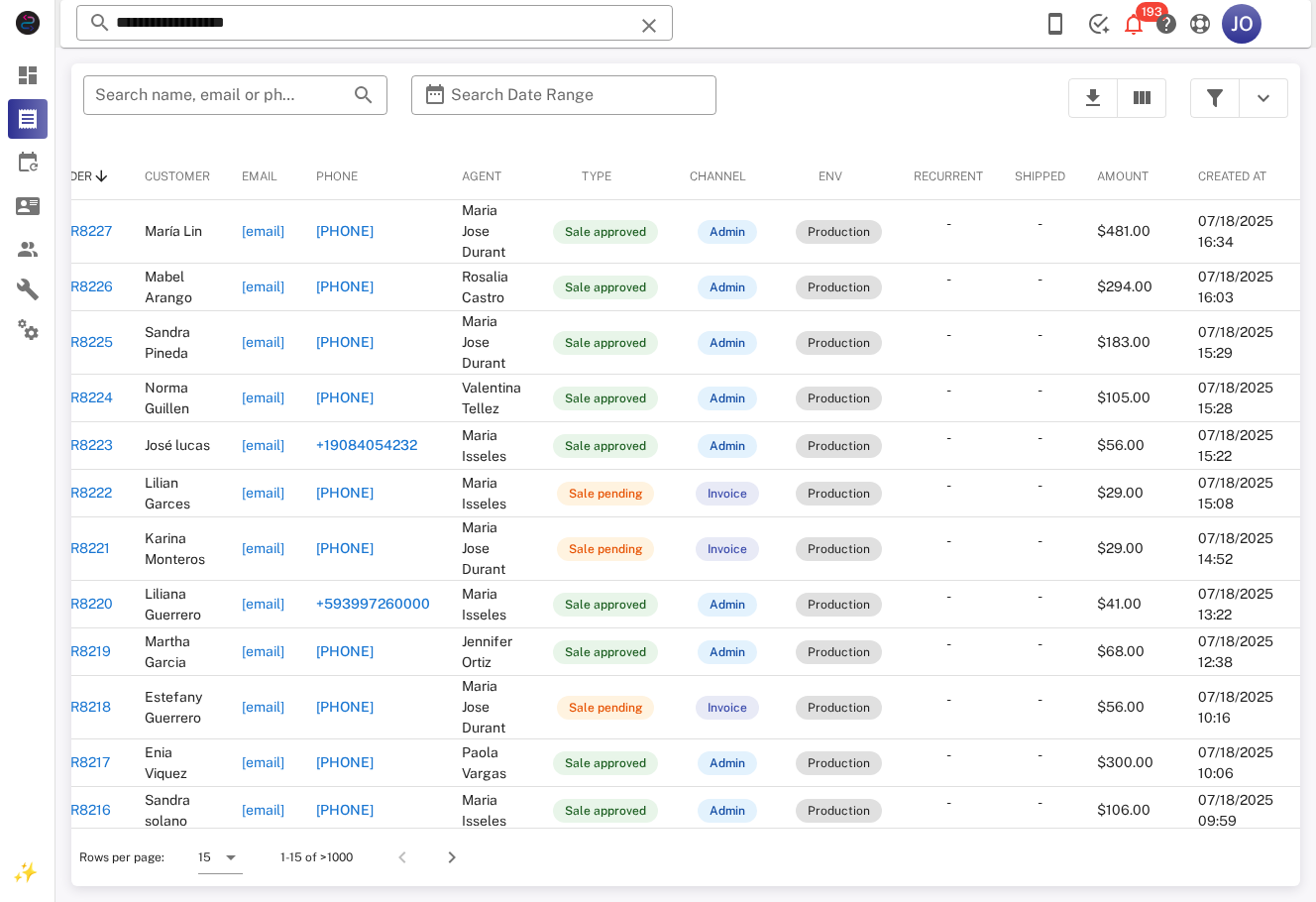 scroll, scrollTop: 0, scrollLeft: 0, axis: both 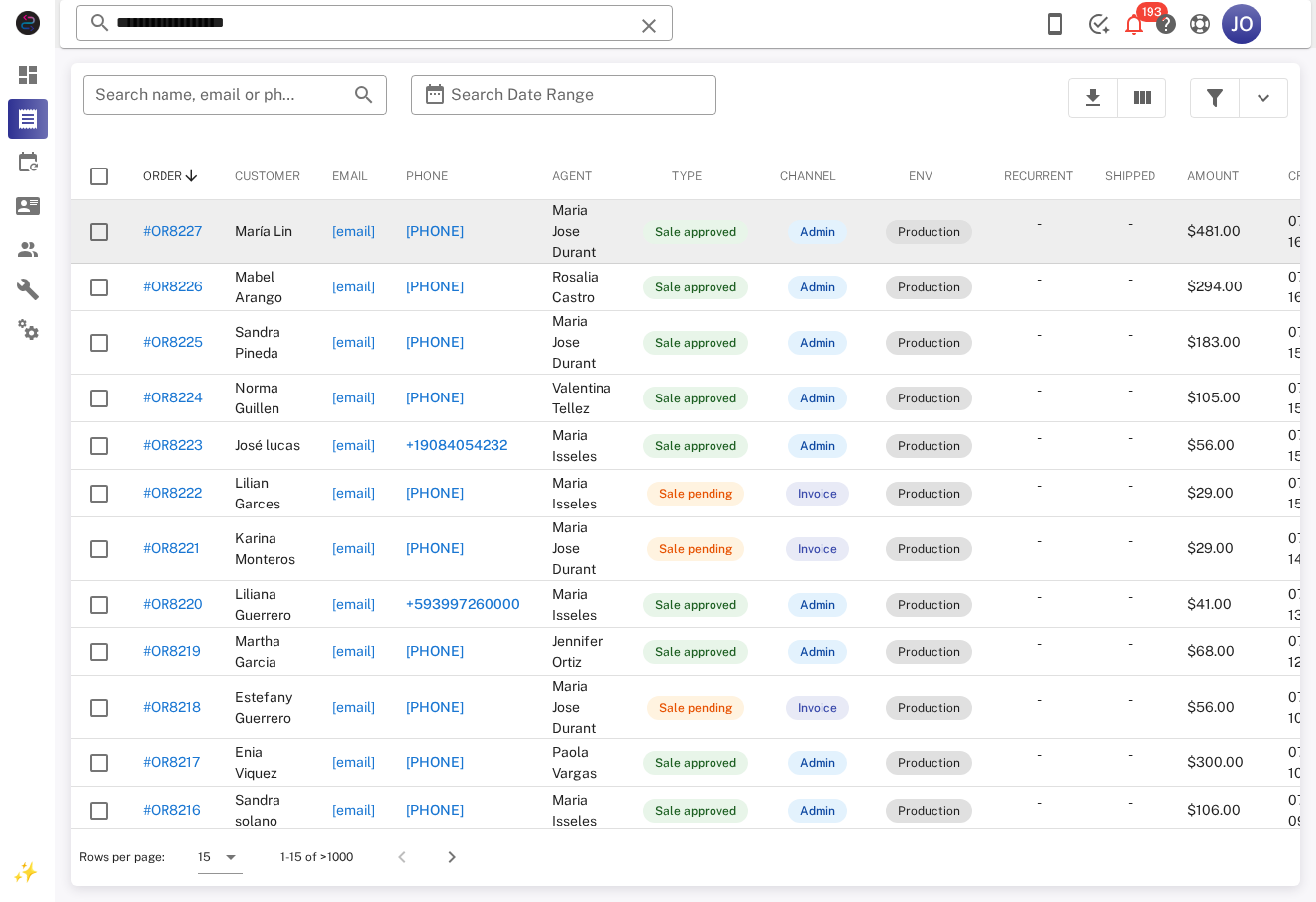 click on "mlin321@gmail.com" at bounding box center [353, 231] 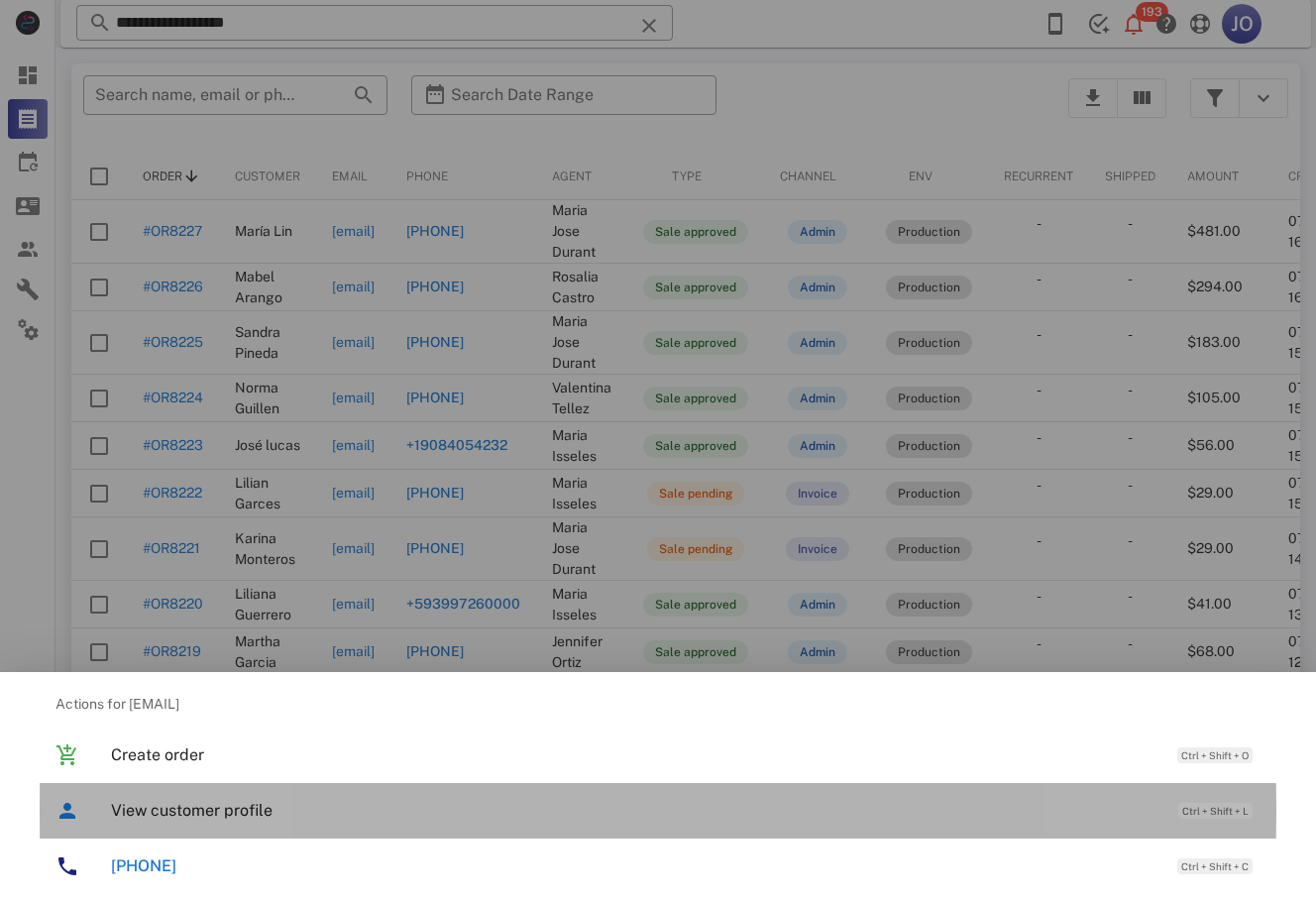 click on "View customer profile" at bounding box center [634, 810] 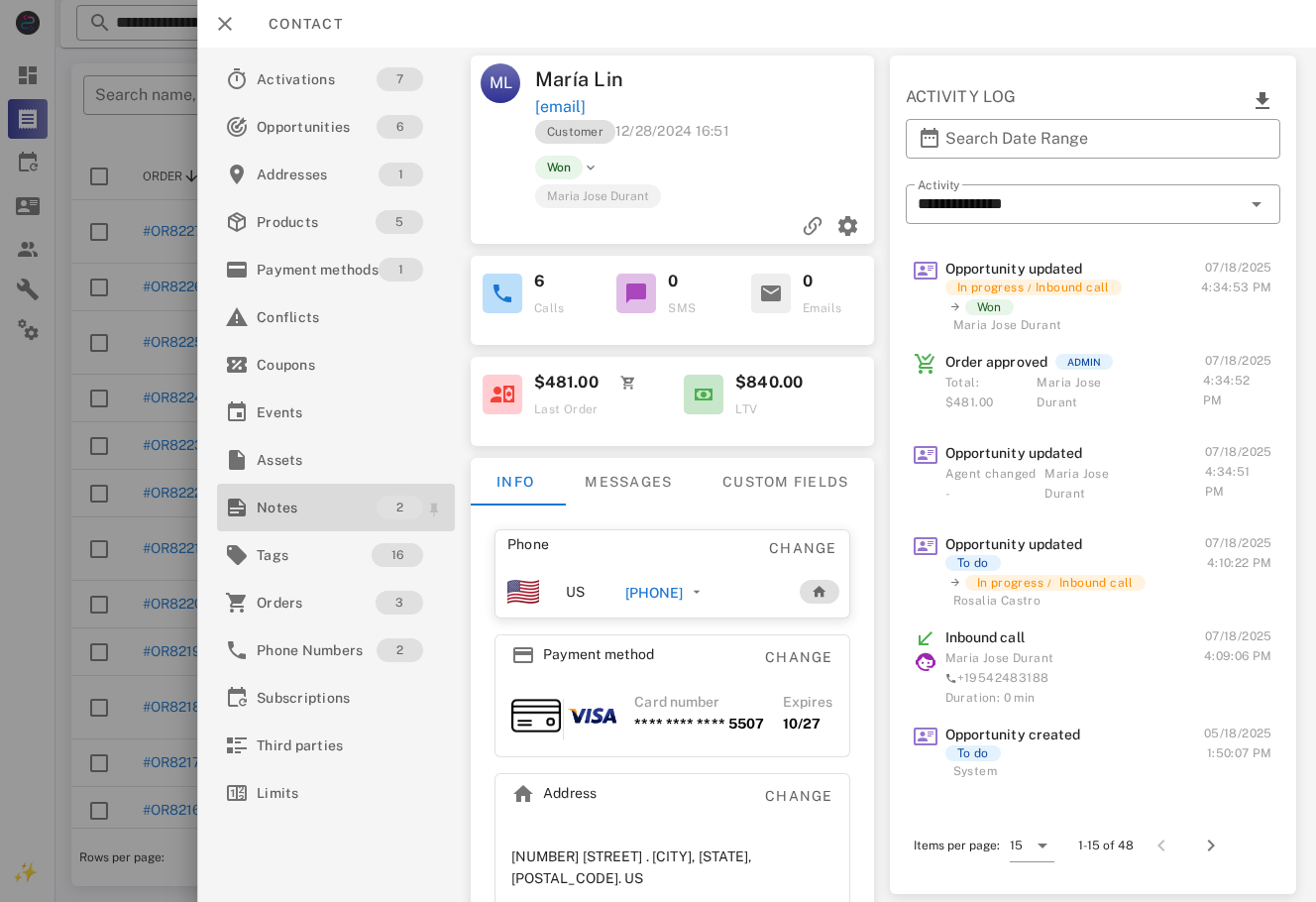 click on "Notes" at bounding box center [316, 507] 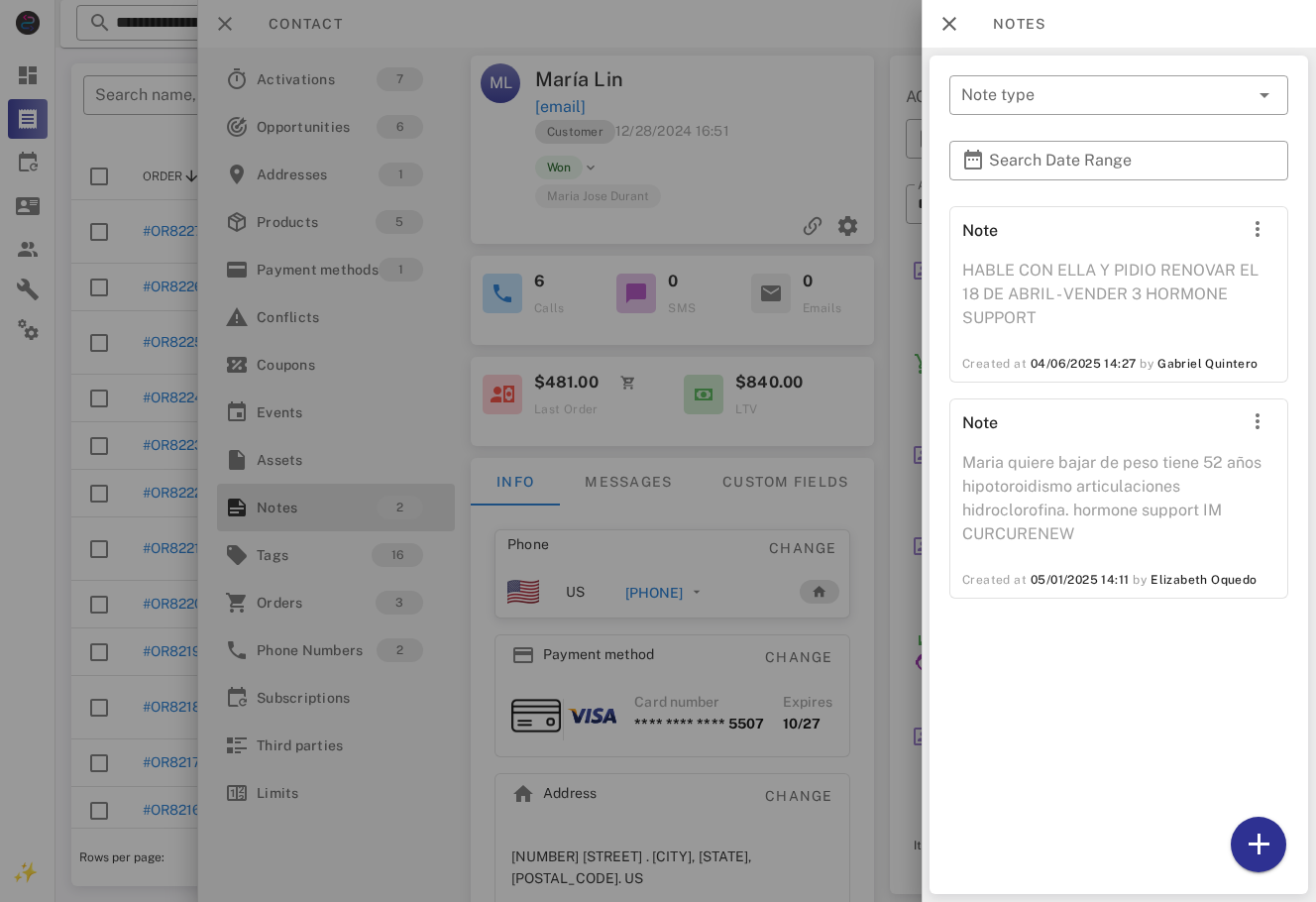 click at bounding box center (658, 451) 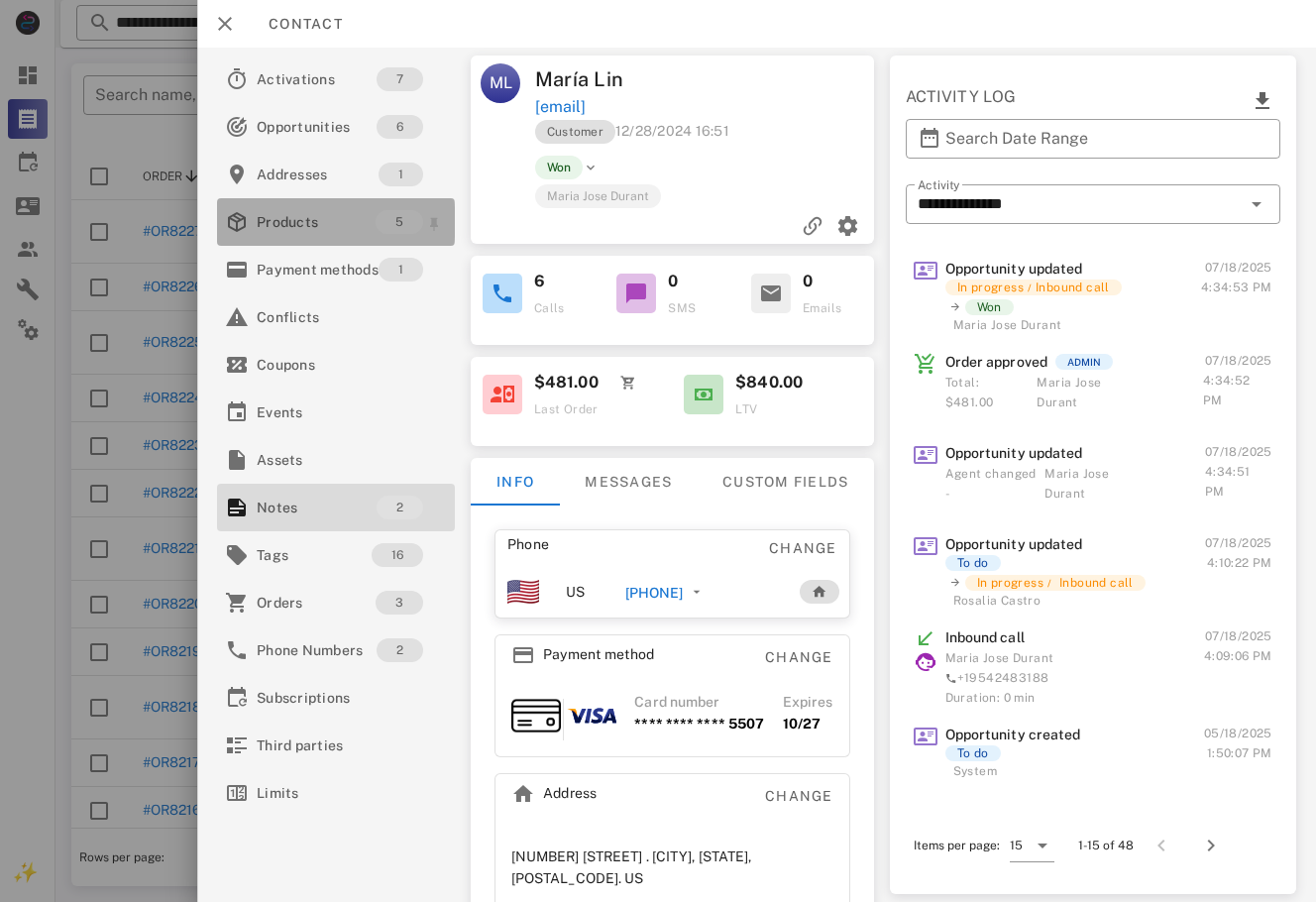 click on "Products" at bounding box center (316, 222) 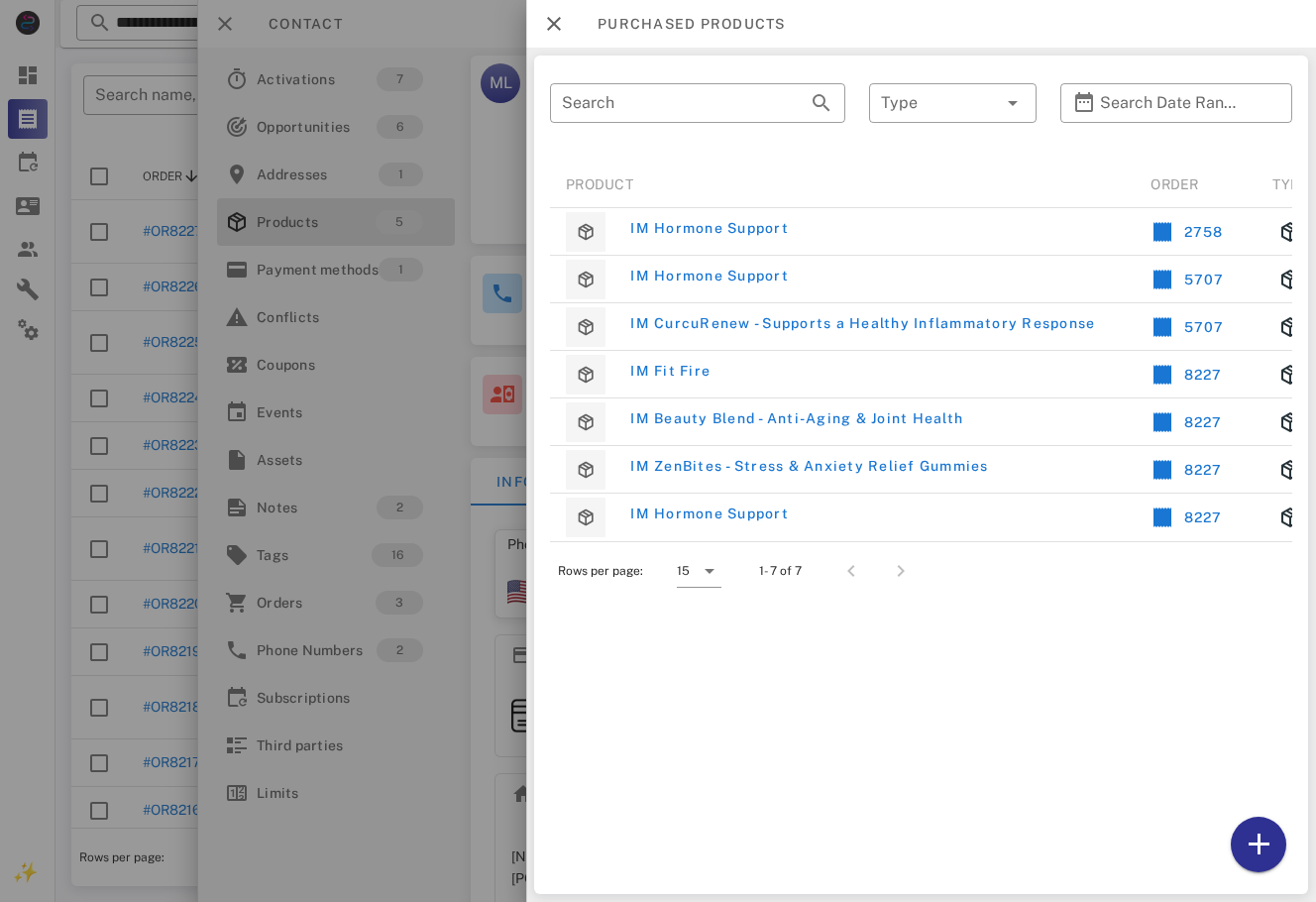 scroll, scrollTop: 0, scrollLeft: 177, axis: horizontal 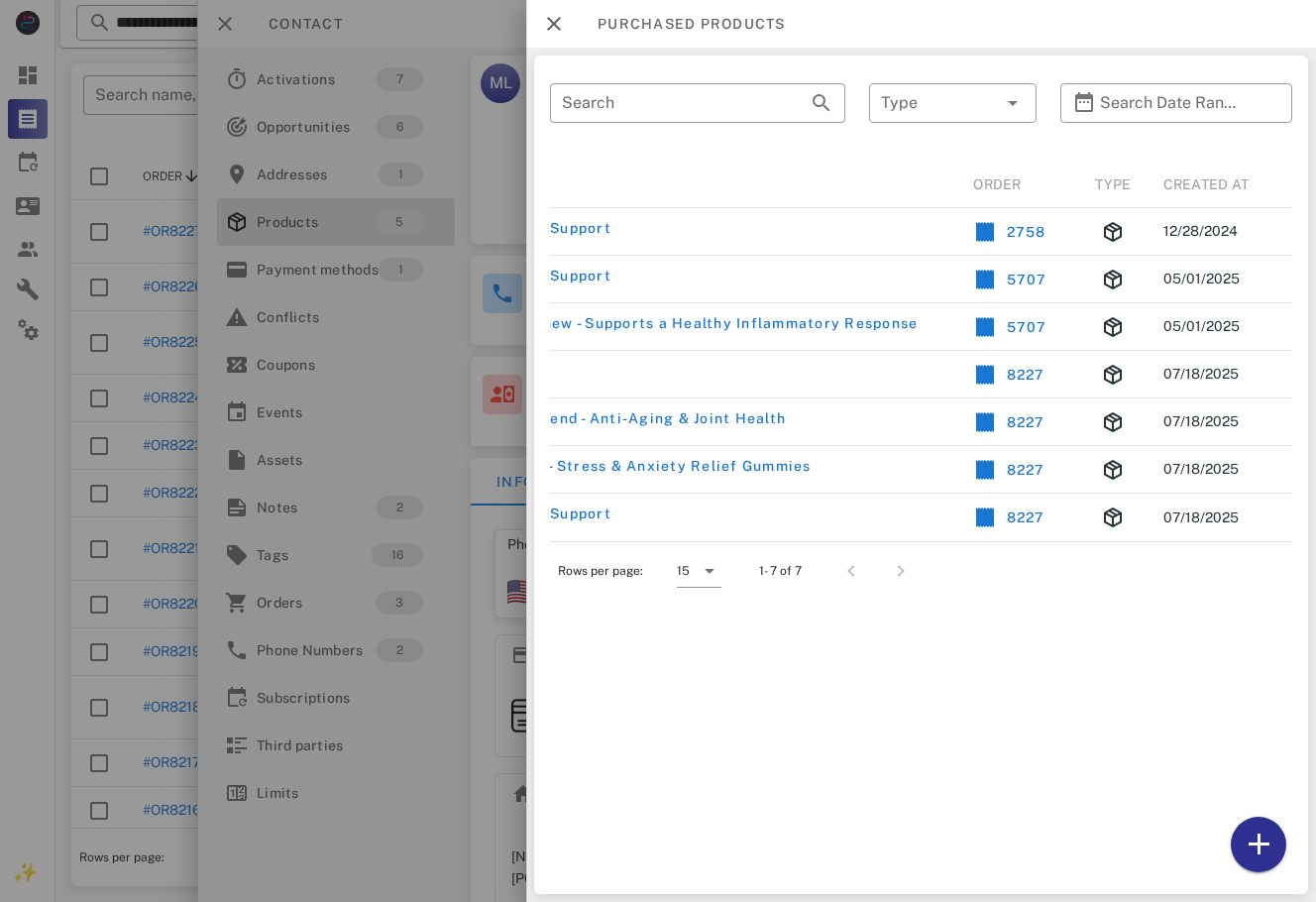 drag, startPoint x: 444, startPoint y: 797, endPoint x: 526, endPoint y: 787, distance: 82.60751 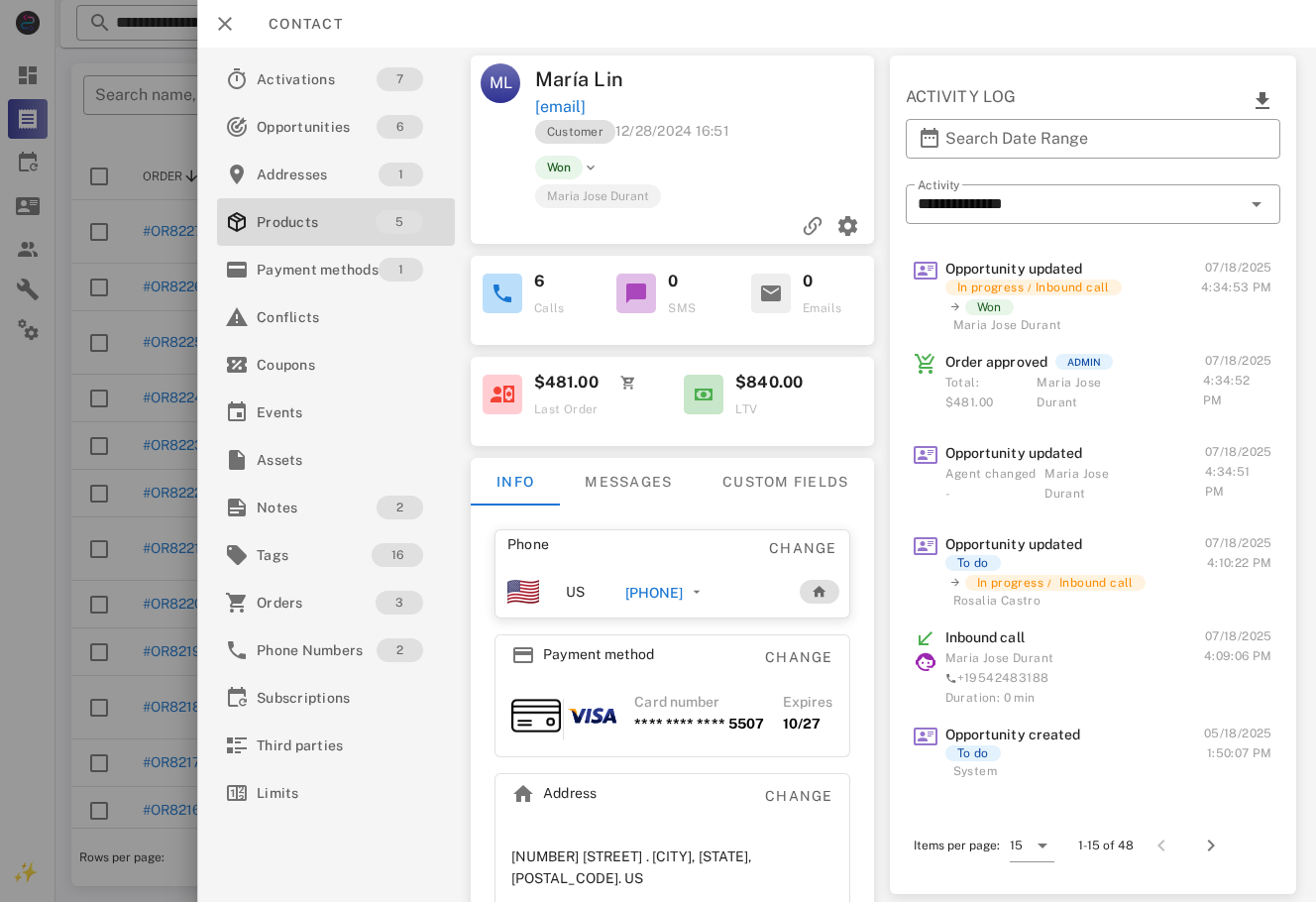 click at bounding box center [658, 451] 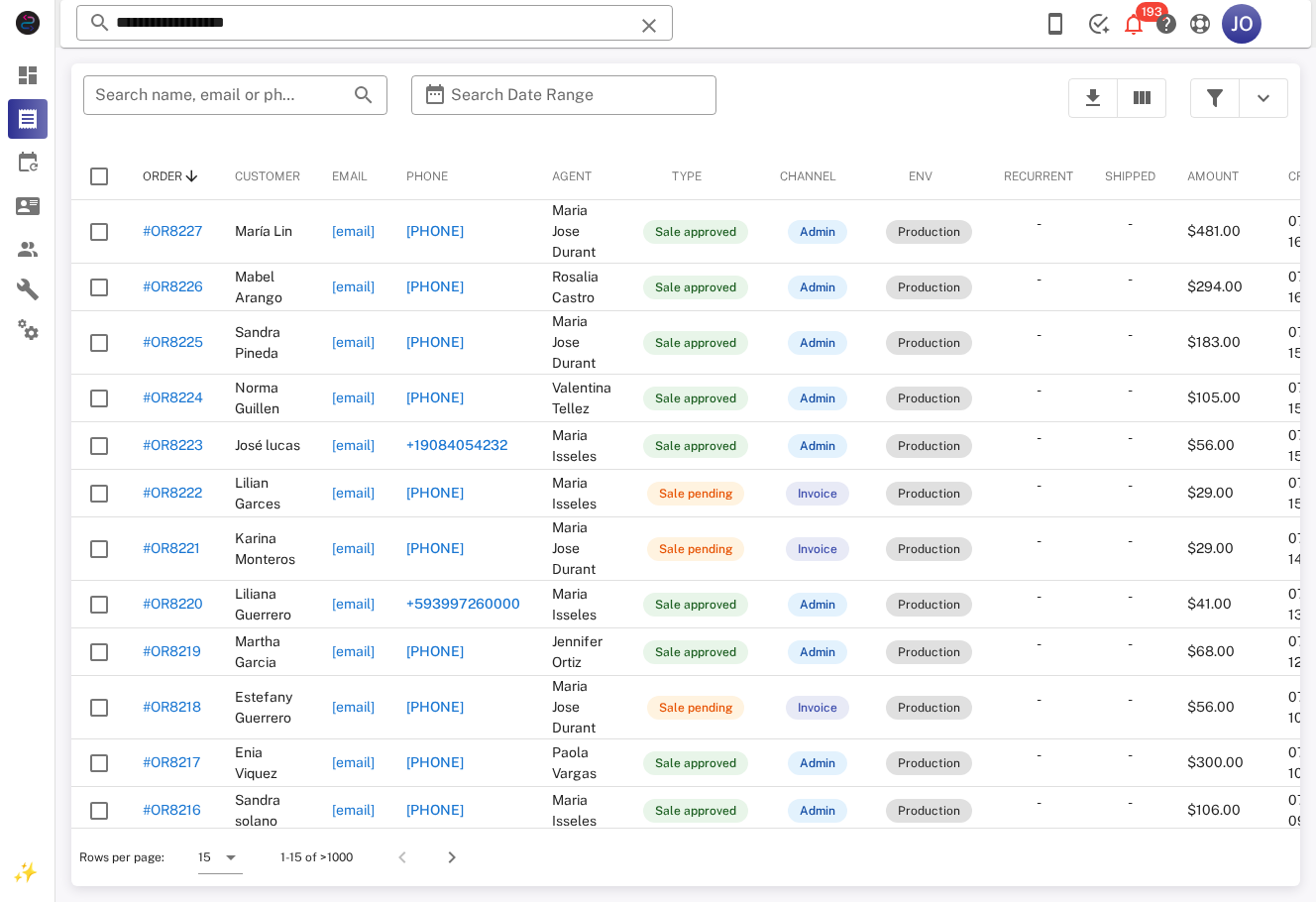 click on "Rows per page: 15" at bounding box center [161, 857] 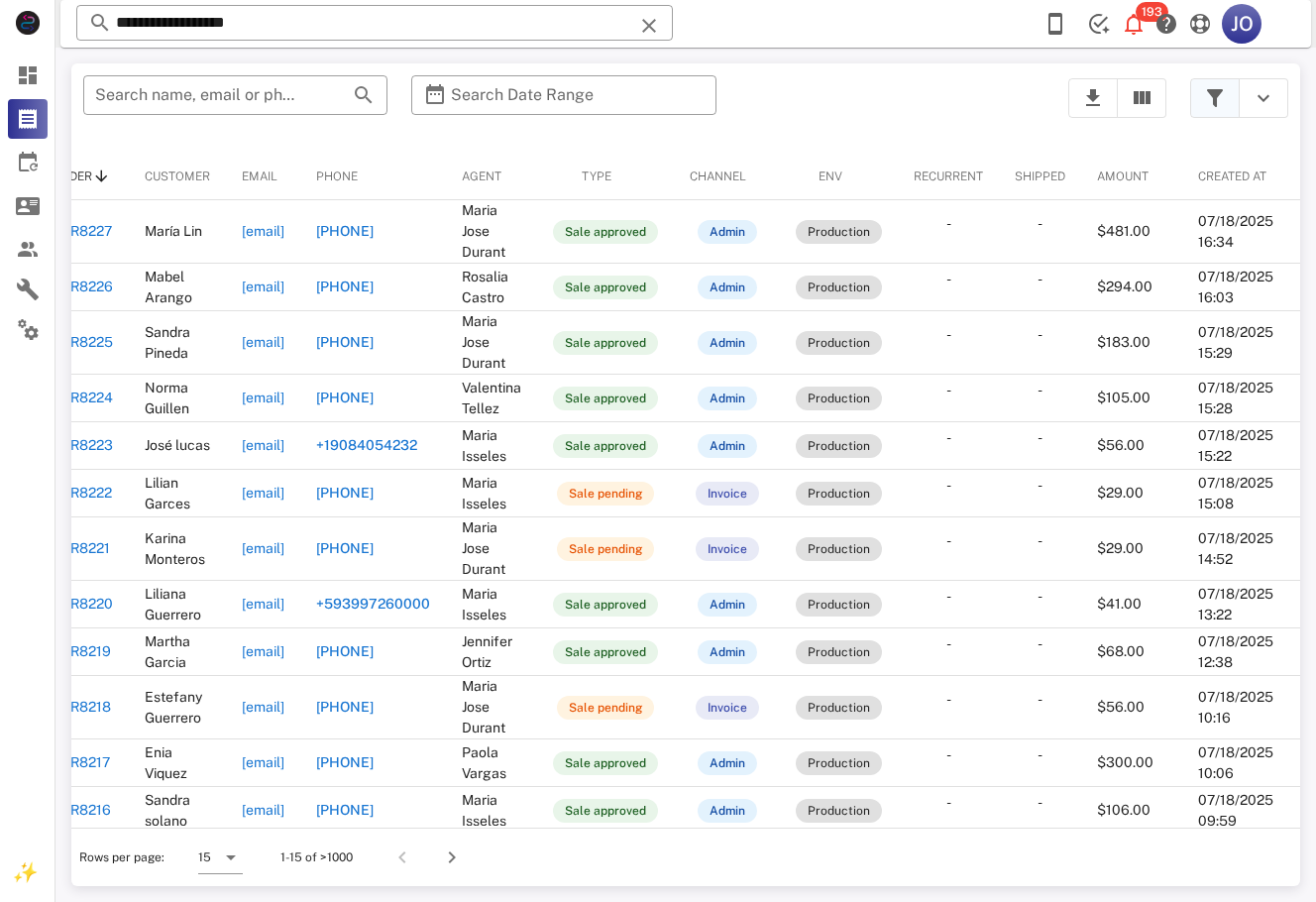 click at bounding box center [1215, 98] 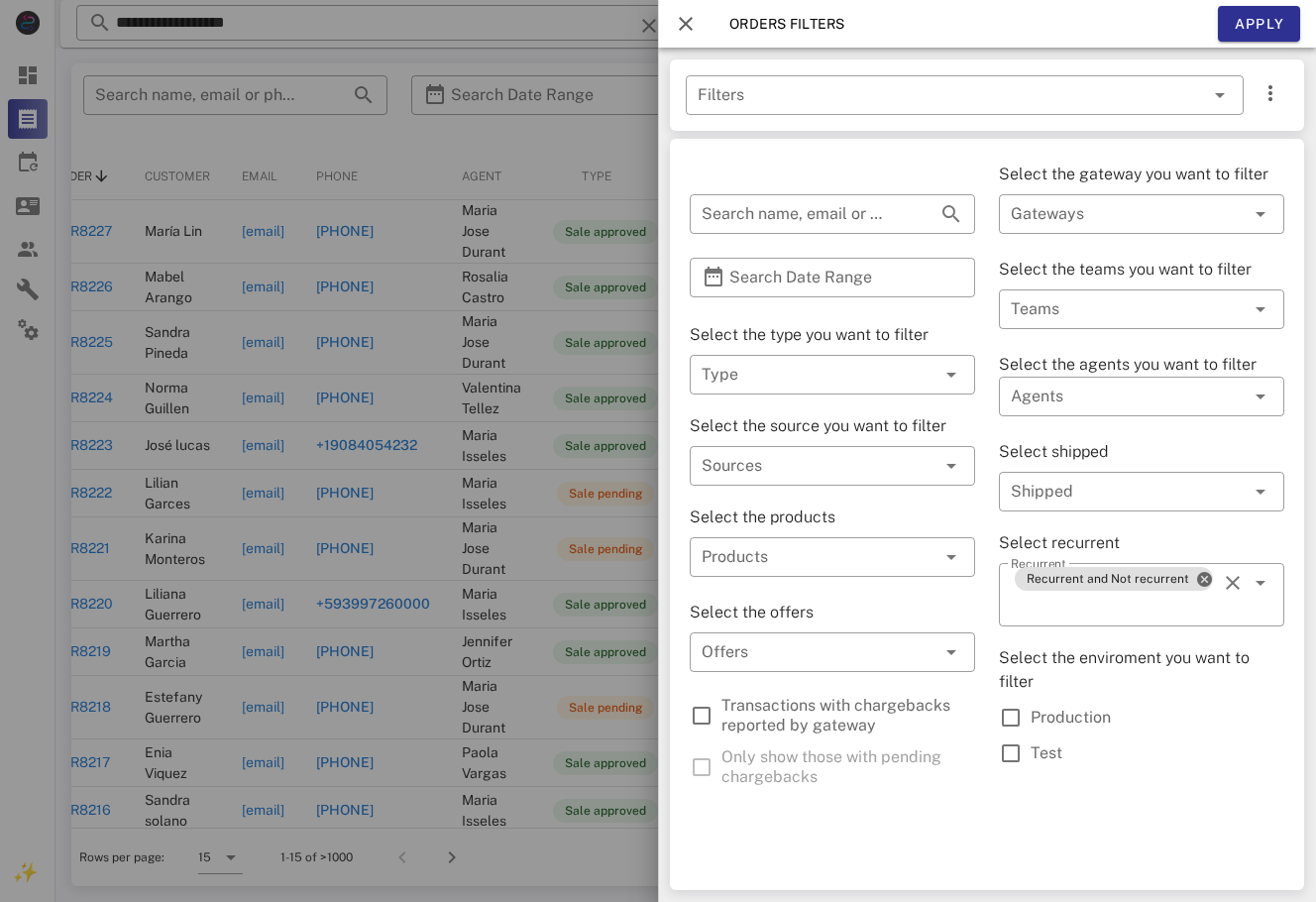 click at bounding box center (658, 451) 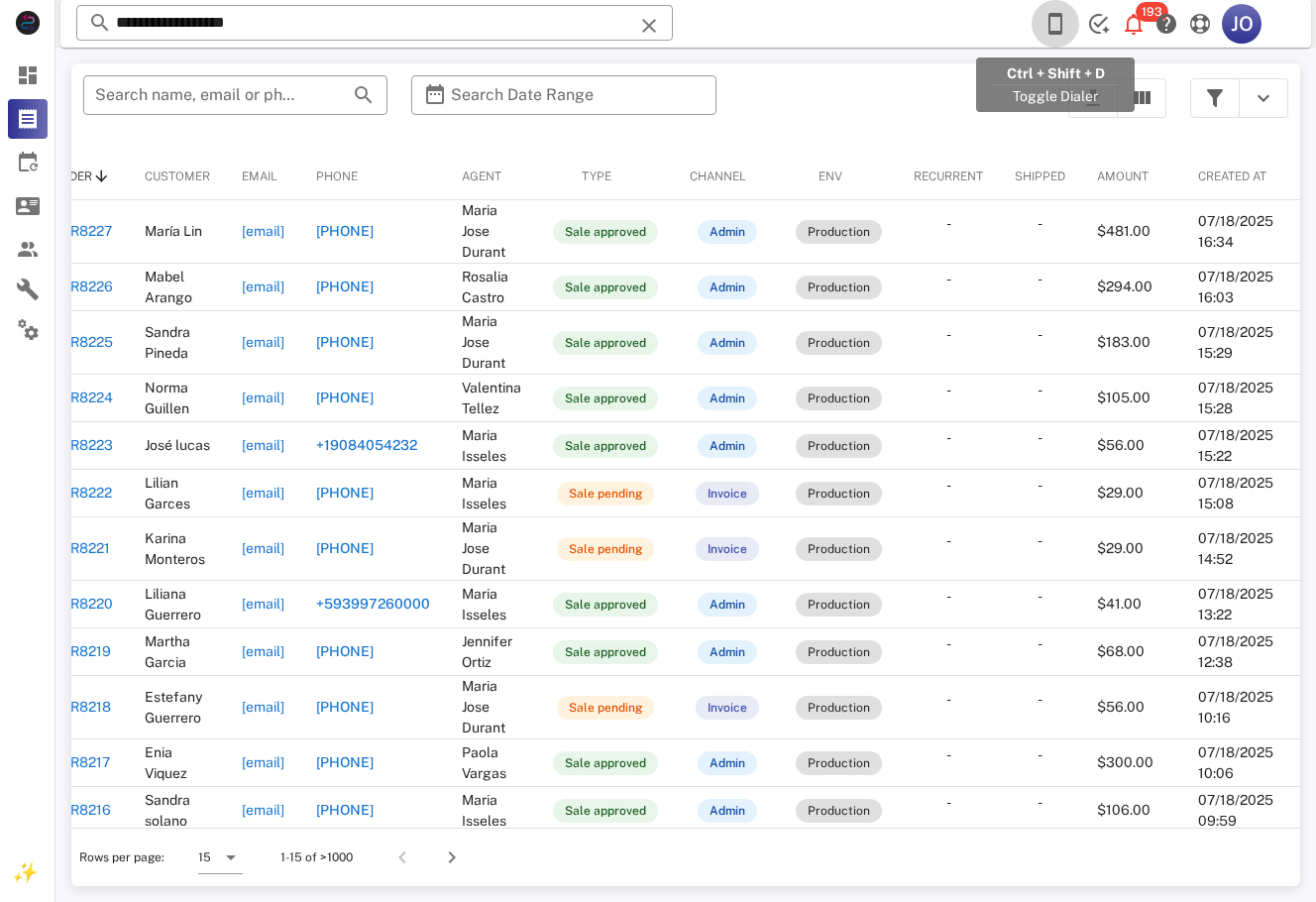 click at bounding box center [1055, 24] 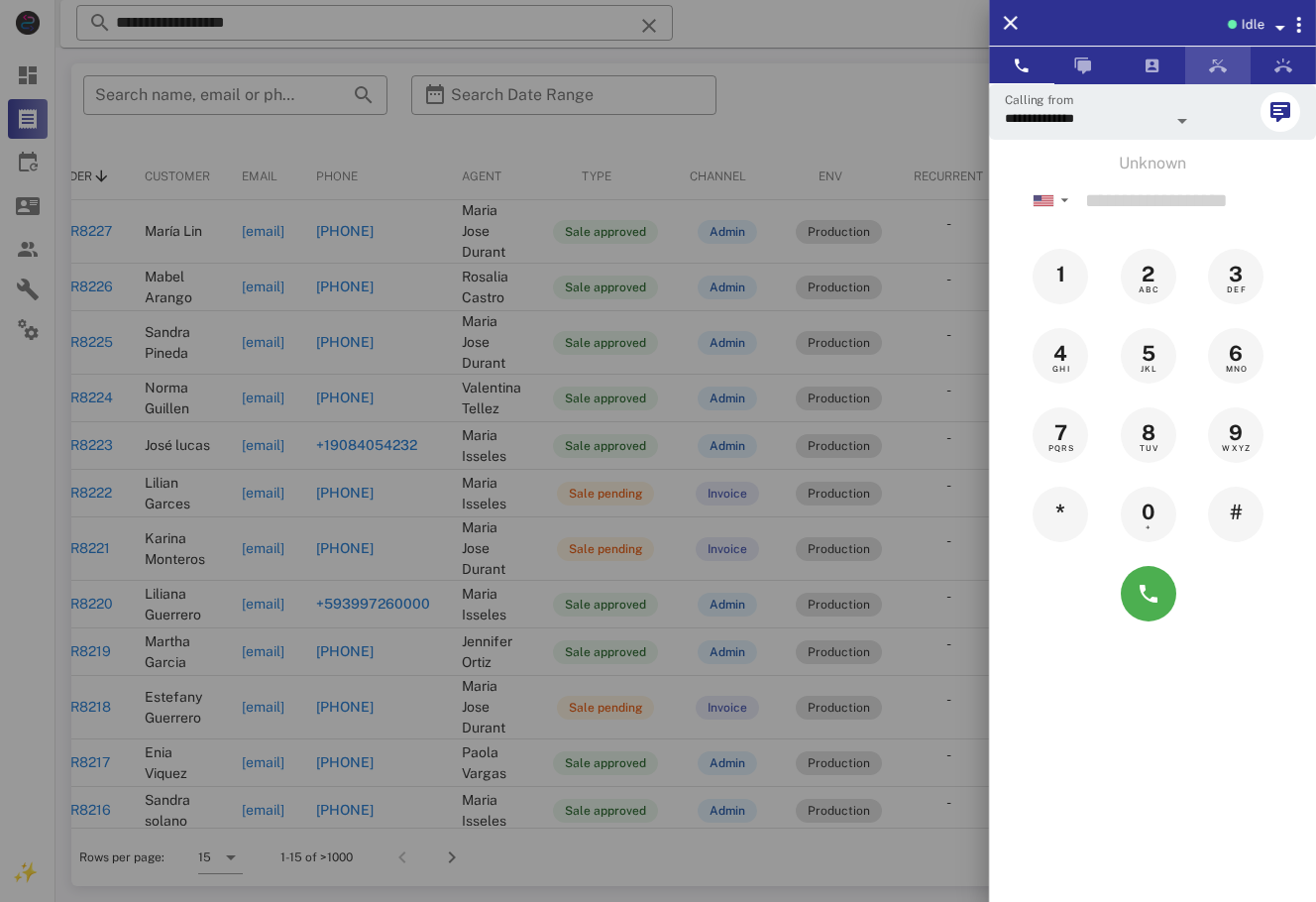 click at bounding box center [1218, 65] 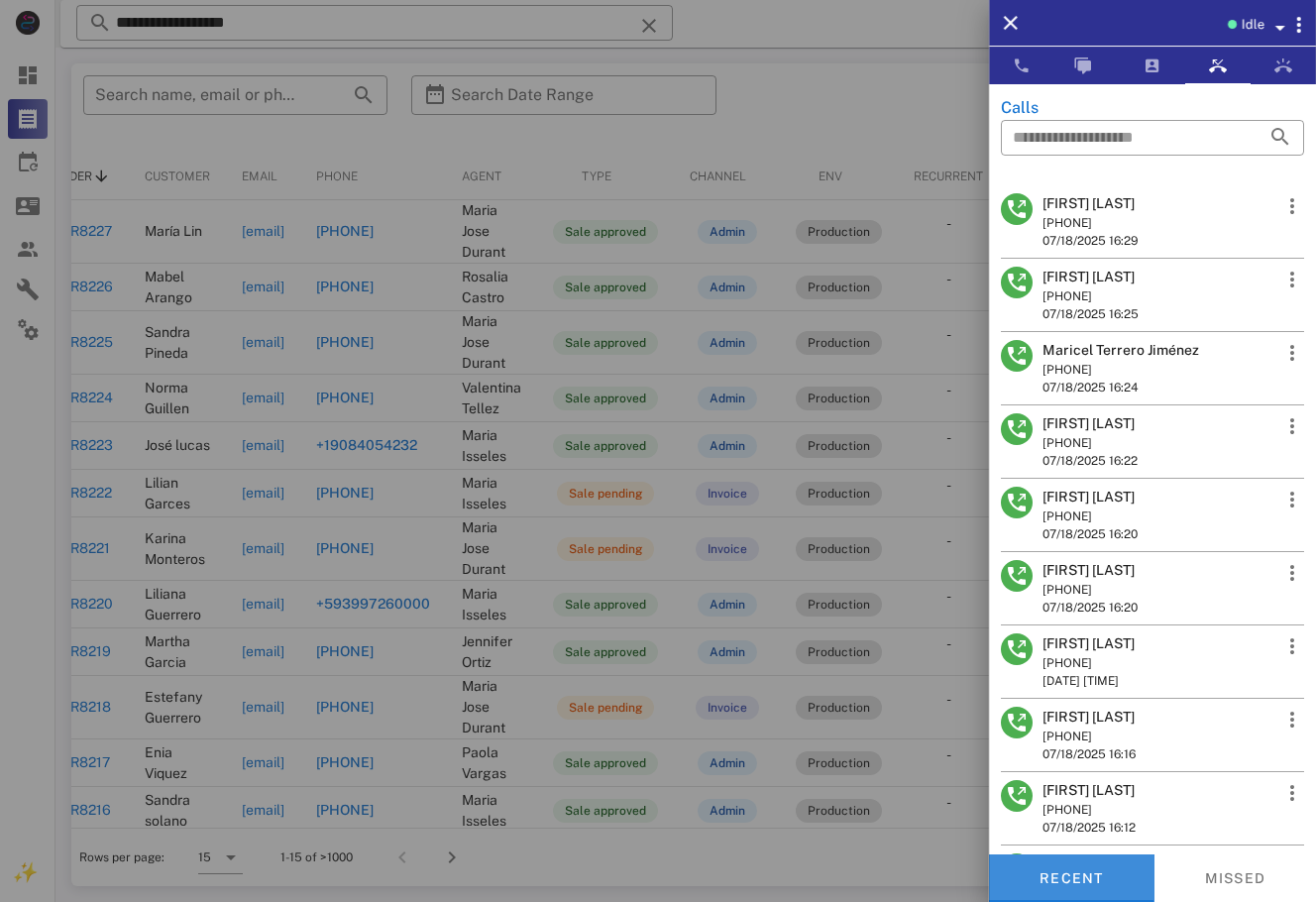 click on "Recent" at bounding box center (1071, 878) 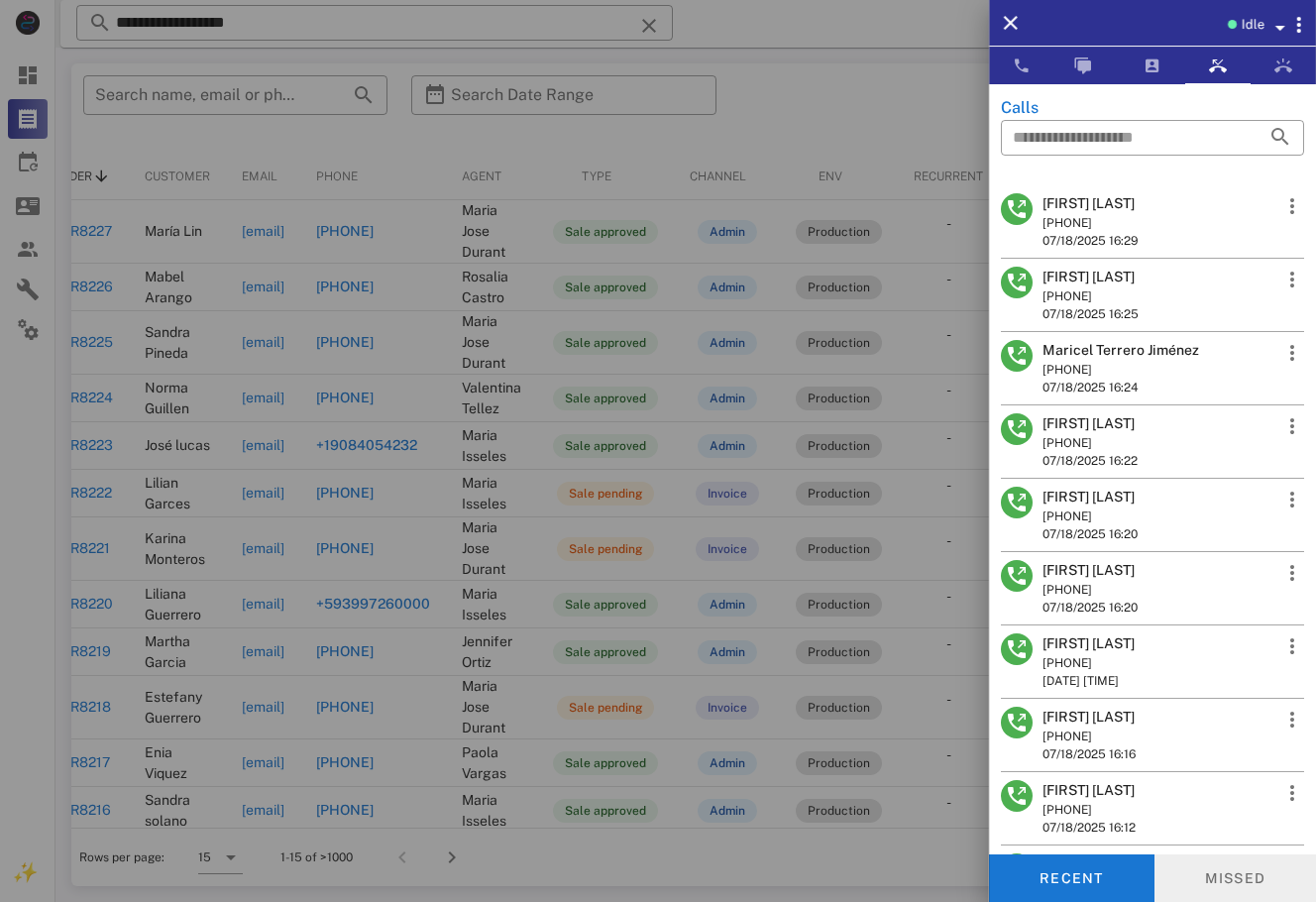 click on "Missed" at bounding box center (1236, 878) 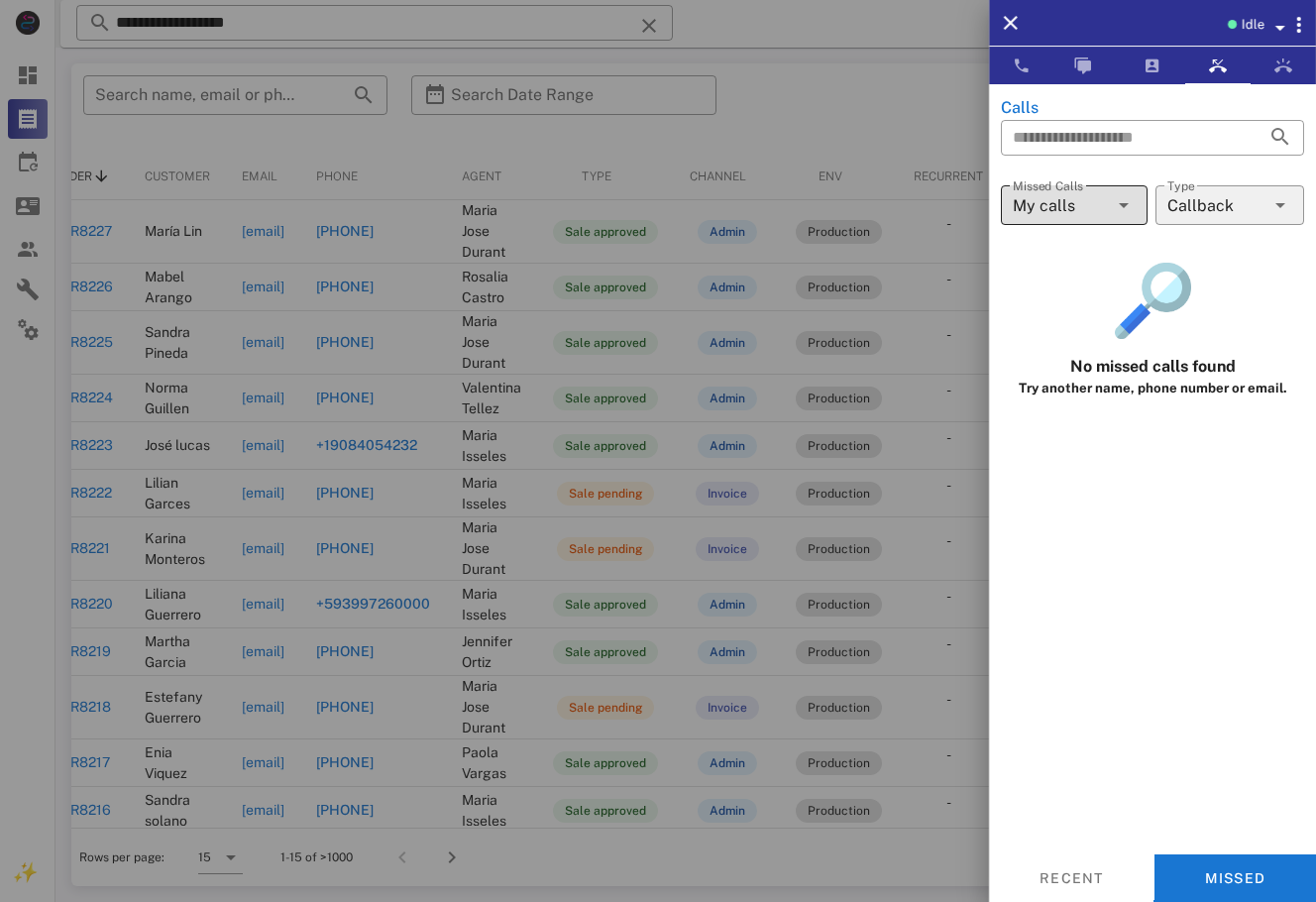 click on "Missed Calls My calls" at bounding box center (1074, 205) 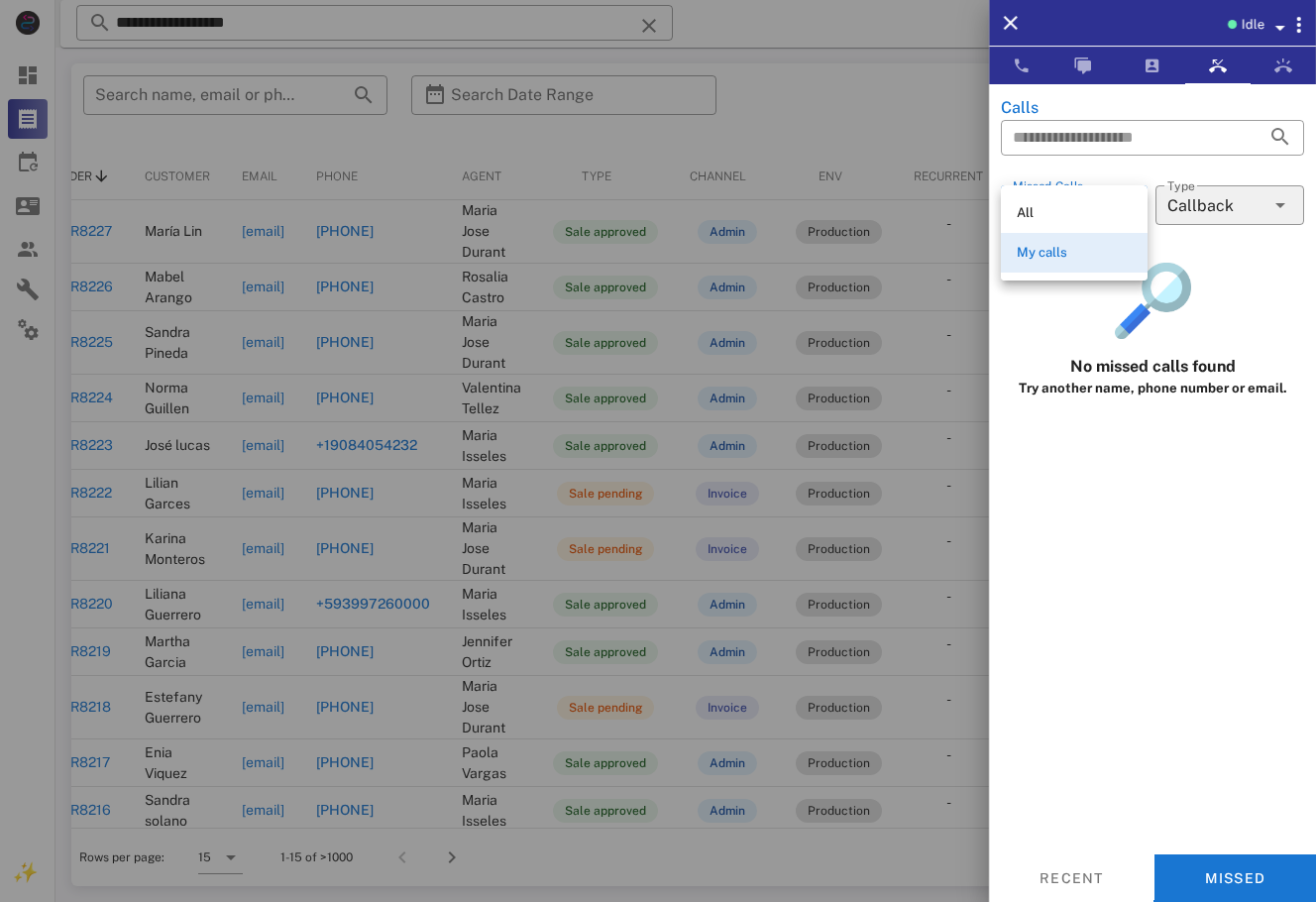 click on "All" at bounding box center [1074, 213] 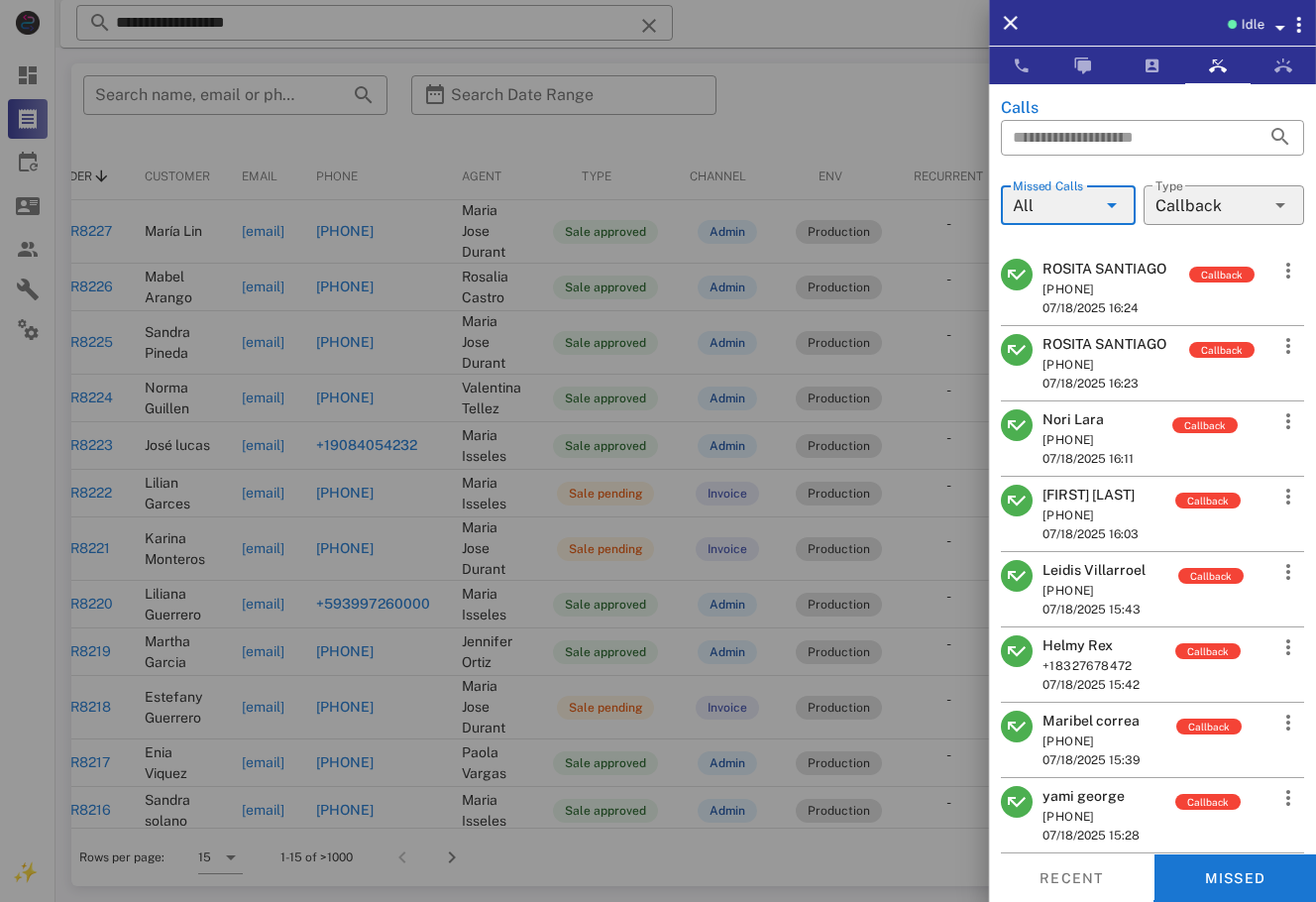 click on "Nori Lara" at bounding box center [1088, 419] 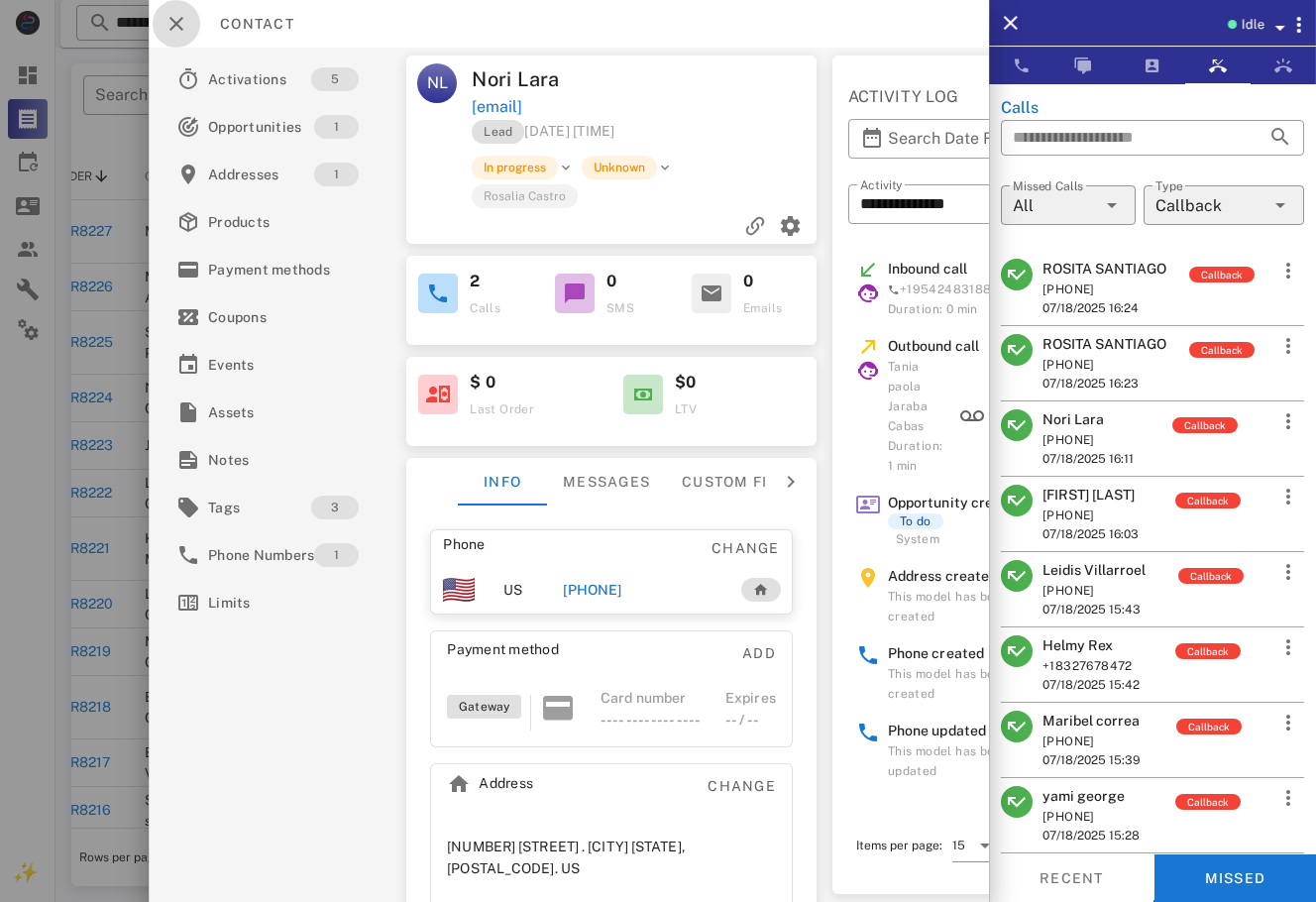 click at bounding box center [176, 24] 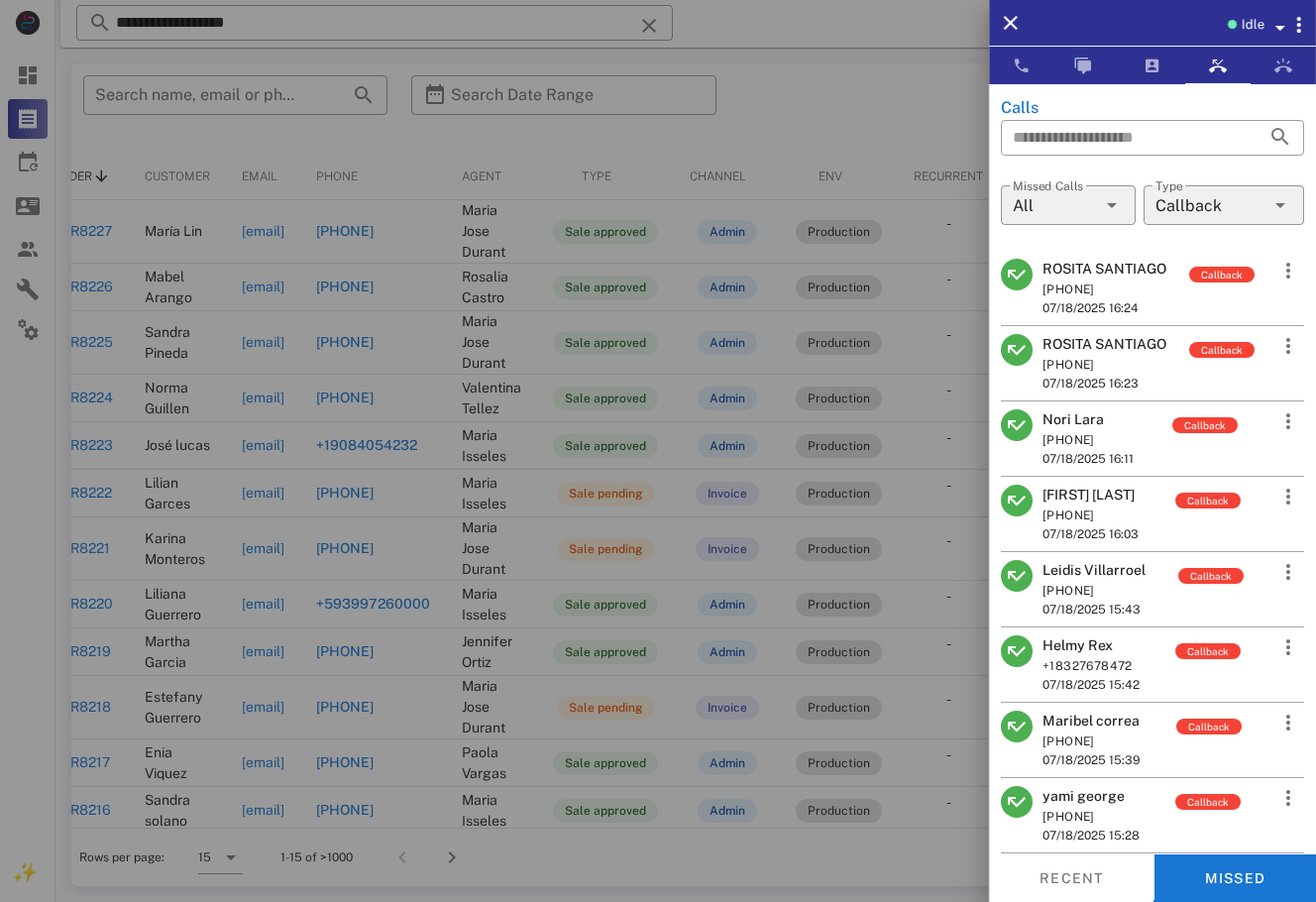 click on "Claudia Melendez" at bounding box center (1090, 495) 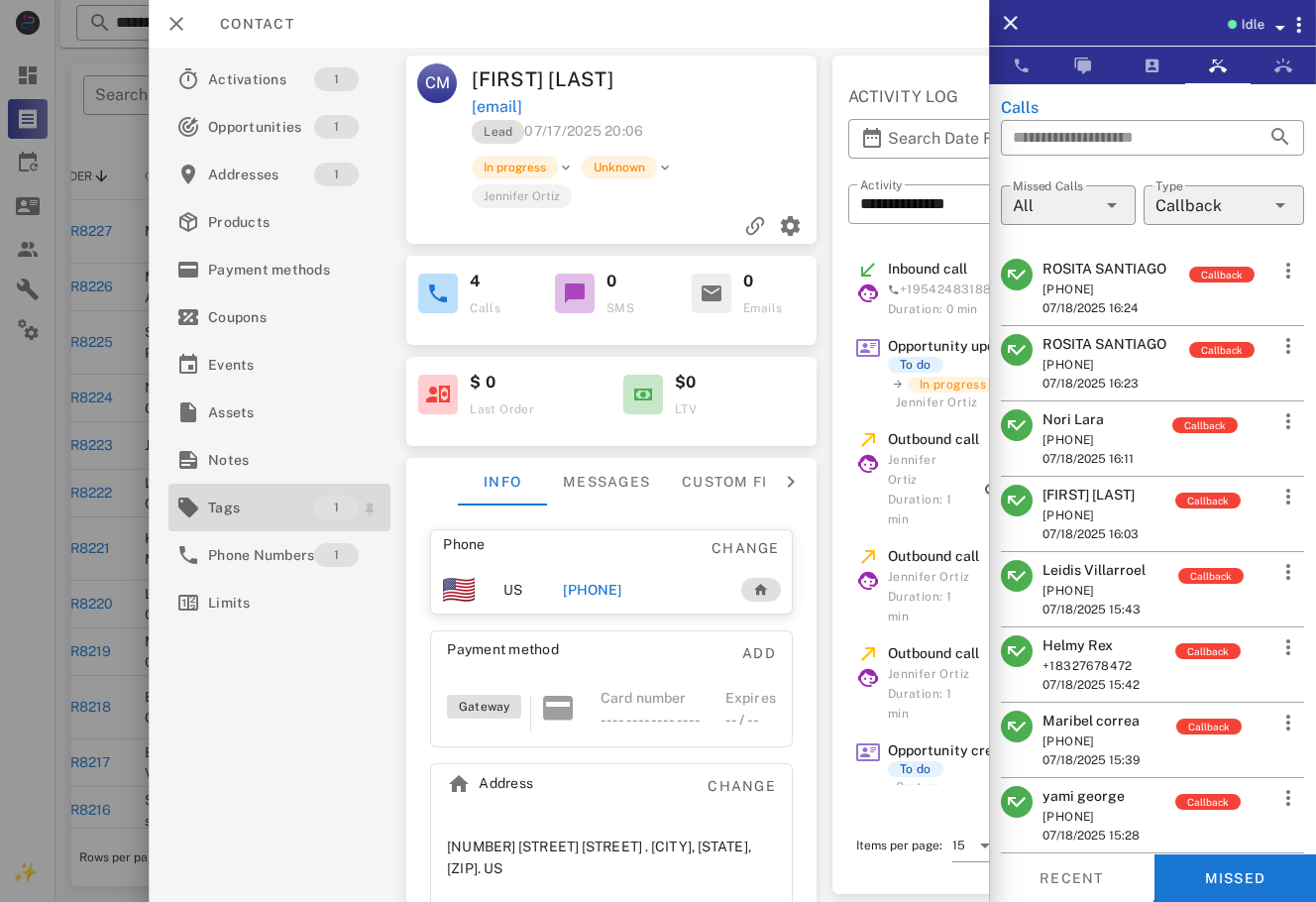 click on "Tags" at bounding box center [261, 507] 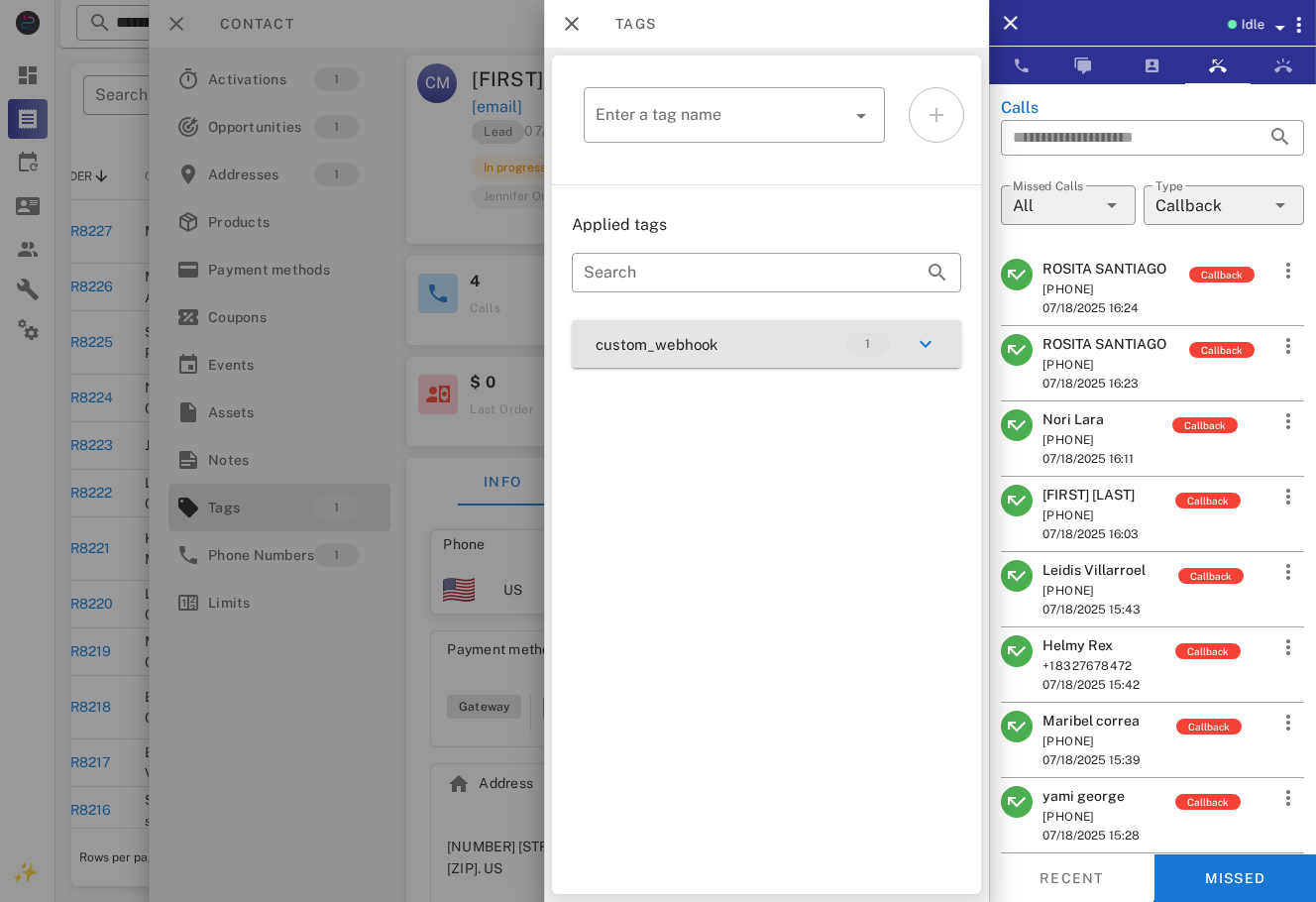 click on "custom_webhook  1" at bounding box center (766, 344) 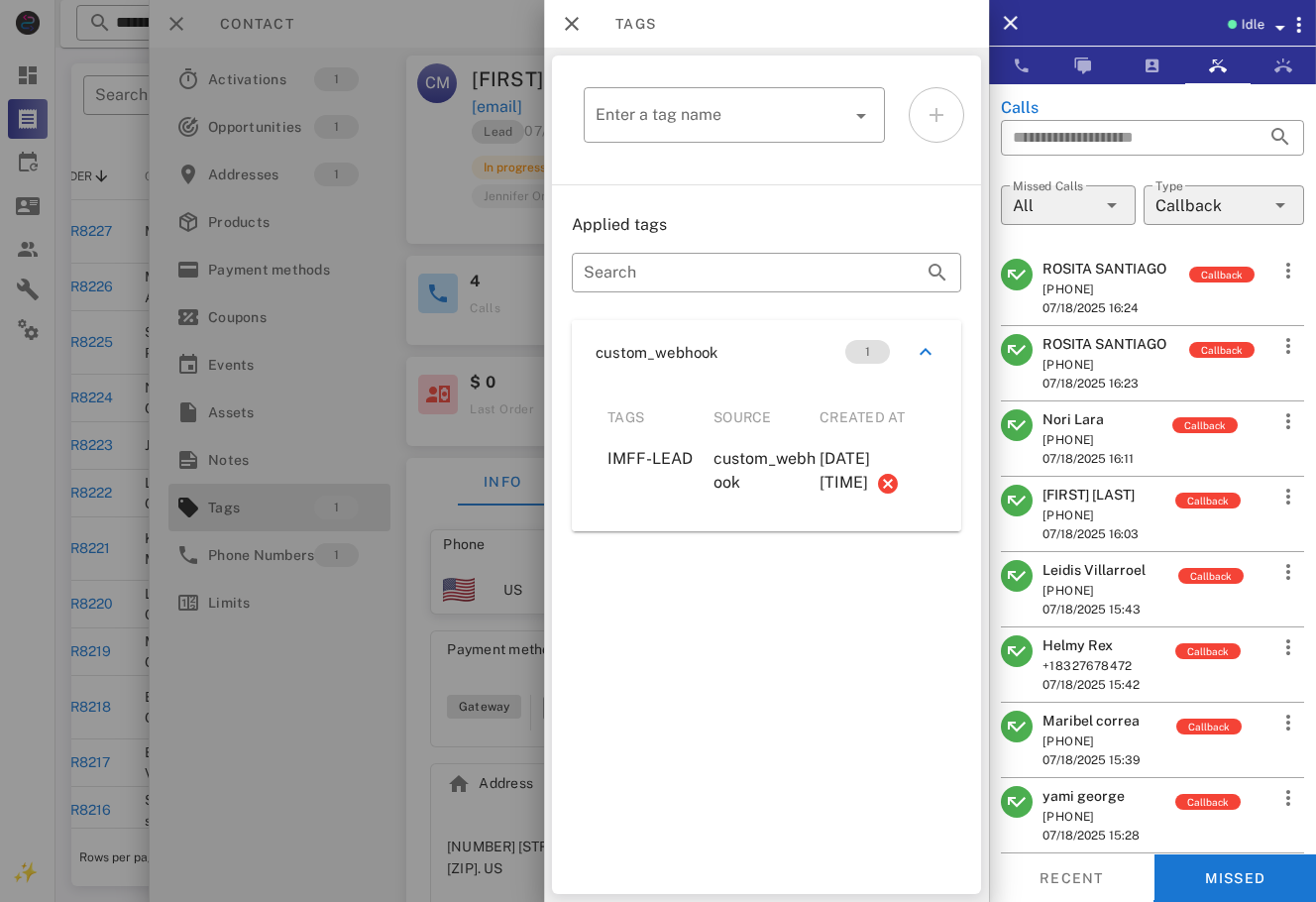 click at bounding box center [658, 451] 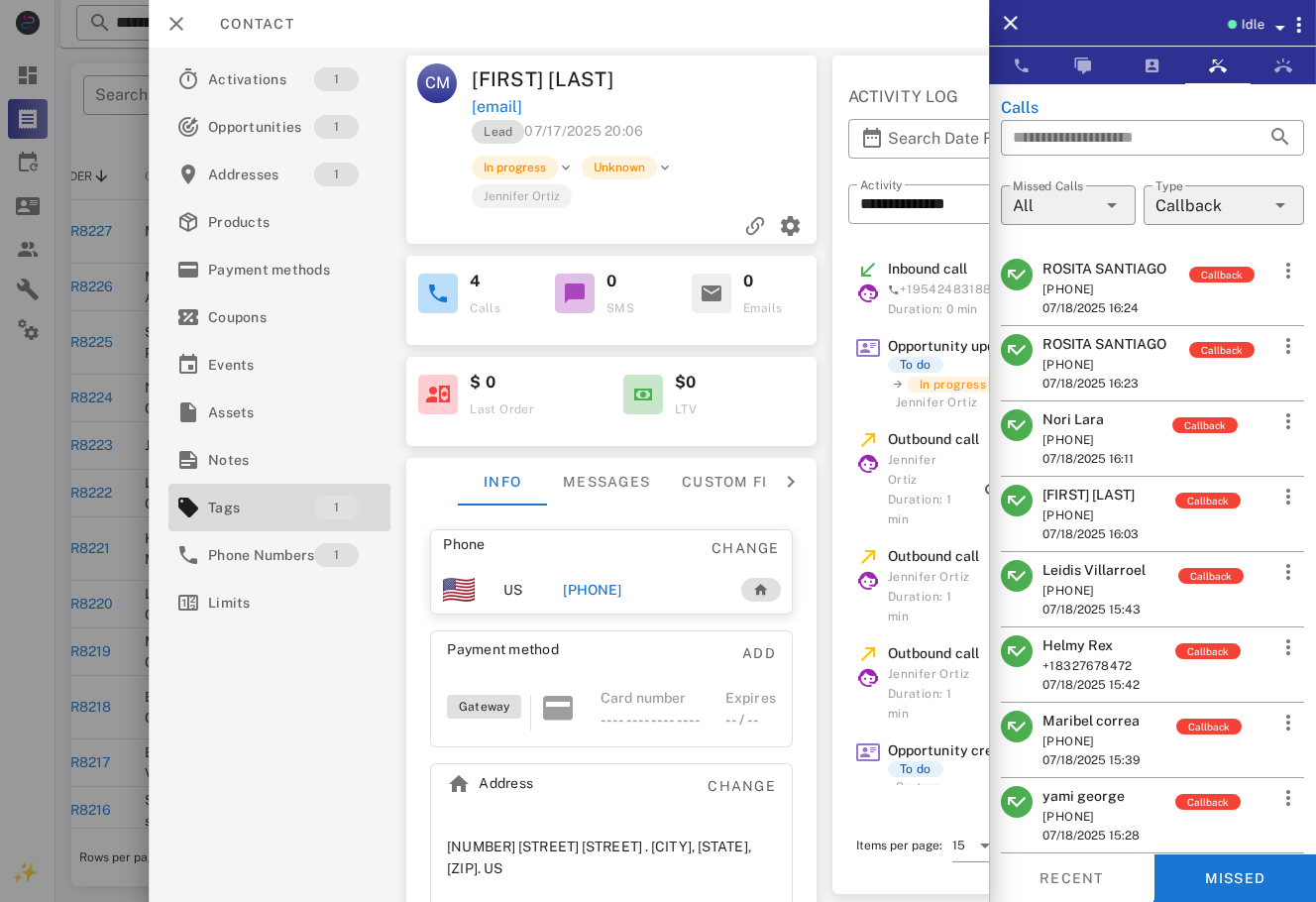 click on "+13203101070" at bounding box center (592, 590) 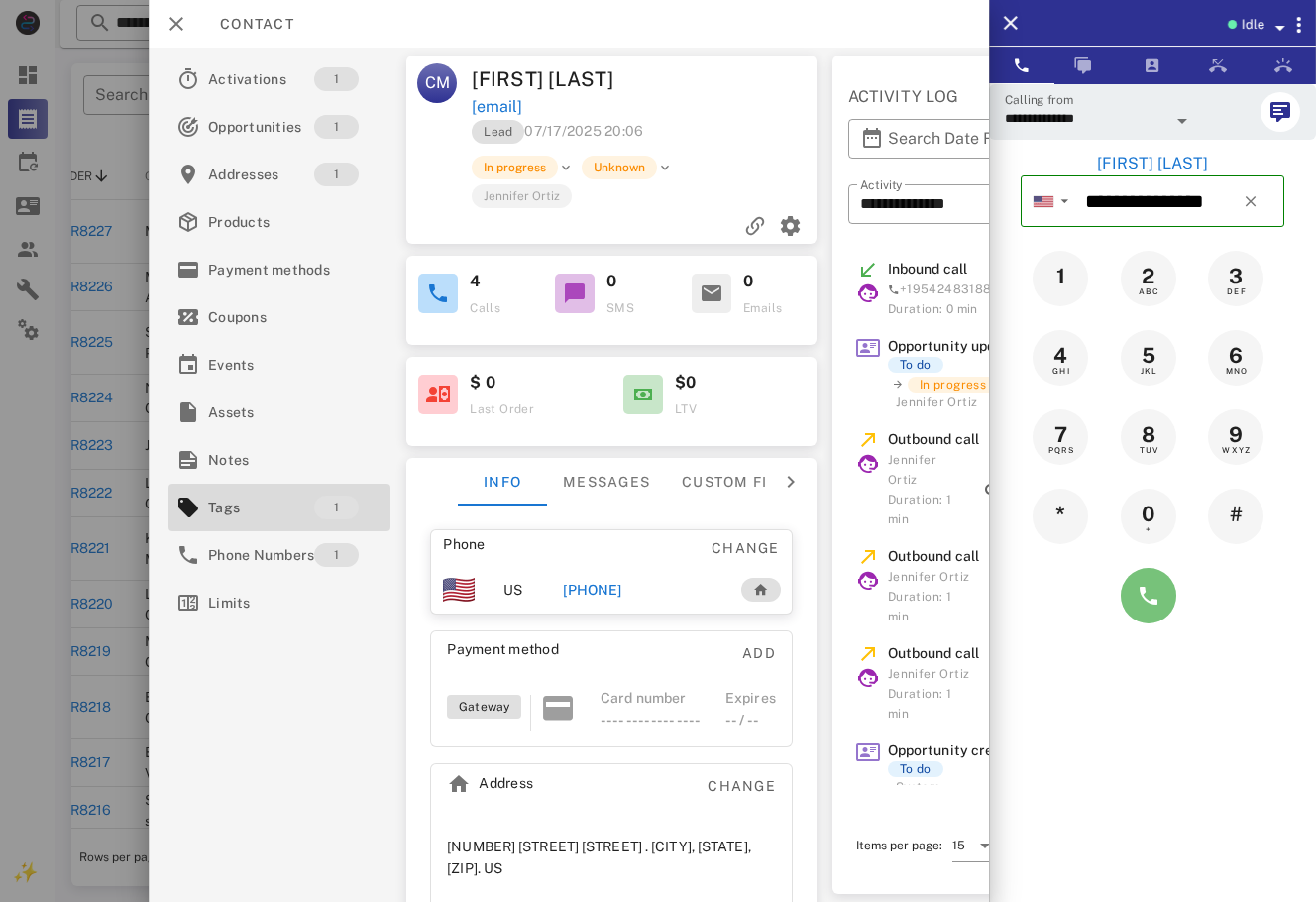 click at bounding box center [1149, 596] 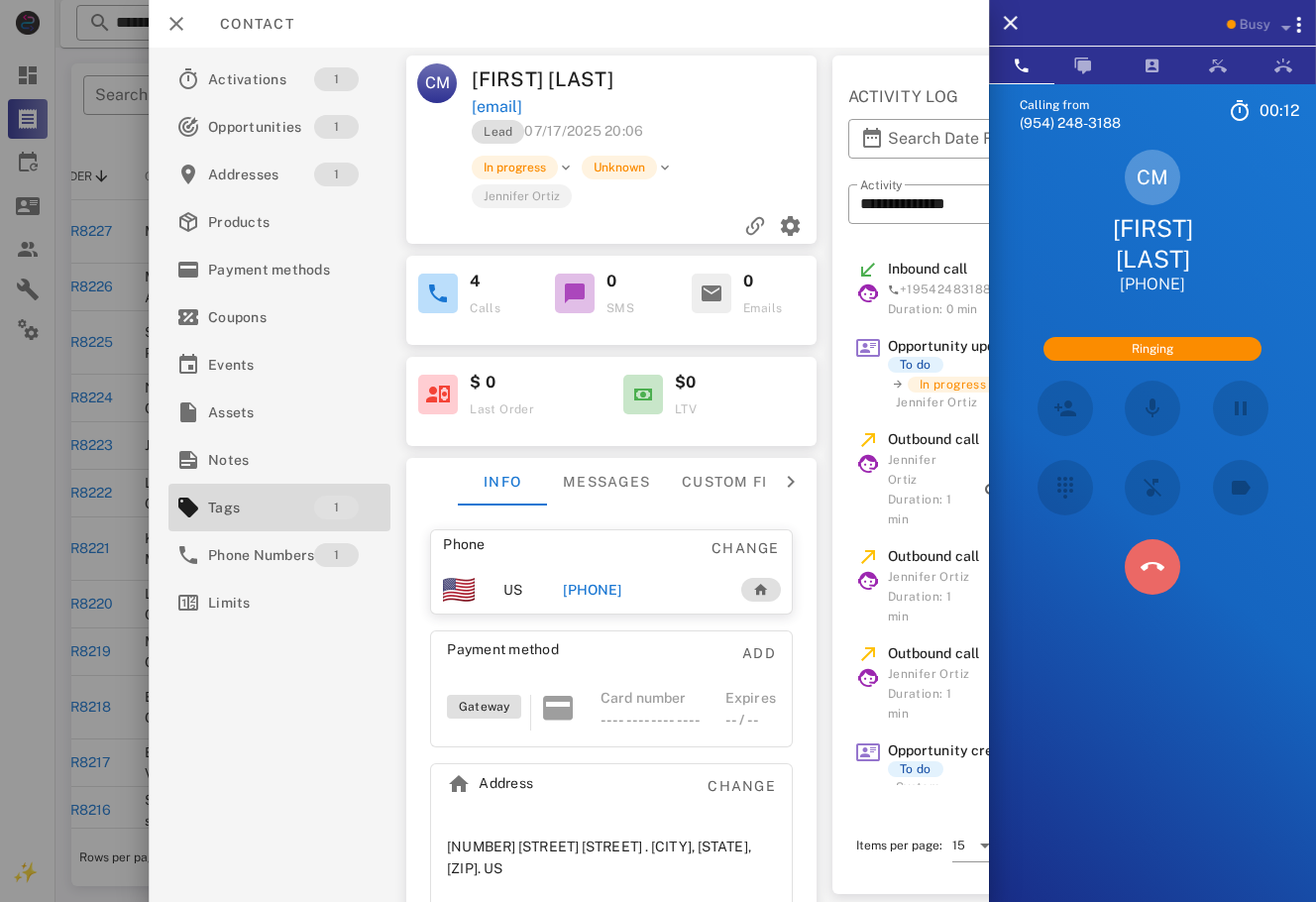 click at bounding box center (1152, 567) 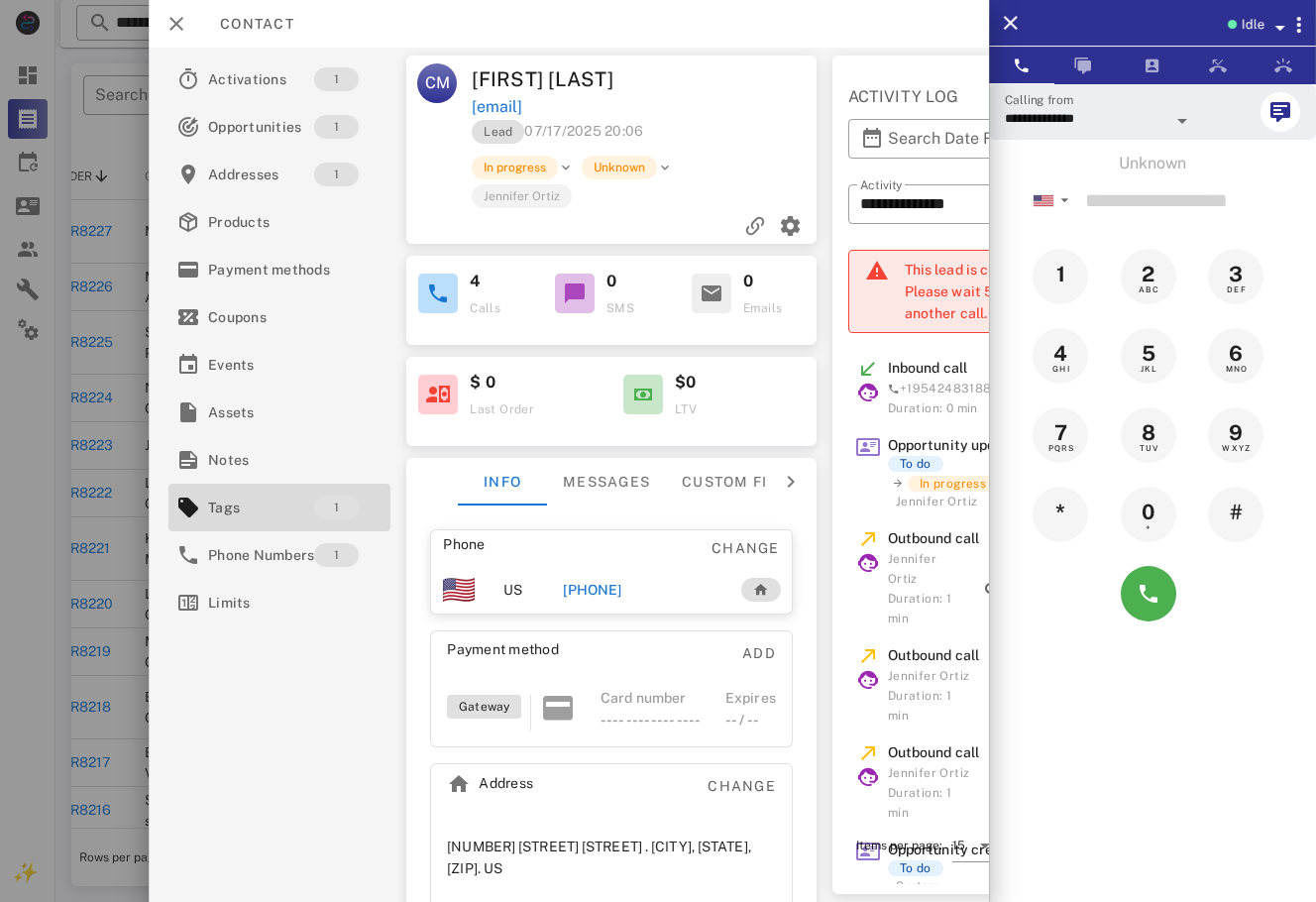 click at bounding box center [658, 451] 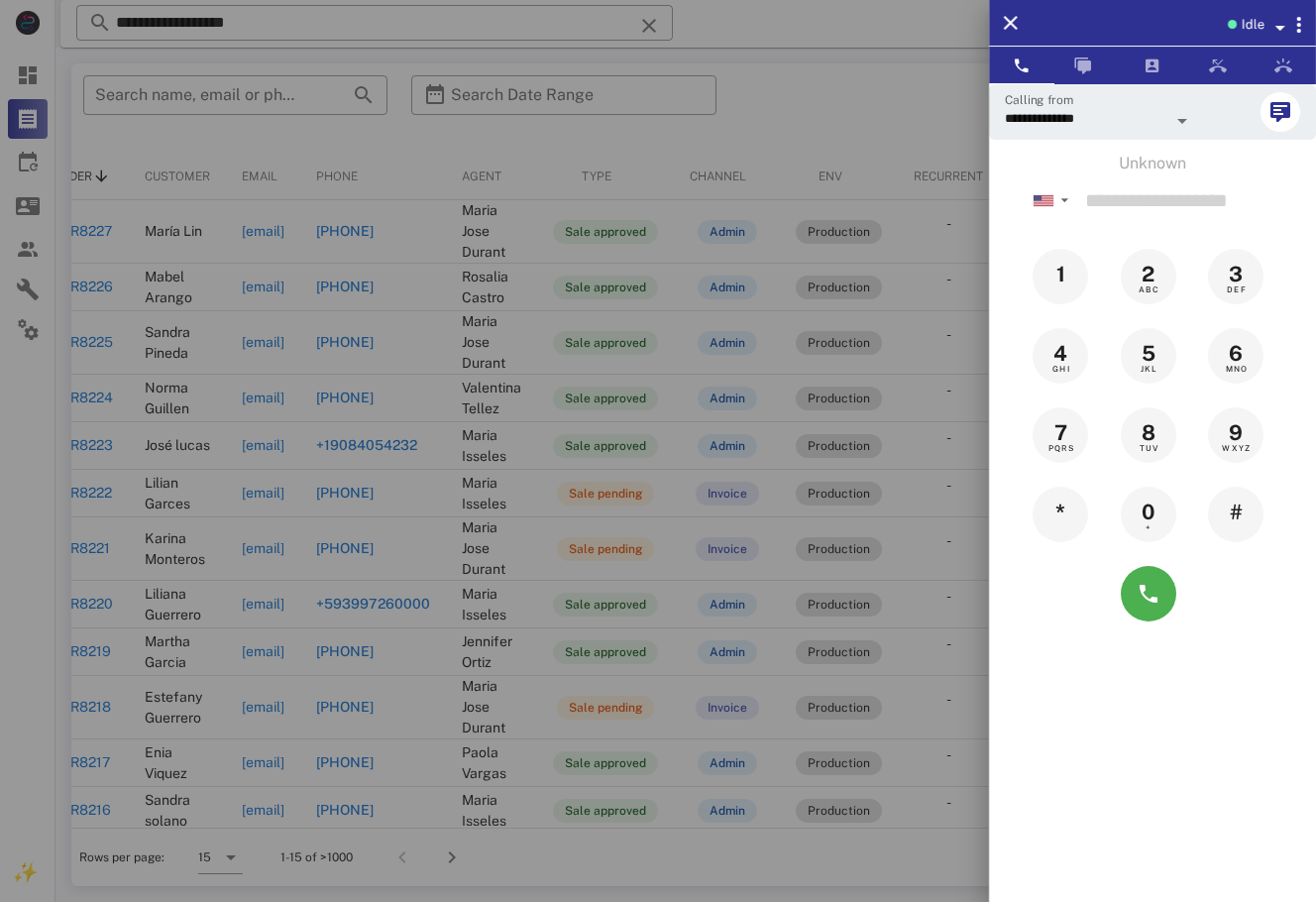 click at bounding box center [658, 451] 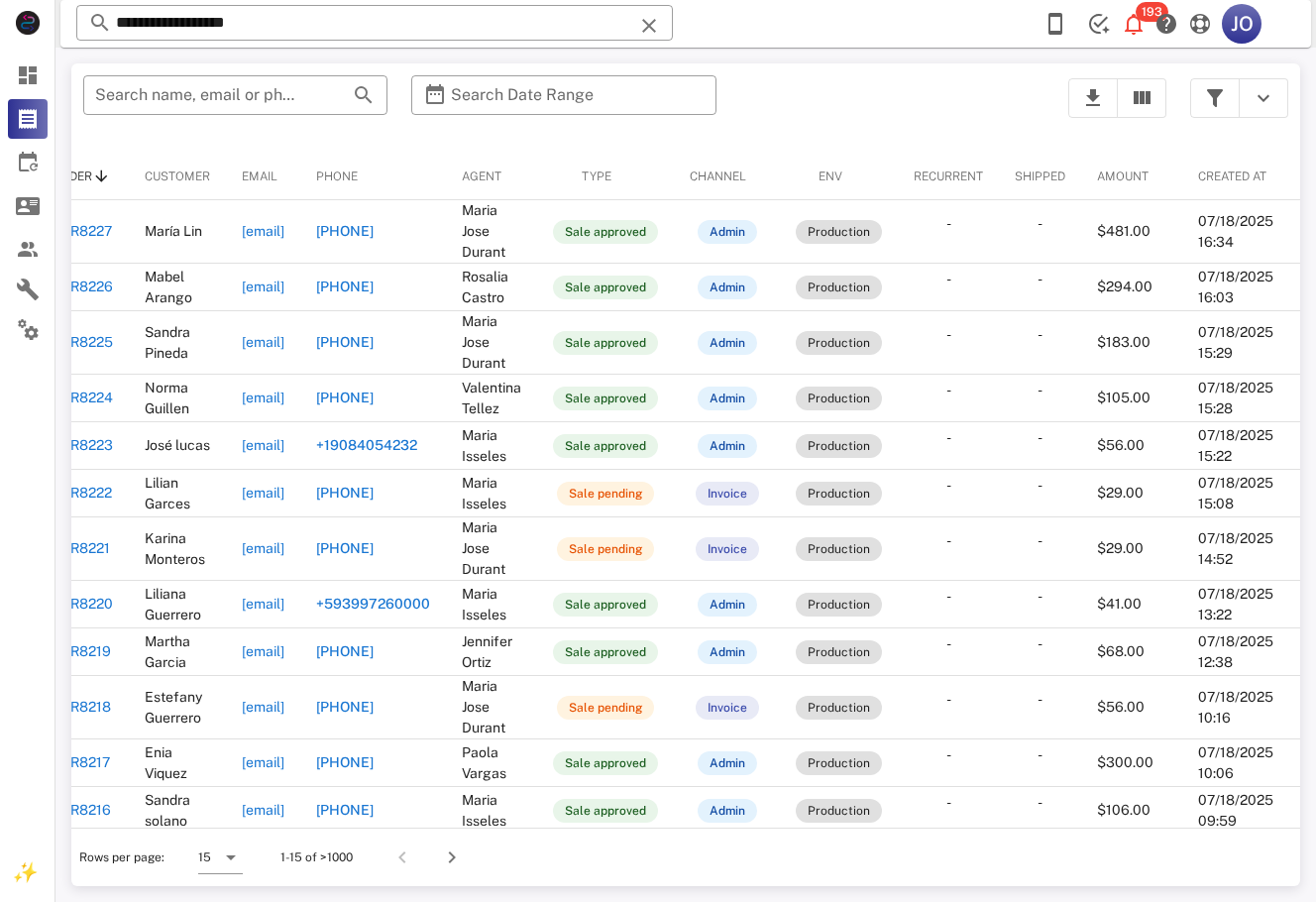 scroll, scrollTop: 0, scrollLeft: 0, axis: both 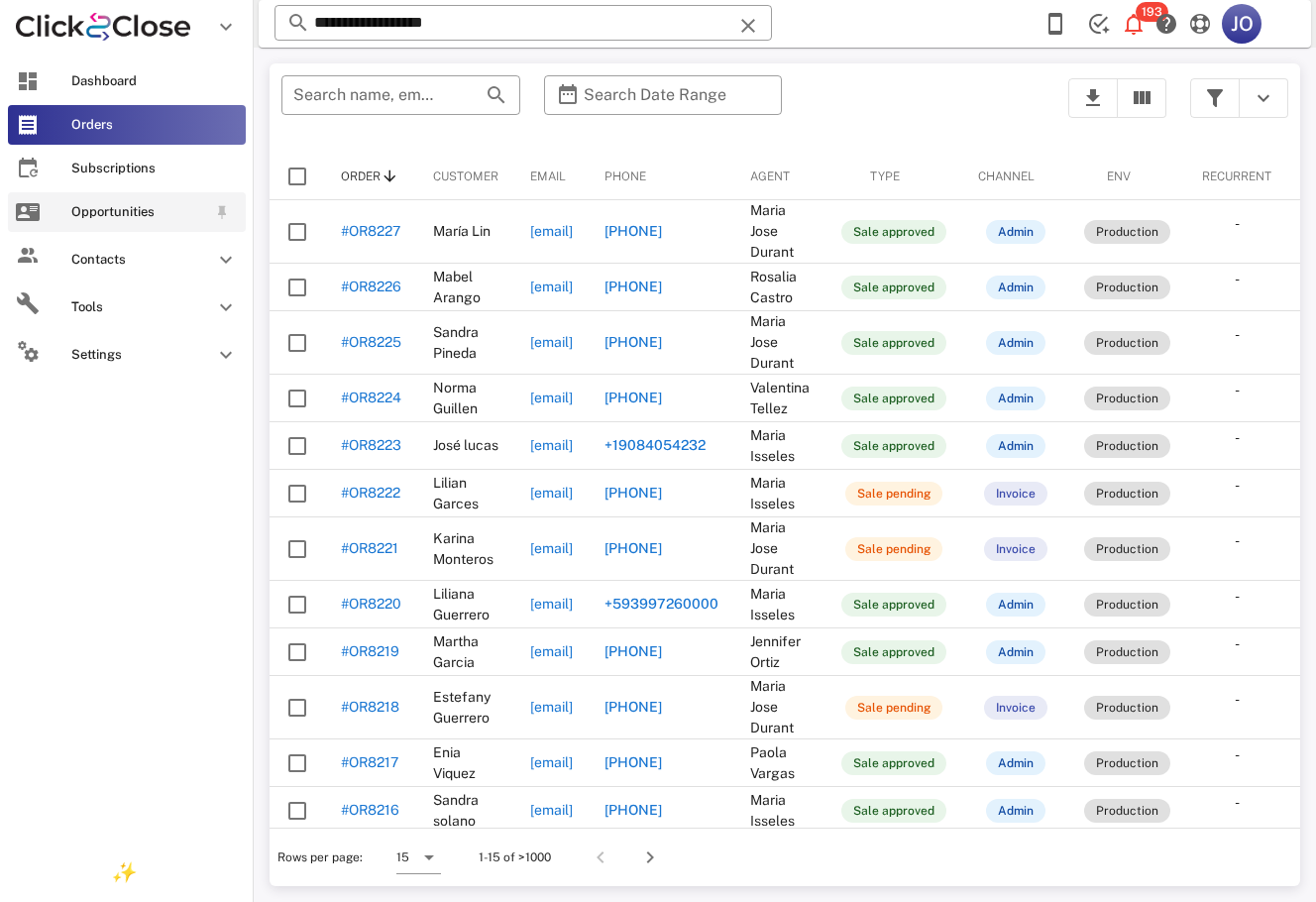 click on "Opportunities" at bounding box center (127, 212) 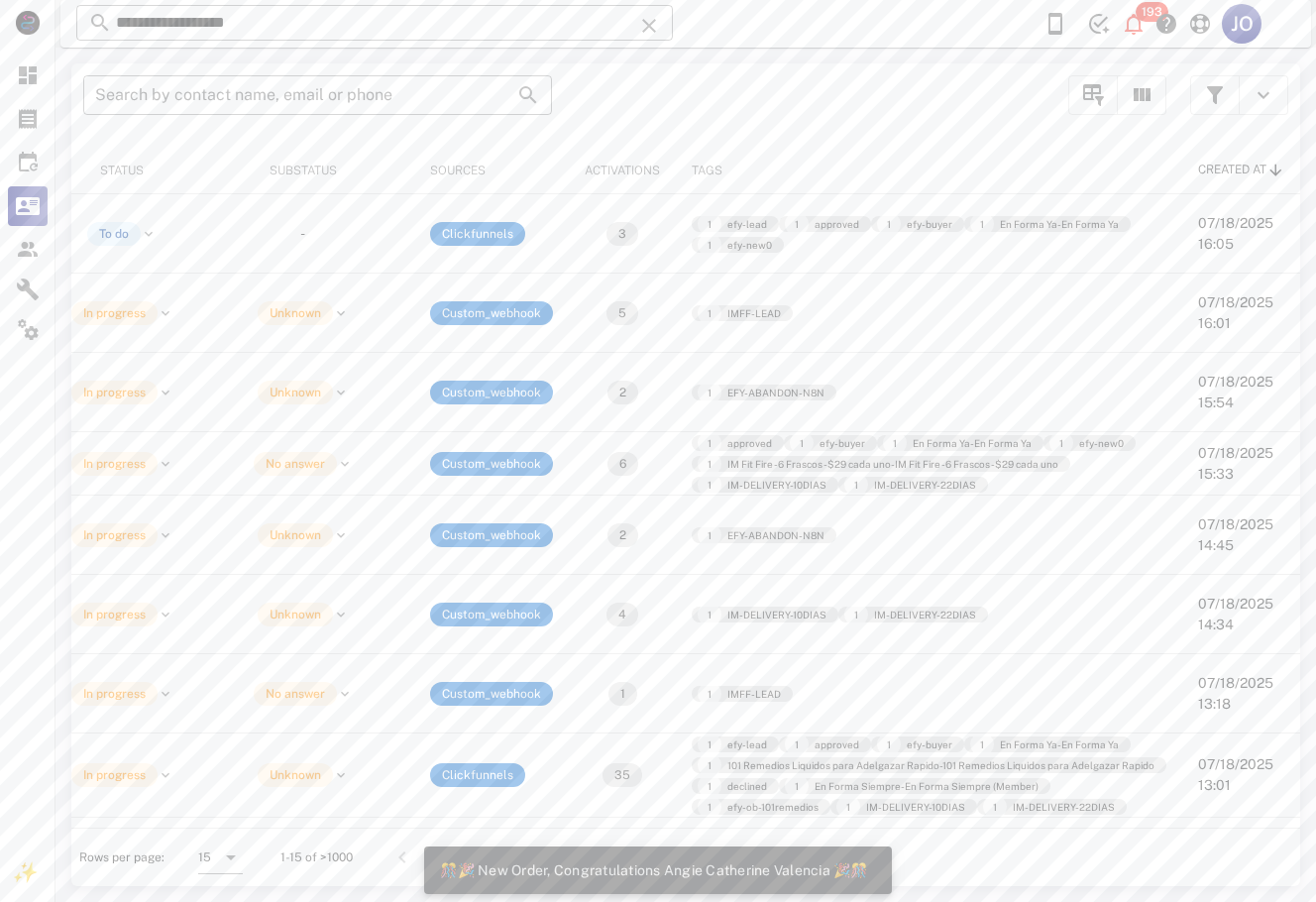scroll, scrollTop: 0, scrollLeft: 0, axis: both 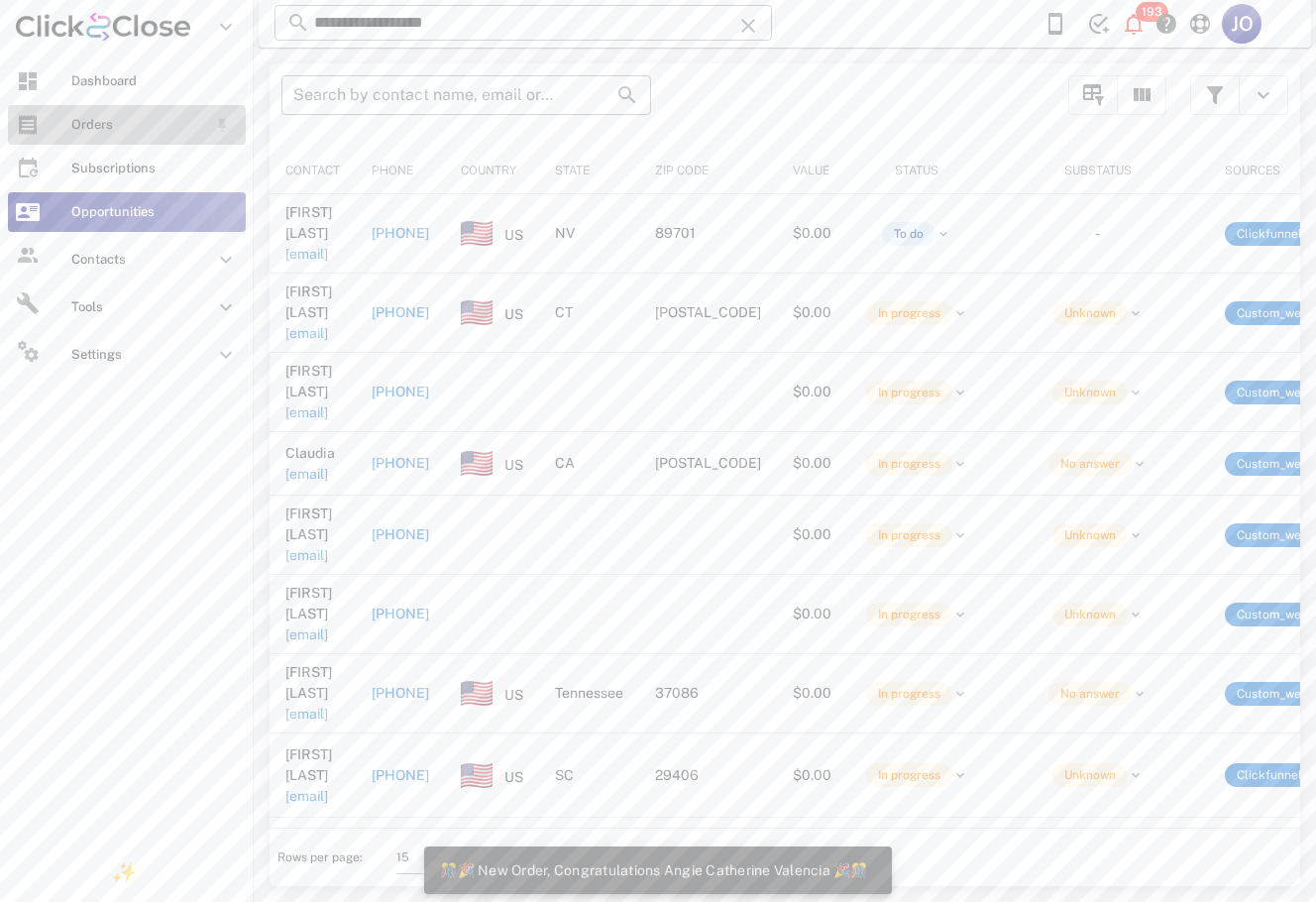click on "Orders" at bounding box center [127, 125] 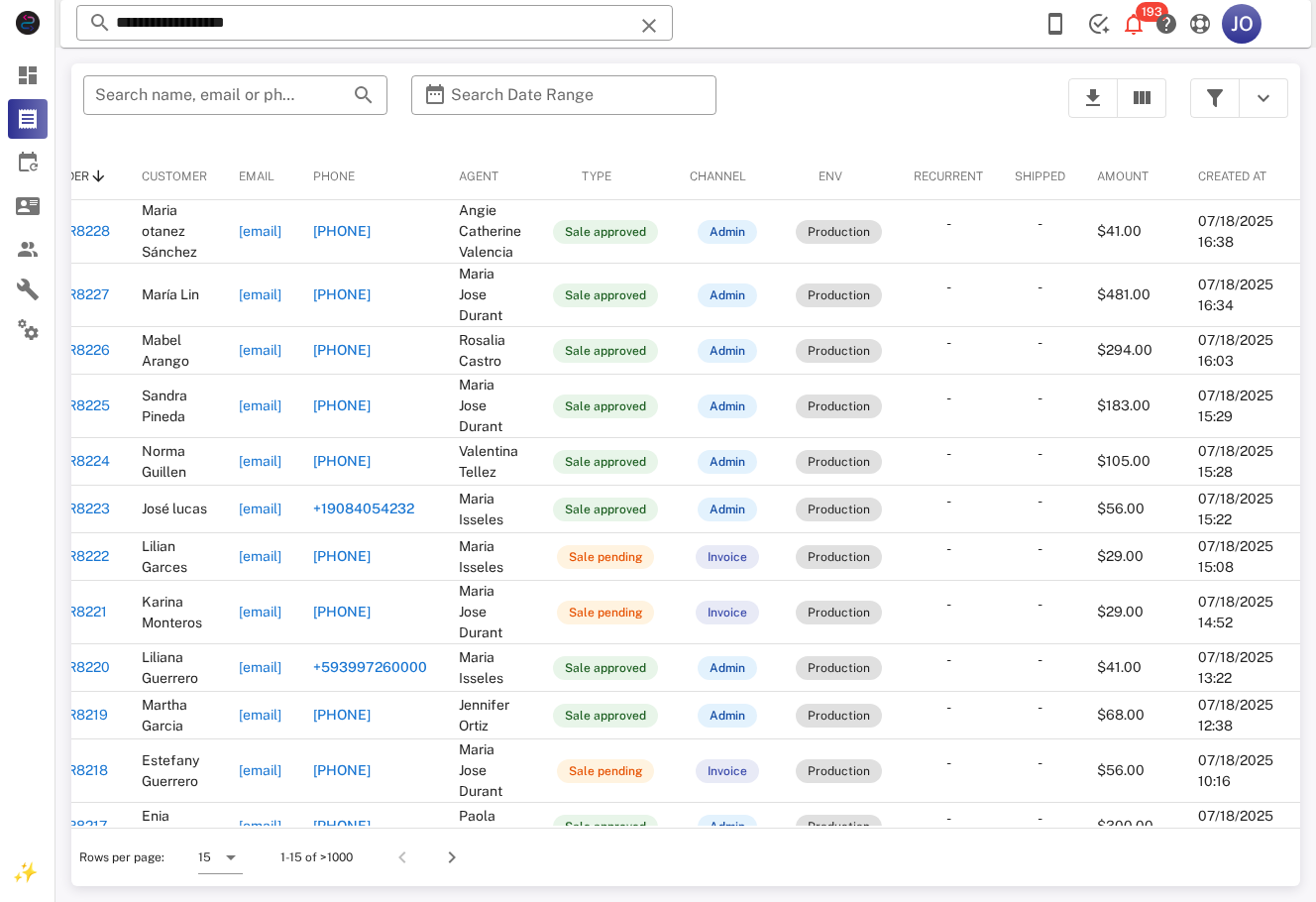 scroll, scrollTop: 0, scrollLeft: 0, axis: both 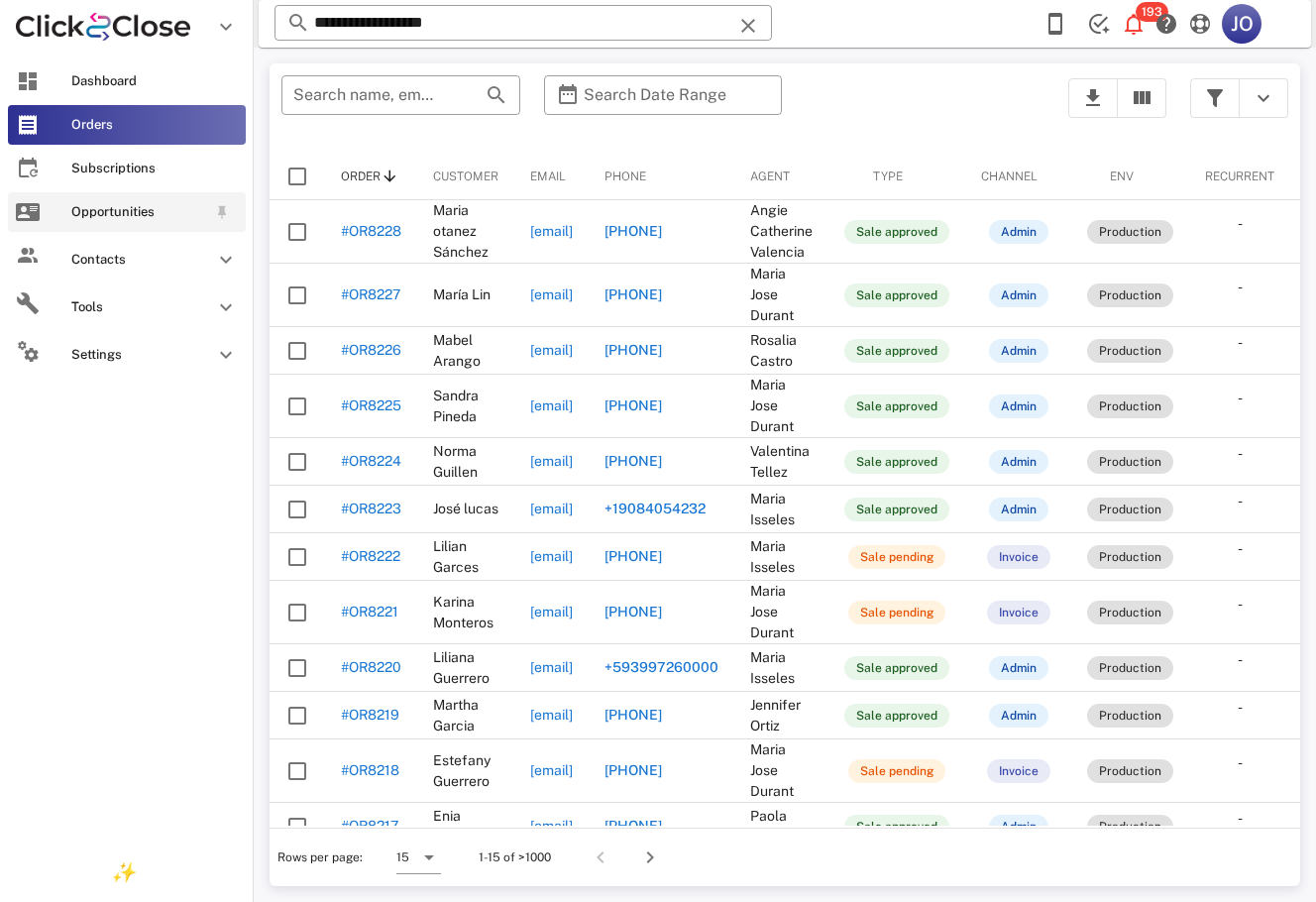 click on "Opportunities" at bounding box center (127, 212) 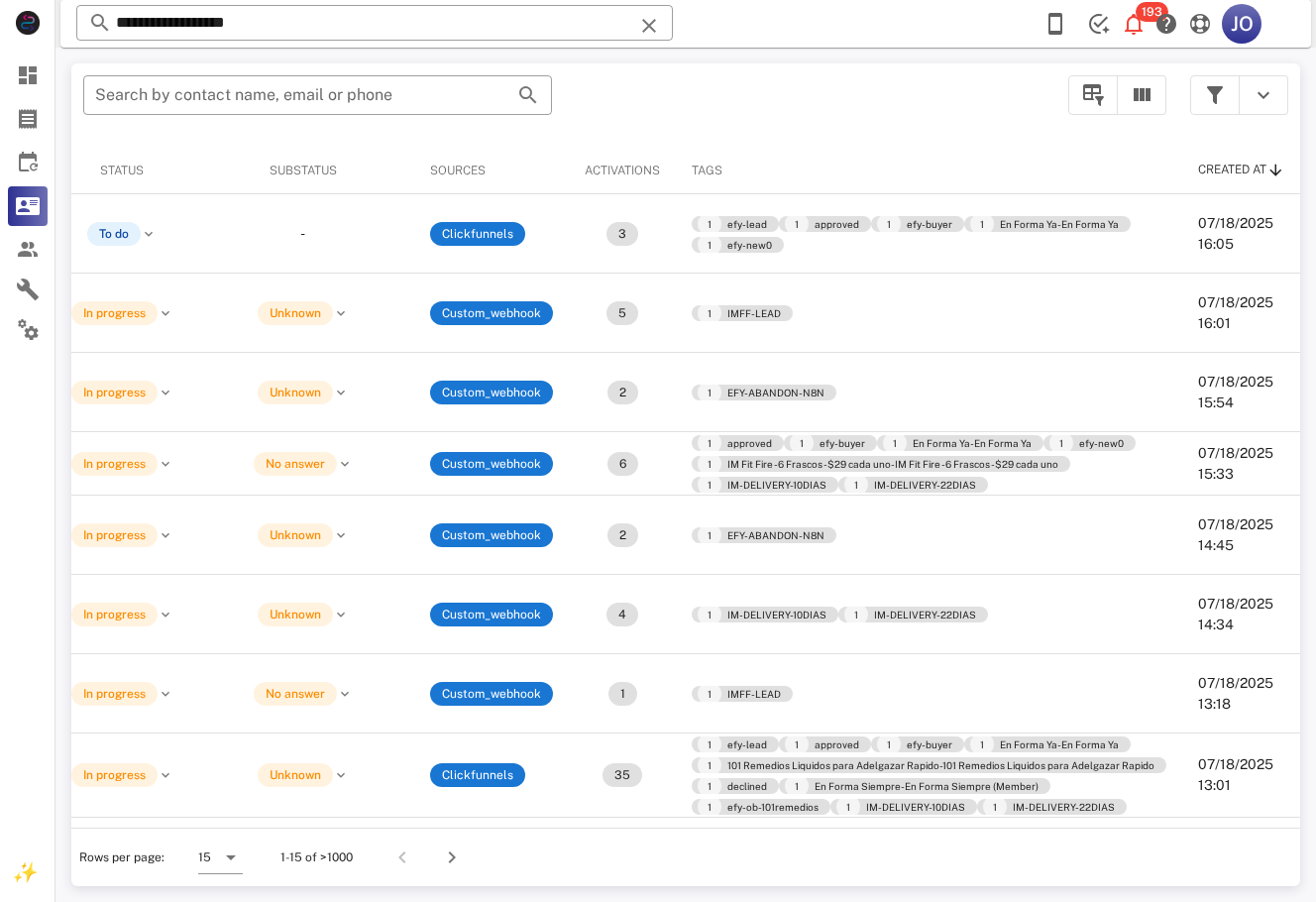 scroll, scrollTop: 0, scrollLeft: 0, axis: both 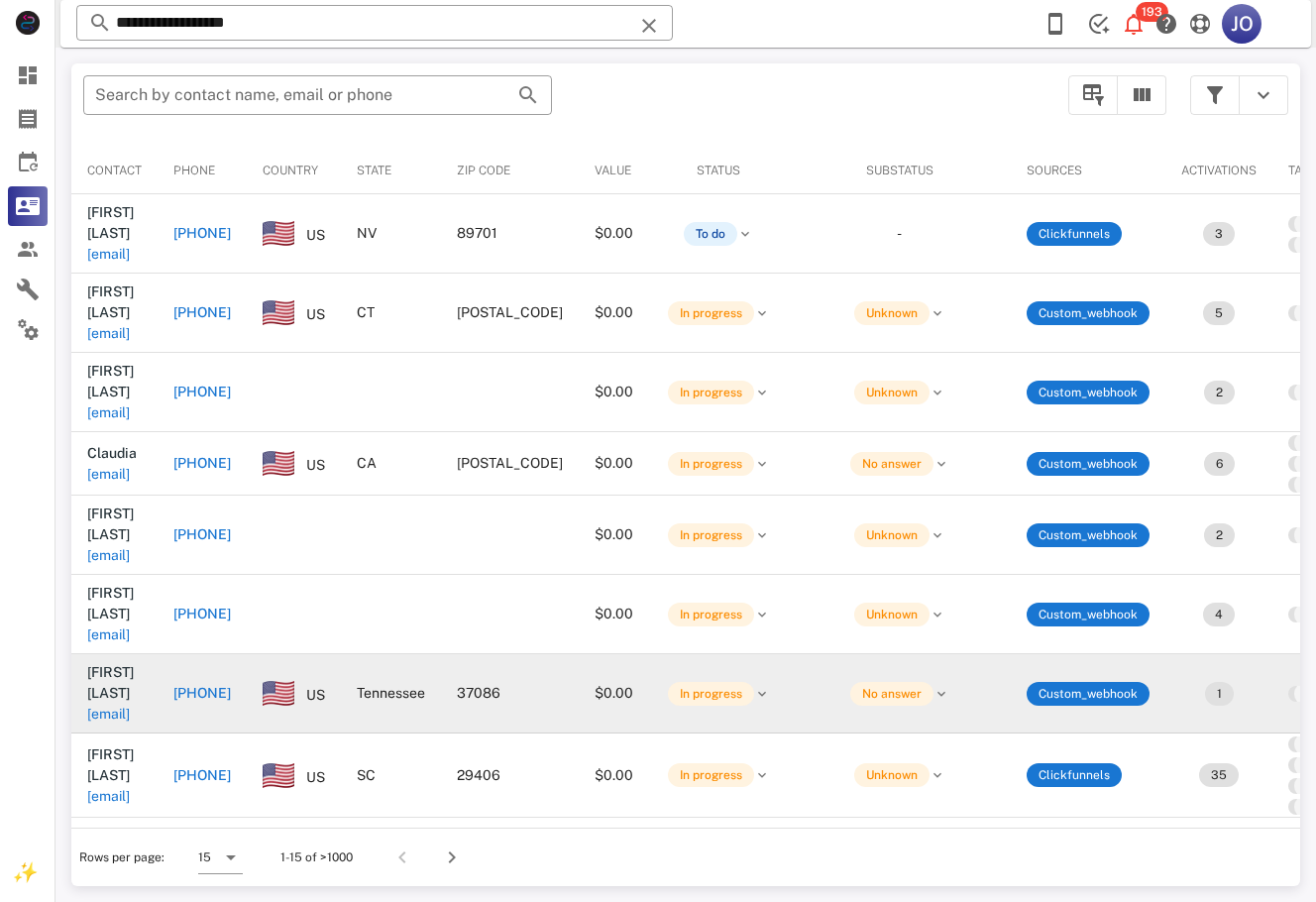click on "[EMAIL]" at bounding box center [108, 714] 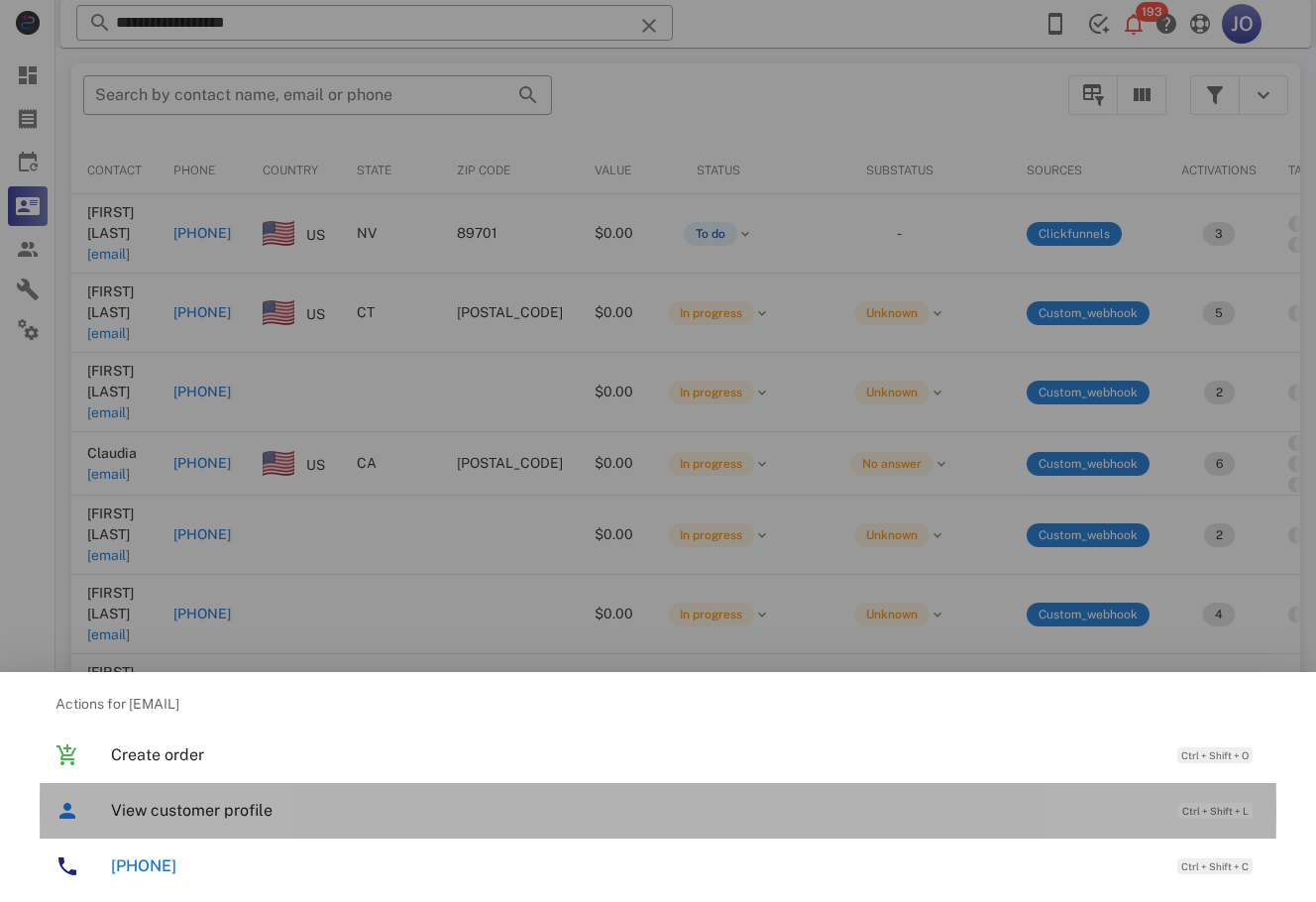 click on "View customer profile Ctrl + Shift + L" at bounding box center [686, 810] 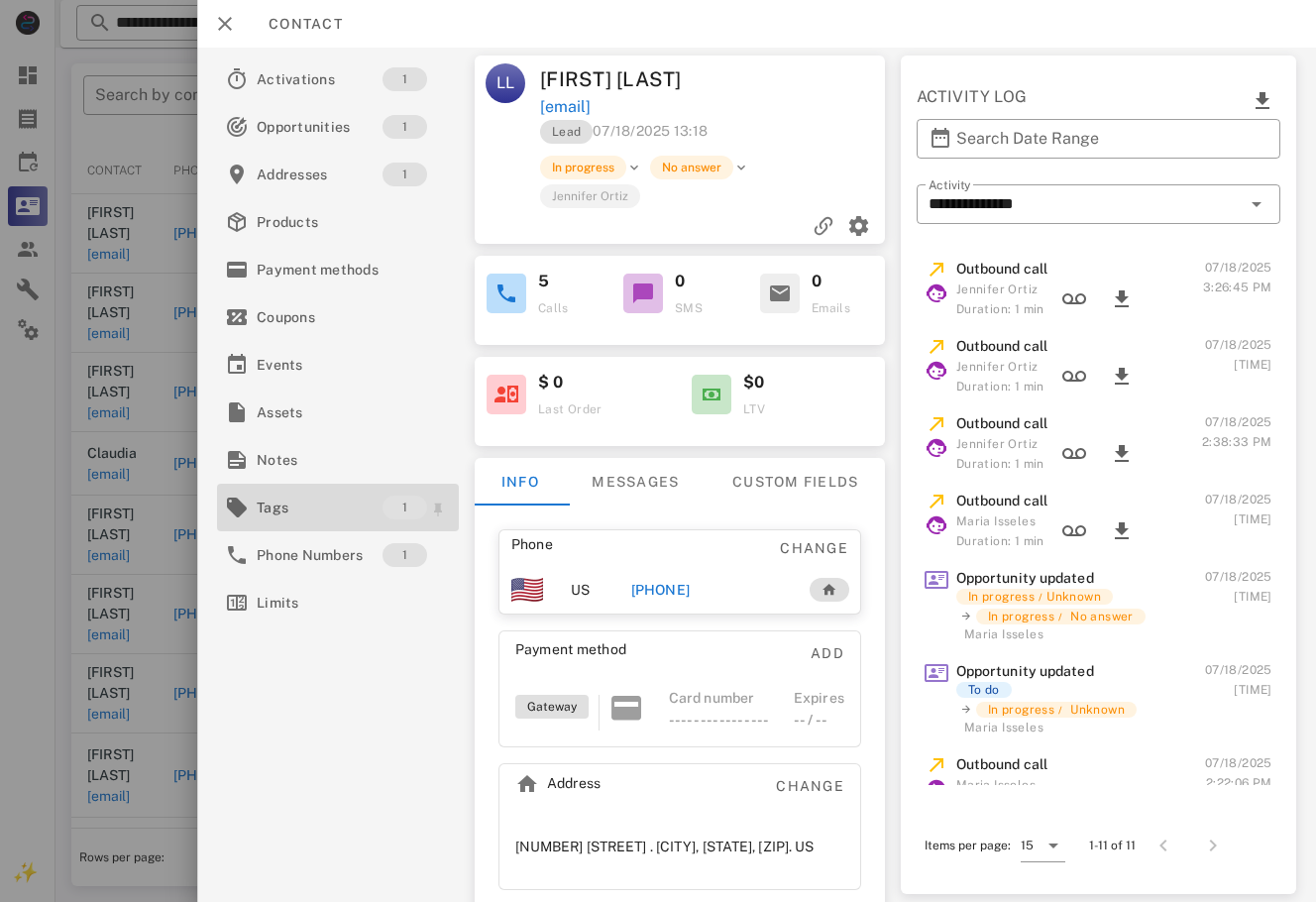 click on "Tags" at bounding box center [319, 507] 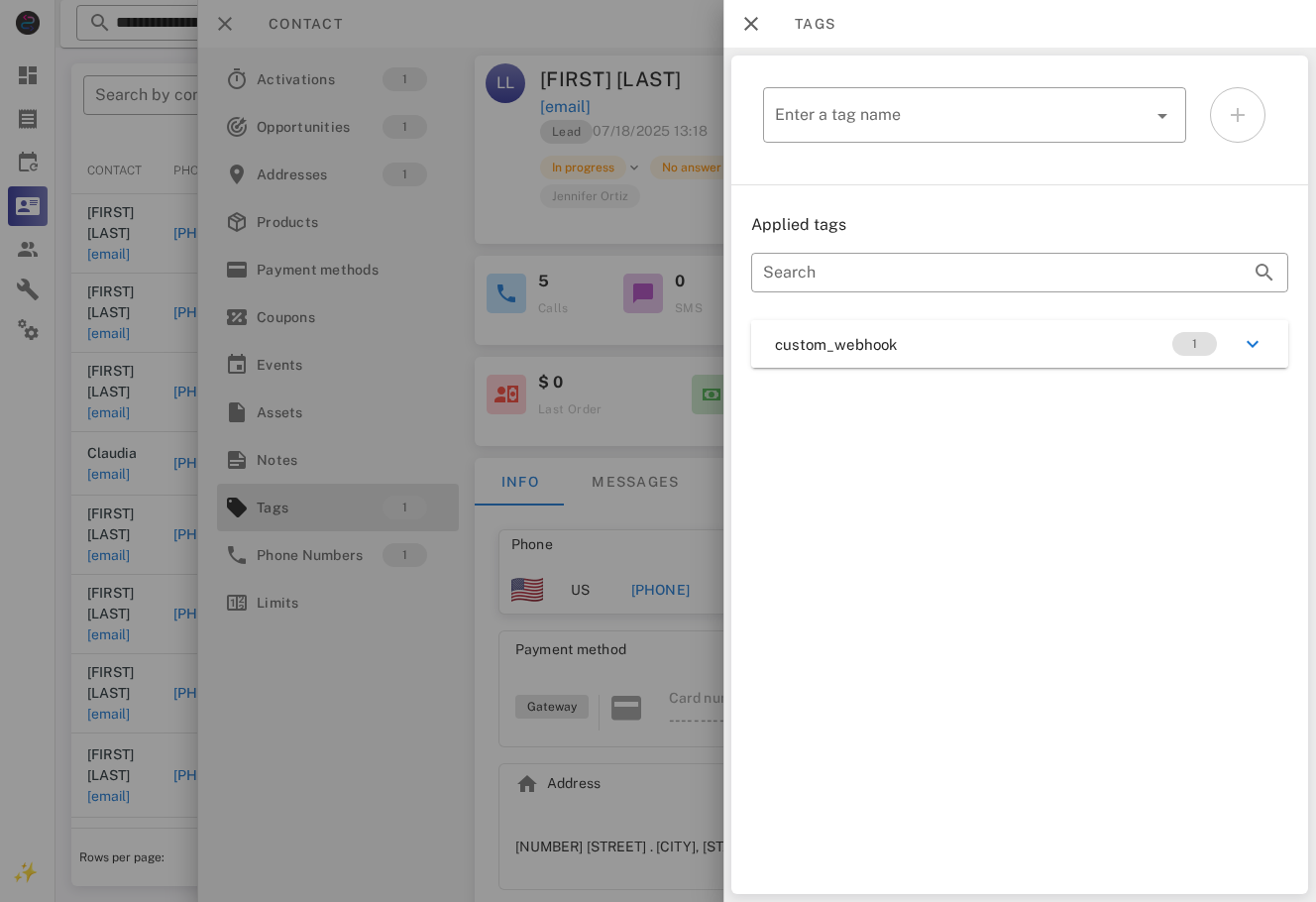 click on "custom_webhook  1" at bounding box center [1020, 344] 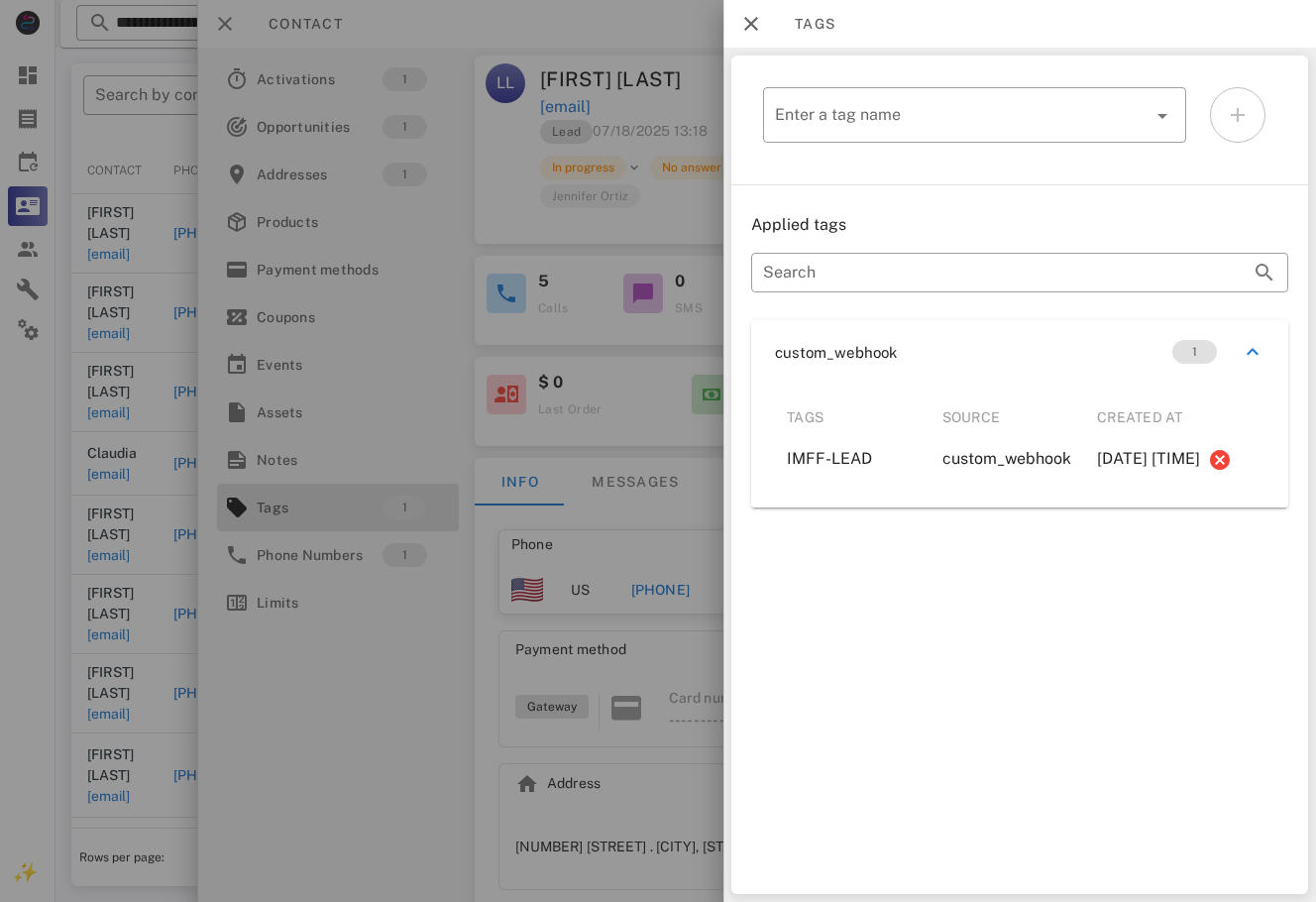 drag, startPoint x: 684, startPoint y: 691, endPoint x: 687, endPoint y: 672, distance: 19.235384 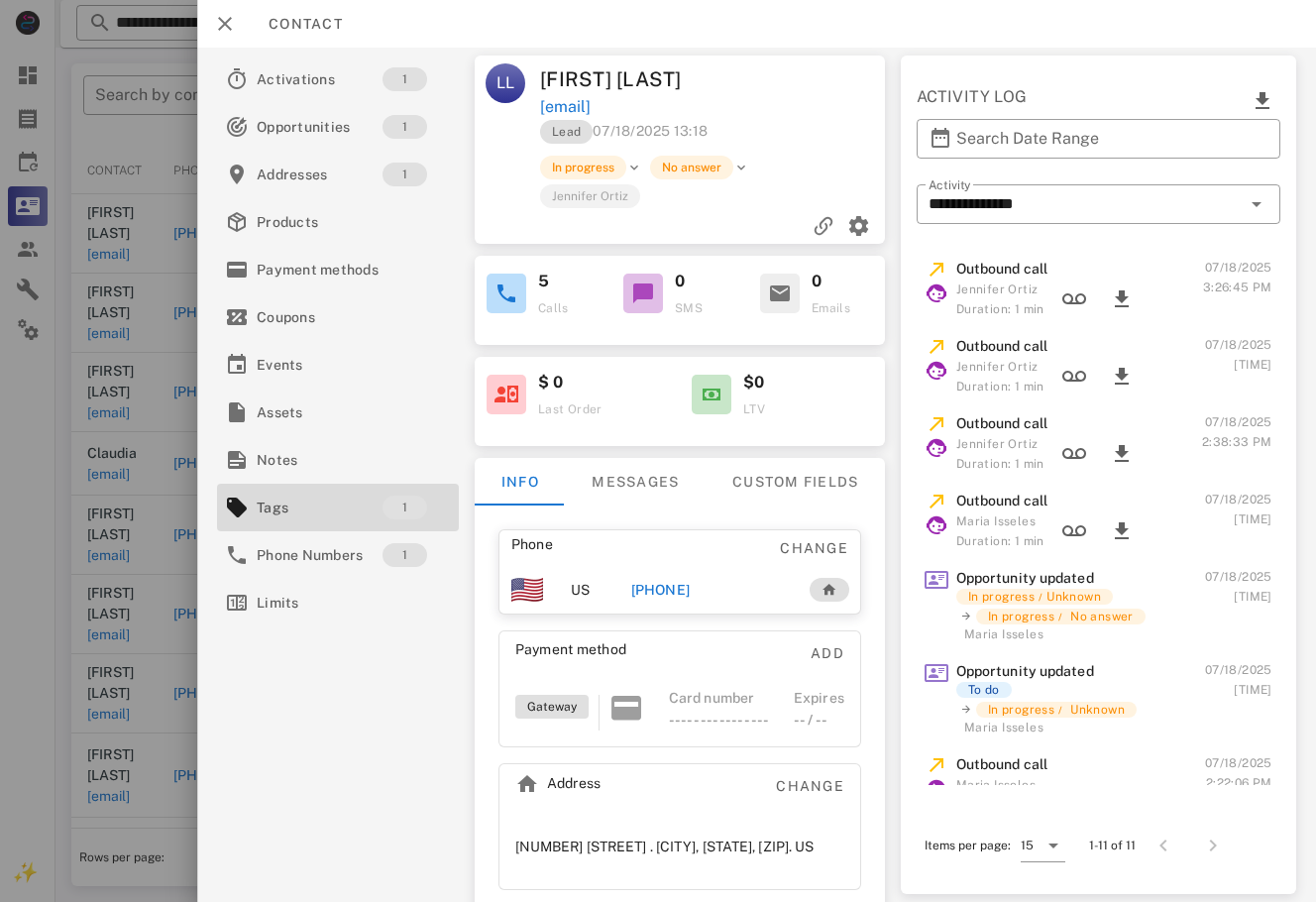click on "[PHONE]" at bounding box center (660, 590) 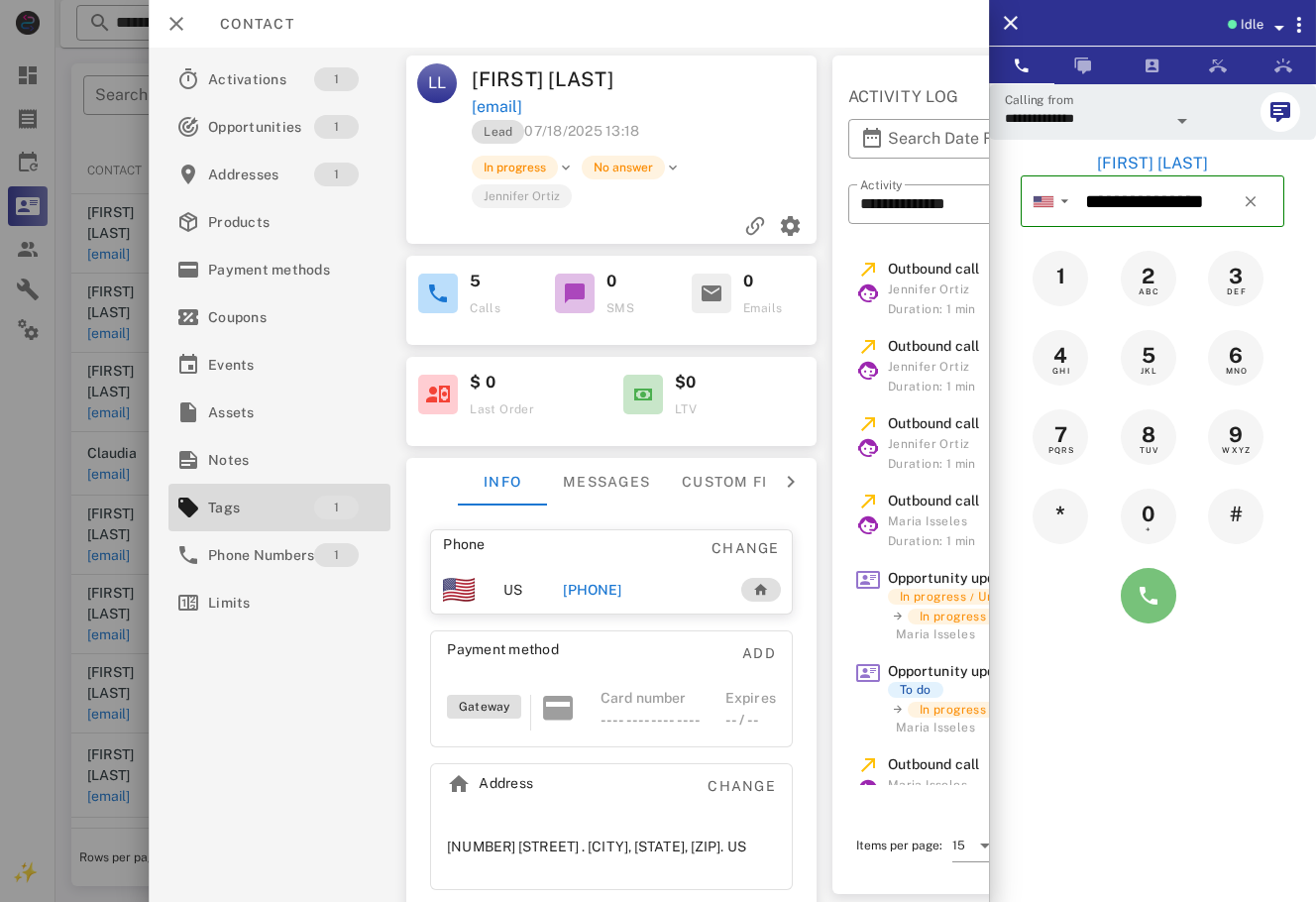 click at bounding box center (1149, 596) 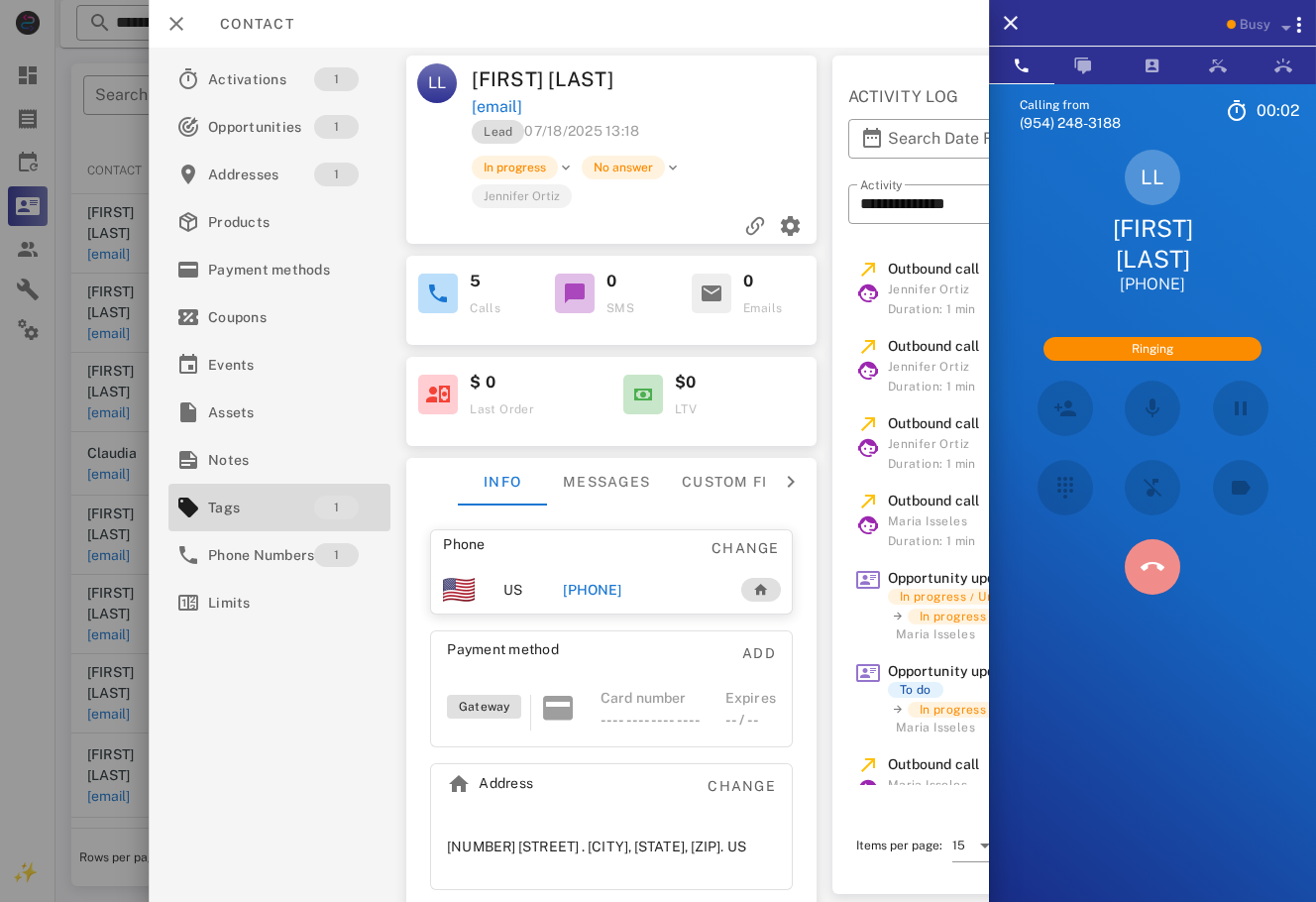 click at bounding box center [1152, 567] 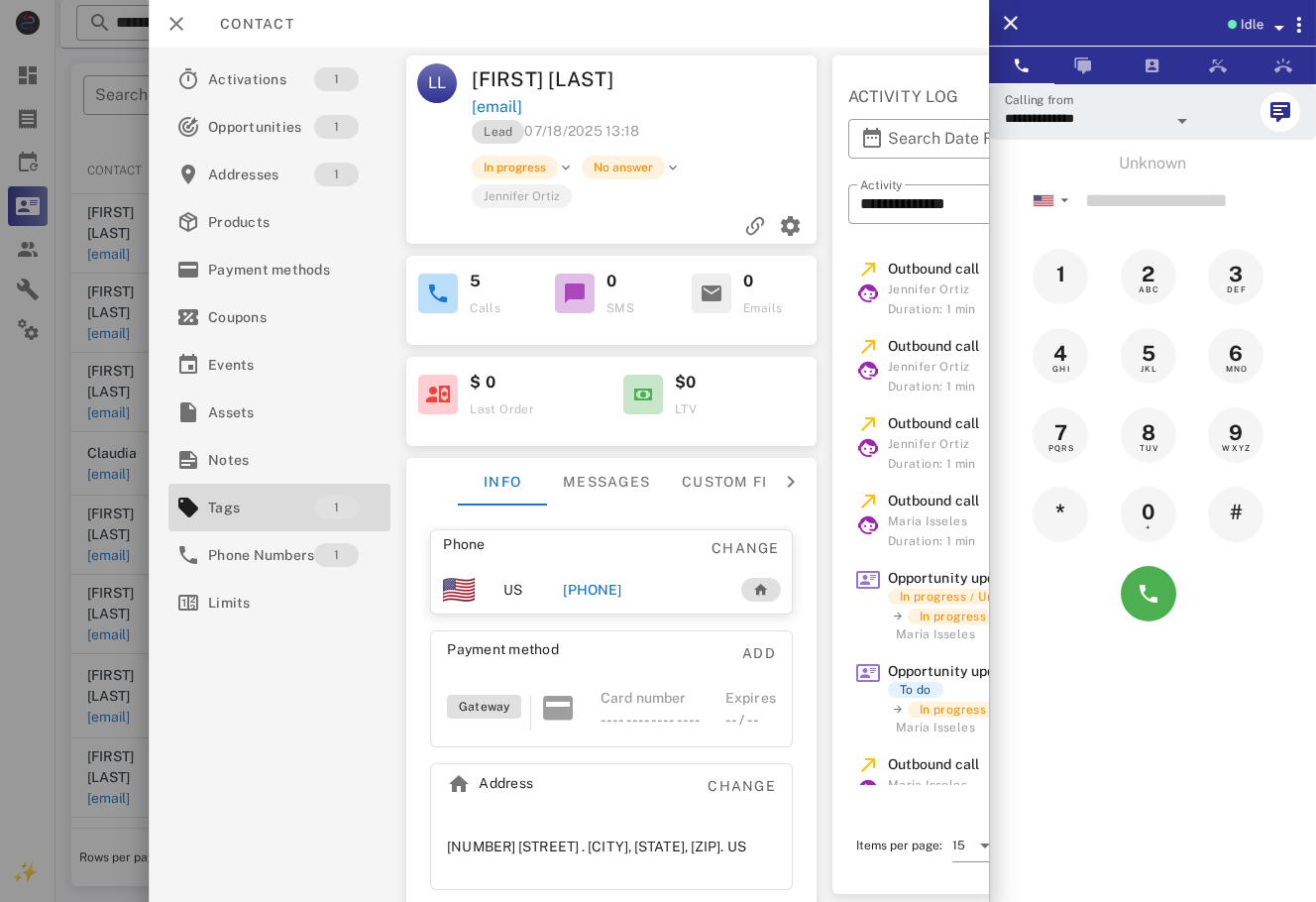 click on "Contact" at bounding box center [569, 24] 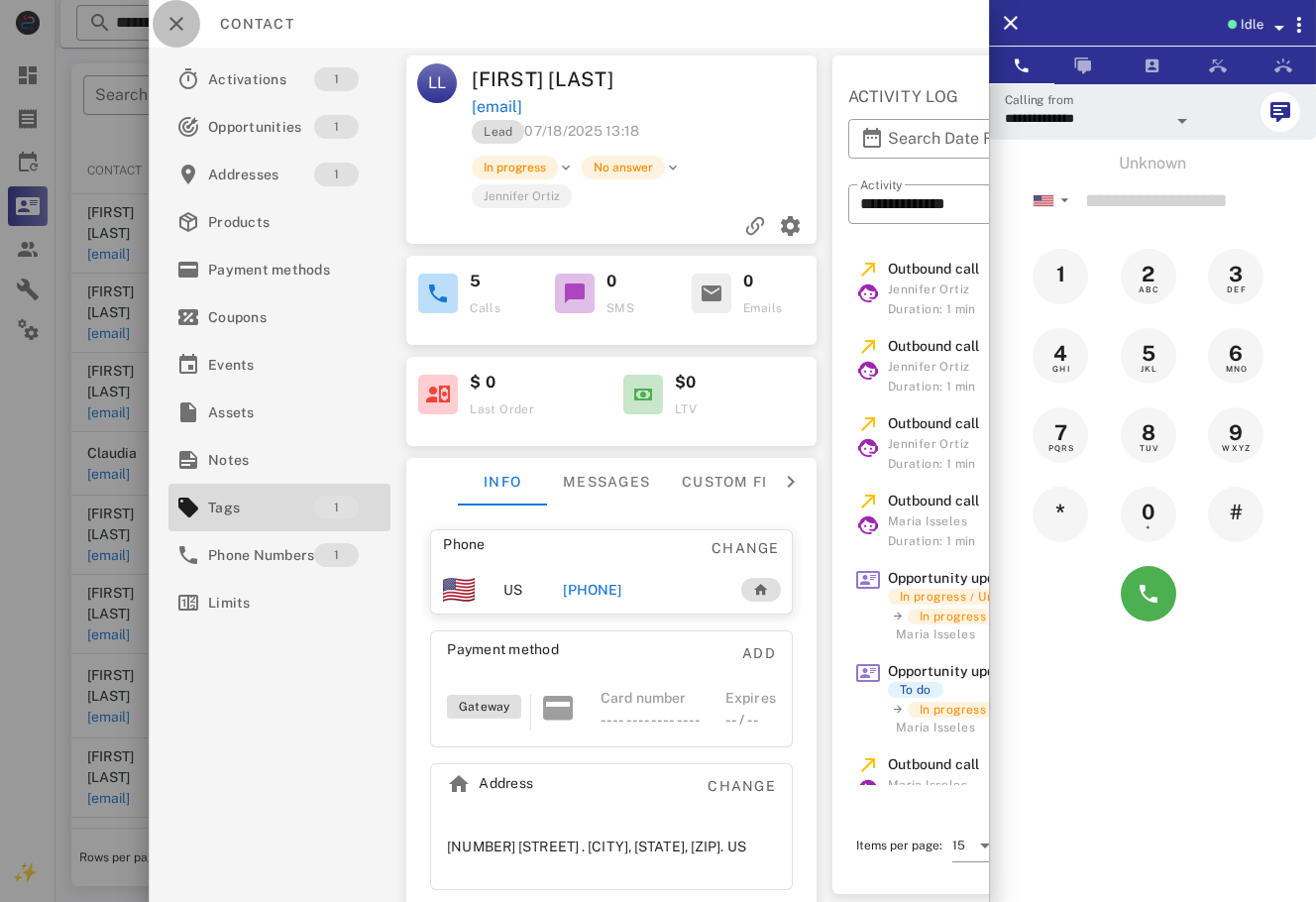 click at bounding box center (176, 24) 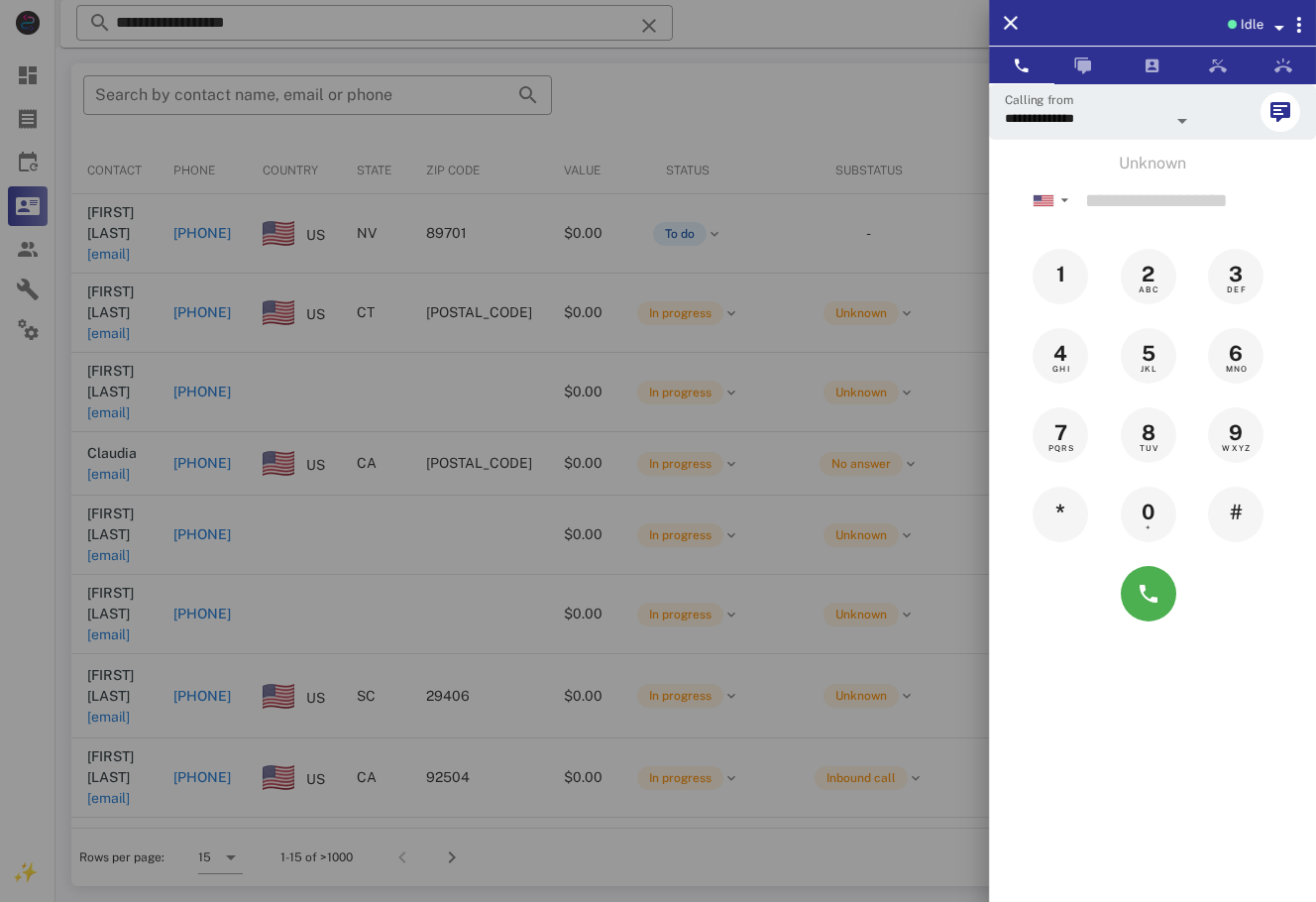 click at bounding box center (658, 451) 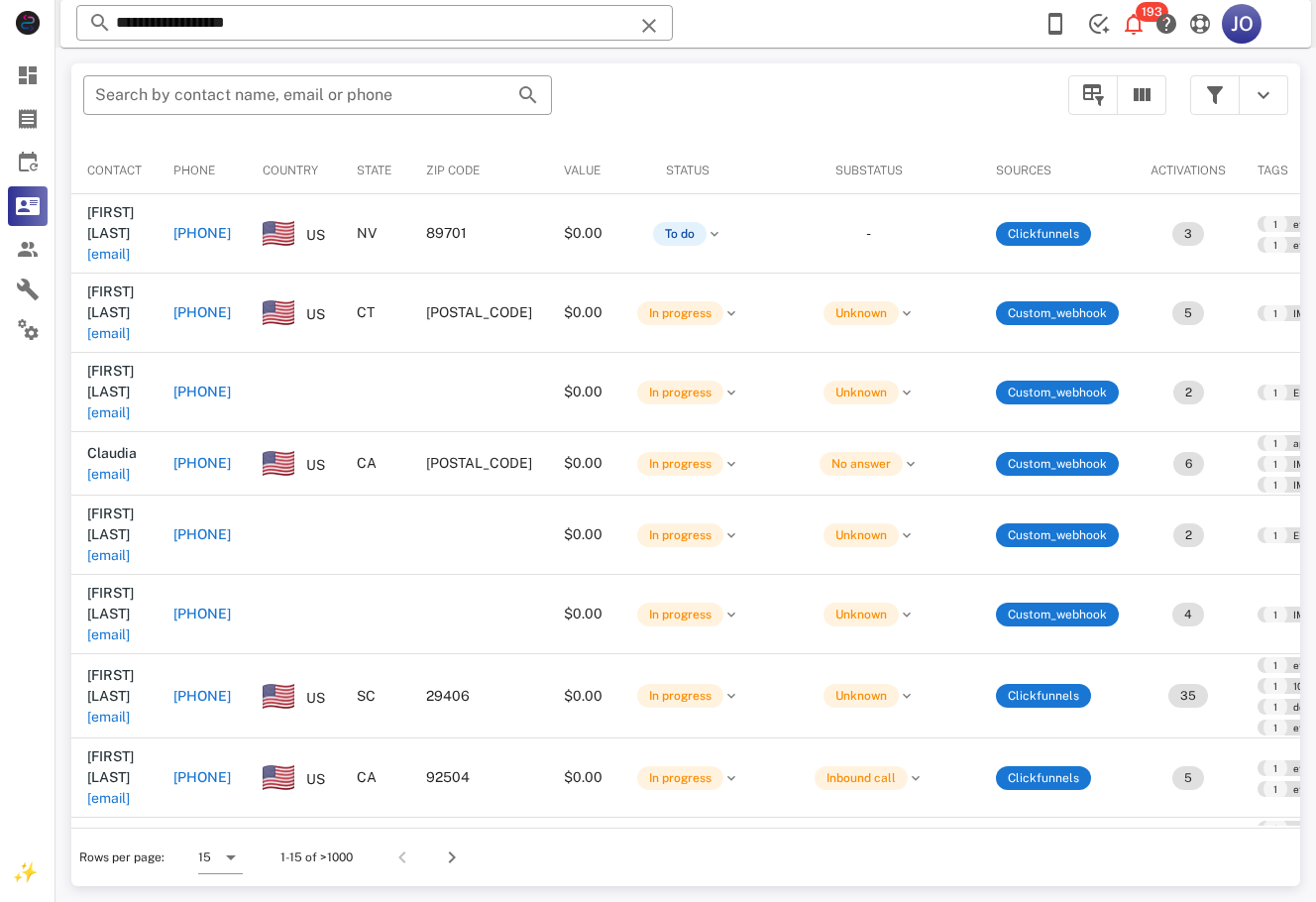 scroll, scrollTop: 0, scrollLeft: 715, axis: horizontal 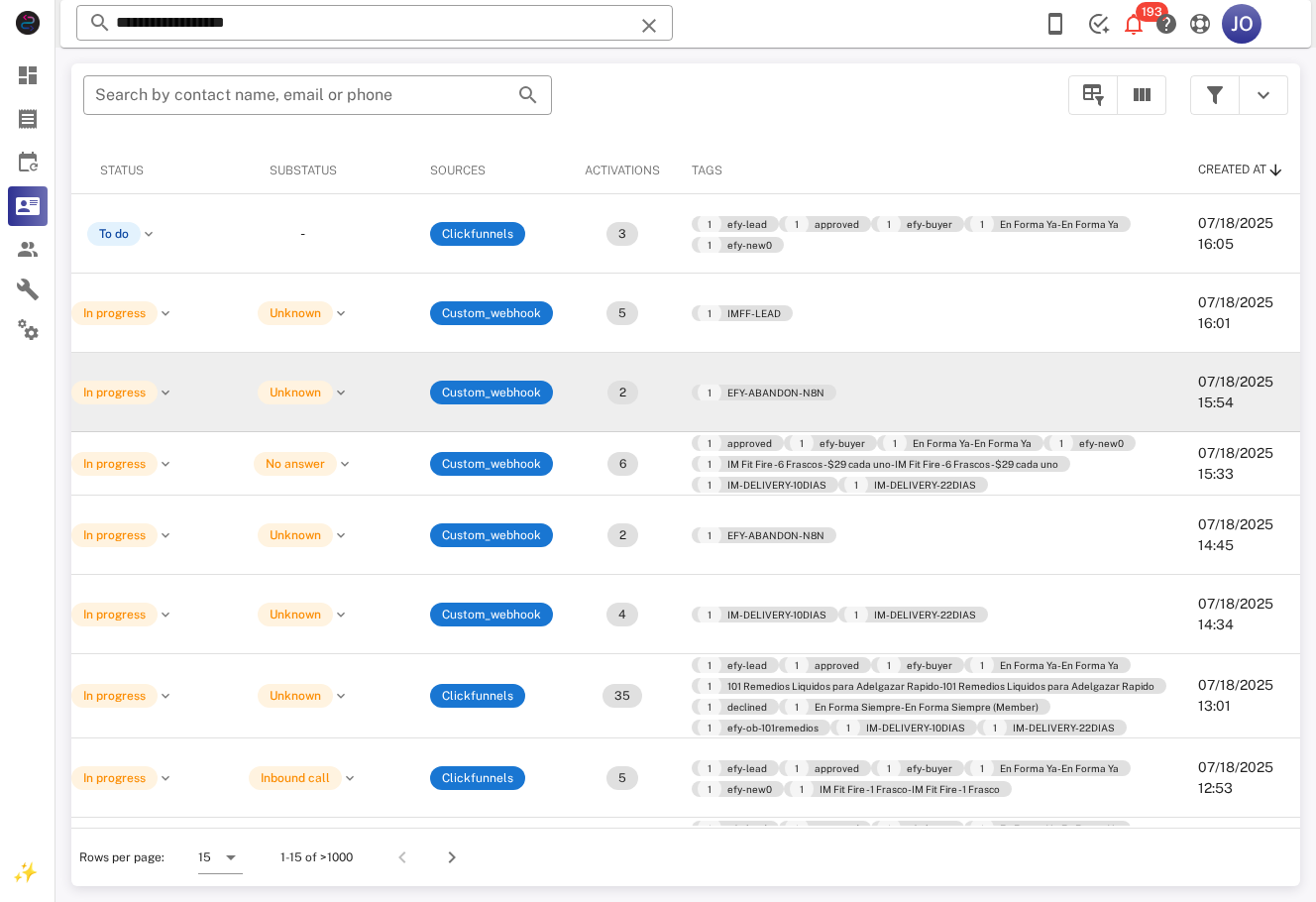 drag, startPoint x: 1288, startPoint y: 372, endPoint x: 1198, endPoint y: 315, distance: 106.53169 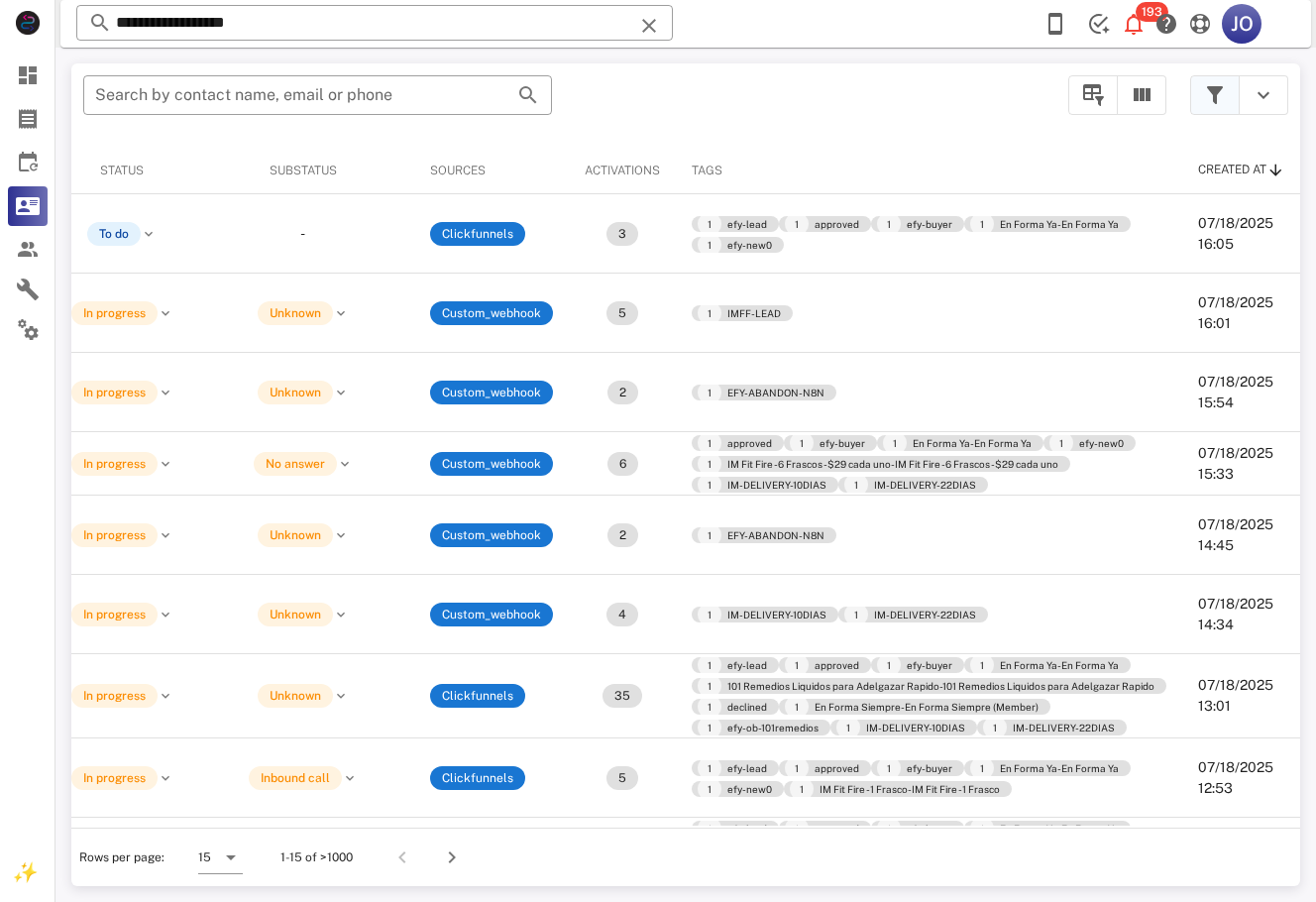 click at bounding box center (1239, 95) 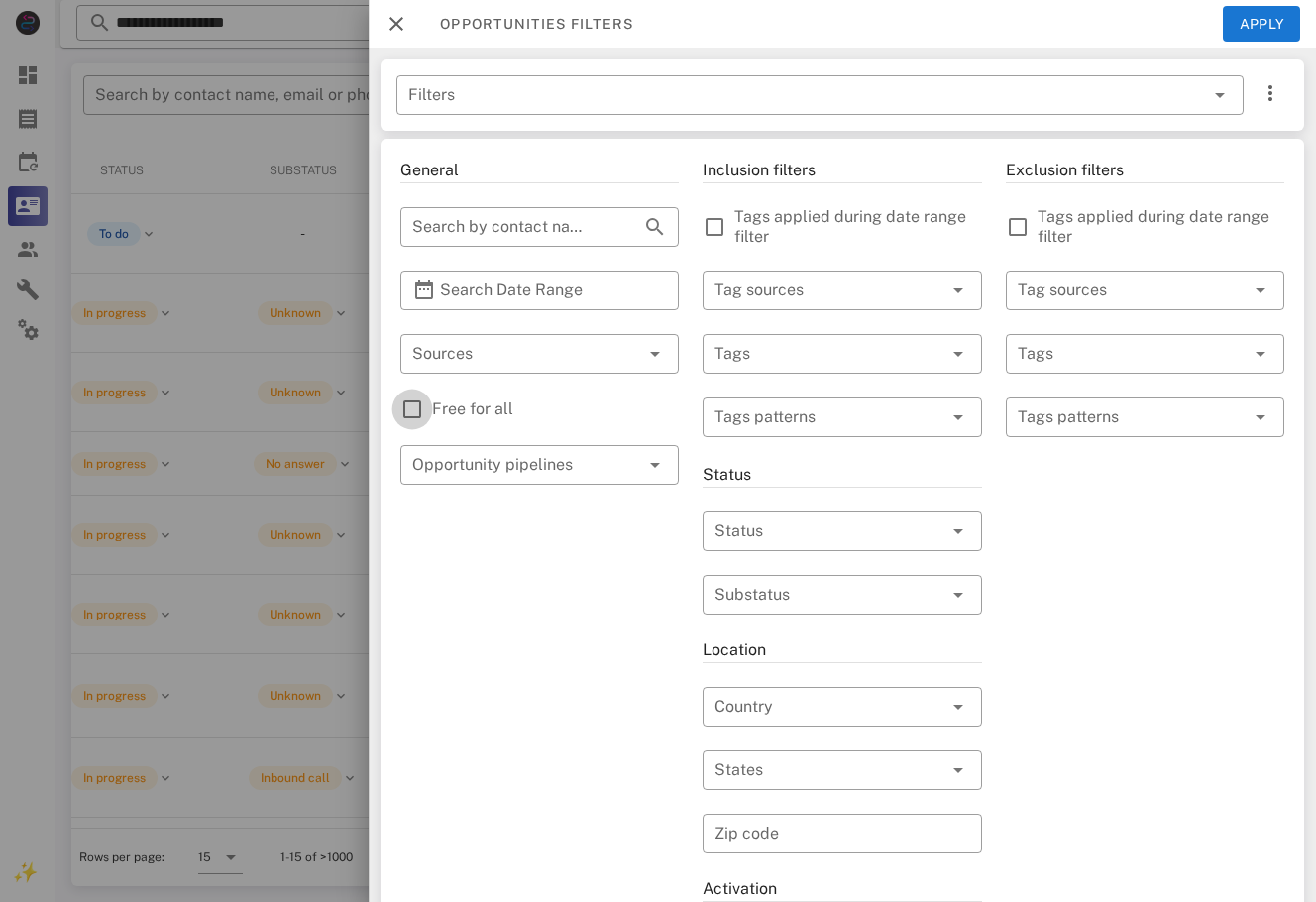 click at bounding box center (412, 409) 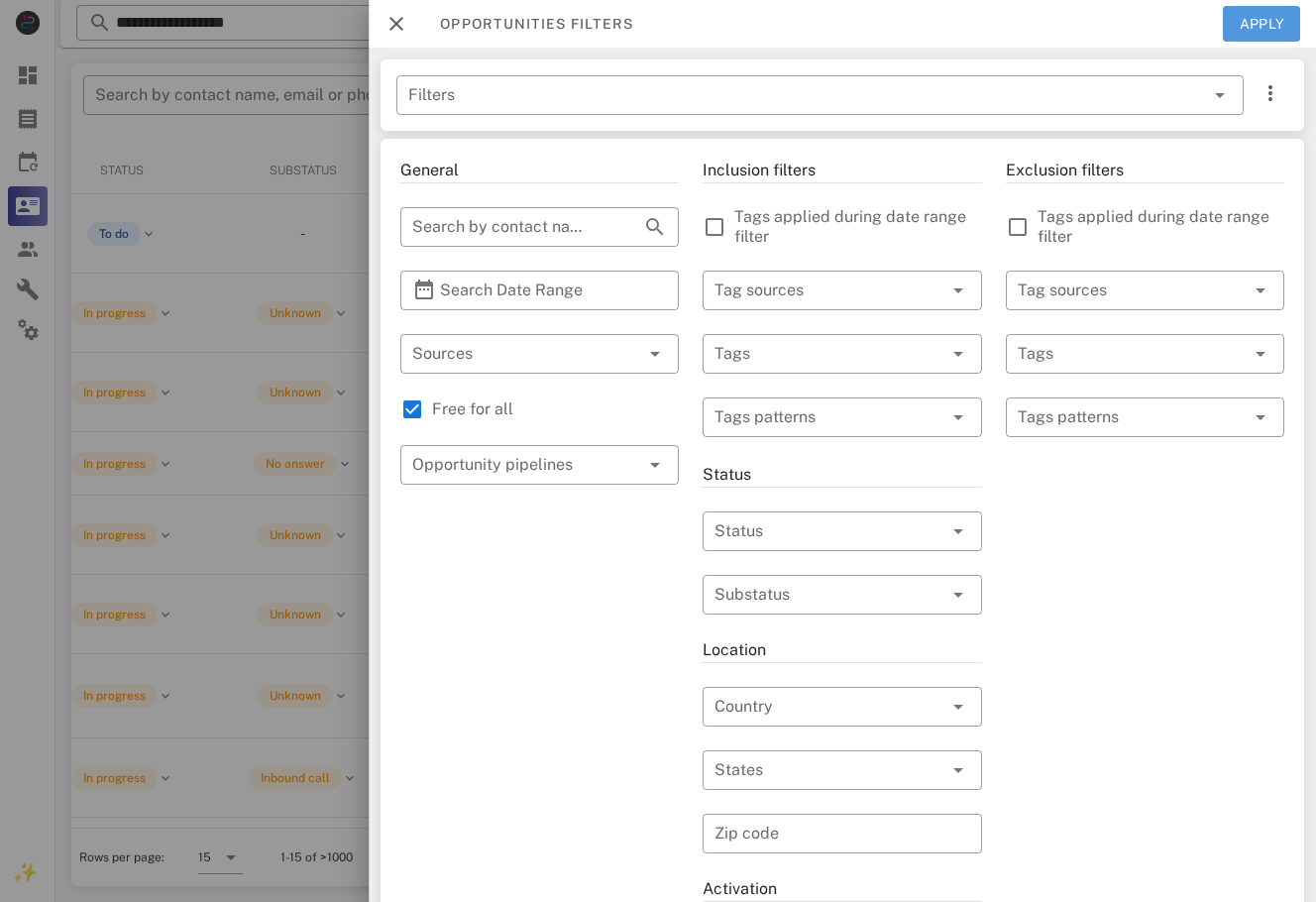 click on "Apply" at bounding box center (1261, 24) 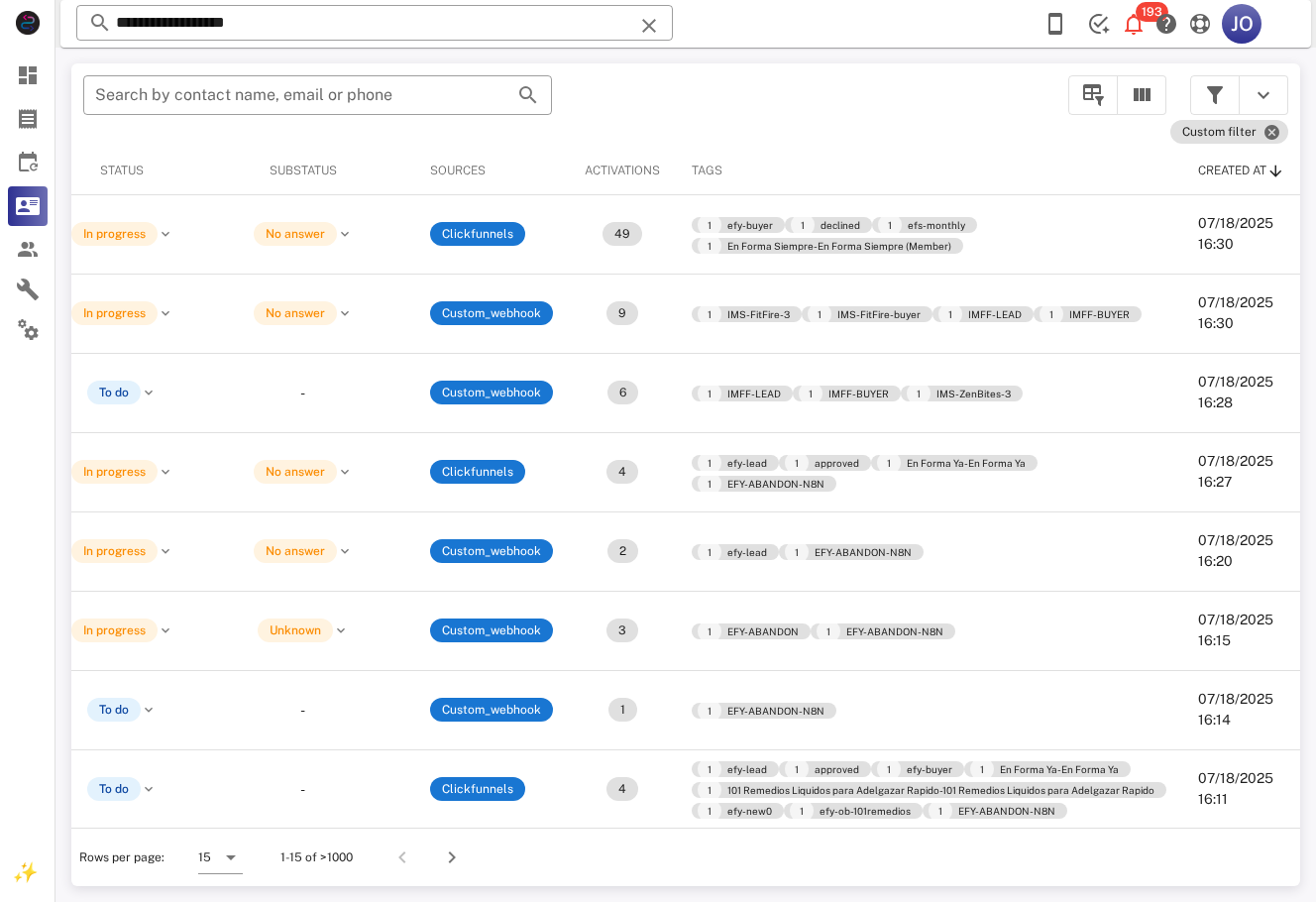 scroll, scrollTop: 266, scrollLeft: 754, axis: both 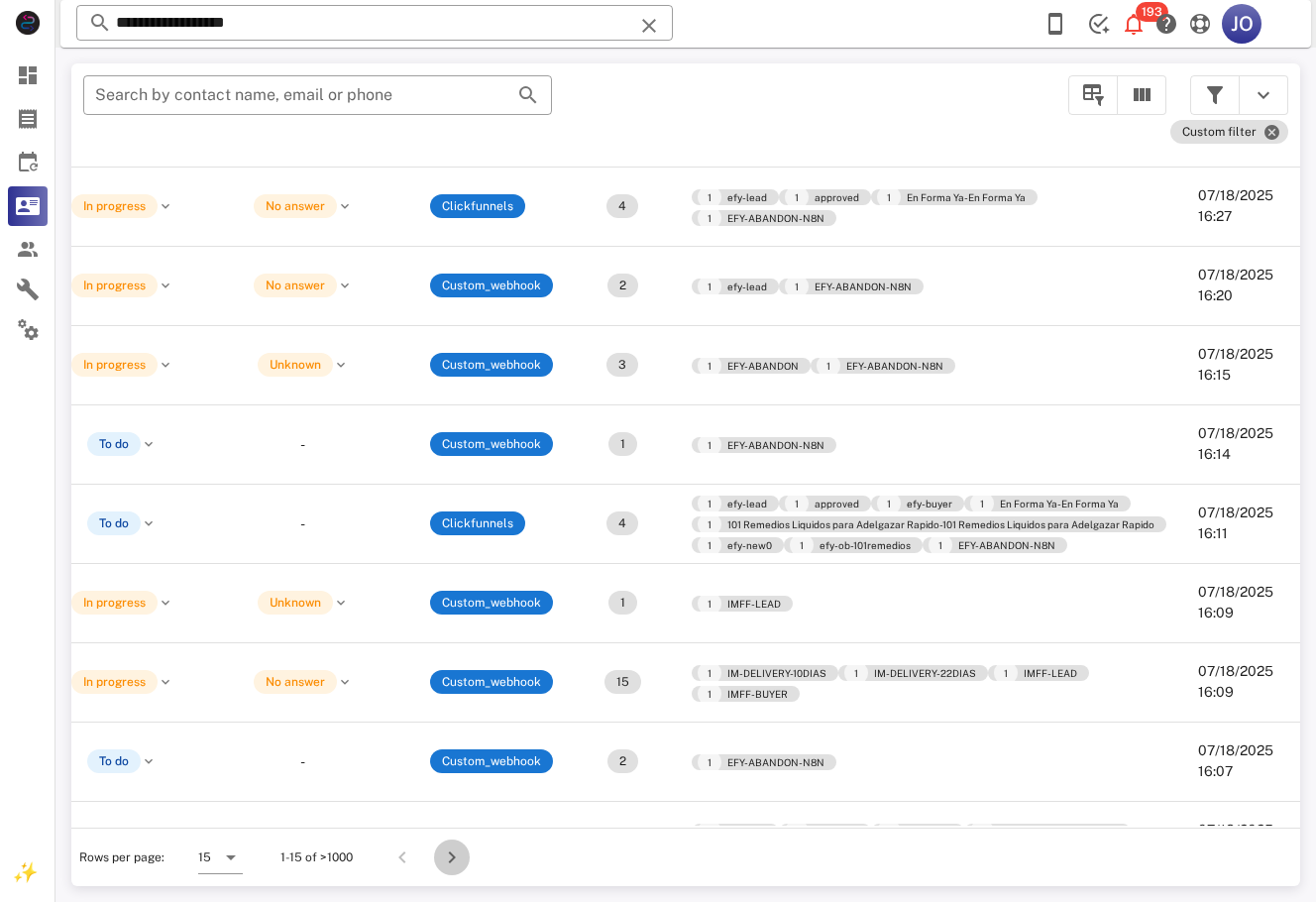 click at bounding box center [452, 857] 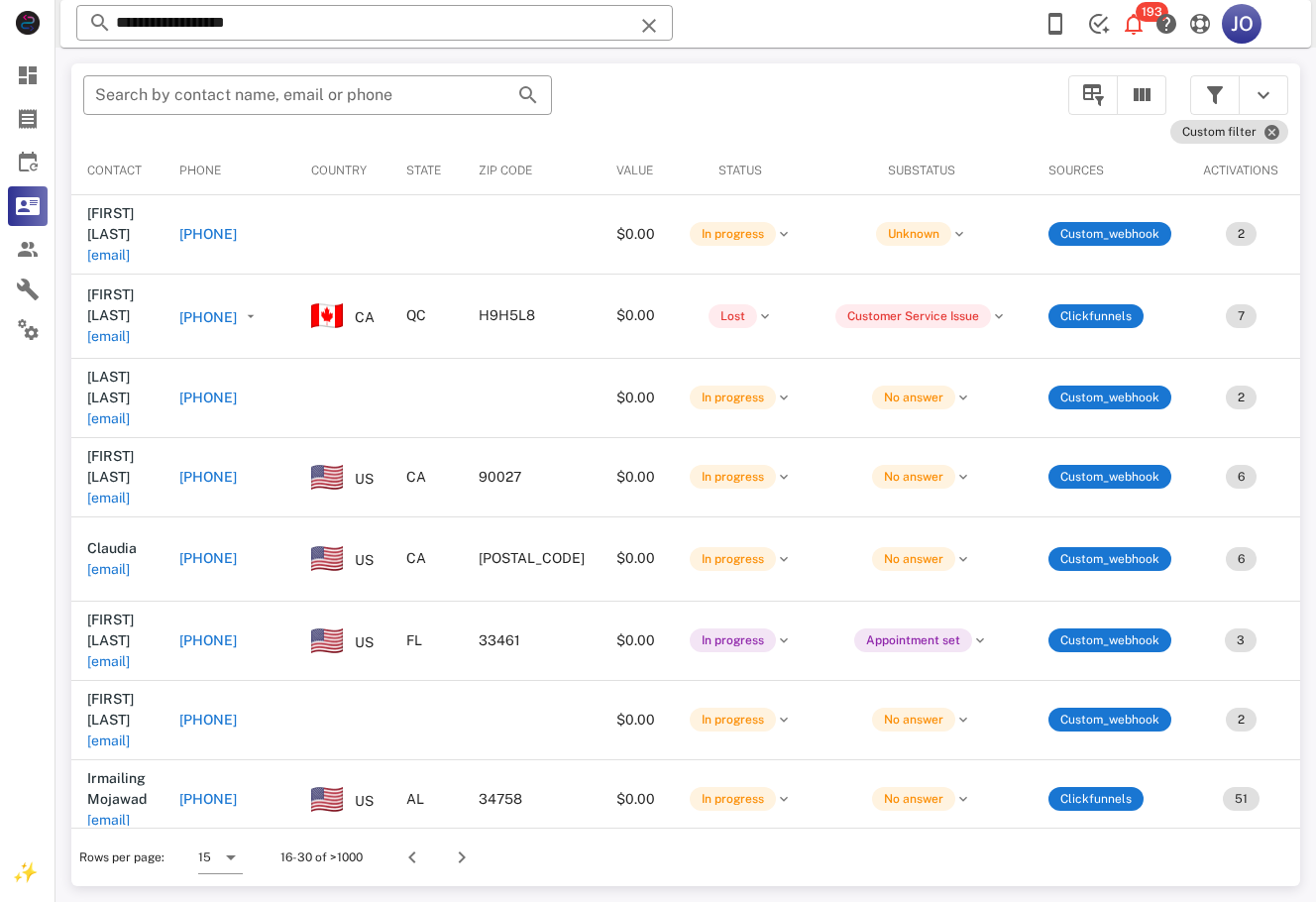 click at bounding box center [327, 958] 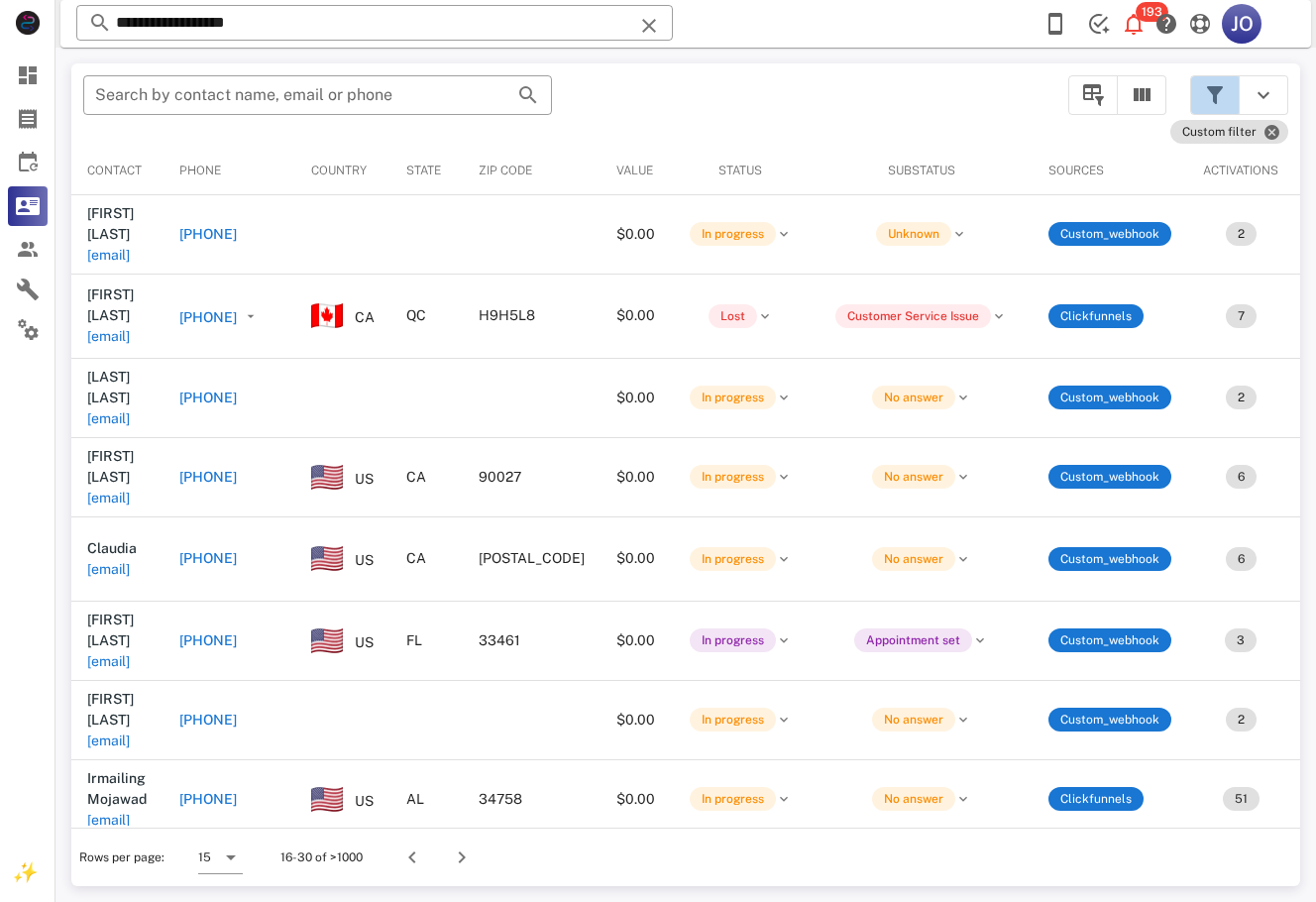 click at bounding box center [1215, 95] 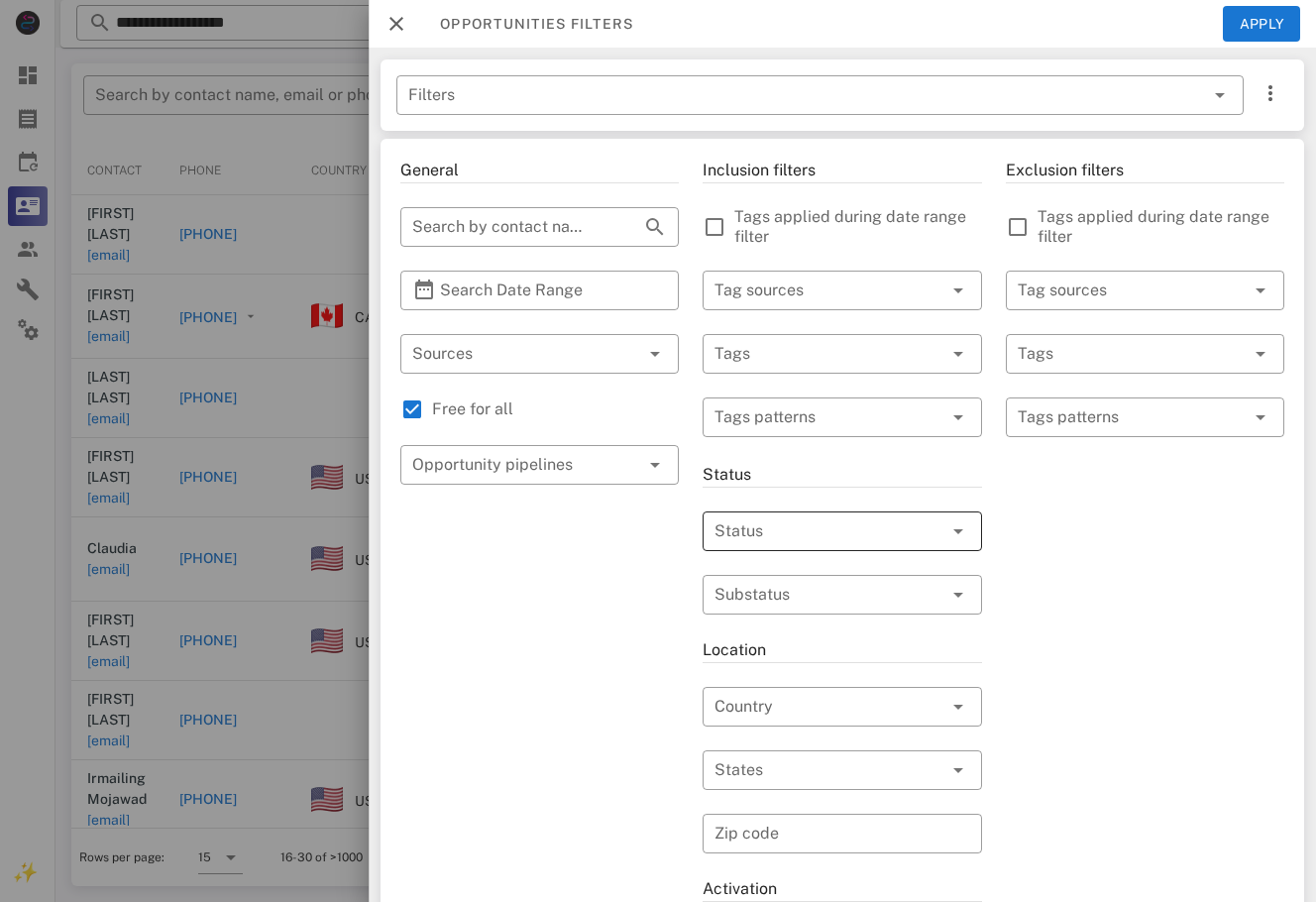 click at bounding box center (814, 531) 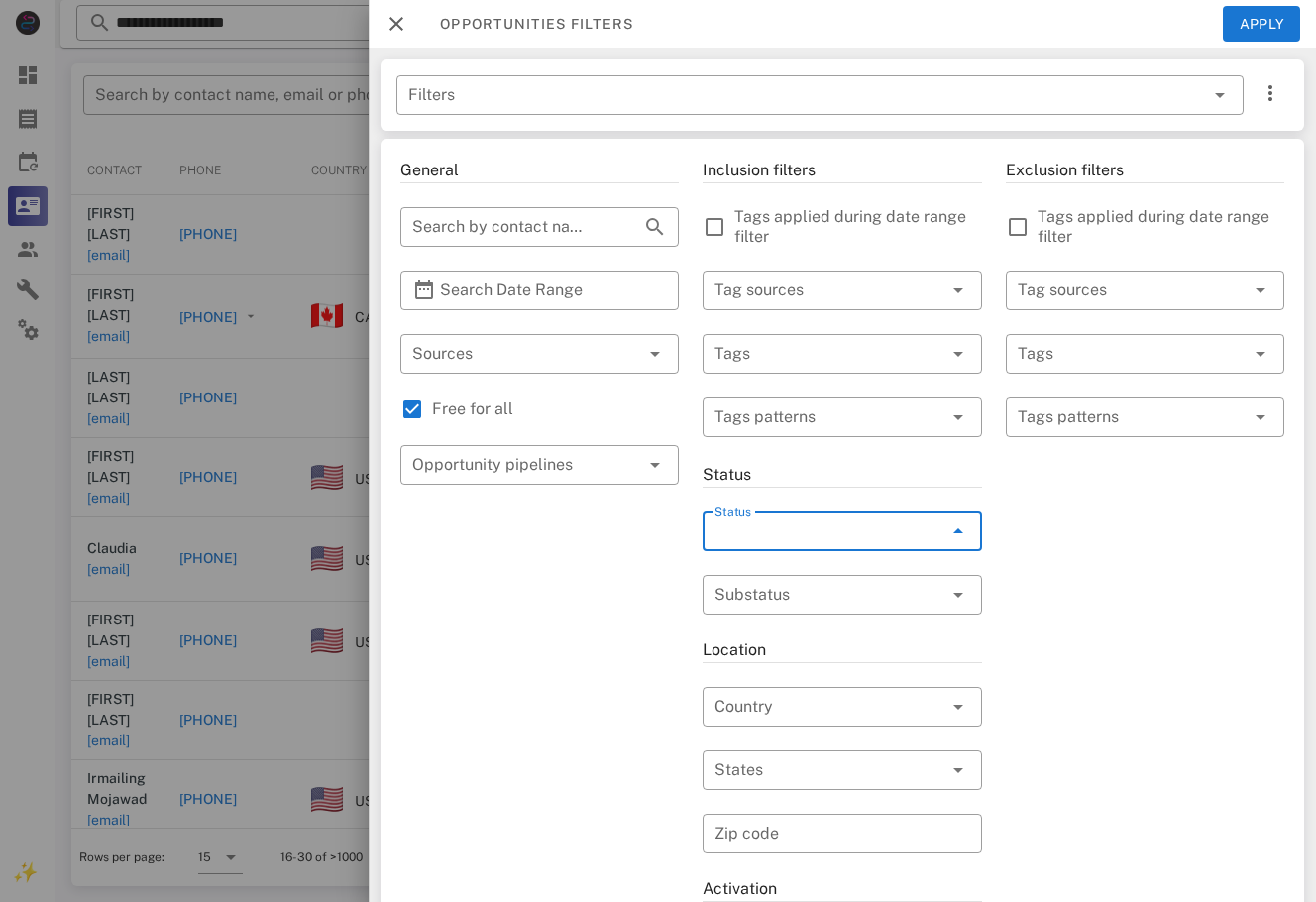 click on "To do" at bounding box center (865, 543) 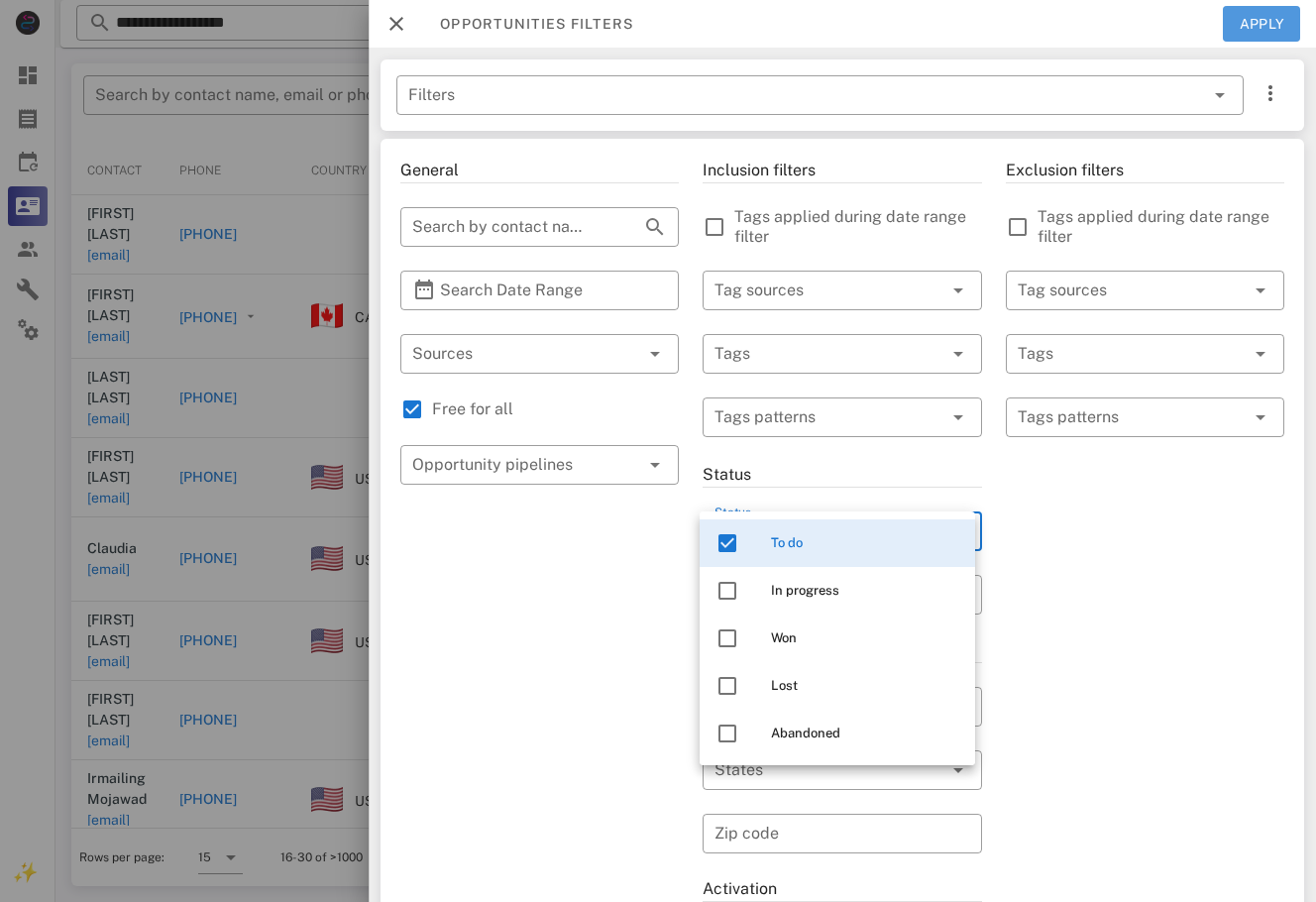 click on "Apply" at bounding box center (1261, 24) 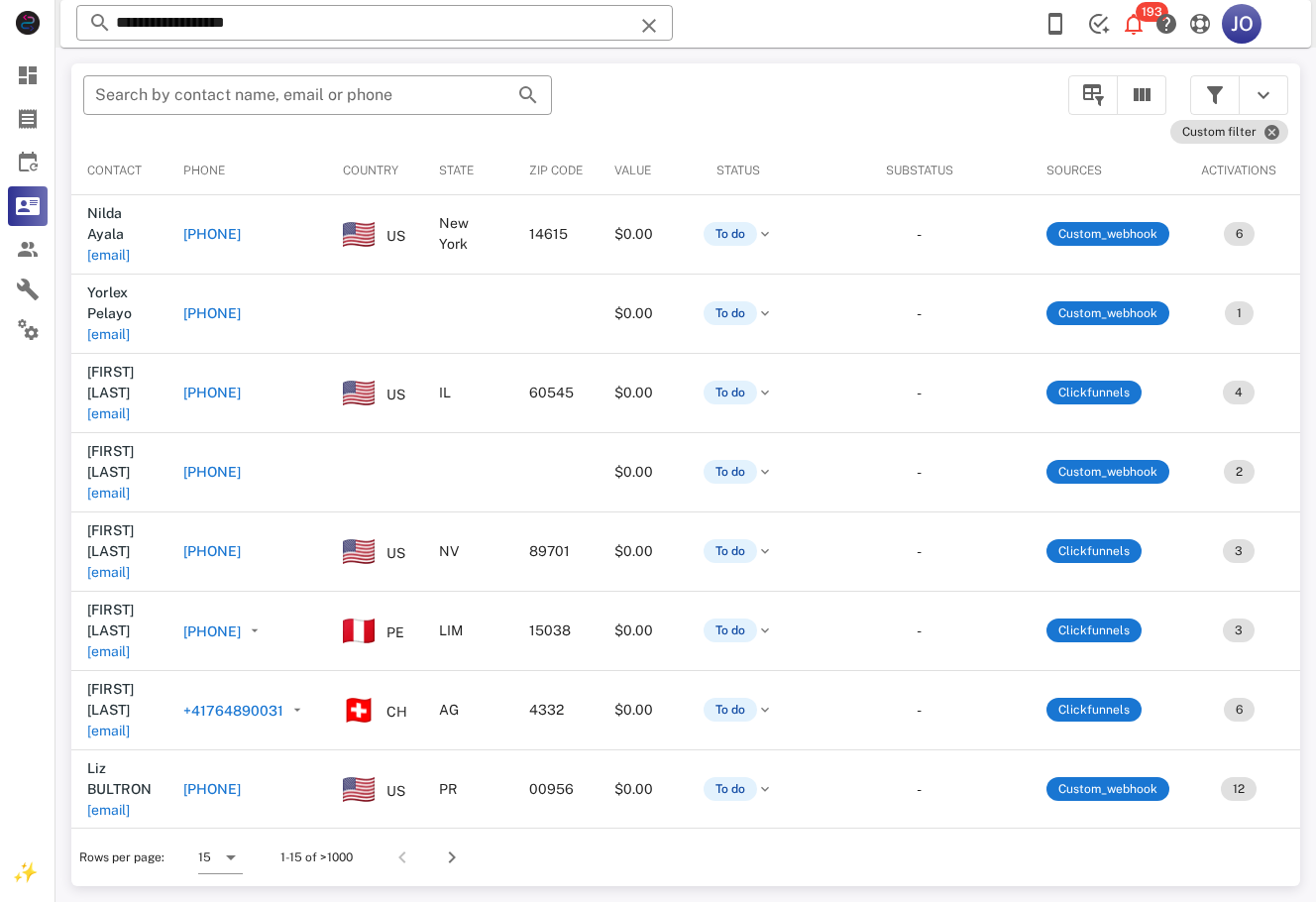 scroll, scrollTop: 0, scrollLeft: 892, axis: horizontal 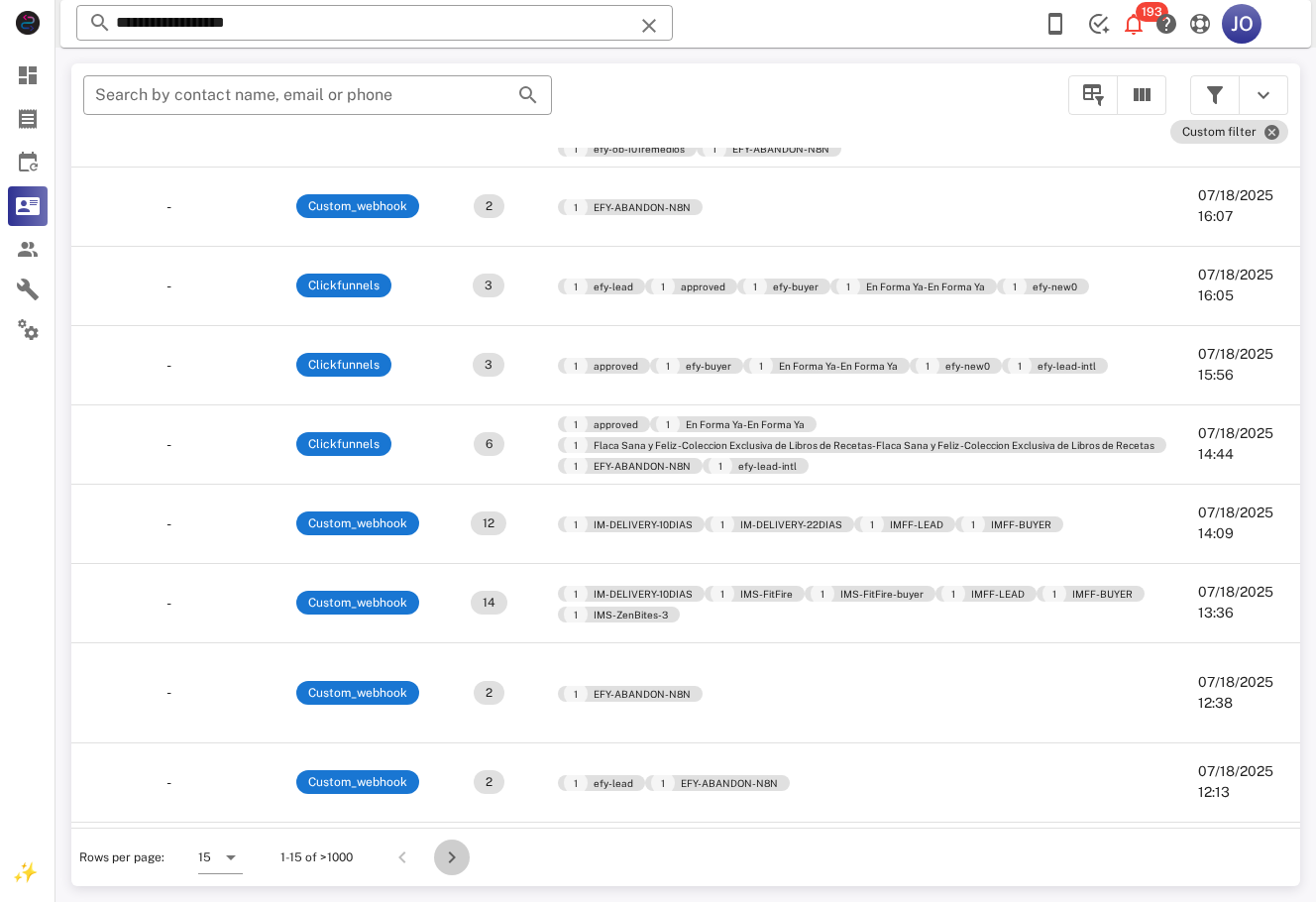 click at bounding box center (452, 857) 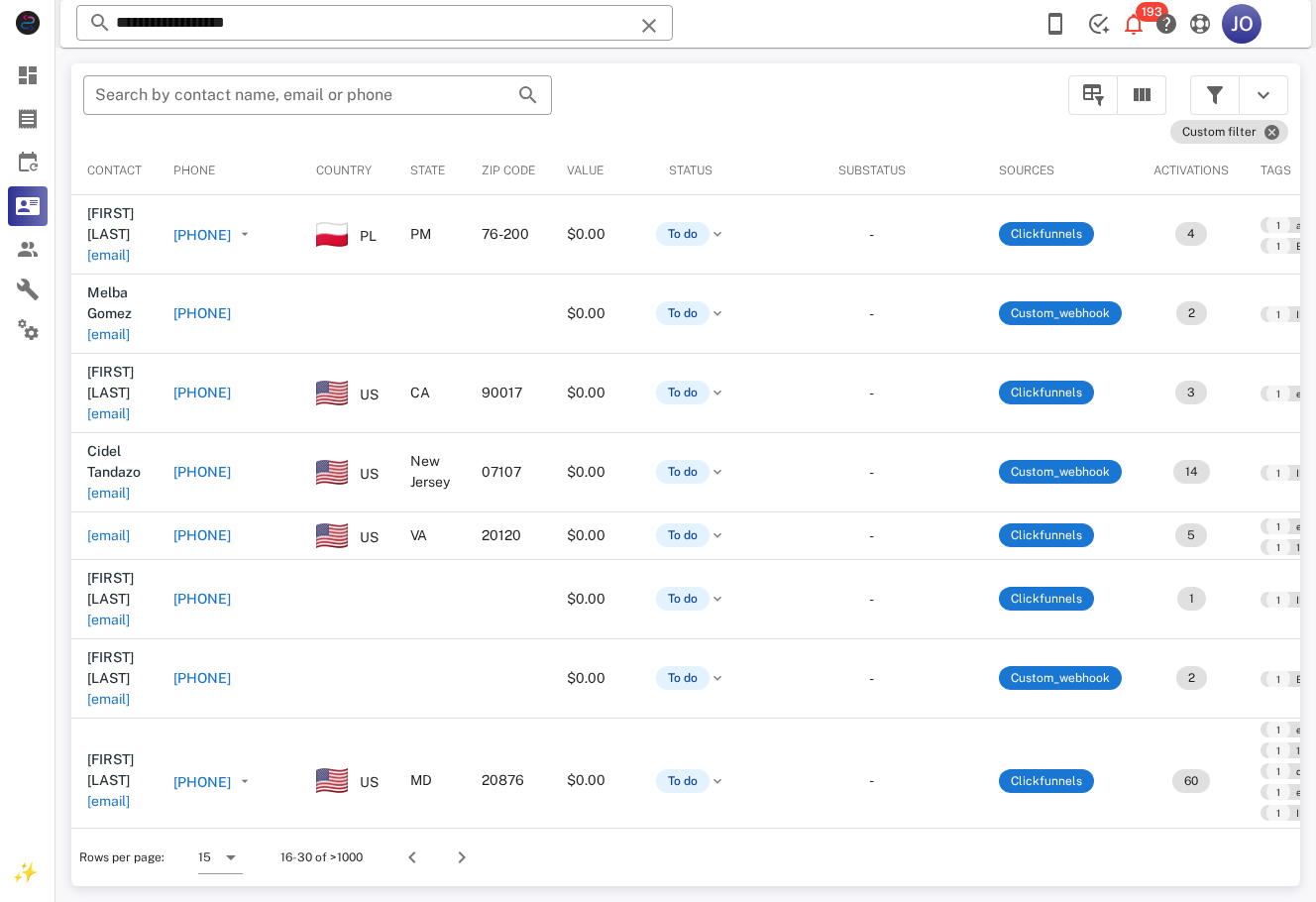 click on "​ Search by contact name, email or phone Custom filter Contact Phone Country State Zip code Value Status Substatus Sources Activations Tags Created at Patricia Celemin  patriciacr780913@gmail.com   +48721990836   PL PM 76-200  $0.00   To do  -  Clickfunnels  4 1  approved  1  efy-buyer  1  En Forma Ya-En Forma Ya  1  efy-new0  1  EFY-ABANDON-N8N  1  efy-lead-intl   07/18/2025 11:14  Melba Gomez  alexandragp2710@gmail.com   +12032151923   $0.00   To do  -  Custom_webhook  2 1  IM-DELIVERY-10DIAS   07/18/2025 11:10  Lucia Ledesma  ledeslucy@gmail.com   +12134481058   US CA 90017  $0.00   To do  -  Clickfunnels  3 1  efy-lead  1  approved  1  En Forma Ya-En Forma Ya   07/18/2025 10:22  Cidel Tandazo  cideltandazo1@gmail.com   +19733913455   US New Jersey 07107  $0.00   To do  -  Custom_webhook  14 1  IMS-FitFire  1  IMFF-LEAD  1  IMFF-BUYER   07/18/2025 10:19   analuciaron@hotmail.com   +17033800649   US VA 20120  $0.00   To do  -  Clickfunnels  5 1  efy-lead  1  approved  1  En Forma Ya-En Forma Ya  1  $0.00" at bounding box center (686, 475) 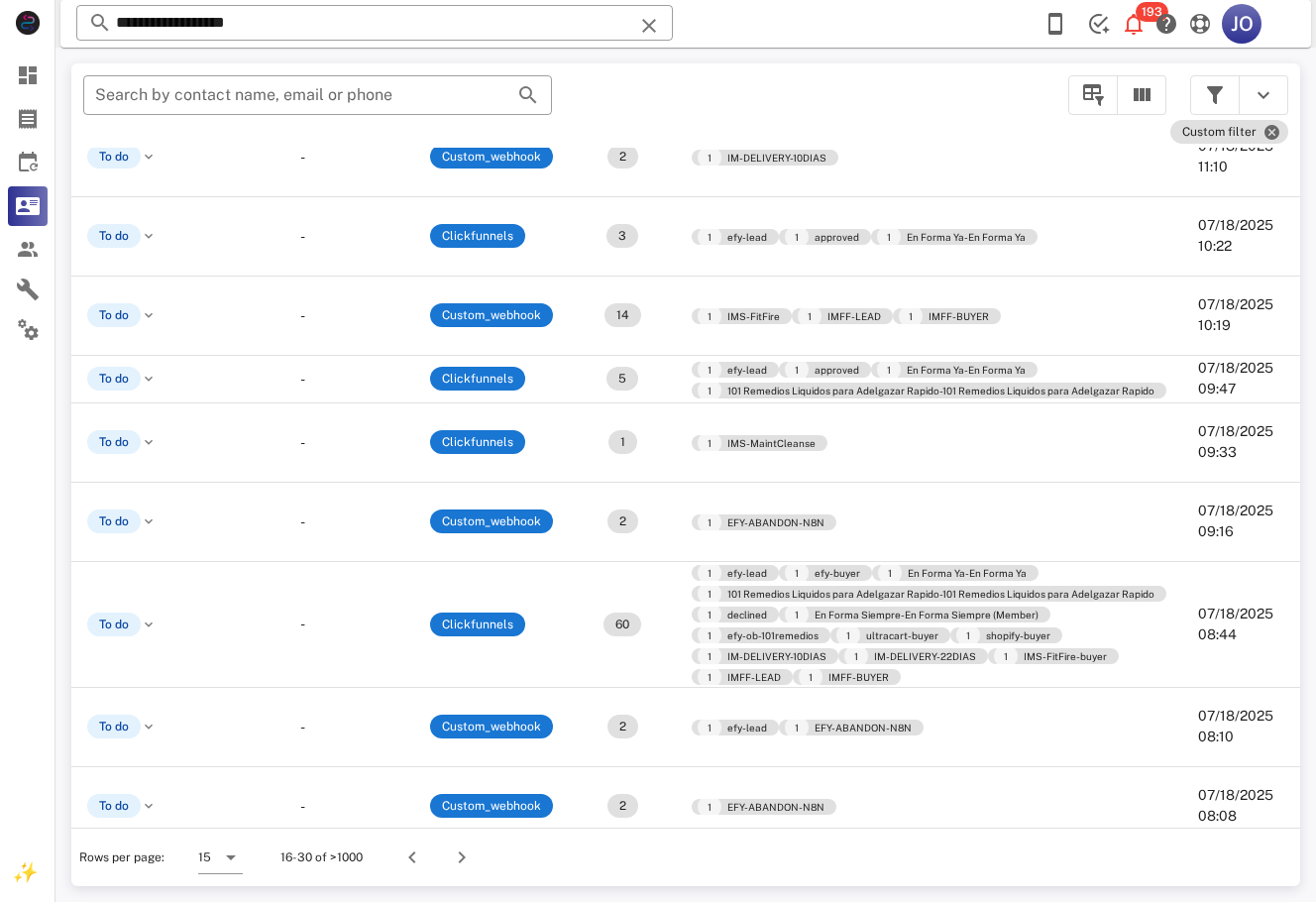 scroll, scrollTop: 312, scrollLeft: 740, axis: both 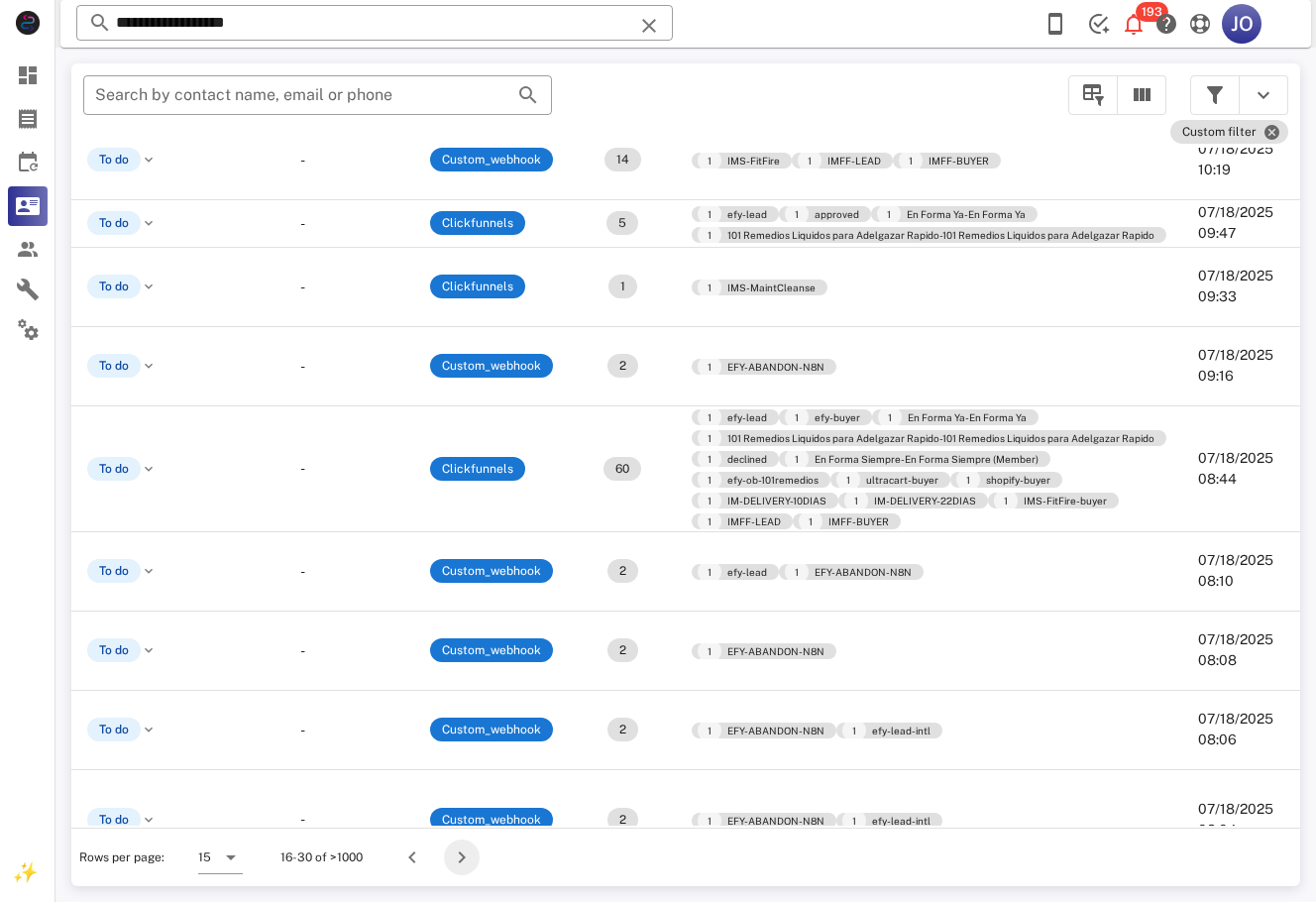 click at bounding box center [462, 857] 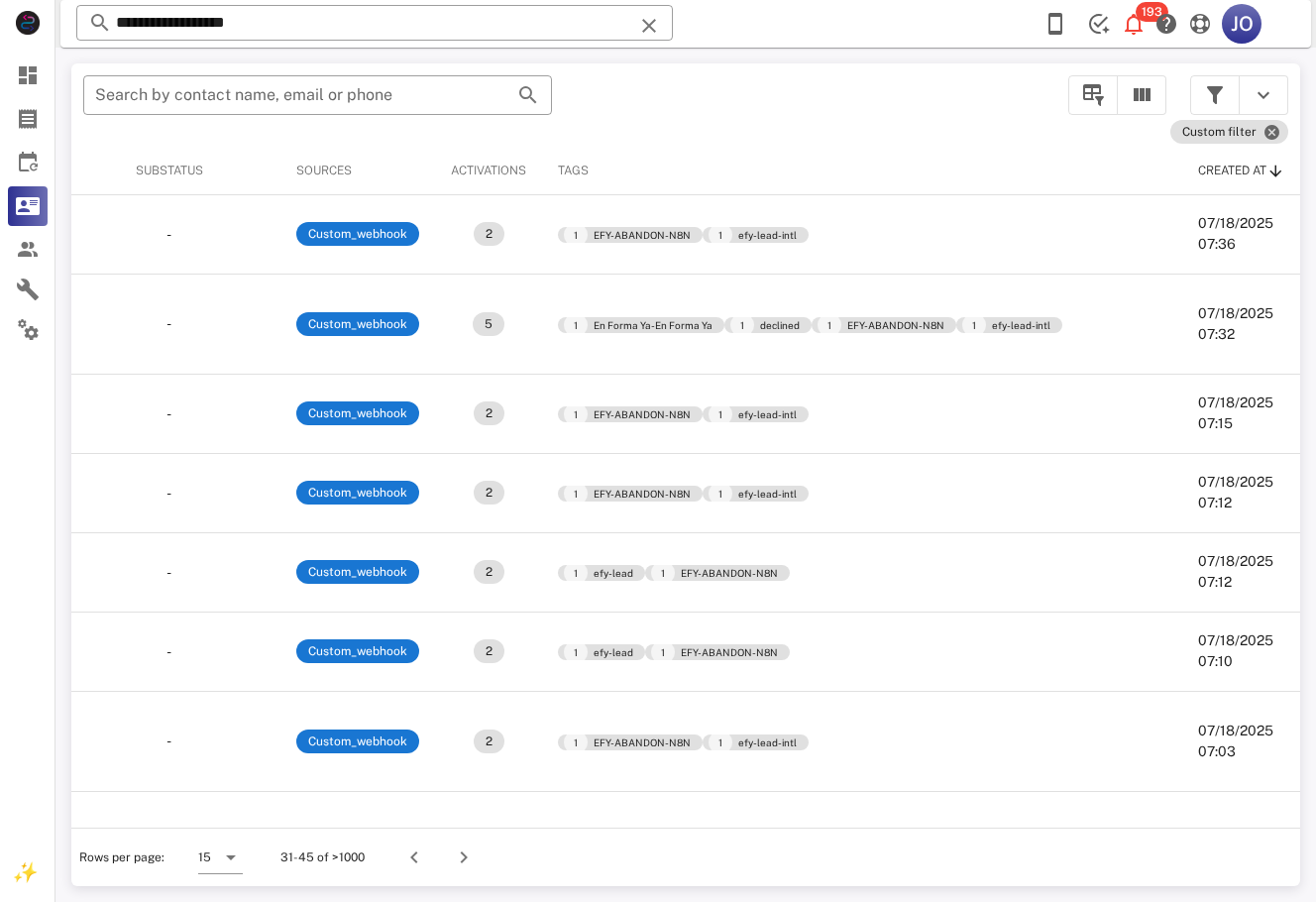 scroll, scrollTop: 0, scrollLeft: 800, axis: horizontal 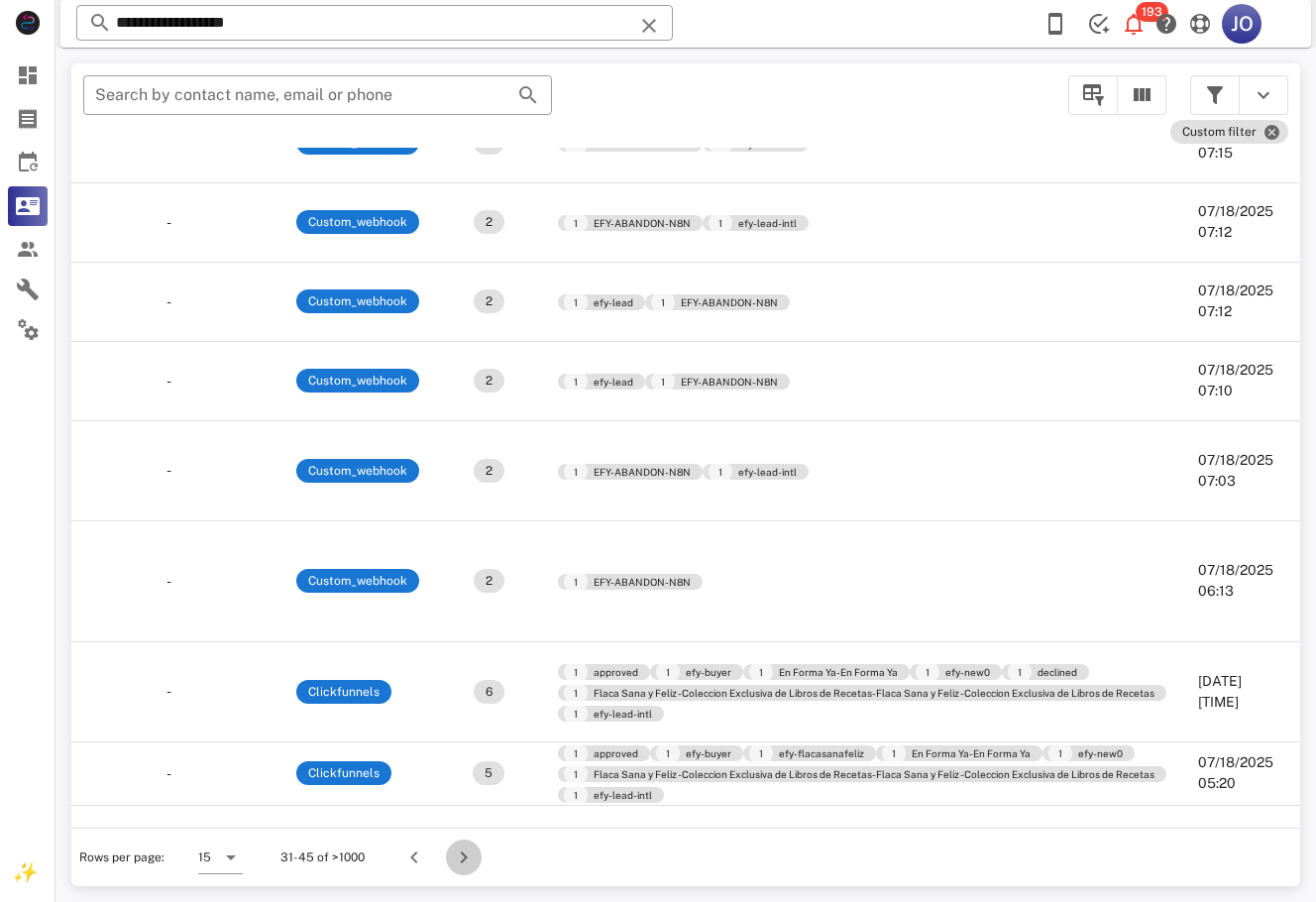 click at bounding box center [464, 857] 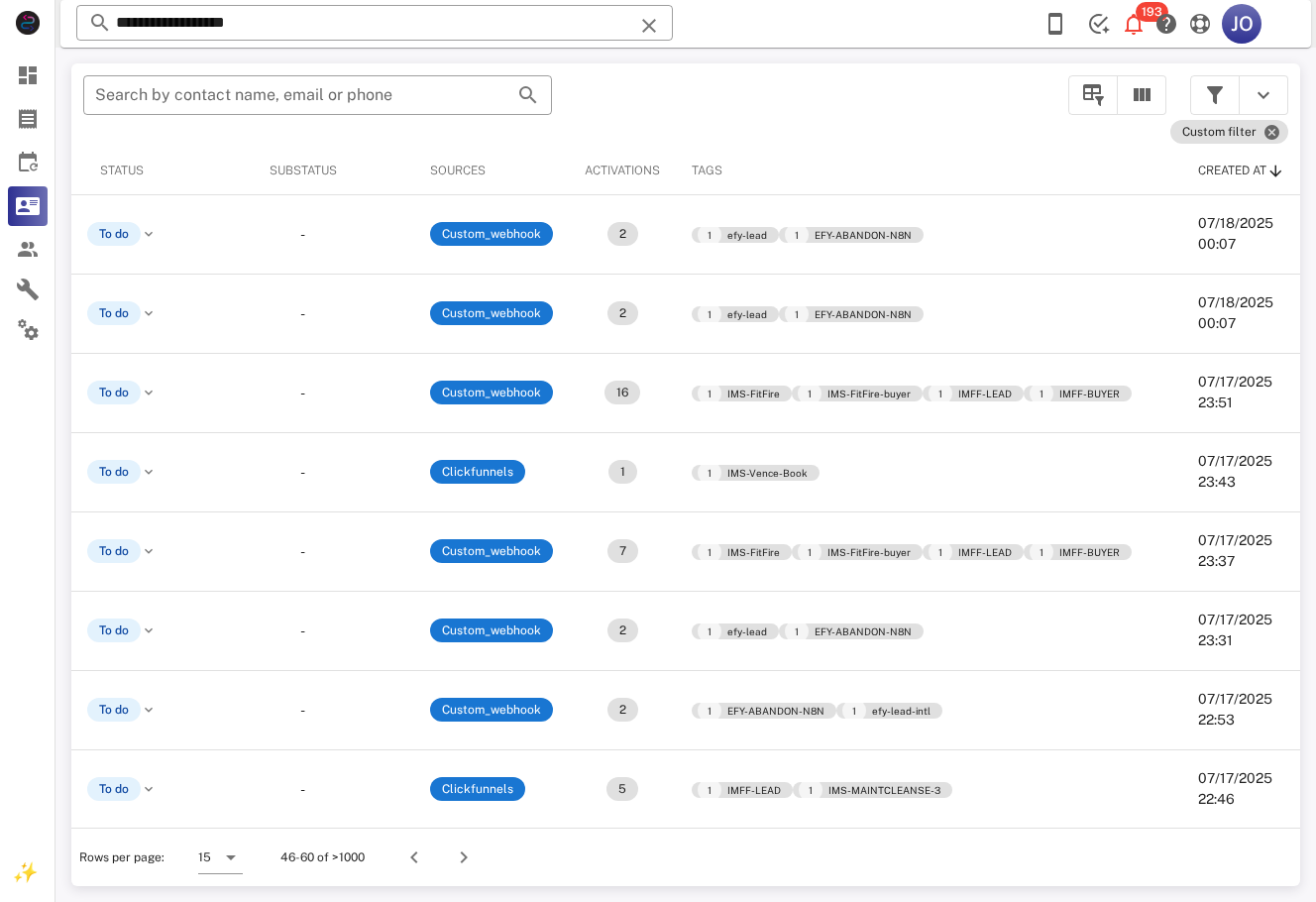 scroll, scrollTop: 0, scrollLeft: 772, axis: horizontal 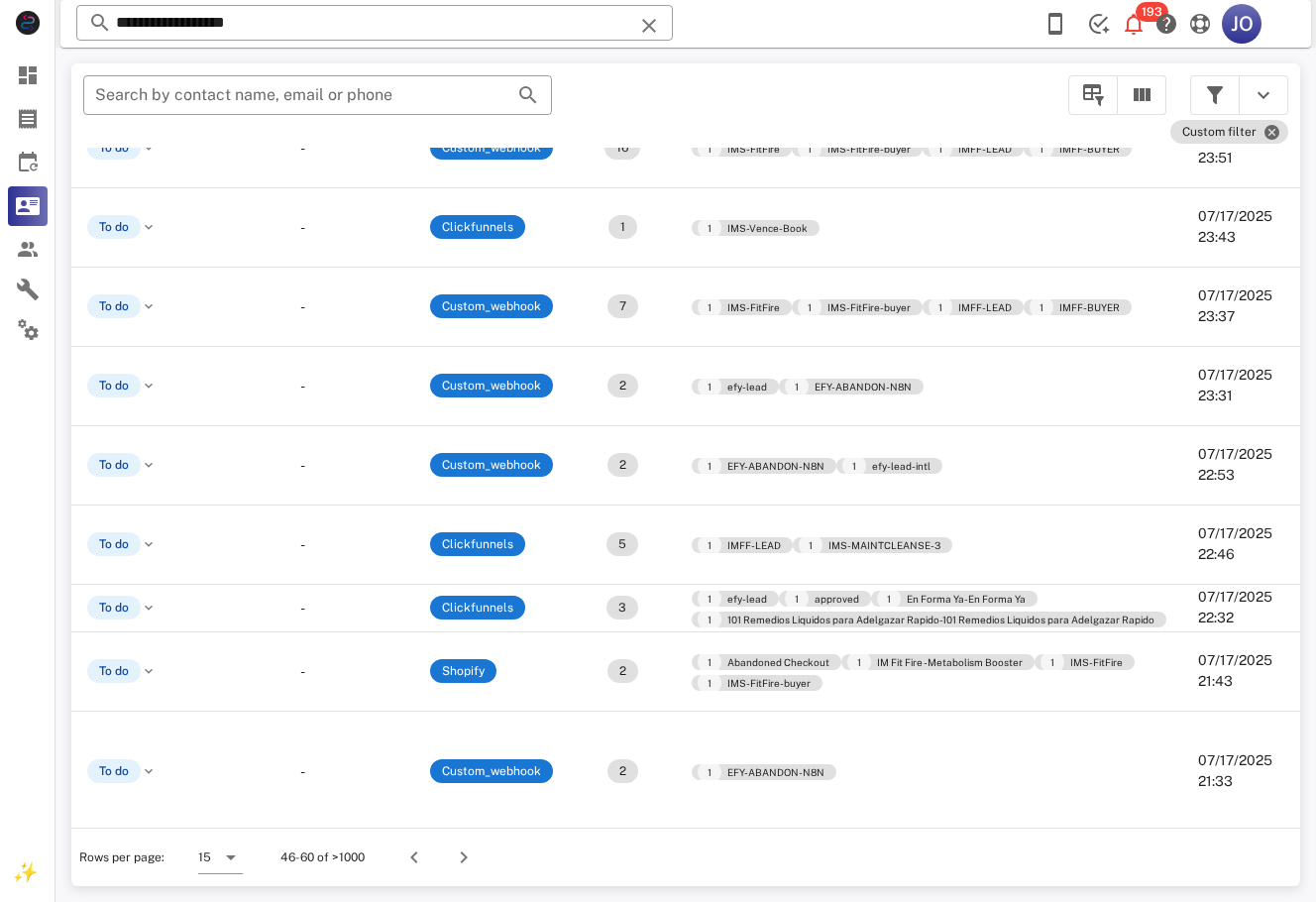 drag, startPoint x: 1294, startPoint y: 515, endPoint x: 5, endPoint y: 48, distance: 1370.9887 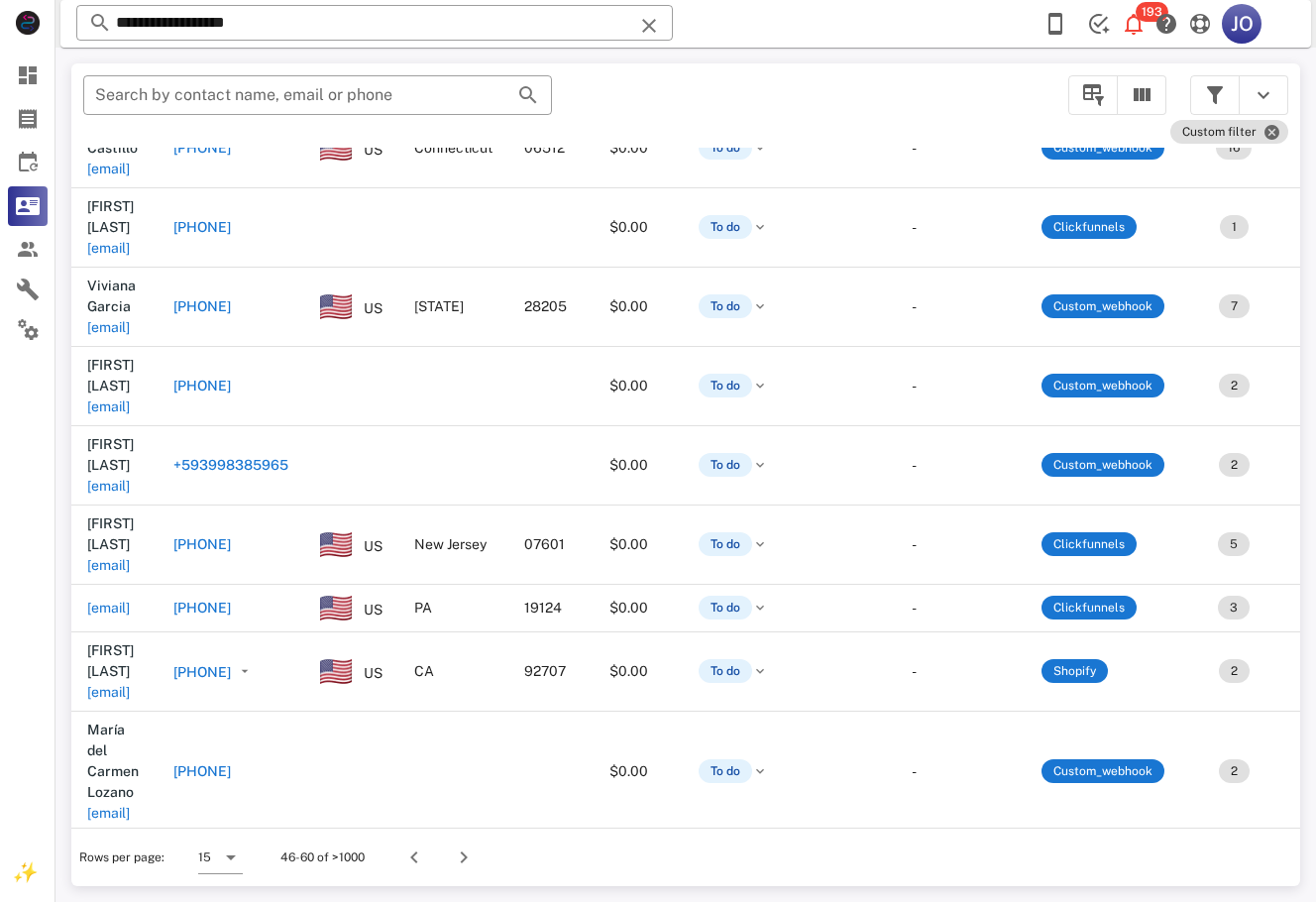 click on "claudiacrhn@yahoo.com" at bounding box center (108, 1130) 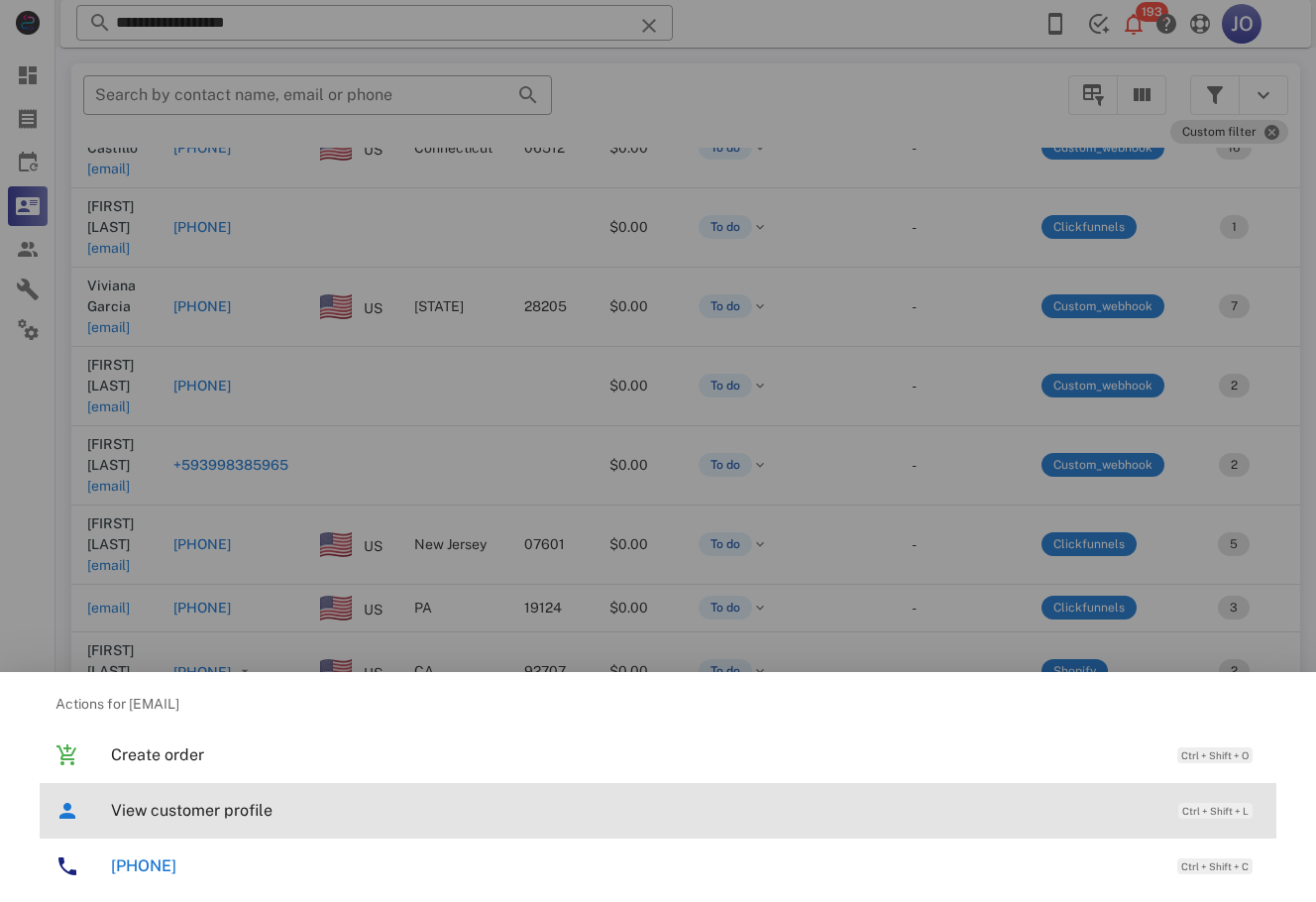 click on "View customer profile Ctrl + Shift + L" at bounding box center [658, 811] 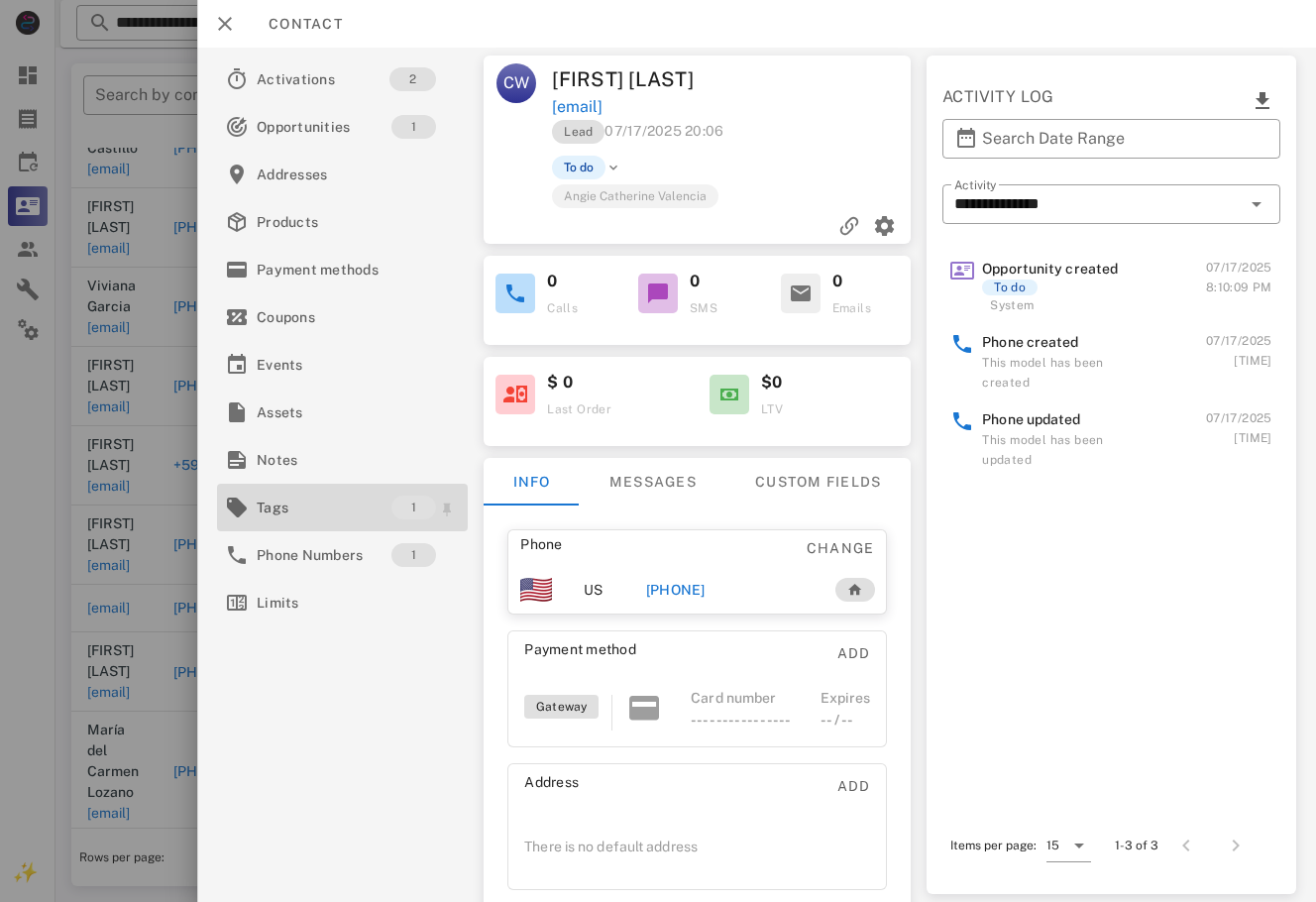 click on "Tags" at bounding box center (324, 507) 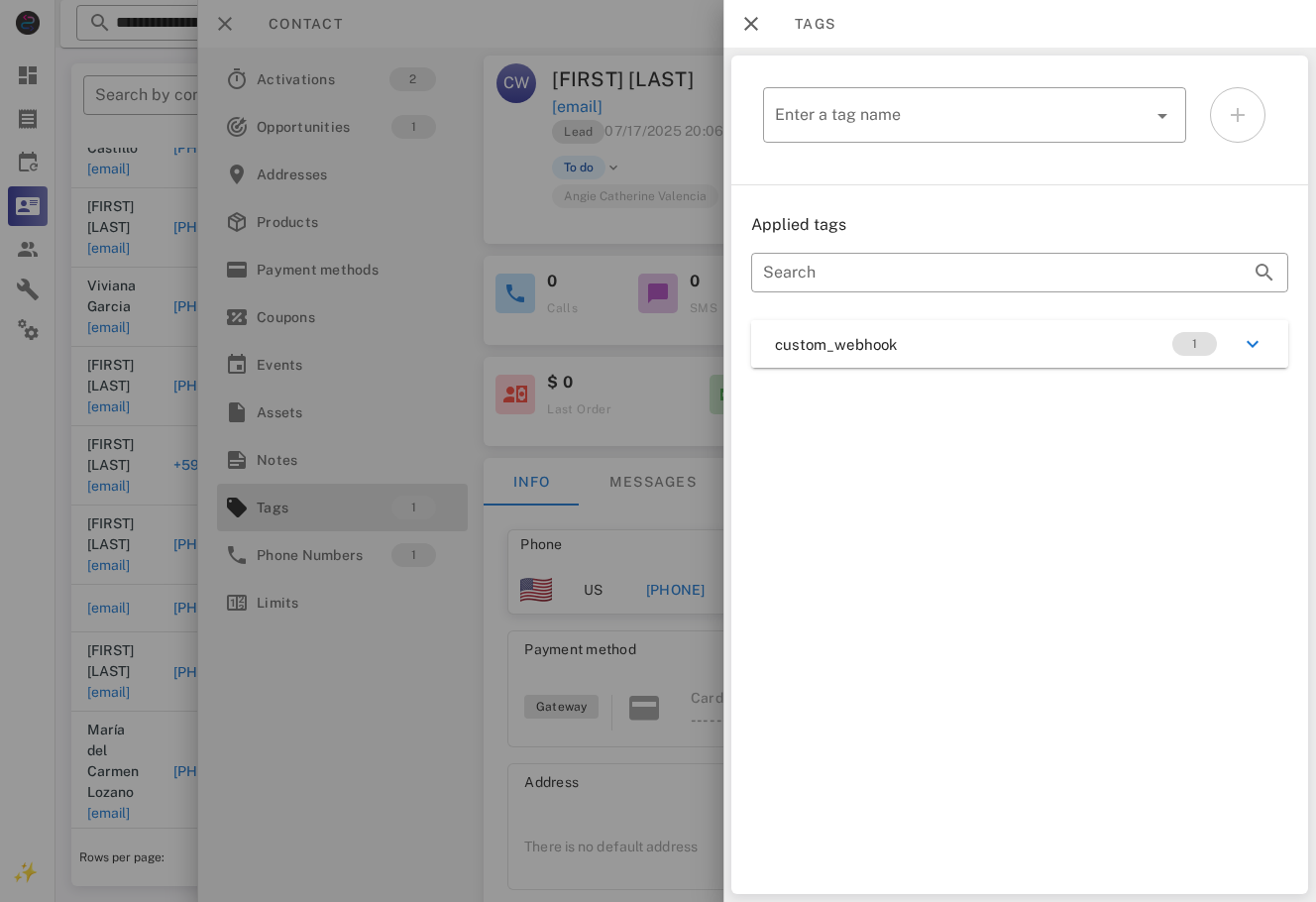 click on "custom_webhook  1" at bounding box center [1020, 344] 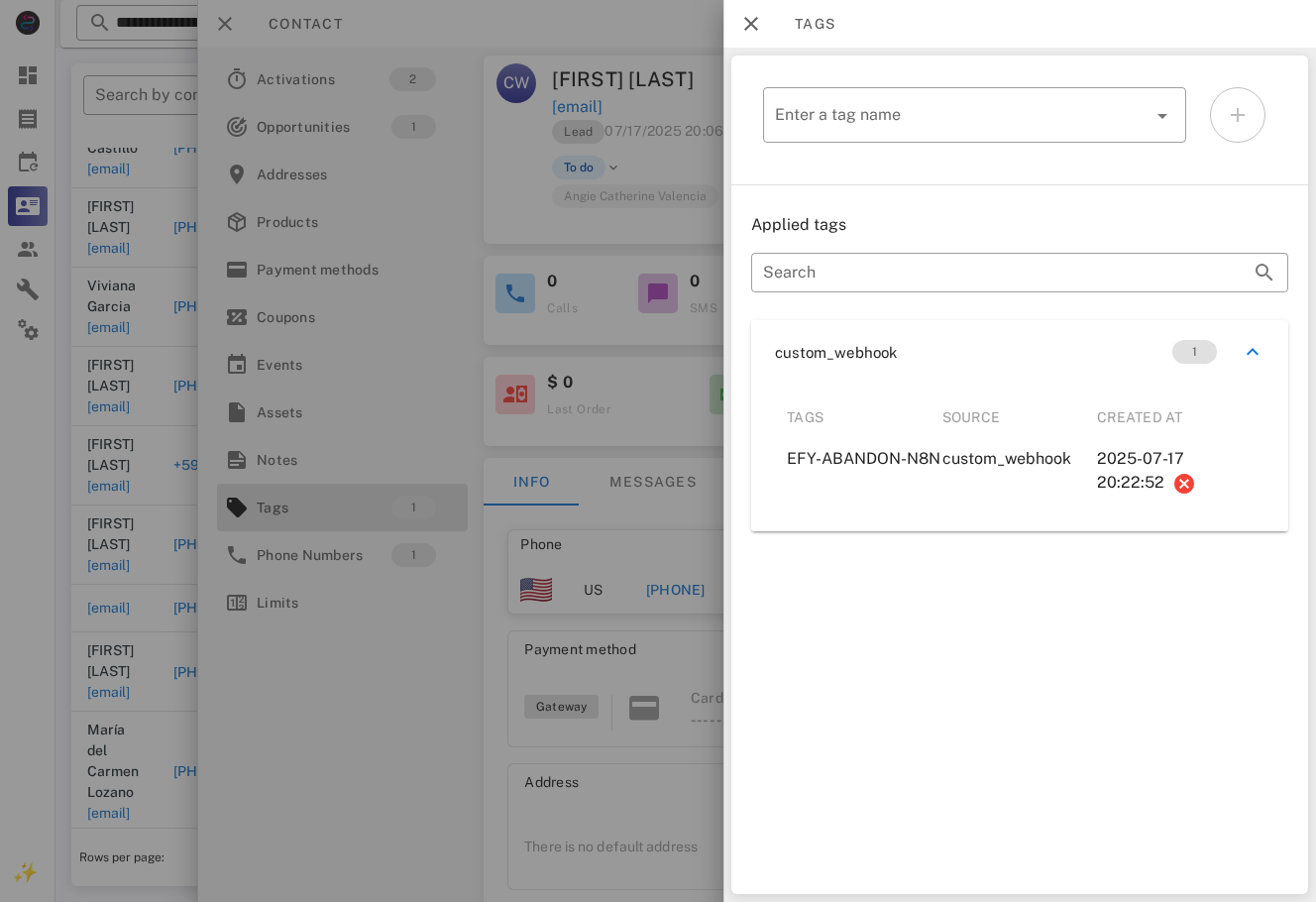 drag, startPoint x: 551, startPoint y: 704, endPoint x: 617, endPoint y: 627, distance: 101.415 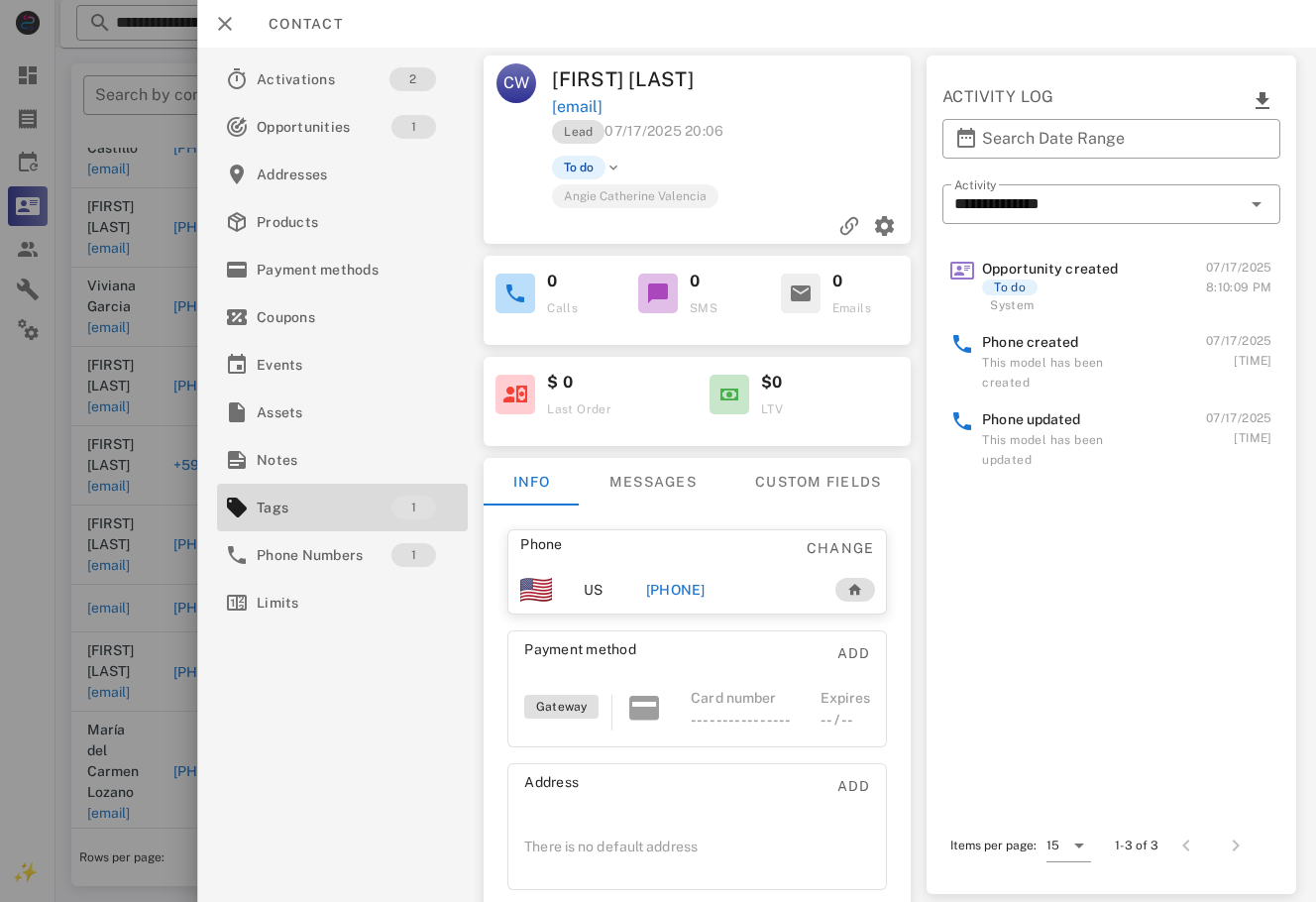 click on "+19072036940" at bounding box center [676, 590] 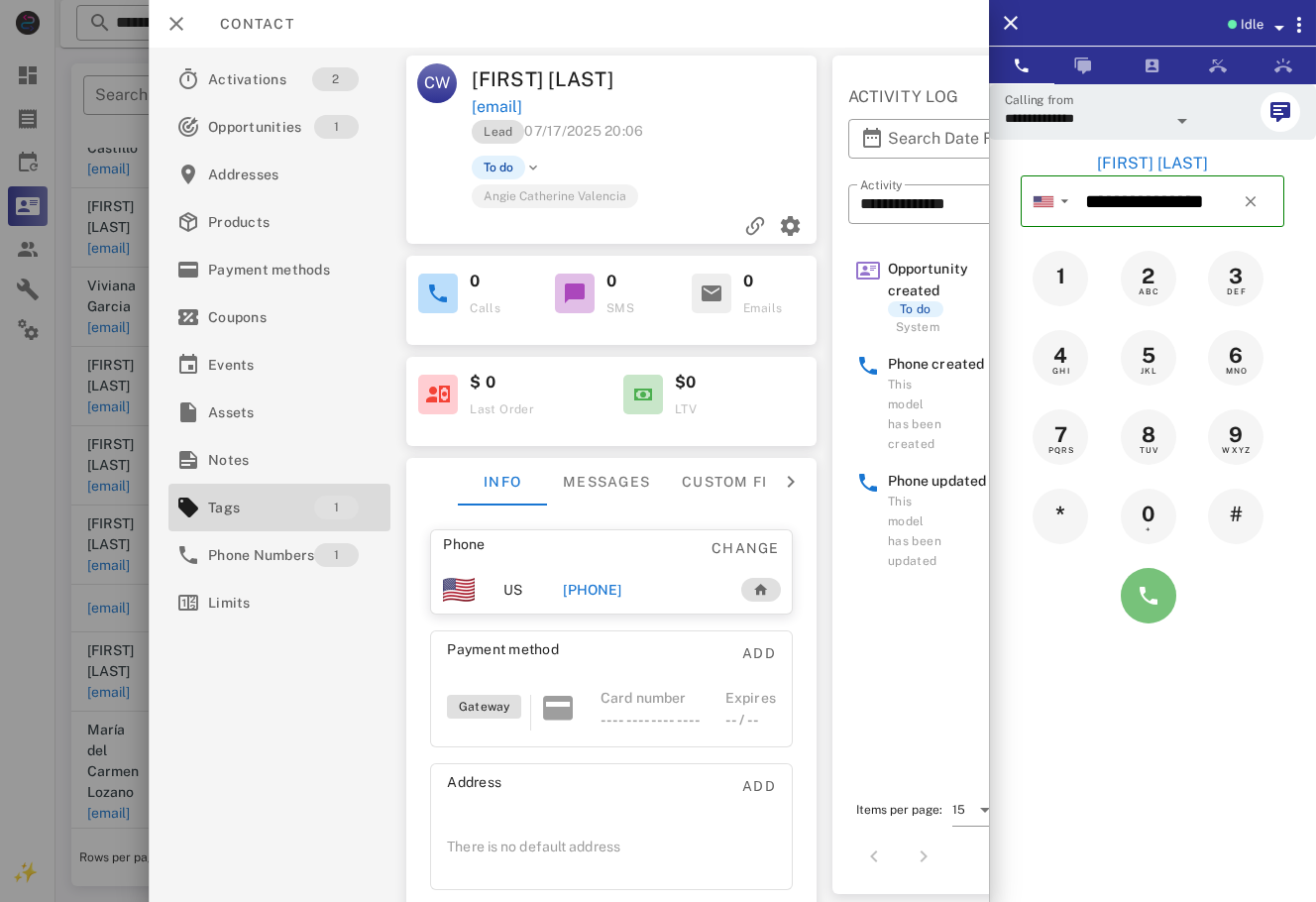 click at bounding box center [1149, 596] 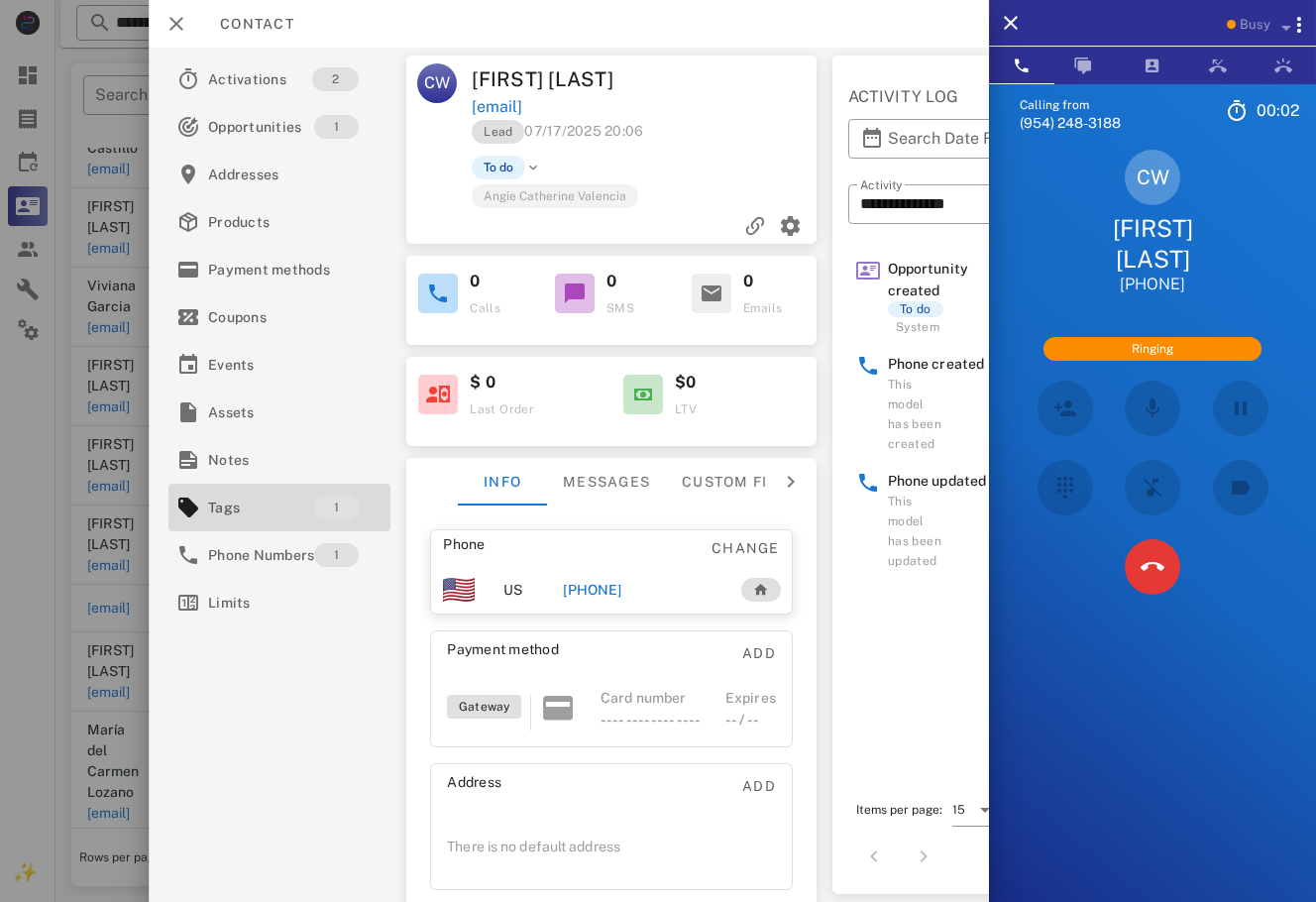 scroll, scrollTop: 186, scrollLeft: 0, axis: vertical 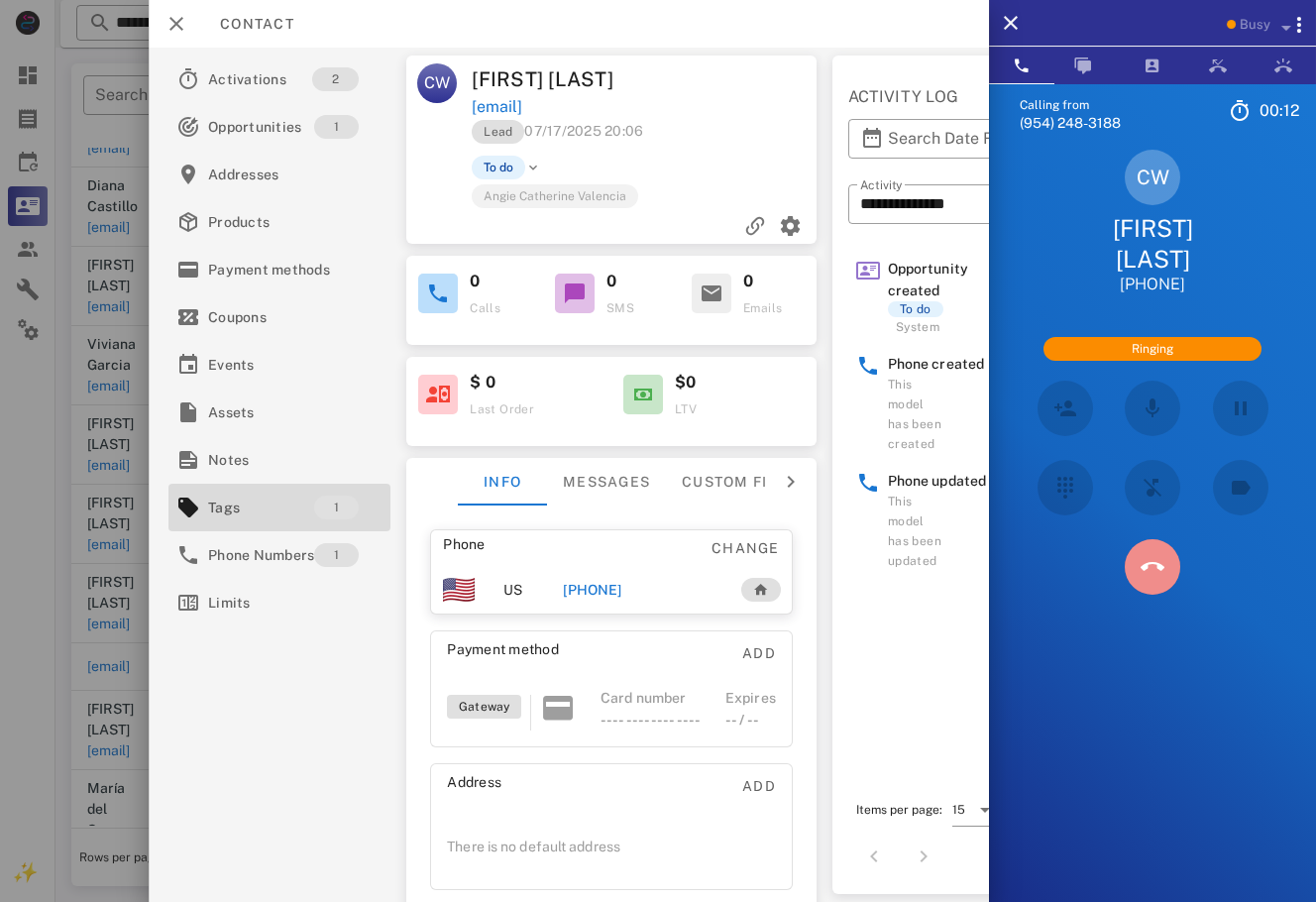 click at bounding box center [1152, 567] 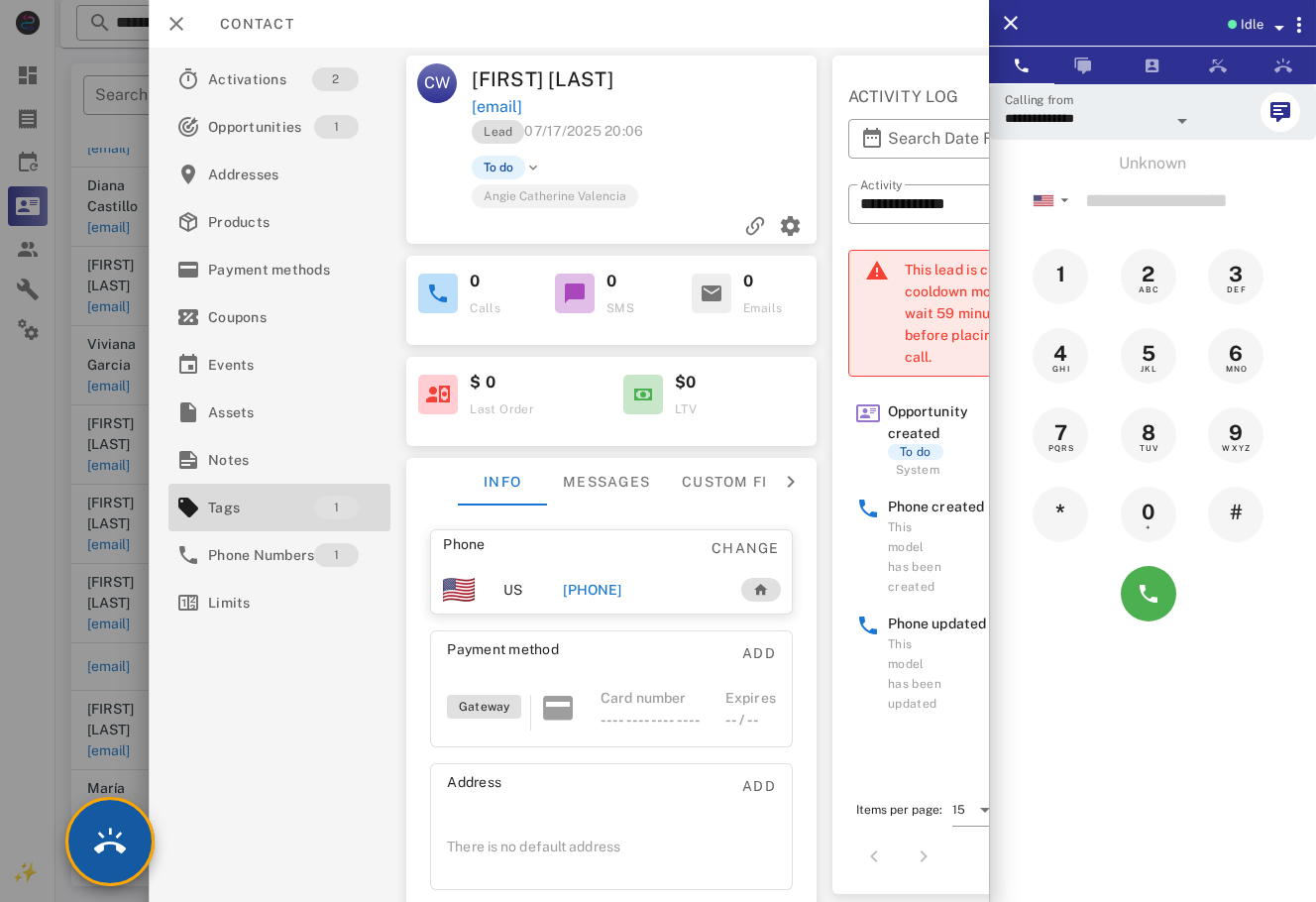 click at bounding box center [110, 842] 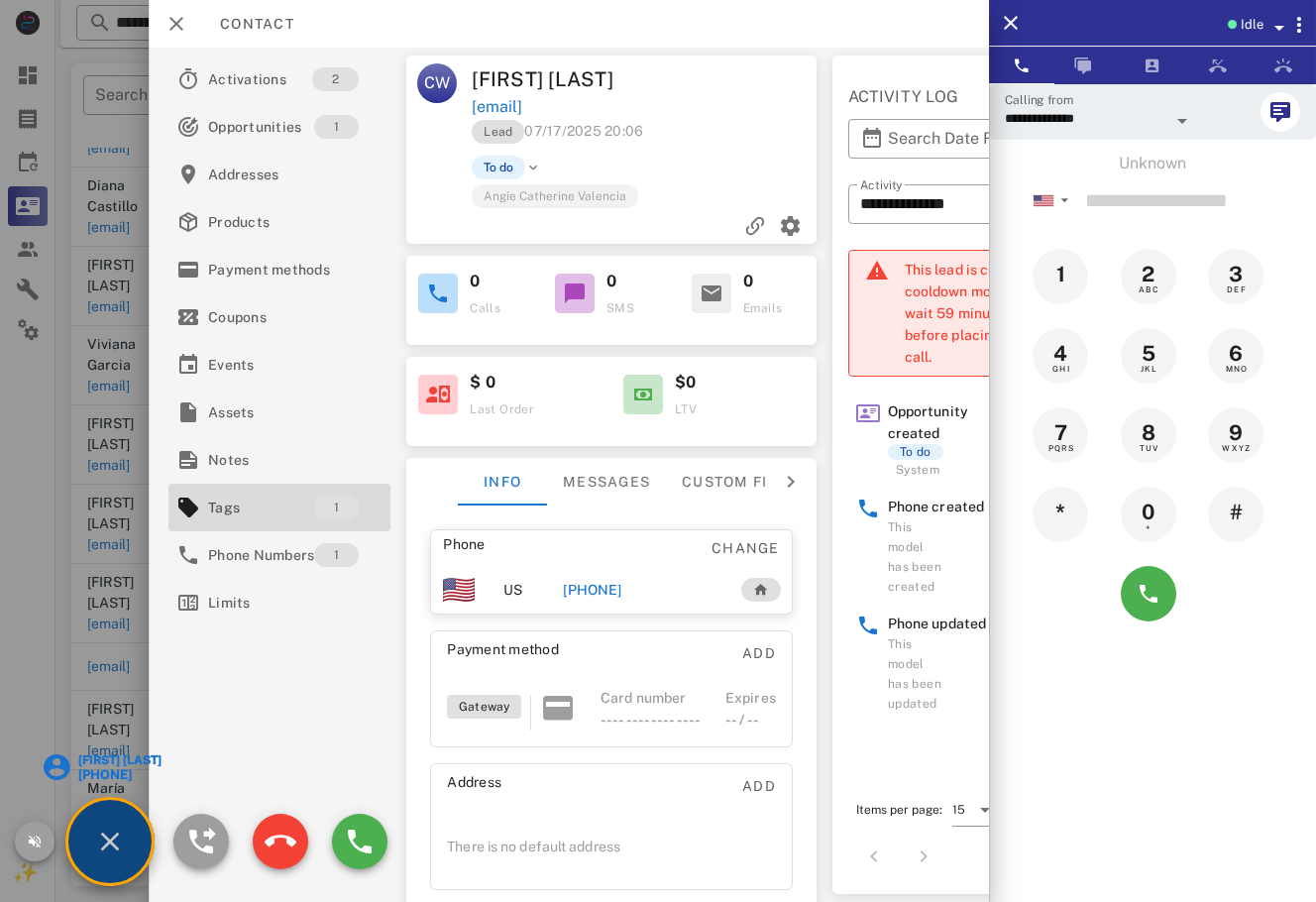 click on "Gloria Gonzalez" at bounding box center (118, 760) 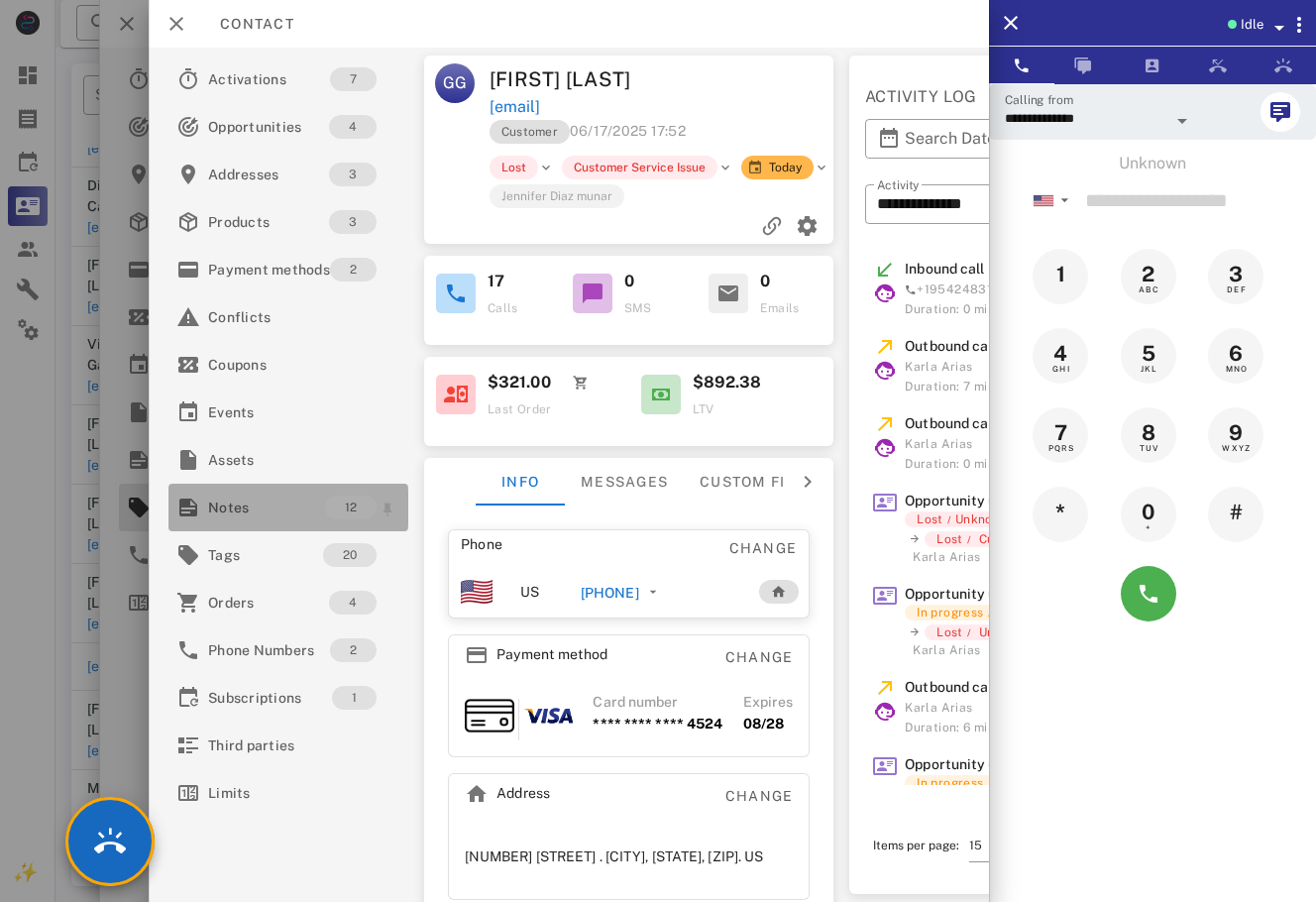 click on "Notes" at bounding box center [267, 507] 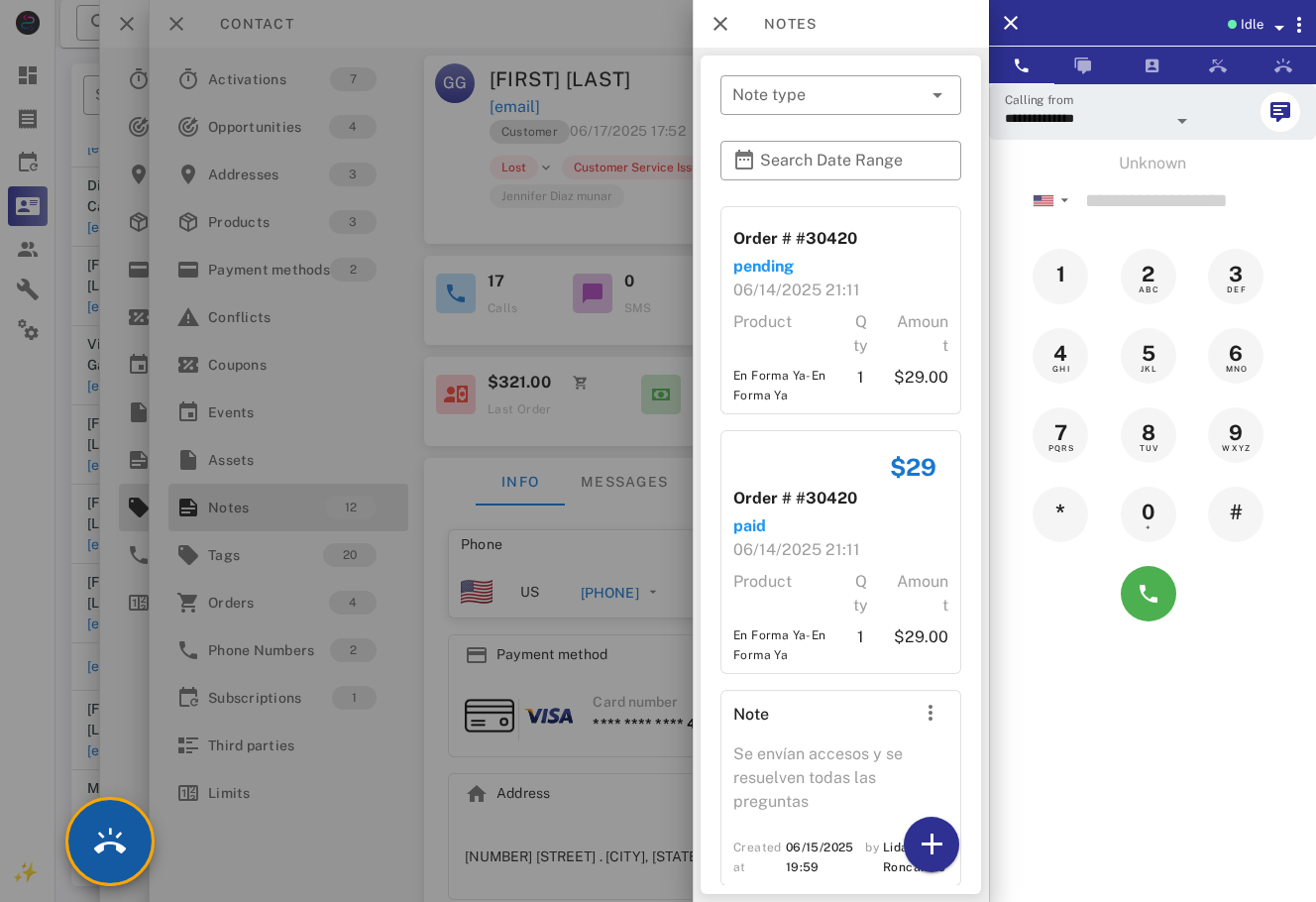 click at bounding box center (110, 842) 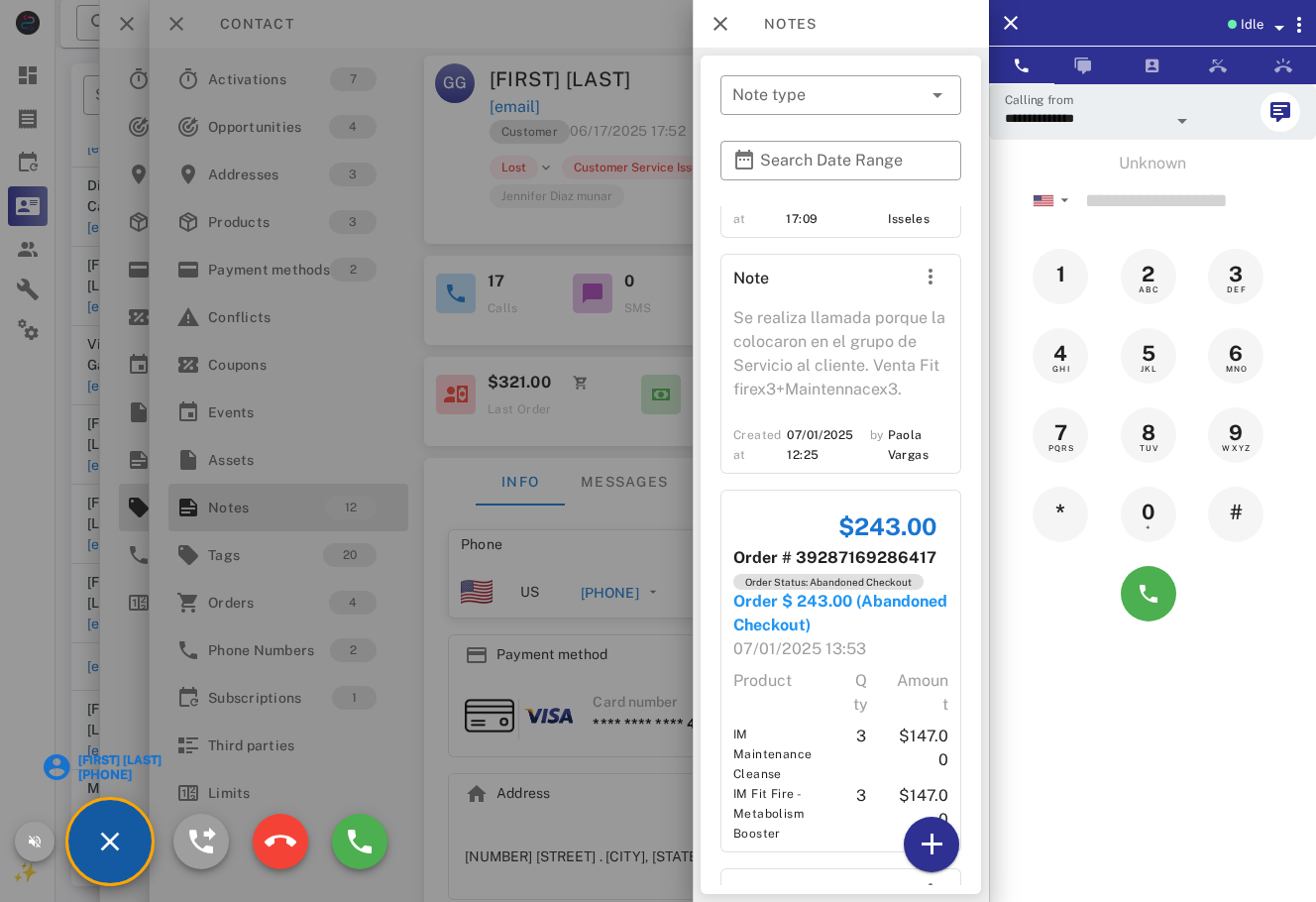 scroll, scrollTop: 2977, scrollLeft: 0, axis: vertical 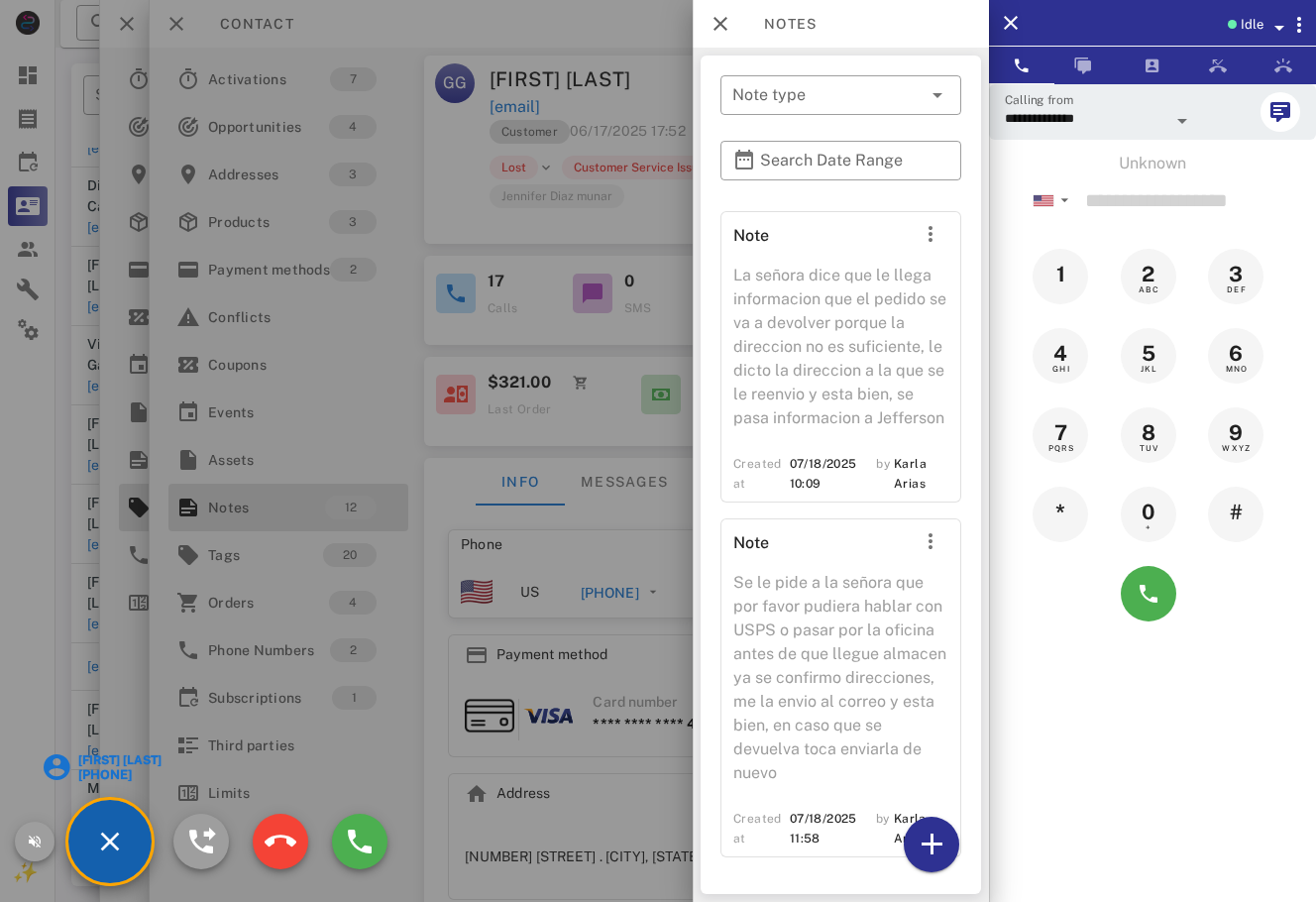 click on "Idle" at bounding box center (1252, 25) 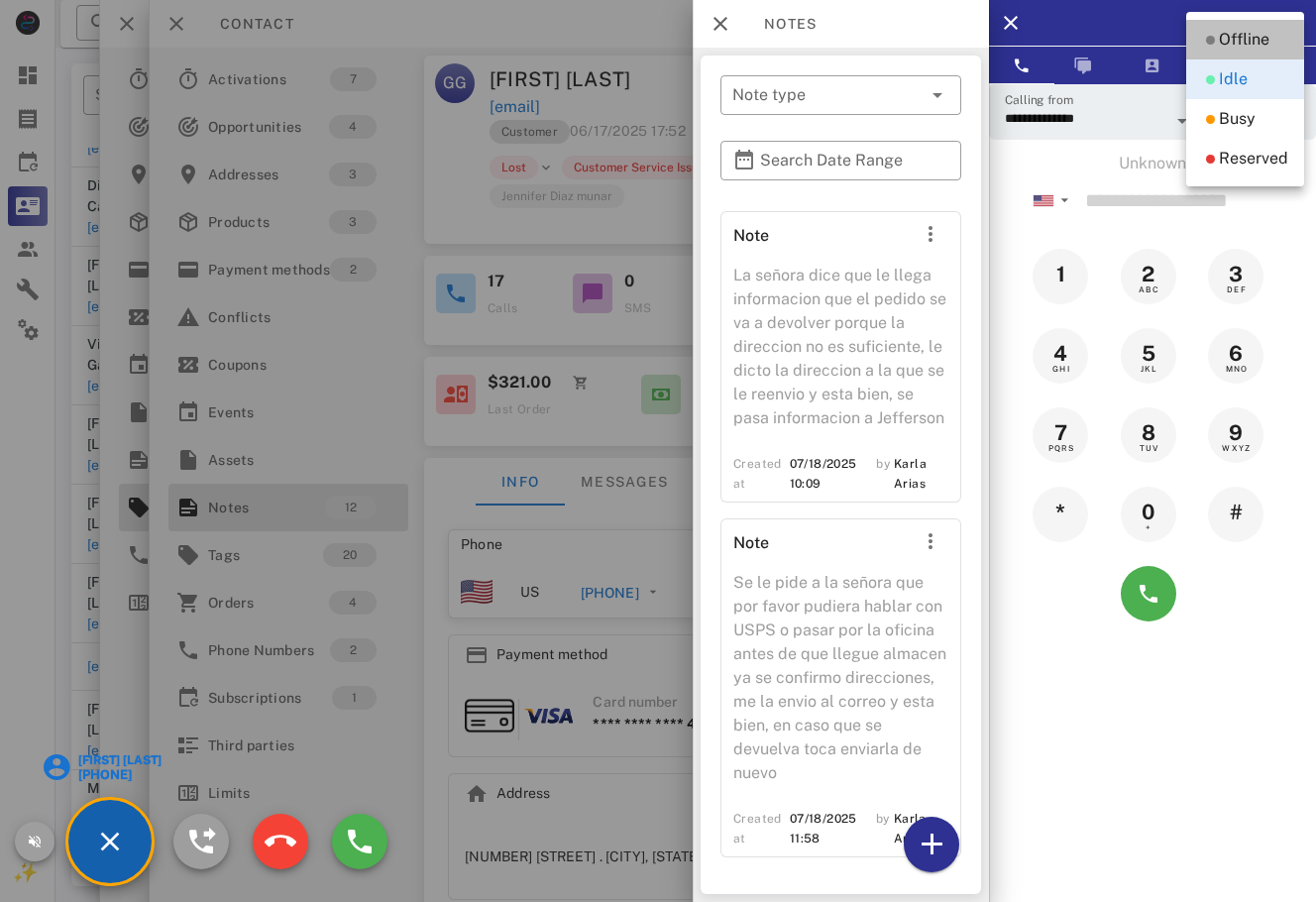 click on "Offline" at bounding box center [1244, 40] 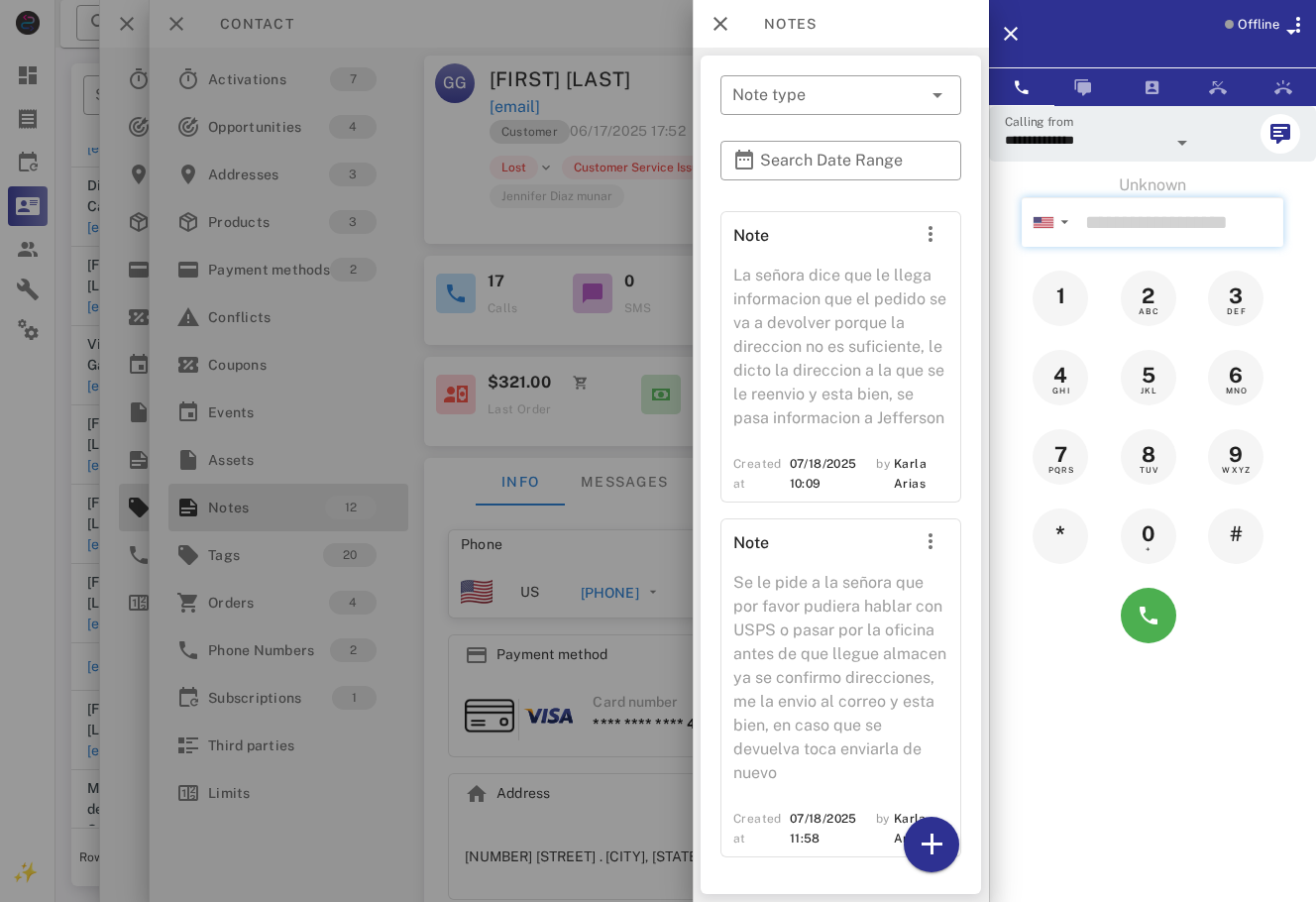 click at bounding box center (1180, 222) 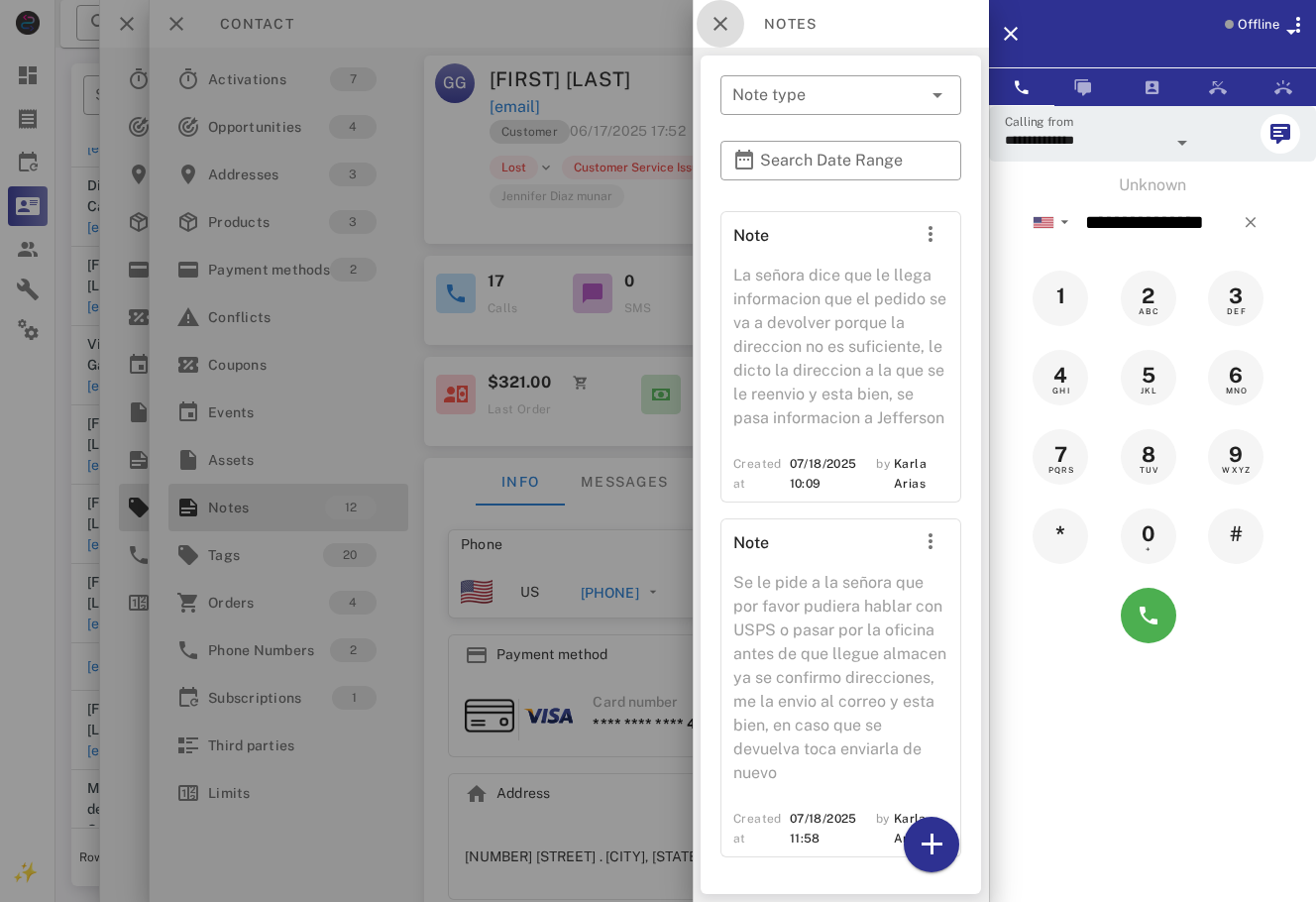 click at bounding box center (720, 24) 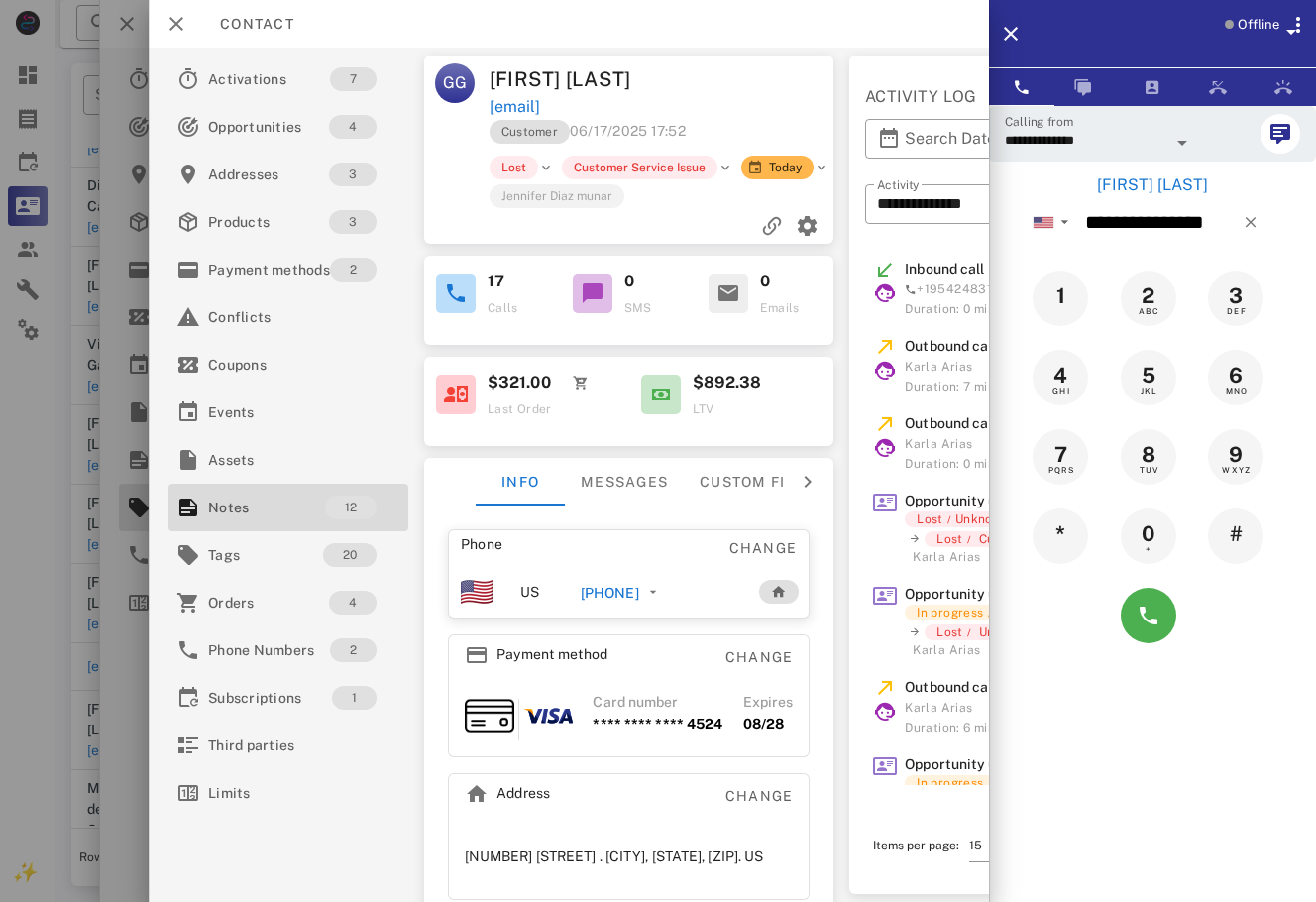 click at bounding box center [658, 451] 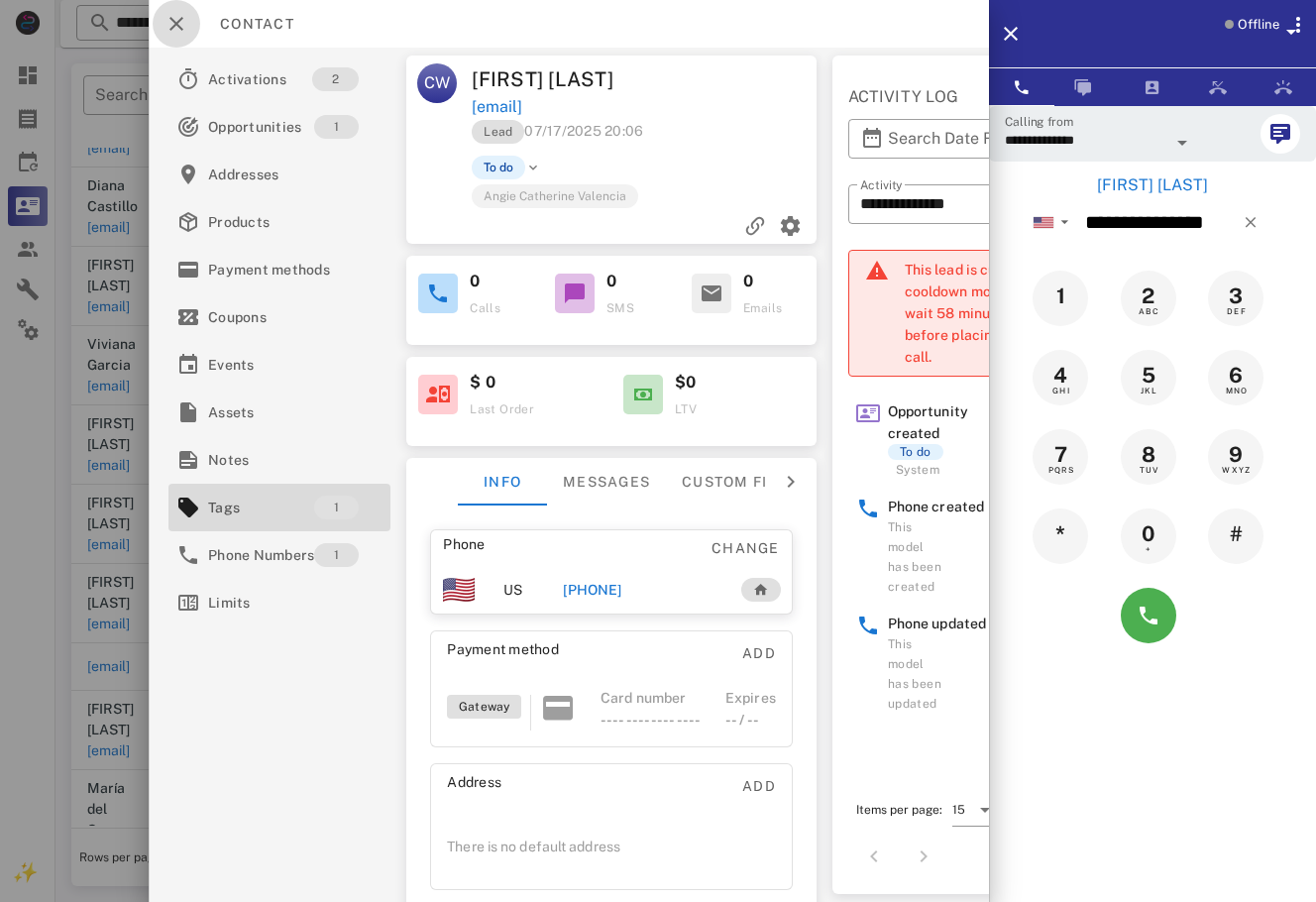 click at bounding box center (176, 24) 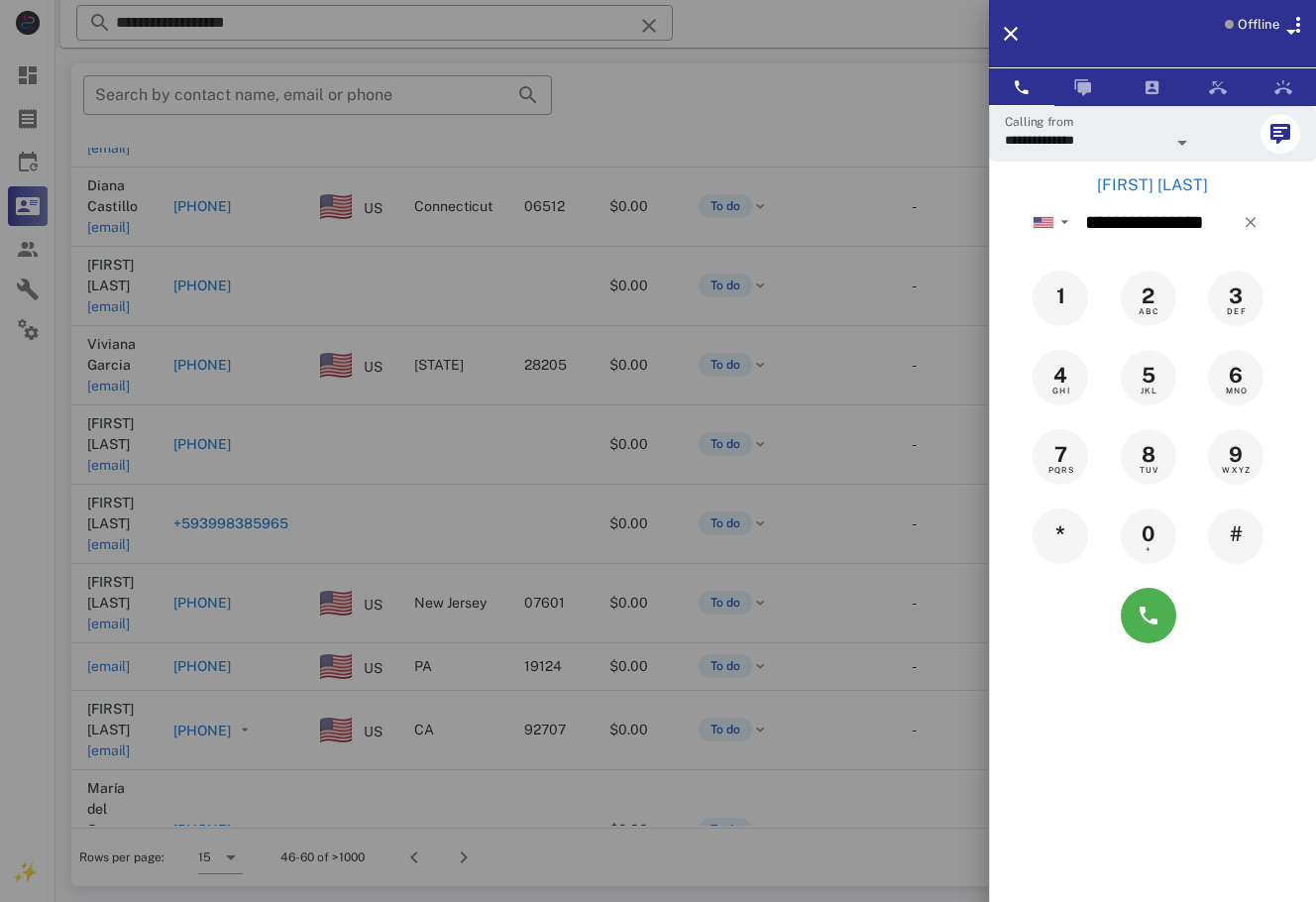 click on "Liliana Prestia" at bounding box center (1152, 185) 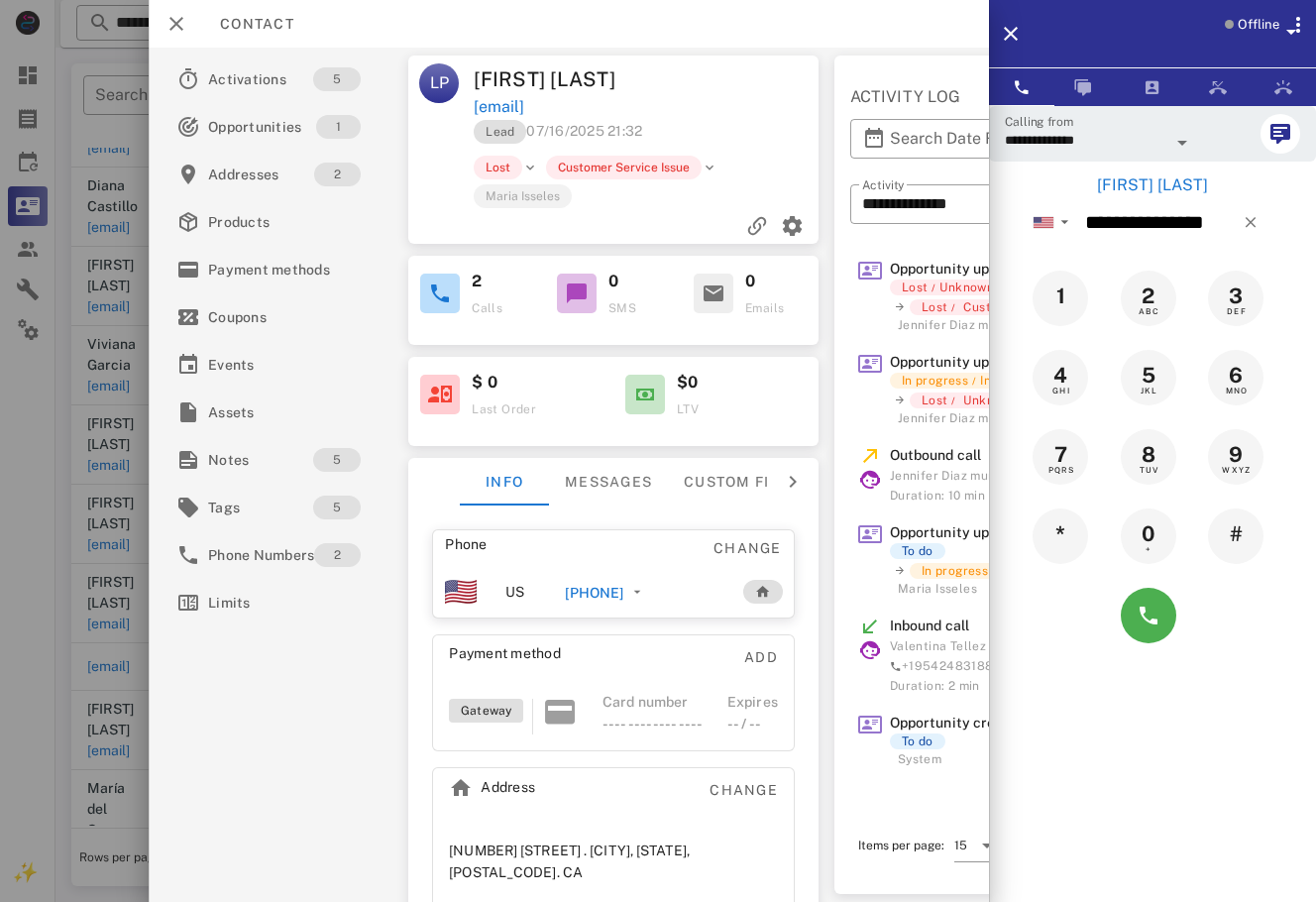 click on "+16472273136" at bounding box center (594, 593) 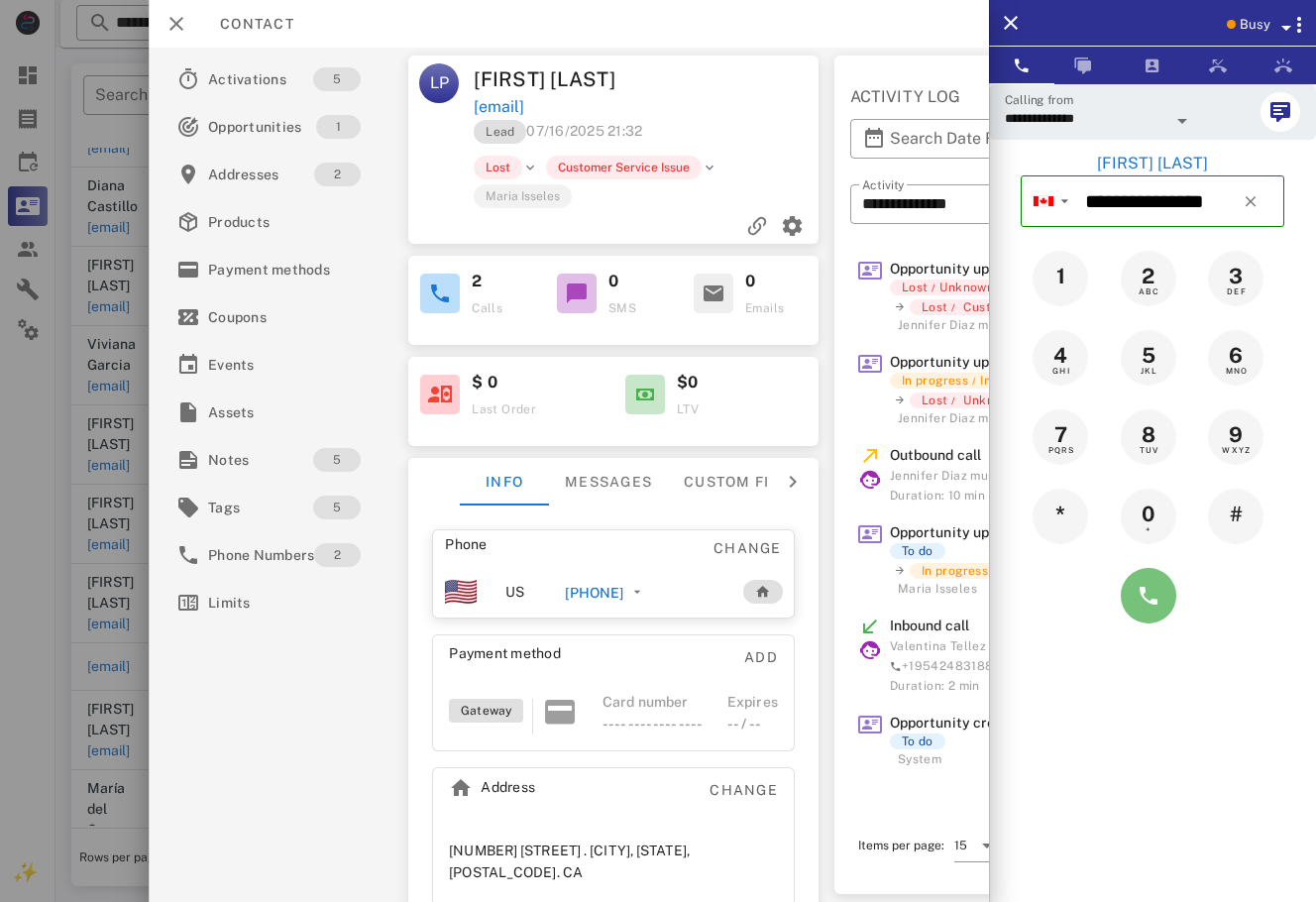click at bounding box center (1149, 596) 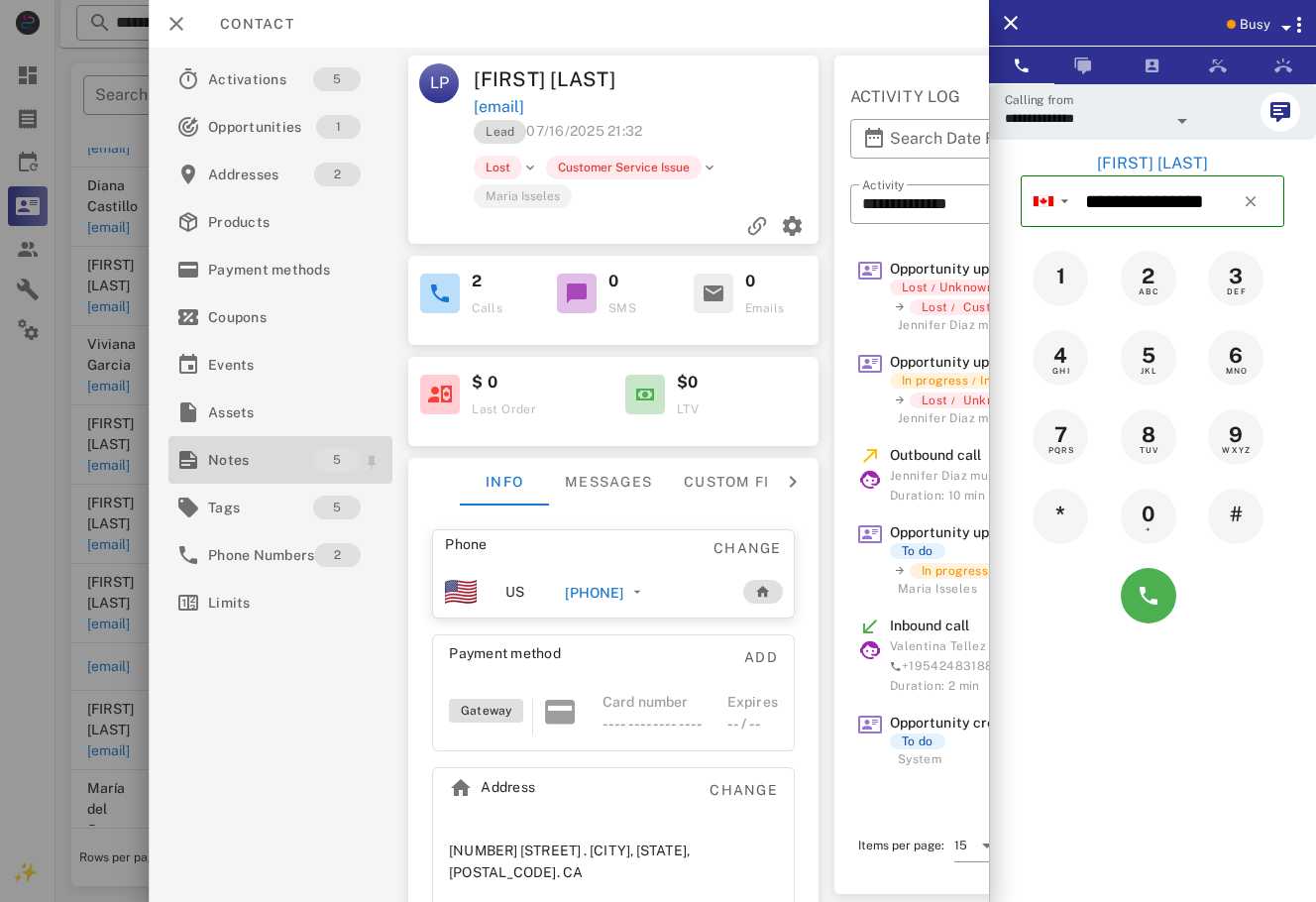 click on "Notes" at bounding box center (261, 460) 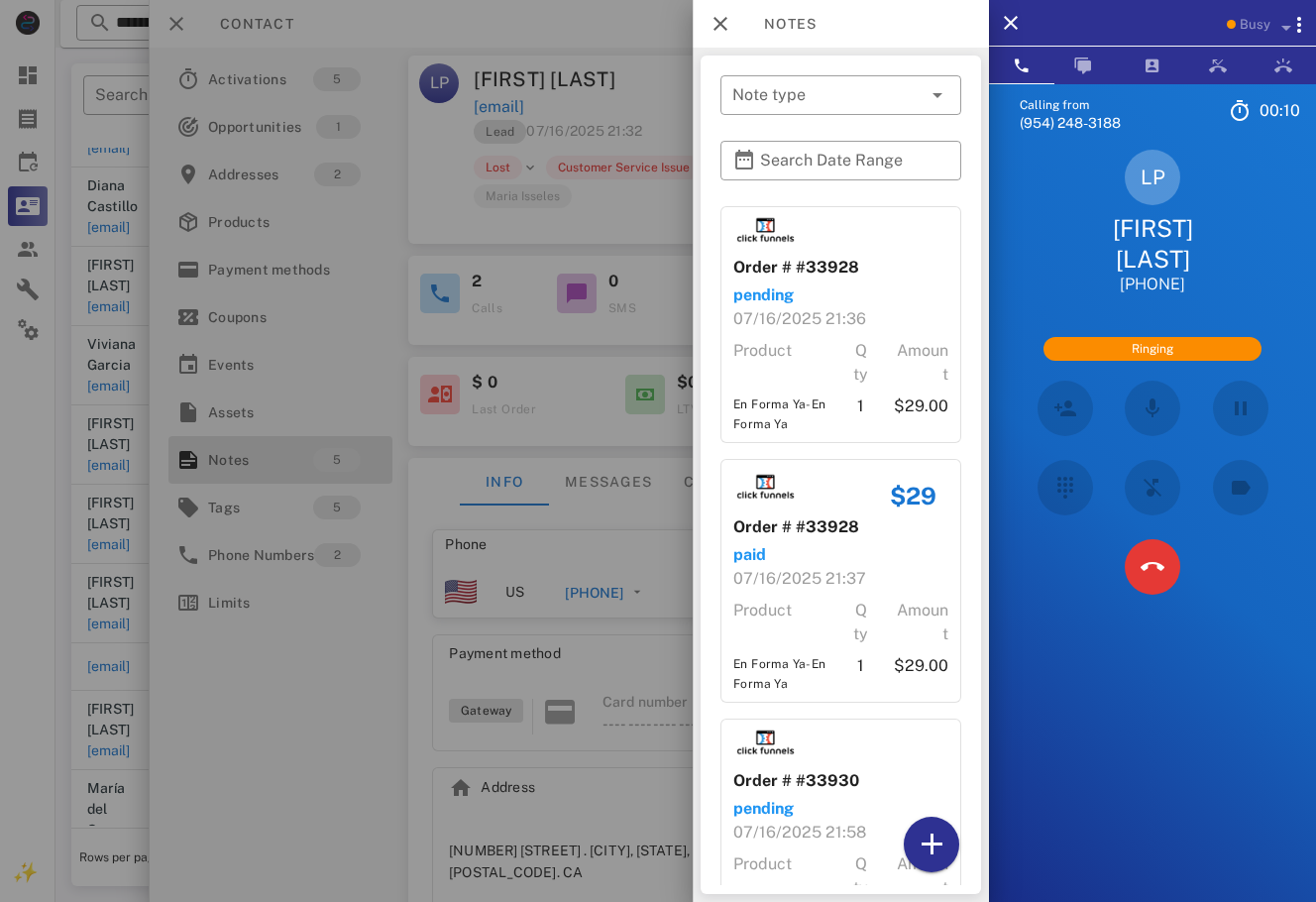 click on "Calling from (954) 248-3188 00: 10  Unknown      ▼     Andorra
+376
Argentina
+54
Aruba
+297
Australia
+61
Belgium (België)
+32
Bolivia
+591
Brazil (Brasil)
+55
Canada
+1
Chile
+56
Colombia
+57
Costa Rica
+506
Dominican Republic (República Dominicana)
+1
Ecuador
+593
El Salvador
+503
France
+33
Germany (Deutschland)
+49
Guadeloupe
+590
Guatemala
+502
Honduras
+504
Iceland (Ísland)
+354
India (भारत)
+91
Israel (‫ישראל‬‎)
+972
Italy (Italia)
+39" at bounding box center (1152, 534) 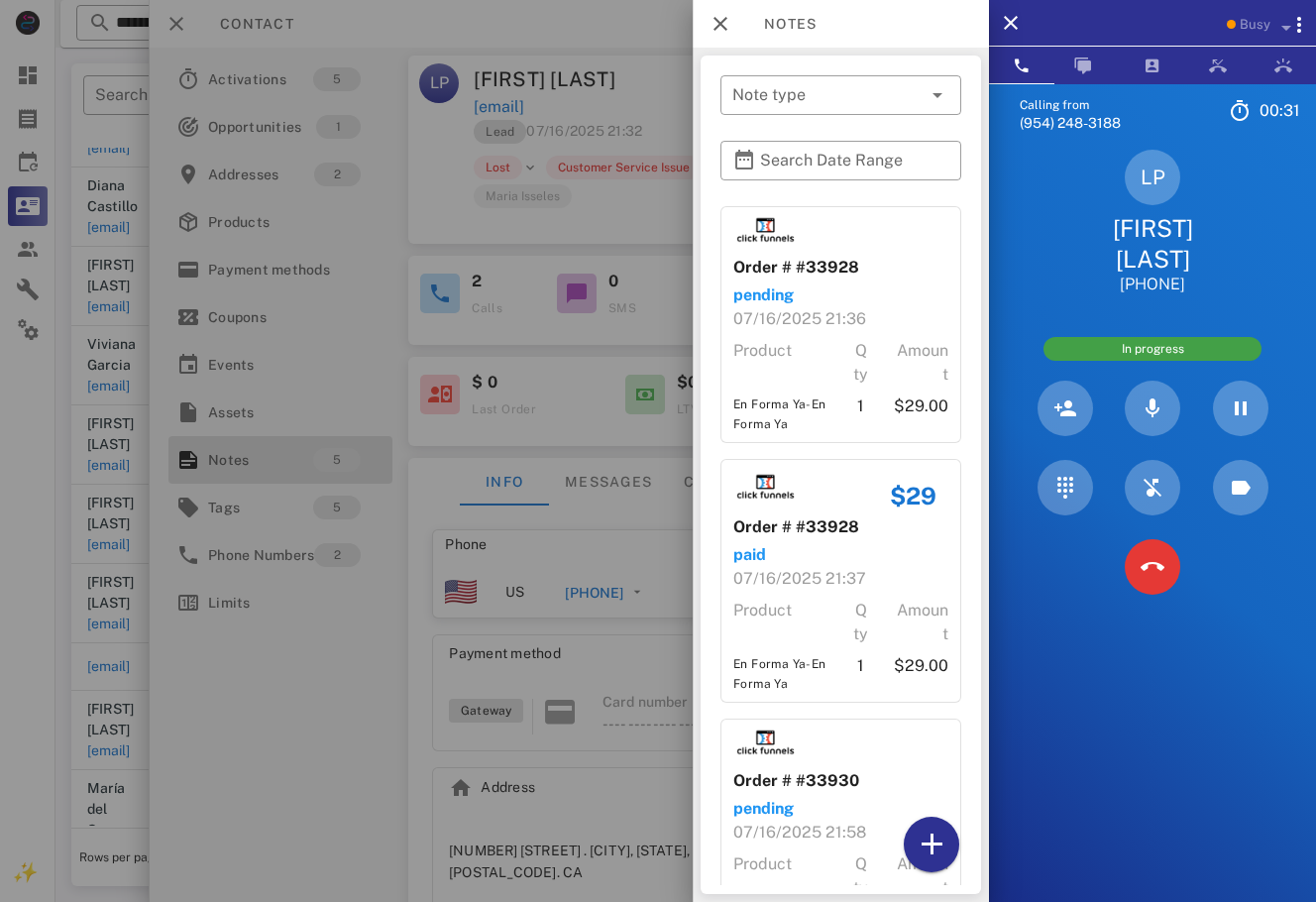 click at bounding box center (1152, 567) 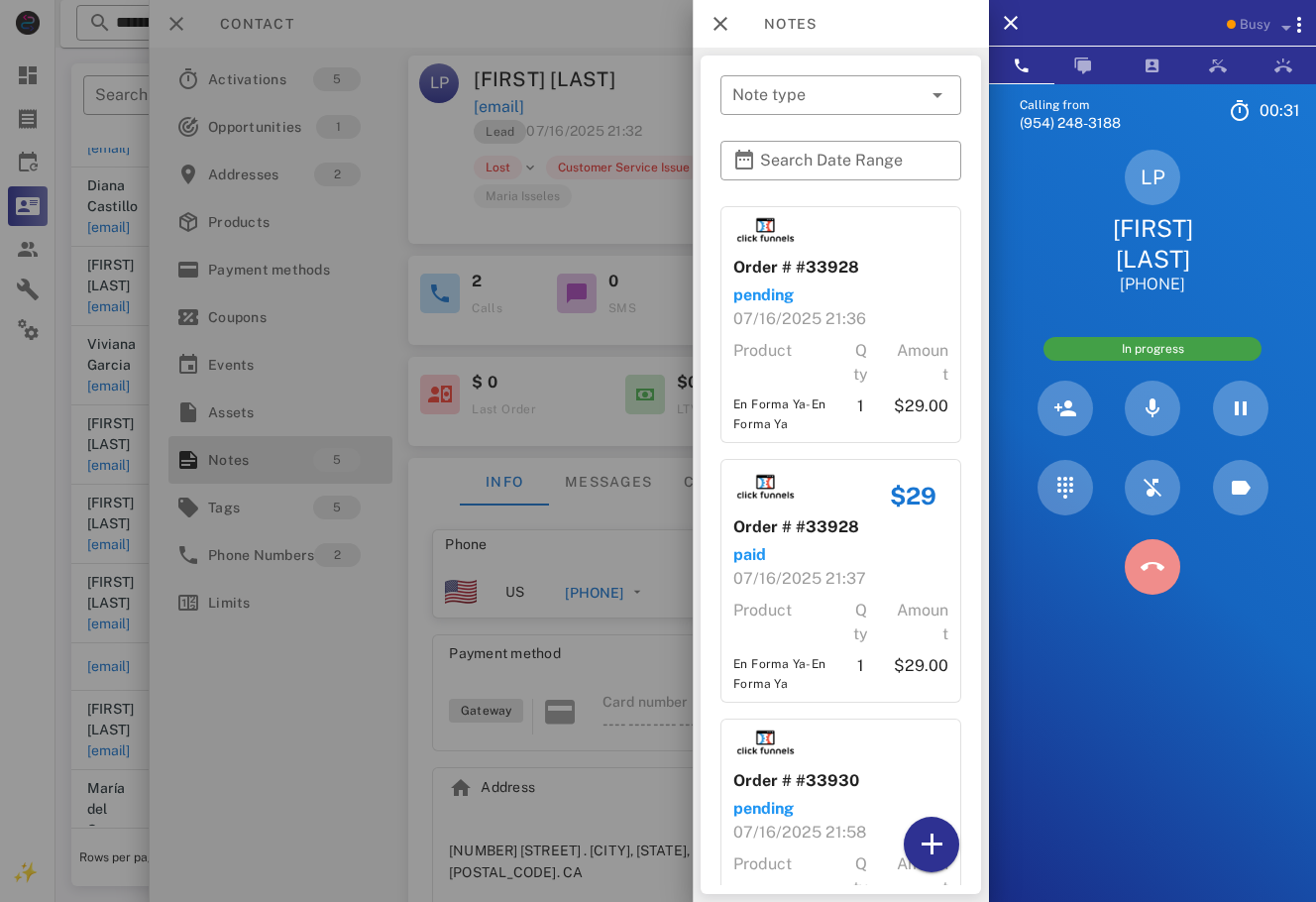 click at bounding box center (1152, 567) 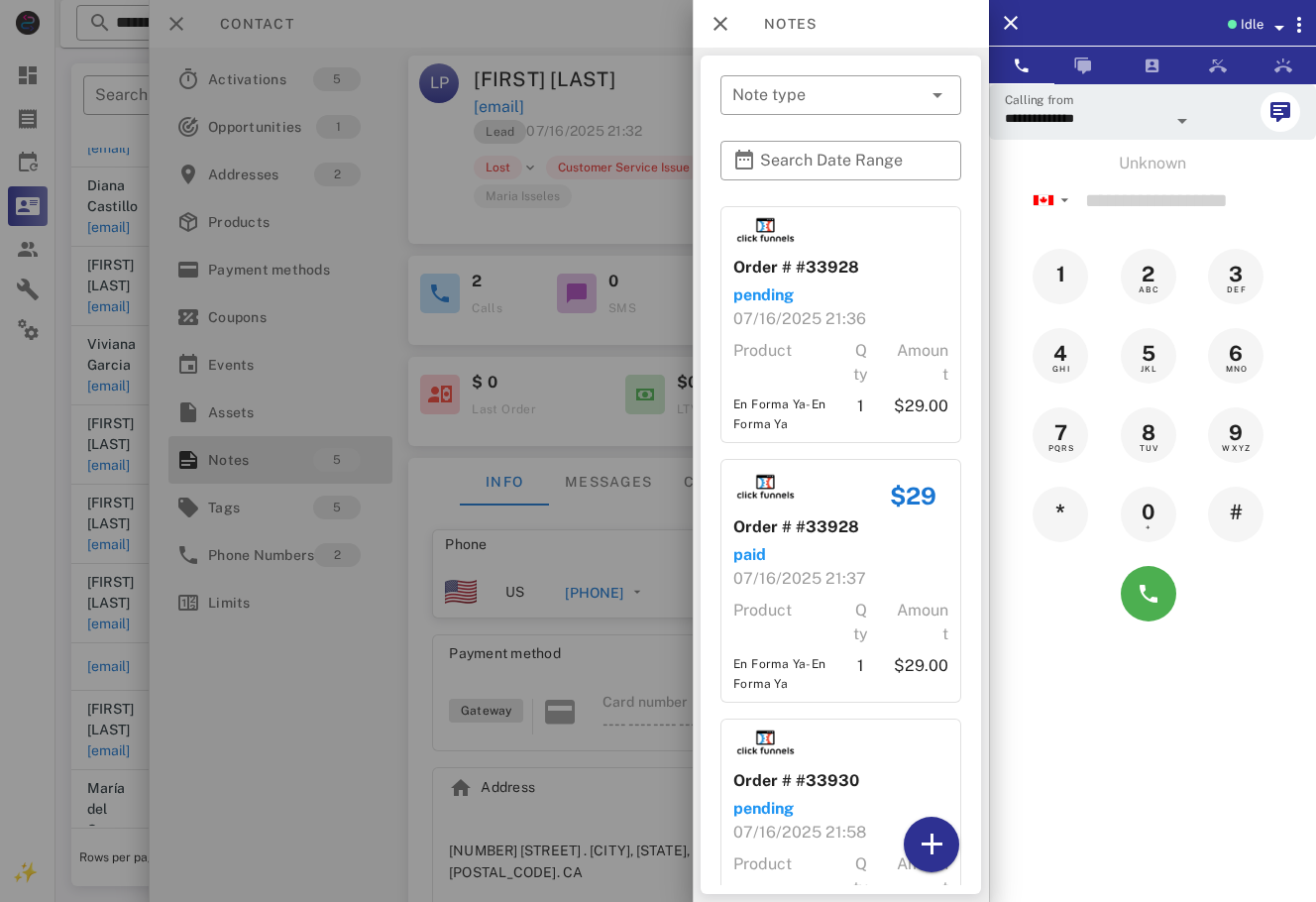 click on "Idle" at bounding box center [1252, 25] 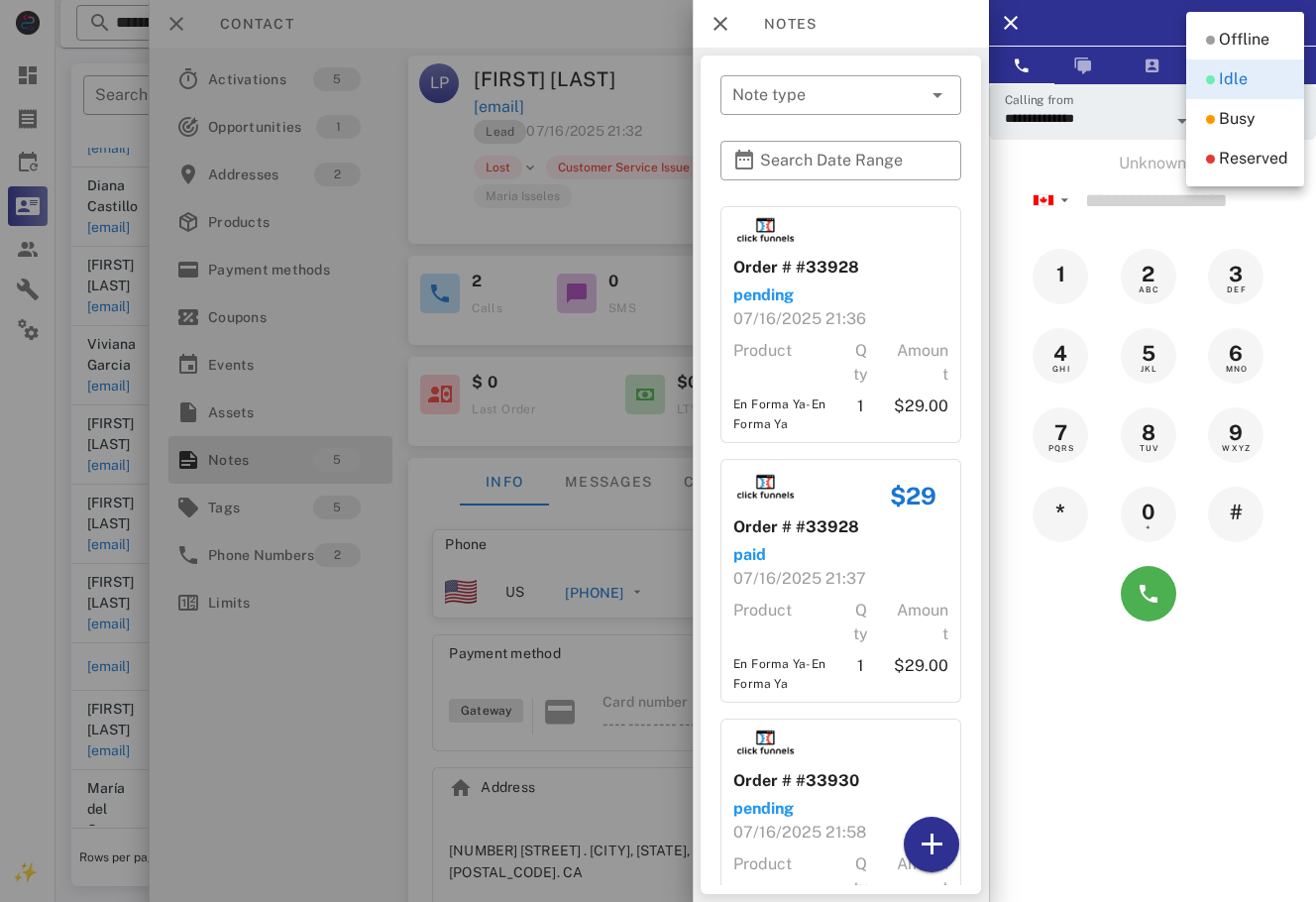 click at bounding box center [658, 451] 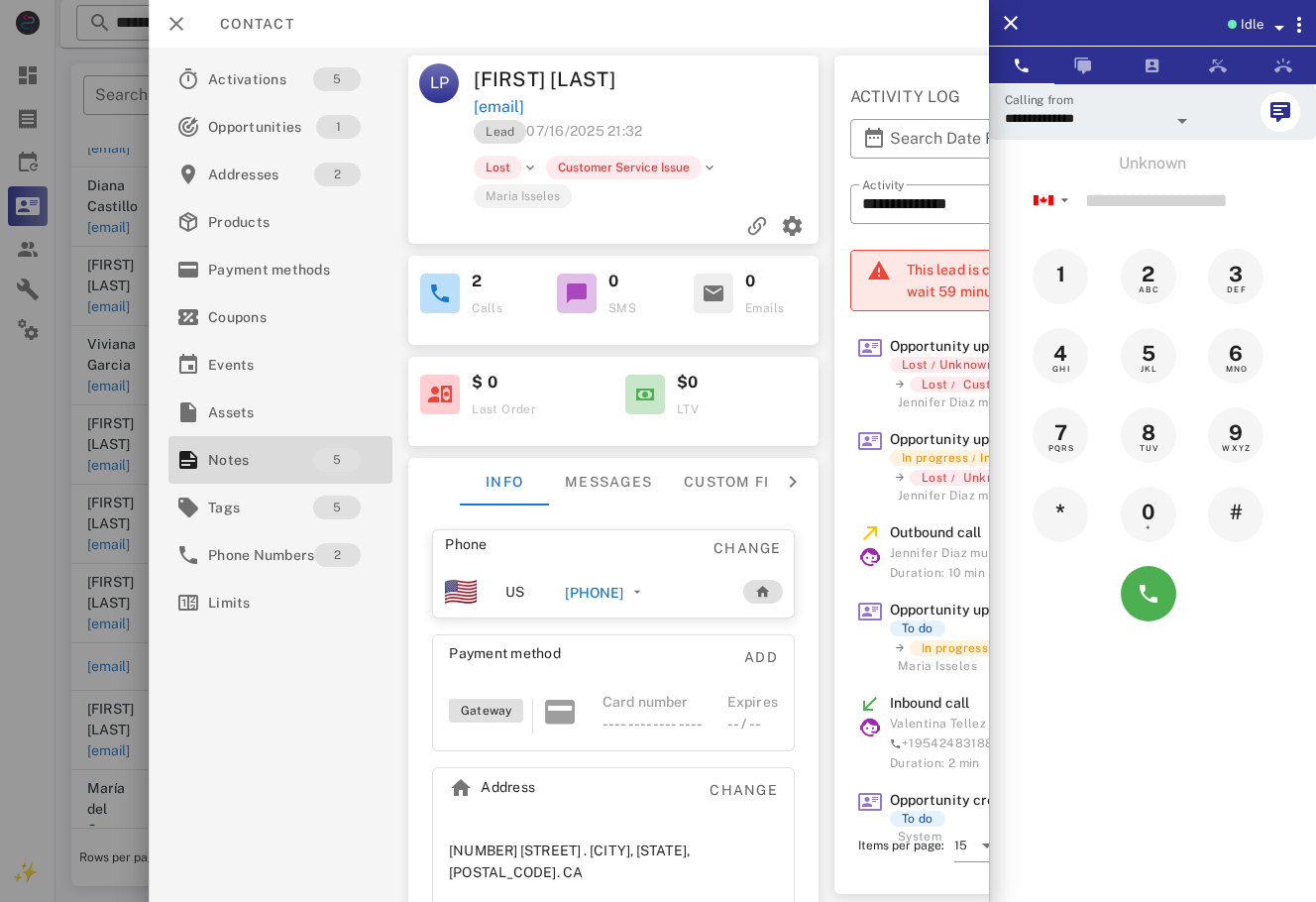 click on "Contact" at bounding box center (247, 24) 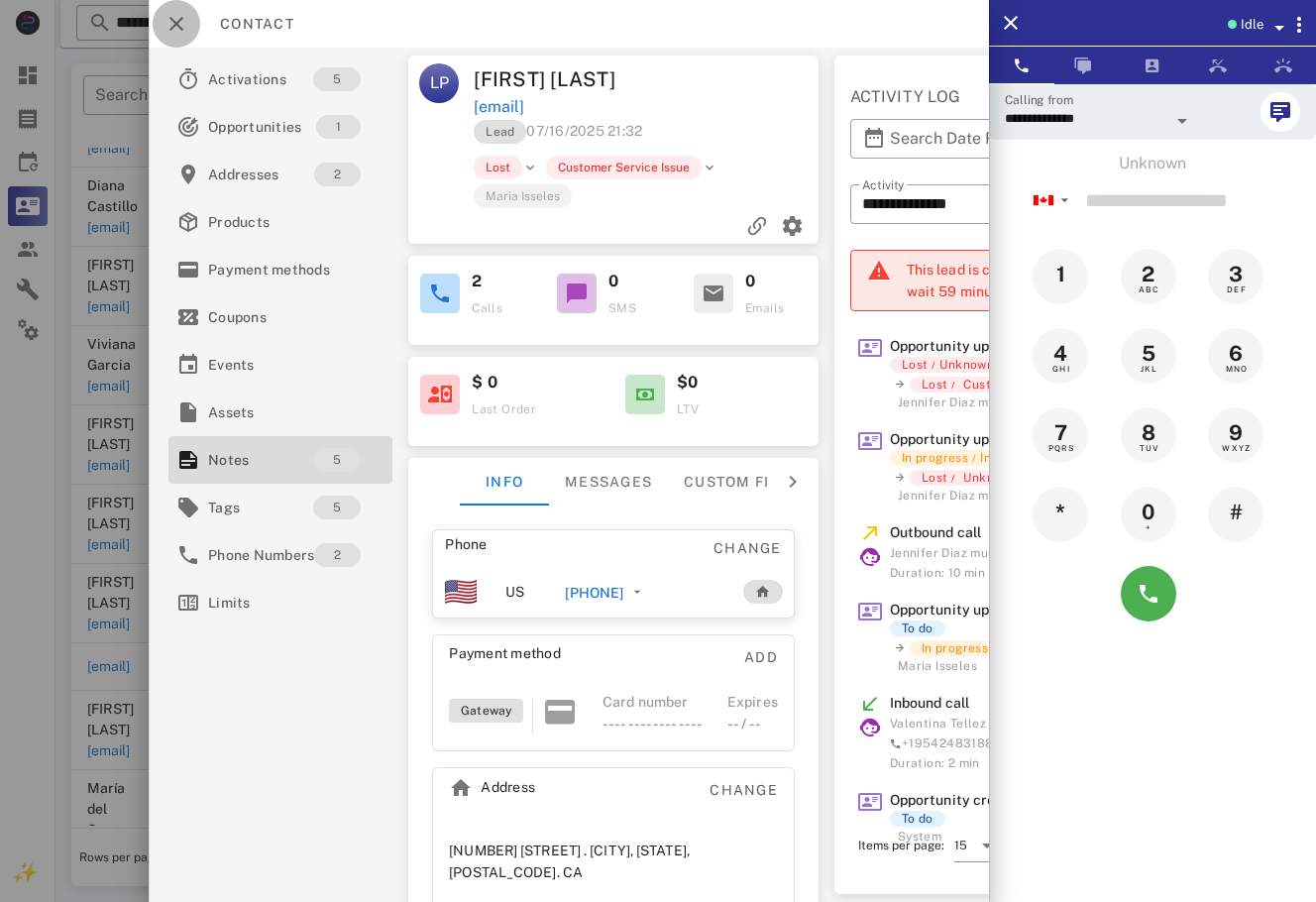 click at bounding box center [176, 24] 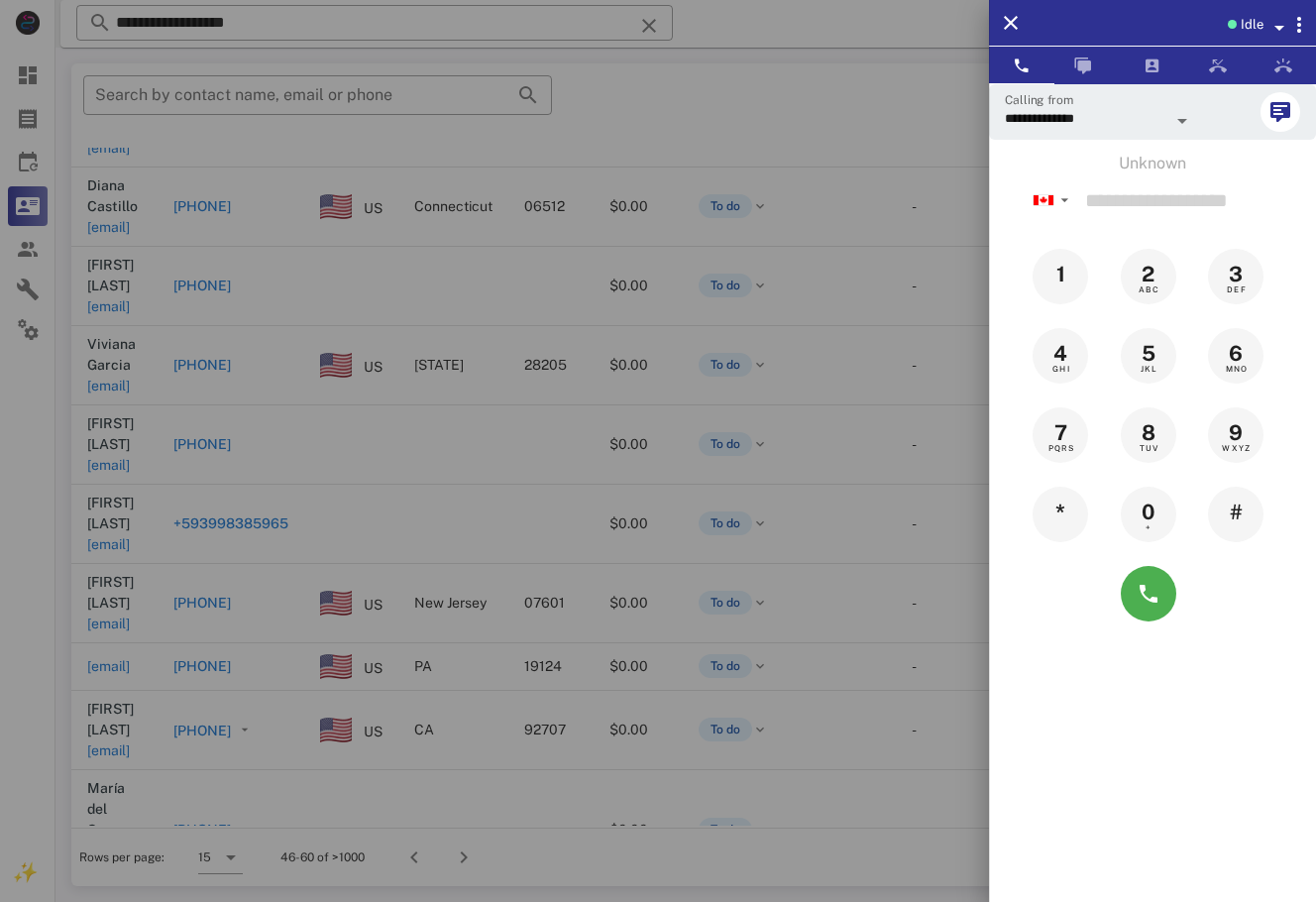 click at bounding box center (658, 451) 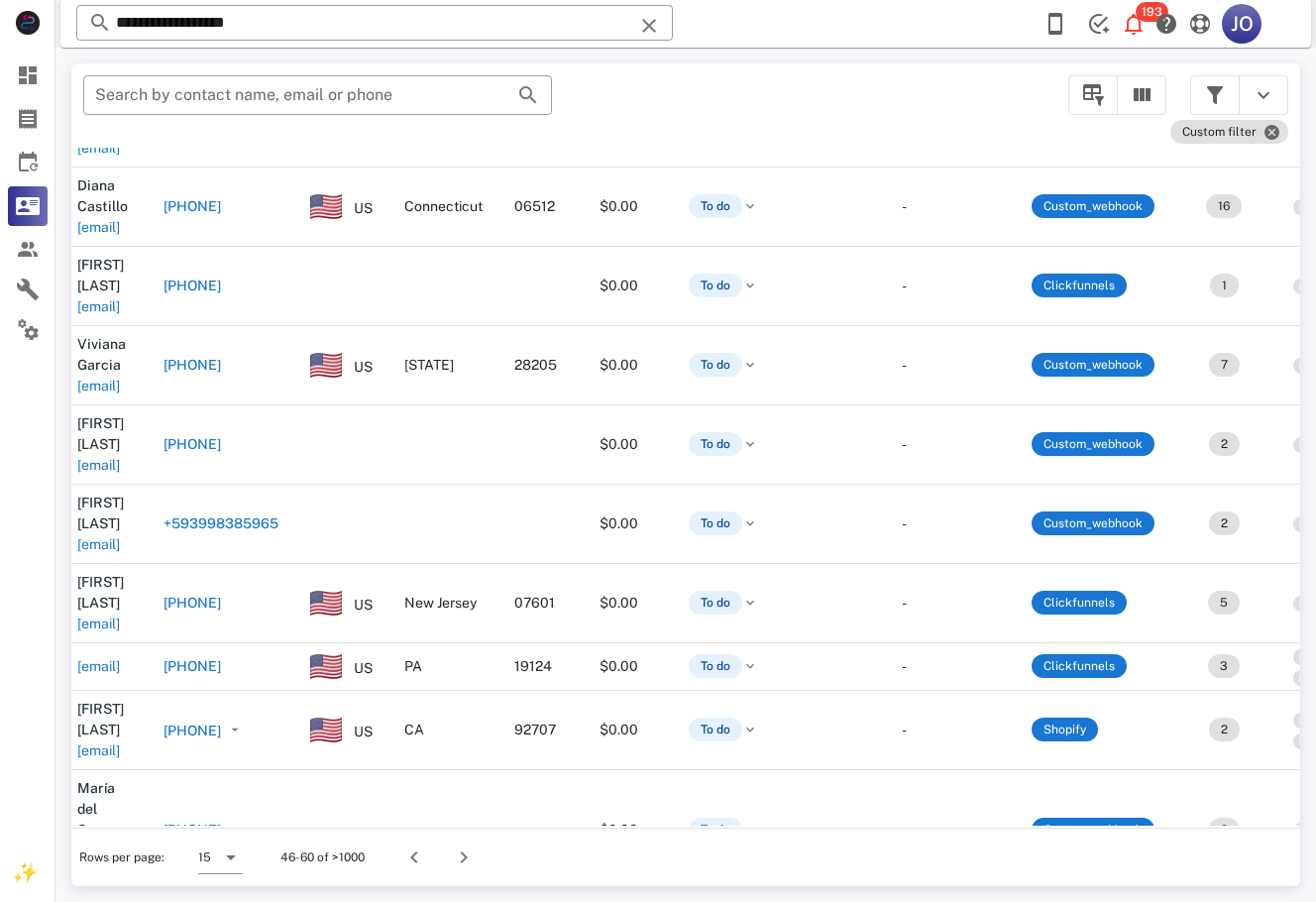 scroll, scrollTop: 186, scrollLeft: 0, axis: vertical 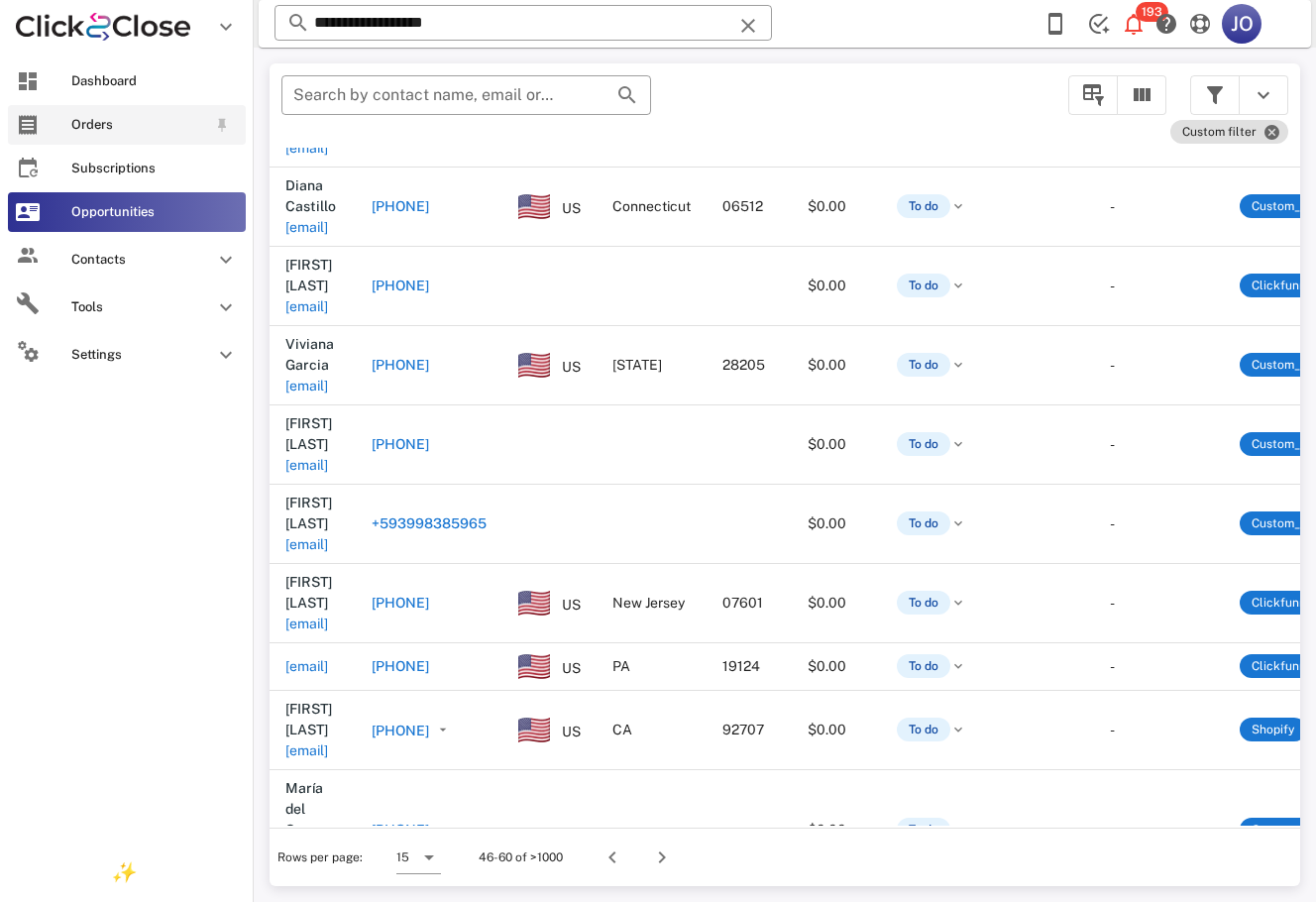 click at bounding box center [28, 125] 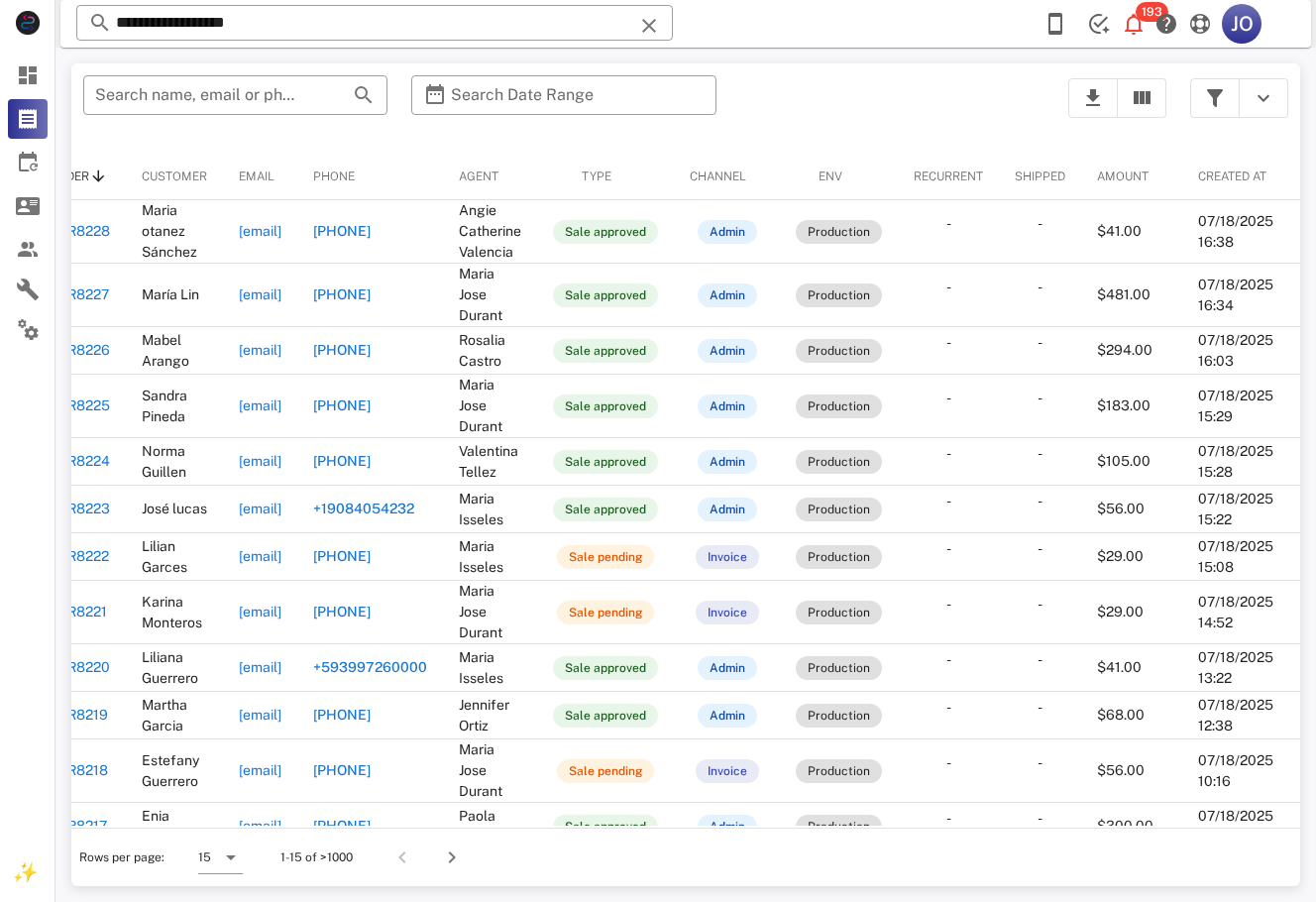 scroll, scrollTop: 0, scrollLeft: 0, axis: both 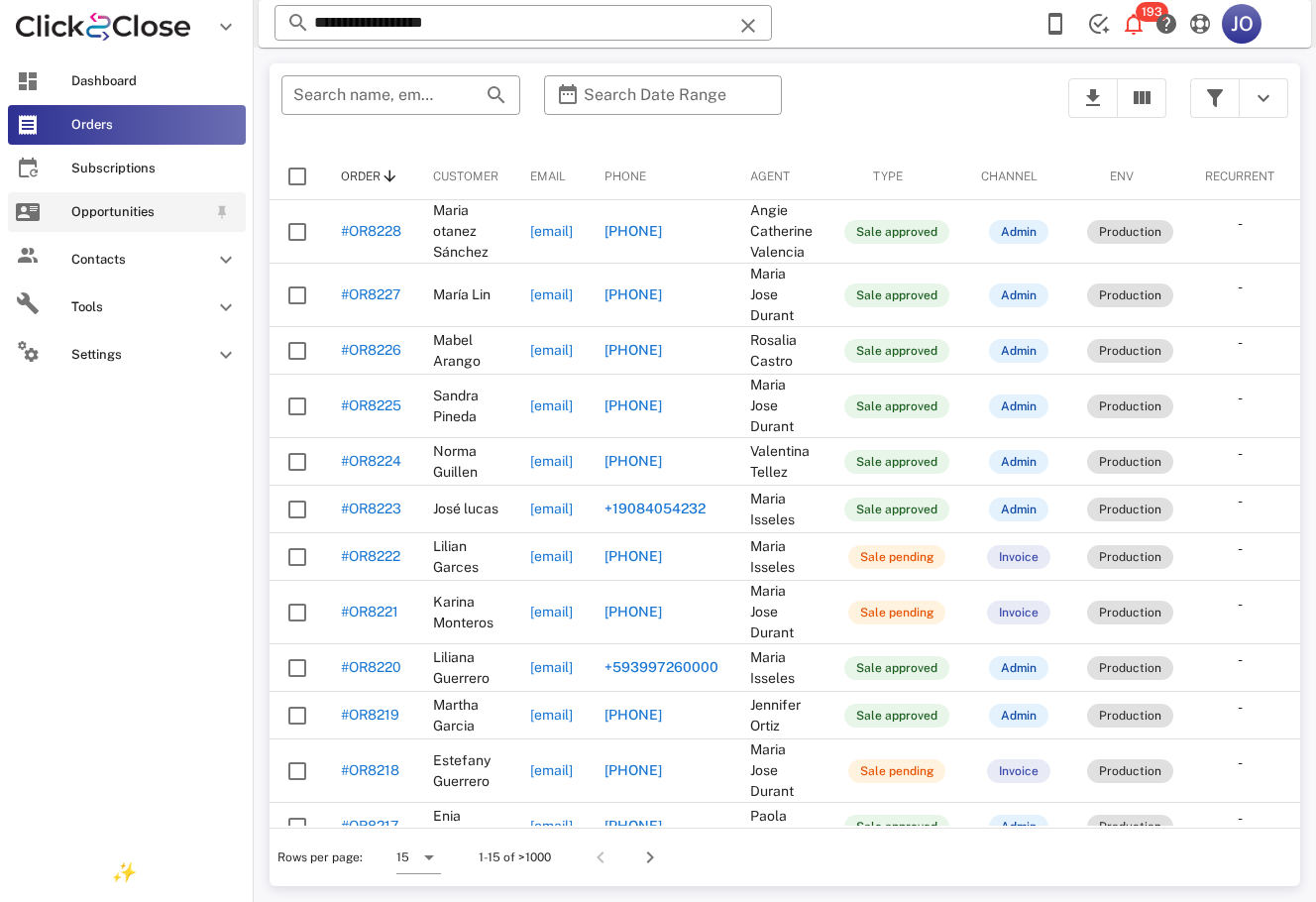 click on "Opportunities" at bounding box center (139, 212) 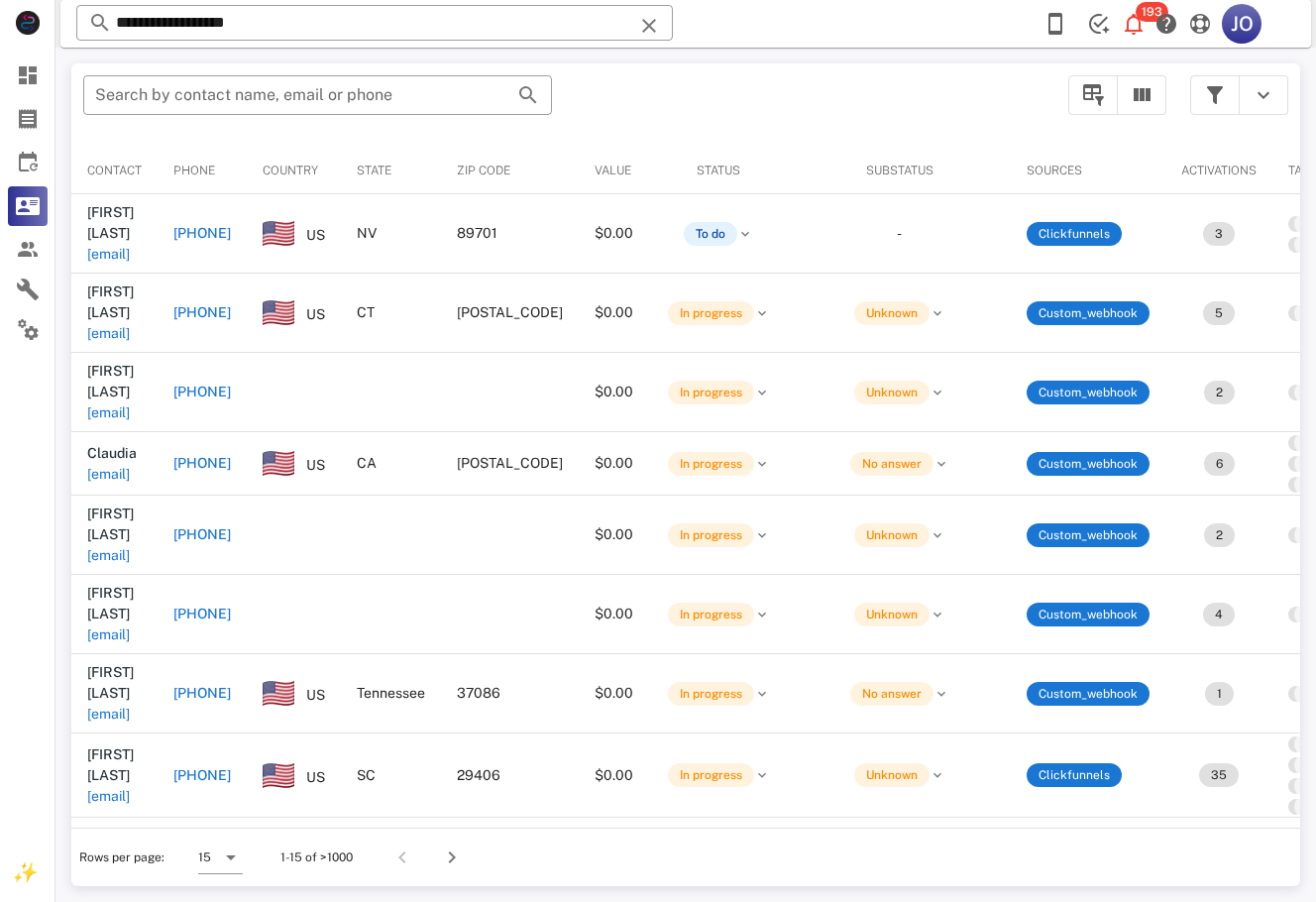 scroll, scrollTop: 0, scrollLeft: 611, axis: horizontal 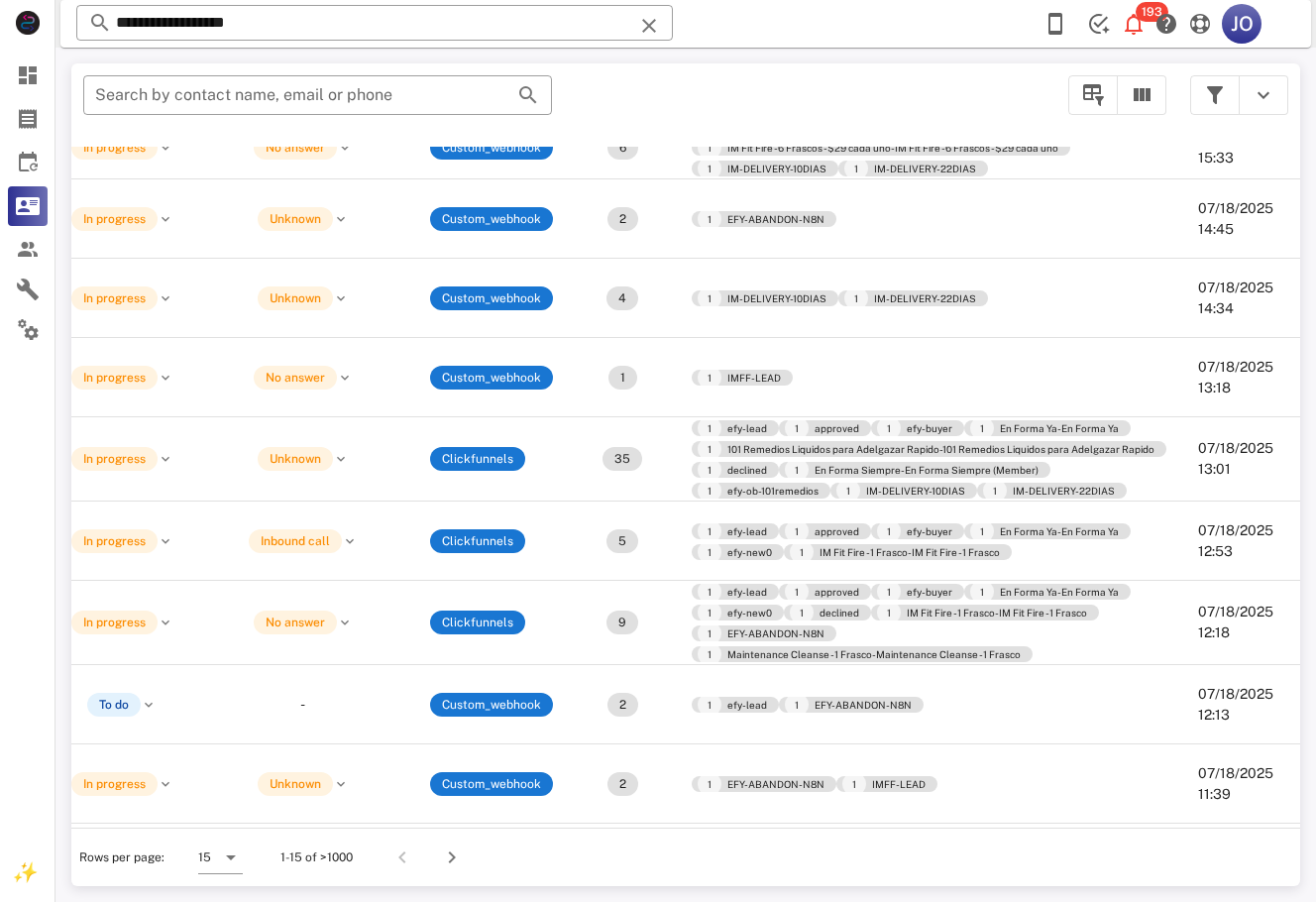 drag, startPoint x: 1294, startPoint y: 542, endPoint x: 11, endPoint y: 71, distance: 1366.7224 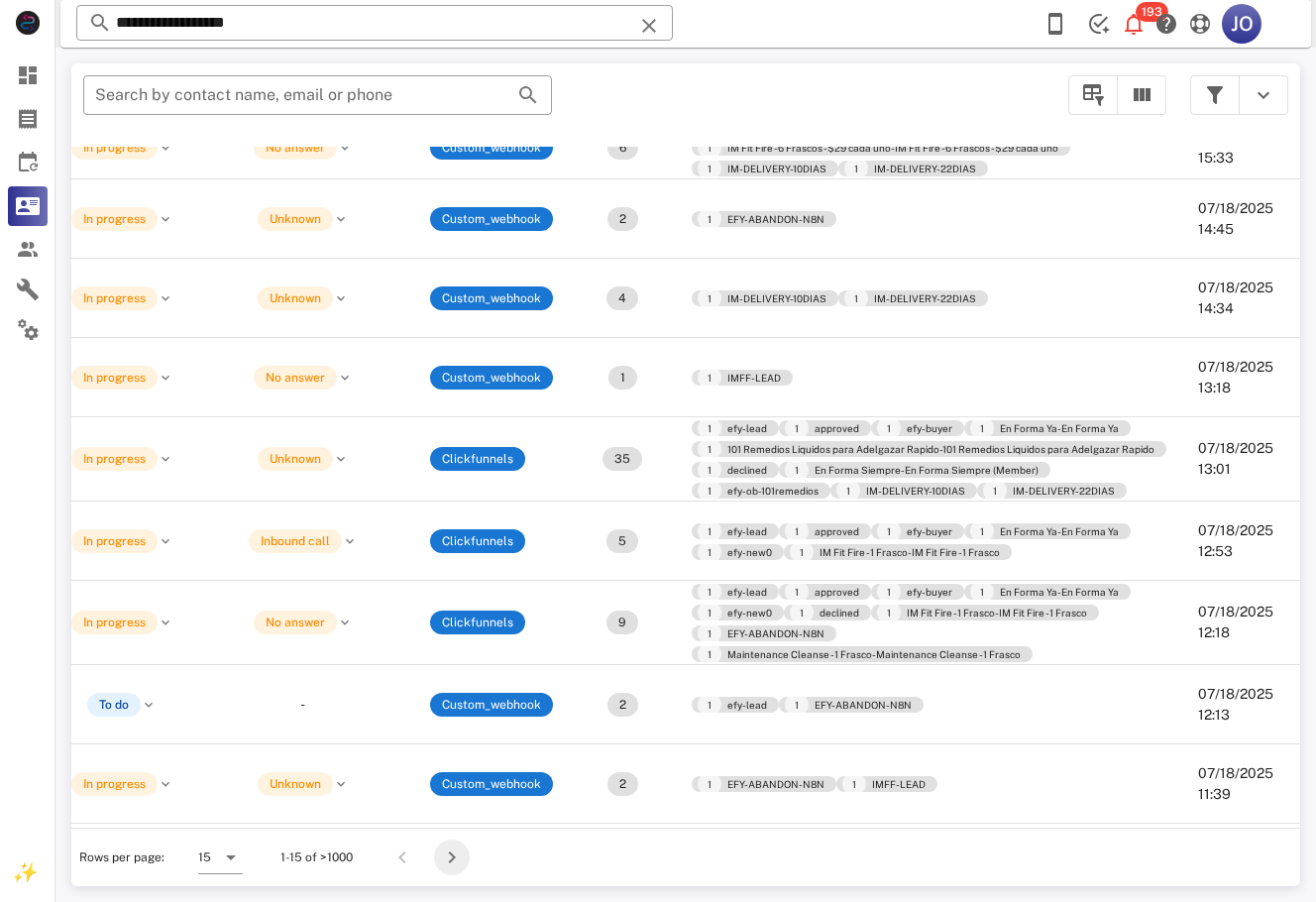 click at bounding box center (452, 857) 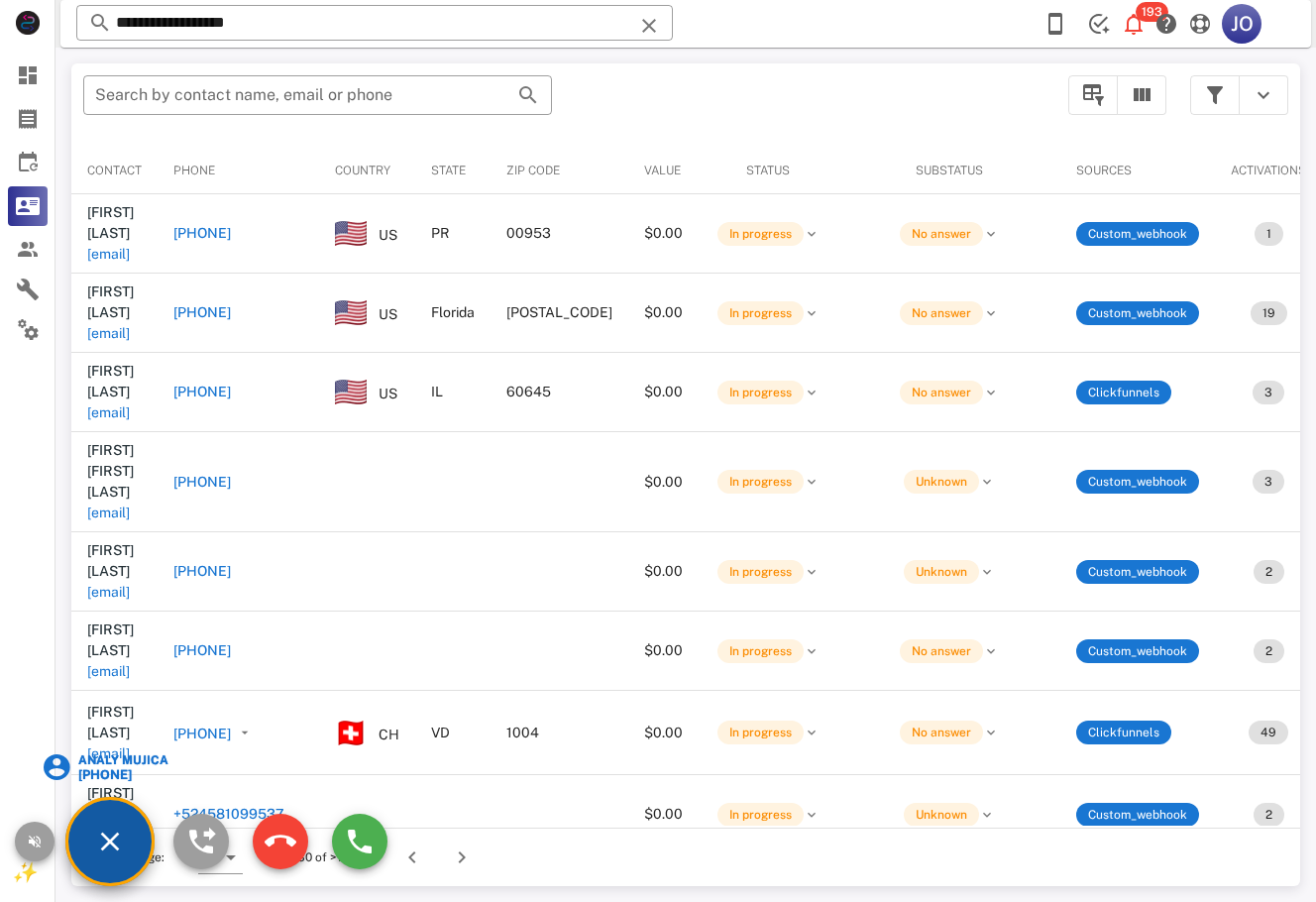 click on "analy mujica" at bounding box center [122, 760] 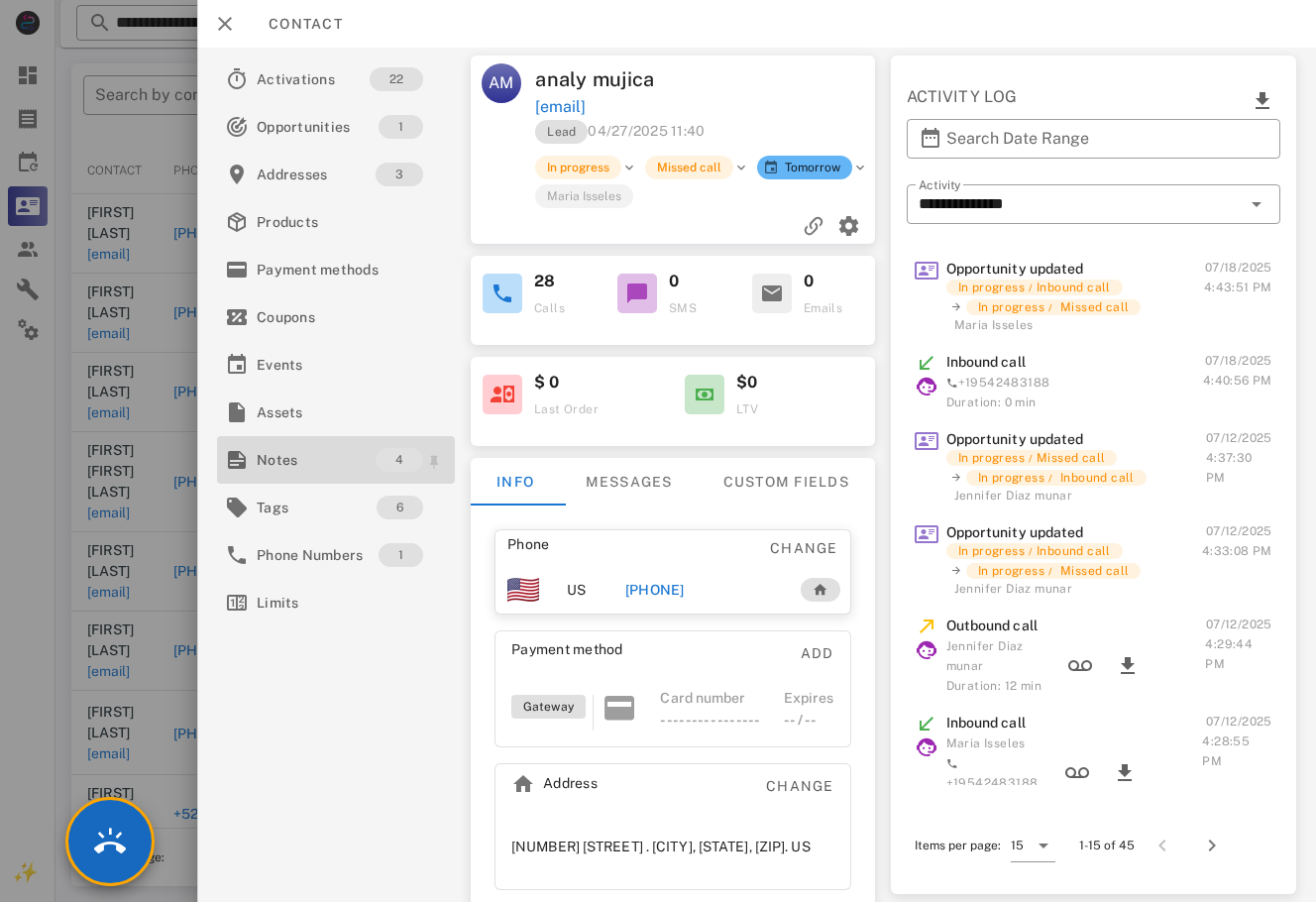 click on "Notes" at bounding box center (316, 460) 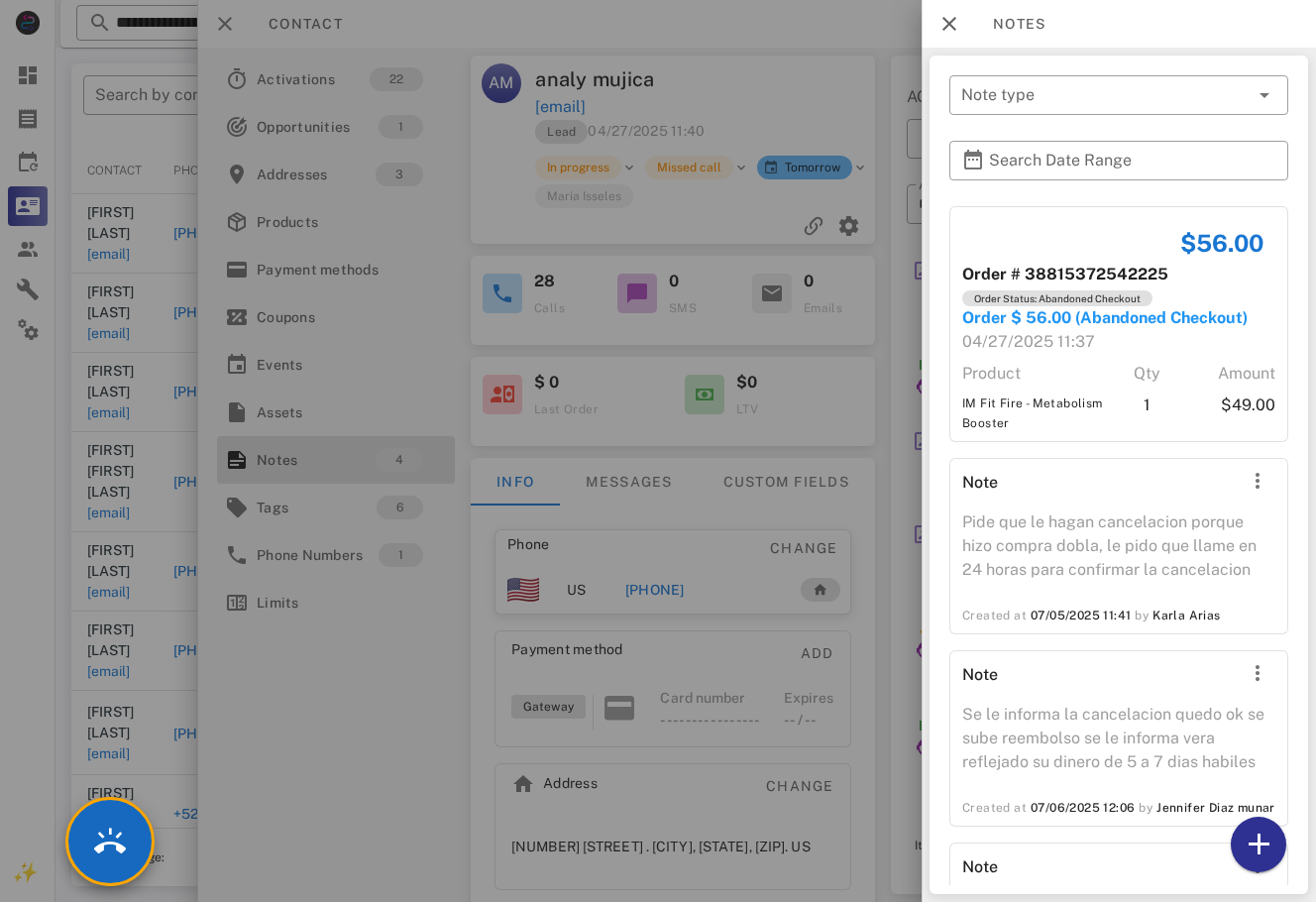scroll, scrollTop: 273, scrollLeft: 0, axis: vertical 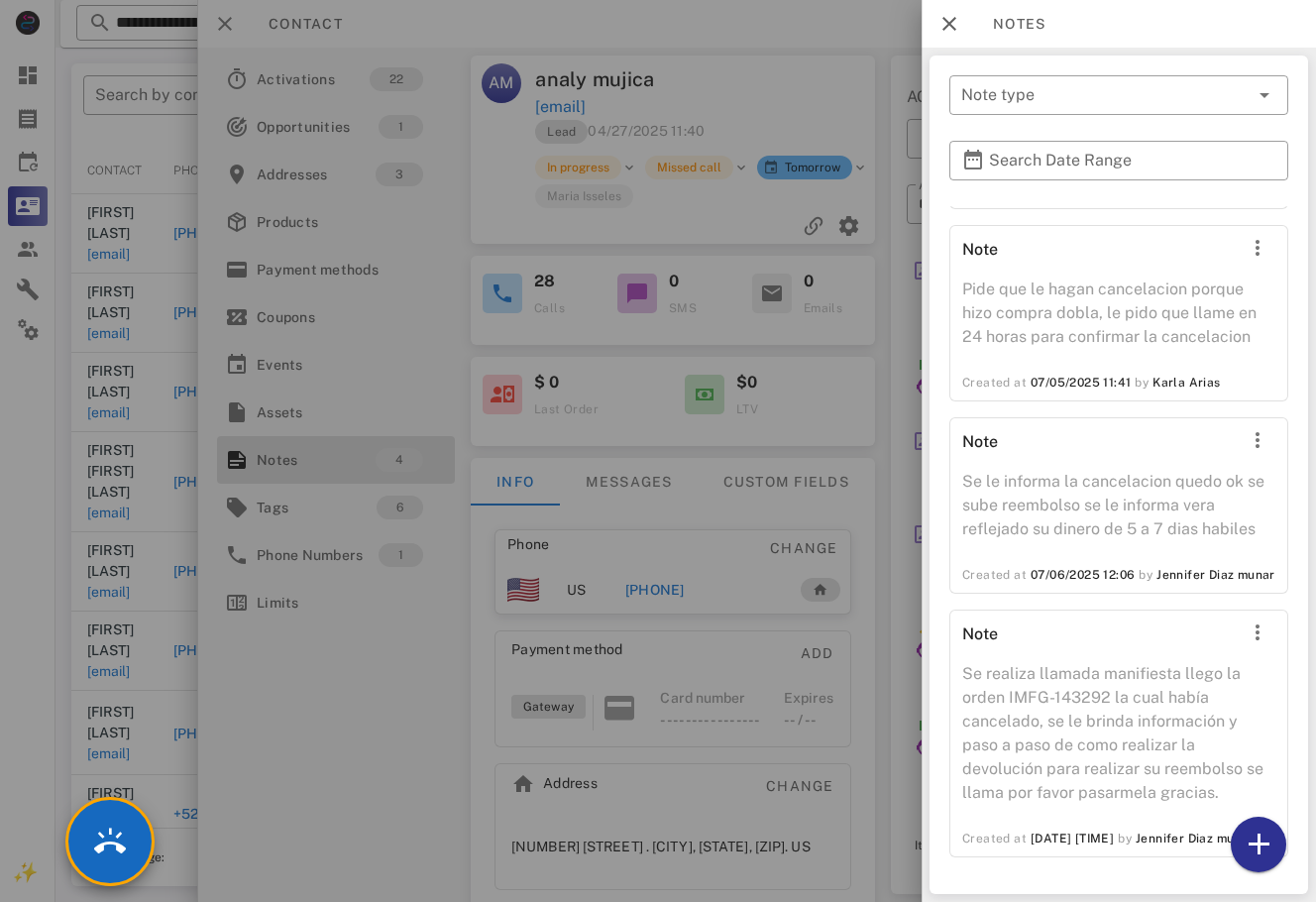click at bounding box center (658, 451) 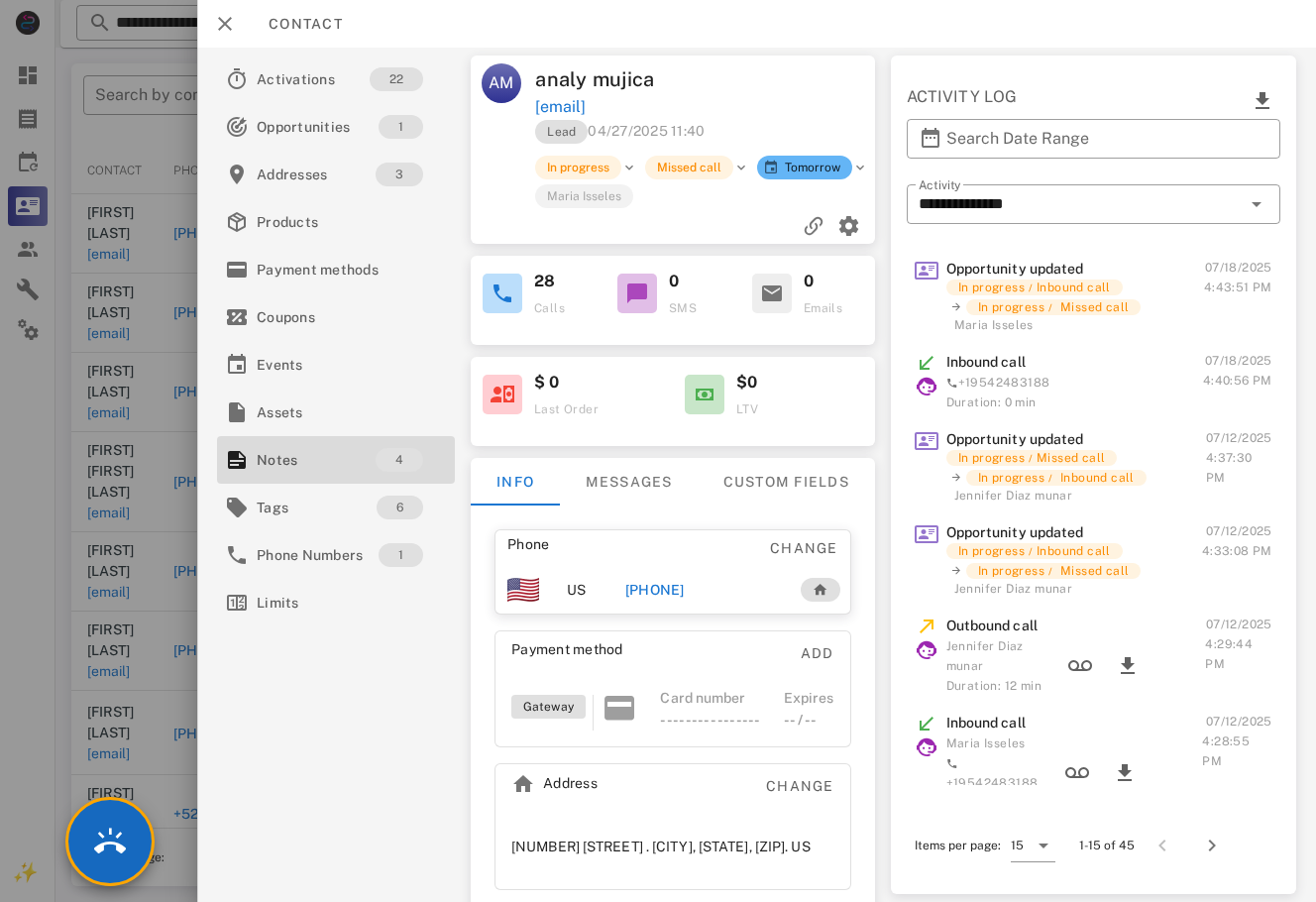 click at bounding box center [658, 451] 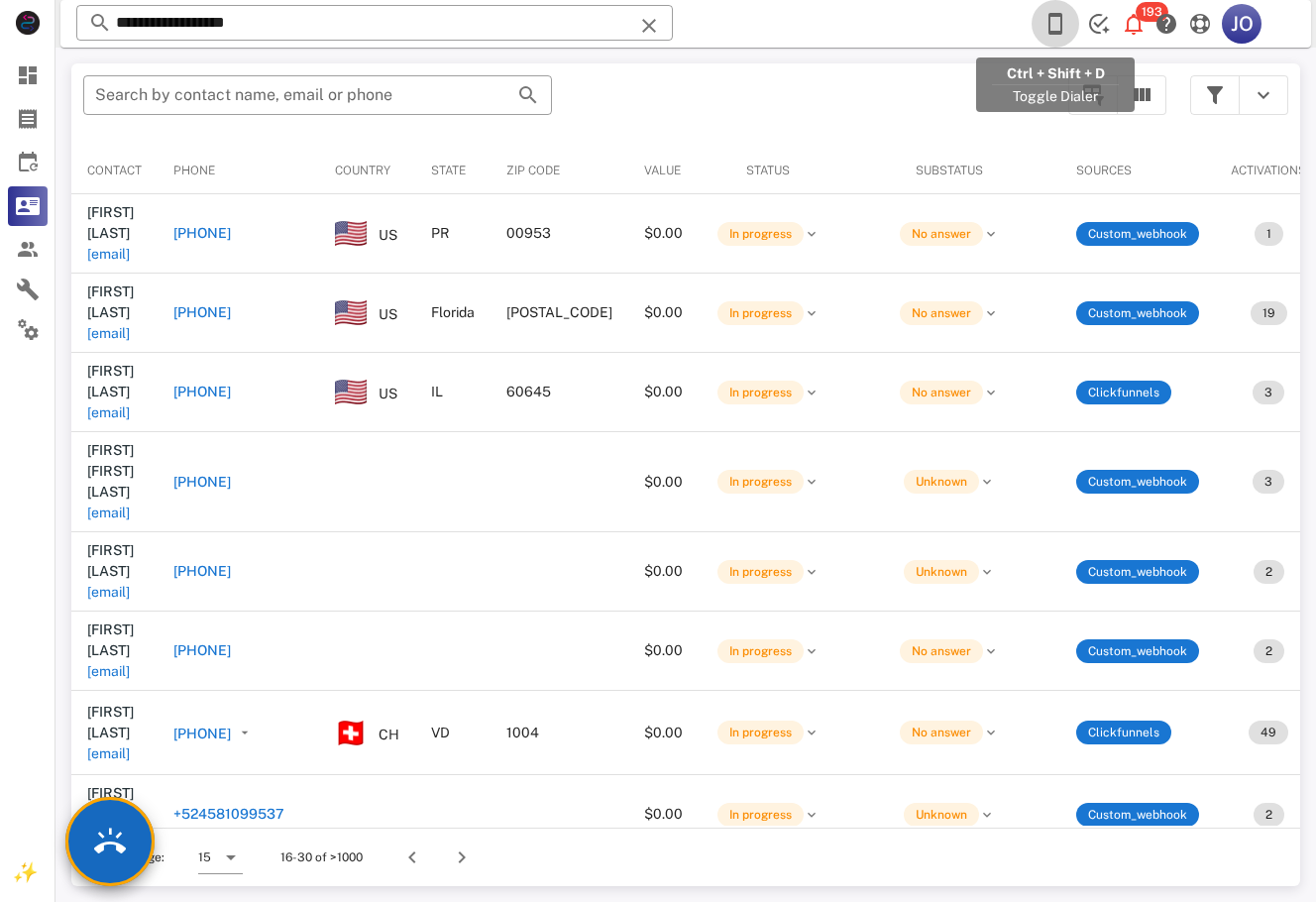 click at bounding box center (1055, 24) 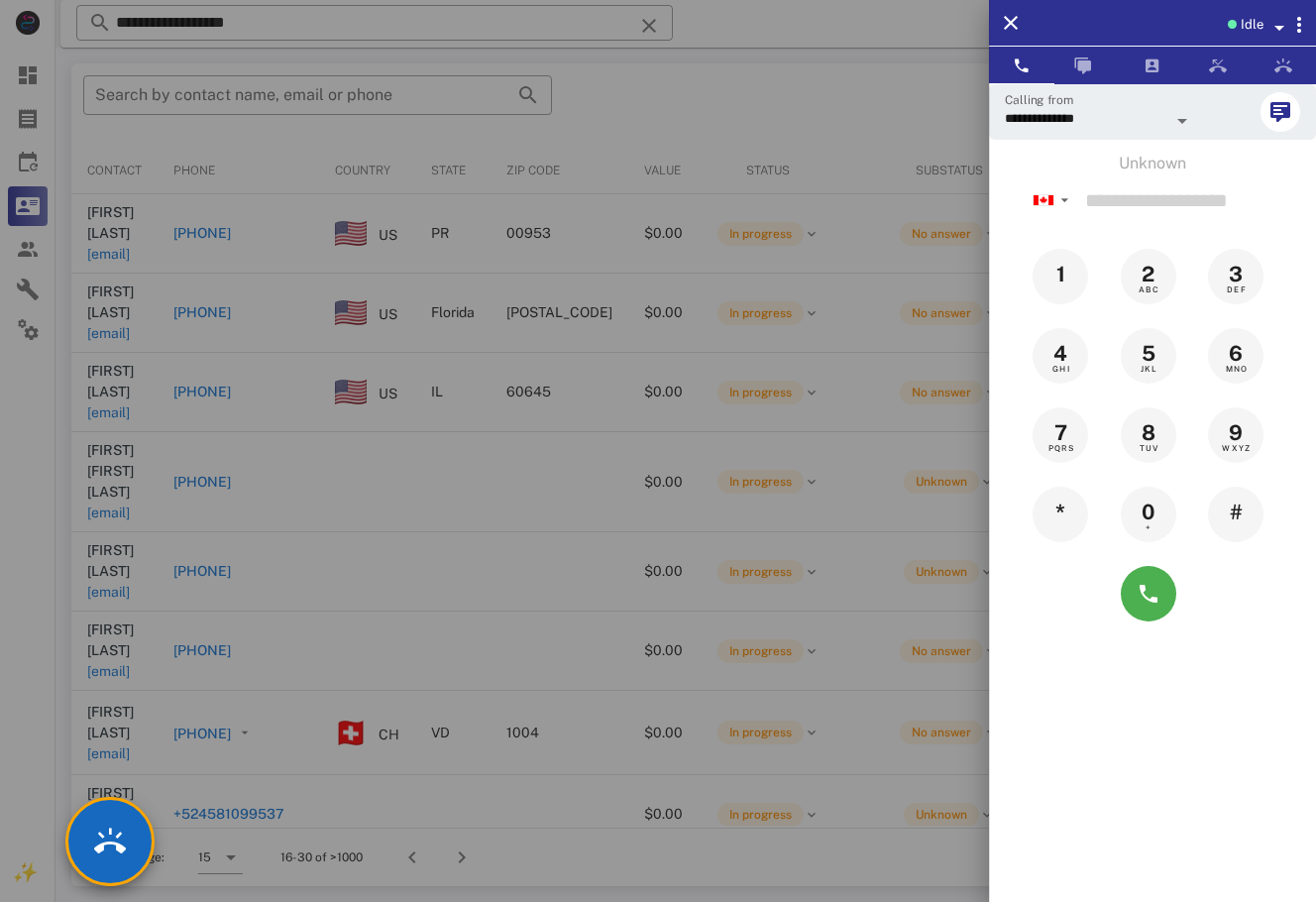 click at bounding box center [1232, 24] 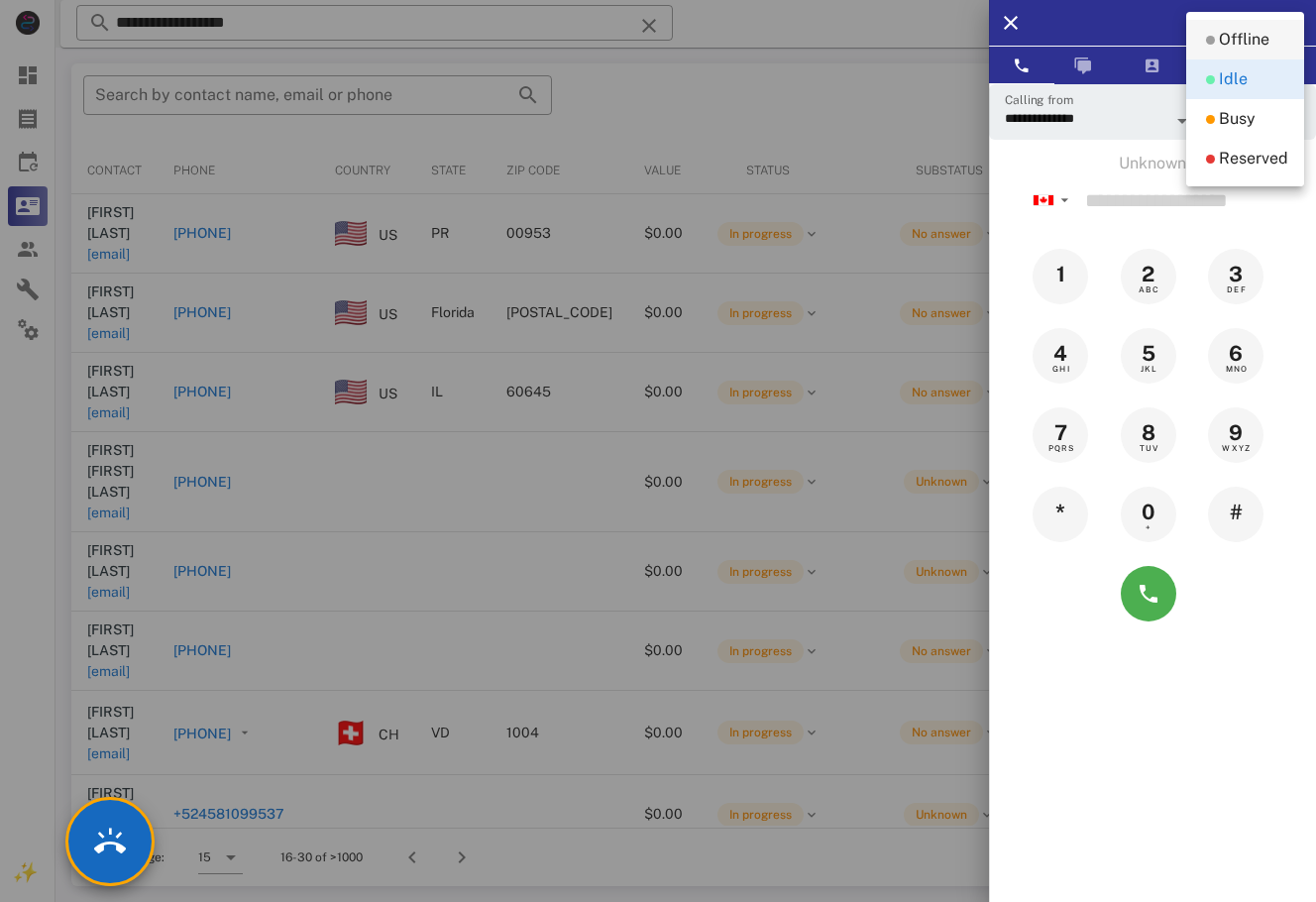 click on "Offline" at bounding box center [1244, 40] 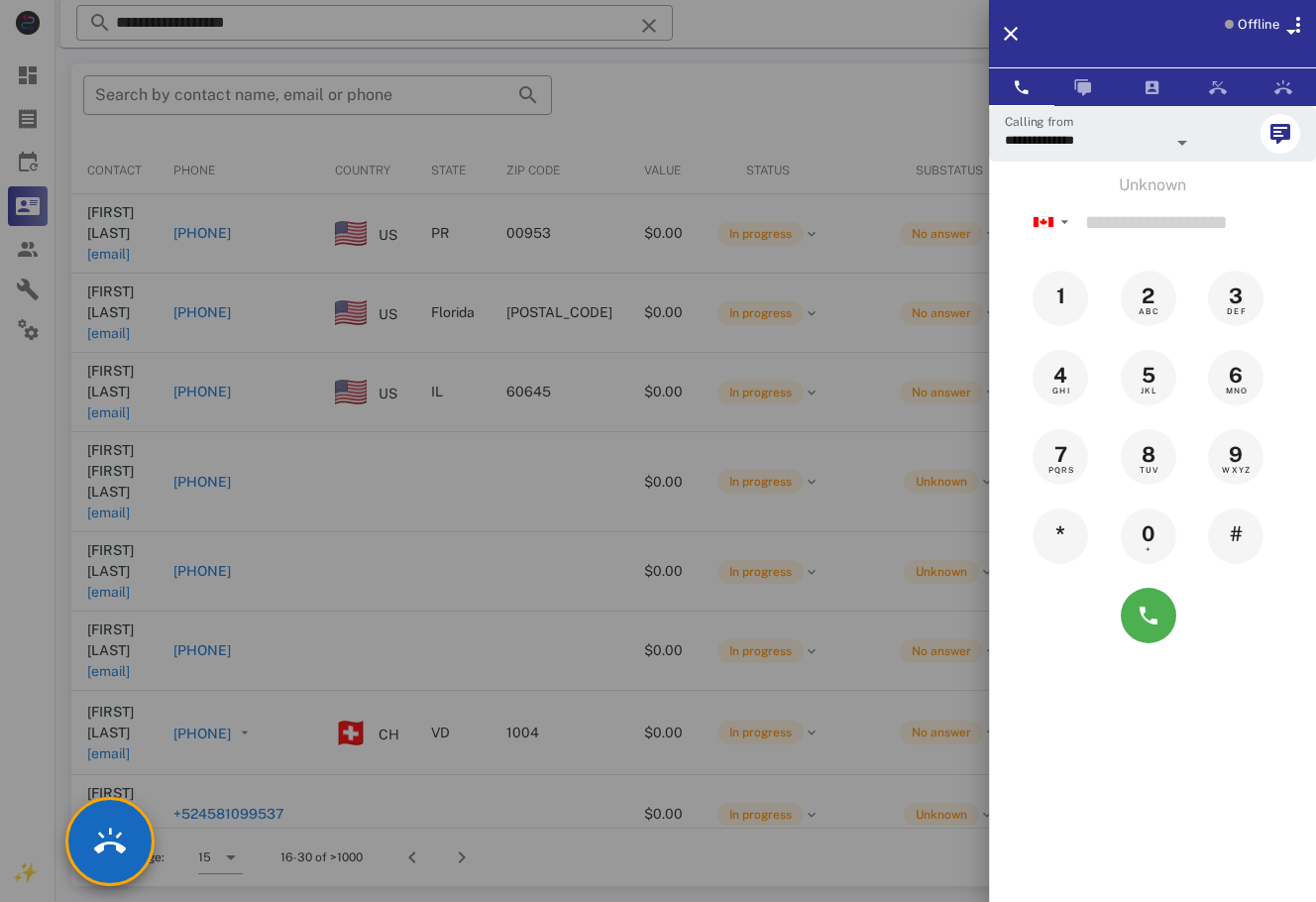 click at bounding box center [658, 451] 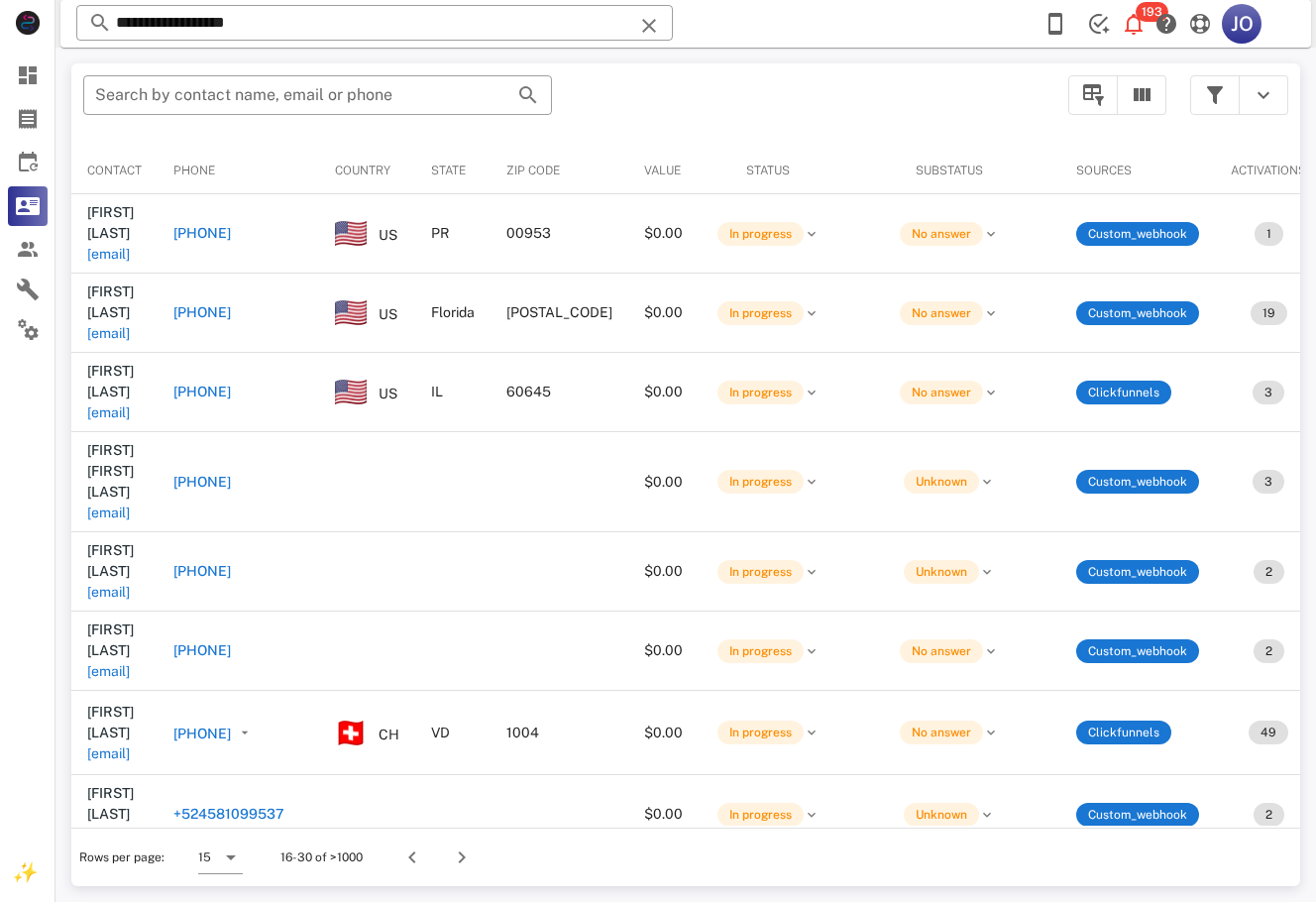 click on "$0.00" at bounding box center (663, 973) 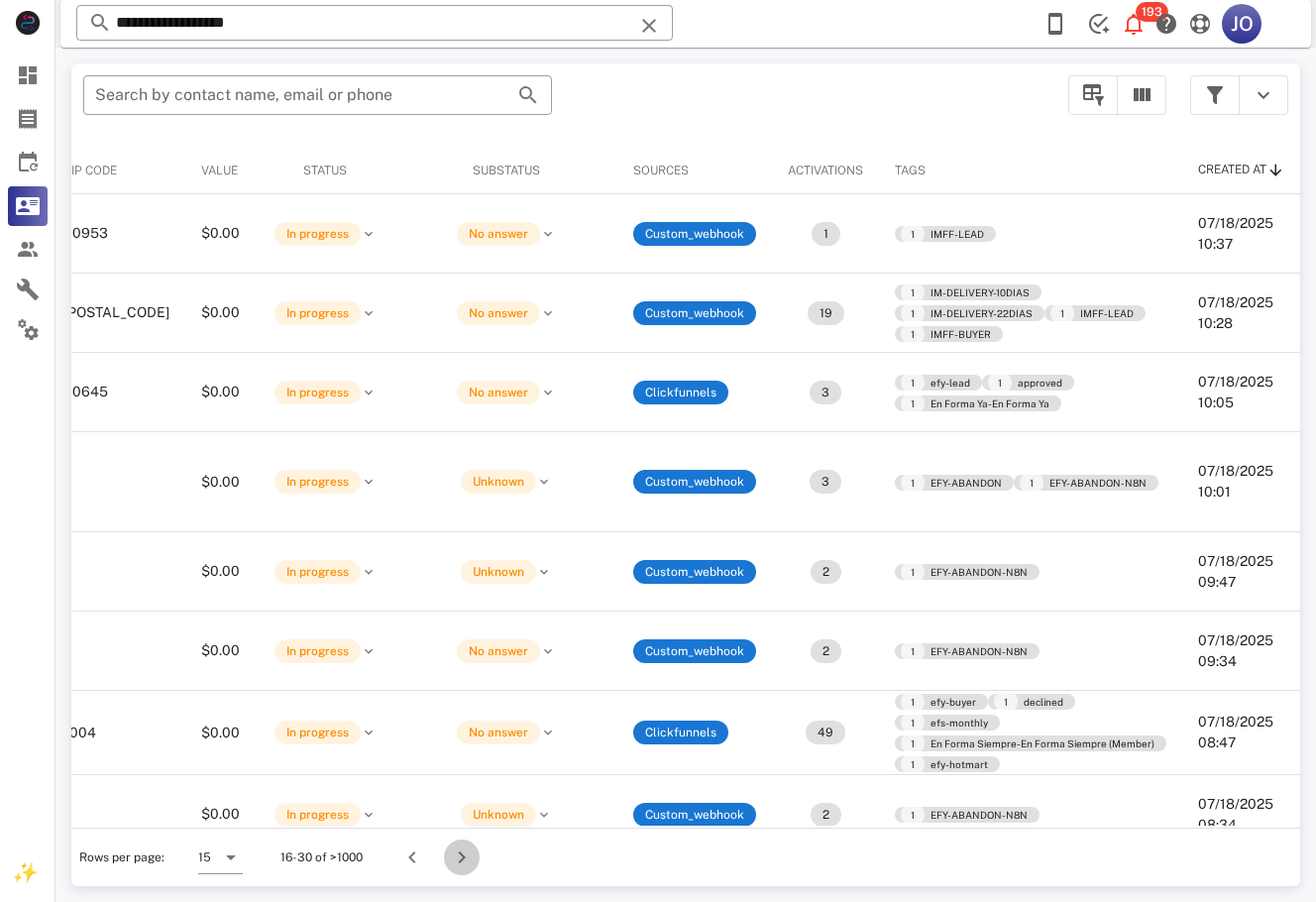 click at bounding box center [462, 857] 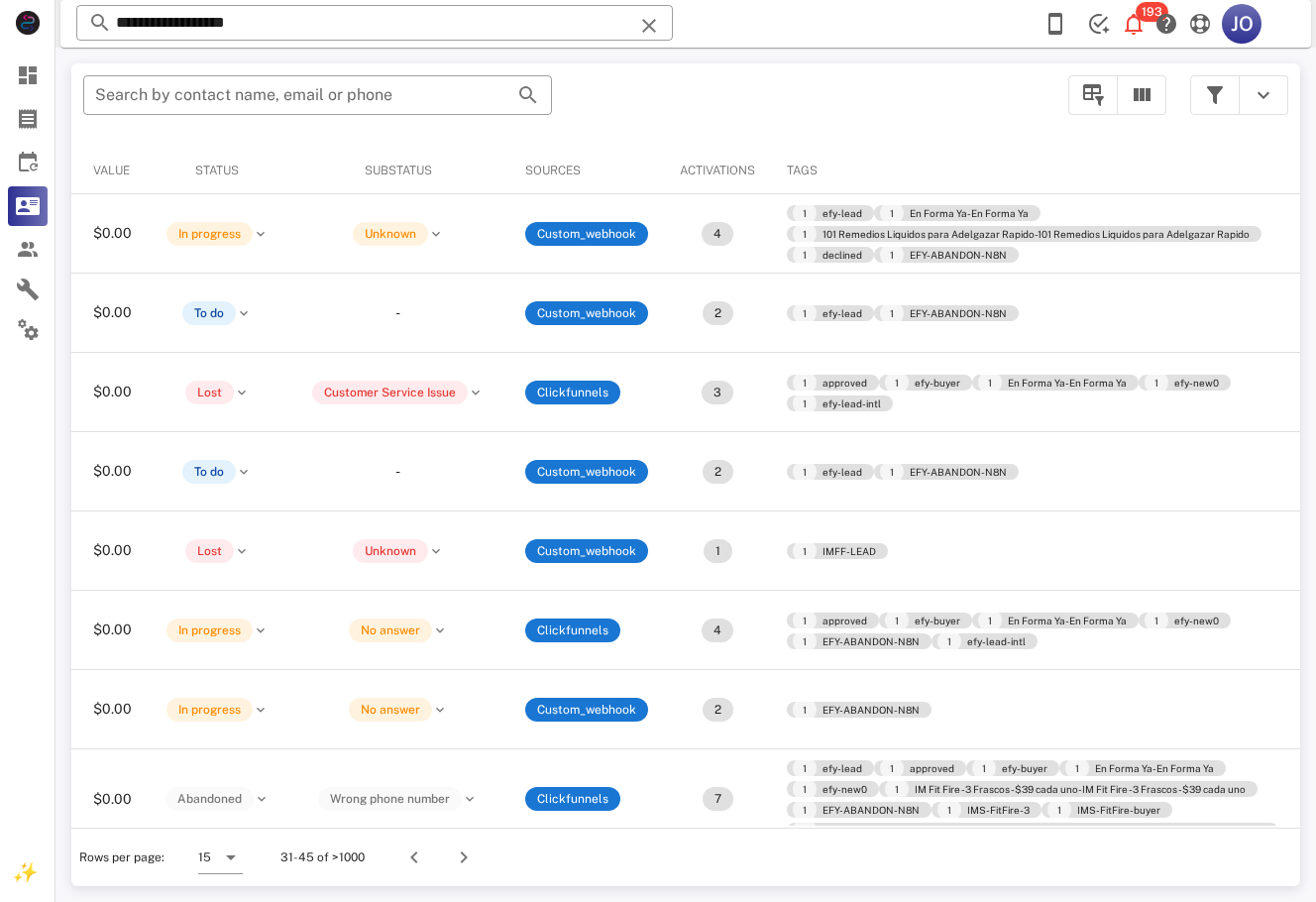 scroll, scrollTop: 0, scrollLeft: 0, axis: both 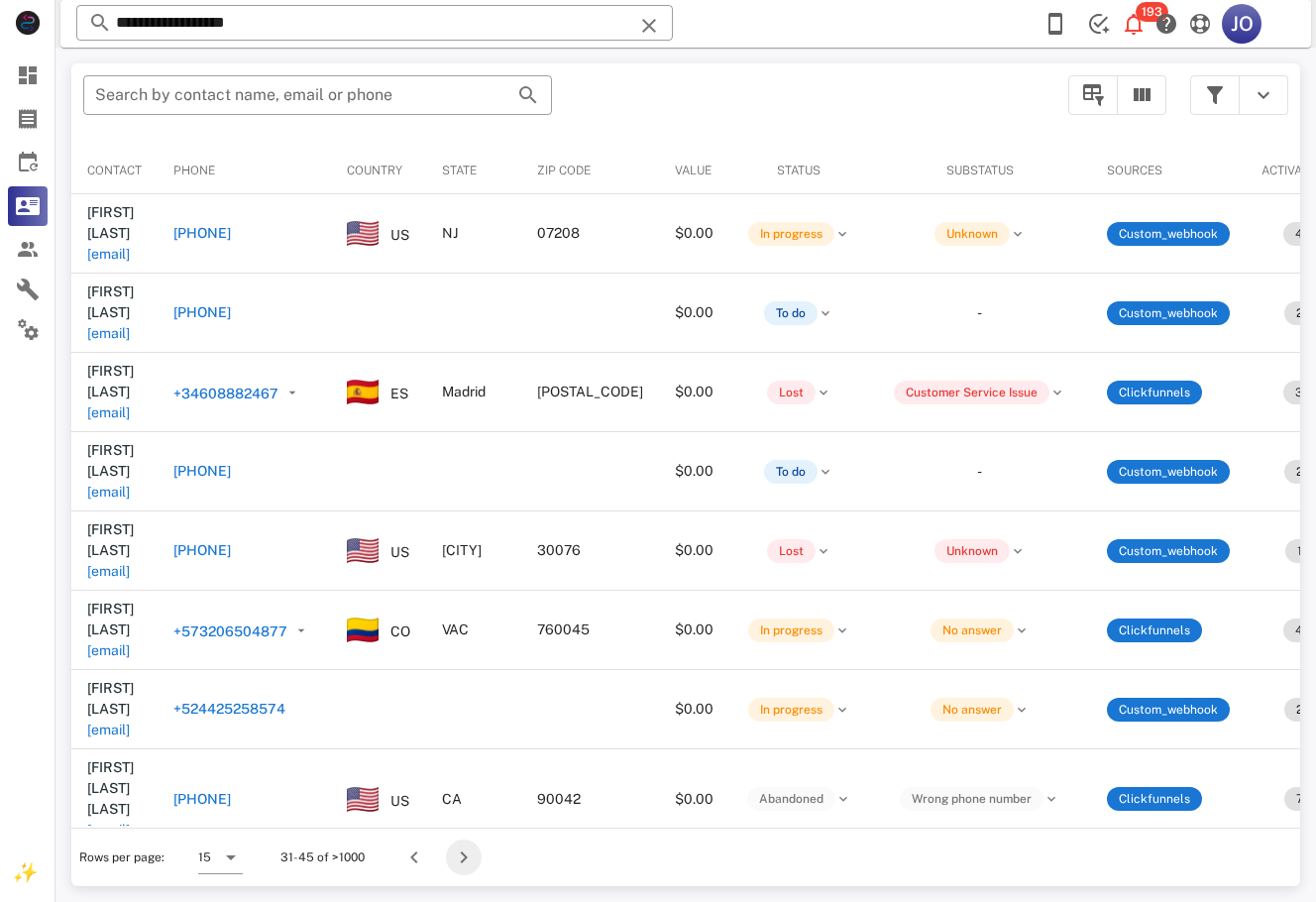 click at bounding box center (464, 857) 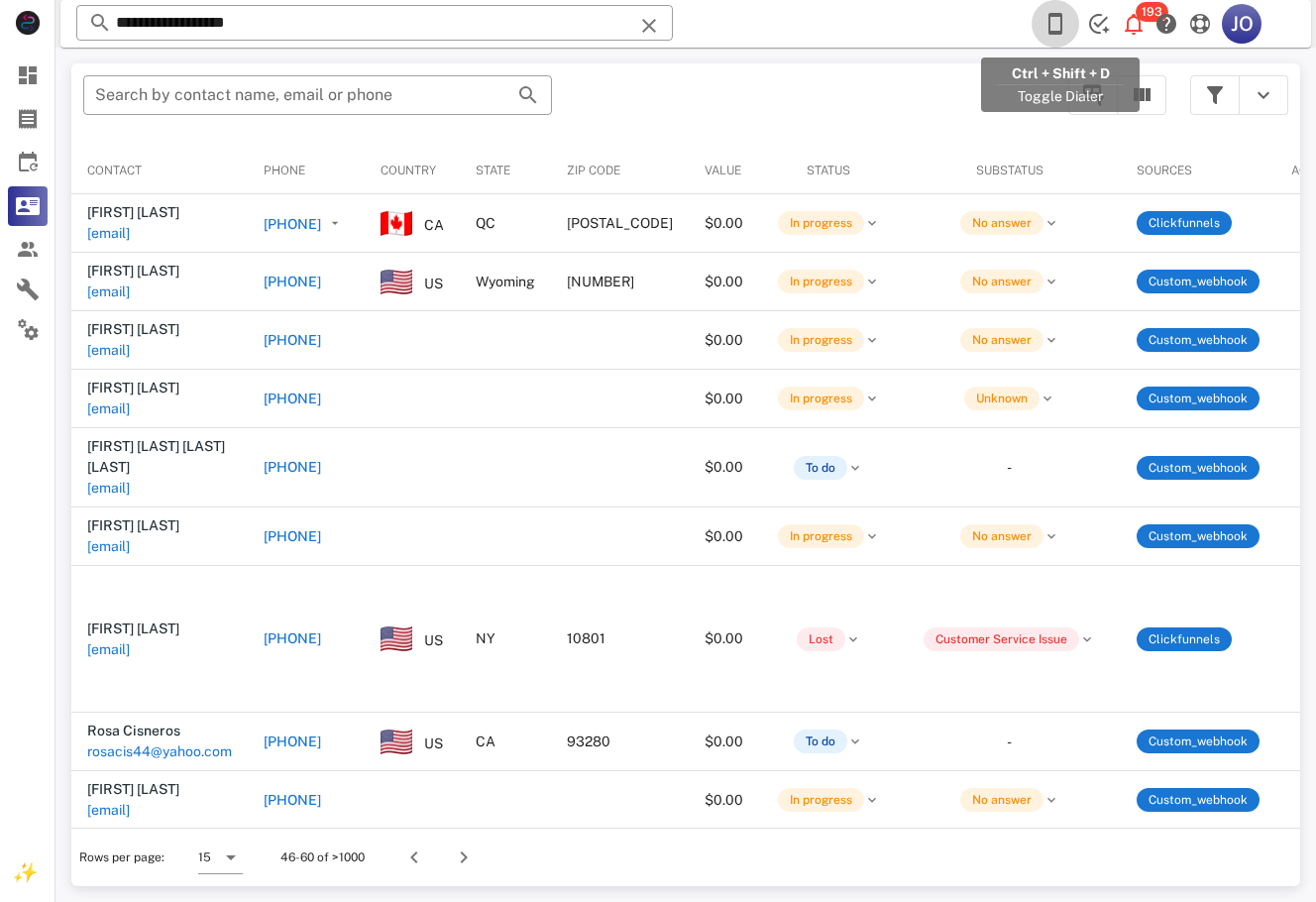 drag, startPoint x: 1050, startPoint y: 22, endPoint x: 1094, endPoint y: 31, distance: 44.911023 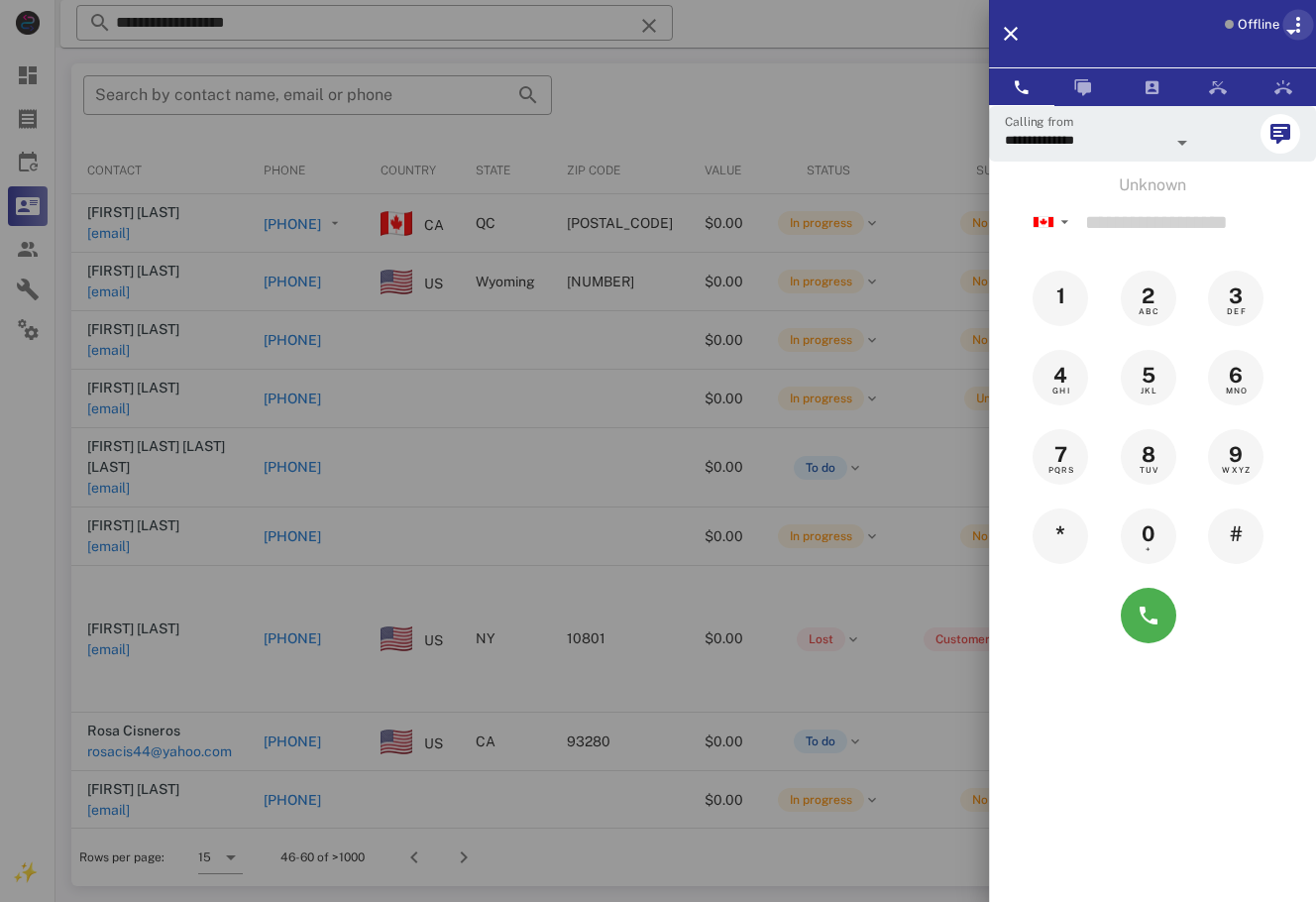 click at bounding box center (1298, 25) 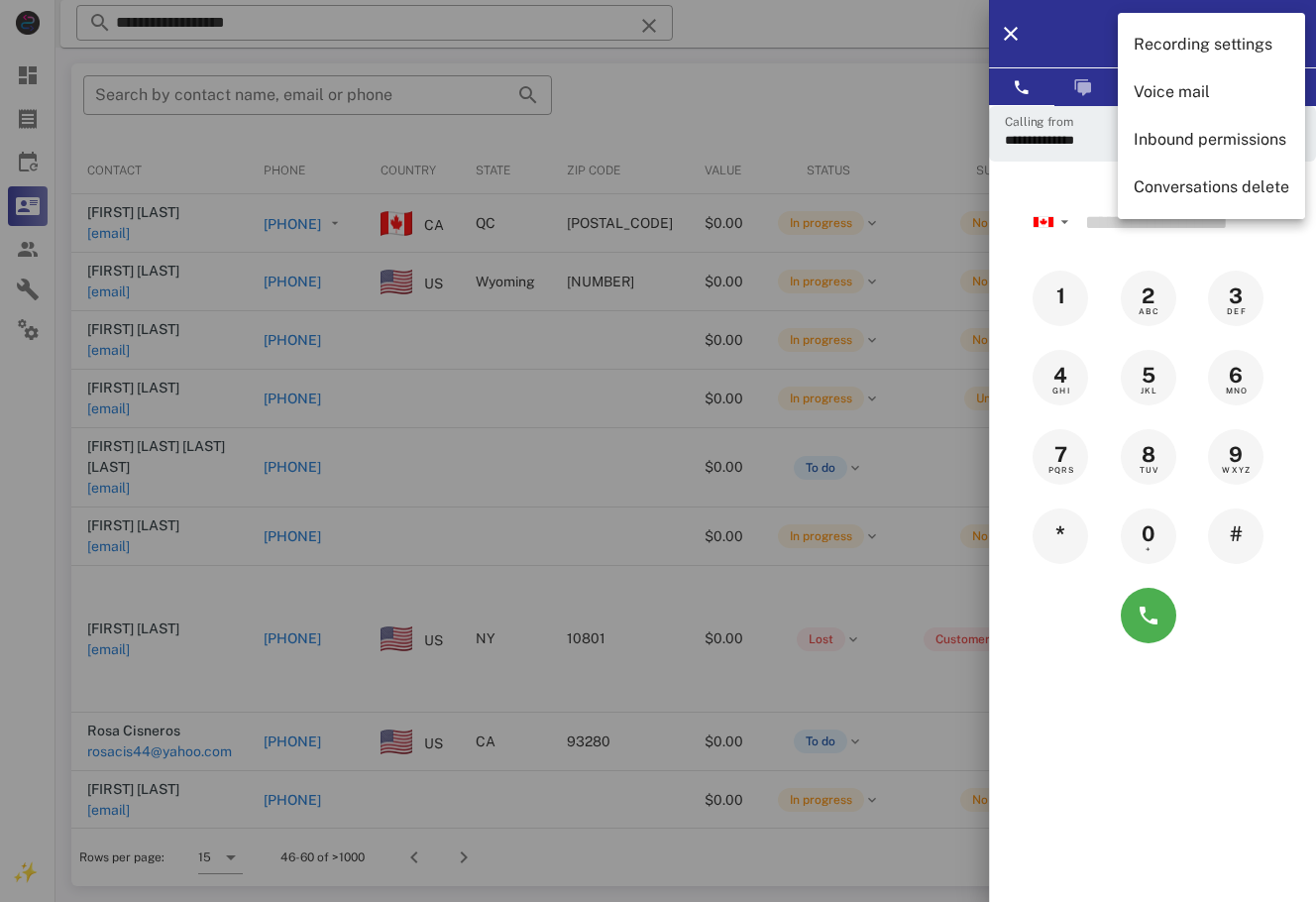 click on "Offline" at bounding box center [1178, 34] 